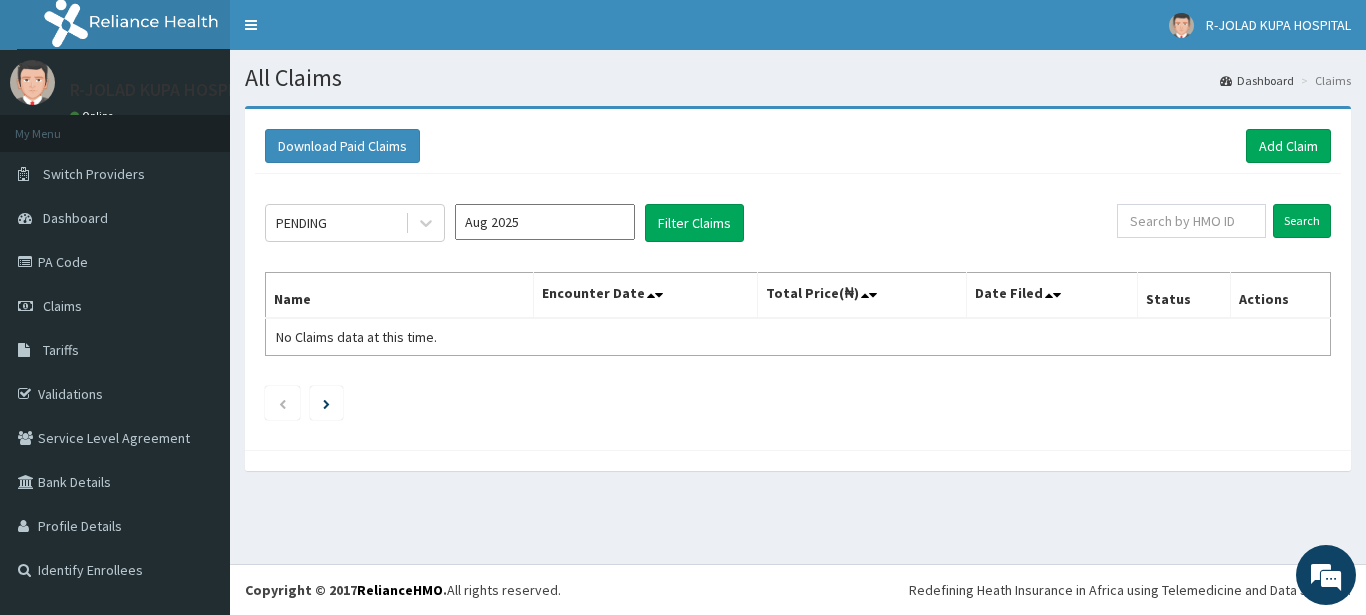 scroll, scrollTop: 0, scrollLeft: 0, axis: both 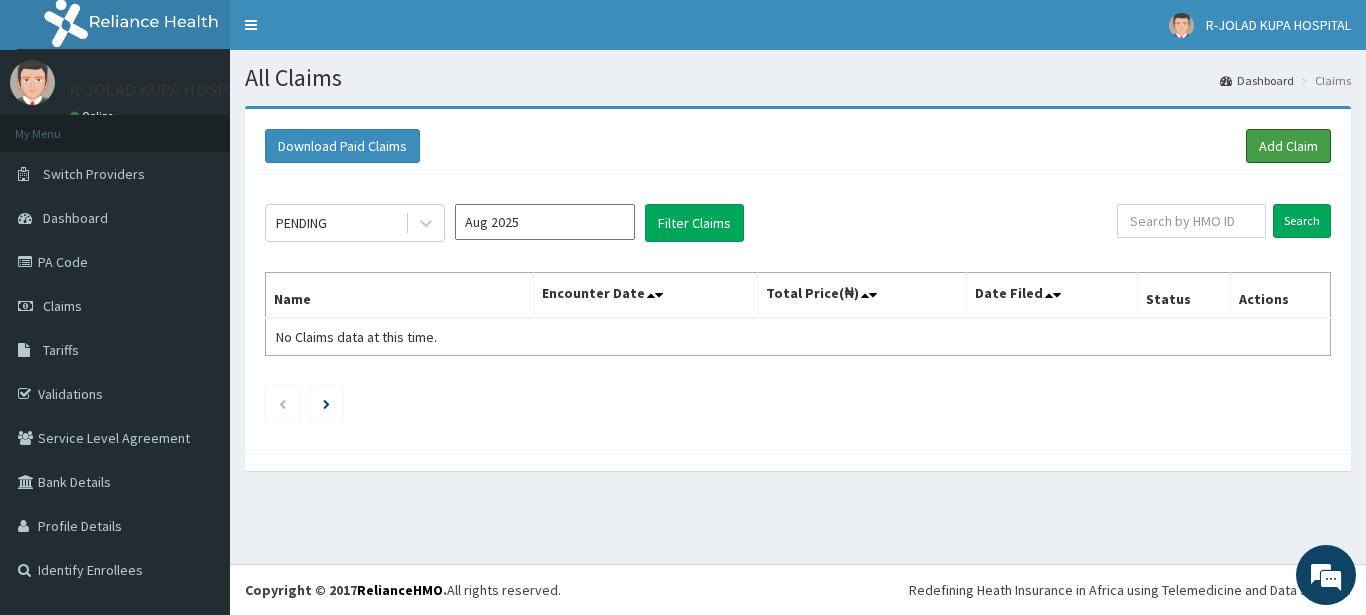 drag, startPoint x: 1280, startPoint y: 136, endPoint x: 1285, endPoint y: 125, distance: 12.083046 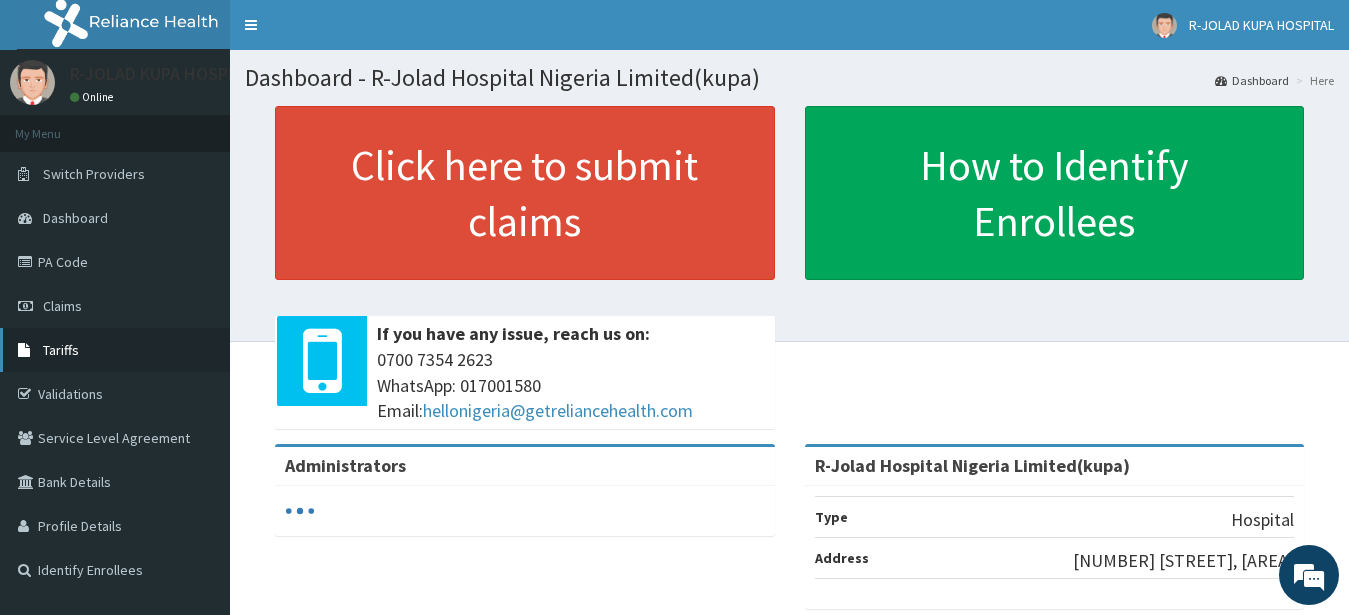 scroll, scrollTop: 0, scrollLeft: 0, axis: both 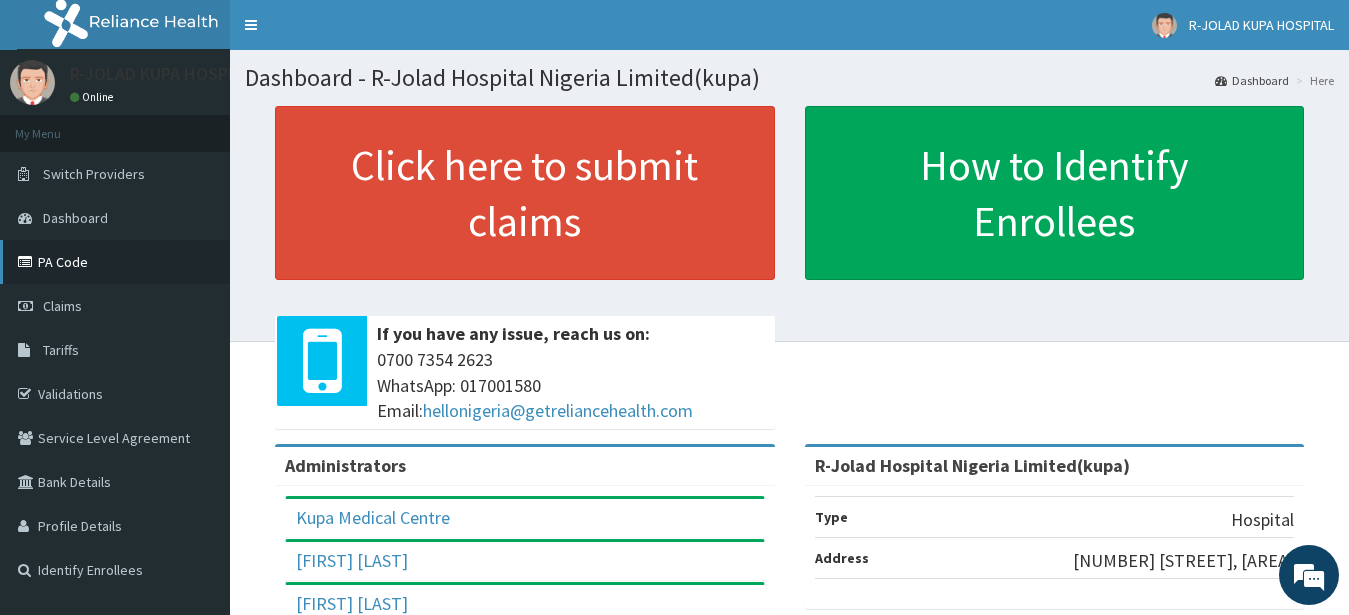 click on "PA Code" at bounding box center (115, 262) 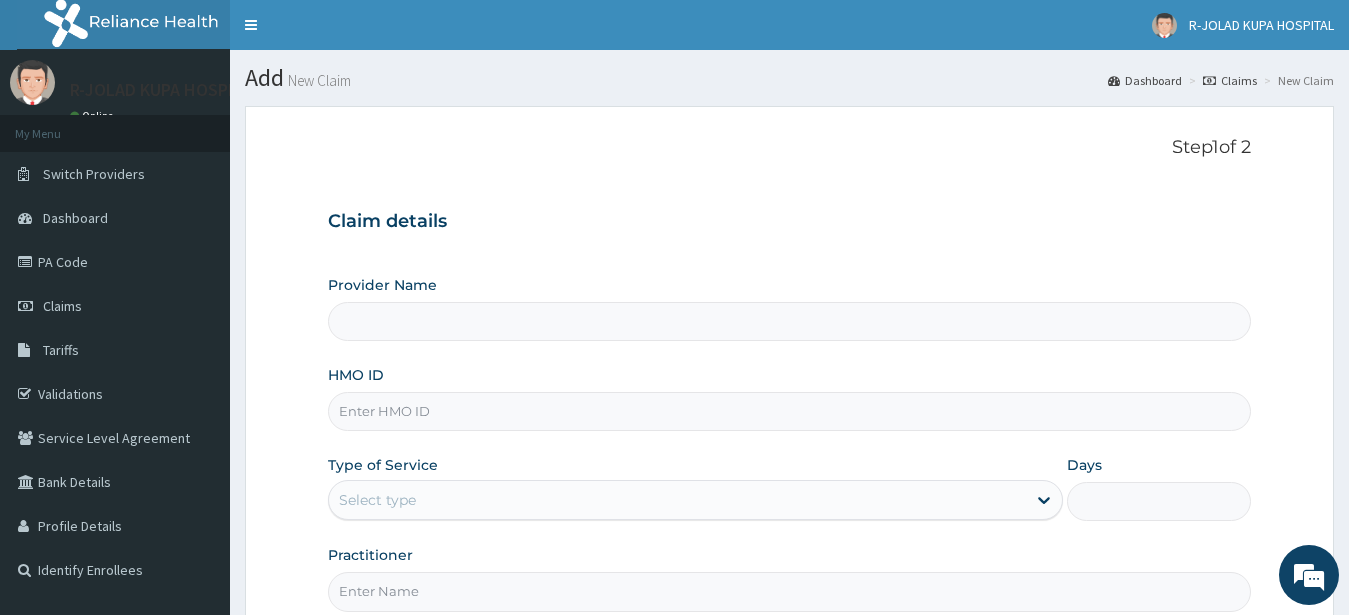 type on "R-Jolad Hospital Nigeria Limited(kupa)" 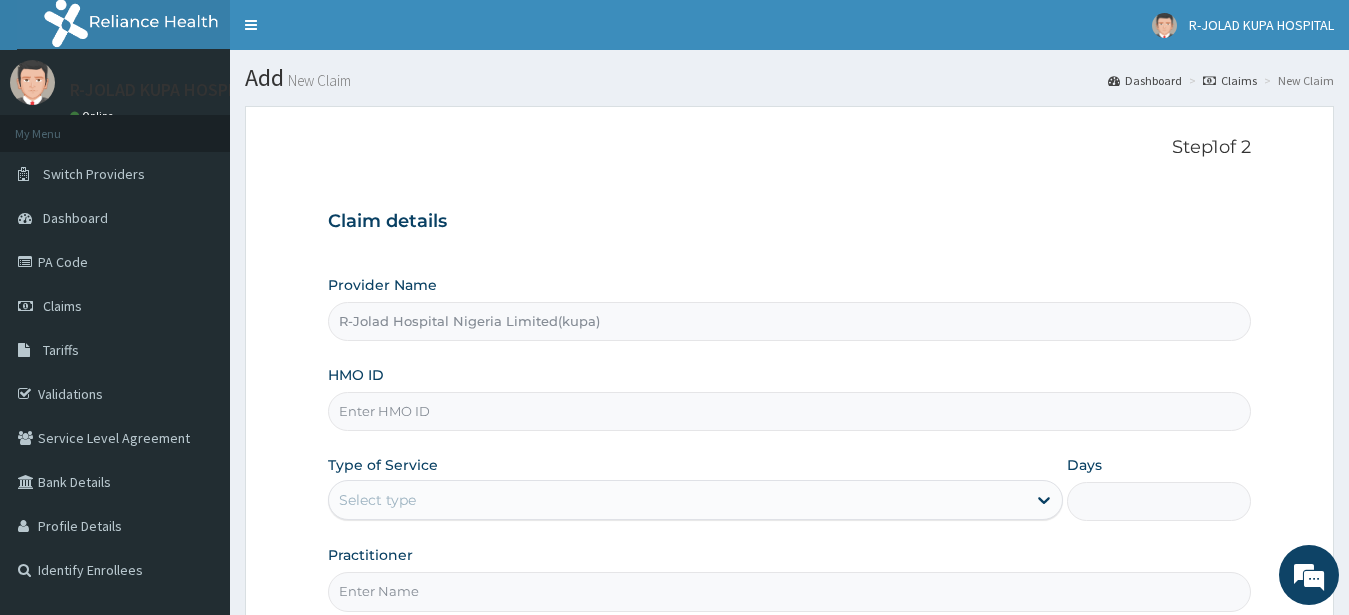 scroll, scrollTop: 0, scrollLeft: 0, axis: both 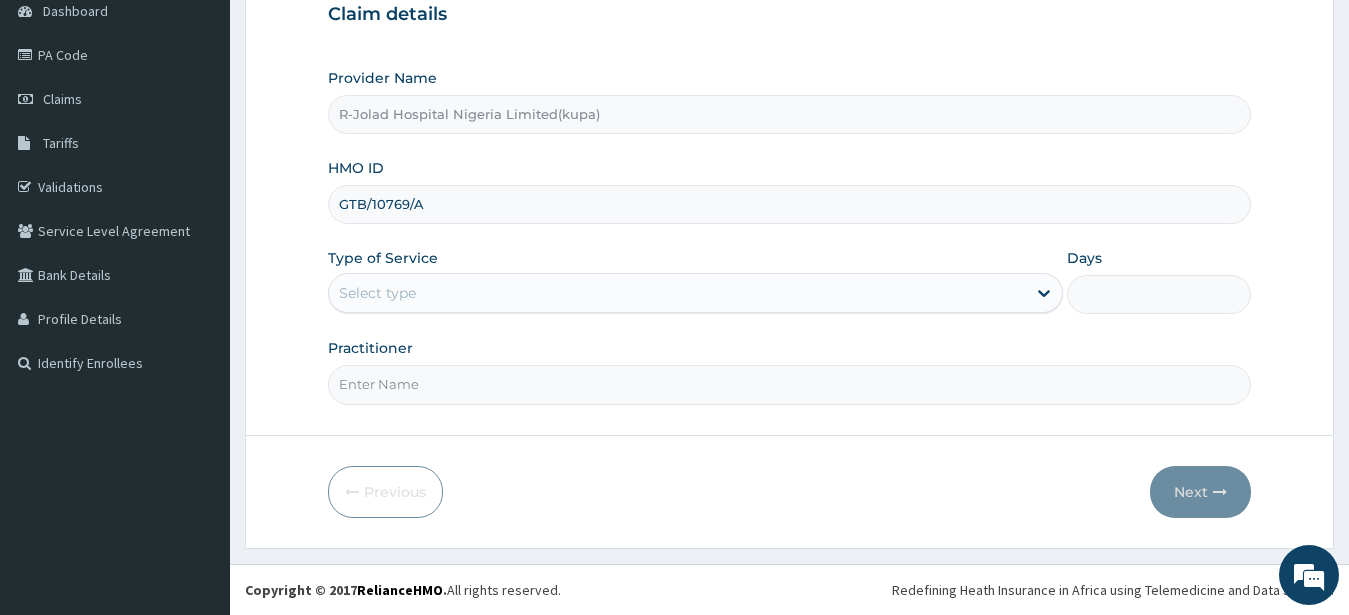 type on "GTB/10769/A" 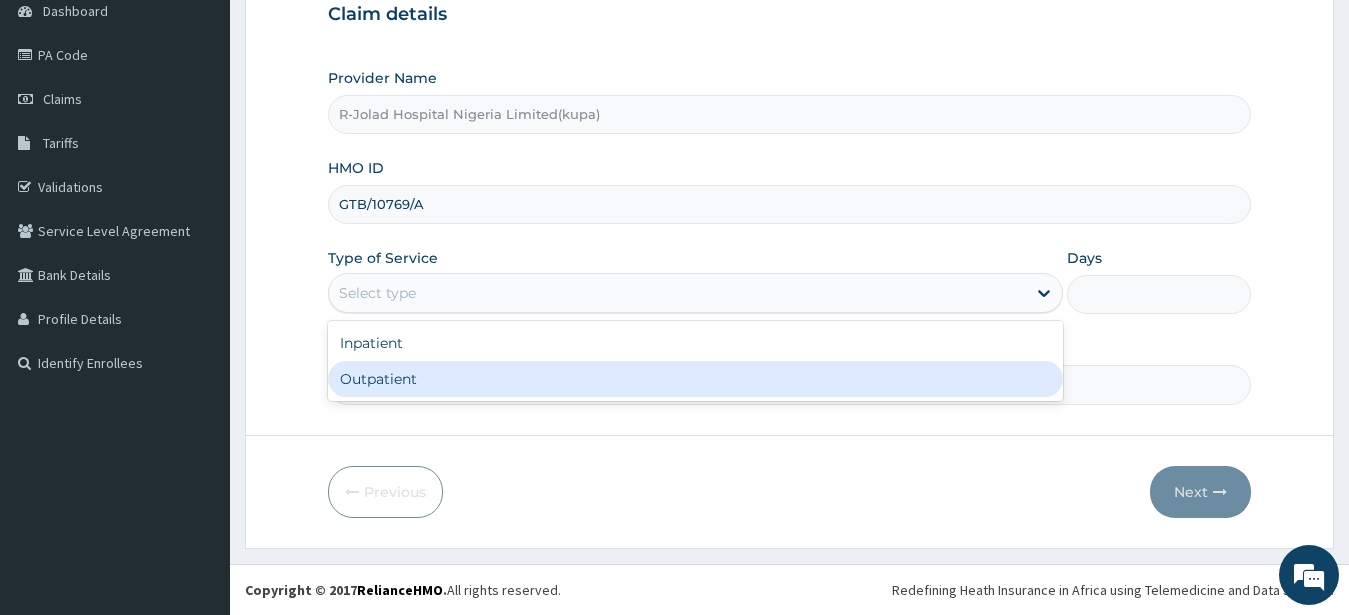 click on "Outpatient" at bounding box center [696, 379] 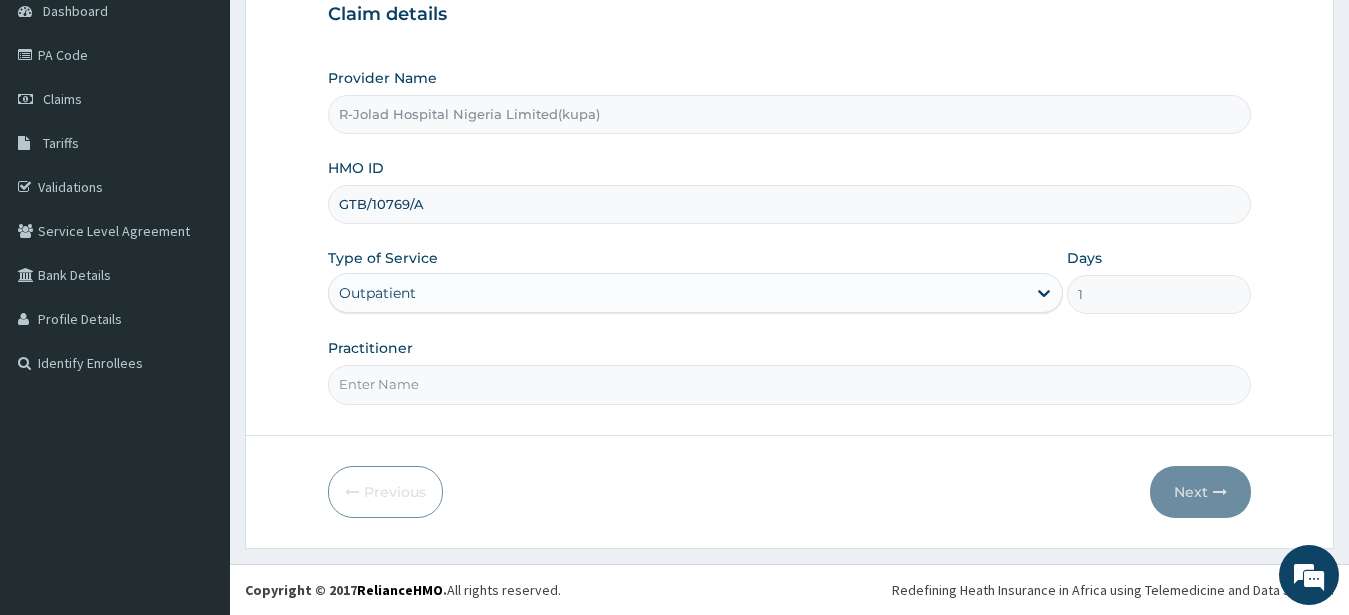 click on "Practitioner" at bounding box center [790, 384] 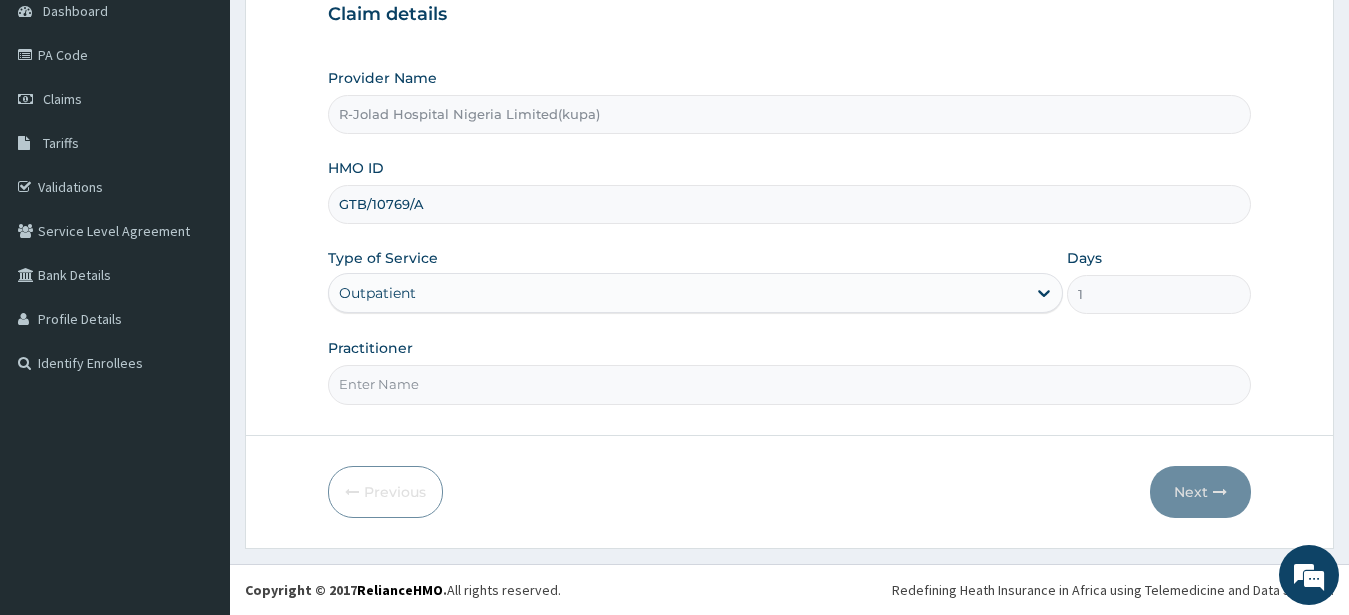 scroll, scrollTop: 0, scrollLeft: 0, axis: both 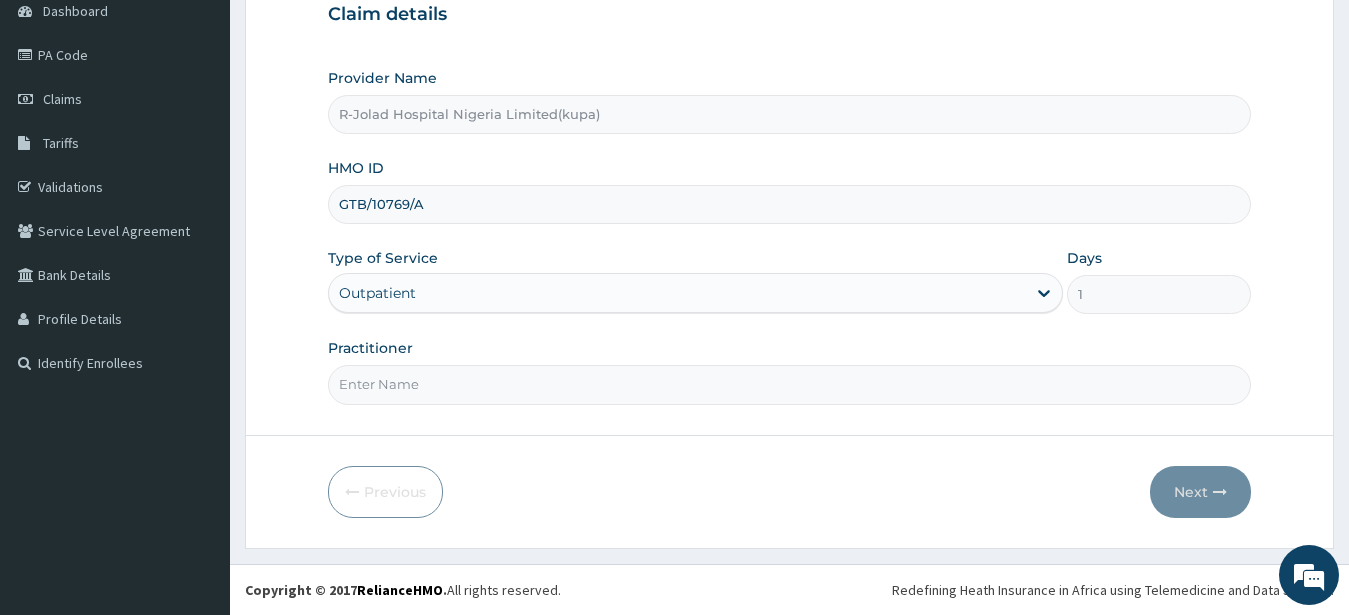 paste on "JOSEPH JOHN" 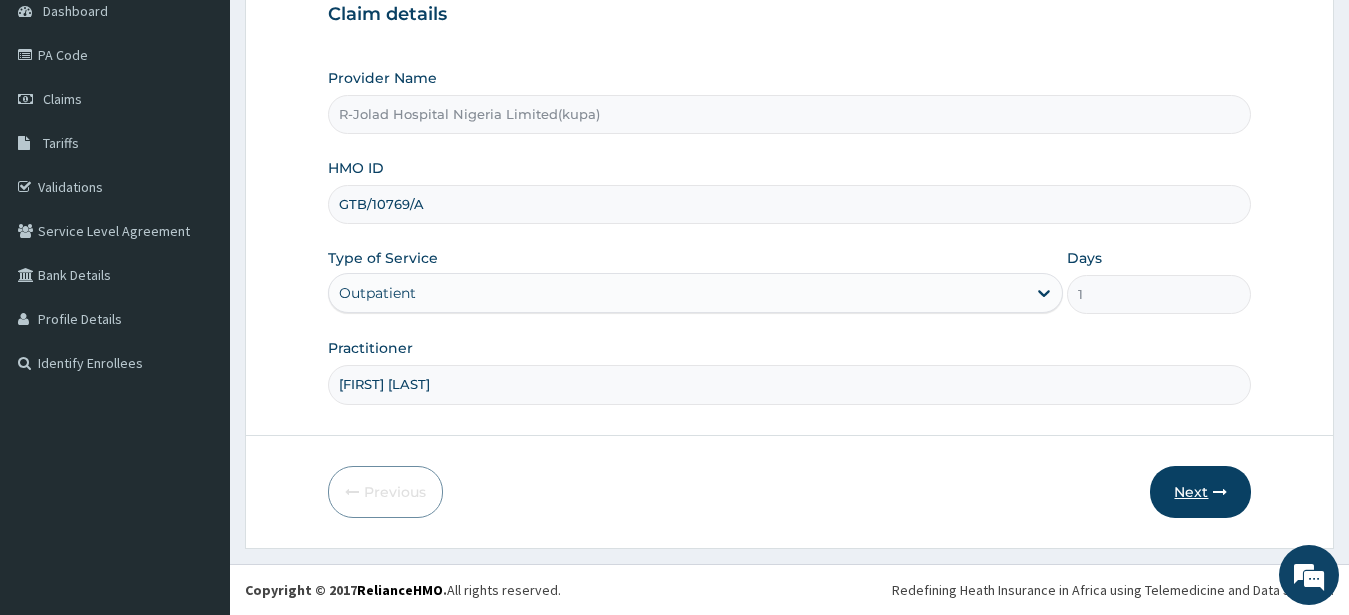 type on "JOSEPH JOHN" 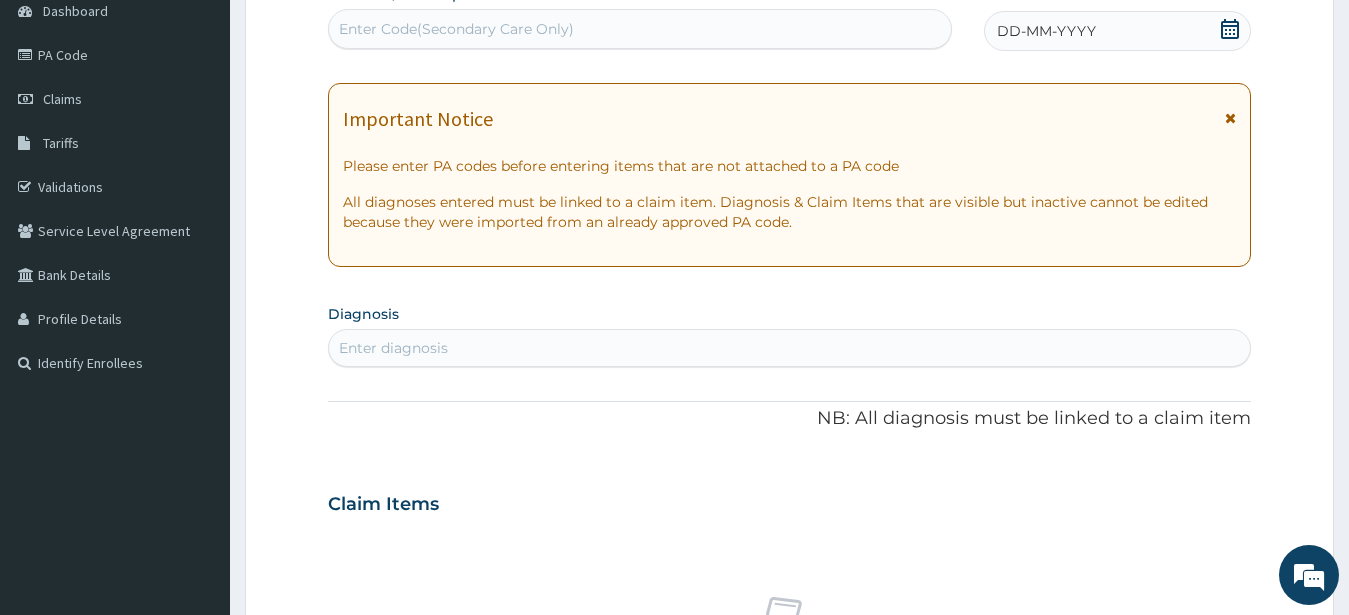scroll, scrollTop: 3, scrollLeft: 0, axis: vertical 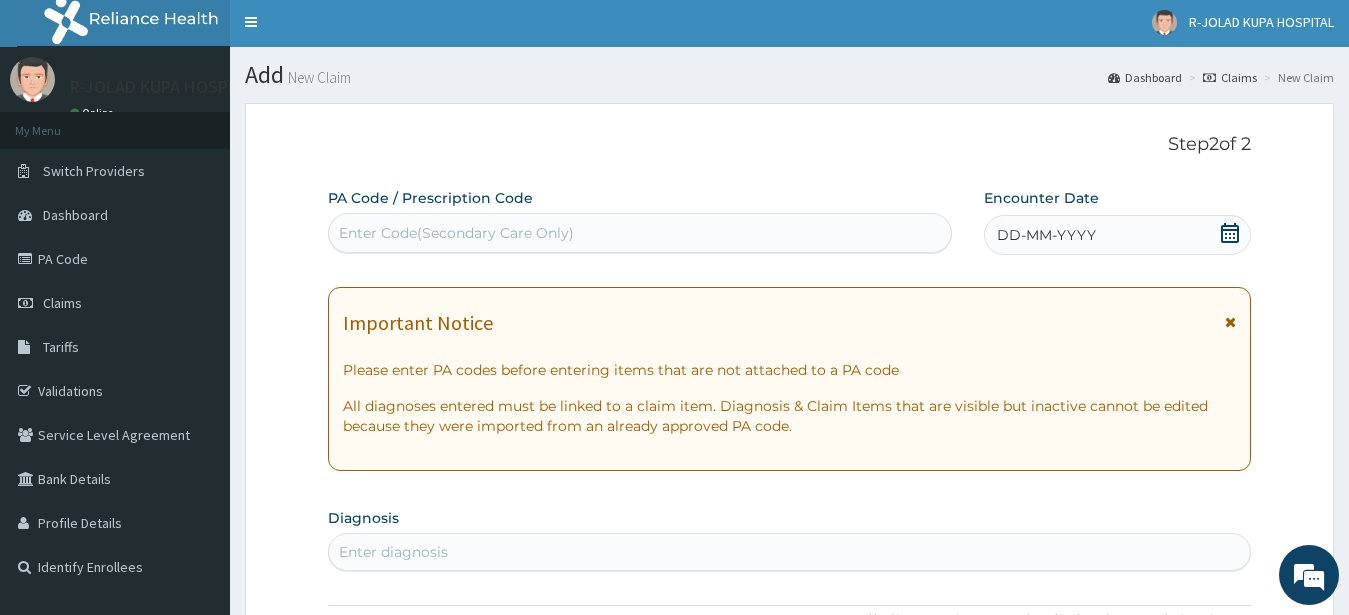 click 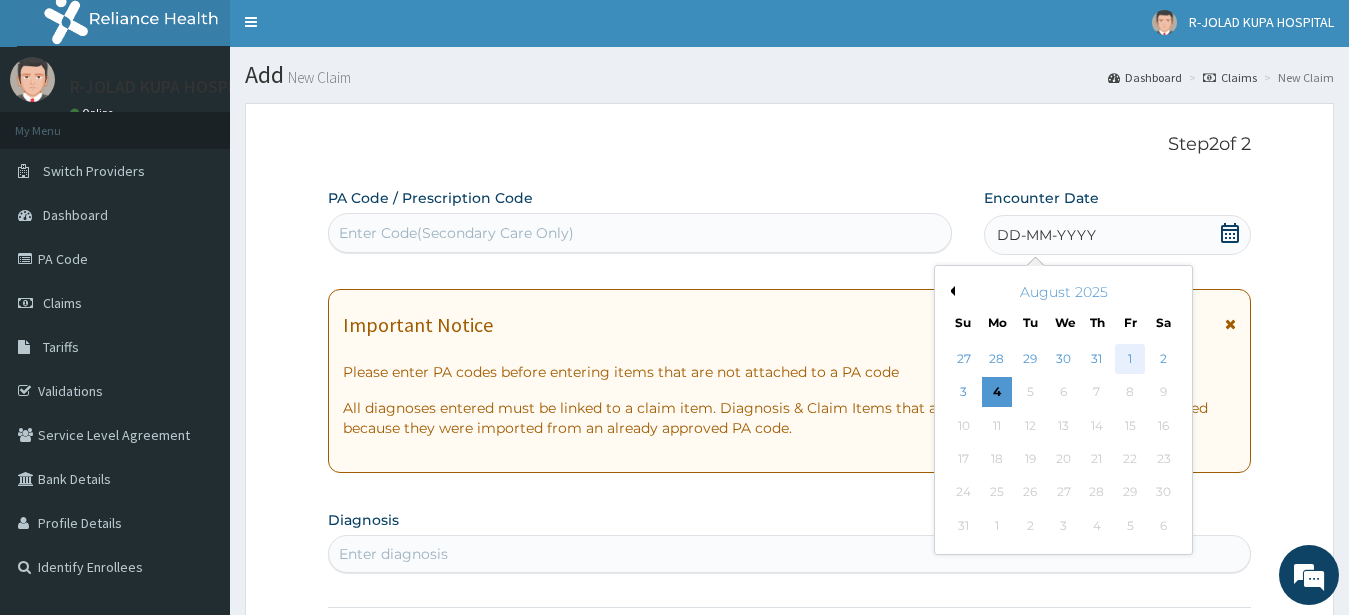 click on "1" at bounding box center (1130, 359) 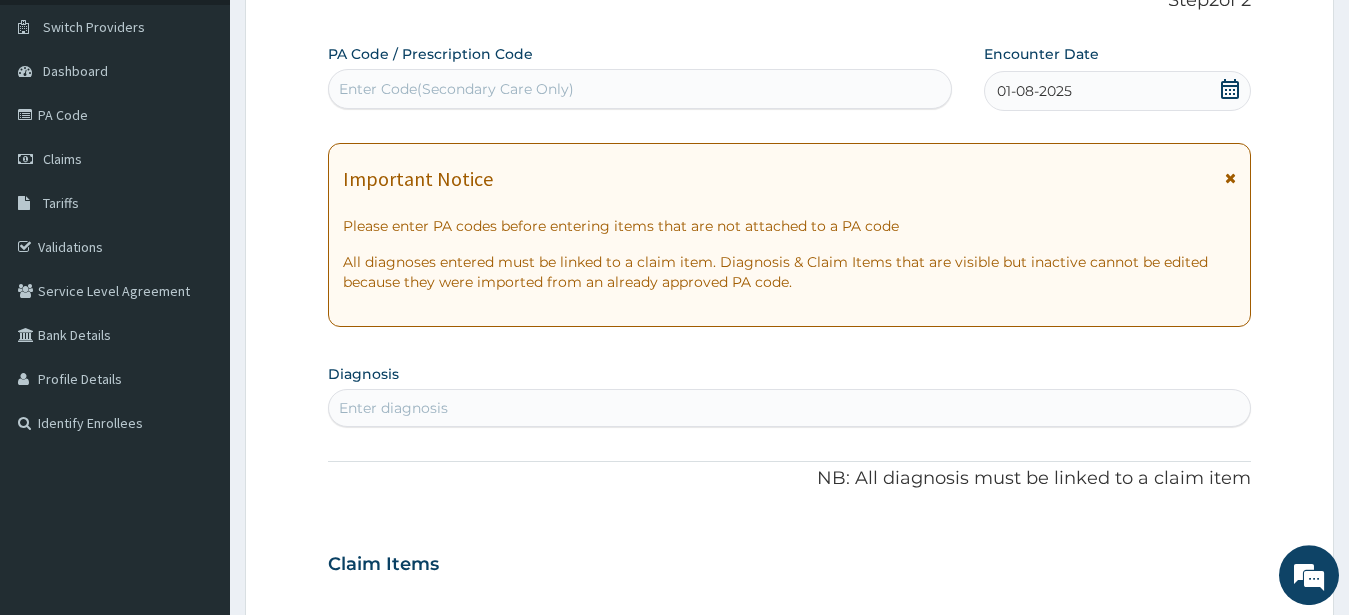 scroll, scrollTop: 309, scrollLeft: 0, axis: vertical 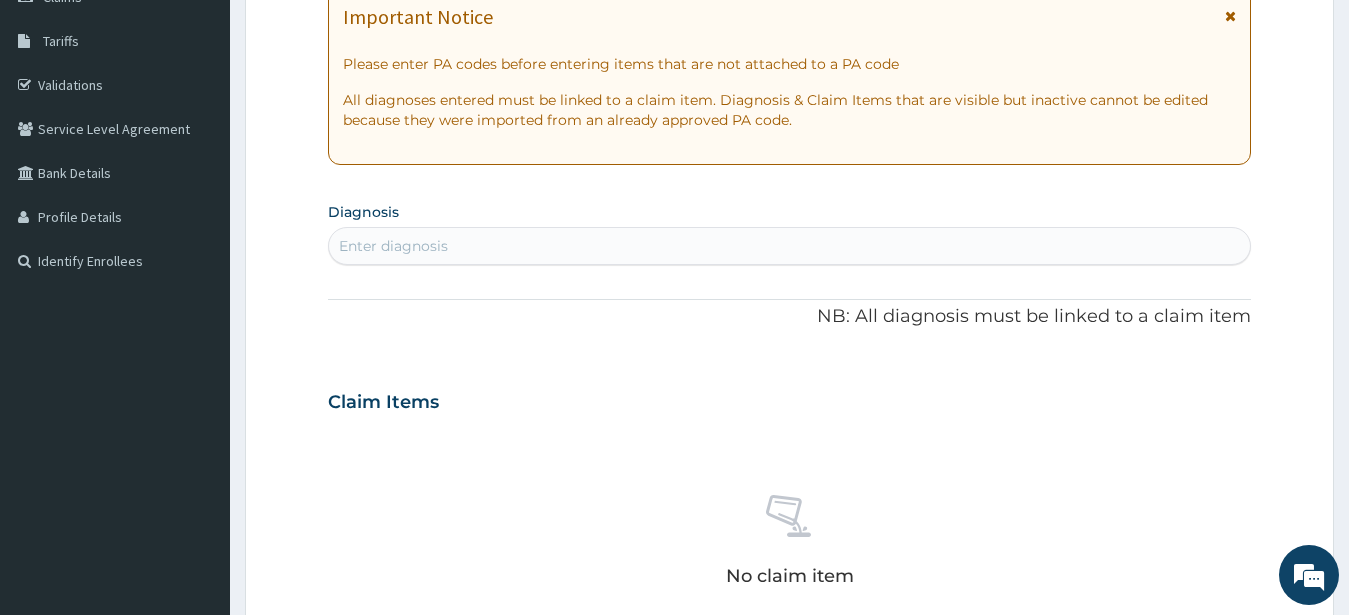 click on "Enter diagnosis" at bounding box center [393, 246] 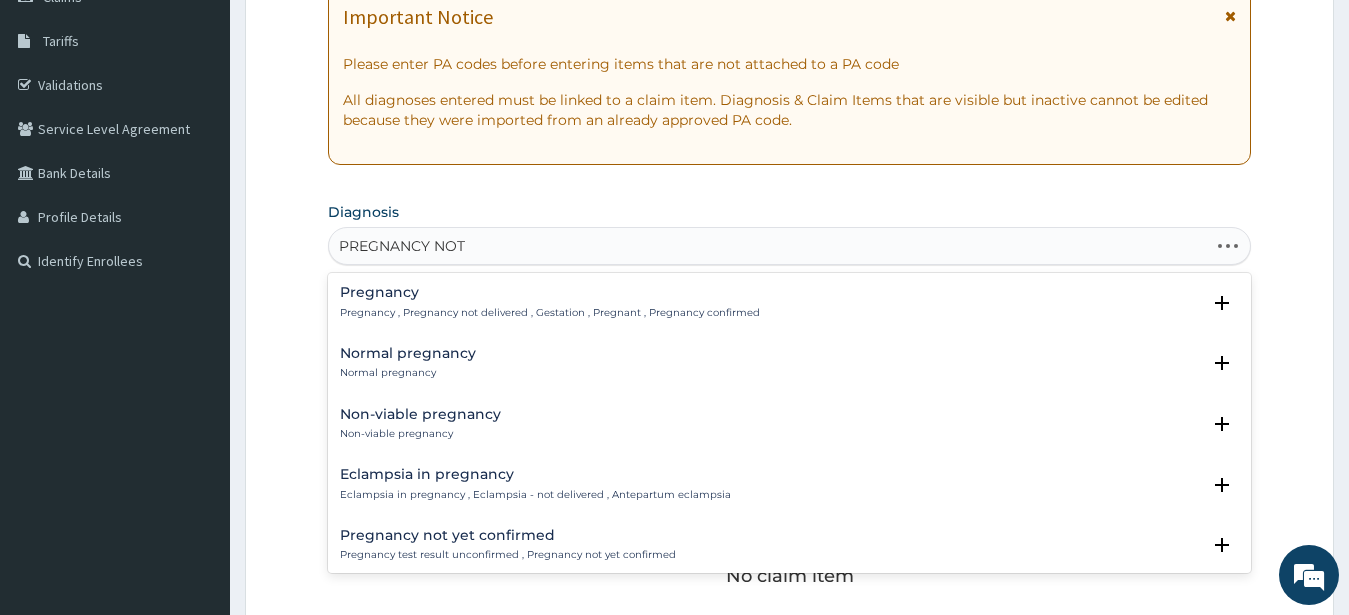 type on "PREGNANCY NOT" 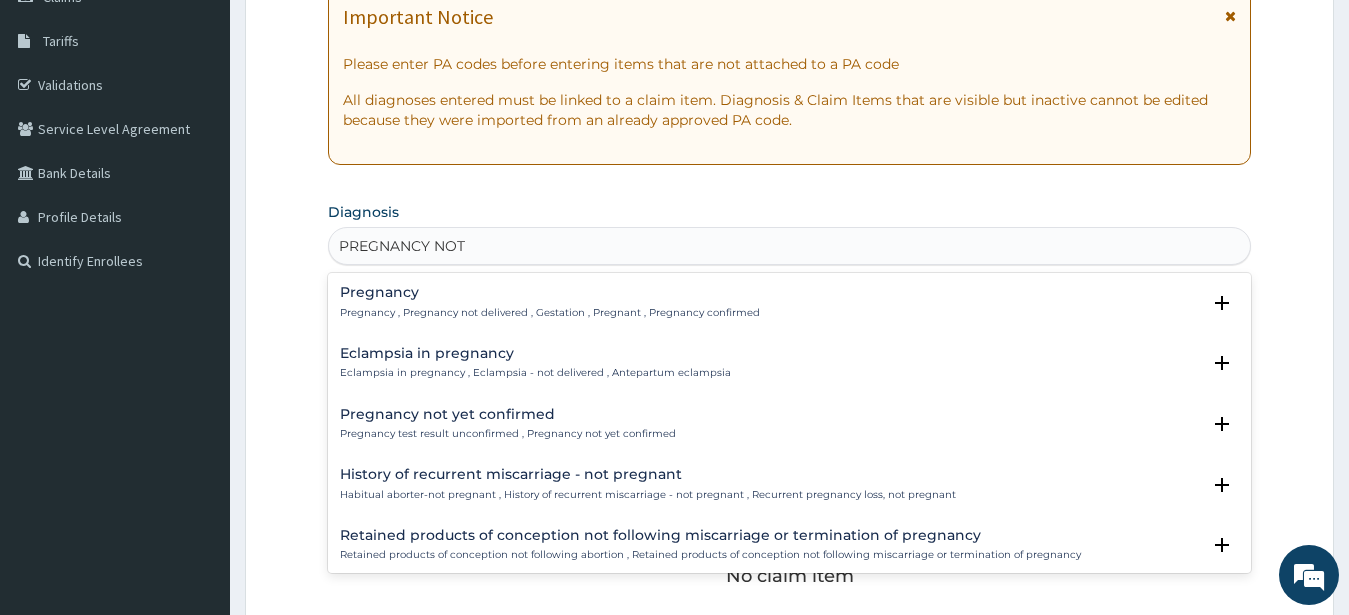 click on "Pregnancy not yet confirmed" at bounding box center (508, 414) 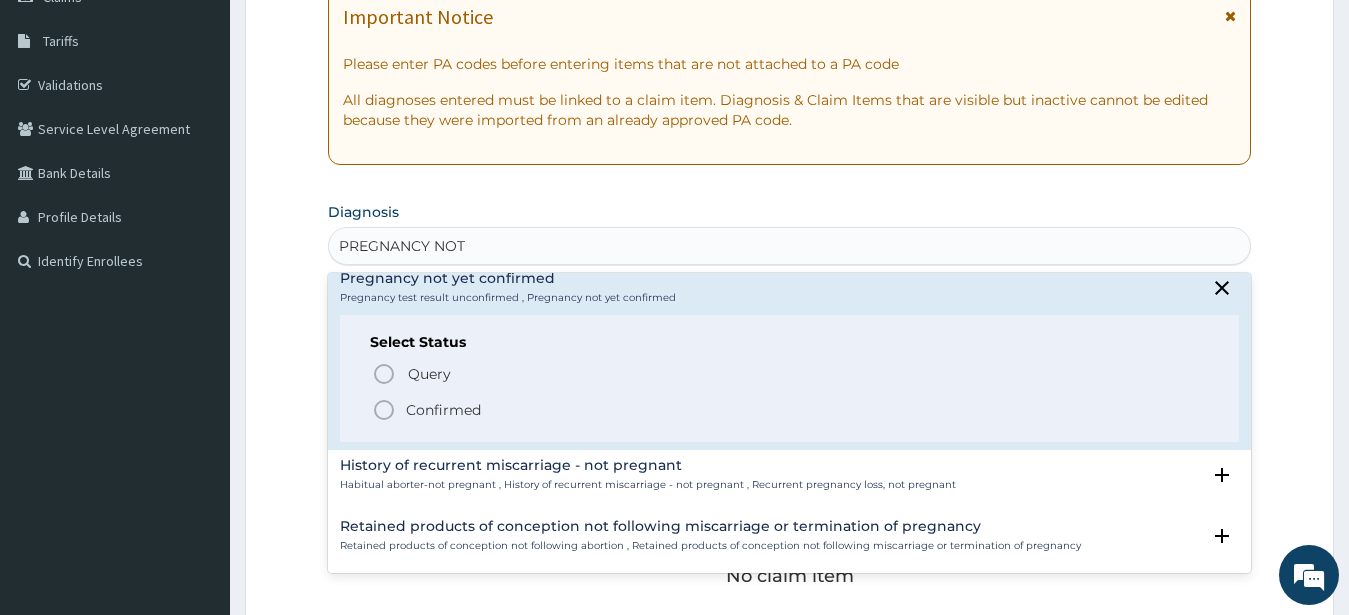 scroll, scrollTop: 138, scrollLeft: 0, axis: vertical 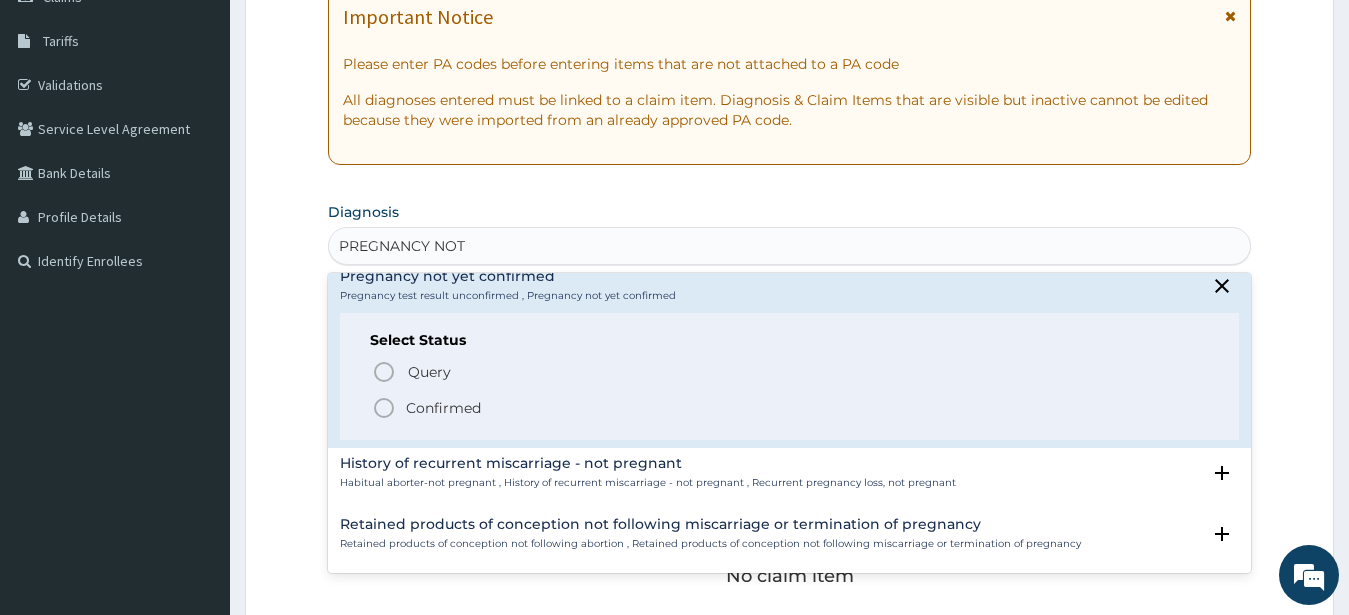 drag, startPoint x: 382, startPoint y: 411, endPoint x: 481, endPoint y: 325, distance: 131.13733 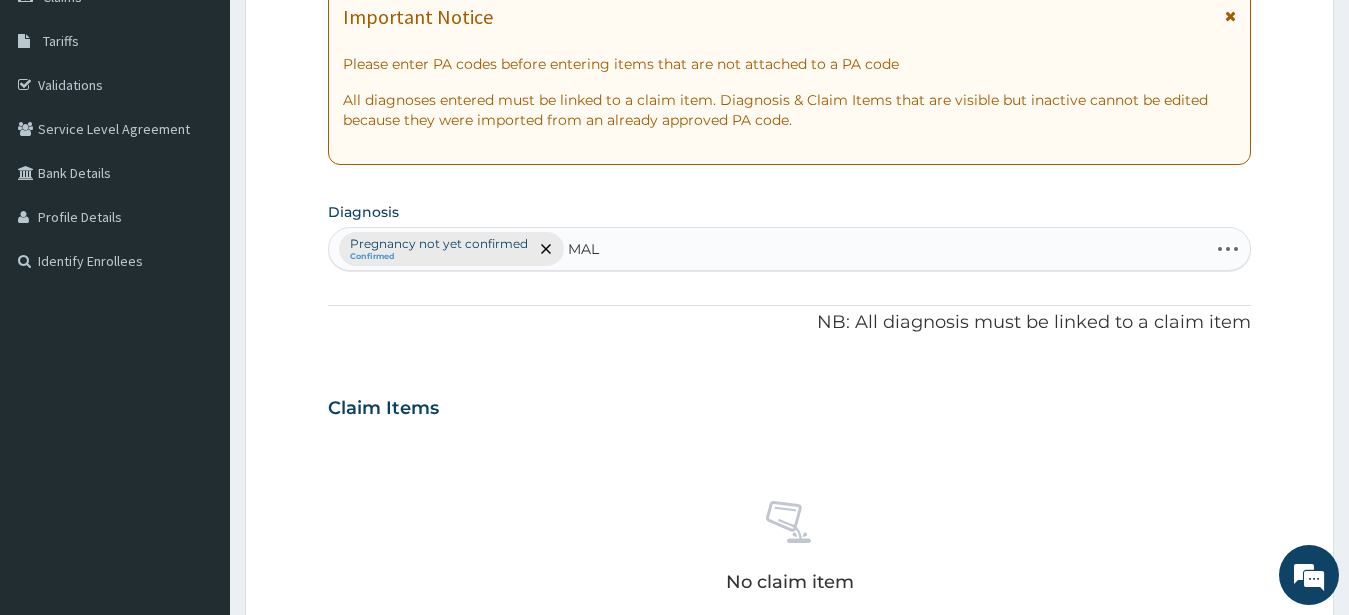 type on "MALA" 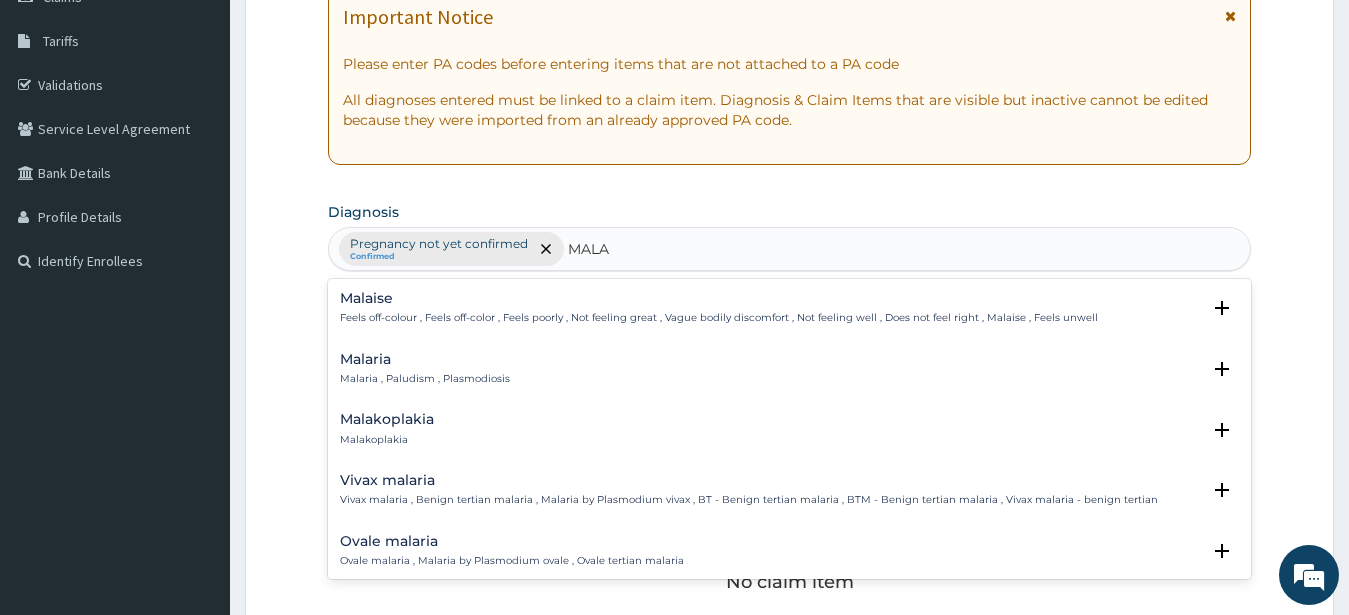 click on "Malaria" at bounding box center [425, 359] 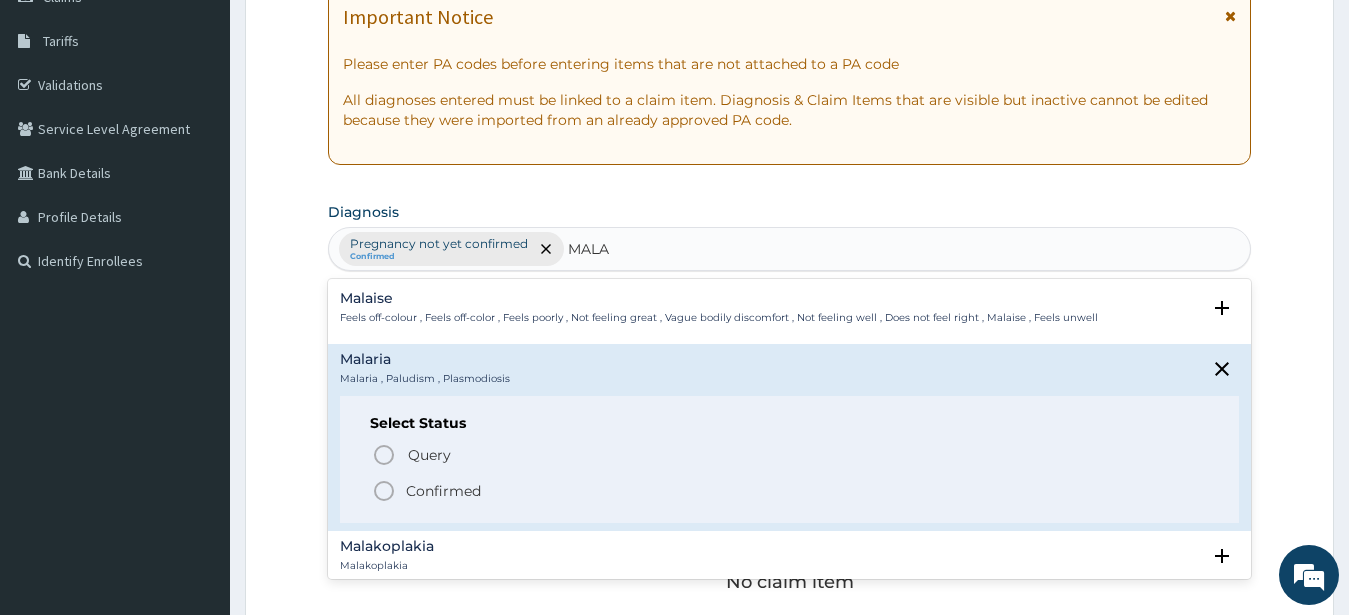 drag, startPoint x: 382, startPoint y: 487, endPoint x: 390, endPoint y: 448, distance: 39.812057 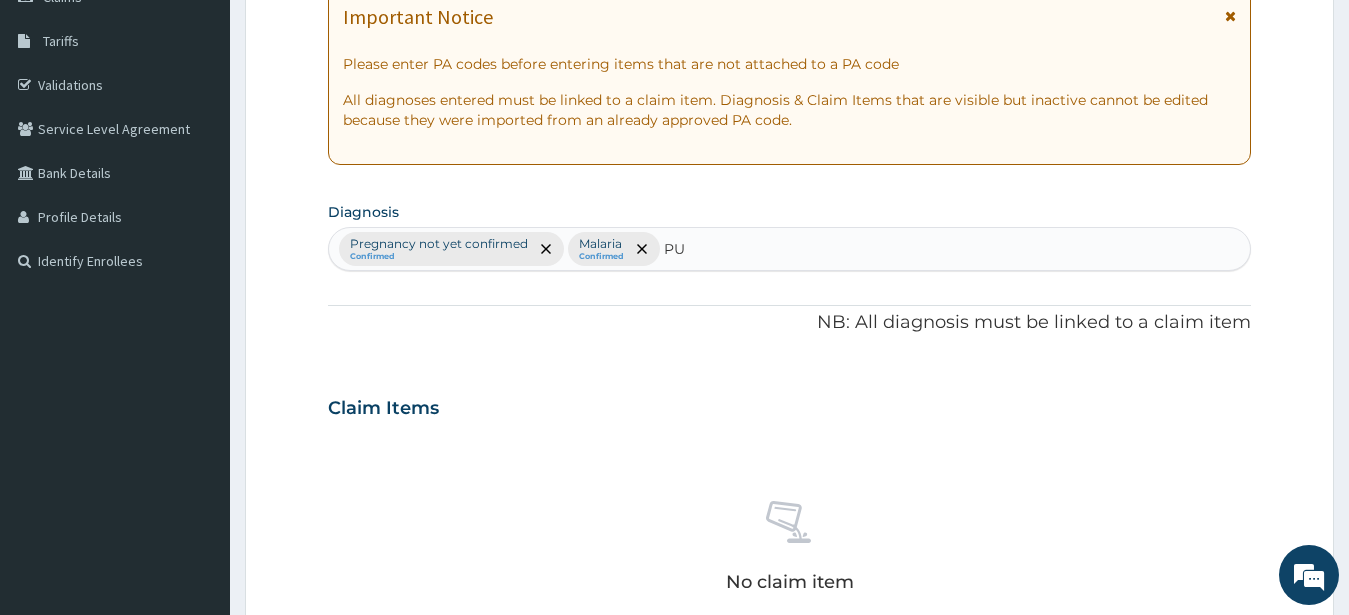 type on "PUD" 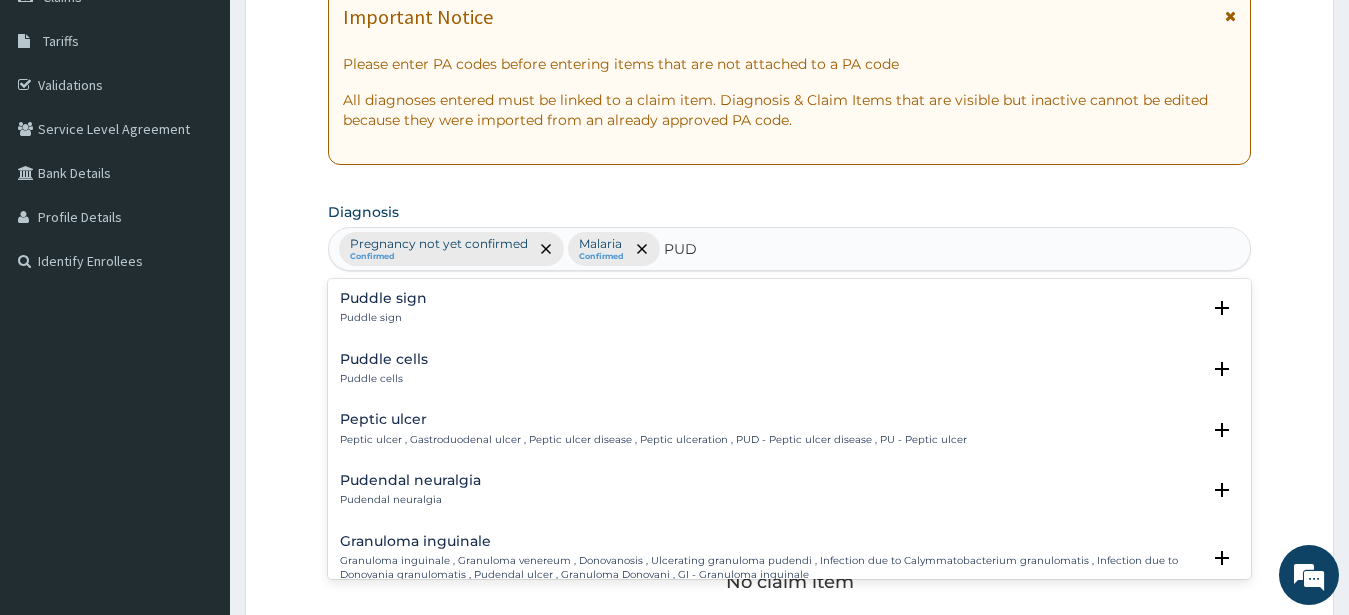 click on "Peptic ulcer Peptic ulcer , Gastroduodenal ulcer , Peptic ulcer disease , Peptic ulceration , PUD - Peptic ulcer disease , PU - Peptic ulcer" at bounding box center [653, 429] 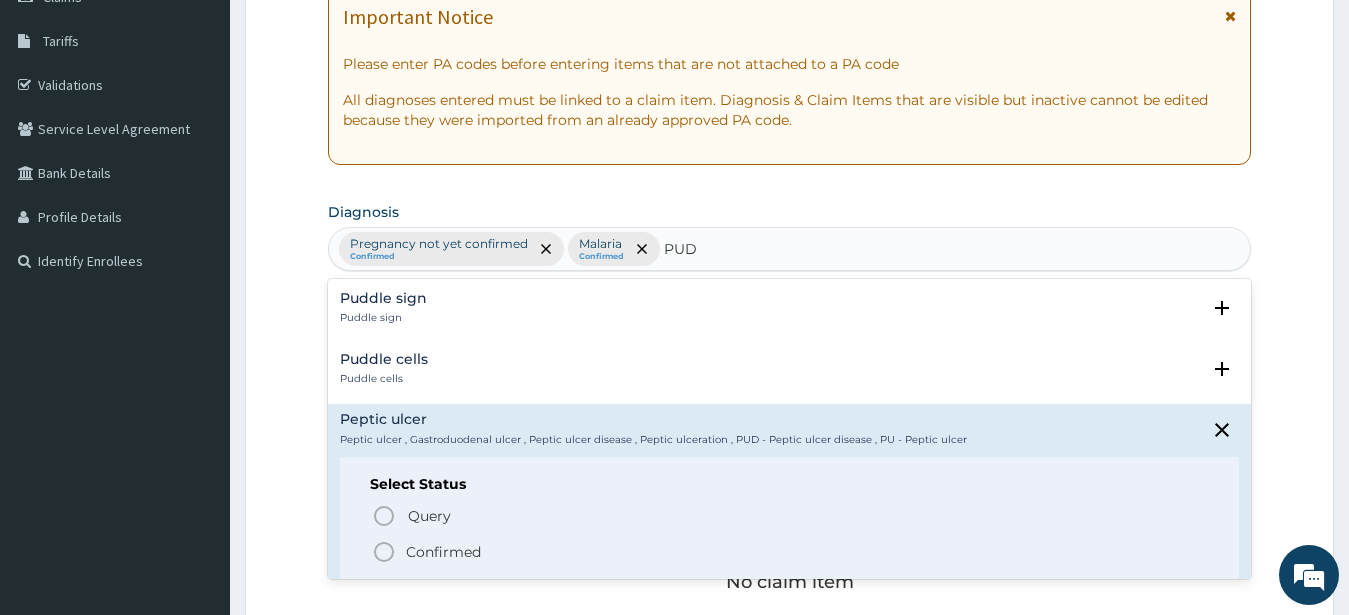 drag, startPoint x: 382, startPoint y: 547, endPoint x: 389, endPoint y: 536, distance: 13.038404 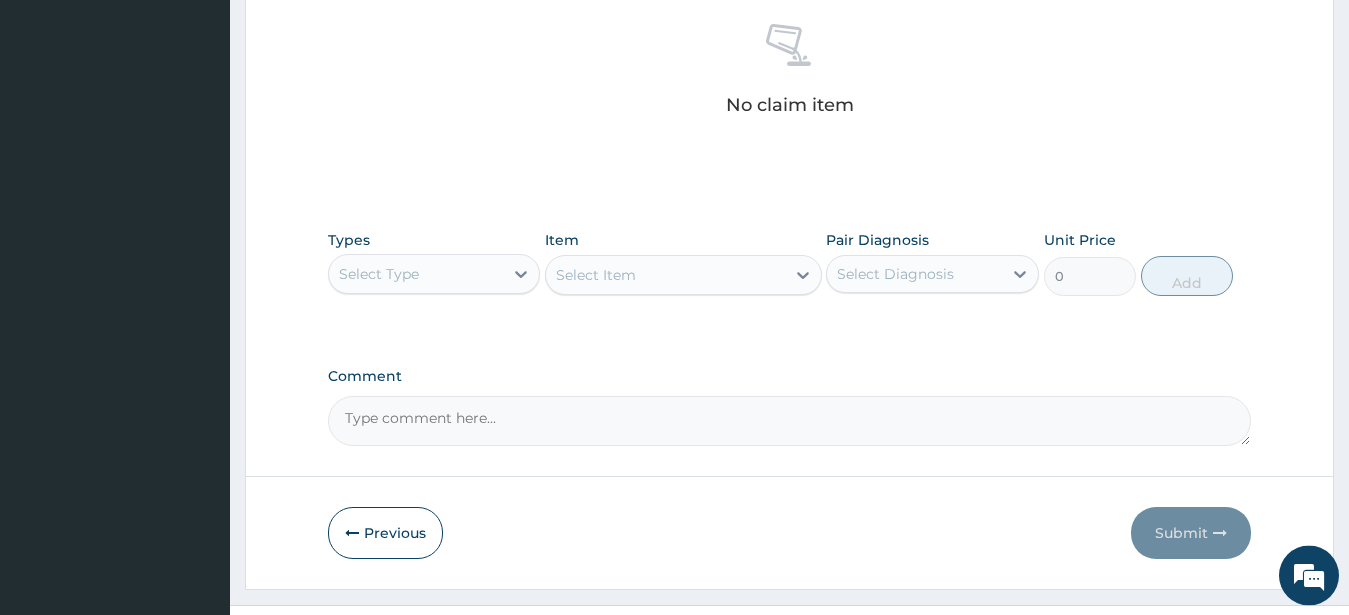 scroll, scrollTop: 819, scrollLeft: 0, axis: vertical 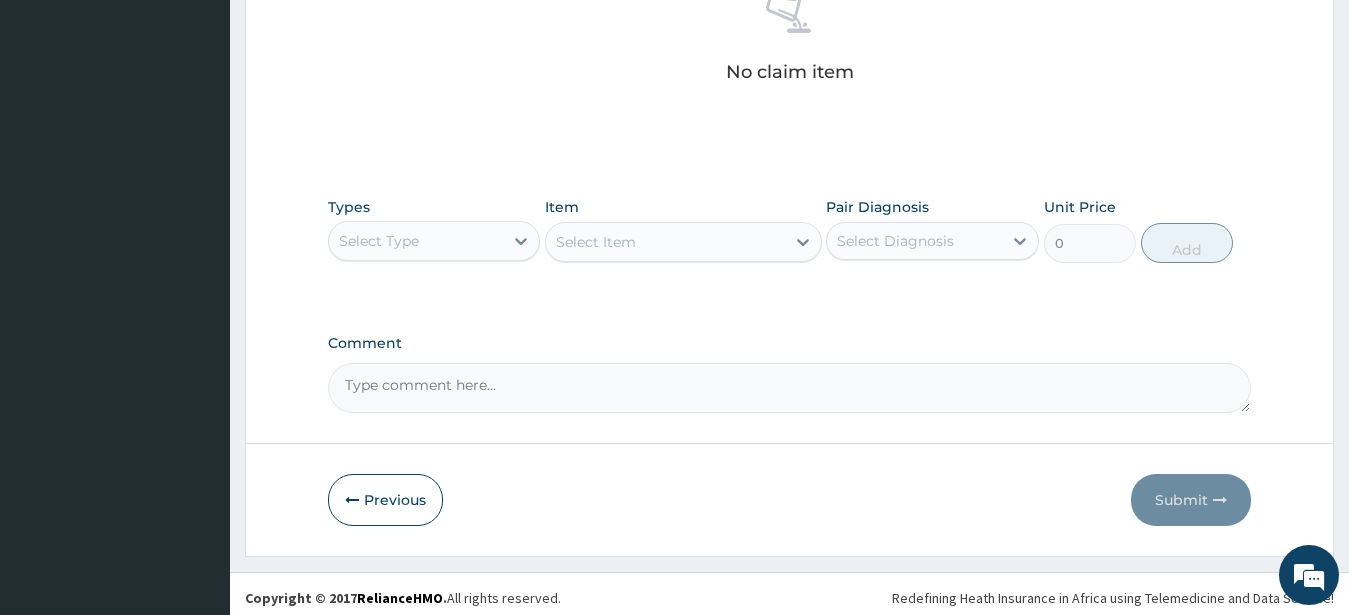 click on "Select Type" at bounding box center [416, 241] 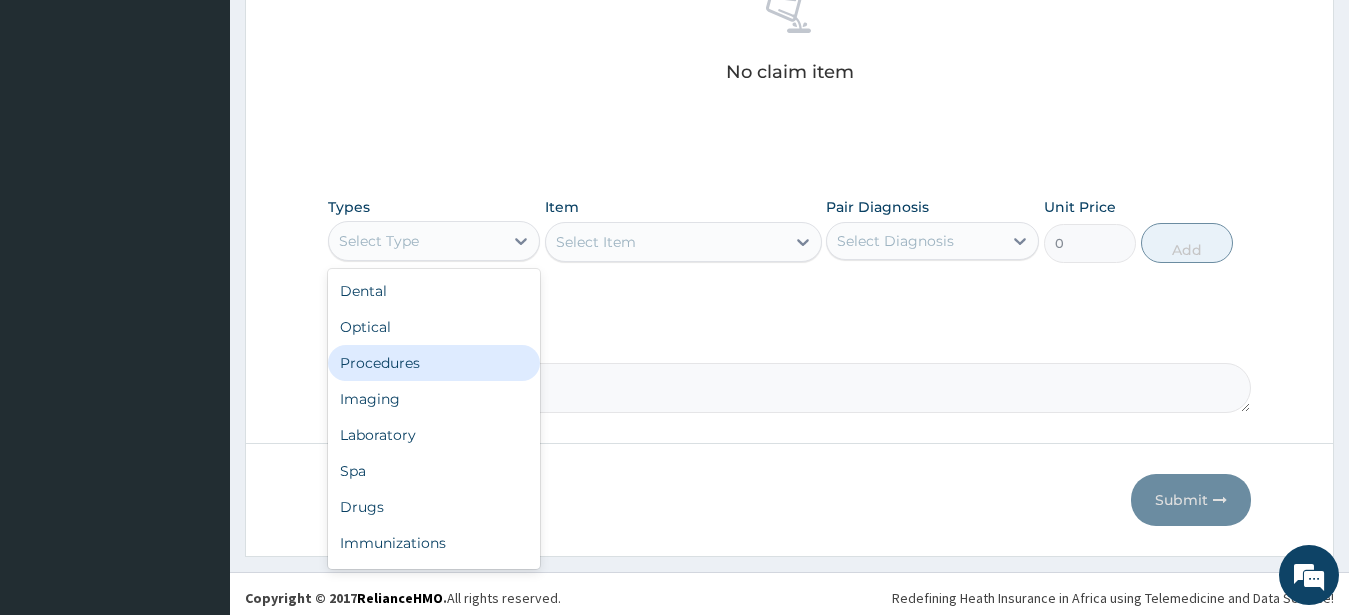 click on "Procedures" at bounding box center (434, 363) 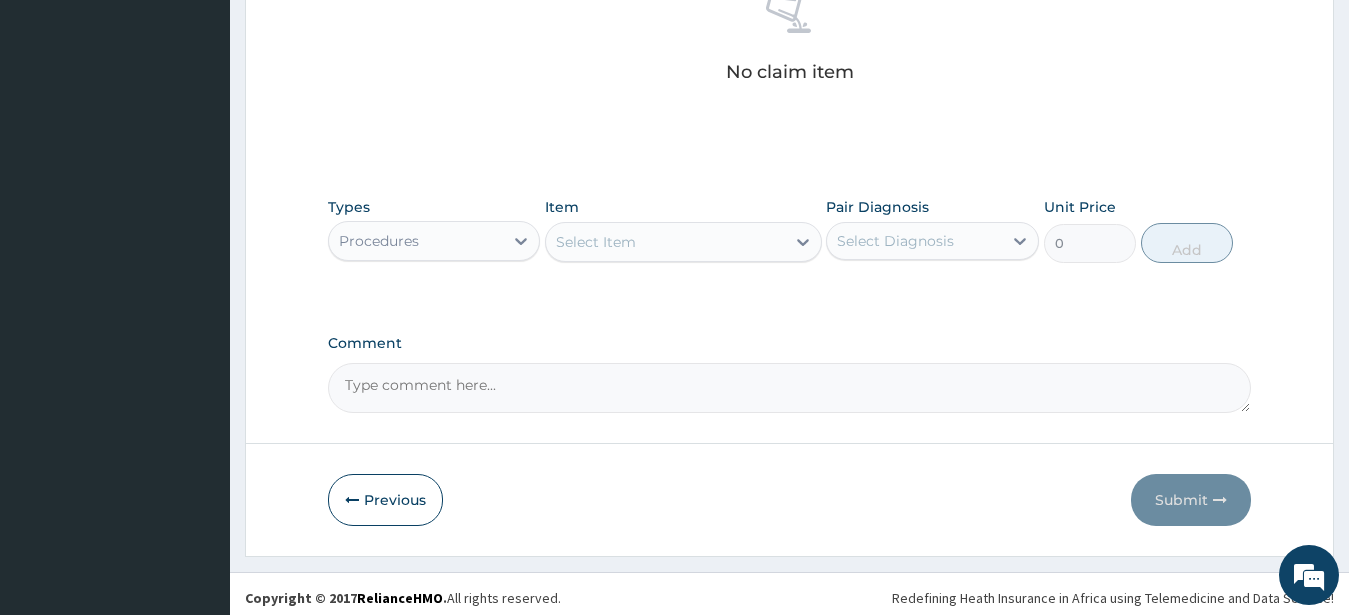 click on "Select Item" at bounding box center [665, 242] 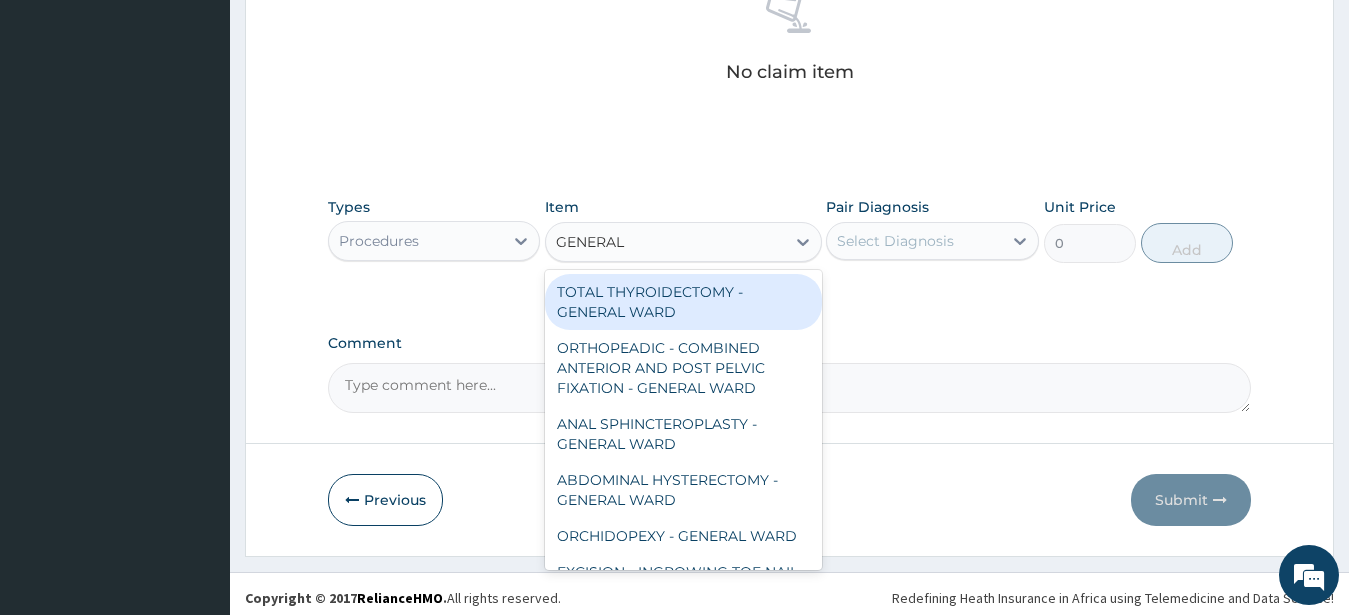 type on "GENERAL C" 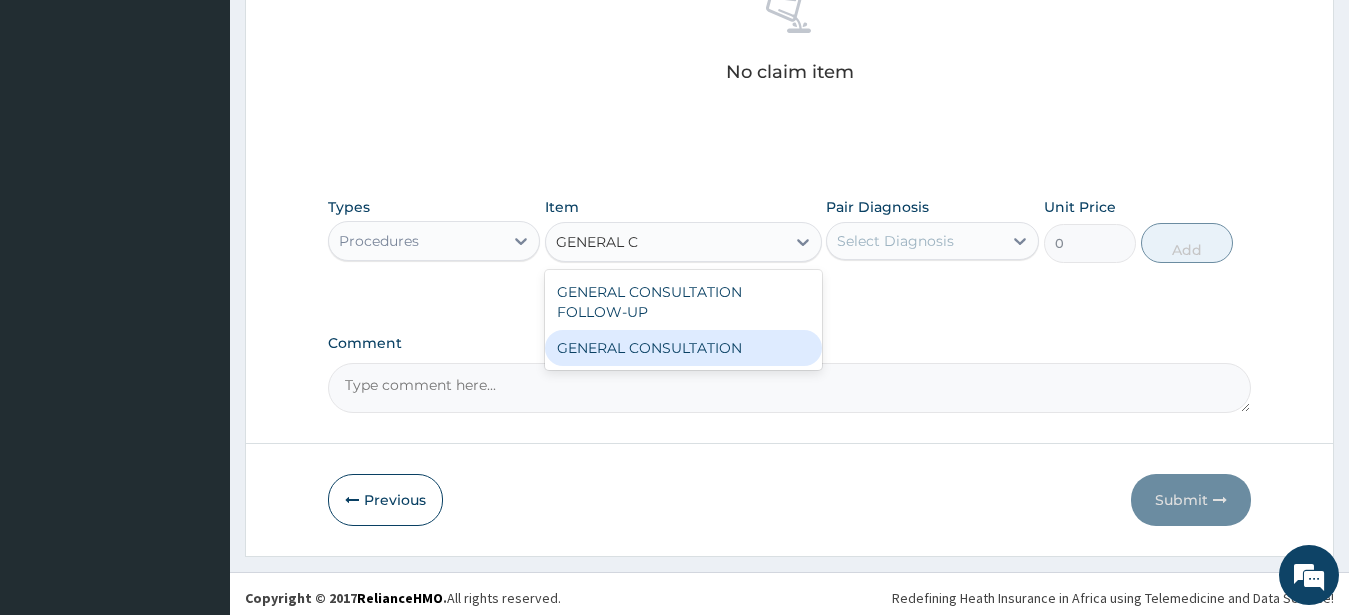 drag, startPoint x: 683, startPoint y: 345, endPoint x: 713, endPoint y: 329, distance: 34 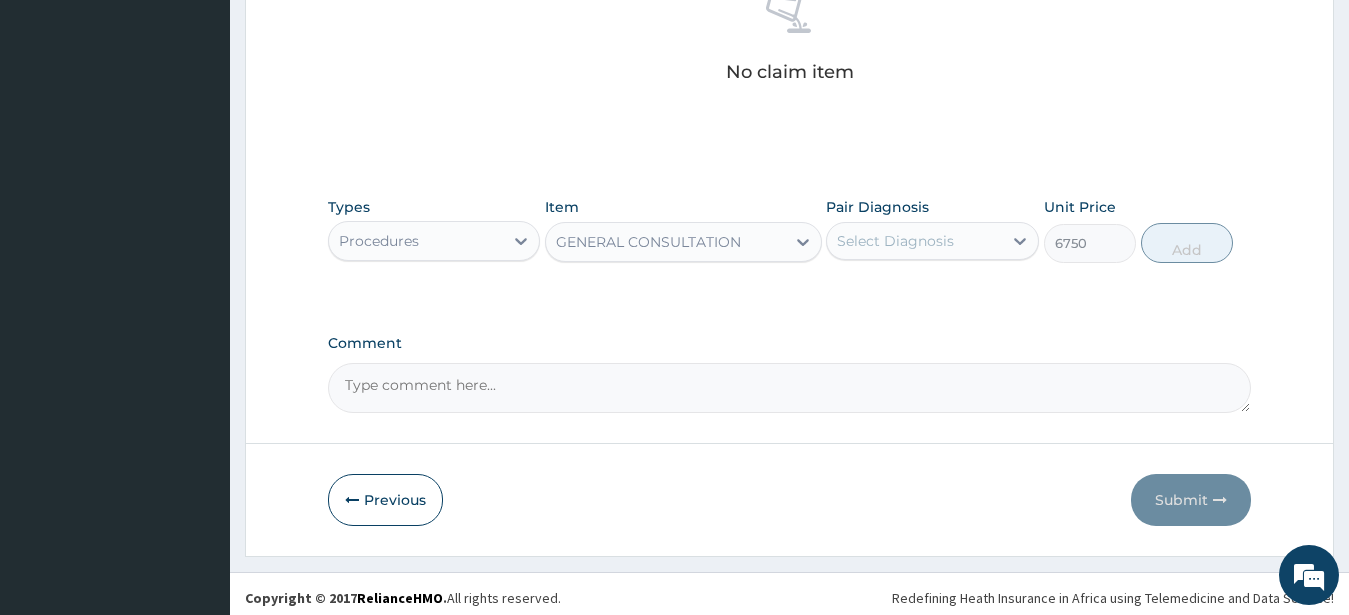 click on "Select Diagnosis" at bounding box center [895, 241] 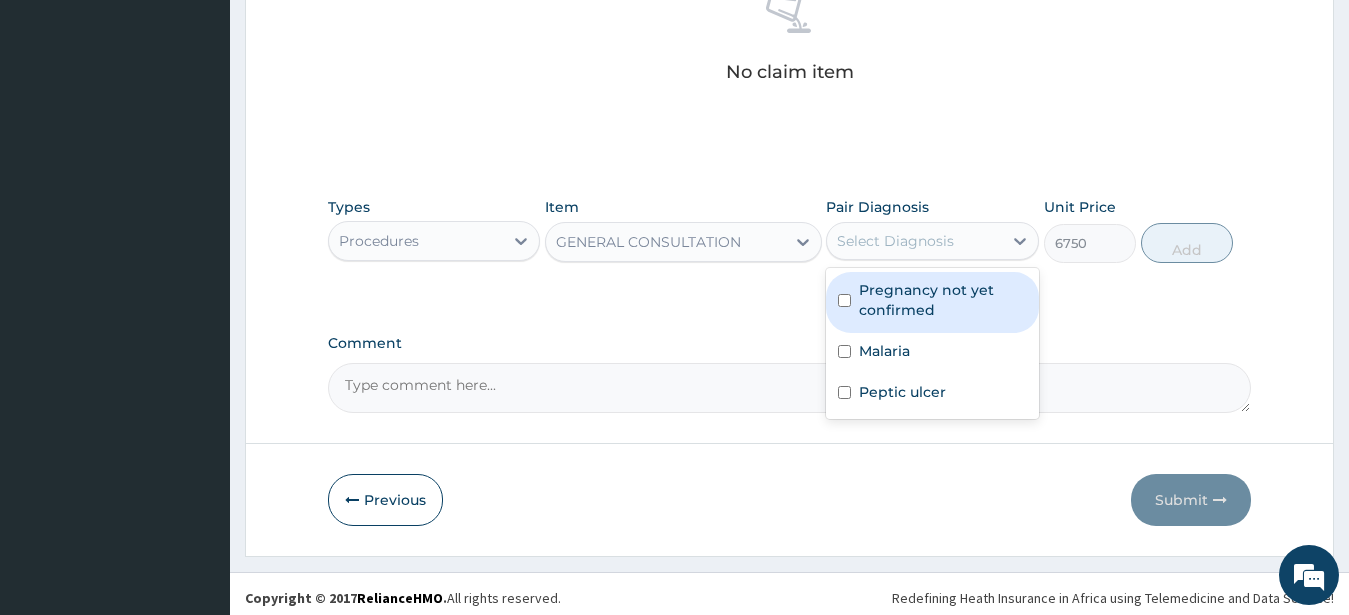 click on "Pregnancy not yet confirmed" at bounding box center [943, 300] 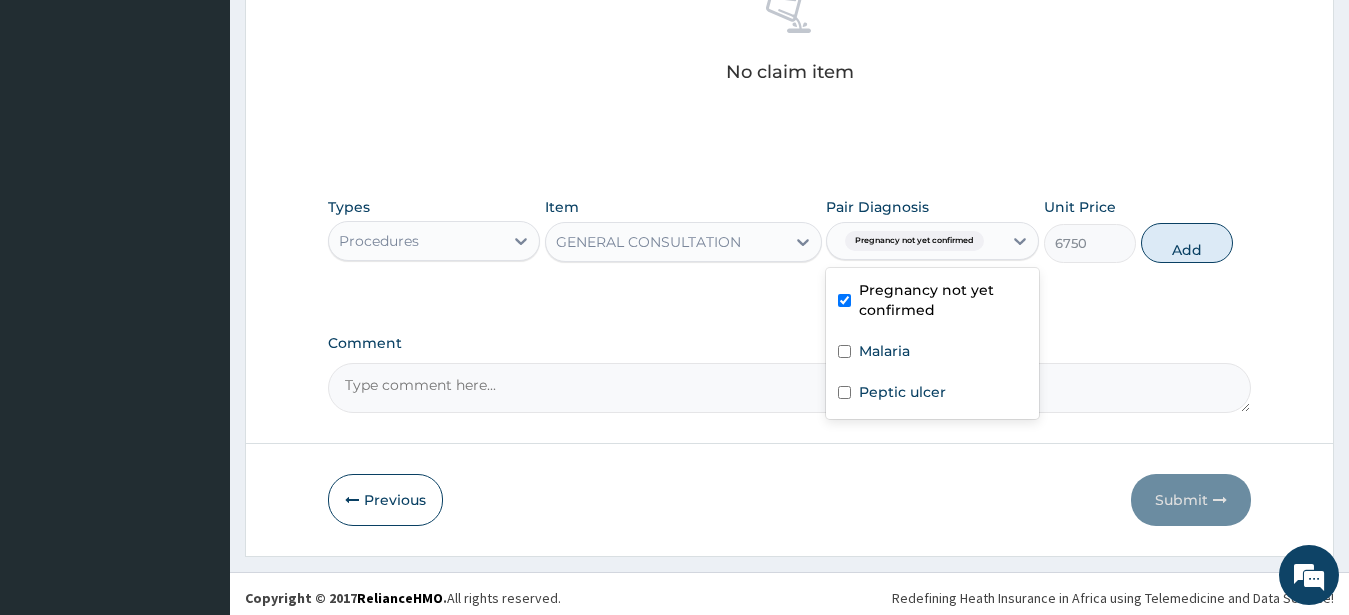 checkbox on "true" 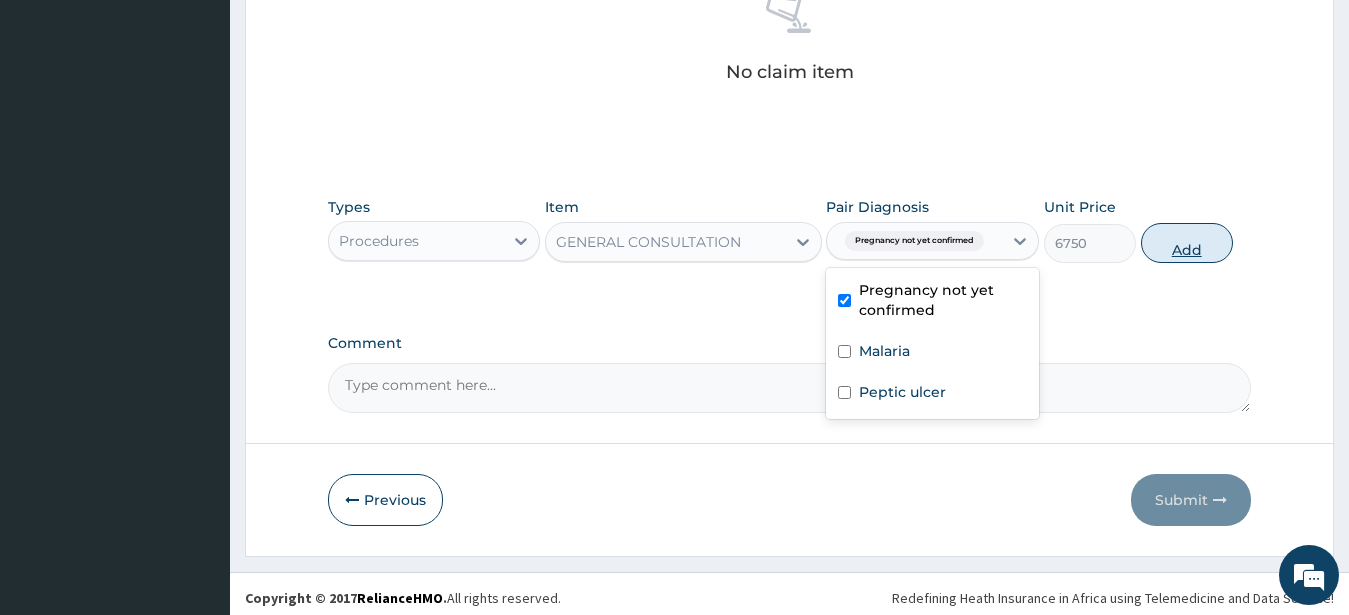 drag, startPoint x: 1164, startPoint y: 241, endPoint x: 1146, endPoint y: 236, distance: 18.681541 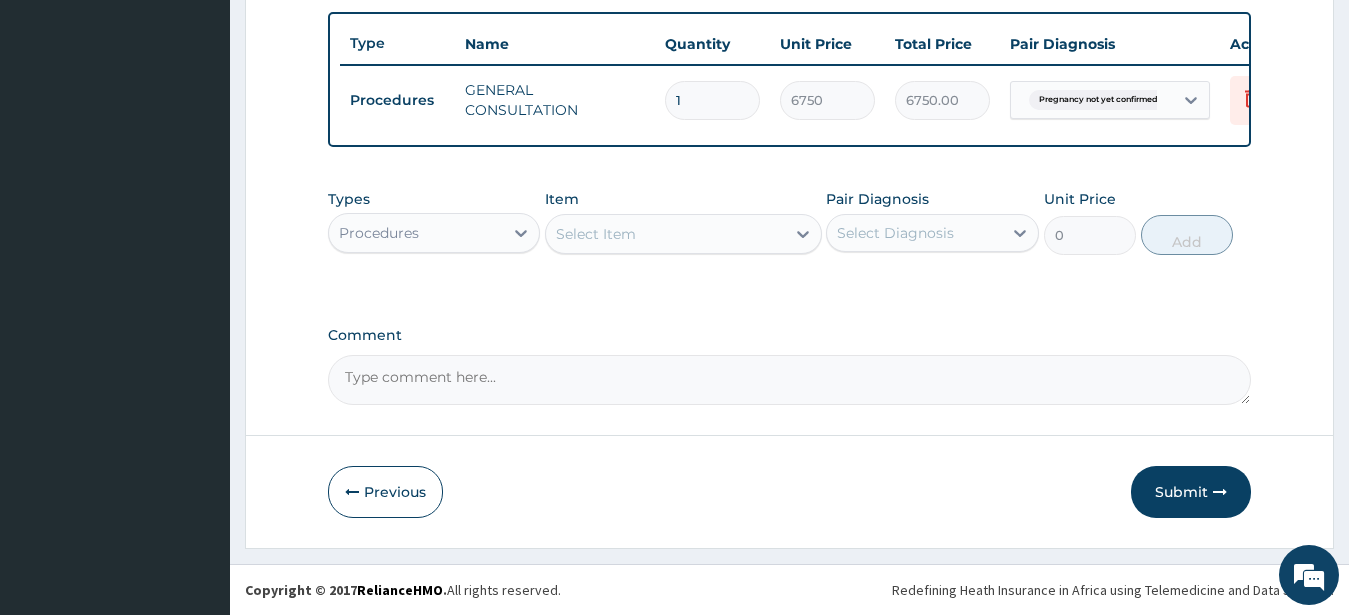 scroll, scrollTop: 749, scrollLeft: 0, axis: vertical 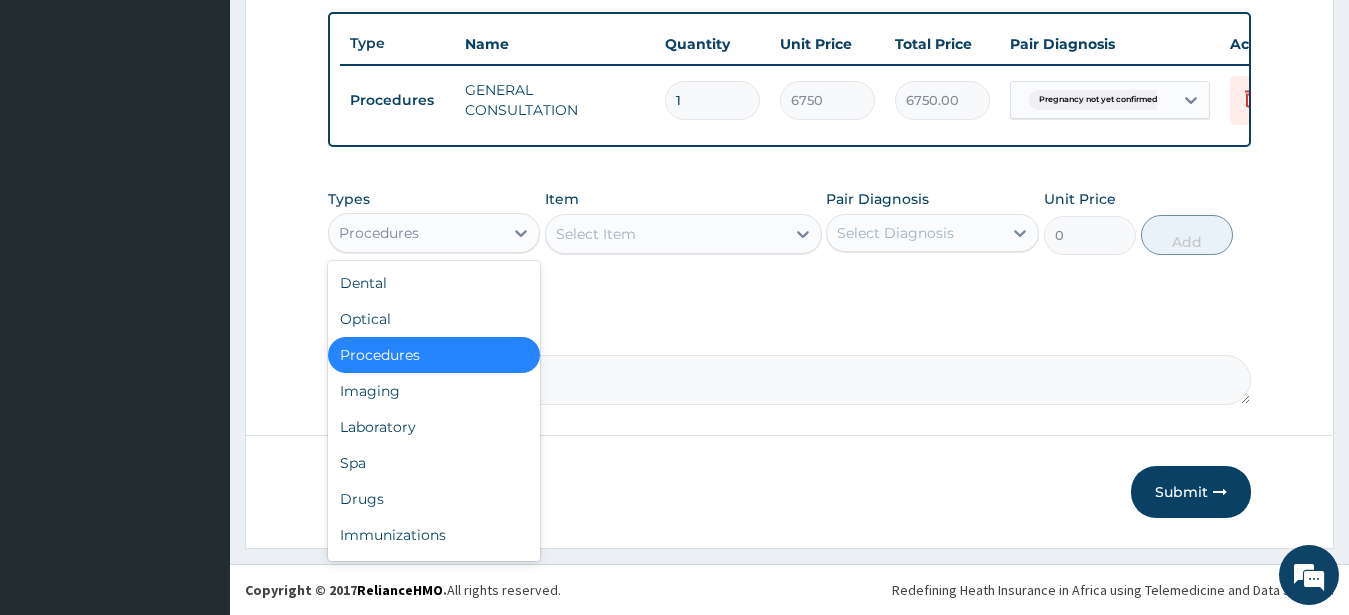 click on "Procedures" at bounding box center [379, 233] 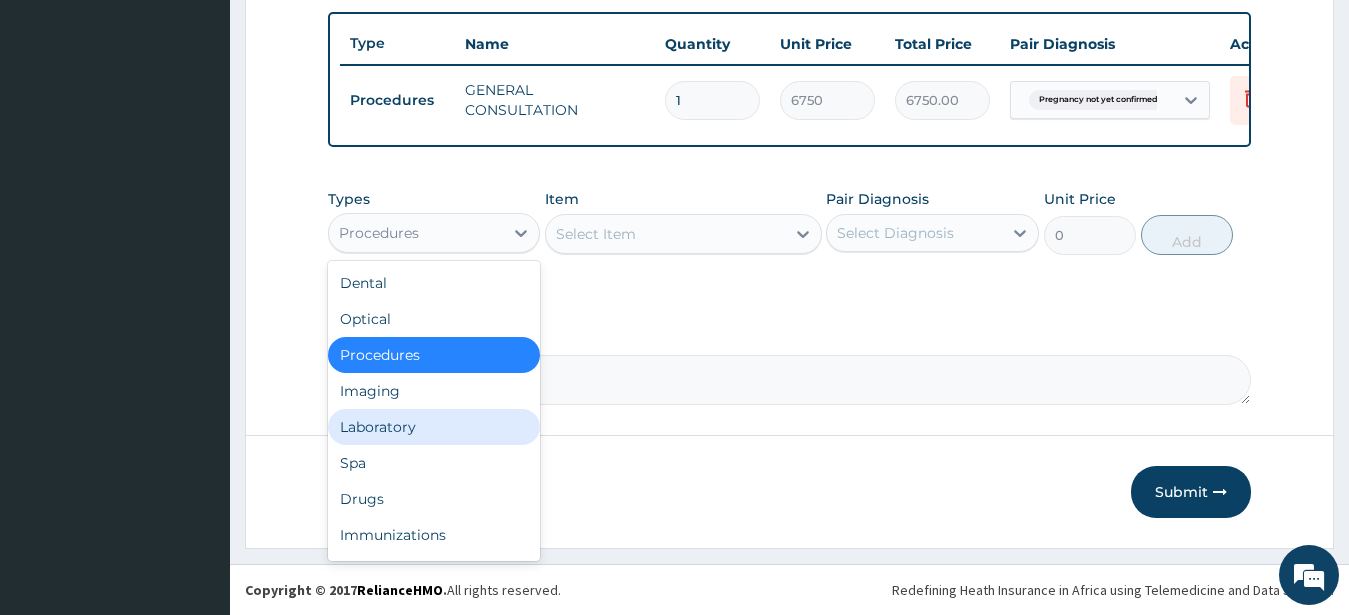 click on "Laboratory" at bounding box center (434, 427) 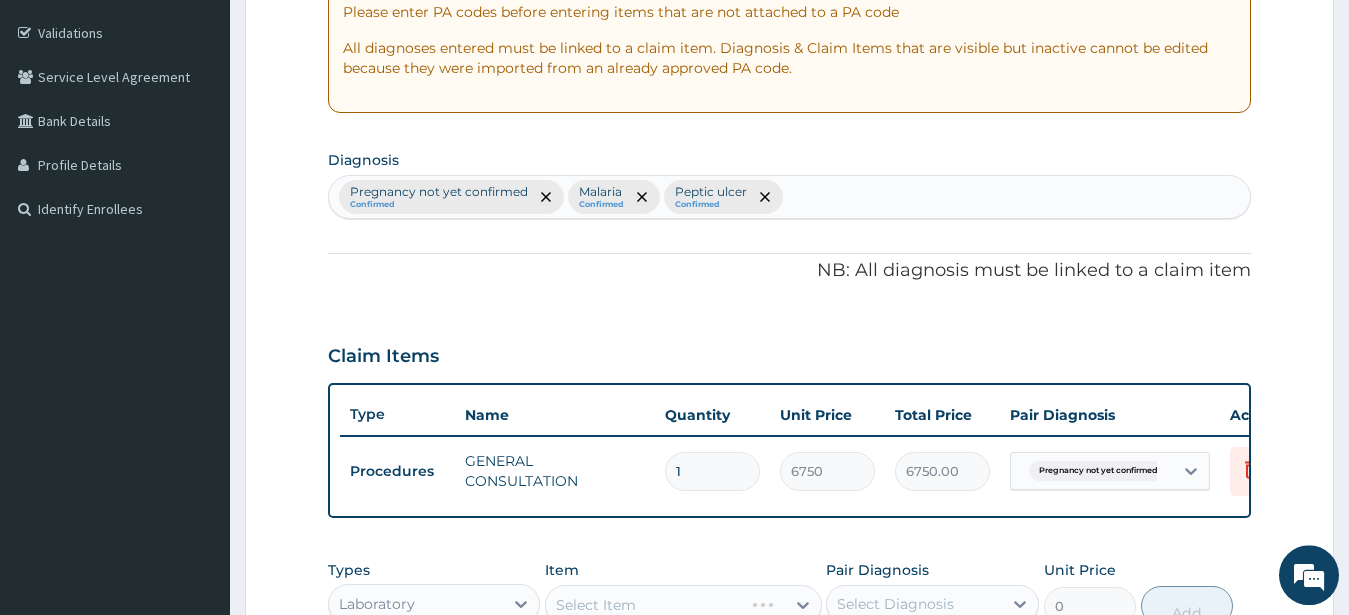 scroll, scrollTop: 341, scrollLeft: 0, axis: vertical 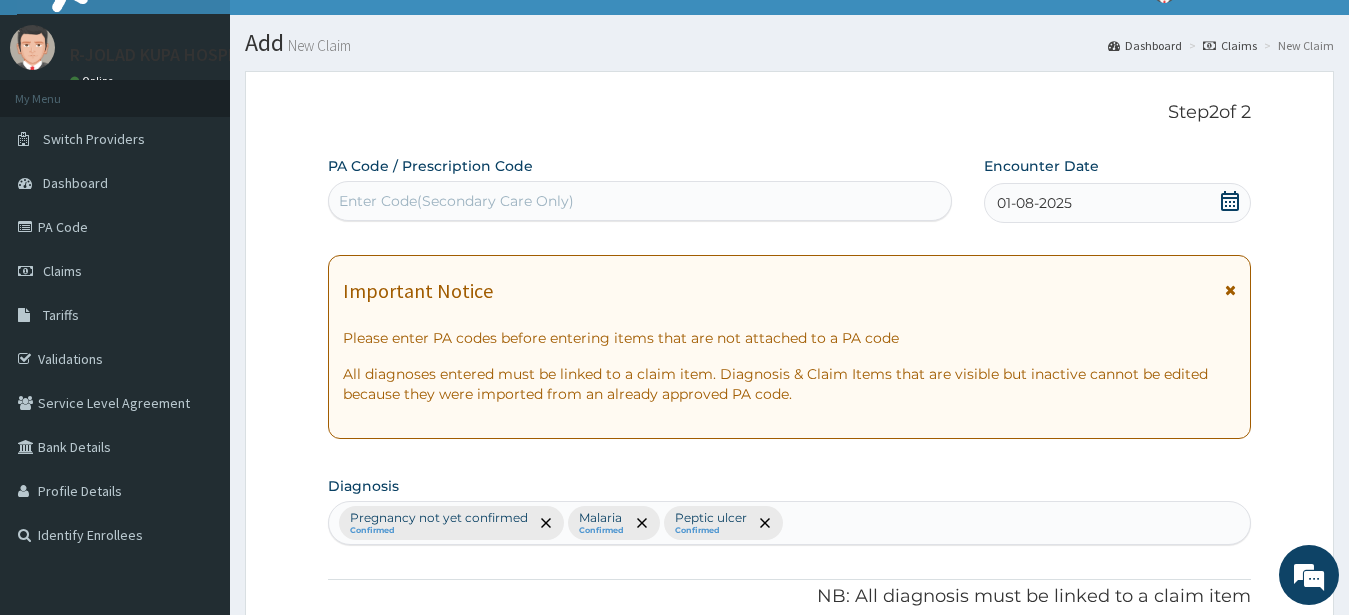 click on "Enter Code(Secondary Care Only)" at bounding box center (456, 201) 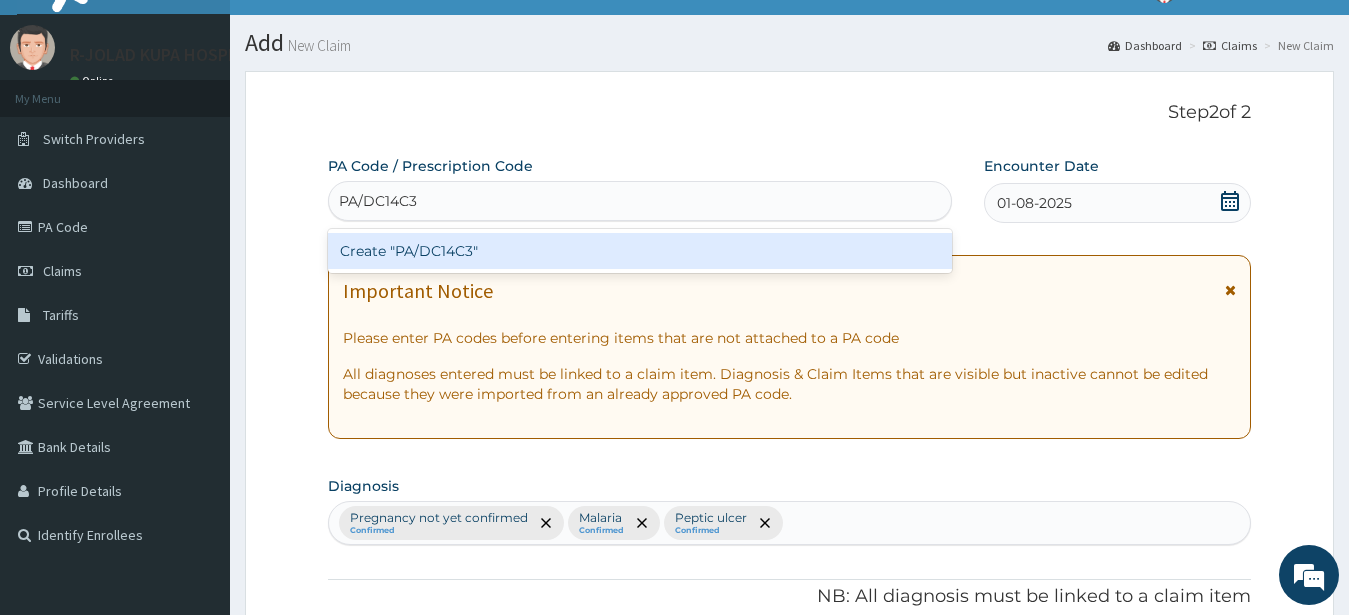 click on "Create "PA/DC14C3"" at bounding box center (640, 251) 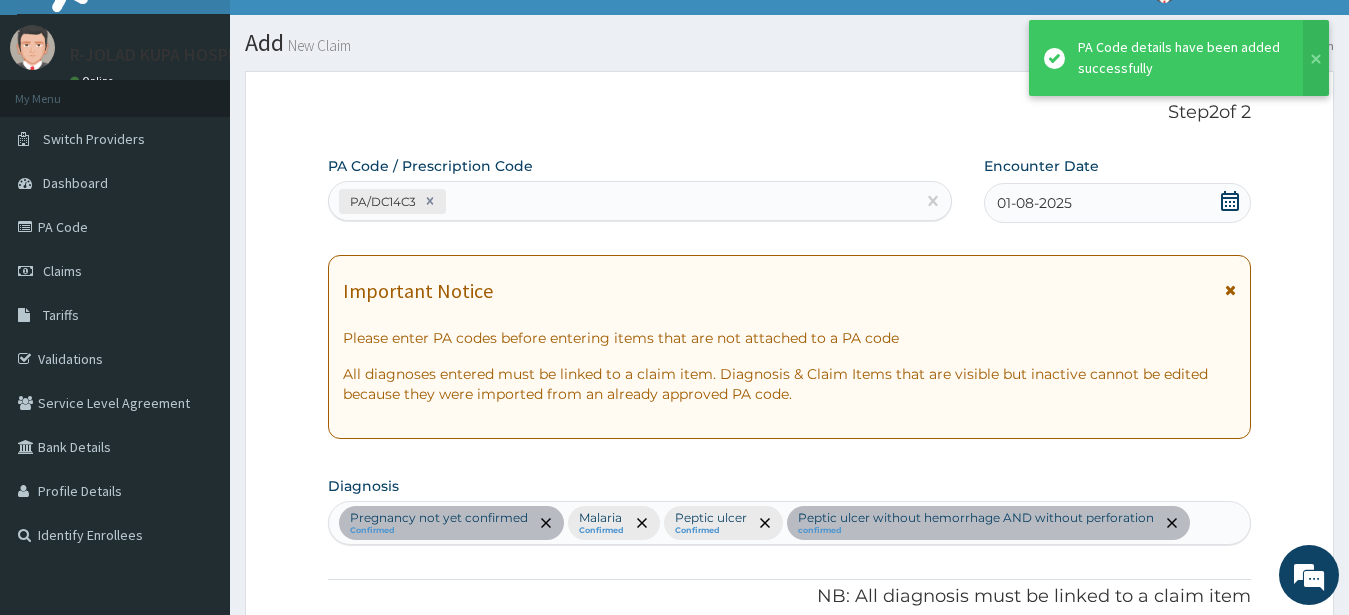 scroll, scrollTop: 667, scrollLeft: 0, axis: vertical 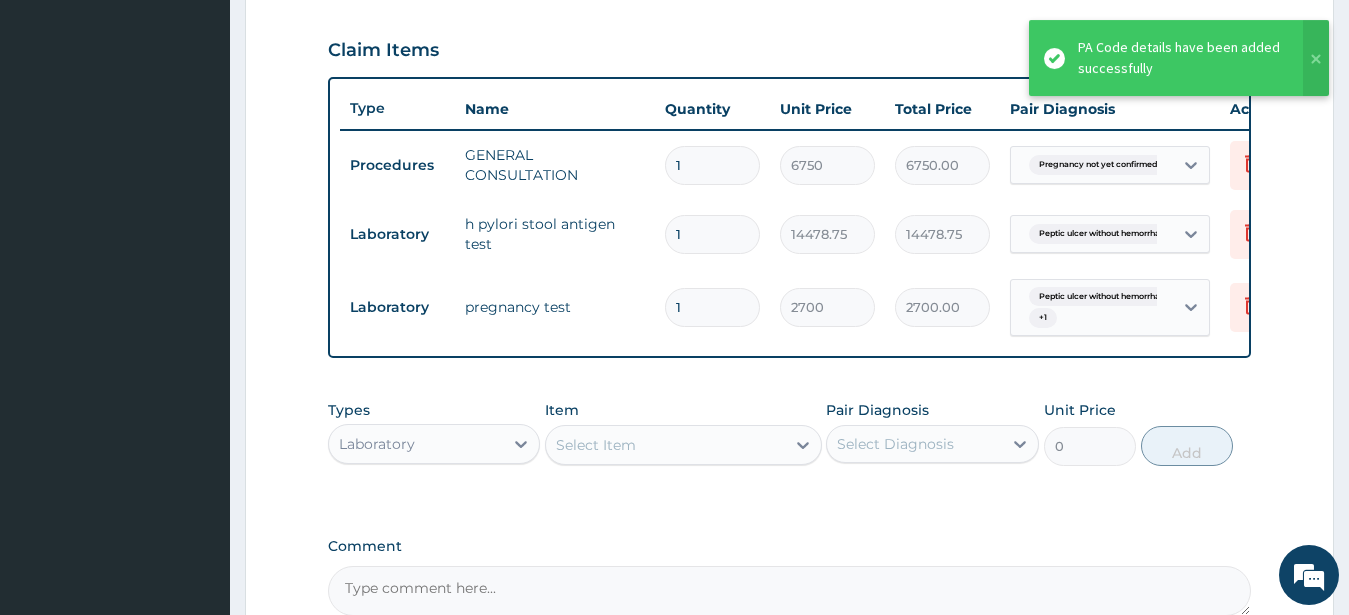 click on "Select Item" at bounding box center [596, 445] 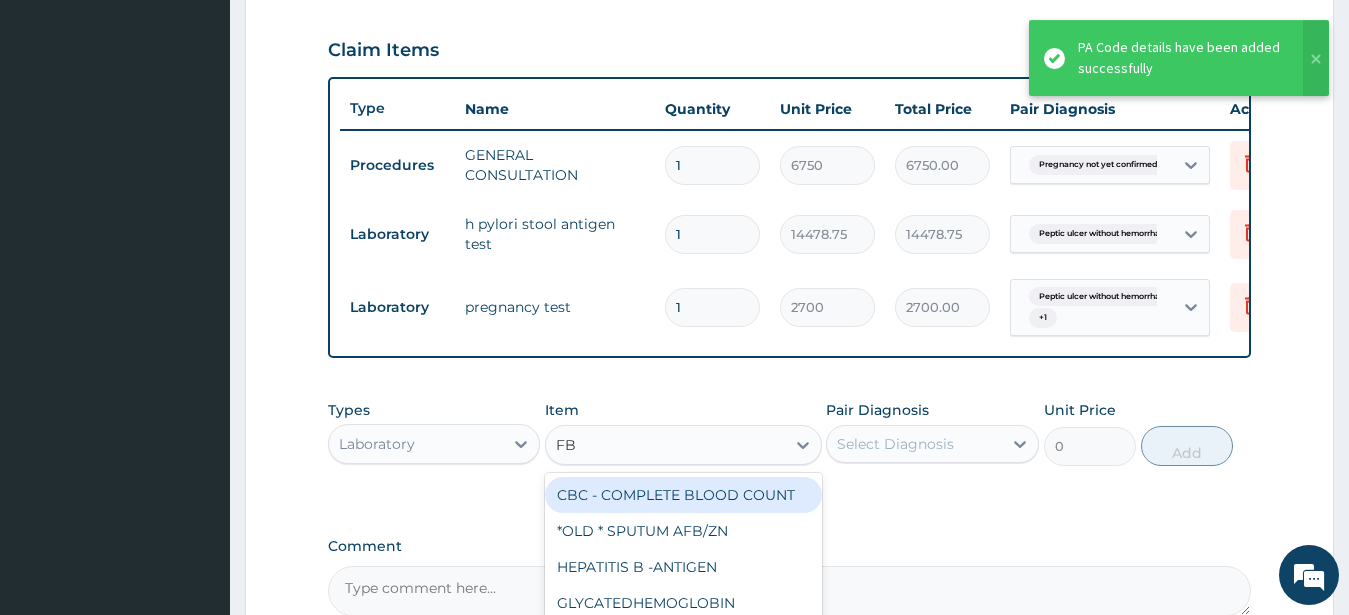 type on "FBC" 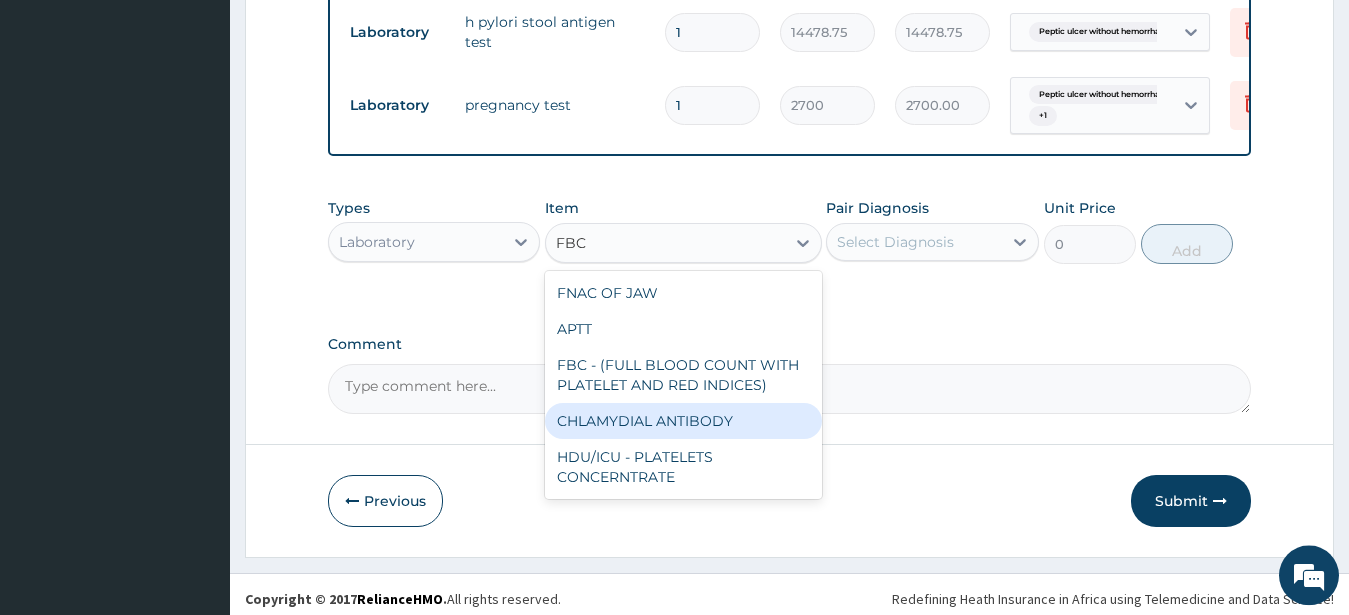 scroll, scrollTop: 871, scrollLeft: 0, axis: vertical 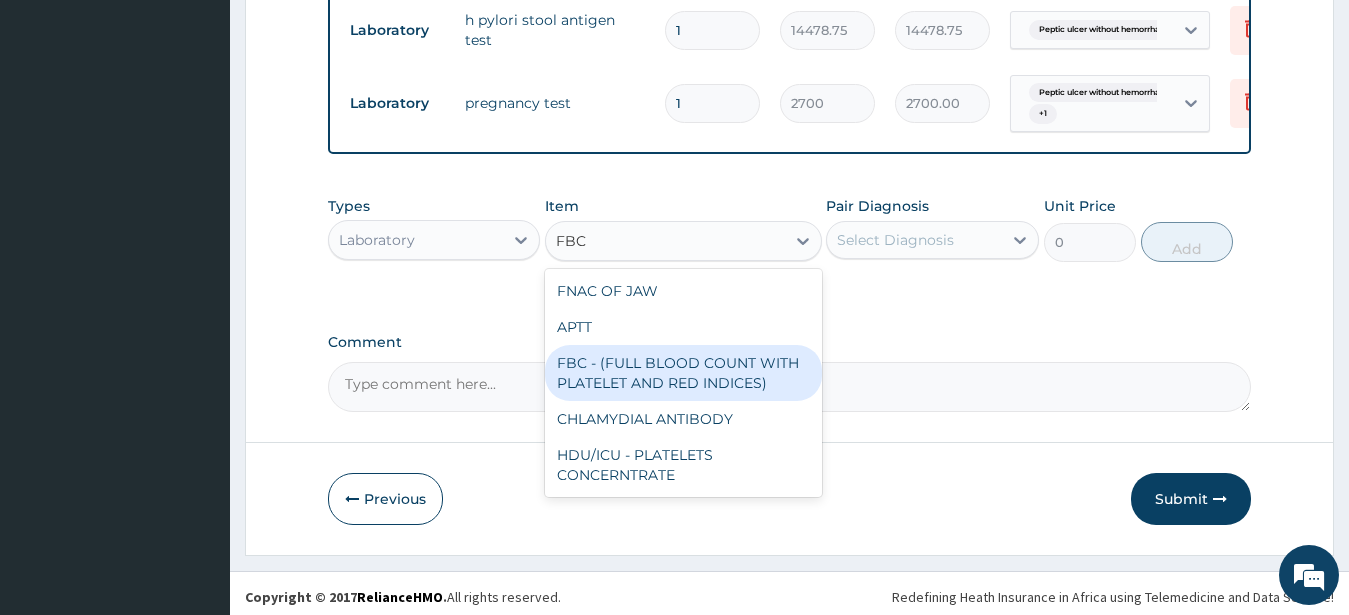 drag, startPoint x: 611, startPoint y: 399, endPoint x: 613, endPoint y: 389, distance: 10.198039 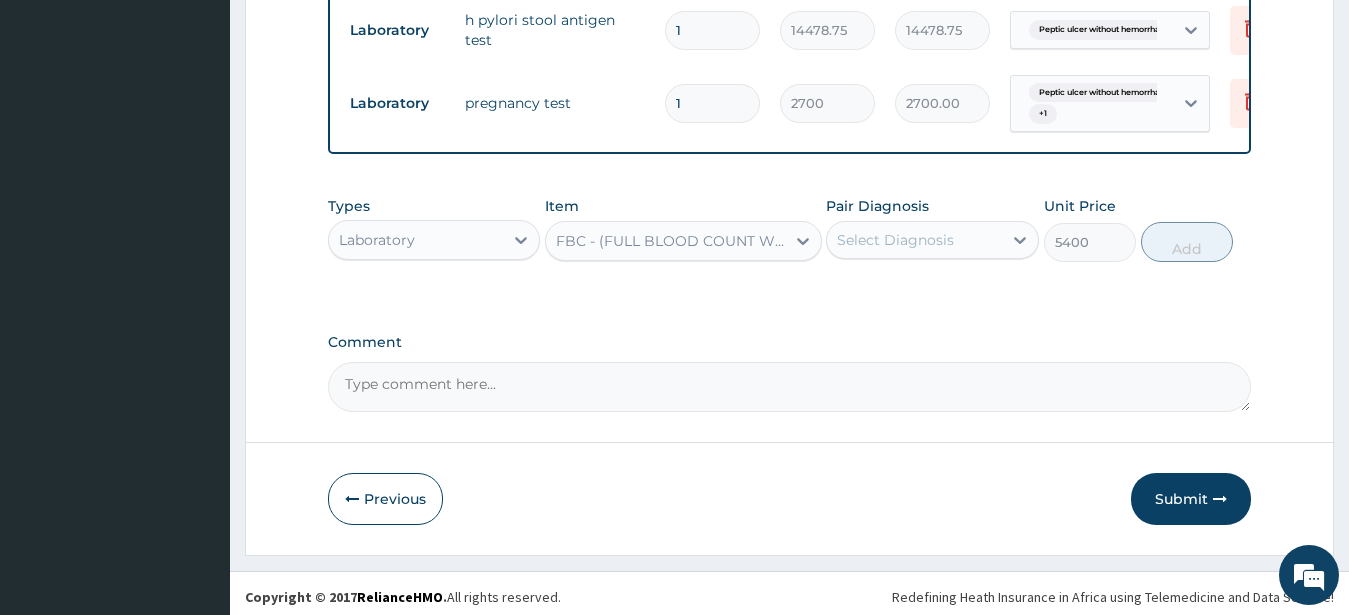 click on "Select Diagnosis" at bounding box center (914, 240) 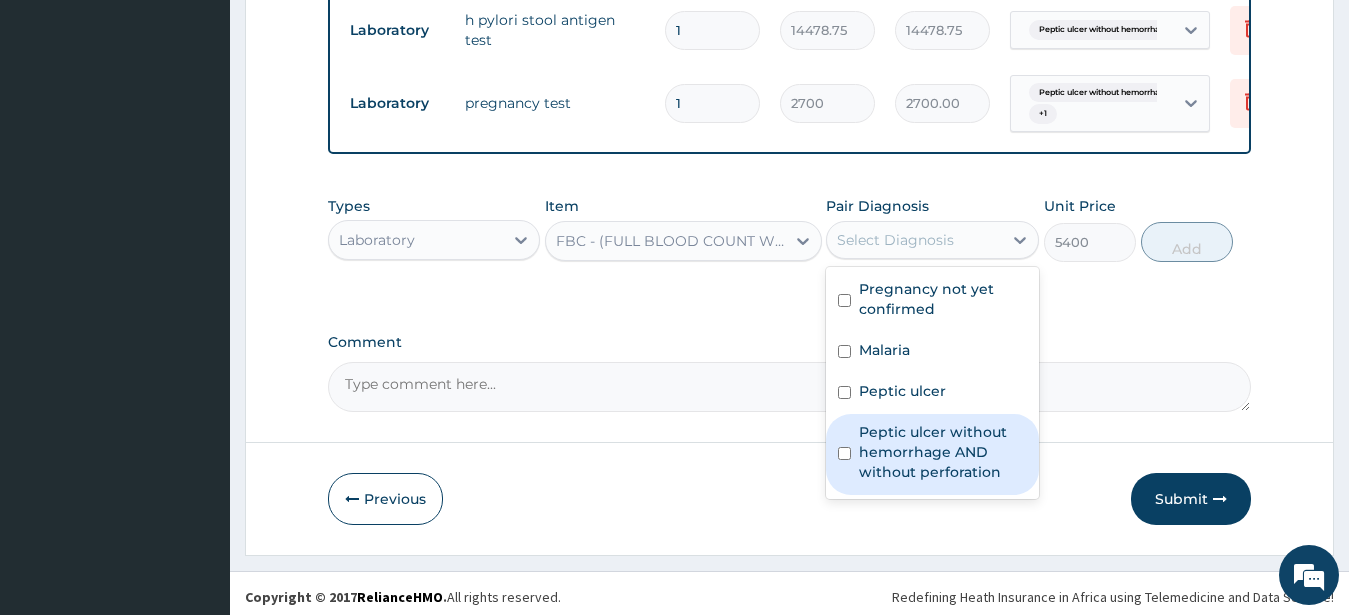 drag, startPoint x: 926, startPoint y: 461, endPoint x: 927, endPoint y: 450, distance: 11.045361 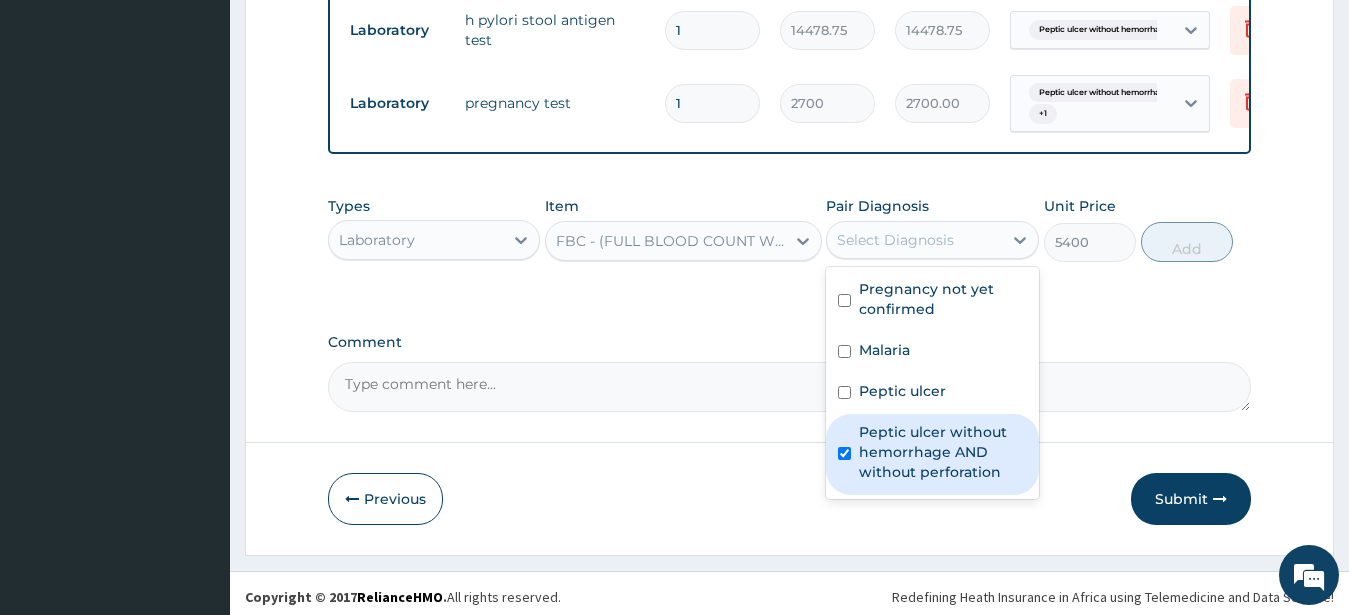 checkbox on "true" 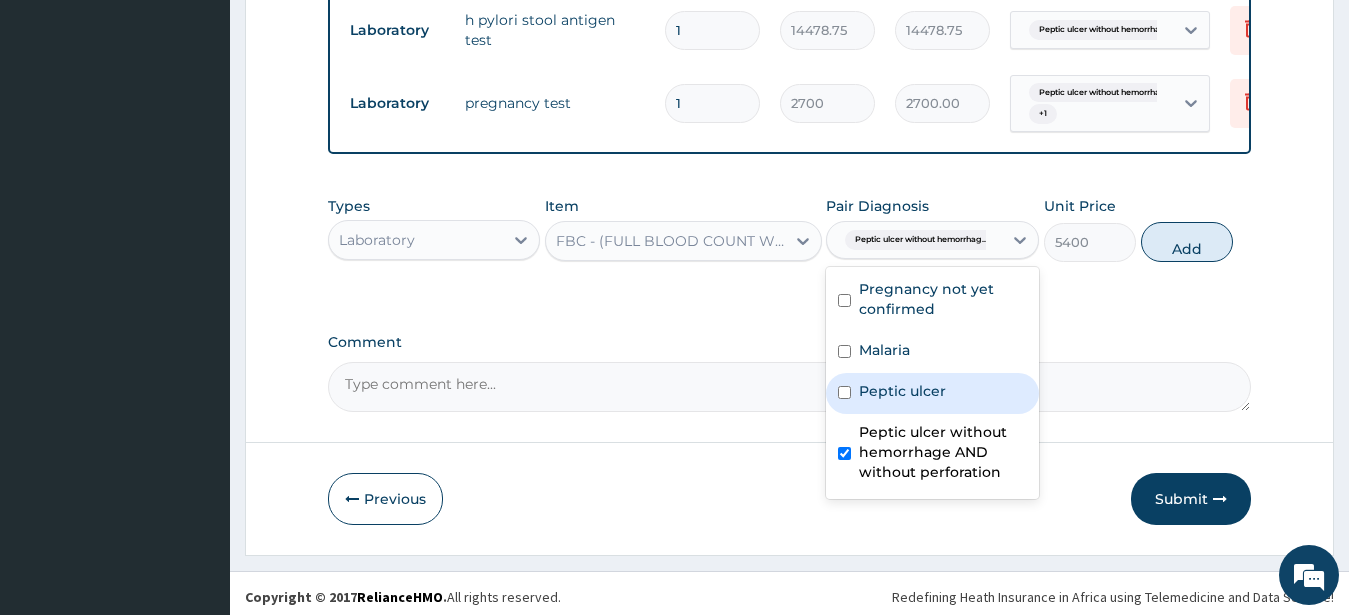 click on "Peptic ulcer" at bounding box center [902, 391] 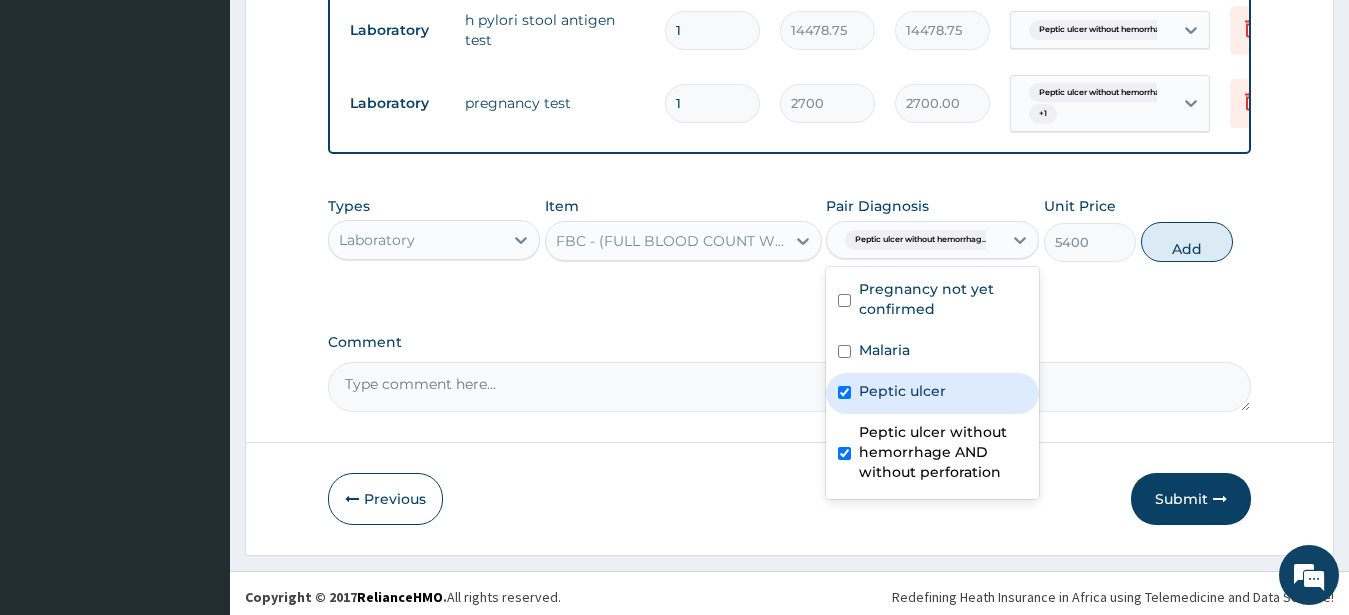 checkbox on "true" 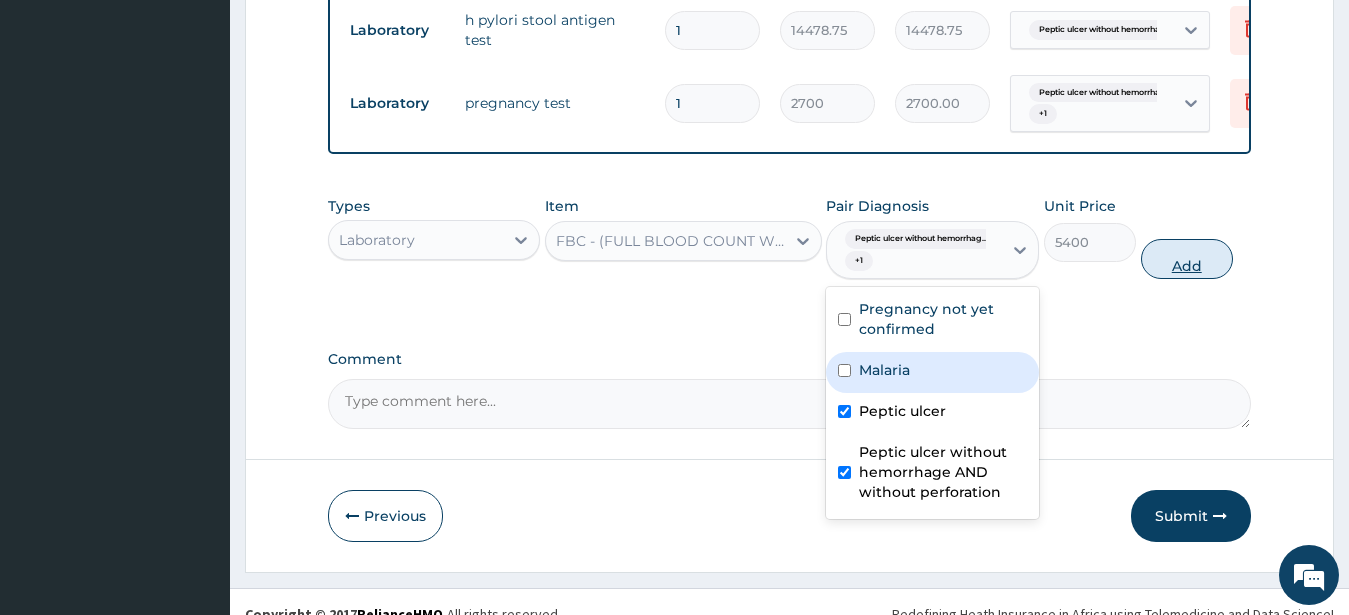 drag, startPoint x: 1176, startPoint y: 263, endPoint x: 1162, endPoint y: 283, distance: 24.41311 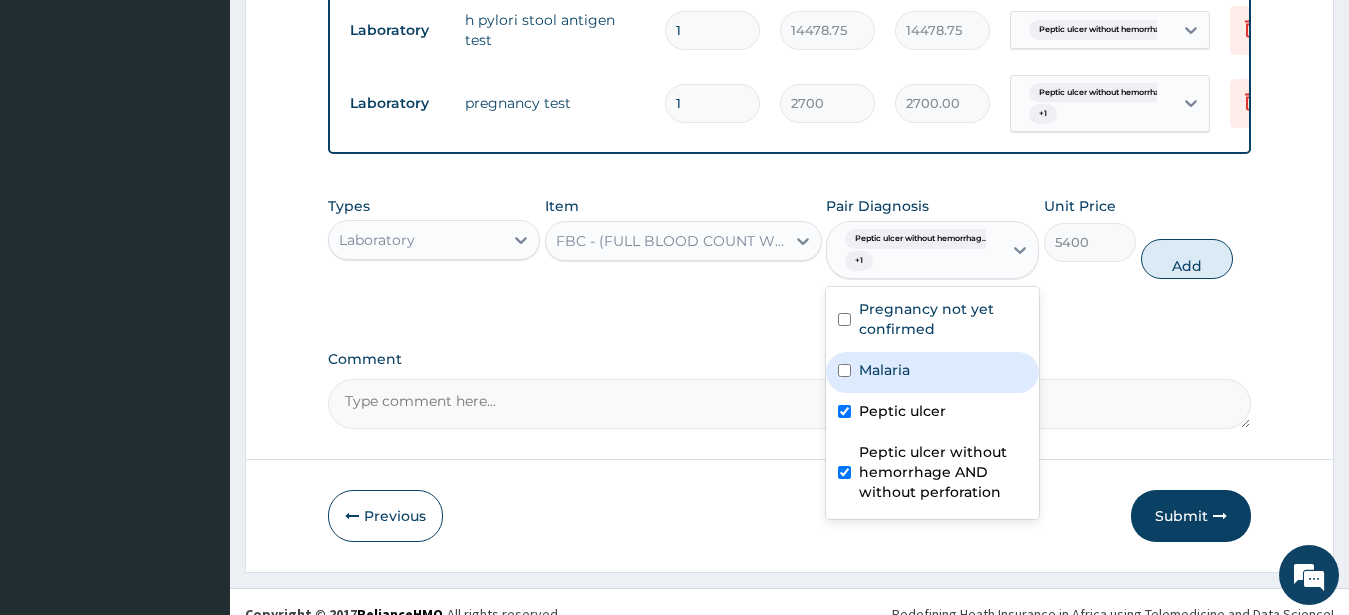 click on "Add" at bounding box center (1187, 259) 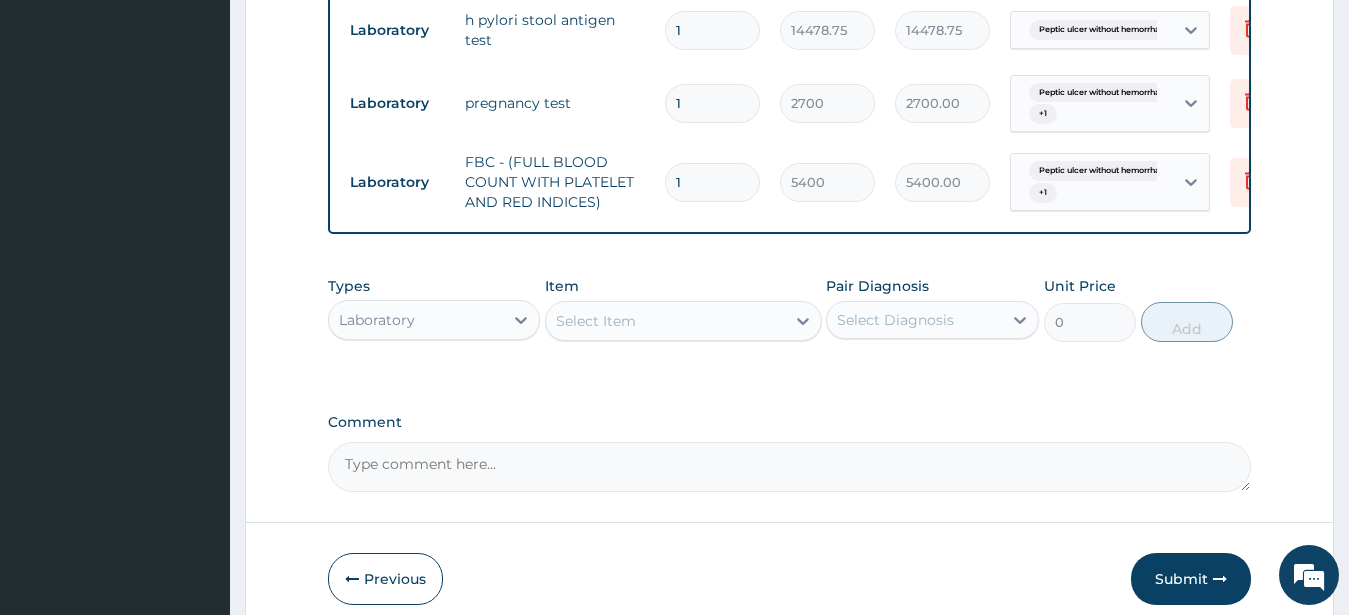 click on "Select Item" at bounding box center (665, 321) 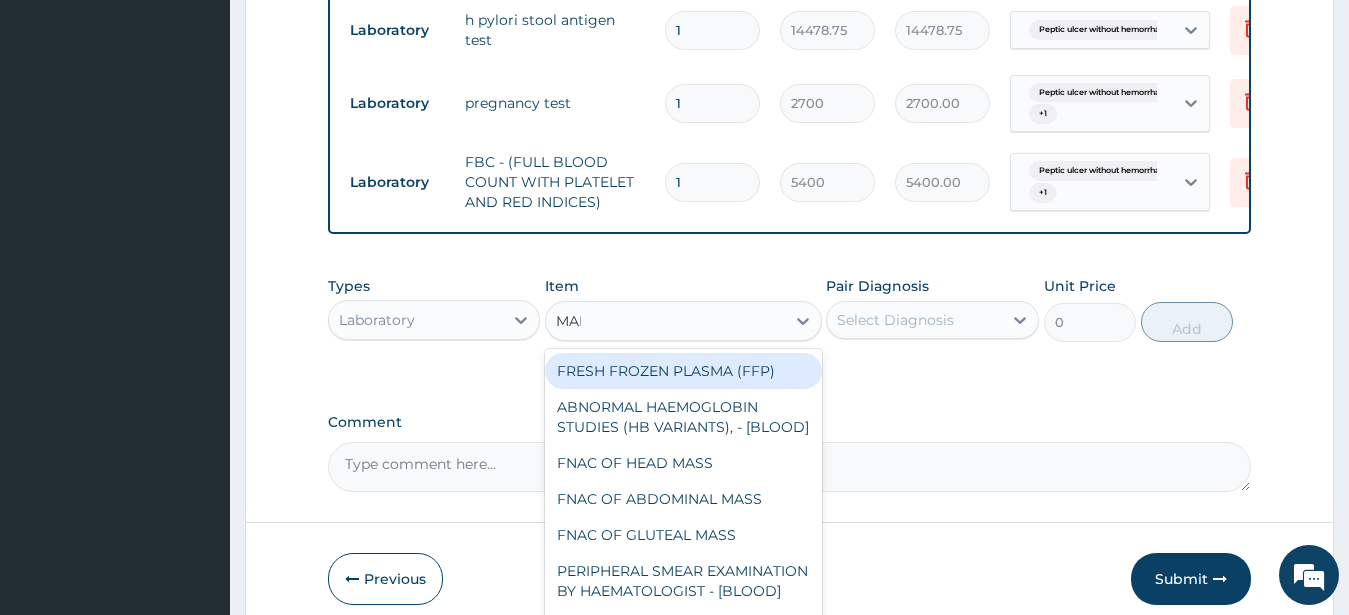 type on "MALA" 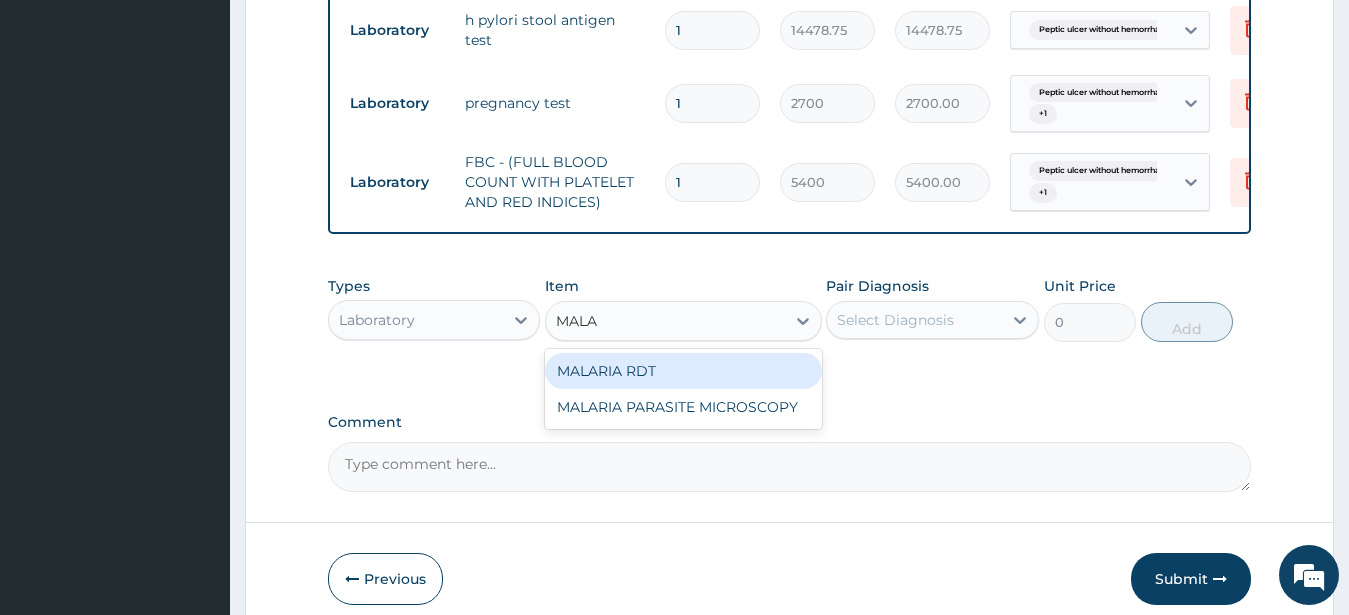 drag, startPoint x: 641, startPoint y: 385, endPoint x: 655, endPoint y: 391, distance: 15.231546 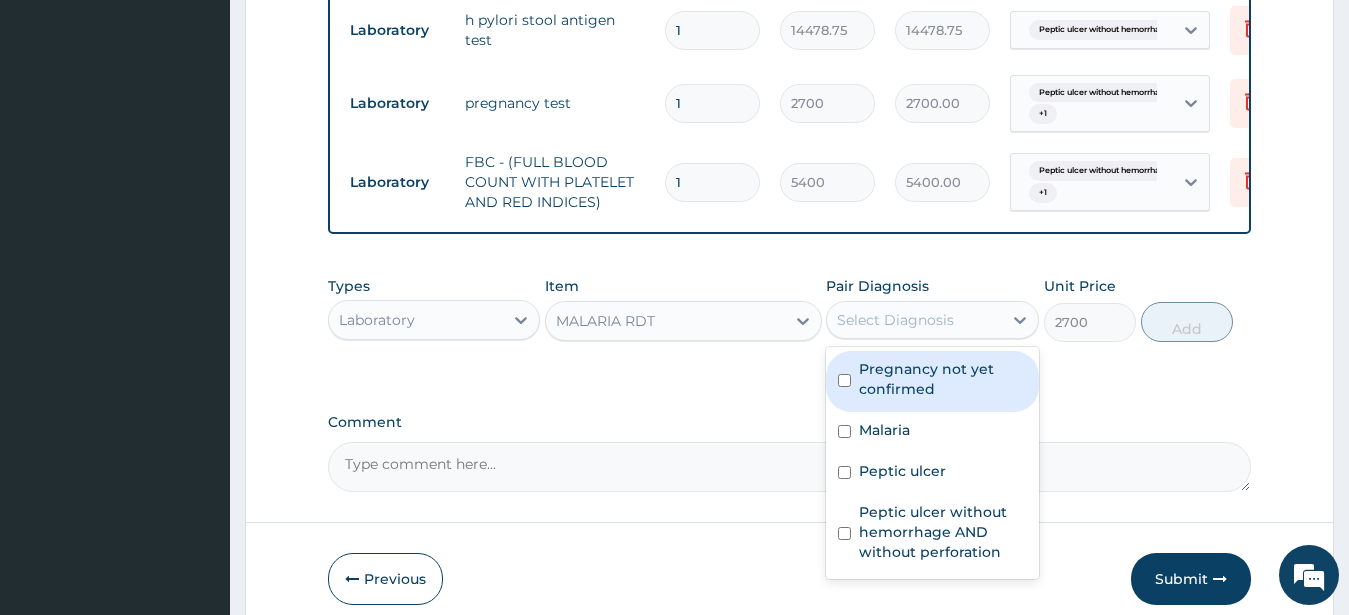 drag, startPoint x: 892, startPoint y: 337, endPoint x: 907, endPoint y: 392, distance: 57.00877 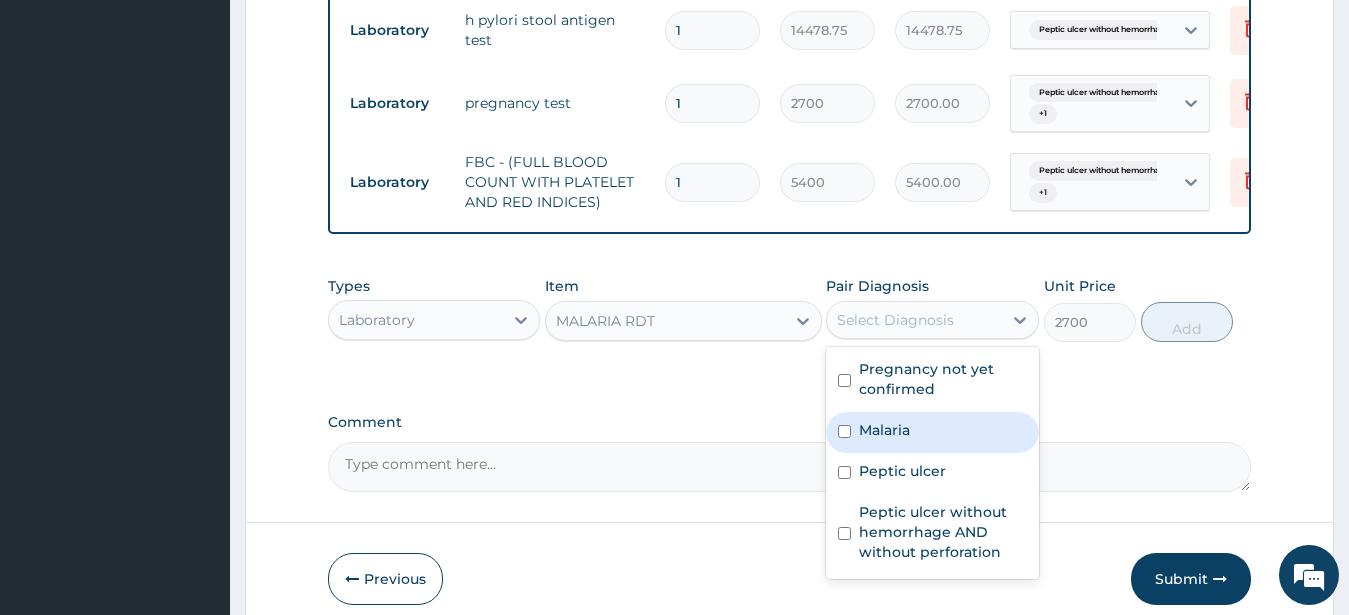drag, startPoint x: 892, startPoint y: 456, endPoint x: 916, endPoint y: 459, distance: 24.186773 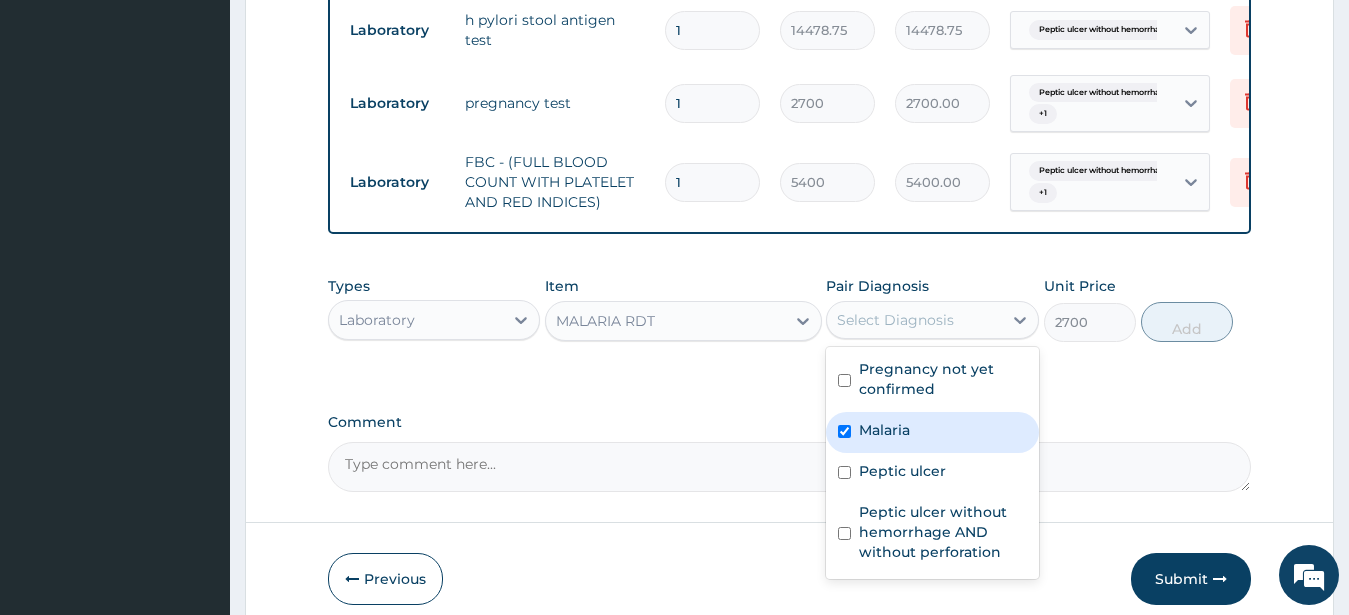 checkbox on "true" 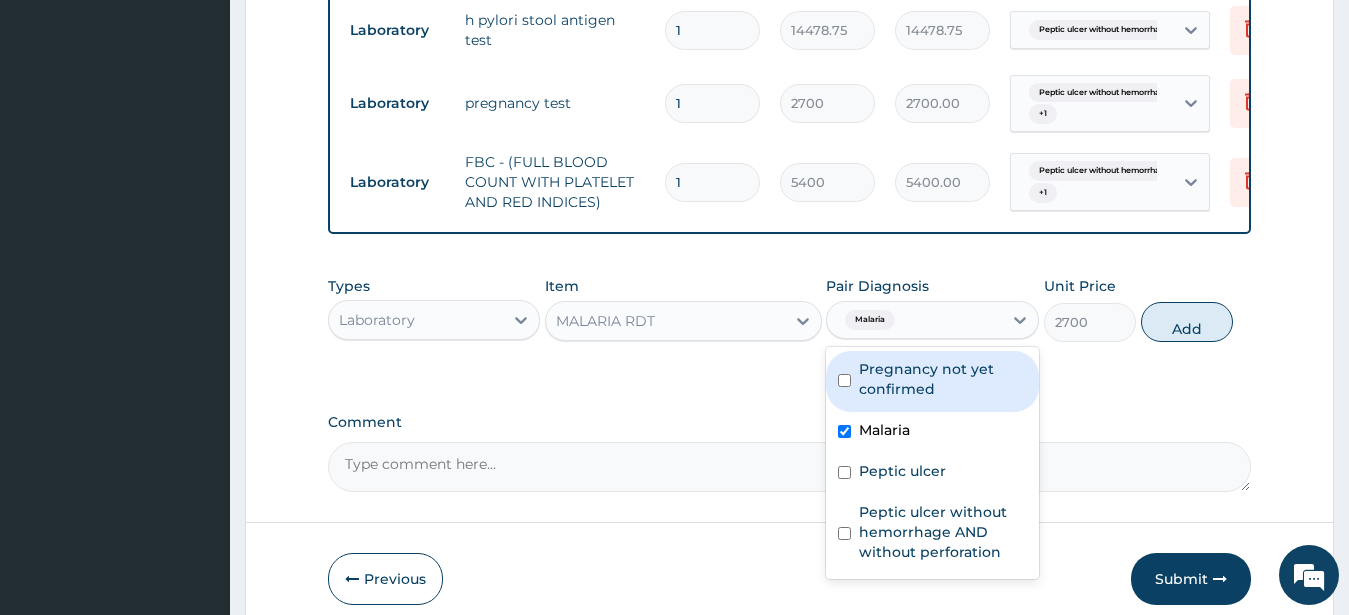 click on "Add" at bounding box center [1187, 322] 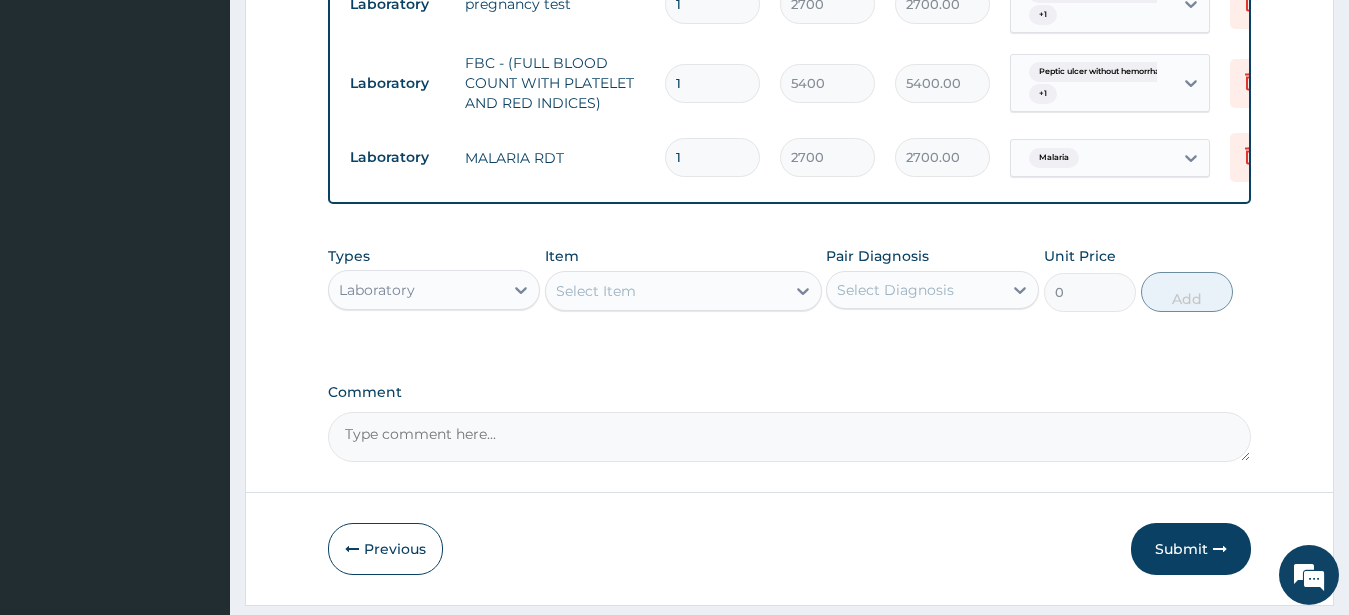 scroll, scrollTop: 1044, scrollLeft: 0, axis: vertical 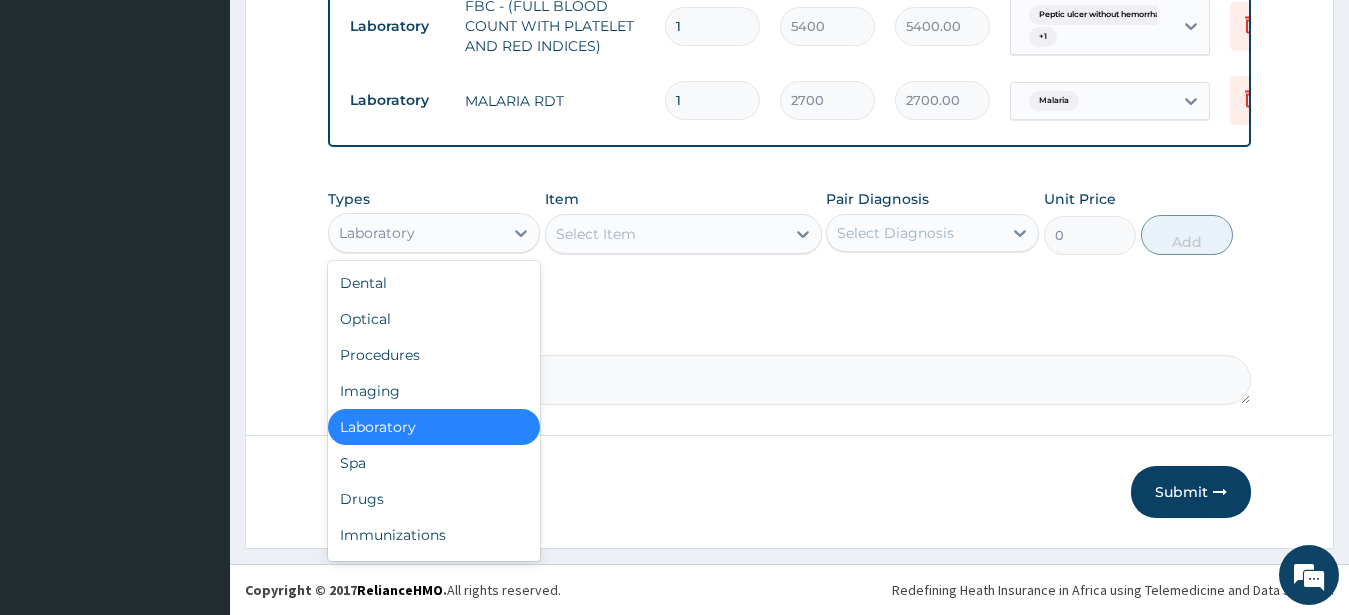 drag, startPoint x: 431, startPoint y: 234, endPoint x: 439, endPoint y: 369, distance: 135.23683 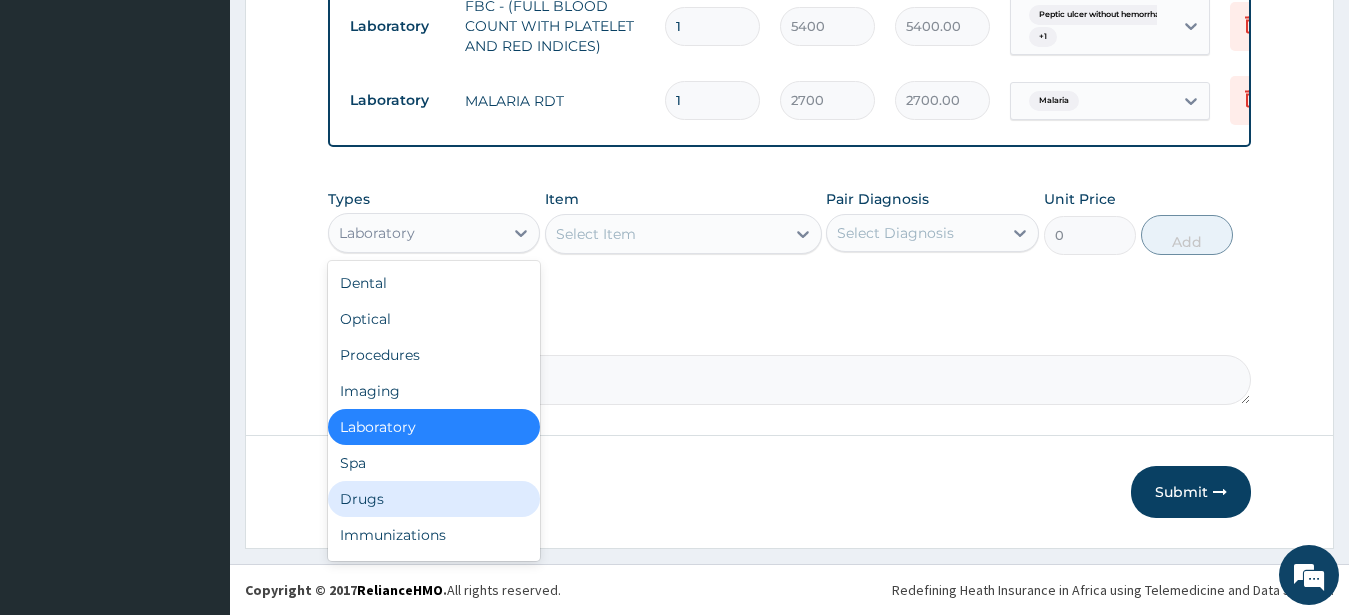 click on "Drugs" at bounding box center (434, 499) 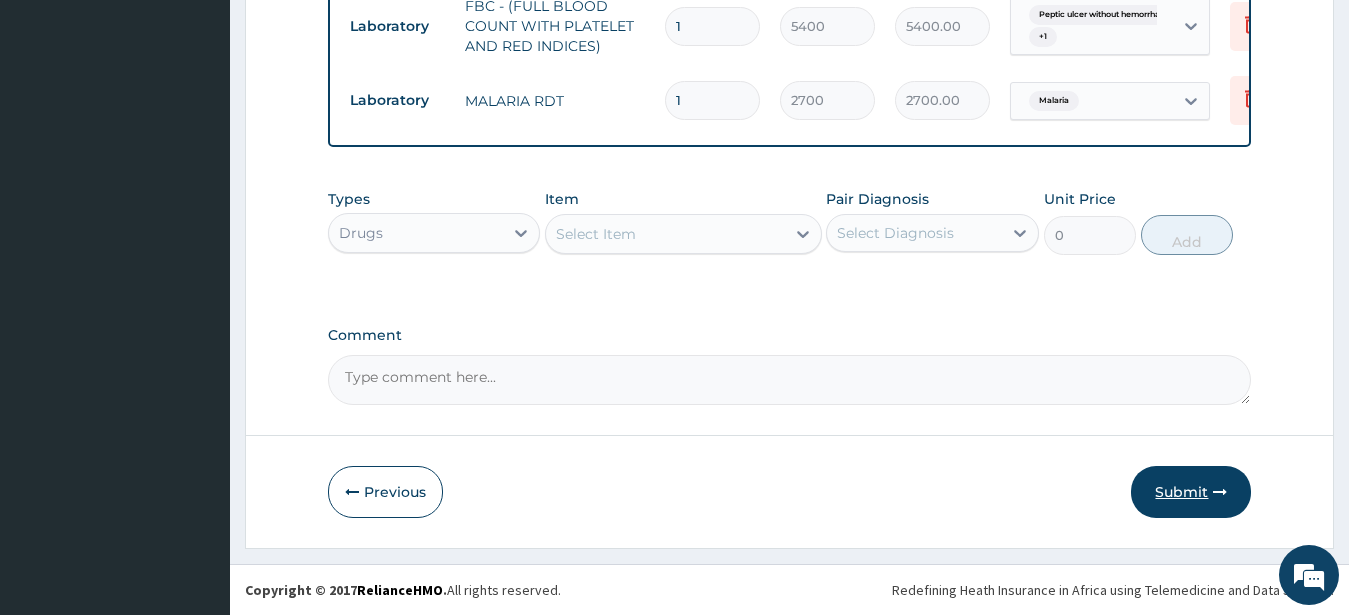 click on "Submit" at bounding box center [1191, 492] 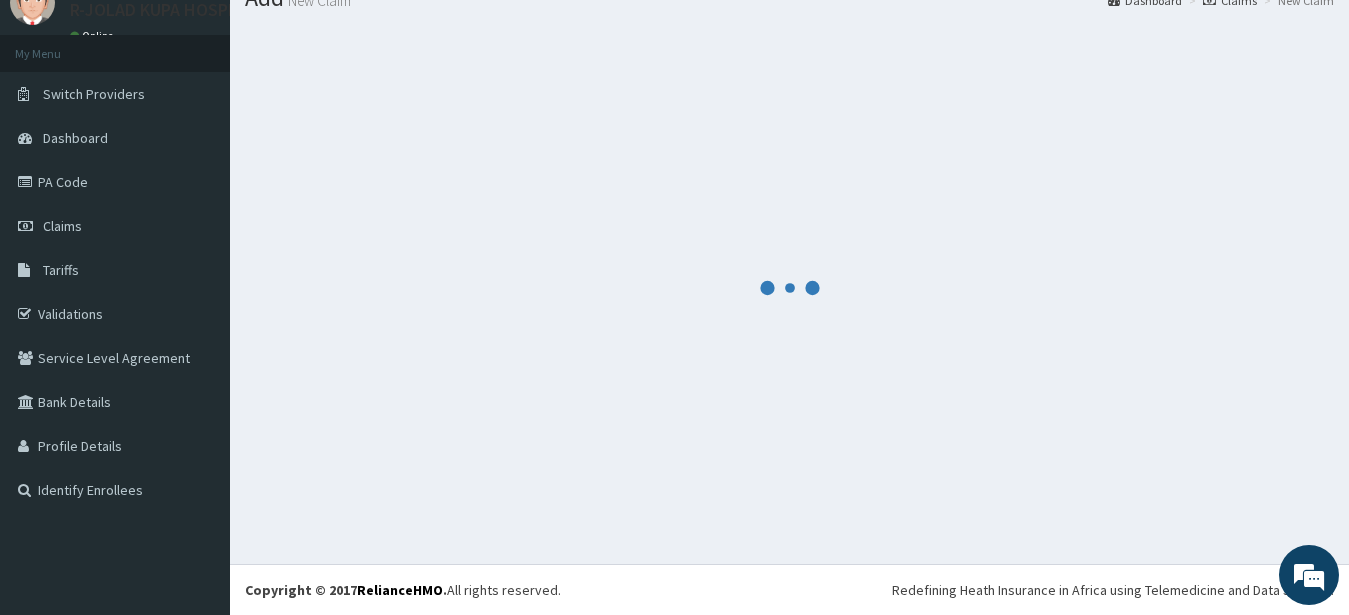 scroll, scrollTop: 80, scrollLeft: 0, axis: vertical 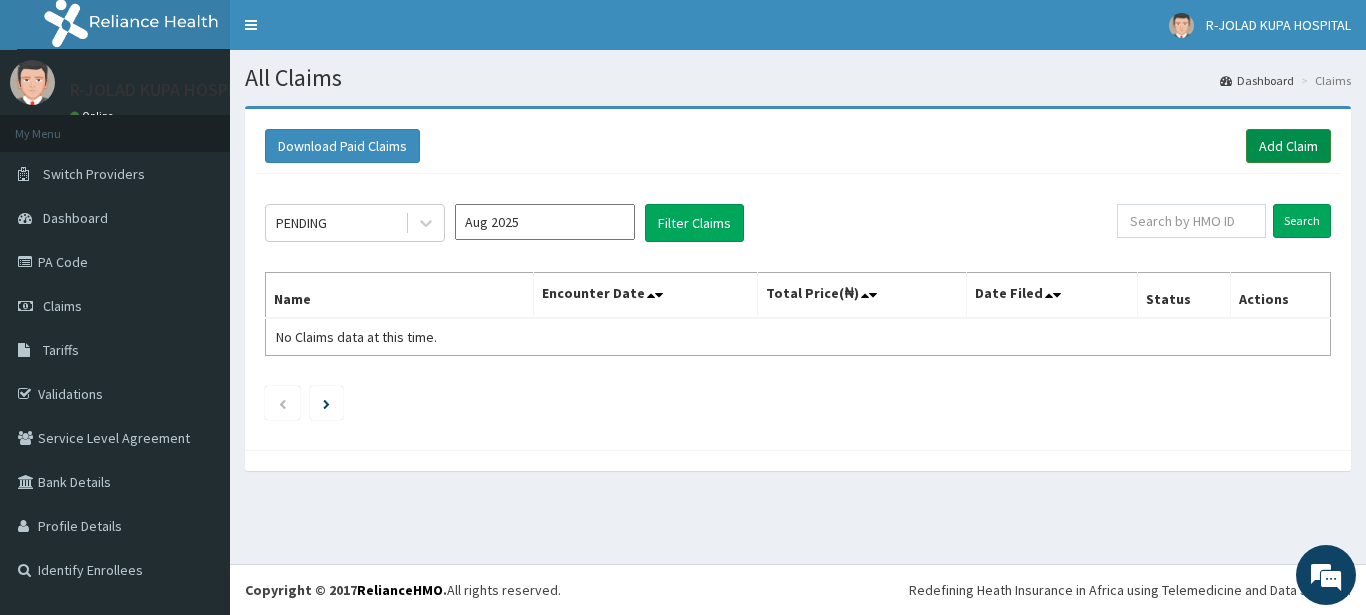 drag, startPoint x: 1287, startPoint y: 146, endPoint x: 1304, endPoint y: 136, distance: 19.723083 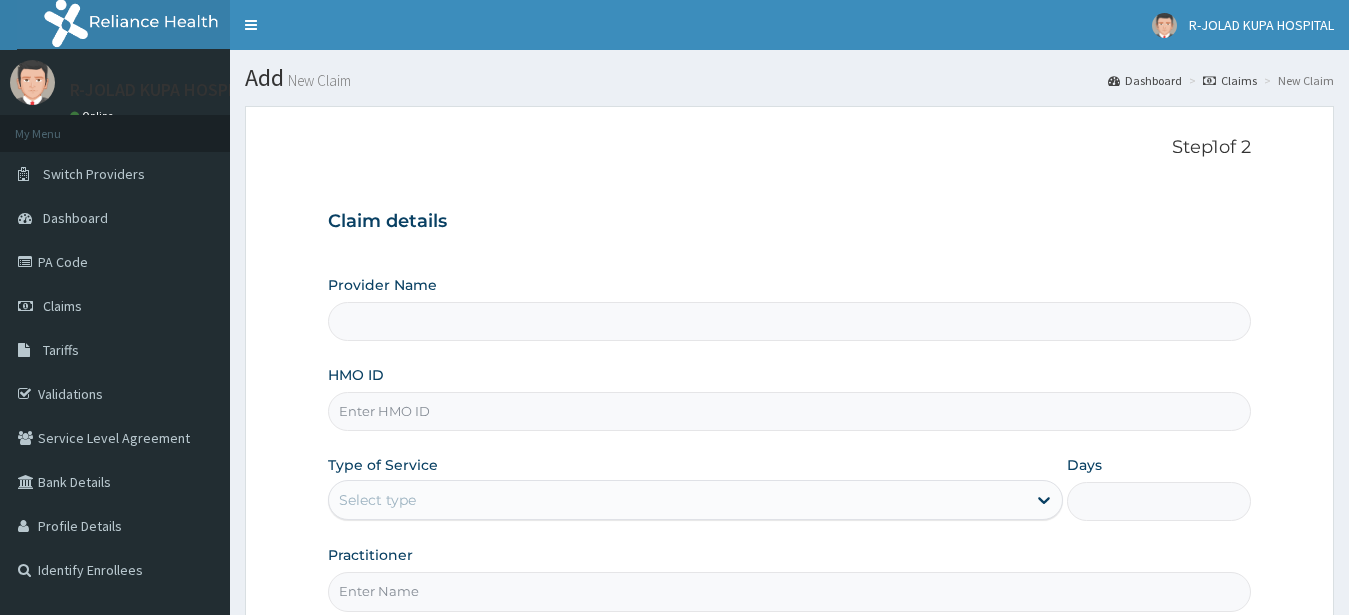 scroll, scrollTop: 207, scrollLeft: 0, axis: vertical 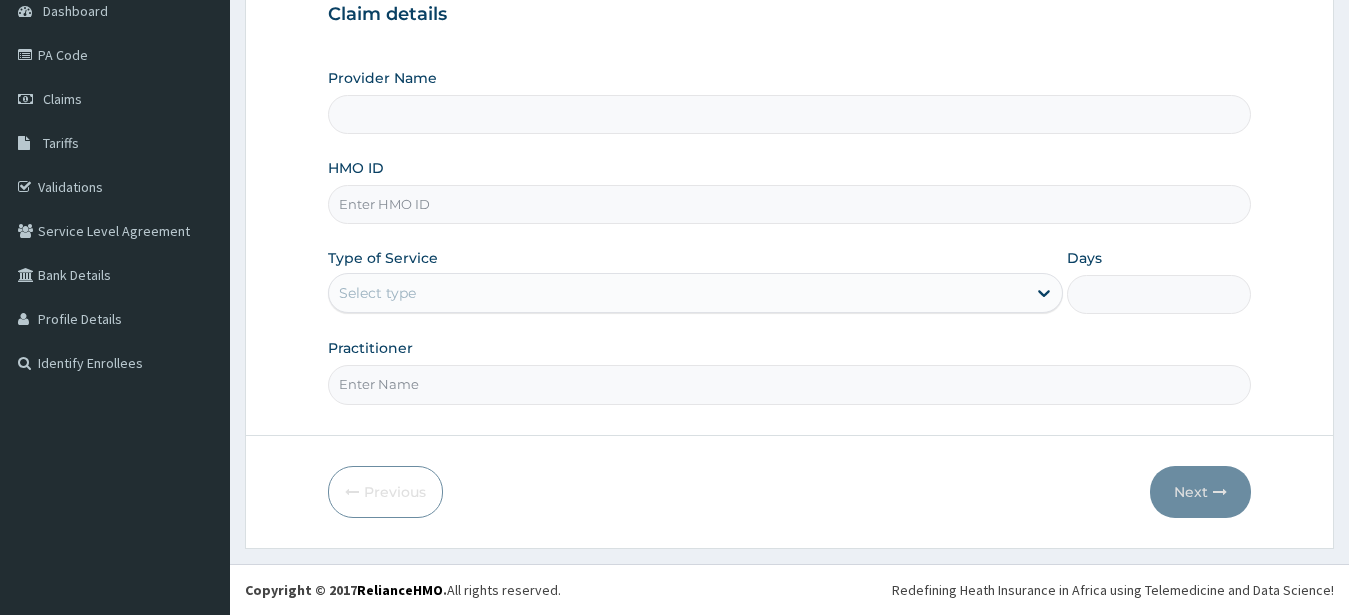 click on "HMO ID" at bounding box center [790, 204] 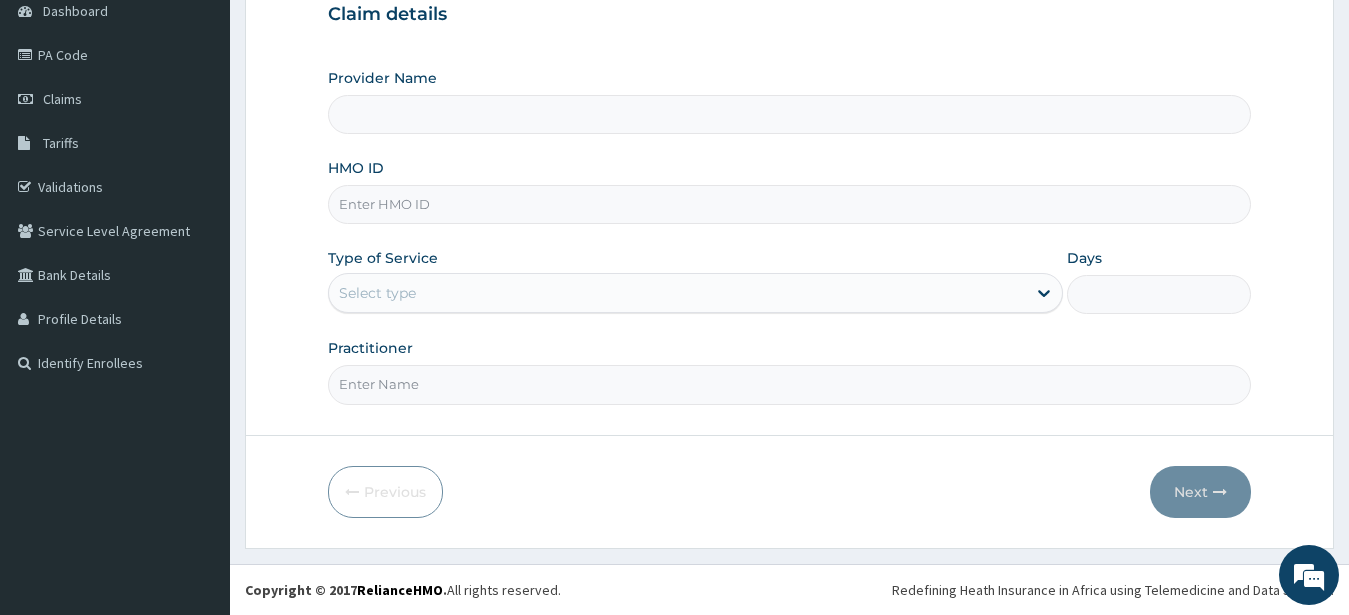 type on "R-Jolad Hospital Nigeria Limited(kupa)" 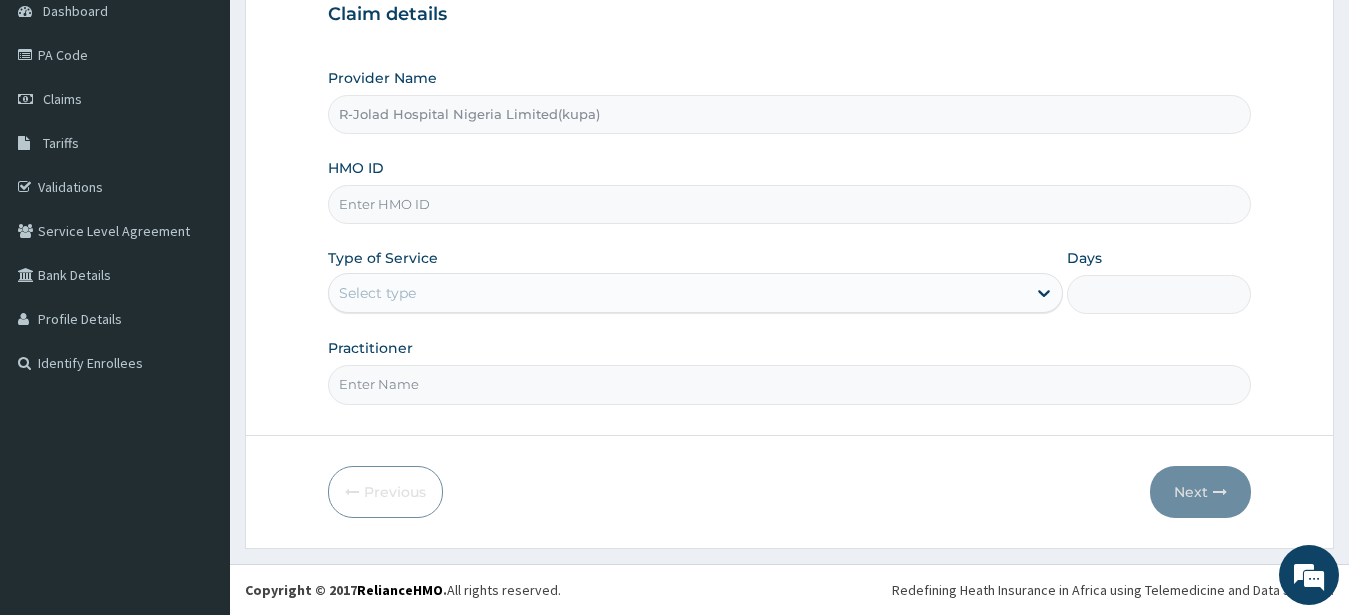 paste on "CHL/10448/A" 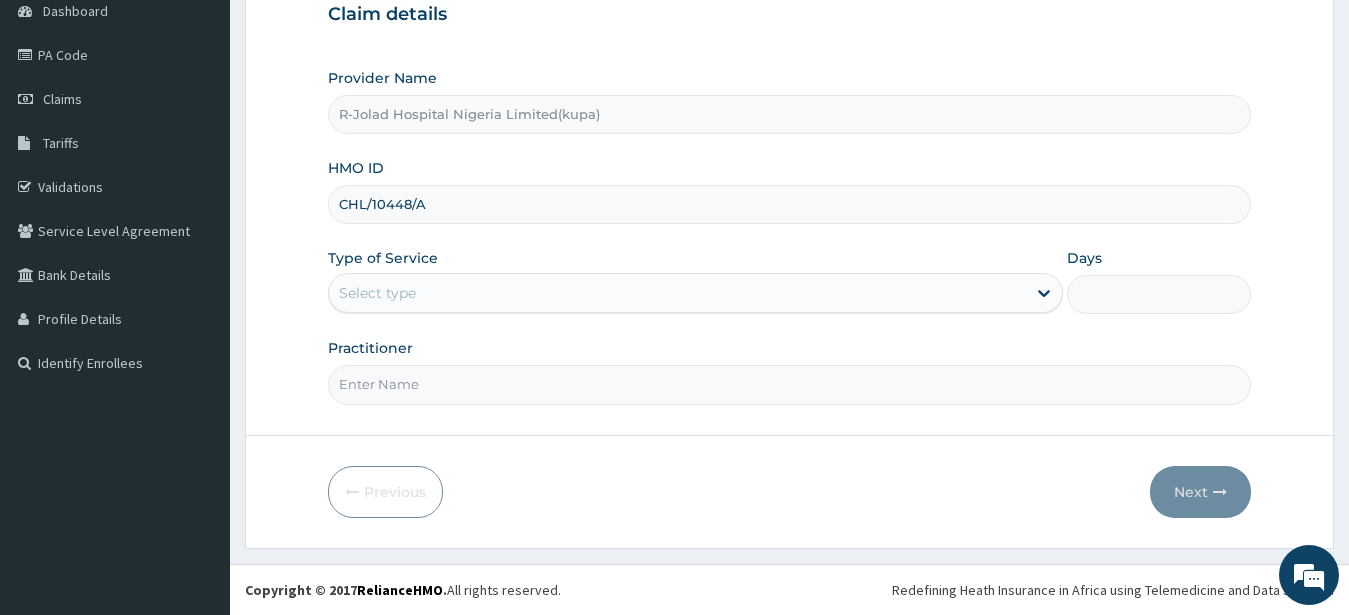type on "CHL/10448/A" 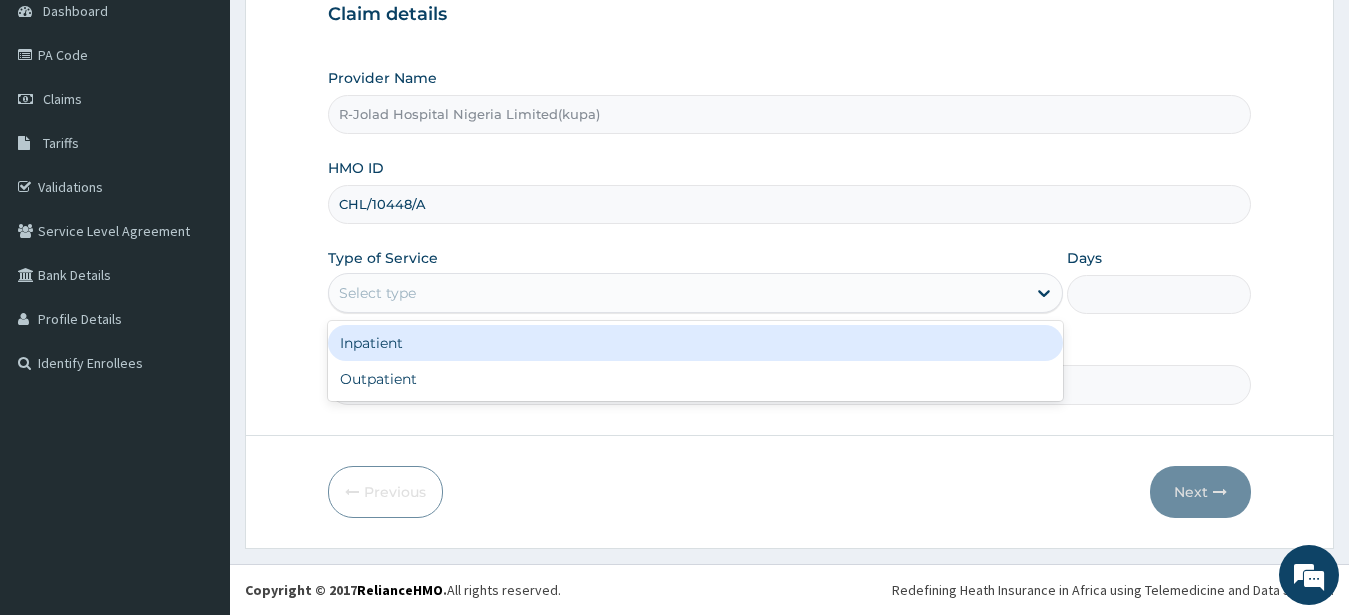 drag, startPoint x: 340, startPoint y: 300, endPoint x: 354, endPoint y: 340, distance: 42.379242 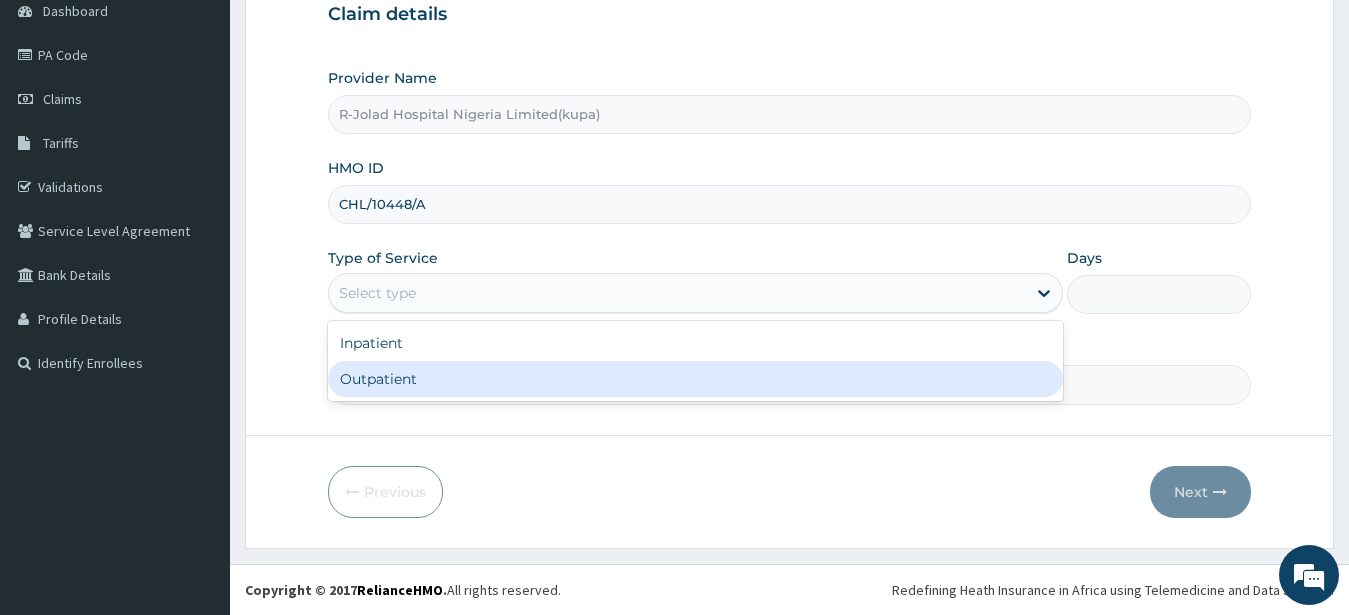 drag, startPoint x: 352, startPoint y: 380, endPoint x: 398, endPoint y: 330, distance: 67.941154 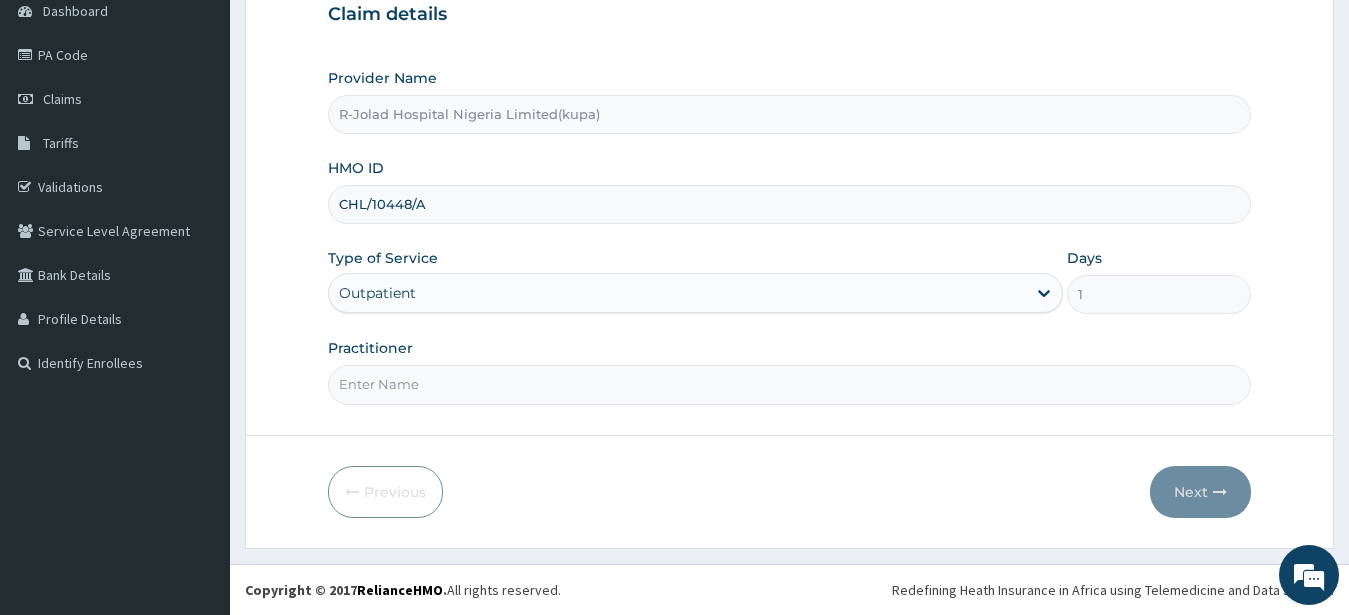 drag, startPoint x: 372, startPoint y: 386, endPoint x: 369, endPoint y: 373, distance: 13.341664 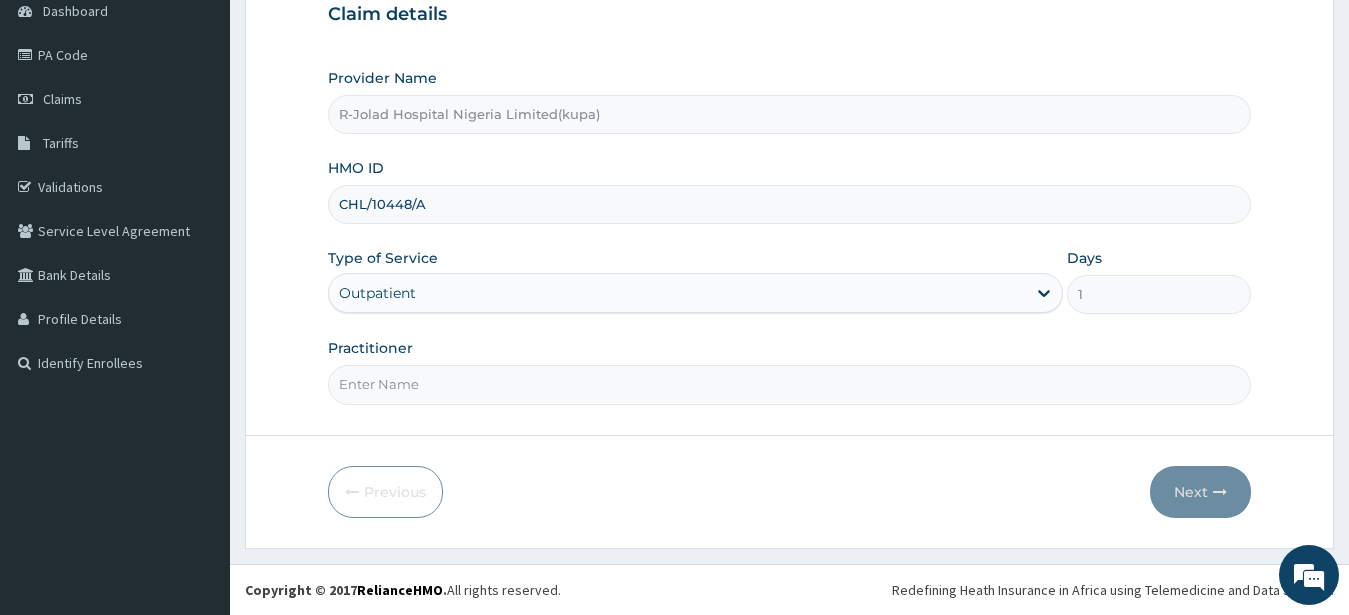 scroll, scrollTop: 0, scrollLeft: 0, axis: both 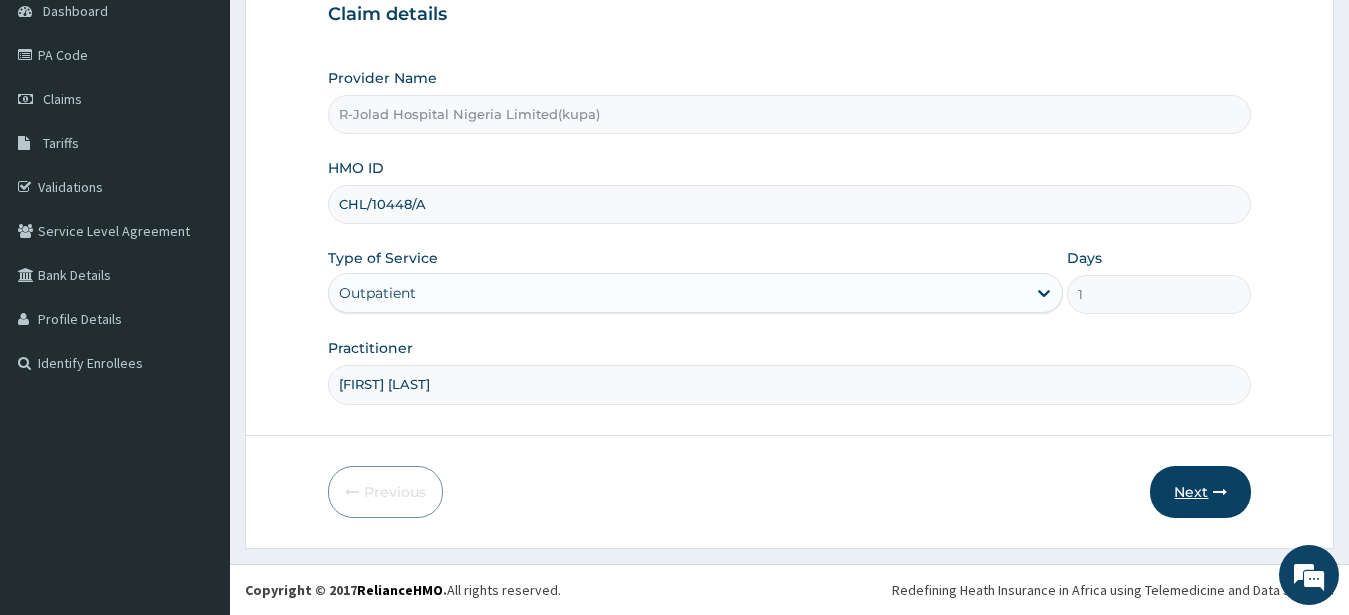 type on "[FIRST] [LAST]" 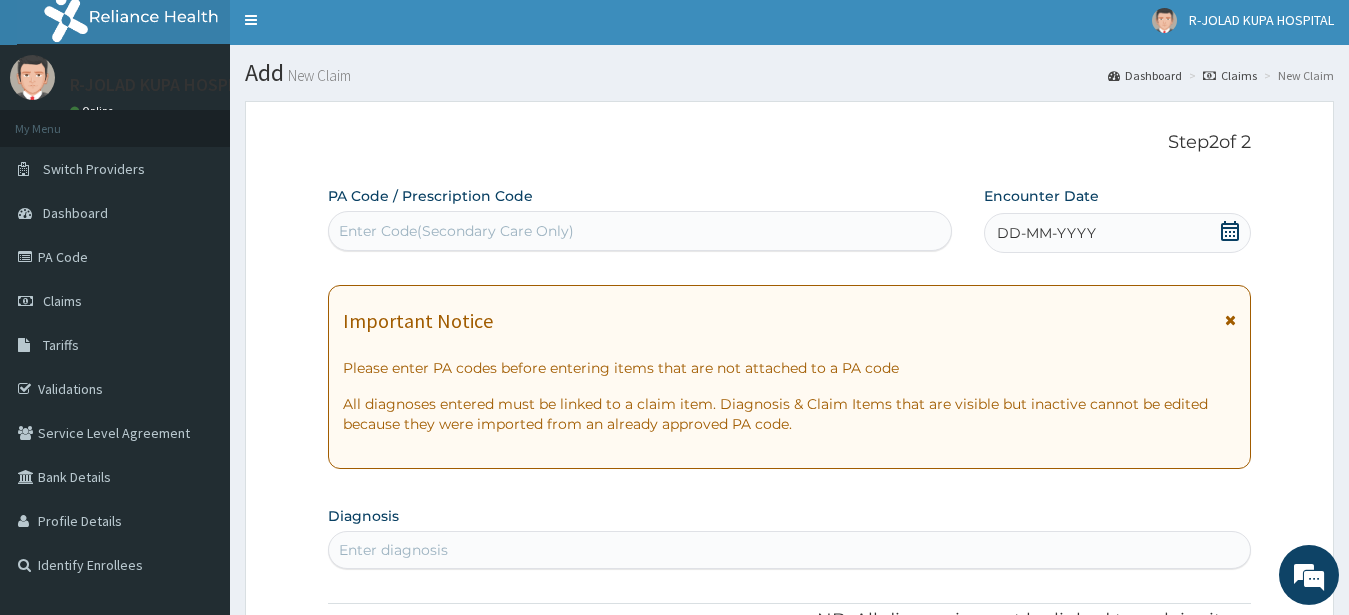 scroll, scrollTop: 0, scrollLeft: 0, axis: both 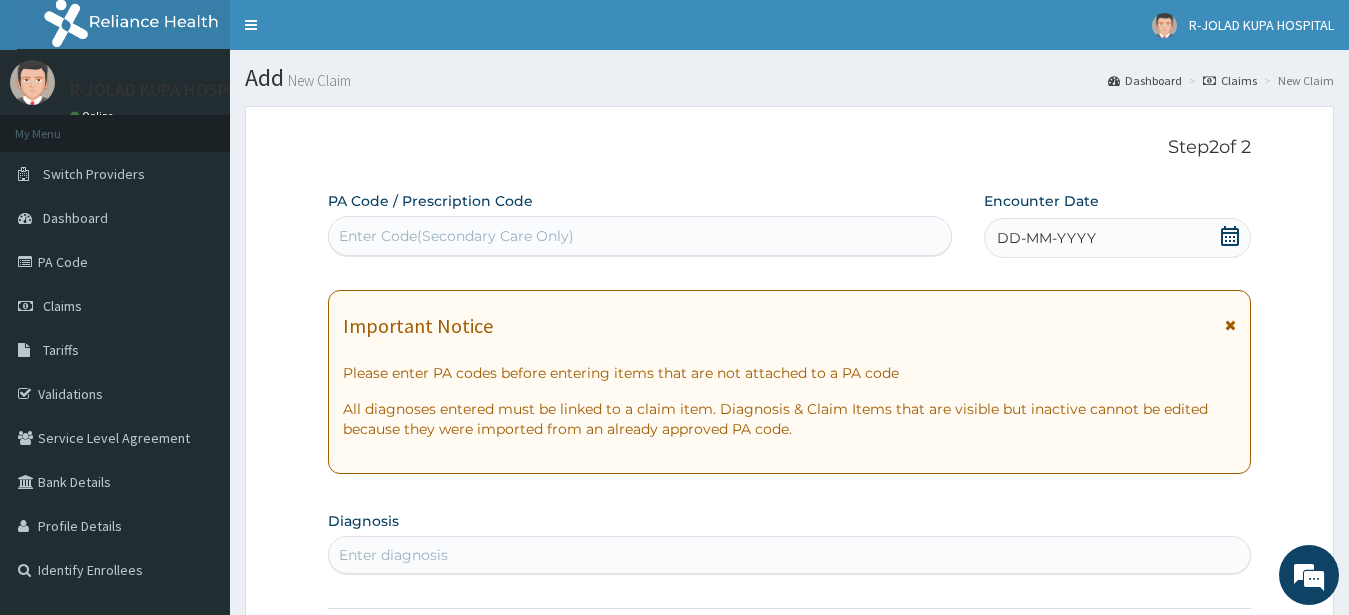 click 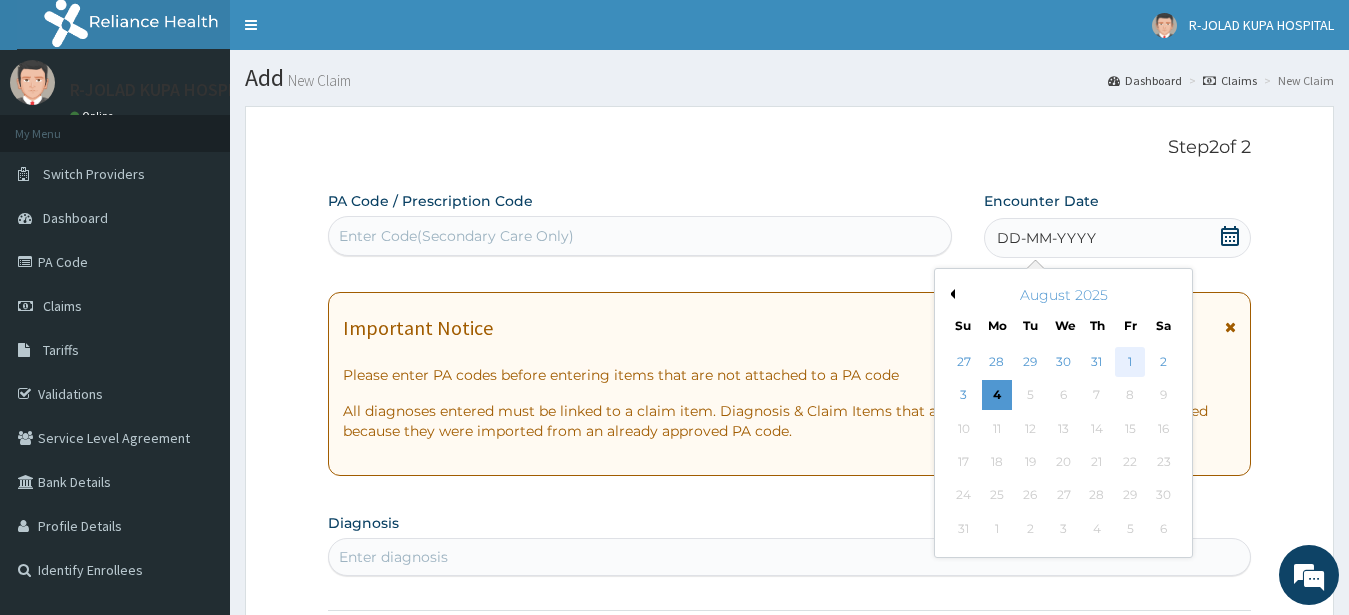 click on "1" at bounding box center [1130, 362] 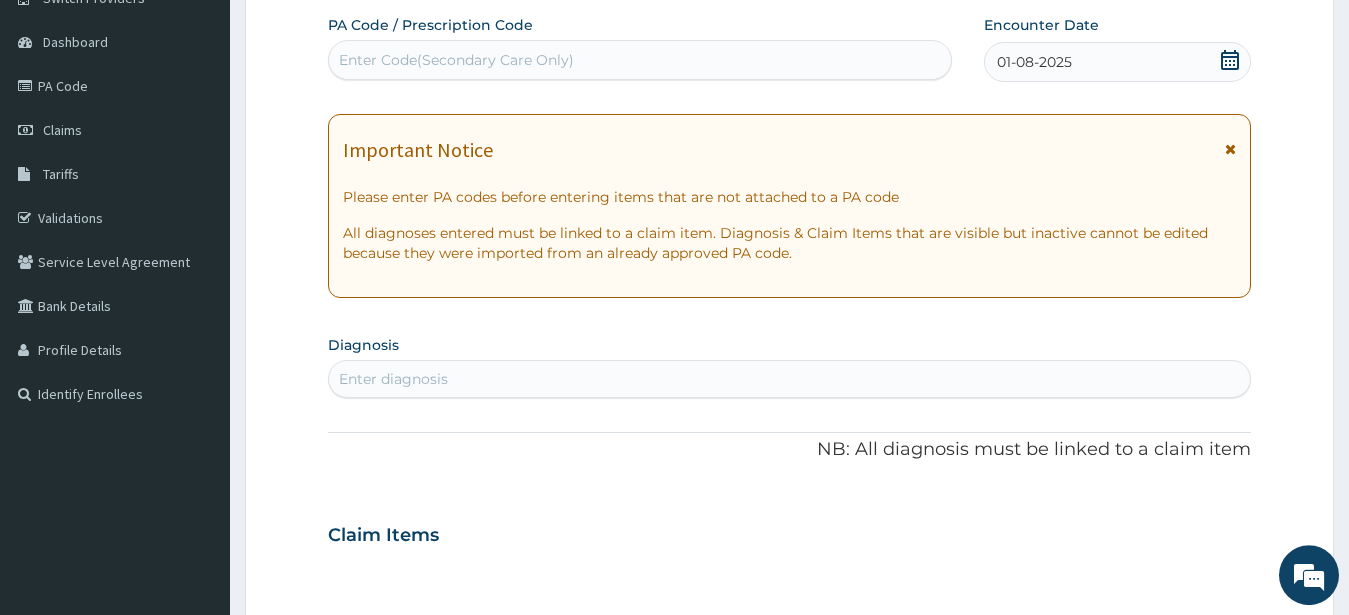scroll, scrollTop: 306, scrollLeft: 0, axis: vertical 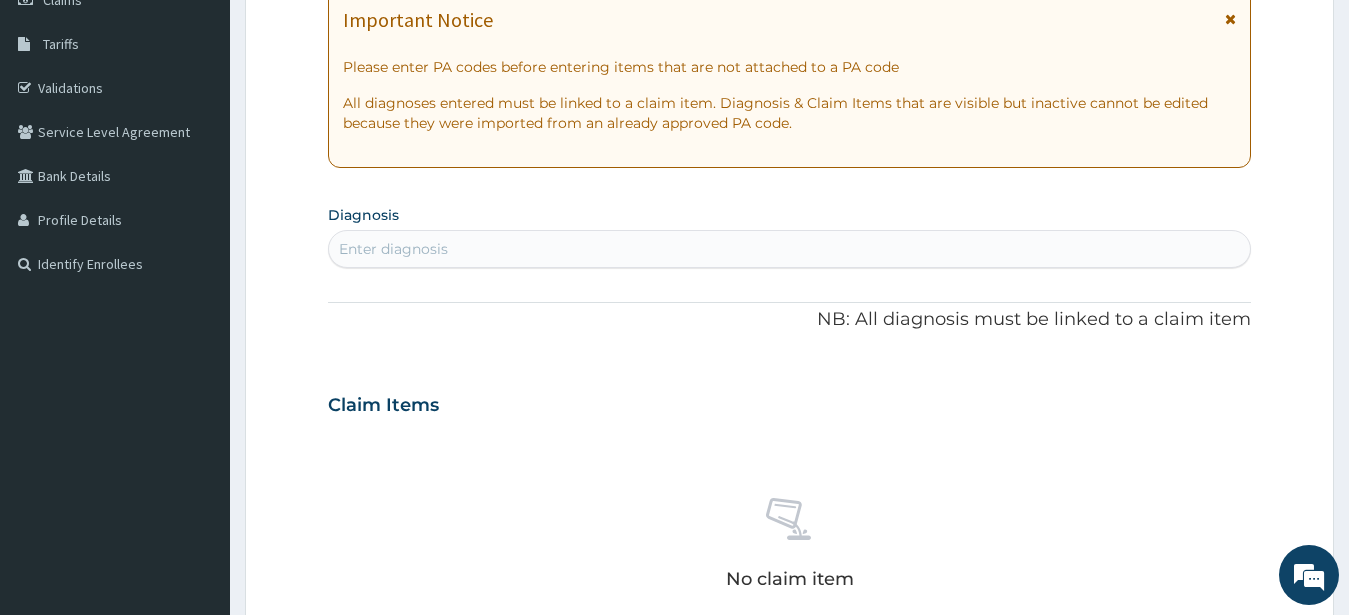 drag, startPoint x: 359, startPoint y: 247, endPoint x: 364, endPoint y: 235, distance: 13 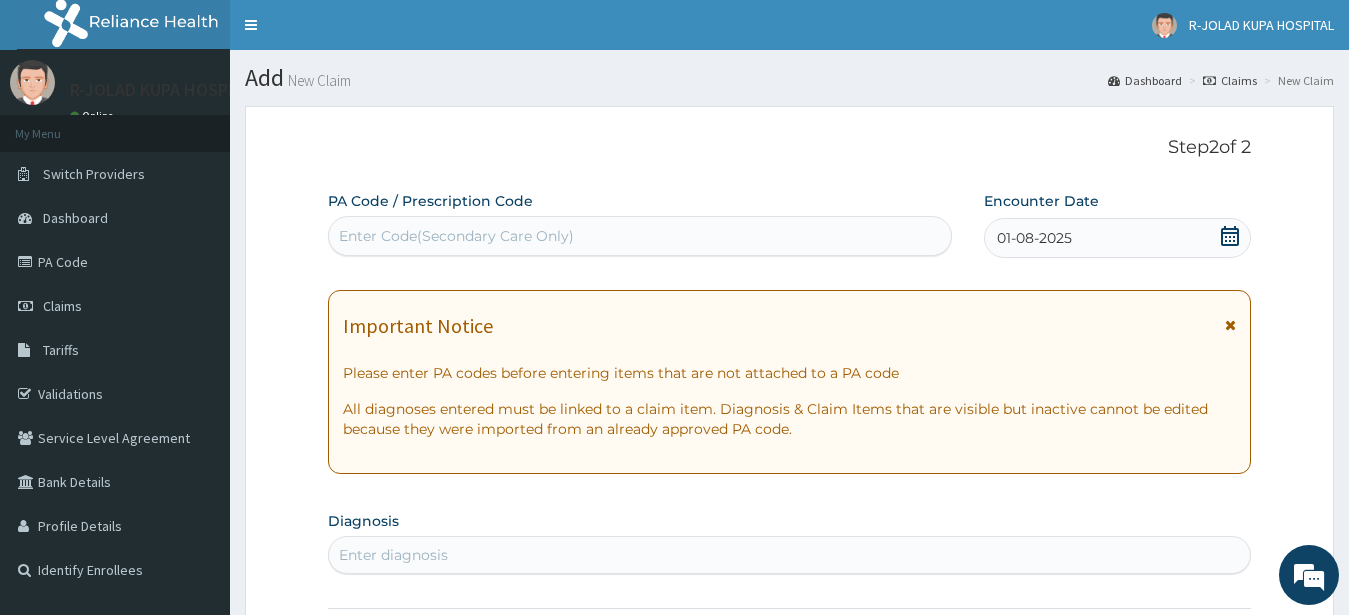 click on "Enter Code(Secondary Care Only)" at bounding box center [456, 236] 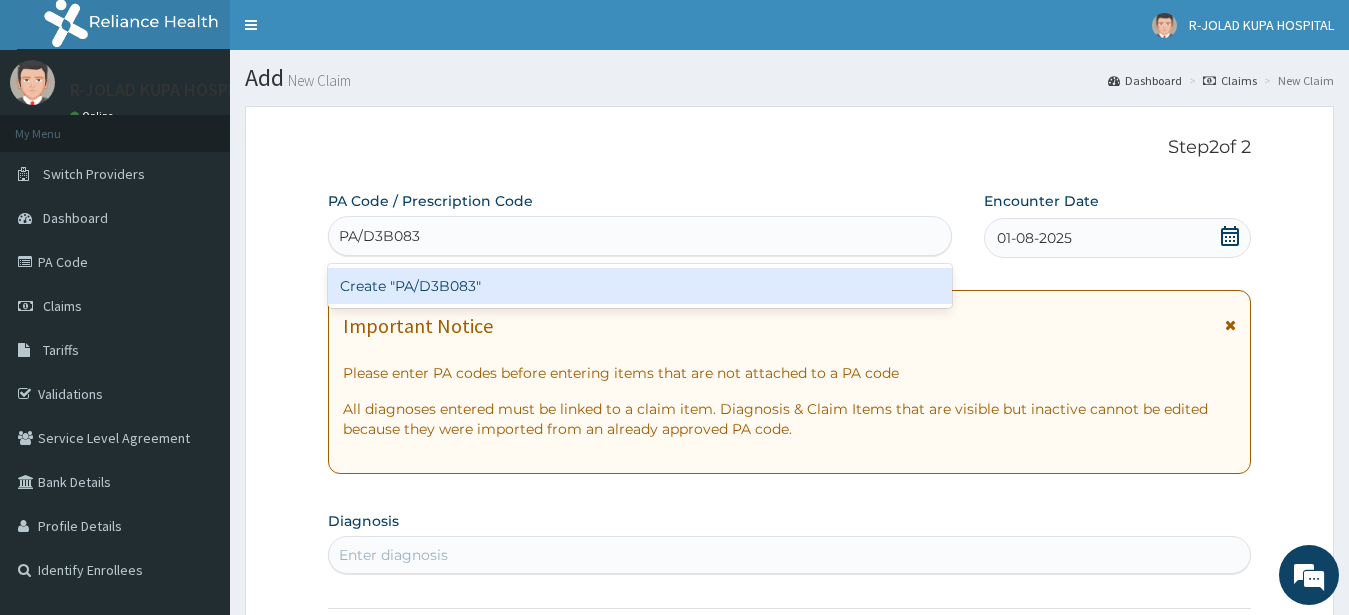 click on "Create "PA/D3B083"" at bounding box center (640, 286) 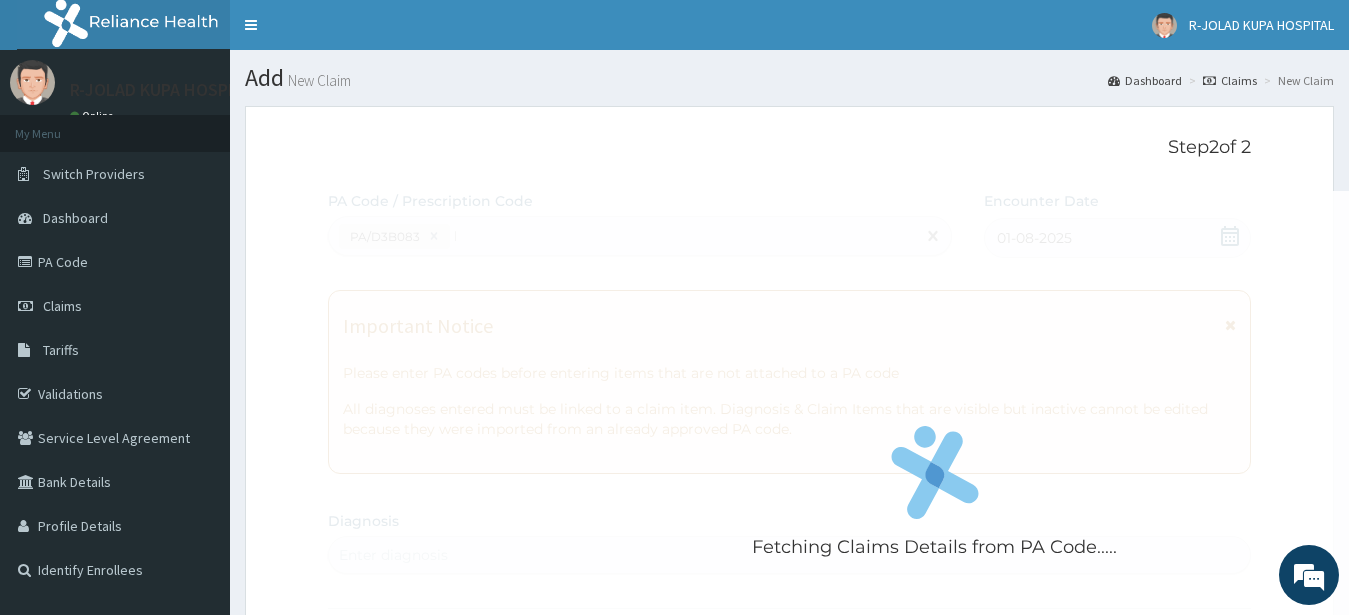 type 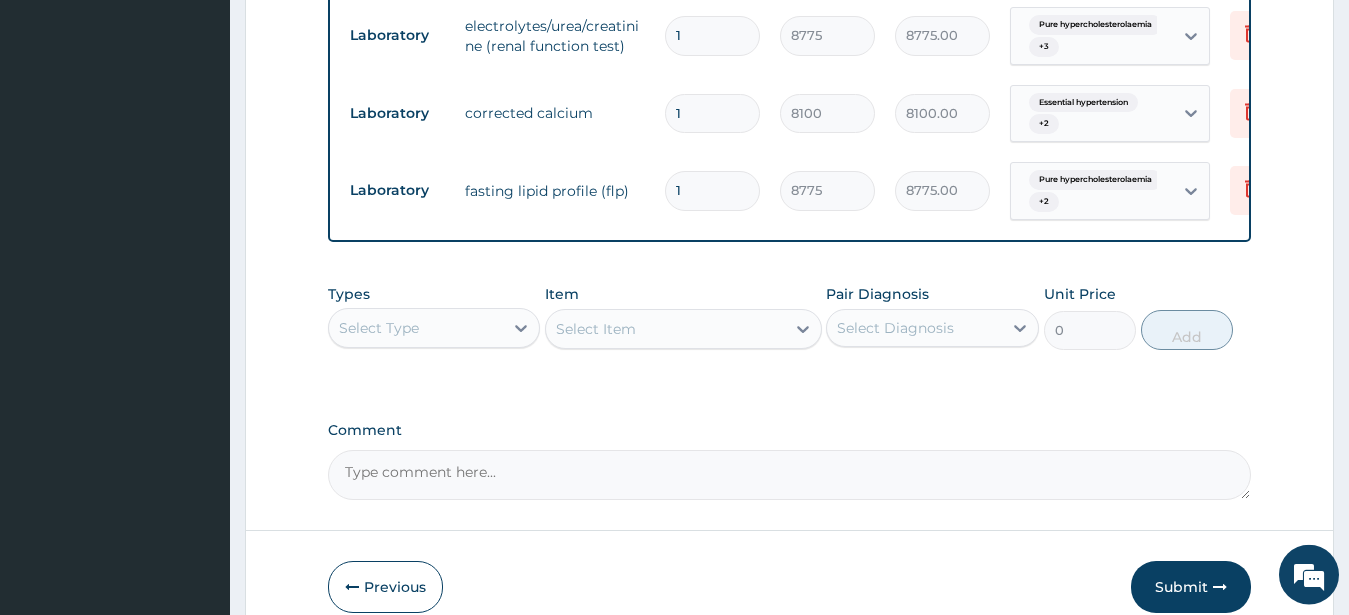 scroll, scrollTop: 764, scrollLeft: 0, axis: vertical 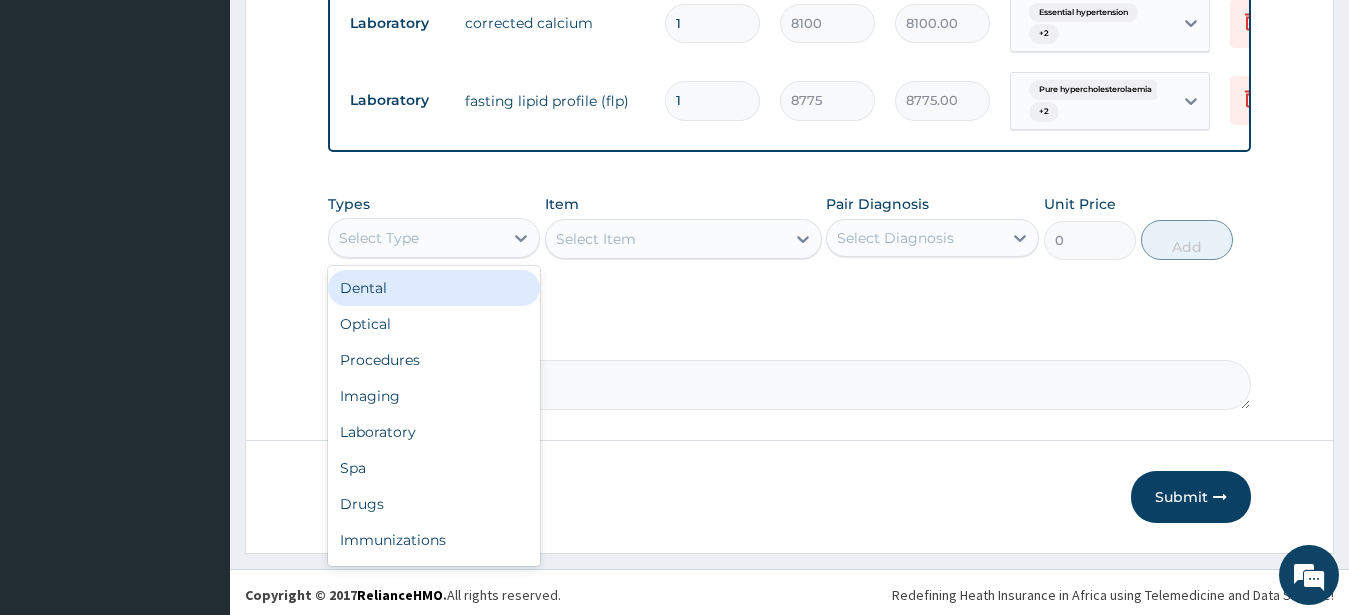 drag, startPoint x: 399, startPoint y: 260, endPoint x: 387, endPoint y: 341, distance: 81.88406 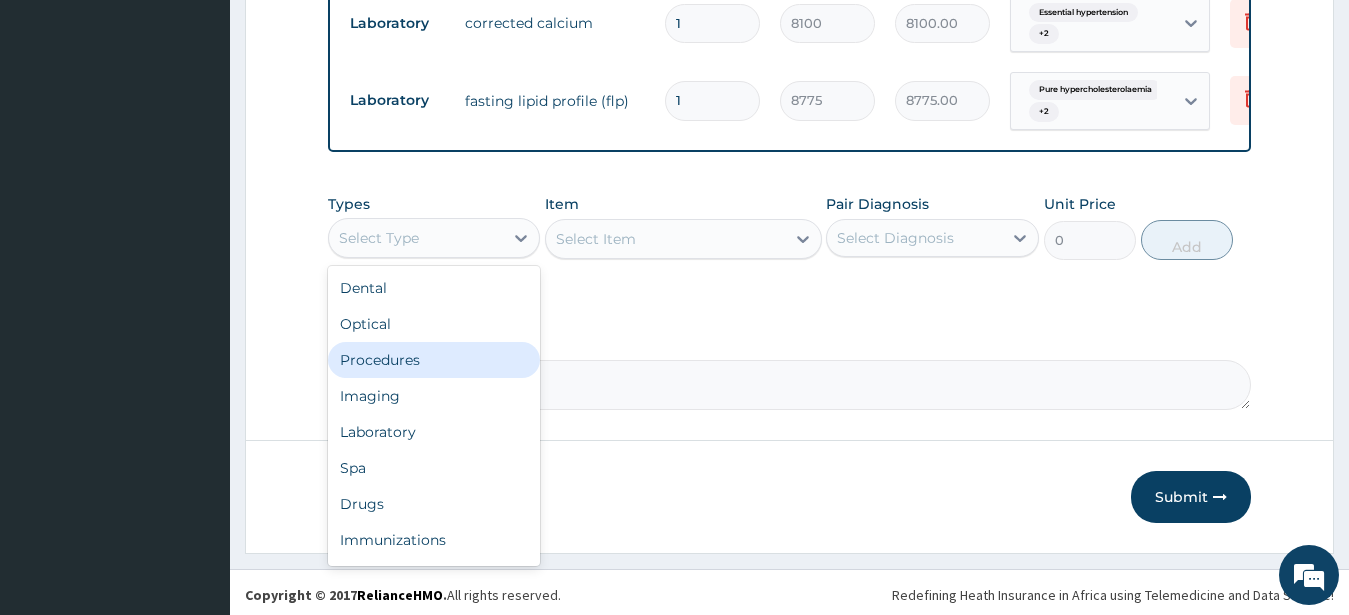 click on "Procedures" at bounding box center (434, 360) 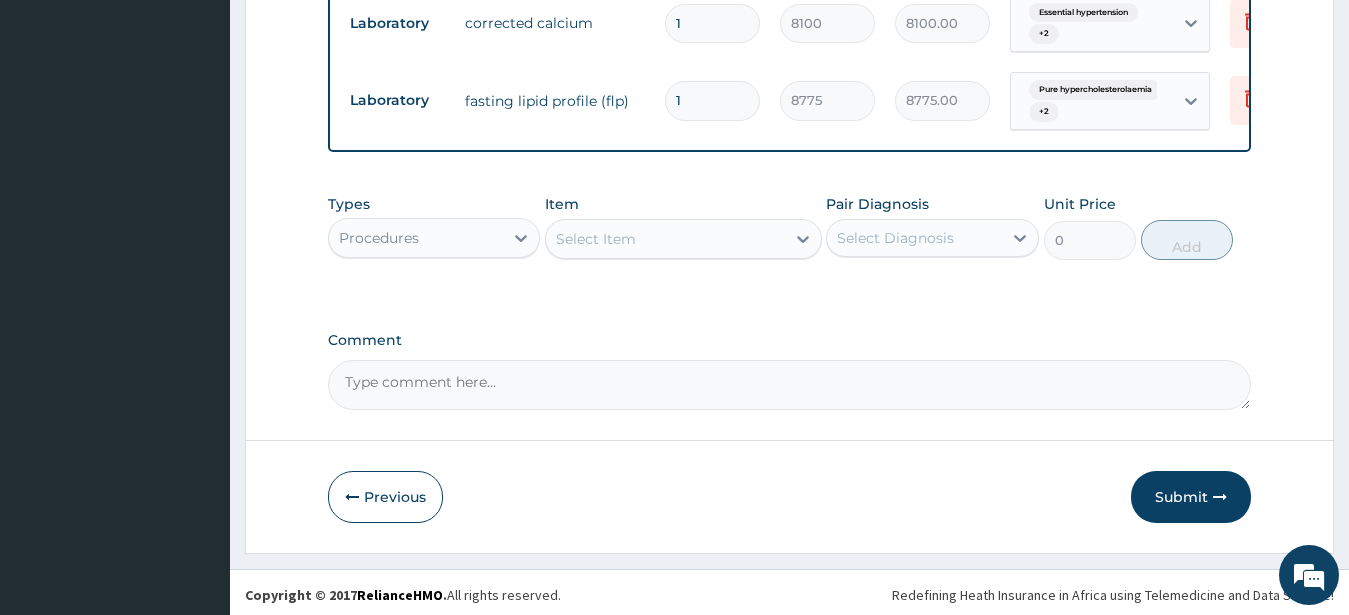 click on "Select Item" at bounding box center [596, 239] 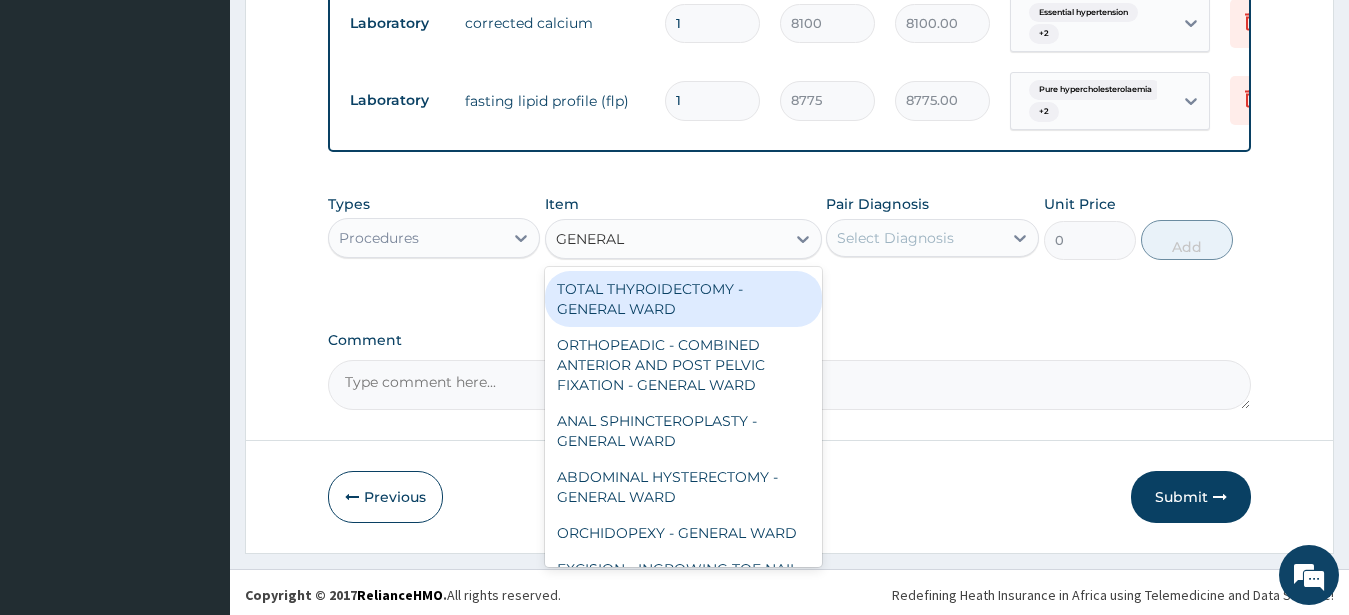 type on "GENERAL C" 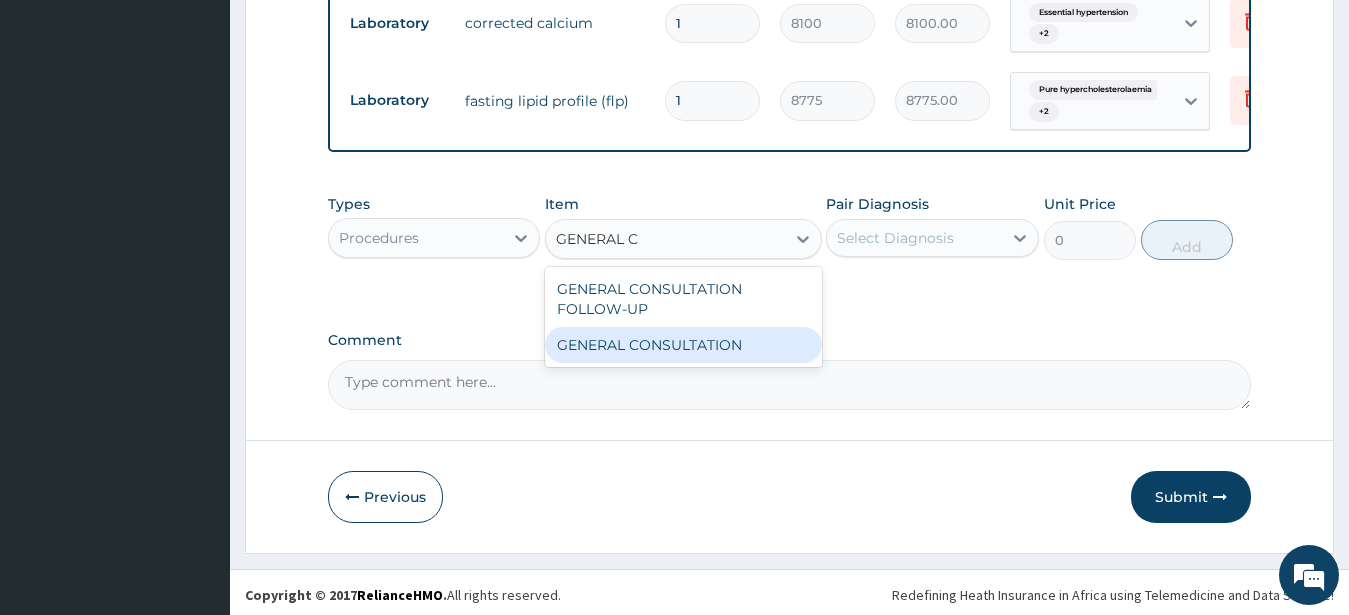 click on "GENERAL CONSULTATION" at bounding box center (683, 345) 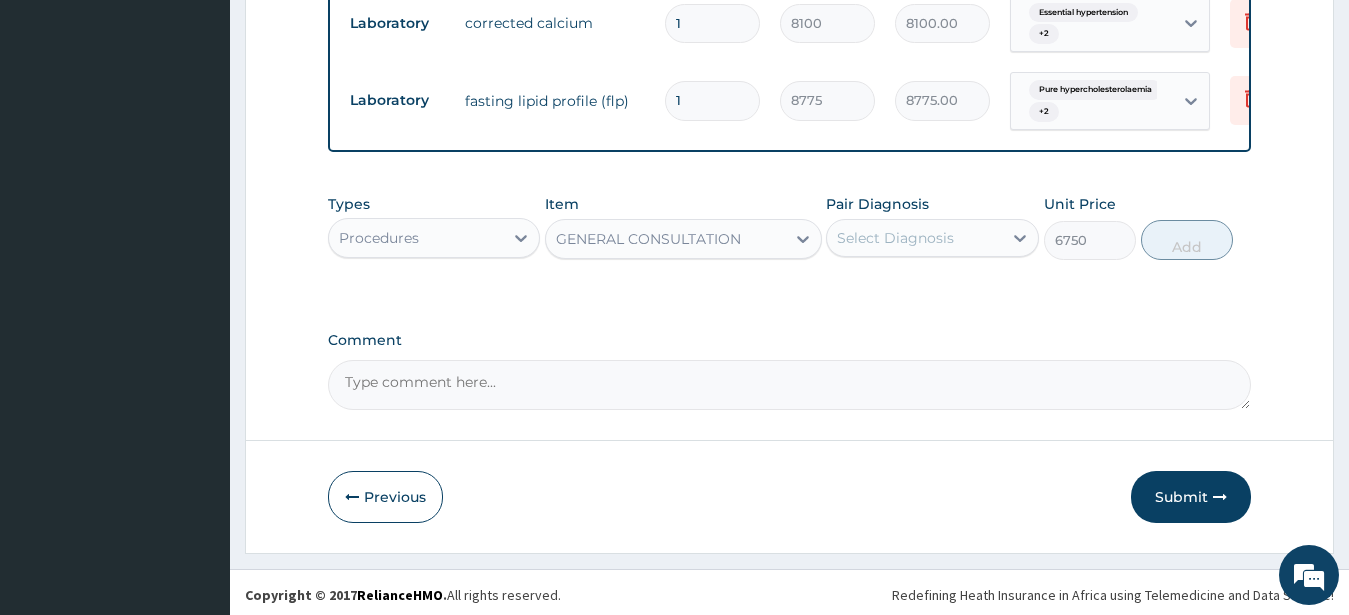 drag, startPoint x: 884, startPoint y: 260, endPoint x: 889, endPoint y: 279, distance: 19.646883 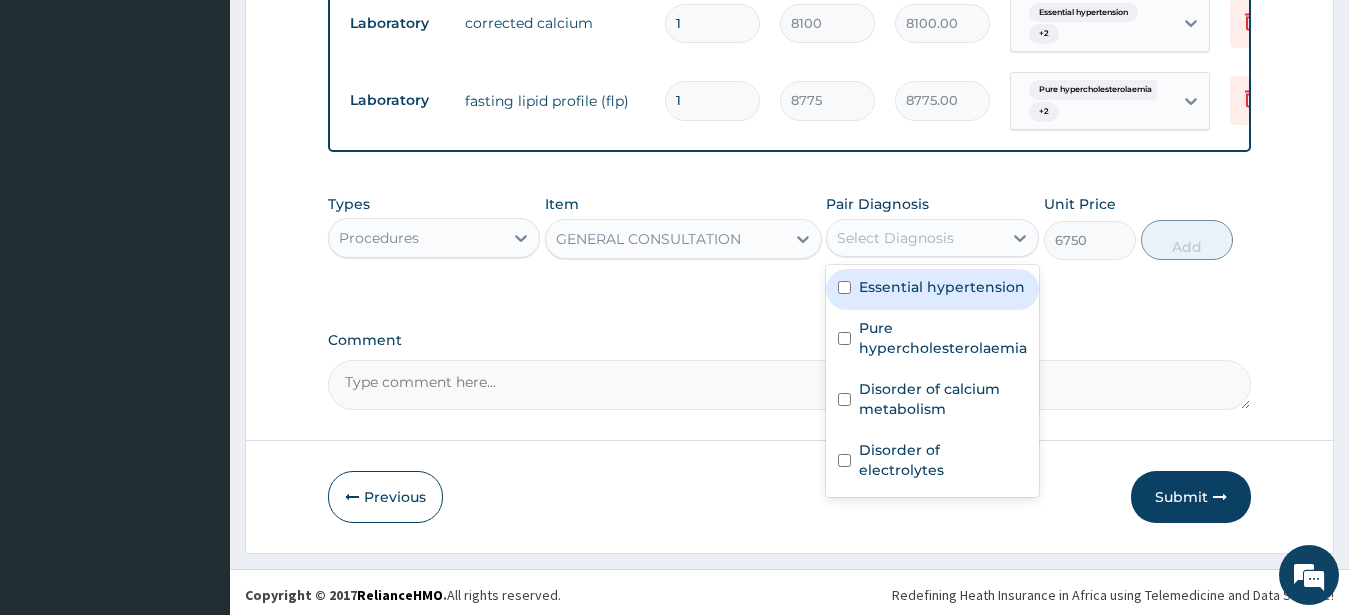 click on "Essential hypertension" at bounding box center (942, 287) 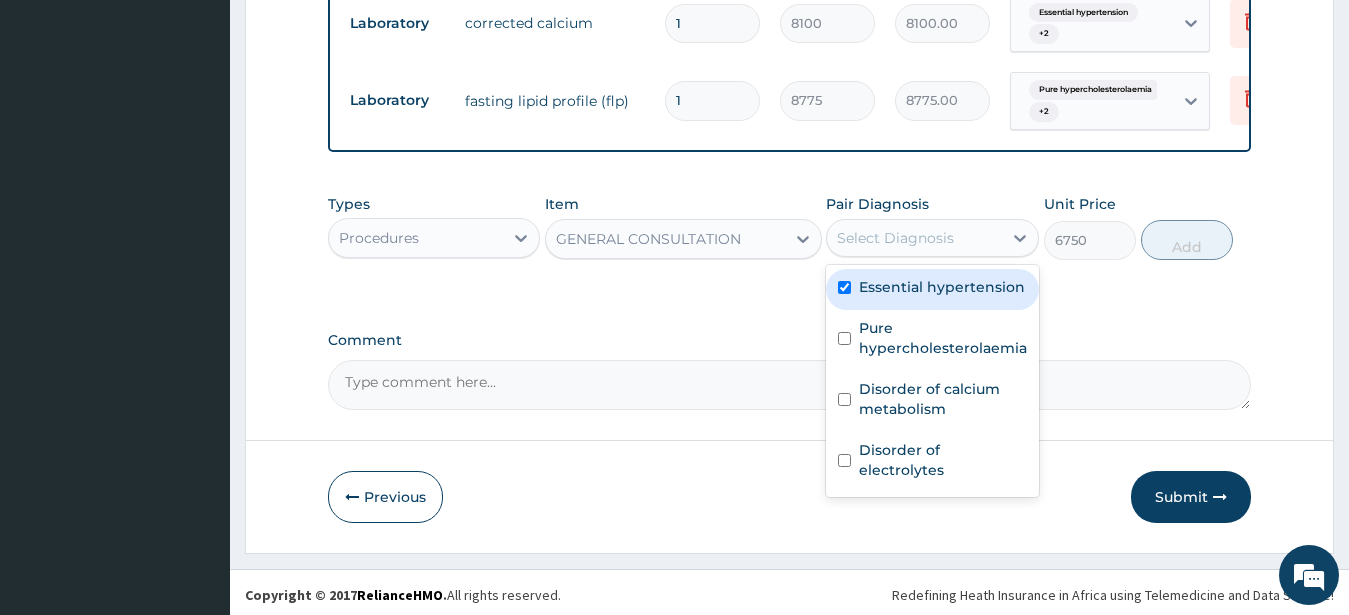 checkbox on "true" 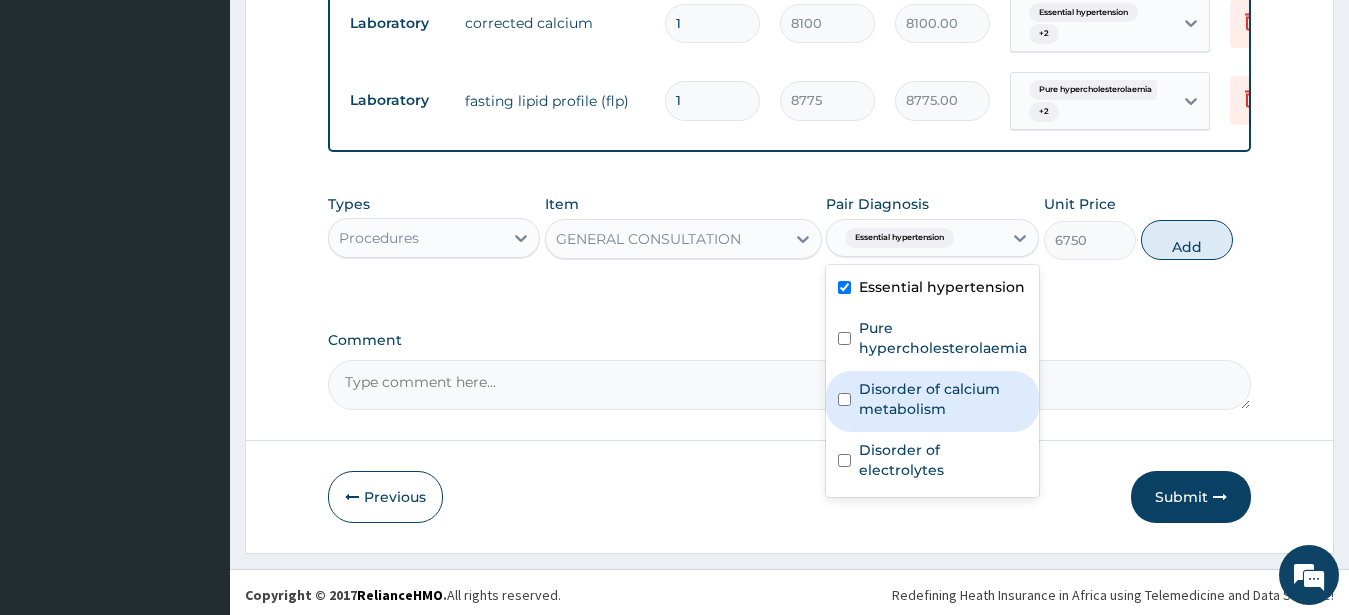 click on "Disorder of calcium metabolism" at bounding box center [943, 399] 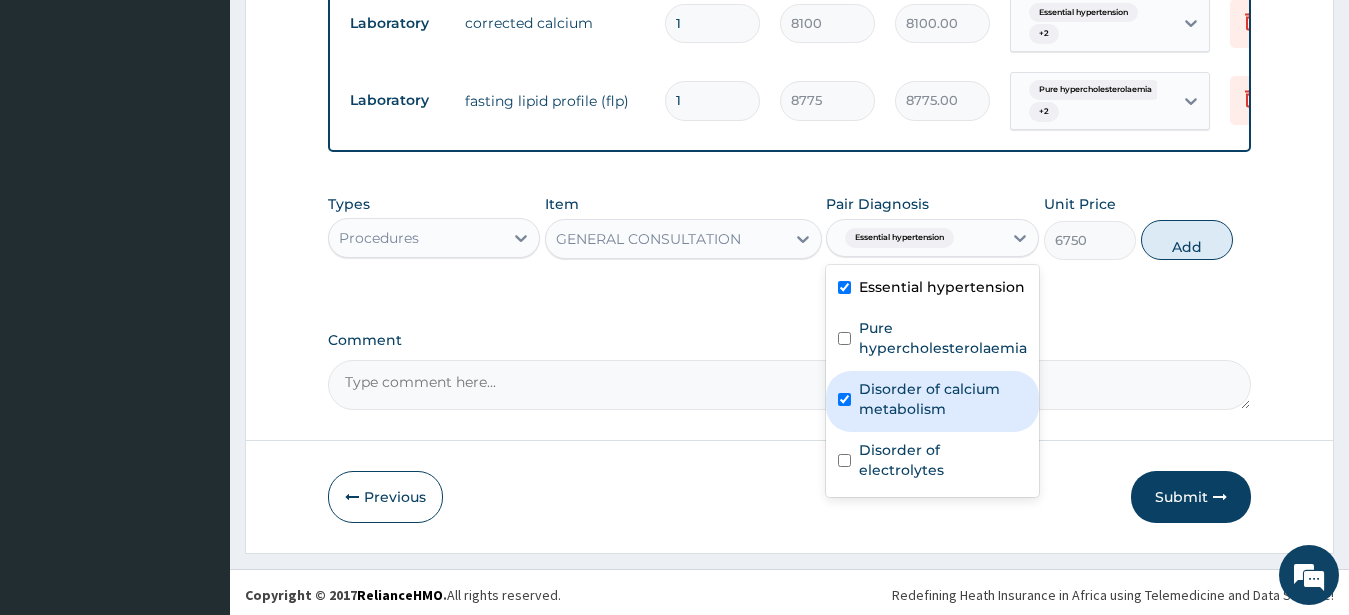 checkbox on "true" 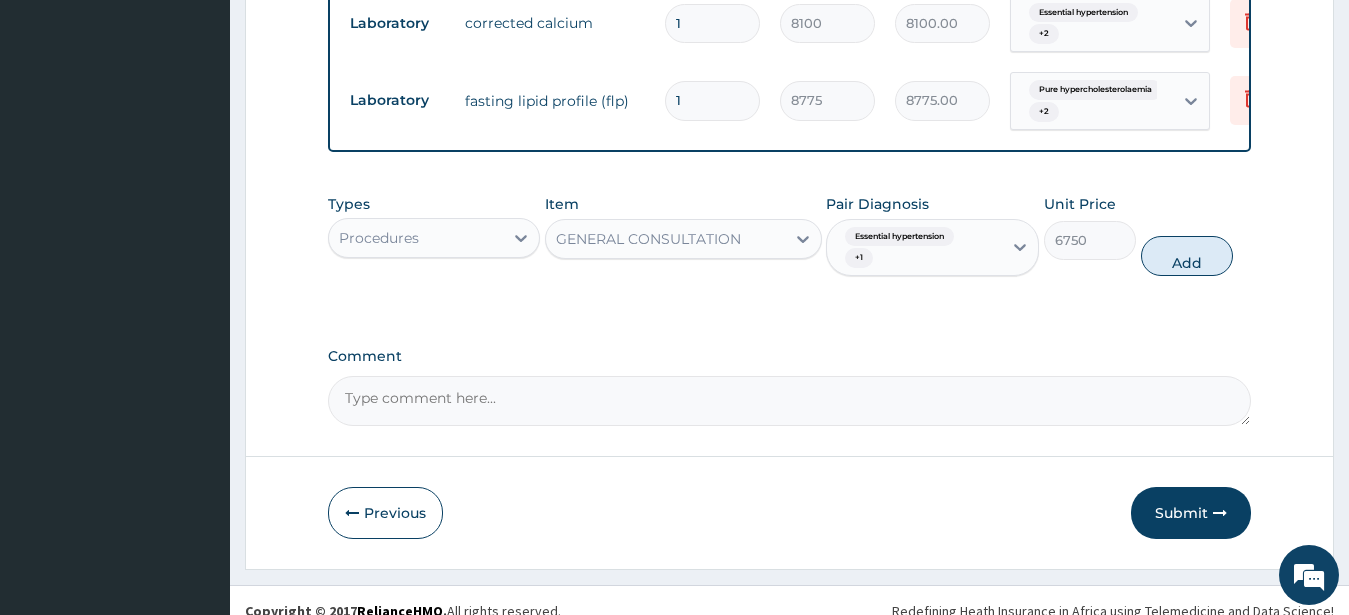 drag, startPoint x: 1216, startPoint y: 271, endPoint x: 1221, endPoint y: 262, distance: 10.29563 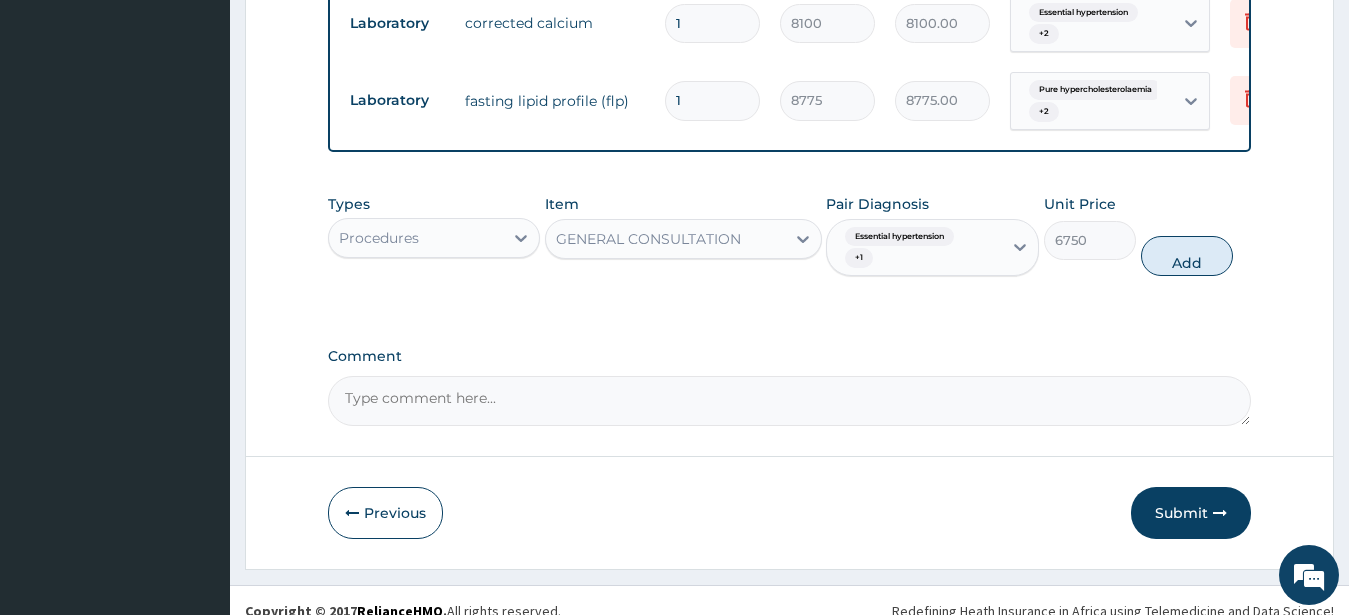 click on "Add" at bounding box center (1187, 256) 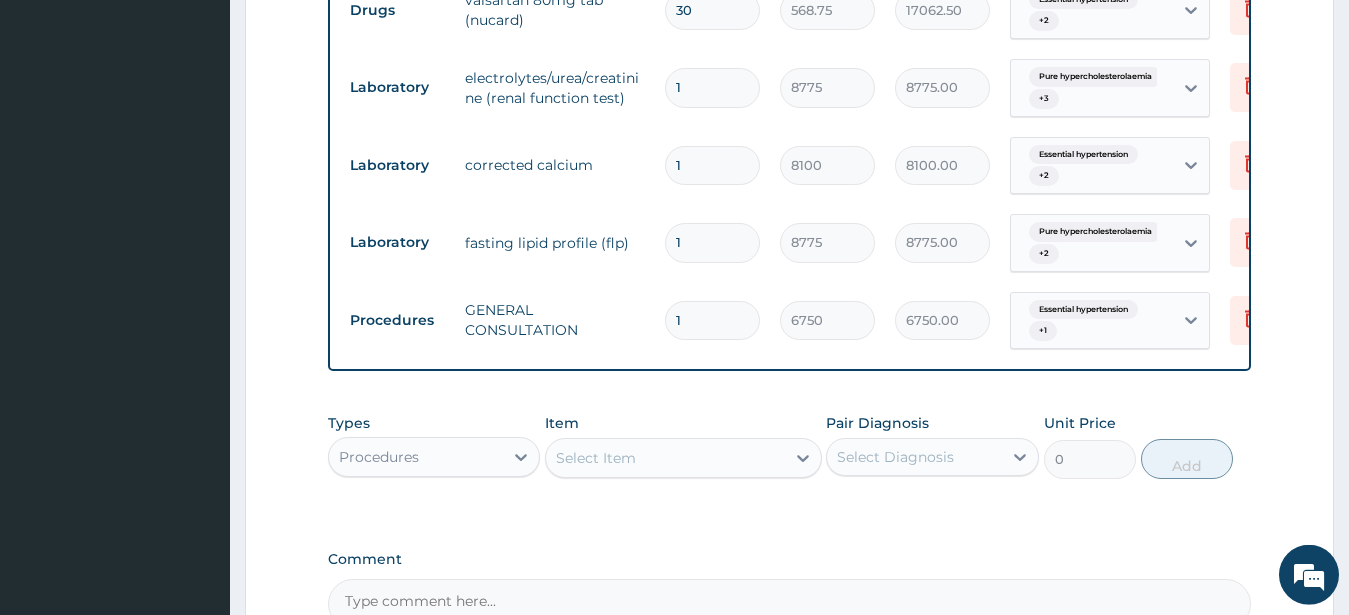 scroll, scrollTop: 866, scrollLeft: 0, axis: vertical 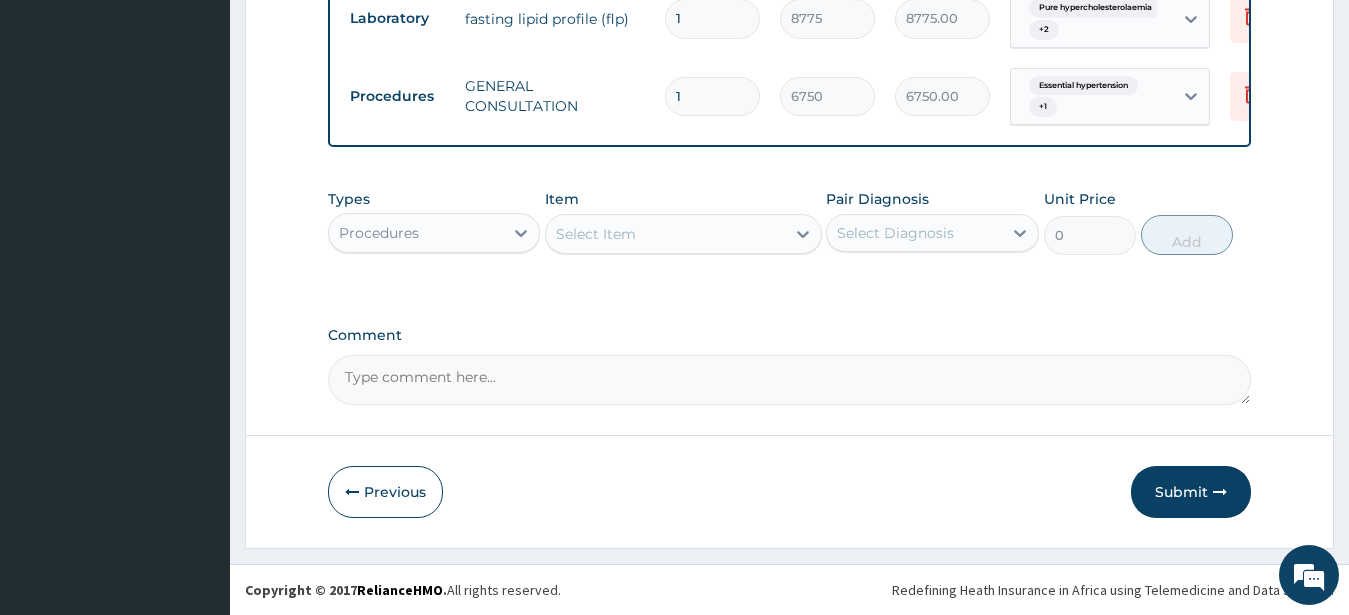 drag, startPoint x: 1213, startPoint y: 501, endPoint x: 1218, endPoint y: 515, distance: 14.866069 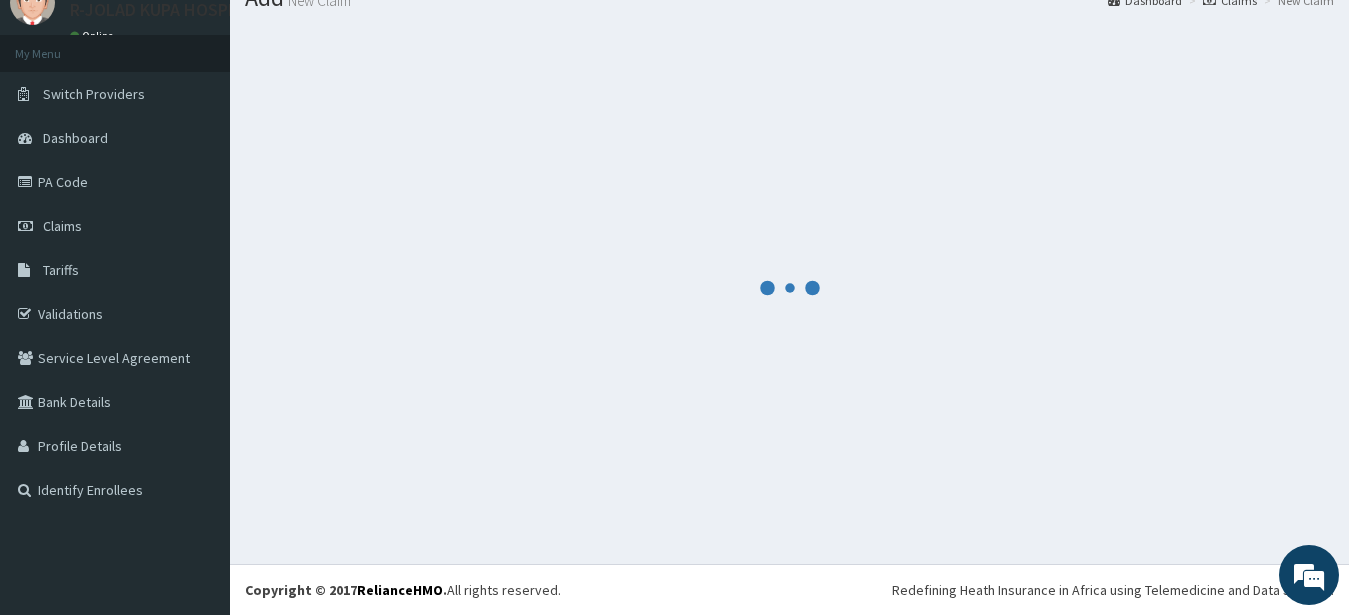 scroll, scrollTop: 80, scrollLeft: 0, axis: vertical 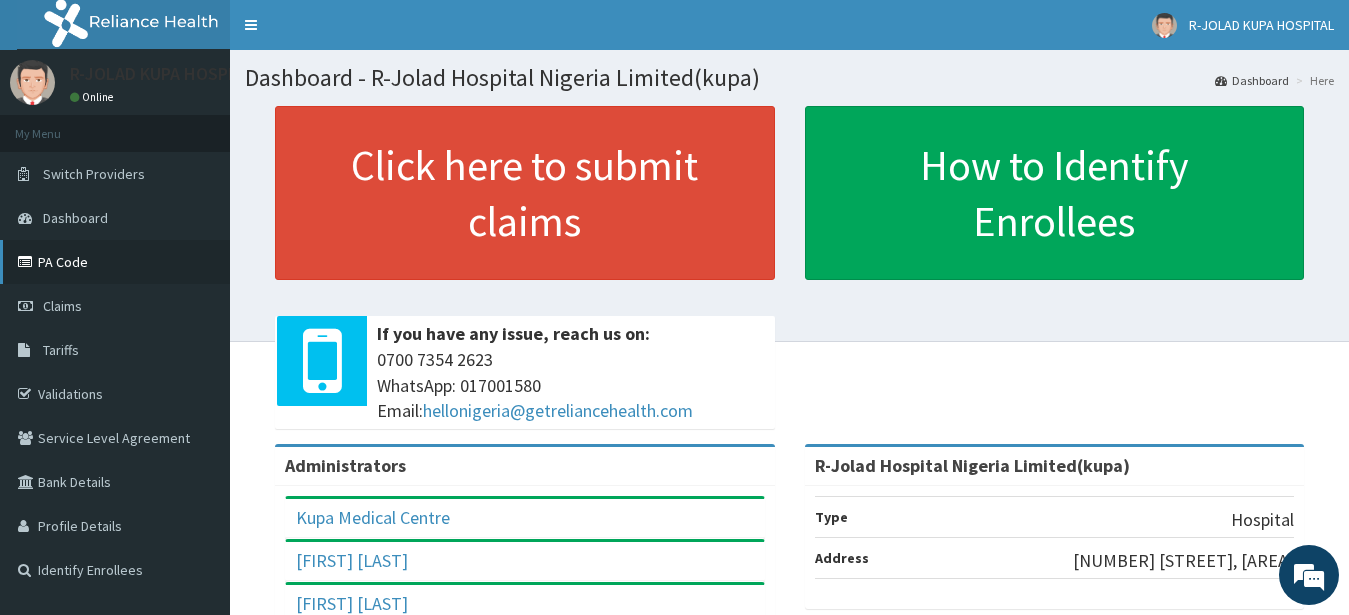 drag, startPoint x: 55, startPoint y: 257, endPoint x: 32, endPoint y: 271, distance: 26.925823 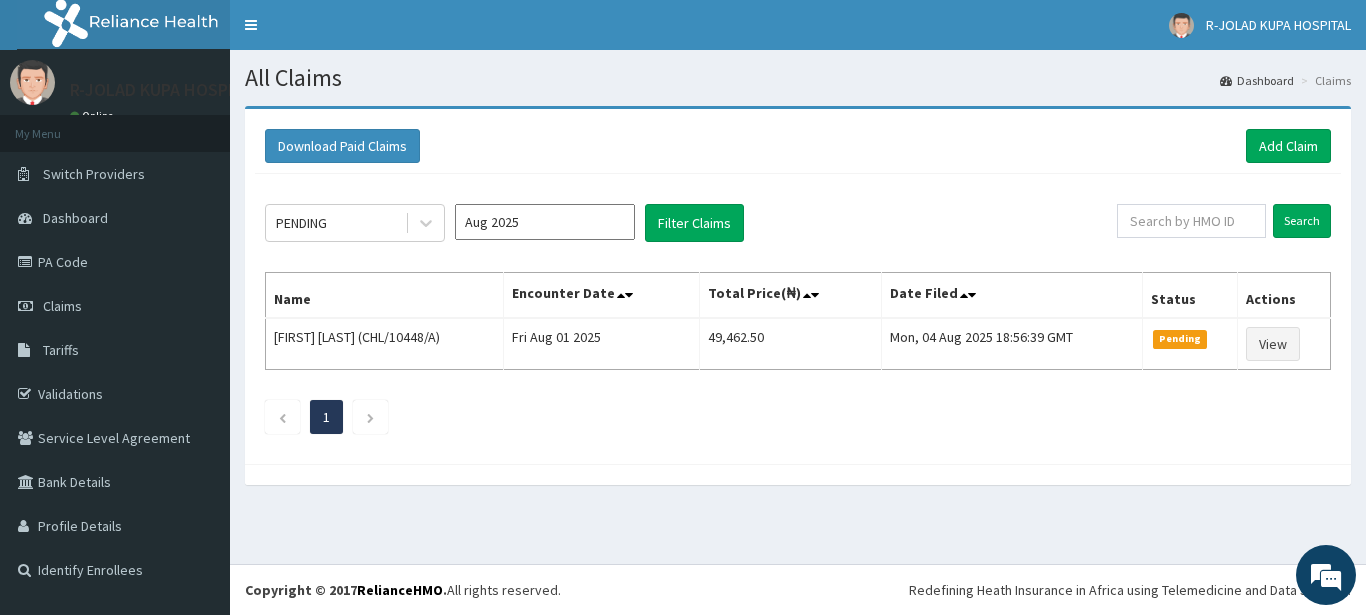 scroll, scrollTop: 0, scrollLeft: 0, axis: both 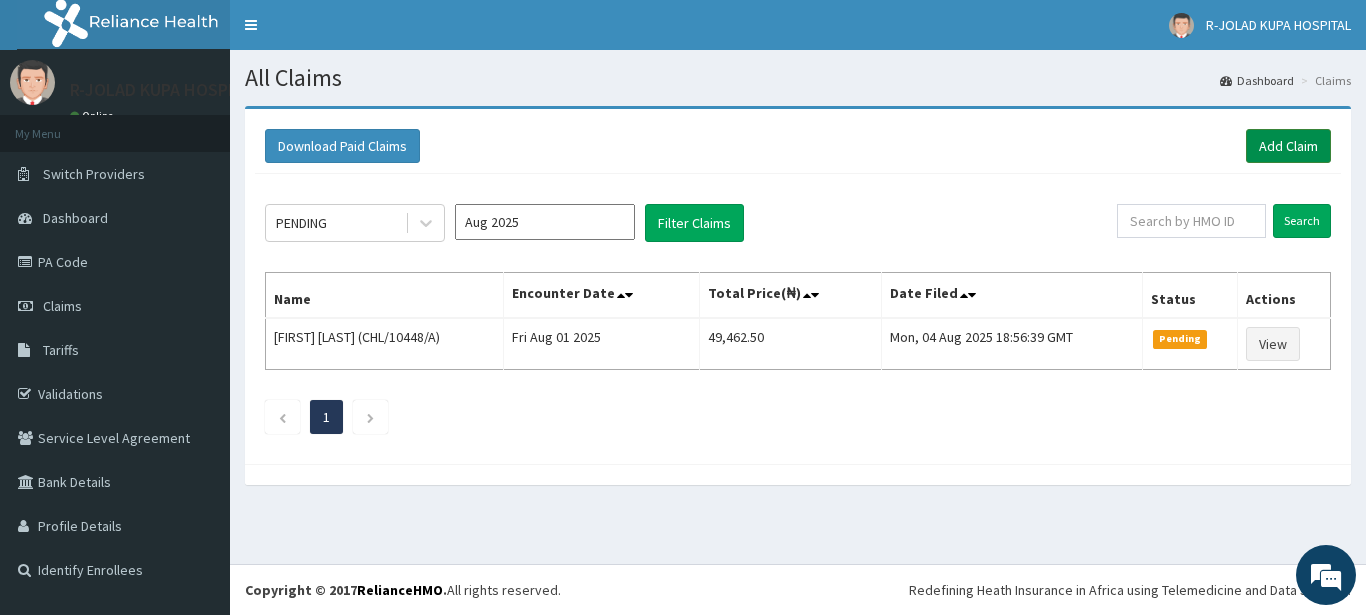click on "Add Claim" at bounding box center (1288, 146) 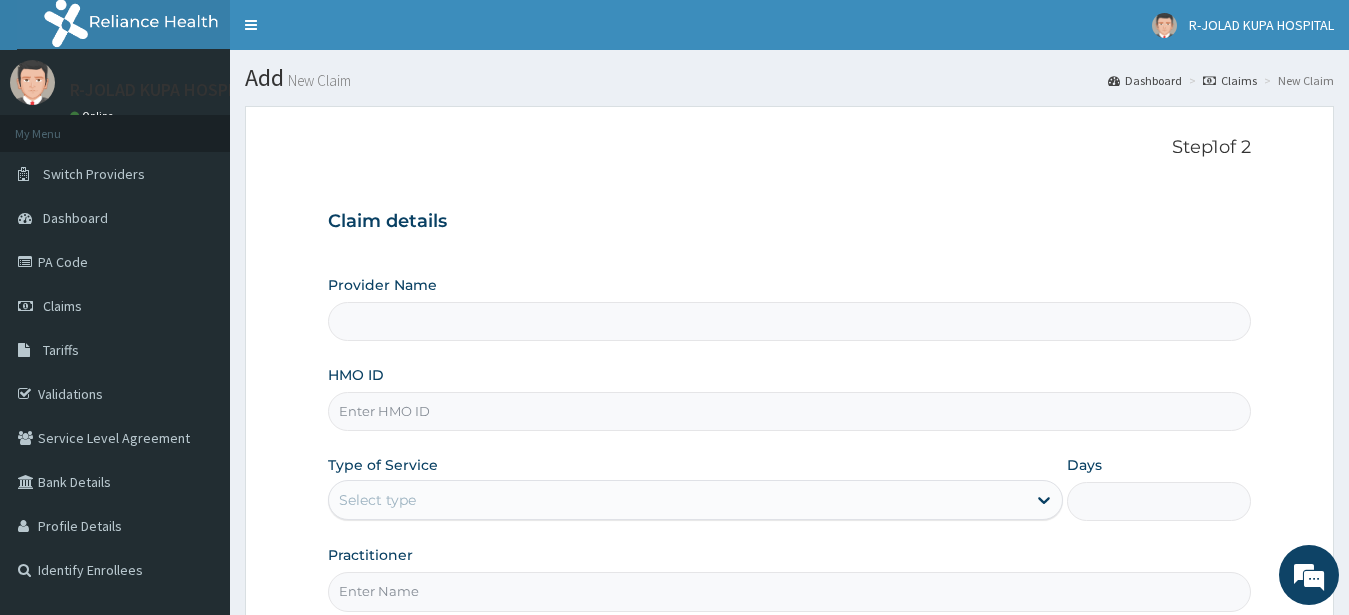 scroll, scrollTop: 204, scrollLeft: 0, axis: vertical 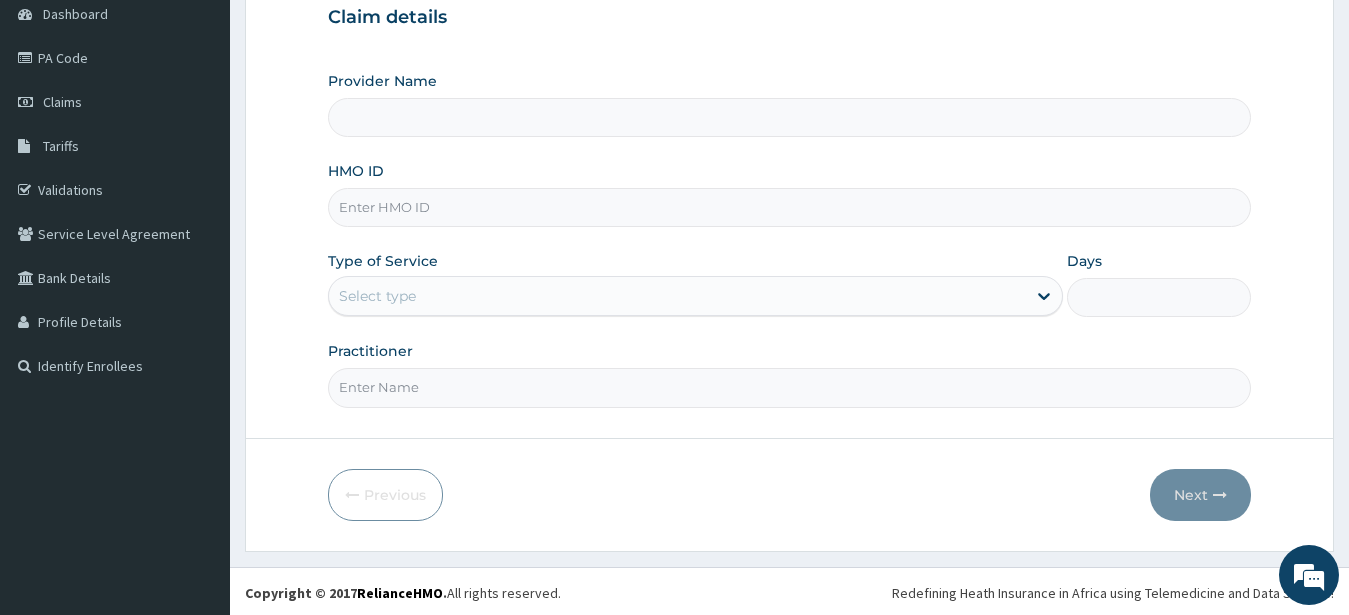 type on "R-Jolad Hospital Nigeria Limited(kupa)" 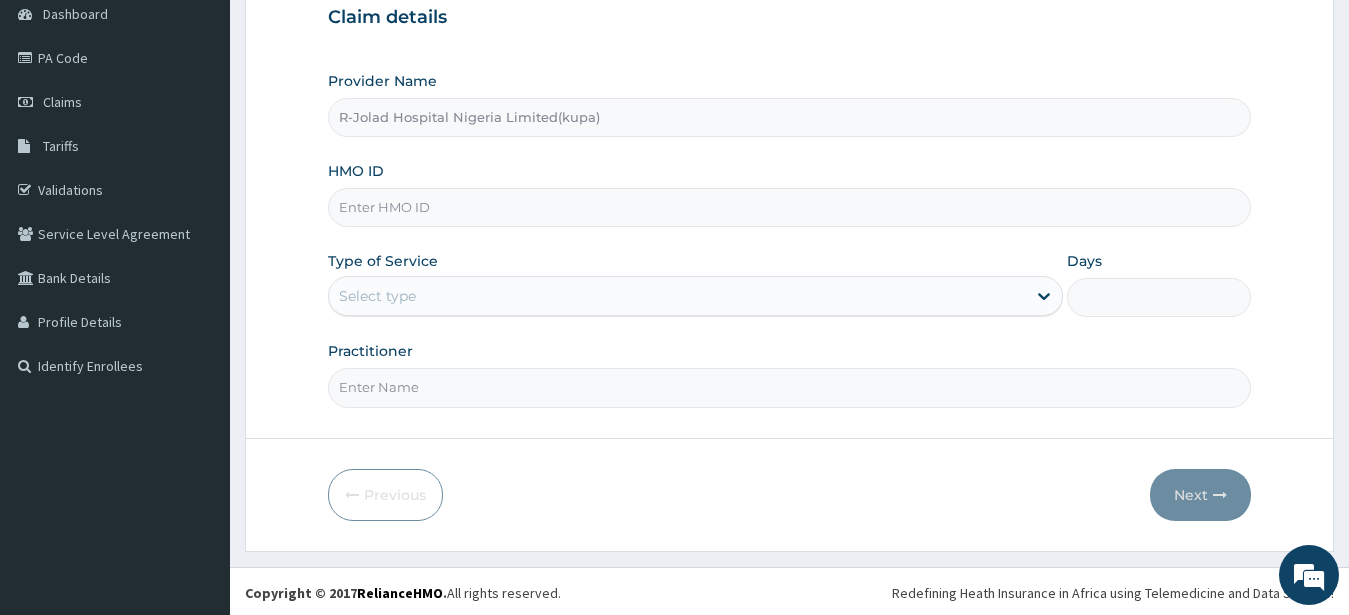click on "HMO ID" at bounding box center [790, 207] 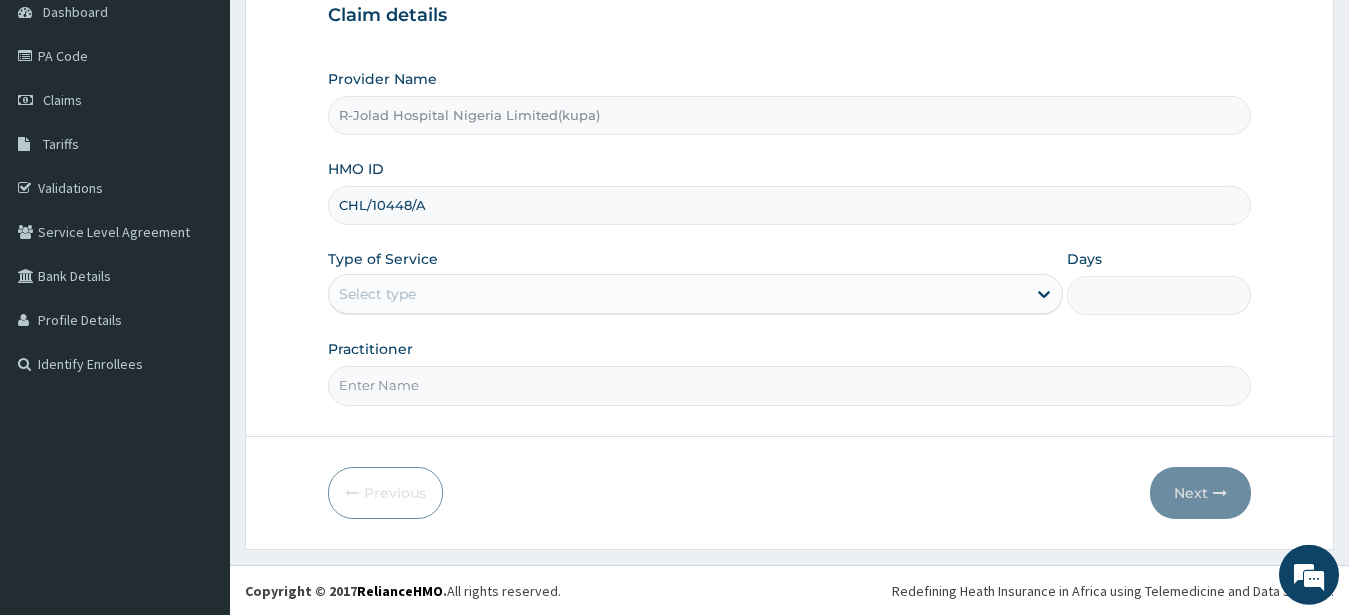 scroll, scrollTop: 207, scrollLeft: 0, axis: vertical 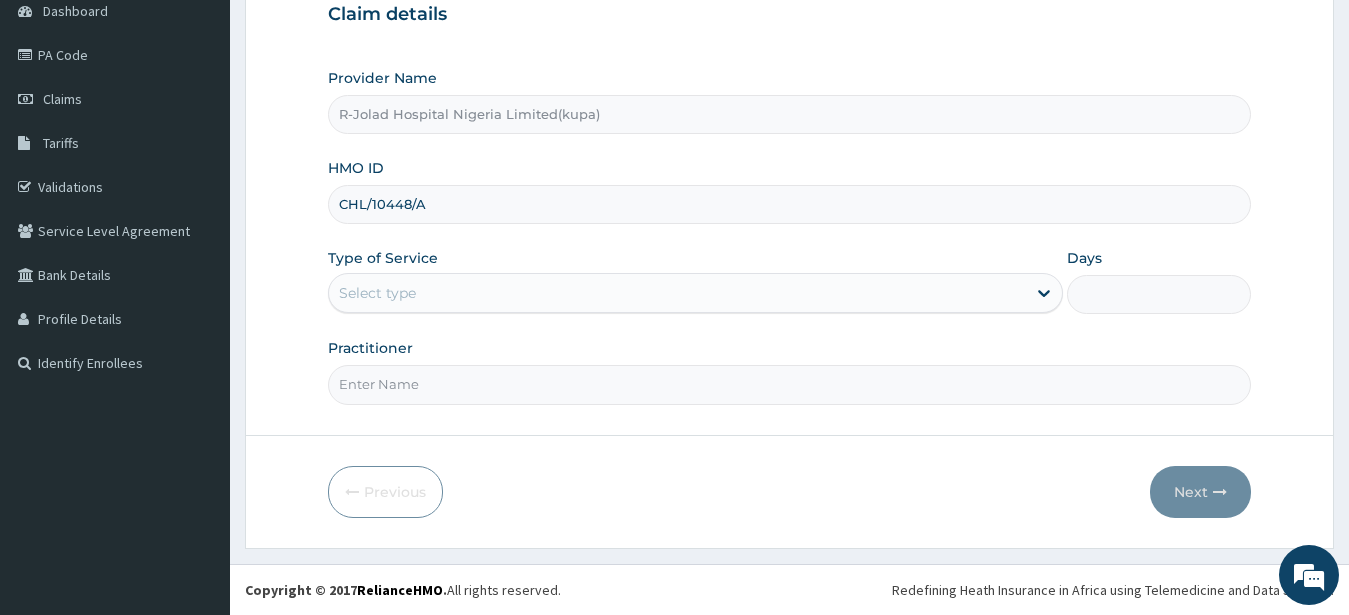 type on "CHL/10448/A" 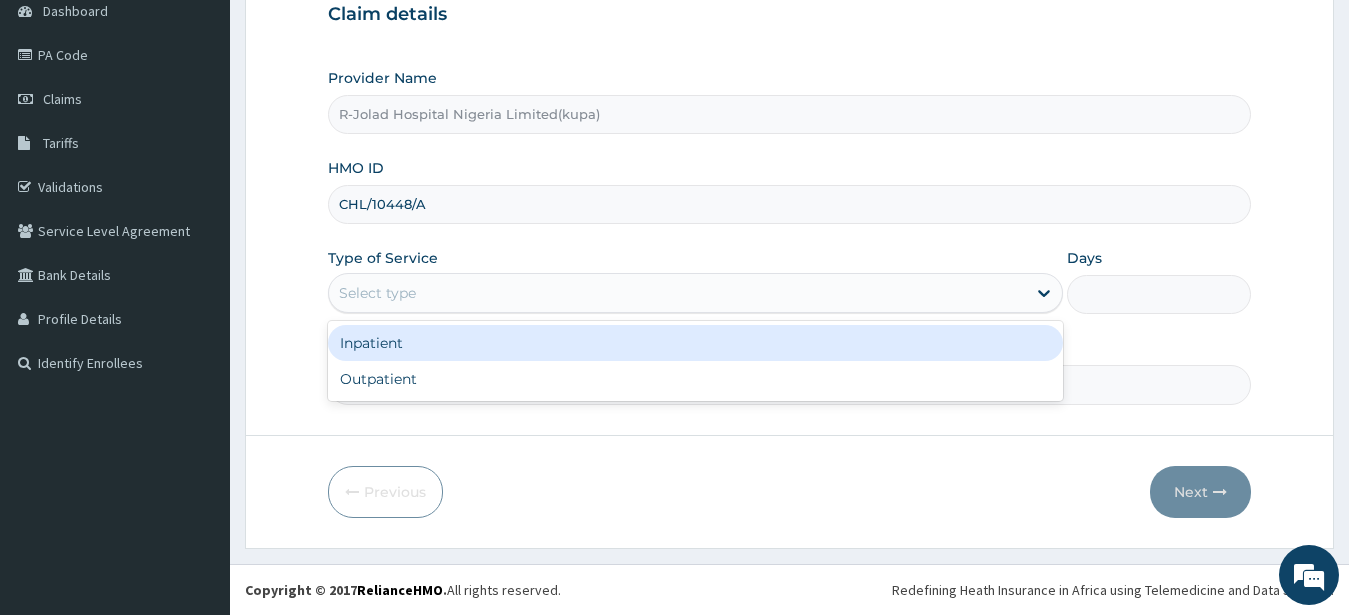 click on "Select type" at bounding box center (377, 293) 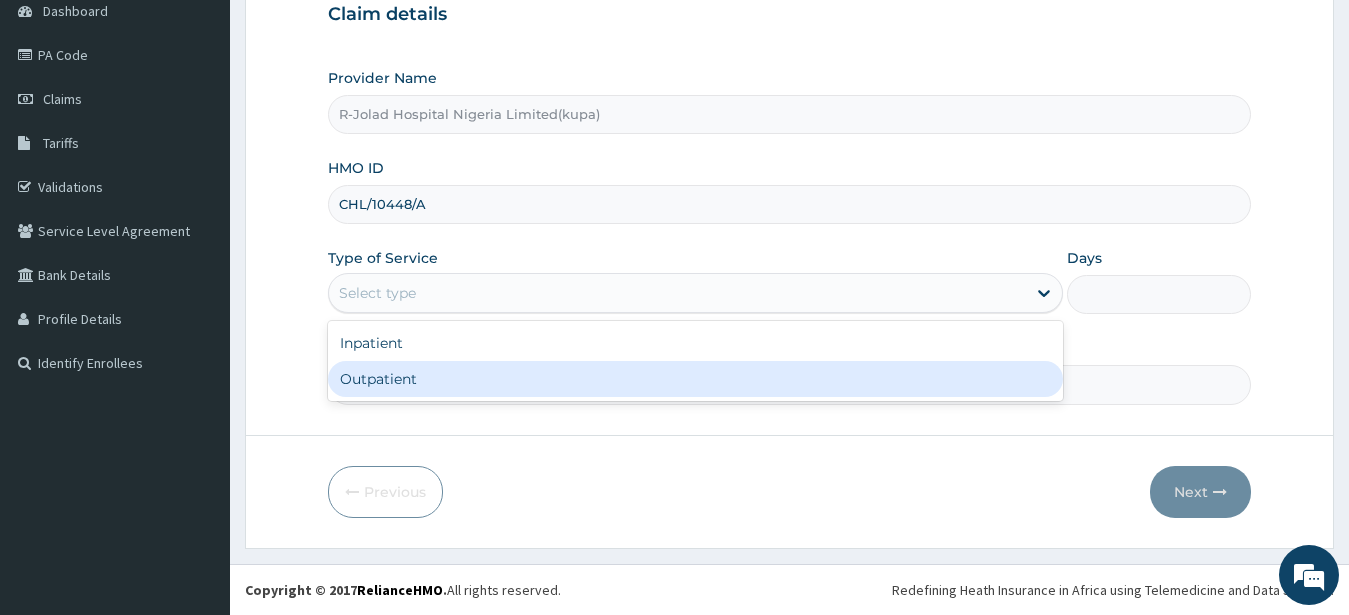 drag, startPoint x: 367, startPoint y: 383, endPoint x: 412, endPoint y: 327, distance: 71.8401 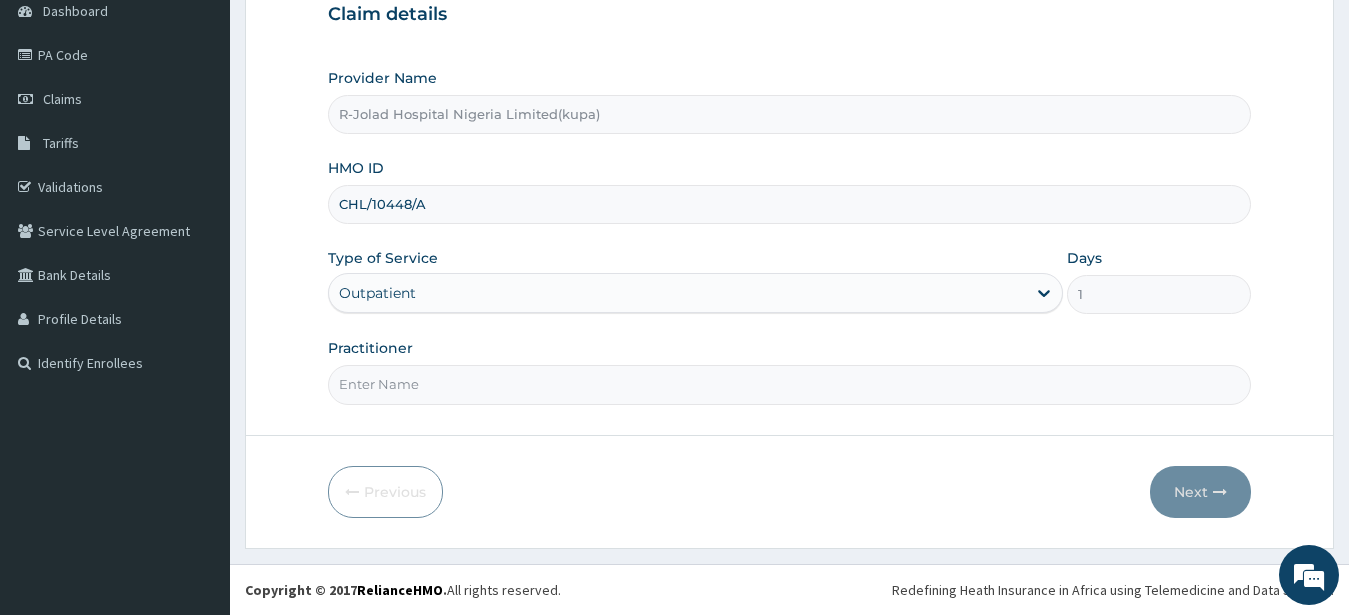 drag, startPoint x: 350, startPoint y: 389, endPoint x: 357, endPoint y: 380, distance: 11.401754 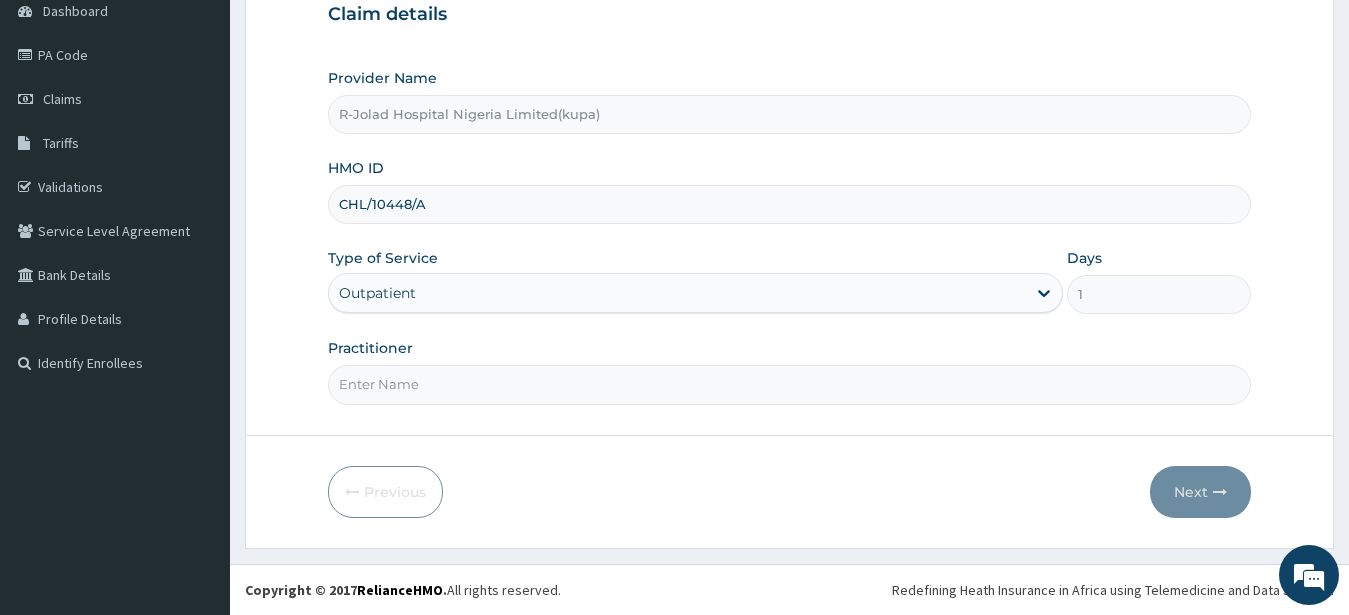 scroll, scrollTop: 0, scrollLeft: 0, axis: both 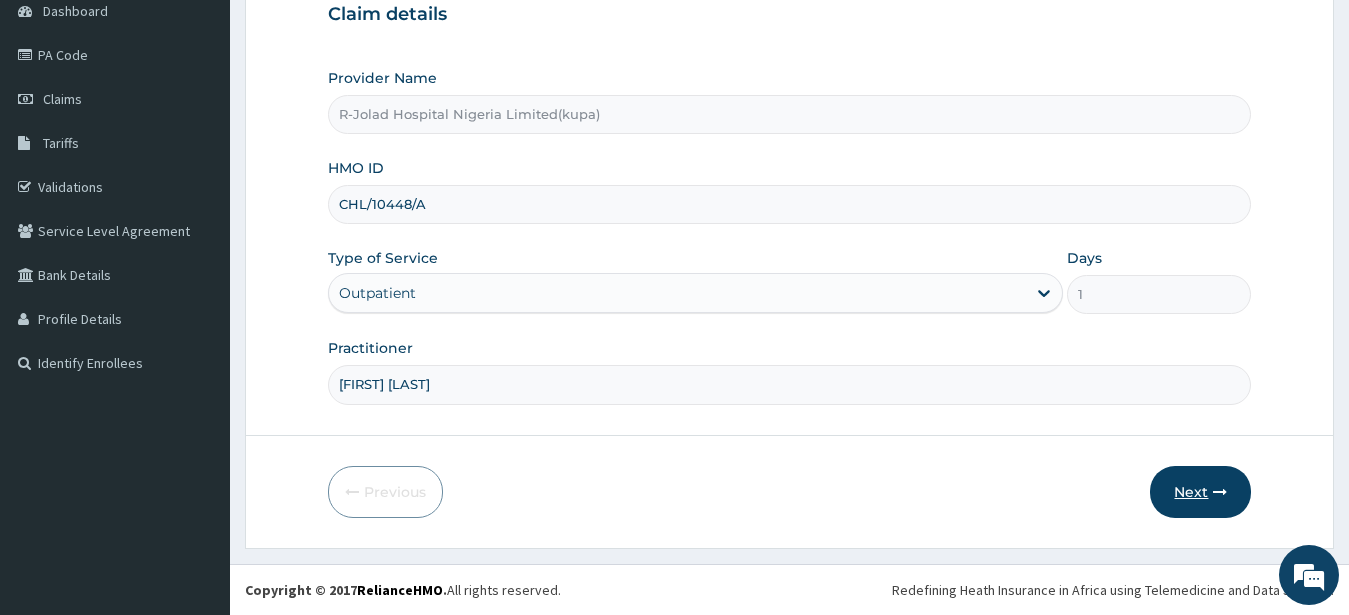type on "JOSEPH JOHN" 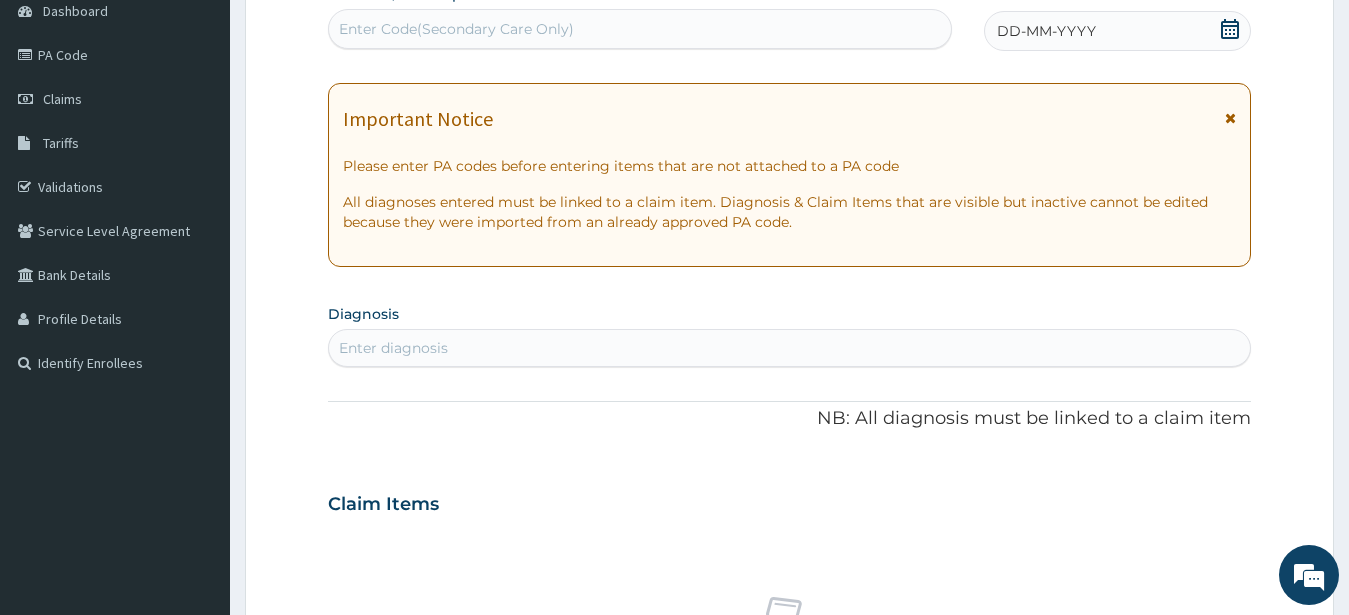 scroll, scrollTop: 105, scrollLeft: 0, axis: vertical 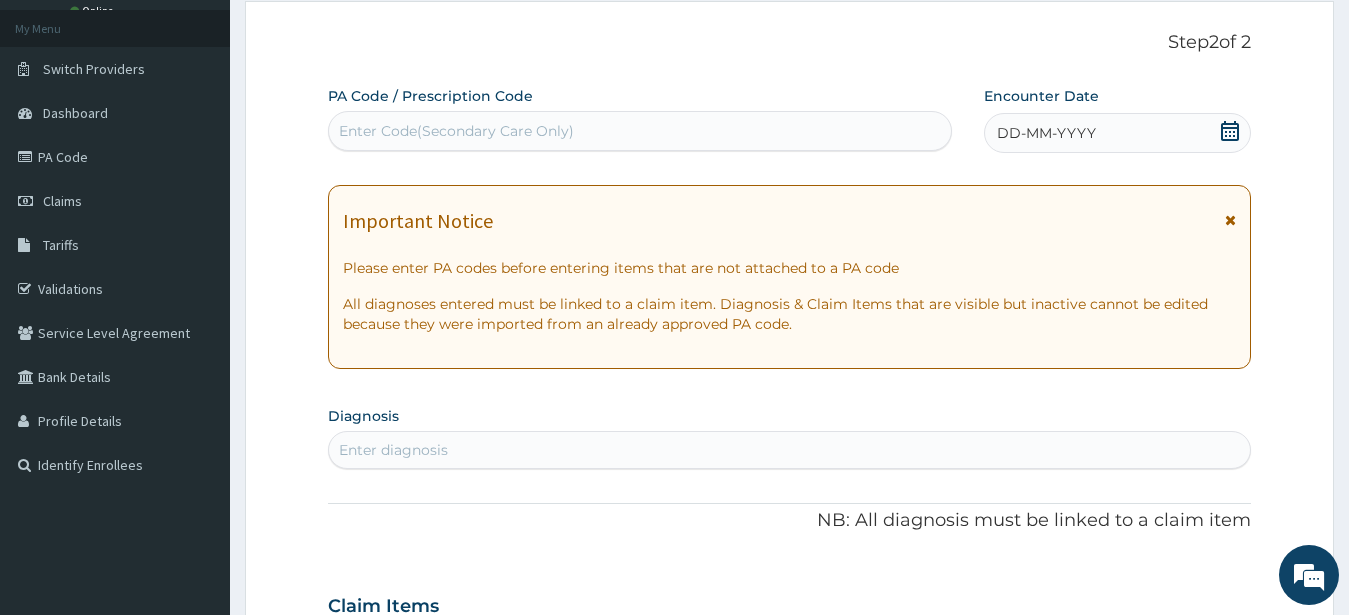 drag, startPoint x: 1231, startPoint y: 135, endPoint x: 1241, endPoint y: 129, distance: 11.661903 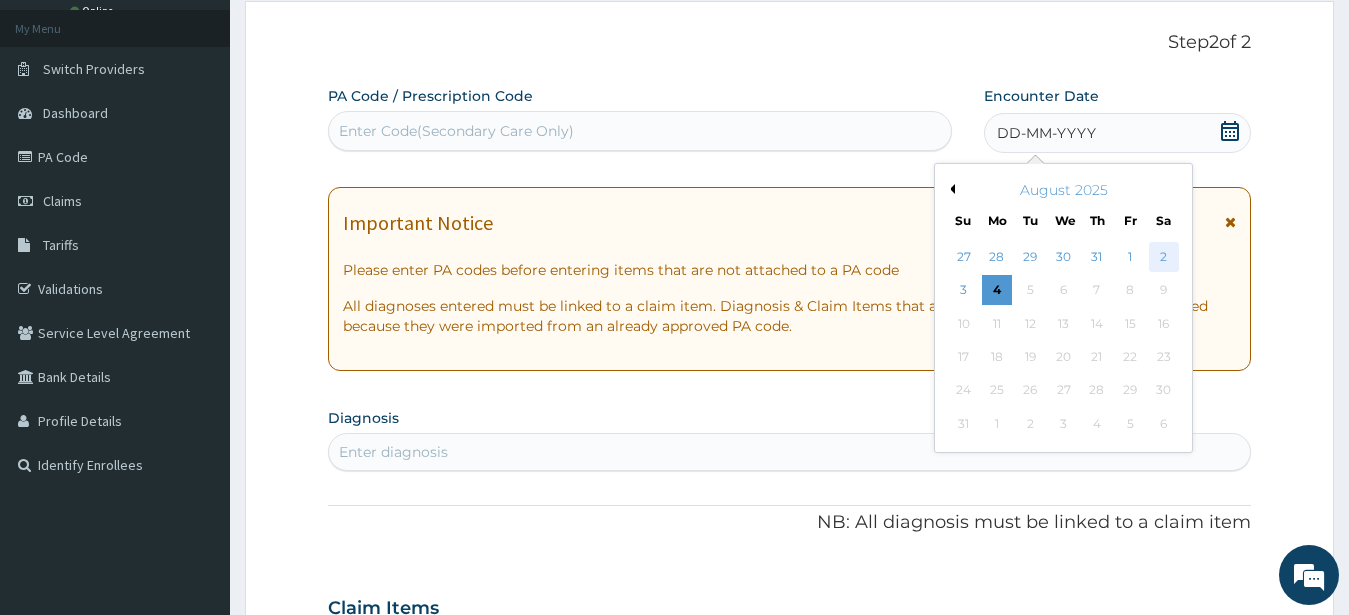 click on "2" at bounding box center (1163, 257) 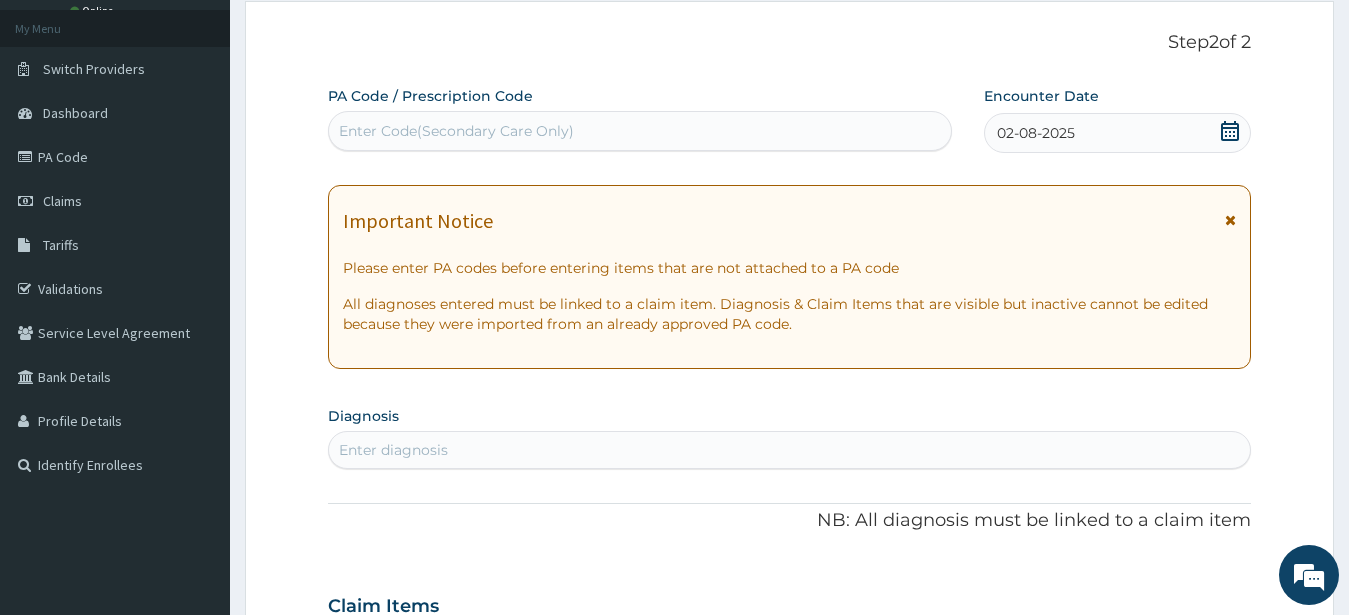 scroll, scrollTop: 309, scrollLeft: 0, axis: vertical 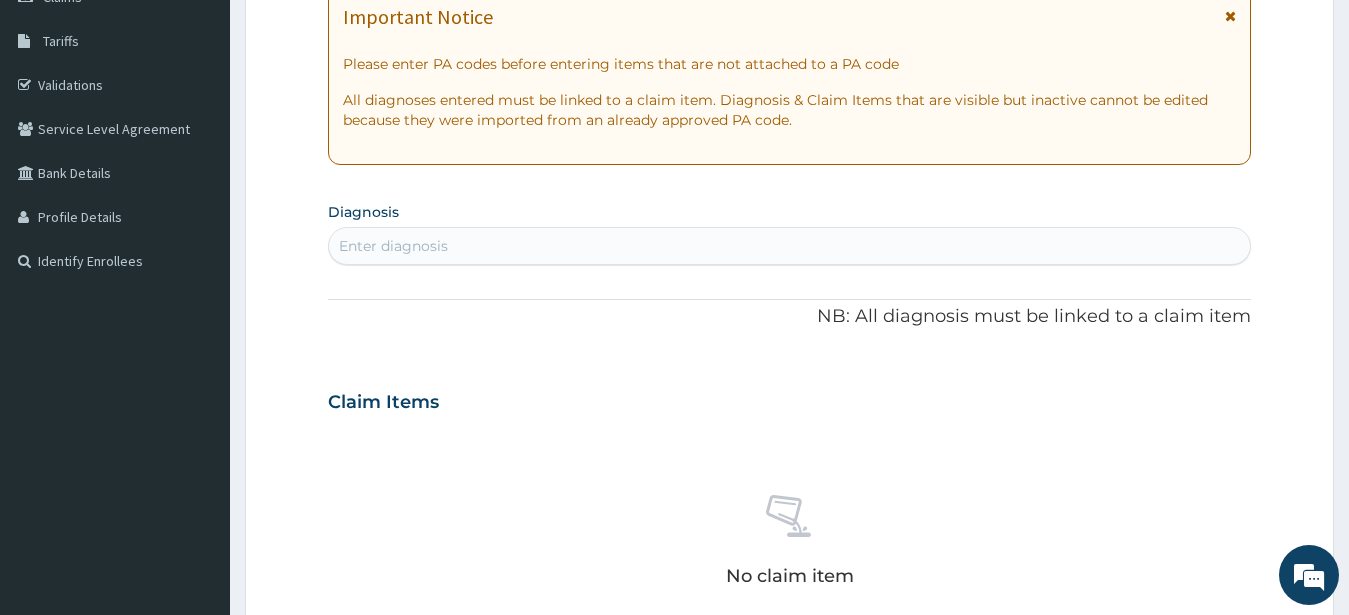 click on "Enter diagnosis" at bounding box center (393, 246) 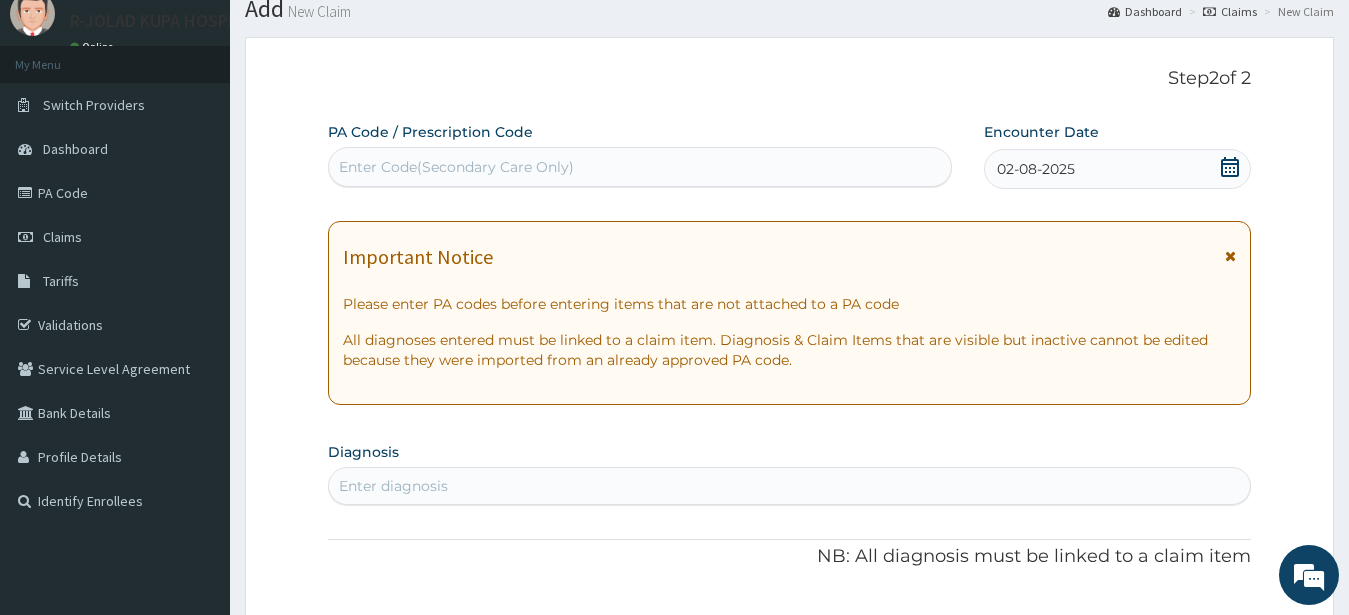 scroll, scrollTop: 3, scrollLeft: 0, axis: vertical 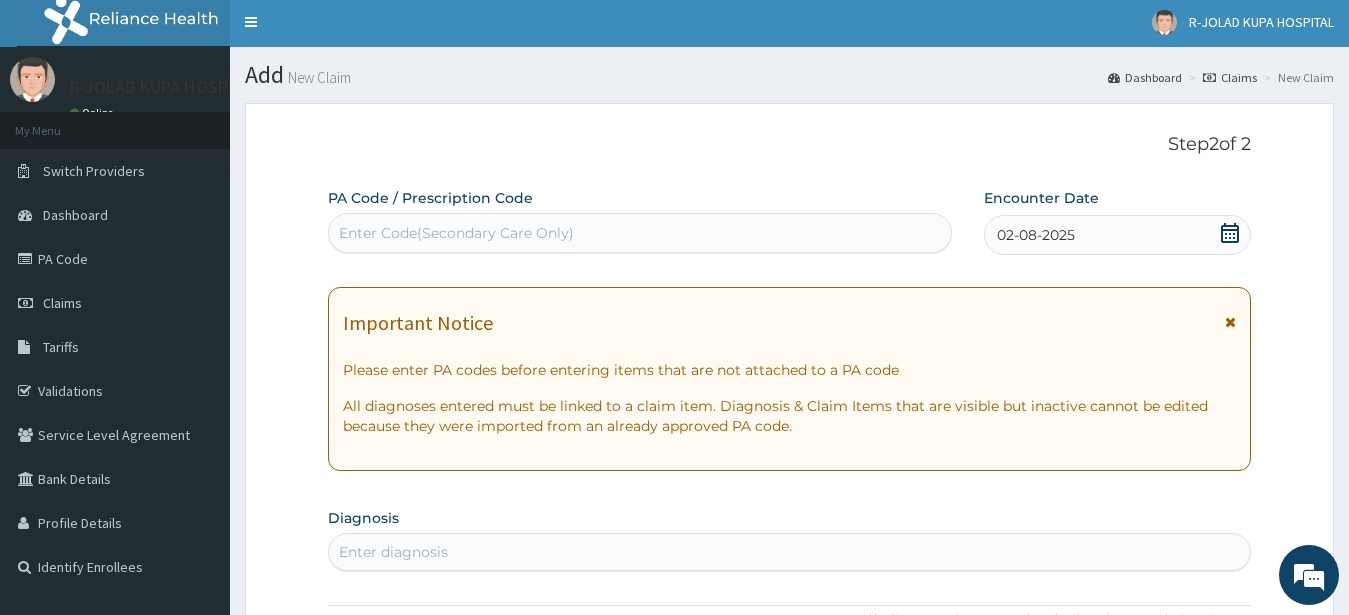 click on "Enter Code(Secondary Care Only)" at bounding box center (456, 233) 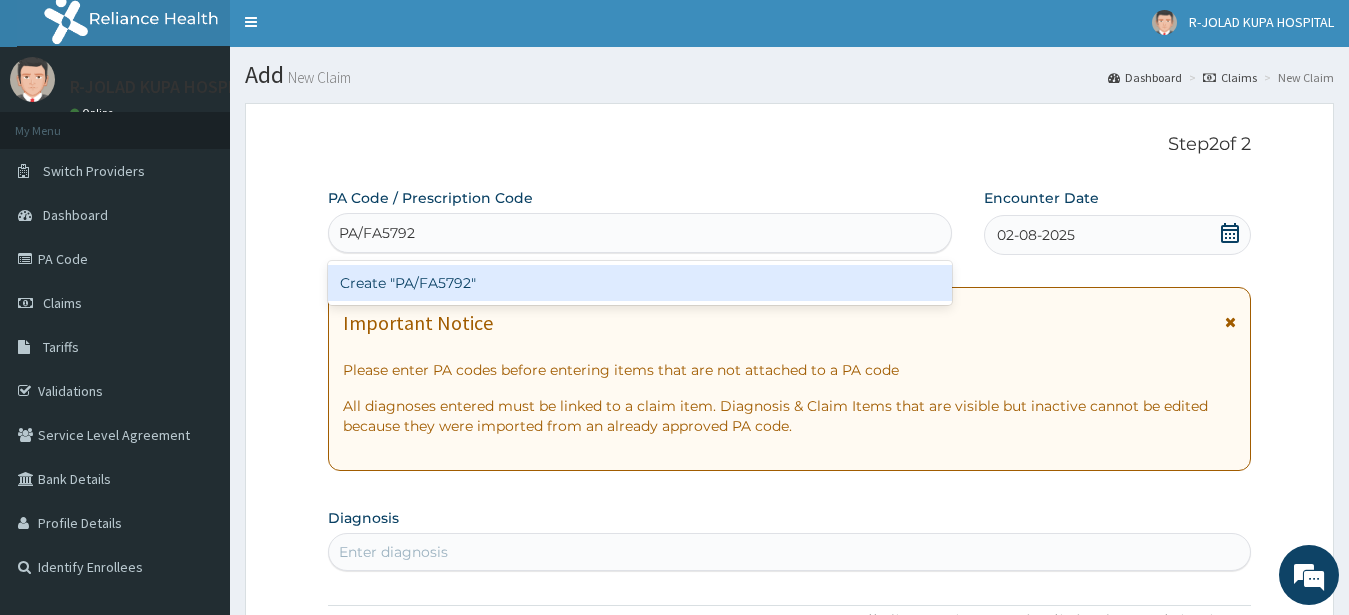 click on "Create "PA/FA5792"" at bounding box center (640, 283) 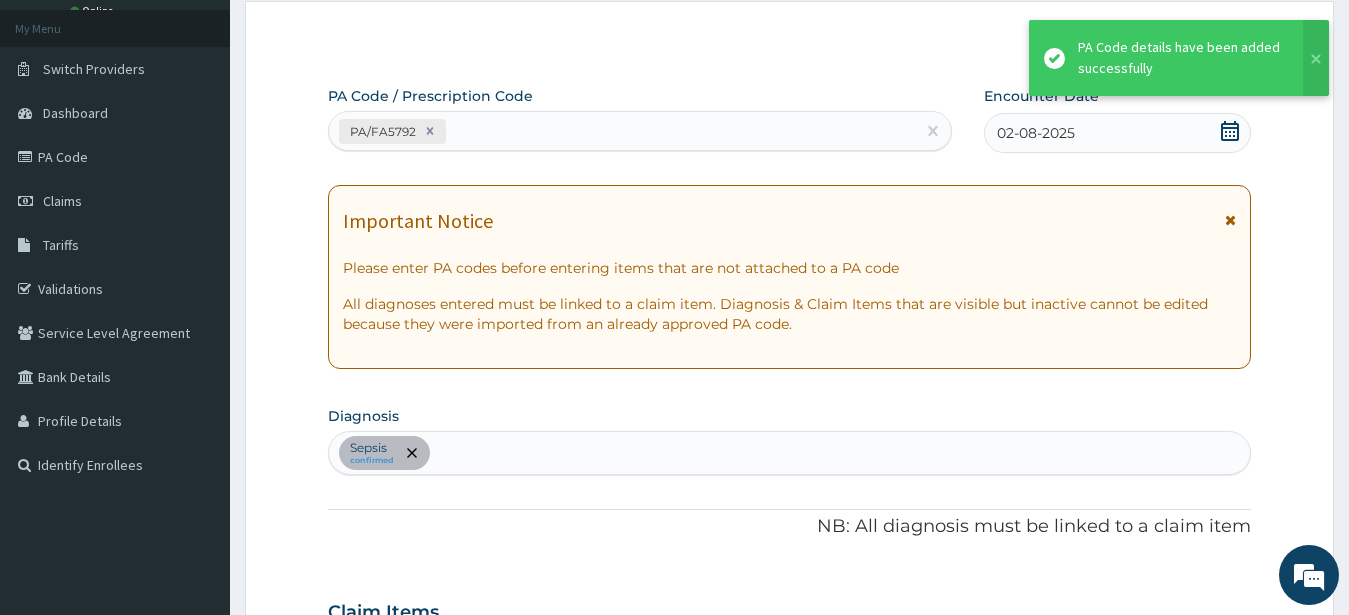 scroll, scrollTop: 594, scrollLeft: 0, axis: vertical 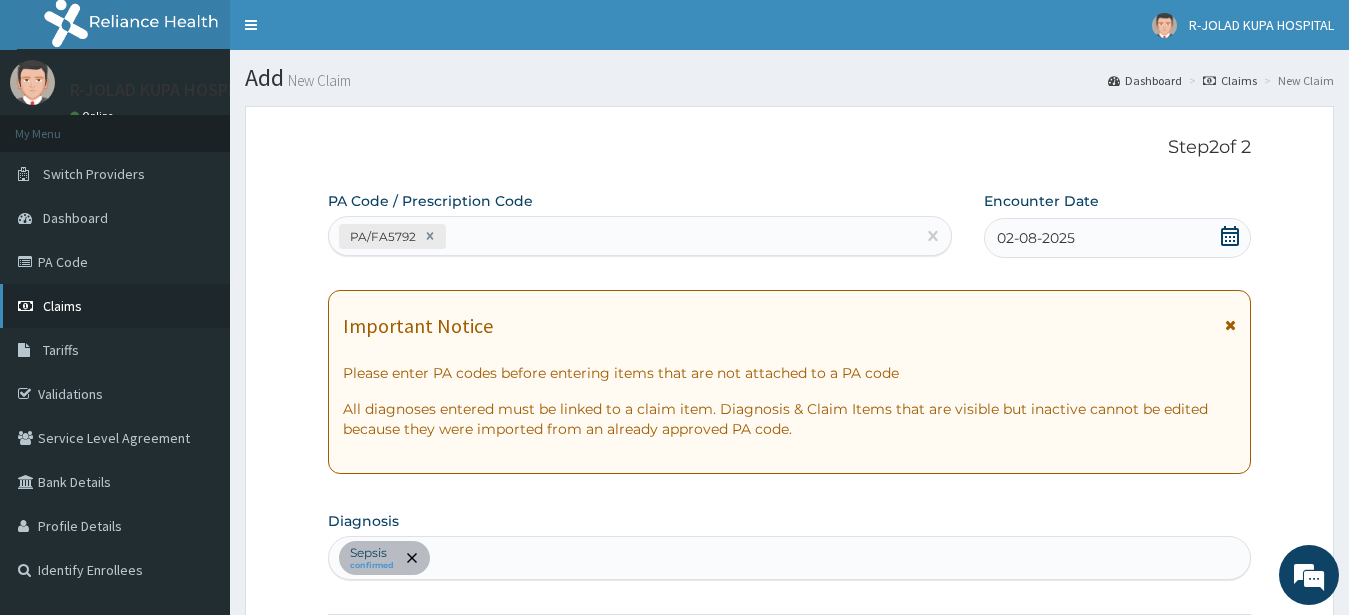 click on "Claims" at bounding box center (62, 306) 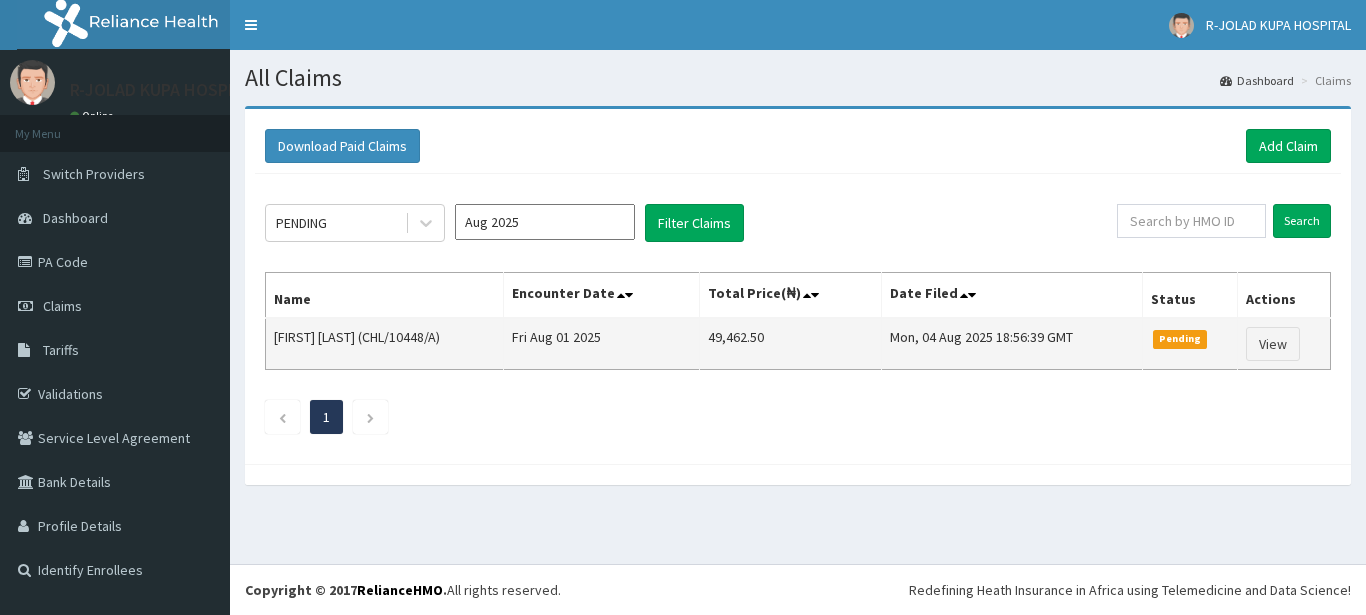 scroll, scrollTop: 0, scrollLeft: 0, axis: both 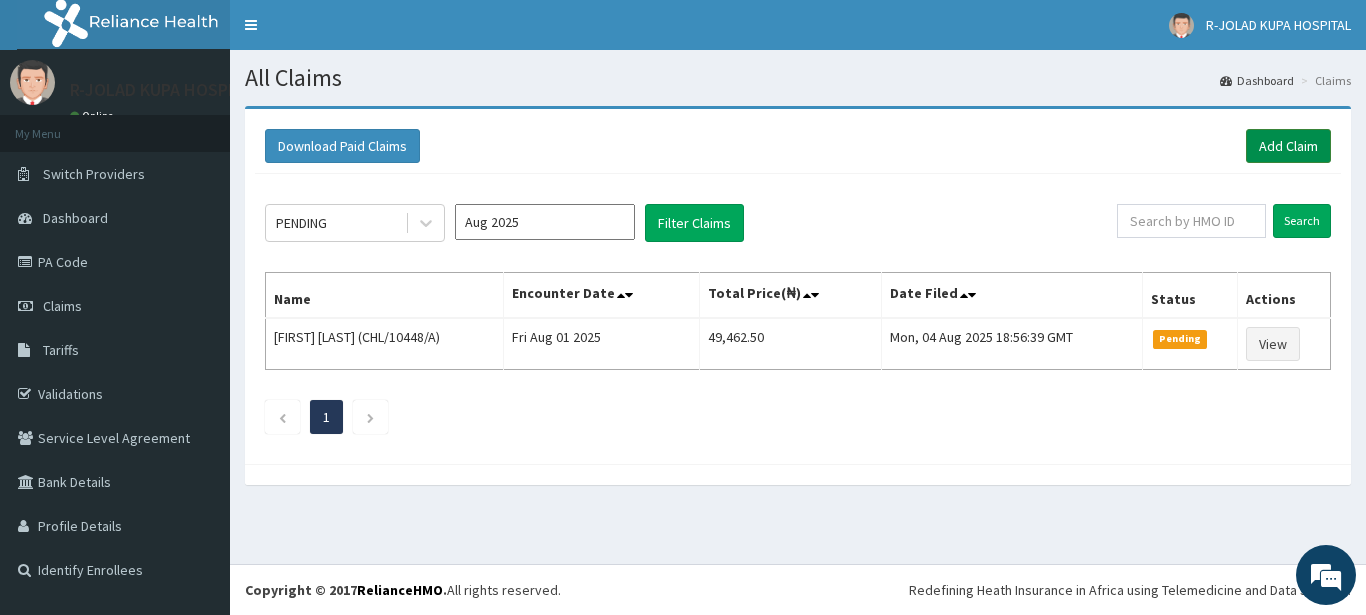 click on "Add Claim" at bounding box center [1288, 146] 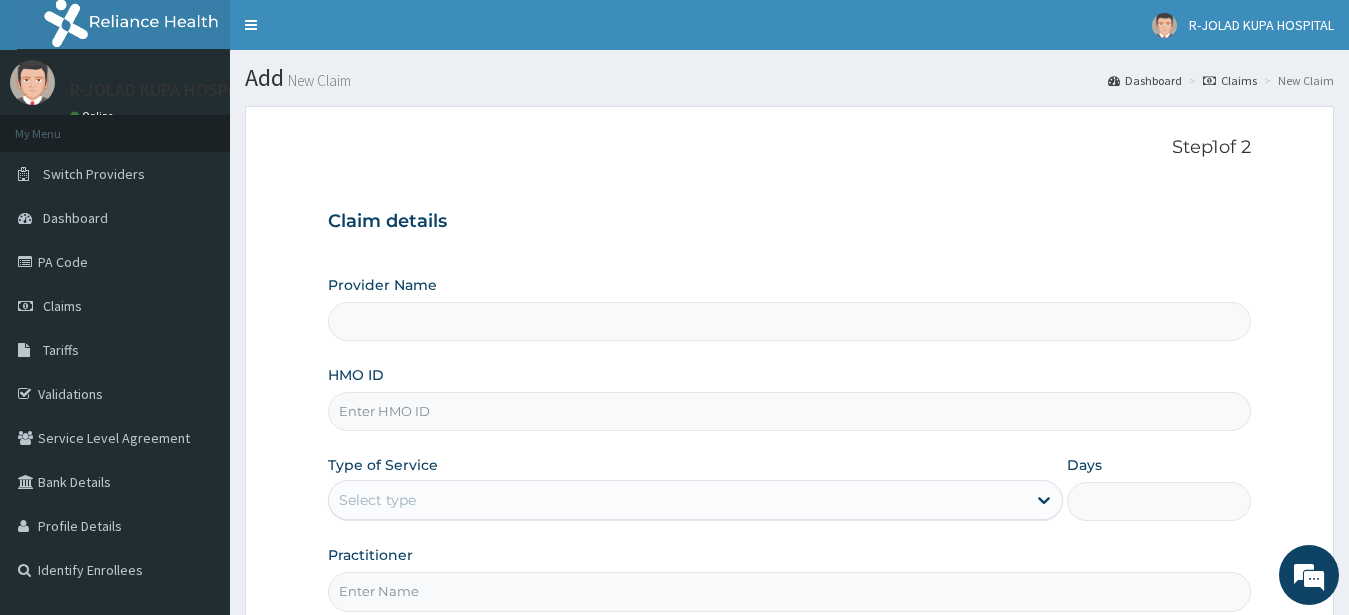 scroll, scrollTop: 207, scrollLeft: 0, axis: vertical 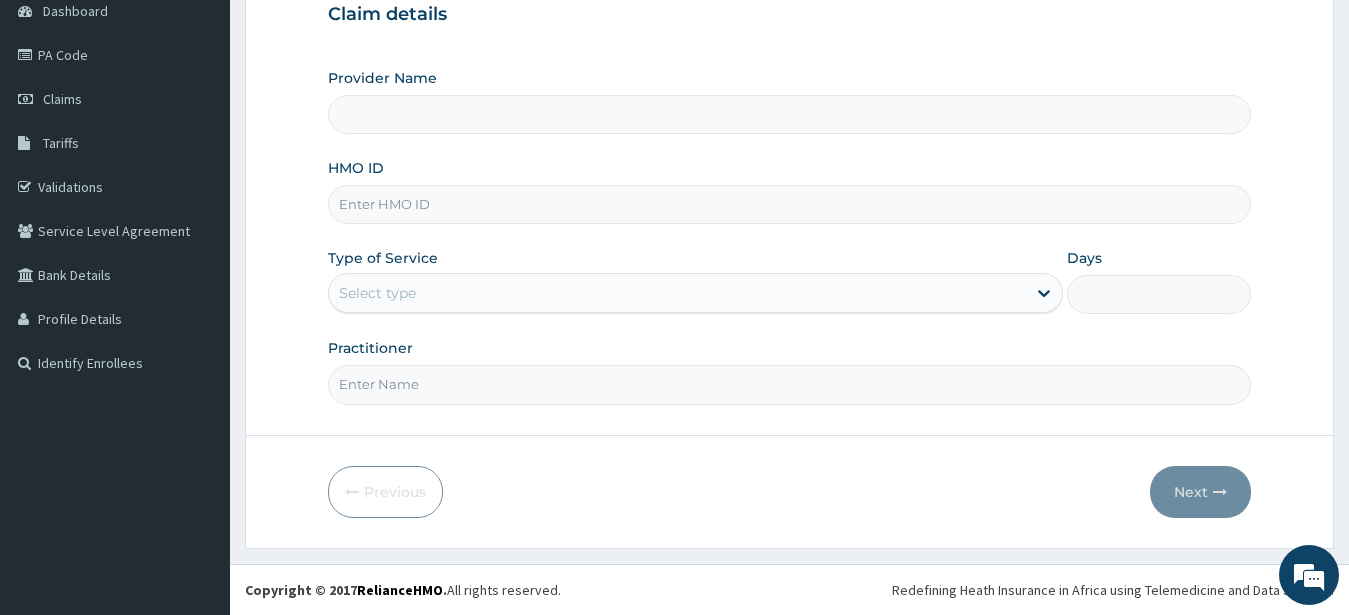 type on "R-Jolad Hospital Nigeria Limited(kupa)" 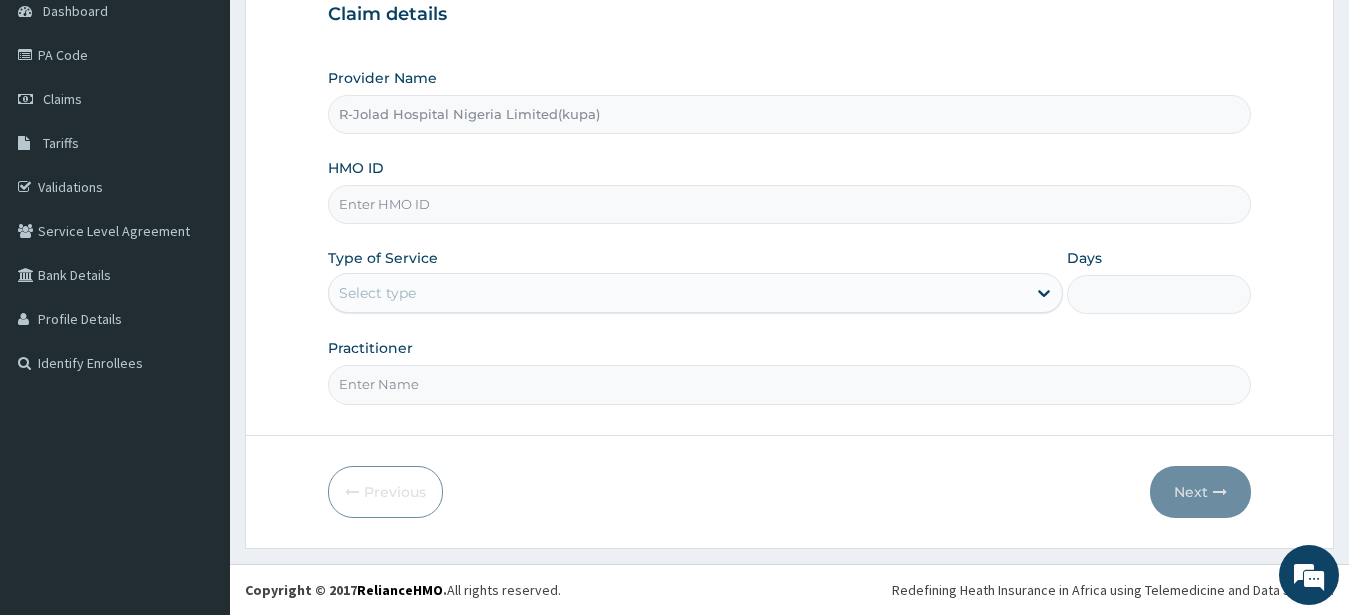click on "HMO ID" at bounding box center (790, 204) 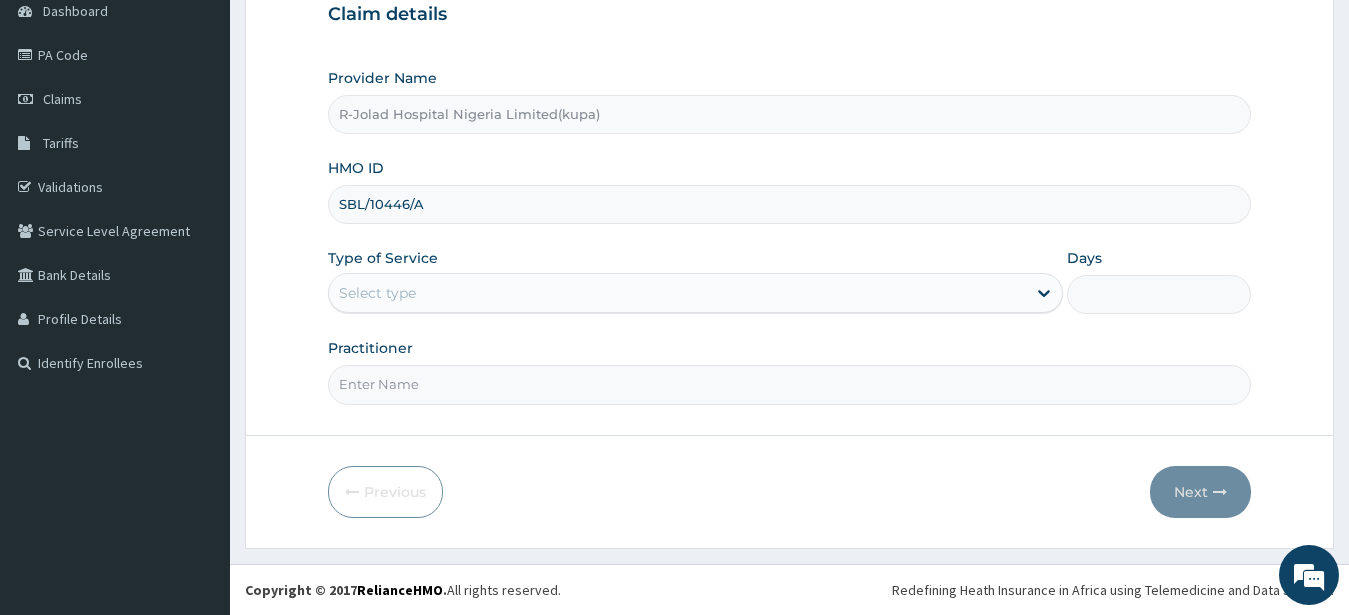 type on "SBL/10446/A" 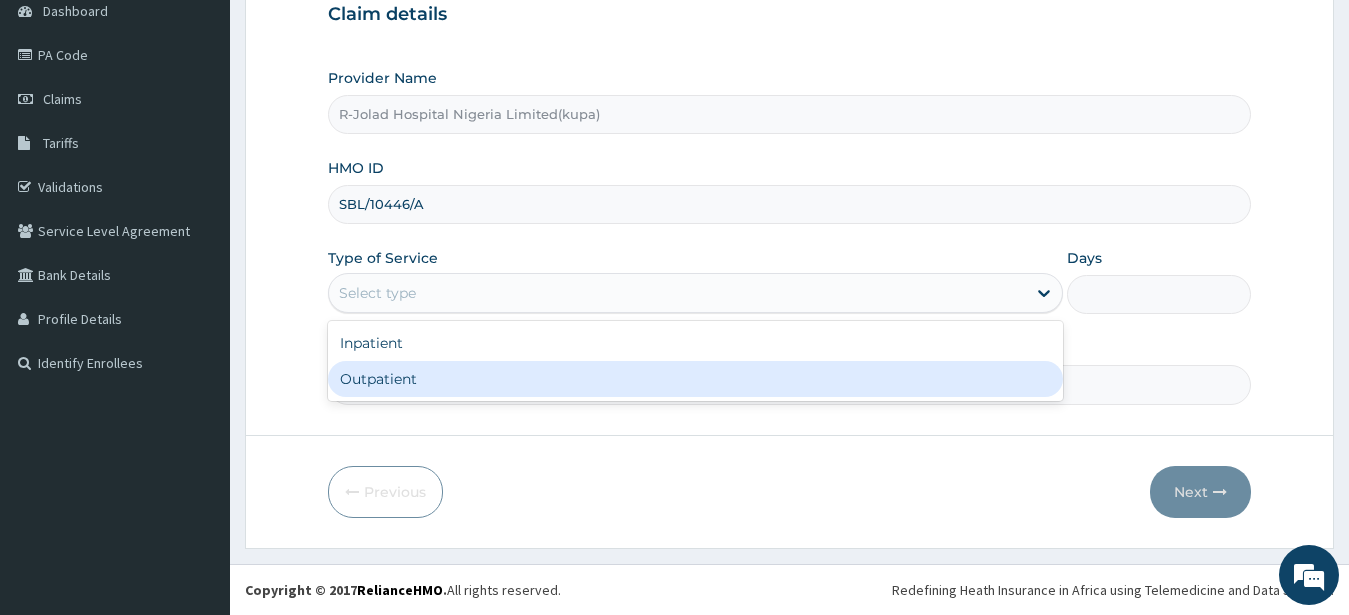 click on "Outpatient" at bounding box center [696, 379] 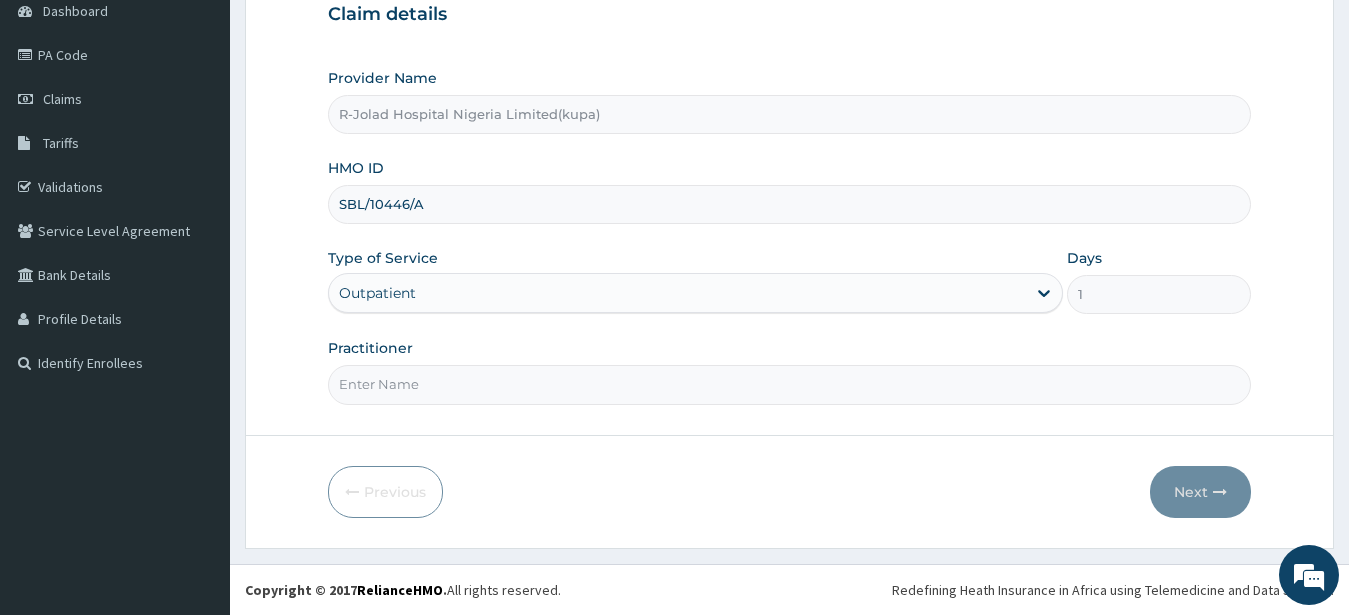 click on "Practitioner" at bounding box center [790, 384] 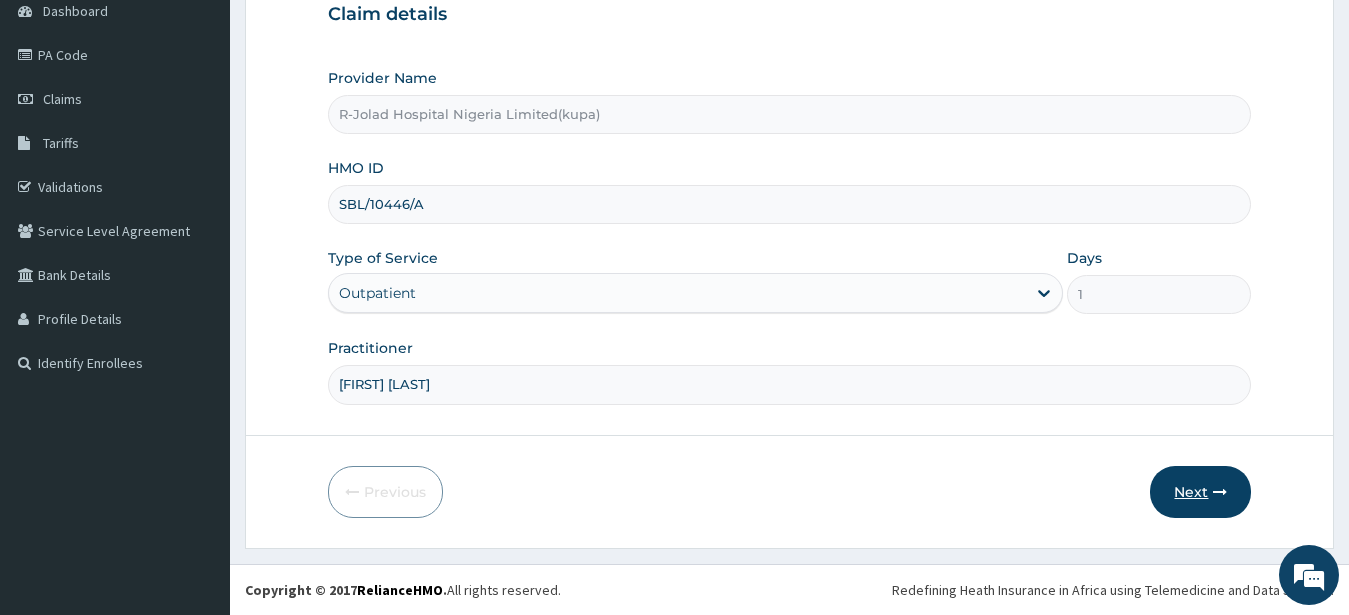 type on "[FIRST] [LAST]" 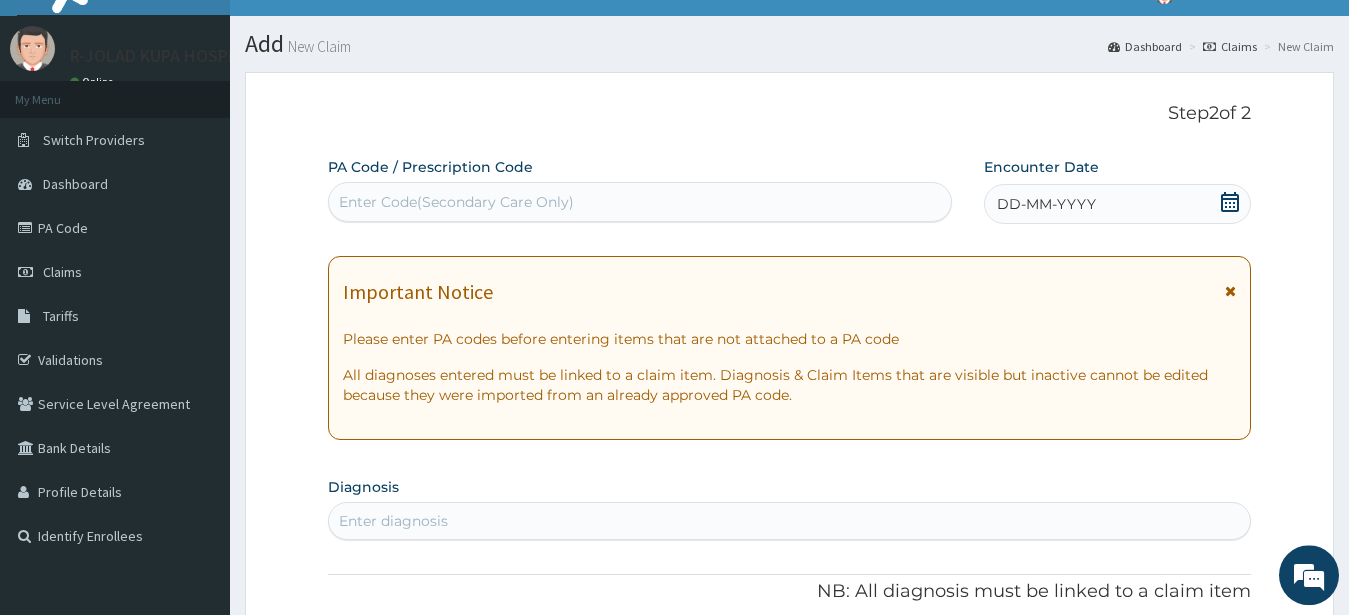 scroll, scrollTop: 3, scrollLeft: 0, axis: vertical 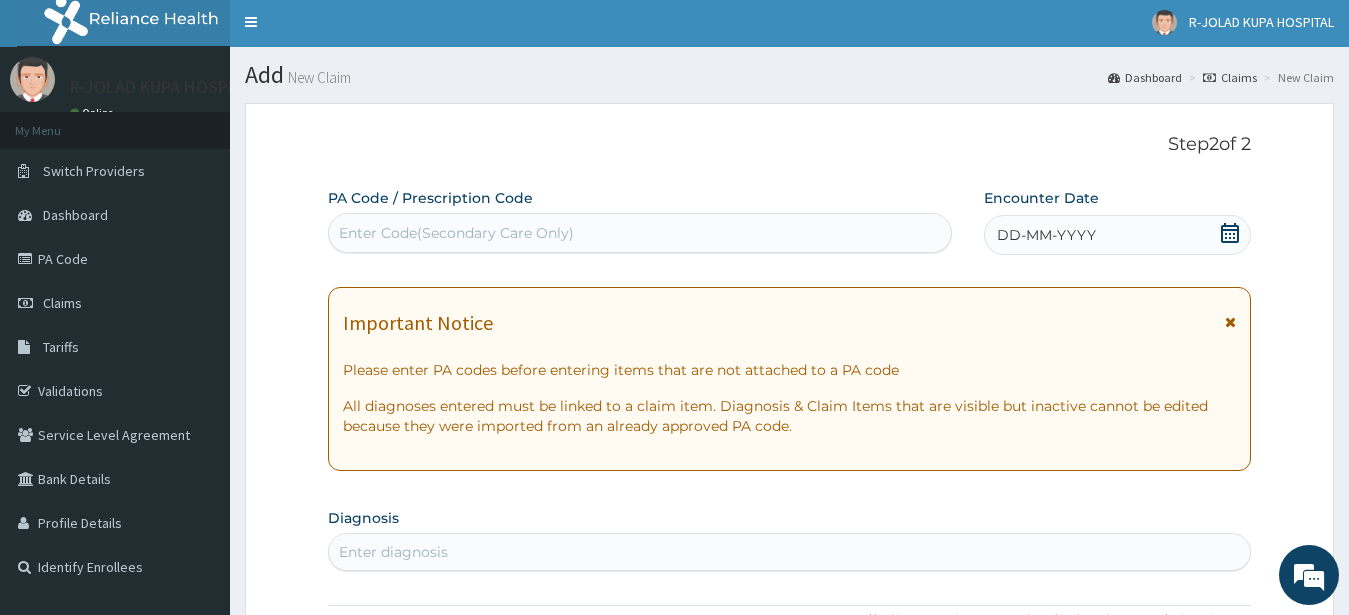 drag, startPoint x: 1231, startPoint y: 229, endPoint x: 1239, endPoint y: 241, distance: 14.422205 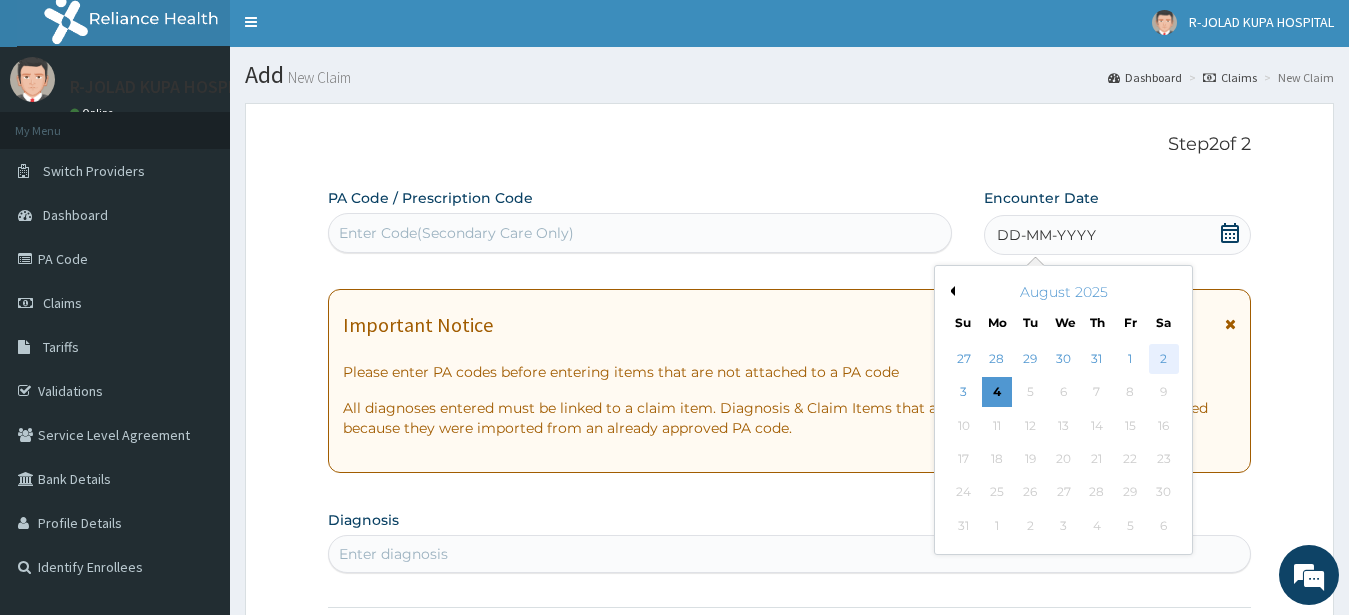 click on "2" at bounding box center (1163, 359) 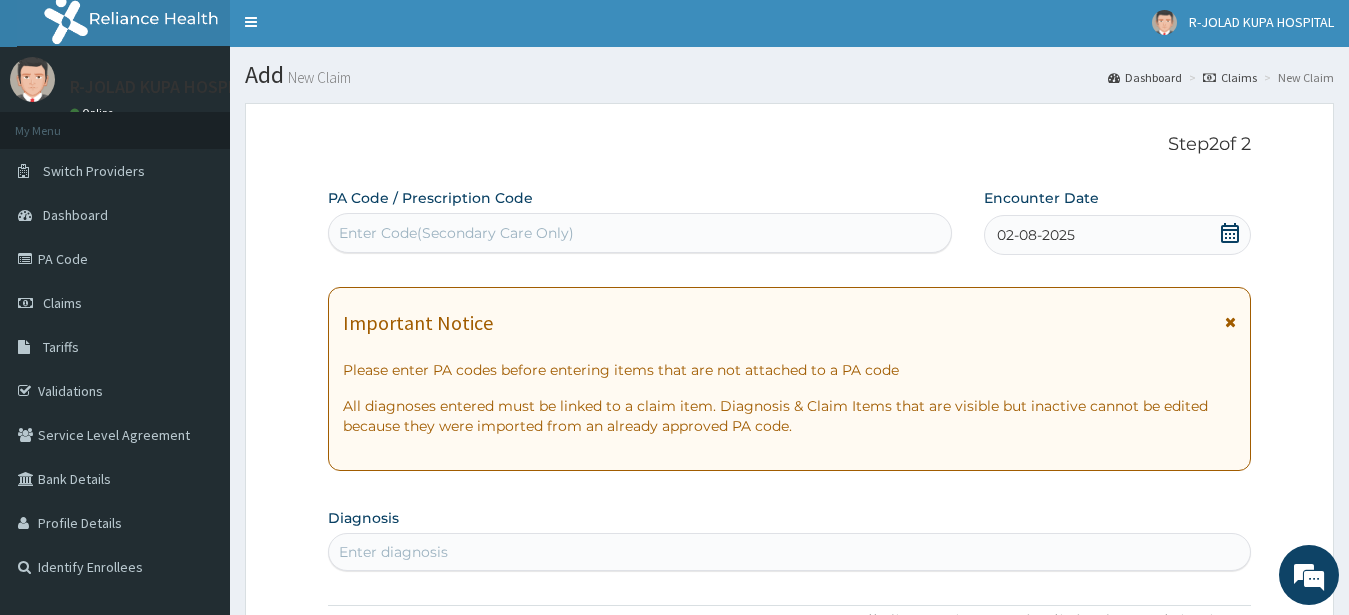 scroll, scrollTop: 309, scrollLeft: 0, axis: vertical 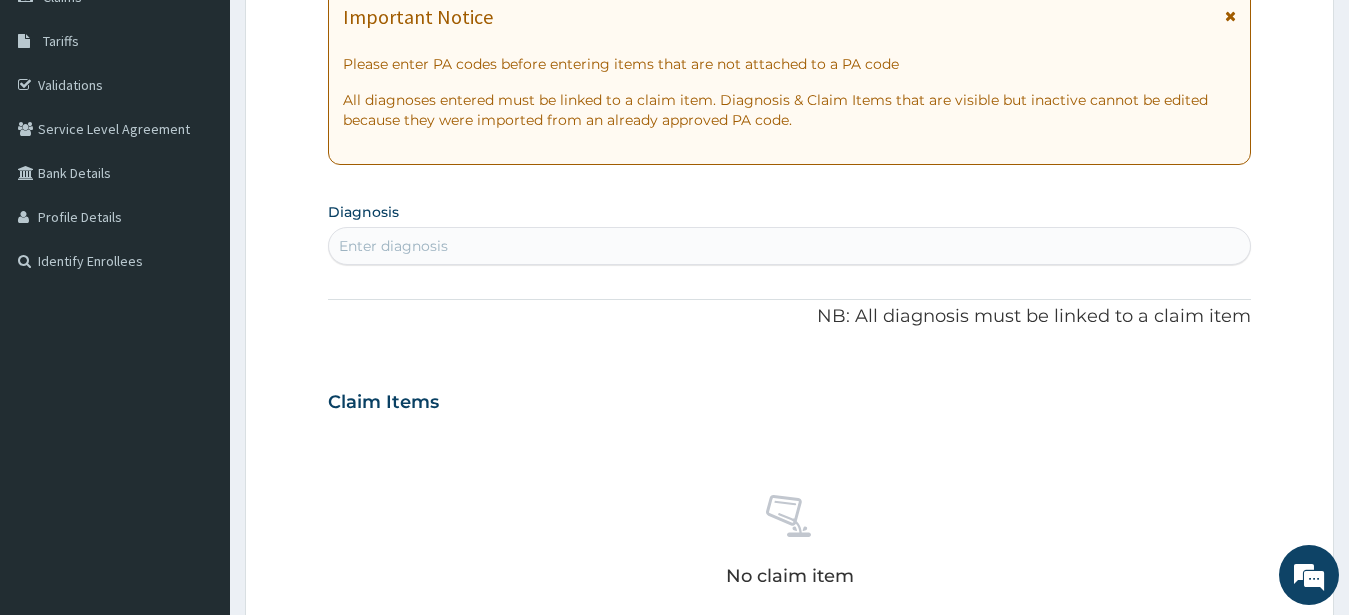 click on "Enter diagnosis" at bounding box center (790, 246) 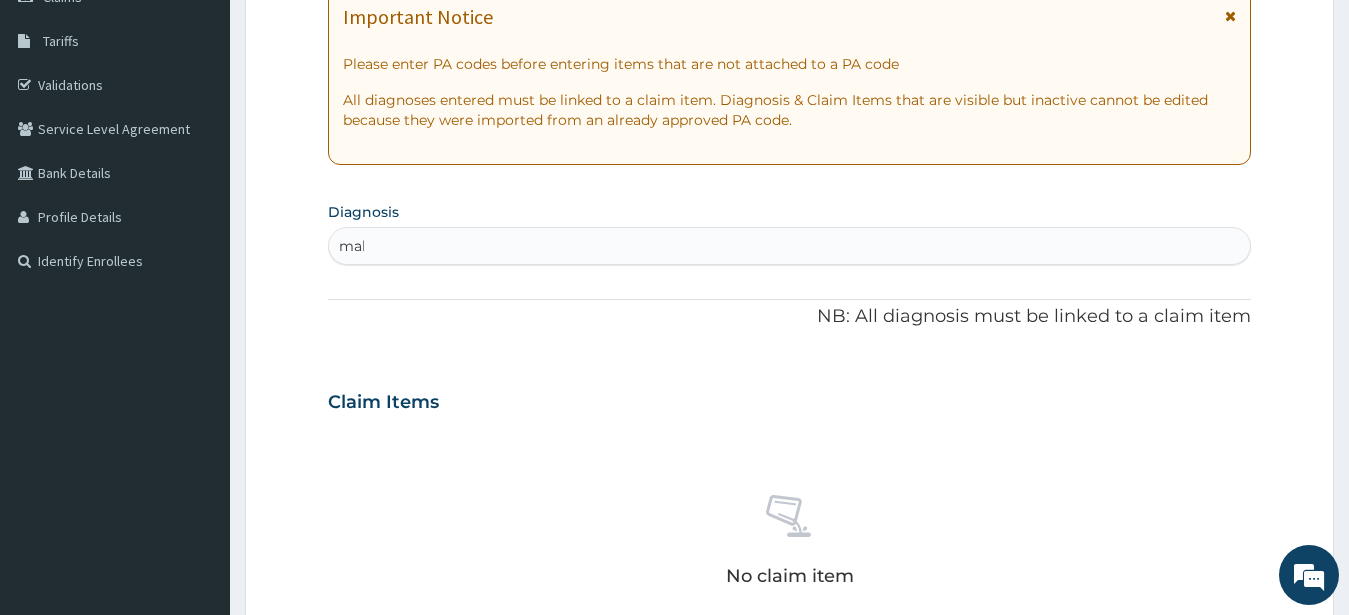 type on "mala" 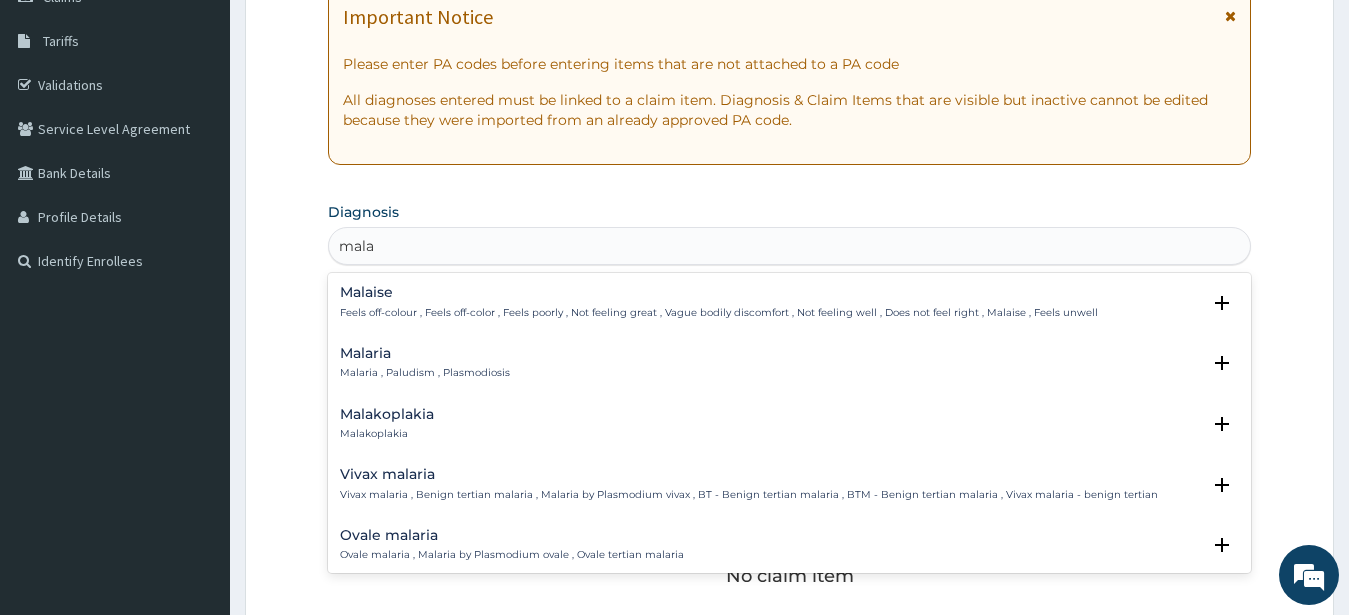 click on "Malaria" at bounding box center [425, 353] 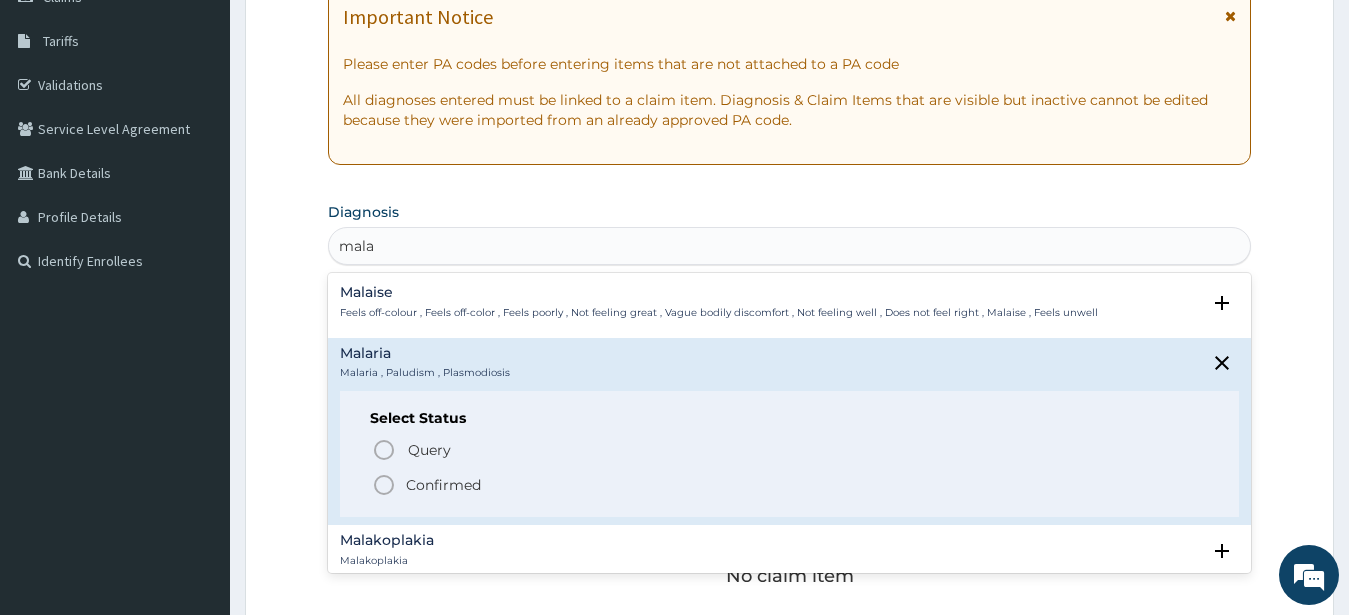 click 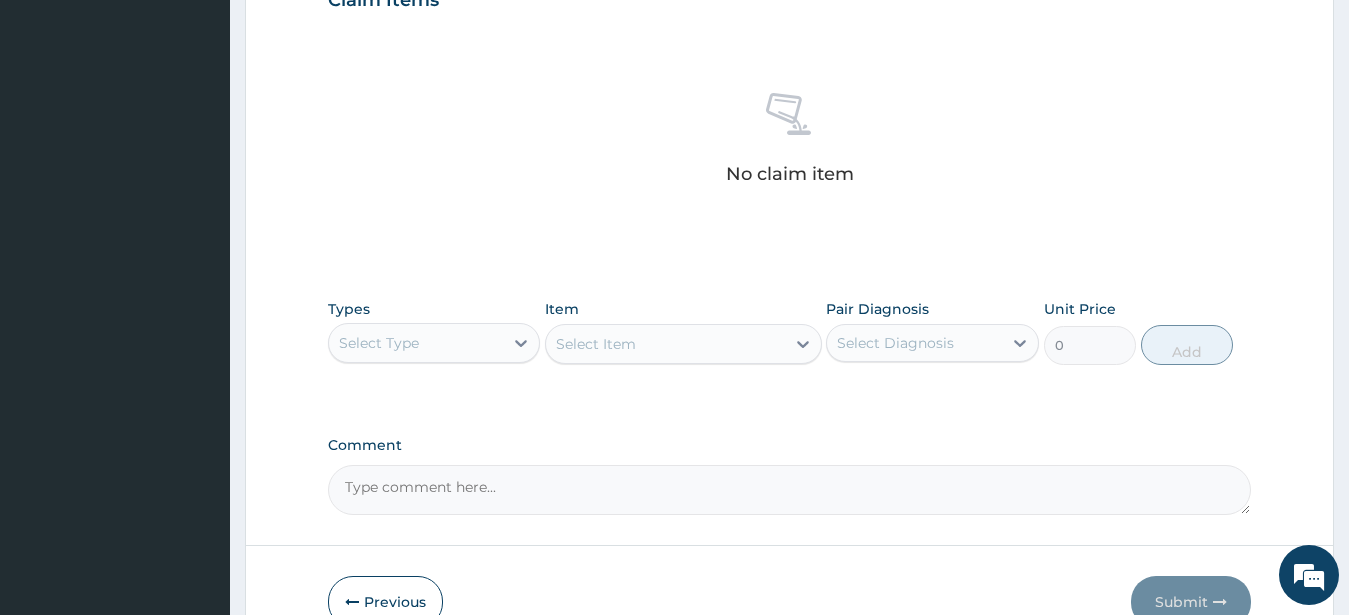 scroll, scrollTop: 827, scrollLeft: 0, axis: vertical 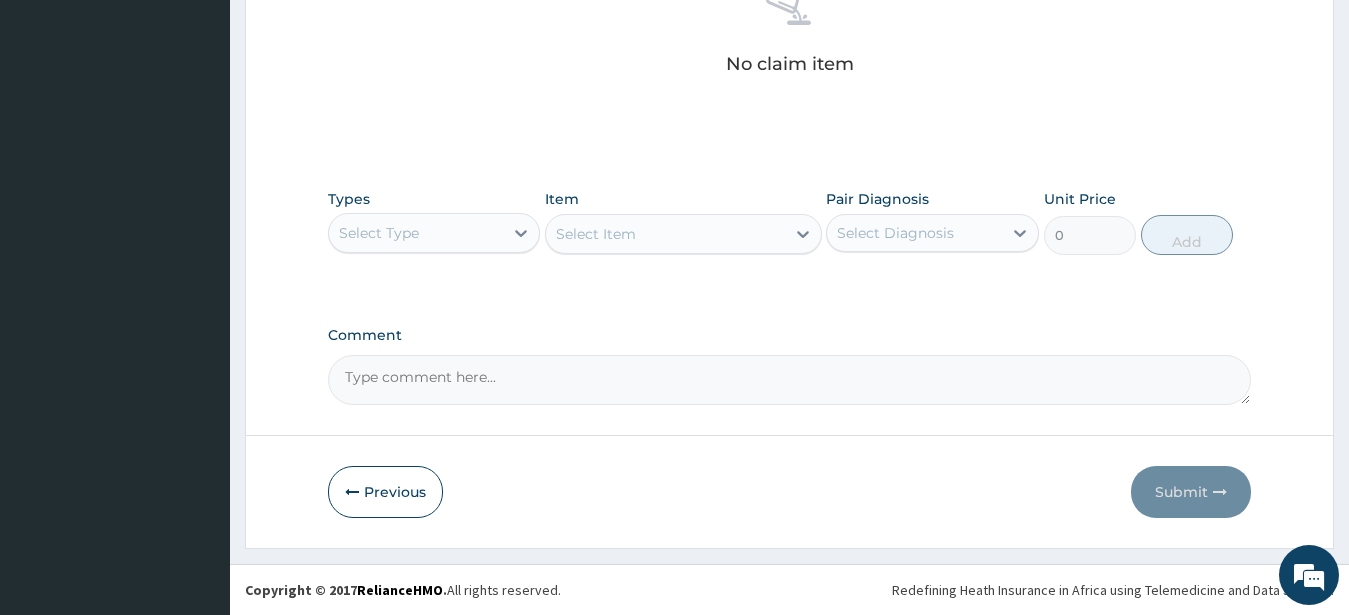 drag, startPoint x: 389, startPoint y: 237, endPoint x: 400, endPoint y: 256, distance: 21.954498 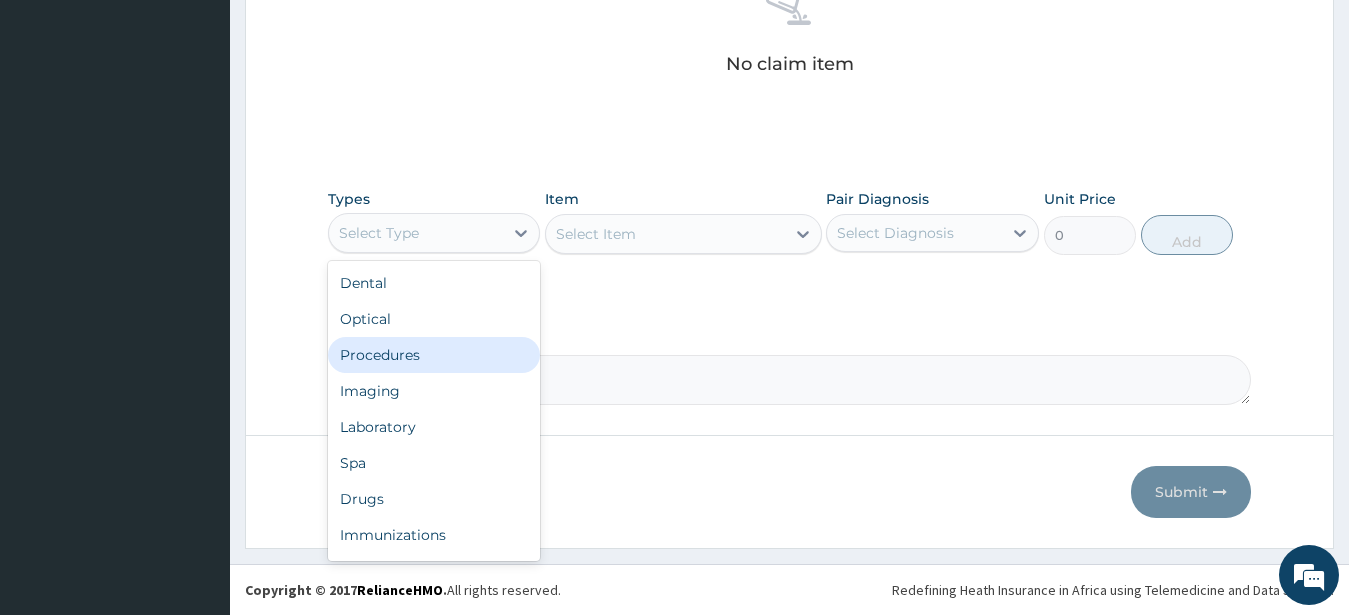 click on "Procedures" at bounding box center (434, 355) 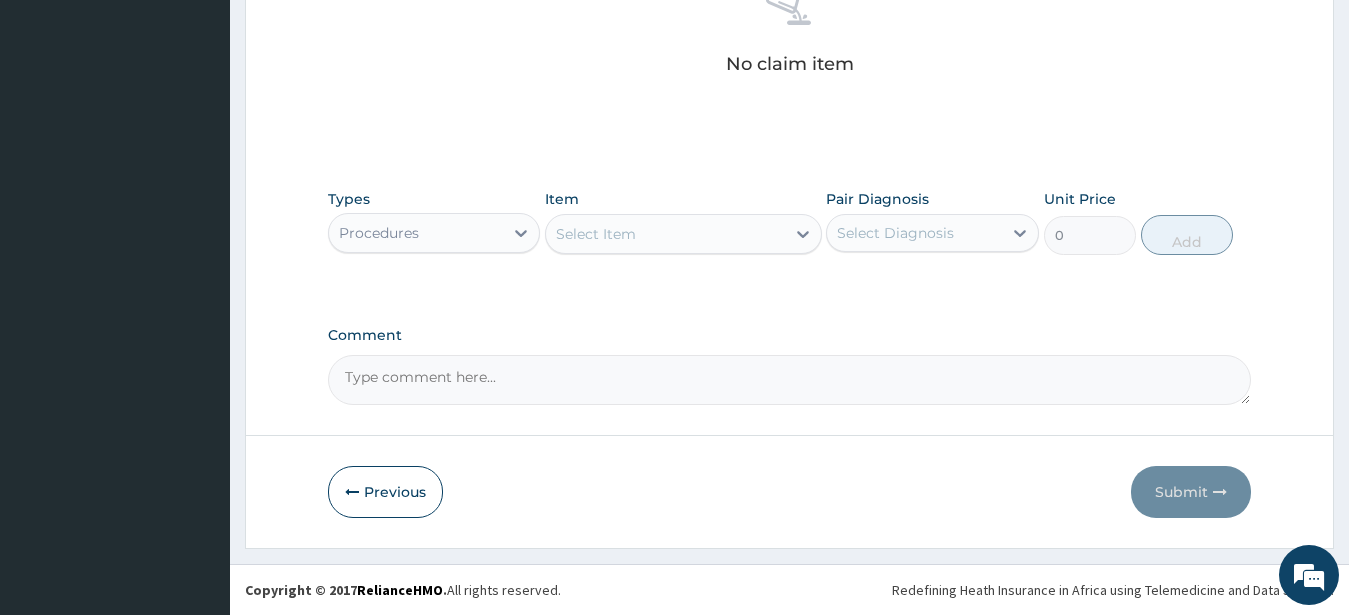 click on "Select Item" at bounding box center [665, 234] 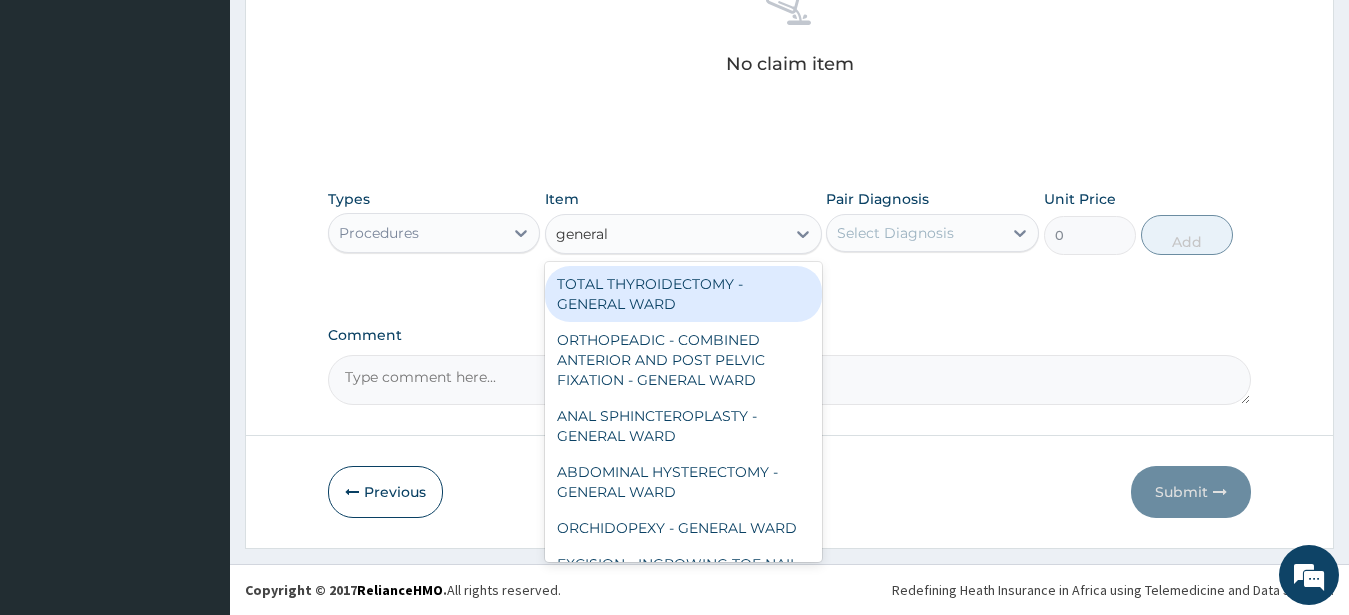 type on "general c" 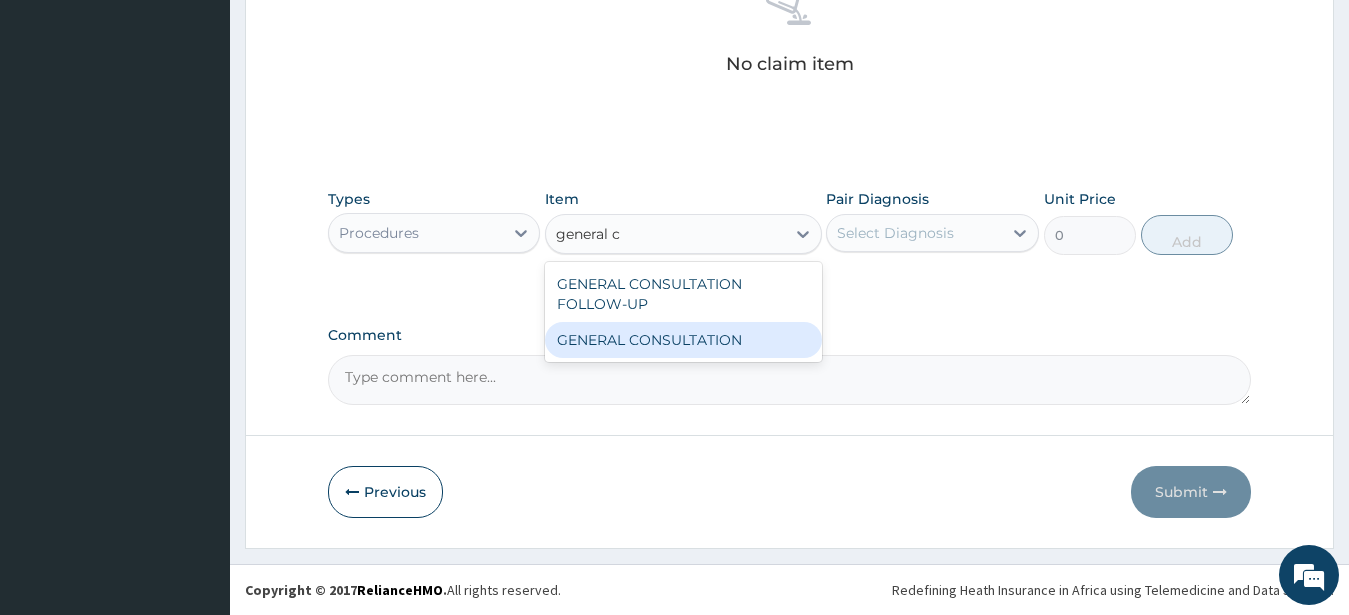 drag, startPoint x: 681, startPoint y: 331, endPoint x: 688, endPoint y: 320, distance: 13.038404 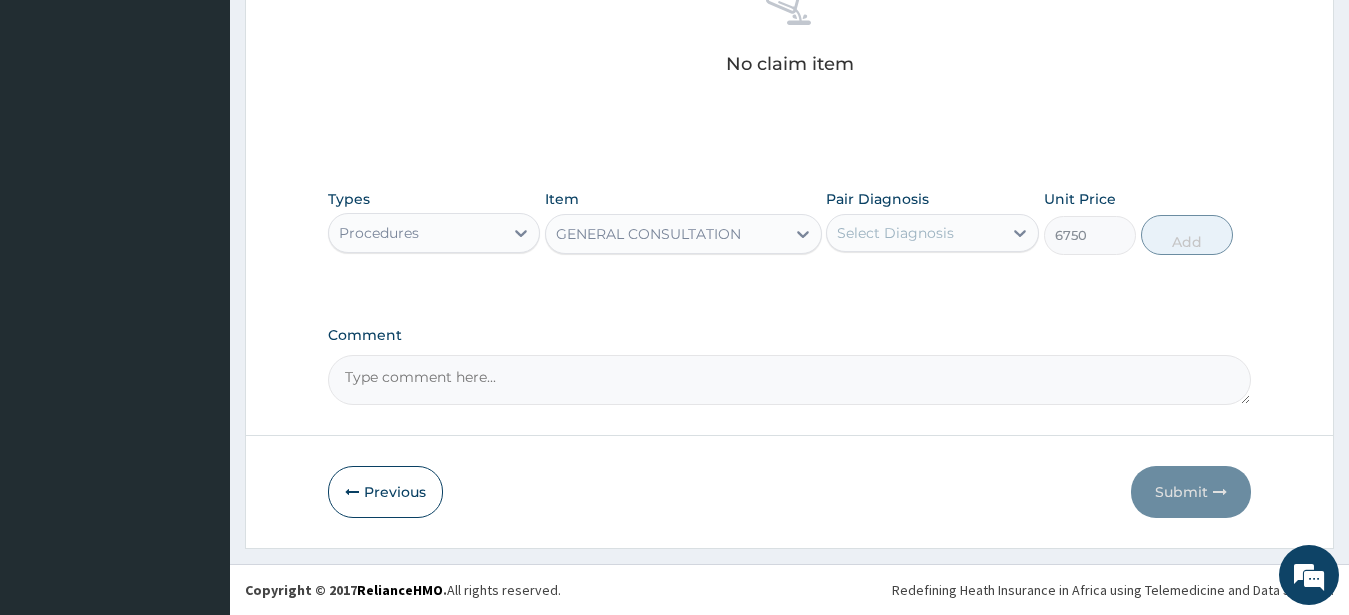 click on "Select Diagnosis" at bounding box center (895, 233) 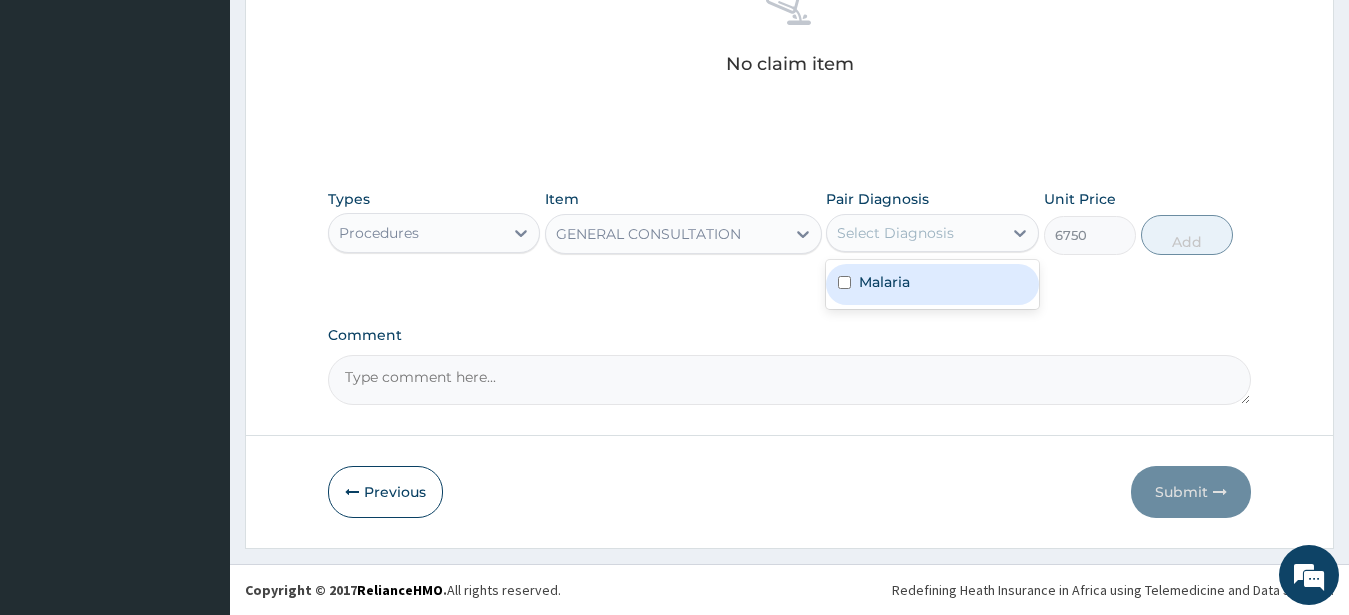 drag, startPoint x: 902, startPoint y: 285, endPoint x: 1118, endPoint y: 263, distance: 217.11748 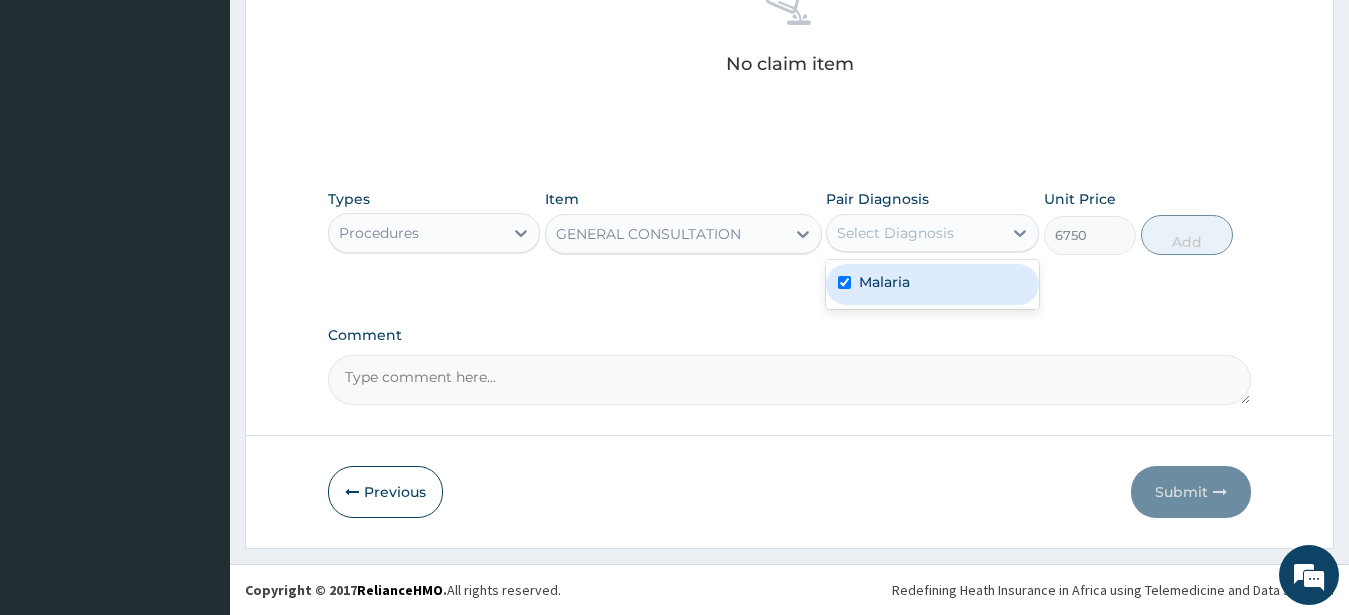 checkbox on "true" 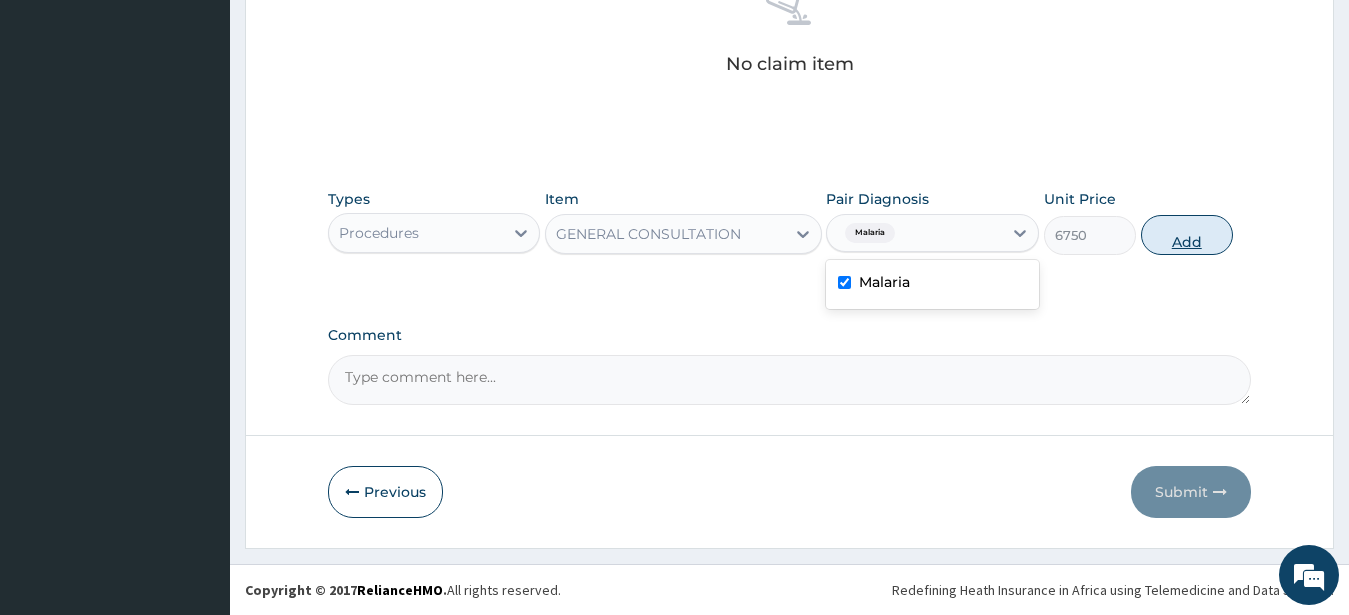click on "Add" at bounding box center (1187, 235) 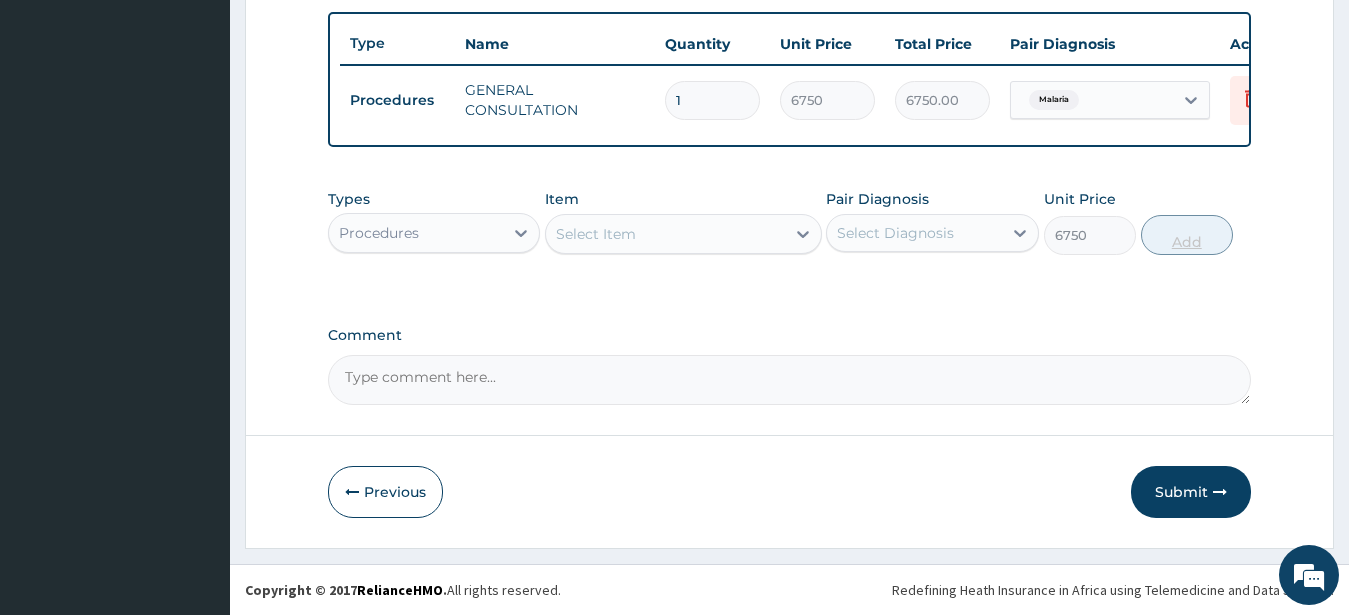 type on "0" 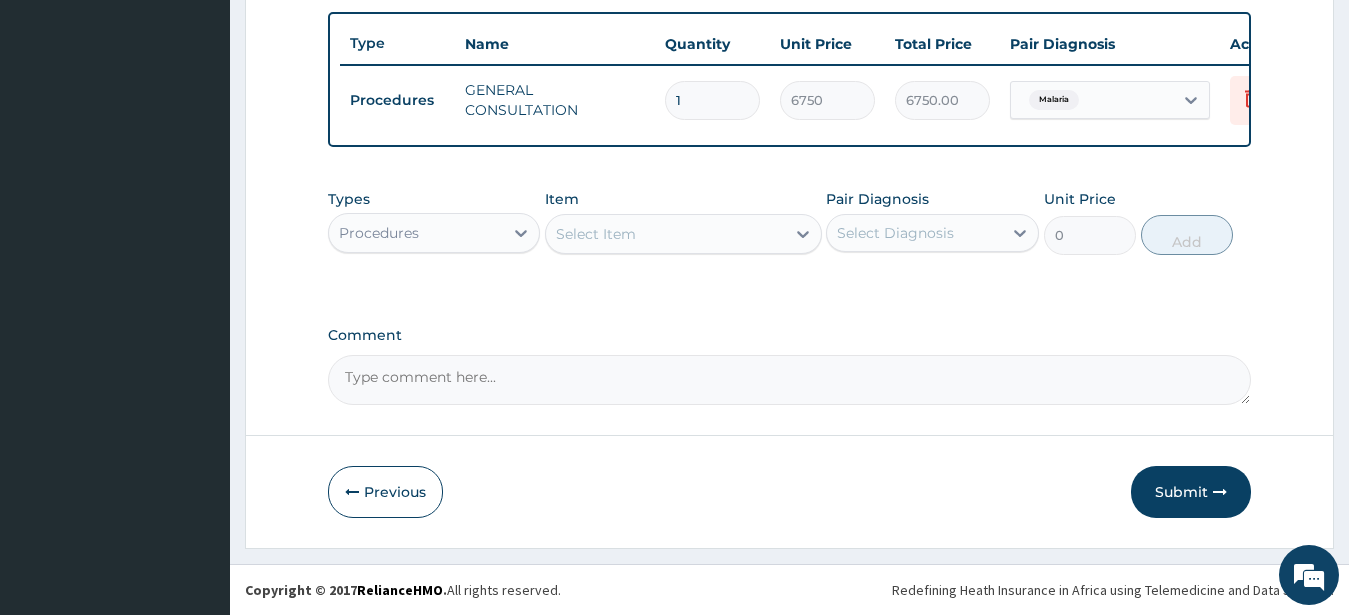 scroll, scrollTop: 749, scrollLeft: 0, axis: vertical 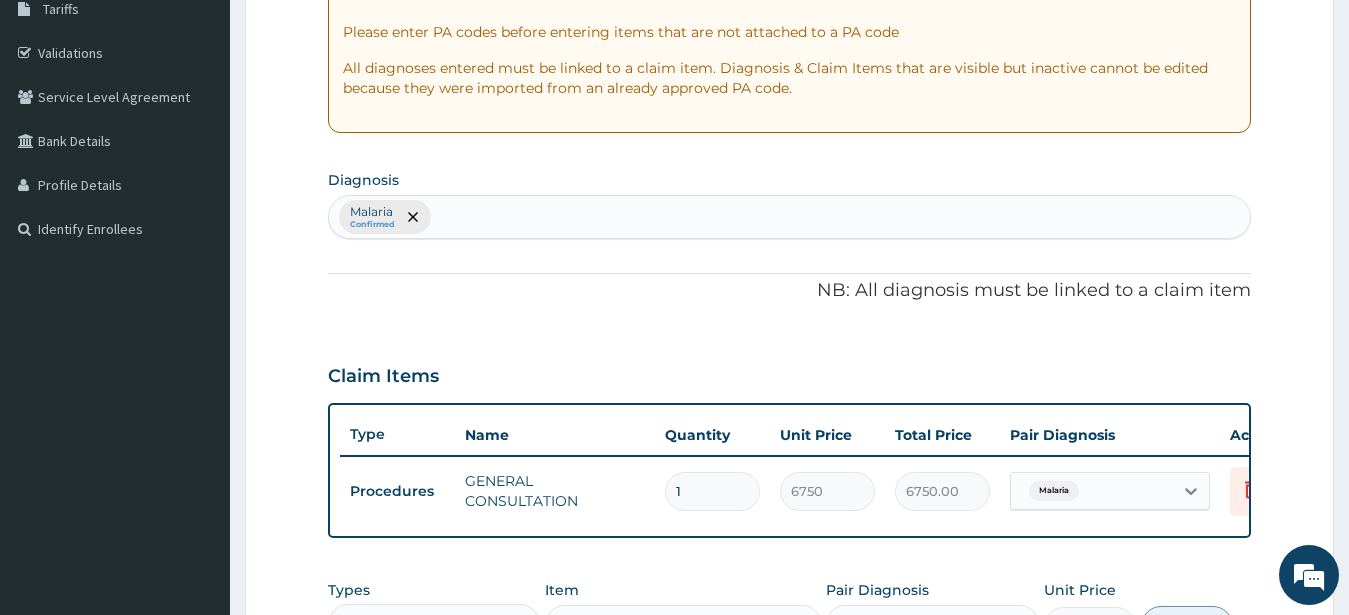 click on "Malaria Confirmed" at bounding box center (790, 217) 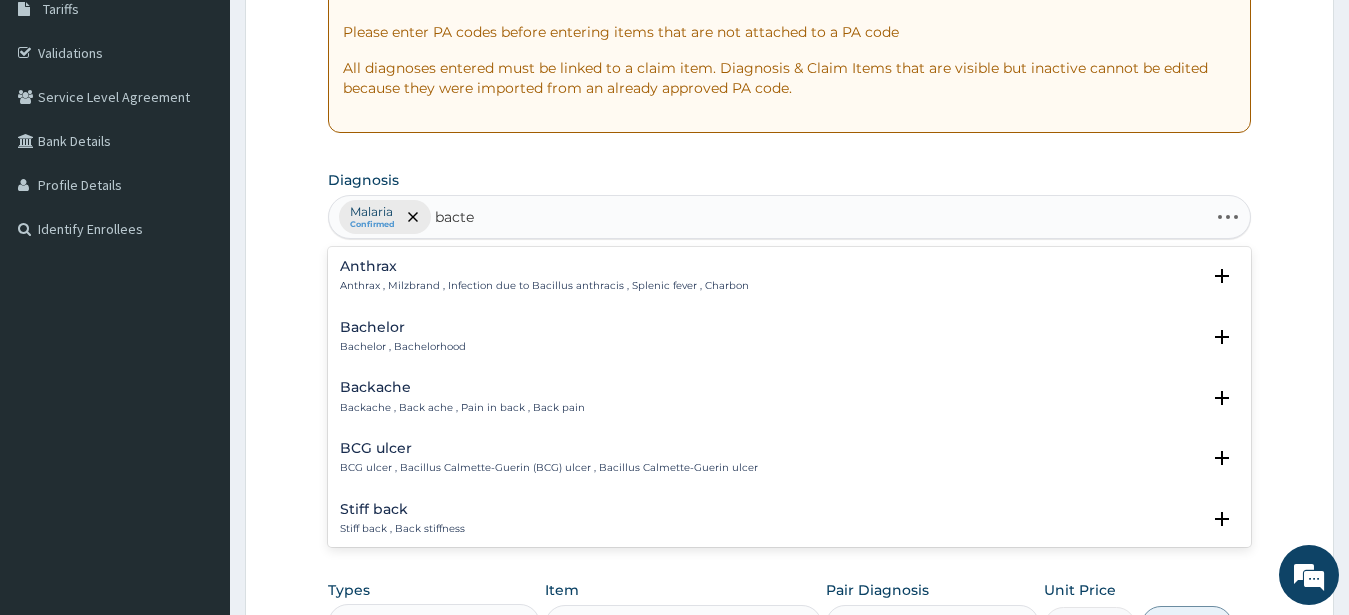 type on "bacter" 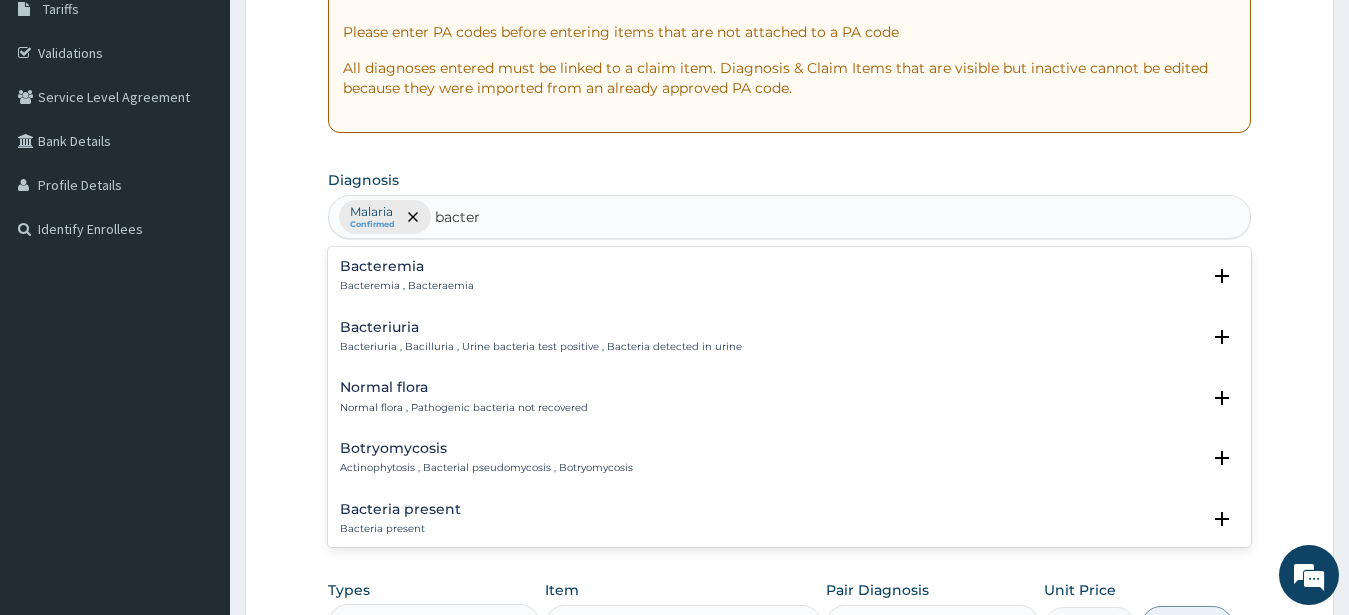 click on "Bacteremia" at bounding box center [407, 266] 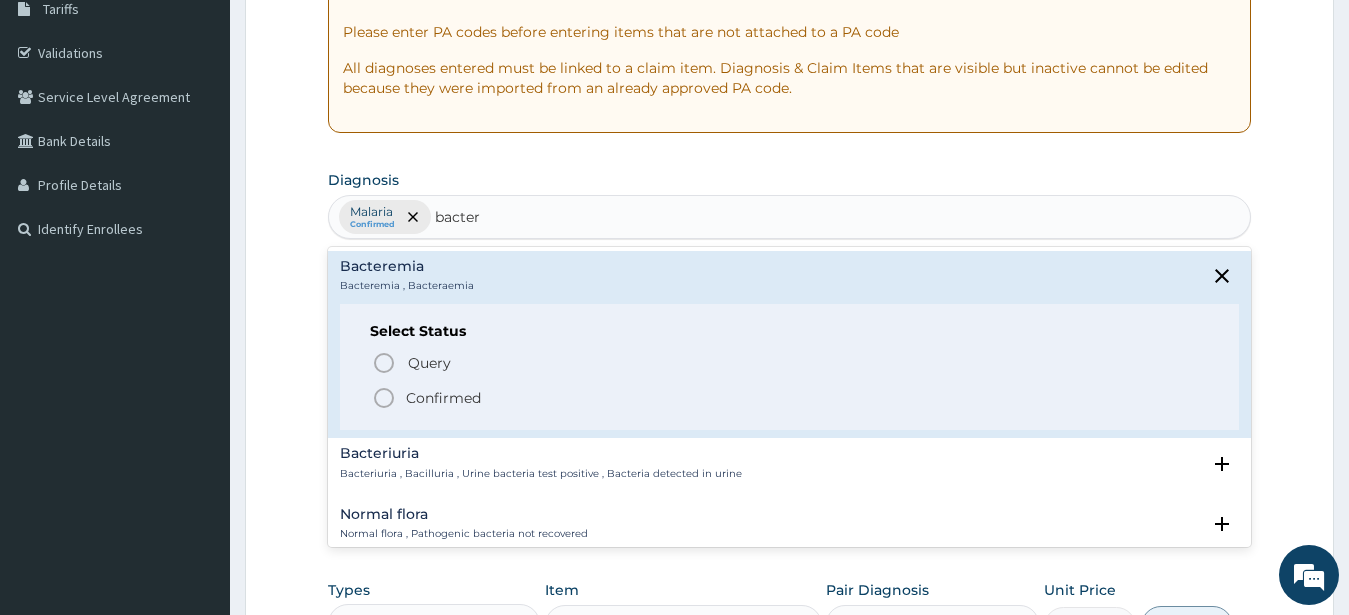drag, startPoint x: 389, startPoint y: 399, endPoint x: 397, endPoint y: 384, distance: 17 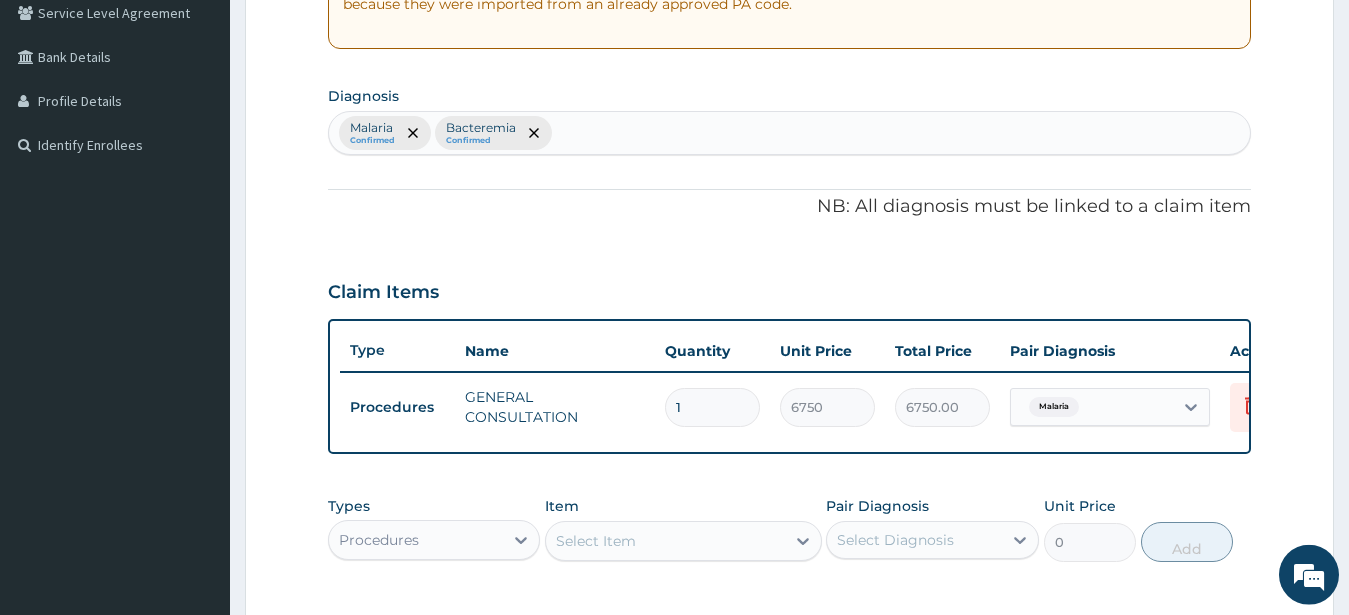 scroll, scrollTop: 749, scrollLeft: 0, axis: vertical 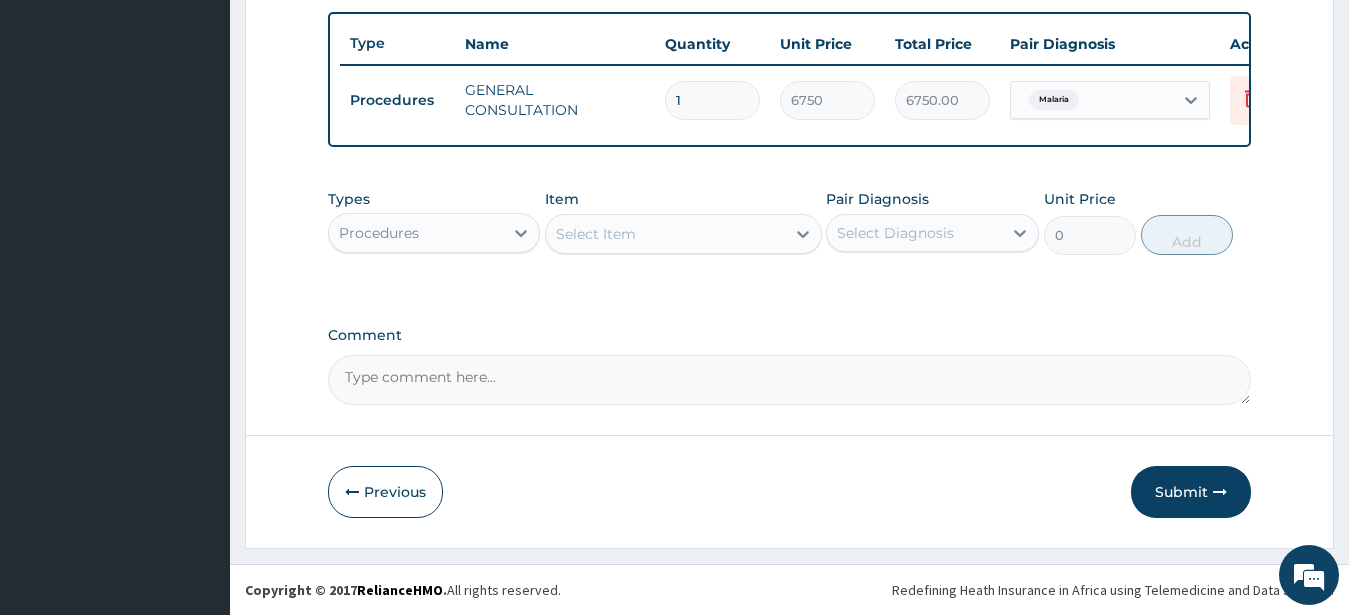 click on "Procedures" at bounding box center (416, 233) 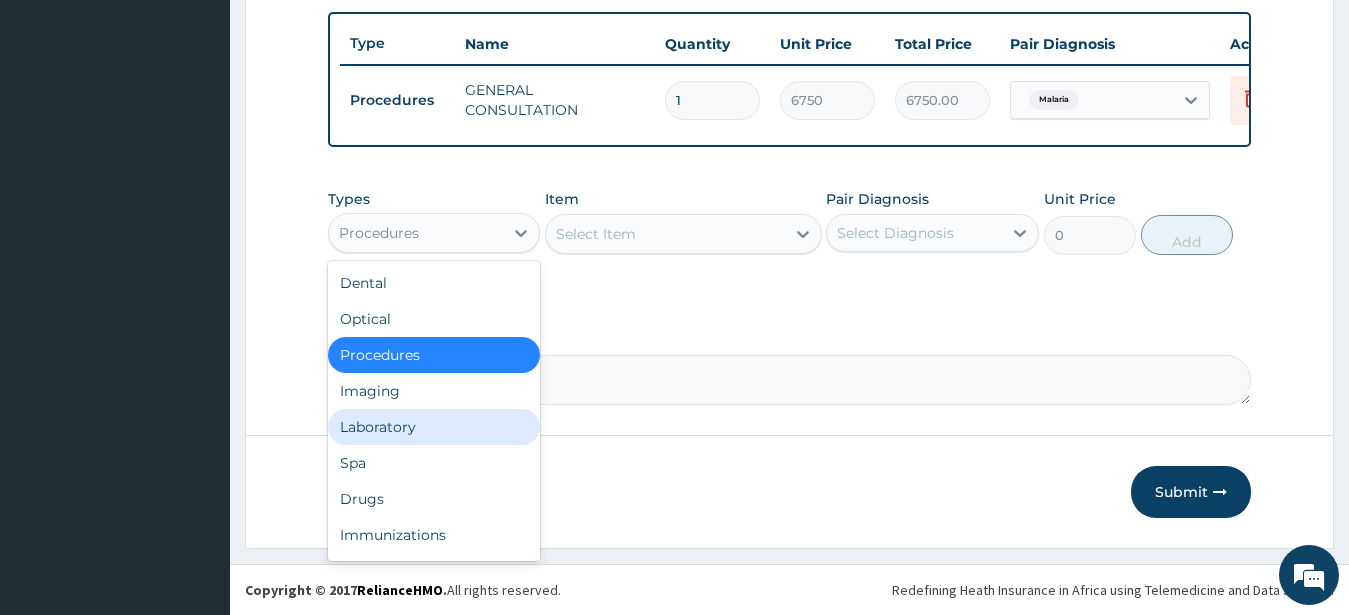 click on "Laboratory" at bounding box center (434, 427) 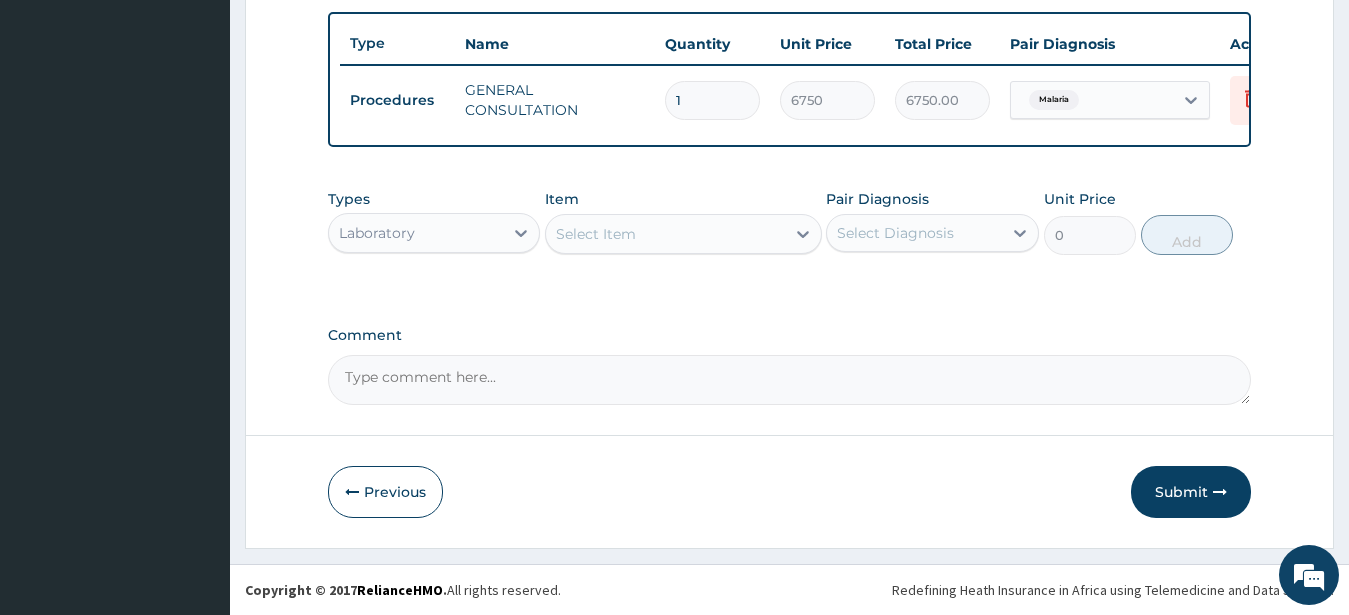click on "Select Item" at bounding box center [596, 234] 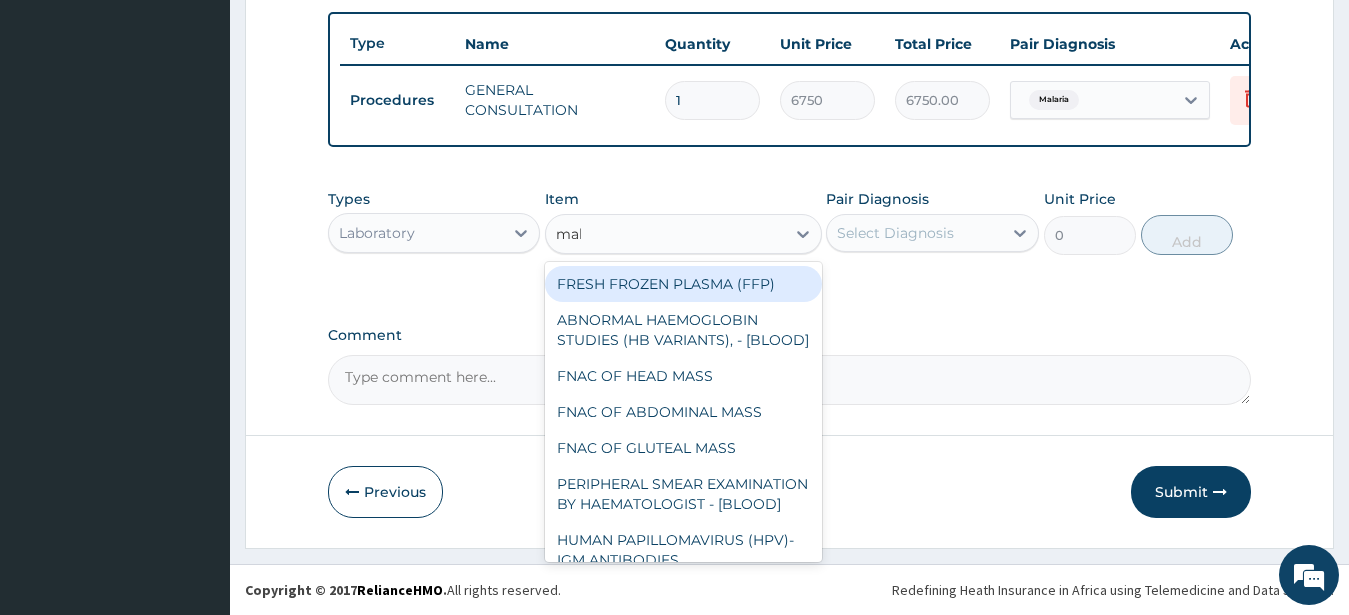 type on "mala" 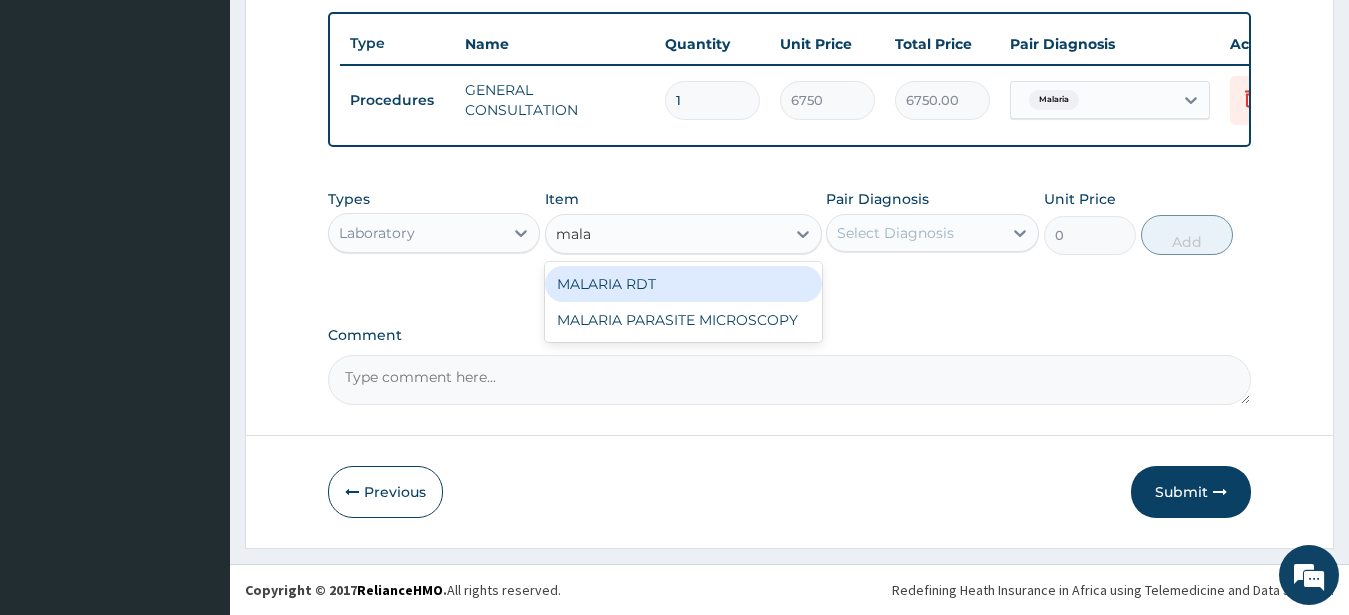 drag, startPoint x: 635, startPoint y: 288, endPoint x: 786, endPoint y: 288, distance: 151 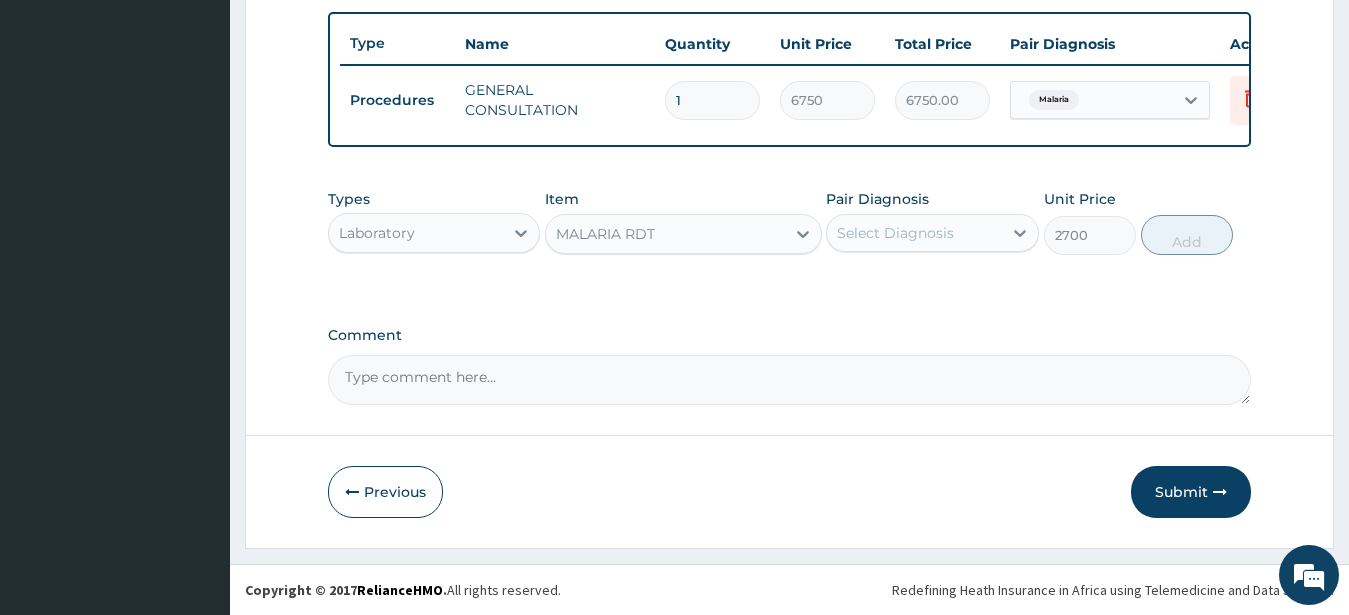 drag, startPoint x: 934, startPoint y: 232, endPoint x: 932, endPoint y: 258, distance: 26.076809 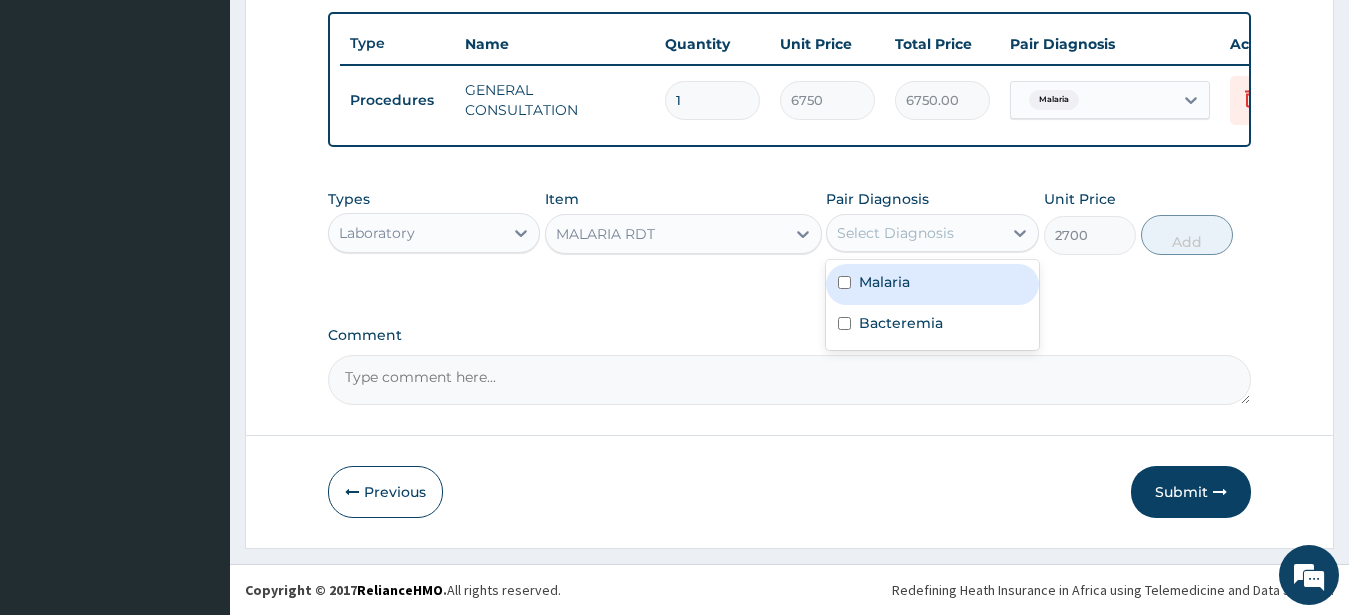 drag, startPoint x: 919, startPoint y: 281, endPoint x: 1051, endPoint y: 258, distance: 133.9888 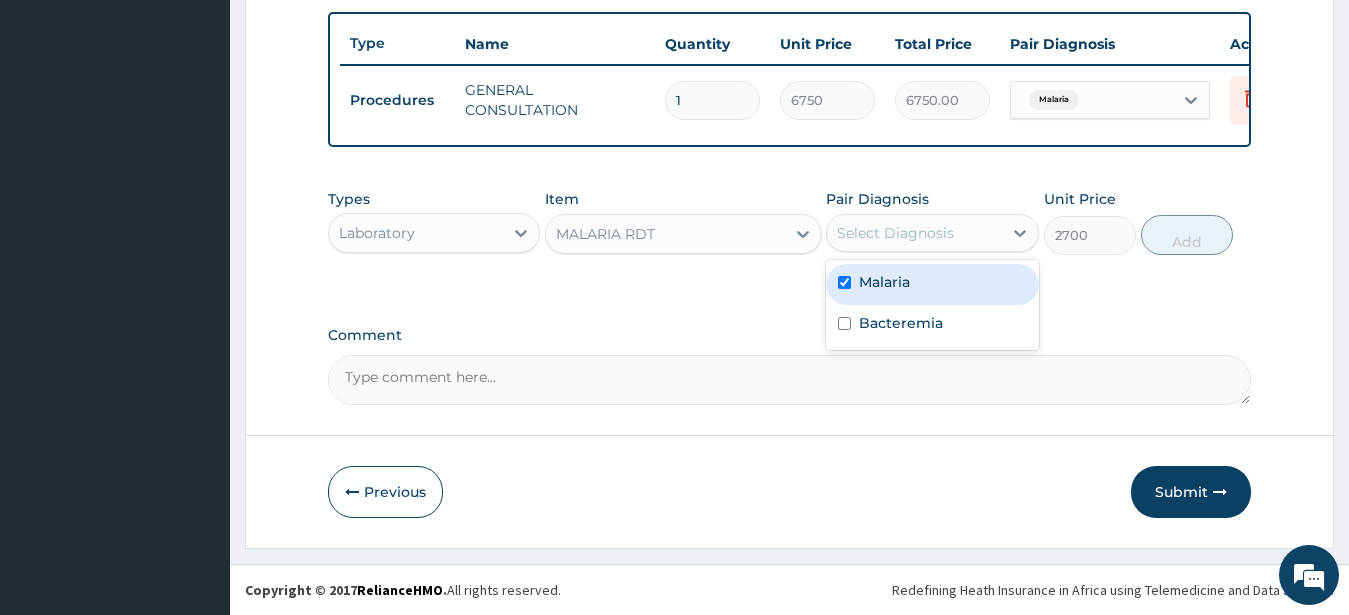 checkbox on "true" 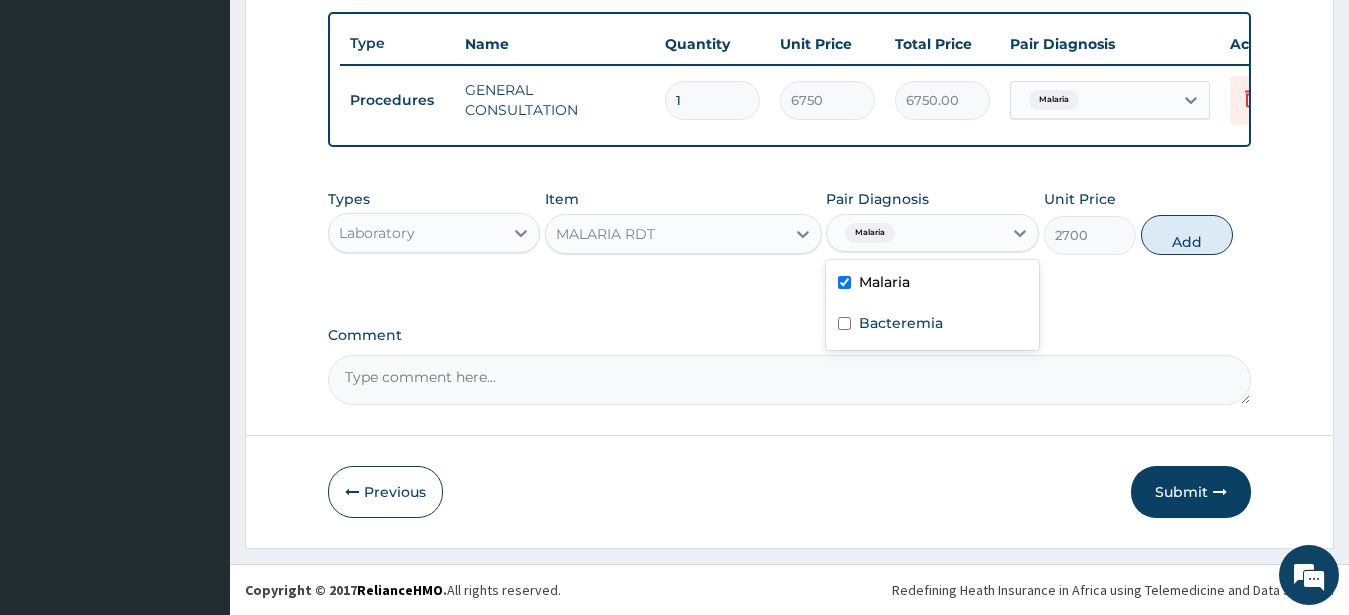 drag, startPoint x: 1186, startPoint y: 231, endPoint x: 1229, endPoint y: 220, distance: 44.38468 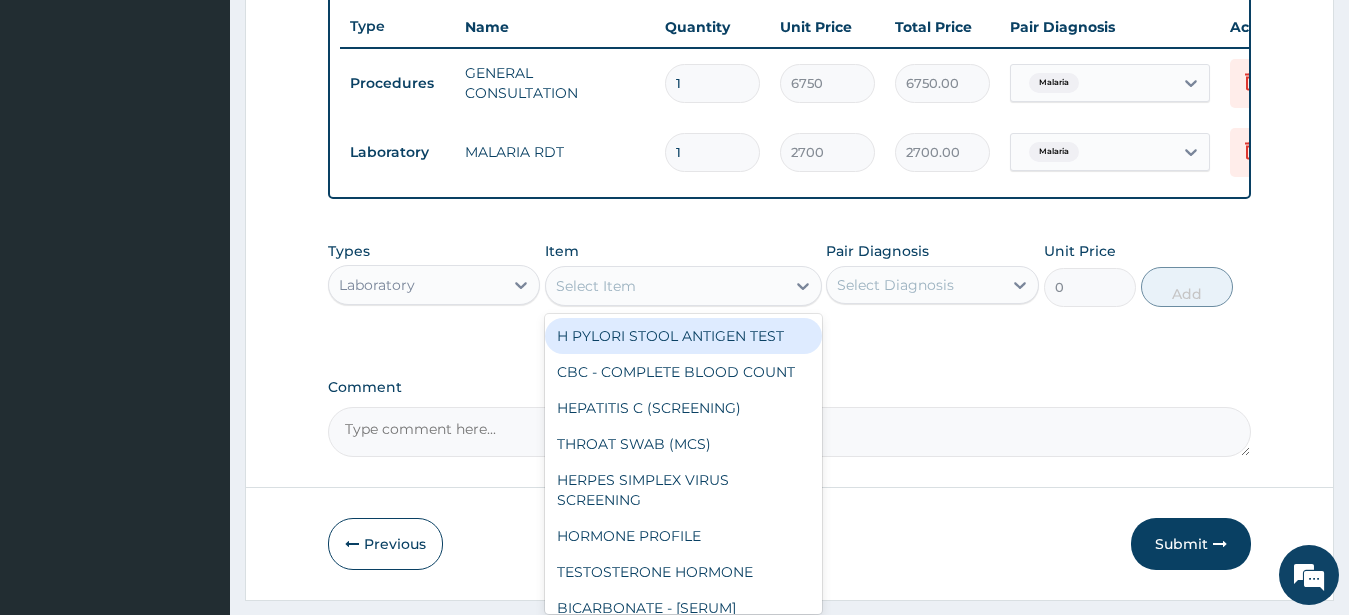 drag, startPoint x: 579, startPoint y: 303, endPoint x: 558, endPoint y: 288, distance: 25.806976 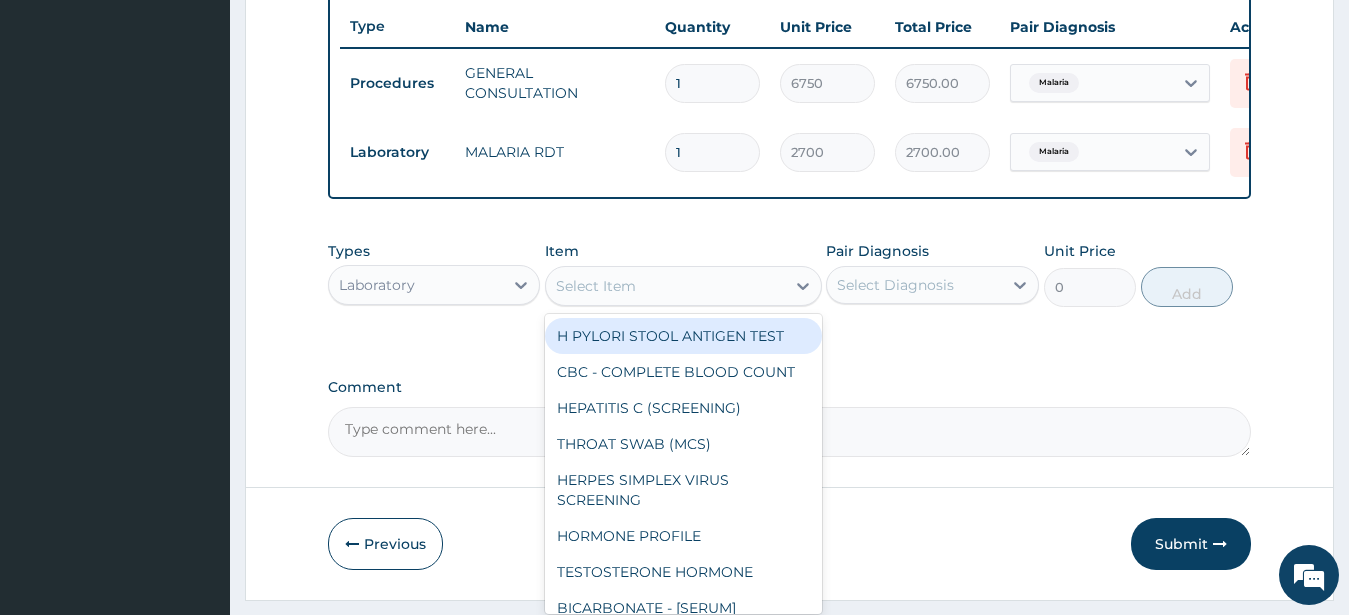 click on "Select Item" at bounding box center (596, 286) 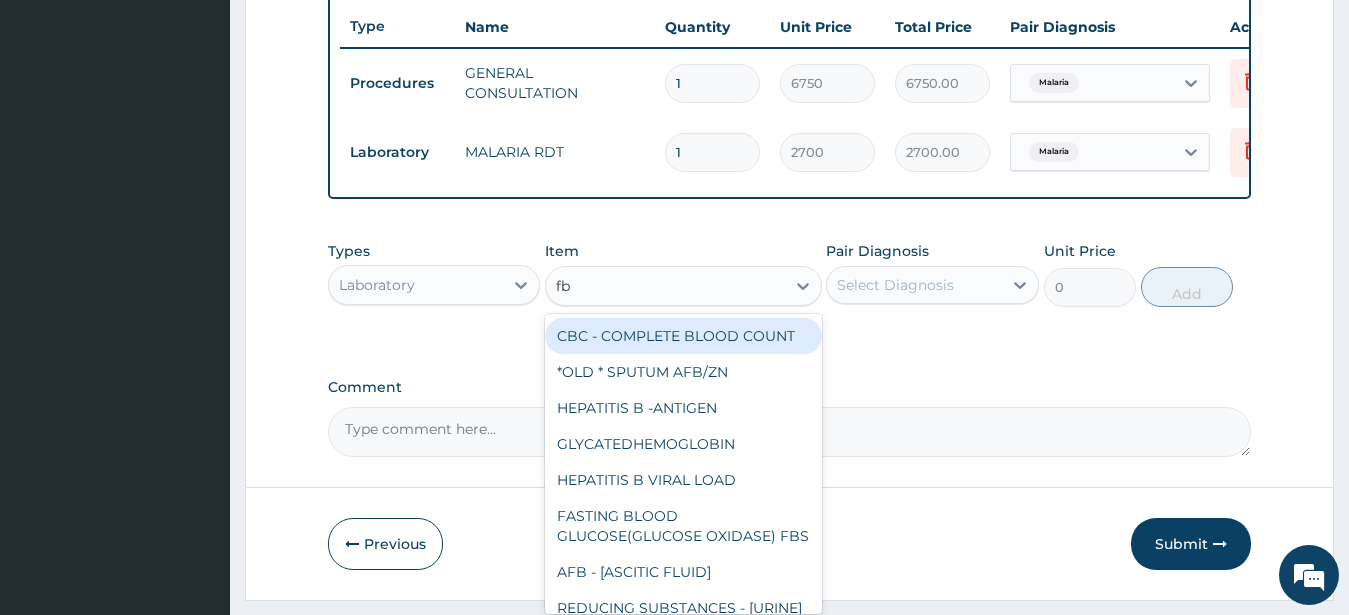 type on "fbc" 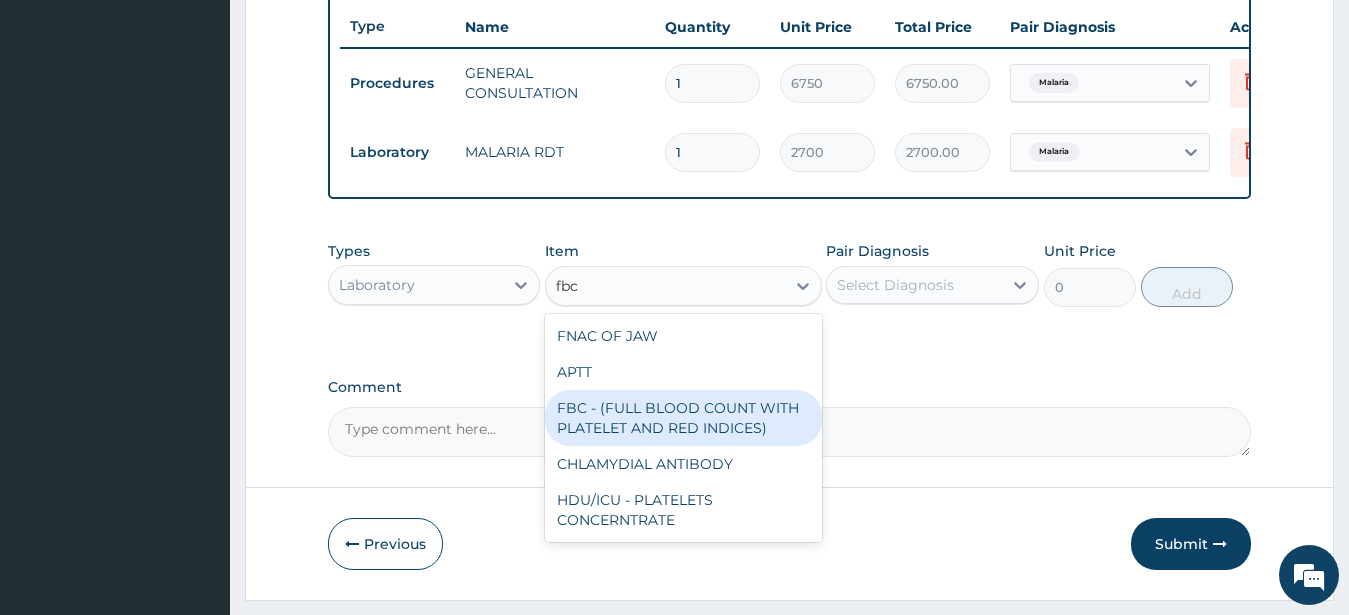 click on "FBC - (FULL BLOOD COUNT WITH PLATELET AND RED INDICES)" at bounding box center (683, 418) 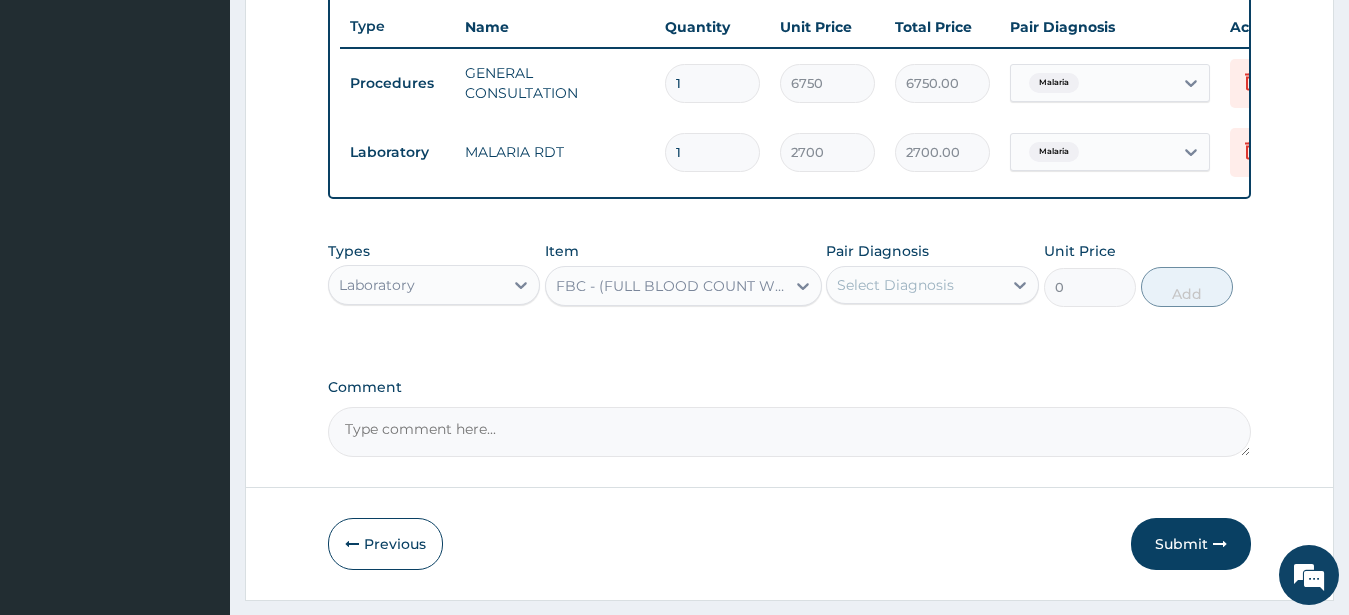 type 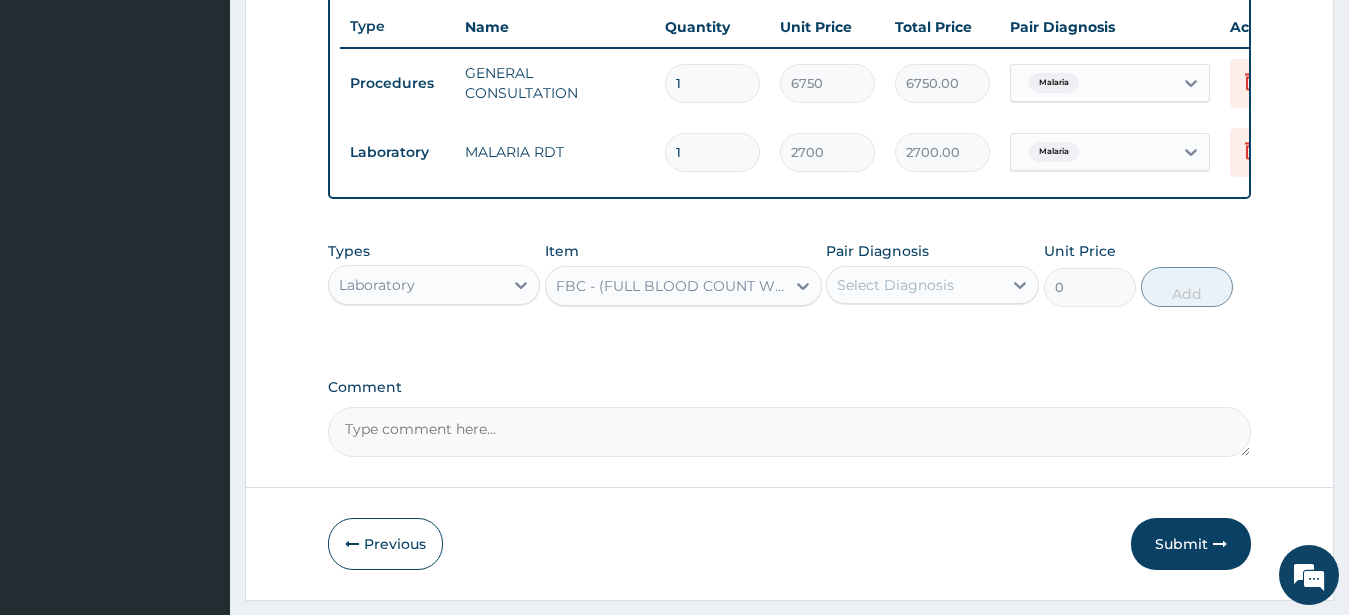 type on "5400" 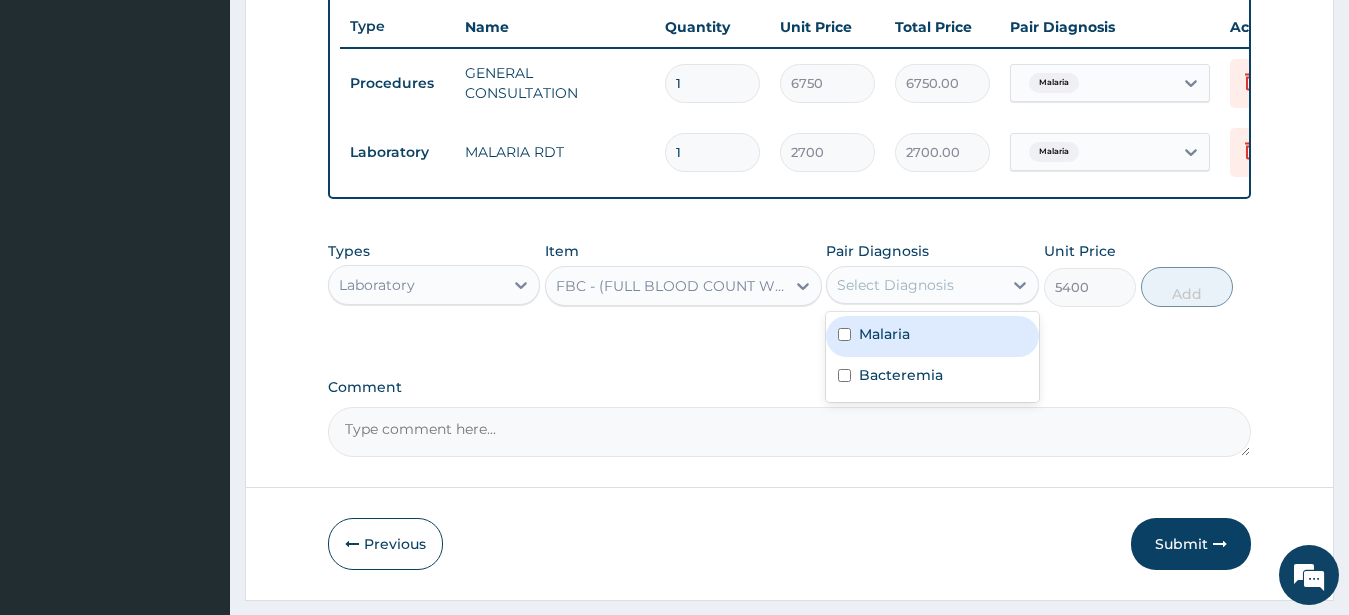 click on "Select Diagnosis" at bounding box center [914, 285] 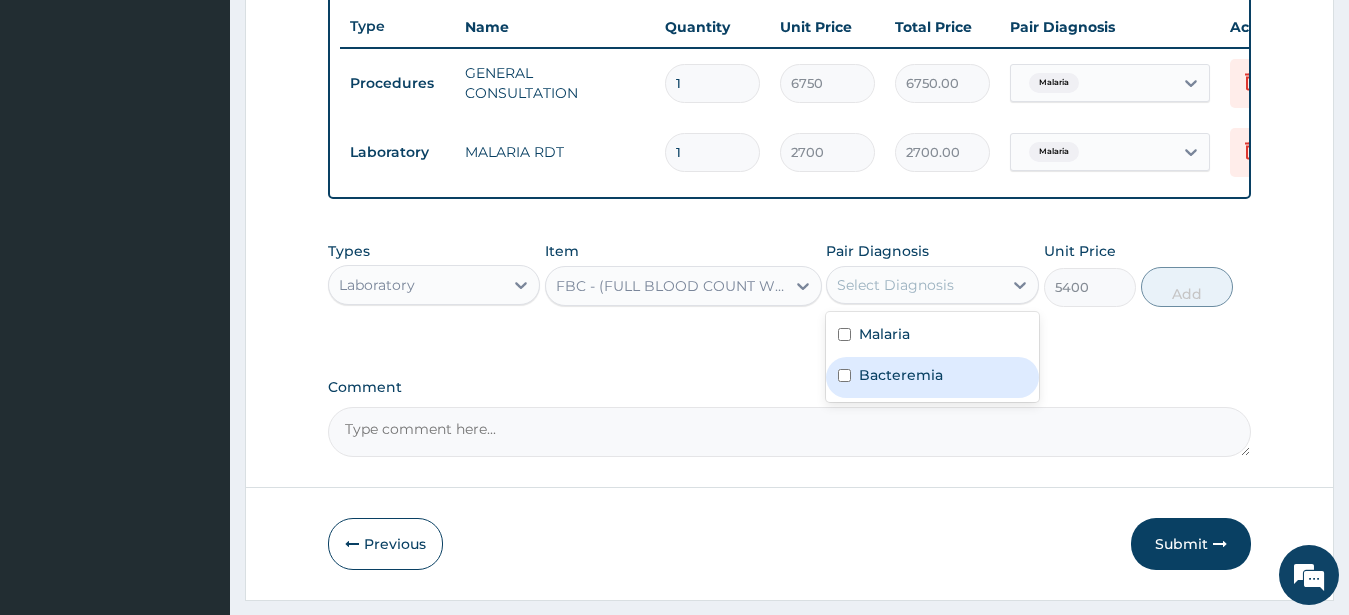 click on "Bacteremia" at bounding box center [901, 375] 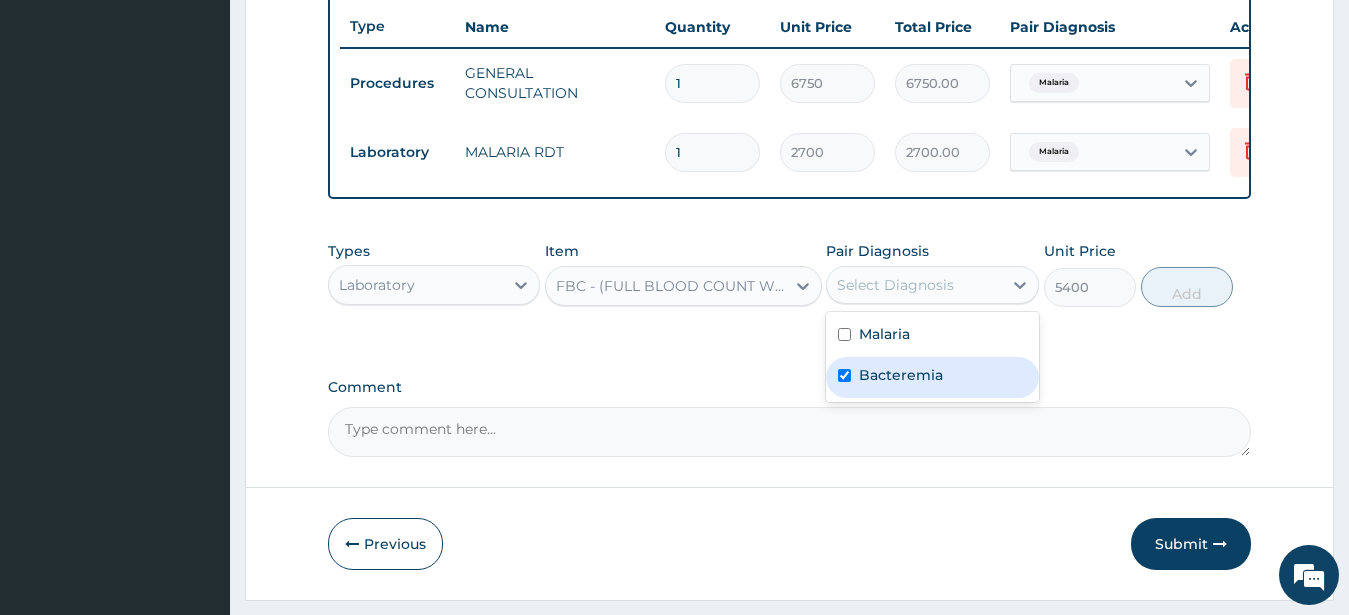 checkbox on "true" 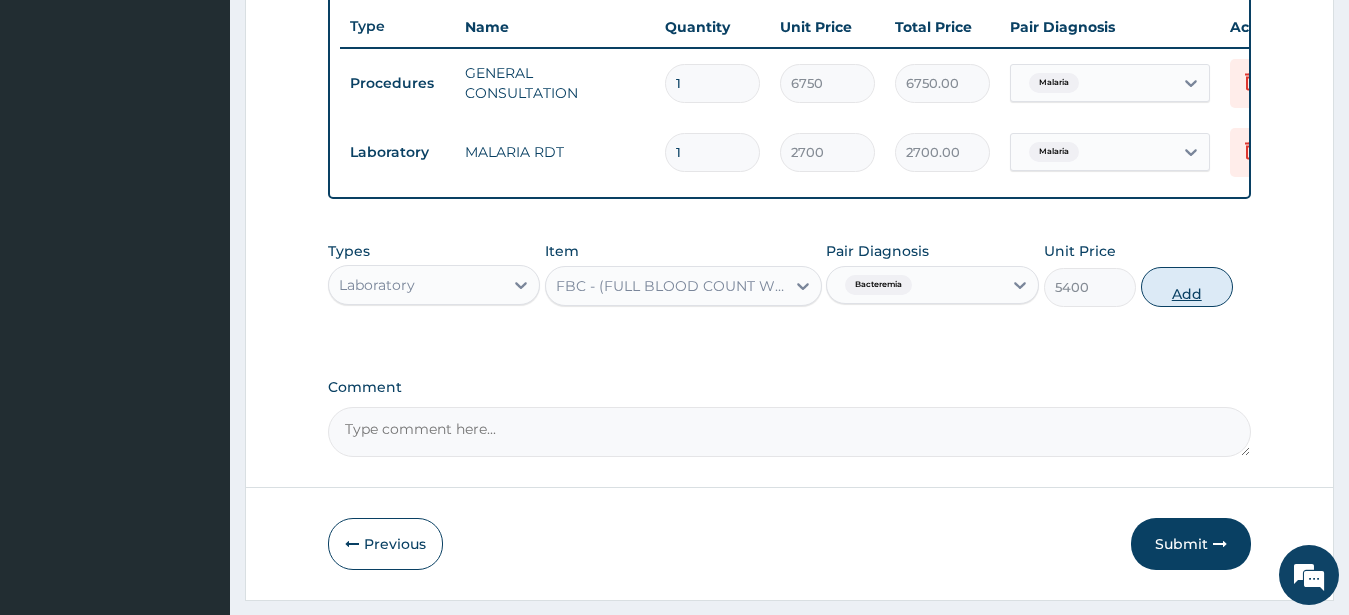 click on "Add" at bounding box center (1187, 287) 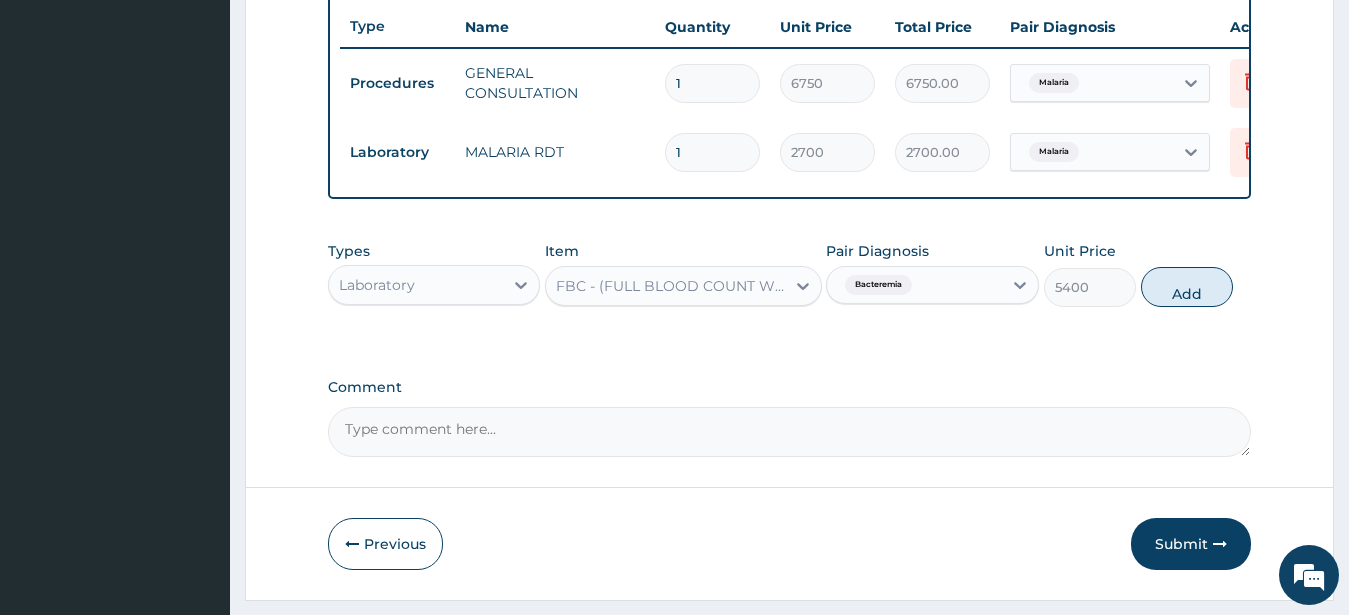 type on "0" 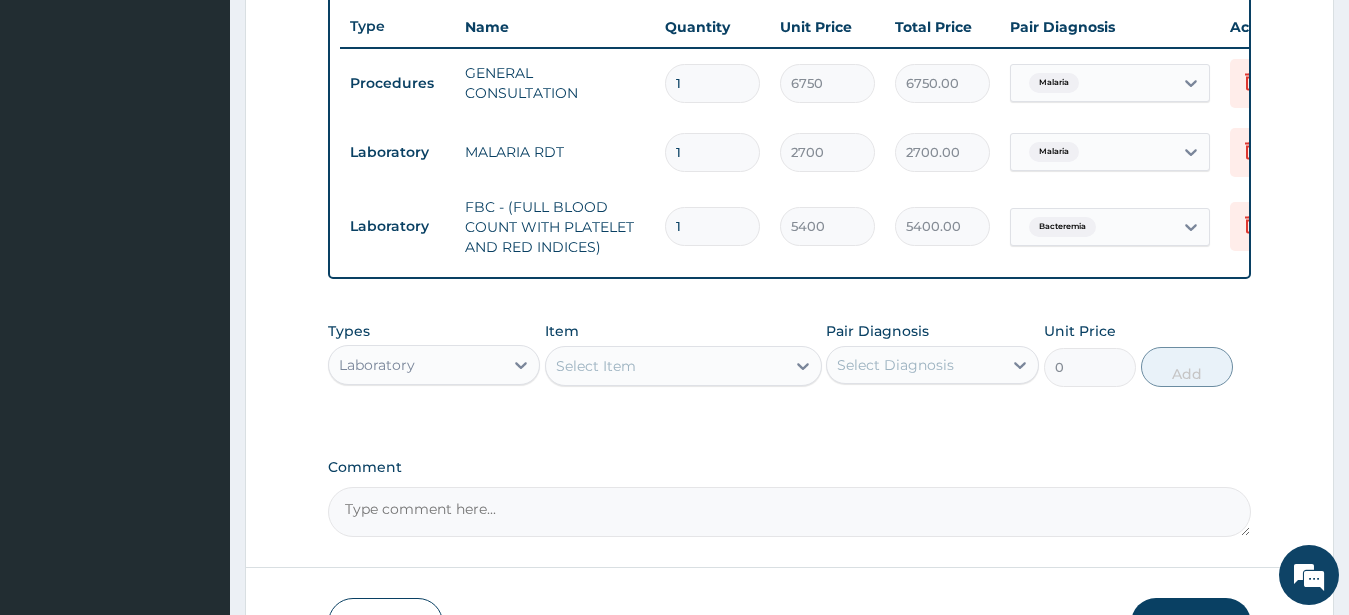 drag, startPoint x: 437, startPoint y: 383, endPoint x: 450, endPoint y: 352, distance: 33.61547 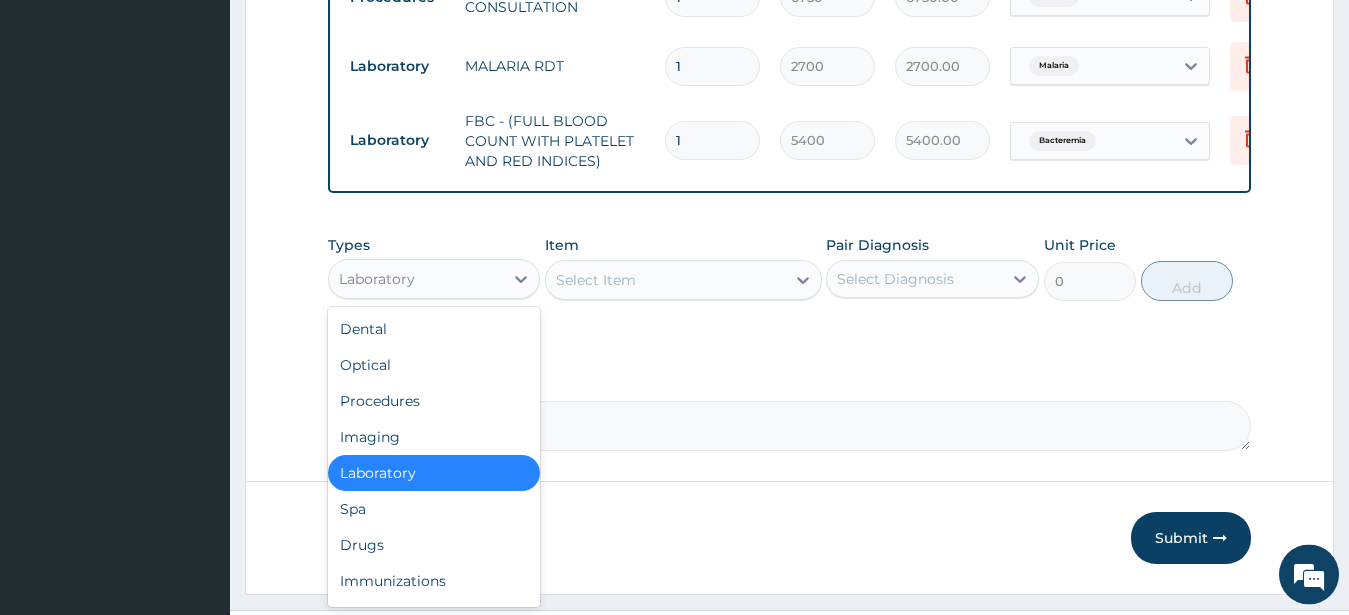 scroll, scrollTop: 898, scrollLeft: 0, axis: vertical 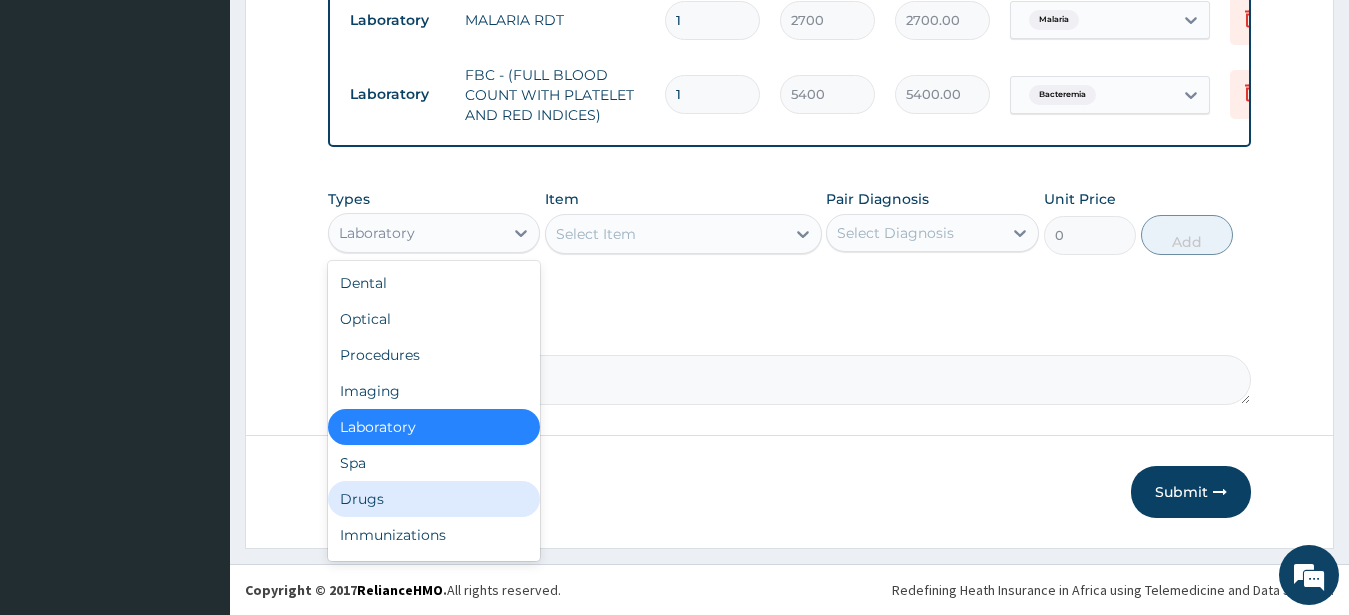drag, startPoint x: 351, startPoint y: 498, endPoint x: 340, endPoint y: 493, distance: 12.083046 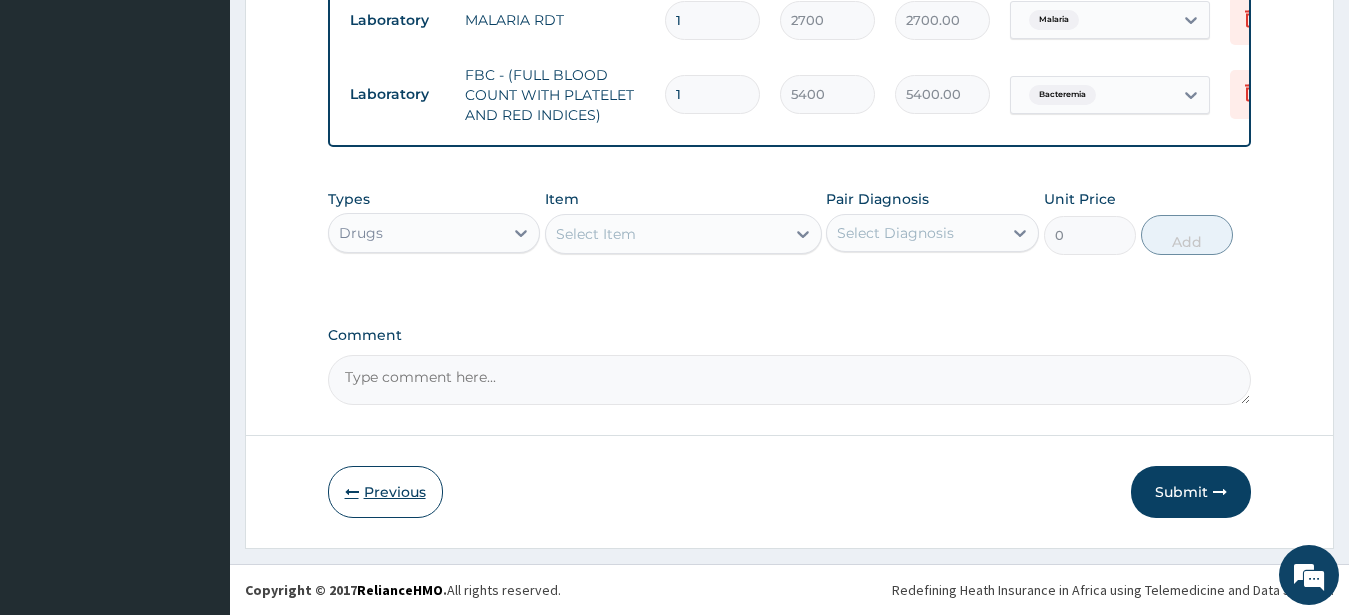 click on "Previous" at bounding box center [385, 492] 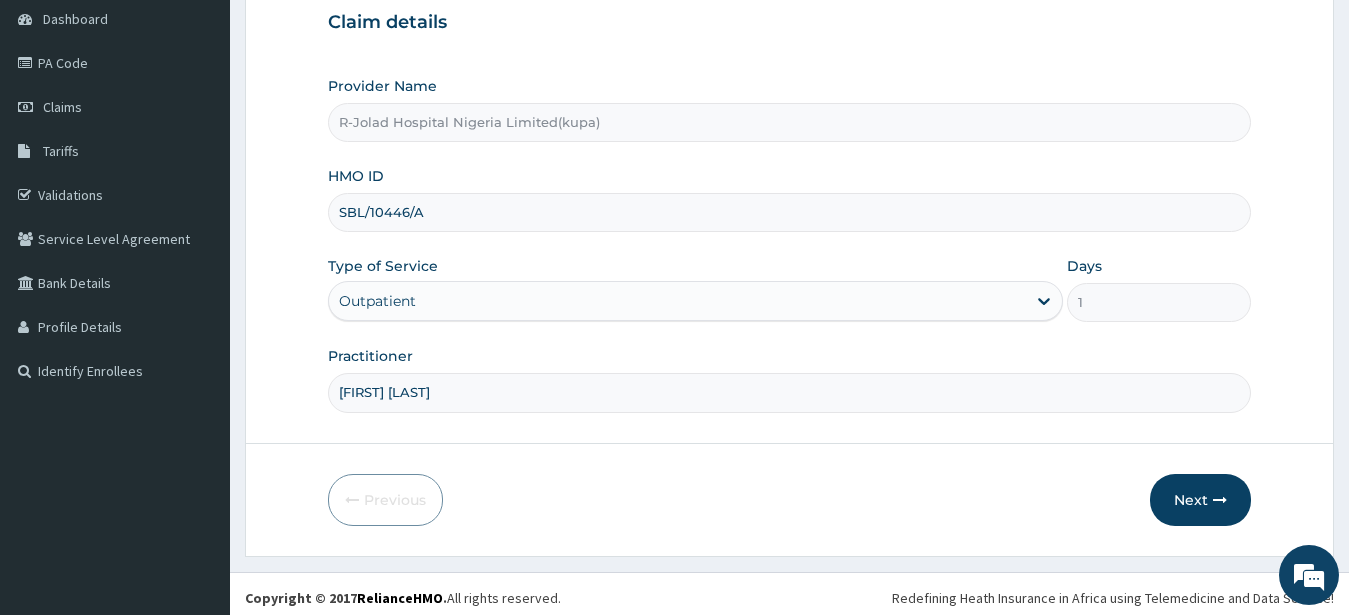 scroll, scrollTop: 207, scrollLeft: 0, axis: vertical 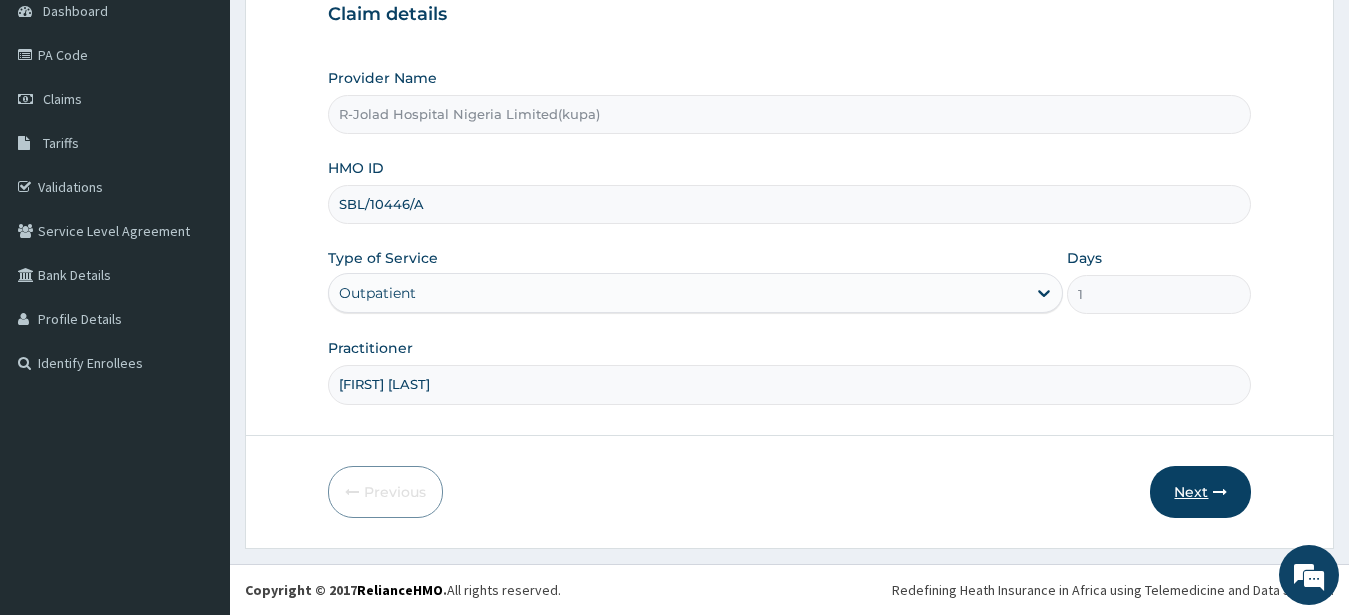 click on "Next" at bounding box center (1200, 492) 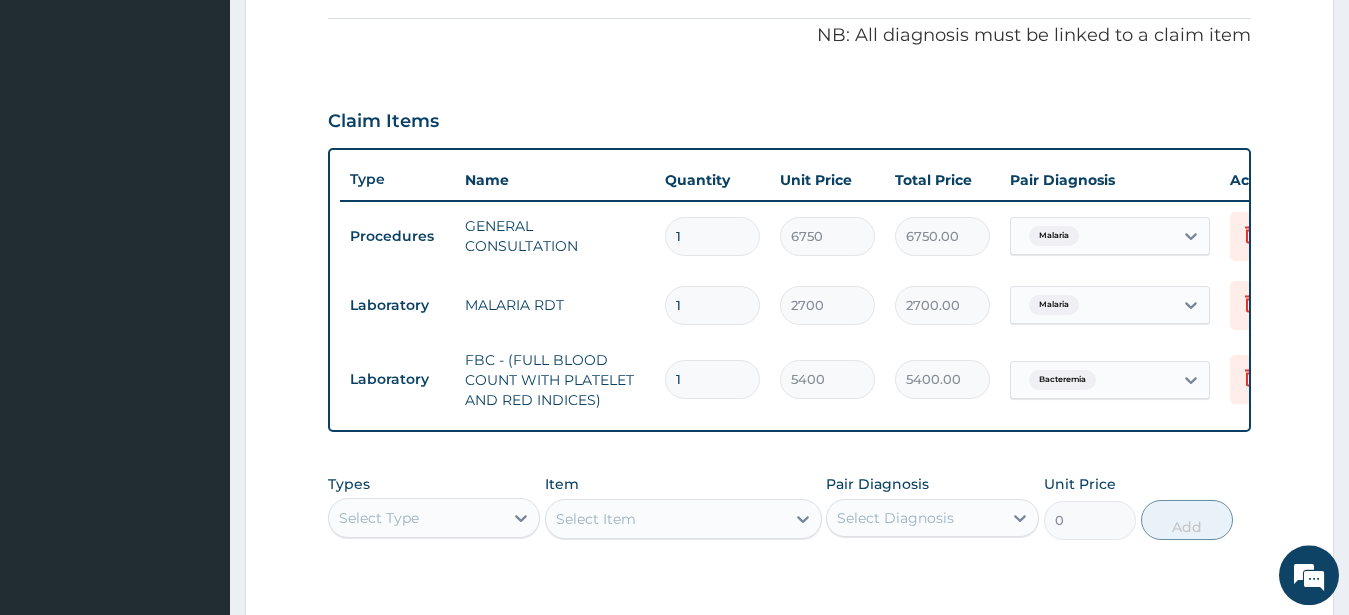 scroll, scrollTop: 898, scrollLeft: 0, axis: vertical 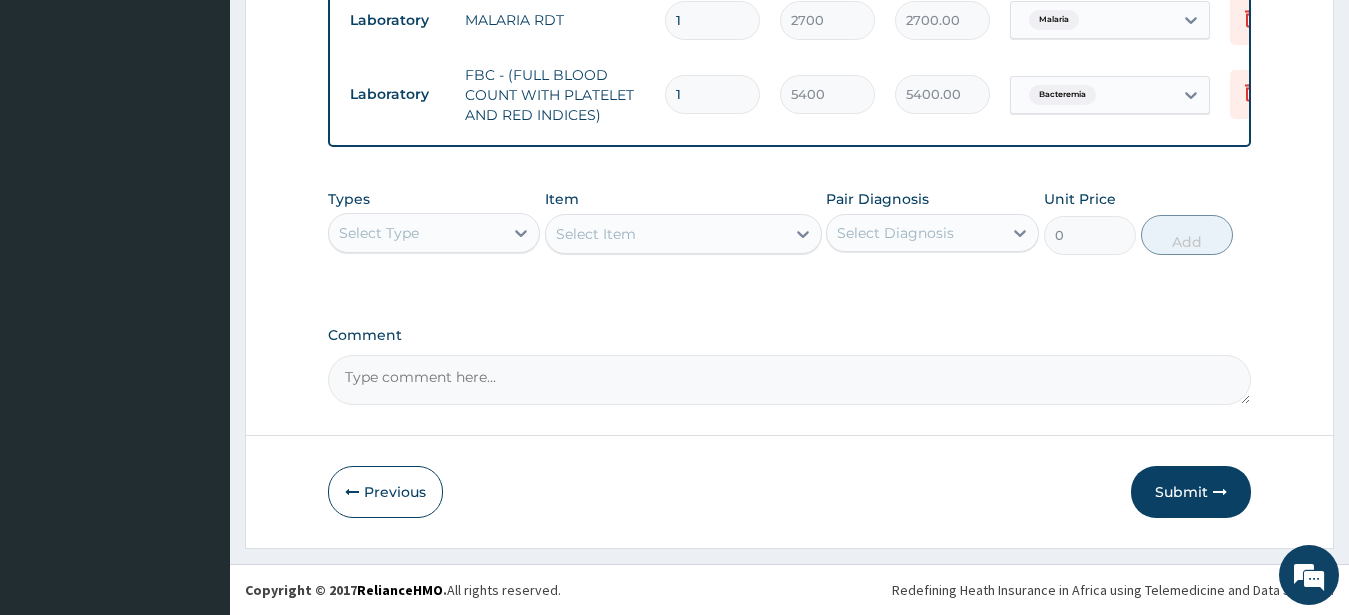 click on "Submit" at bounding box center [1191, 492] 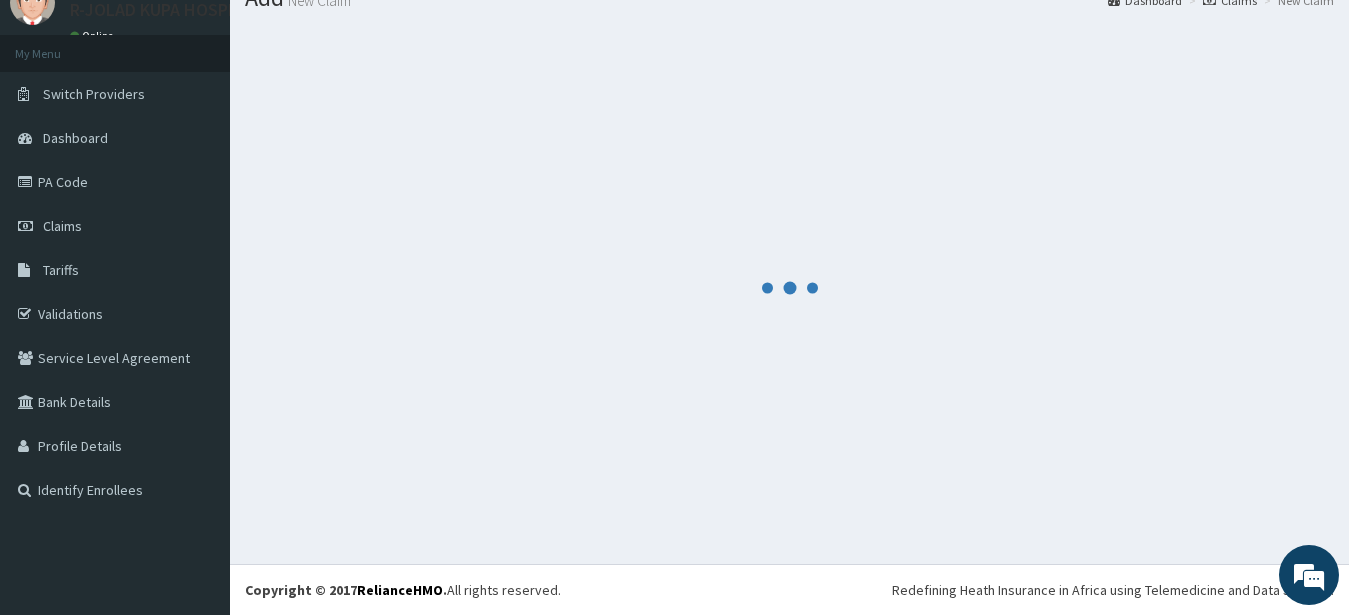 scroll, scrollTop: 80, scrollLeft: 0, axis: vertical 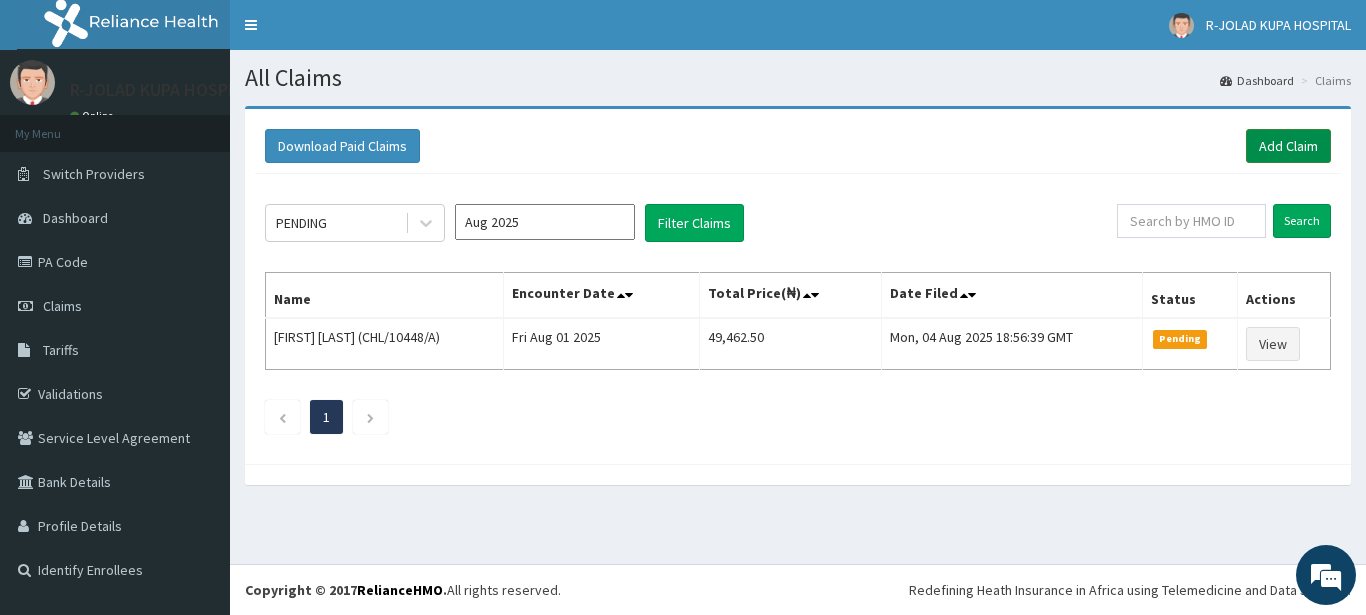 click on "Add Claim" at bounding box center (1288, 146) 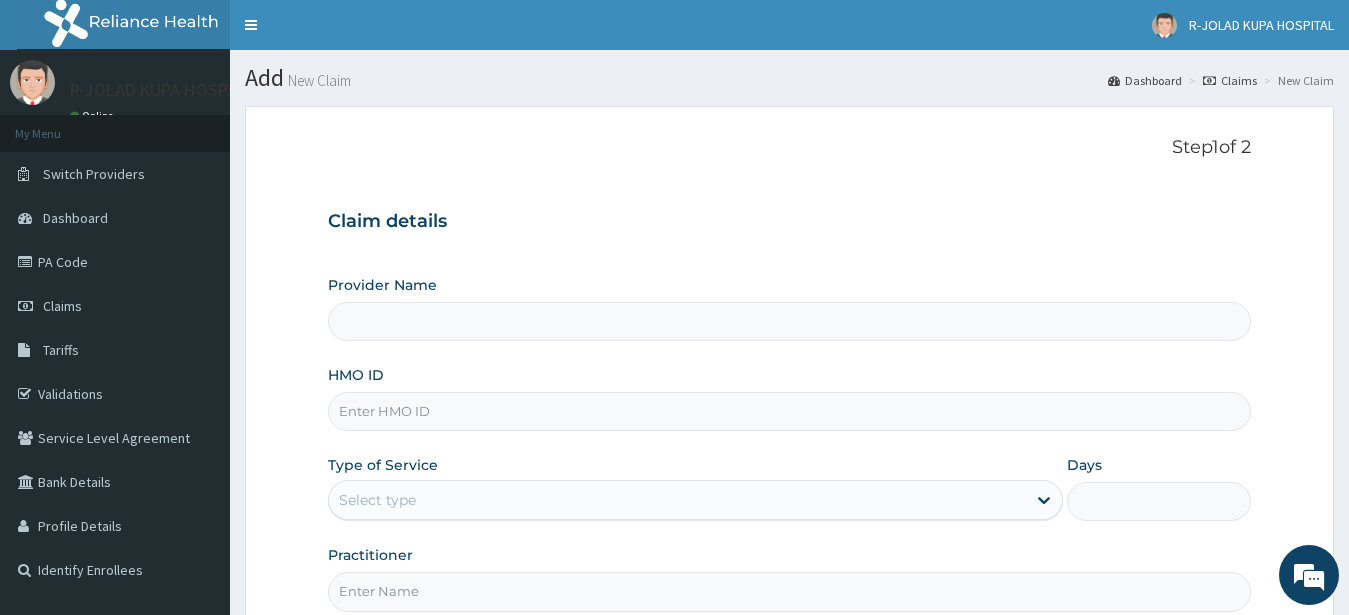 scroll, scrollTop: 204, scrollLeft: 0, axis: vertical 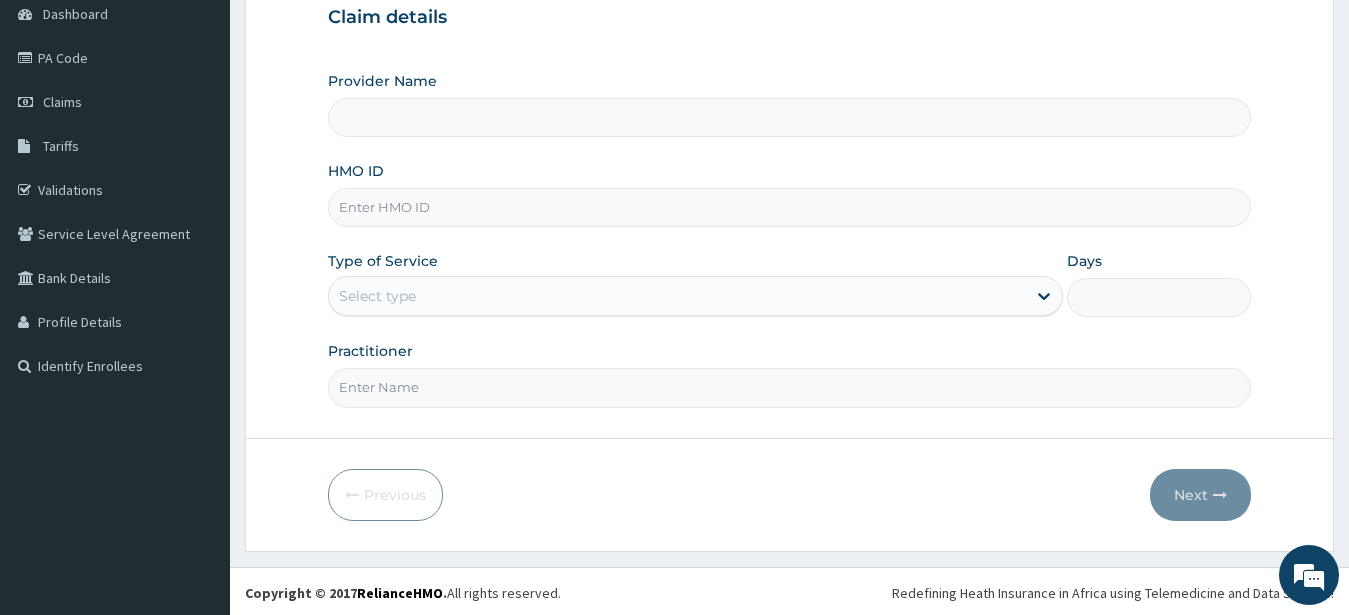 click on "HMO ID" at bounding box center [790, 207] 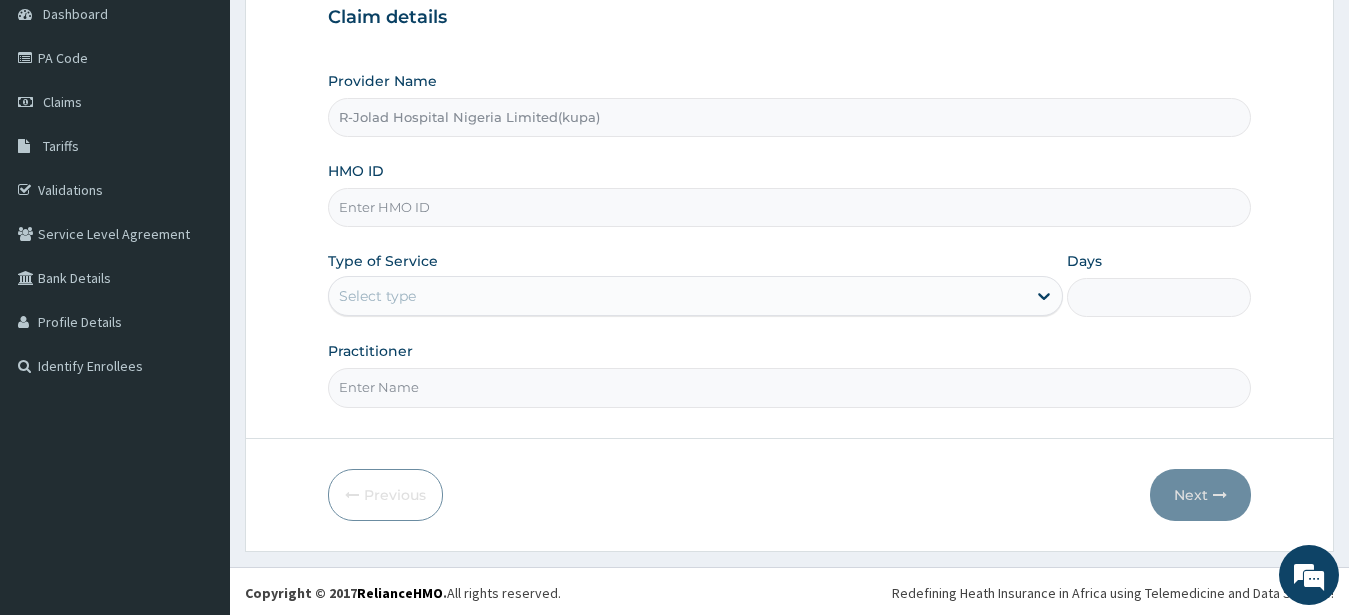paste on "ENP/10758/A" 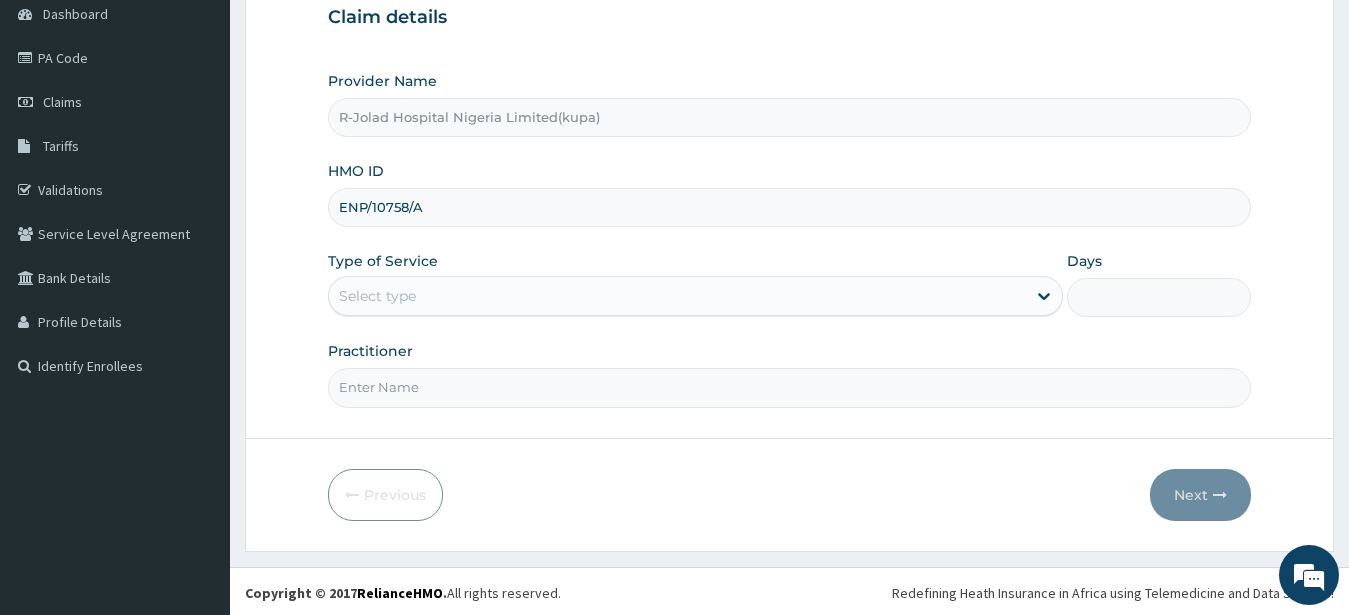type on "ENP/10758/A" 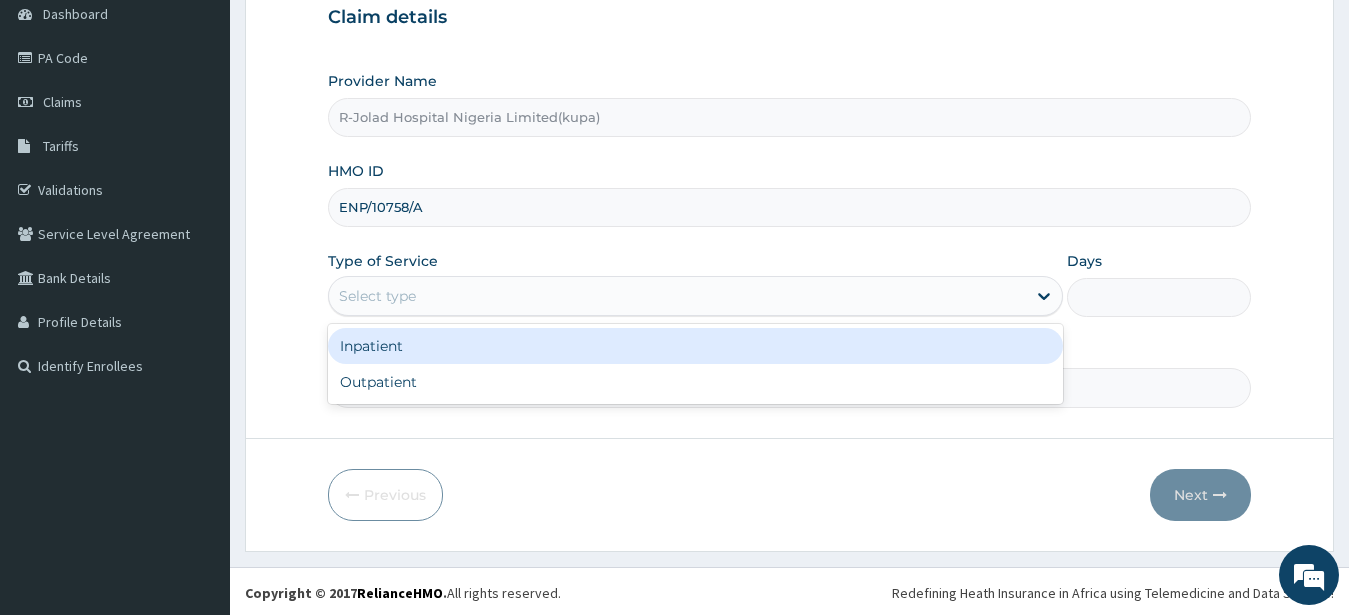 drag, startPoint x: 366, startPoint y: 294, endPoint x: 356, endPoint y: 380, distance: 86.579445 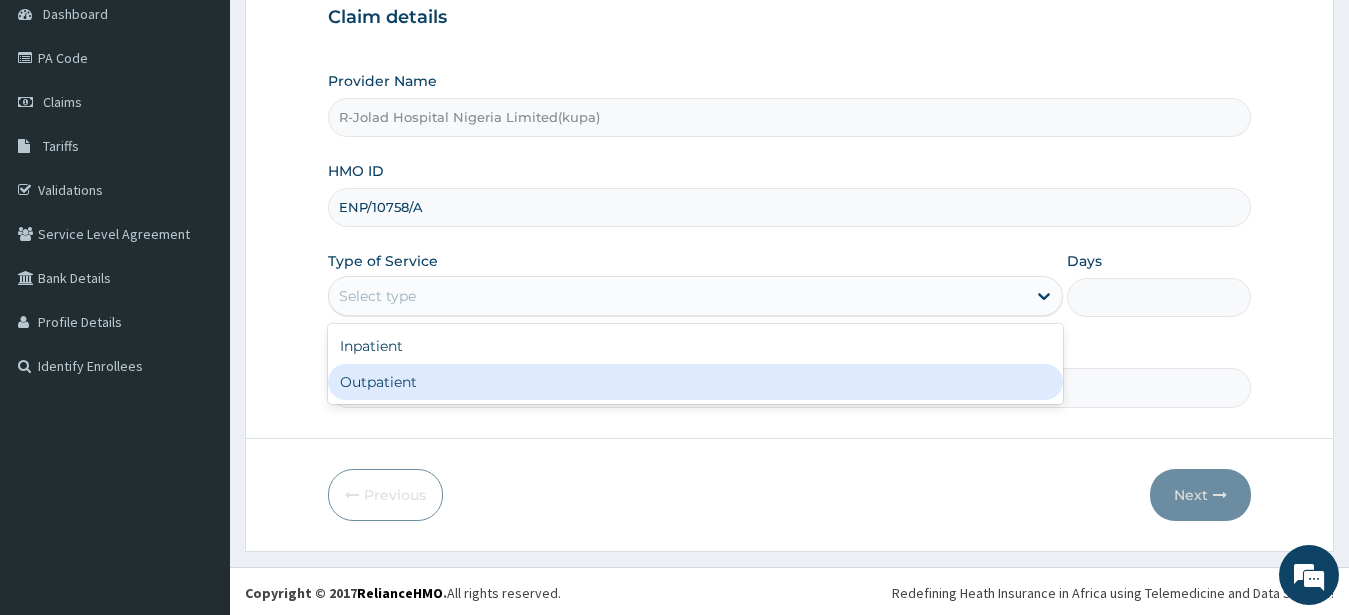 click on "Outpatient" at bounding box center [696, 382] 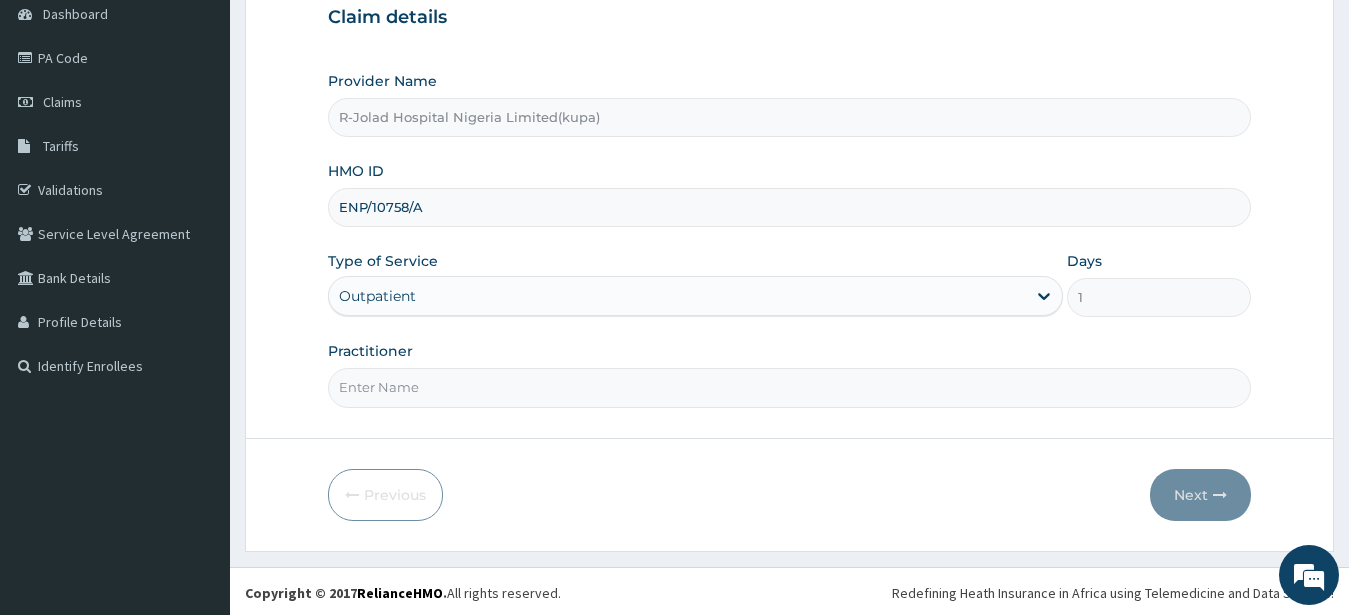 click on "Practitioner" at bounding box center (790, 387) 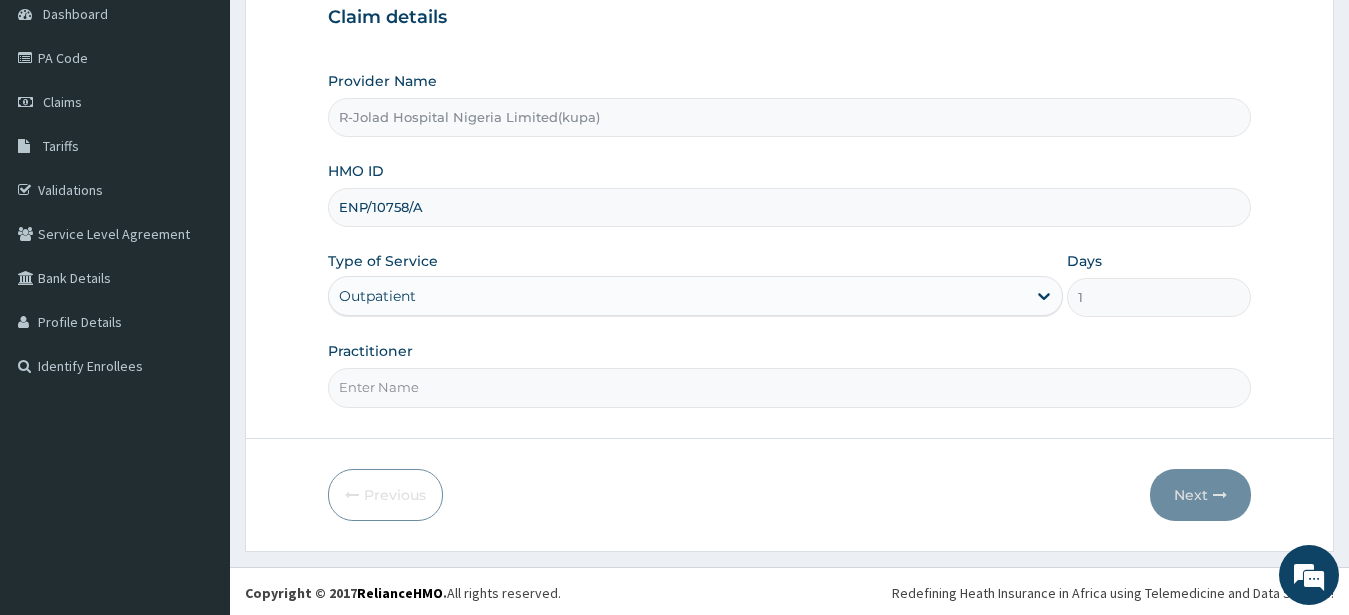 scroll, scrollTop: 0, scrollLeft: 0, axis: both 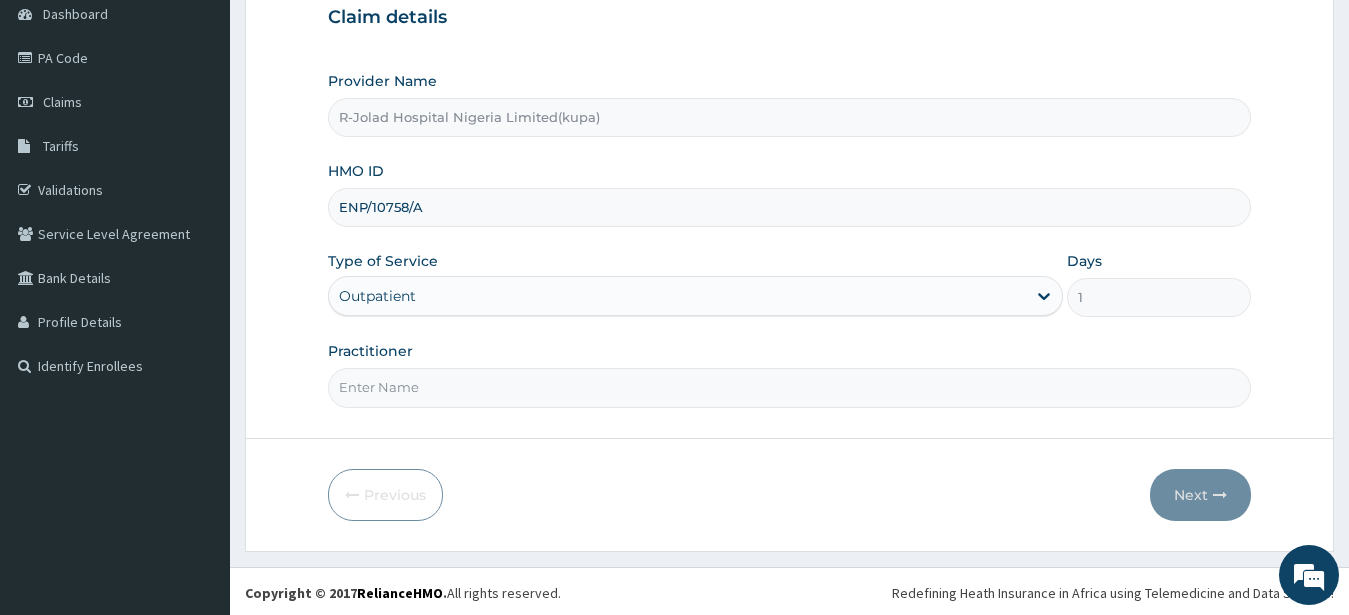 paste on "JOSEPH JOHN" 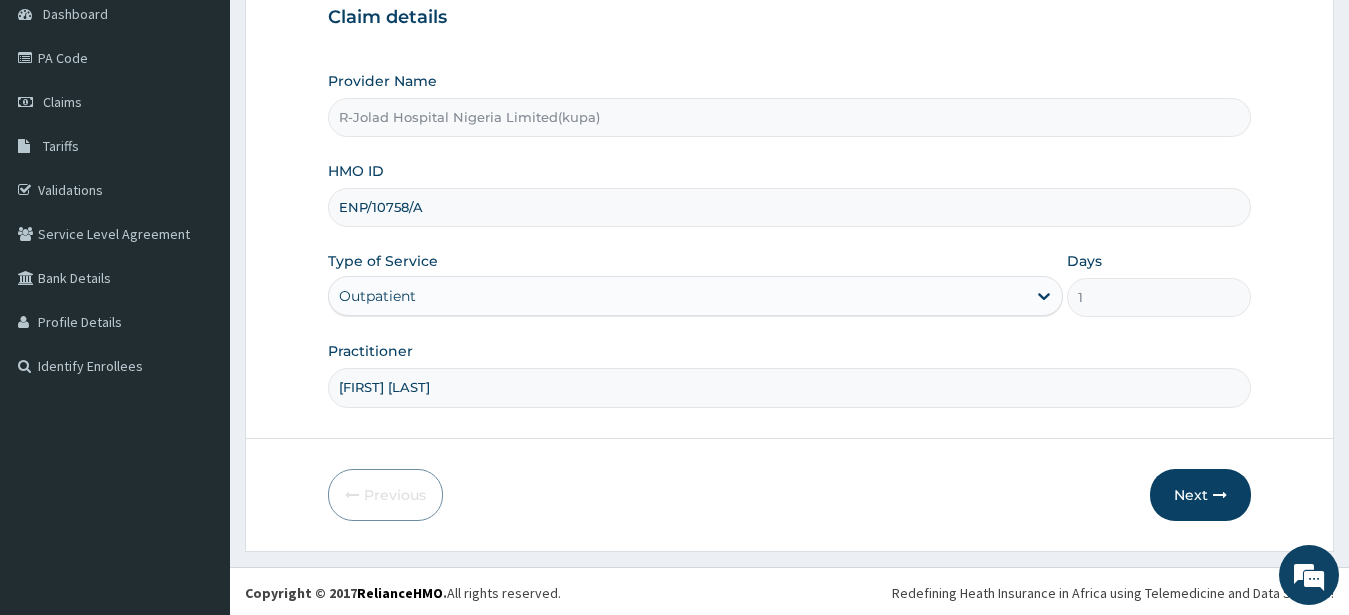scroll, scrollTop: 207, scrollLeft: 0, axis: vertical 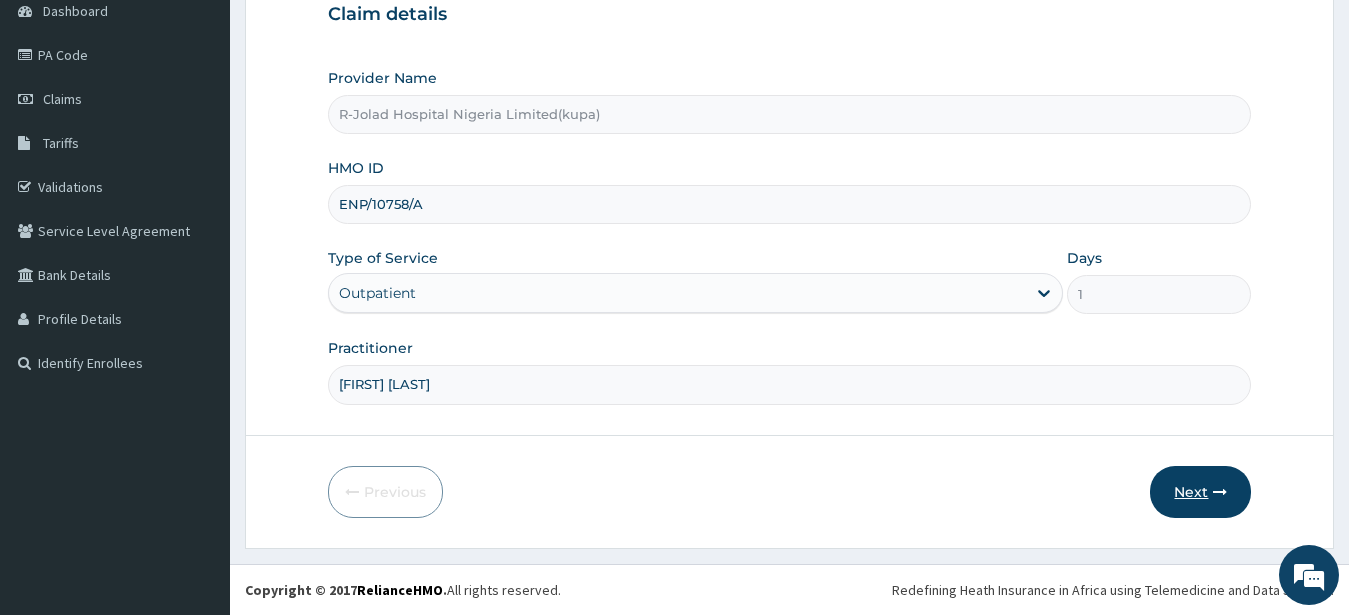 type on "JOSEPH JOHN" 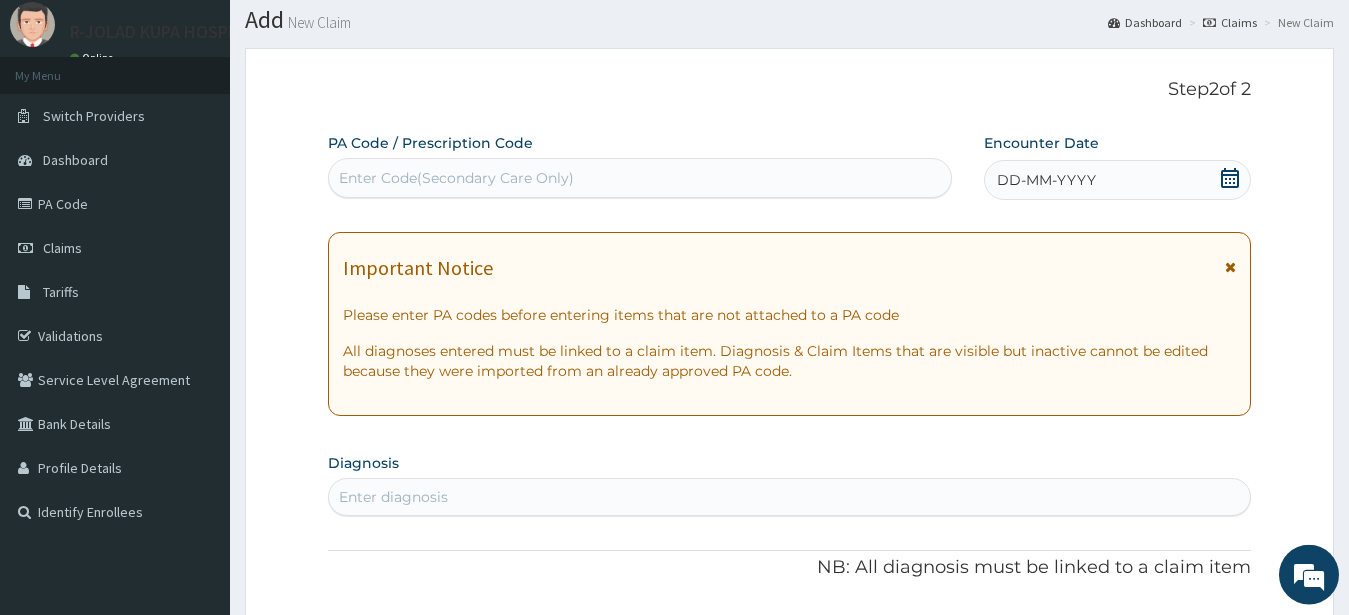 scroll, scrollTop: 0, scrollLeft: 0, axis: both 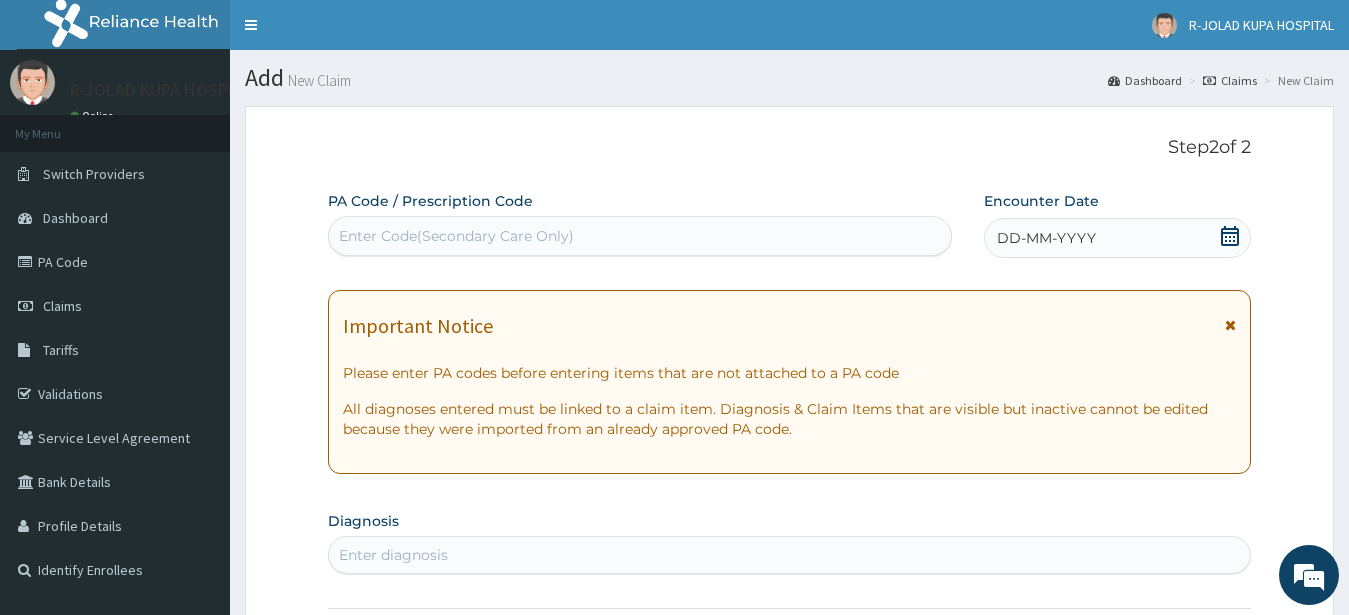 click 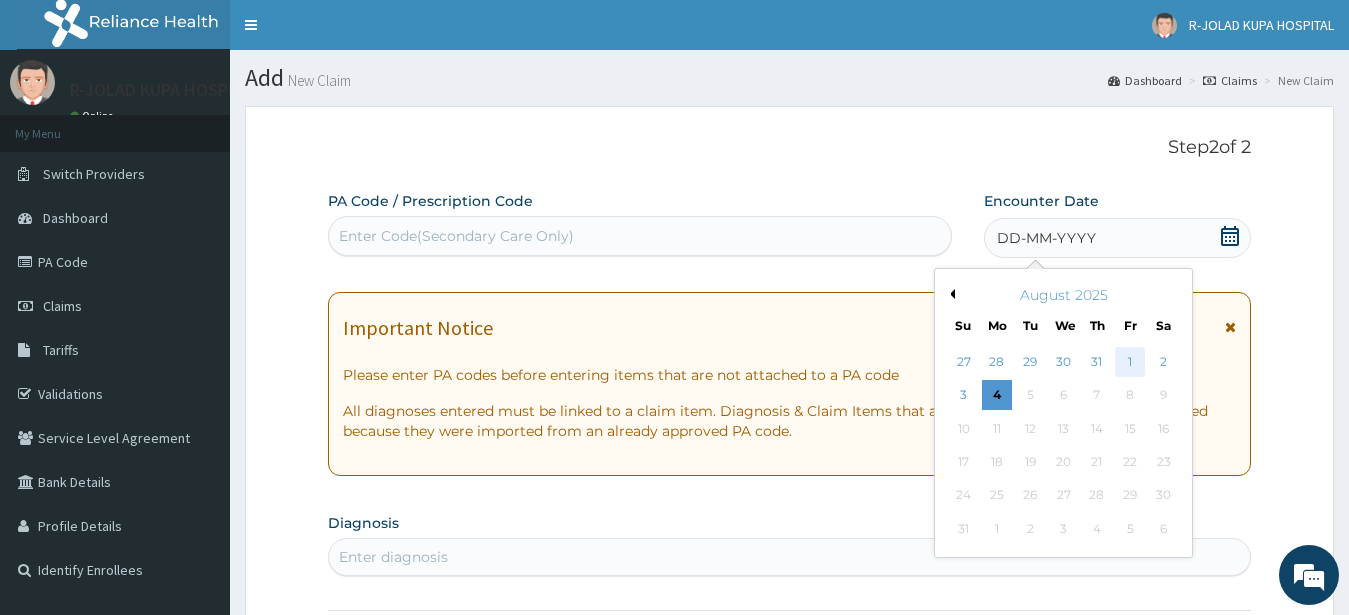 click on "1" at bounding box center (1130, 362) 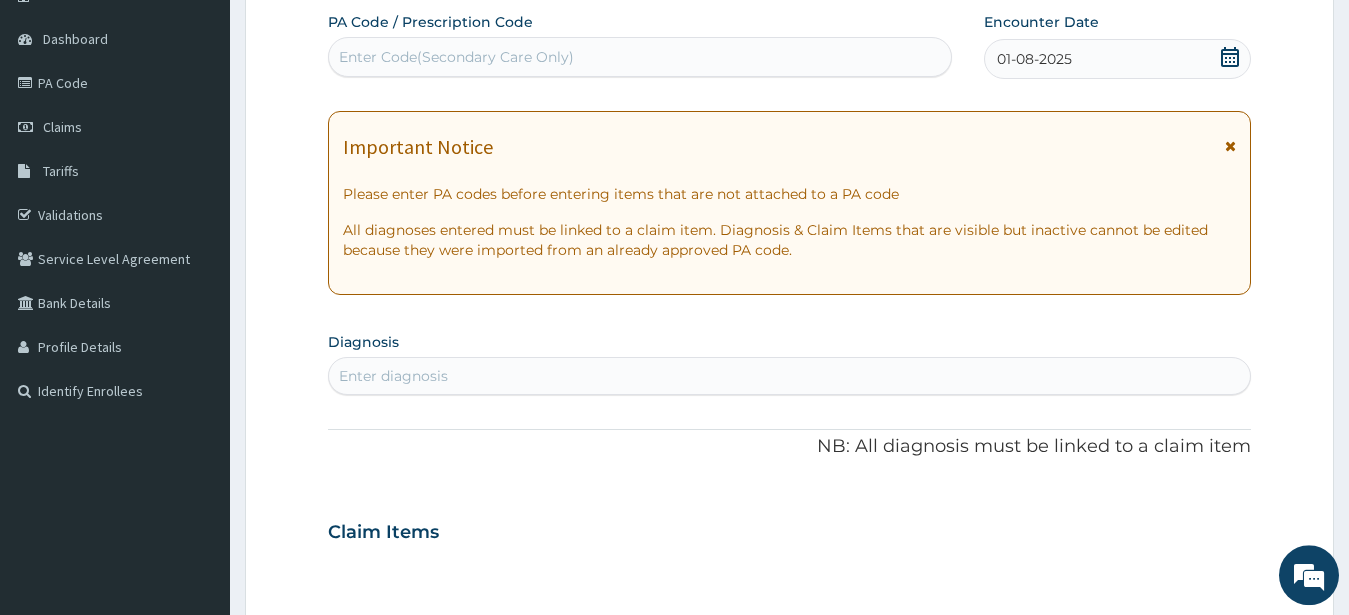 scroll, scrollTop: 306, scrollLeft: 0, axis: vertical 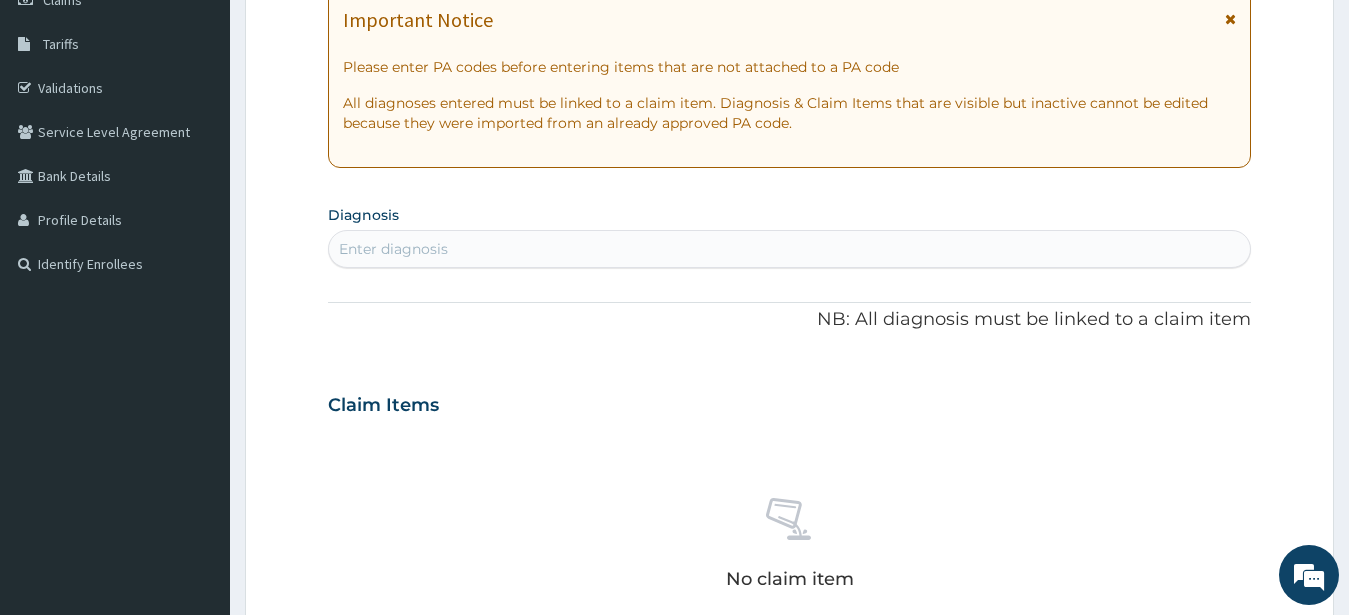 drag, startPoint x: 373, startPoint y: 257, endPoint x: 374, endPoint y: 245, distance: 12.0415945 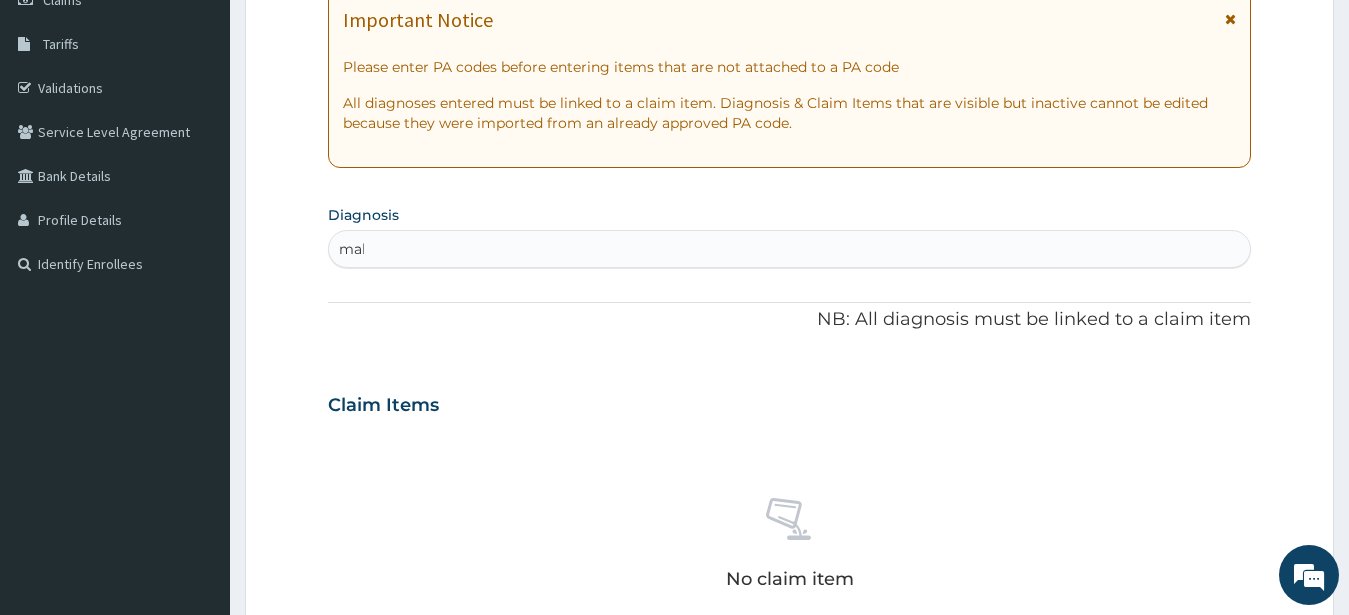 type on "mala" 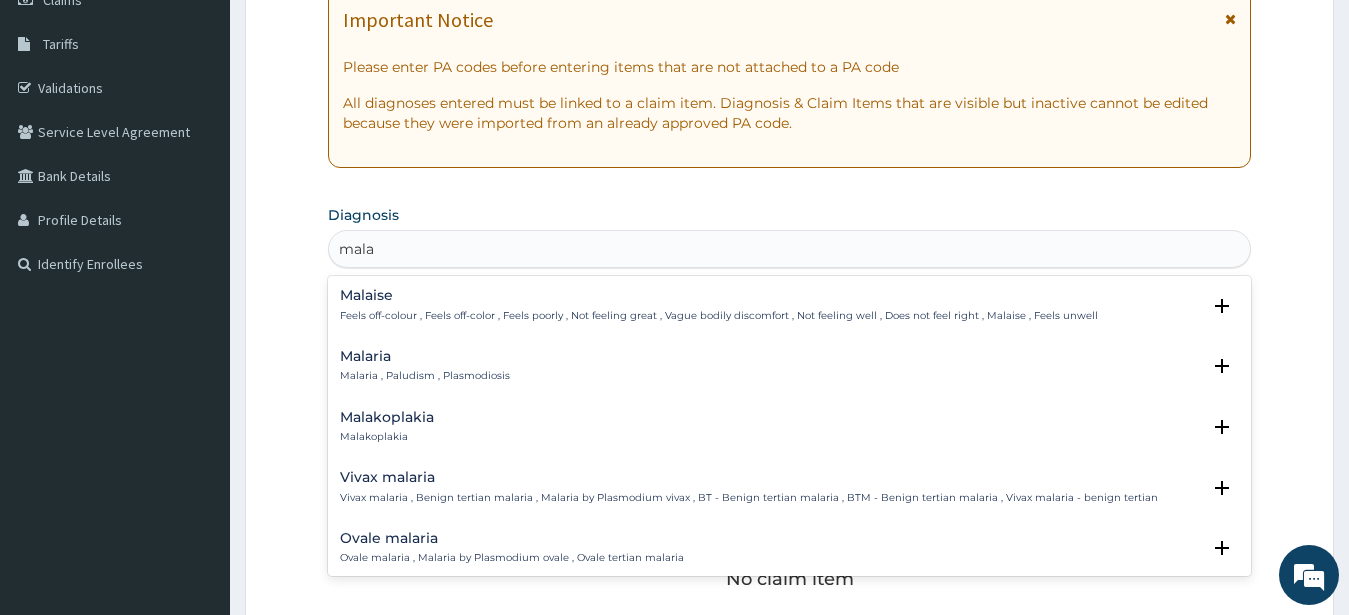 click on "Malaria" at bounding box center (425, 356) 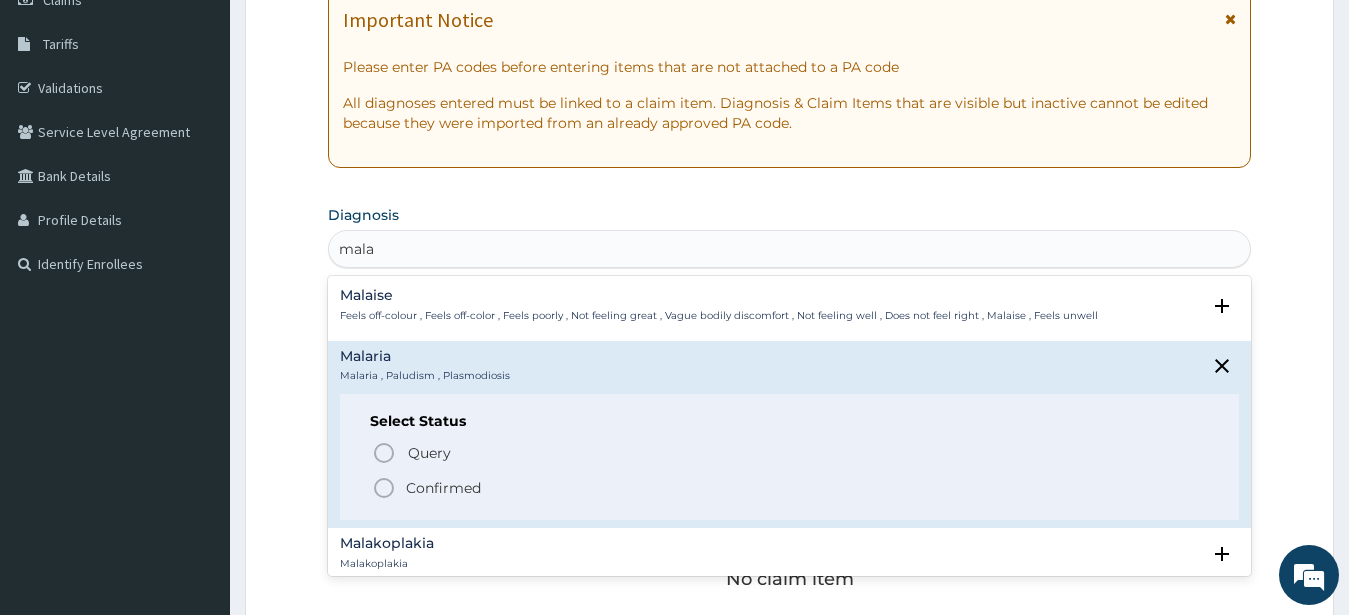 click 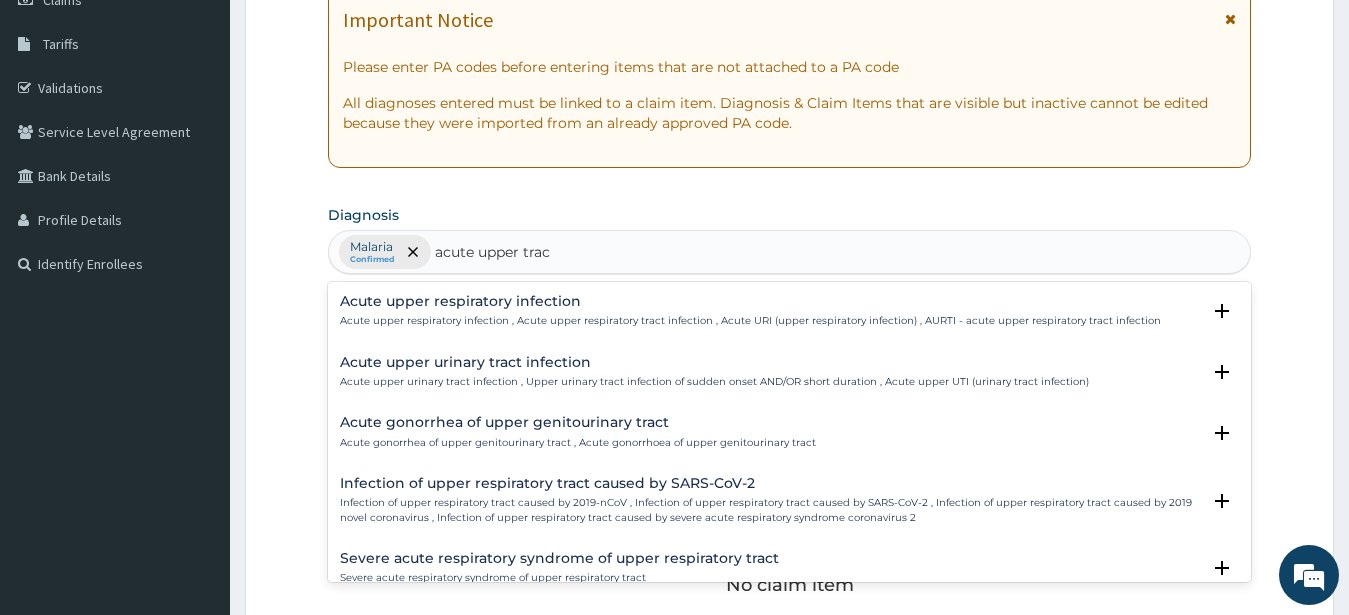 type on "acute upper tract" 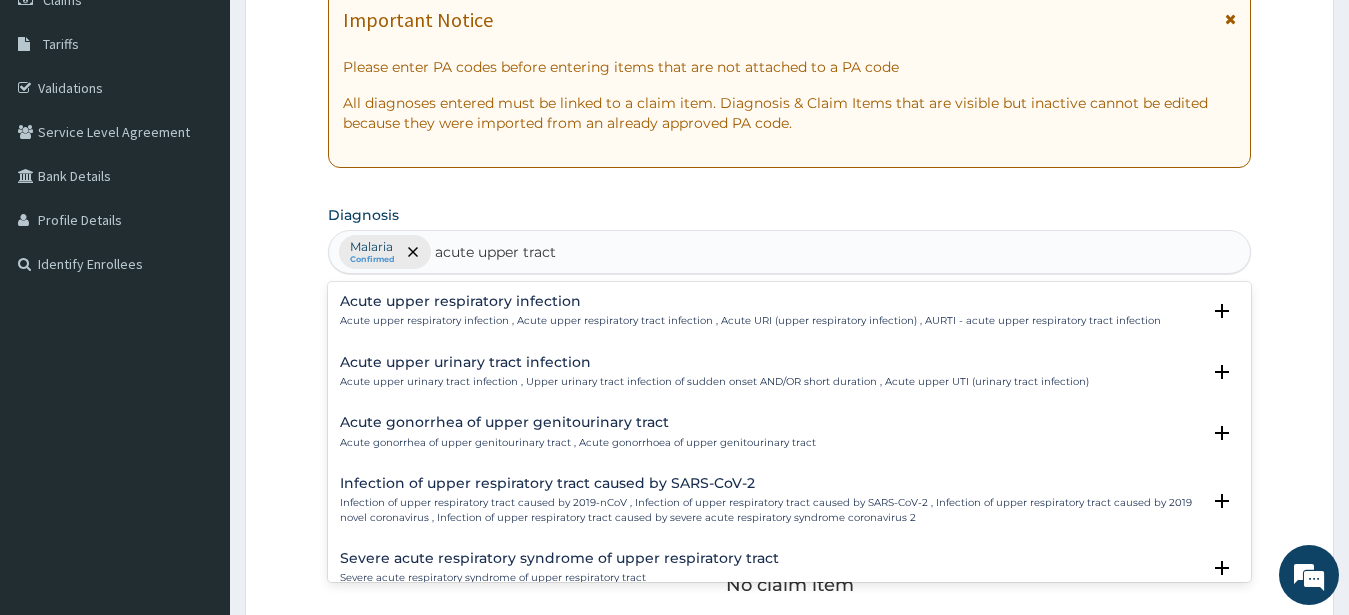 click on "Acute upper respiratory infection" at bounding box center (750, 301) 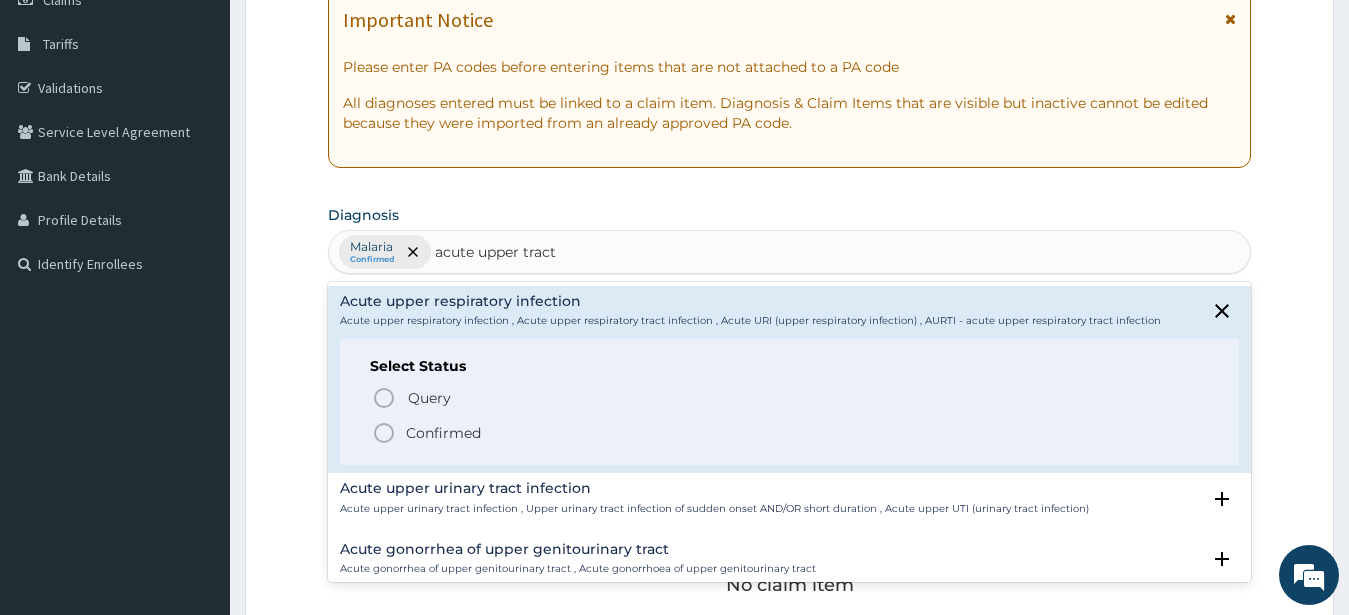 drag, startPoint x: 387, startPoint y: 429, endPoint x: 387, endPoint y: 418, distance: 11 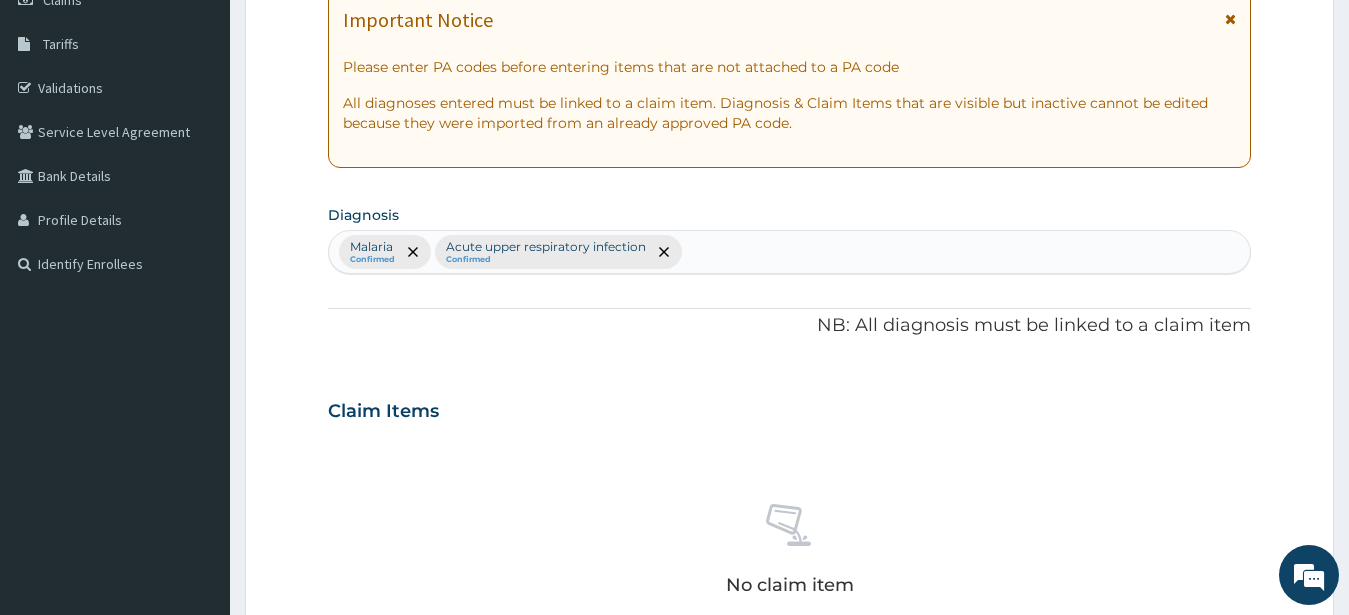 click on "Malaria Confirmed Acute upper respiratory infection Confirmed" at bounding box center (790, 252) 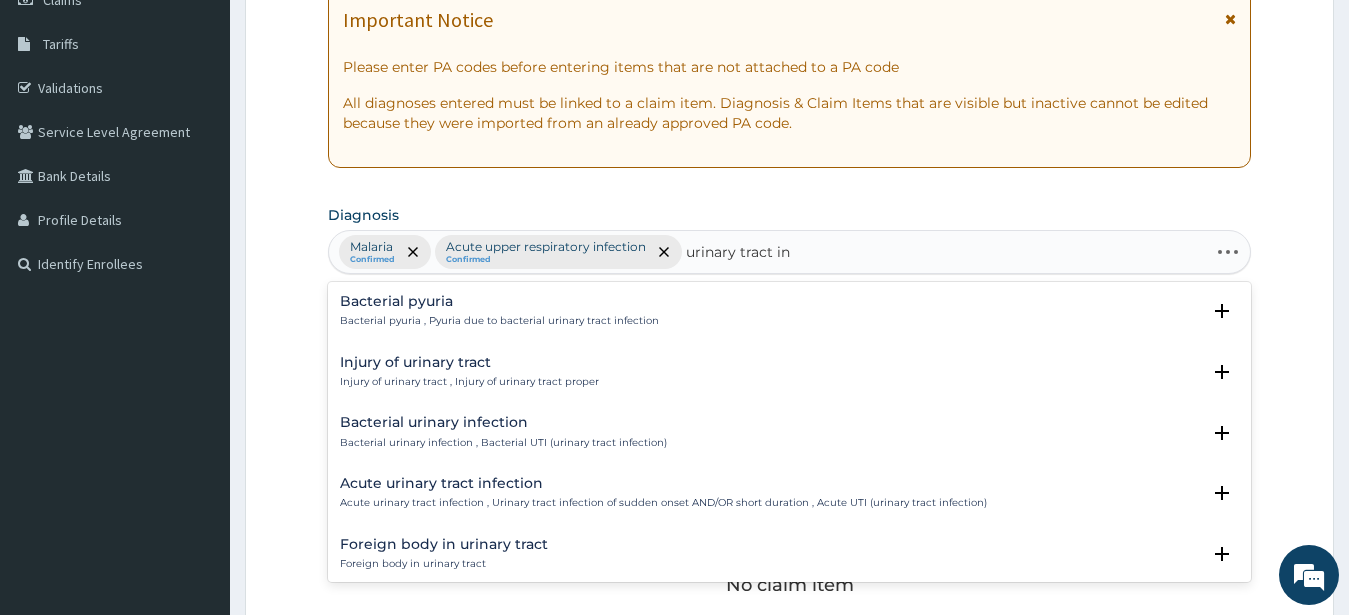 type on "urinary tract inf" 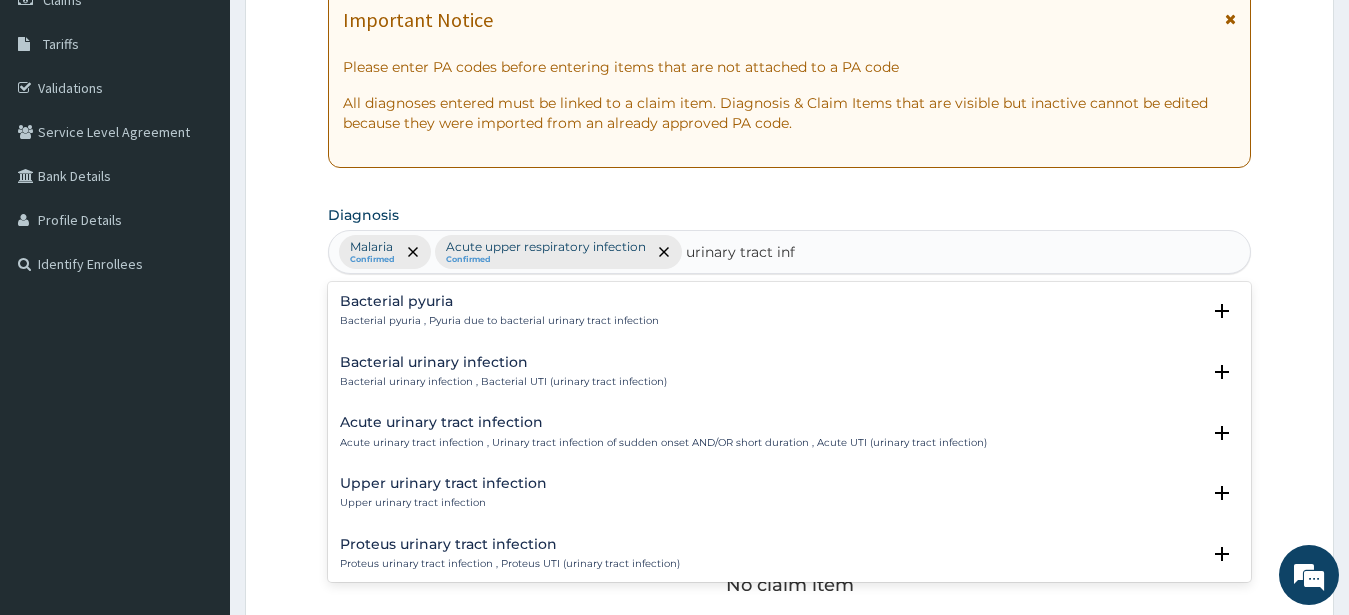 click on "Acute urinary tract infection" at bounding box center [663, 422] 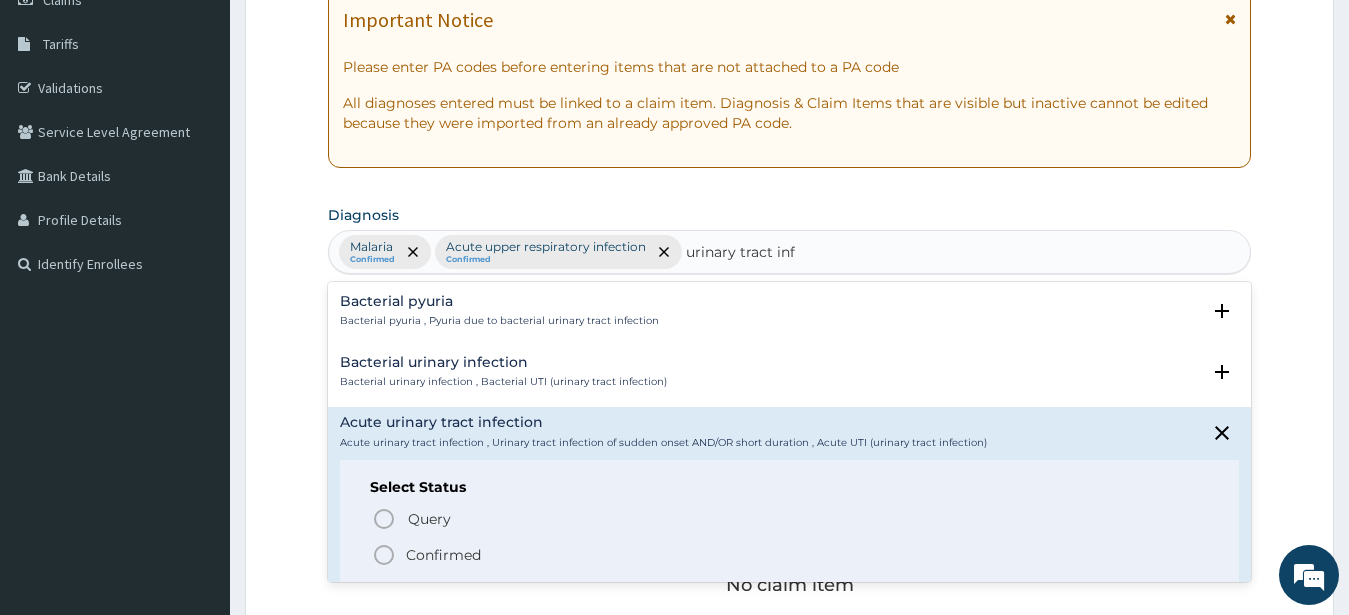 drag, startPoint x: 385, startPoint y: 554, endPoint x: 467, endPoint y: 498, distance: 99.29753 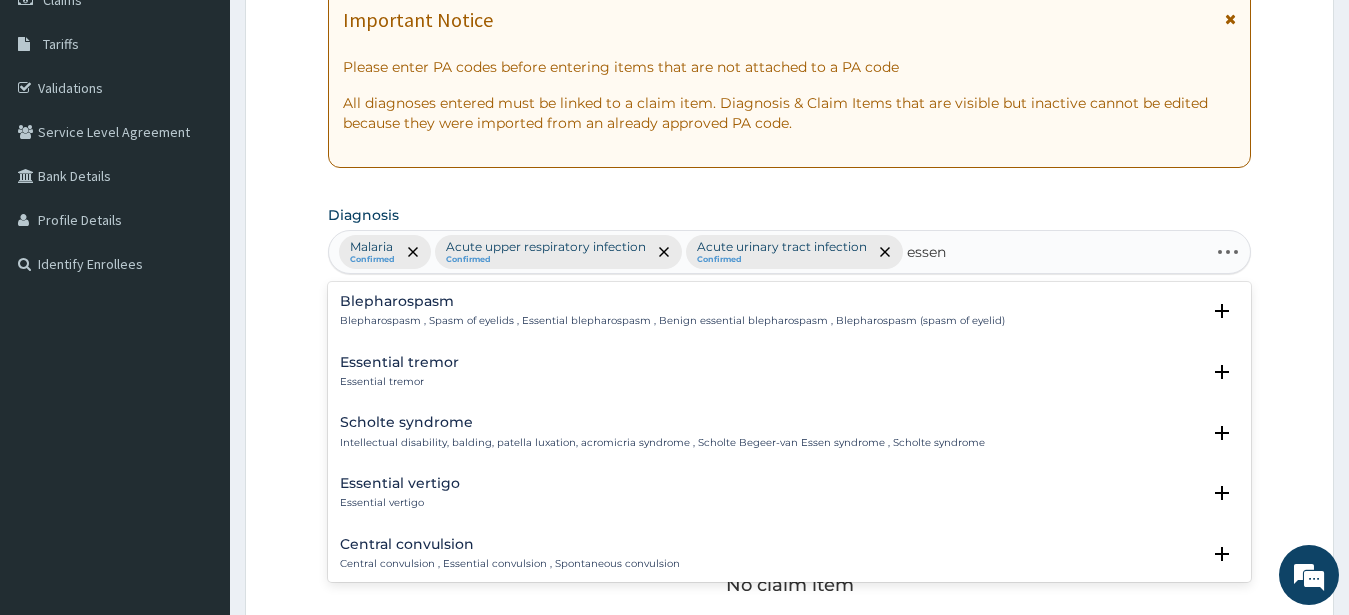 type on "essent" 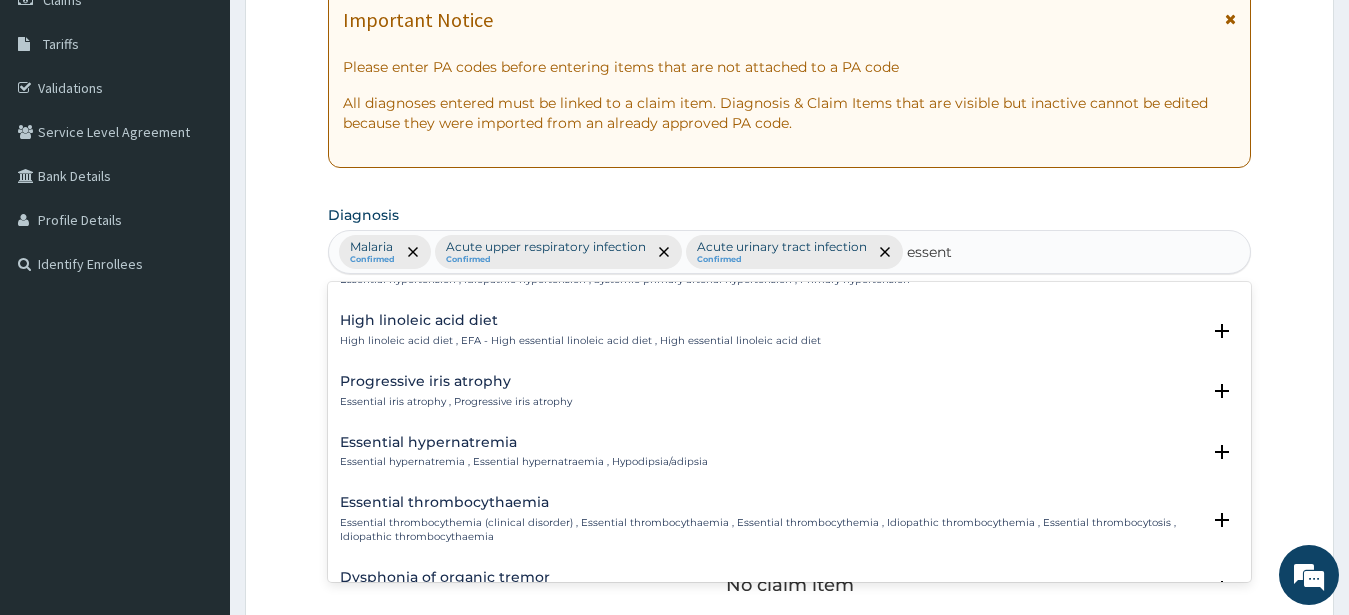 scroll, scrollTop: 540, scrollLeft: 0, axis: vertical 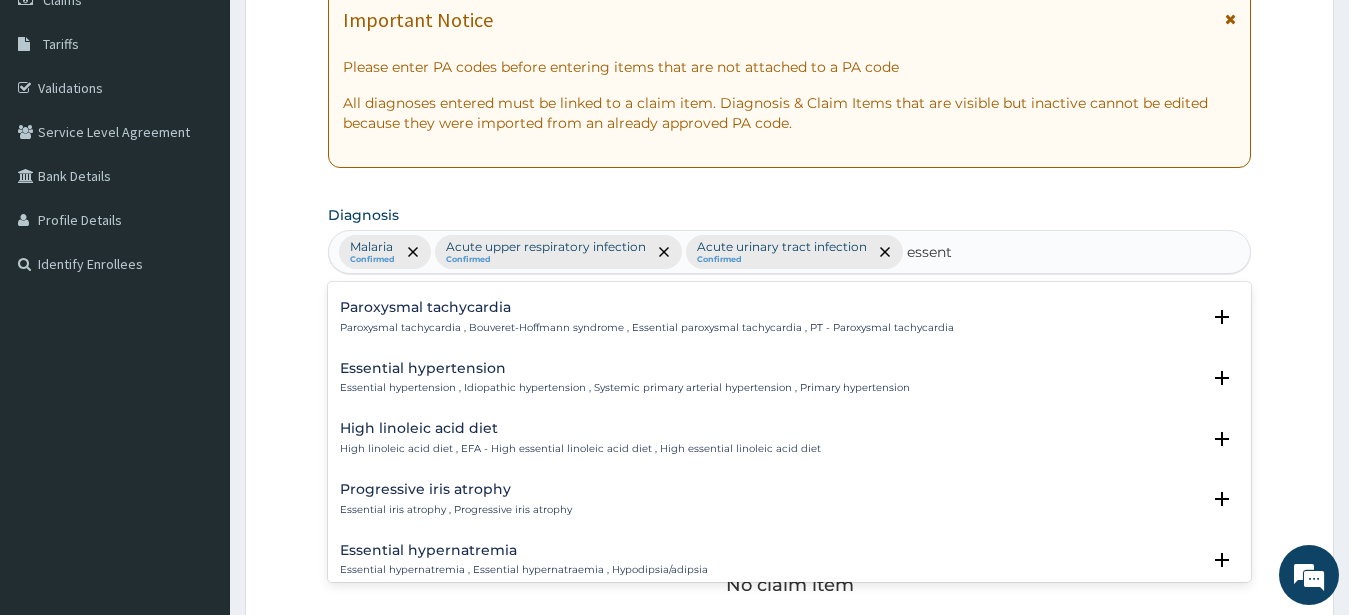 click on "Essential hypertension" at bounding box center [625, 368] 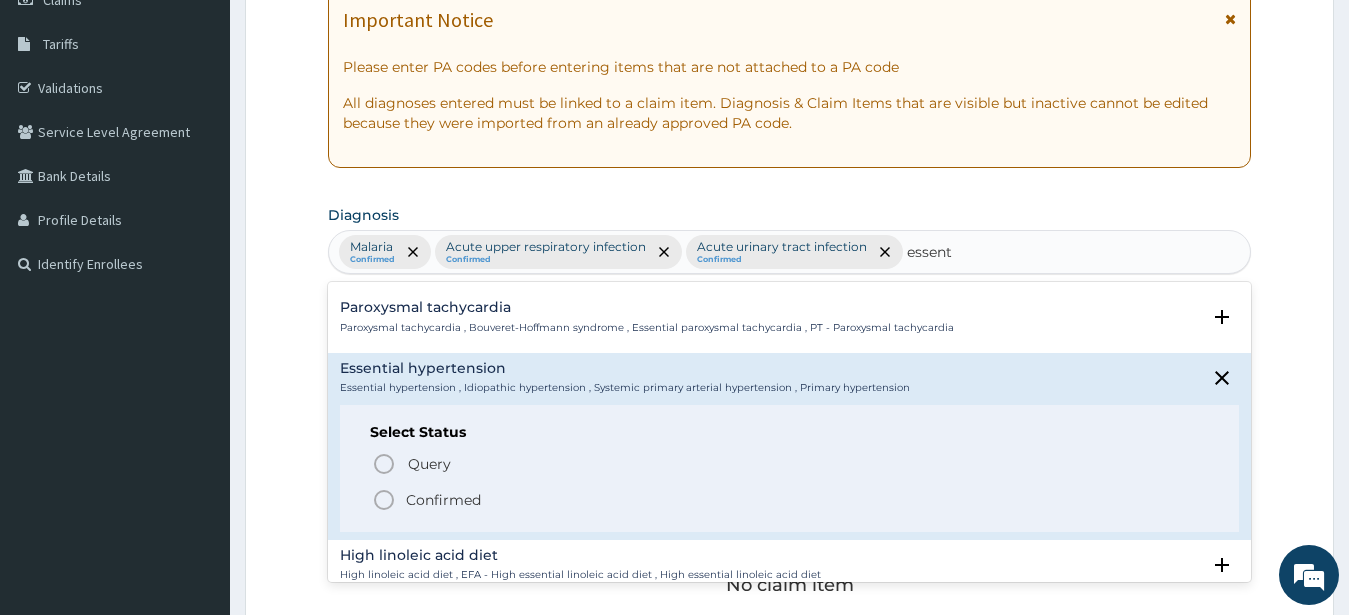 drag, startPoint x: 383, startPoint y: 494, endPoint x: 447, endPoint y: 423, distance: 95.587654 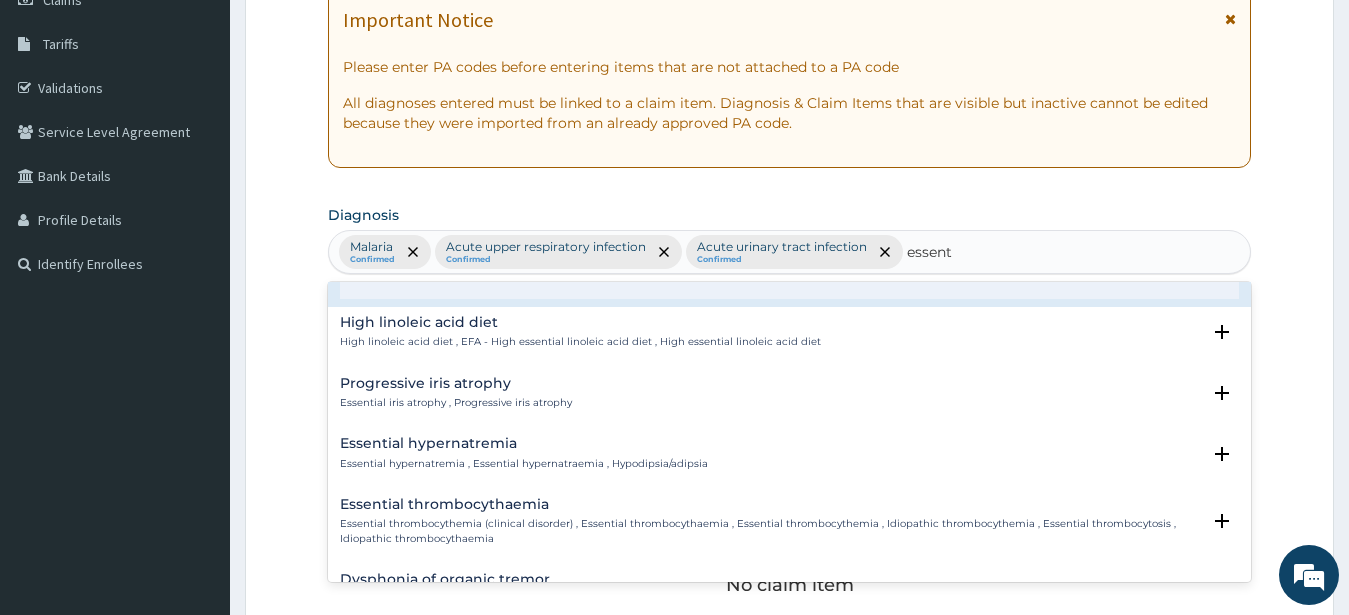 scroll, scrollTop: 648, scrollLeft: 0, axis: vertical 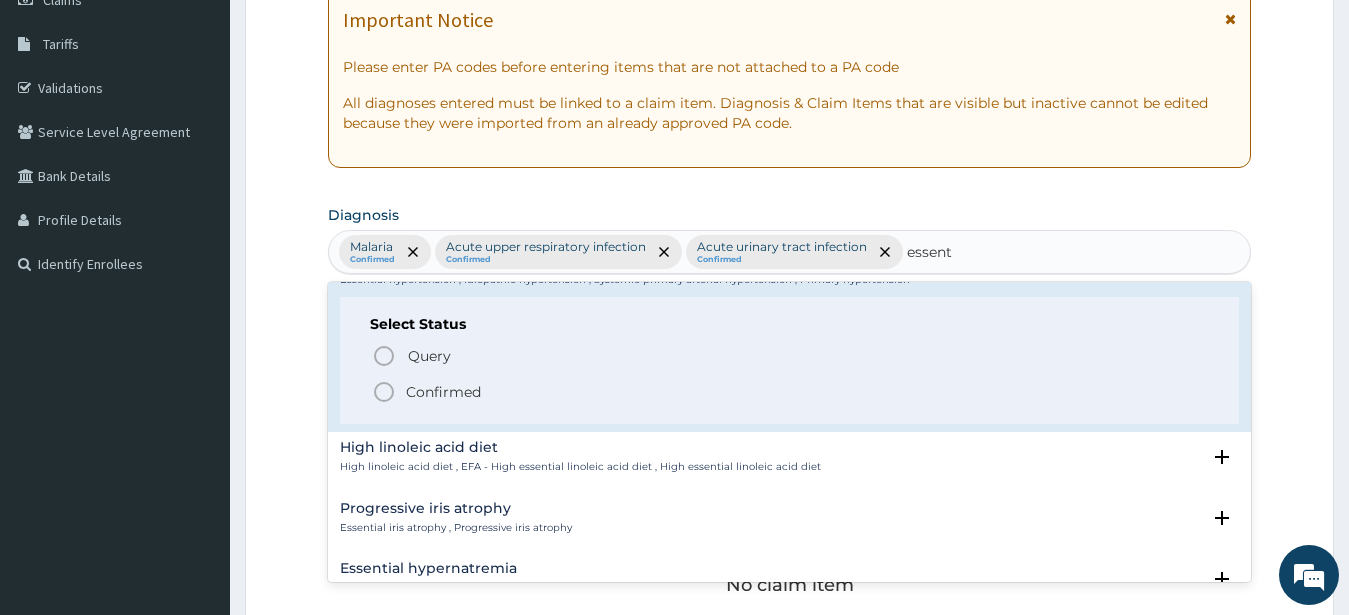 drag, startPoint x: 383, startPoint y: 394, endPoint x: 442, endPoint y: 412, distance: 61.68468 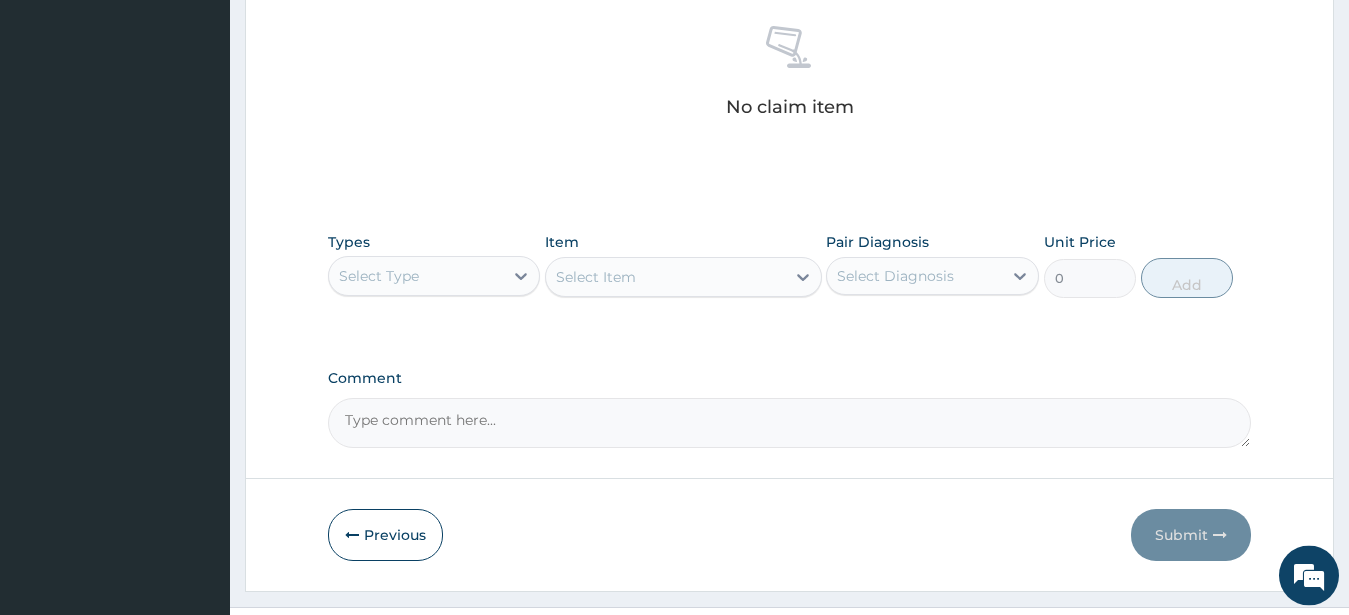 scroll, scrollTop: 816, scrollLeft: 0, axis: vertical 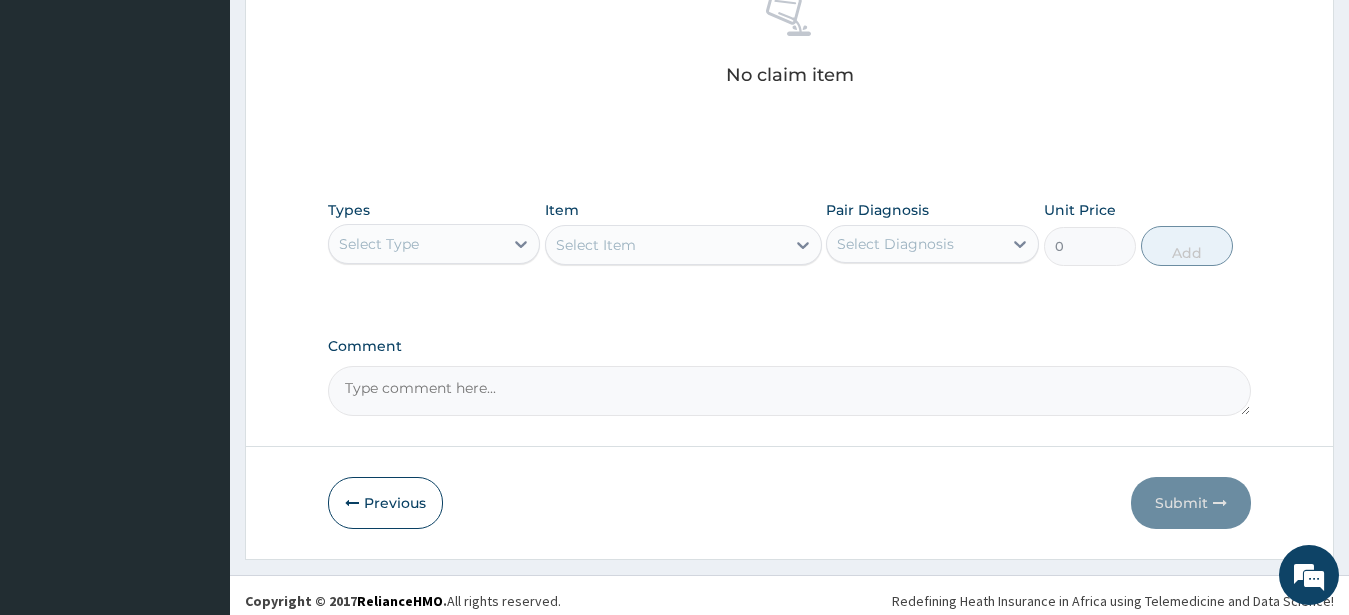click on "Select Type" at bounding box center [379, 244] 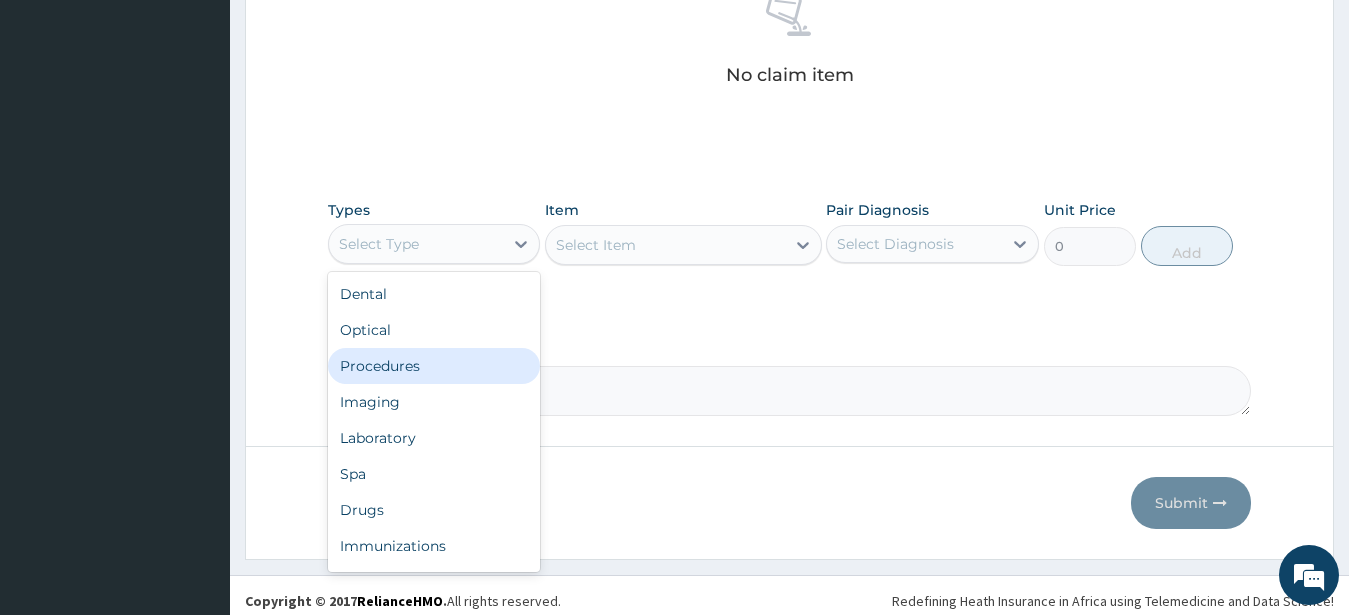 click on "Procedures" at bounding box center [434, 366] 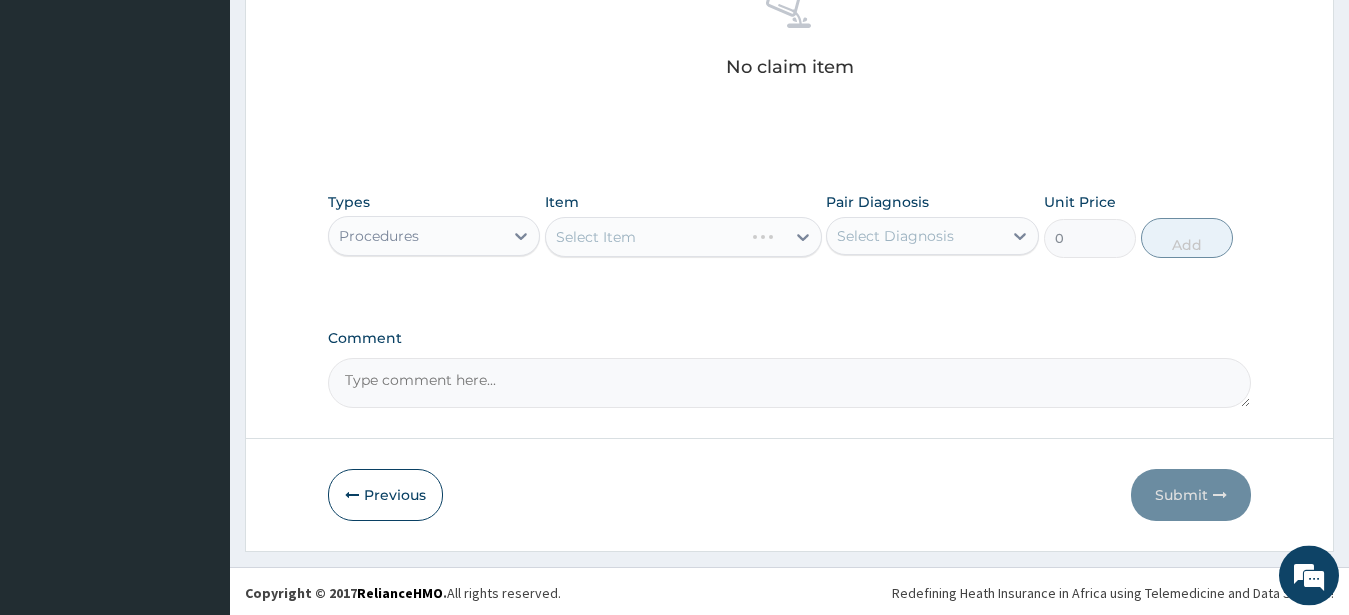 scroll, scrollTop: 827, scrollLeft: 0, axis: vertical 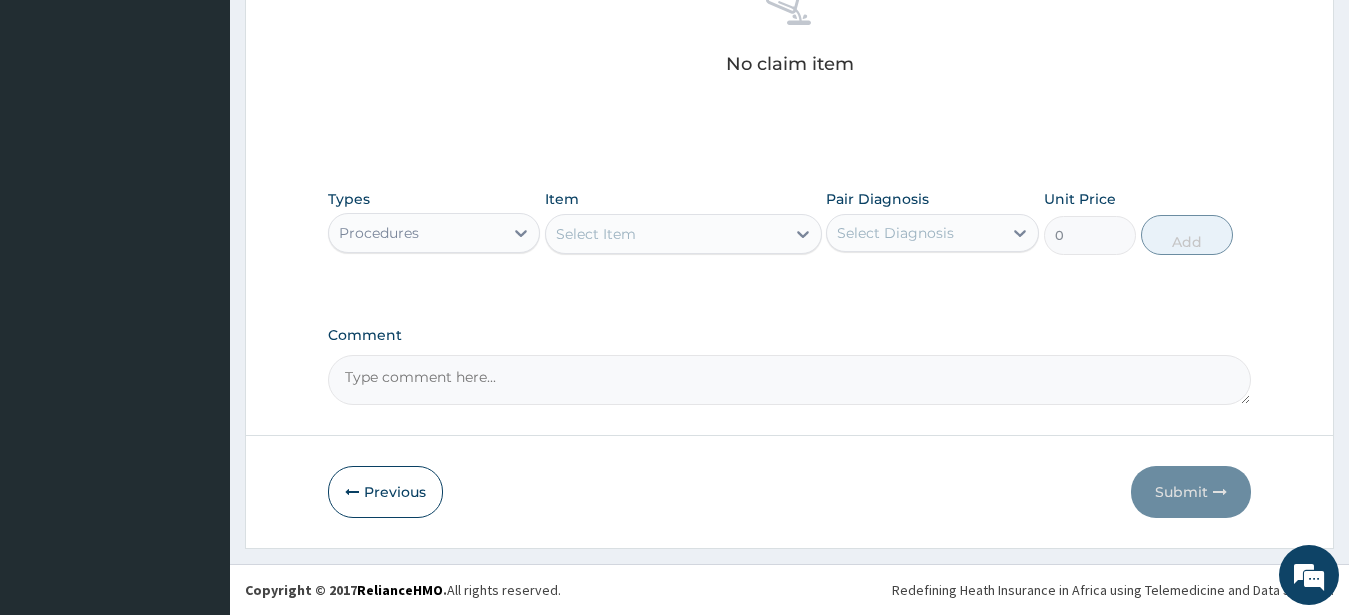 click on "Select Item" at bounding box center [665, 234] 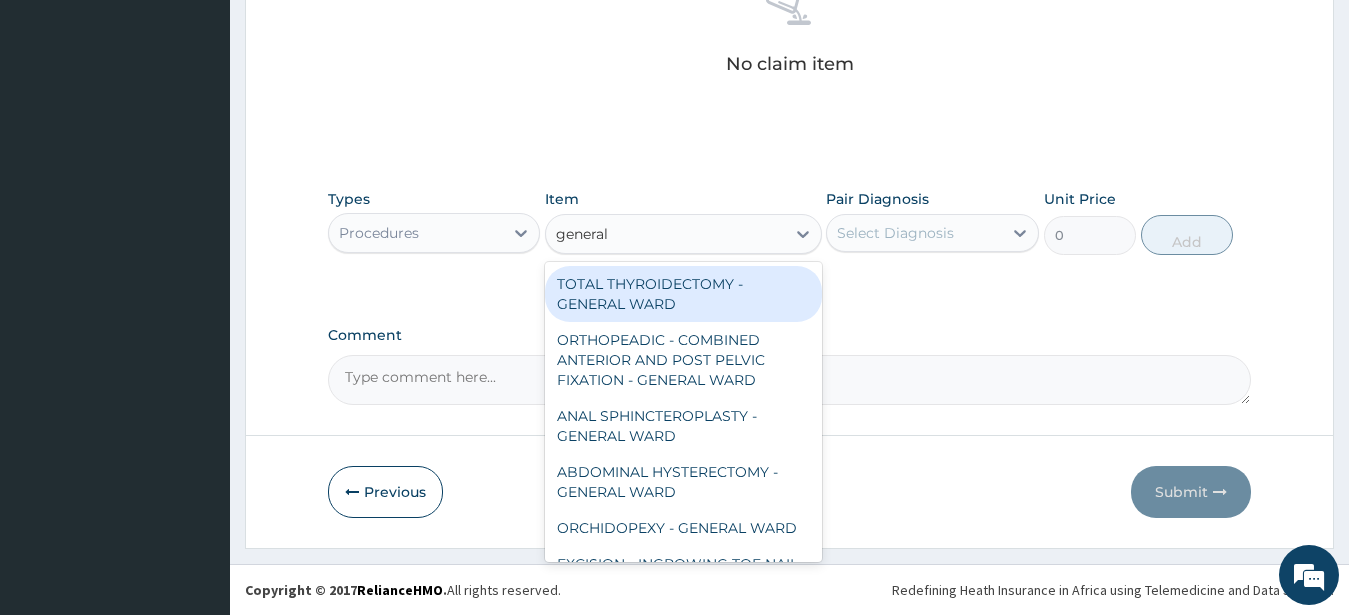 type on "general c" 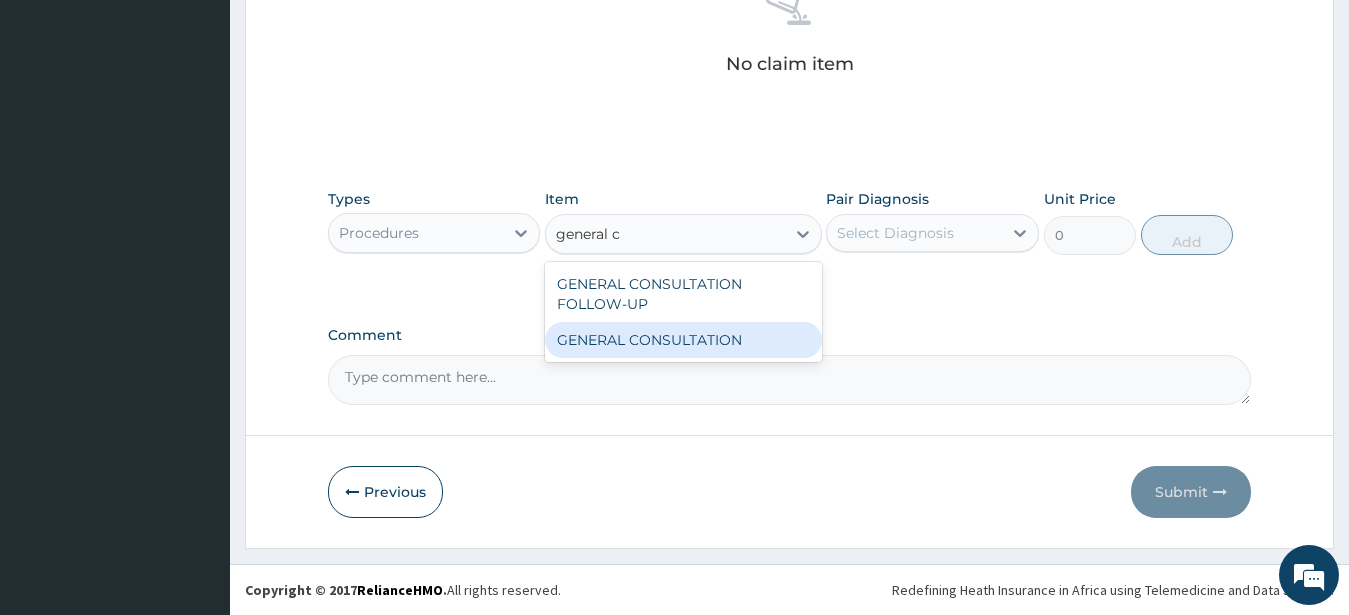 click on "GENERAL CONSULTATION" at bounding box center [683, 340] 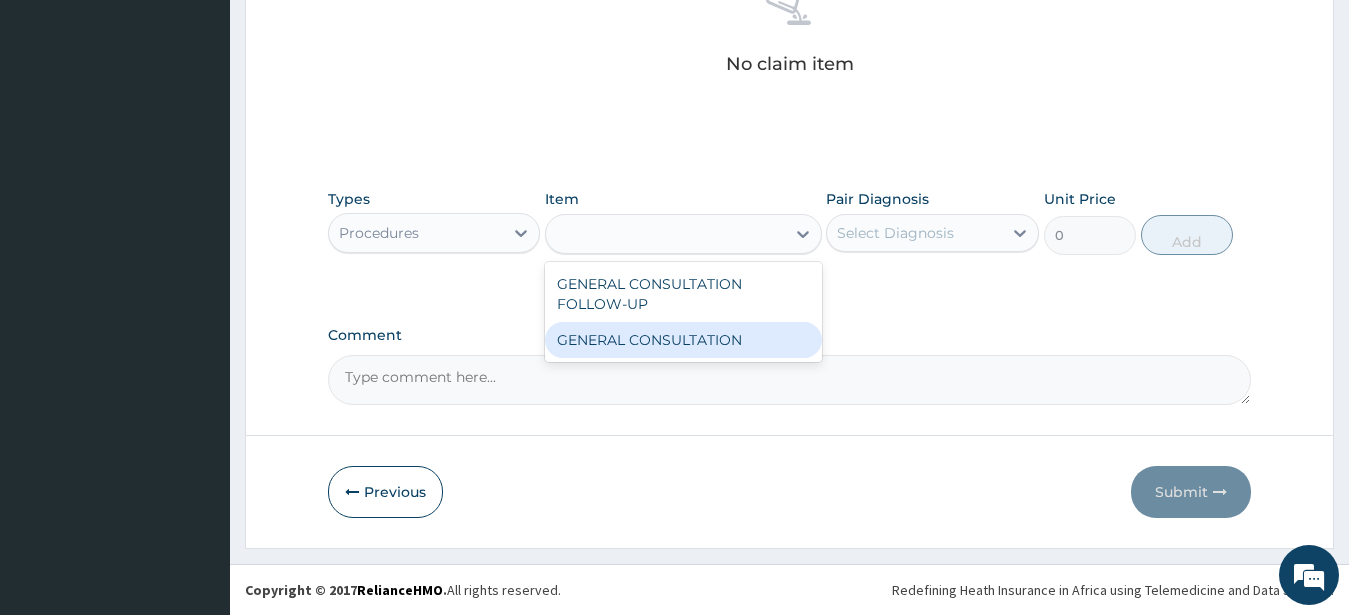 type on "6750" 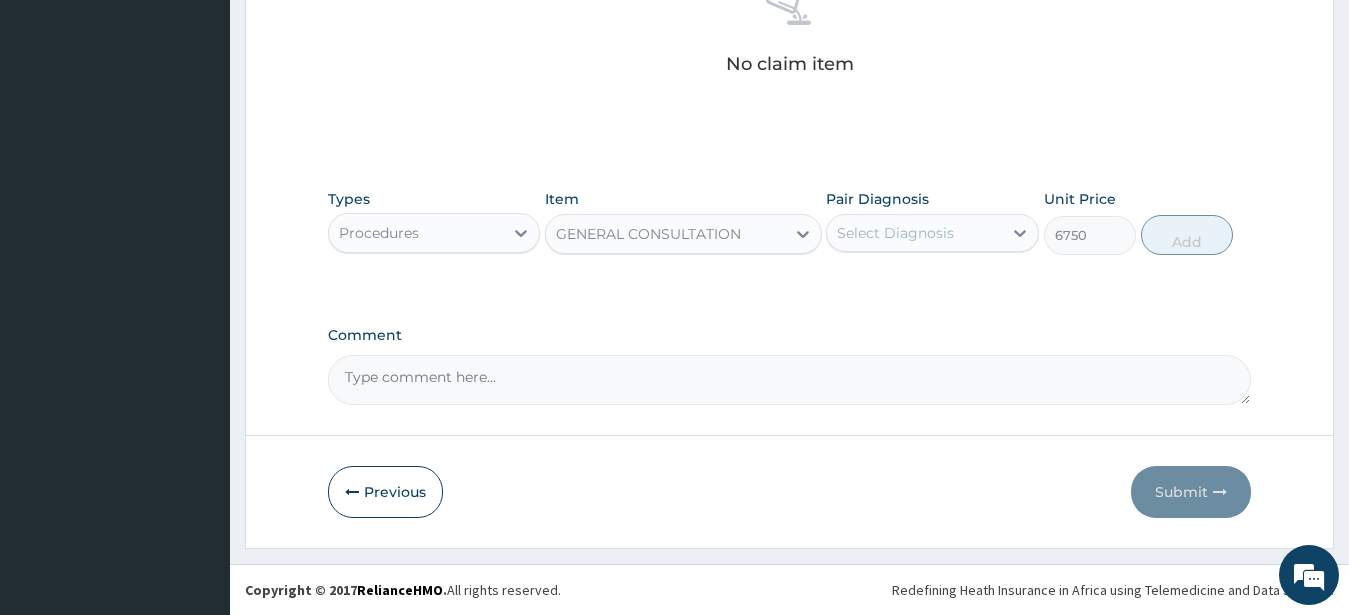 click on "Select Diagnosis" at bounding box center (914, 233) 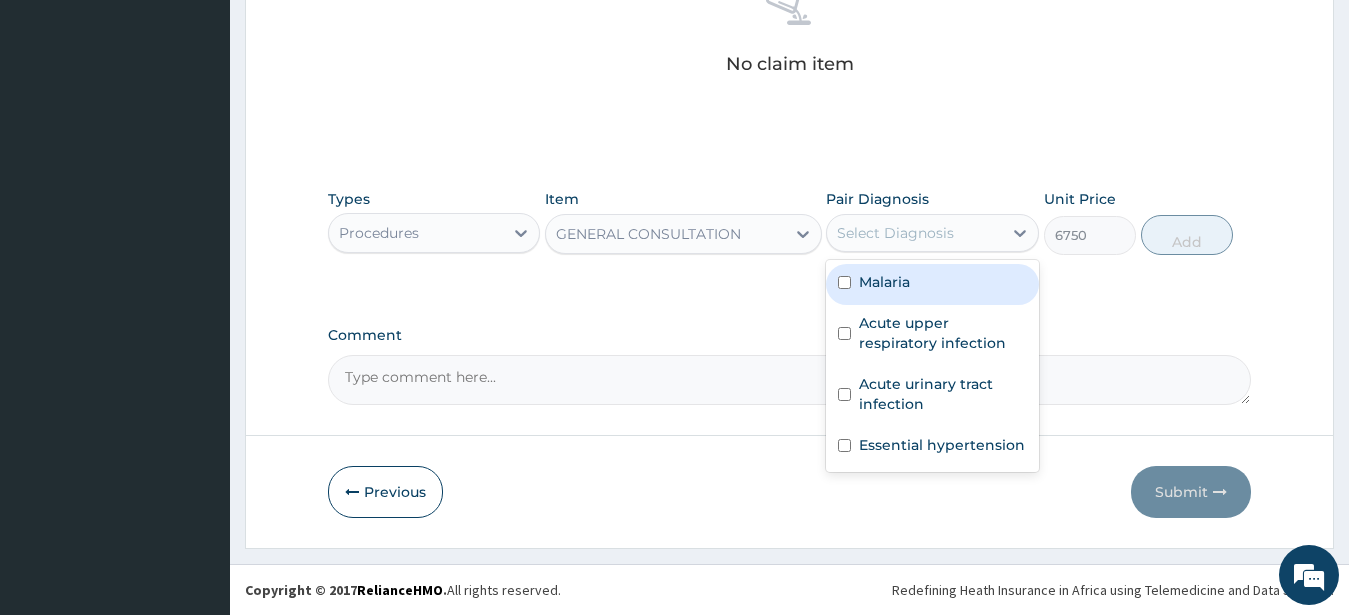drag, startPoint x: 936, startPoint y: 282, endPoint x: 958, endPoint y: 338, distance: 60.166435 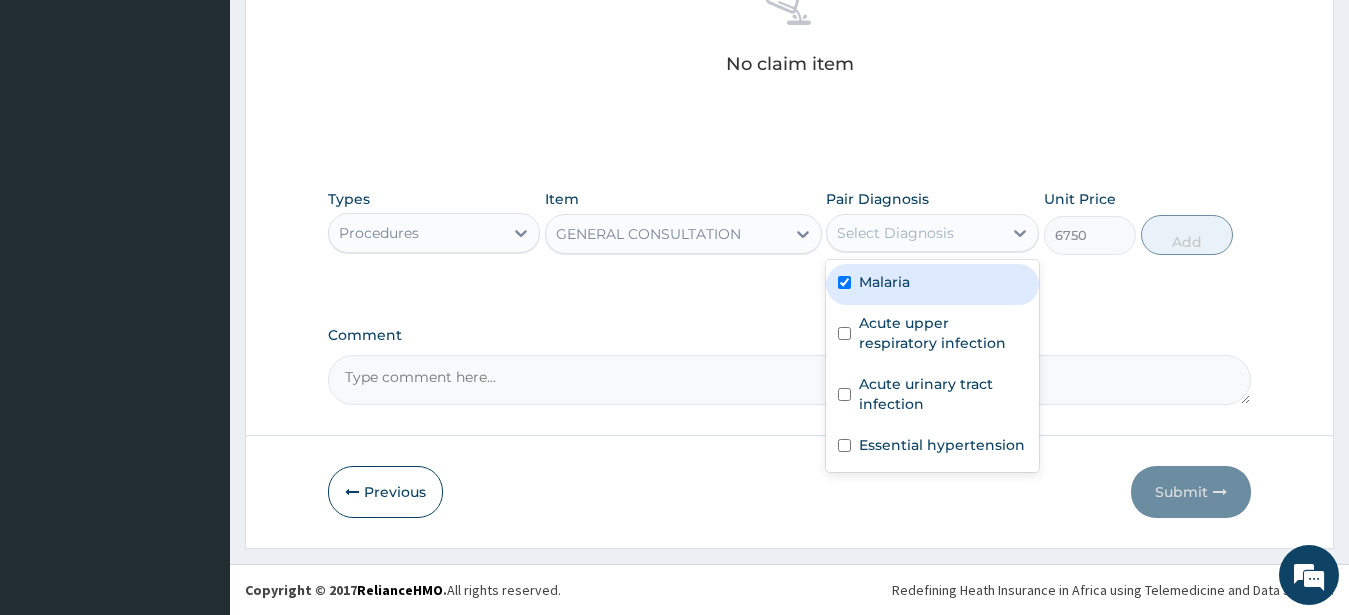 checkbox on "true" 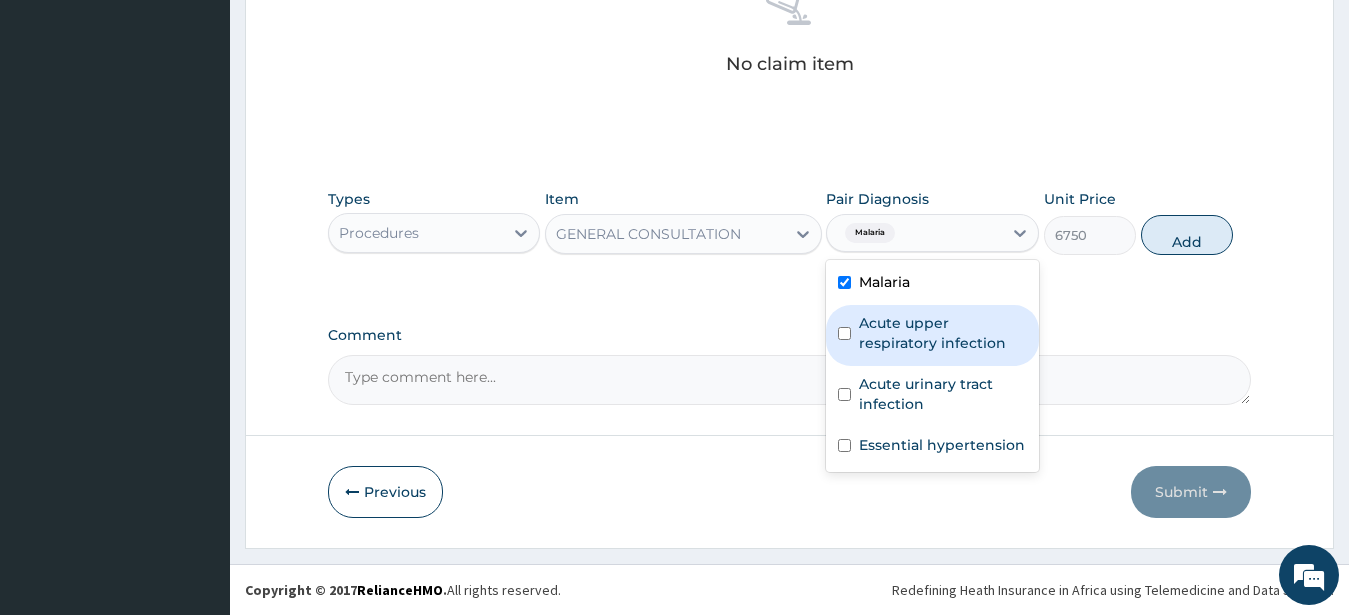 click on "Acute upper respiratory infection" at bounding box center [932, 335] 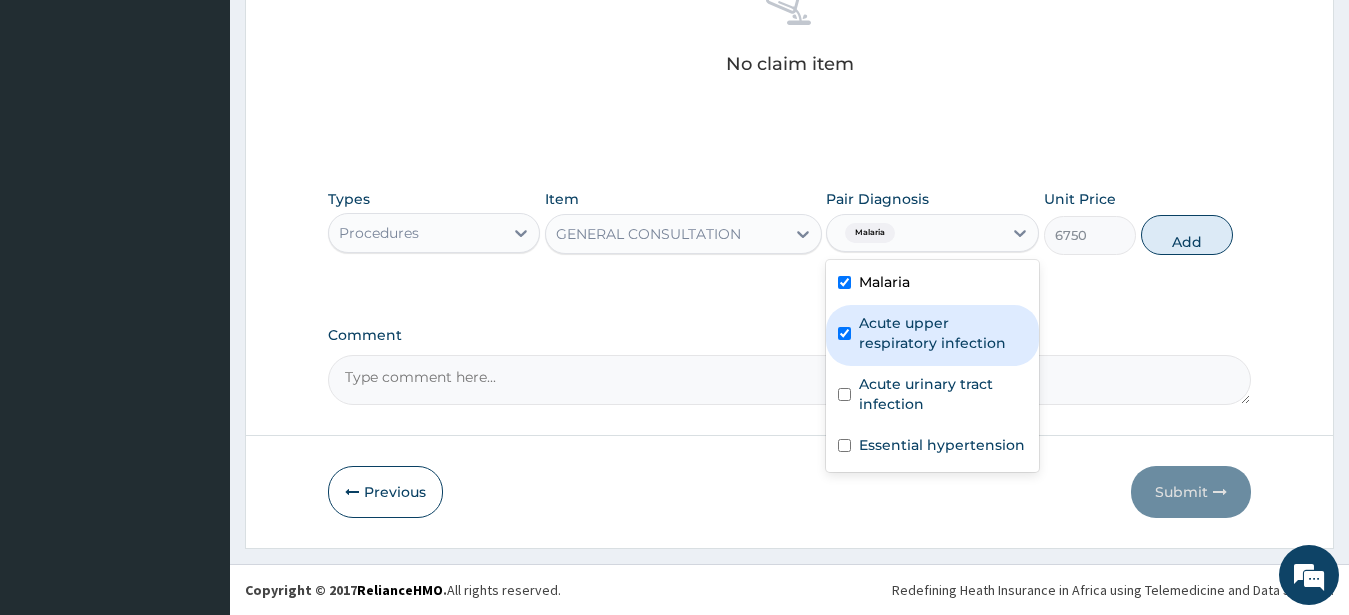 checkbox on "true" 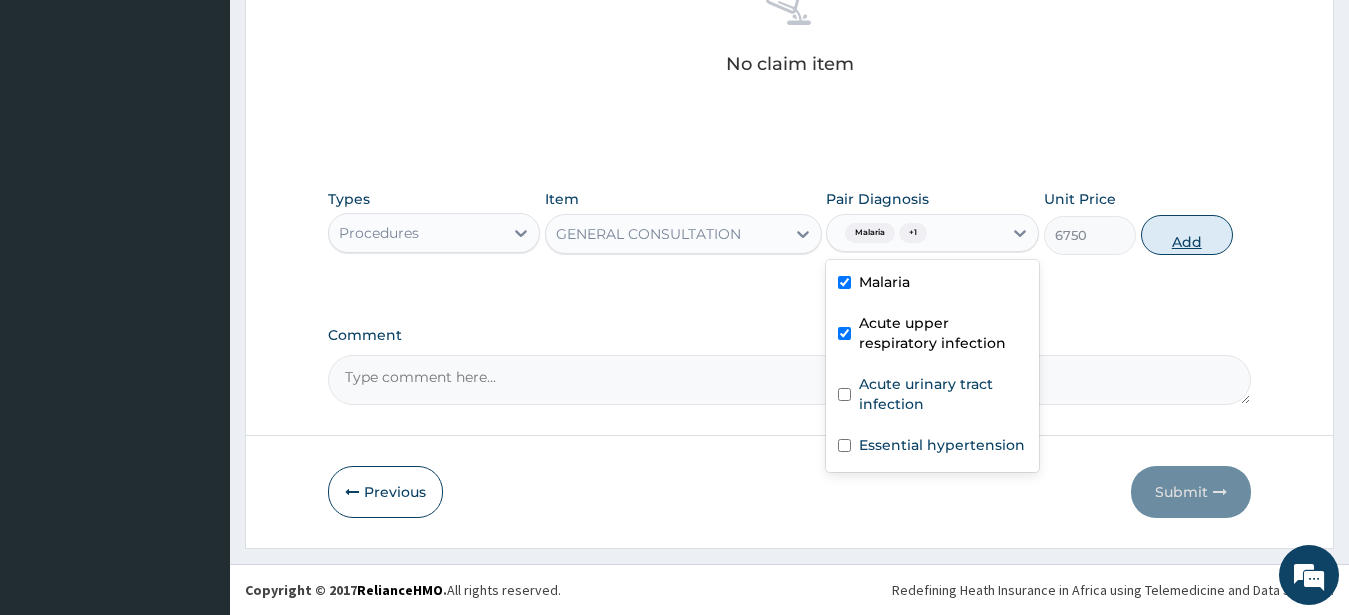 click on "Add" at bounding box center (1187, 235) 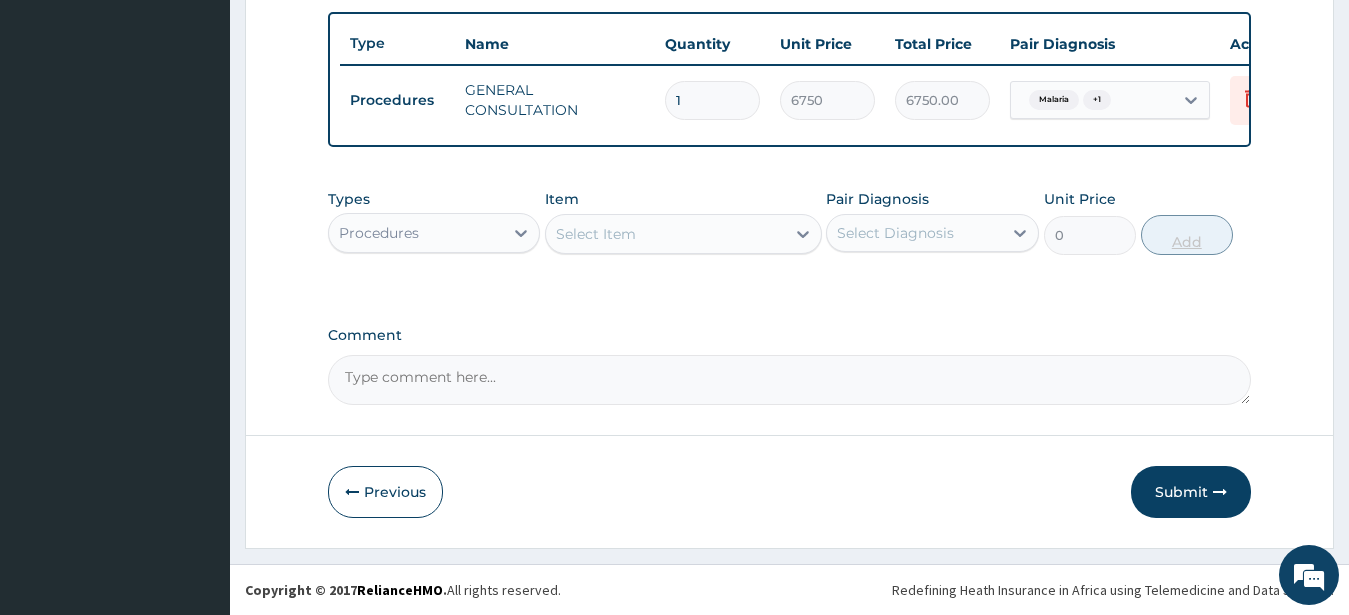 scroll, scrollTop: 749, scrollLeft: 0, axis: vertical 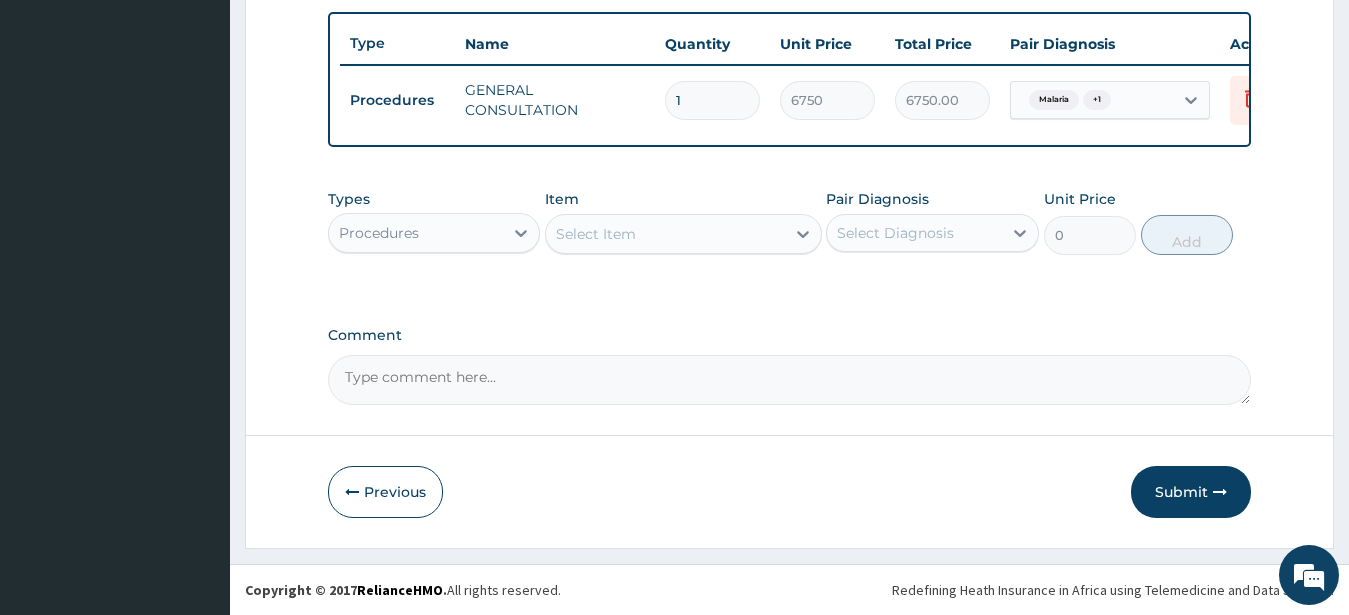 click on "Procedures" at bounding box center (416, 233) 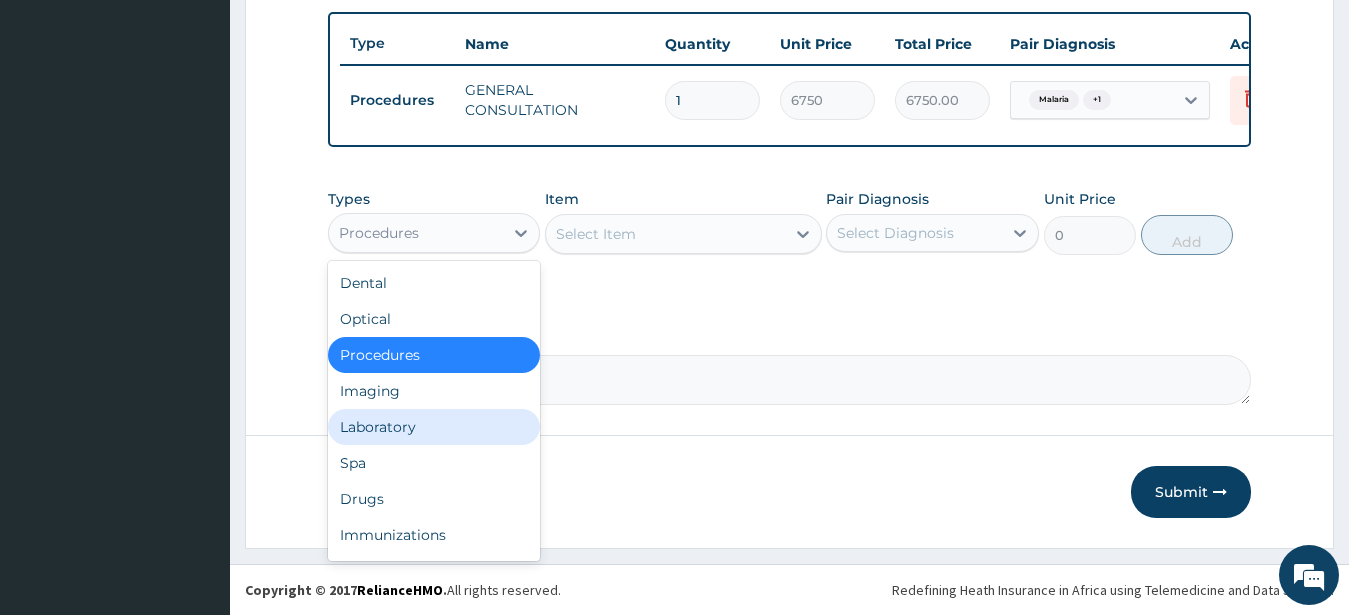 drag, startPoint x: 368, startPoint y: 429, endPoint x: 427, endPoint y: 409, distance: 62.297672 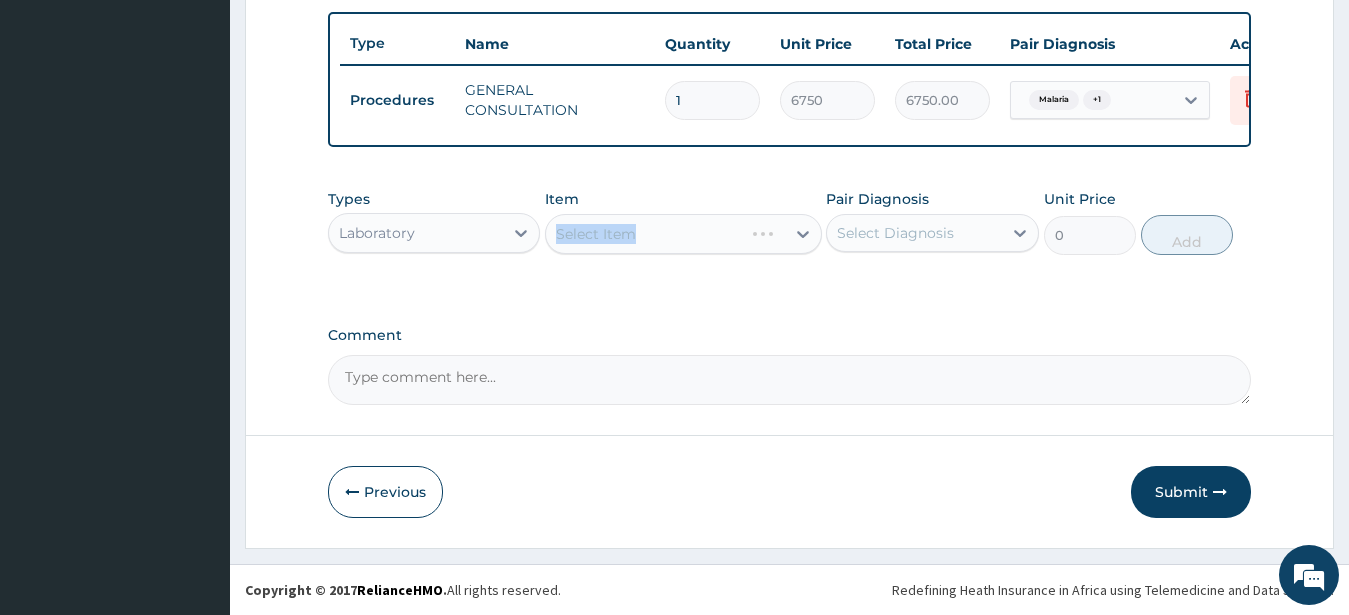click on "Select Item" at bounding box center [683, 234] 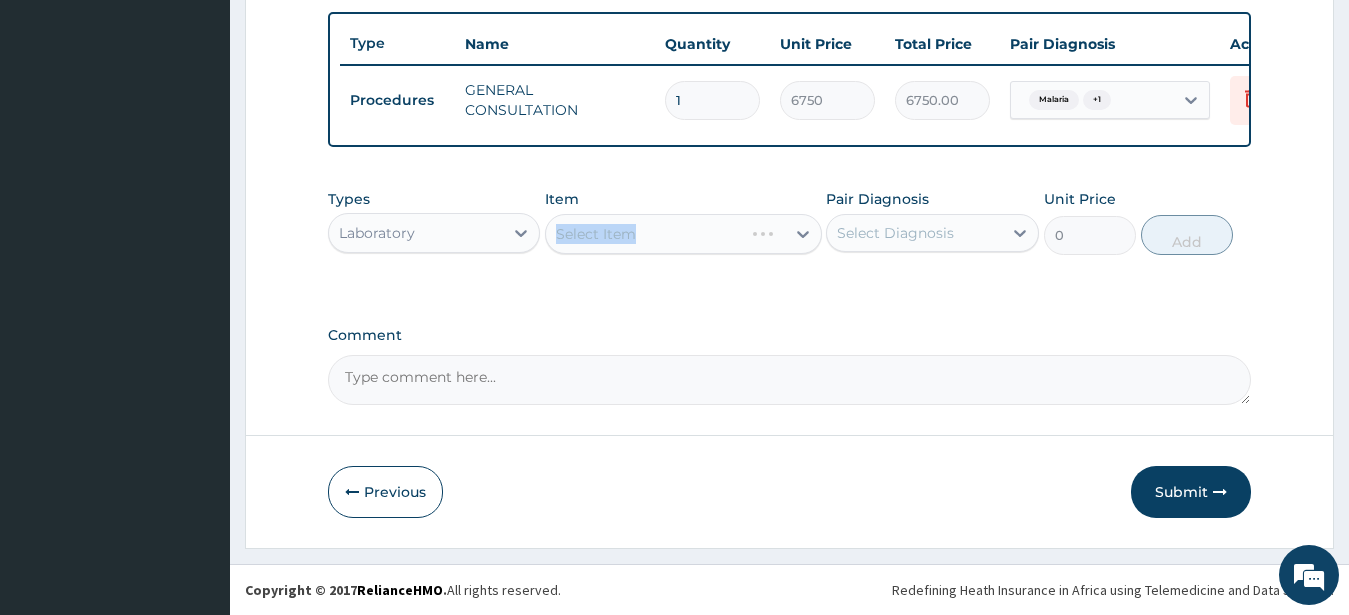 click on "PA Code / Prescription Code Enter Code(Secondary Care Only) Encounter Date 01-08-2025 Important Notice Please enter PA codes before entering items that are not attached to a PA code   All diagnoses entered must be linked to a claim item. Diagnosis & Claim Items that are visible but inactive cannot be edited because they were imported from an already approved PA code. Diagnosis Malaria Confirmed Acute upper respiratory infection Confirmed Acute urinary tract infection Confirmed Essential hypertension Confirmed NB: All diagnosis must be linked to a claim item Claim Items Type Name Quantity Unit Price Total Price Pair Diagnosis Actions Procedures GENERAL CONSULTATION 1 6750 6750.00 Malaria  + 1 Delete Types Laboratory Item Select Item Pair Diagnosis Select Diagnosis Unit Price 0 Add Comment" at bounding box center [790, -68] 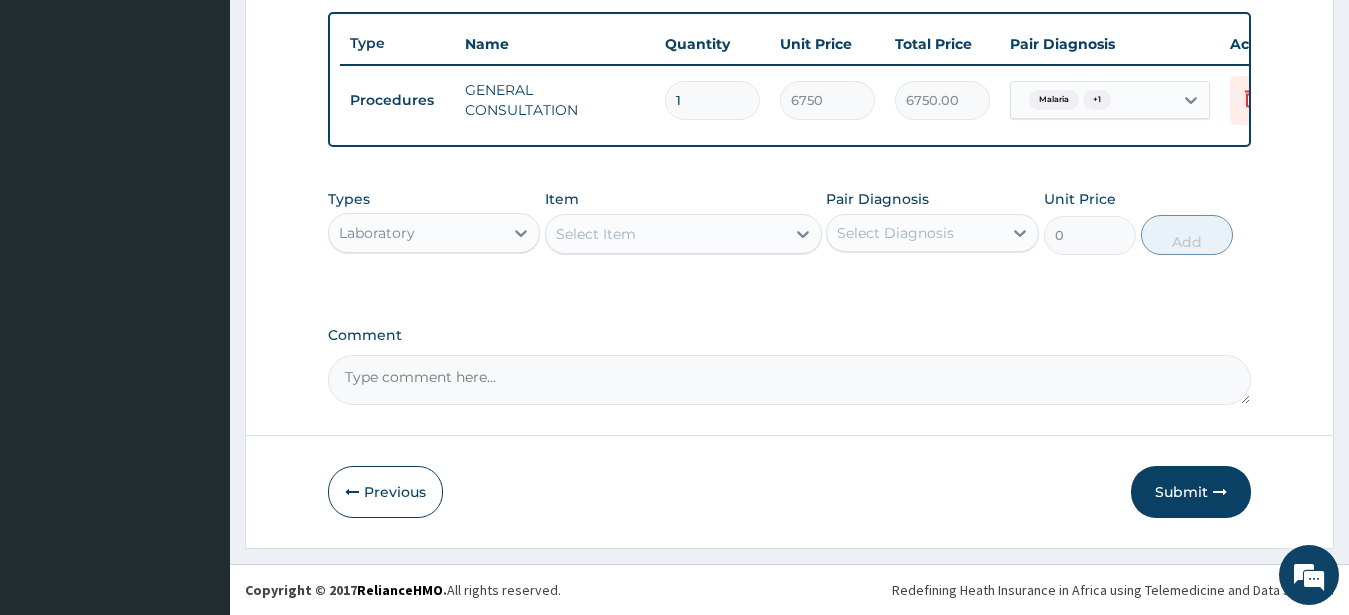 drag, startPoint x: 577, startPoint y: 310, endPoint x: 583, endPoint y: 301, distance: 10.816654 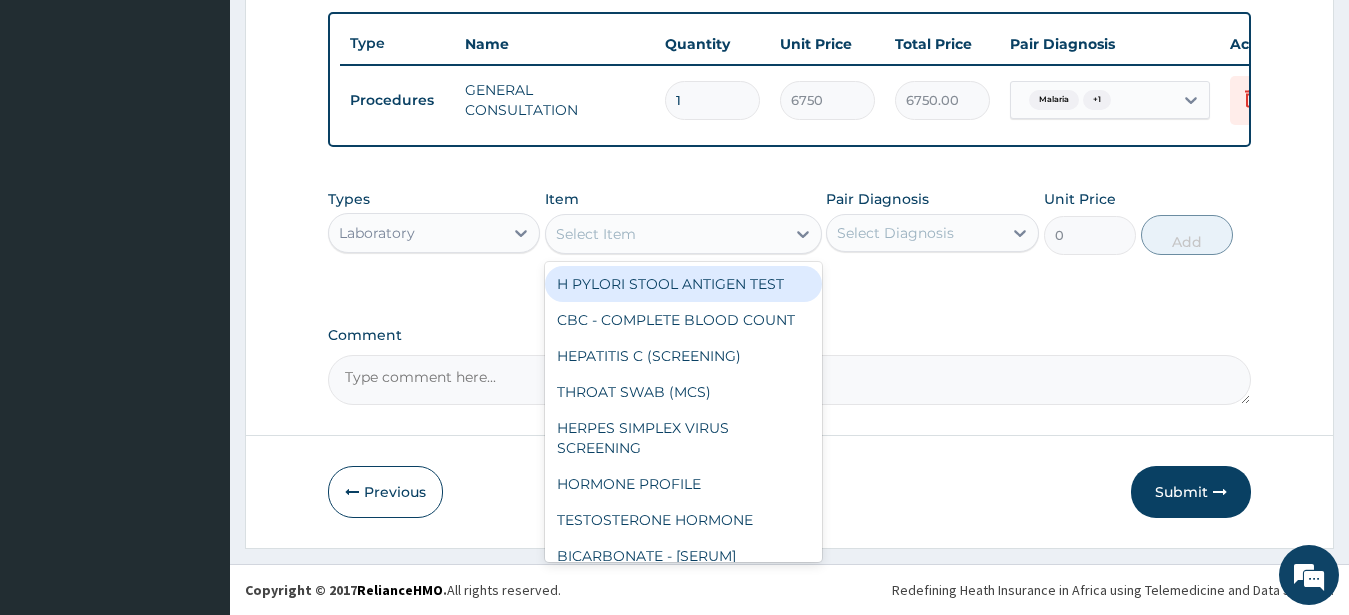 click on "Select Item" at bounding box center (596, 234) 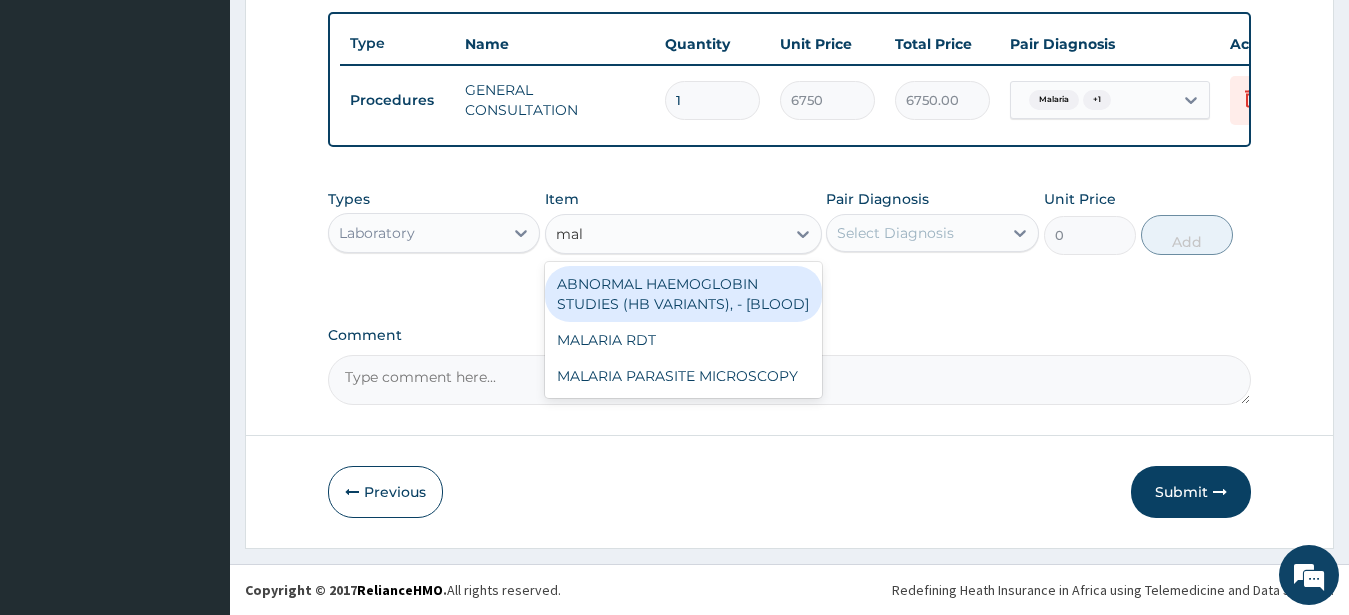 type on "mala" 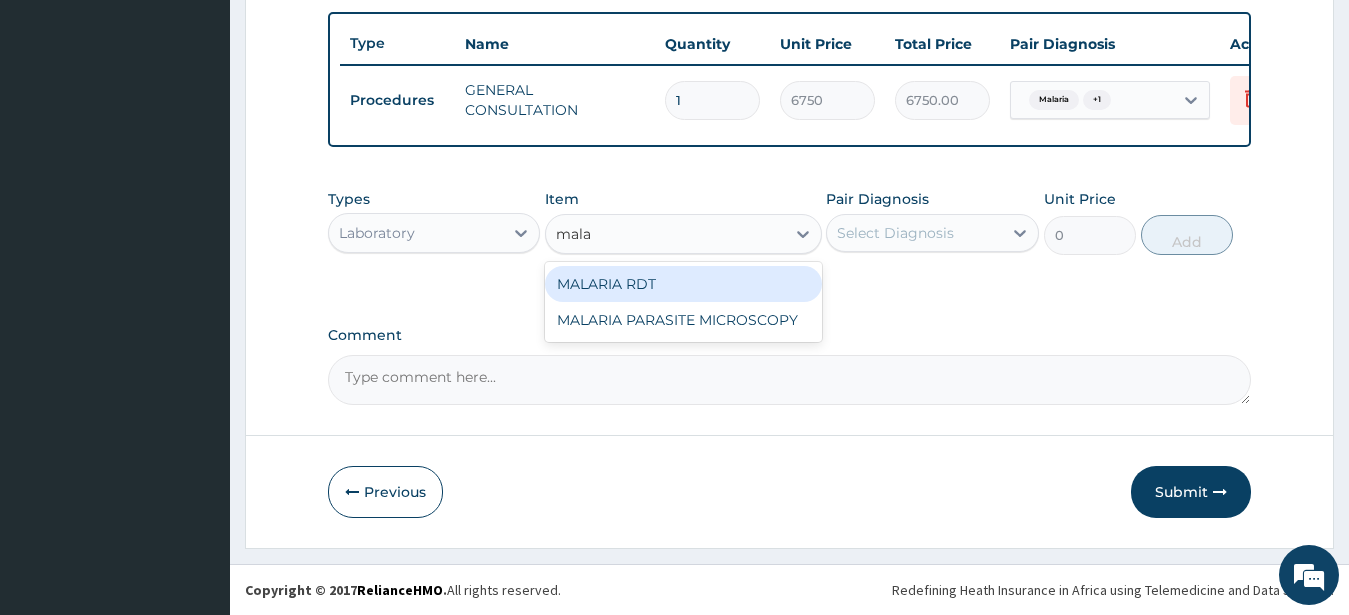 click on "MALARIA RDT" at bounding box center (683, 284) 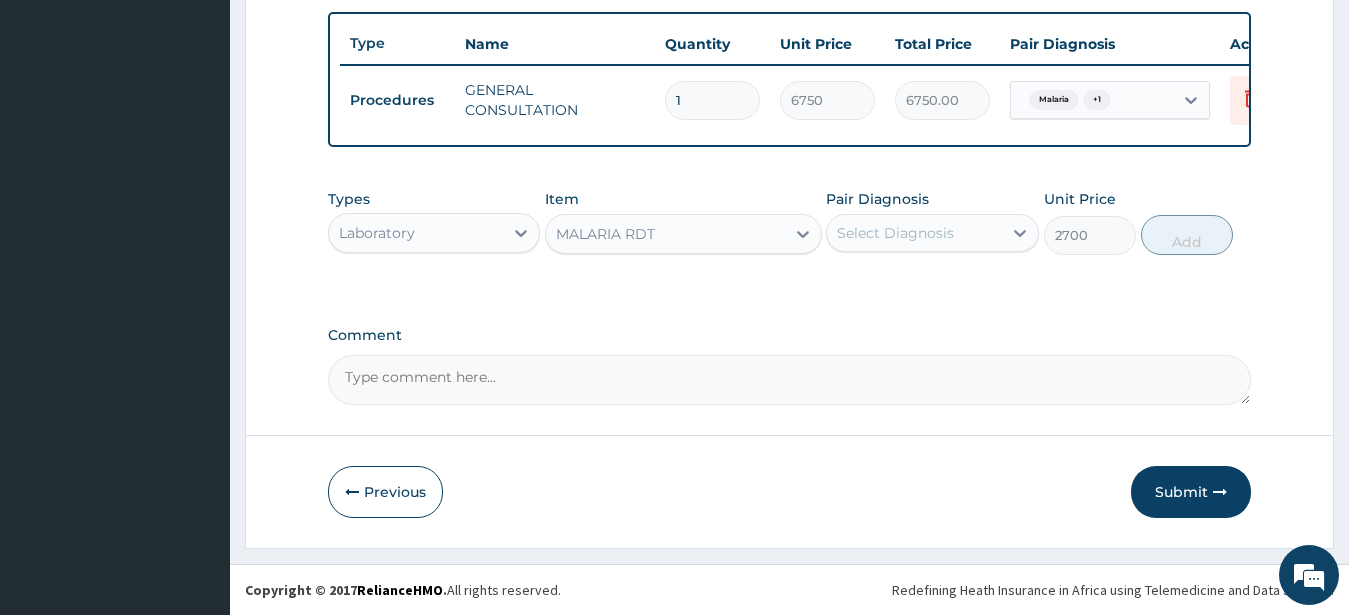 drag, startPoint x: 953, startPoint y: 233, endPoint x: 954, endPoint y: 243, distance: 10.049875 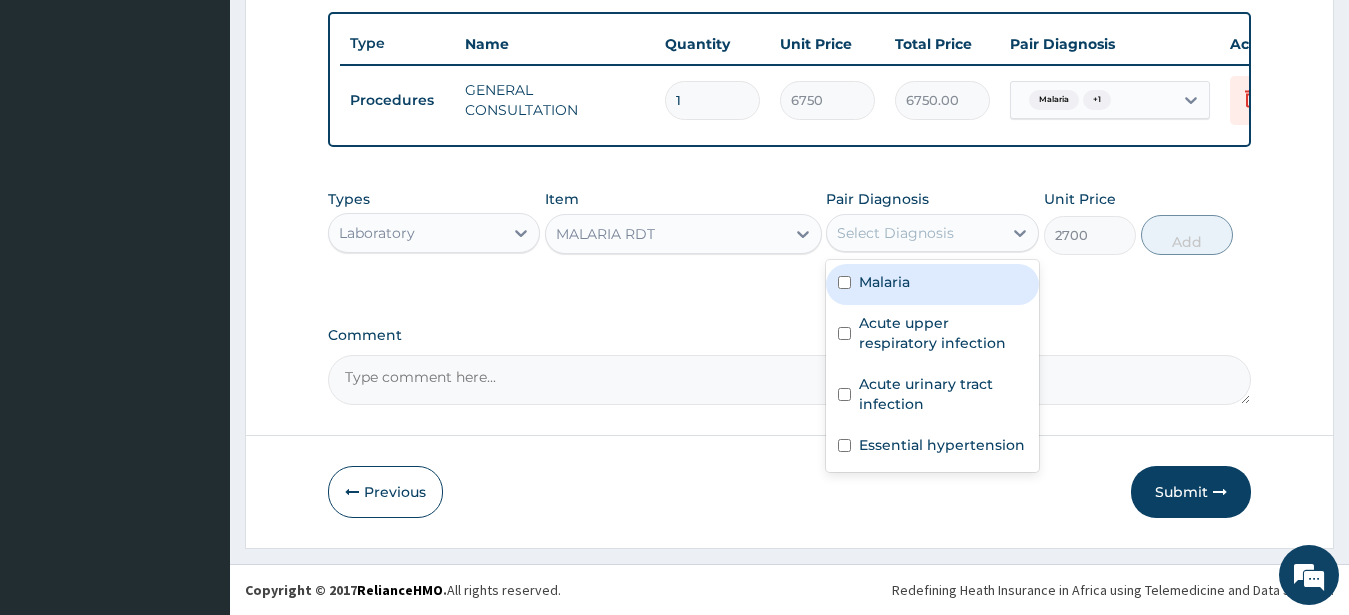 click on "Malaria" at bounding box center (884, 282) 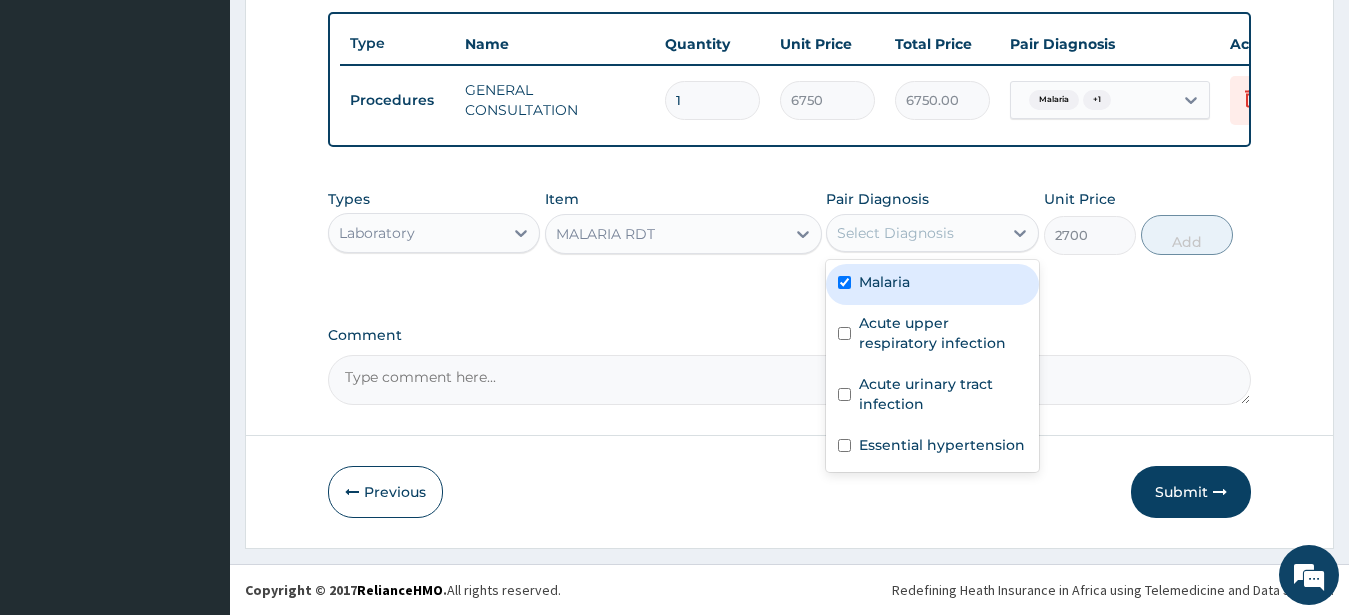checkbox on "true" 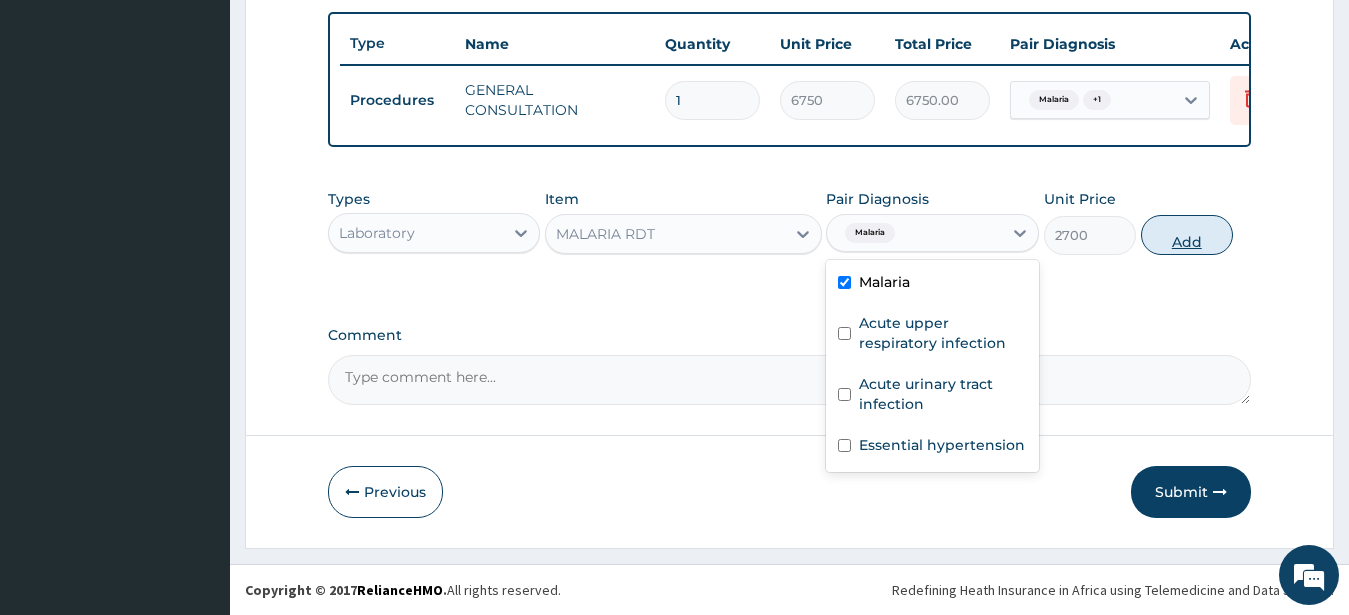 click on "Add" at bounding box center [1187, 235] 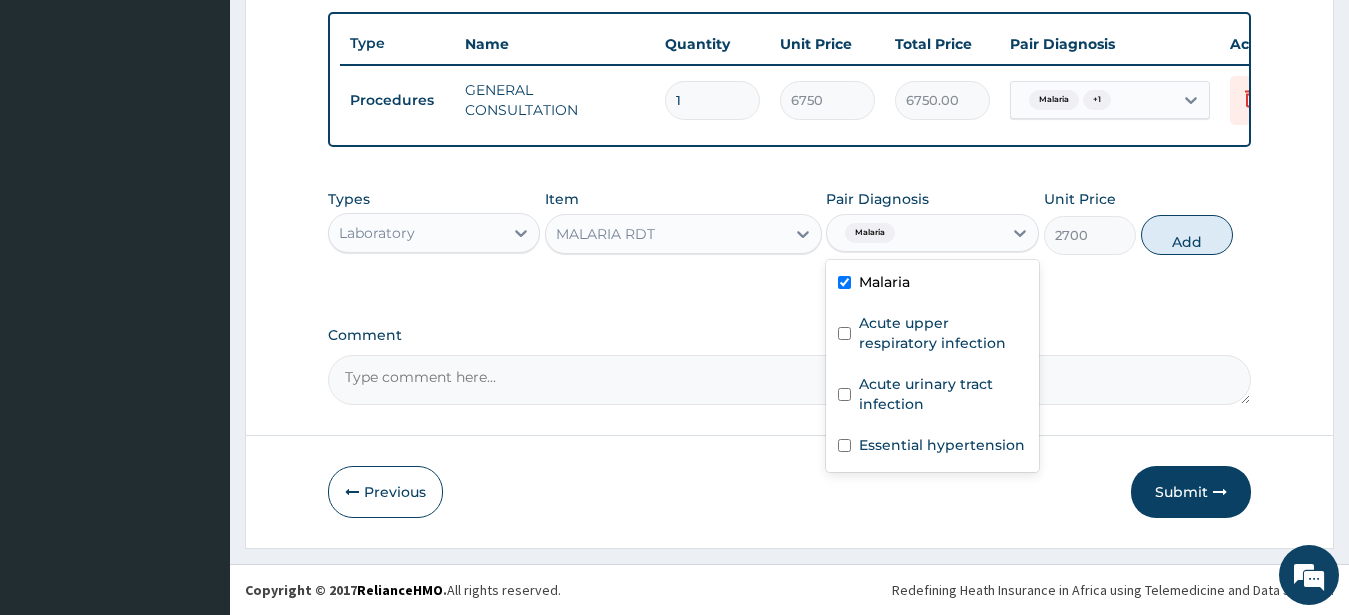 type on "0" 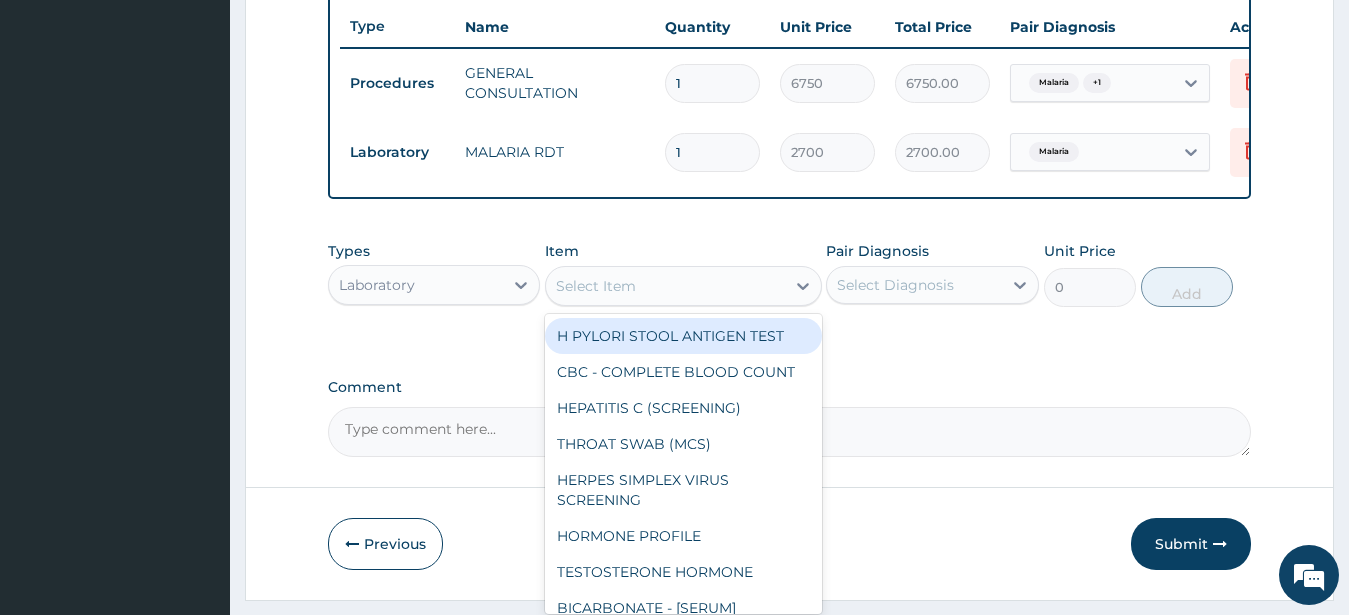 click on "Select Item" at bounding box center (596, 286) 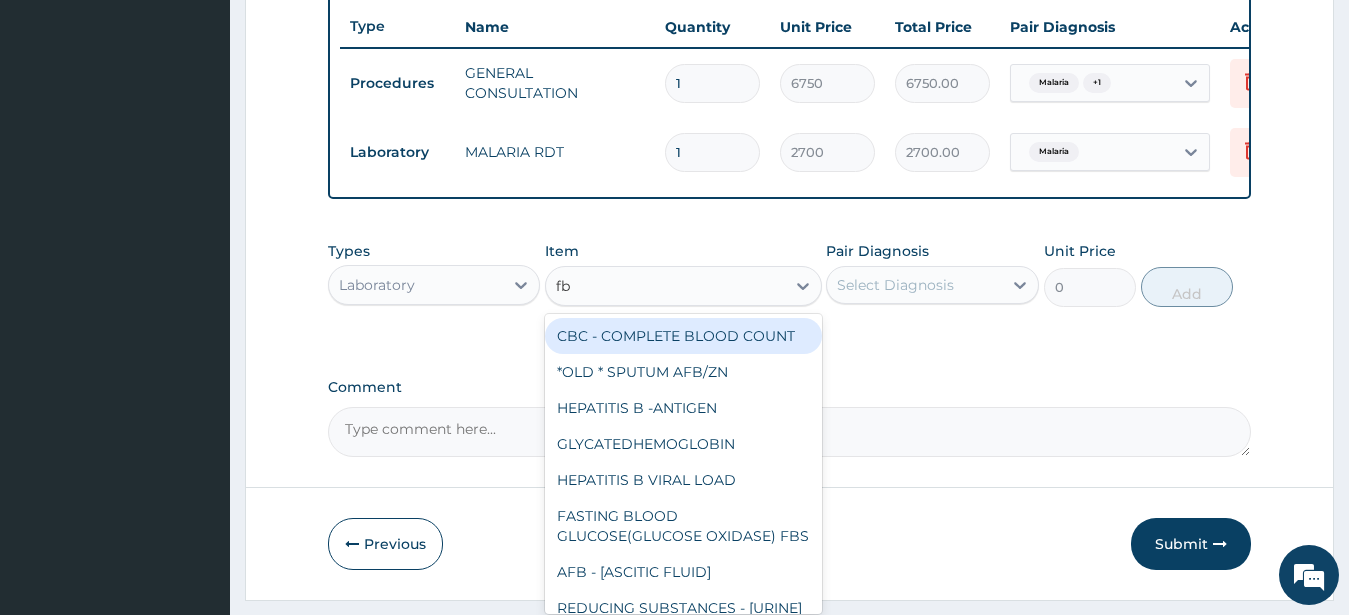 type on "fbc" 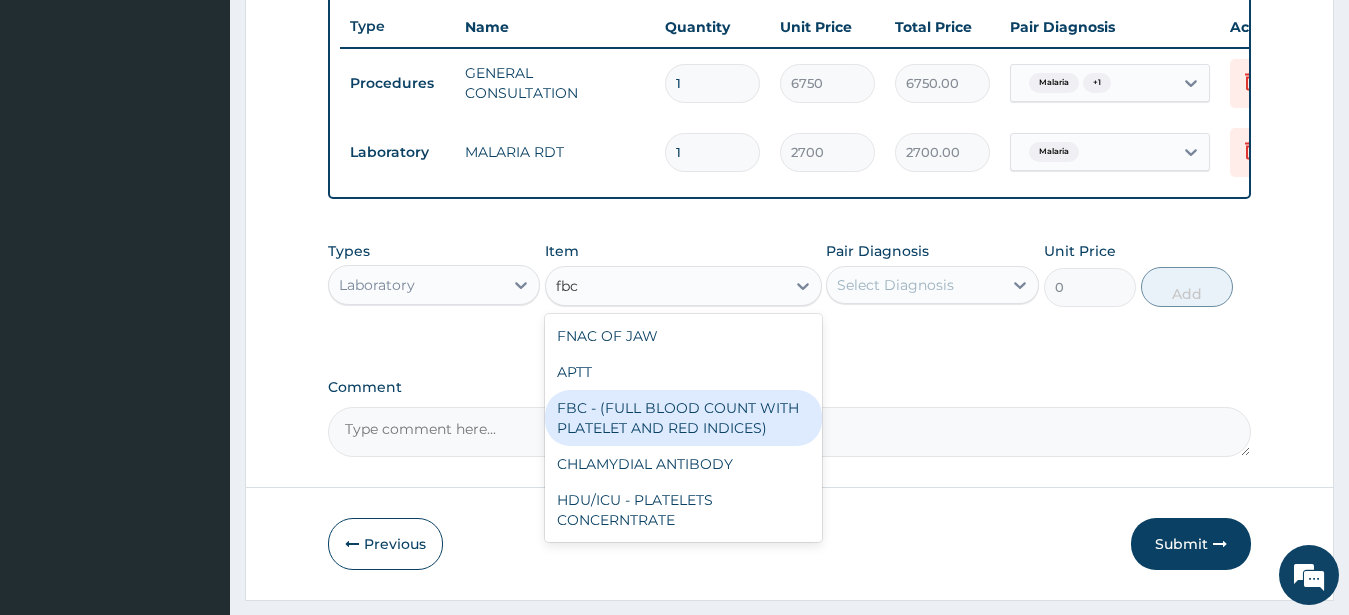 click on "FBC - (FULL BLOOD COUNT WITH PLATELET AND RED INDICES)" at bounding box center (683, 418) 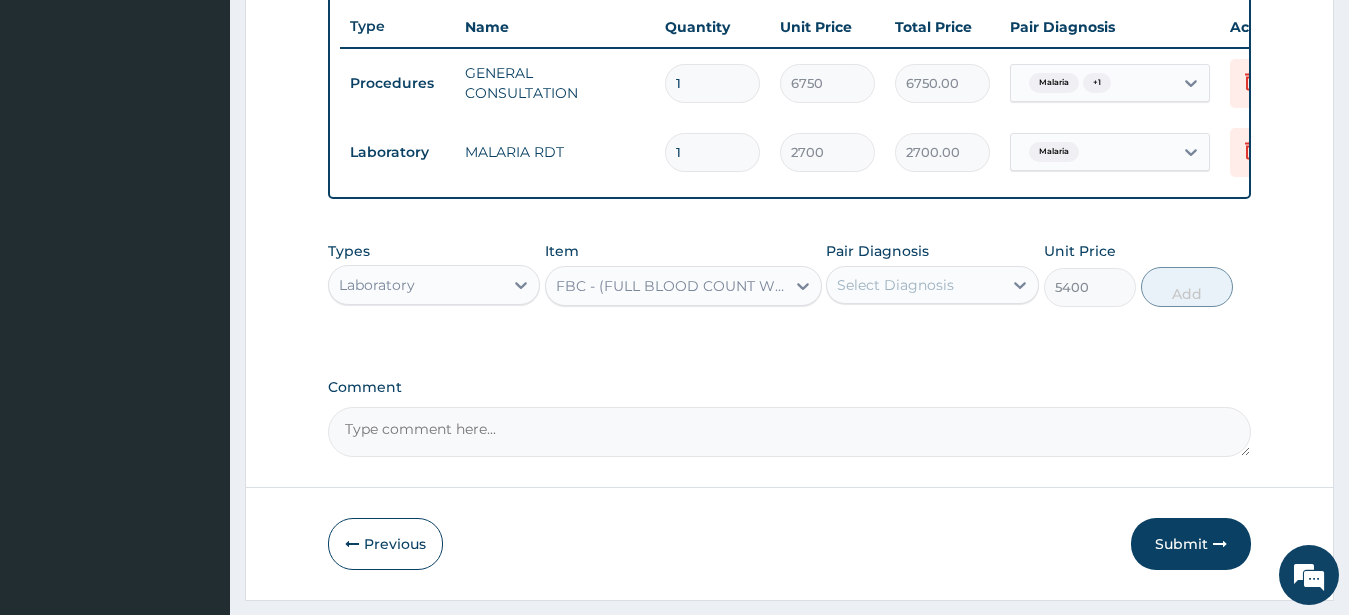 click on "Select Diagnosis" at bounding box center [895, 285] 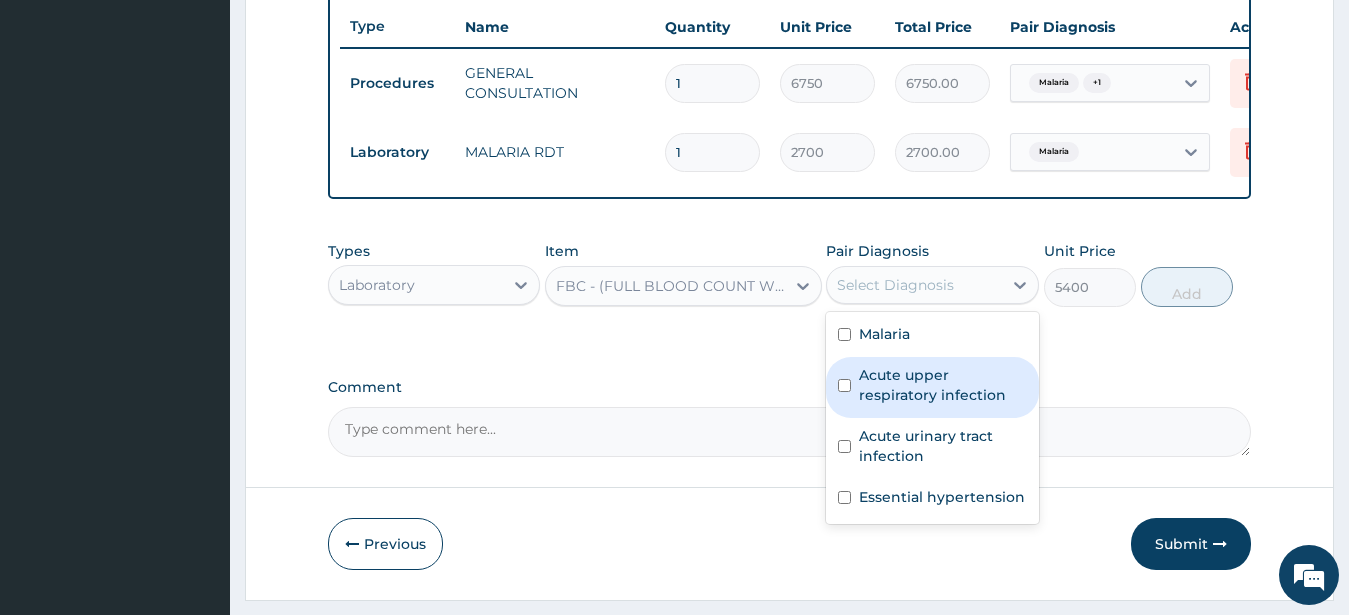 drag, startPoint x: 889, startPoint y: 396, endPoint x: 899, endPoint y: 392, distance: 10.770329 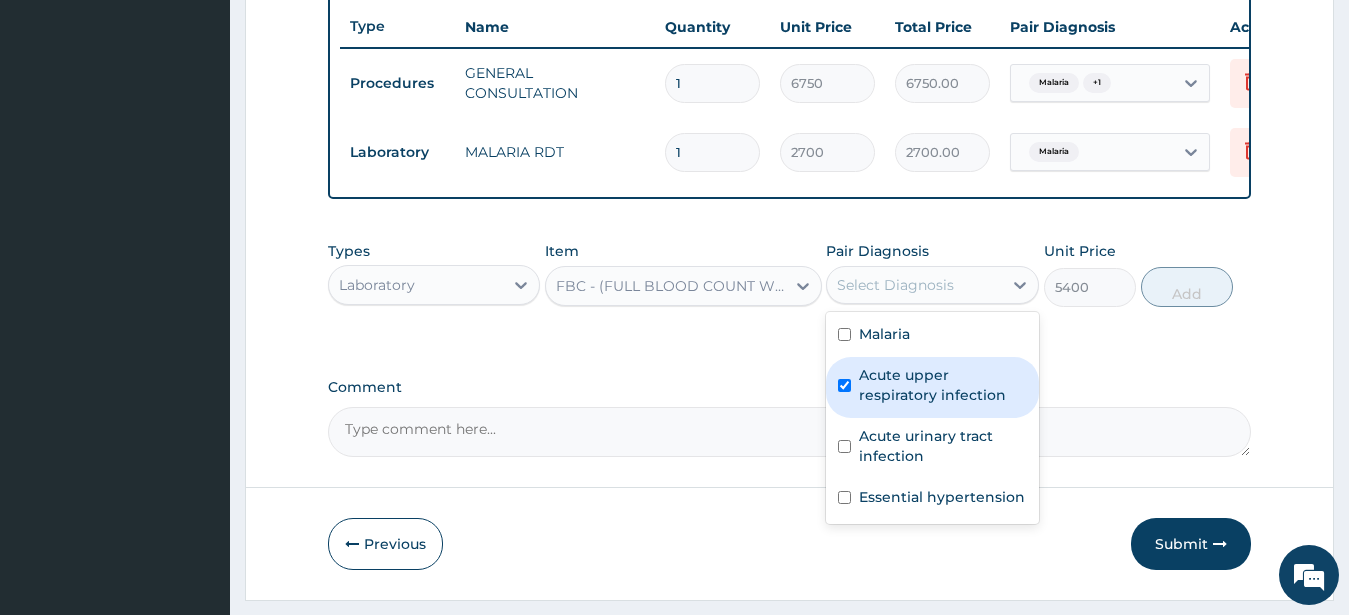 checkbox on "true" 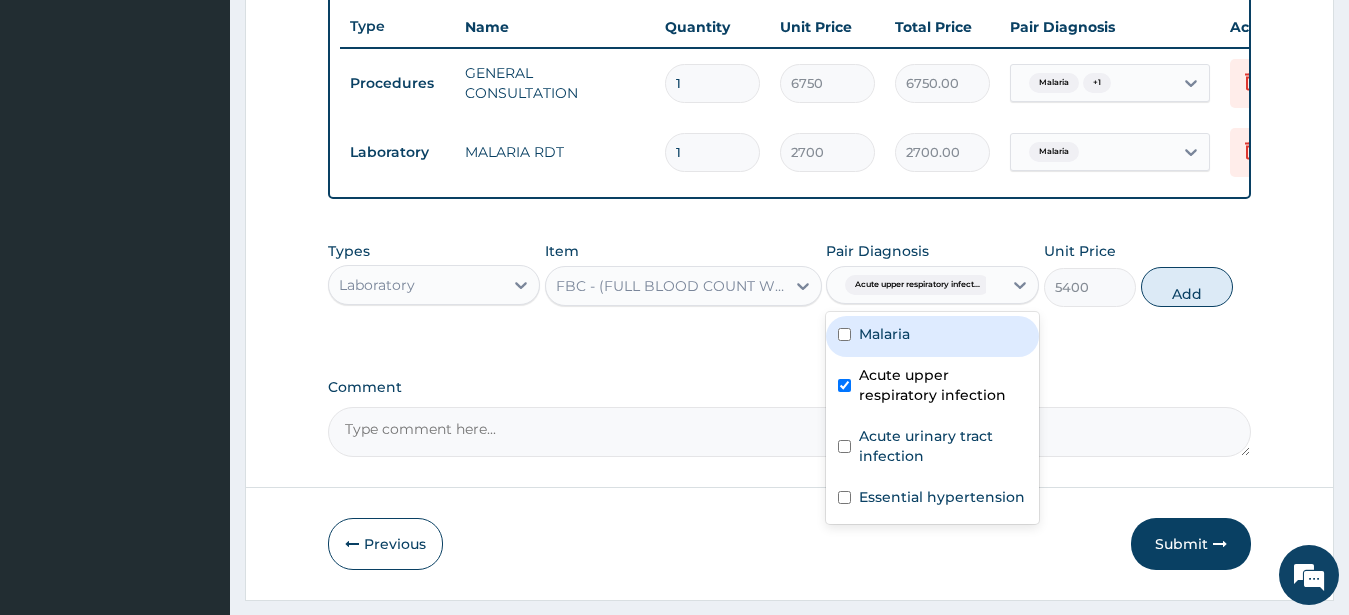click on "Add" at bounding box center [1187, 287] 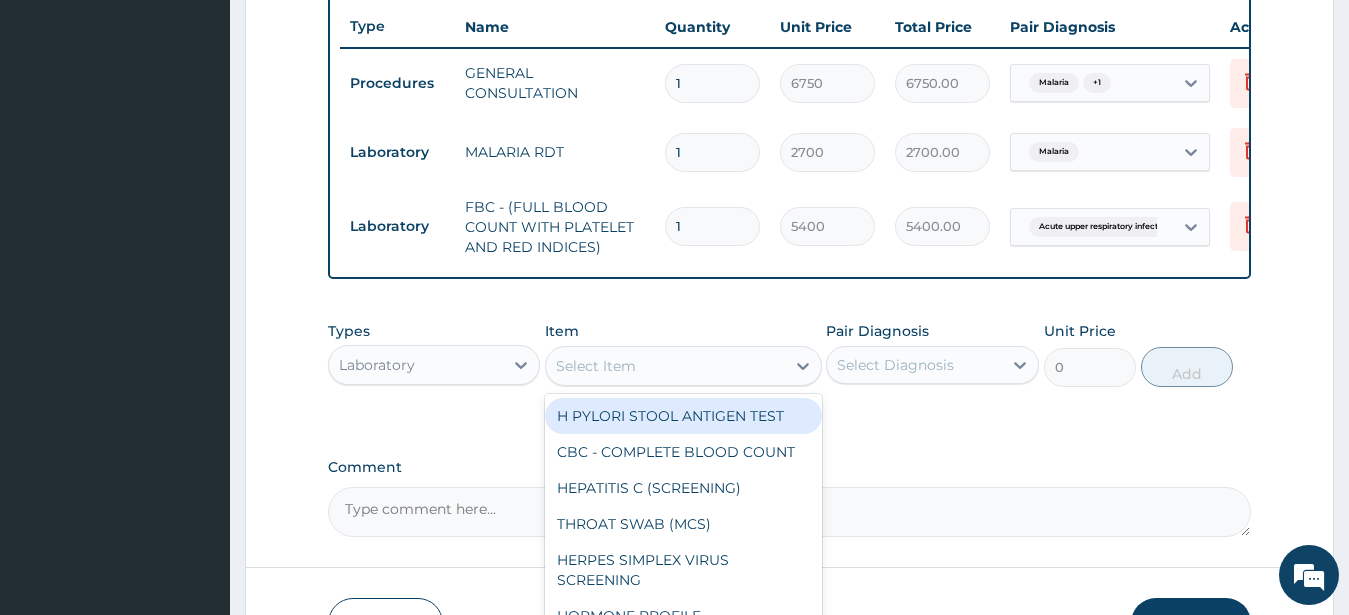 click on "Select Item" at bounding box center [665, 366] 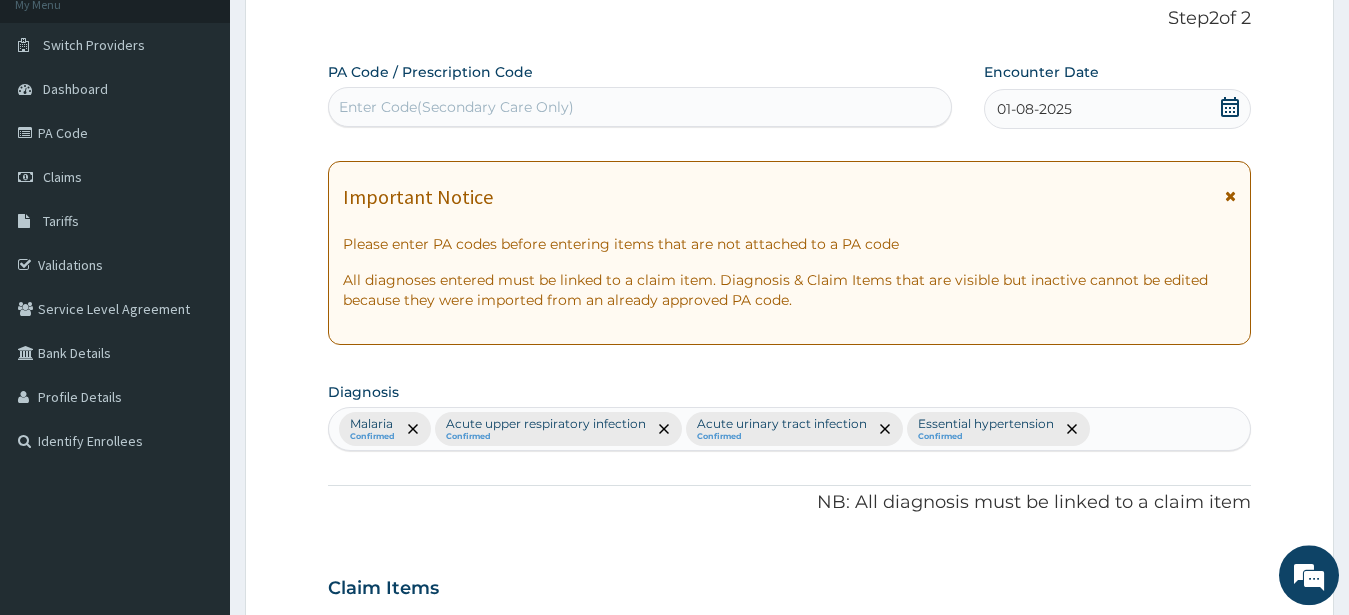 scroll, scrollTop: 35, scrollLeft: 0, axis: vertical 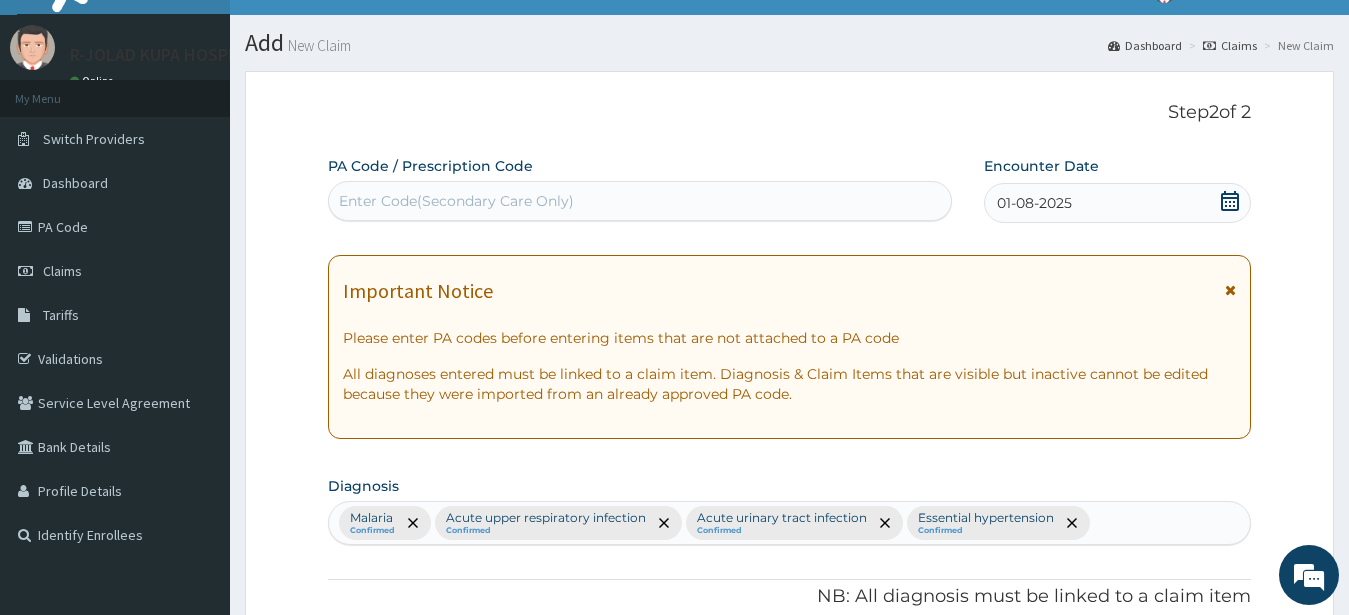 click on "Enter Code(Secondary Care Only)" at bounding box center [456, 201] 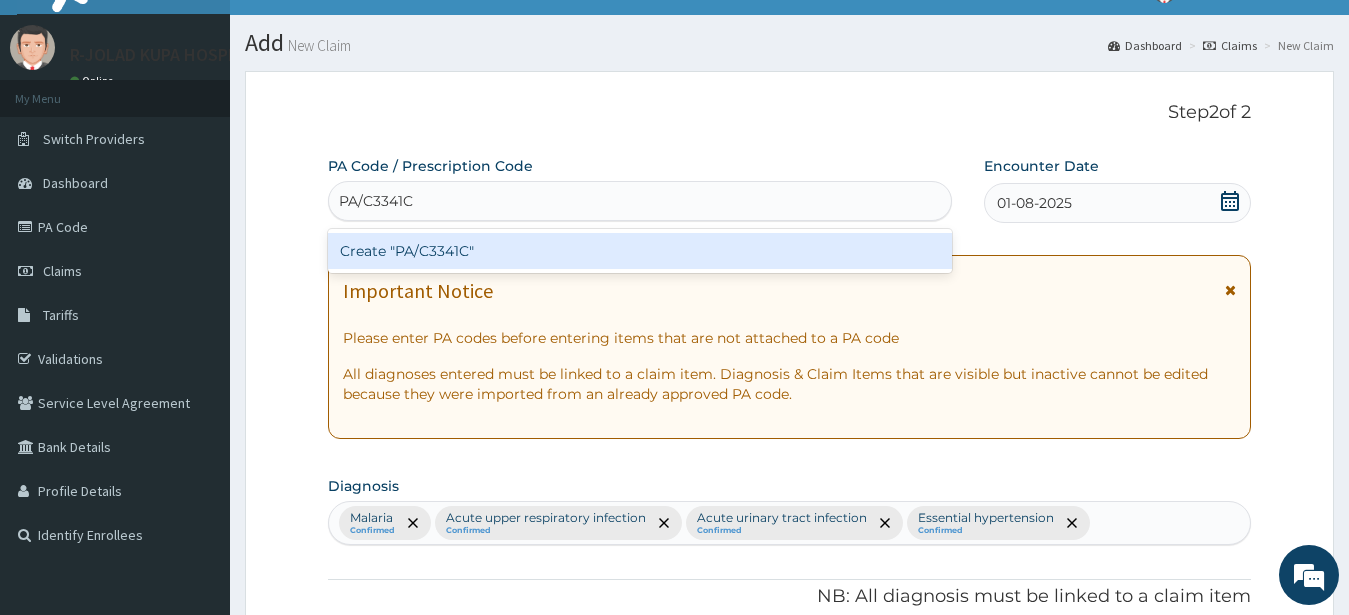 click on "Create "PA/C3341C"" at bounding box center (640, 251) 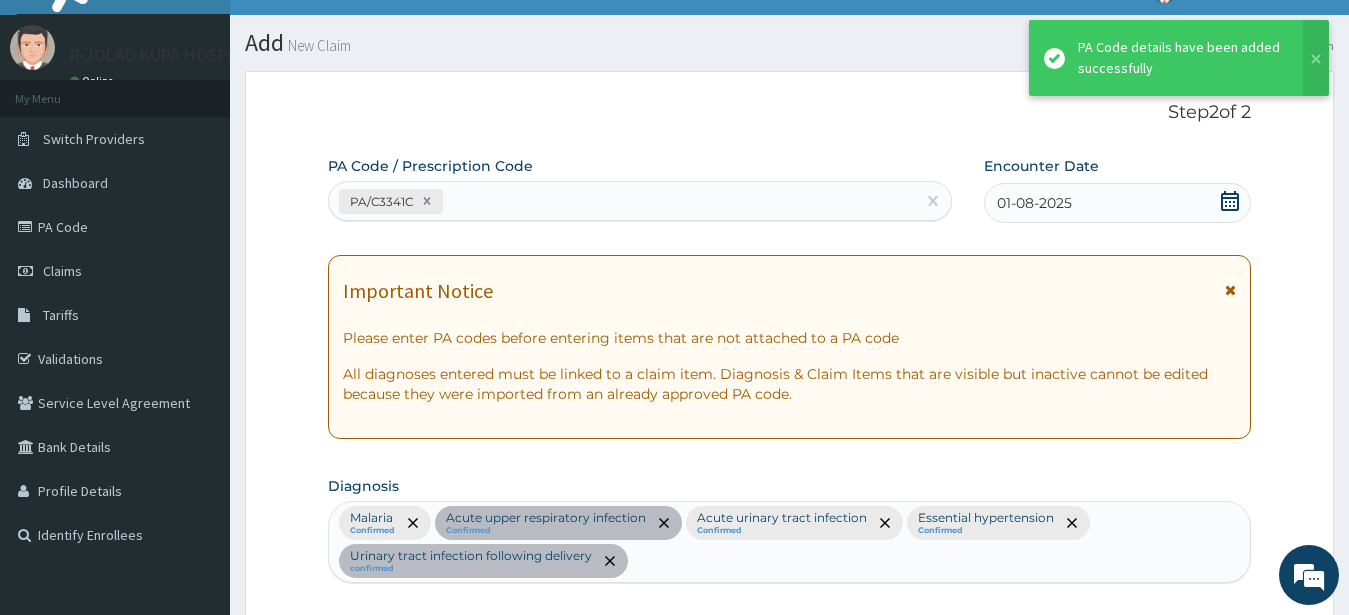 scroll, scrollTop: 785, scrollLeft: 0, axis: vertical 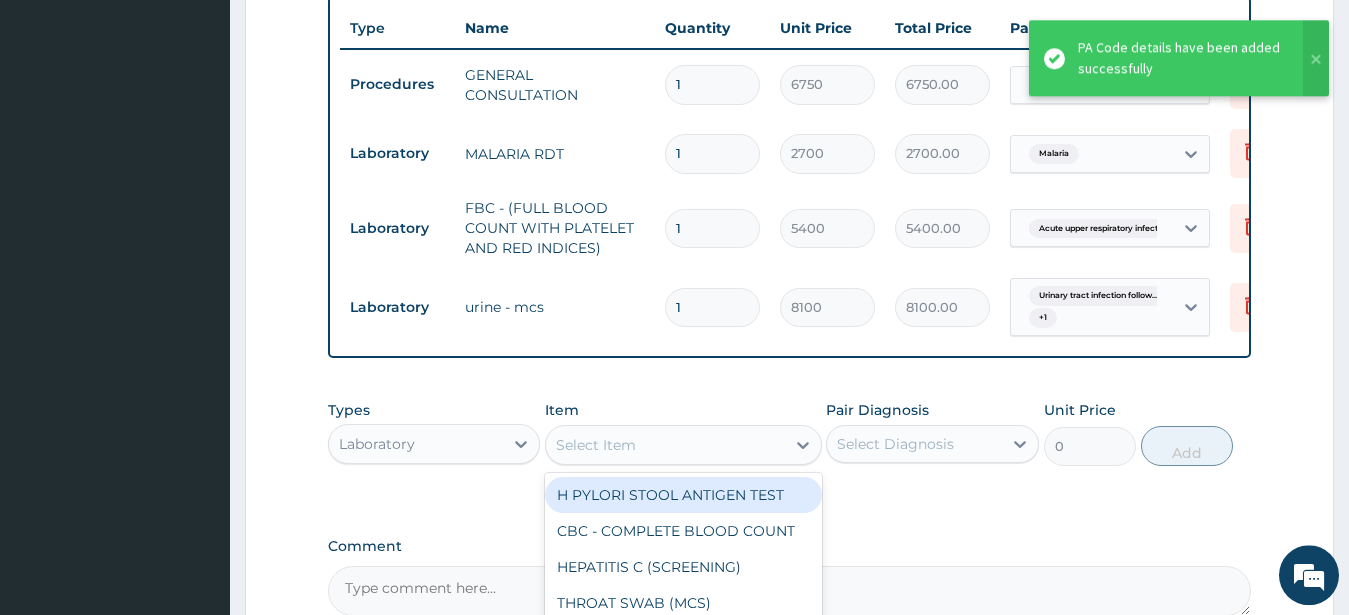click on "Select Item" at bounding box center [596, 445] 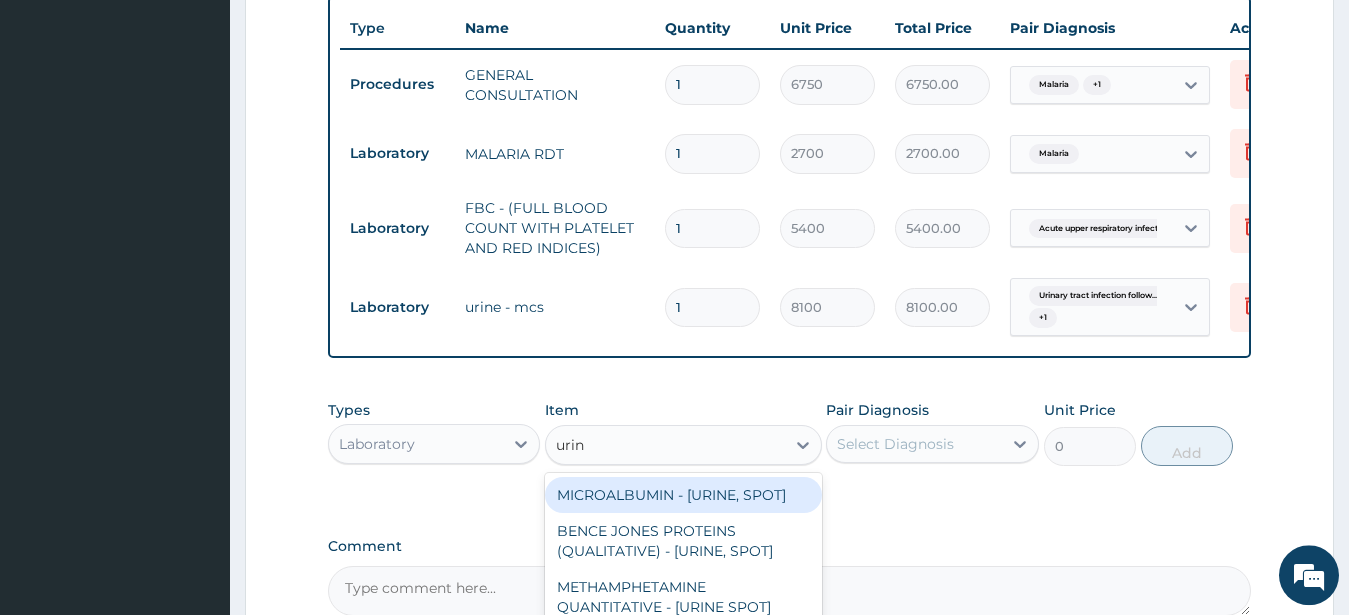 type on "urina" 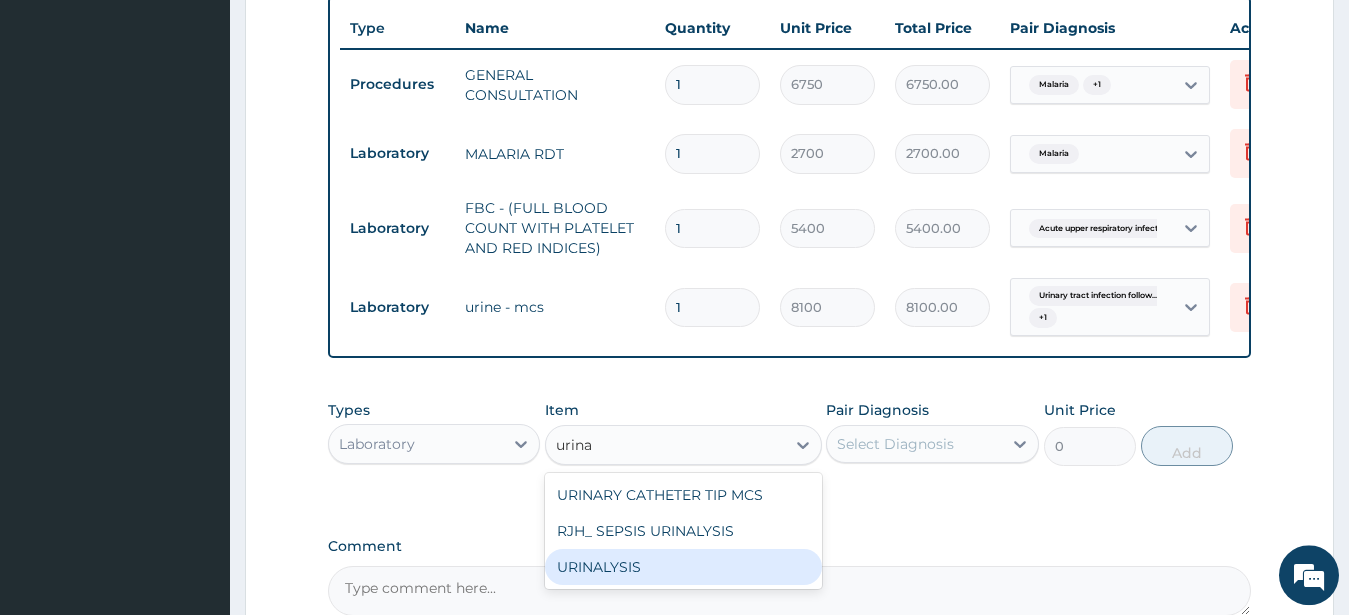 click on "URINALYSIS" at bounding box center [683, 567] 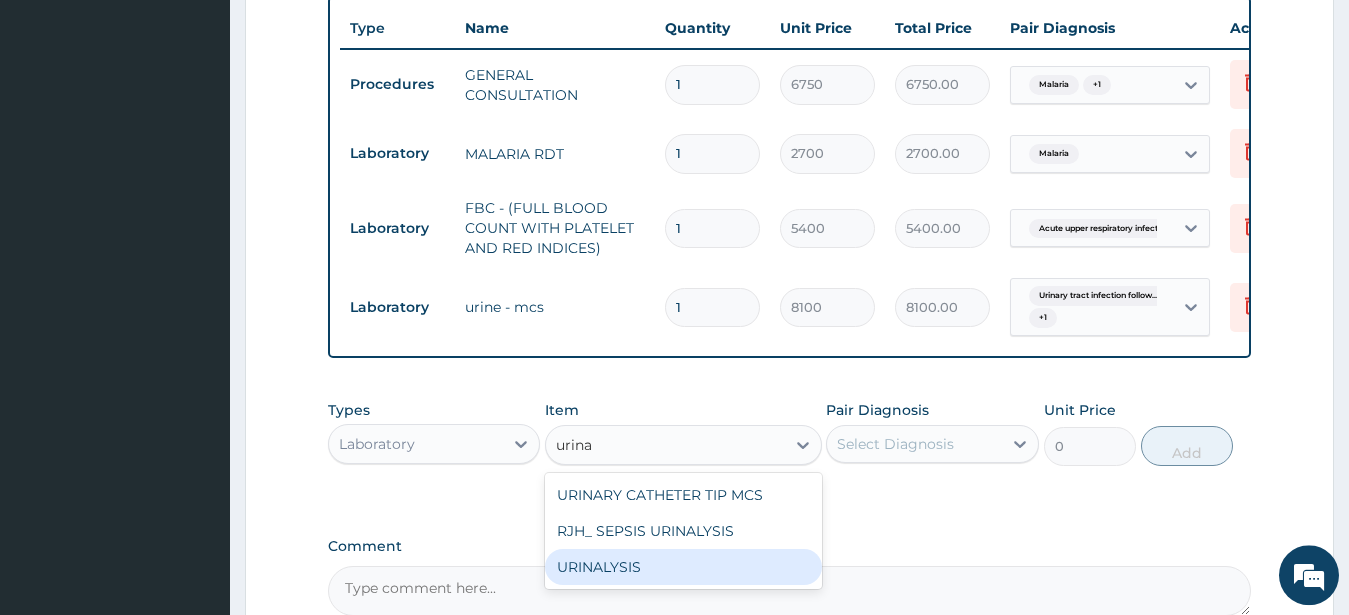 type 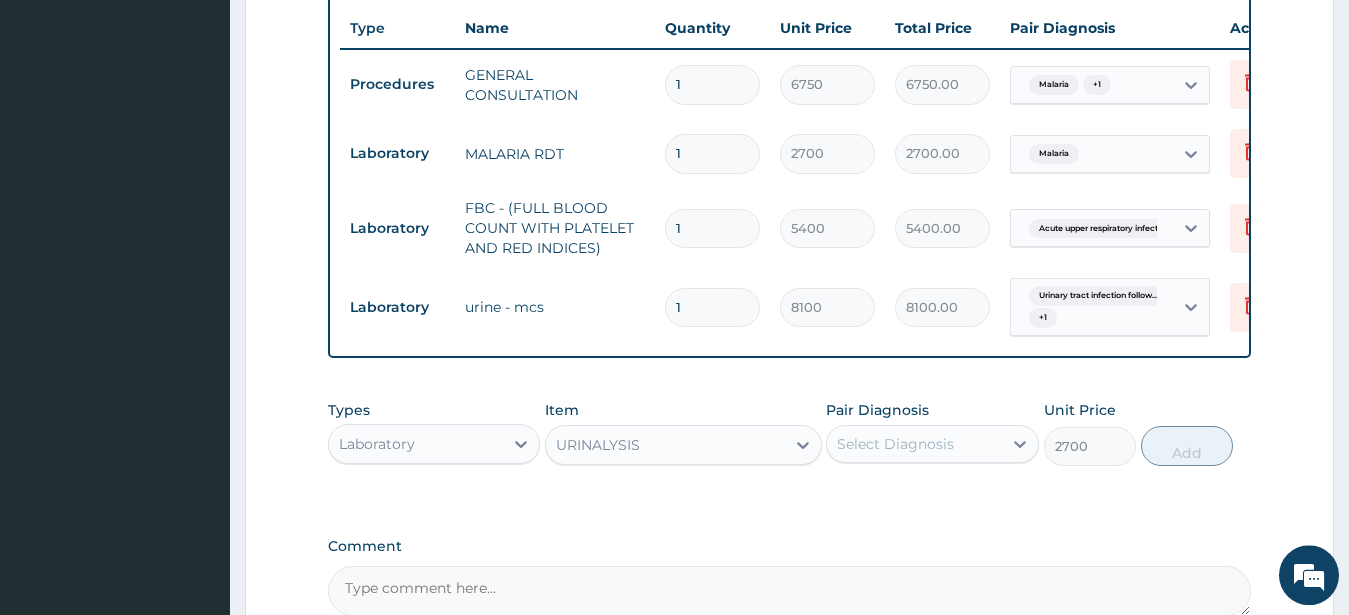 drag, startPoint x: 890, startPoint y: 454, endPoint x: 900, endPoint y: 478, distance: 26 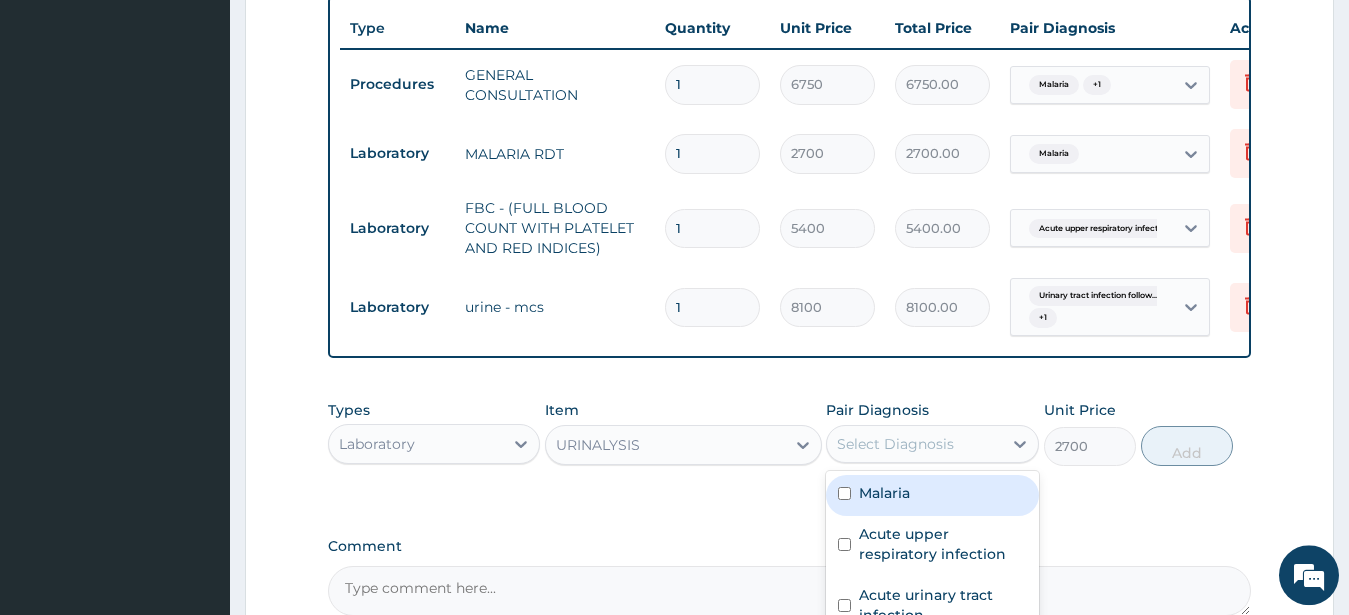scroll, scrollTop: 989, scrollLeft: 0, axis: vertical 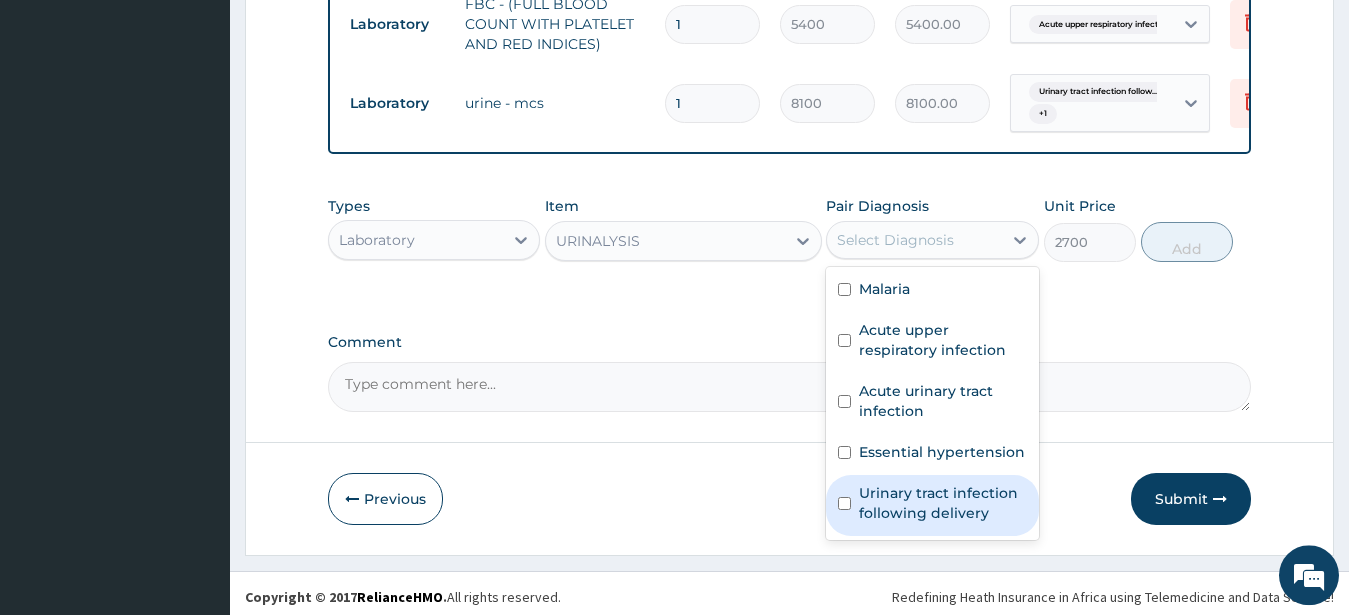 click on "Urinary tract infection following delivery" at bounding box center [943, 503] 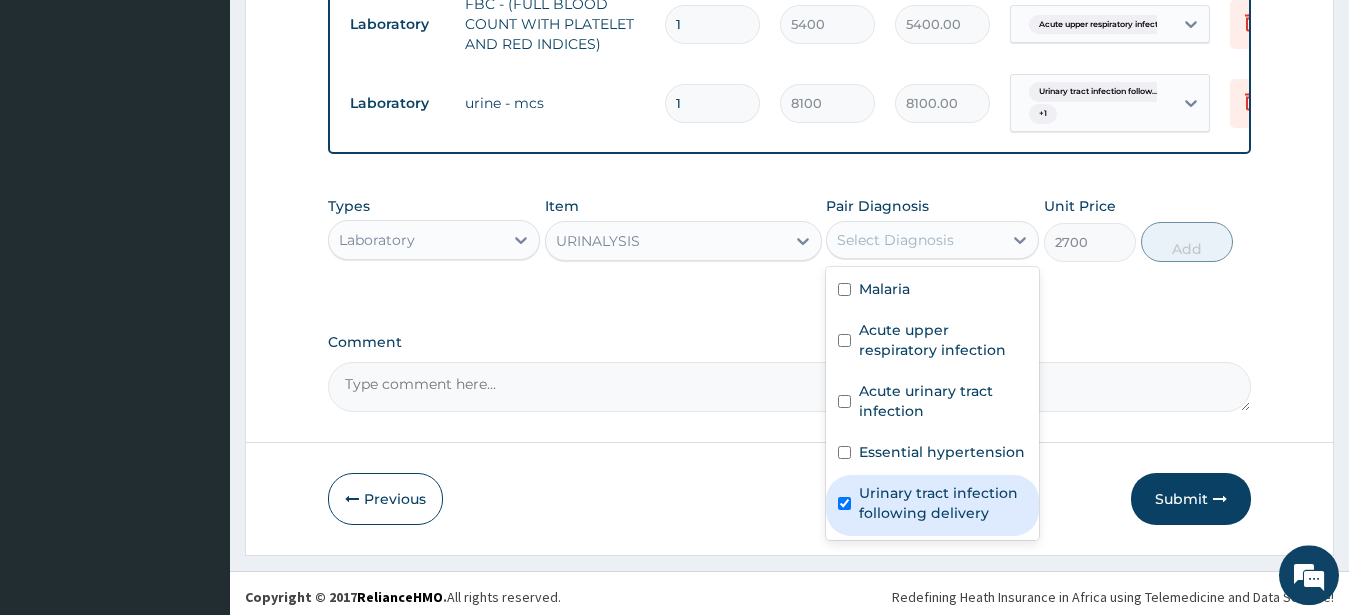 checkbox on "true" 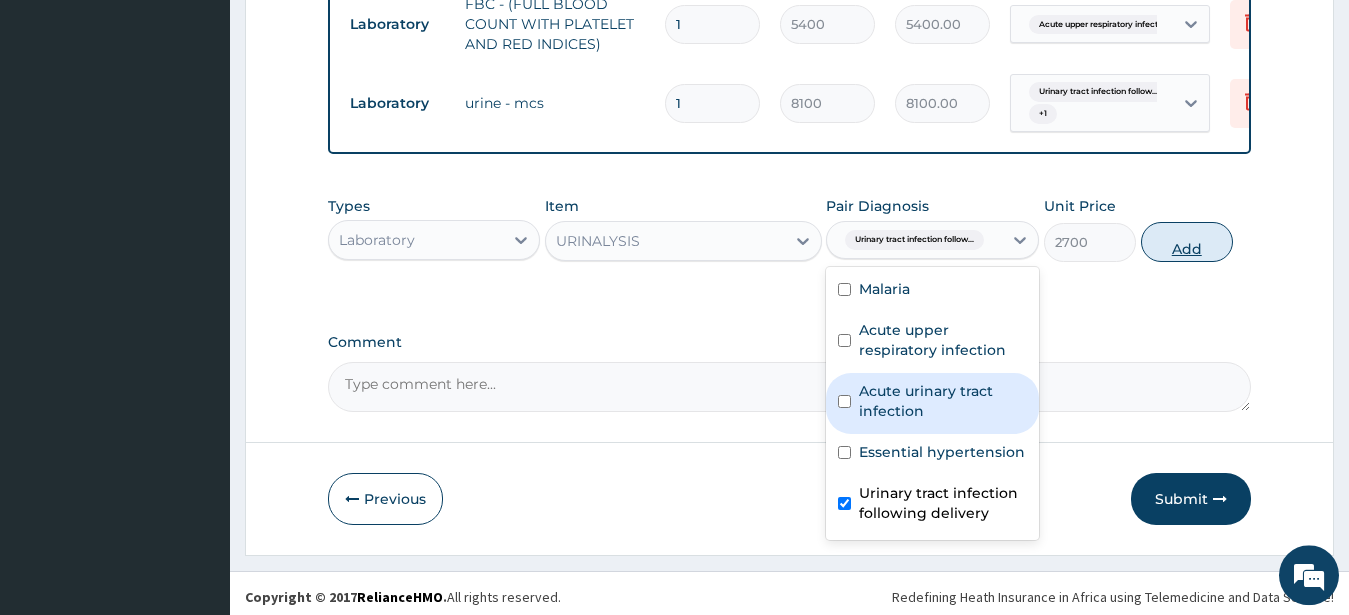 click on "Add" at bounding box center (1187, 242) 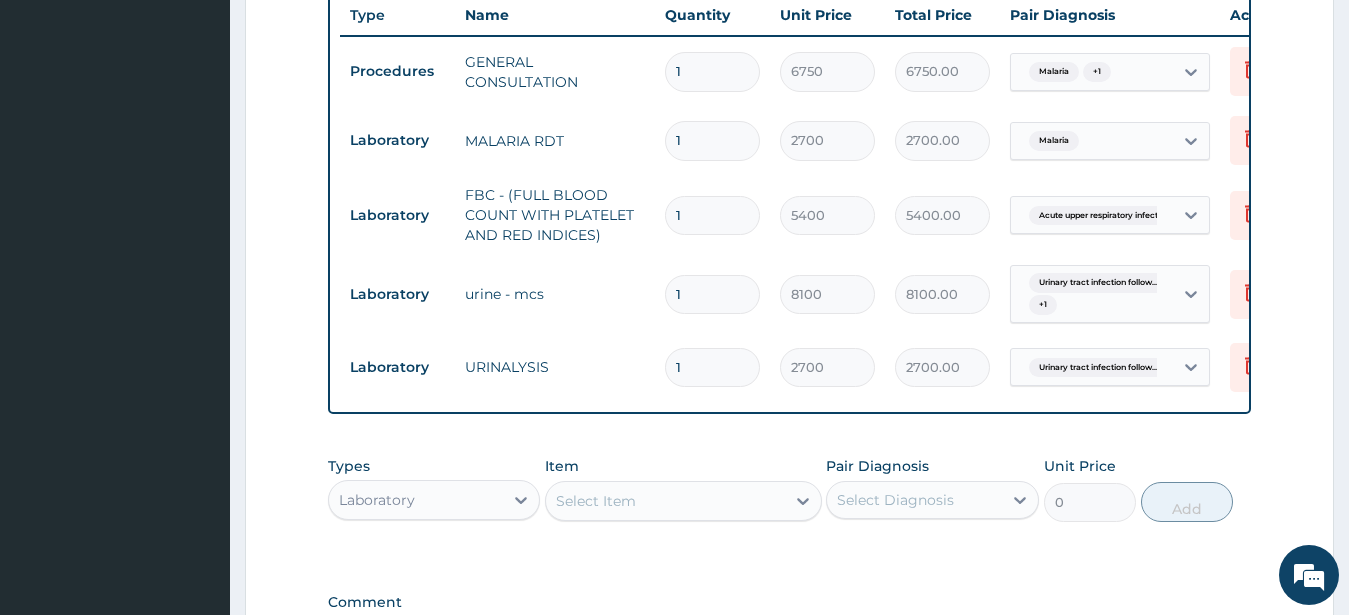 scroll, scrollTop: 785, scrollLeft: 0, axis: vertical 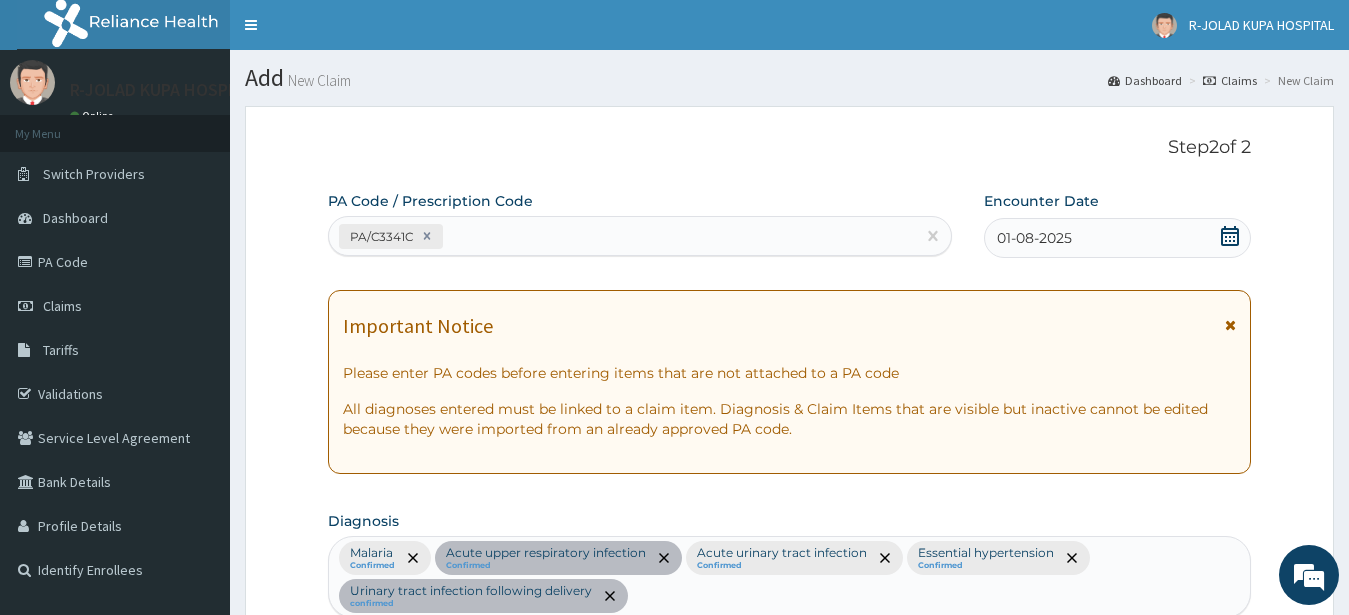 click on "PA/C3341C" at bounding box center [622, 236] 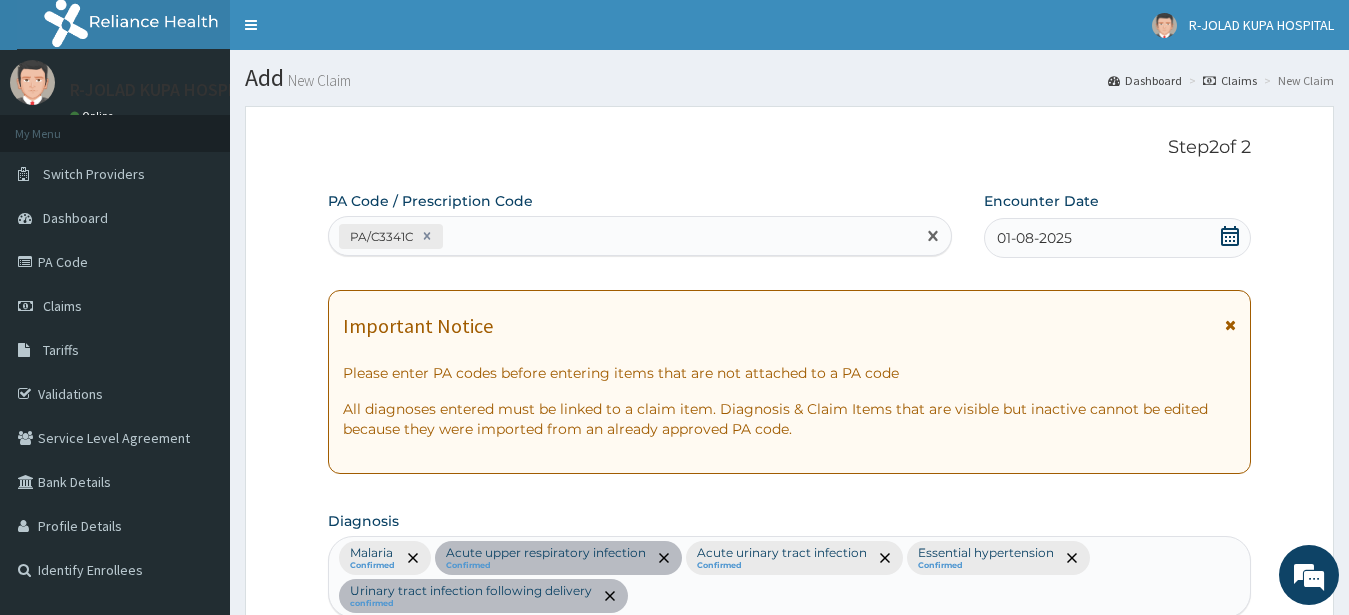 paste on "PA/4E8EE8" 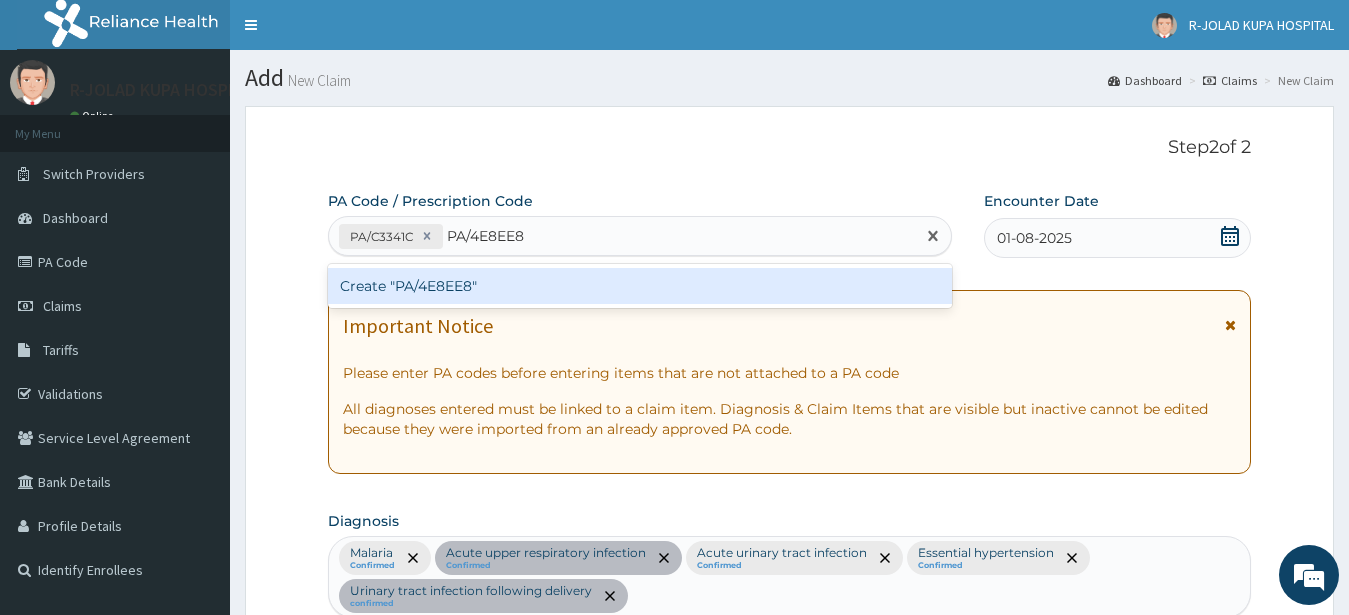click on "Create "PA/4E8EE8"" at bounding box center (640, 286) 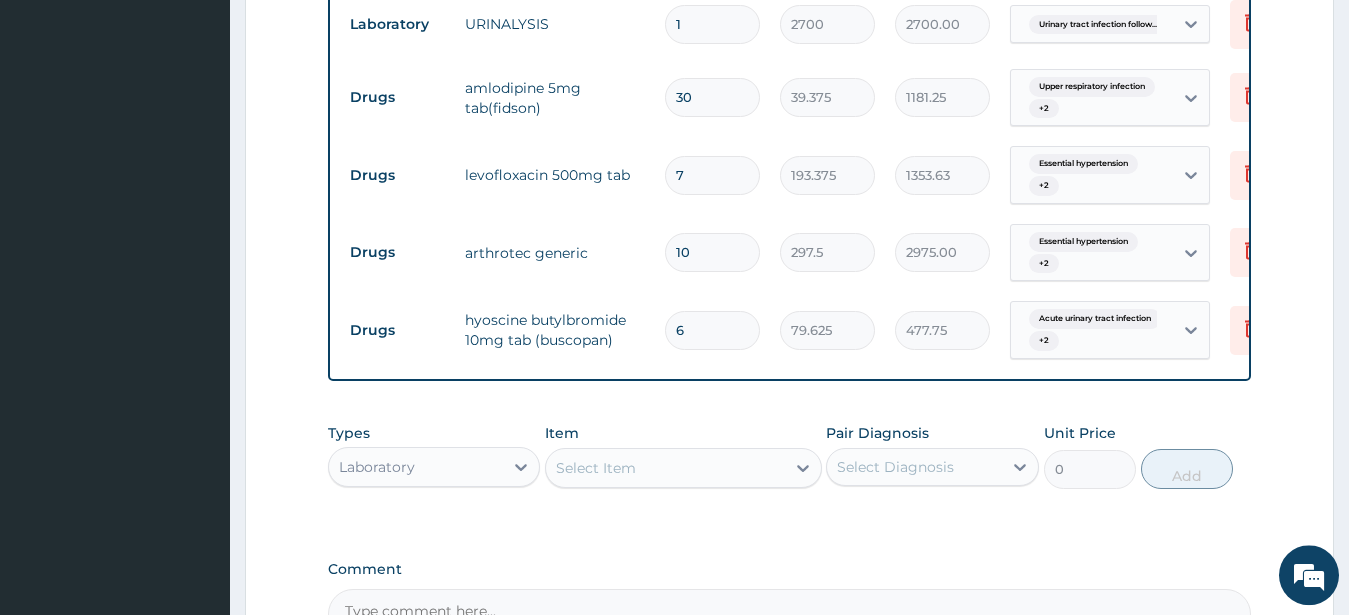 scroll, scrollTop: 1164, scrollLeft: 0, axis: vertical 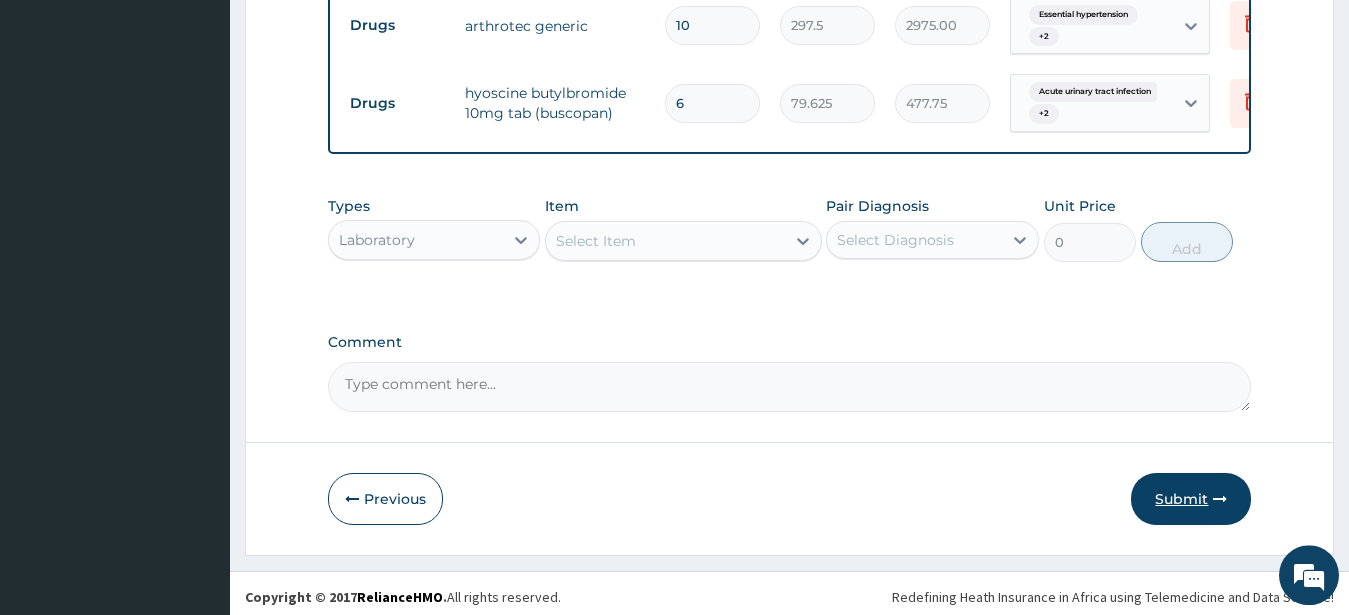 drag, startPoint x: 1190, startPoint y: 524, endPoint x: 1178, endPoint y: 548, distance: 26.832815 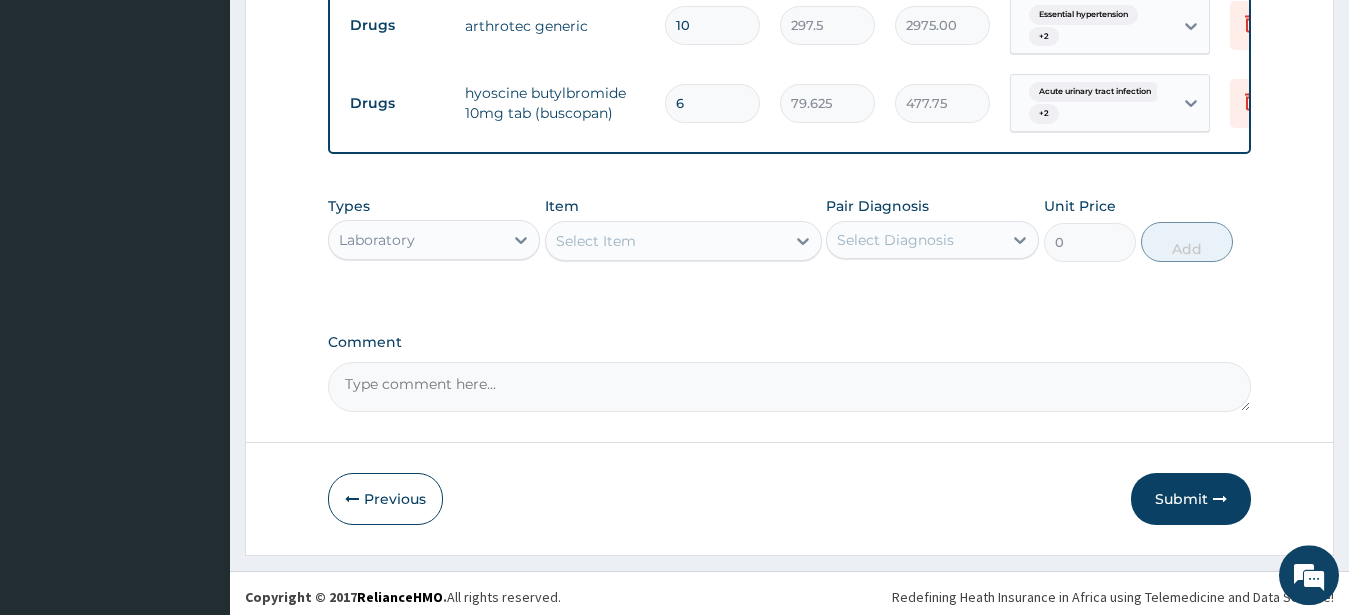 click on "Submit" at bounding box center [1191, 499] 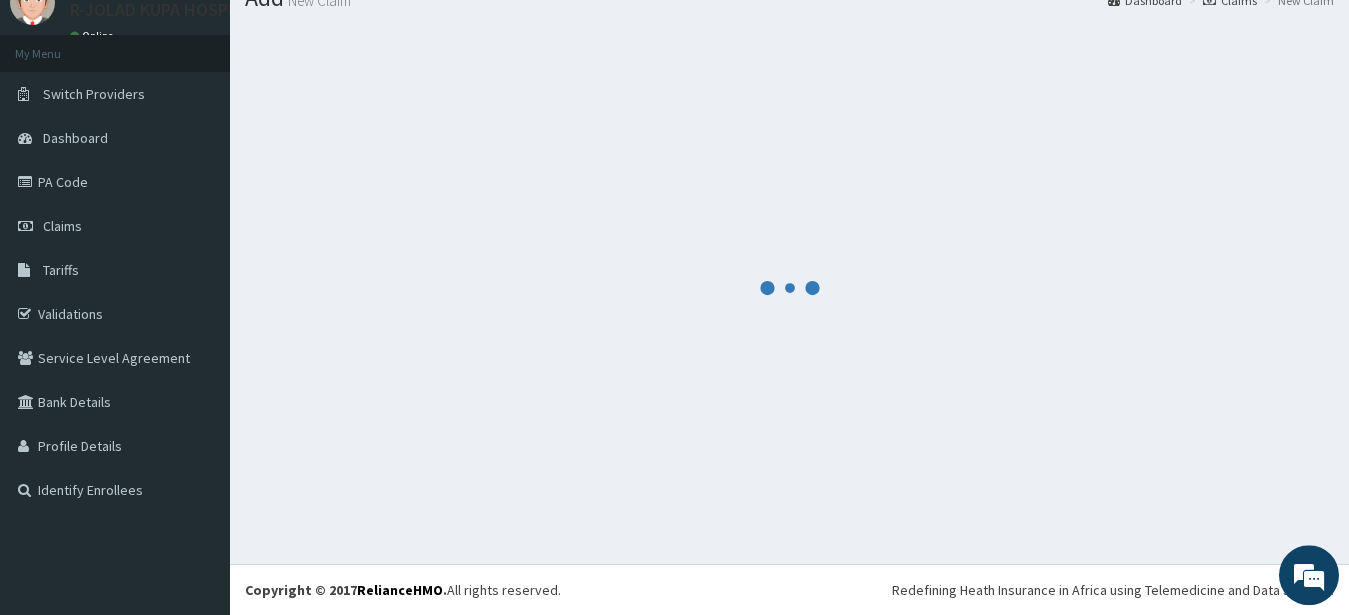 scroll, scrollTop: 80, scrollLeft: 0, axis: vertical 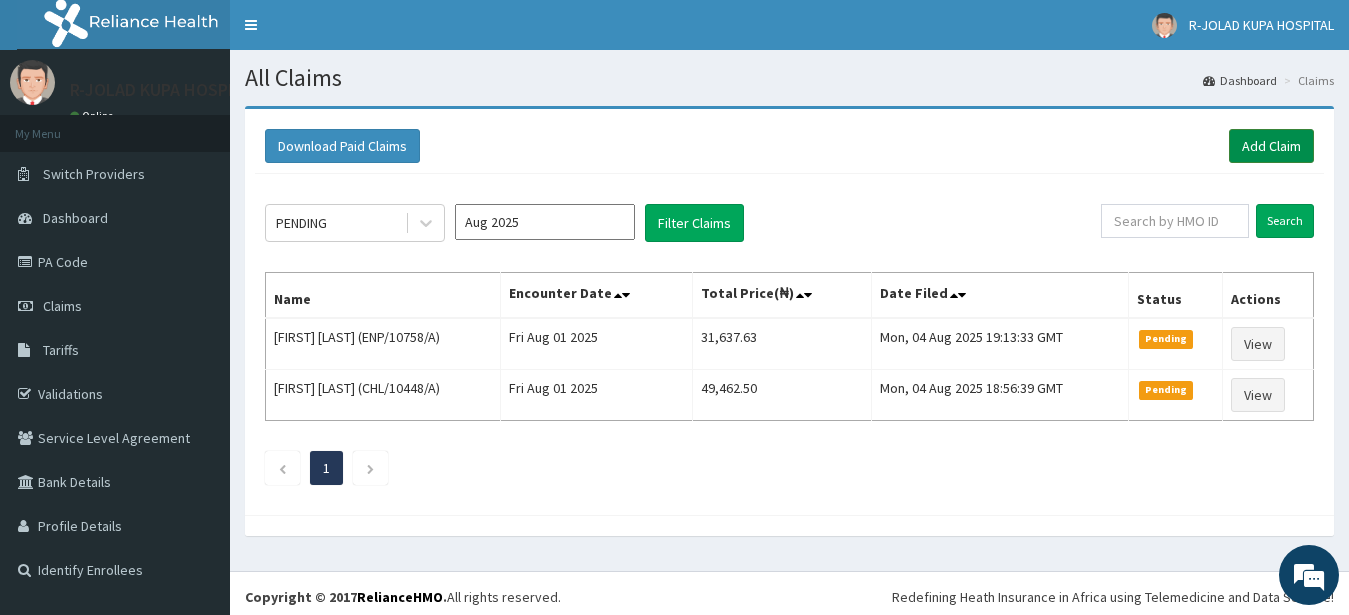 click on "Add Claim" at bounding box center (1271, 146) 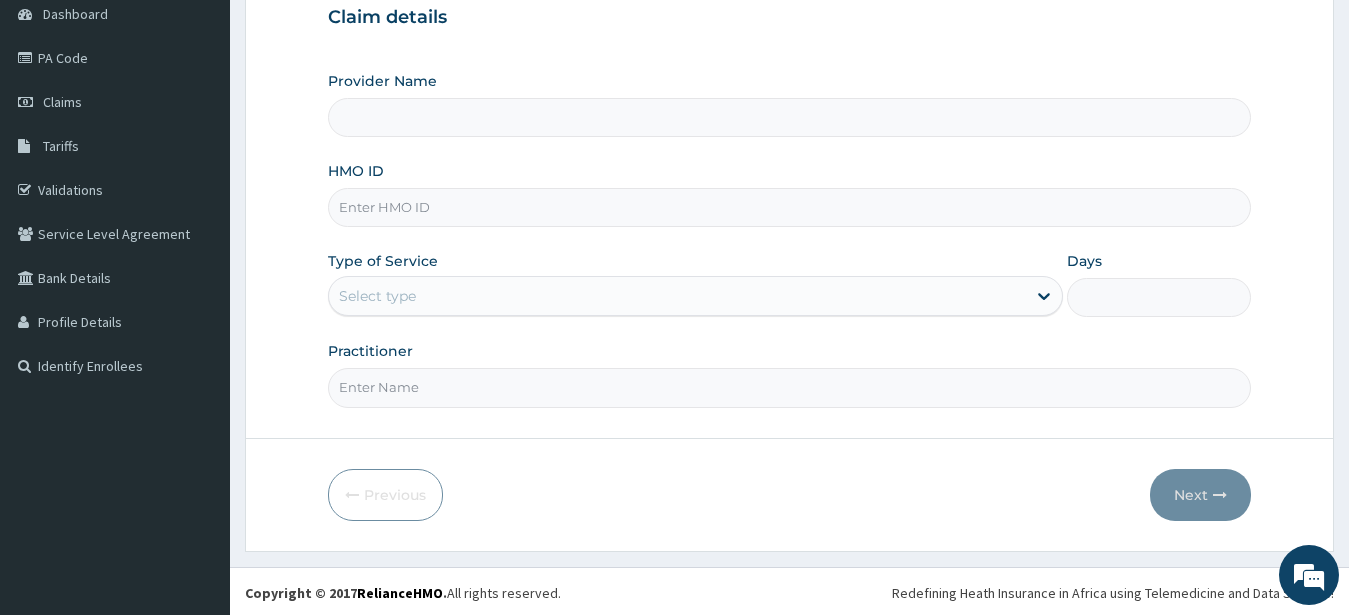 scroll, scrollTop: 204, scrollLeft: 0, axis: vertical 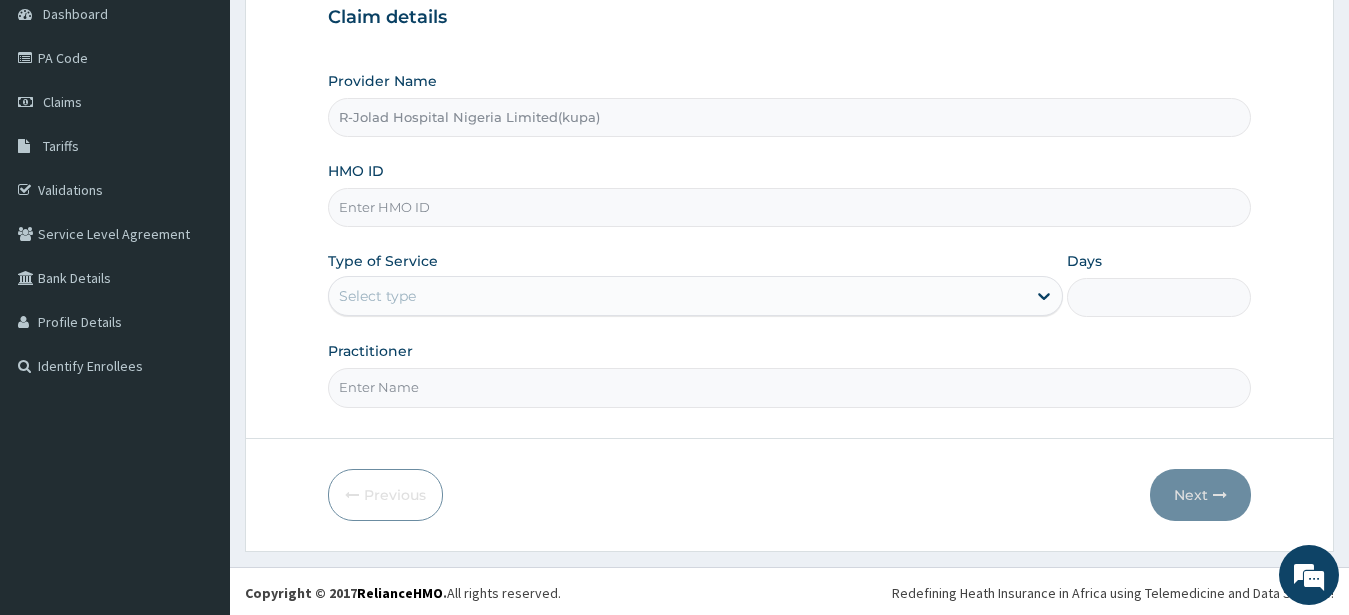 click on "HMO ID" at bounding box center [790, 207] 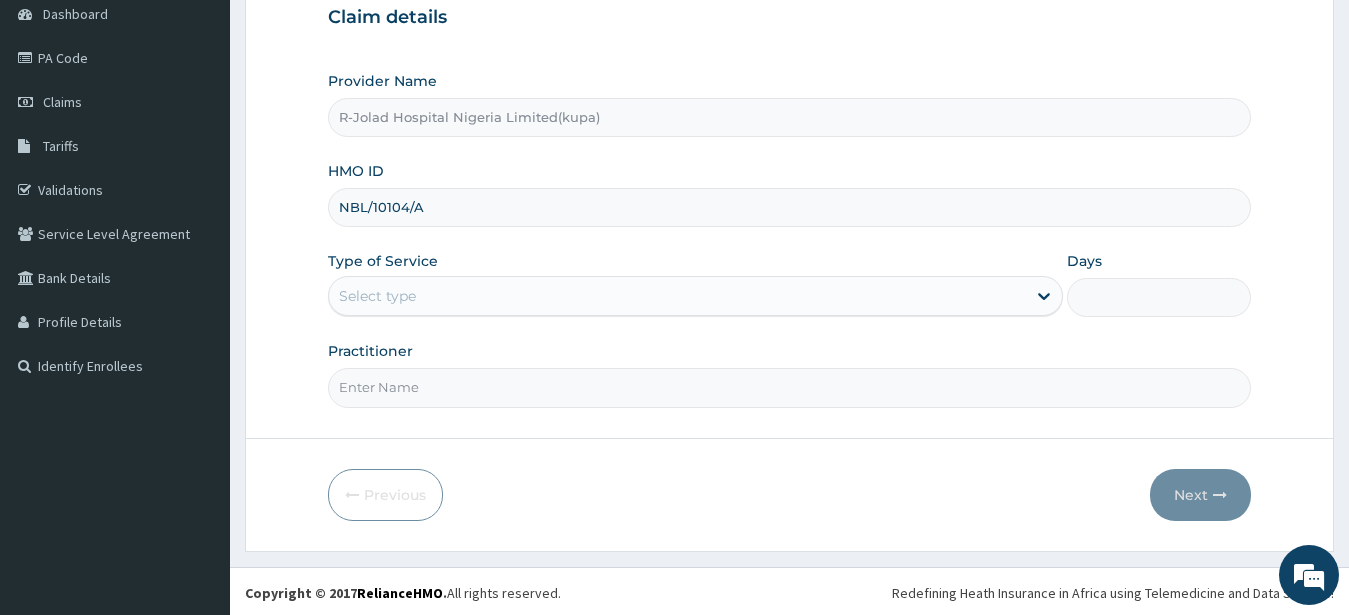 type on "NBL/10104/A" 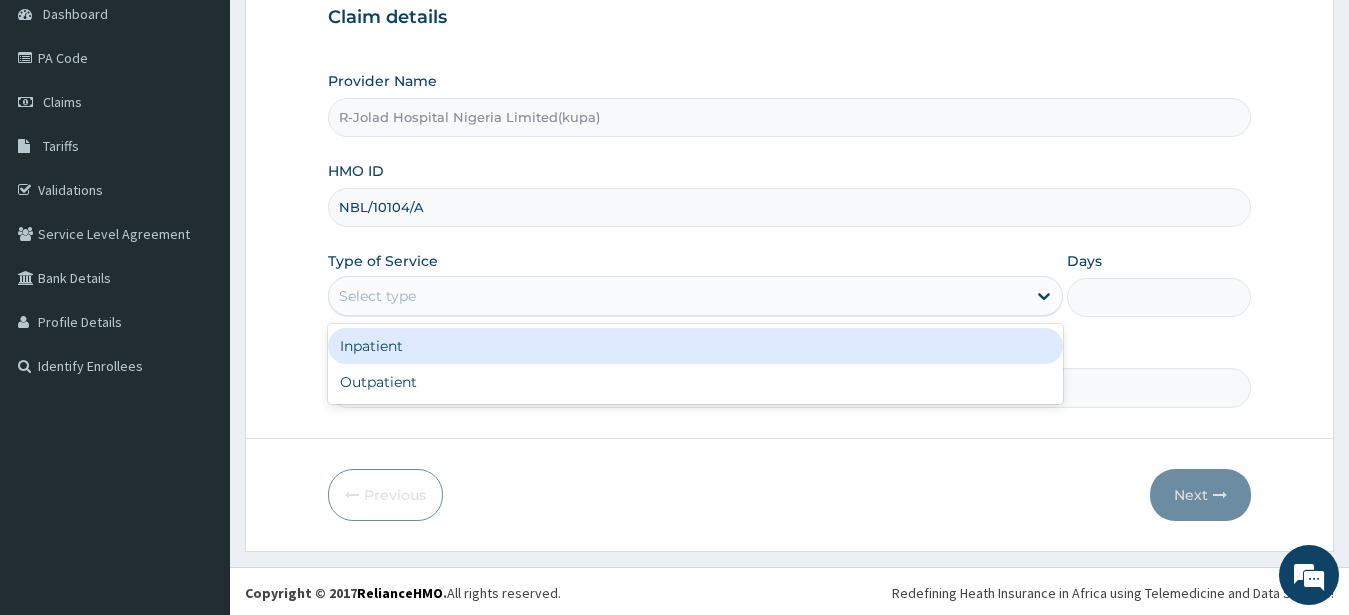 drag, startPoint x: 344, startPoint y: 296, endPoint x: 383, endPoint y: 347, distance: 64.202805 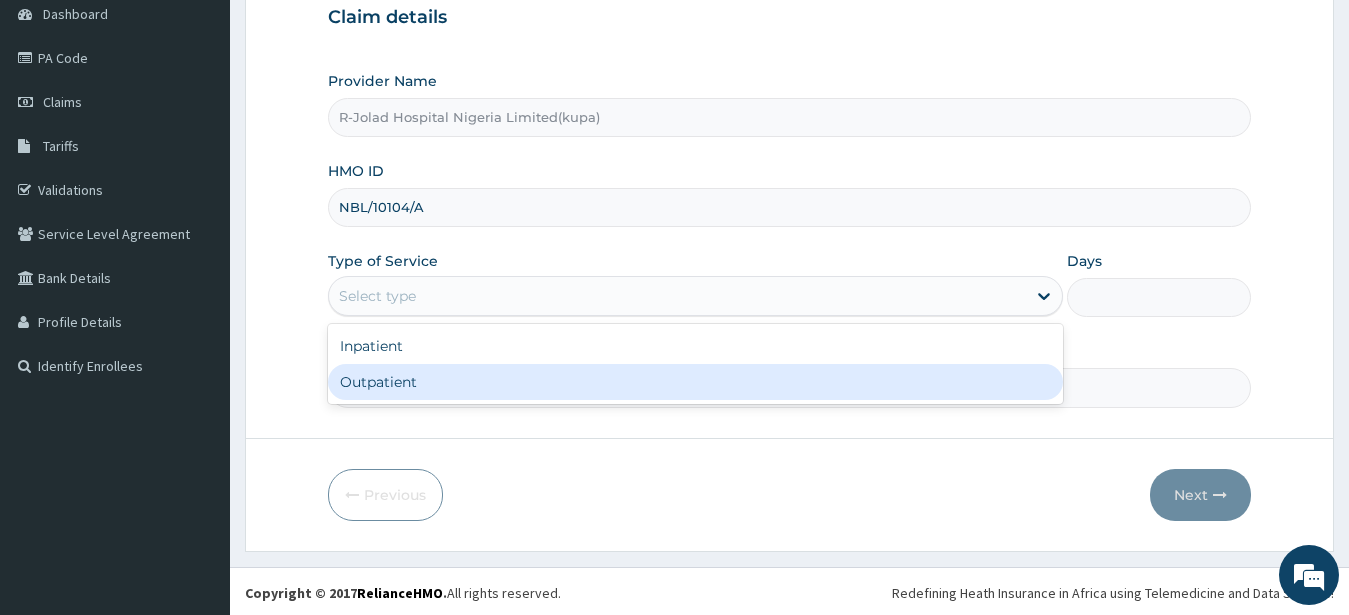 click on "Outpatient" at bounding box center [696, 382] 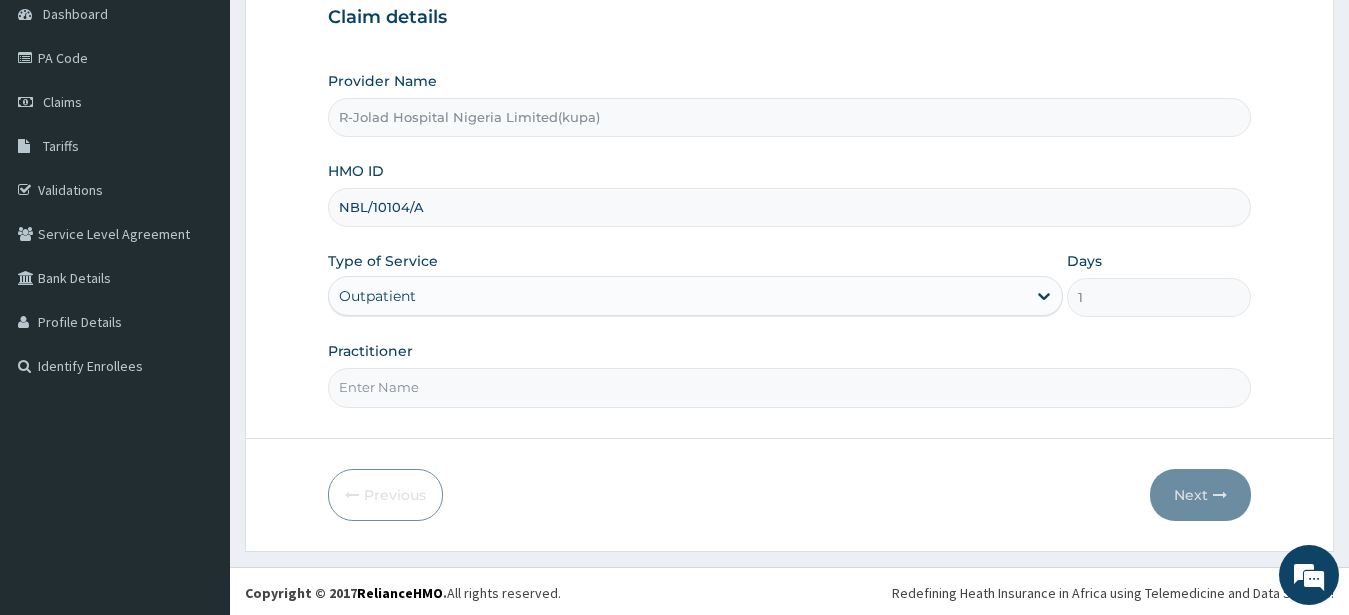 scroll, scrollTop: 0, scrollLeft: 0, axis: both 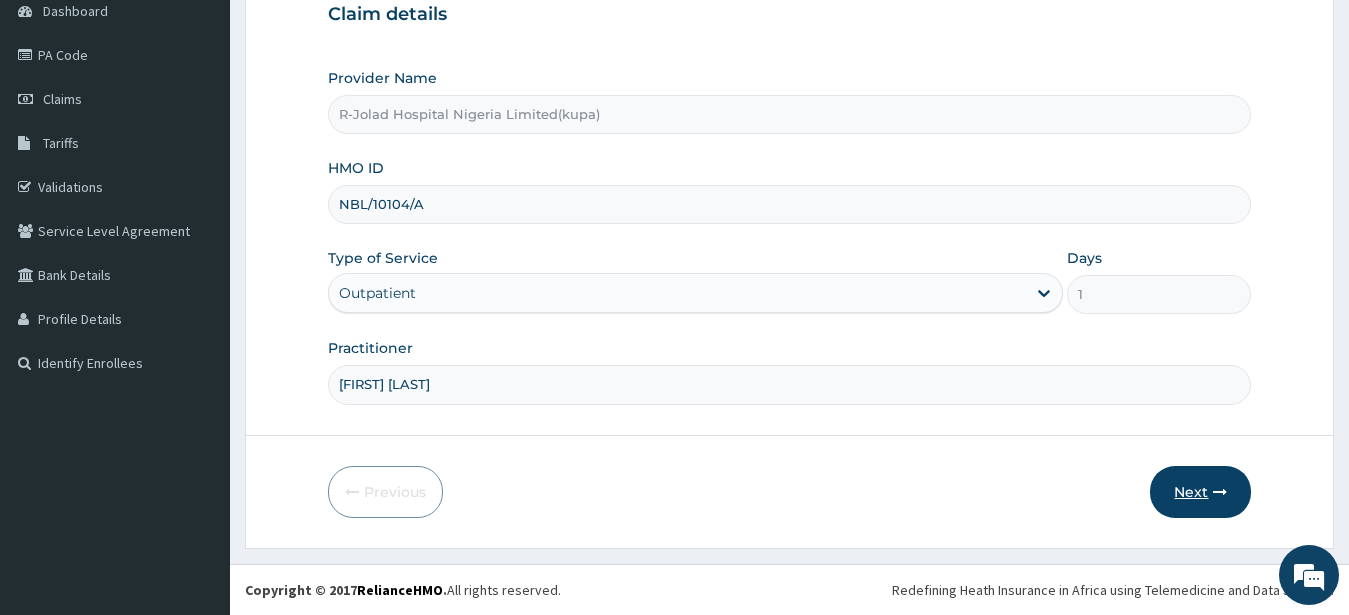 type on "[FIRST] [LAST]" 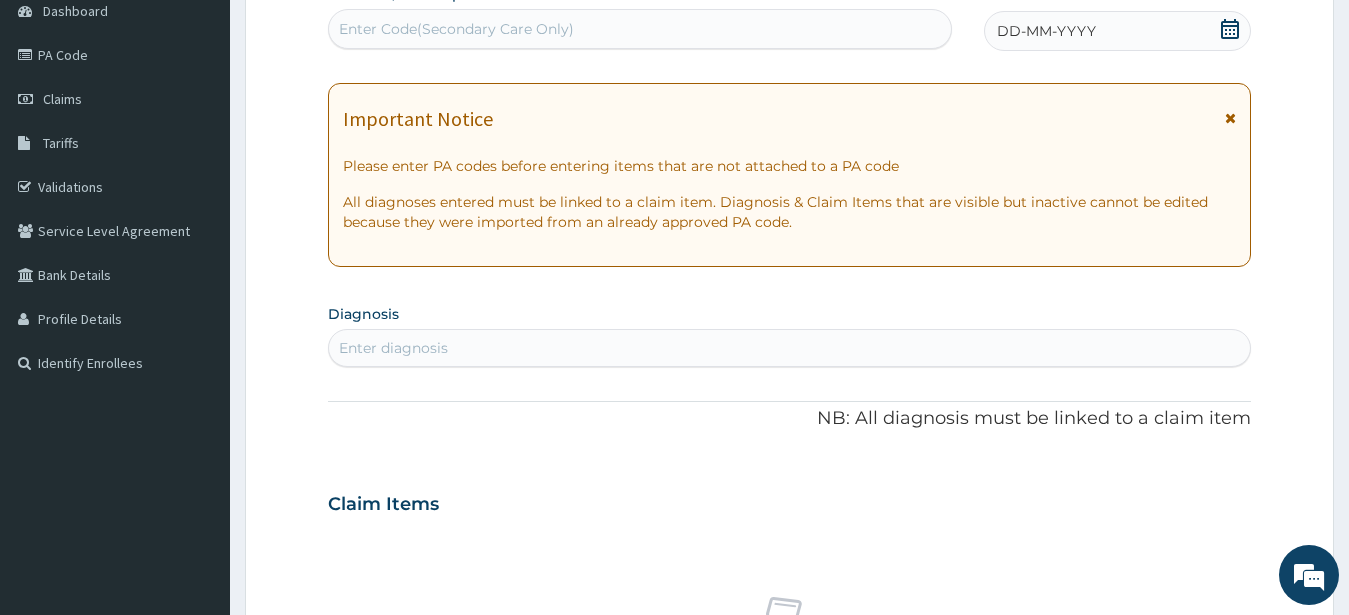 scroll, scrollTop: 105, scrollLeft: 0, axis: vertical 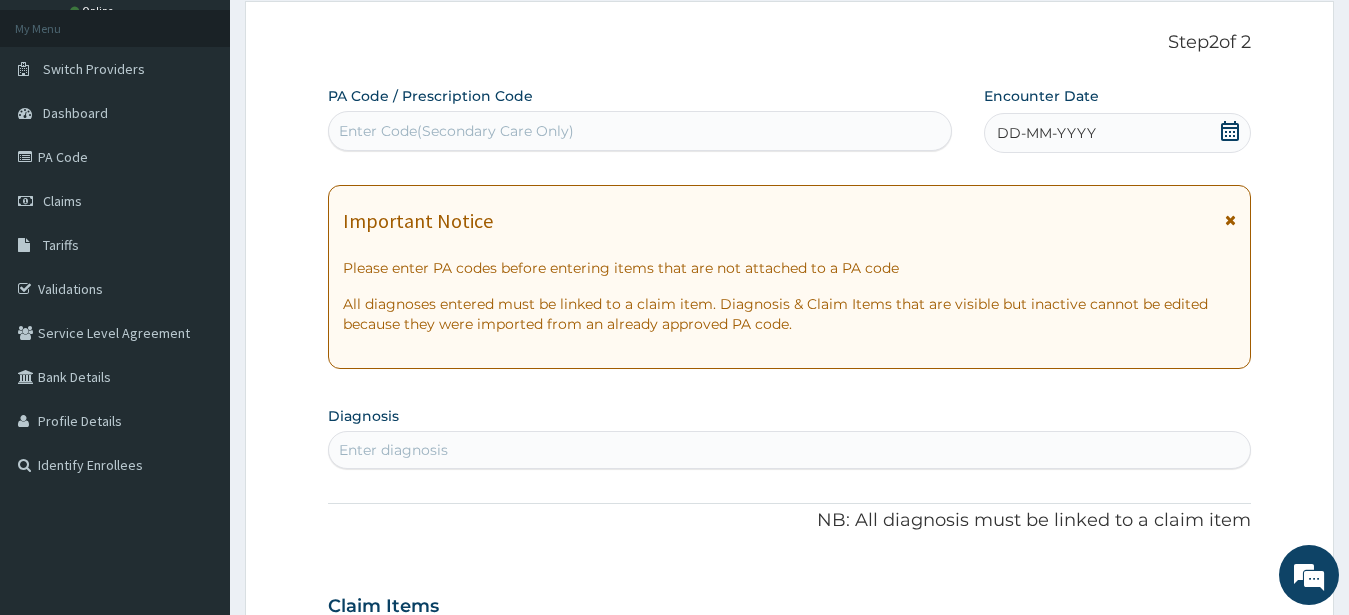 click 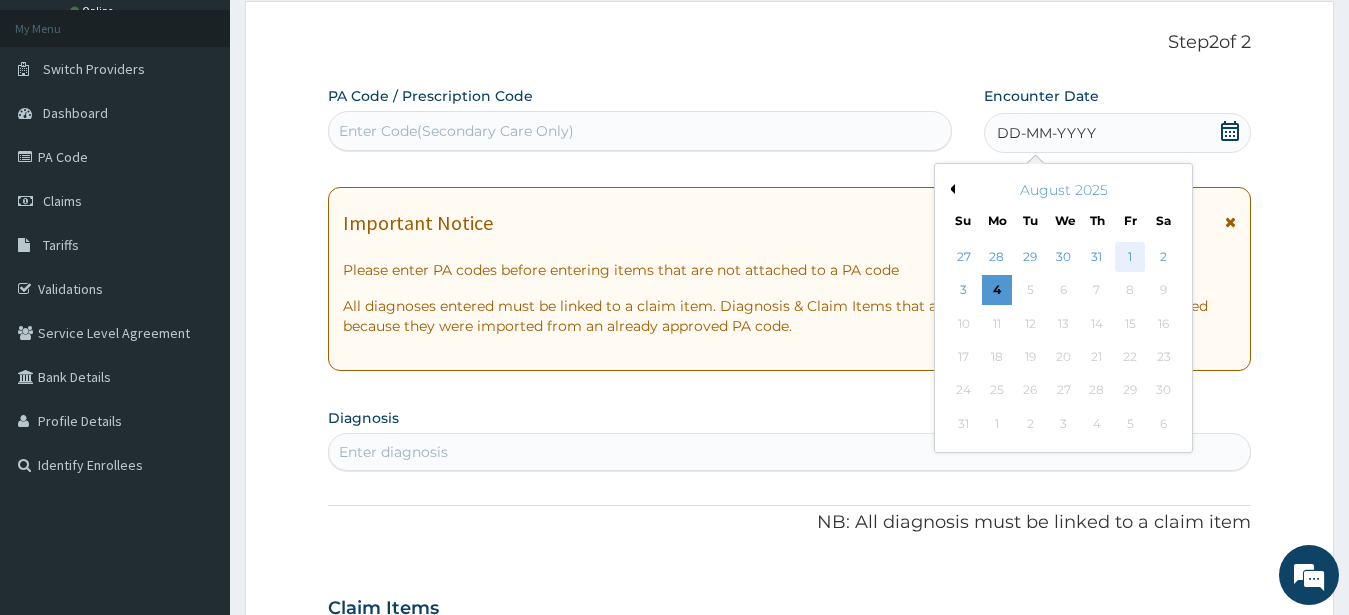 click on "1" at bounding box center [1130, 257] 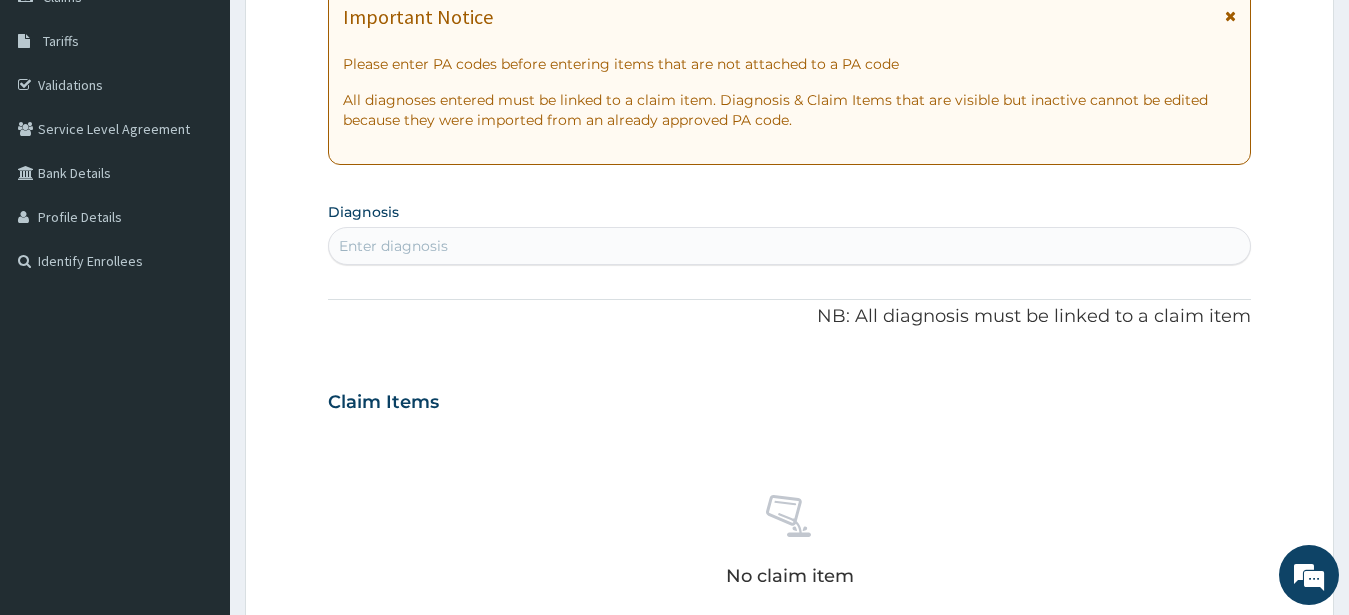 scroll, scrollTop: 105, scrollLeft: 0, axis: vertical 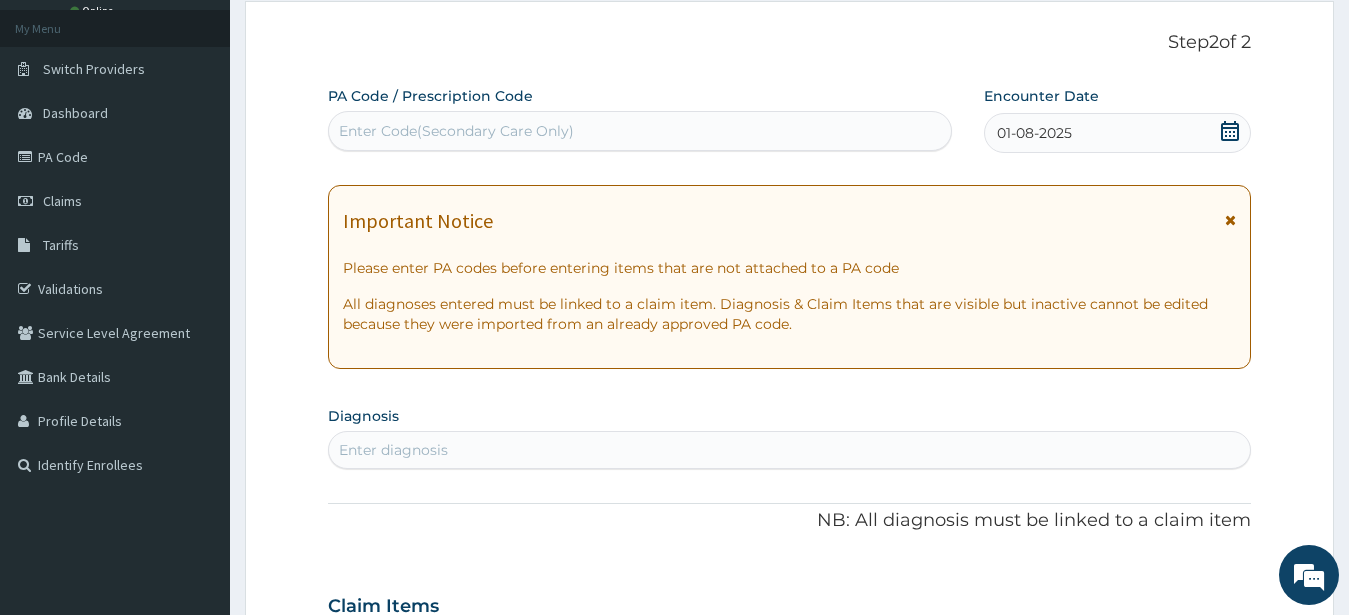 drag, startPoint x: 358, startPoint y: 136, endPoint x: 370, endPoint y: 135, distance: 12.0415945 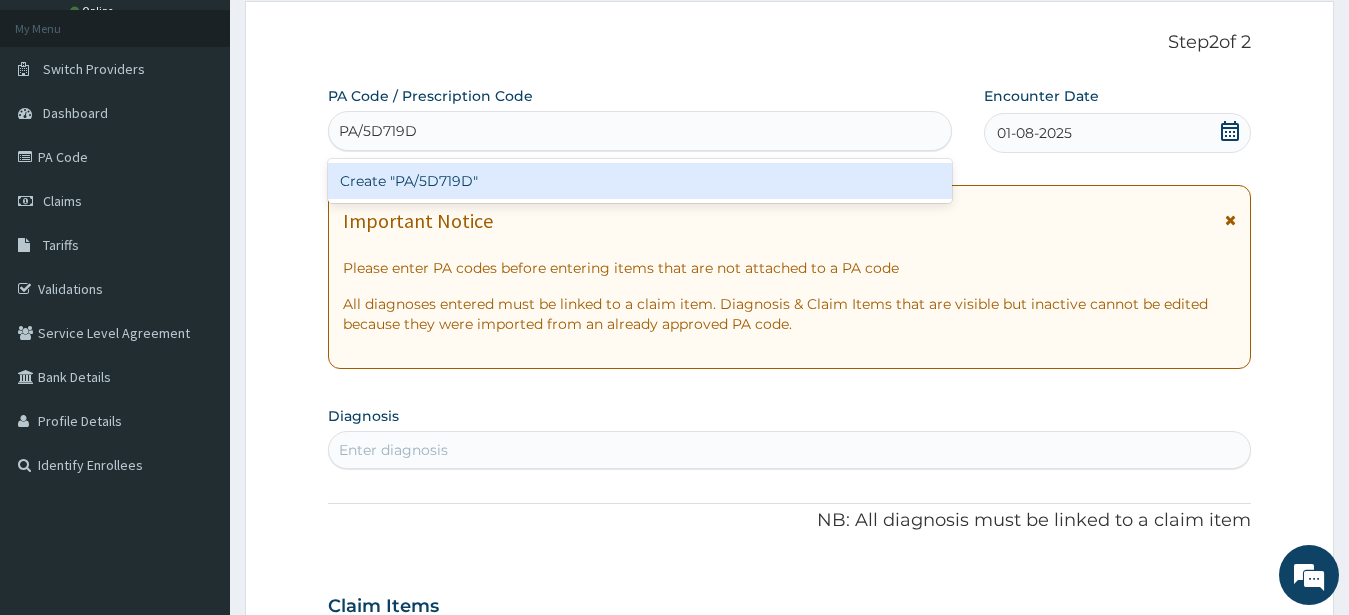 click on "Create "PA/5D719D"" at bounding box center [640, 181] 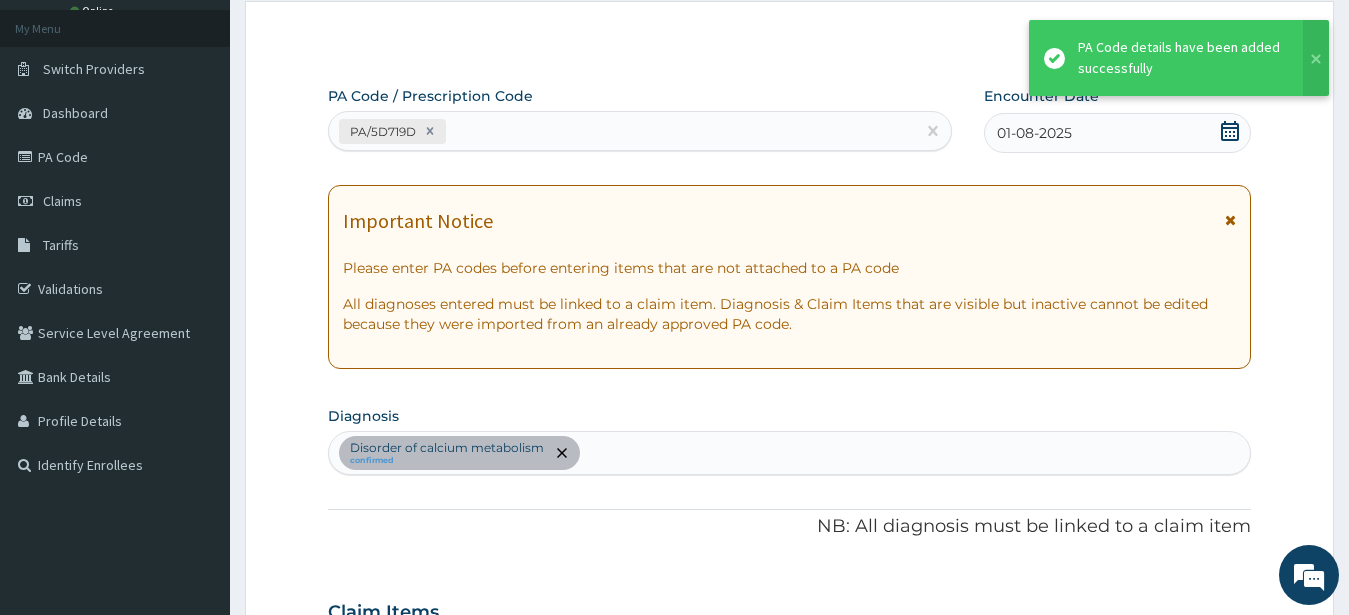 scroll, scrollTop: 663, scrollLeft: 0, axis: vertical 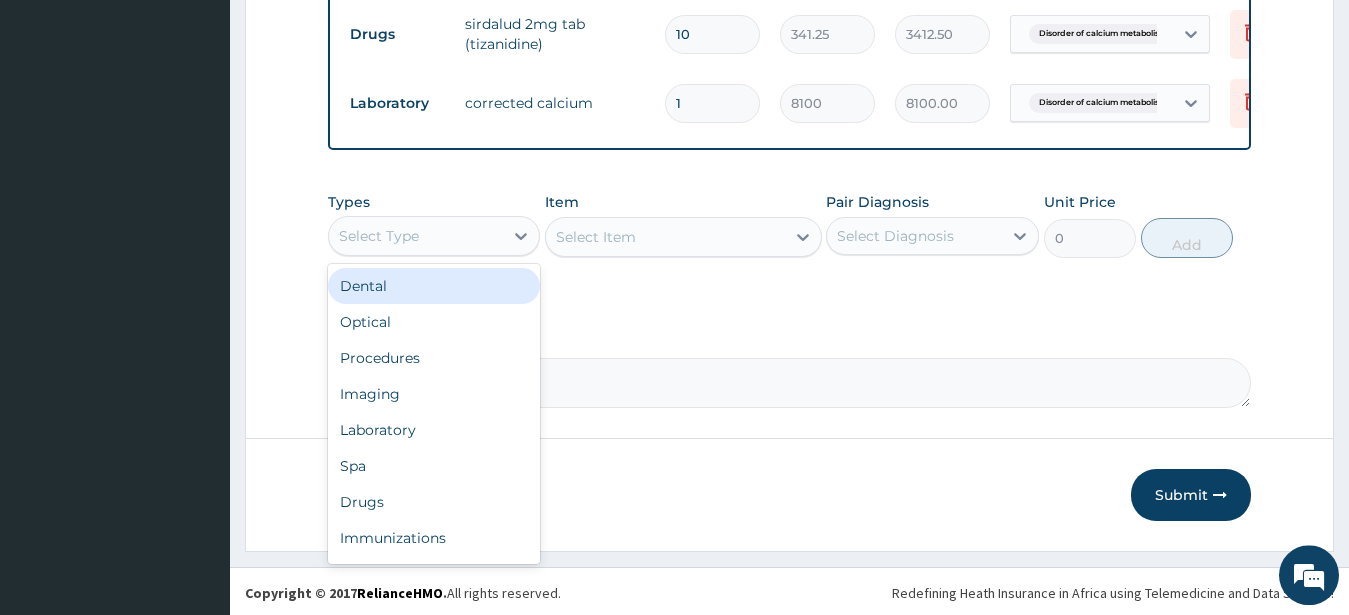 click on "Select Type" at bounding box center (379, 236) 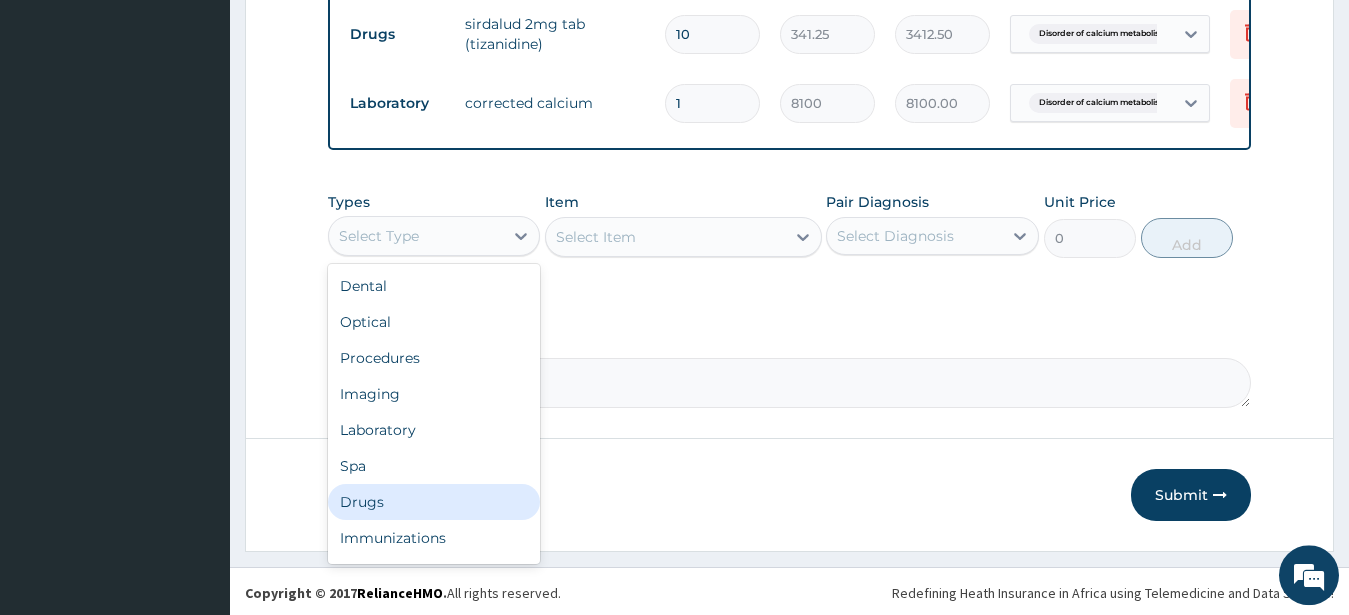 click on "Drugs" at bounding box center [434, 502] 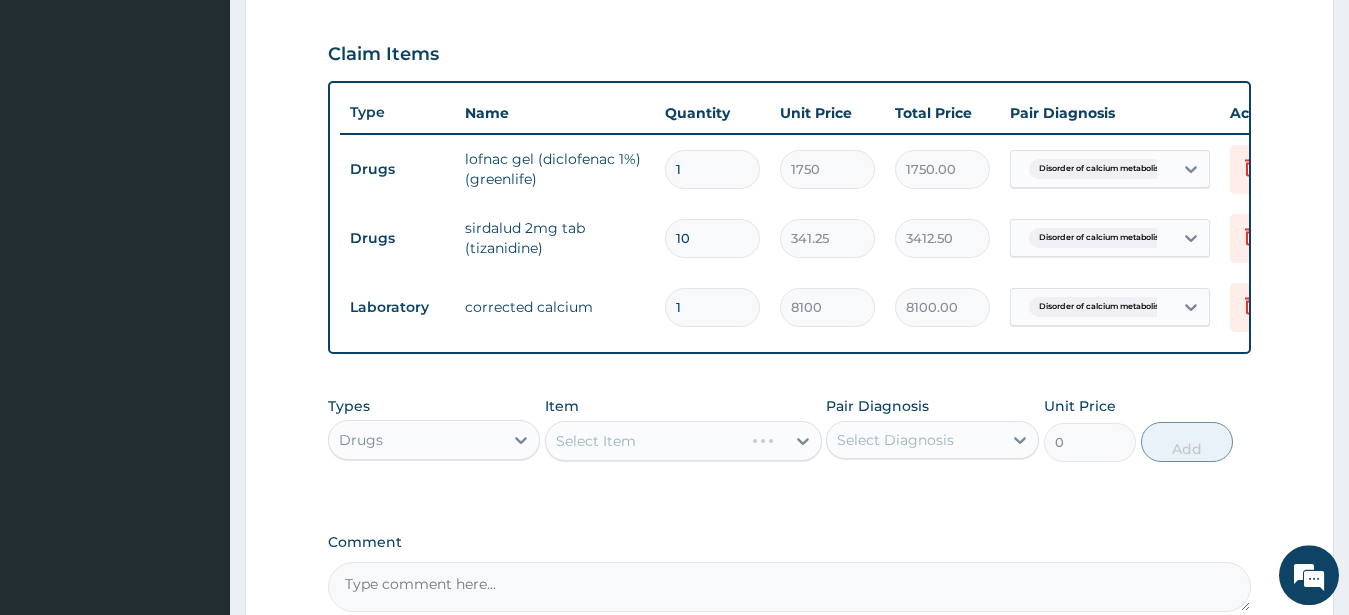 scroll, scrollTop: 887, scrollLeft: 0, axis: vertical 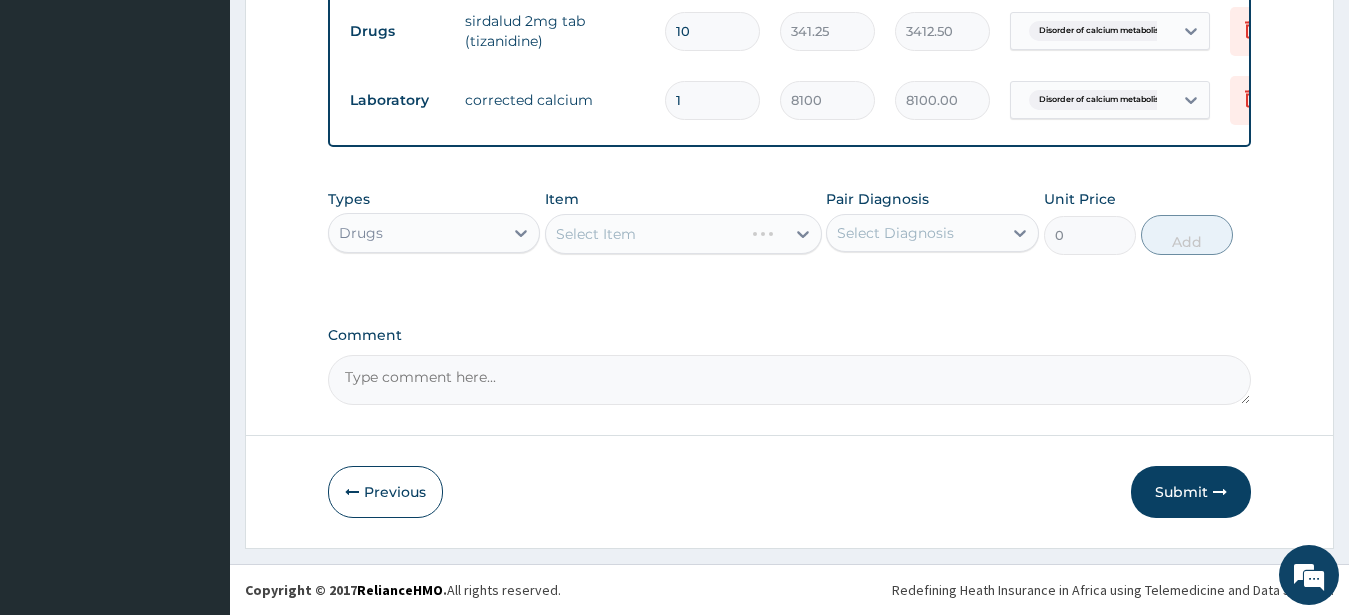 click on "Select Item" at bounding box center (683, 234) 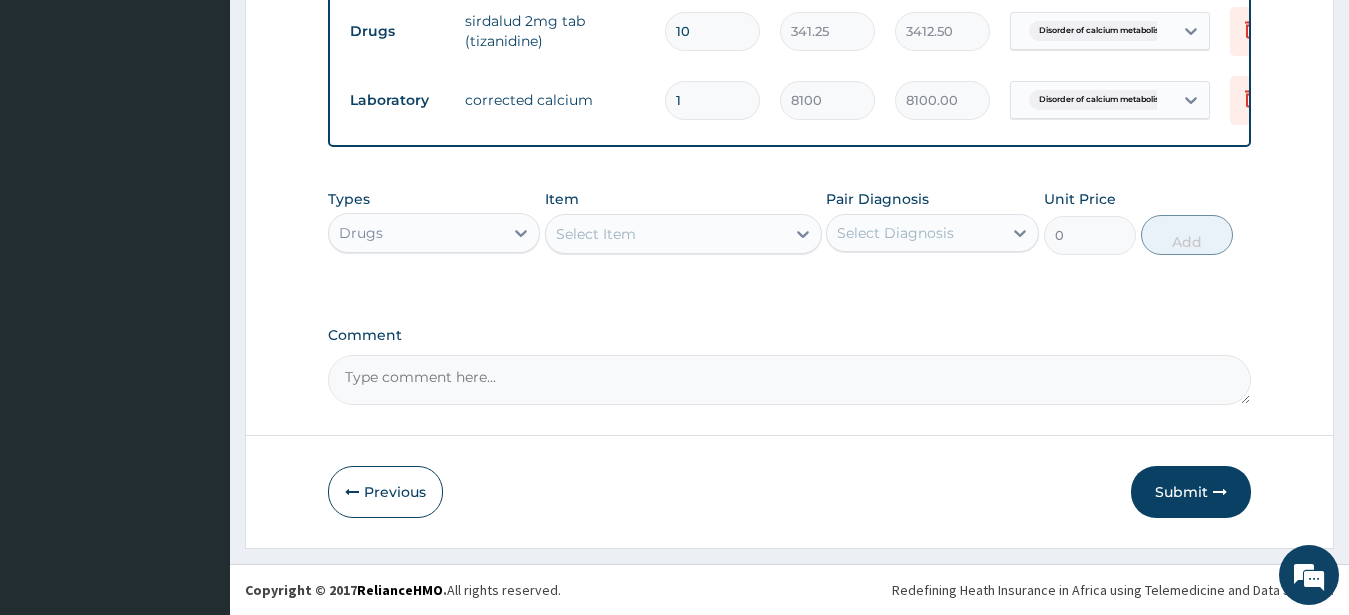 click on "Types Drugs Item Select Item Pair Diagnosis Select Diagnosis Unit Price 0 Add" at bounding box center (790, 222) 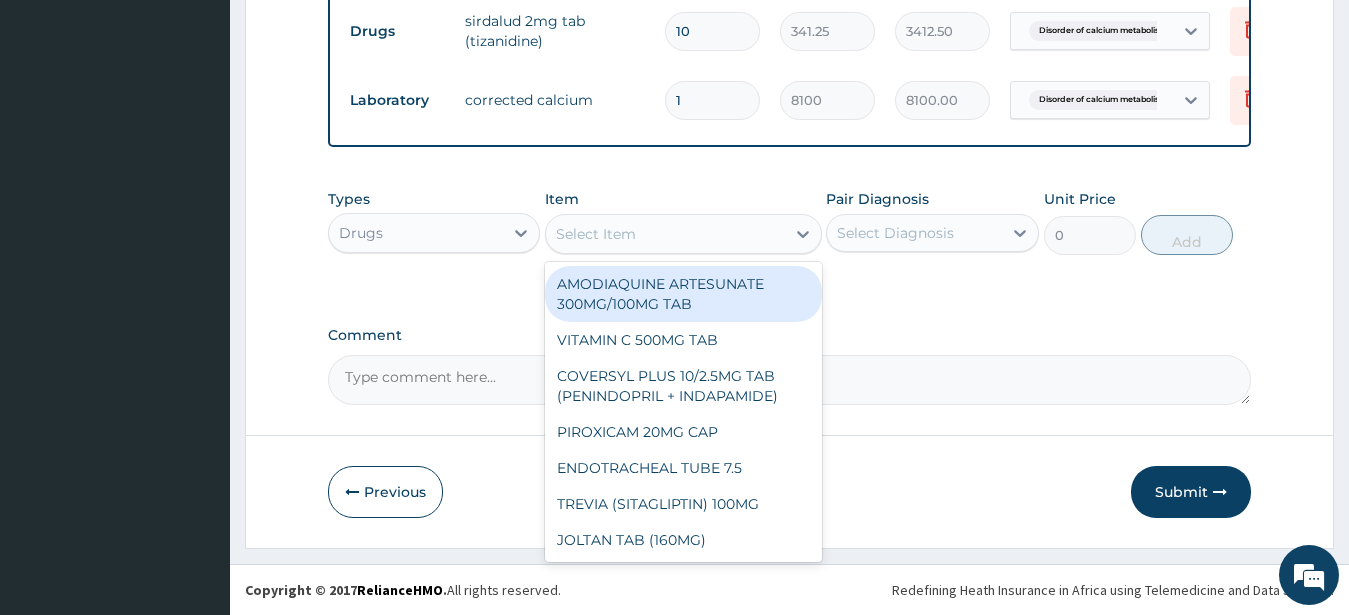paste on "IBUPROFEN 200G TAB" 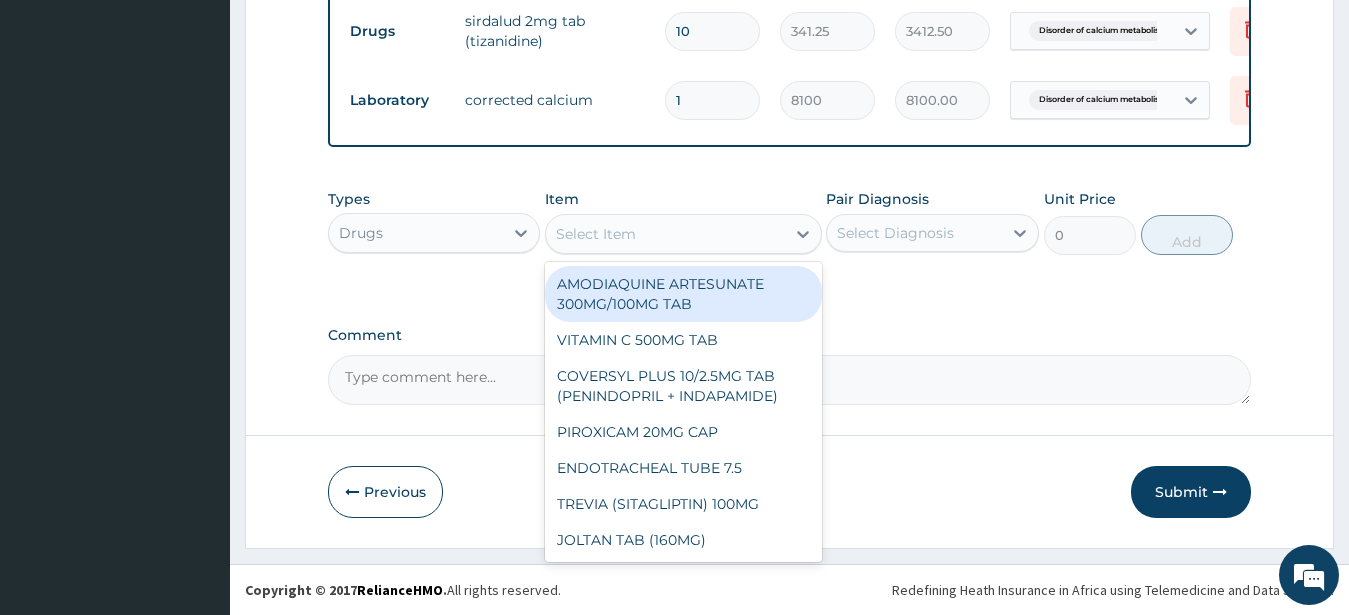 type on "IBUPROFEN 200G TAB" 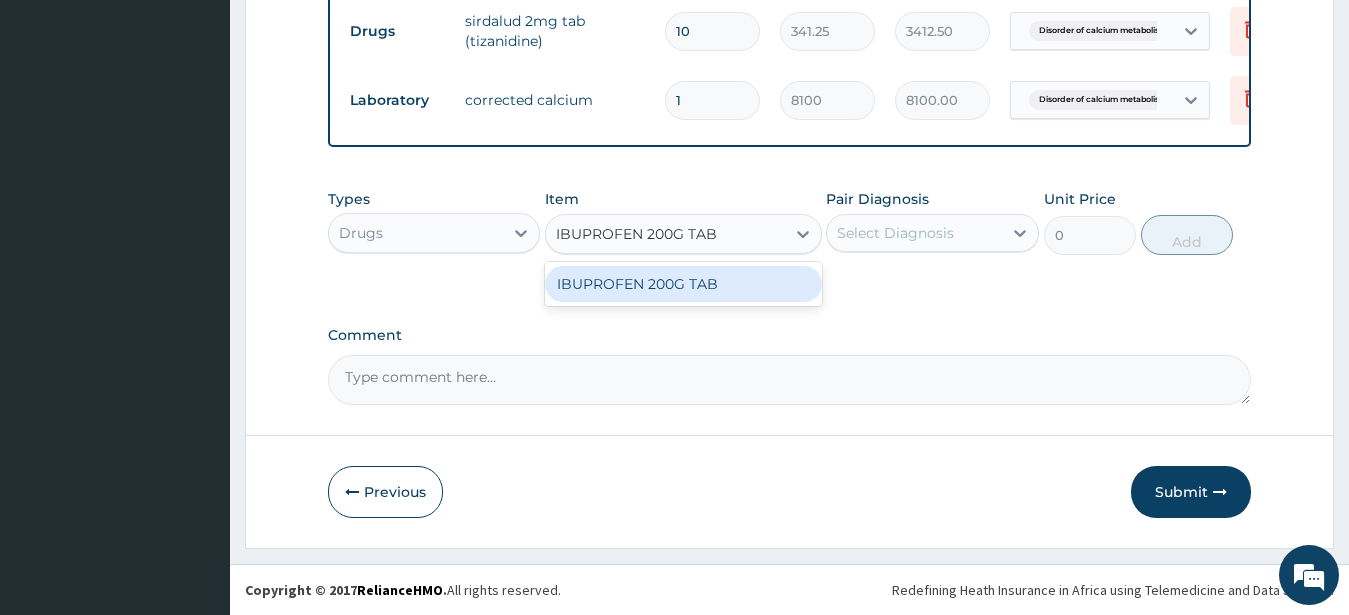 click on "IBUPROFEN 200G TAB" at bounding box center (683, 284) 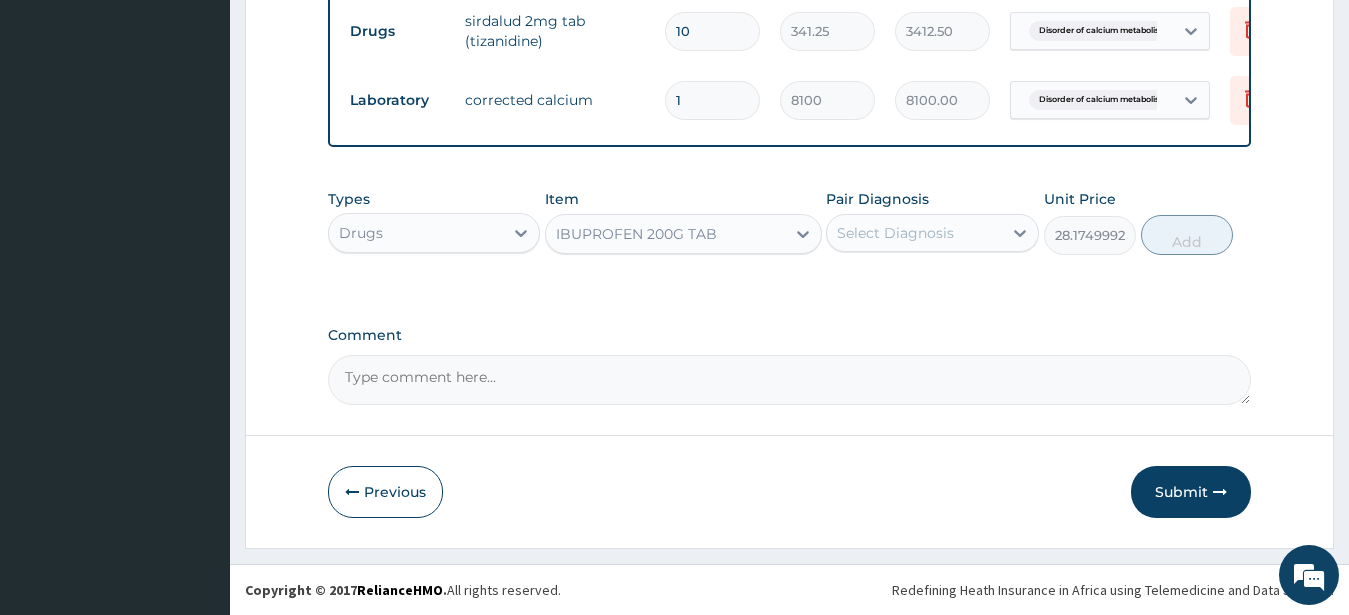 click on "Select Diagnosis" at bounding box center [895, 233] 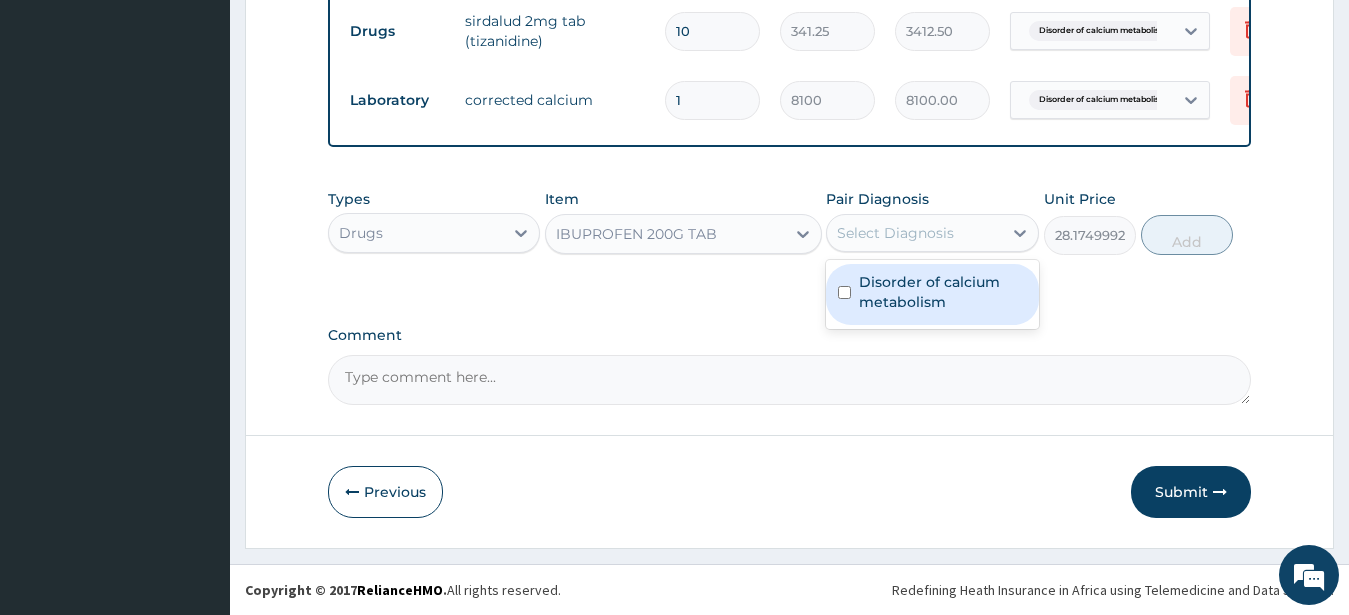 click on "Disorder of calcium metabolism" at bounding box center [943, 292] 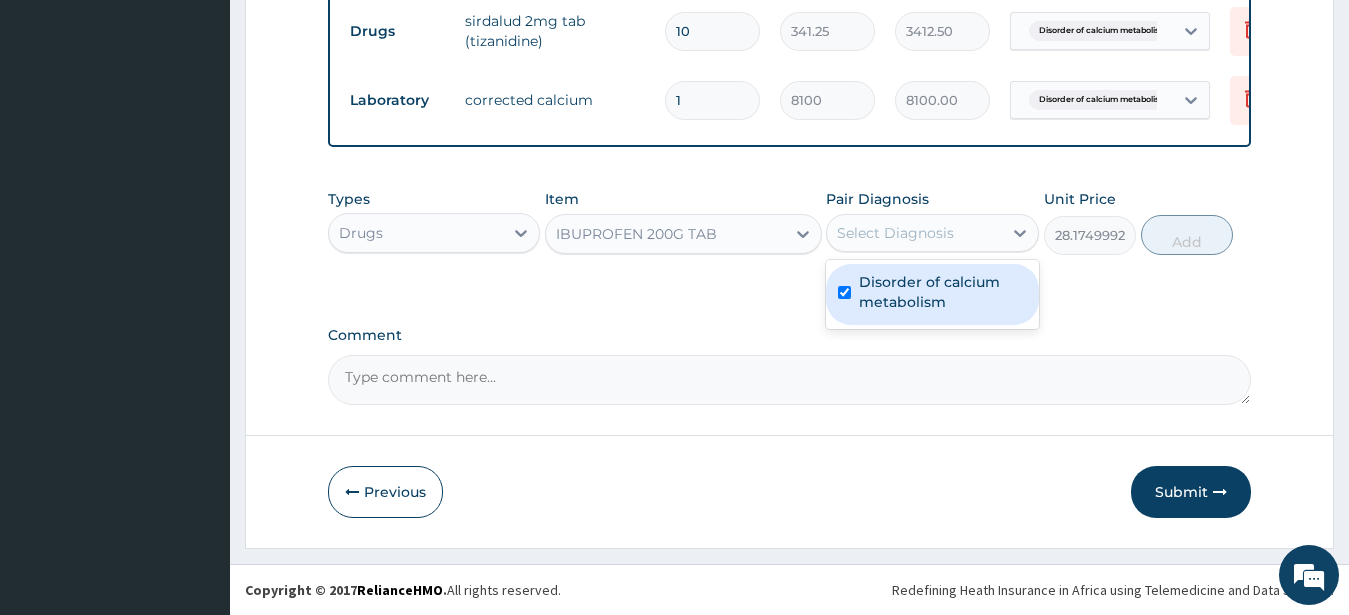 checkbox on "true" 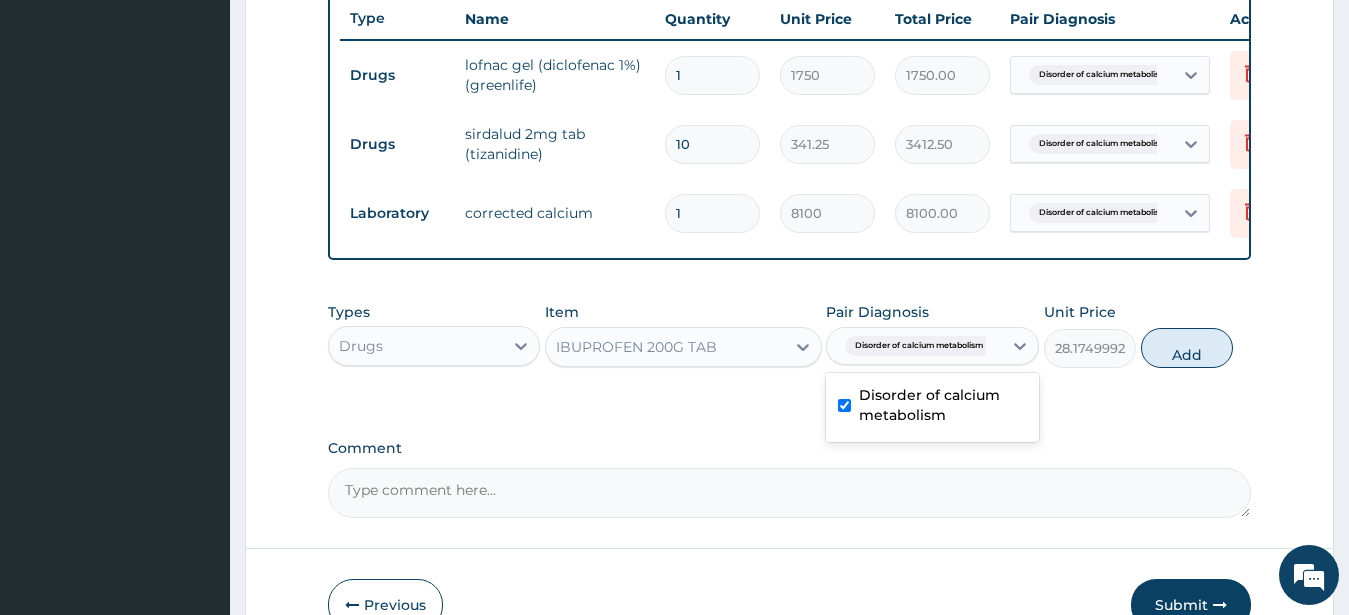 scroll, scrollTop: 683, scrollLeft: 0, axis: vertical 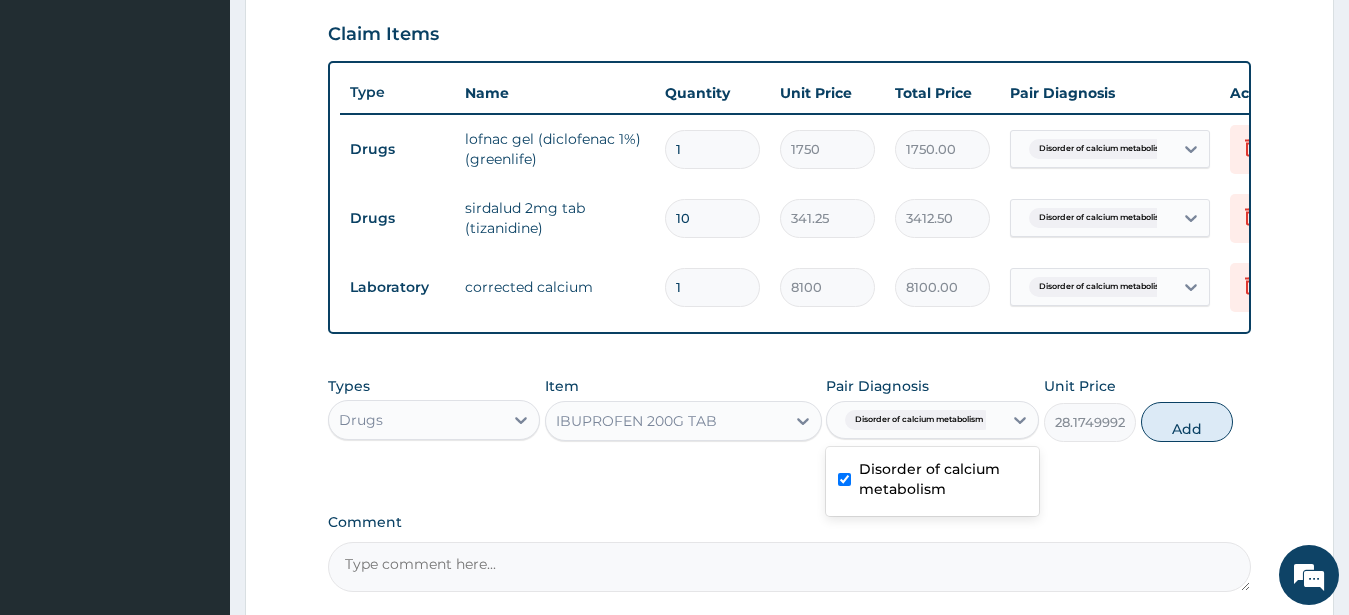 drag, startPoint x: 1177, startPoint y: 442, endPoint x: 1179, endPoint y: 432, distance: 10.198039 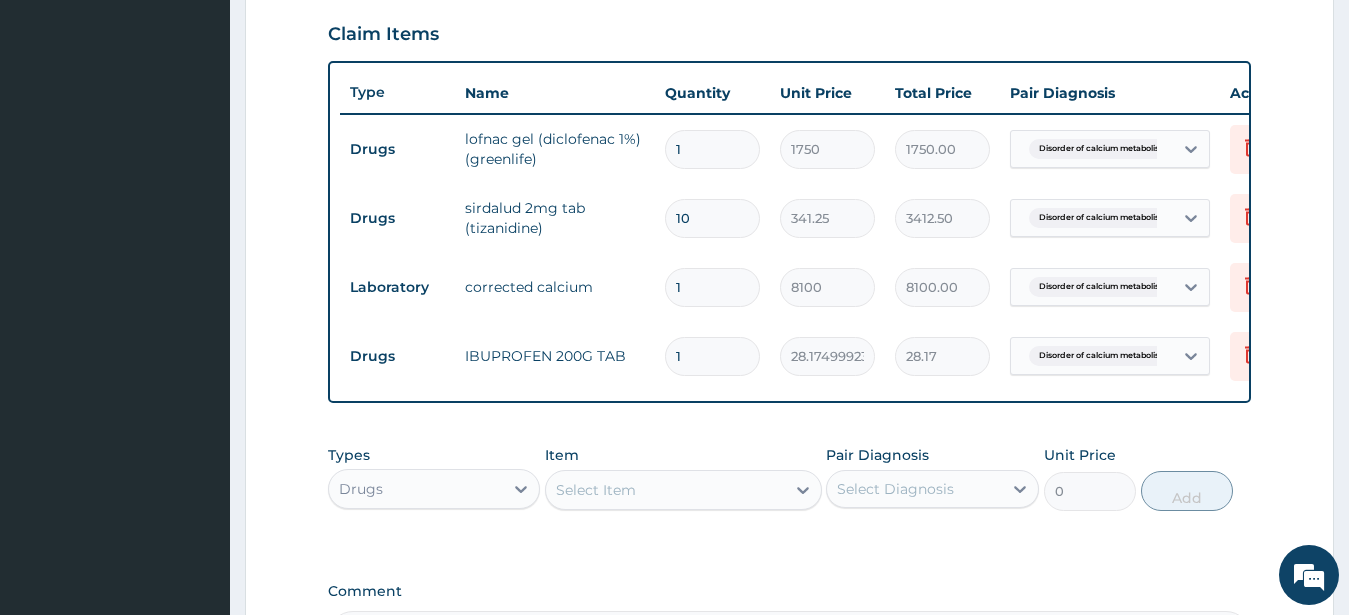 drag, startPoint x: 706, startPoint y: 355, endPoint x: 619, endPoint y: 342, distance: 87.965904 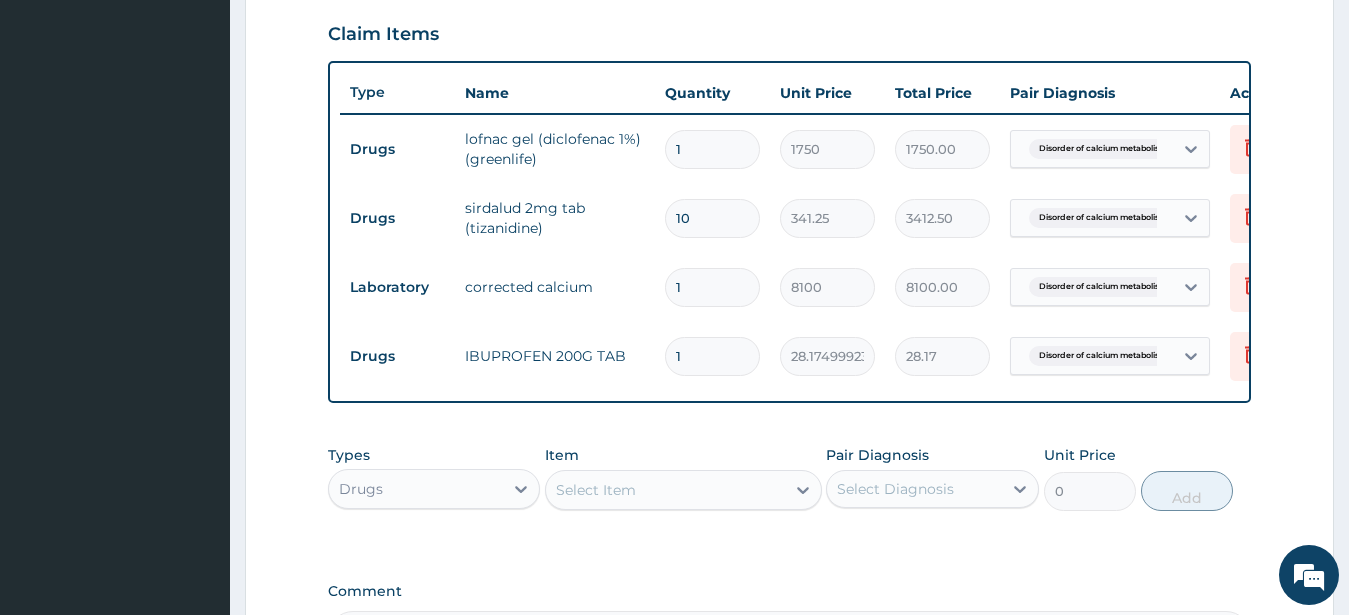 type on "2" 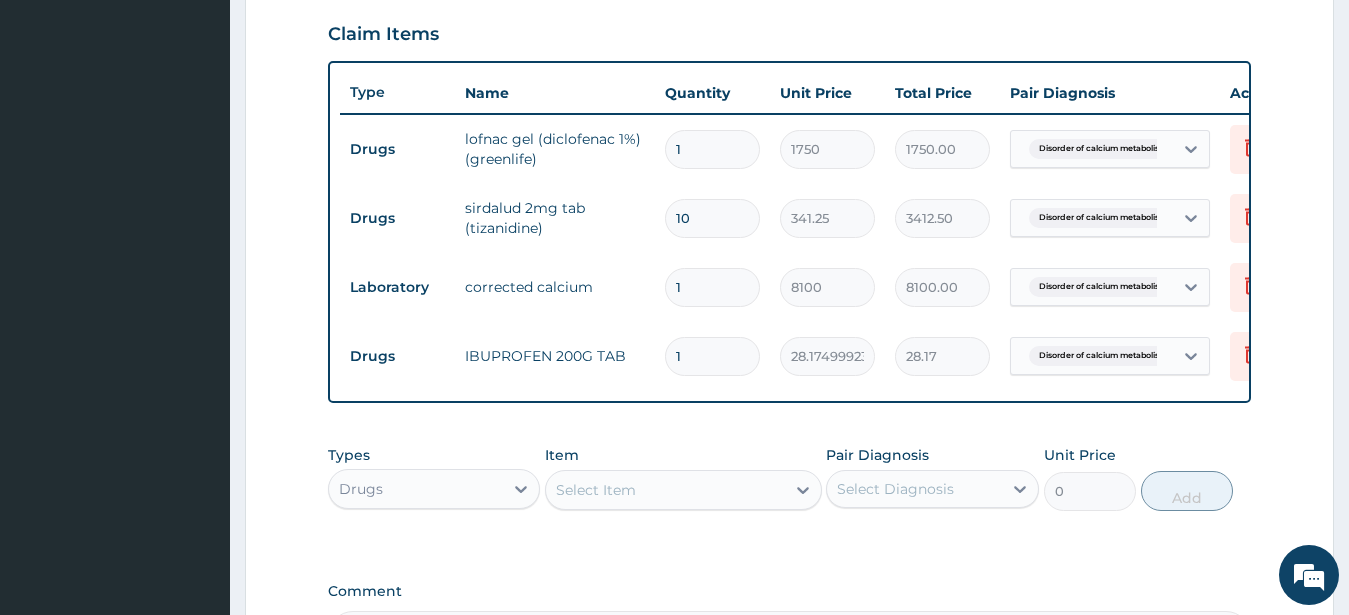 type on "56.35" 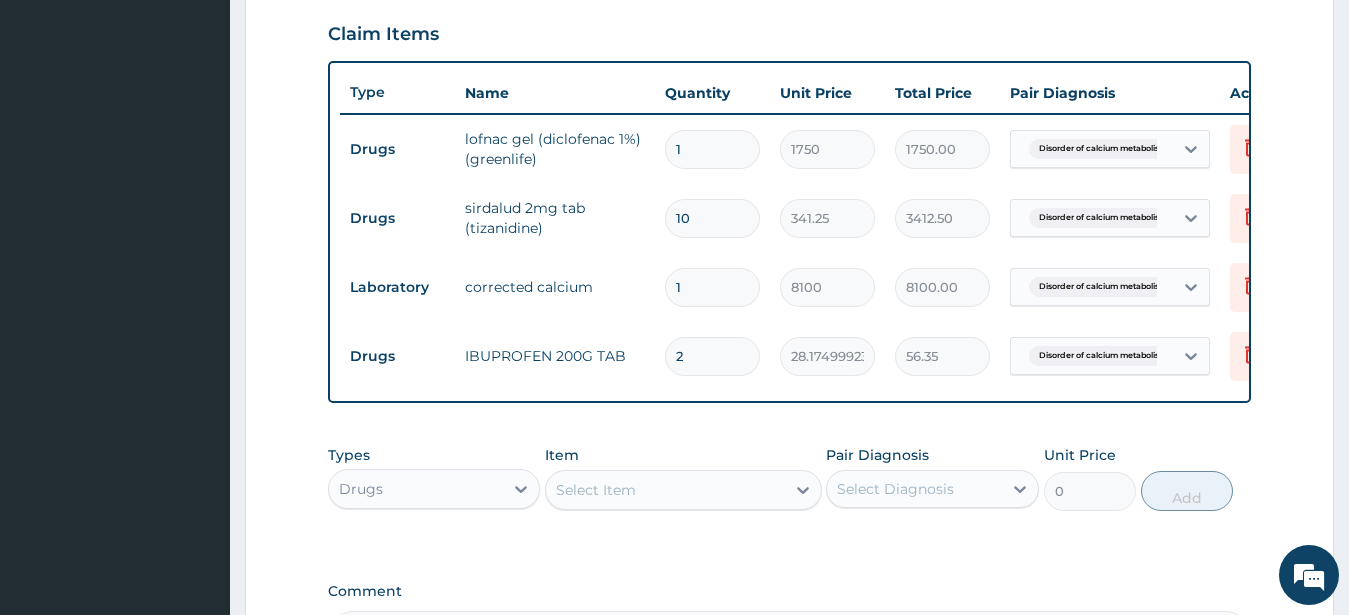 type on "20" 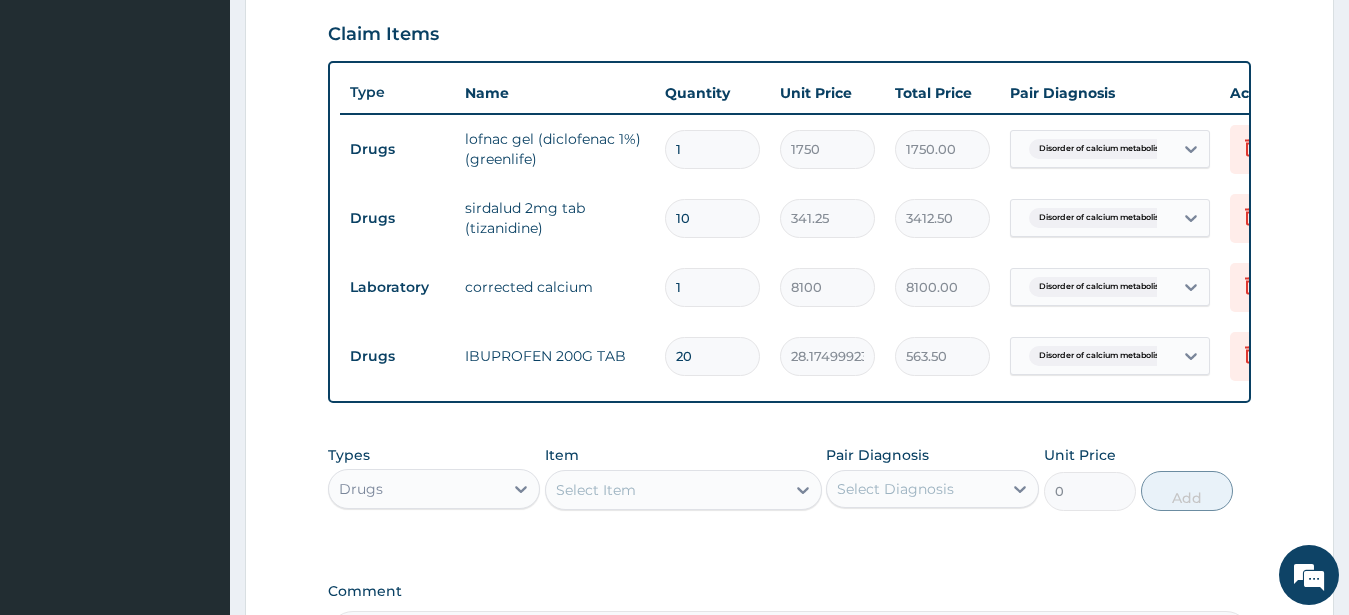 type on "20" 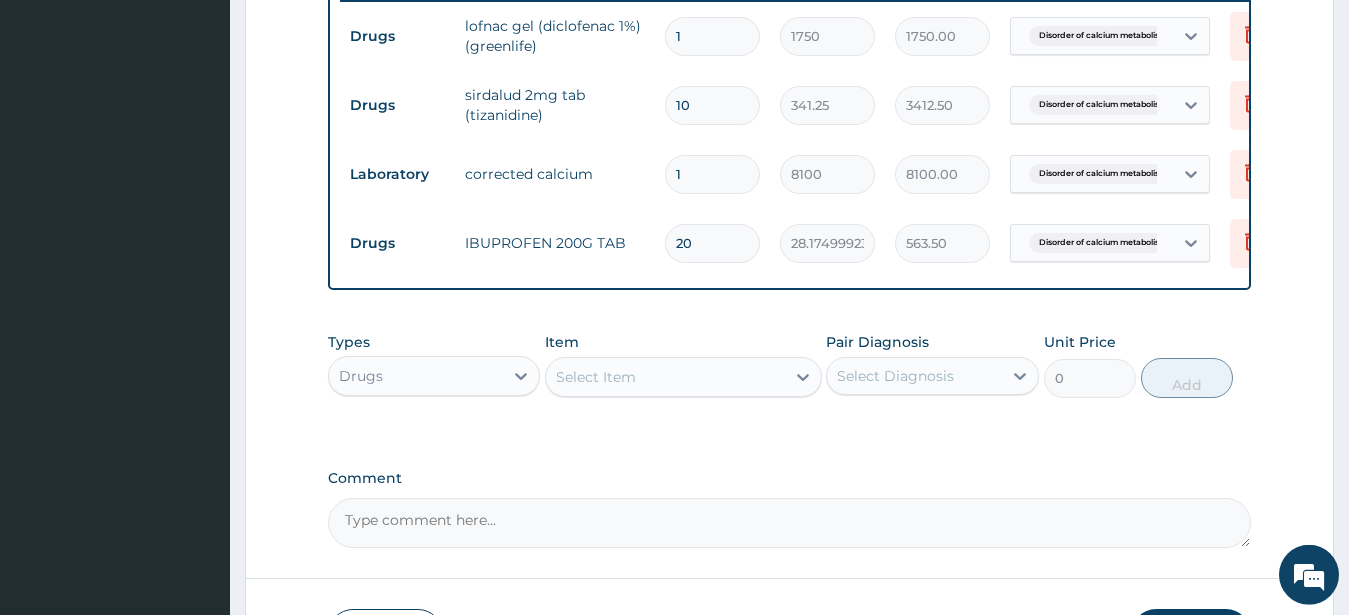 scroll, scrollTop: 956, scrollLeft: 0, axis: vertical 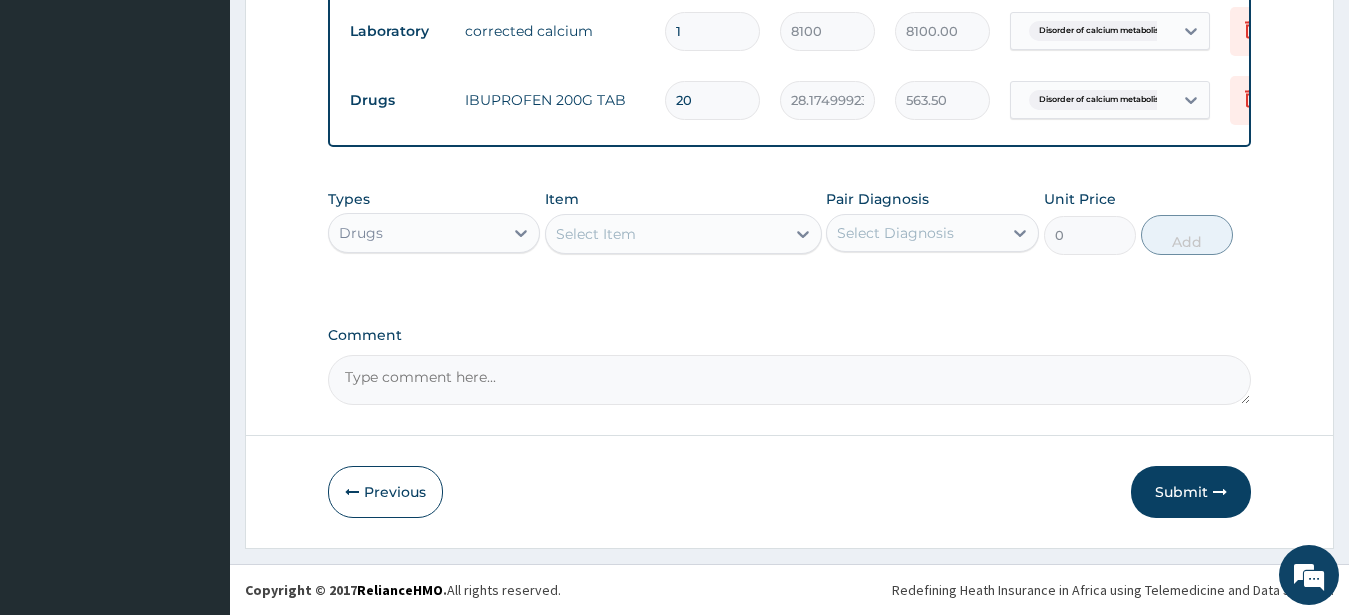 click on "Drugs" at bounding box center [416, 233] 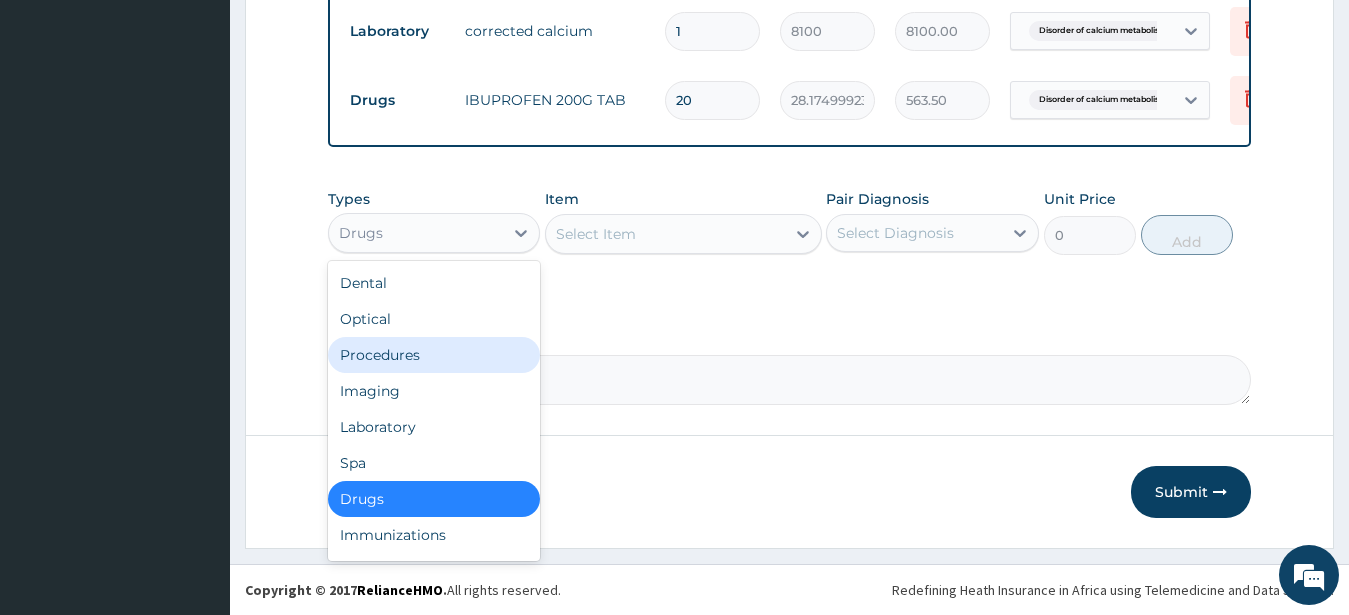 click on "Procedures" at bounding box center [434, 355] 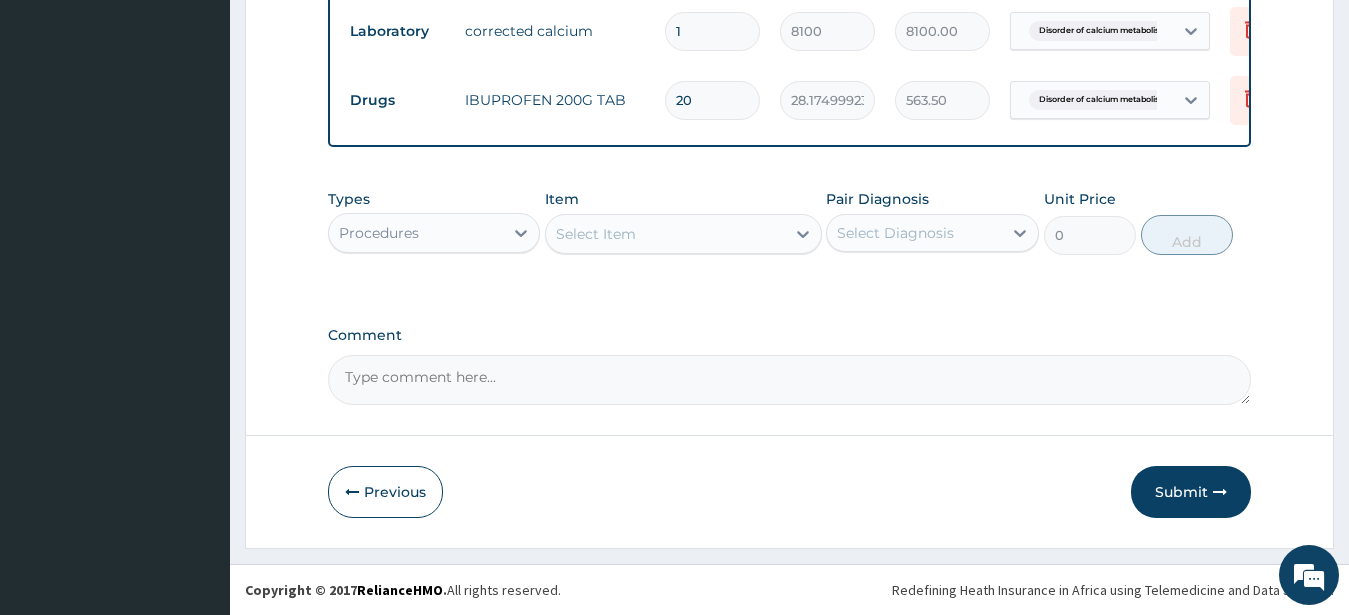 click on "Select Item" at bounding box center [596, 234] 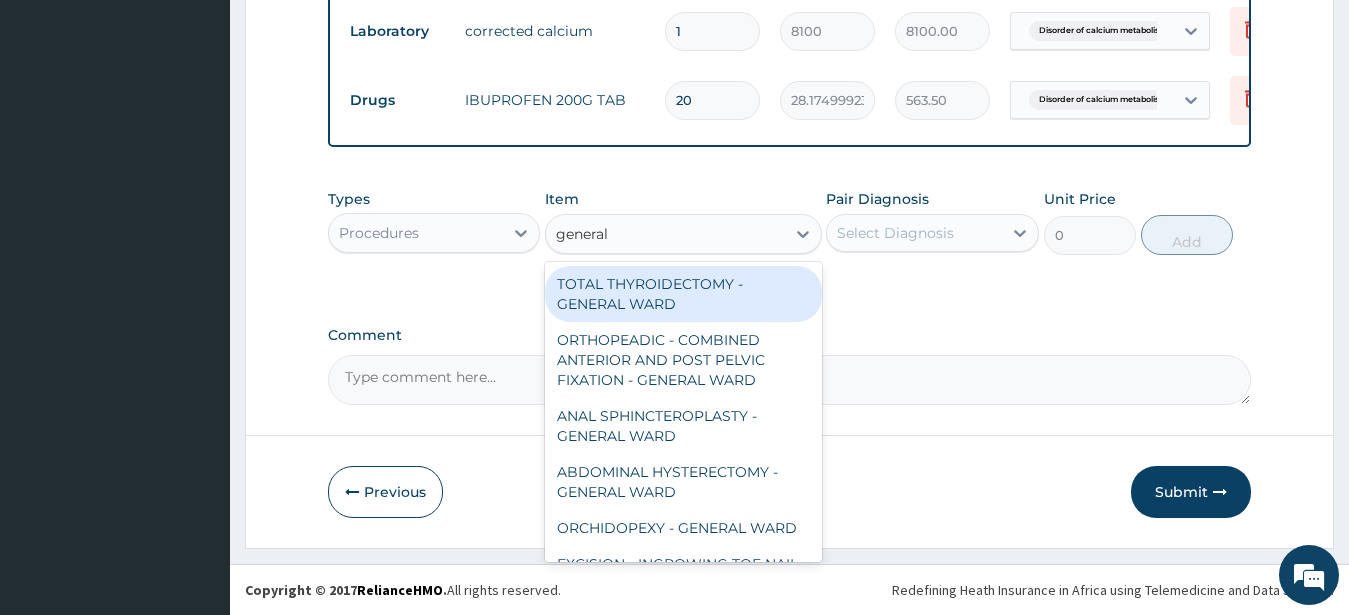 type on "general c" 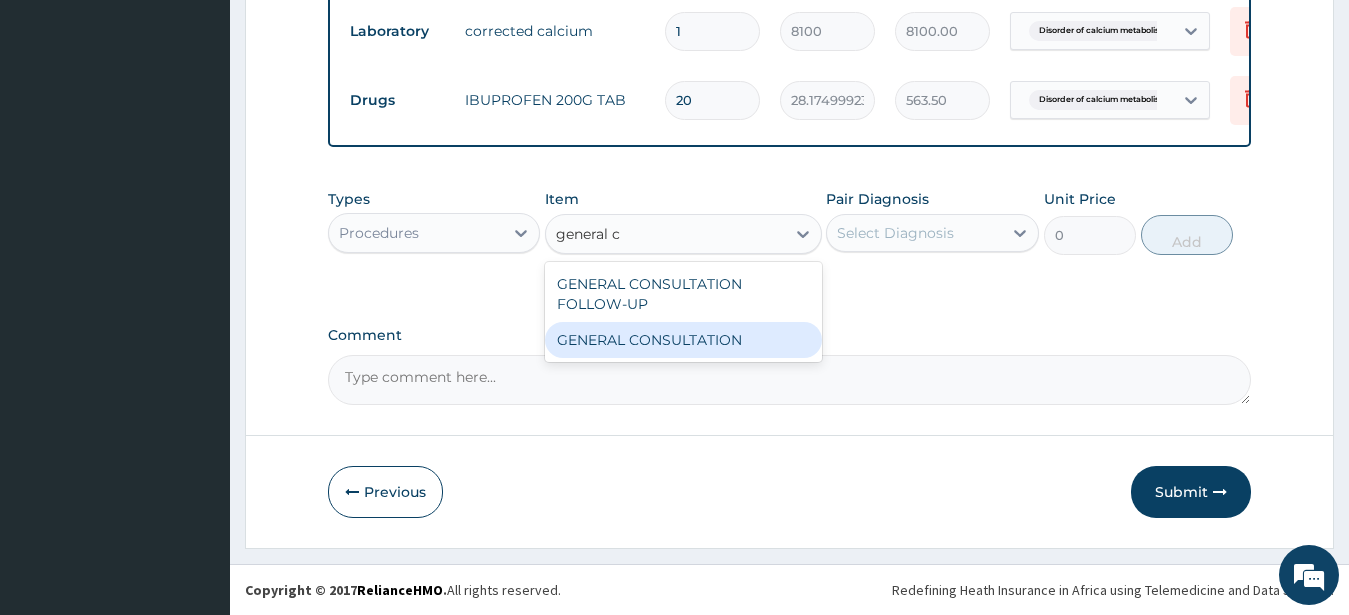 drag, startPoint x: 741, startPoint y: 337, endPoint x: 753, endPoint y: 346, distance: 15 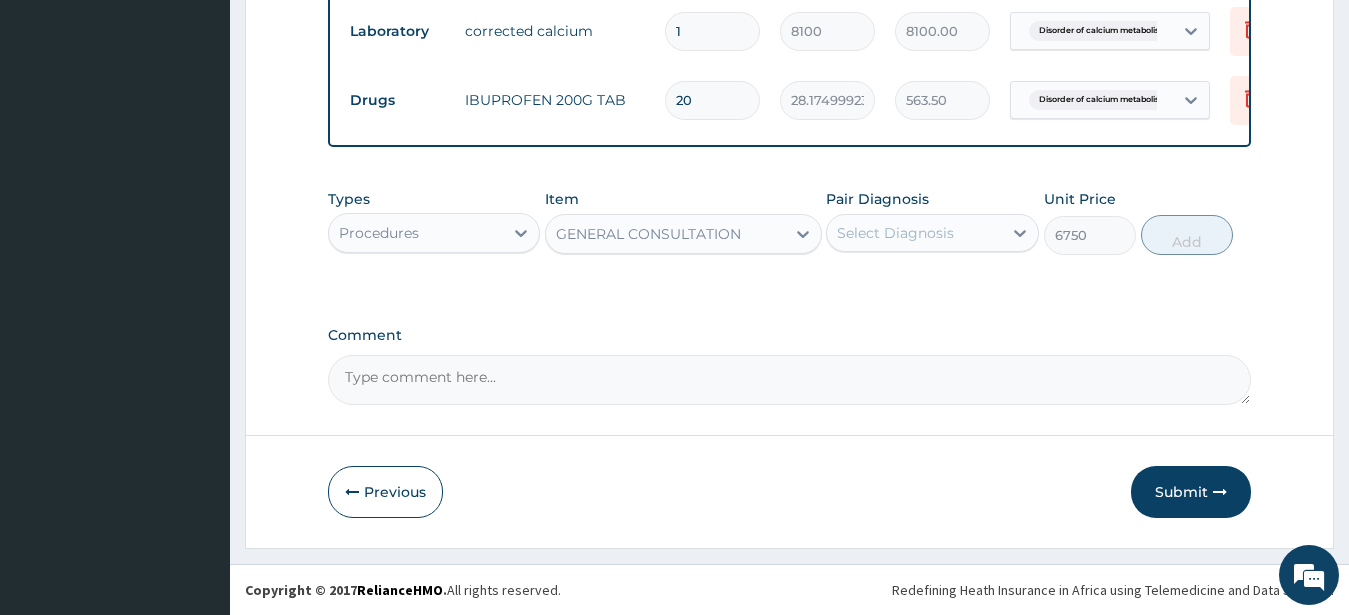 click on "Select Diagnosis" at bounding box center [895, 233] 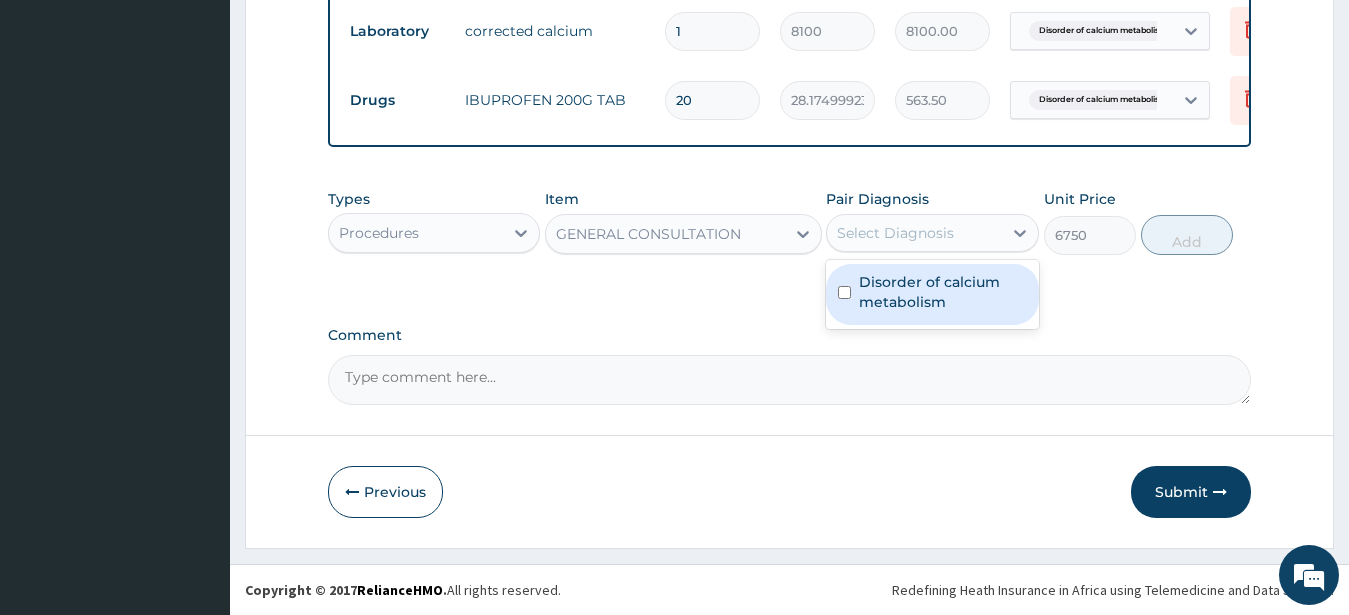 drag, startPoint x: 976, startPoint y: 294, endPoint x: 1019, endPoint y: 286, distance: 43.737854 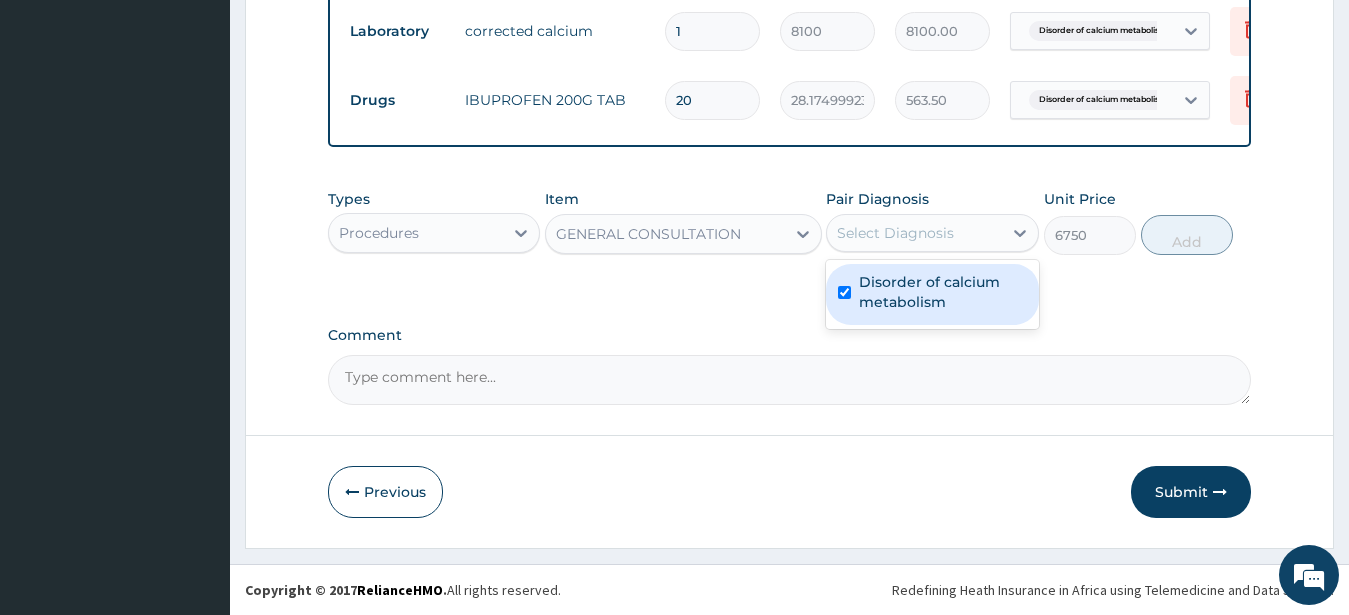 checkbox on "true" 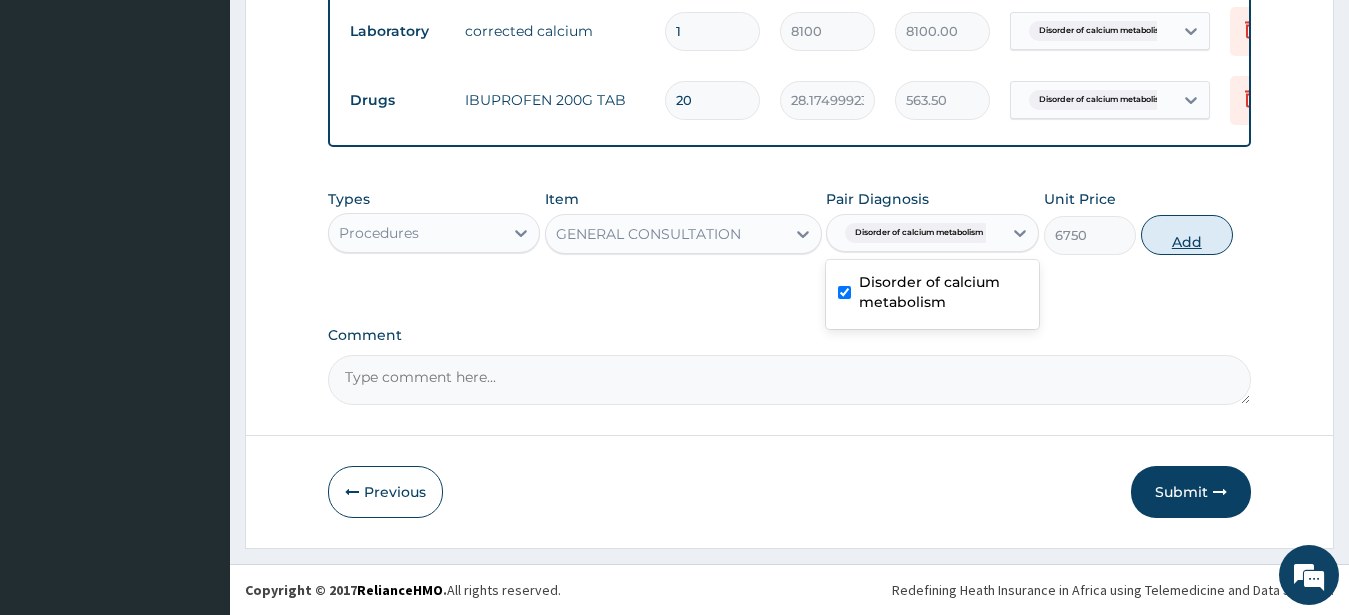 drag, startPoint x: 1182, startPoint y: 233, endPoint x: 1187, endPoint y: 224, distance: 10.29563 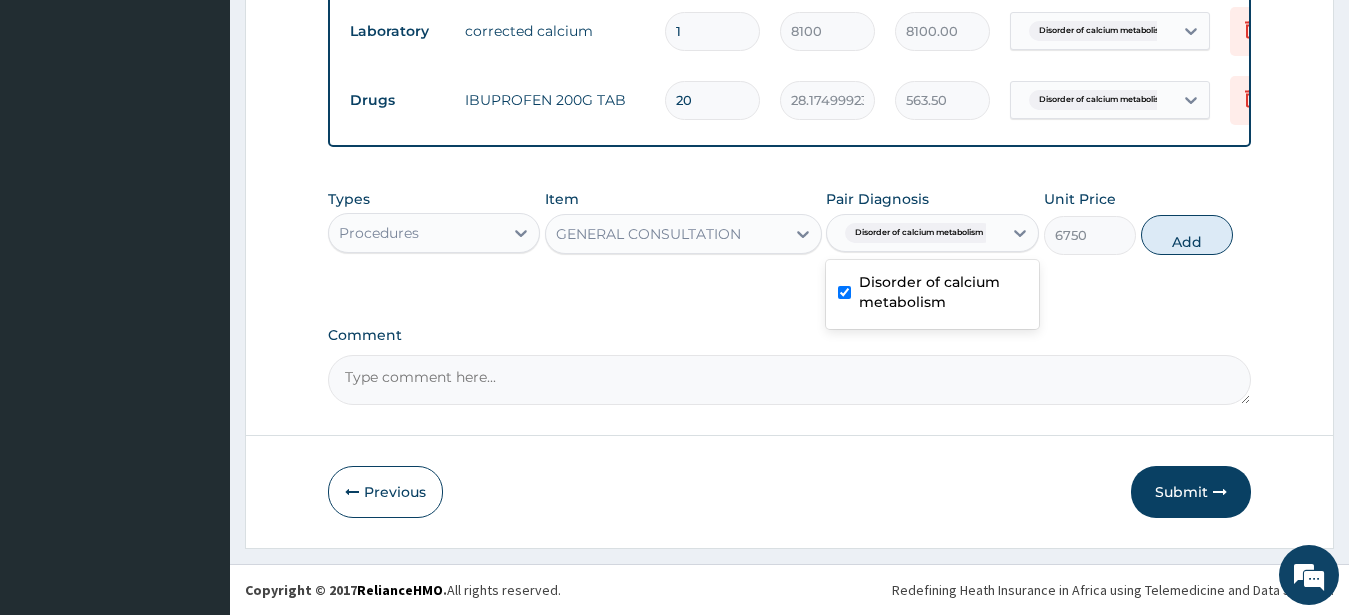 click on "Add" at bounding box center [1187, 235] 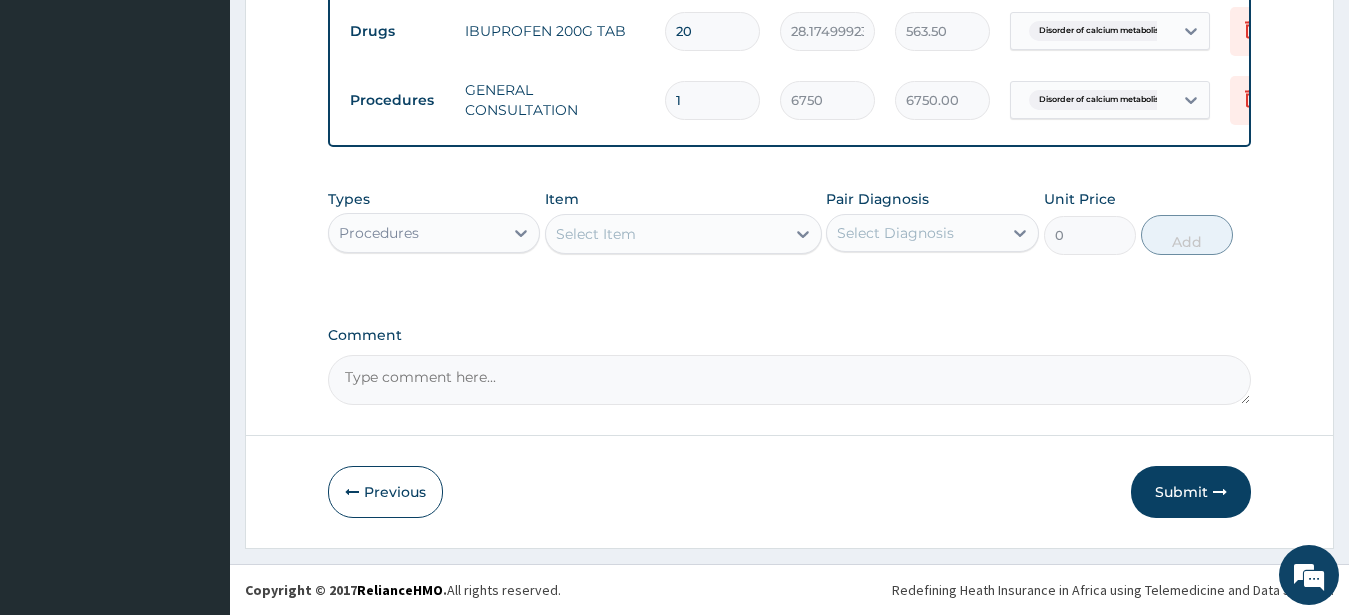 click on "Submit" at bounding box center (1191, 492) 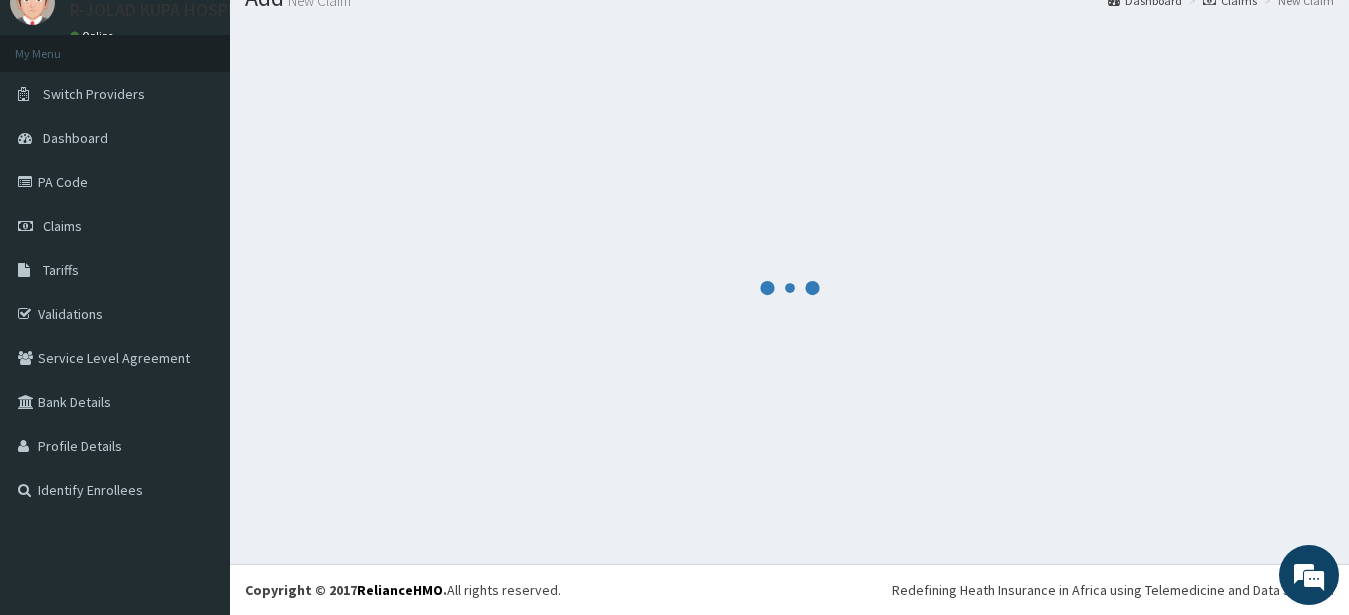 scroll, scrollTop: 80, scrollLeft: 0, axis: vertical 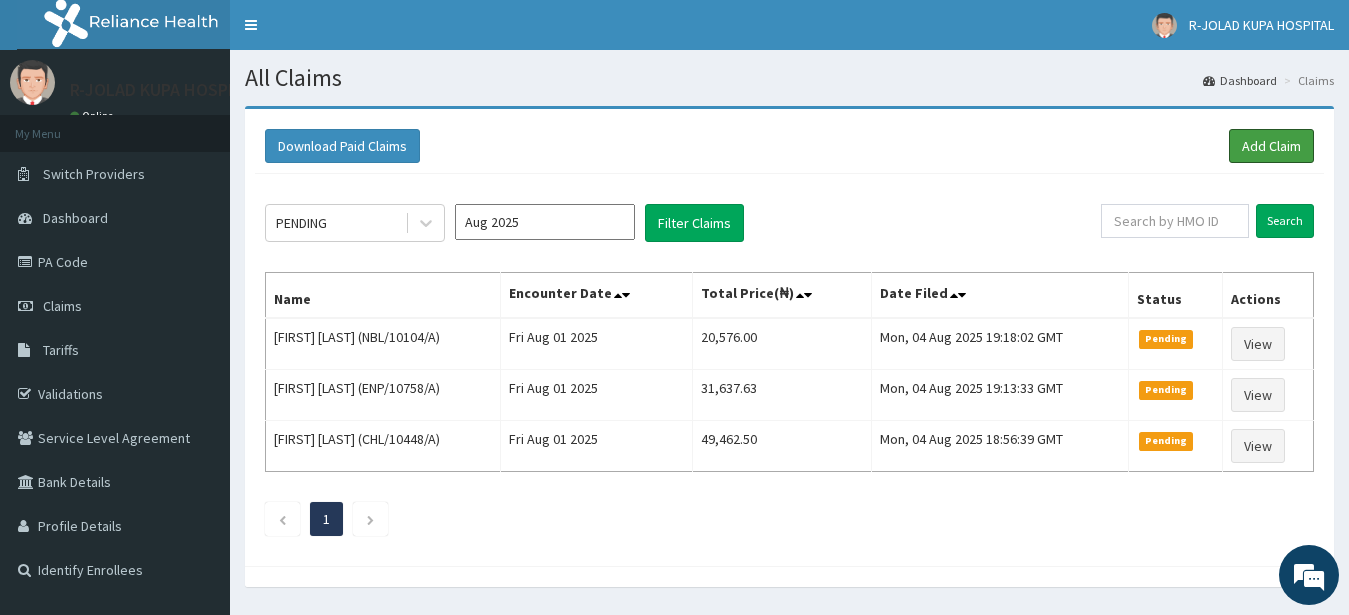 drag, startPoint x: 1250, startPoint y: 151, endPoint x: 1250, endPoint y: 127, distance: 24 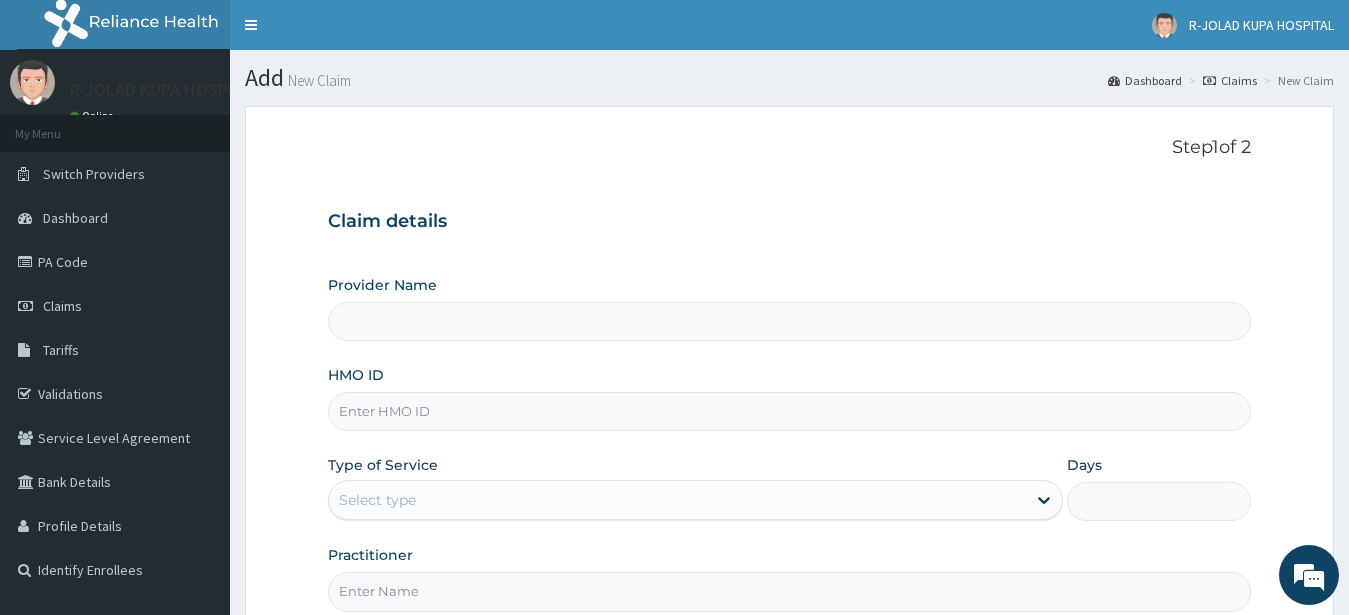 scroll, scrollTop: 207, scrollLeft: 0, axis: vertical 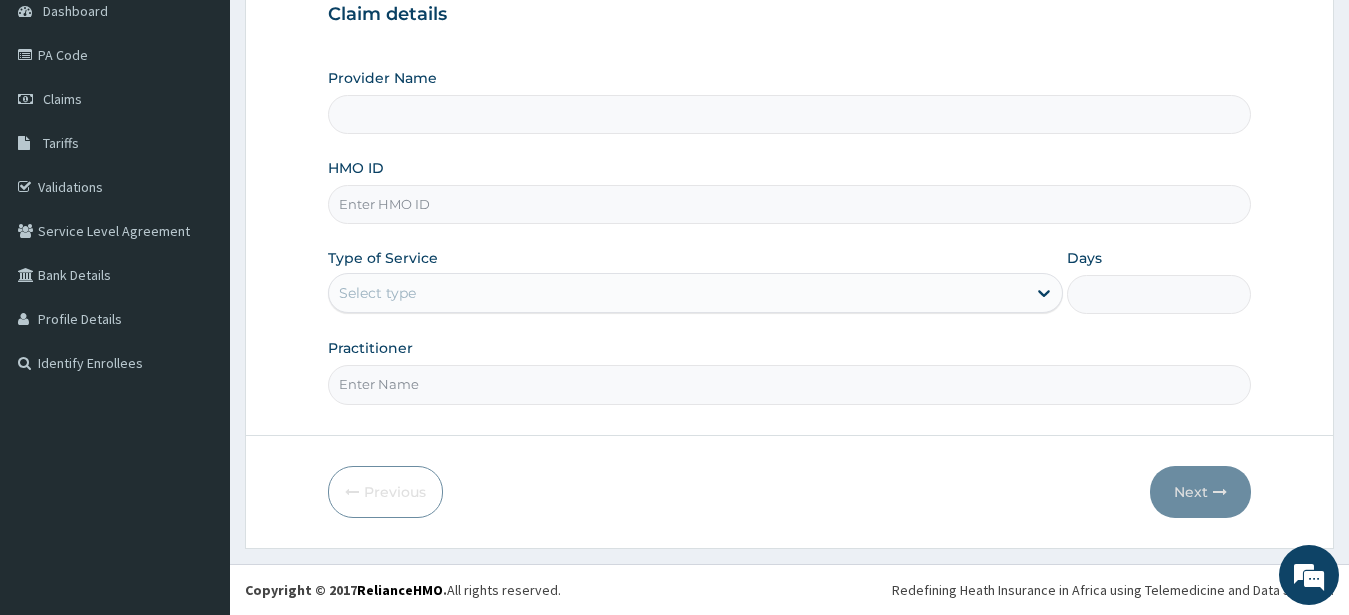click on "HMO ID" at bounding box center [790, 204] 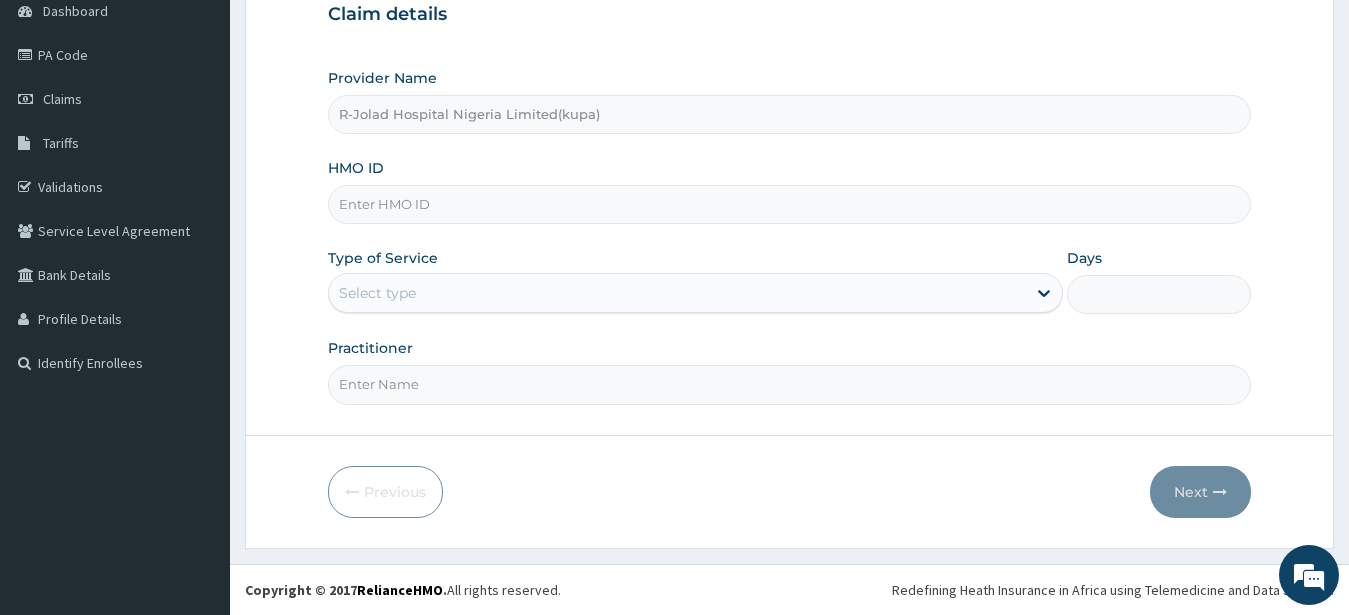 paste on "CAX/10017/A" 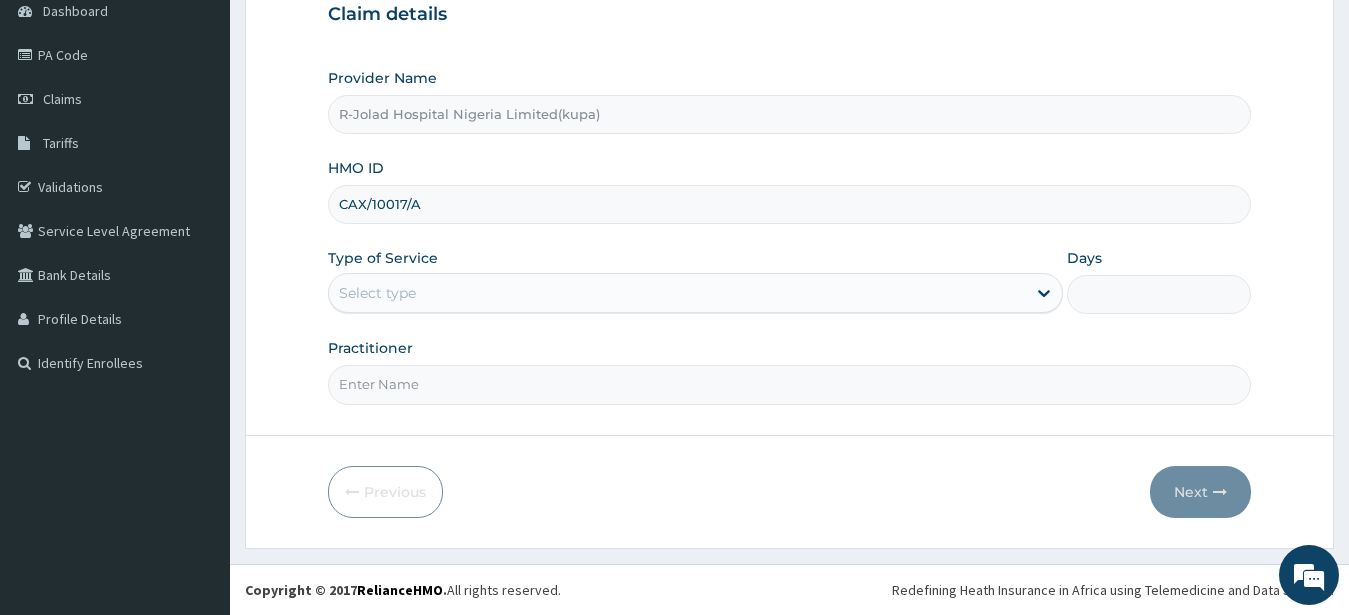 type on "CAX/10017/A" 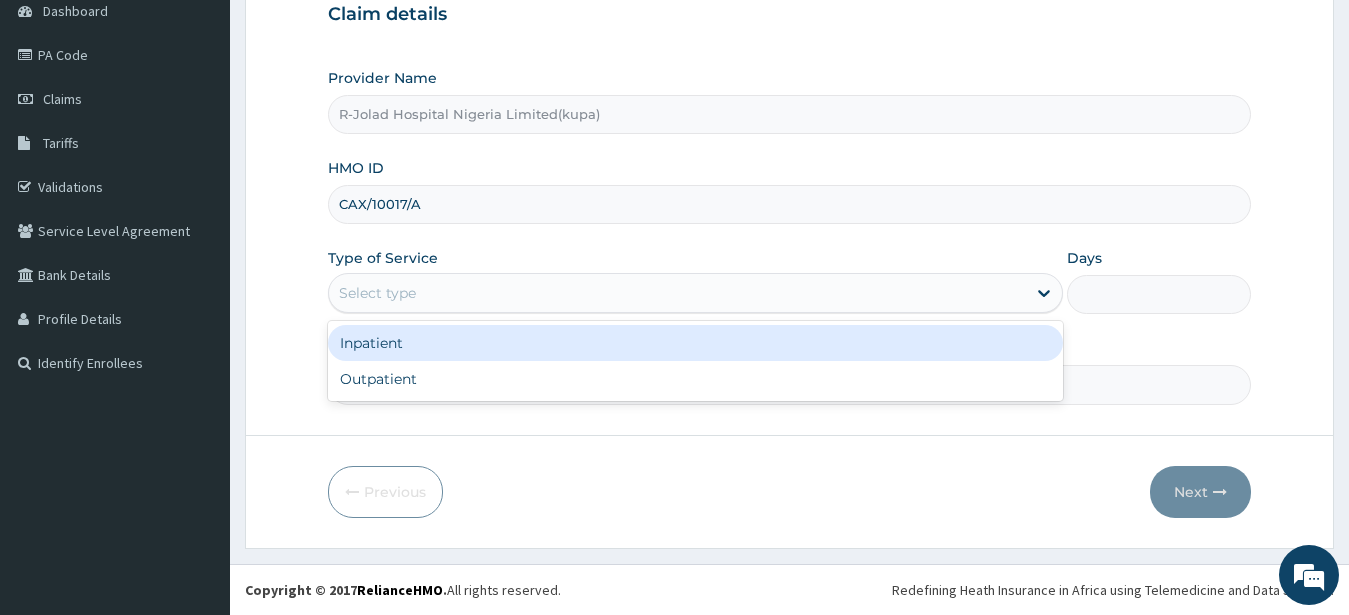 drag, startPoint x: 369, startPoint y: 294, endPoint x: 374, endPoint y: 359, distance: 65.192024 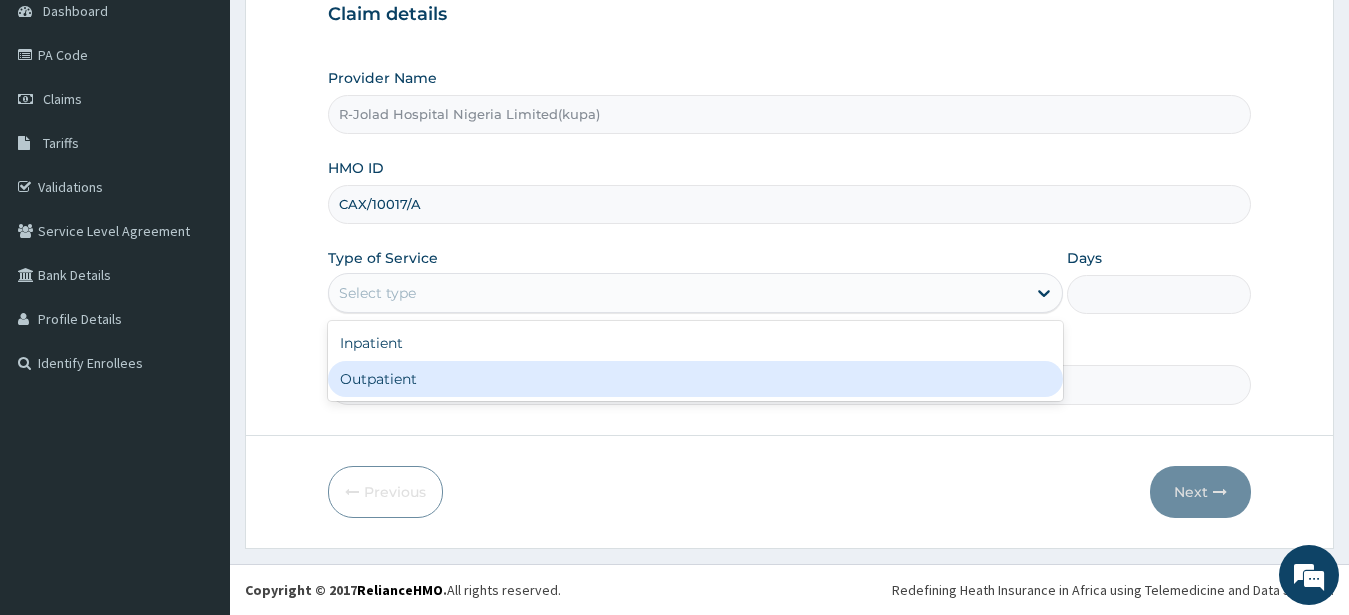 drag, startPoint x: 359, startPoint y: 387, endPoint x: 361, endPoint y: 372, distance: 15.132746 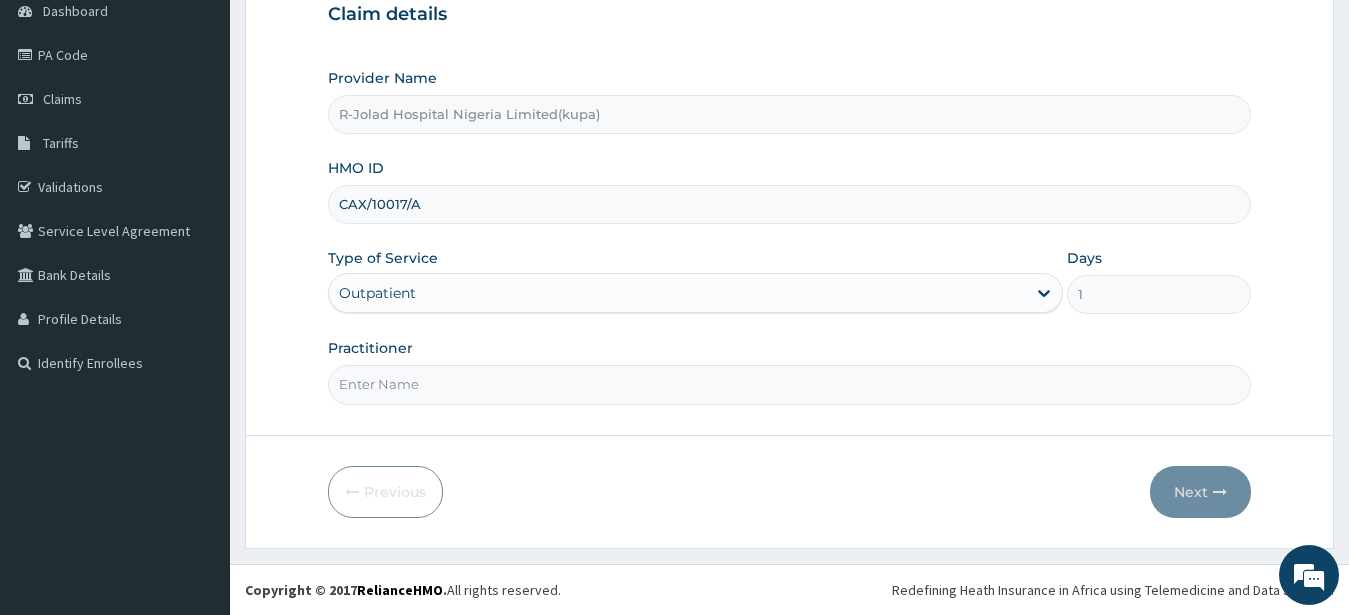 scroll, scrollTop: 0, scrollLeft: 0, axis: both 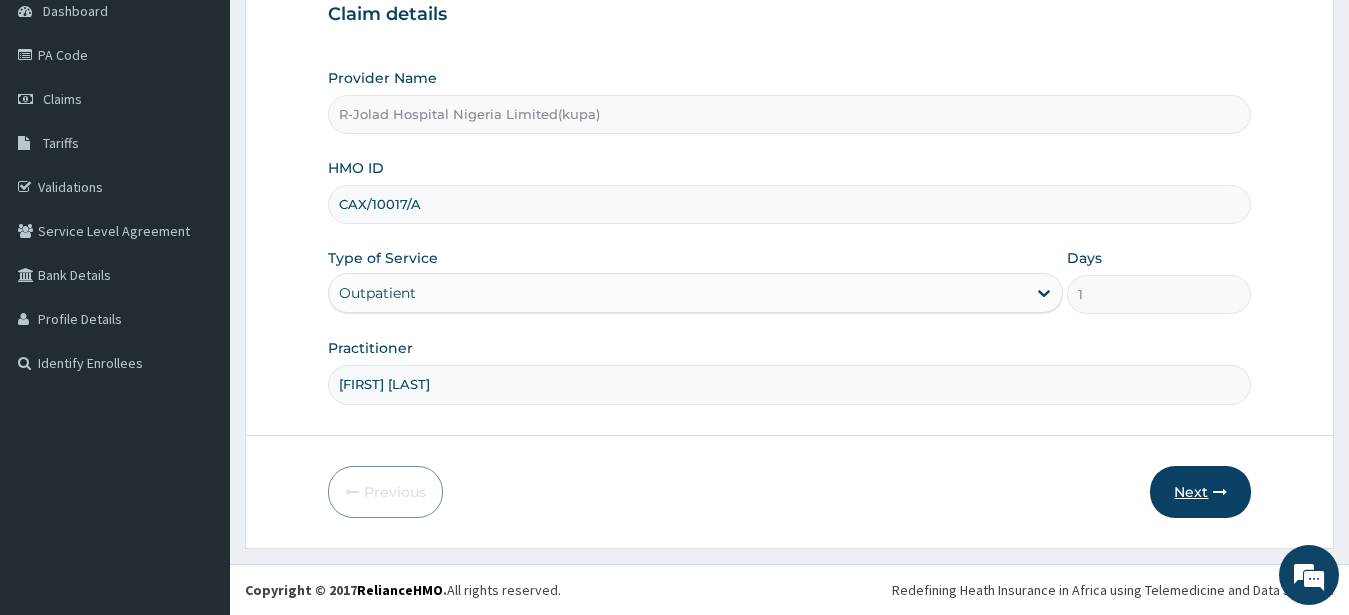 type on "JOSEPH JOHN" 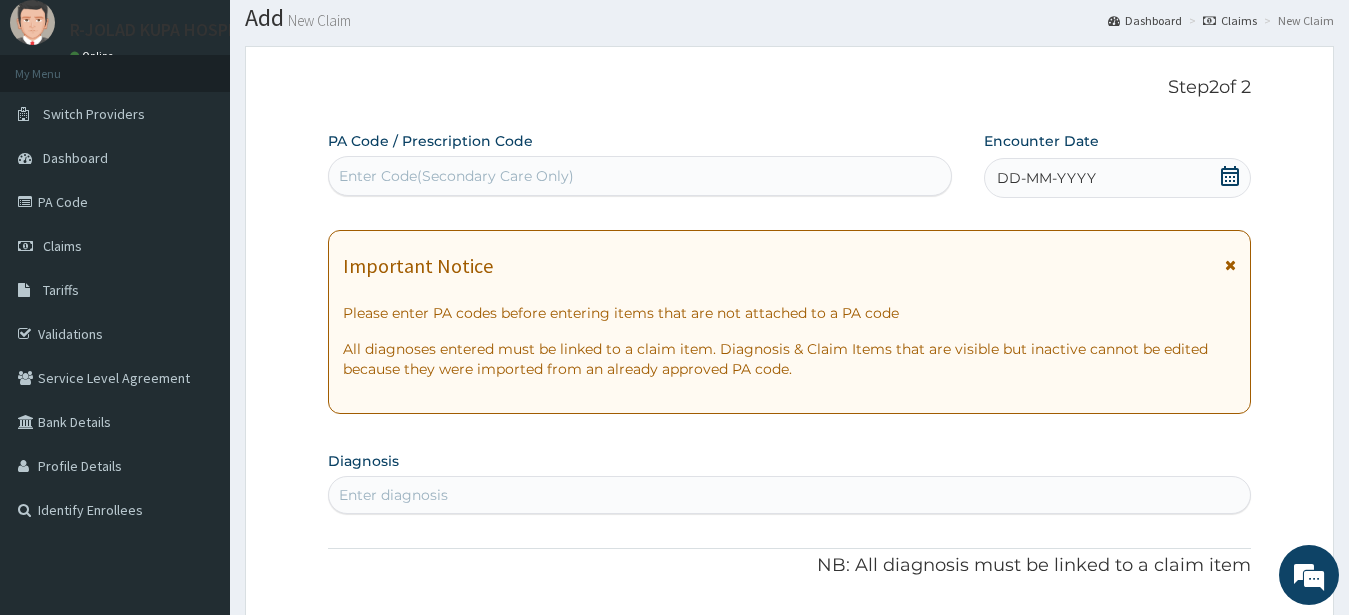 scroll, scrollTop: 0, scrollLeft: 0, axis: both 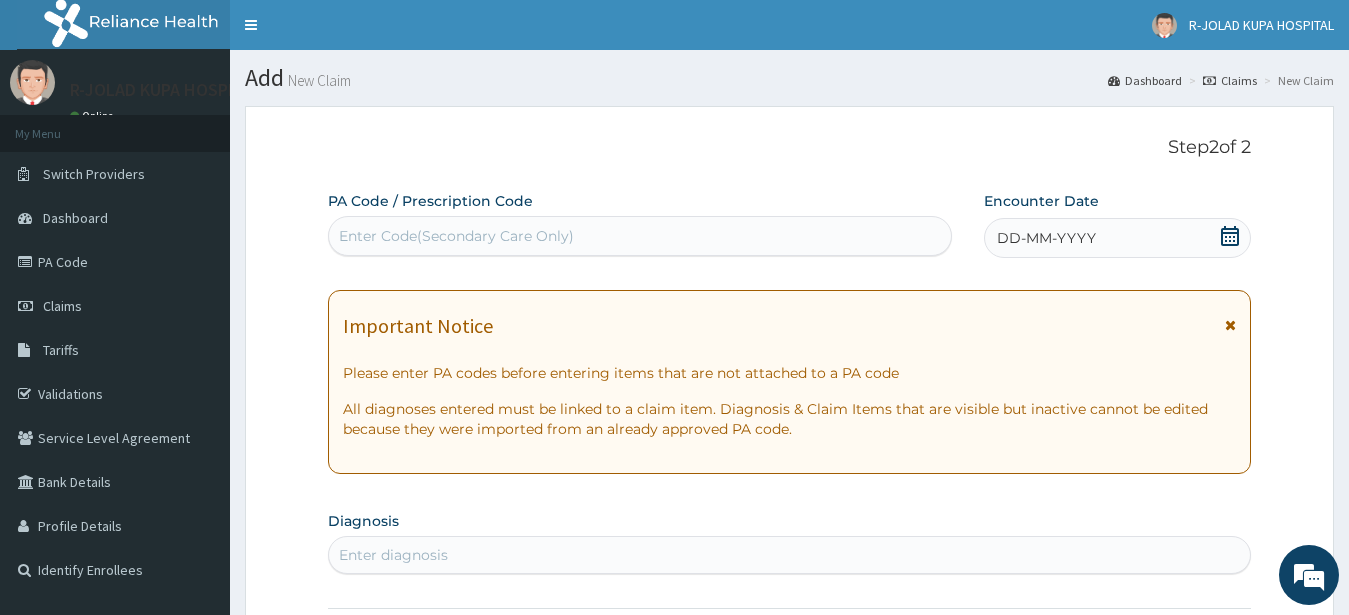 click 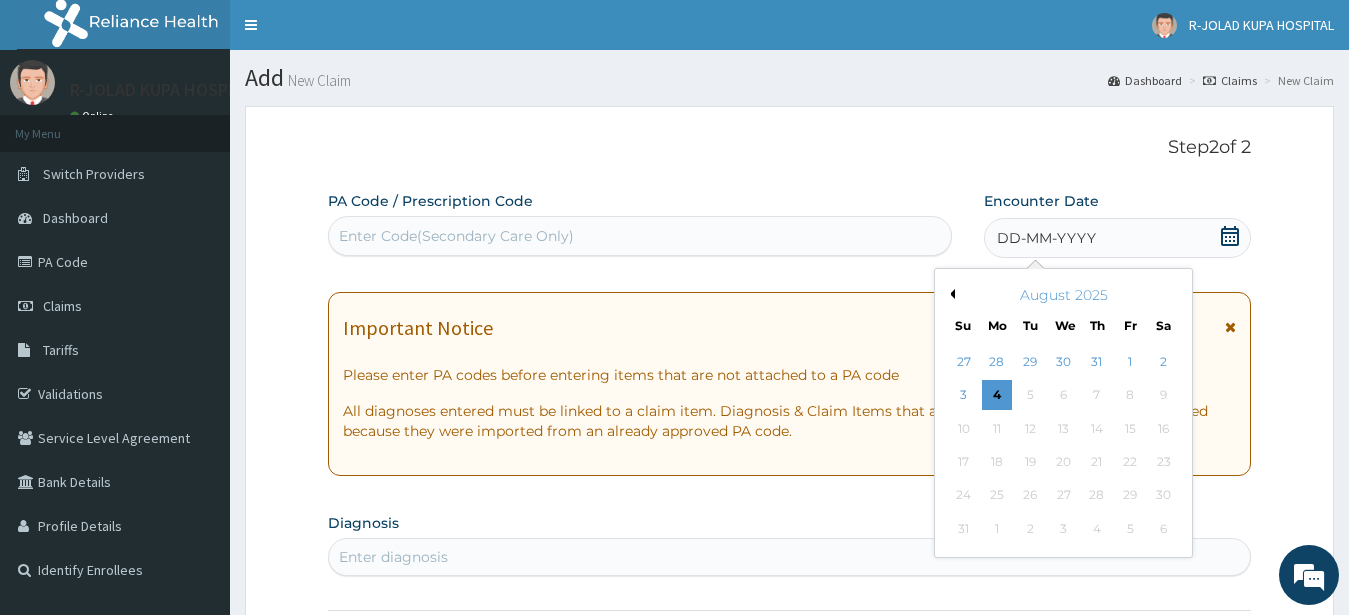 click on "1" at bounding box center [1130, 362] 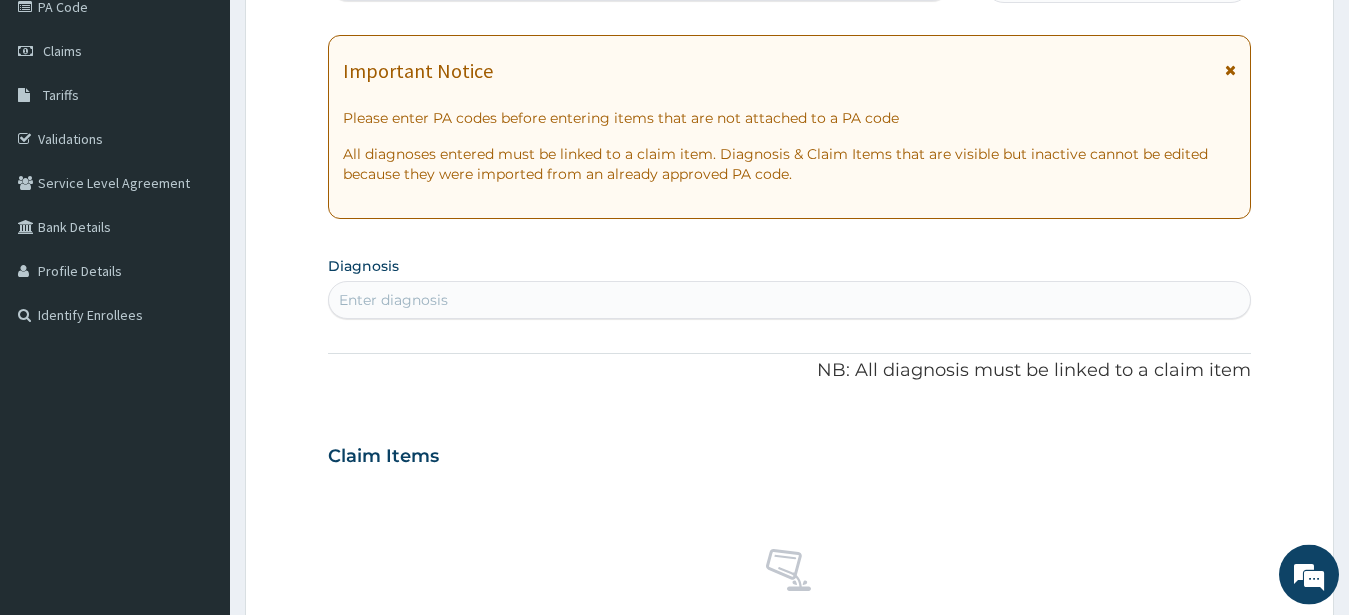 scroll, scrollTop: 306, scrollLeft: 0, axis: vertical 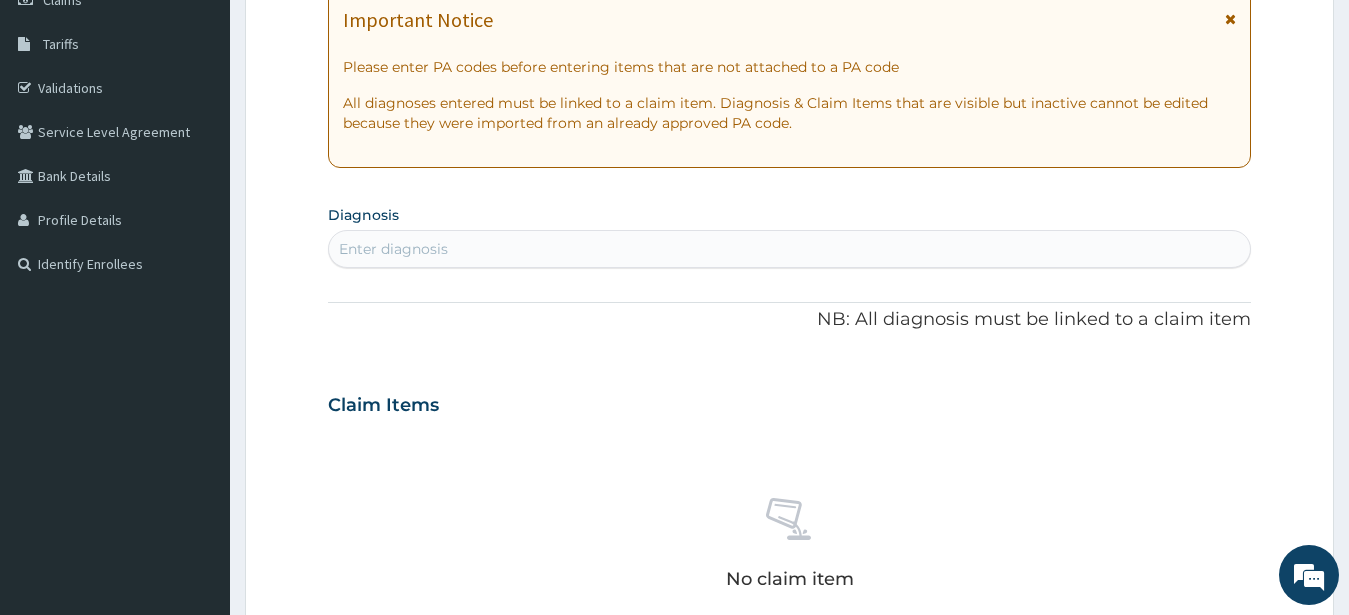 click on "Enter diagnosis" at bounding box center [393, 249] 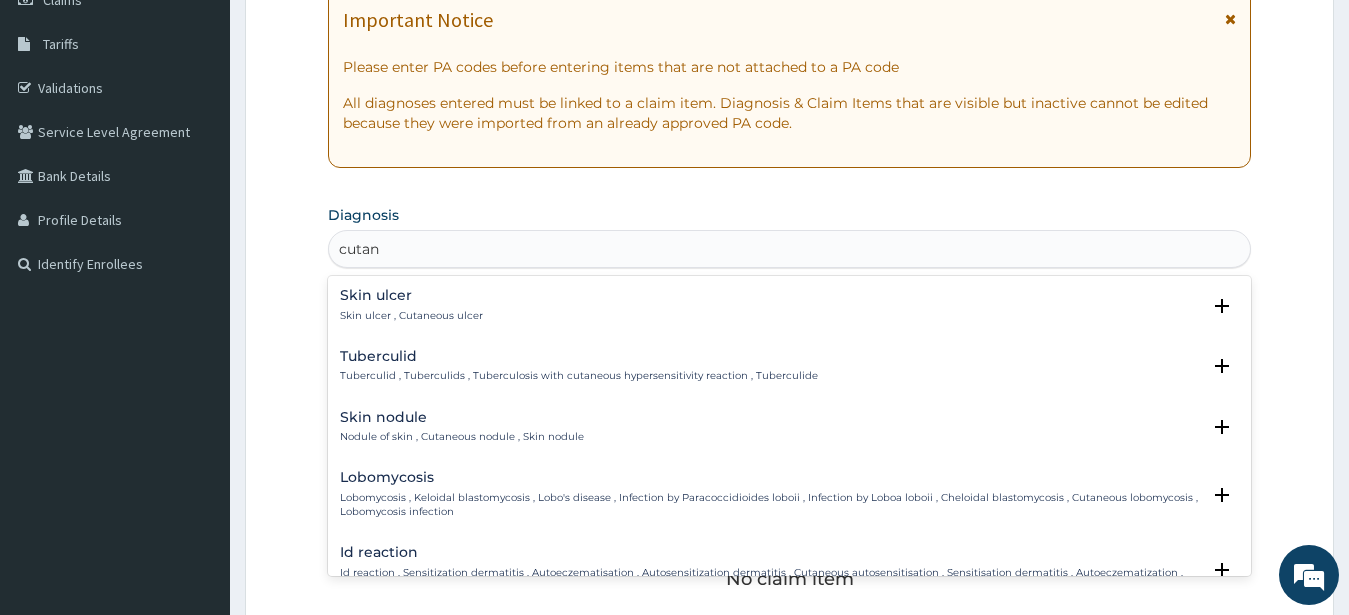 type on "cutan" 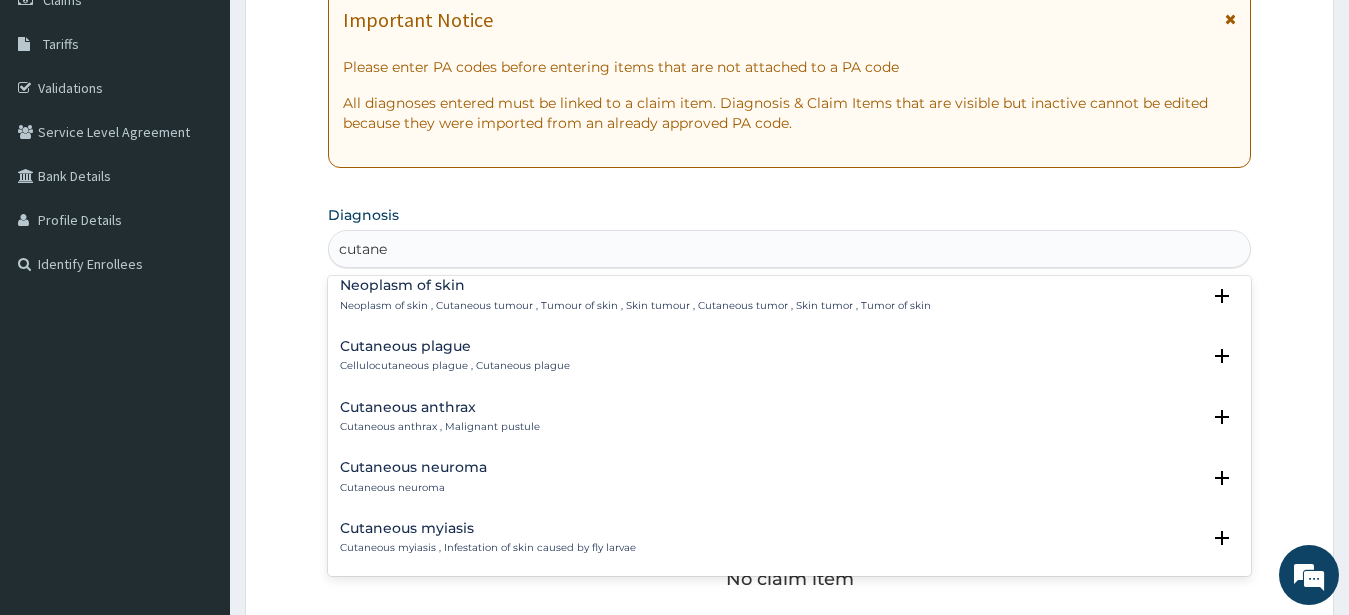 scroll, scrollTop: 1080, scrollLeft: 0, axis: vertical 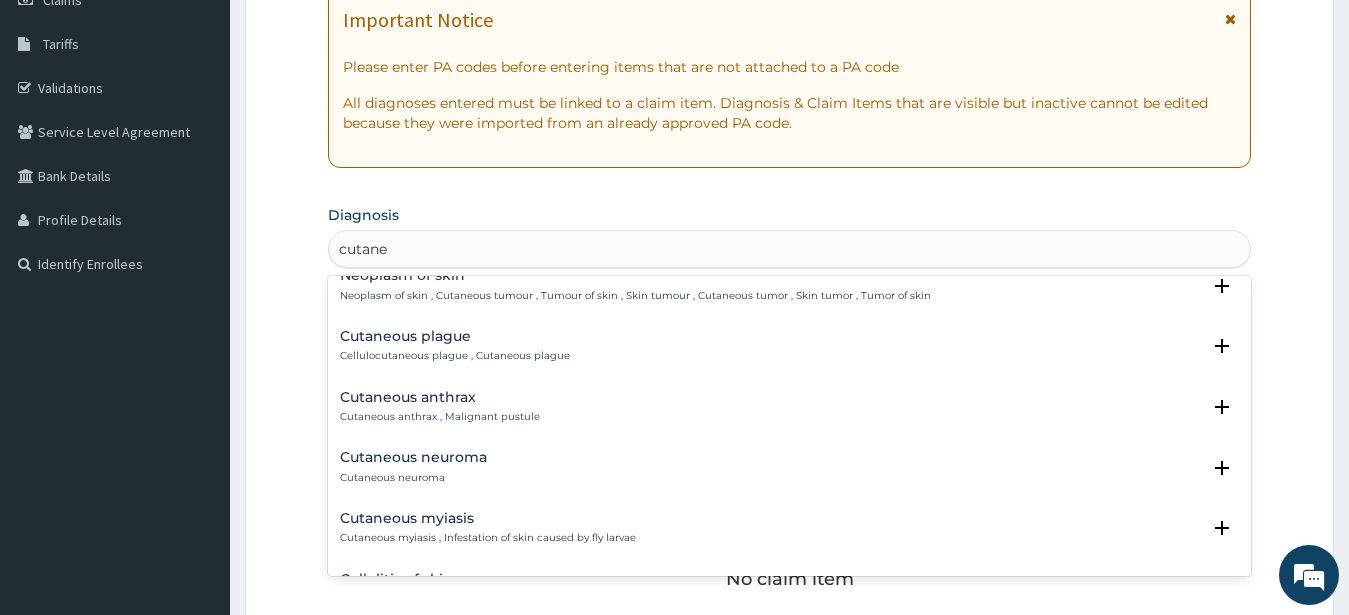 click on "Cutaneous plague Cellulocutaneous plague , Cutaneous plague" at bounding box center [455, 346] 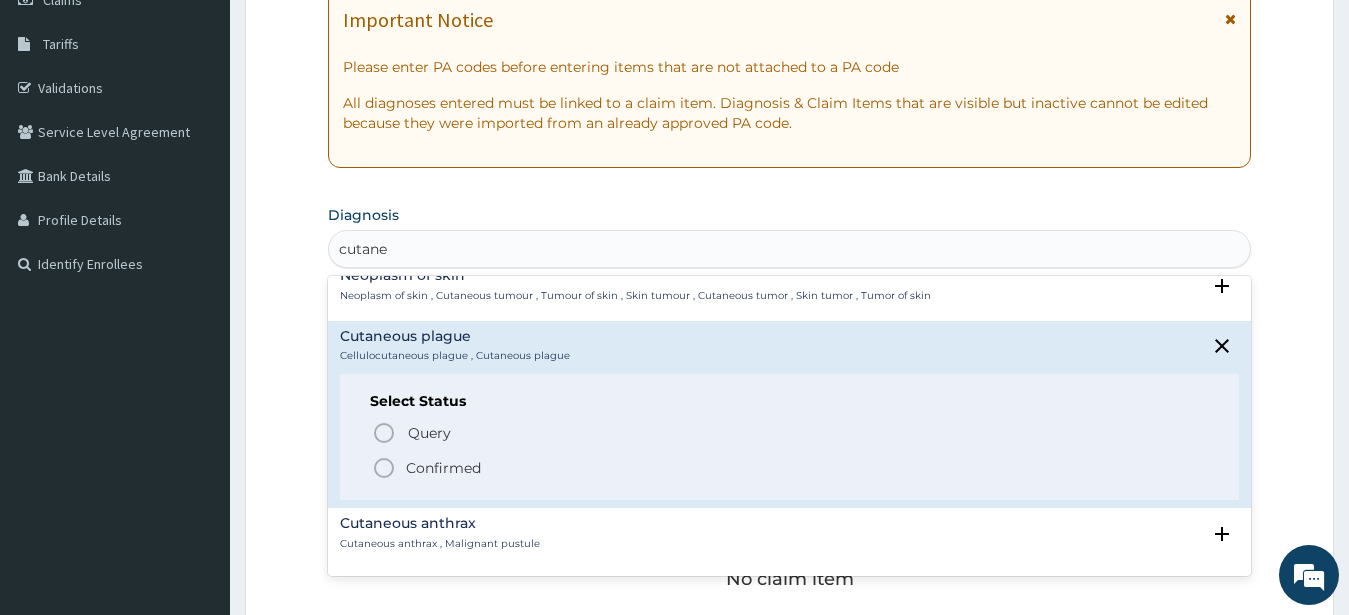 click 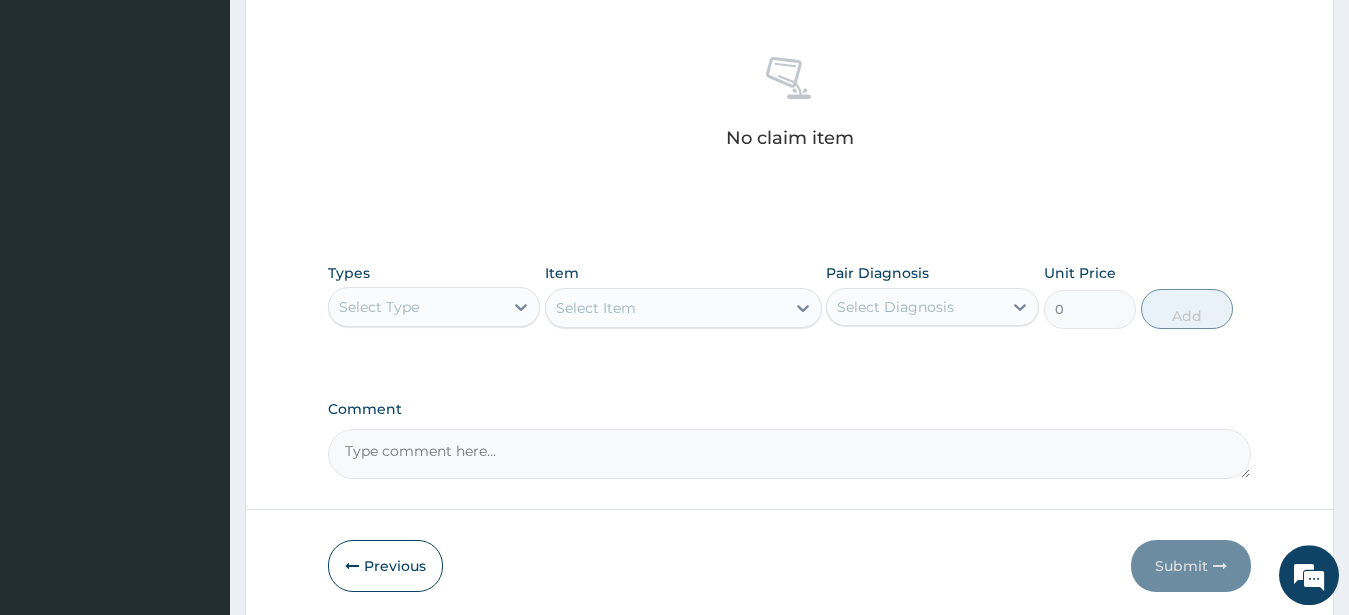 scroll, scrollTop: 816, scrollLeft: 0, axis: vertical 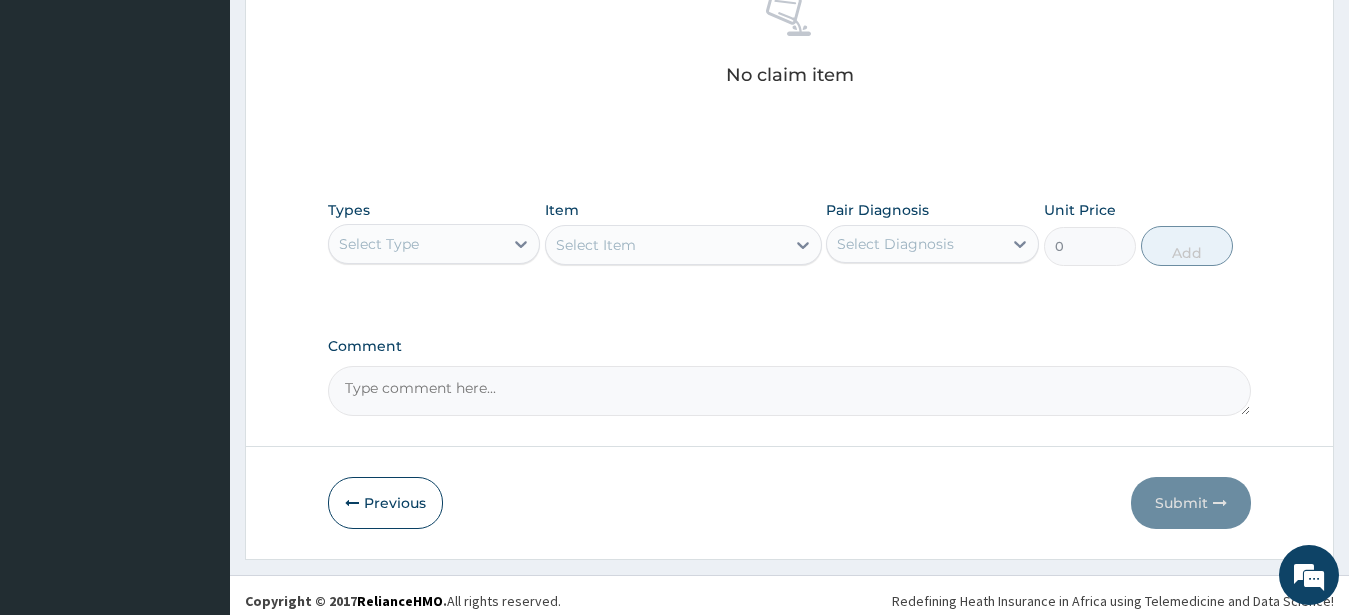 click on "Select Type" at bounding box center (416, 244) 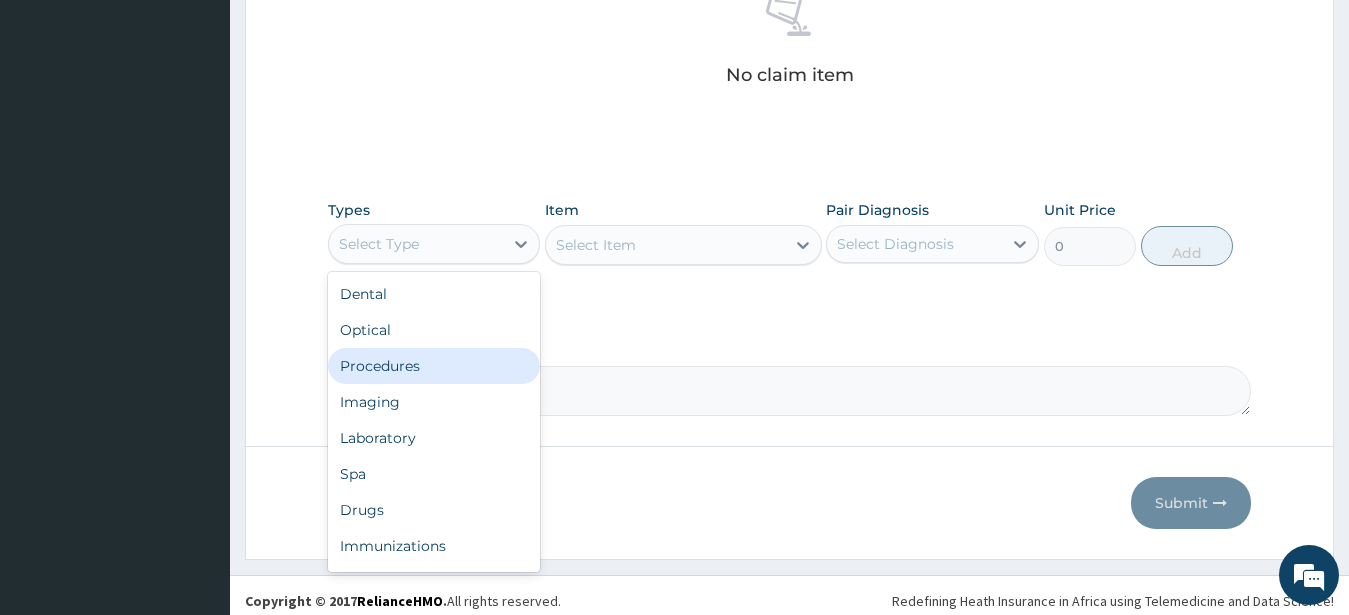 drag, startPoint x: 373, startPoint y: 357, endPoint x: 374, endPoint y: 373, distance: 16.03122 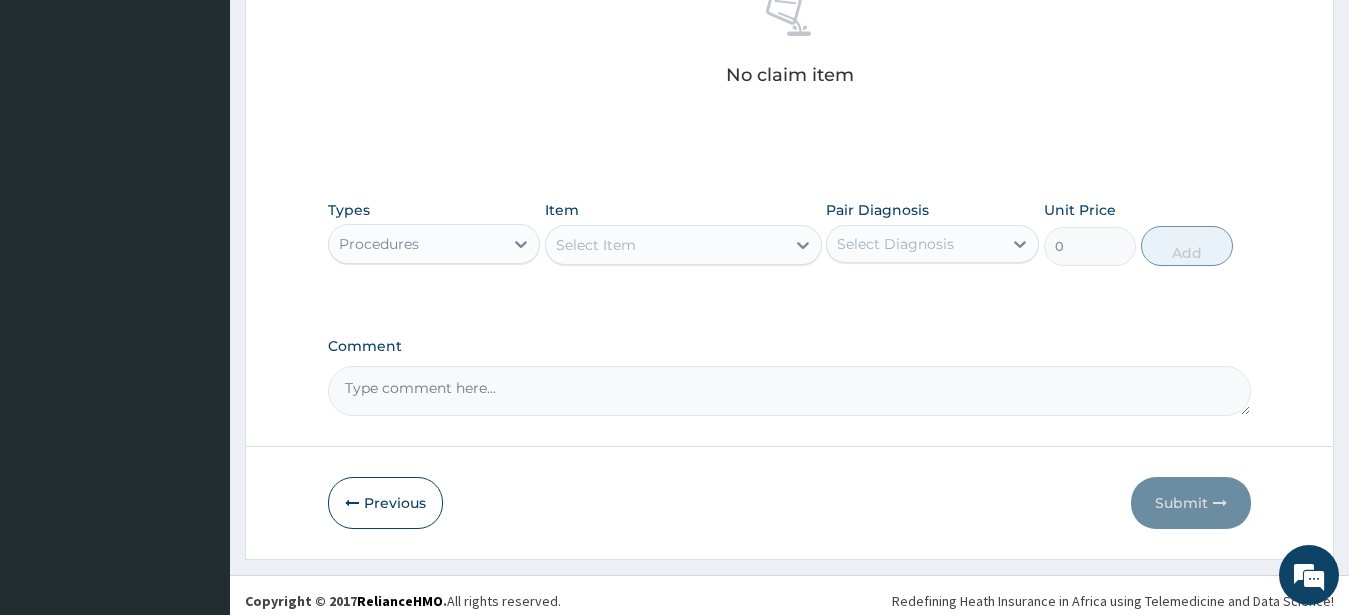 click on "Select Item" at bounding box center (596, 245) 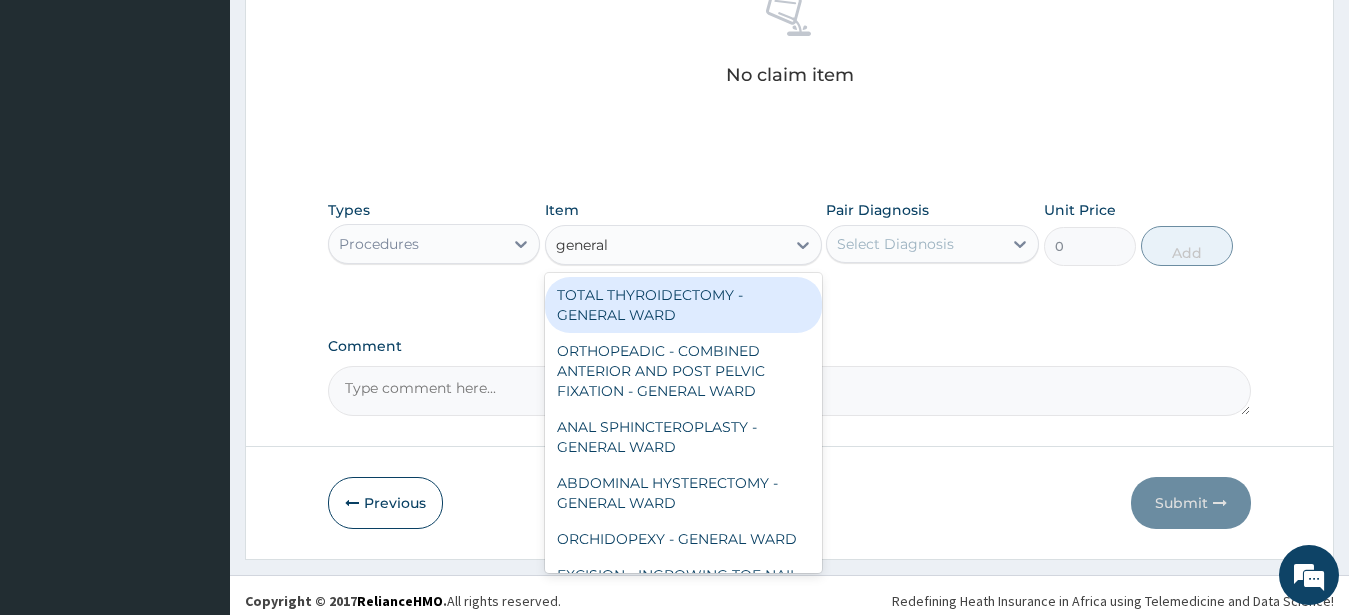 type on "general c" 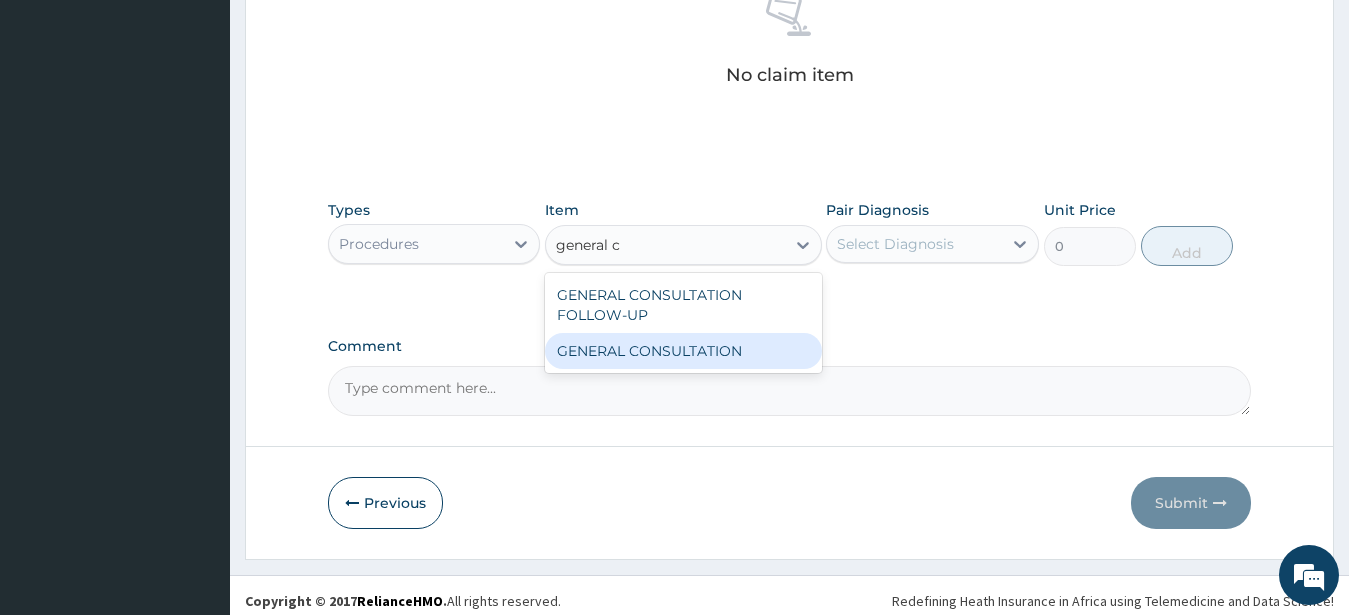 click on "GENERAL CONSULTATION" at bounding box center (683, 351) 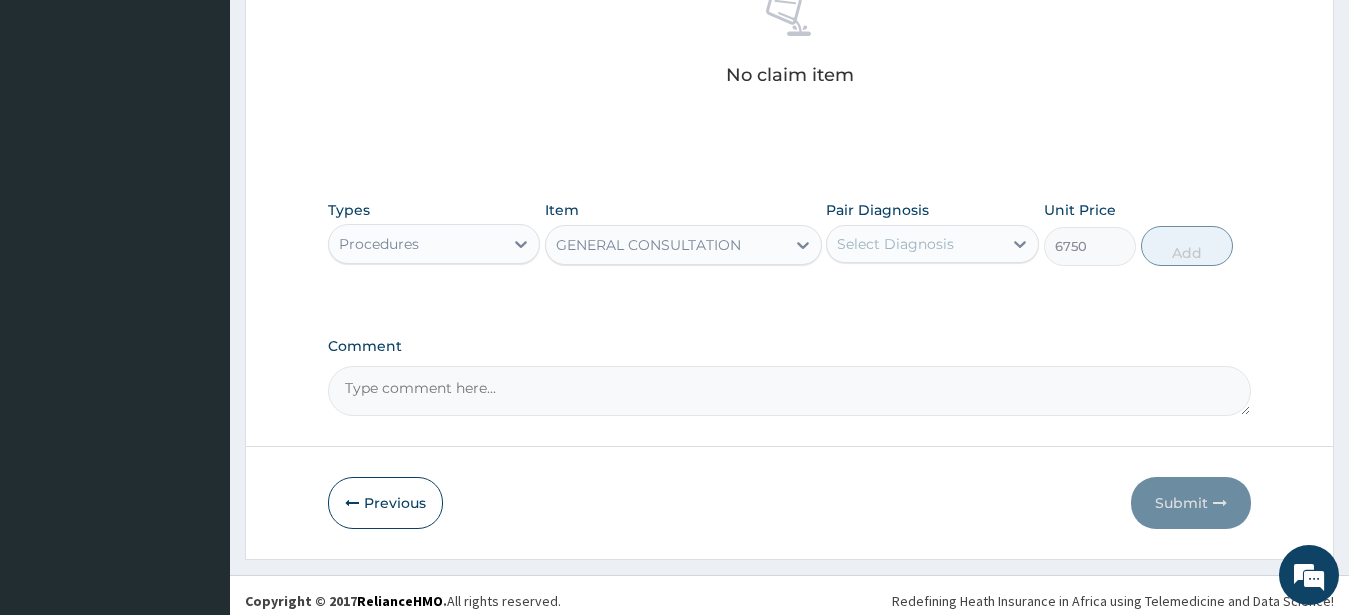 drag, startPoint x: 936, startPoint y: 242, endPoint x: 941, endPoint y: 263, distance: 21.587032 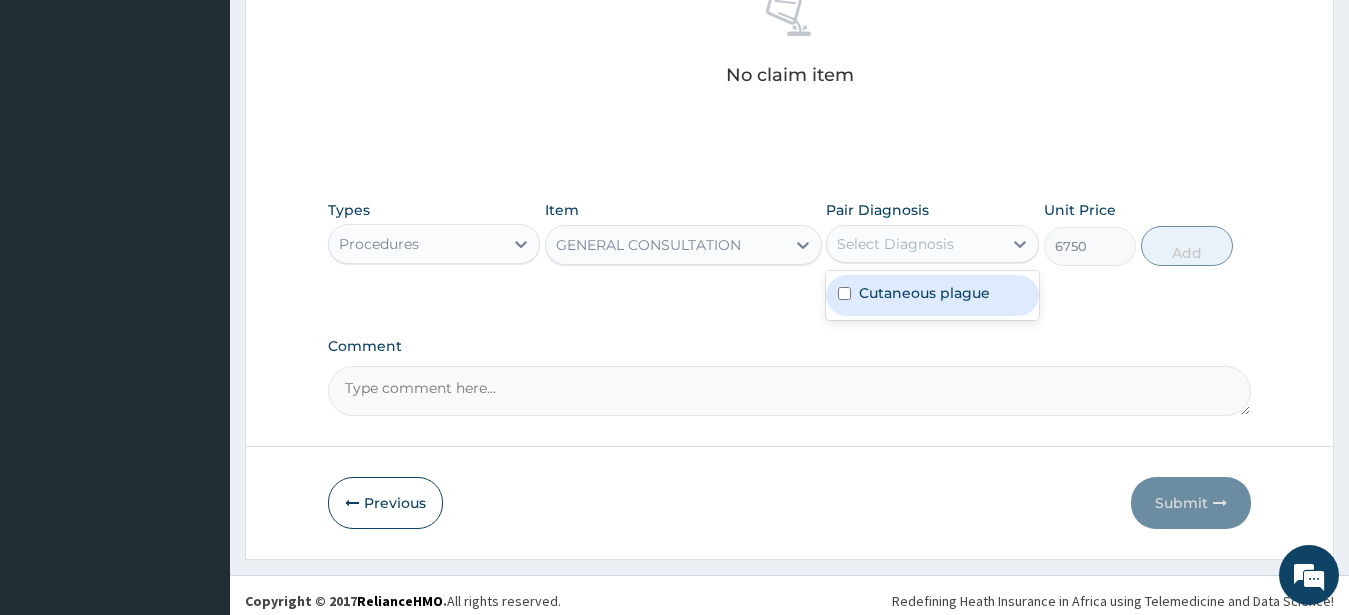 click on "Cutaneous plague" at bounding box center [924, 293] 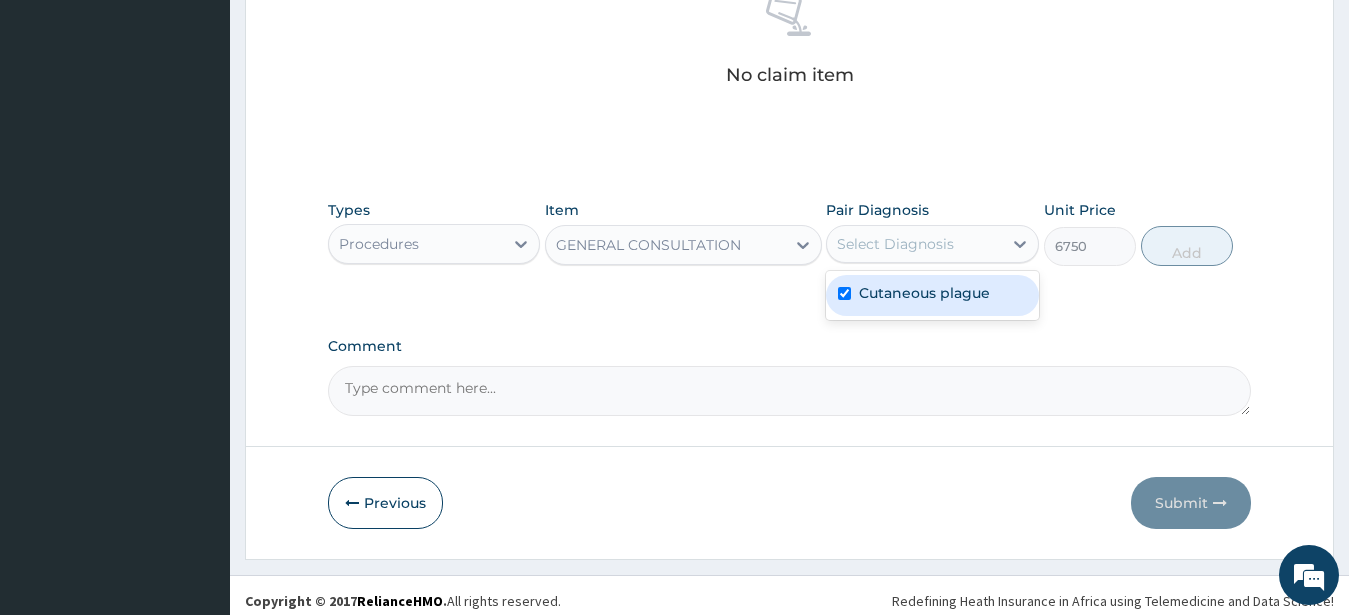 checkbox on "true" 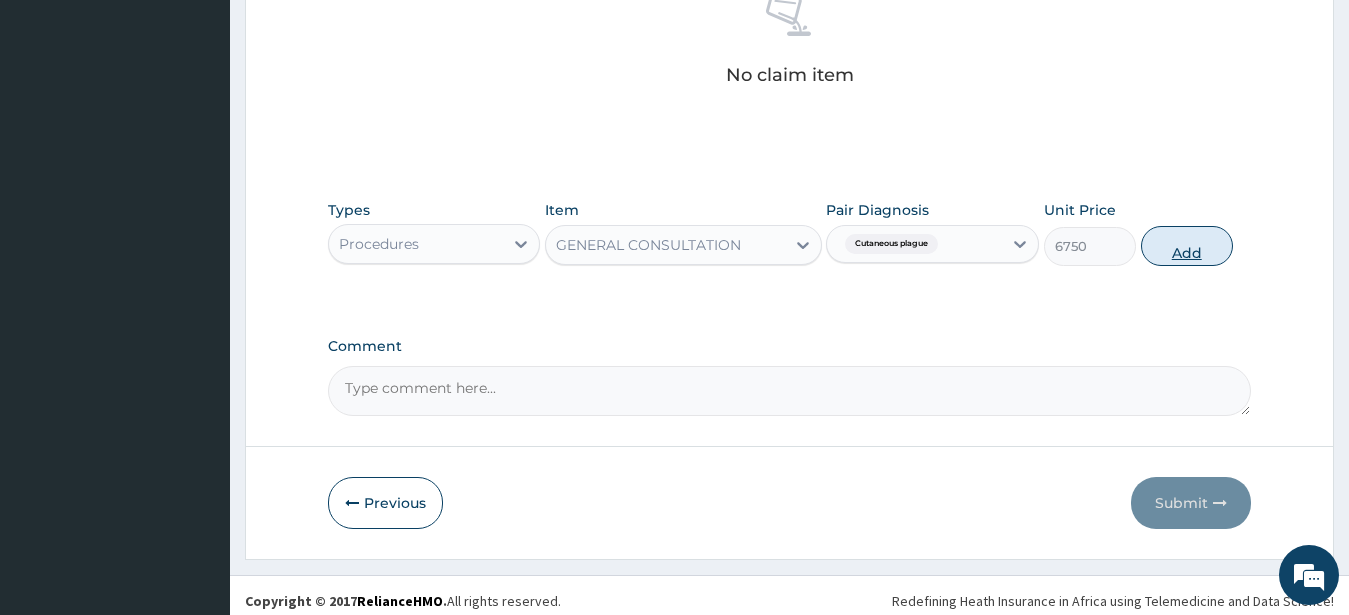 click on "Add" at bounding box center (1187, 246) 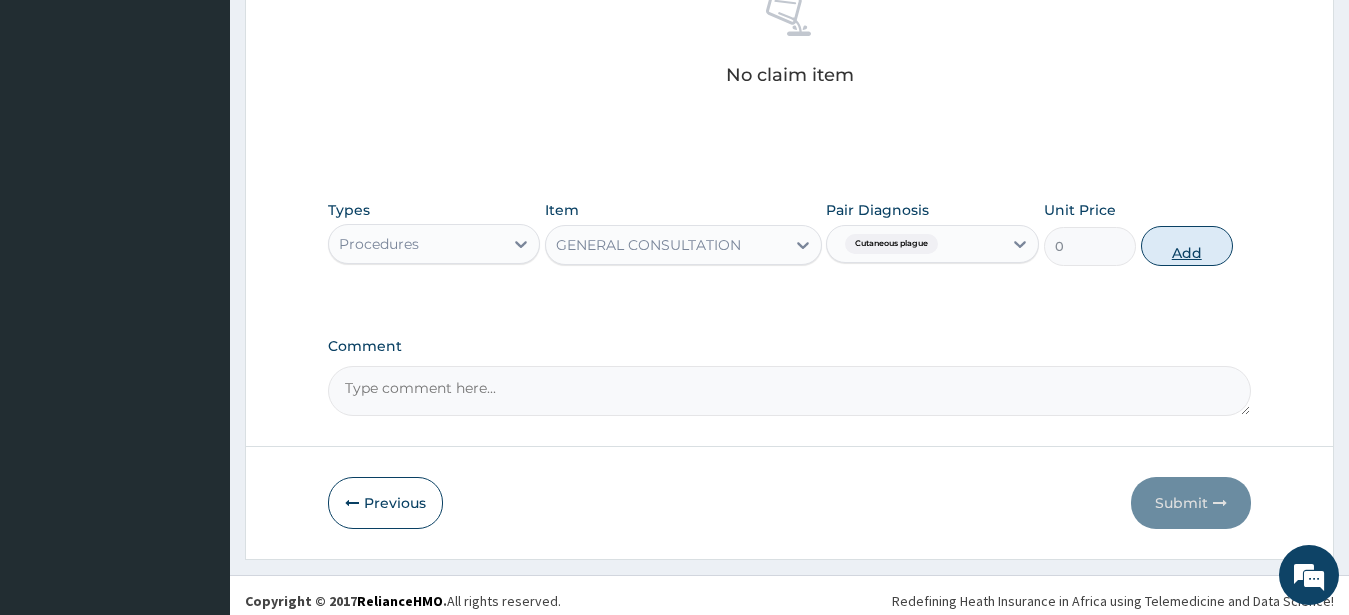 scroll, scrollTop: 749, scrollLeft: 0, axis: vertical 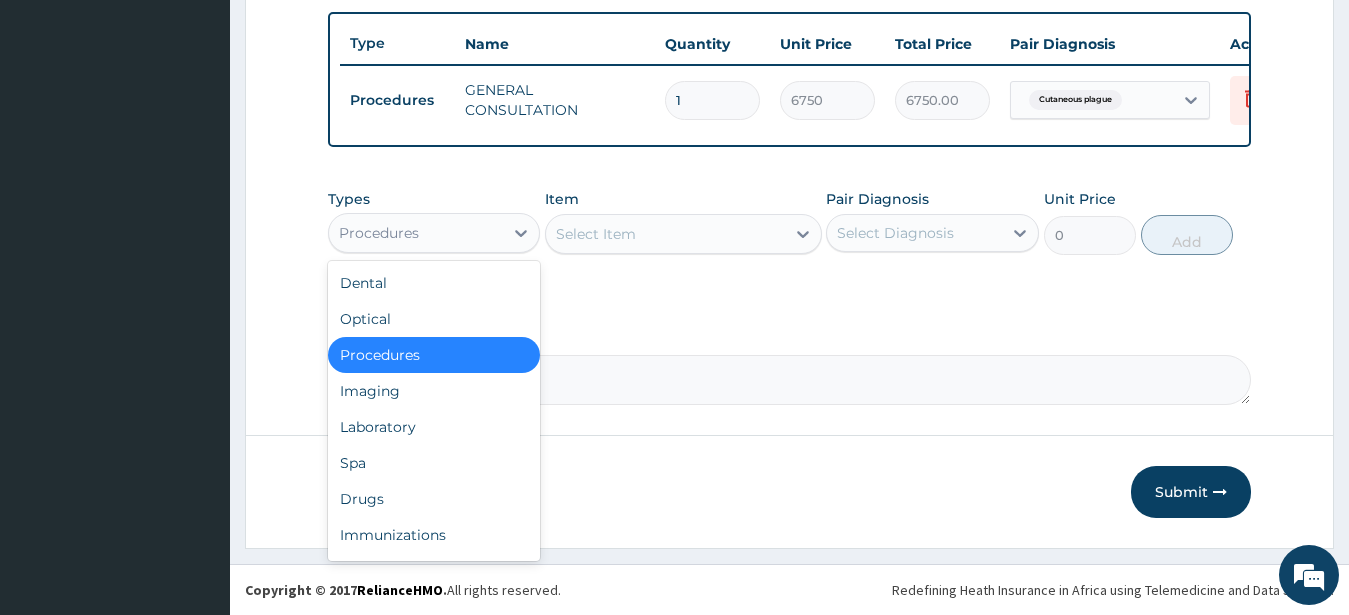 drag, startPoint x: 403, startPoint y: 228, endPoint x: 415, endPoint y: 183, distance: 46.572525 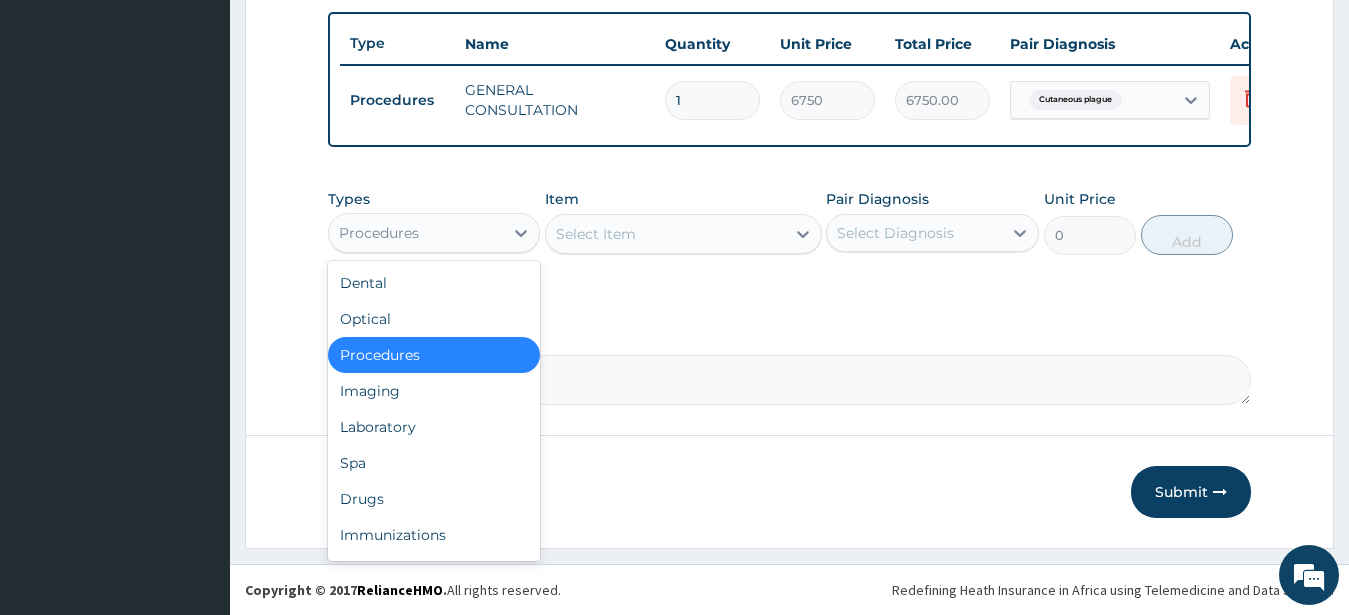click on "Procedures" at bounding box center (416, 233) 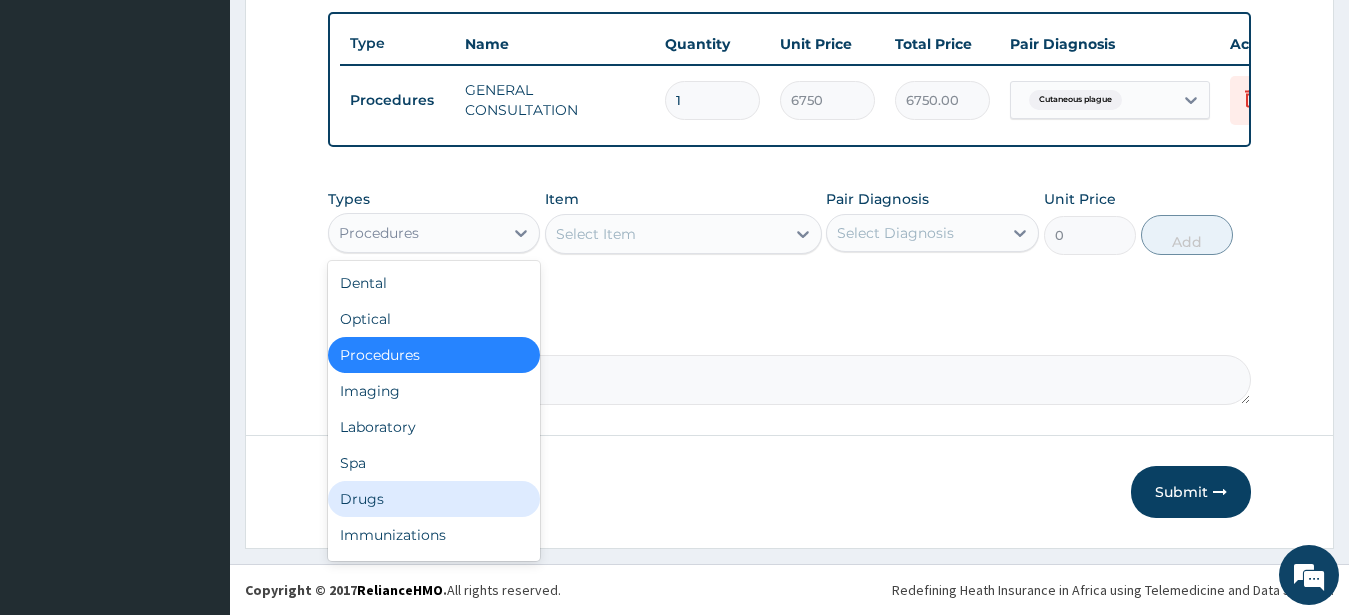 click on "Drugs" at bounding box center [434, 499] 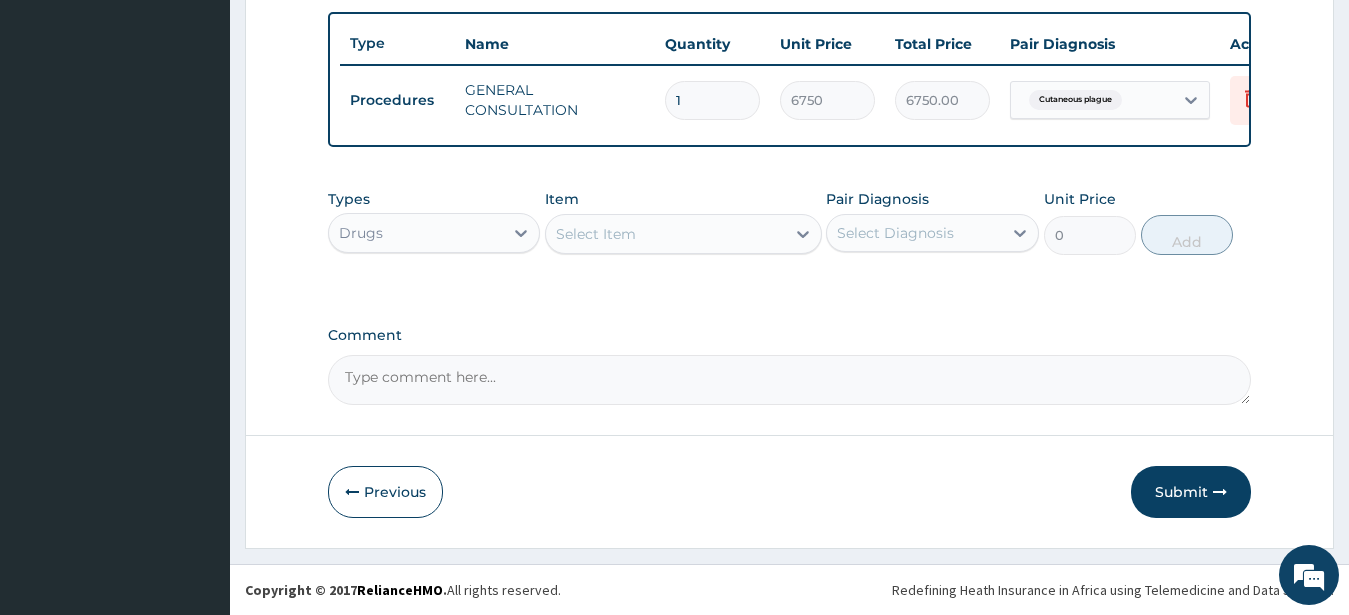 click on "Select Item" at bounding box center (665, 234) 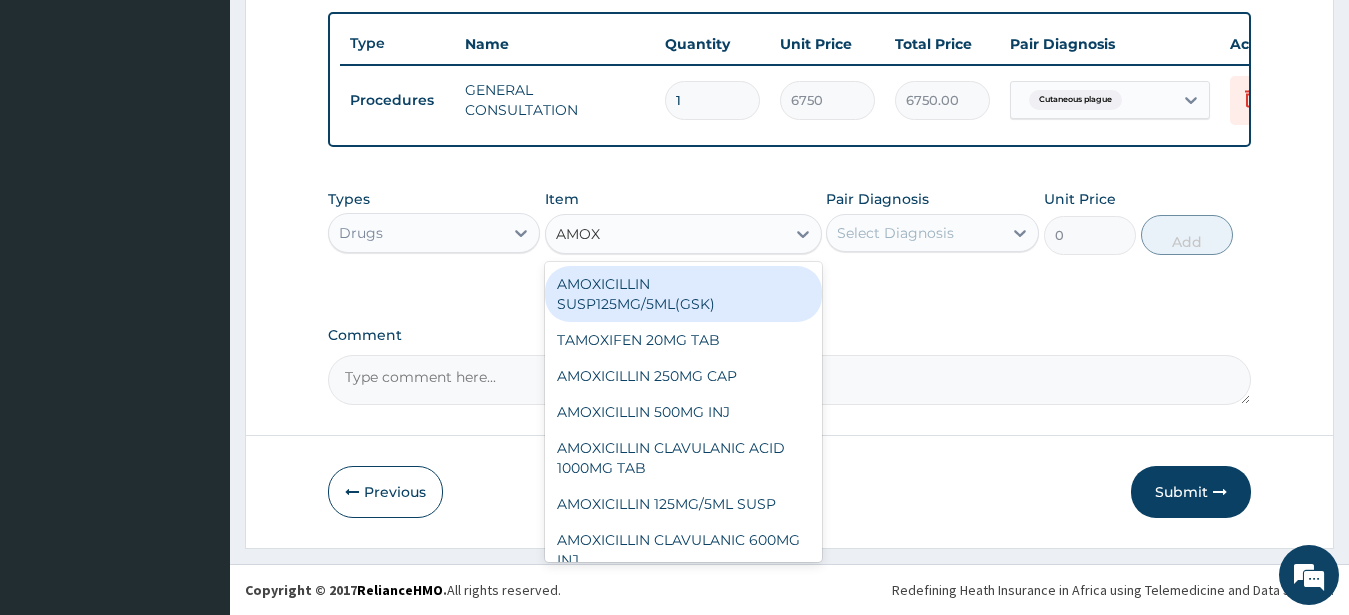 type on "AMOXI" 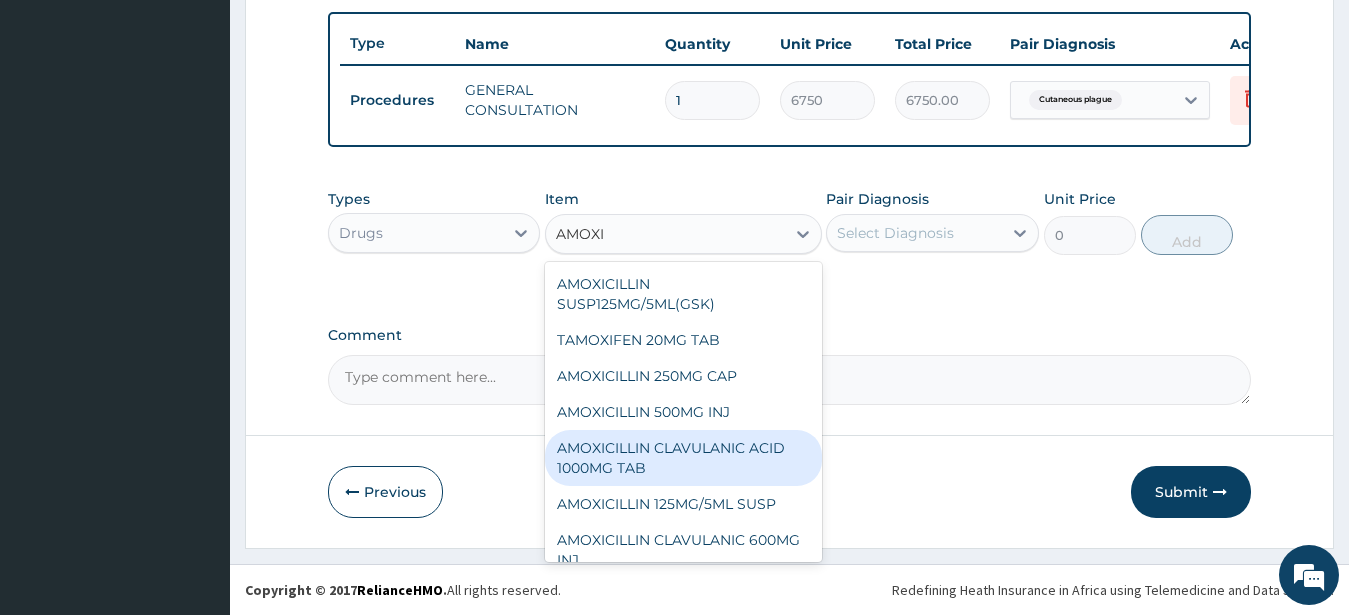 click on "AMOXICILLIN CLAVULANIC ACID 1000MG TAB" at bounding box center (683, 458) 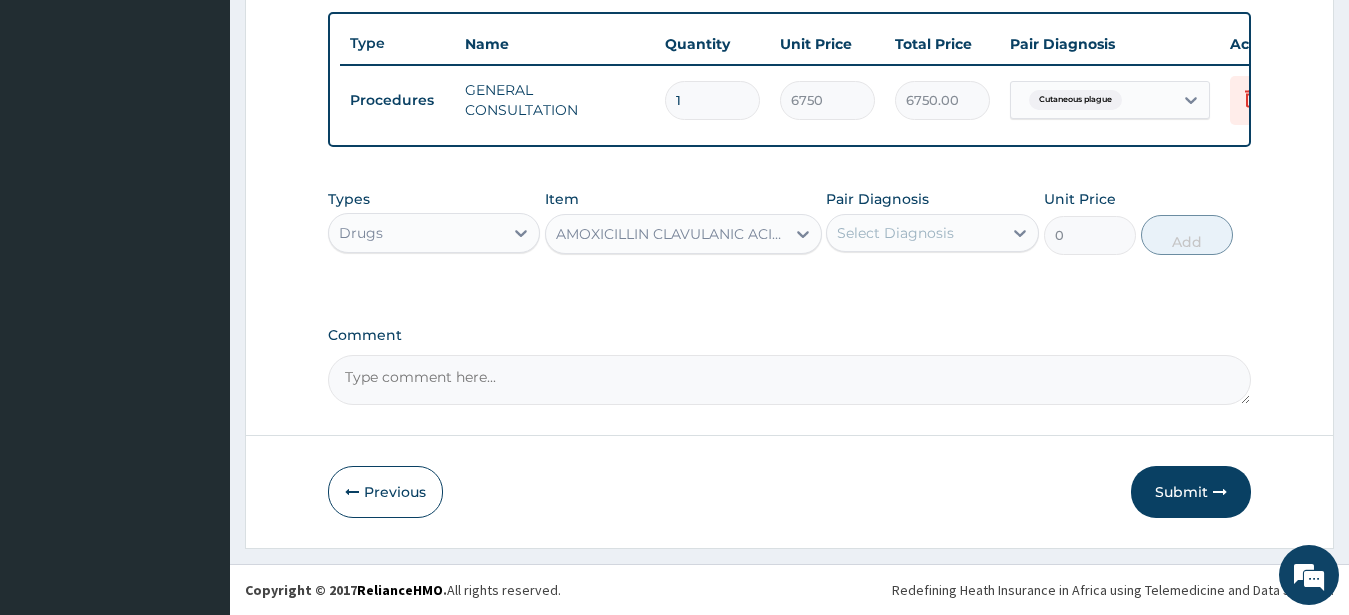 type 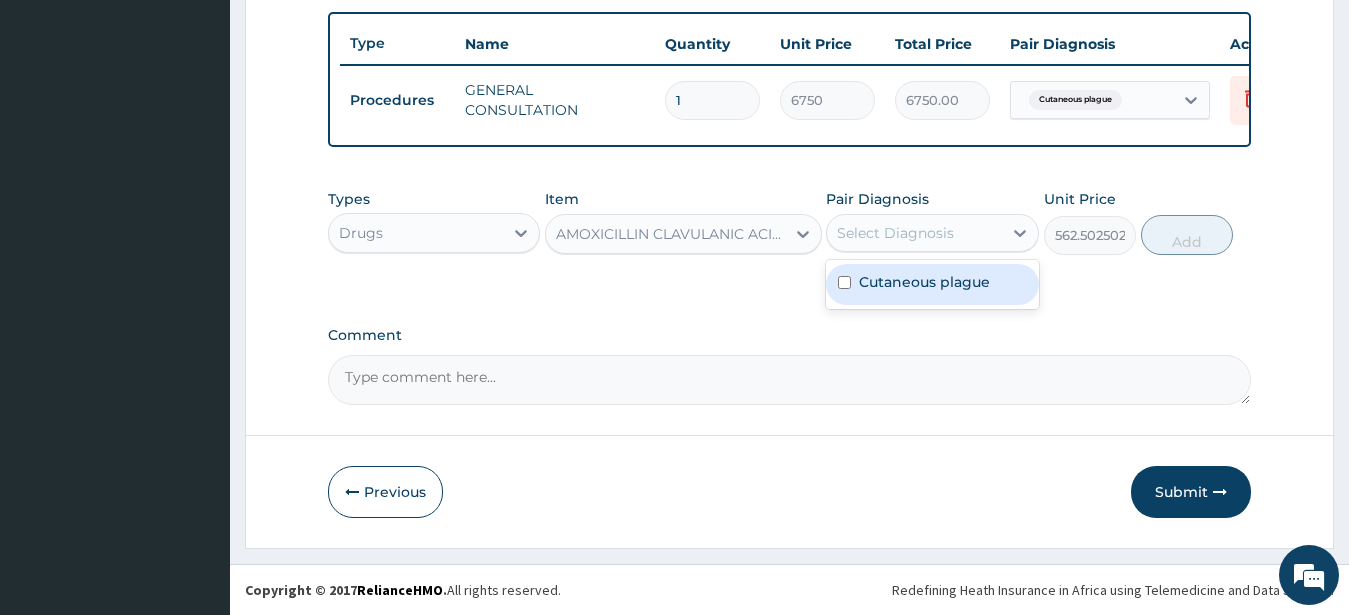 drag, startPoint x: 926, startPoint y: 223, endPoint x: 923, endPoint y: 303, distance: 80.05623 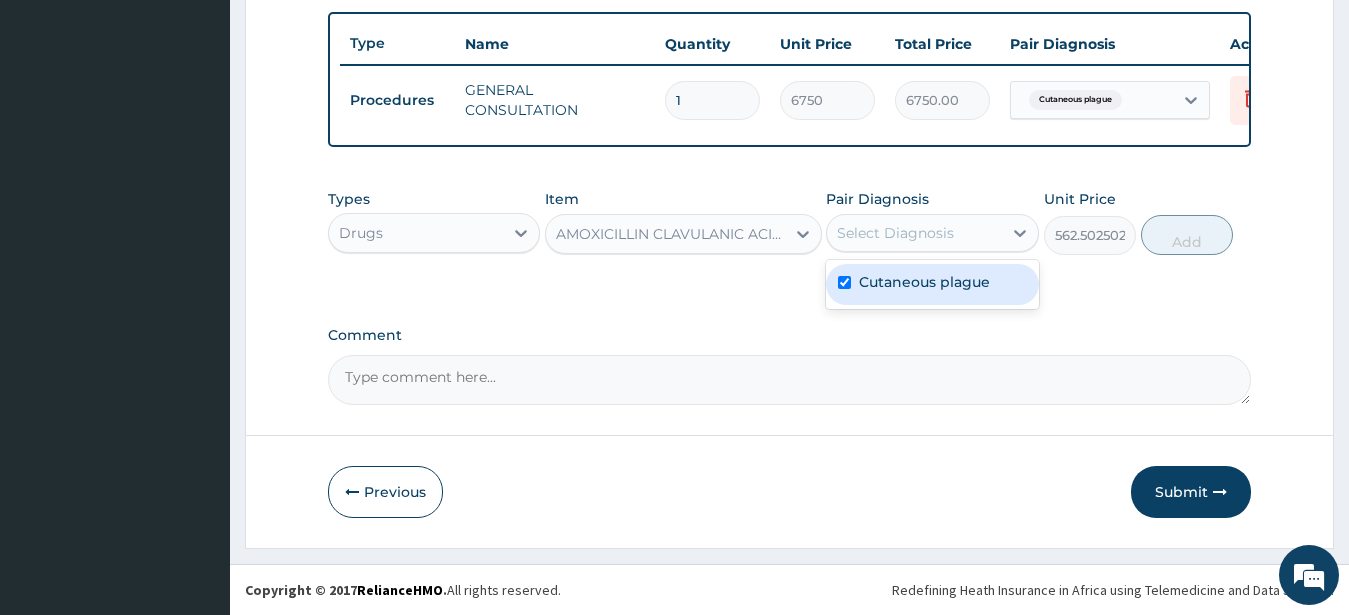 checkbox on "true" 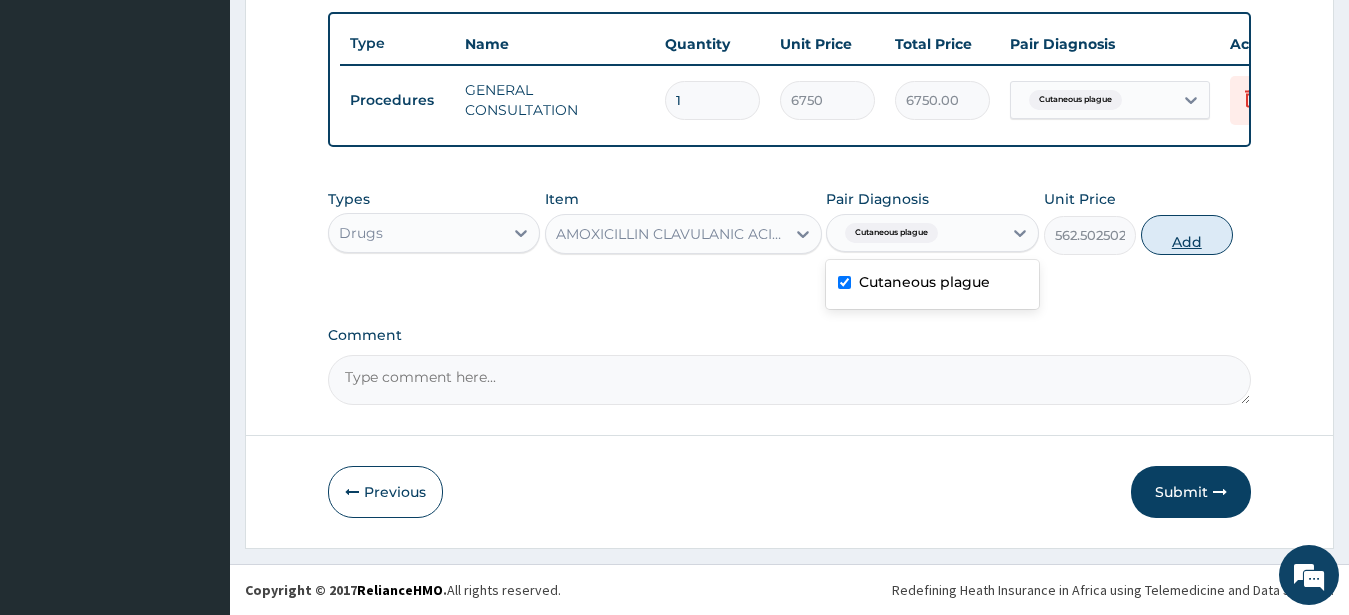 click on "Add" at bounding box center [1187, 235] 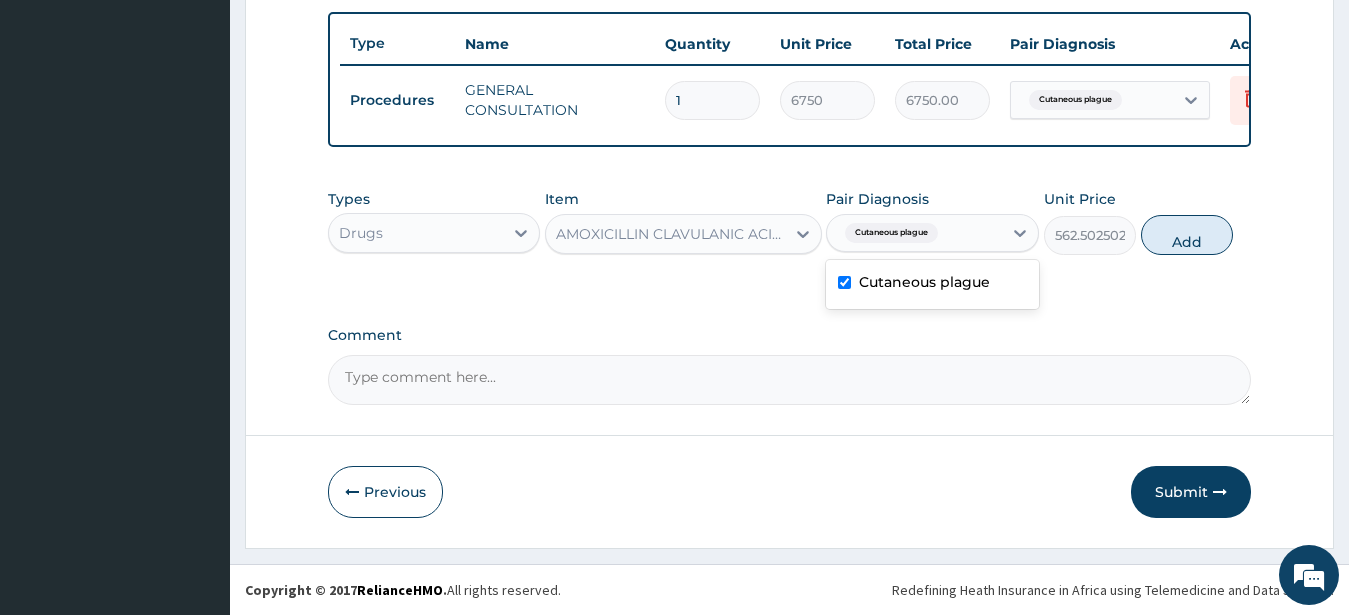 type on "0" 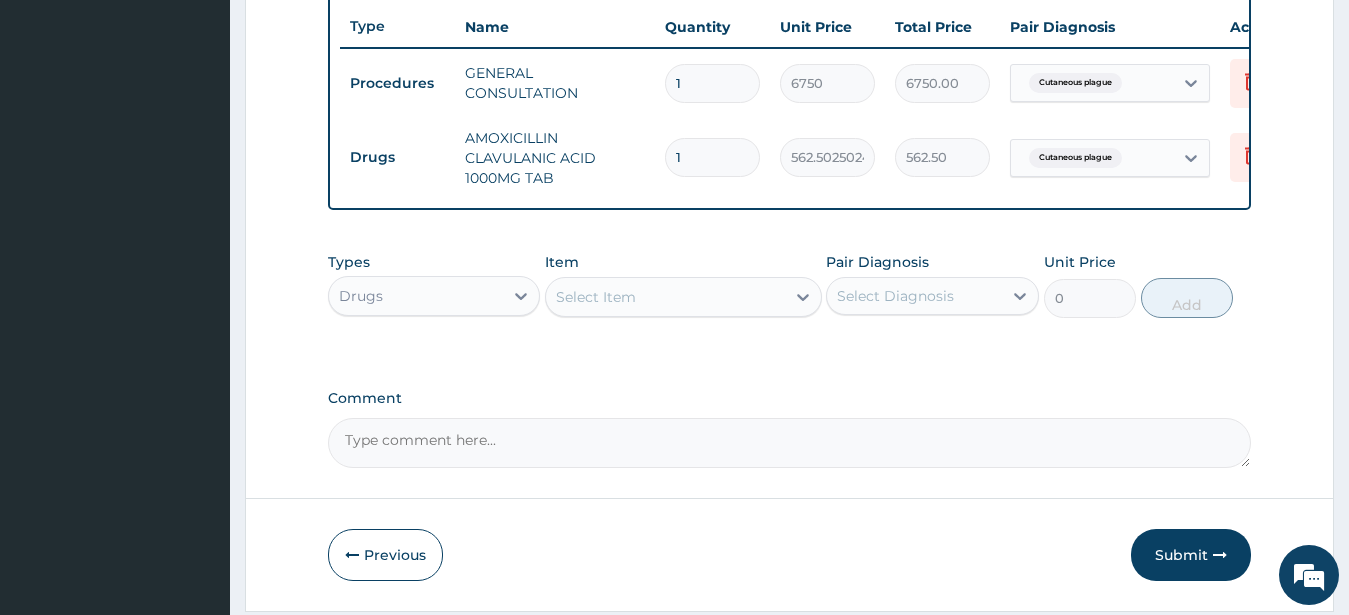 type on "14" 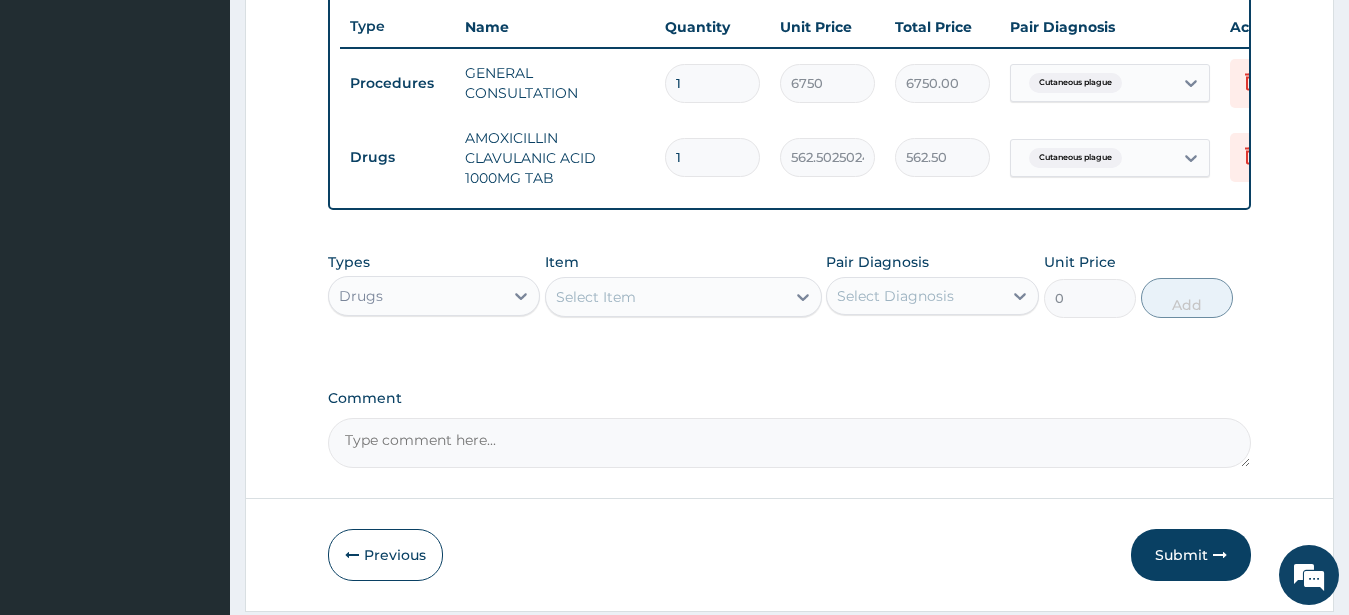type on "7875.04" 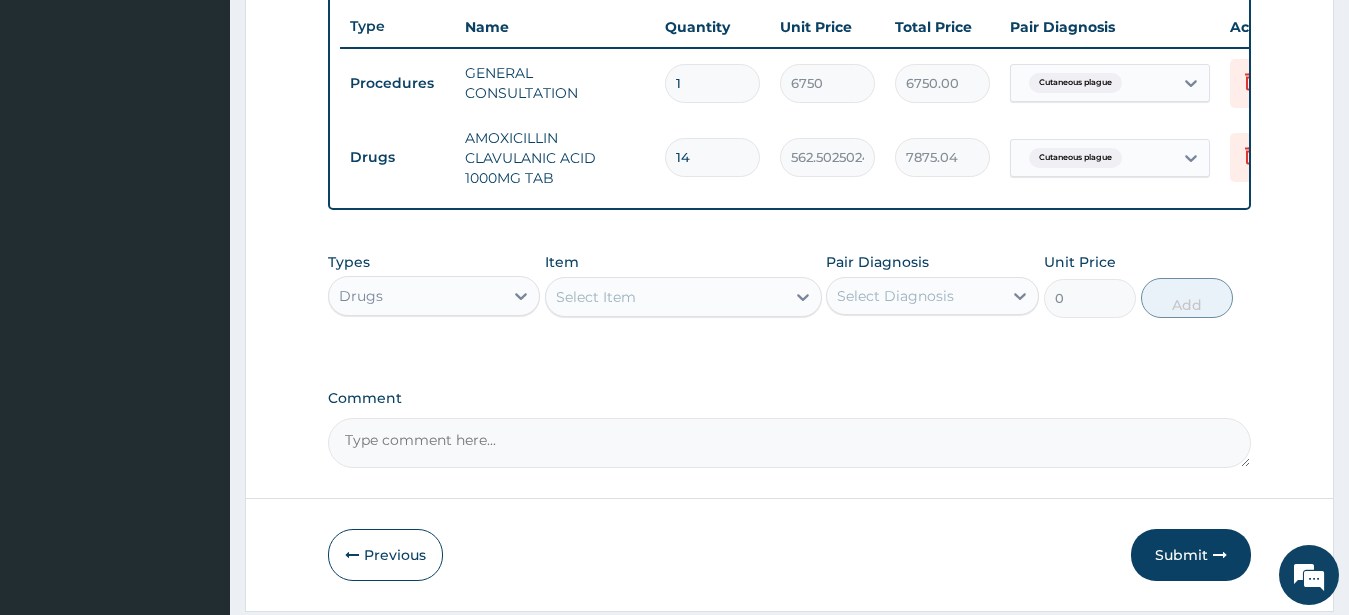 type on "14" 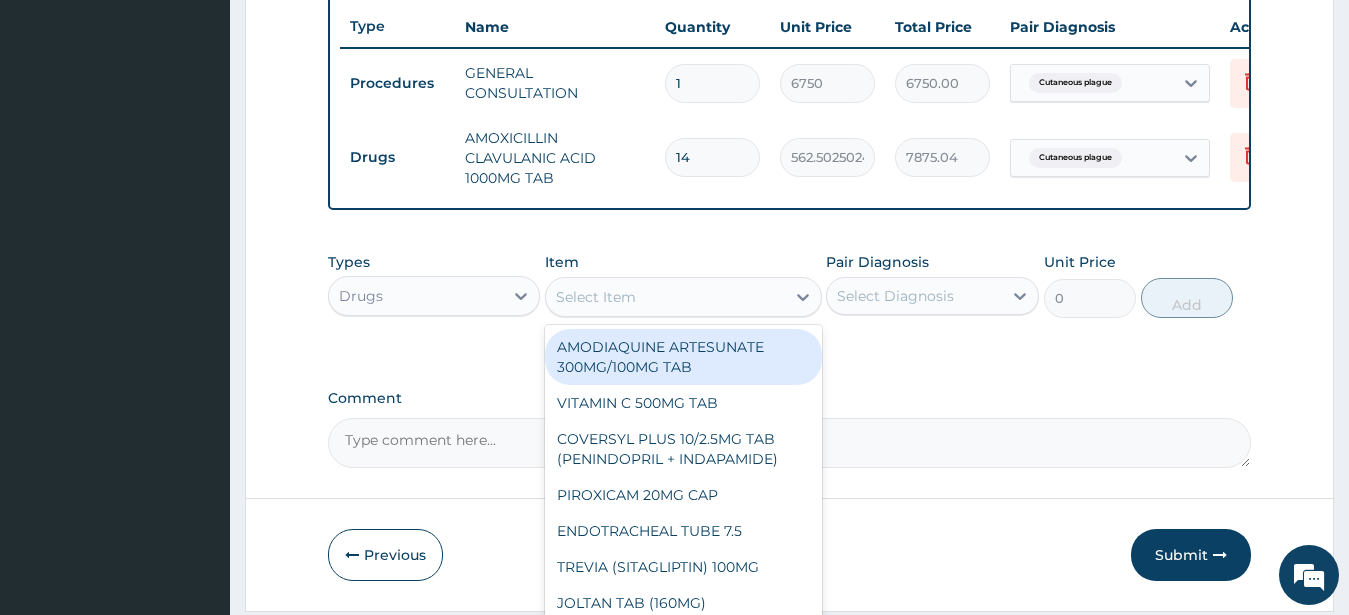 click on "Select Item" at bounding box center [596, 297] 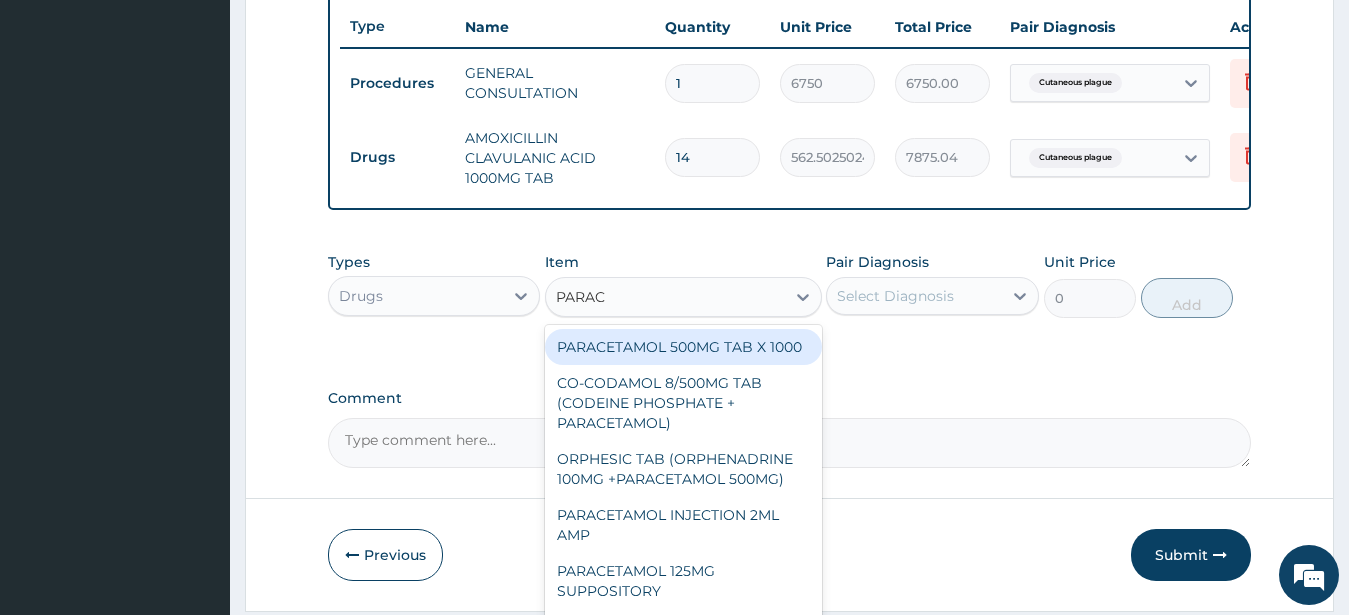 type on "PARACE" 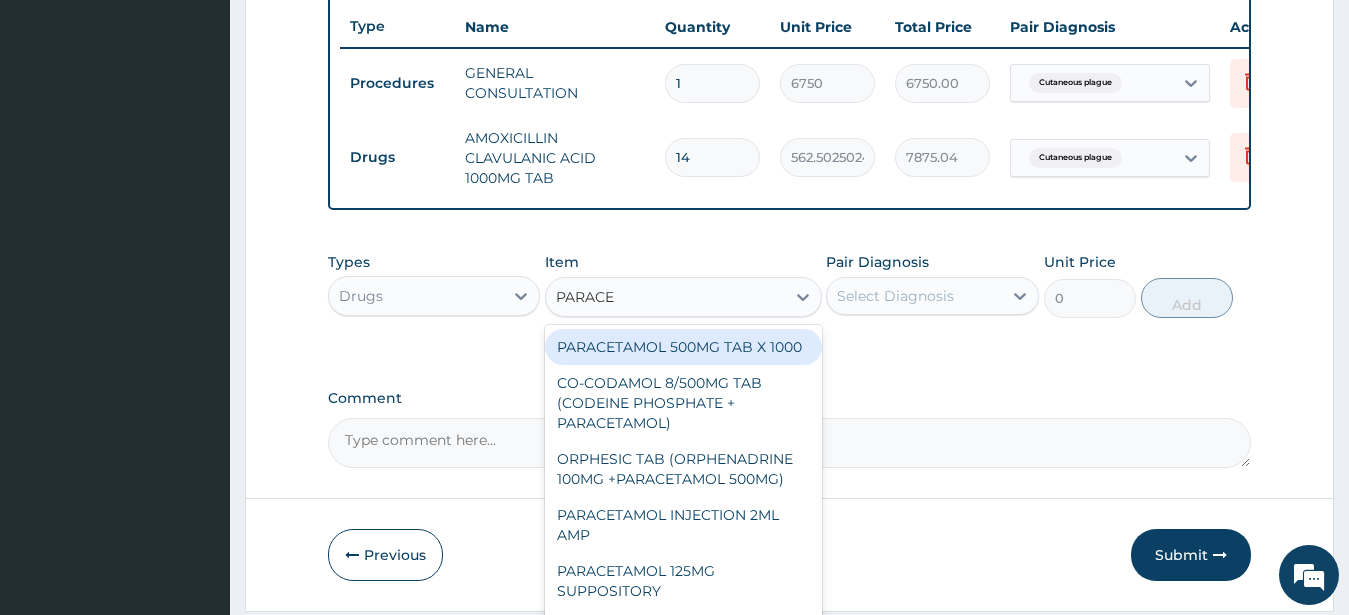drag, startPoint x: 721, startPoint y: 371, endPoint x: 786, endPoint y: 369, distance: 65.03076 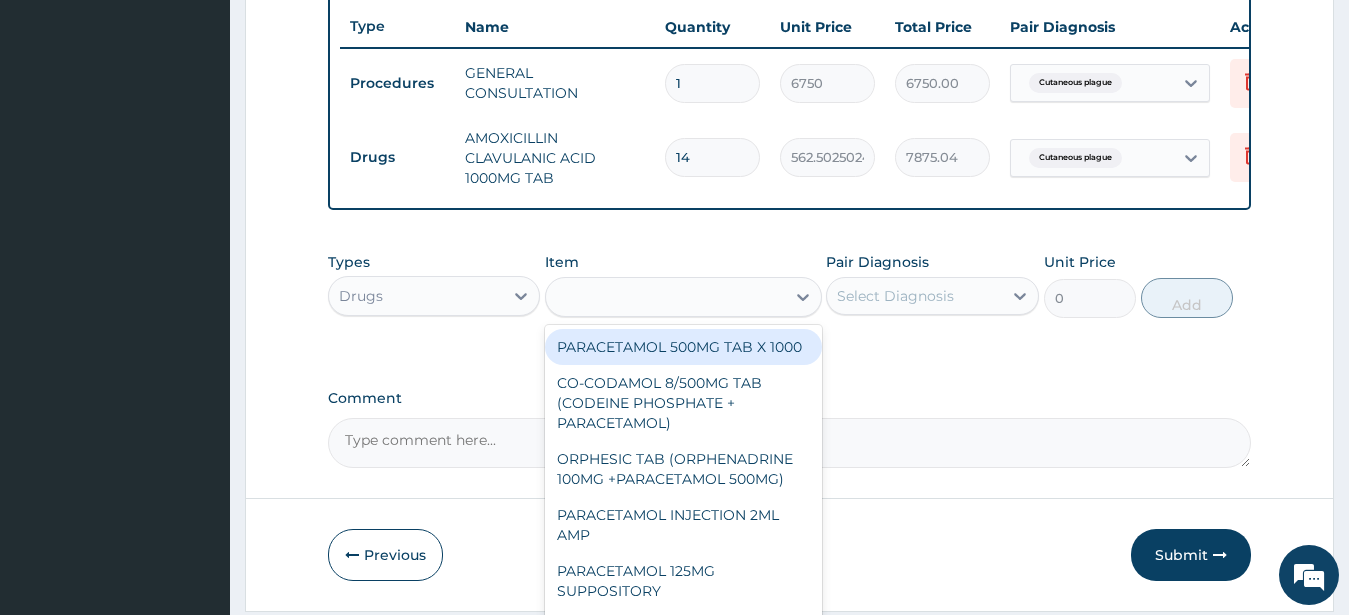 type on "22.39999961853027" 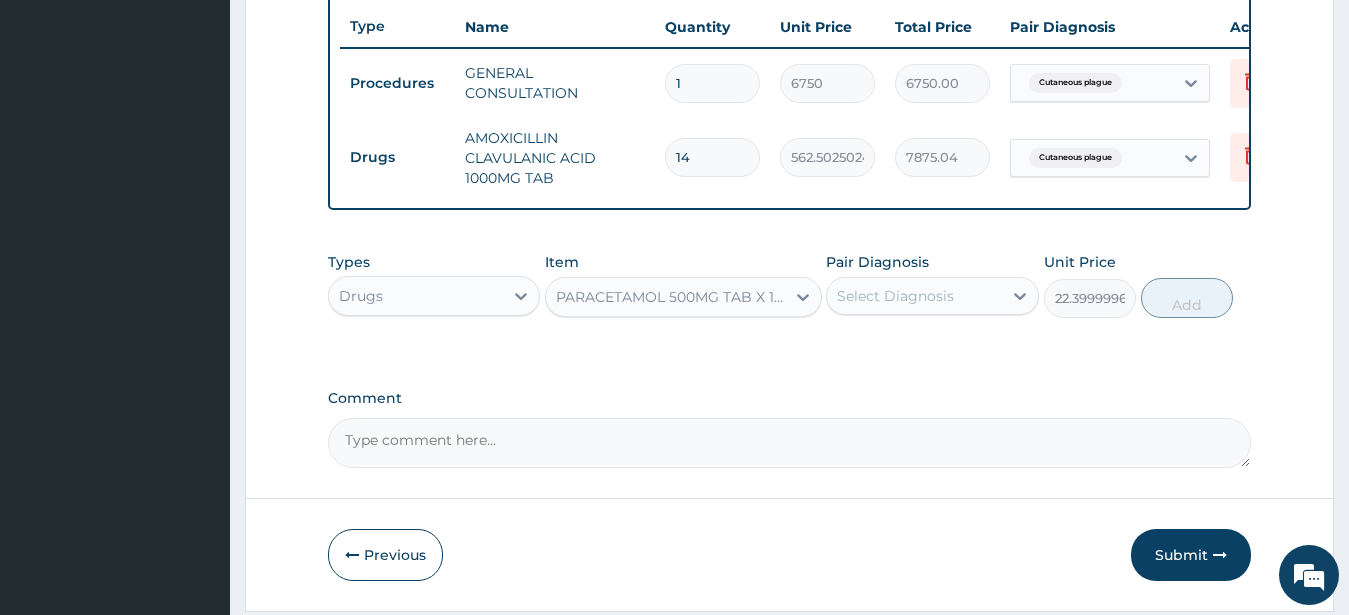 click on "Select Diagnosis" at bounding box center [914, 296] 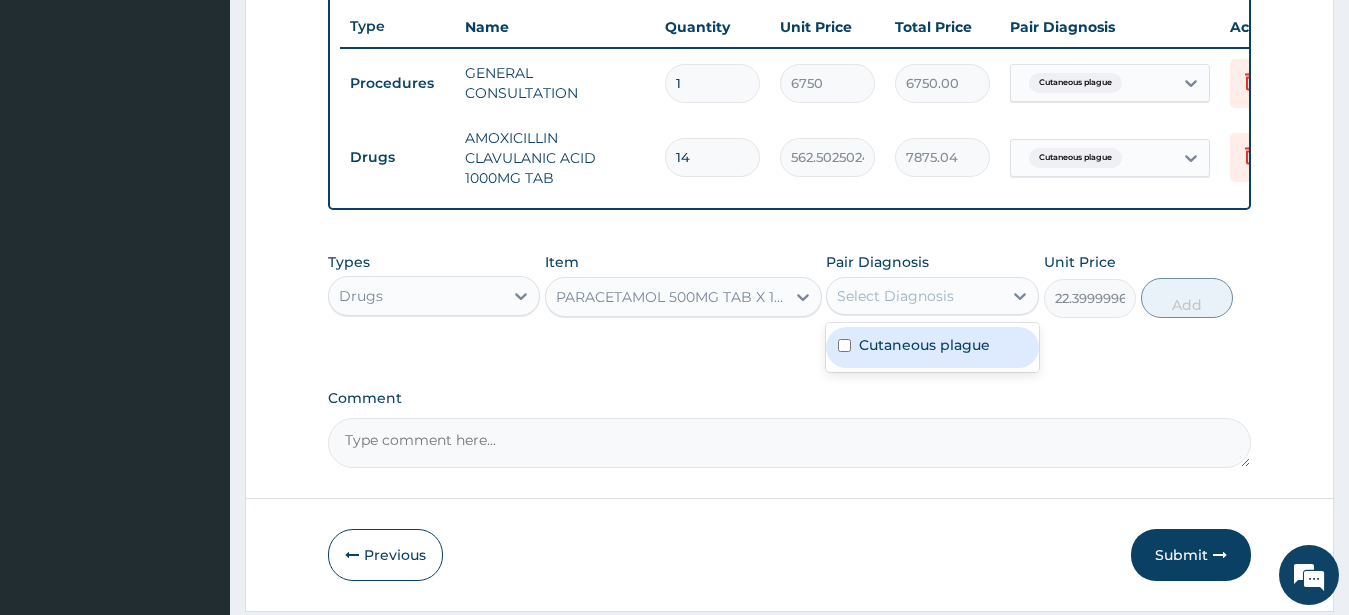 drag, startPoint x: 909, startPoint y: 376, endPoint x: 1039, endPoint y: 353, distance: 132.01894 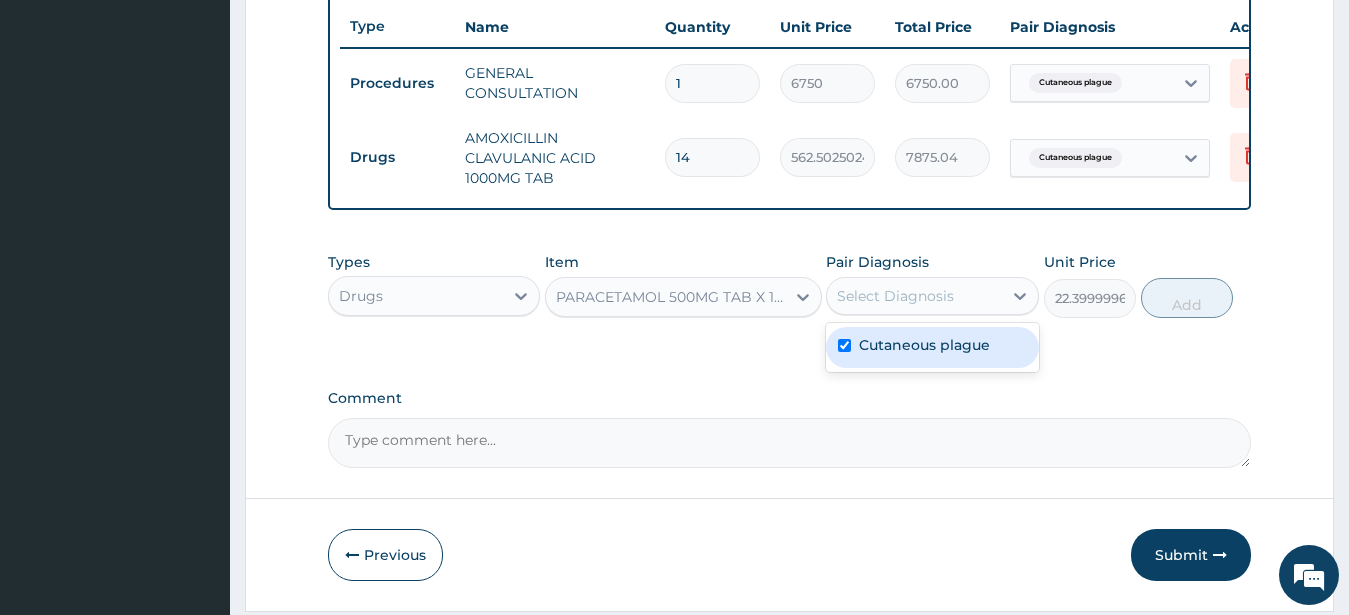 checkbox on "true" 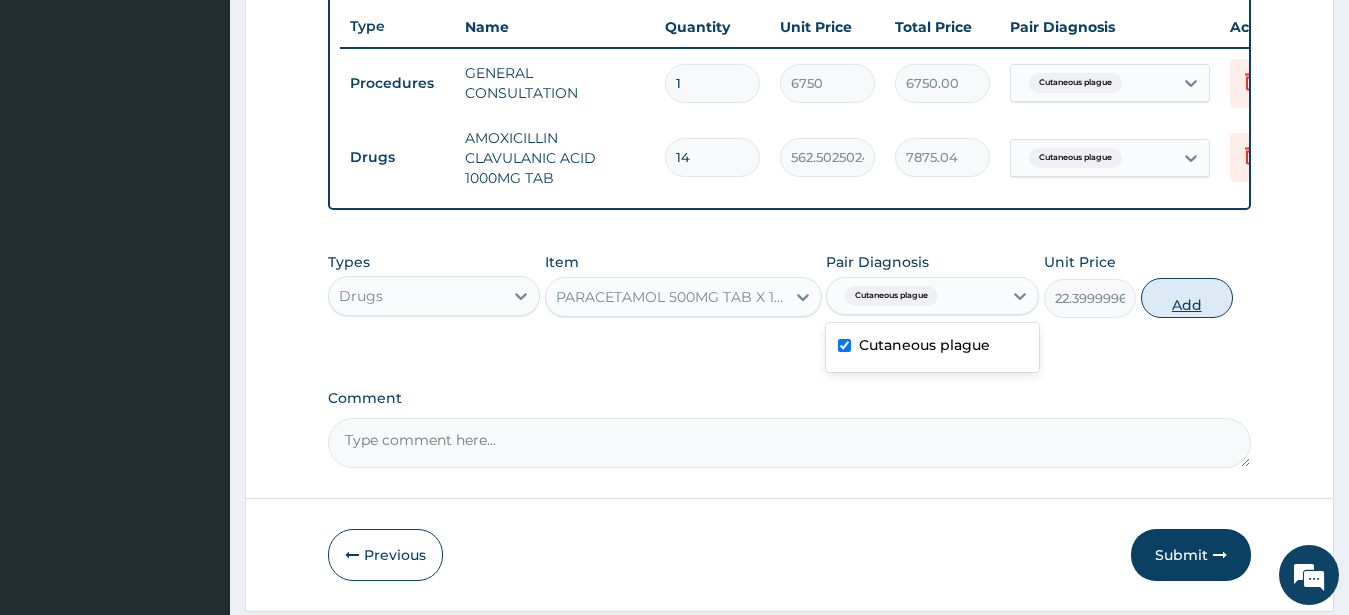 click on "Add" at bounding box center [1187, 298] 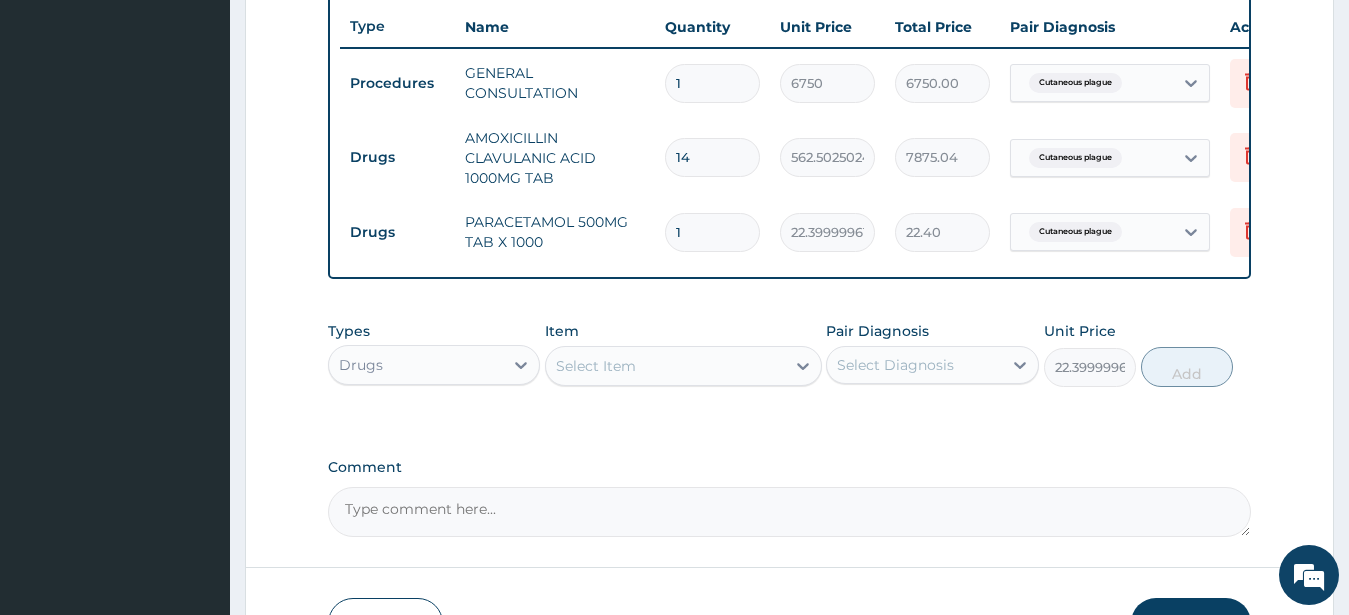 type on "0" 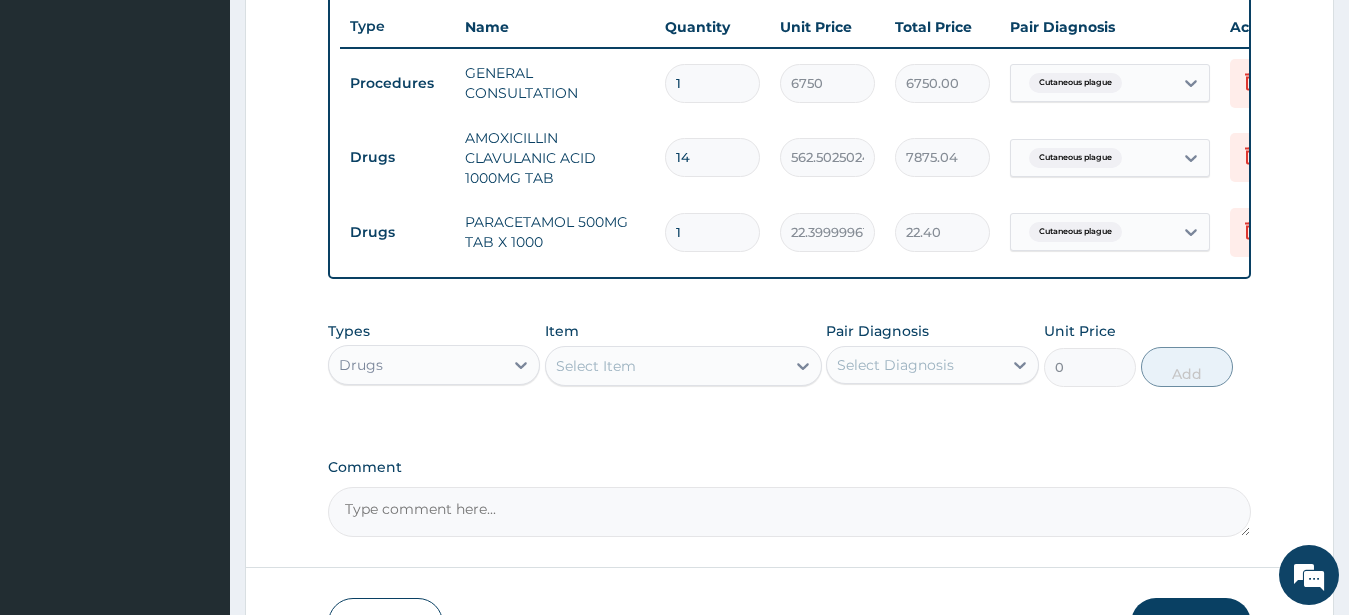 click on "Select Item" at bounding box center [596, 366] 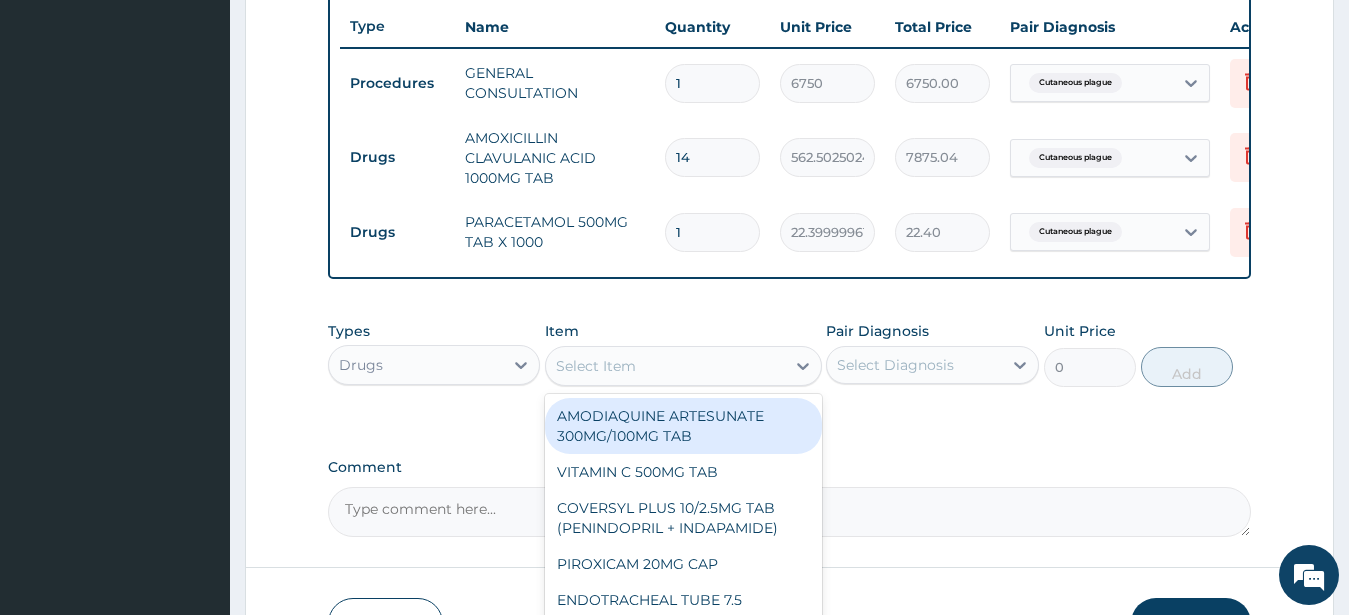 paste on "METRONIDAZOLE 200MG TA" 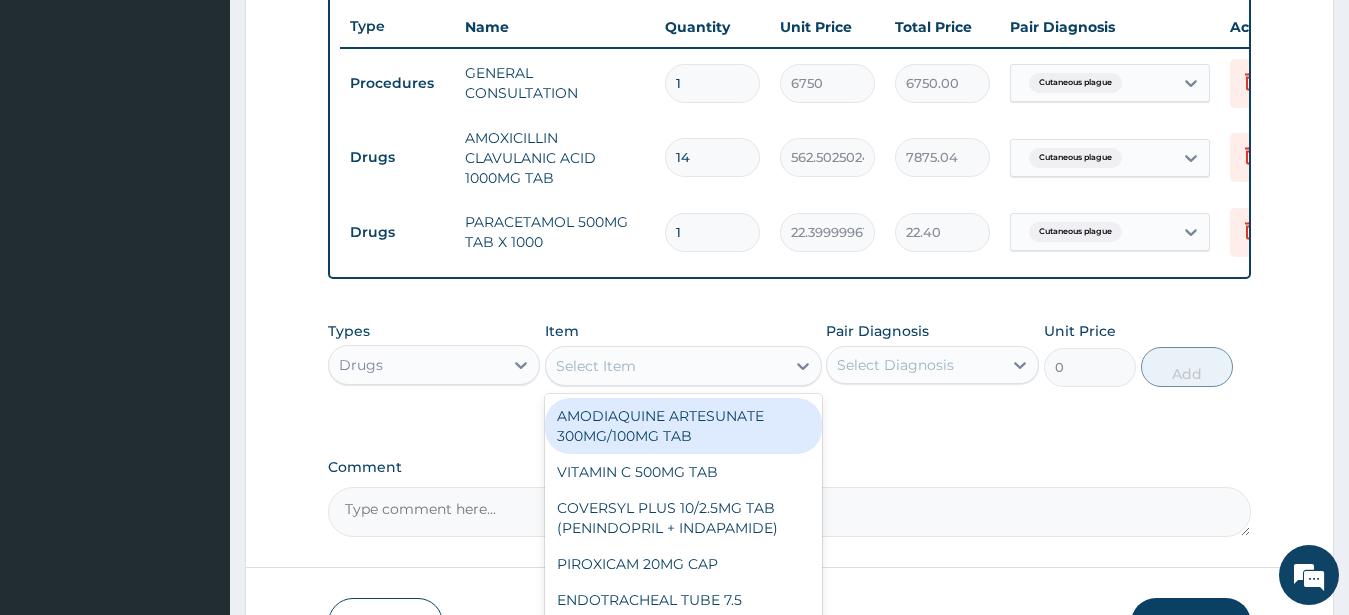 type on "METRONIDAZOLE 200MG TA" 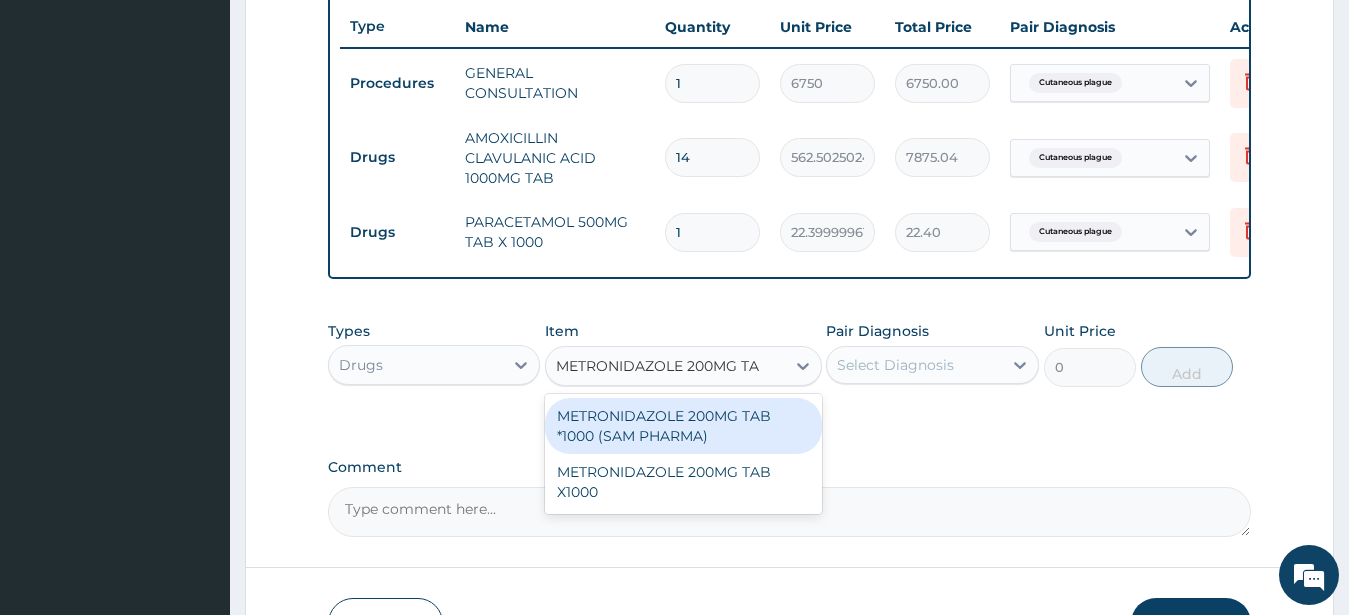 scroll, scrollTop: 0, scrollLeft: 12, axis: horizontal 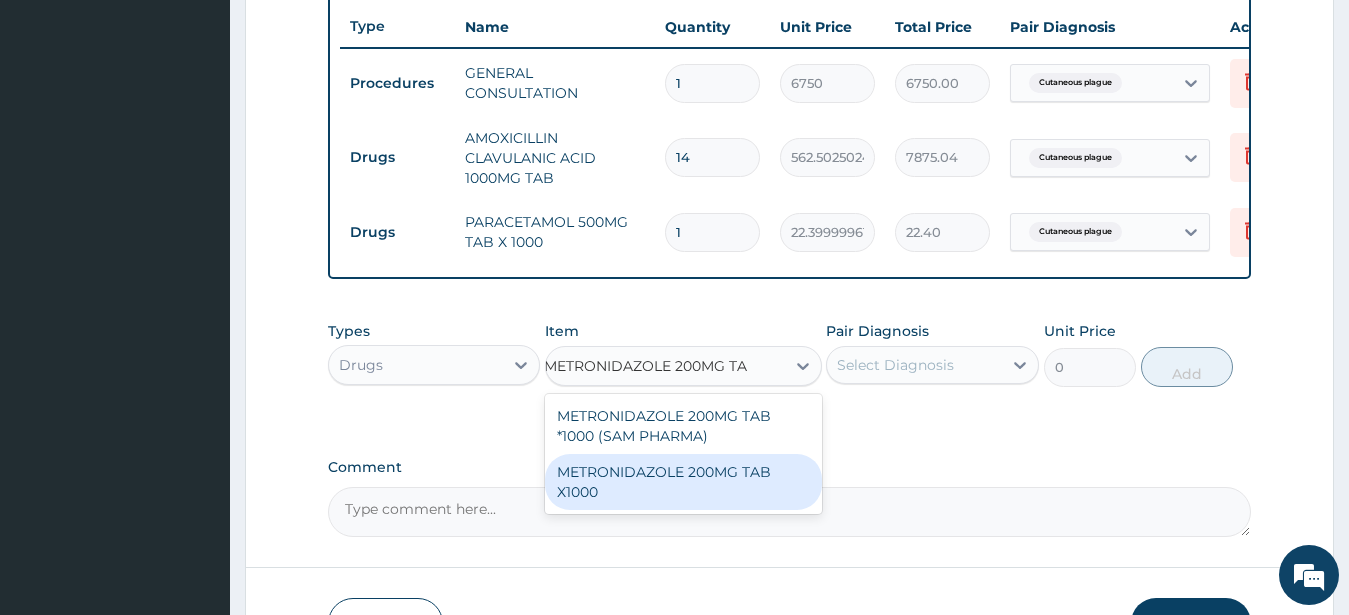 drag, startPoint x: 697, startPoint y: 485, endPoint x: 711, endPoint y: 478, distance: 15.652476 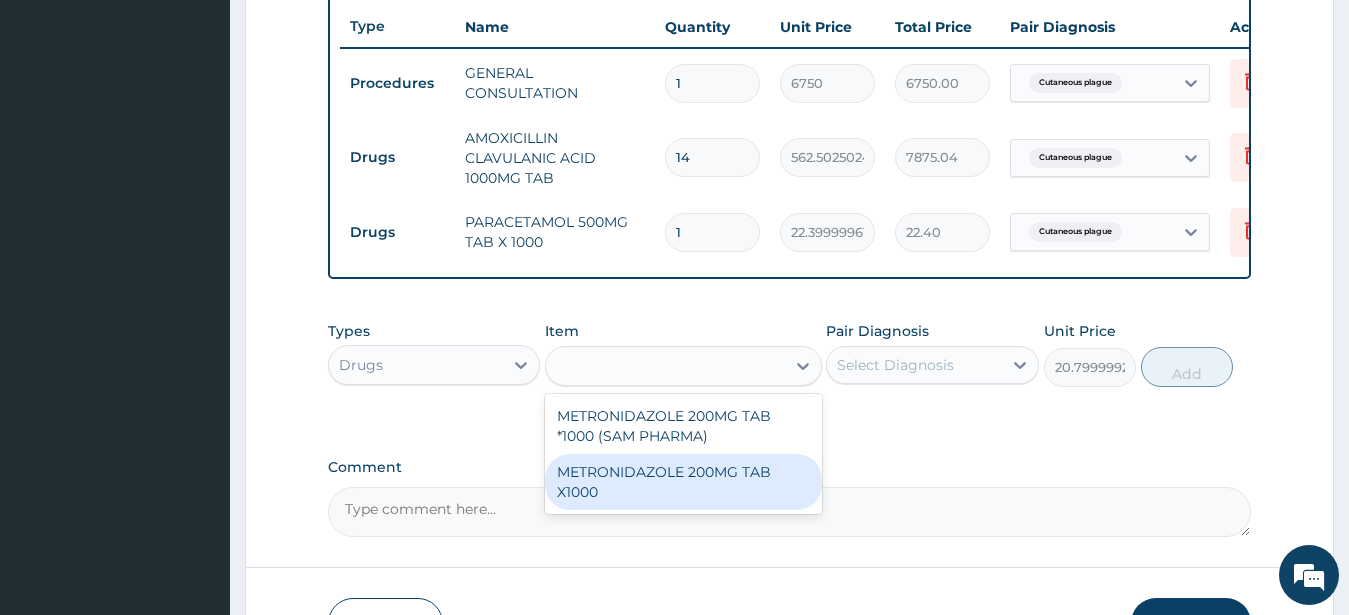 scroll, scrollTop: 0, scrollLeft: 2, axis: horizontal 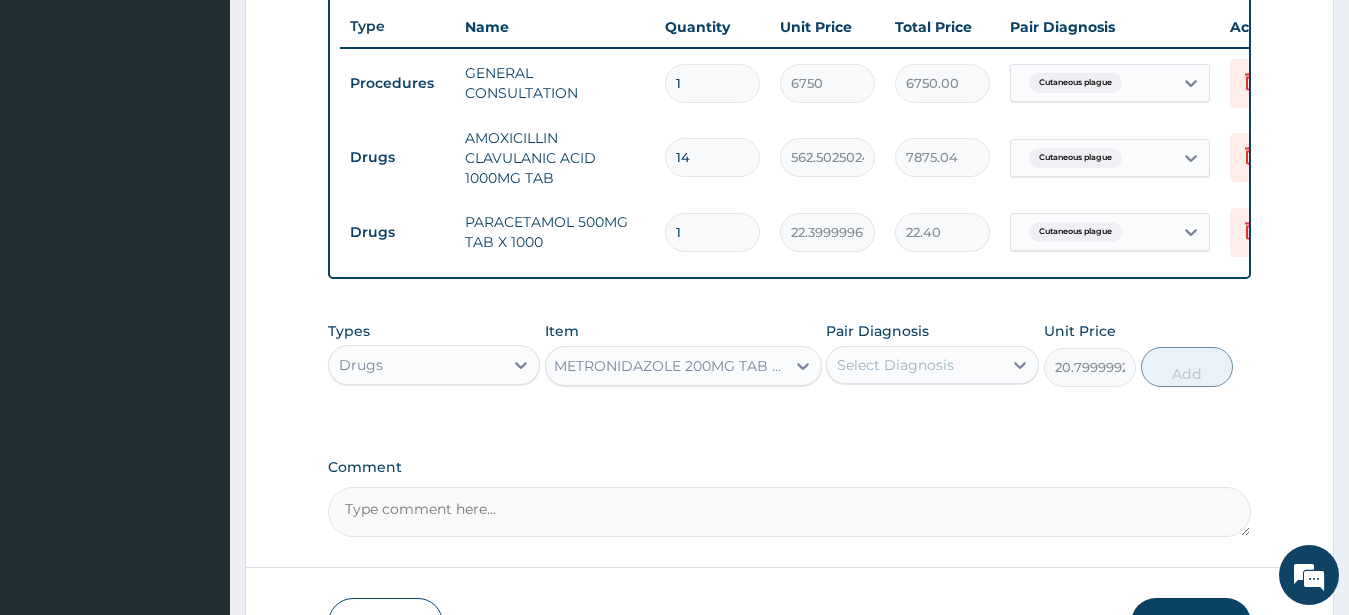 click on "Select Diagnosis" at bounding box center [895, 365] 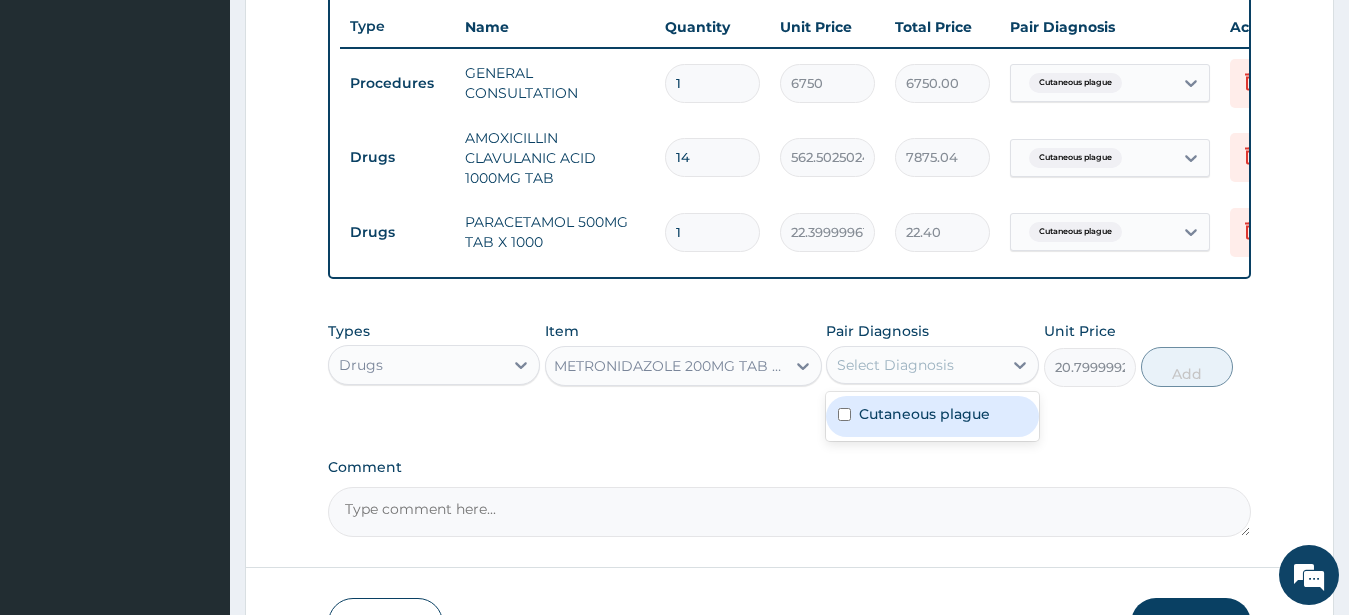 drag, startPoint x: 946, startPoint y: 441, endPoint x: 984, endPoint y: 450, distance: 39.051247 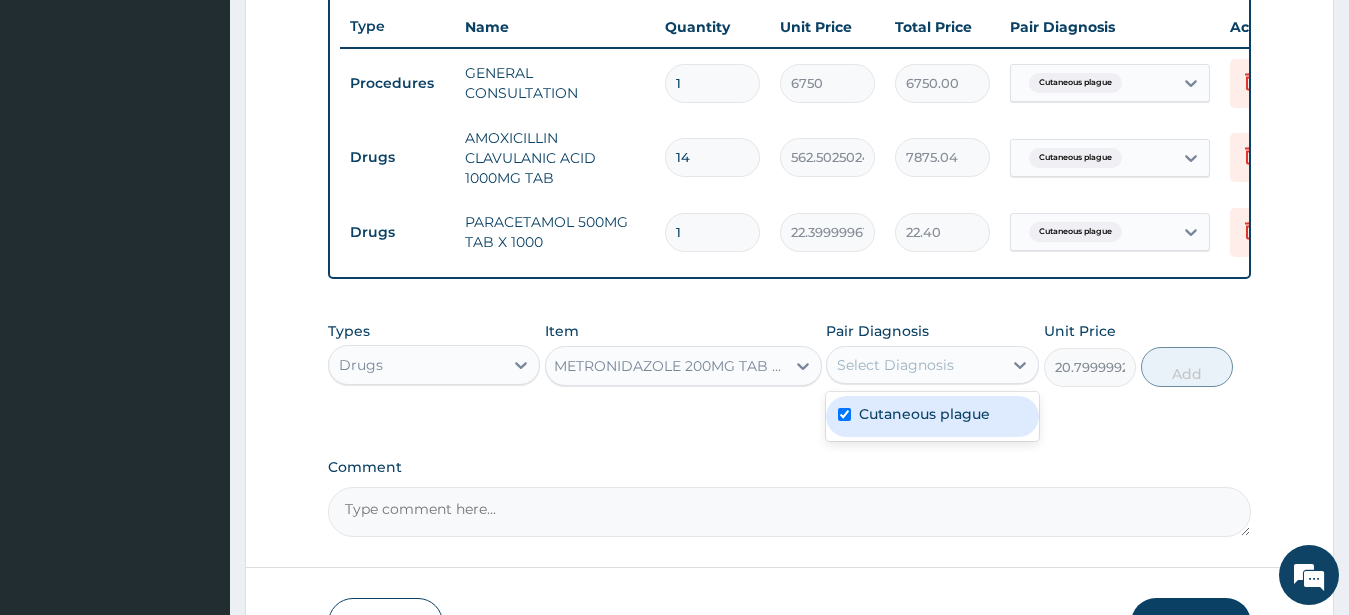 checkbox on "true" 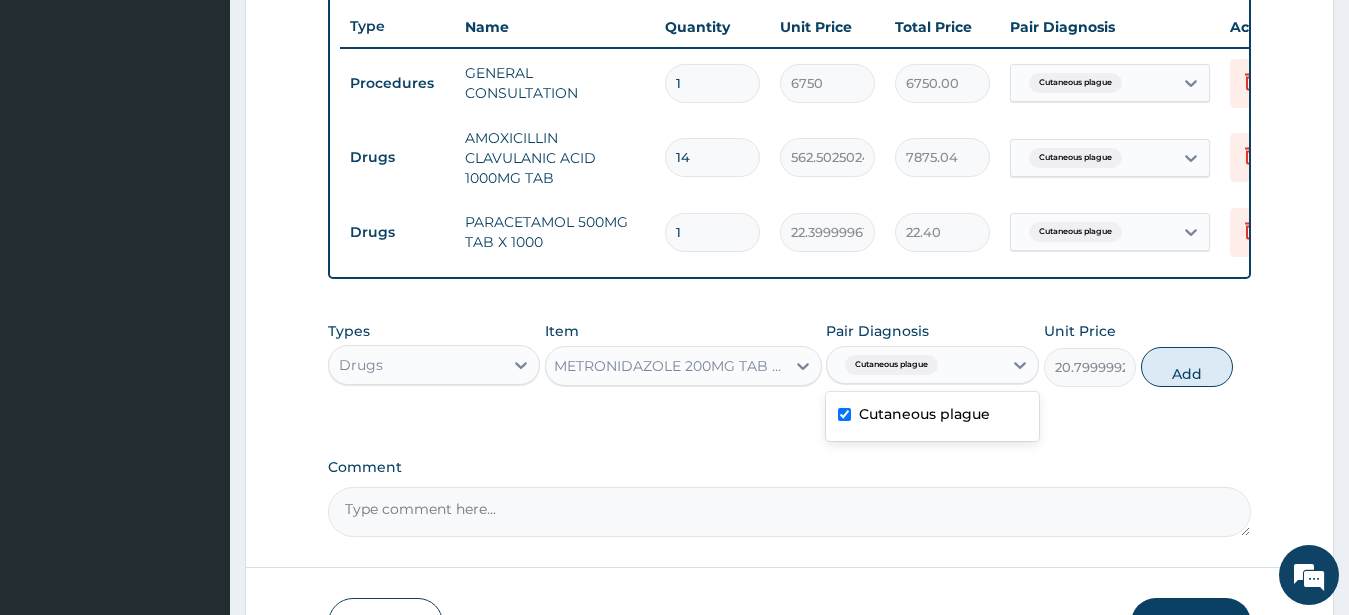 click on "Add" at bounding box center (1187, 367) 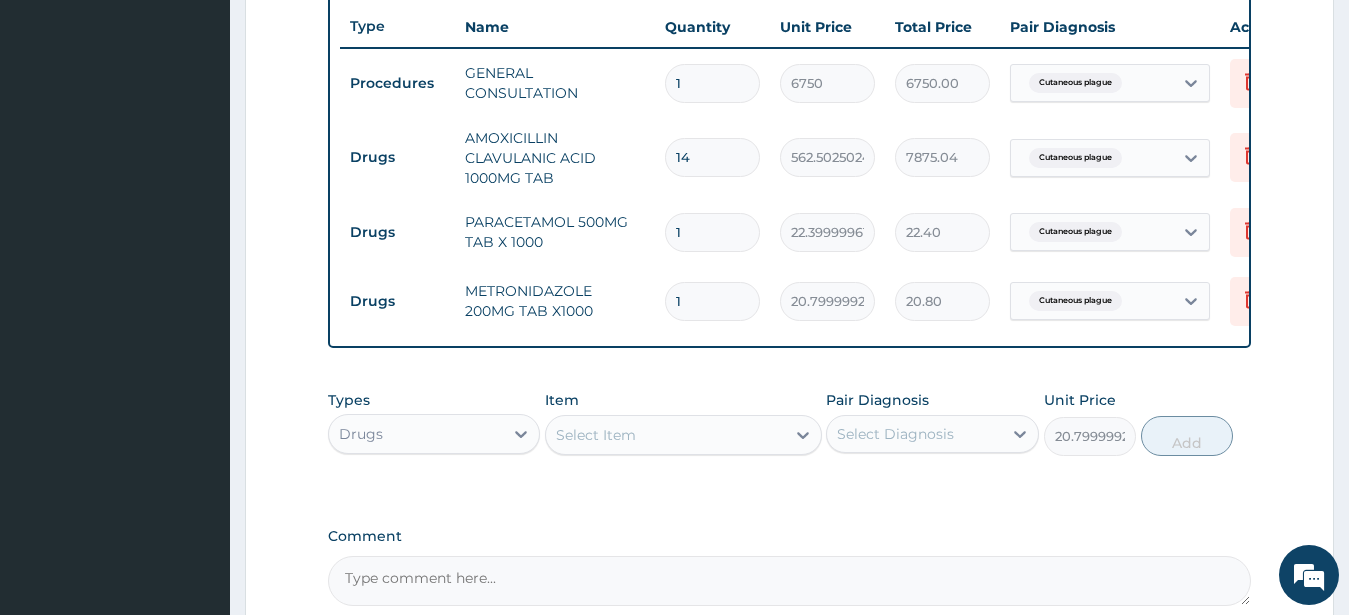type on "0" 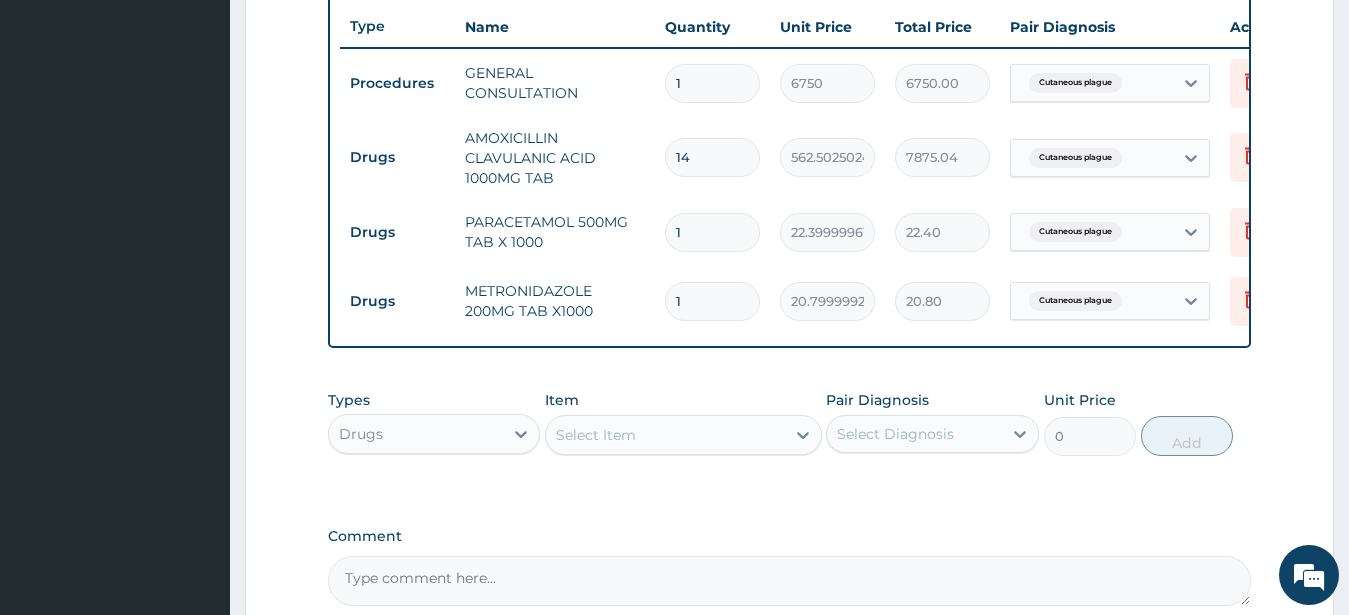 scroll, scrollTop: 0, scrollLeft: 0, axis: both 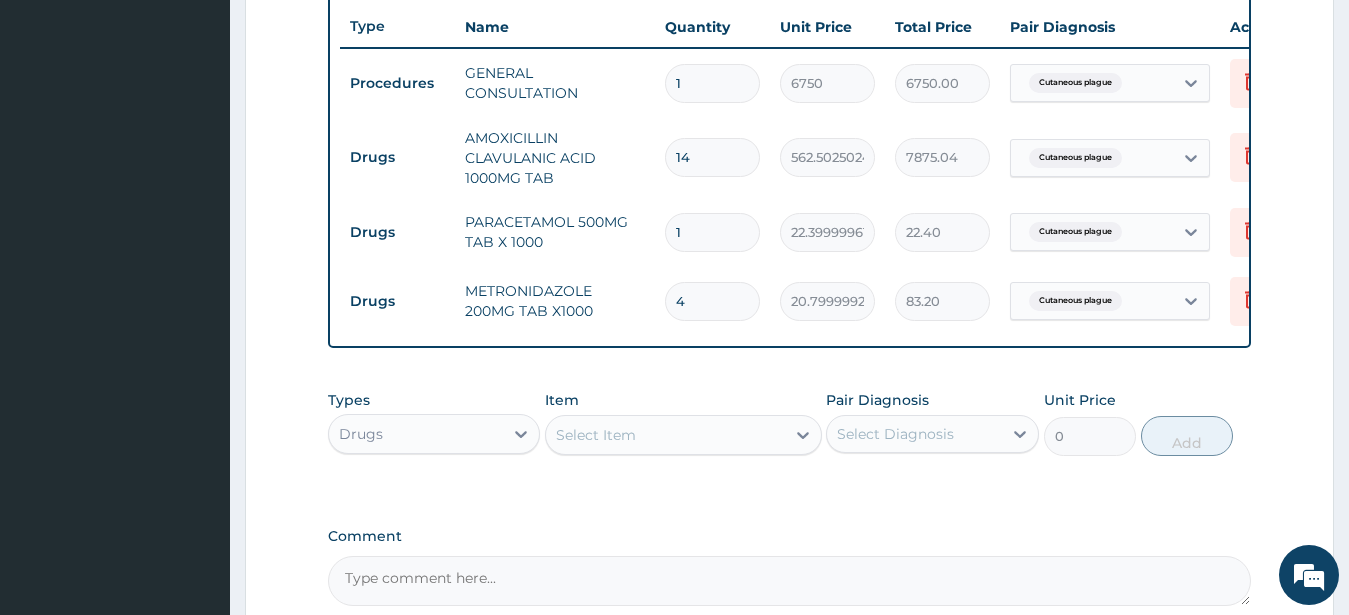 type on "42" 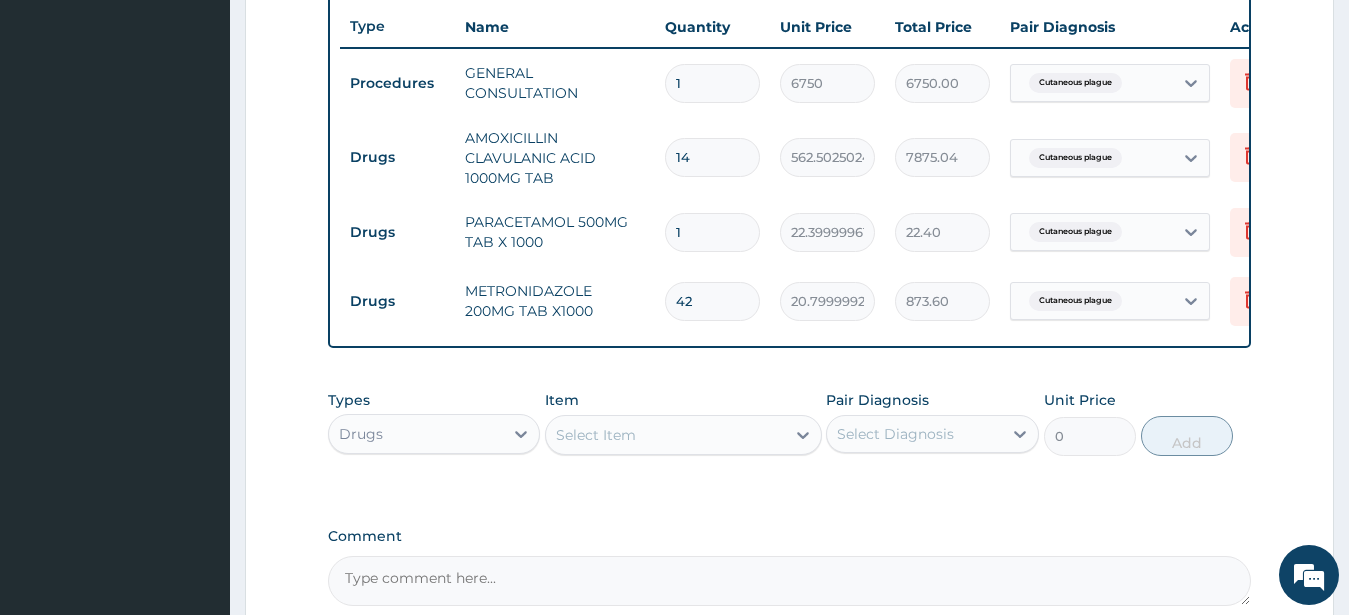 type on "42" 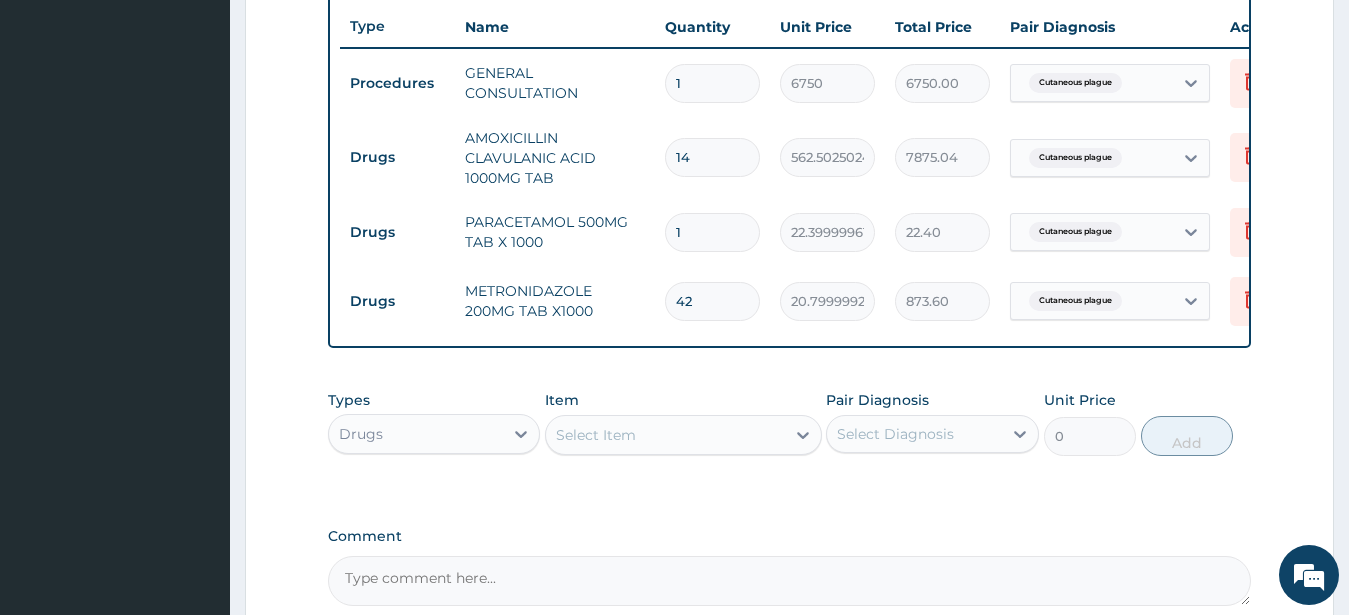drag, startPoint x: 673, startPoint y: 243, endPoint x: 628, endPoint y: 244, distance: 45.01111 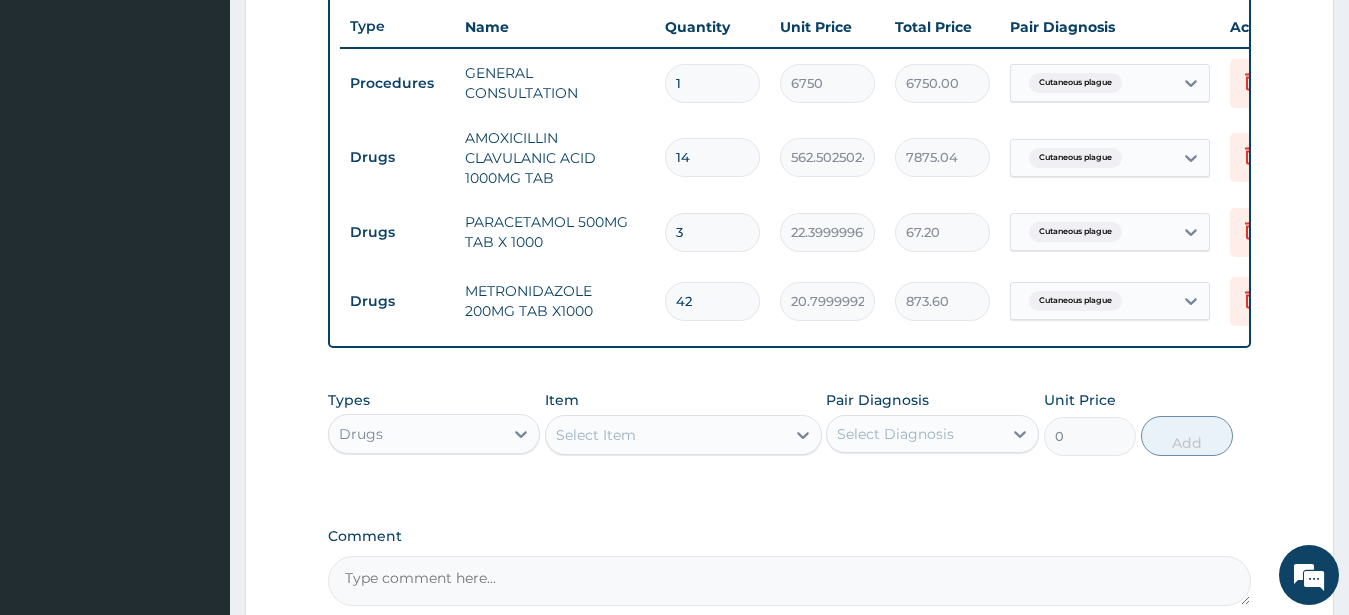 type on "30" 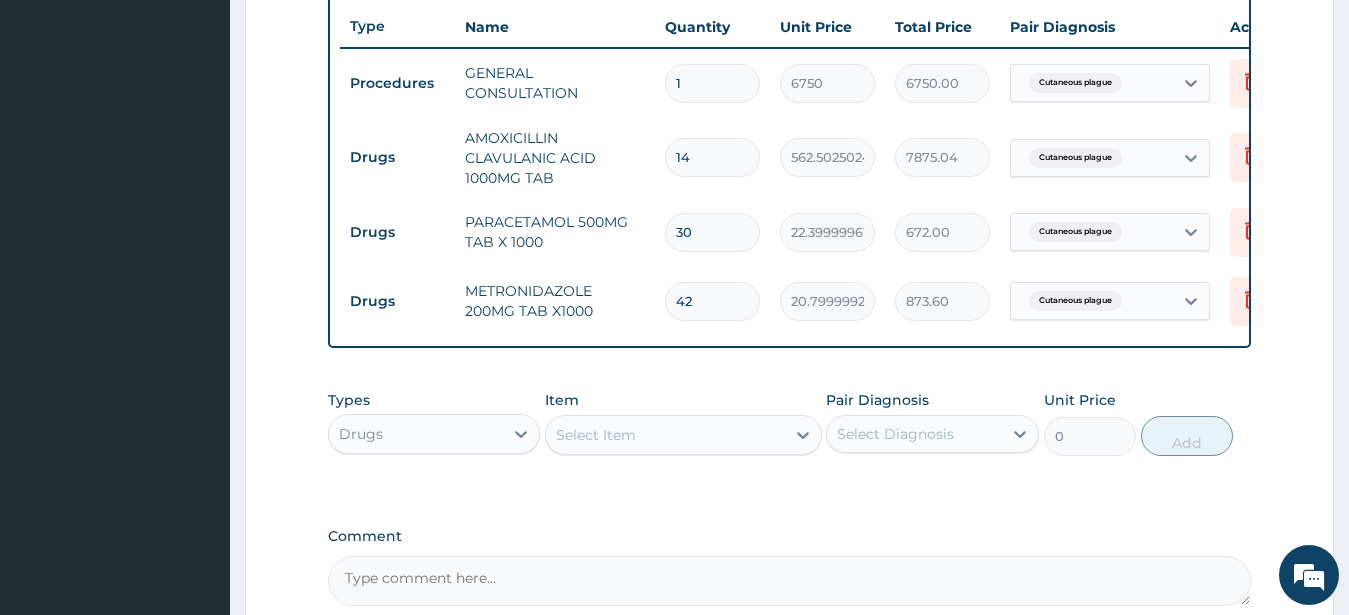 type on "30" 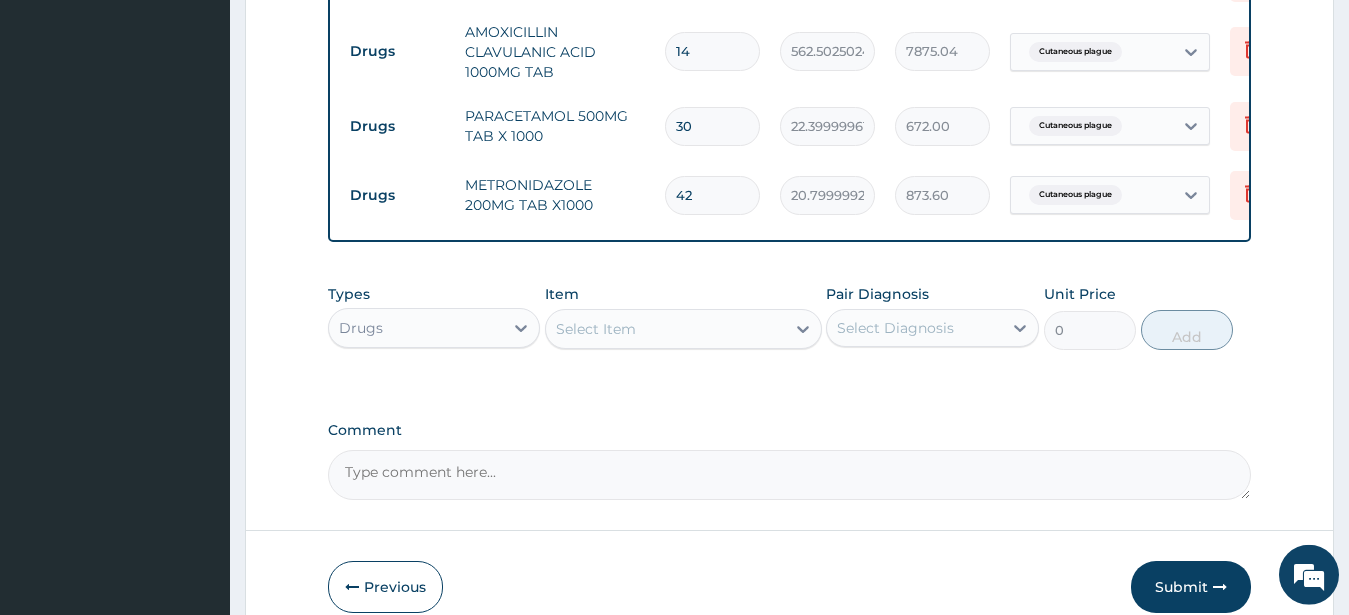scroll, scrollTop: 967, scrollLeft: 0, axis: vertical 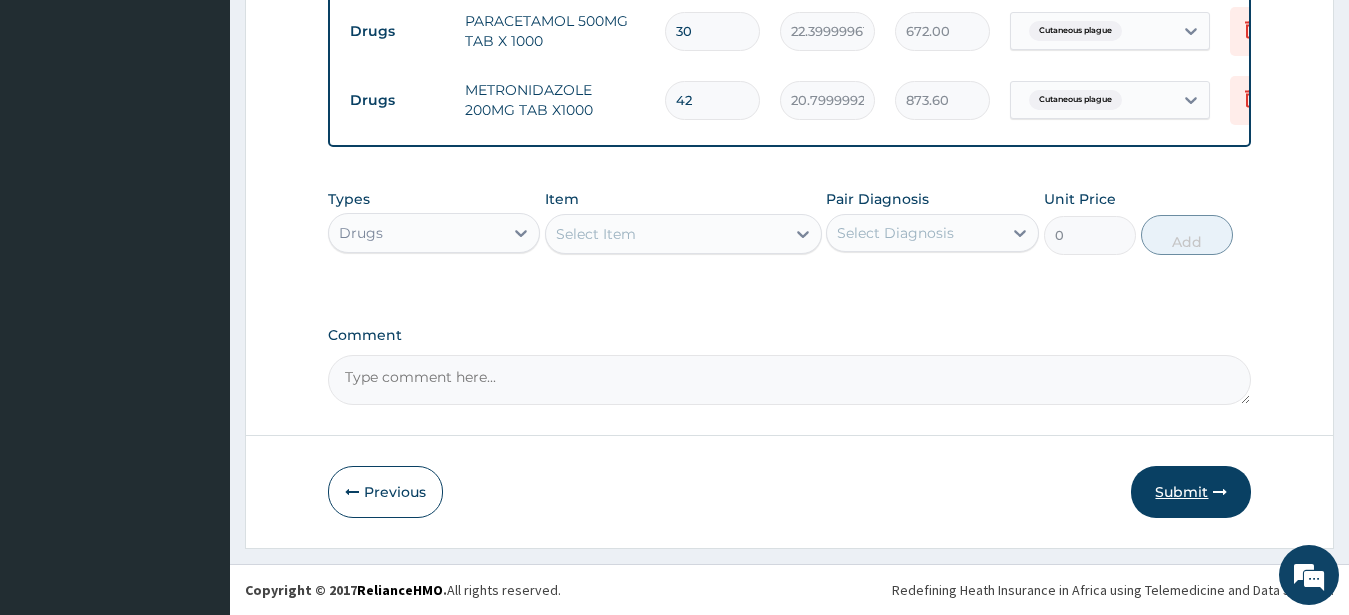 drag, startPoint x: 1215, startPoint y: 486, endPoint x: 1220, endPoint y: 501, distance: 15.811388 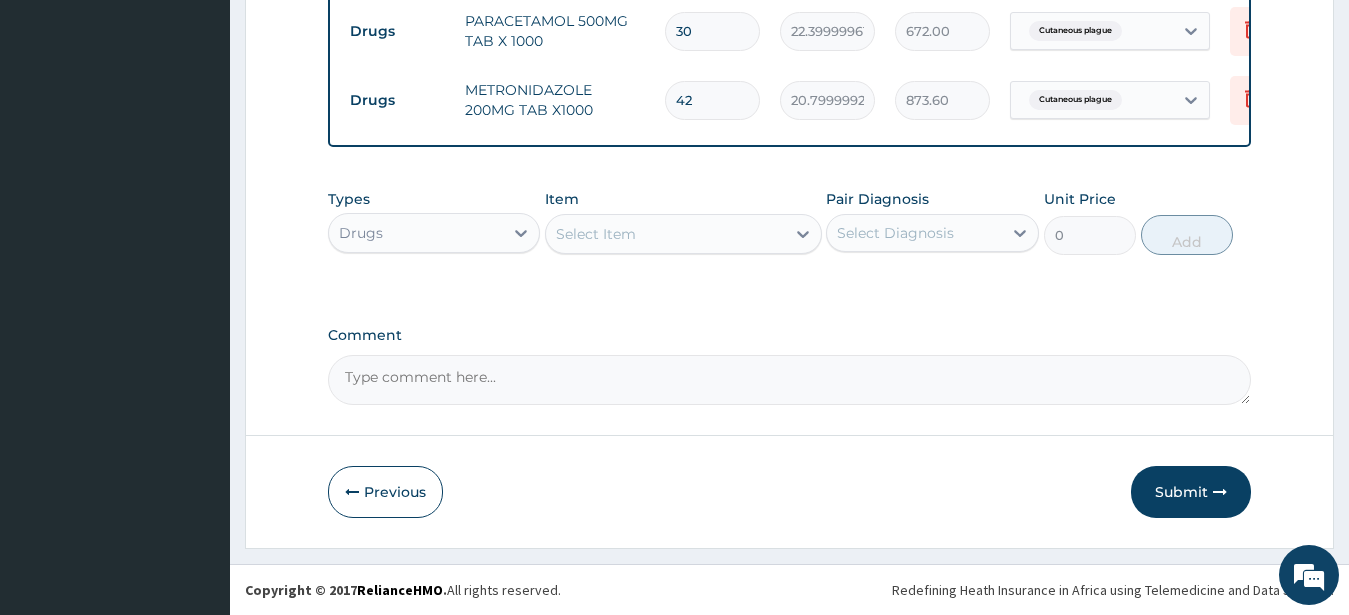 click at bounding box center (1220, 492) 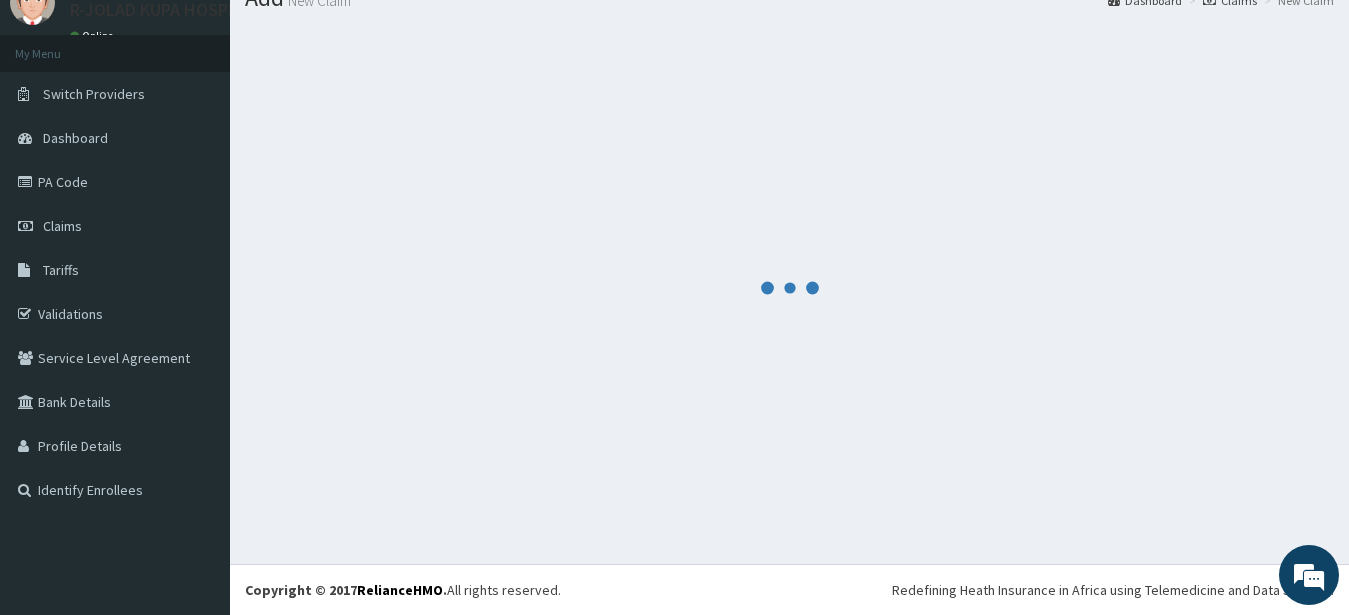 scroll, scrollTop: 80, scrollLeft: 0, axis: vertical 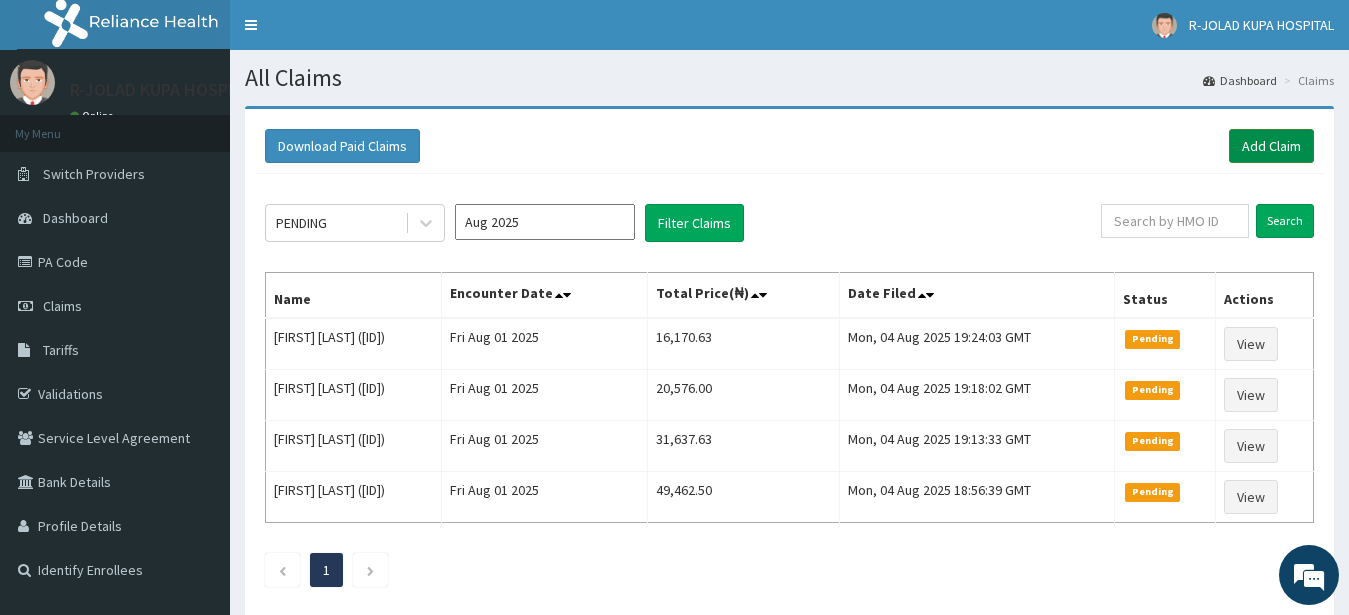 click on "Add Claim" at bounding box center (1271, 146) 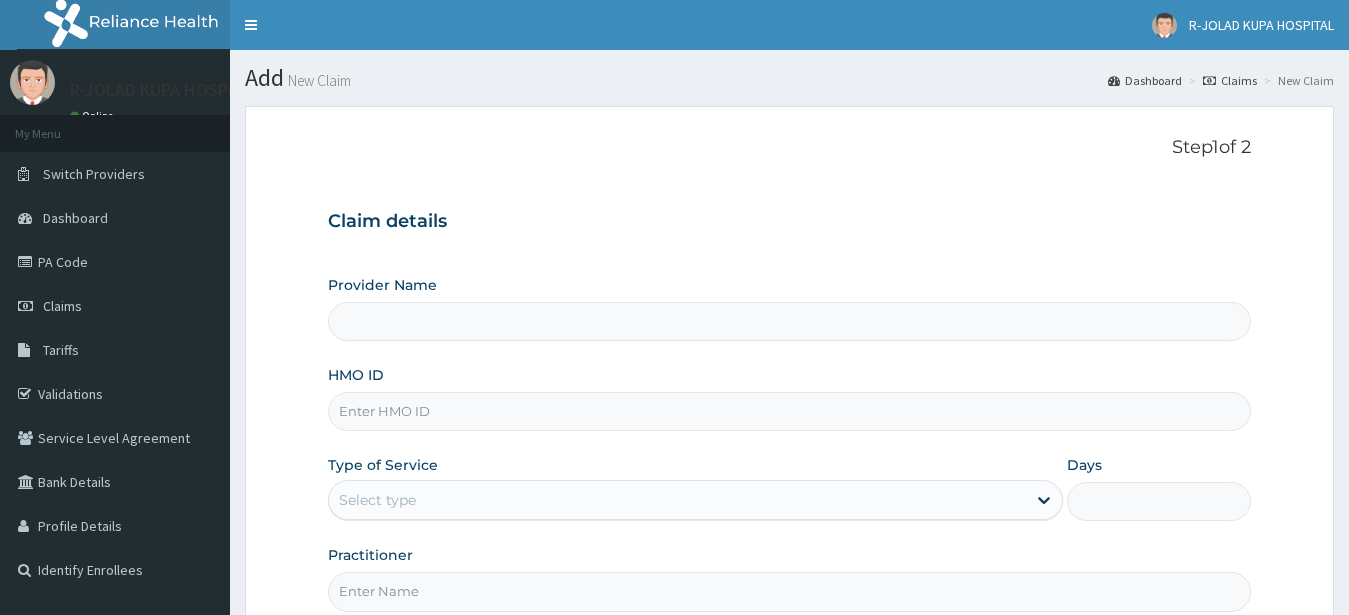 scroll, scrollTop: 0, scrollLeft: 0, axis: both 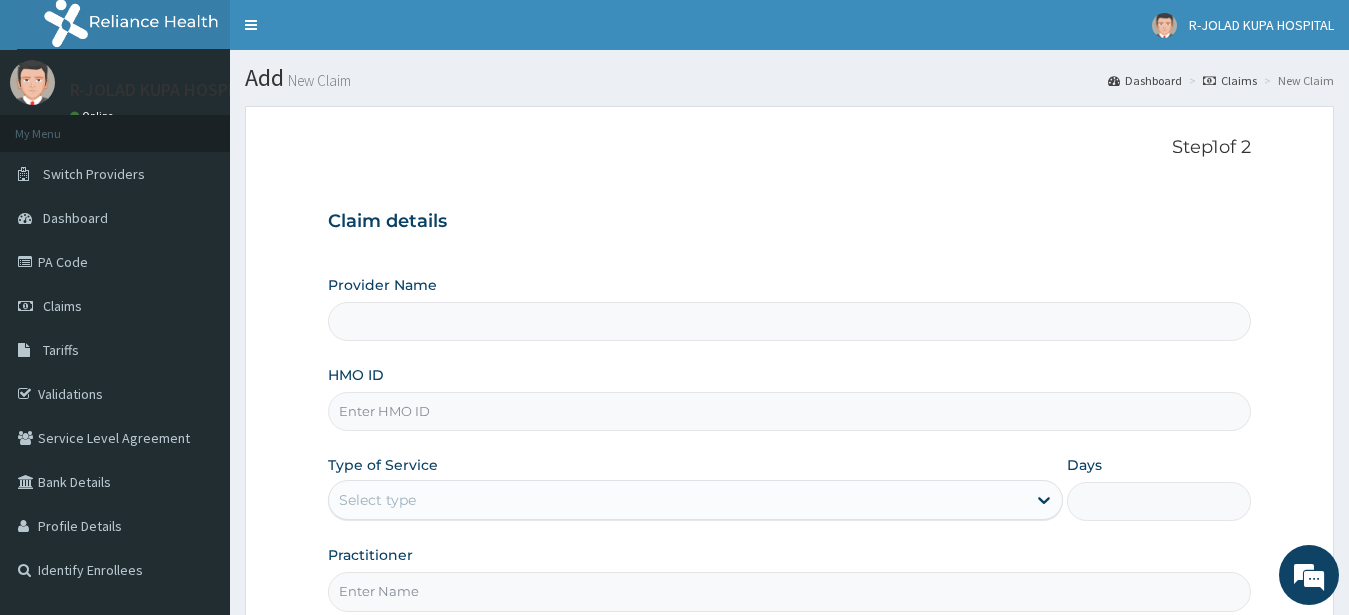 type on "R-Jolad Hospital Nigeria Limited(kupa)" 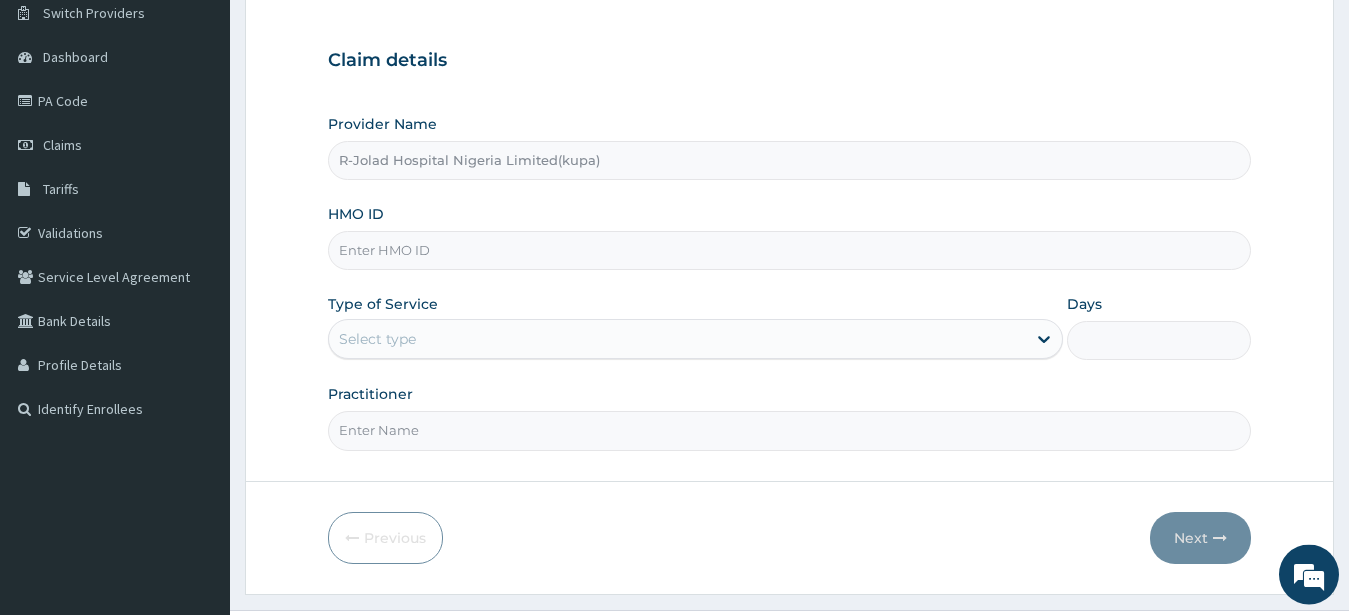 scroll, scrollTop: 207, scrollLeft: 0, axis: vertical 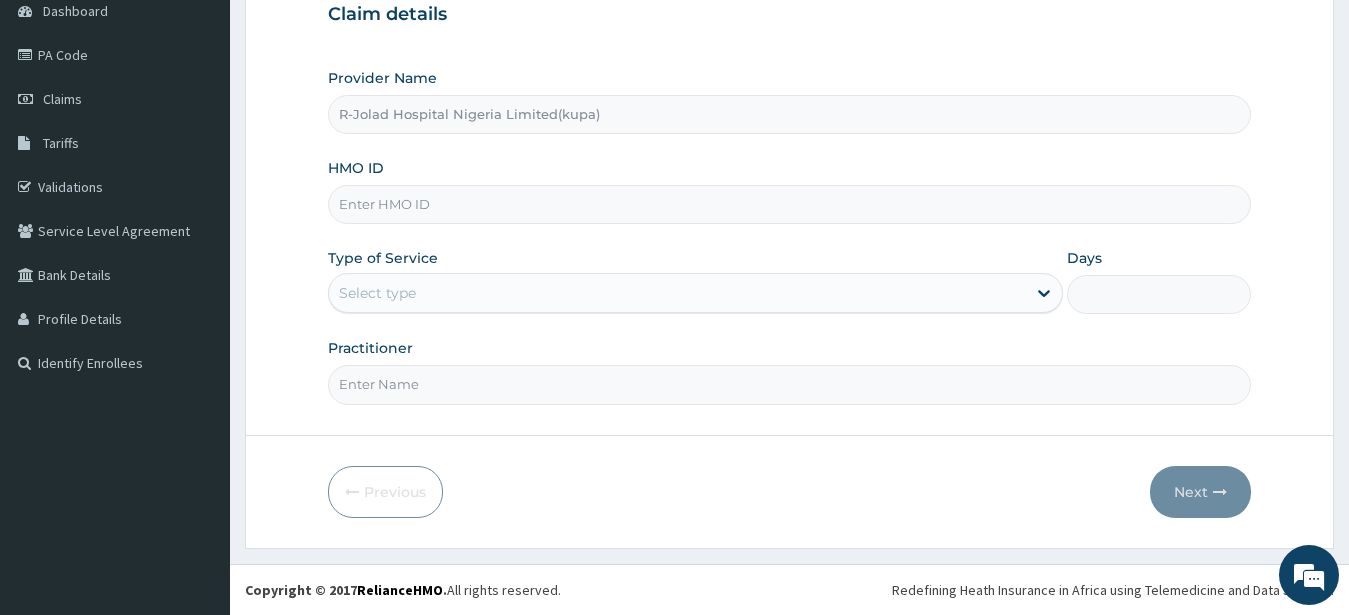 click on "HMO ID" at bounding box center (790, 204) 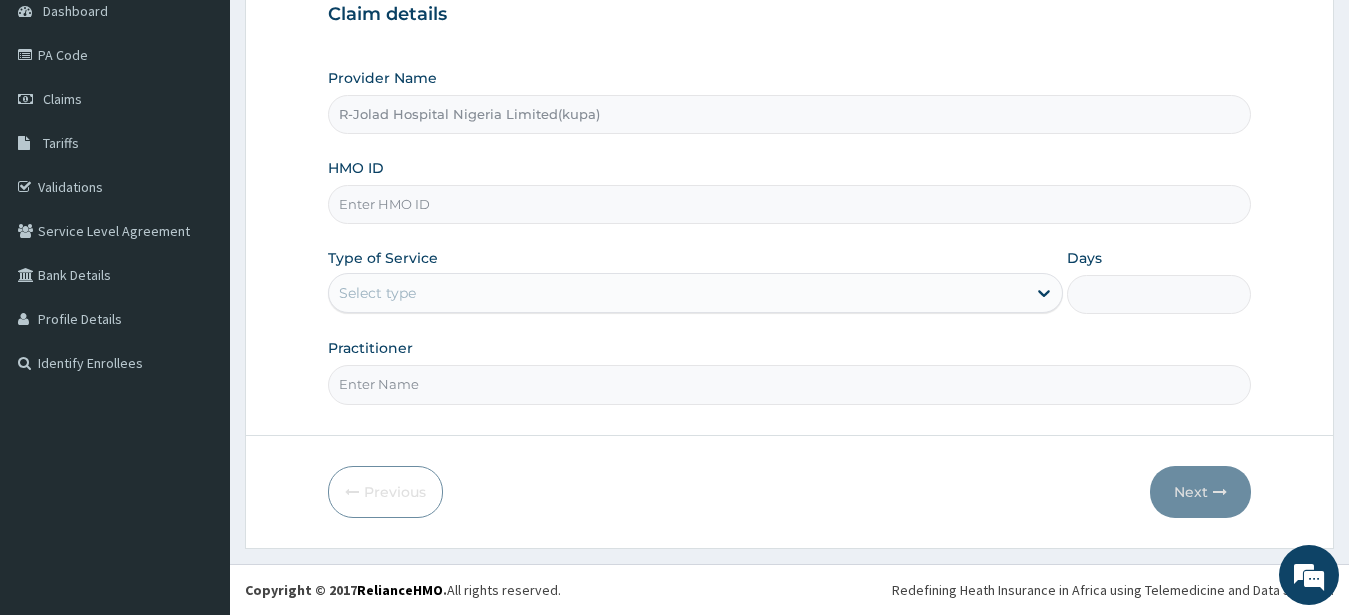 paste on "EIA/10122/D" 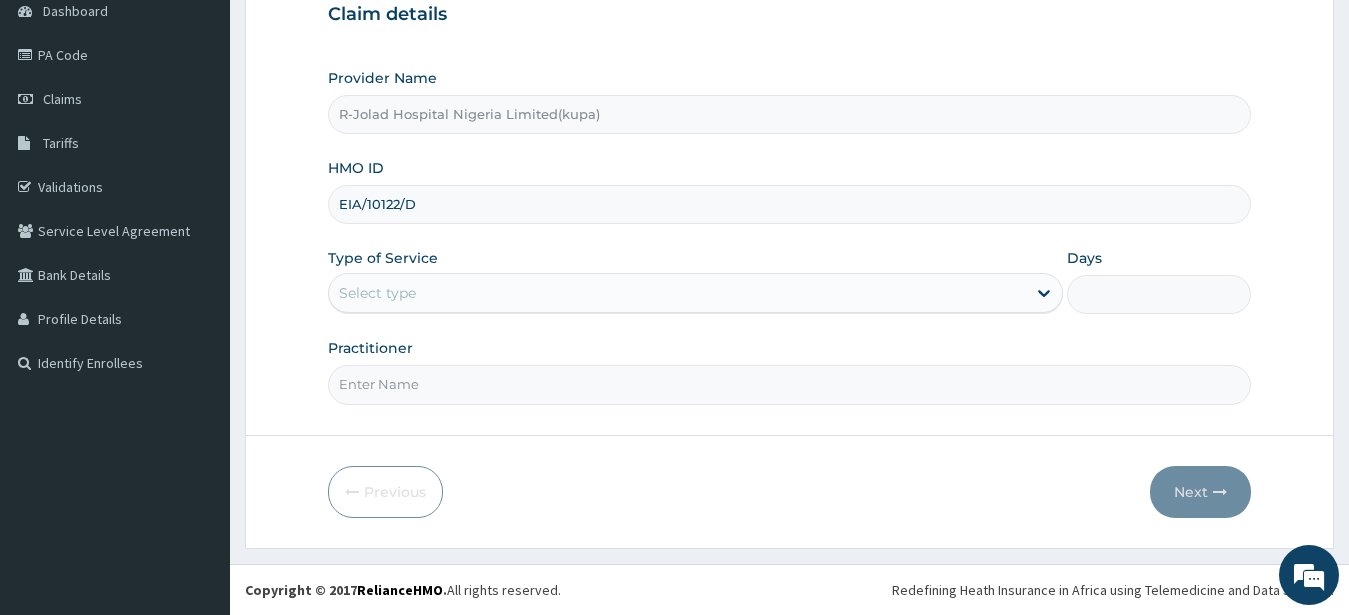 type on "EIA/10122/D" 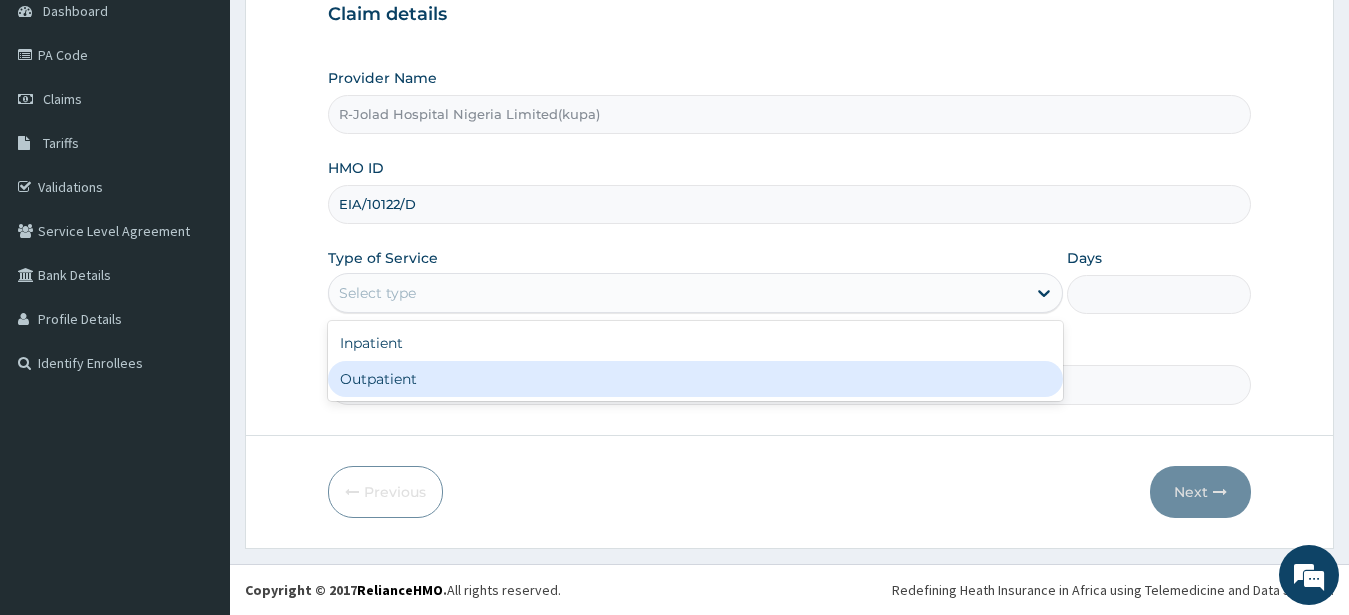 drag, startPoint x: 363, startPoint y: 377, endPoint x: 366, endPoint y: 363, distance: 14.3178215 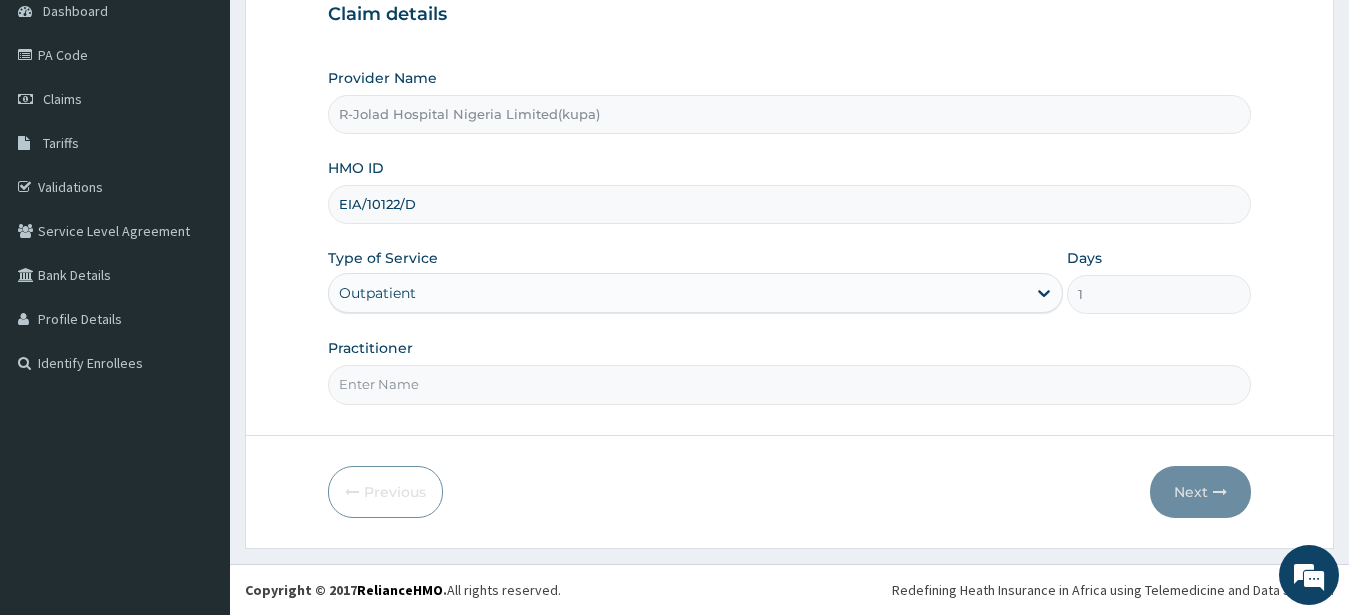 scroll, scrollTop: 0, scrollLeft: 0, axis: both 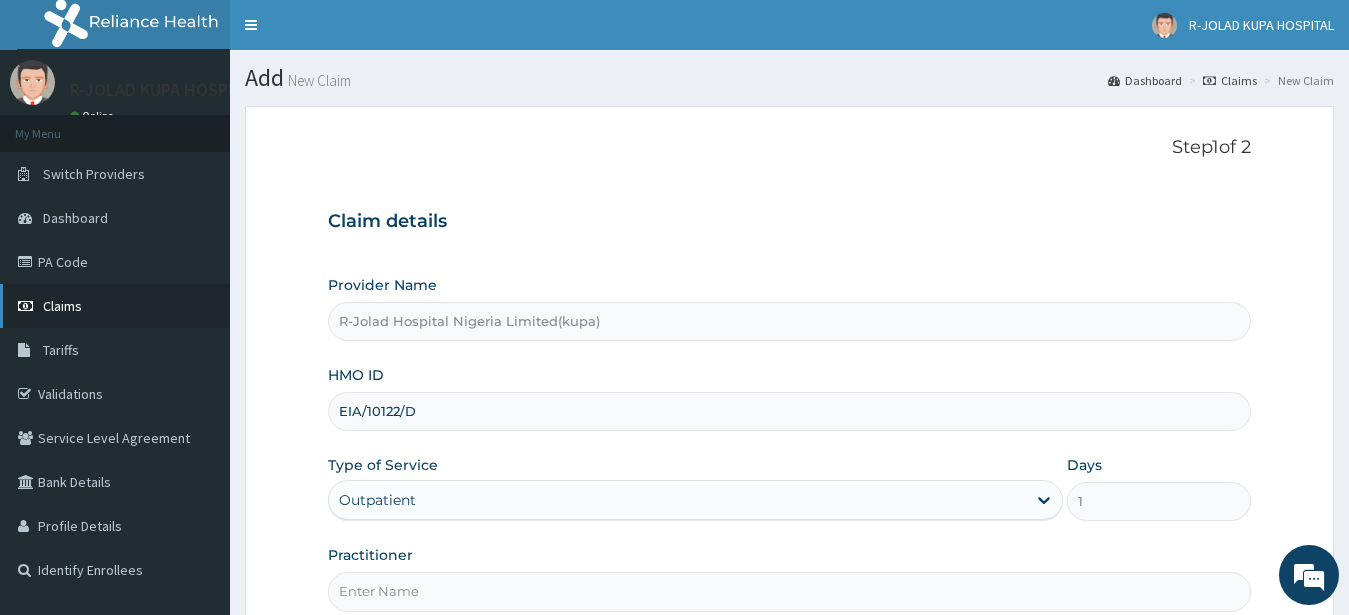 click on "Claims" at bounding box center (62, 306) 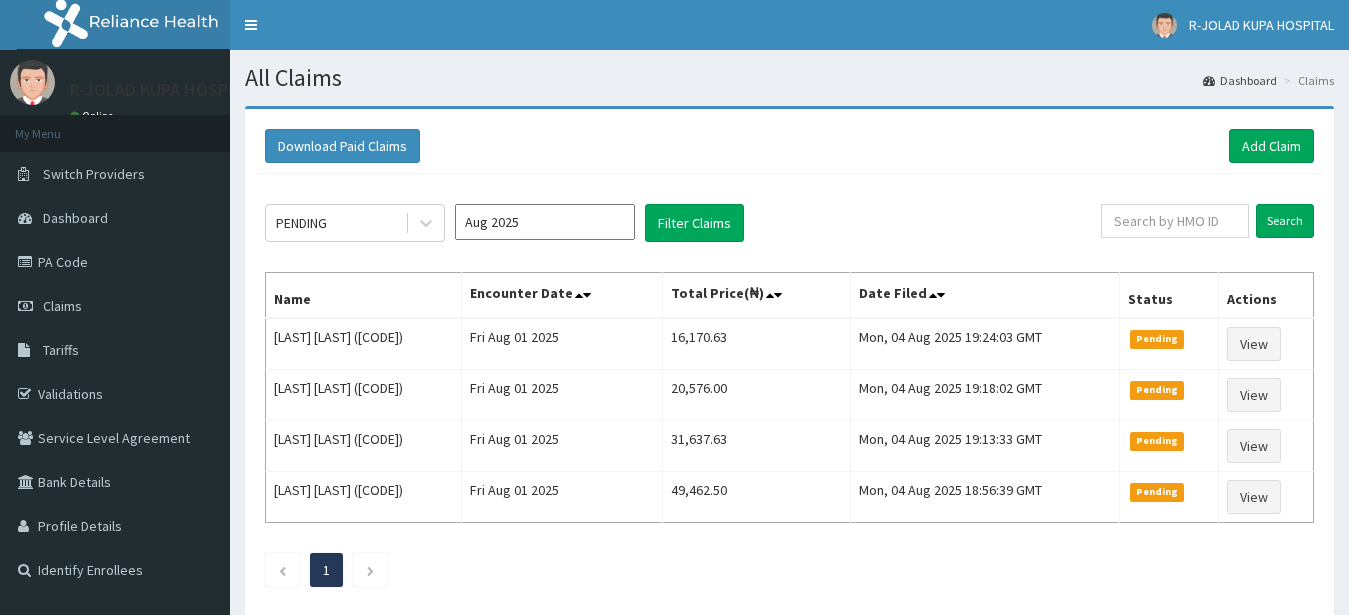 scroll, scrollTop: 0, scrollLeft: 0, axis: both 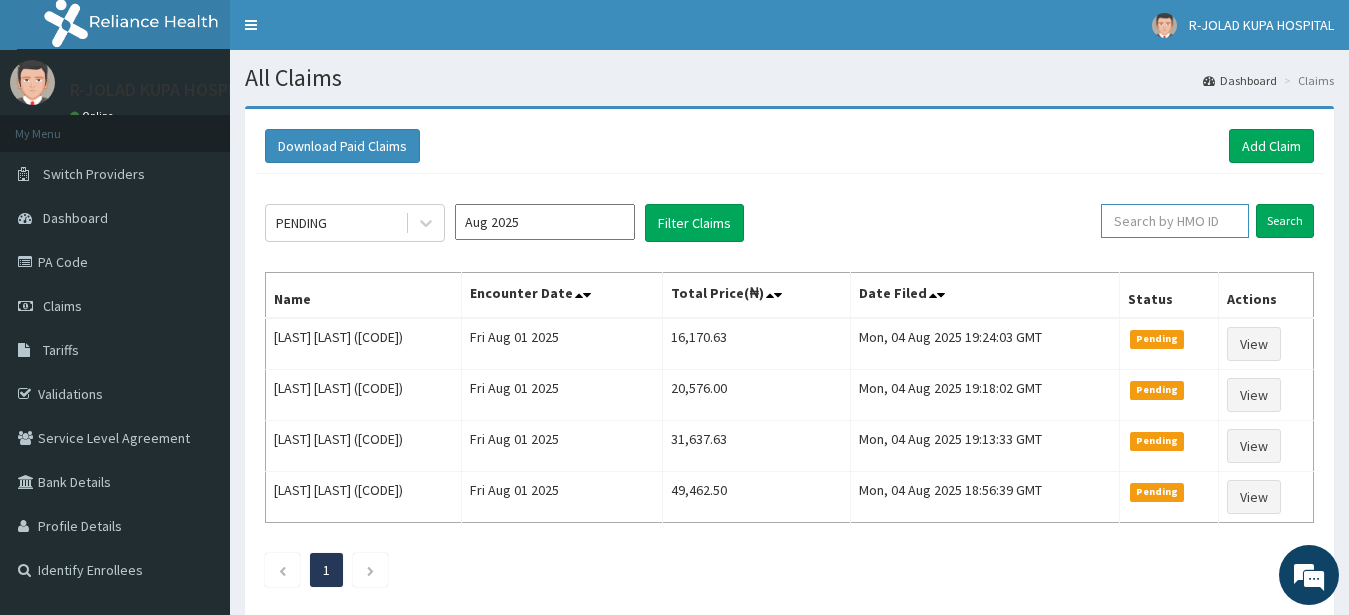 click at bounding box center (1175, 221) 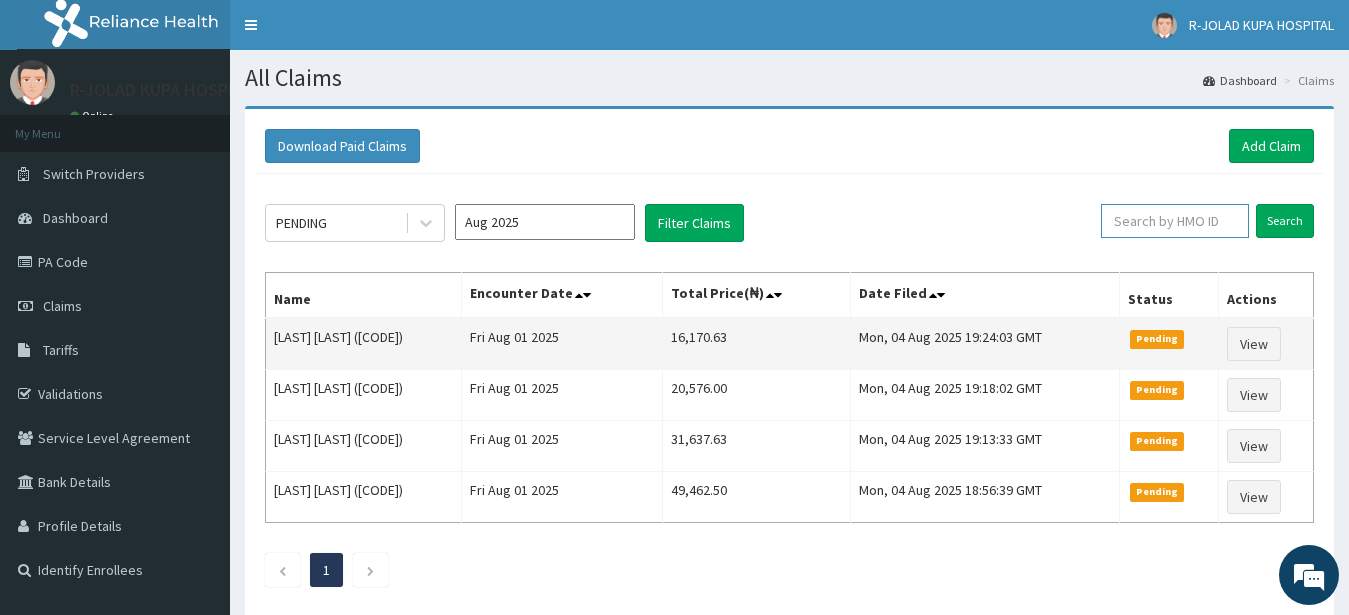 paste on "CAX/10017/A" 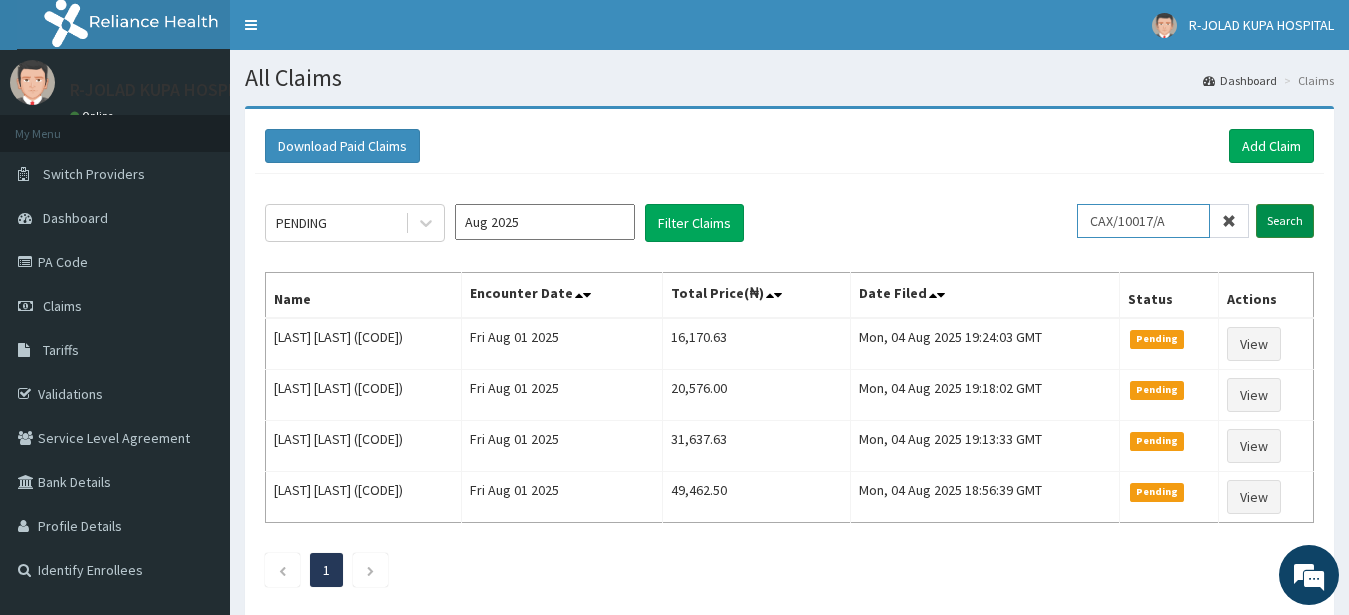 type on "CAX/10017/A" 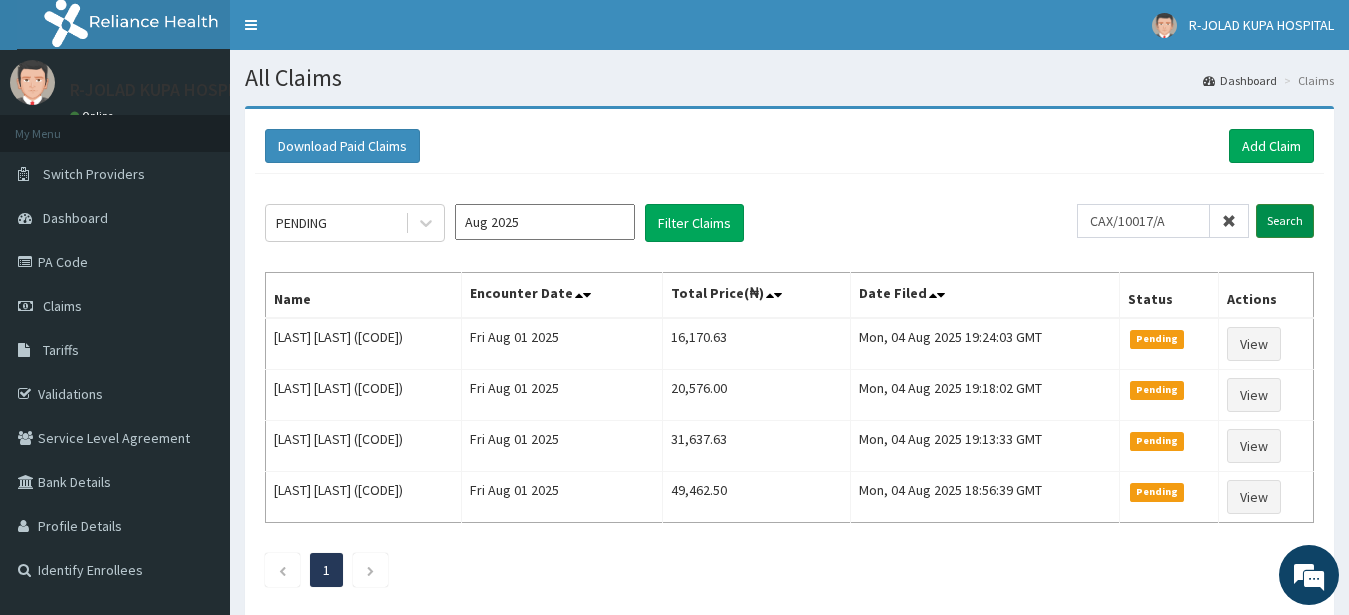 click on "Search" at bounding box center (1285, 221) 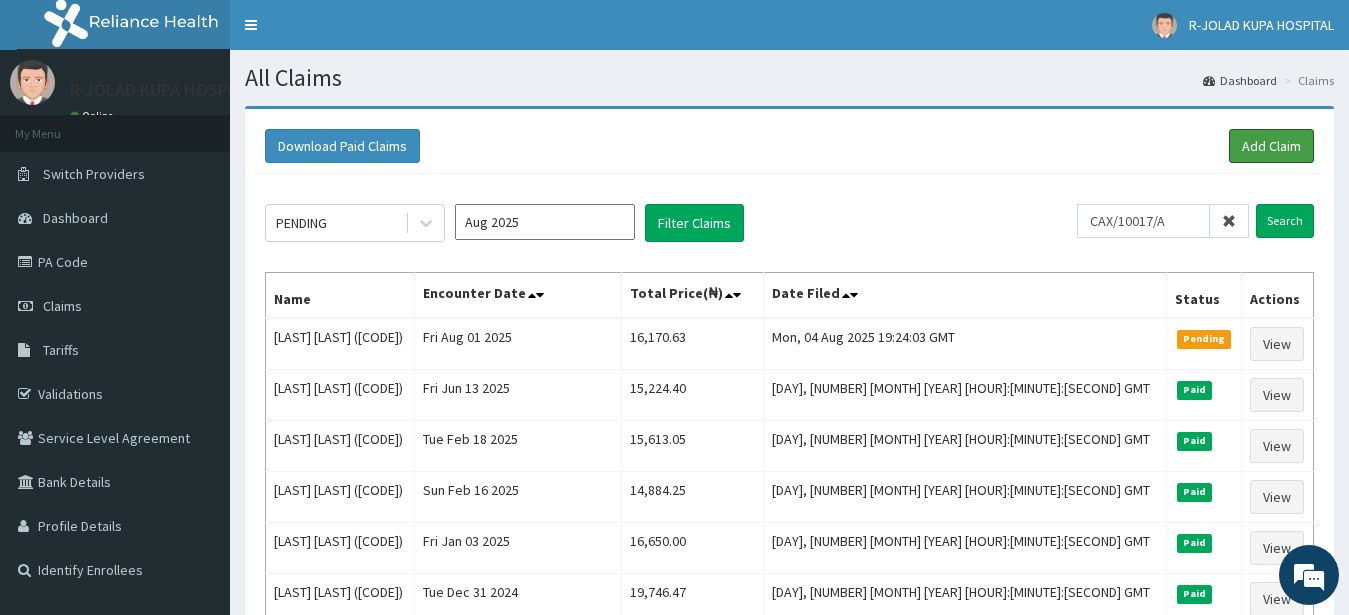 drag, startPoint x: 1269, startPoint y: 136, endPoint x: 1273, endPoint y: 124, distance: 12.649111 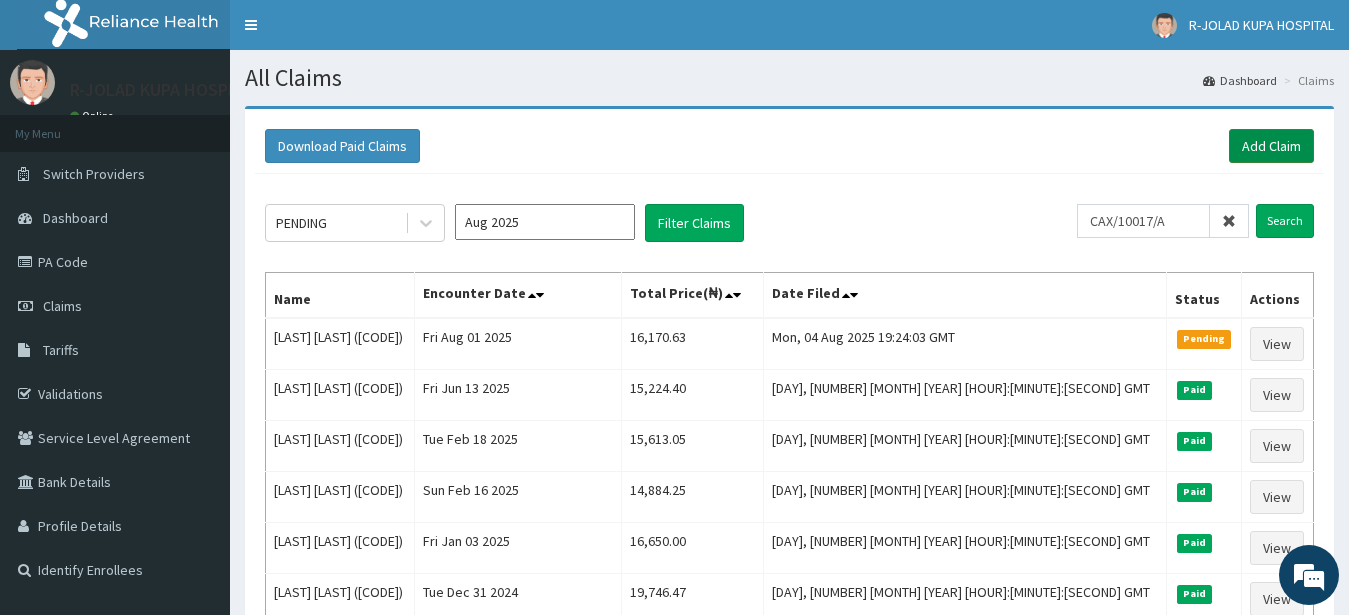 click on "Add Claim" at bounding box center (1271, 146) 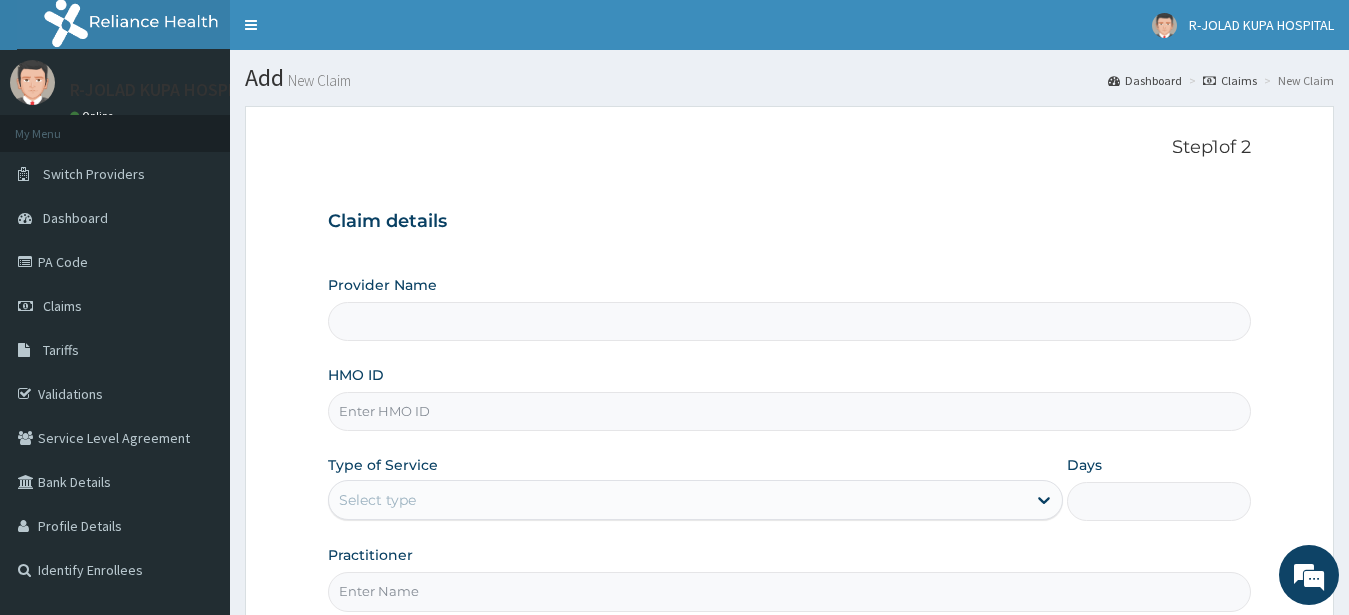 type on "R-Jolad Hospital Nigeria Limited(kupa)" 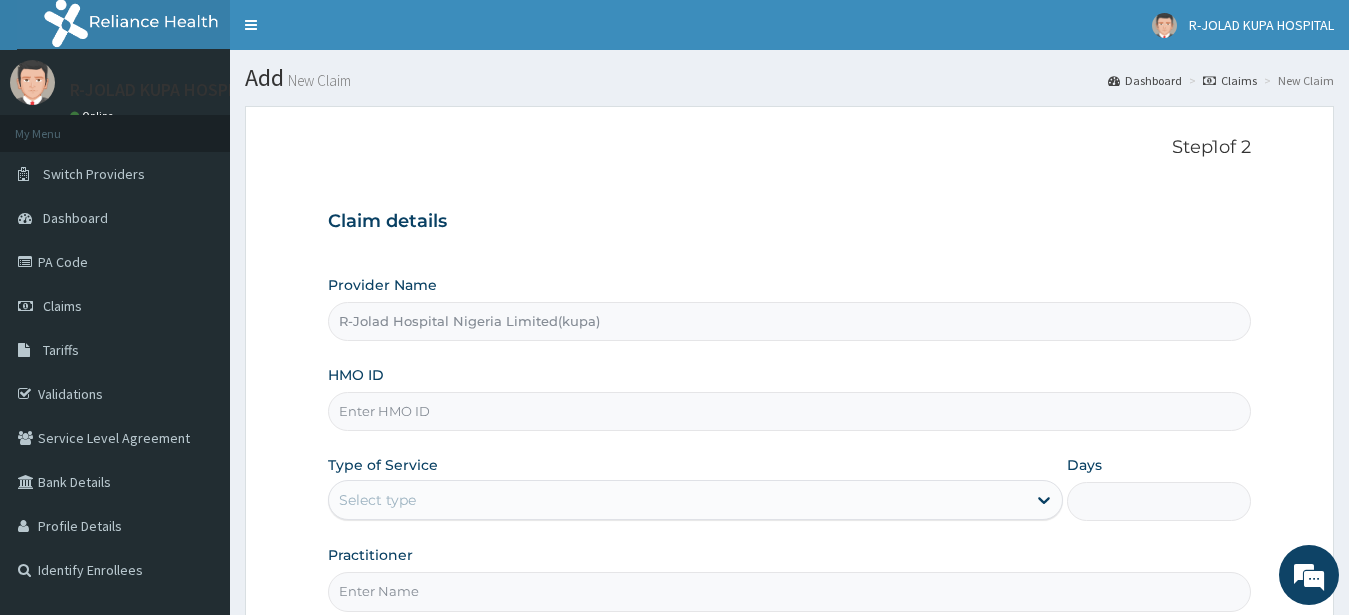 scroll, scrollTop: 0, scrollLeft: 0, axis: both 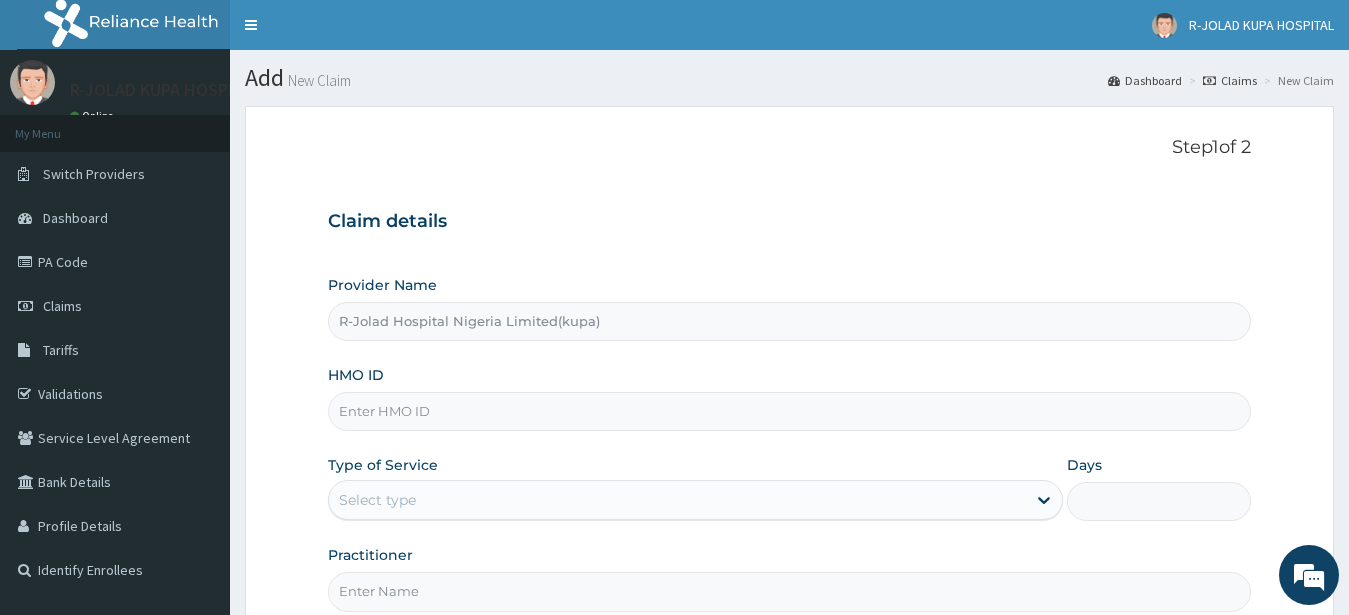 paste on "TEN/10106/A" 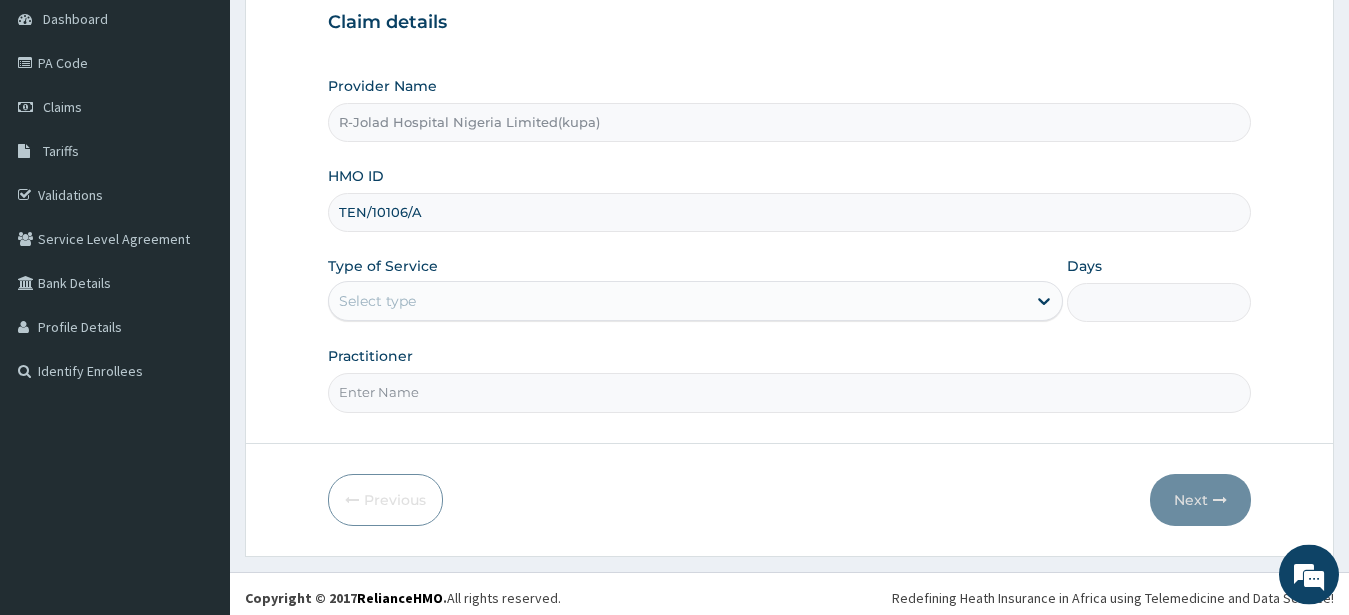 scroll, scrollTop: 207, scrollLeft: 0, axis: vertical 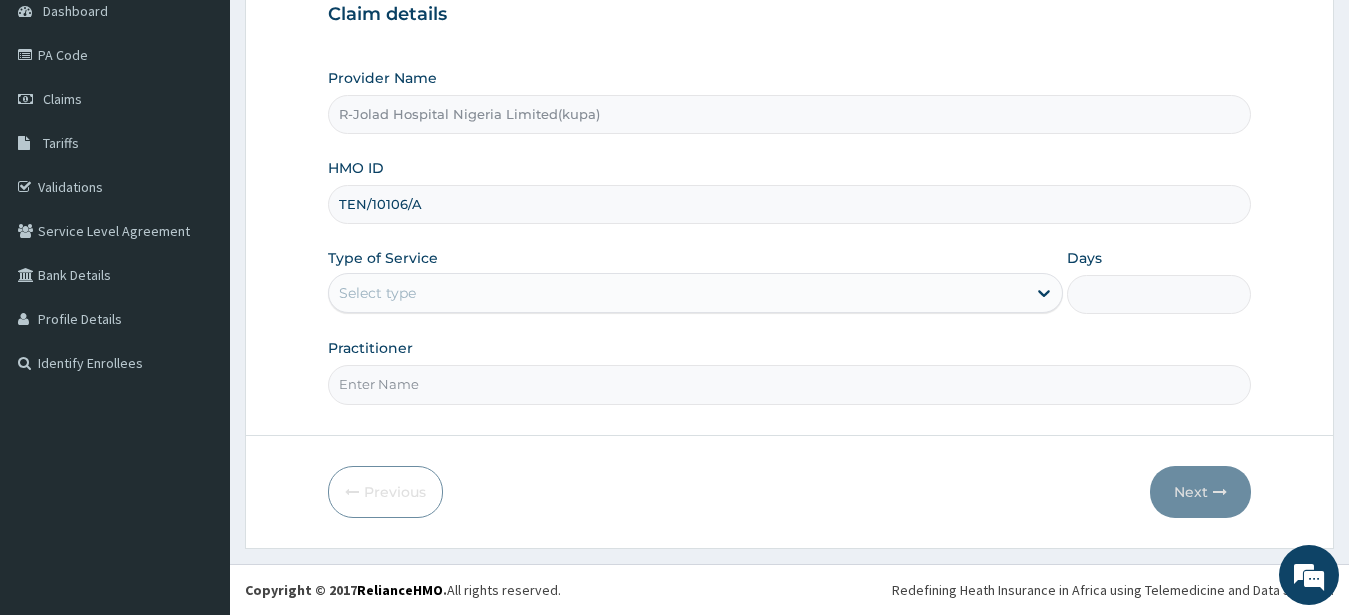 type on "TEN/10106/A" 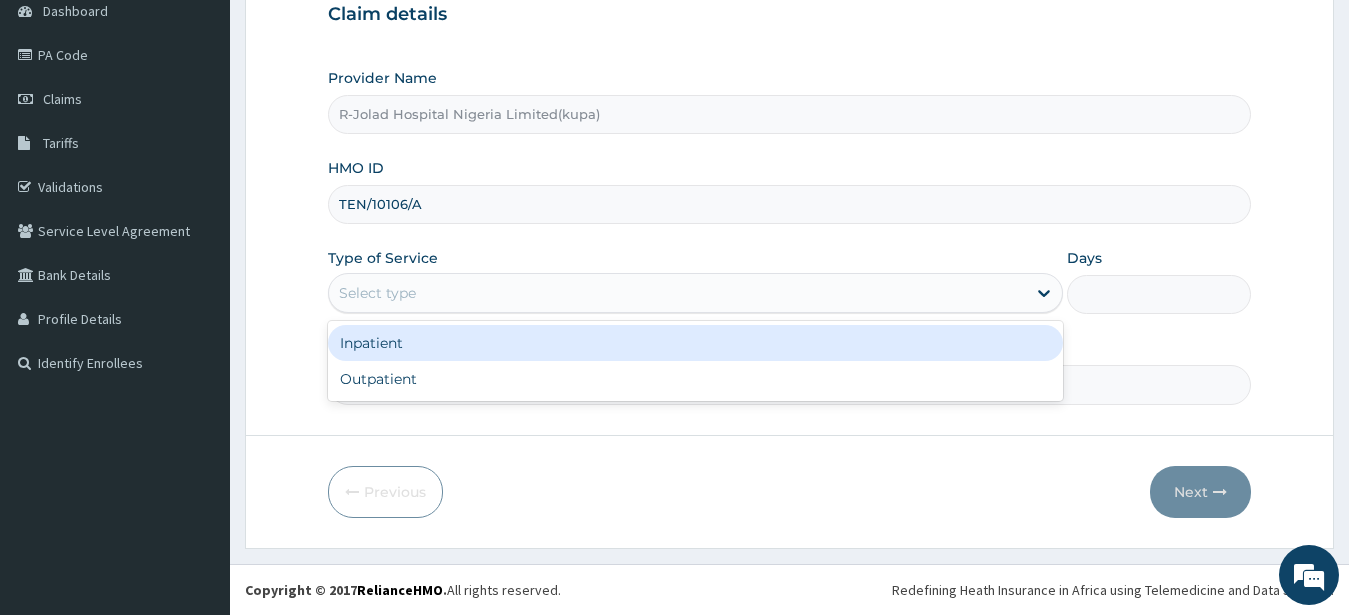 click on "Select type" at bounding box center (377, 293) 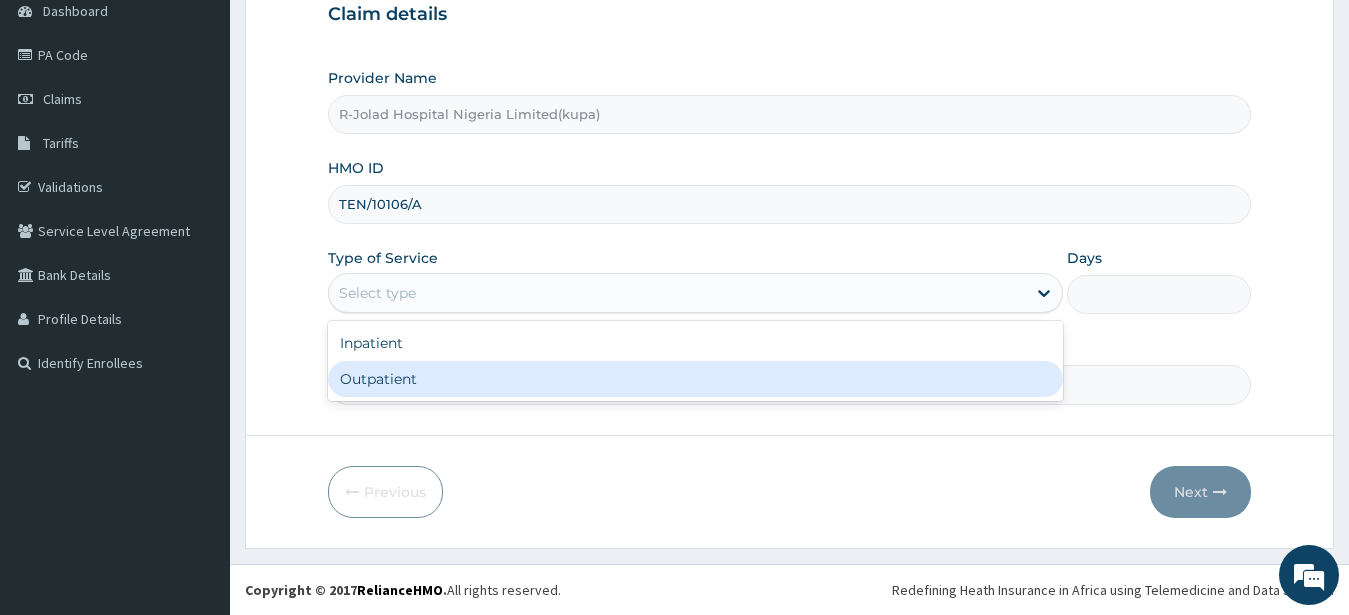click on "Outpatient" at bounding box center [696, 379] 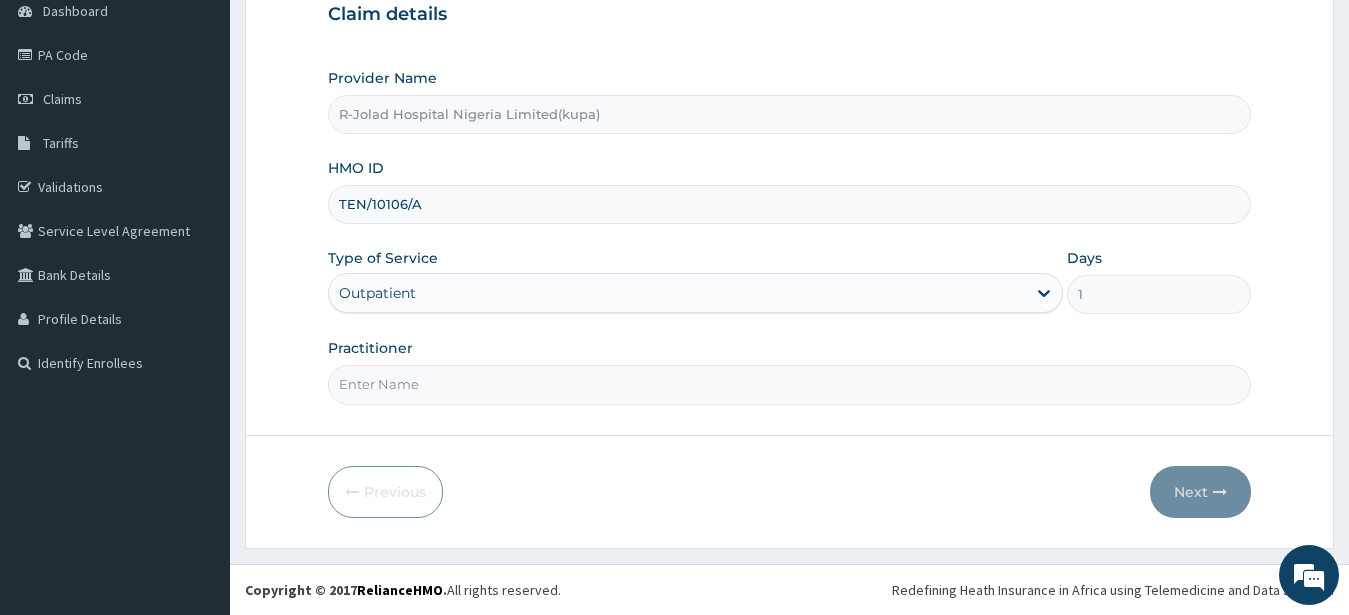paste on "[FIRST] [LAST]" 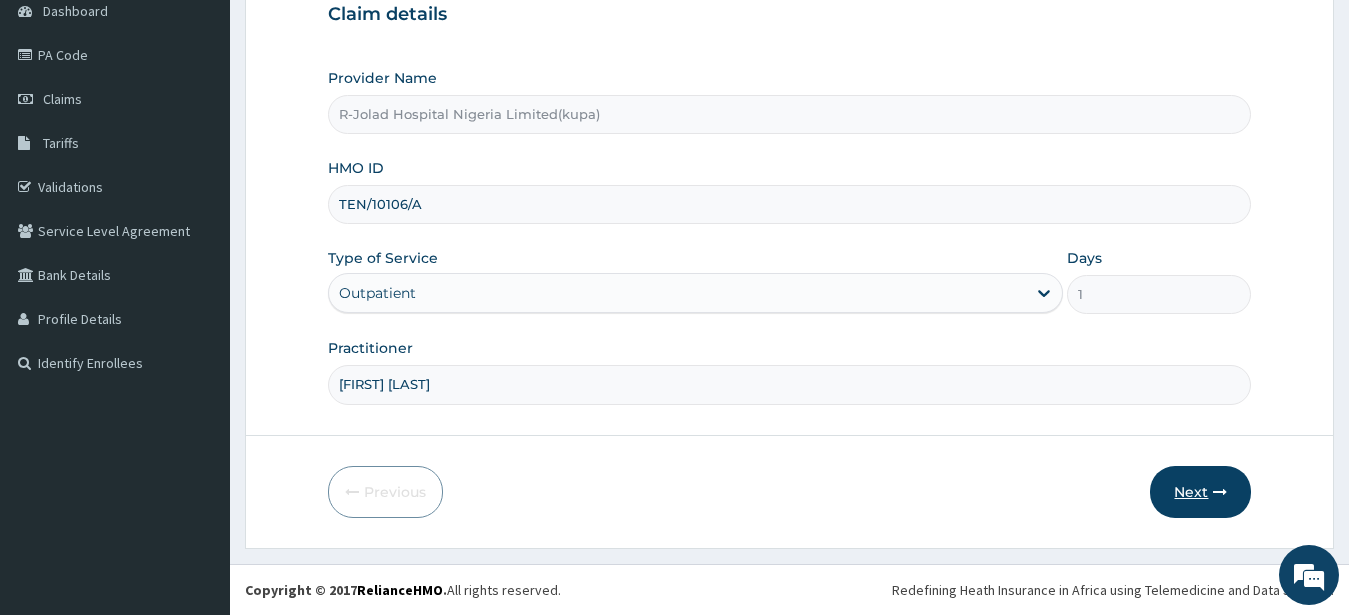 type on "[FIRST] [LAST]" 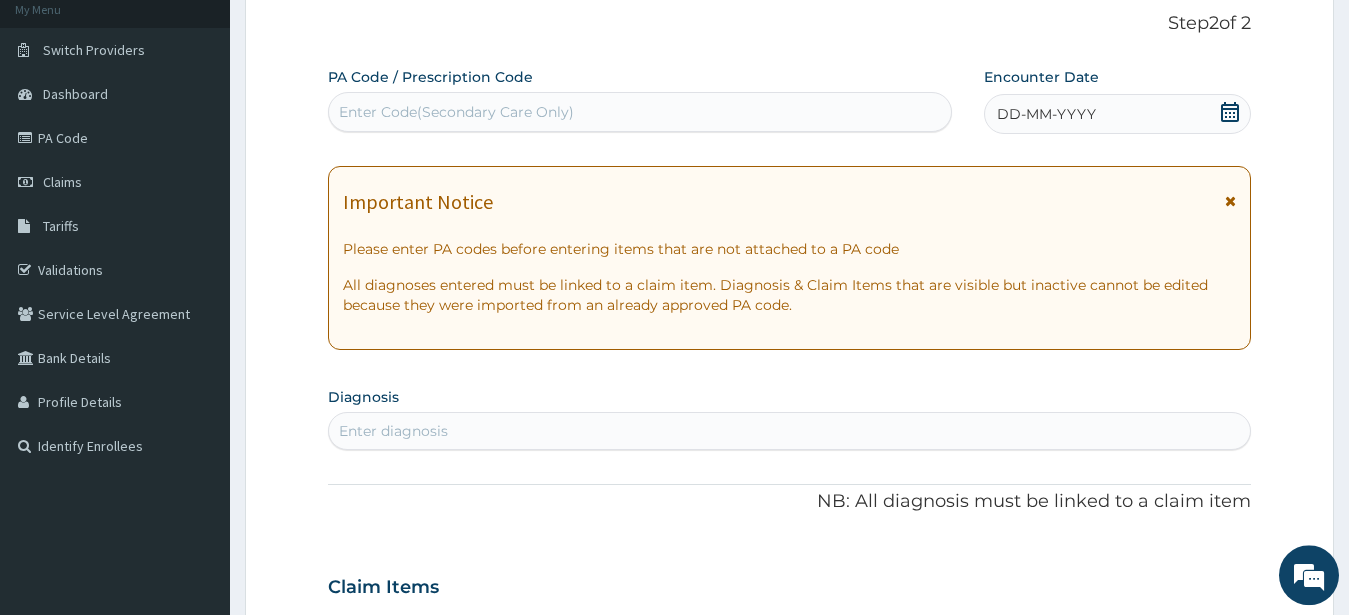 scroll, scrollTop: 105, scrollLeft: 0, axis: vertical 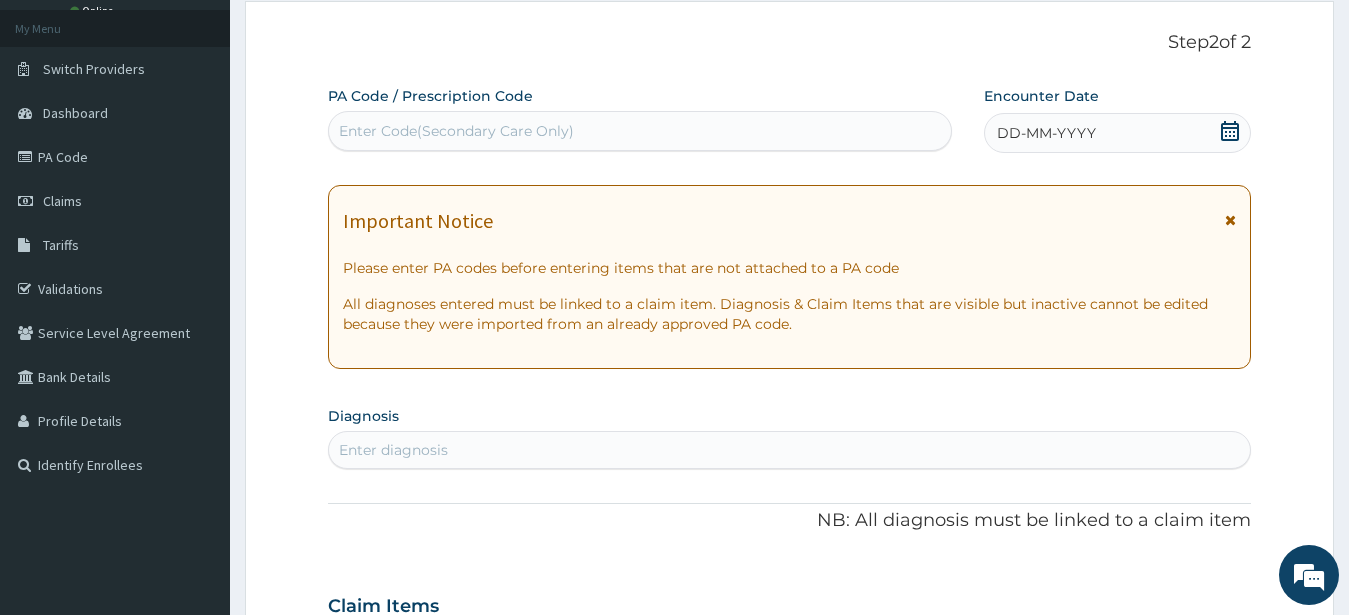 click 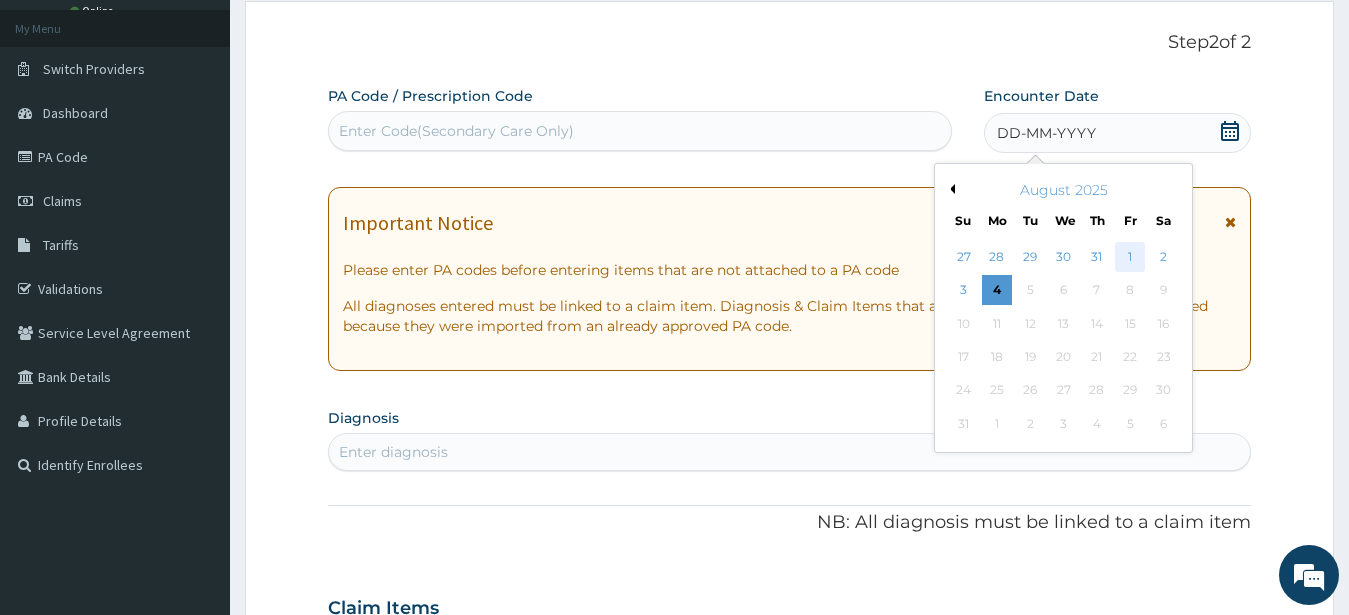 click on "1" at bounding box center [1130, 257] 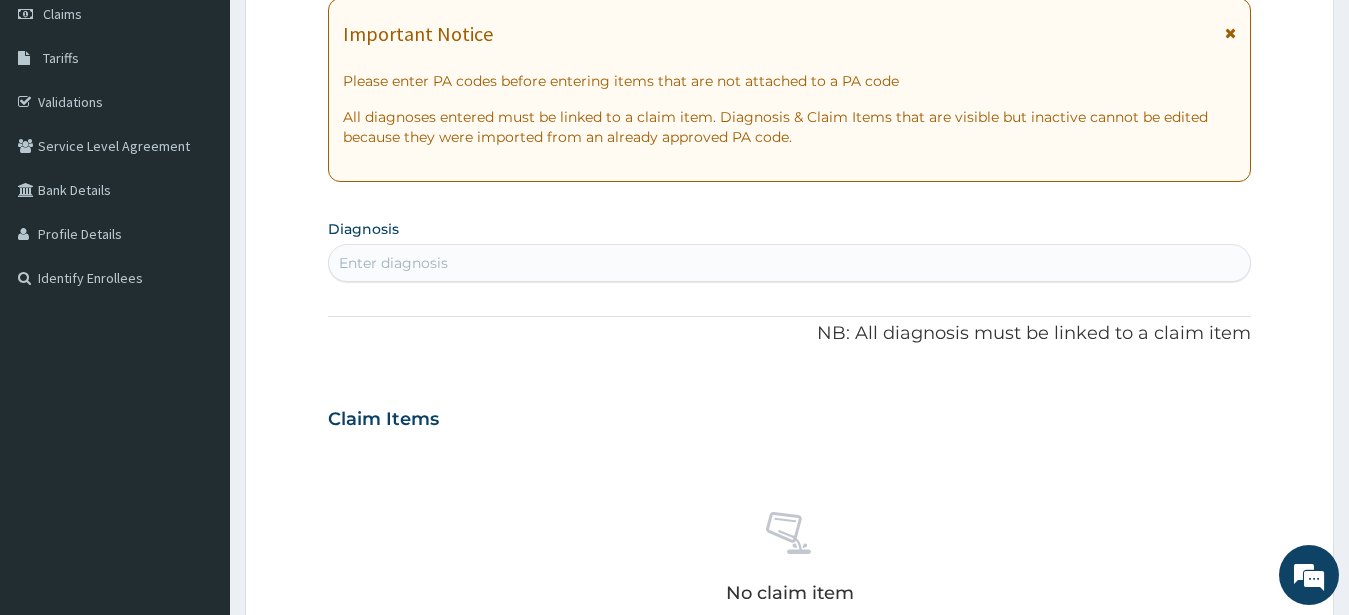 scroll, scrollTop: 411, scrollLeft: 0, axis: vertical 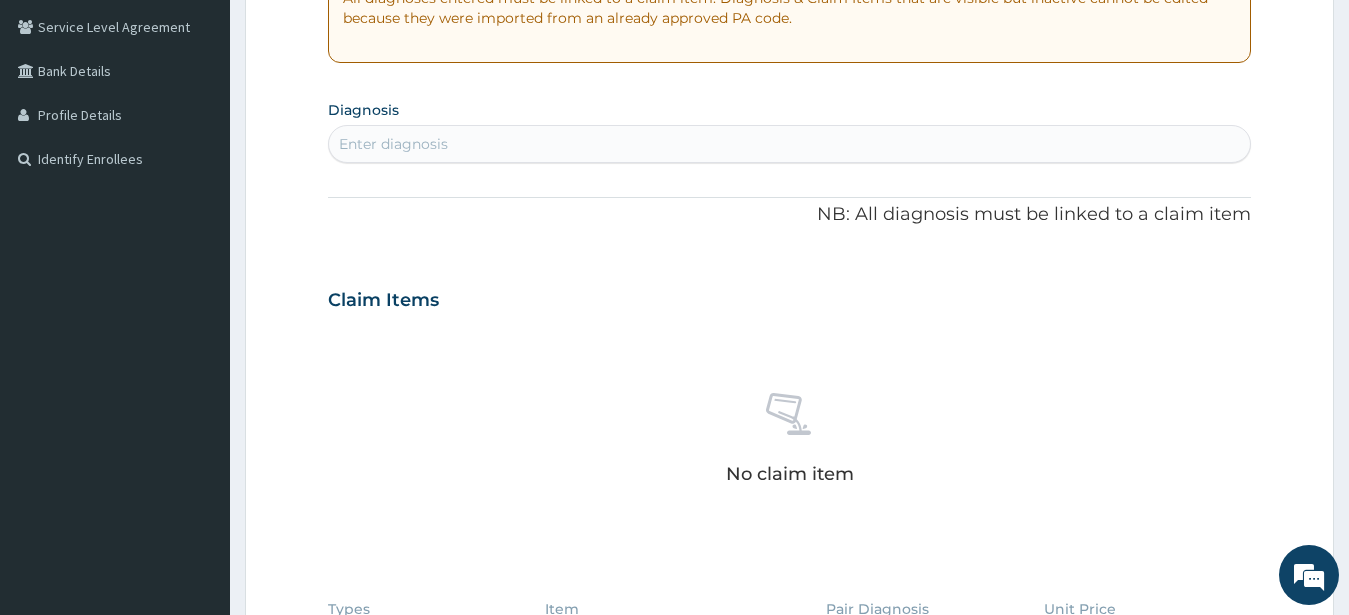 drag, startPoint x: 364, startPoint y: 140, endPoint x: 363, endPoint y: 117, distance: 23.021729 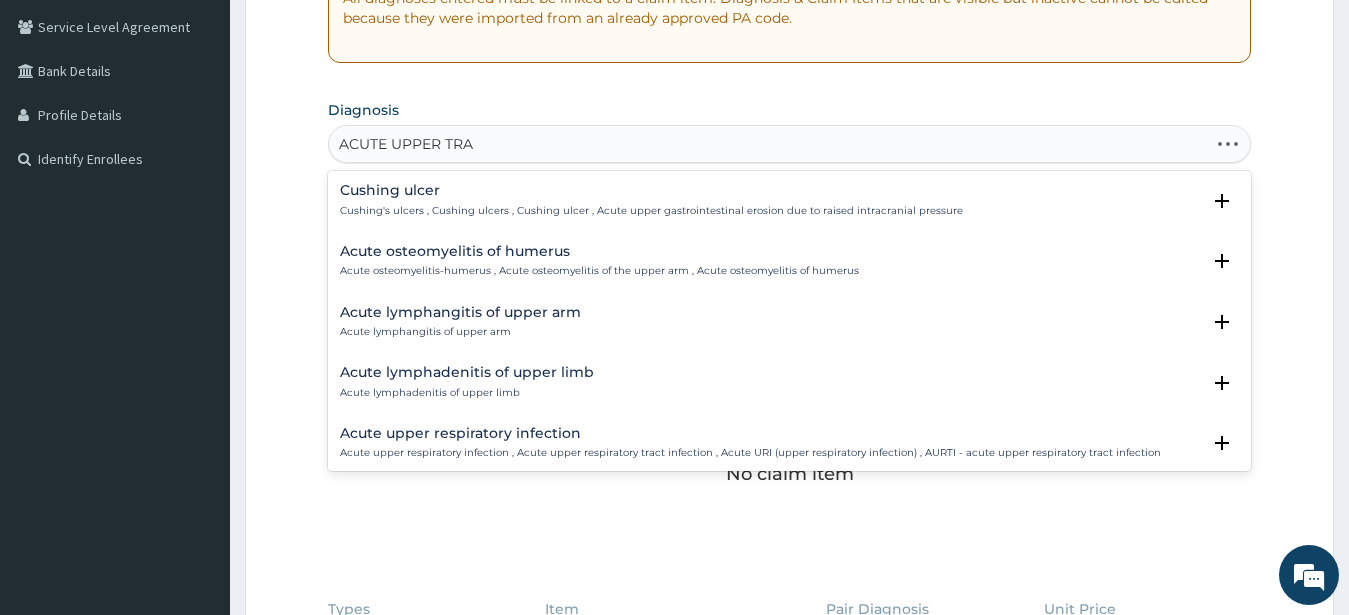 type on "ACUTE UPPER TRAC" 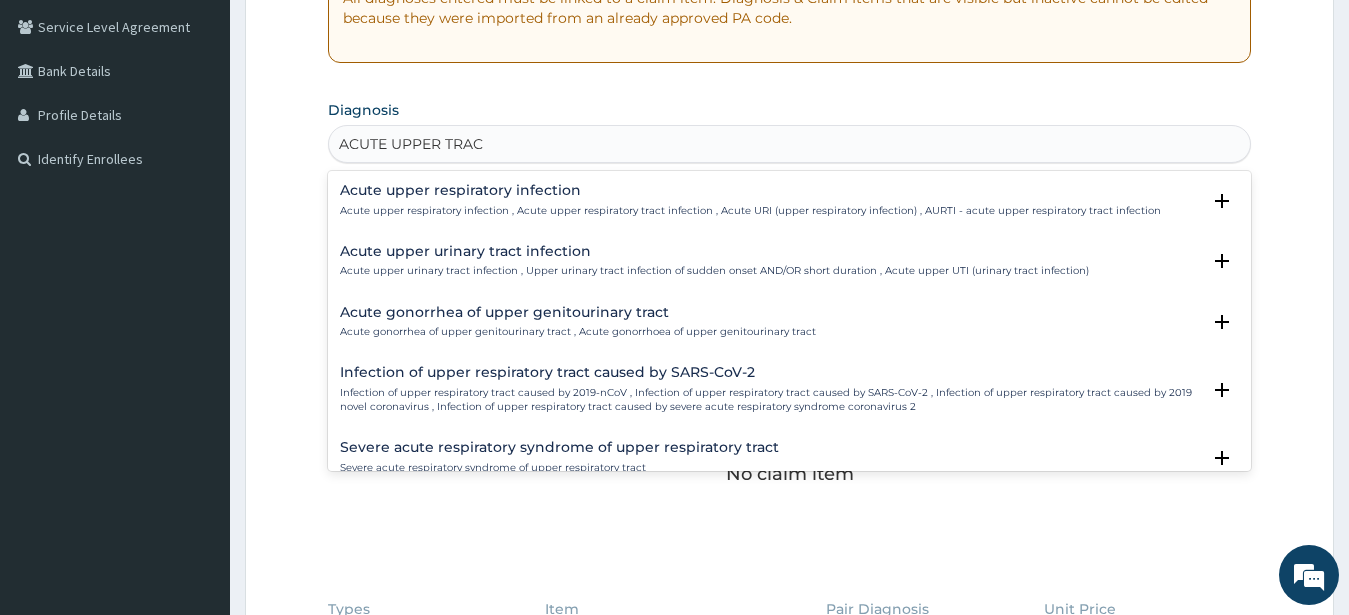 click on "Acute upper respiratory infection" at bounding box center (750, 190) 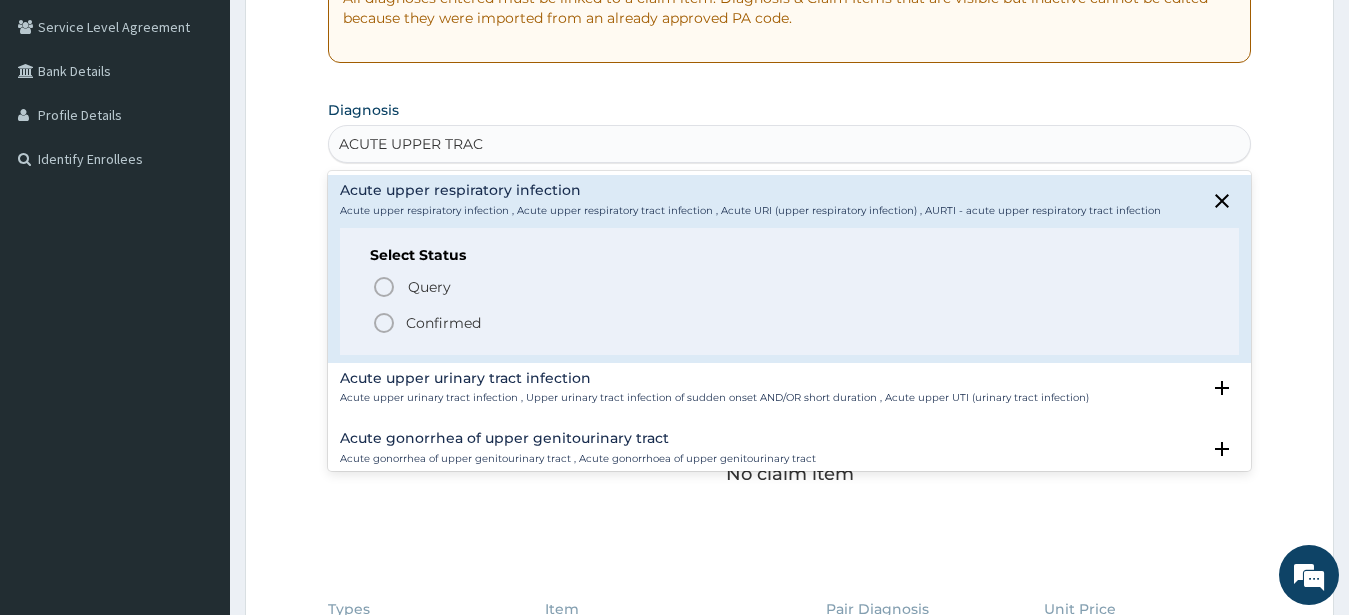 click 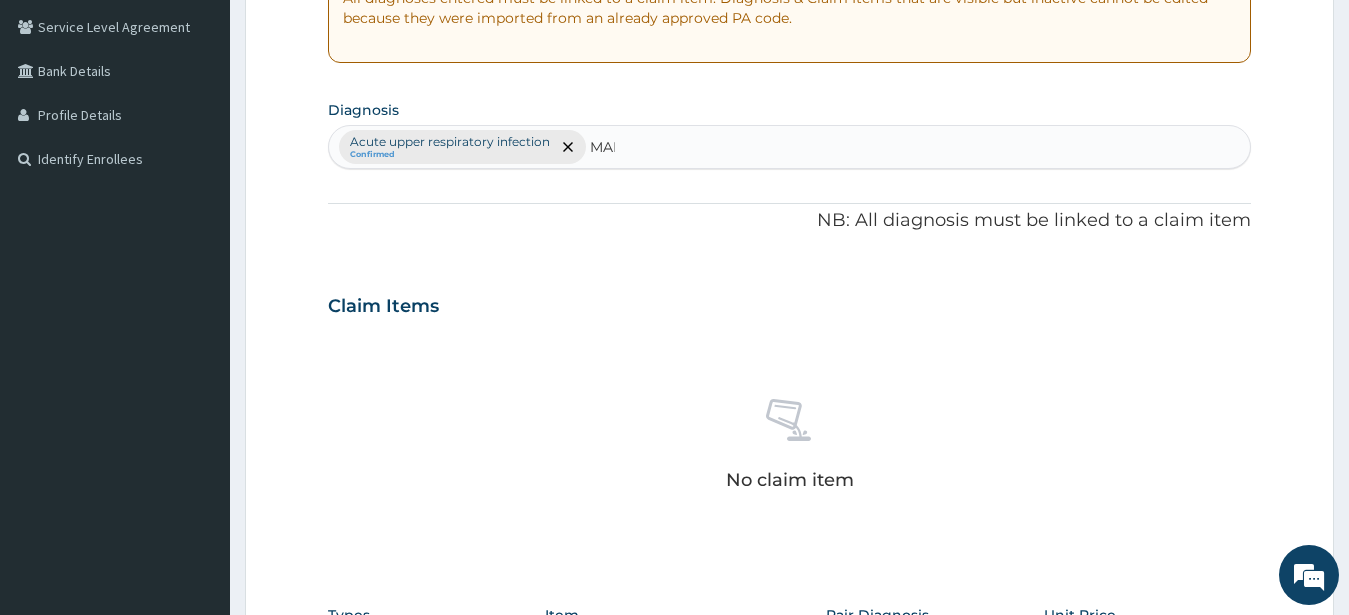 type on "MALA" 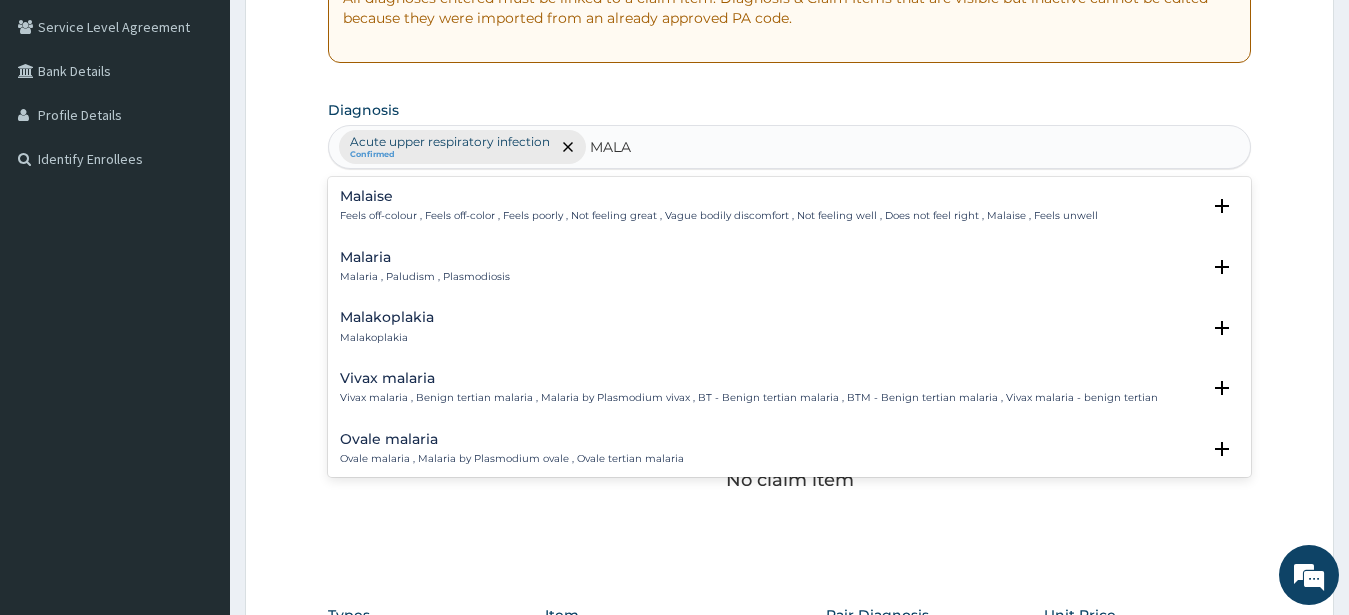 click on "Malaria" at bounding box center [425, 257] 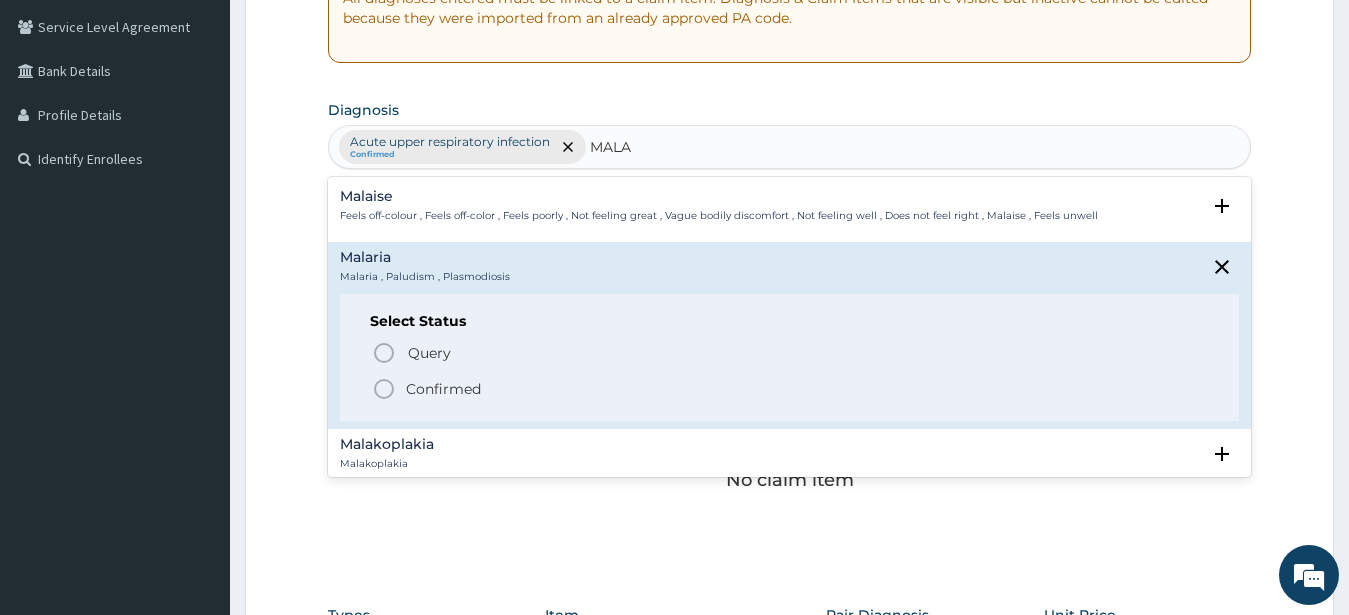 click 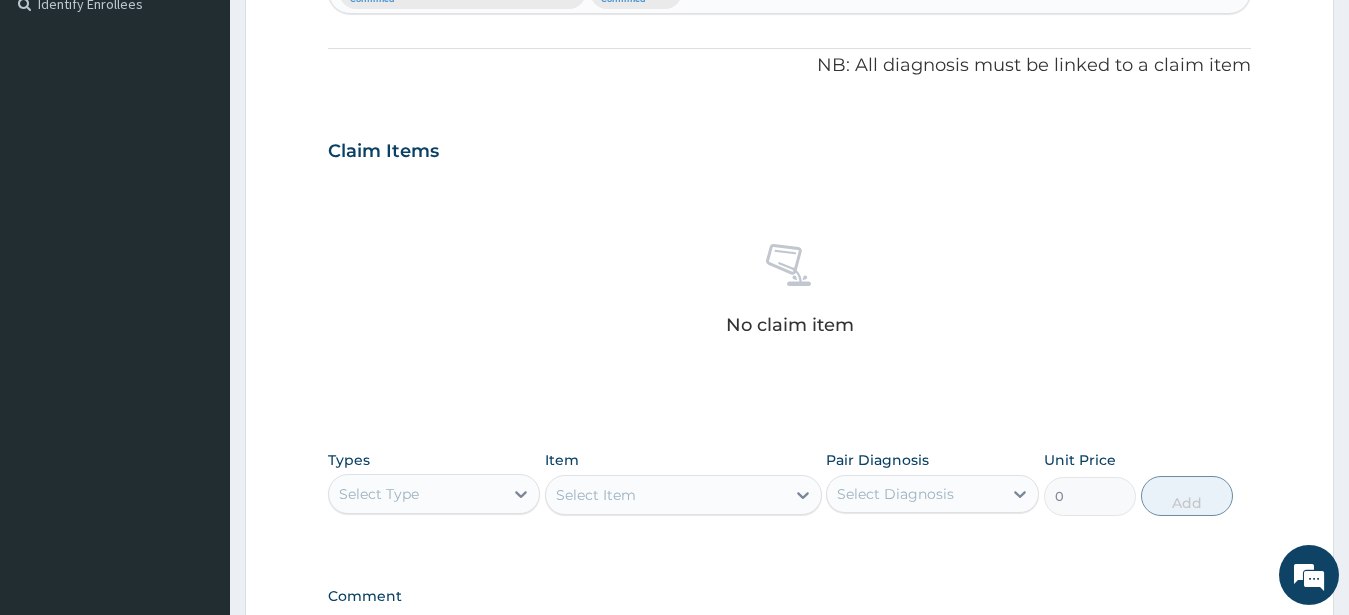 scroll, scrollTop: 819, scrollLeft: 0, axis: vertical 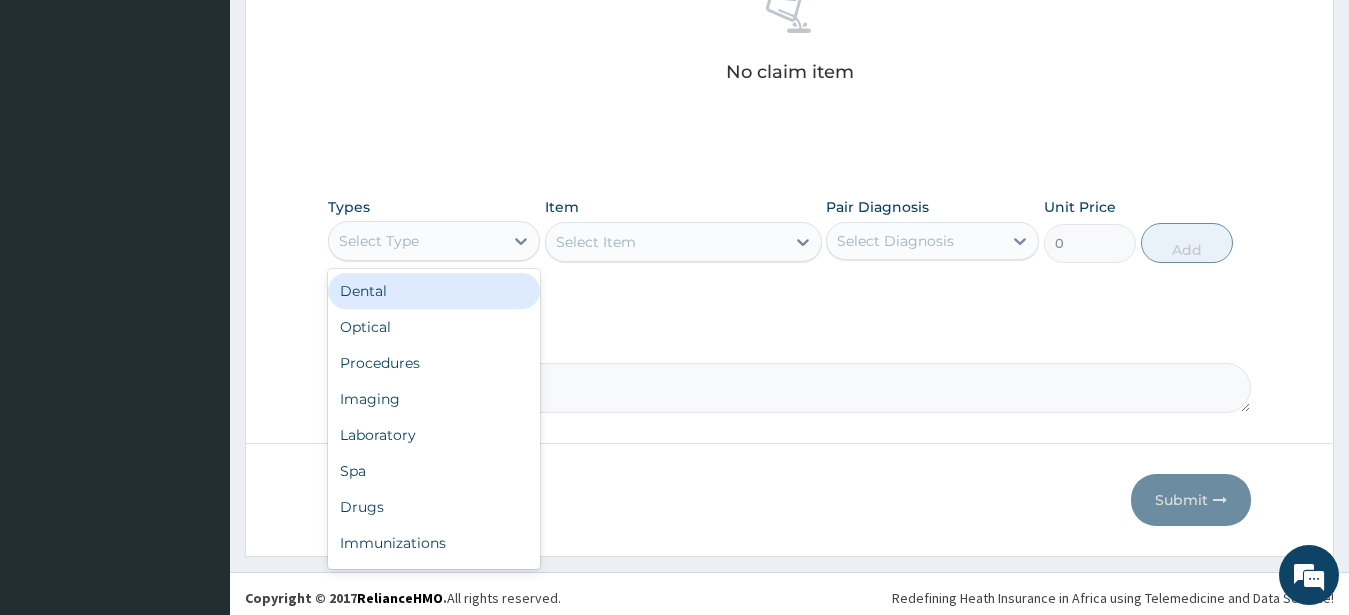 click on "Select Type" at bounding box center [379, 241] 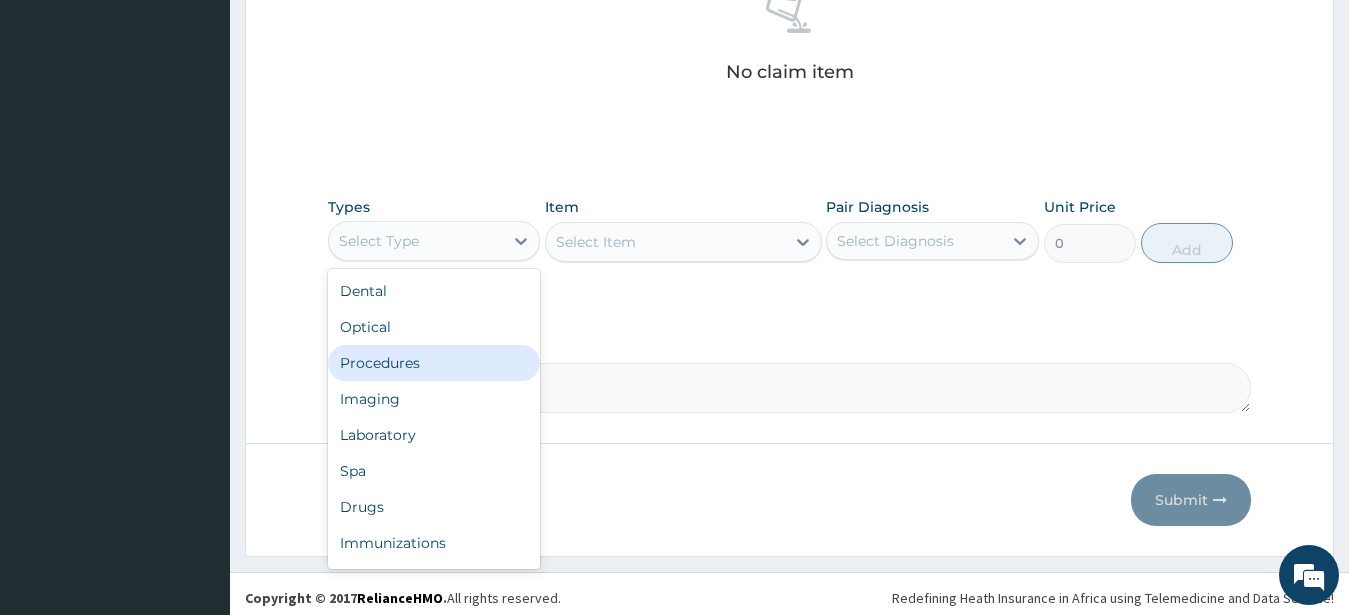 click on "Procedures" at bounding box center [434, 363] 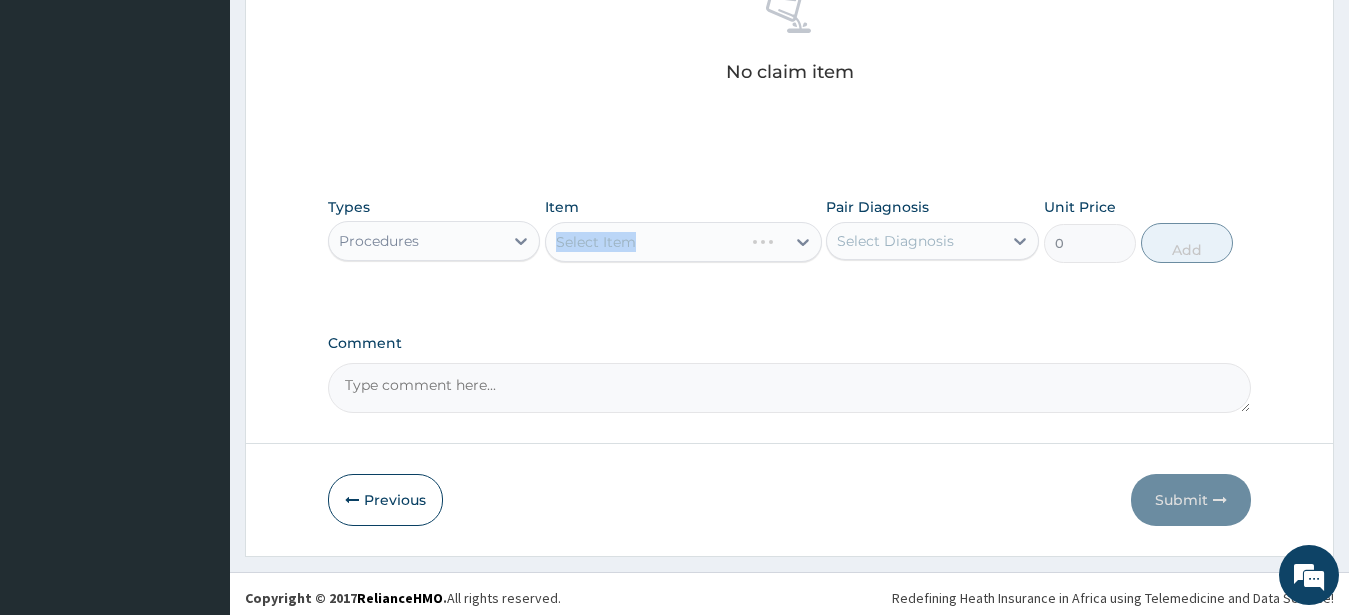 click on "Select Item" at bounding box center (683, 242) 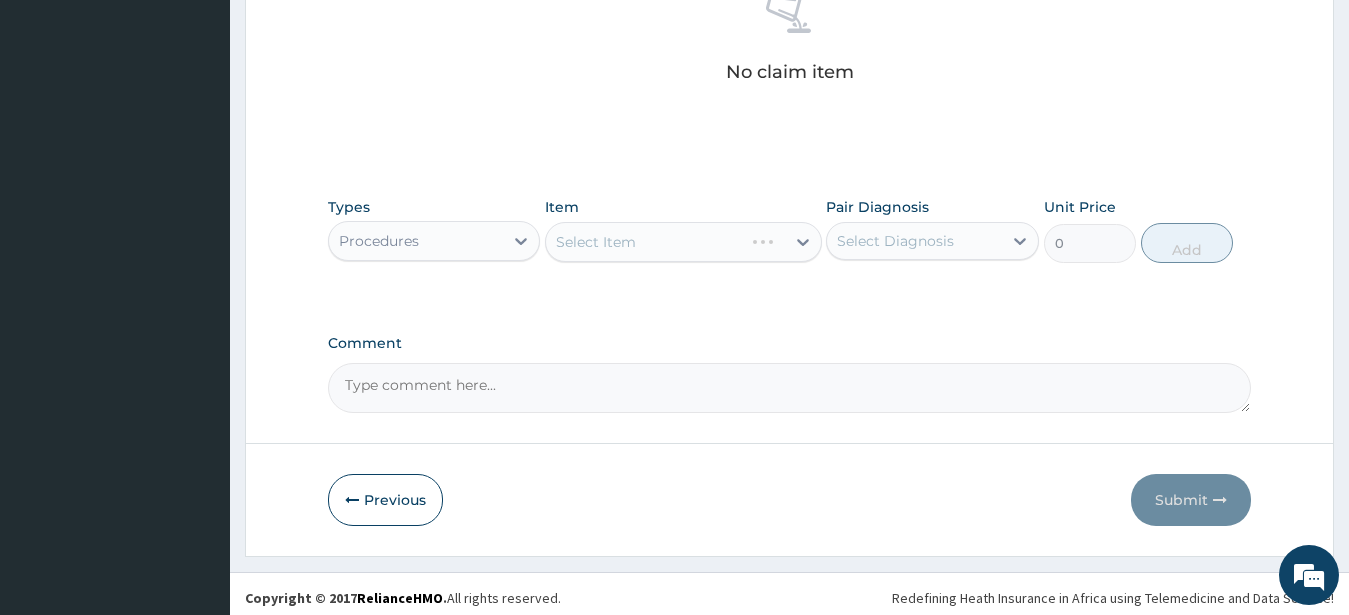 click on "PA Code / Prescription Code Enter Code(Secondary Care Only) Encounter Date [DATE] Important Notice Please enter PA codes before entering items that are not attached to a PA code   All diagnoses entered must be linked to a claim item. Diagnosis & Claim Items that are visible but inactive cannot be edited because they were imported from an already approved PA code. Diagnosis Acute upper respiratory infection Confirmed Malaria Confirmed NB: All diagnosis must be linked to a claim item Claim Items No claim item Types Procedures Item Select Item Pair Diagnosis Select Diagnosis Unit Price 0 Add Comment" at bounding box center (790, -108) 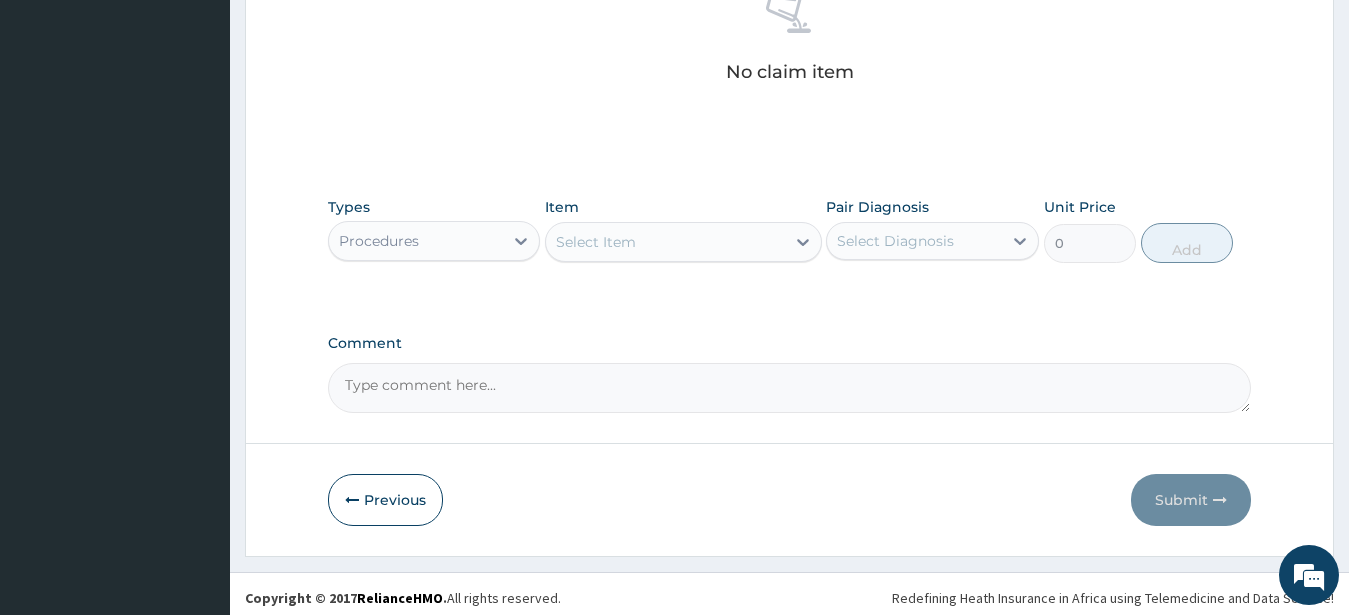 click on "Select Item" at bounding box center (665, 242) 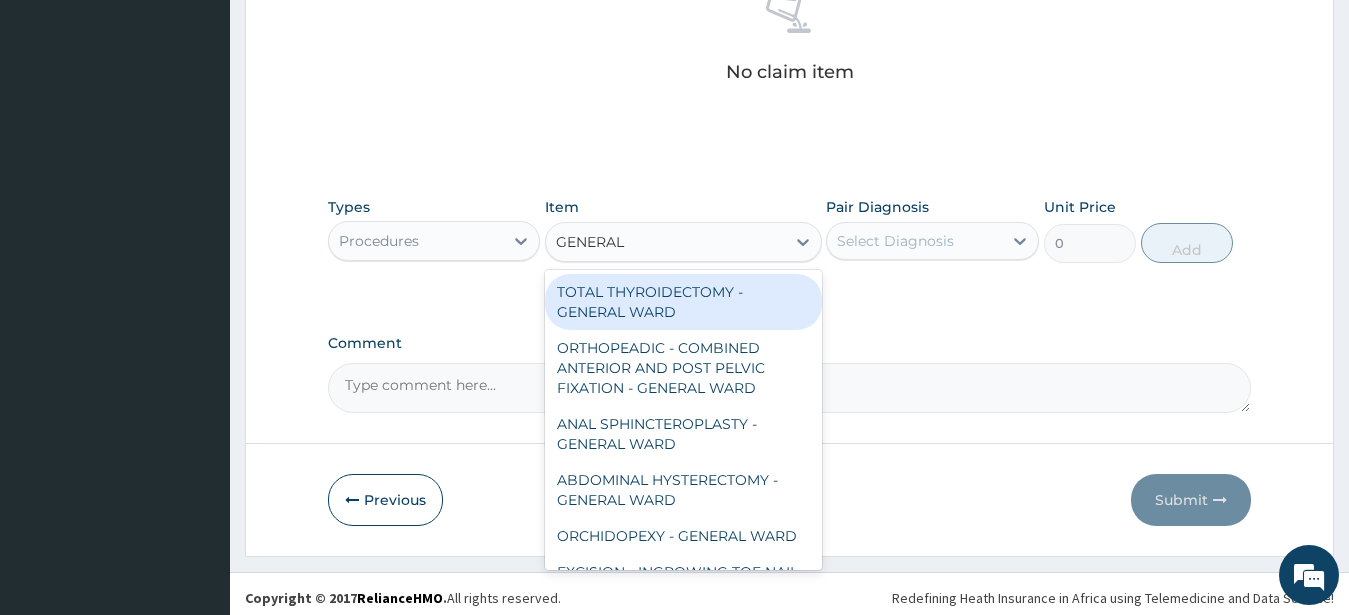 type on "GENERAL C" 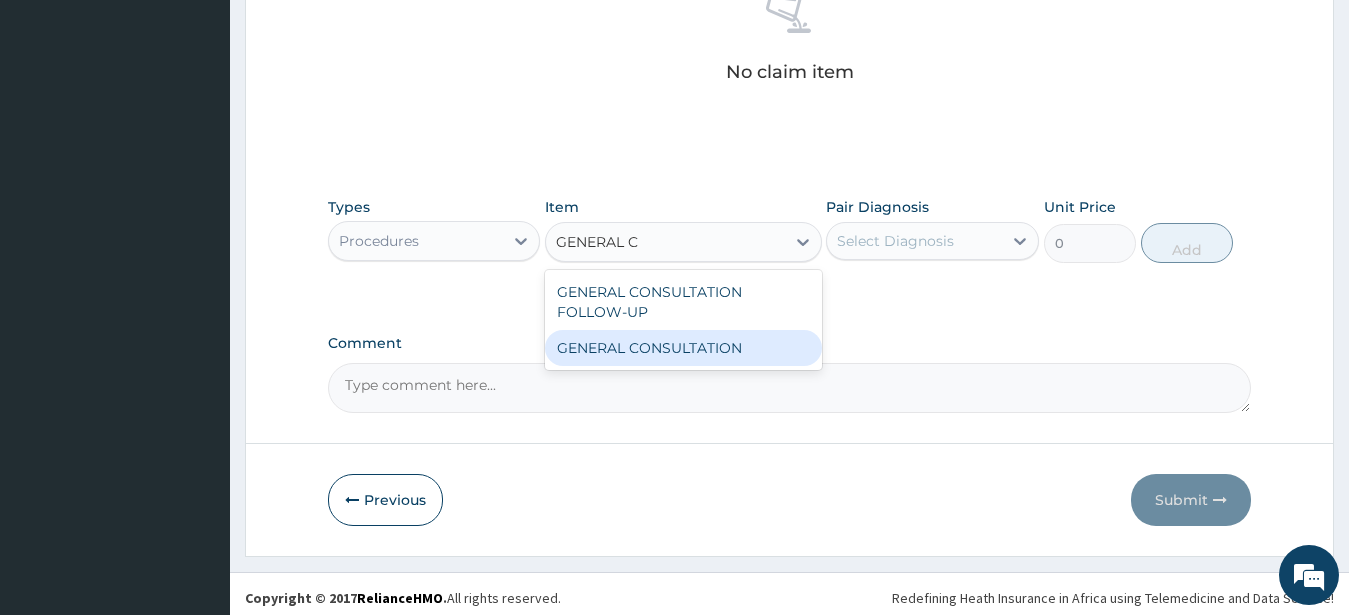 drag, startPoint x: 708, startPoint y: 351, endPoint x: 726, endPoint y: 332, distance: 26.172504 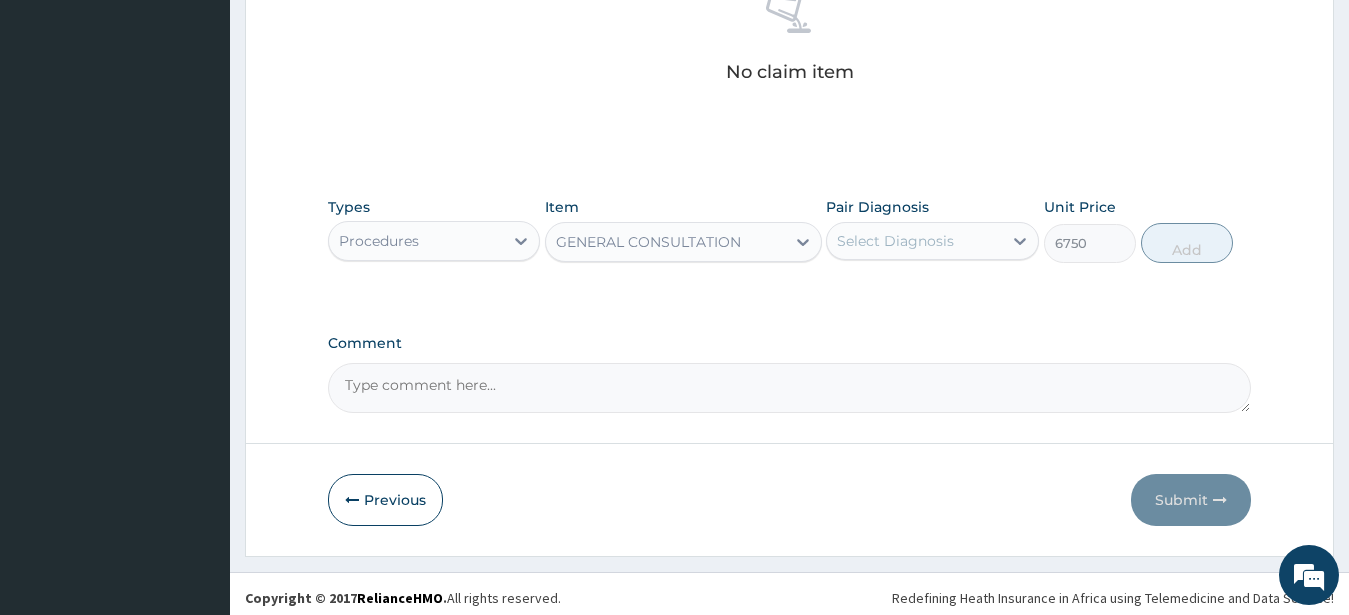 click on "Select Diagnosis" at bounding box center (895, 241) 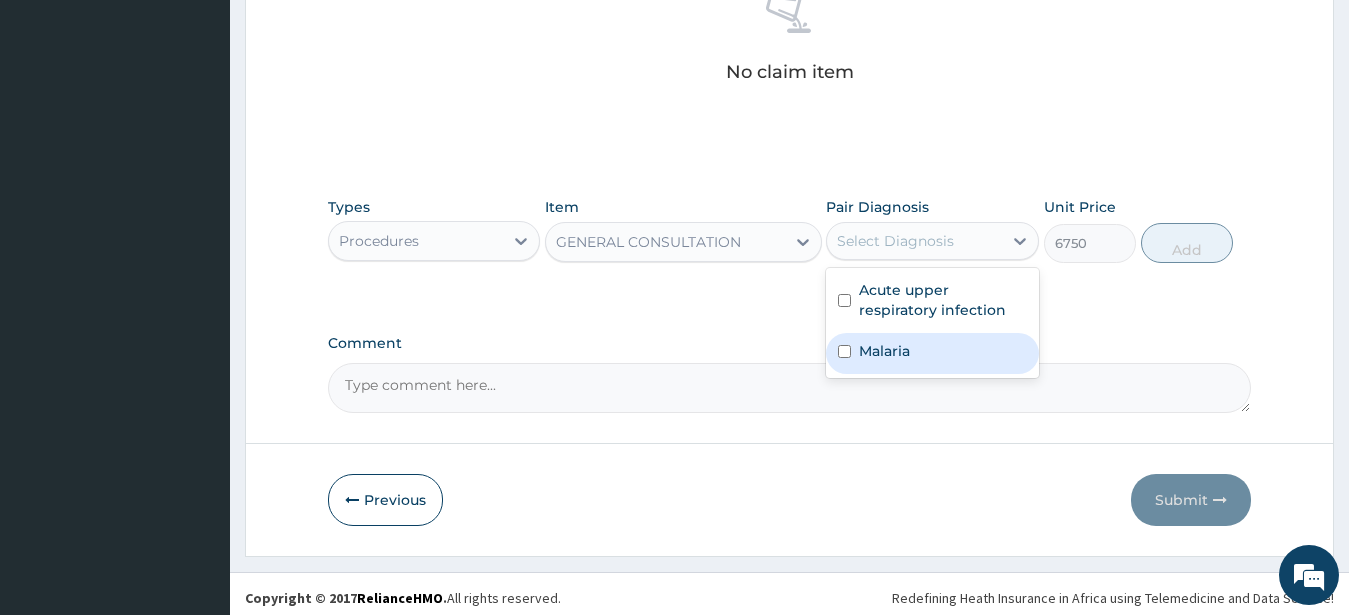 drag, startPoint x: 930, startPoint y: 350, endPoint x: 962, endPoint y: 306, distance: 54.405884 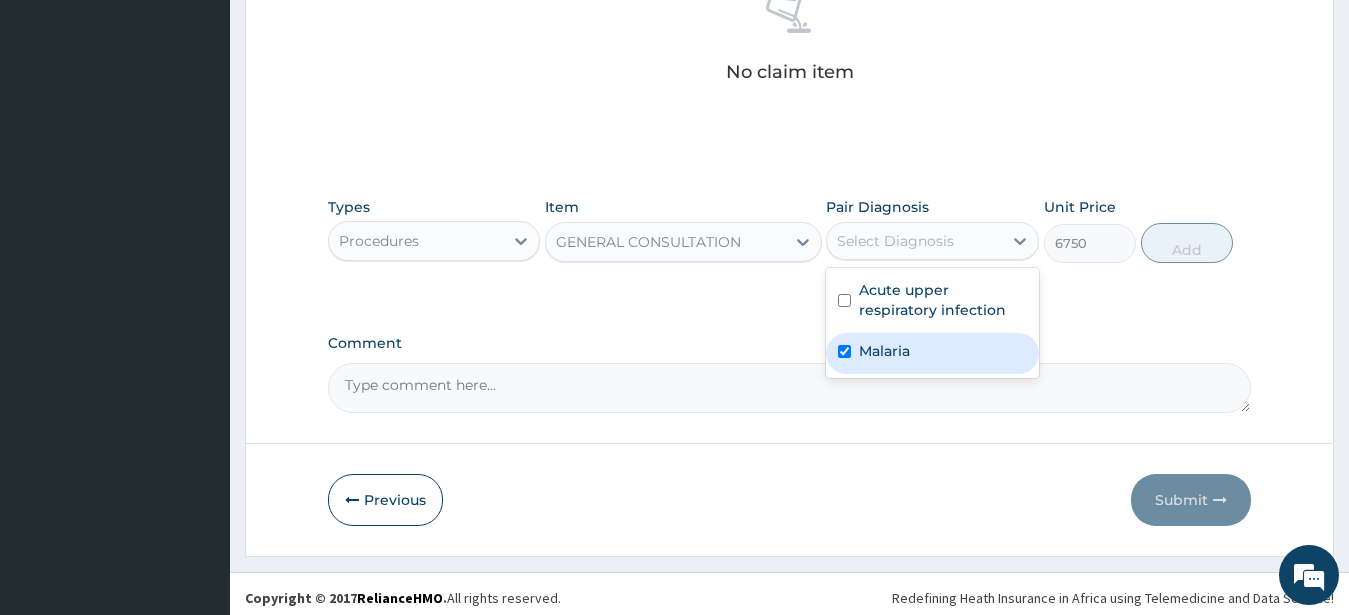 checkbox on "true" 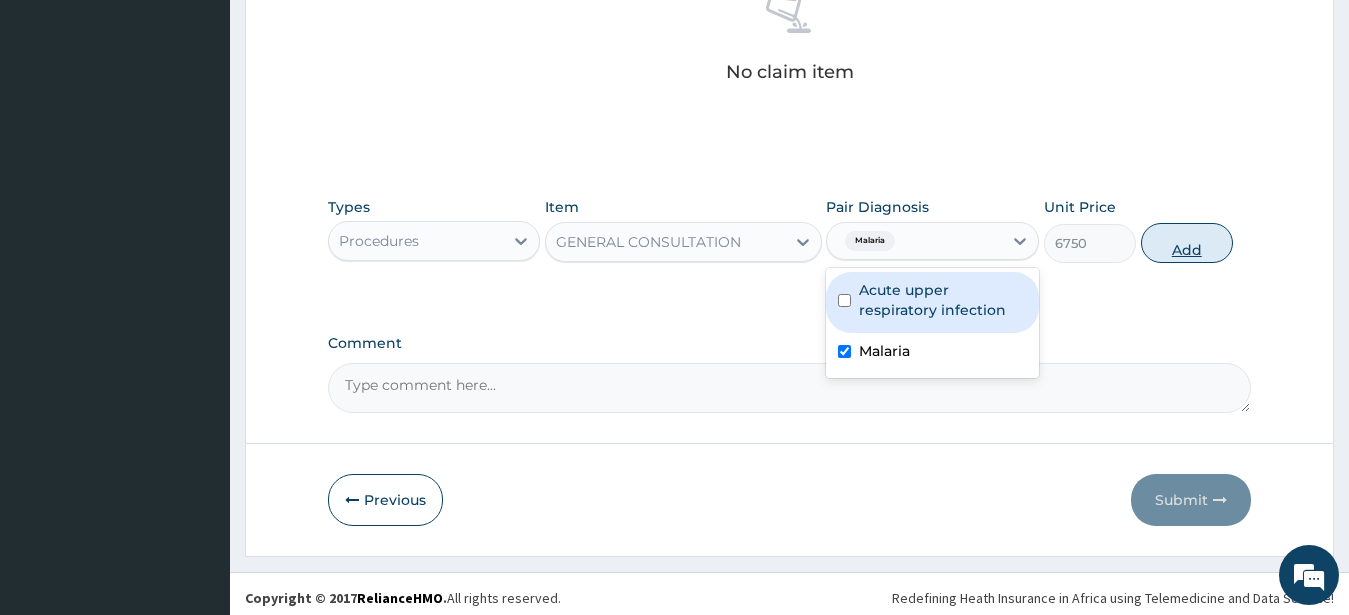 click on "Add" at bounding box center [1187, 243] 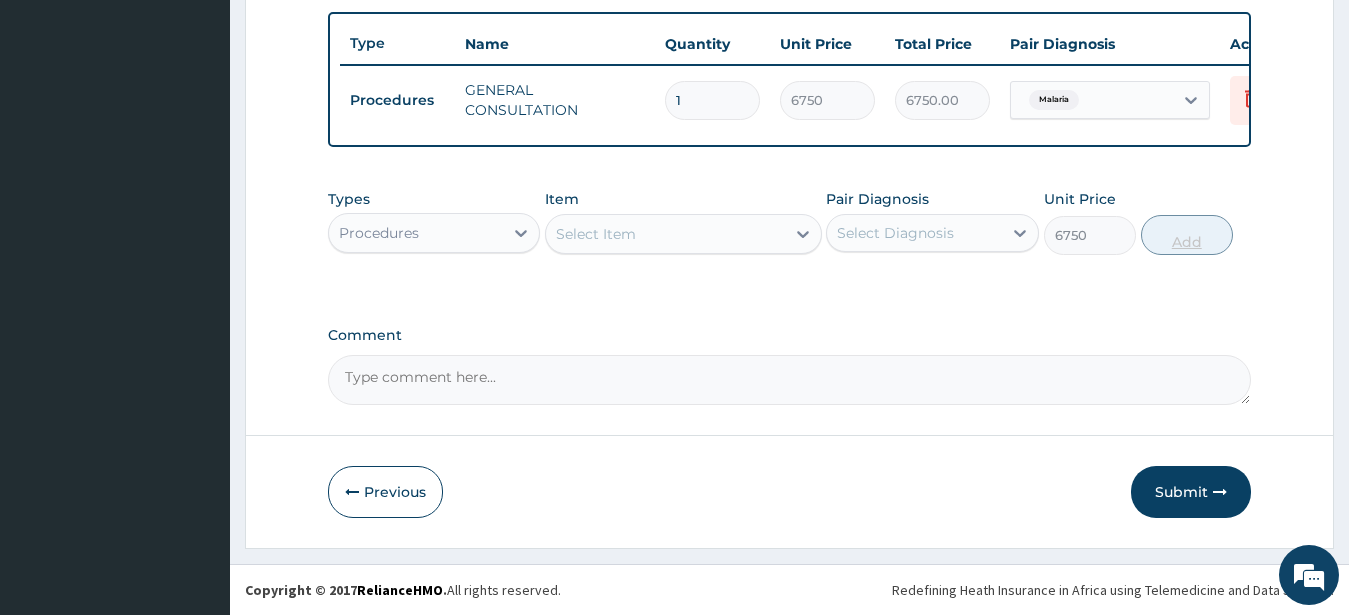 type on "0" 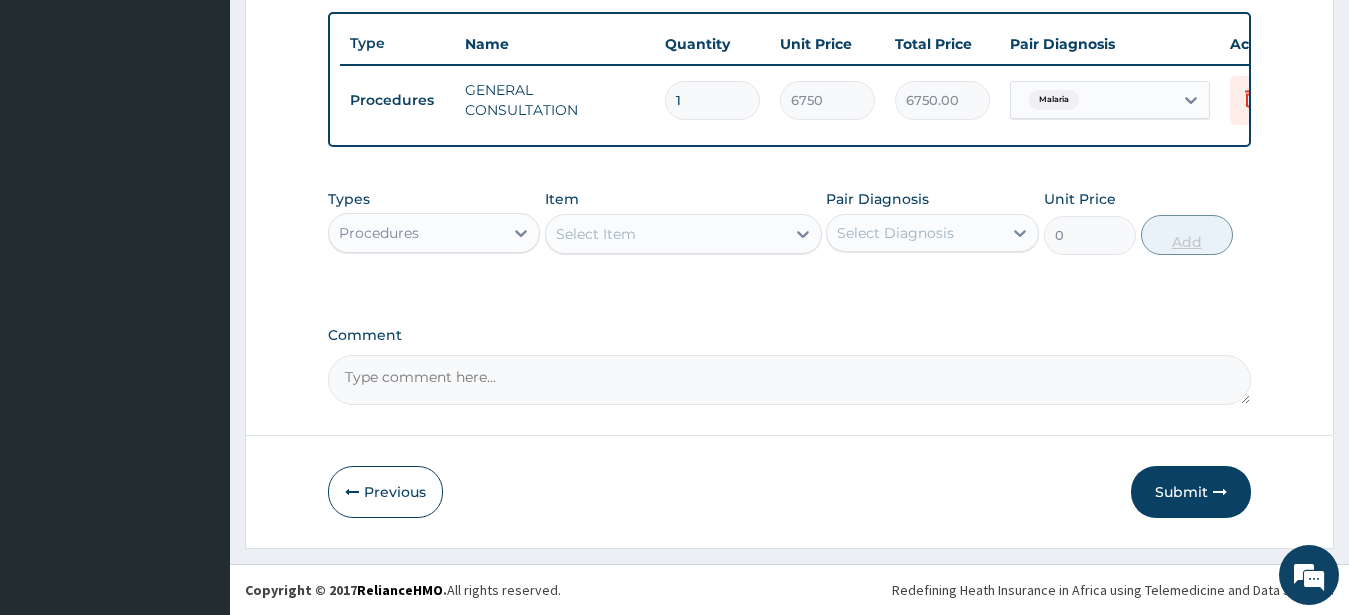 scroll, scrollTop: 749, scrollLeft: 0, axis: vertical 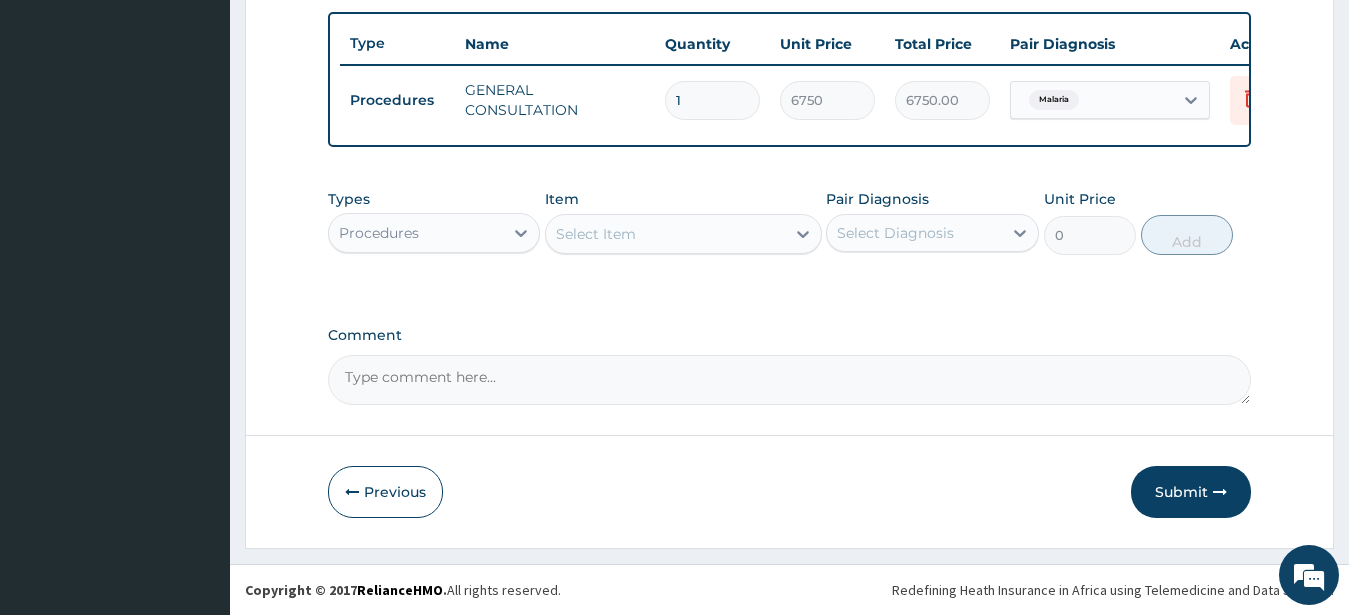 drag, startPoint x: 399, startPoint y: 225, endPoint x: 408, endPoint y: 197, distance: 29.410883 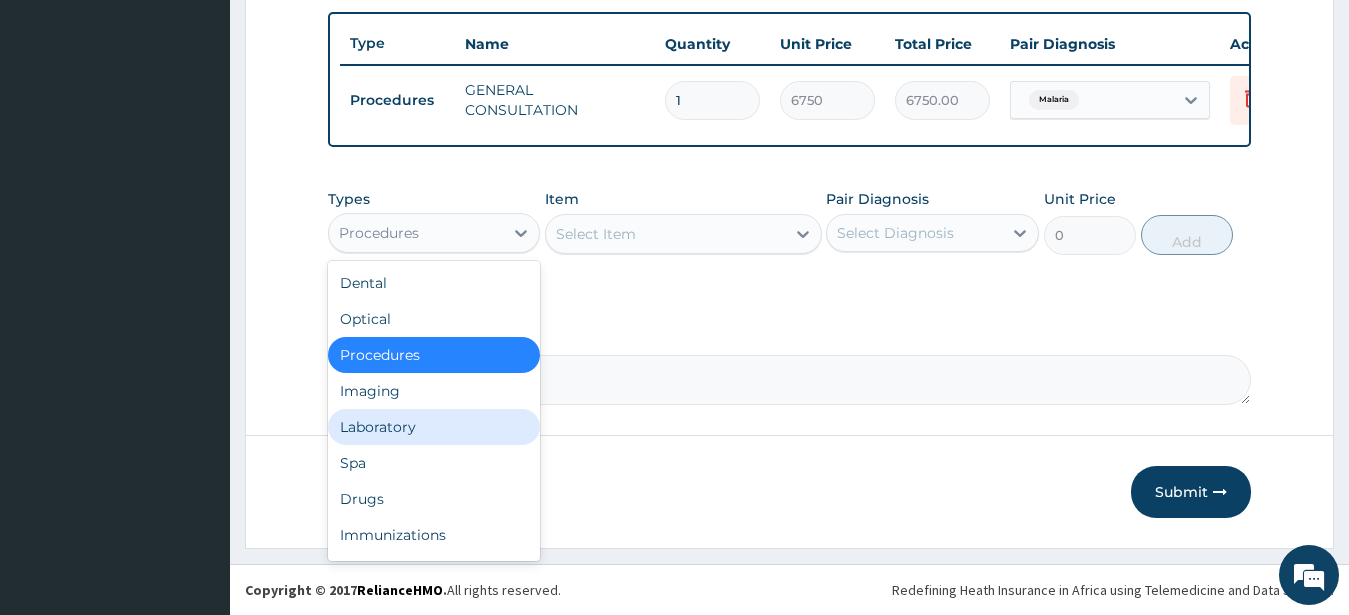 click on "Laboratory" at bounding box center (434, 427) 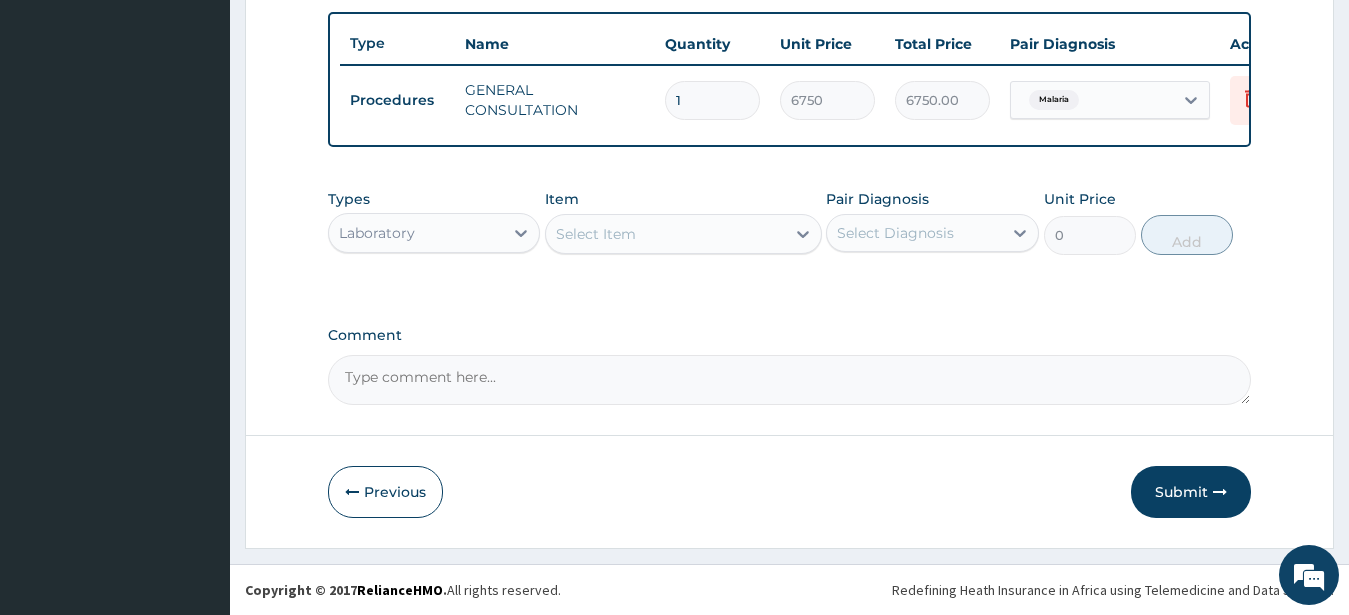 click on "Select Item" at bounding box center (683, 234) 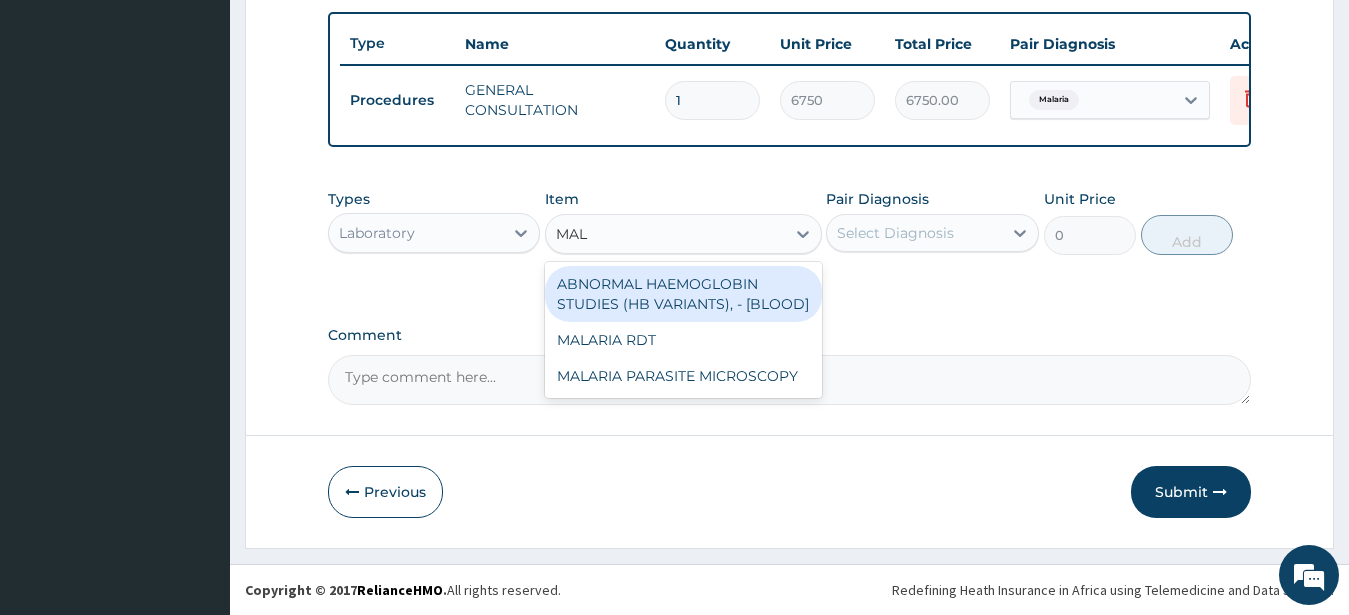 type on "MALA" 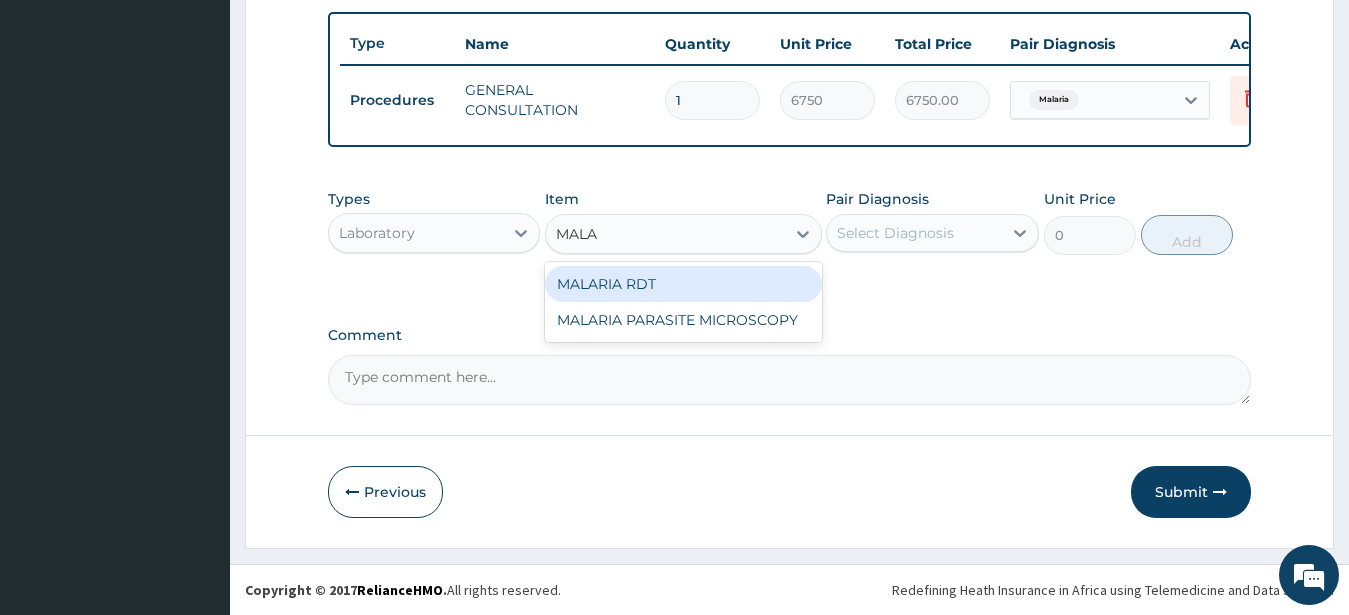 drag, startPoint x: 668, startPoint y: 275, endPoint x: 809, endPoint y: 271, distance: 141.05673 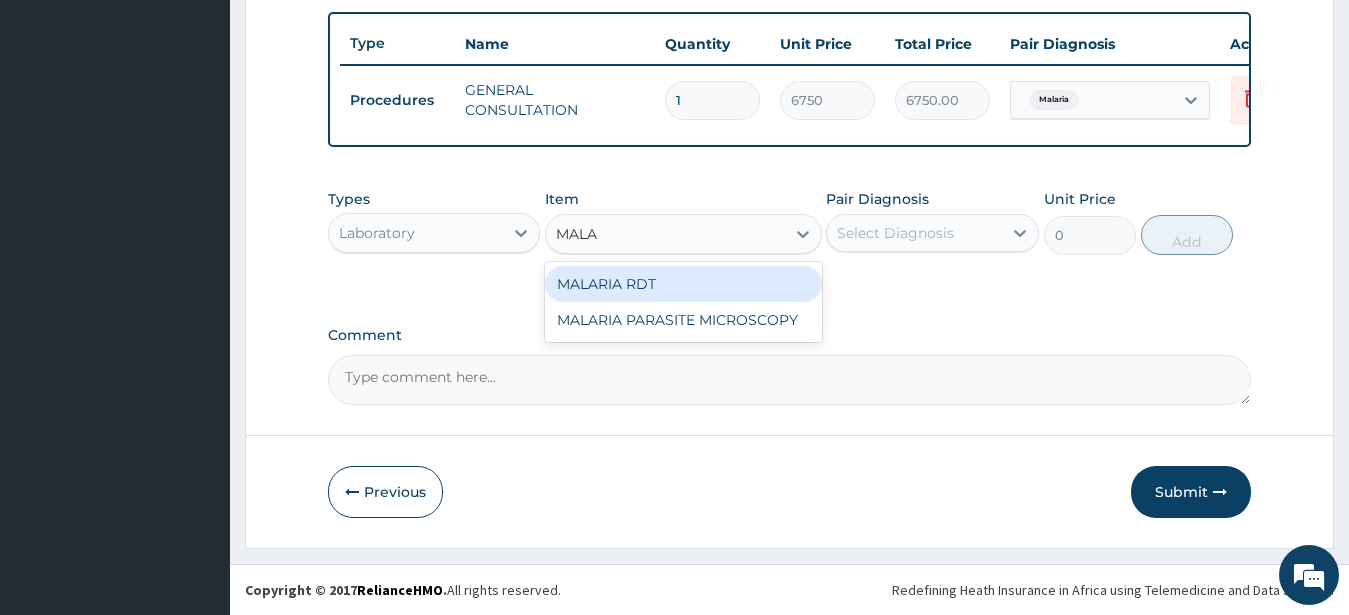 click on "MALARIA RDT" at bounding box center [683, 284] 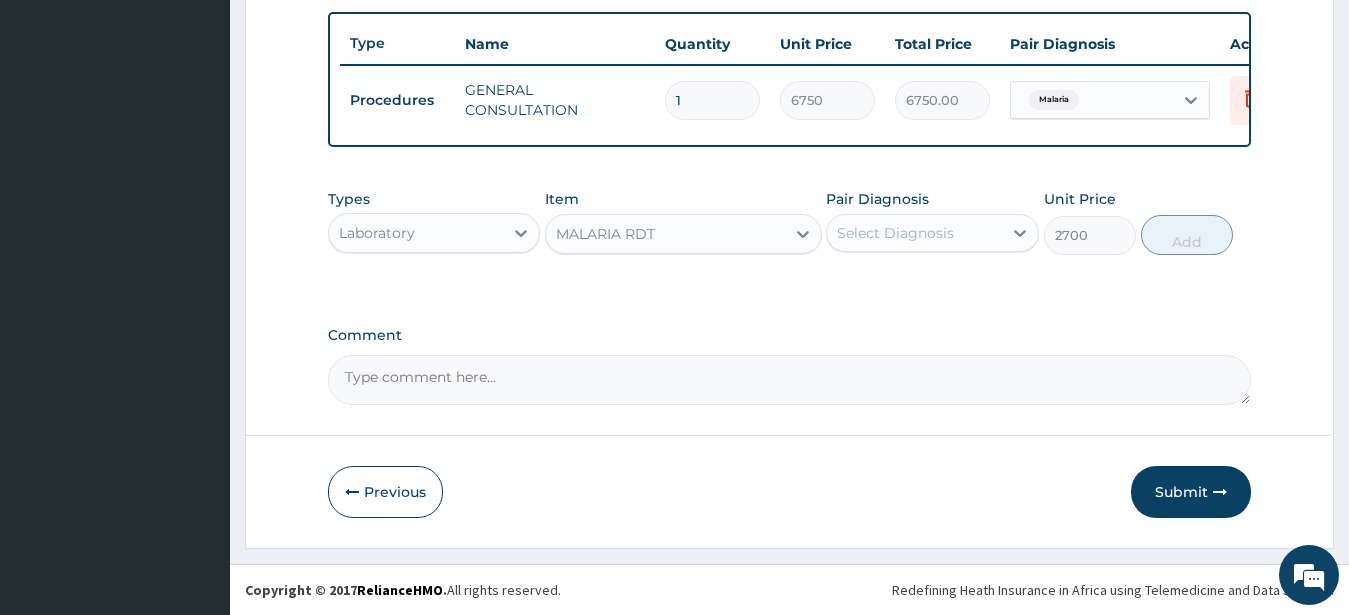 drag, startPoint x: 963, startPoint y: 231, endPoint x: 959, endPoint y: 253, distance: 22.36068 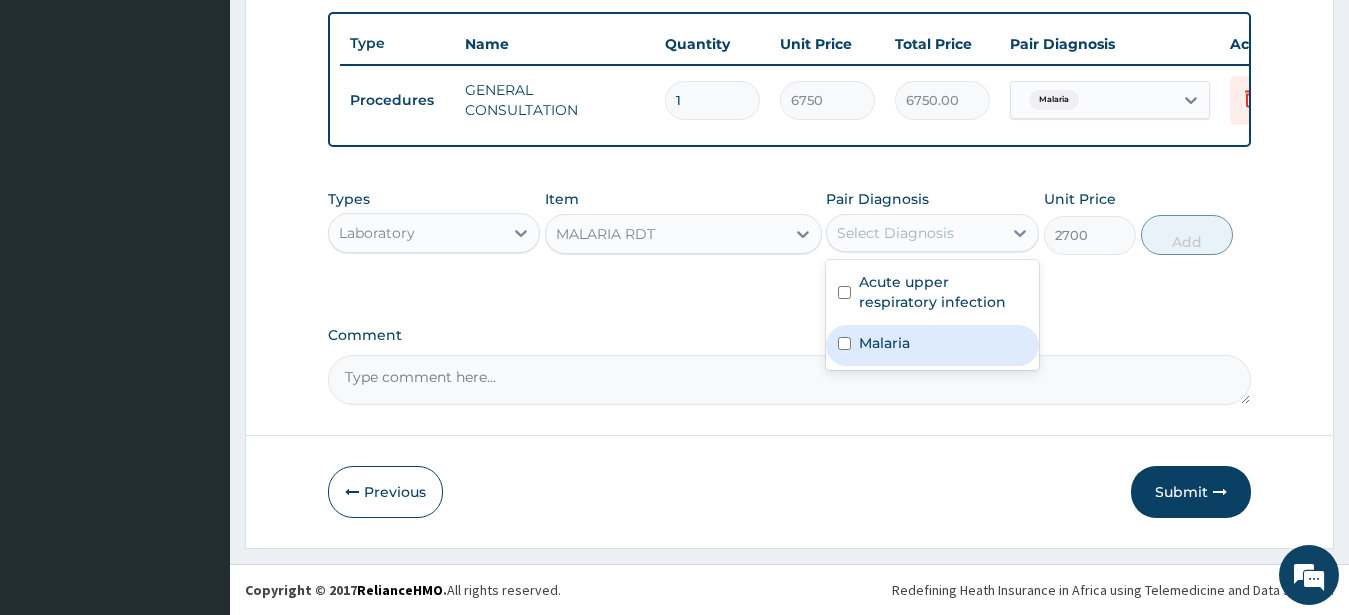 click on "Malaria" at bounding box center [884, 343] 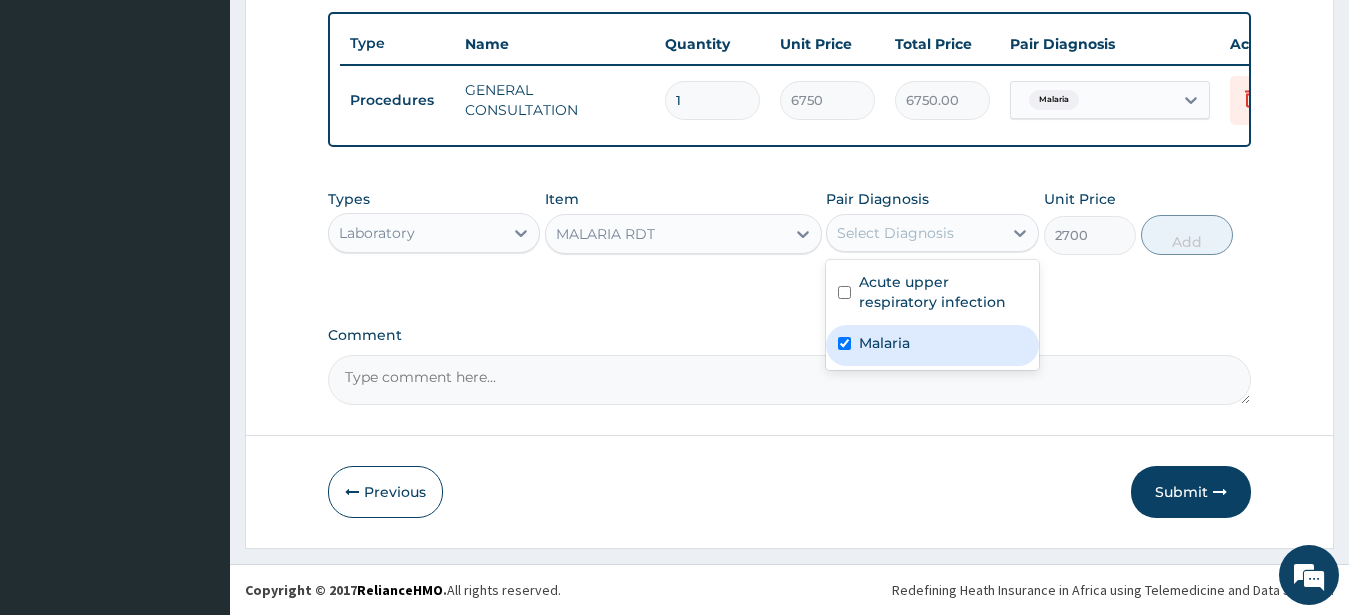 checkbox on "true" 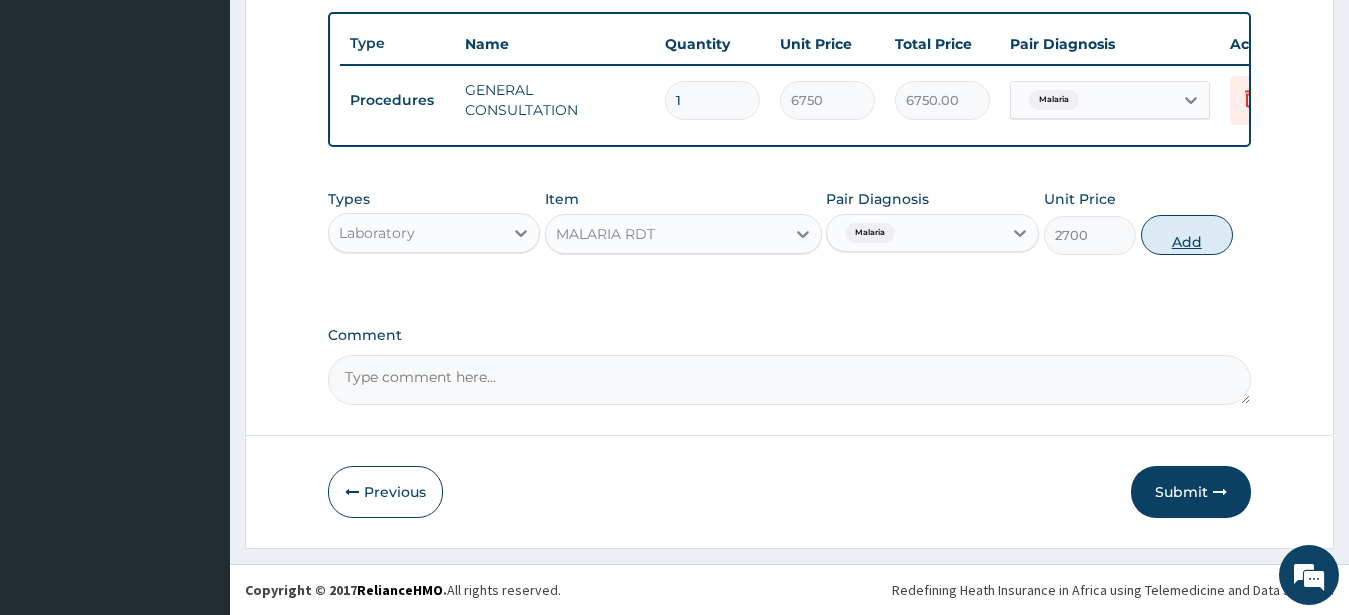 click on "Add" at bounding box center (1187, 235) 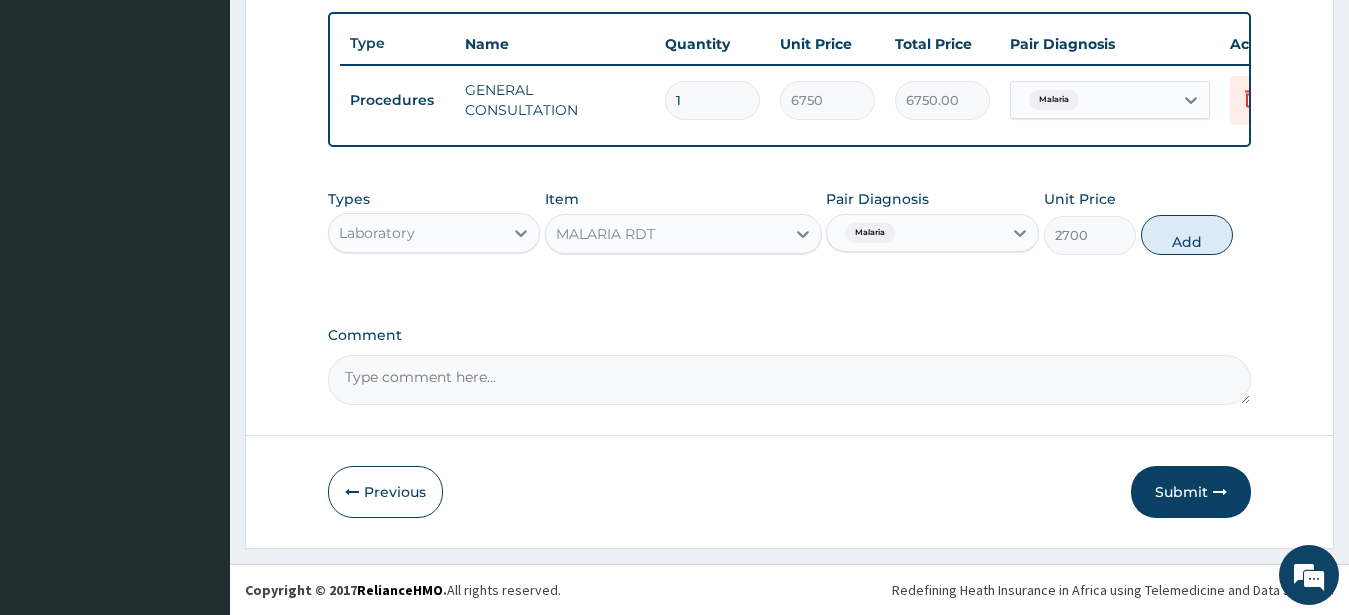 type on "0" 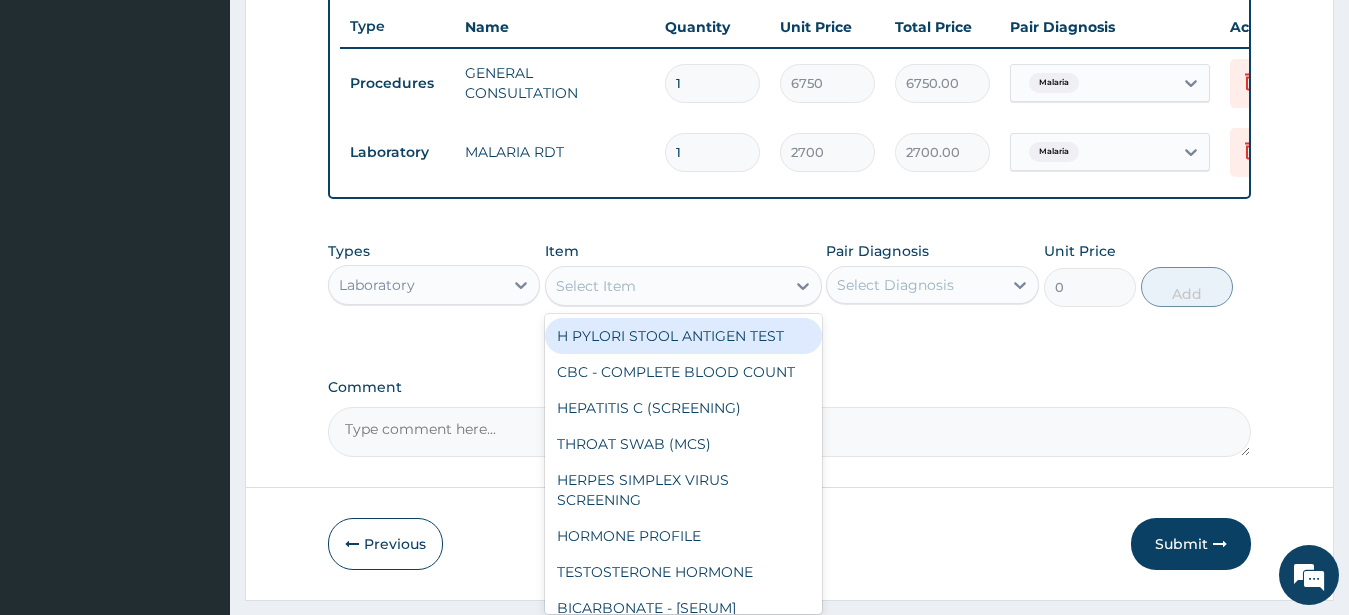click on "Select Item" at bounding box center [596, 286] 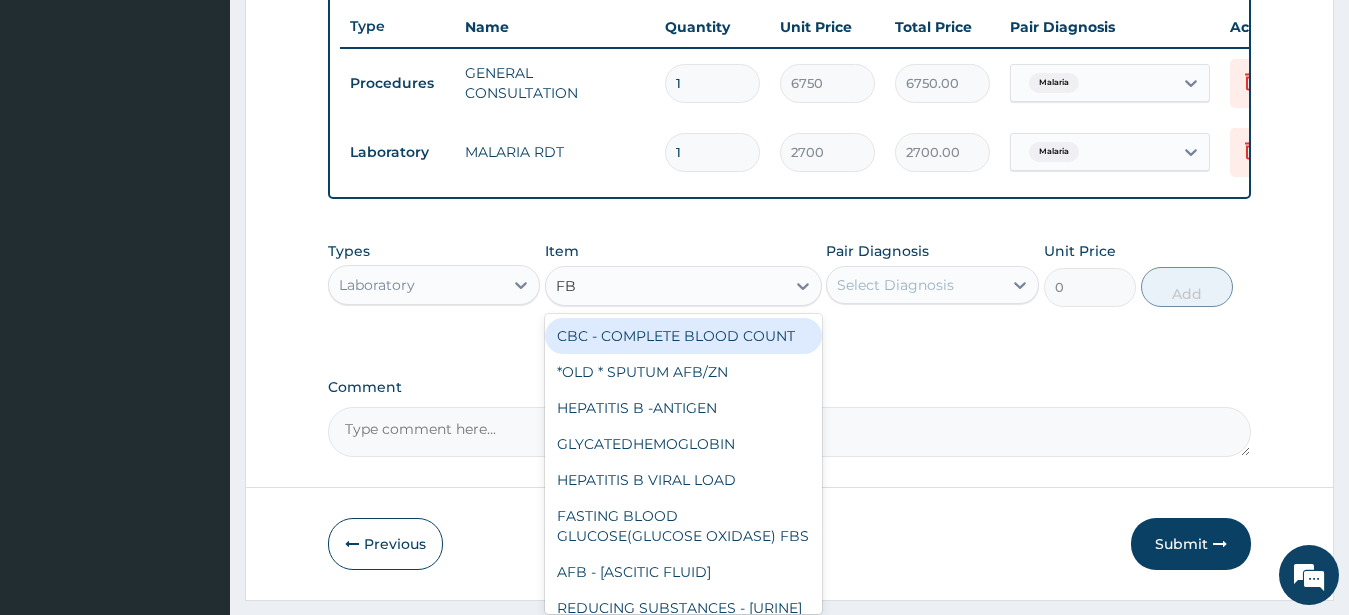 type on "FBC" 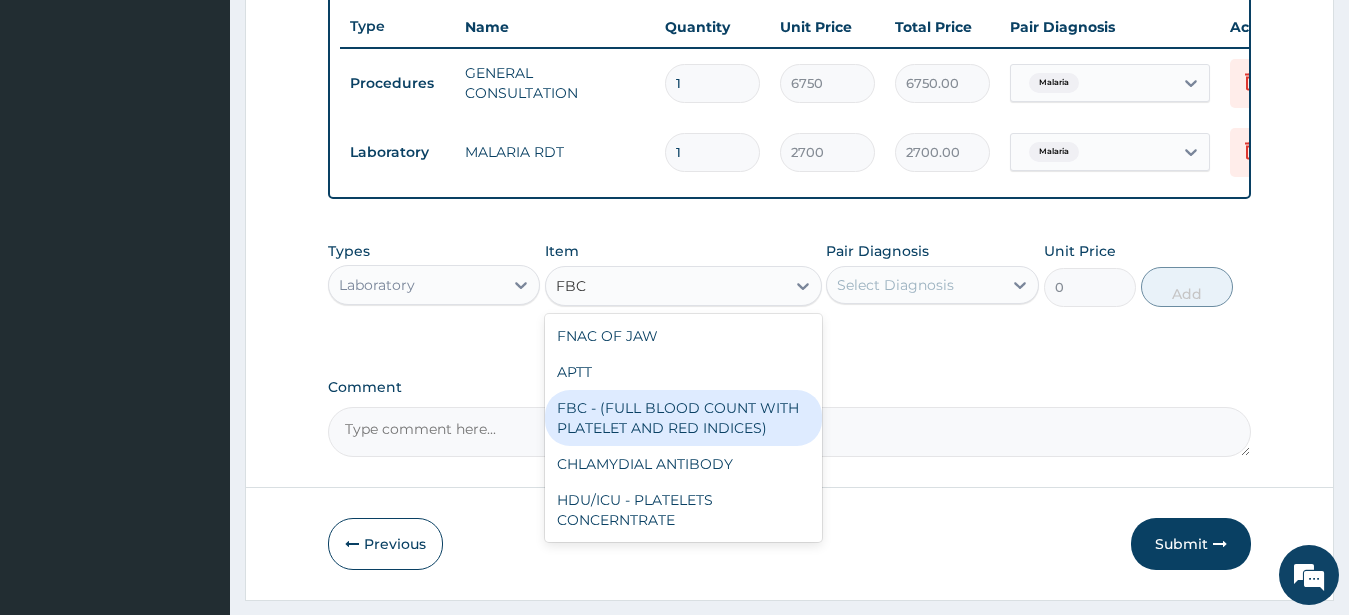 click on "FBC - (FULL BLOOD COUNT WITH PLATELET AND RED INDICES)" at bounding box center [683, 418] 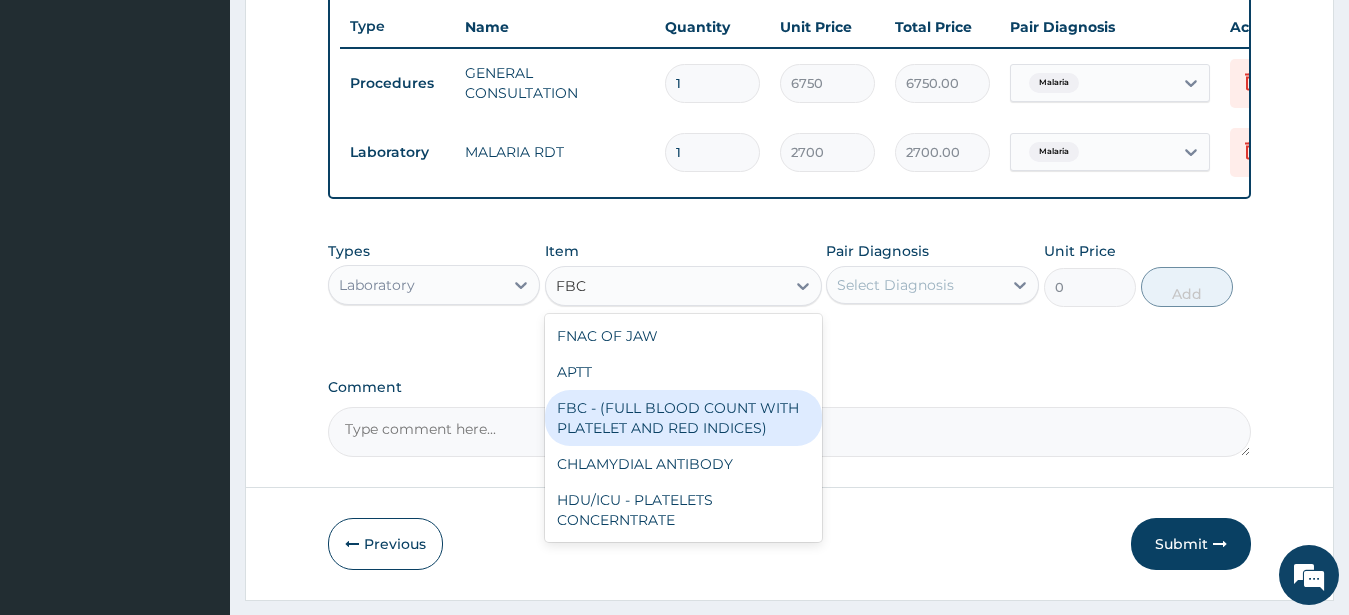 type 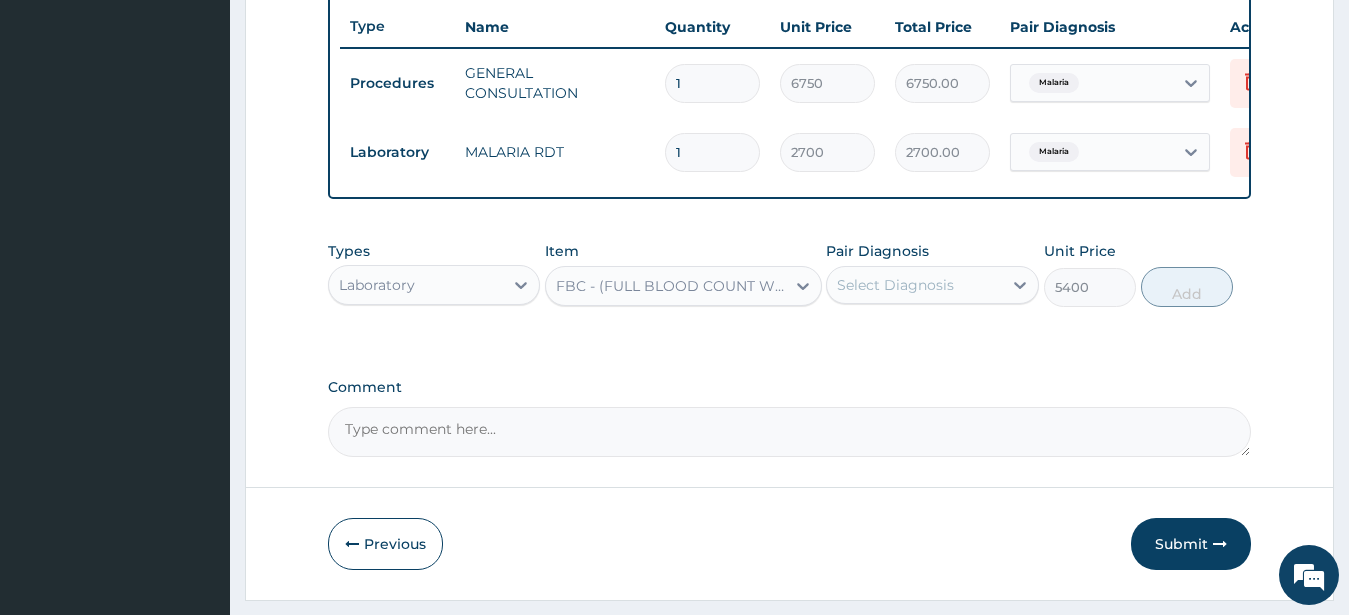 drag, startPoint x: 935, startPoint y: 296, endPoint x: 942, endPoint y: 327, distance: 31.780497 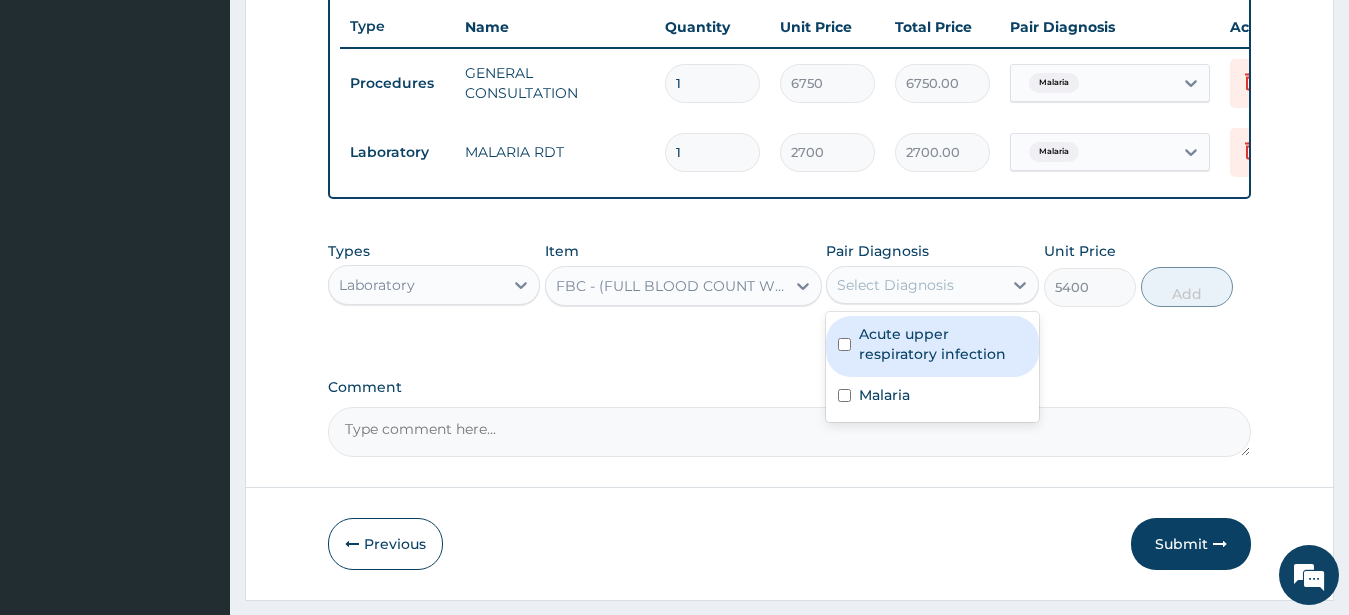 click on "Acute upper respiratory infection" at bounding box center [943, 344] 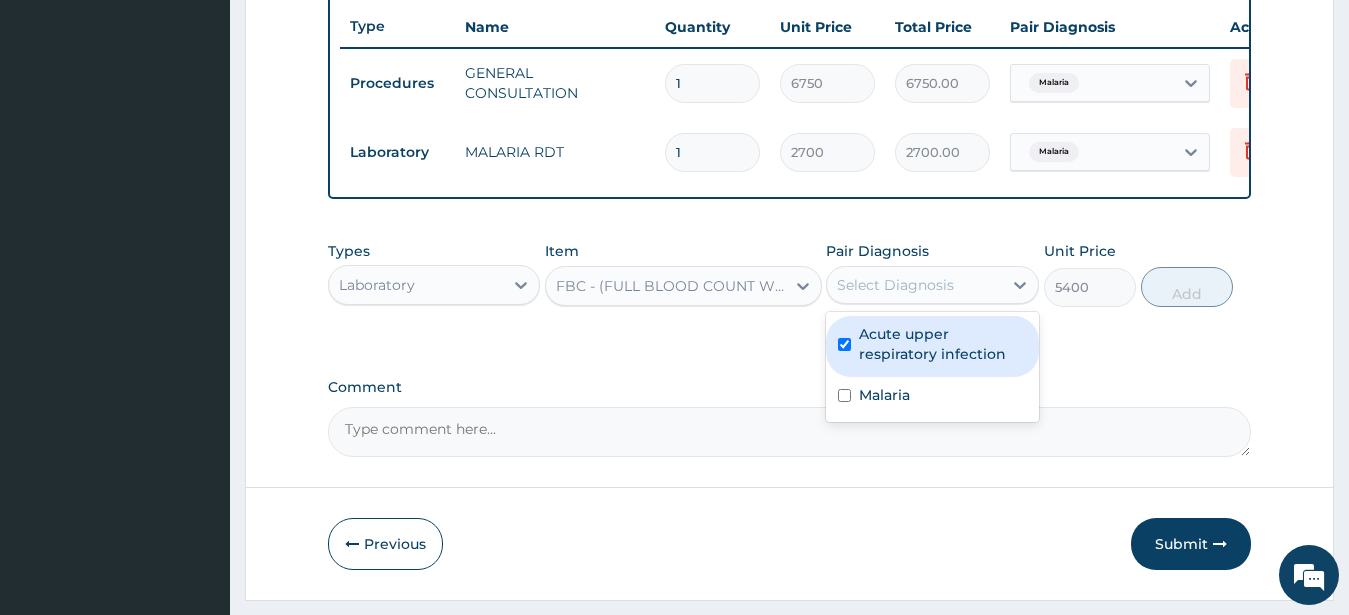 checkbox on "true" 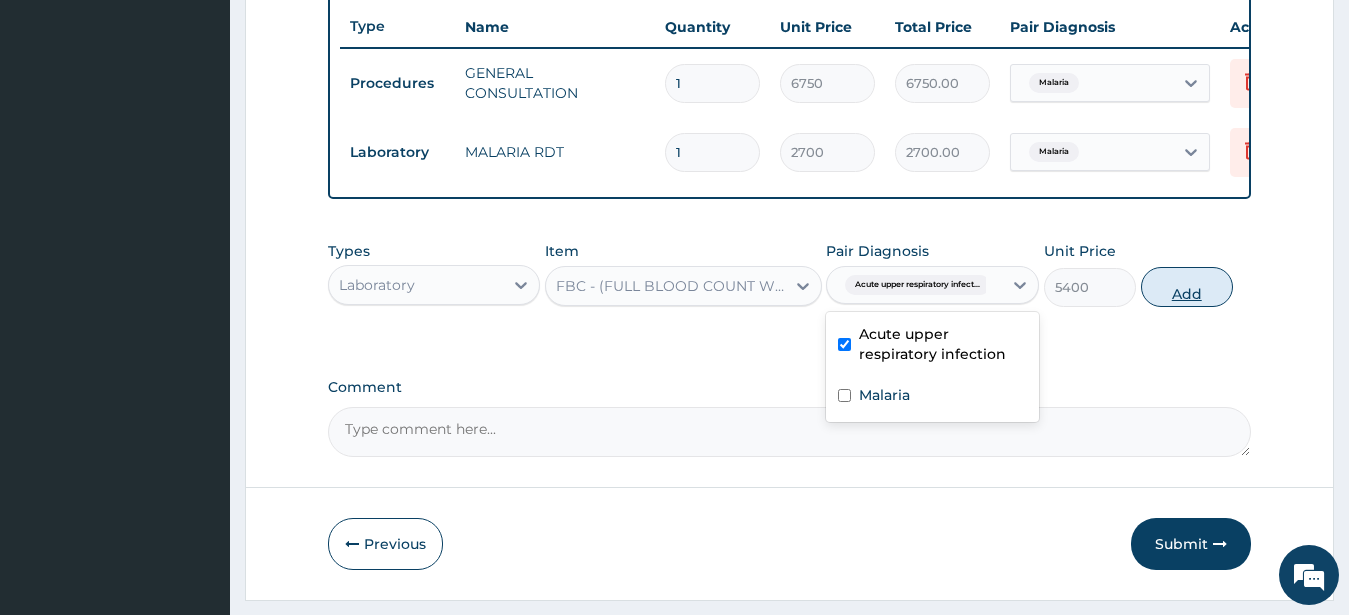 click on "Add" at bounding box center (1187, 287) 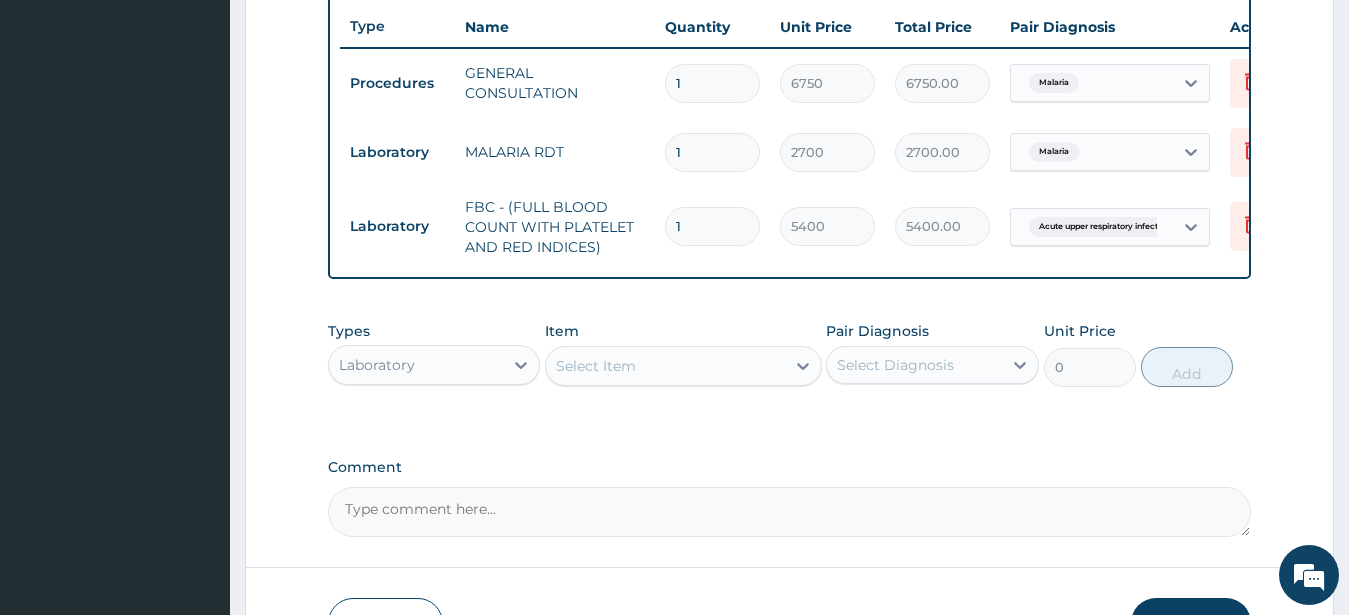 drag, startPoint x: 400, startPoint y: 383, endPoint x: 420, endPoint y: 370, distance: 23.853722 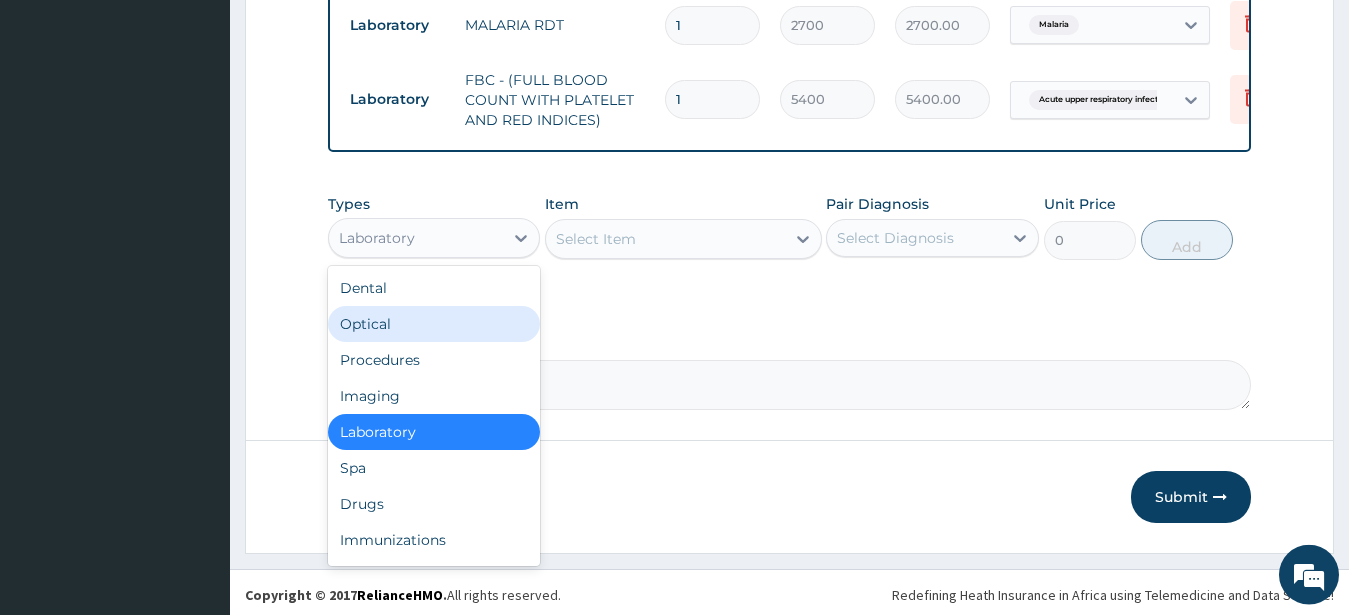 scroll, scrollTop: 898, scrollLeft: 0, axis: vertical 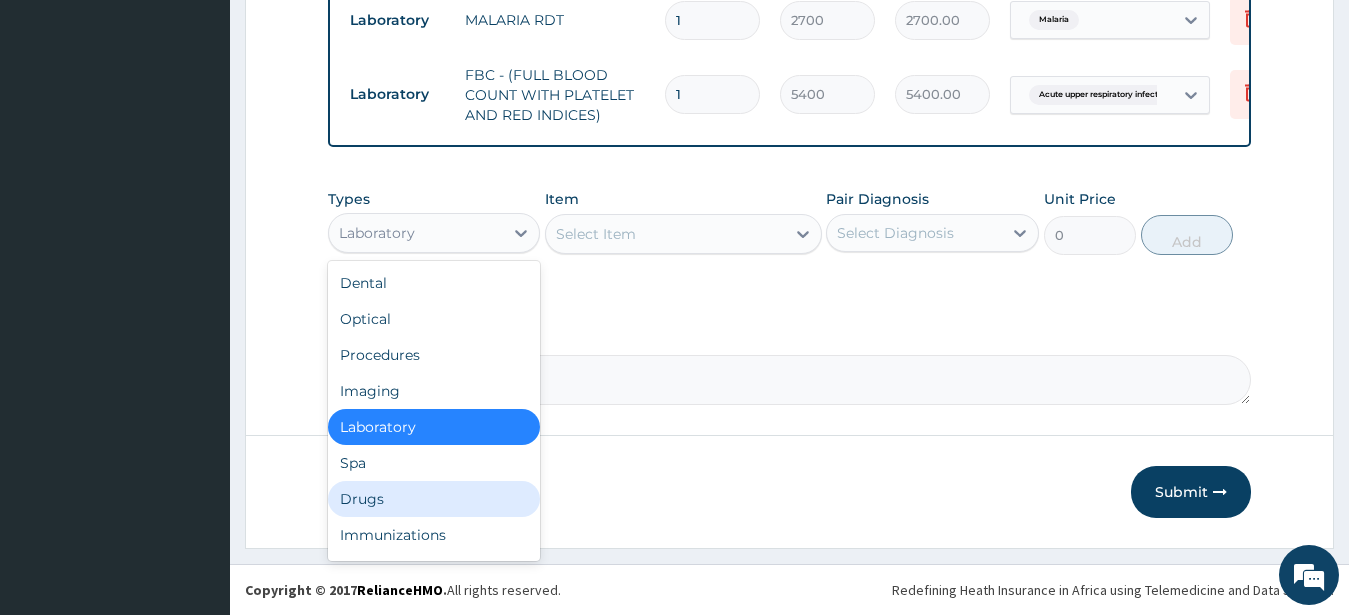click on "Drugs" at bounding box center [434, 499] 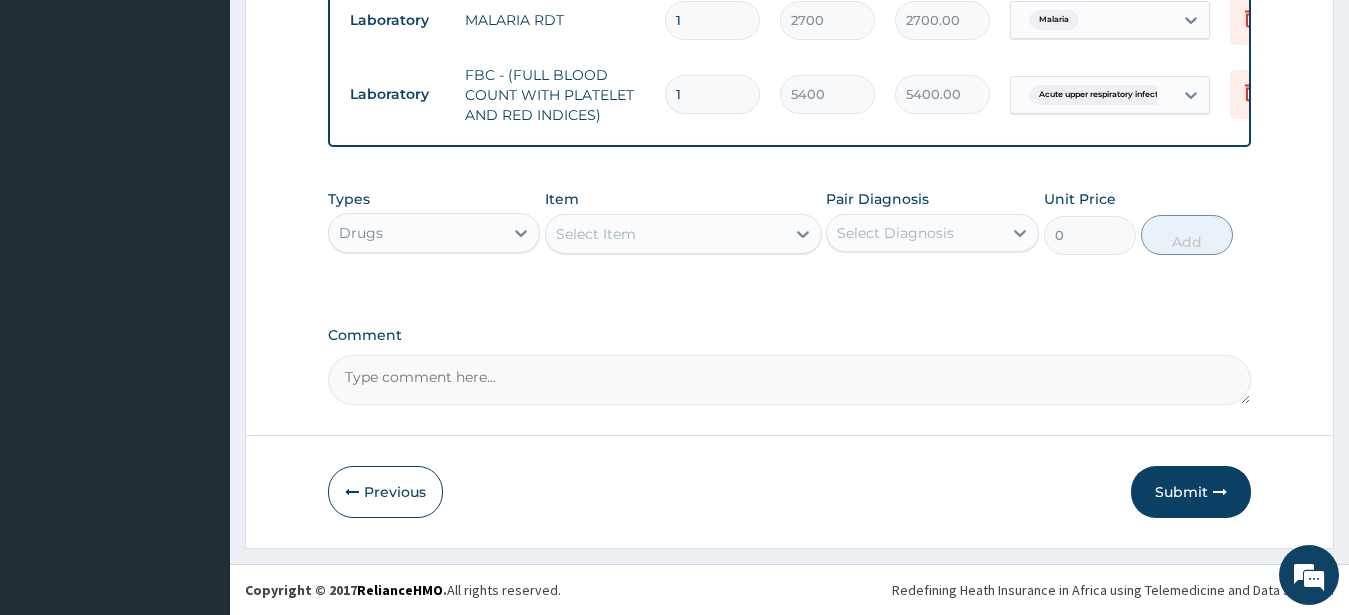 click on "Select Item" at bounding box center (596, 234) 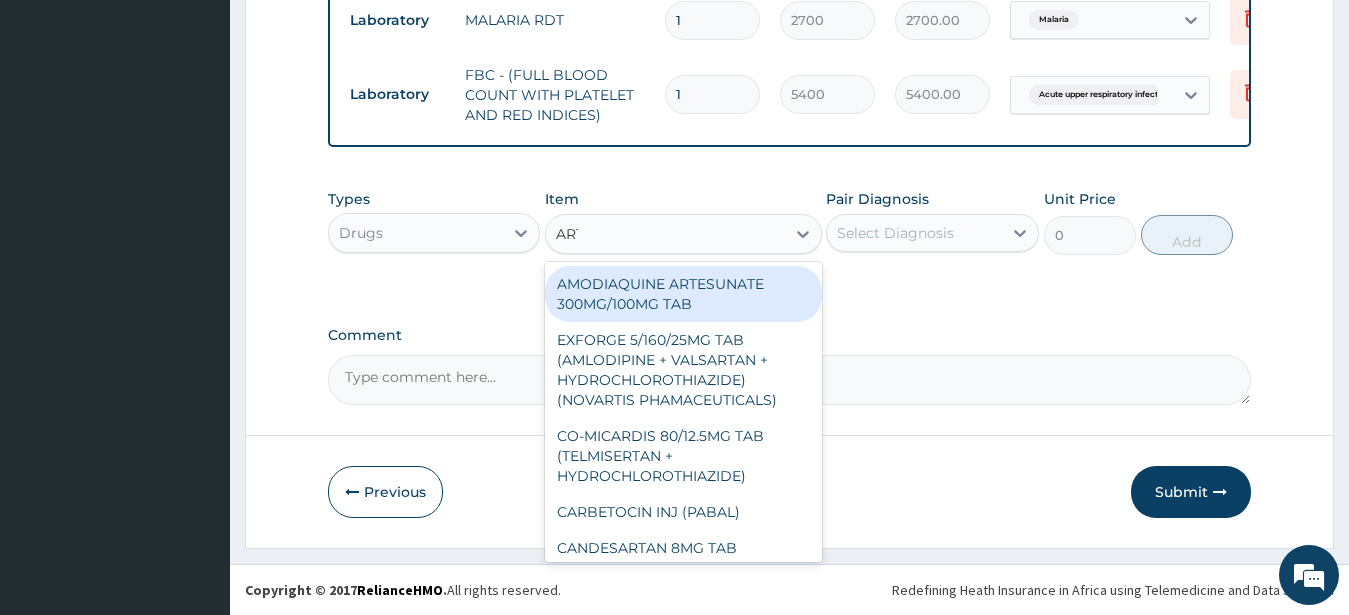 type on "ARTE" 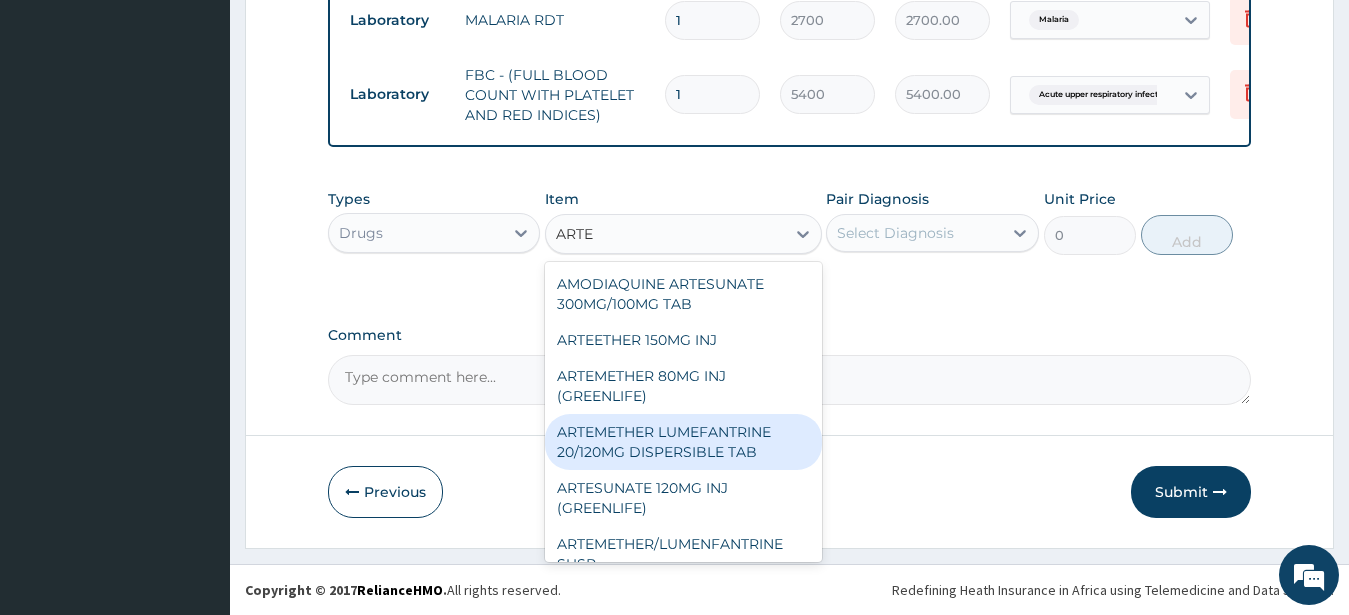 click on "ARTEMETHER LUMEFANTRINE 20/120MG DISPERSIBLE TAB" at bounding box center (683, 442) 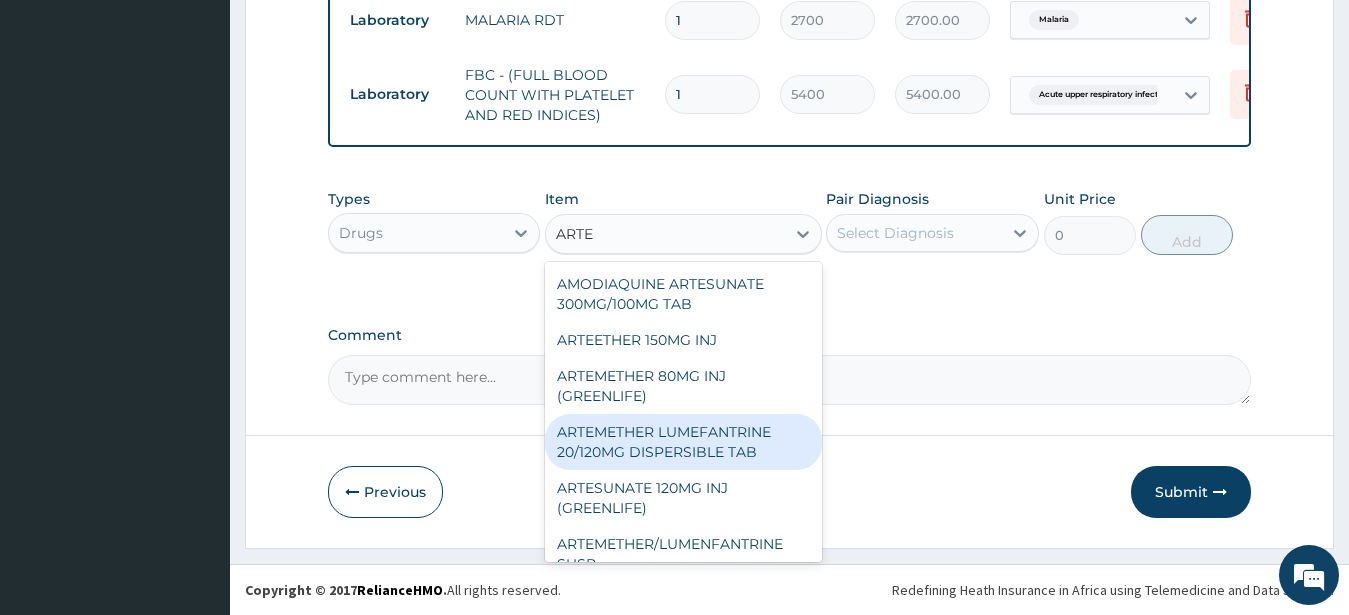 type 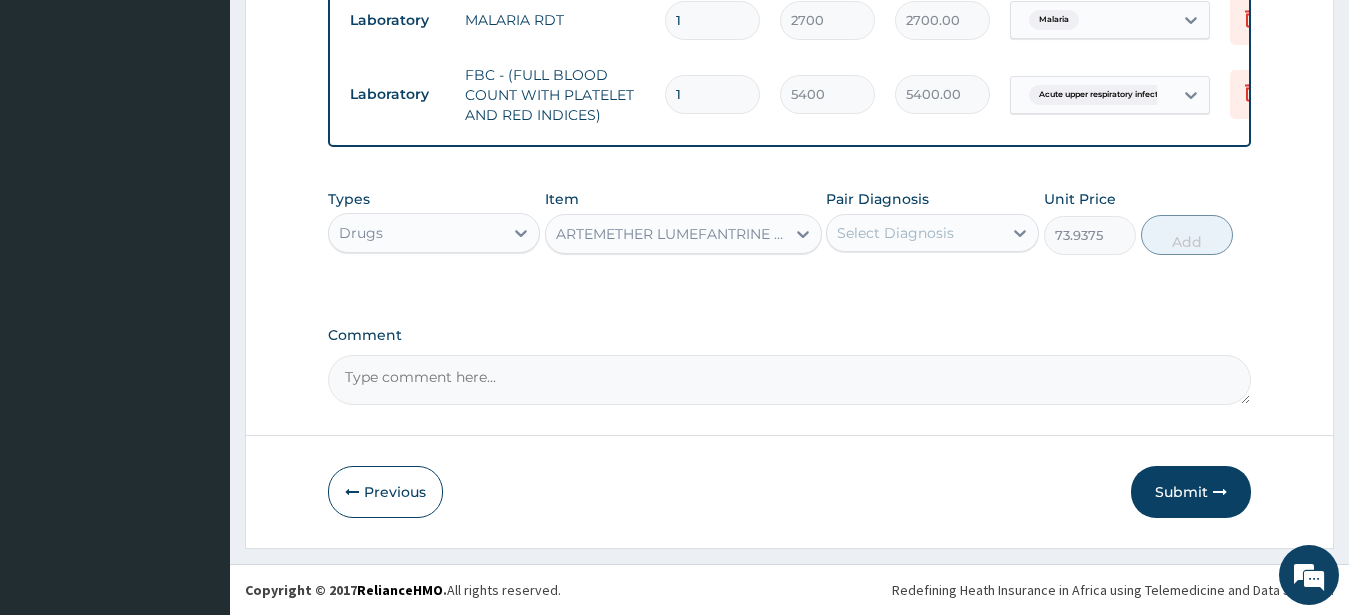 drag, startPoint x: 948, startPoint y: 230, endPoint x: 962, endPoint y: 257, distance: 30.413813 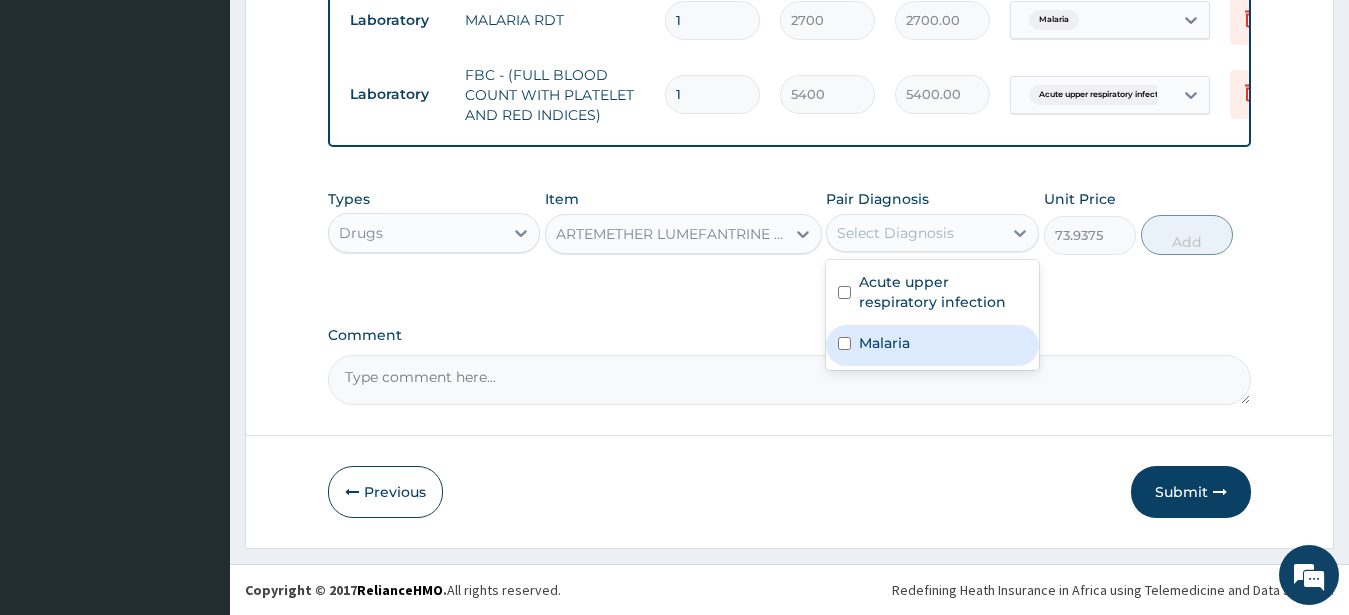 drag, startPoint x: 930, startPoint y: 354, endPoint x: 928, endPoint y: 344, distance: 10.198039 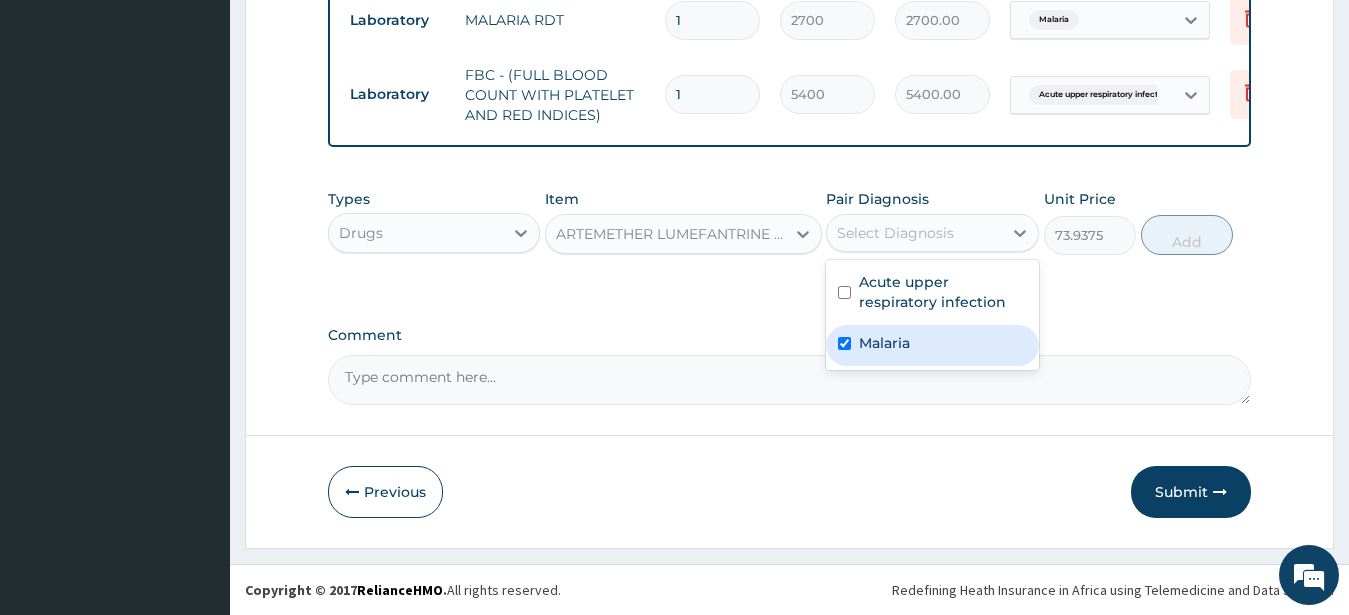 checkbox on "true" 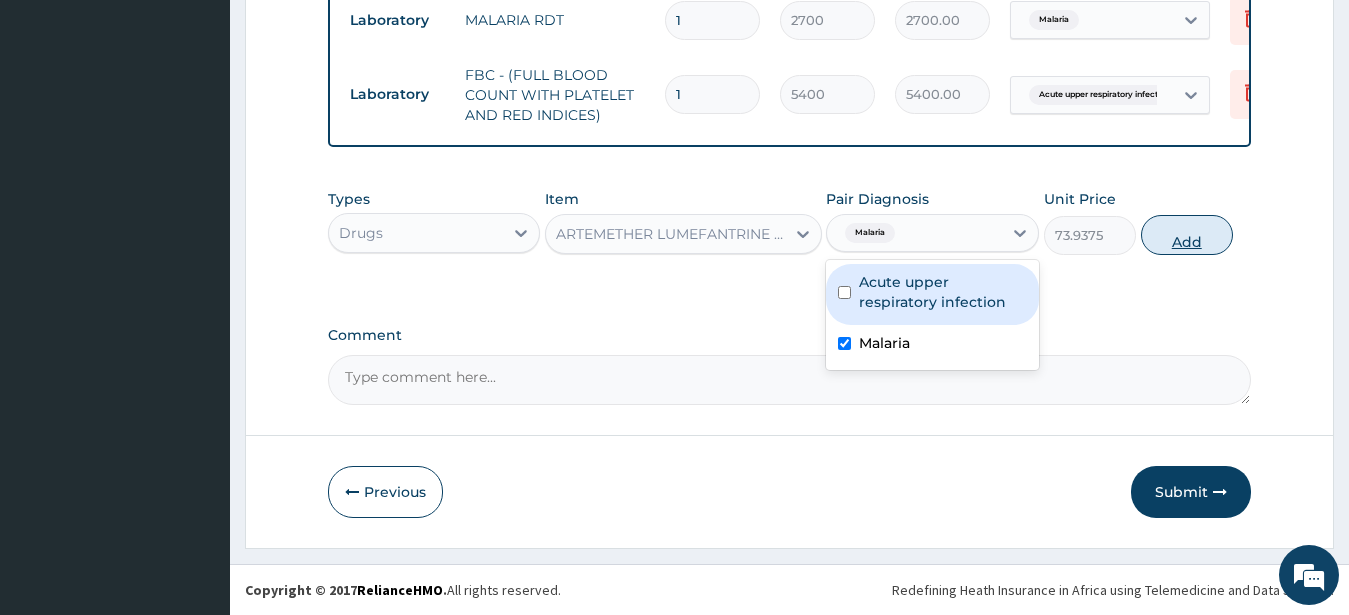 drag, startPoint x: 1170, startPoint y: 227, endPoint x: 1126, endPoint y: 222, distance: 44.28318 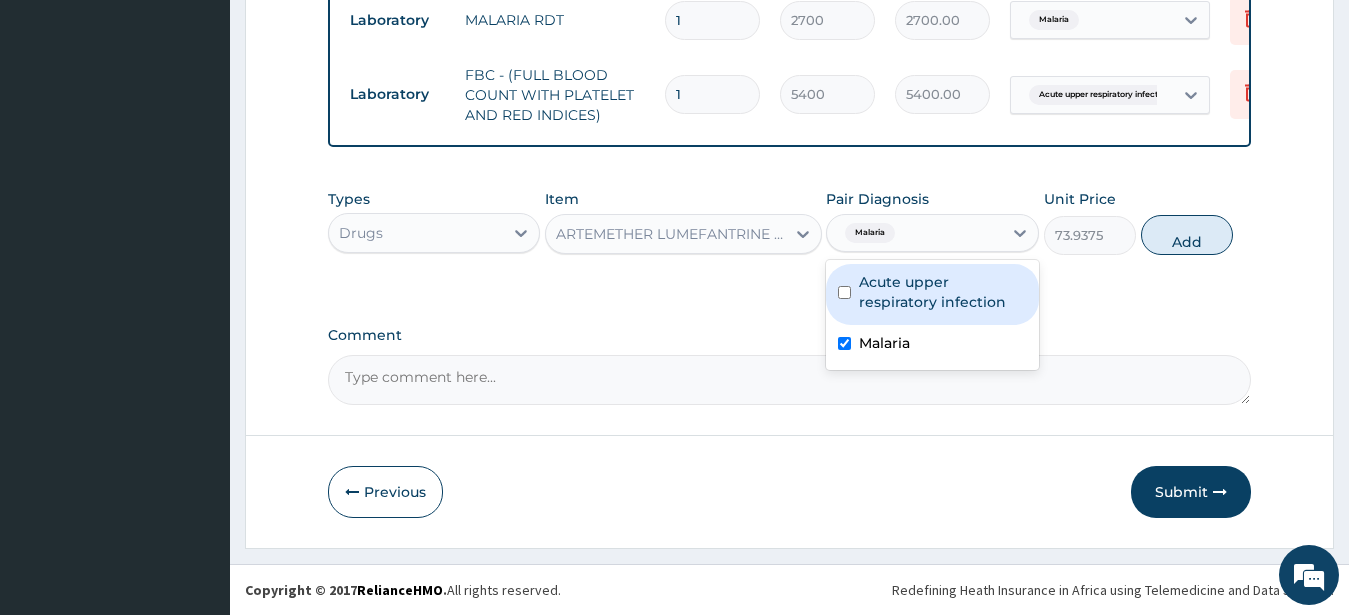 click on "Add" at bounding box center [1187, 235] 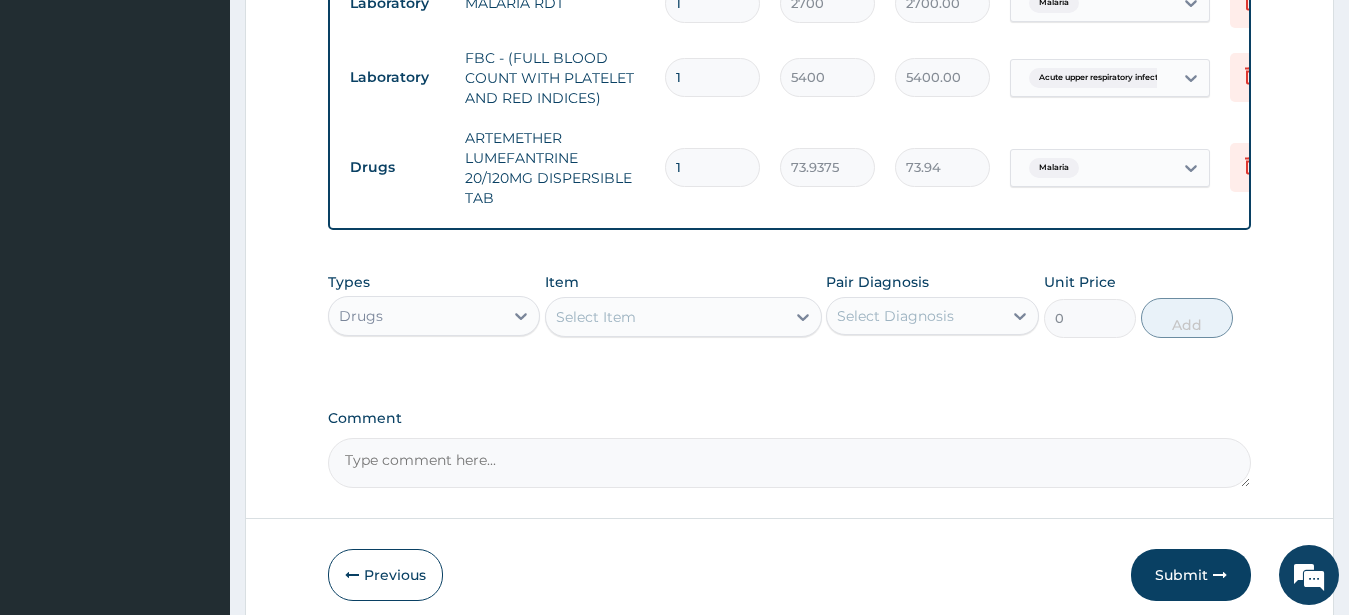 type on "12" 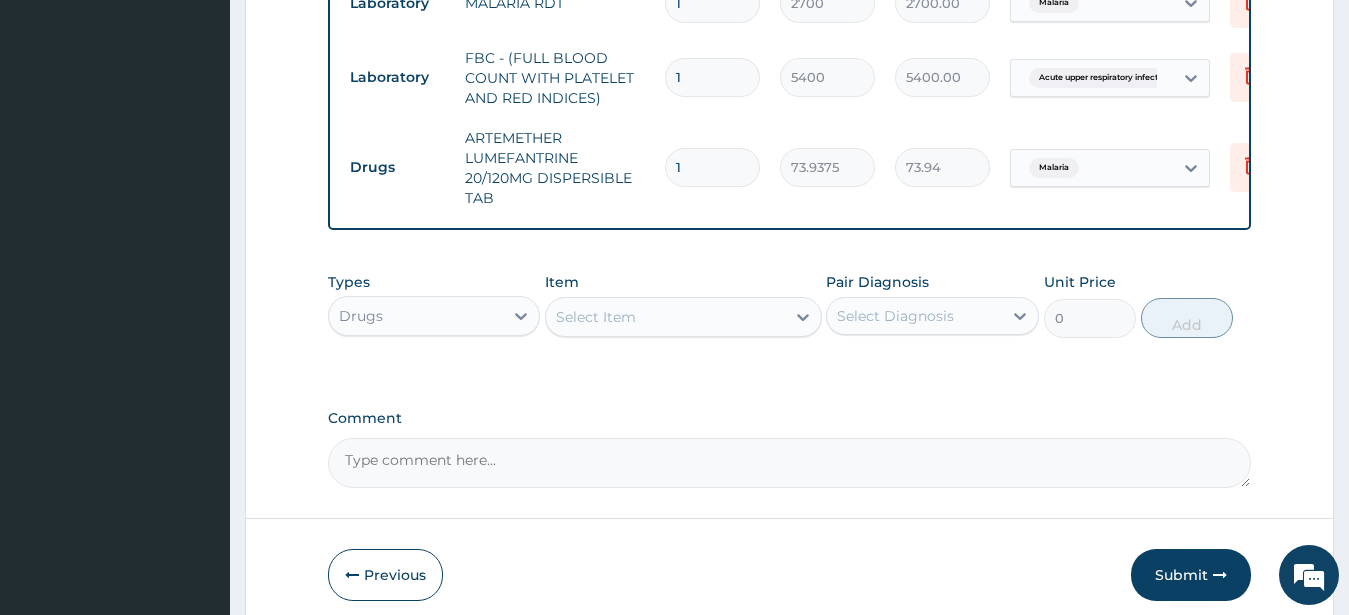 type on "887.25" 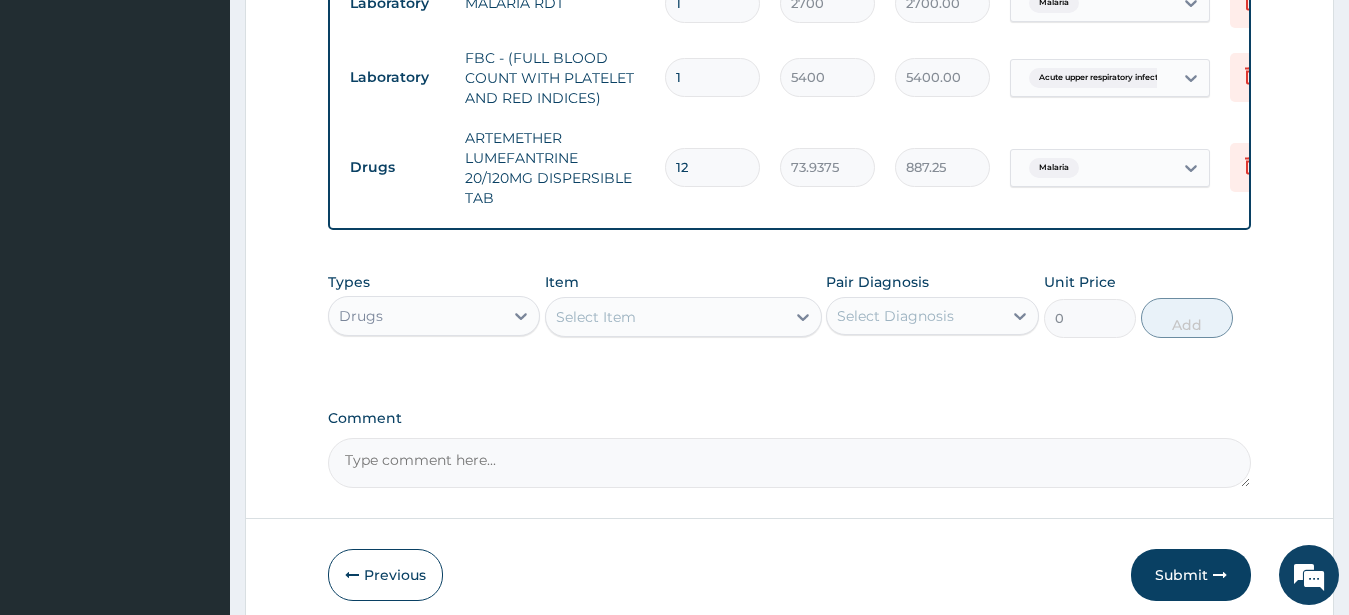 type on "12" 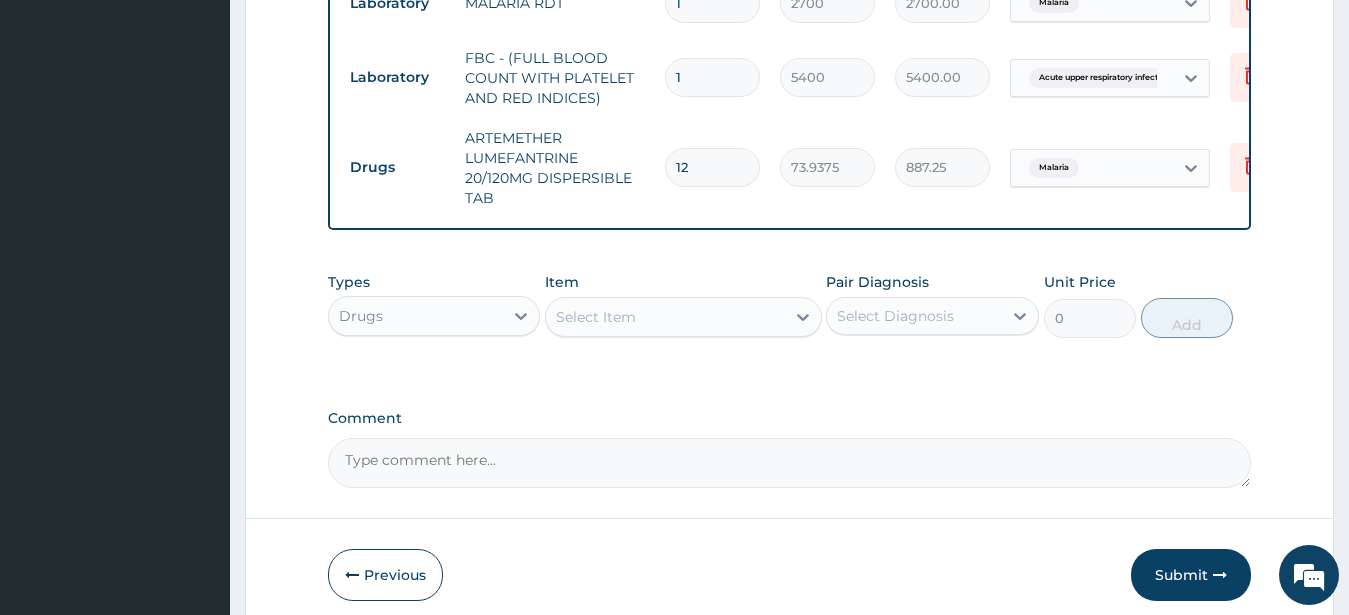 click on "Select Item" at bounding box center (665, 317) 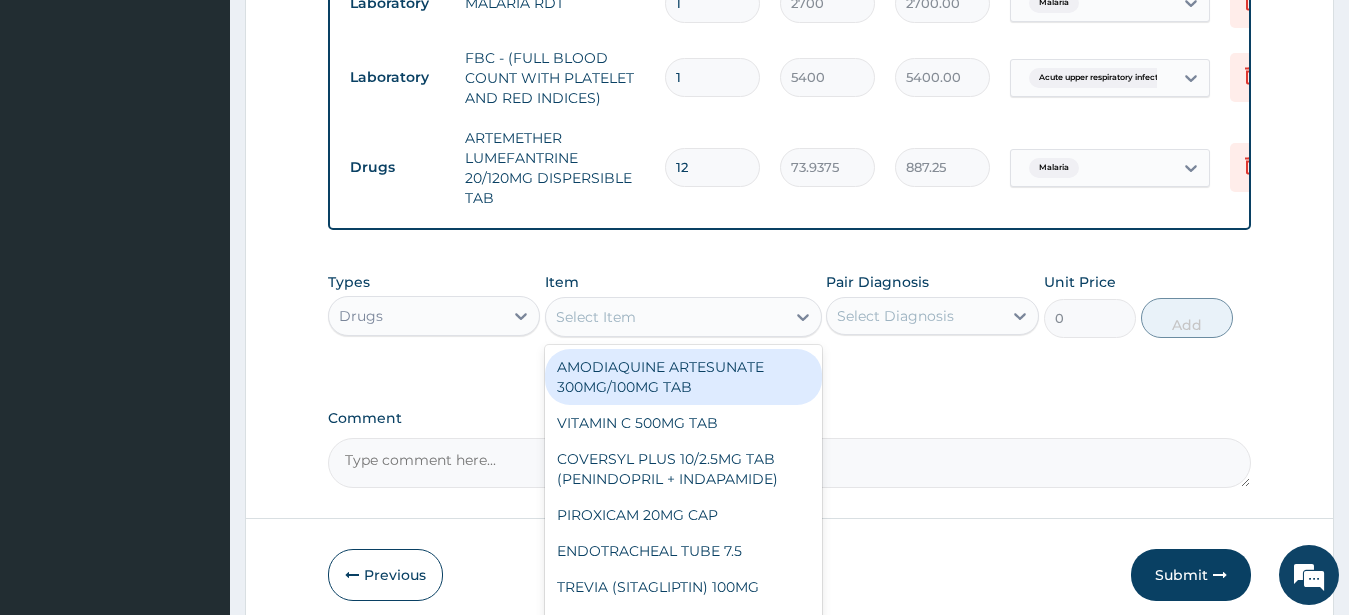 paste on "PARACETAMOL 500MG TAB" 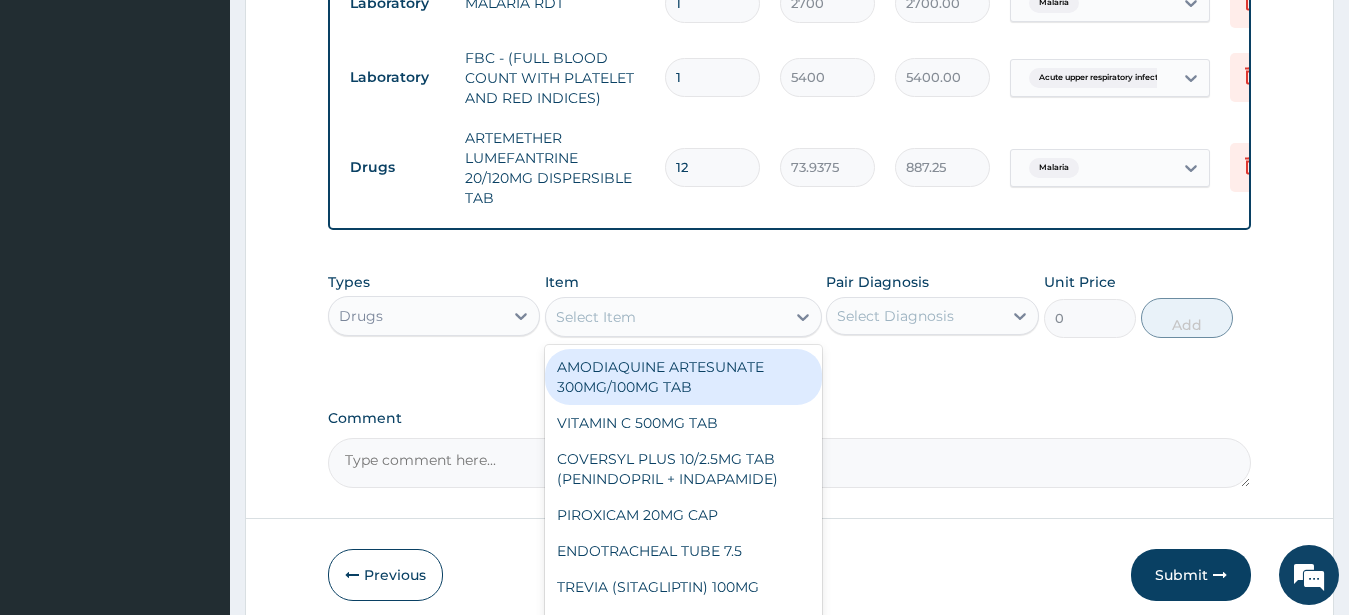 type on "PARACETAMOL 500MG TAB" 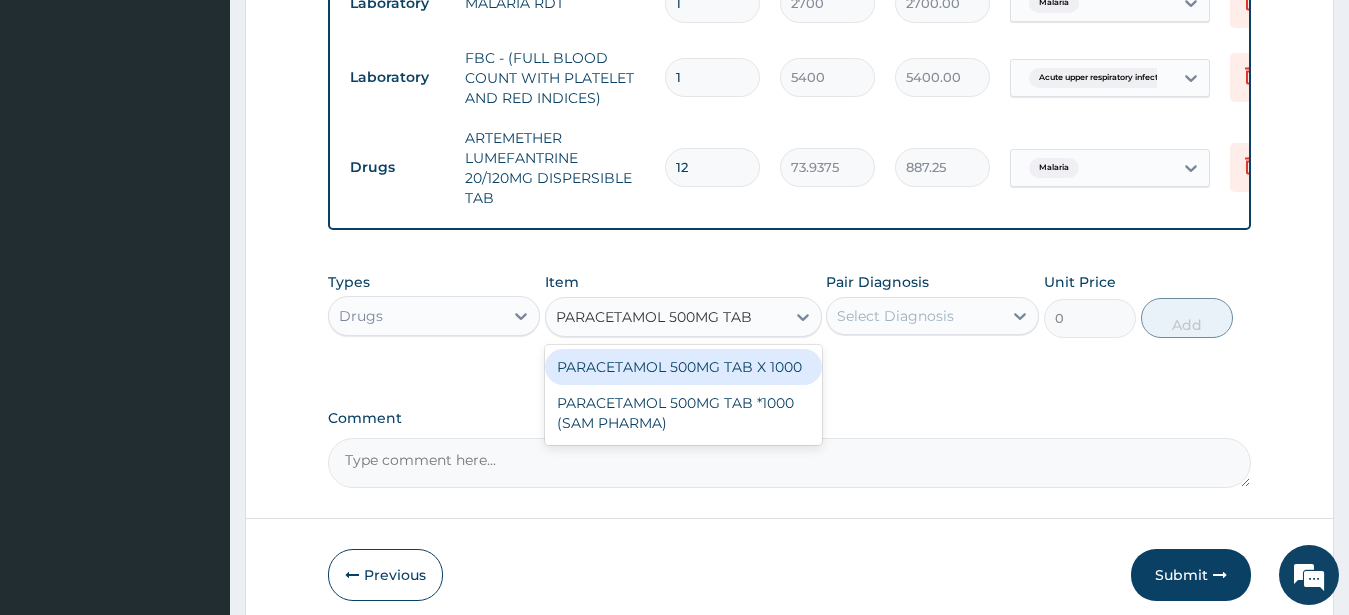click on "PARACETAMOL 500MG TAB X 1000" at bounding box center (683, 367) 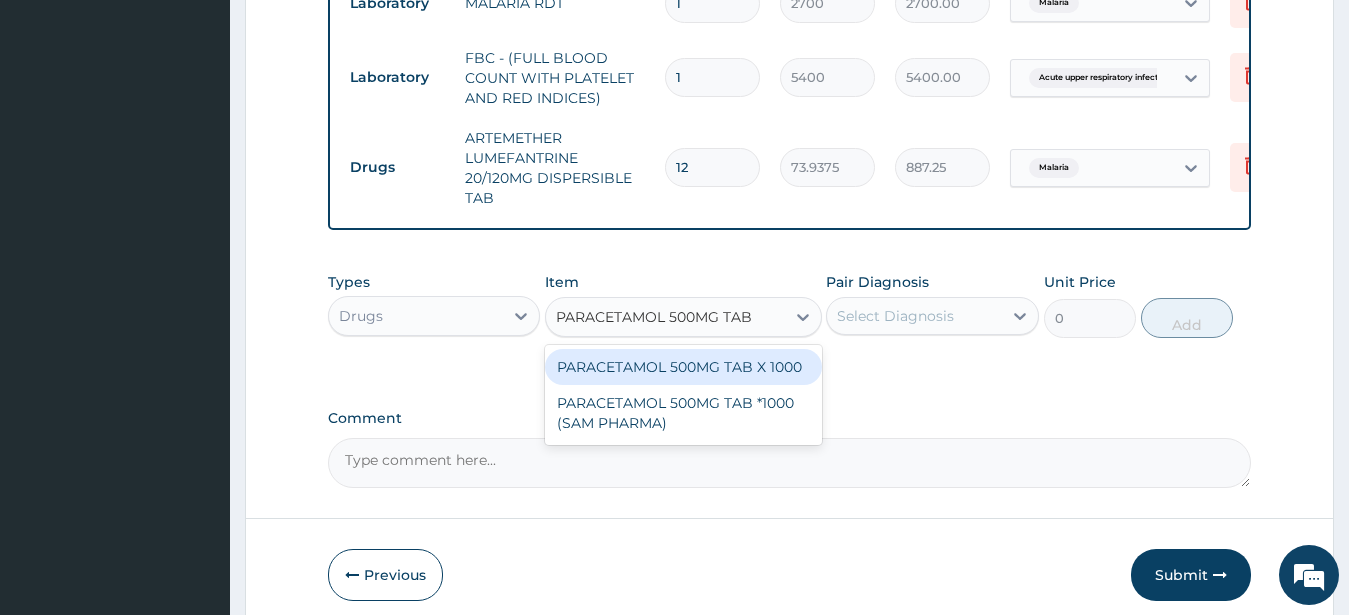 type 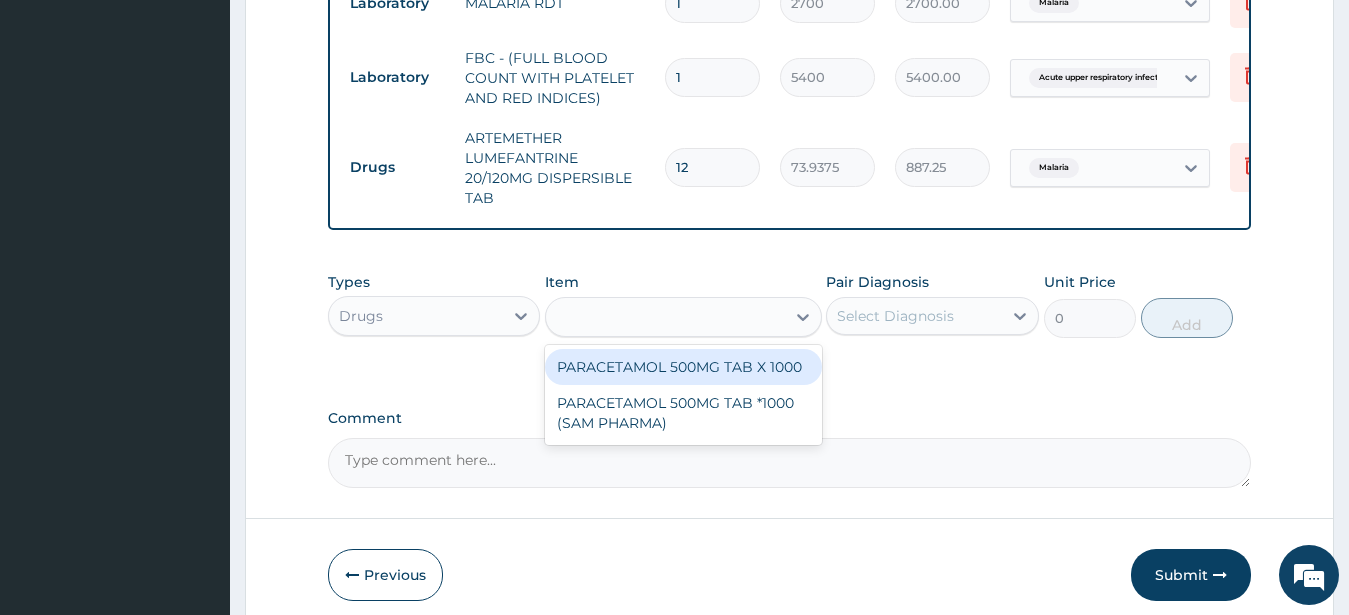 type on "22.39999961853027" 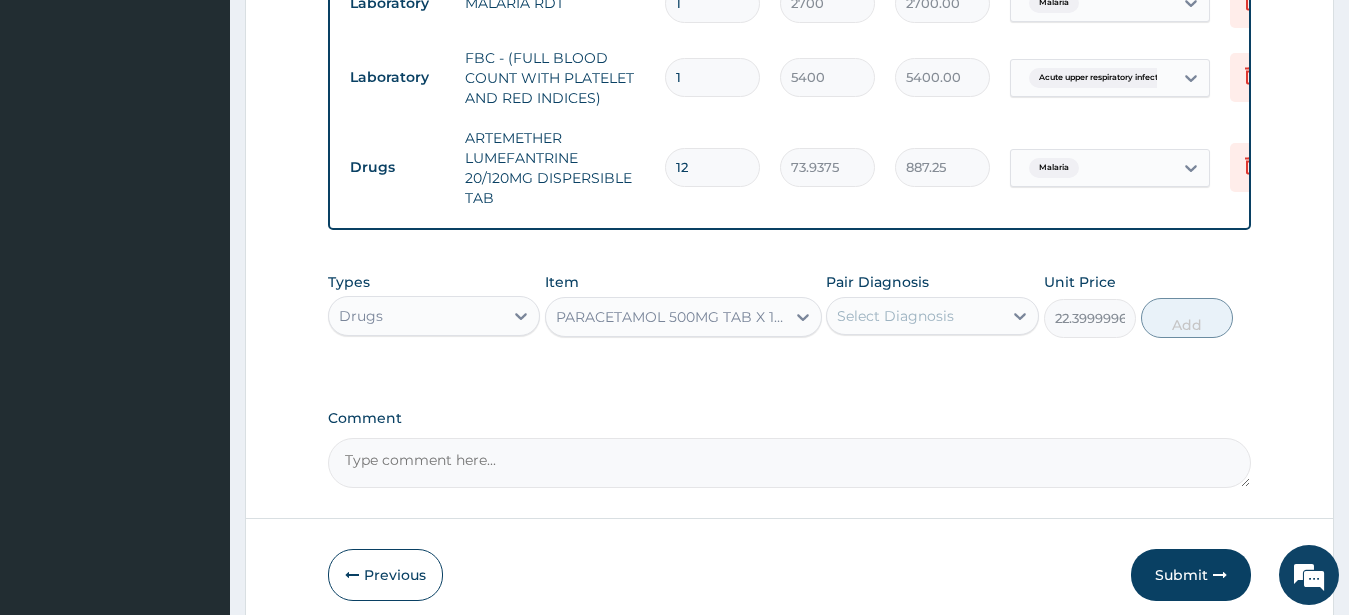 click on "Select Diagnosis" at bounding box center [914, 316] 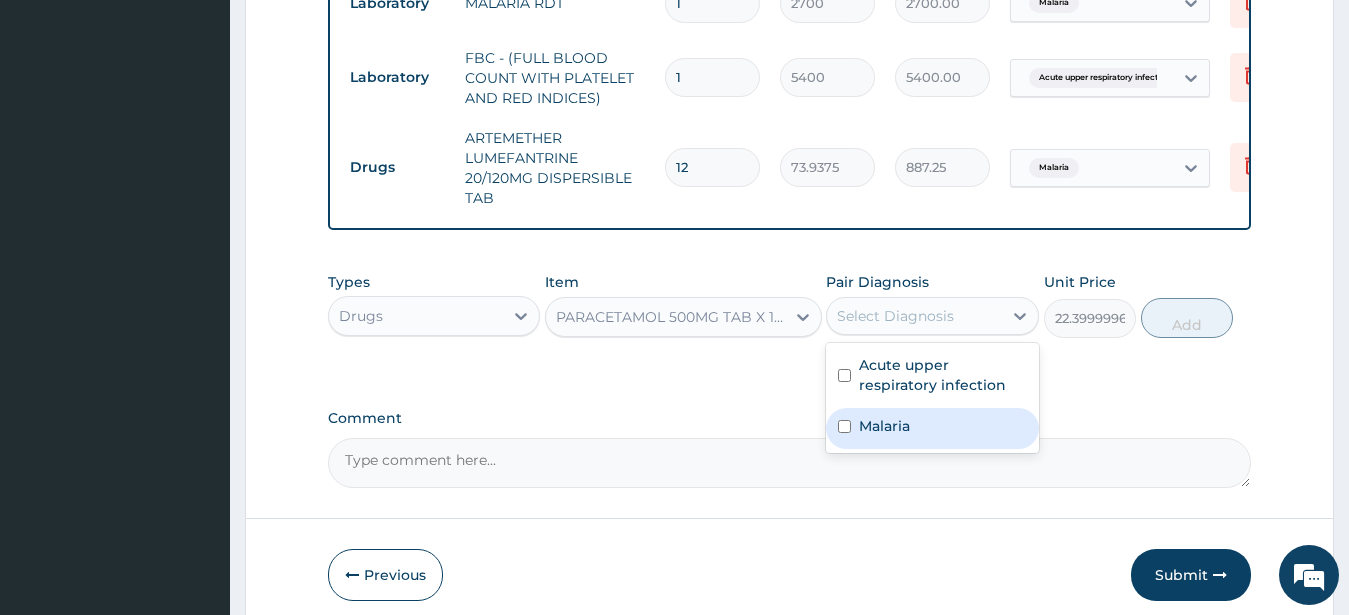 drag, startPoint x: 893, startPoint y: 439, endPoint x: 886, endPoint y: 430, distance: 11.401754 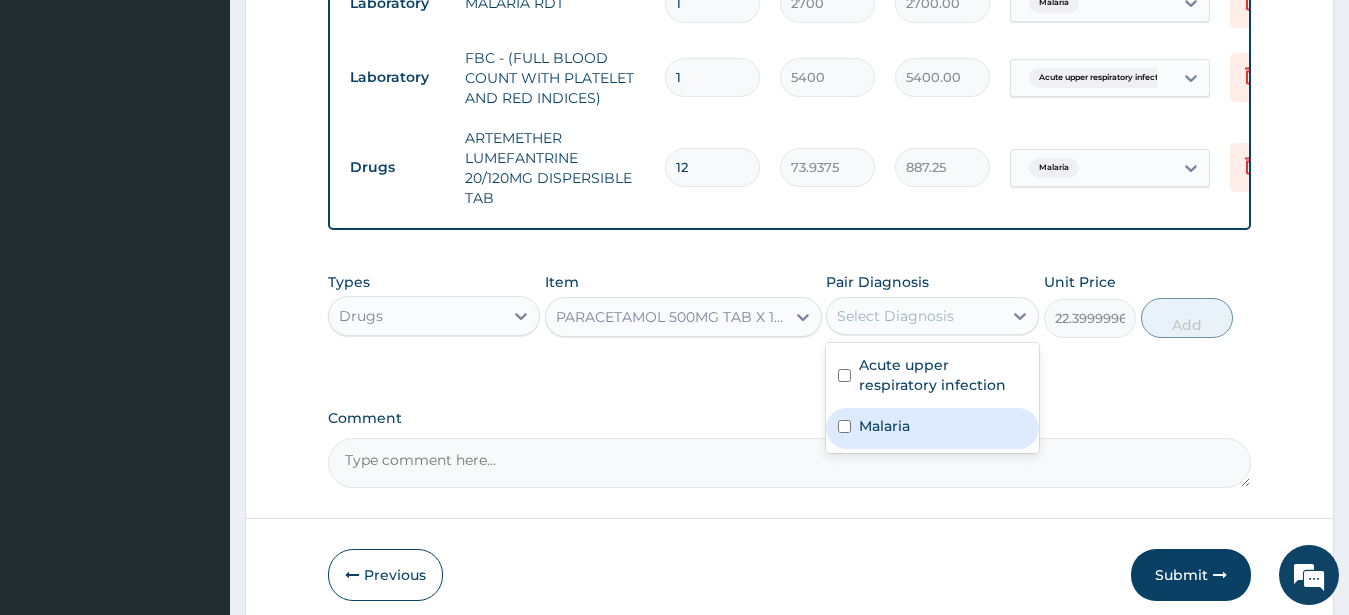 click on "Malaria" at bounding box center [884, 426] 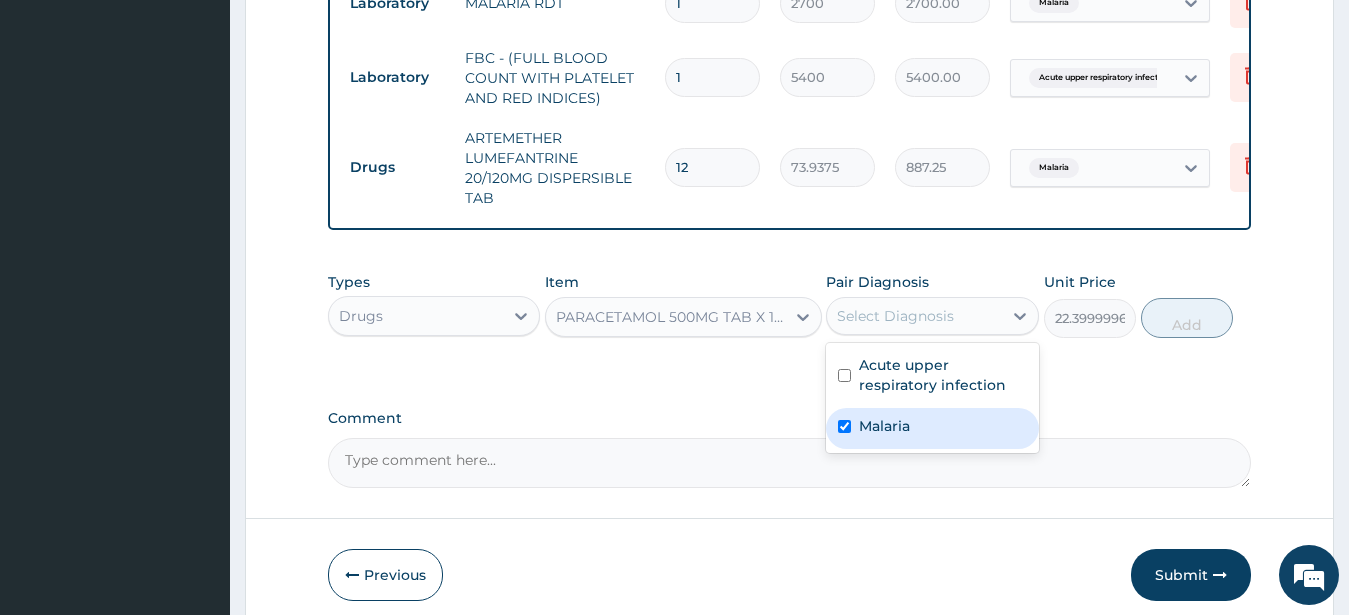 checkbox on "true" 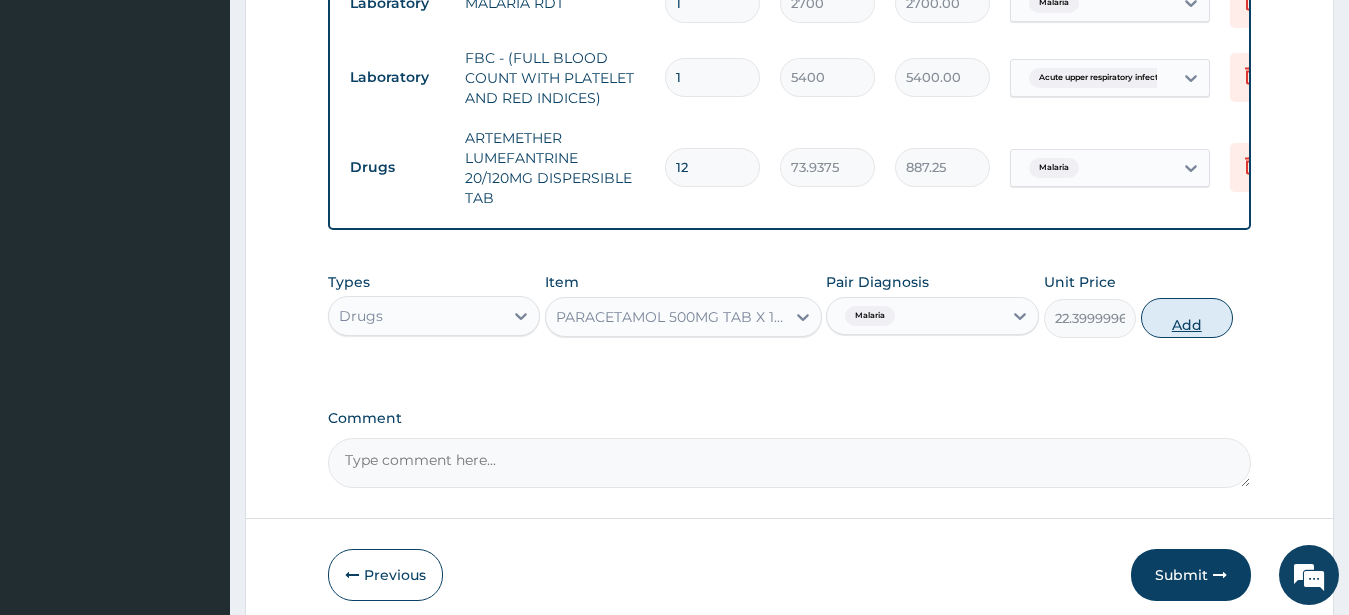 click on "Add" at bounding box center (1187, 318) 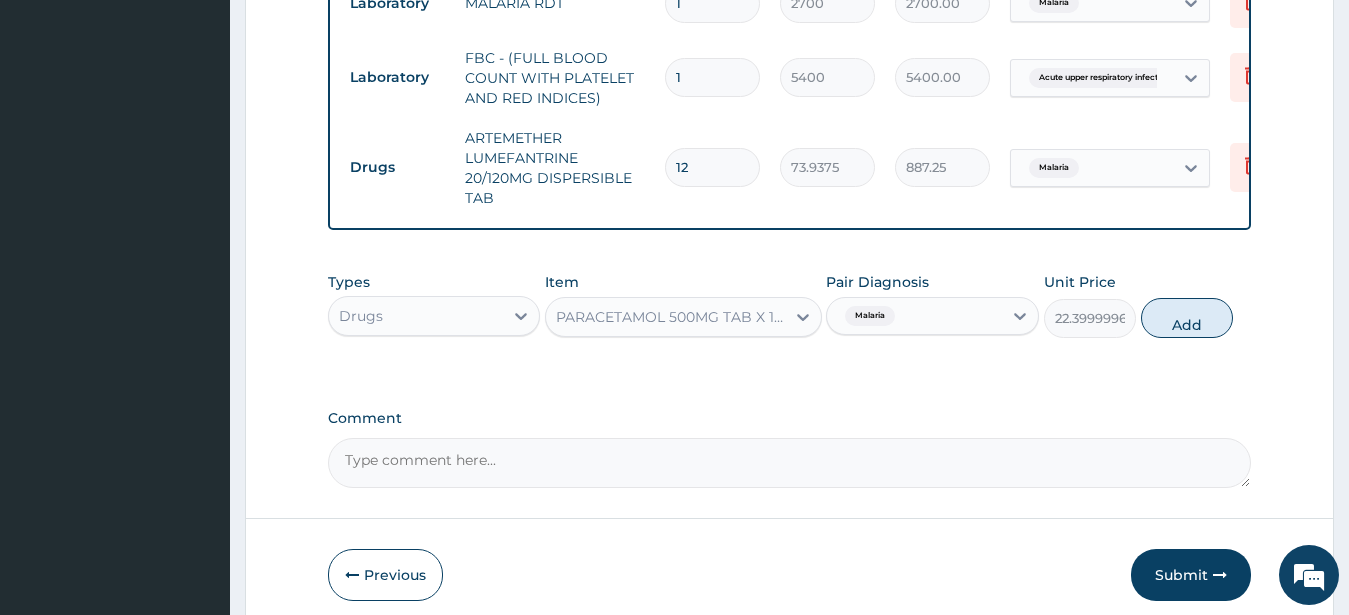 type on "0" 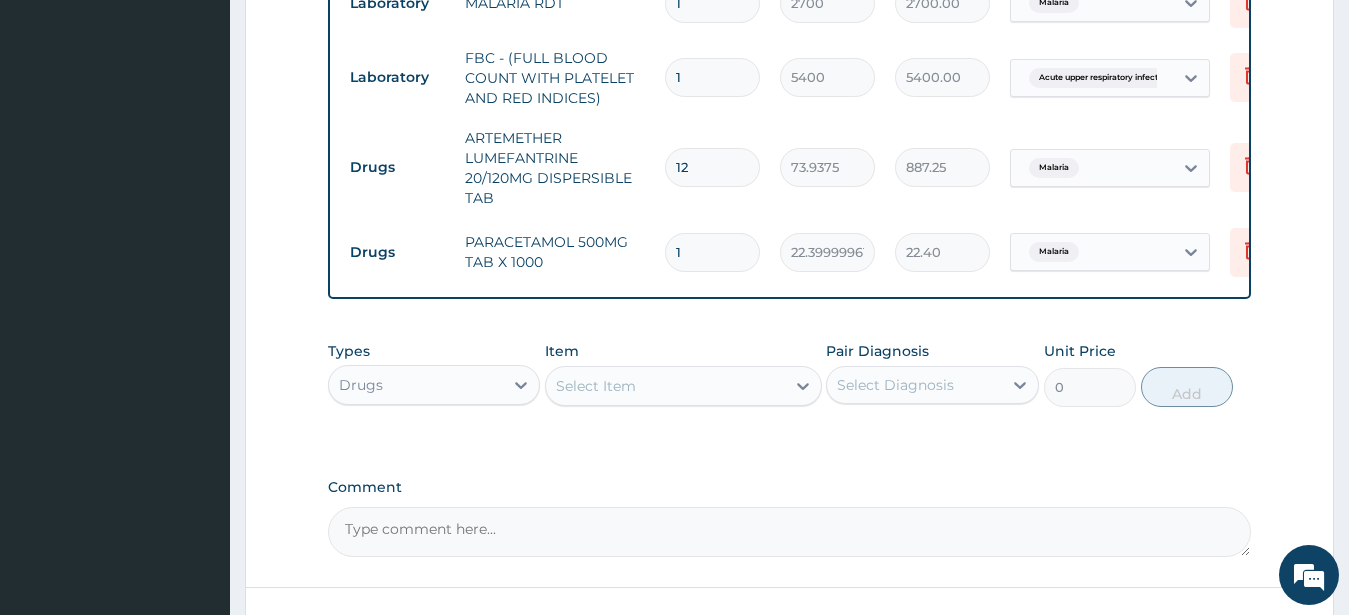 drag, startPoint x: 699, startPoint y: 252, endPoint x: 651, endPoint y: 254, distance: 48.04165 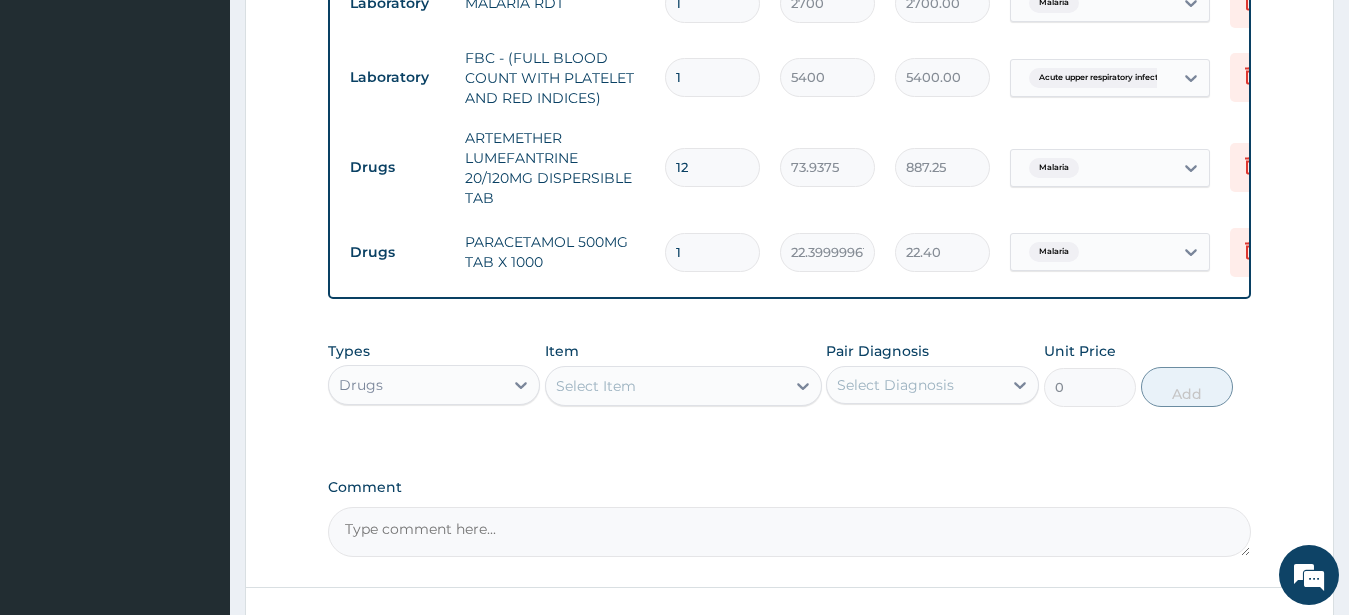 click on "1" at bounding box center (712, 252) 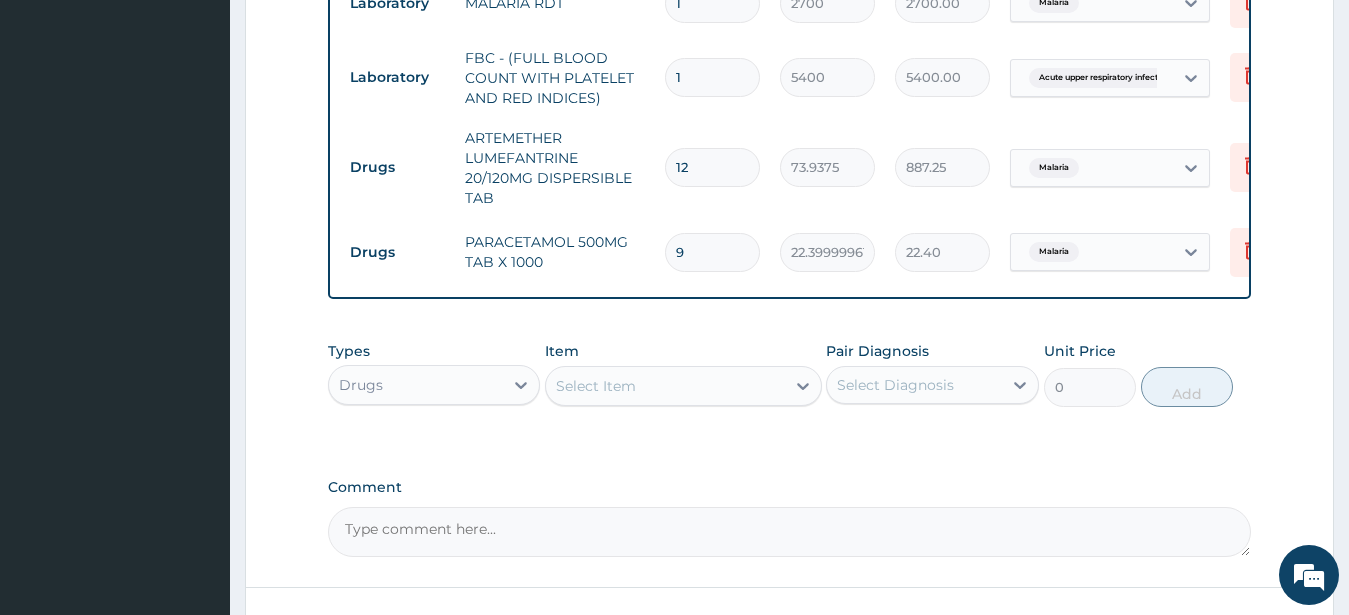 type on "201.60" 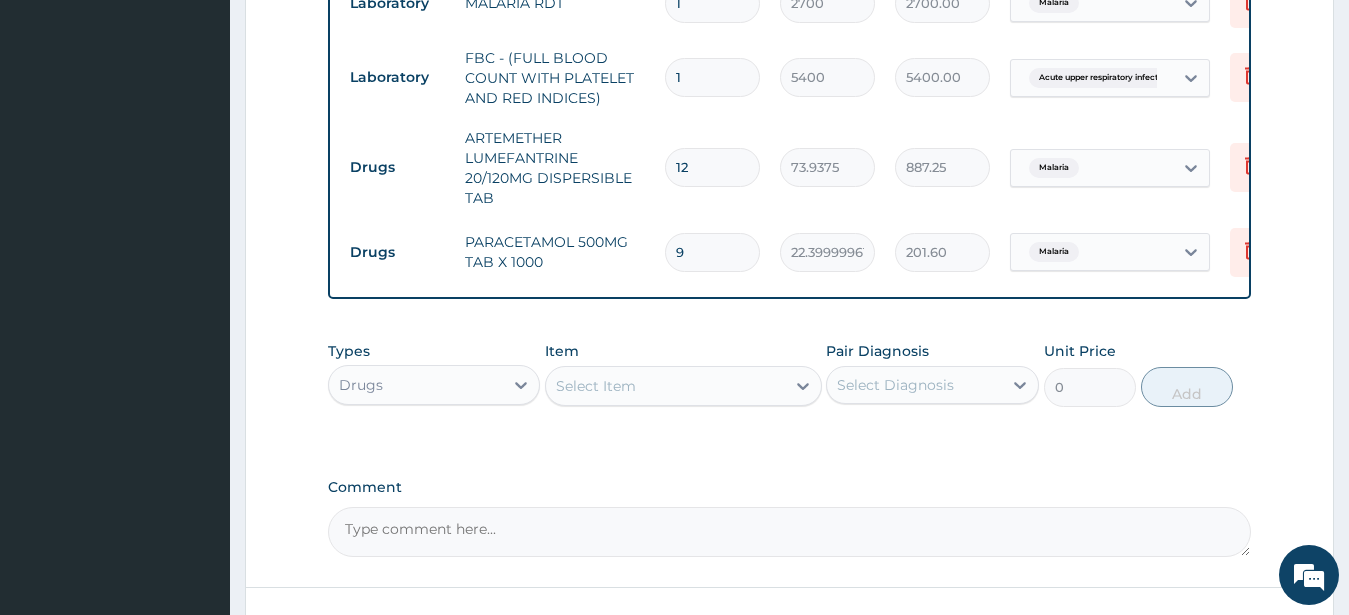 type on "9" 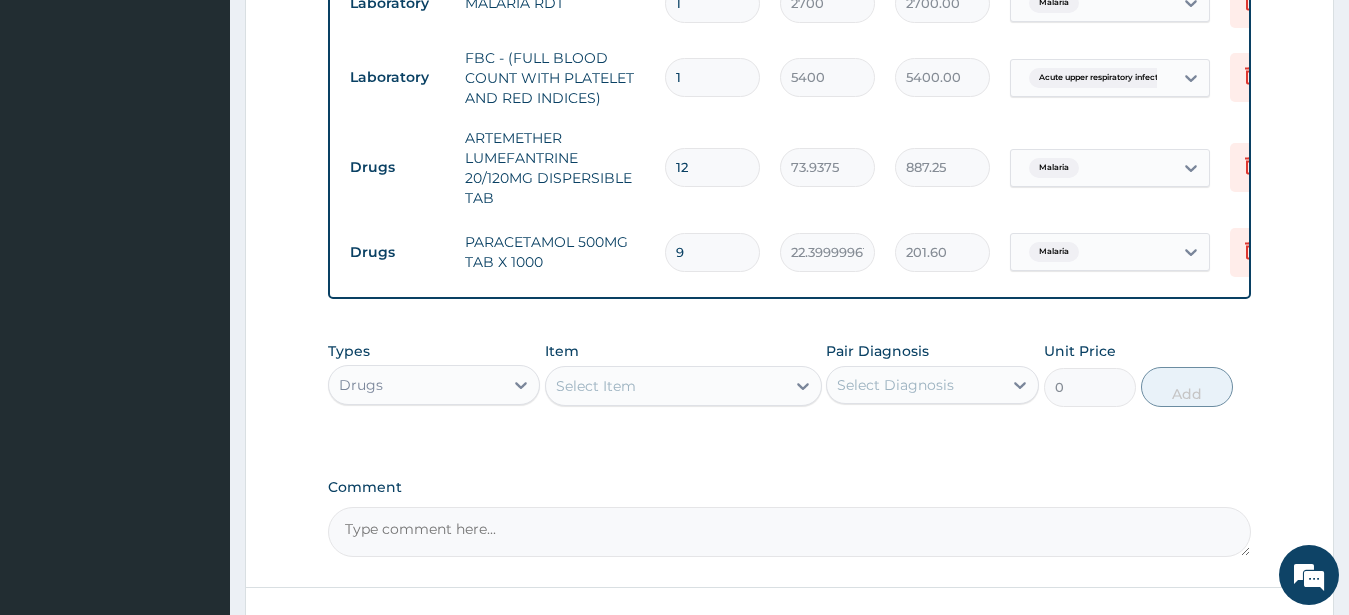 click on "Select Item" at bounding box center [596, 386] 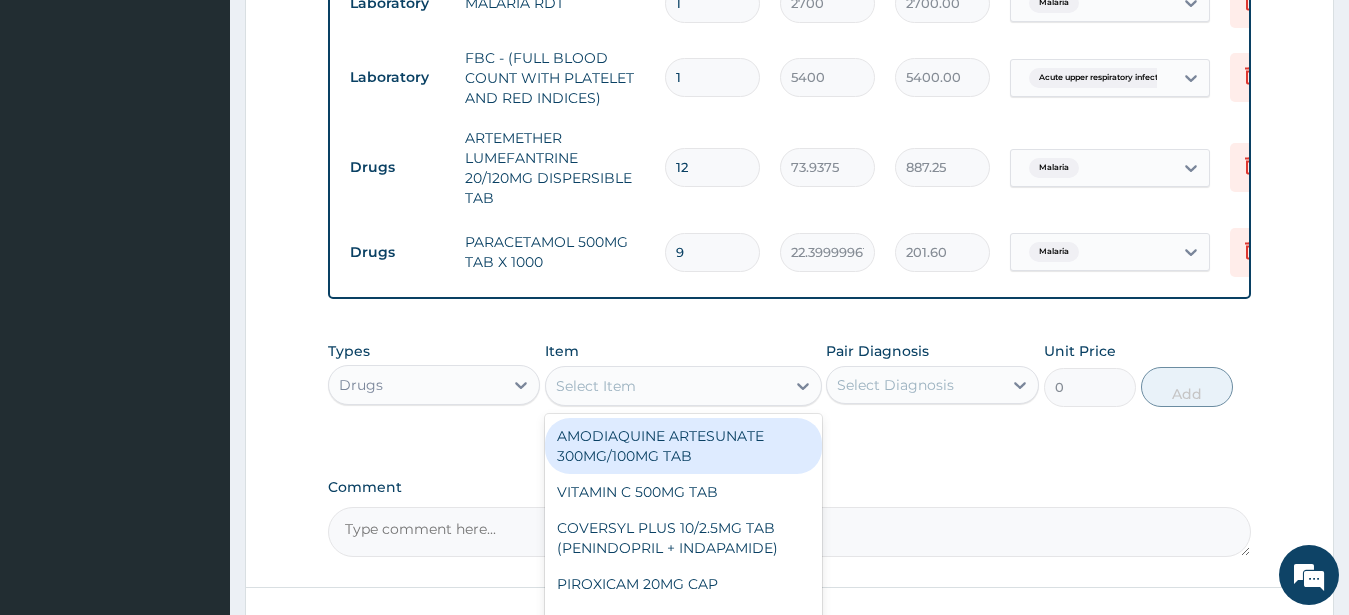 paste on "PARACETAMOL 500MG TAB" 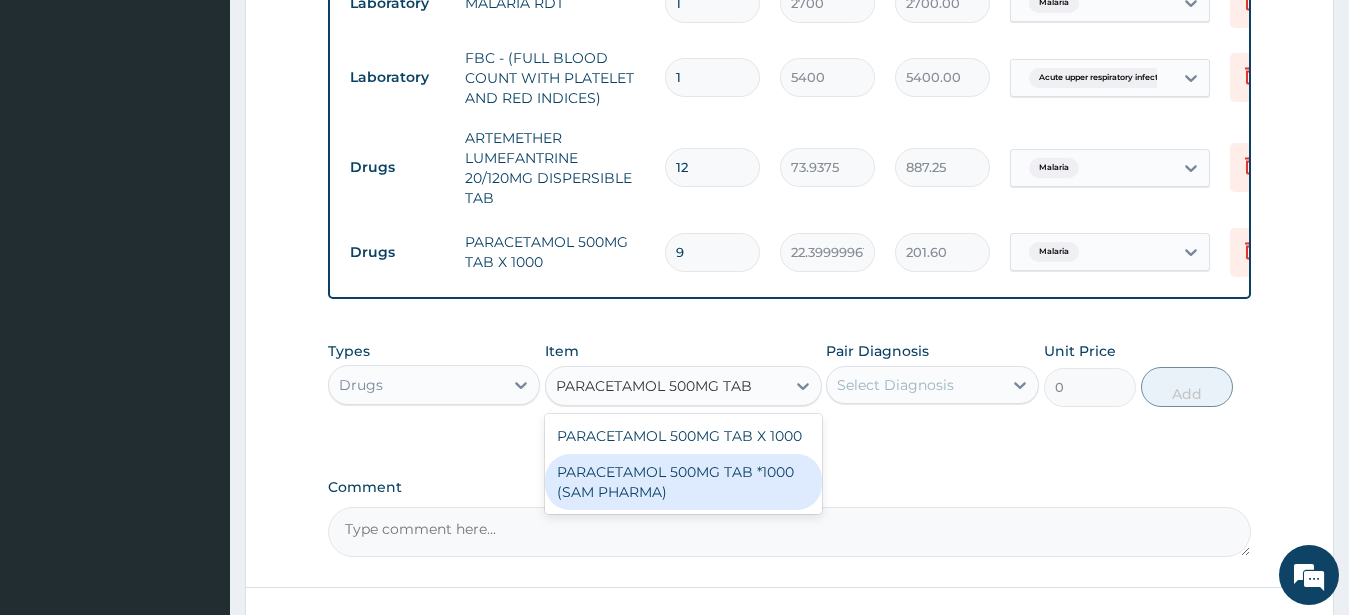 drag, startPoint x: 691, startPoint y: 488, endPoint x: 683, endPoint y: 476, distance: 14.422205 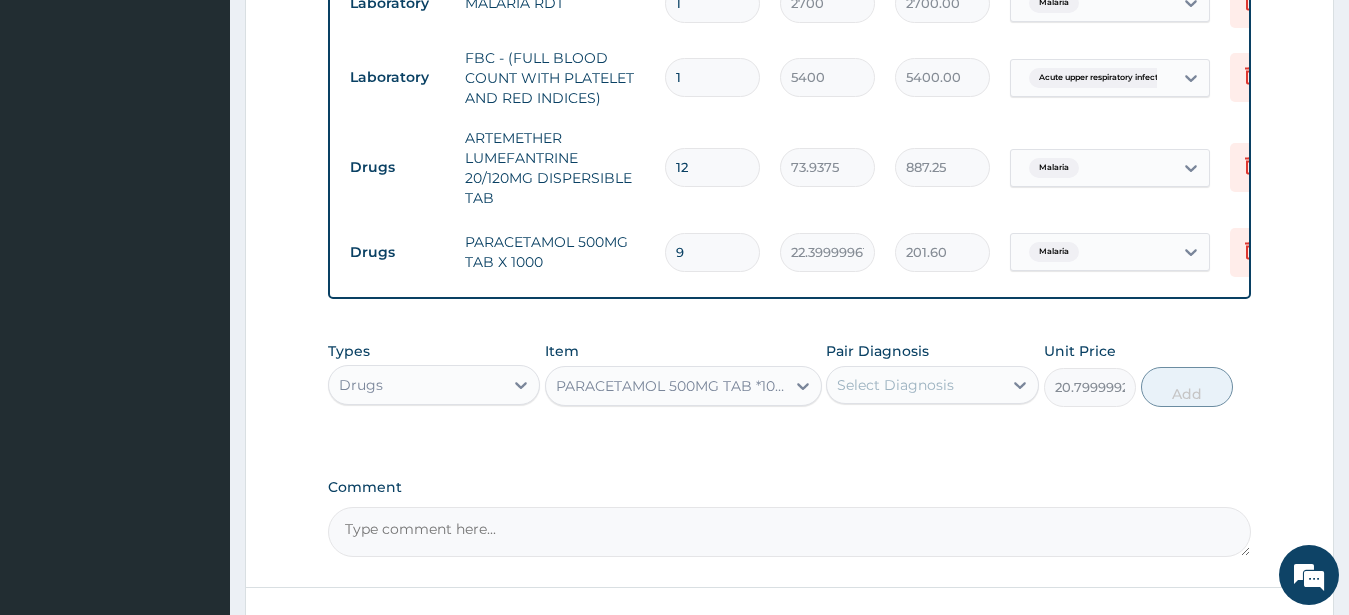 click on "Select Diagnosis" at bounding box center [895, 385] 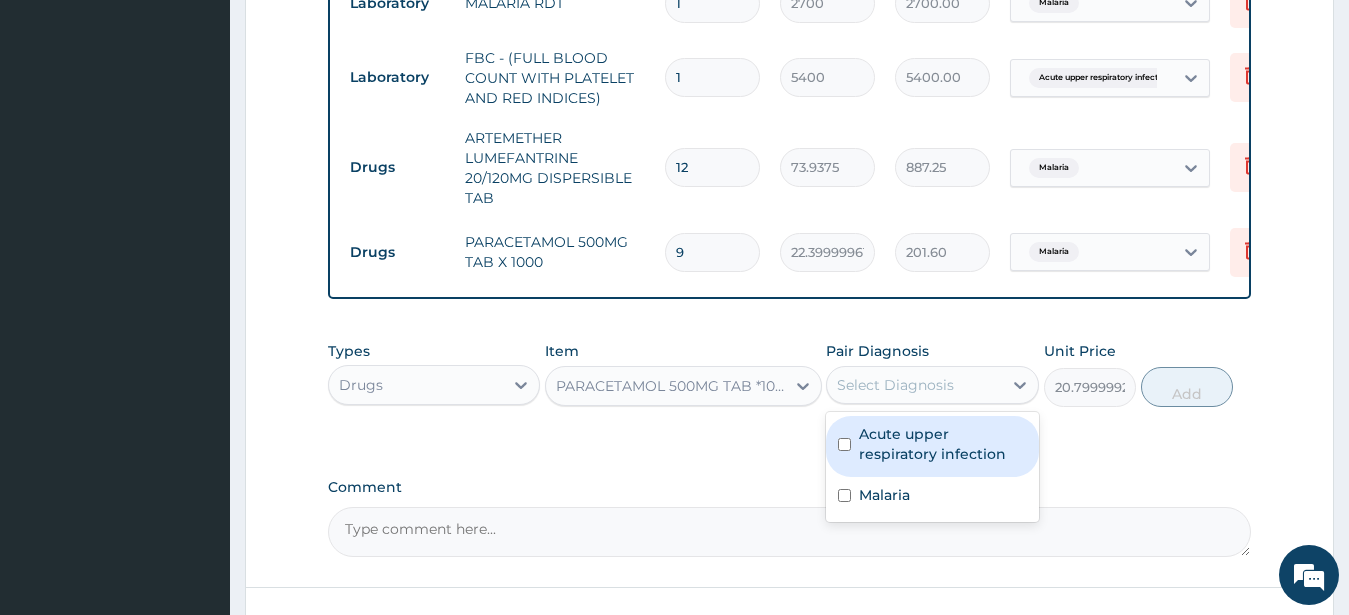click on "Acute upper respiratory infection" at bounding box center (943, 444) 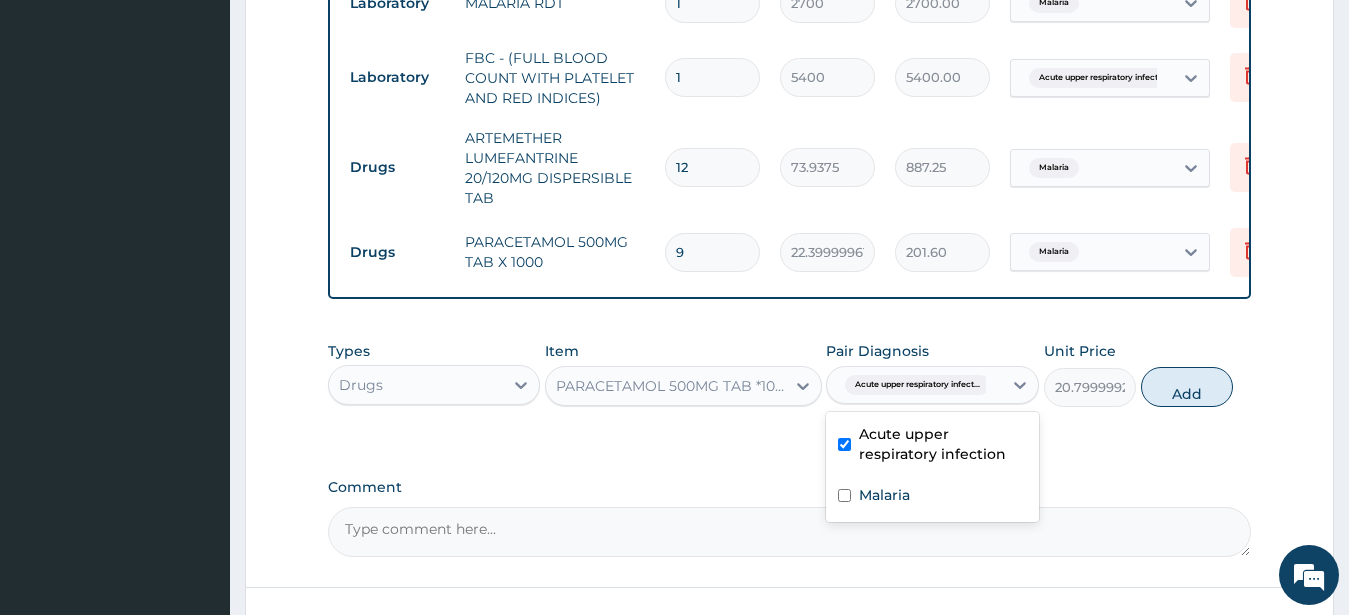 click at bounding box center [844, 444] 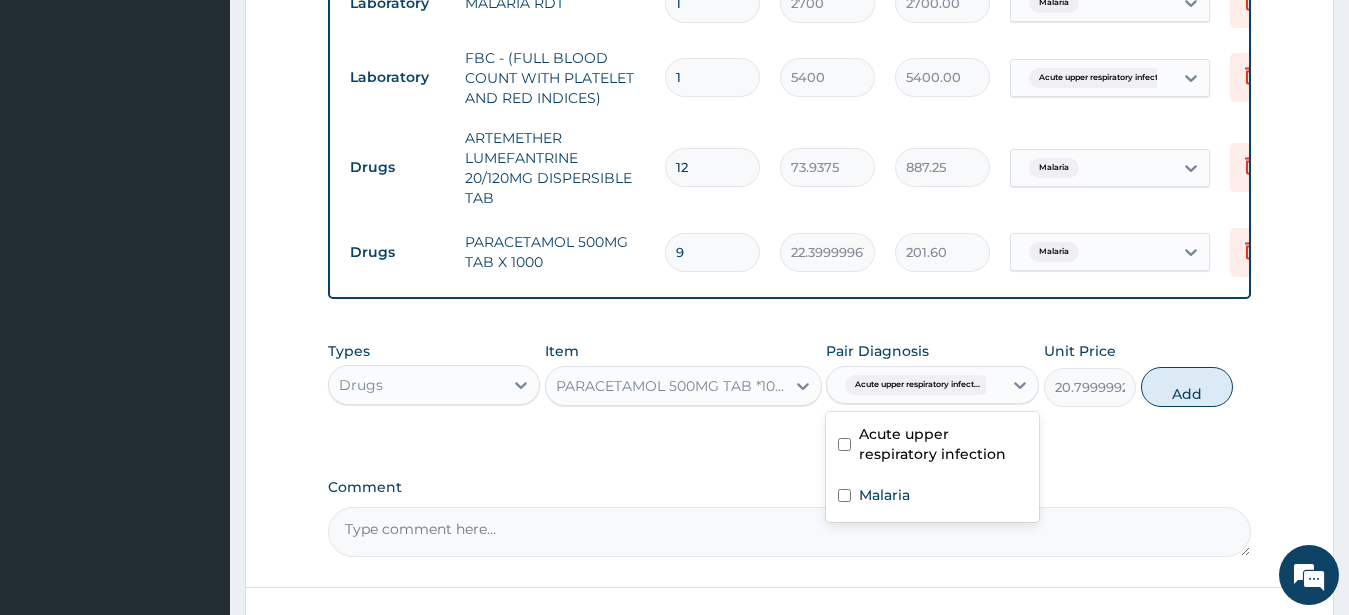 checkbox on "false" 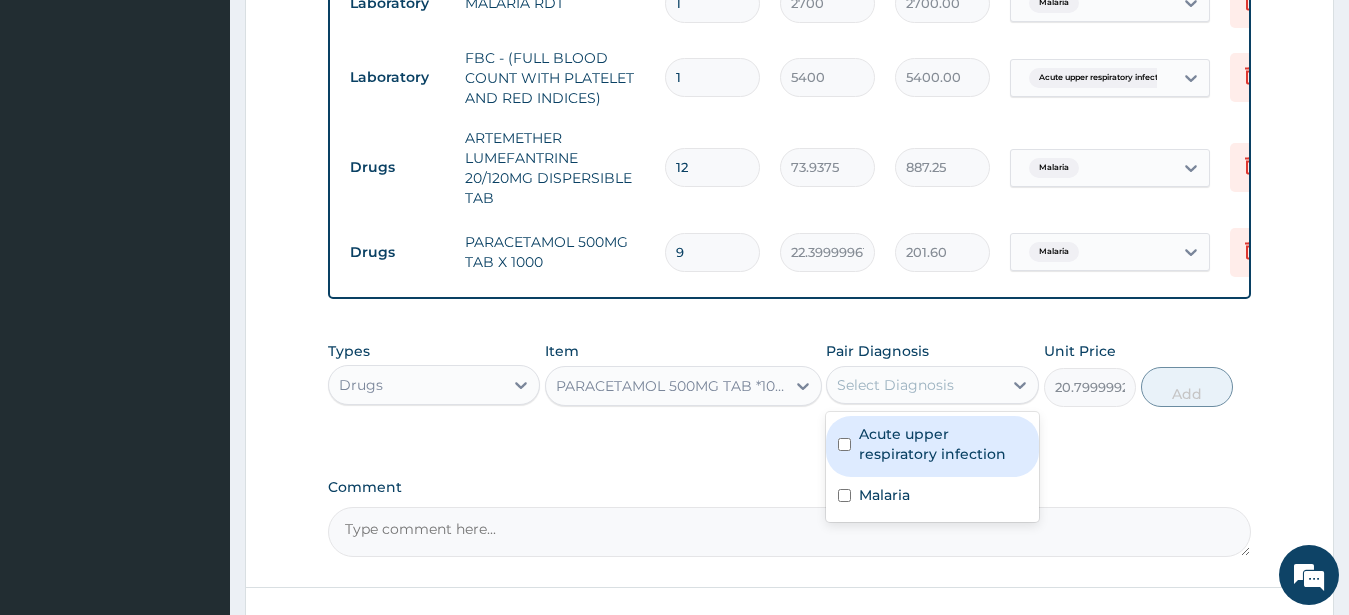 drag, startPoint x: 511, startPoint y: 536, endPoint x: 523, endPoint y: 531, distance: 13 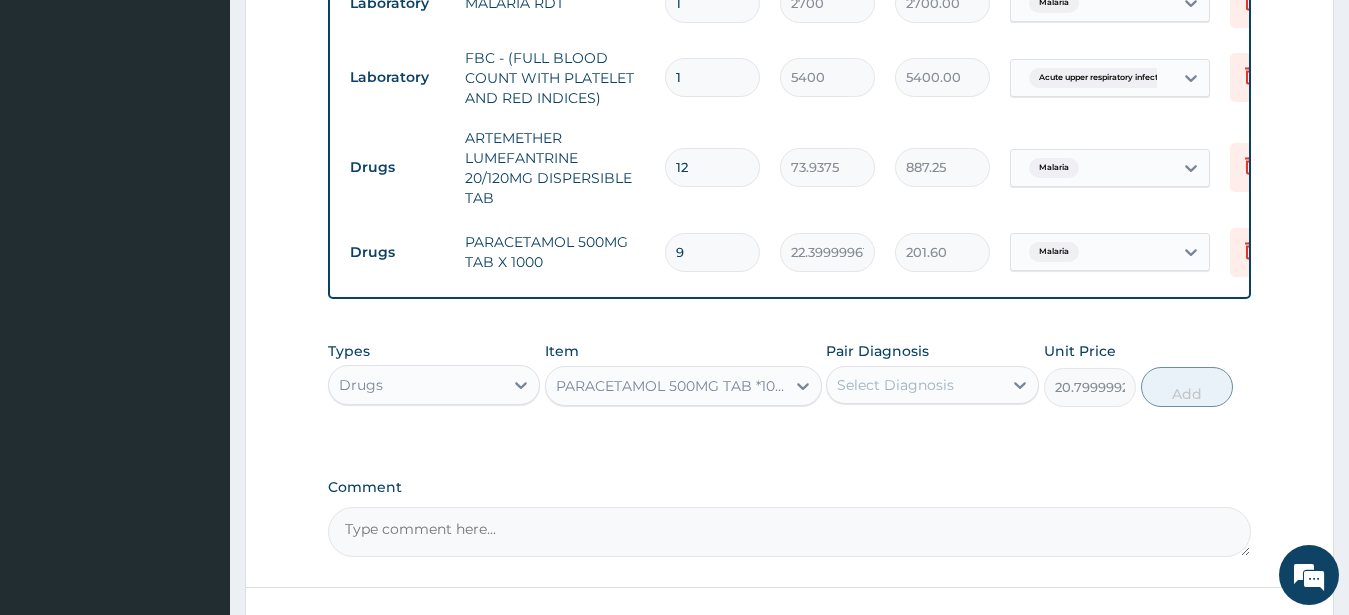 click on "PARACETAMOL 500MG TAB *1000 (SAM PHARMA)" at bounding box center [671, 386] 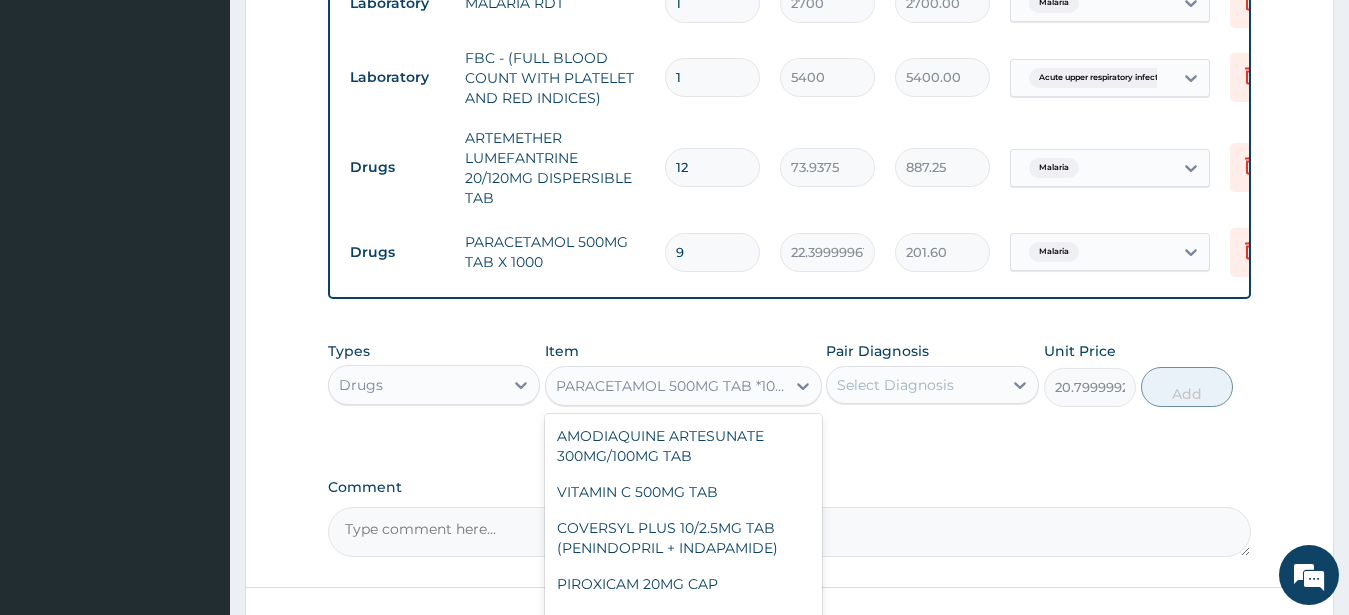 scroll, scrollTop: 32119, scrollLeft: 0, axis: vertical 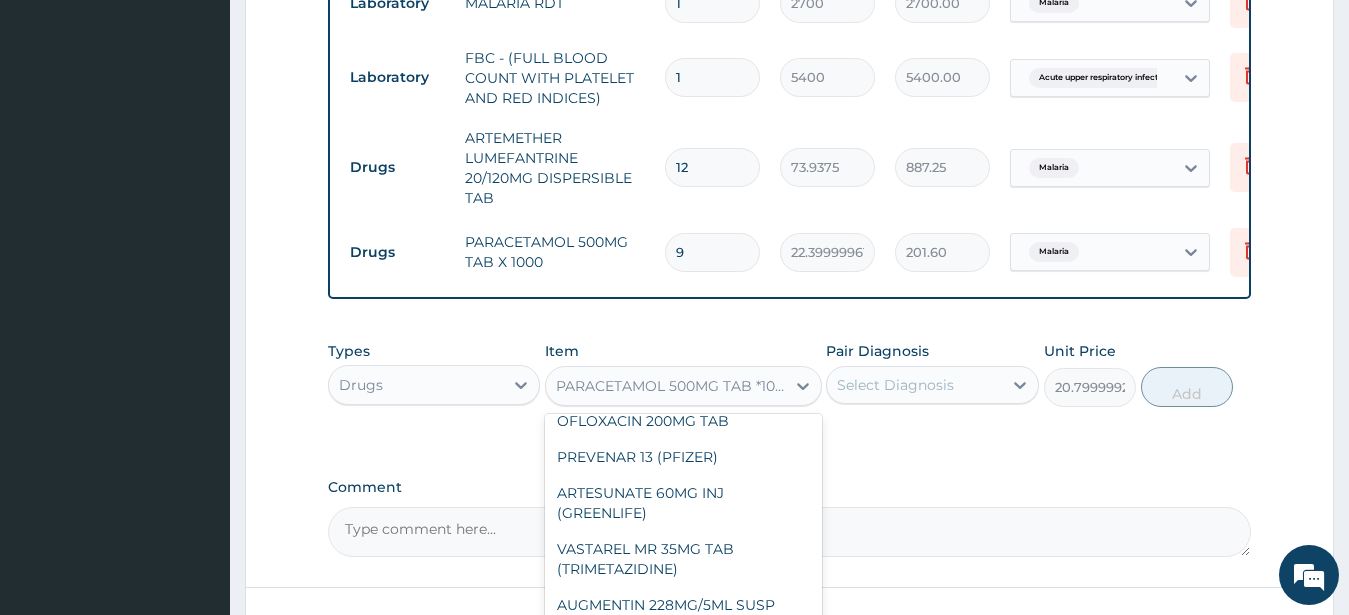 paste on "MULTIVITAMIN SYRUP" 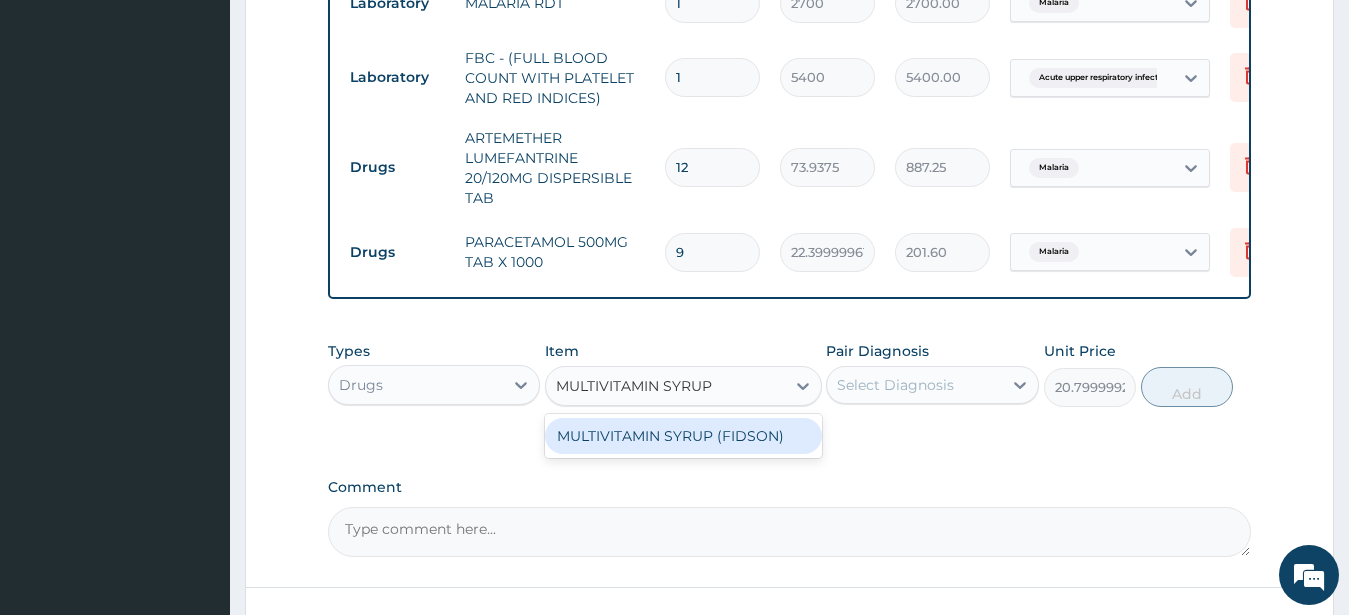 scroll, scrollTop: 0, scrollLeft: 0, axis: both 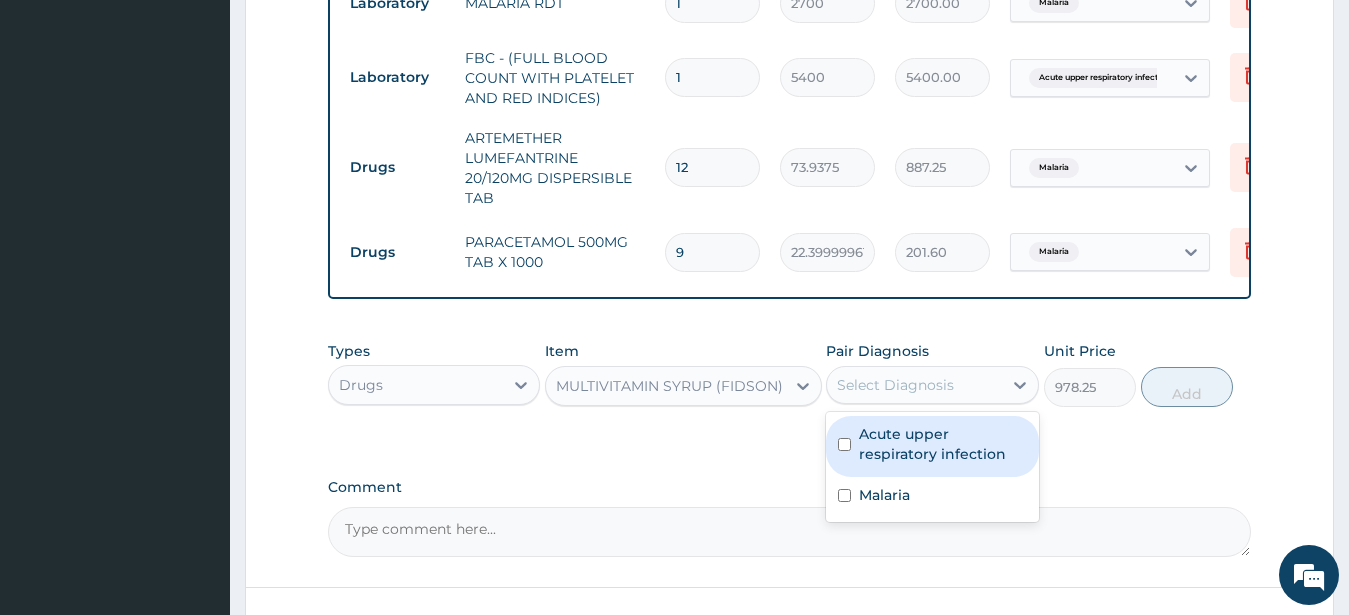 drag, startPoint x: 879, startPoint y: 401, endPoint x: 898, endPoint y: 500, distance: 100.80675 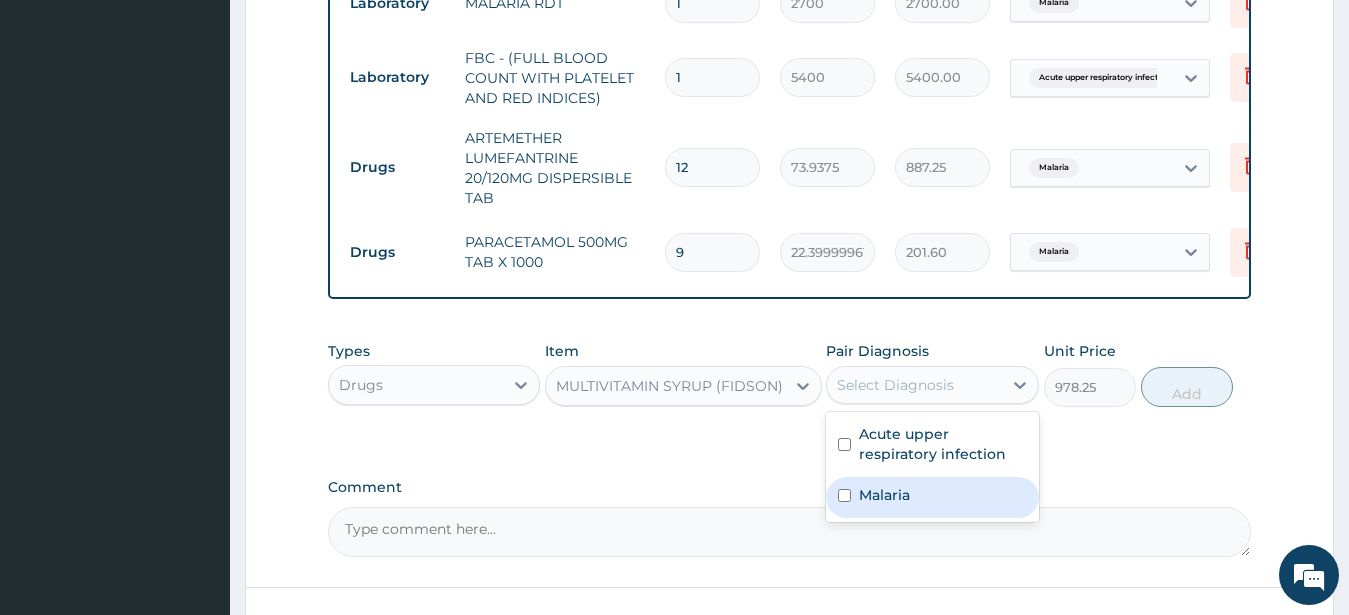 click on "Malaria" at bounding box center [884, 495] 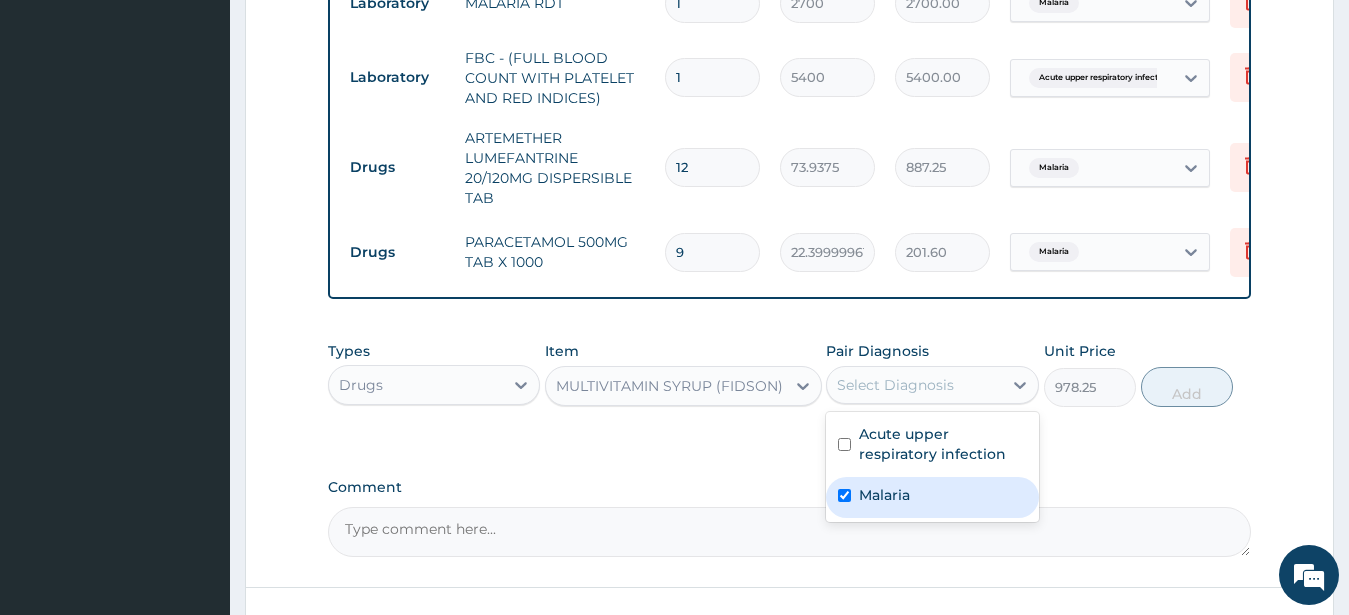 checkbox on "true" 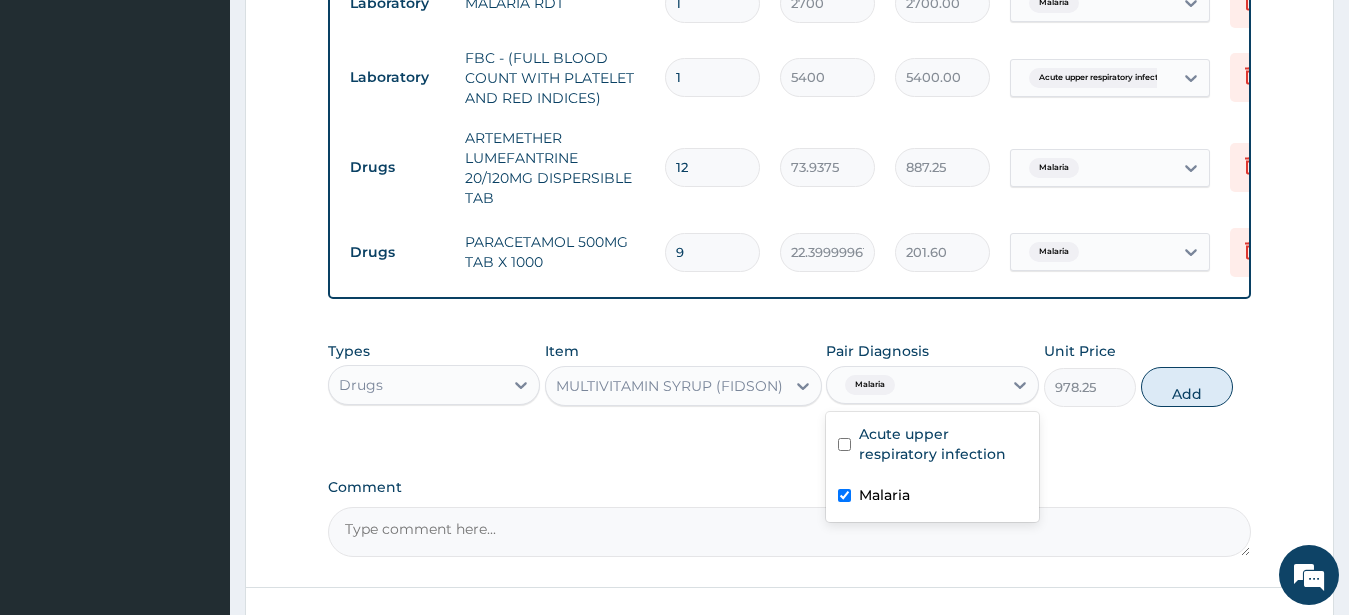 click on "Add" at bounding box center (1187, 387) 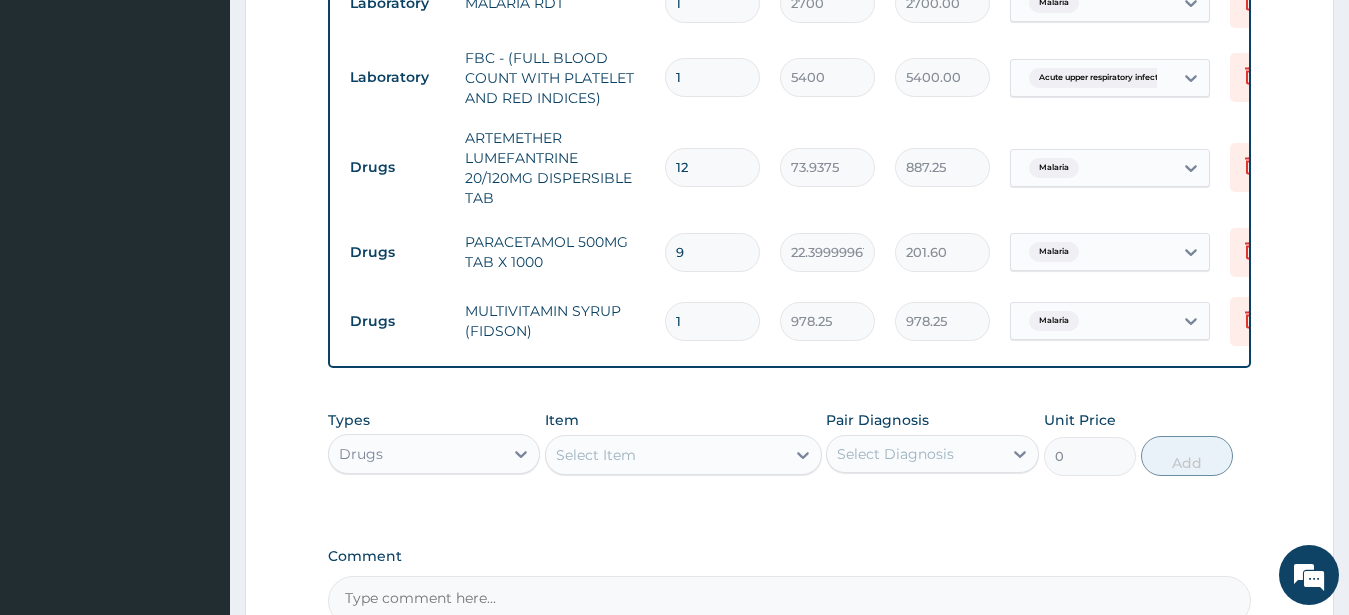 click on "Select Item" at bounding box center (665, 455) 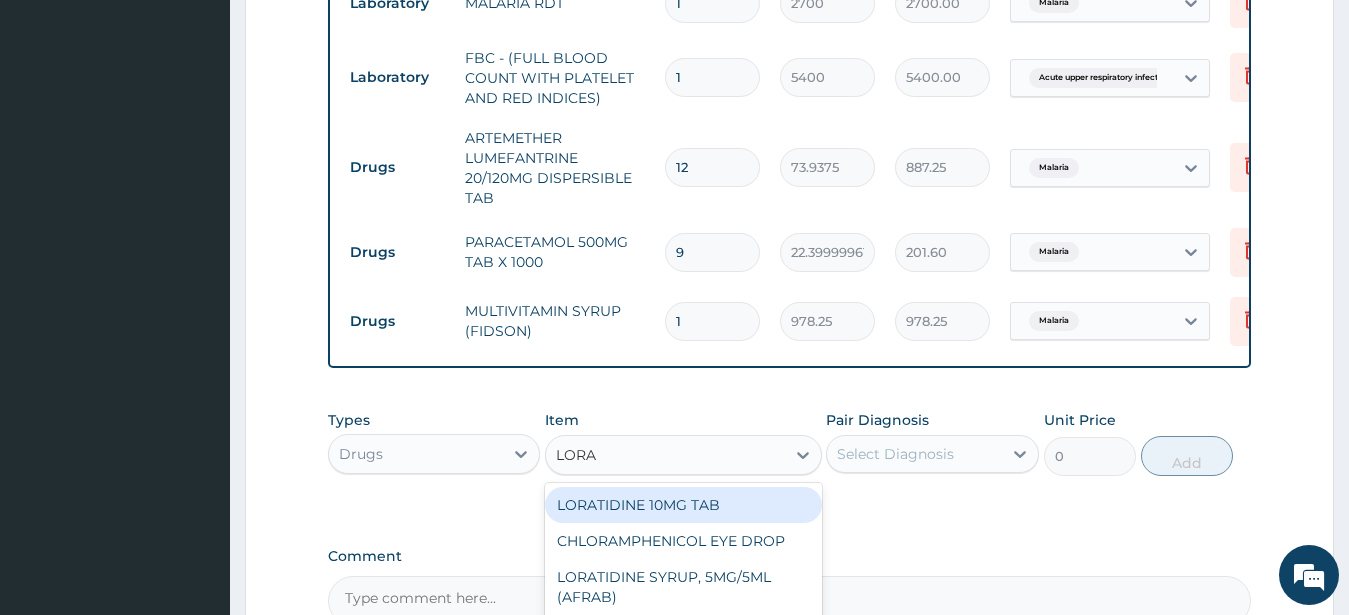 type on "LORAT" 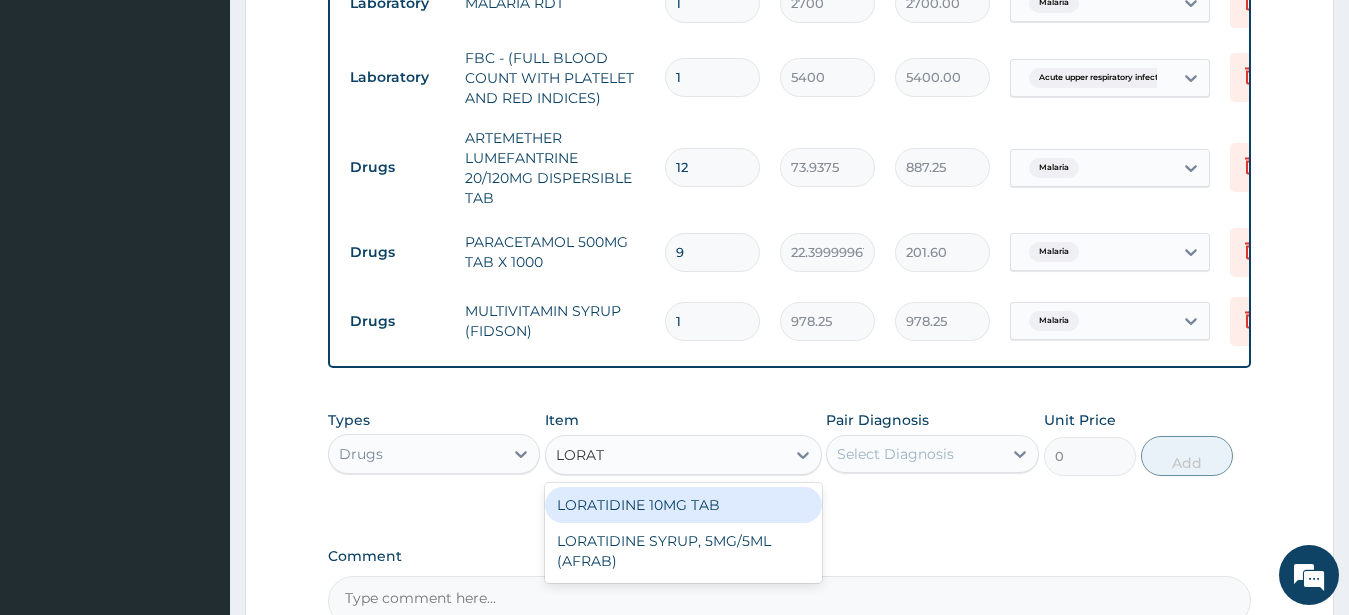 scroll, scrollTop: 1136, scrollLeft: 0, axis: vertical 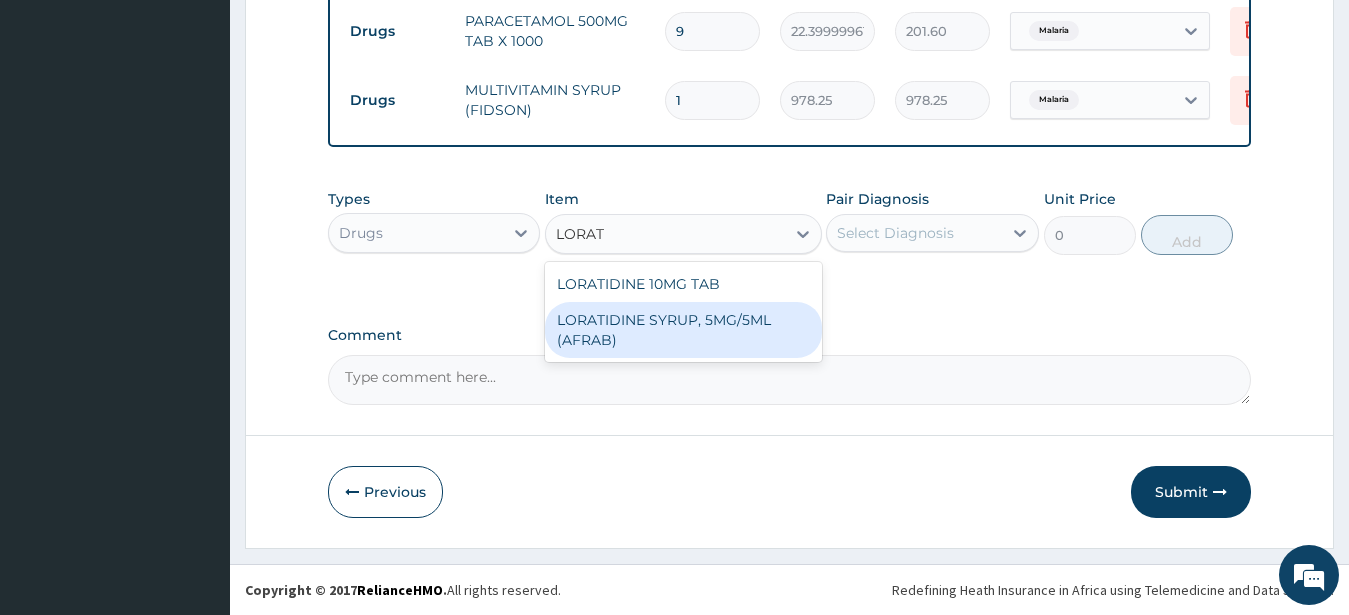 click on "LORATIDINE SYRUP, 5MG/5ML (AFRAB)" at bounding box center (683, 330) 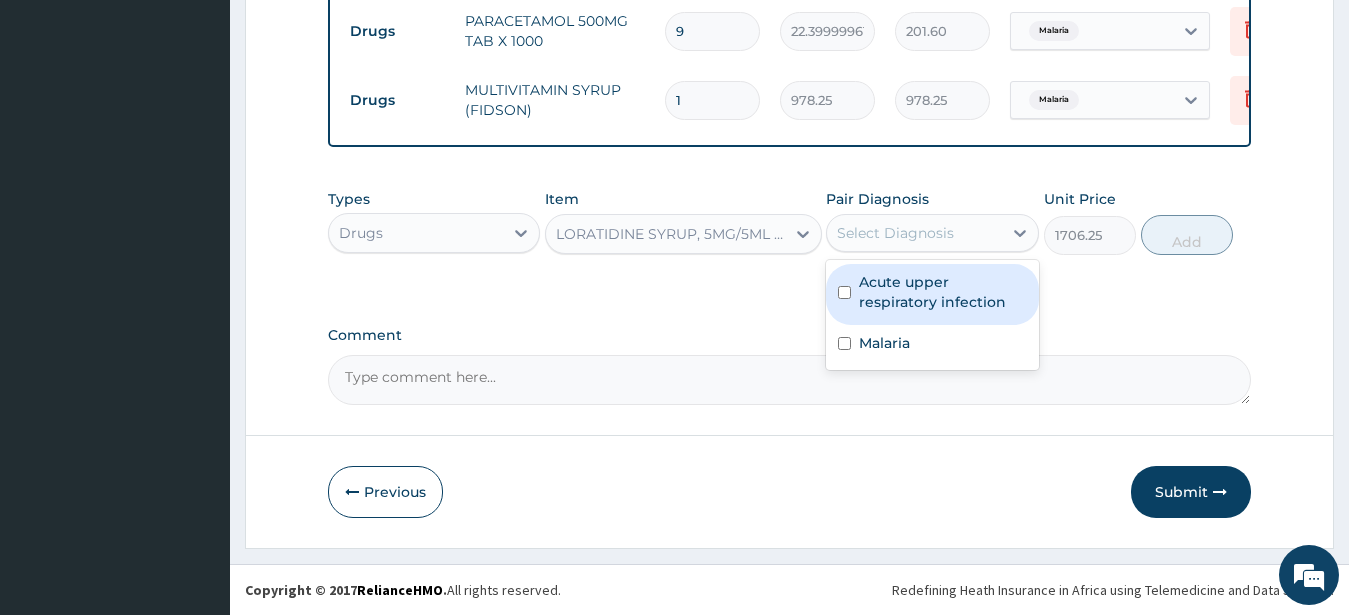 drag, startPoint x: 915, startPoint y: 241, endPoint x: 927, endPoint y: 325, distance: 84.85281 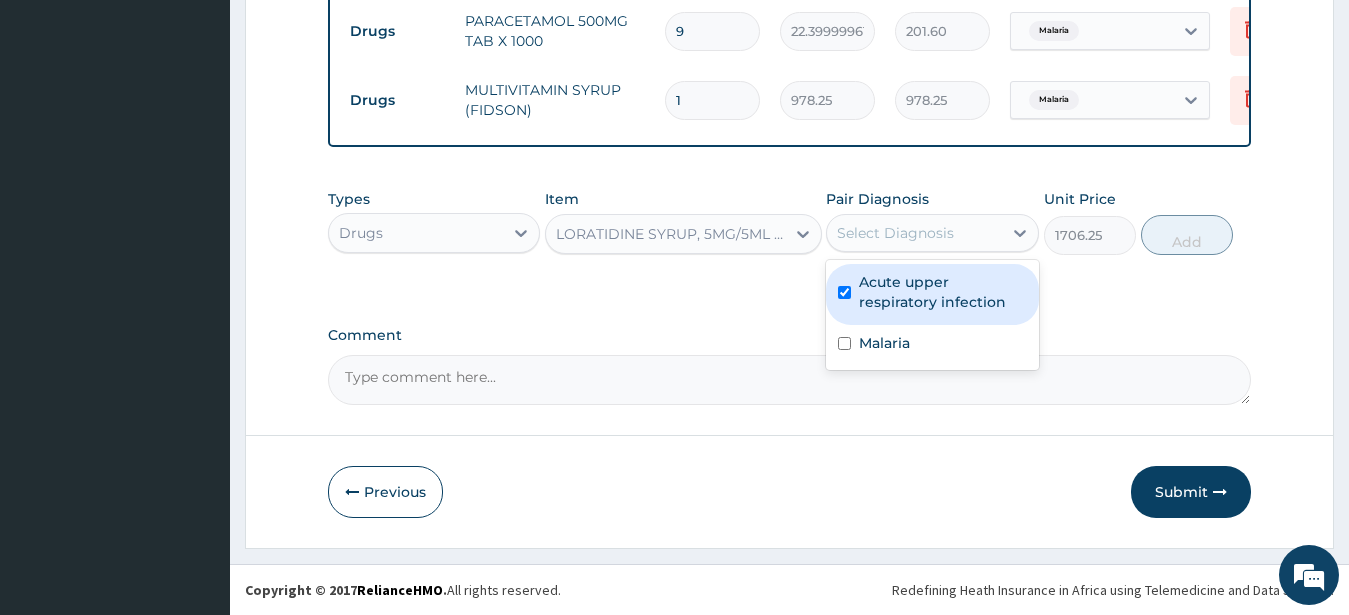 checkbox on "true" 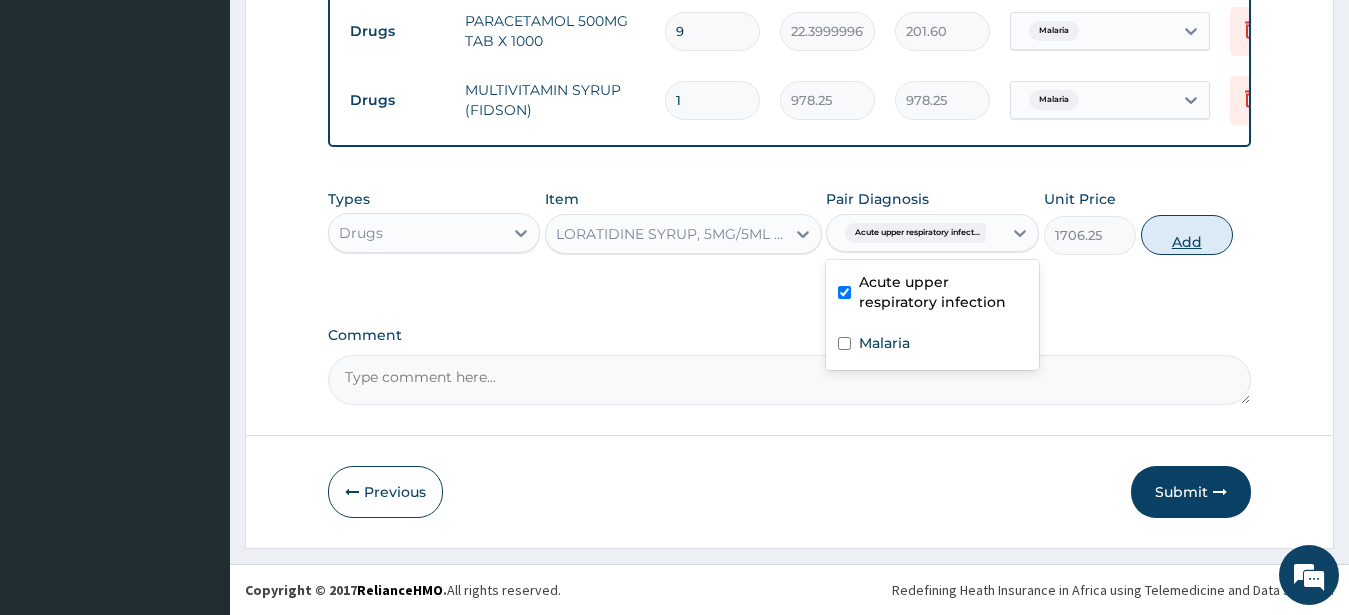 drag, startPoint x: 1176, startPoint y: 230, endPoint x: 1178, endPoint y: 218, distance: 12.165525 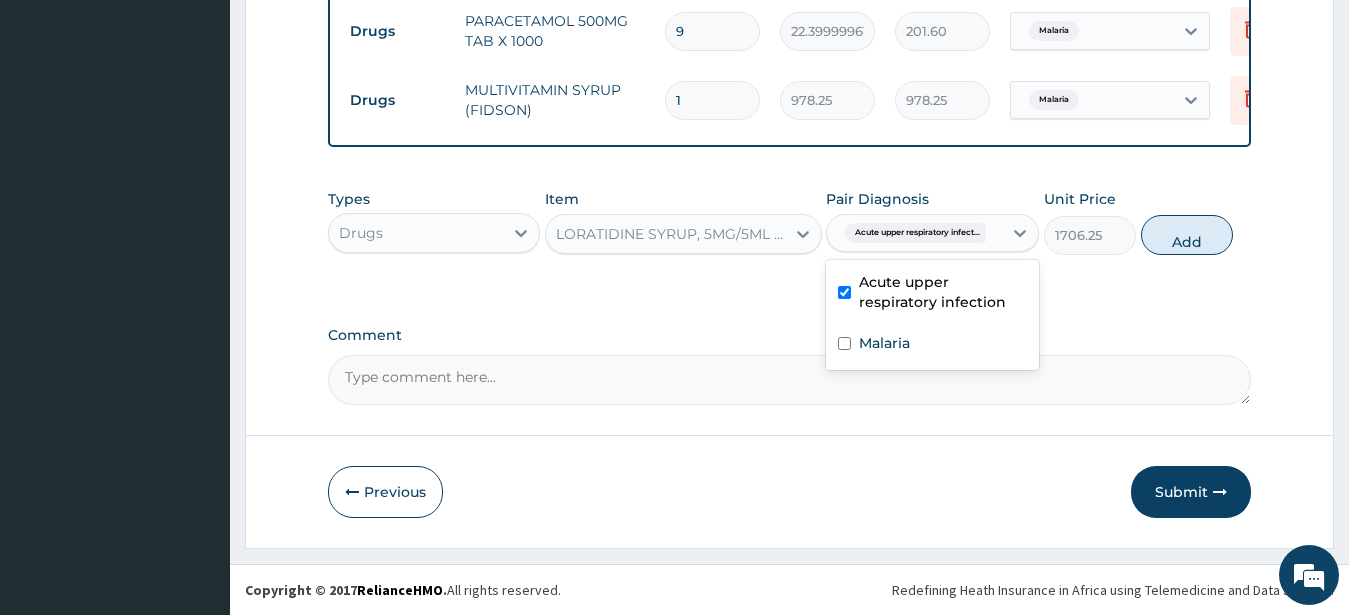 click on "Add" at bounding box center [1187, 235] 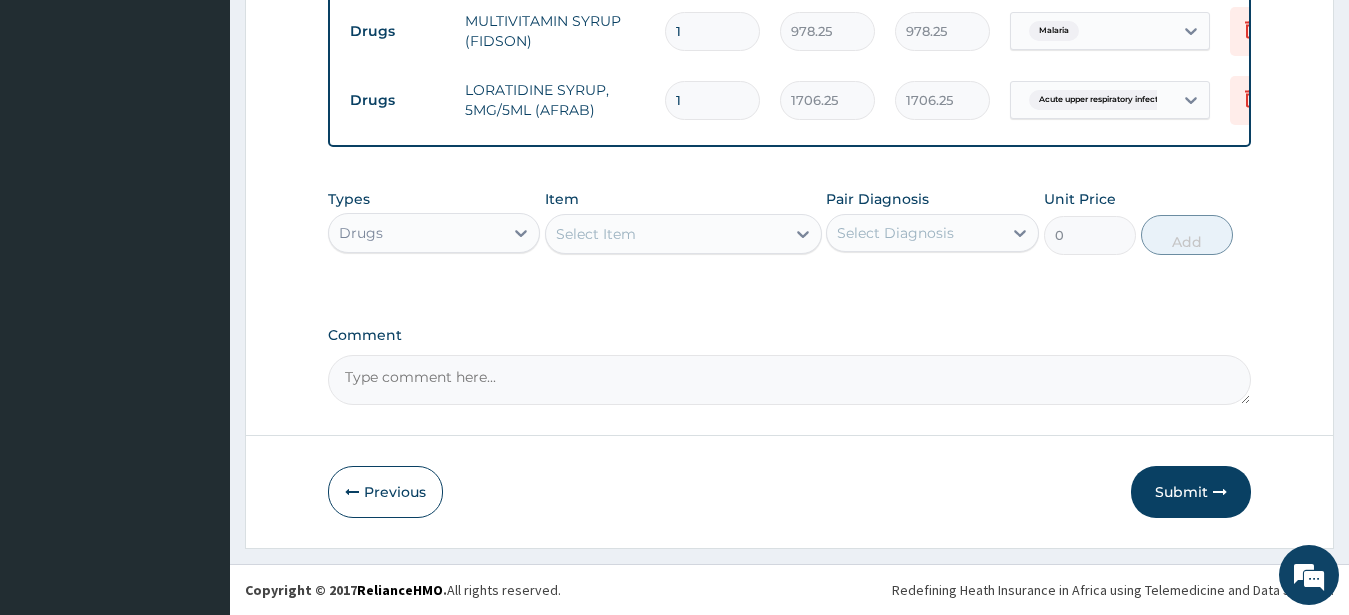 click on "Submit" at bounding box center (1191, 492) 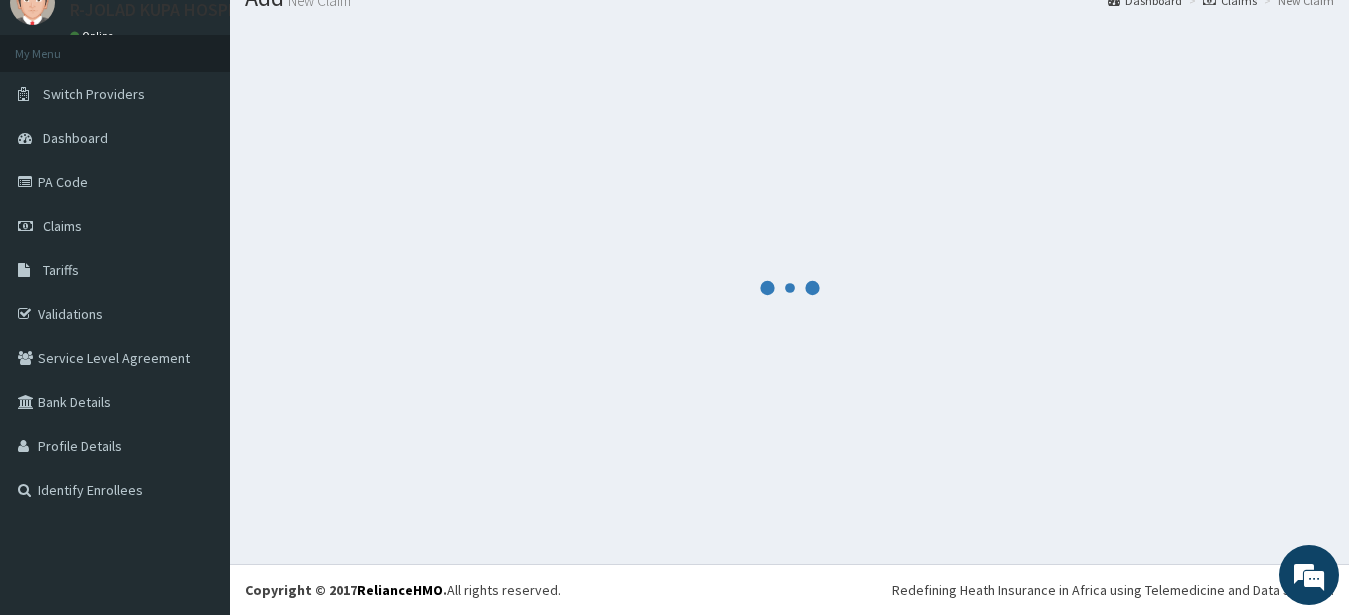 scroll, scrollTop: 80, scrollLeft: 0, axis: vertical 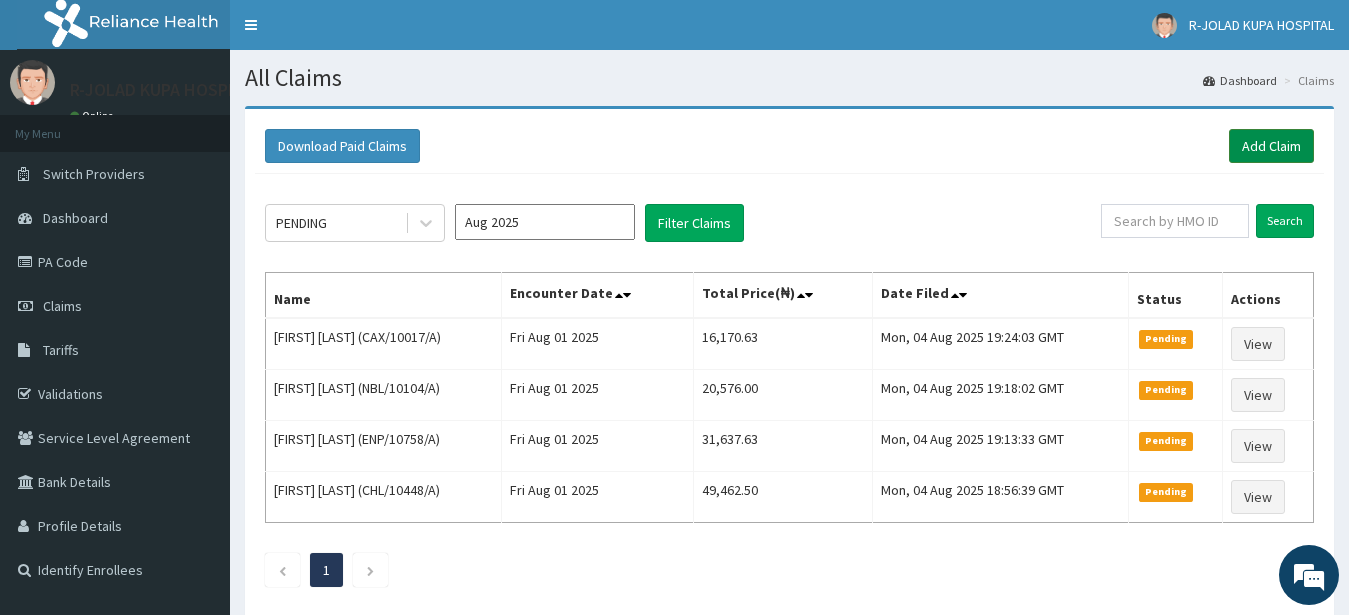 click on "Add Claim" at bounding box center [1271, 146] 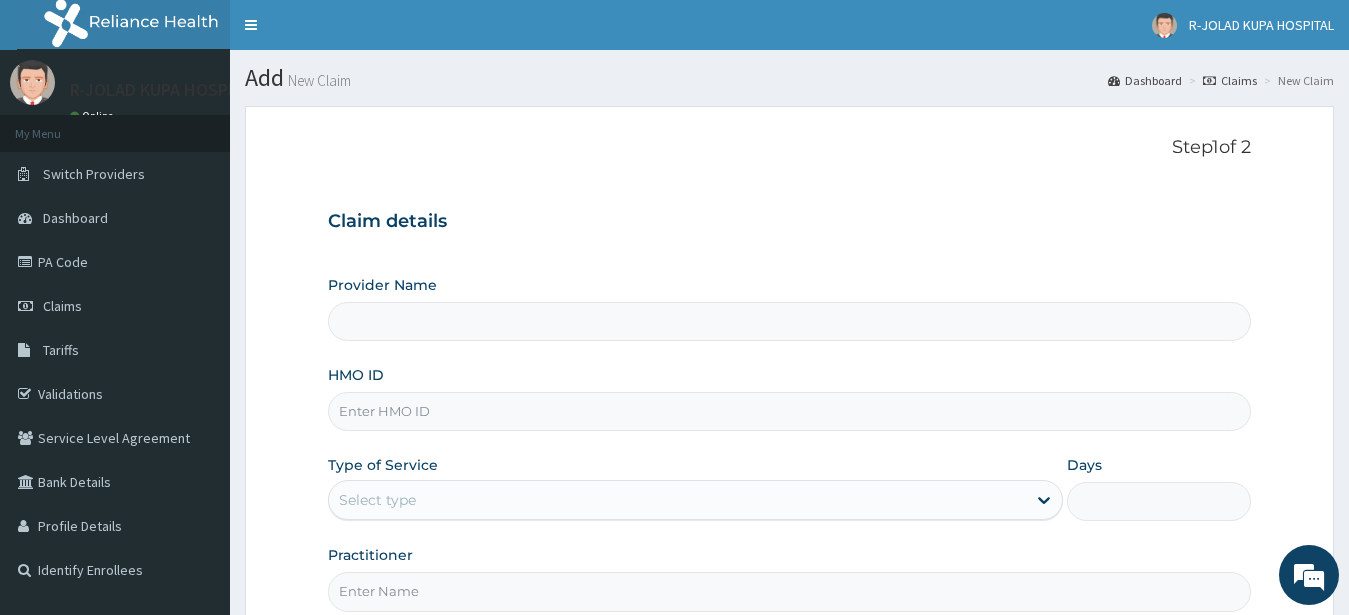 click on "HMO ID" at bounding box center [790, 411] 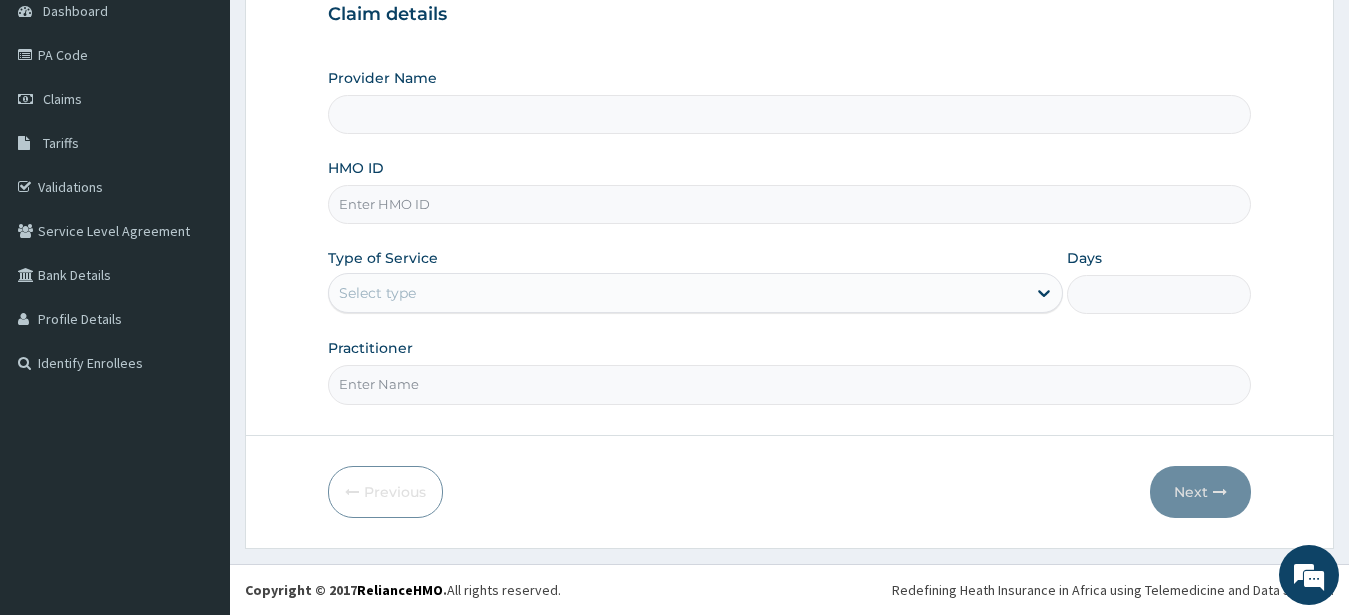 type on "R-Jolad Hospital Nigeria Limited(kupa)" 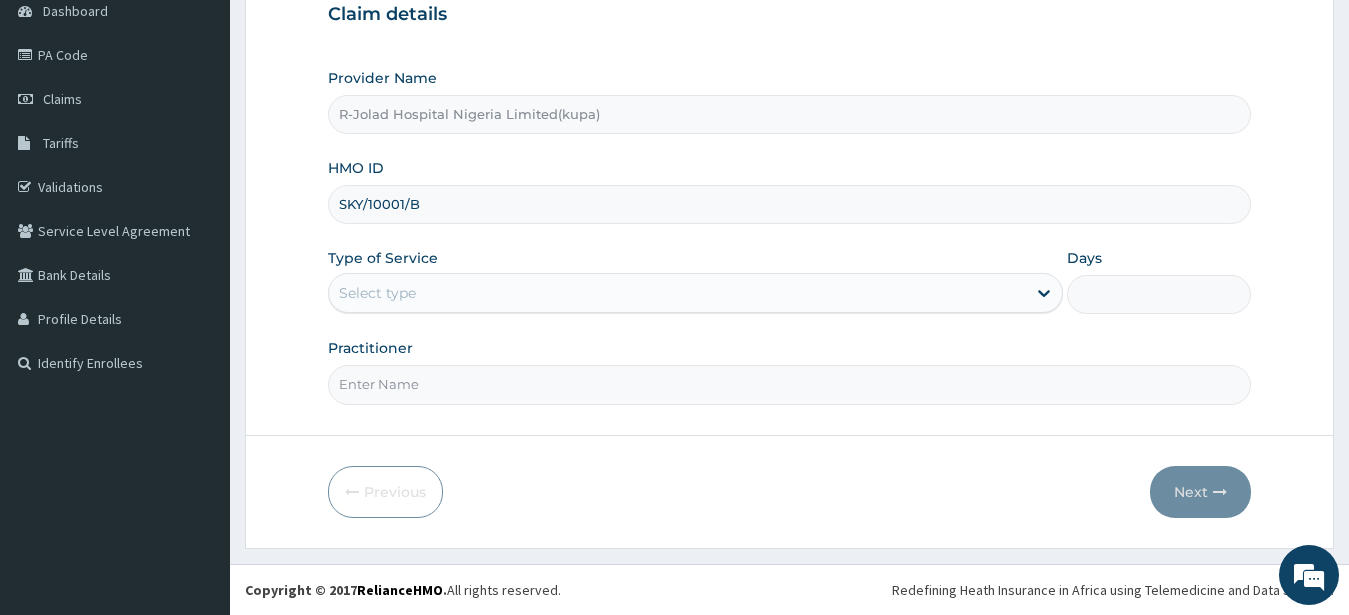 type on "SKY/10001/B" 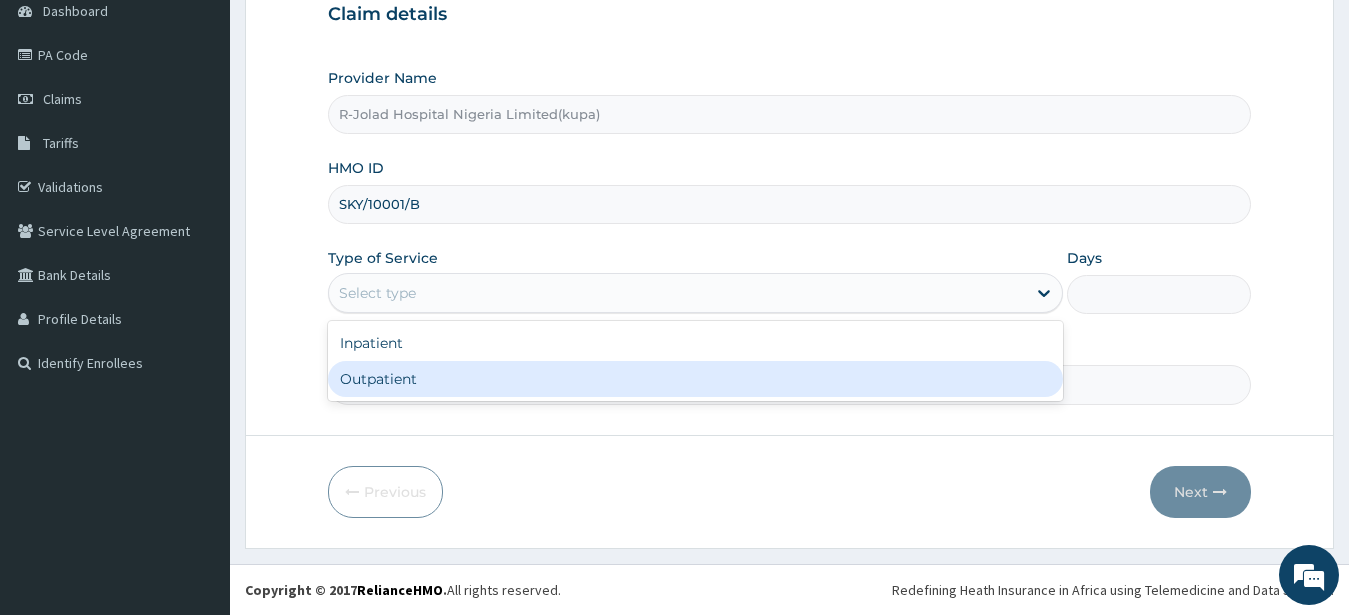 click on "Outpatient" at bounding box center [696, 379] 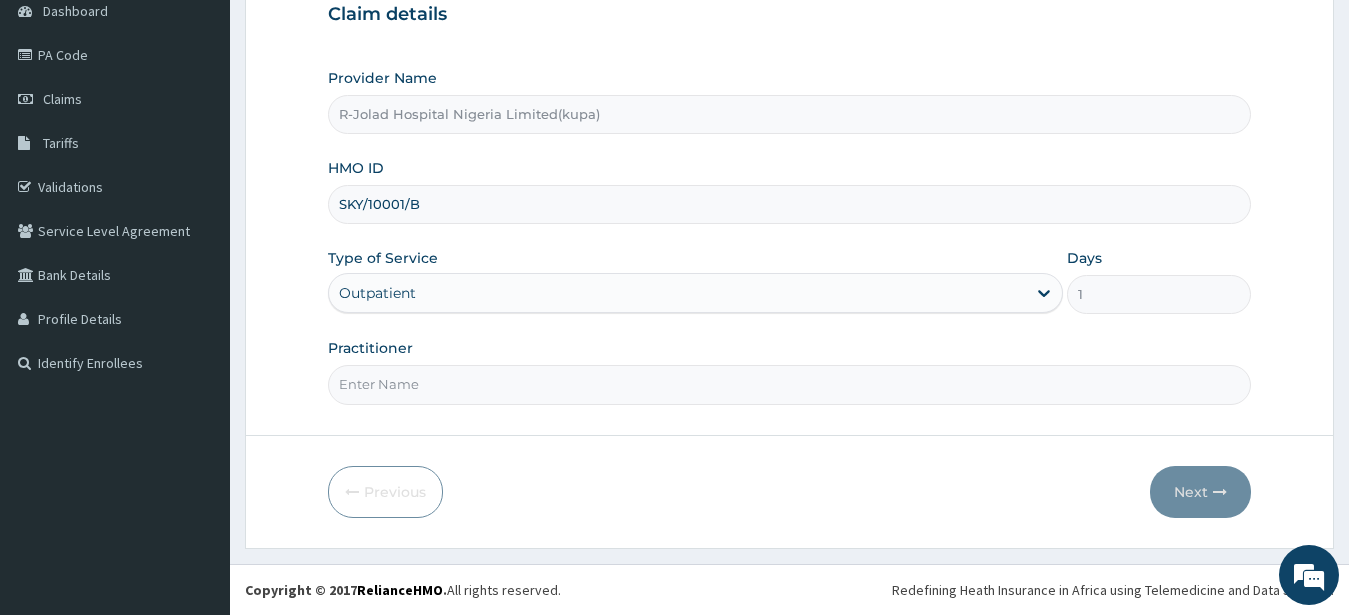 drag, startPoint x: 375, startPoint y: 387, endPoint x: 341, endPoint y: 383, distance: 34.234486 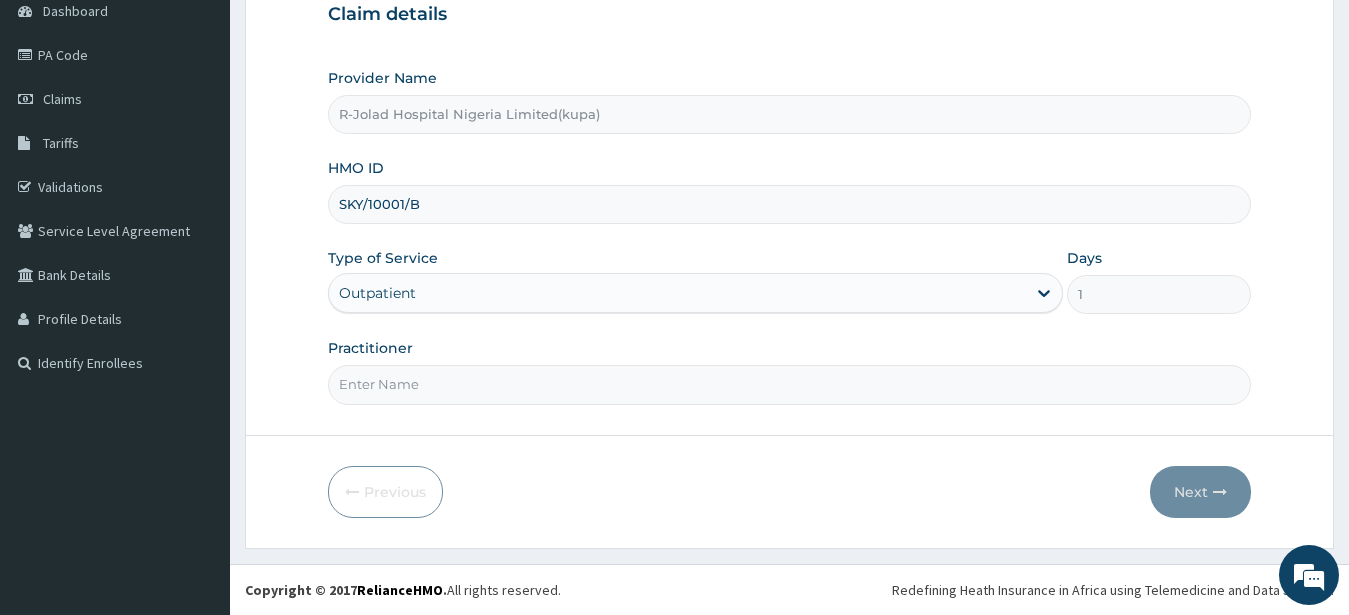 scroll, scrollTop: 0, scrollLeft: 0, axis: both 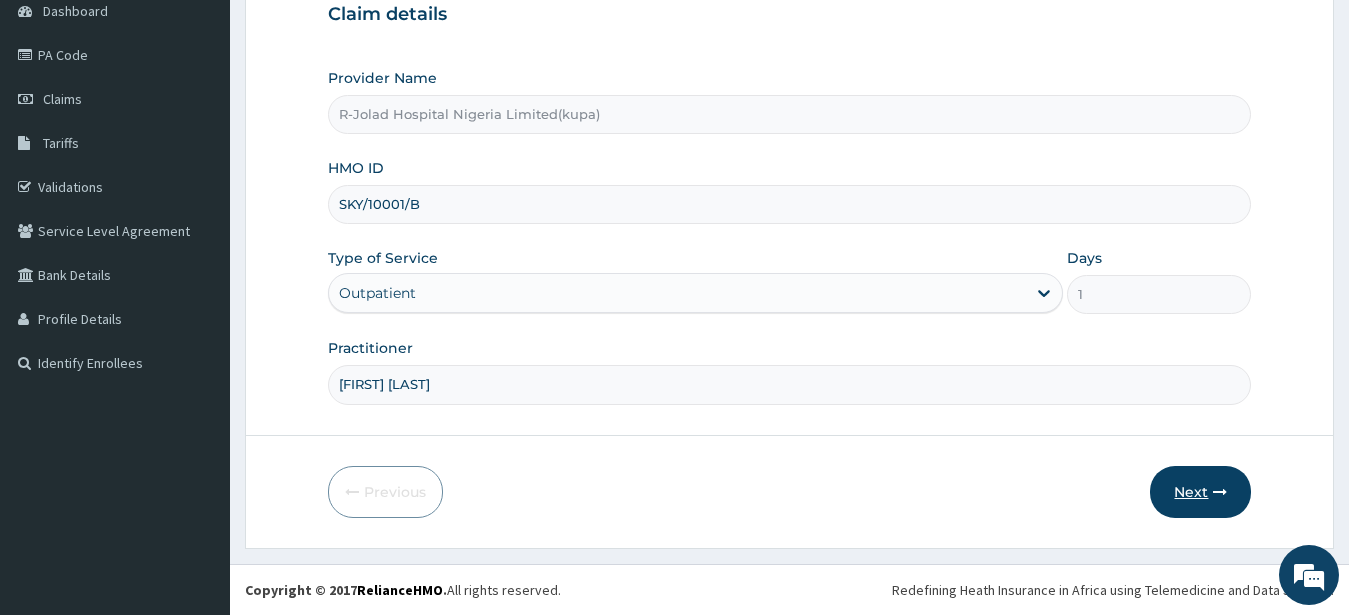 type on "[FIRST] [LAST]" 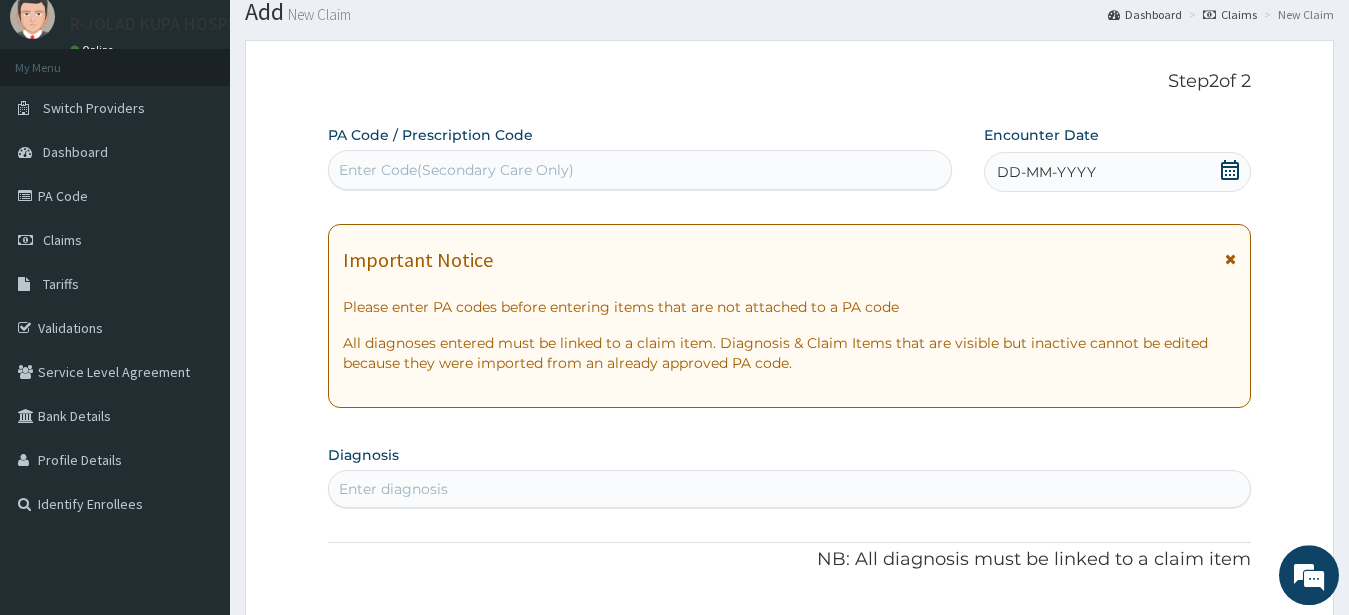 scroll, scrollTop: 3, scrollLeft: 0, axis: vertical 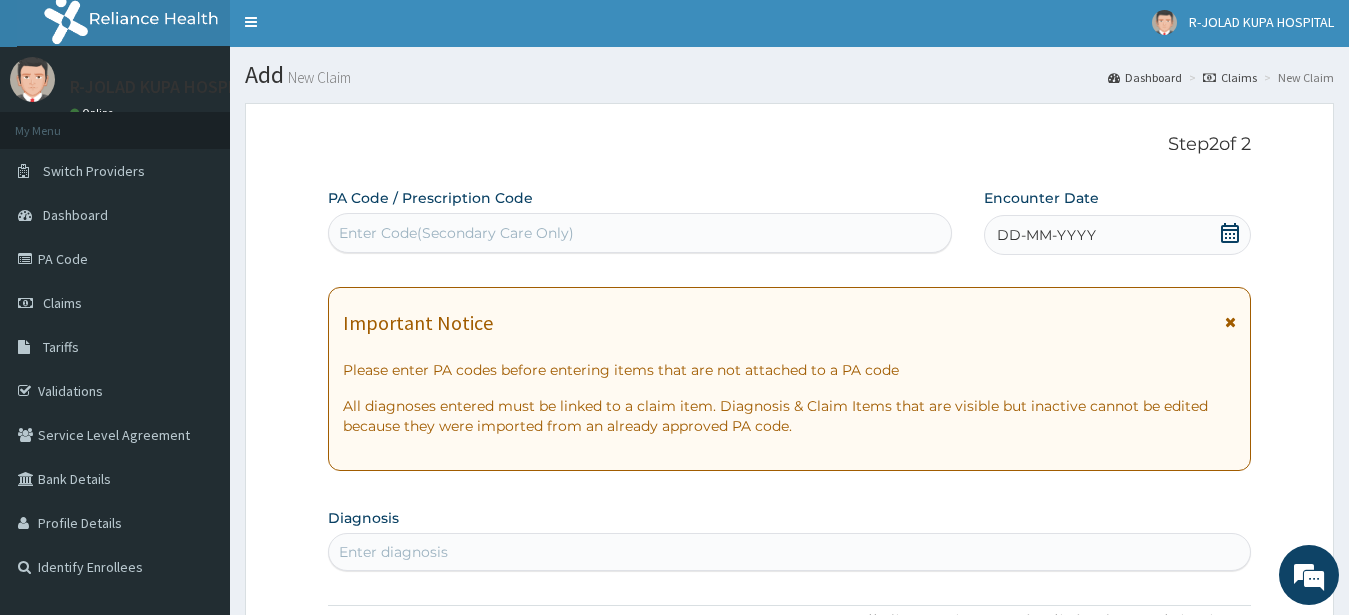 click 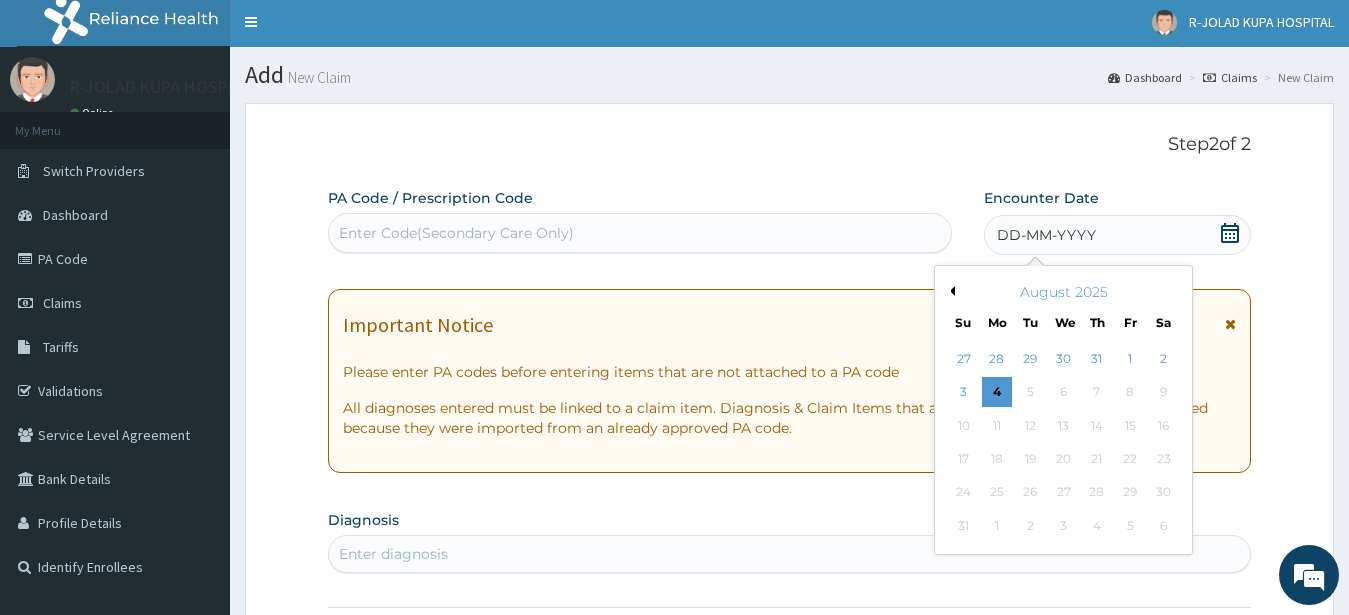 click on "1" at bounding box center [1130, 359] 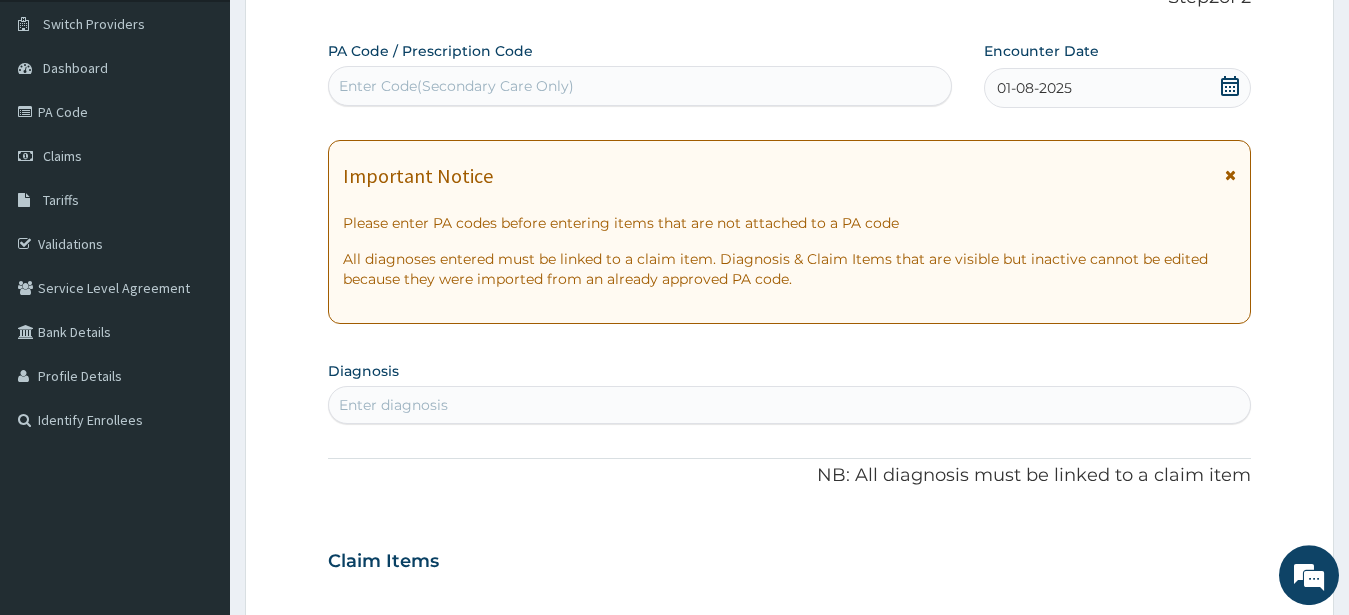 scroll, scrollTop: 207, scrollLeft: 0, axis: vertical 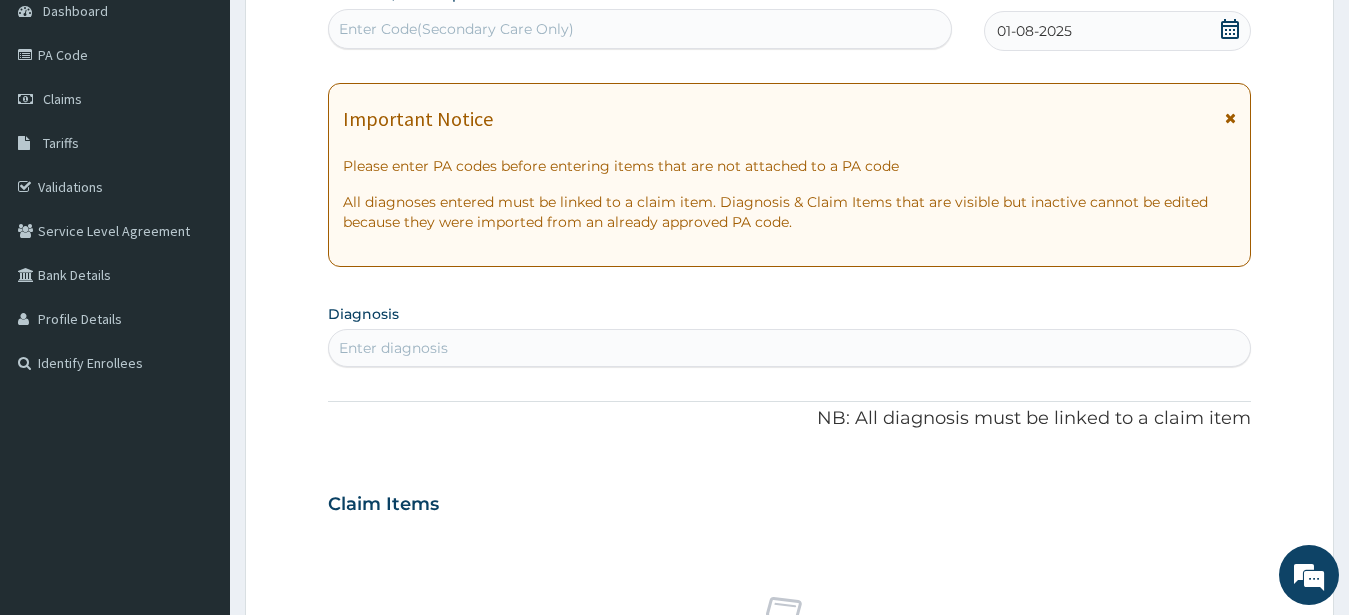 drag, startPoint x: 361, startPoint y: 345, endPoint x: 365, endPoint y: 334, distance: 11.7046995 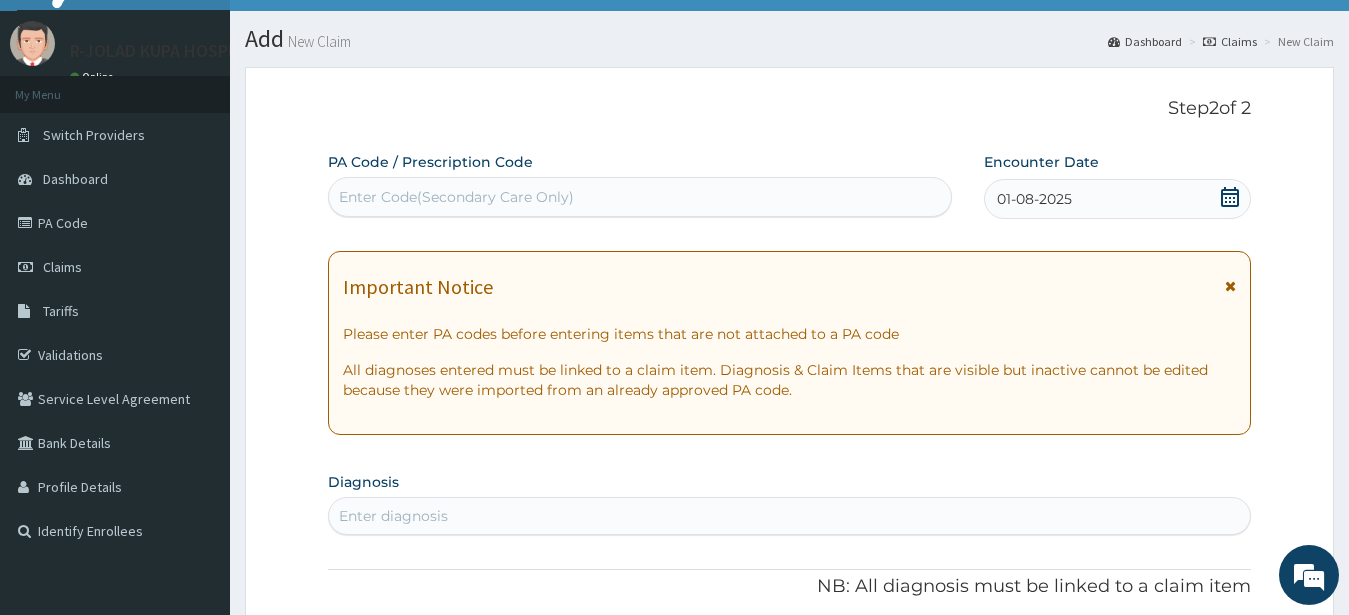 scroll, scrollTop: 0, scrollLeft: 0, axis: both 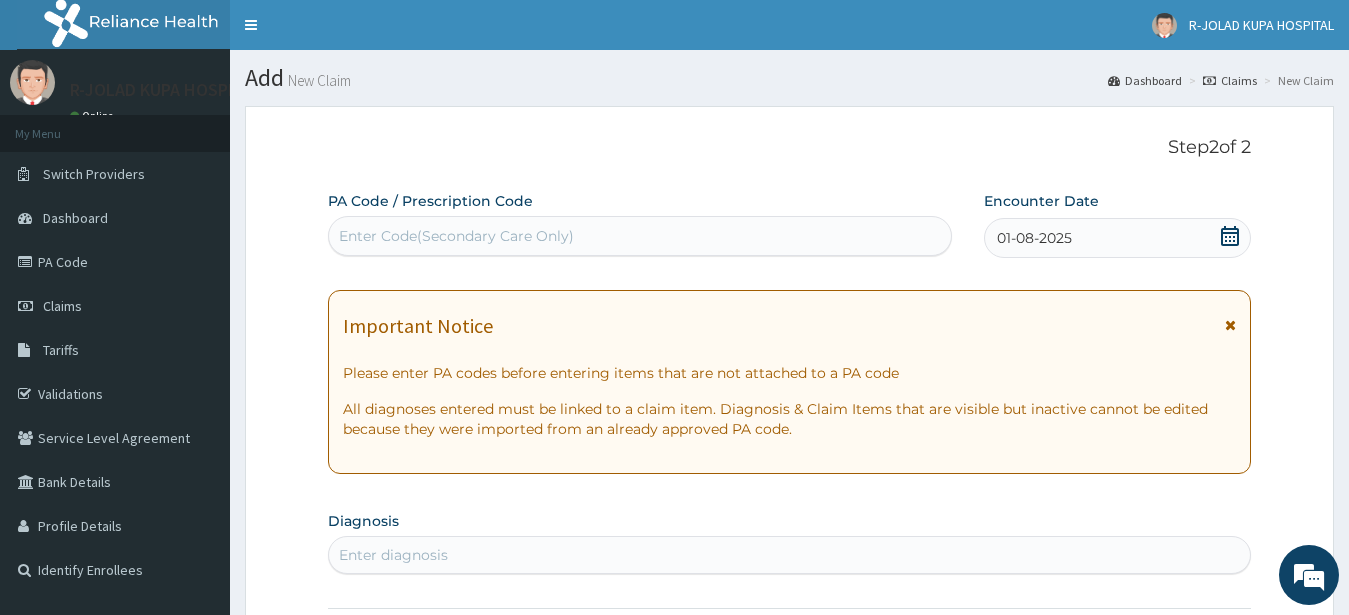 drag, startPoint x: 368, startPoint y: 250, endPoint x: 377, endPoint y: 244, distance: 10.816654 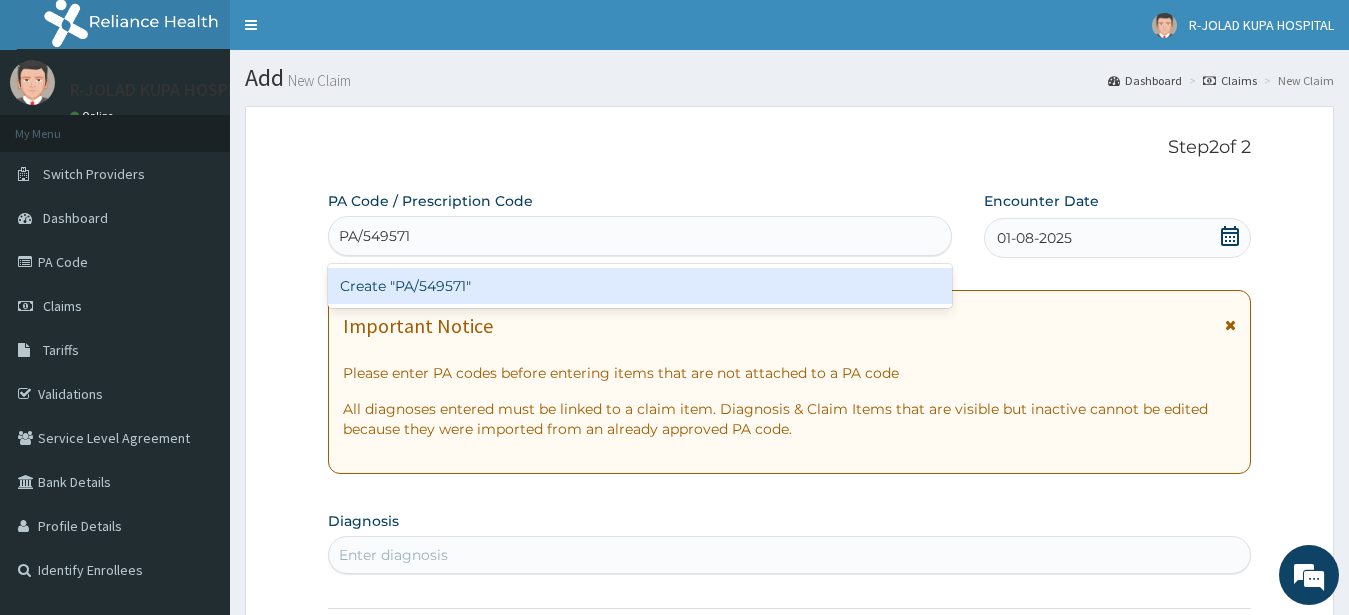 drag, startPoint x: 452, startPoint y: 283, endPoint x: 480, endPoint y: 290, distance: 28.86174 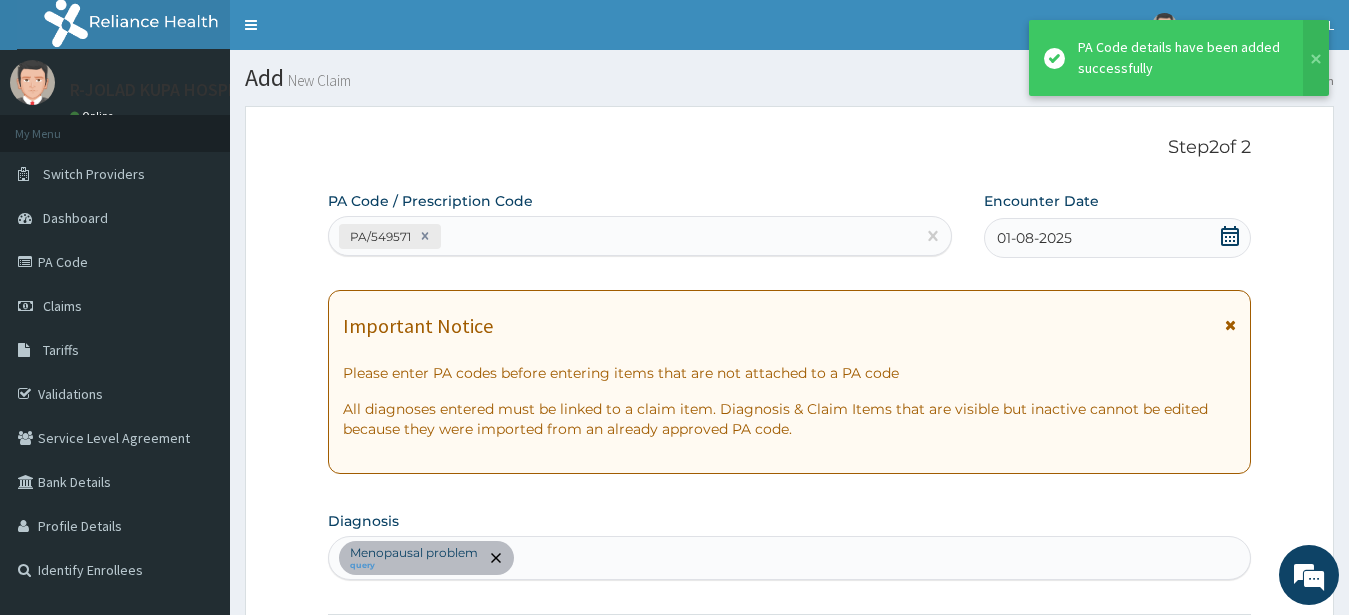 scroll, scrollTop: 525, scrollLeft: 0, axis: vertical 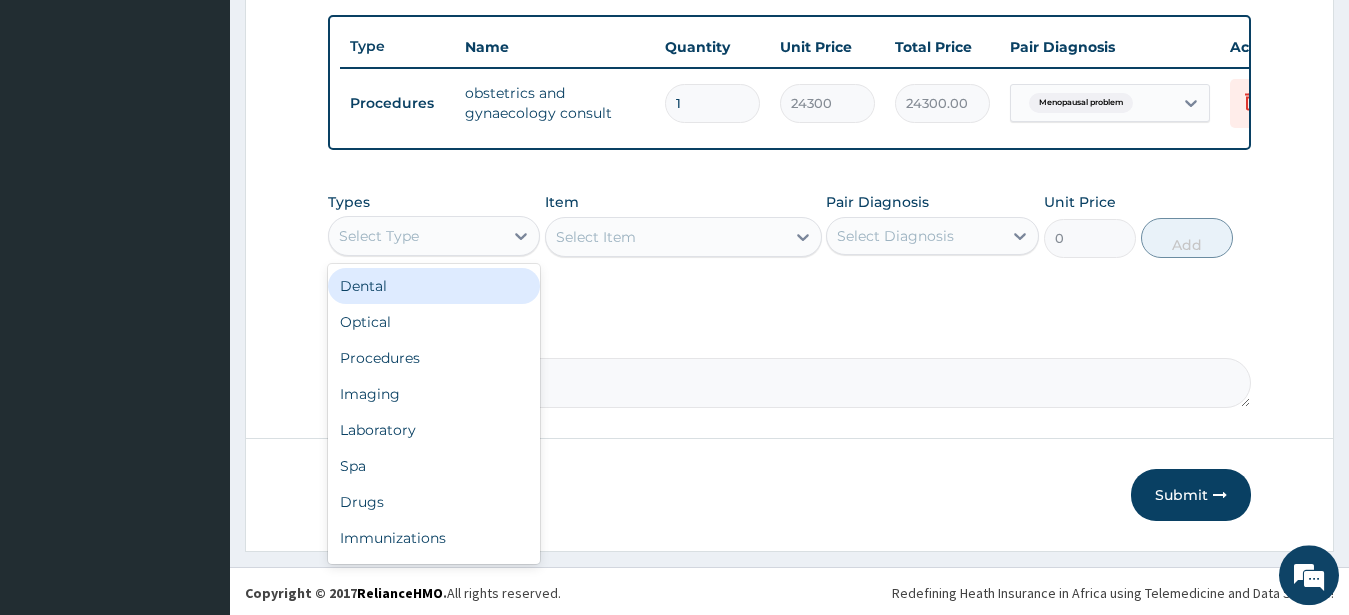 drag, startPoint x: 395, startPoint y: 255, endPoint x: 420, endPoint y: 333, distance: 81.908485 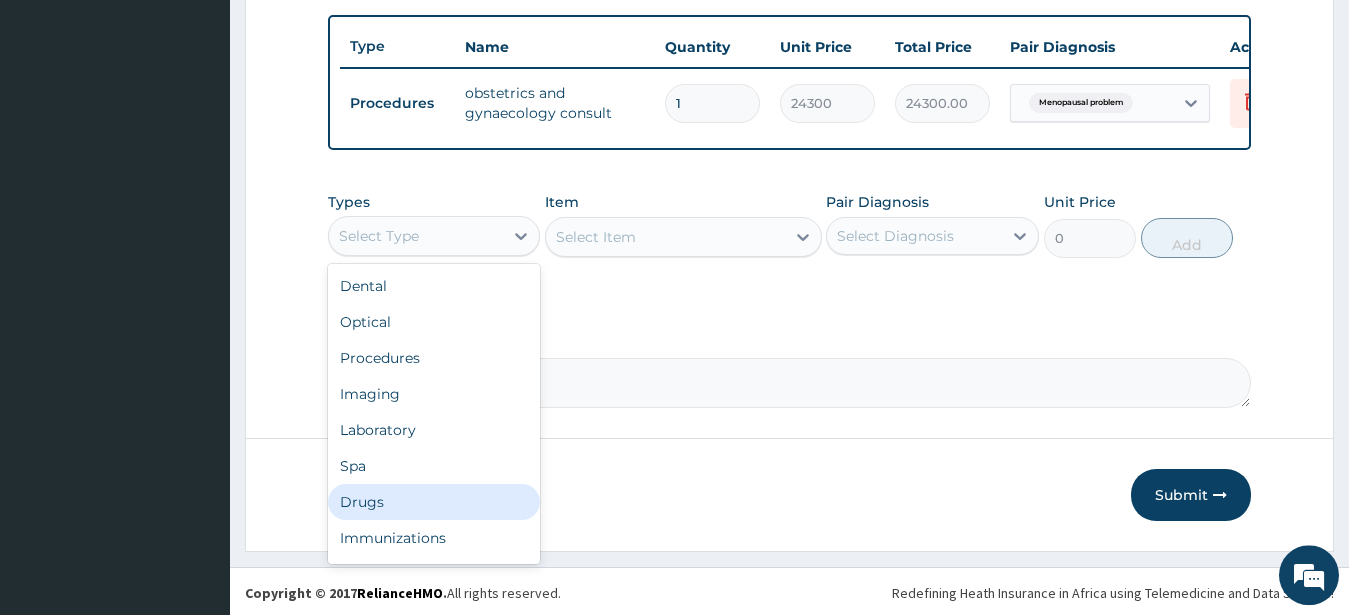 click on "Drugs" at bounding box center [434, 502] 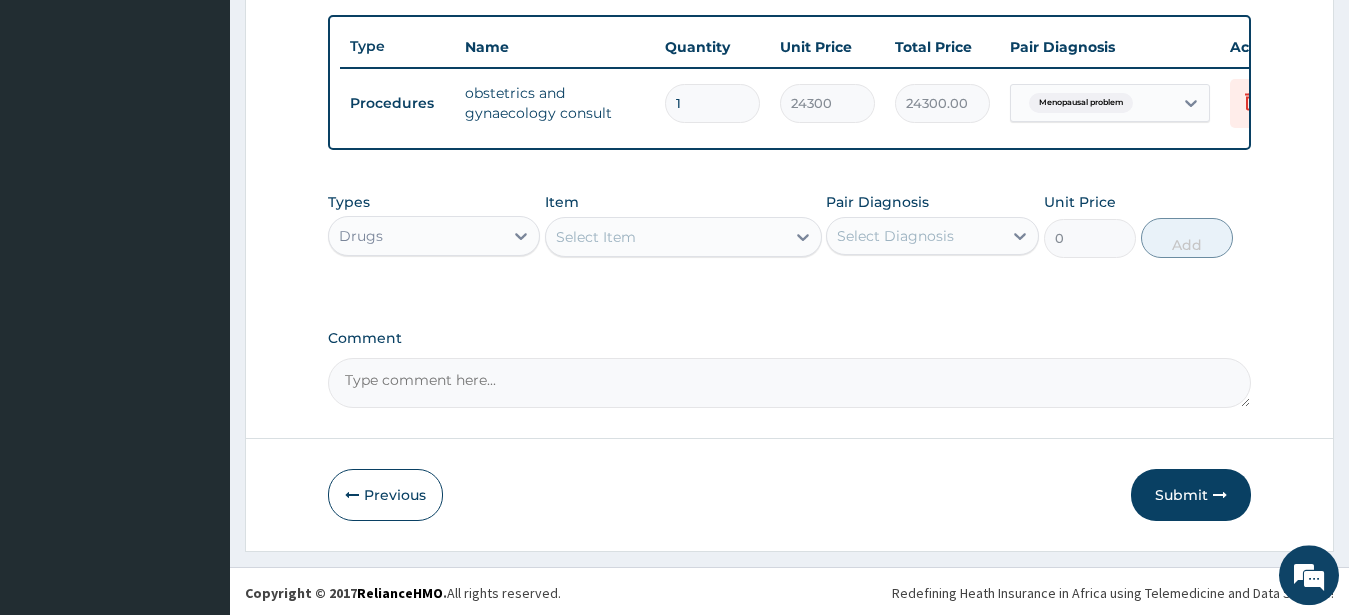 click on "Select Item" at bounding box center (665, 237) 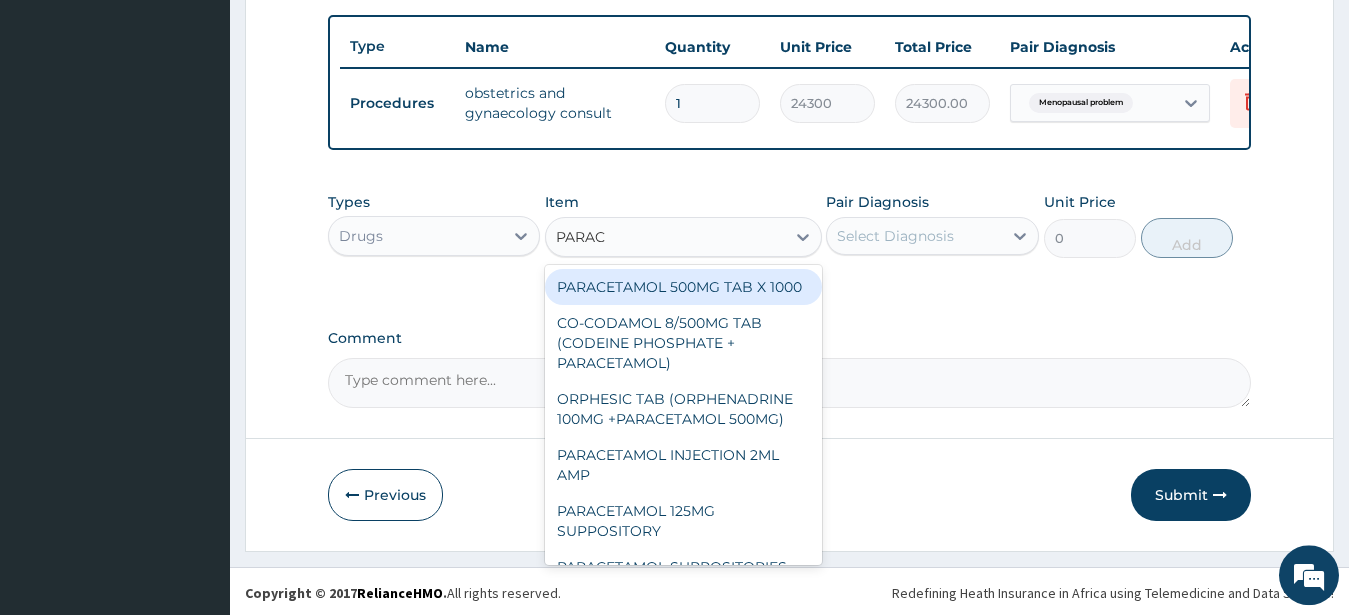 type on "PARACE" 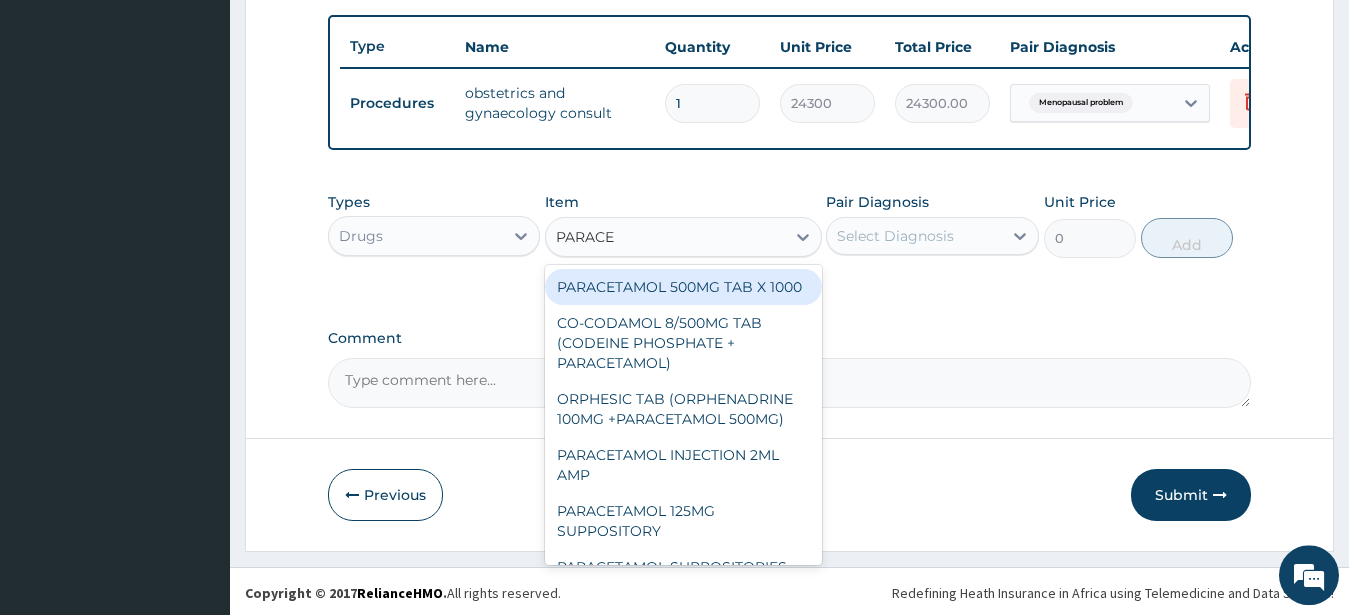 drag, startPoint x: 711, startPoint y: 297, endPoint x: 853, endPoint y: 267, distance: 145.13441 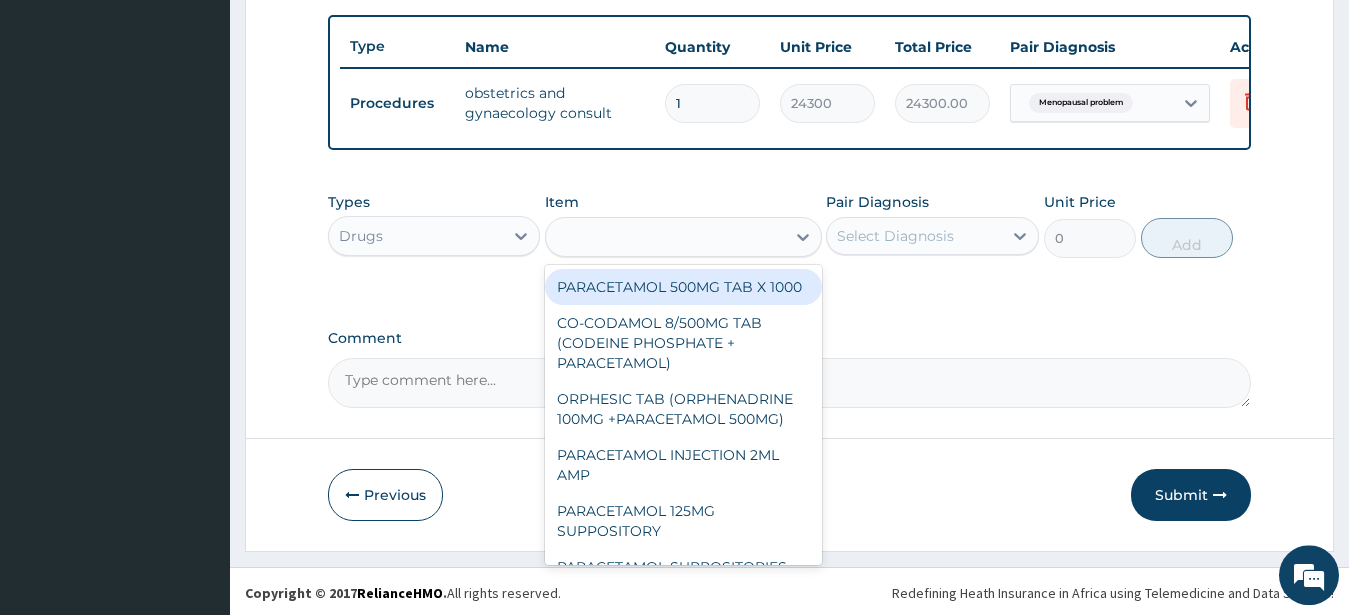 type on "22.39999961853027" 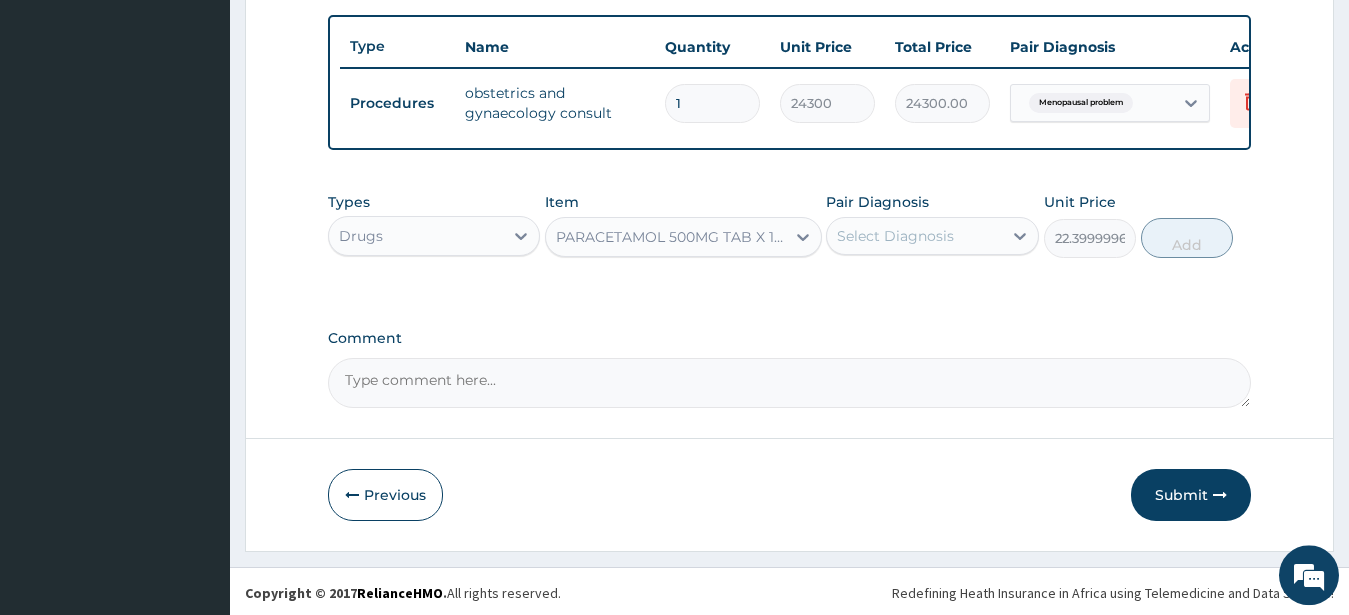 click on "Select Diagnosis" at bounding box center [895, 236] 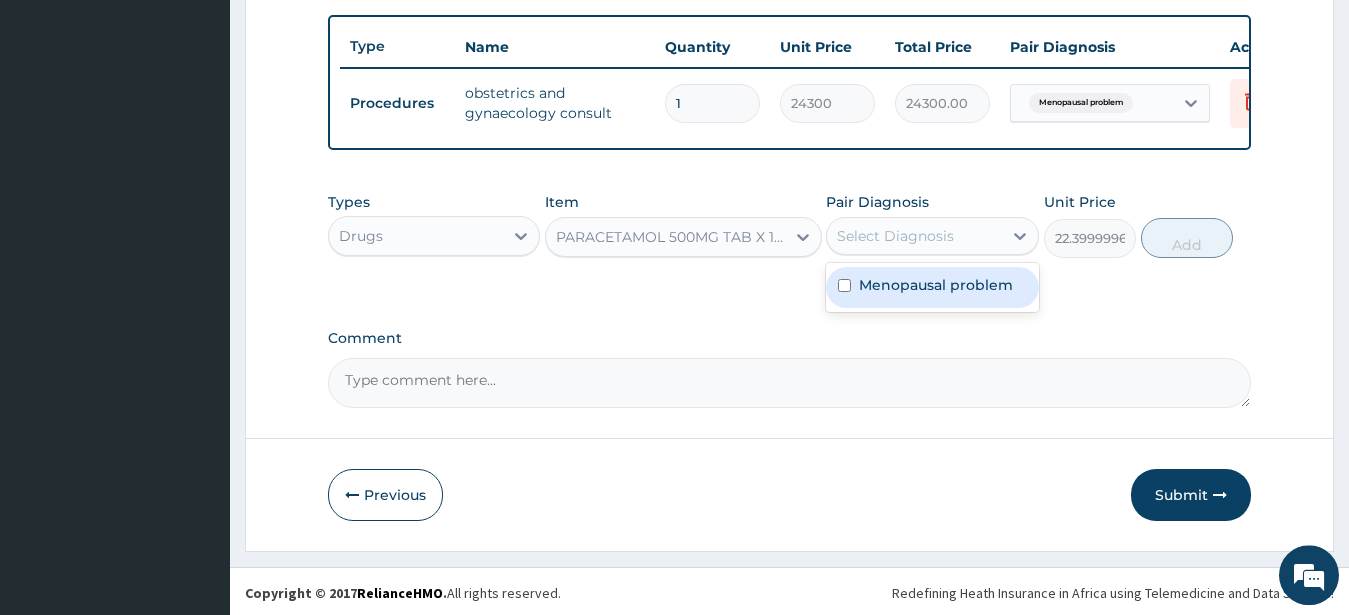 drag, startPoint x: 926, startPoint y: 308, endPoint x: 1009, endPoint y: 309, distance: 83.00603 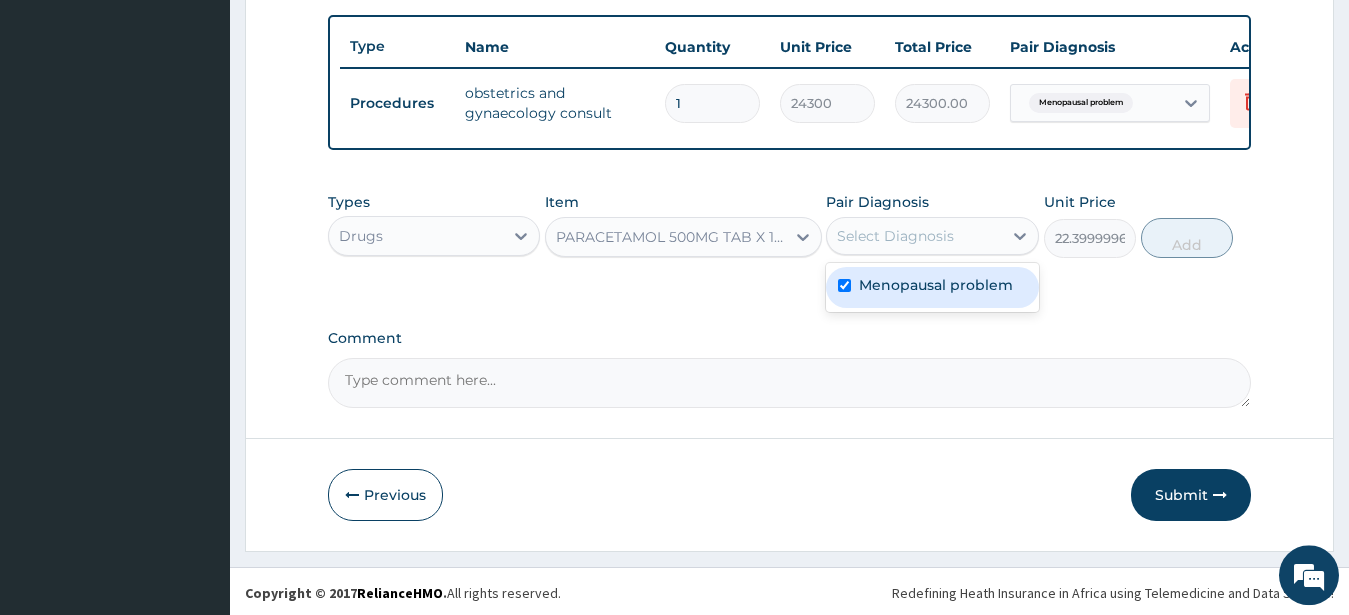 checkbox on "true" 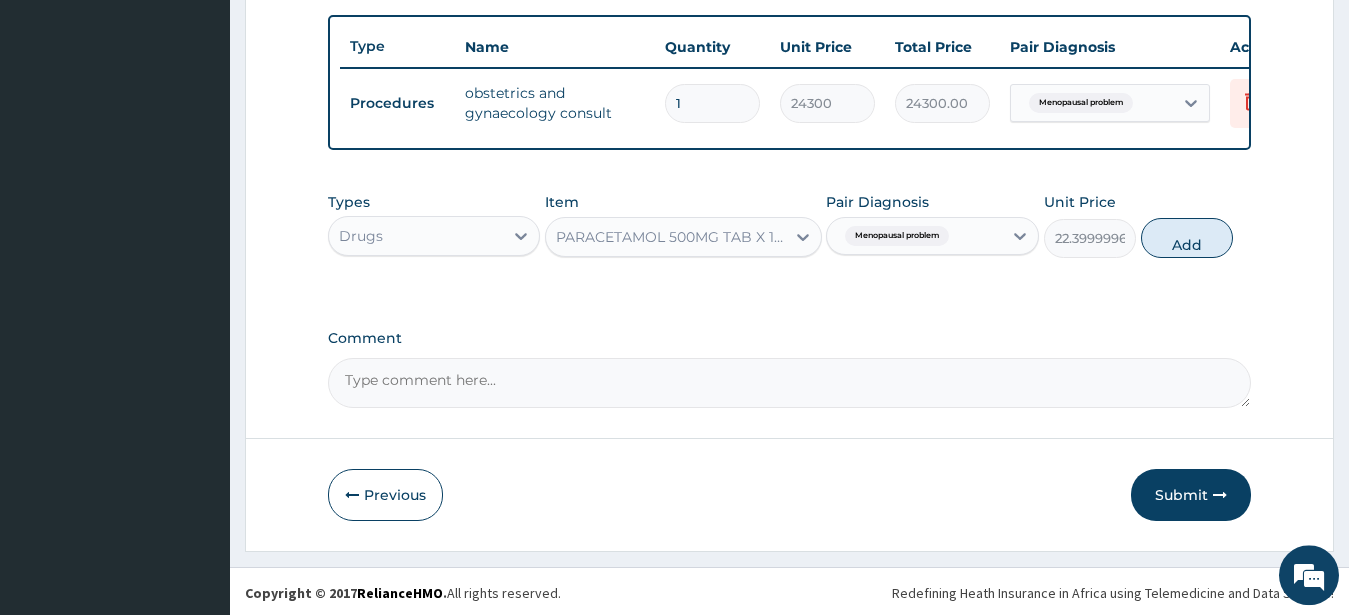 drag, startPoint x: 1200, startPoint y: 248, endPoint x: 1178, endPoint y: 275, distance: 34.828148 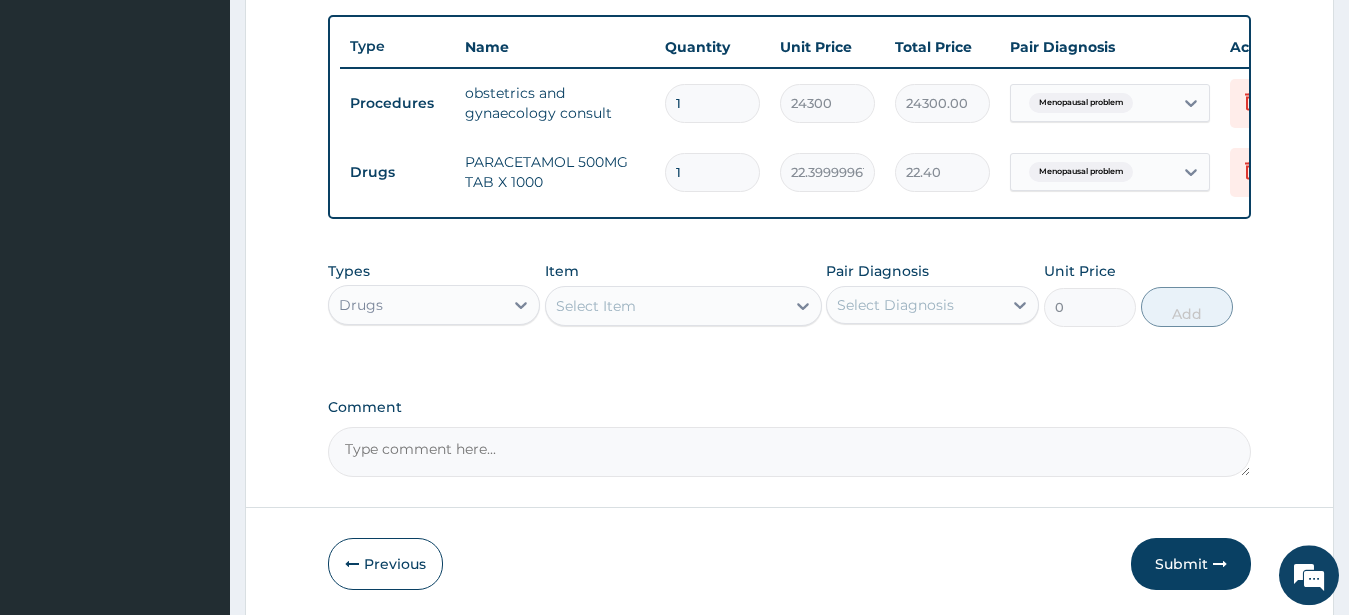click on "Select Item" at bounding box center (596, 306) 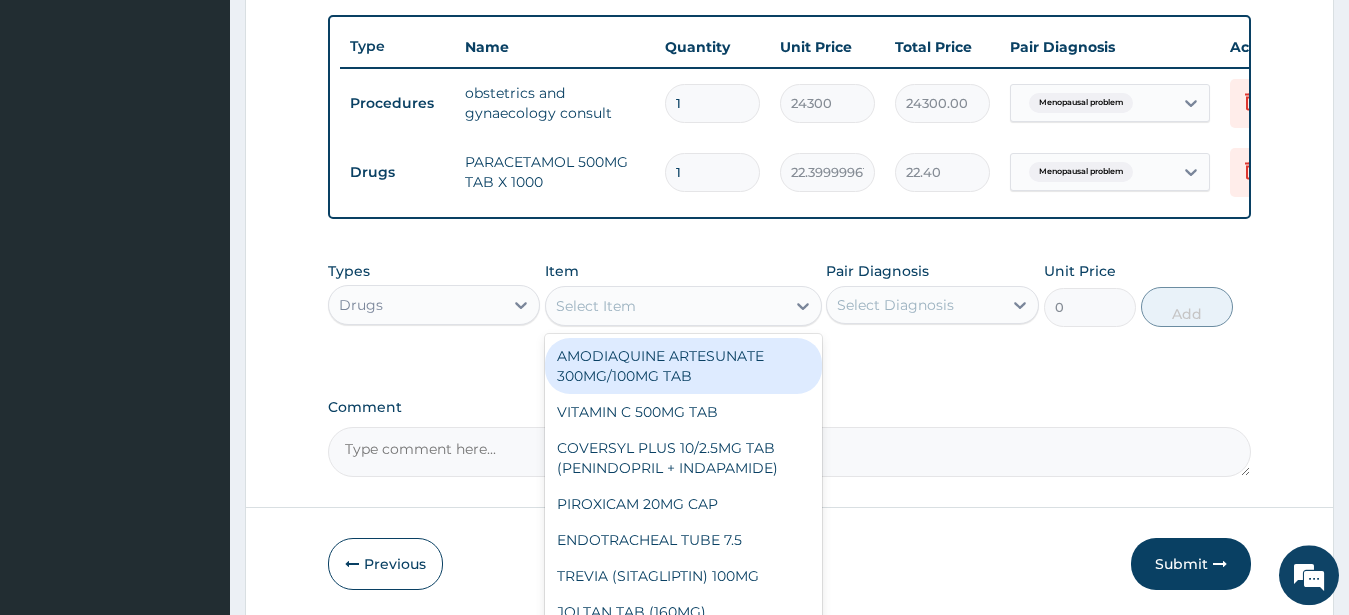 paste on "DICLOFENAC SUPPOSITORY 100" 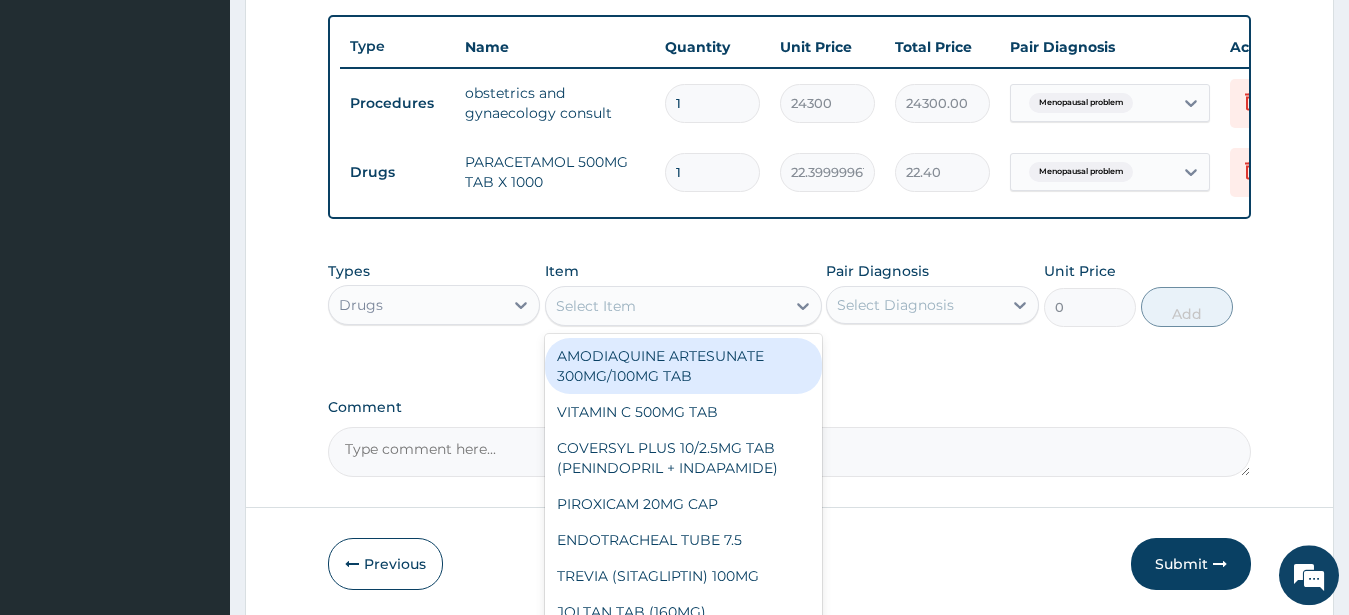 type on "DICLOFENAC SUPPOSITORY 100" 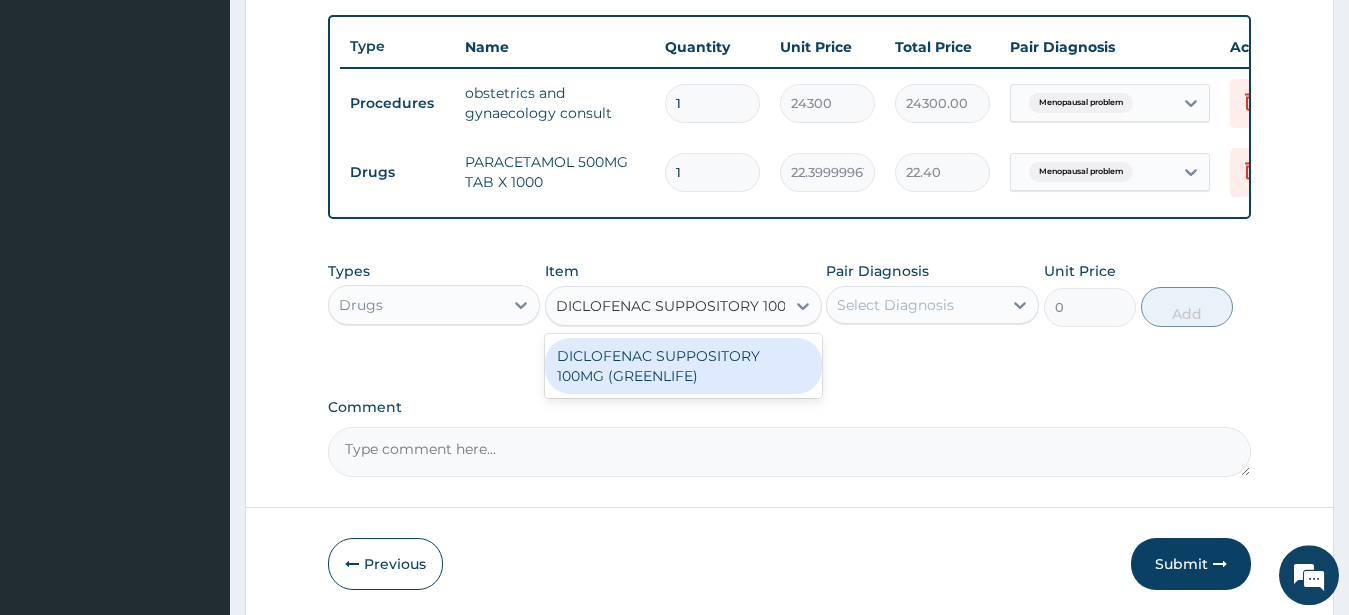 scroll, scrollTop: 0, scrollLeft: 4, axis: horizontal 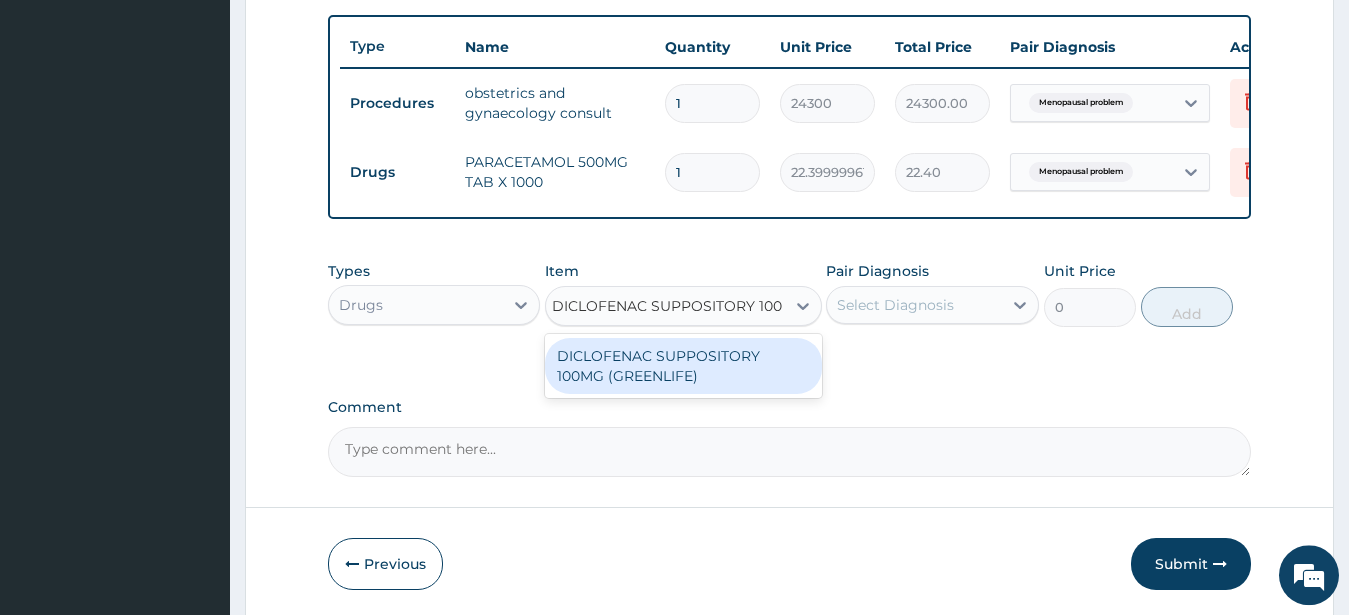 drag, startPoint x: 716, startPoint y: 386, endPoint x: 745, endPoint y: 367, distance: 34.669872 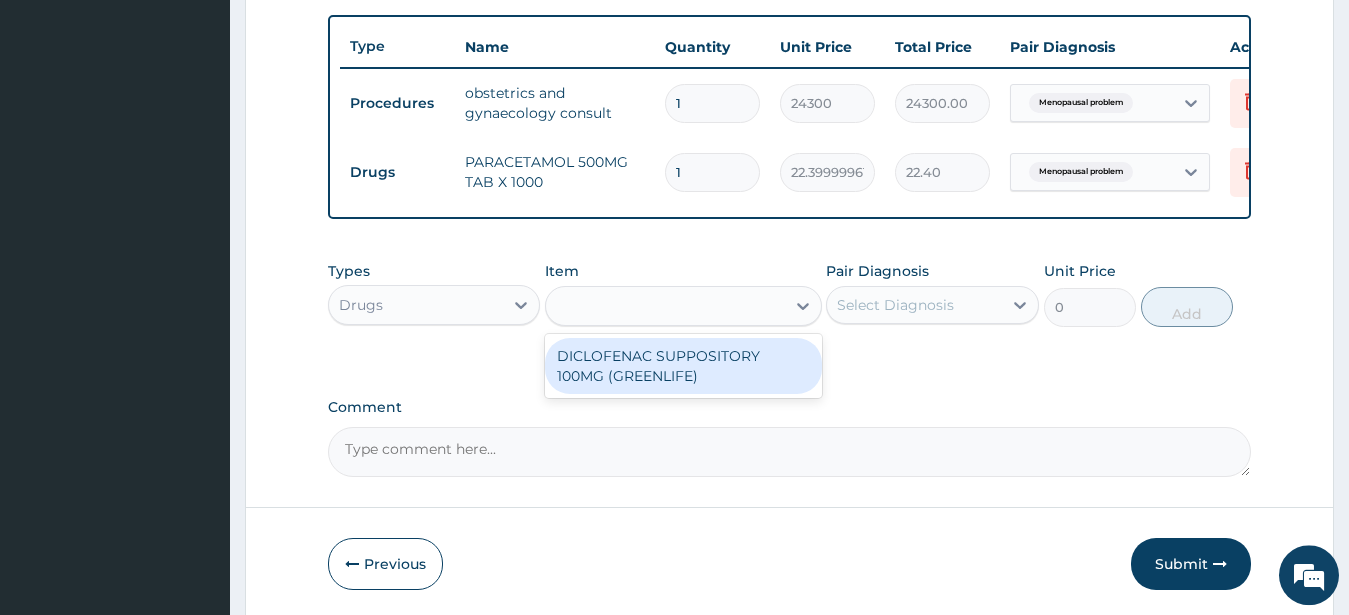 type on "796.25" 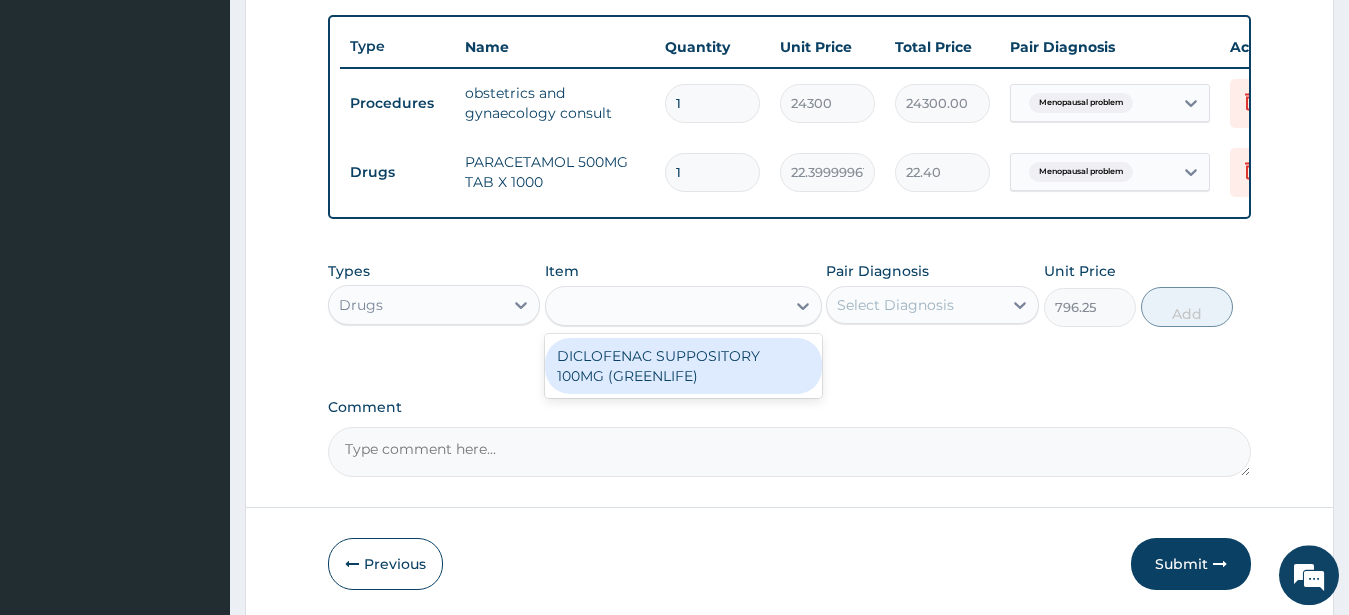 scroll, scrollTop: 0, scrollLeft: 2, axis: horizontal 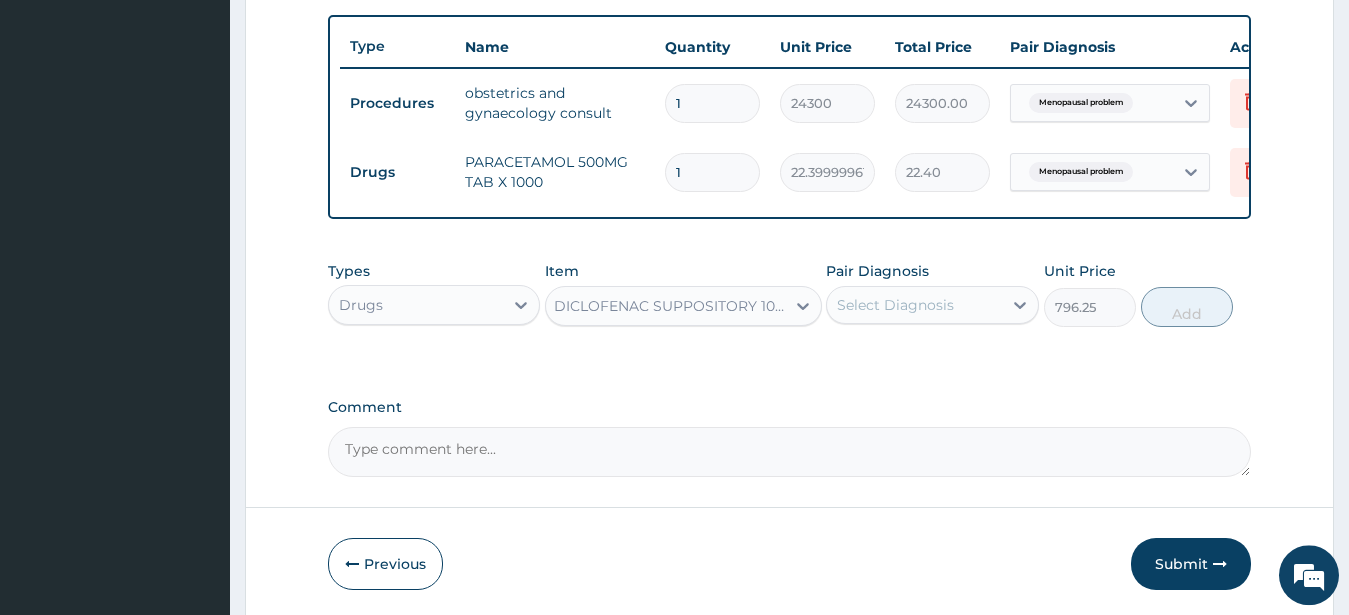 click on "Select Diagnosis" at bounding box center [914, 305] 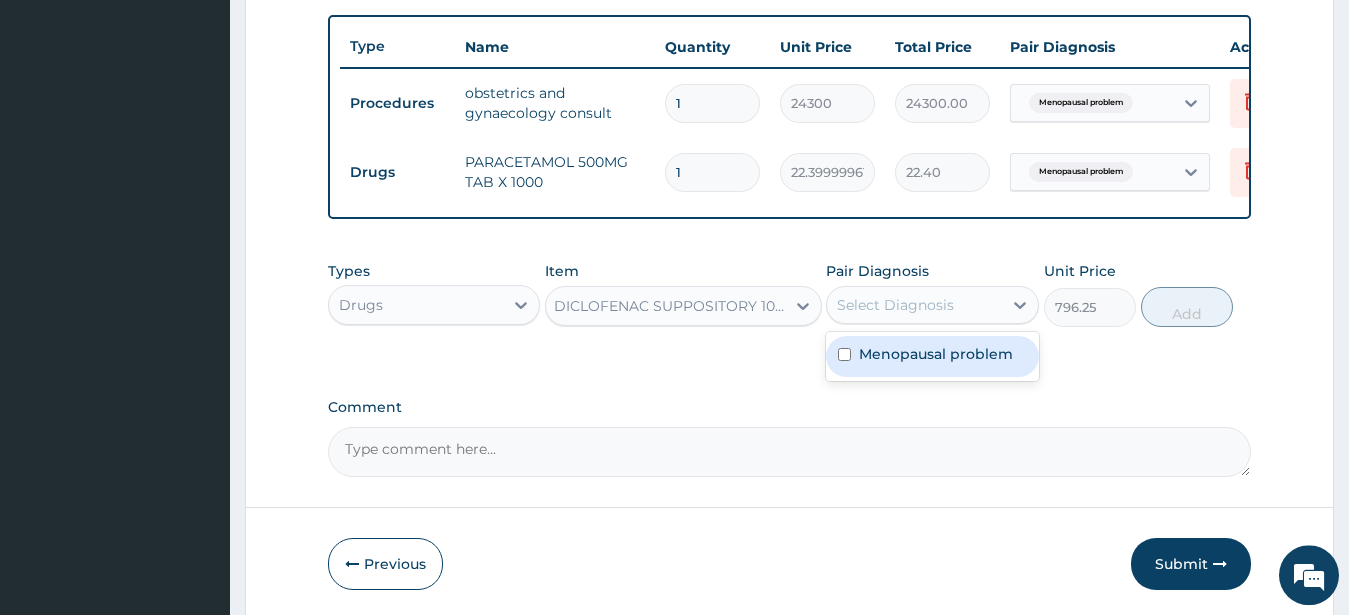click on "Menopausal problem" at bounding box center (932, 356) 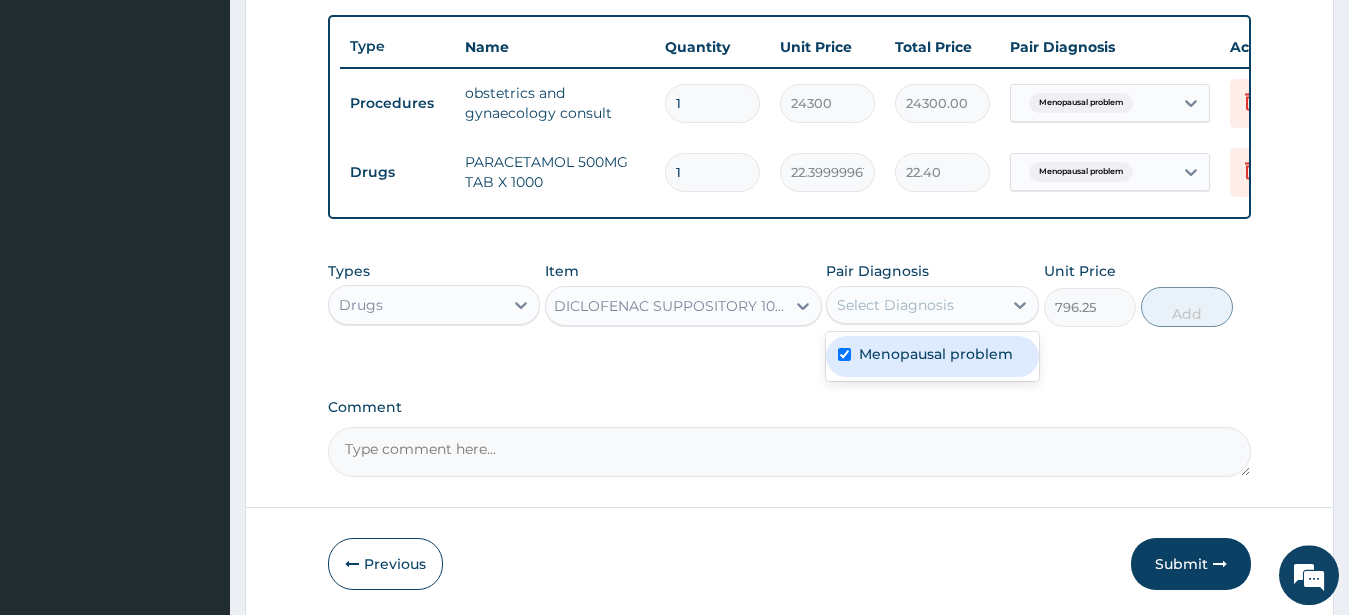 checkbox on "true" 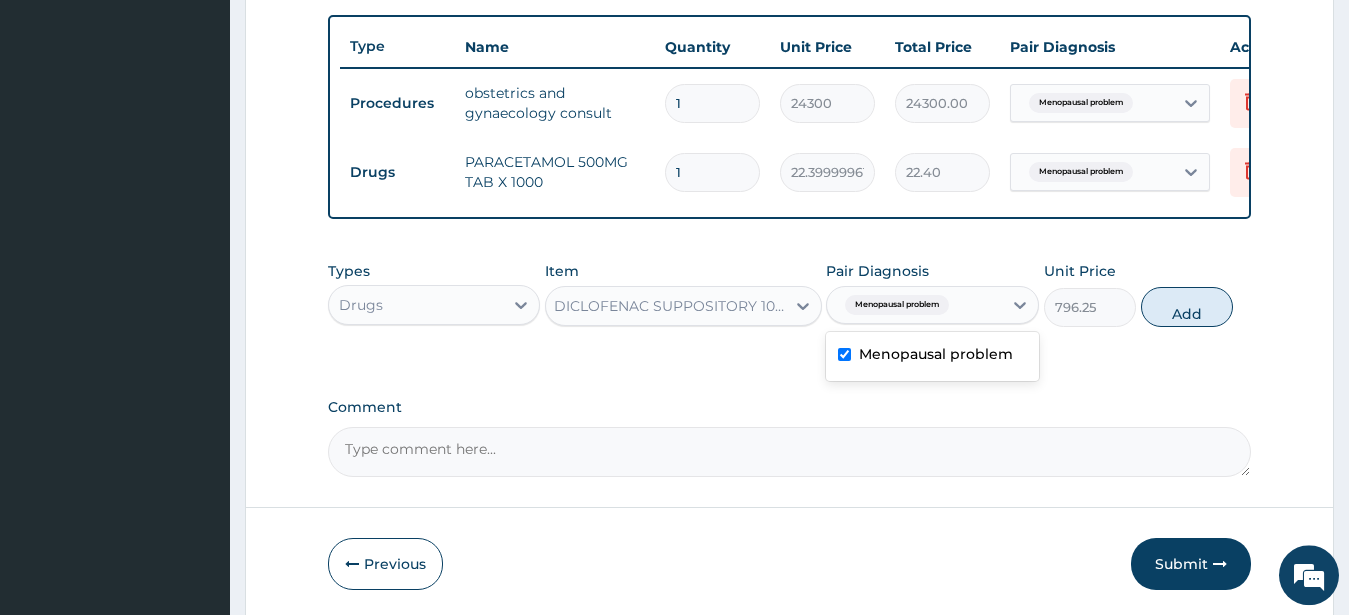 drag, startPoint x: 1211, startPoint y: 323, endPoint x: 1186, endPoint y: 350, distance: 36.796738 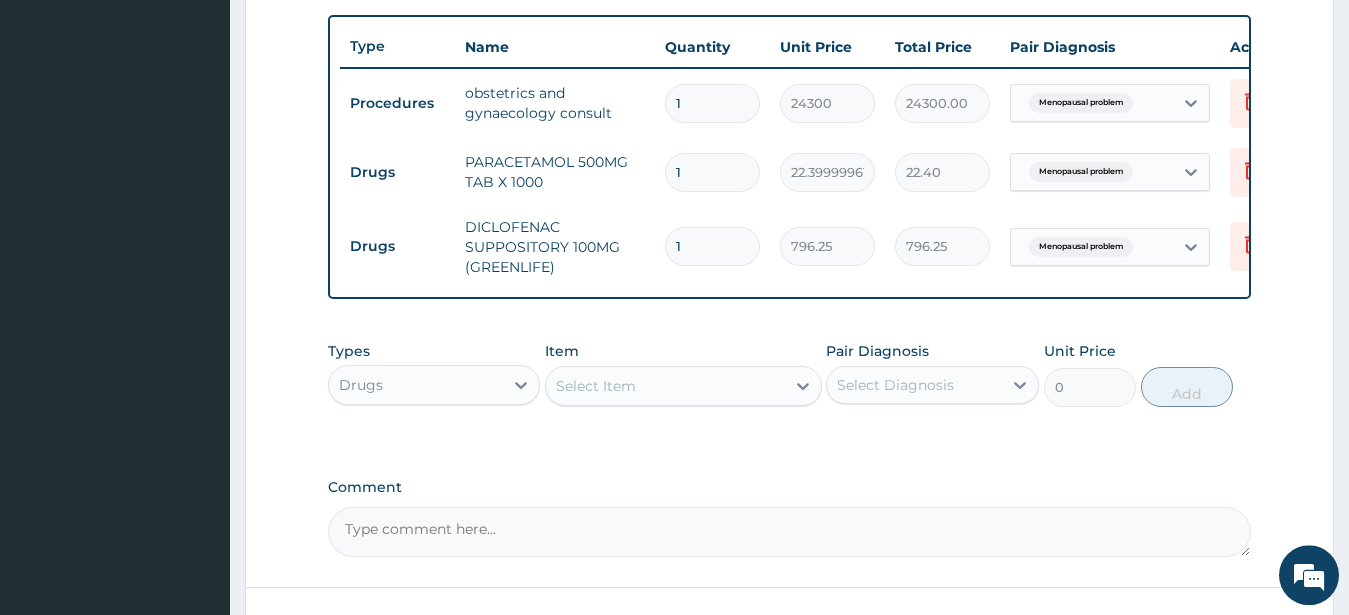 scroll, scrollTop: 0, scrollLeft: 0, axis: both 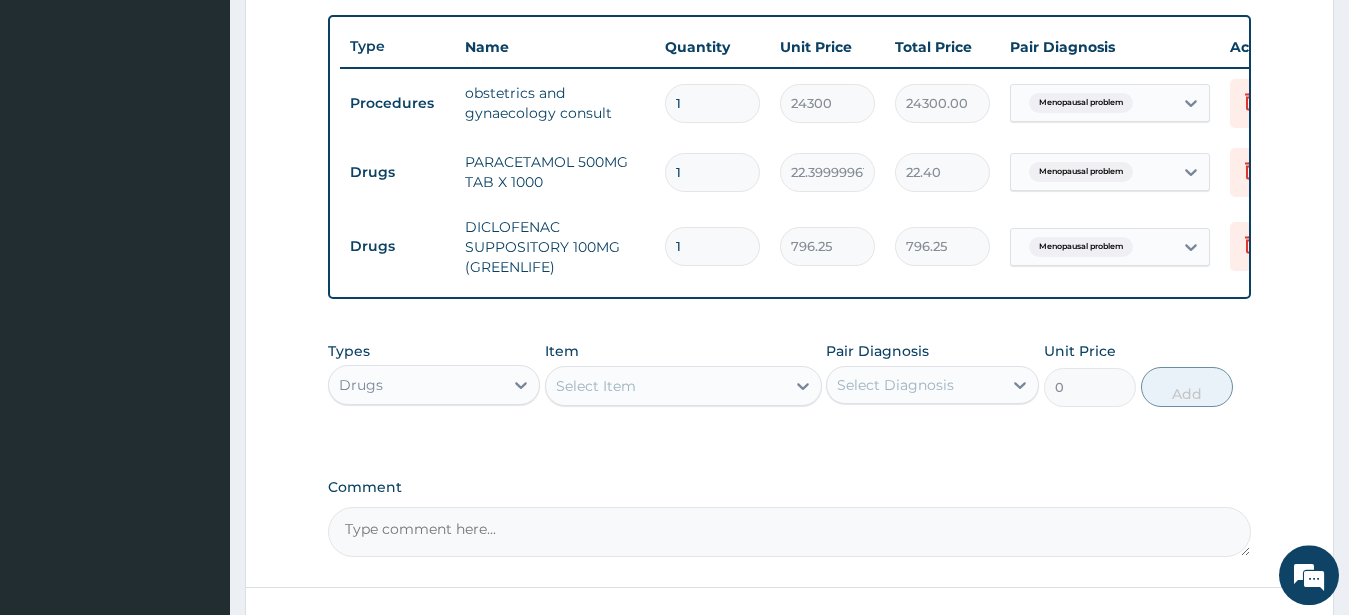 drag, startPoint x: 702, startPoint y: 254, endPoint x: 649, endPoint y: 266, distance: 54.34151 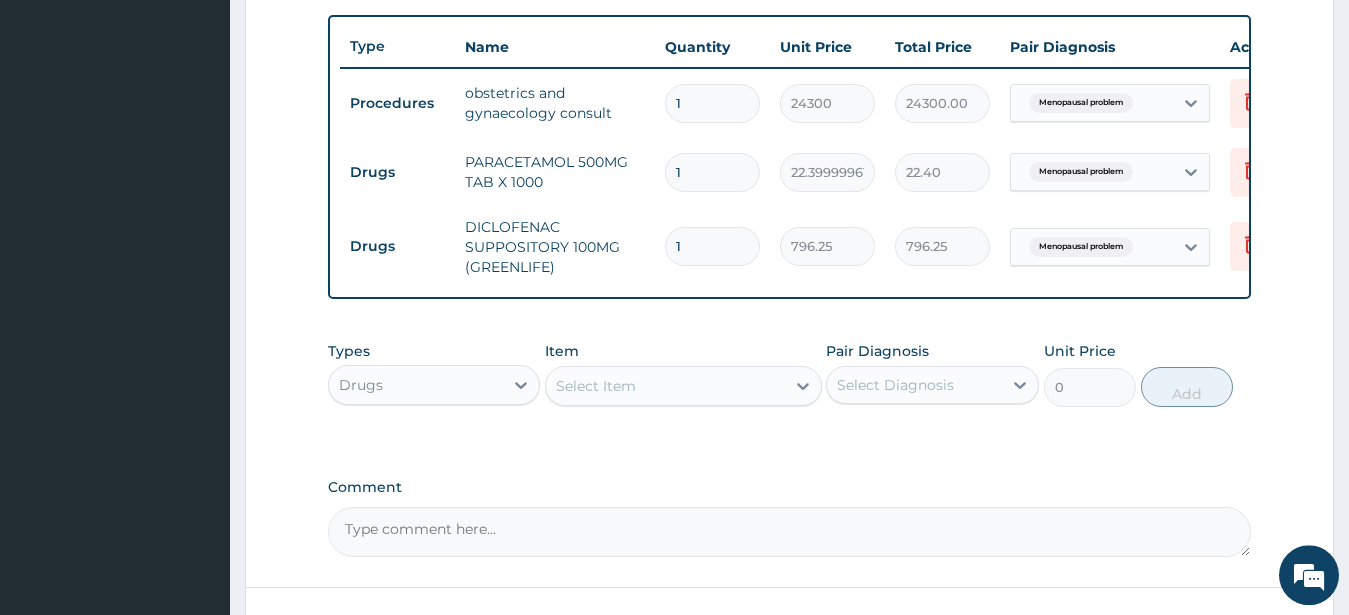 type on "6" 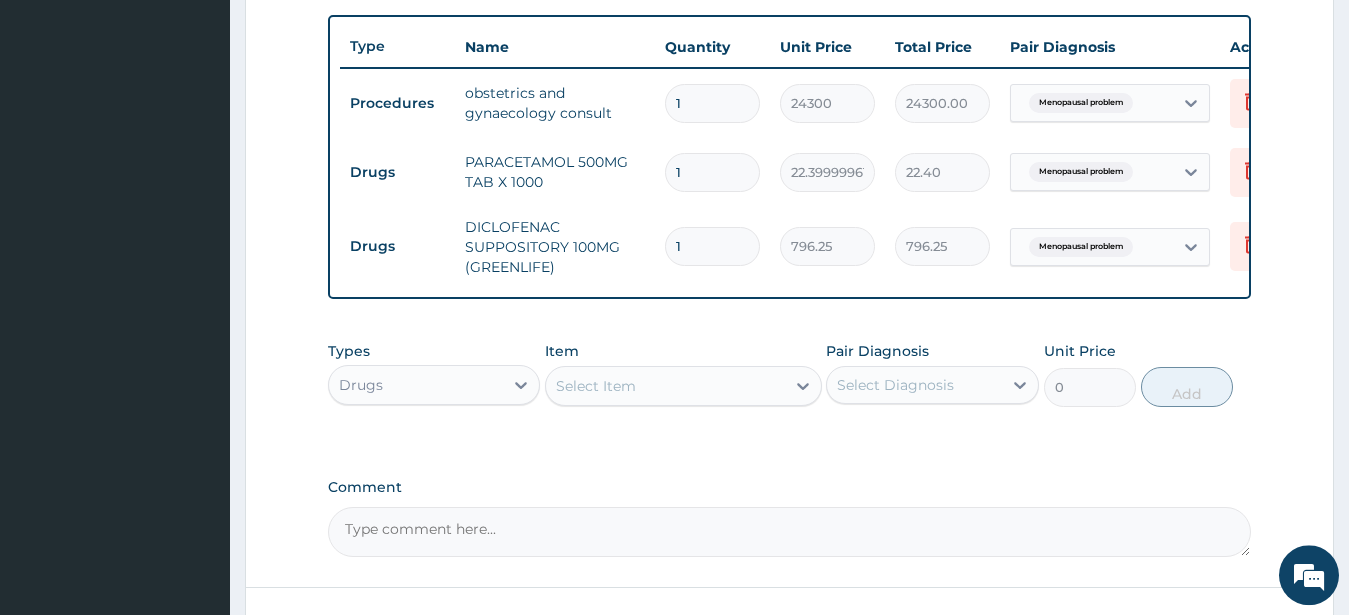 type on "4777.50" 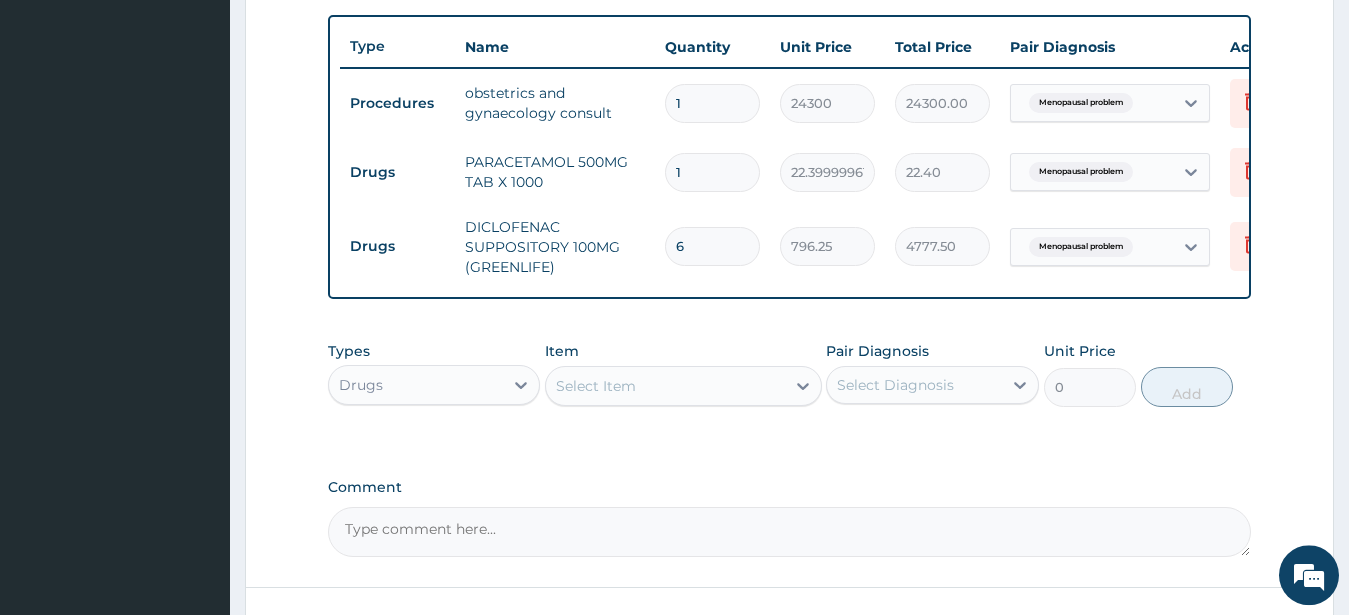 type on "6" 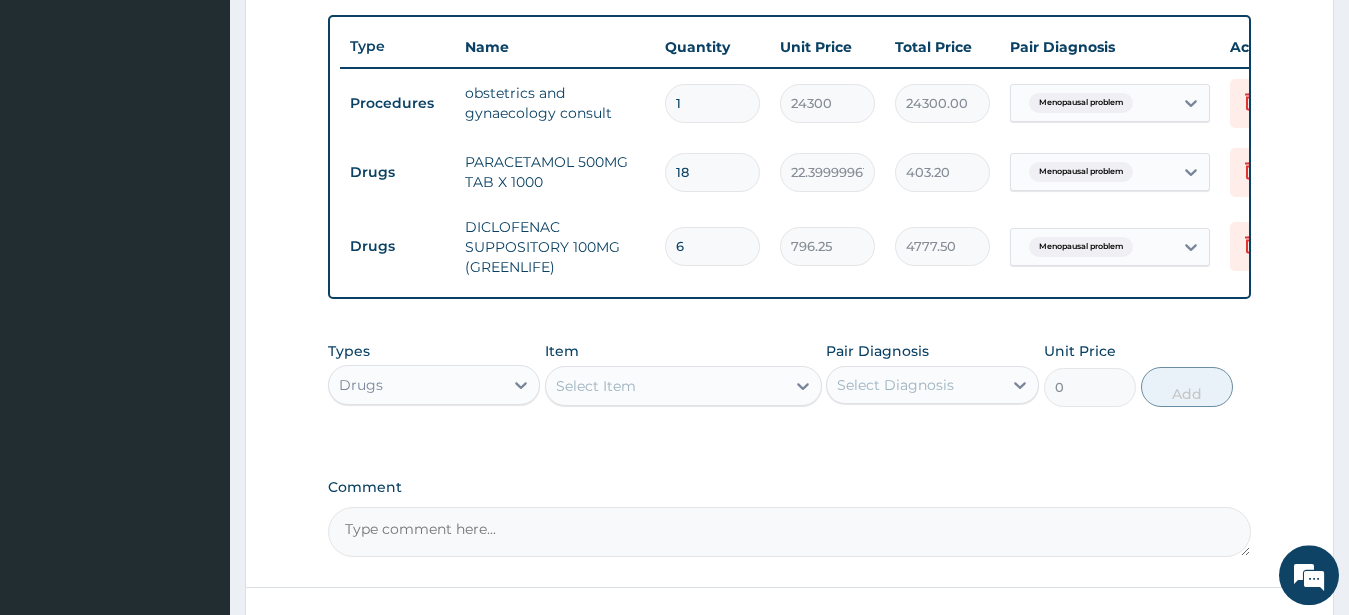 type on "18" 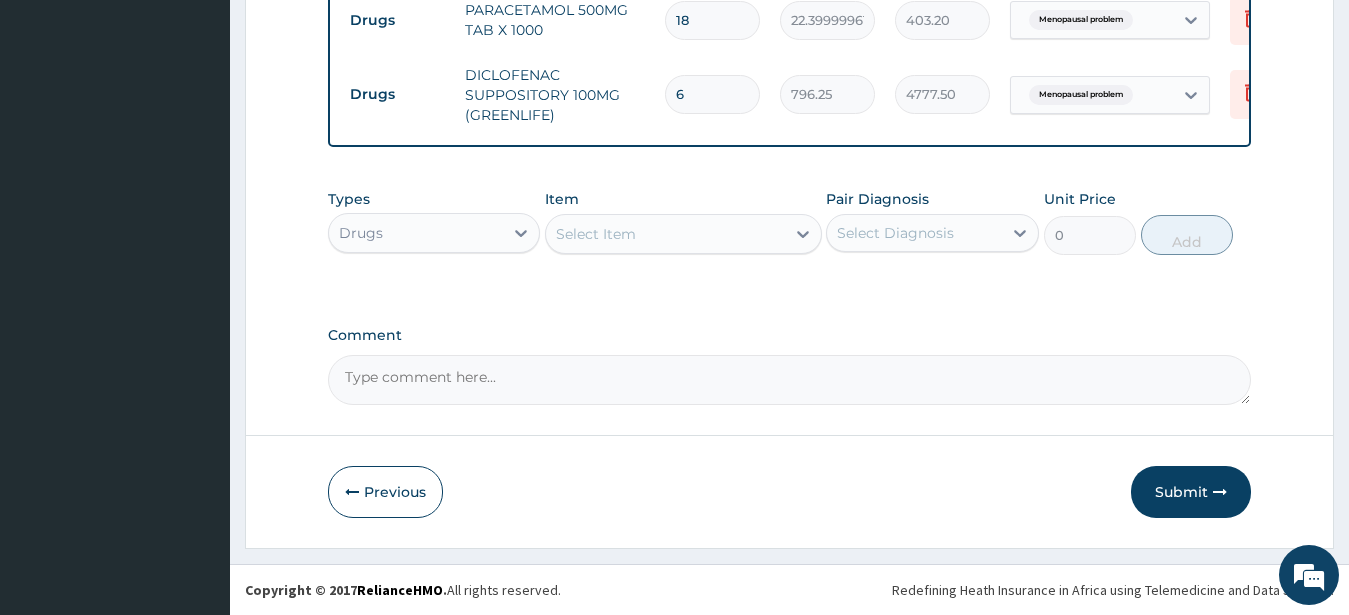 click on "Submit" at bounding box center (1191, 492) 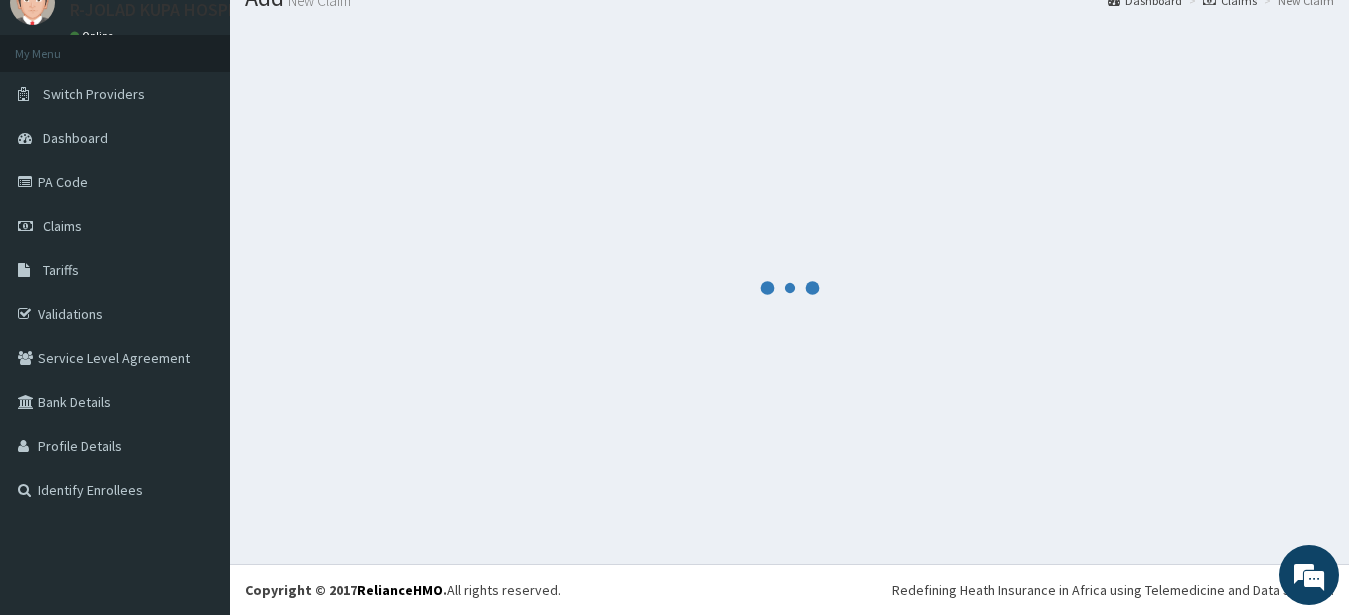 scroll, scrollTop: 80, scrollLeft: 0, axis: vertical 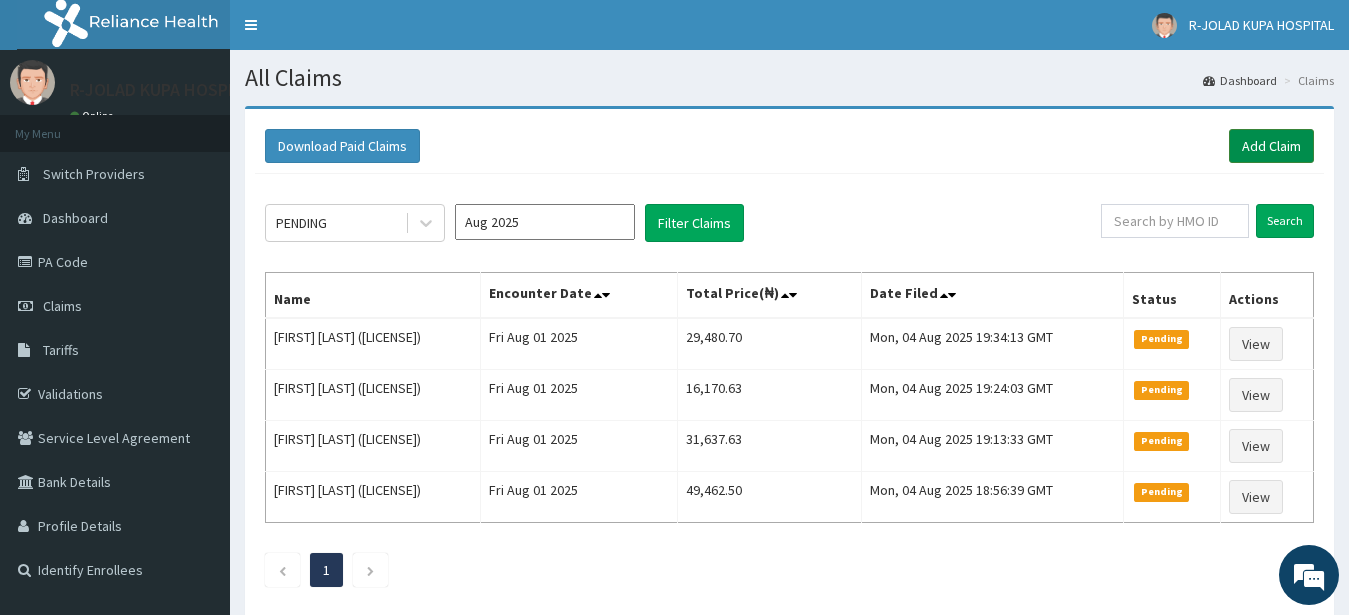 click on "Add Claim" at bounding box center [1271, 146] 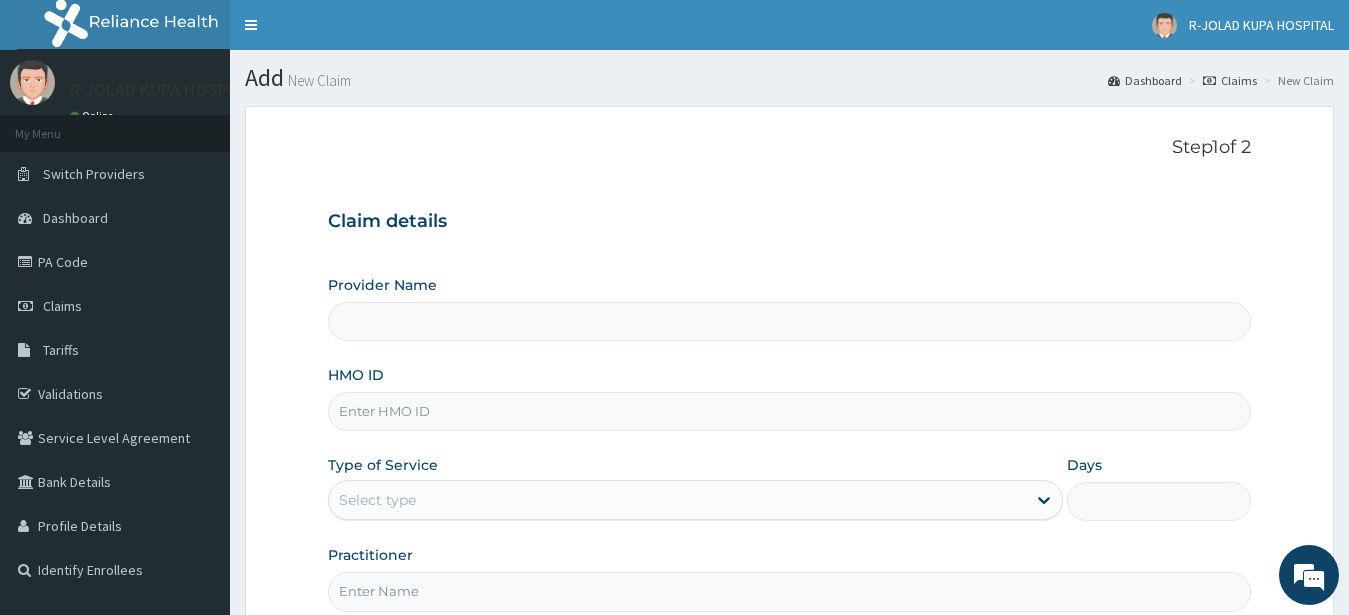 scroll, scrollTop: 0, scrollLeft: 0, axis: both 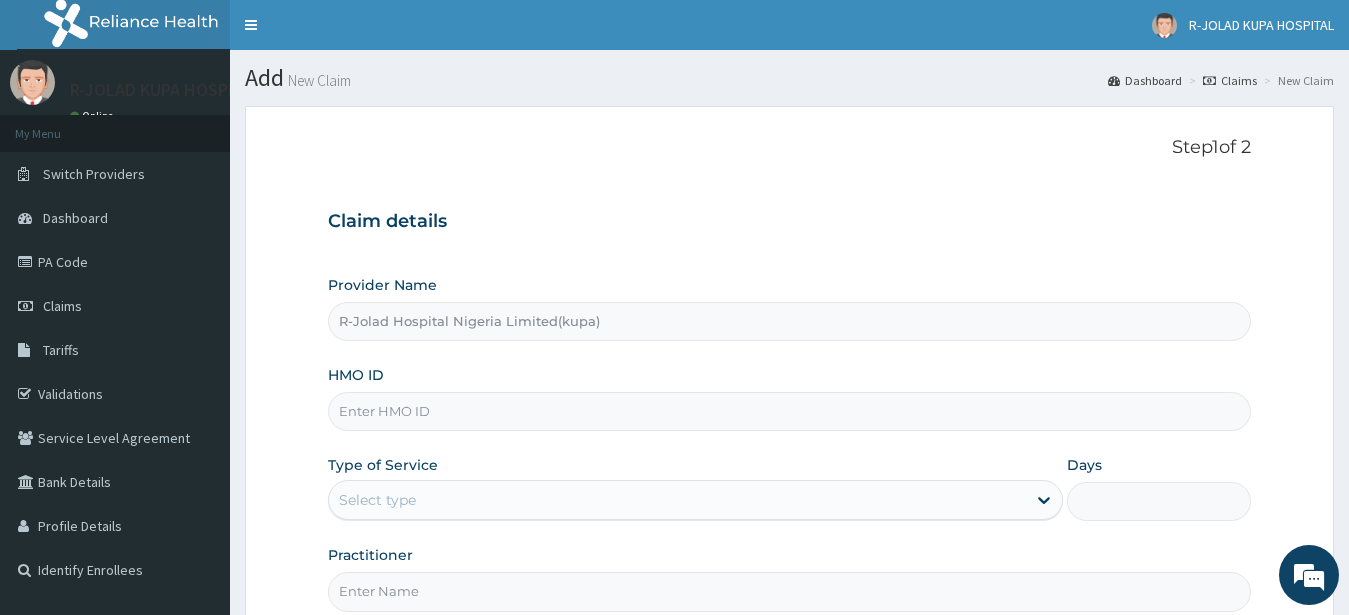 type on "R-Jolad Hospital Nigeria Limited(kupa)" 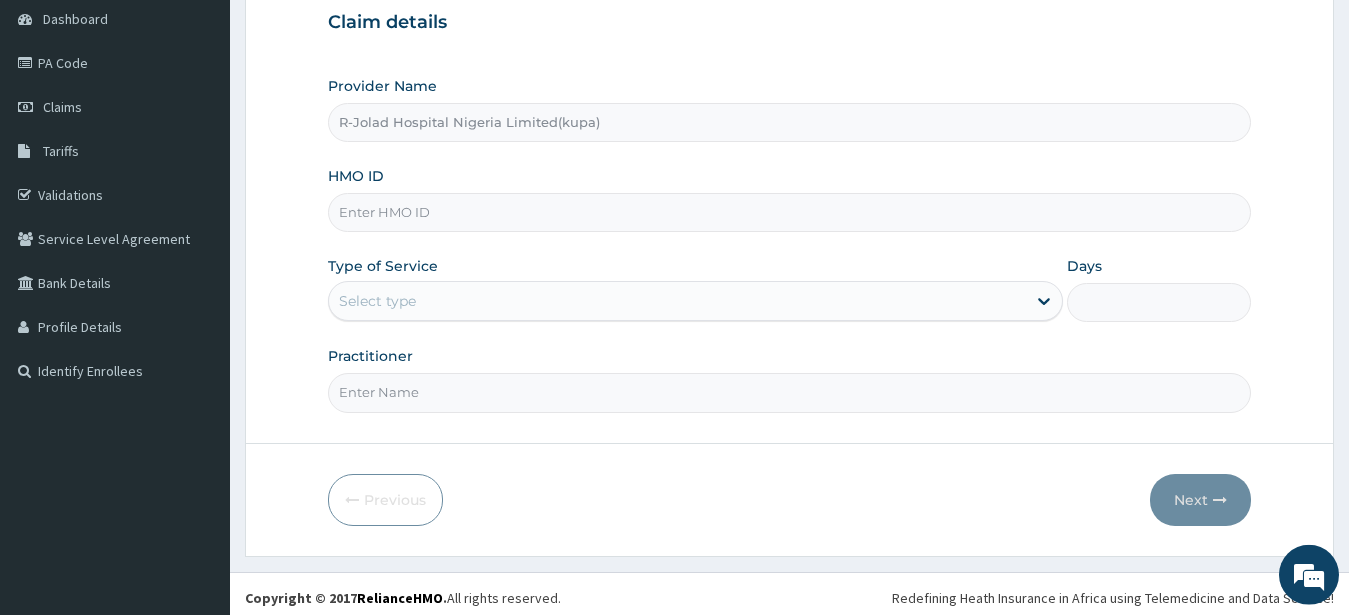 scroll, scrollTop: 0, scrollLeft: 0, axis: both 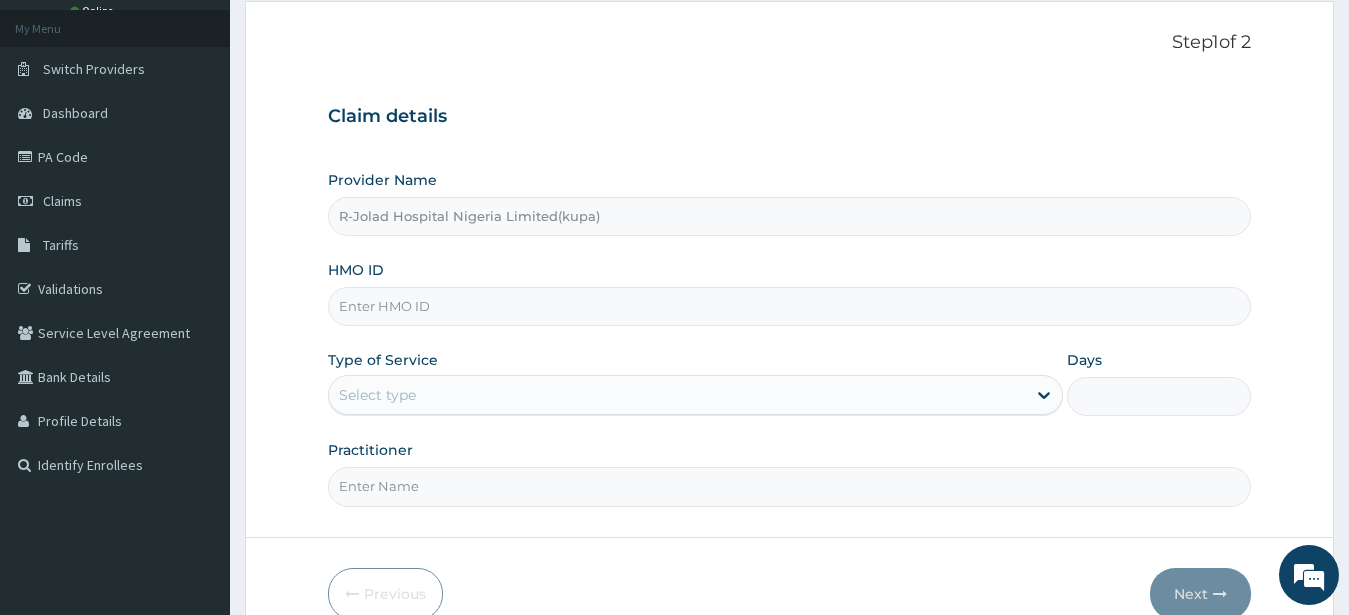 paste on "[FIRST] [LAST]" 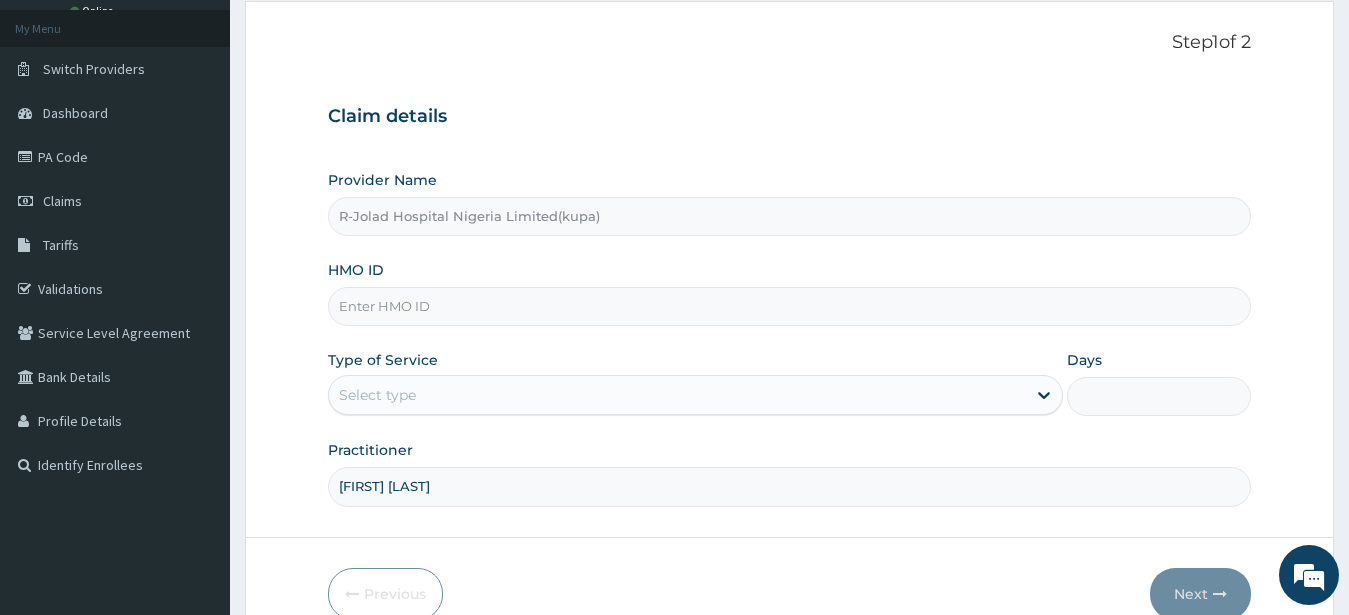 type on "[FIRST] [LAST]" 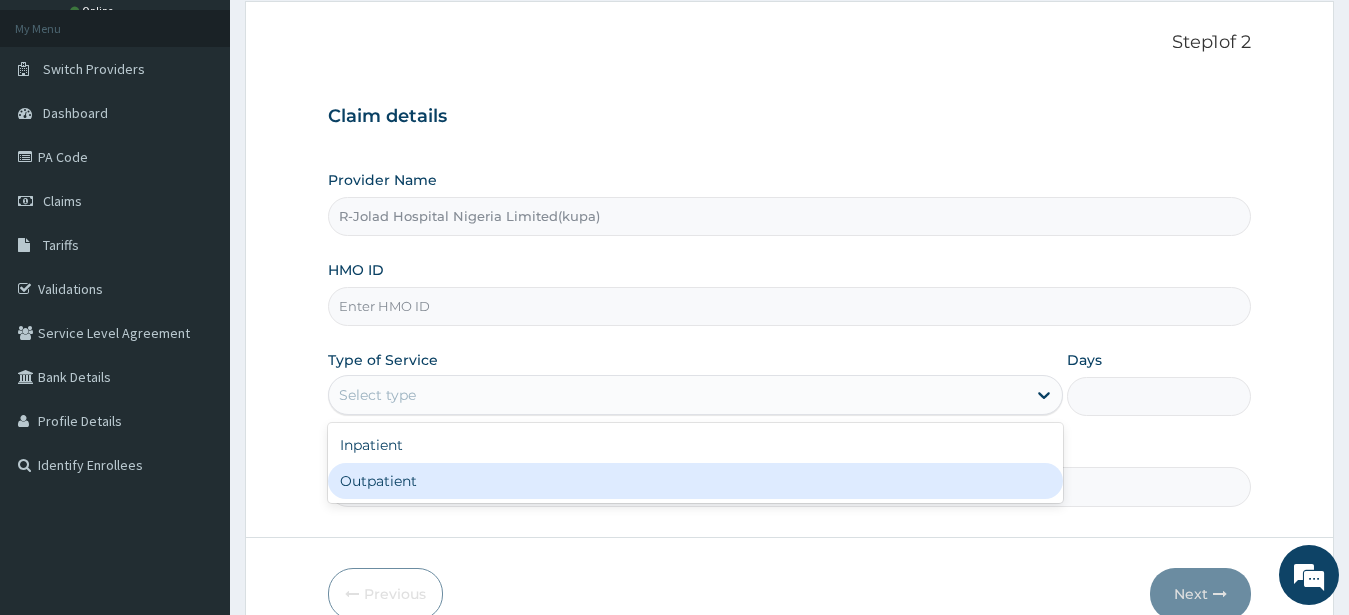 drag, startPoint x: 369, startPoint y: 489, endPoint x: 375, endPoint y: 478, distance: 12.529964 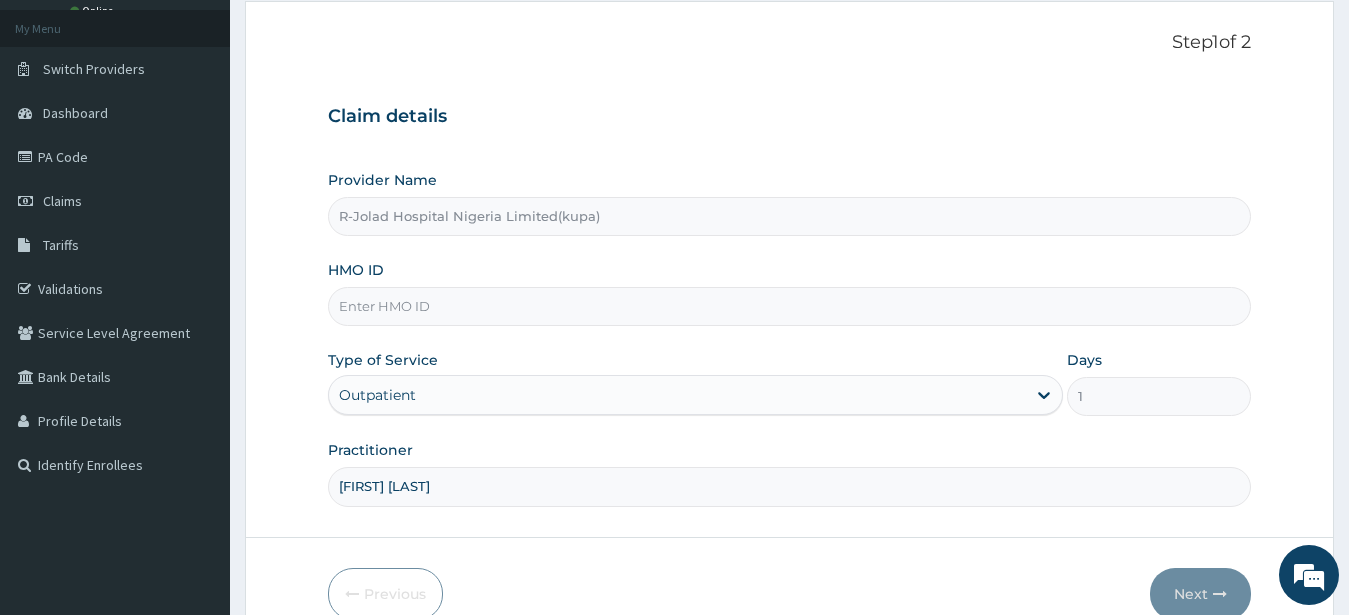 click on "HMO ID" at bounding box center [790, 306] 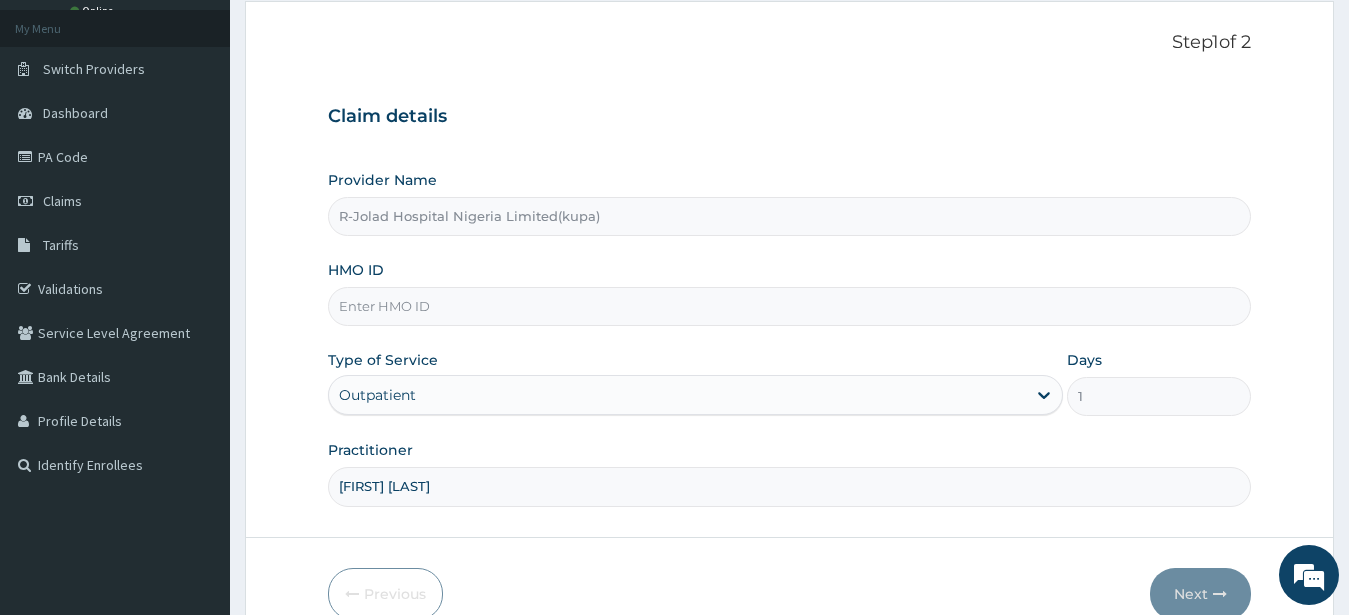 paste on "ASS/10041/B" 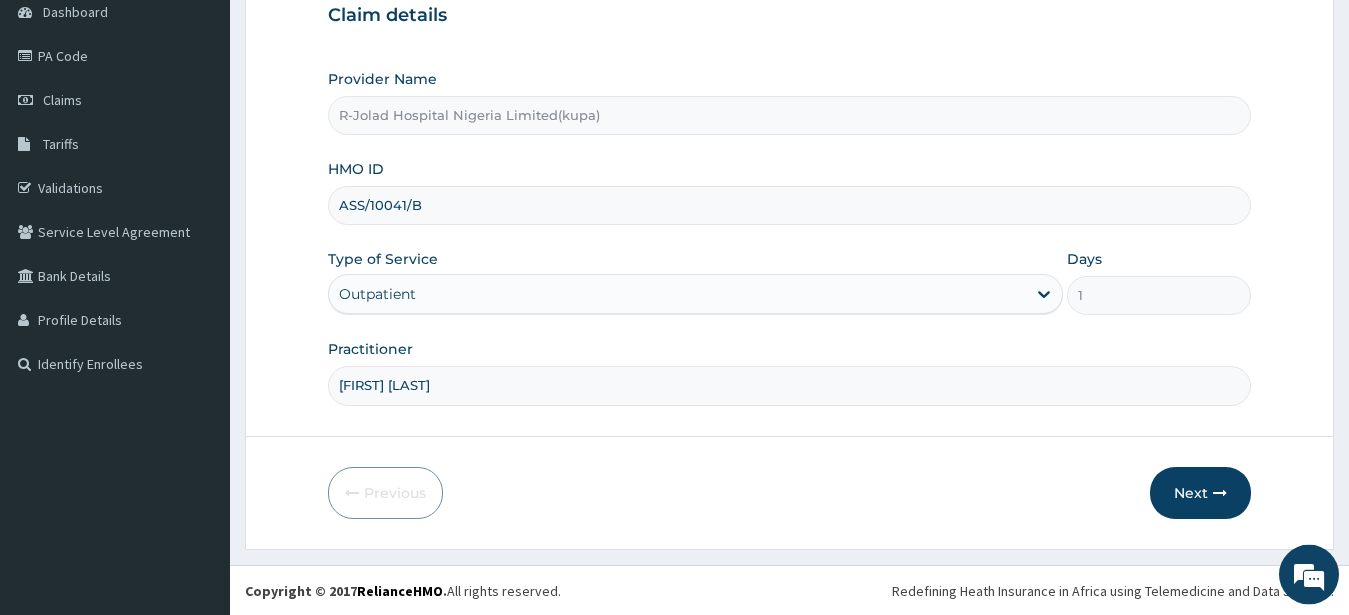 scroll, scrollTop: 207, scrollLeft: 0, axis: vertical 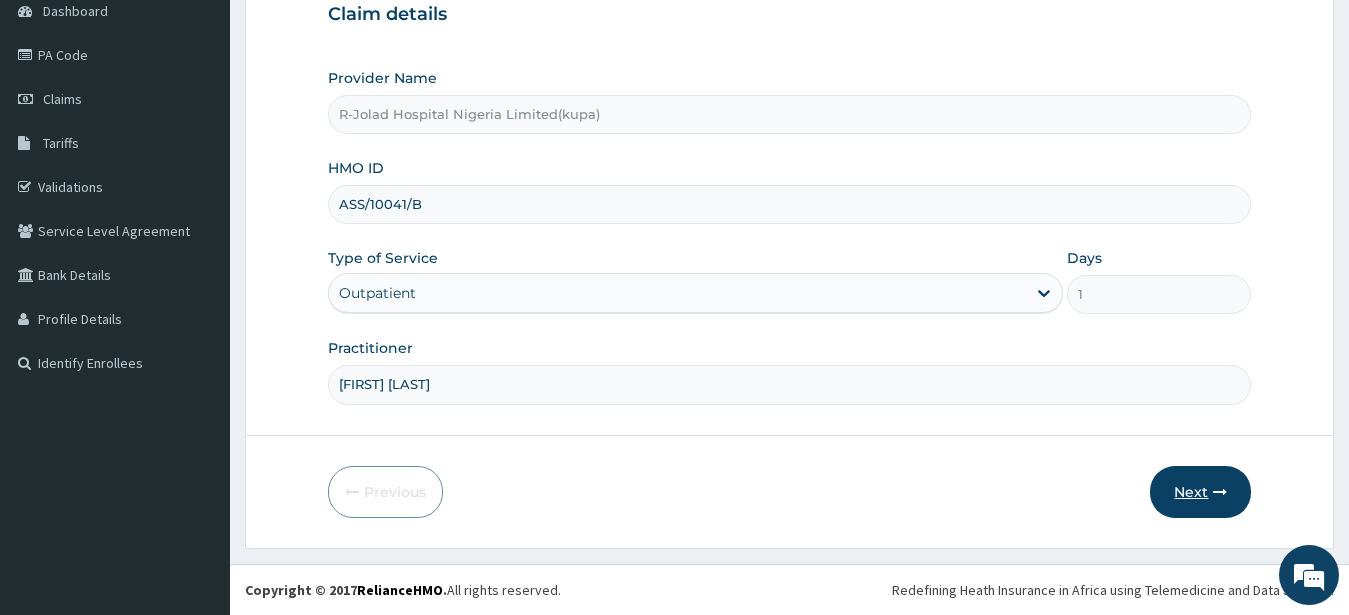 type on "ASS/10041/B" 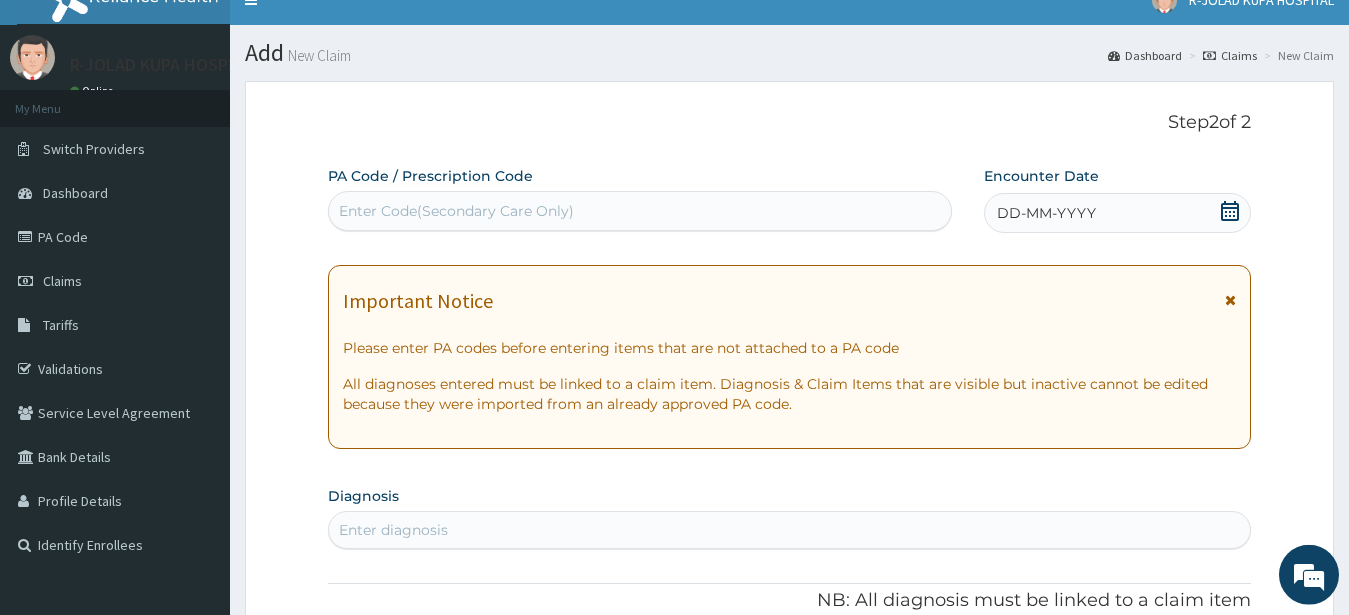 scroll, scrollTop: 0, scrollLeft: 0, axis: both 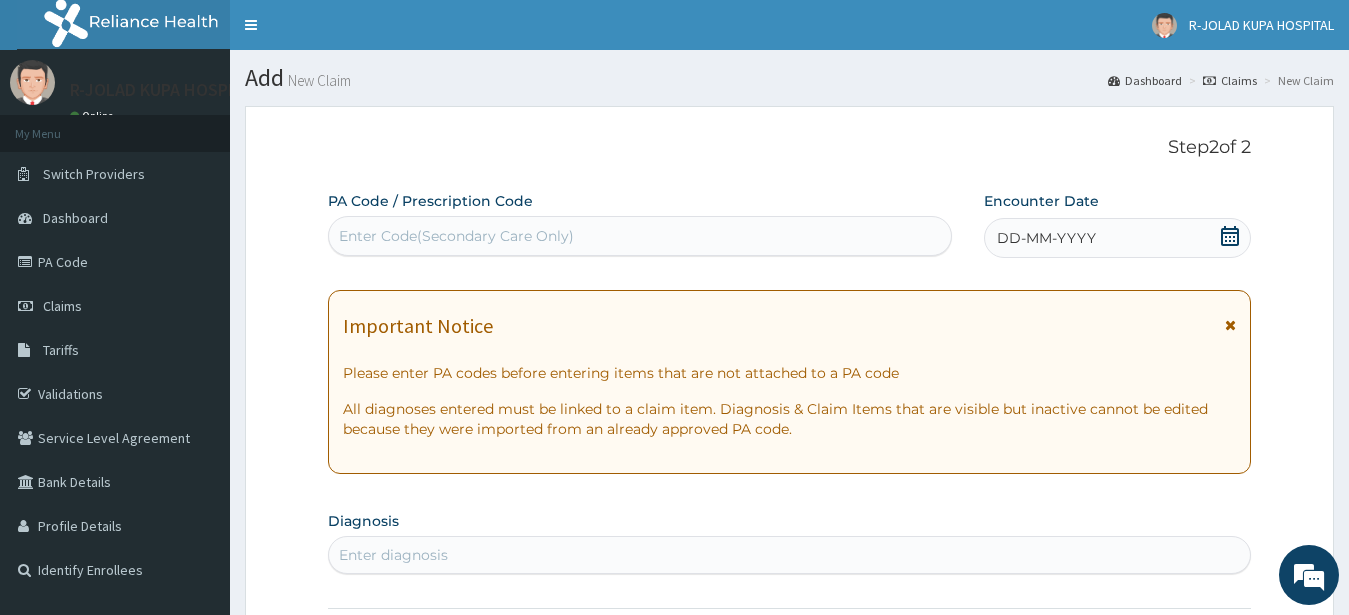 click 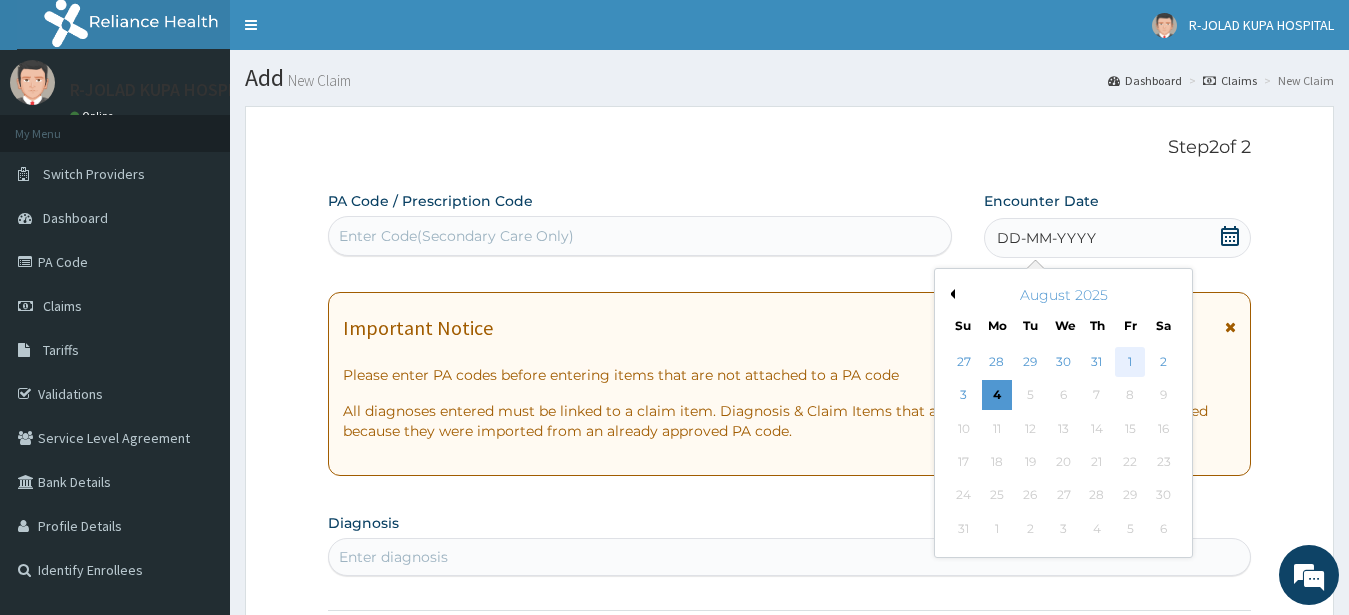 click on "1" at bounding box center (1130, 362) 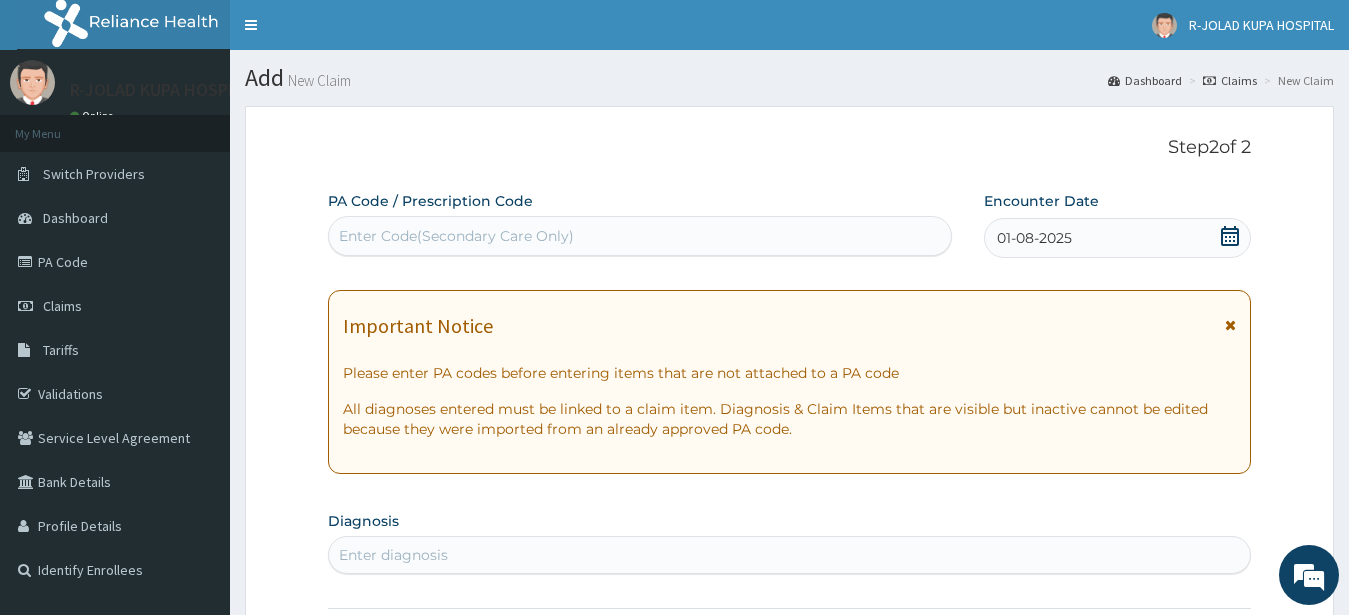 scroll, scrollTop: 408, scrollLeft: 0, axis: vertical 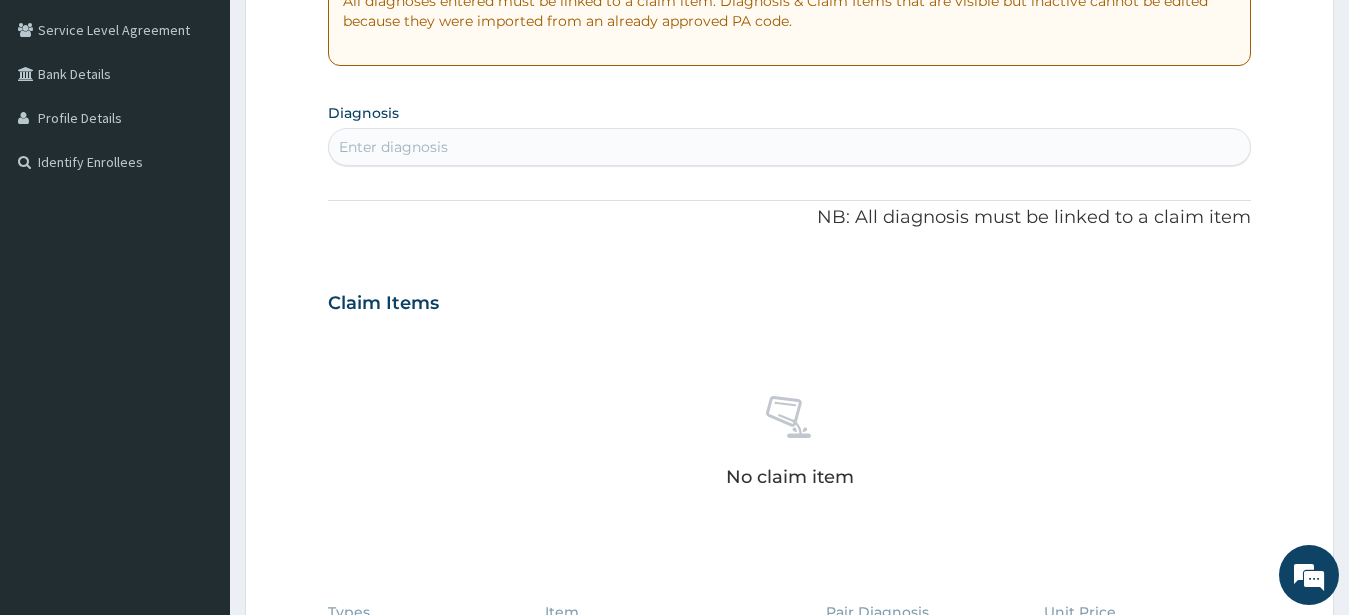 click on "Enter diagnosis" at bounding box center (393, 147) 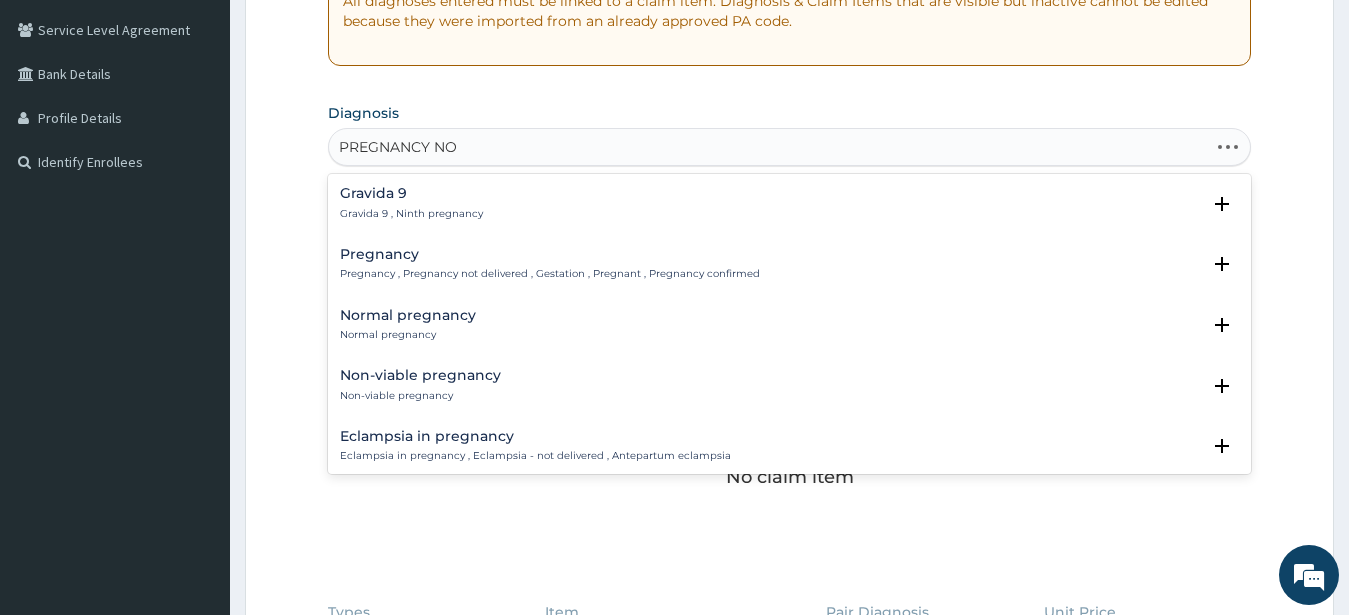 type on "PREGNANCY NOT" 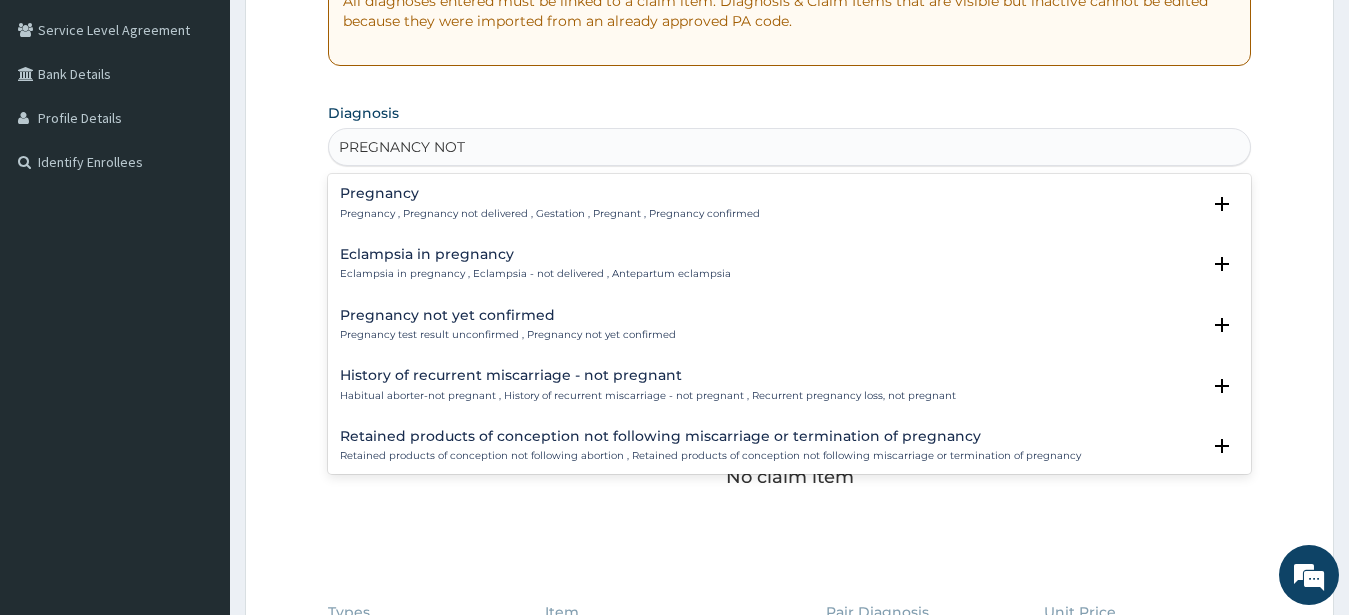 click on "Pregnancy not yet confirmed" at bounding box center (508, 315) 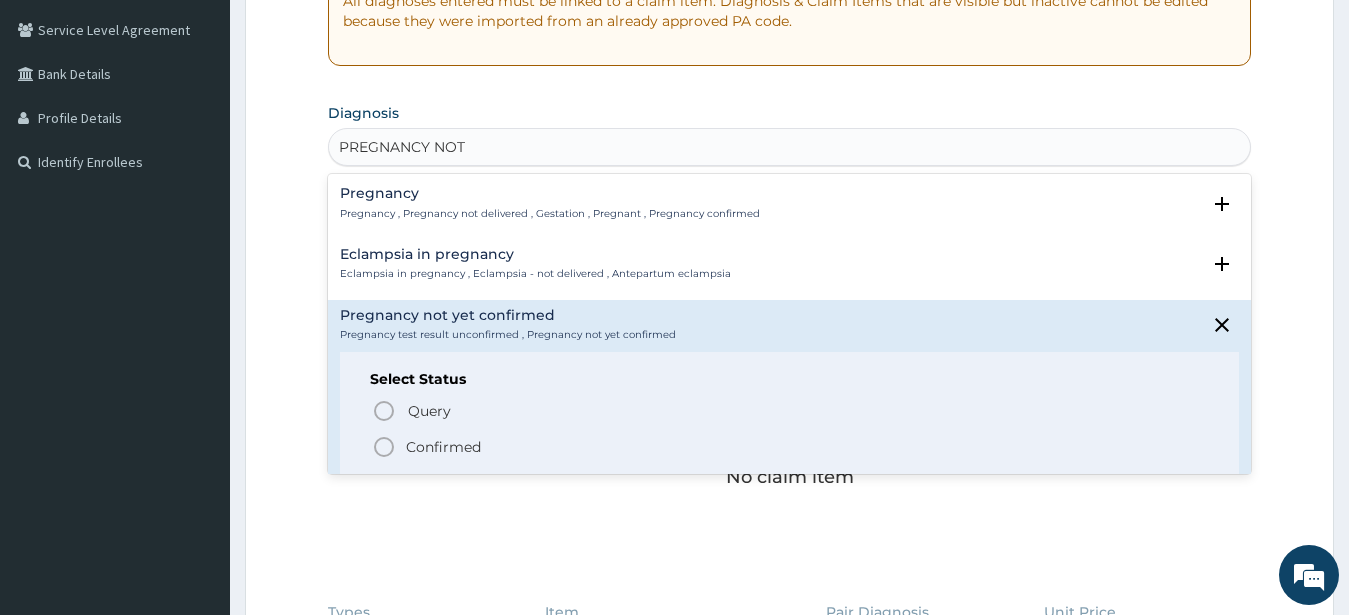 drag, startPoint x: 392, startPoint y: 445, endPoint x: 462, endPoint y: 363, distance: 107.81466 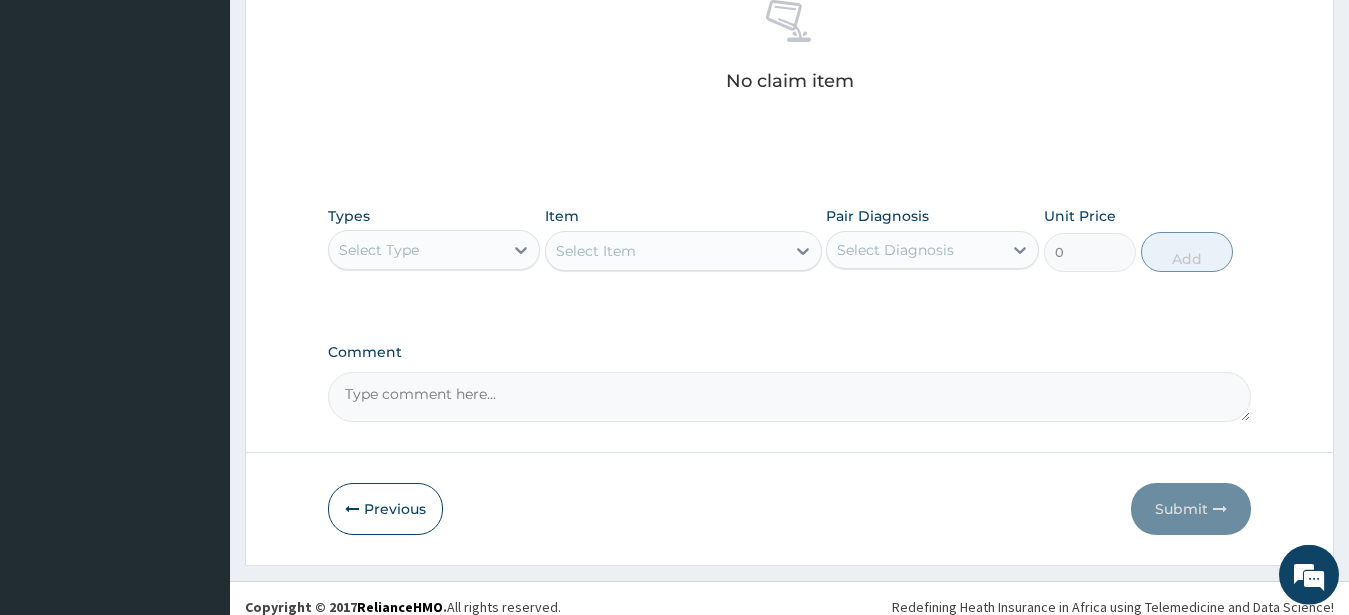 scroll, scrollTop: 816, scrollLeft: 0, axis: vertical 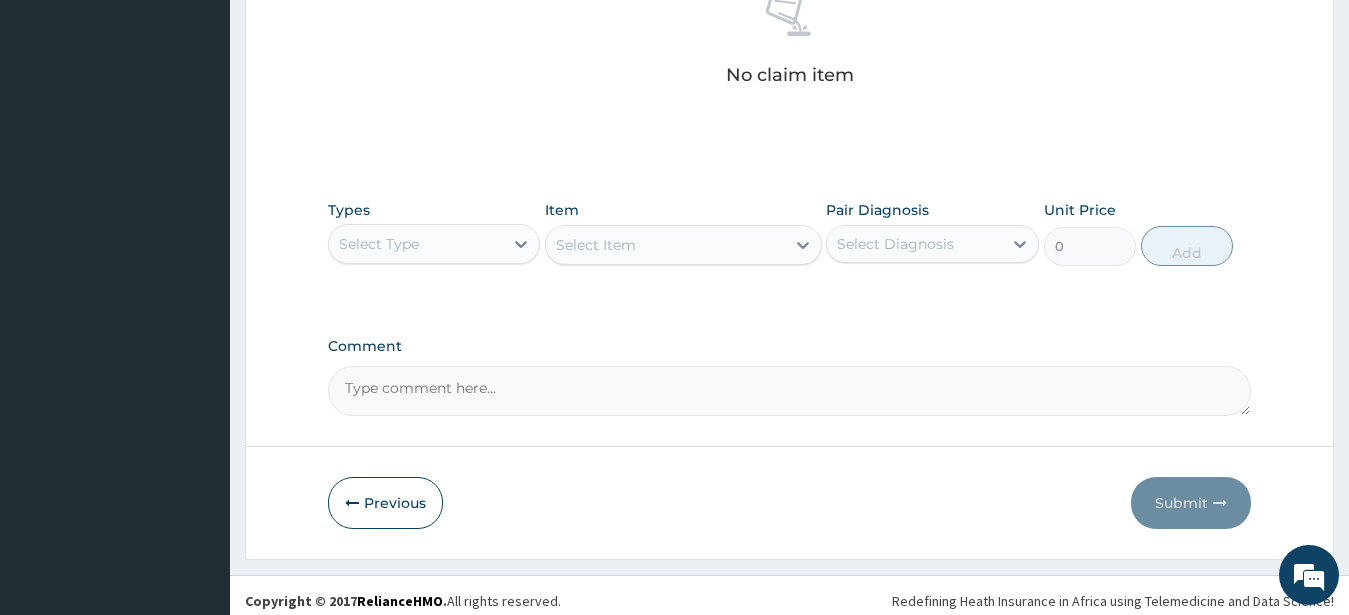 click on "Select Type" at bounding box center [379, 244] 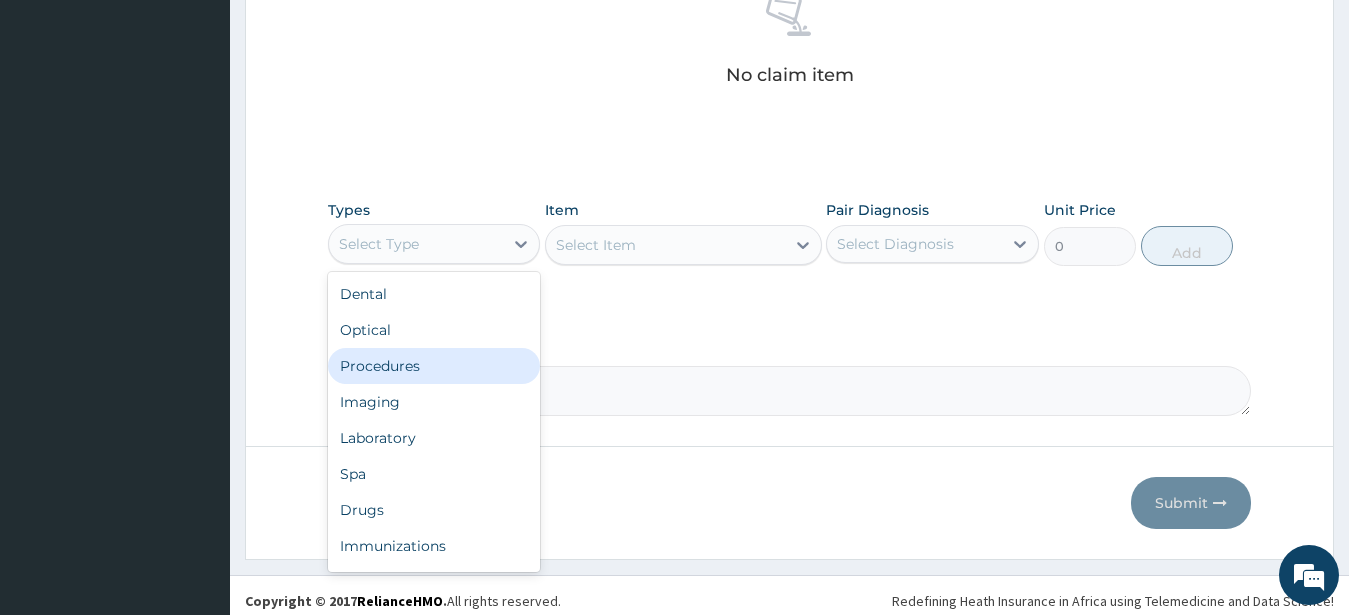 click on "Procedures" at bounding box center [434, 366] 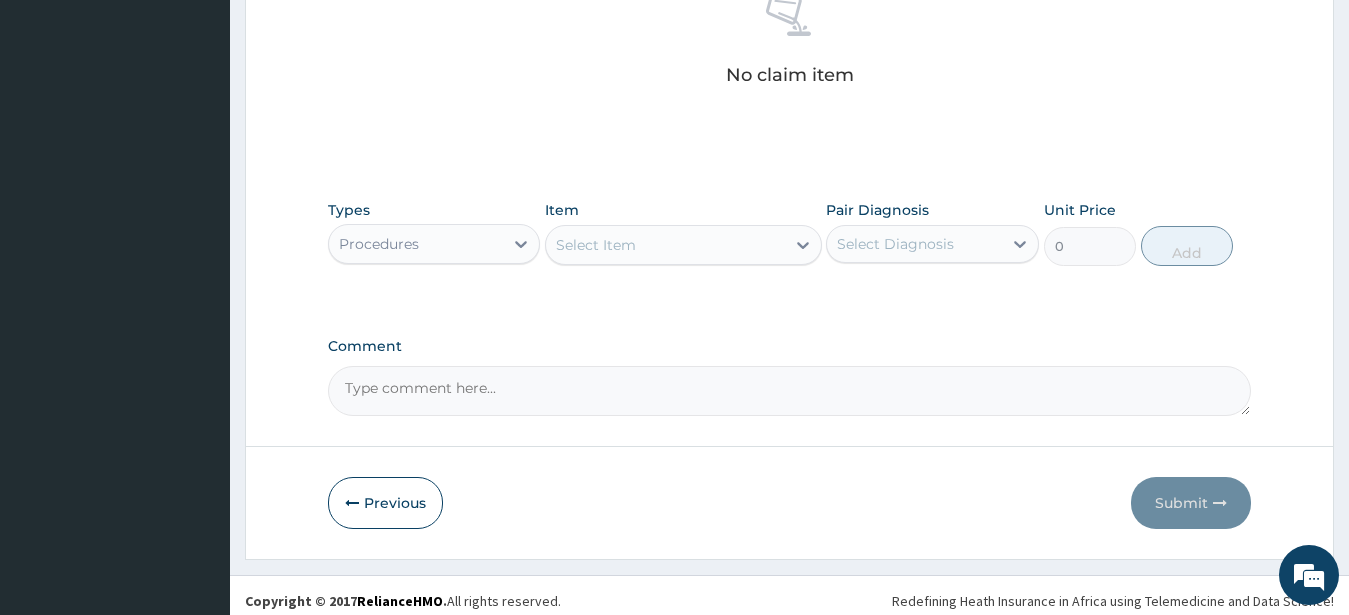 click on "Select Item" at bounding box center [596, 245] 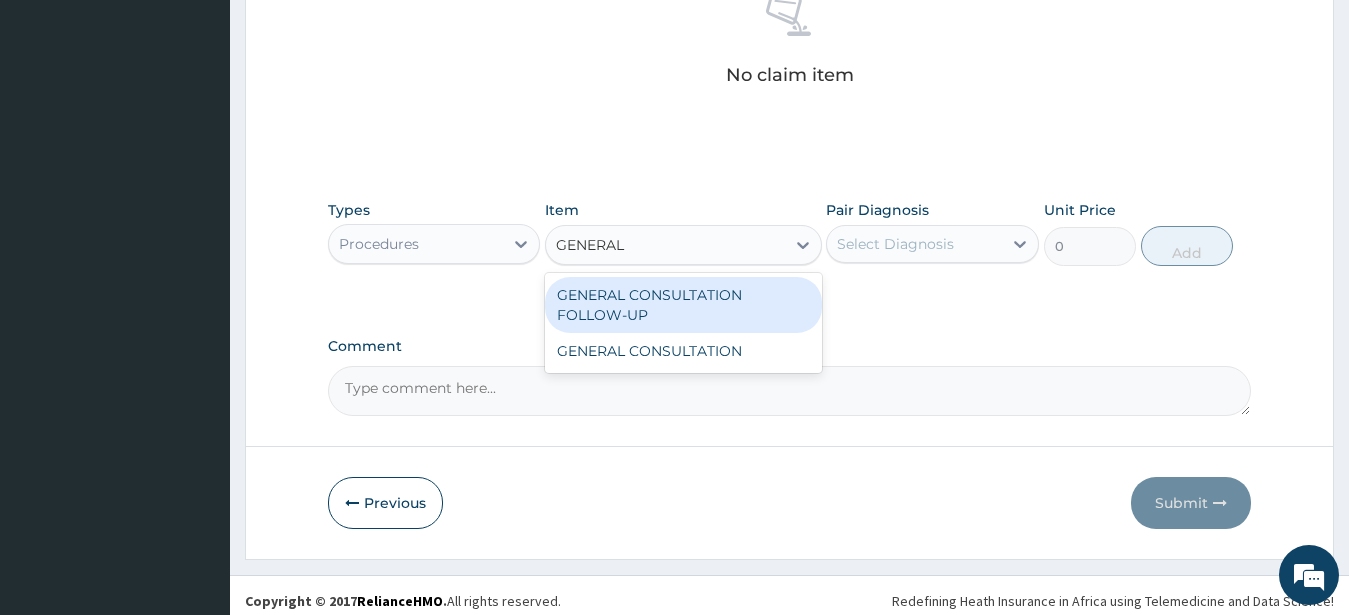 type on "GENERAL C" 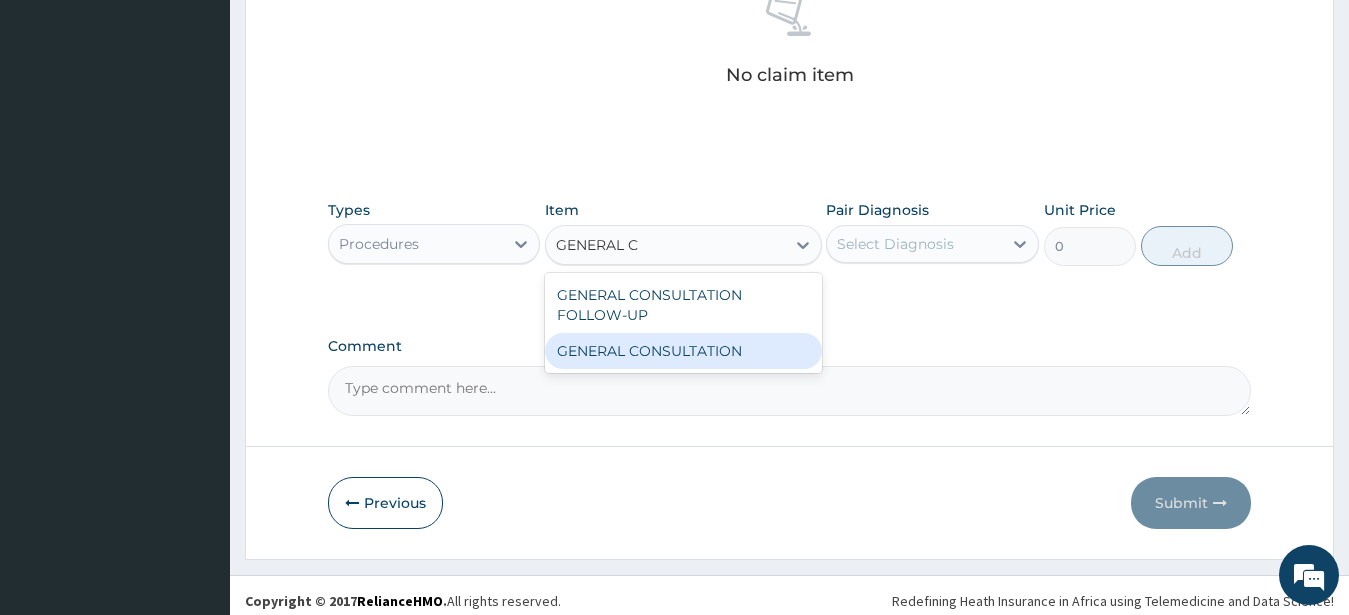click on "GENERAL CONSULTATION" at bounding box center (683, 351) 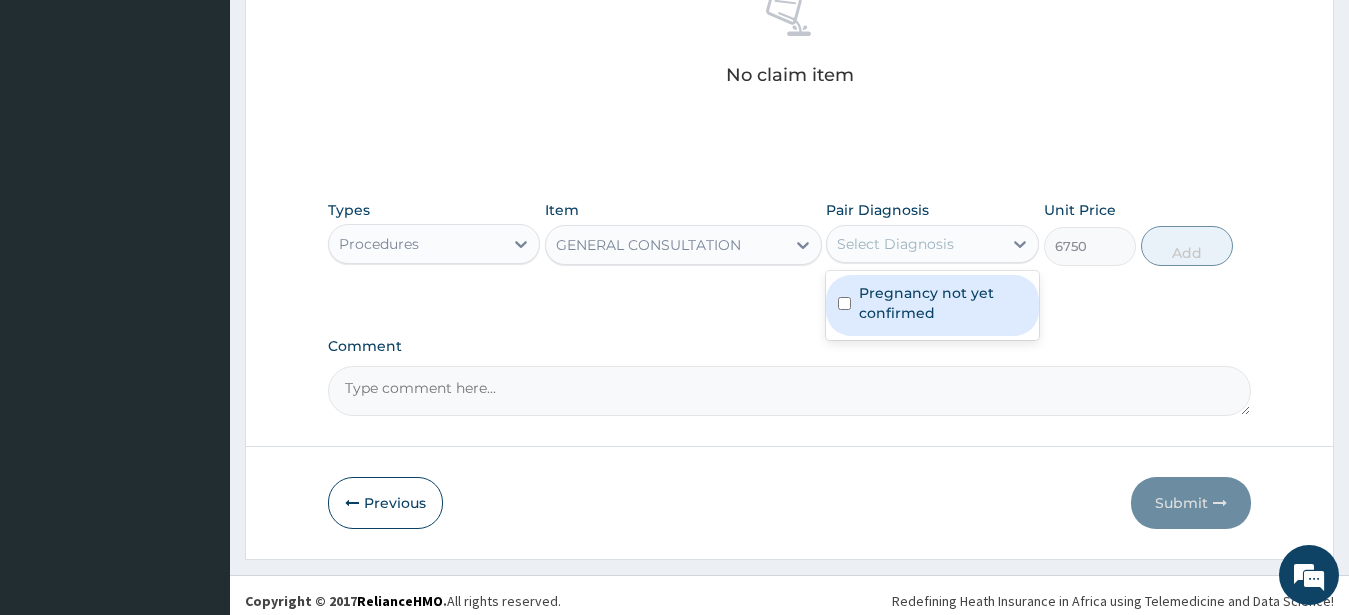 click on "Select Diagnosis" at bounding box center (895, 244) 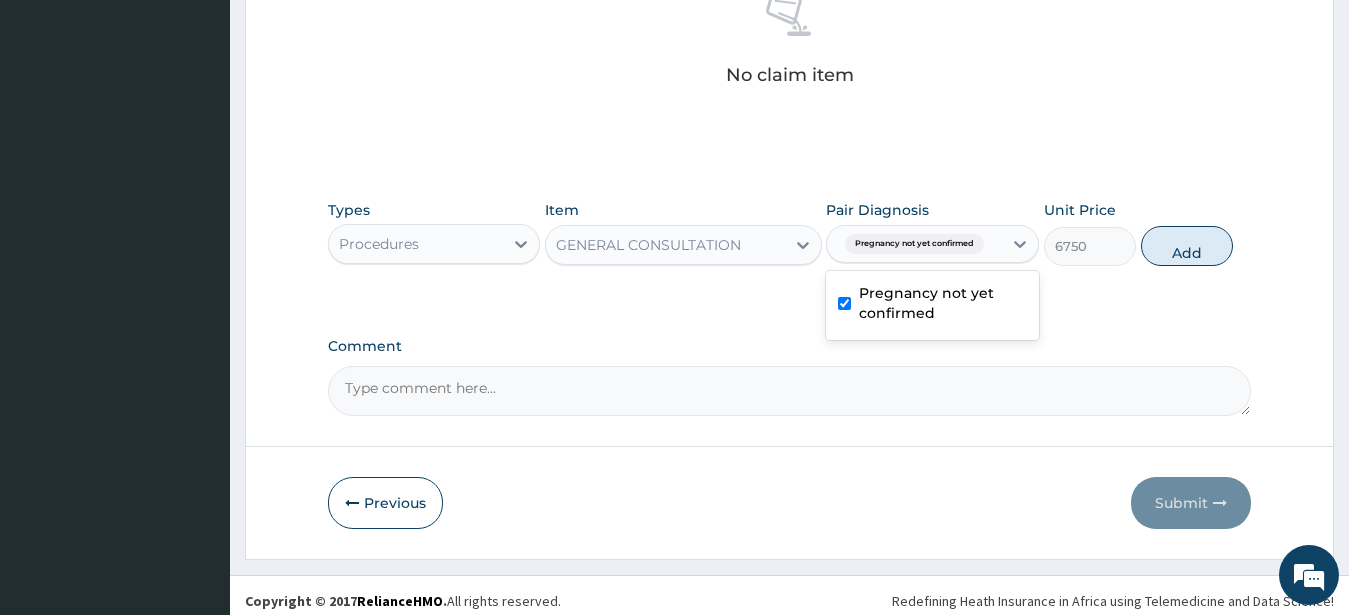 checkbox on "true" 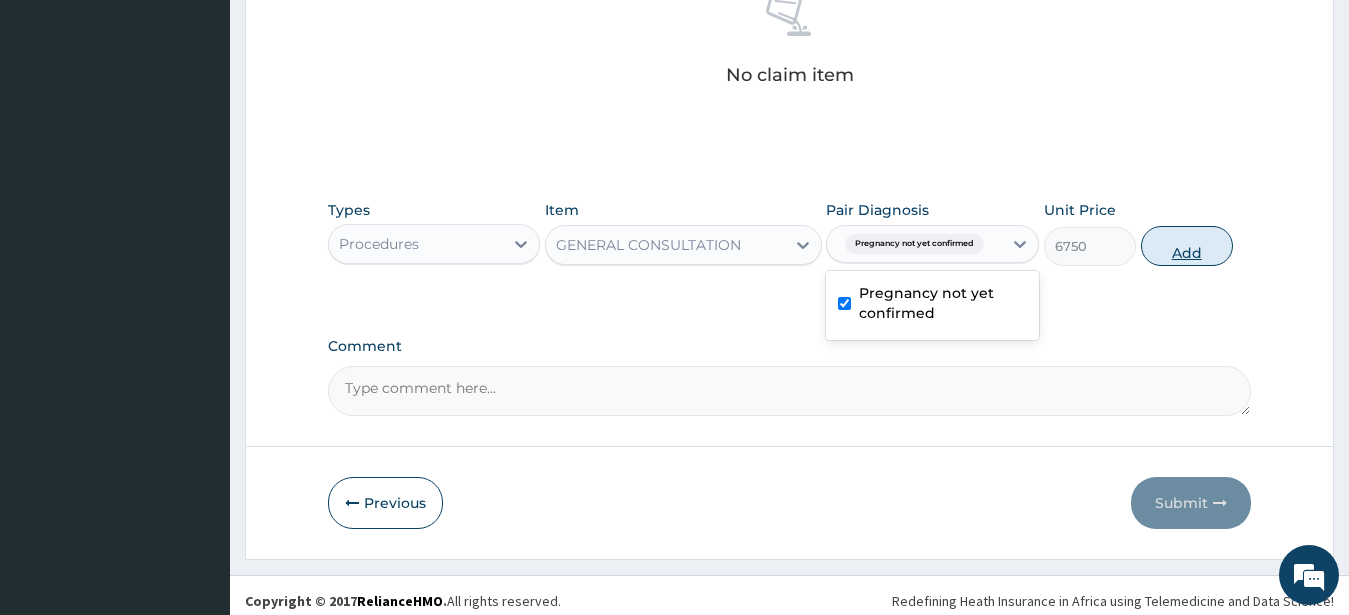 click on "Add" at bounding box center (1187, 246) 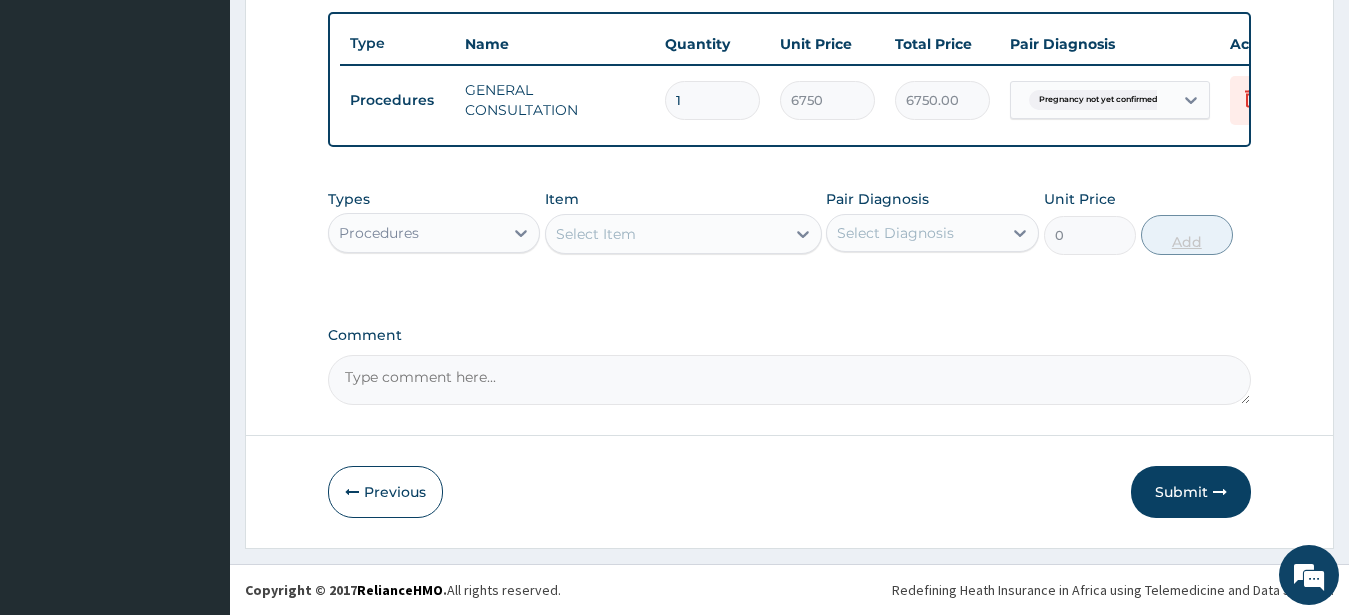 scroll, scrollTop: 749, scrollLeft: 0, axis: vertical 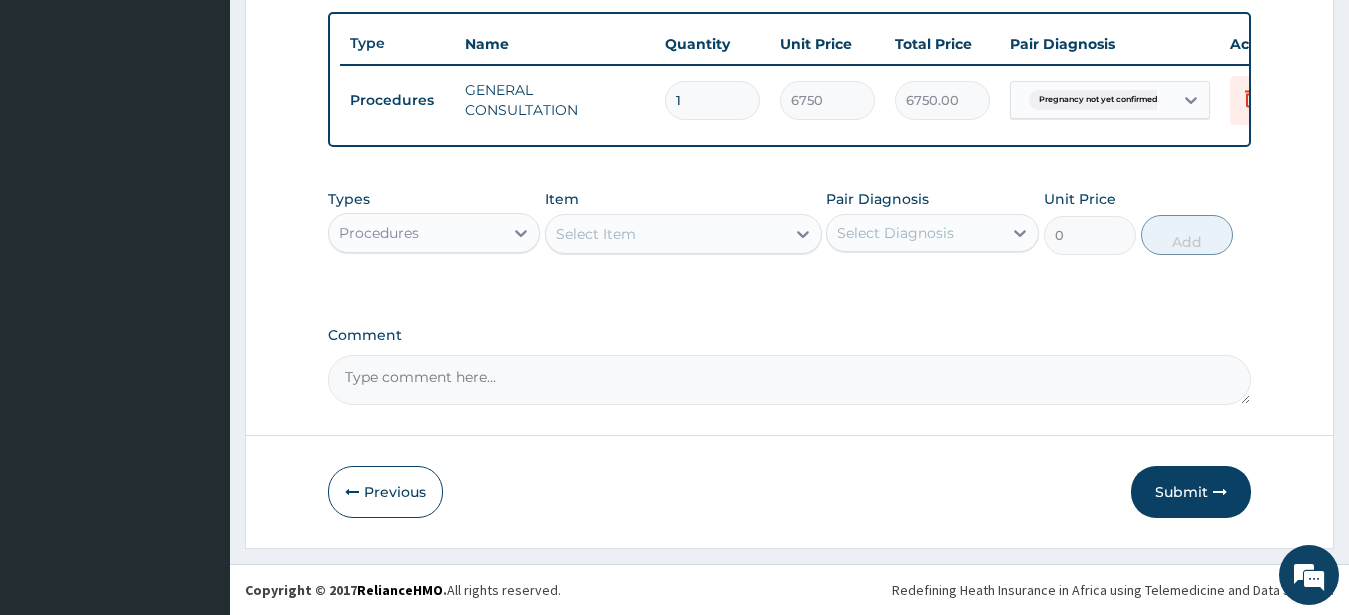 click on "Procedures" at bounding box center [416, 233] 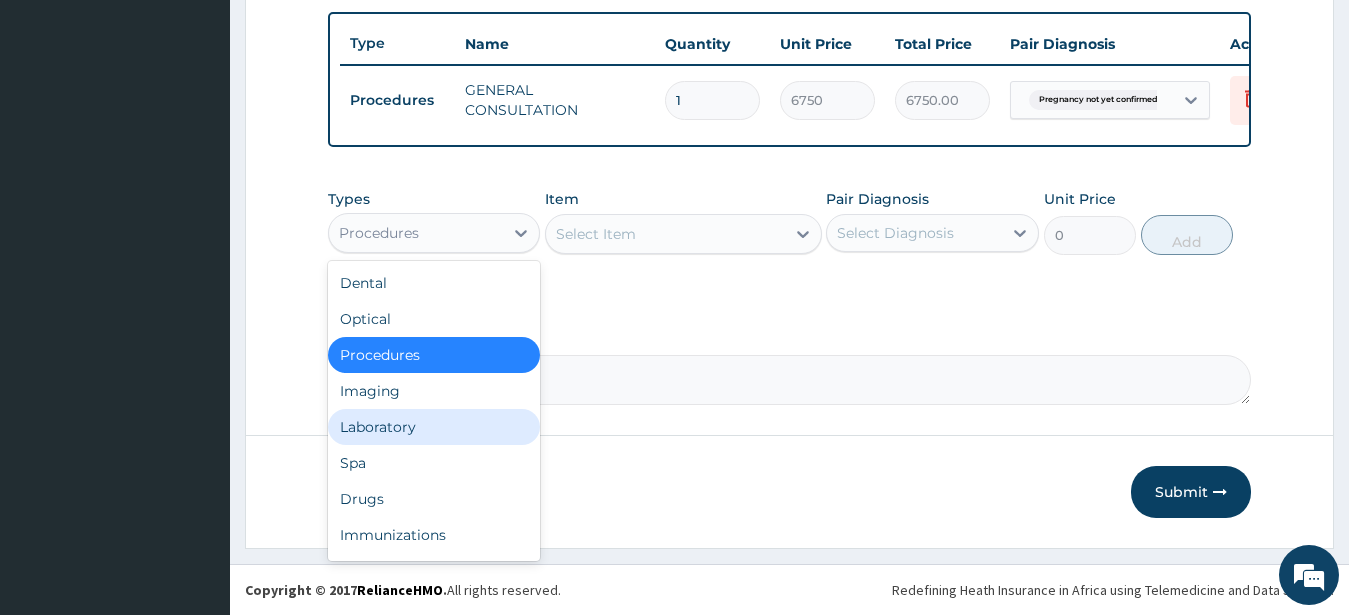 click on "Laboratory" at bounding box center (434, 427) 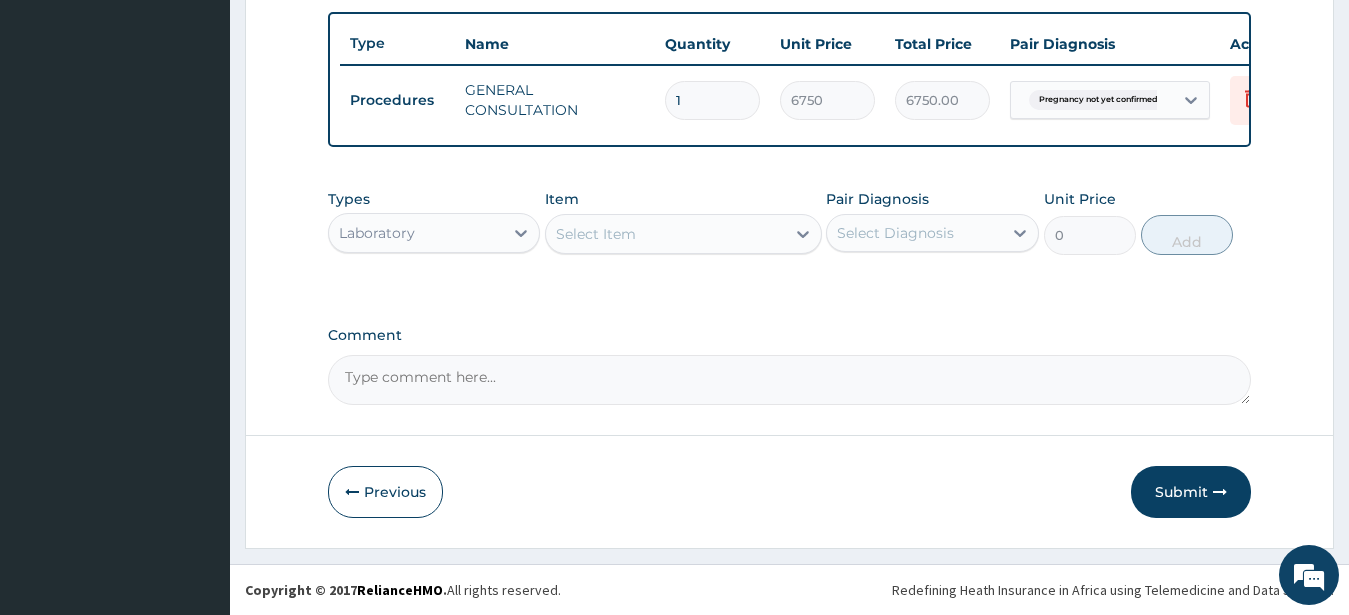 drag, startPoint x: 357, startPoint y: 230, endPoint x: 379, endPoint y: 199, distance: 38.013157 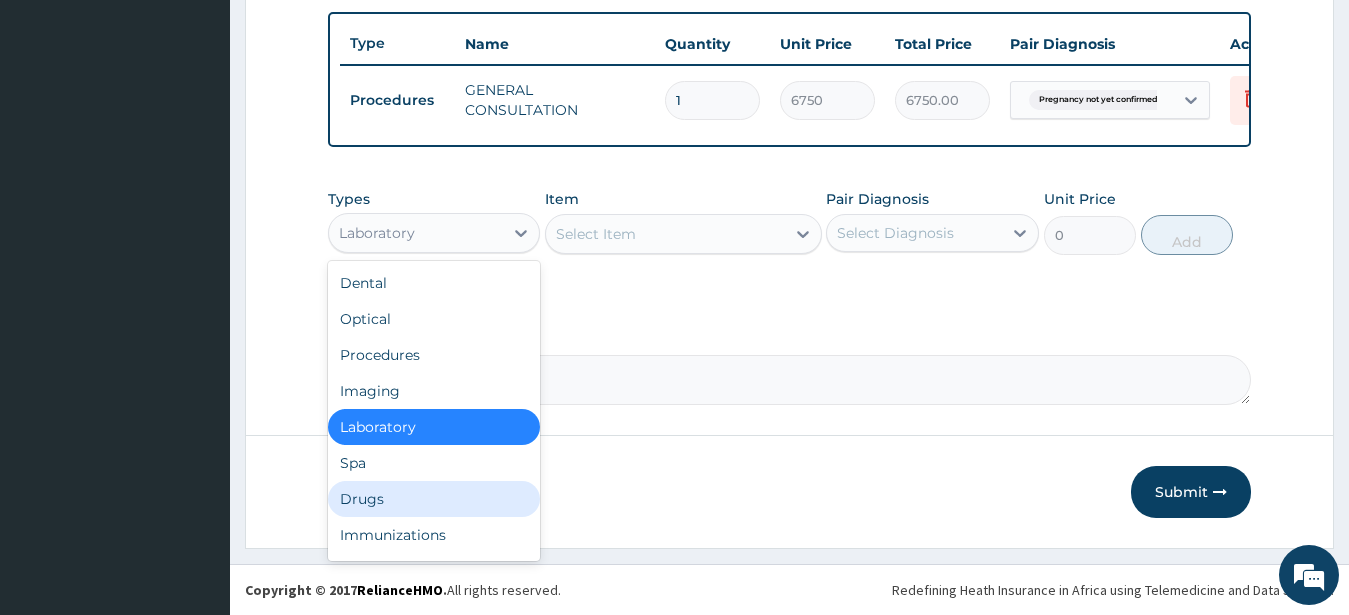 drag, startPoint x: 370, startPoint y: 501, endPoint x: 370, endPoint y: 484, distance: 17 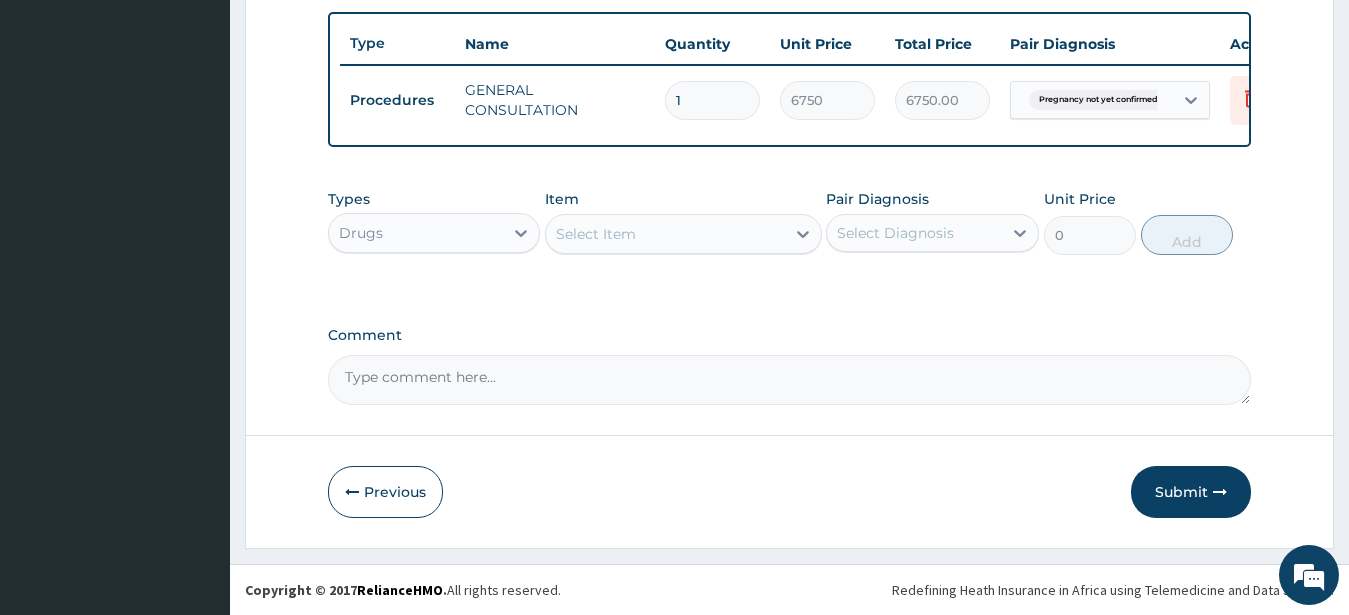 click on "Select Item" at bounding box center [596, 234] 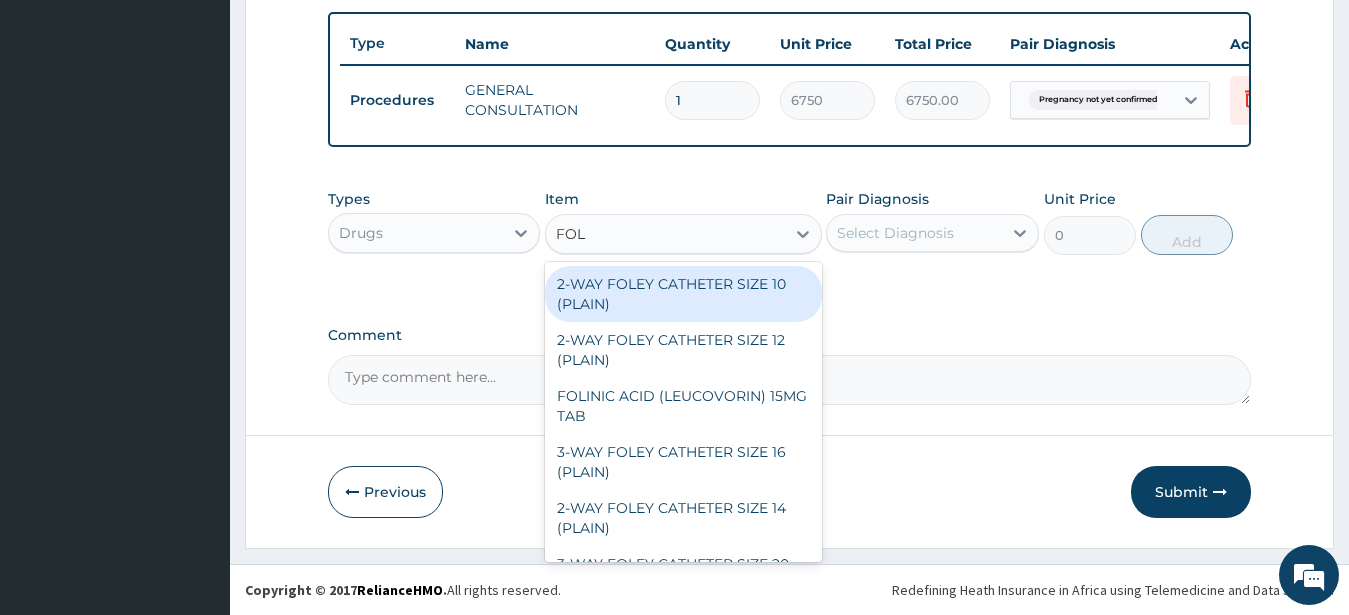 type on "FOLI" 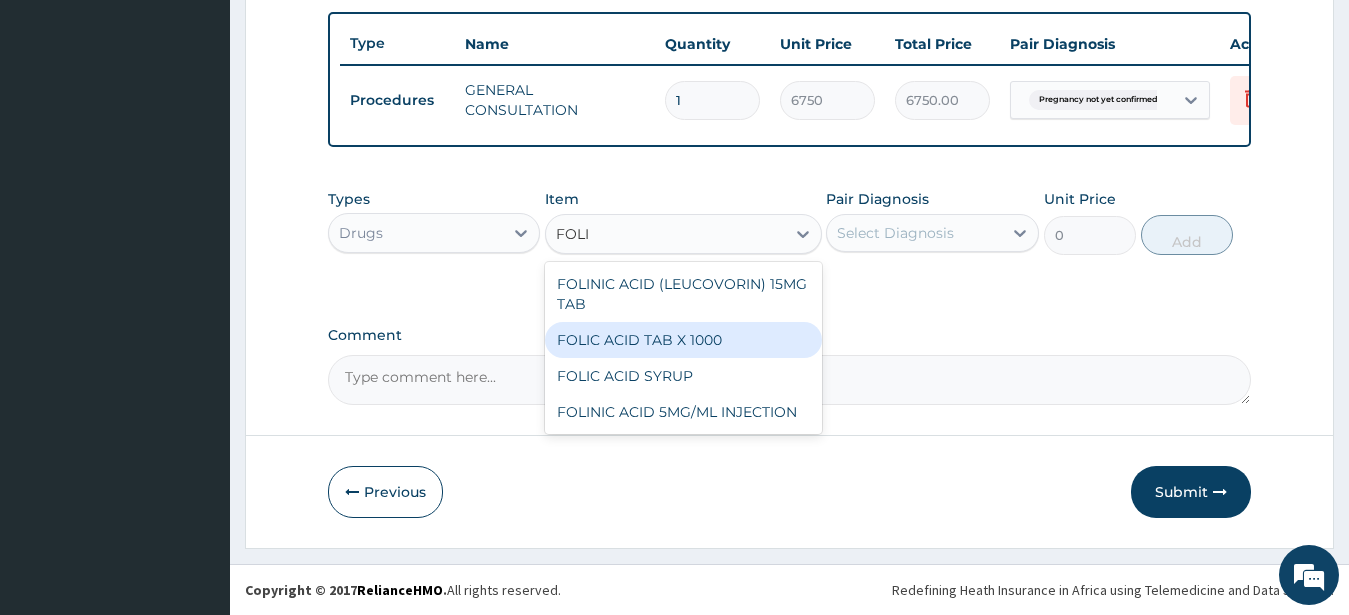 drag, startPoint x: 666, startPoint y: 344, endPoint x: 652, endPoint y: 339, distance: 14.866069 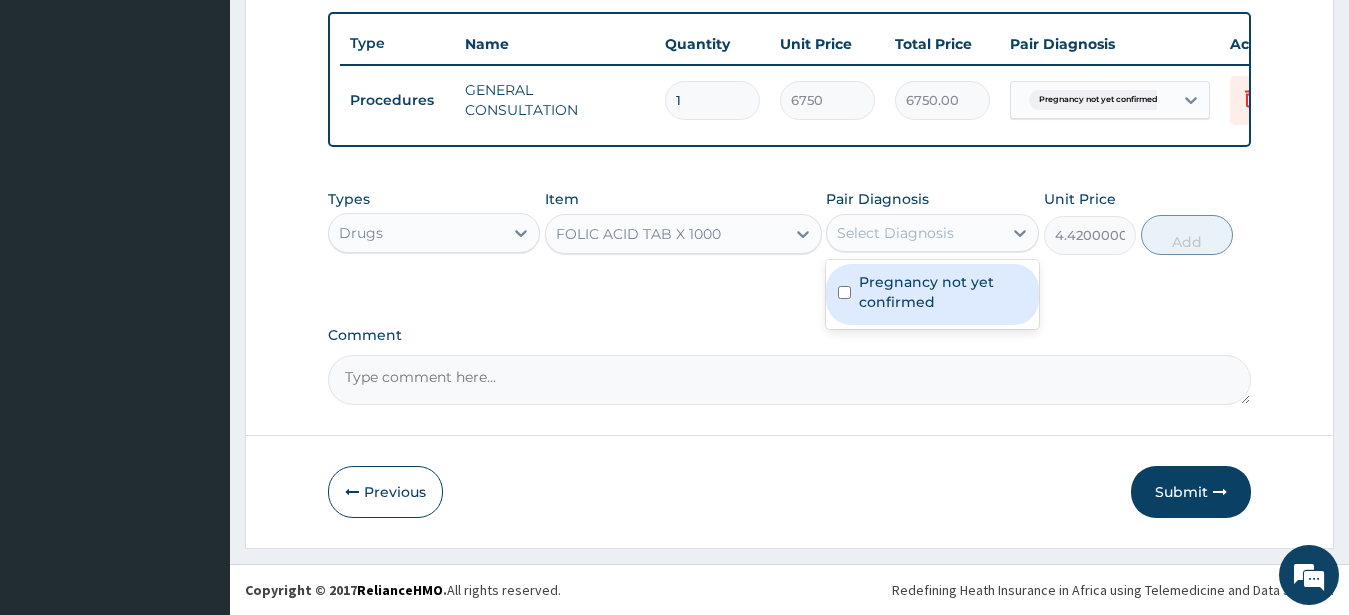 drag, startPoint x: 890, startPoint y: 236, endPoint x: 900, endPoint y: 280, distance: 45.122055 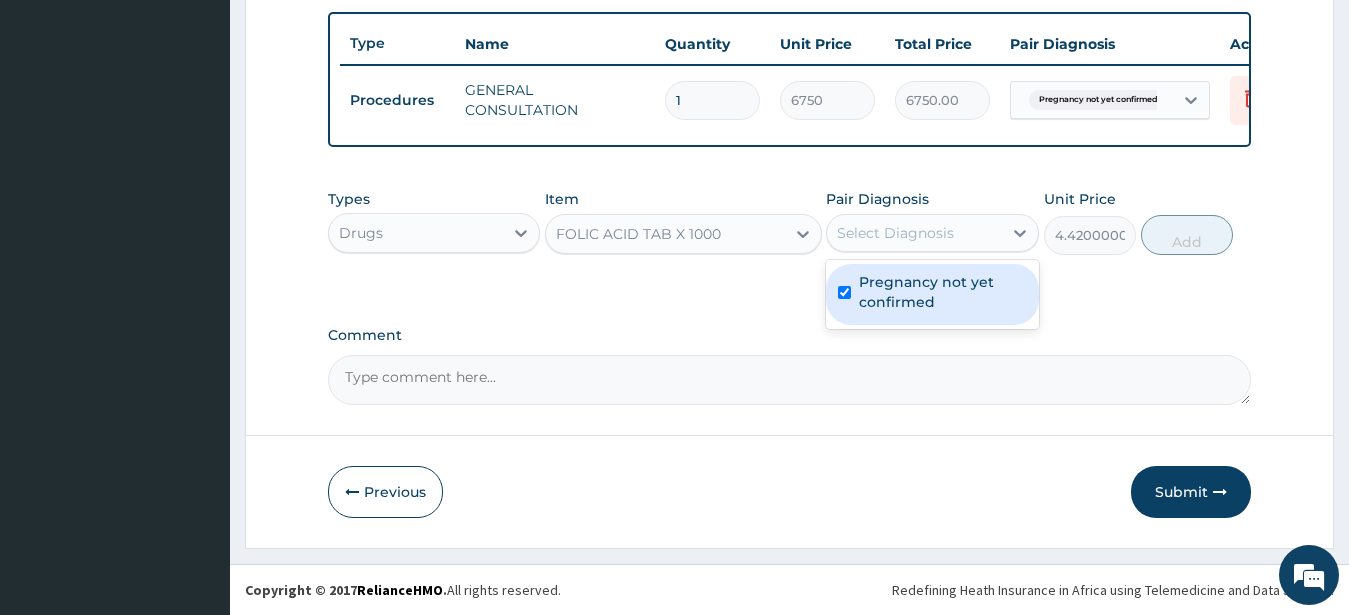 checkbox on "true" 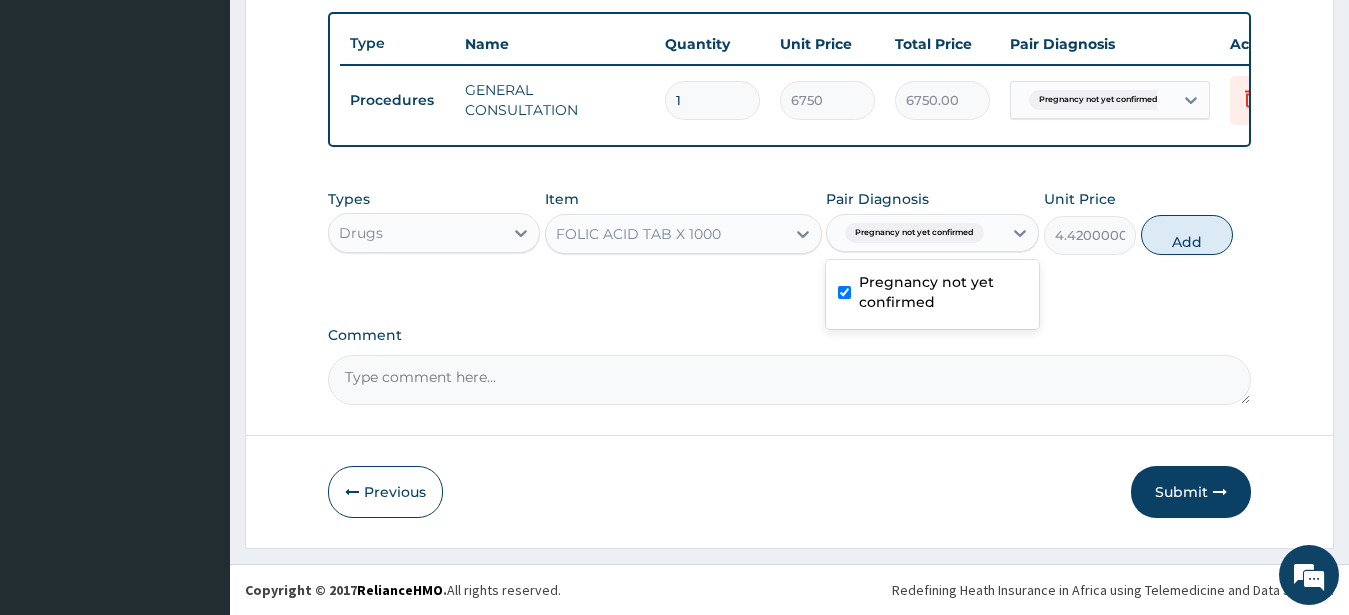 click on "Add" at bounding box center [1187, 235] 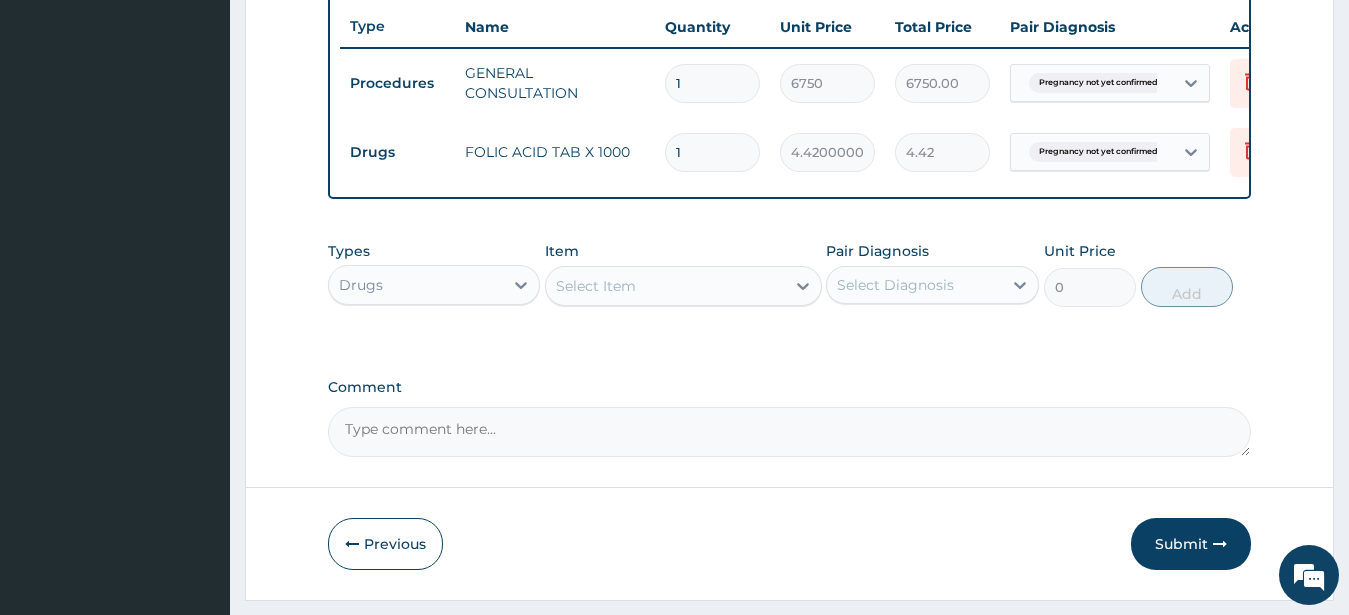 click on "1" at bounding box center [712, 152] 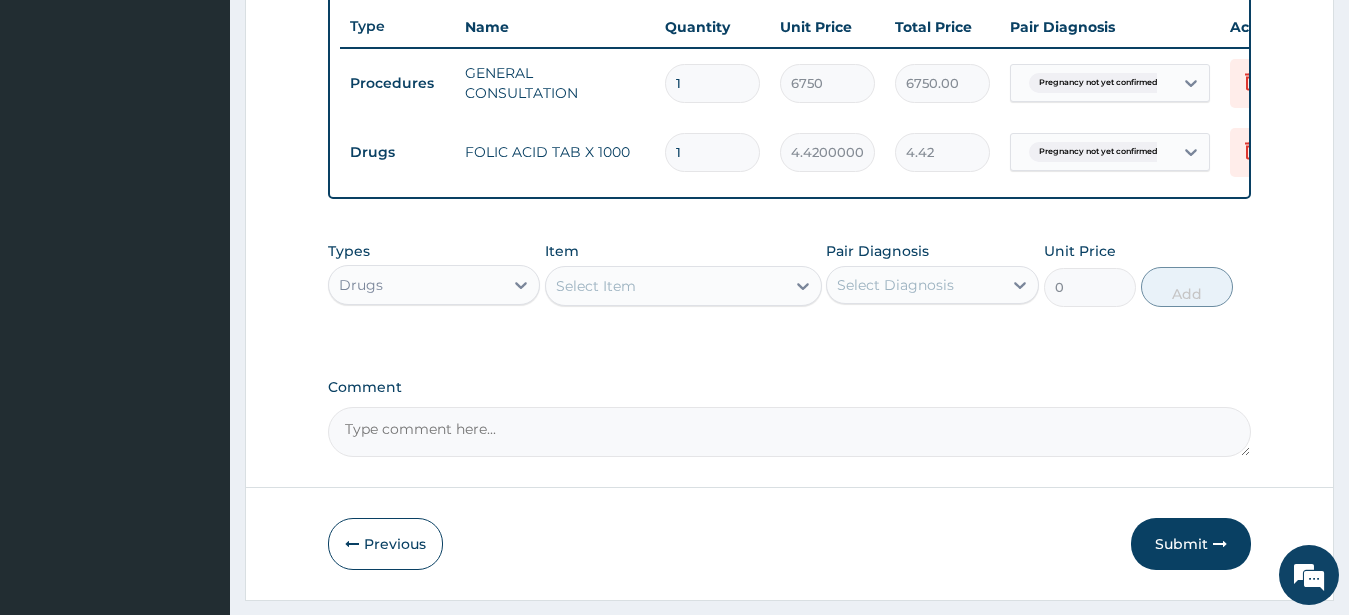 type on "14" 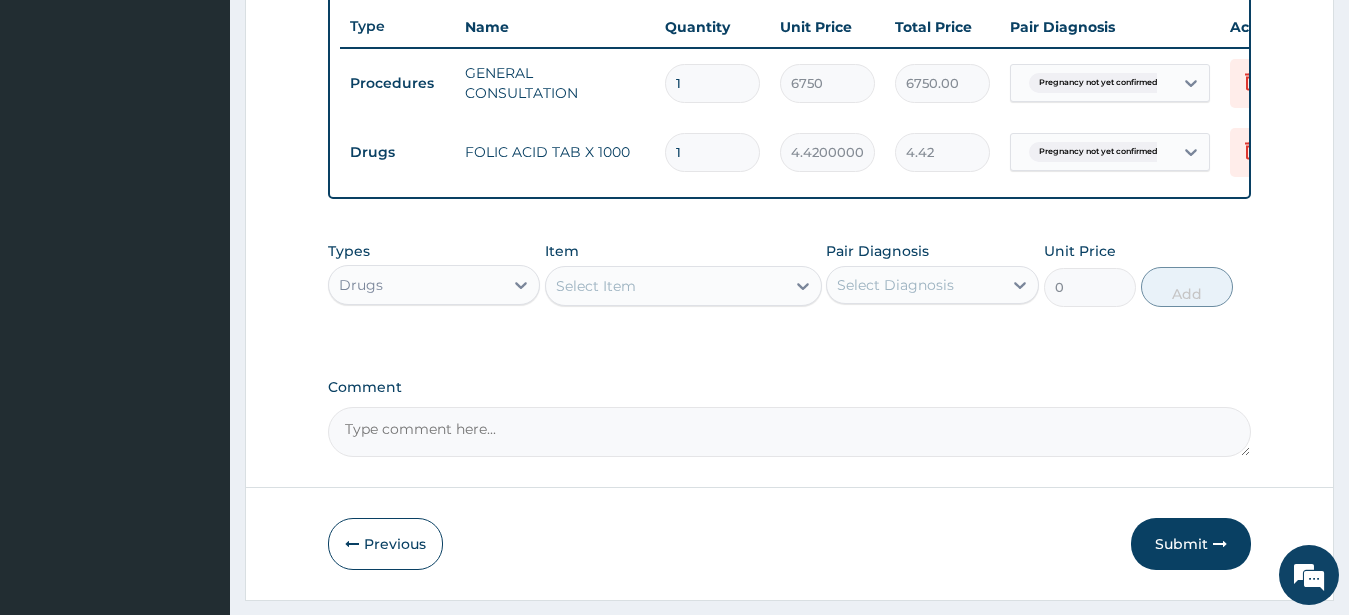 type on "61.88" 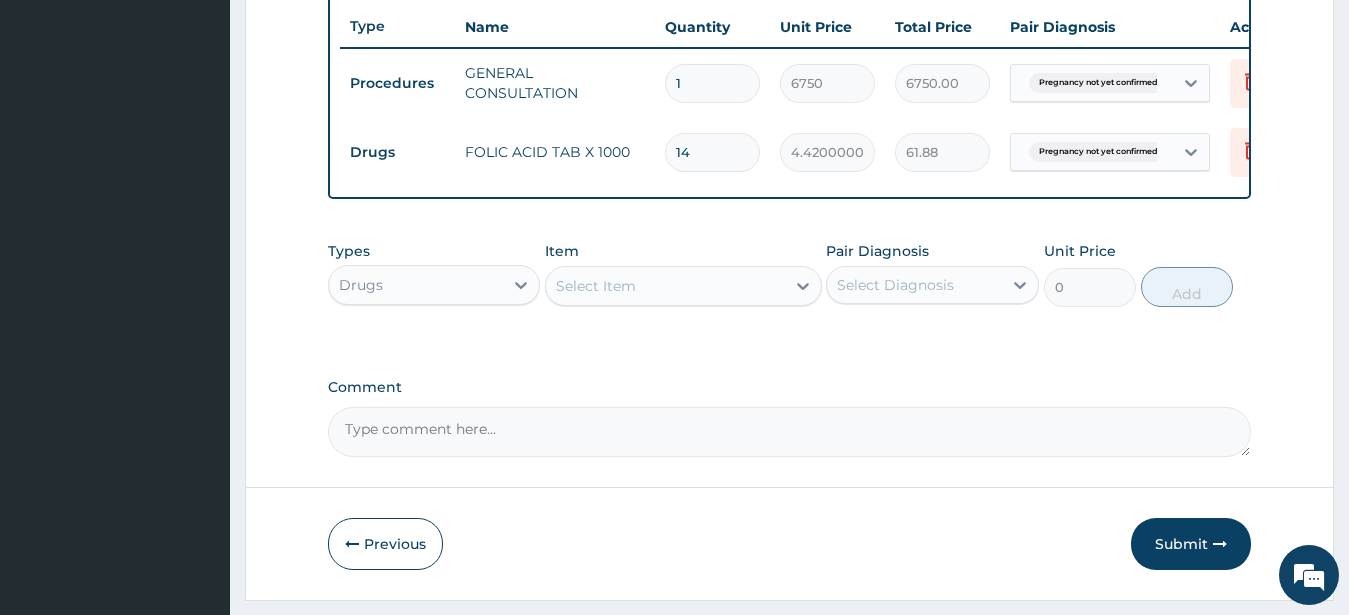 type on "14" 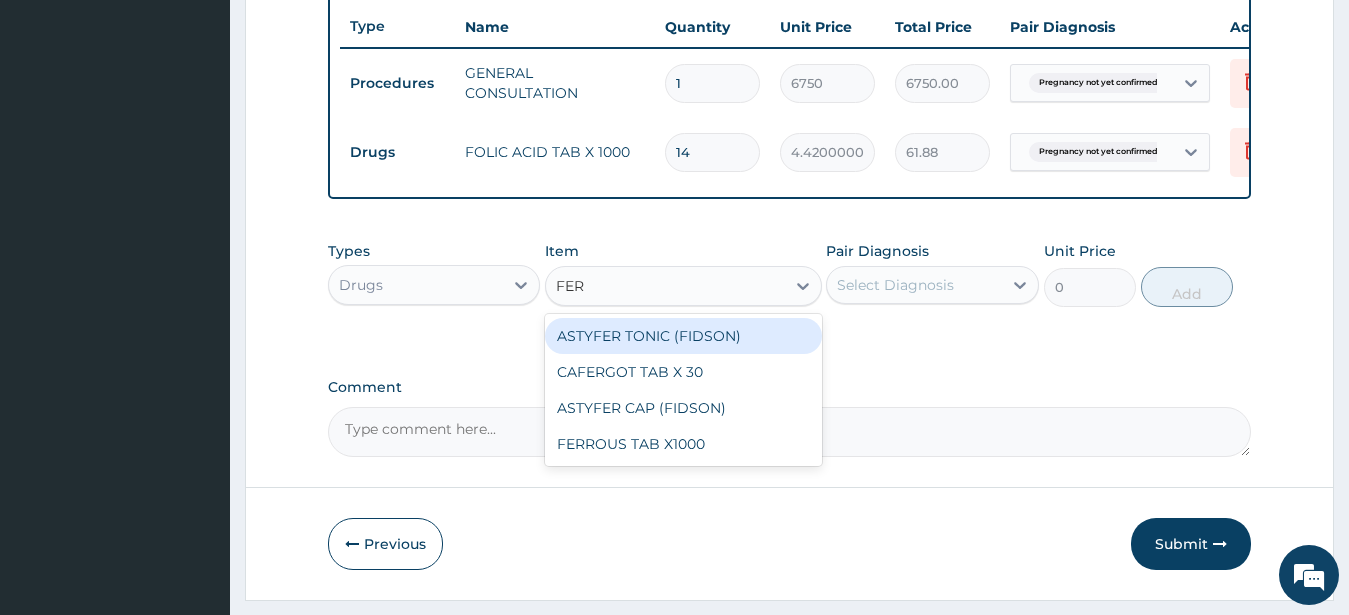 type on "FERR" 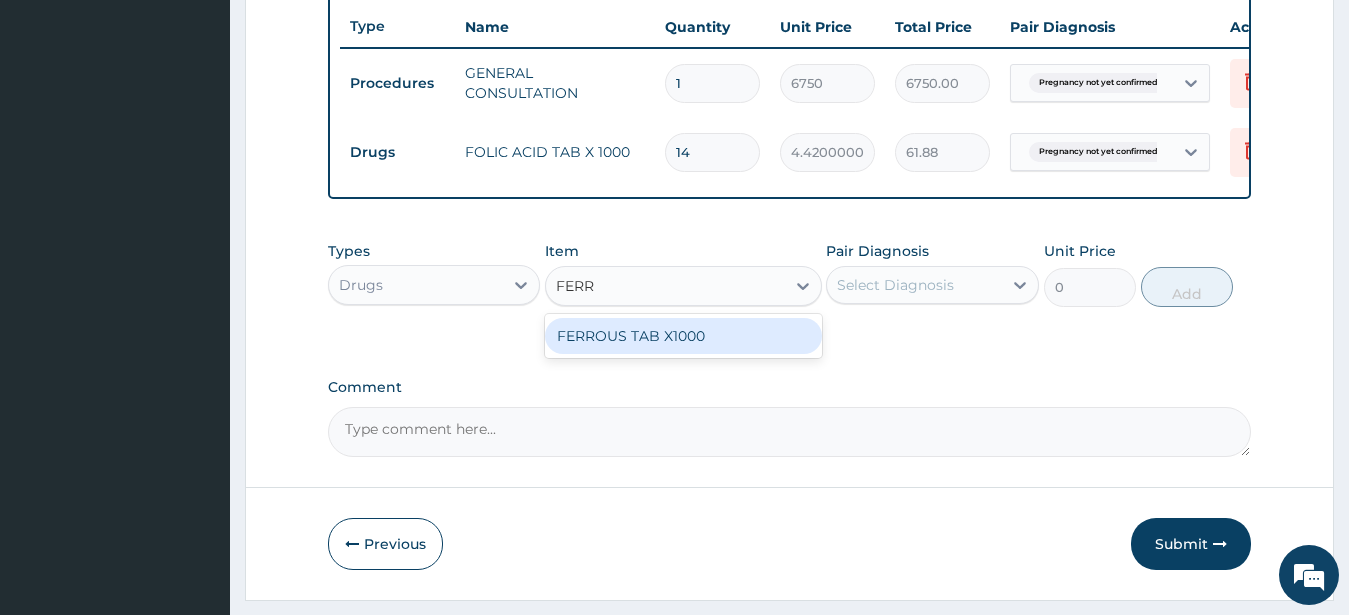 click on "FERROUS TAB X1000" at bounding box center (683, 336) 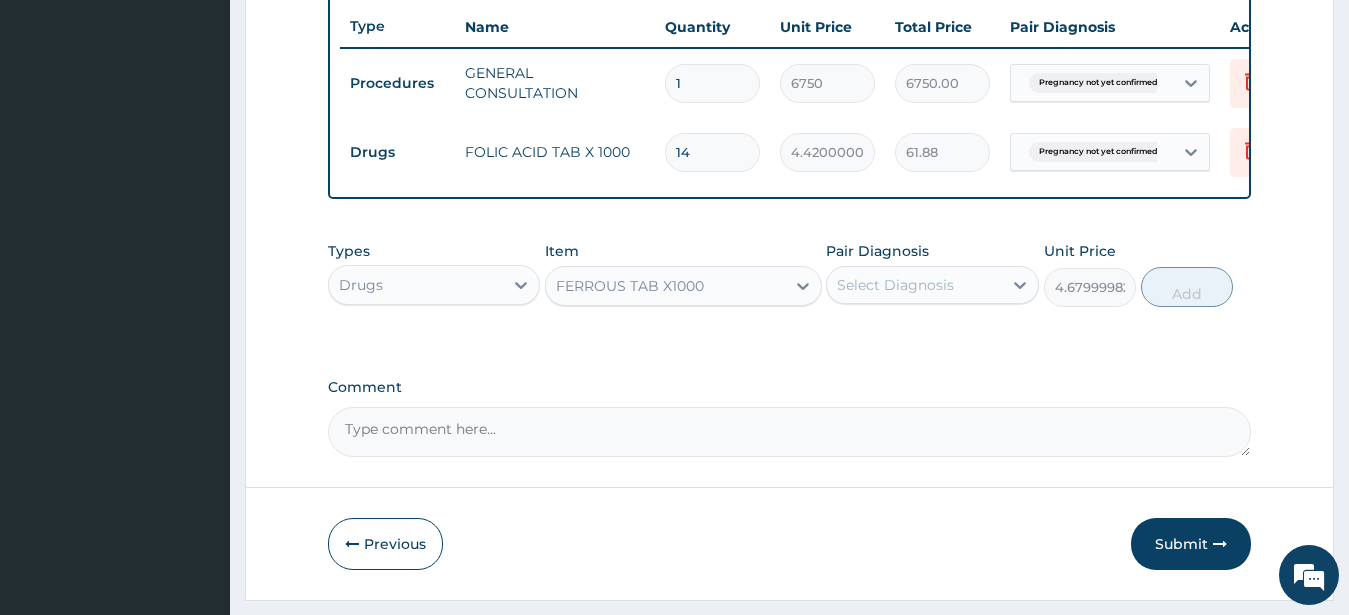 drag, startPoint x: 895, startPoint y: 281, endPoint x: 896, endPoint y: 292, distance: 11.045361 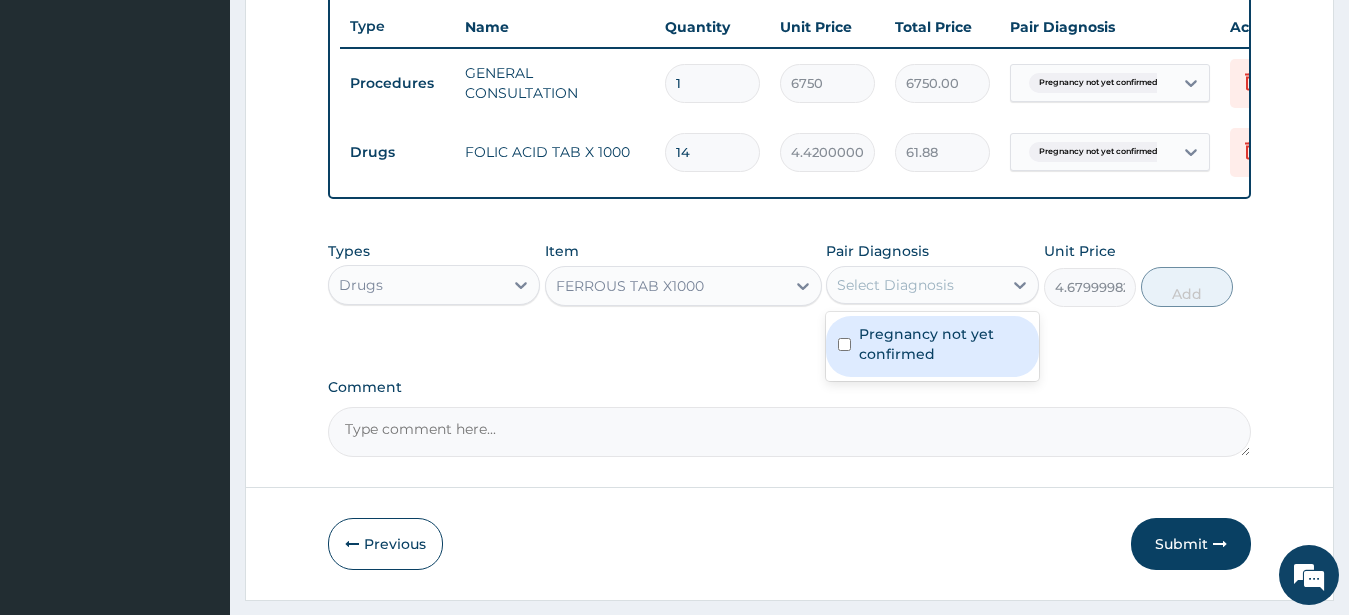 drag, startPoint x: 896, startPoint y: 302, endPoint x: 910, endPoint y: 327, distance: 28.653097 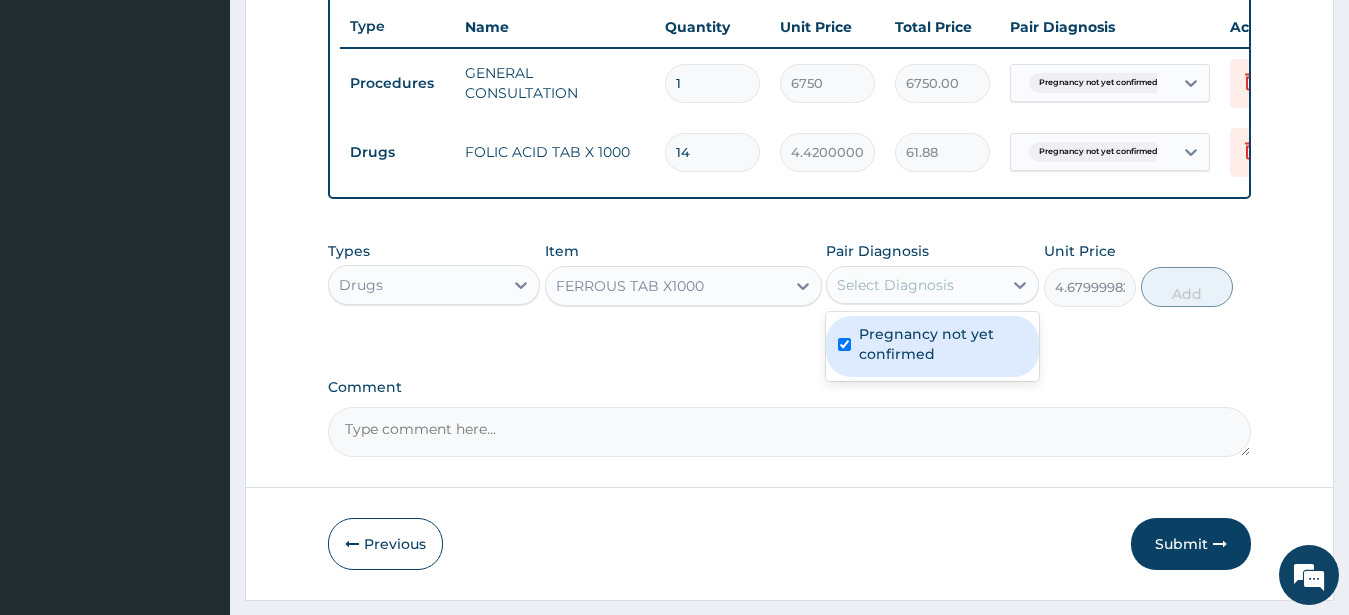 checkbox on "true" 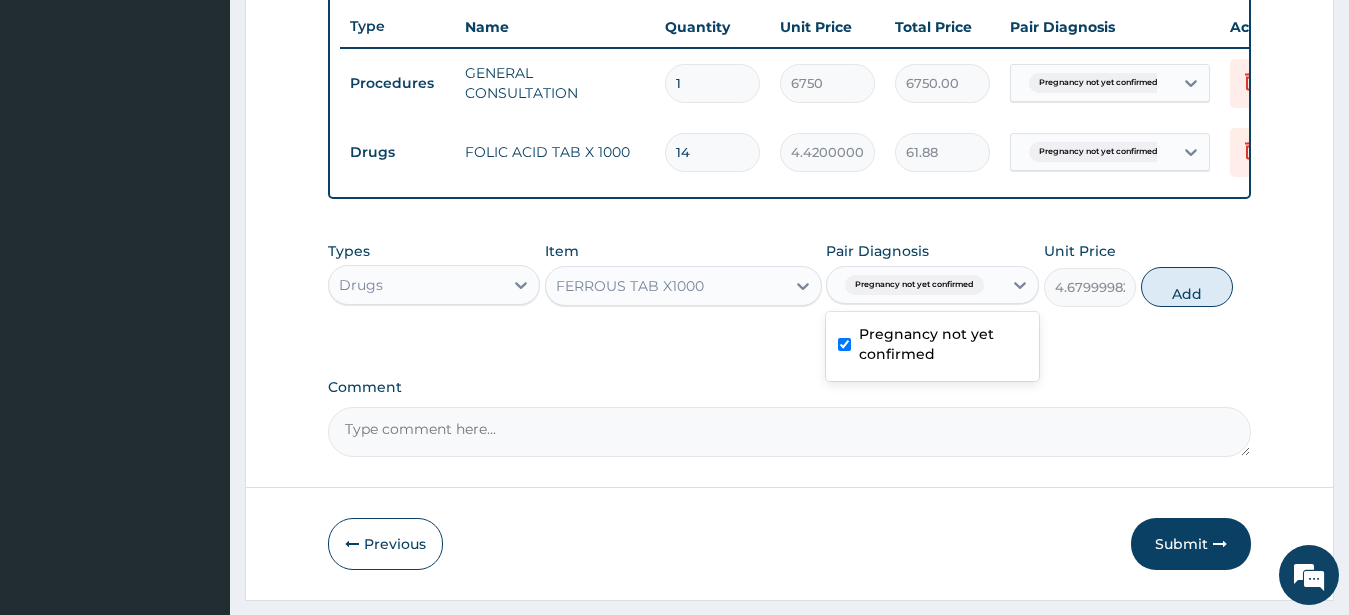 drag, startPoint x: 1178, startPoint y: 305, endPoint x: 1068, endPoint y: 365, distance: 125.299644 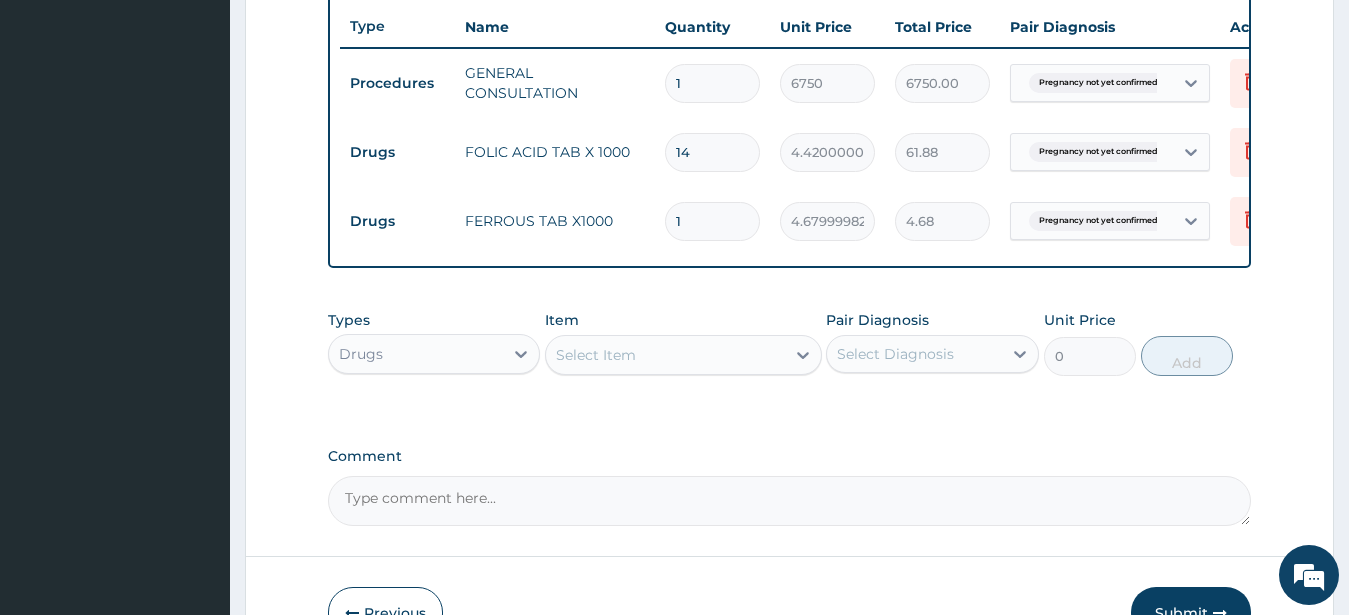 type on "14" 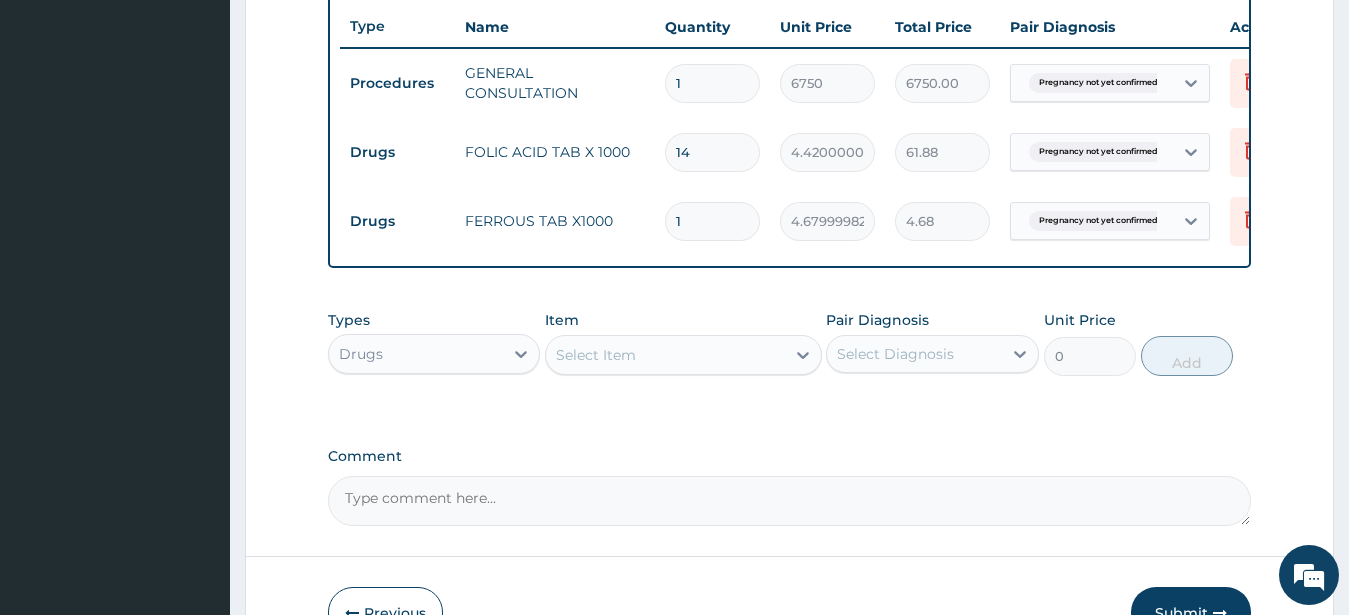 type on "65.52" 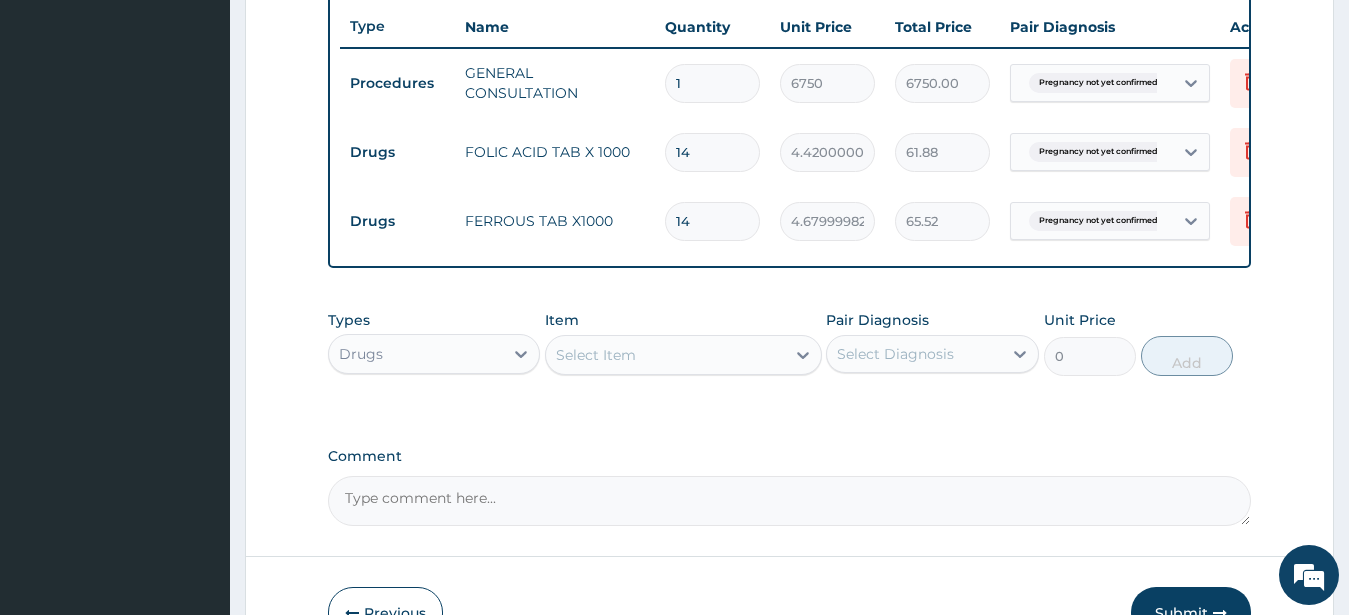 type on "14" 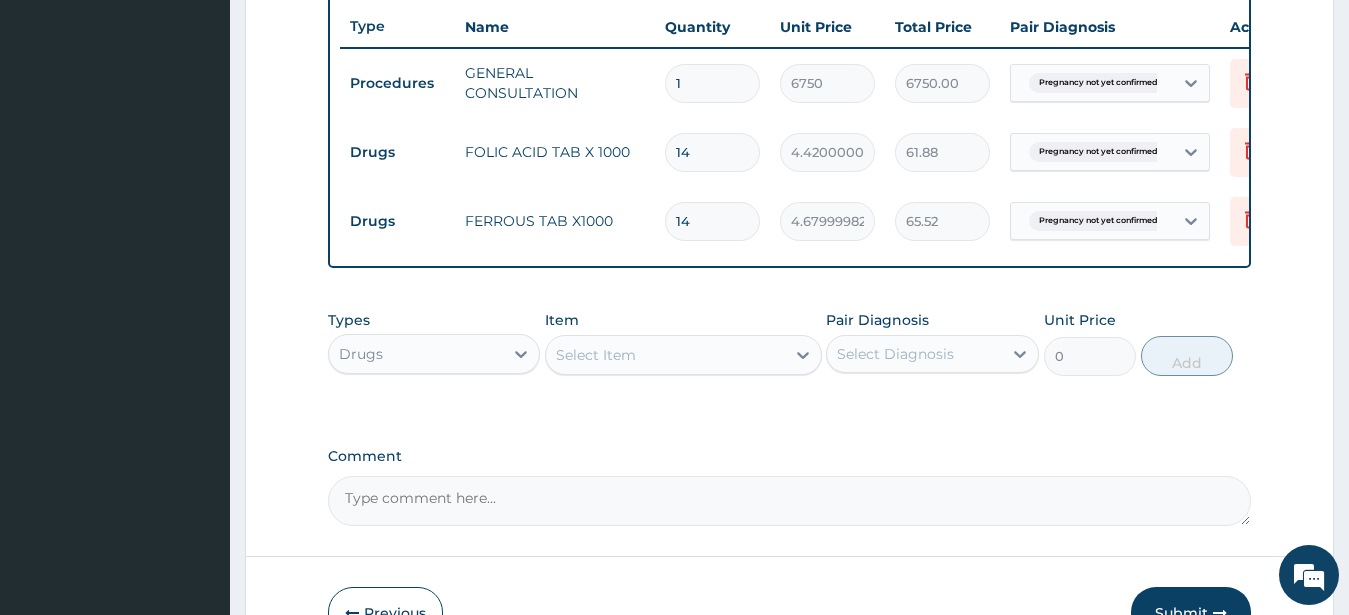 click on "Select Item" at bounding box center (596, 355) 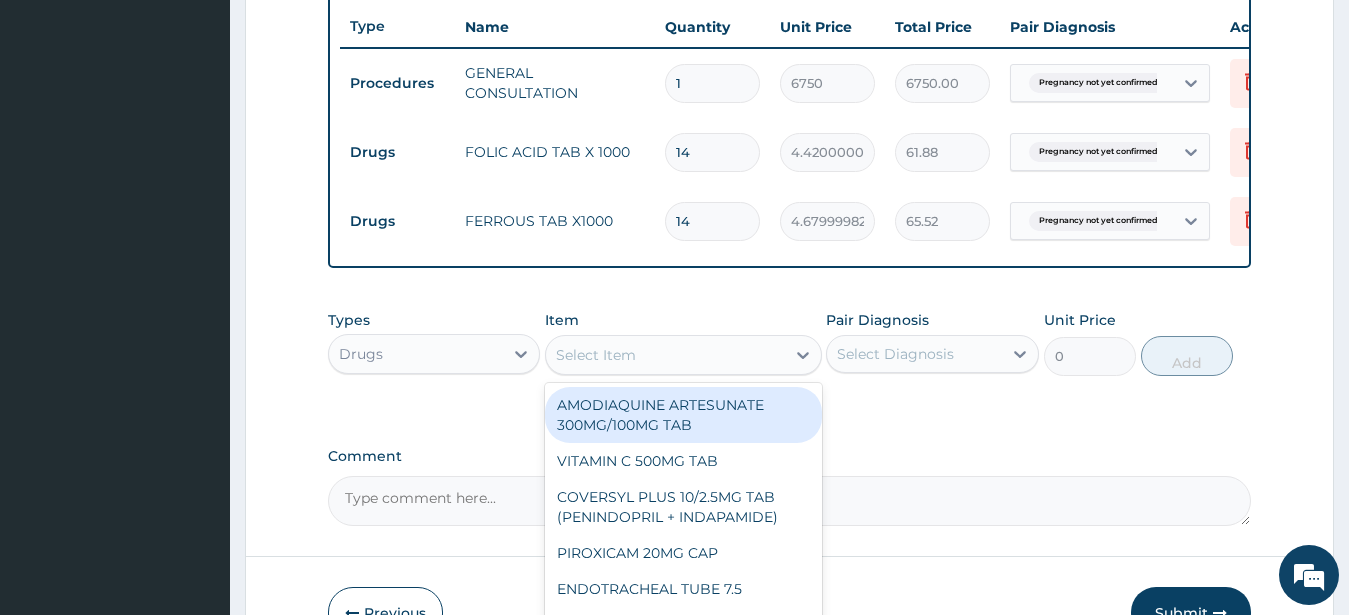 paste on "VITAMIN C 100MG TAB" 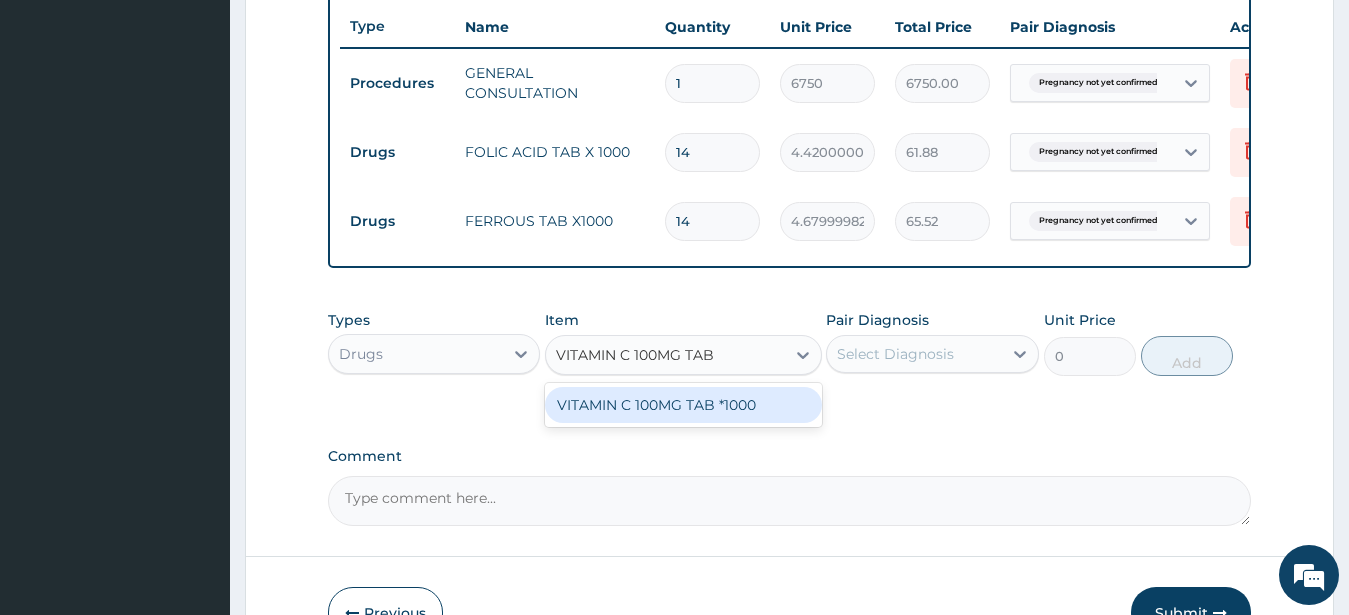 type on "VITAMIN C 100MG TAB" 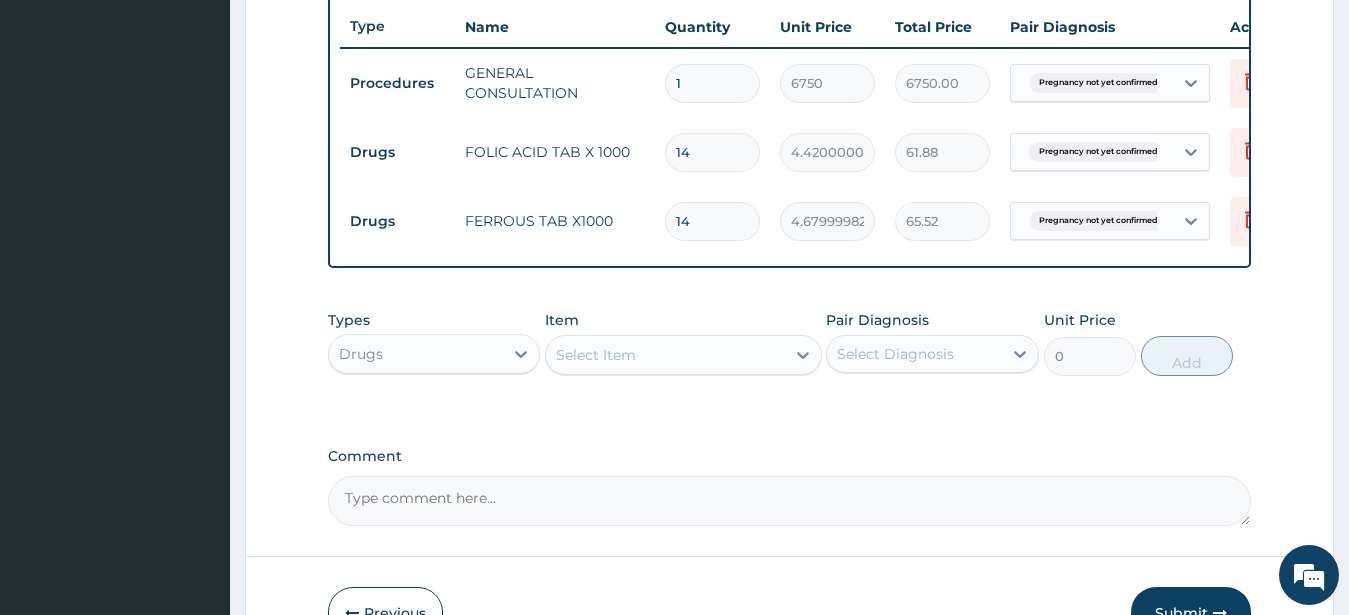 click on "Types Drugs Item Select Item Pair Diagnosis Select Diagnosis Unit Price 0 Add" at bounding box center [790, 343] 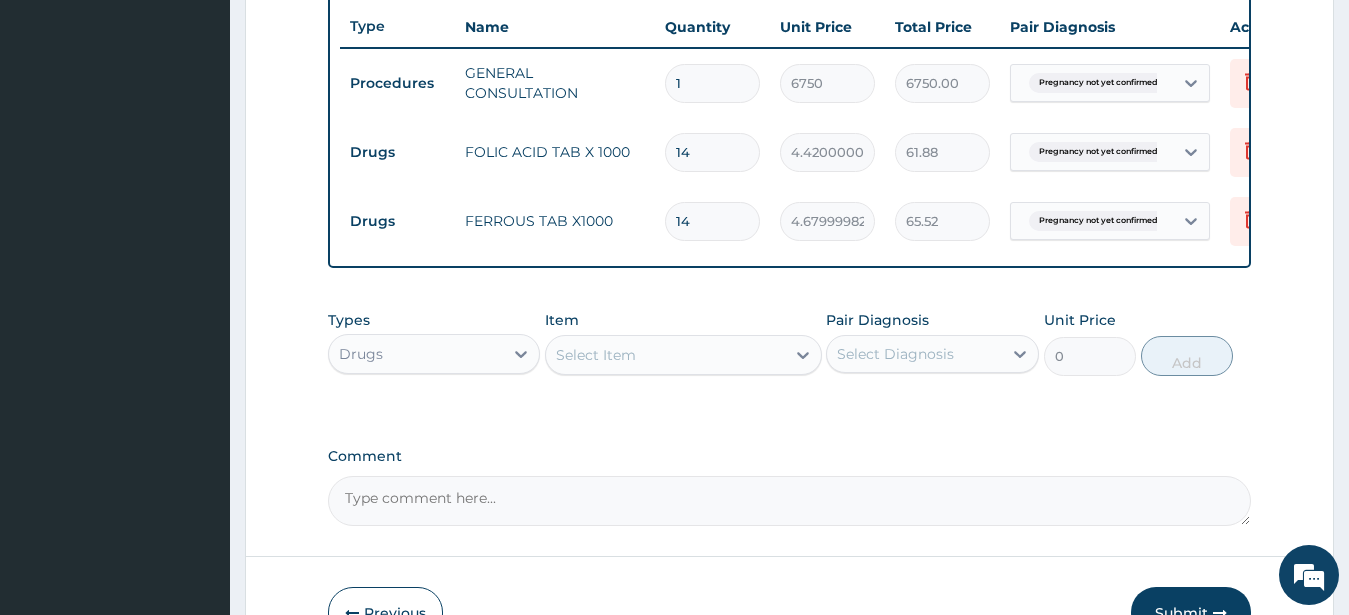 click on "Select Item" at bounding box center [596, 355] 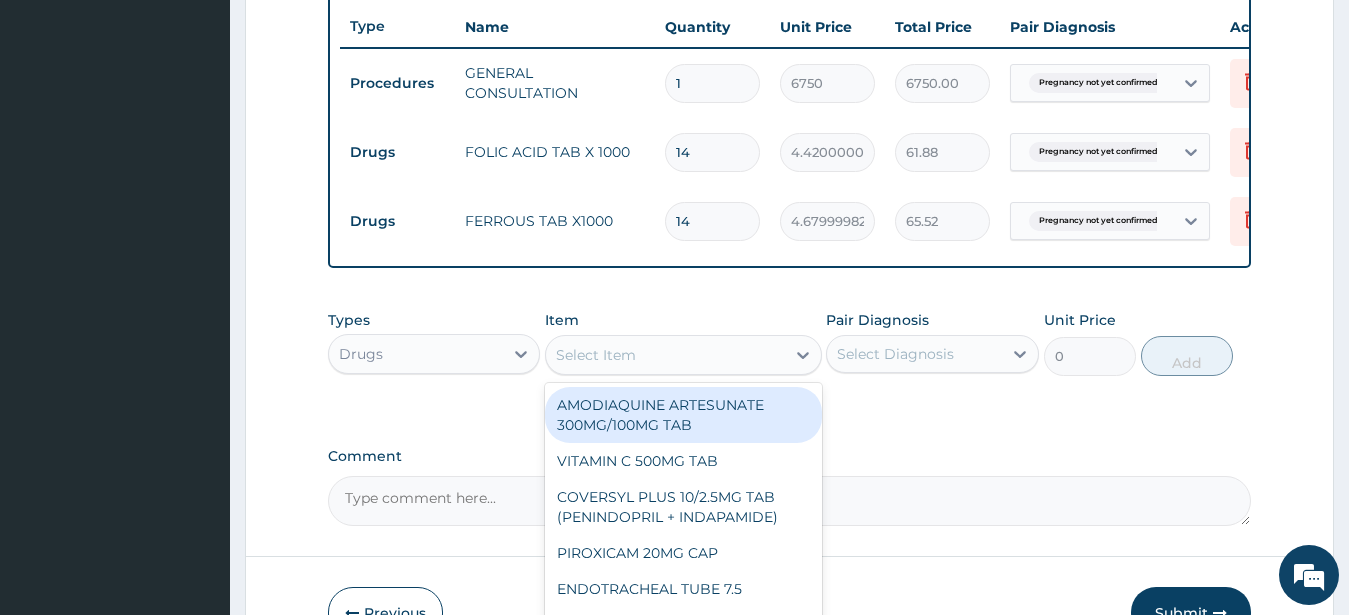 paste on "VITAMIN C 100MG TAB" 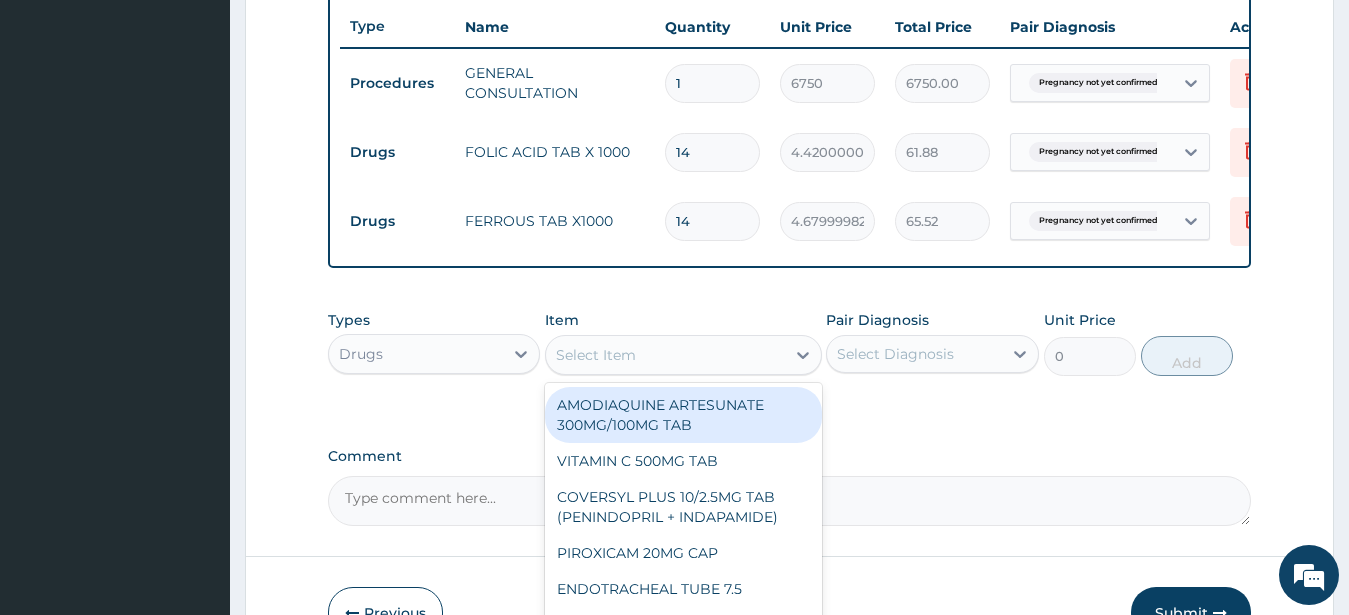 type on "VITAMIN C 100MG TAB" 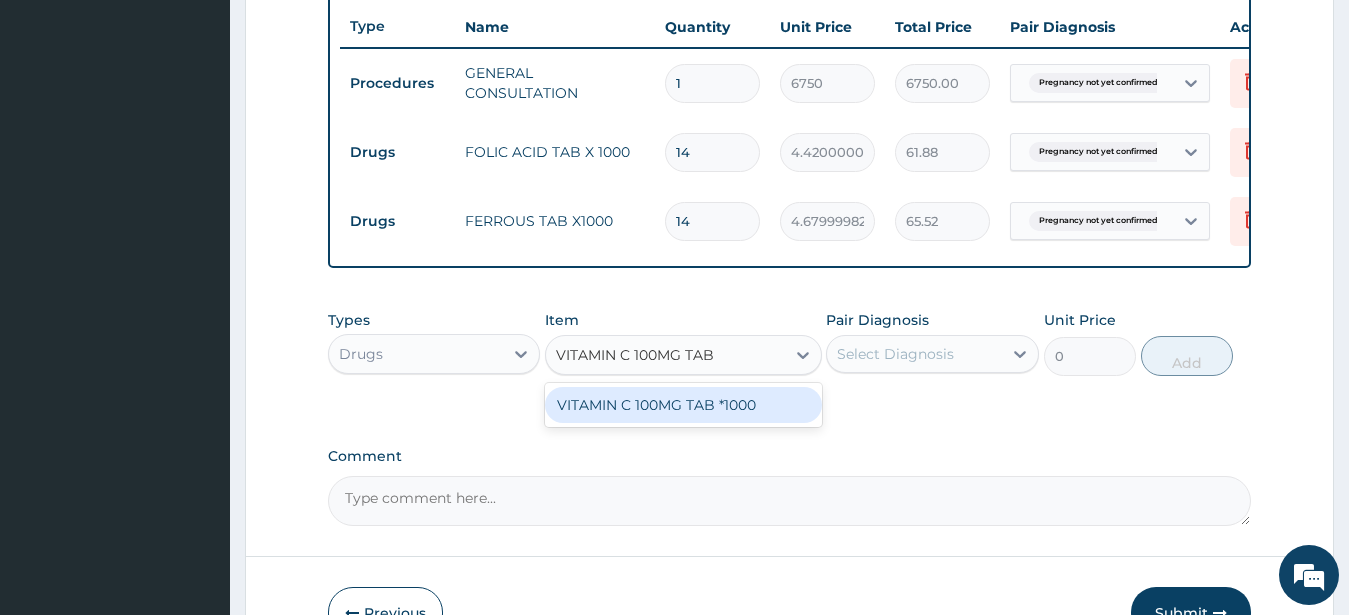 drag, startPoint x: 715, startPoint y: 419, endPoint x: 715, endPoint y: 408, distance: 11 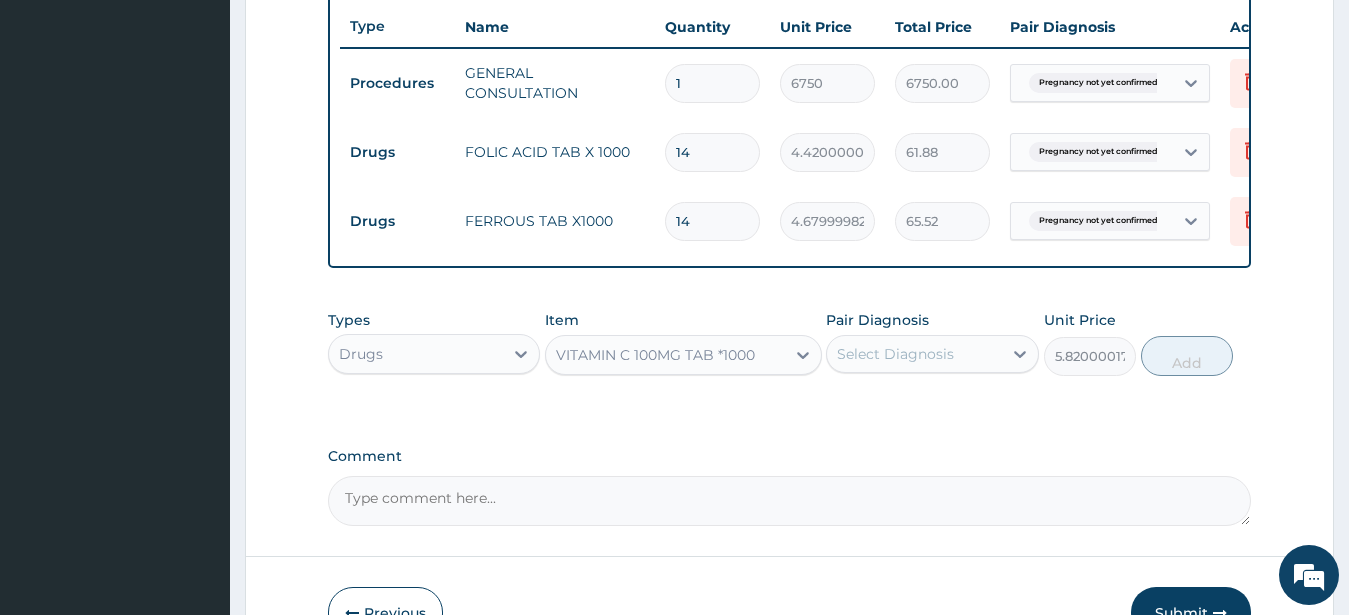 drag, startPoint x: 886, startPoint y: 370, endPoint x: 897, endPoint y: 392, distance: 24.596748 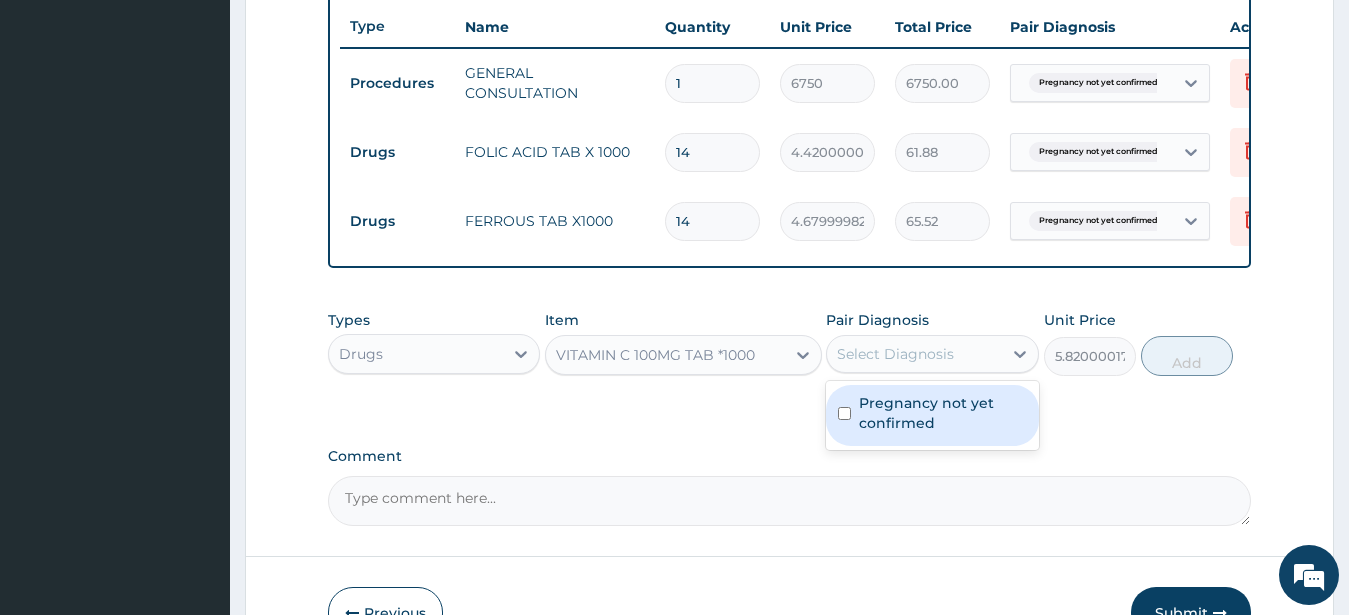 click on "Pregnancy not yet confirmed" at bounding box center (943, 413) 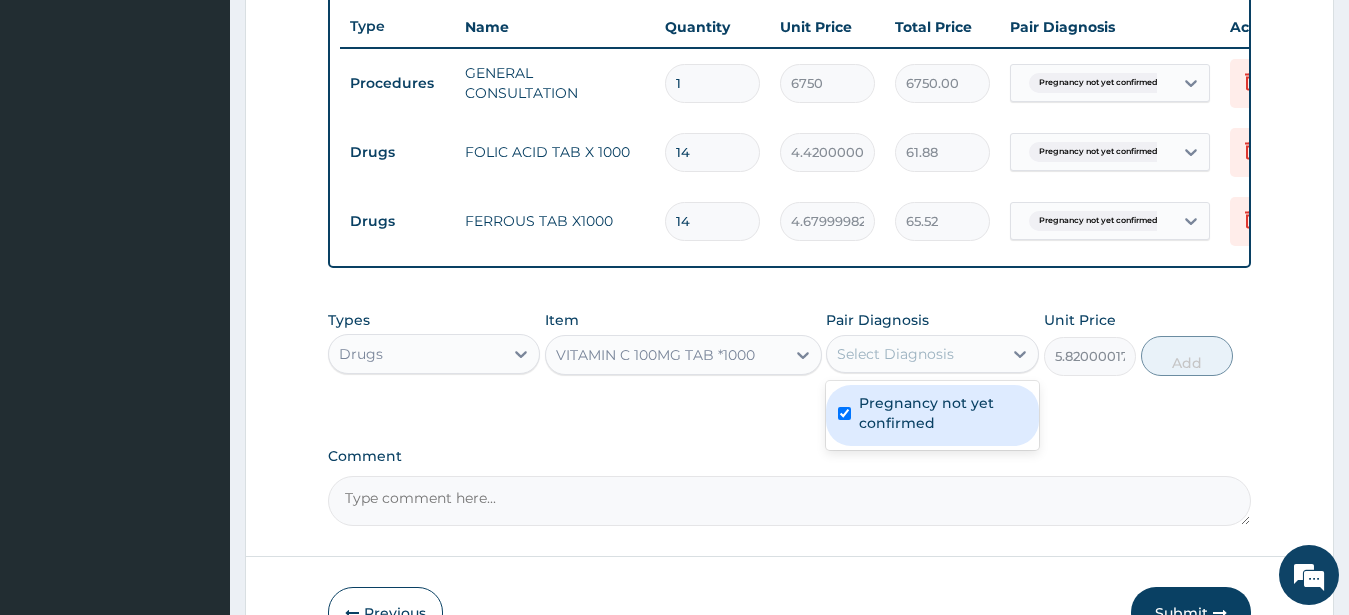 checkbox on "true" 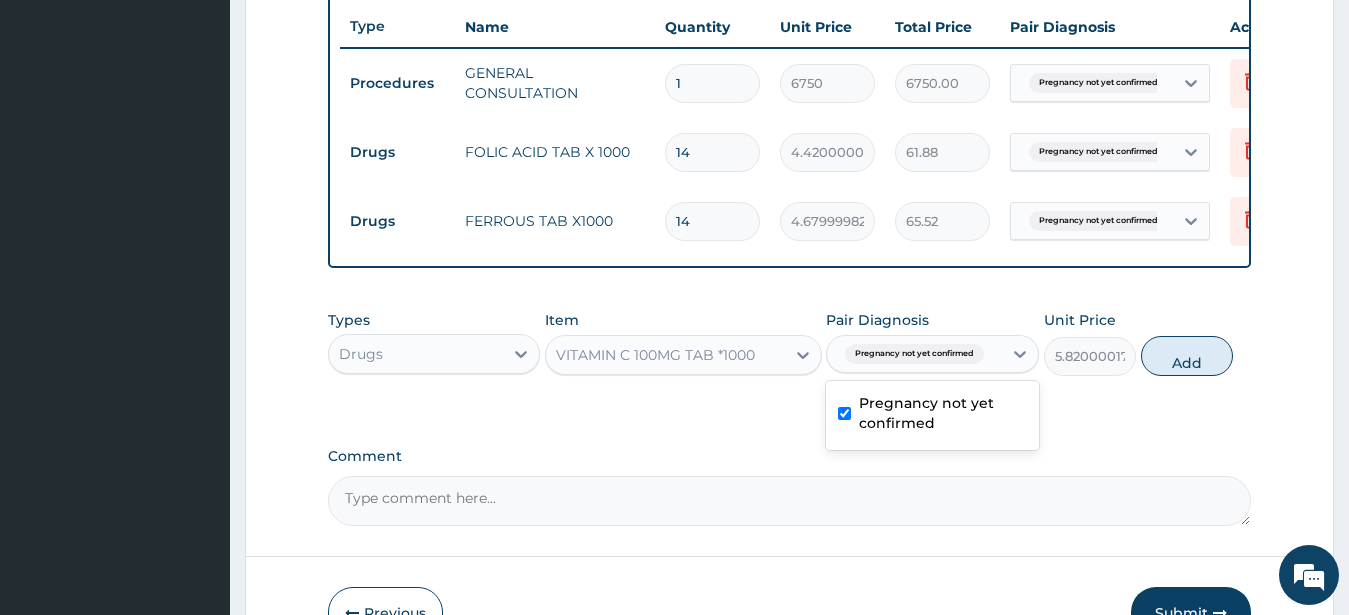 drag, startPoint x: 1193, startPoint y: 366, endPoint x: 1153, endPoint y: 392, distance: 47.707443 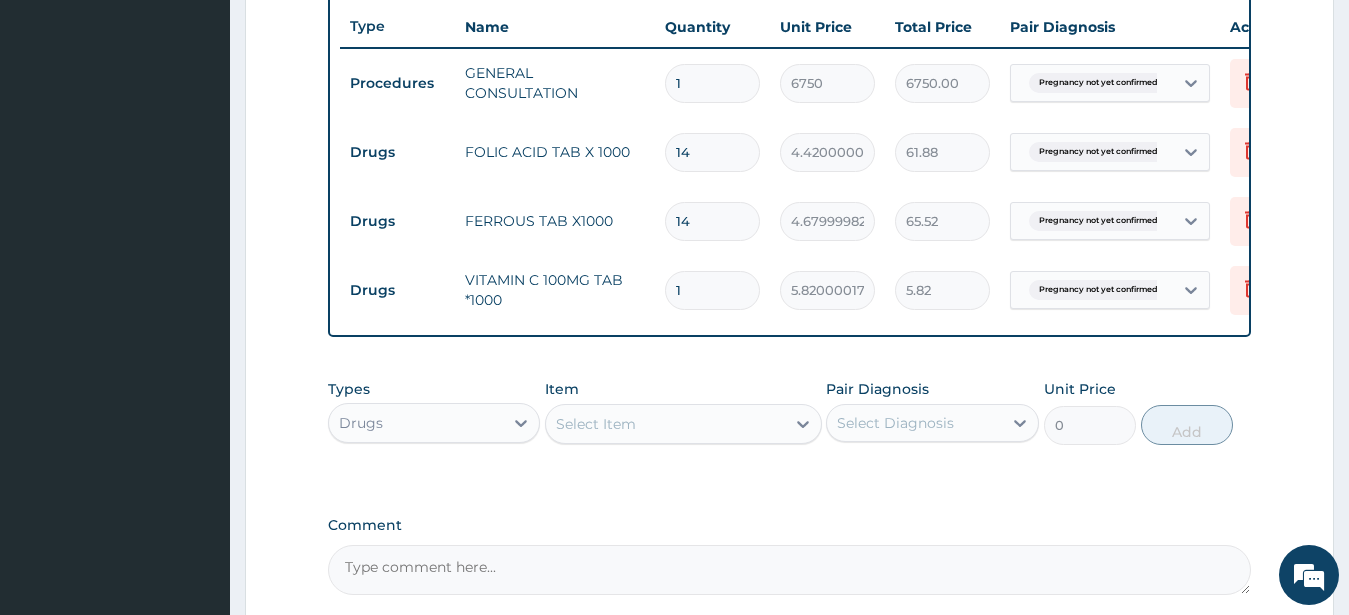 drag, startPoint x: 713, startPoint y: 288, endPoint x: 636, endPoint y: 321, distance: 83.773506 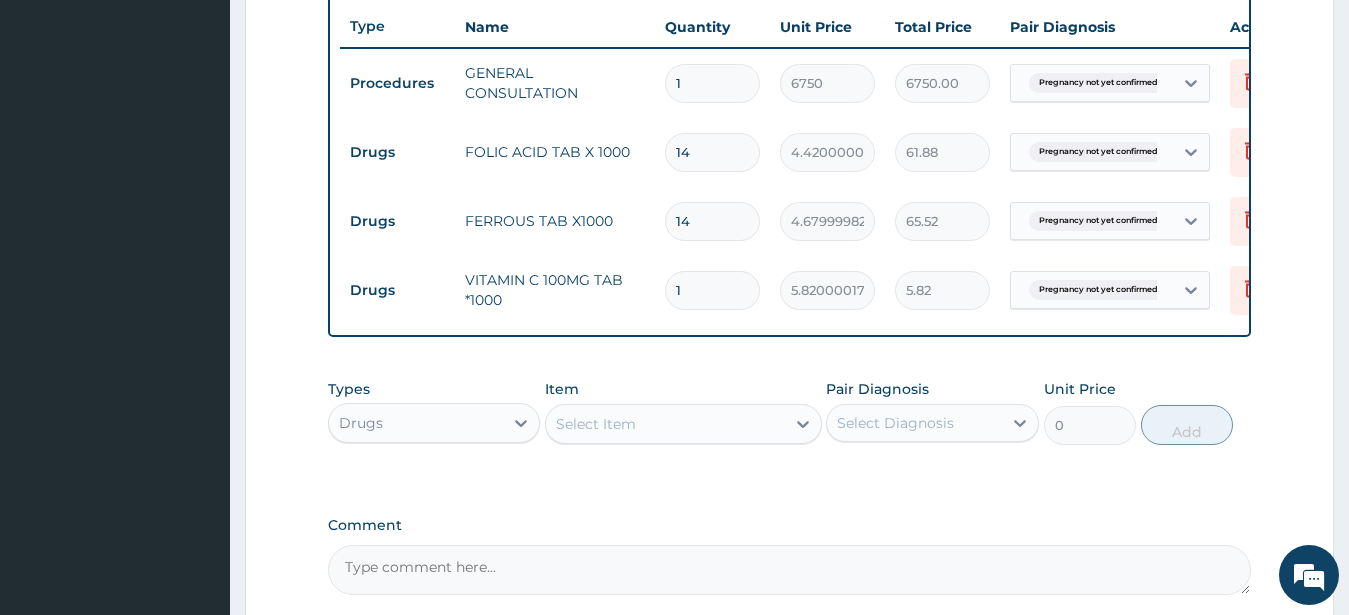 click on "1" at bounding box center (712, 290) 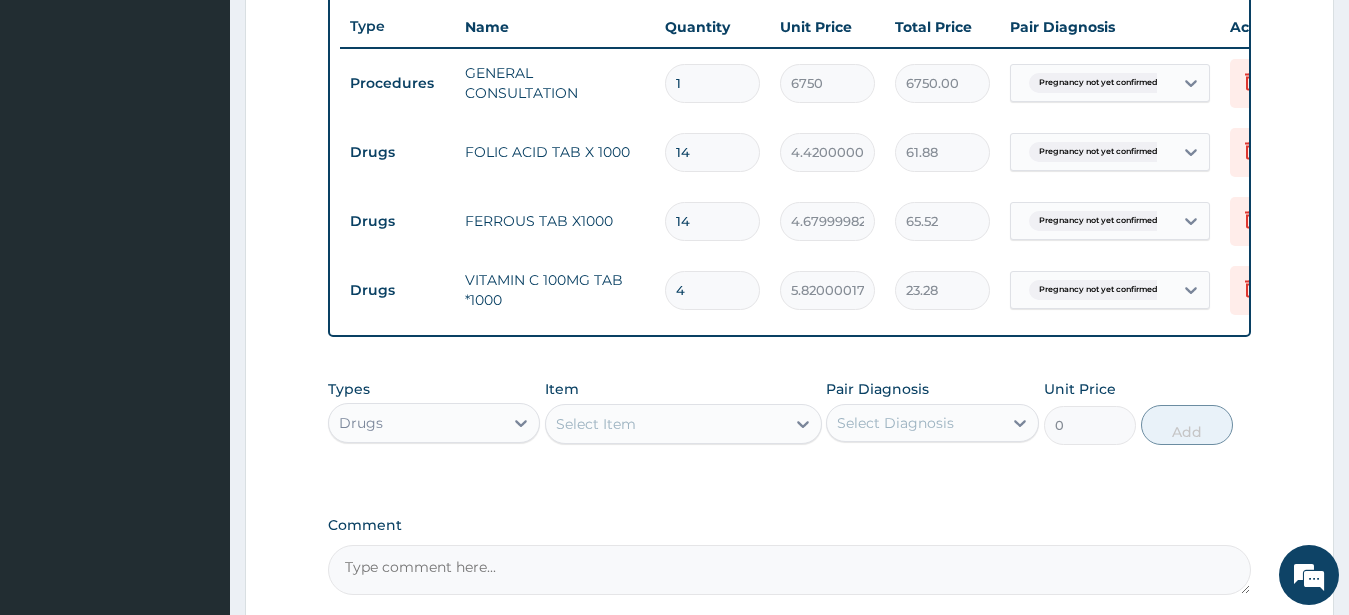 type on "42" 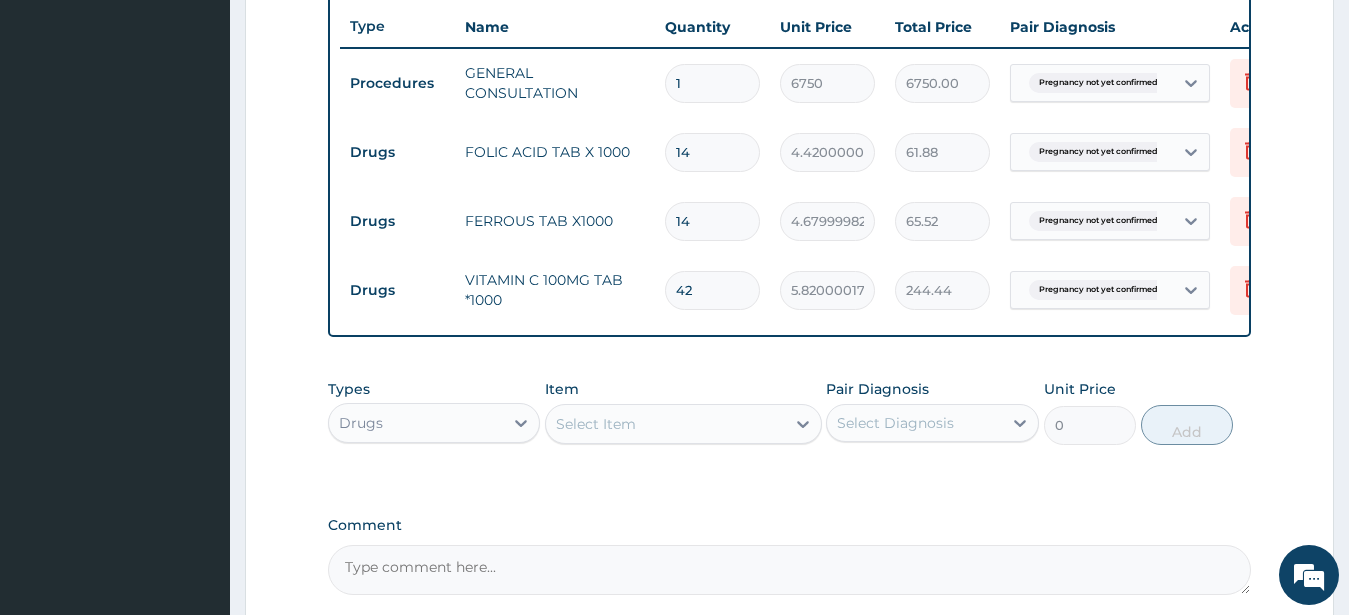 type on "42" 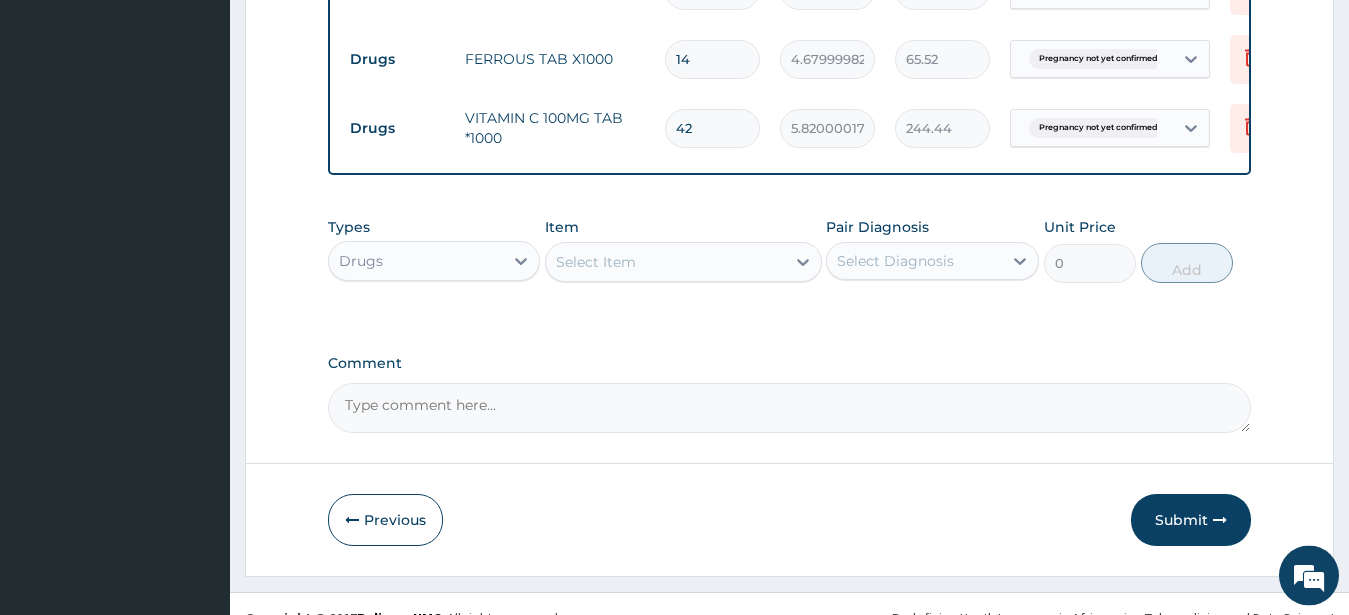 scroll, scrollTop: 956, scrollLeft: 0, axis: vertical 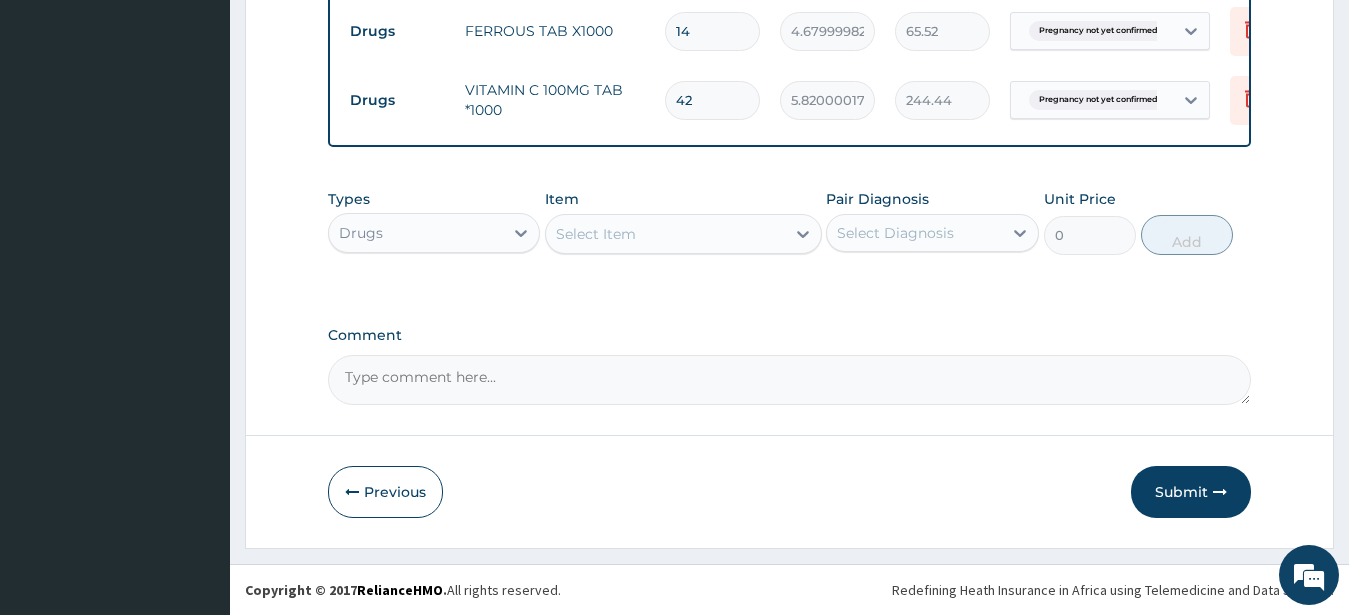 drag, startPoint x: 1196, startPoint y: 490, endPoint x: 1141, endPoint y: 533, distance: 69.81404 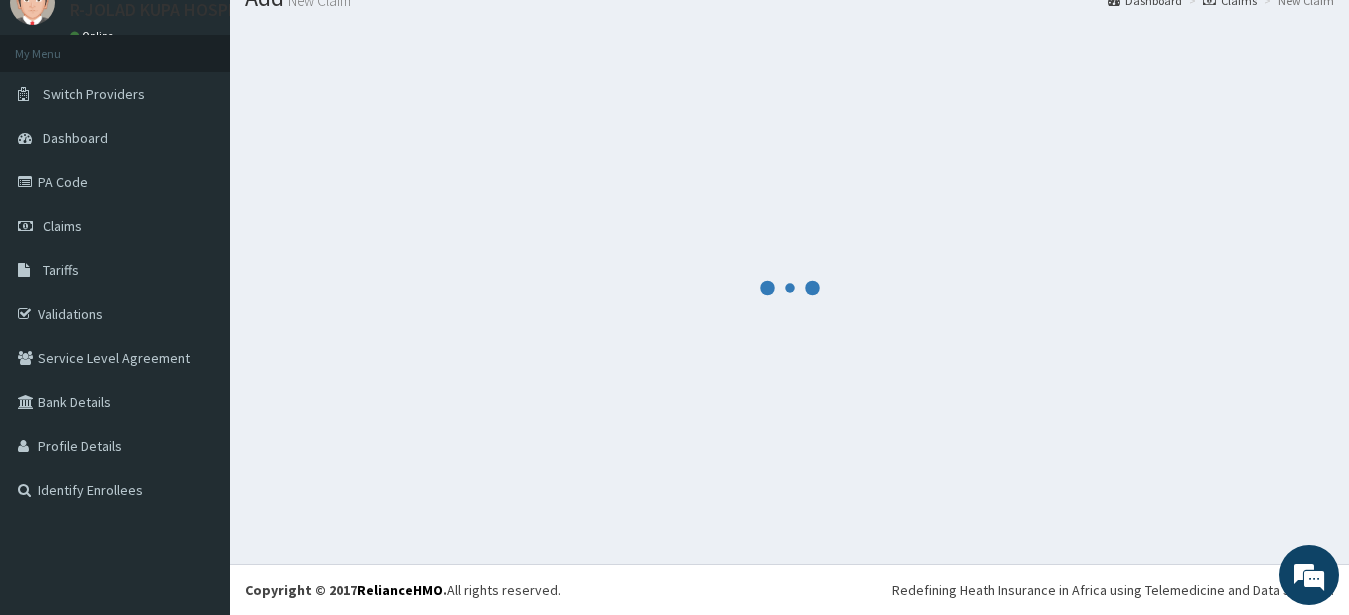 scroll, scrollTop: 80, scrollLeft: 0, axis: vertical 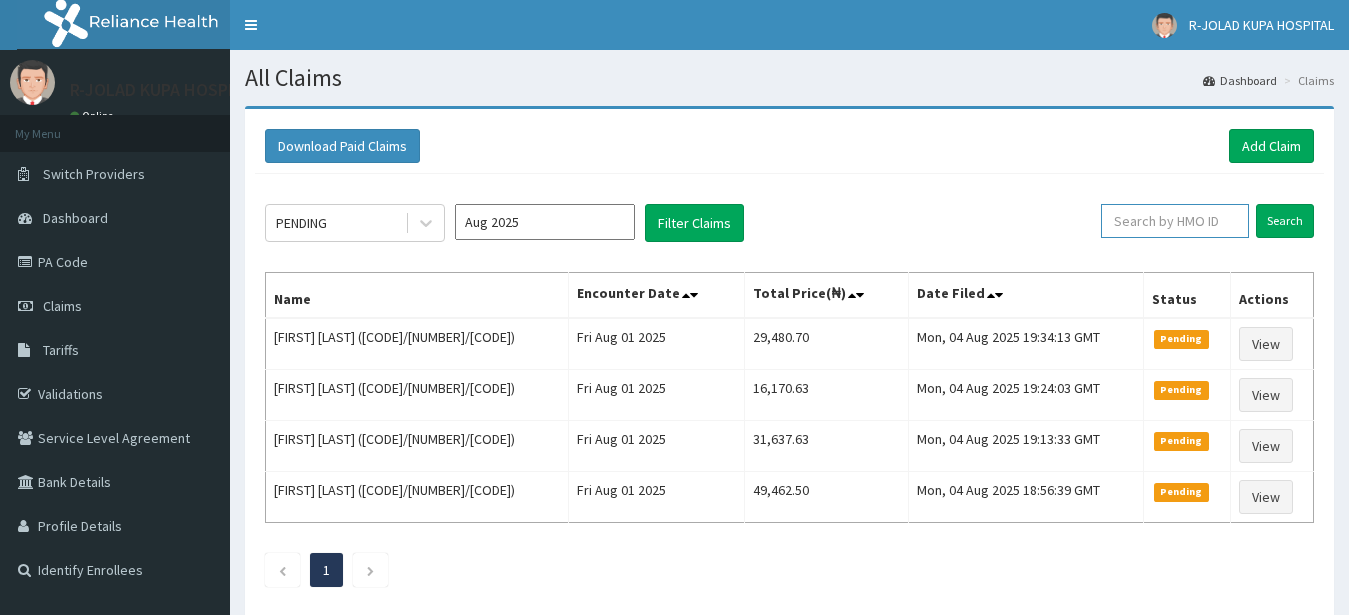 click at bounding box center (1175, 221) 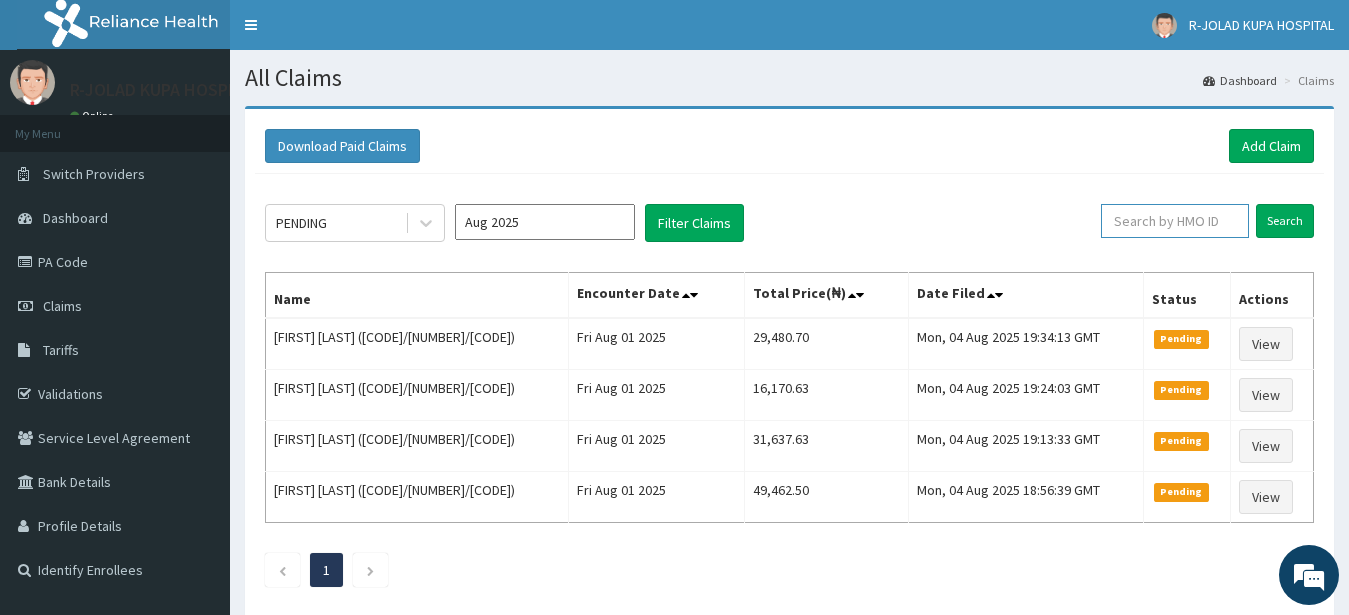 paste on "ASS/10041/B" 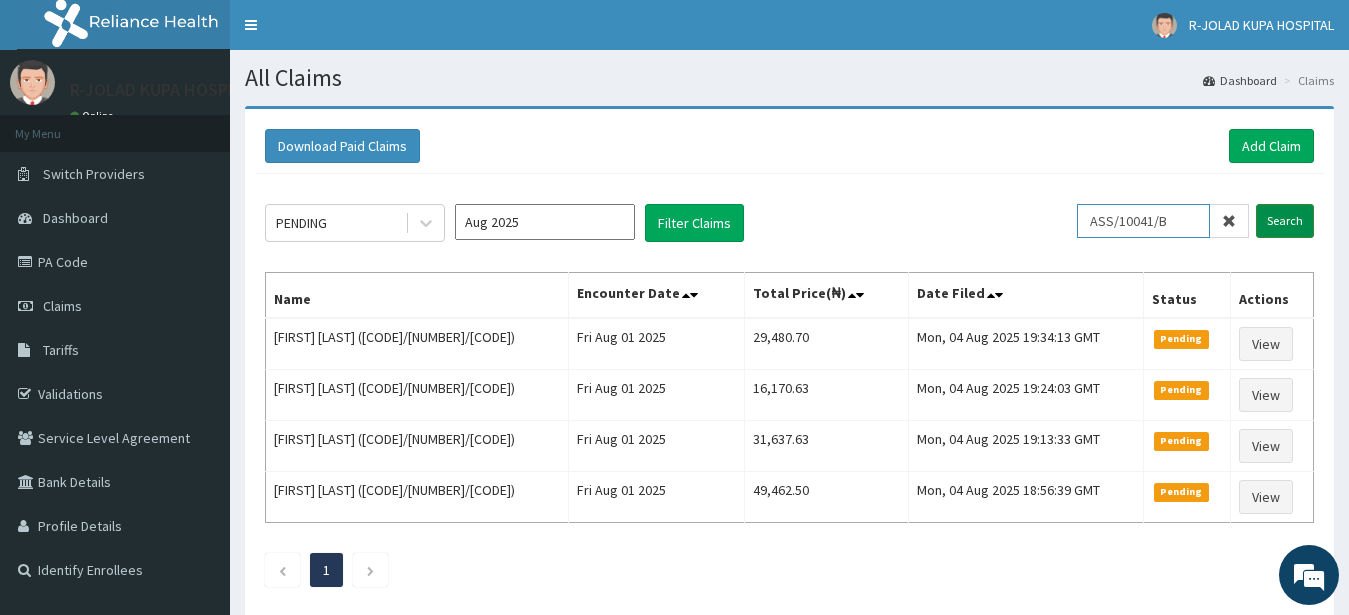 type on "ASS/10041/B" 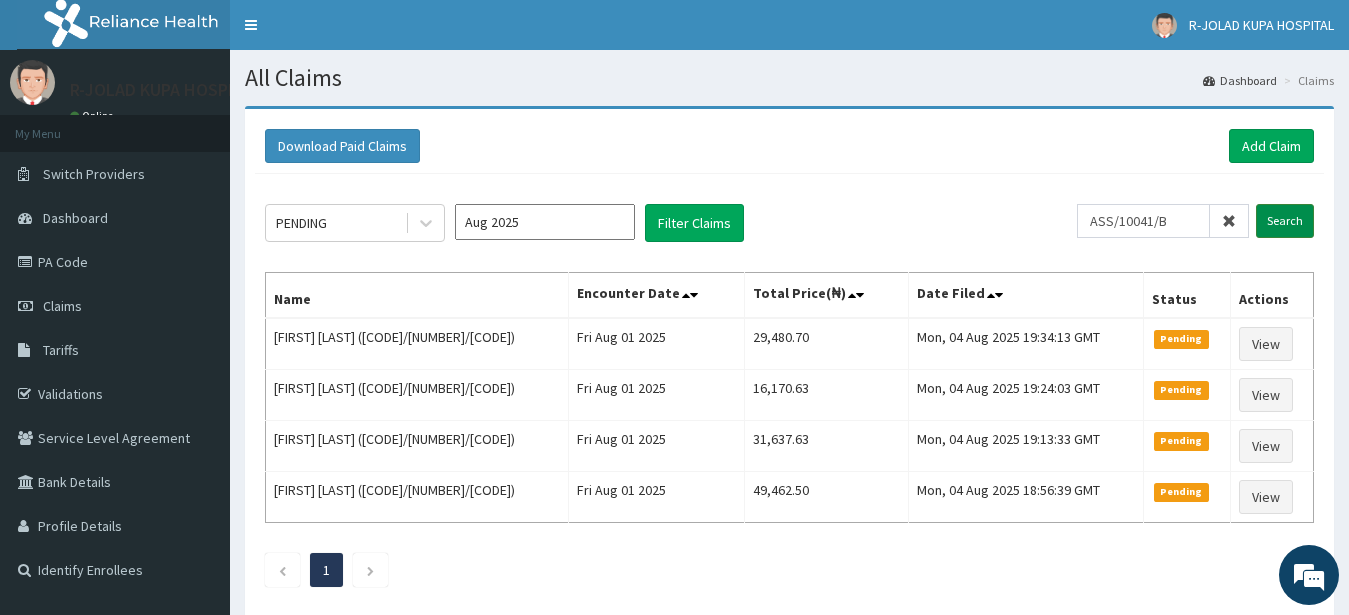 click on "Search" at bounding box center (1285, 221) 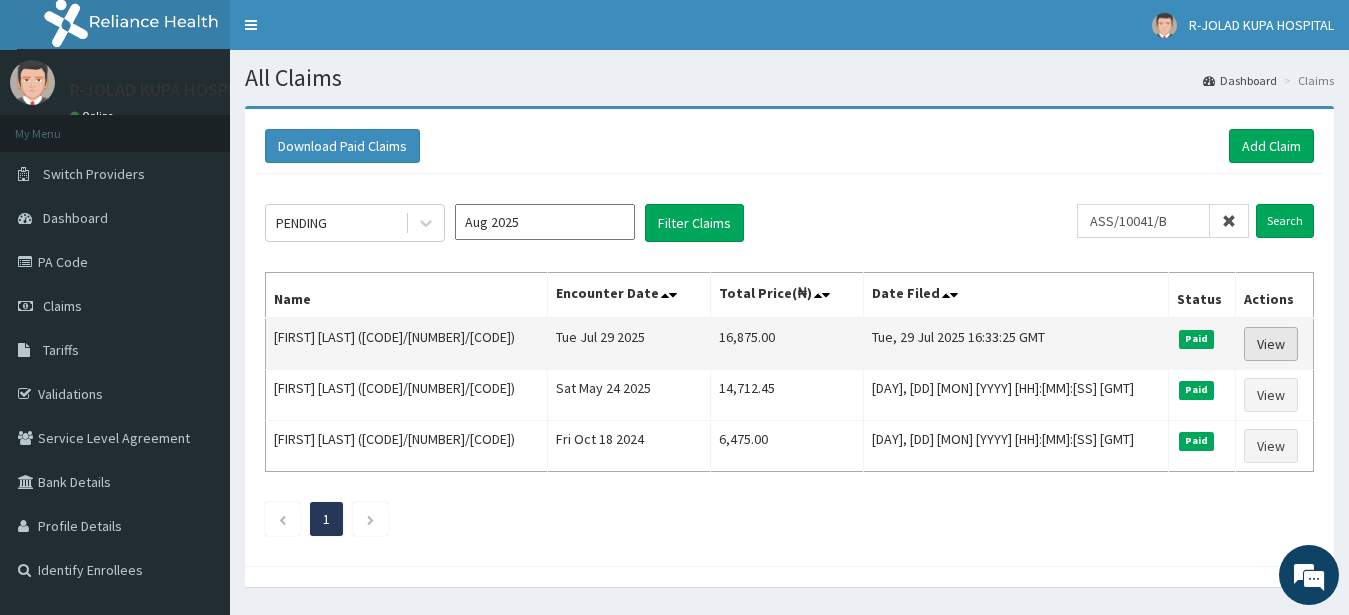 click on "View" at bounding box center [1271, 344] 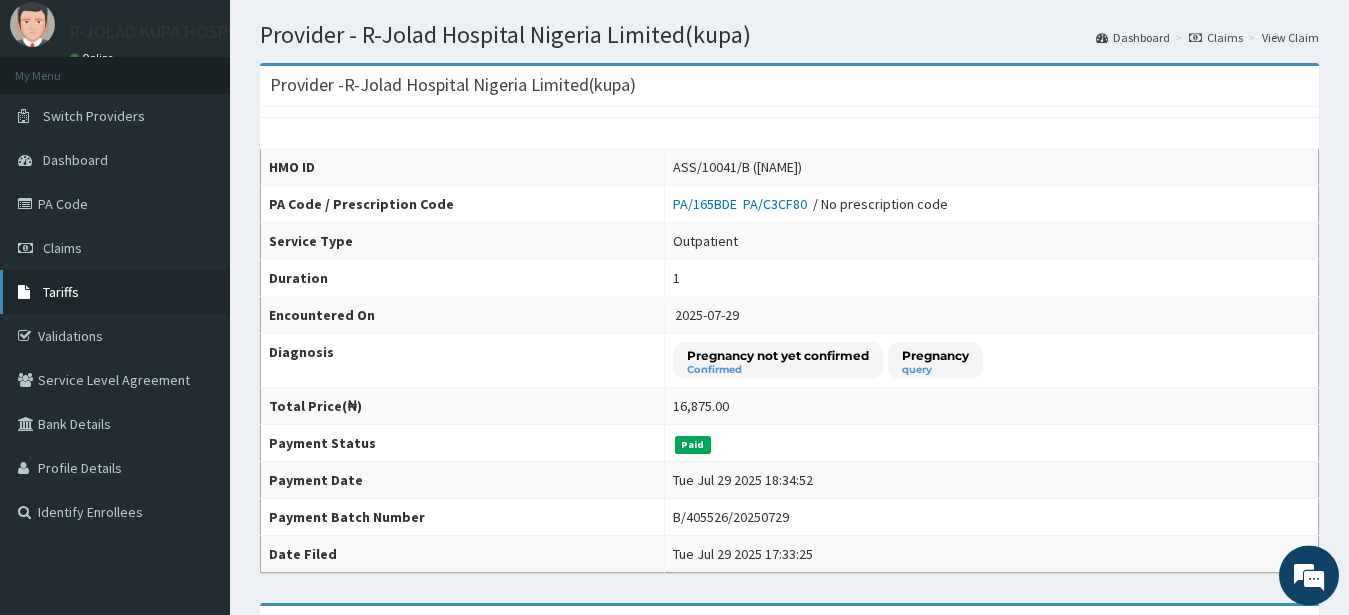 scroll, scrollTop: 0, scrollLeft: 0, axis: both 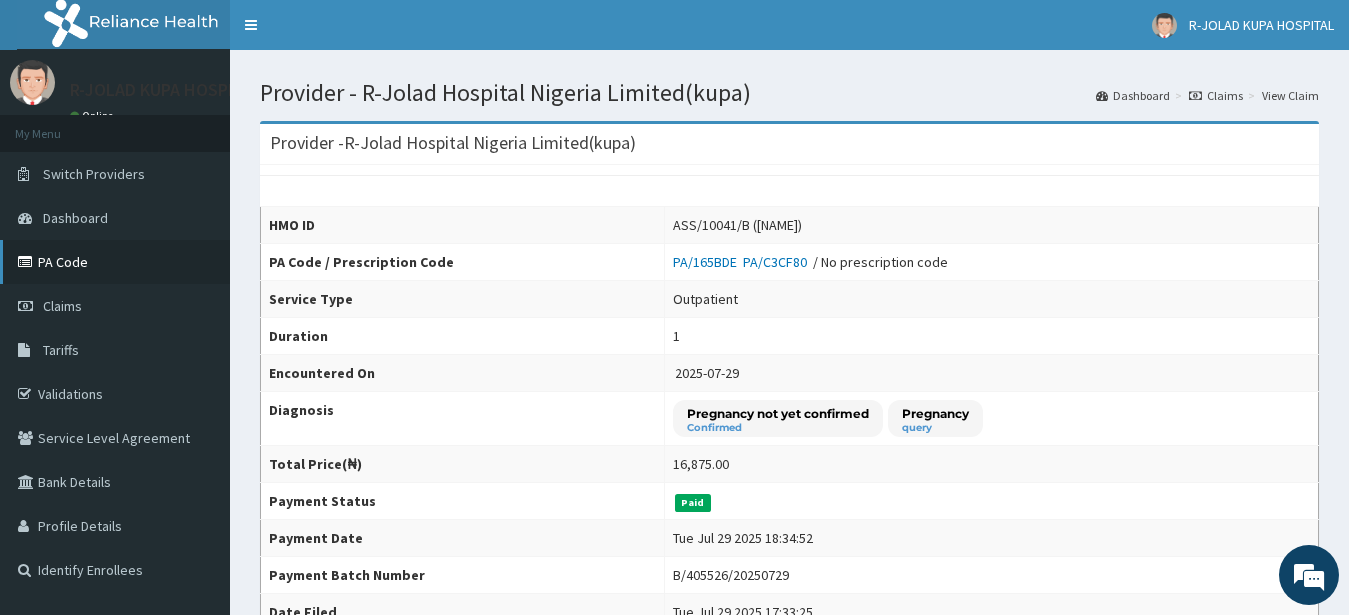 drag, startPoint x: 58, startPoint y: 267, endPoint x: 55, endPoint y: 278, distance: 11.401754 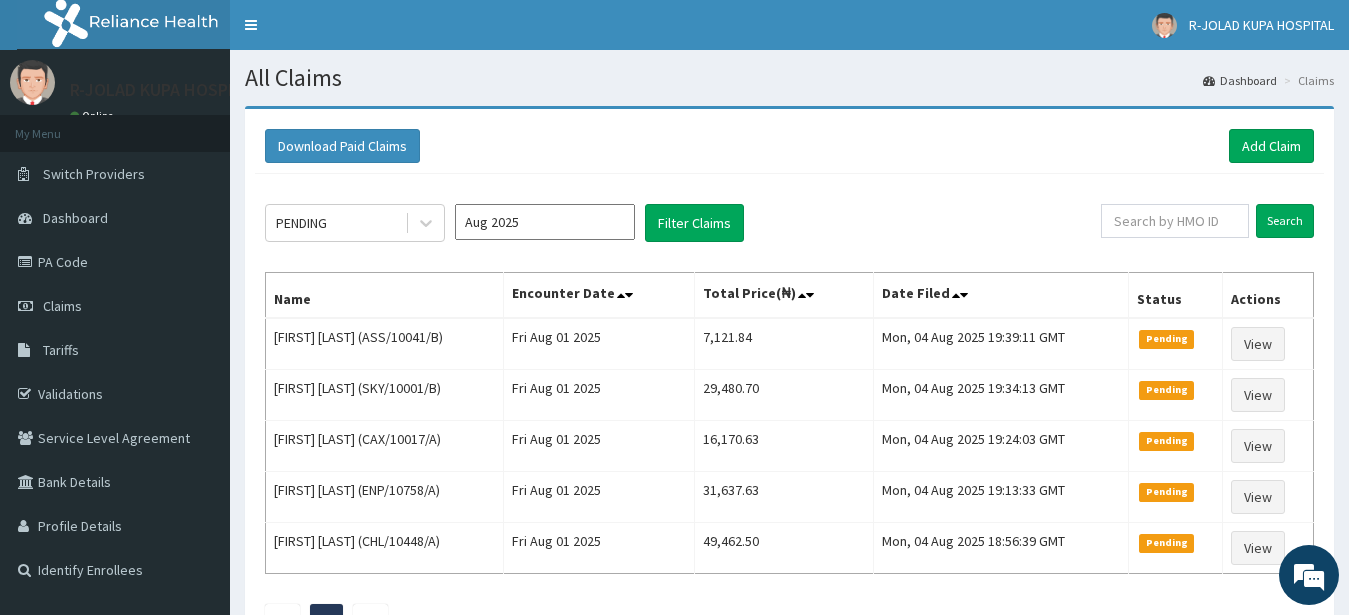 scroll, scrollTop: 0, scrollLeft: 0, axis: both 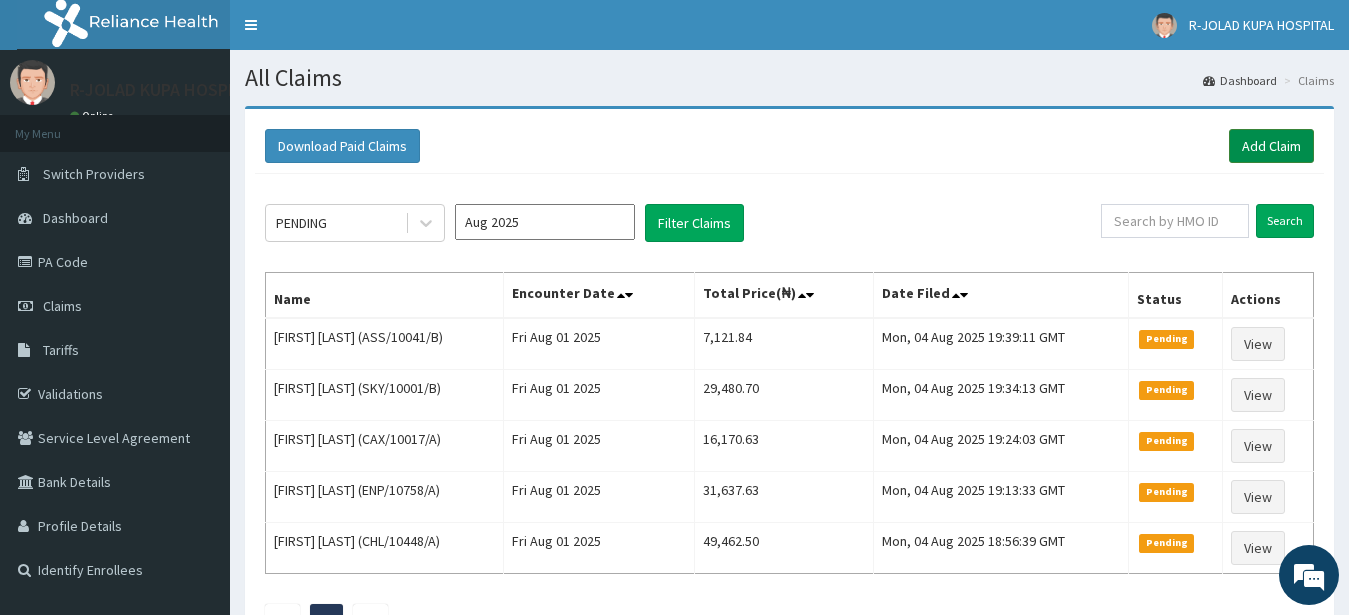drag, startPoint x: 1263, startPoint y: 143, endPoint x: 1248, endPoint y: 147, distance: 15.524175 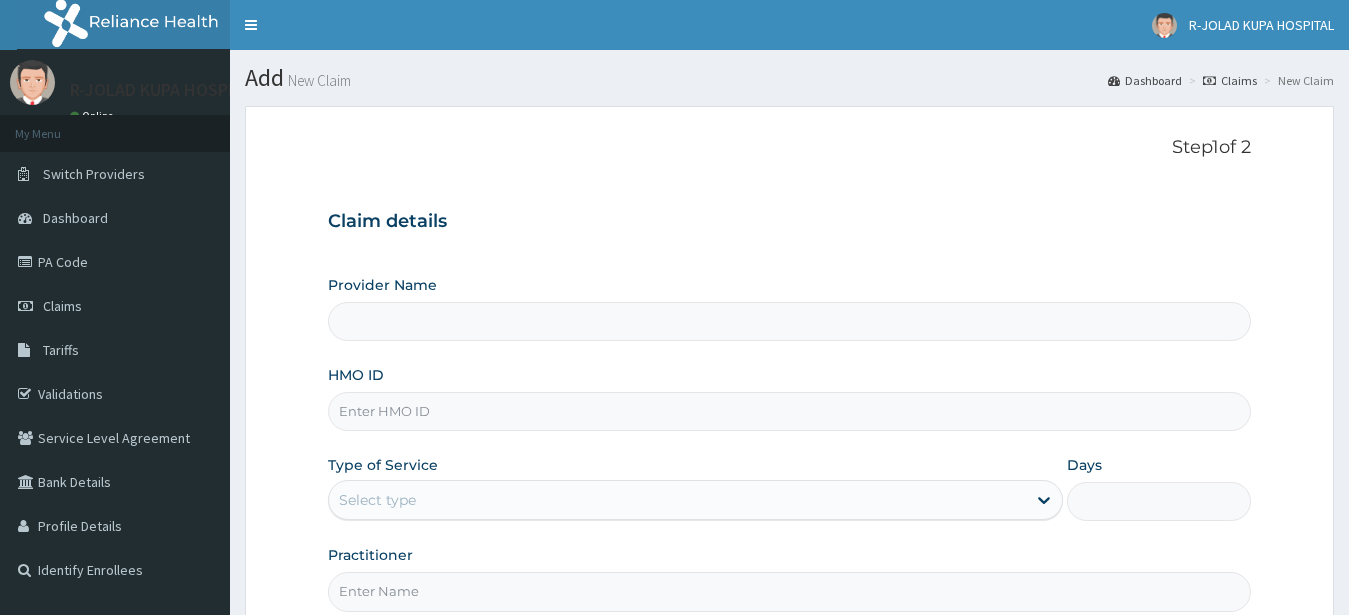 type on "R-Jolad Hospital Nigeria Limited(kupa)" 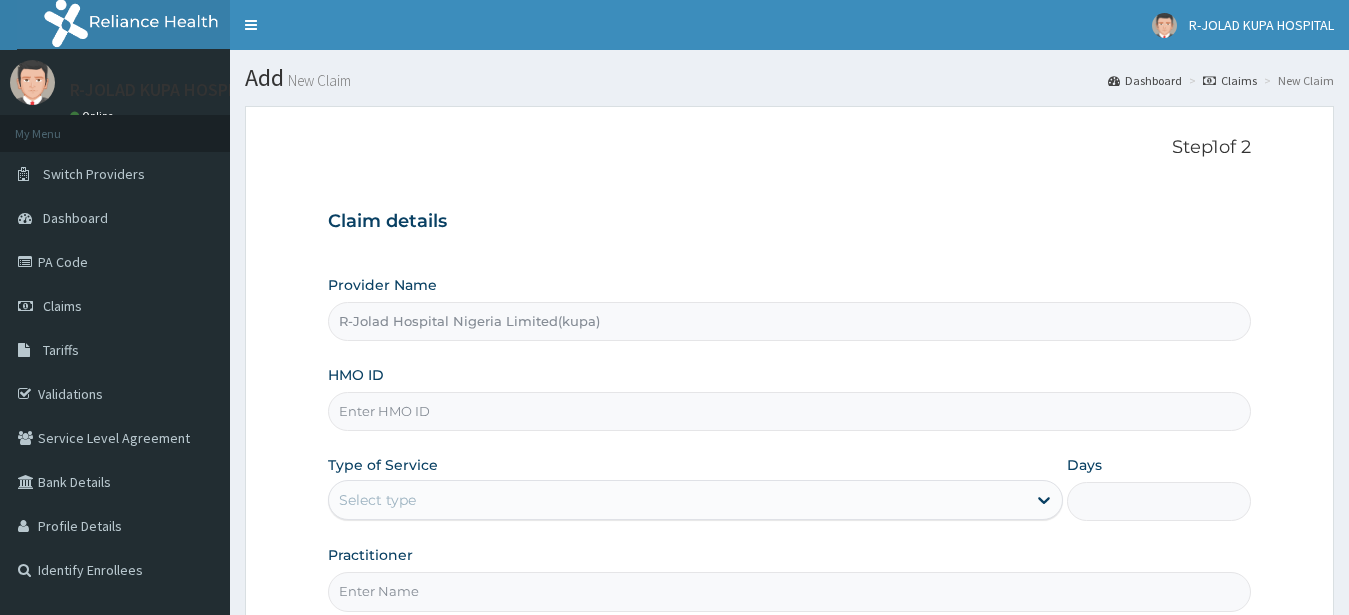 scroll, scrollTop: 204, scrollLeft: 0, axis: vertical 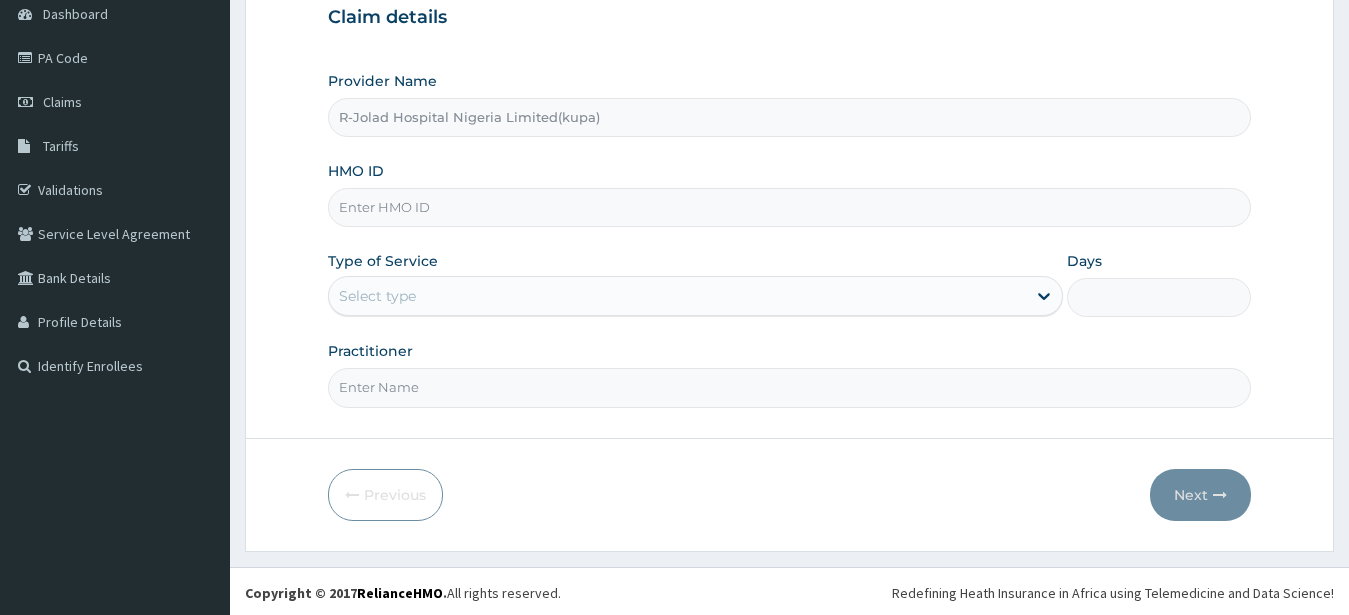 click on "HMO ID" at bounding box center [790, 207] 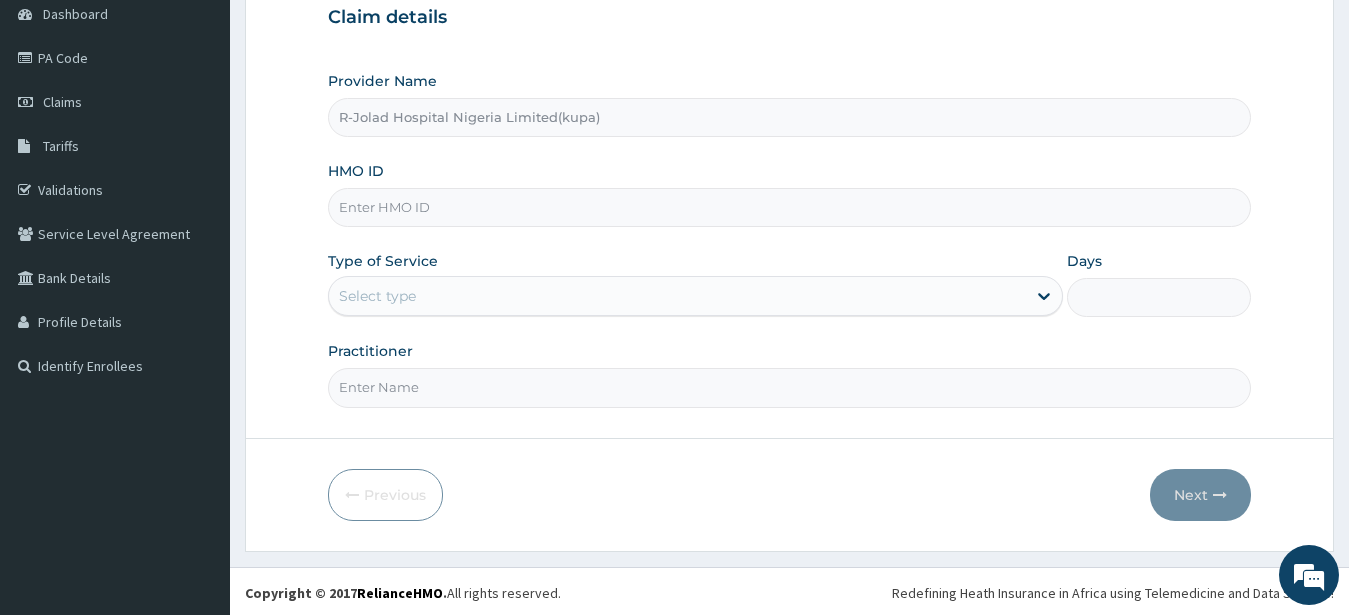 paste on "SSY/10015/B" 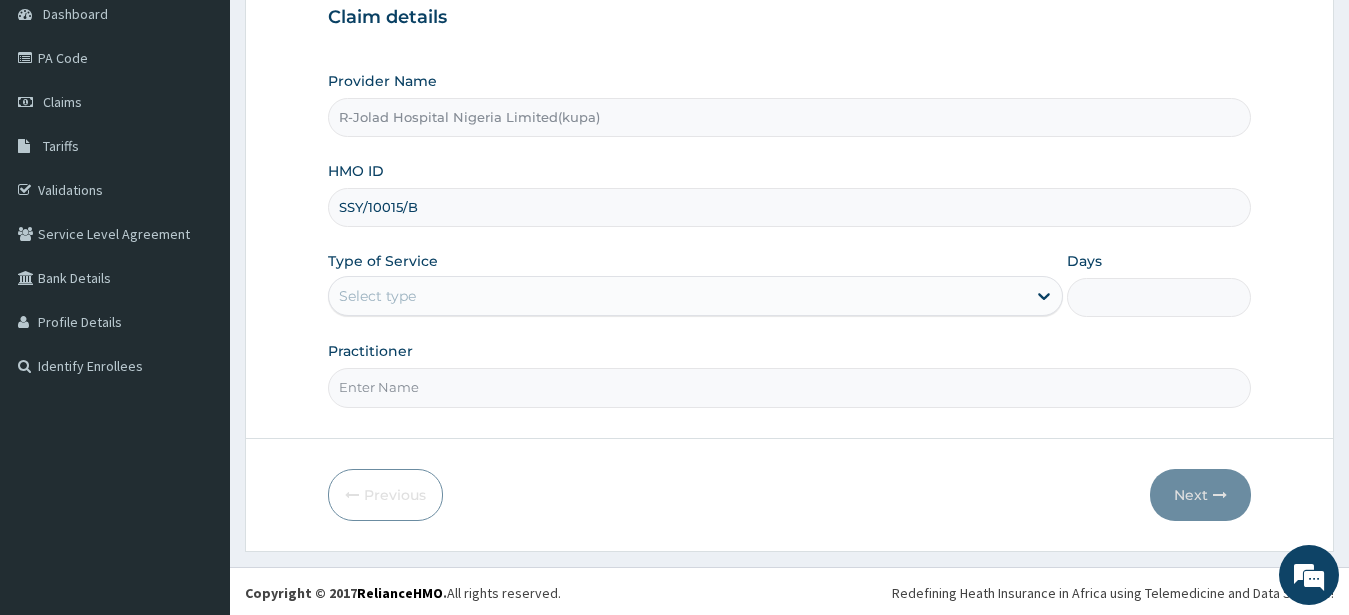 type on "SSY/10015/B" 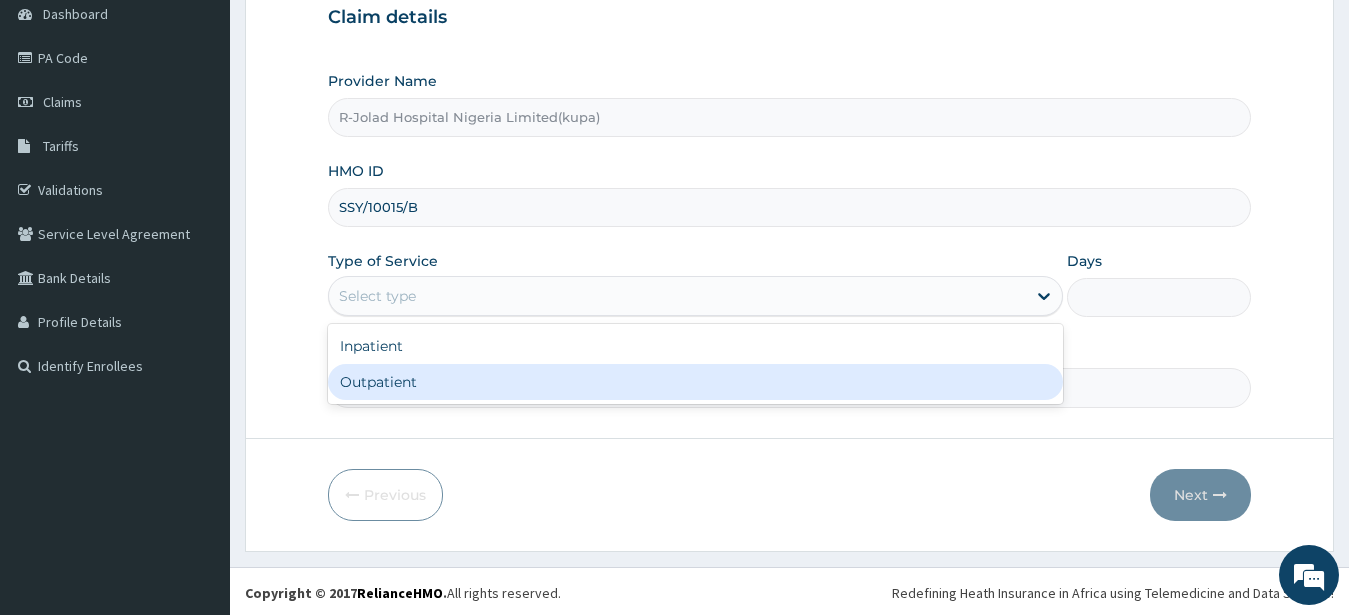 drag, startPoint x: 364, startPoint y: 383, endPoint x: 374, endPoint y: 385, distance: 10.198039 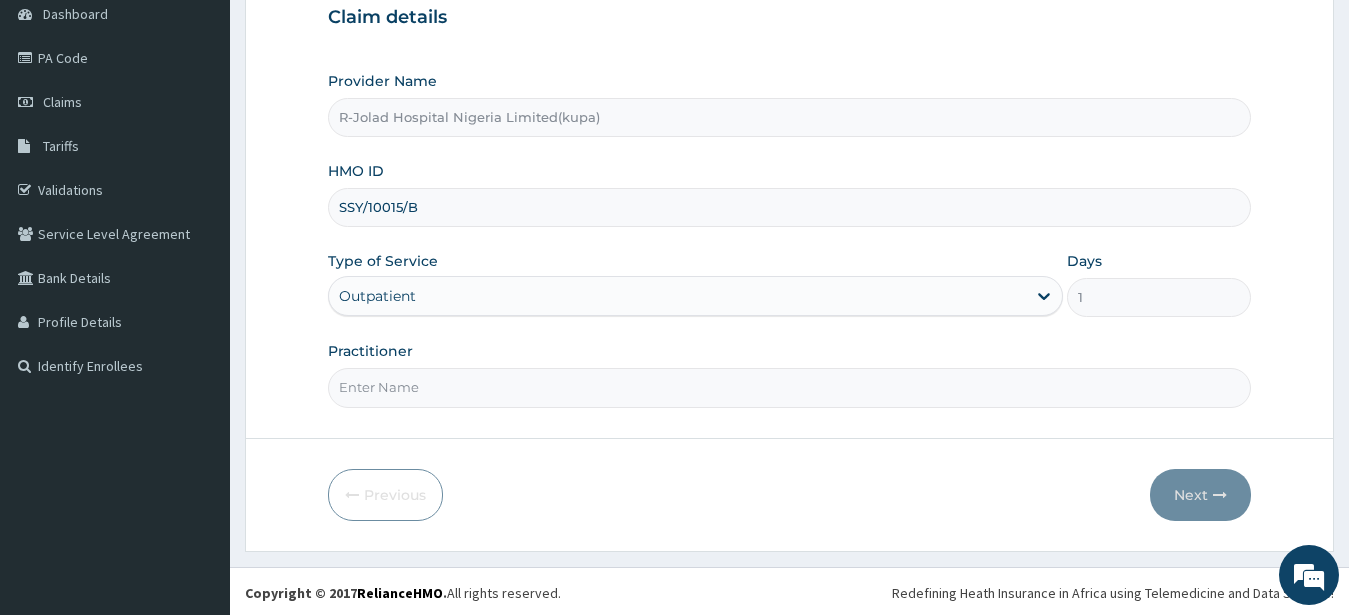 click on "Practitioner" at bounding box center (790, 387) 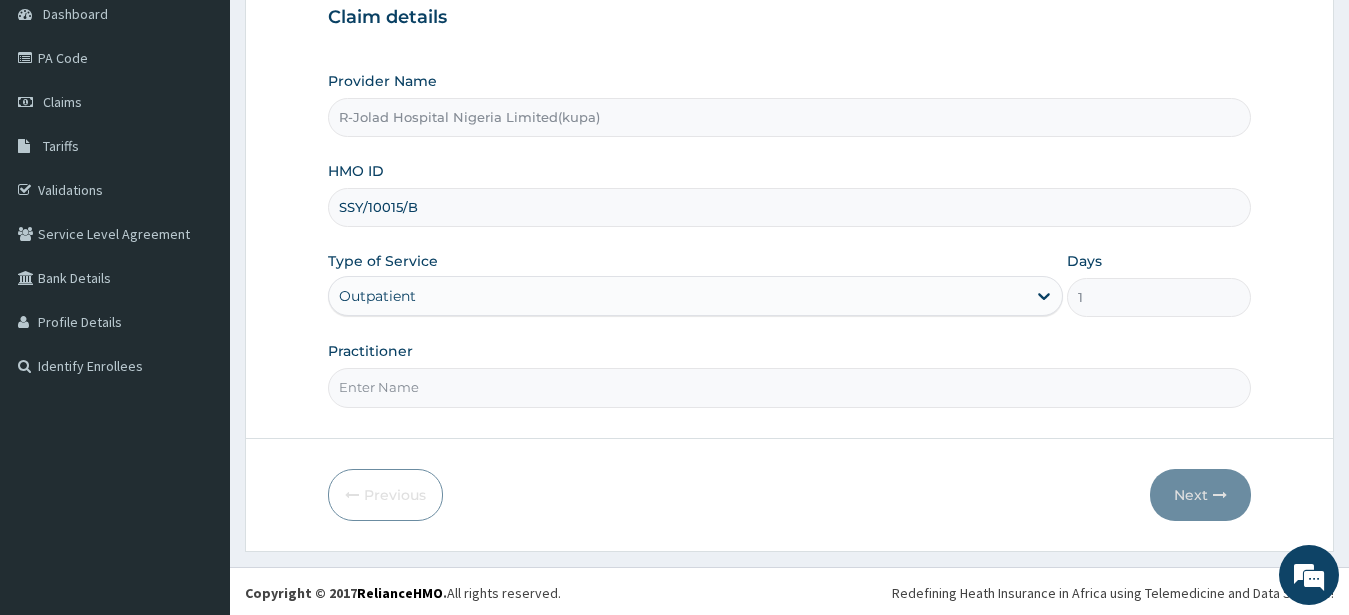 scroll, scrollTop: 0, scrollLeft: 0, axis: both 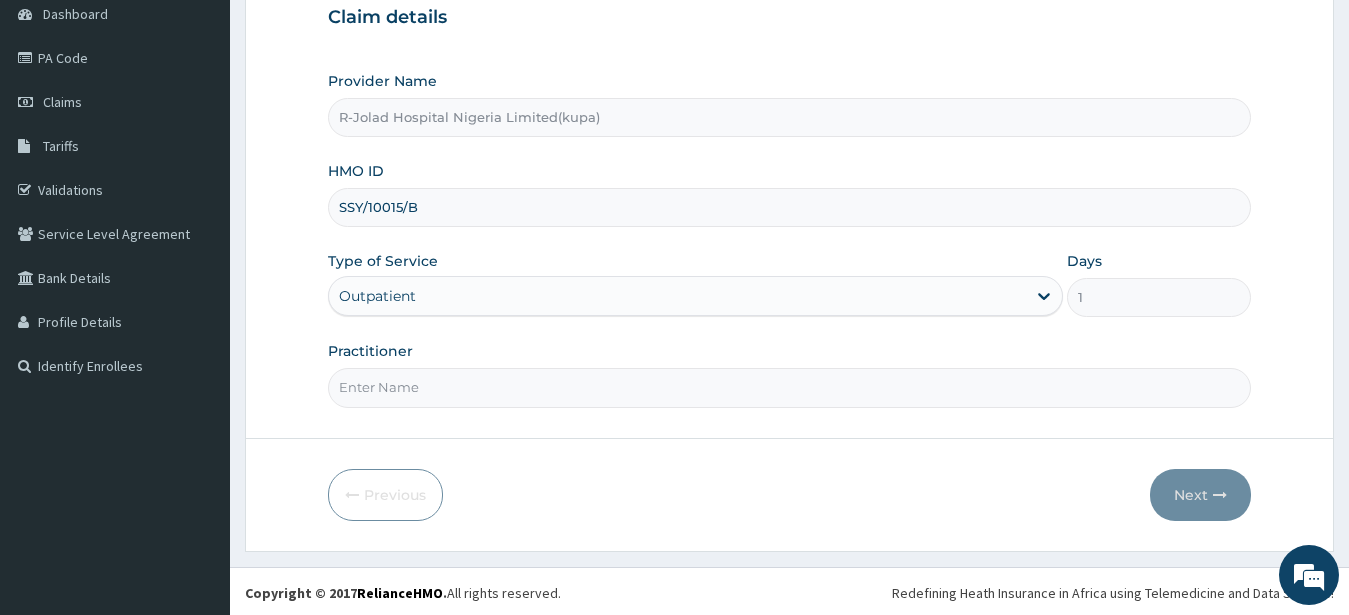 paste on "JOY C. AGBO" 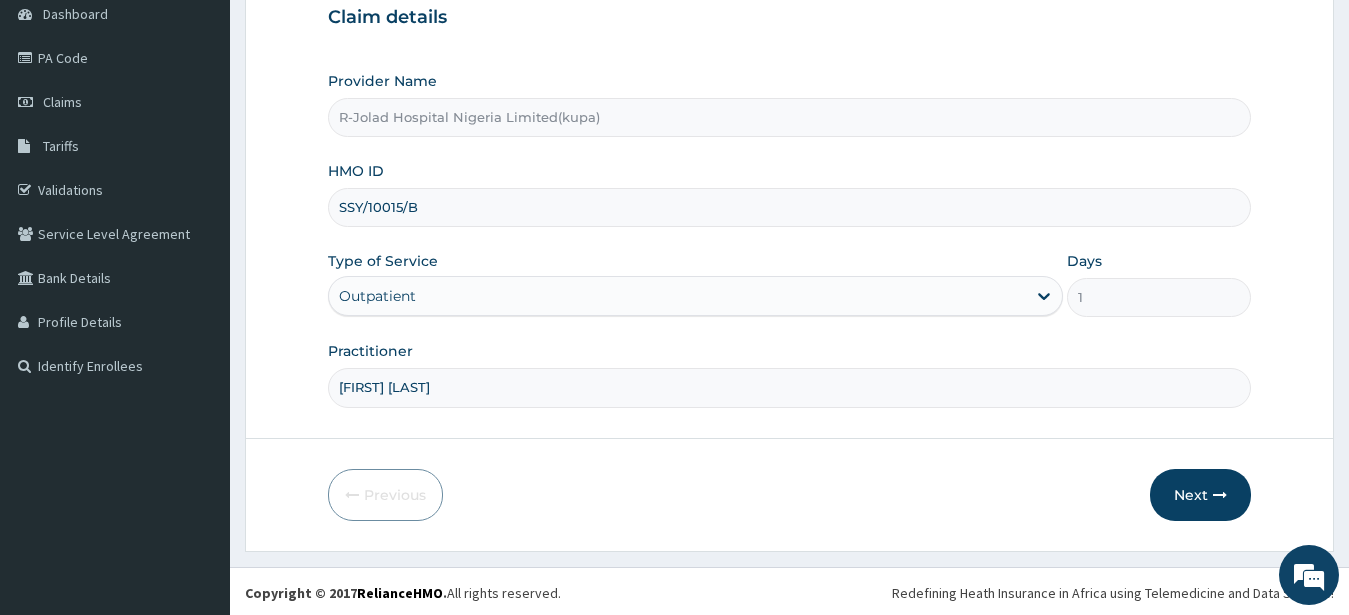 scroll, scrollTop: 207, scrollLeft: 0, axis: vertical 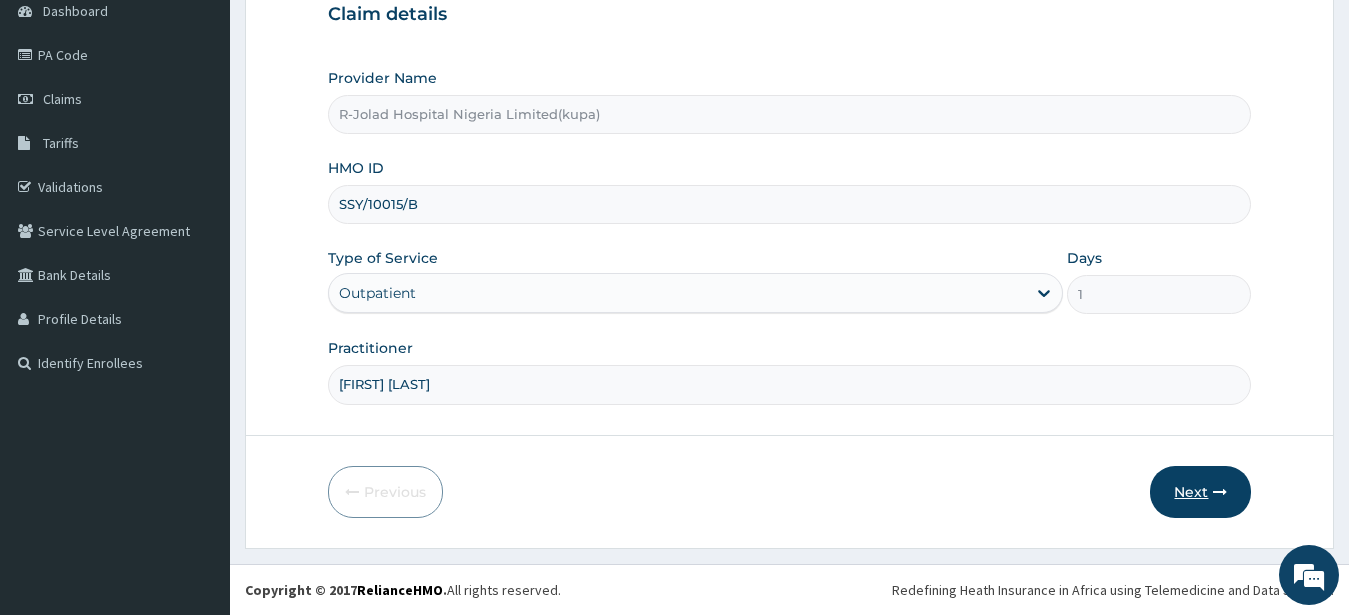 type on "JOY C. AGBO" 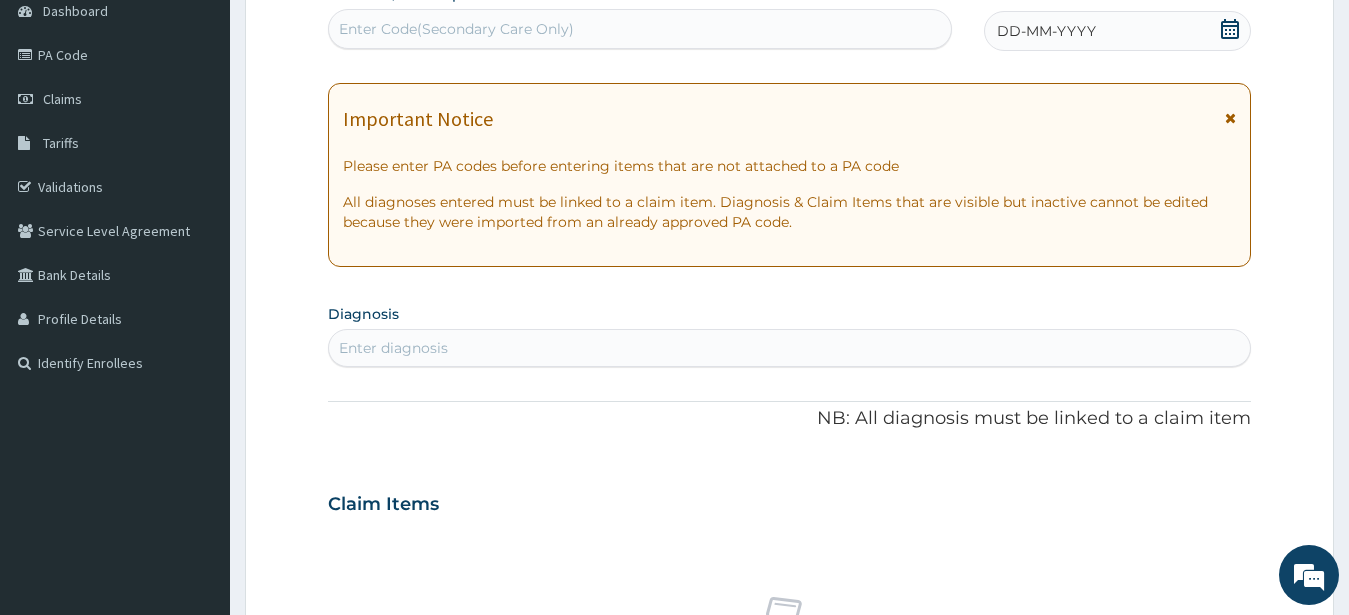 click 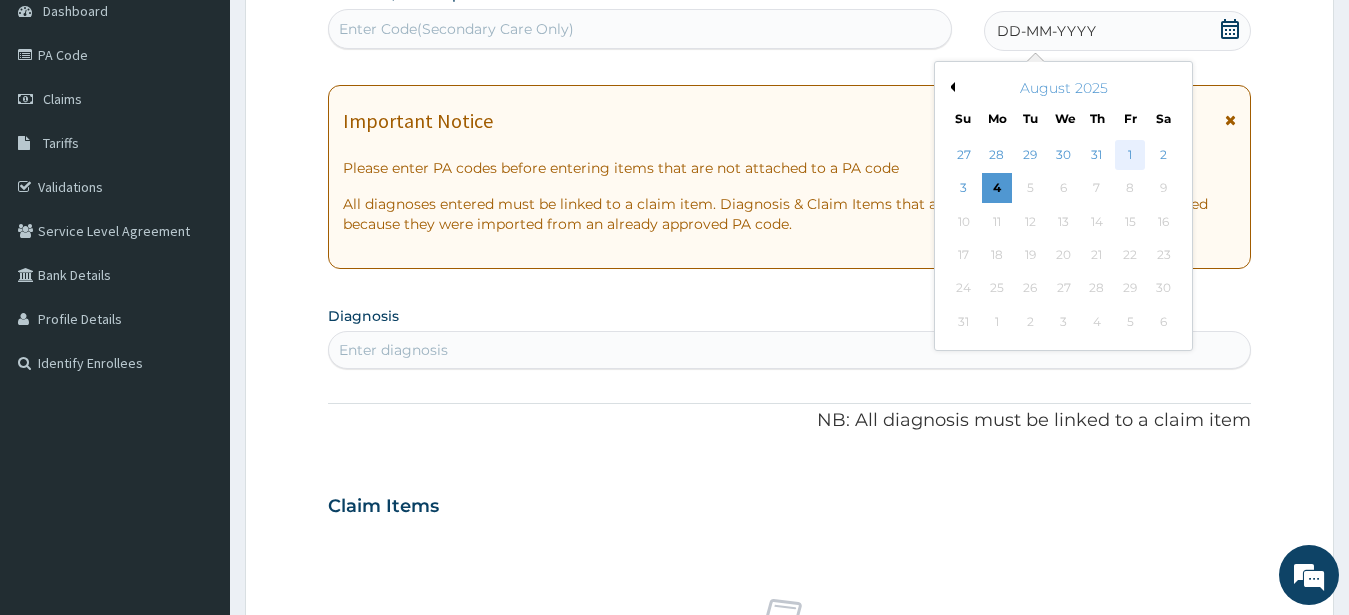 click on "1" at bounding box center (1130, 155) 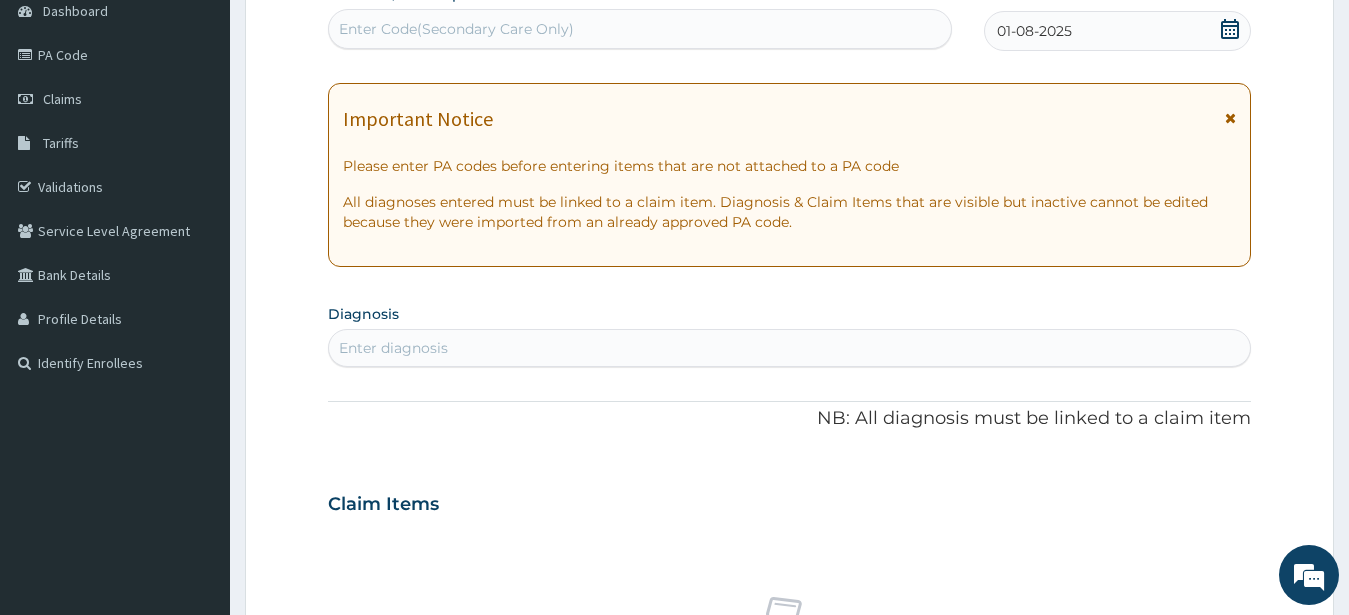 drag, startPoint x: 340, startPoint y: 337, endPoint x: 375, endPoint y: 344, distance: 35.69314 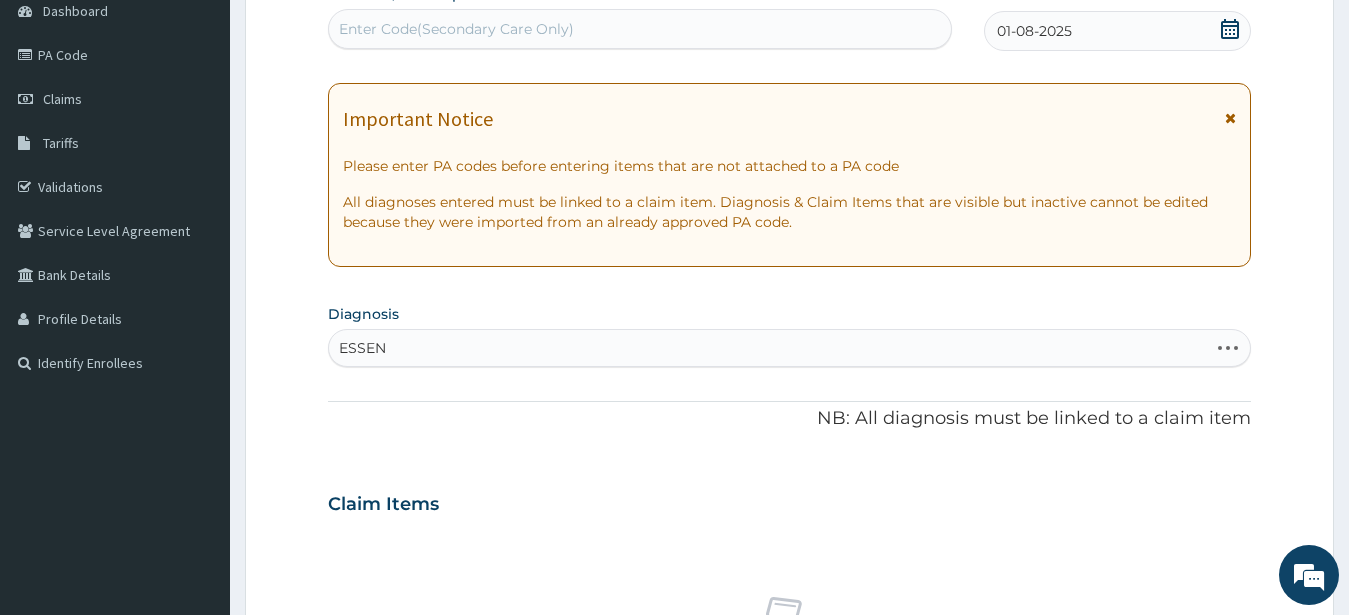 type on "ESSENT" 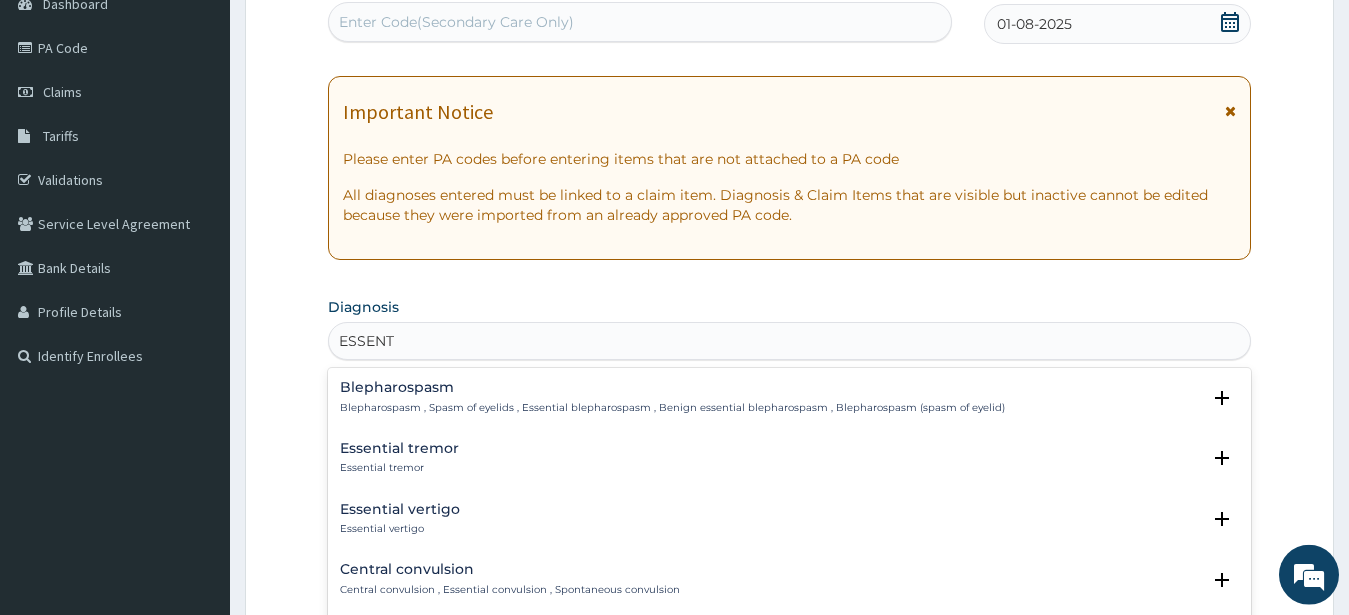scroll, scrollTop: 408, scrollLeft: 0, axis: vertical 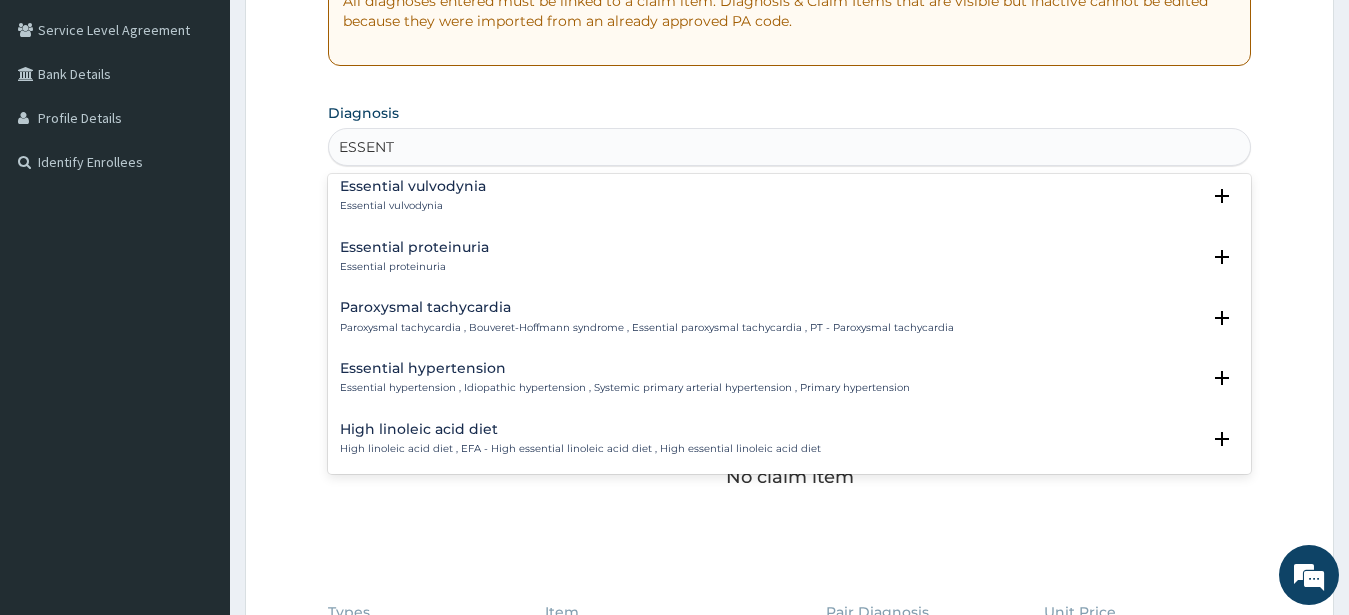 click on "Essential hypertension" at bounding box center [625, 368] 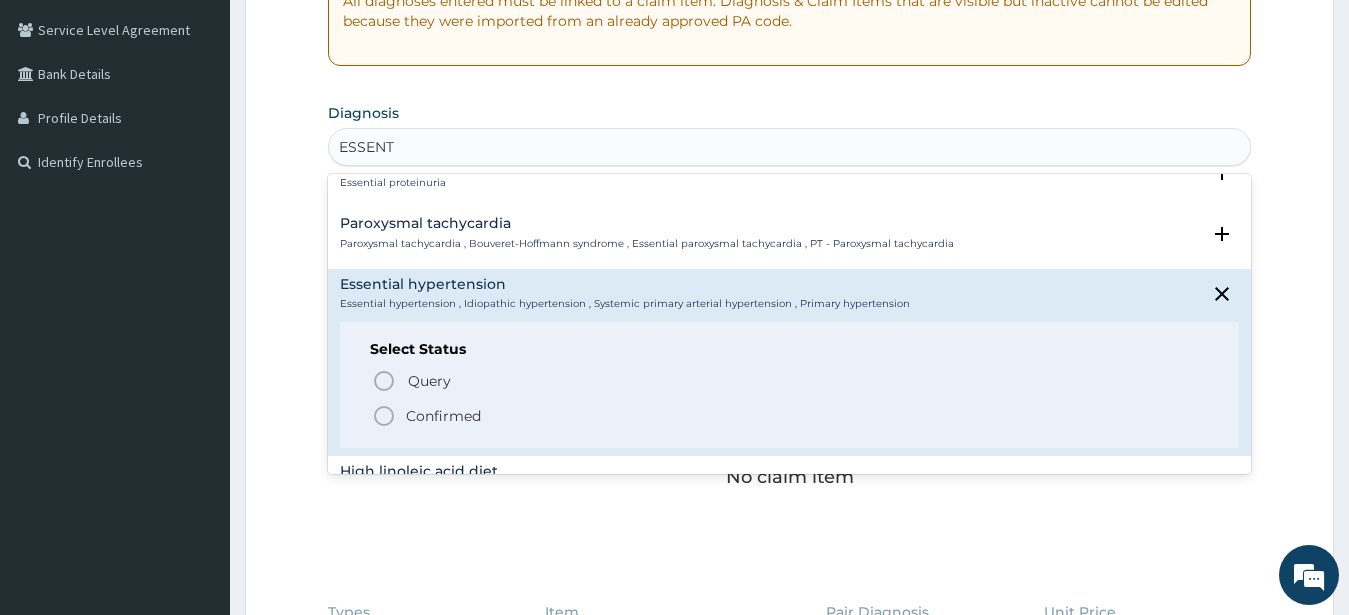 scroll, scrollTop: 540, scrollLeft: 0, axis: vertical 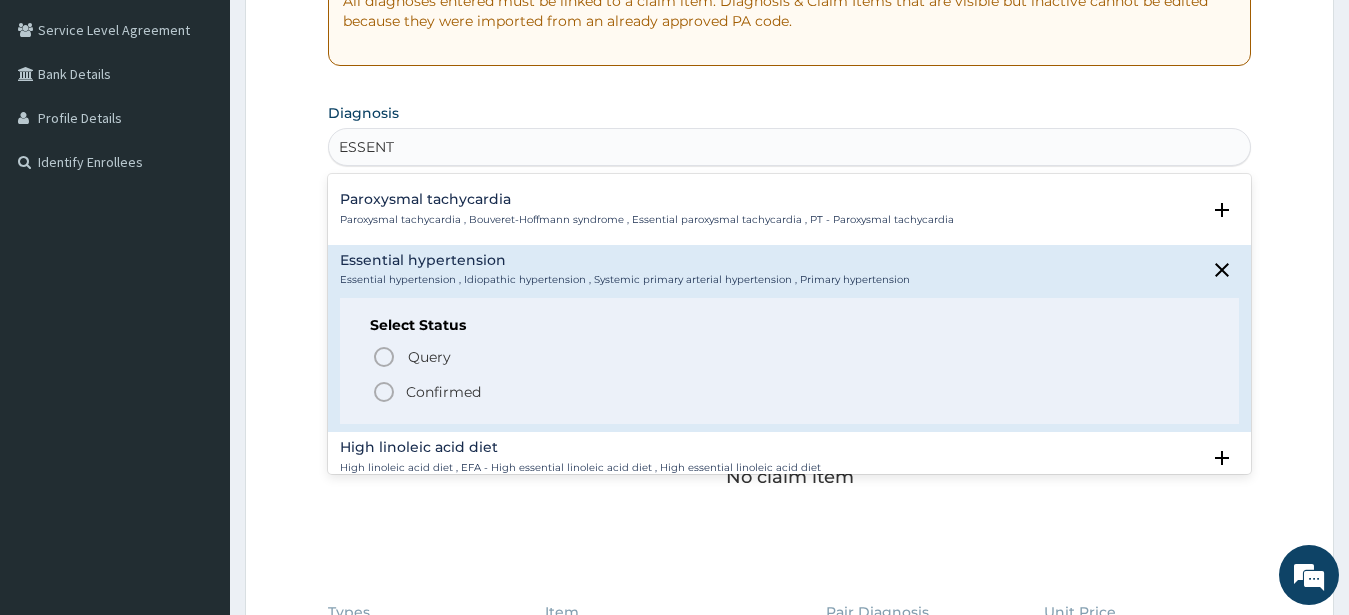 click 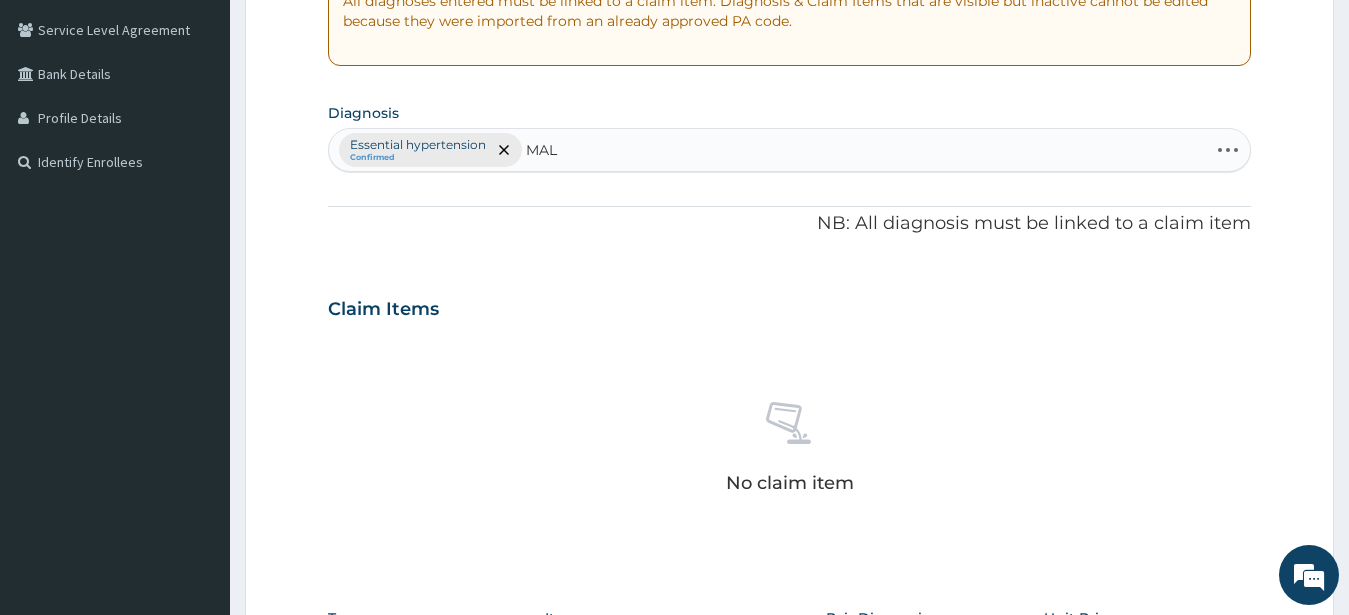 type on "MALA" 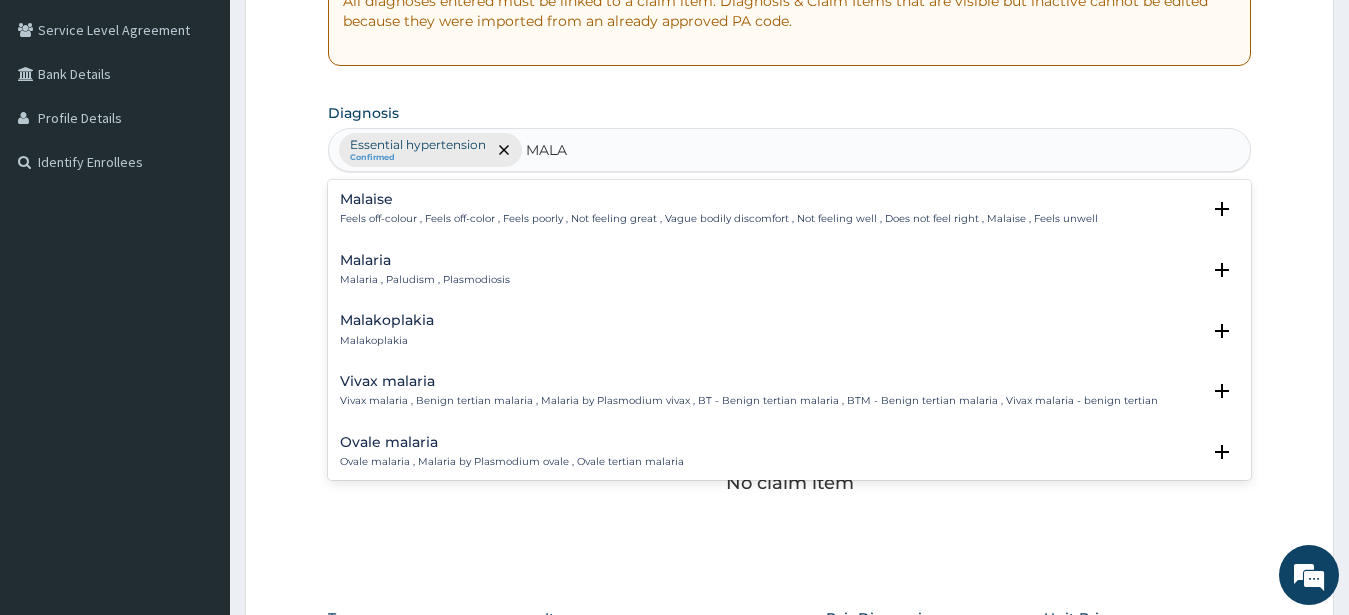 click on "Malaria" at bounding box center [425, 260] 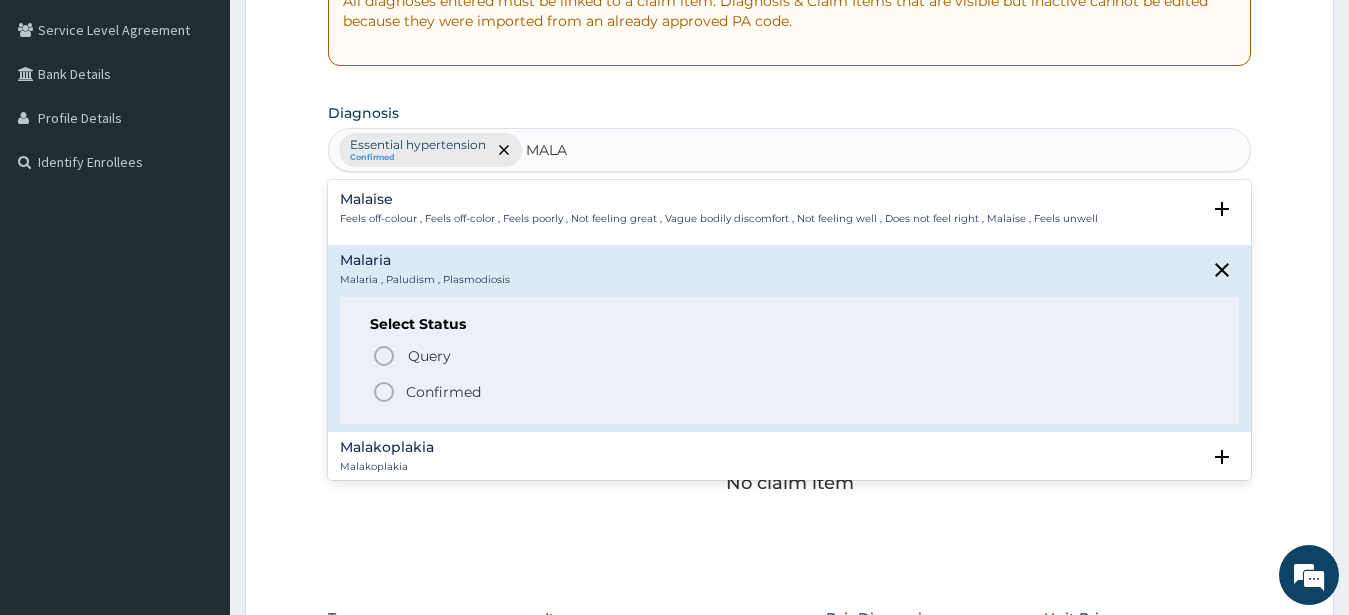 click 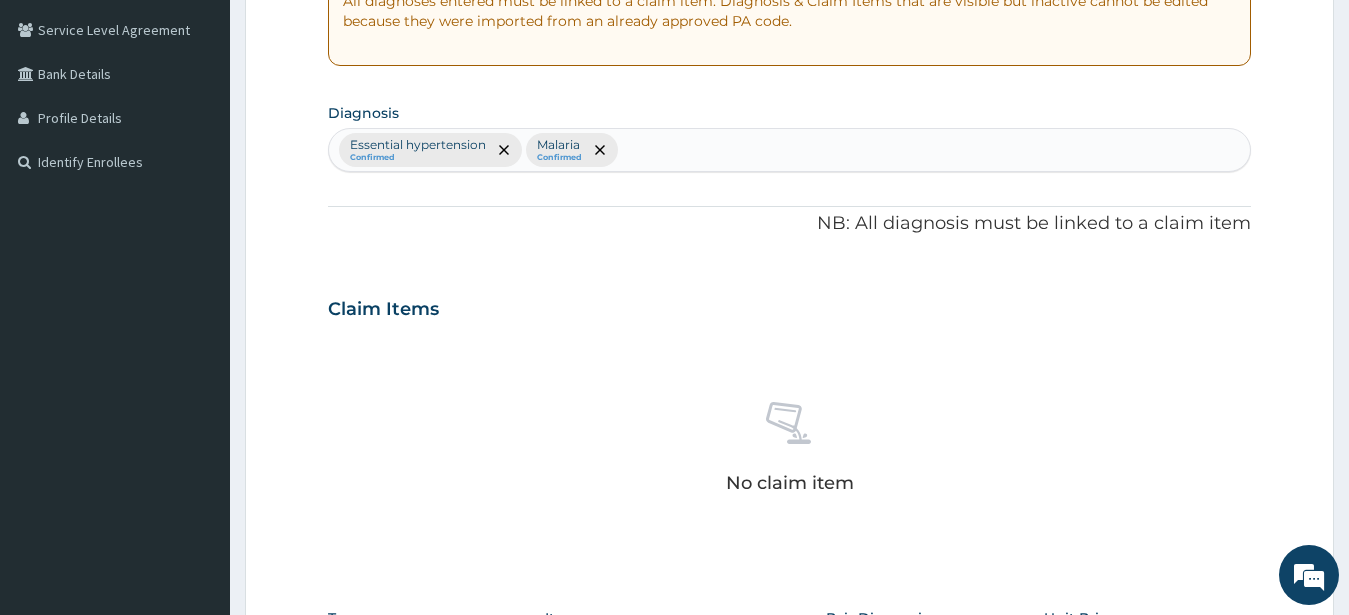 scroll, scrollTop: 714, scrollLeft: 0, axis: vertical 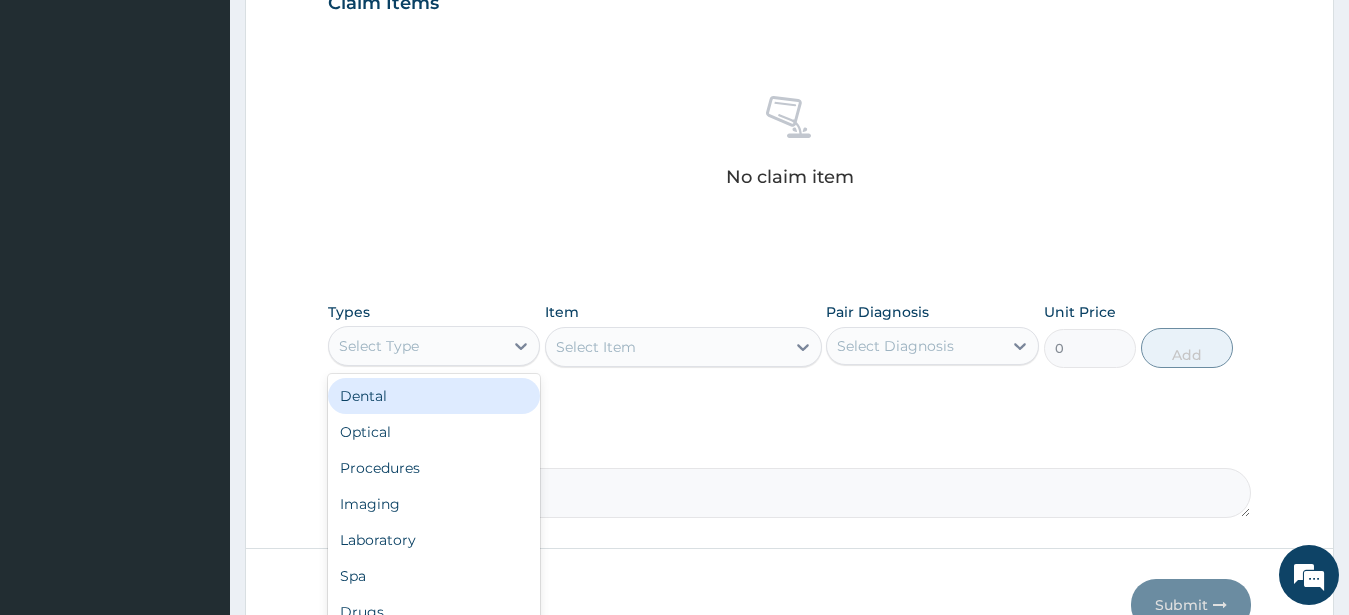 drag, startPoint x: 366, startPoint y: 350, endPoint x: 512, endPoint y: 239, distance: 183.40393 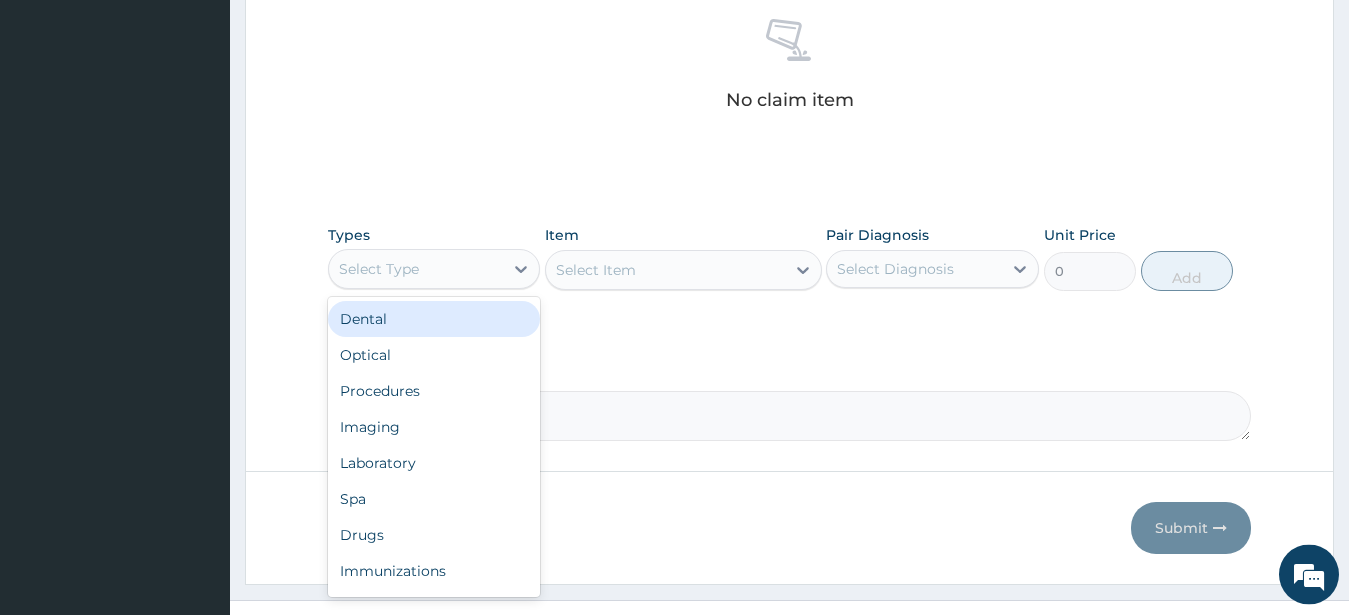 scroll, scrollTop: 827, scrollLeft: 0, axis: vertical 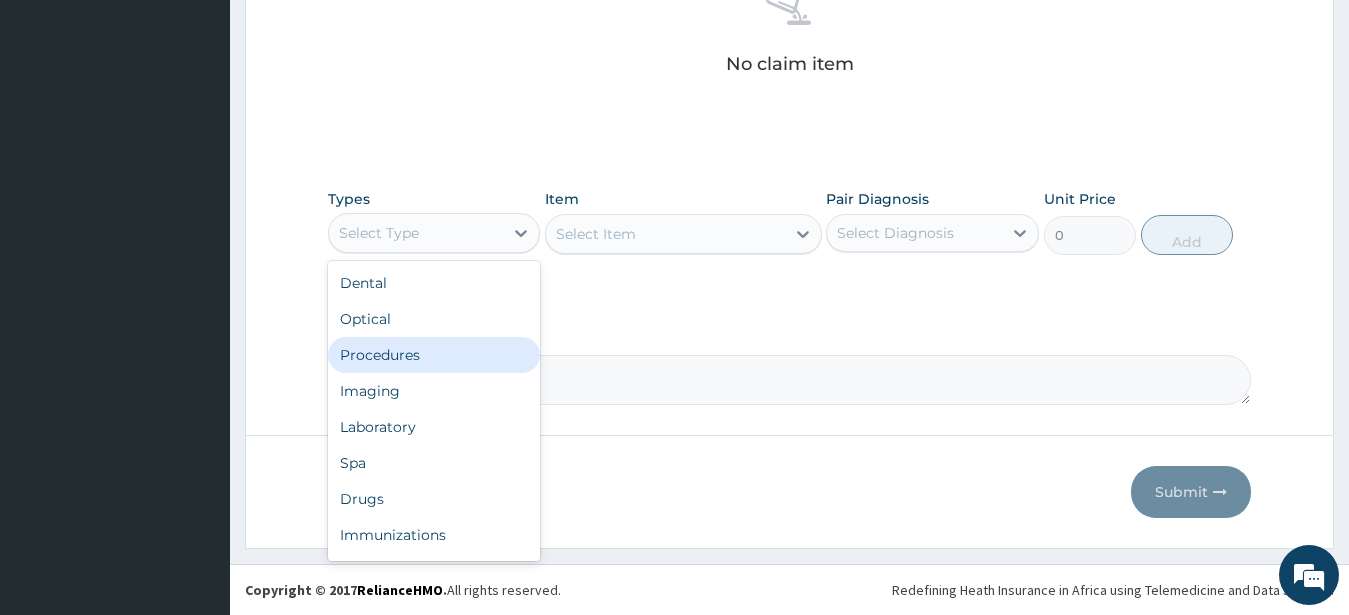 click on "Procedures" at bounding box center (434, 355) 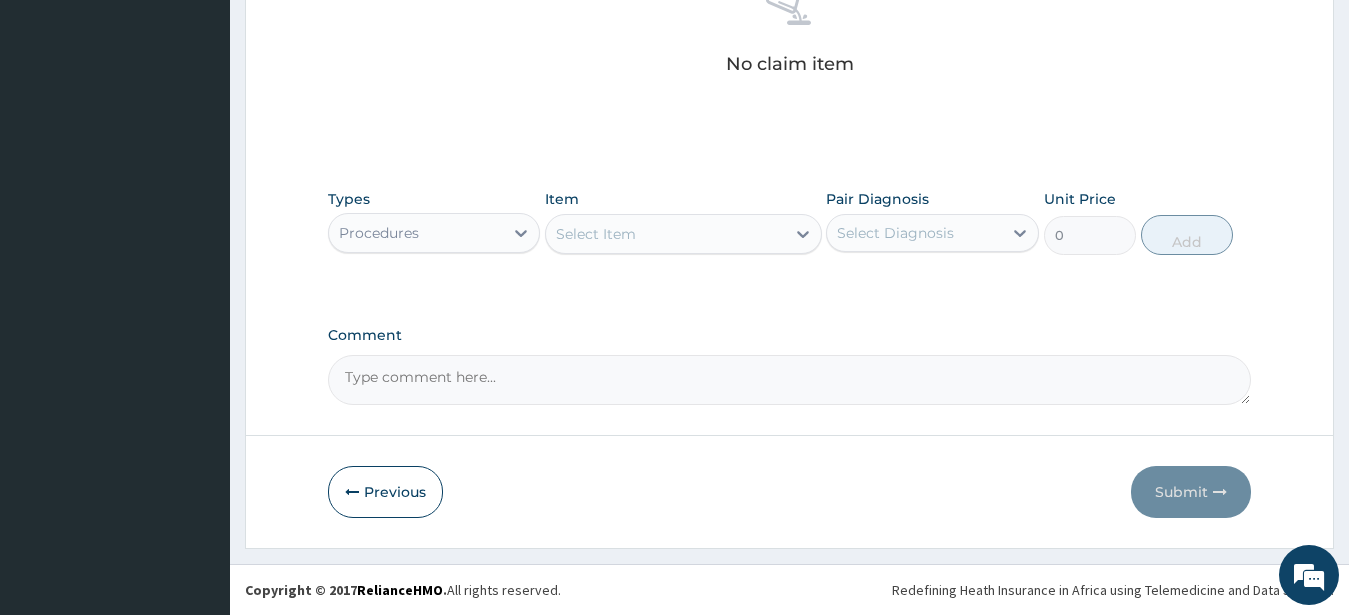 click on "Select Item" at bounding box center [665, 234] 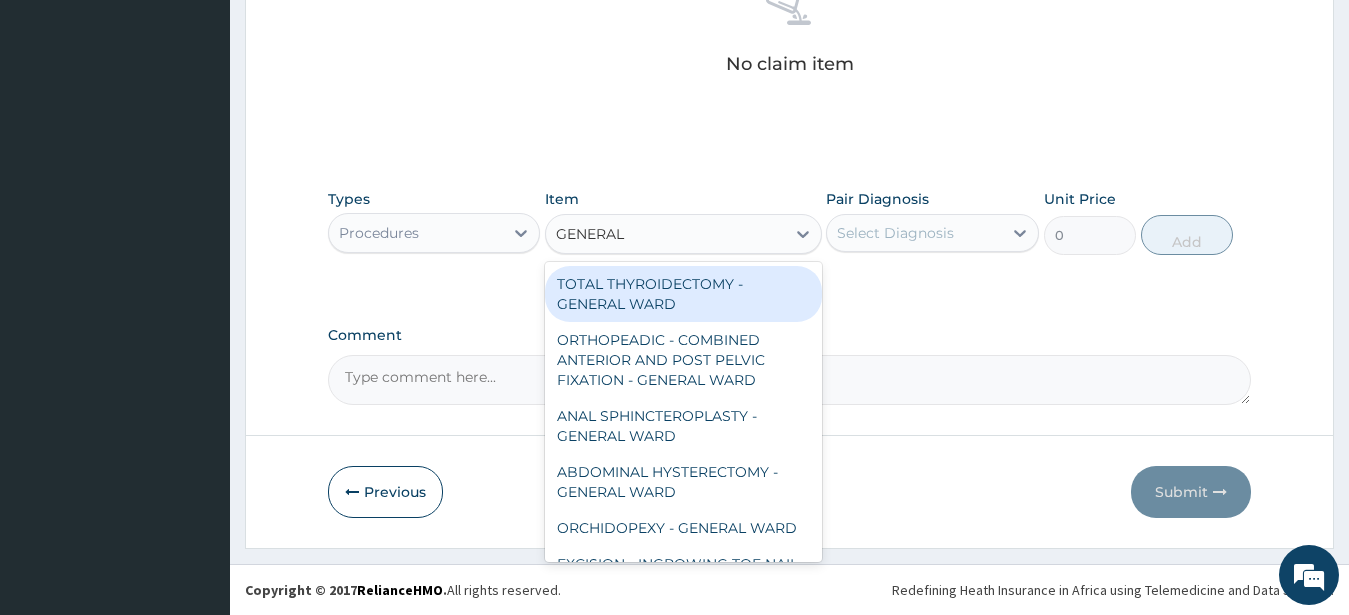 type on "GENERAL C" 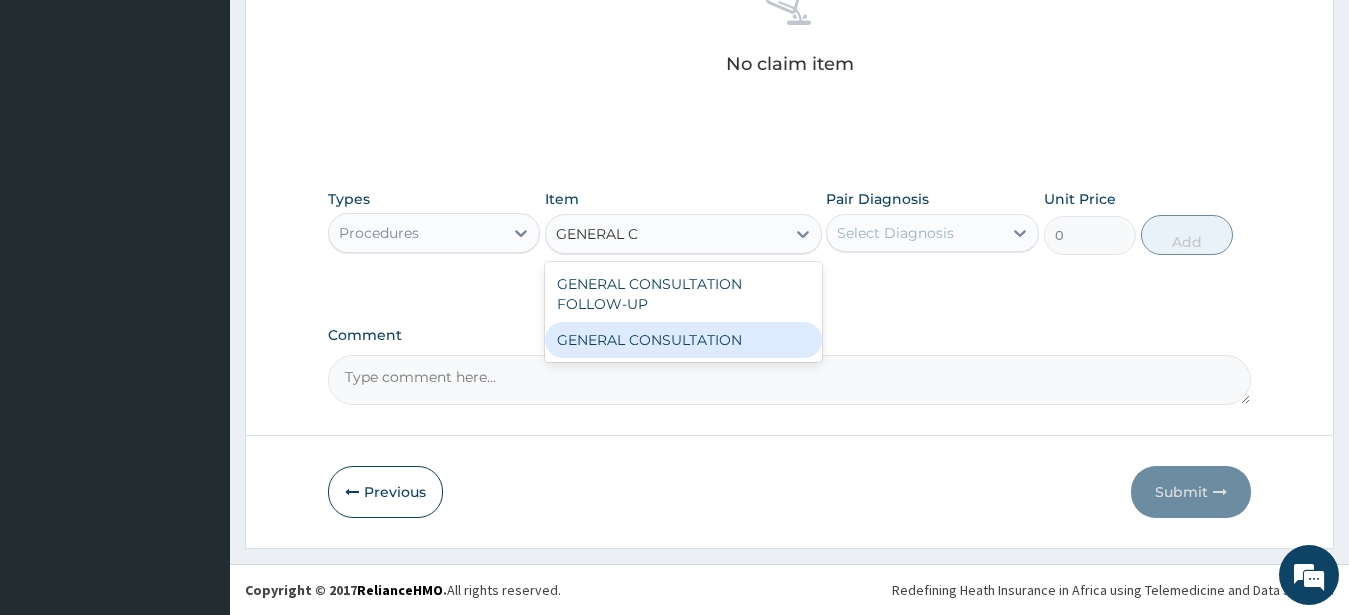 drag, startPoint x: 739, startPoint y: 350, endPoint x: 732, endPoint y: 338, distance: 13.892444 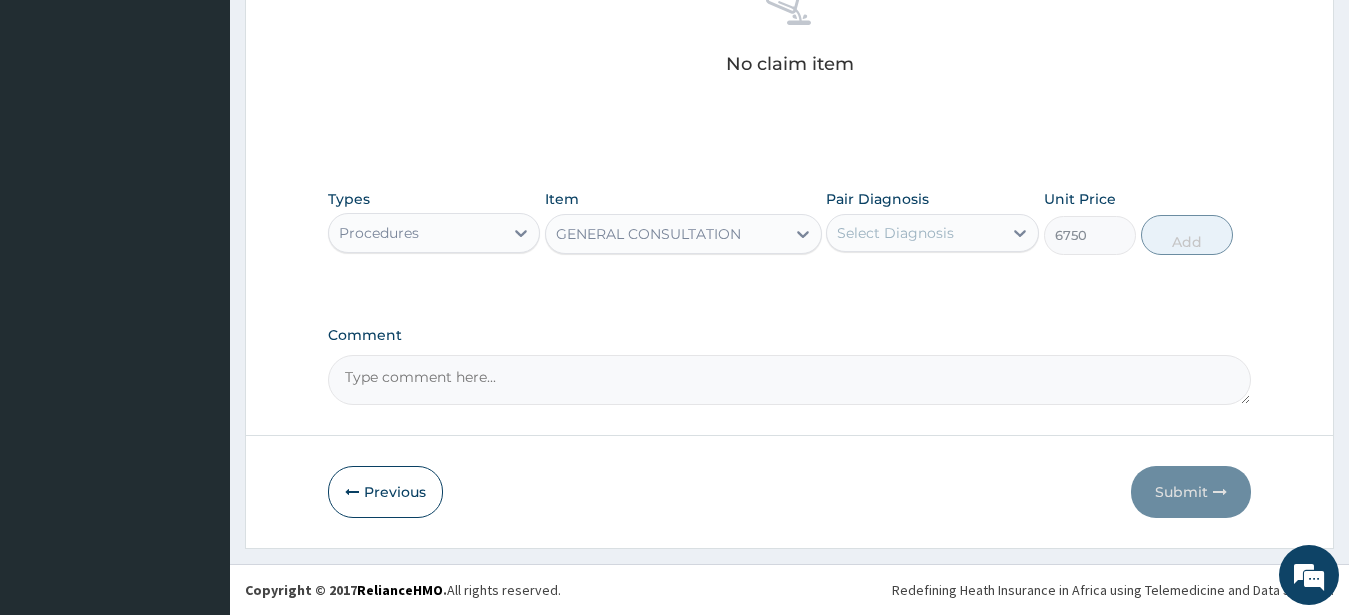 click on "Pair Diagnosis Select Diagnosis" at bounding box center [932, 222] 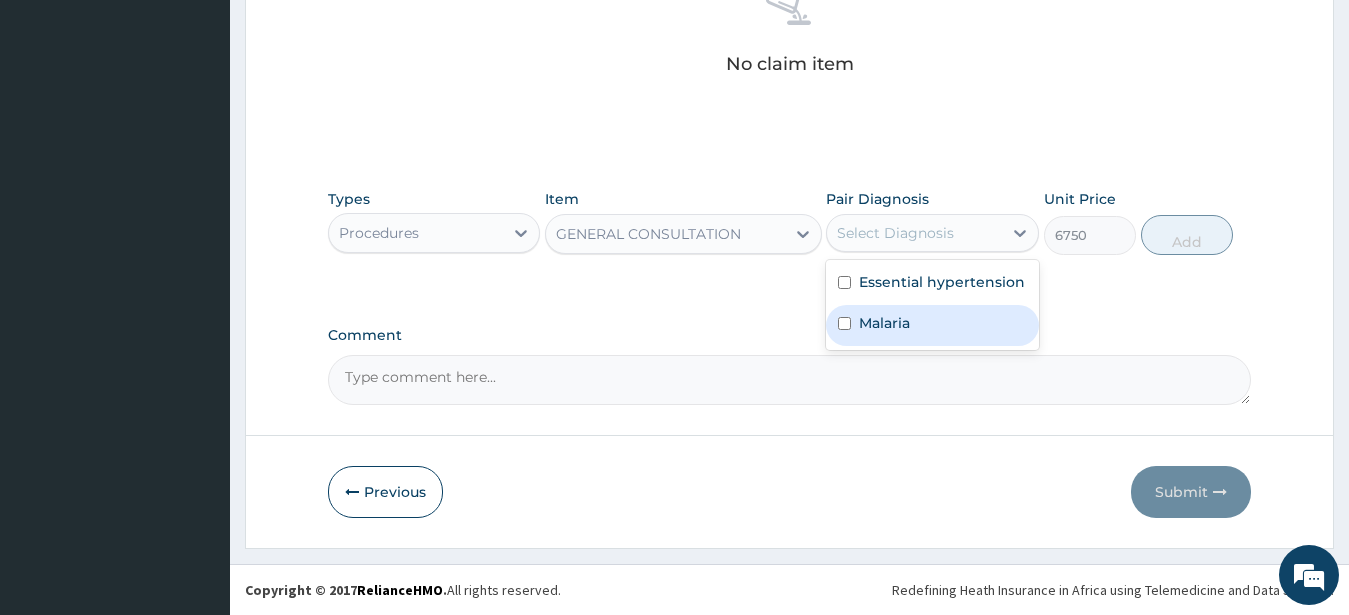 click on "Essential hypertension" at bounding box center [942, 282] 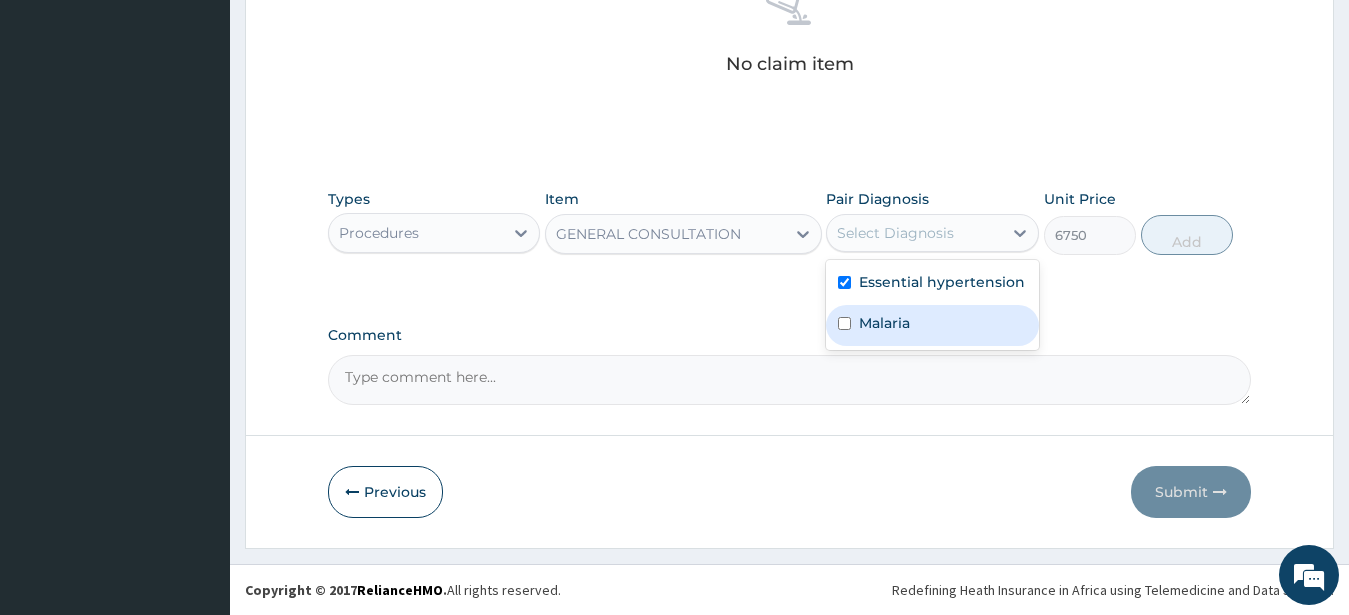 checkbox on "true" 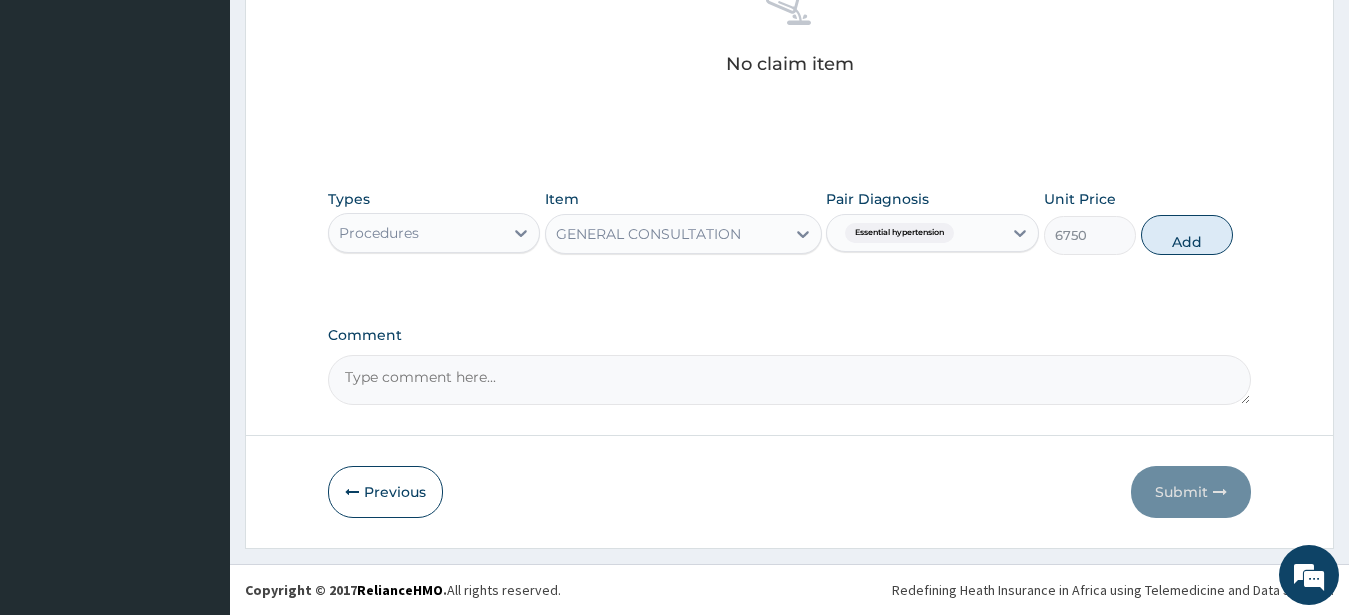 drag, startPoint x: 1180, startPoint y: 221, endPoint x: 1182, endPoint y: 211, distance: 10.198039 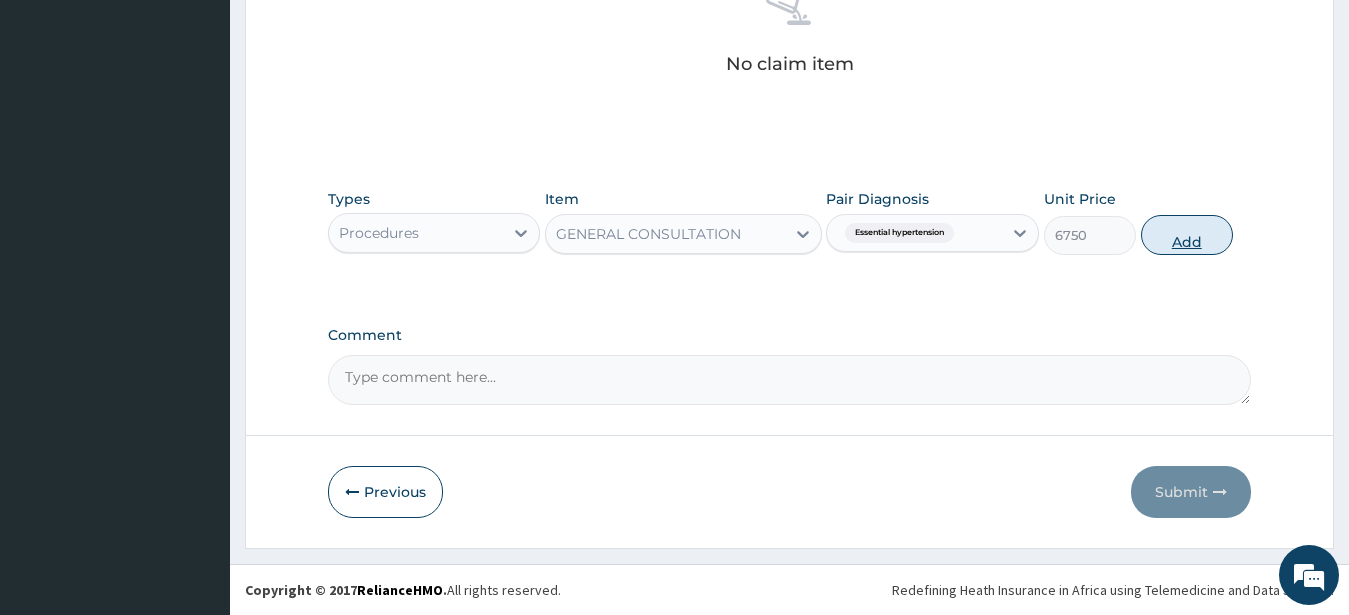 drag, startPoint x: 1205, startPoint y: 240, endPoint x: 1198, endPoint y: 223, distance: 18.384777 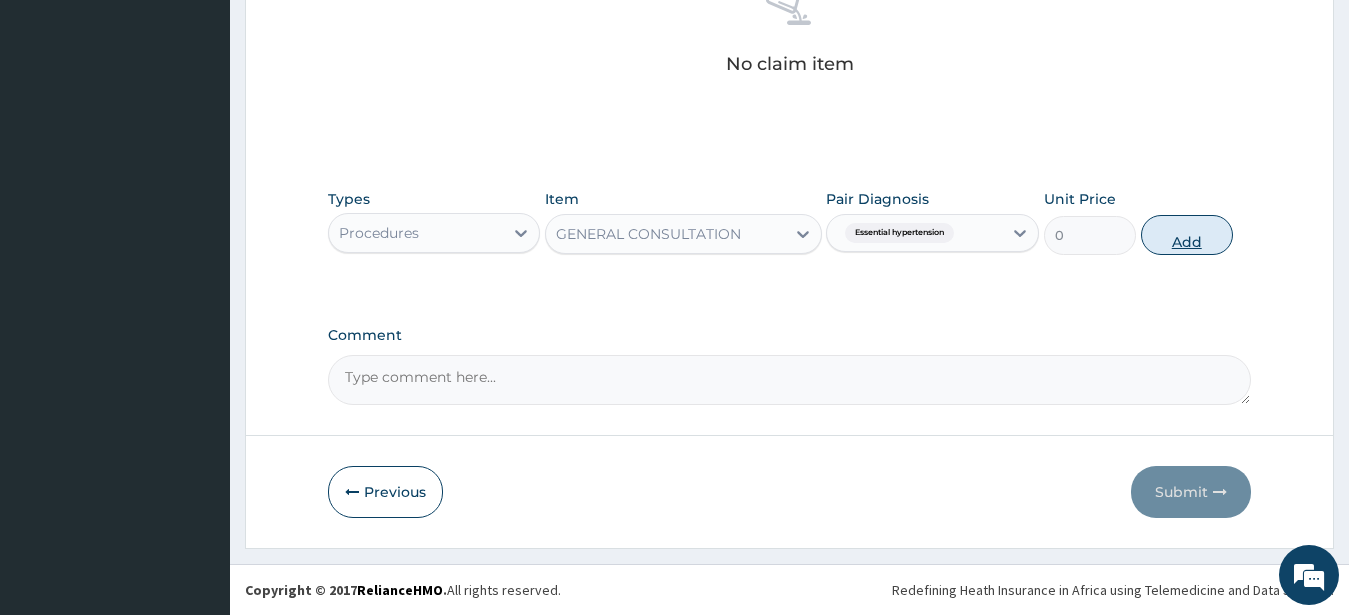 scroll, scrollTop: 749, scrollLeft: 0, axis: vertical 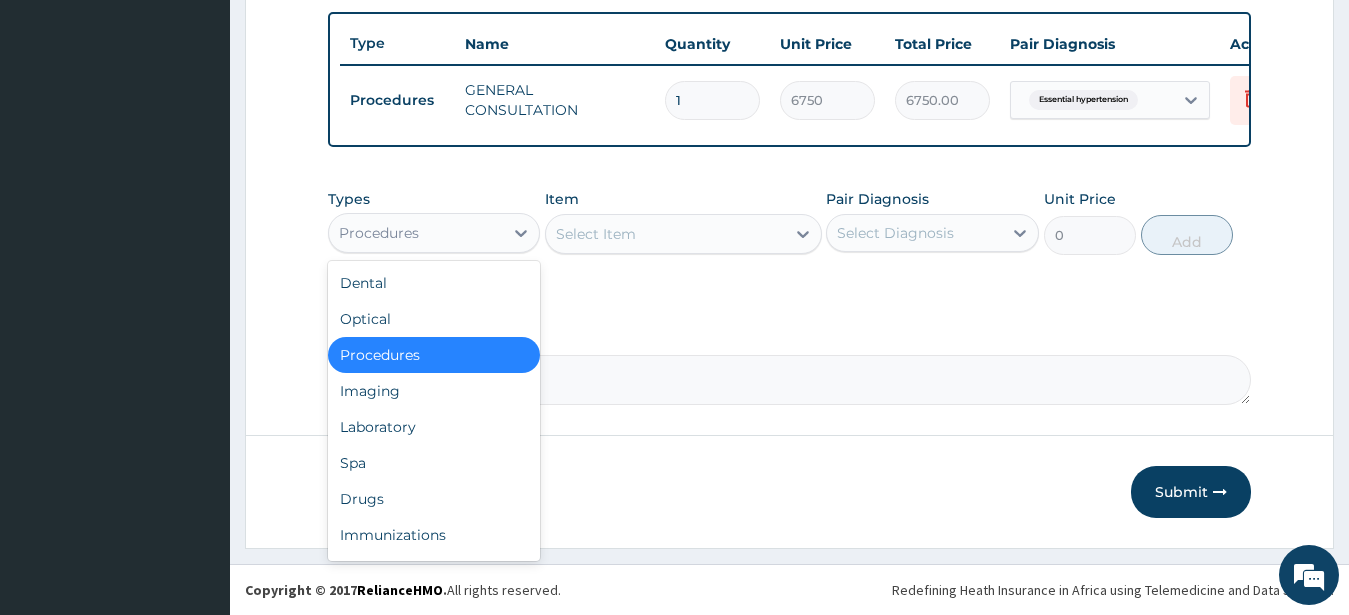 drag, startPoint x: 426, startPoint y: 225, endPoint x: 485, endPoint y: 163, distance: 85.58621 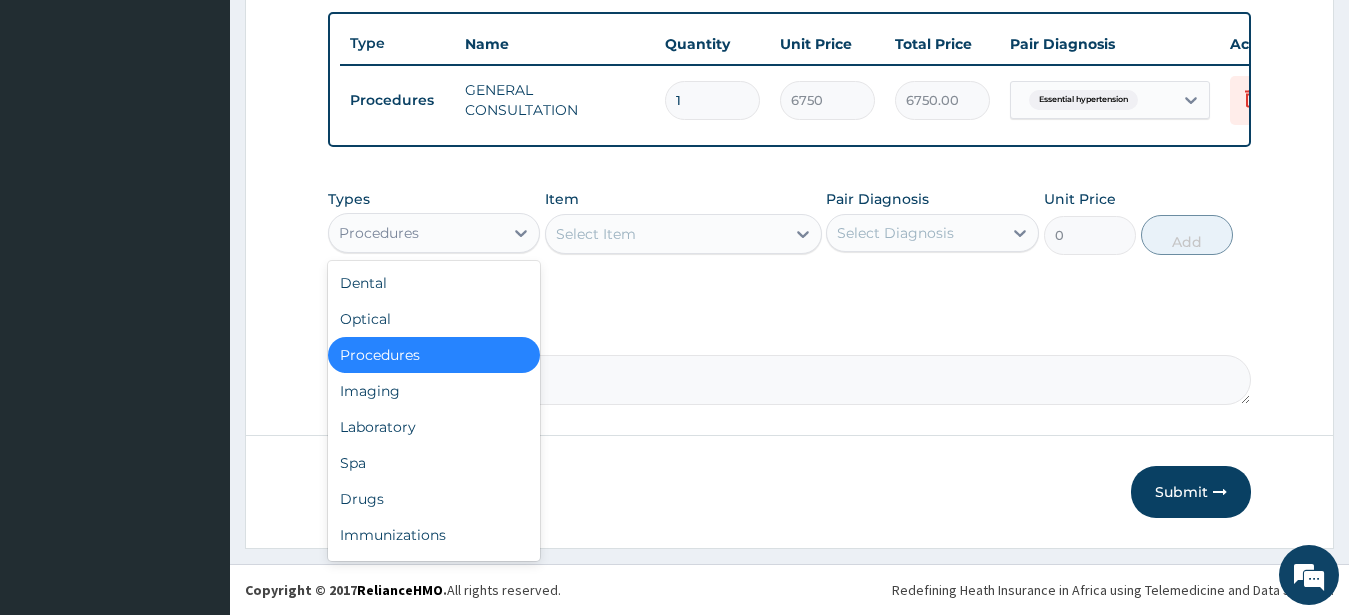 click on "Types option Procedures, selected. option Procedures selected, 3 of 10. 10 results available. Use Up and Down to choose options, press Enter to select the currently focused option, press Escape to exit the menu, press Tab to select the option and exit the menu. Procedures Dental Optical Procedures Imaging Laboratory Spa Drugs Immunizations Others Gym" at bounding box center (434, 222) 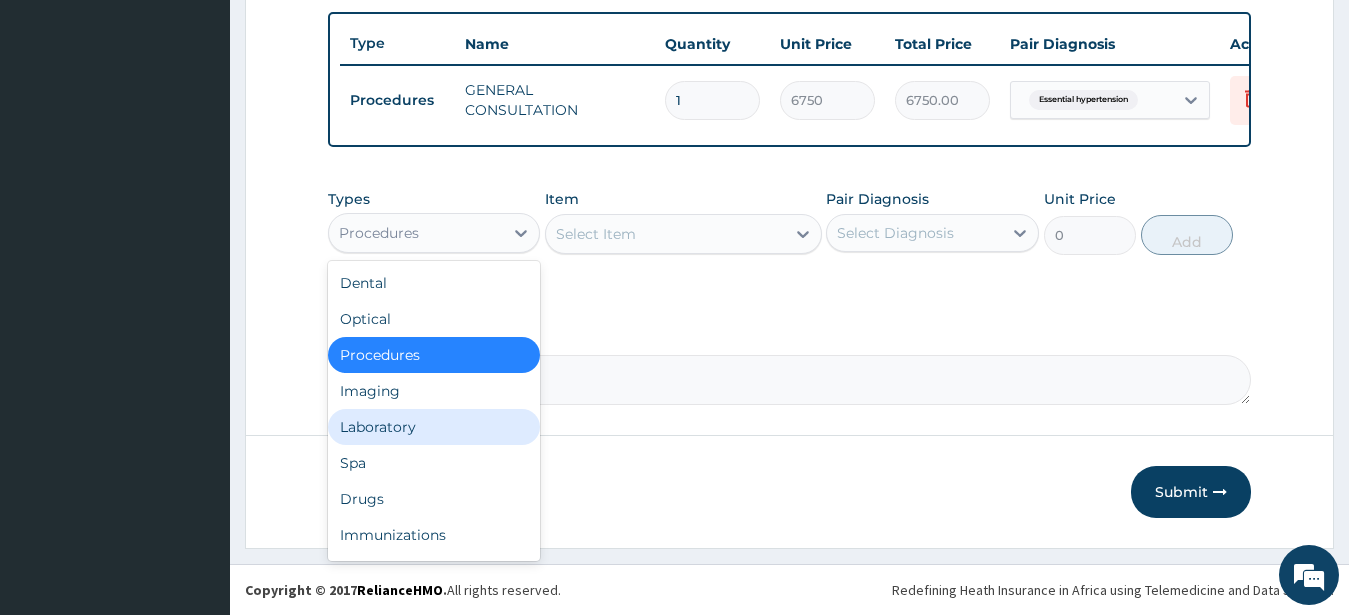 click on "Laboratory" at bounding box center [434, 427] 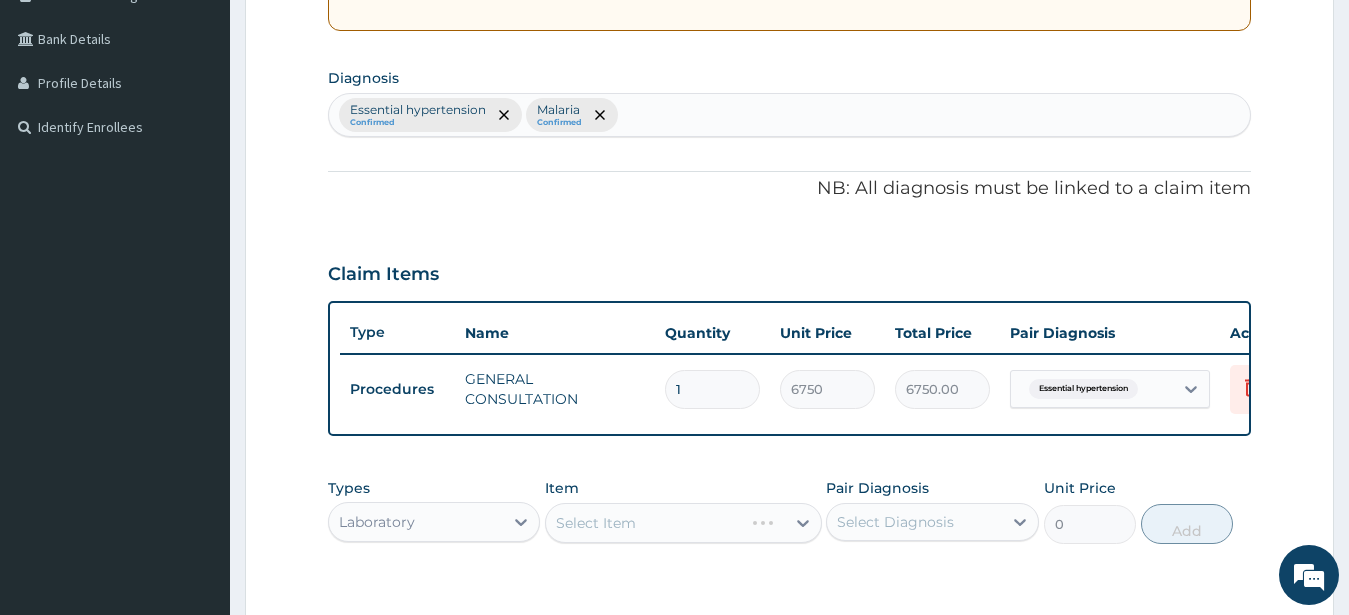 scroll, scrollTop: 749, scrollLeft: 0, axis: vertical 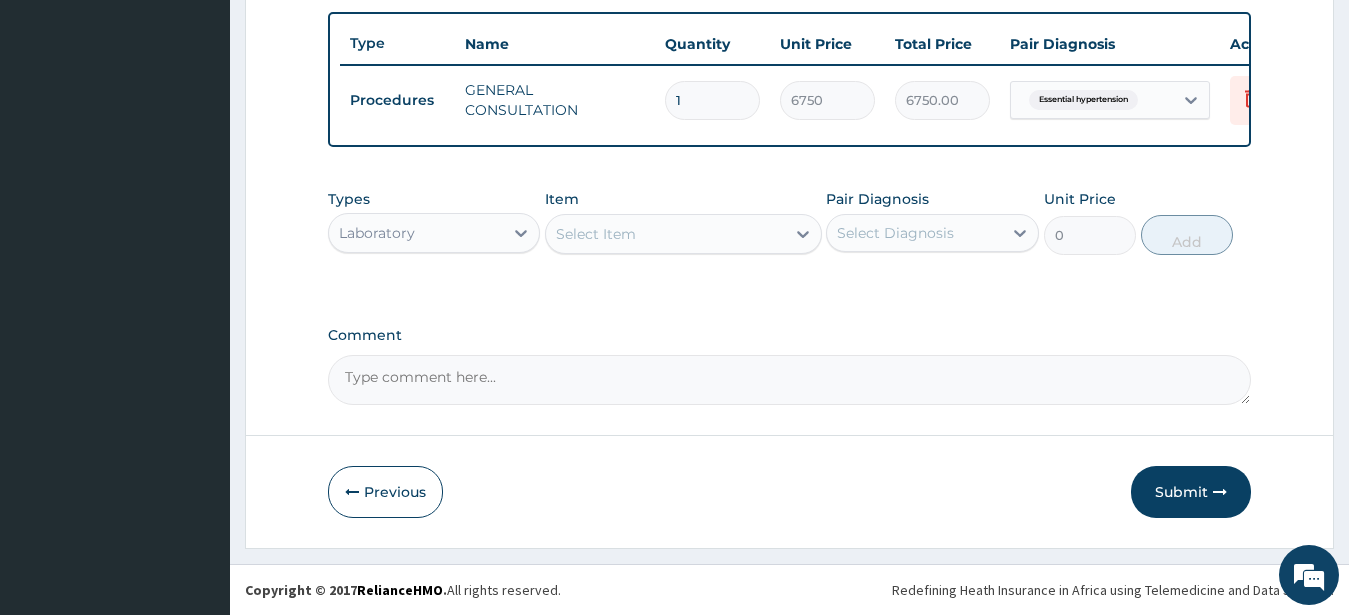 click on "Select Item" at bounding box center [596, 234] 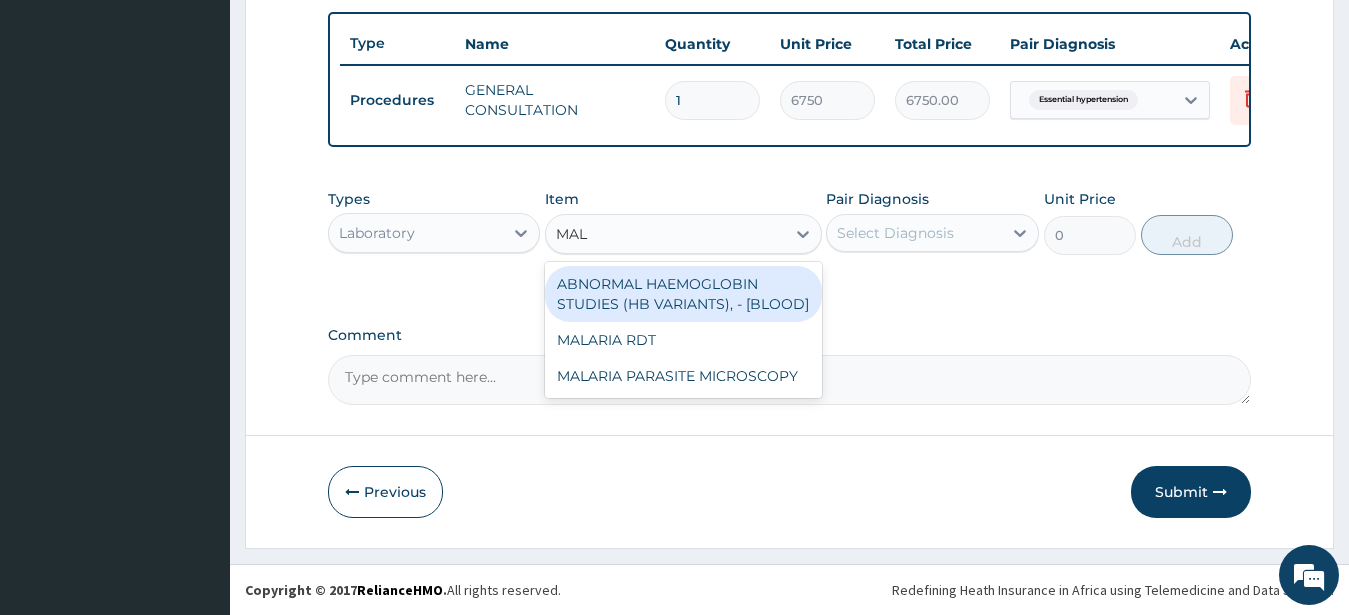 type on "MALA" 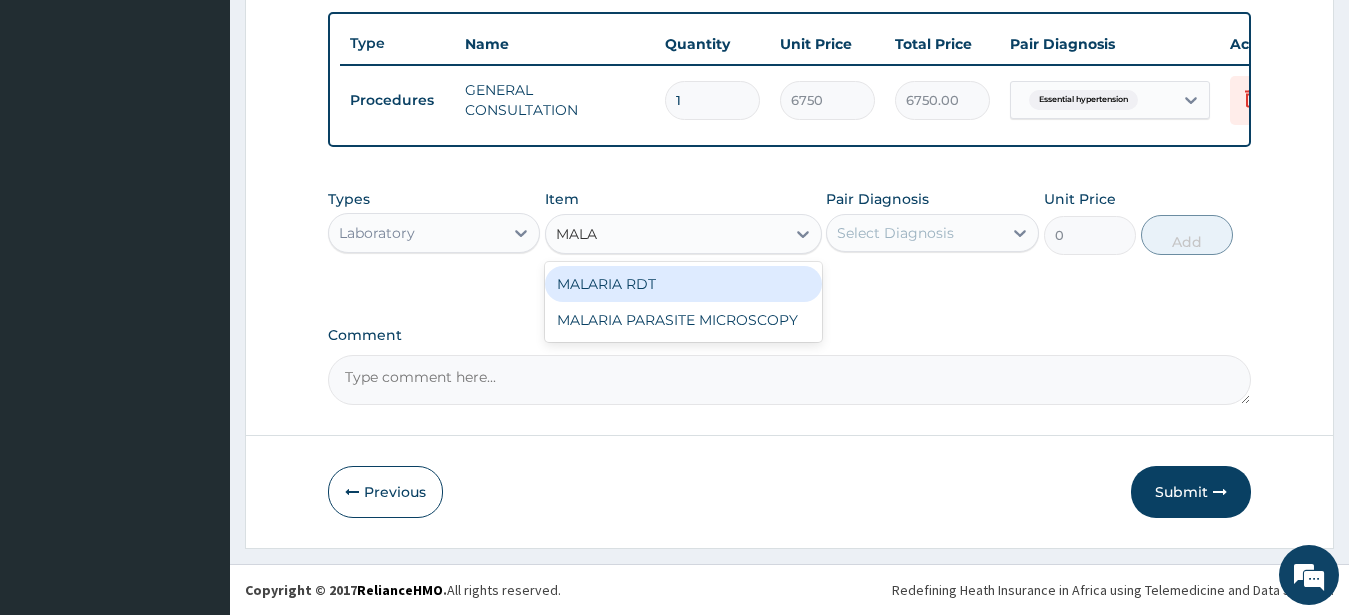 click on "MALARIA RDT" at bounding box center [683, 284] 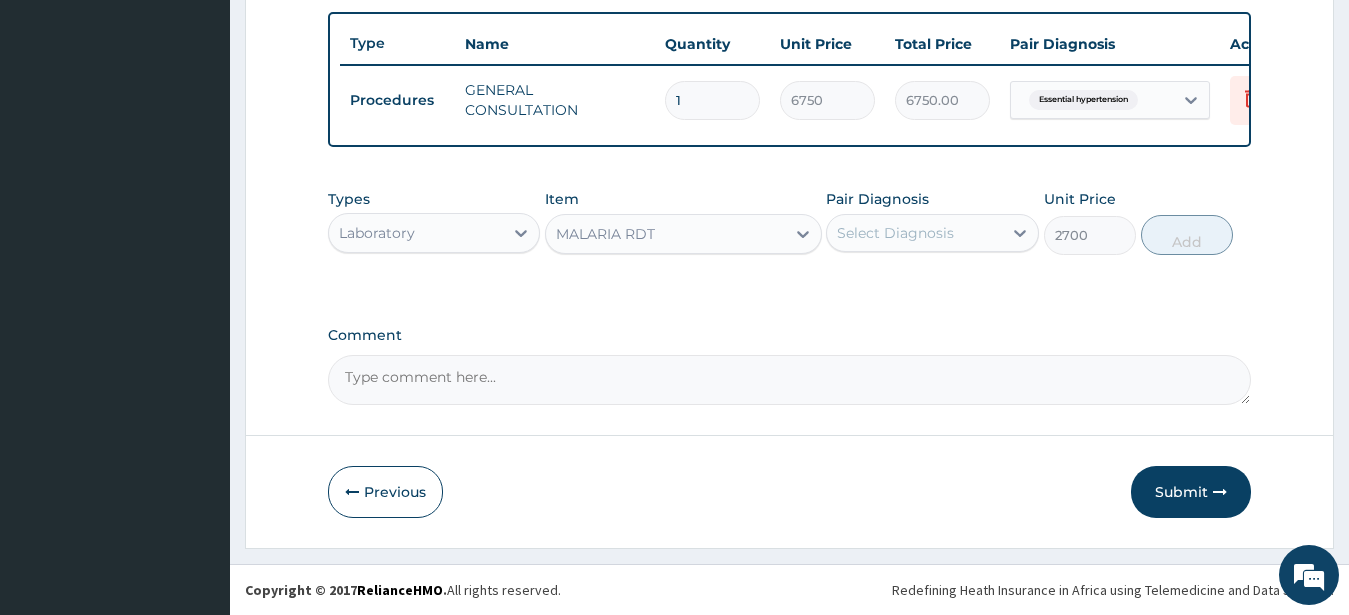 click on "Select Diagnosis" at bounding box center [895, 233] 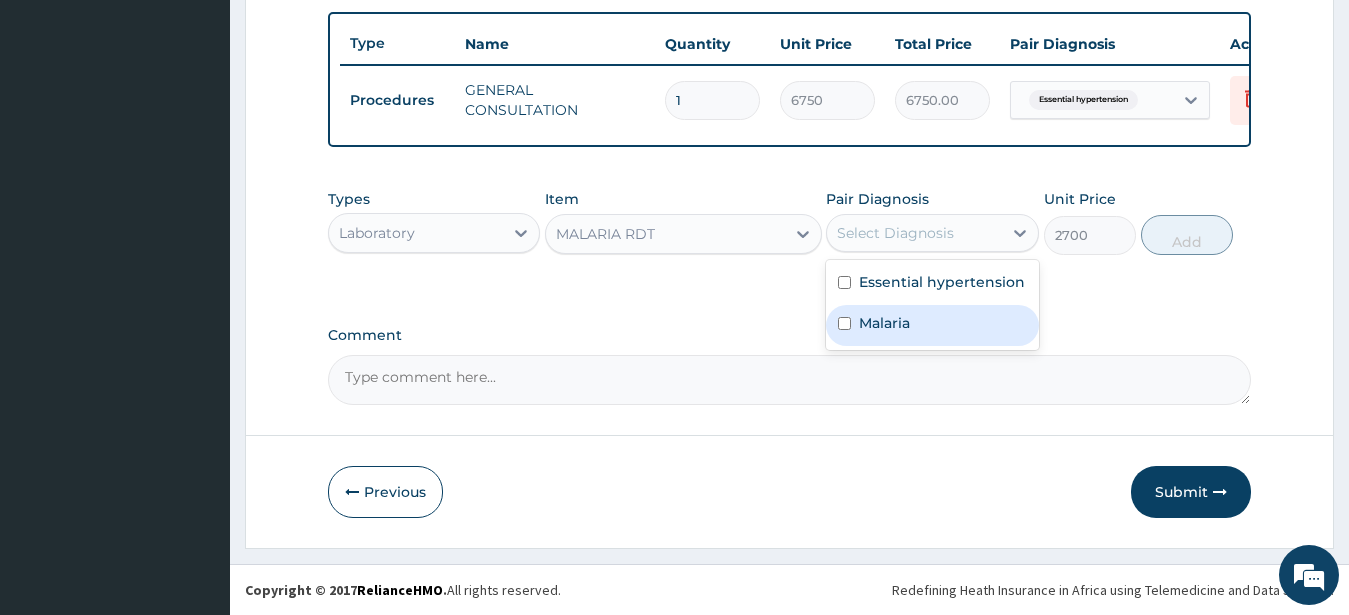 click on "Malaria" at bounding box center (932, 325) 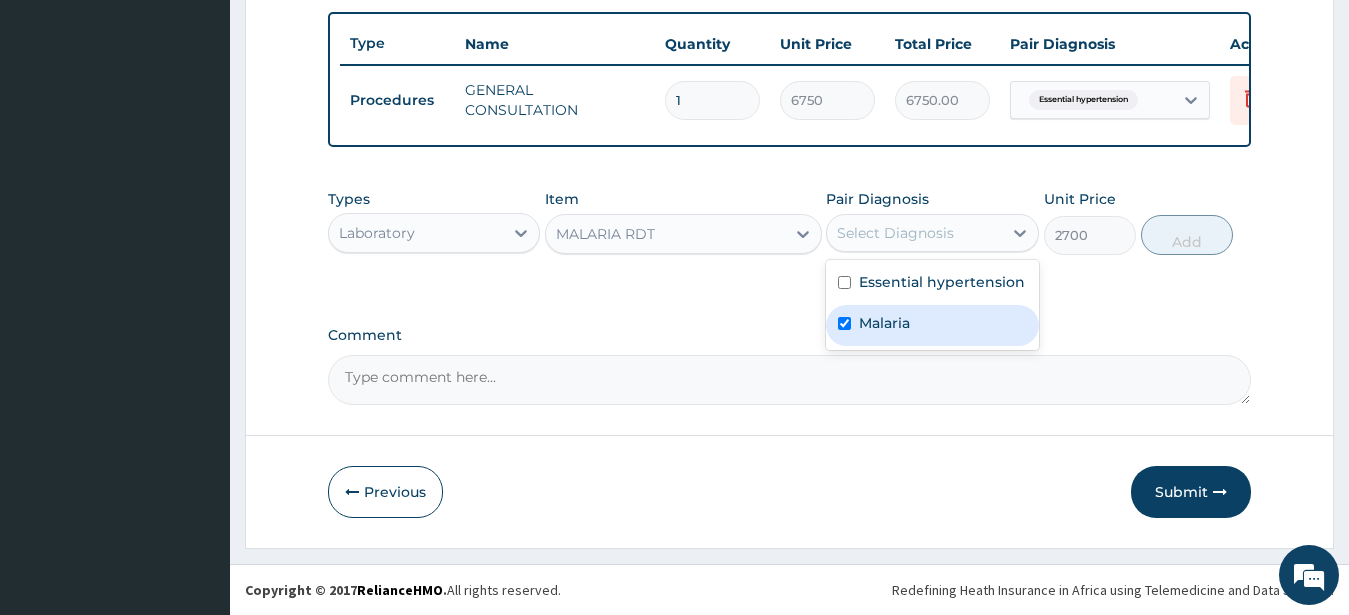 checkbox on "true" 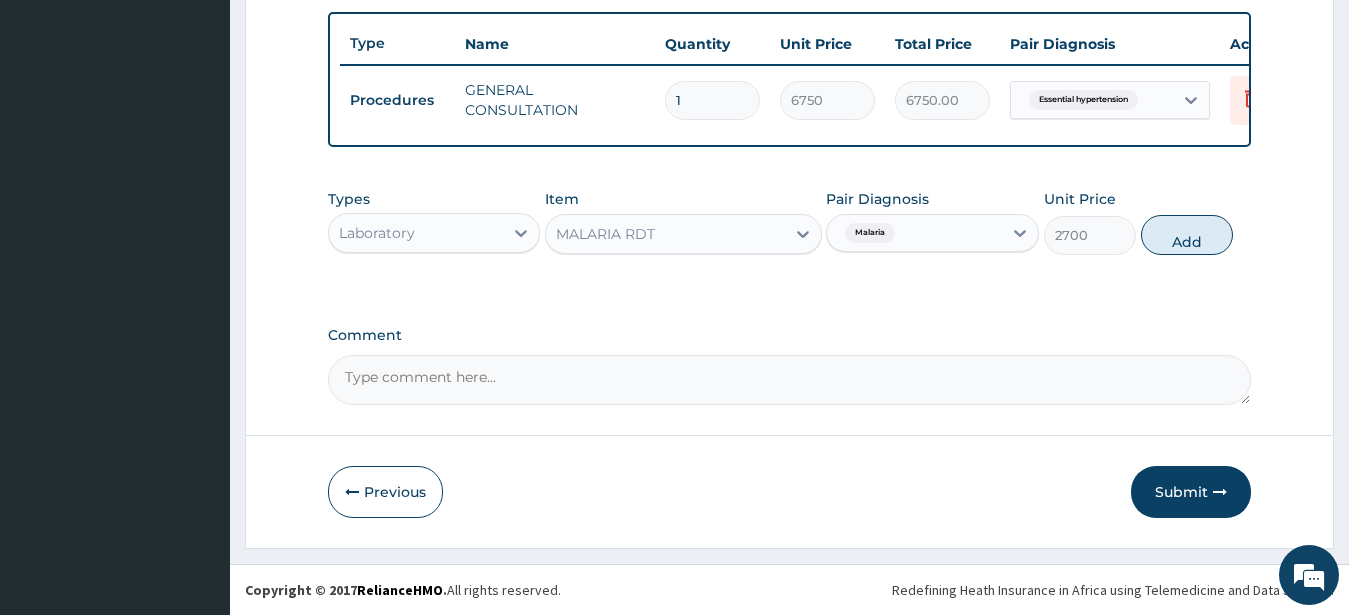 click on "Add" at bounding box center (1187, 235) 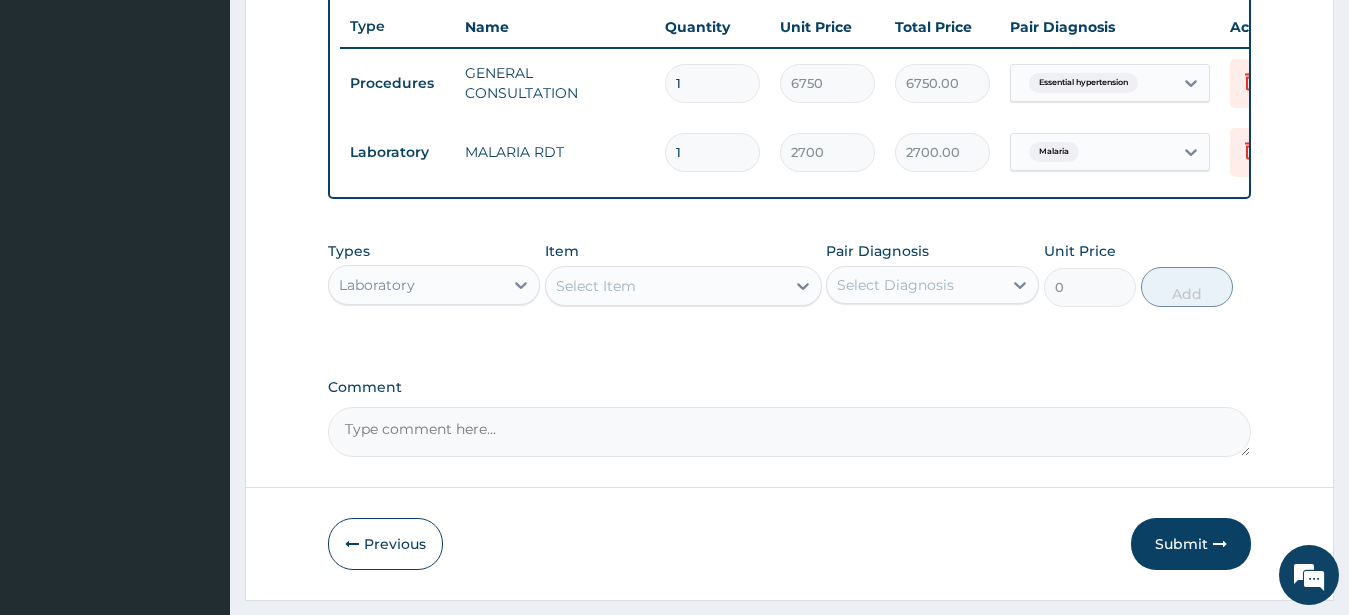 drag, startPoint x: 393, startPoint y: 289, endPoint x: 410, endPoint y: 267, distance: 27.802877 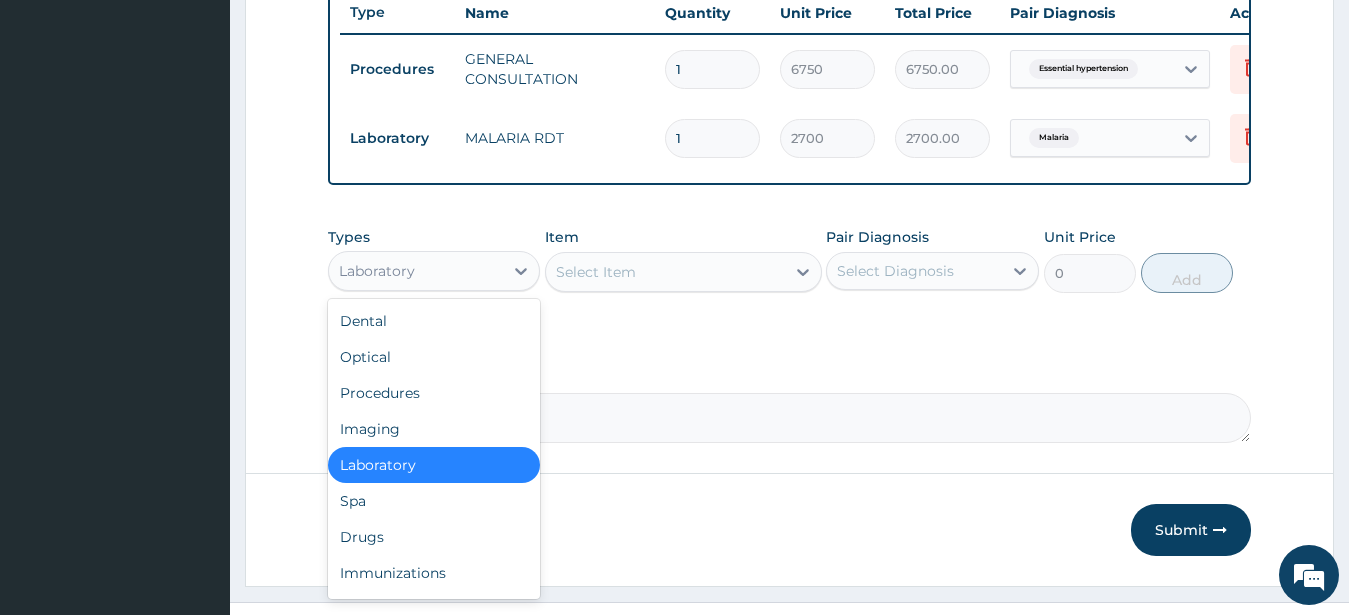 scroll, scrollTop: 818, scrollLeft: 0, axis: vertical 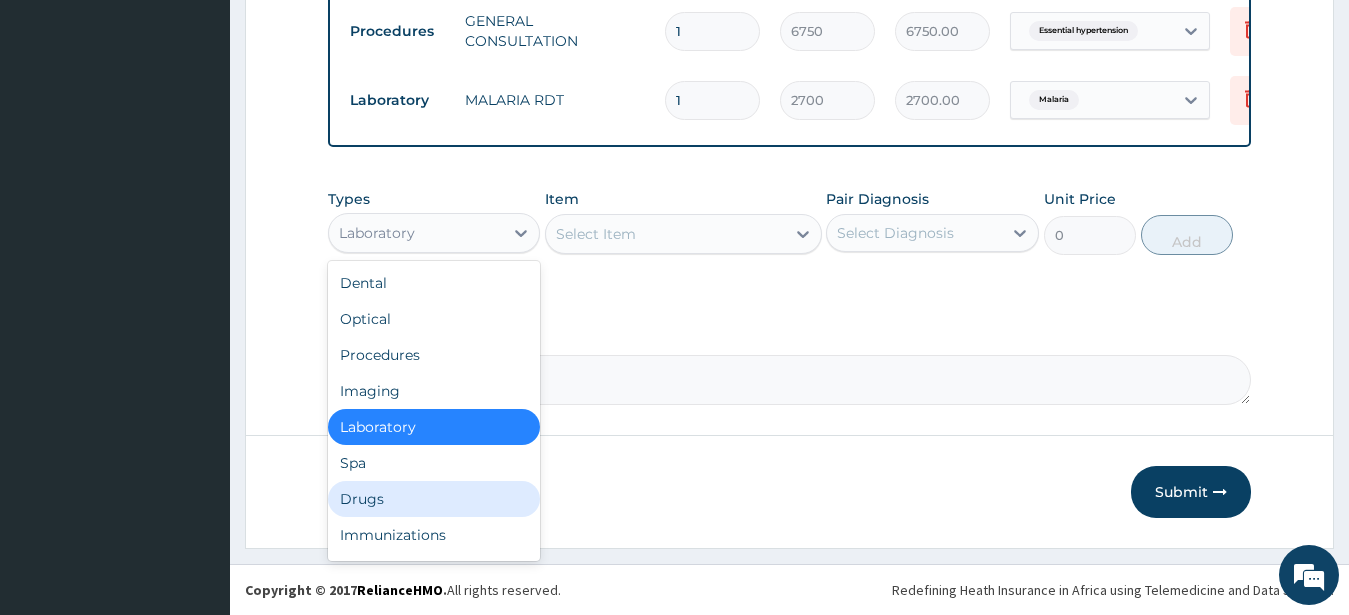 click on "Drugs" at bounding box center [434, 499] 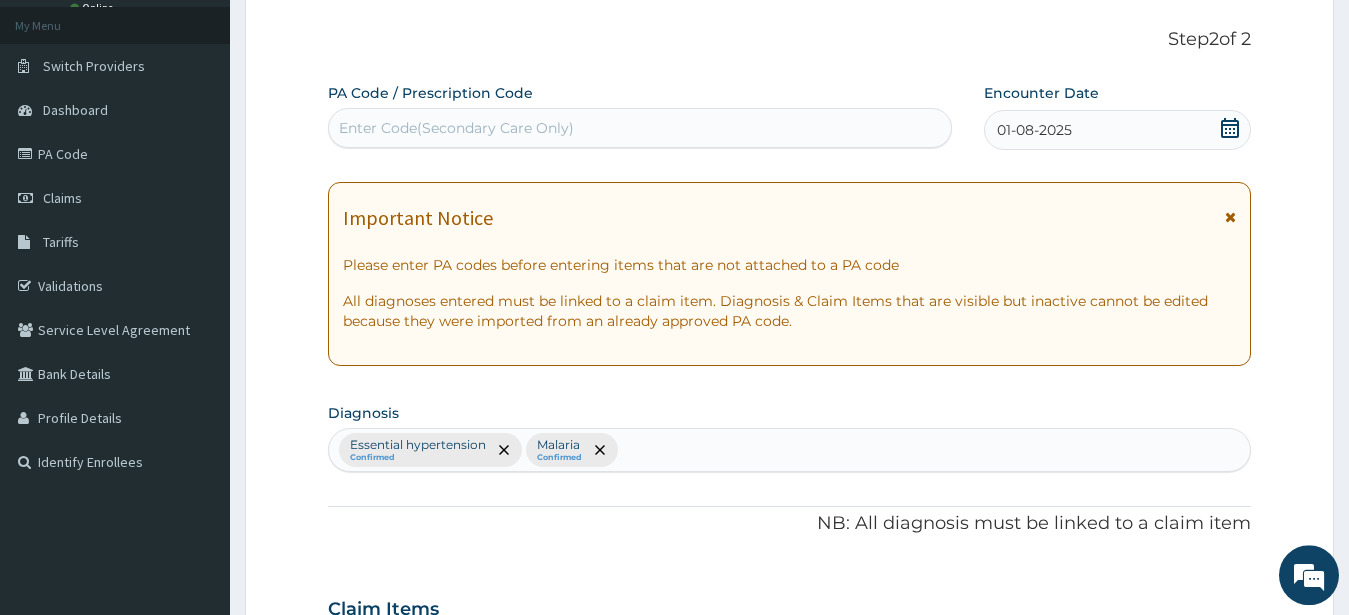 scroll, scrollTop: 2, scrollLeft: 0, axis: vertical 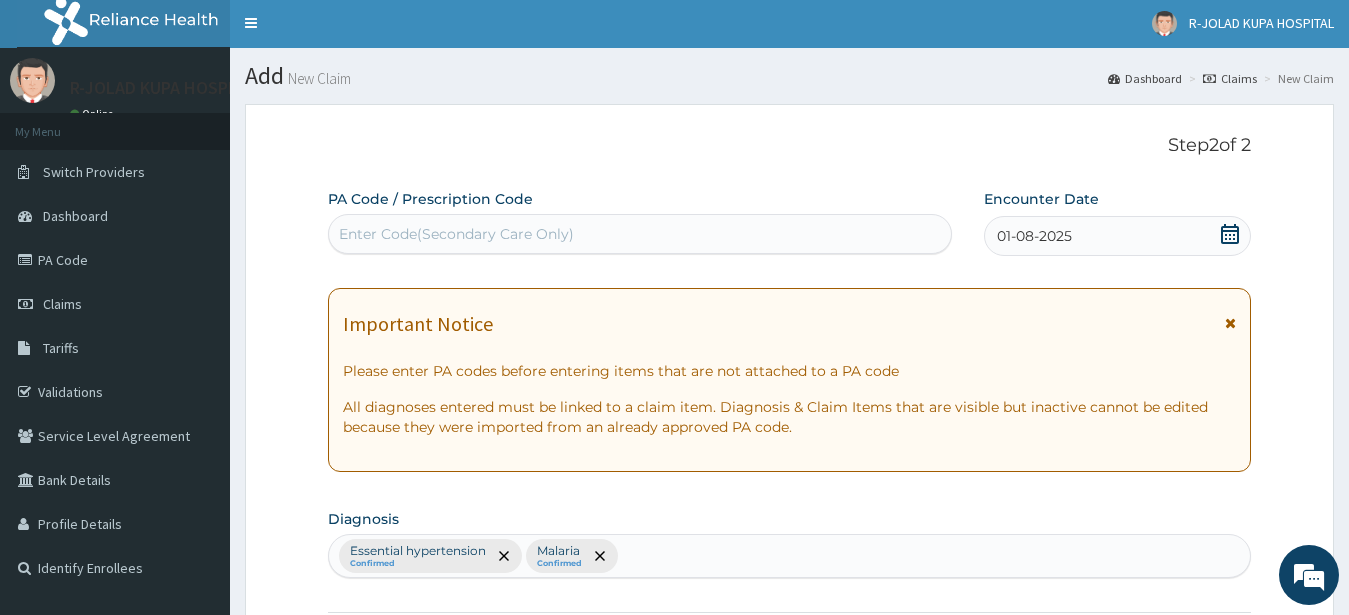 click on "Enter Code(Secondary Care Only)" at bounding box center (456, 234) 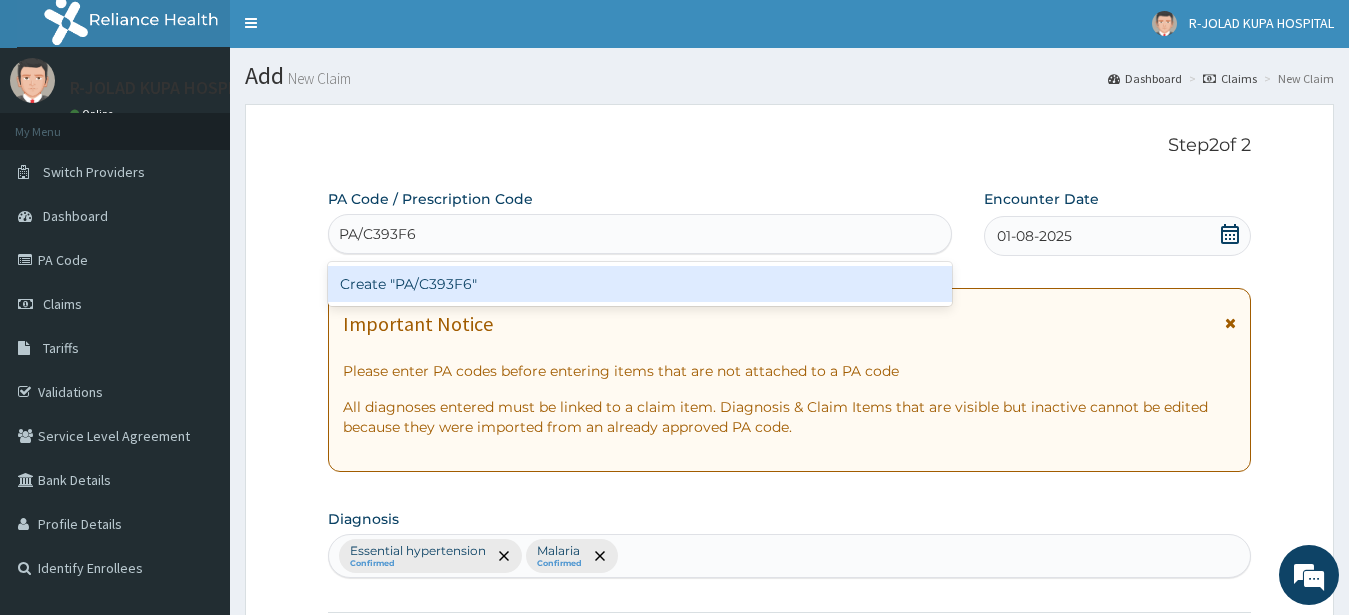 click on "Create "PA/C393F6"" at bounding box center [640, 284] 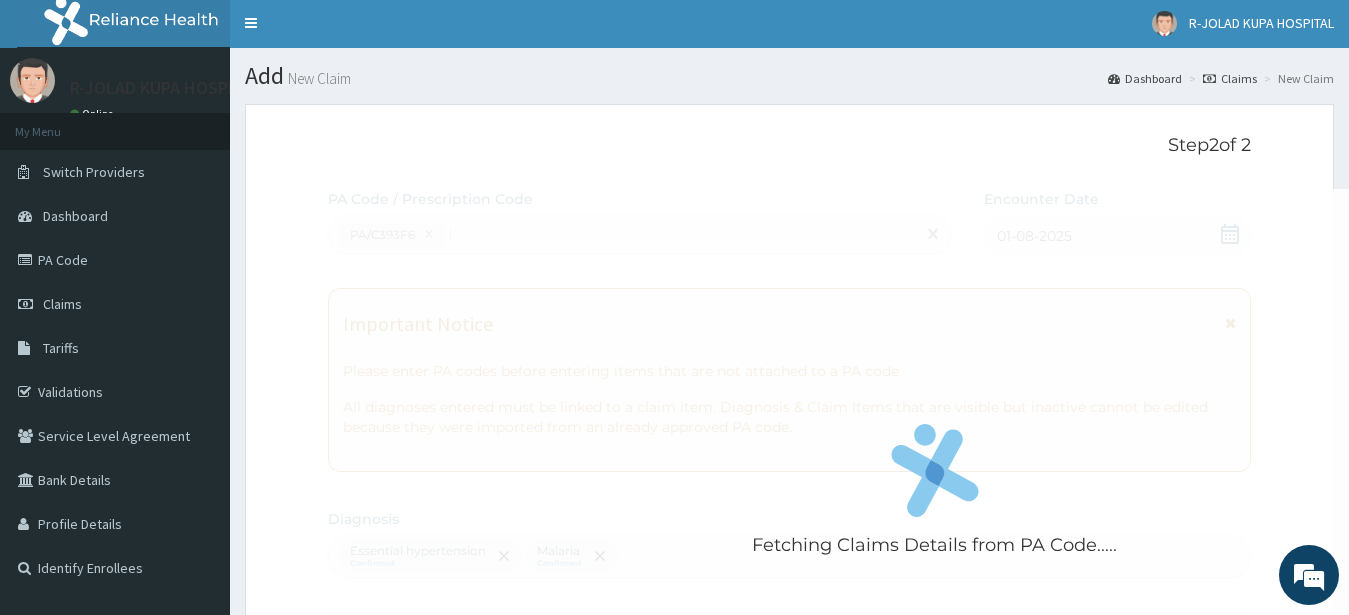 type 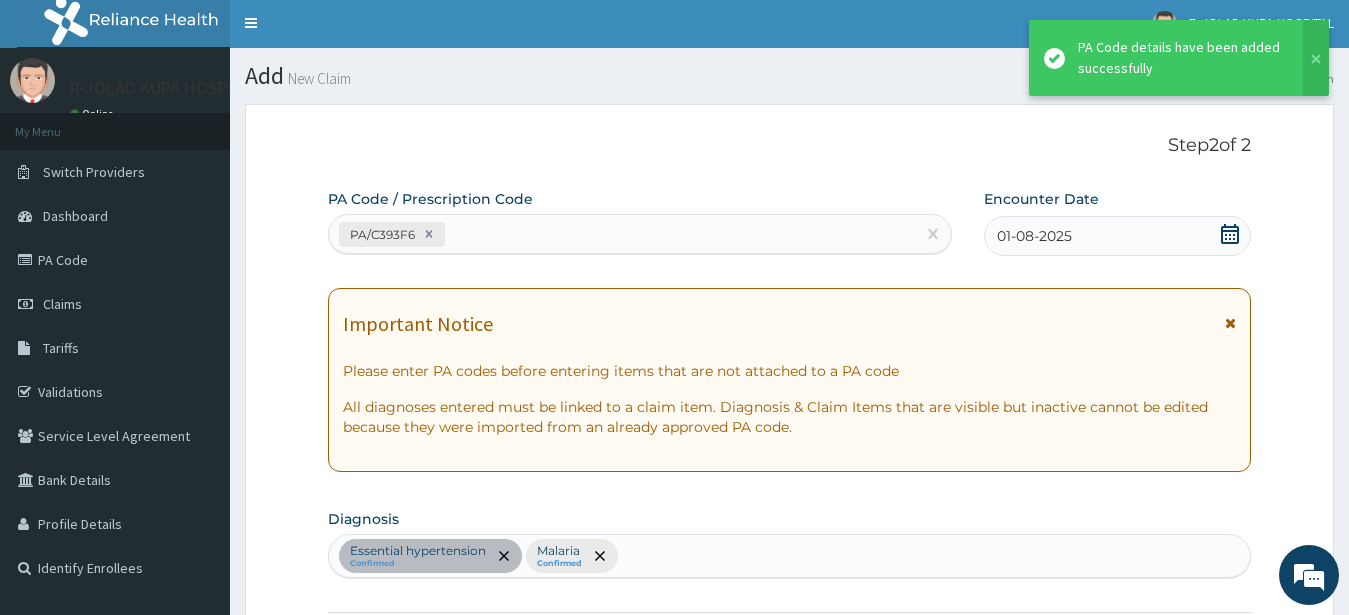 scroll, scrollTop: 663, scrollLeft: 0, axis: vertical 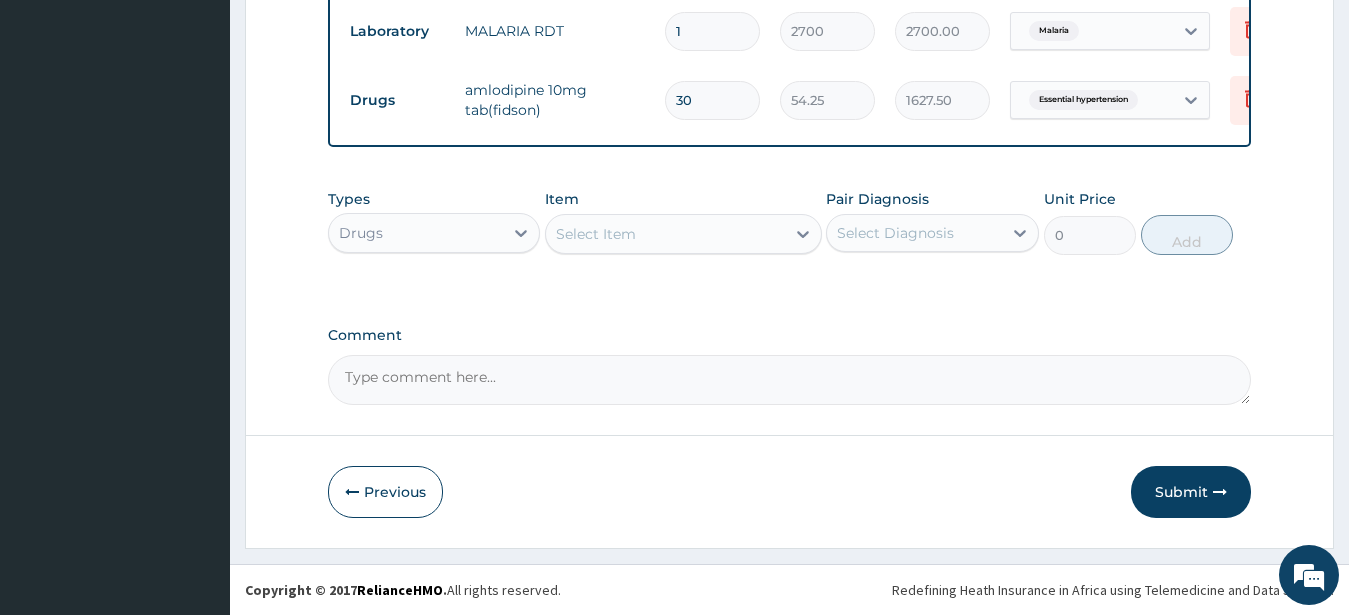 click on "Select Item" at bounding box center [596, 234] 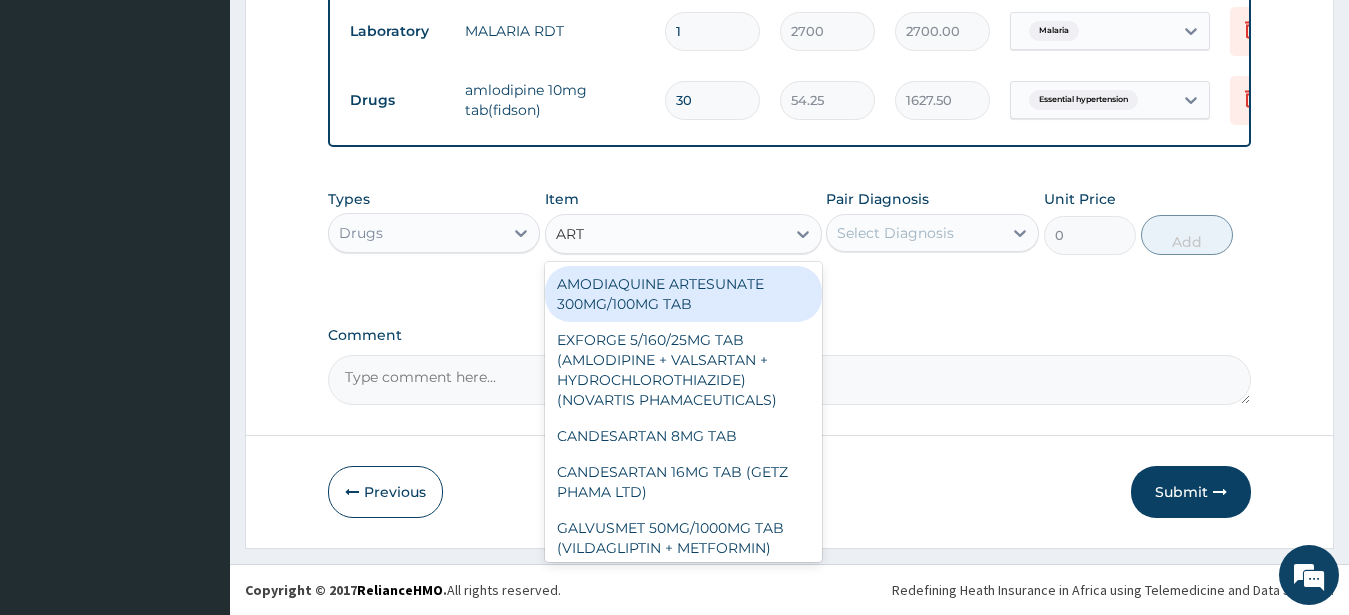 type on "ARTE" 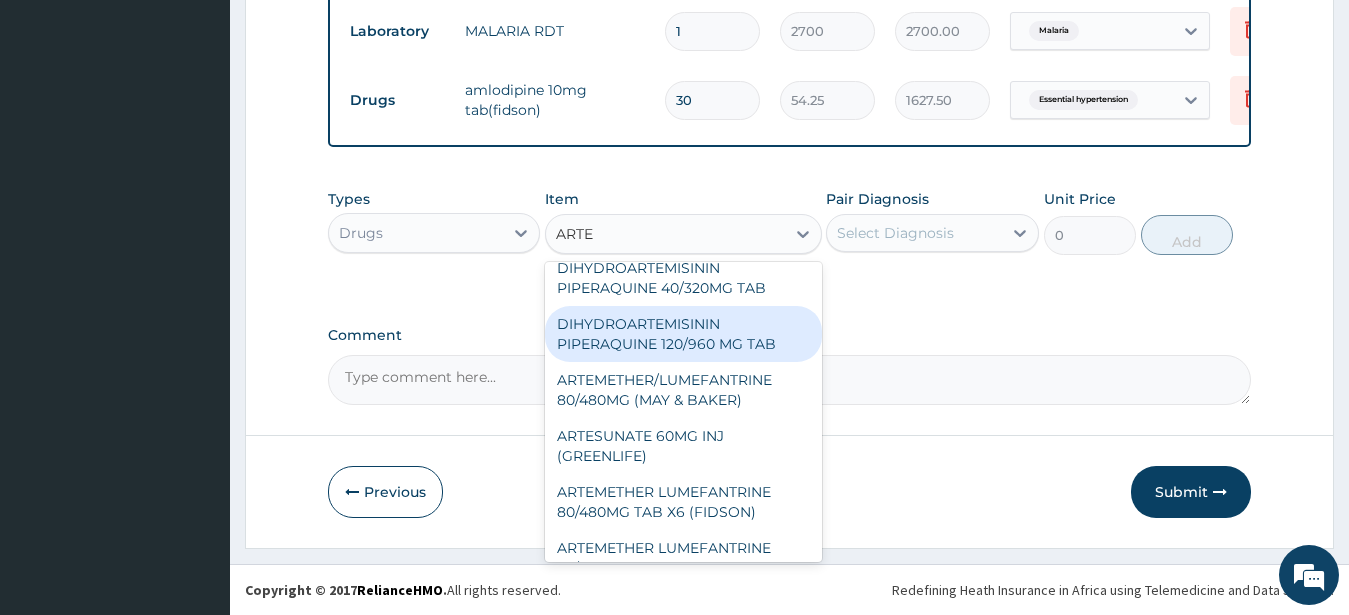 scroll, scrollTop: 413, scrollLeft: 0, axis: vertical 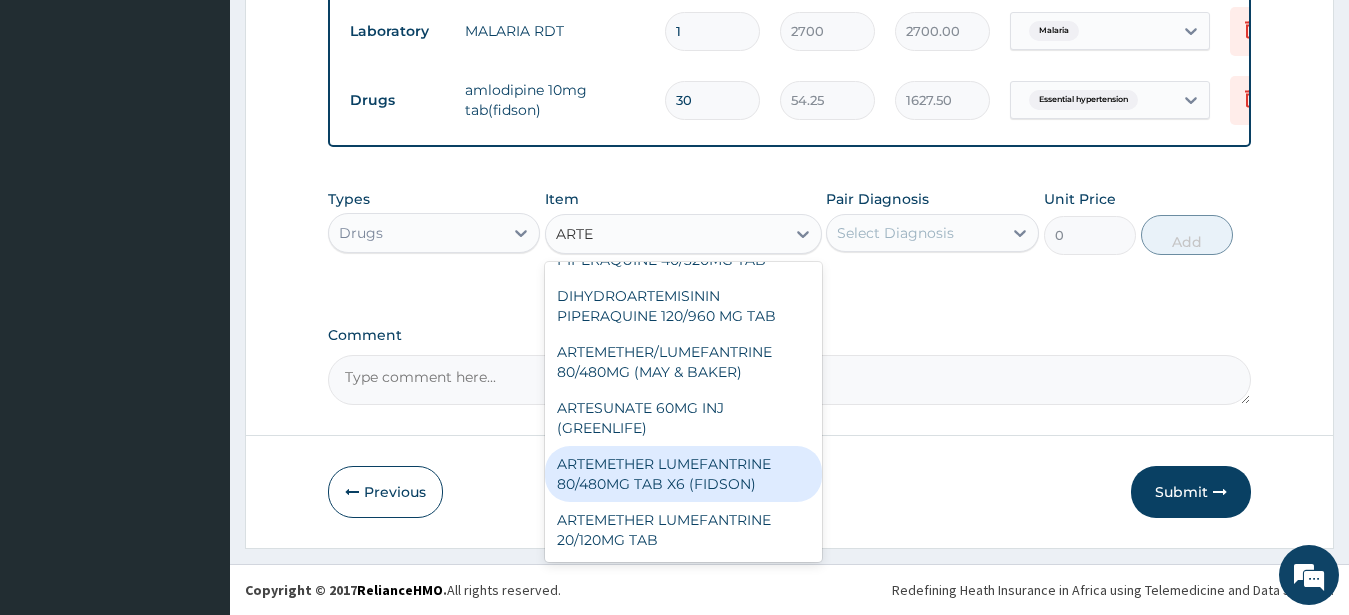 click on "ARTEMETHER LUMEFANTRINE 80/480MG TAB X6 (FIDSON)" at bounding box center (683, 474) 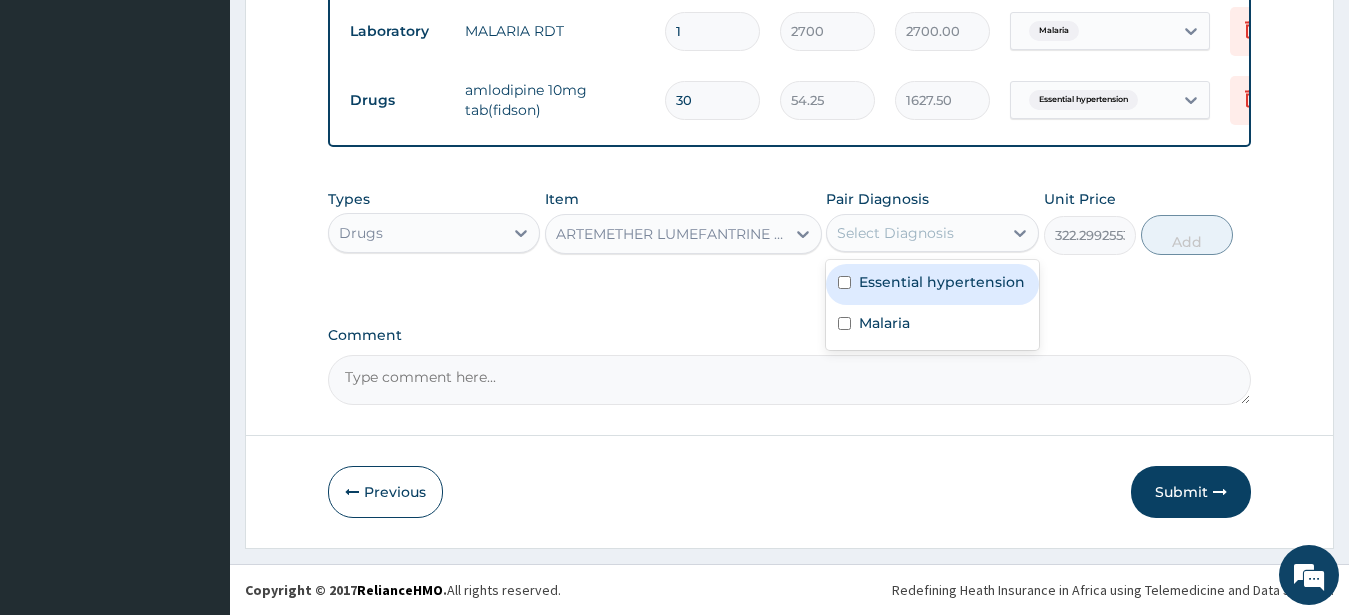 drag, startPoint x: 958, startPoint y: 228, endPoint x: 951, endPoint y: 301, distance: 73.33485 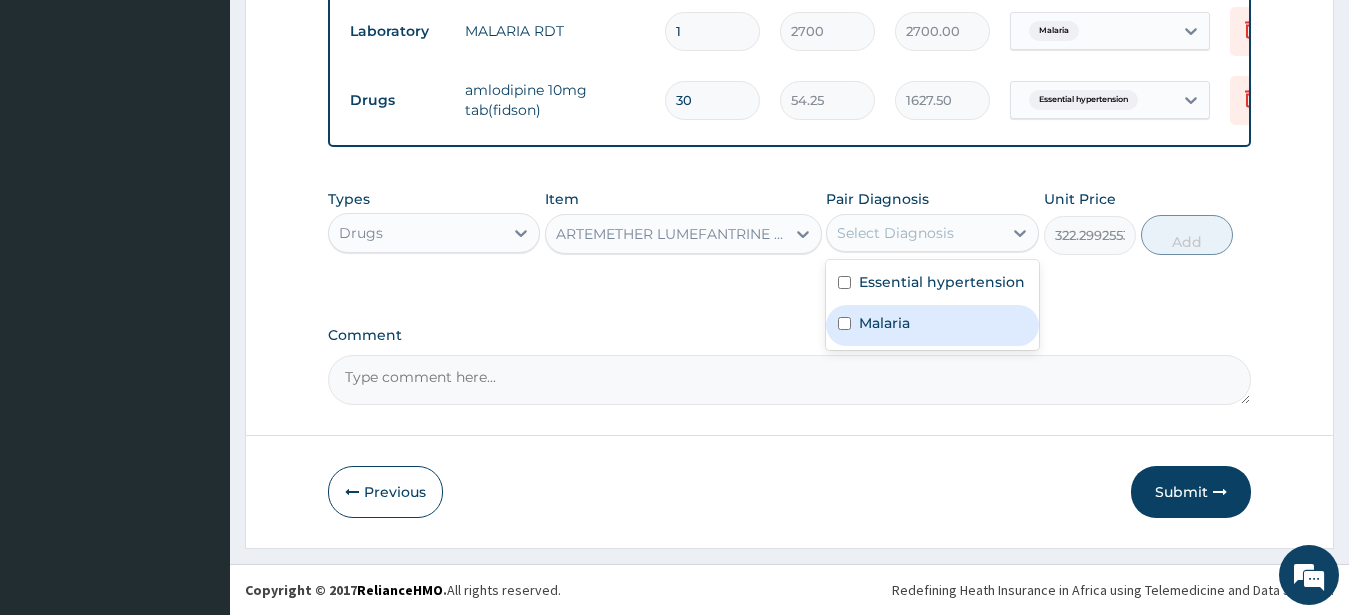 drag, startPoint x: 914, startPoint y: 318, endPoint x: 937, endPoint y: 308, distance: 25.079872 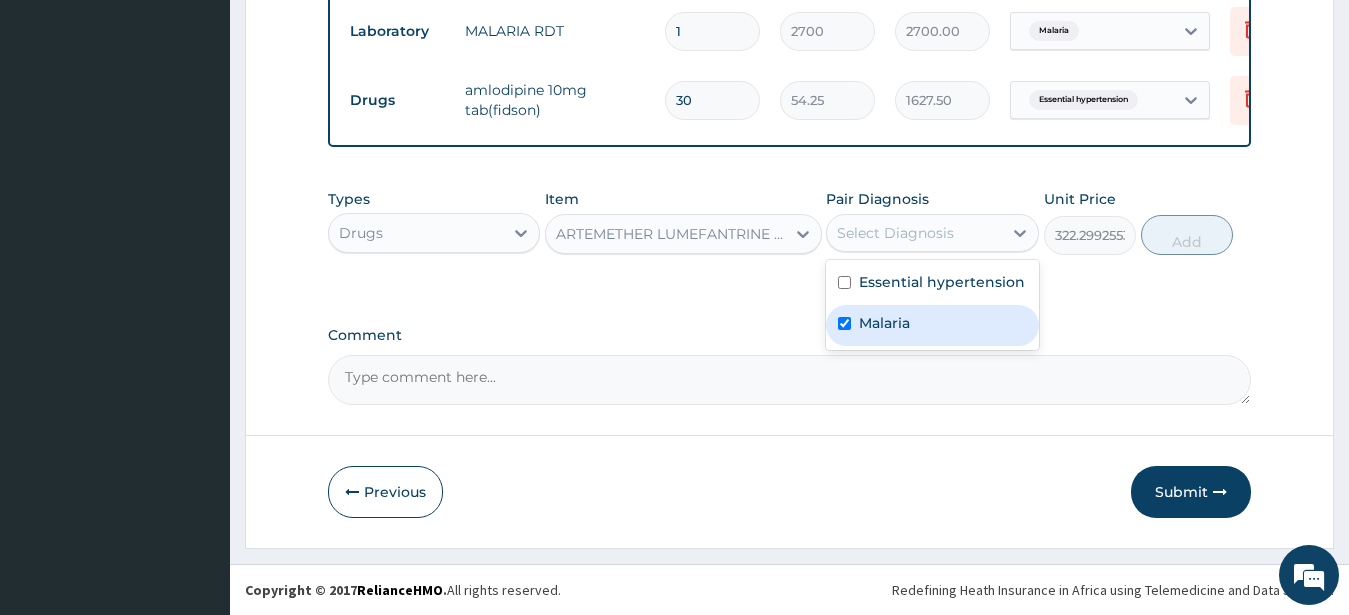 checkbox on "true" 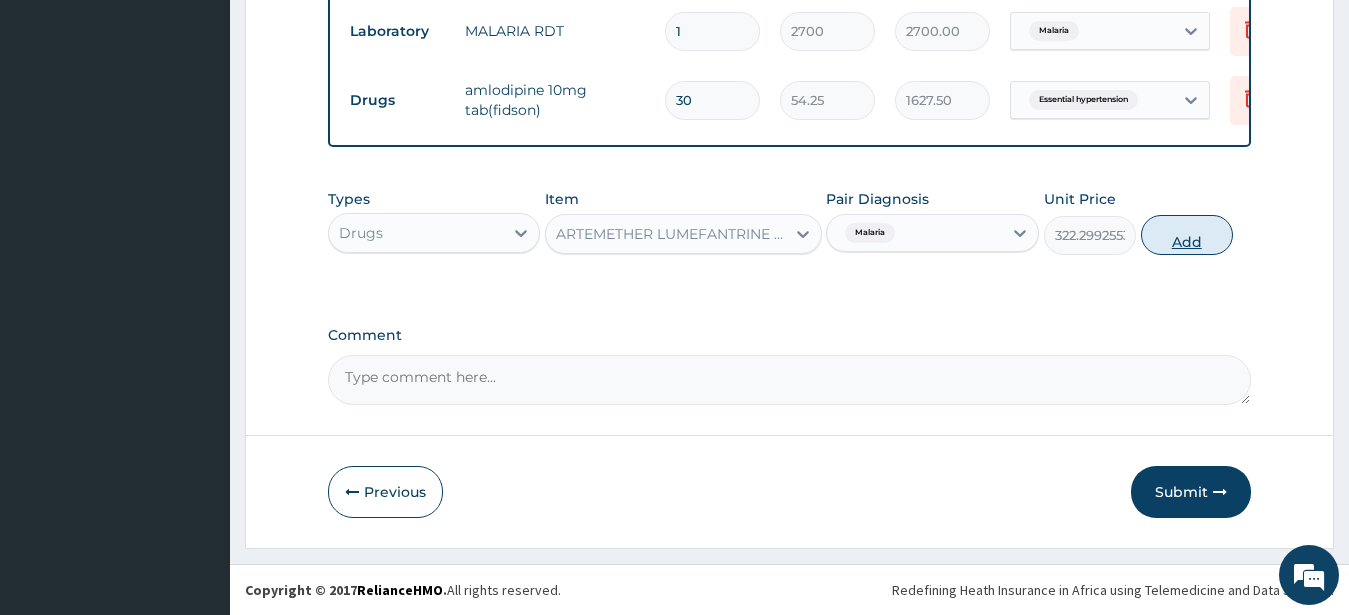 click on "Add" at bounding box center (1187, 235) 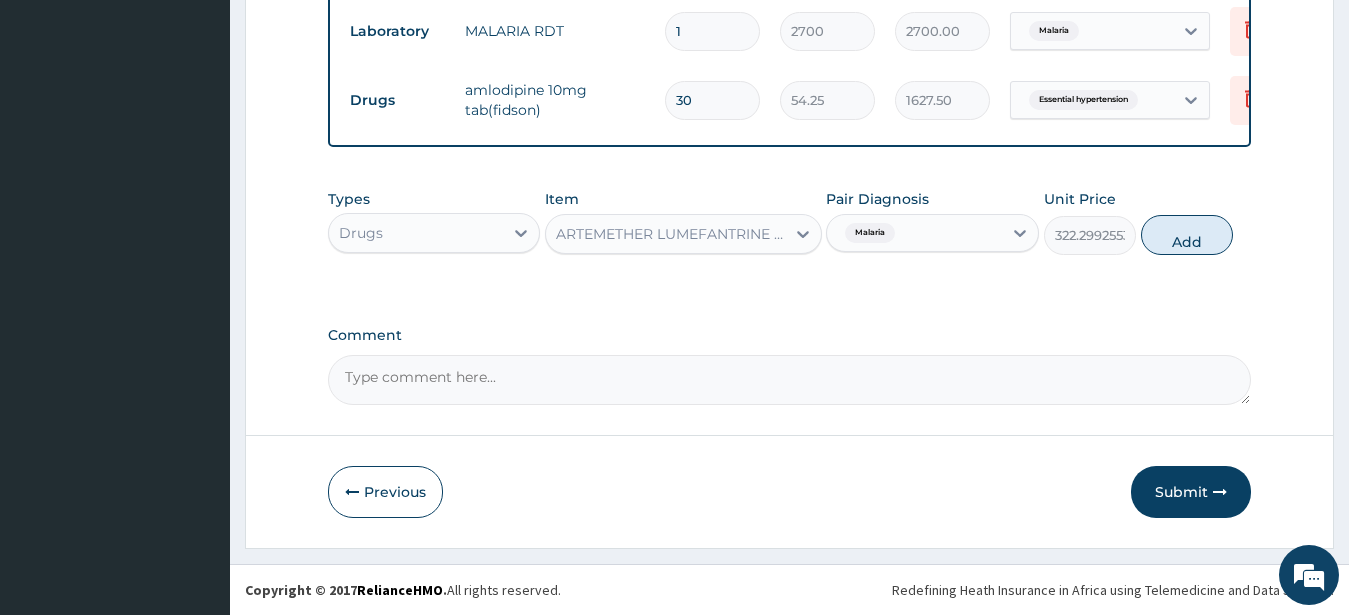 type on "0" 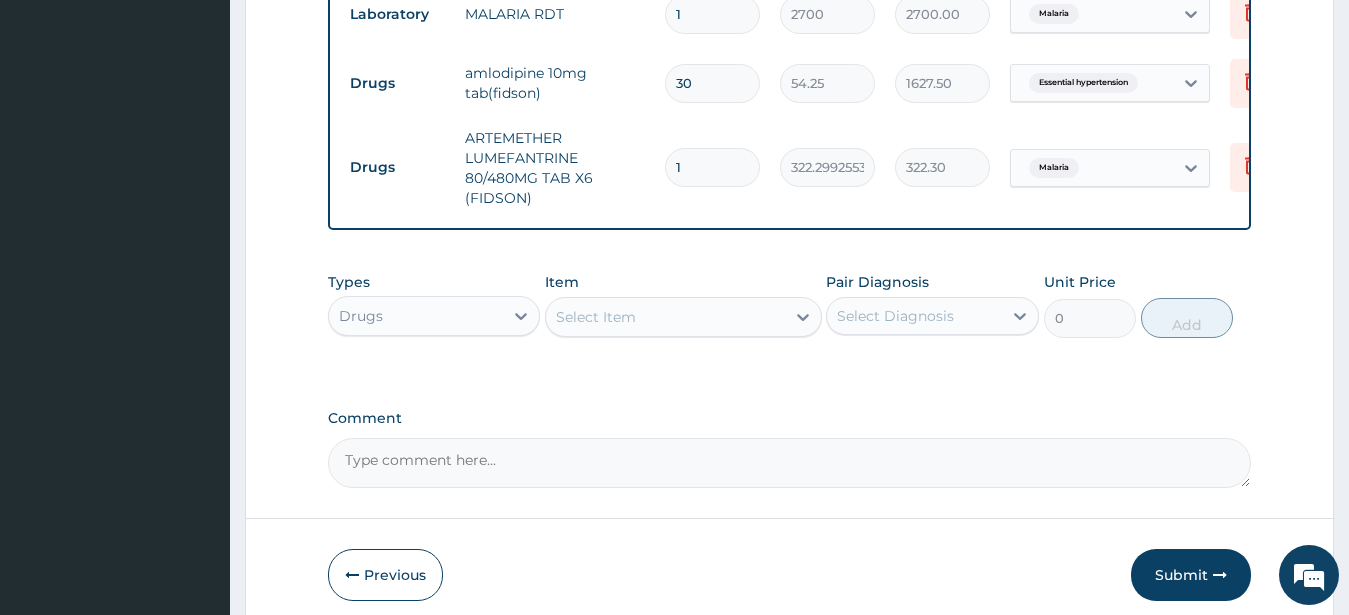 click on "Select Item" at bounding box center [596, 317] 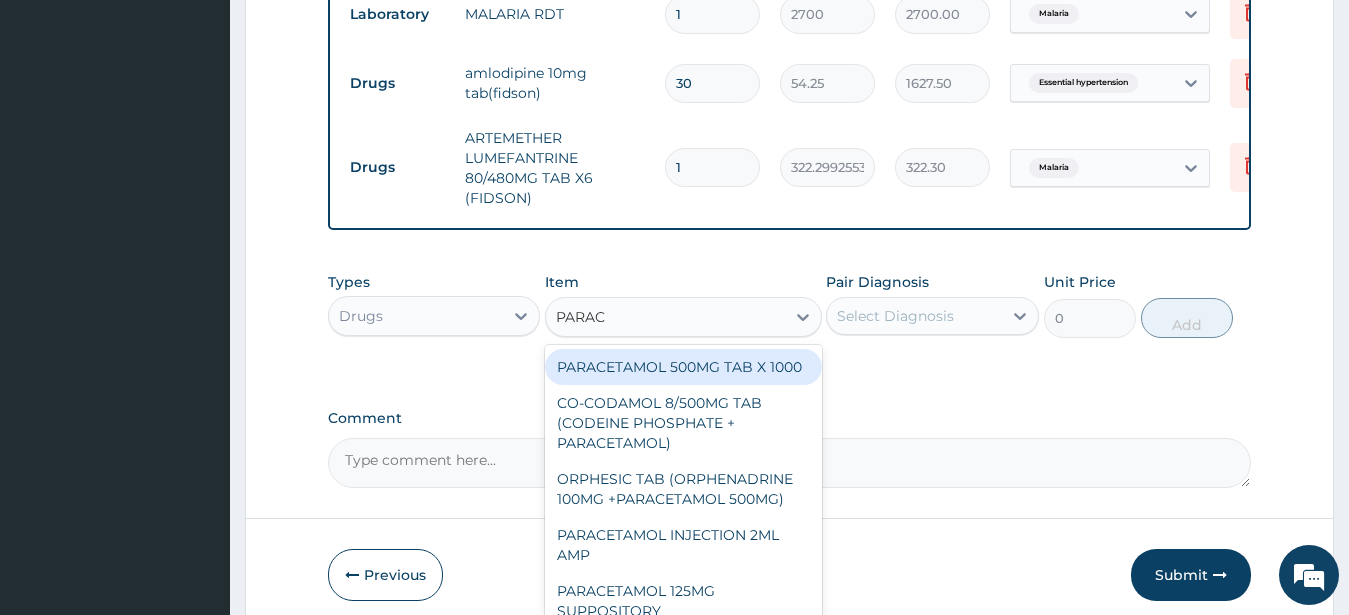 type on "PARACE" 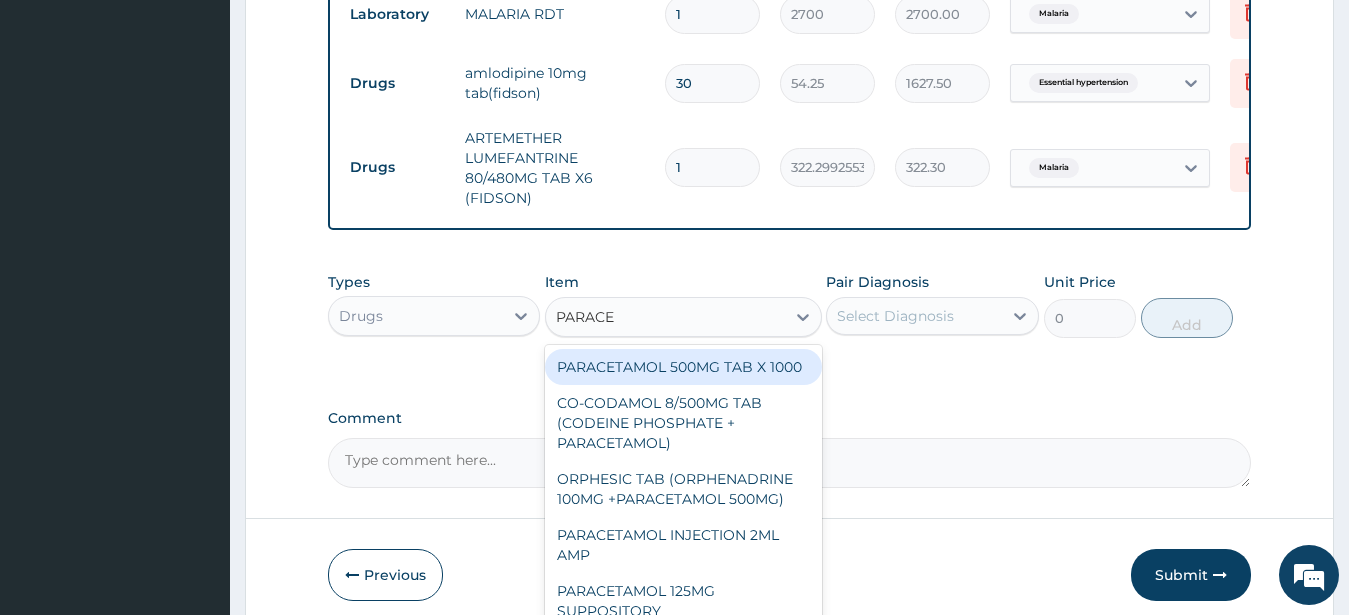 drag, startPoint x: 746, startPoint y: 386, endPoint x: 813, endPoint y: 365, distance: 70.21396 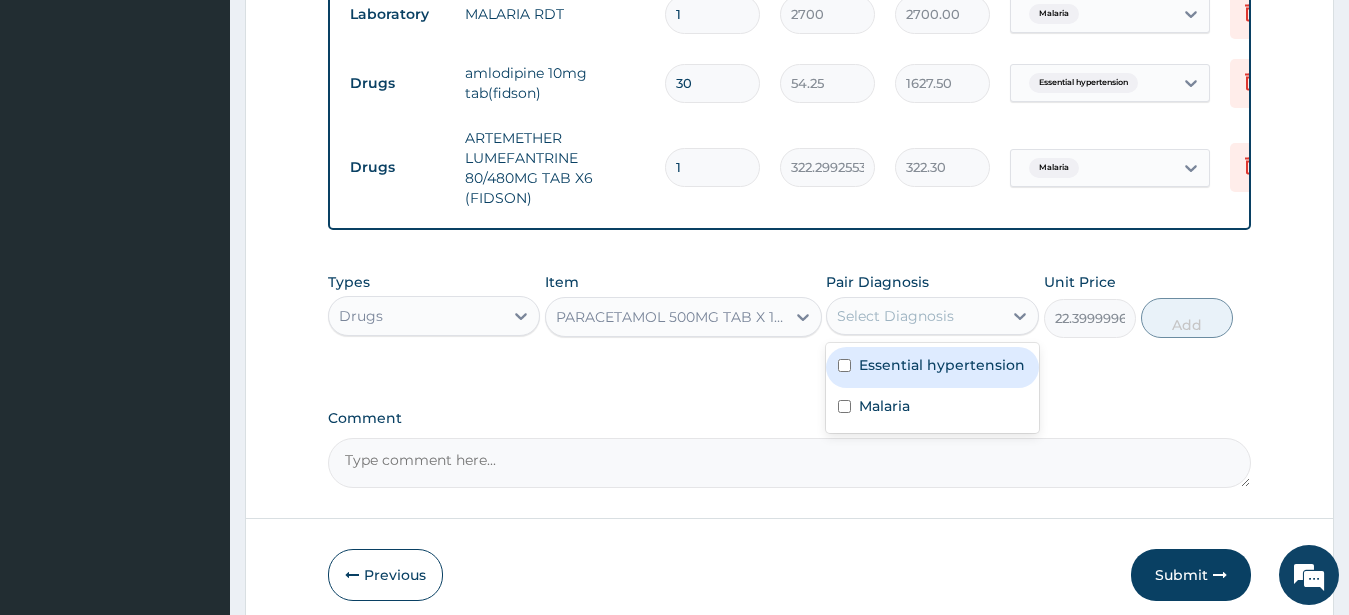 drag, startPoint x: 895, startPoint y: 330, endPoint x: 898, endPoint y: 391, distance: 61.073727 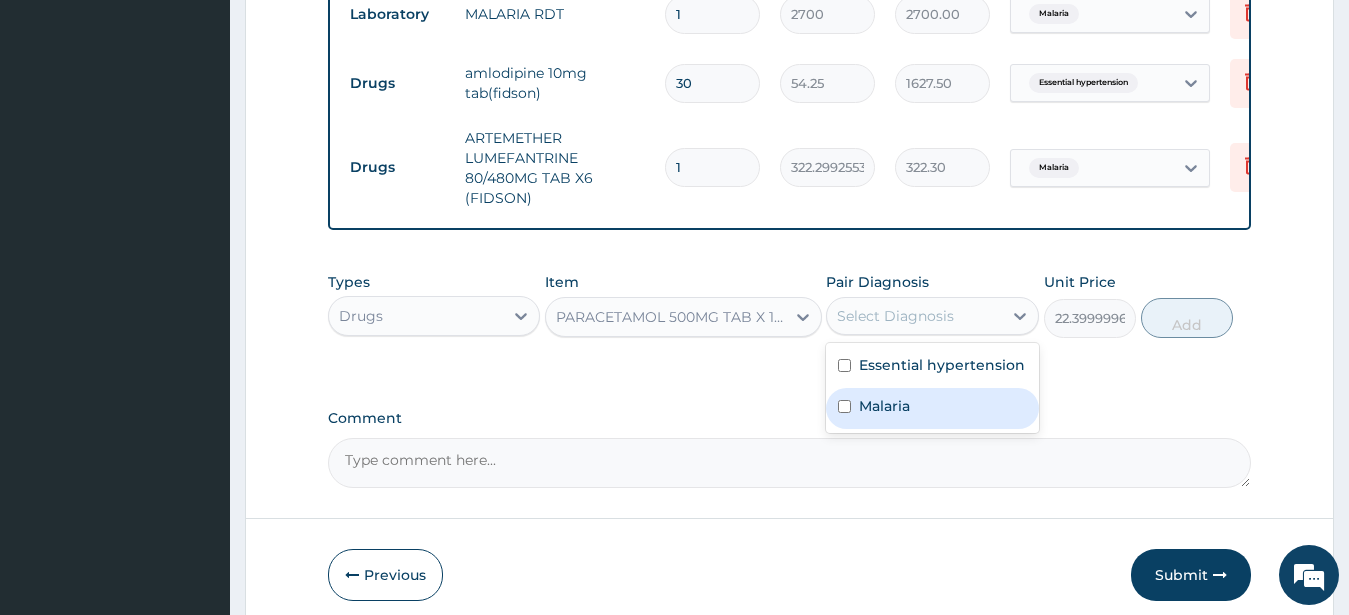 click on "Malaria" at bounding box center (932, 408) 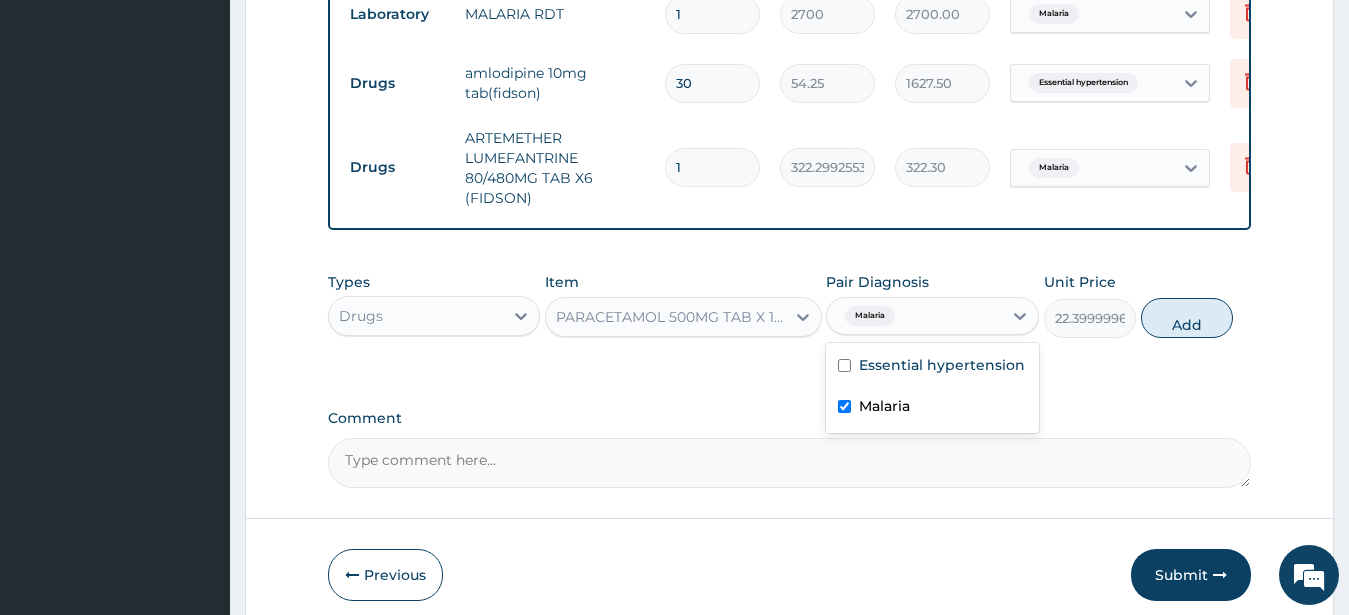 checkbox on "true" 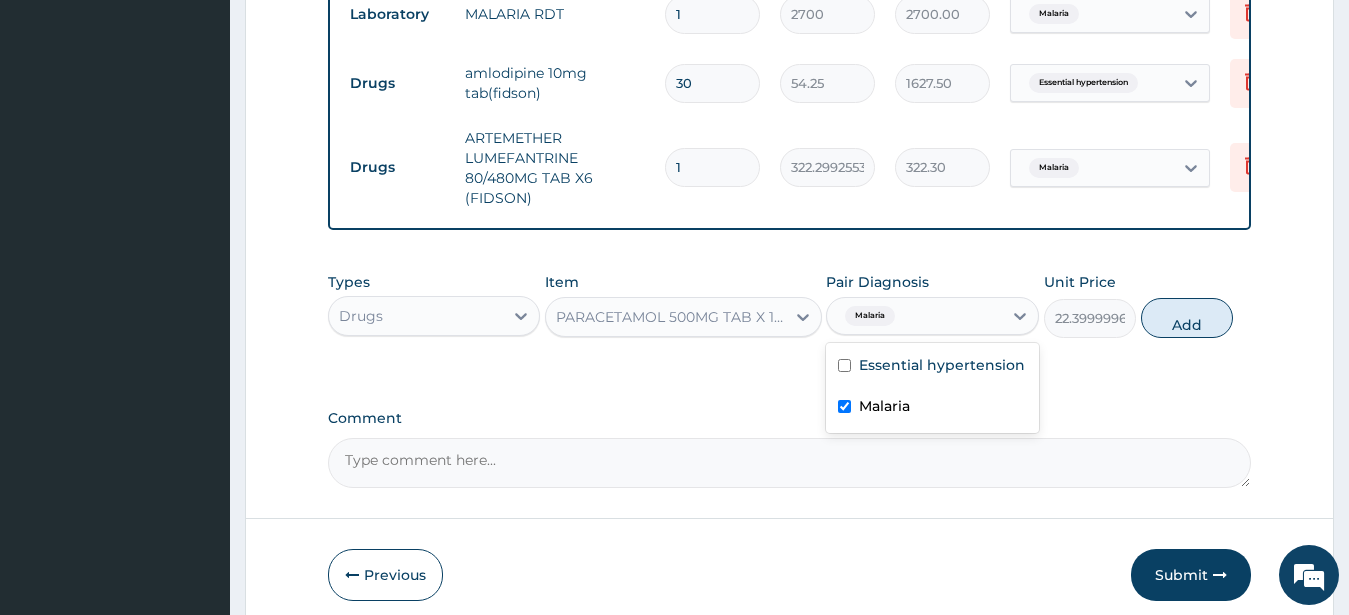 drag, startPoint x: 1183, startPoint y: 327, endPoint x: 783, endPoint y: 327, distance: 400 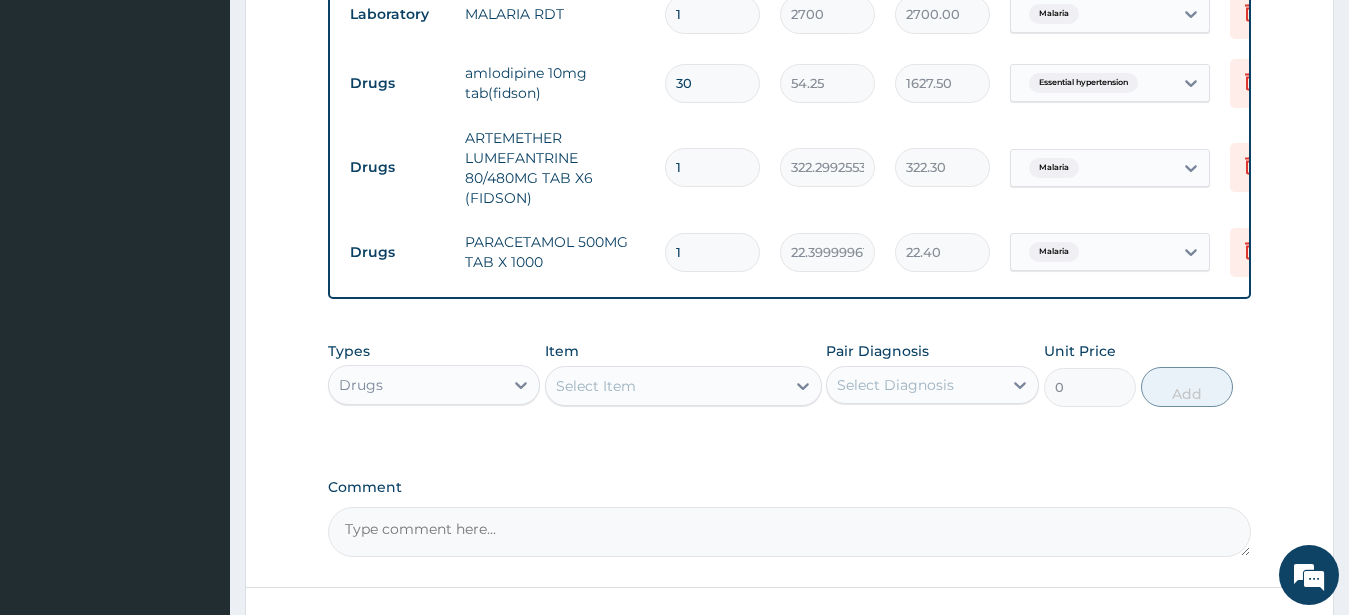 click on "1" at bounding box center [712, 167] 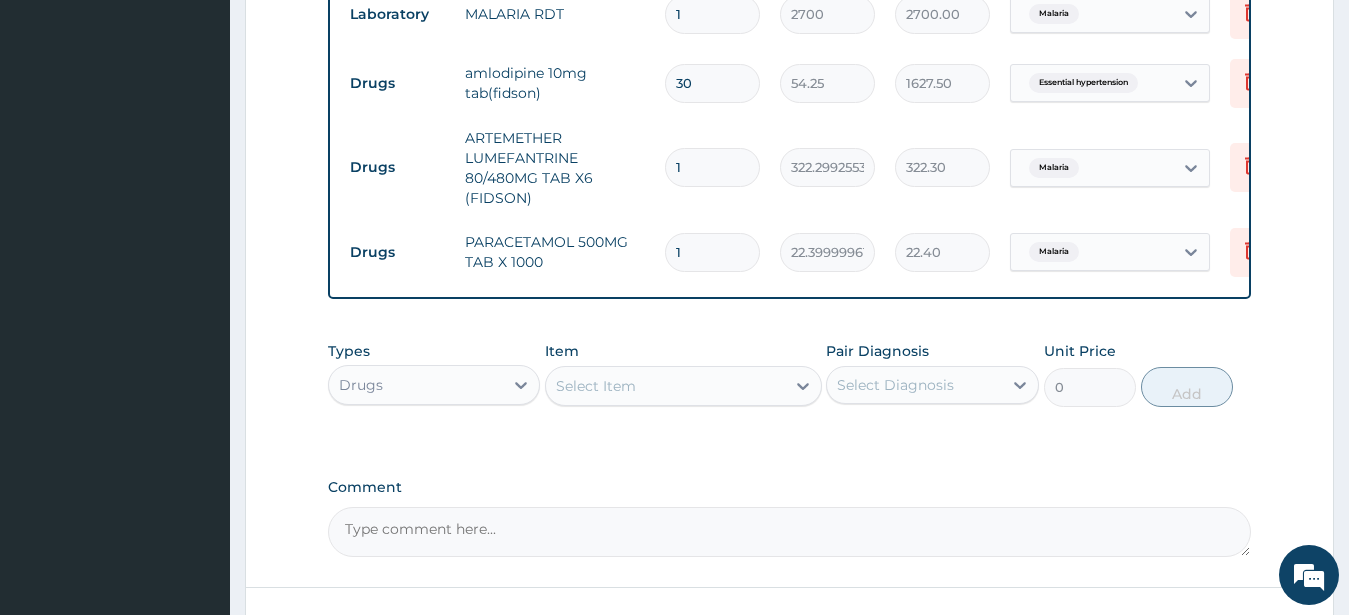 type 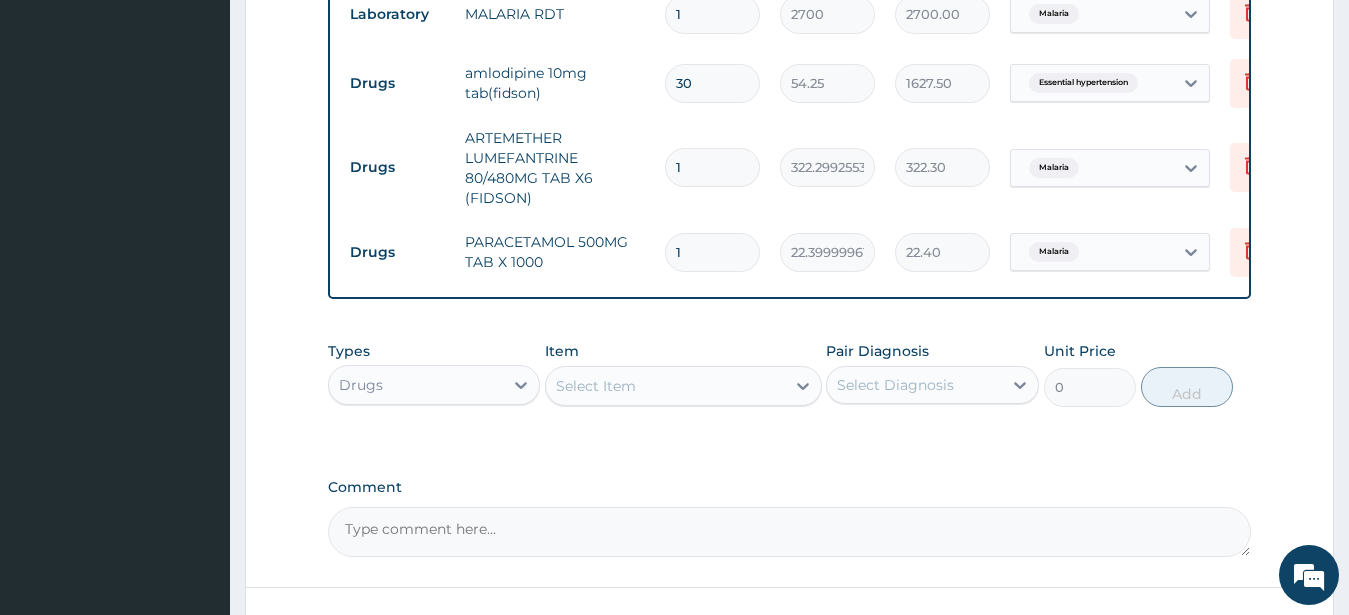 type on "0.00" 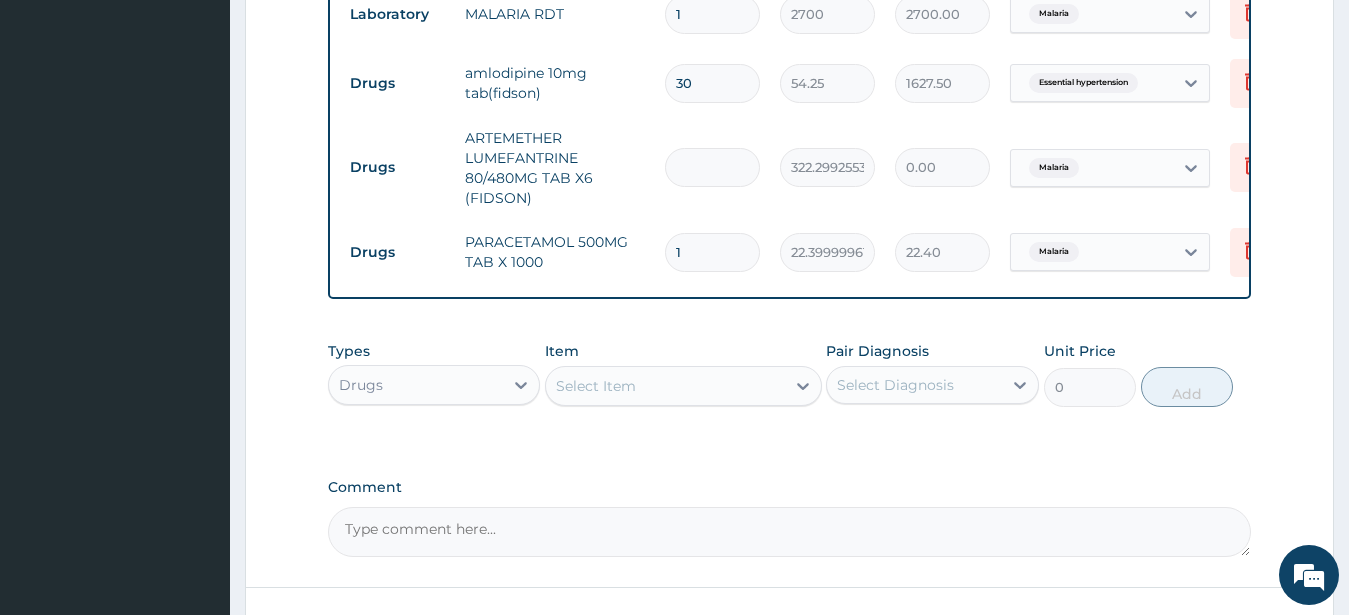 type on "6" 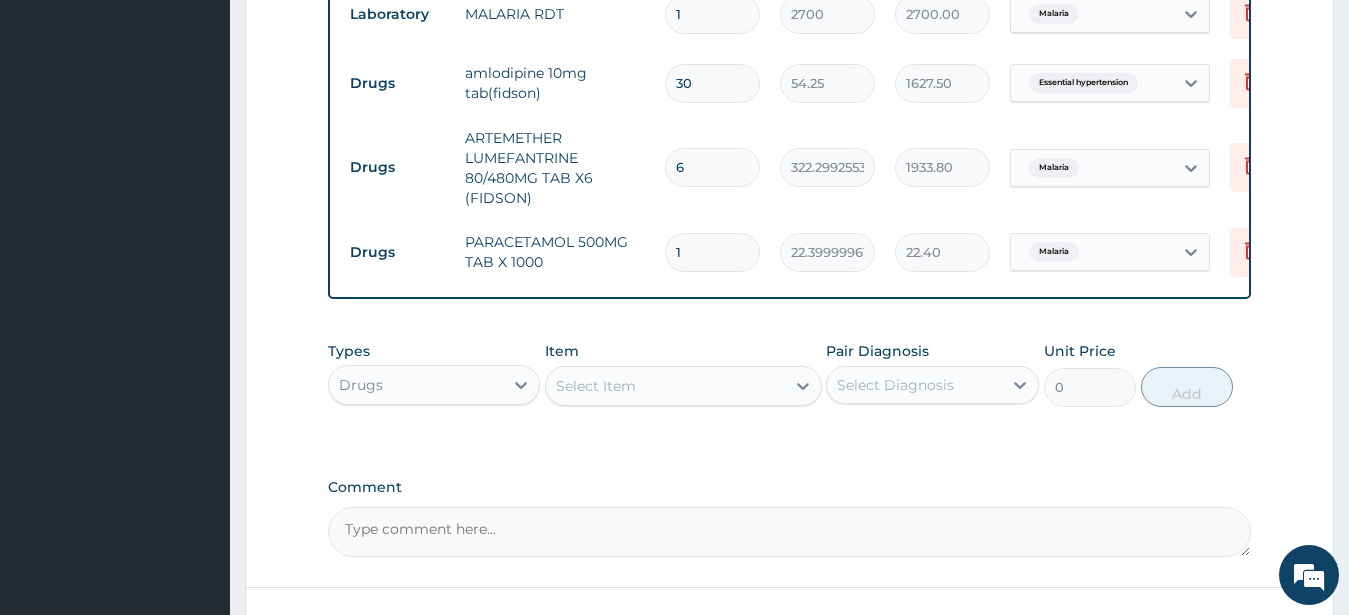 type on "6" 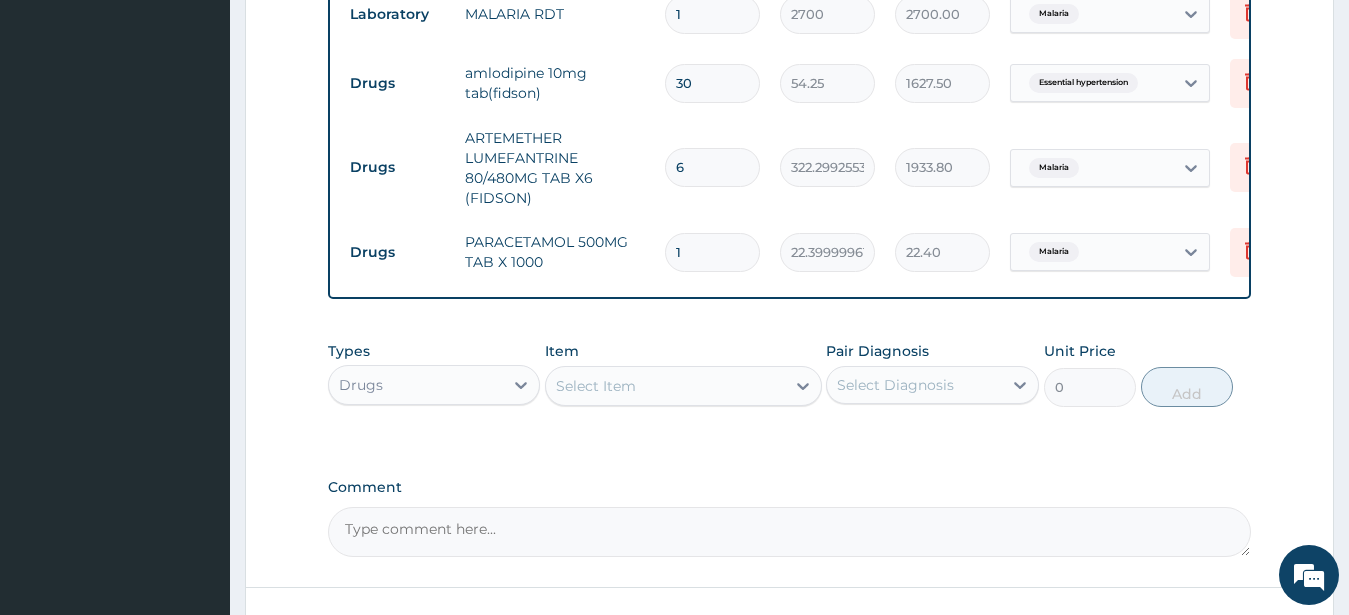 type on "18" 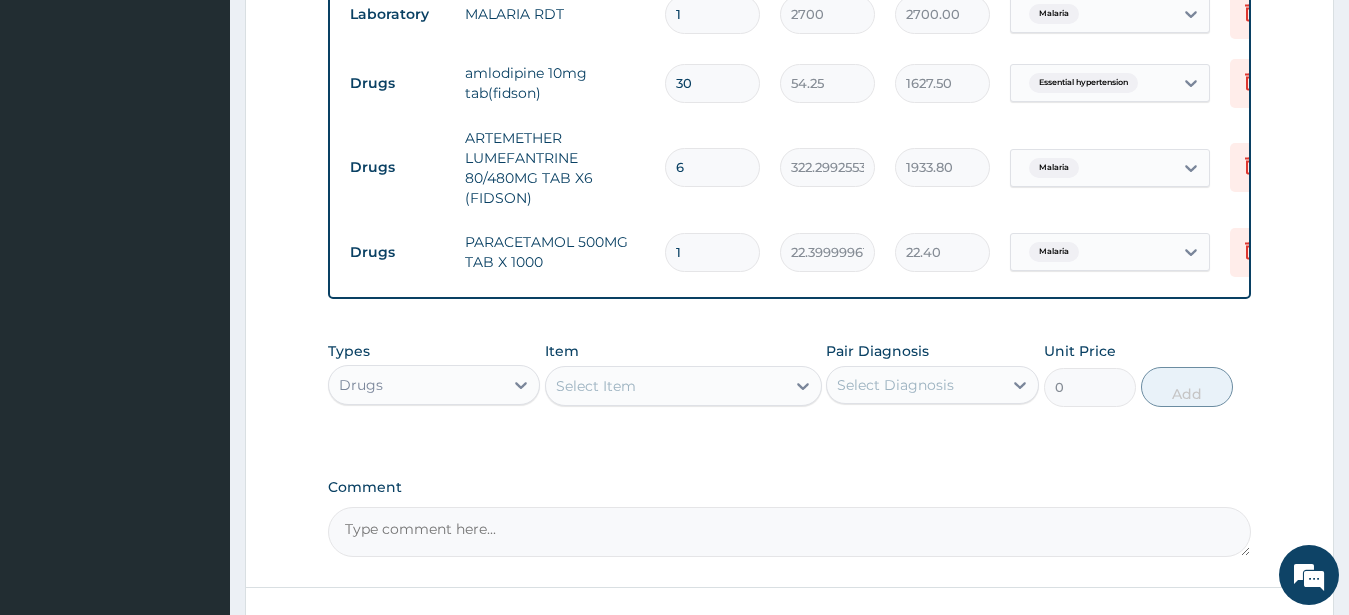 type on "403.20" 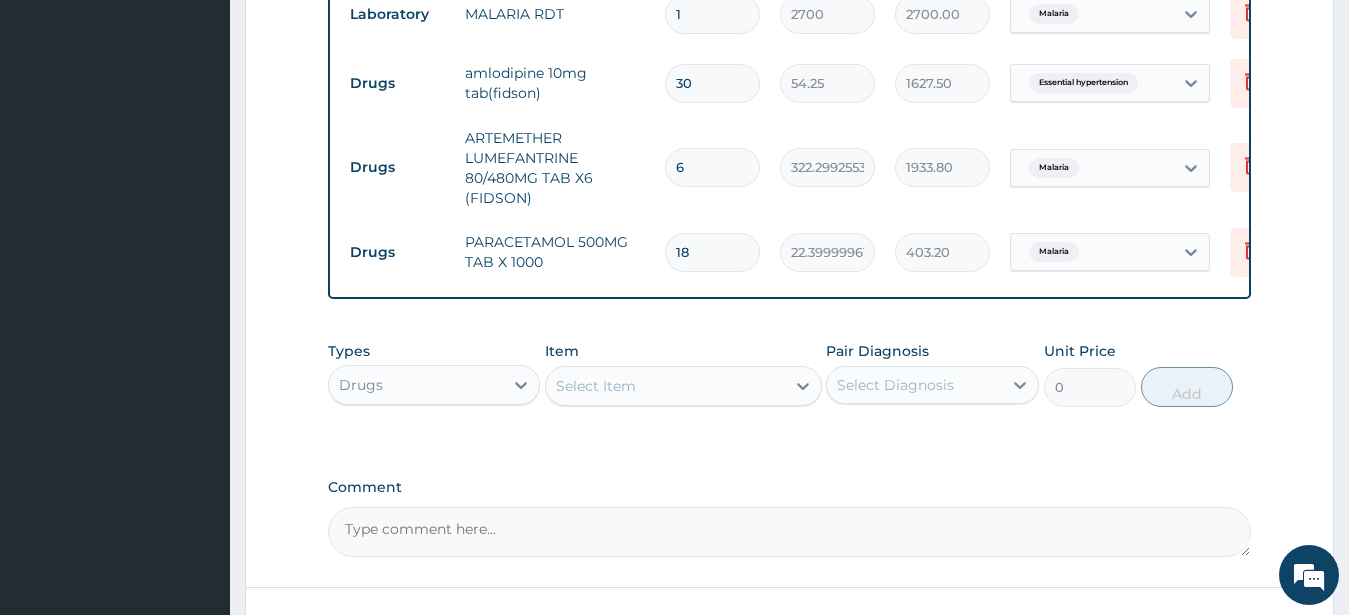 type on "18" 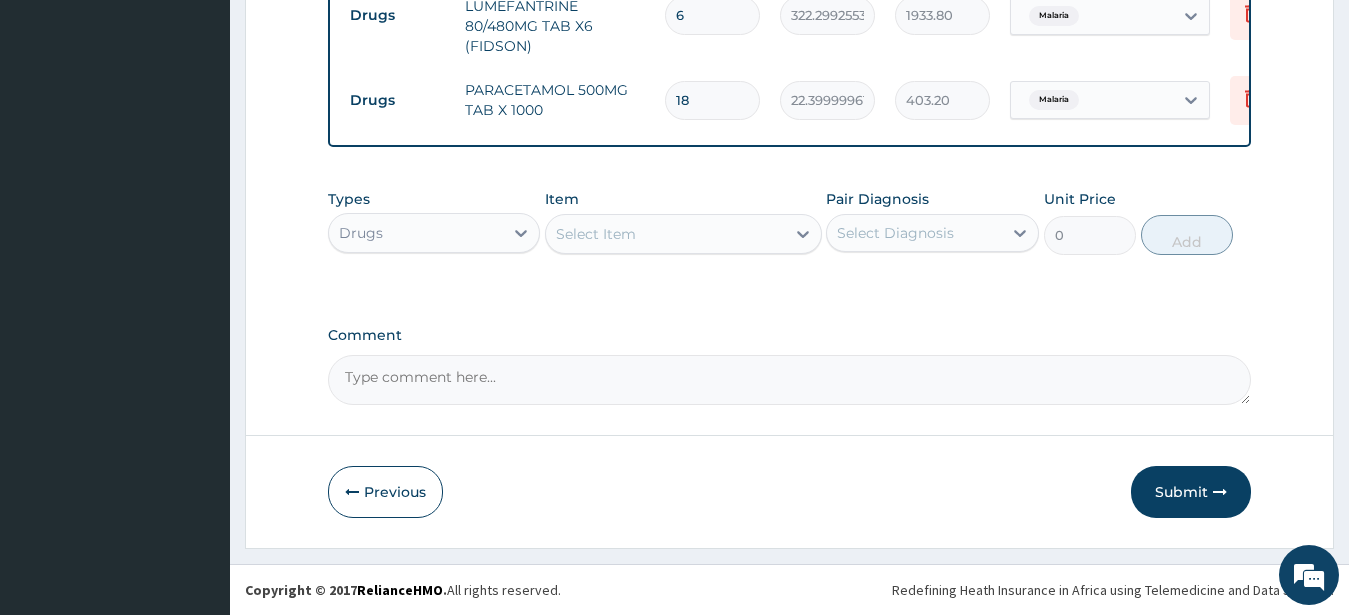 scroll, scrollTop: 1056, scrollLeft: 0, axis: vertical 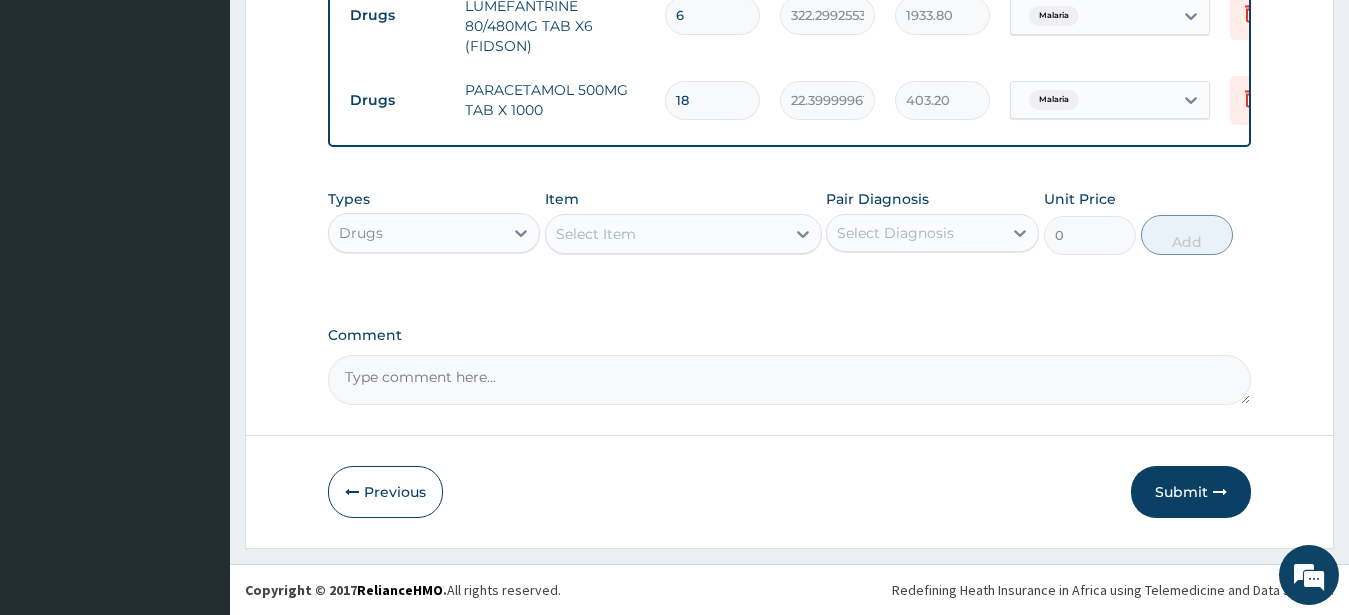 click on "Submit" at bounding box center (1191, 492) 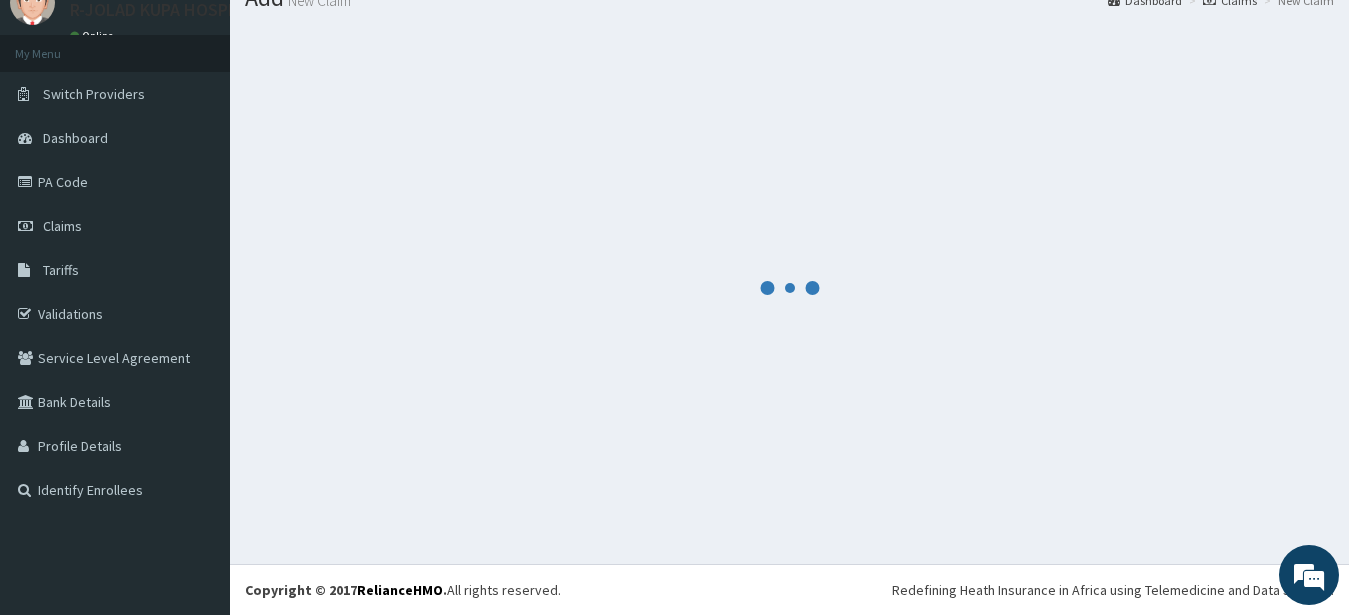 scroll, scrollTop: 80, scrollLeft: 0, axis: vertical 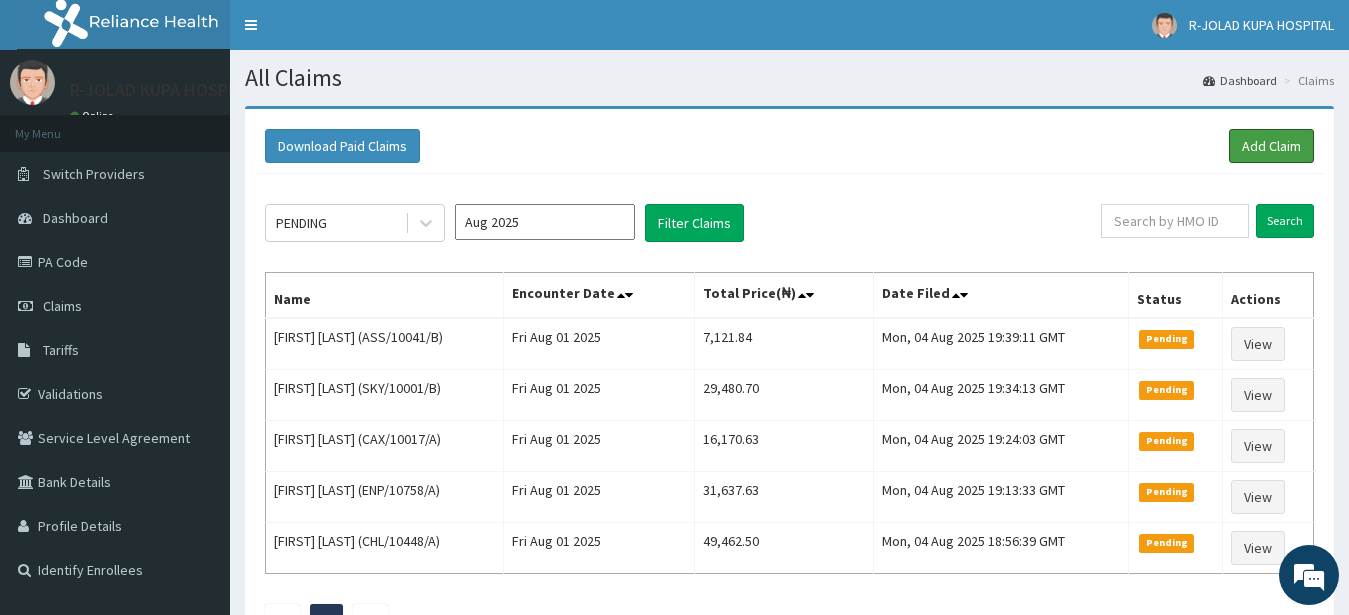 drag, startPoint x: 1289, startPoint y: 141, endPoint x: 1289, endPoint y: 111, distance: 30 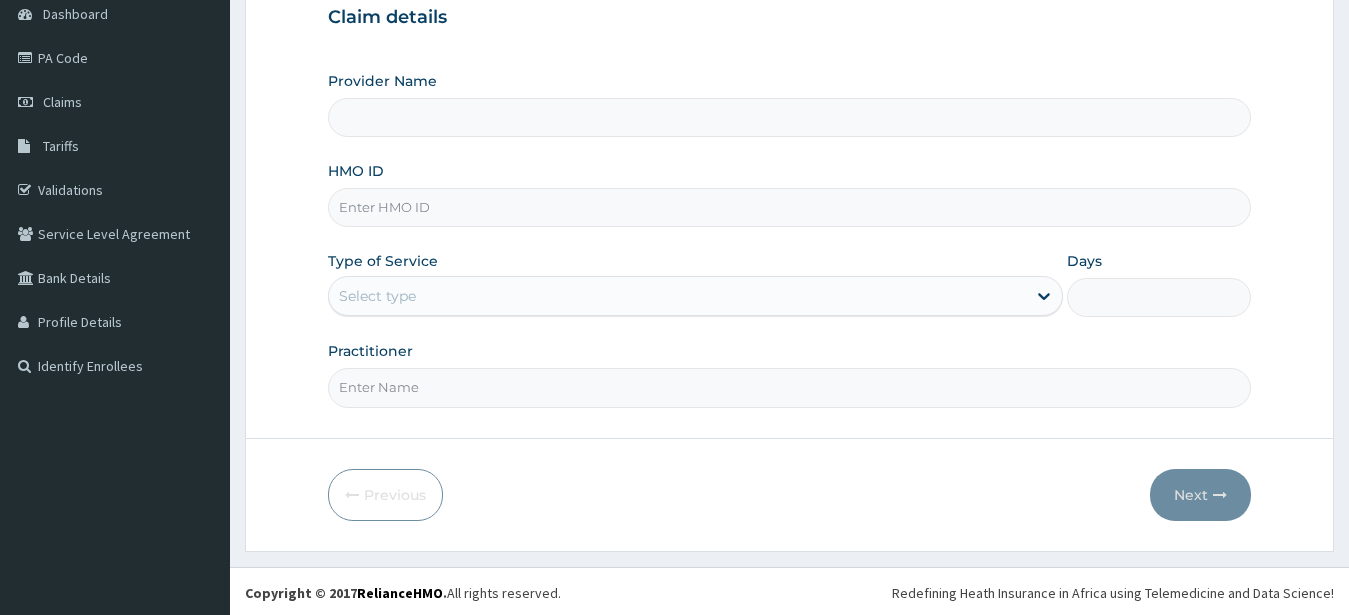 scroll, scrollTop: 204, scrollLeft: 0, axis: vertical 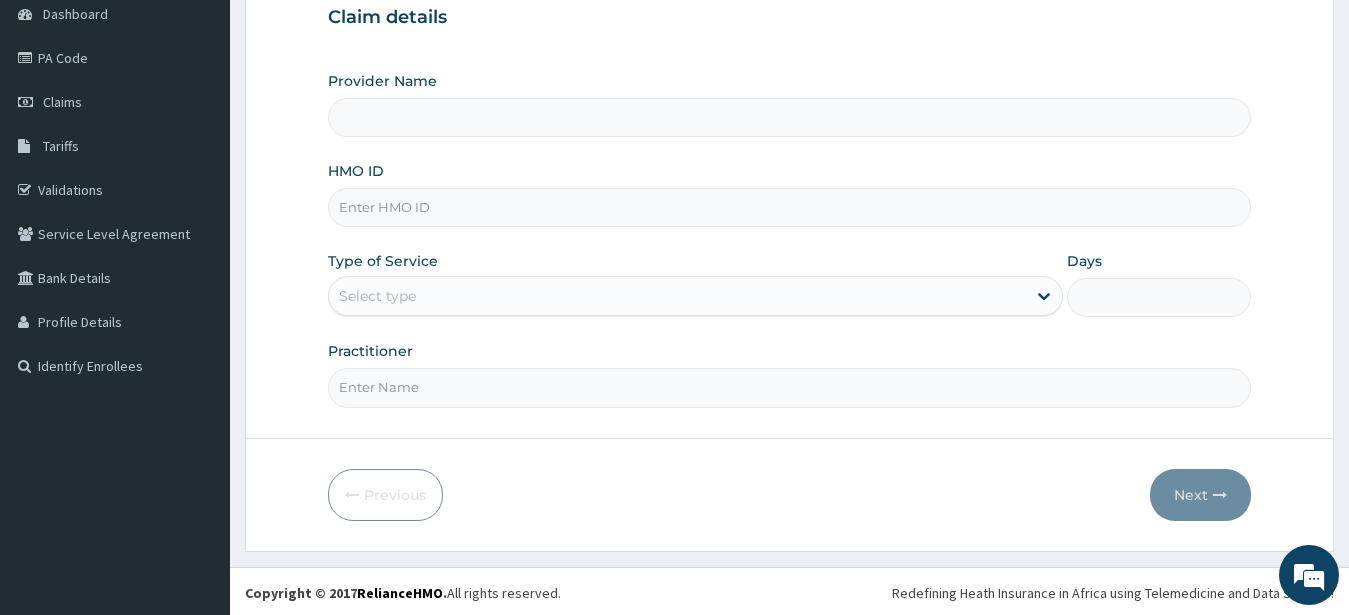 click on "HMO ID" at bounding box center [790, 207] 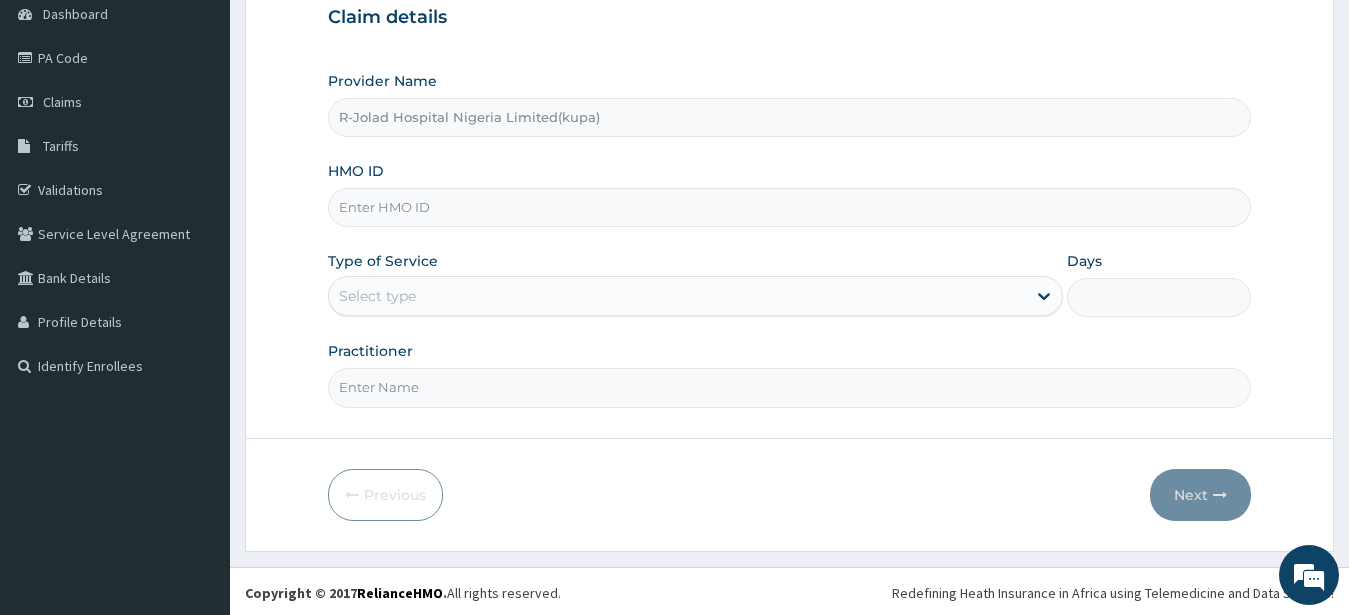 paste on "AVL/10569/A" 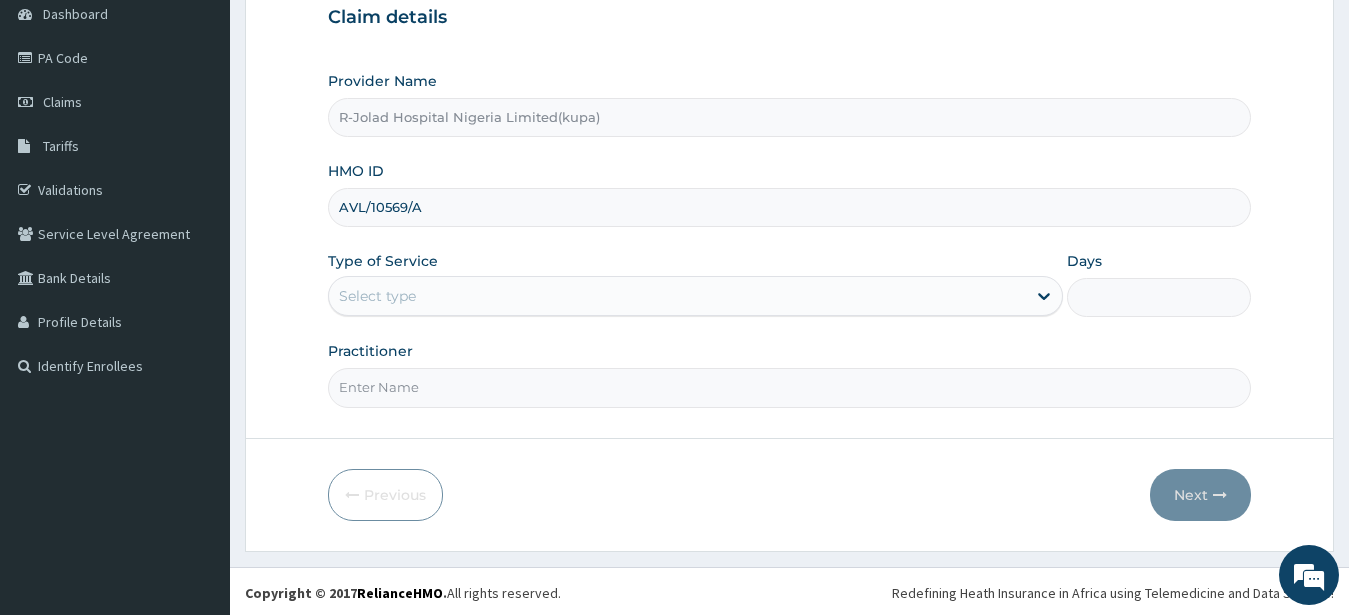 type on "AVL/10569/A" 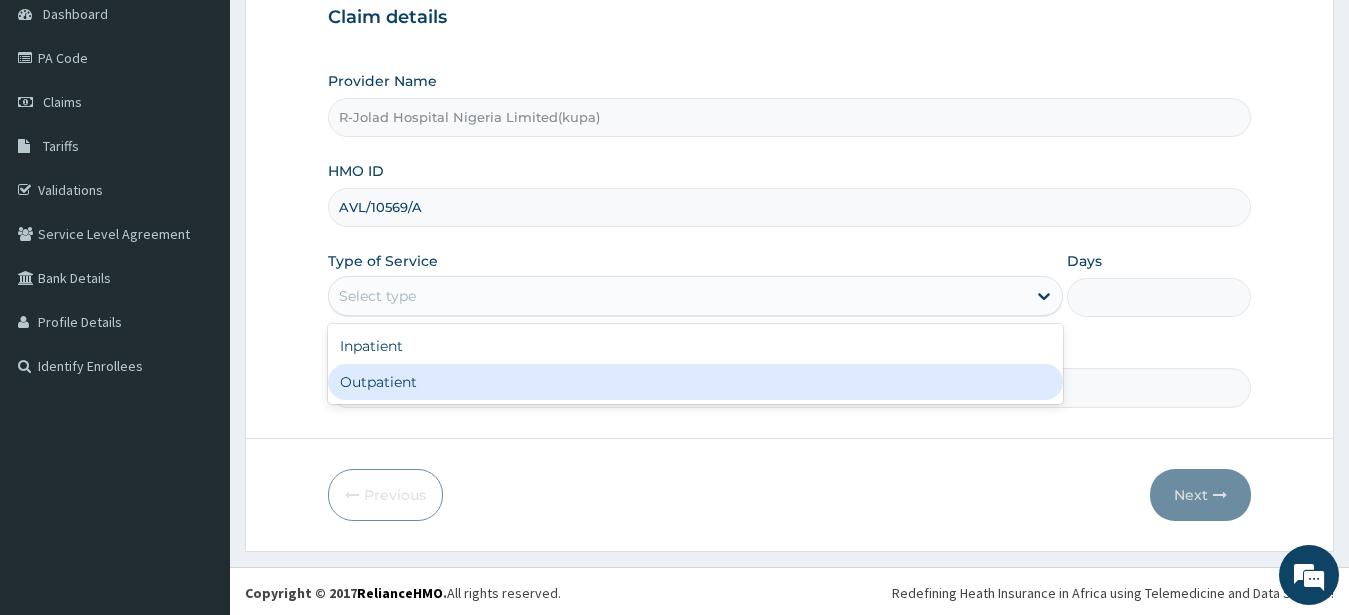 drag, startPoint x: 364, startPoint y: 389, endPoint x: 371, endPoint y: 379, distance: 12.206555 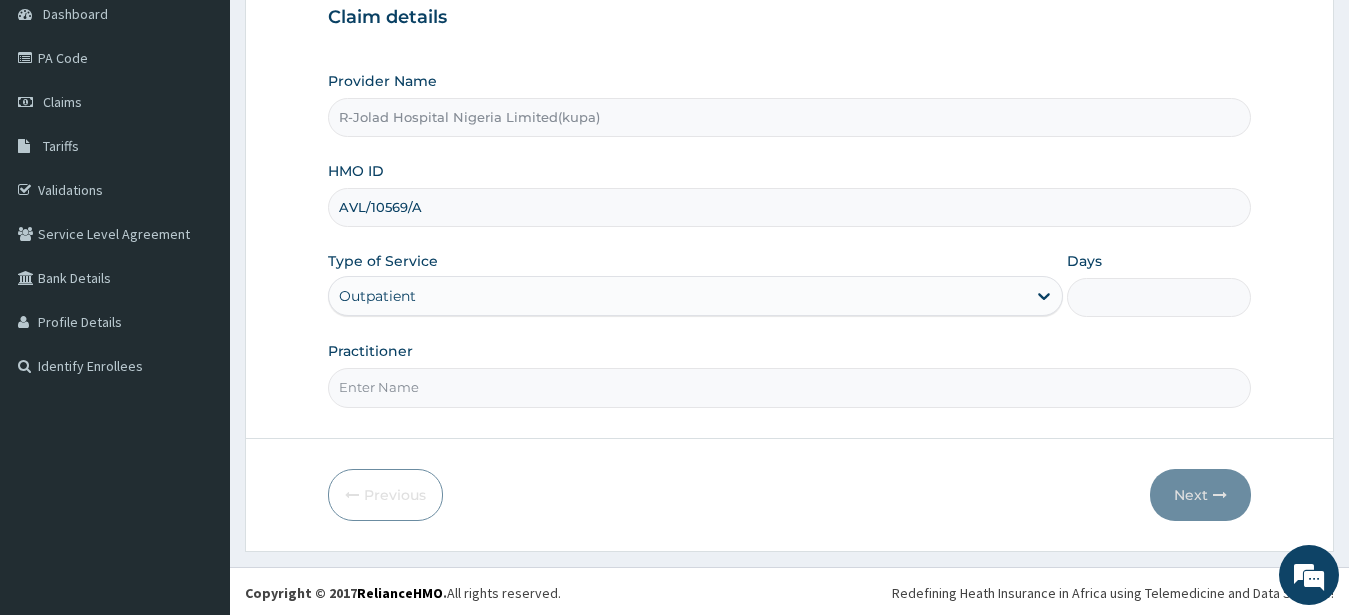 type on "1" 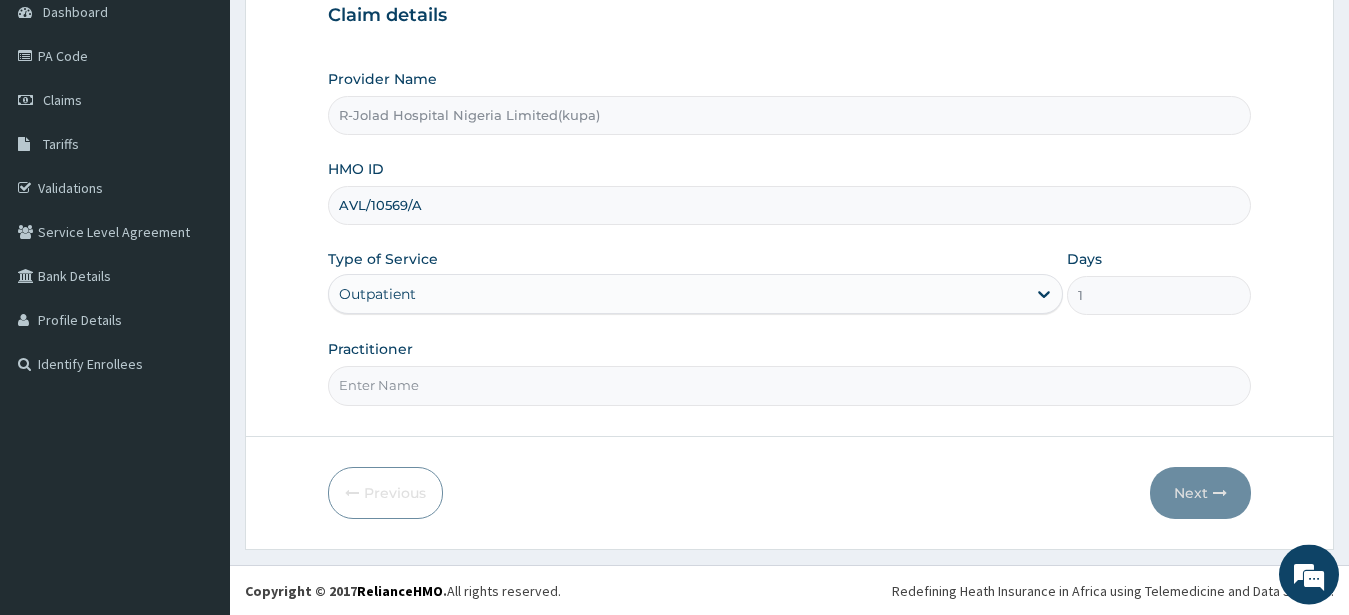 scroll, scrollTop: 207, scrollLeft: 0, axis: vertical 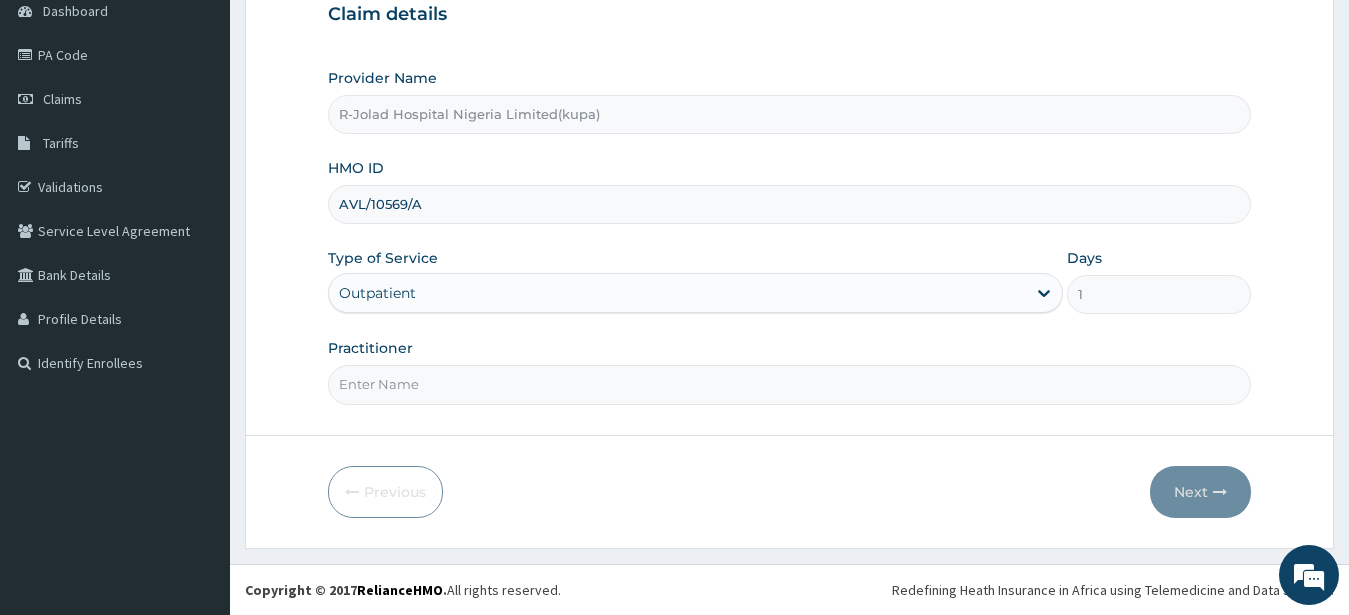 click on "Practitioner" at bounding box center (790, 384) 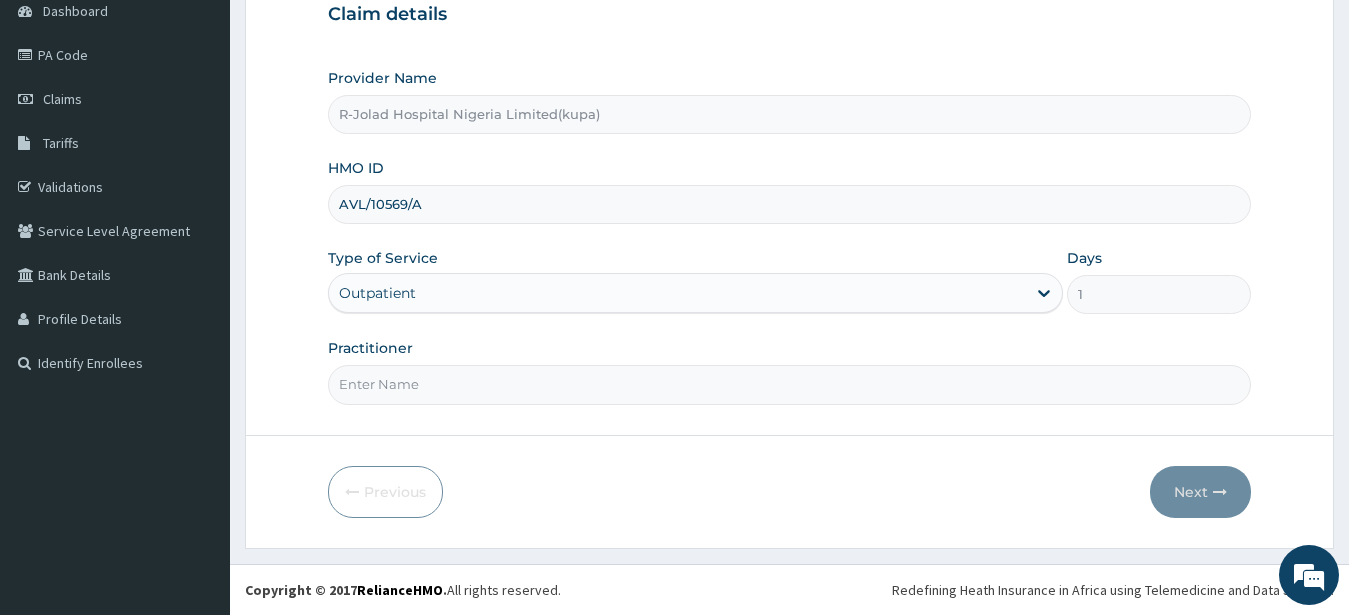 paste on "Joy Atikpo" 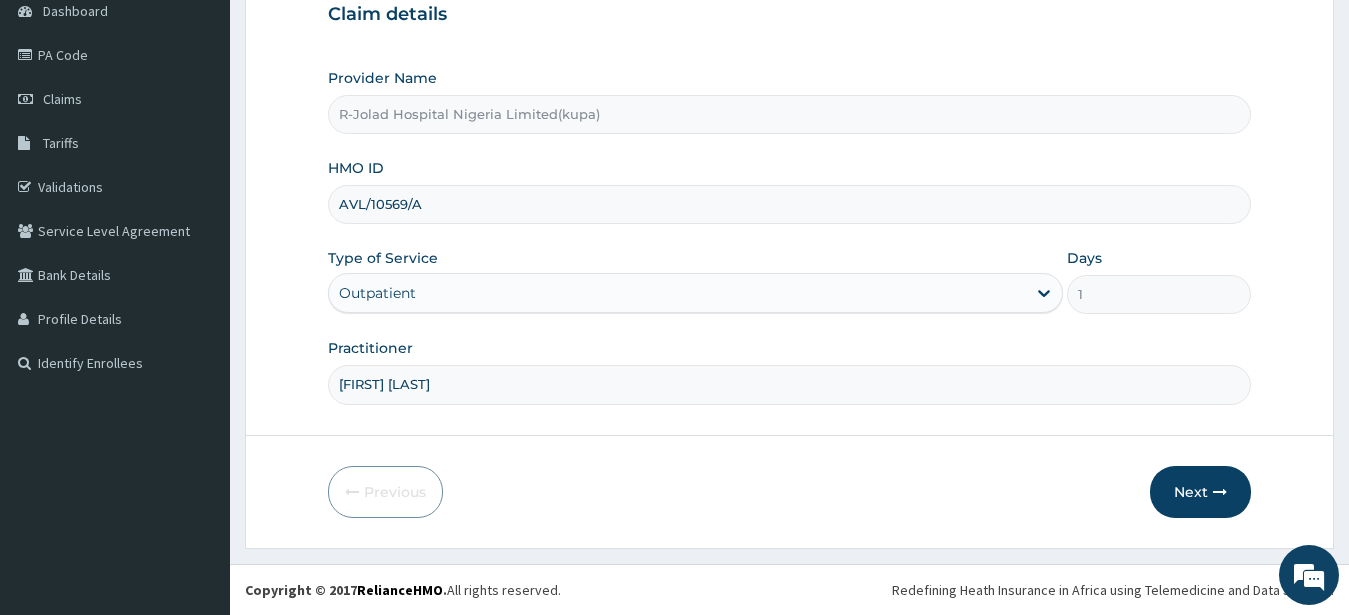 click on "Joy Atikpo" at bounding box center (790, 384) 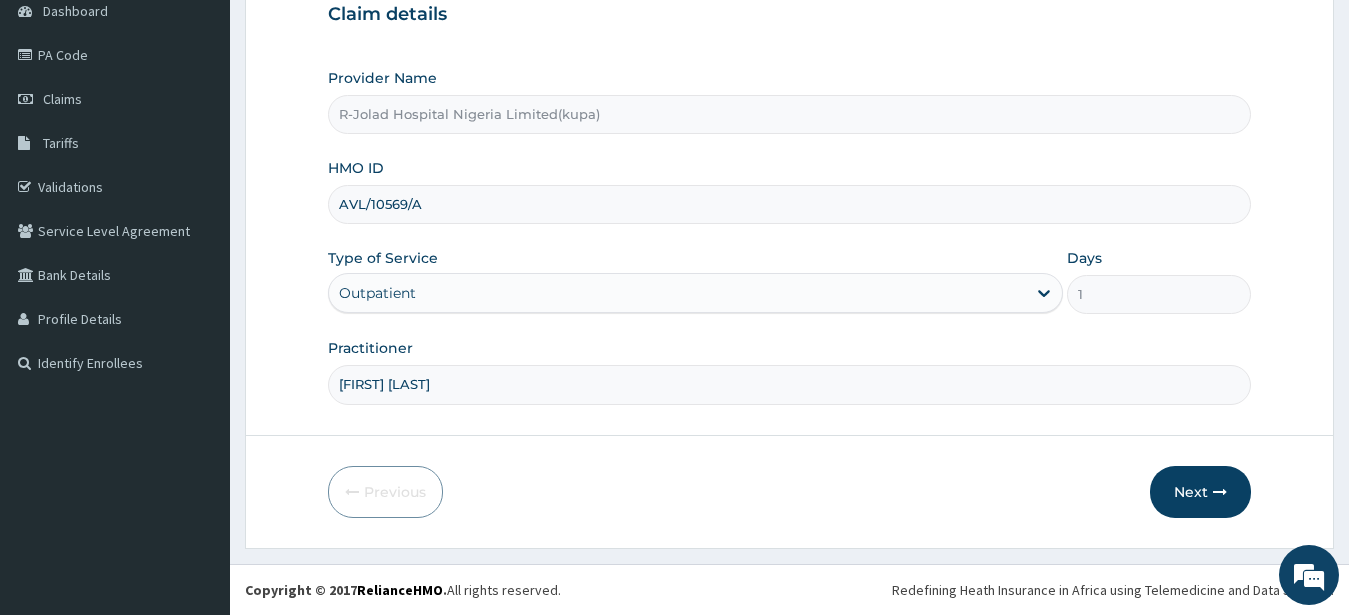 type on "Joy Atikpo" 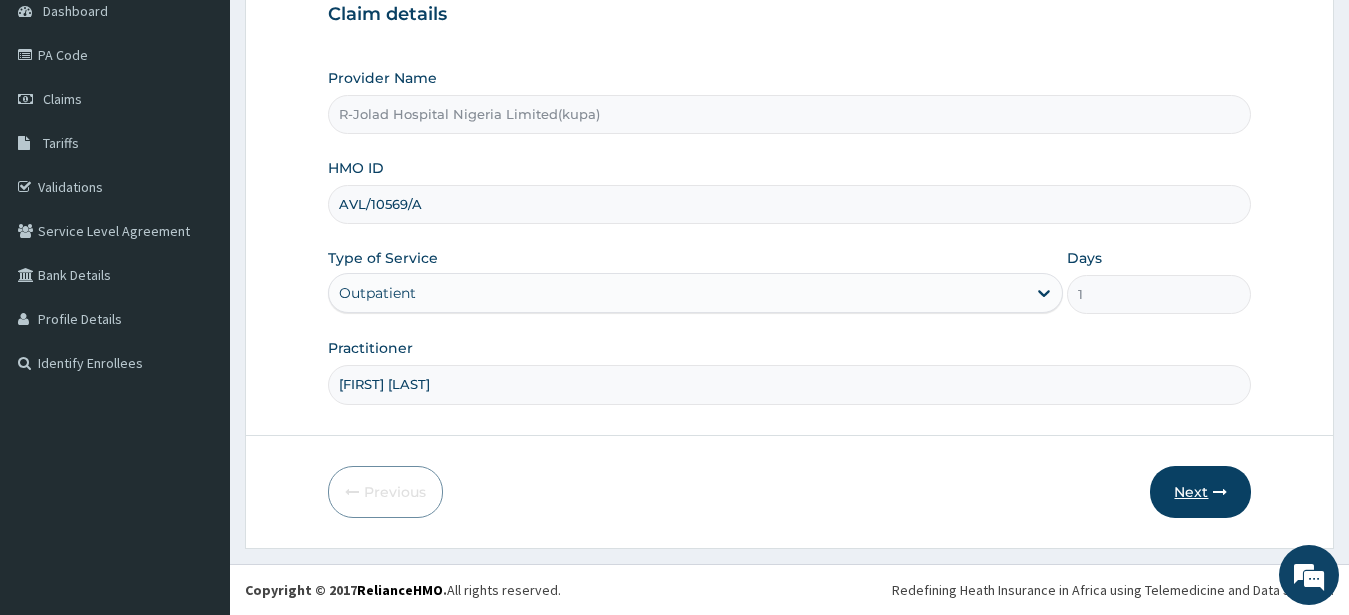click on "Next" at bounding box center (1200, 492) 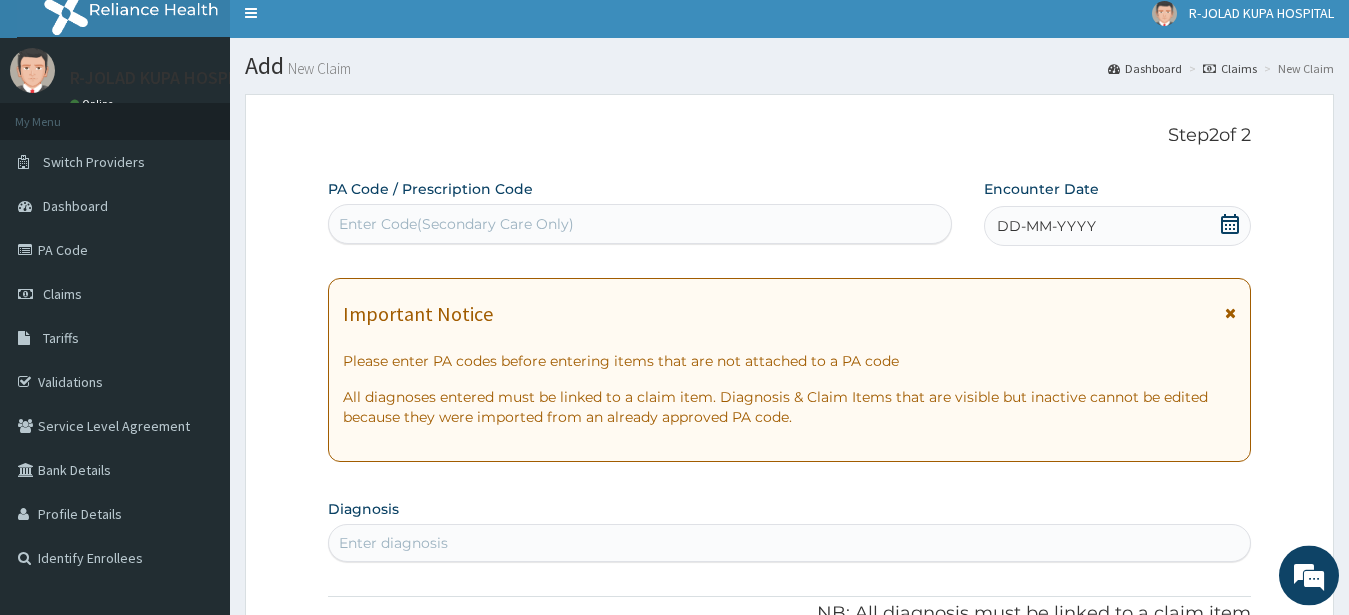 scroll, scrollTop: 0, scrollLeft: 0, axis: both 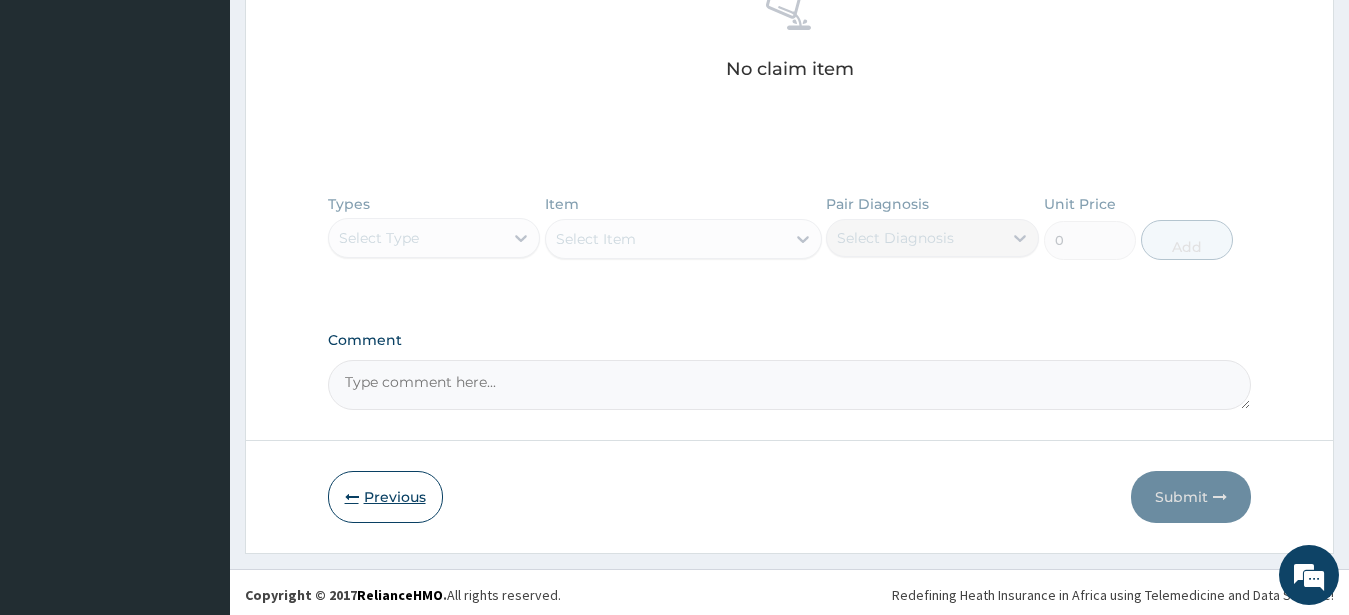 drag, startPoint x: 379, startPoint y: 499, endPoint x: 402, endPoint y: 491, distance: 24.351591 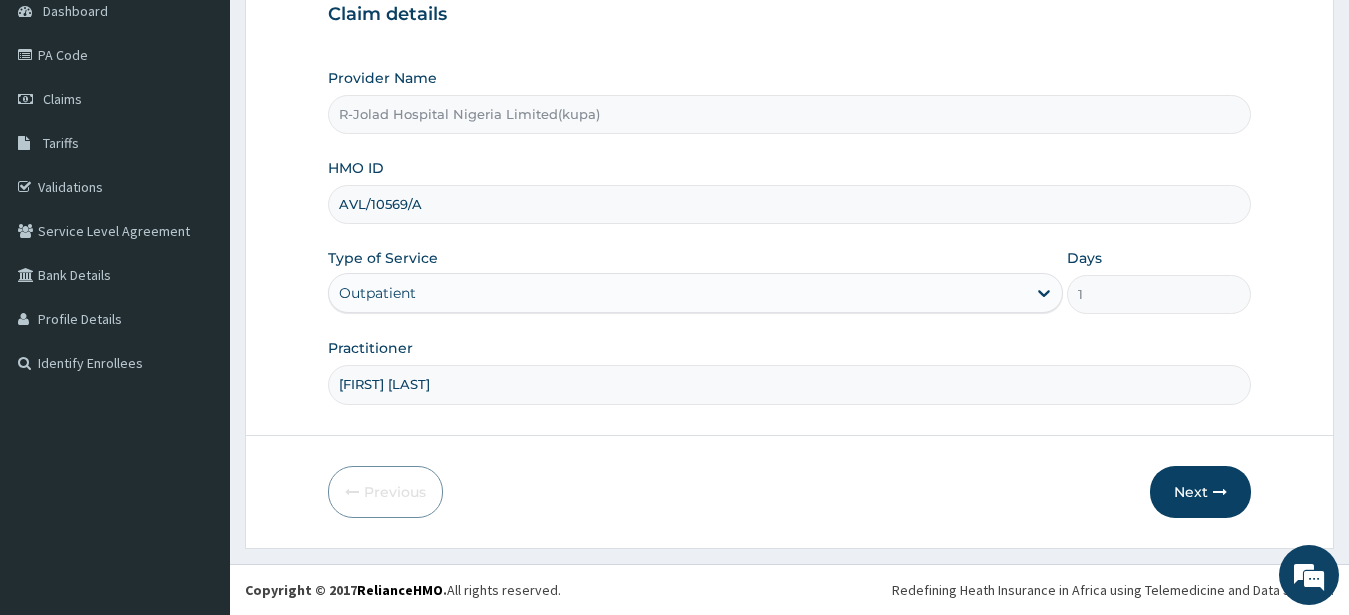 drag, startPoint x: 339, startPoint y: 207, endPoint x: 451, endPoint y: 208, distance: 112.00446 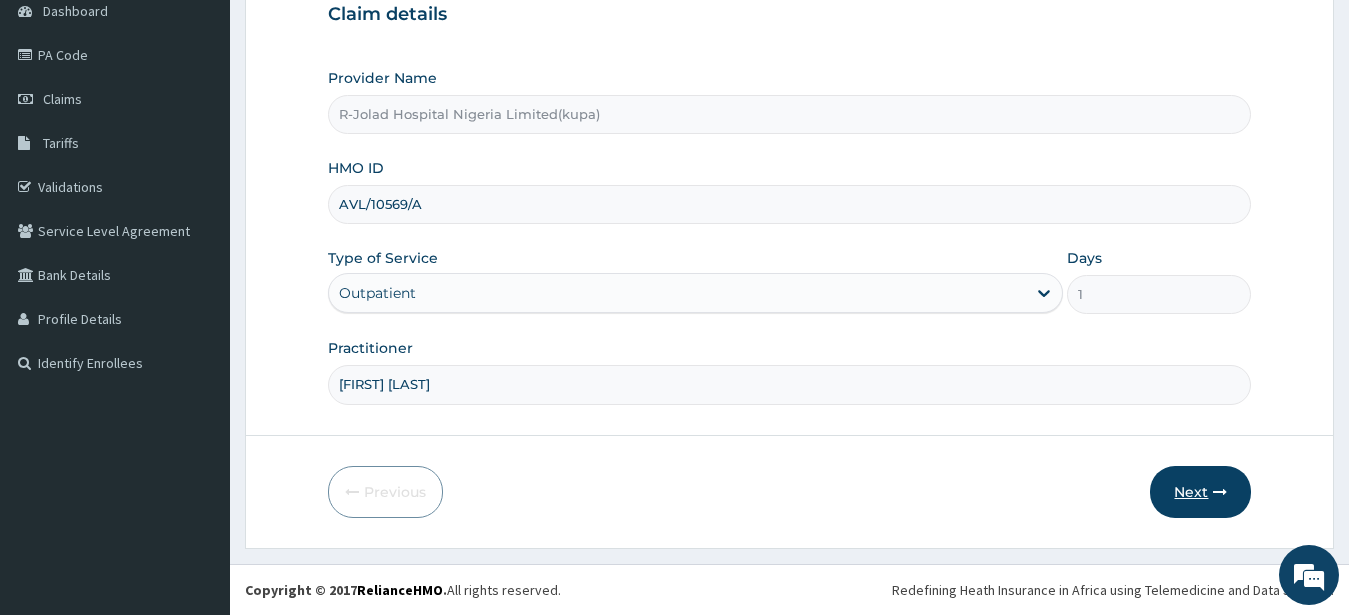 click on "Next" at bounding box center (1200, 492) 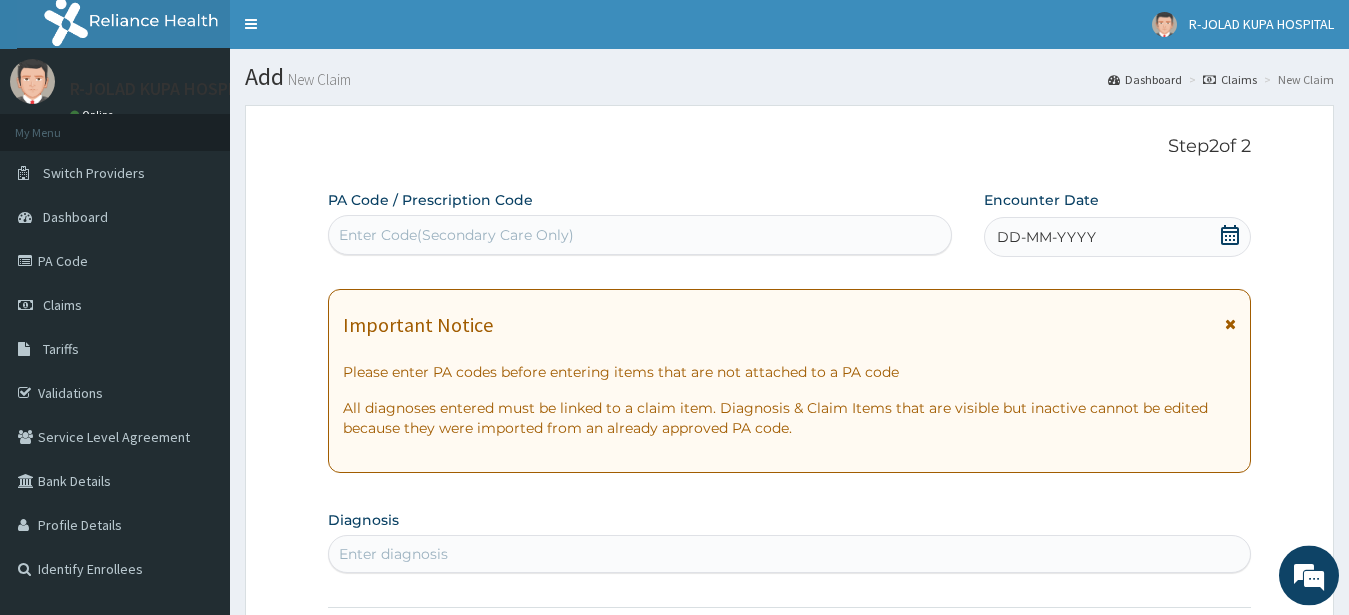 scroll, scrollTop: 0, scrollLeft: 0, axis: both 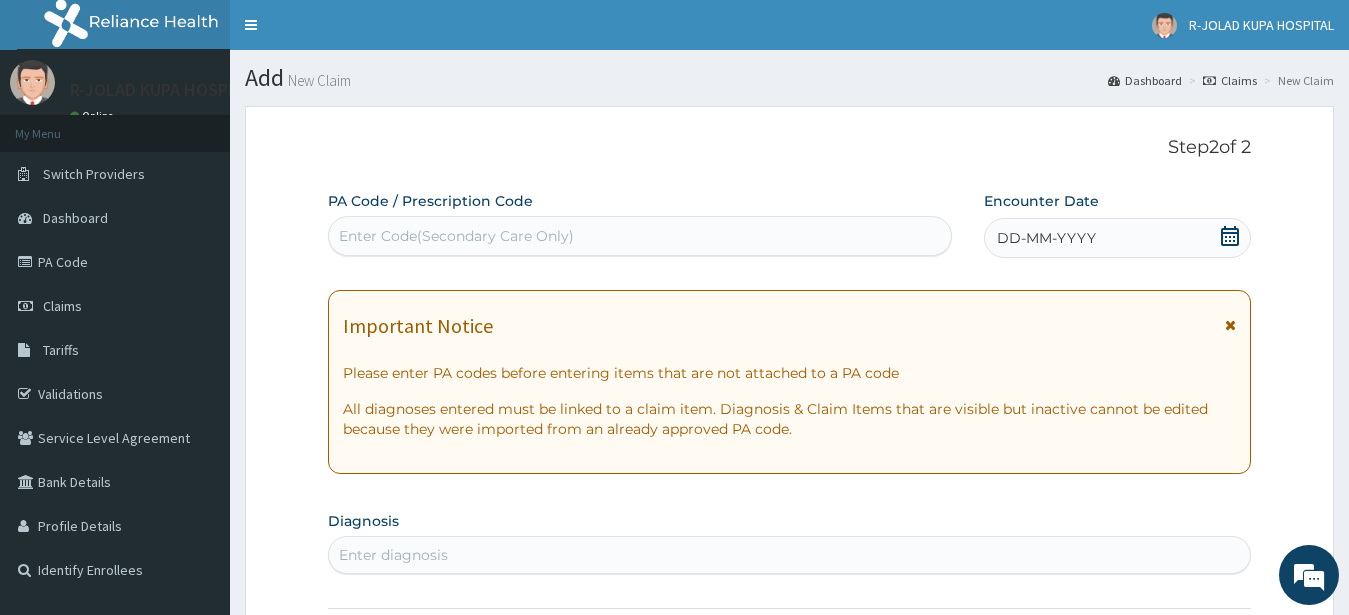 click on "Enter Code(Secondary Care Only)" at bounding box center [456, 236] 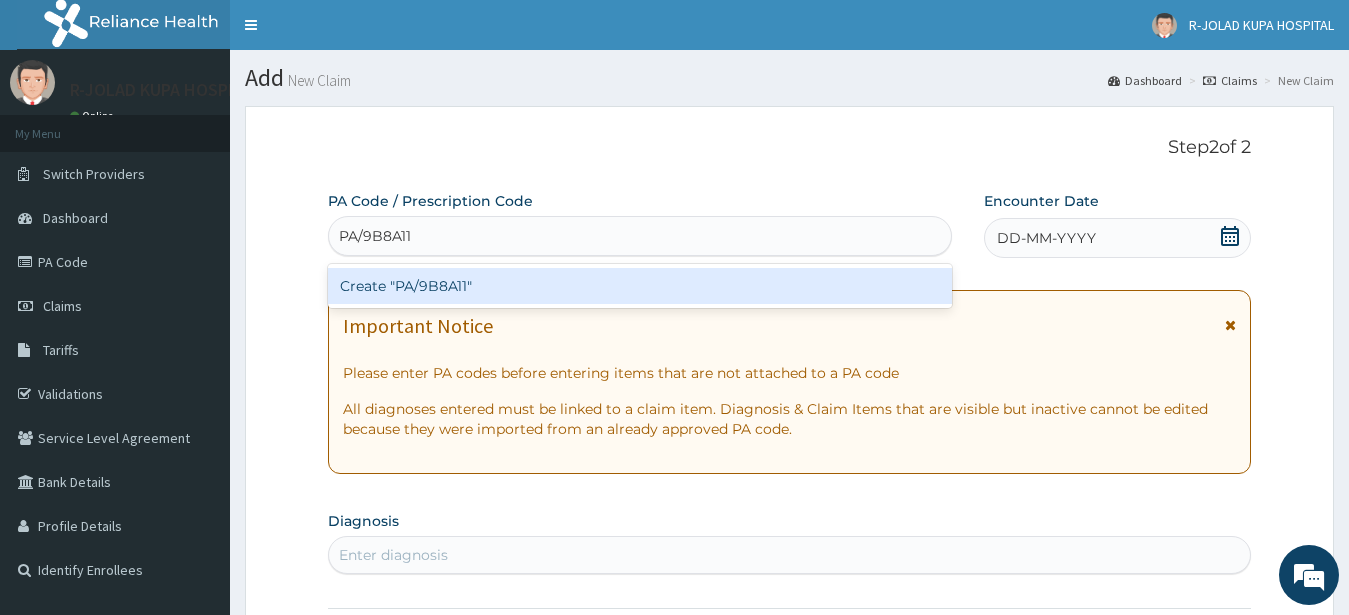 click on "Create "PA/9B8A11"" at bounding box center (640, 286) 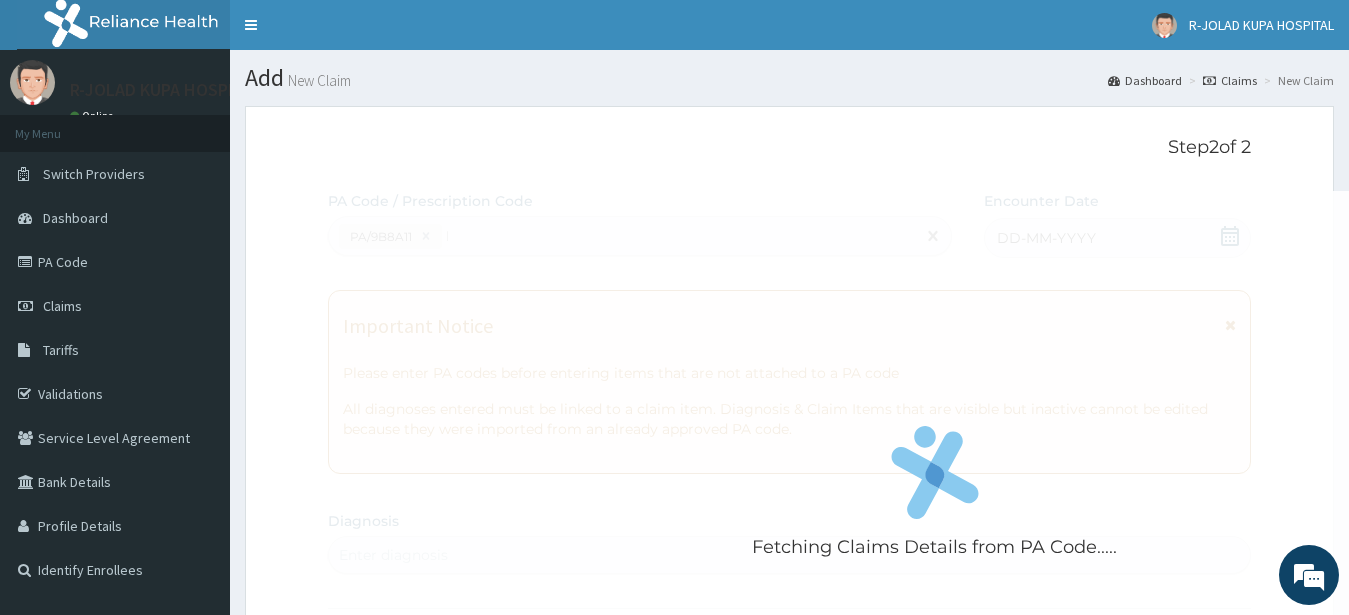 type 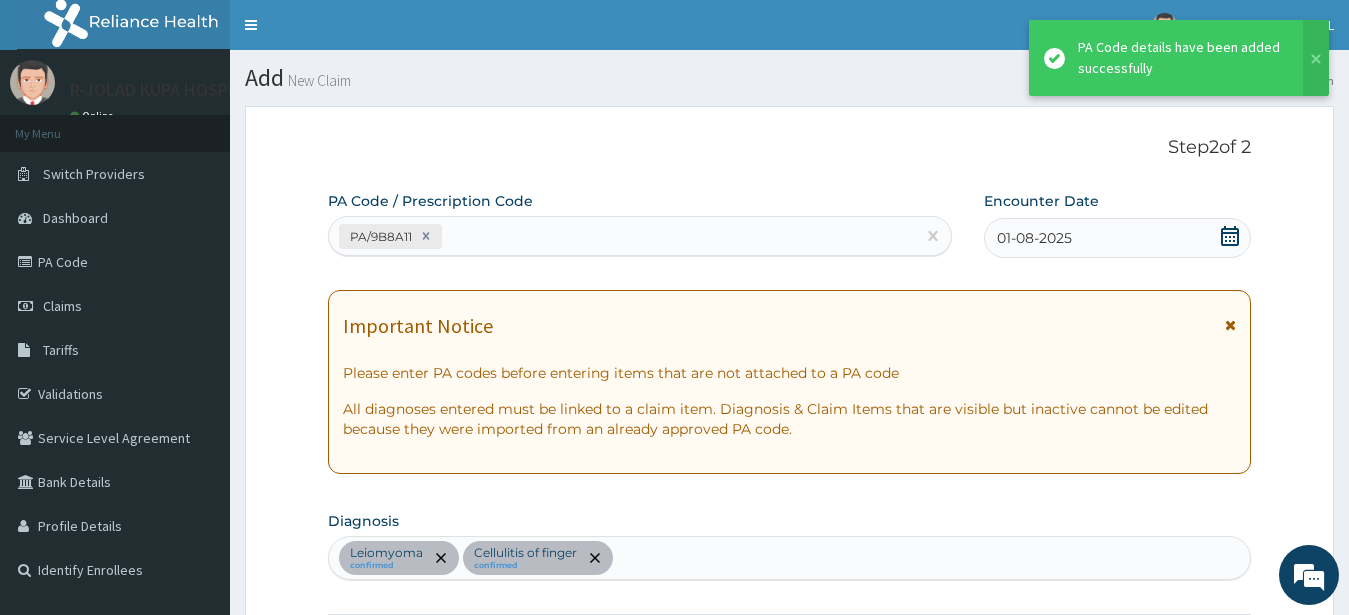 scroll, scrollTop: 668, scrollLeft: 0, axis: vertical 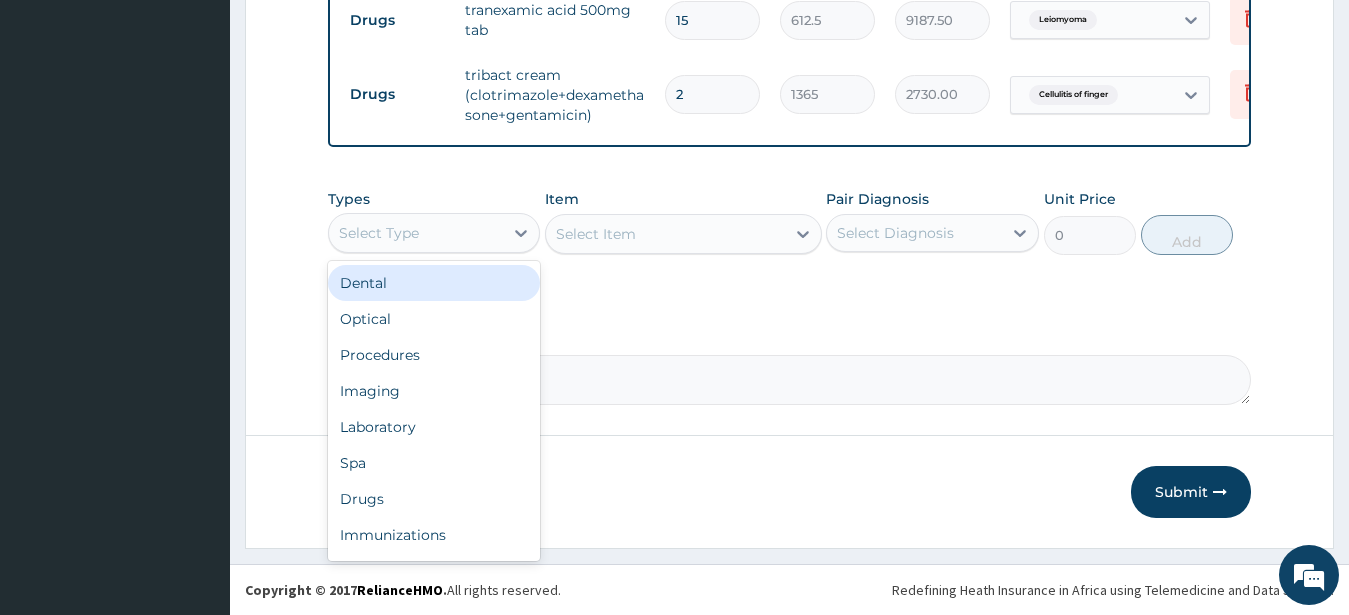drag, startPoint x: 414, startPoint y: 237, endPoint x: 423, endPoint y: 212, distance: 26.57066 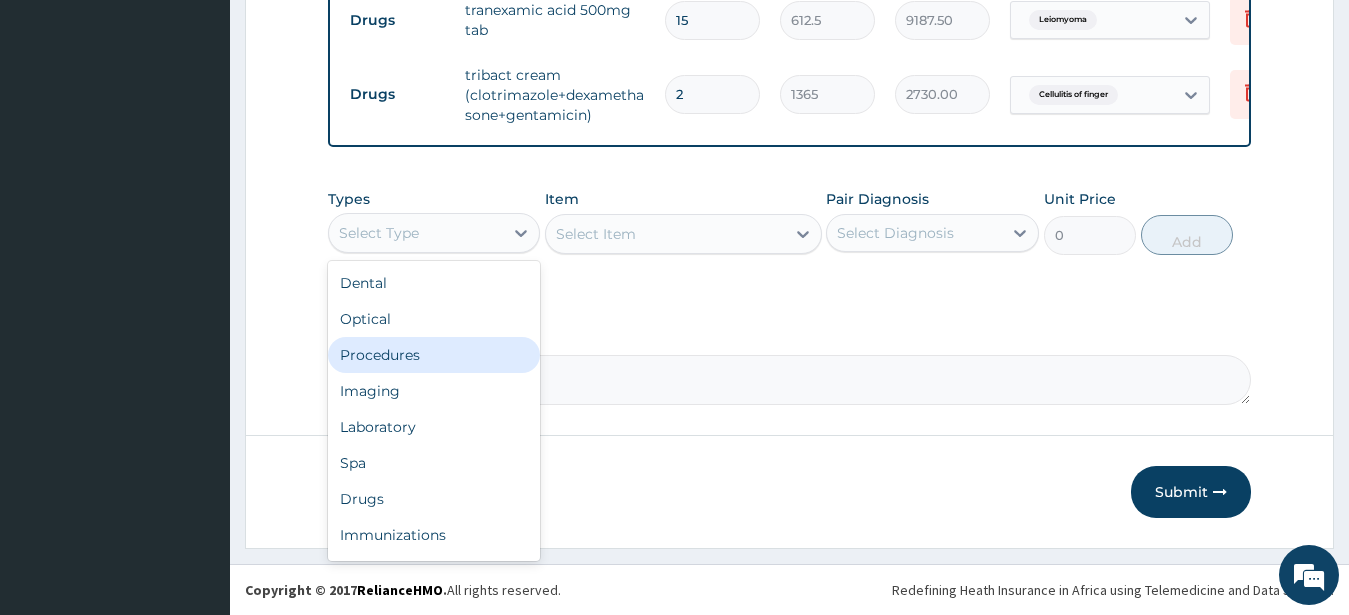 click on "Procedures" at bounding box center (434, 355) 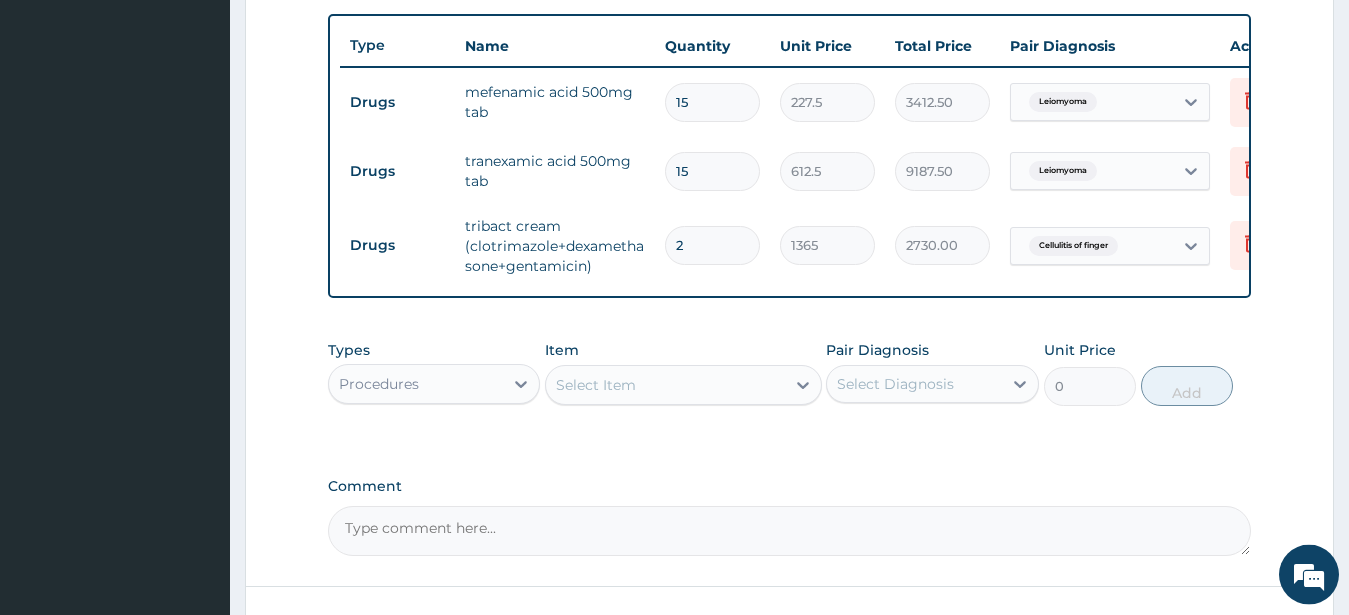 scroll, scrollTop: 592, scrollLeft: 0, axis: vertical 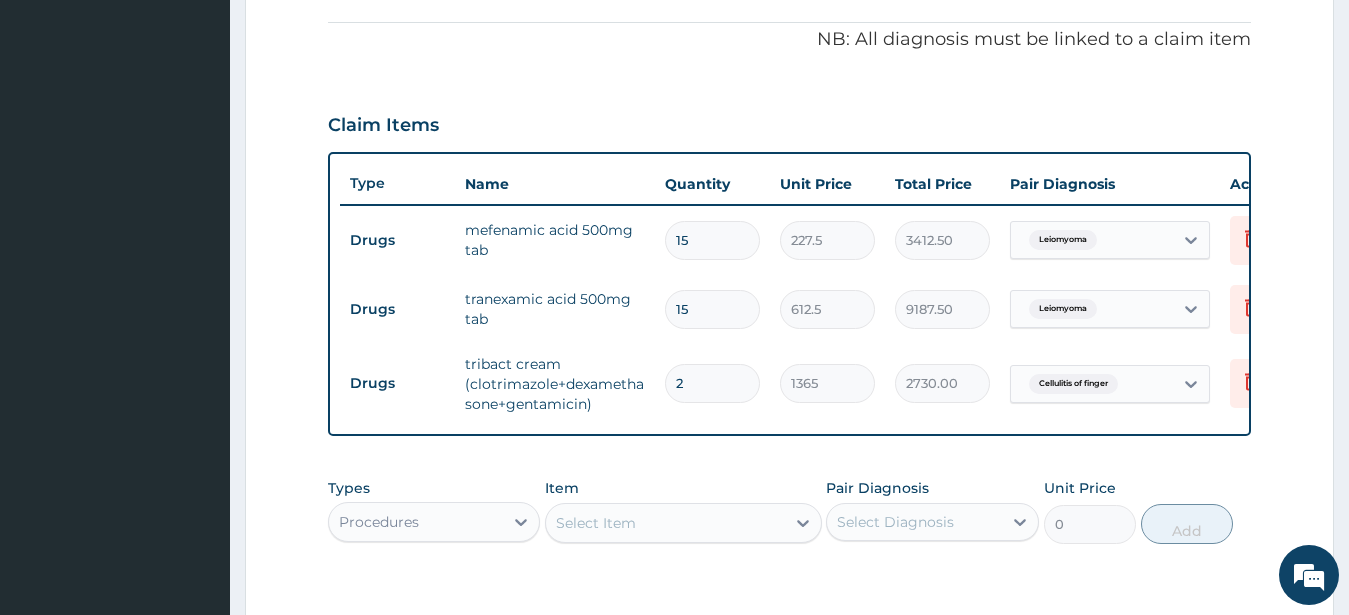 drag, startPoint x: 695, startPoint y: 390, endPoint x: 619, endPoint y: 380, distance: 76.655075 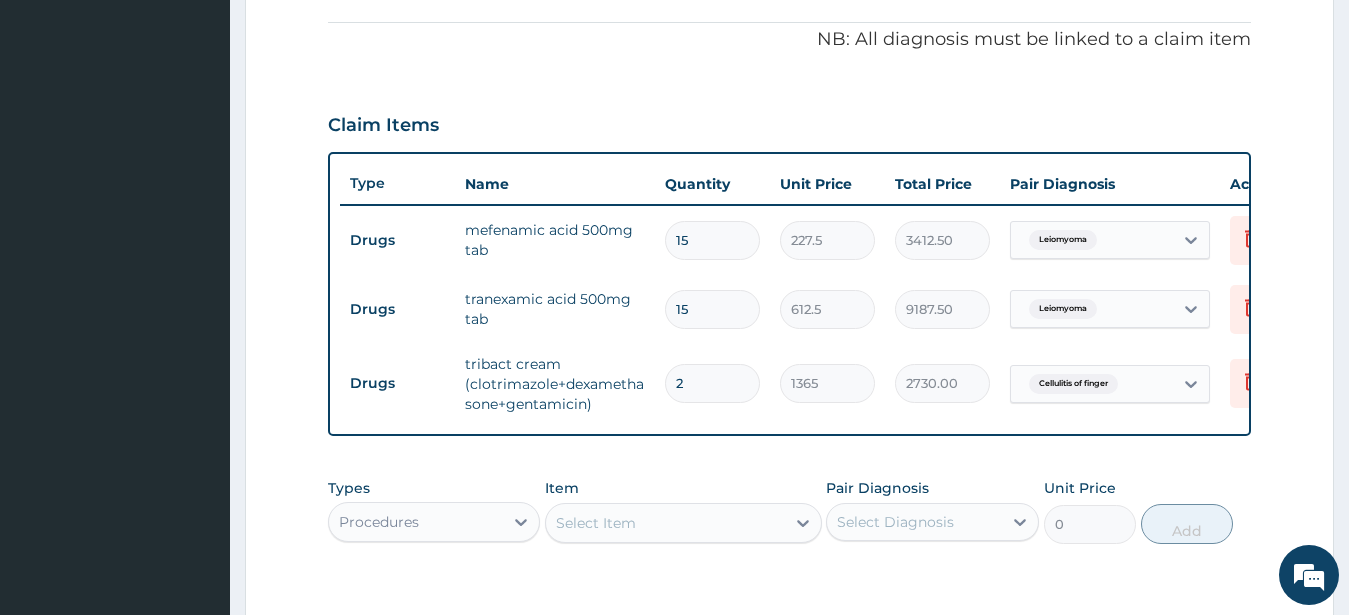 click on "2" at bounding box center [712, 383] 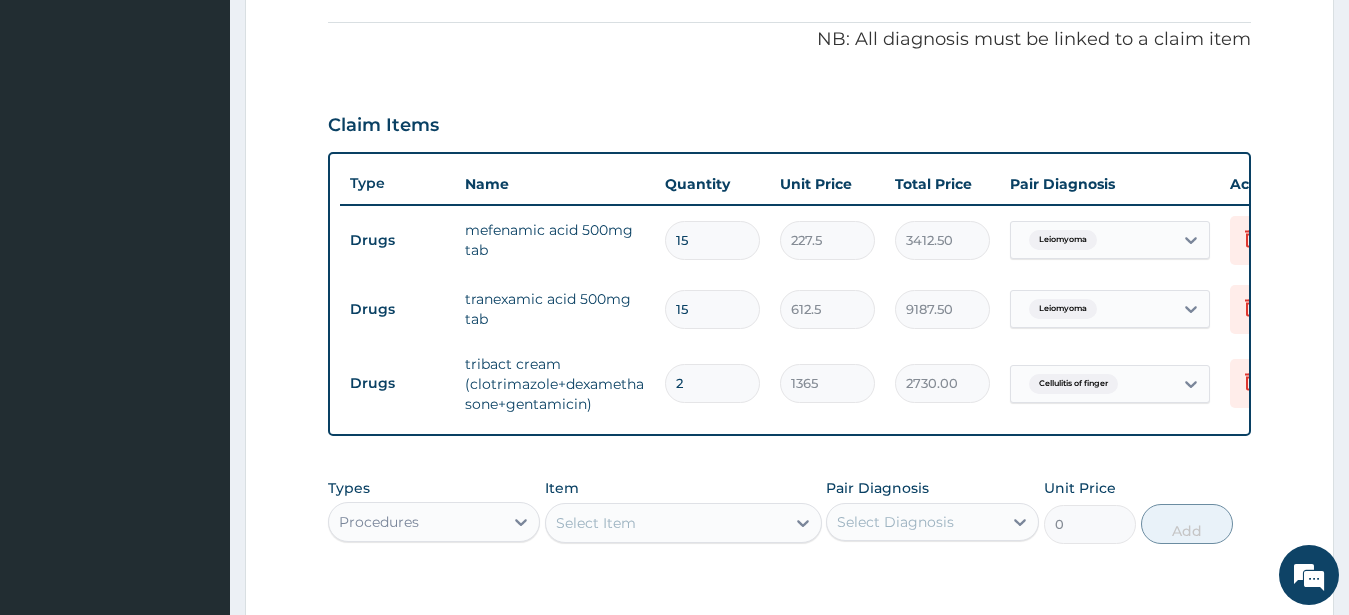 type on "1365.00" 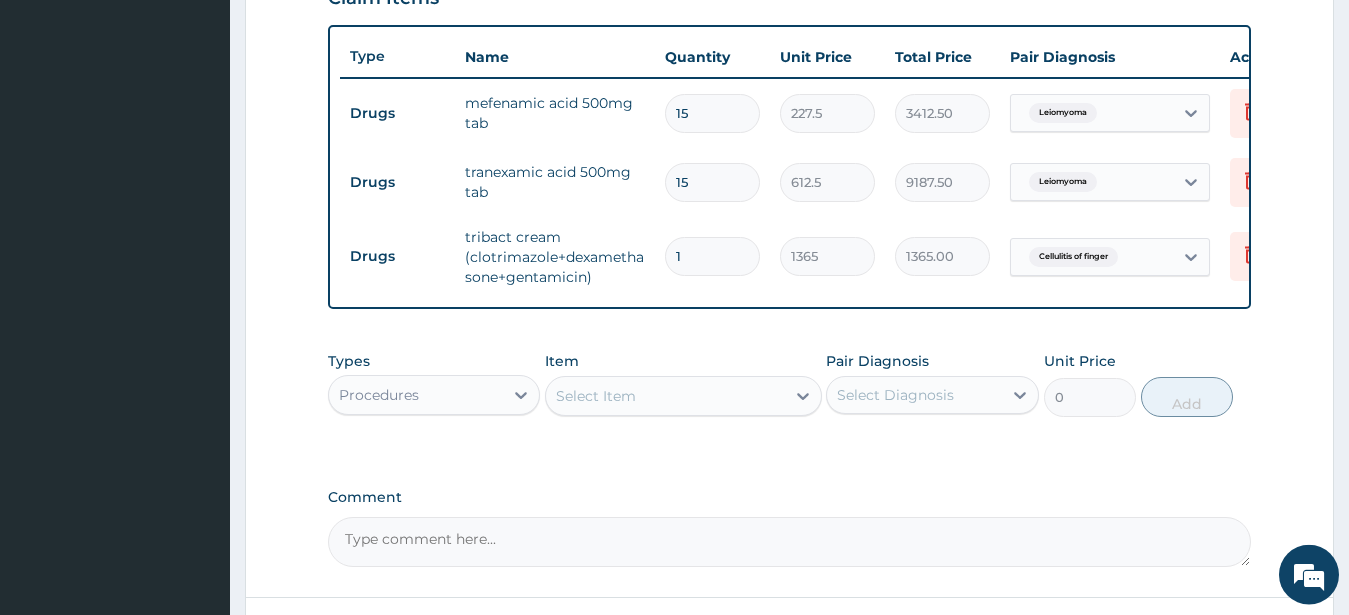 scroll, scrollTop: 796, scrollLeft: 0, axis: vertical 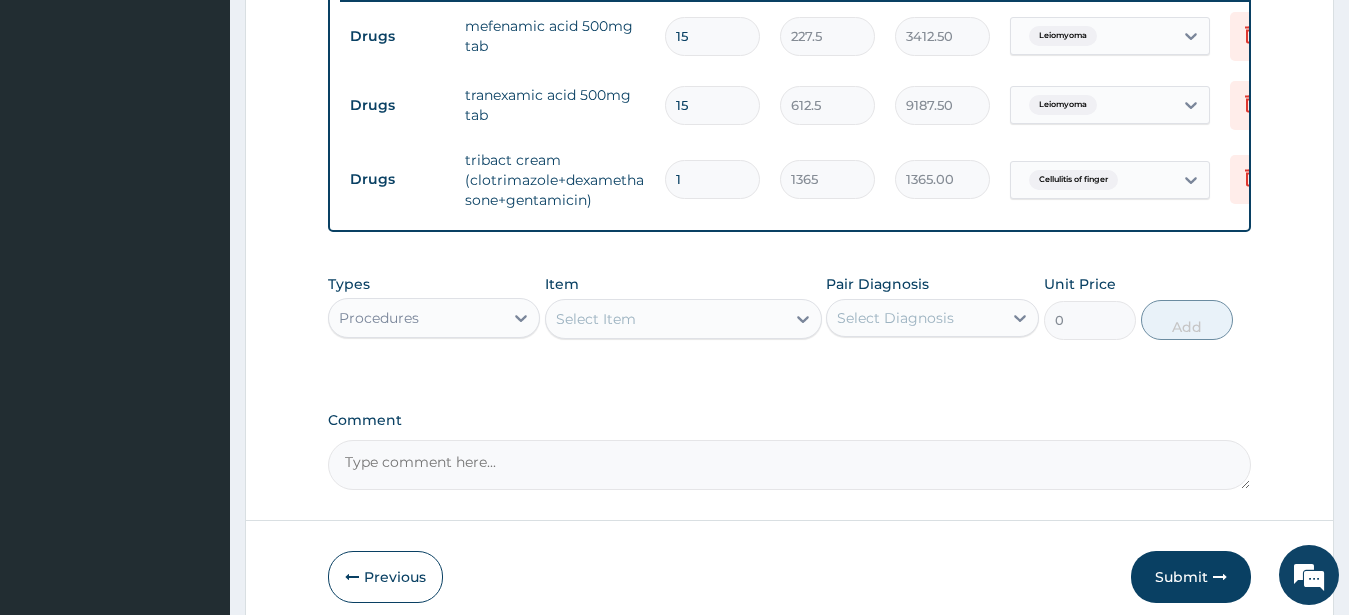 type on "1" 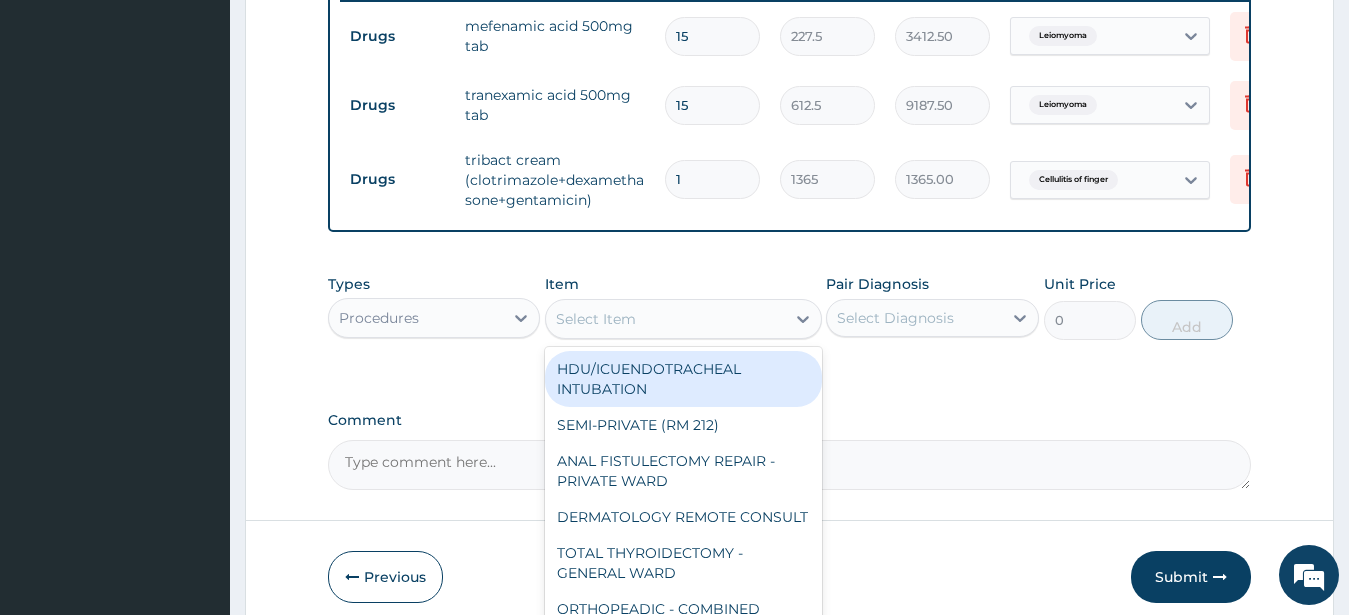 click on "Select Item" at bounding box center (596, 319) 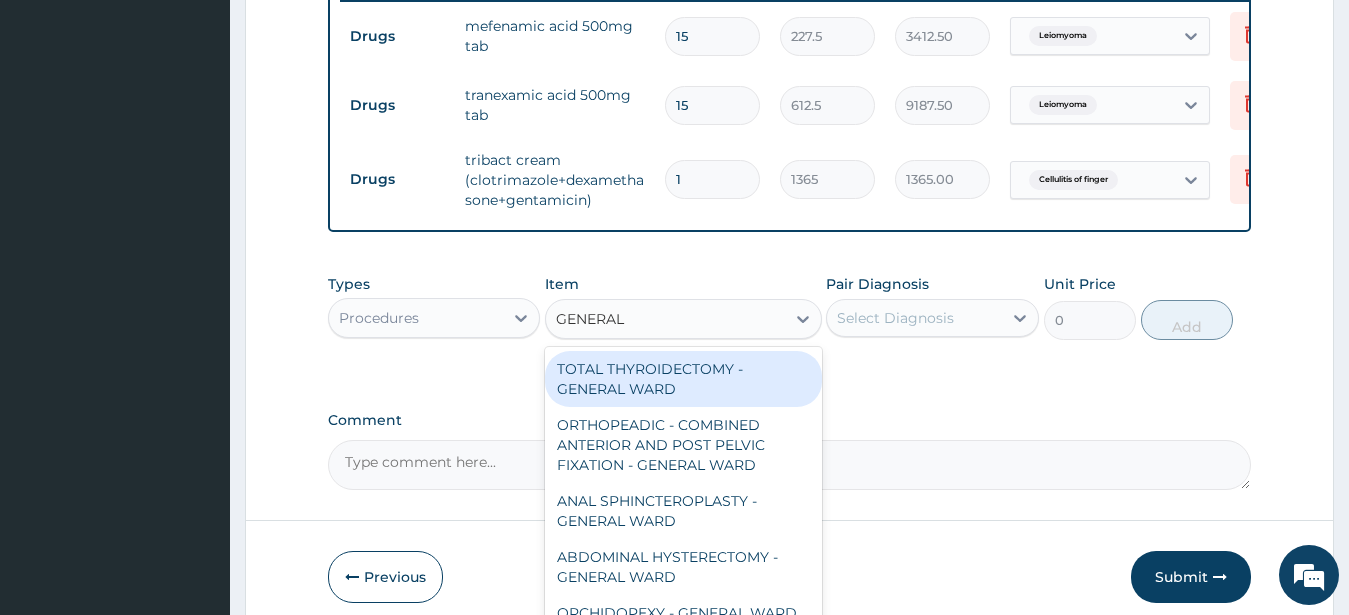 type on "GENERAL C" 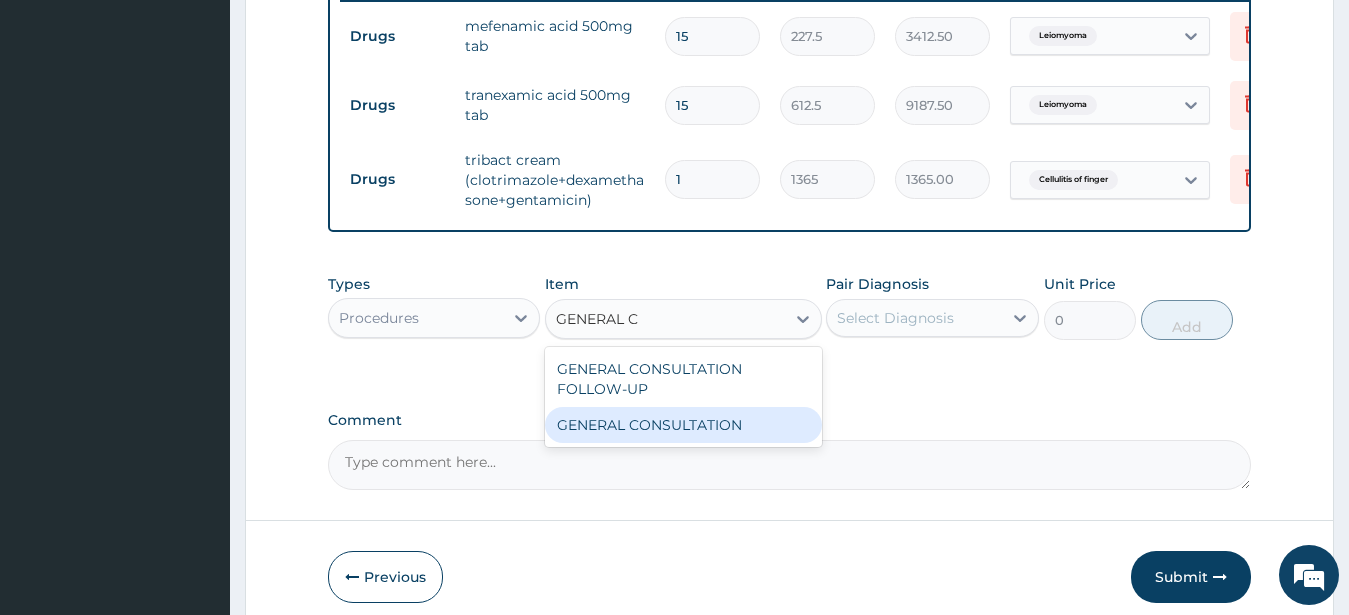 click on "GENERAL CONSULTATION" at bounding box center (683, 425) 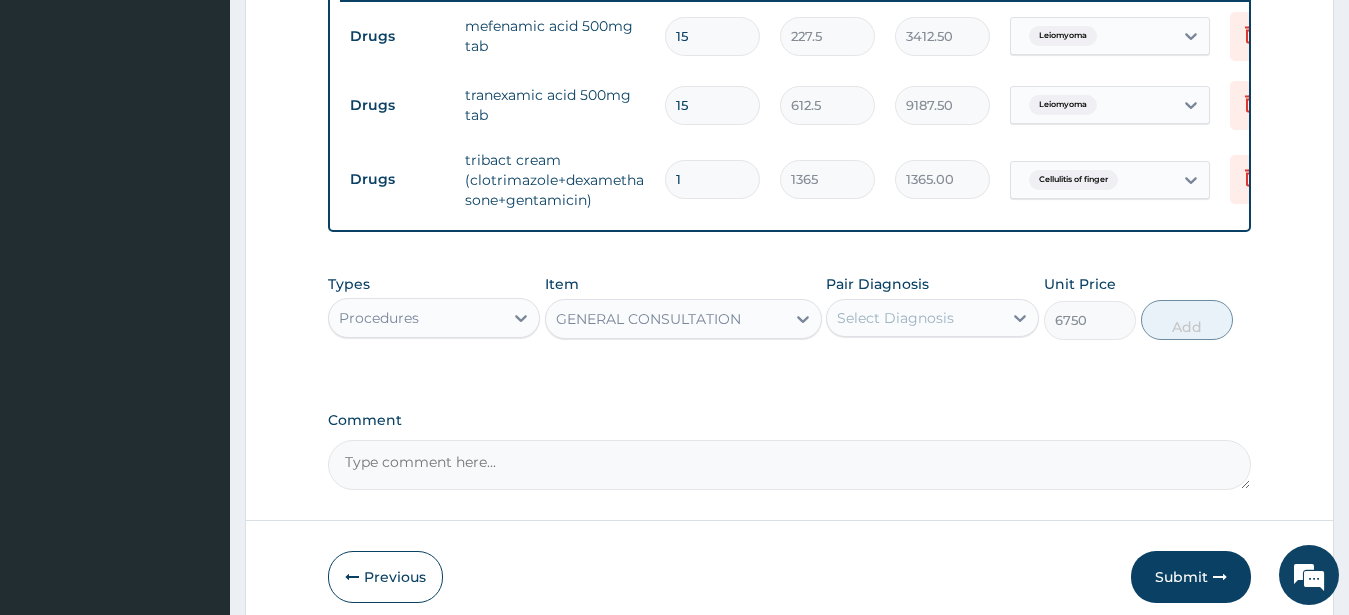 drag, startPoint x: 907, startPoint y: 327, endPoint x: 922, endPoint y: 342, distance: 21.213203 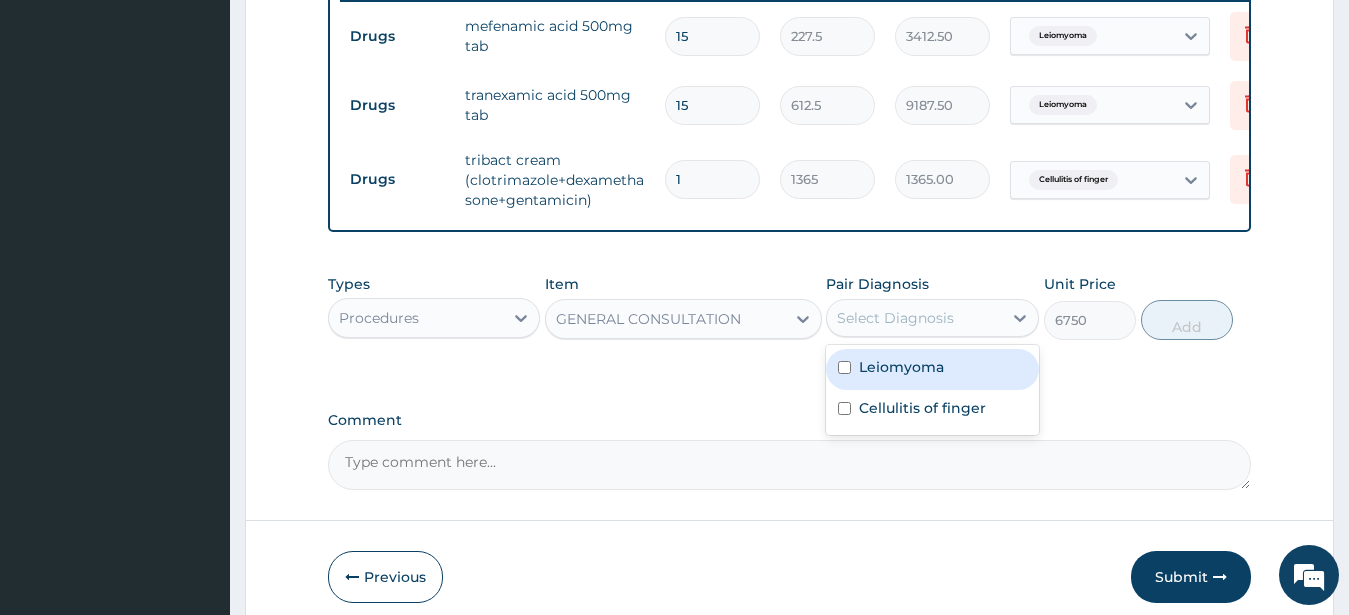 click on "Leiomyoma" at bounding box center (901, 367) 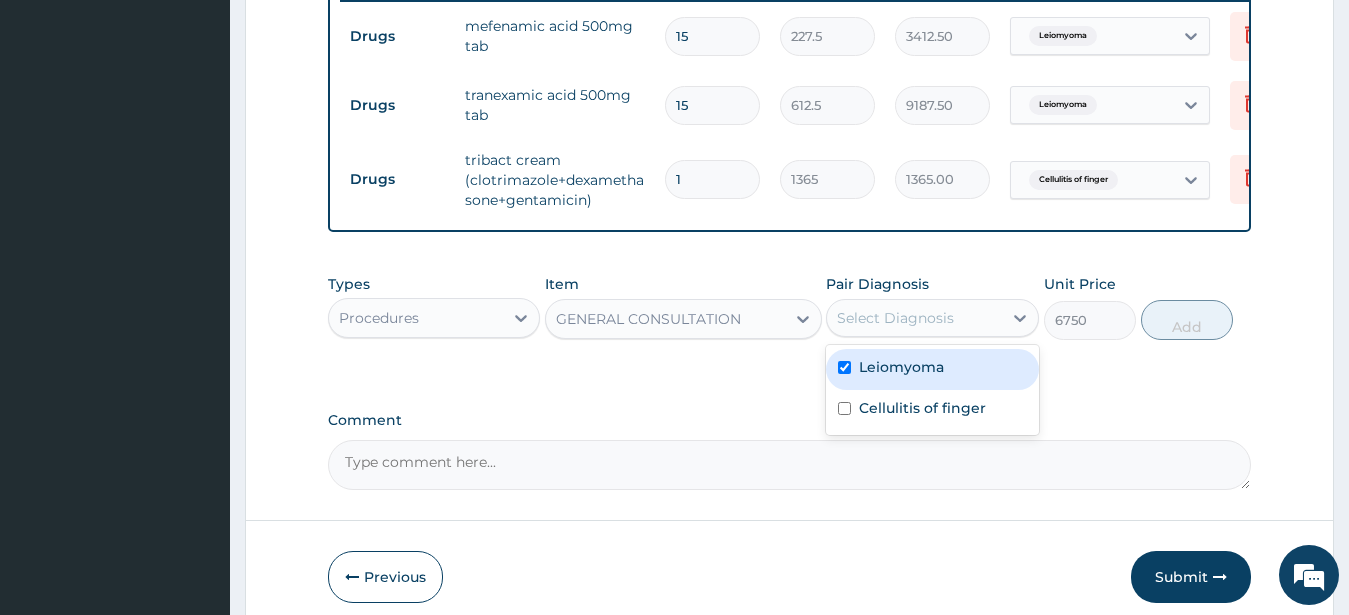 checkbox on "true" 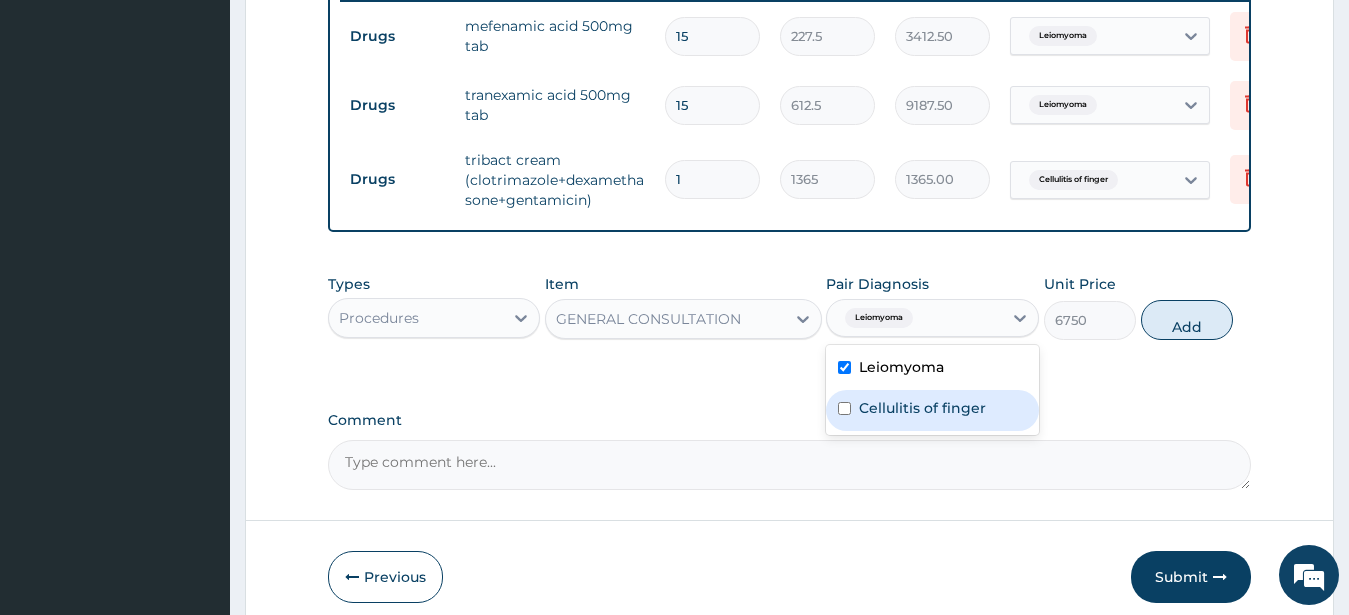click on "Add" at bounding box center (1187, 320) 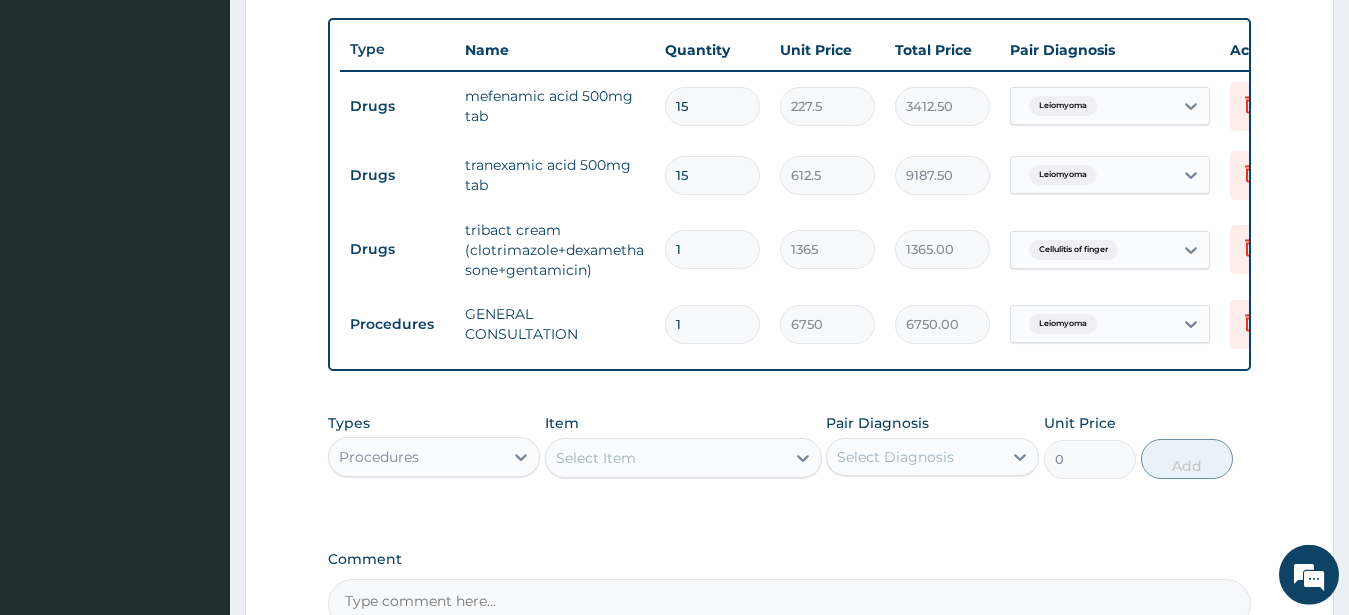 scroll, scrollTop: 694, scrollLeft: 0, axis: vertical 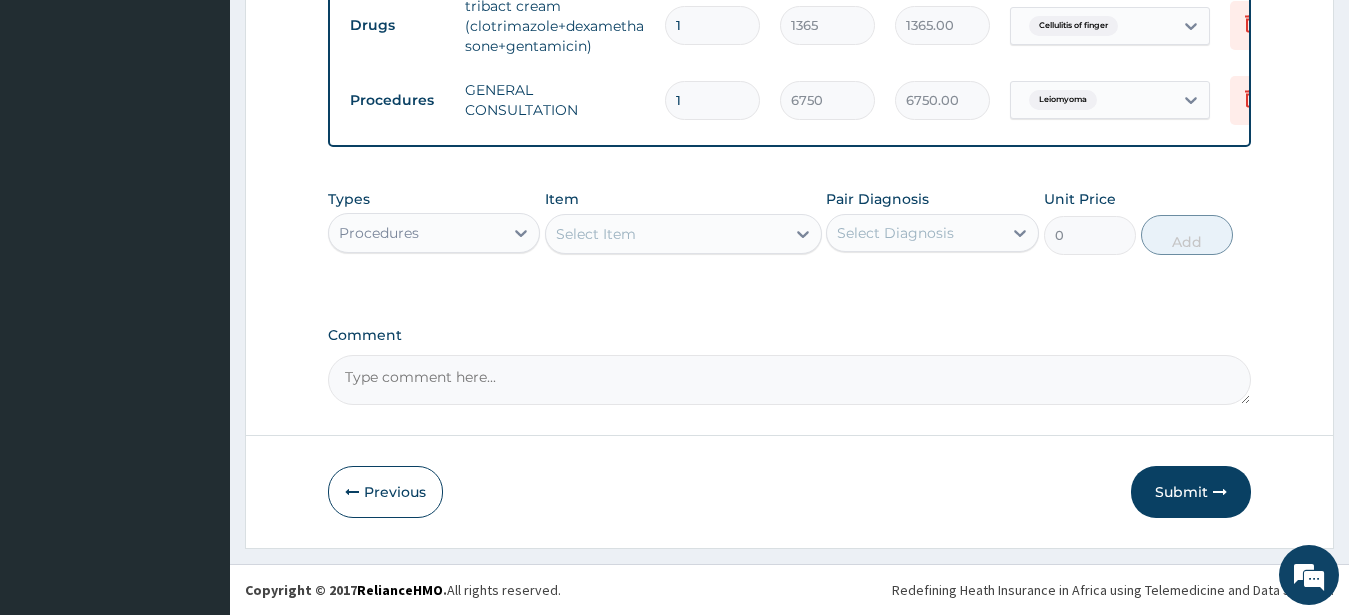 click on "Submit" at bounding box center (1191, 492) 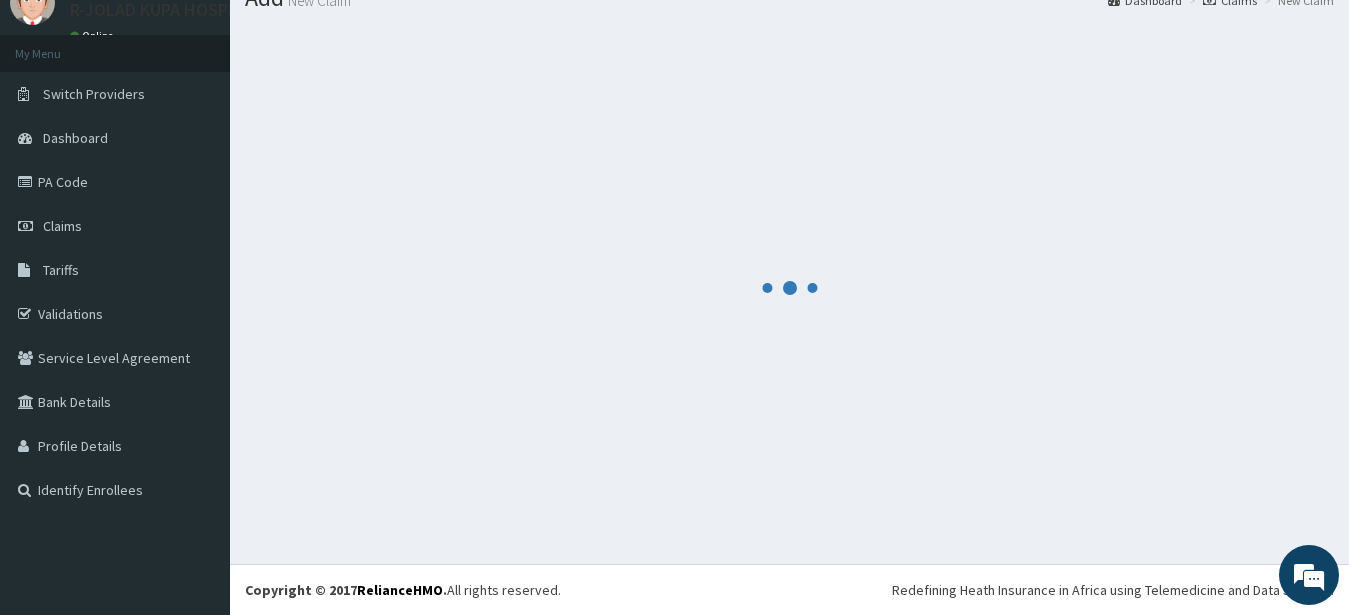 scroll, scrollTop: 80, scrollLeft: 0, axis: vertical 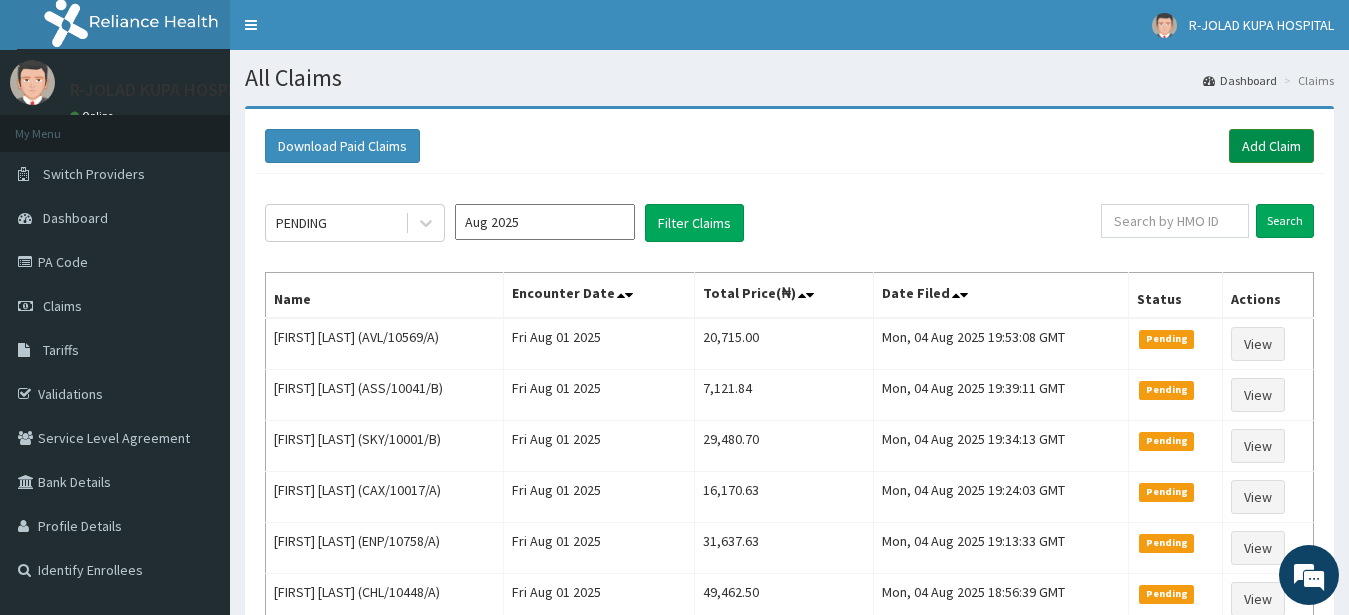click on "Add Claim" at bounding box center [1271, 146] 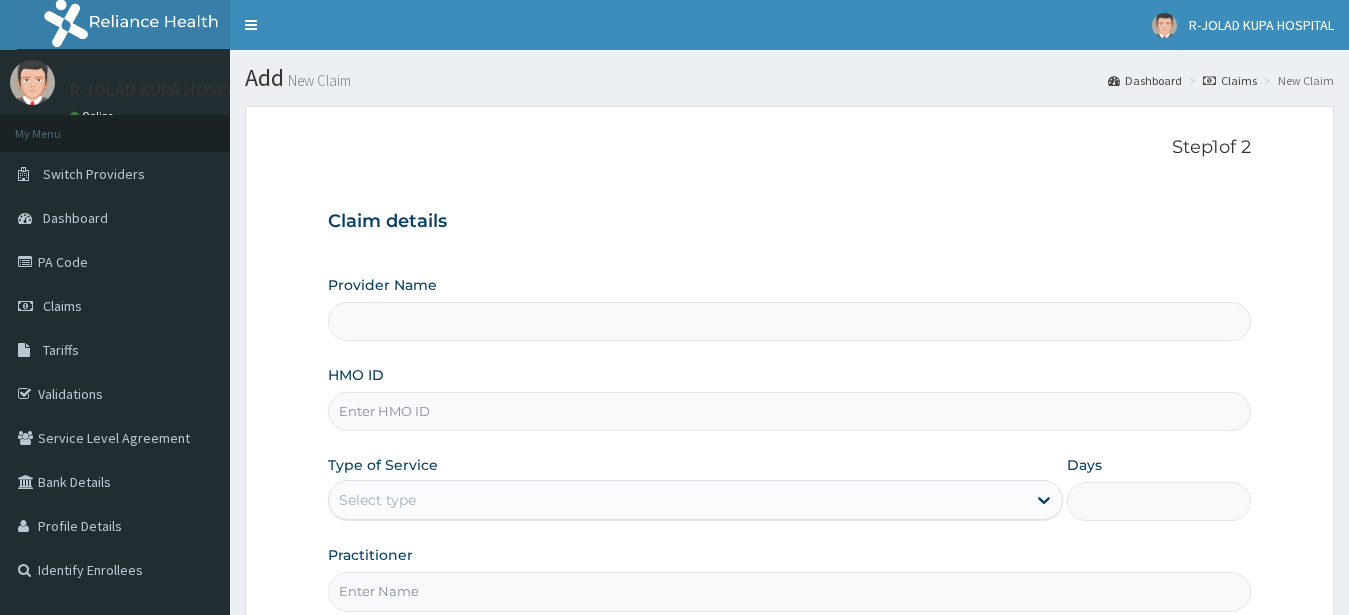 scroll, scrollTop: 204, scrollLeft: 0, axis: vertical 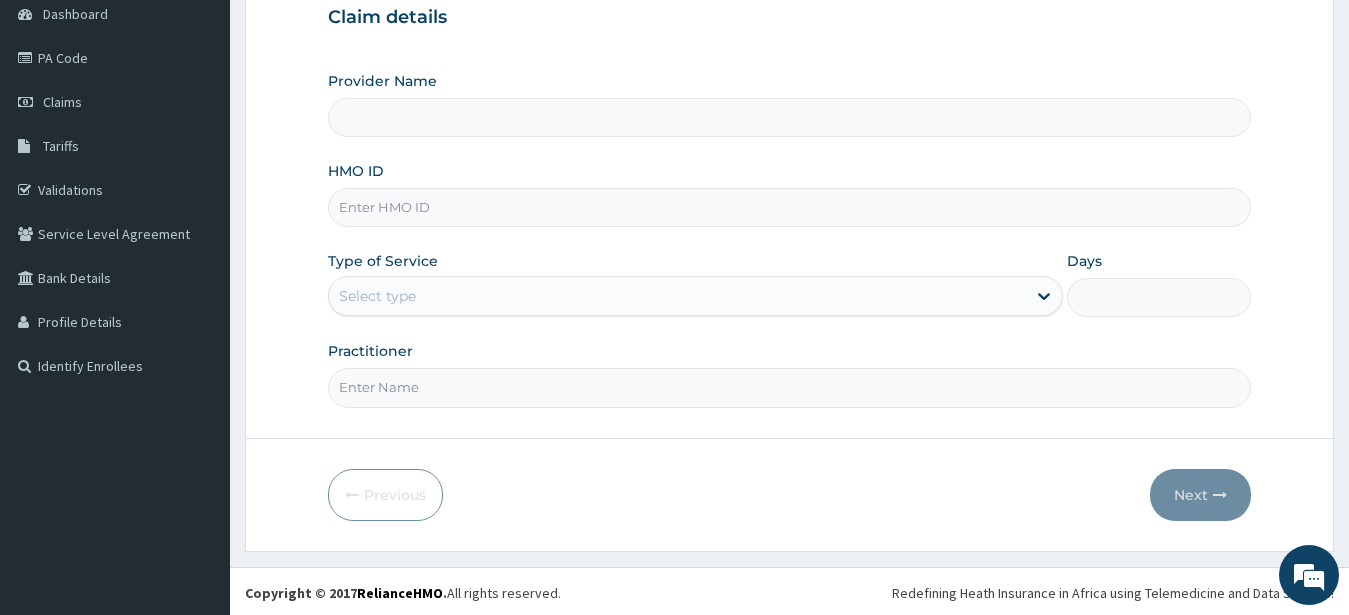 click on "HMO ID" at bounding box center (790, 207) 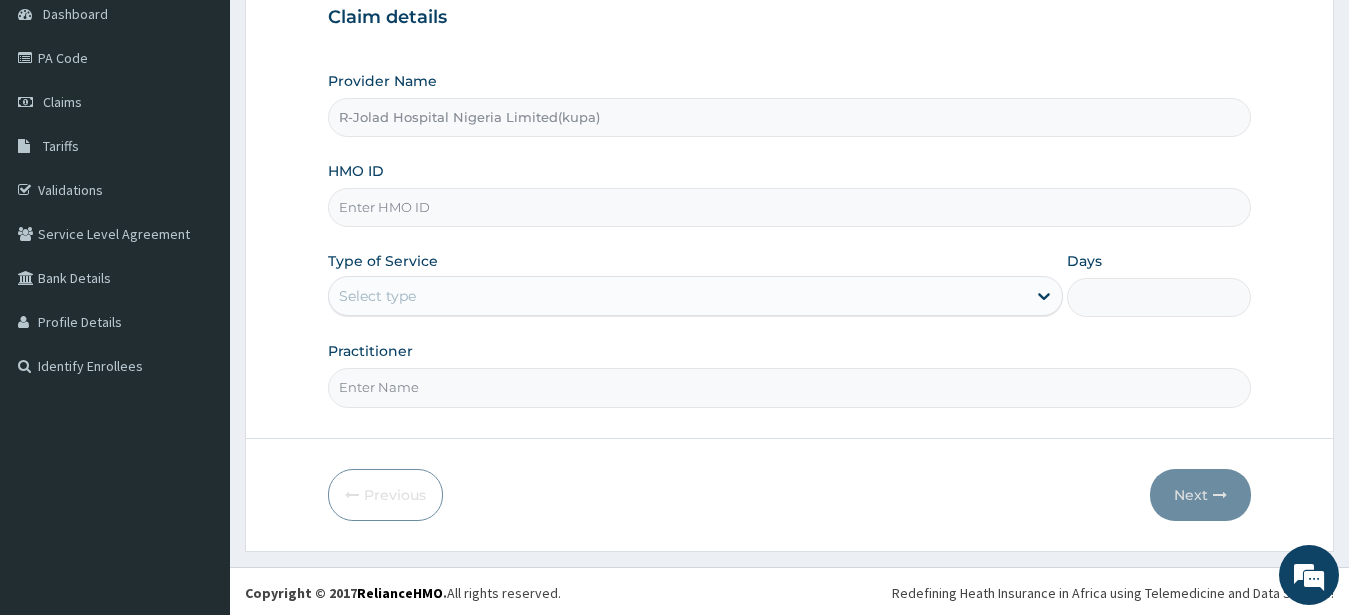 type on "R-Jolad Hospital Nigeria Limited(kupa)" 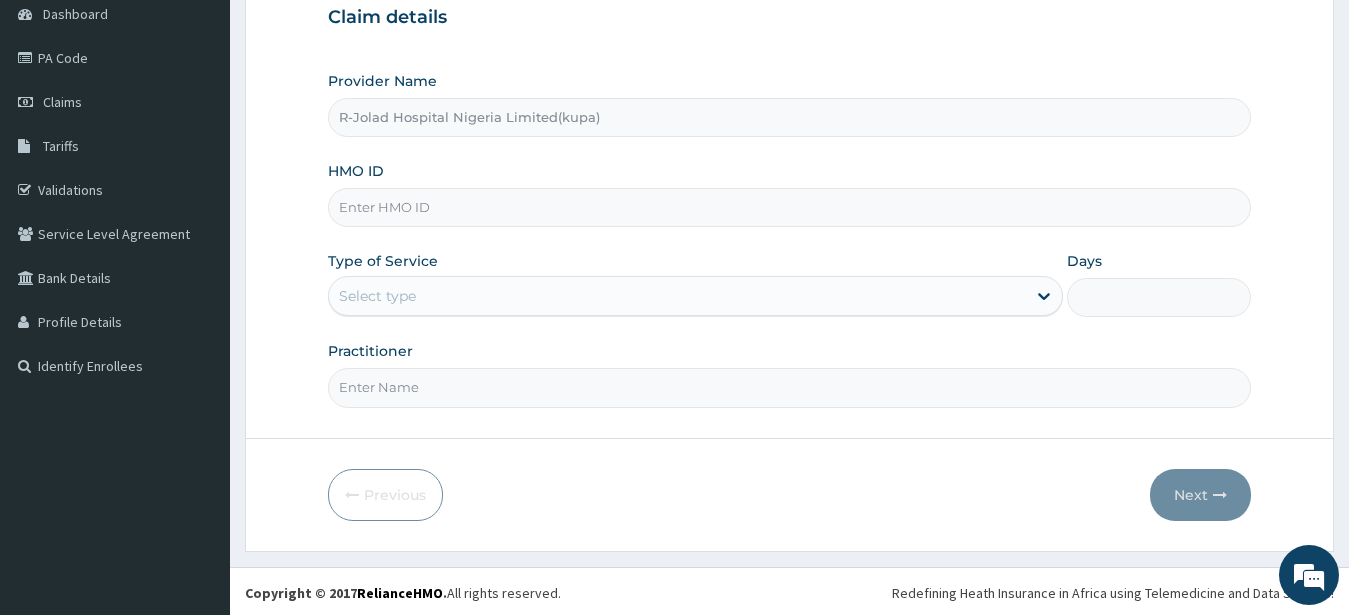 paste on "CYA/10535/A" 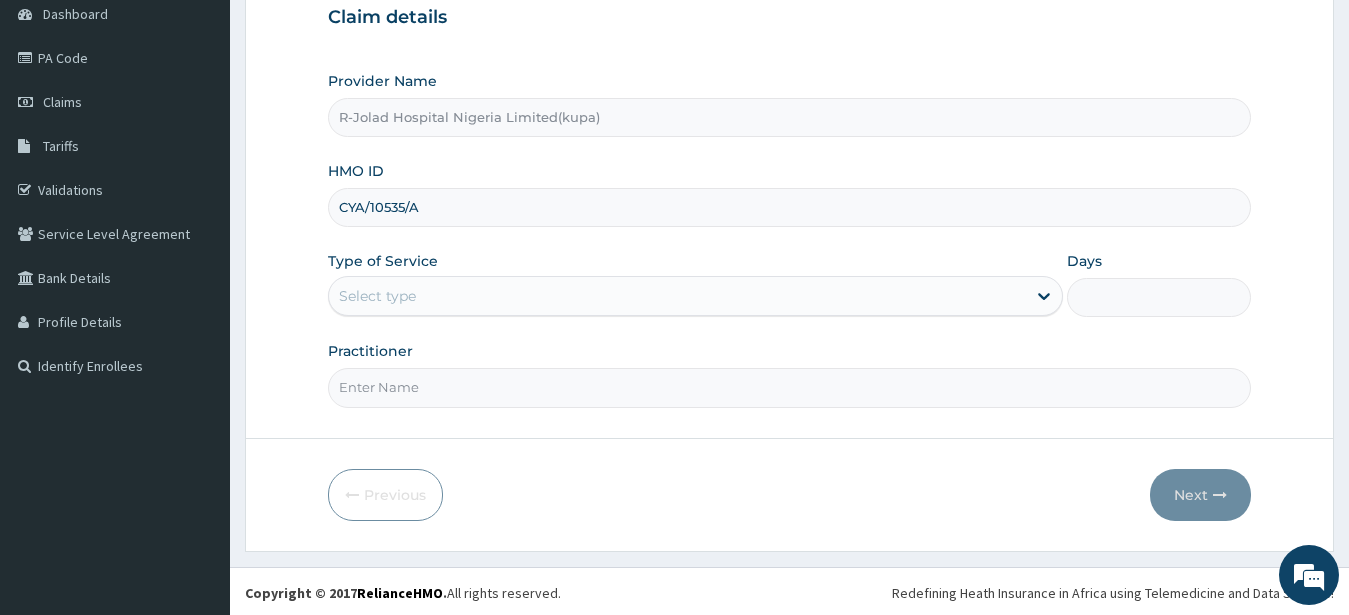 type on "CYA/10535/A" 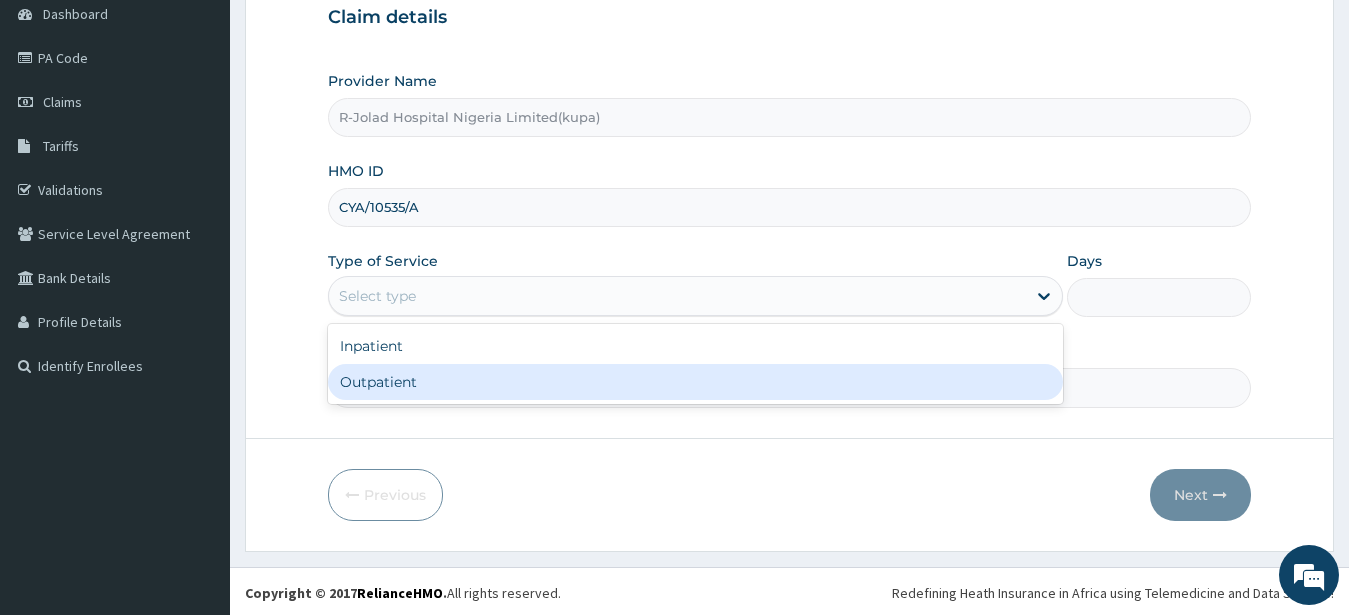 drag, startPoint x: 368, startPoint y: 386, endPoint x: 376, endPoint y: 398, distance: 14.422205 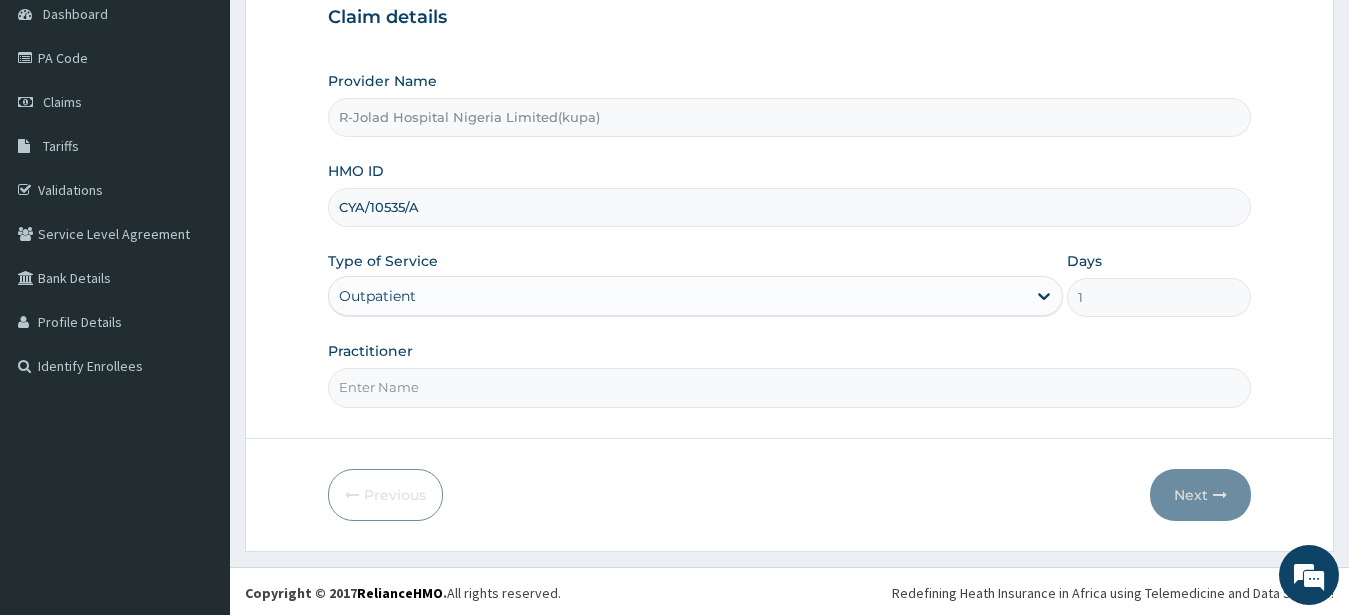 click on "Practitioner" at bounding box center (790, 387) 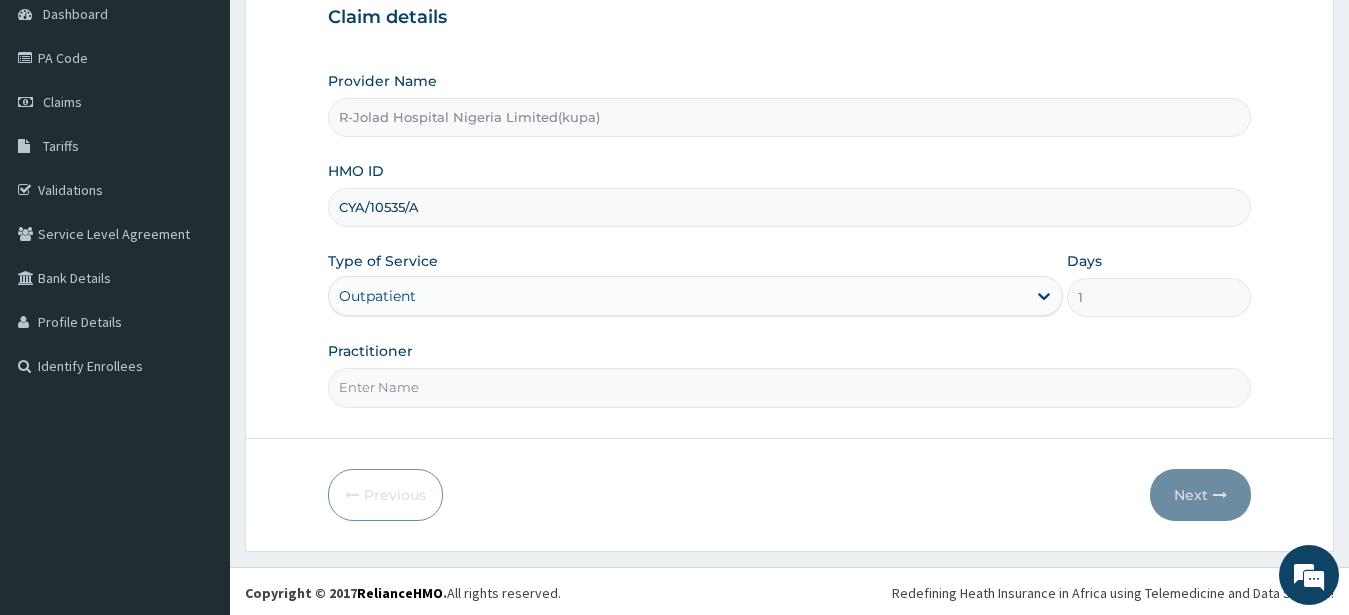 scroll, scrollTop: 0, scrollLeft: 0, axis: both 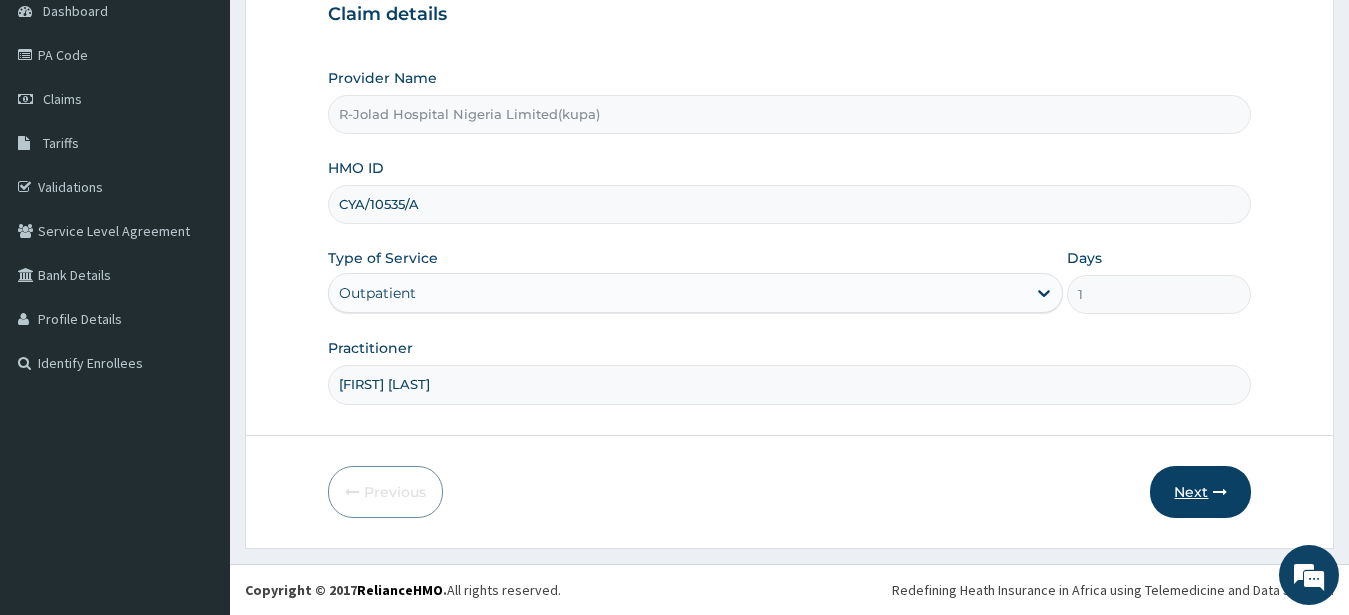 type on "[FIRST] [LAST]" 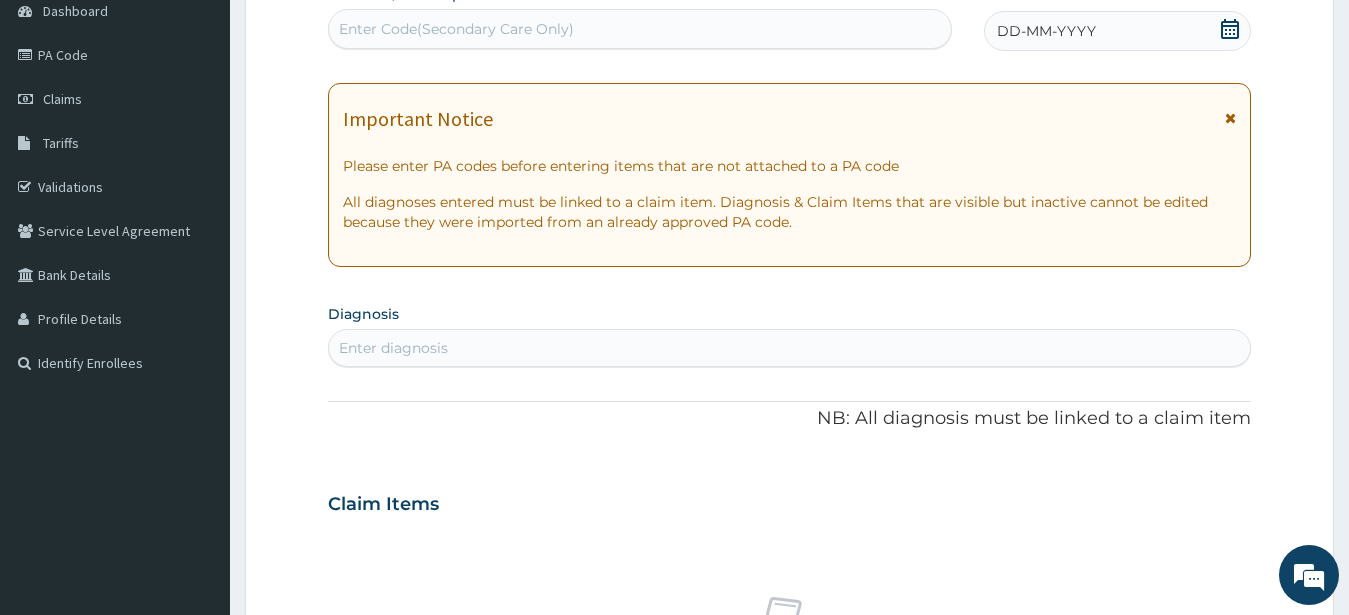 drag, startPoint x: 1225, startPoint y: 31, endPoint x: 1229, endPoint y: 56, distance: 25.317978 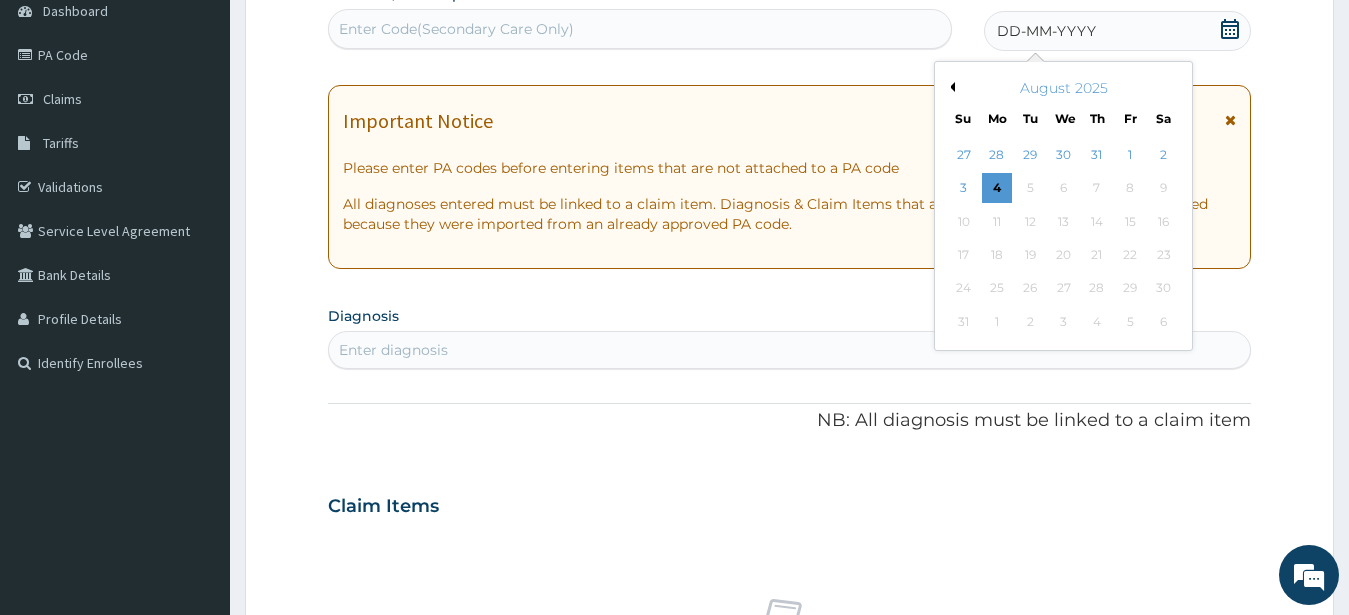 drag, startPoint x: 1130, startPoint y: 156, endPoint x: 1132, endPoint y: 135, distance: 21.095022 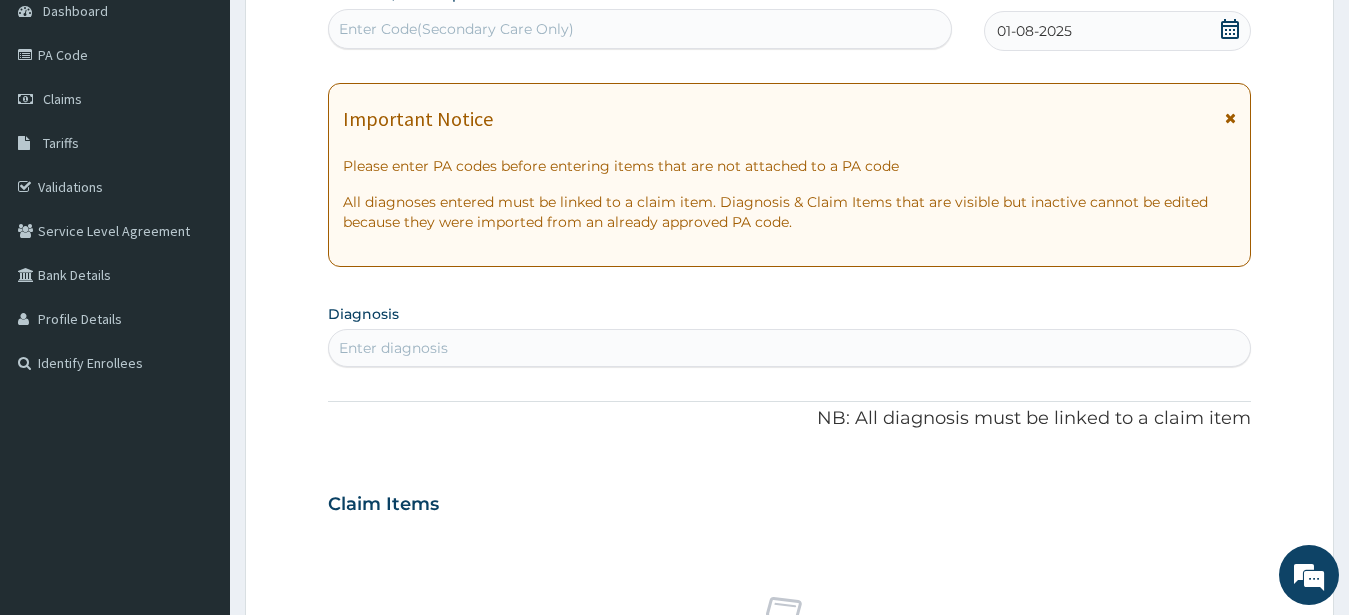 scroll, scrollTop: 411, scrollLeft: 0, axis: vertical 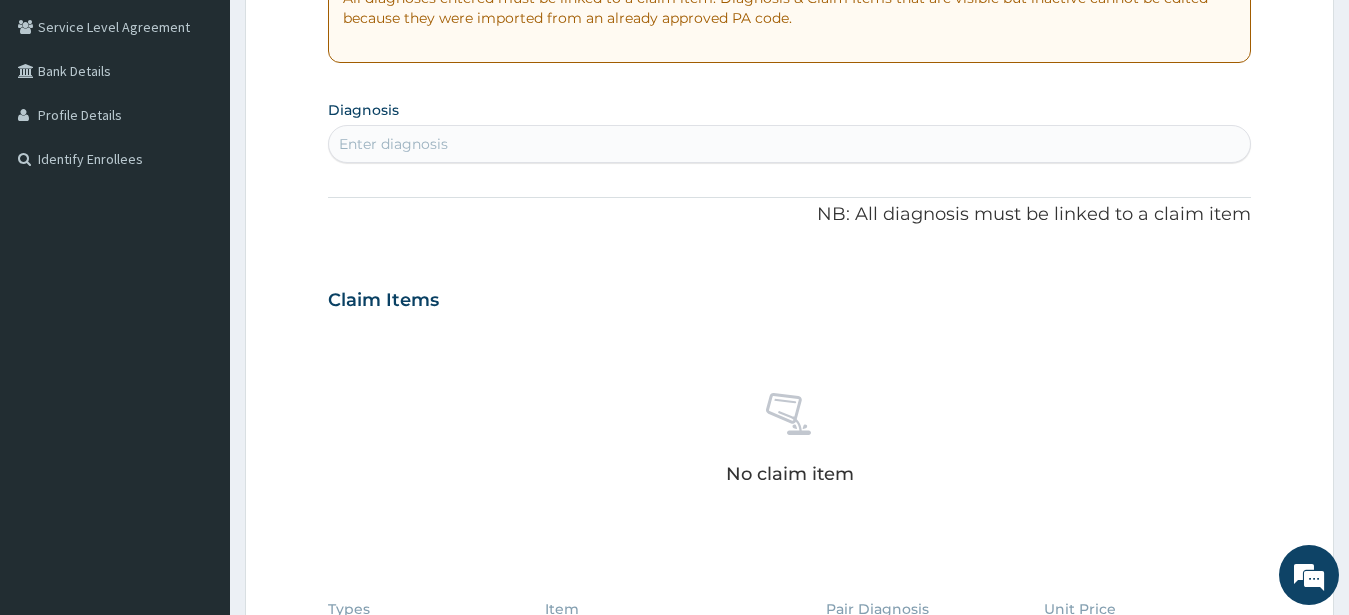 click on "Enter diagnosis" at bounding box center [393, 144] 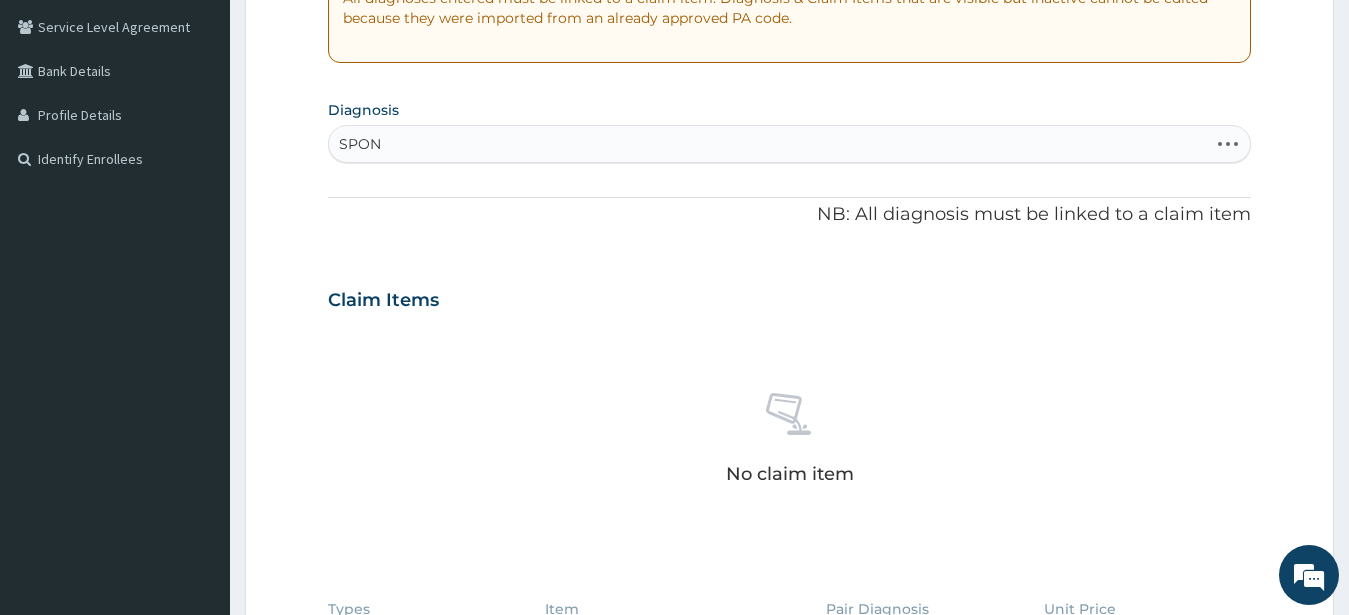 type on "SPOND" 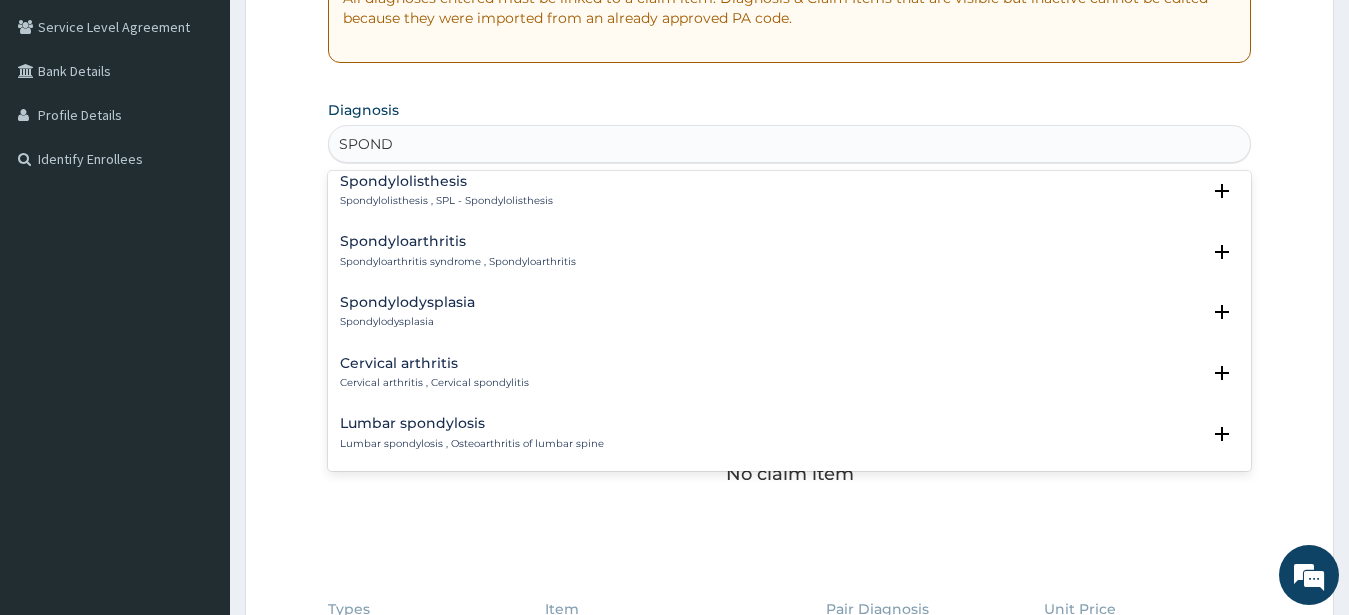 scroll, scrollTop: 648, scrollLeft: 0, axis: vertical 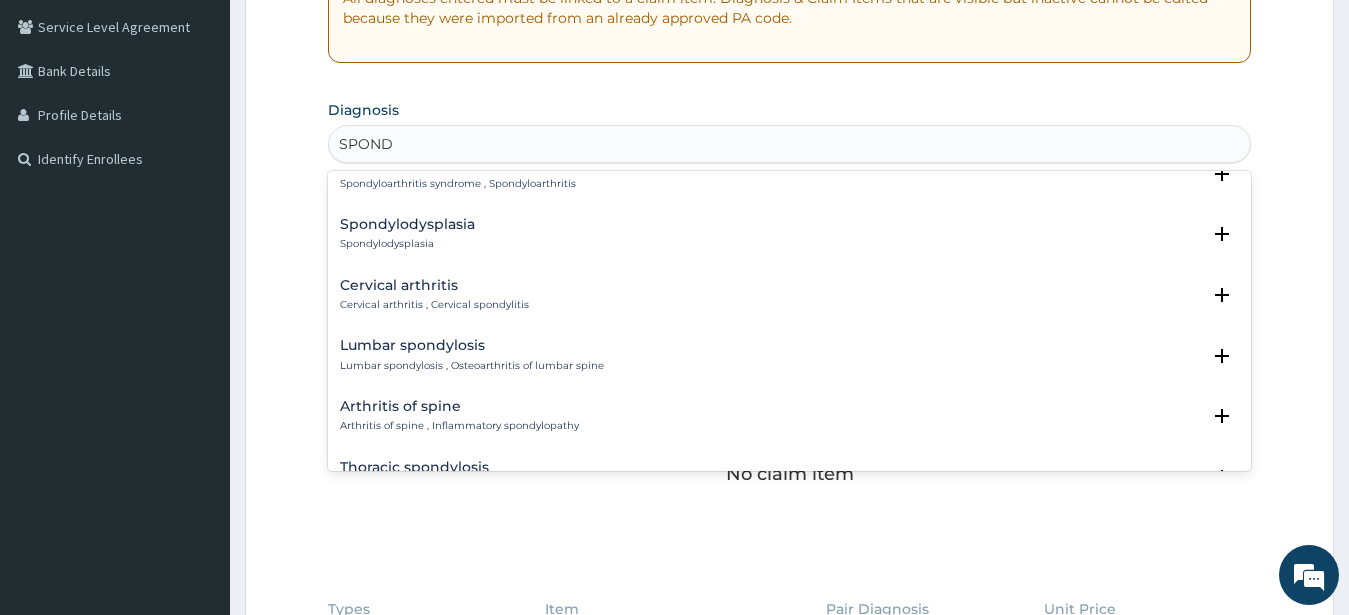 click on "Lumbar spondylosis" at bounding box center (472, 345) 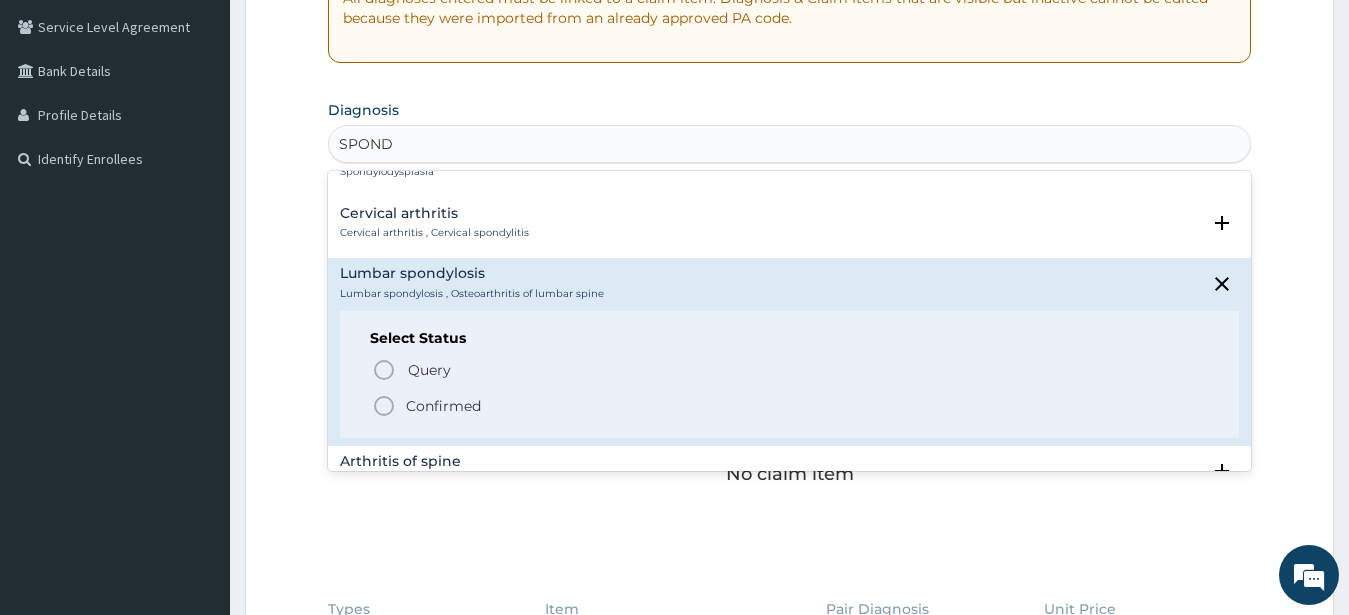 scroll, scrollTop: 756, scrollLeft: 0, axis: vertical 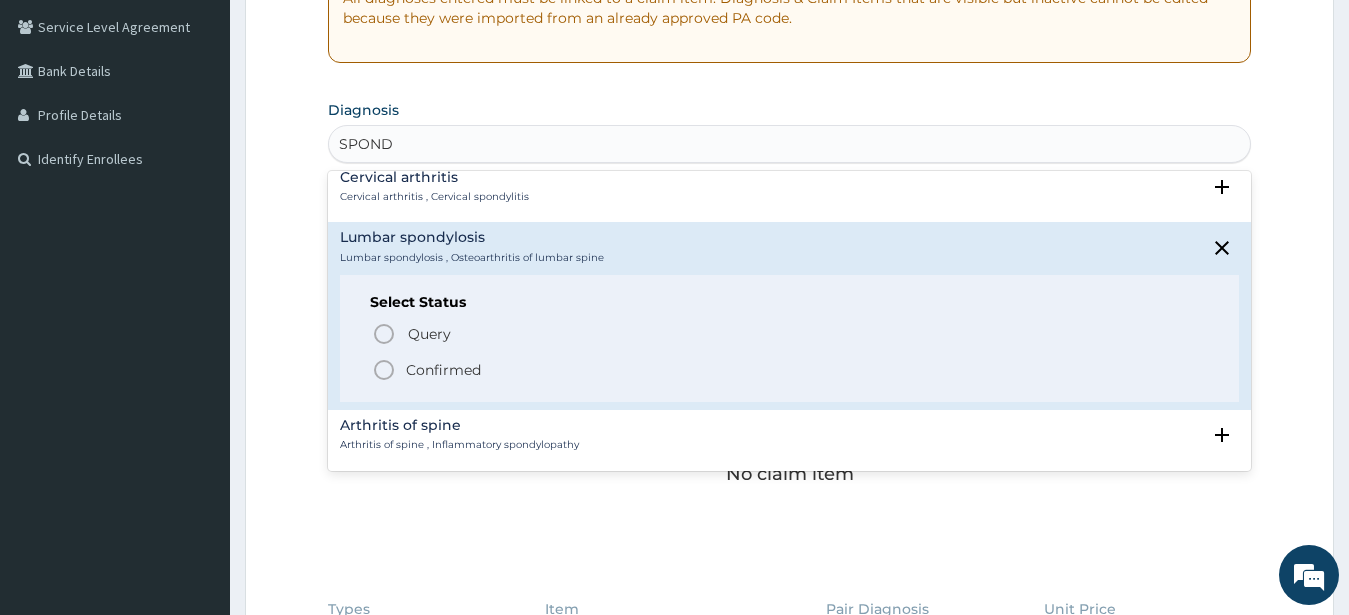 click 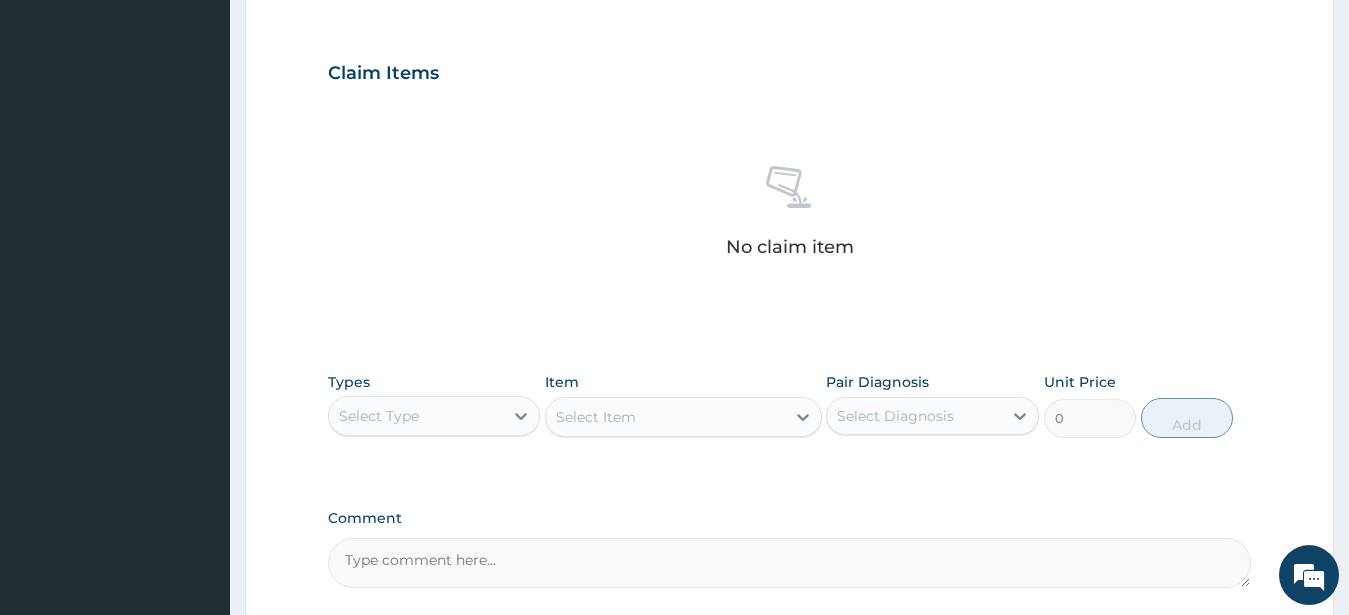 scroll, scrollTop: 717, scrollLeft: 0, axis: vertical 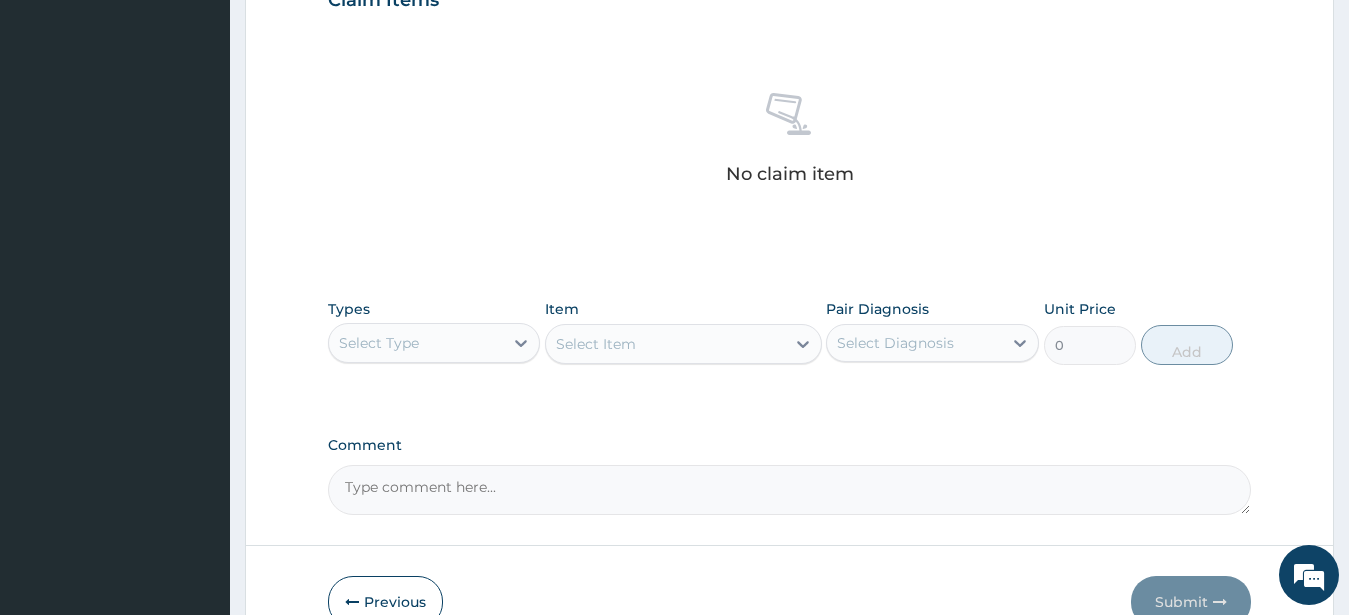 click on "Select Type" at bounding box center (379, 343) 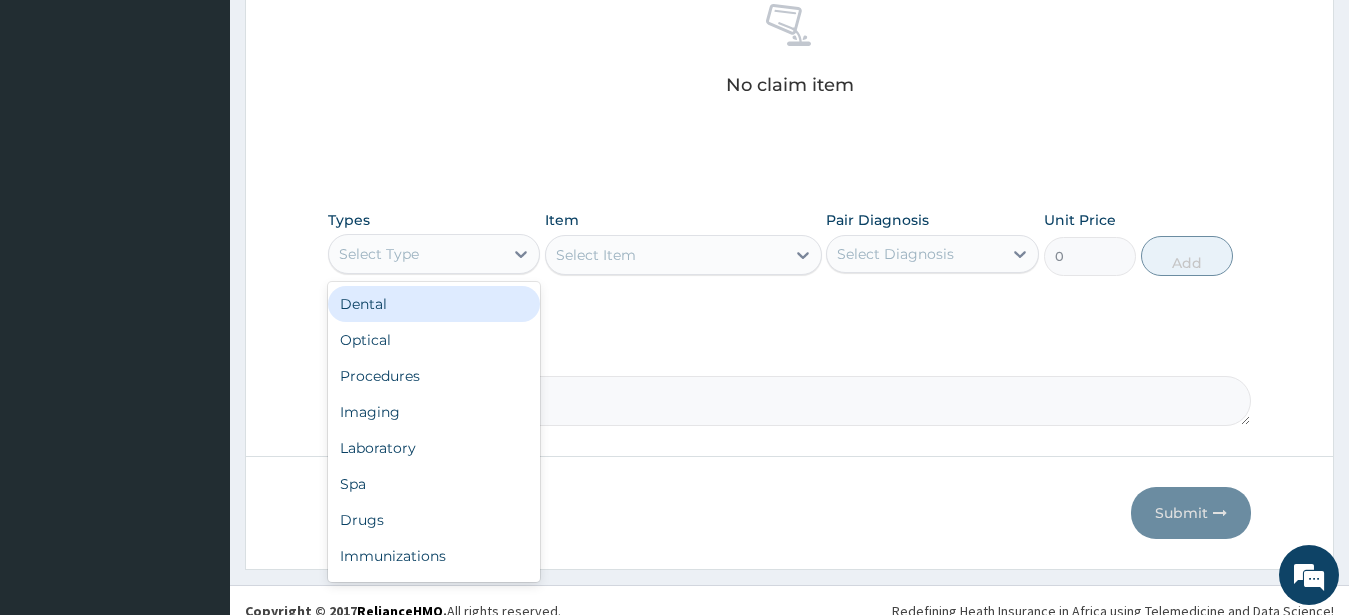 scroll, scrollTop: 827, scrollLeft: 0, axis: vertical 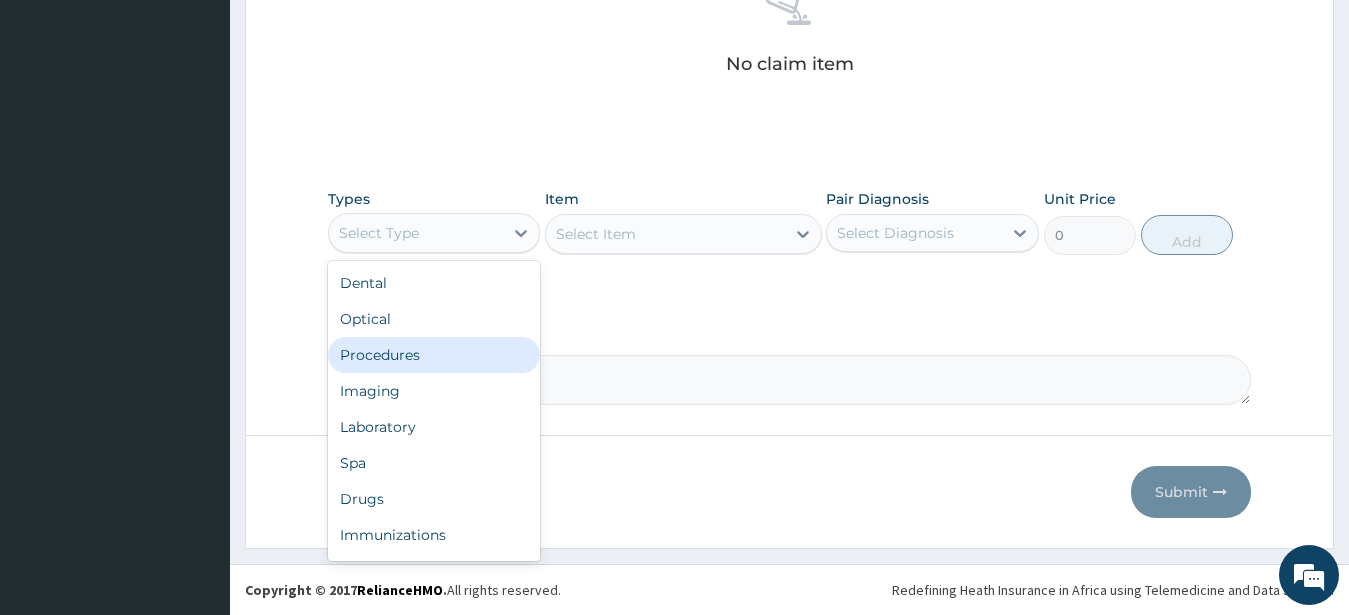 click on "Procedures" at bounding box center [434, 355] 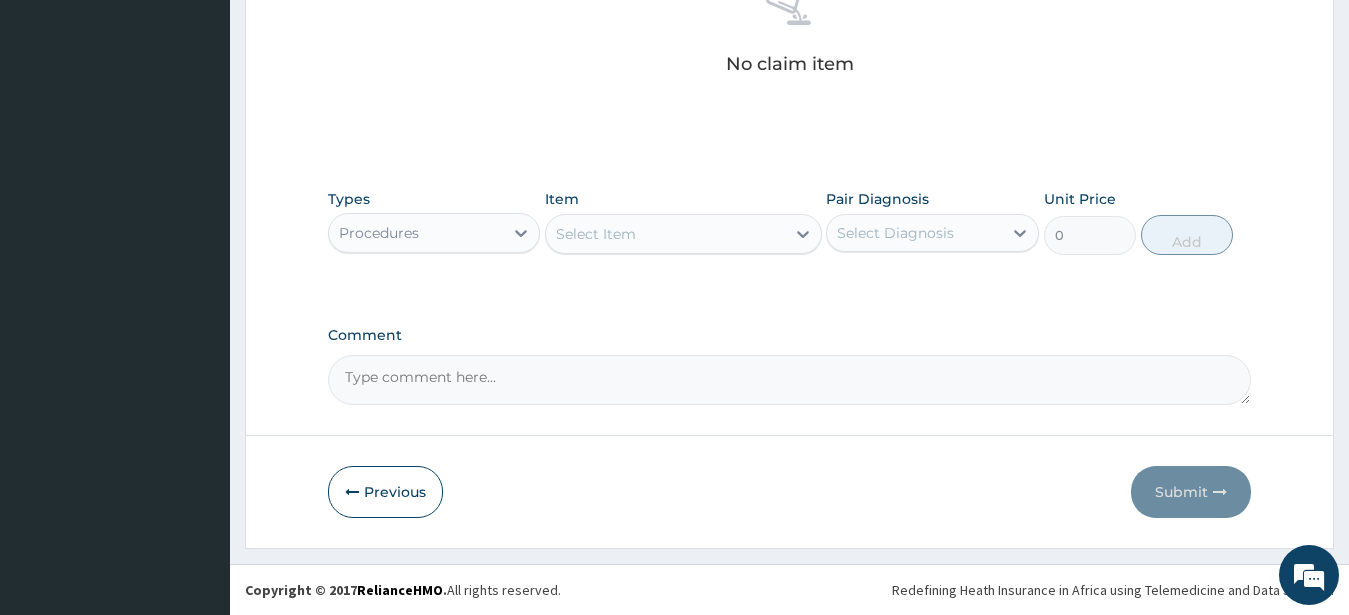 click on "Select Item" at bounding box center (596, 234) 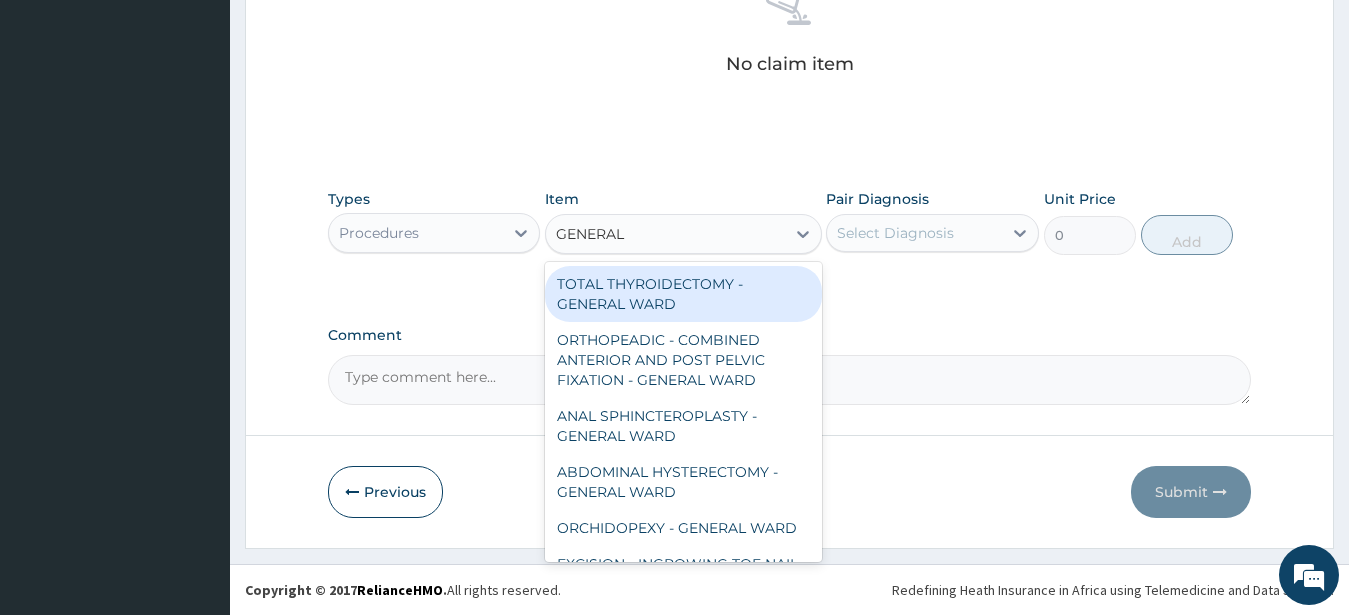 type on "GENERAL C" 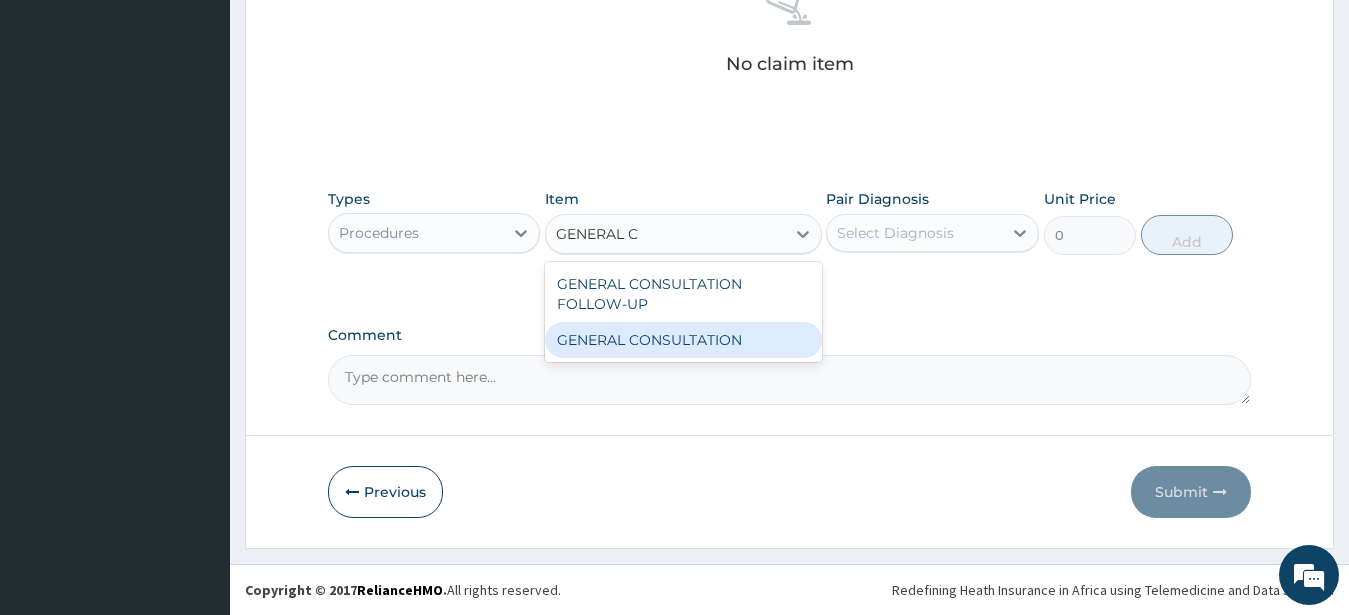 click on "GENERAL CONSULTATION" at bounding box center (683, 340) 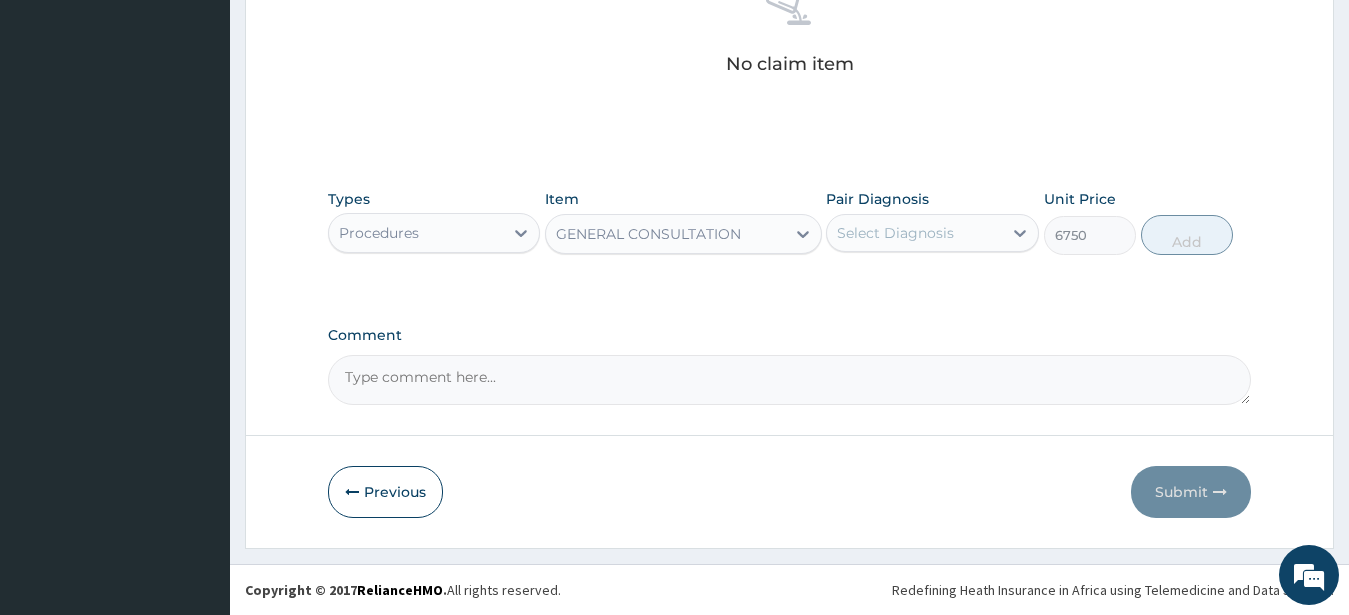 drag, startPoint x: 880, startPoint y: 239, endPoint x: 888, endPoint y: 258, distance: 20.615528 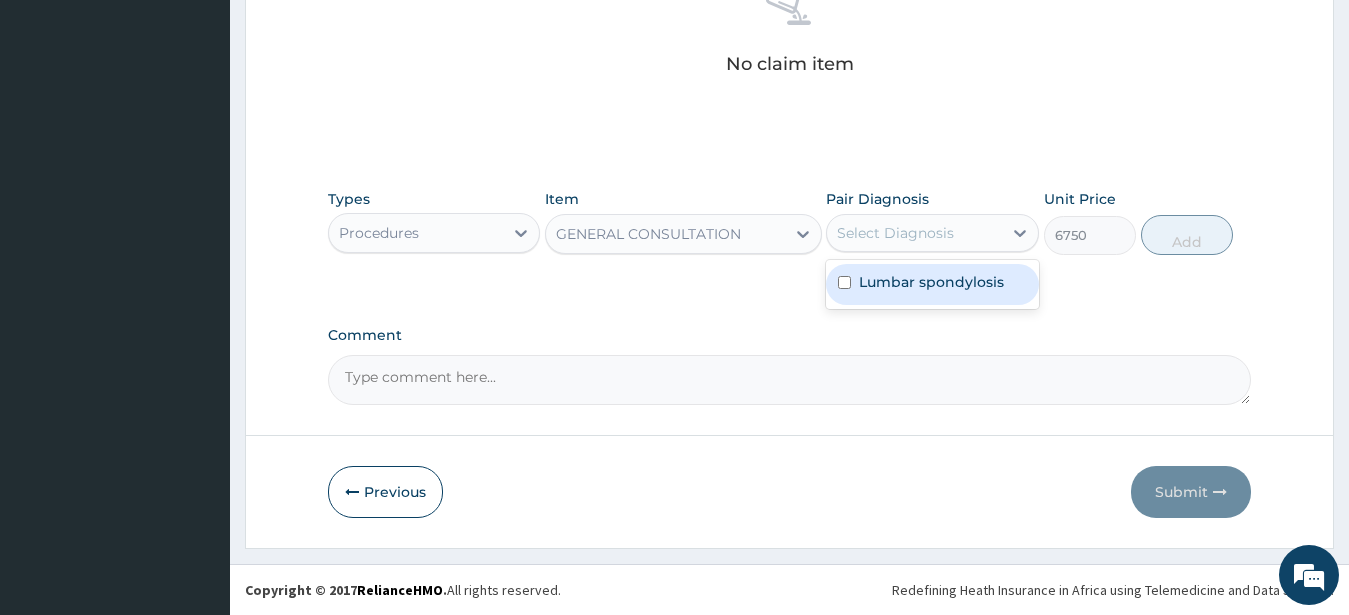 drag, startPoint x: 886, startPoint y: 290, endPoint x: 900, endPoint y: 289, distance: 14.035668 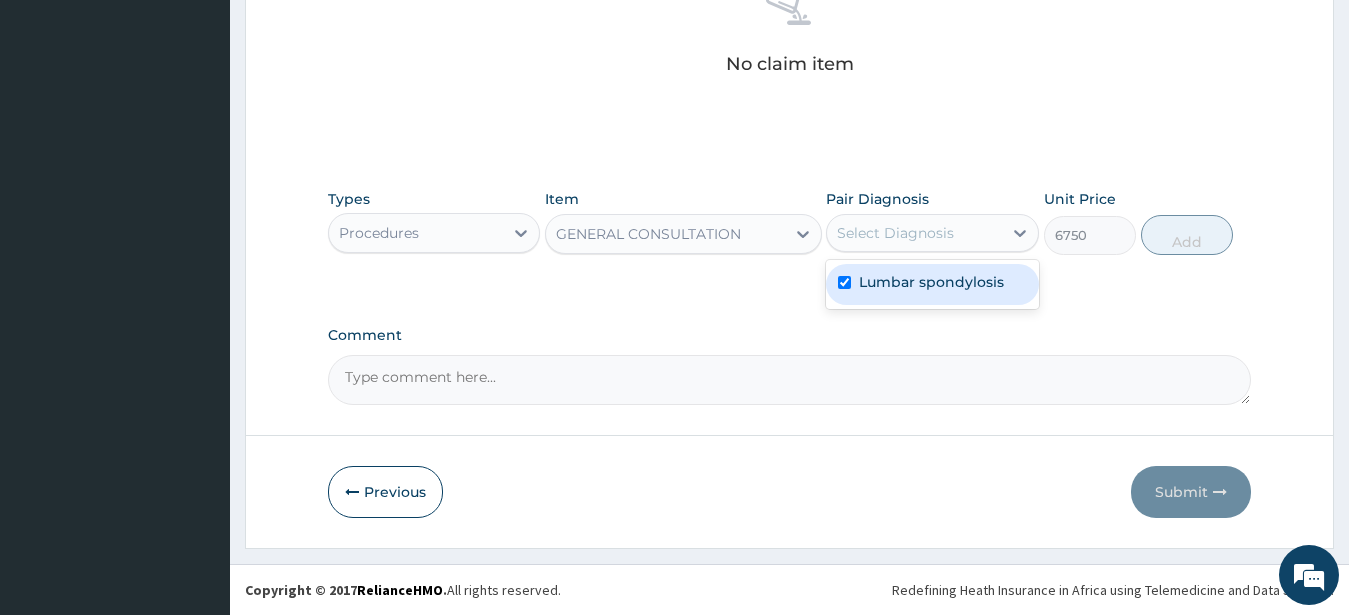 checkbox on "true" 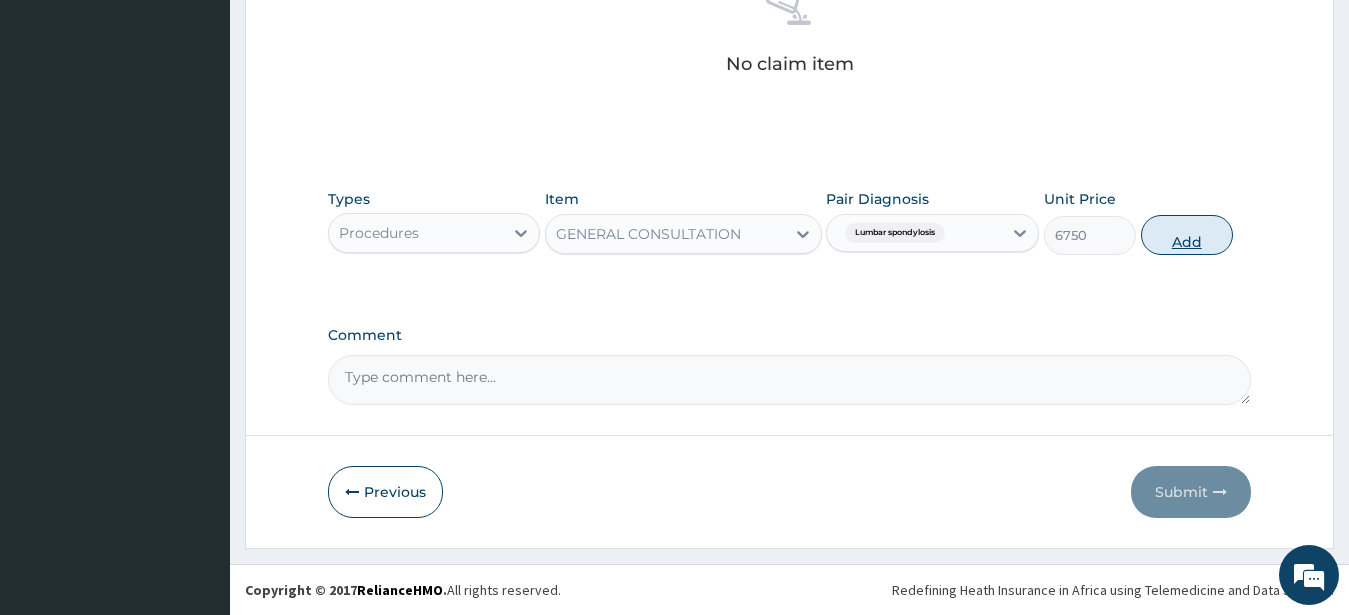 drag, startPoint x: 1164, startPoint y: 229, endPoint x: 1156, endPoint y: 239, distance: 12.806249 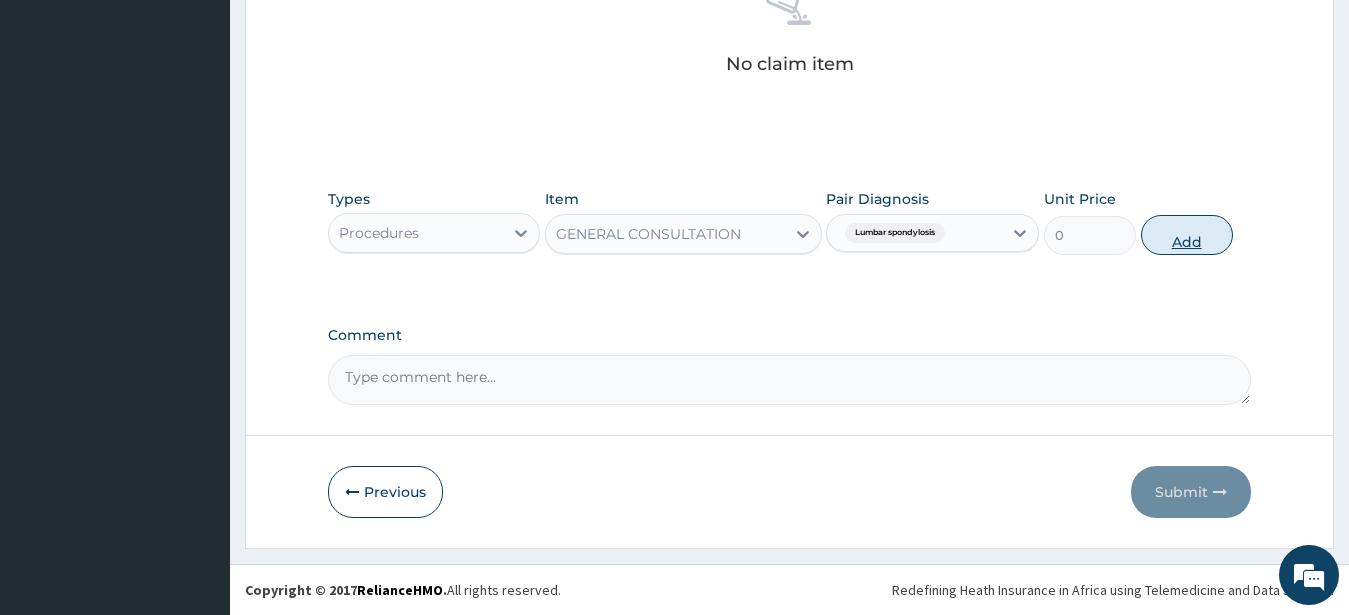 scroll, scrollTop: 749, scrollLeft: 0, axis: vertical 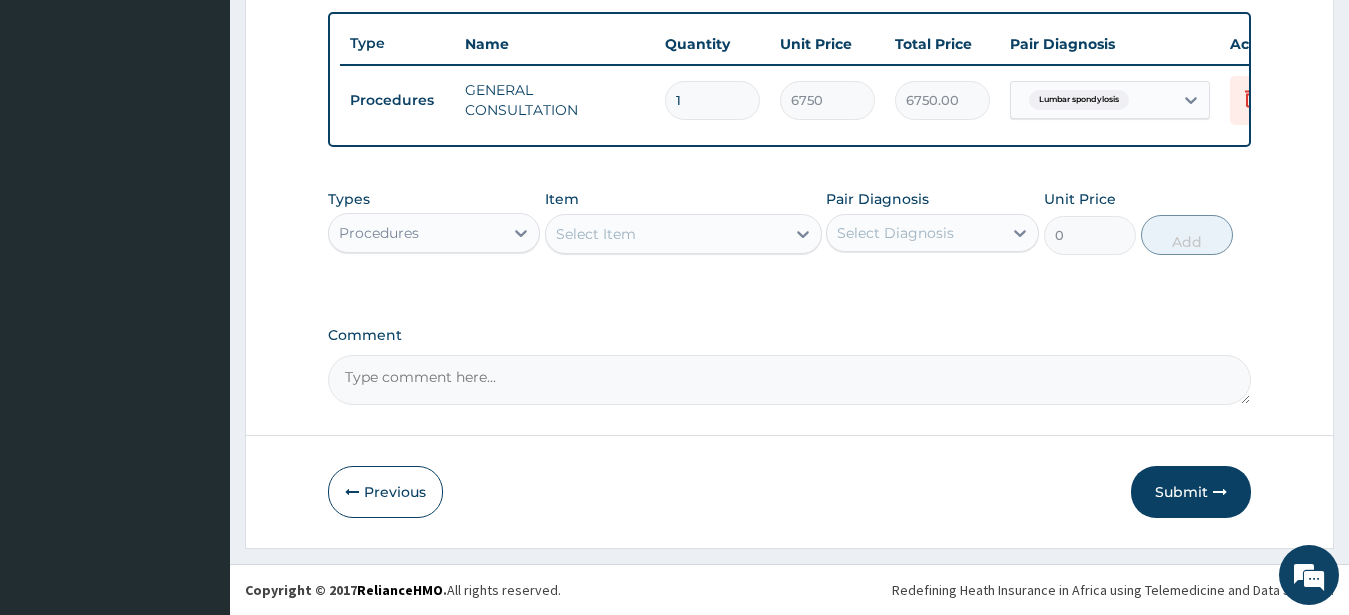 click on "Submit" at bounding box center (1191, 492) 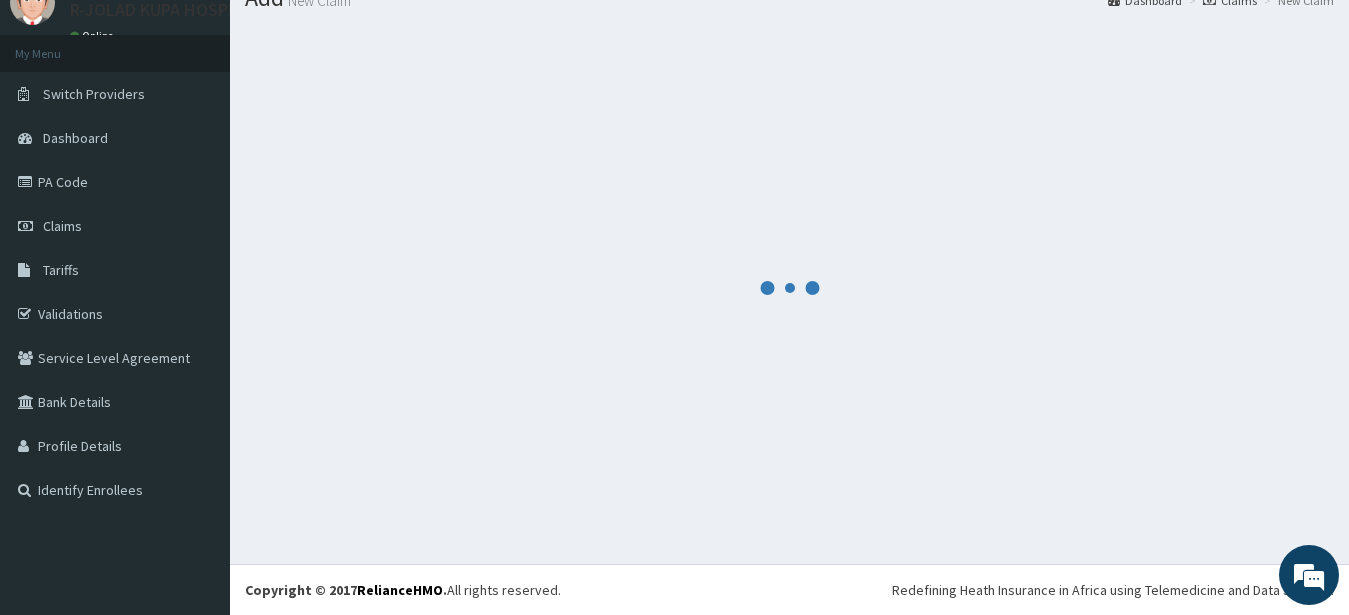 scroll, scrollTop: 80, scrollLeft: 0, axis: vertical 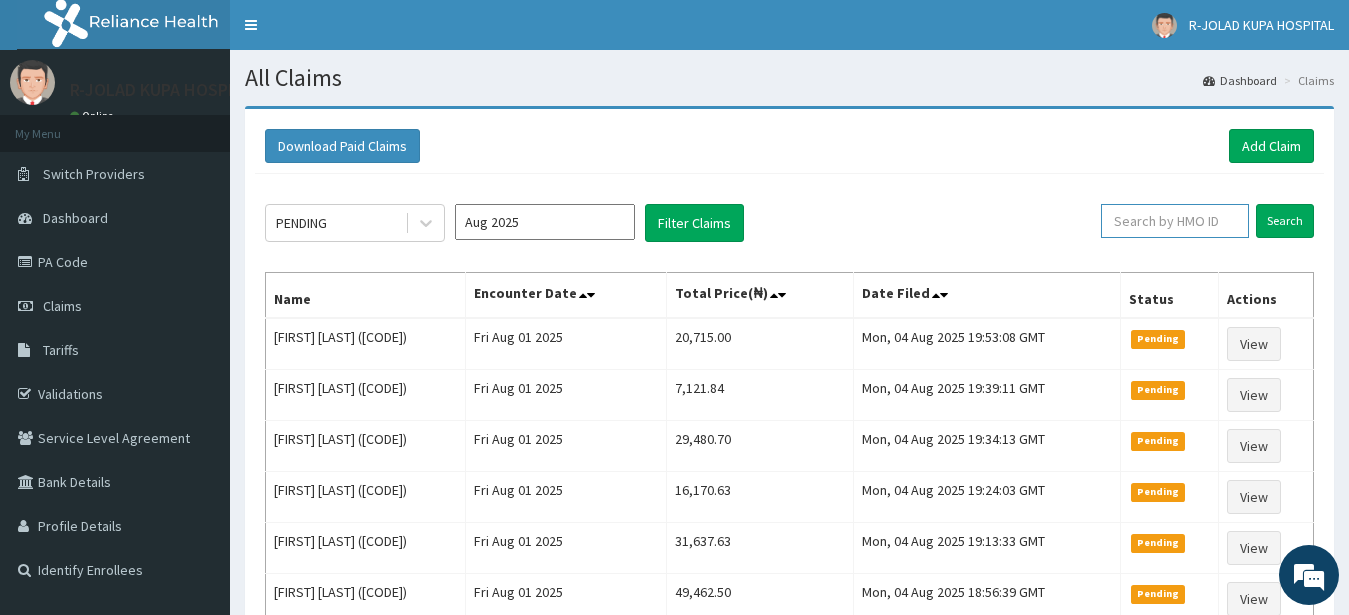 click at bounding box center (1175, 221) 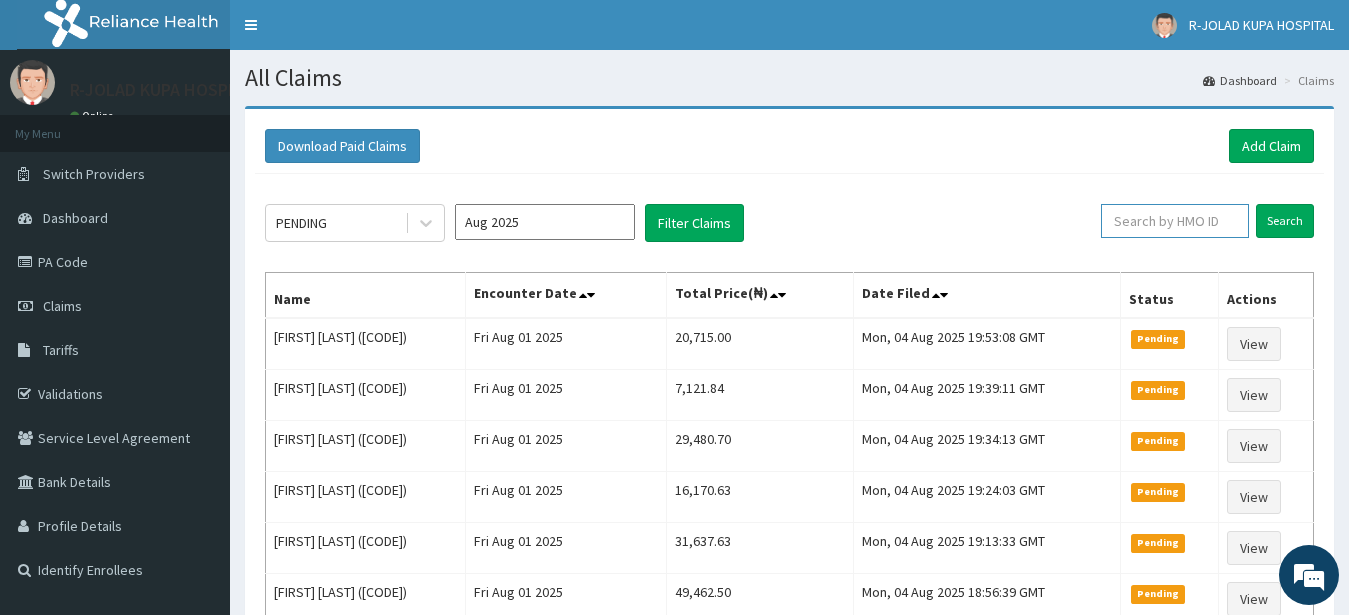 paste on "CYA/10535/A" 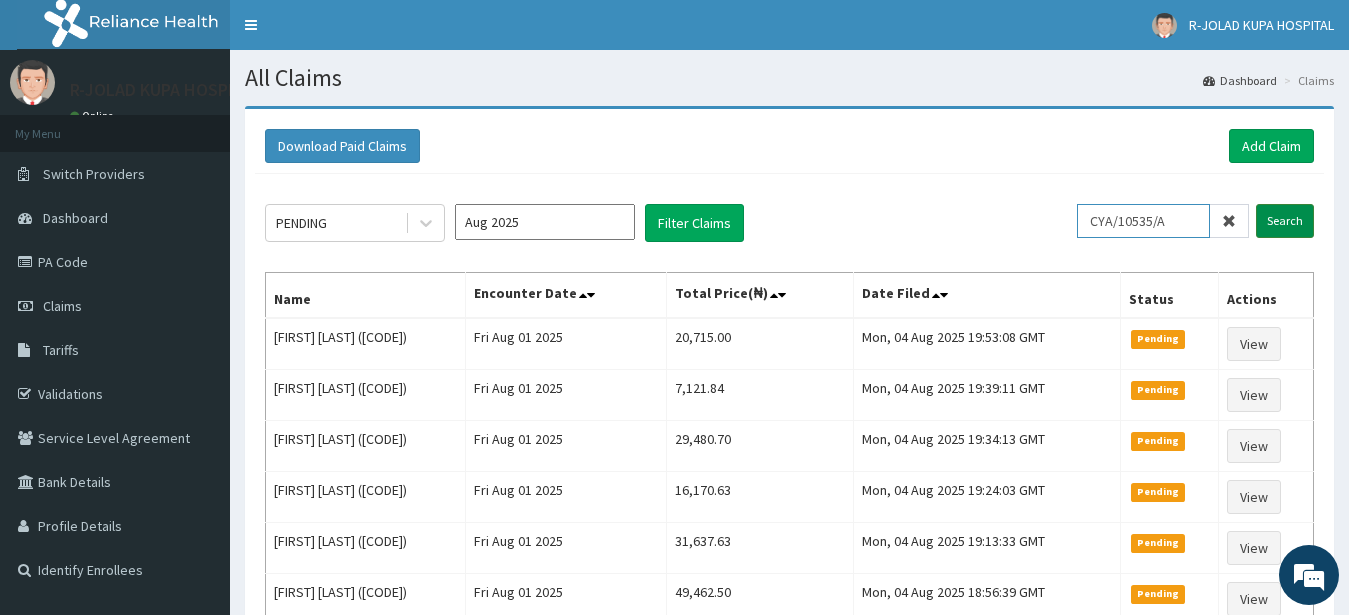 type on "CYA/10535/A" 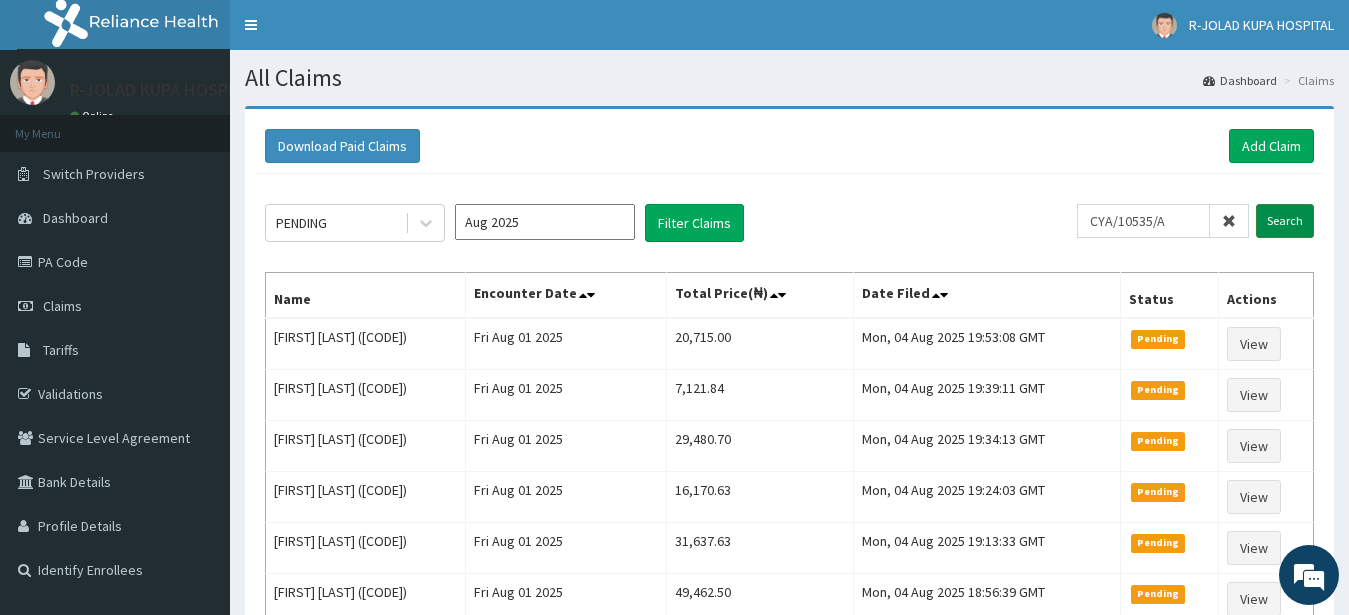 click on "Search" at bounding box center (1285, 221) 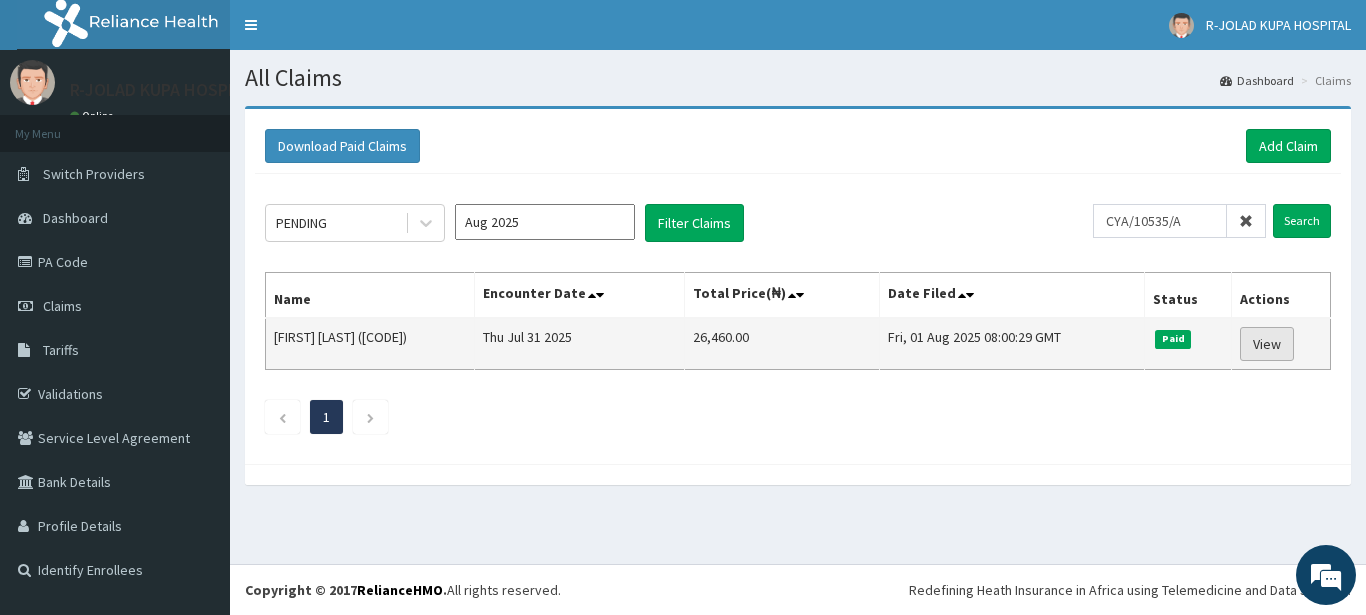 click on "View" at bounding box center (1267, 344) 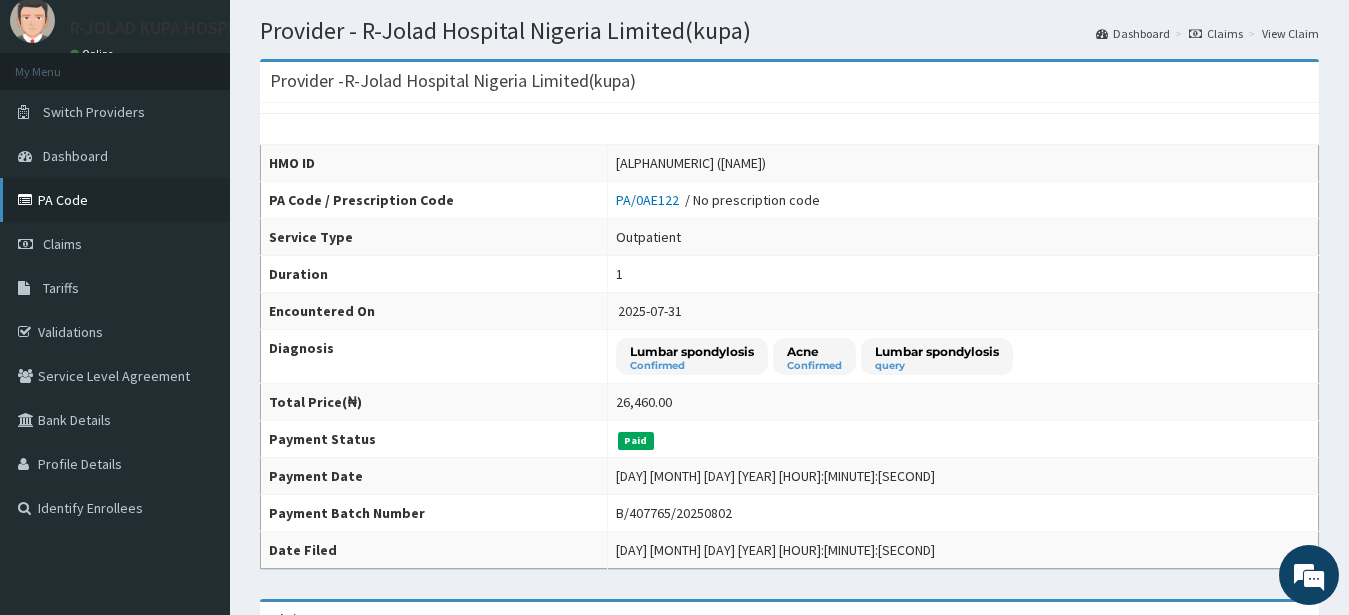 scroll, scrollTop: 0, scrollLeft: 0, axis: both 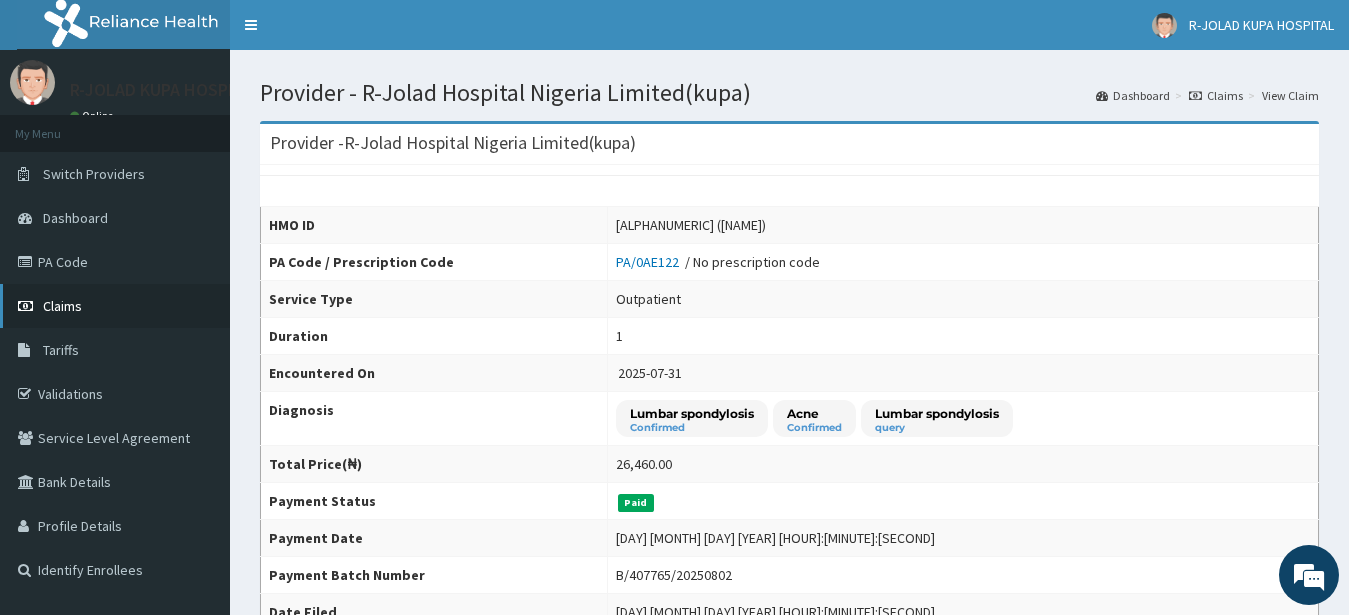 click on "Claims" at bounding box center [62, 306] 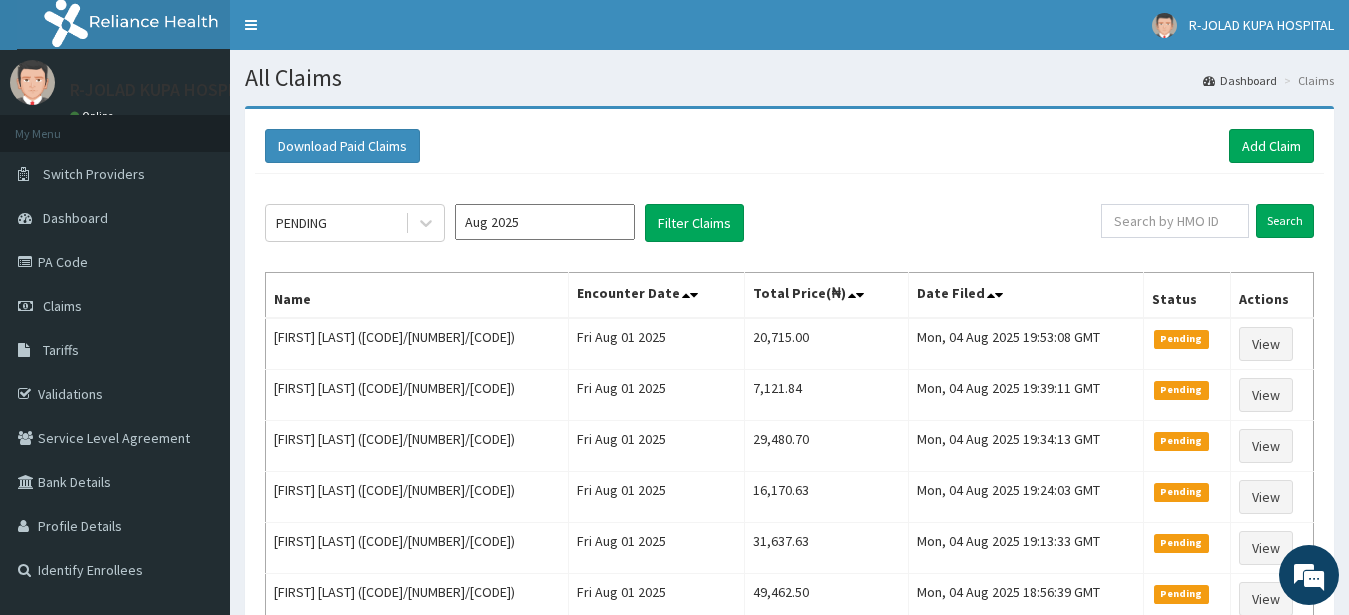 scroll, scrollTop: 0, scrollLeft: 0, axis: both 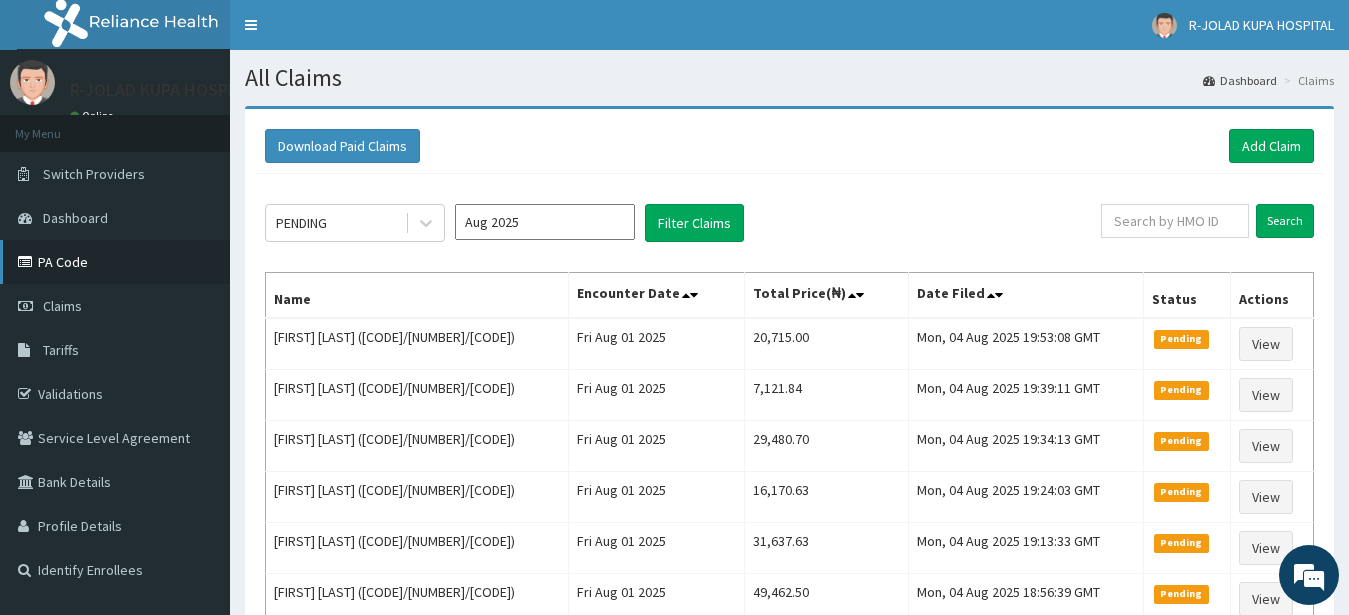 click on "PA Code" at bounding box center (115, 262) 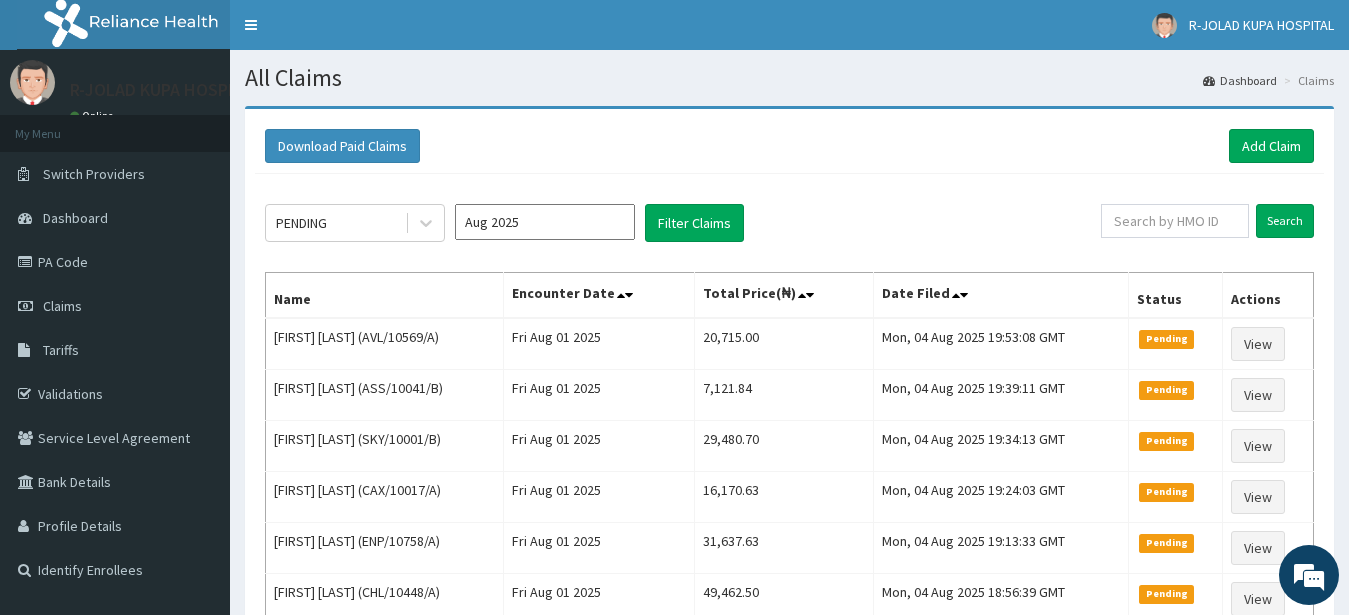 scroll, scrollTop: 0, scrollLeft: 0, axis: both 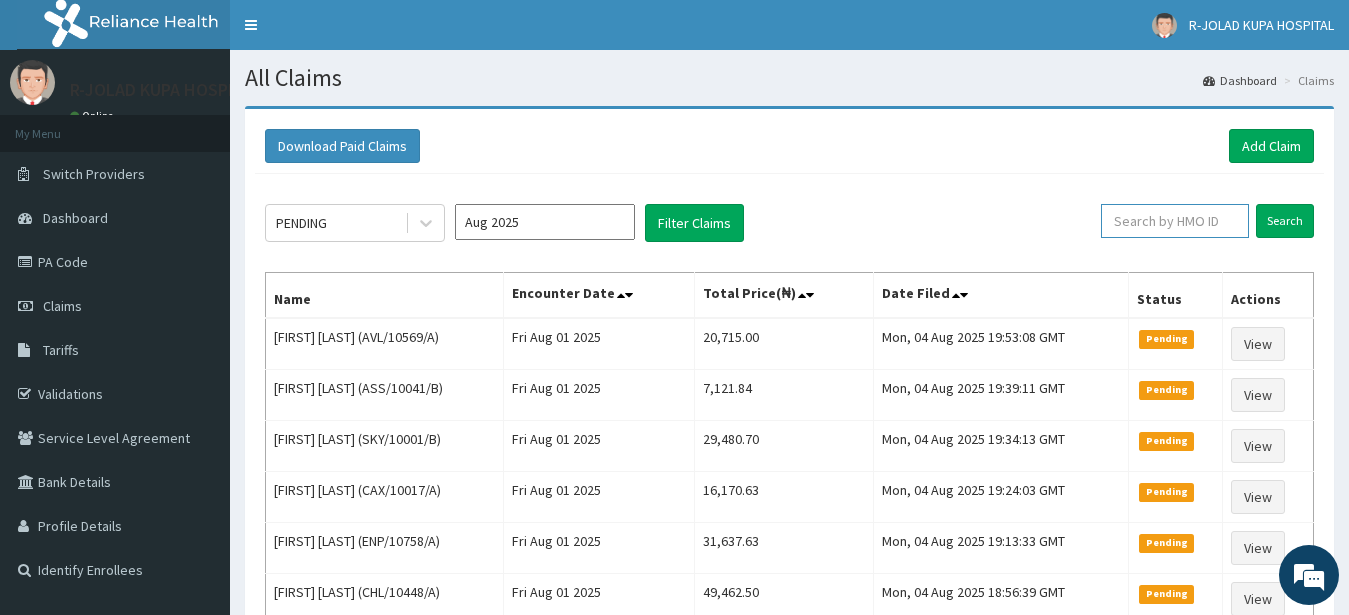 paste on "CYA/10535/A" 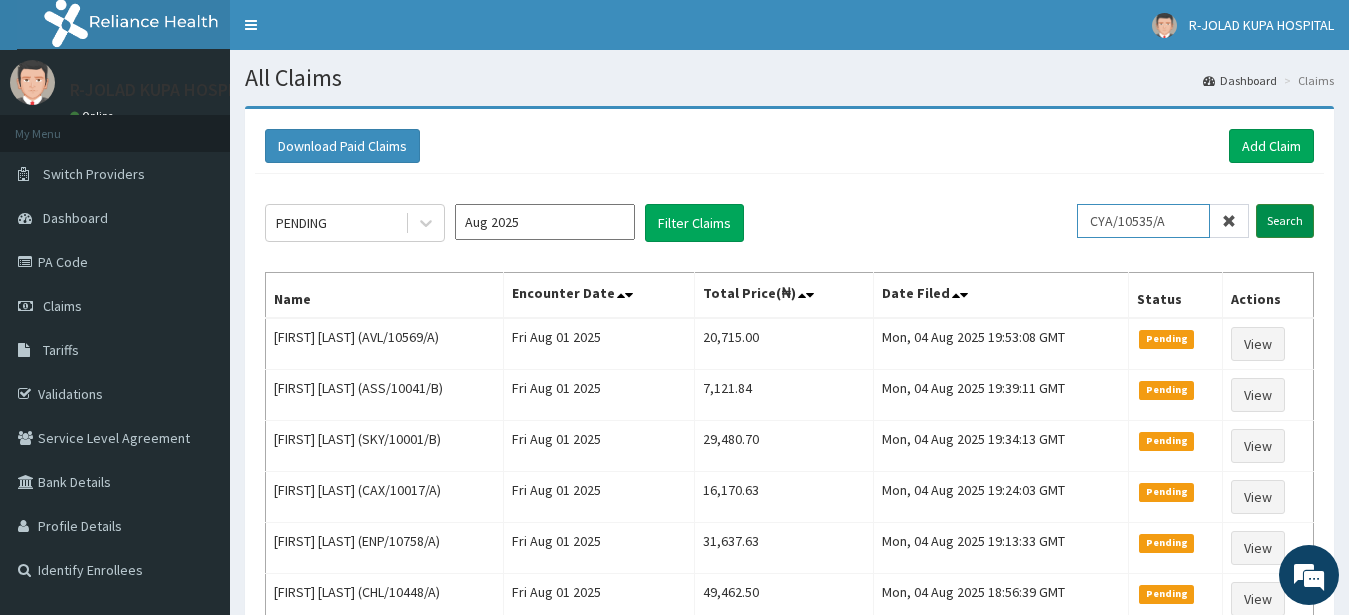 type on "CYA/10535/A" 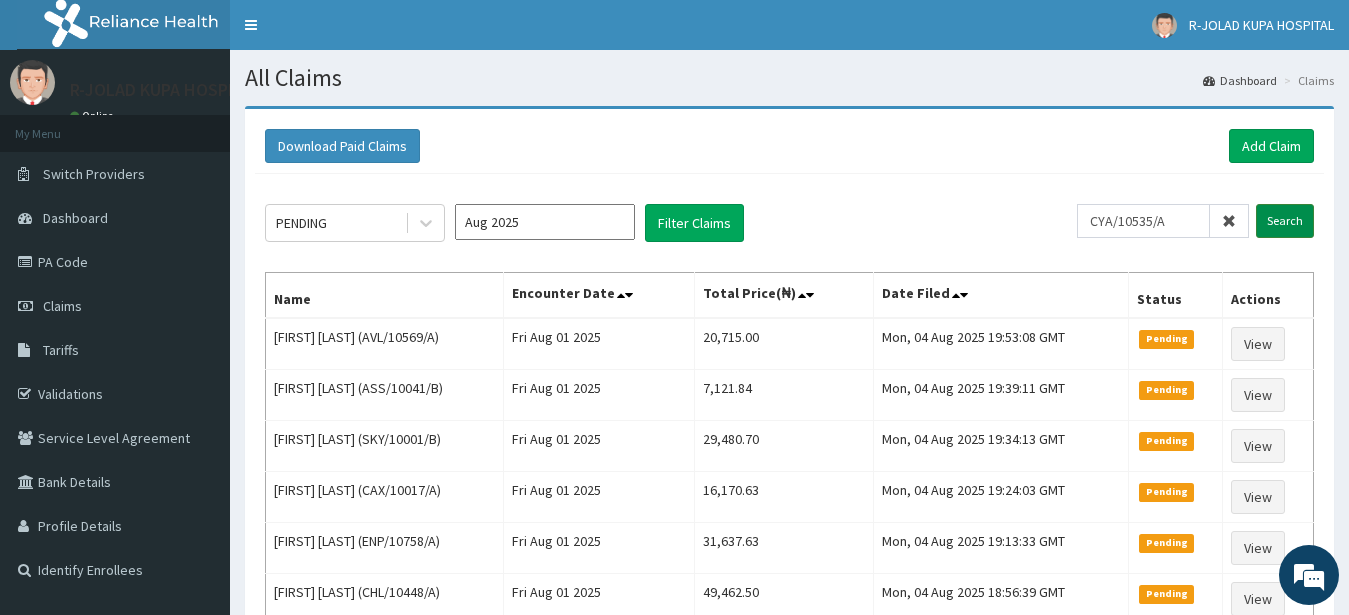 click on "Search" at bounding box center (1285, 221) 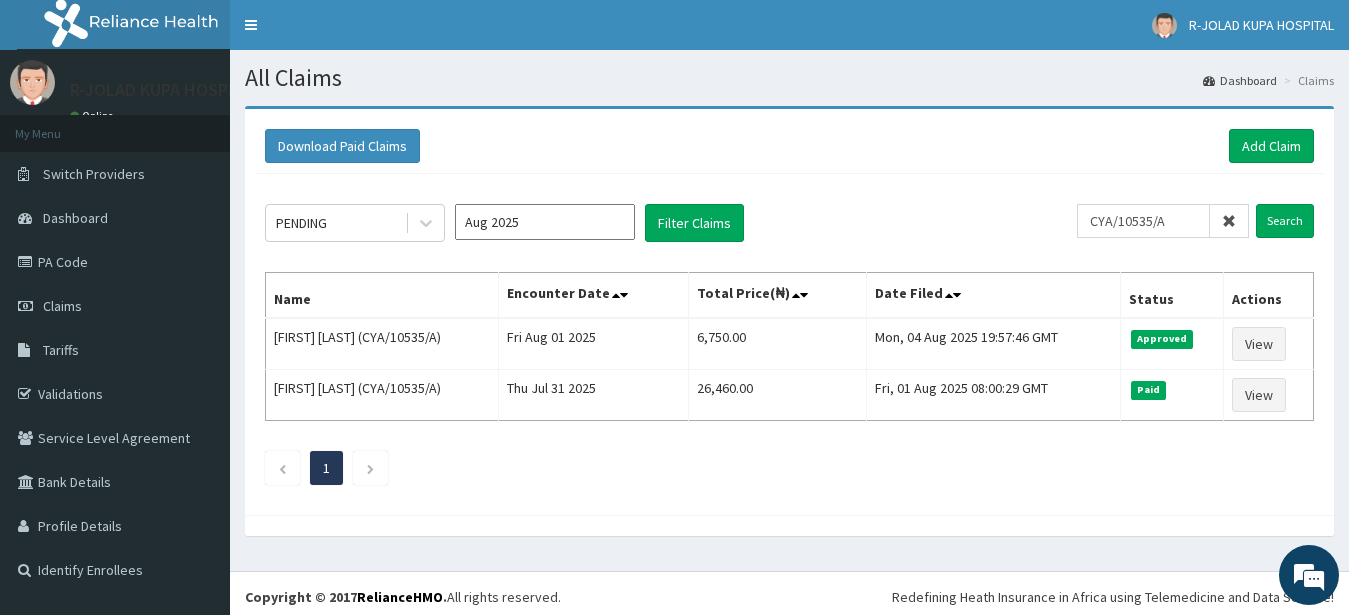 scroll, scrollTop: 0, scrollLeft: 0, axis: both 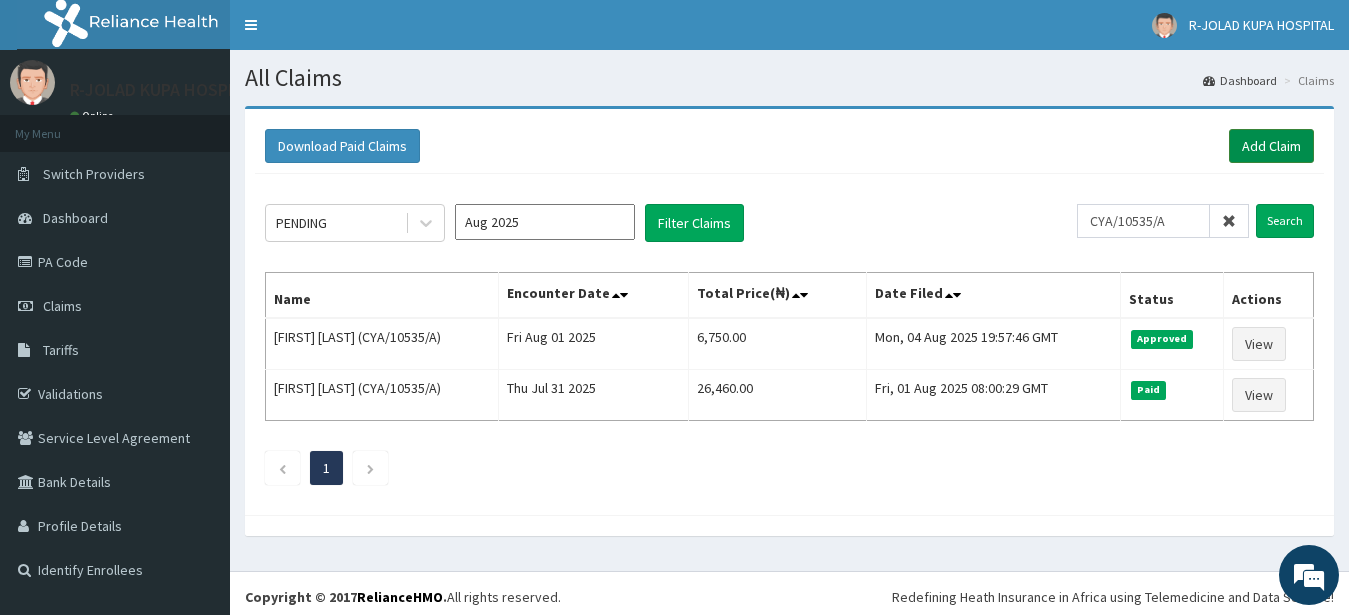 drag, startPoint x: 1266, startPoint y: 142, endPoint x: 1278, endPoint y: 138, distance: 12.649111 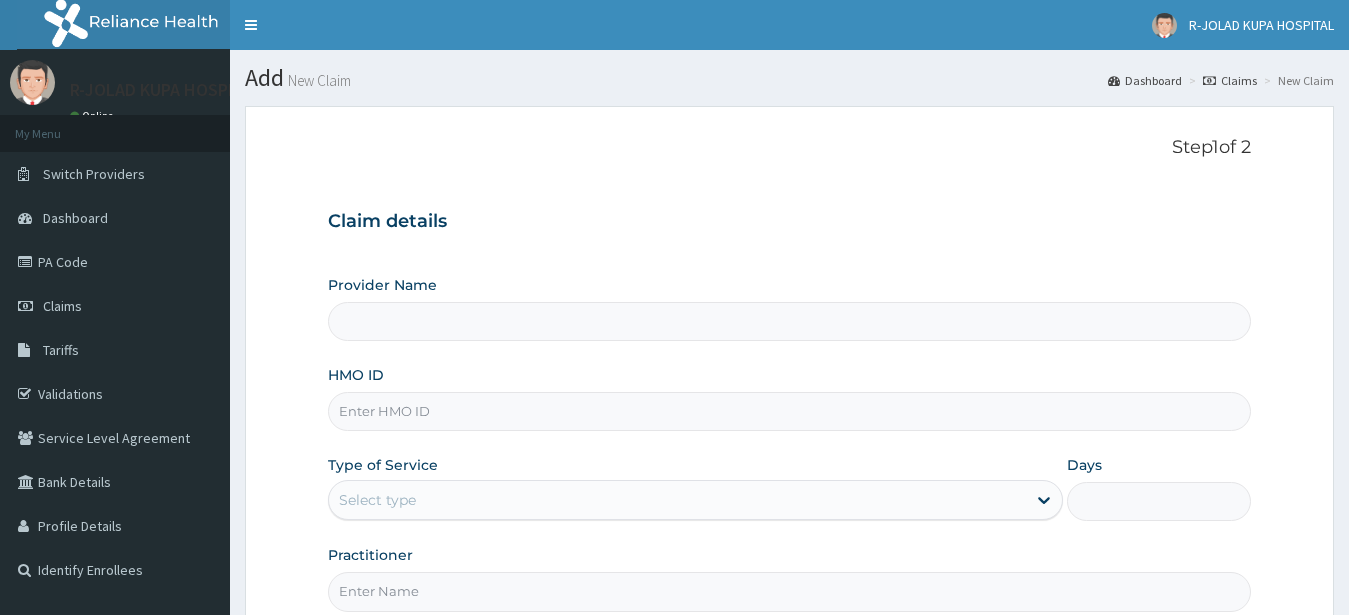scroll, scrollTop: 0, scrollLeft: 0, axis: both 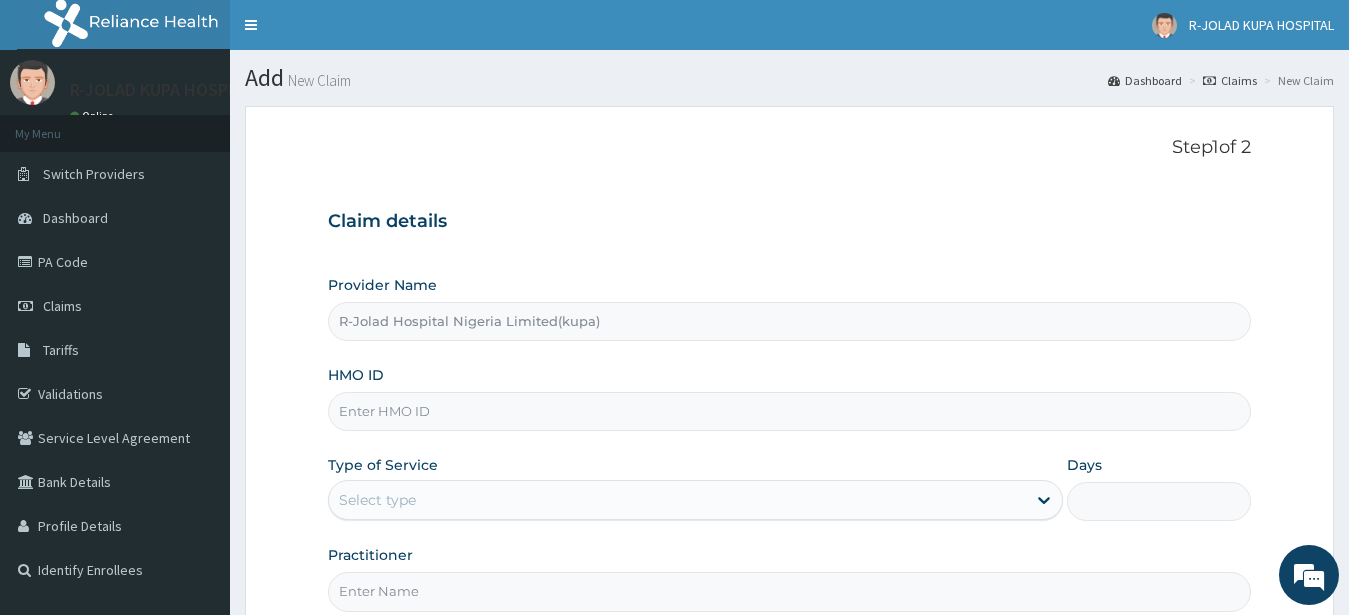 paste on "IAA/10001/A" 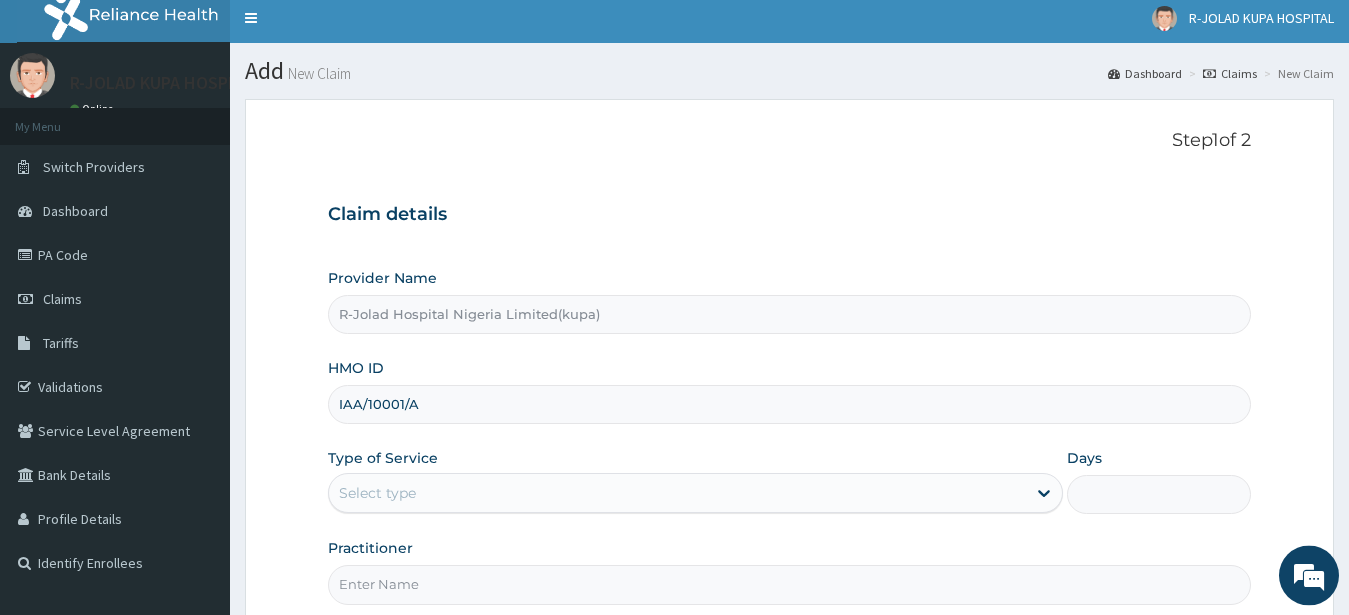 scroll, scrollTop: 207, scrollLeft: 0, axis: vertical 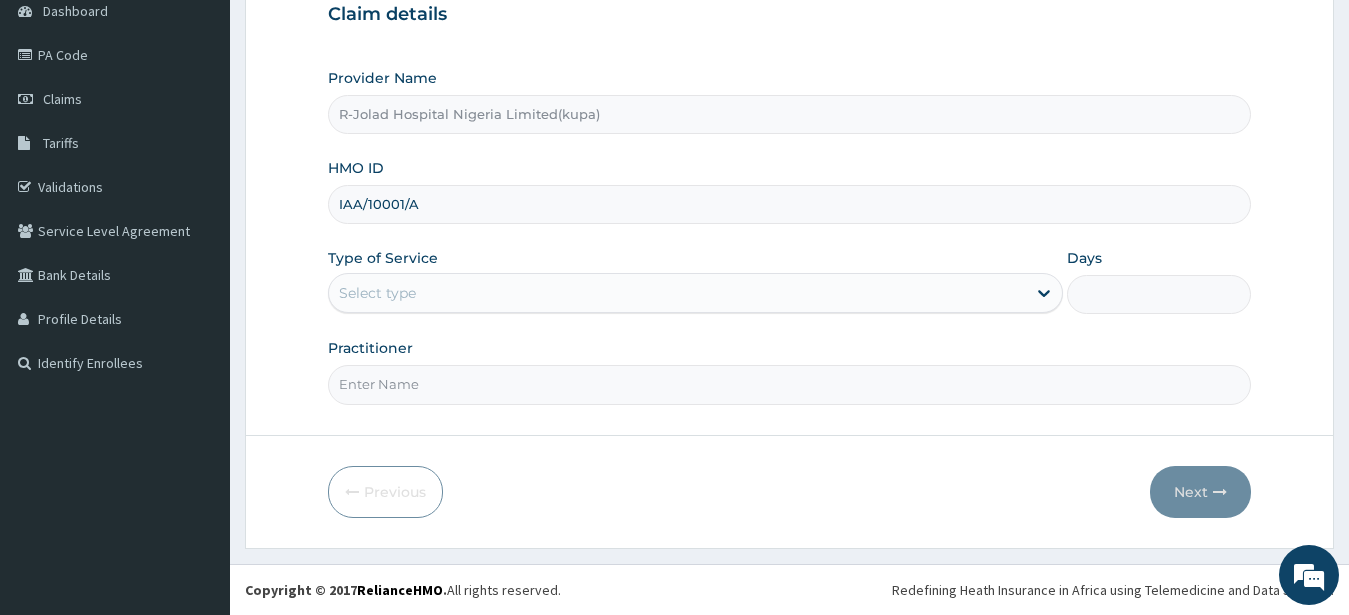 type on "IAA/10001/A" 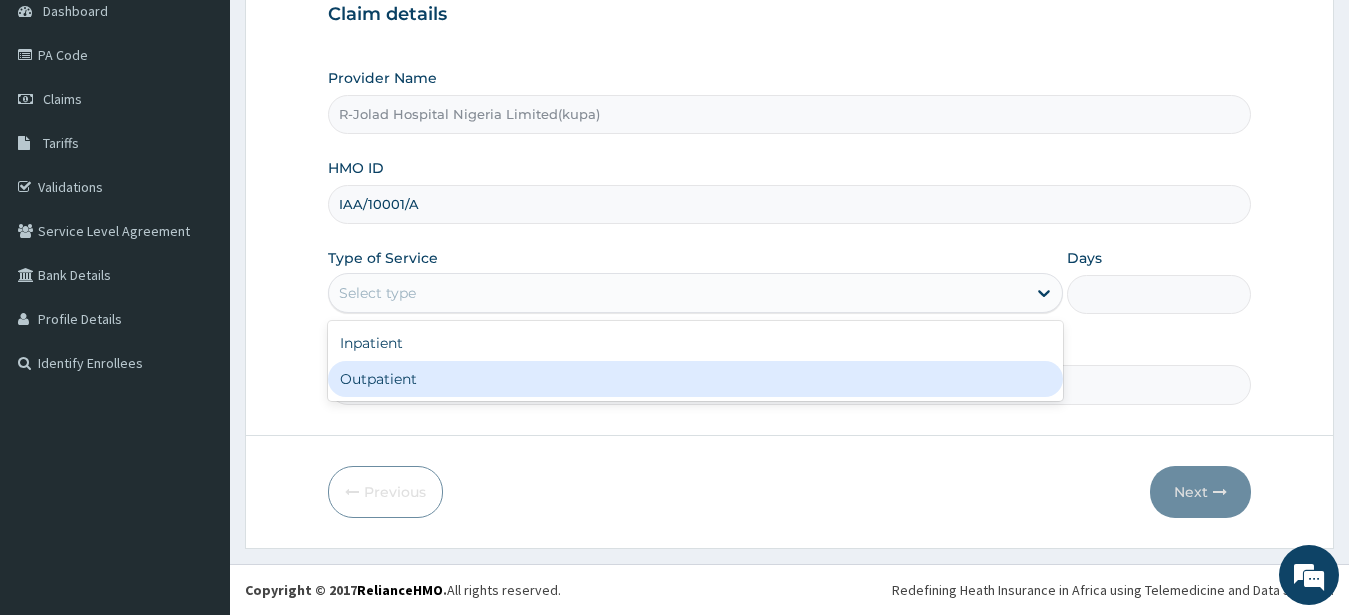 click on "Outpatient" at bounding box center (696, 379) 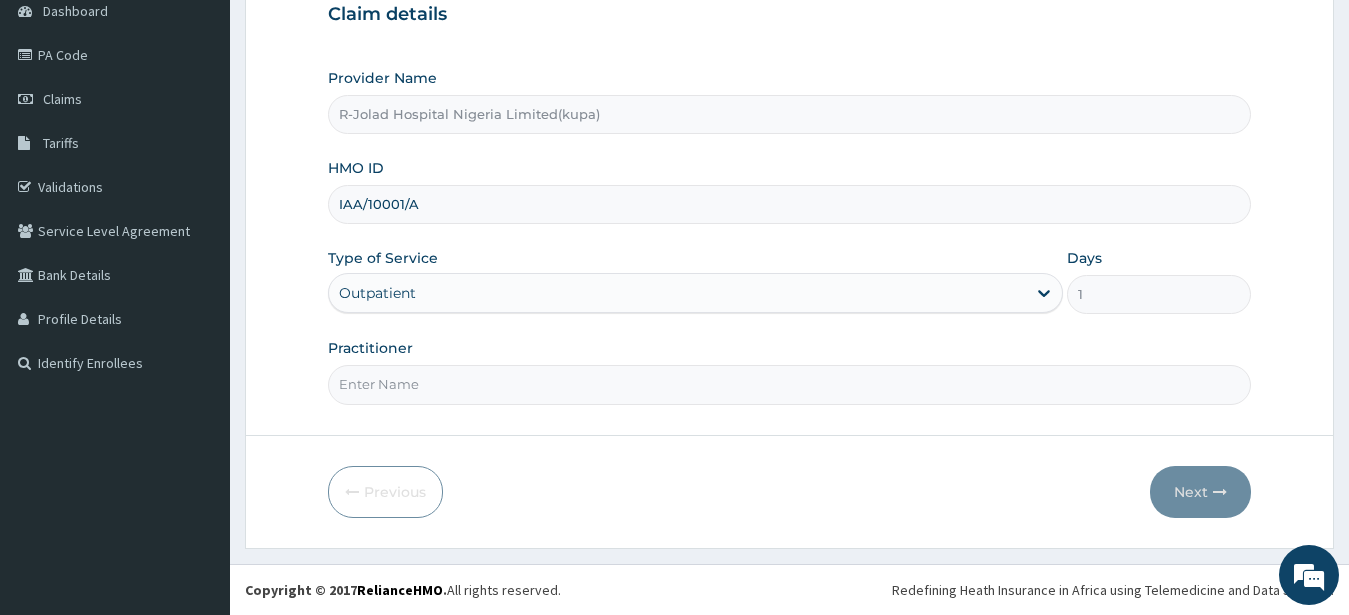 click on "Practitioner" at bounding box center (790, 384) 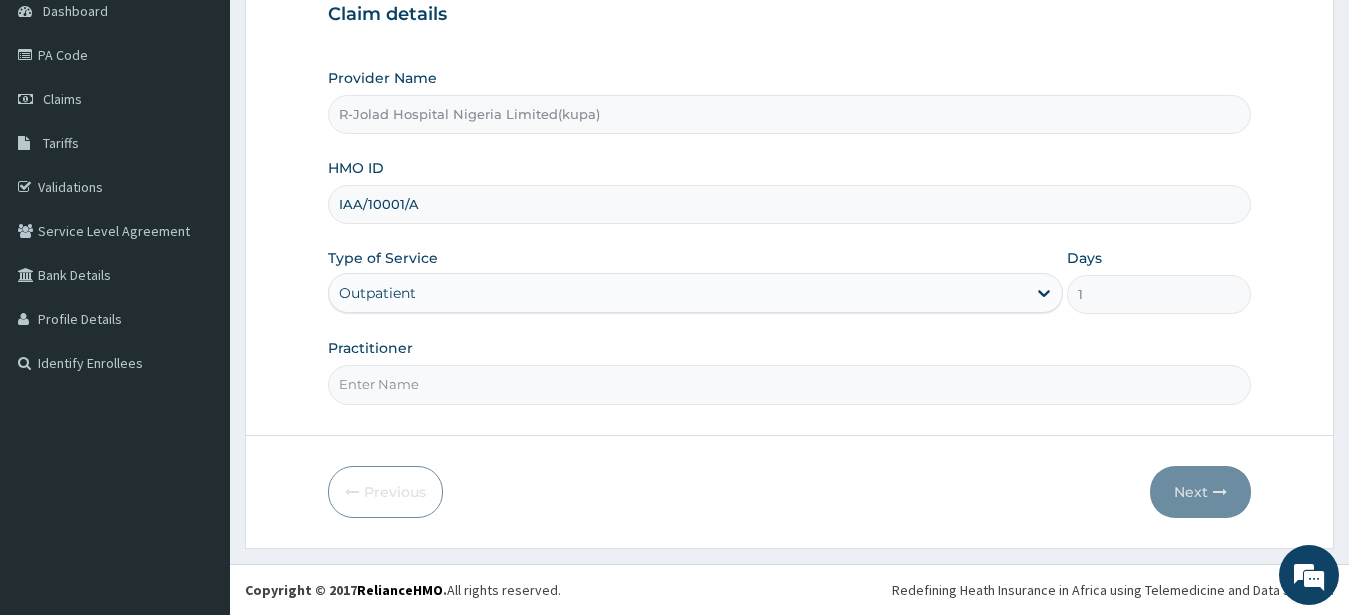 paste on "Ubong Udo" 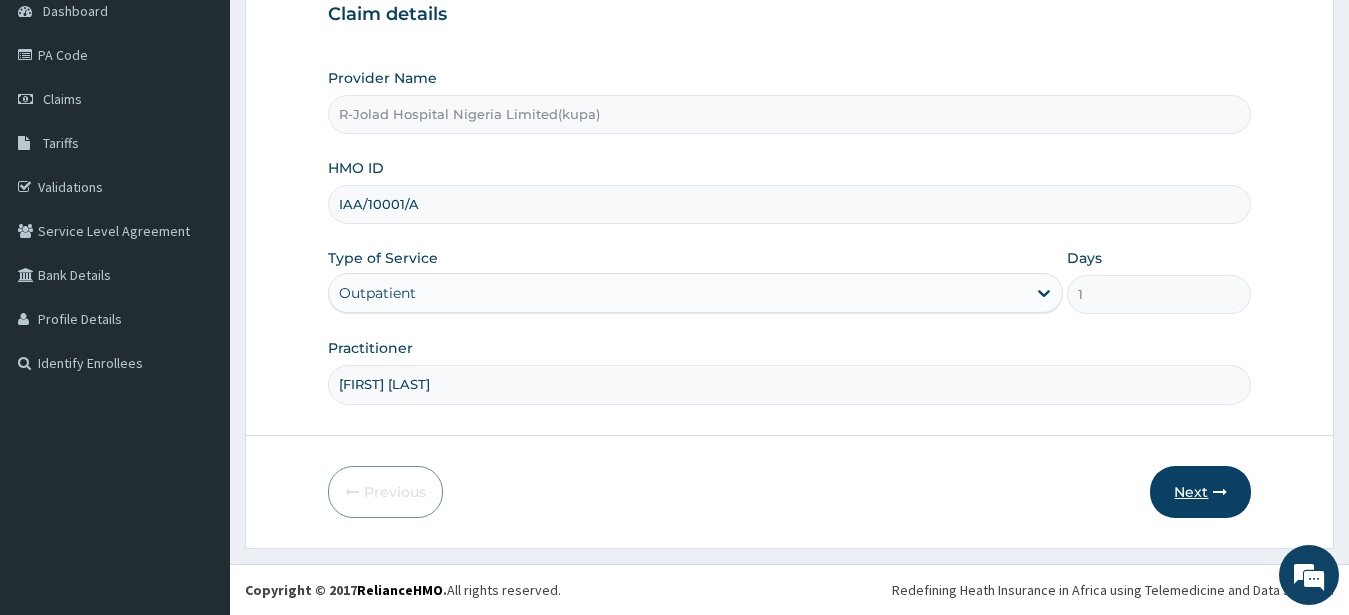 type on "Ubong Udo" 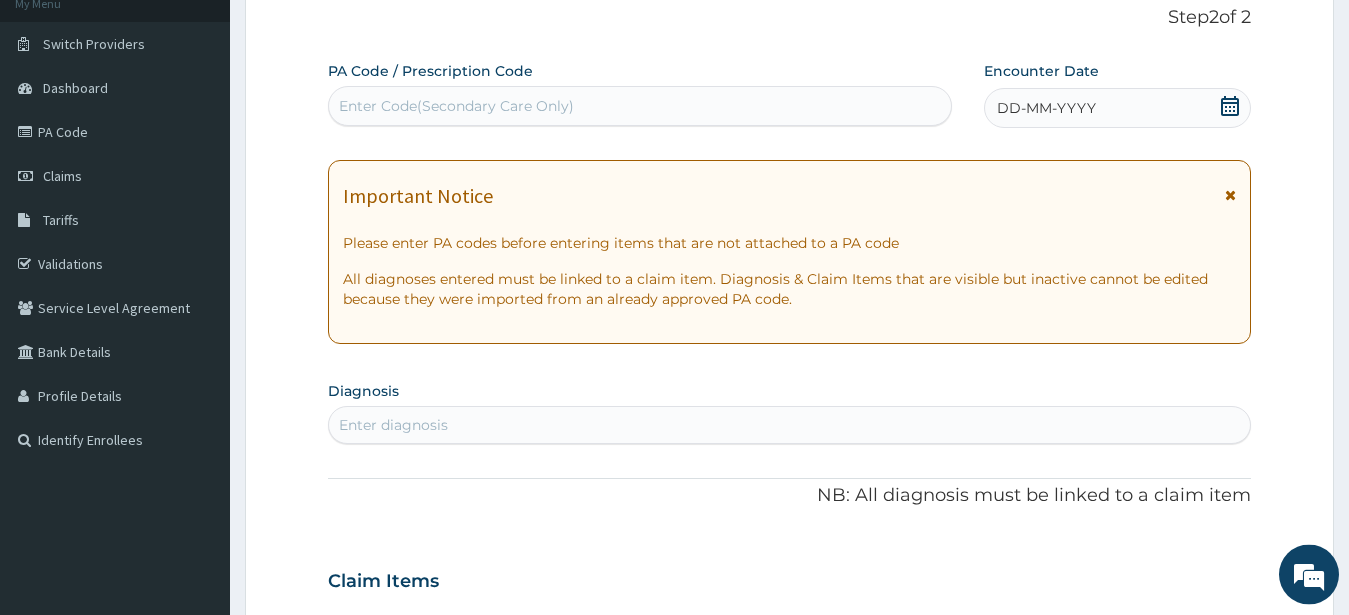 scroll, scrollTop: 105, scrollLeft: 0, axis: vertical 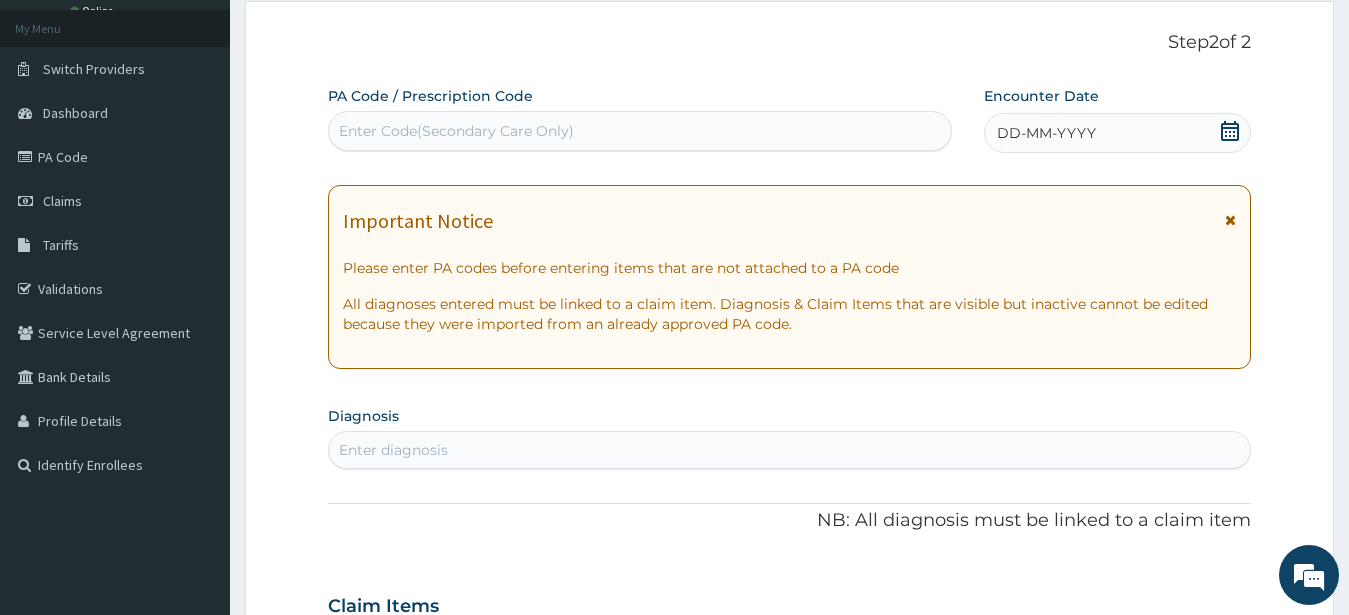 drag, startPoint x: 359, startPoint y: 127, endPoint x: 389, endPoint y: 133, distance: 30.594116 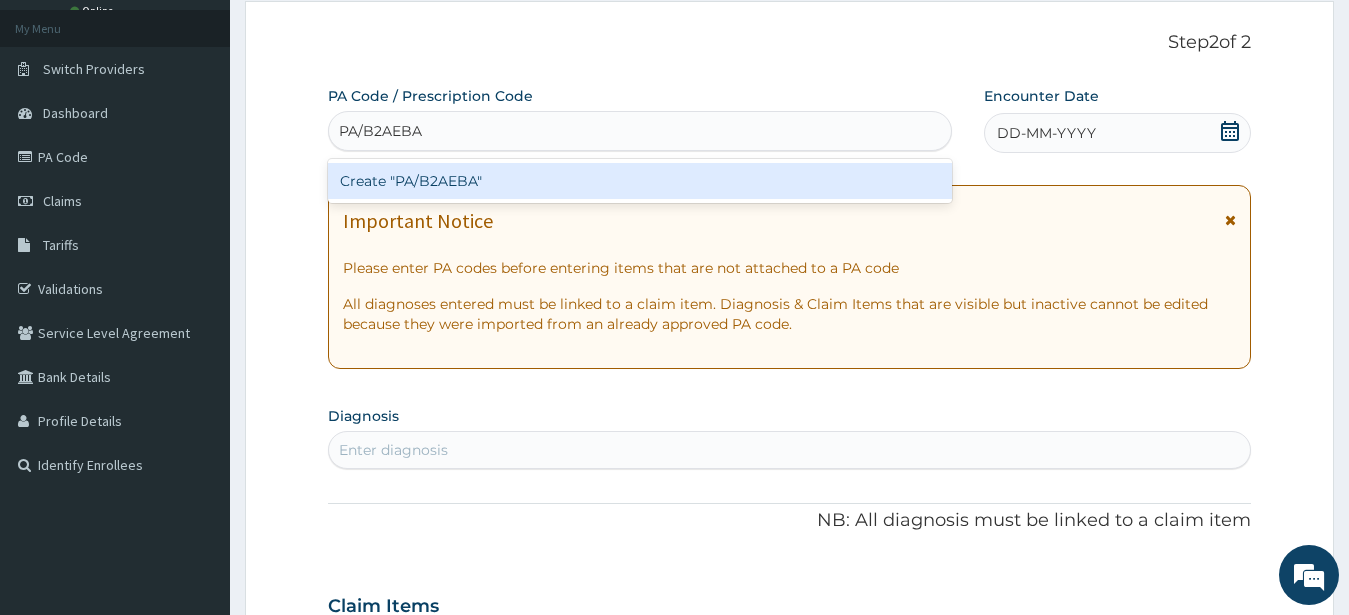 click on "Create "PA/B2AEBA"" at bounding box center (640, 181) 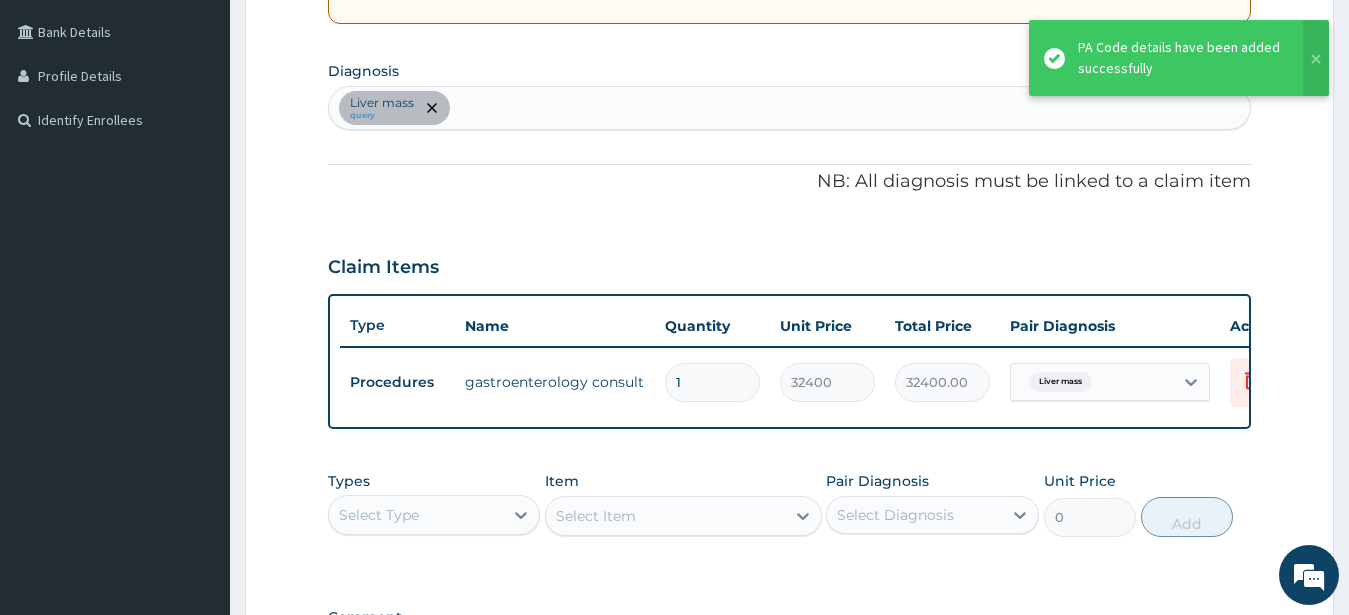 scroll, scrollTop: 423, scrollLeft: 0, axis: vertical 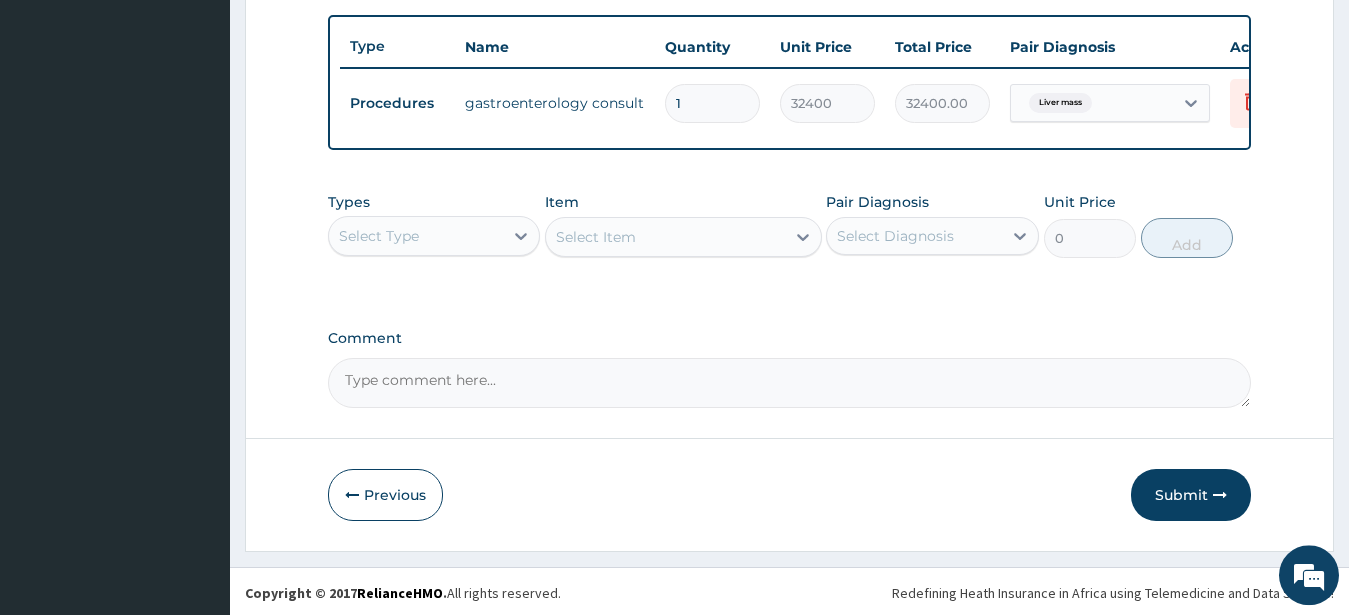 click on "Submit" at bounding box center [1191, 495] 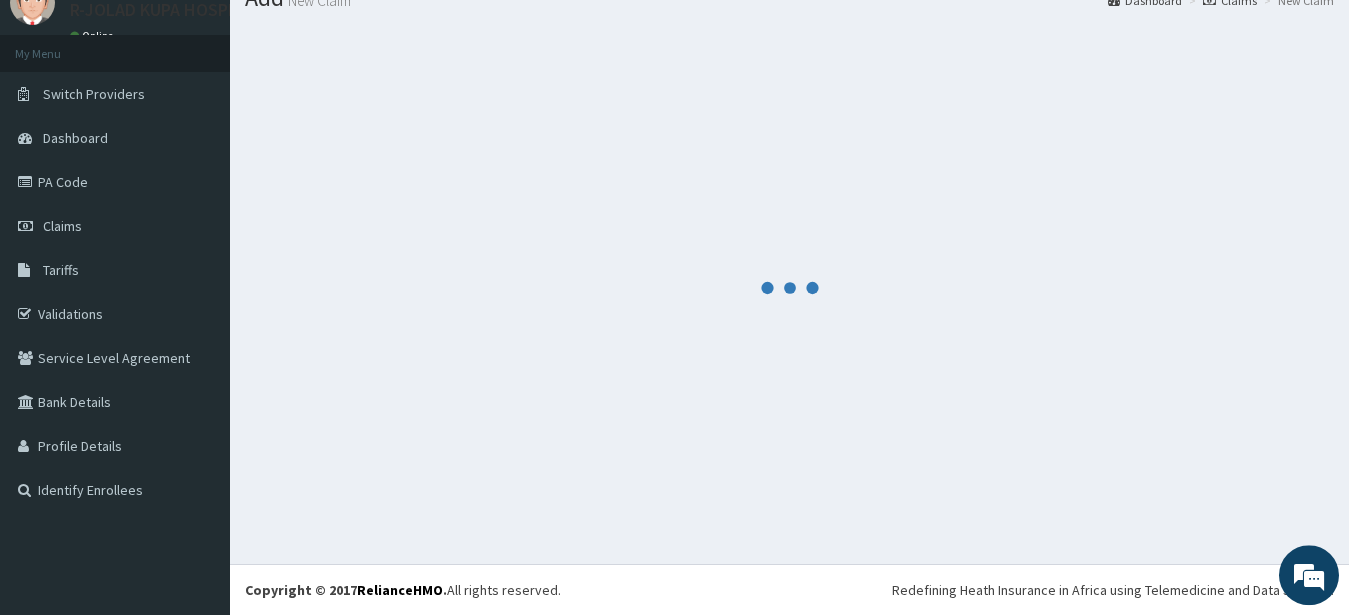 scroll, scrollTop: 80, scrollLeft: 0, axis: vertical 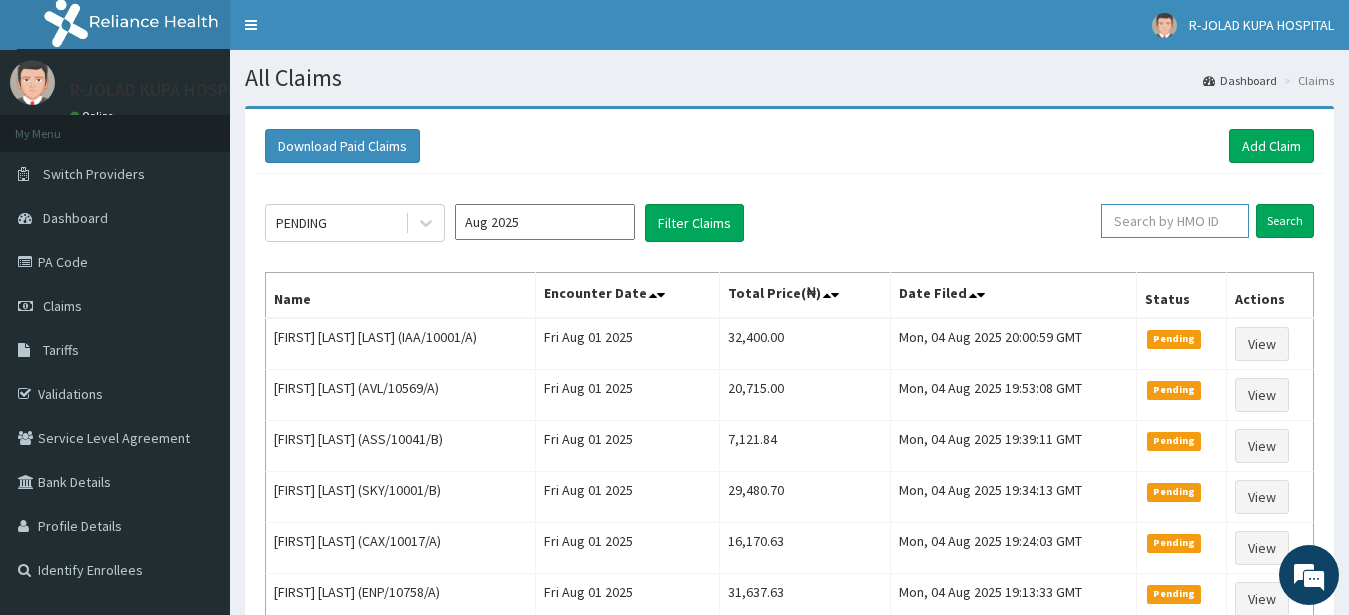click at bounding box center [1175, 221] 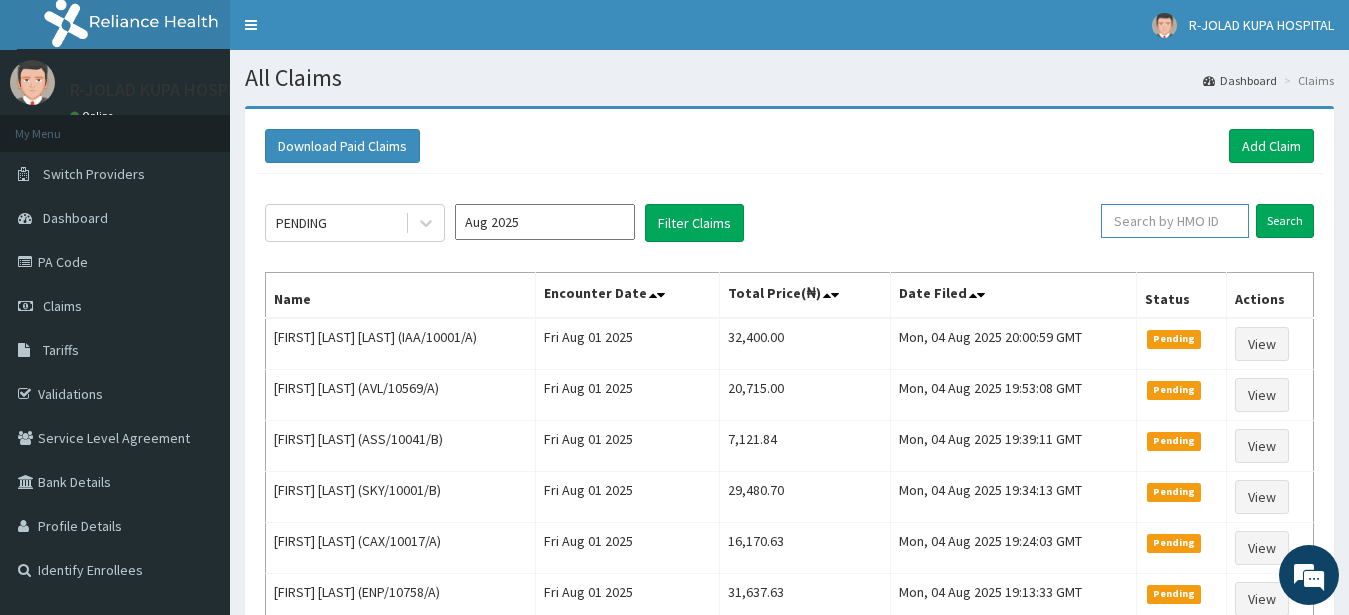 paste on "IAA/10001/A" 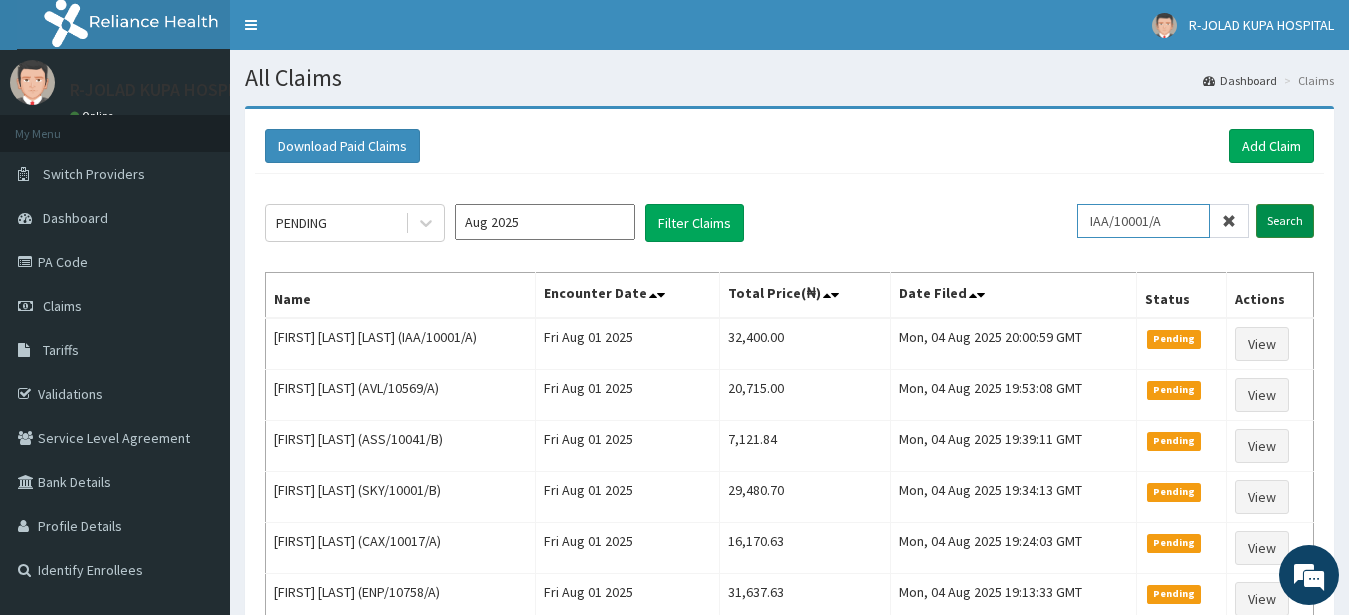 type on "IAA/10001/A" 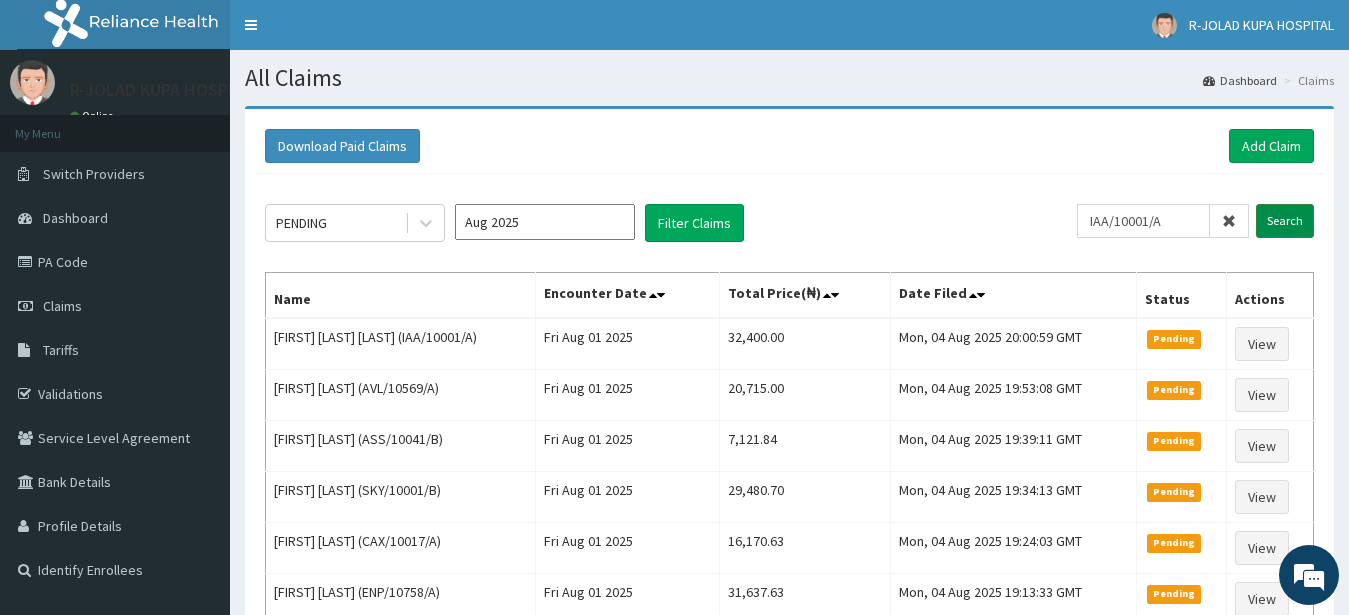 click on "Search" at bounding box center [1285, 221] 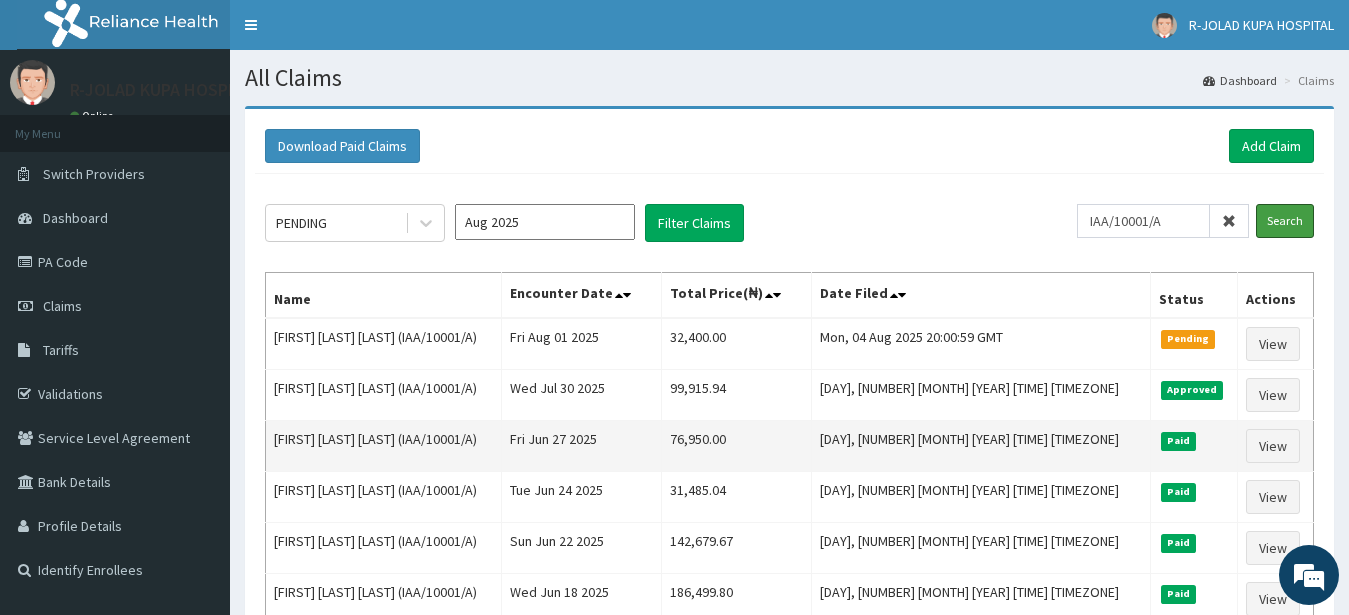 scroll, scrollTop: 0, scrollLeft: 0, axis: both 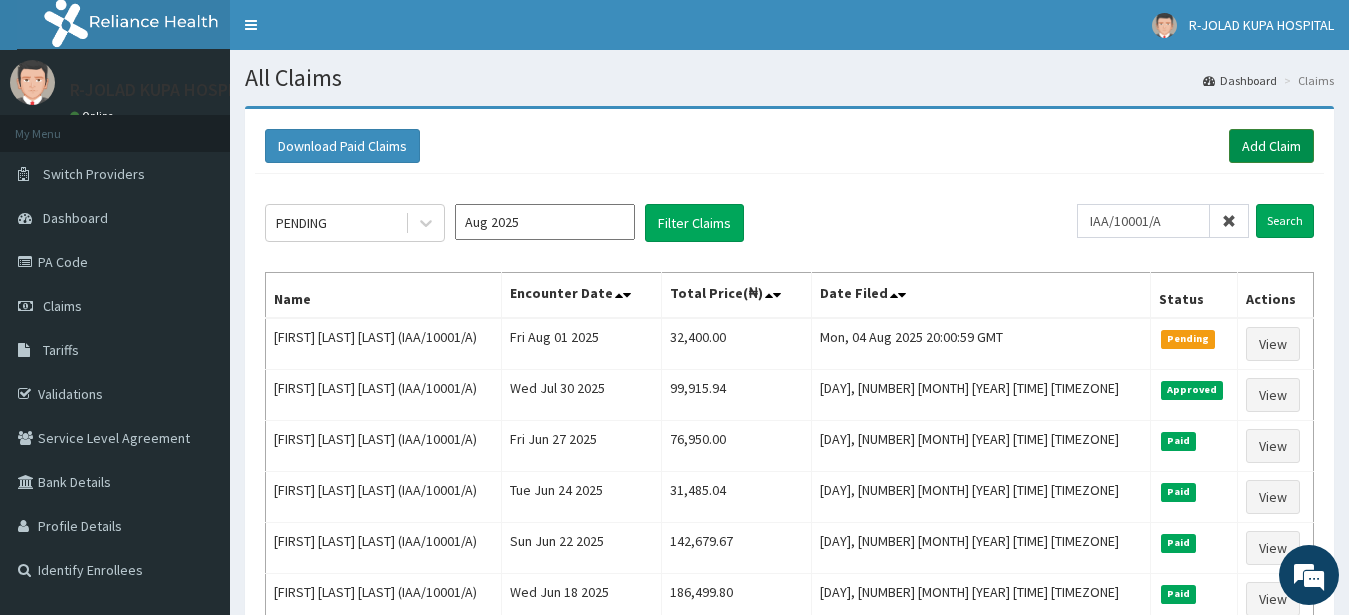 drag, startPoint x: 1262, startPoint y: 141, endPoint x: 1271, endPoint y: 130, distance: 14.21267 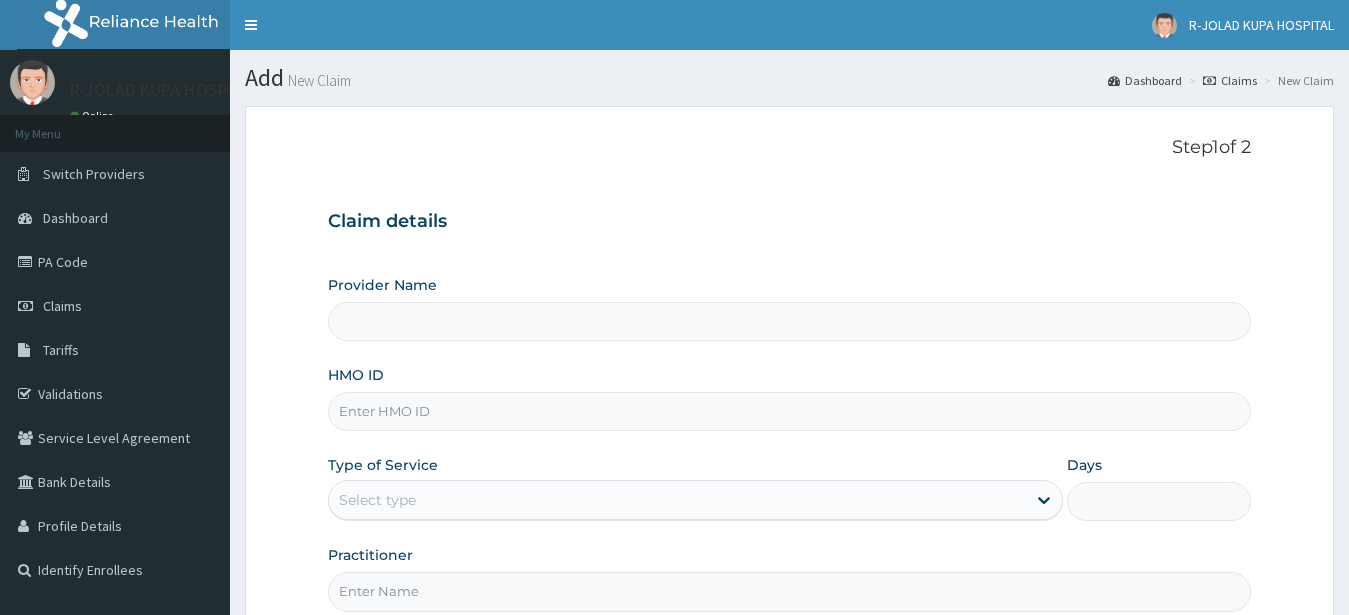 scroll, scrollTop: 207, scrollLeft: 0, axis: vertical 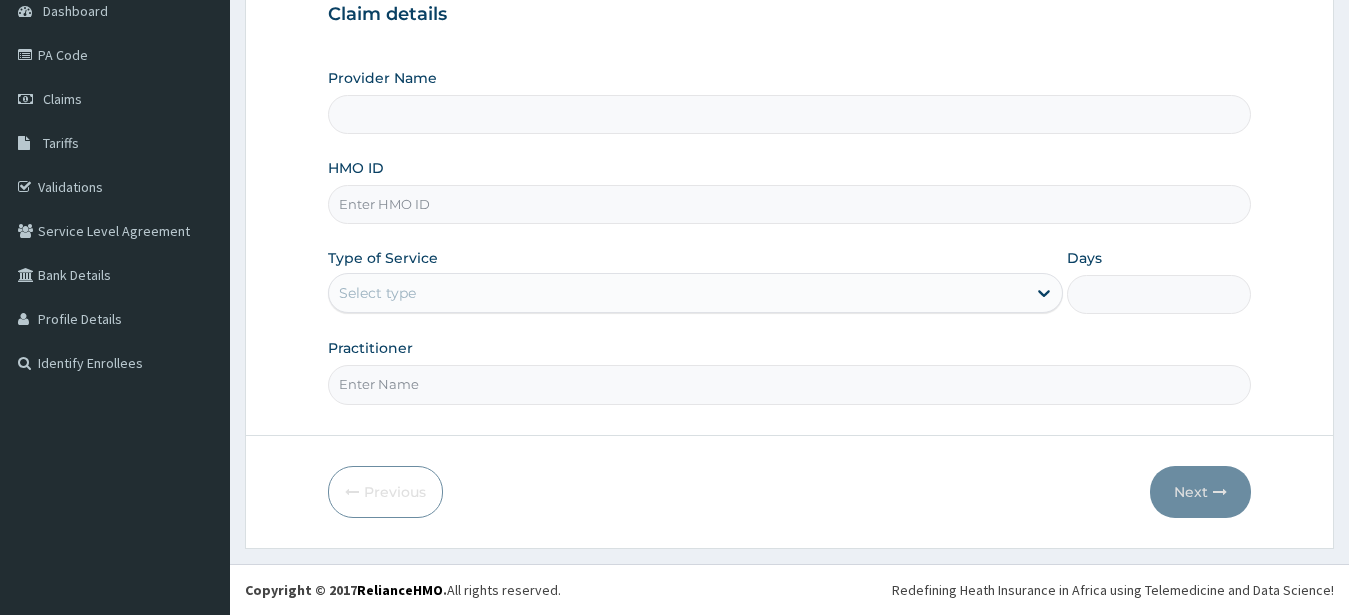 click on "HMO ID" at bounding box center [790, 204] 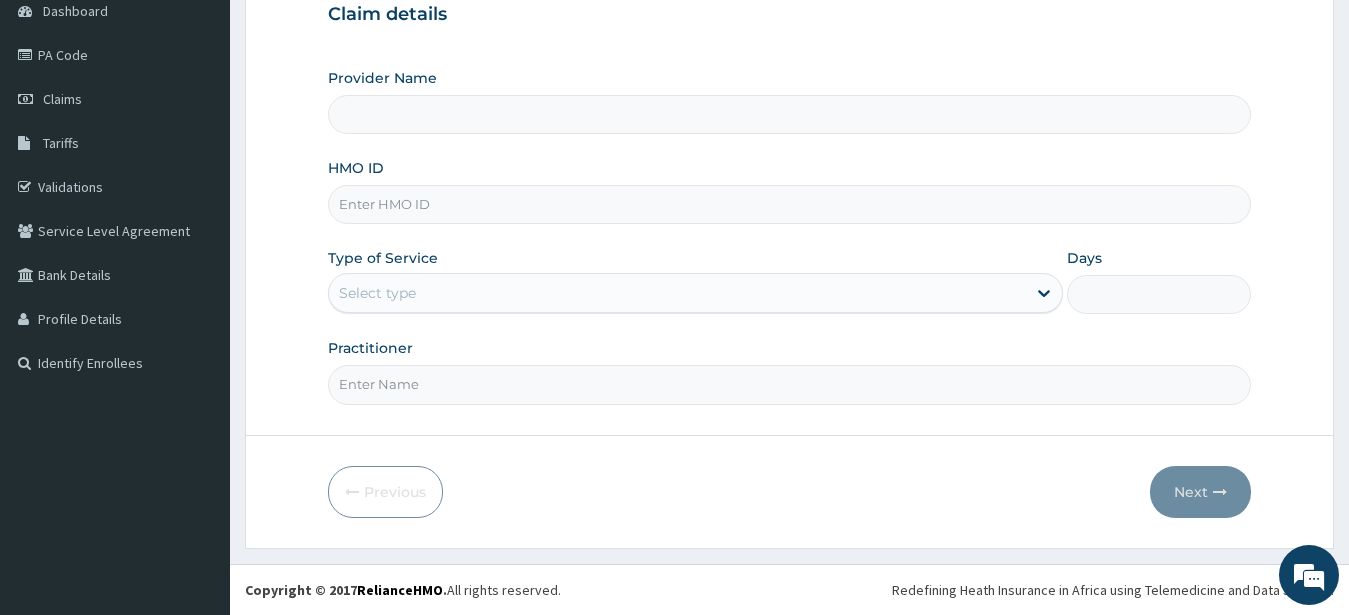 type on "R-Jolad Hospital Nigeria Limited(kupa)" 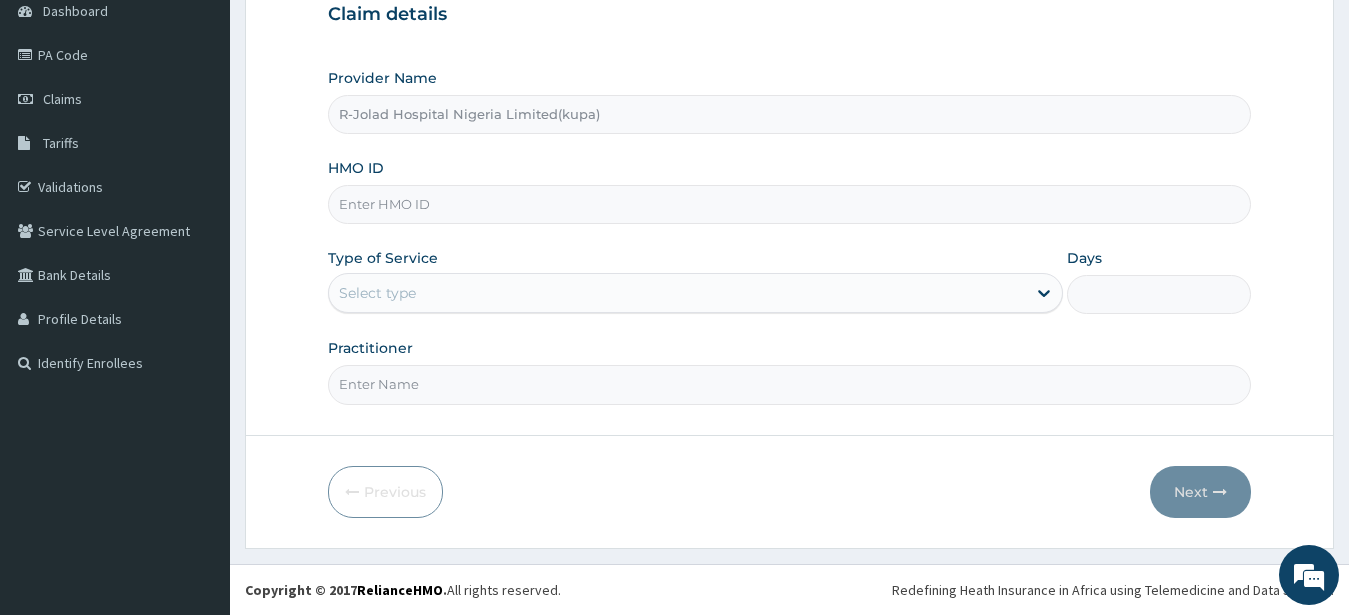 paste on "GSV/12115/A" 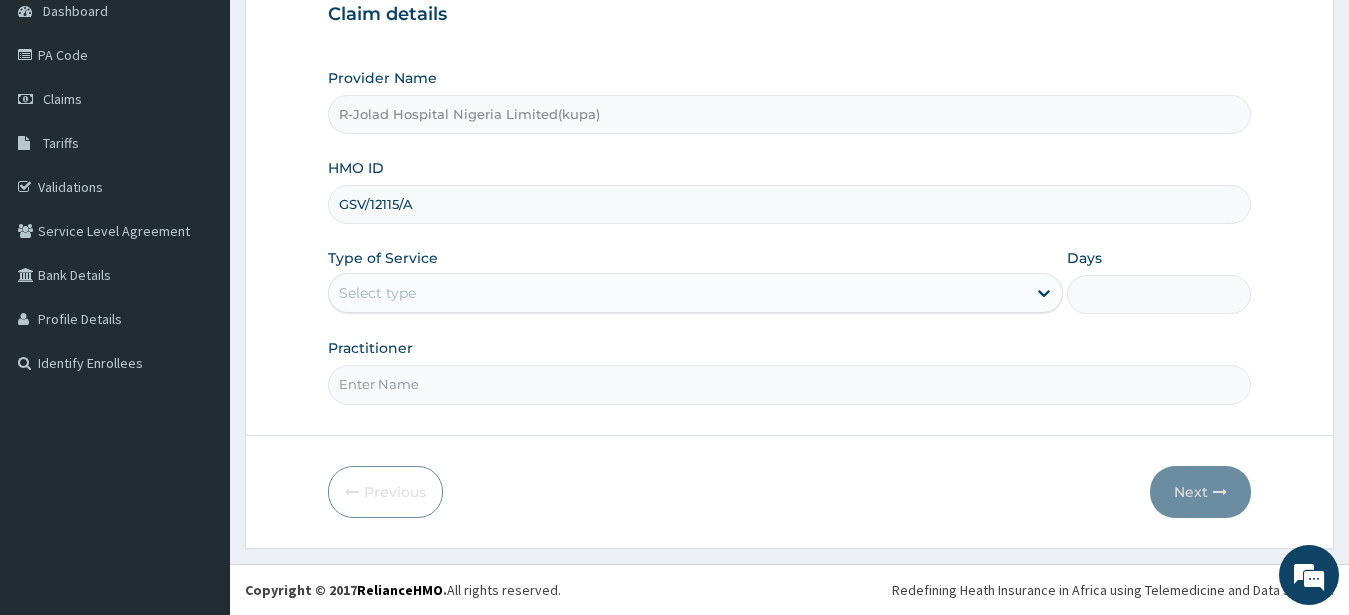 type on "GSV/12115/A" 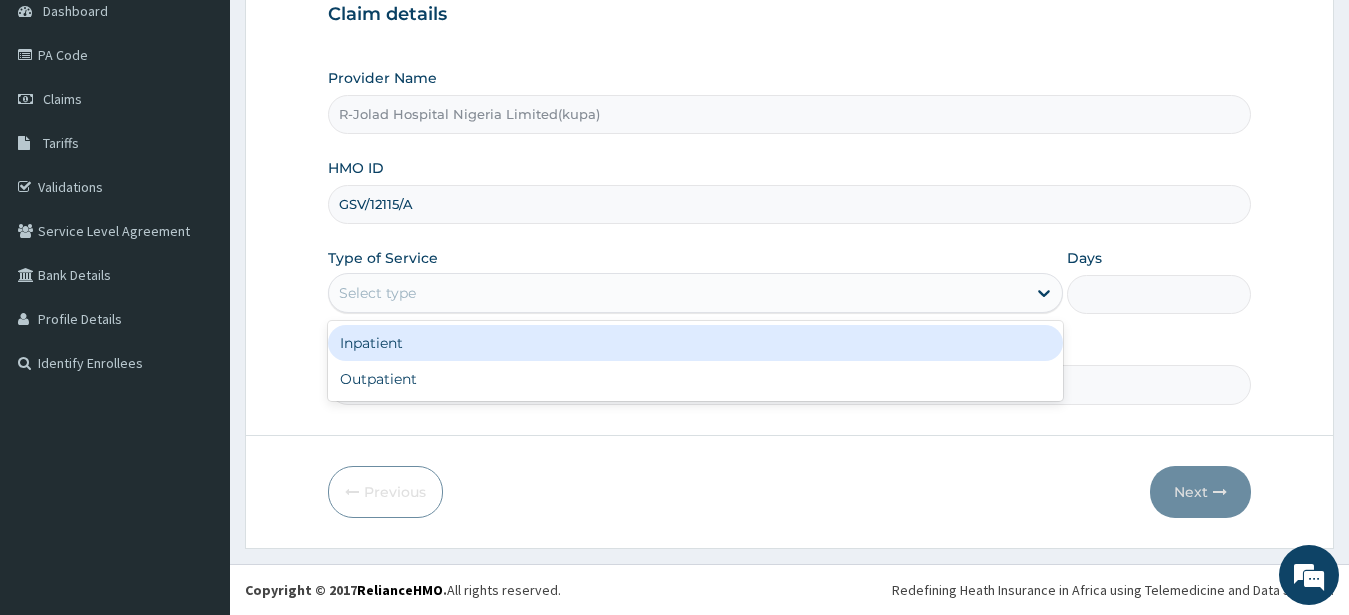 drag, startPoint x: 368, startPoint y: 295, endPoint x: 370, endPoint y: 358, distance: 63.03174 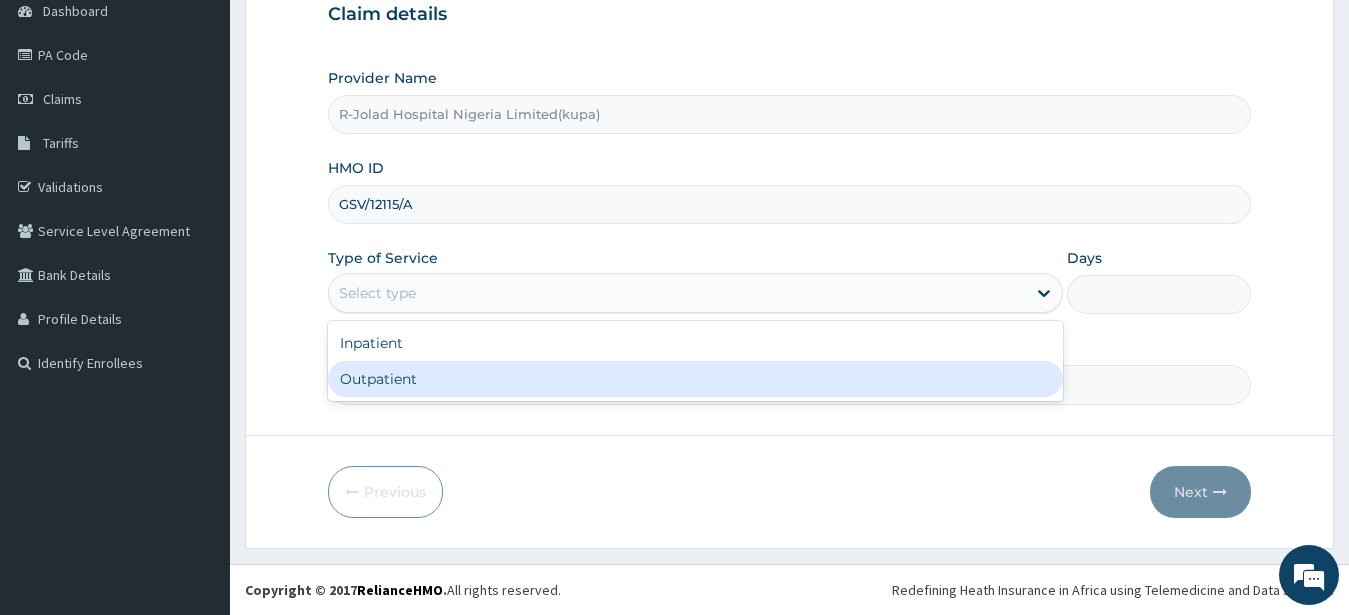 click on "Outpatient" at bounding box center (696, 379) 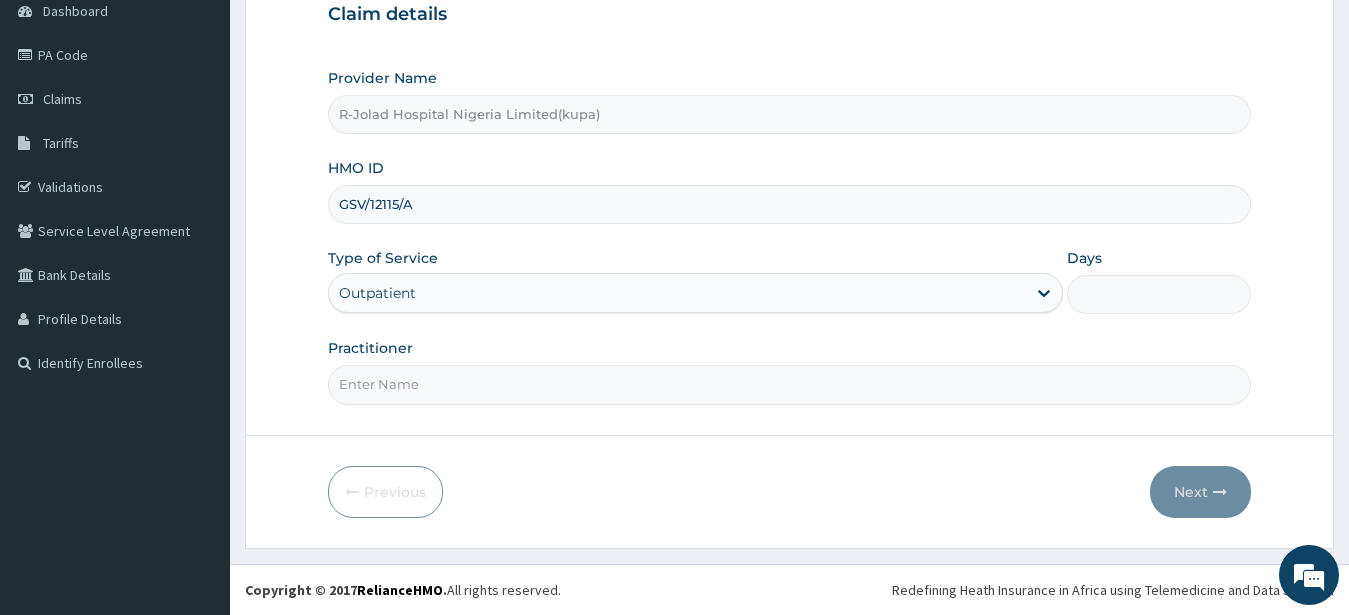 type on "1" 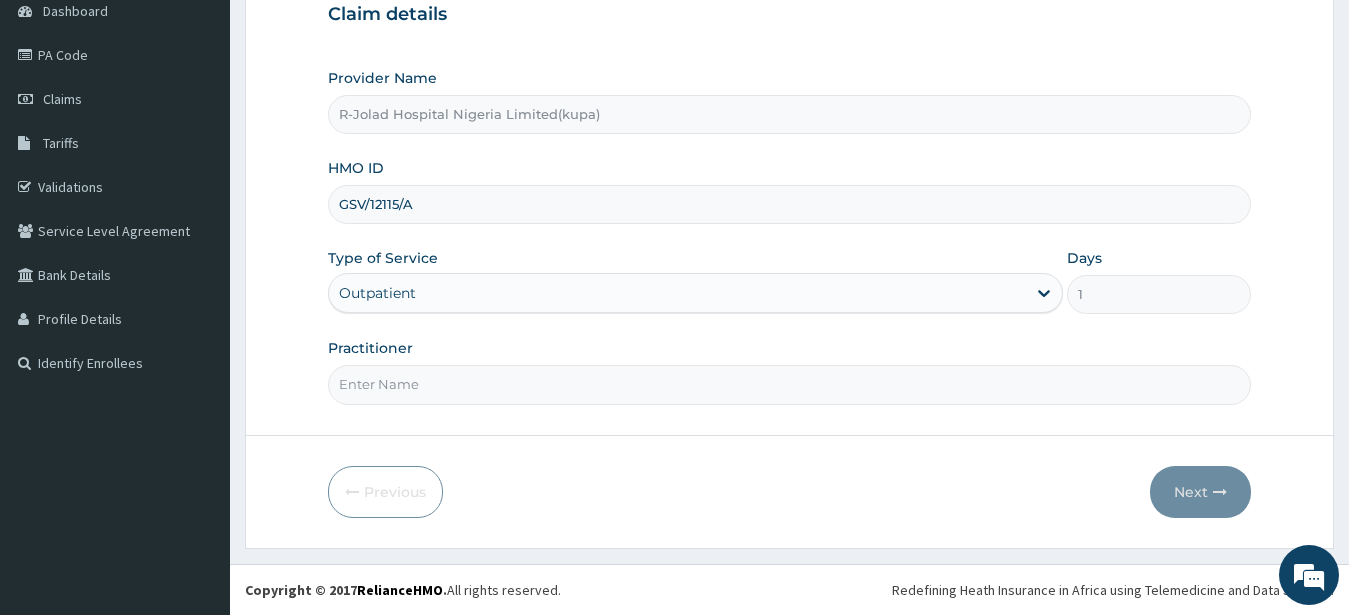 scroll, scrollTop: 0, scrollLeft: 0, axis: both 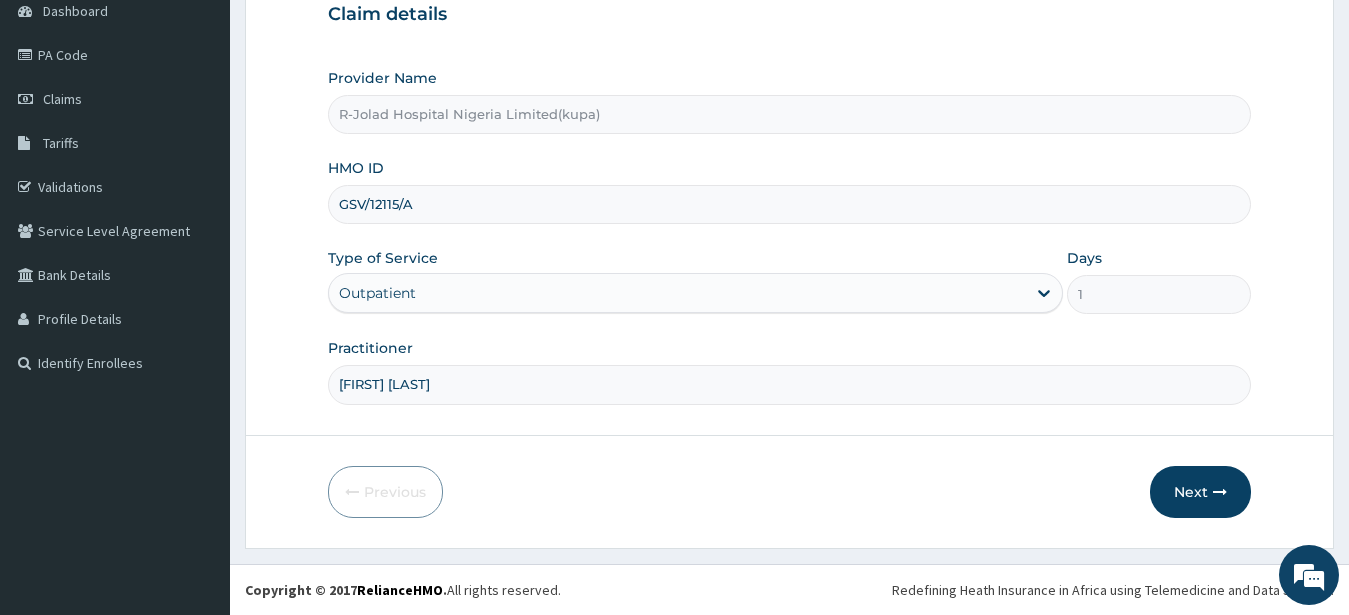 click on "[FIRST] [LAST]" at bounding box center [790, 384] 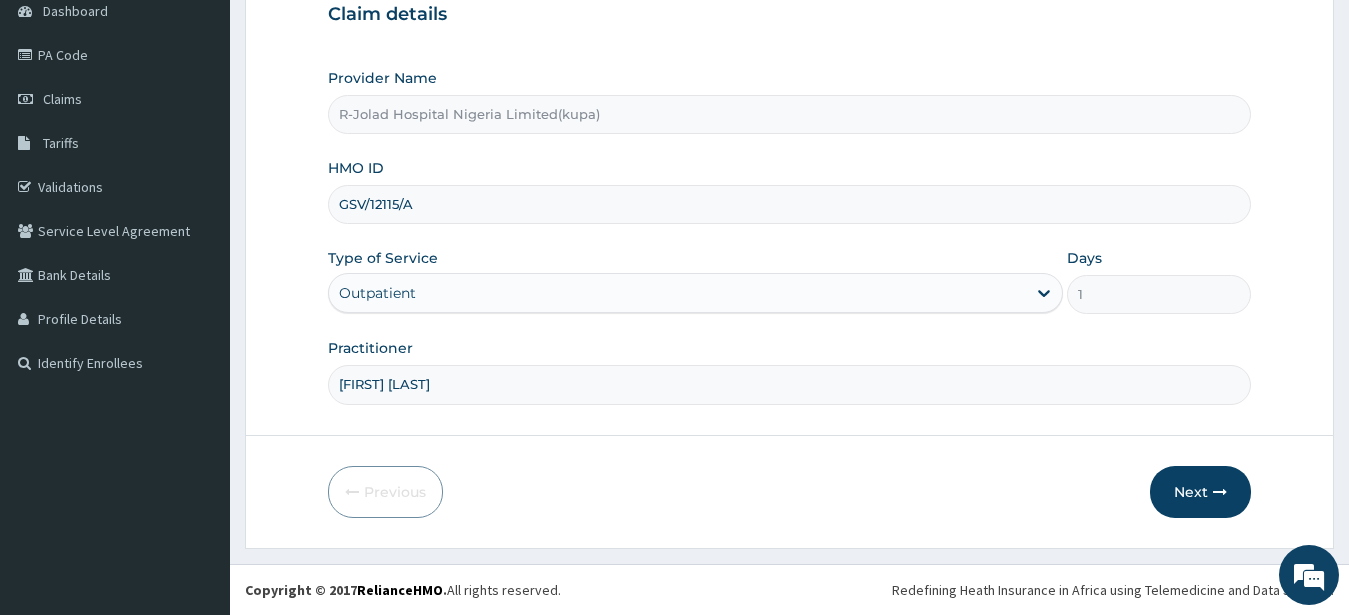 type on "[FIRST] [LAST]" 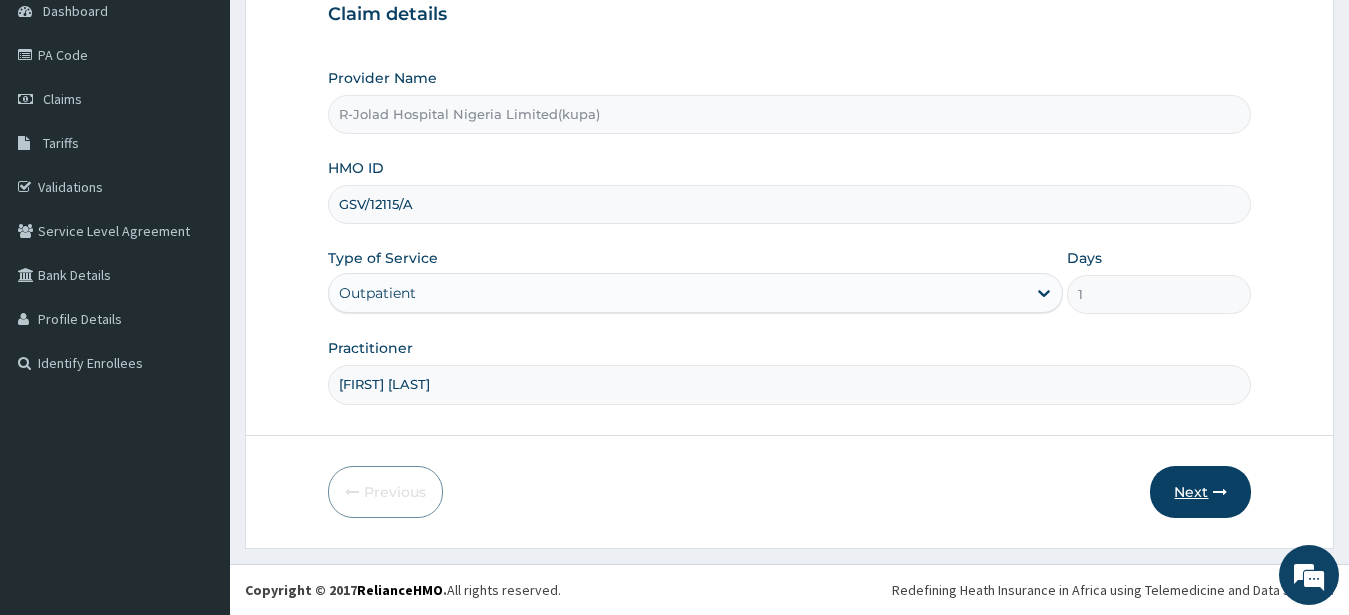 click on "Next" at bounding box center [1200, 492] 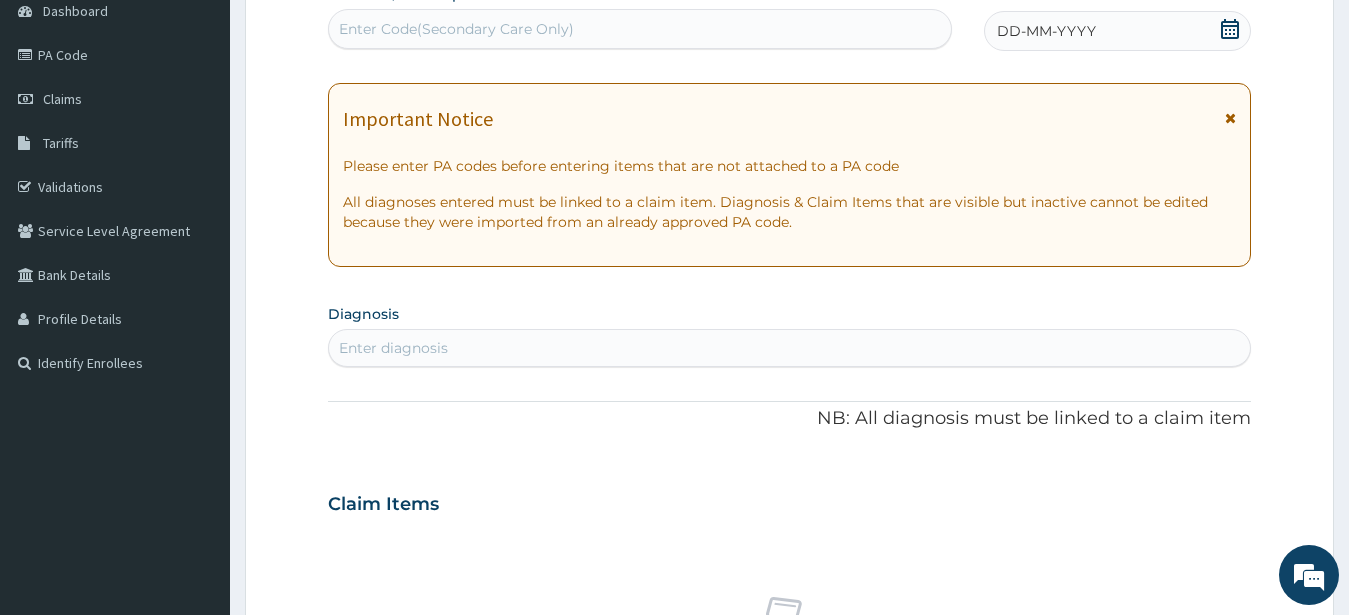click on "Enter diagnosis" at bounding box center [790, 348] 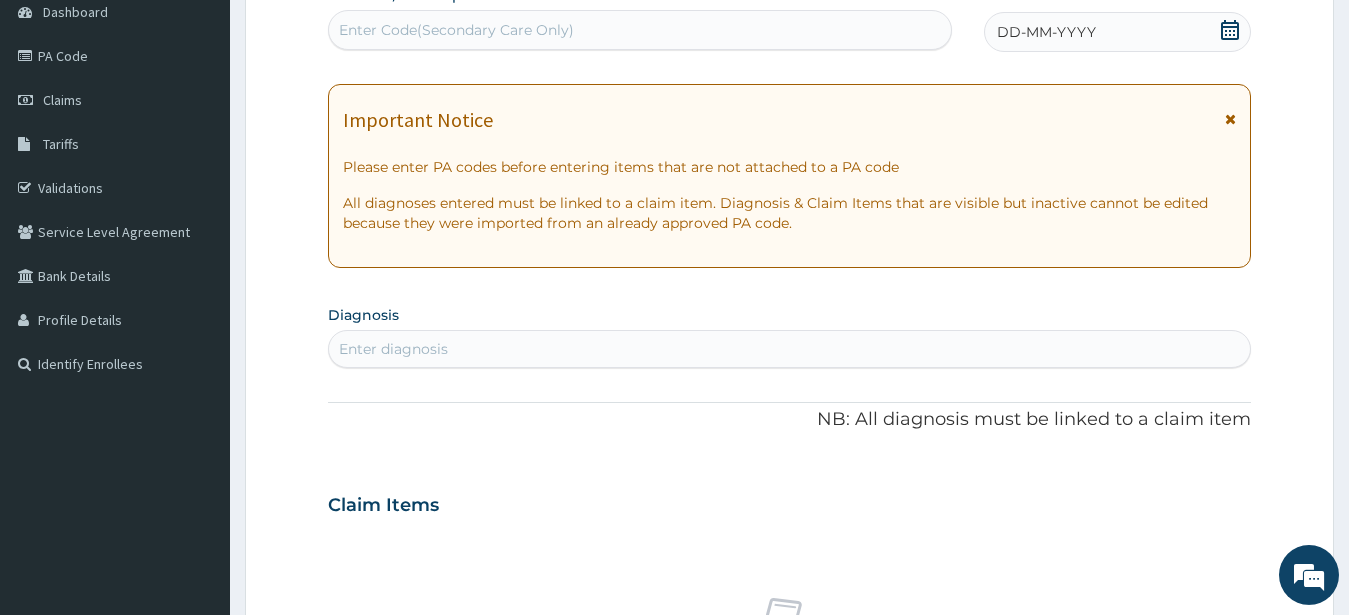 scroll, scrollTop: 0, scrollLeft: 0, axis: both 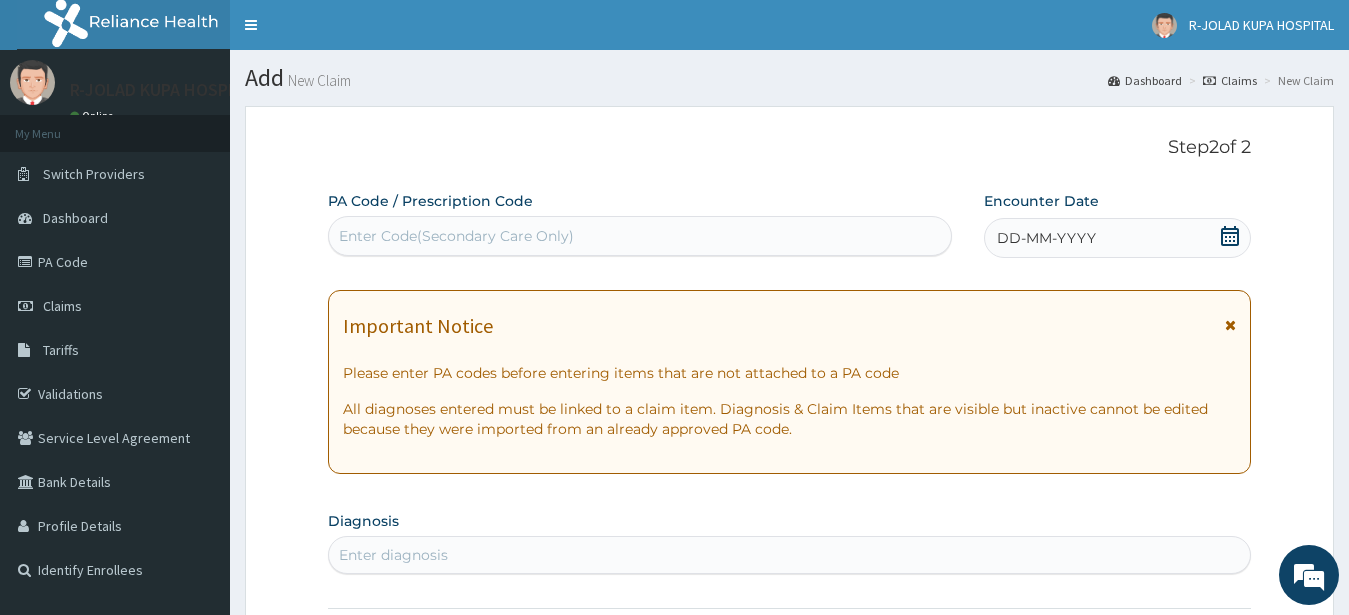 click on "Enter Code(Secondary Care Only)" at bounding box center [640, 236] 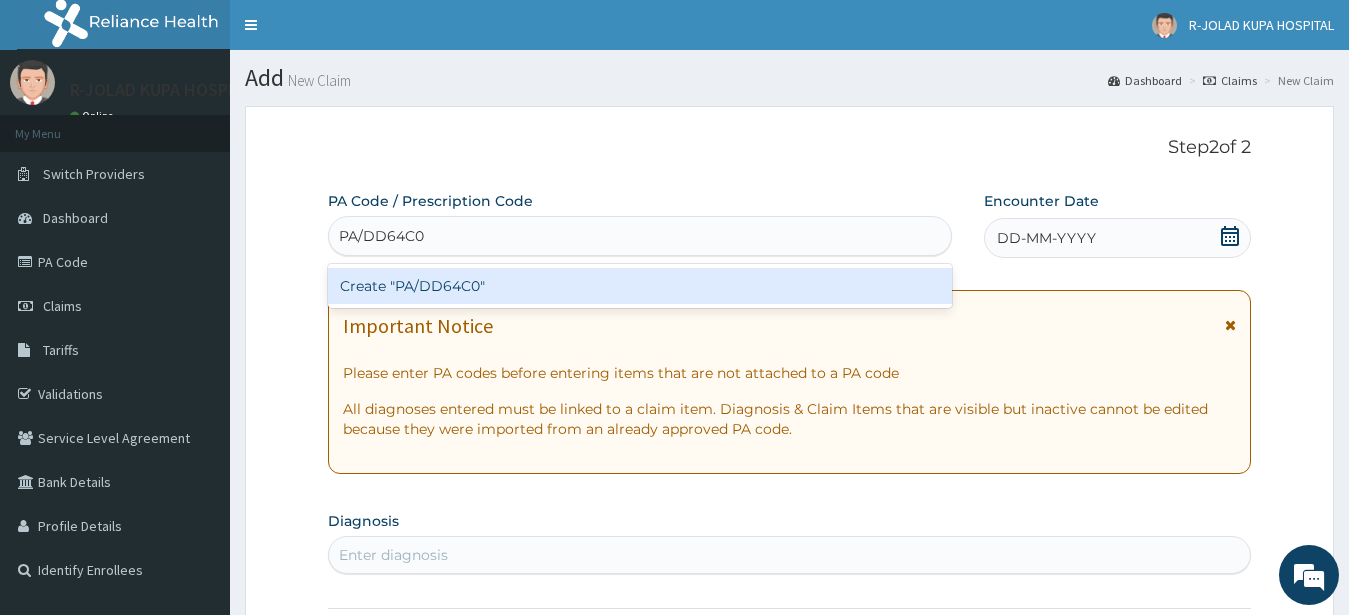 click on "Create "PA/DD64C0"" at bounding box center (640, 286) 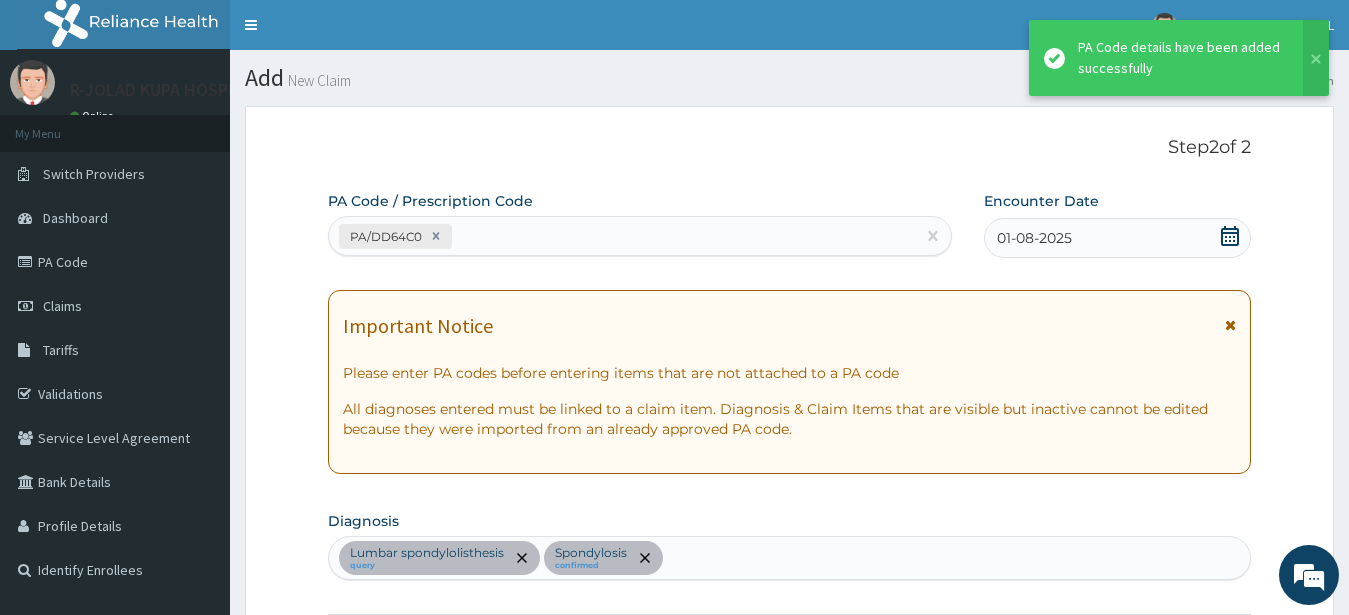 scroll, scrollTop: 529, scrollLeft: 0, axis: vertical 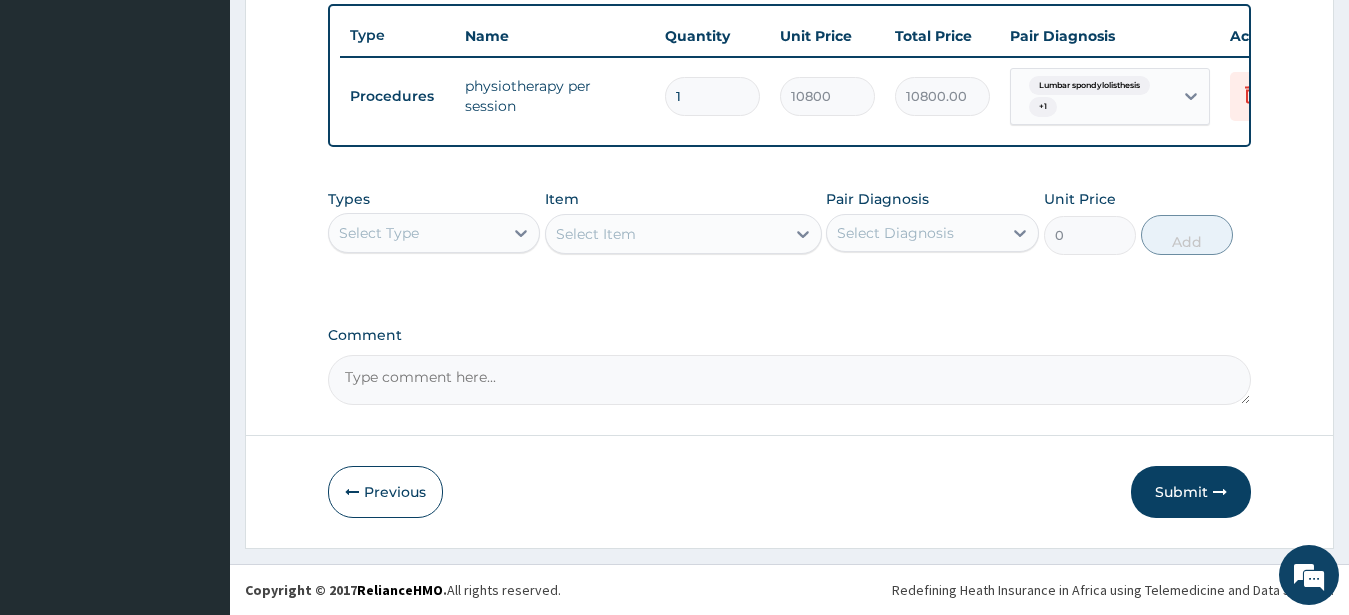 click on "Submit" at bounding box center [1191, 492] 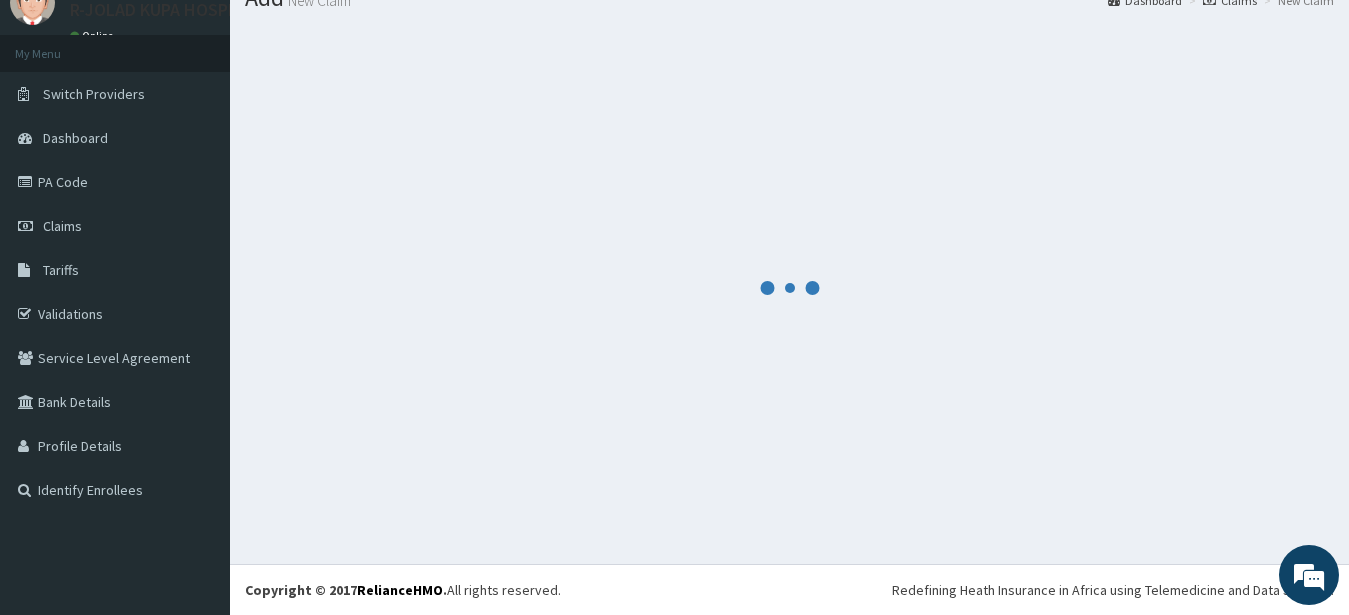 scroll, scrollTop: 80, scrollLeft: 0, axis: vertical 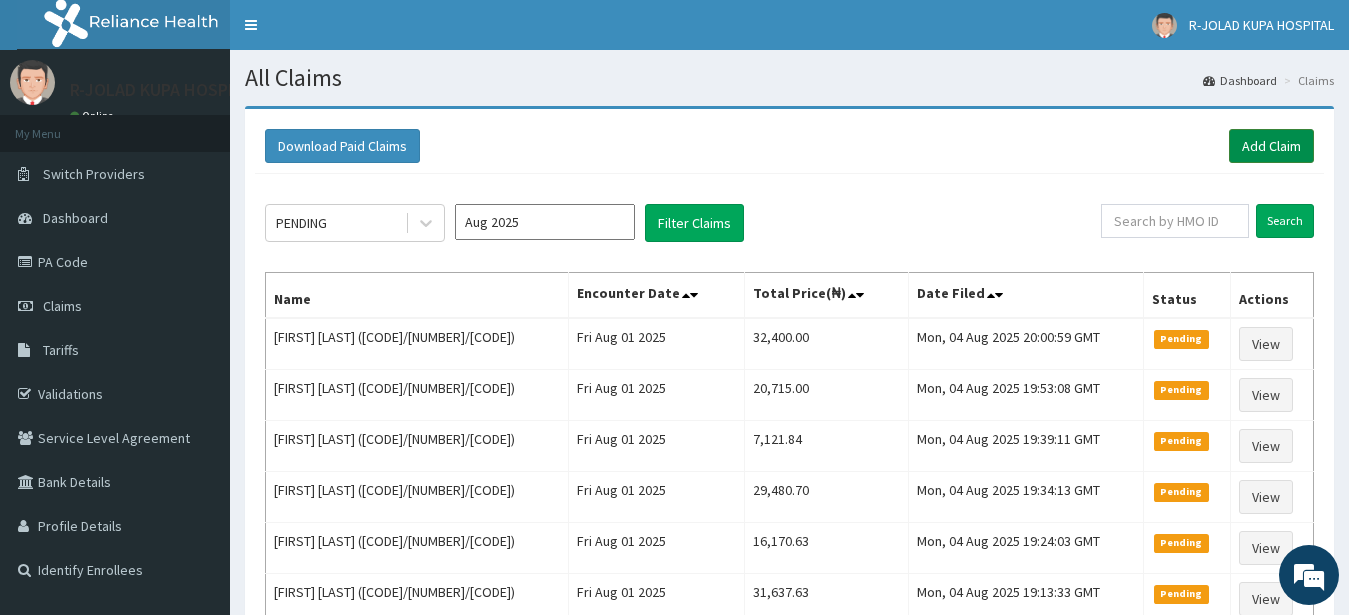 click on "Add Claim" at bounding box center (1271, 146) 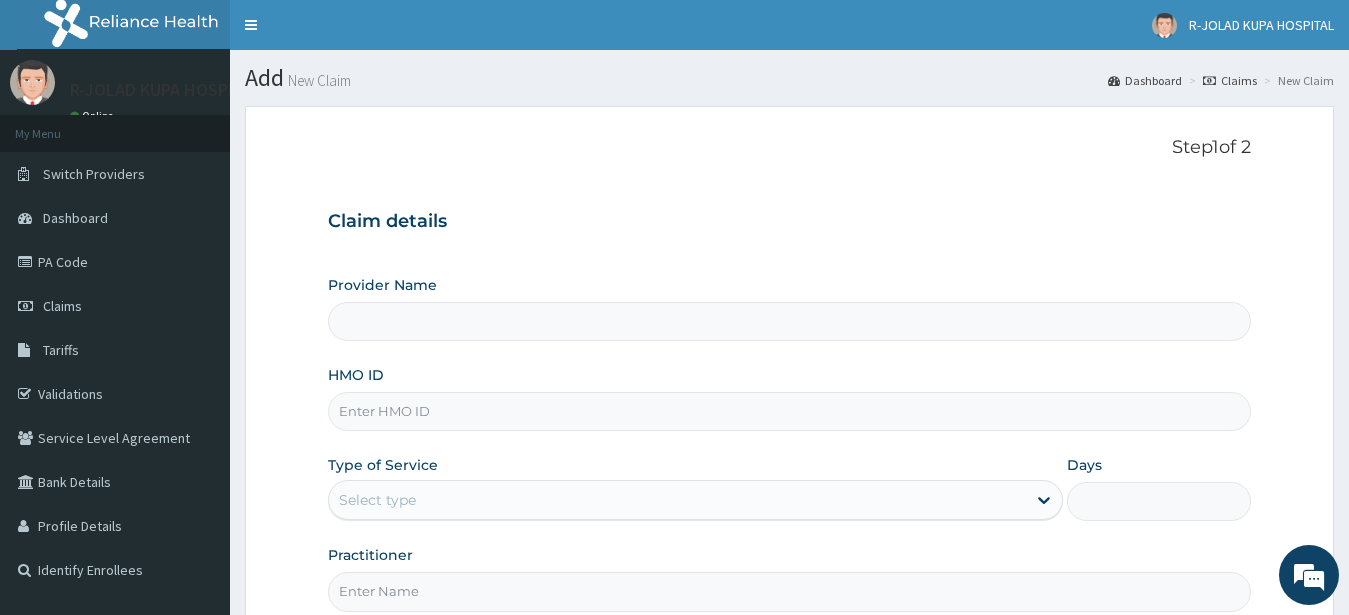scroll, scrollTop: 207, scrollLeft: 0, axis: vertical 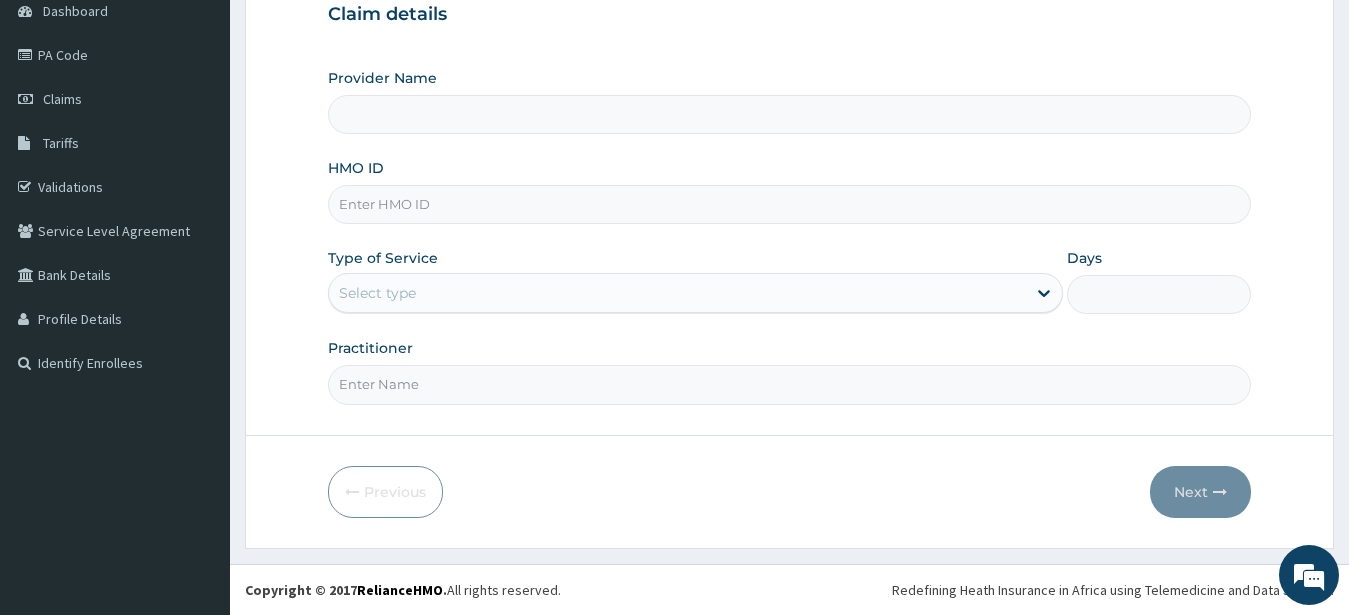 type on "R-Jolad Hospital Nigeria Limited(kupa)" 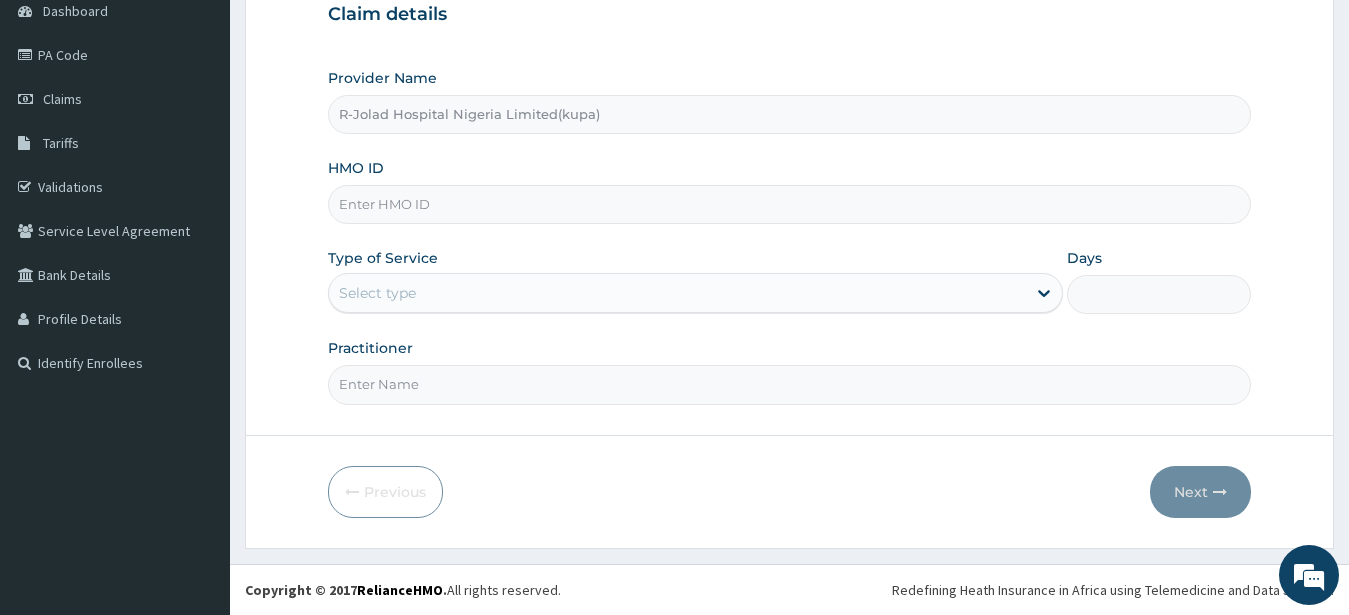 click on "HMO ID" at bounding box center (790, 204) 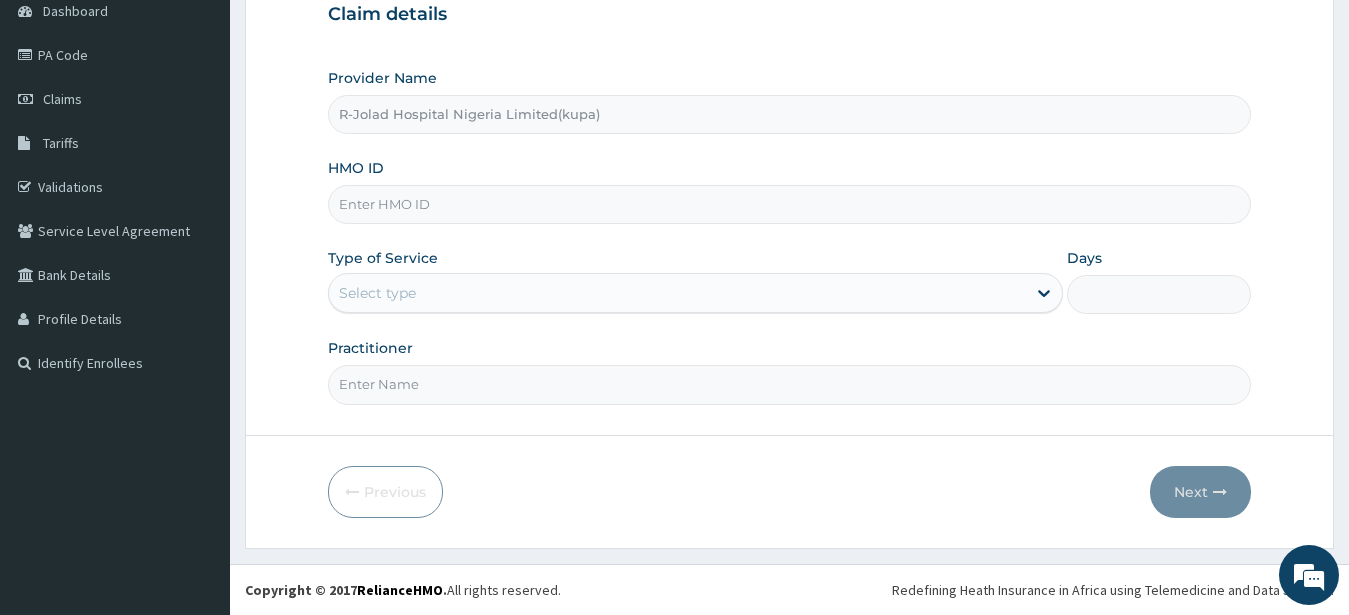 paste on "CHL/10688/B" 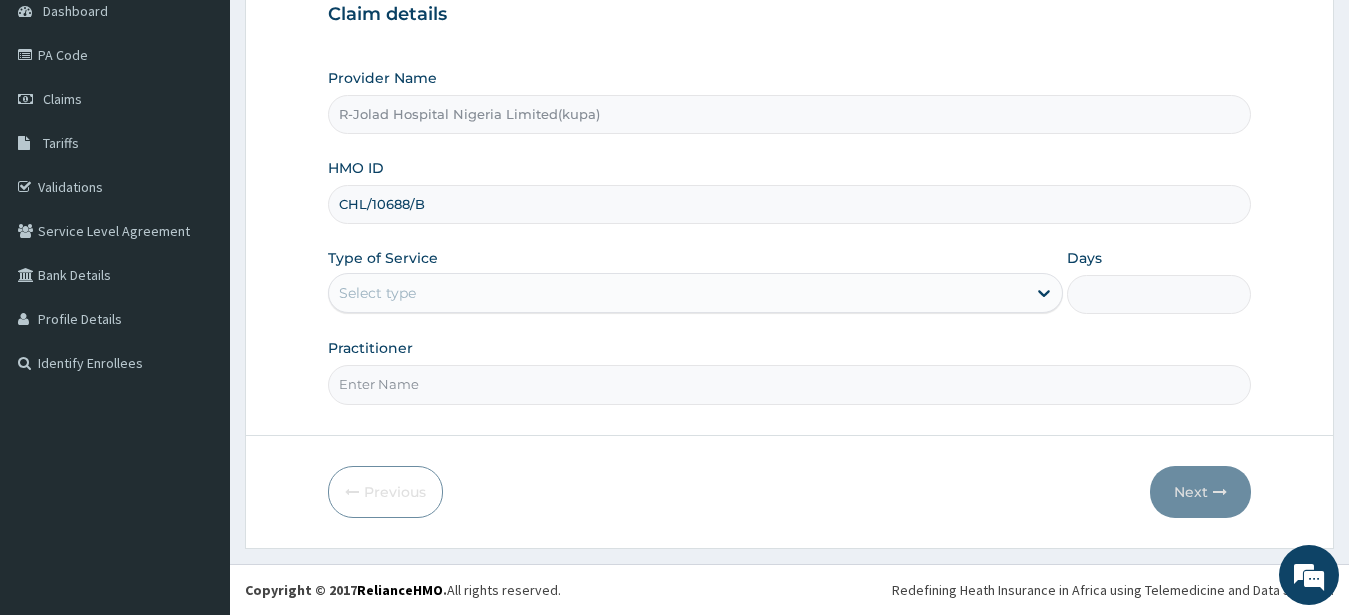 type on "CHL/10688/B" 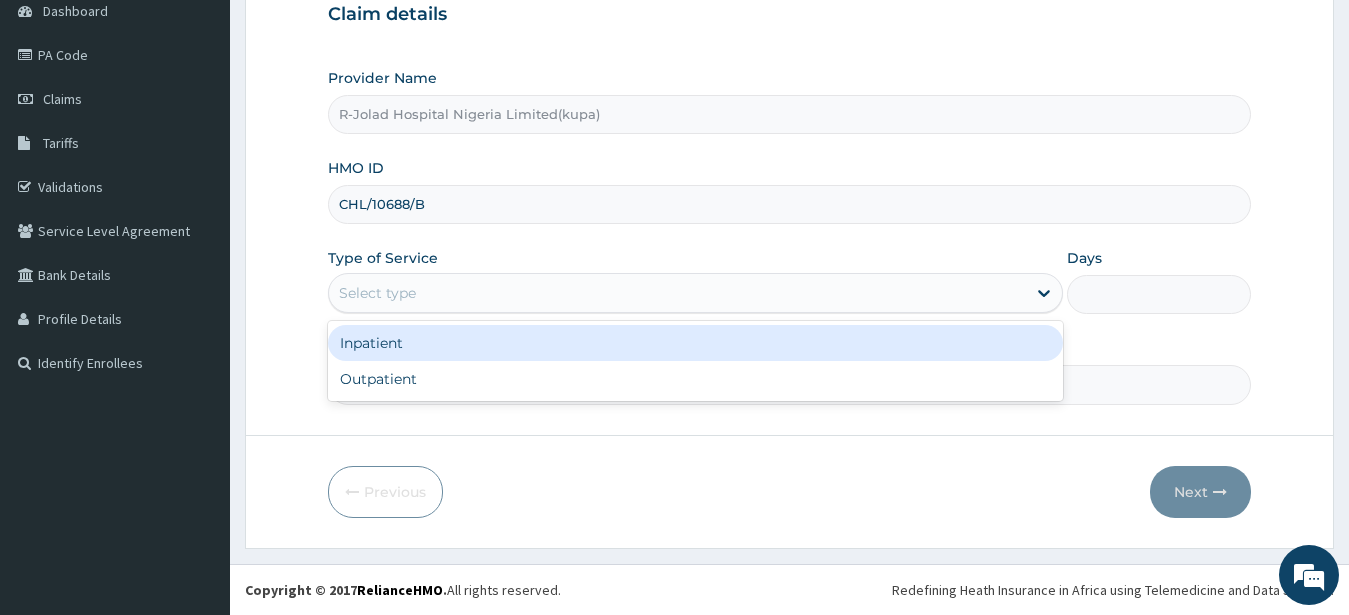 drag, startPoint x: 361, startPoint y: 297, endPoint x: 350, endPoint y: 351, distance: 55.108982 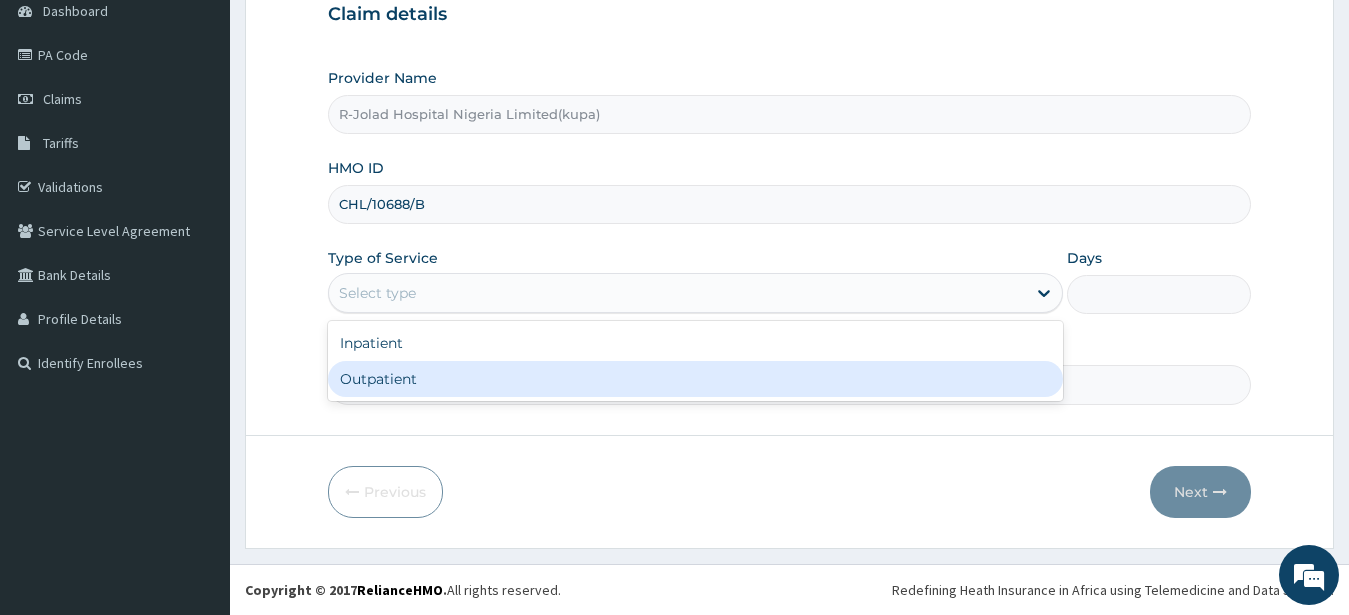 click on "Outpatient" at bounding box center [696, 379] 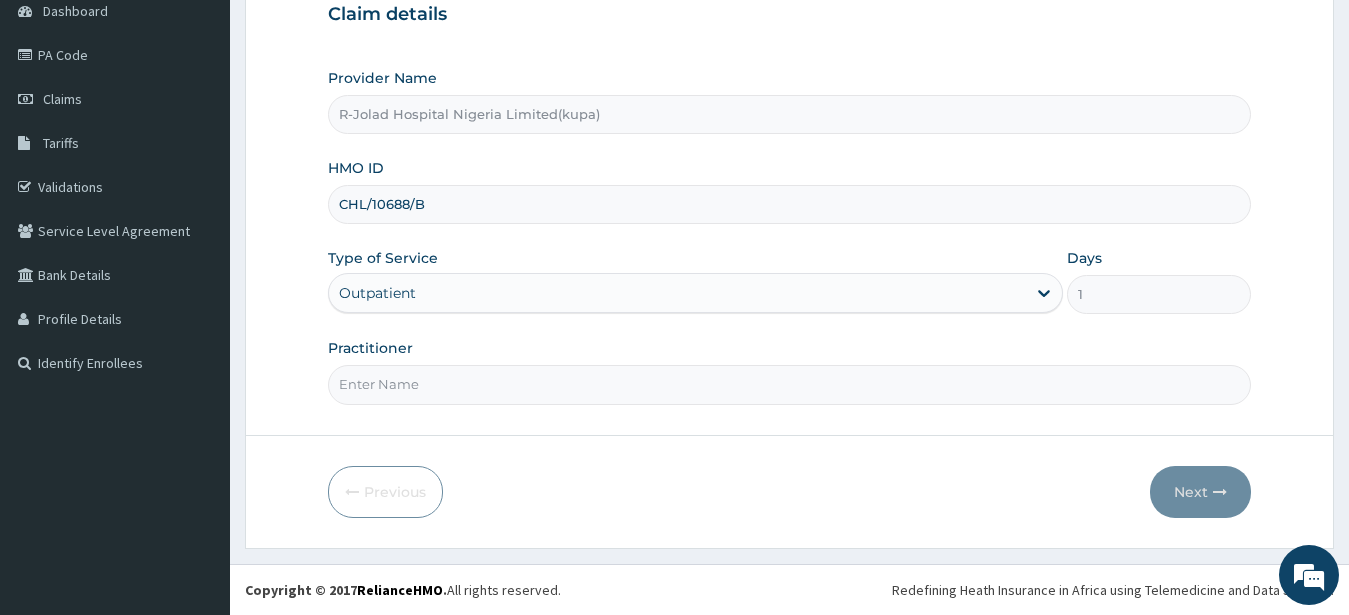 click on "Practitioner" at bounding box center (790, 384) 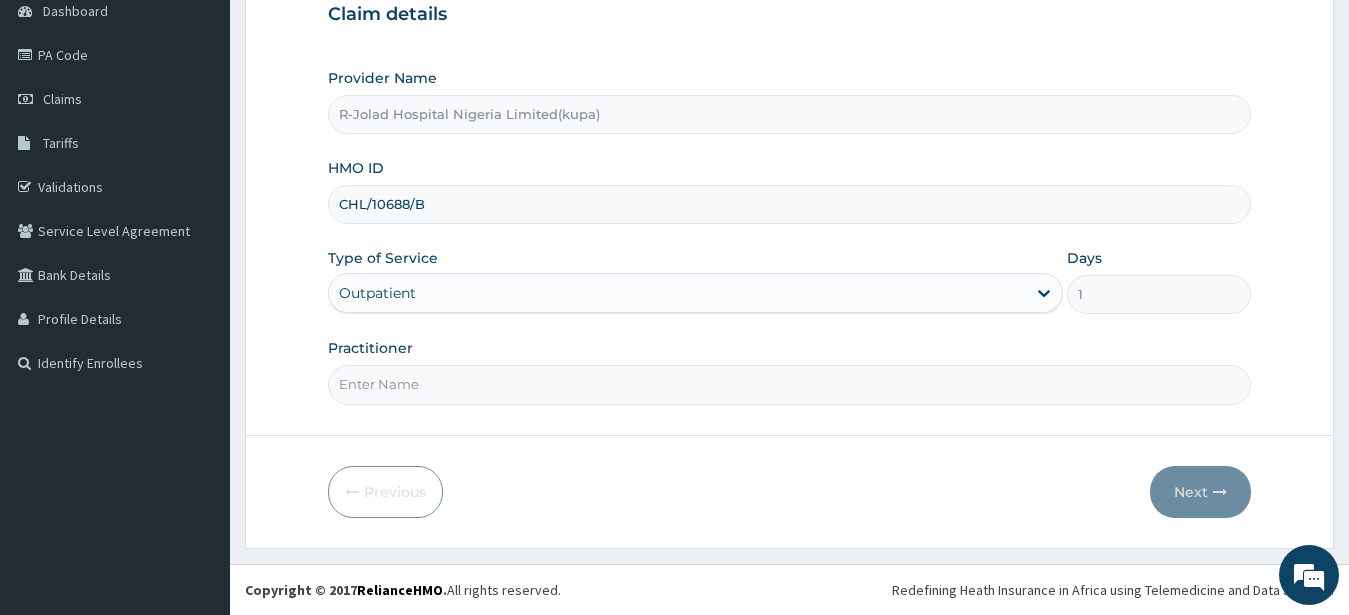 scroll, scrollTop: 0, scrollLeft: 0, axis: both 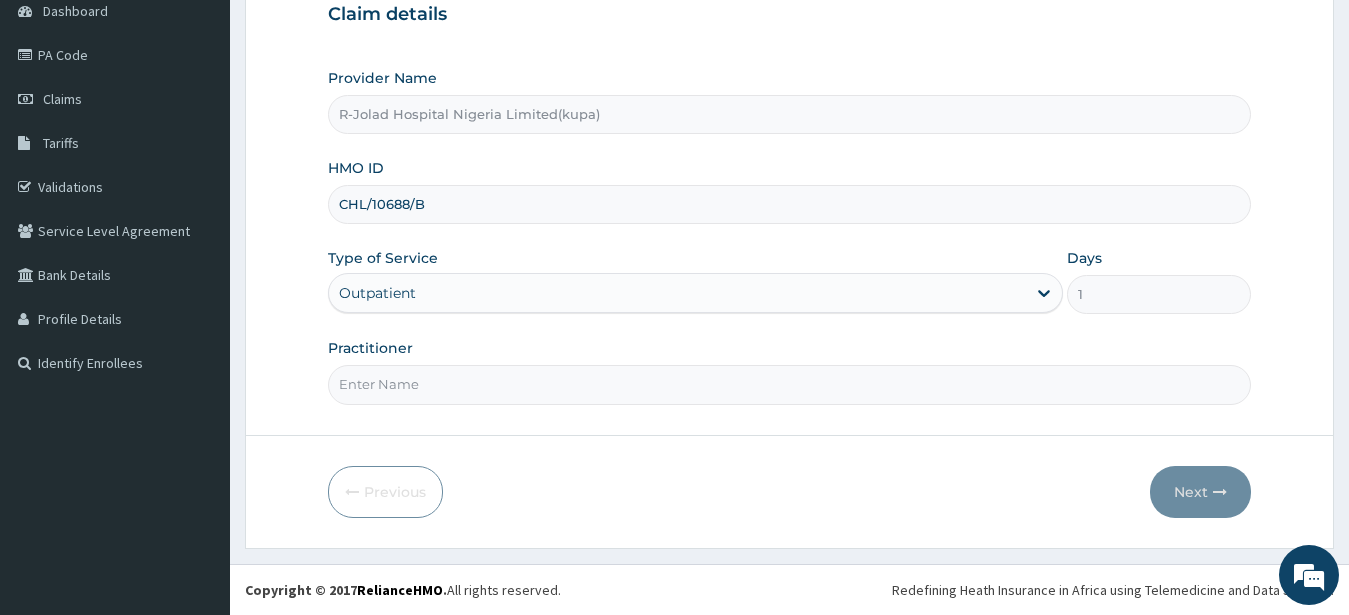 paste on "[FIRST] [LAST]" 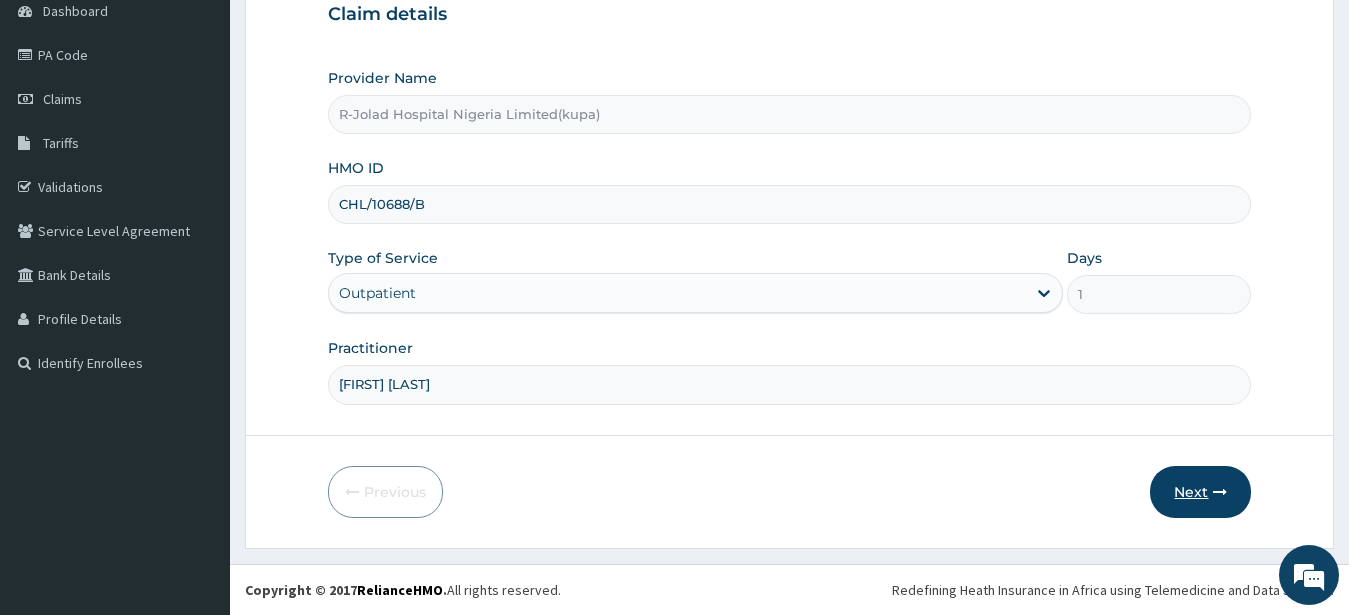 type on "[FIRST] [LAST]" 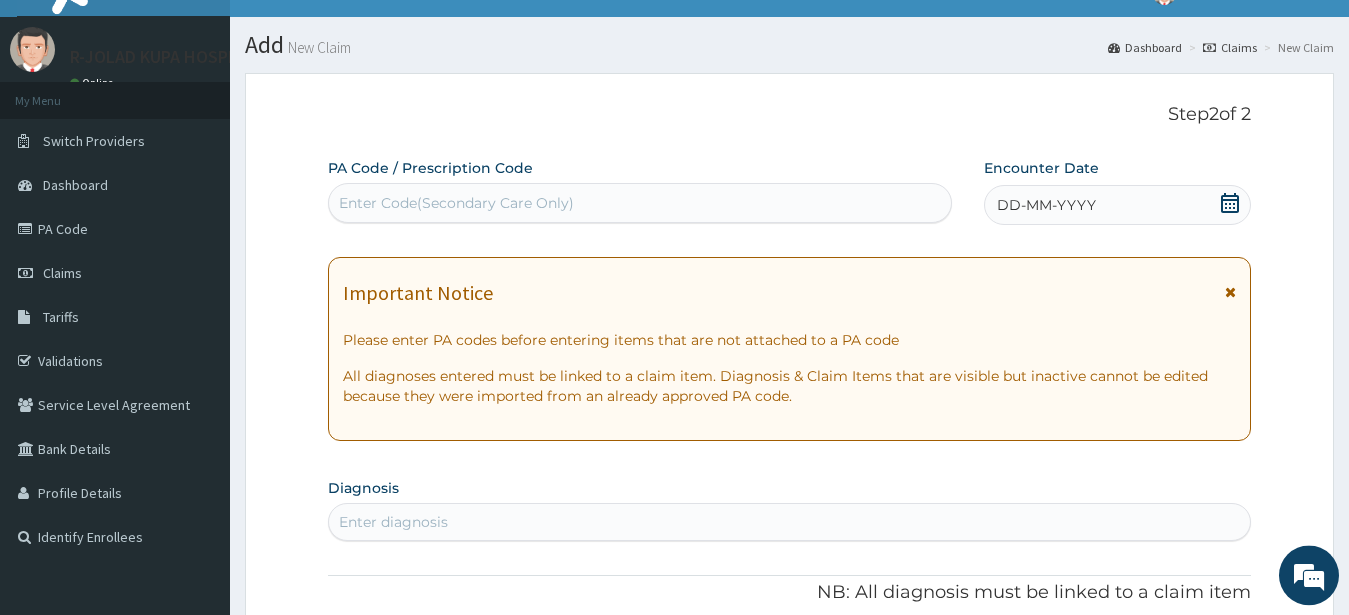 scroll, scrollTop: 0, scrollLeft: 0, axis: both 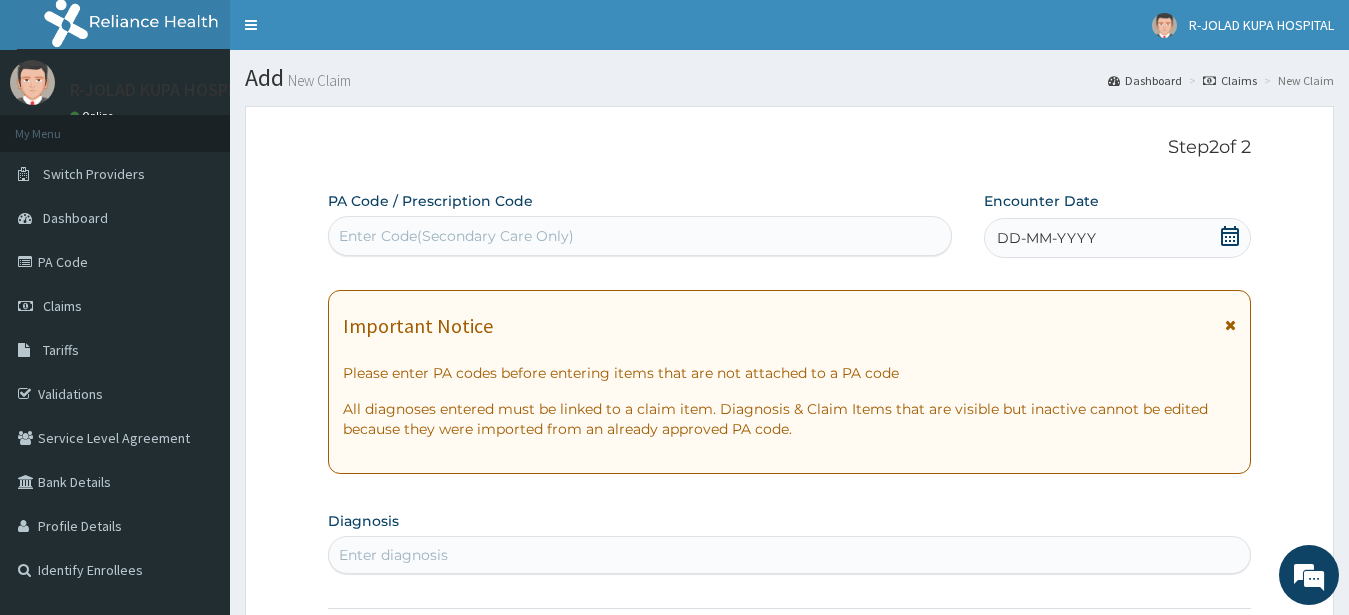 click on "Enter Code(Secondary Care Only)" at bounding box center [456, 236] 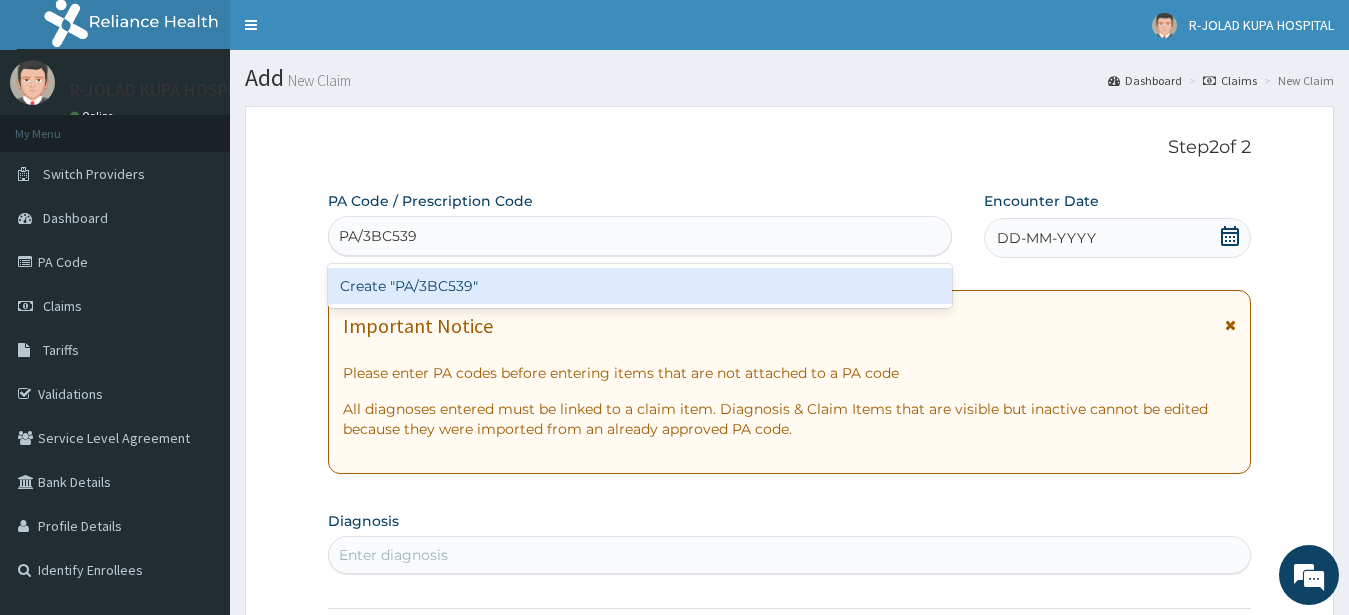 type on "PA/3BC539" 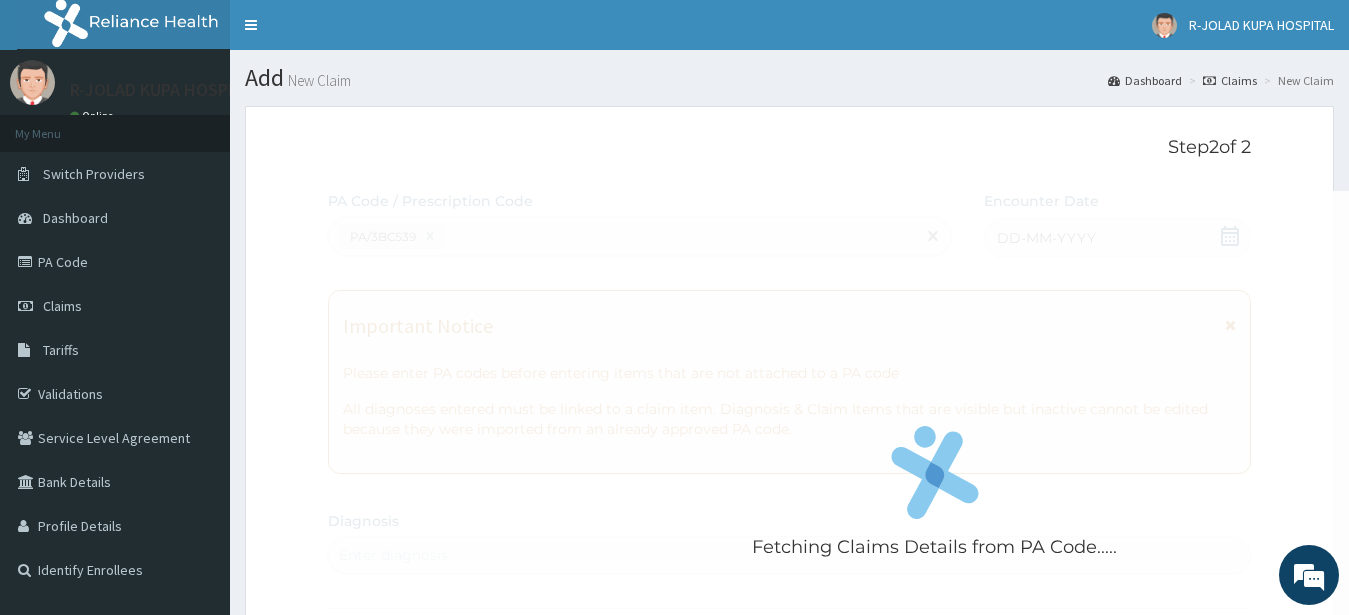 scroll, scrollTop: 525, scrollLeft: 0, axis: vertical 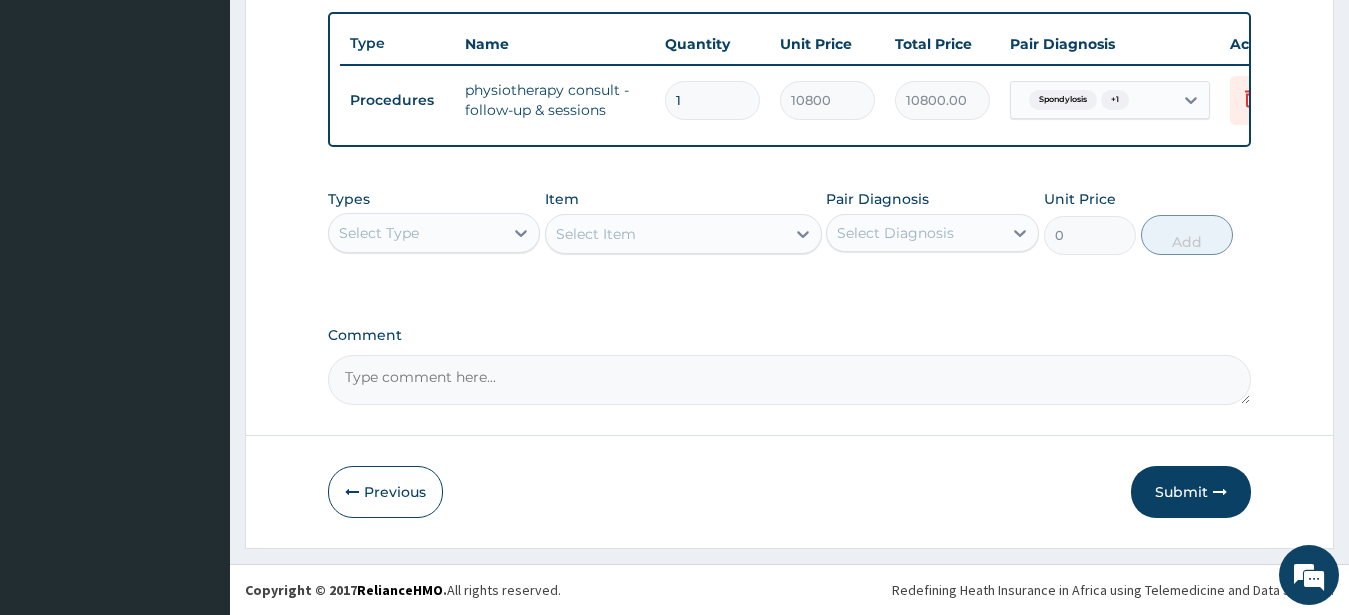 drag, startPoint x: 396, startPoint y: 231, endPoint x: 449, endPoint y: 193, distance: 65.21503 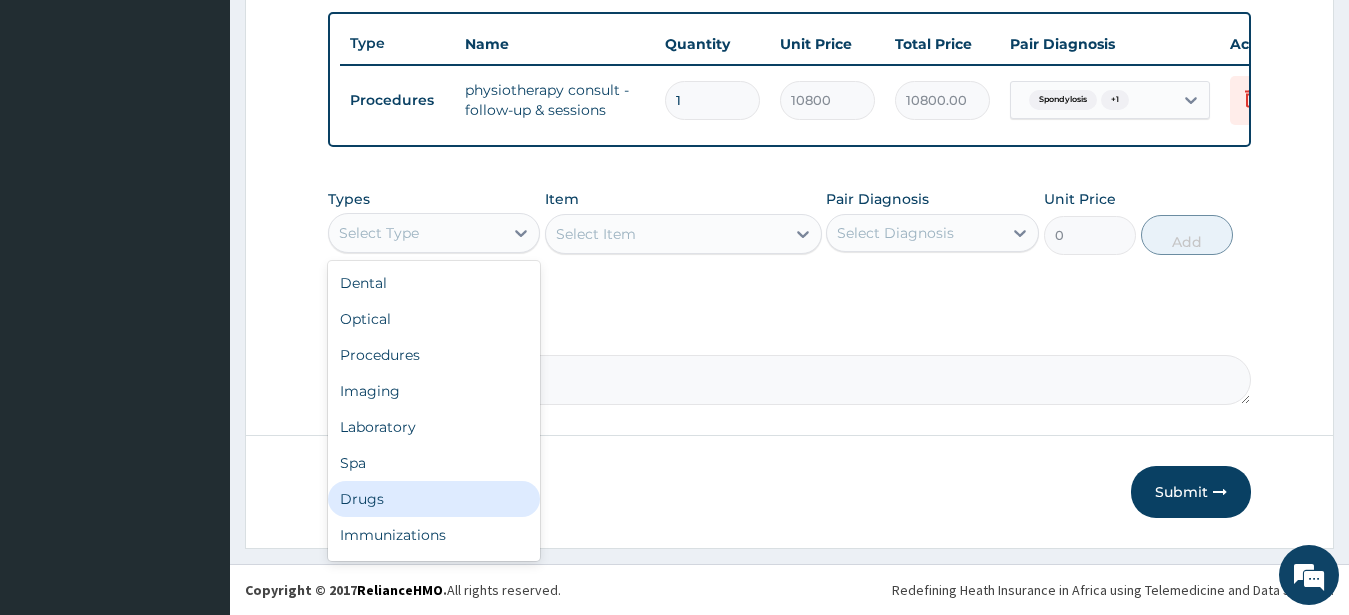 click on "Drugs" at bounding box center [434, 499] 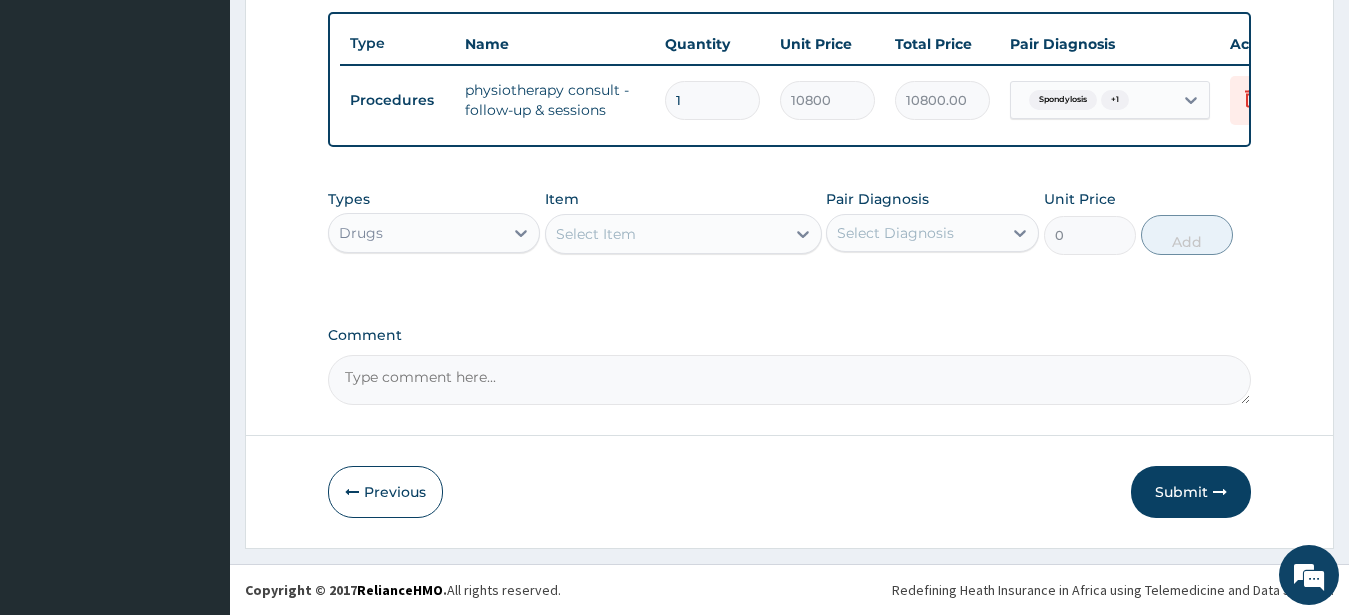 click on "Select Item" at bounding box center [596, 234] 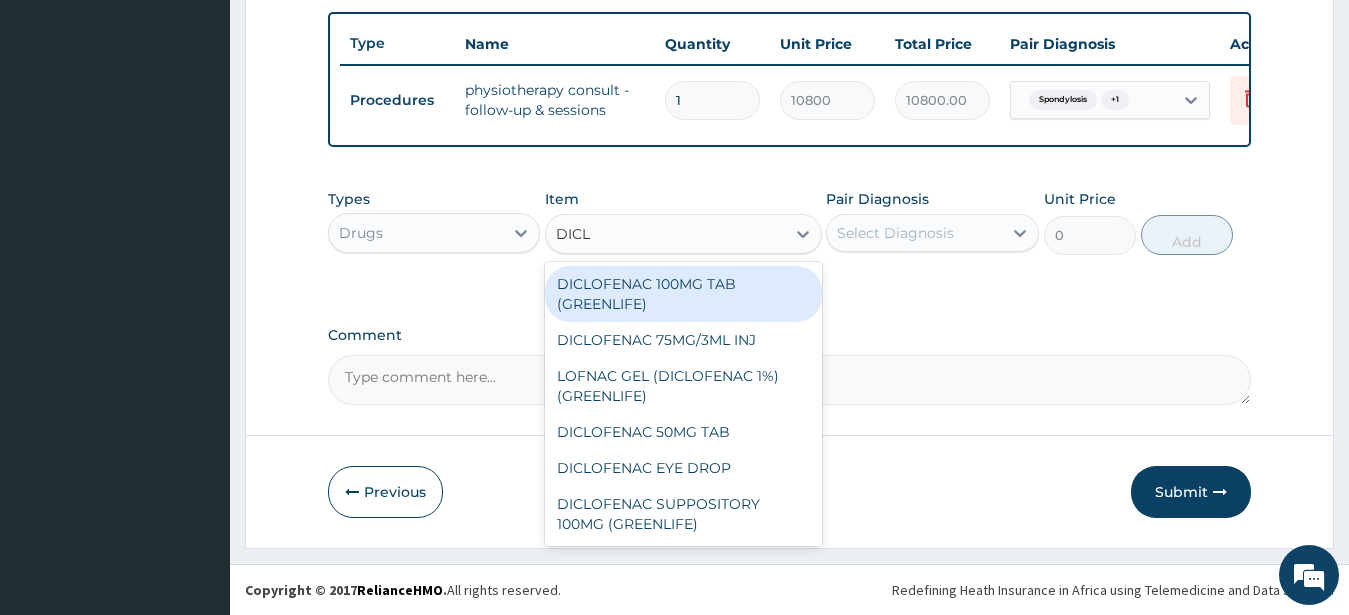 type on "DICLO" 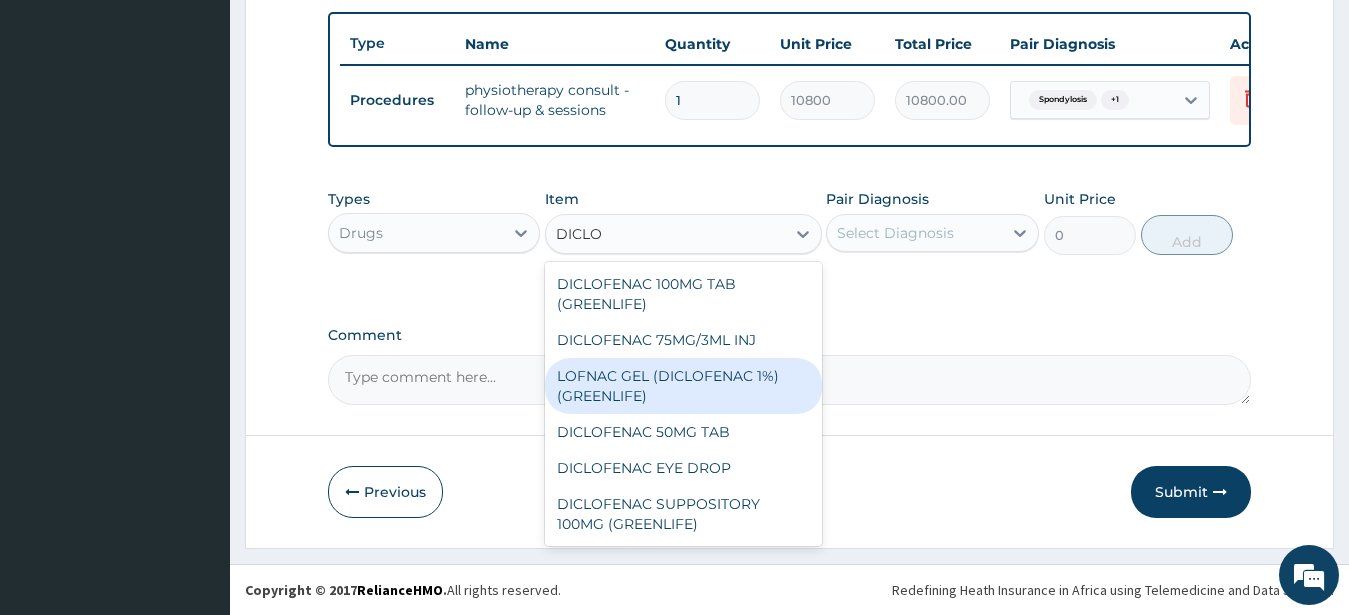 click on "LOFNAC GEL (DICLOFENAC 1%) (GREENLIFE)" at bounding box center (683, 386) 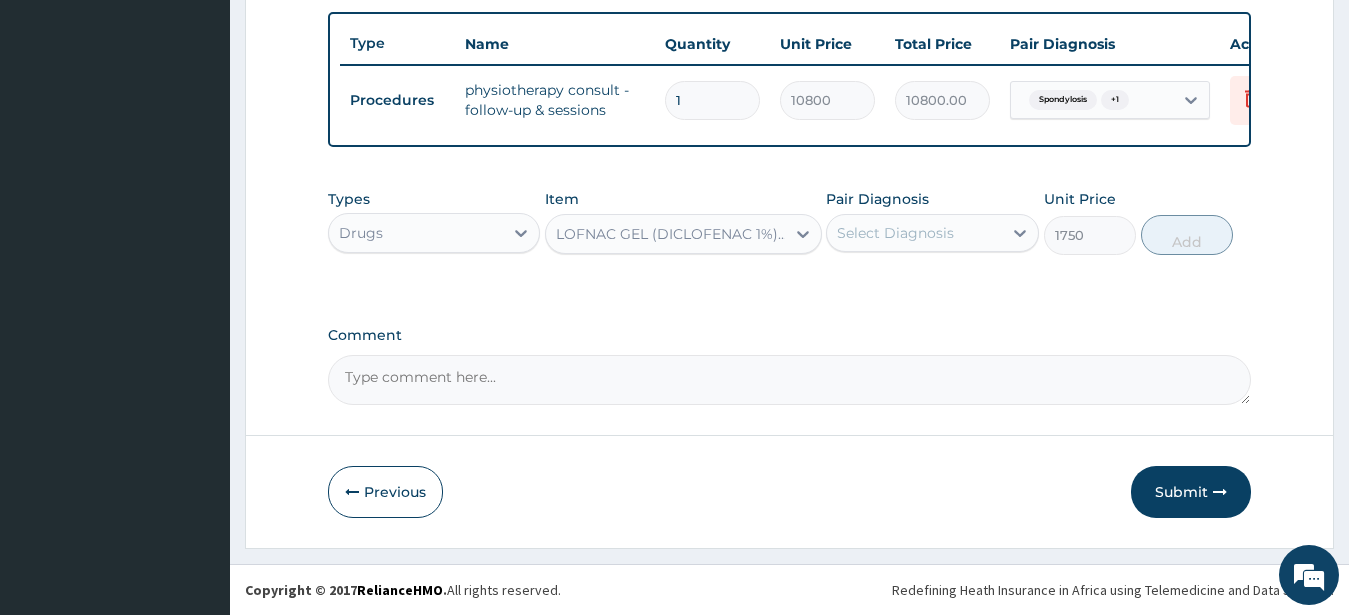 drag, startPoint x: 940, startPoint y: 226, endPoint x: 955, endPoint y: 258, distance: 35.341194 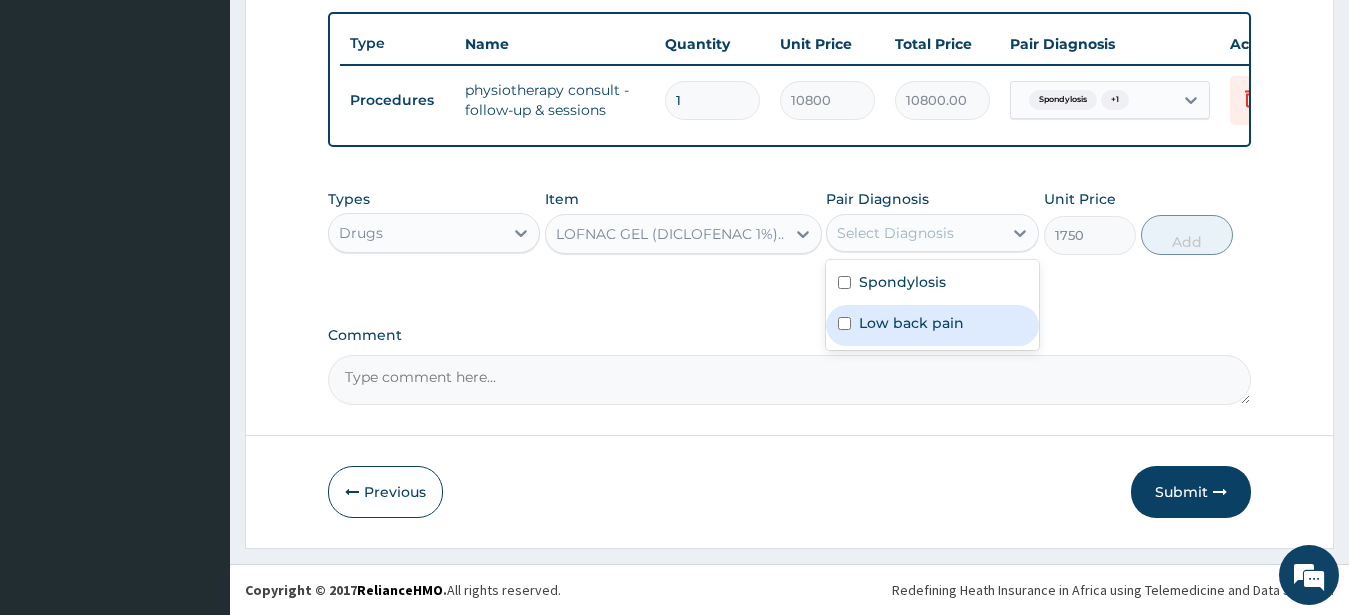 drag, startPoint x: 893, startPoint y: 330, endPoint x: 906, endPoint y: 303, distance: 29.966648 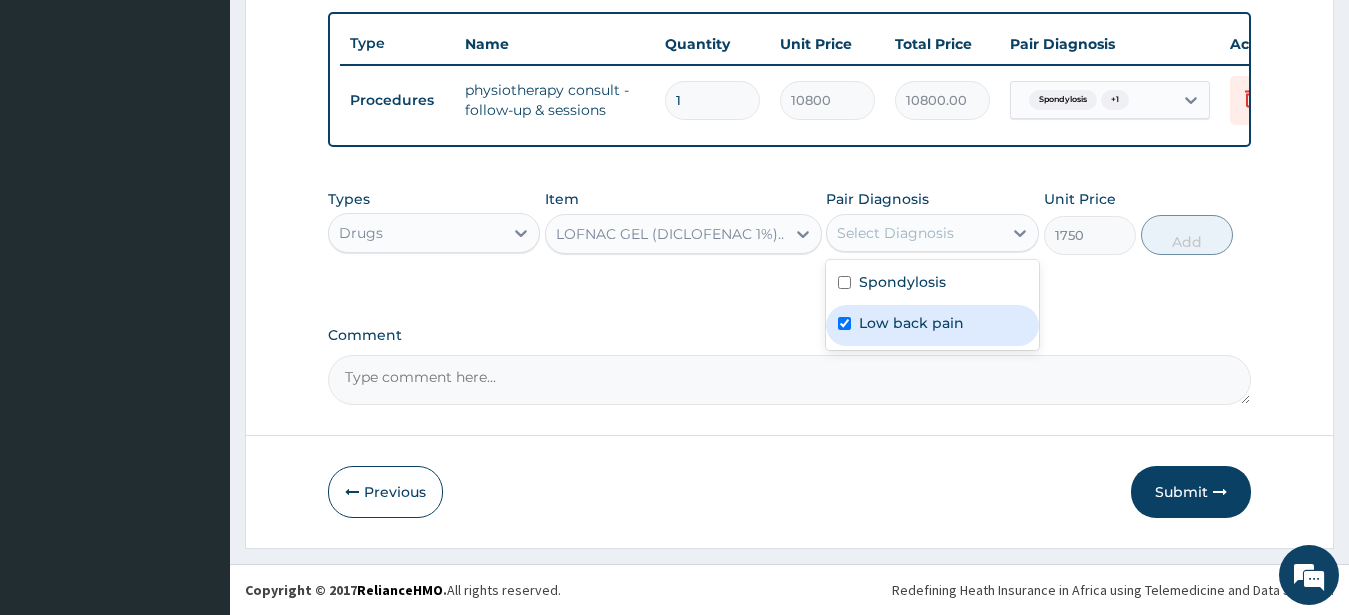 checkbox on "true" 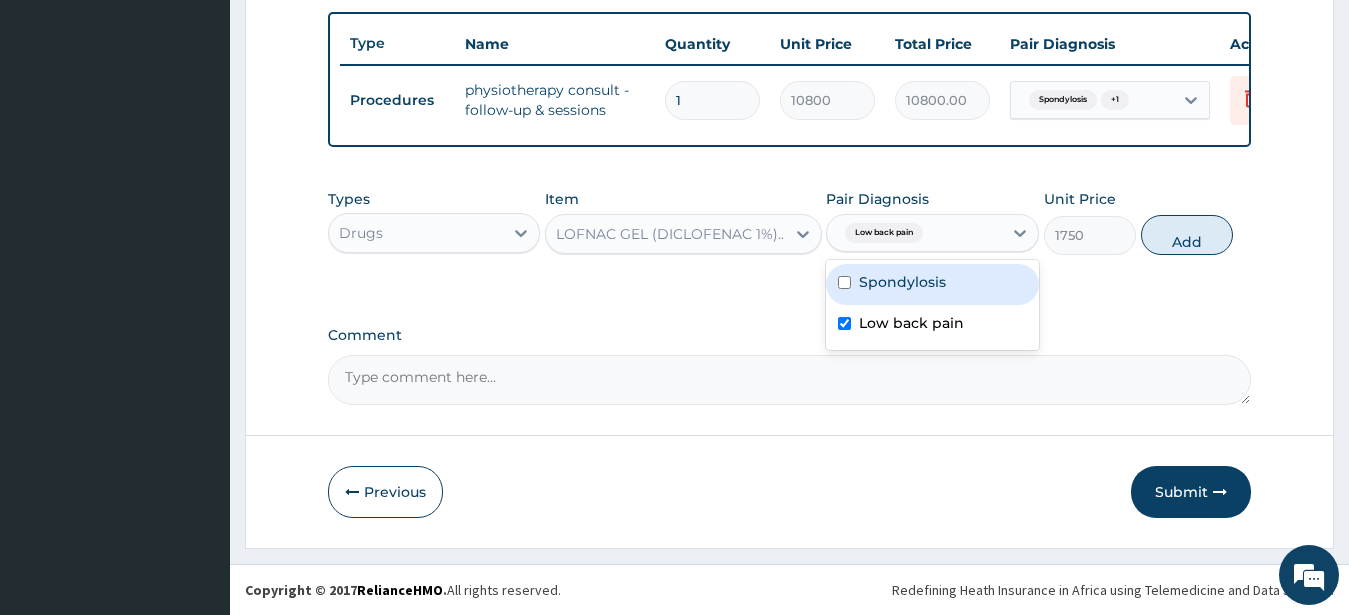 click on "Spondylosis" at bounding box center (902, 282) 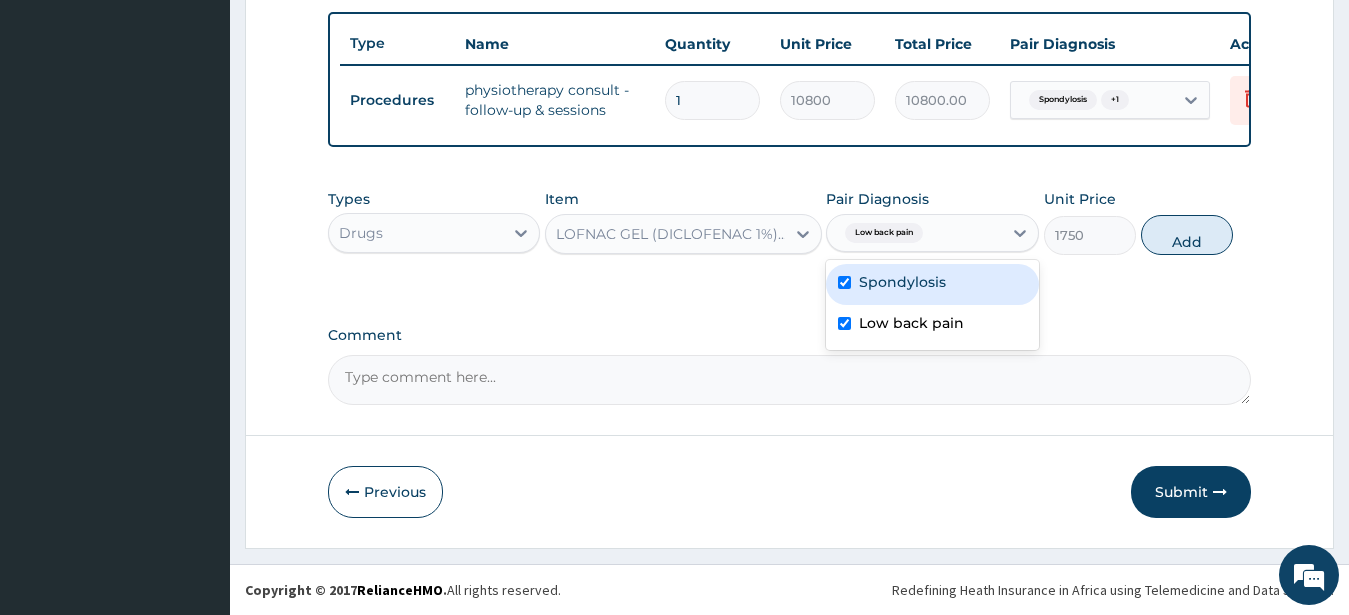 checkbox on "true" 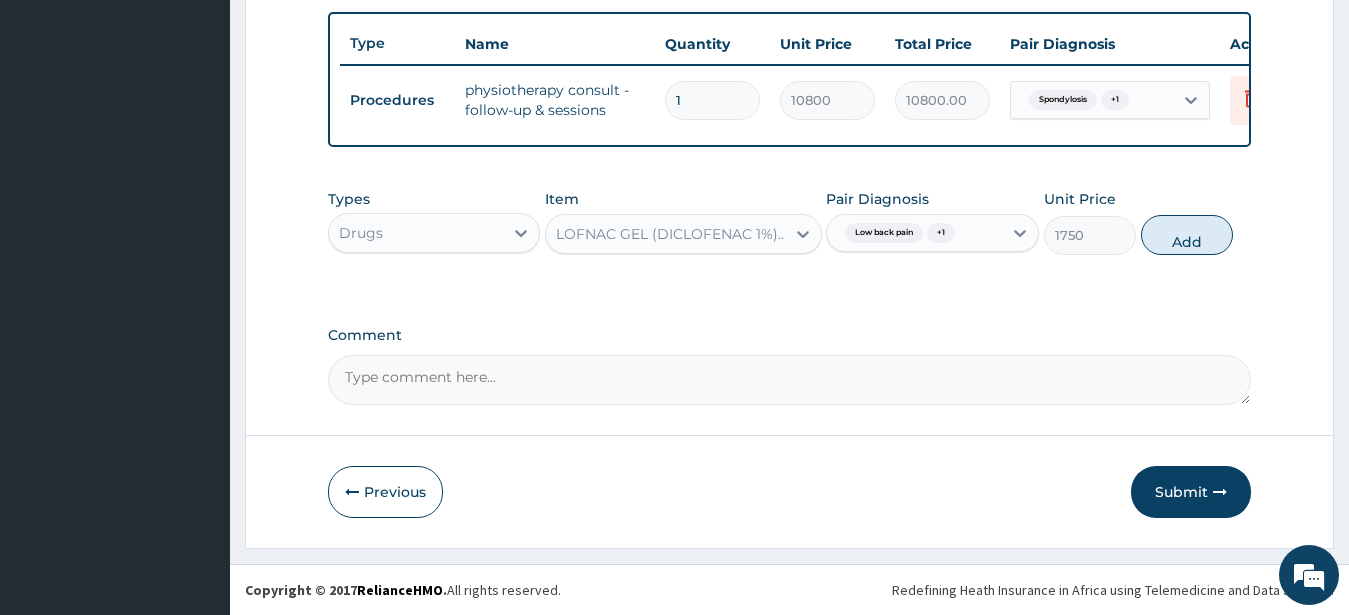 click on "Add" at bounding box center [1187, 235] 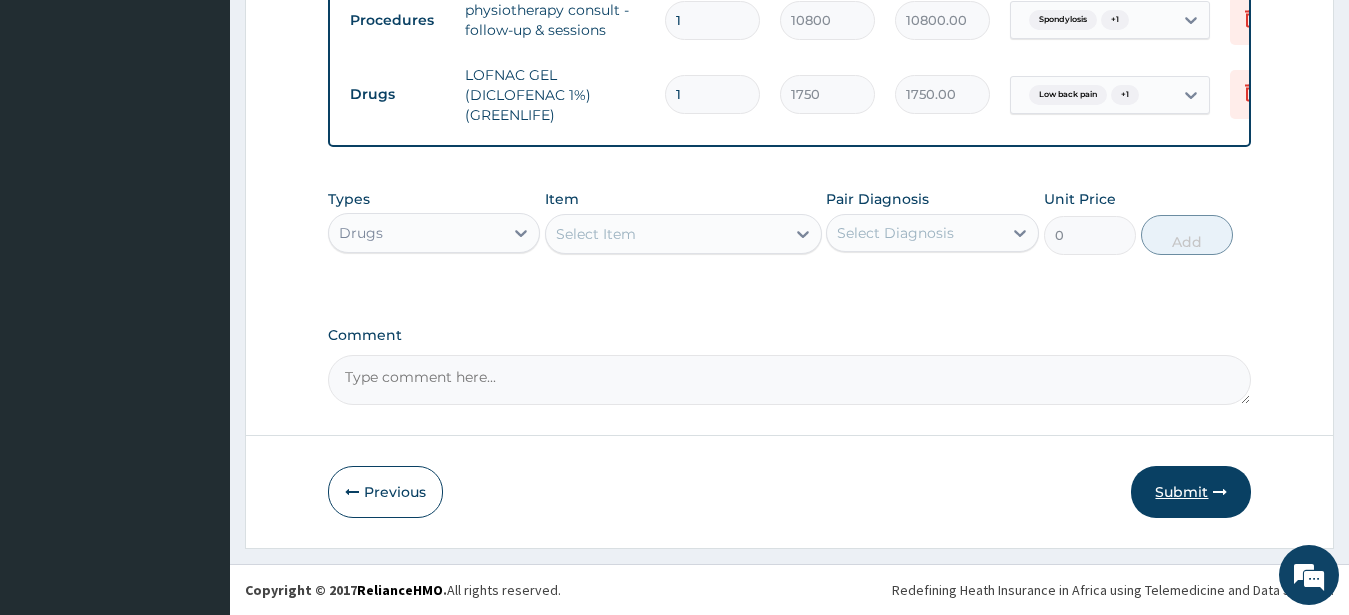 click on "Submit" at bounding box center (1191, 492) 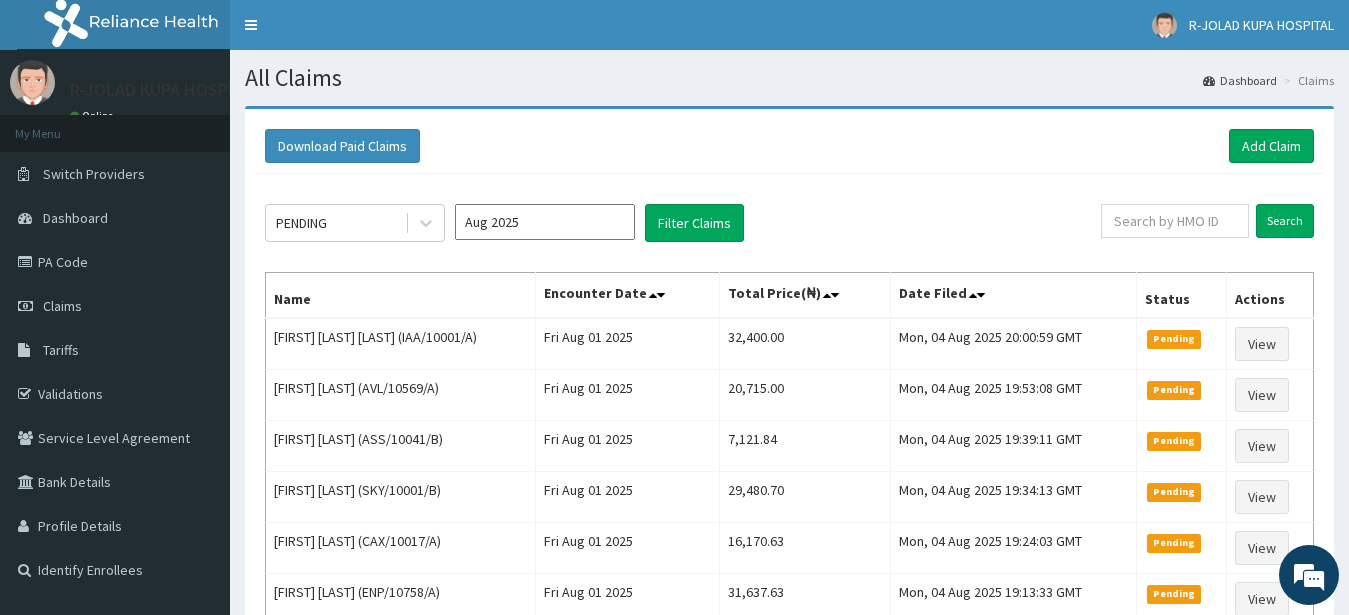 scroll, scrollTop: 0, scrollLeft: 0, axis: both 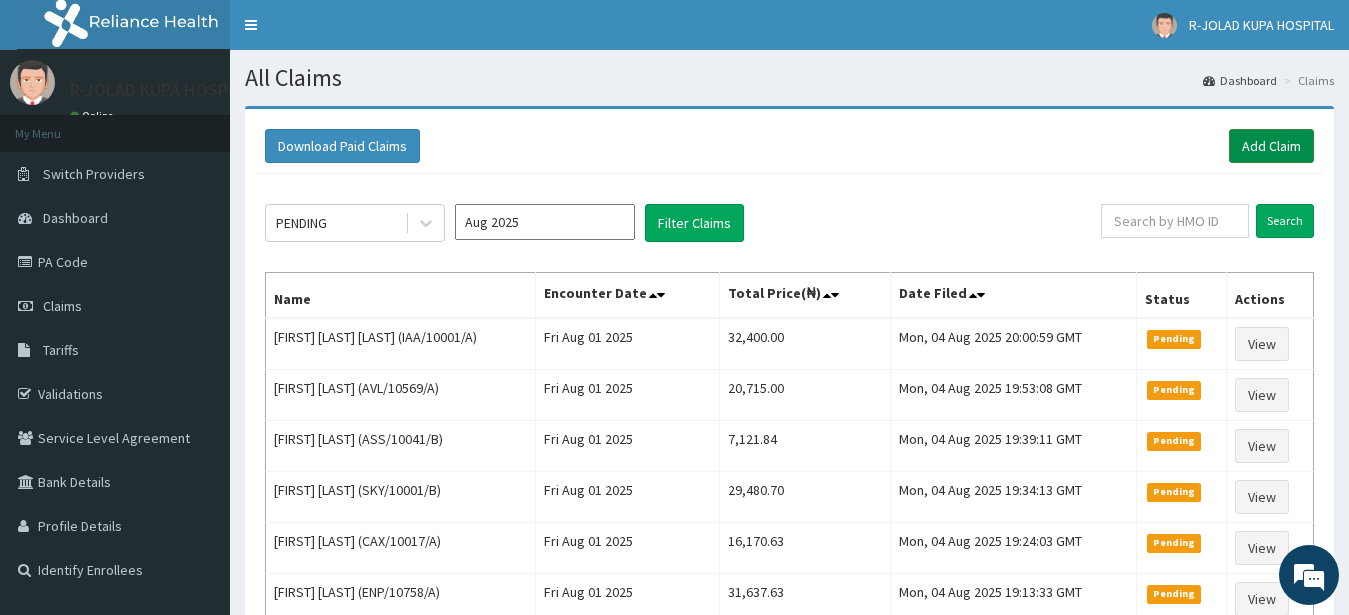 click on "Add Claim" at bounding box center [1271, 146] 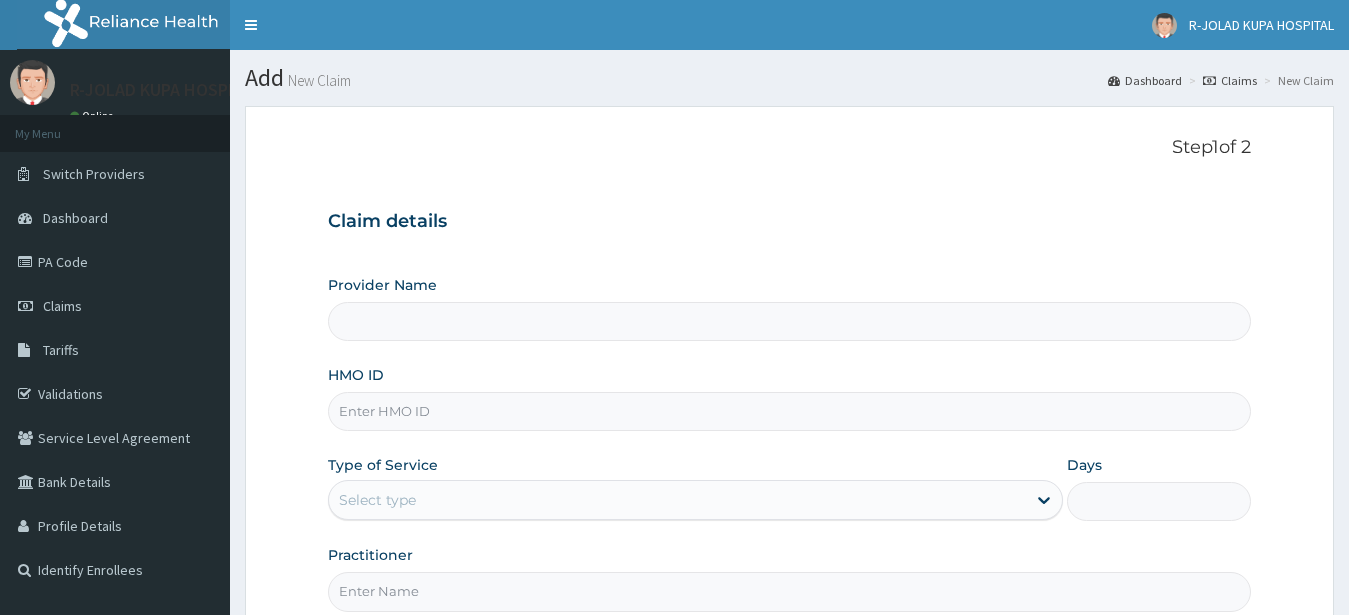 type on "R-Jolad Hospital Nigeria Limited(kupa)" 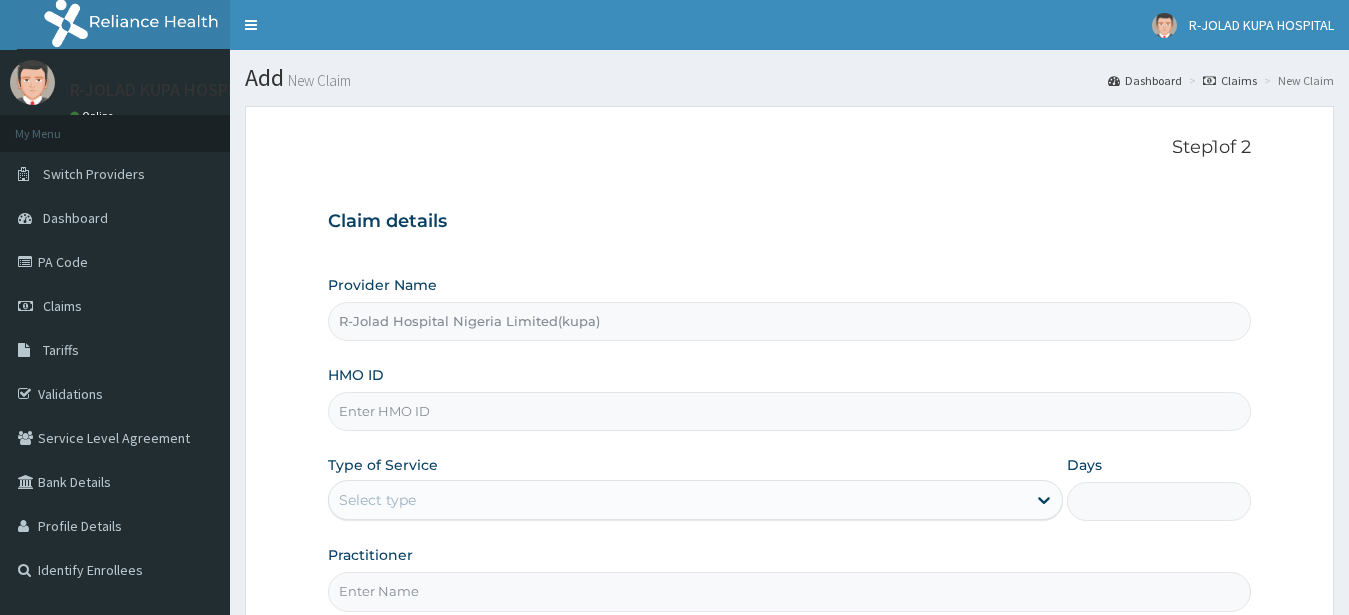 scroll, scrollTop: 0, scrollLeft: 0, axis: both 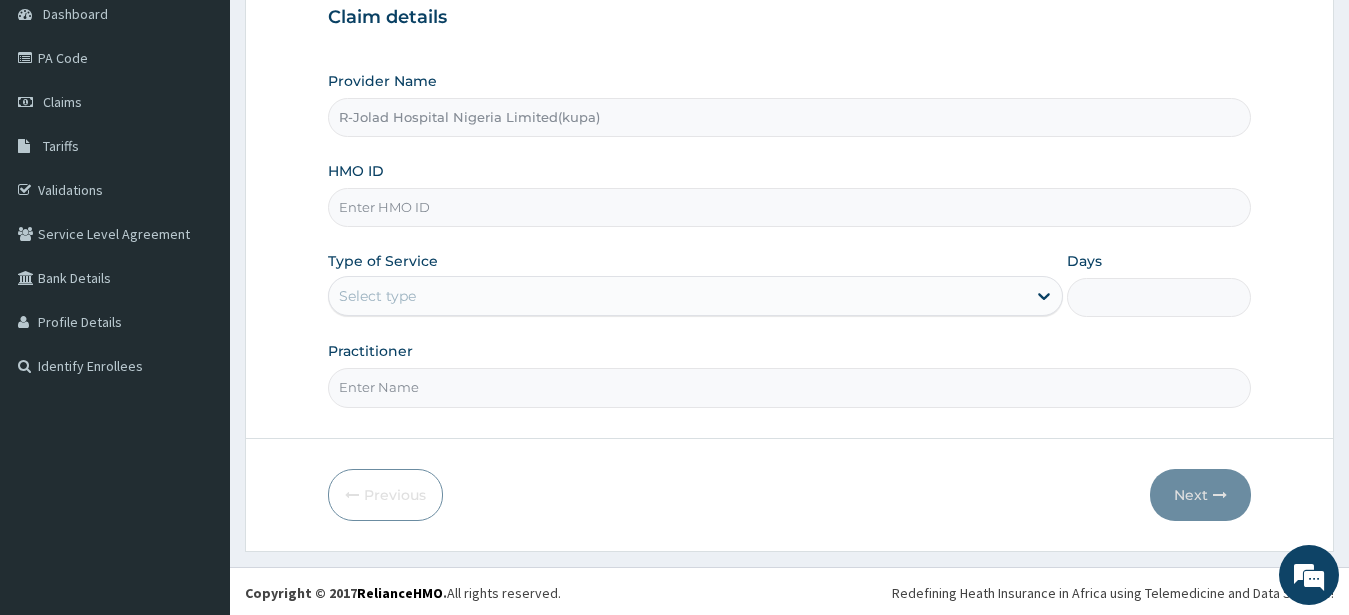 click on "HMO ID" at bounding box center (790, 207) 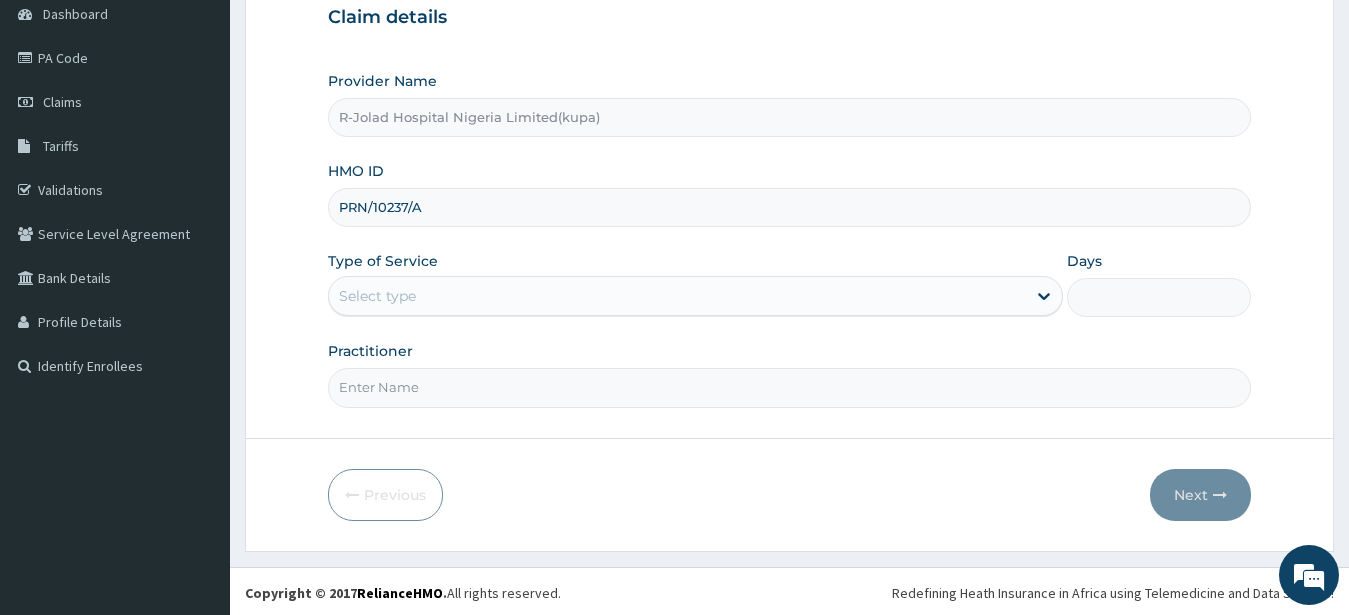 type on "PRN/10237/A" 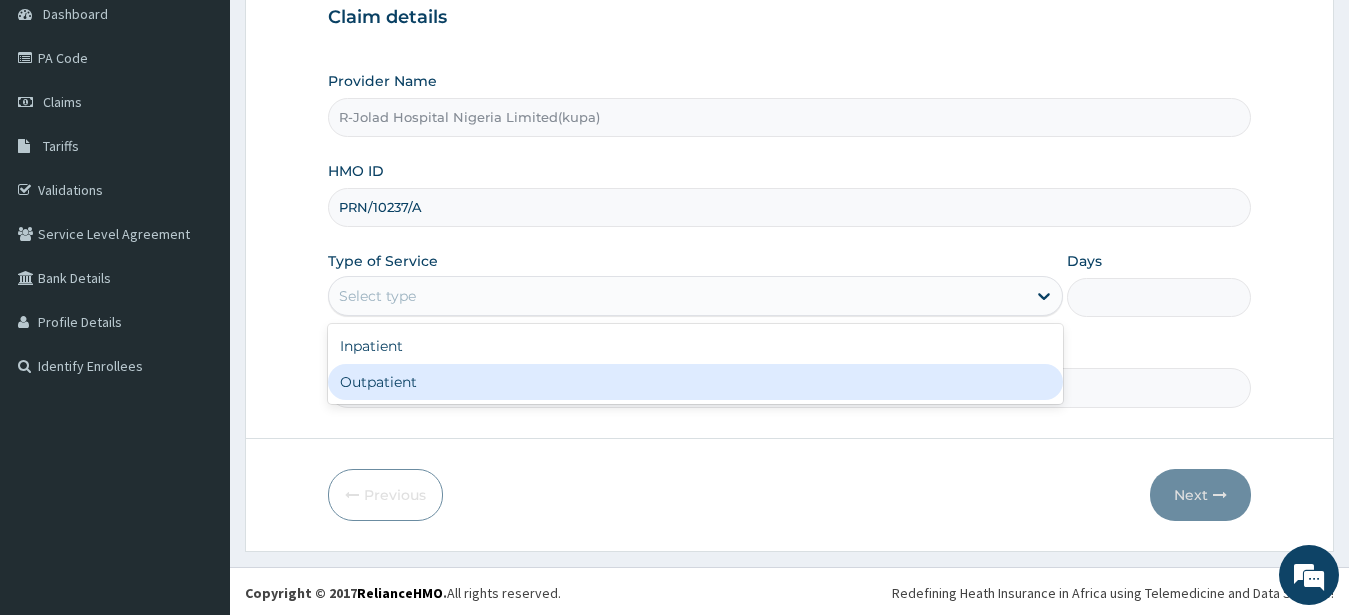 click on "Outpatient" at bounding box center [696, 382] 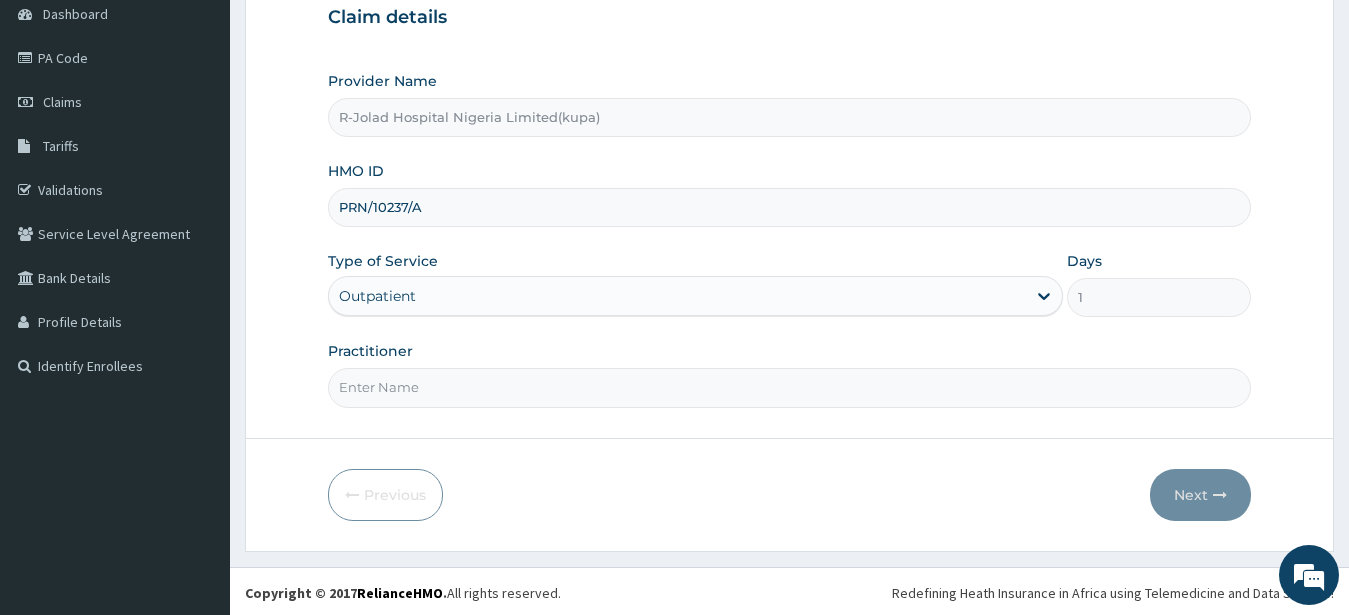 click on "Practitioner" at bounding box center (790, 387) 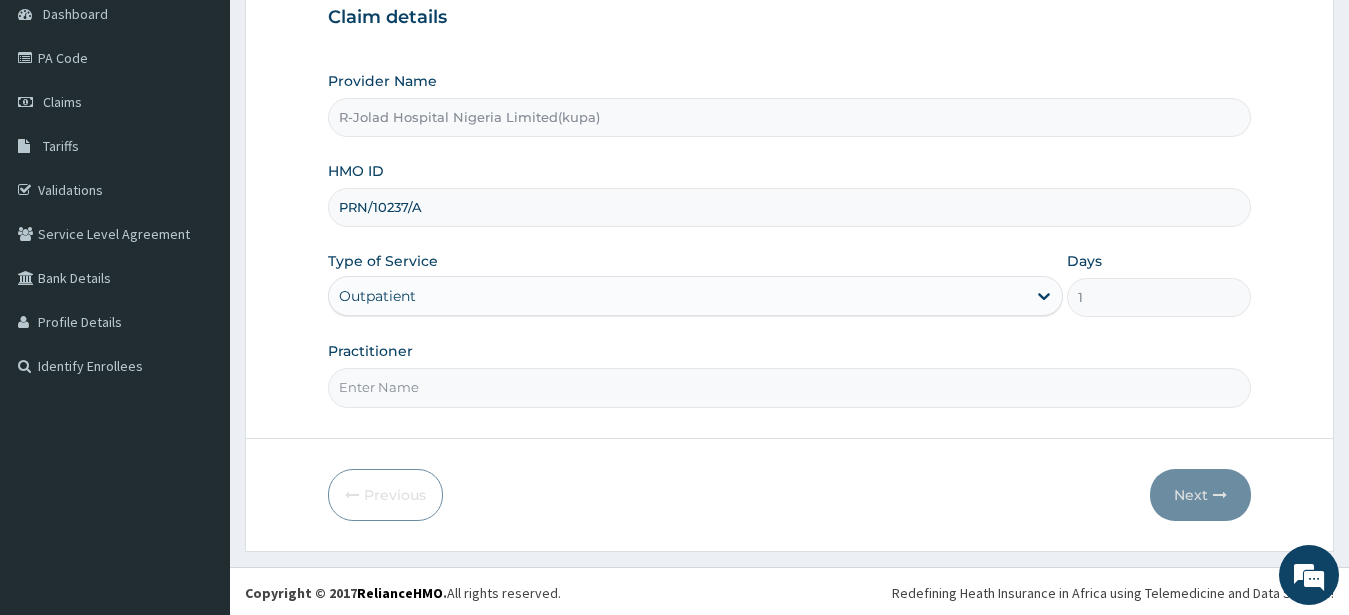 click on "Practitioner" at bounding box center [790, 387] 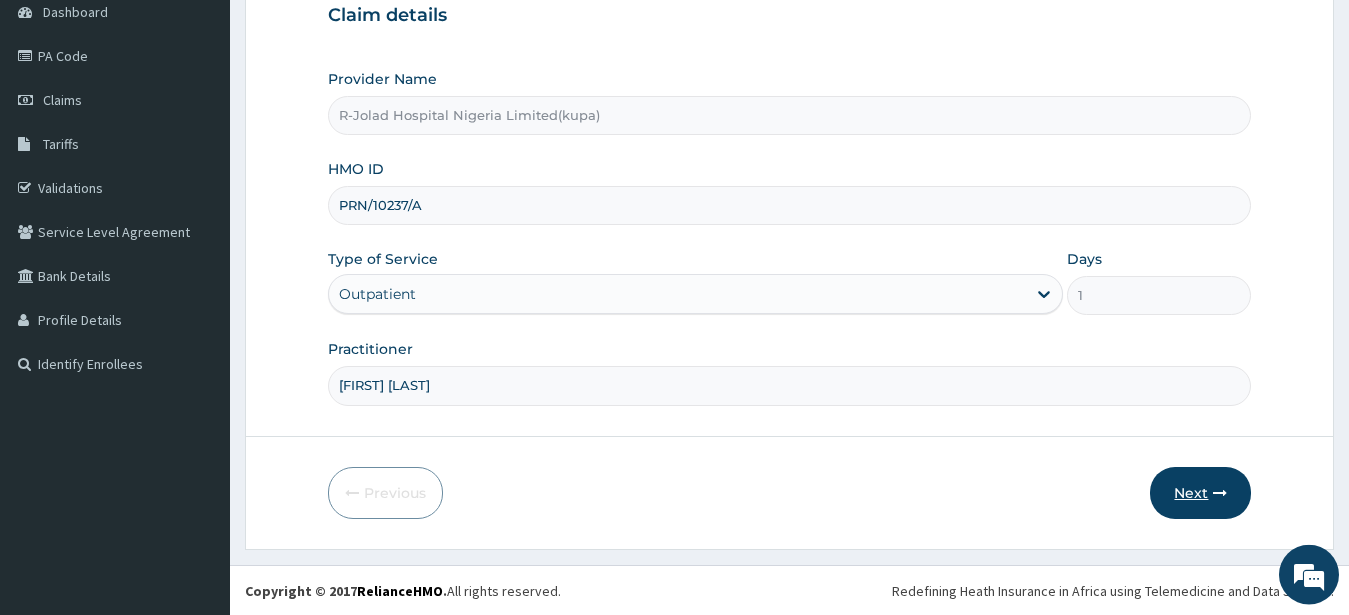scroll, scrollTop: 207, scrollLeft: 0, axis: vertical 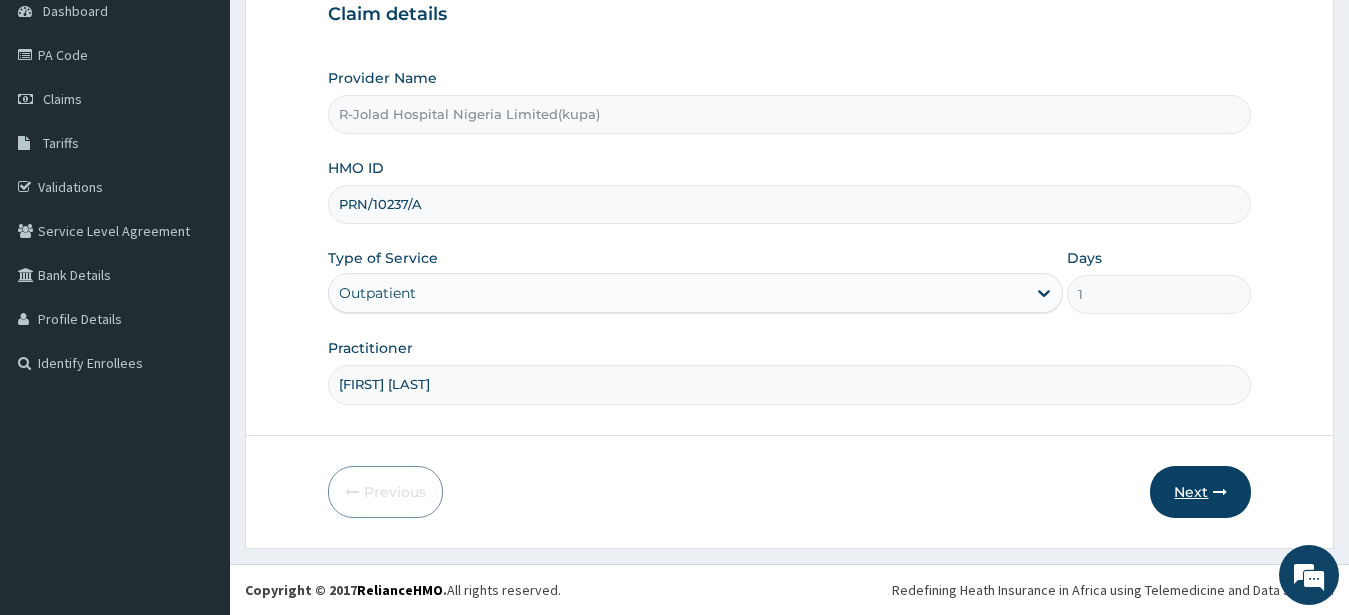 type on "Joy Atikpo" 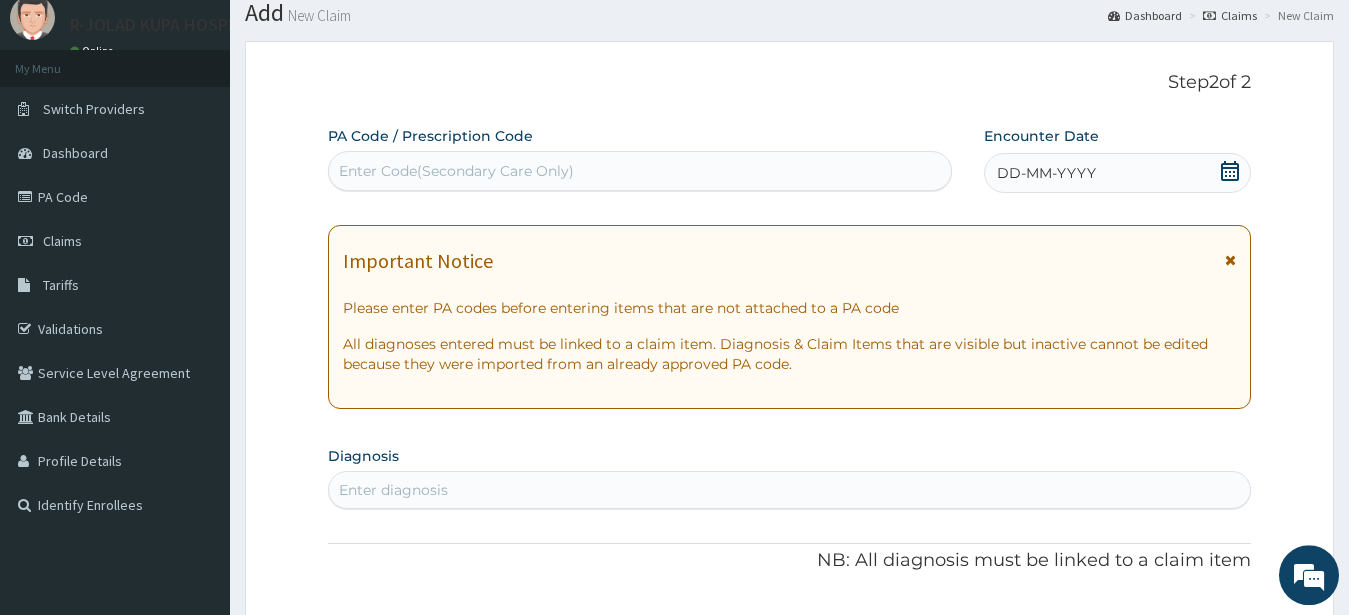 scroll, scrollTop: 0, scrollLeft: 0, axis: both 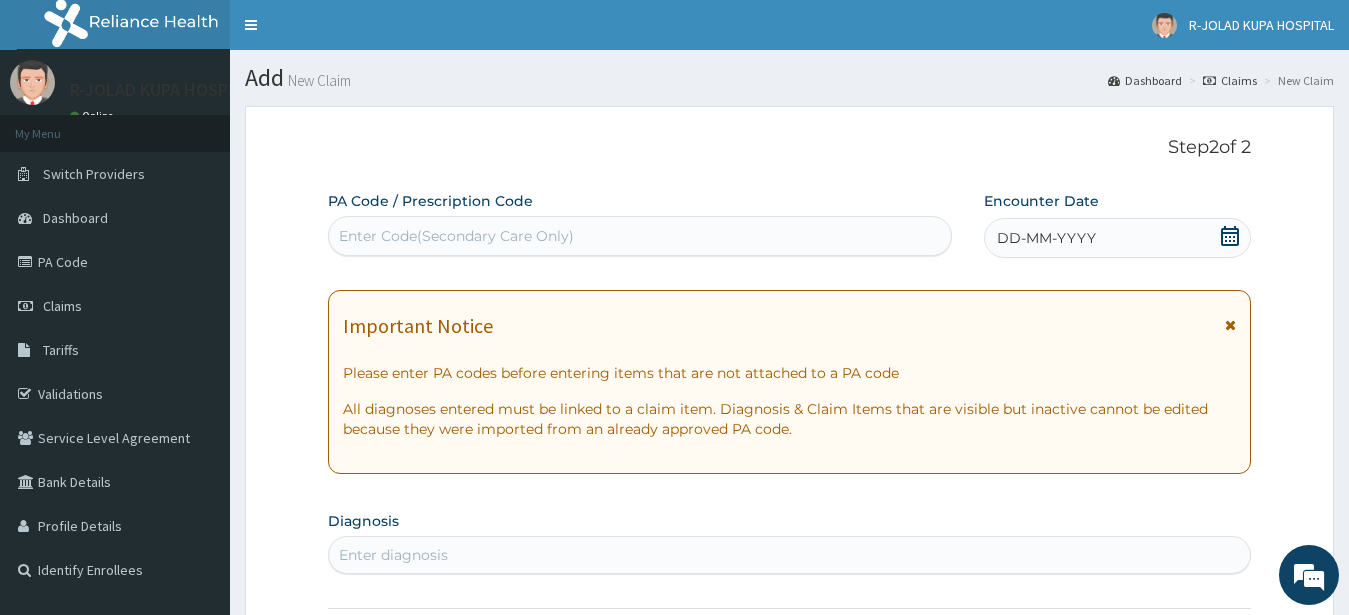 click on "Enter Code(Secondary Care Only)" at bounding box center [640, 236] 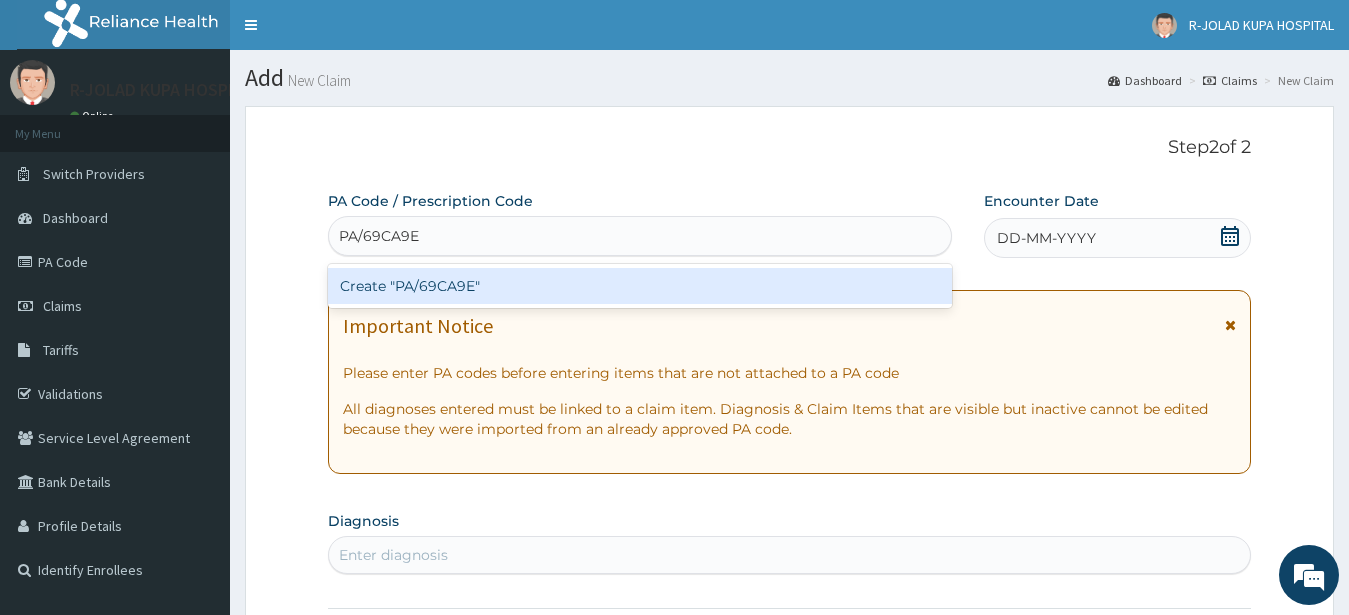 type on "PA/69CA9E" 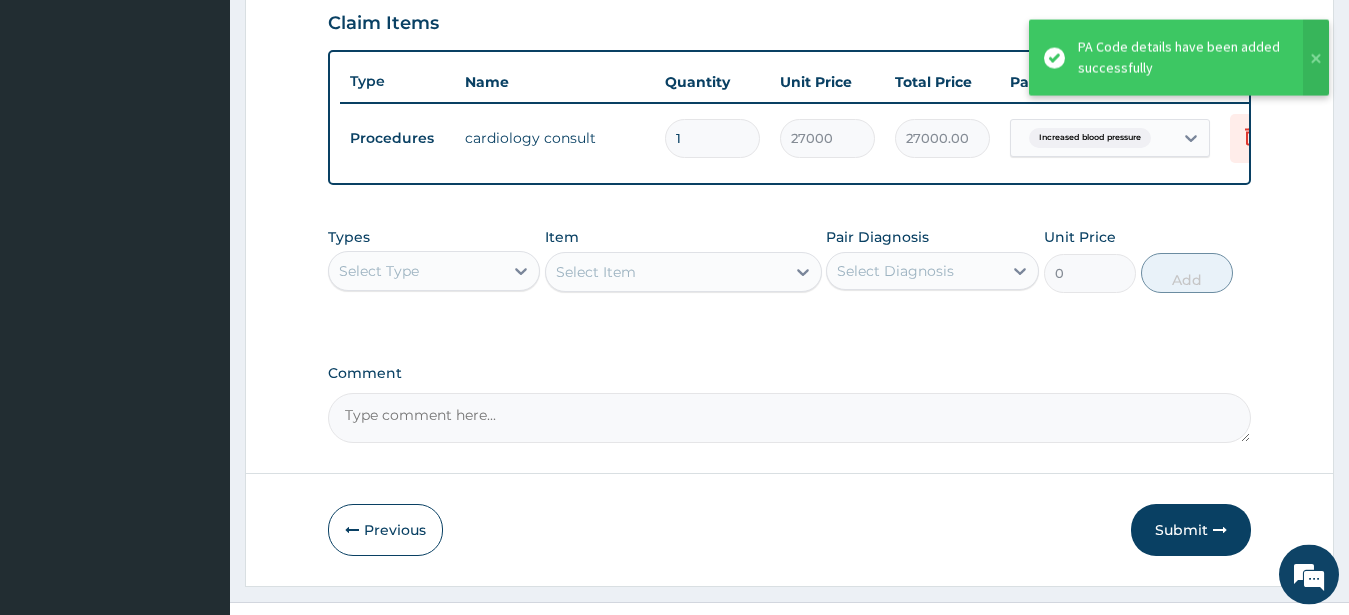 scroll, scrollTop: 729, scrollLeft: 0, axis: vertical 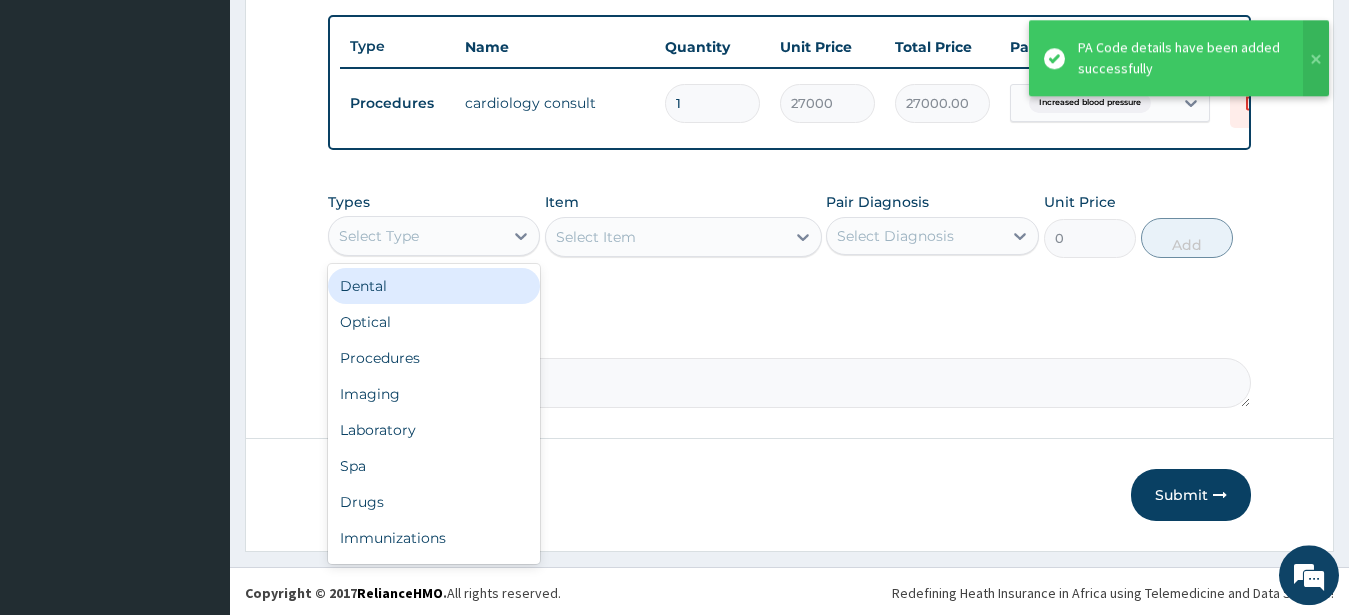 drag, startPoint x: 427, startPoint y: 259, endPoint x: 428, endPoint y: 375, distance: 116.00431 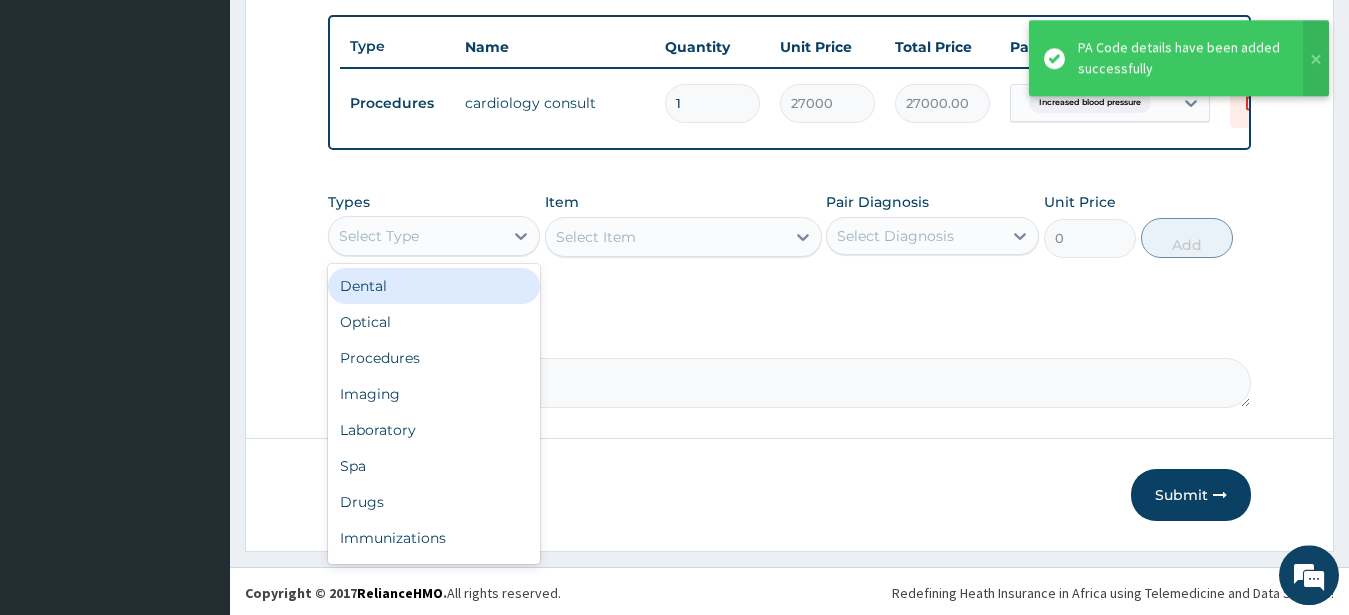 click on "Select Type" at bounding box center [434, 236] 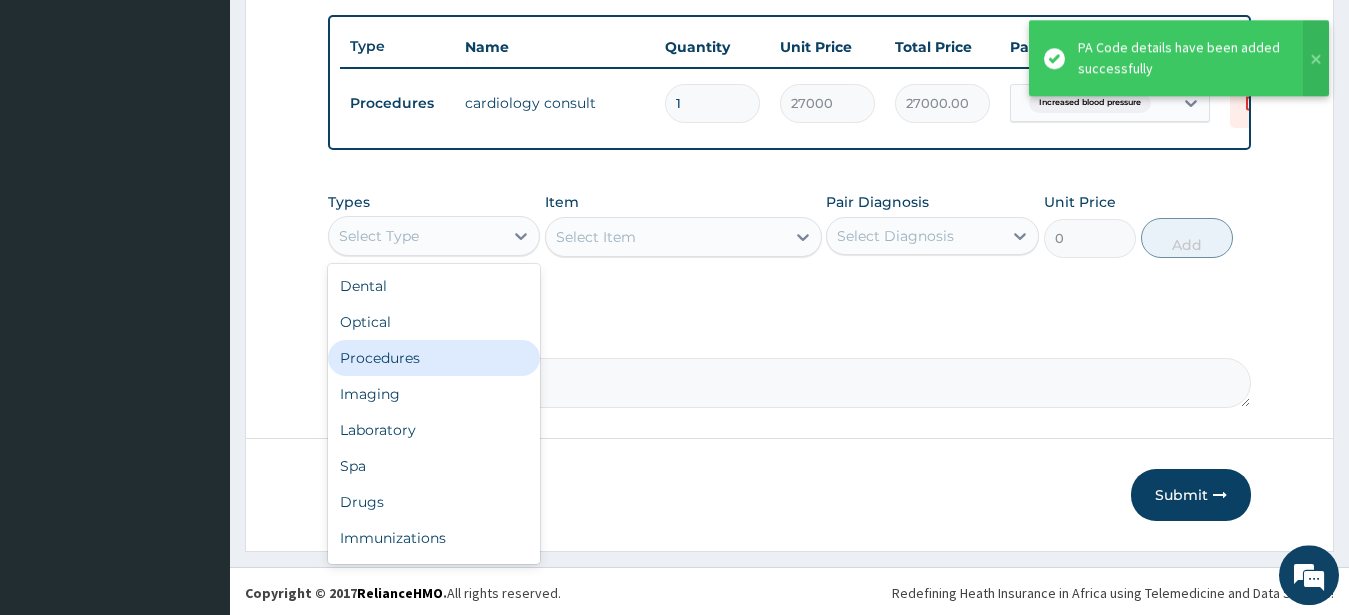 drag, startPoint x: 381, startPoint y: 372, endPoint x: 381, endPoint y: 359, distance: 13 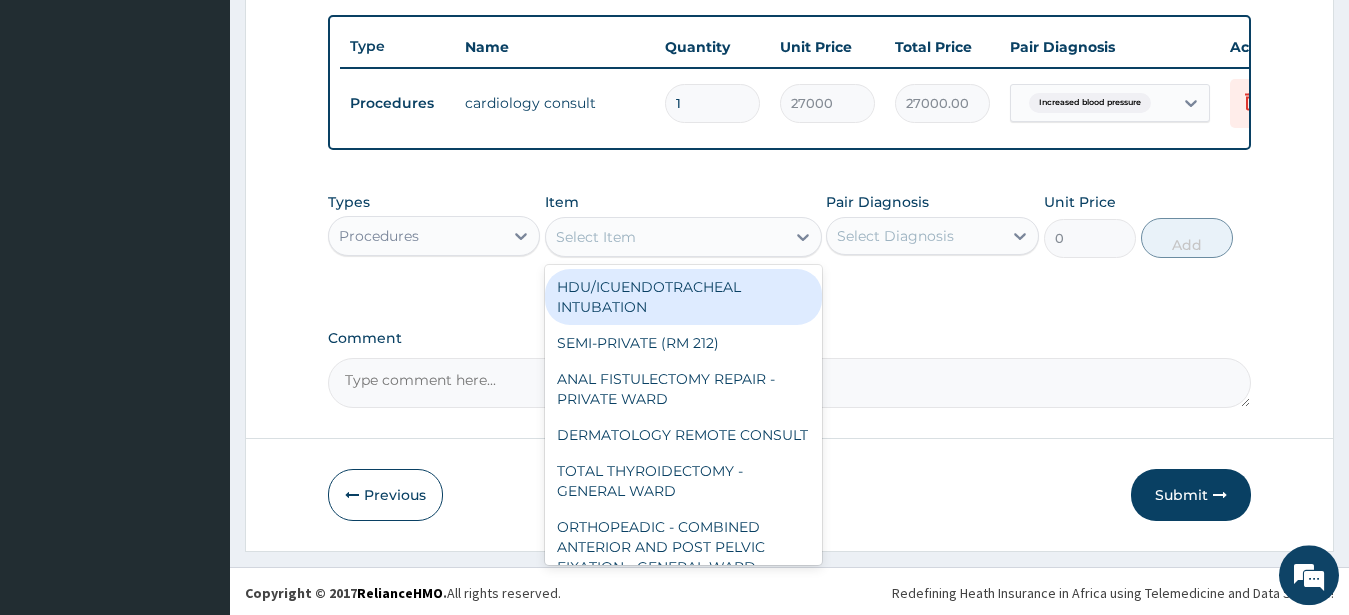 click on "Select Item" at bounding box center (596, 237) 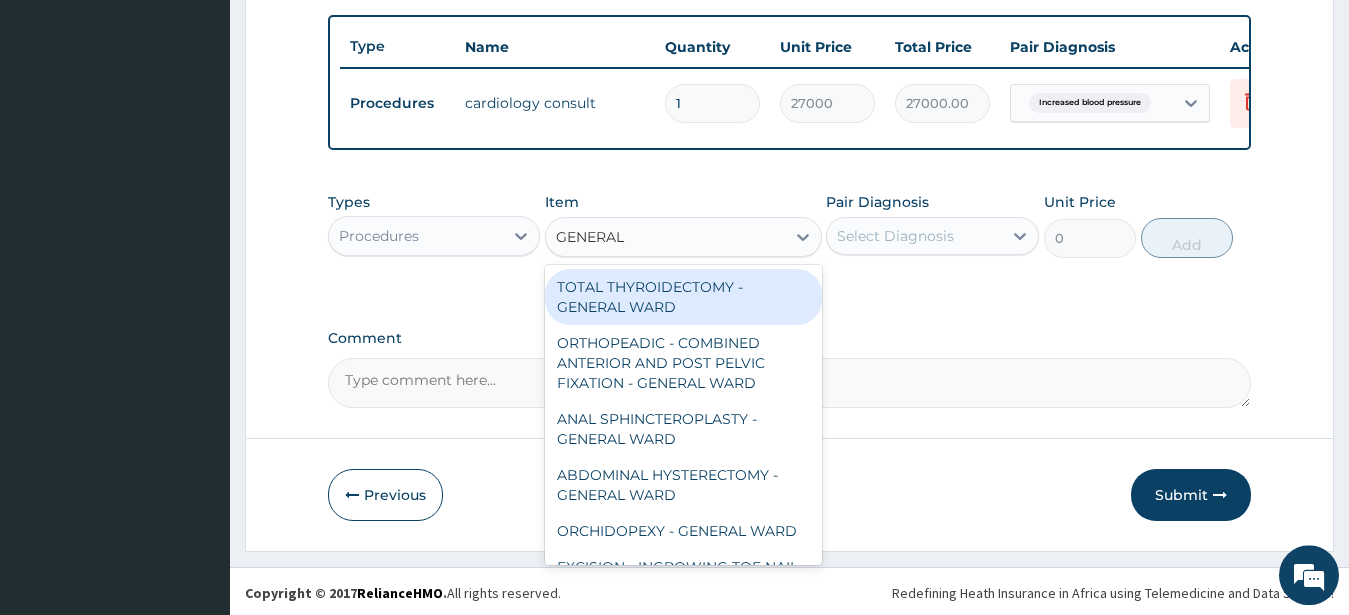 type on "GENERAL C" 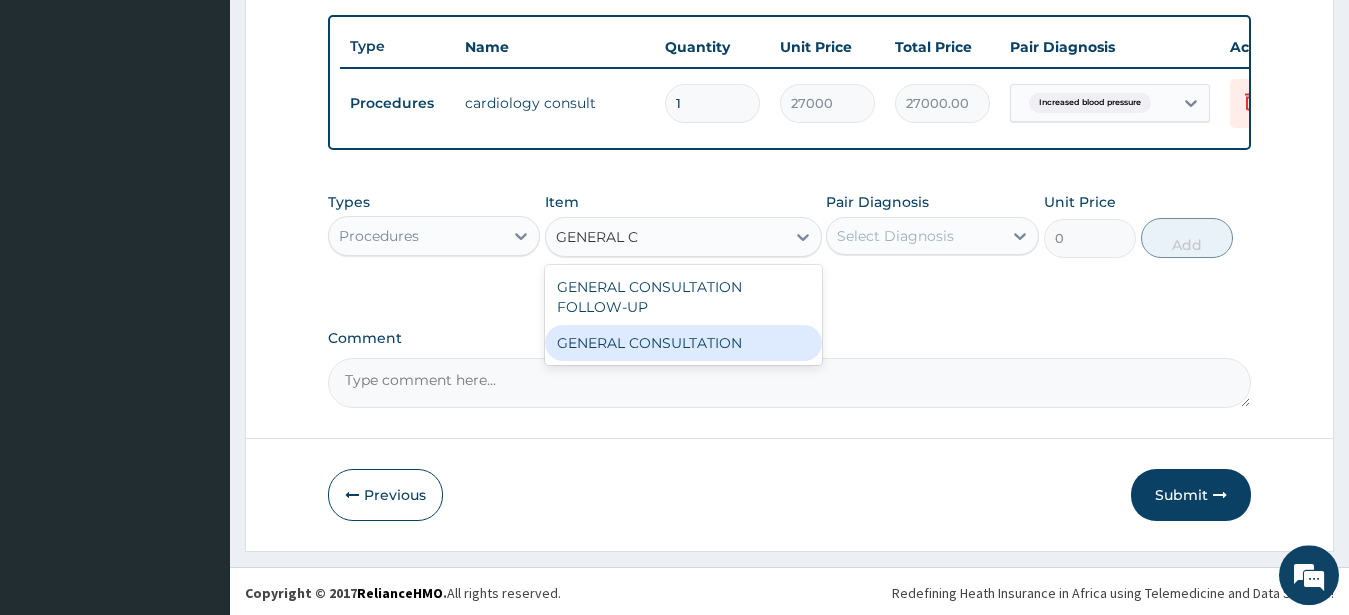 click on "GENERAL CONSULTATION" at bounding box center [683, 343] 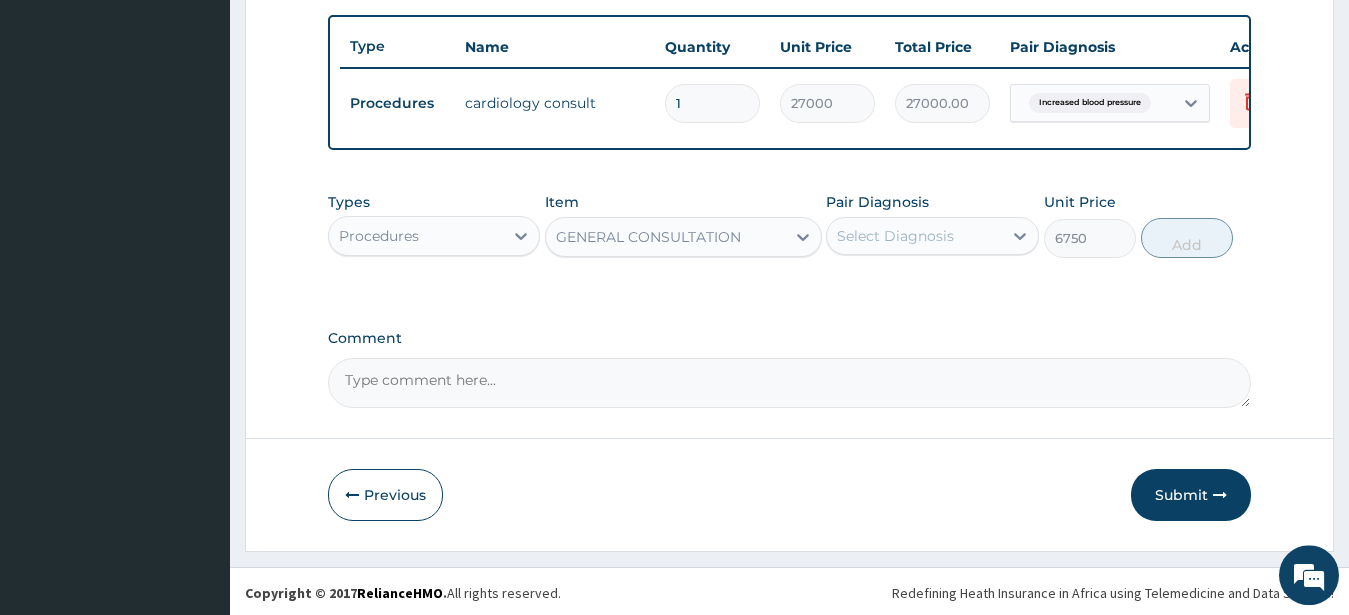 drag, startPoint x: 915, startPoint y: 251, endPoint x: 924, endPoint y: 272, distance: 22.847319 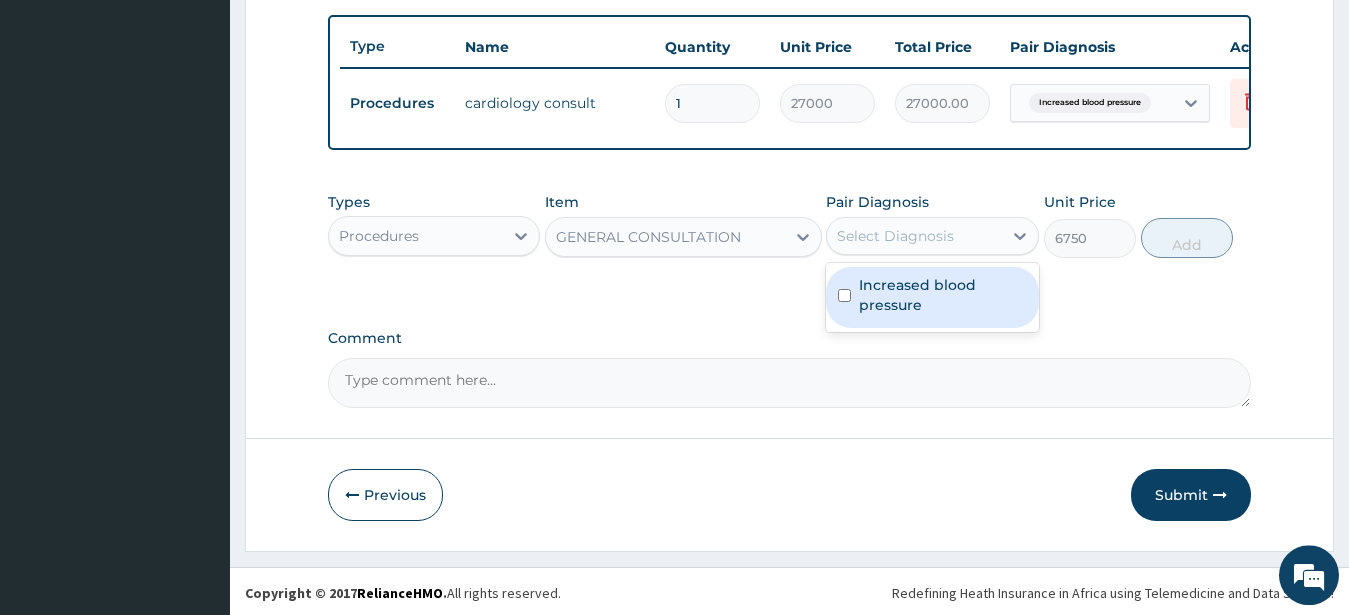 click on "Increased blood pressure" at bounding box center (943, 295) 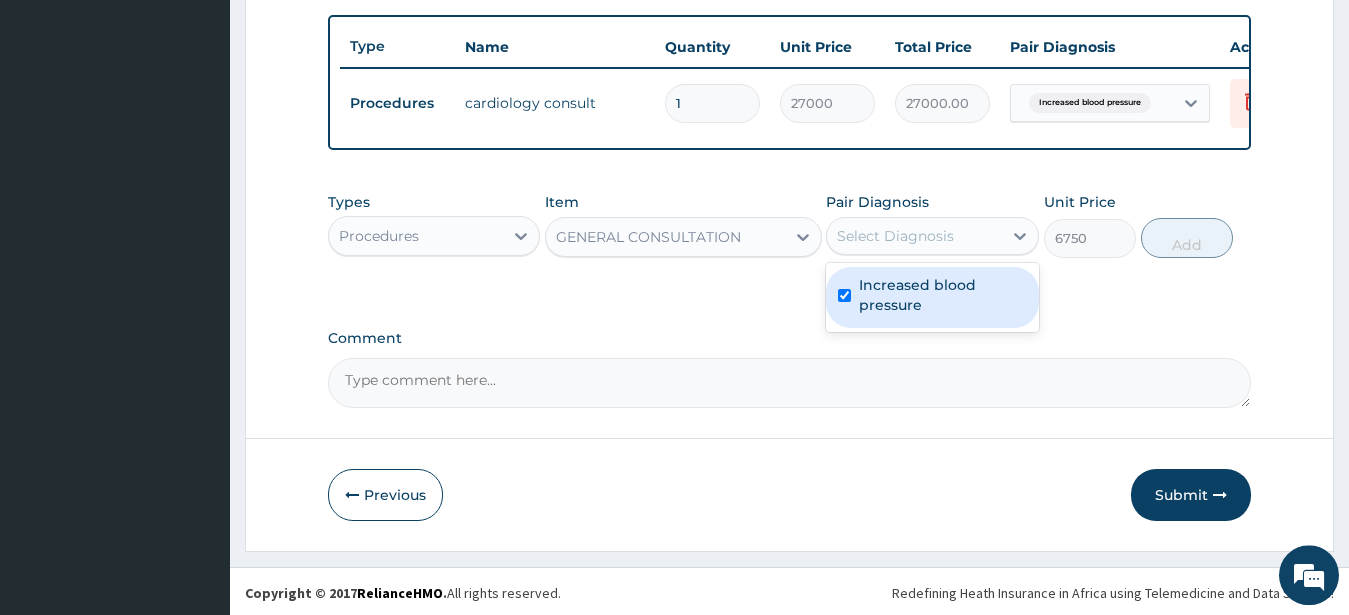 checkbox on "true" 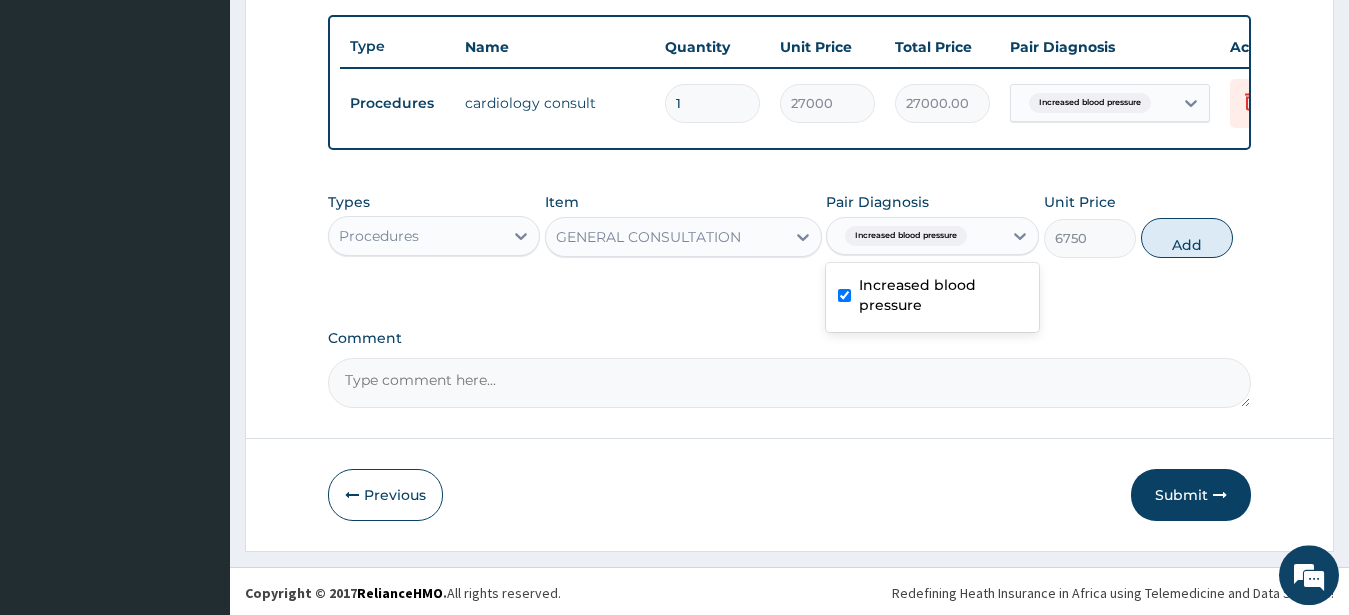 click on "Add" at bounding box center (1187, 238) 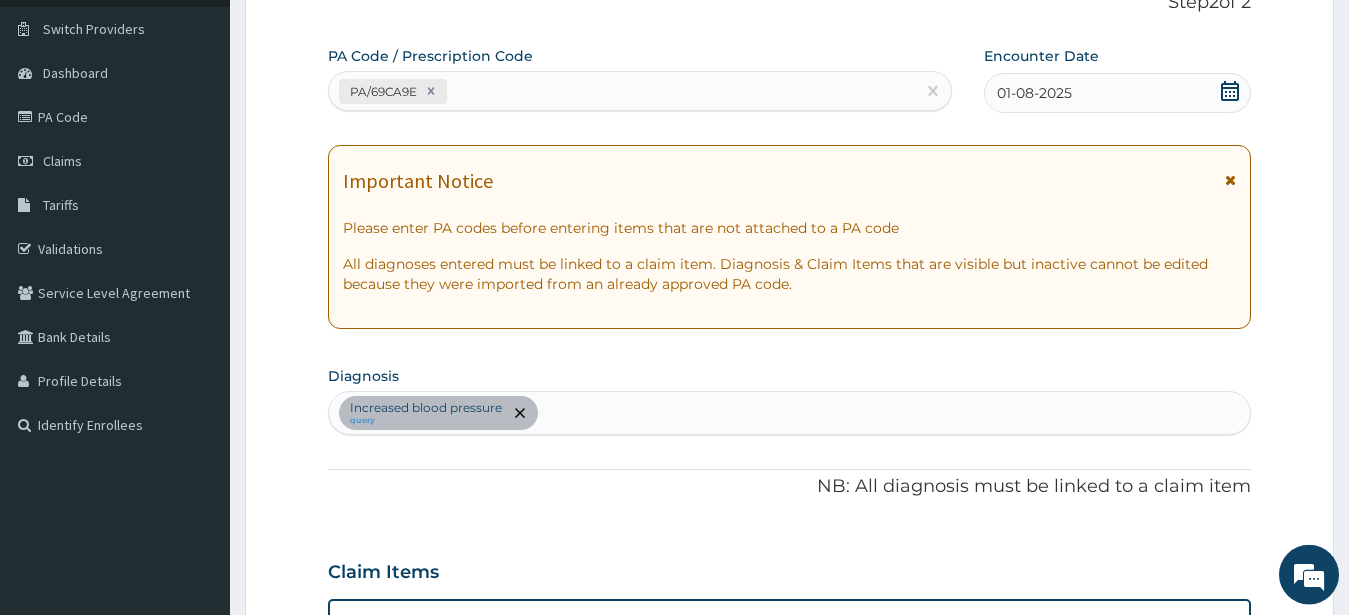 scroll, scrollTop: 117, scrollLeft: 0, axis: vertical 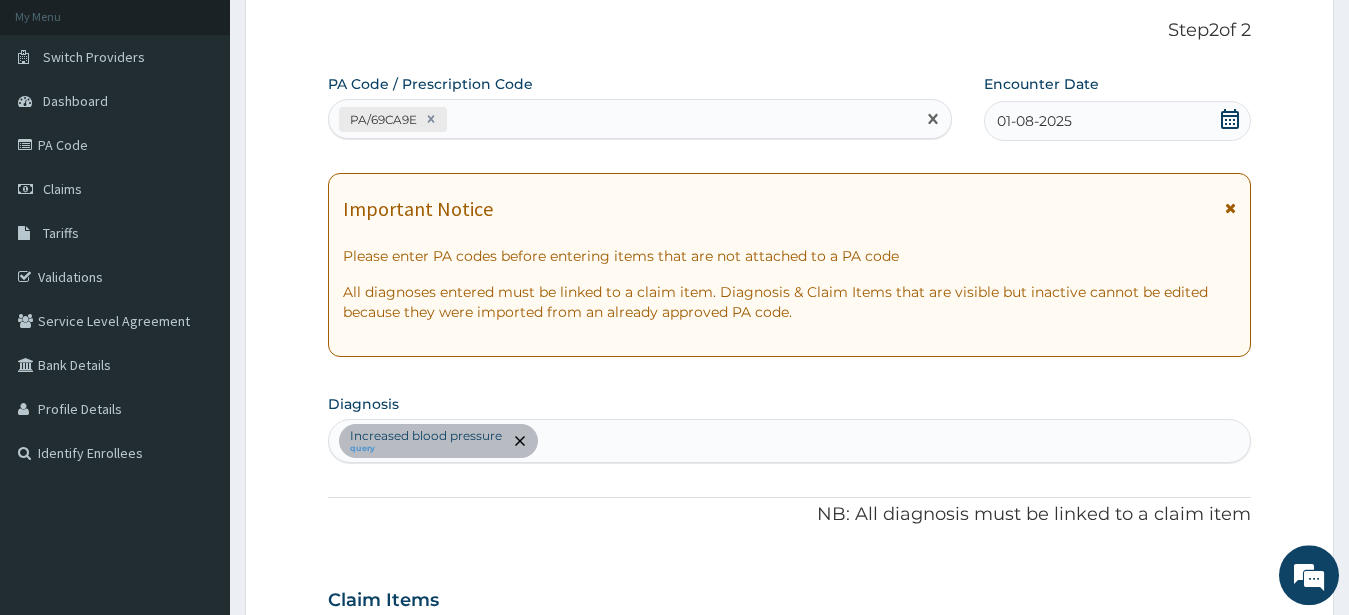 click on "PA/69CA9E" at bounding box center [622, 119] 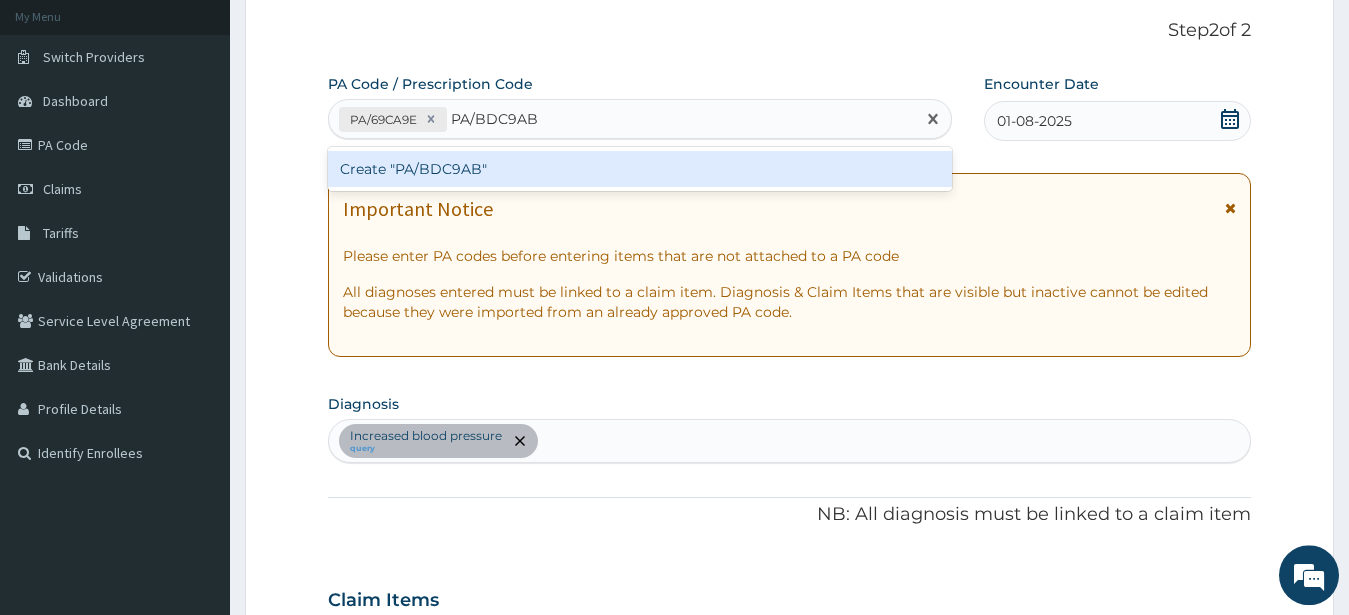 click on "Create "PA/BDC9AB"" at bounding box center [640, 169] 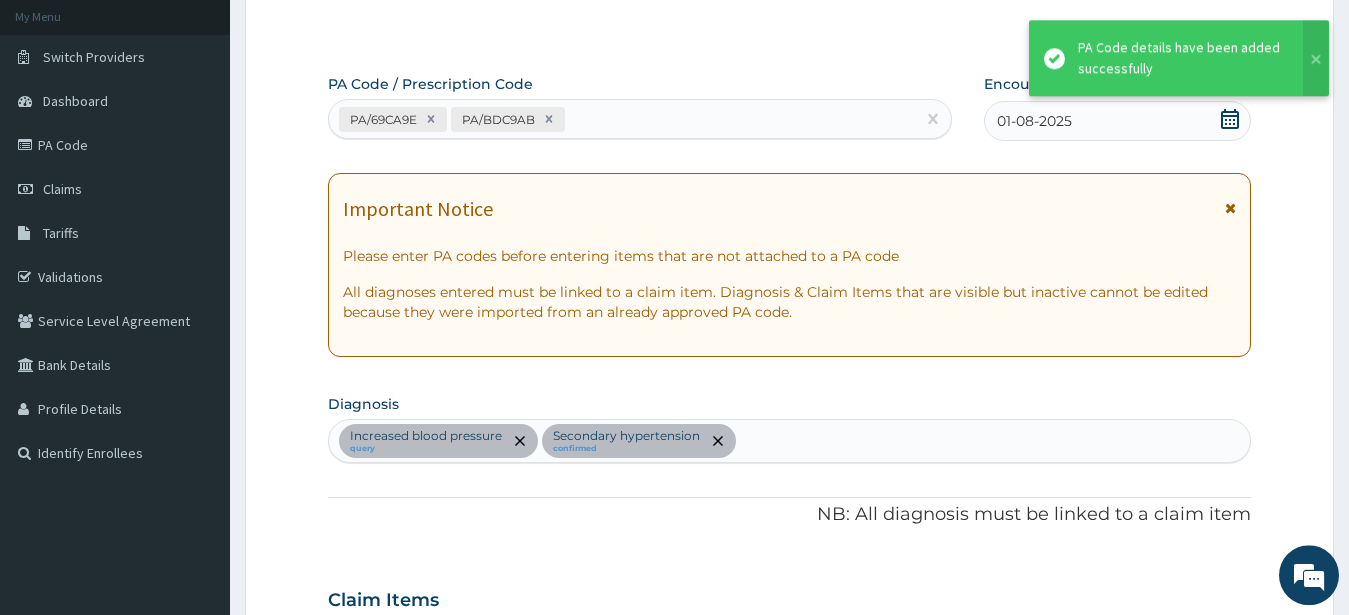 scroll, scrollTop: 743, scrollLeft: 0, axis: vertical 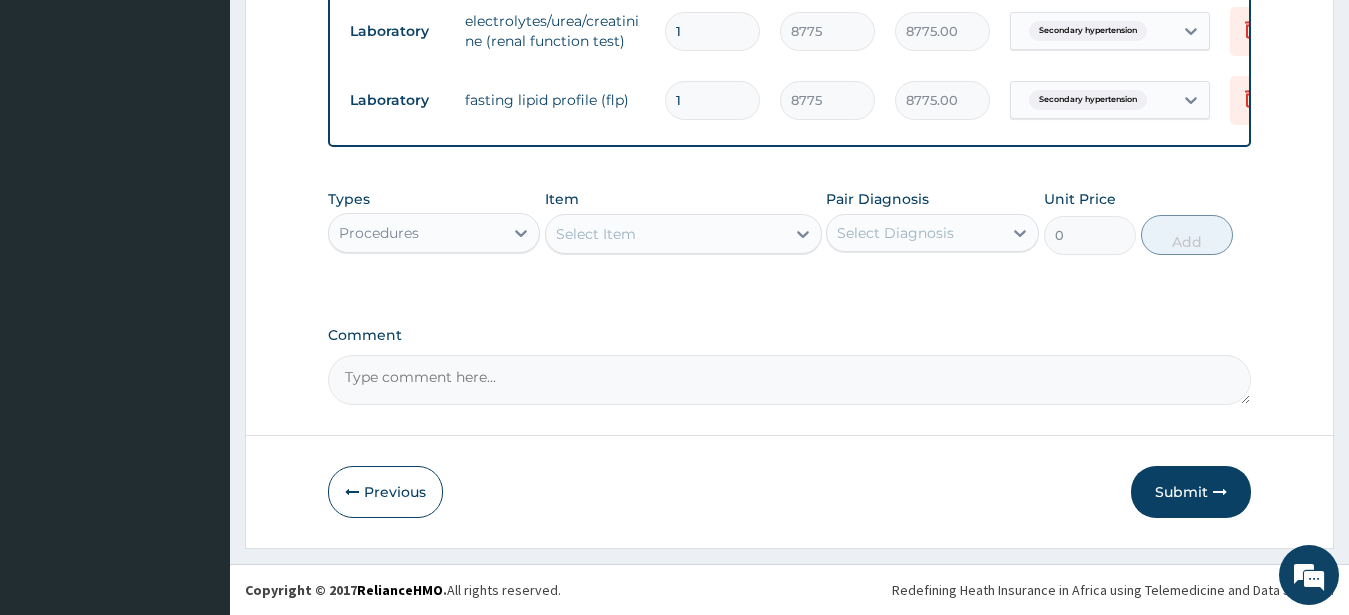 drag, startPoint x: 409, startPoint y: 236, endPoint x: 415, endPoint y: 257, distance: 21.84033 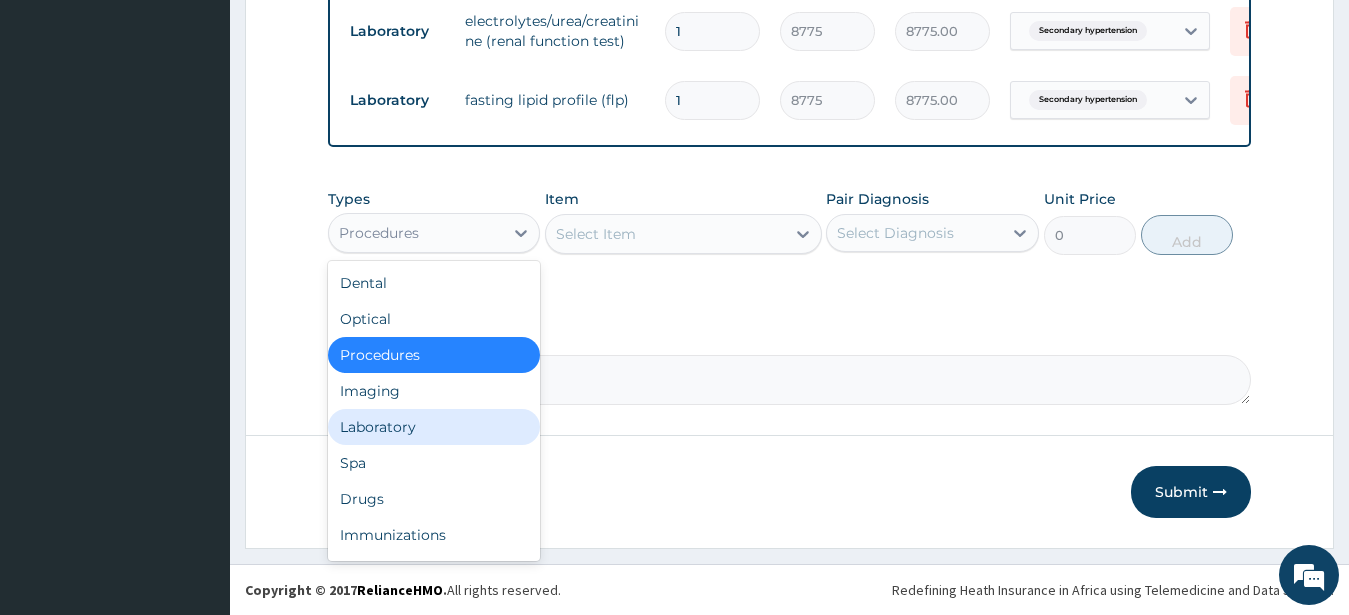 click on "Laboratory" at bounding box center [434, 427] 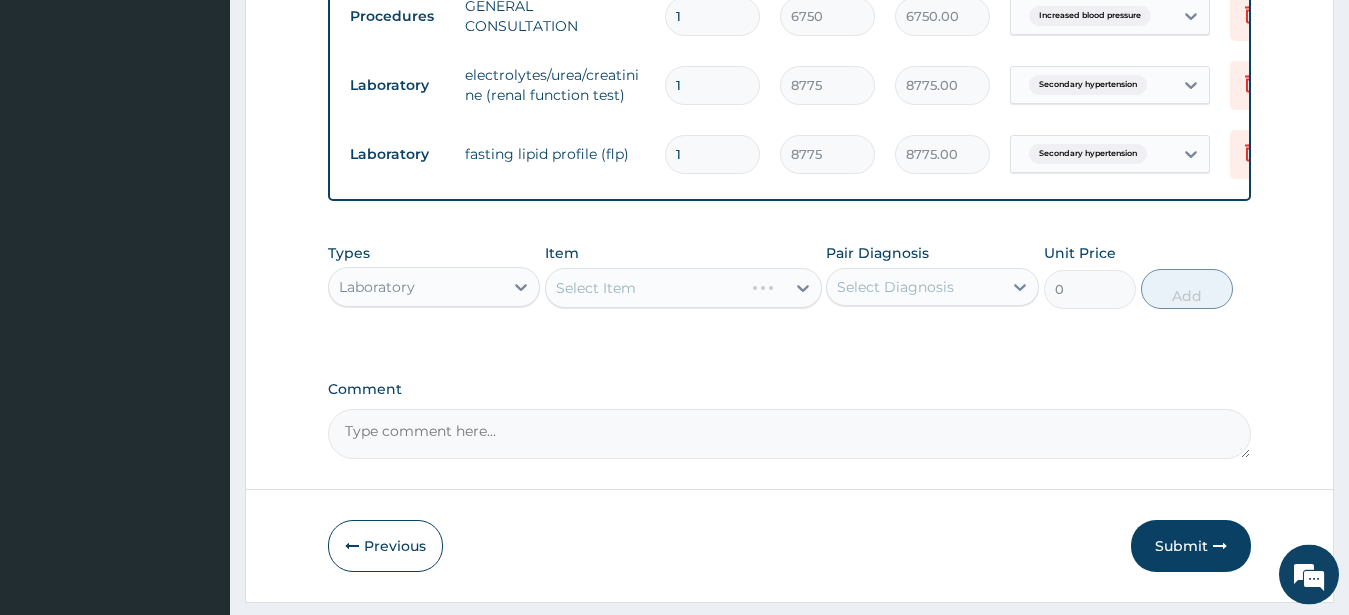 scroll, scrollTop: 865, scrollLeft: 0, axis: vertical 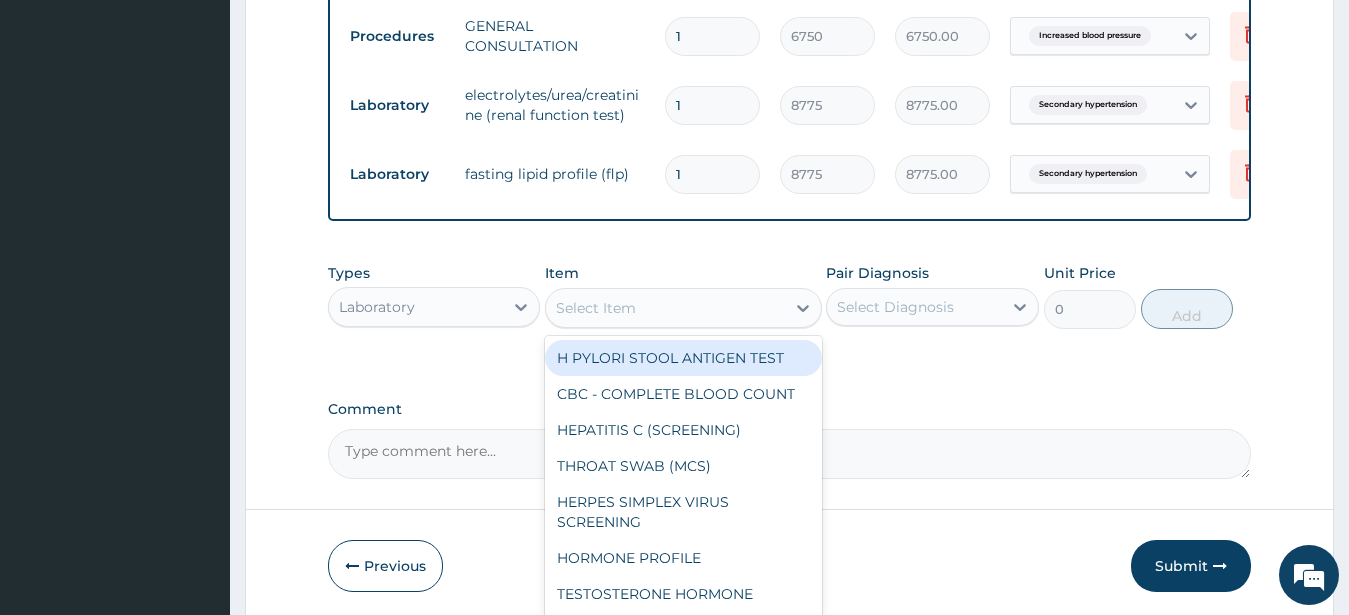 click on "Select Item" at bounding box center (596, 308) 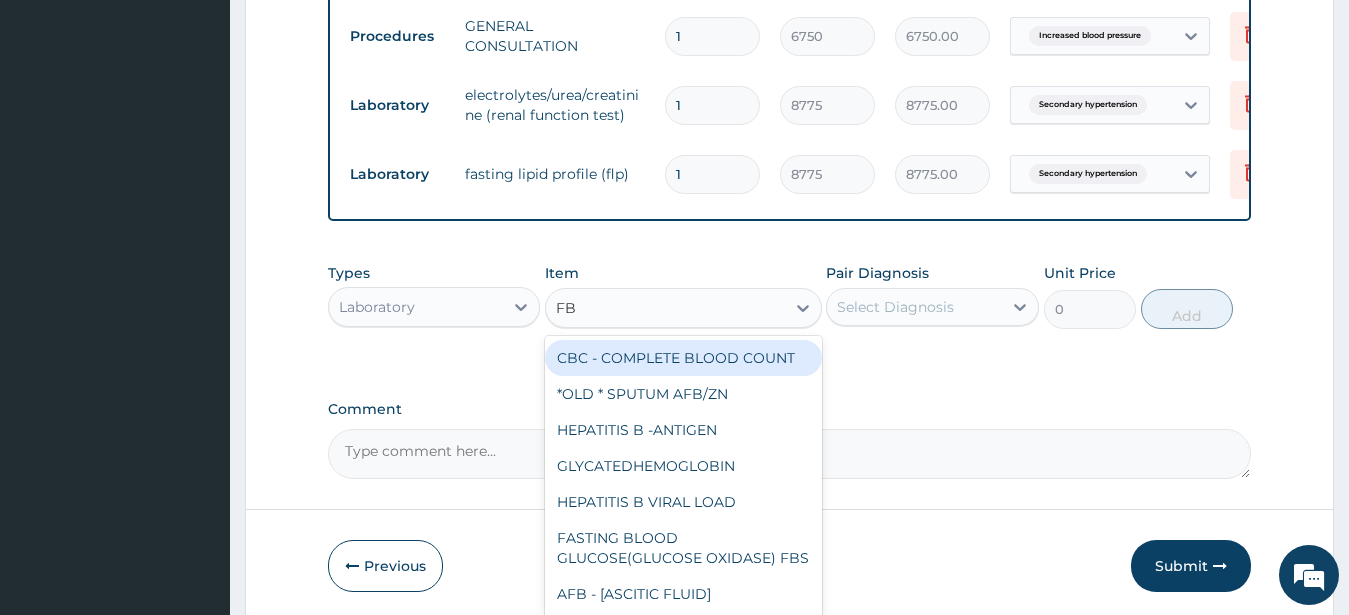 type on "FBC" 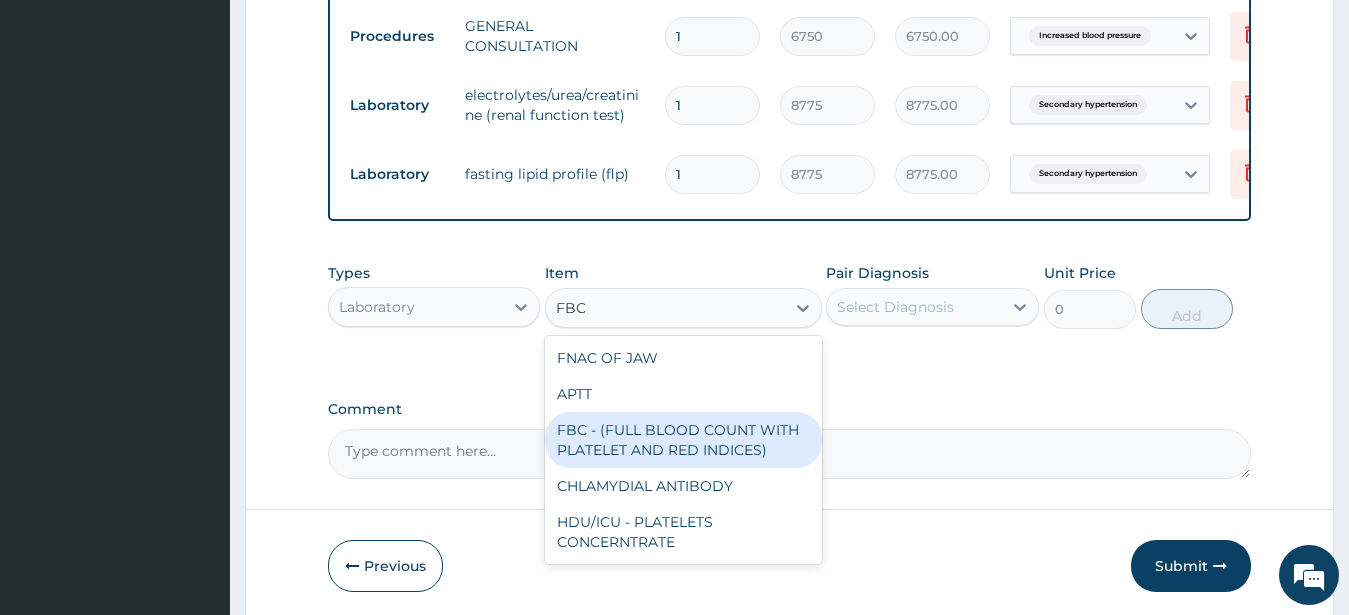 click on "FBC - (FULL BLOOD COUNT WITH PLATELET AND RED INDICES)" at bounding box center (683, 440) 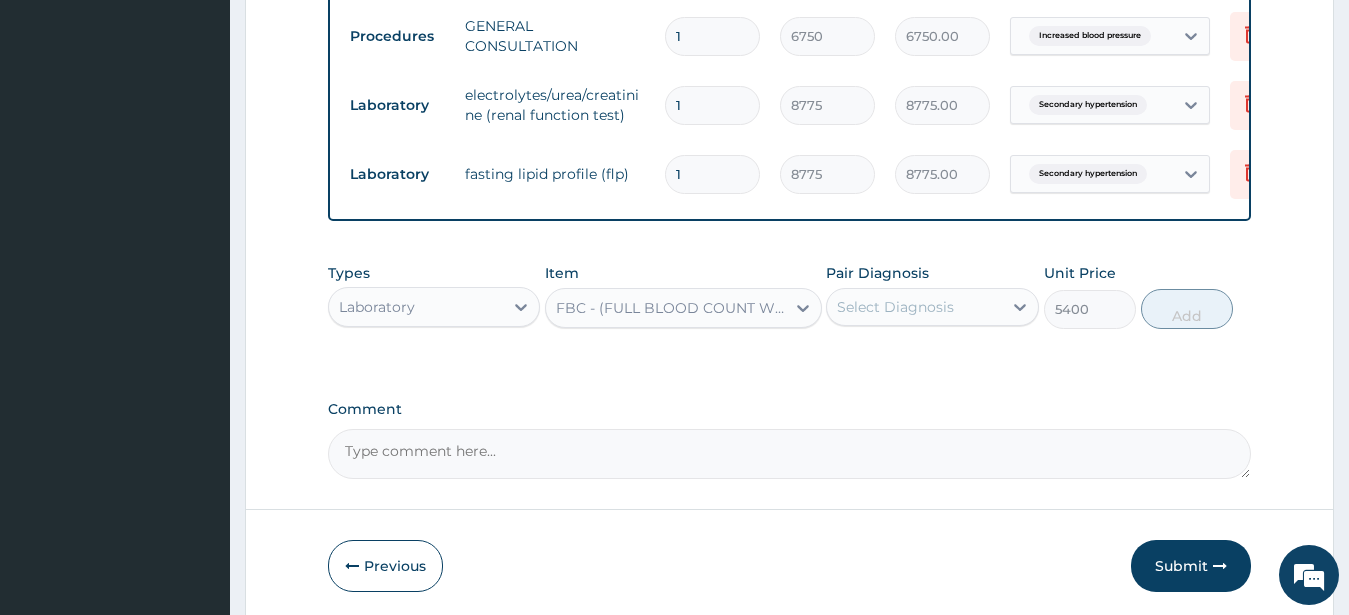 drag, startPoint x: 885, startPoint y: 333, endPoint x: 891, endPoint y: 345, distance: 13.416408 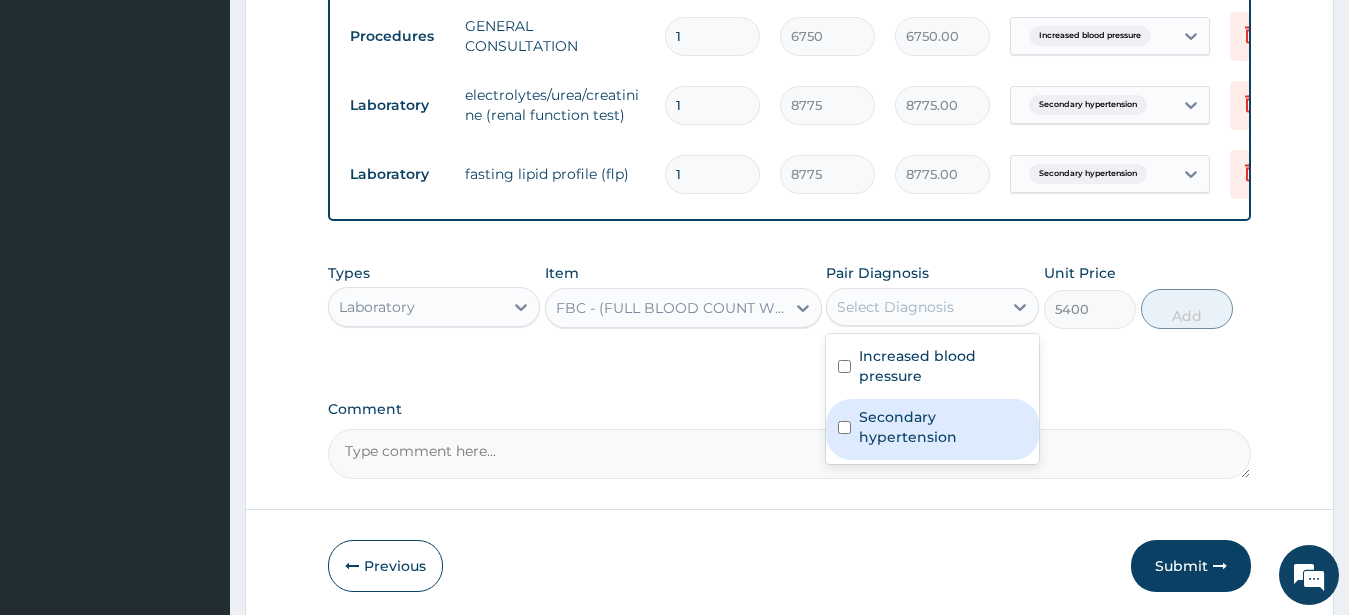 click on "Secondary hypertension" at bounding box center (943, 427) 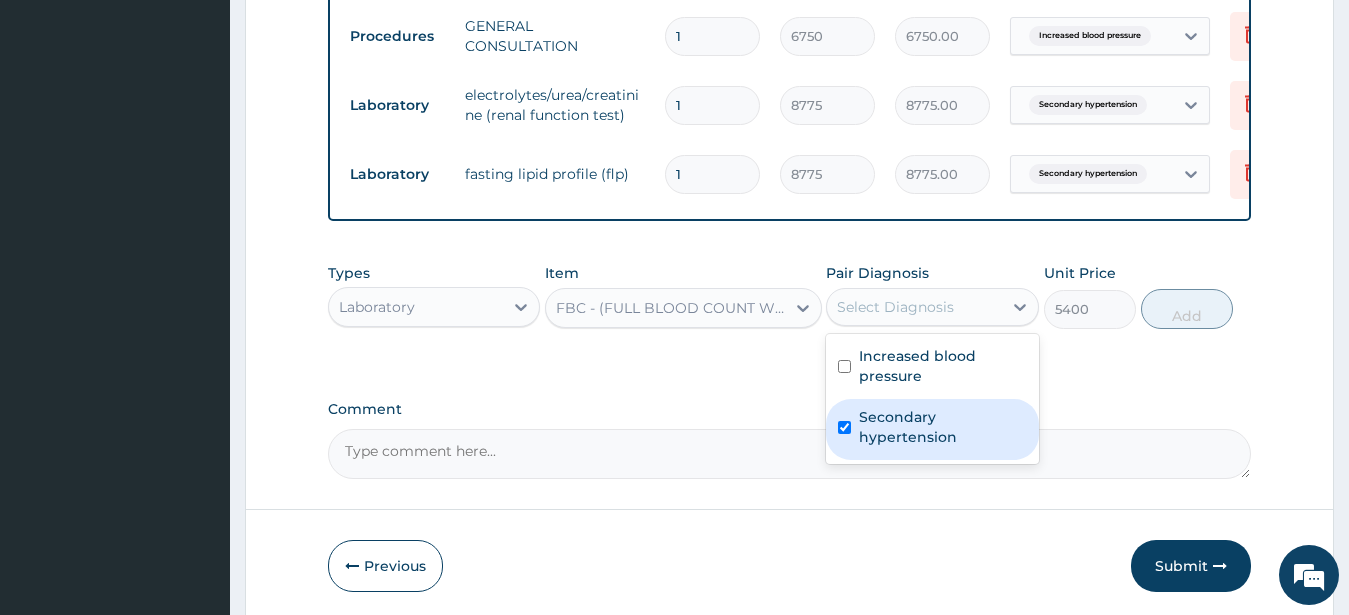 checkbox on "true" 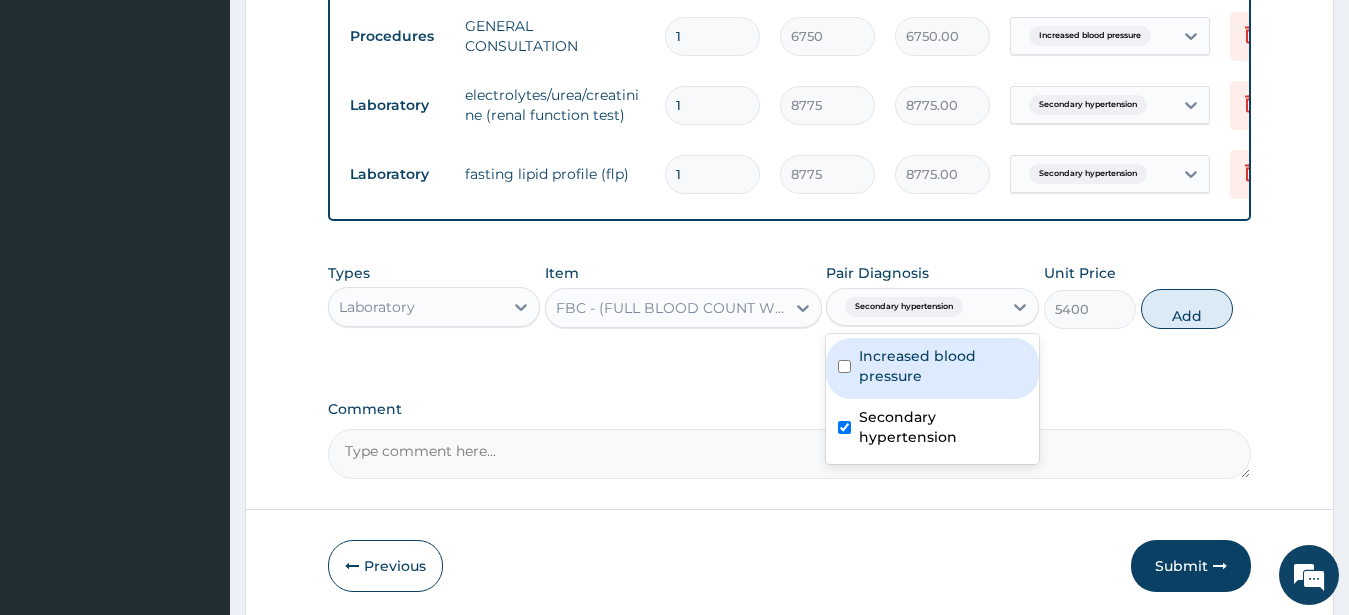 click on "Increased blood pressure" at bounding box center [932, 368] 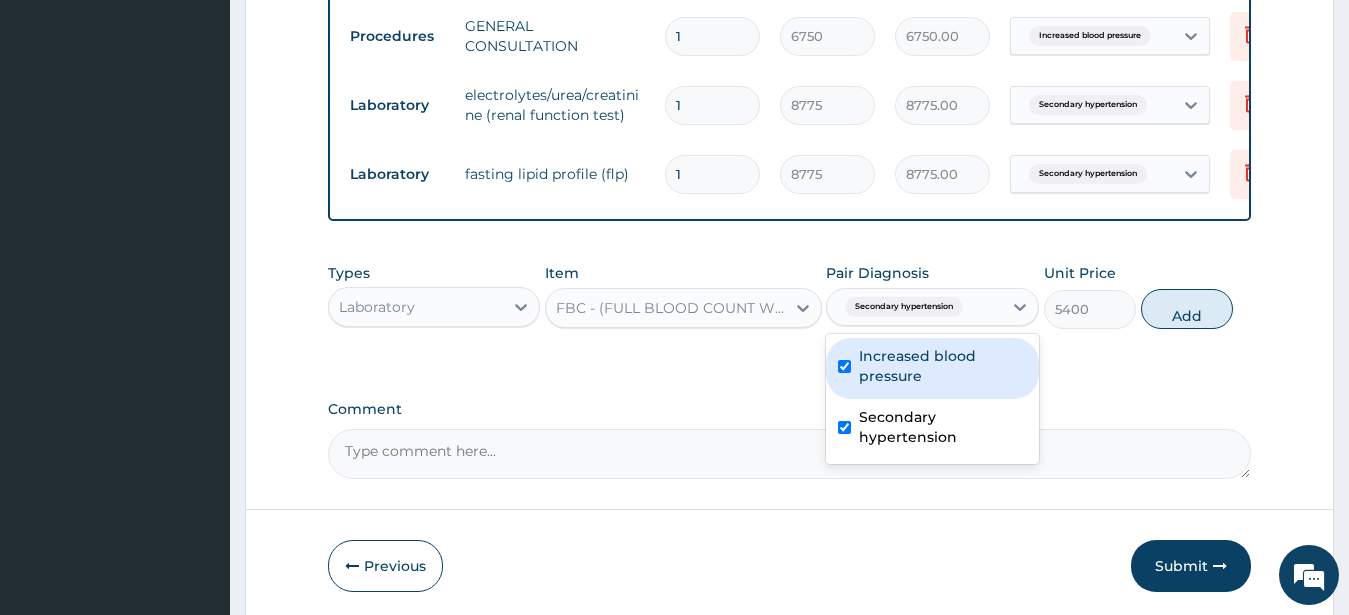checkbox on "true" 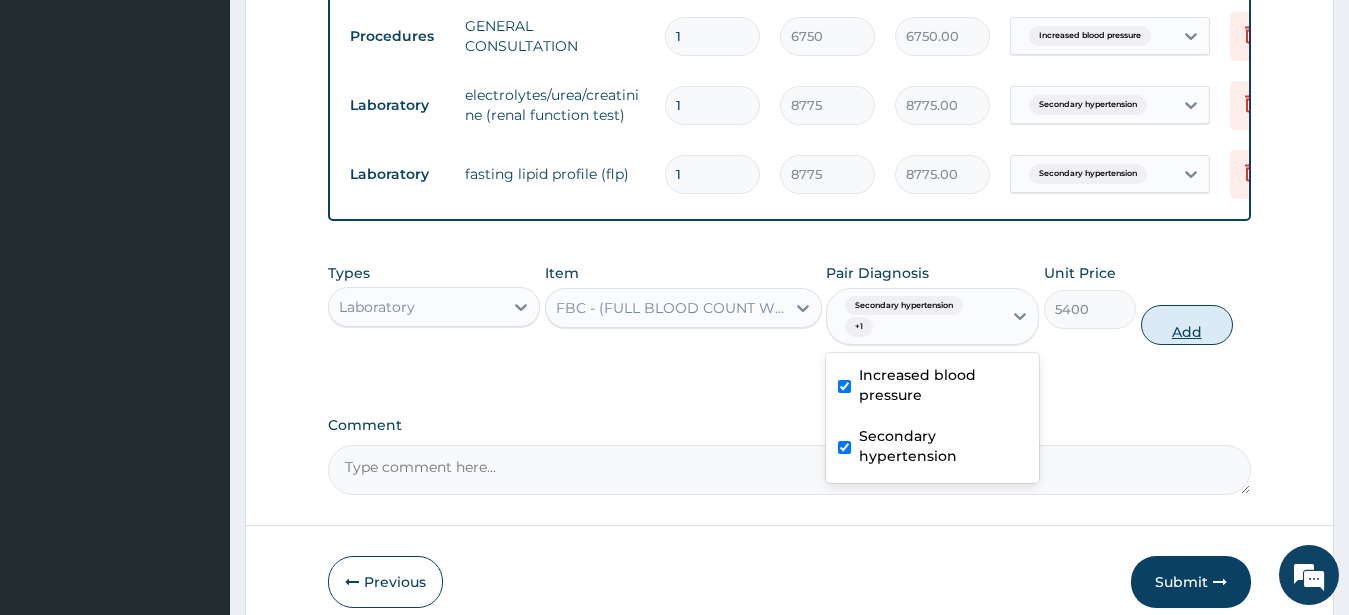 click on "Add" at bounding box center [1187, 325] 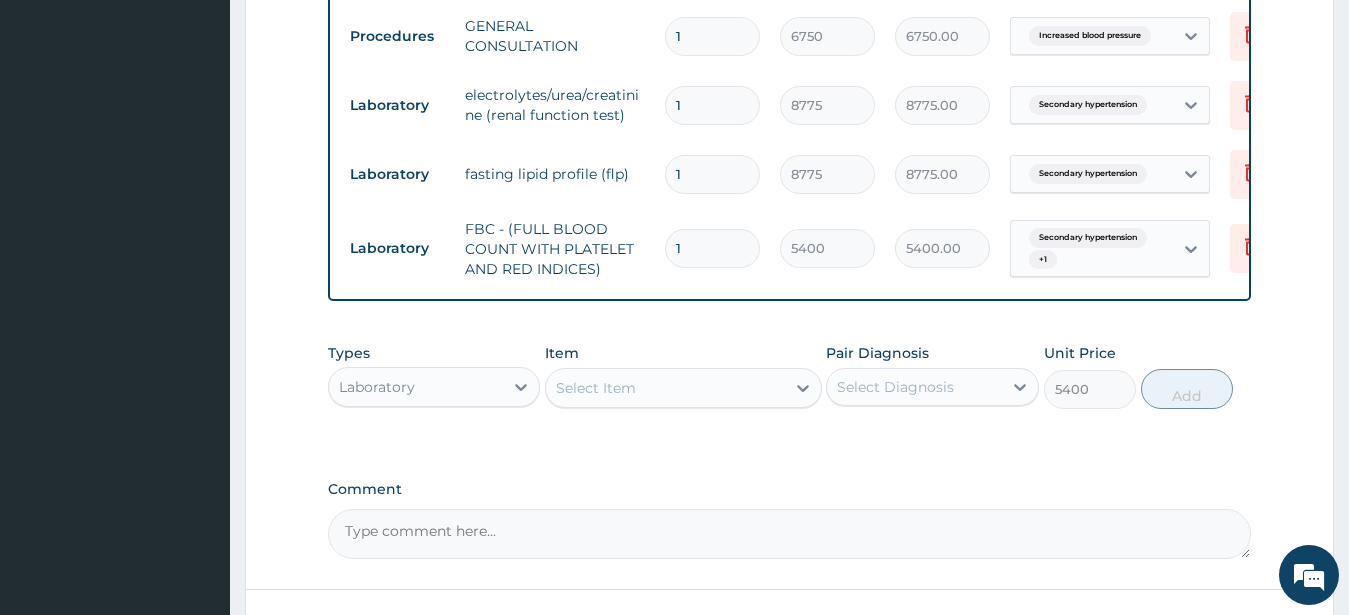 type on "0" 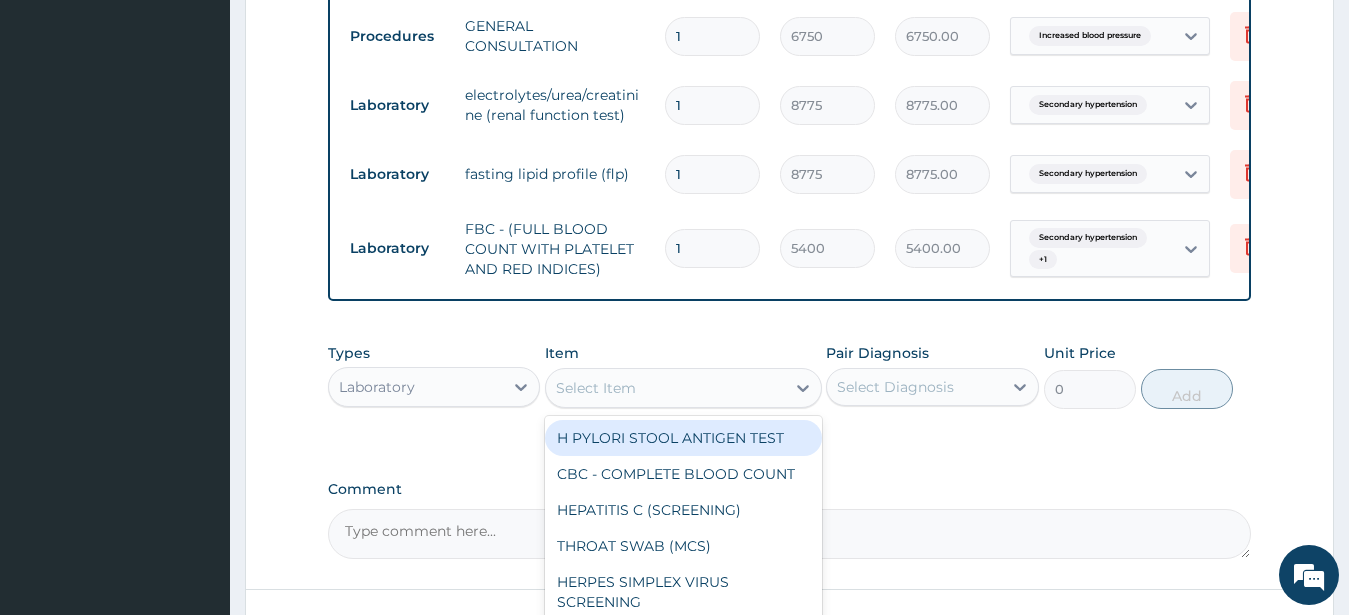 click on "Select Item" at bounding box center [596, 388] 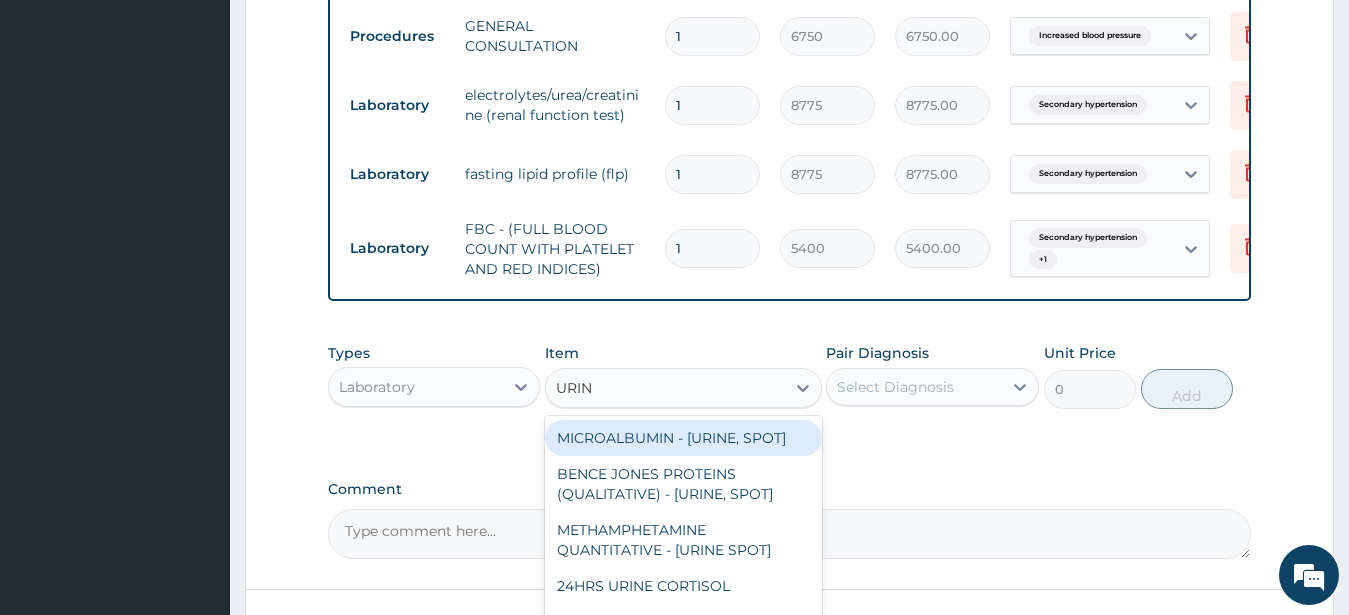 type on "URINA" 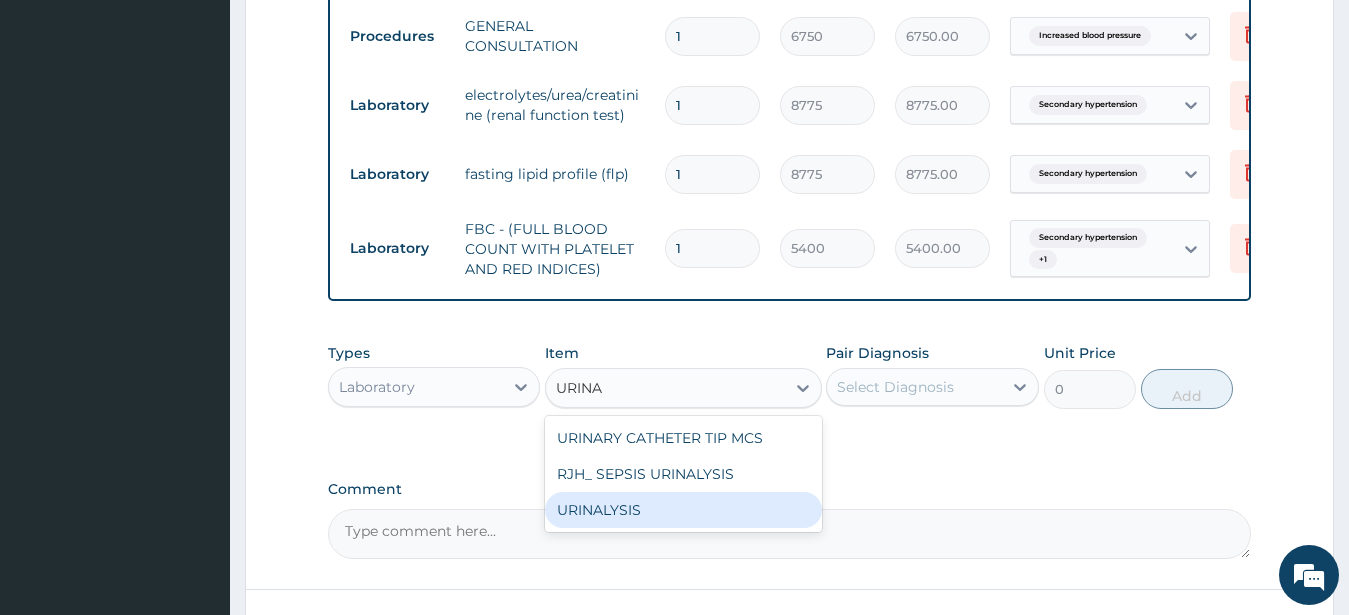 drag, startPoint x: 639, startPoint y: 534, endPoint x: 634, endPoint y: 519, distance: 15.811388 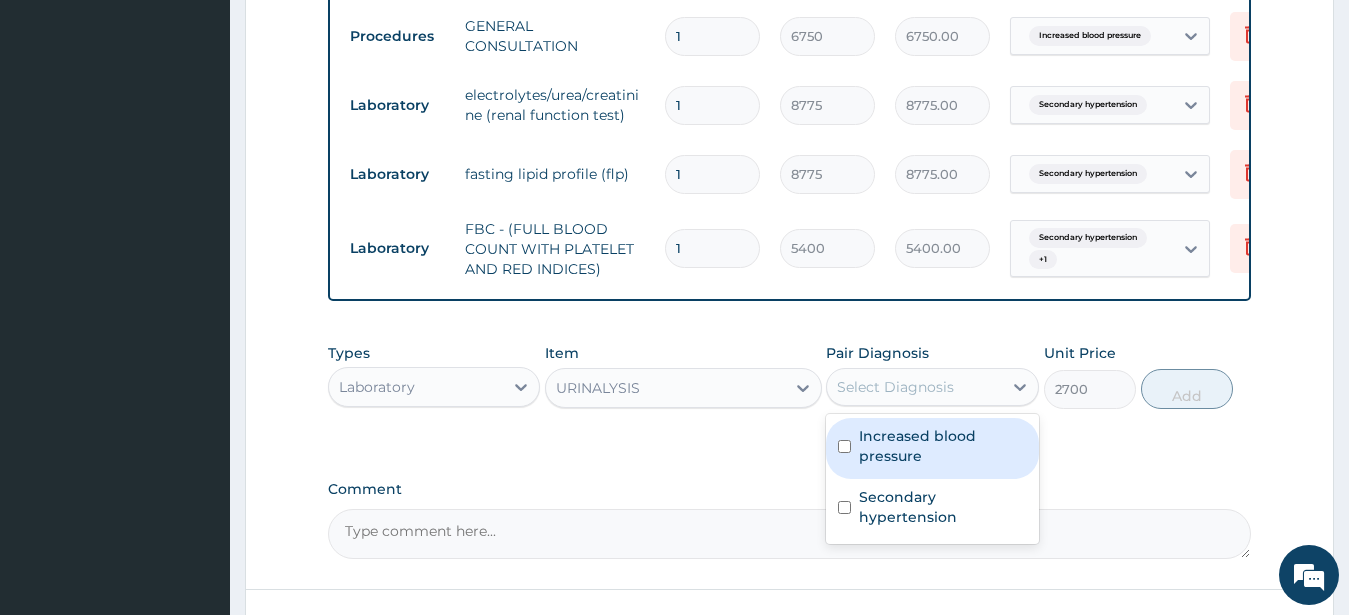drag, startPoint x: 916, startPoint y: 414, endPoint x: 919, endPoint y: 501, distance: 87.05171 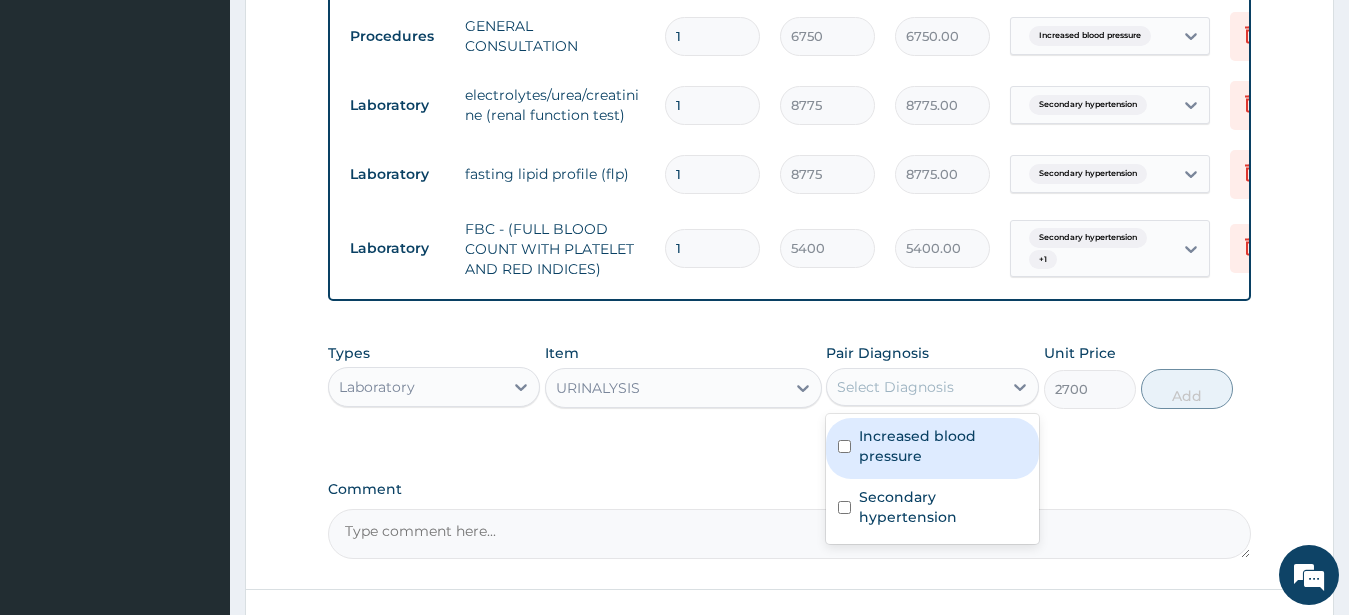 click on "Select Diagnosis" at bounding box center [895, 387] 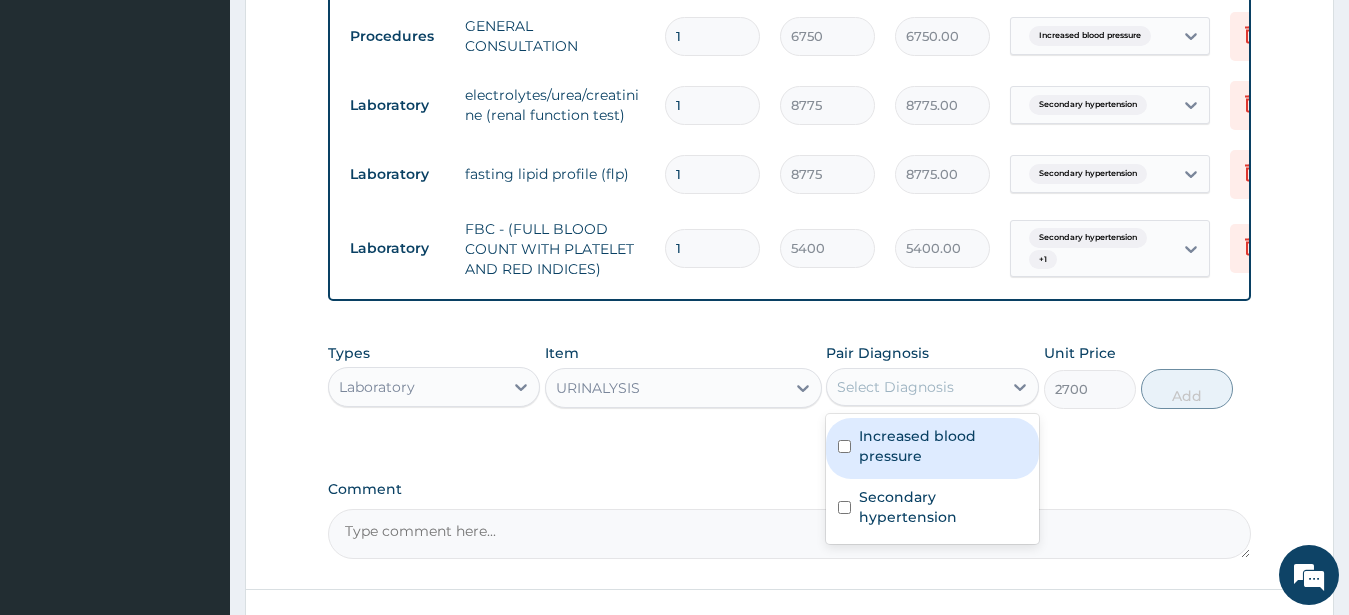 click on "Increased blood pressure" at bounding box center (943, 446) 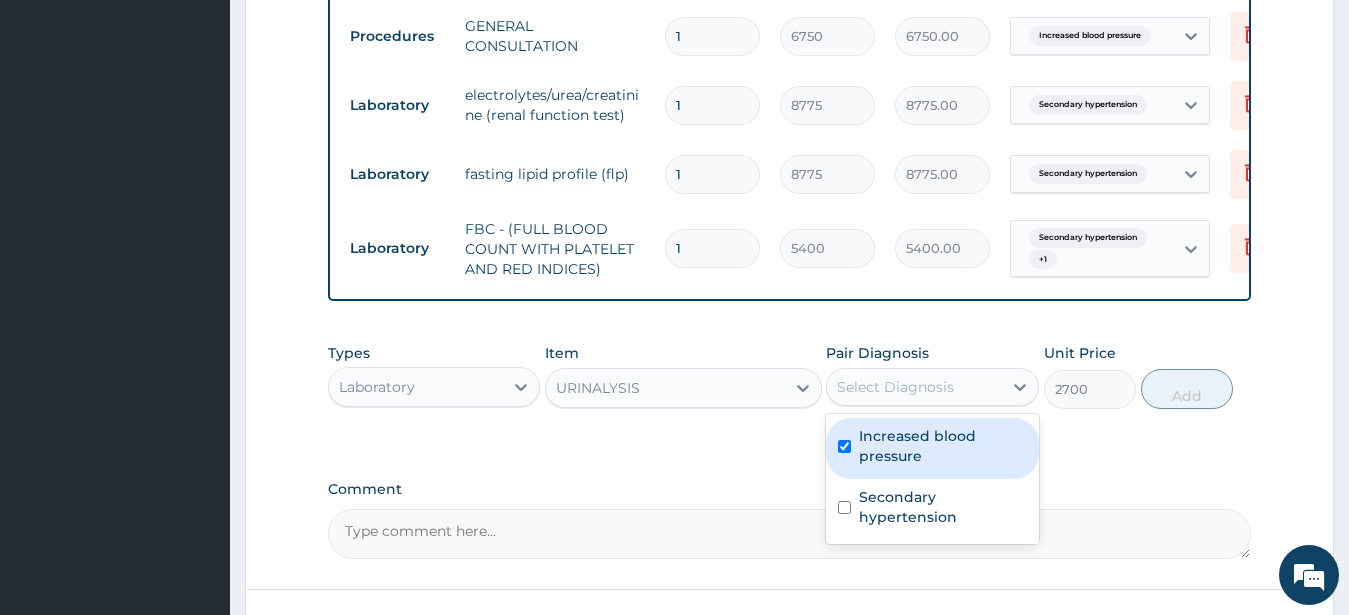 checkbox on "true" 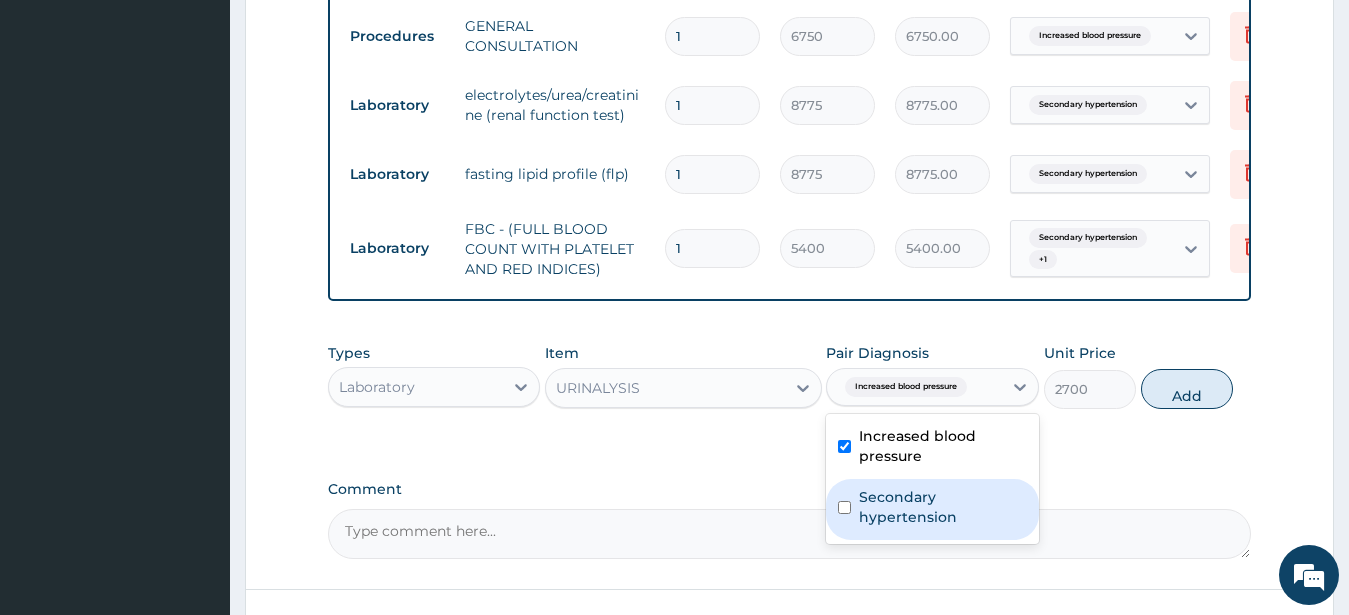 drag, startPoint x: 932, startPoint y: 548, endPoint x: 932, endPoint y: 531, distance: 17 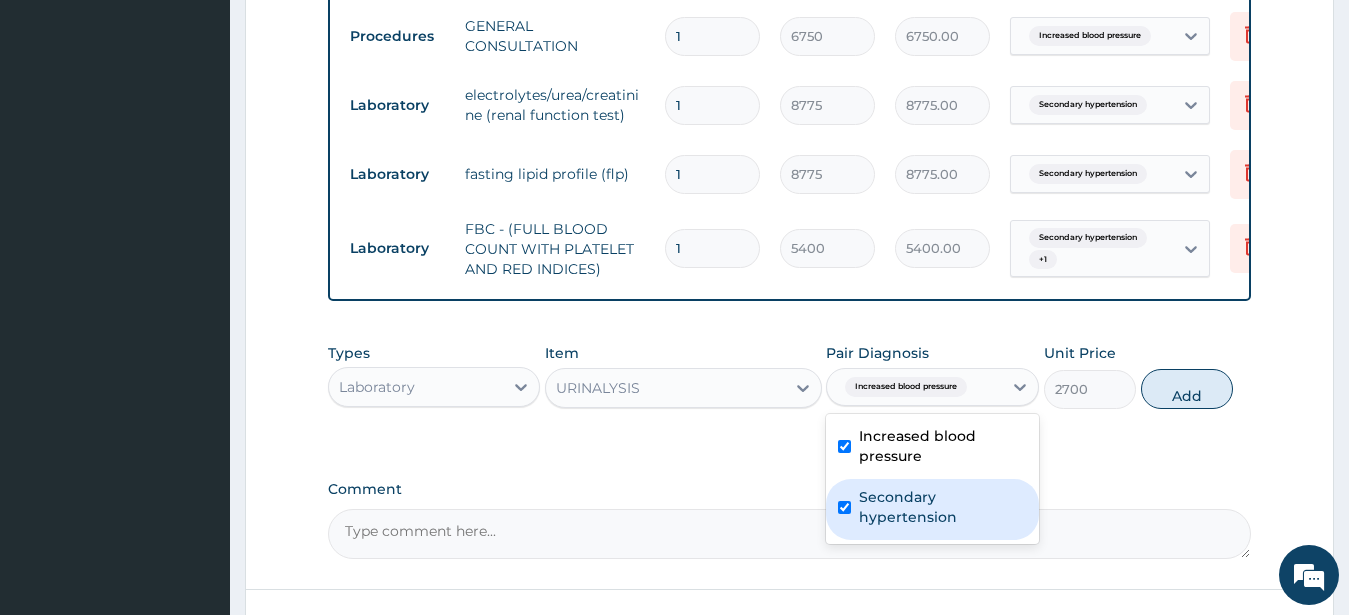 checkbox on "true" 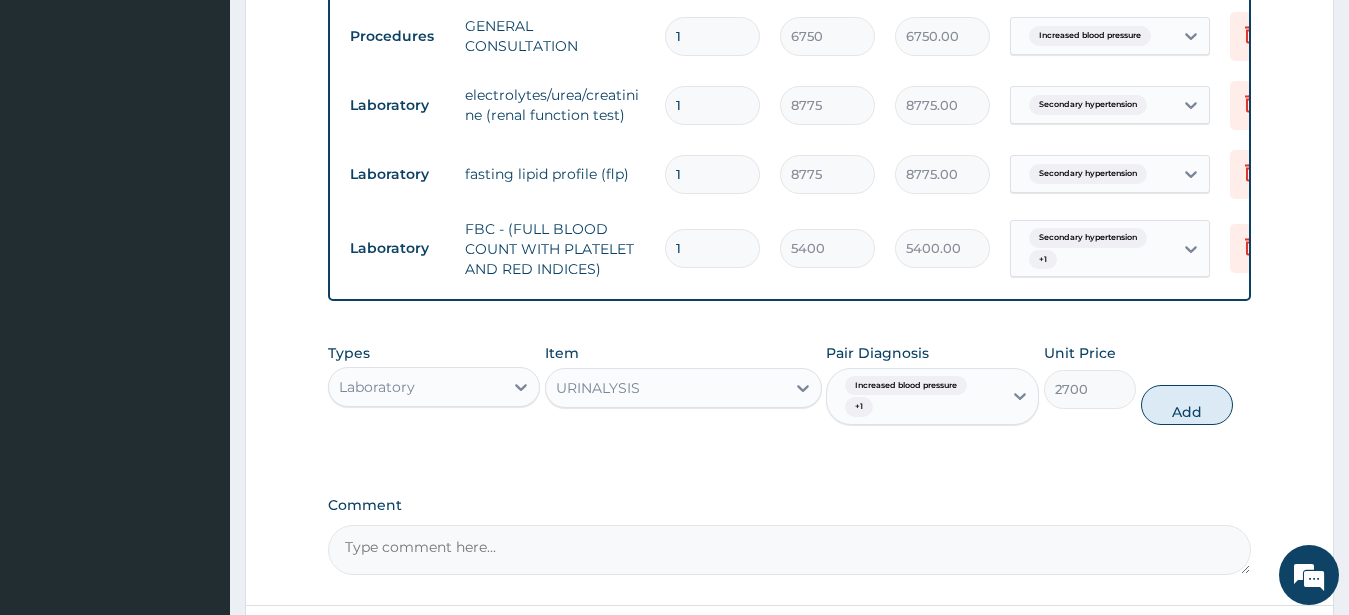 click on "Add" at bounding box center (1187, 405) 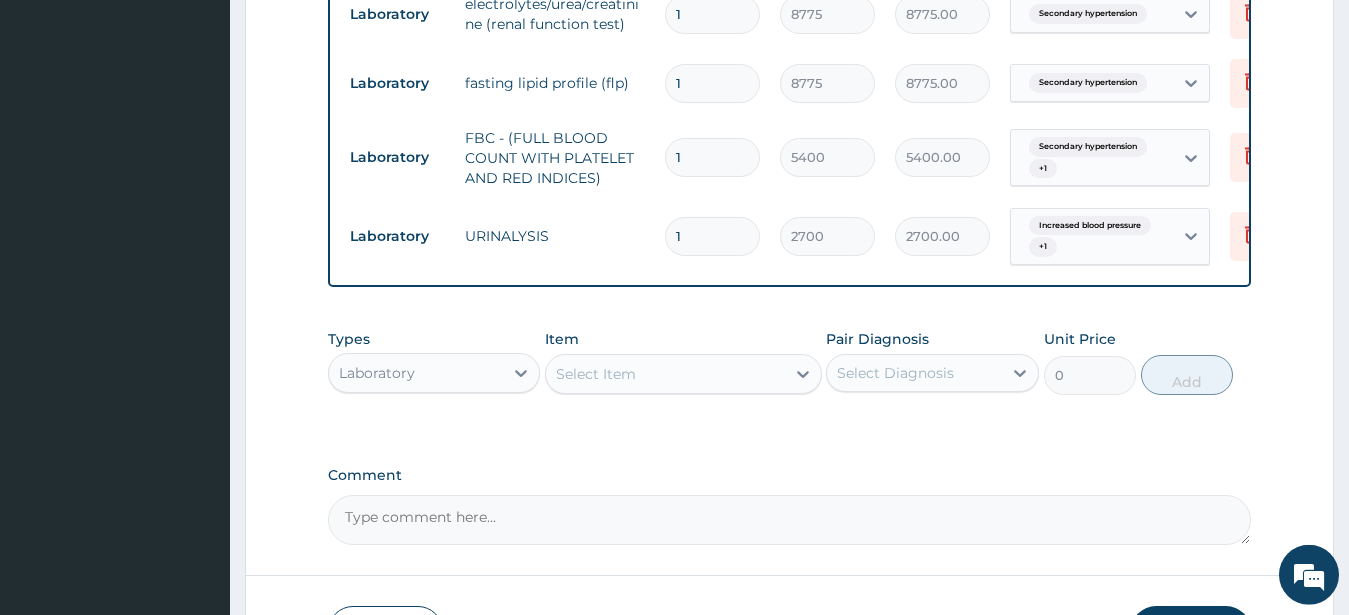 scroll, scrollTop: 865, scrollLeft: 0, axis: vertical 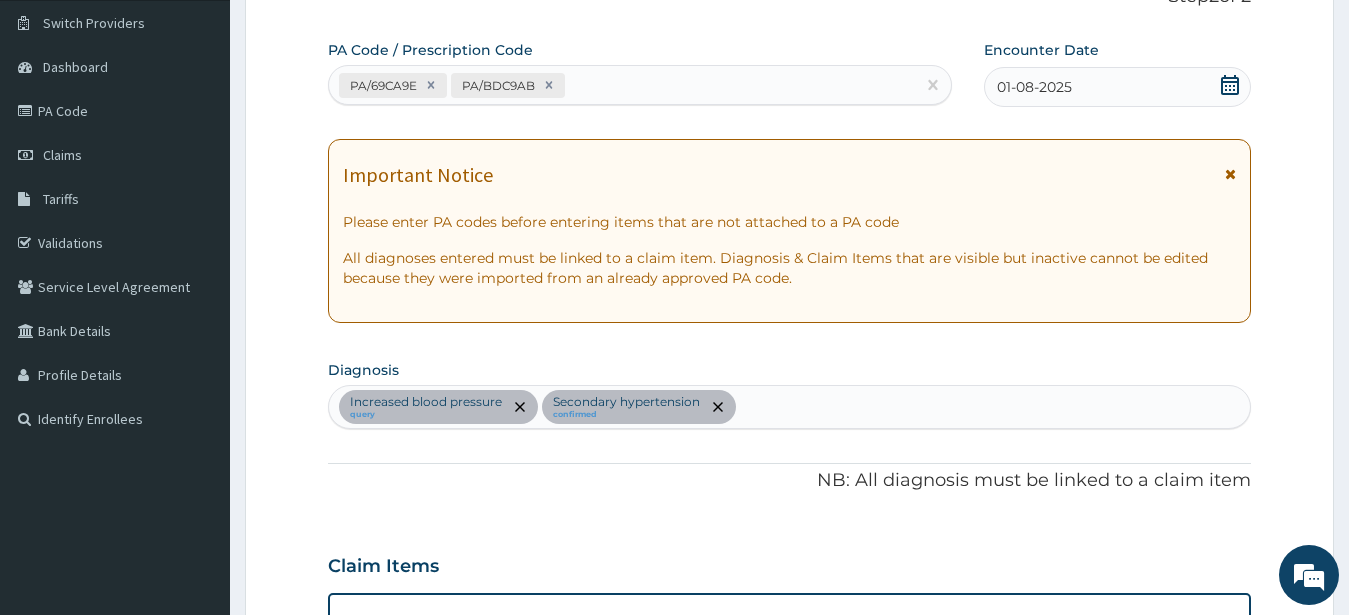 click on "PA/69CA9E PA/BDC9AB" at bounding box center (622, 85) 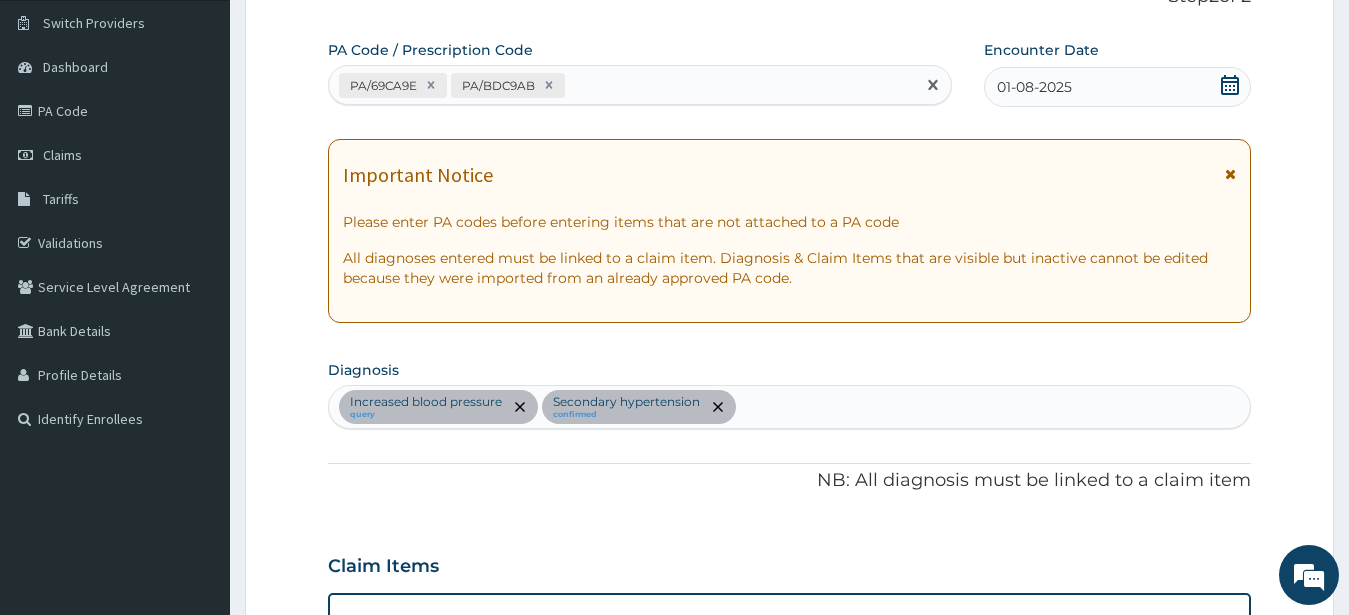 paste on "PA/A7399D" 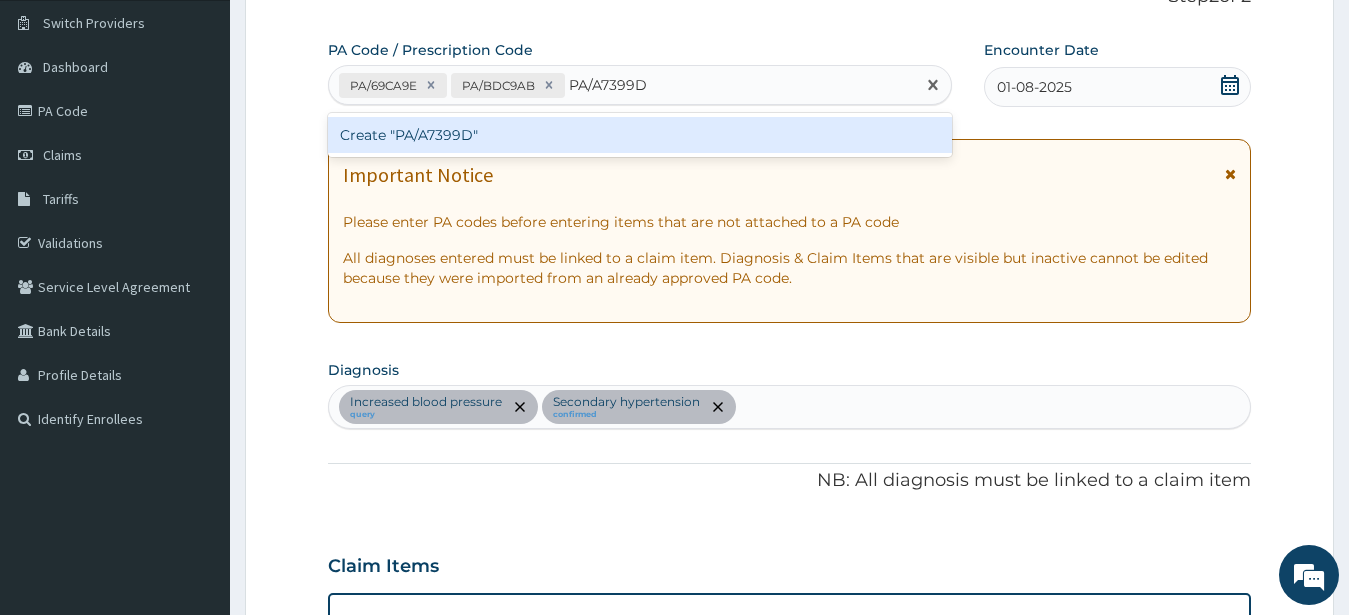 click on "Create "PA/A7399D"" at bounding box center (640, 135) 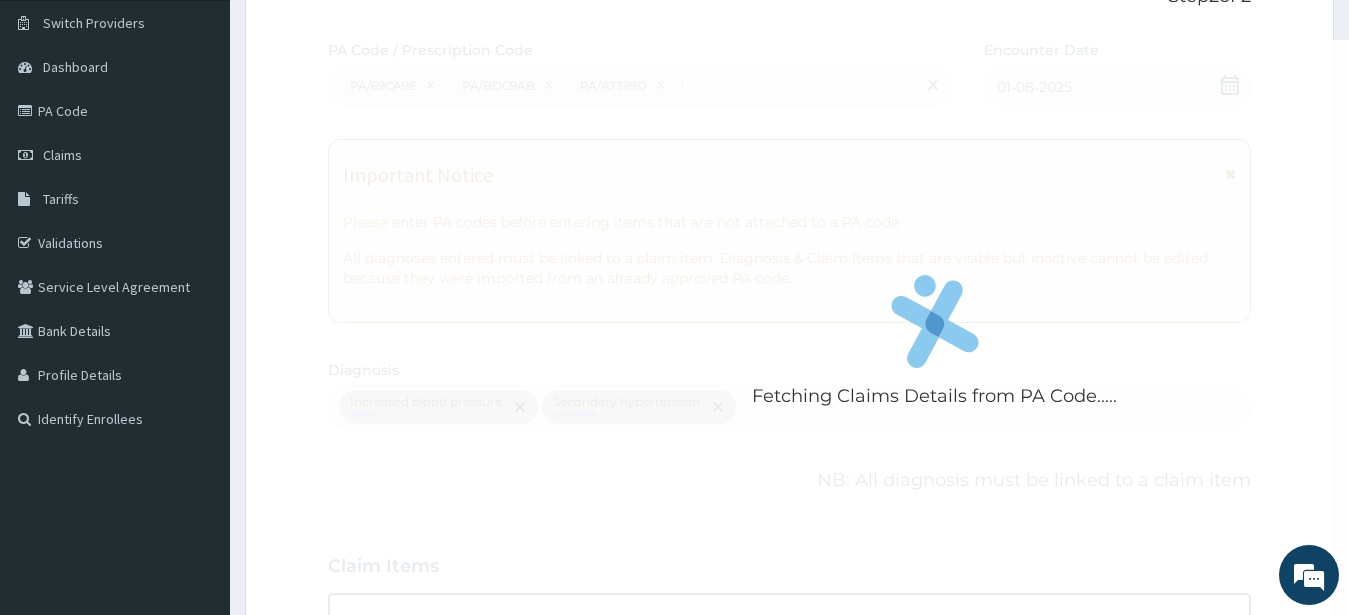 type 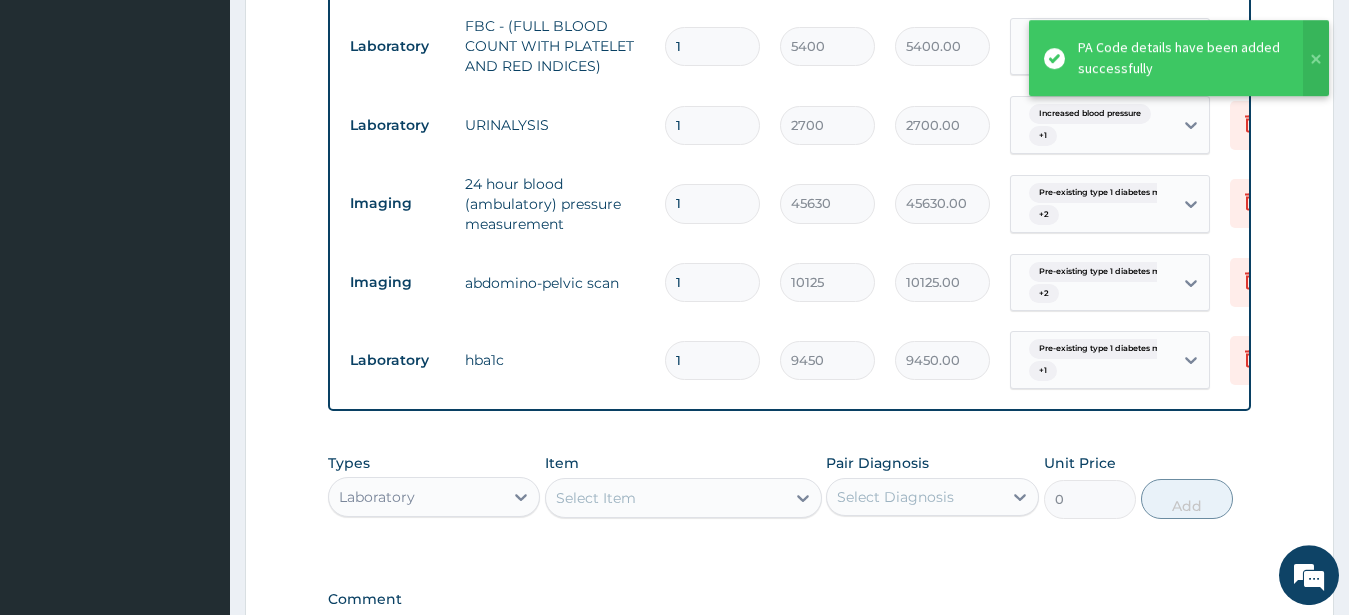scroll, scrollTop: 1067, scrollLeft: 0, axis: vertical 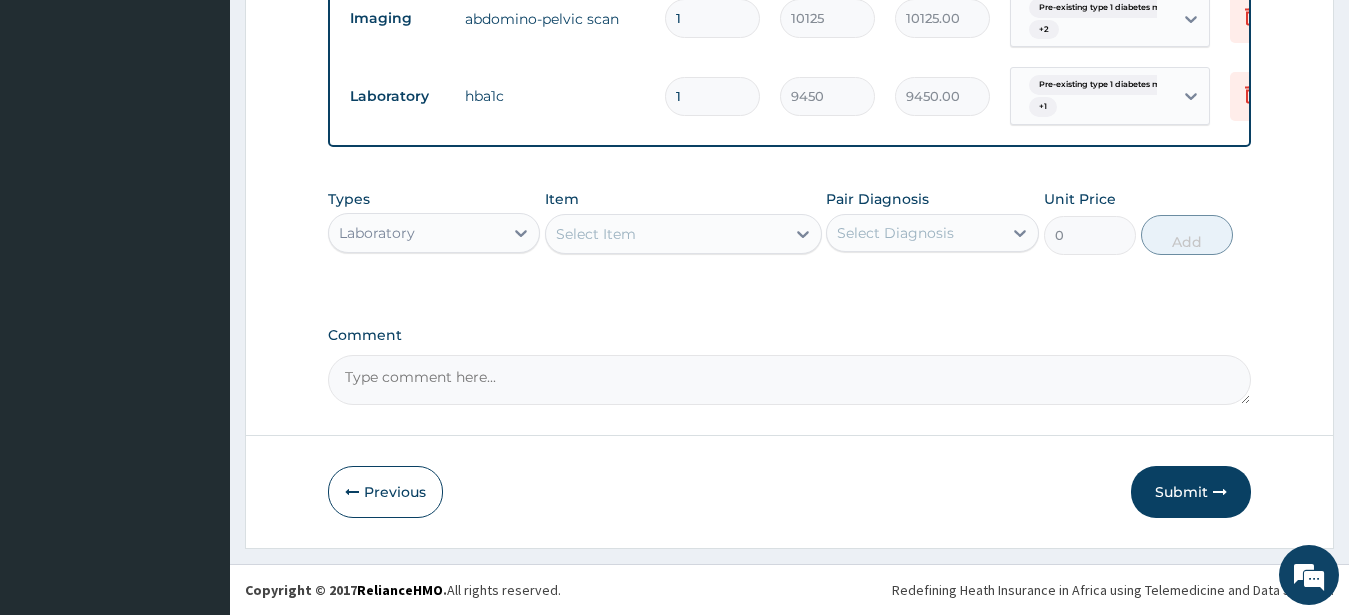 click on "Submit" at bounding box center [1191, 492] 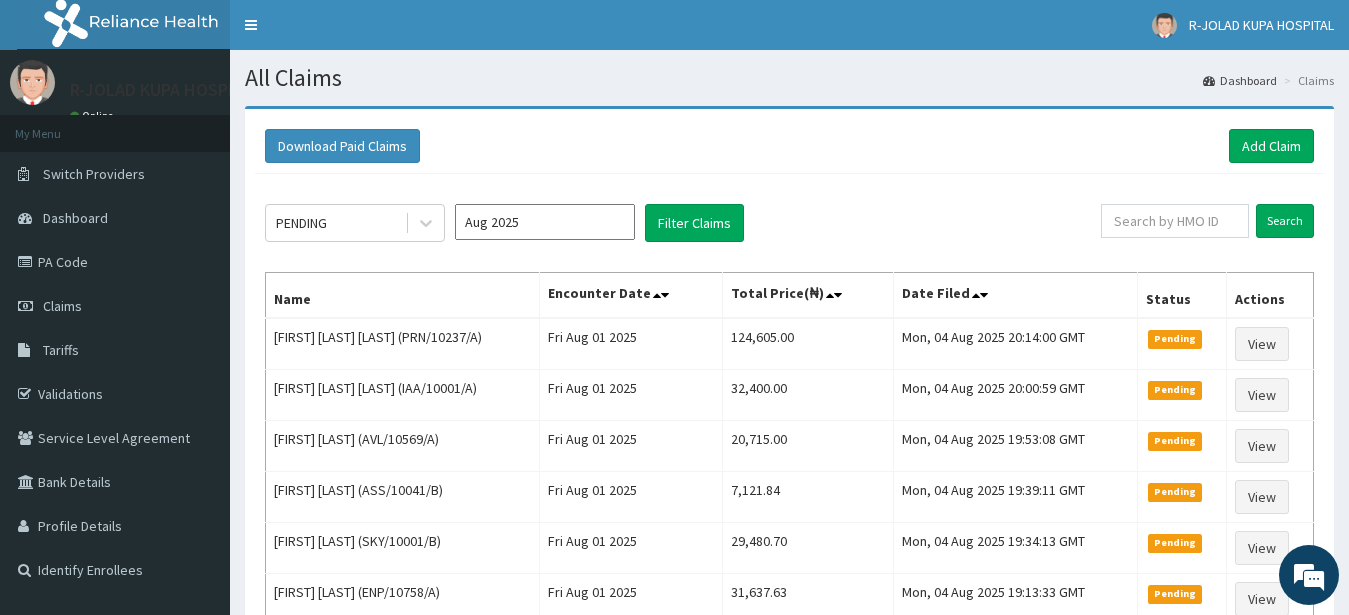 scroll, scrollTop: 0, scrollLeft: 0, axis: both 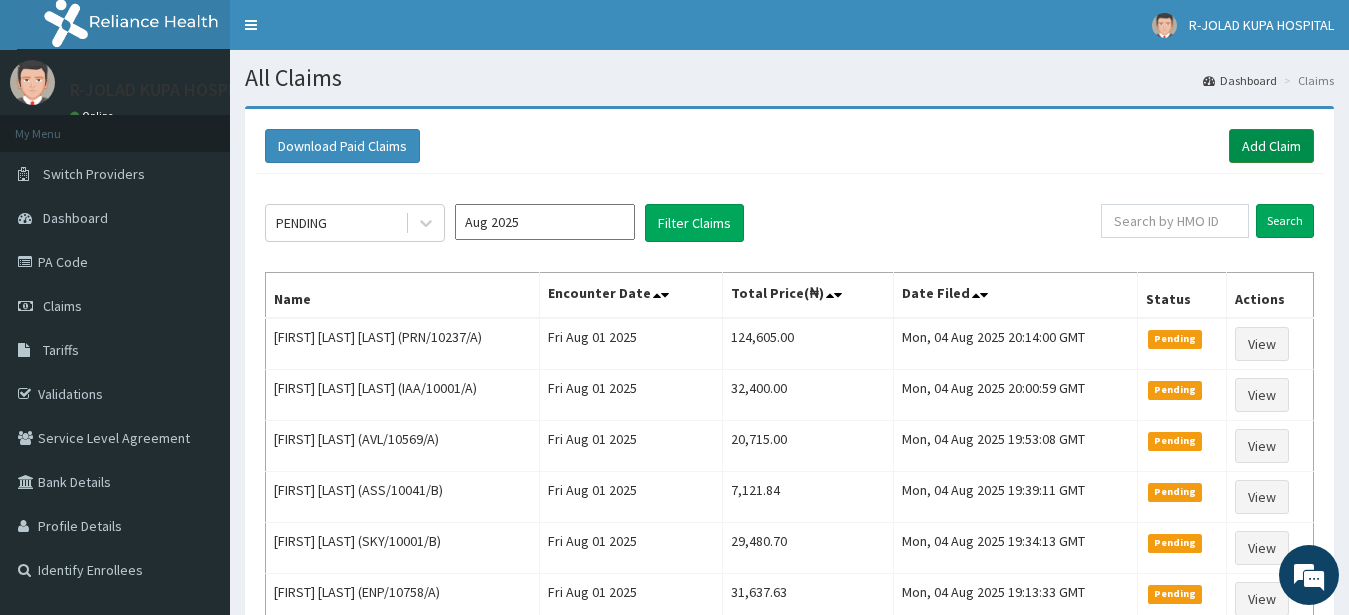 click on "Add Claim" at bounding box center [1271, 146] 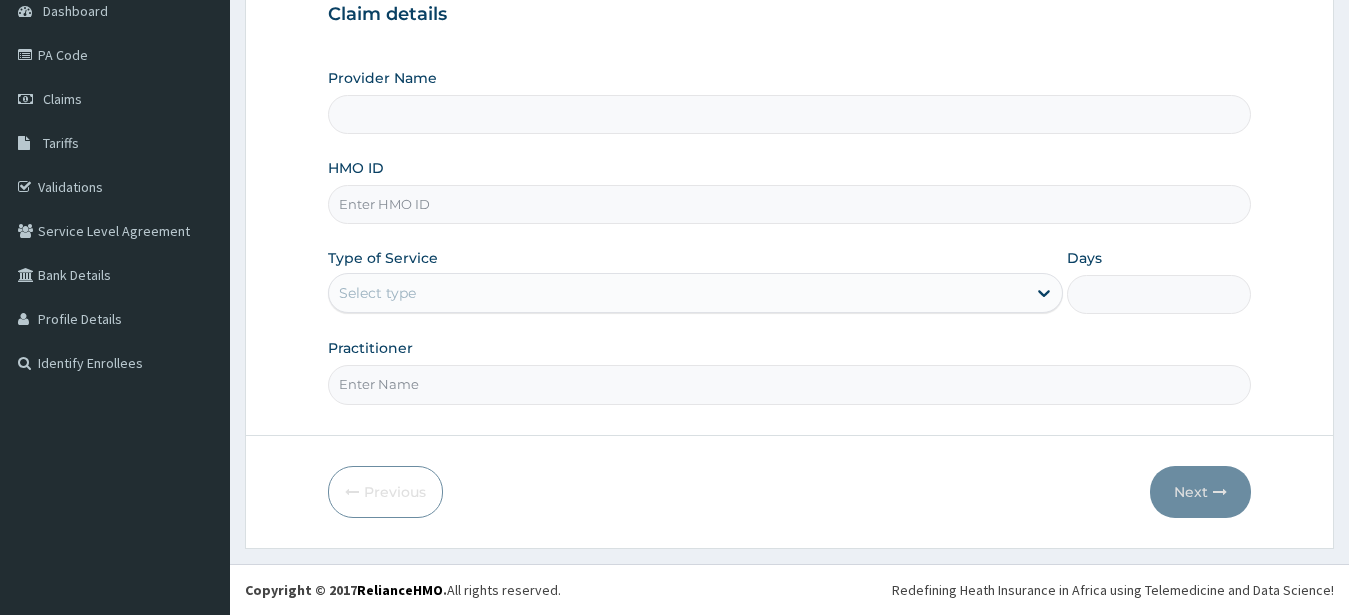 scroll, scrollTop: 207, scrollLeft: 0, axis: vertical 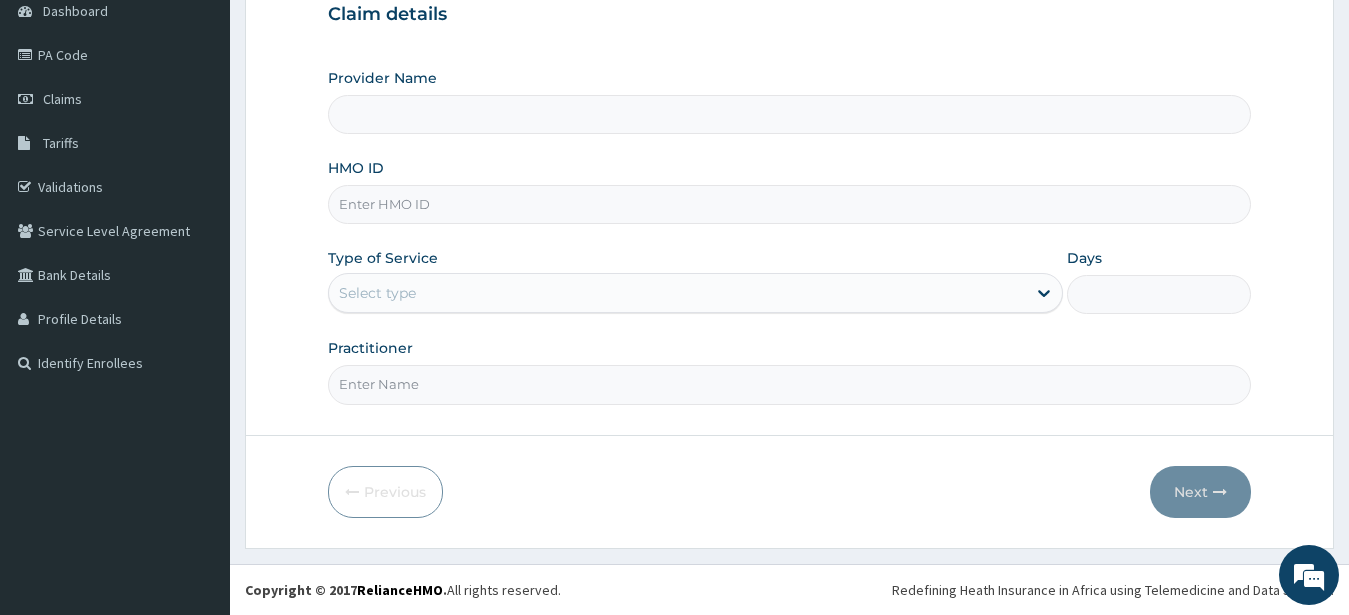 type on "R-Jolad Hospital Nigeria Limited(kupa)" 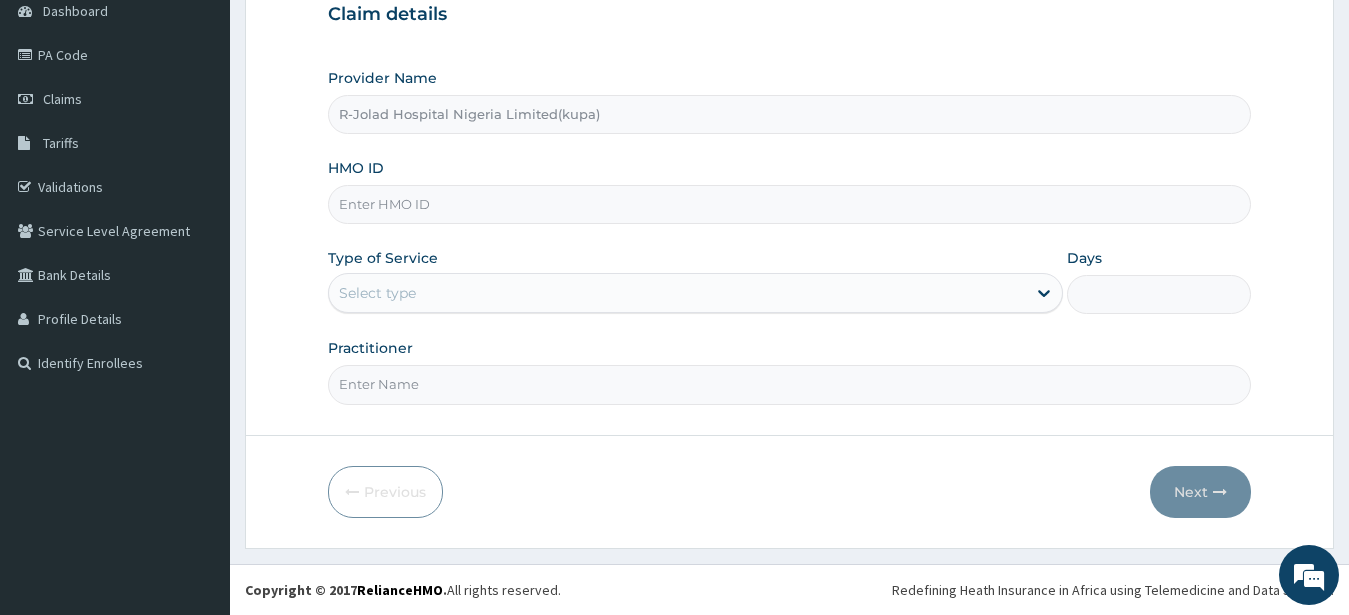 paste on "[ID]" 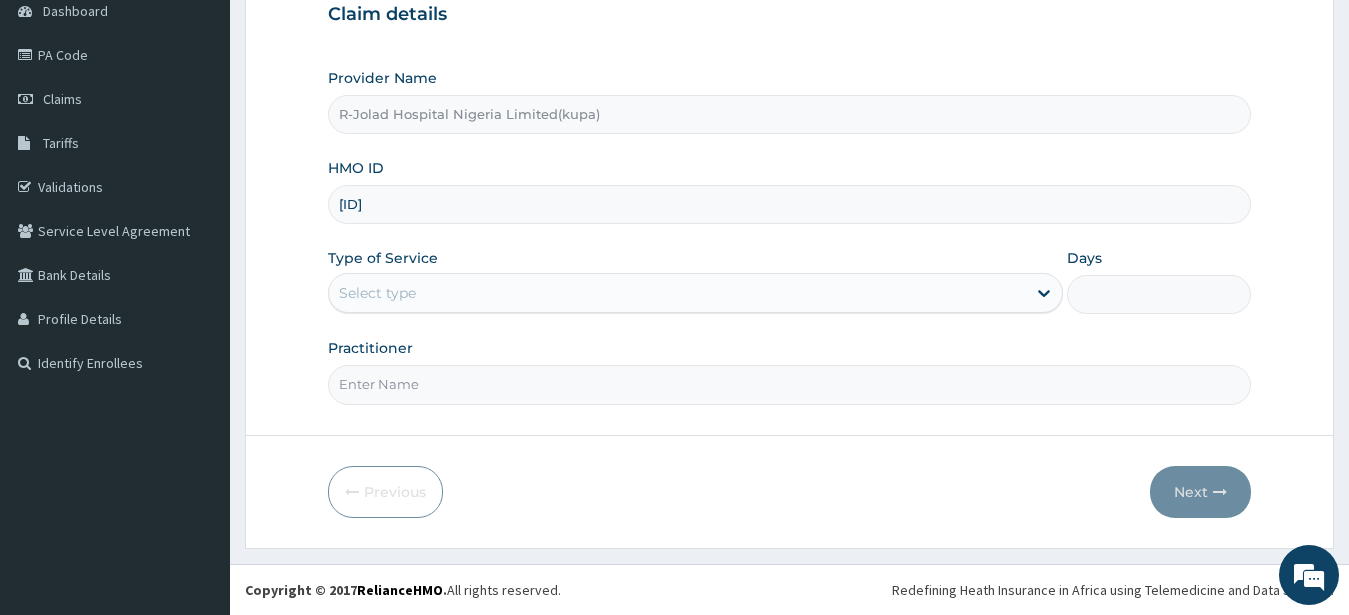 type on "[ID]" 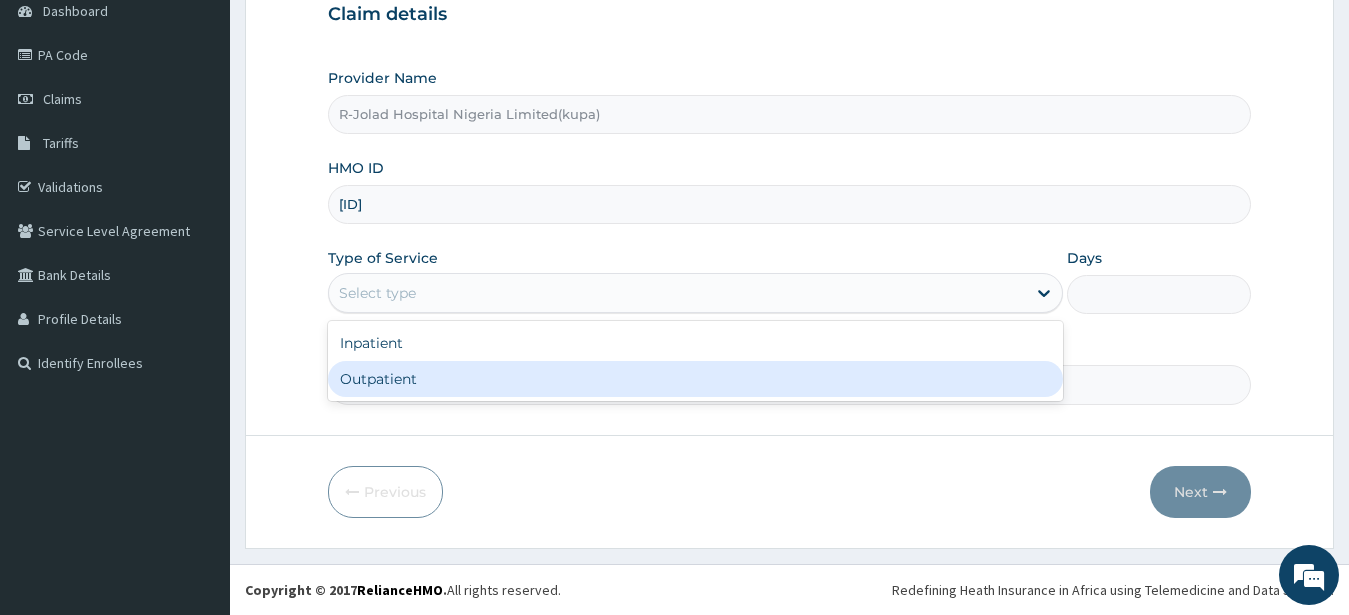 click on "Outpatient" at bounding box center (696, 379) 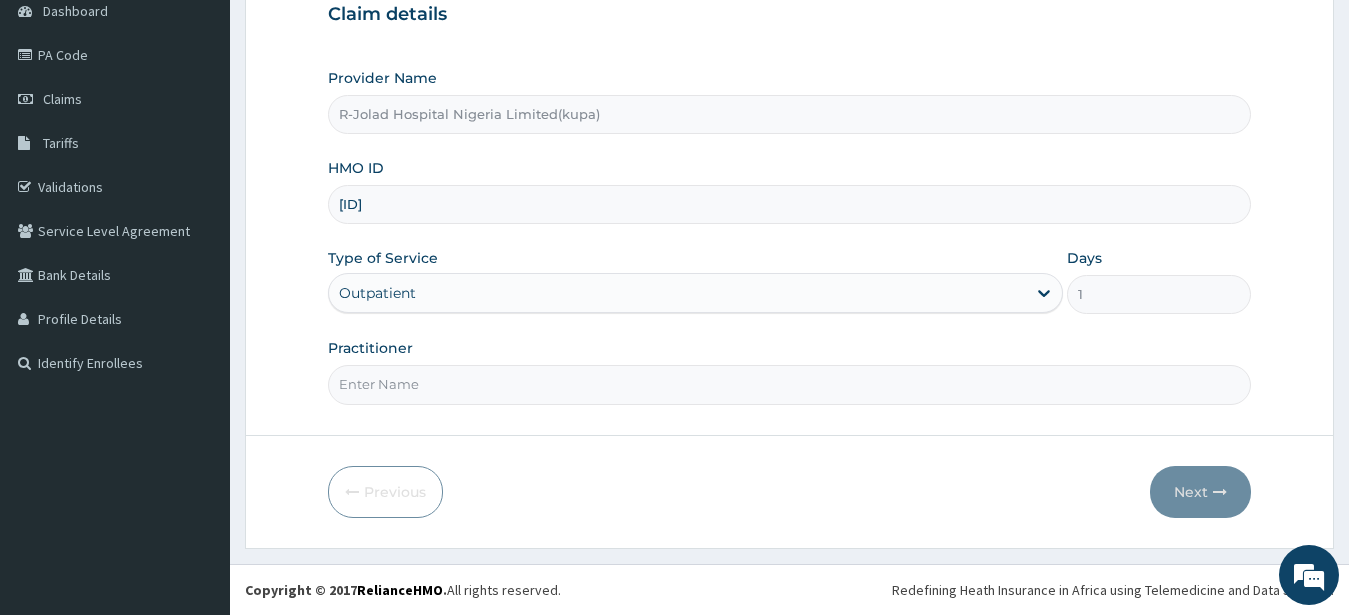 click on "Practitioner" at bounding box center (790, 384) 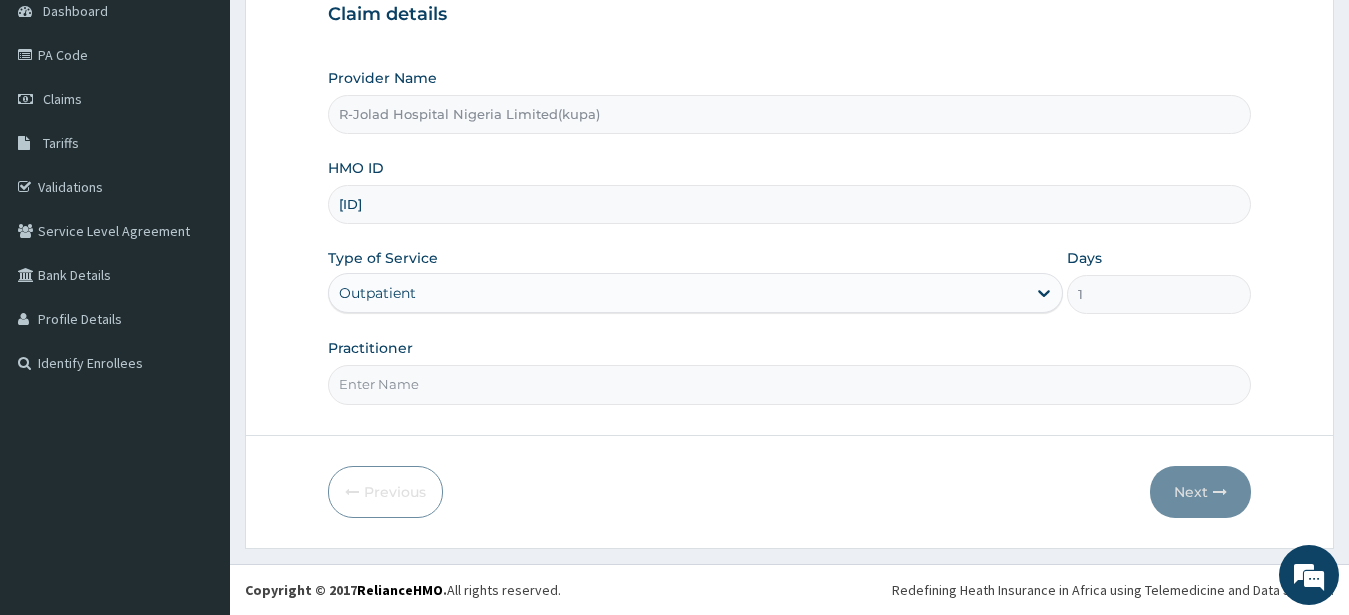 scroll, scrollTop: 0, scrollLeft: 0, axis: both 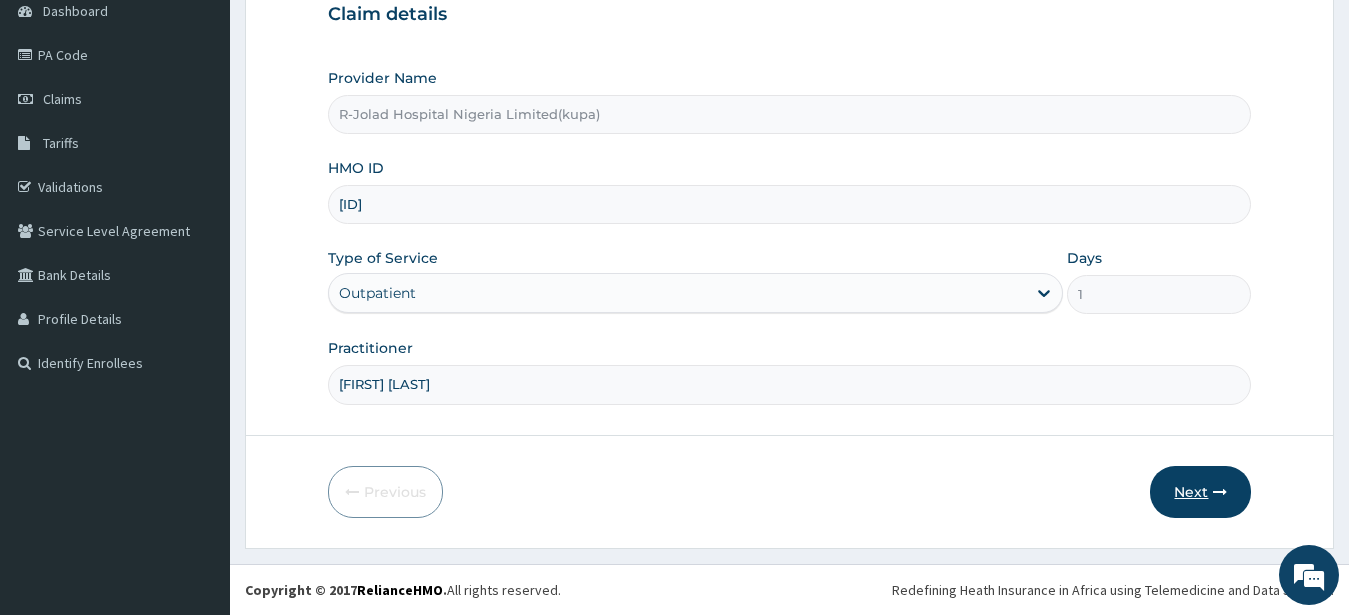 type on "Joy Atikpo" 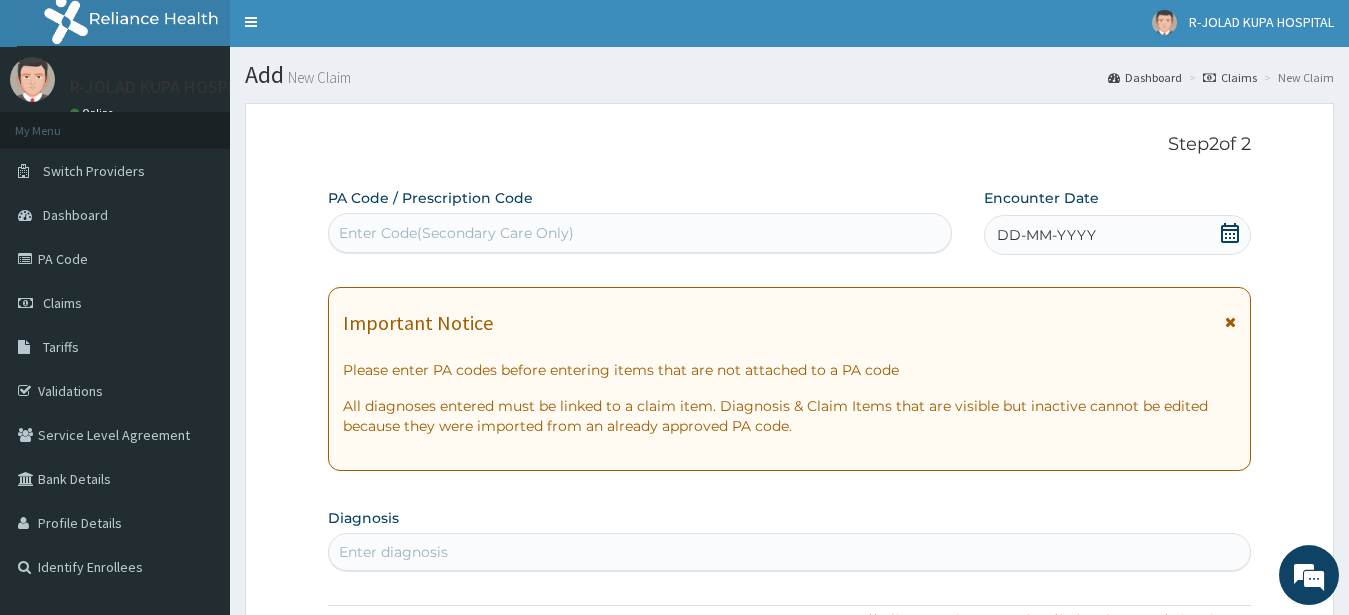 scroll, scrollTop: 0, scrollLeft: 0, axis: both 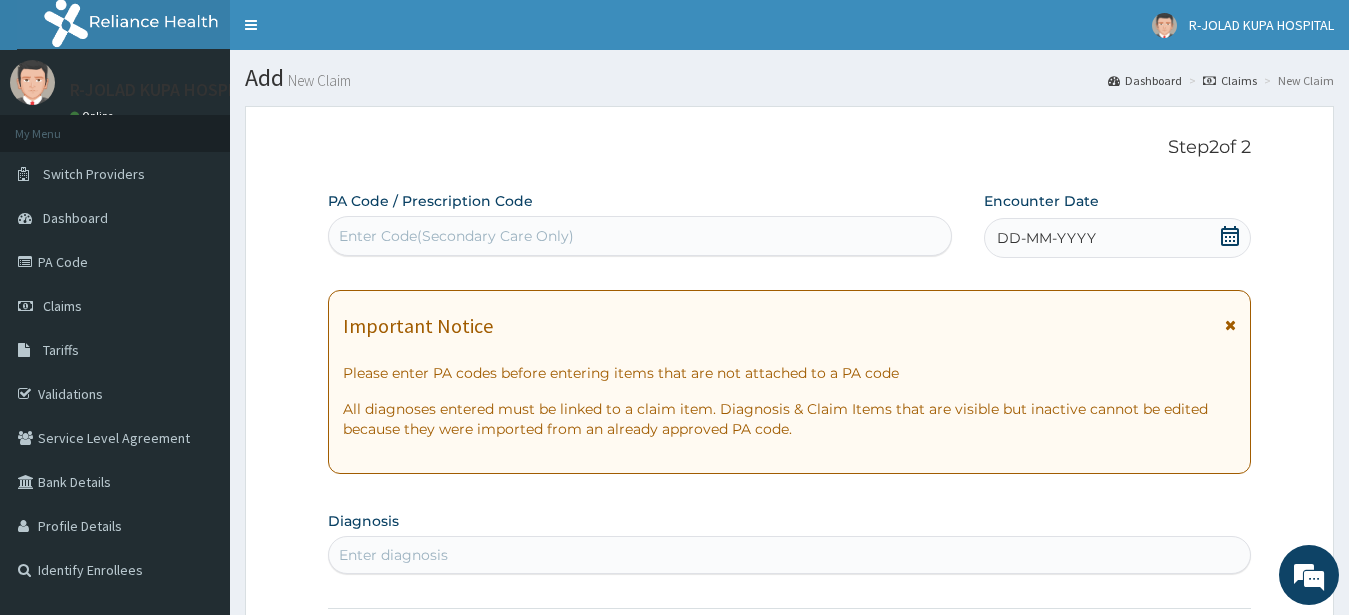 click on "Enter Code(Secondary Care Only)" at bounding box center [456, 236] 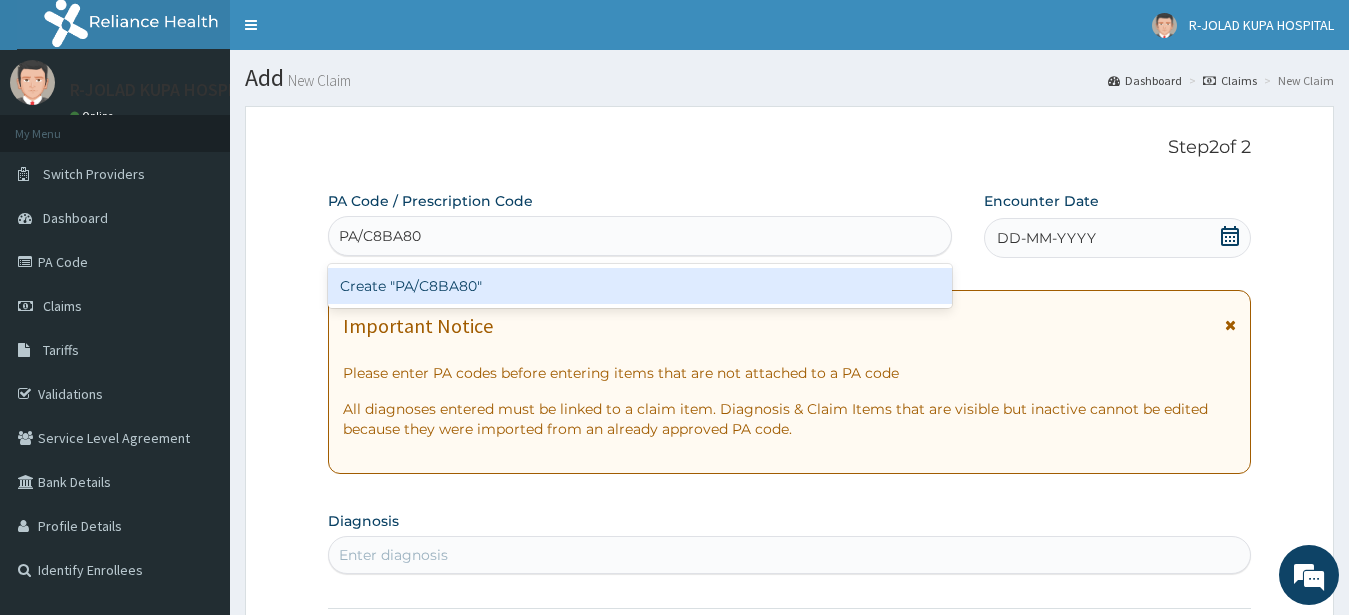 click on "Create "PA/C8BA80"" at bounding box center [640, 286] 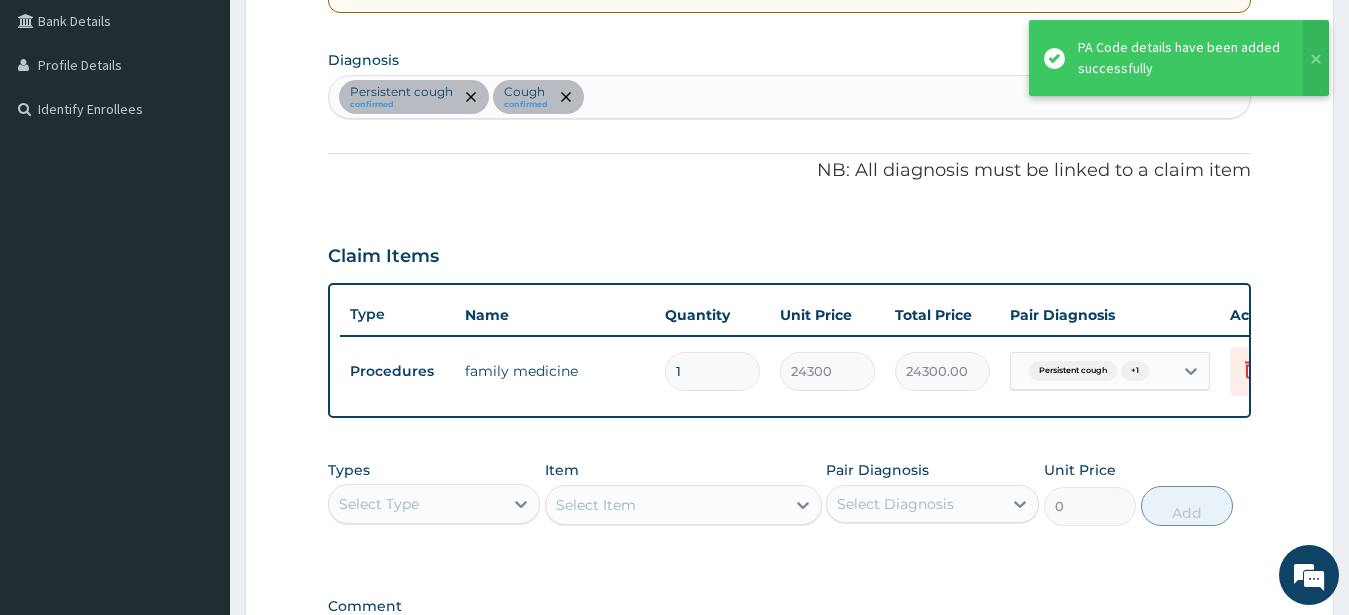 scroll, scrollTop: 714, scrollLeft: 0, axis: vertical 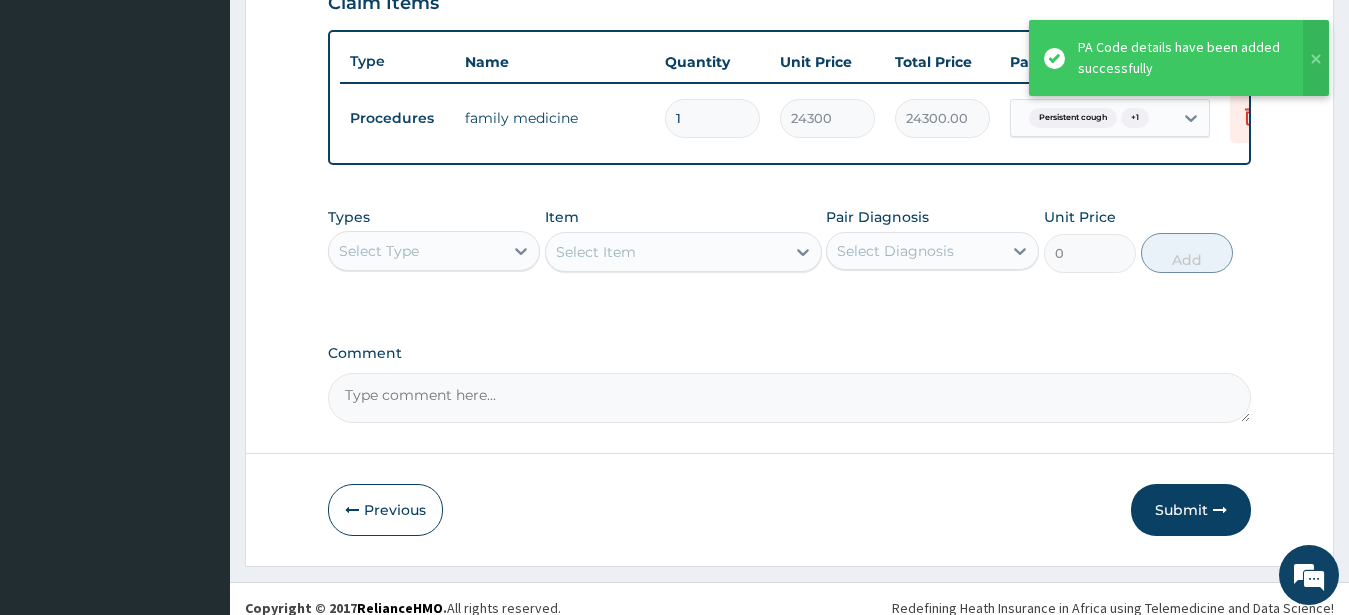 click on "Select Type" at bounding box center [379, 251] 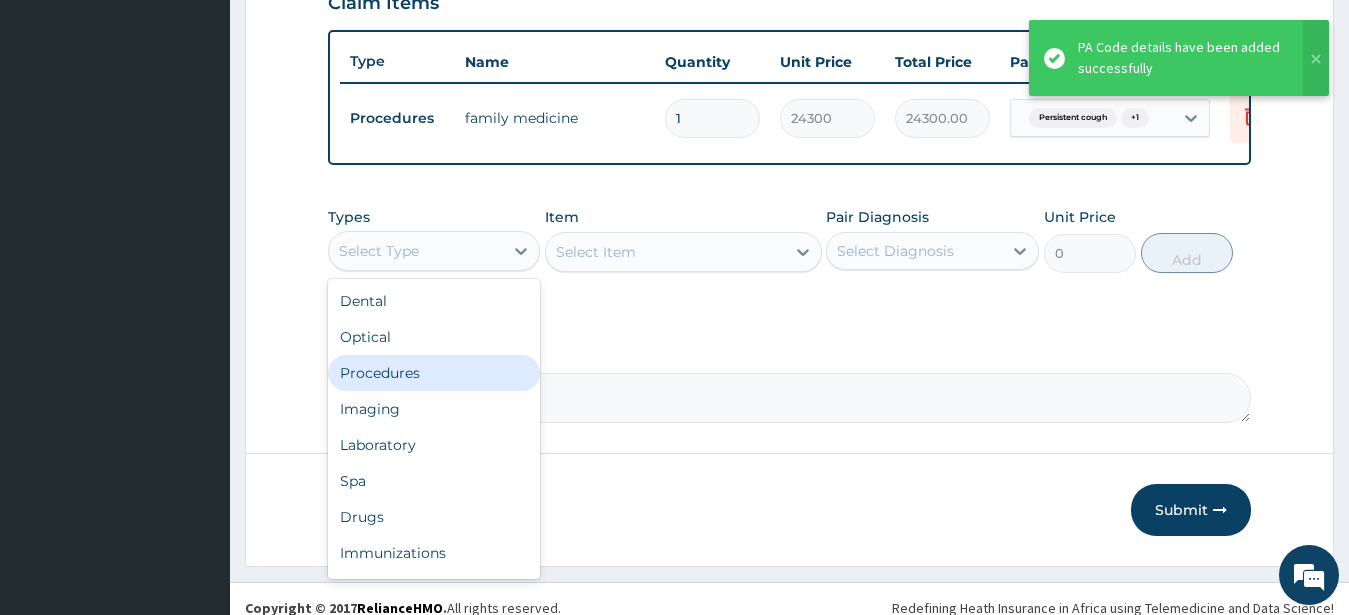 click on "Procedures" at bounding box center [434, 373] 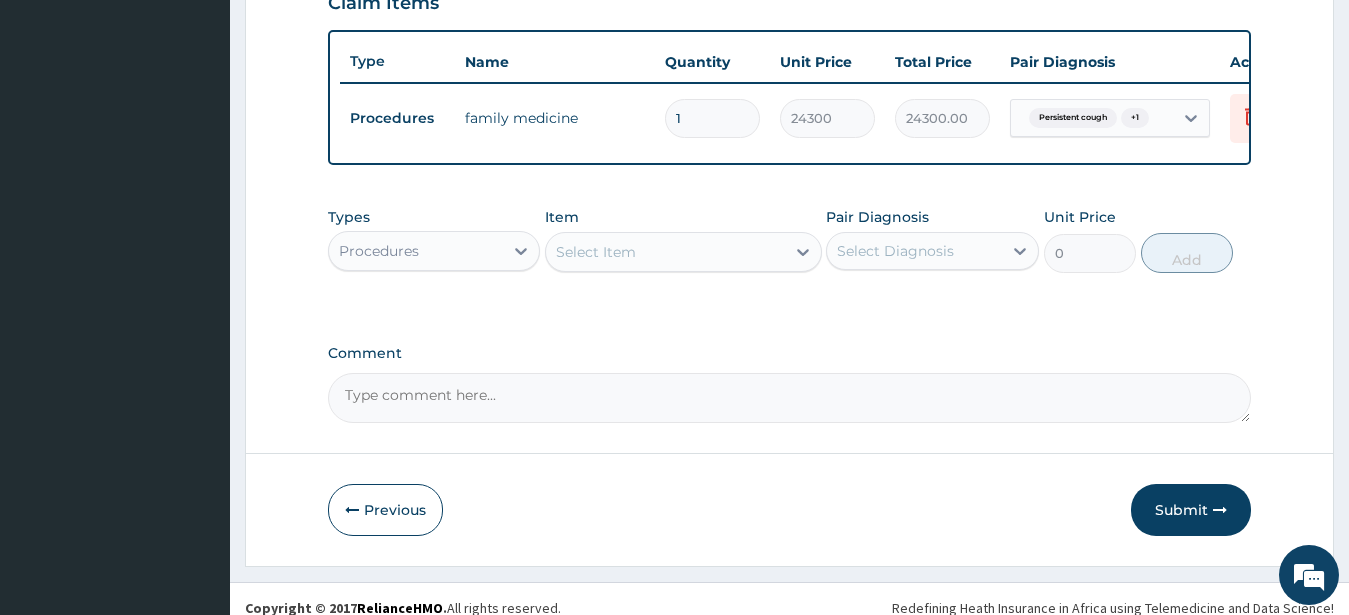 click on "Select Item" at bounding box center [665, 252] 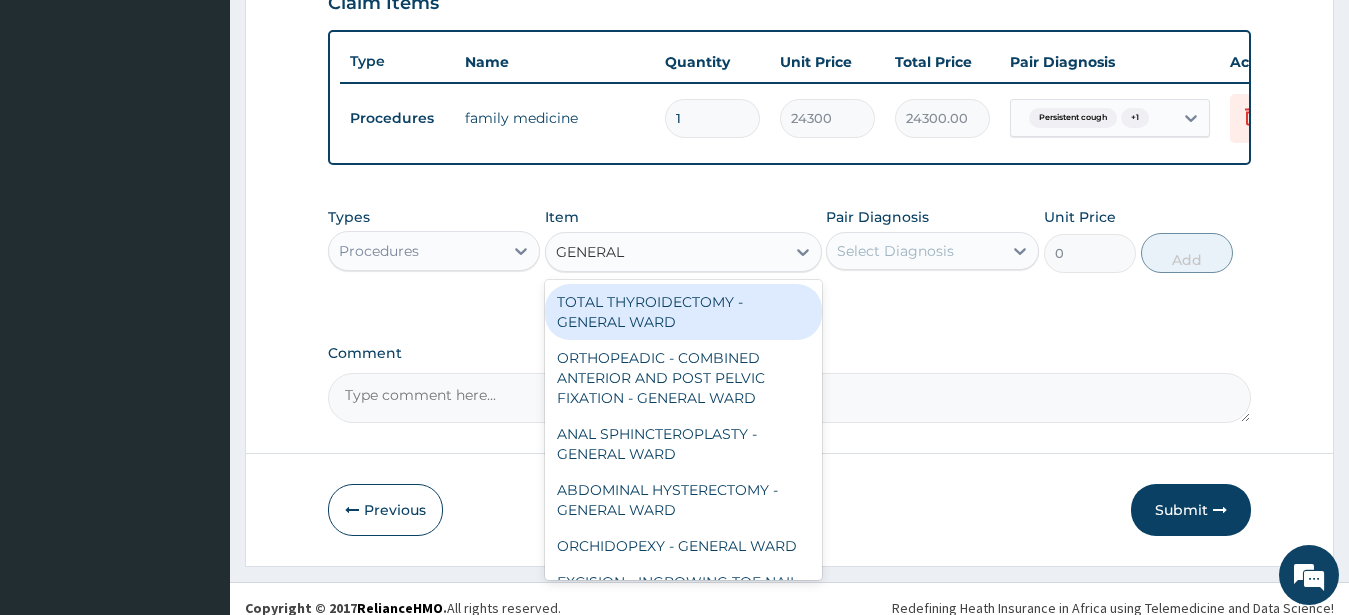 type on "GENERAL C" 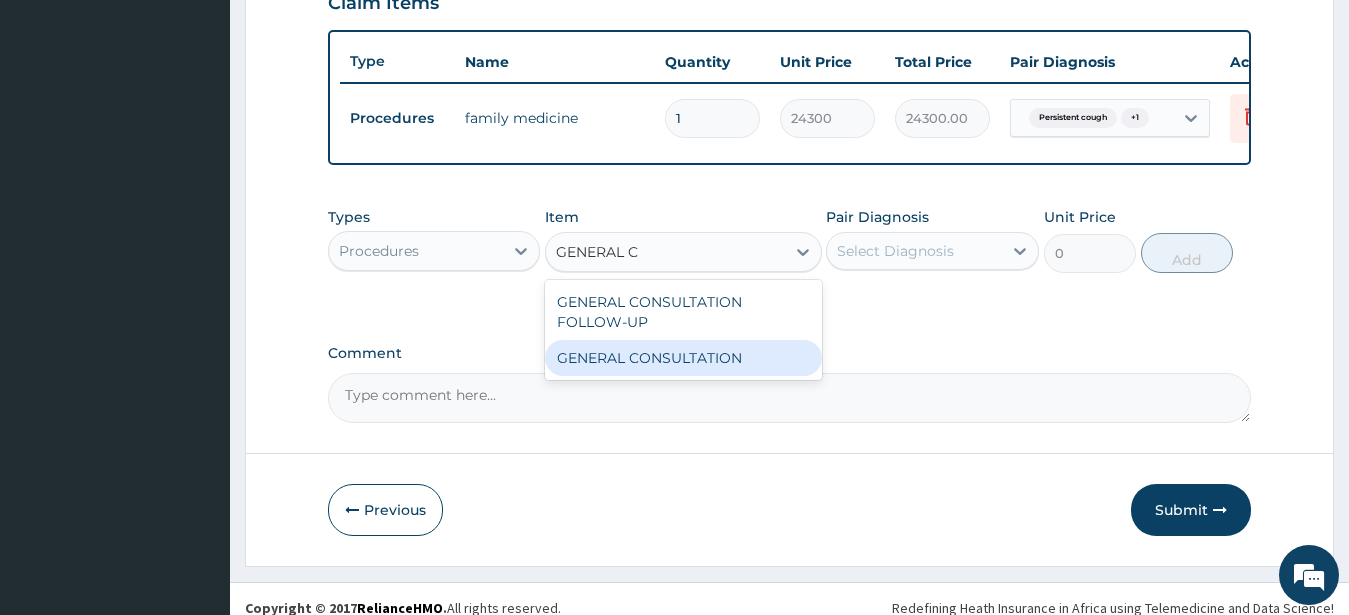 drag, startPoint x: 737, startPoint y: 373, endPoint x: 767, endPoint y: 369, distance: 30.265491 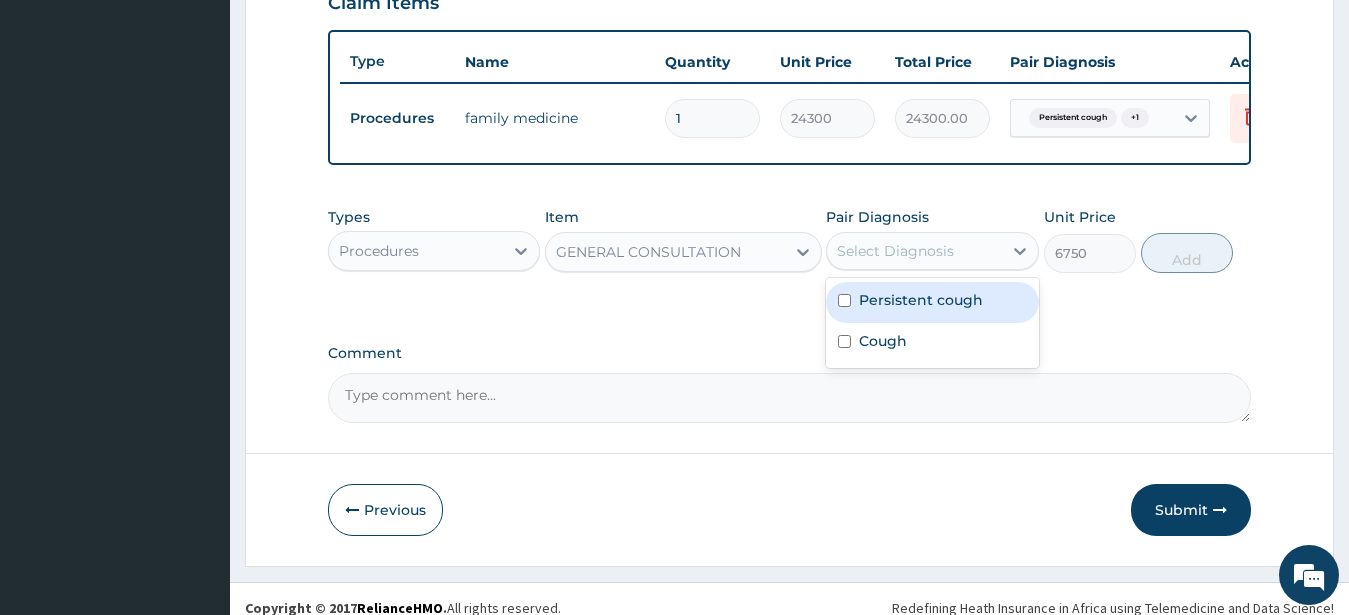 drag, startPoint x: 950, startPoint y: 261, endPoint x: 941, endPoint y: 342, distance: 81.49847 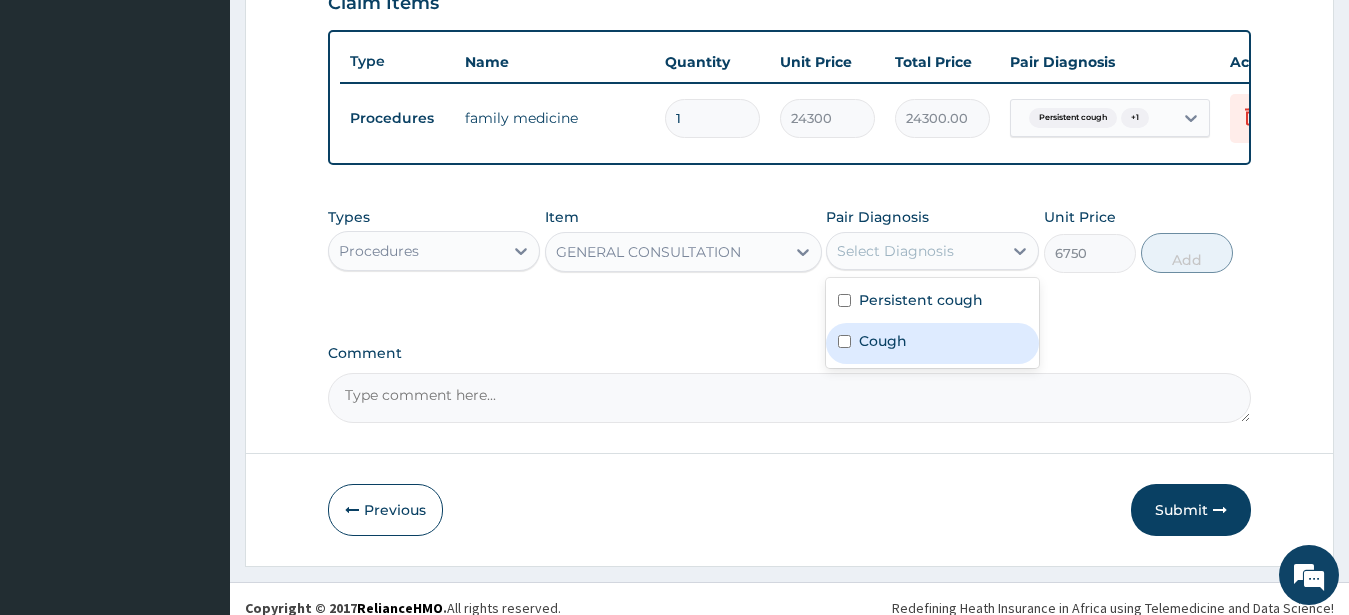 drag, startPoint x: 962, startPoint y: 369, endPoint x: 985, endPoint y: 323, distance: 51.42956 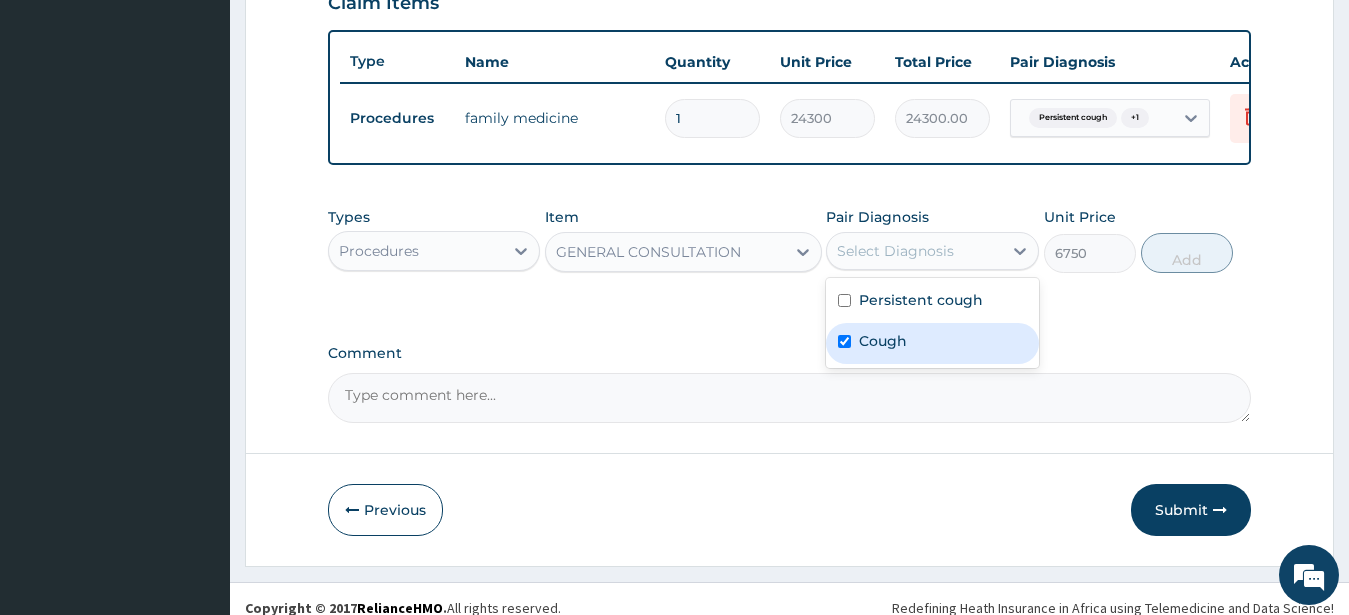 checkbox on "true" 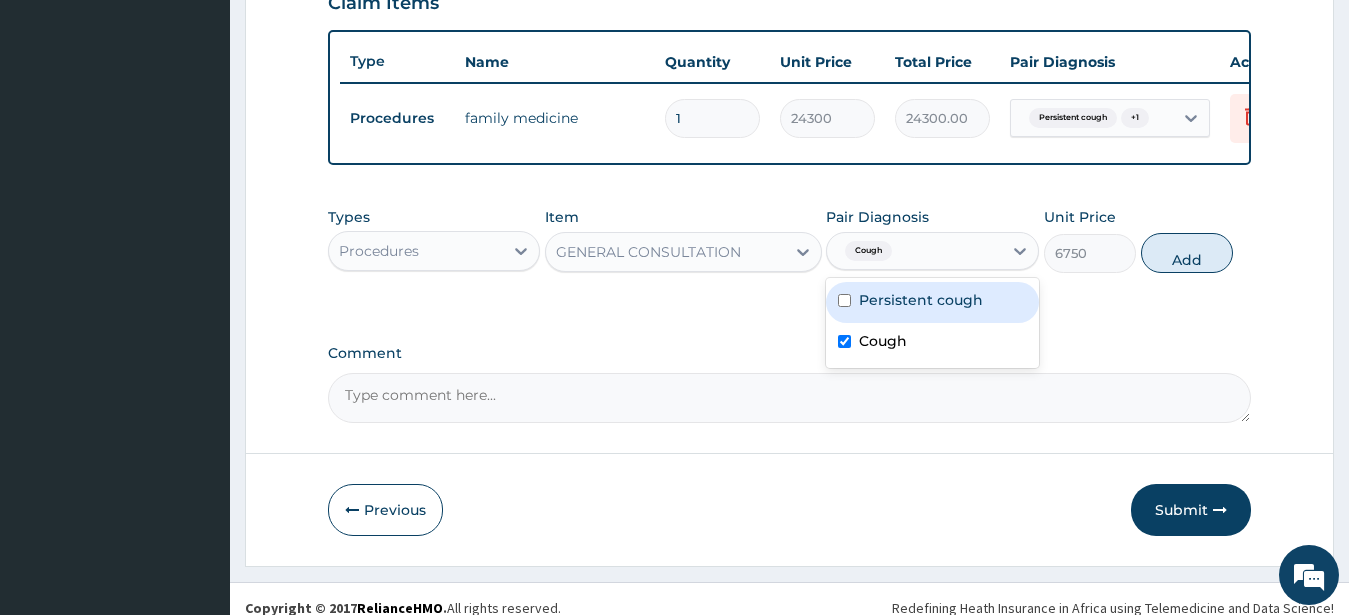 drag, startPoint x: 985, startPoint y: 323, endPoint x: 988, endPoint y: 333, distance: 10.440307 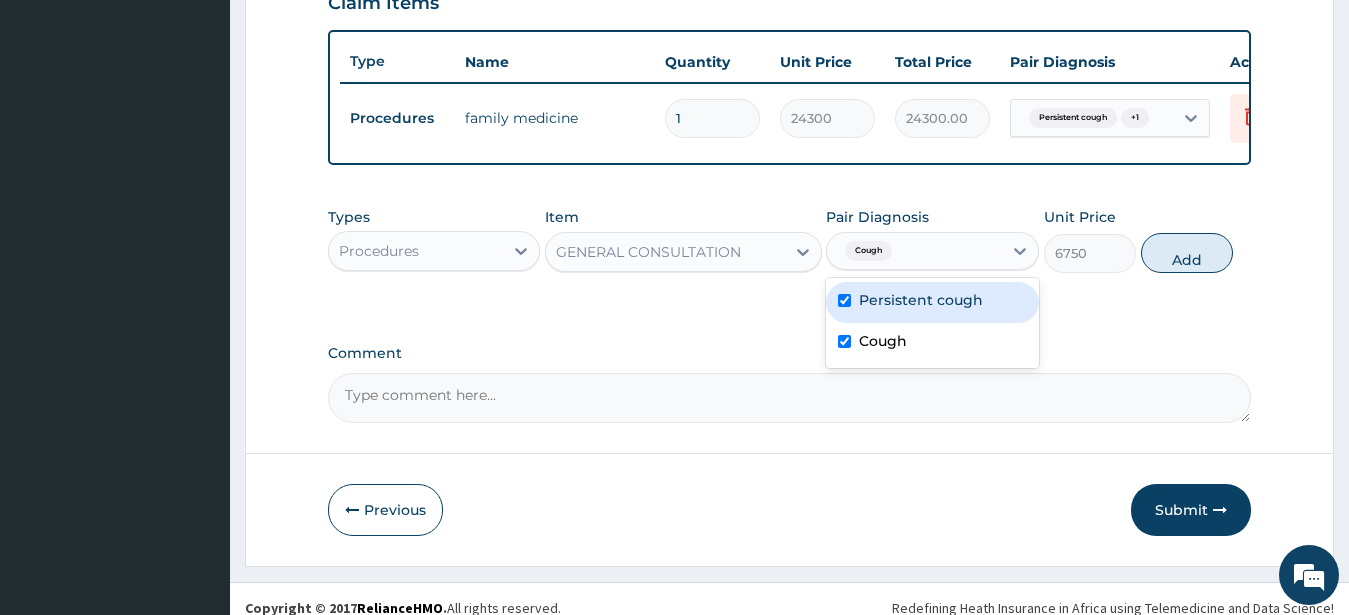 checkbox on "true" 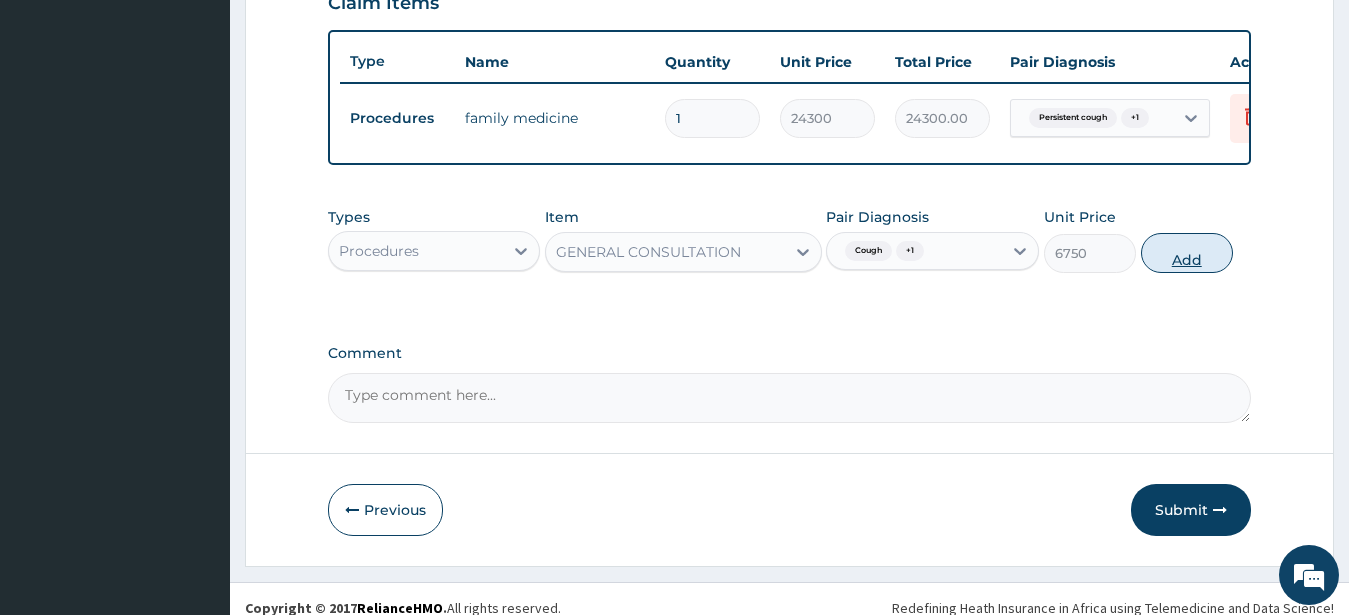 click on "Add" at bounding box center [1187, 253] 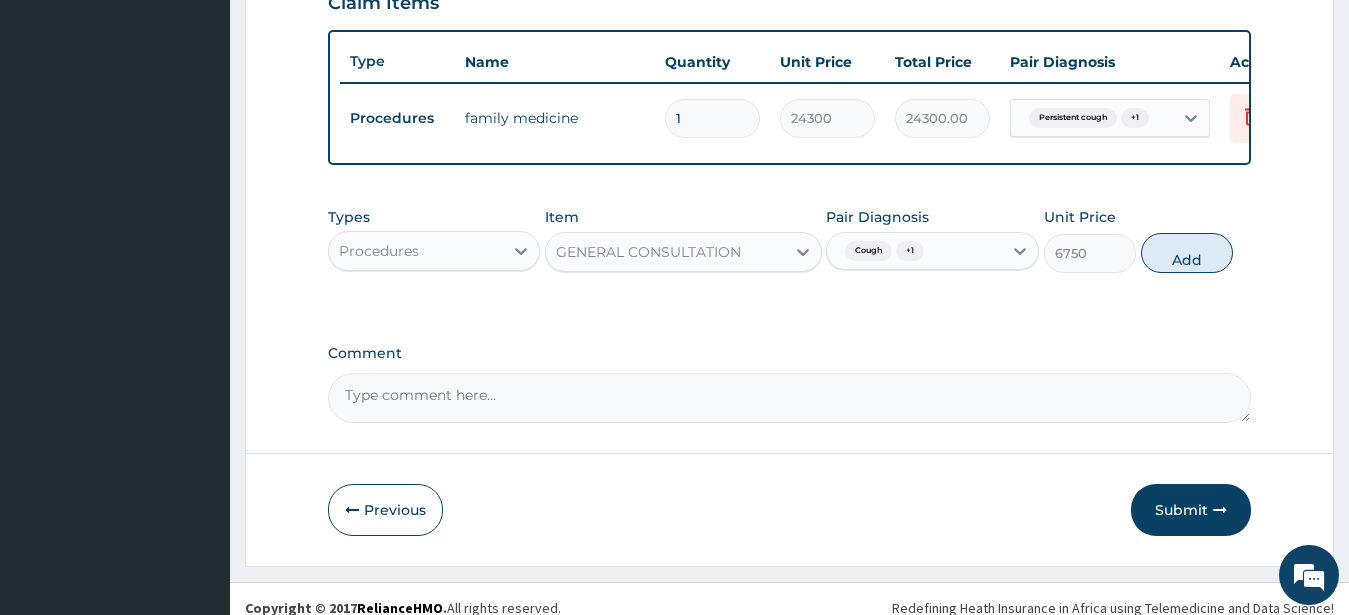 type on "0" 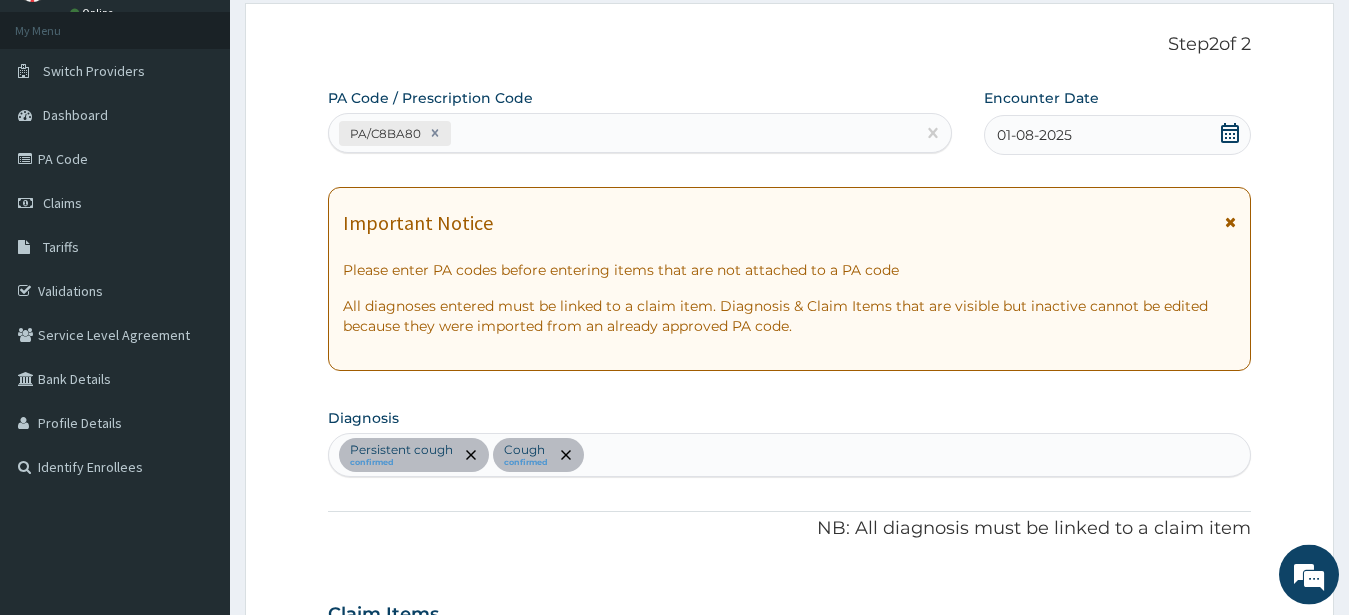 scroll, scrollTop: 102, scrollLeft: 0, axis: vertical 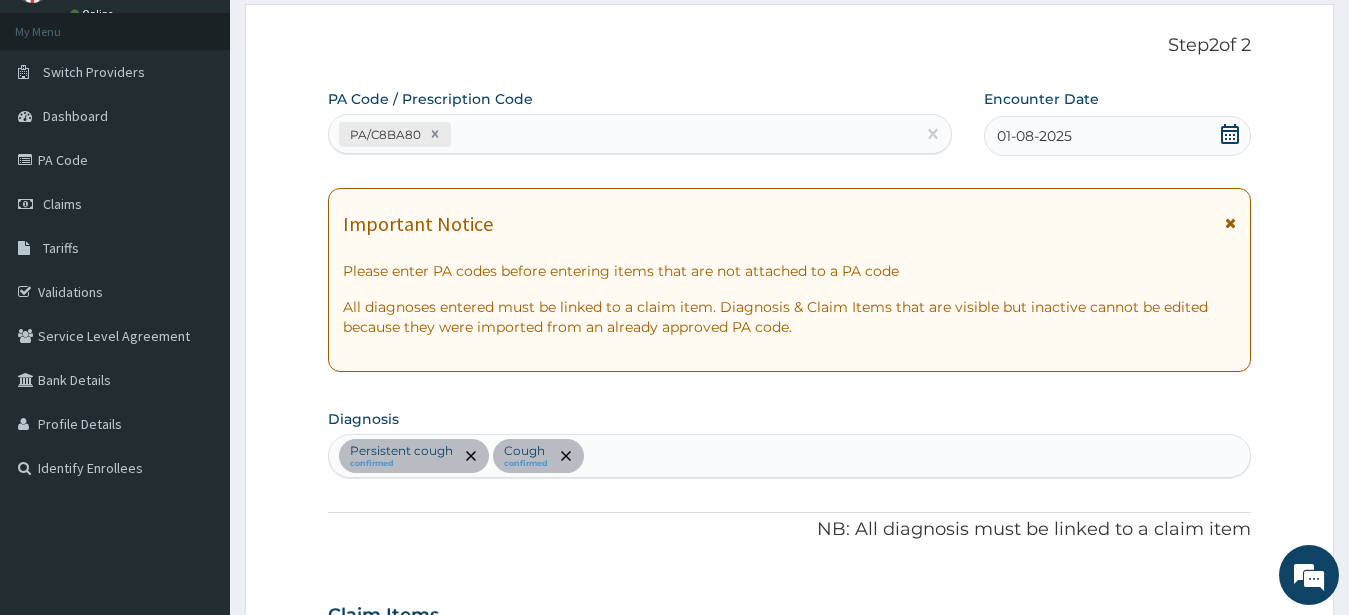 click on "PA/C8BA80" at bounding box center [622, 134] 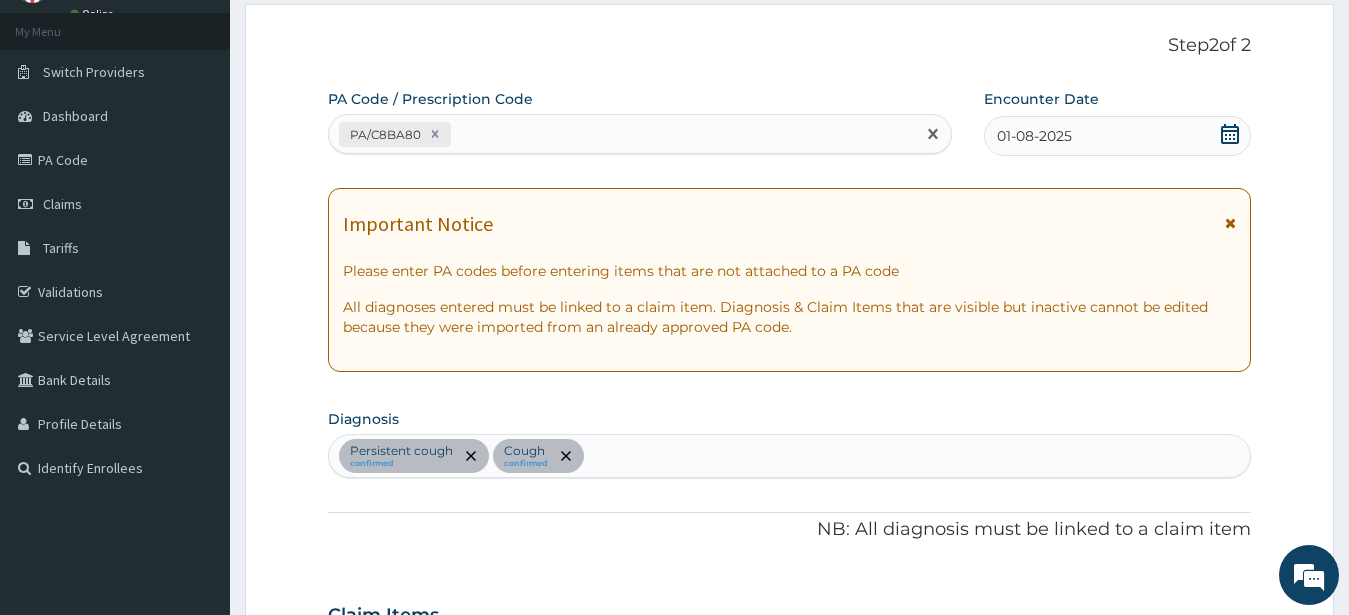 paste on "PA/0FE754" 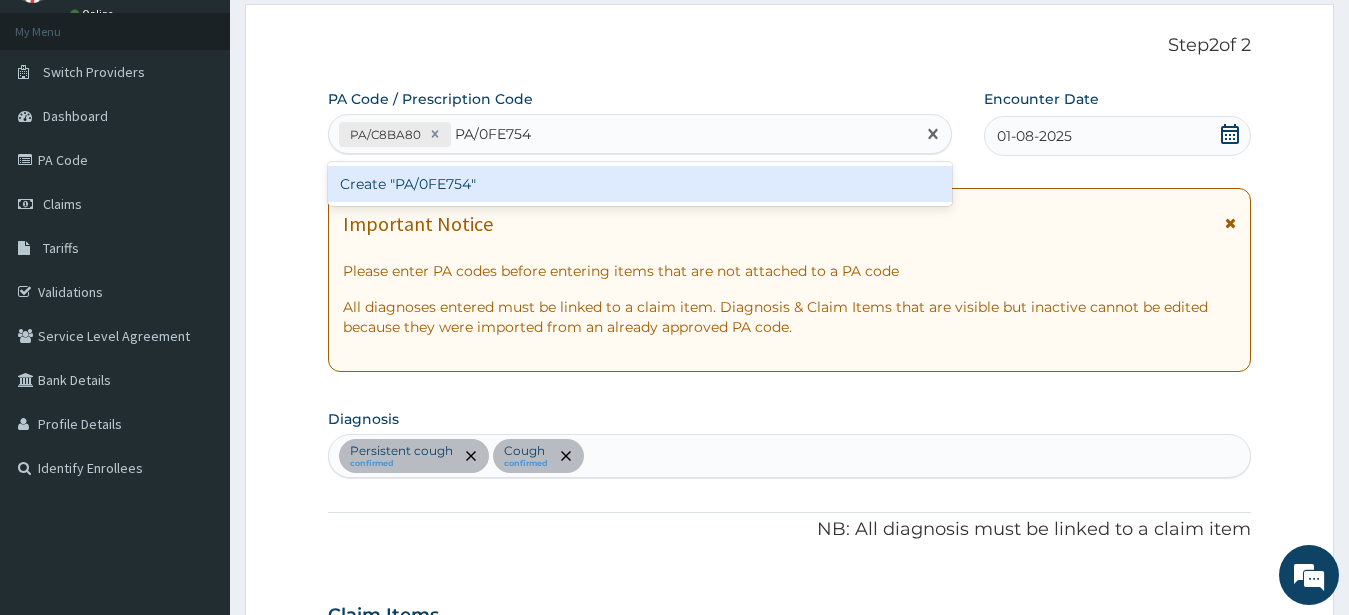 click on "Create "PA/0FE754"" at bounding box center (640, 184) 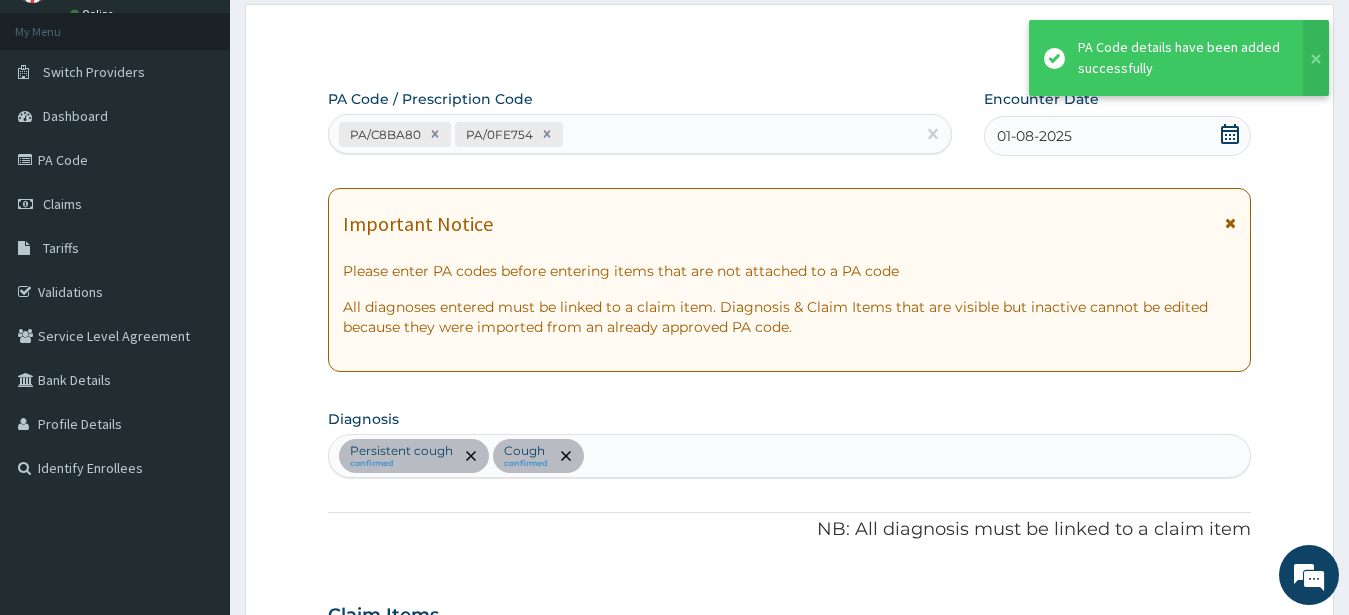 scroll, scrollTop: 663, scrollLeft: 0, axis: vertical 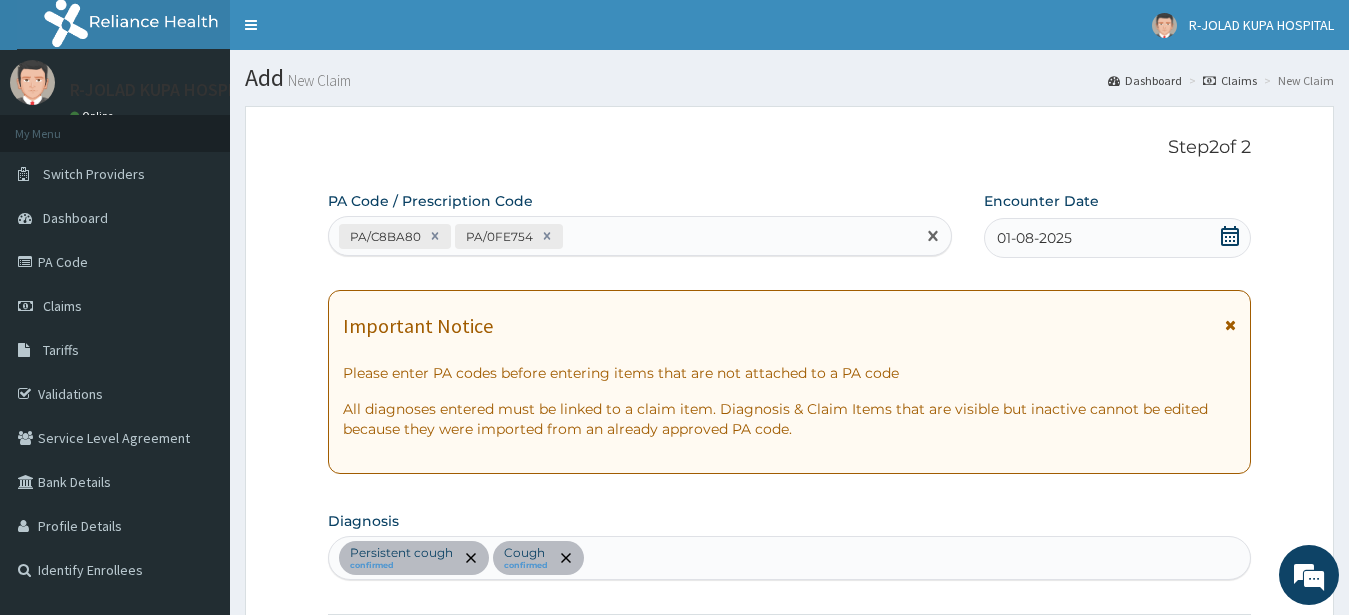 click on "PA/C8BA80 PA/0FE754" at bounding box center (622, 236) 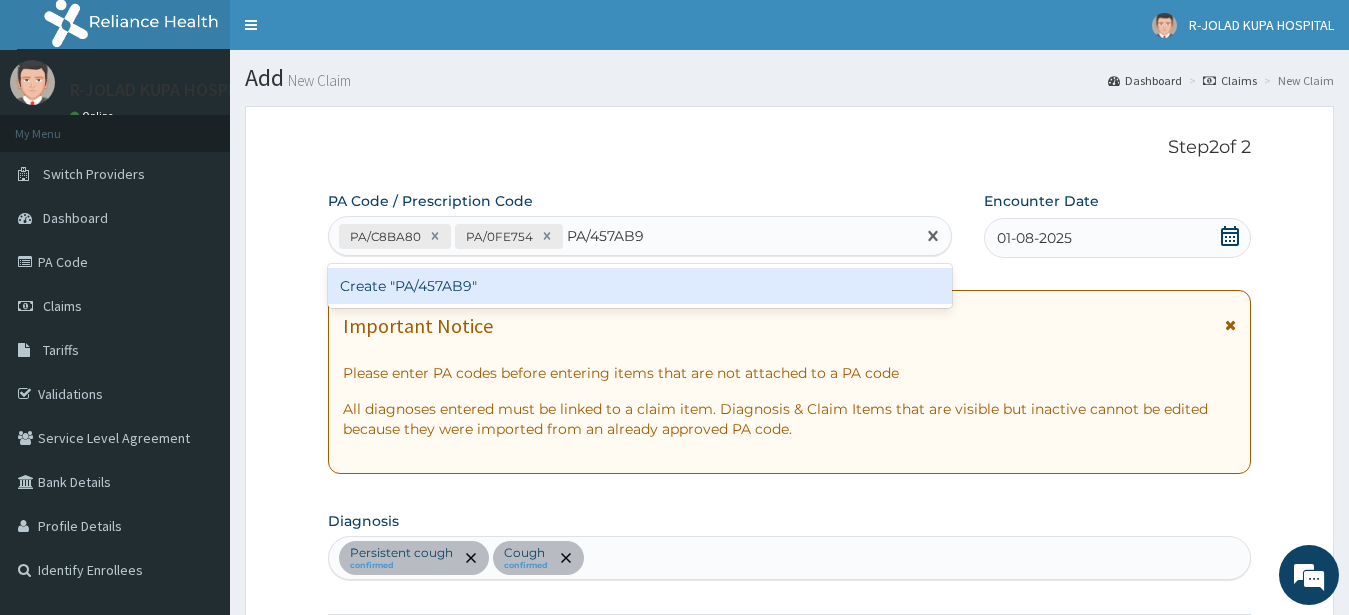 click on "Create "PA/457AB9"" at bounding box center (640, 286) 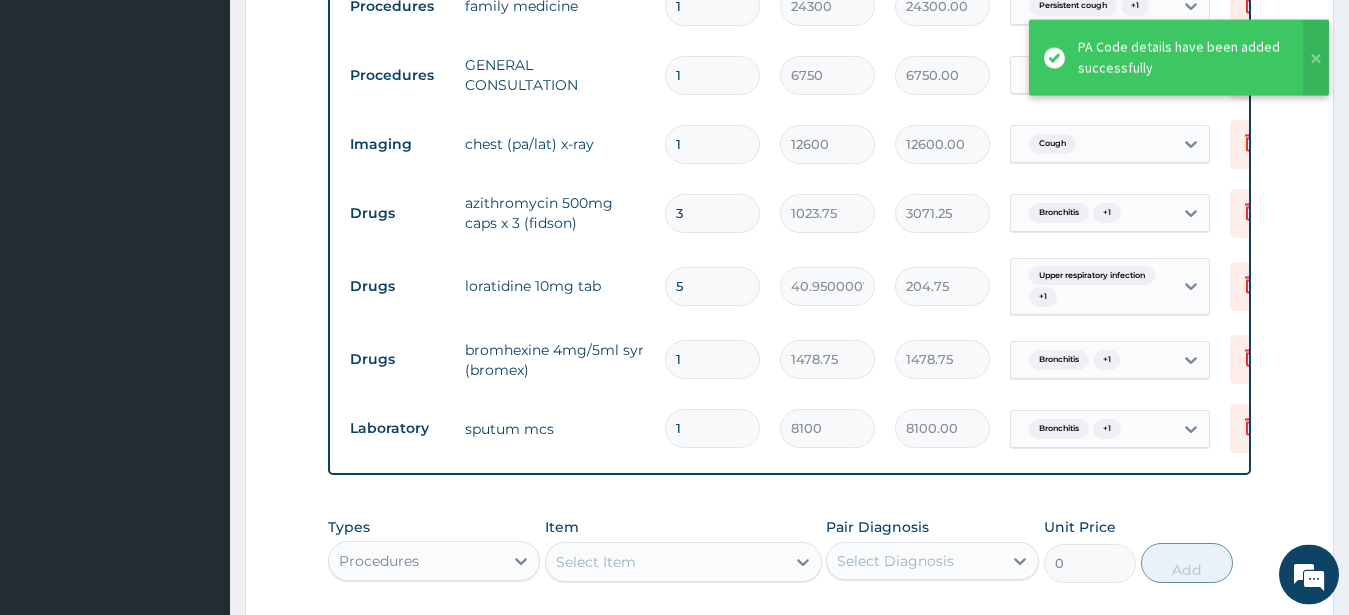 scroll, scrollTop: 743, scrollLeft: 0, axis: vertical 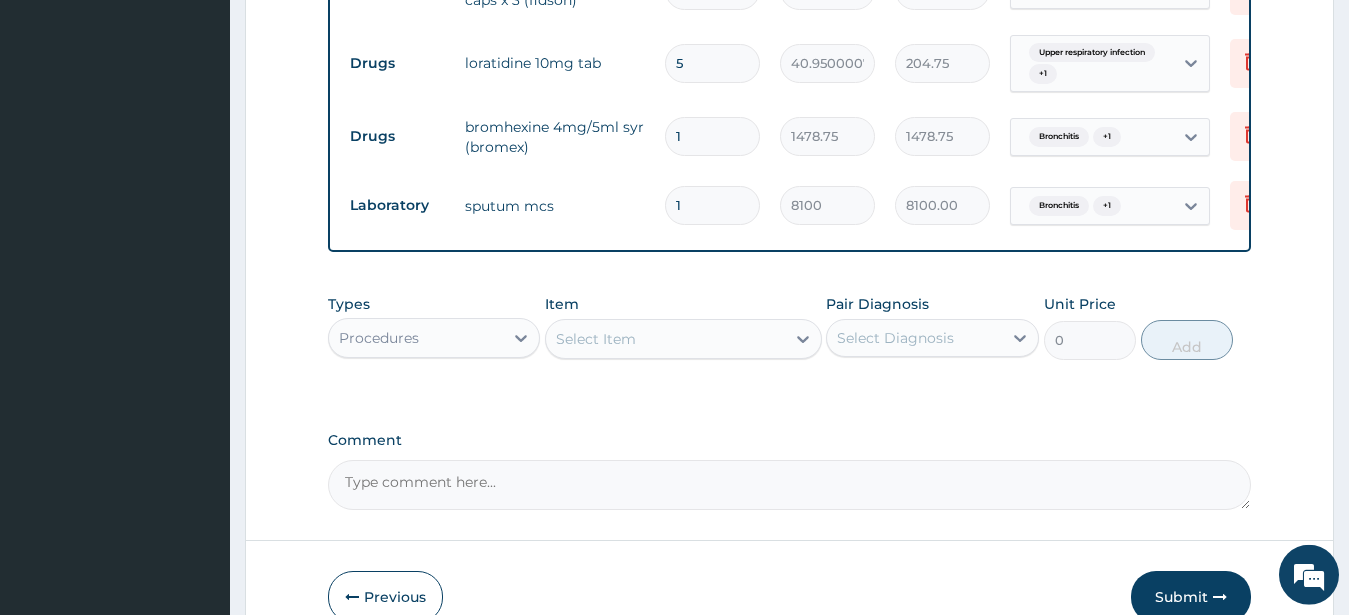 click on "Procedures" at bounding box center (379, 338) 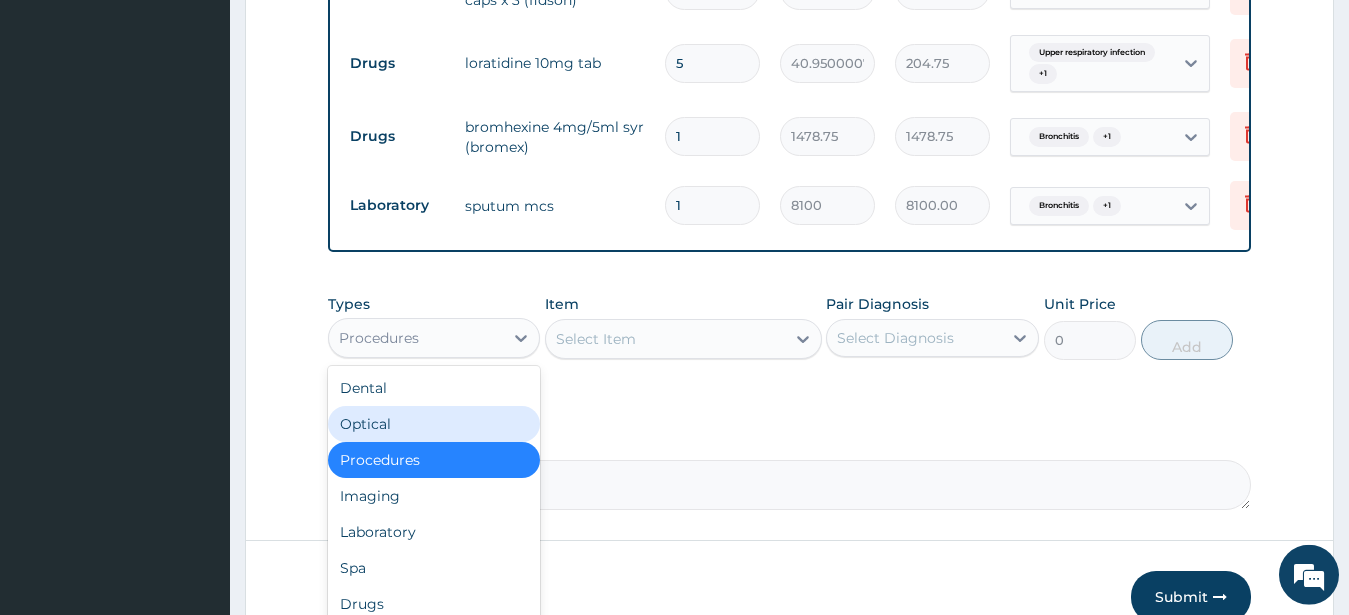 scroll, scrollTop: 68, scrollLeft: 0, axis: vertical 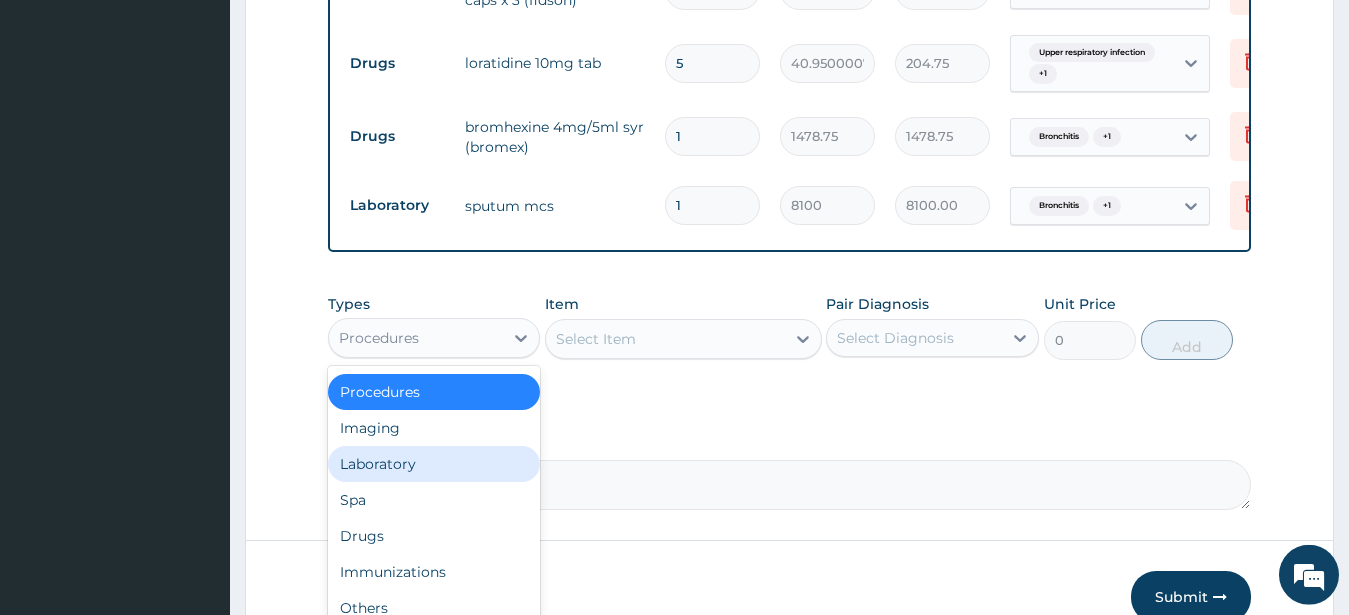 click on "Laboratory" at bounding box center (434, 464) 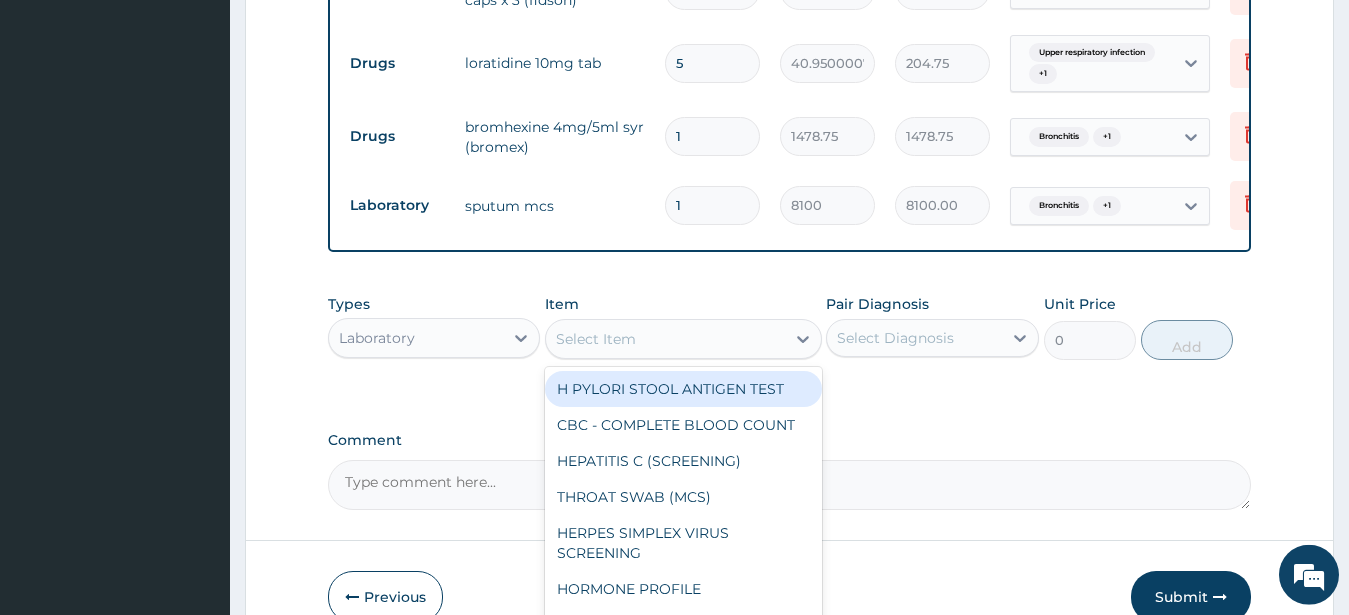 click on "Select Item" at bounding box center (596, 339) 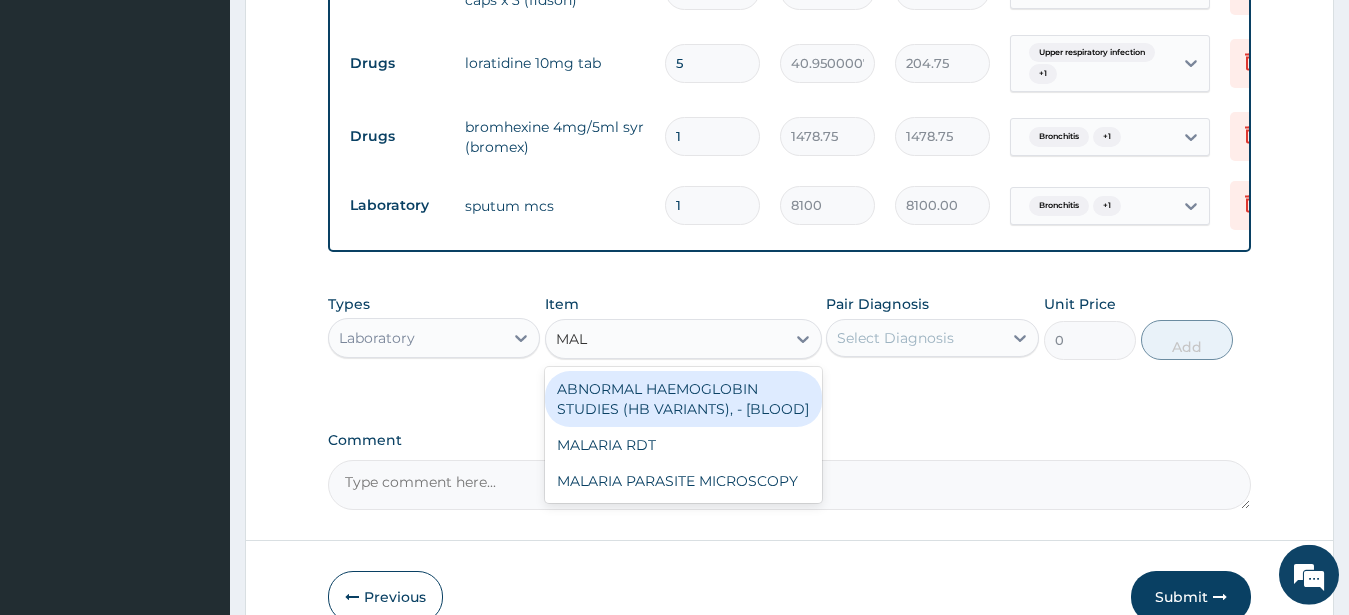 type on "MALA" 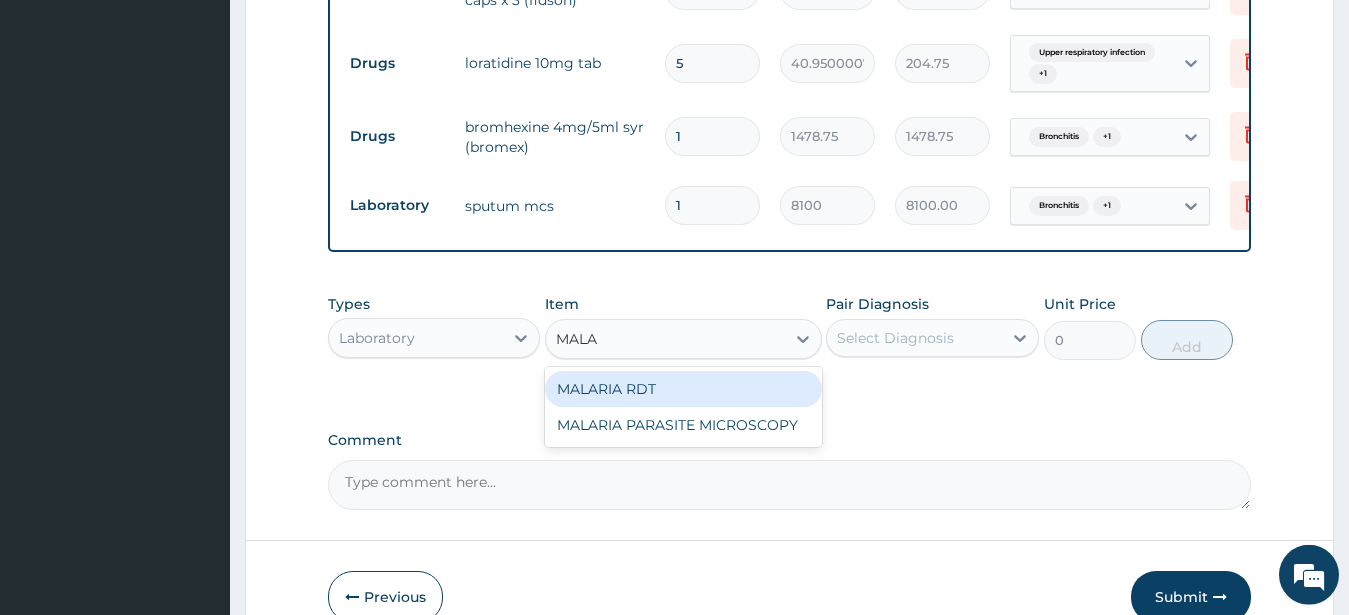click on "MALARIA RDT" at bounding box center (683, 389) 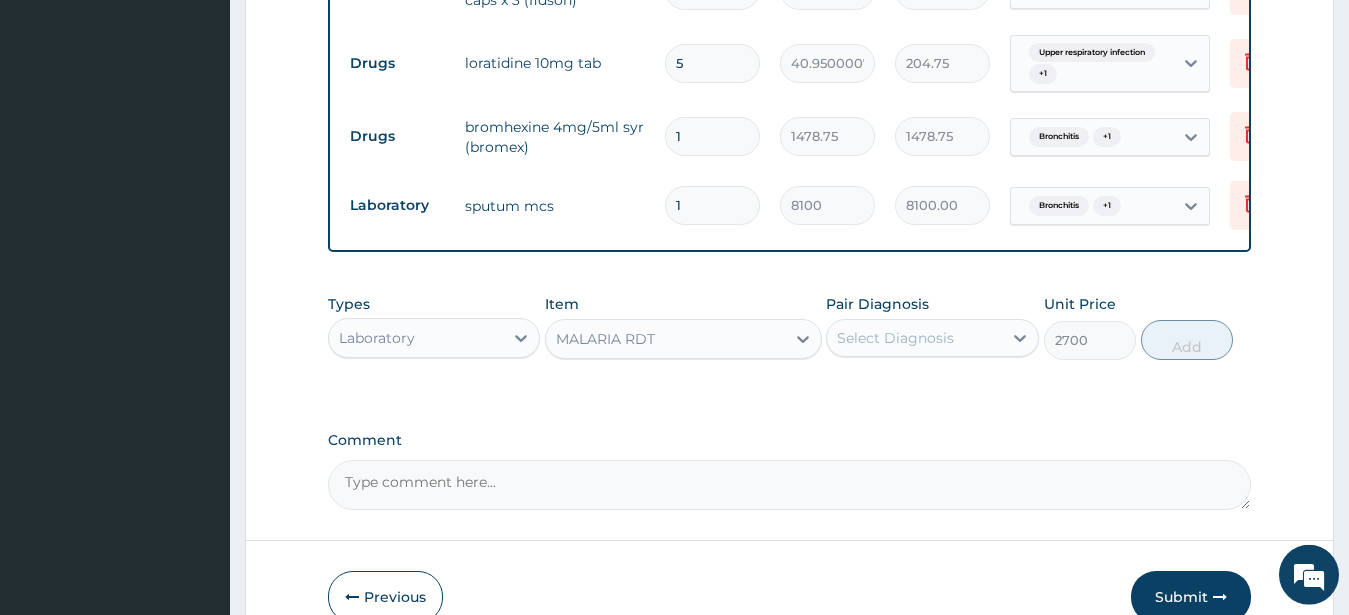 click on "Select Diagnosis" at bounding box center [914, 338] 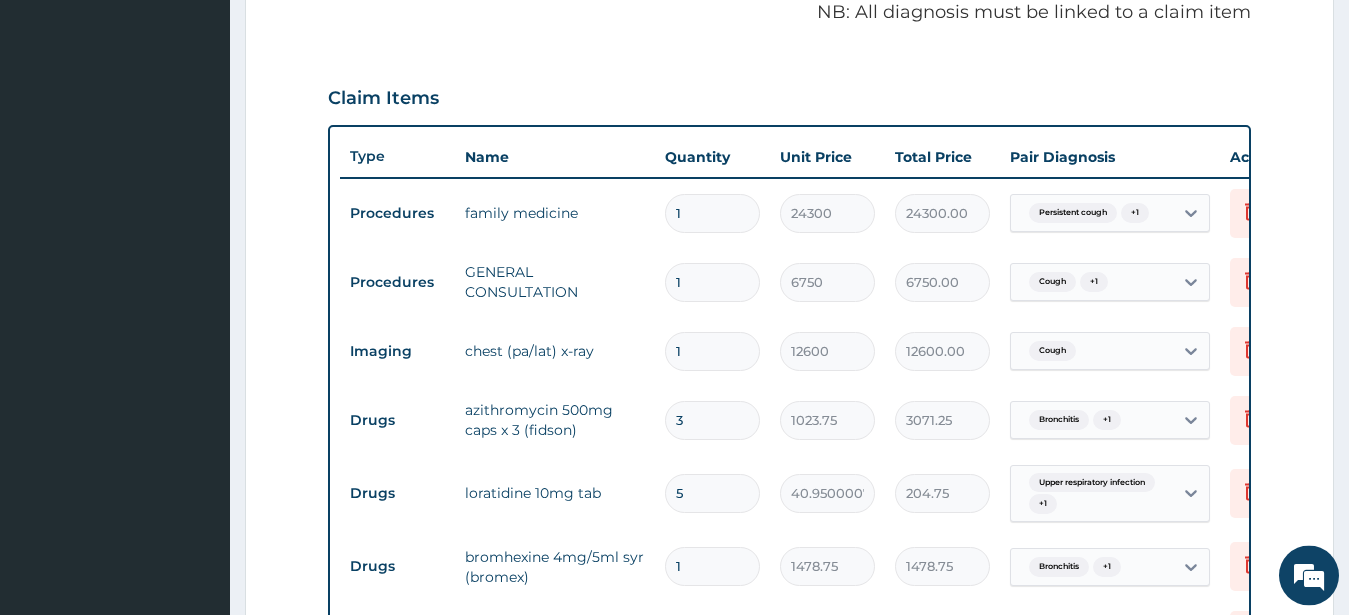 scroll, scrollTop: 457, scrollLeft: 0, axis: vertical 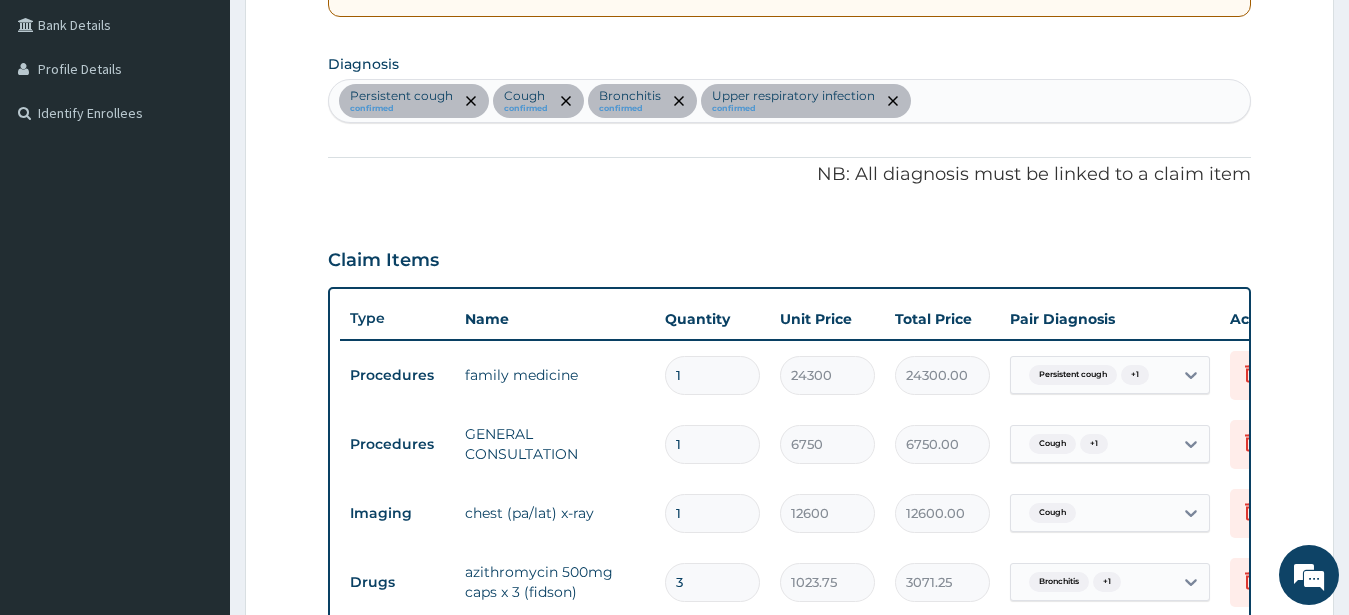 click on "Persistent cough confirmed Cough confirmed Bronchitis confirmed Upper respiratory infection confirmed" at bounding box center [790, 101] 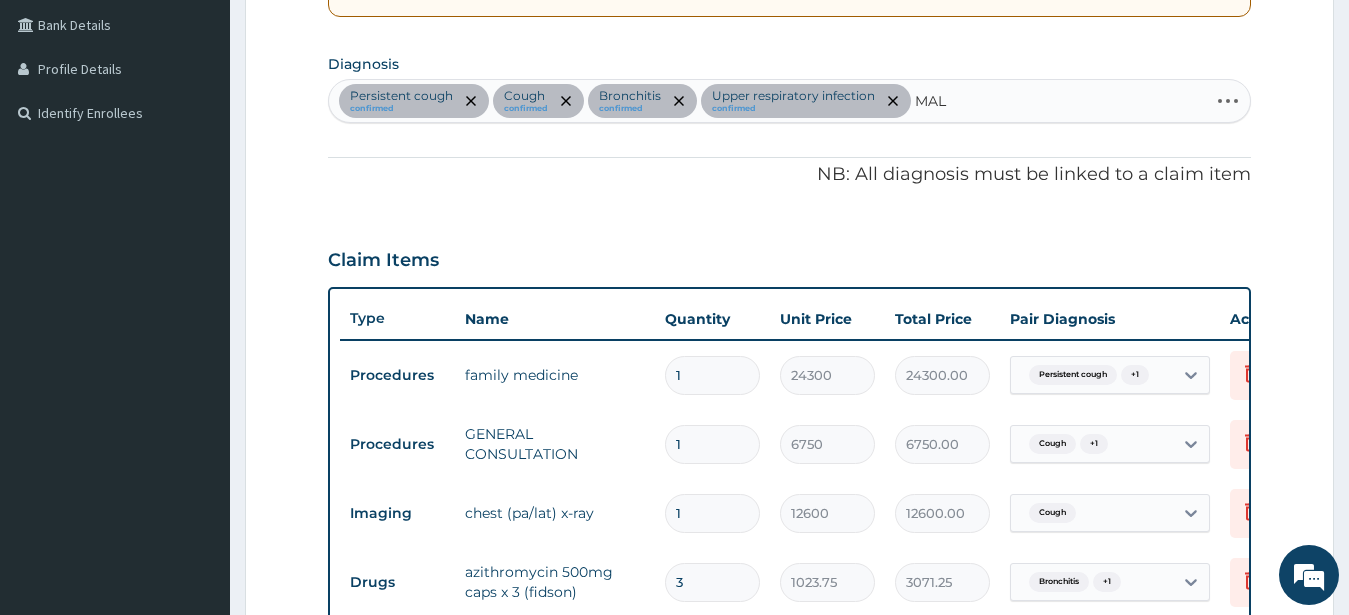 type on "MALA" 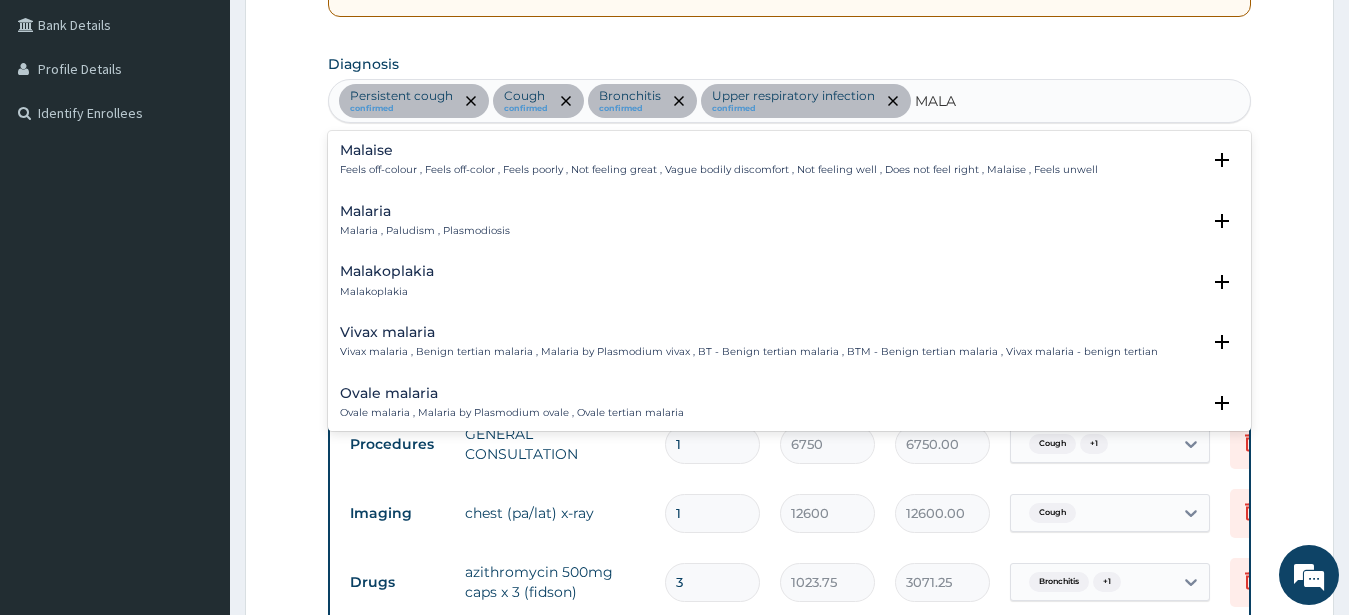 click on "Malaria" at bounding box center (425, 211) 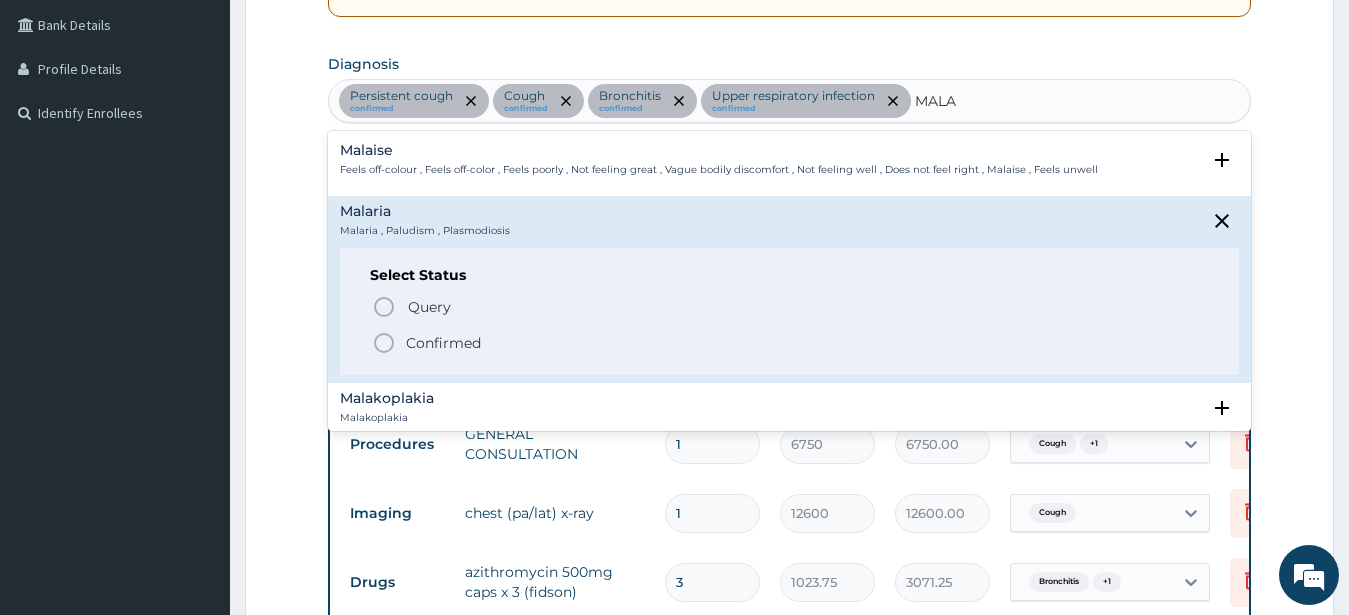 drag, startPoint x: 385, startPoint y: 341, endPoint x: 428, endPoint y: 325, distance: 45.88028 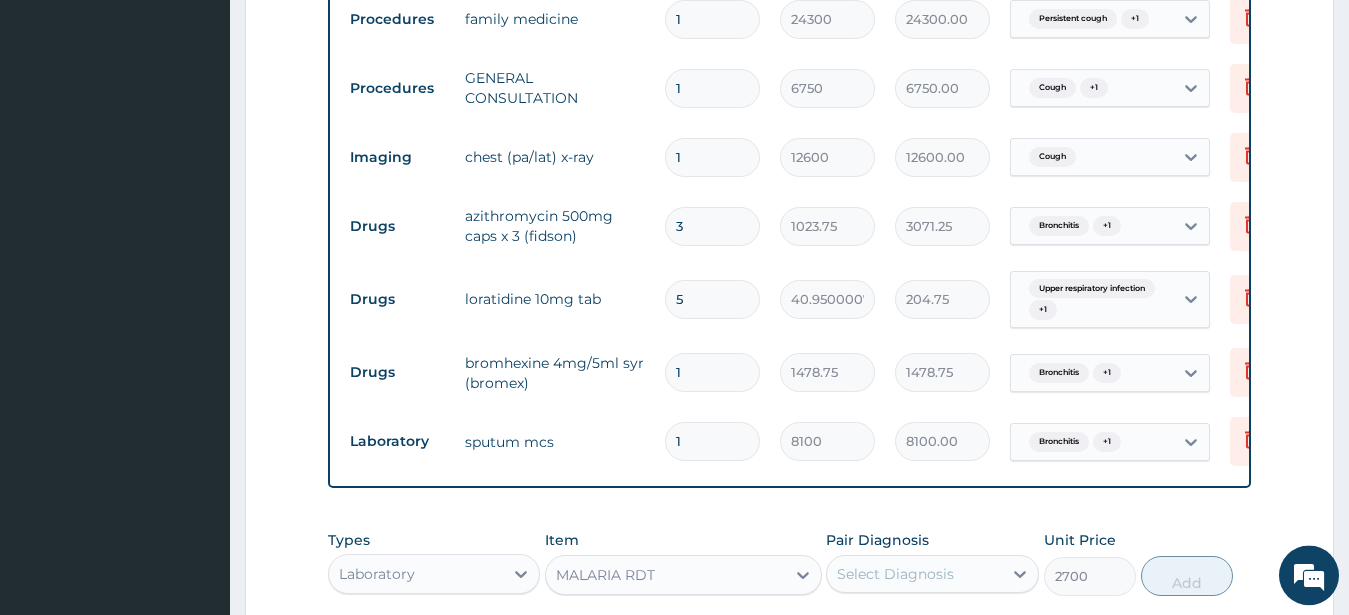 scroll, scrollTop: 967, scrollLeft: 0, axis: vertical 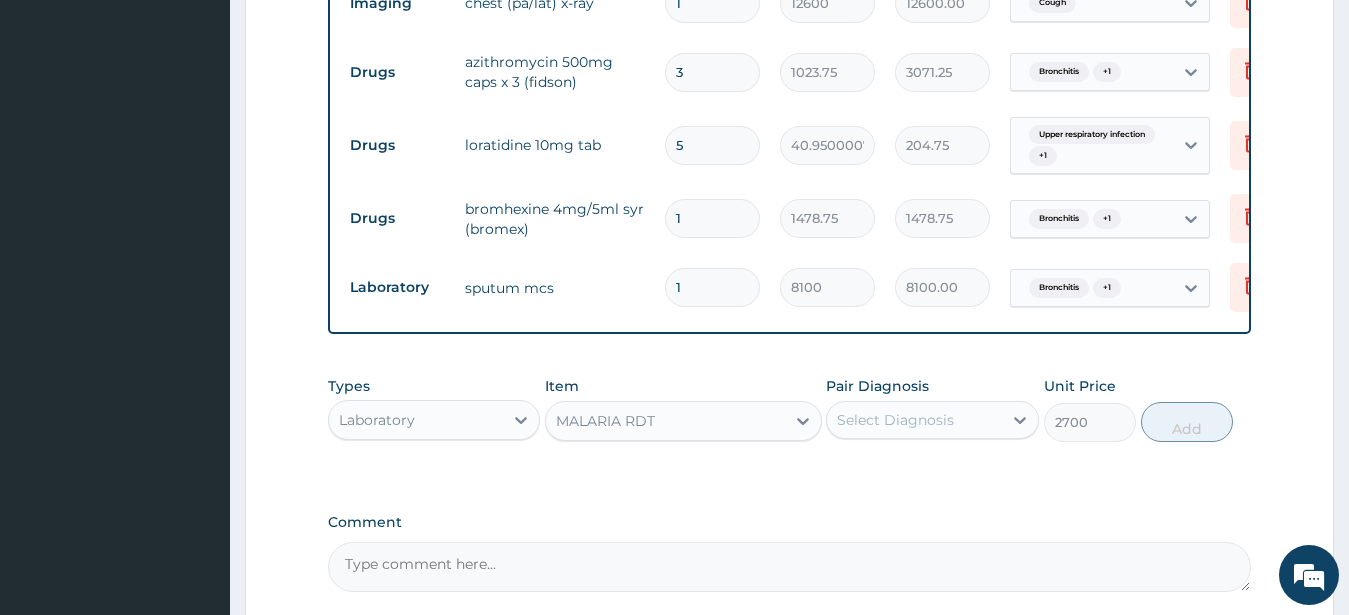 click on "Select Diagnosis" at bounding box center [895, 420] 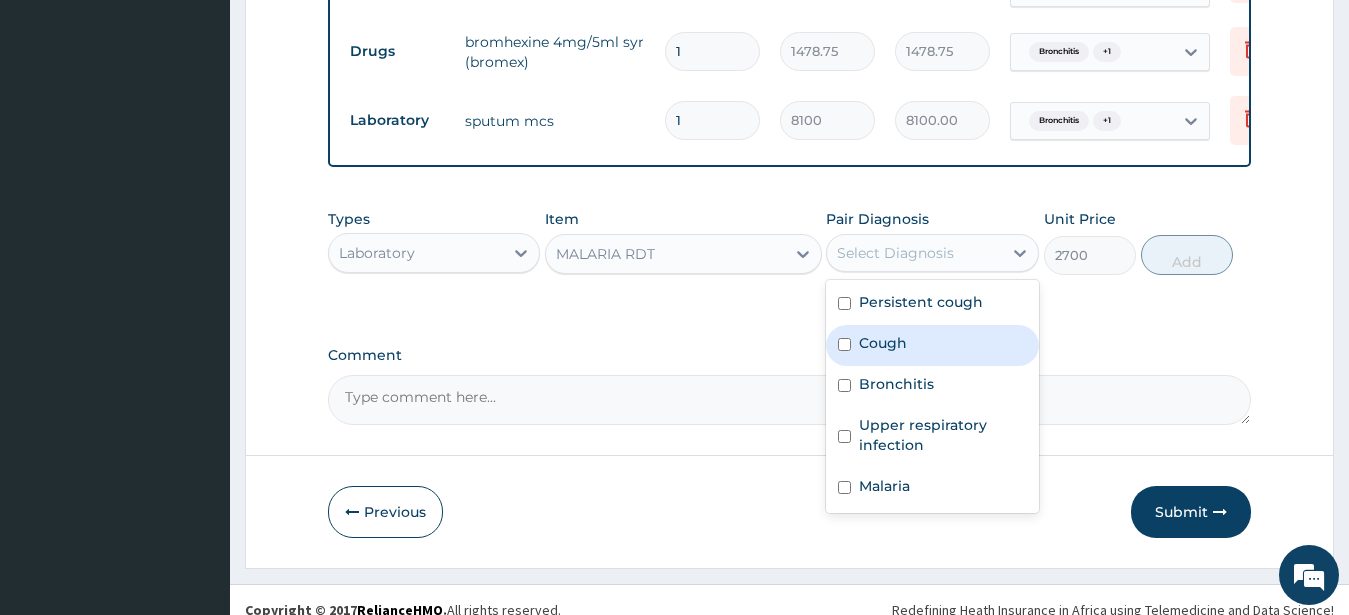 scroll, scrollTop: 1171, scrollLeft: 0, axis: vertical 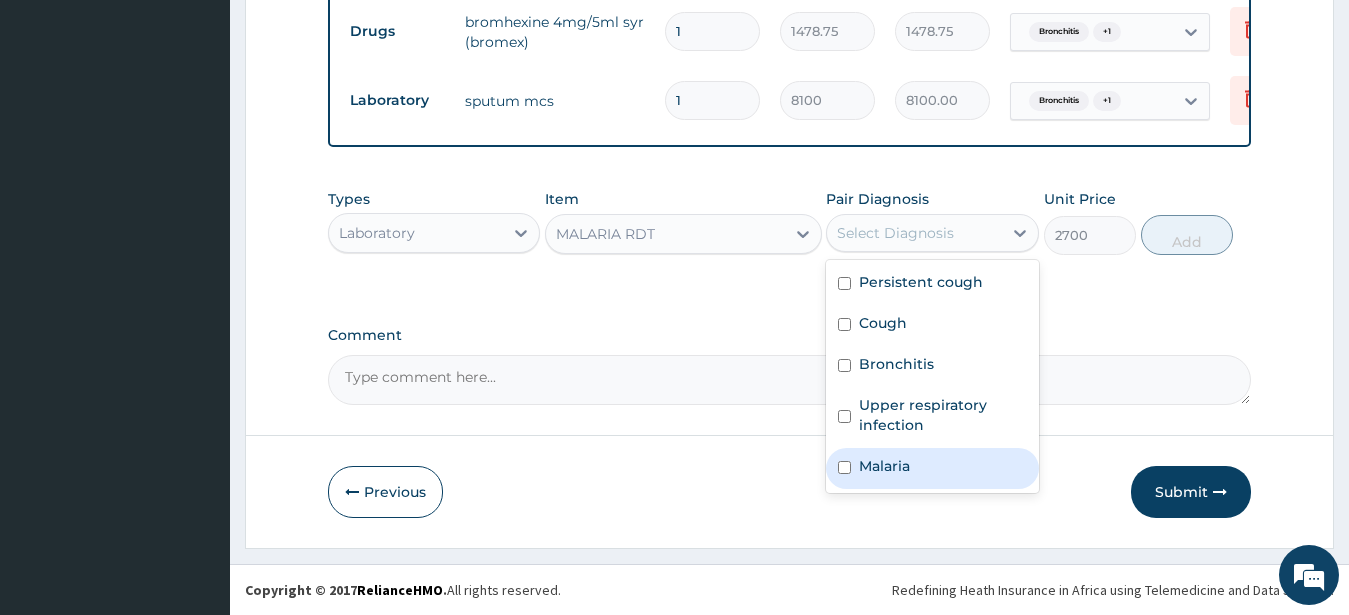 click on "Malaria" at bounding box center (932, 468) 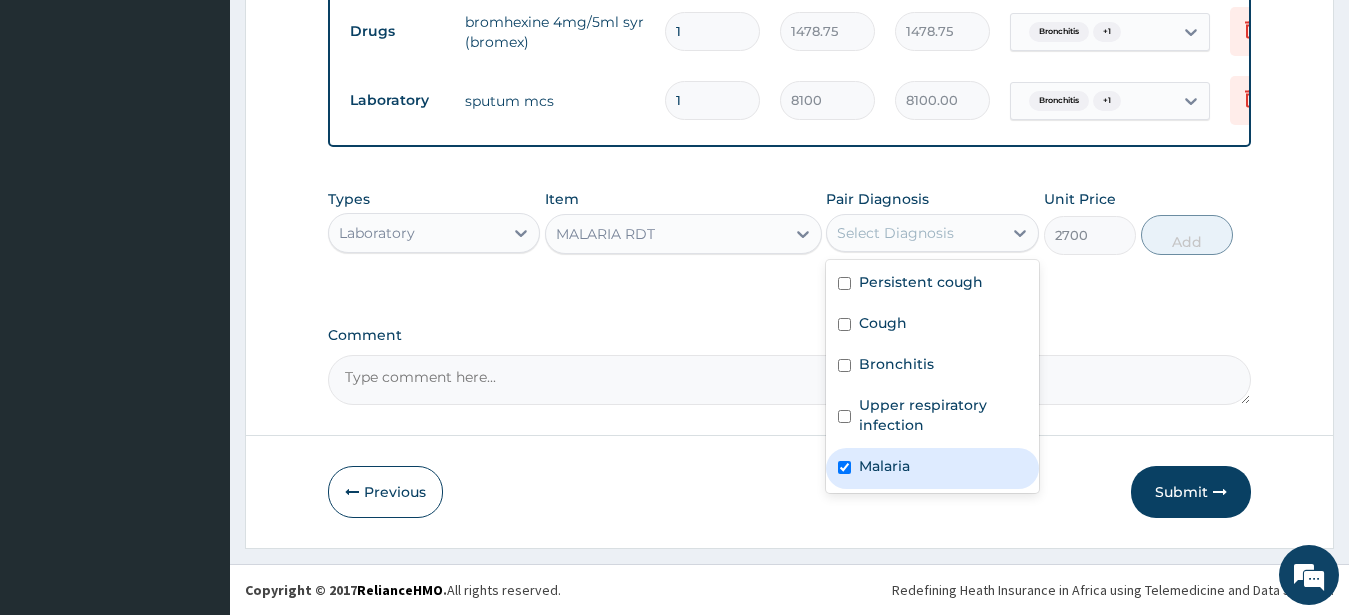 checkbox on "true" 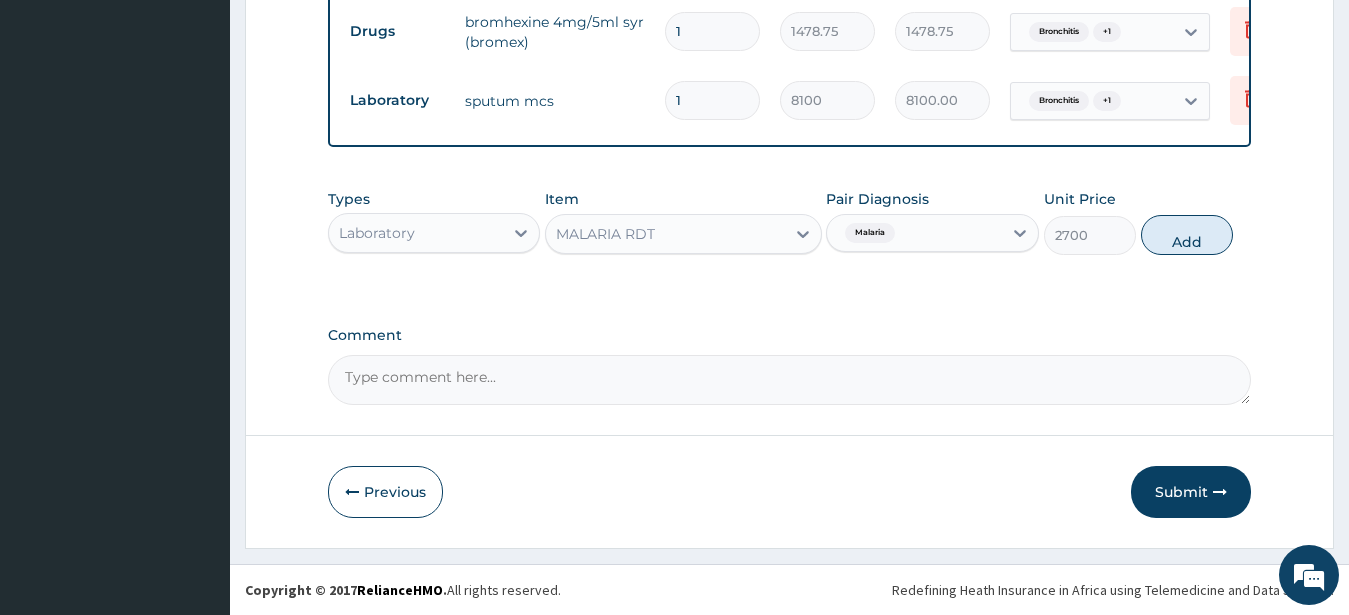 drag, startPoint x: 1196, startPoint y: 227, endPoint x: 1204, endPoint y: 216, distance: 13.601471 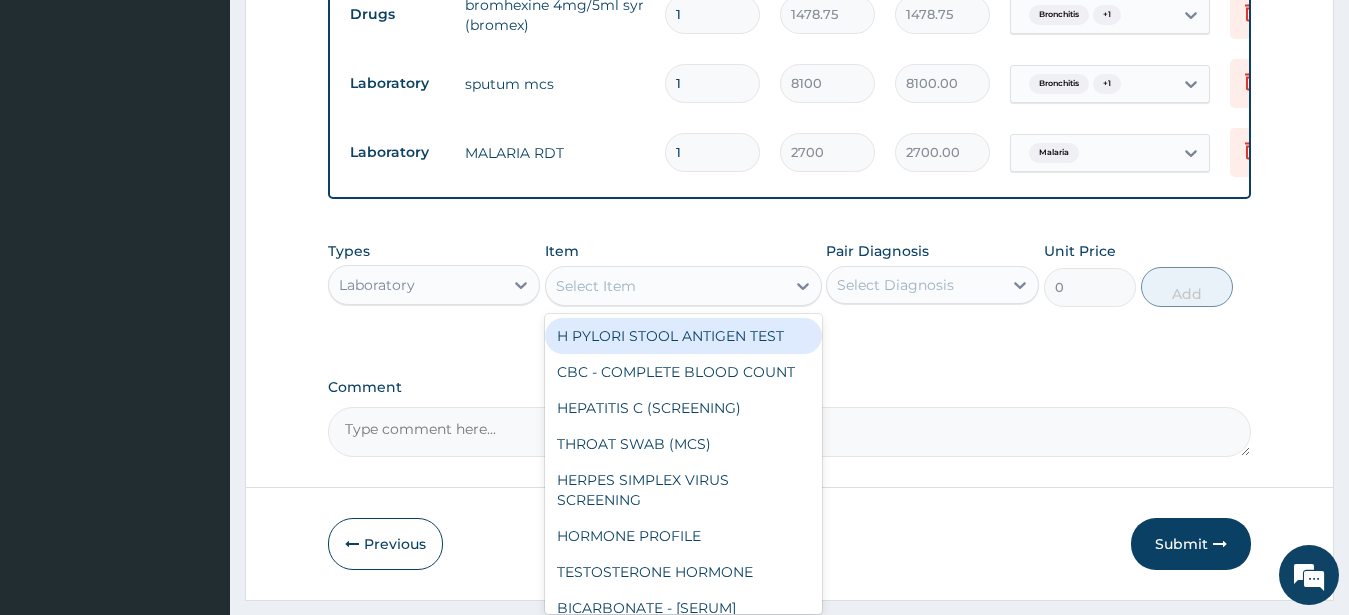 click on "Select Item" at bounding box center [596, 286] 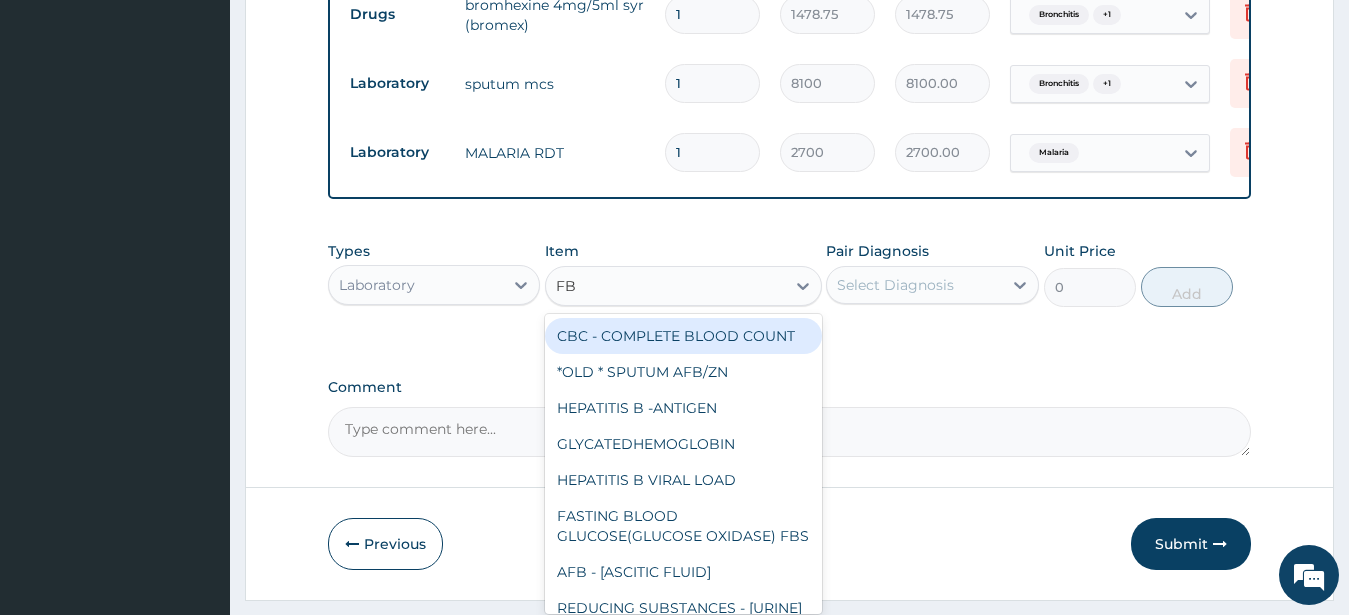 type on "FBC" 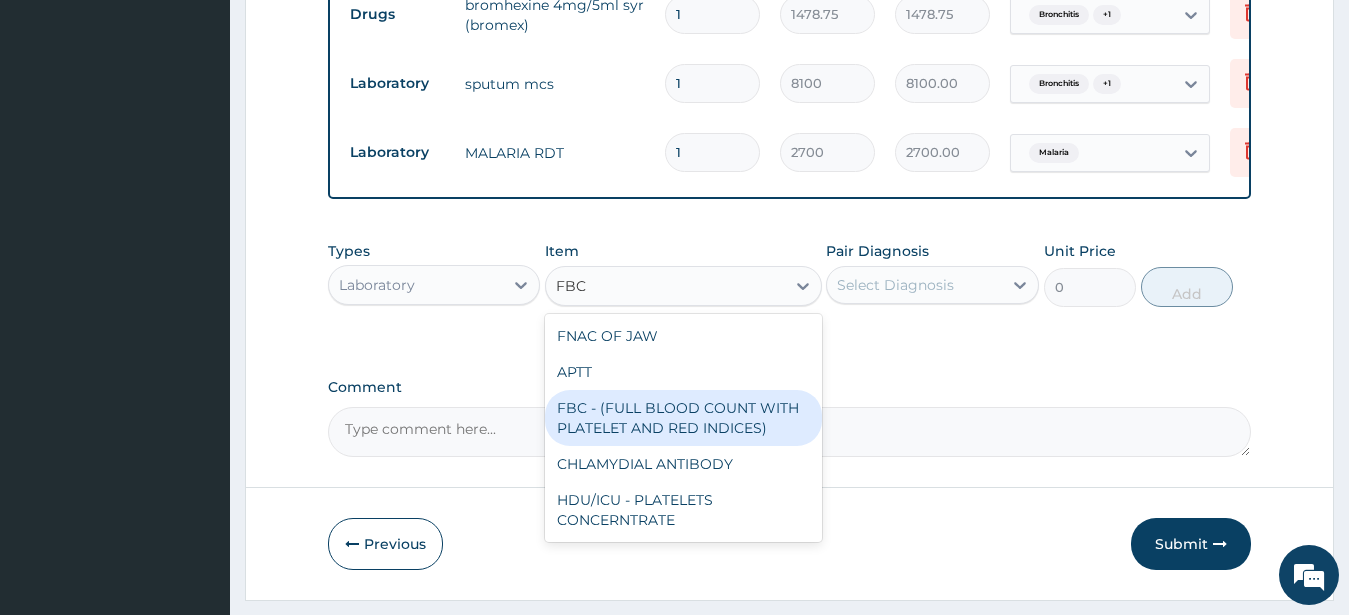 drag, startPoint x: 664, startPoint y: 440, endPoint x: 666, endPoint y: 430, distance: 10.198039 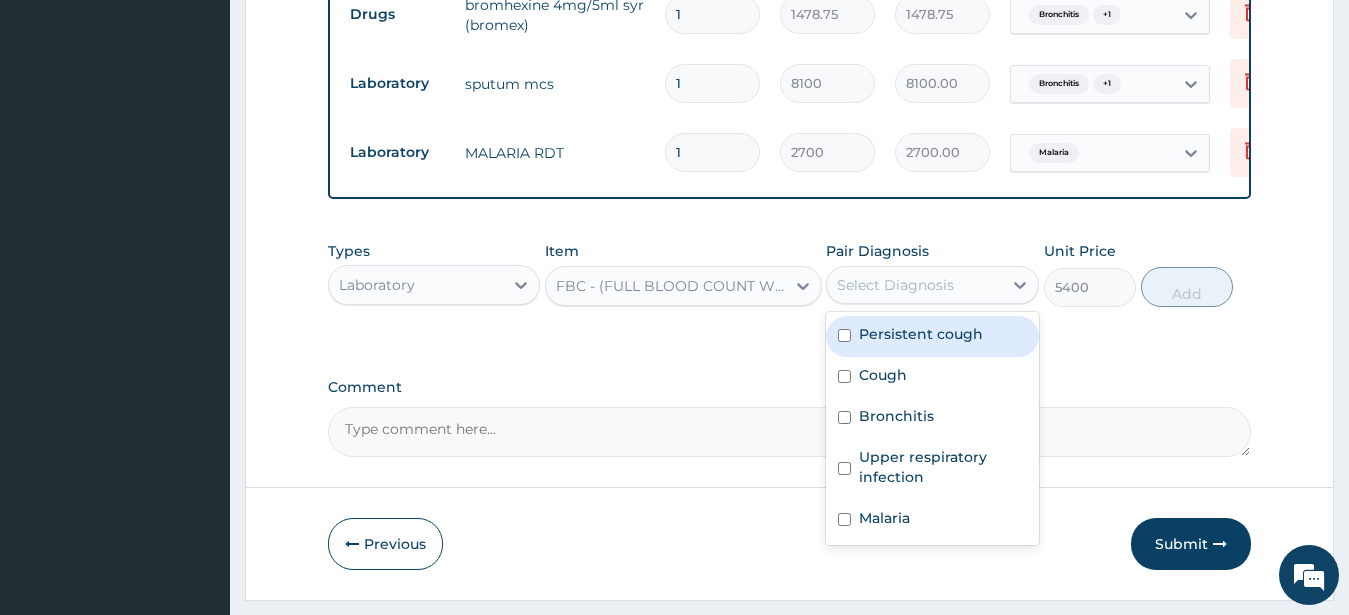 drag, startPoint x: 914, startPoint y: 304, endPoint x: 953, endPoint y: 357, distance: 65.802734 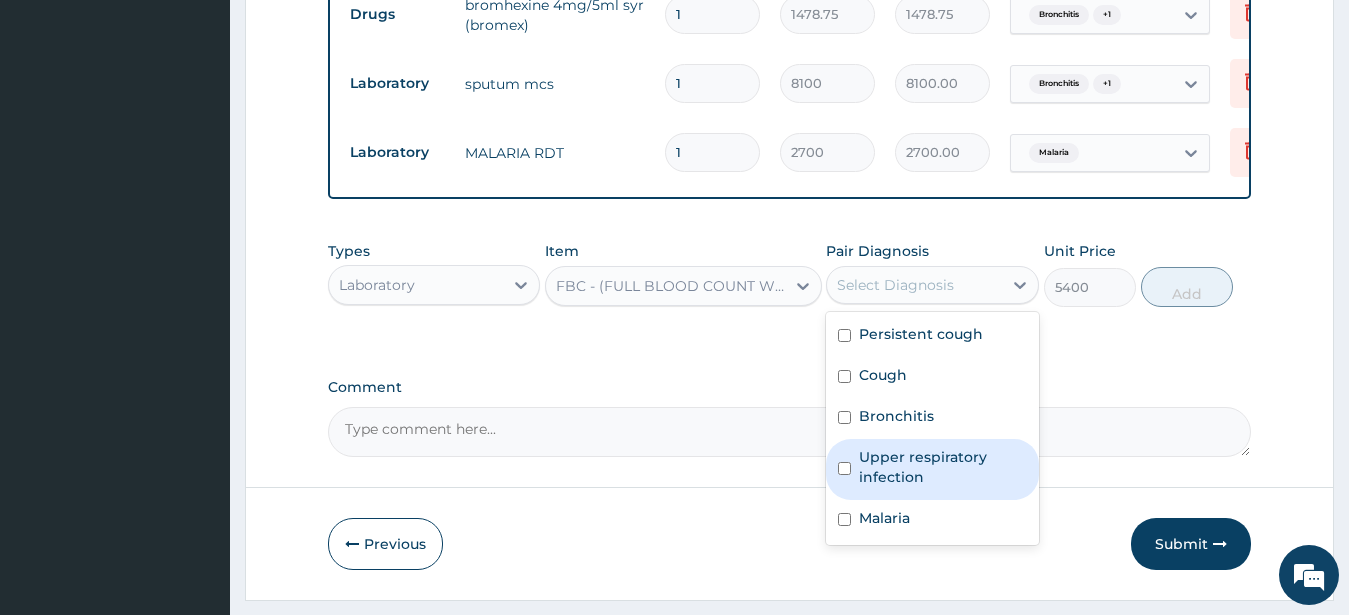 click on "Upper respiratory infection" at bounding box center (943, 467) 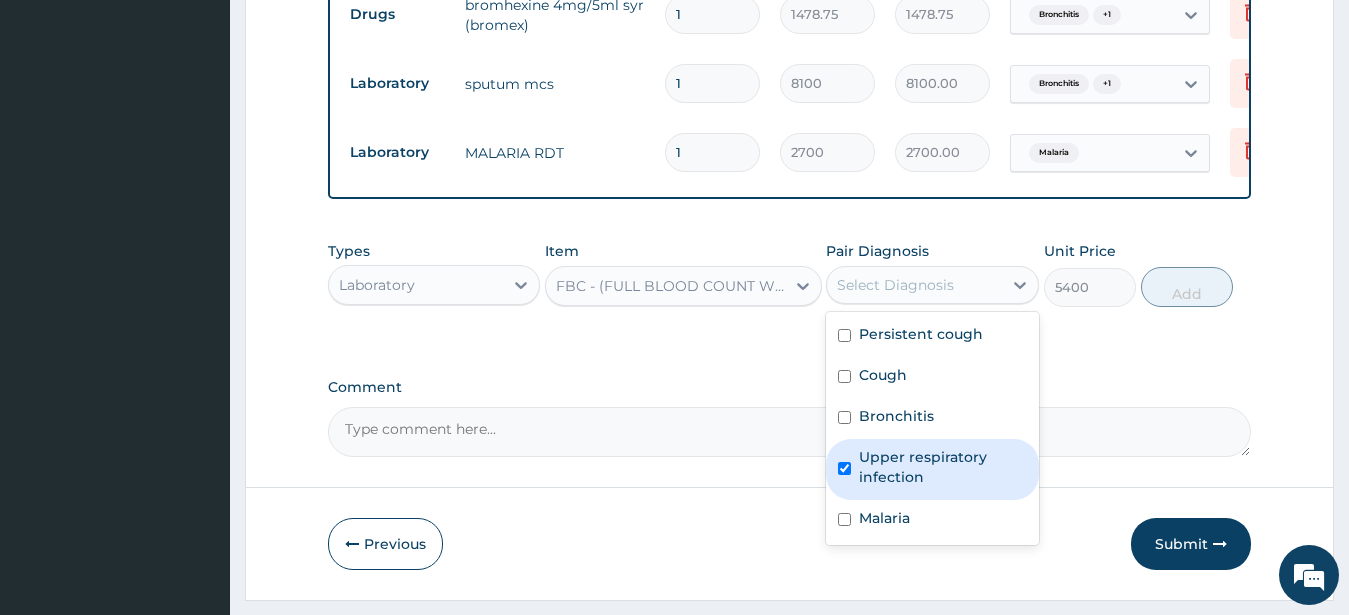 checkbox on "true" 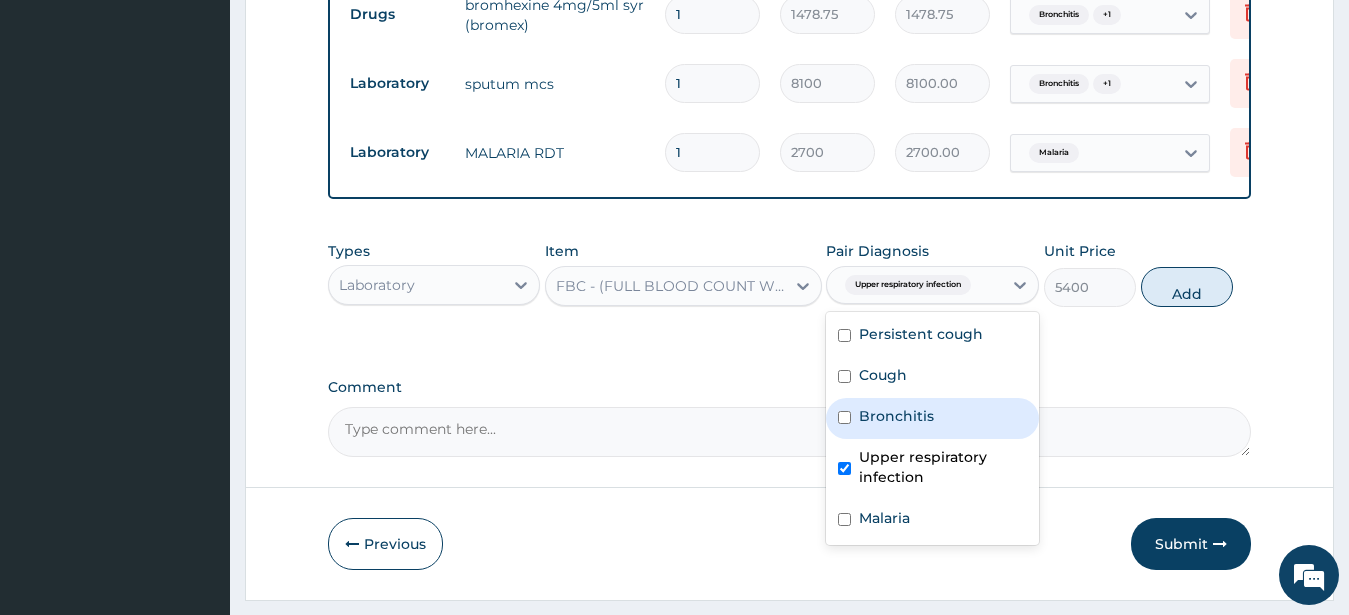 click on "Add" at bounding box center (1187, 287) 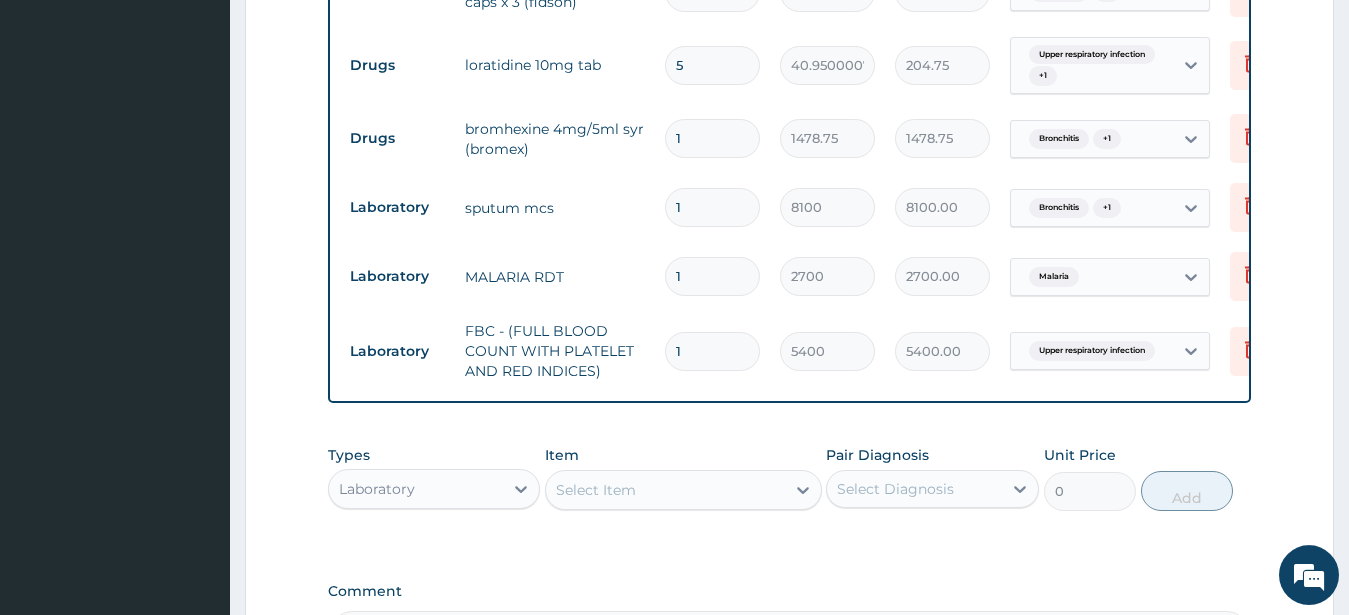 scroll, scrollTop: 1171, scrollLeft: 0, axis: vertical 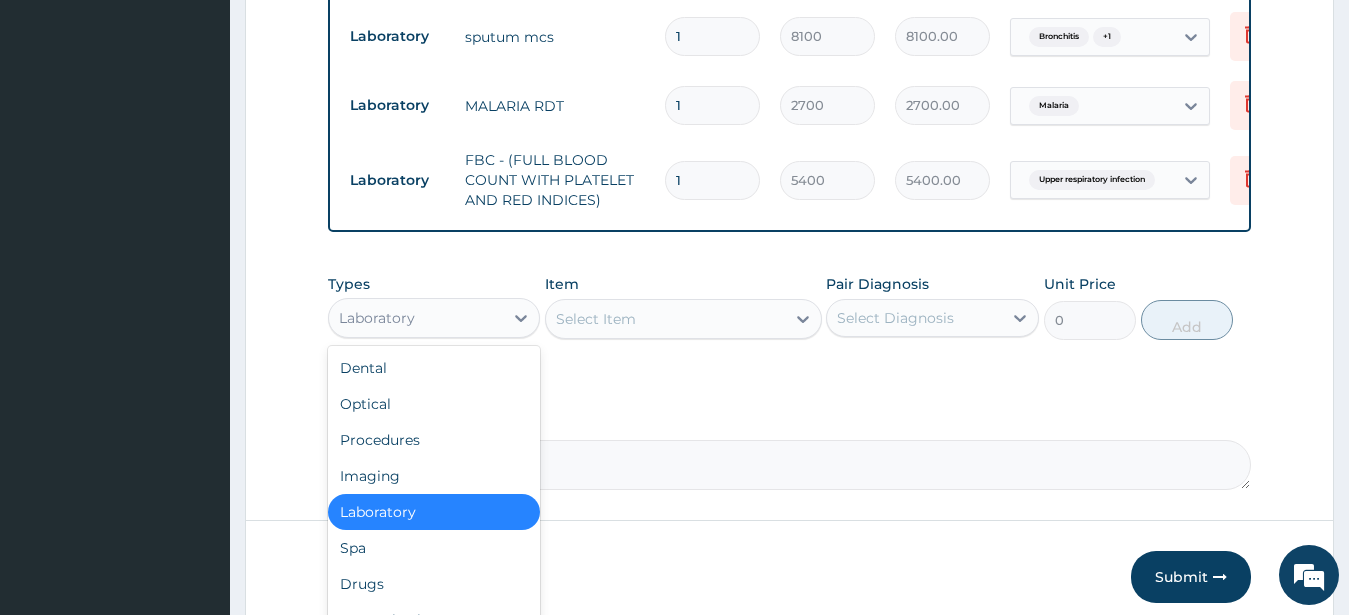 click on "Laboratory" at bounding box center [416, 318] 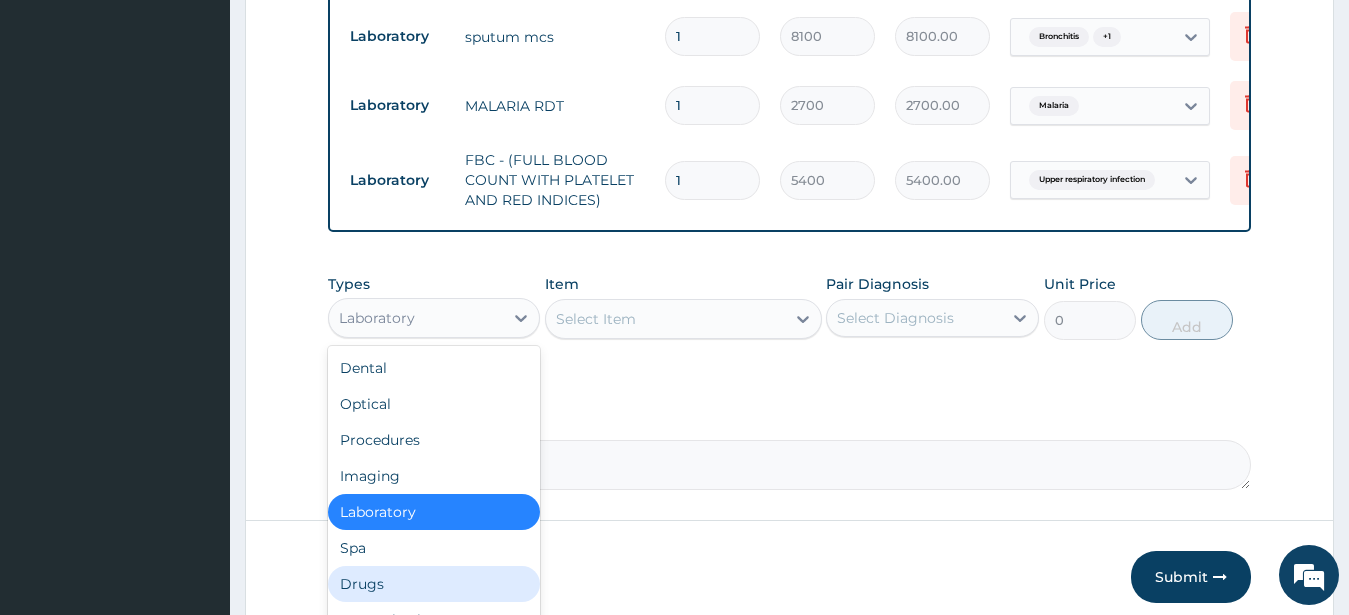 click on "Drugs" at bounding box center [434, 584] 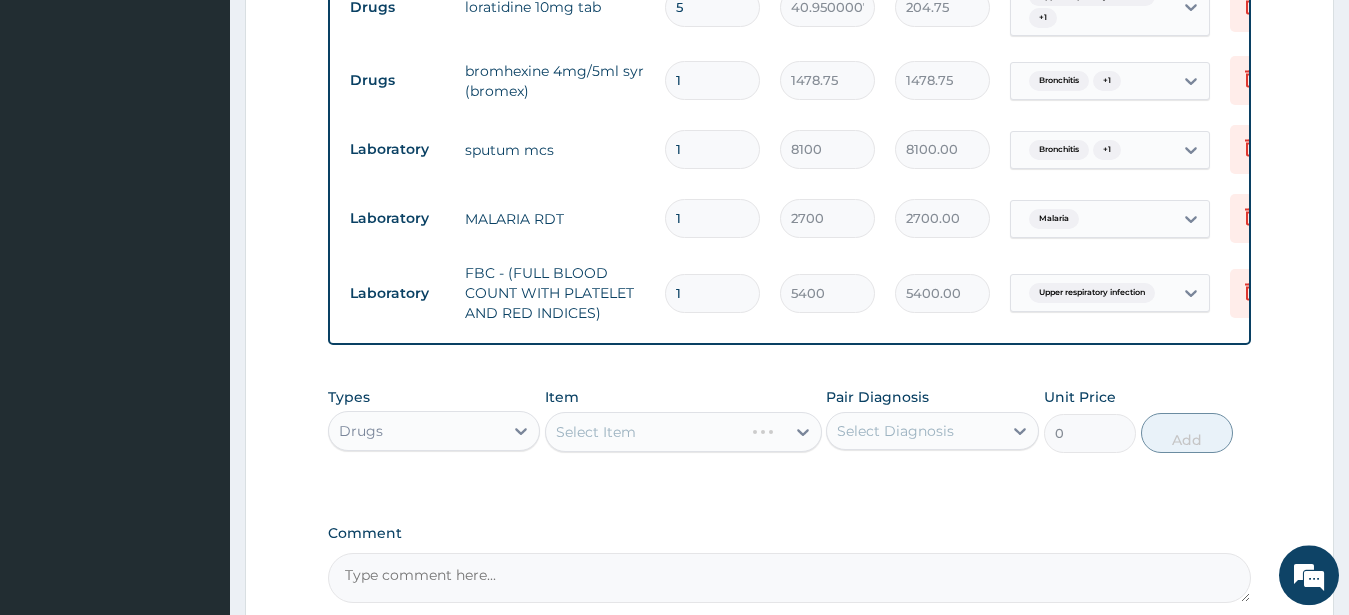 scroll, scrollTop: 1218, scrollLeft: 0, axis: vertical 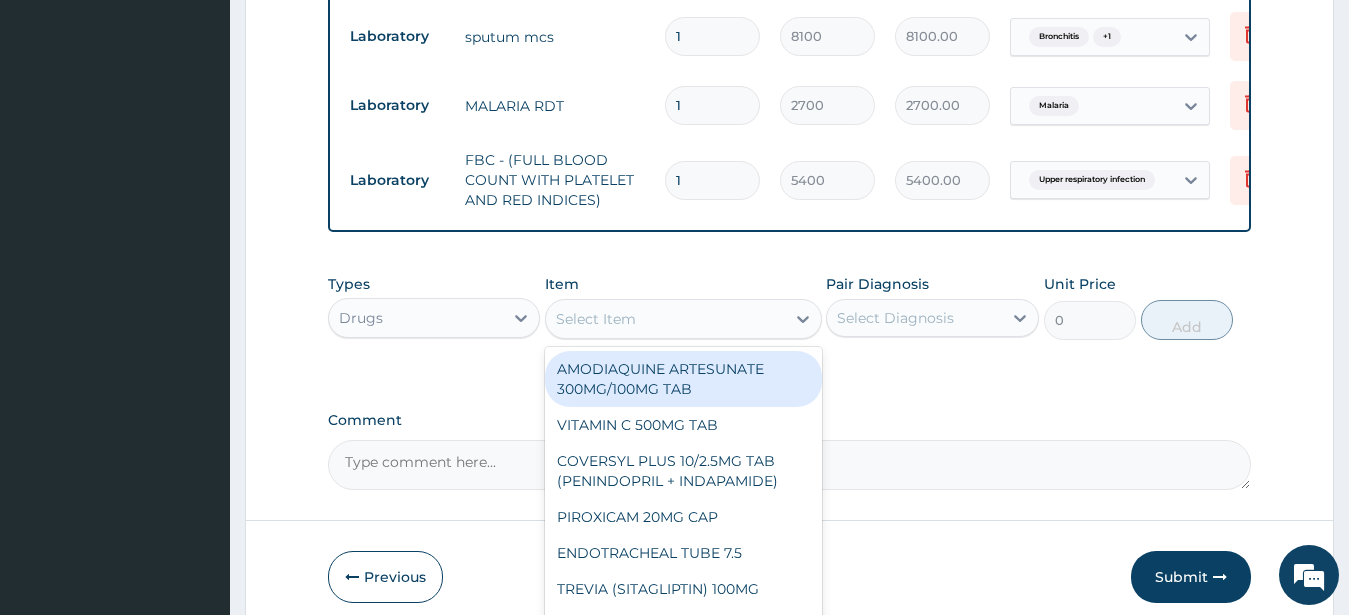 click on "Select Item" at bounding box center (683, 319) 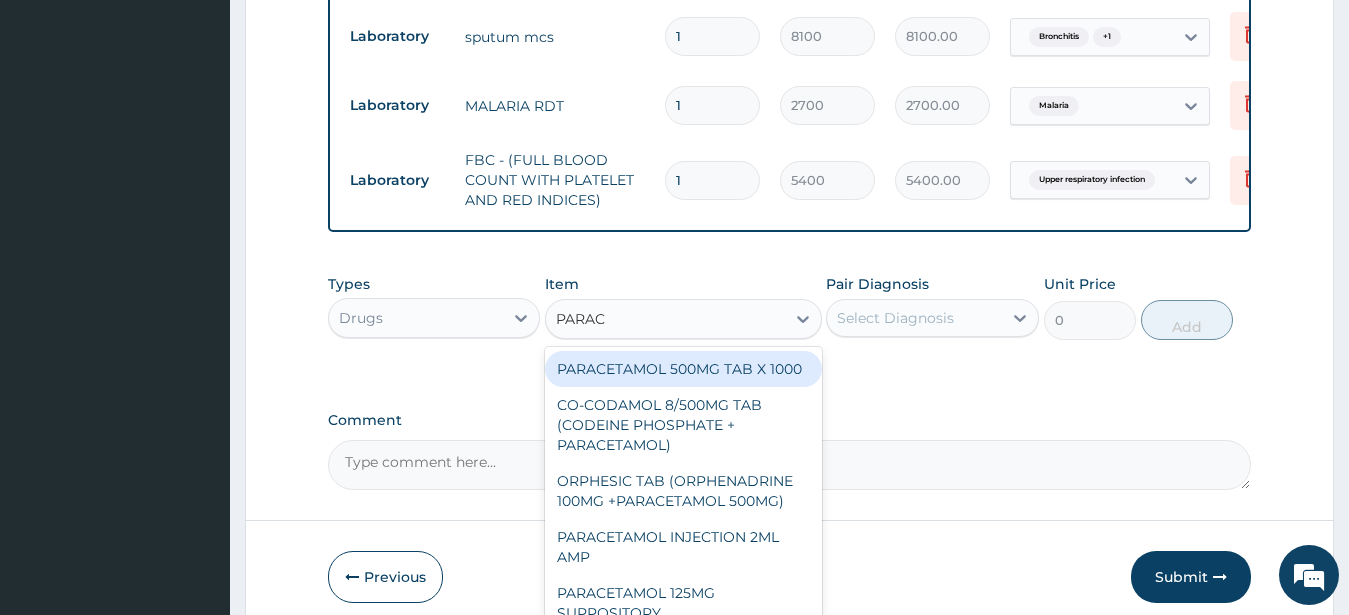 type on "PARACE" 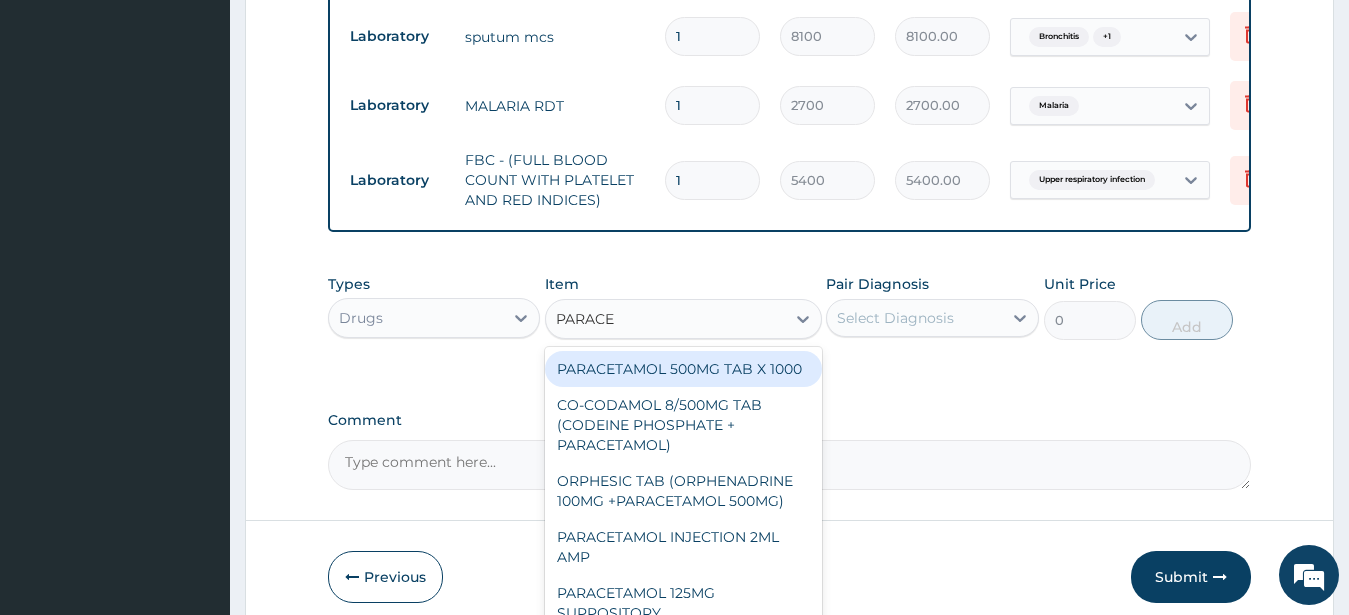 drag, startPoint x: 733, startPoint y: 379, endPoint x: 724, endPoint y: 361, distance: 20.12461 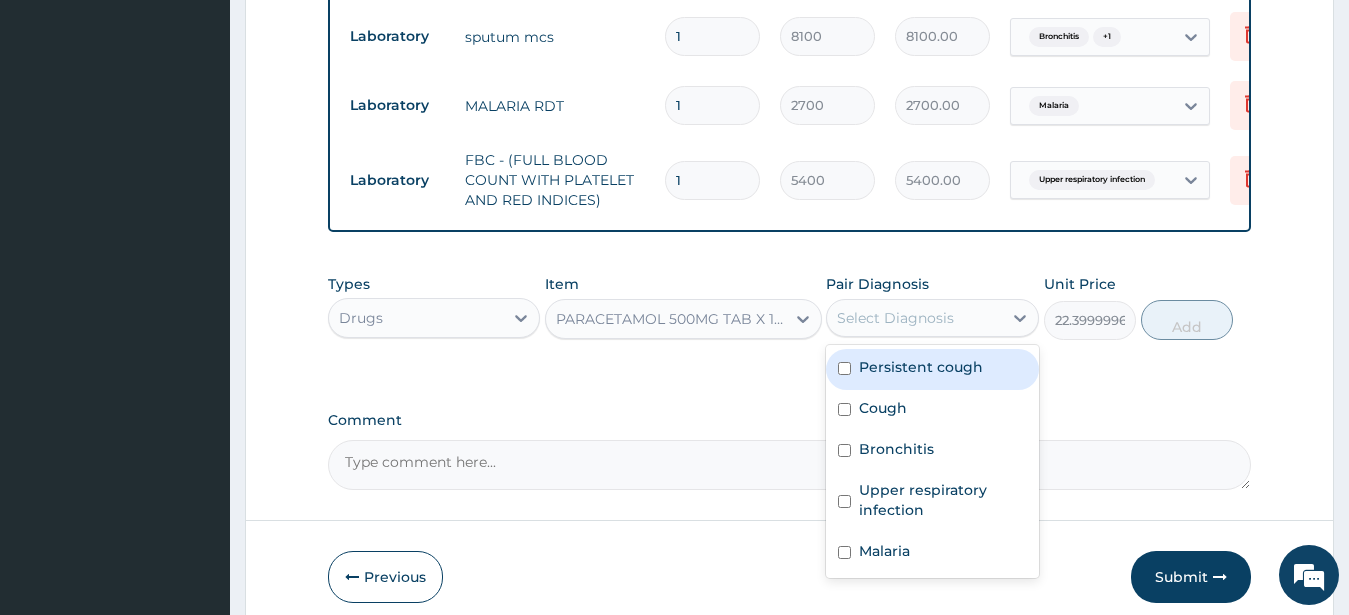 drag, startPoint x: 917, startPoint y: 325, endPoint x: 917, endPoint y: 389, distance: 64 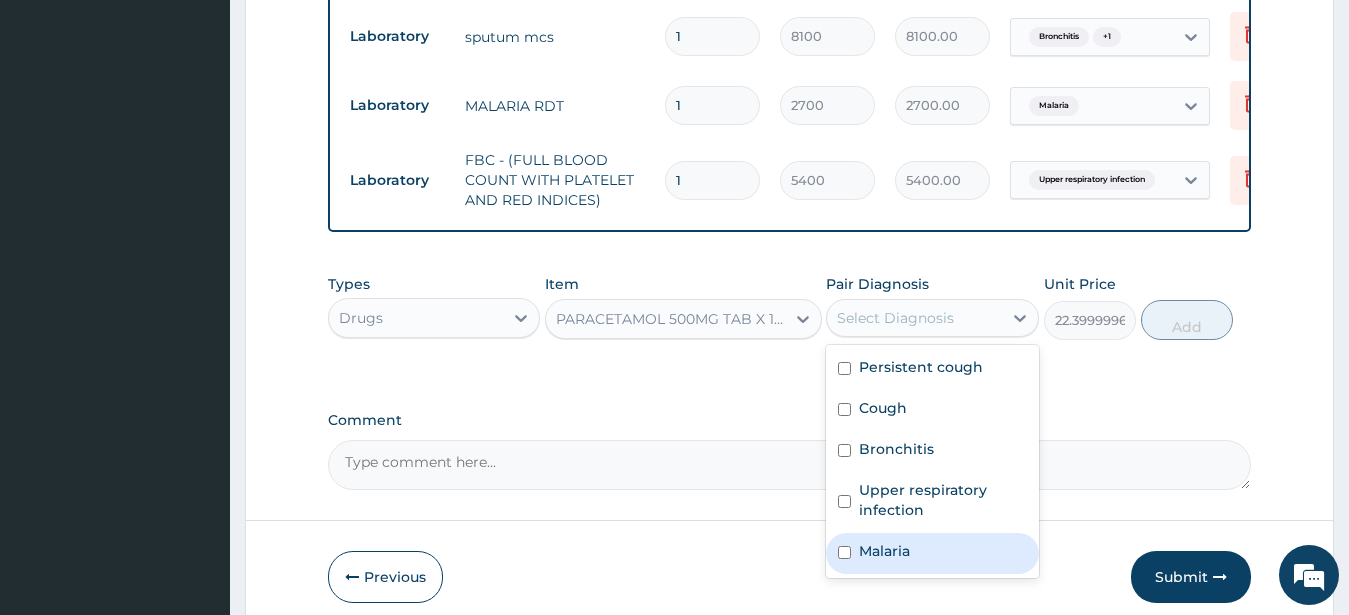 drag, startPoint x: 895, startPoint y: 569, endPoint x: 900, endPoint y: 557, distance: 13 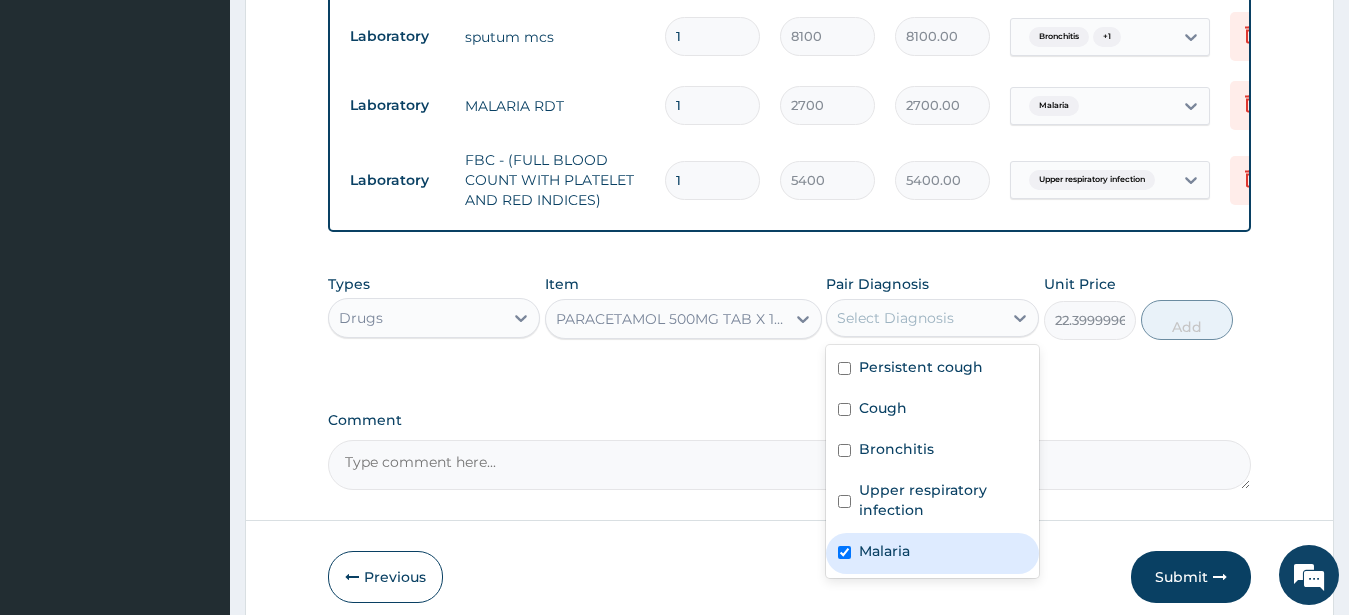 checkbox on "true" 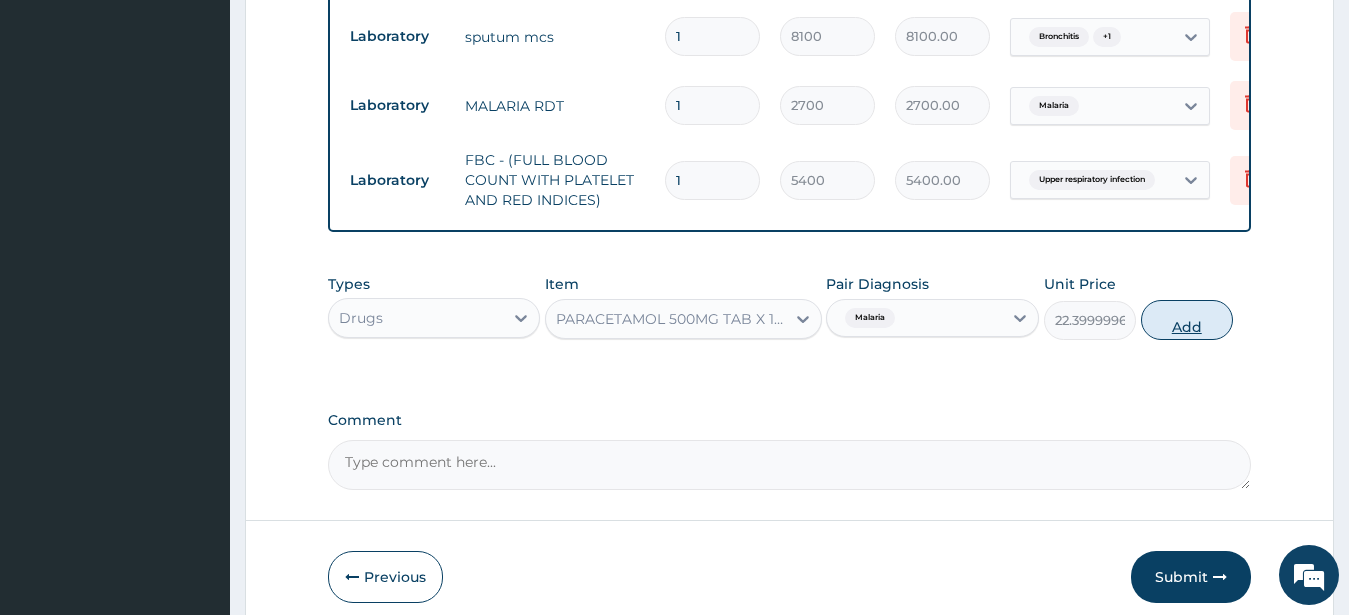 drag, startPoint x: 1217, startPoint y: 334, endPoint x: 1110, endPoint y: 397, distance: 124.16924 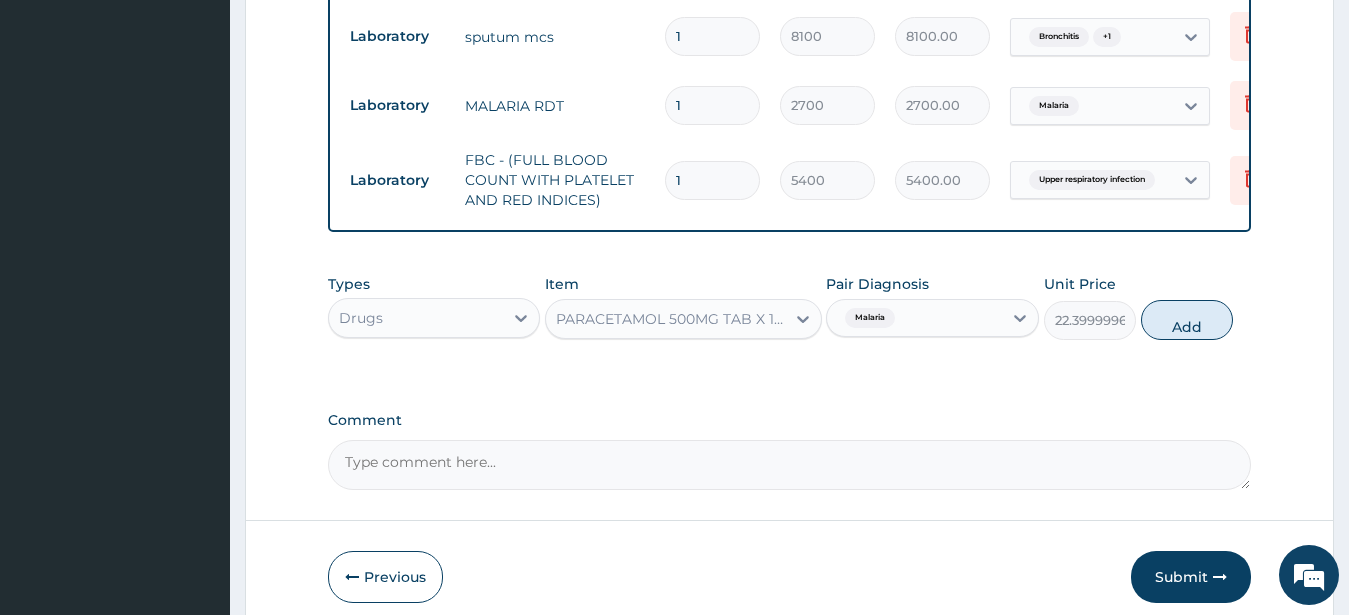 click on "Add" at bounding box center (1187, 320) 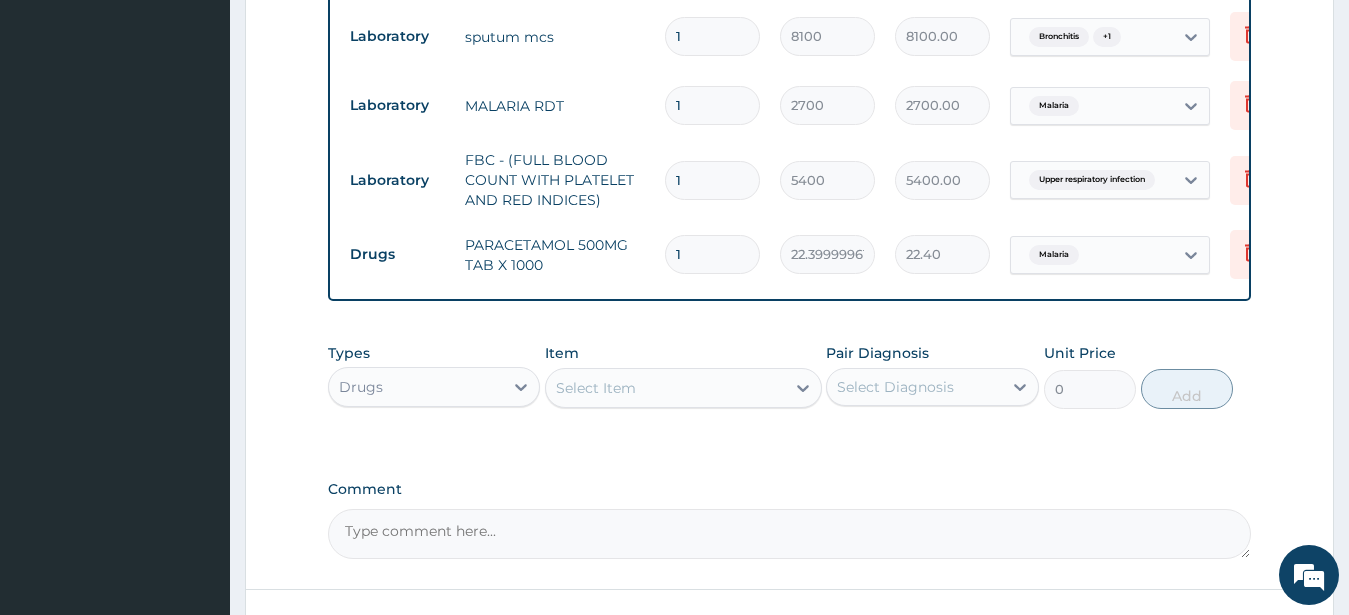 click on "1" at bounding box center (712, 254) 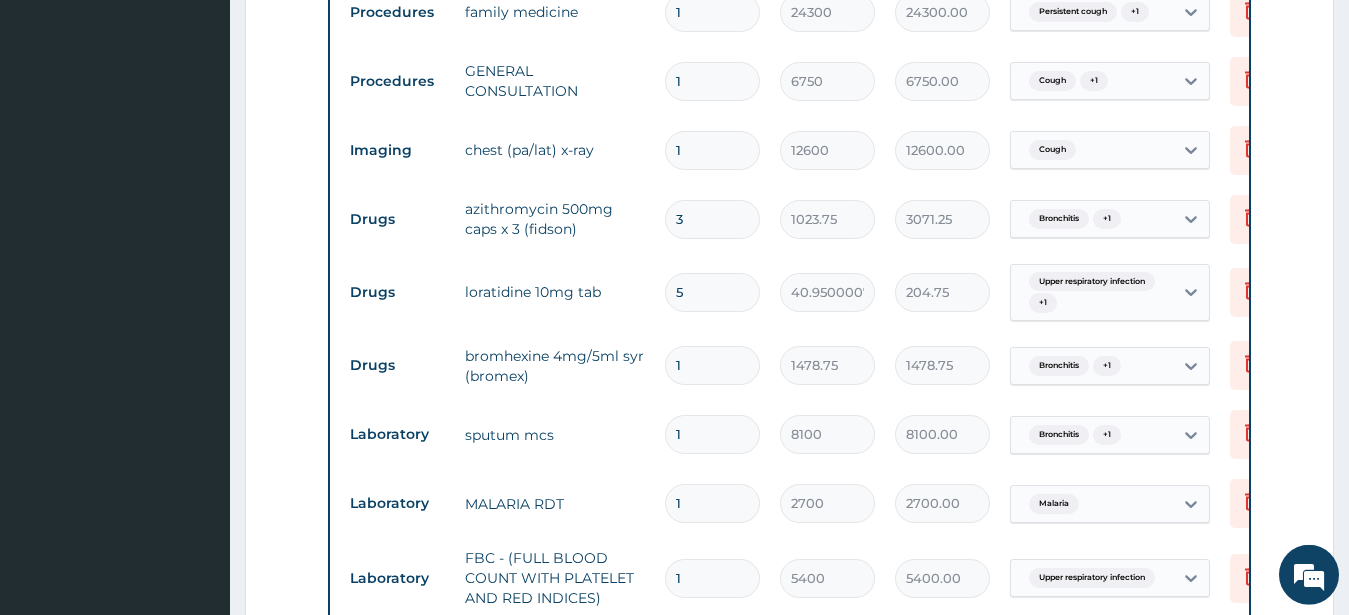 scroll, scrollTop: 810, scrollLeft: 0, axis: vertical 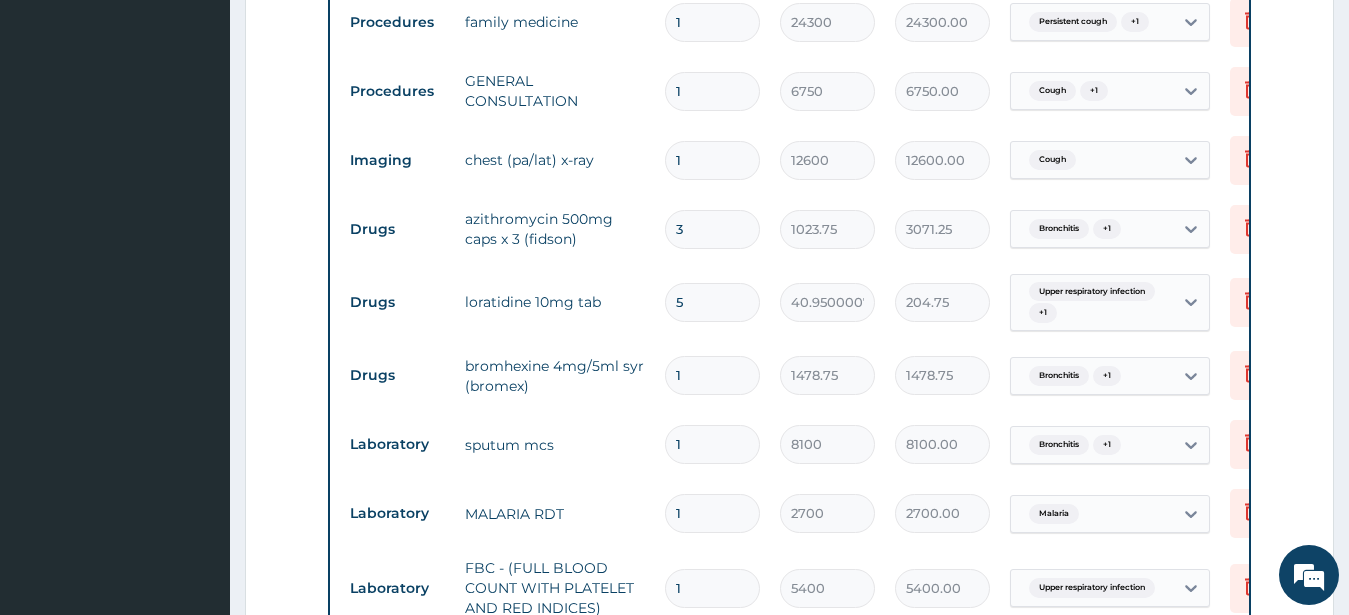 type on "18" 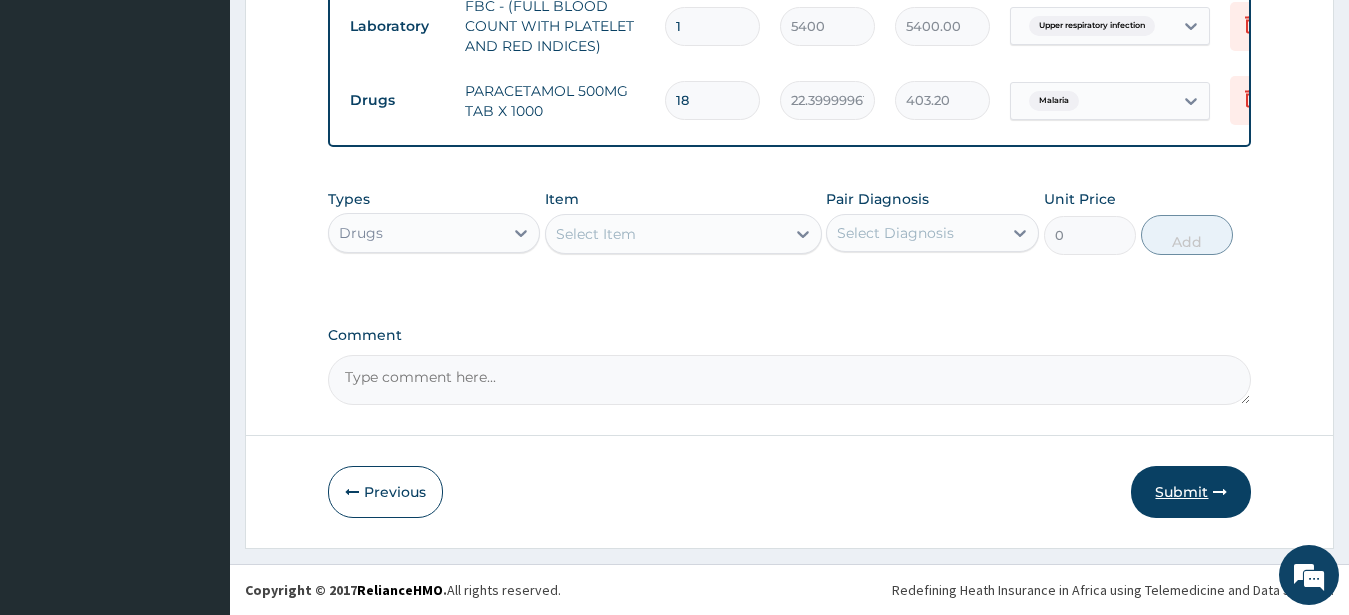 click on "Submit" at bounding box center (1191, 492) 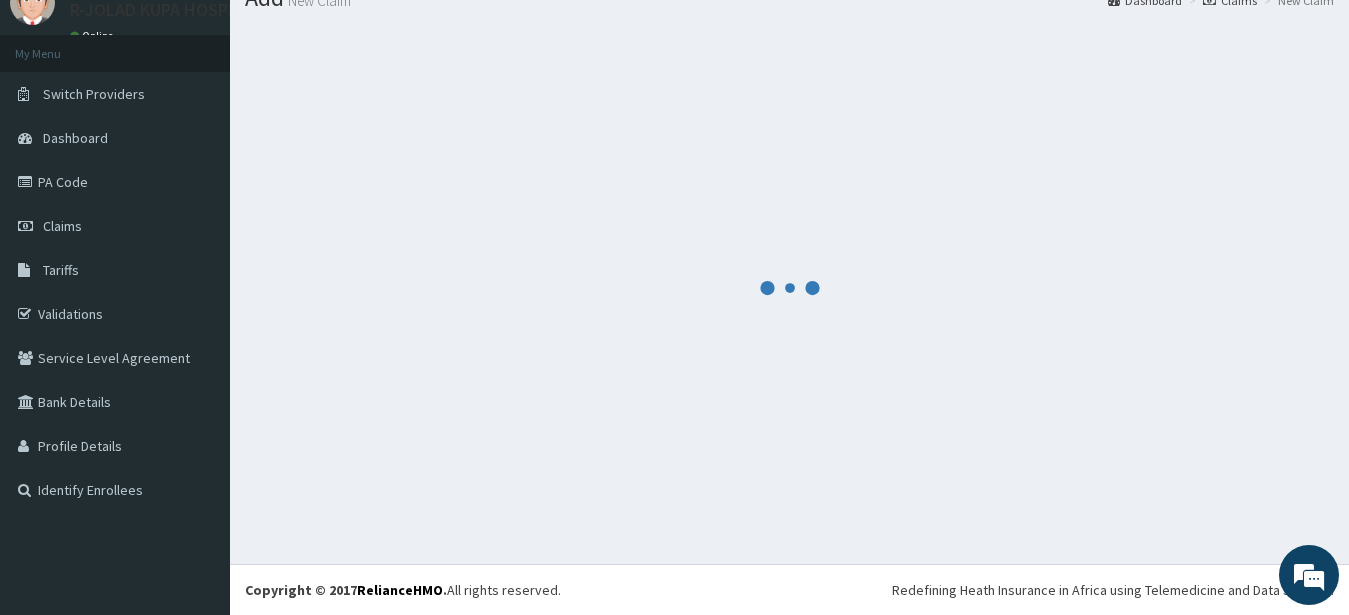 scroll, scrollTop: 80, scrollLeft: 0, axis: vertical 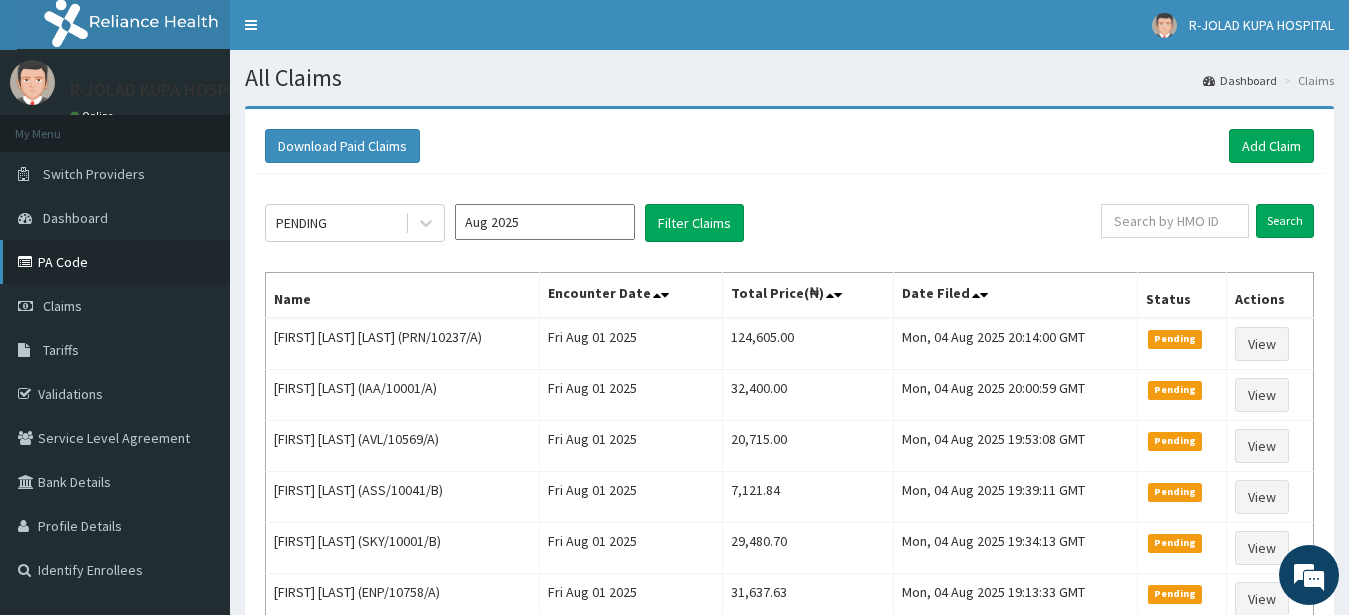 click on "PA Code" at bounding box center (115, 262) 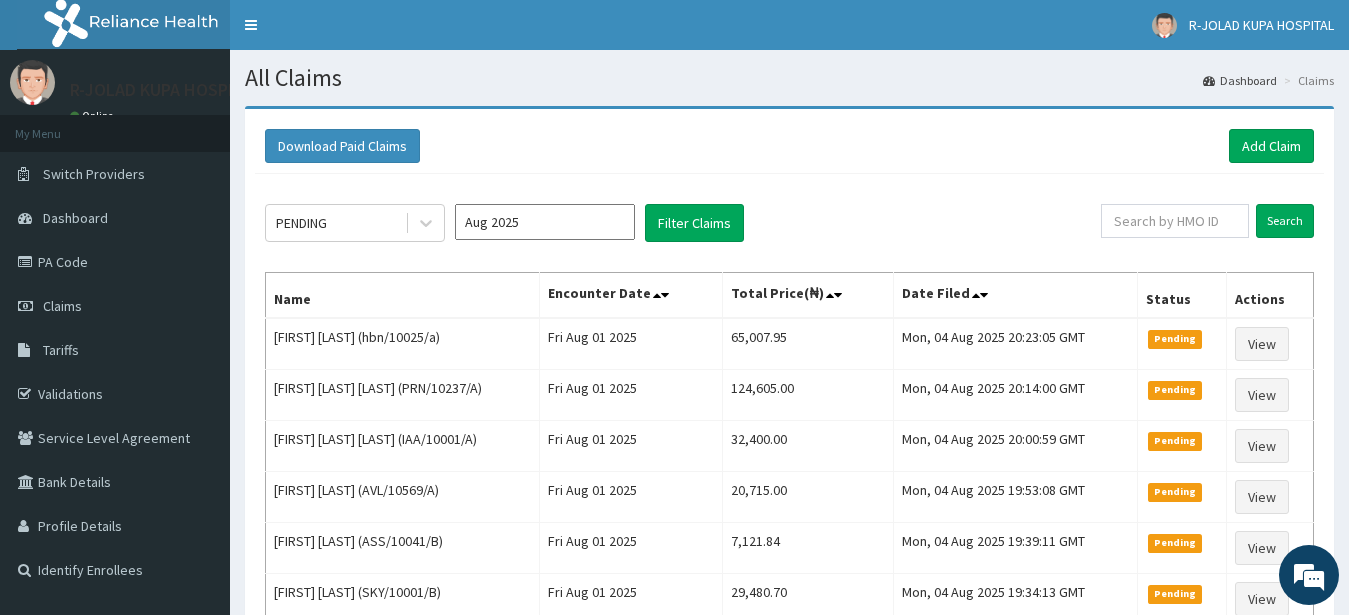 scroll, scrollTop: 0, scrollLeft: 0, axis: both 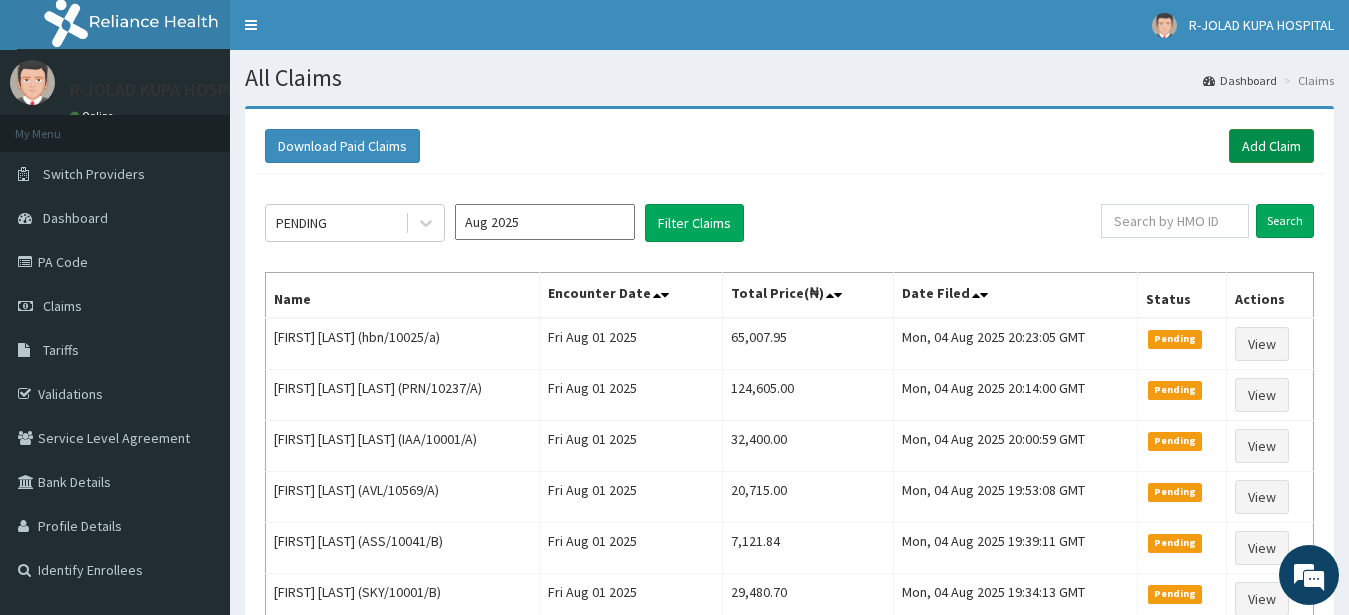 click on "Add Claim" at bounding box center (1271, 146) 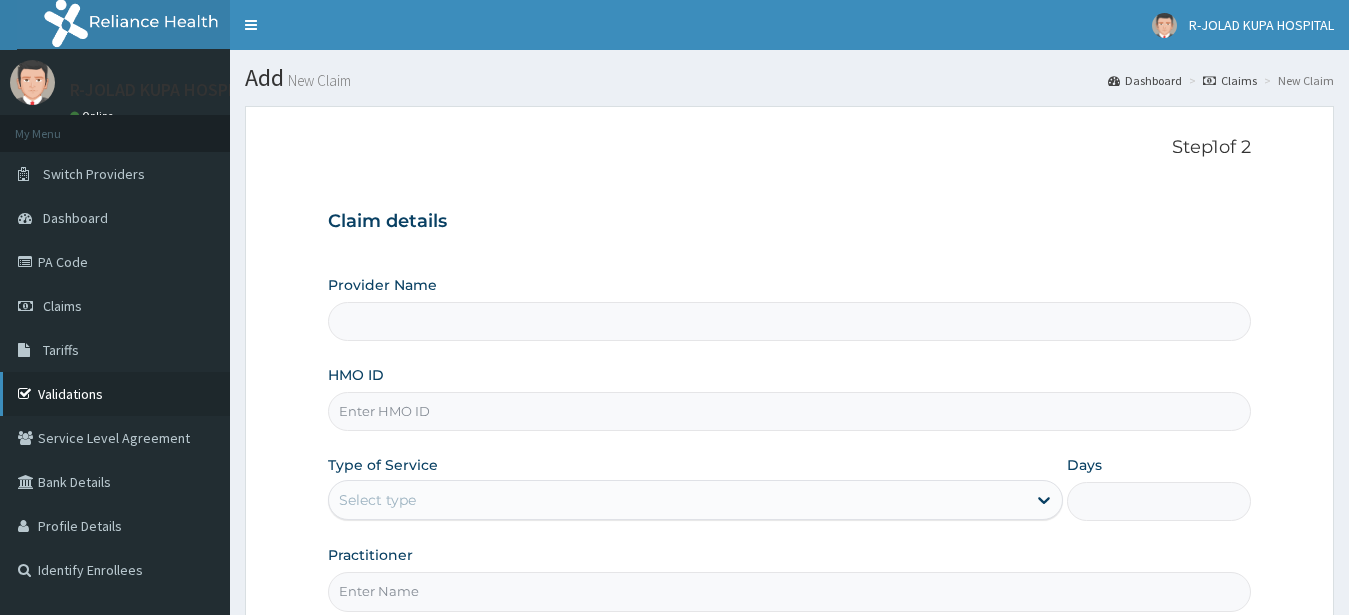 scroll, scrollTop: 207, scrollLeft: 0, axis: vertical 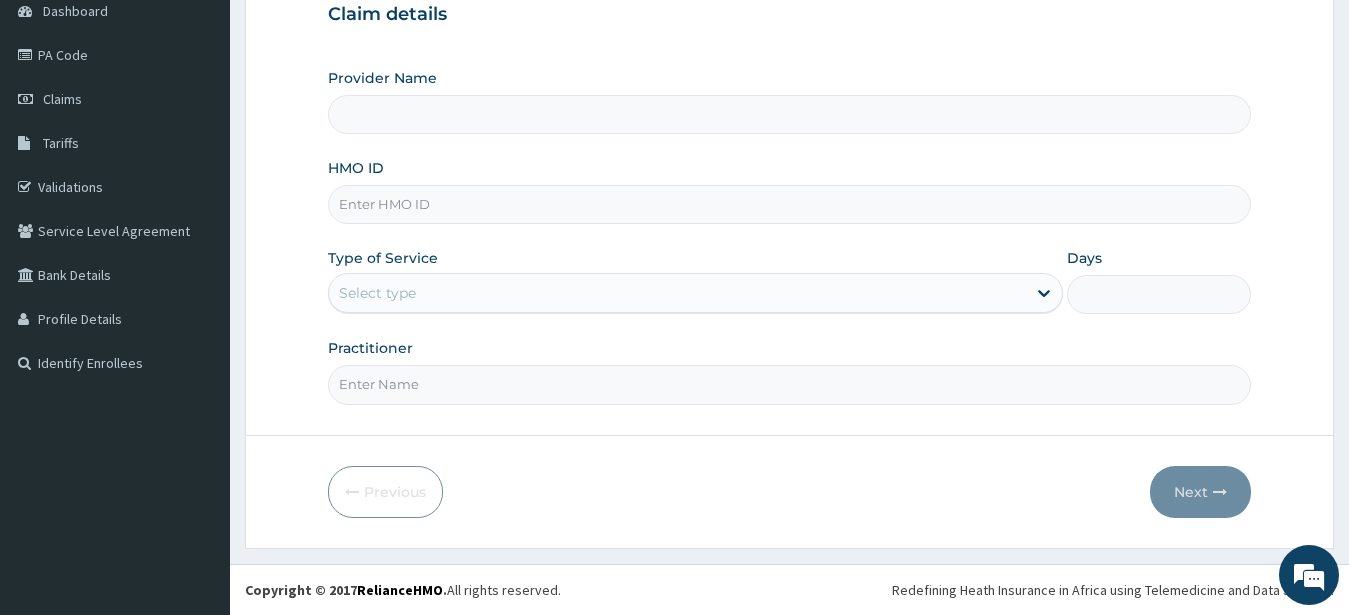 click on "HMO ID" at bounding box center [790, 204] 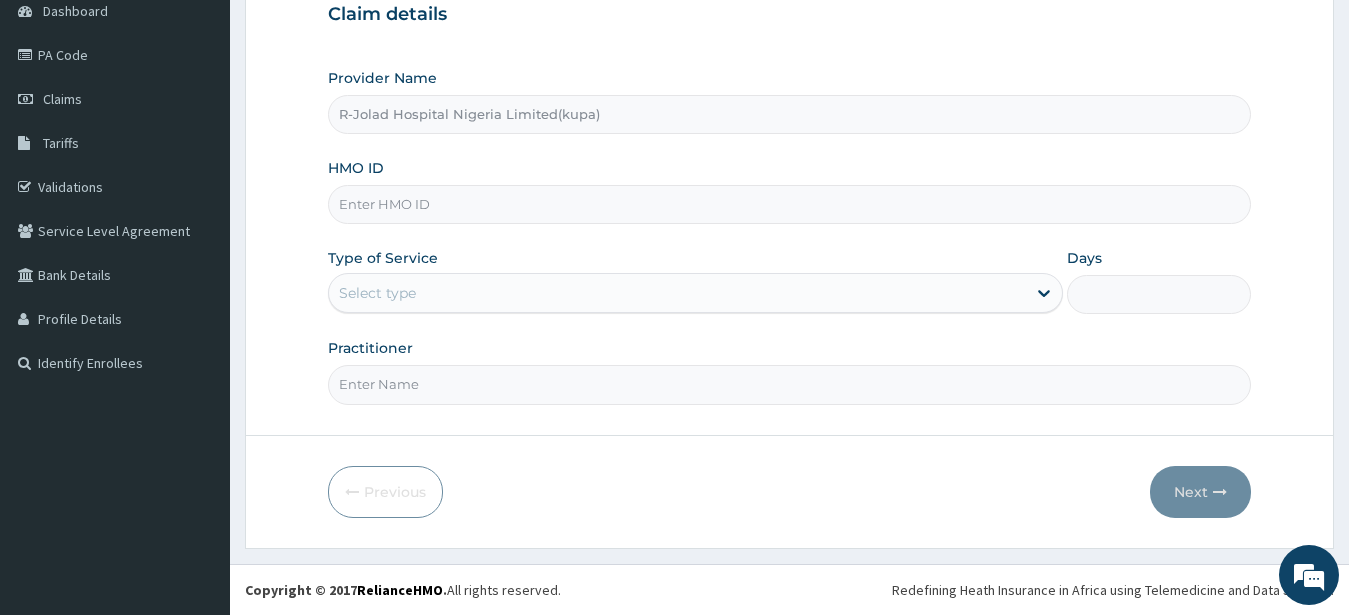 paste on "CHL/10613/B" 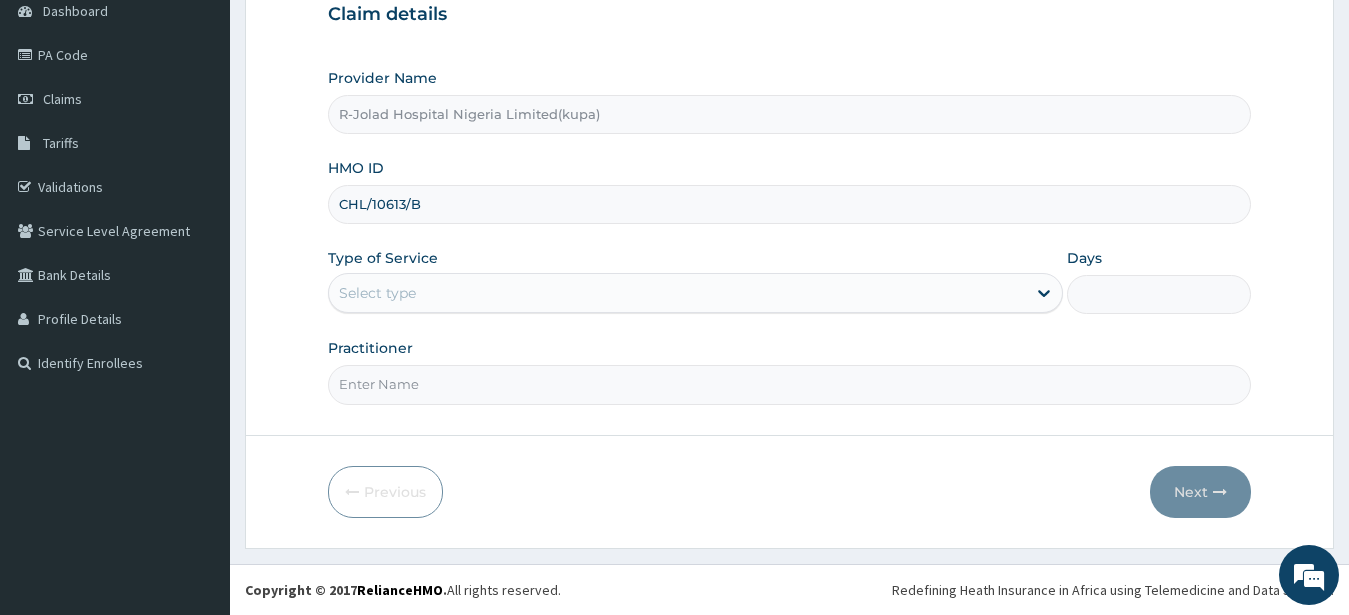 type on "CHL/10613/B" 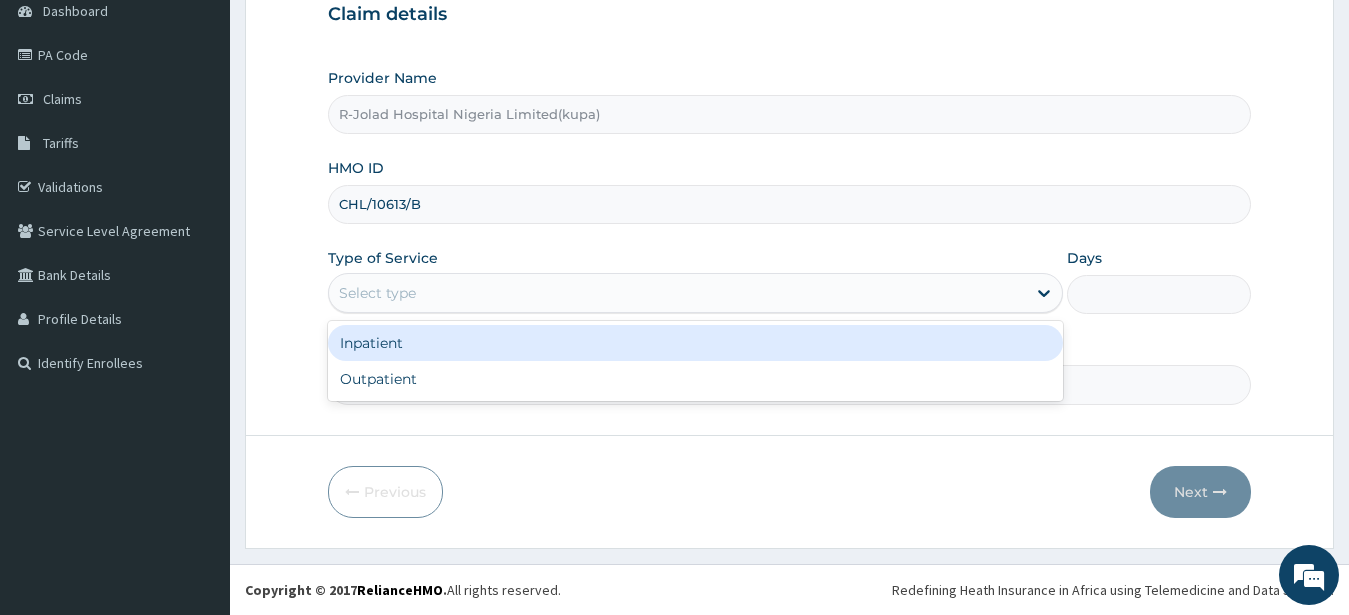 click on "Select type" at bounding box center [377, 293] 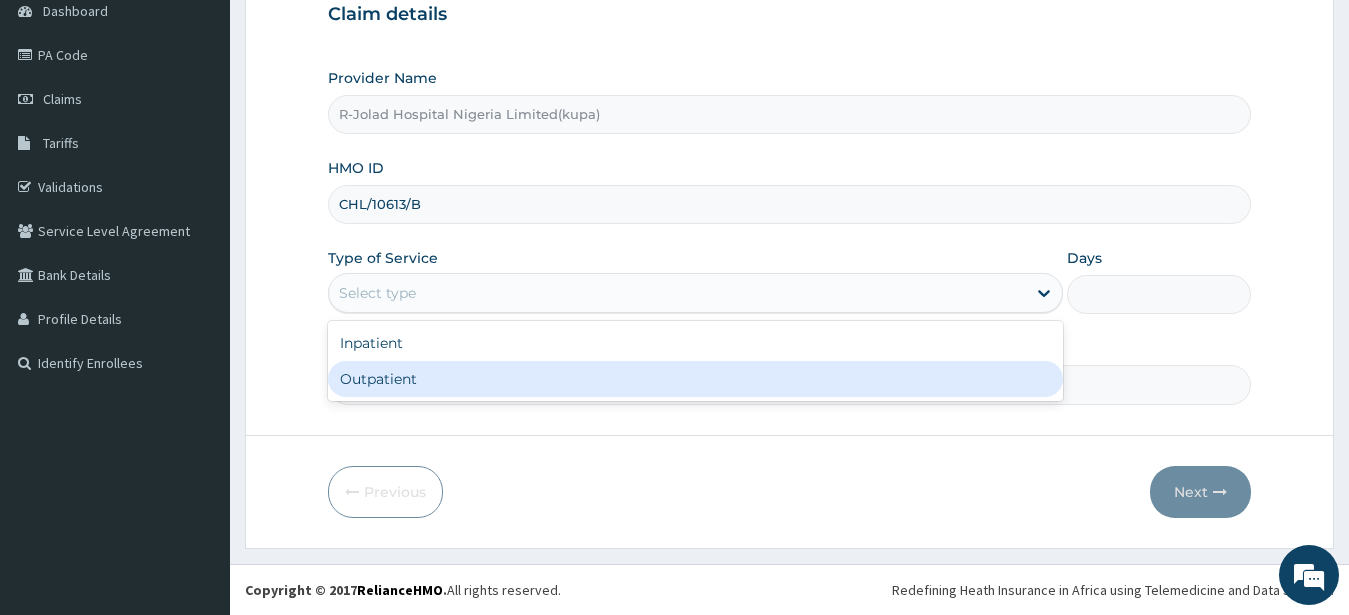 drag, startPoint x: 353, startPoint y: 383, endPoint x: 356, endPoint y: 365, distance: 18.248287 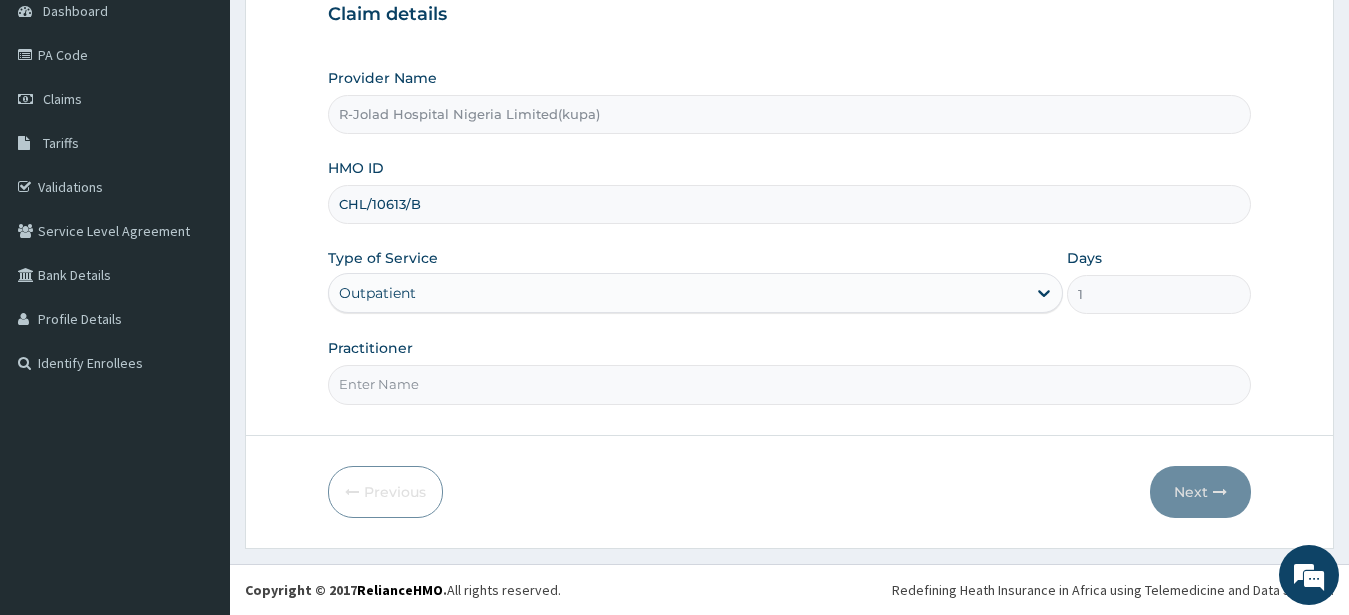 click on "Practitioner" at bounding box center [790, 384] 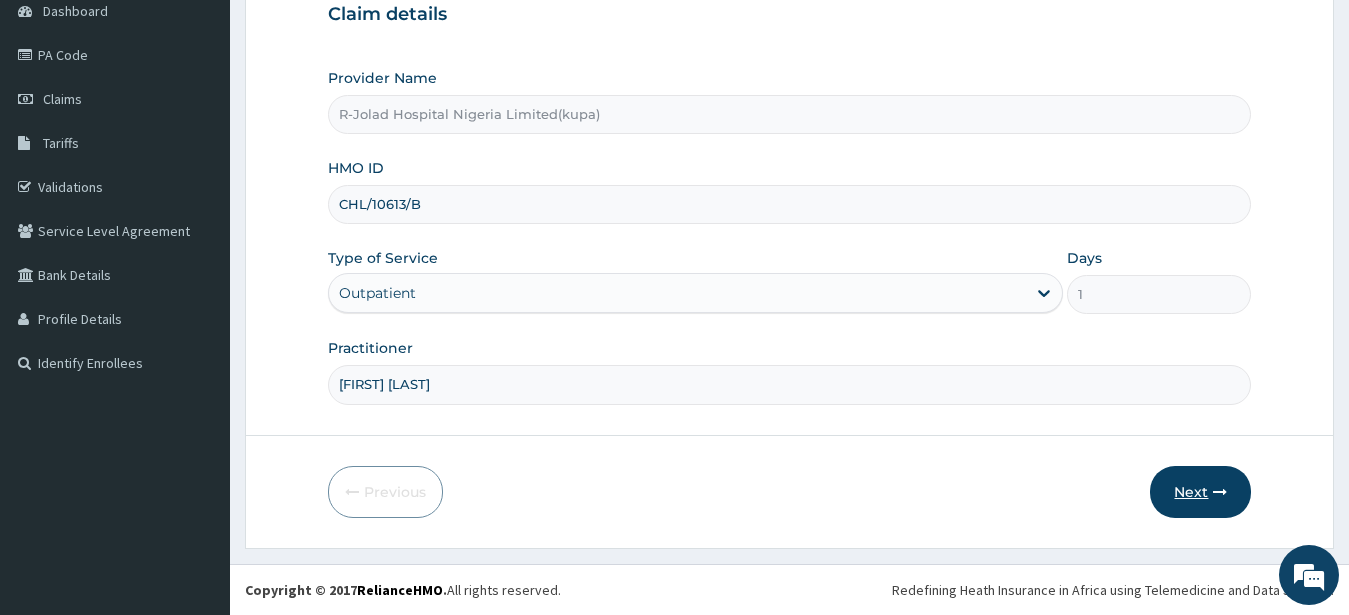 type on "[FIRST] [LAST]" 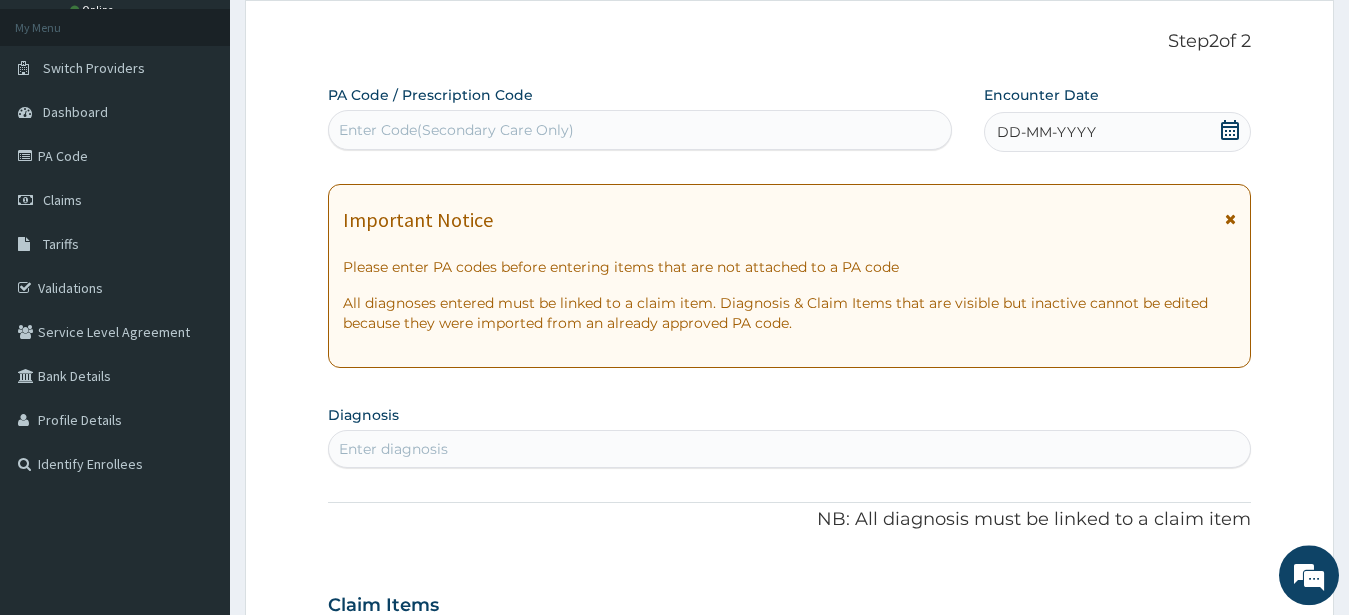 scroll, scrollTop: 105, scrollLeft: 0, axis: vertical 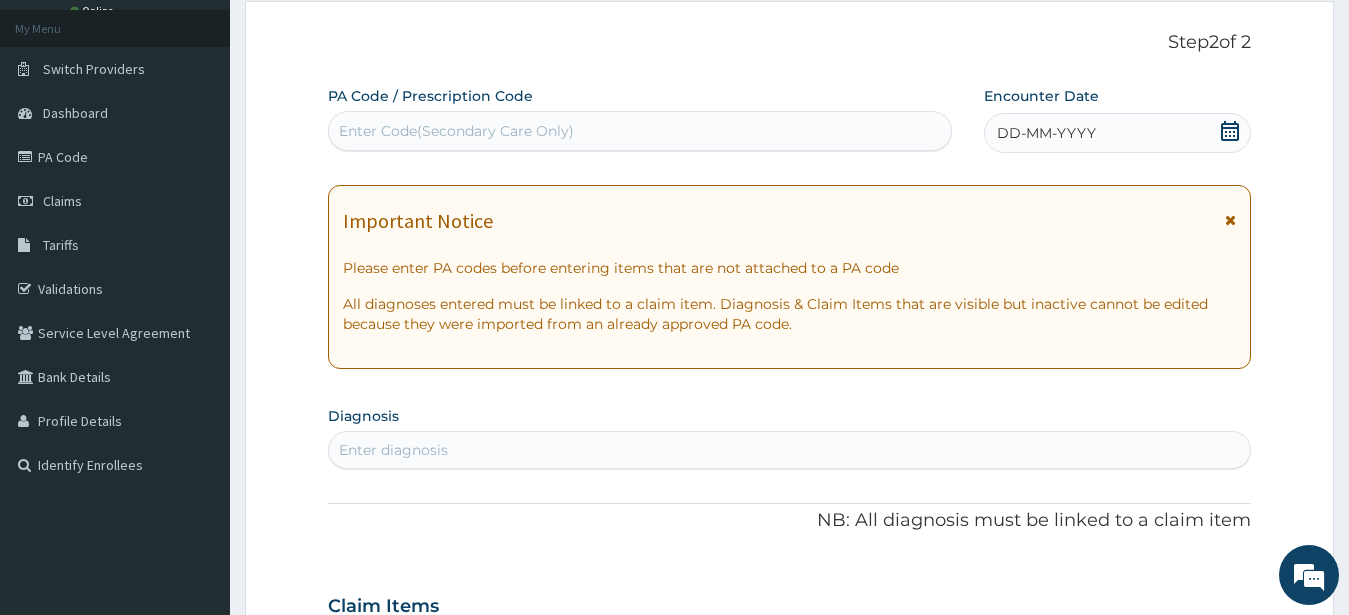 drag, startPoint x: 1228, startPoint y: 129, endPoint x: 1242, endPoint y: 135, distance: 15.231546 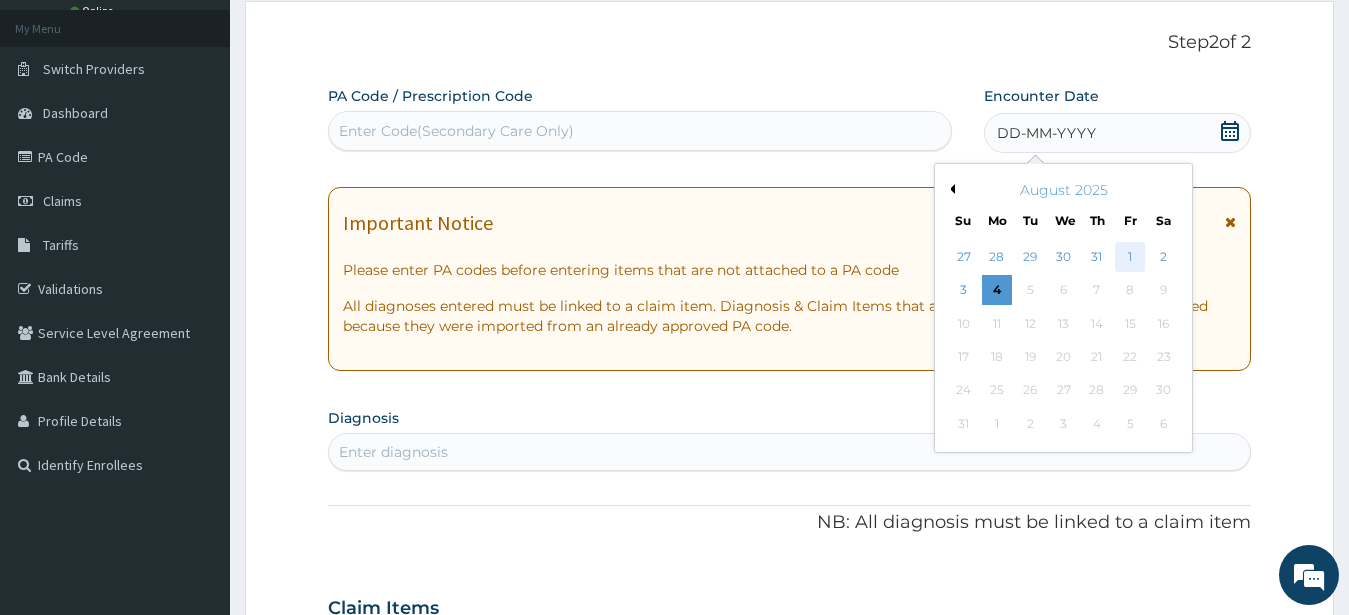 click on "1" at bounding box center (1130, 257) 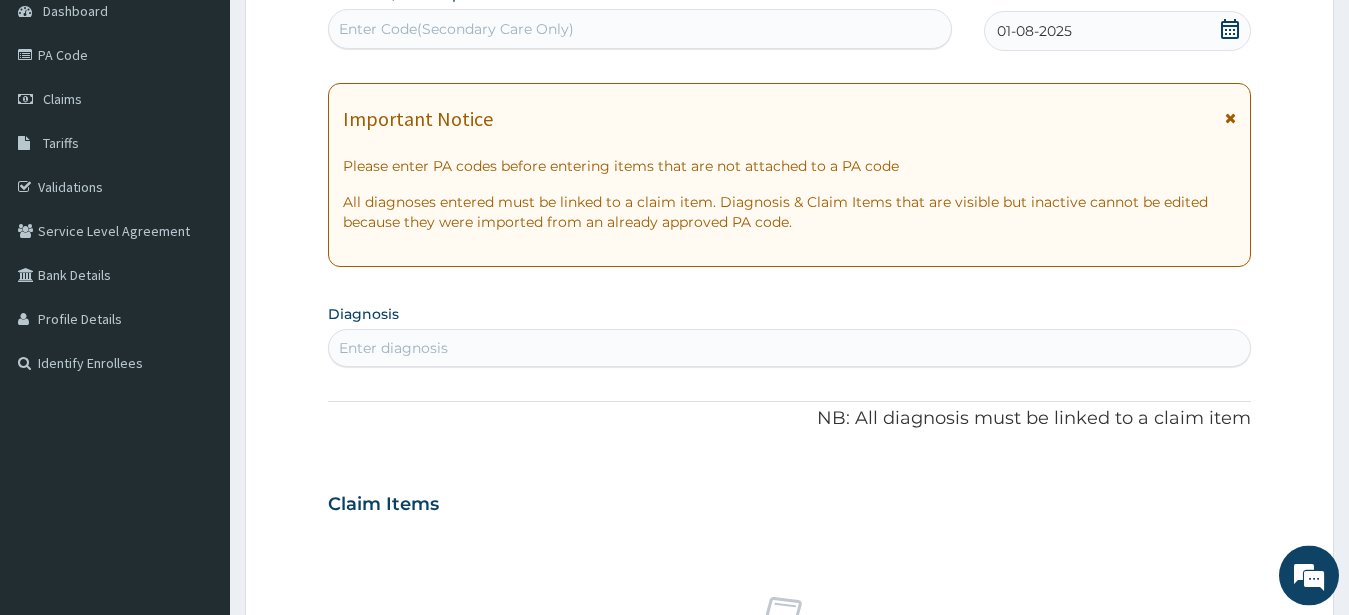 scroll, scrollTop: 309, scrollLeft: 0, axis: vertical 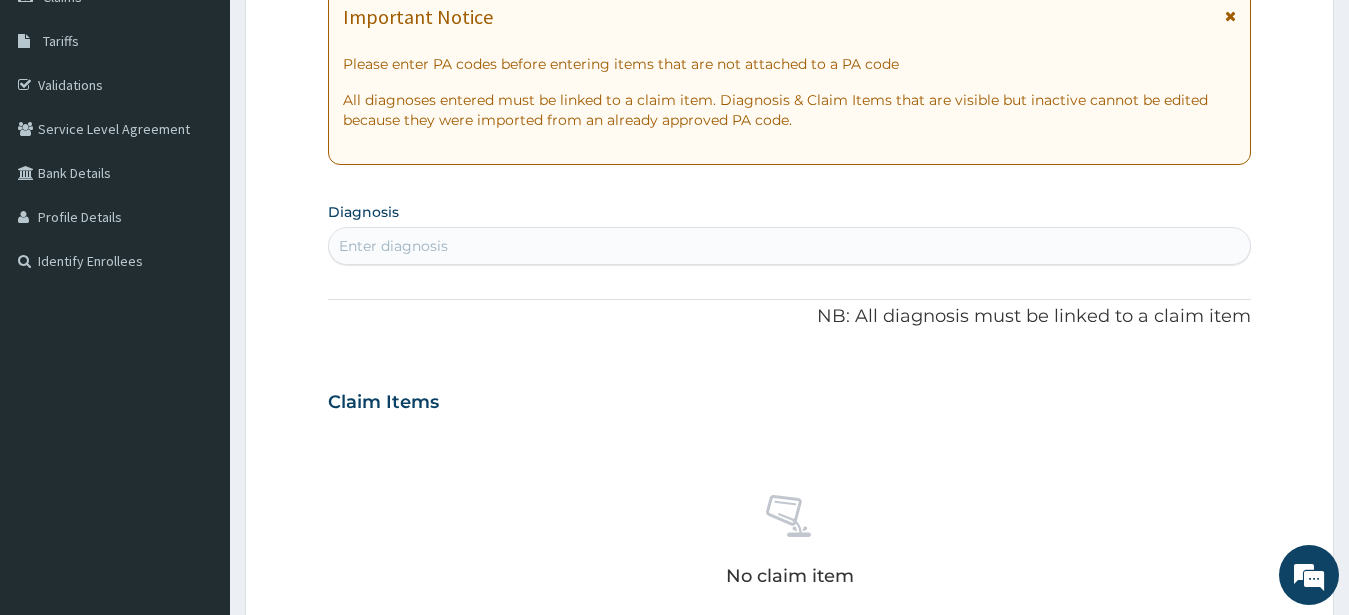 click on "Enter diagnosis" at bounding box center [393, 246] 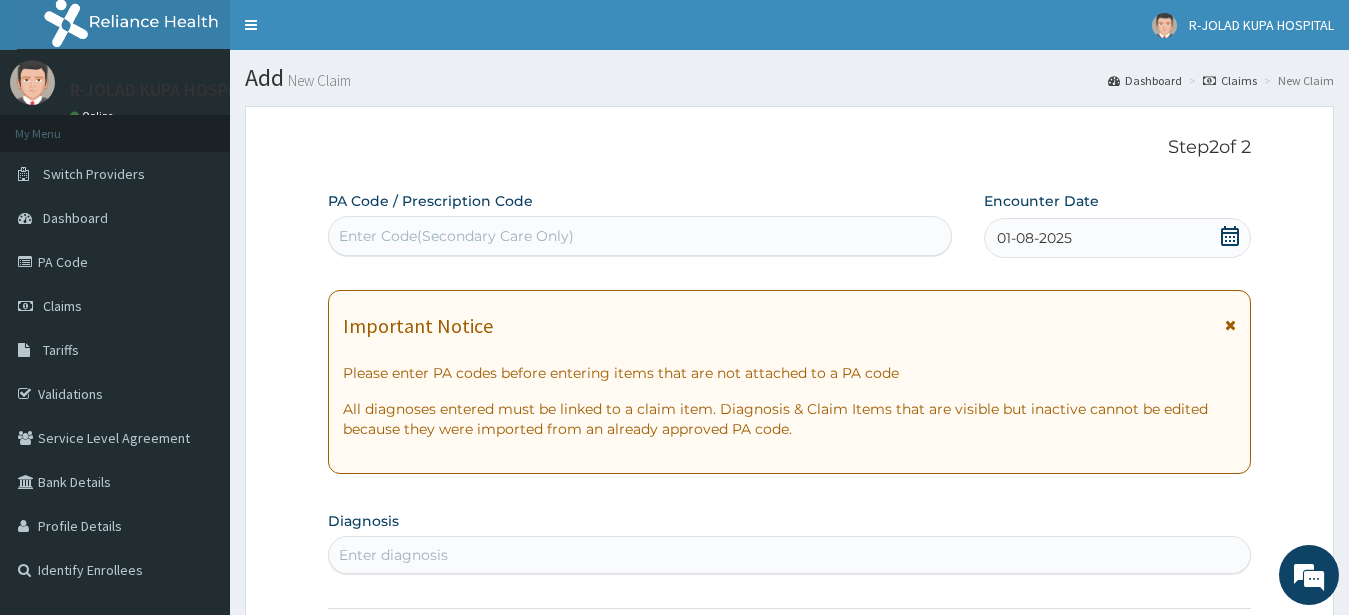 click on "Enter Code(Secondary Care Only)" at bounding box center (456, 236) 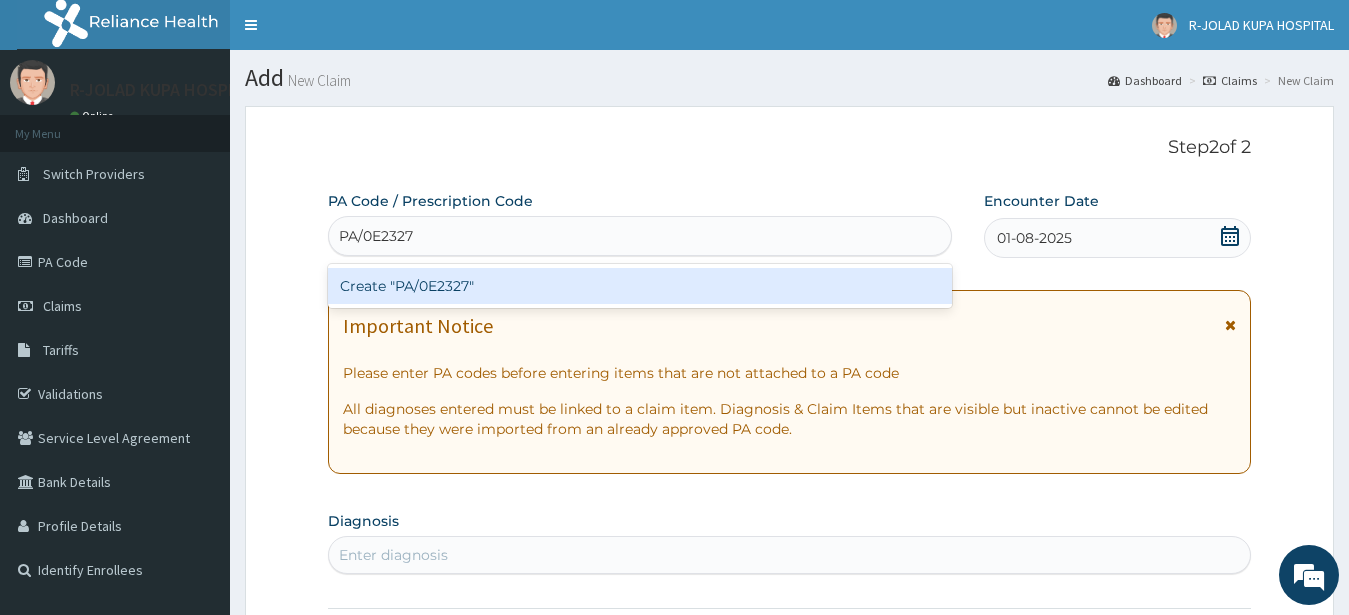 click on "Create "PA/0E2327"" at bounding box center (640, 286) 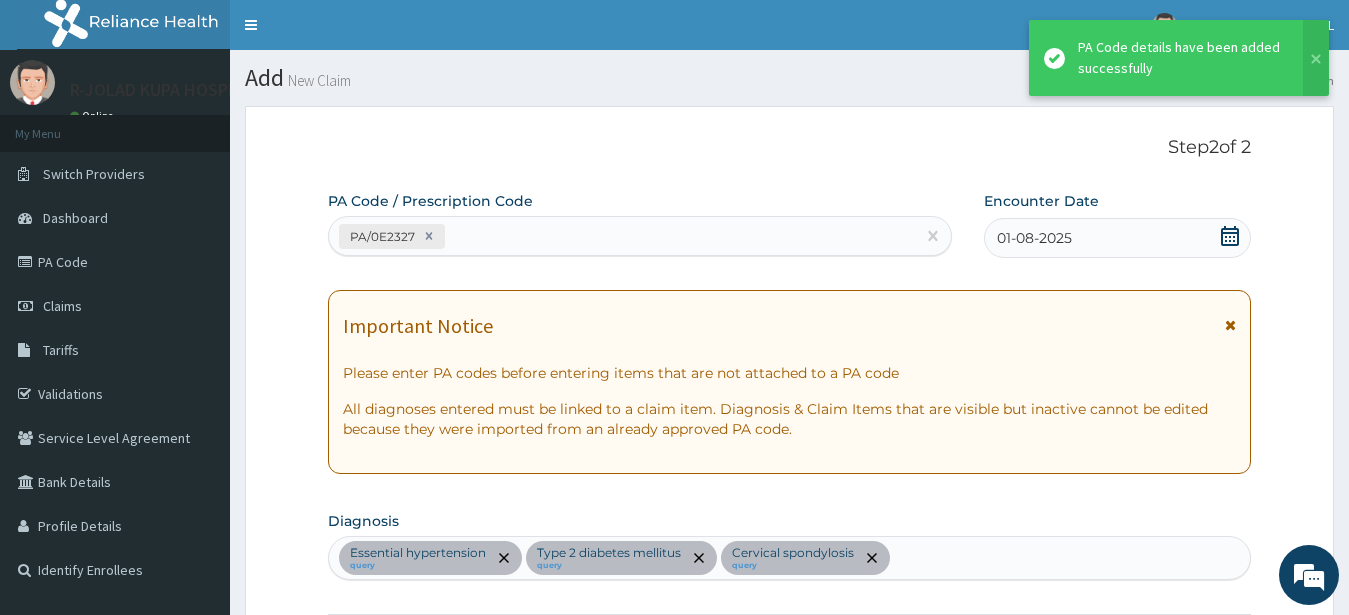 scroll, scrollTop: 732, scrollLeft: 0, axis: vertical 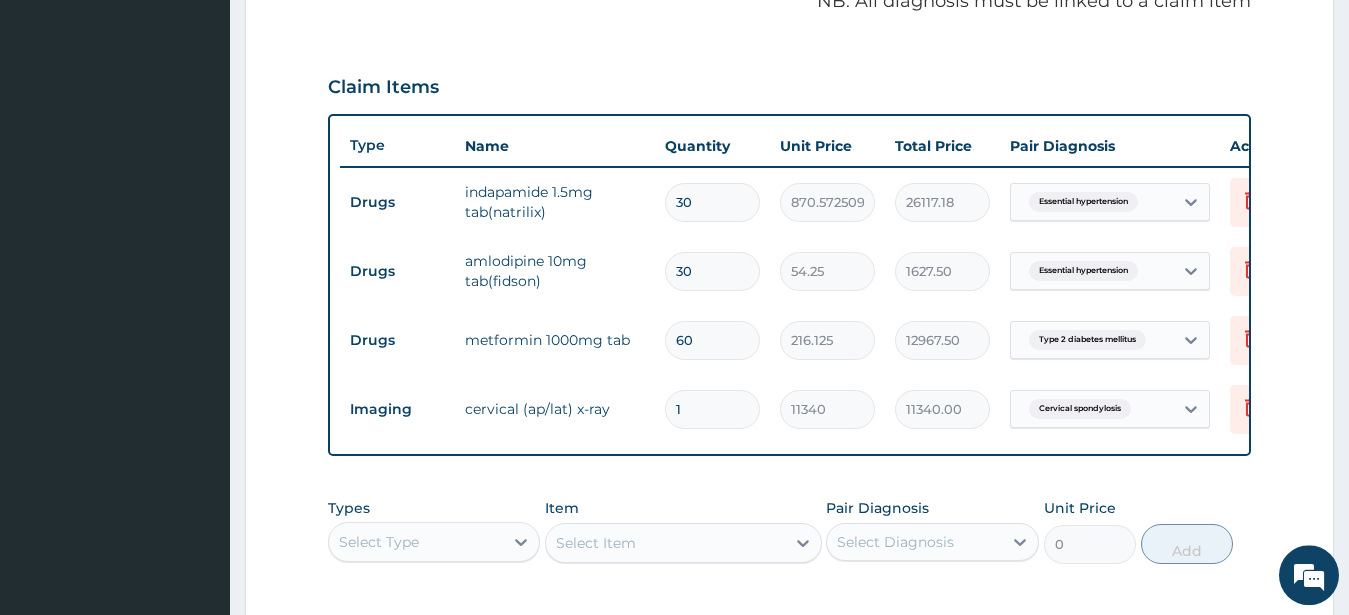 click on "60" at bounding box center [712, 340] 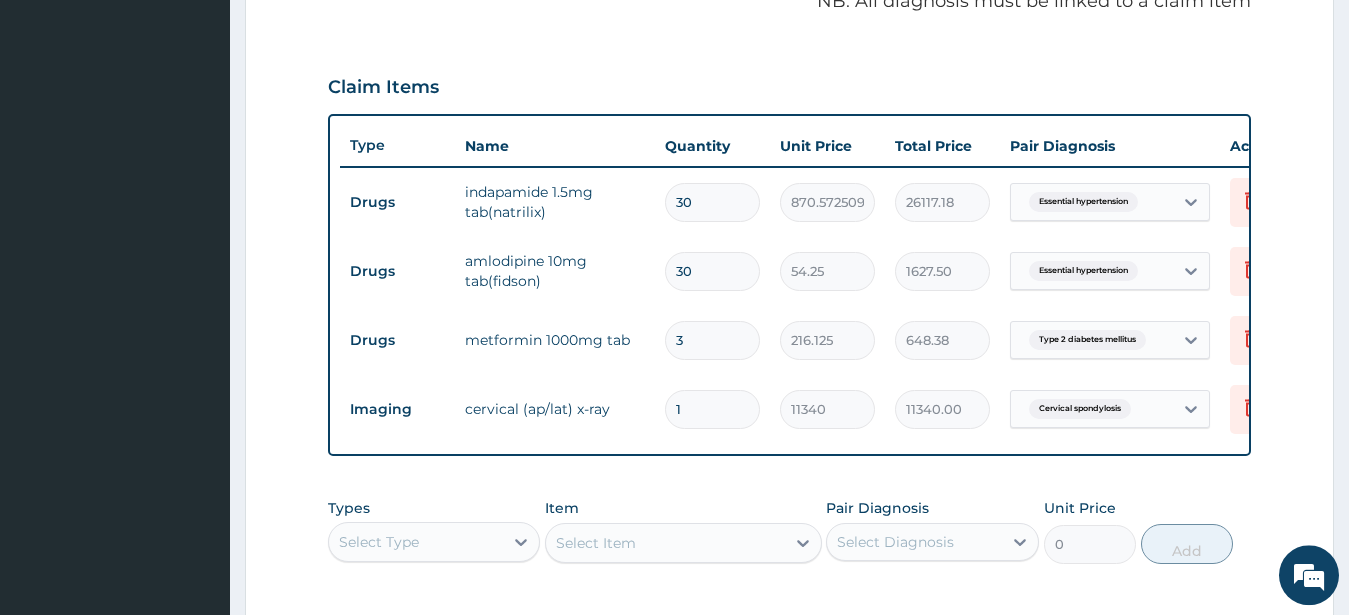 type on "30" 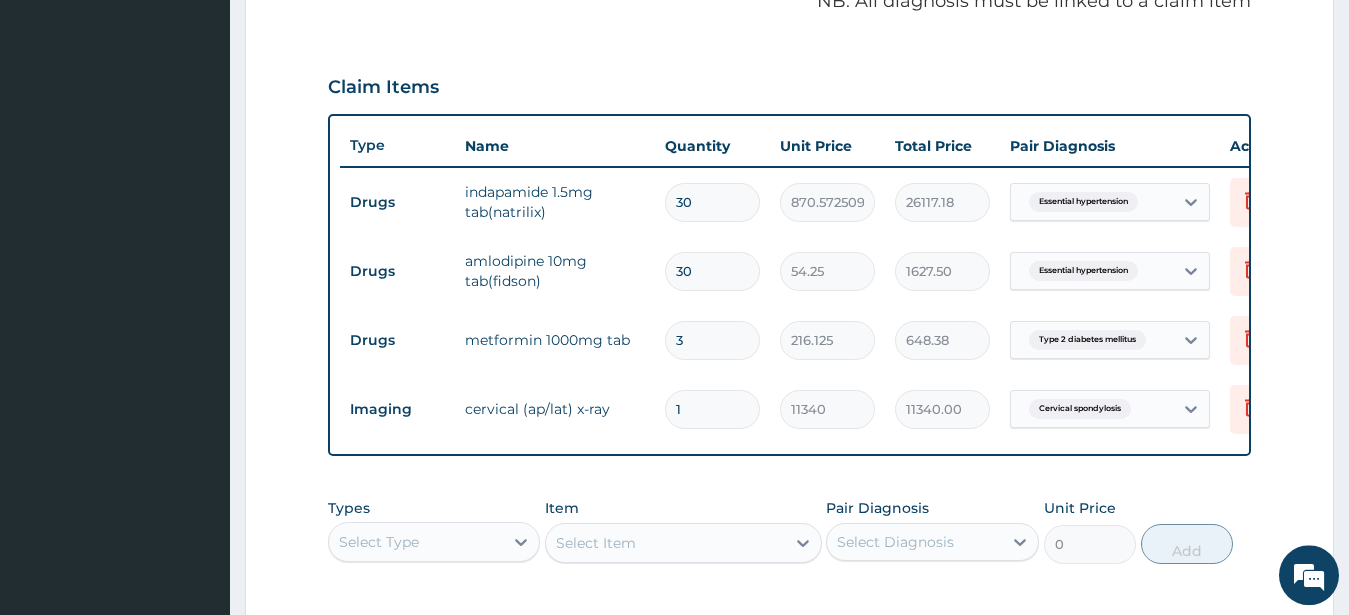 type on "6483.75" 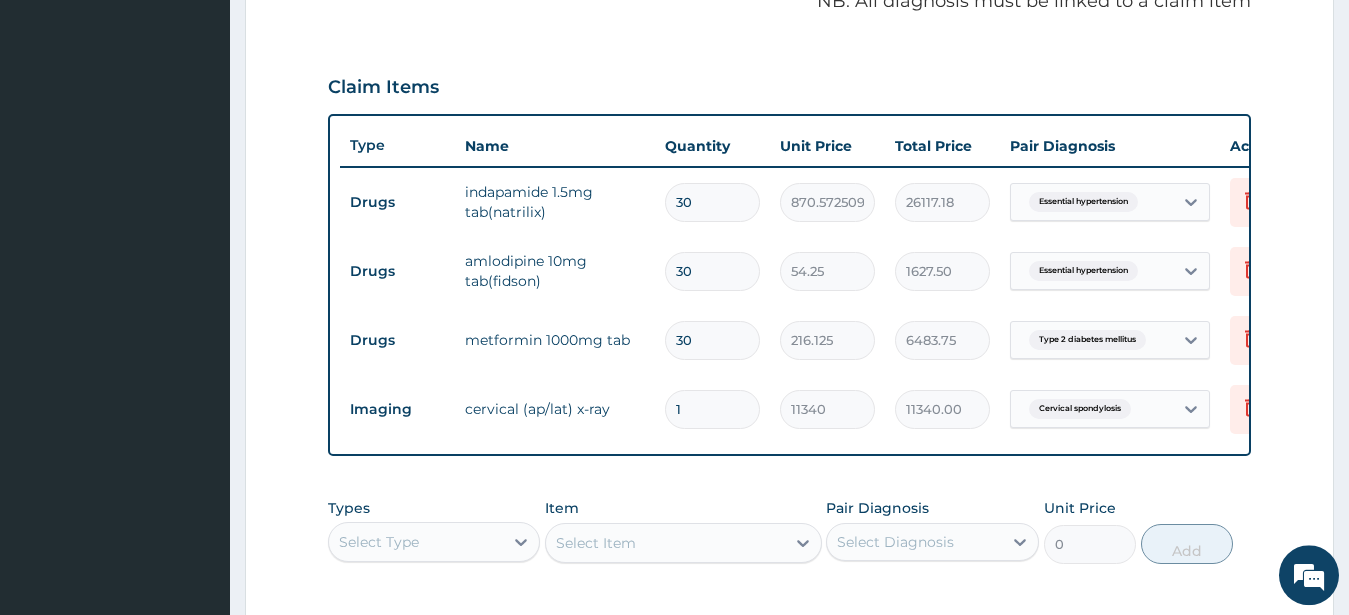 type on "30" 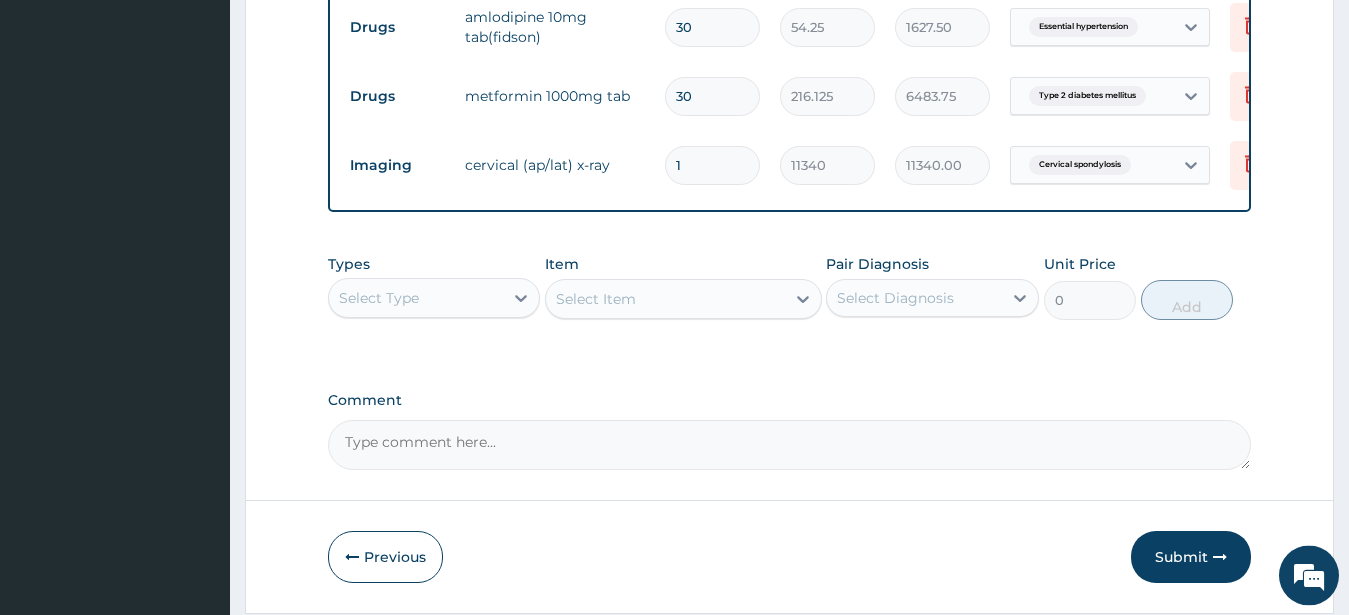 scroll, scrollTop: 956, scrollLeft: 0, axis: vertical 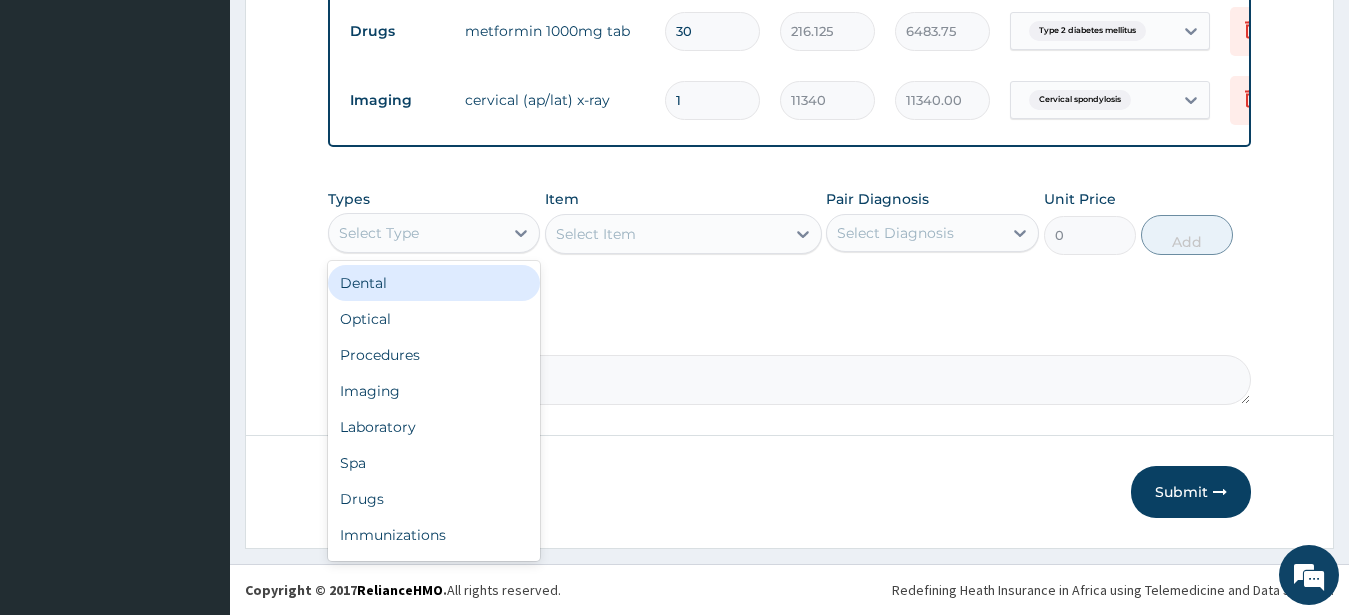 drag, startPoint x: 386, startPoint y: 218, endPoint x: 385, endPoint y: 252, distance: 34.0147 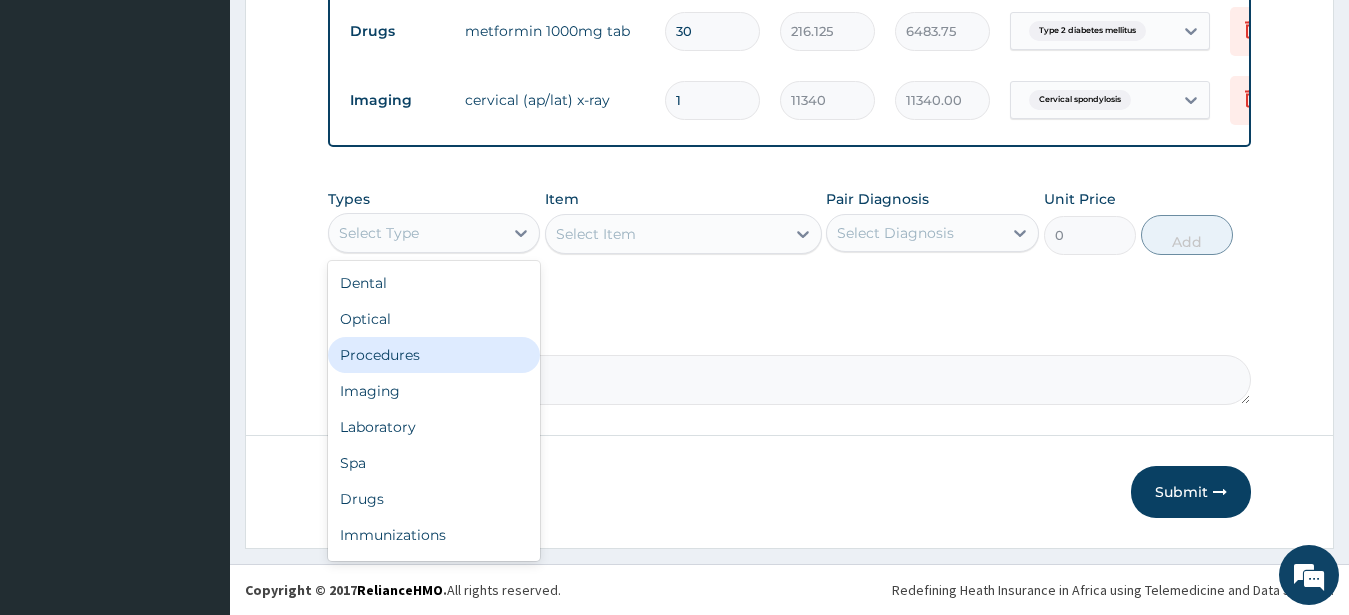 click on "Procedures" at bounding box center [434, 355] 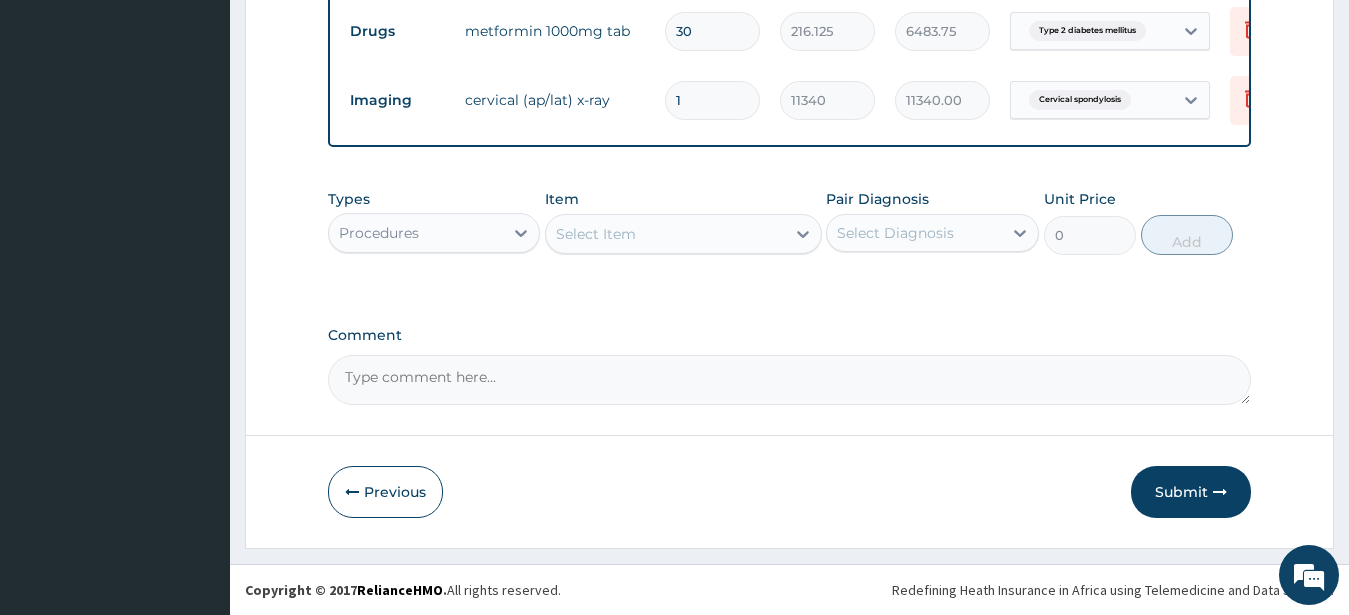 click on "Select Item" at bounding box center [665, 234] 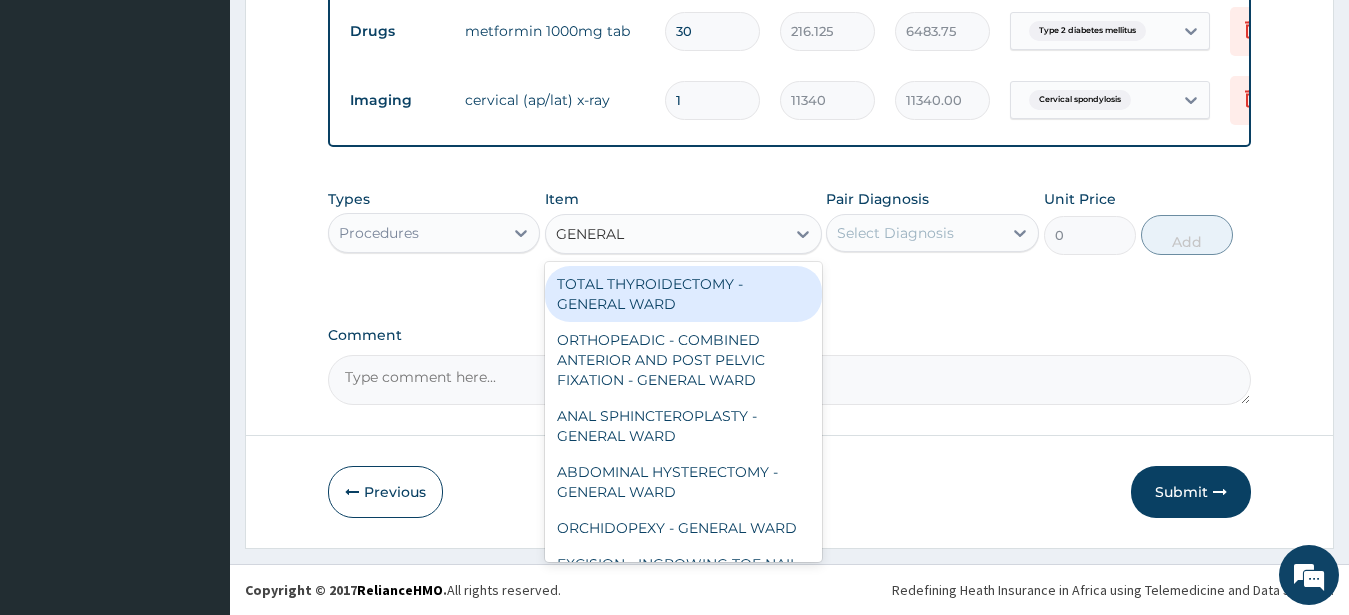 type on "GENERAL C" 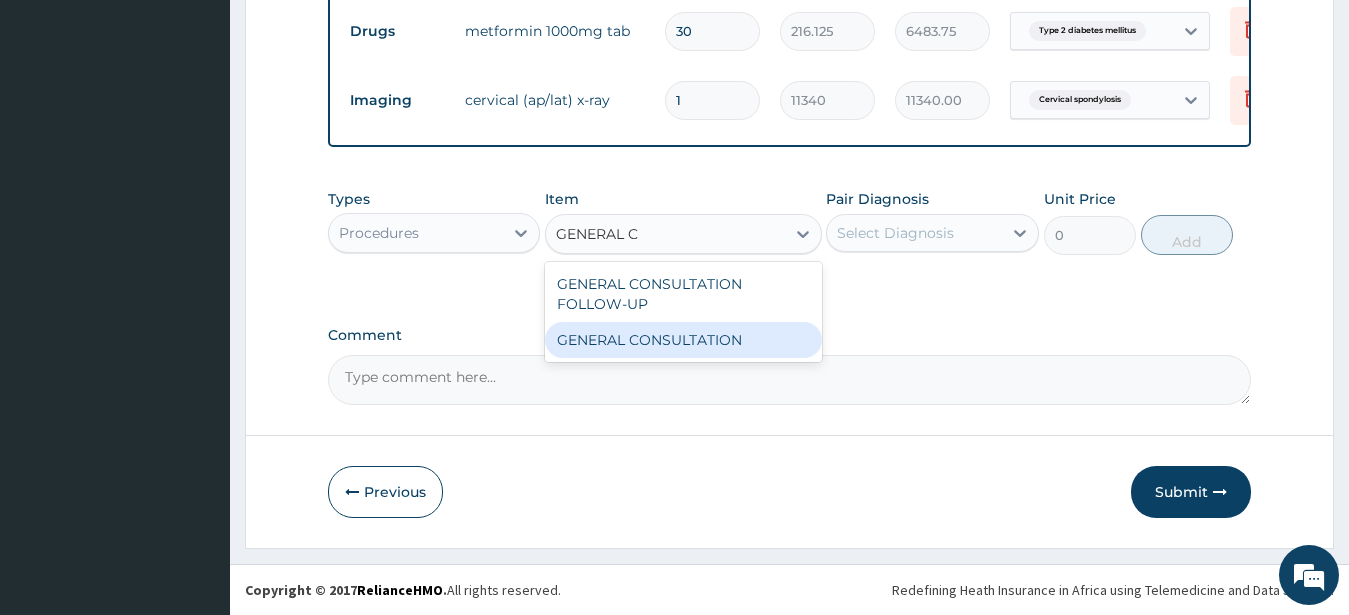 click on "GENERAL CONSULTATION" at bounding box center [683, 340] 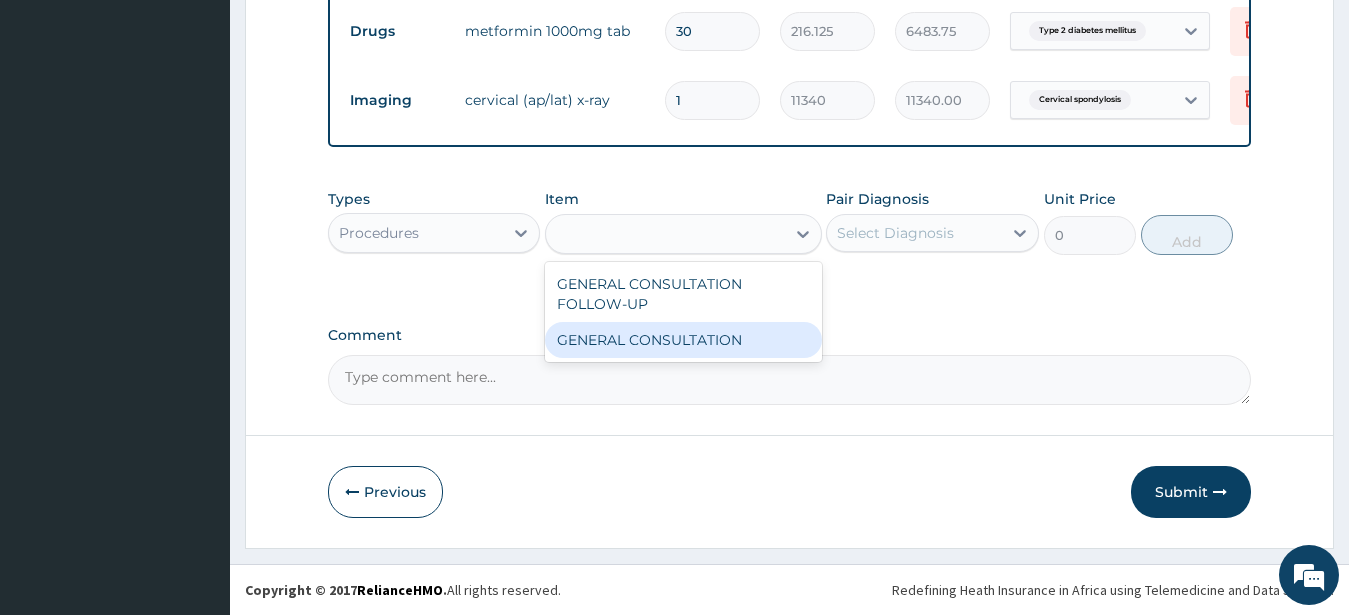 type on "6750" 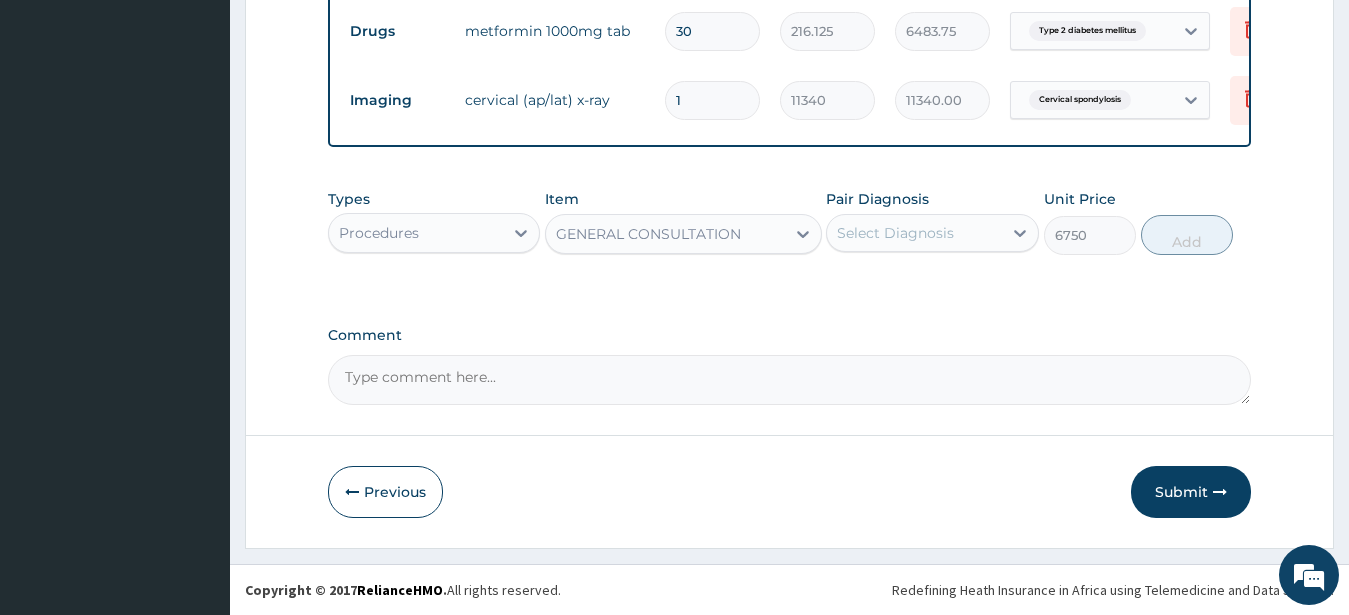 click on "Select Diagnosis" at bounding box center [895, 233] 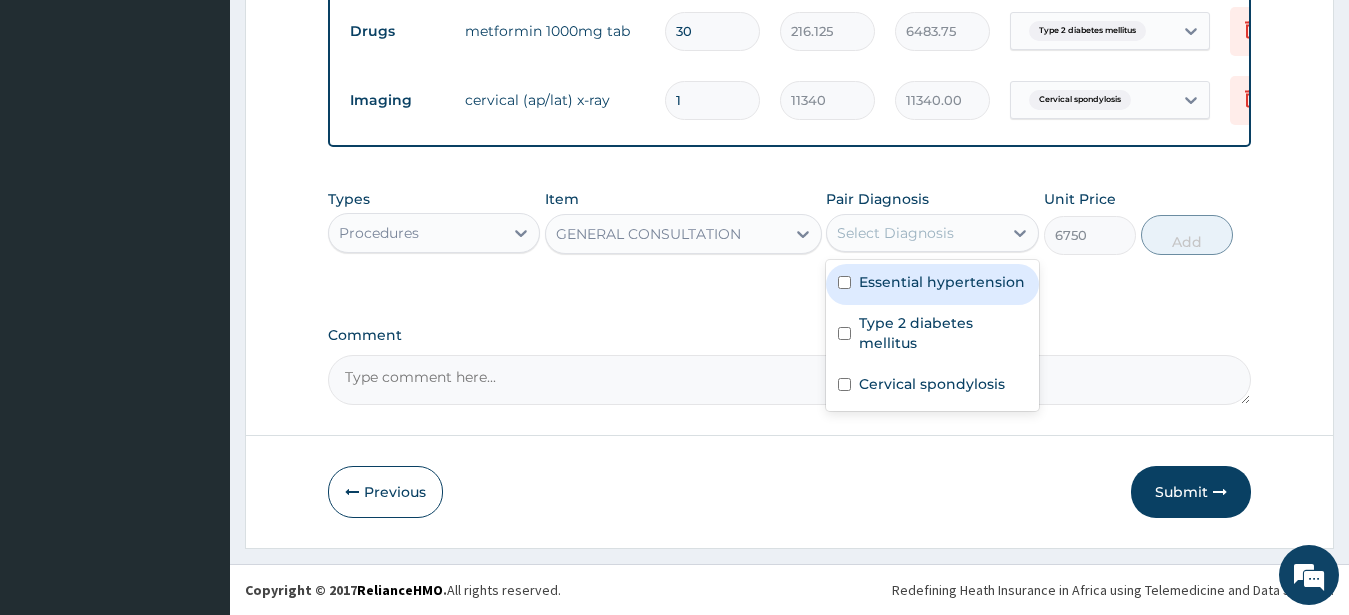 click on "Essential hypertension" at bounding box center [942, 282] 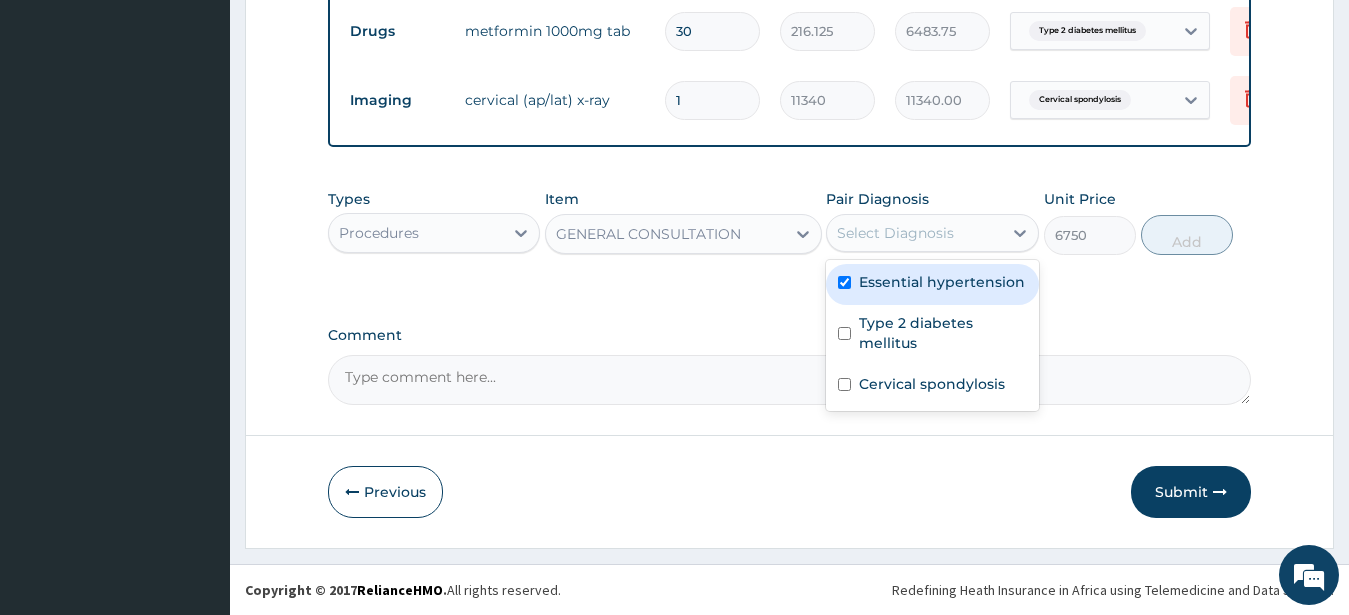 checkbox on "true" 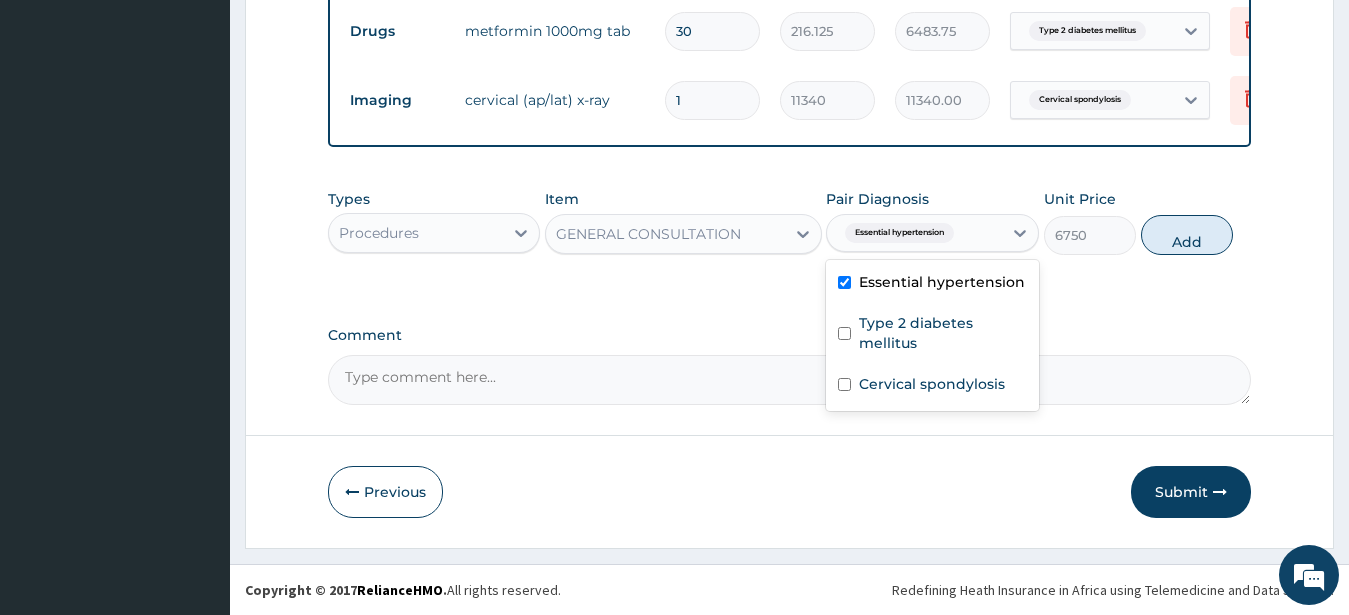 click on "Add" at bounding box center (1187, 235) 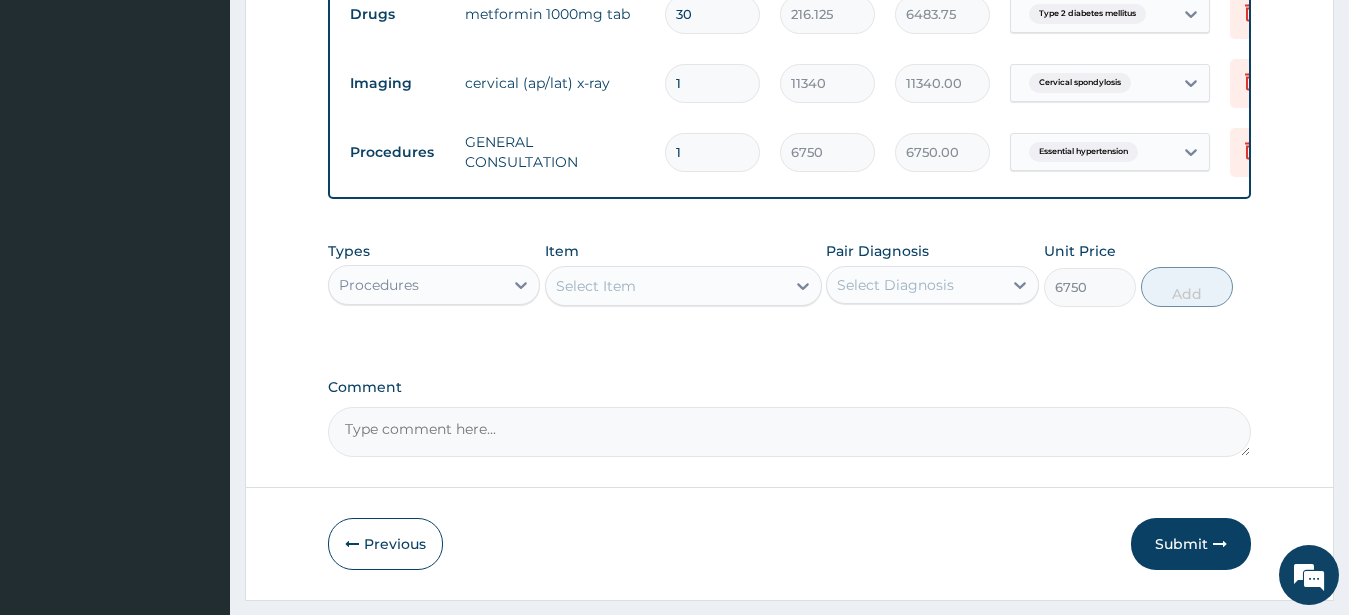 type on "0" 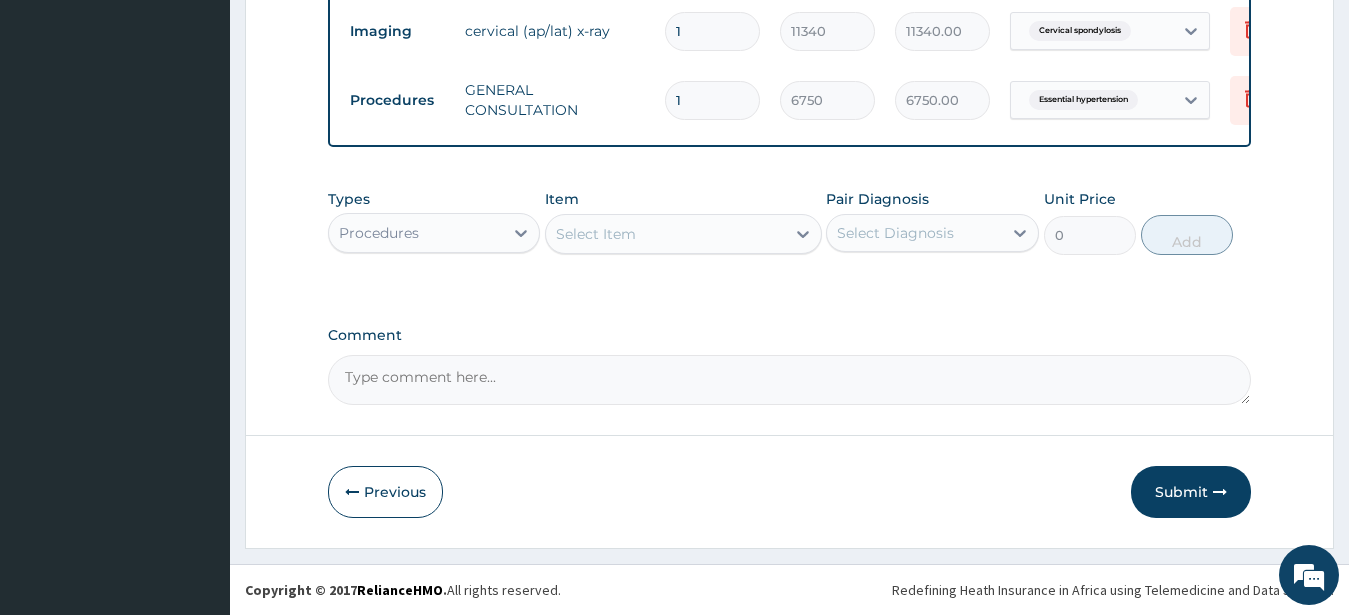 scroll, scrollTop: 1025, scrollLeft: 0, axis: vertical 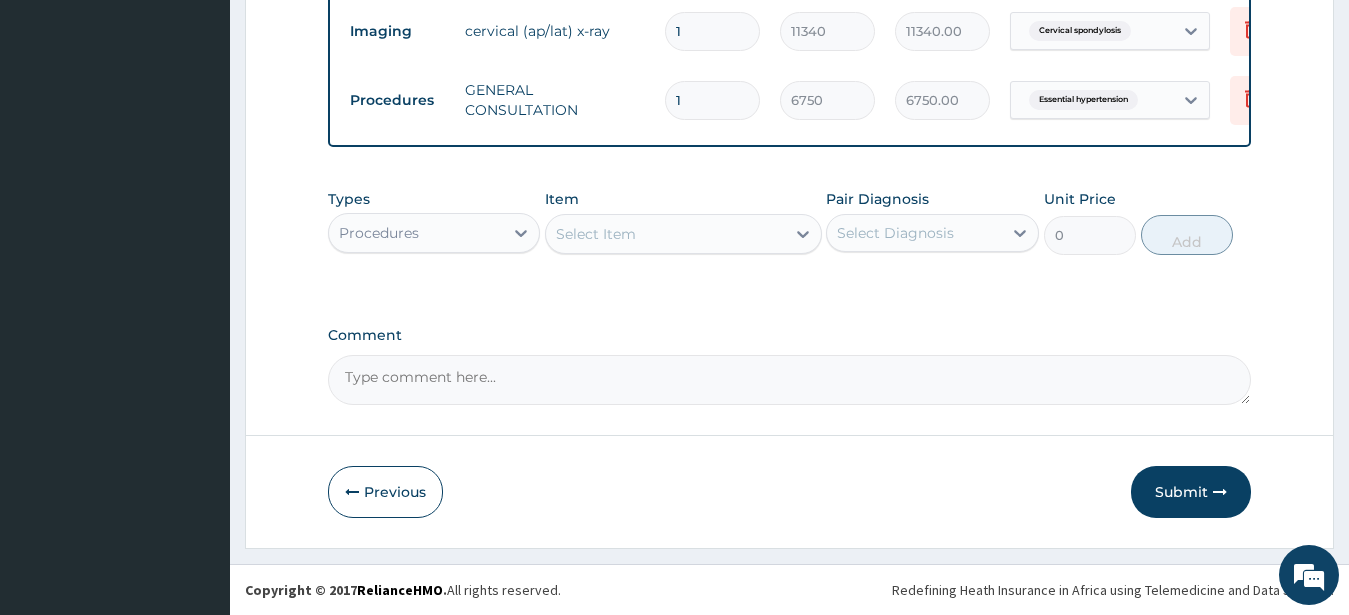 drag, startPoint x: 1179, startPoint y: 483, endPoint x: 1167, endPoint y: 476, distance: 13.892444 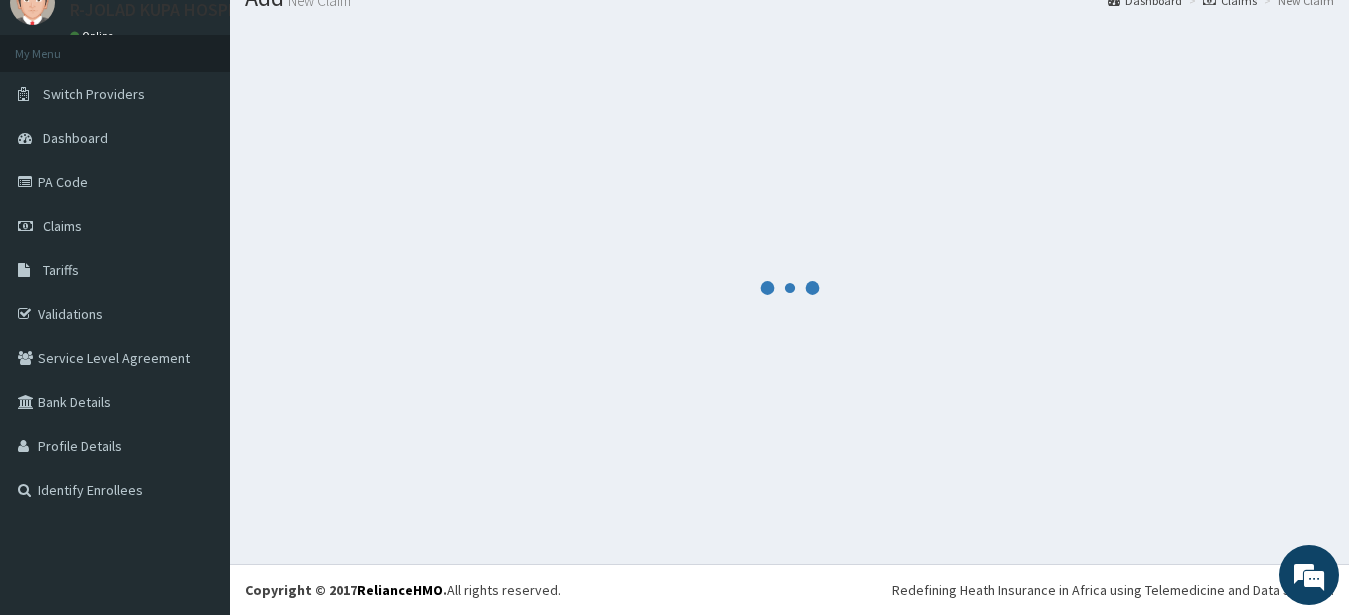 scroll, scrollTop: 80, scrollLeft: 0, axis: vertical 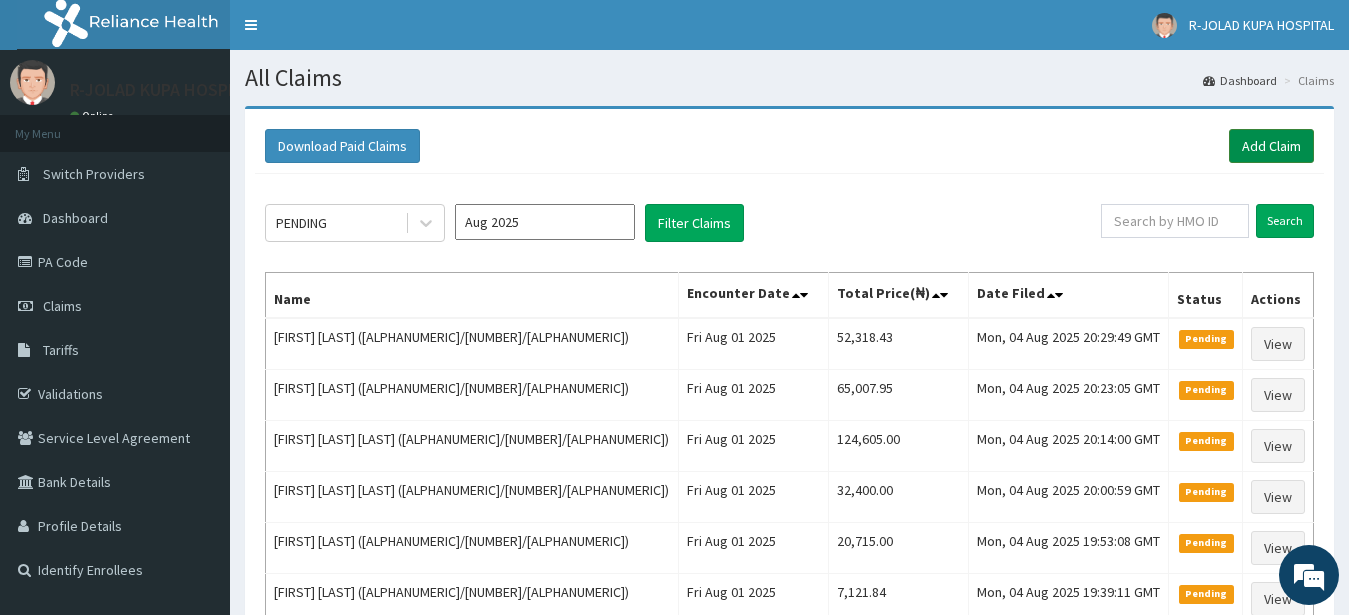 click on "Add Claim" at bounding box center (1271, 146) 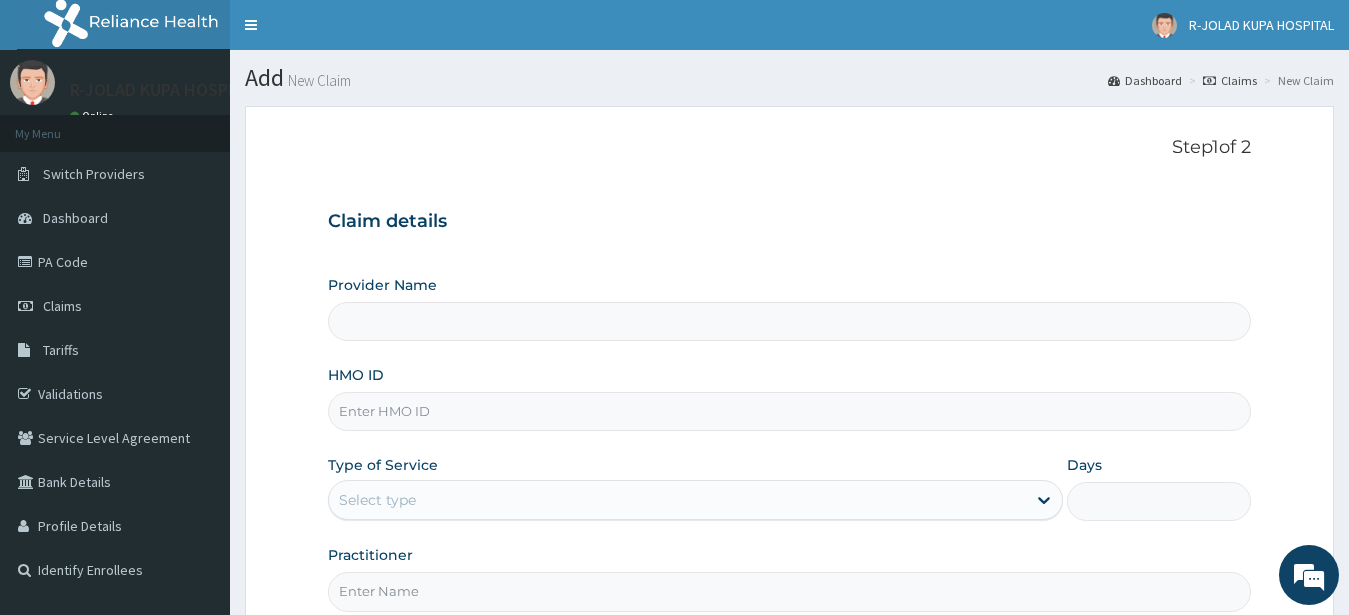 scroll, scrollTop: 0, scrollLeft: 0, axis: both 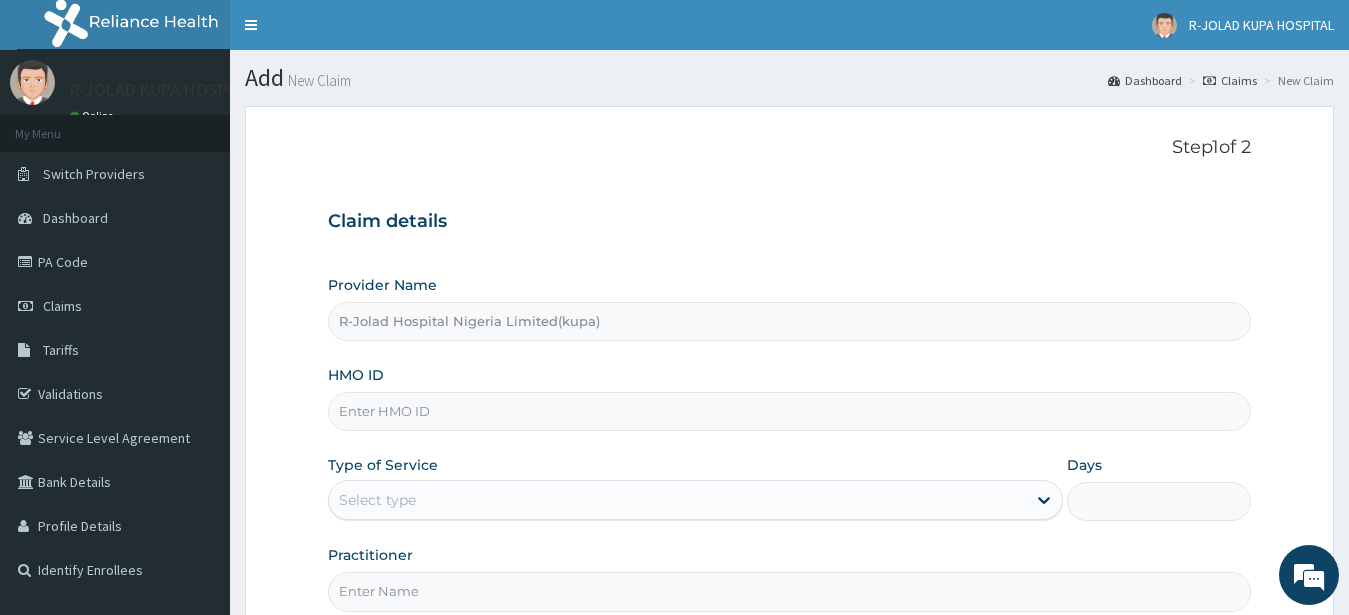 type on "R-Jolad Hospital Nigeria Limited(kupa)" 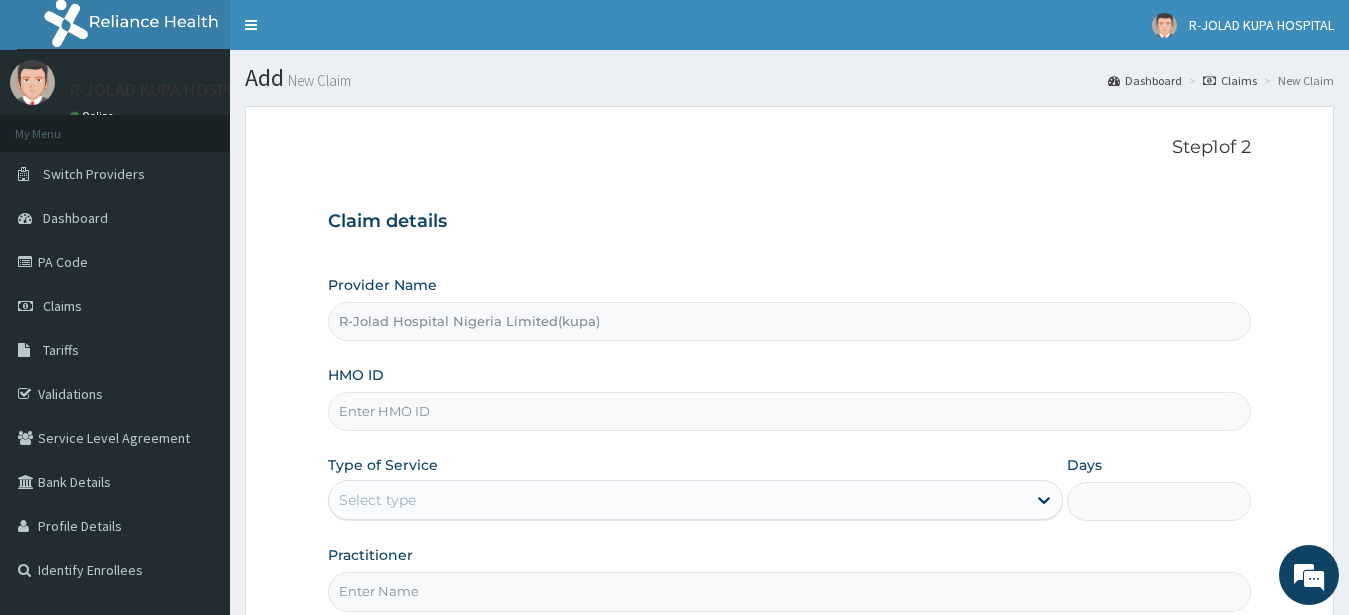 click on "HMO ID" at bounding box center [790, 411] 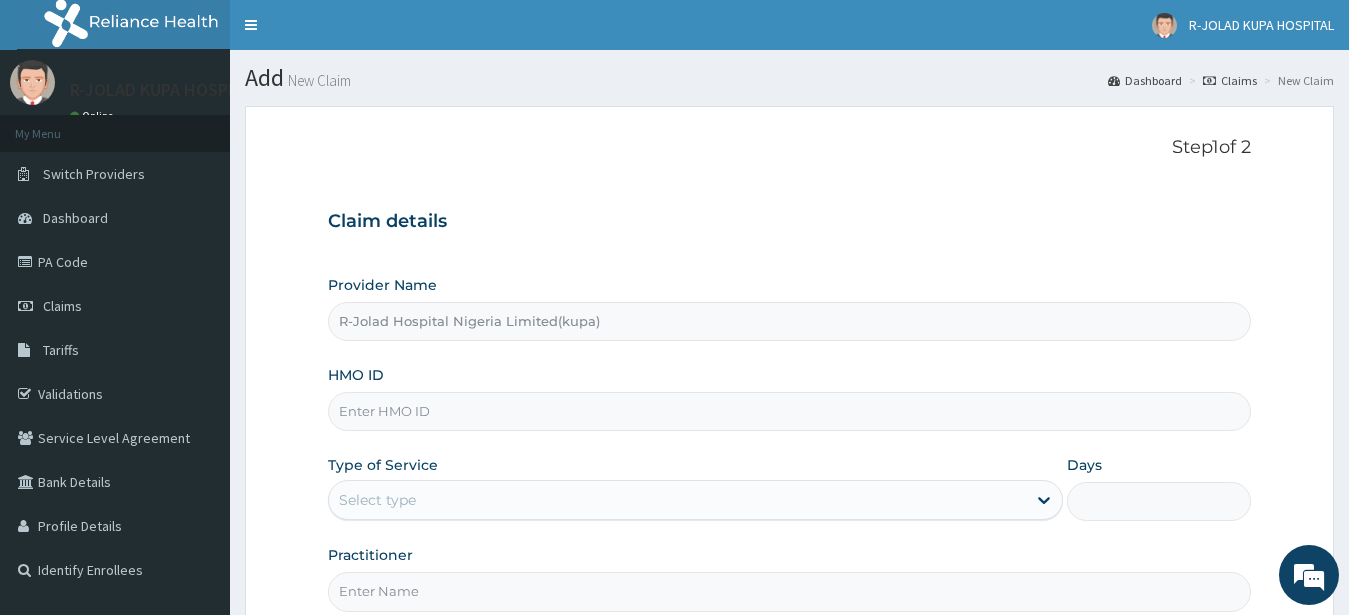 paste on "FOR/10087/A" 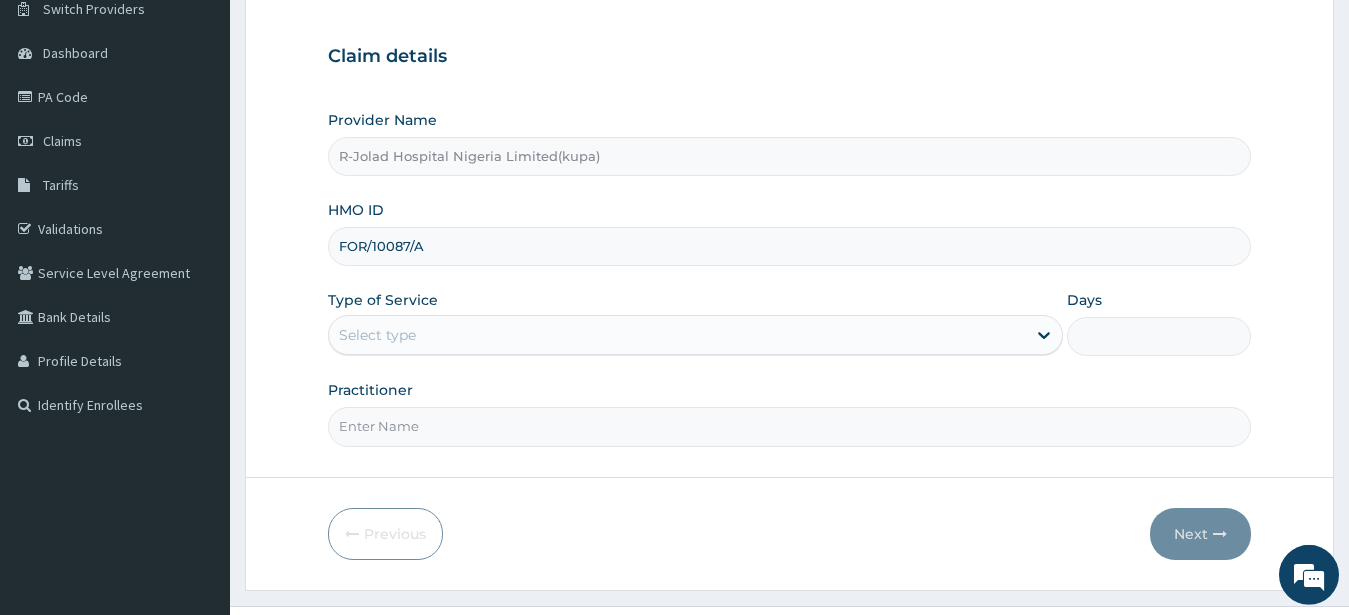 scroll, scrollTop: 207, scrollLeft: 0, axis: vertical 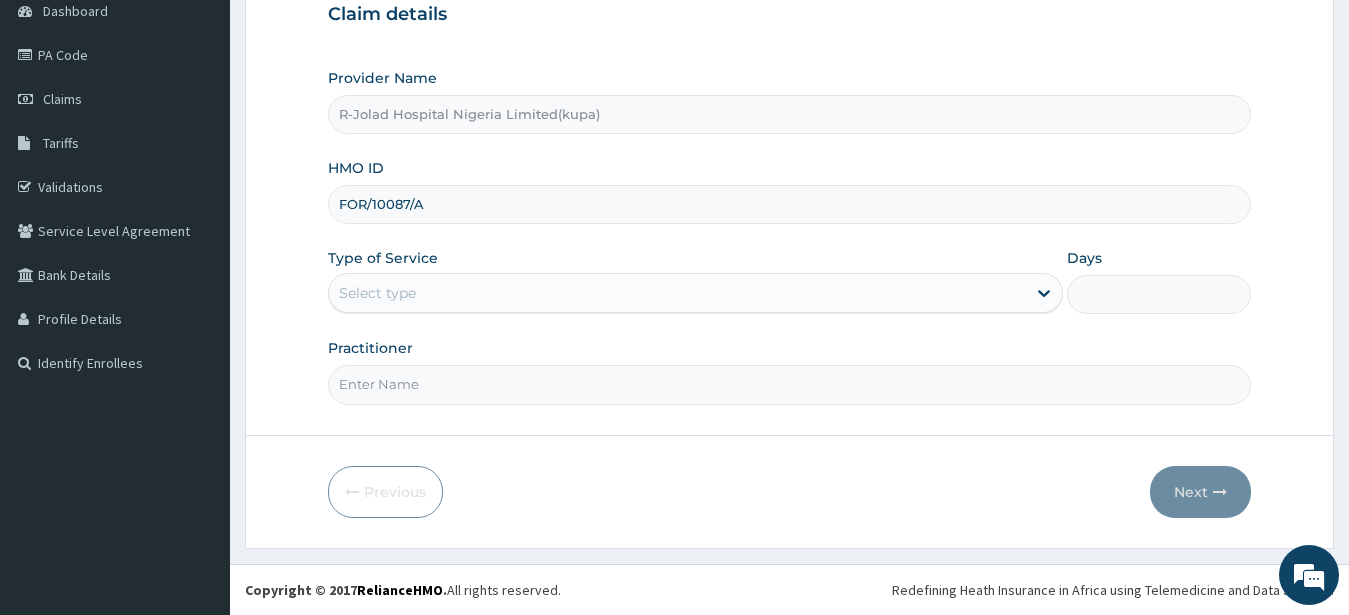 type on "FOR/10087/A" 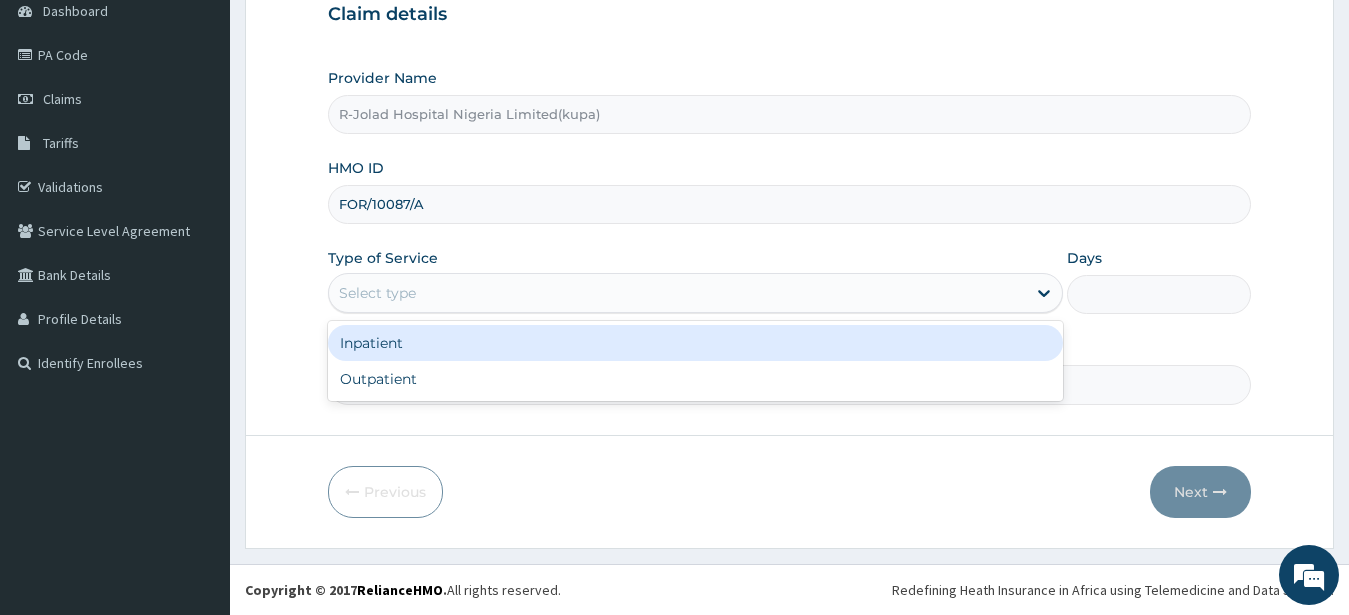 drag, startPoint x: 357, startPoint y: 291, endPoint x: 364, endPoint y: 326, distance: 35.69314 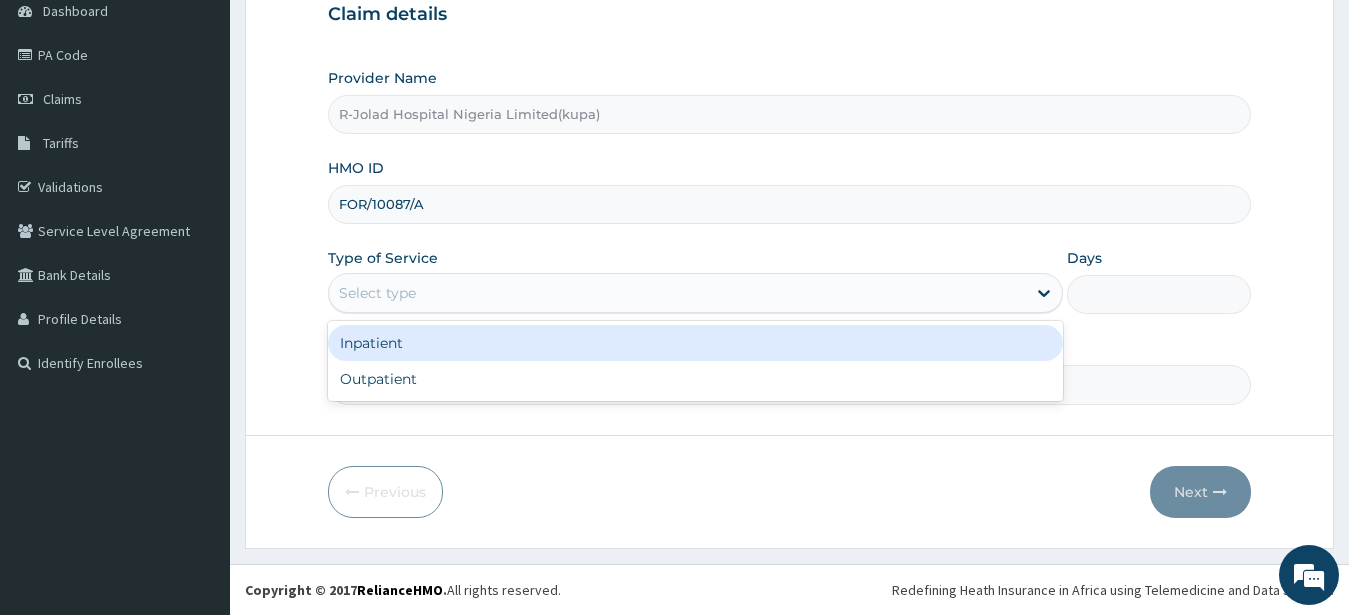 click on "Select type" at bounding box center (377, 293) 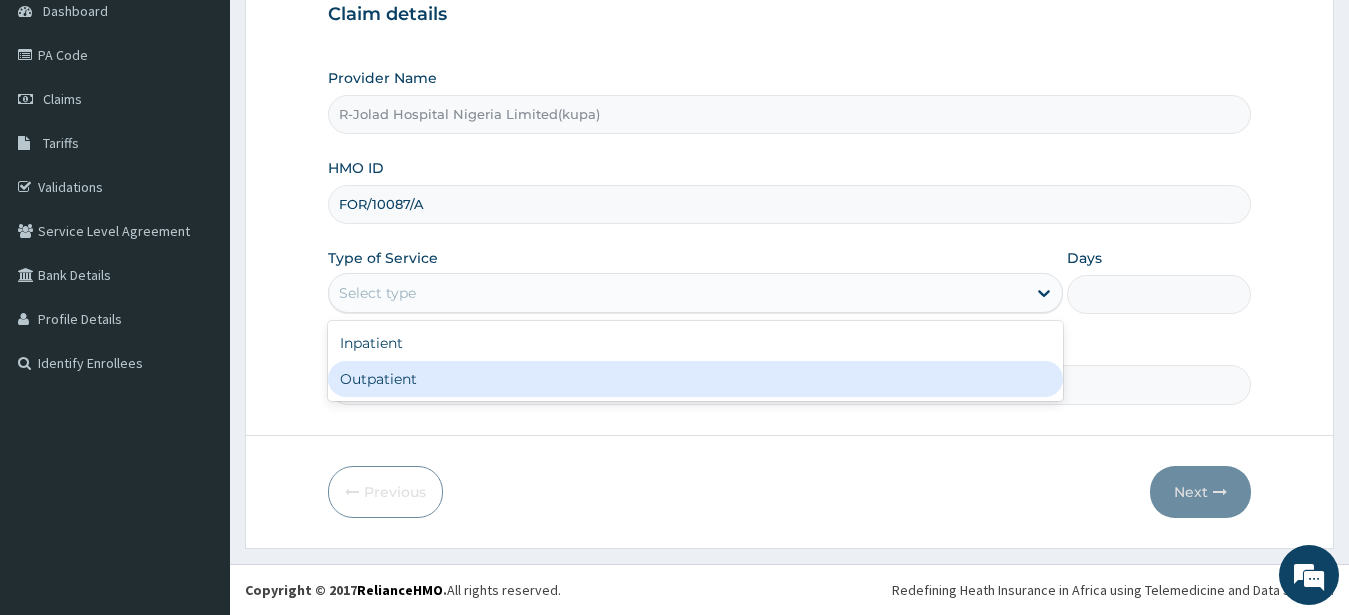 scroll, scrollTop: 0, scrollLeft: 0, axis: both 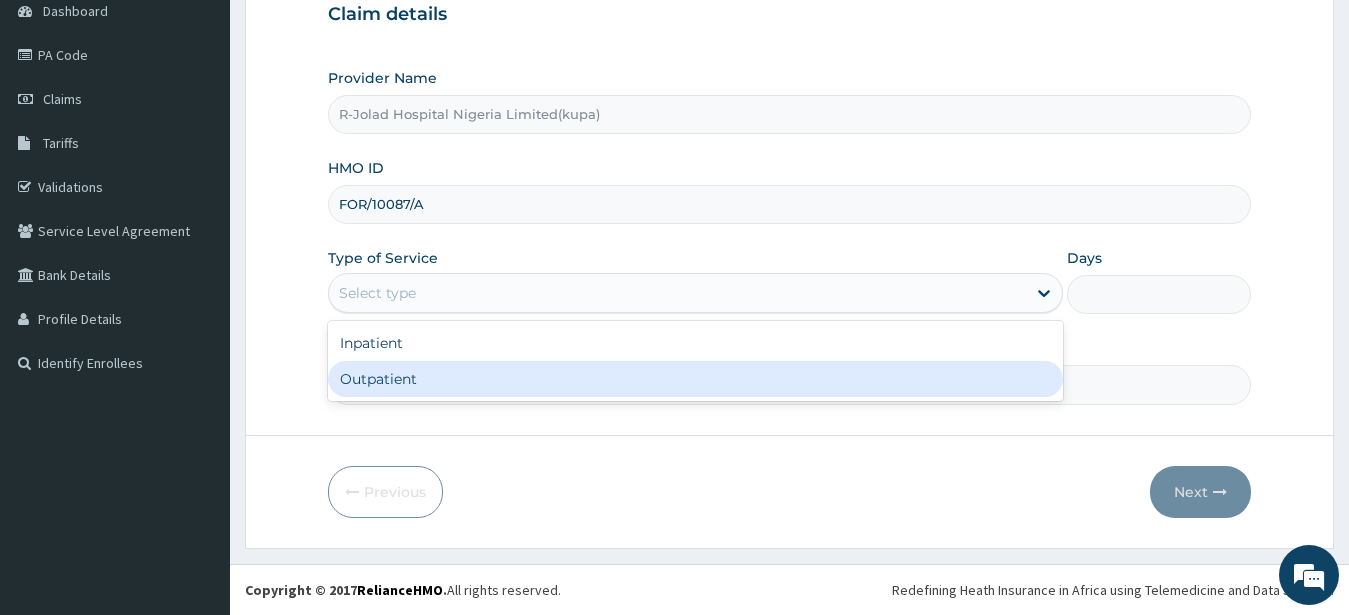 type on "1" 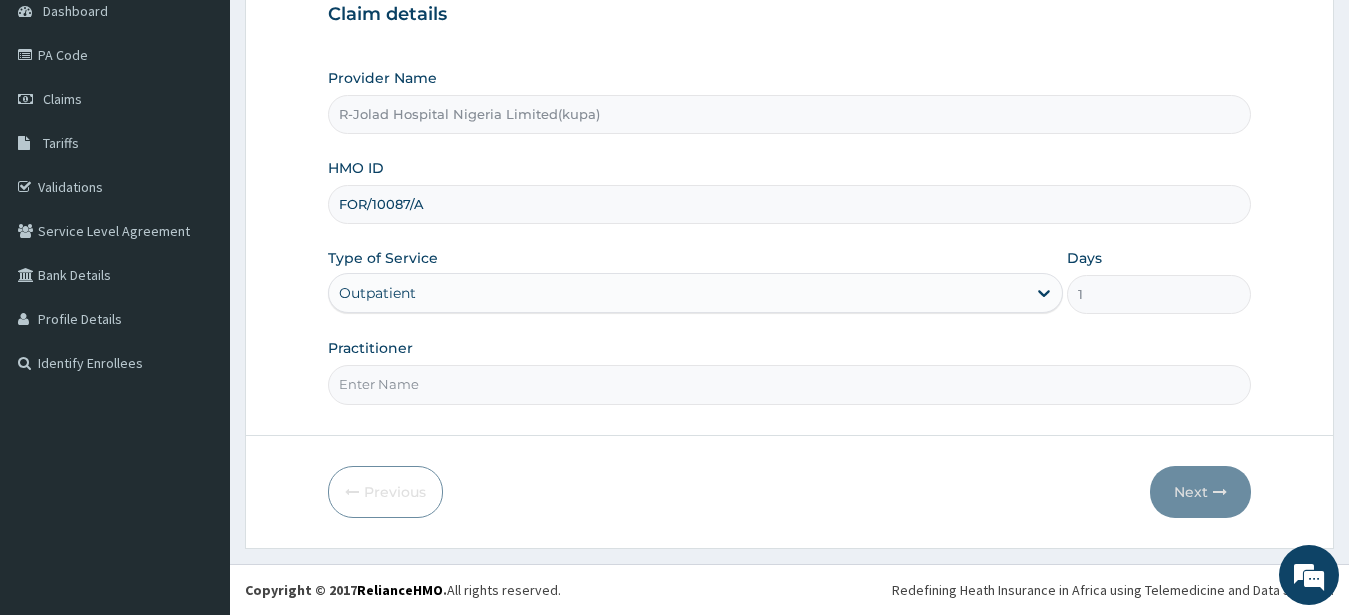 click on "Practitioner" at bounding box center [790, 384] 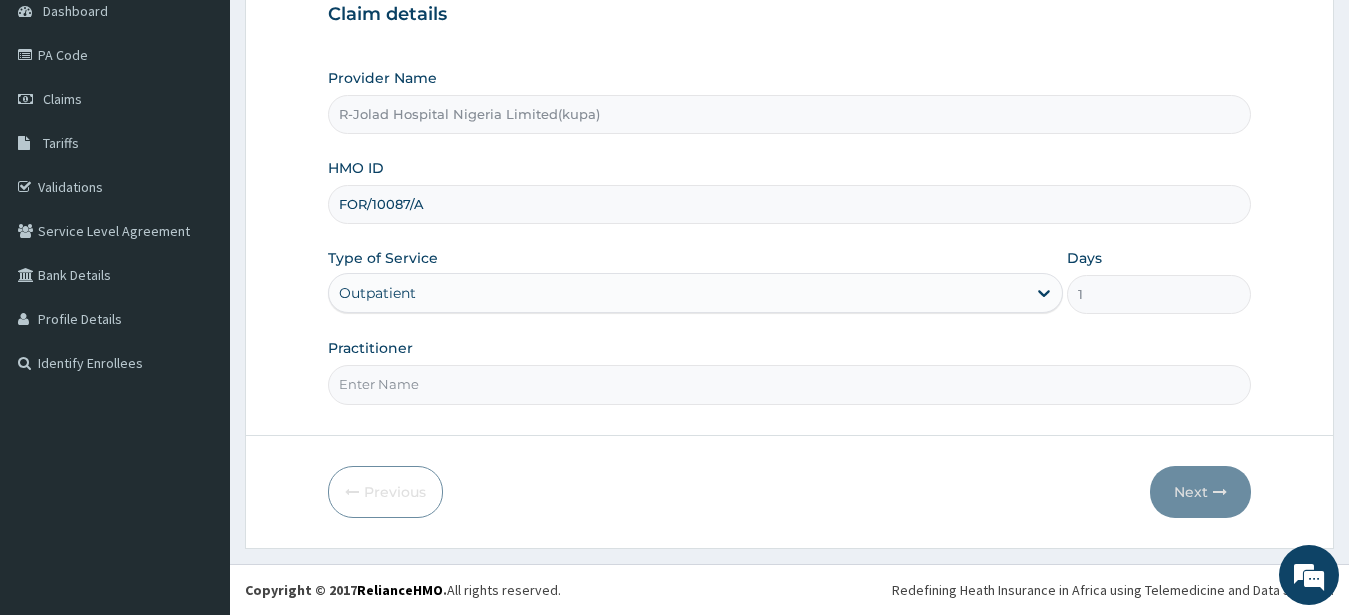paste on "Marcus Mbakwe" 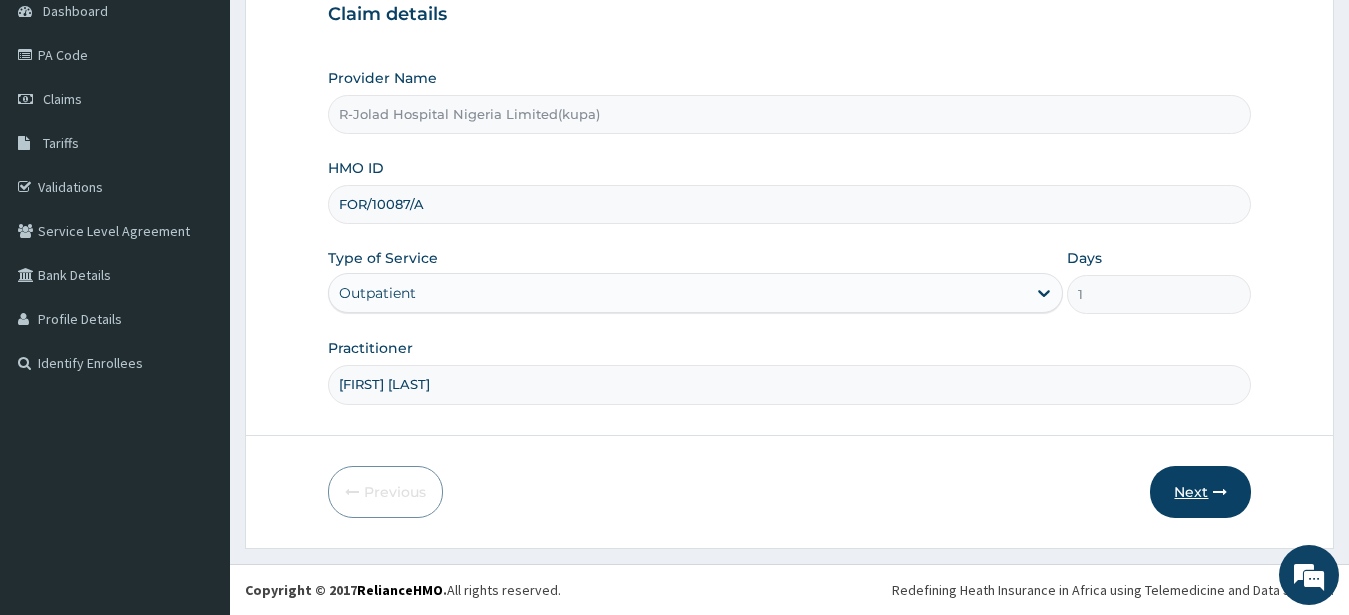 type on "Marcus Mbakwe" 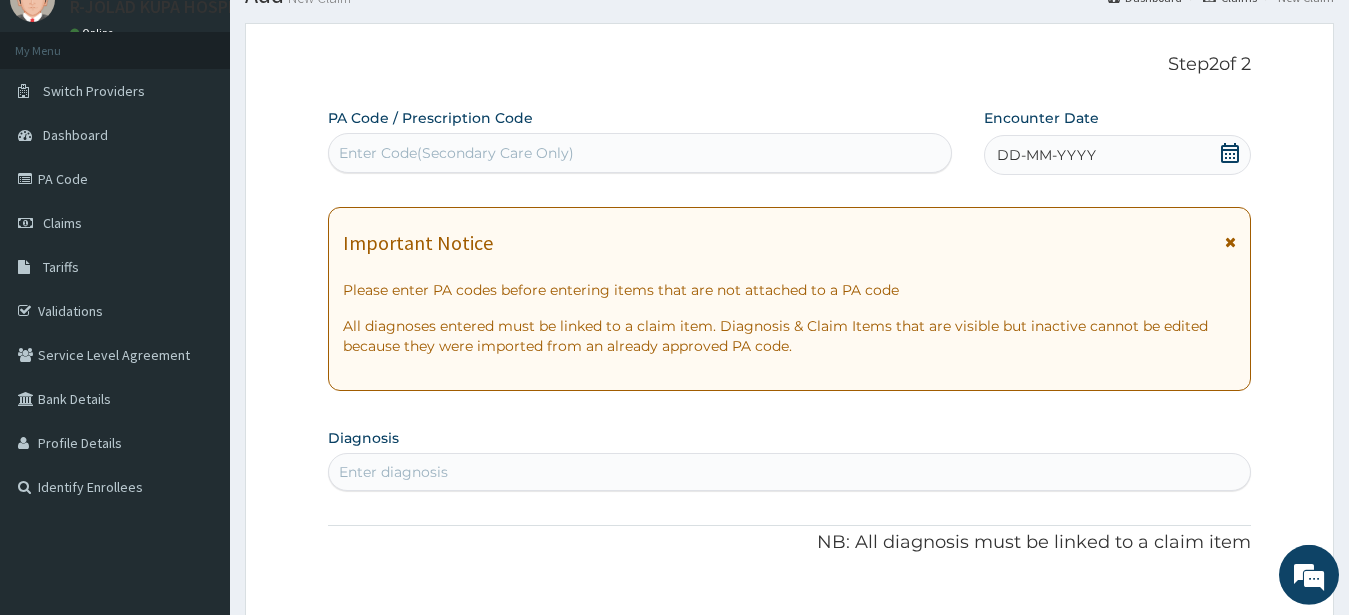 scroll, scrollTop: 3, scrollLeft: 0, axis: vertical 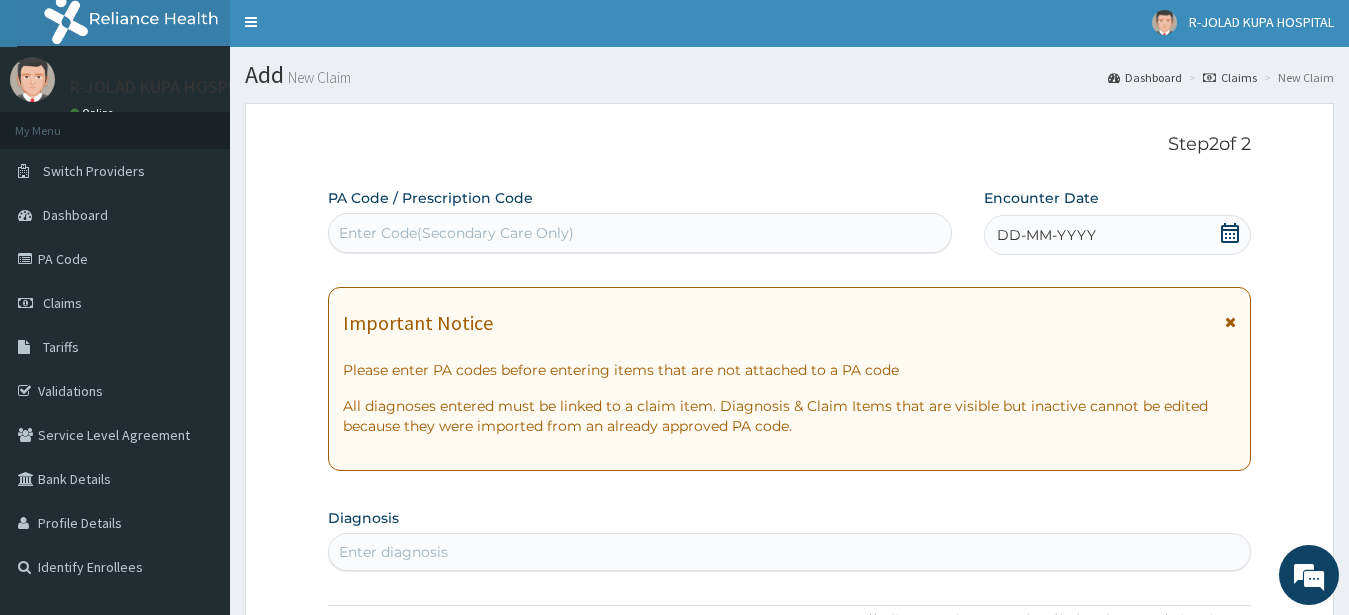 click on "Enter Code(Secondary Care Only)" at bounding box center (456, 233) 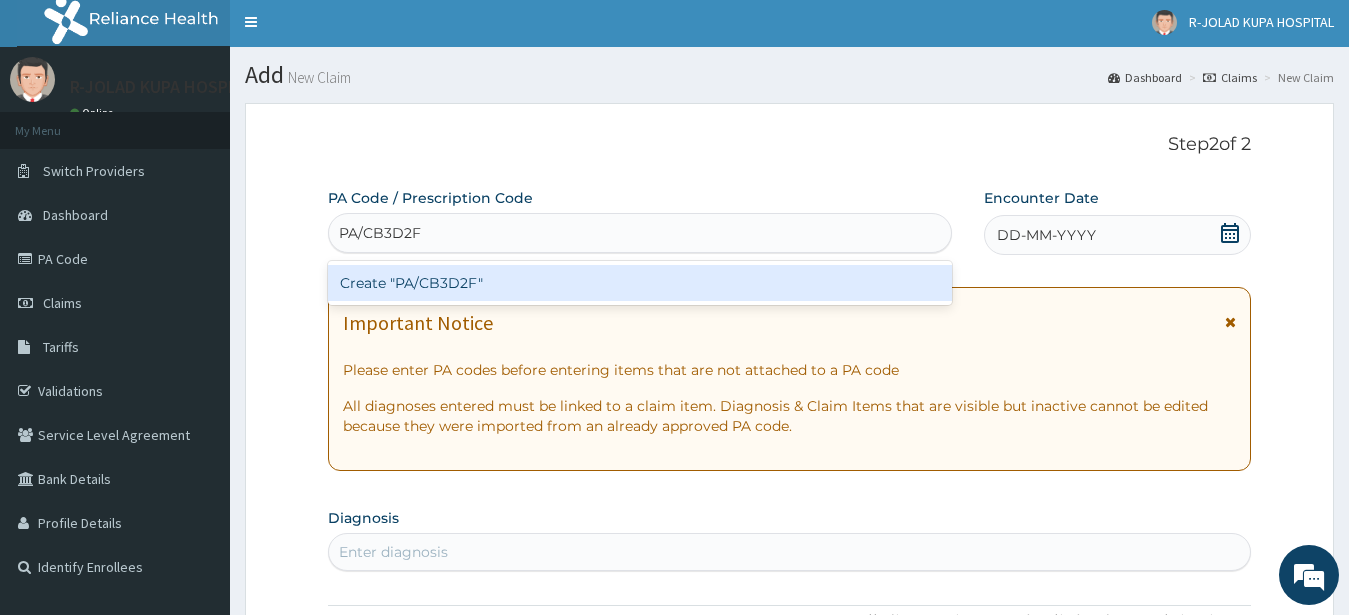 click on "Create "PA/CB3D2F"" at bounding box center [640, 283] 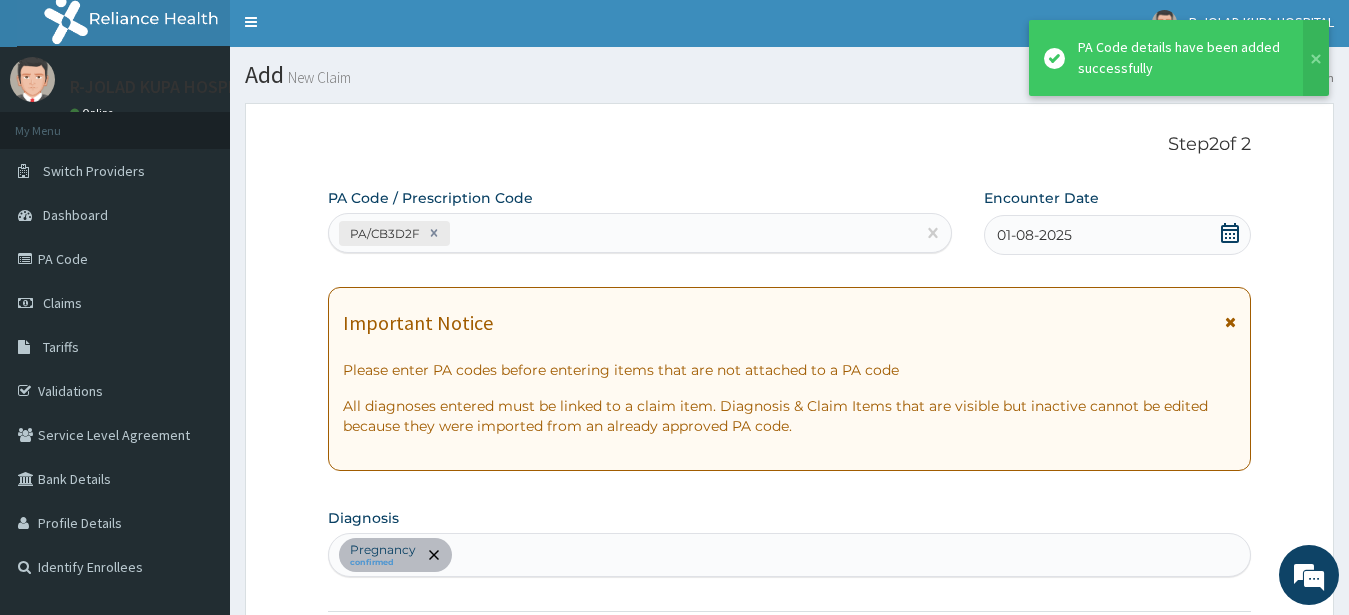 scroll, scrollTop: 525, scrollLeft: 0, axis: vertical 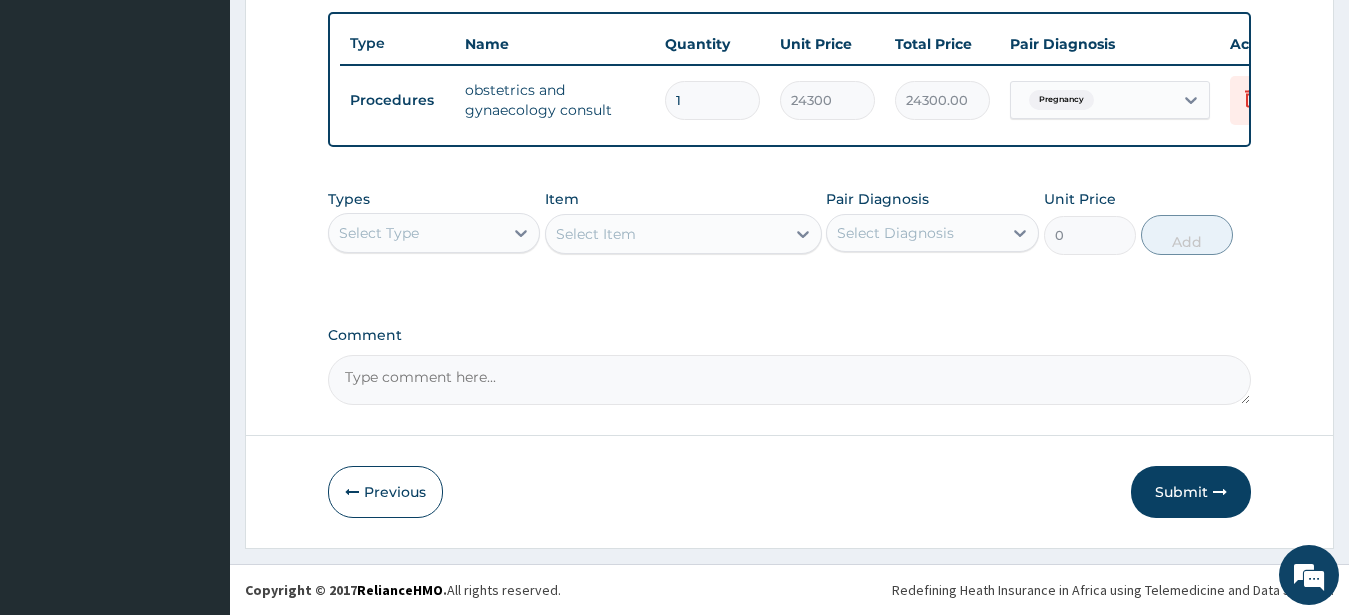 drag, startPoint x: 370, startPoint y: 235, endPoint x: 372, endPoint y: 258, distance: 23.086792 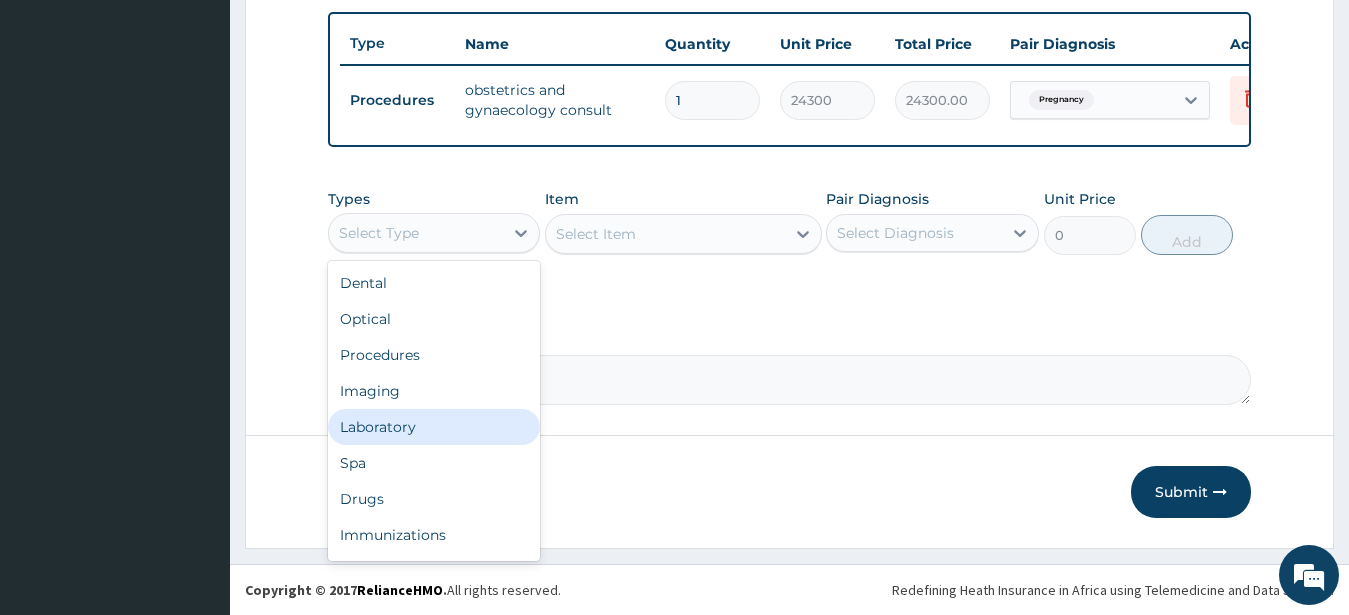 click on "Laboratory" at bounding box center [434, 427] 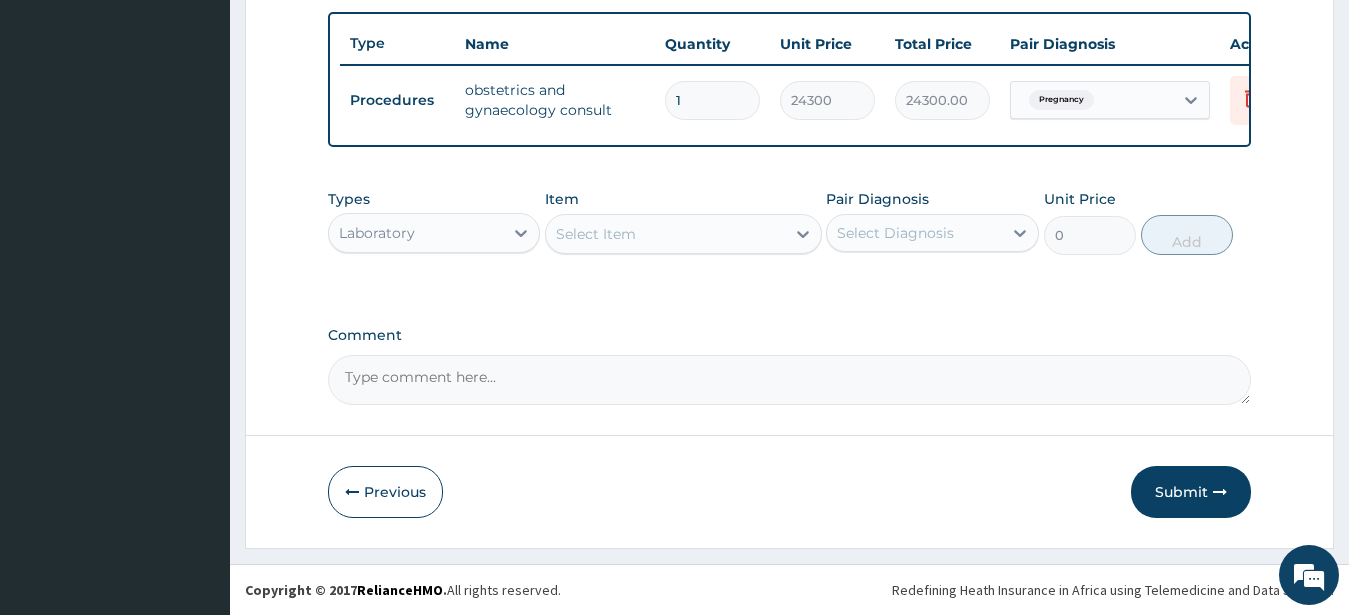 click on "Item Select Item" at bounding box center [683, 222] 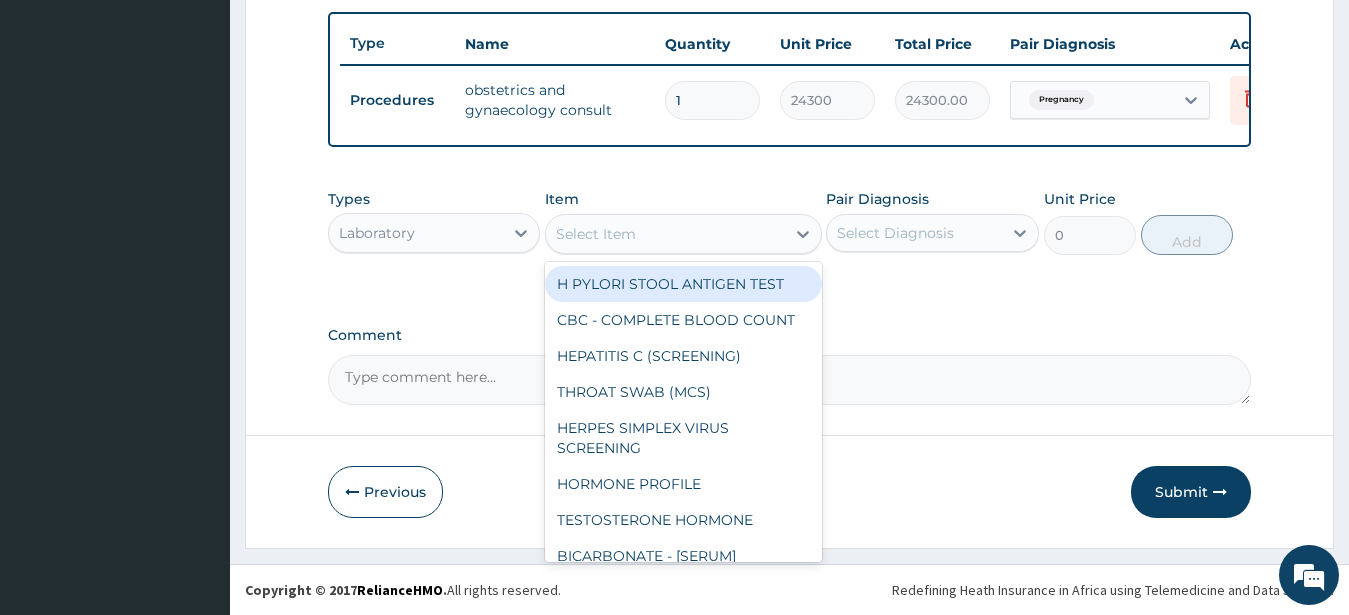 click on "Select Item" at bounding box center (596, 234) 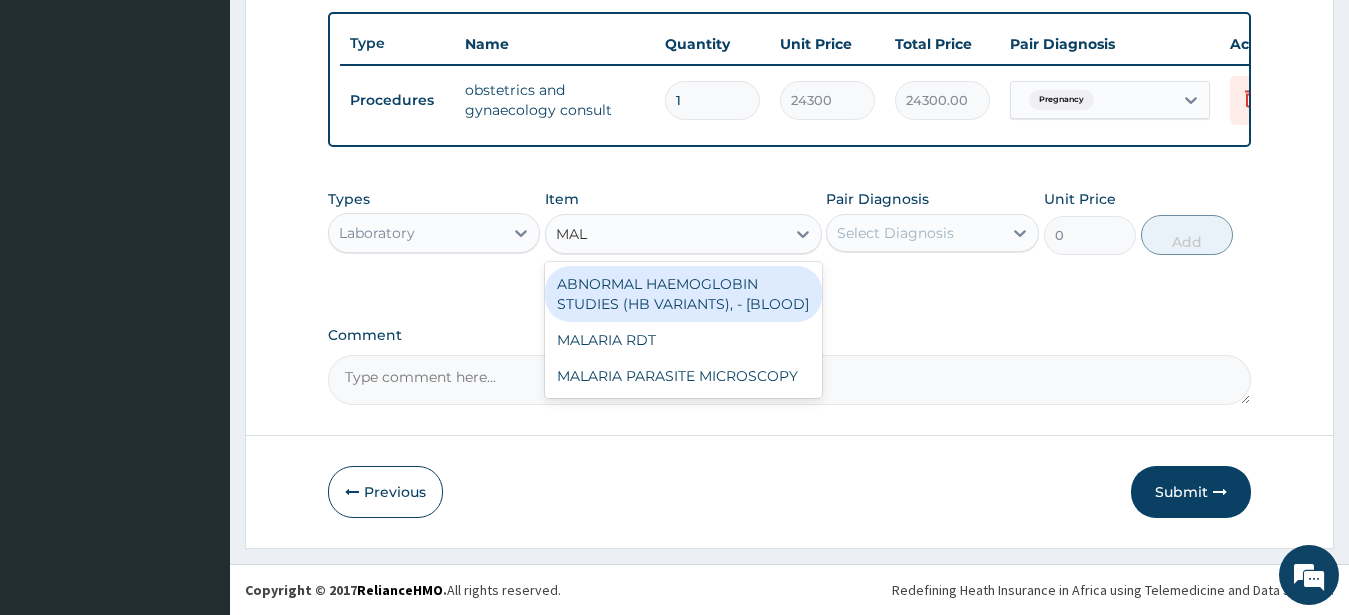 type on "MALA" 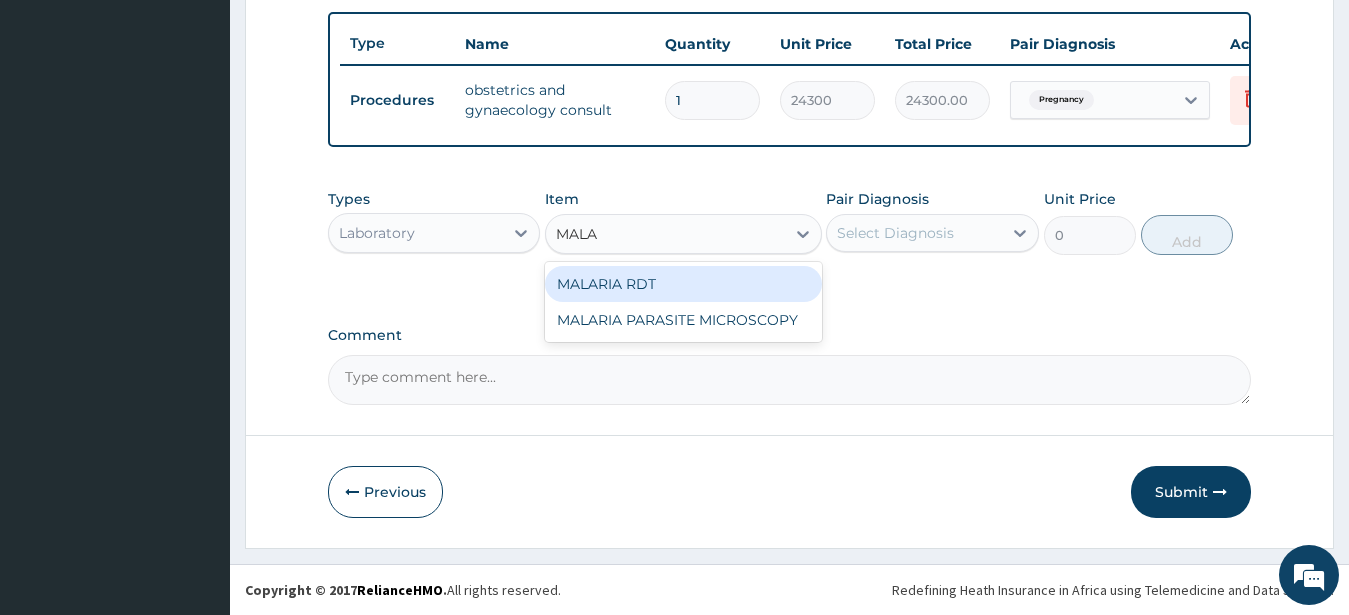 drag, startPoint x: 668, startPoint y: 275, endPoint x: 667, endPoint y: 261, distance: 14.035668 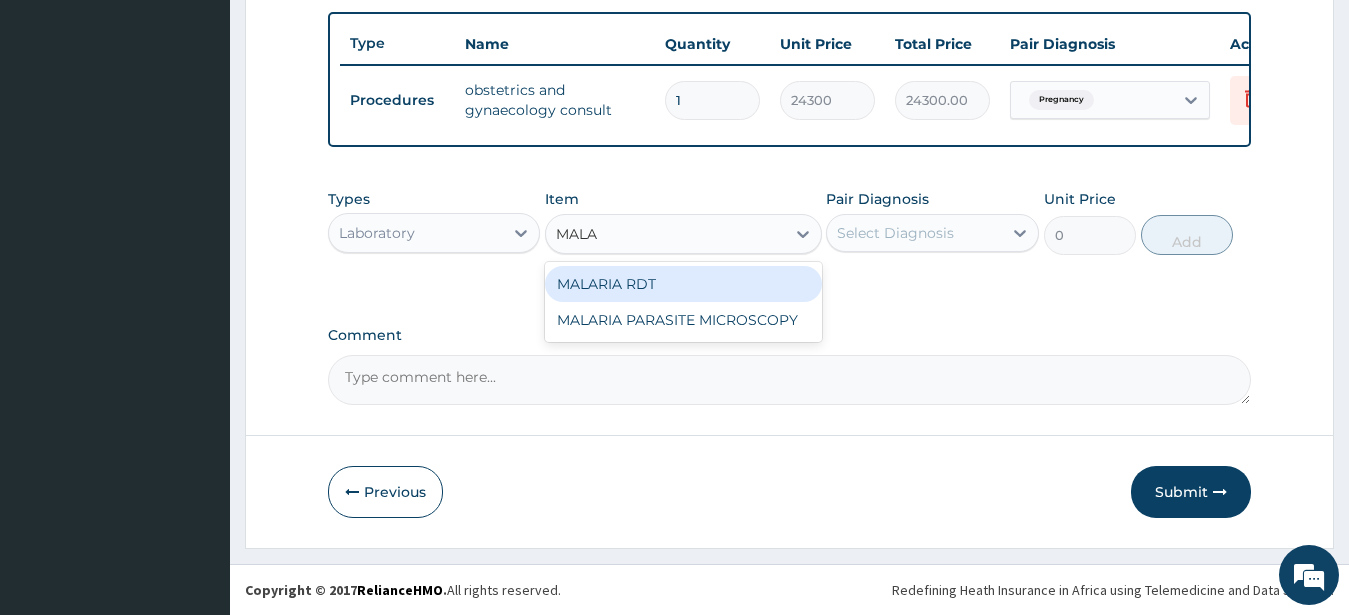 type 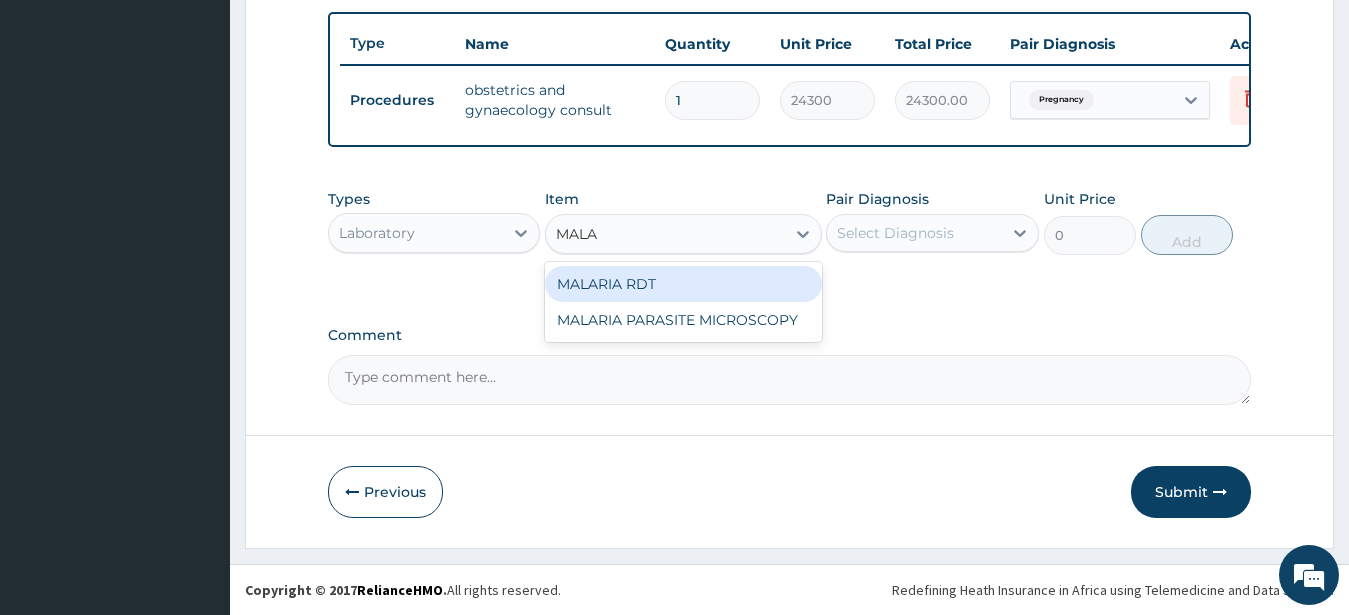 type on "2700" 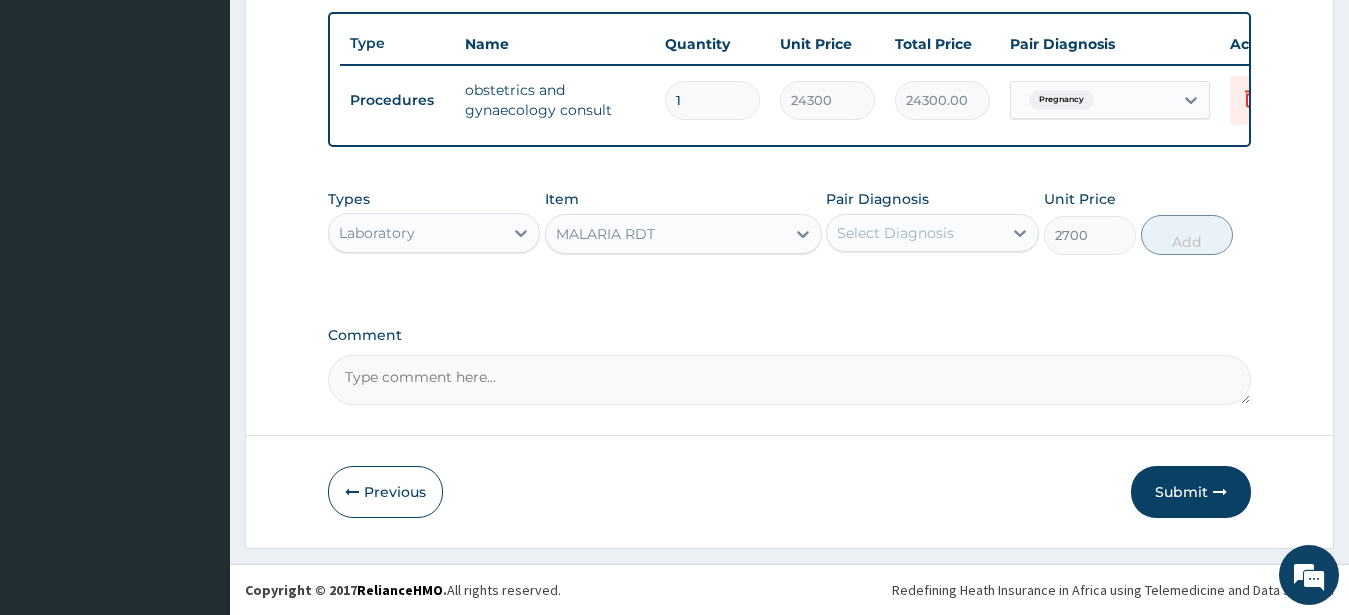 click on "Select Diagnosis" at bounding box center [895, 233] 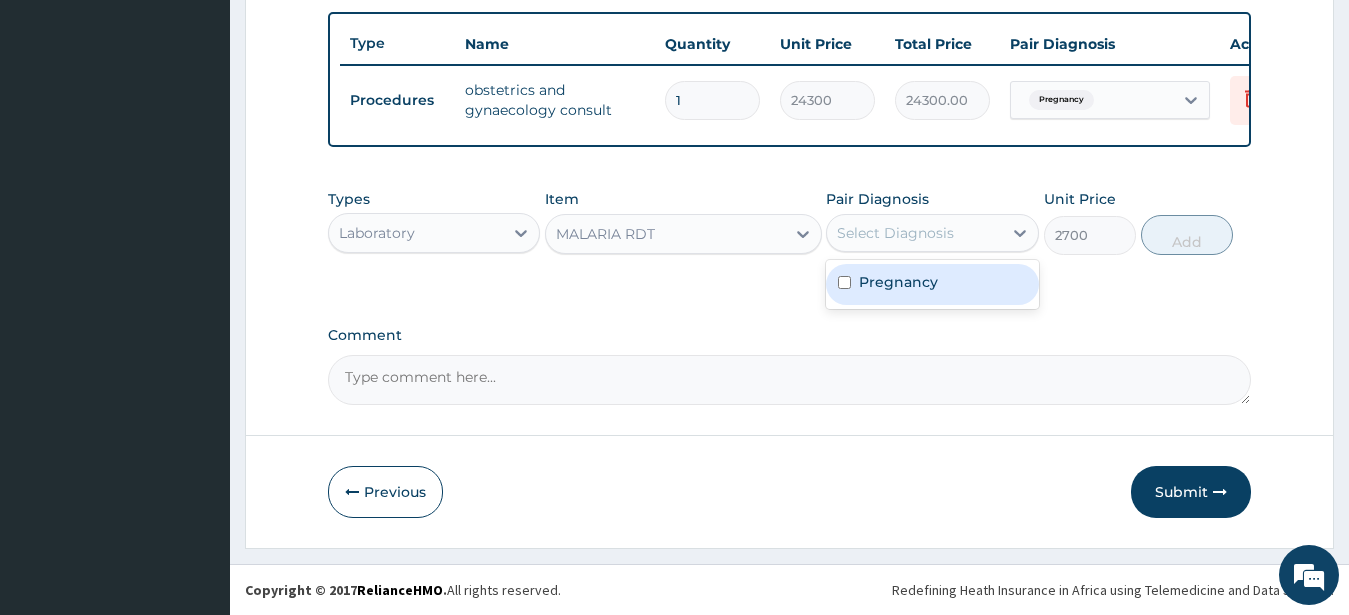 click on "Pregnancy" at bounding box center [932, 284] 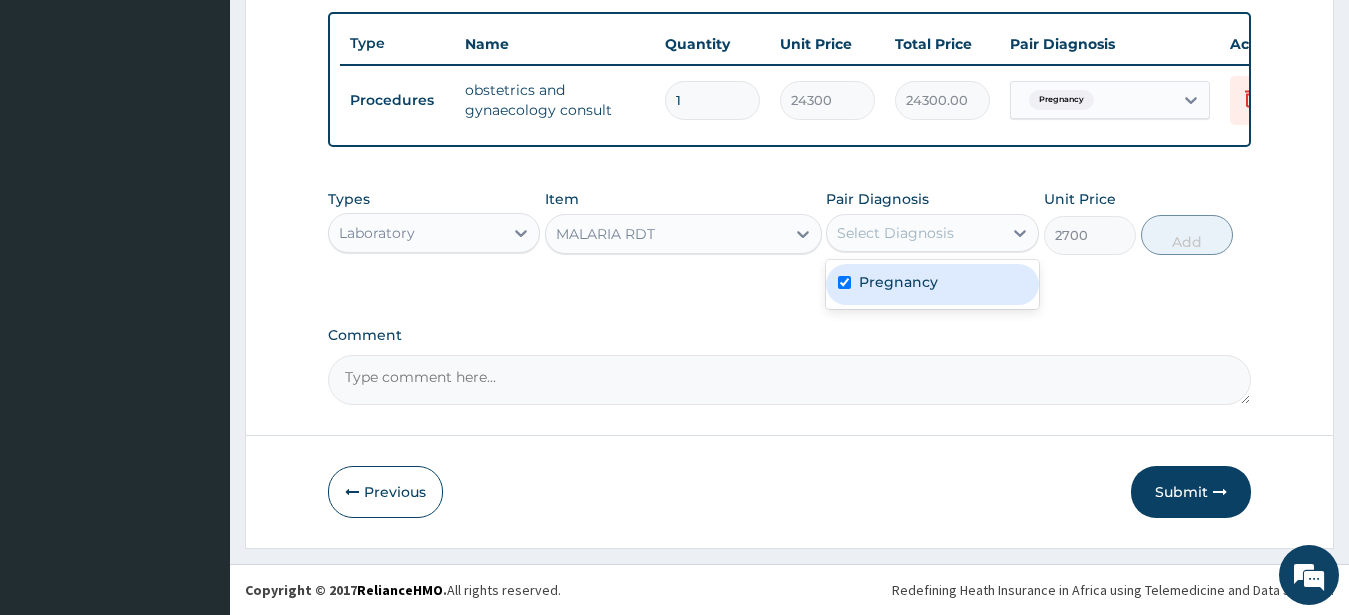 checkbox on "true" 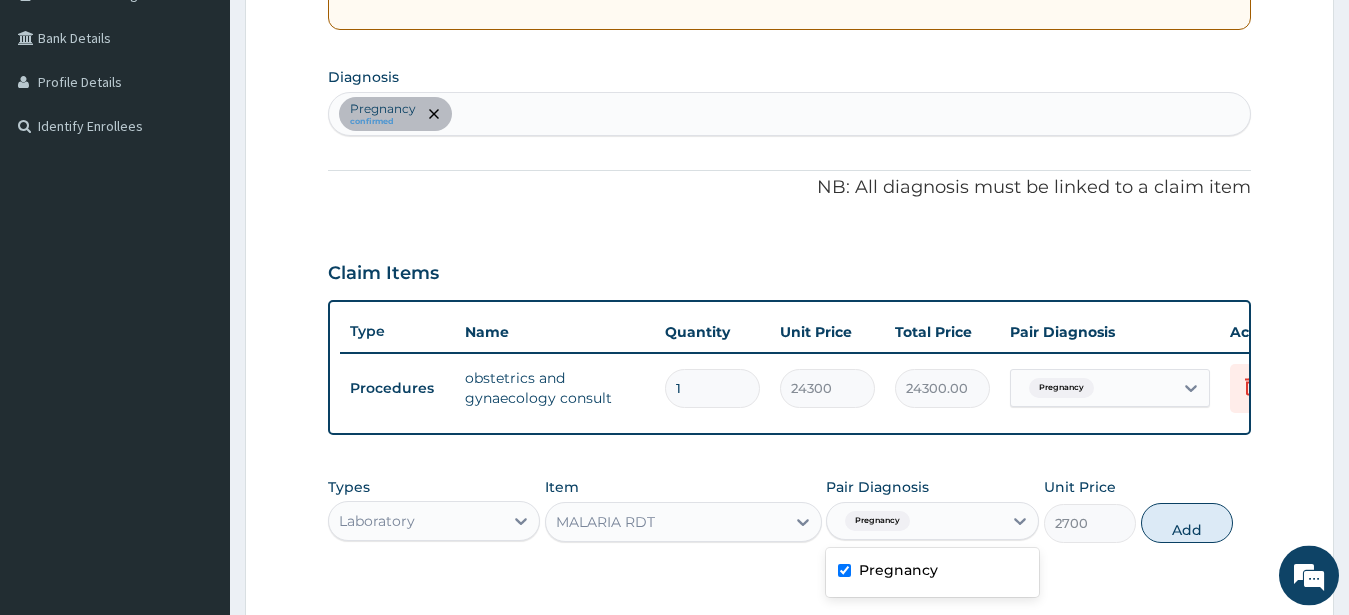 scroll, scrollTop: 443, scrollLeft: 0, axis: vertical 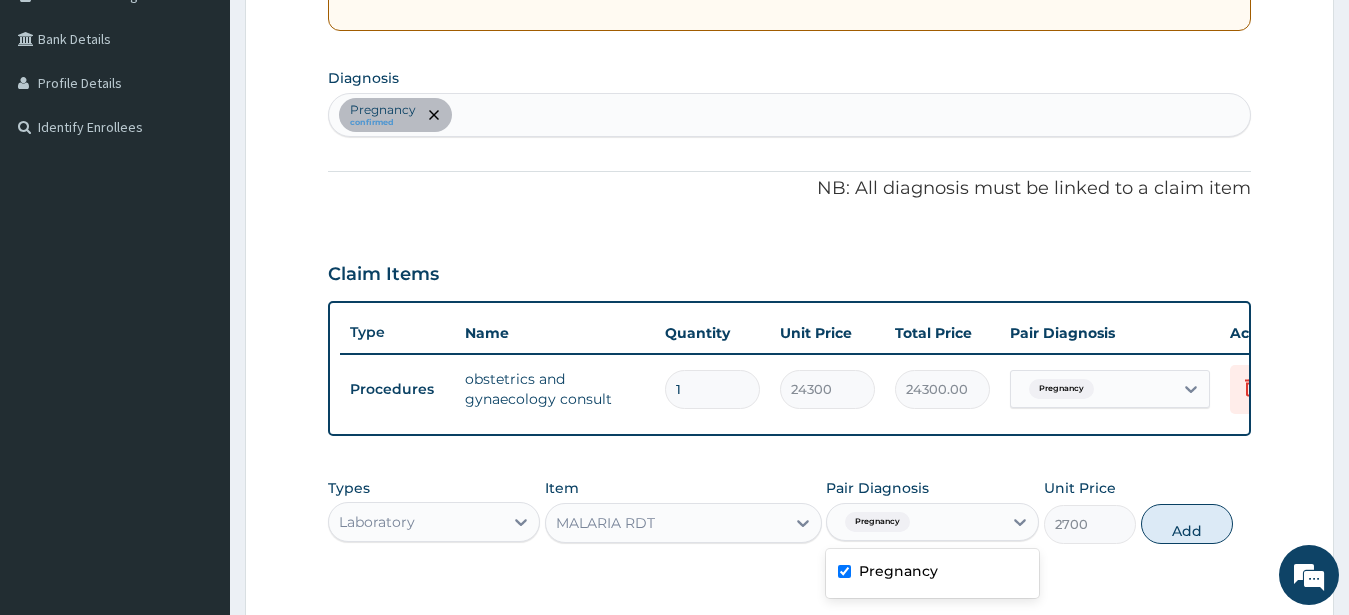 click on "Pregnancy confirmed" at bounding box center [790, 115] 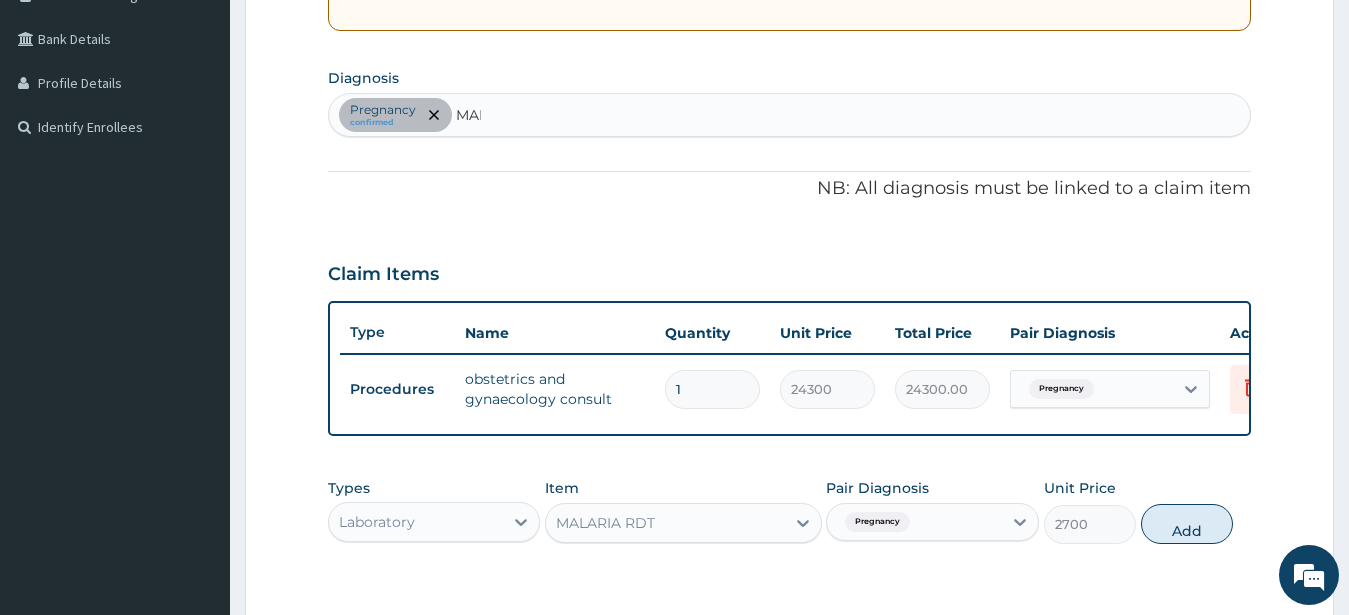 type on "MALA" 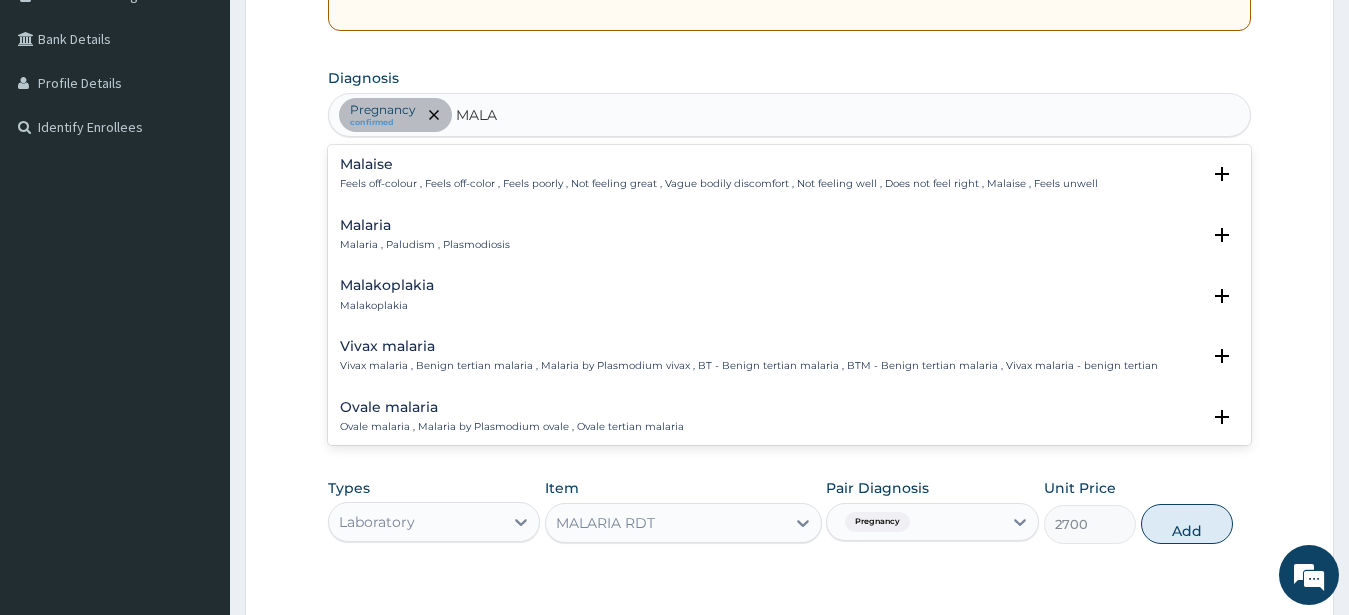 click on "Malaria Malaria , Paludism , Plasmodiosis" at bounding box center (425, 235) 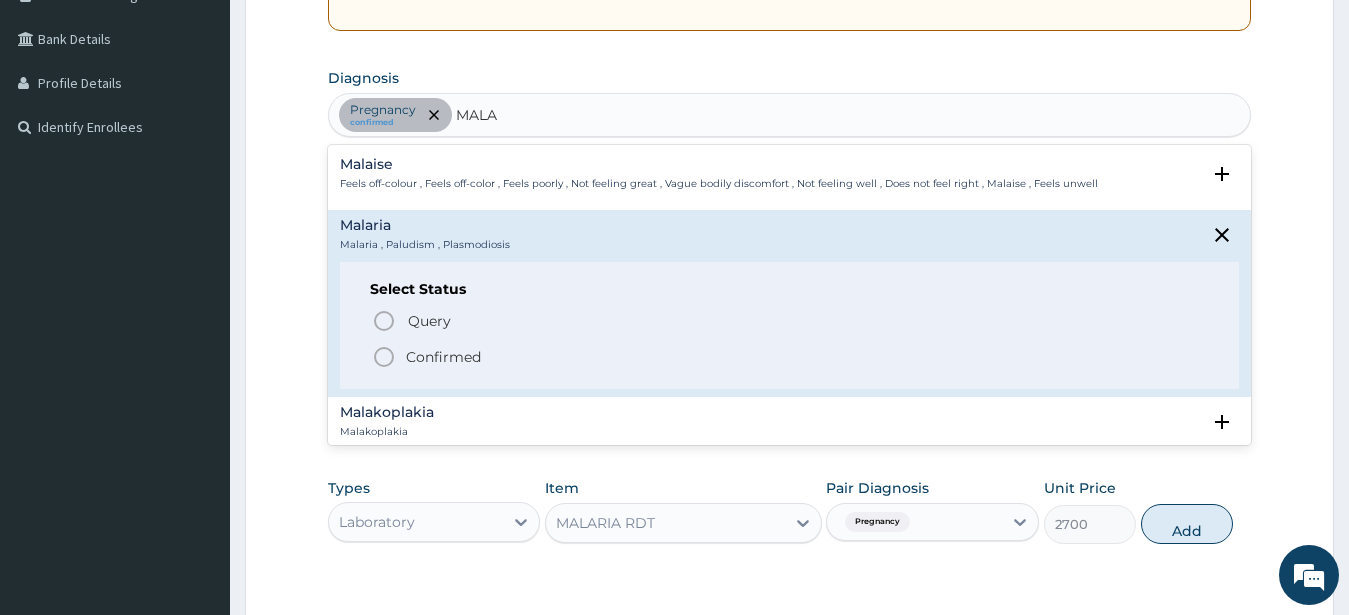 drag, startPoint x: 384, startPoint y: 362, endPoint x: 462, endPoint y: 312, distance: 92.64988 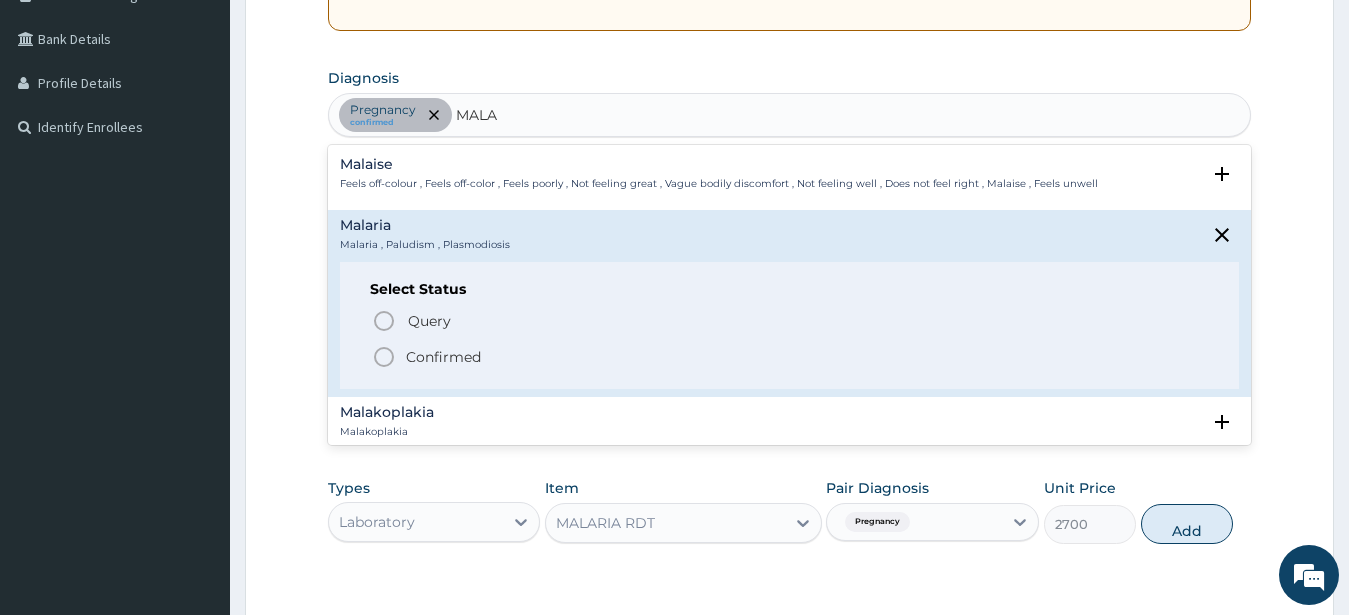 click 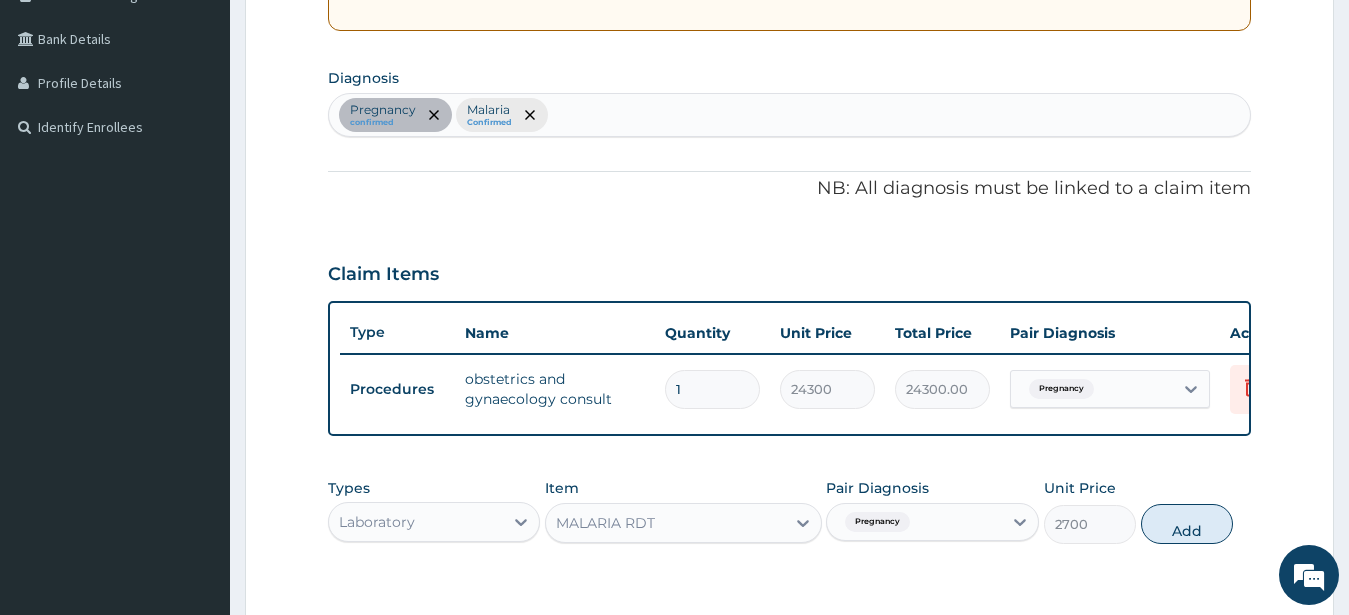 scroll, scrollTop: 749, scrollLeft: 0, axis: vertical 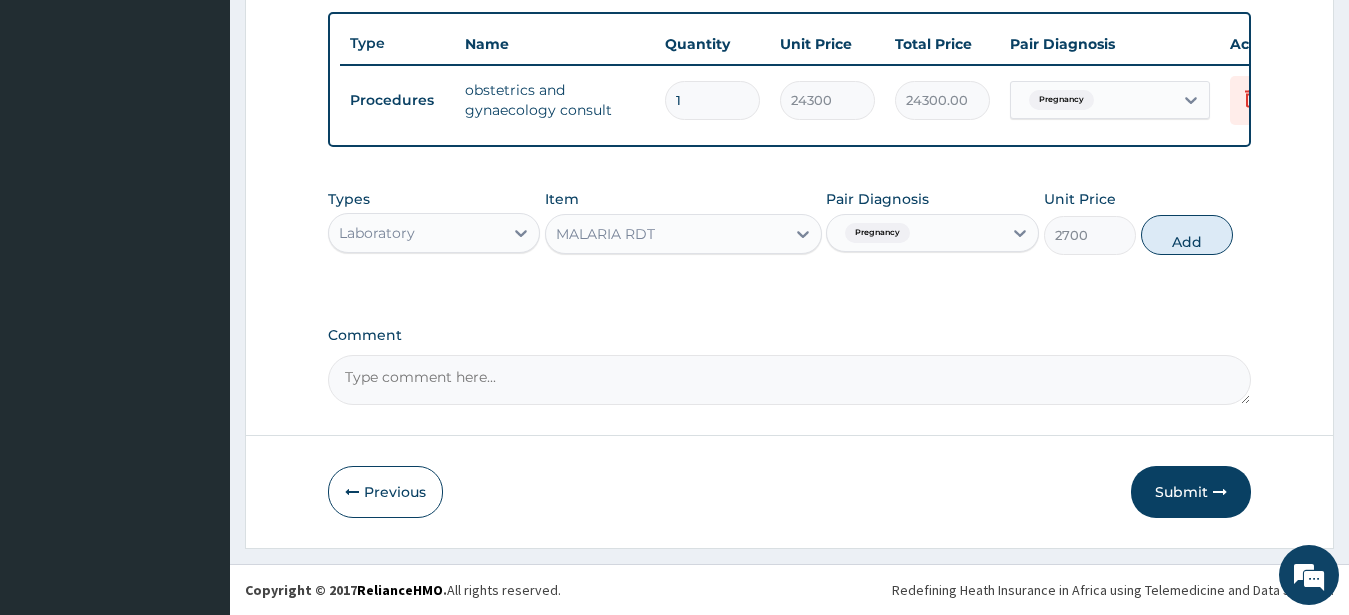 drag, startPoint x: 914, startPoint y: 234, endPoint x: 916, endPoint y: 256, distance: 22.090721 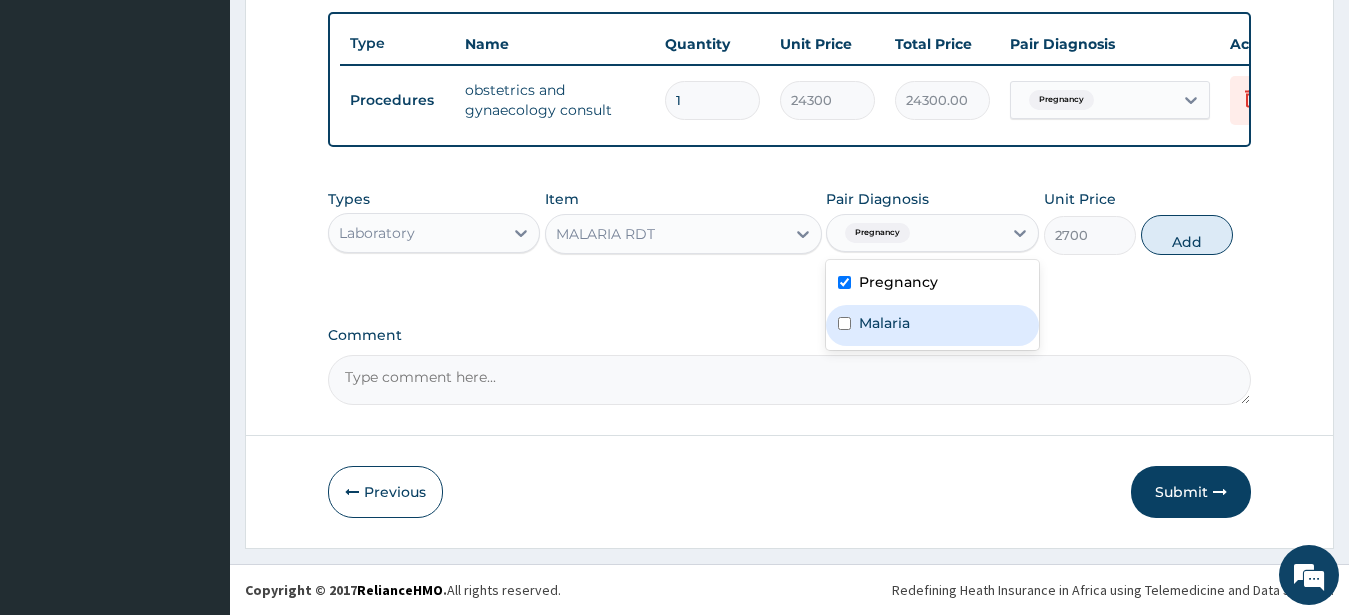 click on "Malaria" at bounding box center (932, 325) 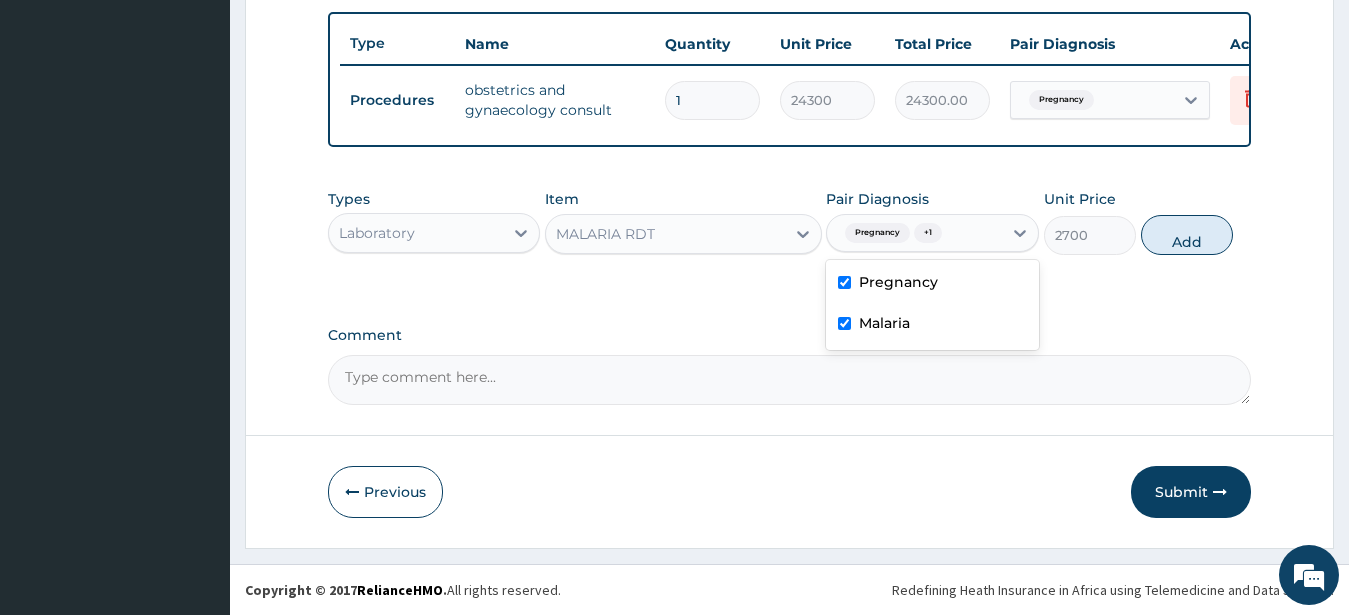 checkbox on "true" 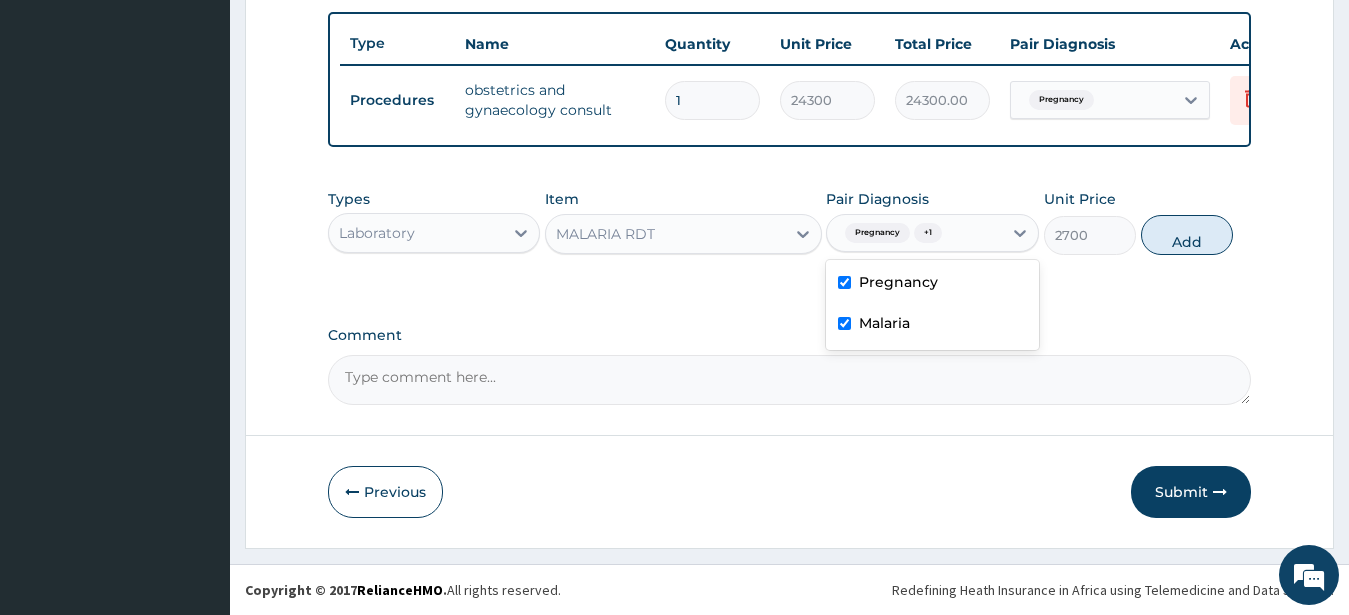 drag, startPoint x: 903, startPoint y: 288, endPoint x: 993, endPoint y: 286, distance: 90.02222 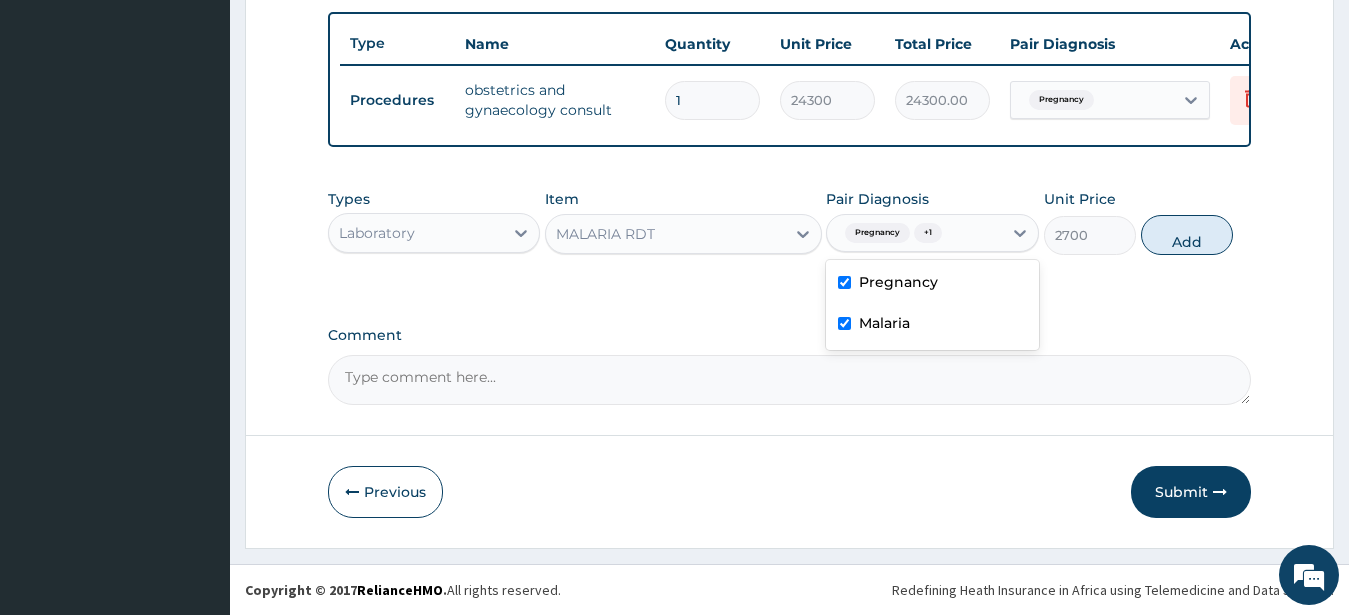 click on "Pregnancy" at bounding box center [898, 282] 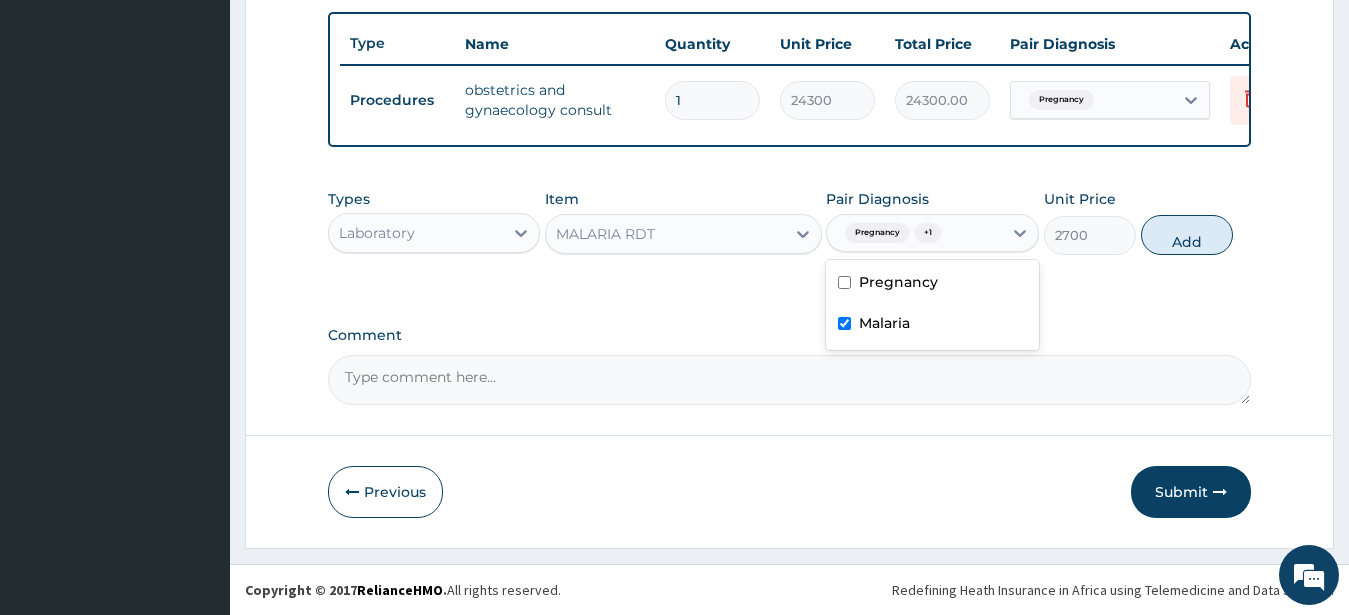 checkbox on "false" 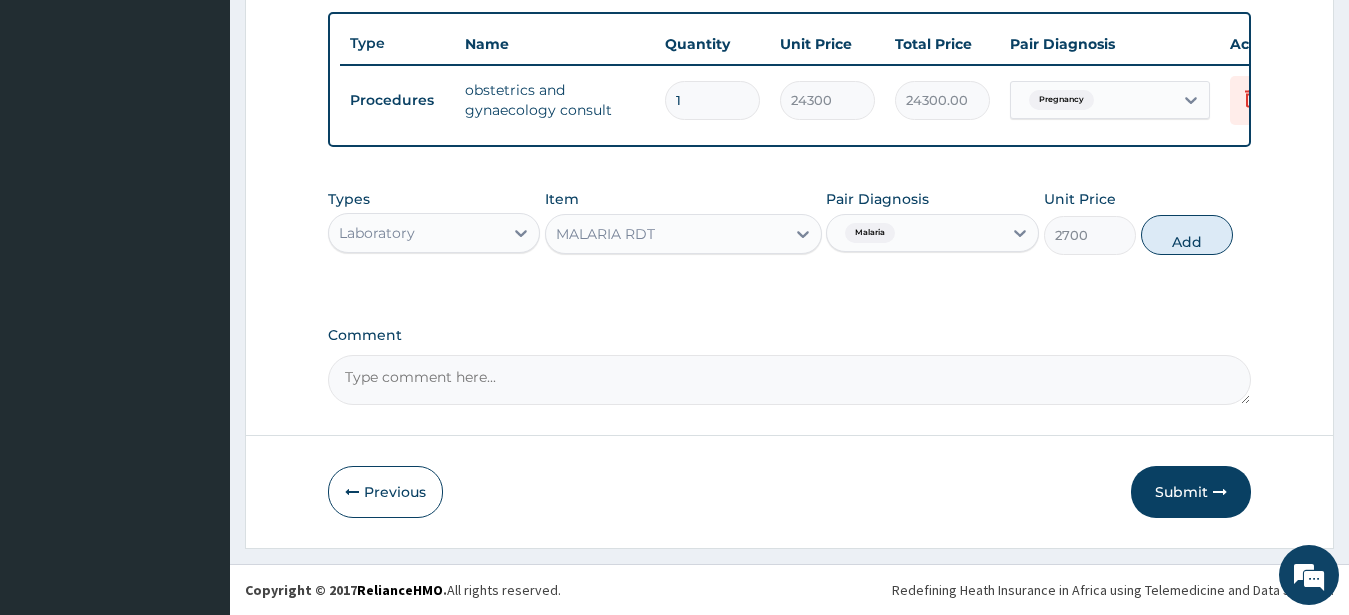 drag, startPoint x: 1209, startPoint y: 239, endPoint x: 1203, endPoint y: 226, distance: 14.3178215 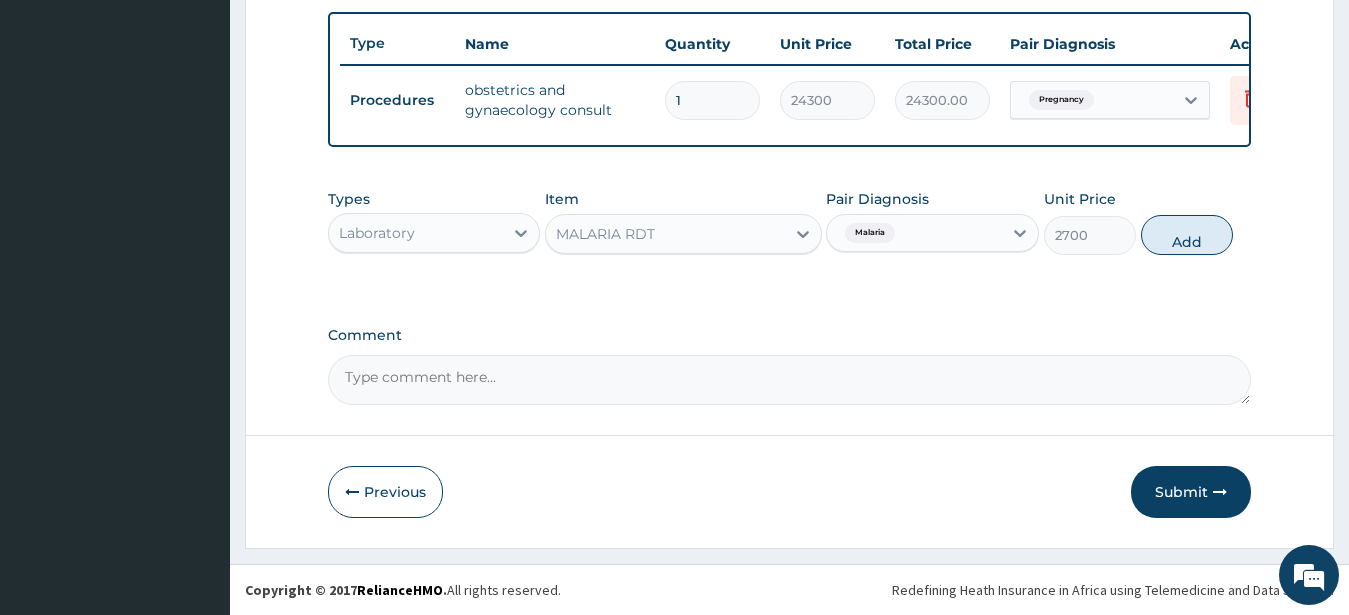 click on "Add" at bounding box center (1187, 235) 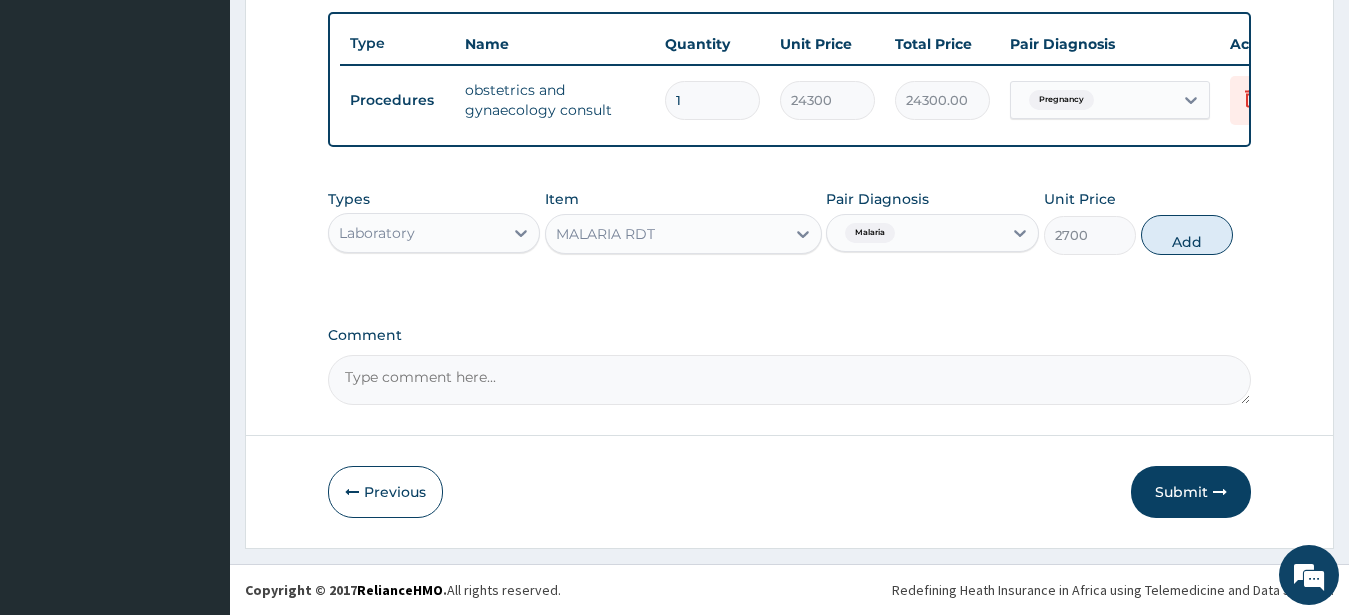 type on "0" 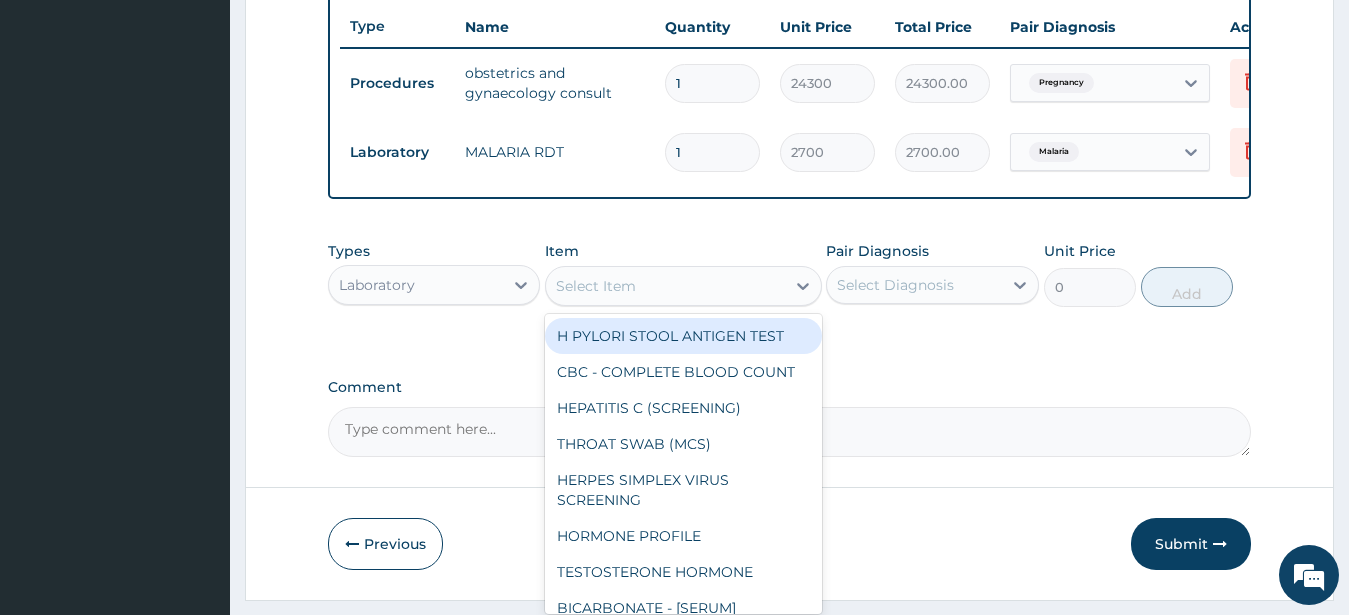 click on "Select Item" at bounding box center [596, 286] 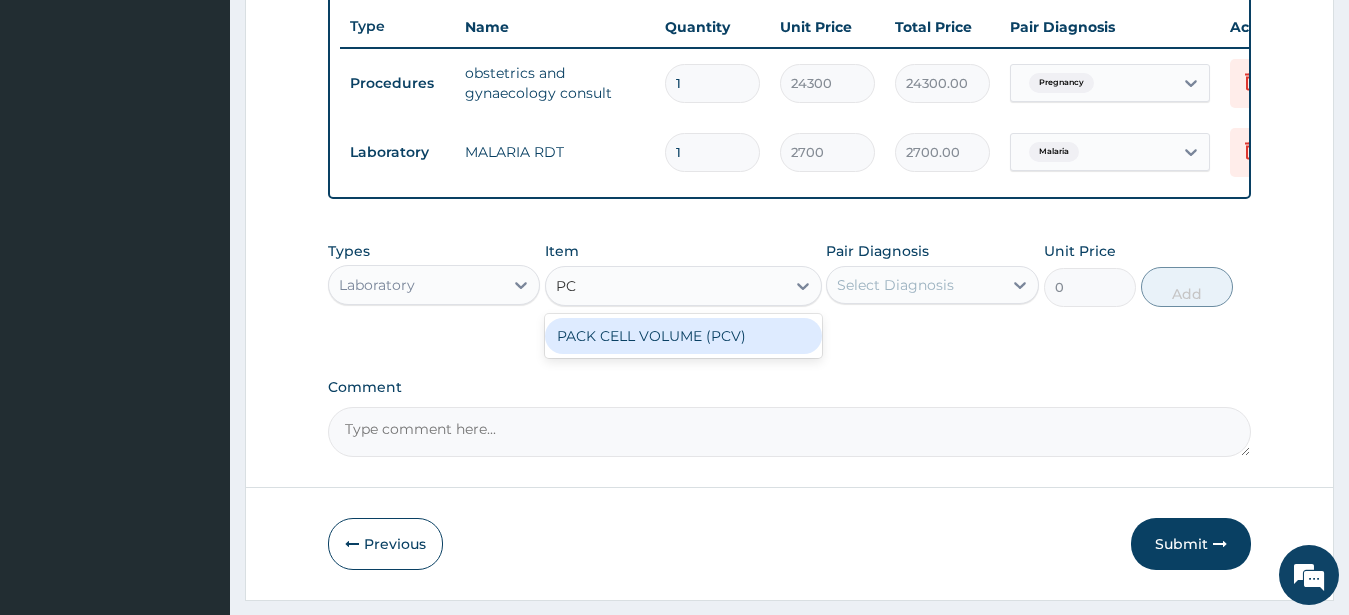 type on "PCV" 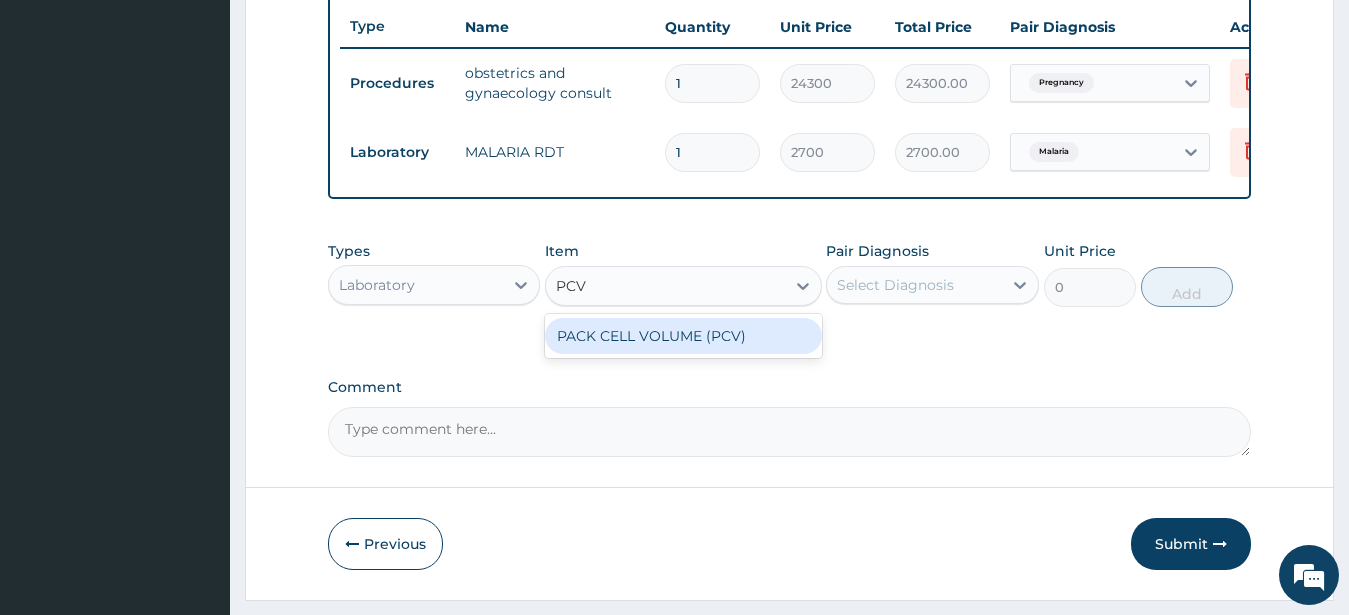 click on "PACK CELL VOLUME (PCV)" at bounding box center (683, 336) 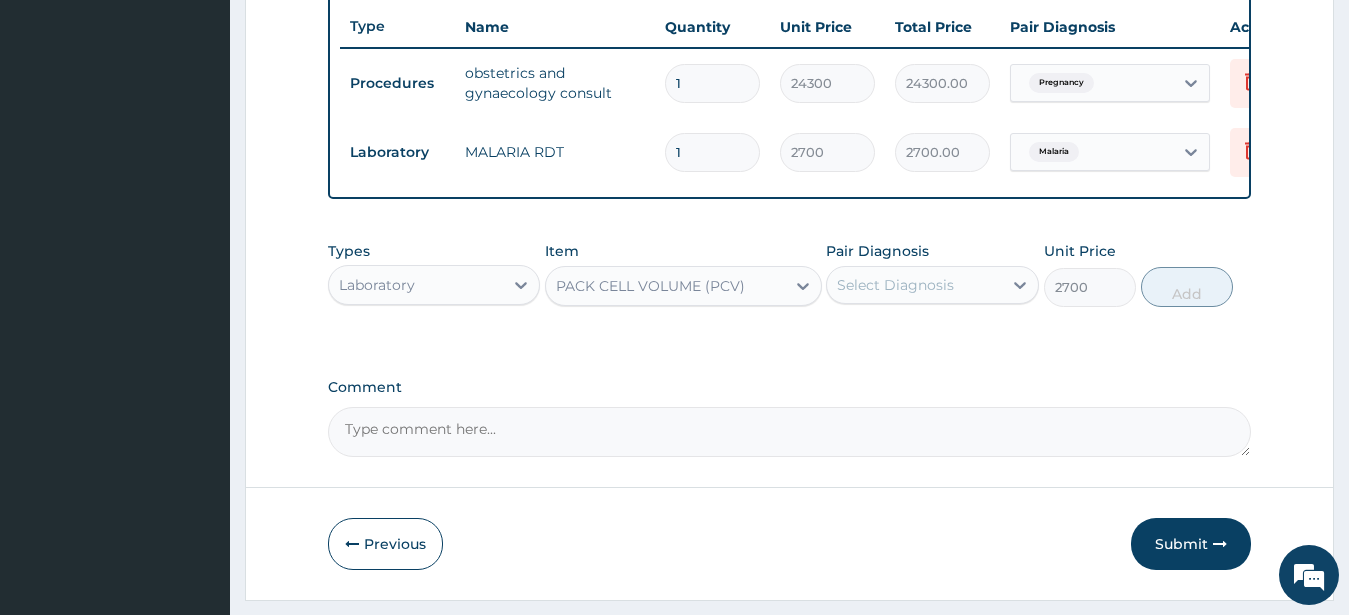 drag, startPoint x: 934, startPoint y: 302, endPoint x: 952, endPoint y: 326, distance: 30 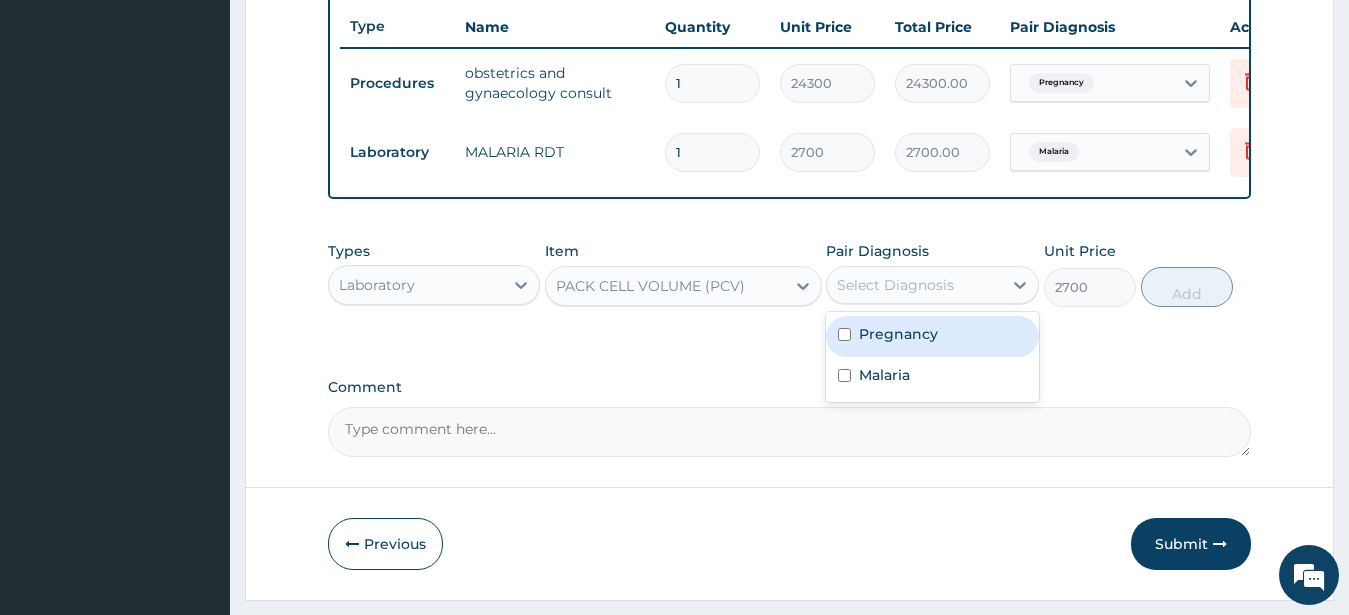 drag, startPoint x: 919, startPoint y: 353, endPoint x: 911, endPoint y: 338, distance: 17 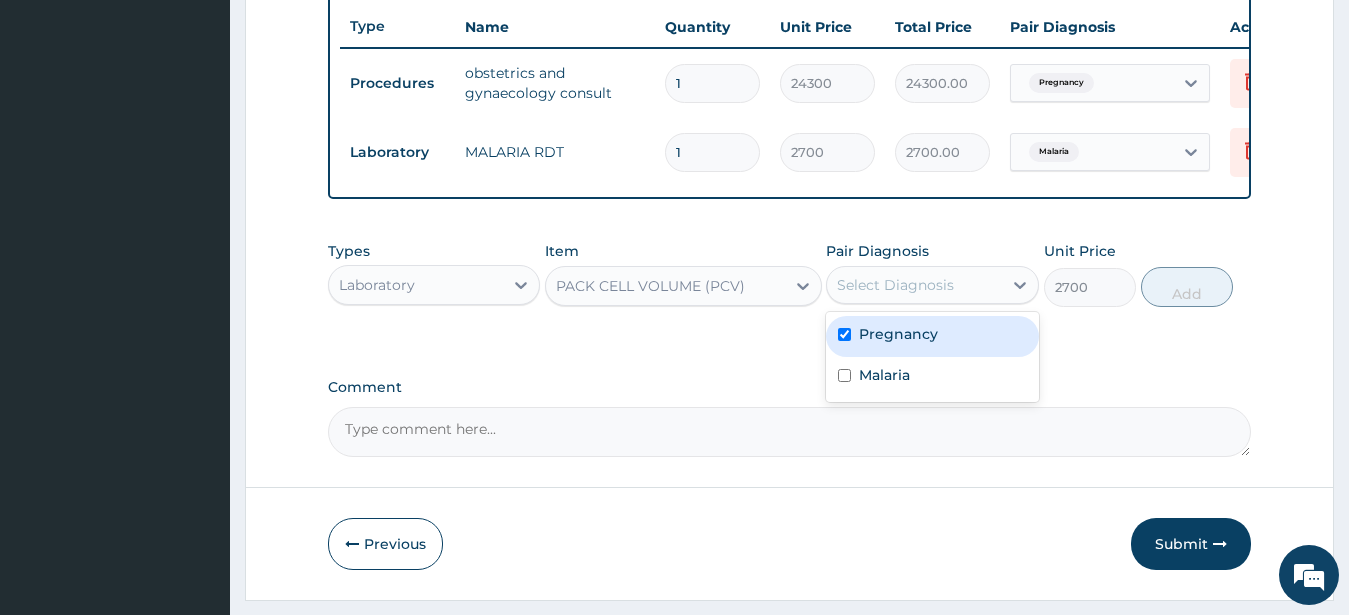 checkbox on "true" 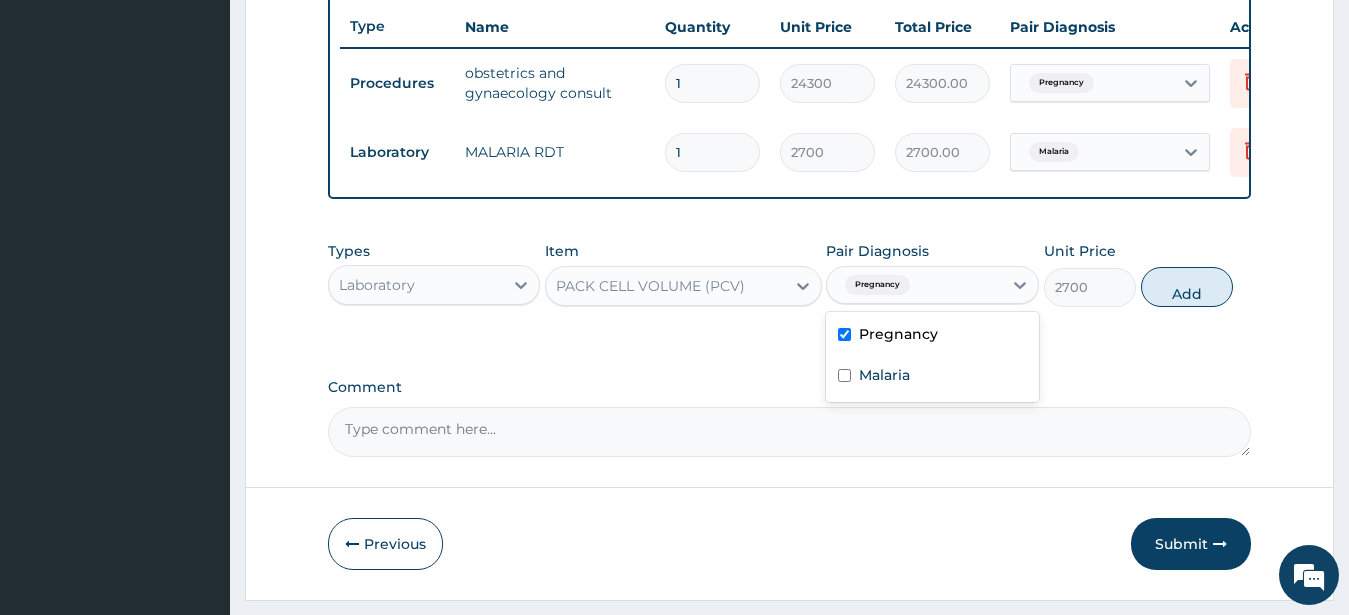 click on "Add" at bounding box center (1187, 287) 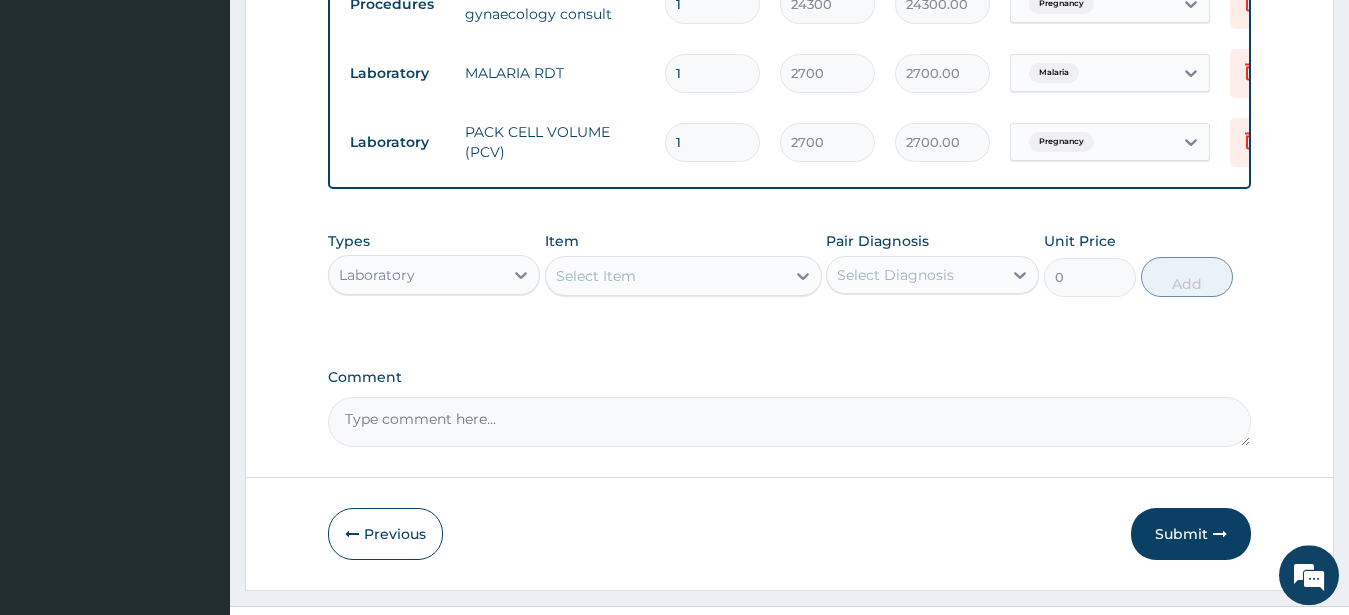 scroll, scrollTop: 887, scrollLeft: 0, axis: vertical 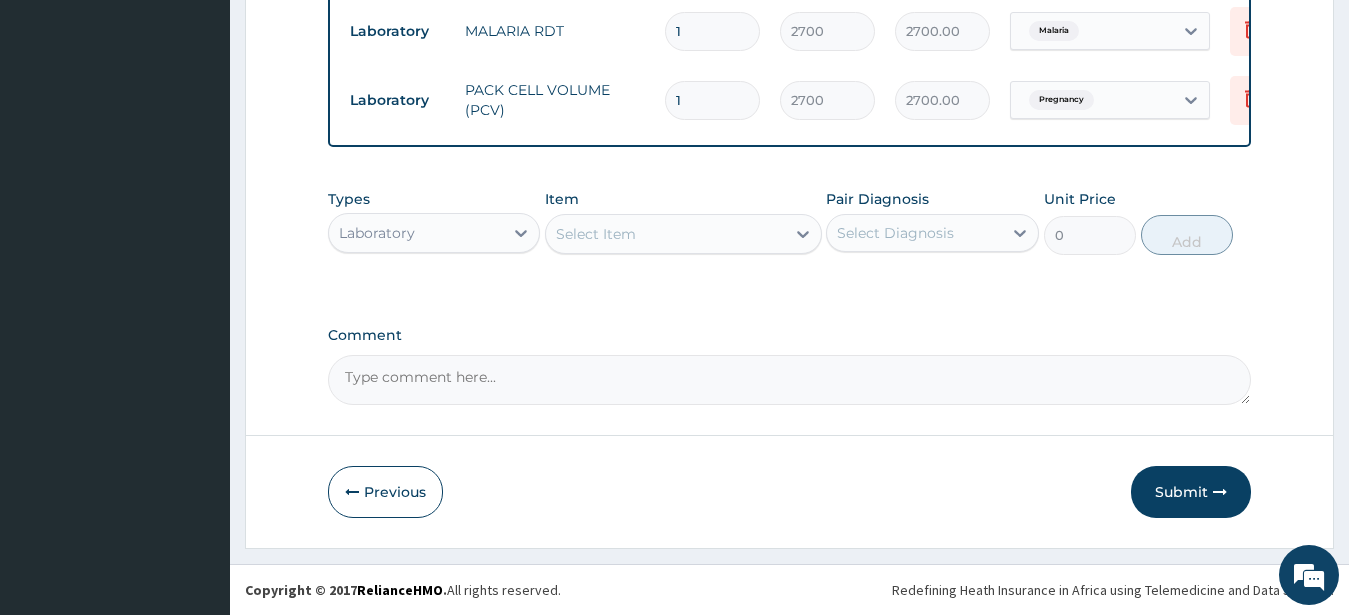 click on "Laboratory" at bounding box center (377, 233) 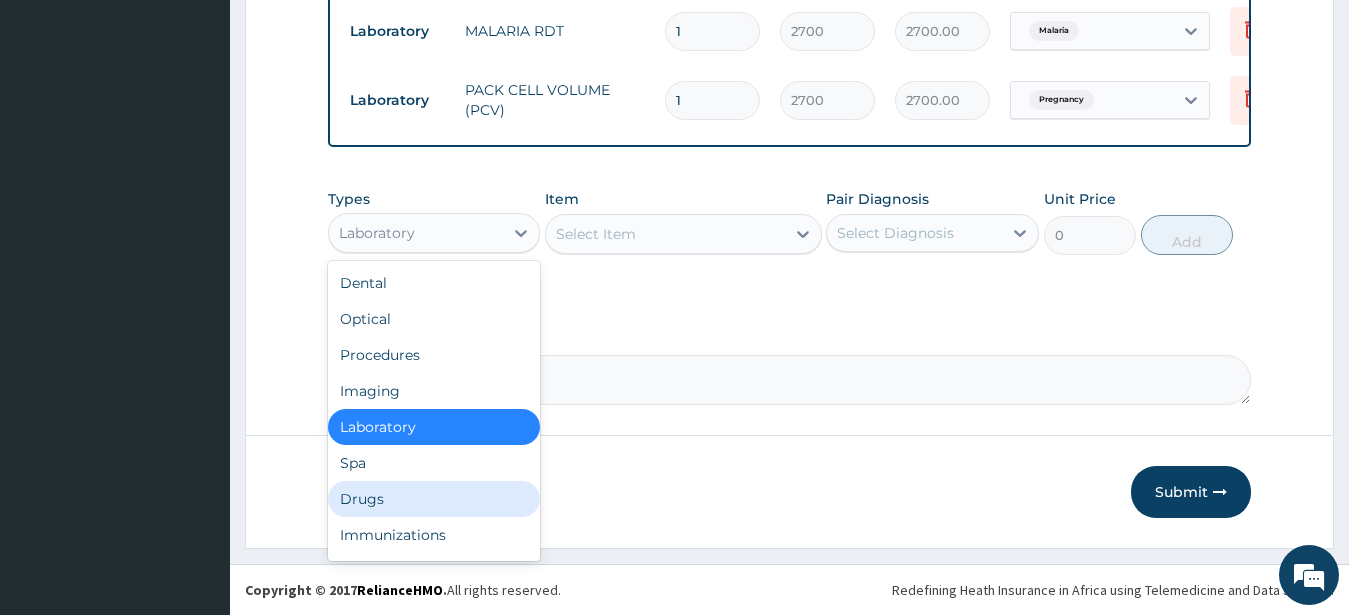 click on "Drugs" at bounding box center [434, 499] 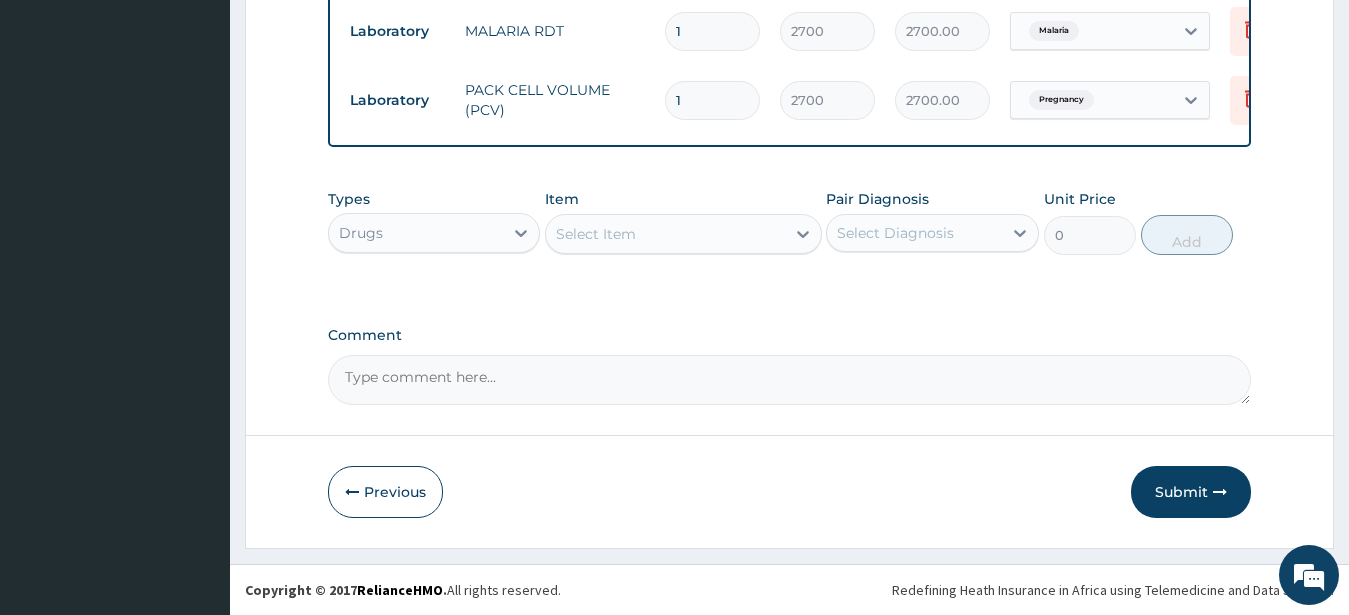 click on "Select Item" at bounding box center (596, 234) 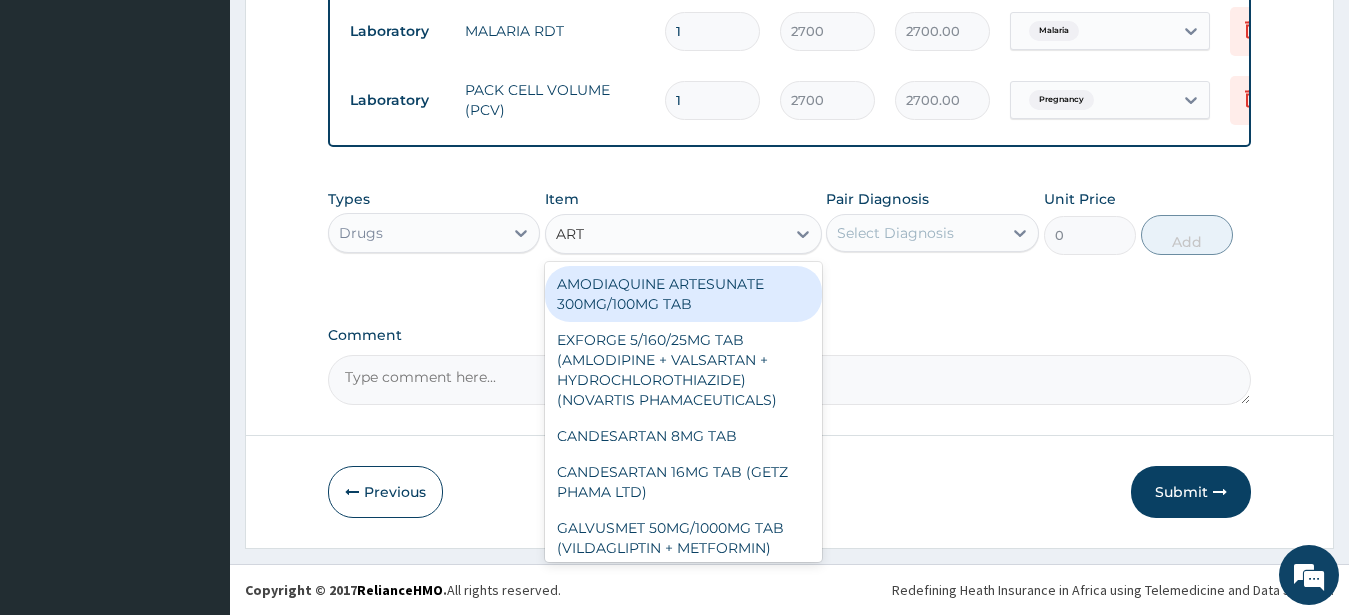 type on "ARTE" 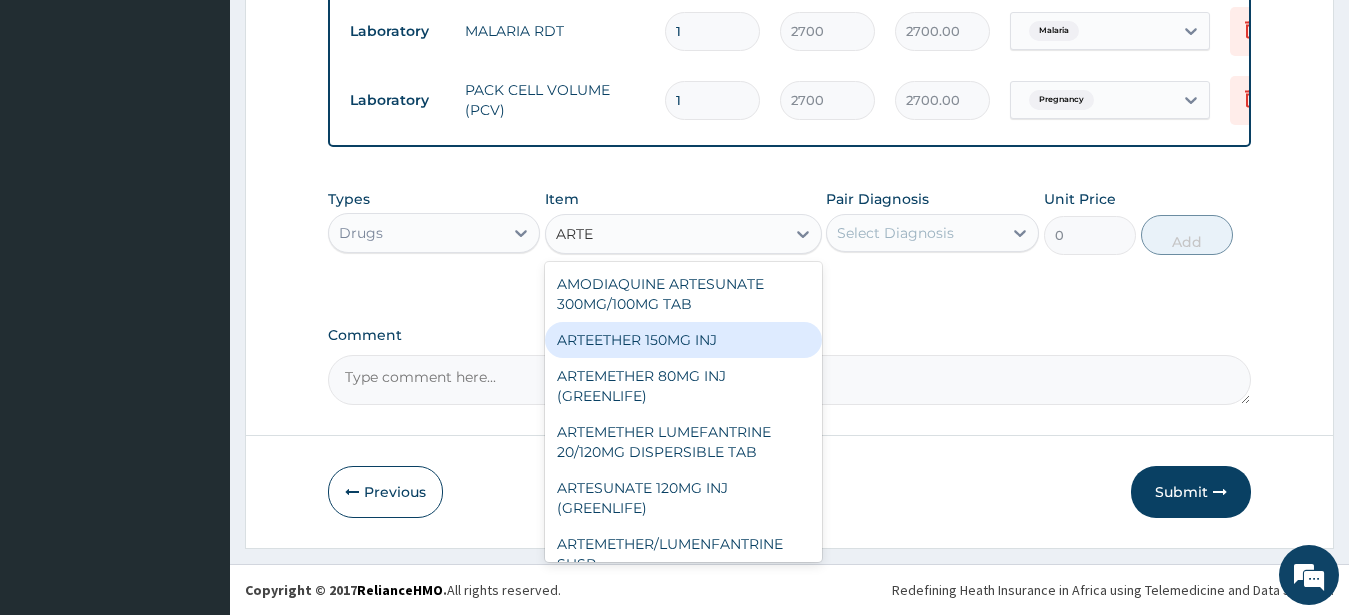 scroll, scrollTop: 413, scrollLeft: 0, axis: vertical 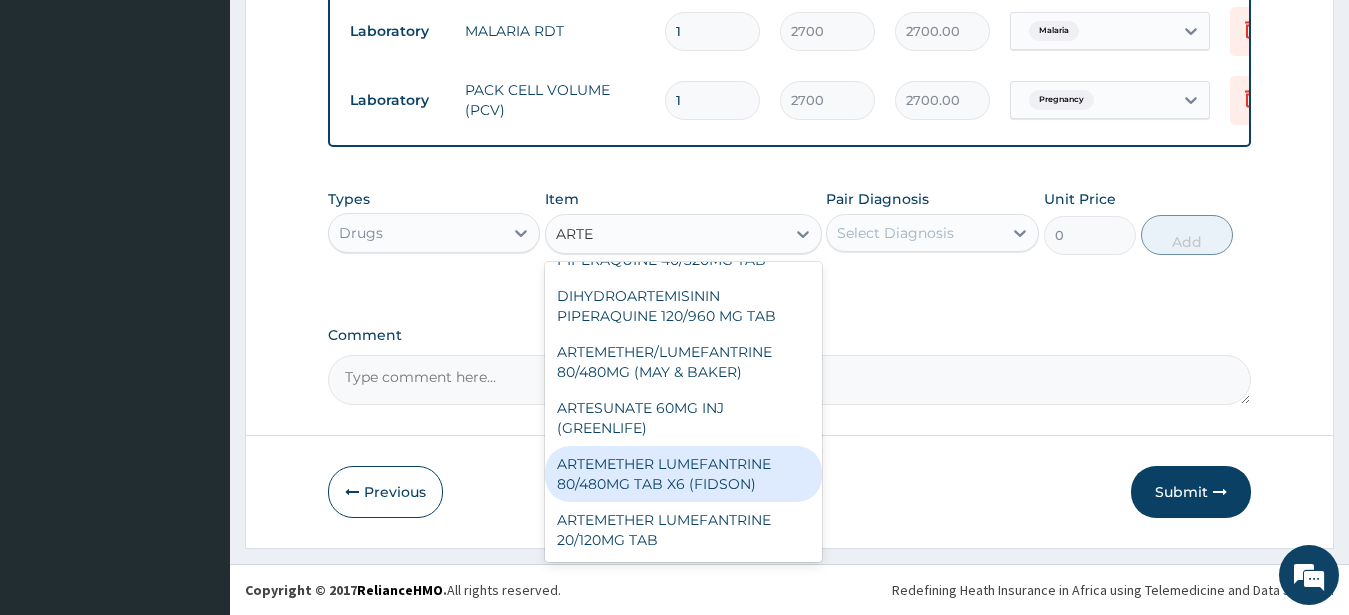 drag, startPoint x: 713, startPoint y: 461, endPoint x: 713, endPoint y: 448, distance: 13 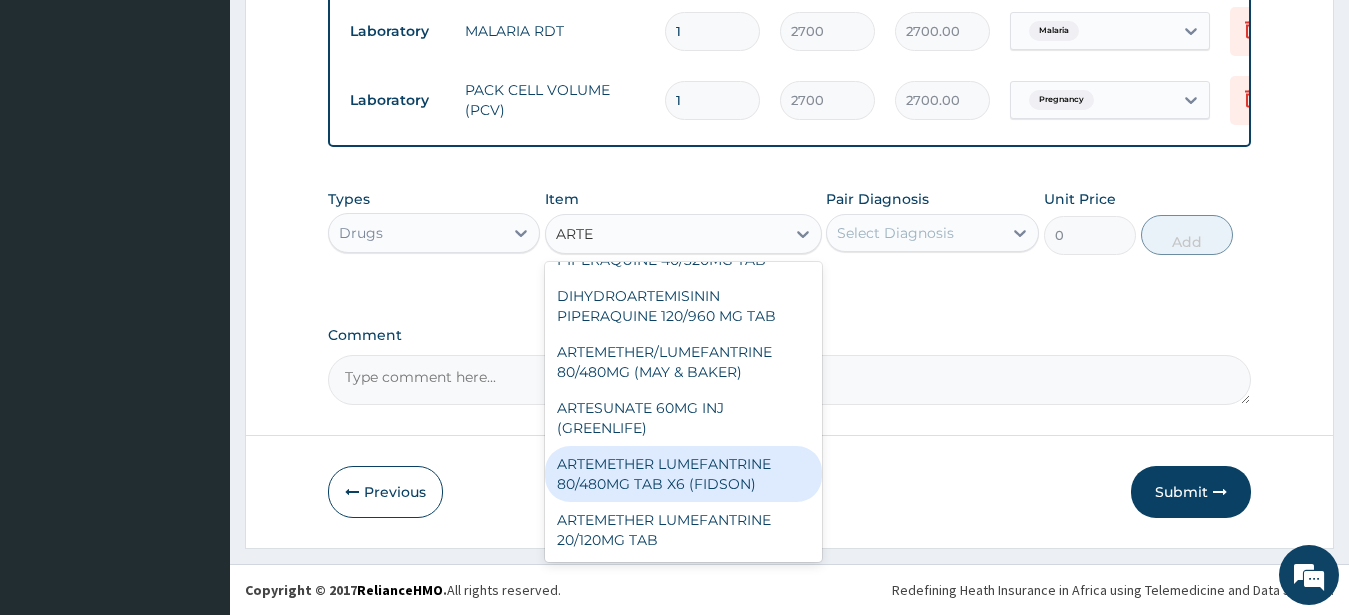 type 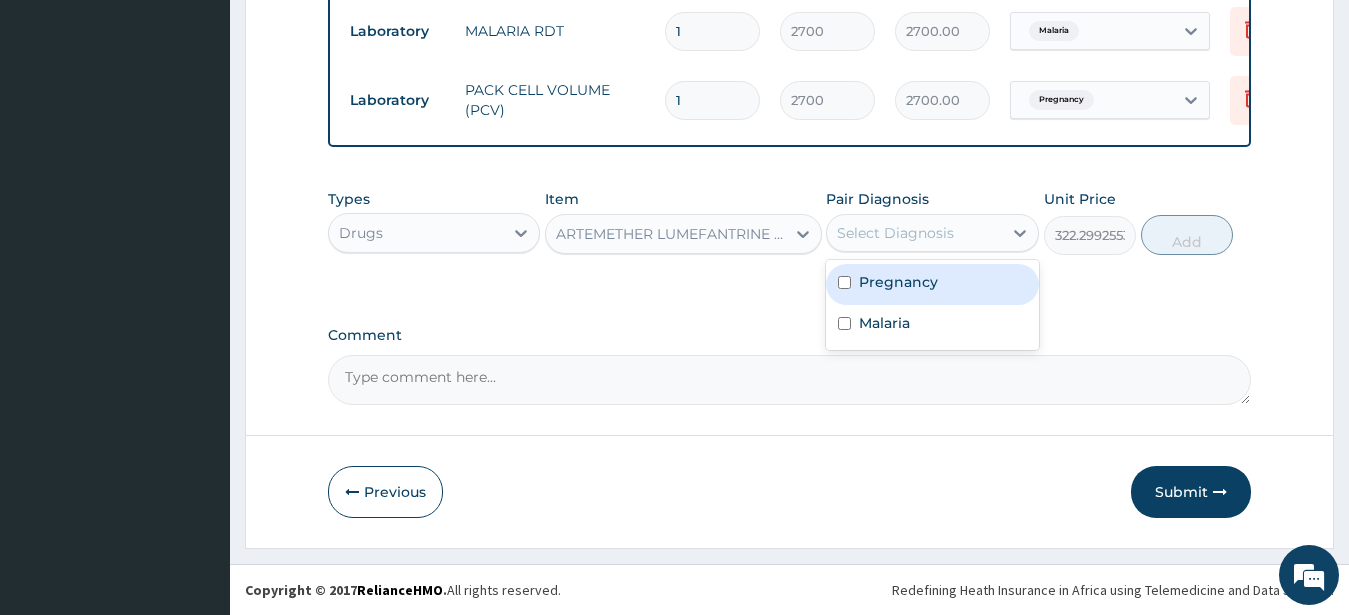 drag, startPoint x: 940, startPoint y: 229, endPoint x: 908, endPoint y: 350, distance: 125.1599 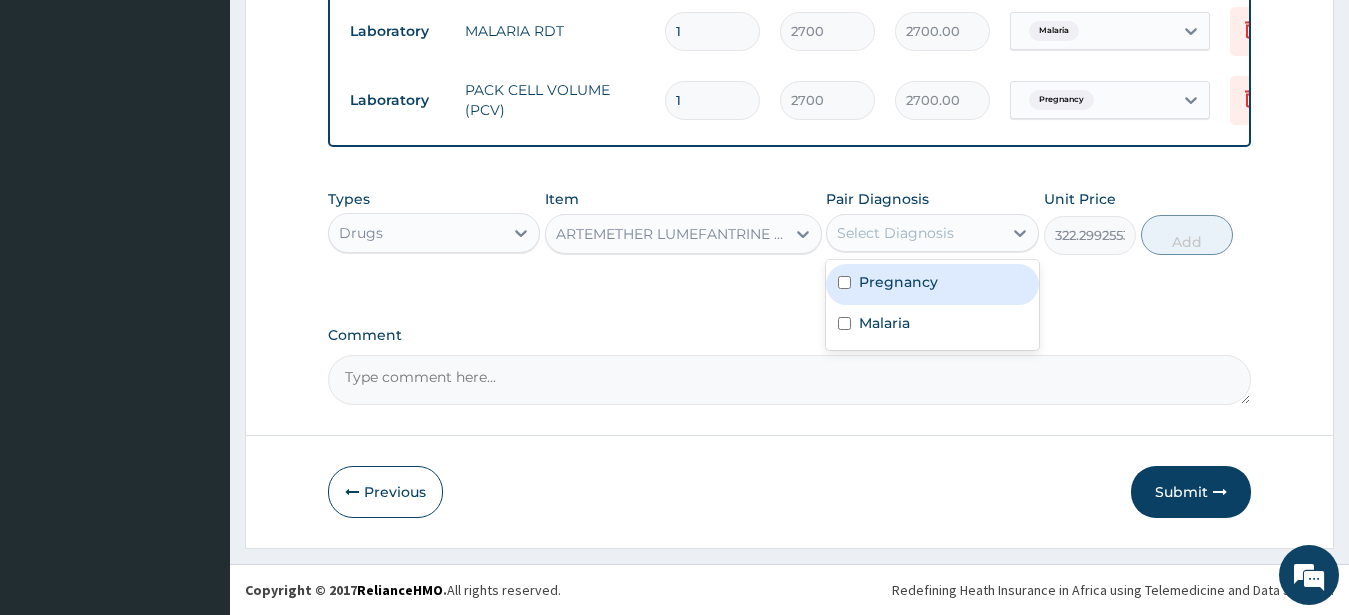 click on "Select Diagnosis" at bounding box center [895, 233] 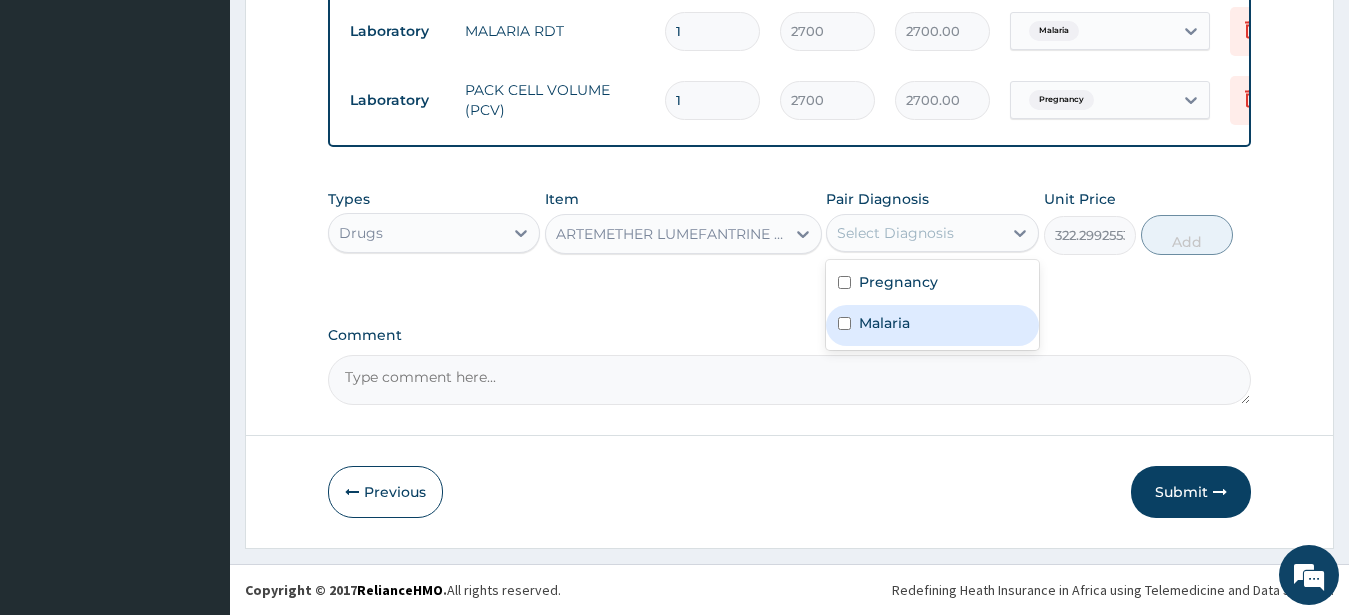 drag, startPoint x: 903, startPoint y: 331, endPoint x: 894, endPoint y: 314, distance: 19.235384 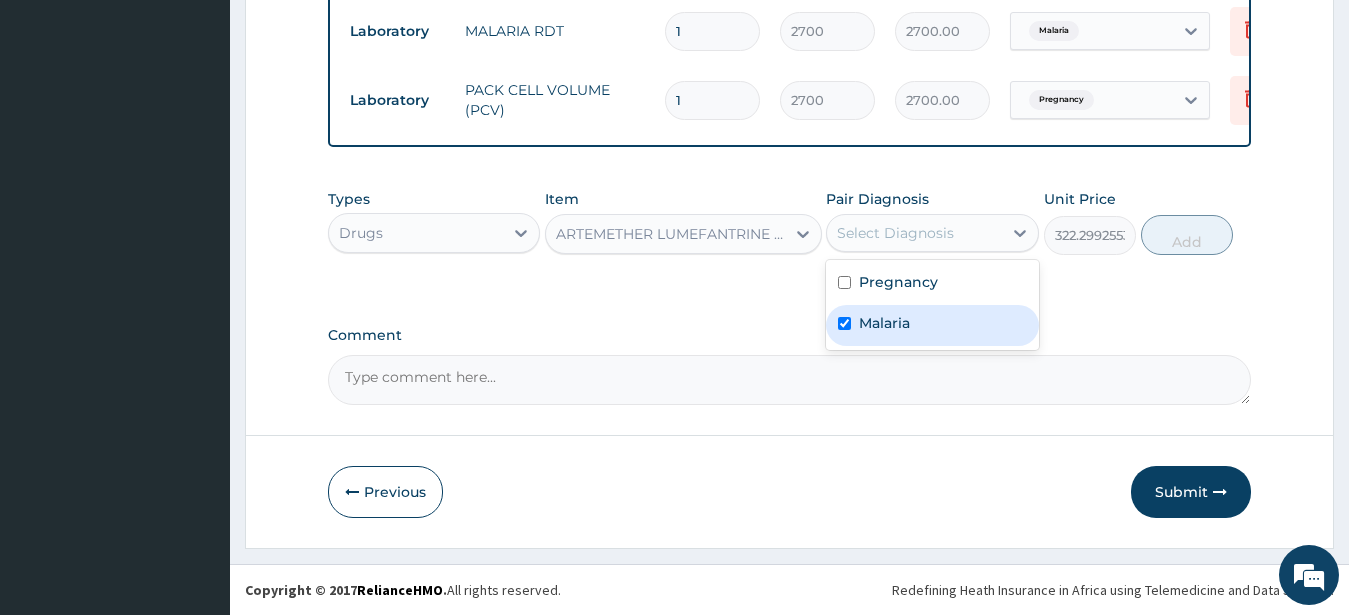 checkbox on "true" 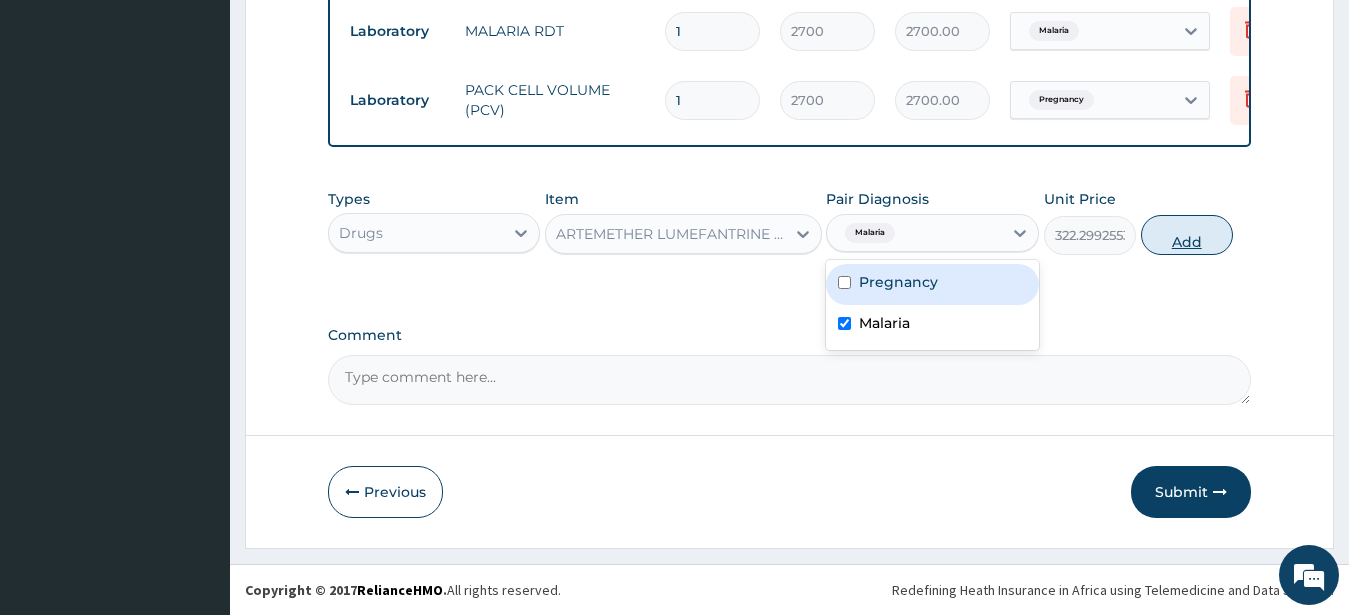 drag, startPoint x: 1191, startPoint y: 218, endPoint x: 924, endPoint y: 347, distance: 296.52994 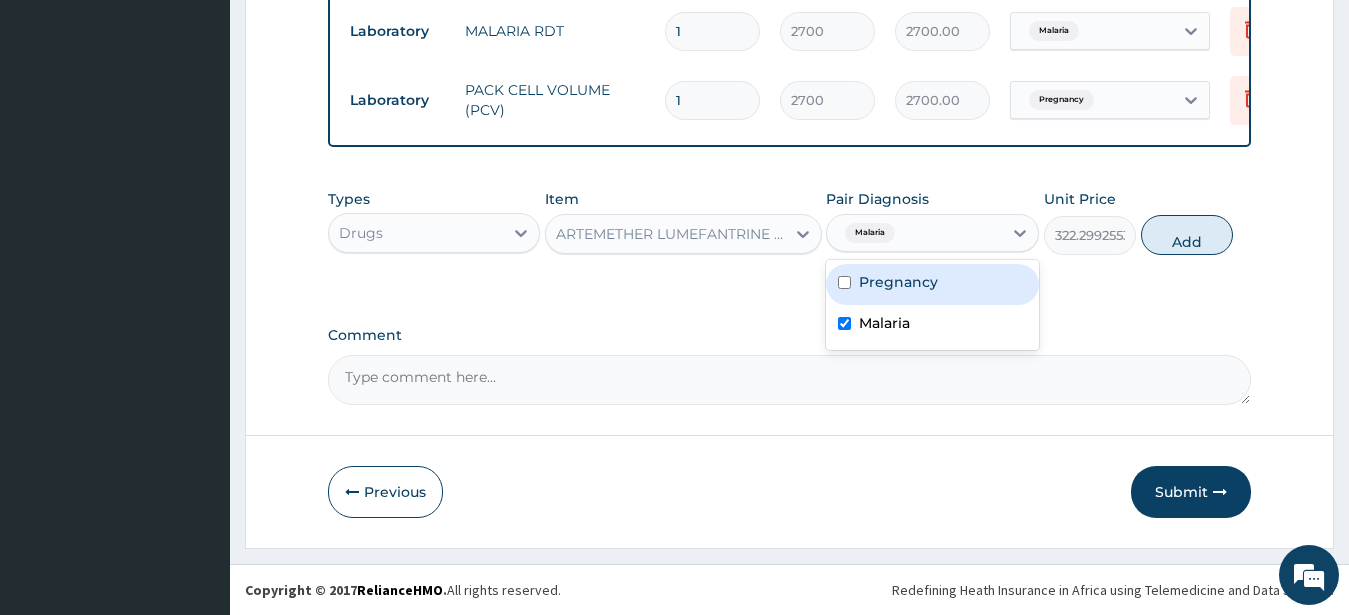 click on "Add" at bounding box center (1187, 235) 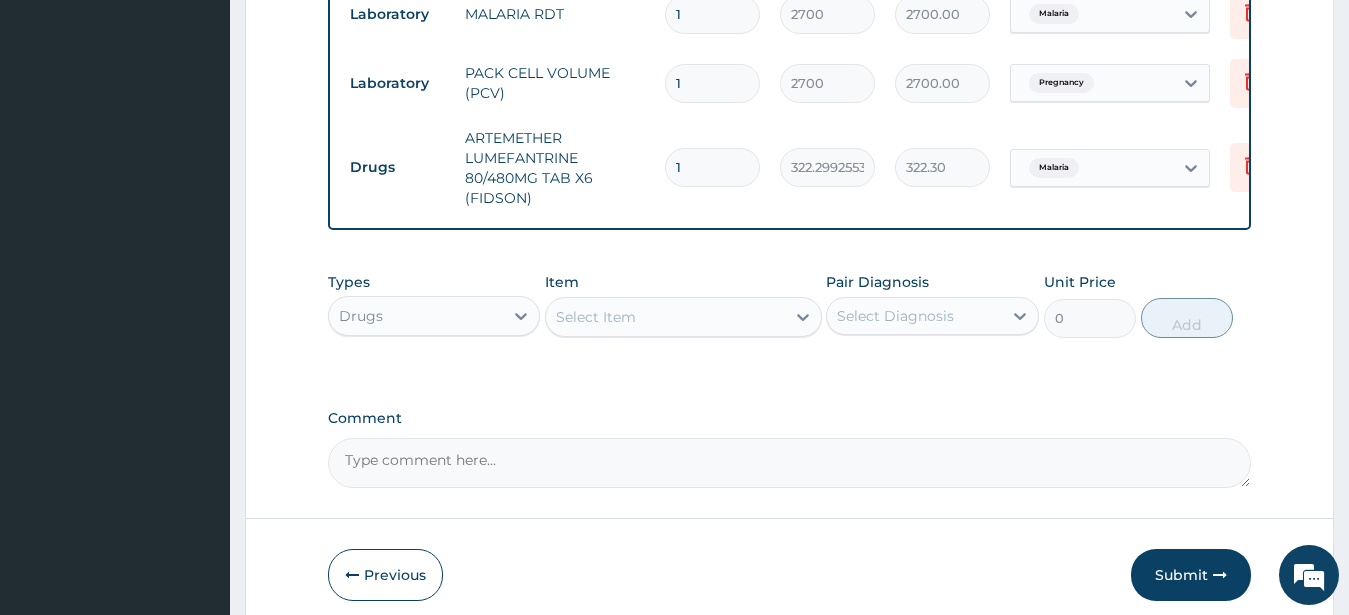 click on "Select Item" at bounding box center [596, 317] 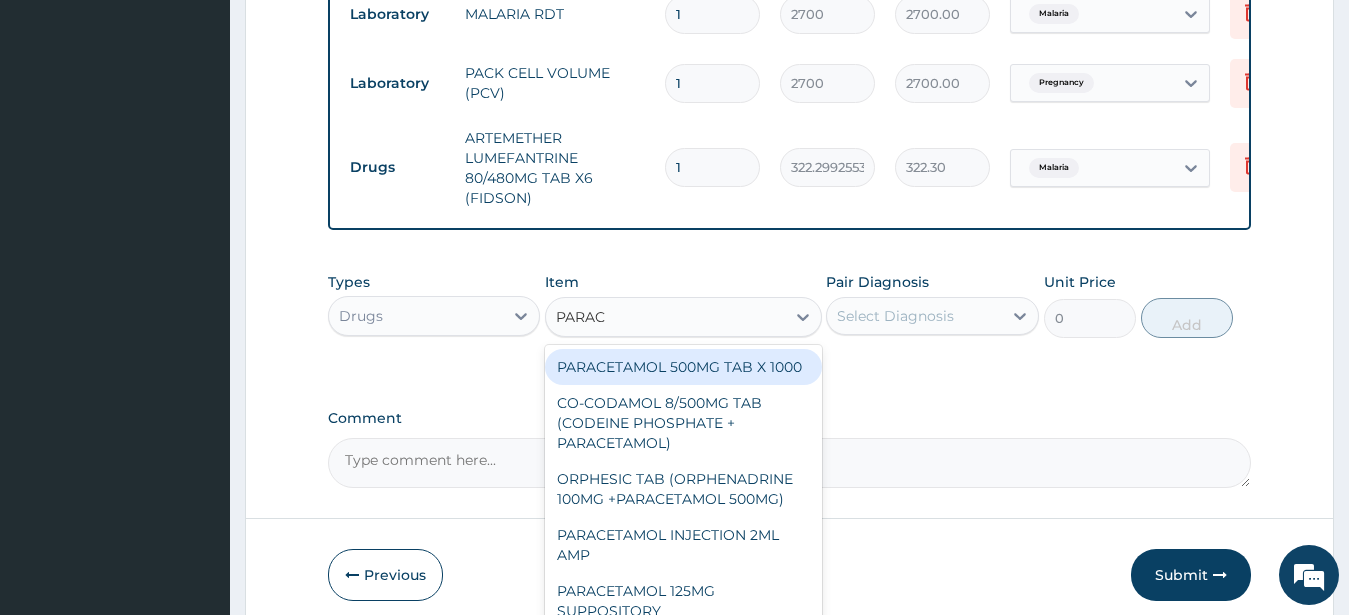 type on "PARACE" 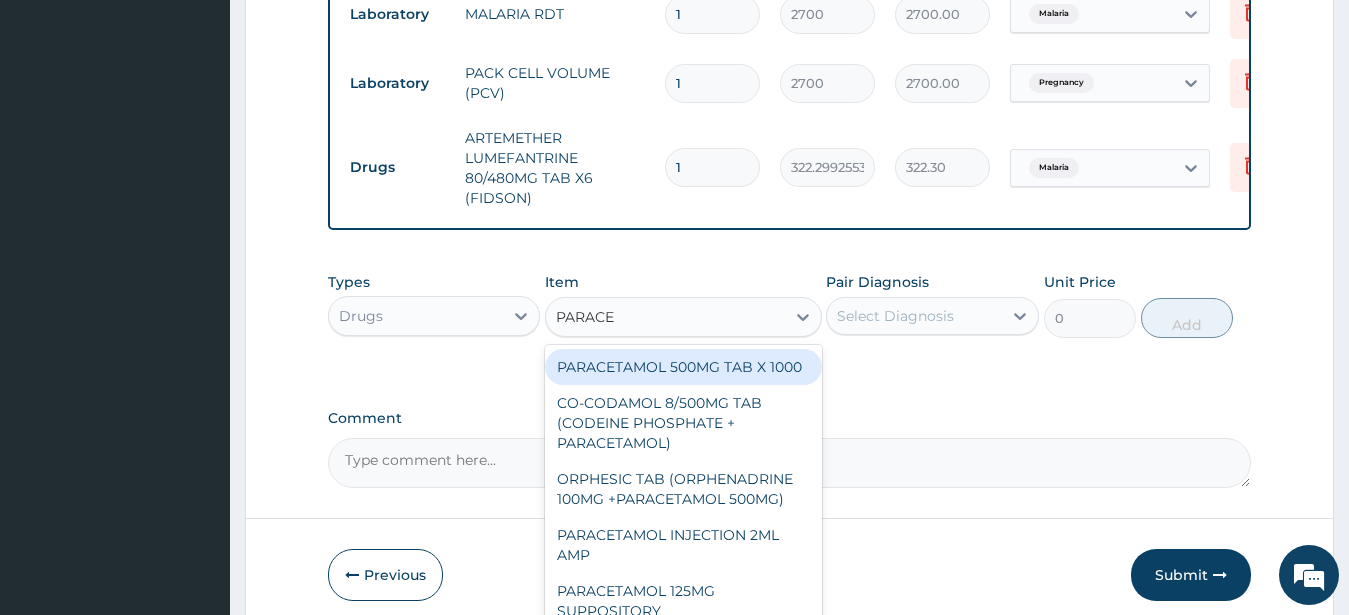 click on "PARACETAMOL 500MG TAB X 1000" at bounding box center [683, 367] 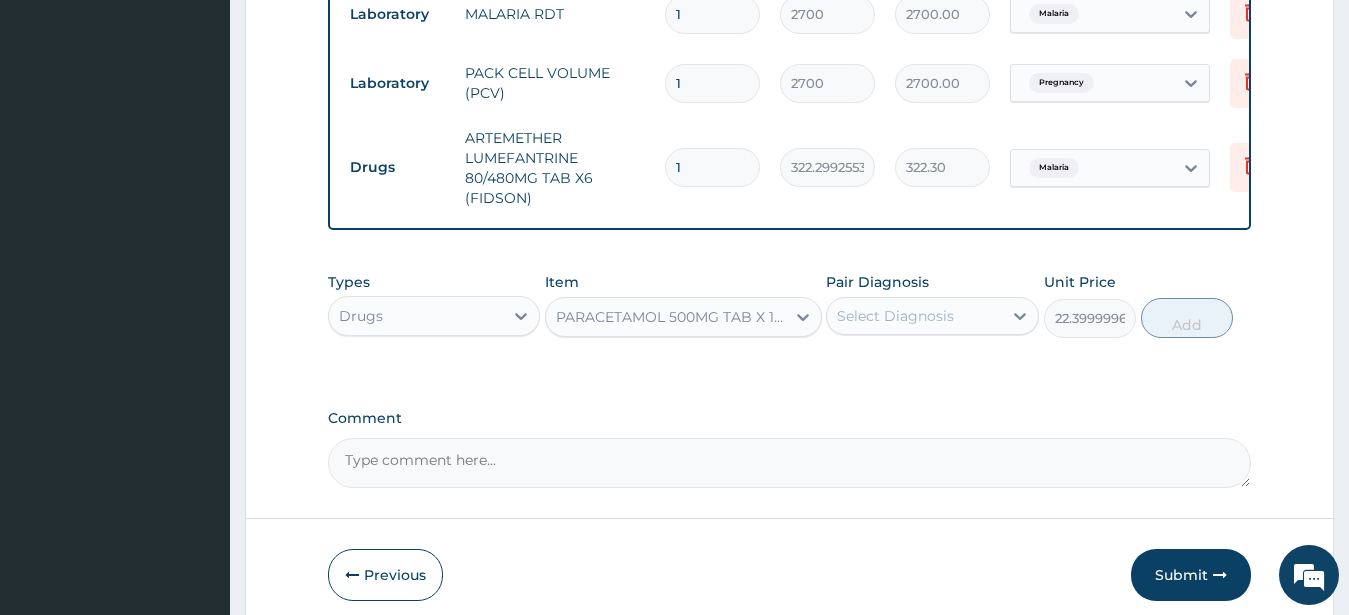 click on "Select Diagnosis" at bounding box center (895, 316) 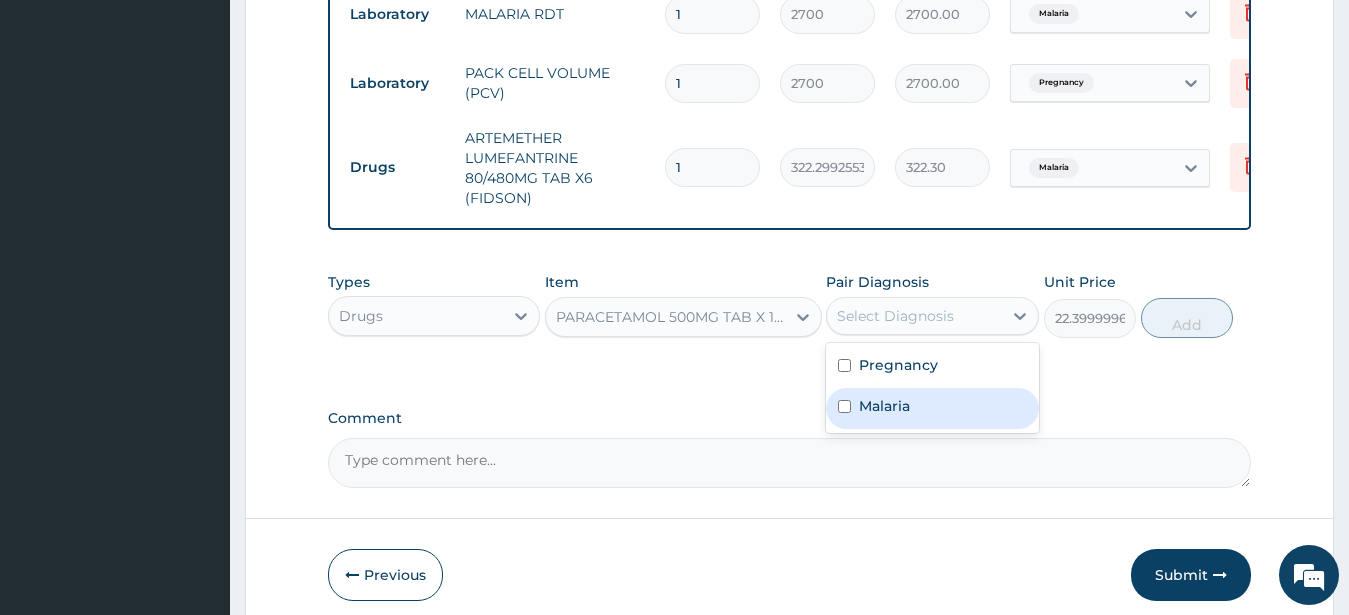 click on "Malaria" at bounding box center (932, 408) 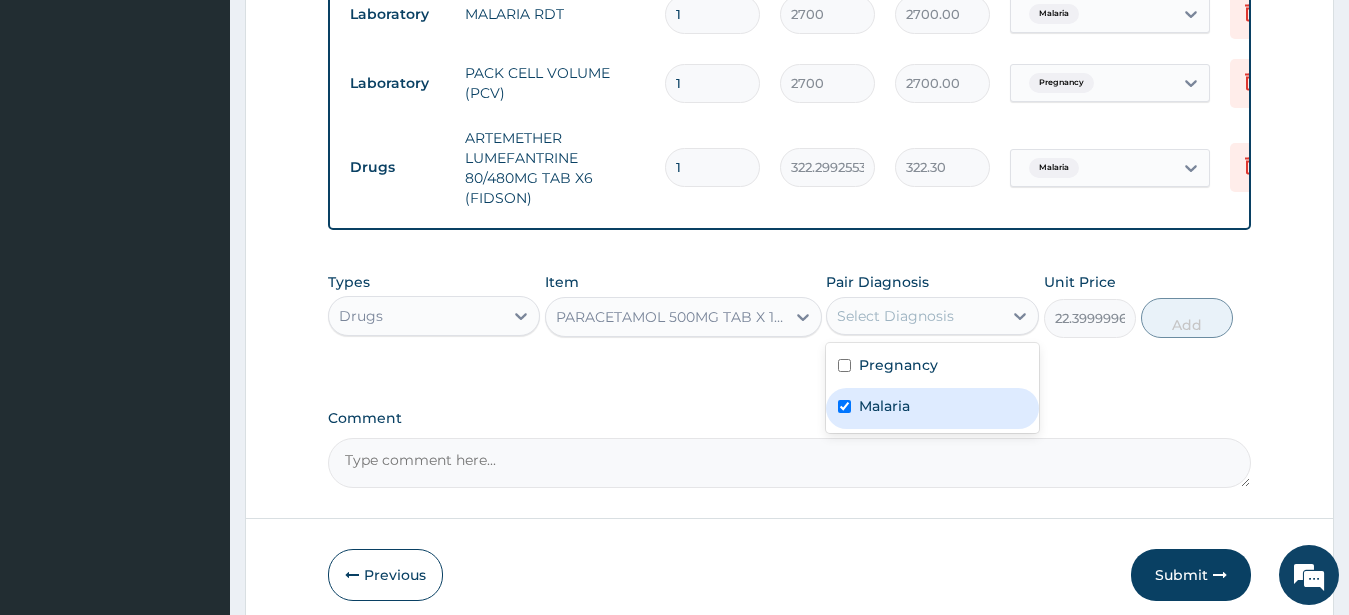 checkbox on "true" 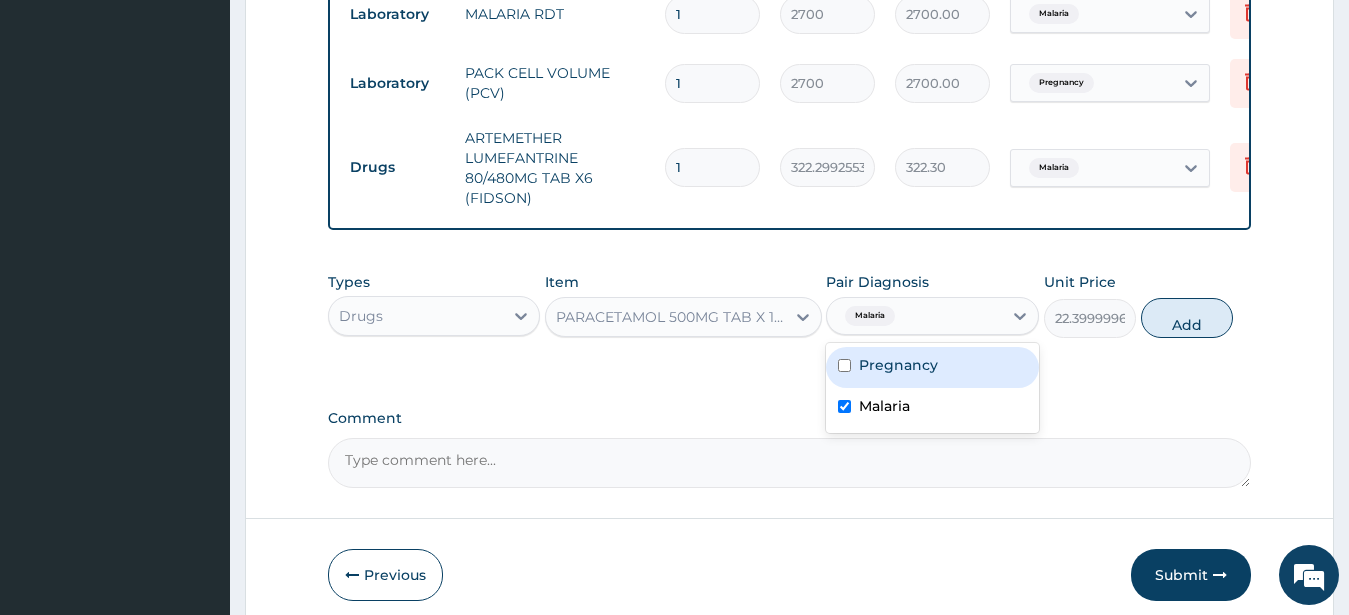 click on "Add" at bounding box center (1187, 318) 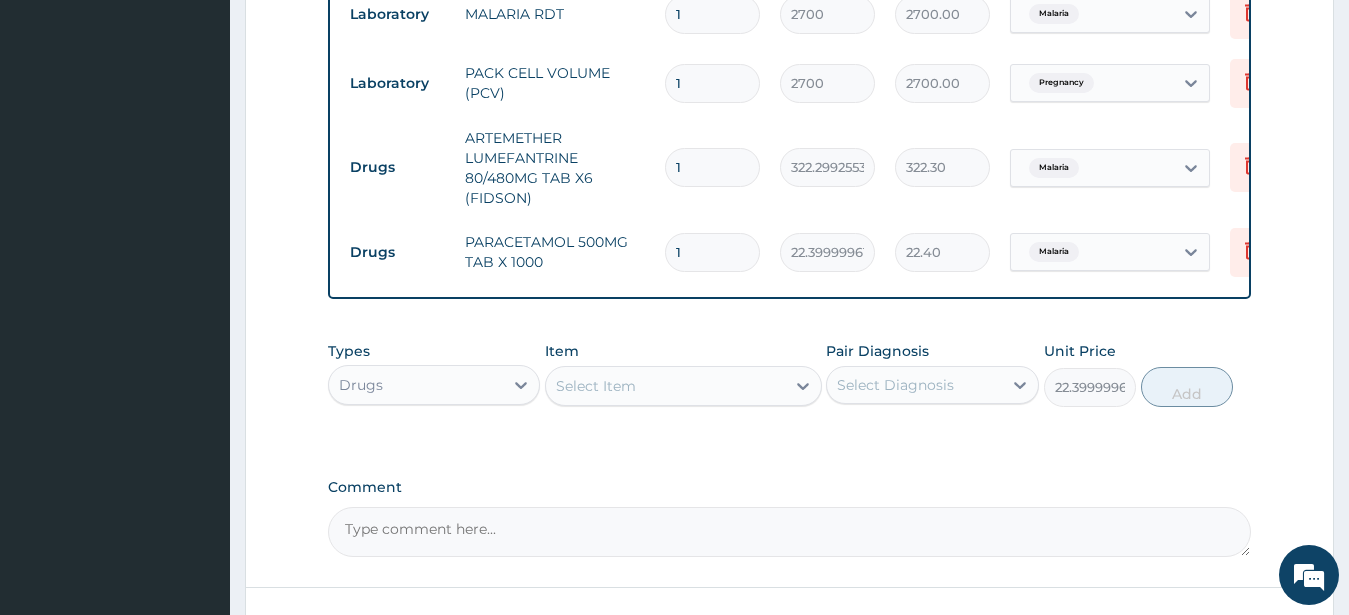 type on "0" 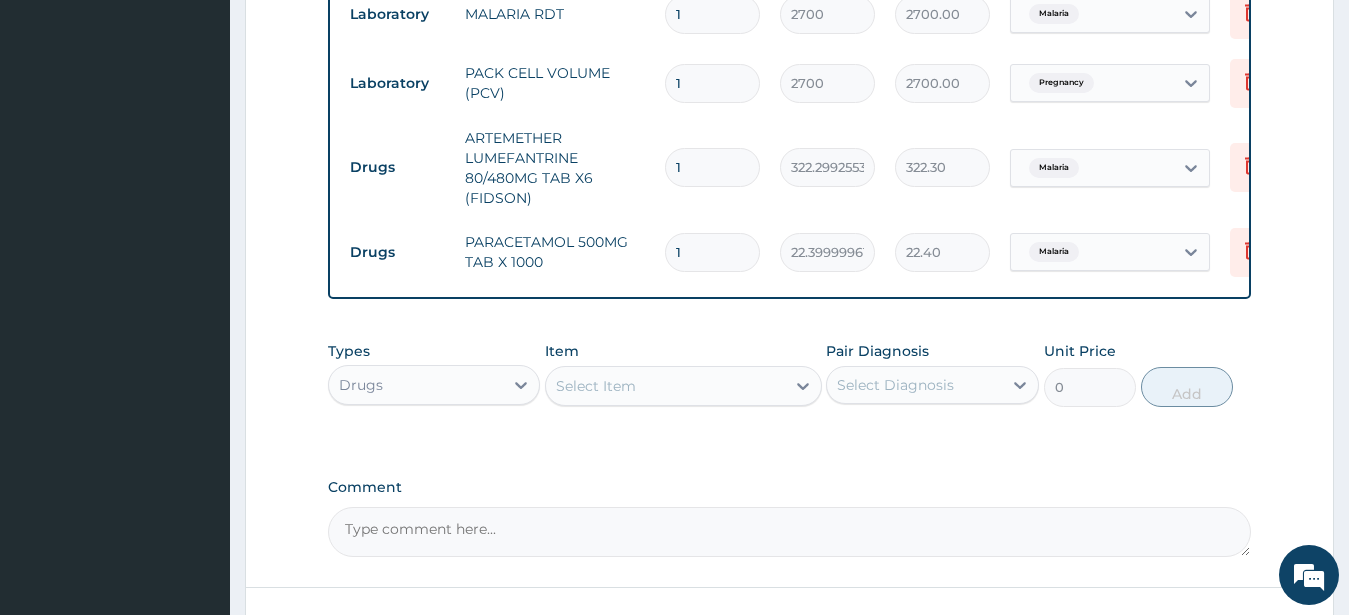type on "18" 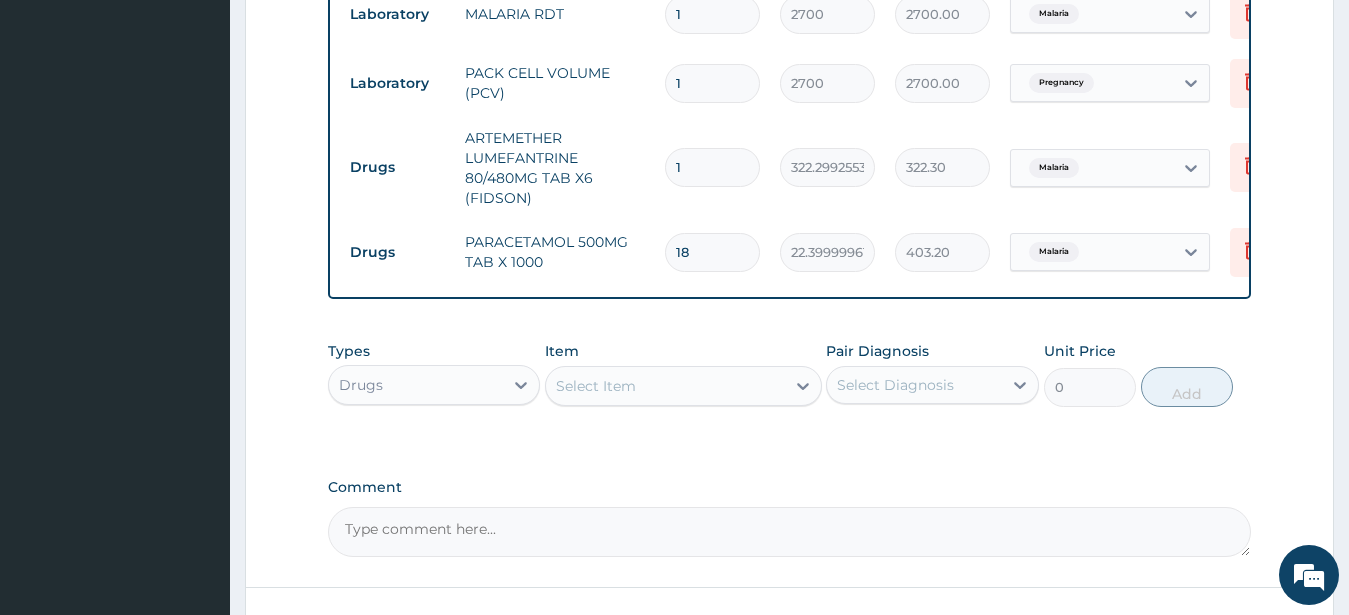 type on "18" 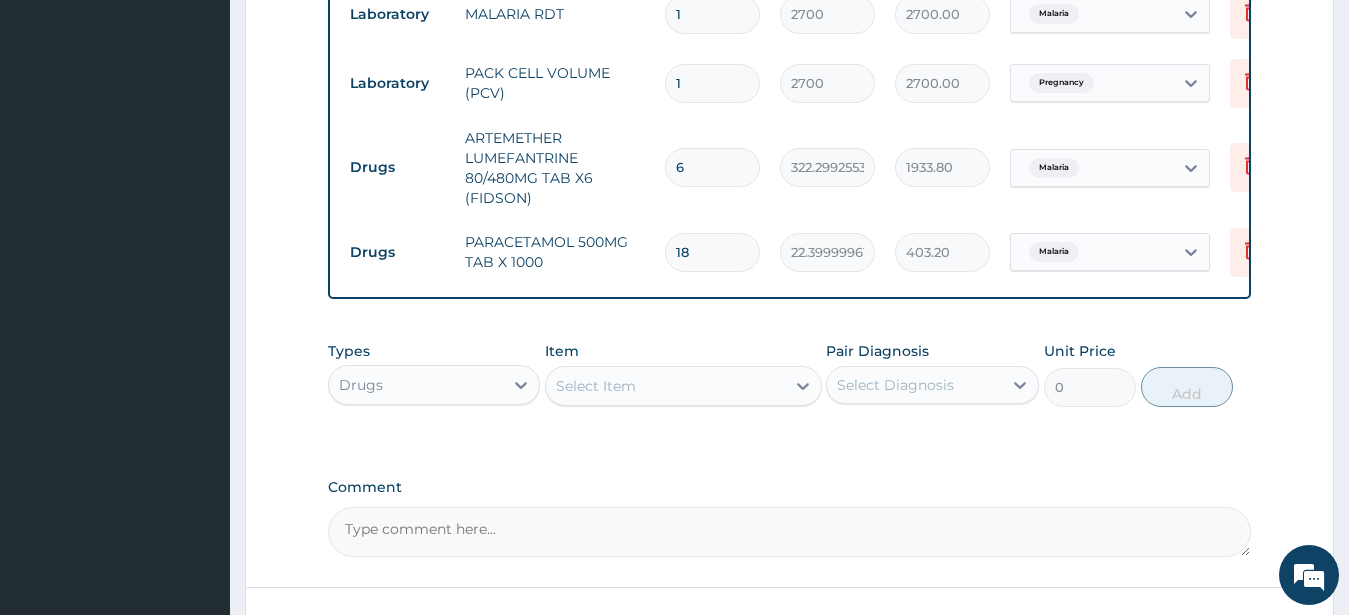 type on "6" 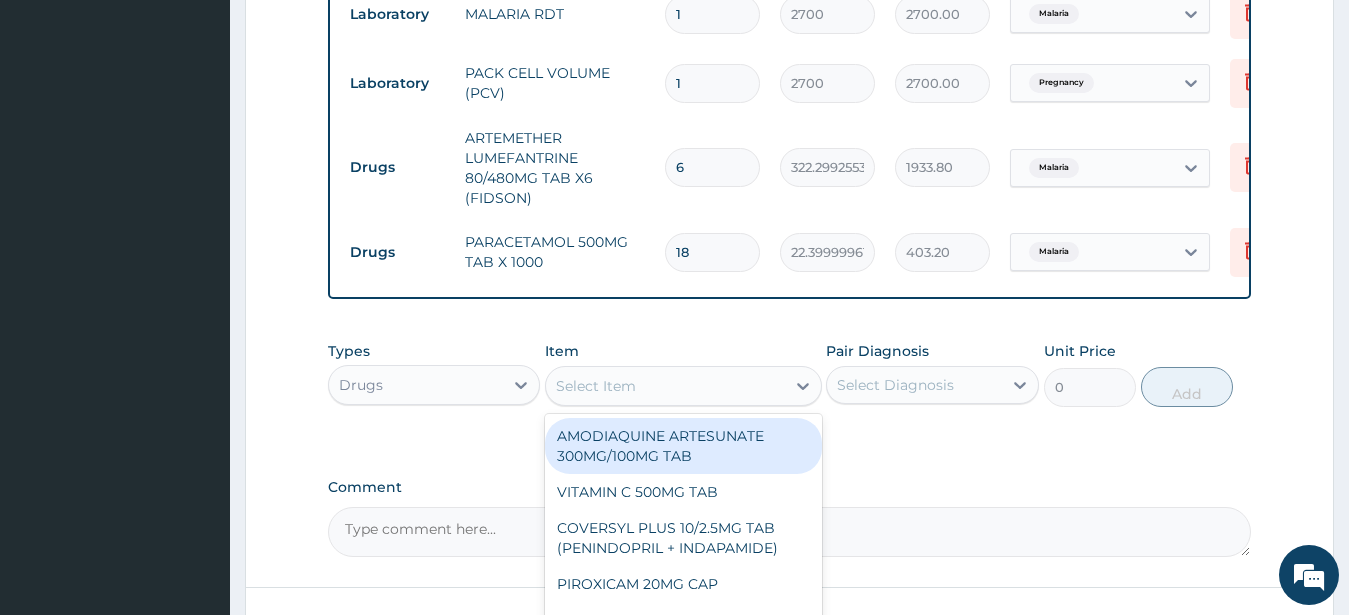 paste on "VITAMIN C 100MG TAB" 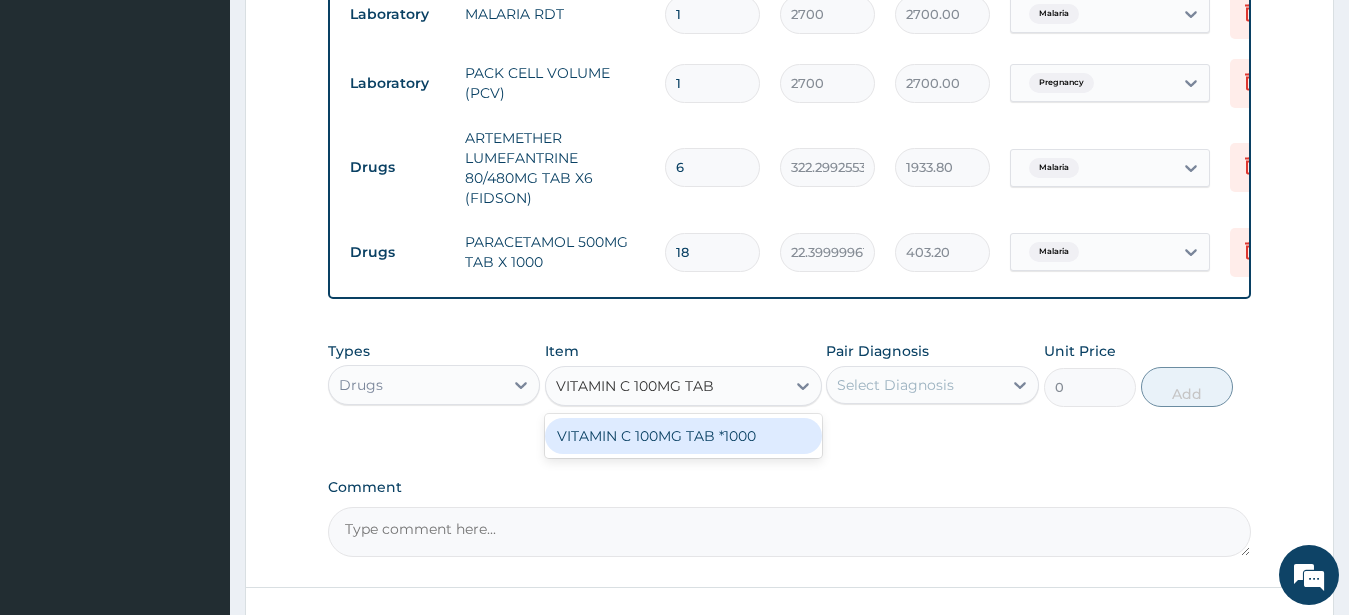 drag, startPoint x: 688, startPoint y: 452, endPoint x: 713, endPoint y: 423, distance: 38.28838 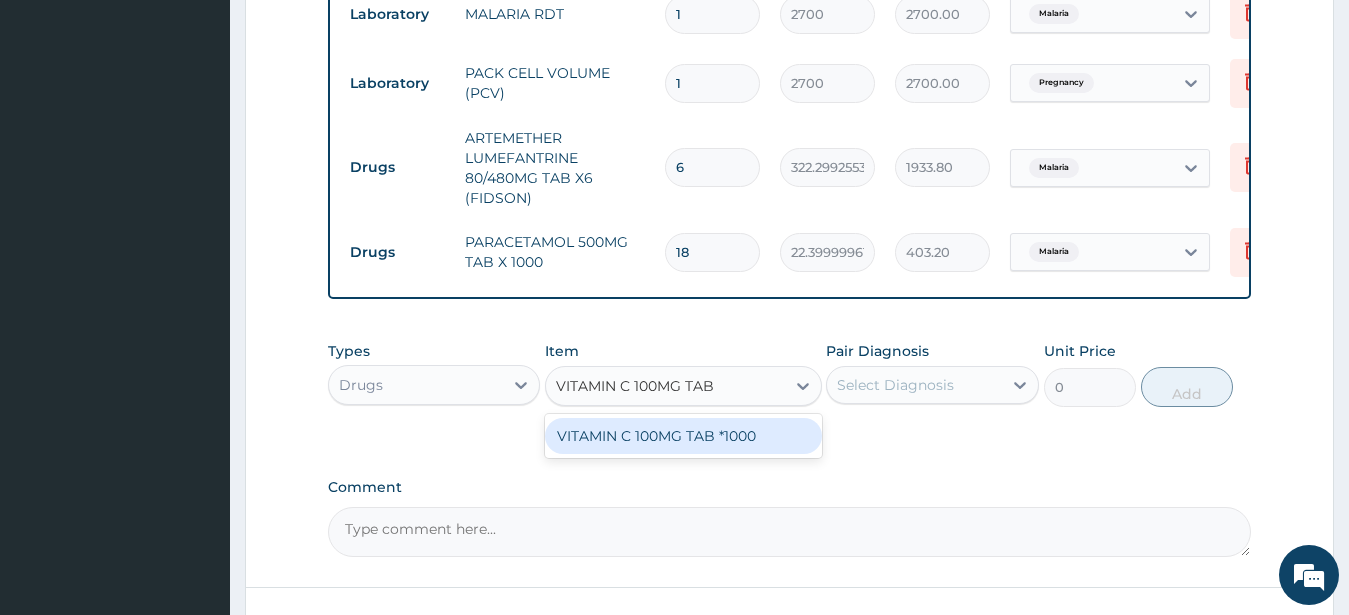 click on "VITAMIN C 100MG TAB *1000" at bounding box center [683, 436] 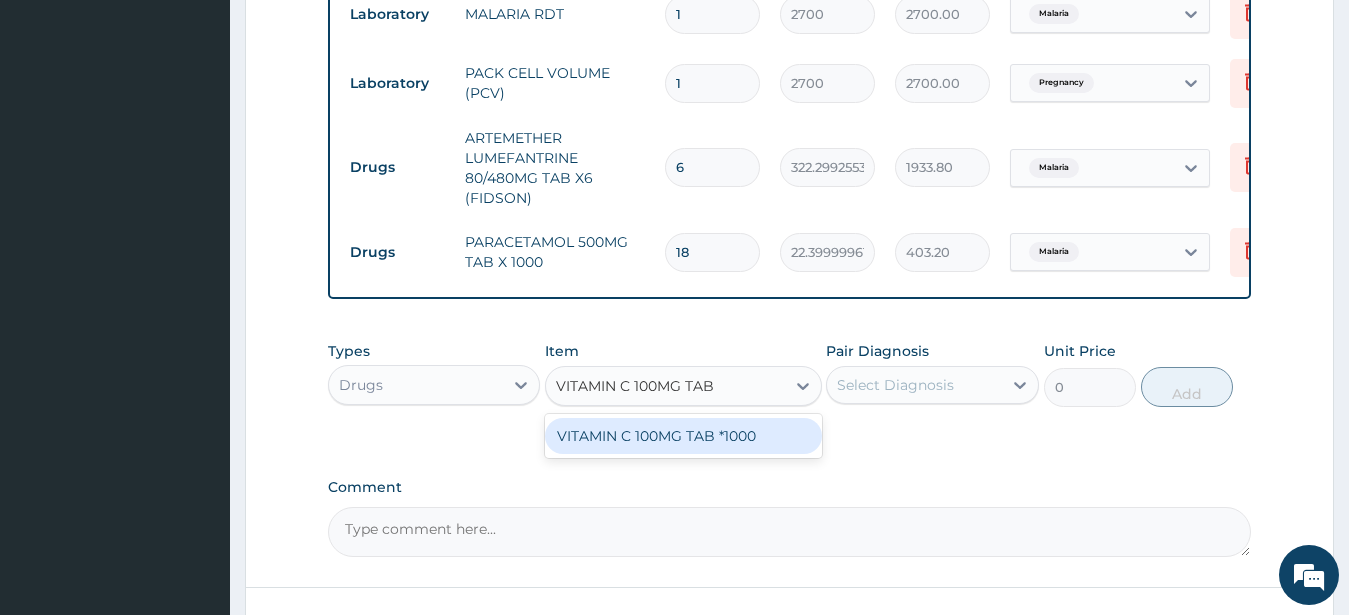 type 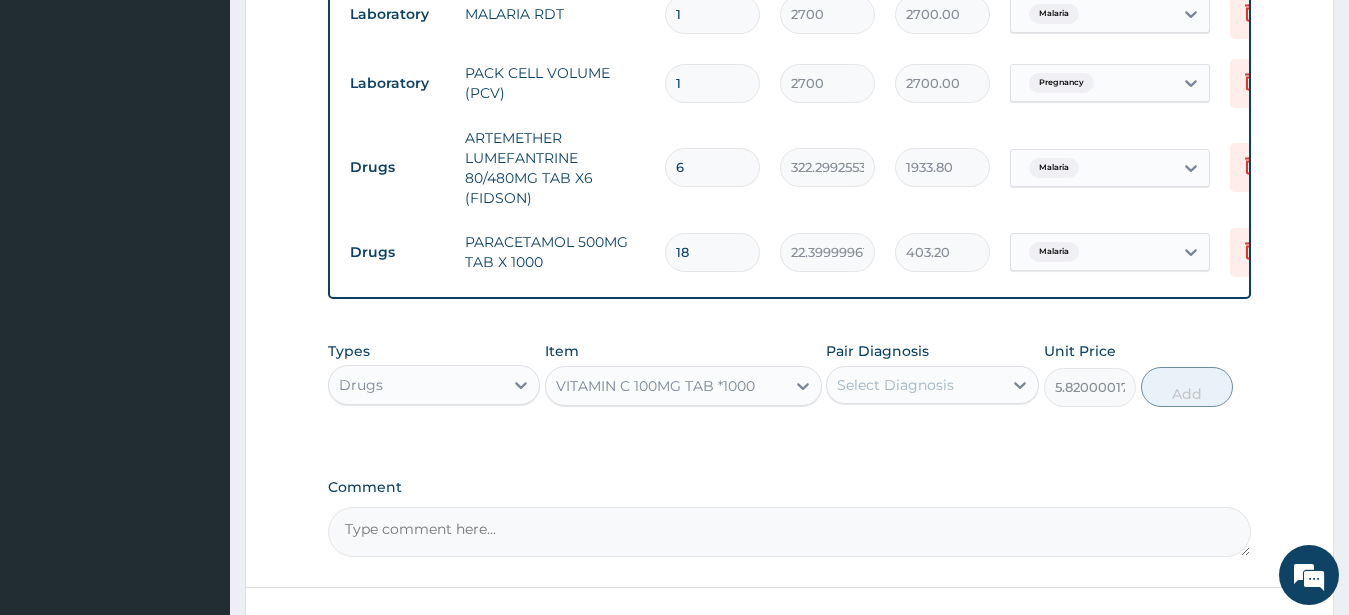 click on "Select Diagnosis" at bounding box center [895, 385] 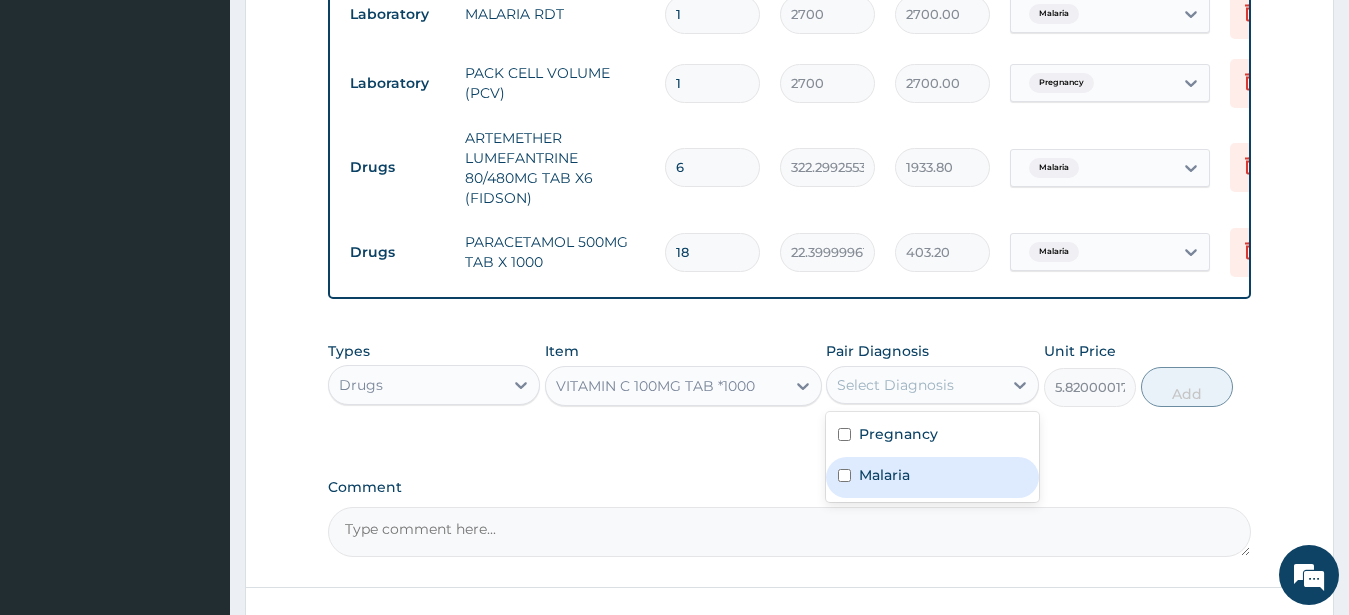click on "Malaria" at bounding box center (884, 475) 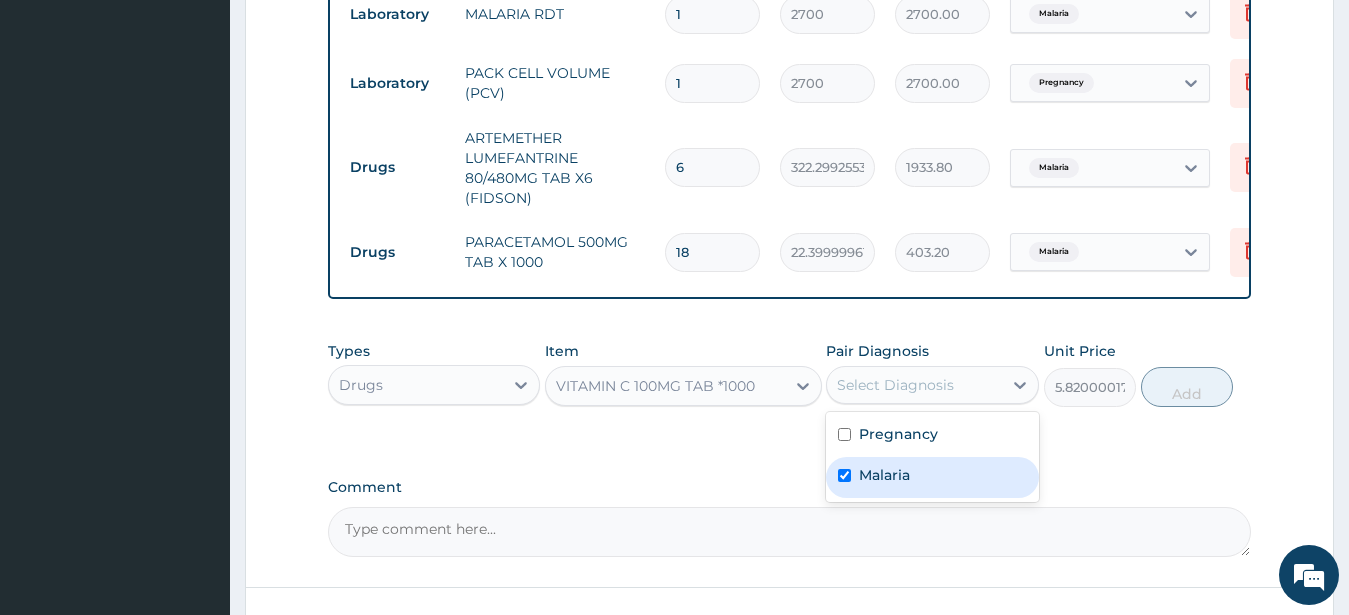 checkbox on "true" 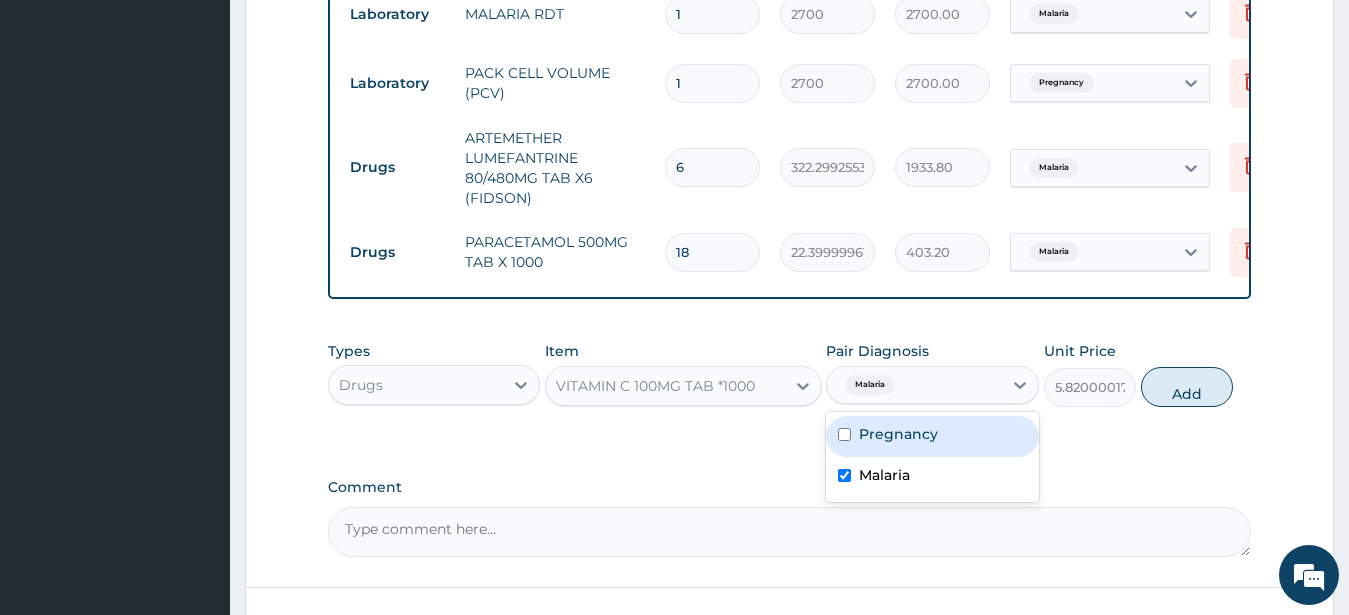 drag, startPoint x: 931, startPoint y: 458, endPoint x: 929, endPoint y: 447, distance: 11.18034 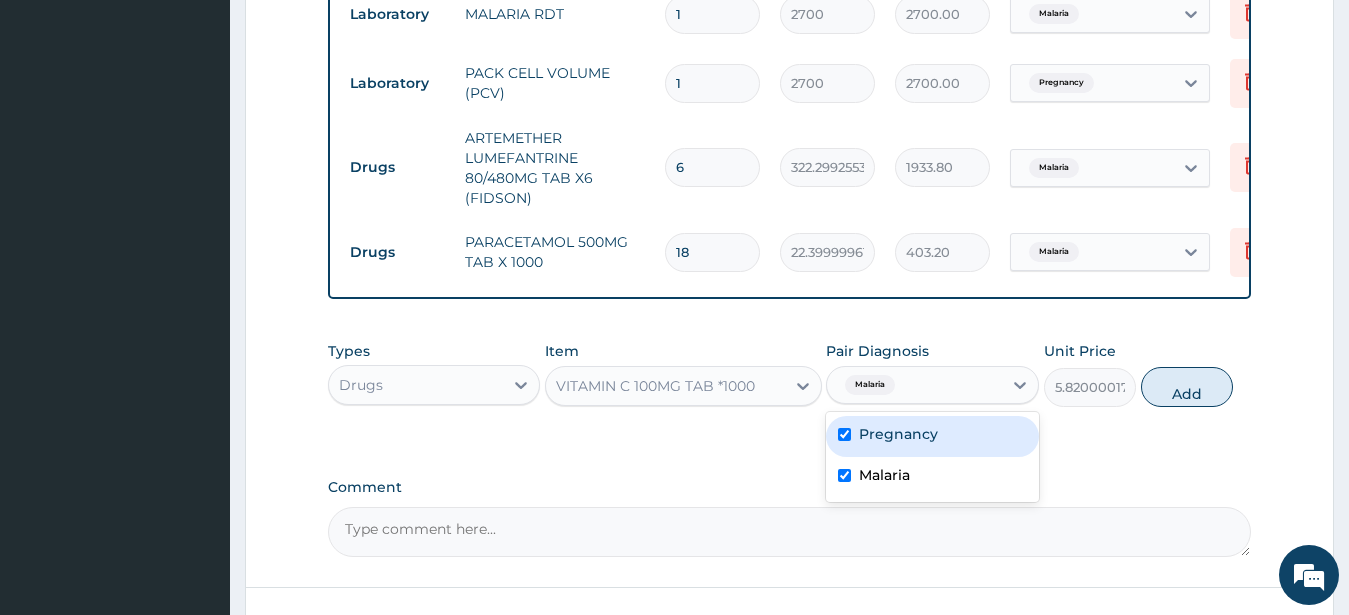 checkbox on "true" 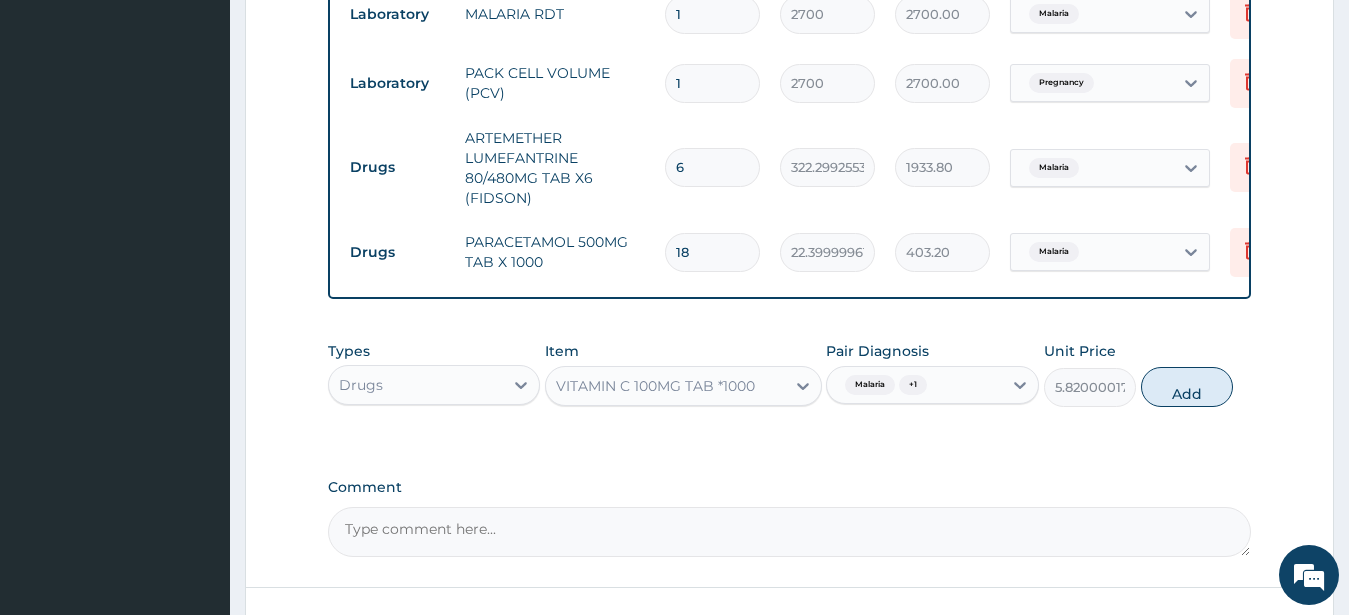 drag, startPoint x: 1173, startPoint y: 400, endPoint x: 1141, endPoint y: 420, distance: 37.735924 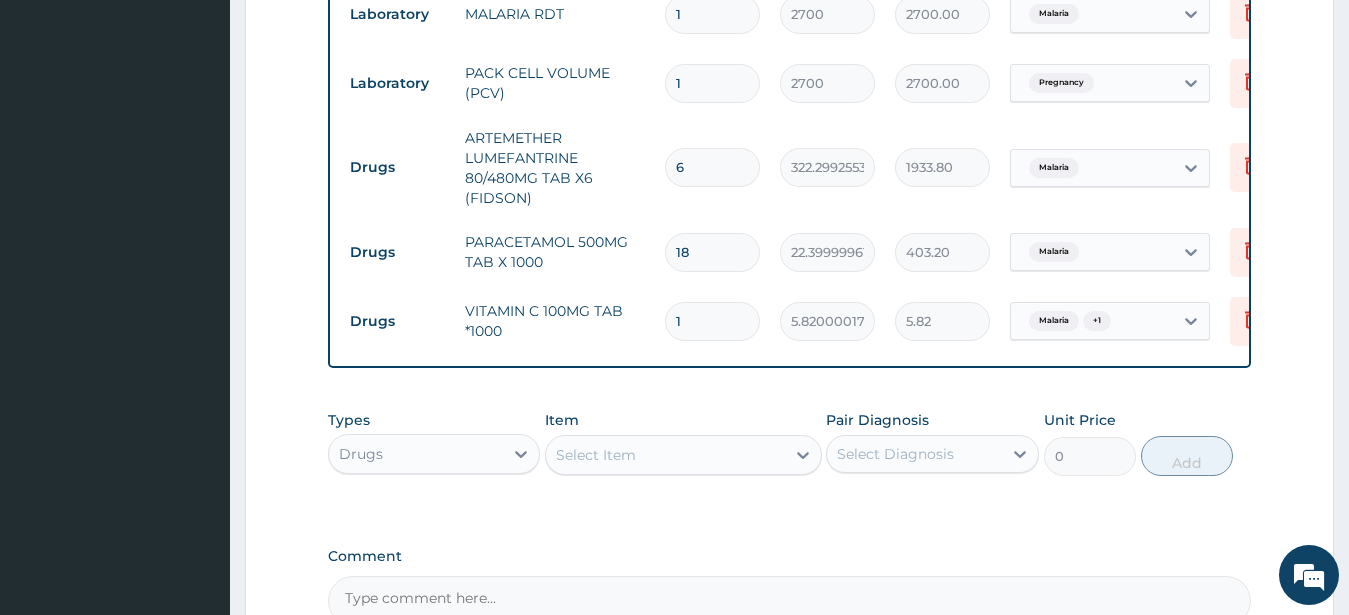 drag, startPoint x: 646, startPoint y: 325, endPoint x: 622, endPoint y: 330, distance: 24.5153 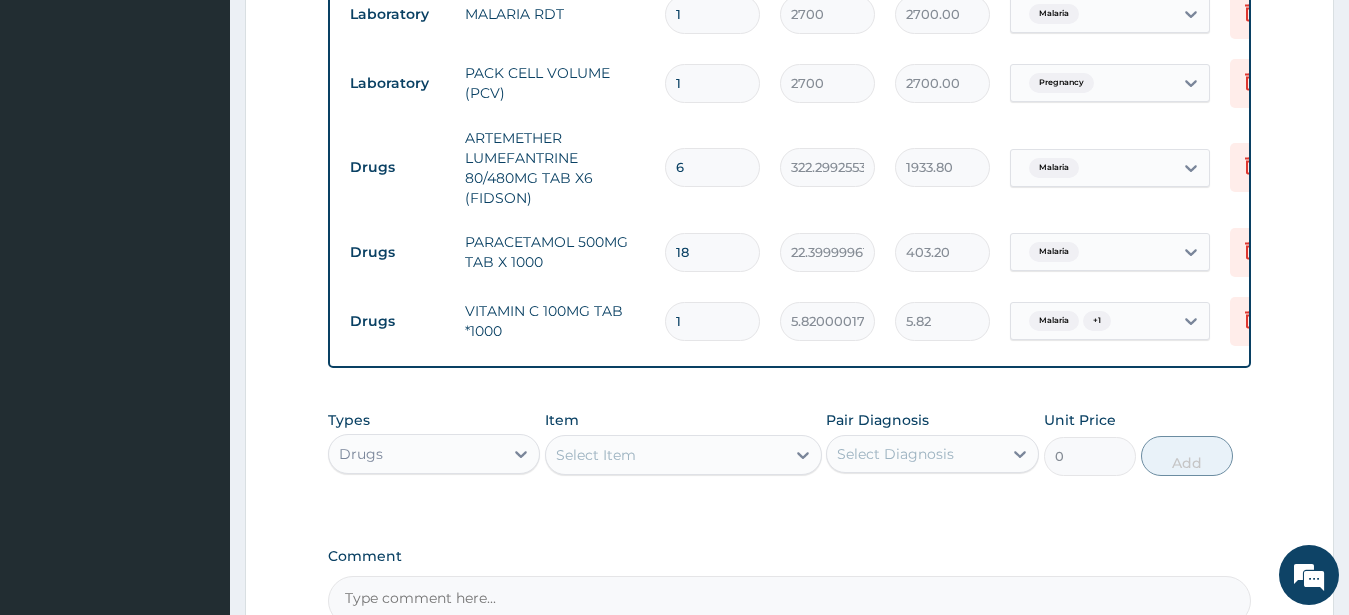 click on "1" at bounding box center [712, 321] 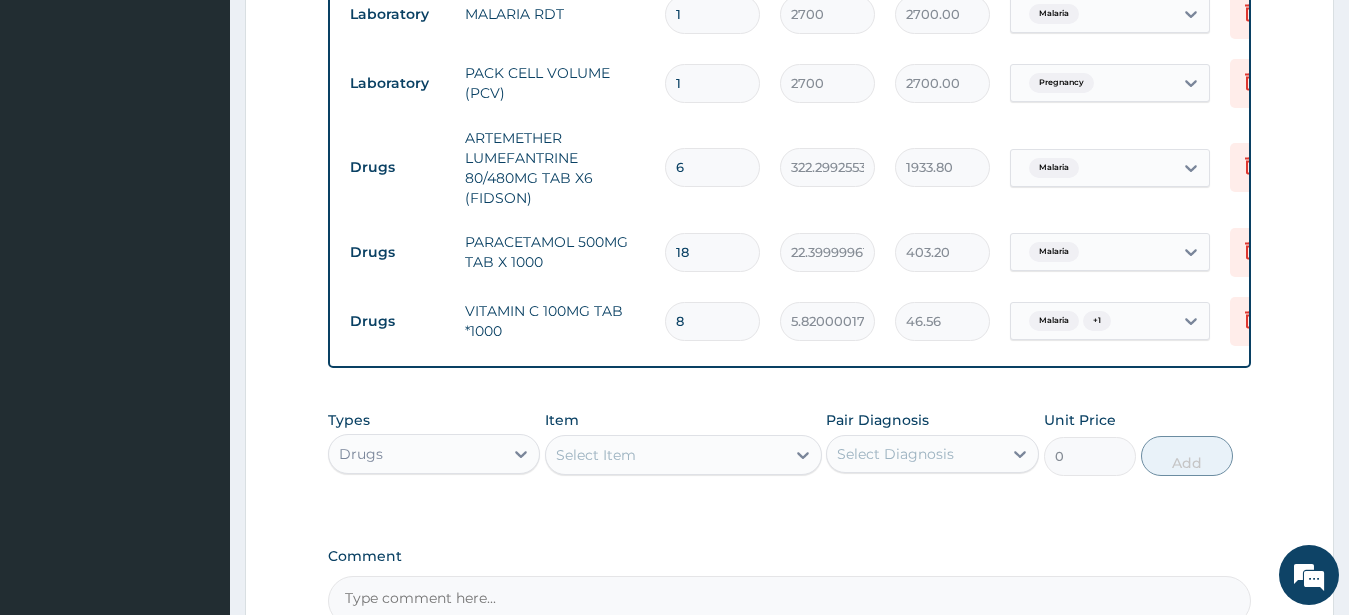type on "84" 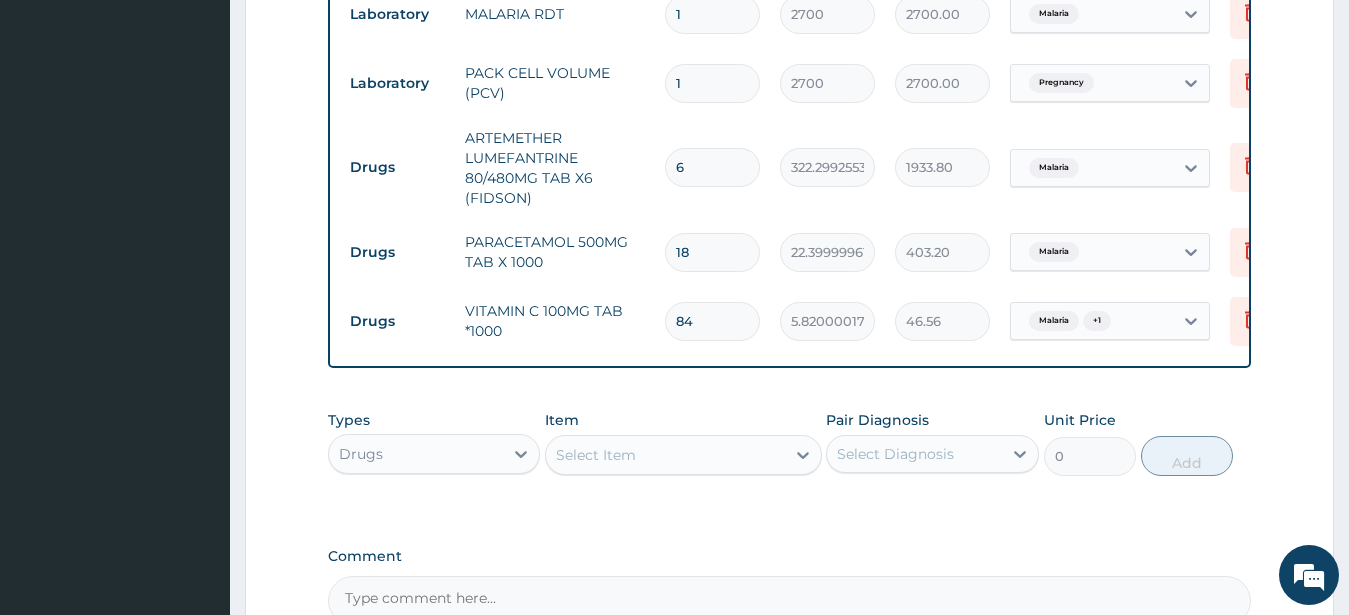 type on "488.88" 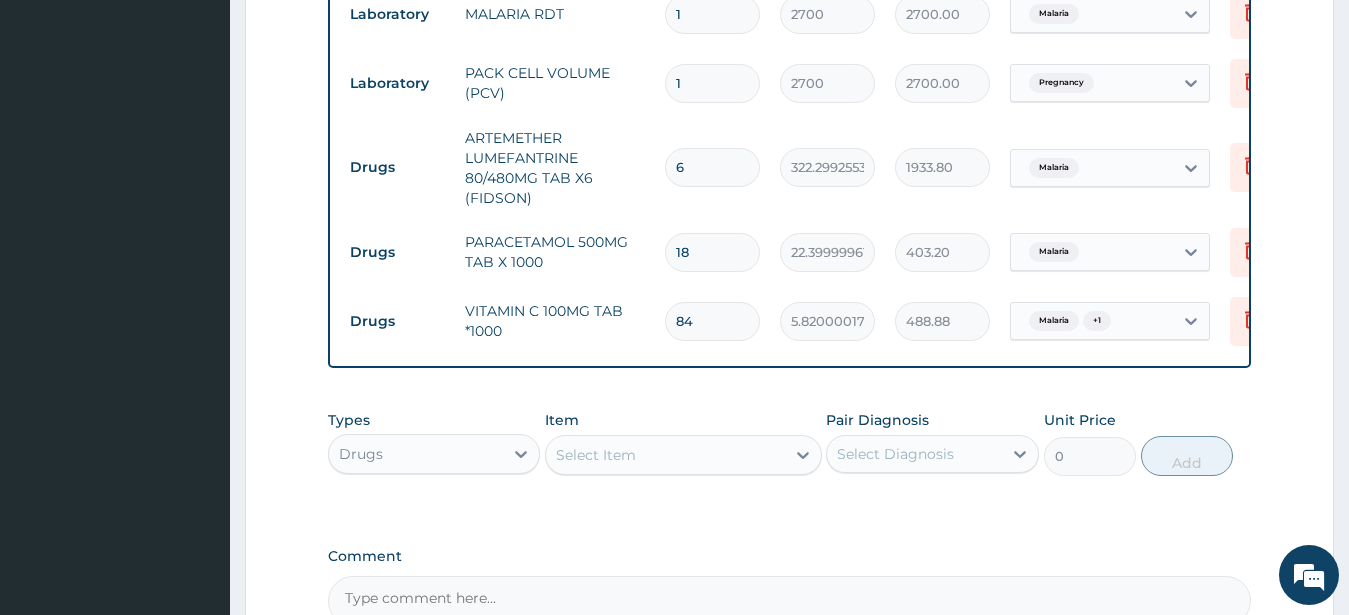 type on "84" 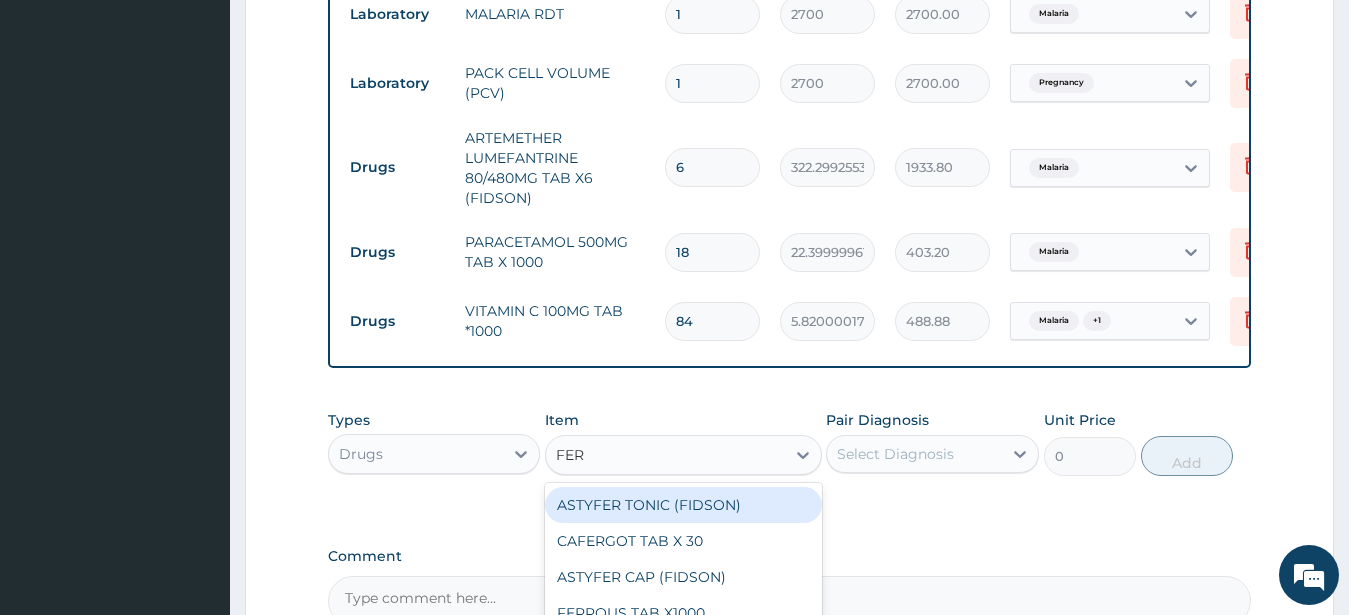 type on "FERR" 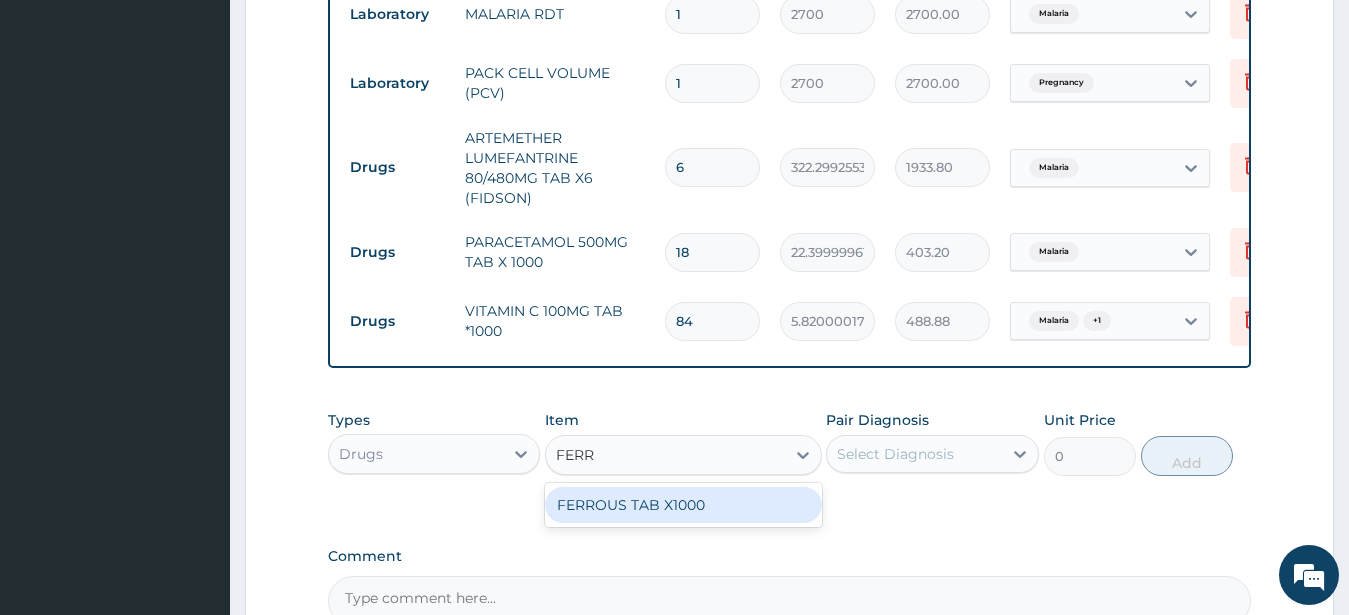 drag, startPoint x: 630, startPoint y: 517, endPoint x: 636, endPoint y: 500, distance: 18.027756 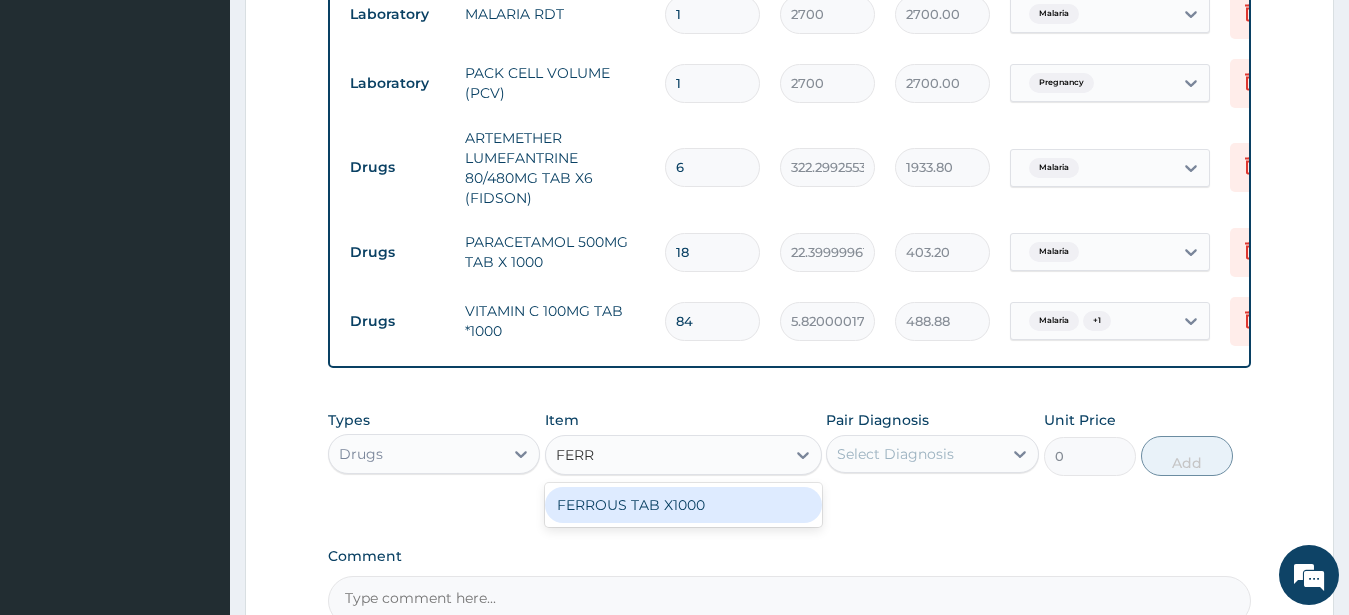 click on "FERROUS TAB X1000" at bounding box center (683, 505) 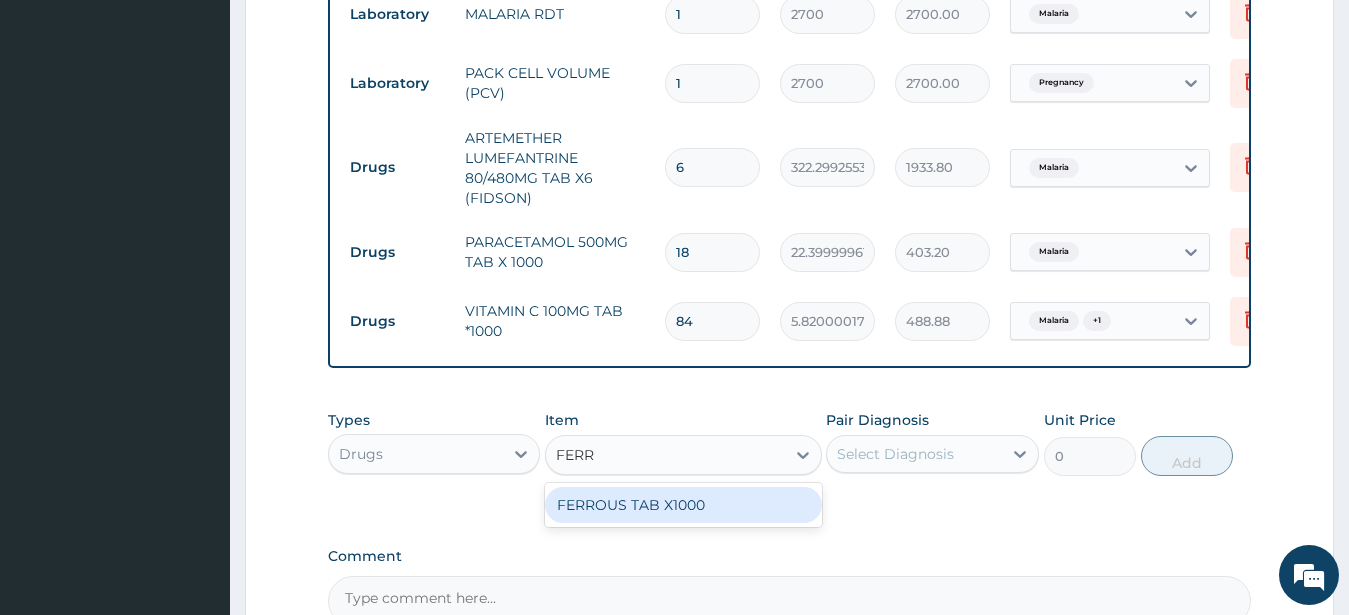 type 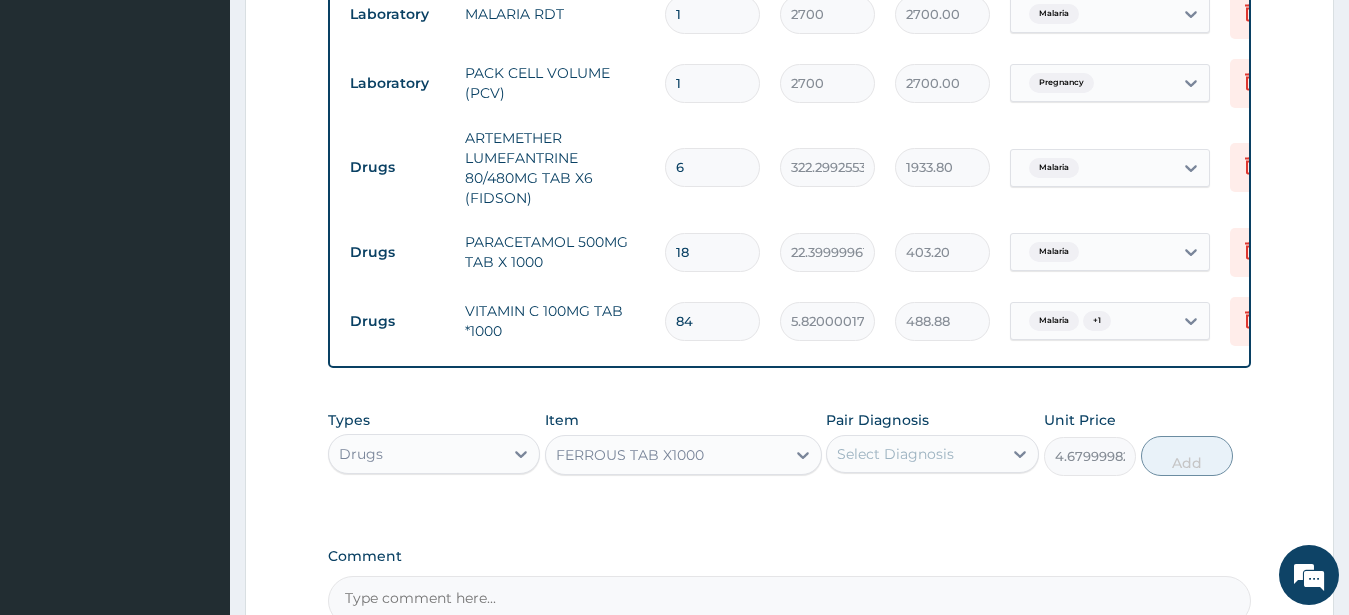 click on "Select Diagnosis" at bounding box center (895, 454) 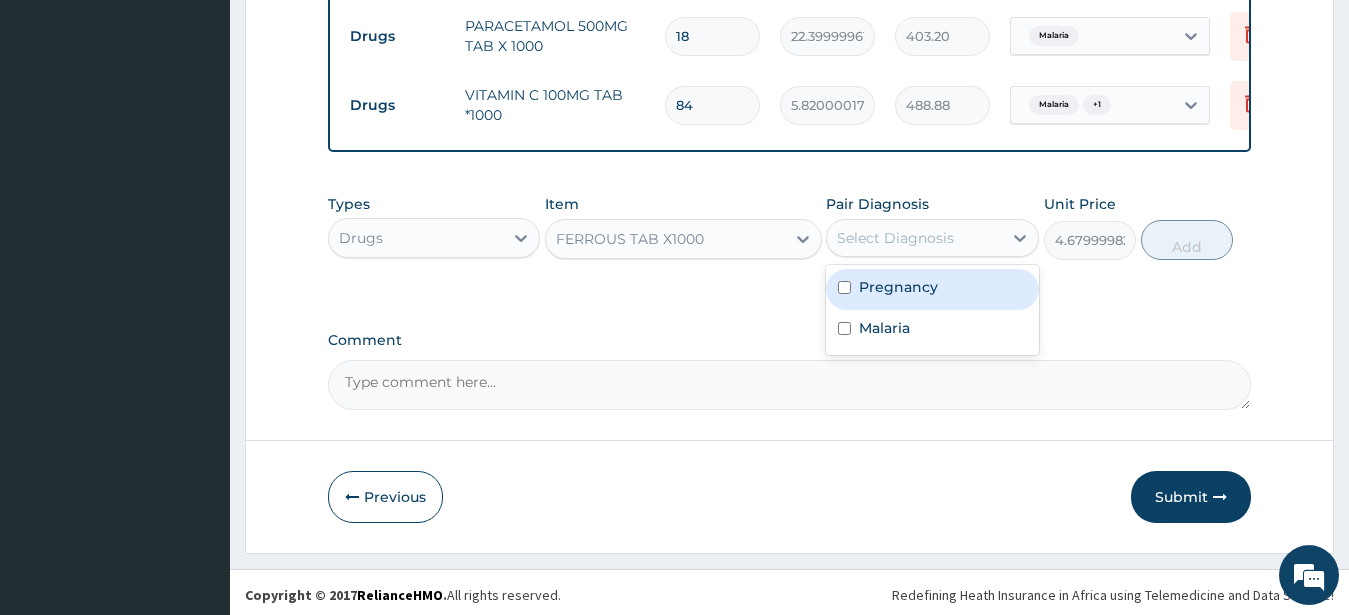 scroll, scrollTop: 1125, scrollLeft: 0, axis: vertical 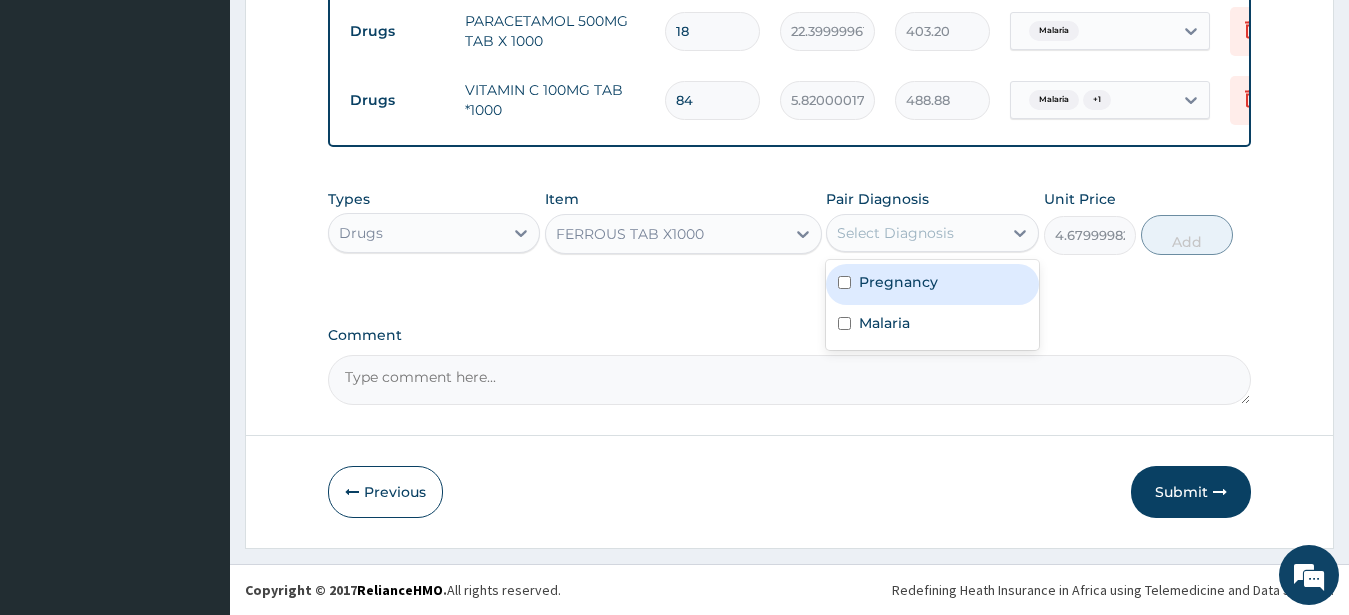click on "Pregnancy" at bounding box center [898, 282] 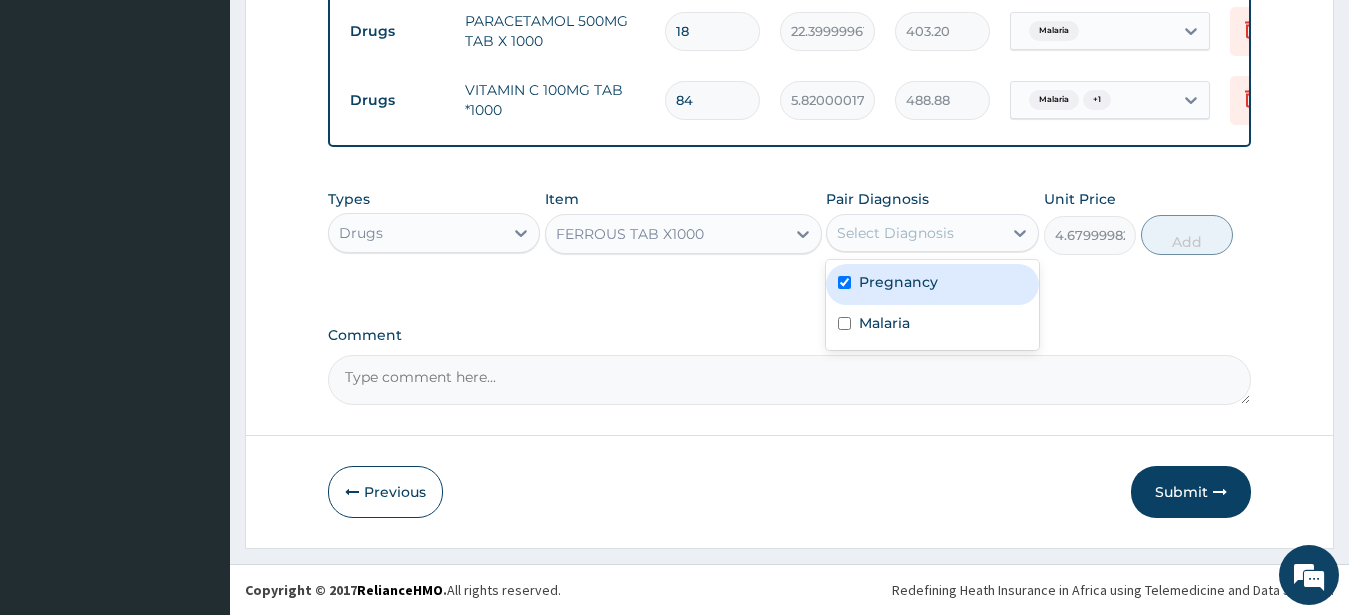 checkbox on "true" 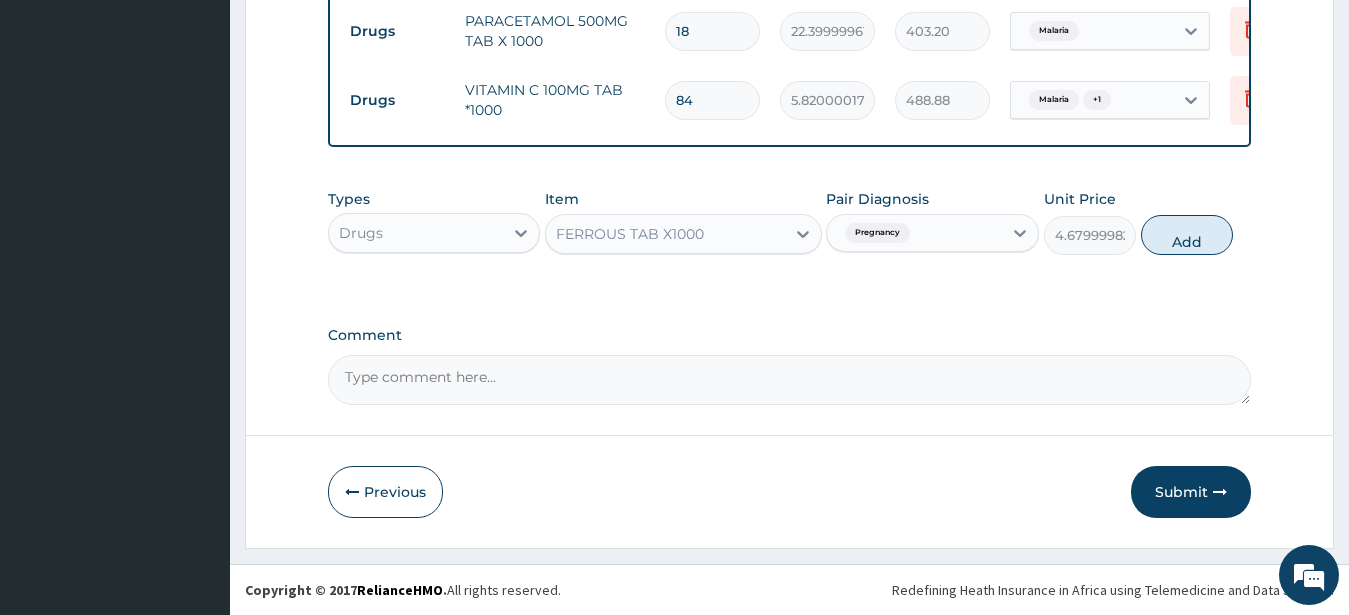 drag, startPoint x: 1174, startPoint y: 245, endPoint x: 1125, endPoint y: 274, distance: 56.938564 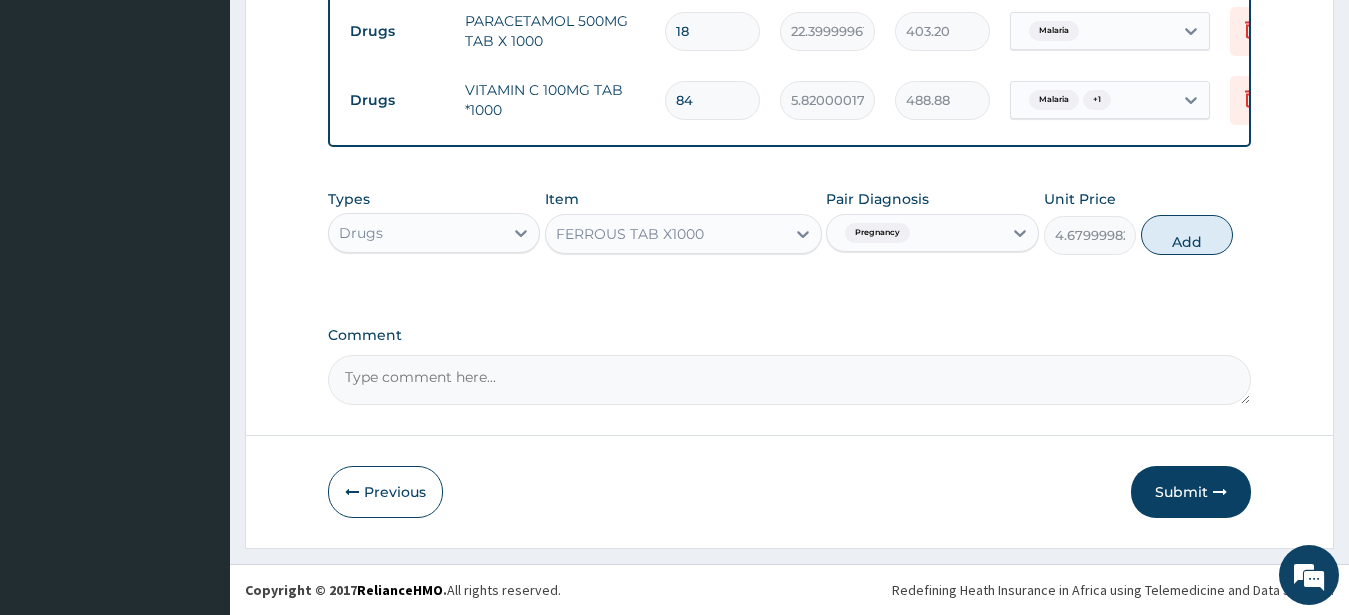 click on "Add" at bounding box center (1187, 235) 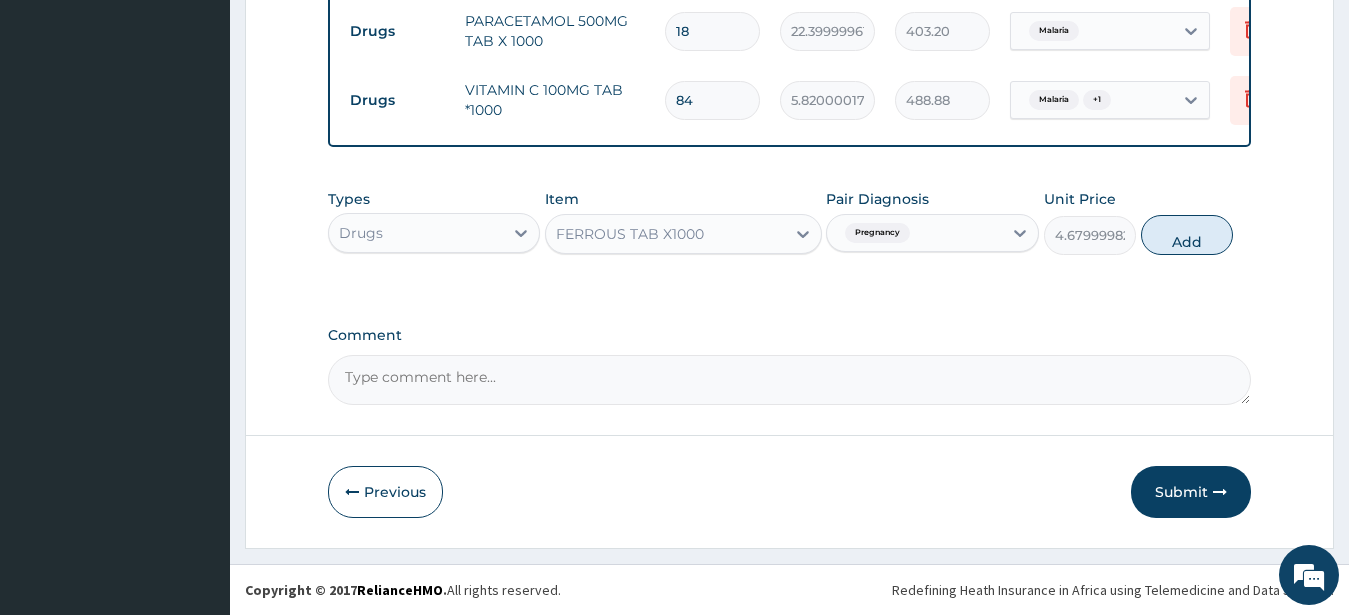 type on "0" 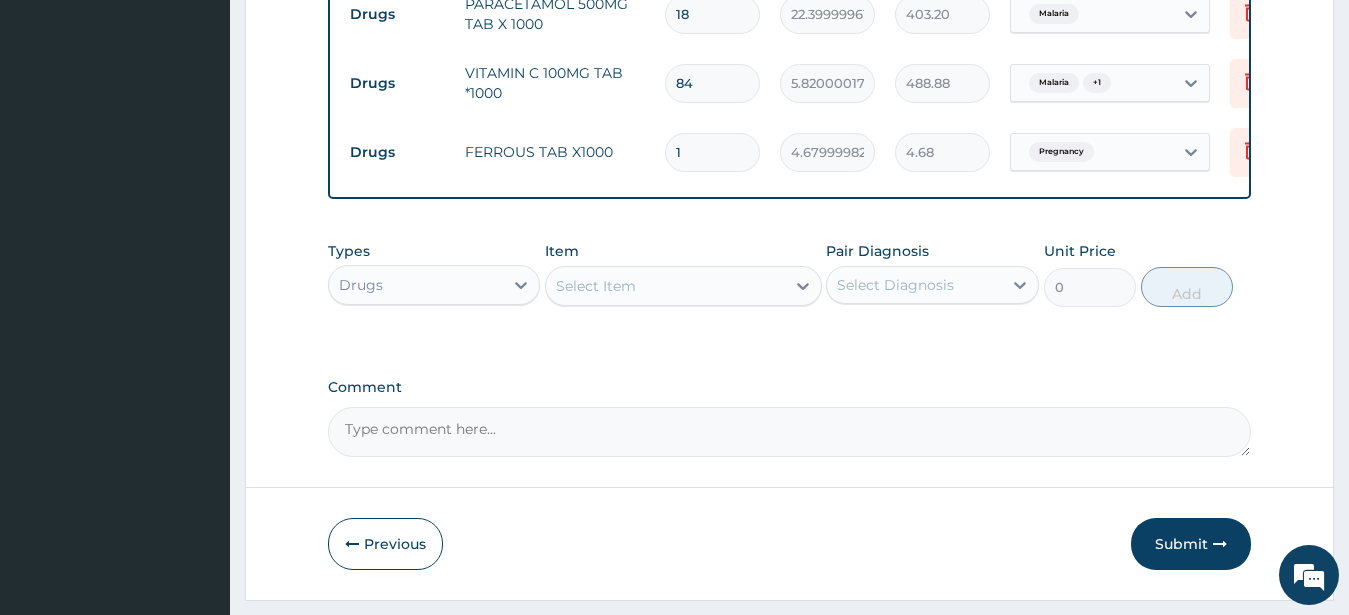 click on "1" at bounding box center (712, 152) 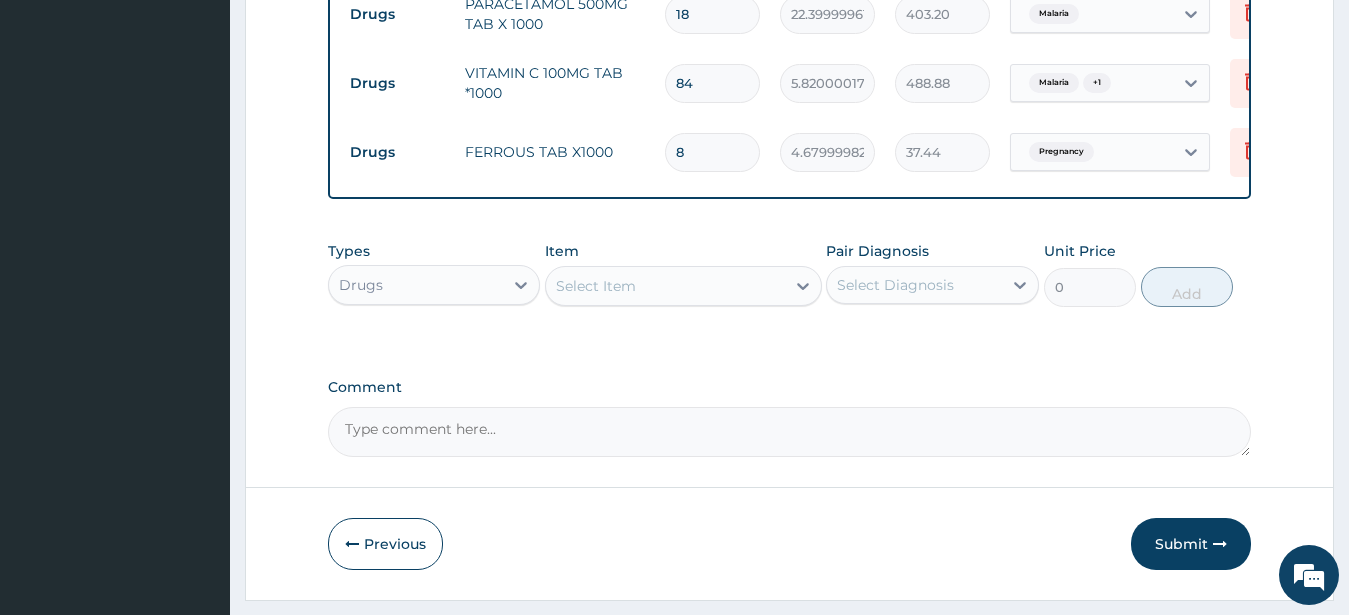 type on "84" 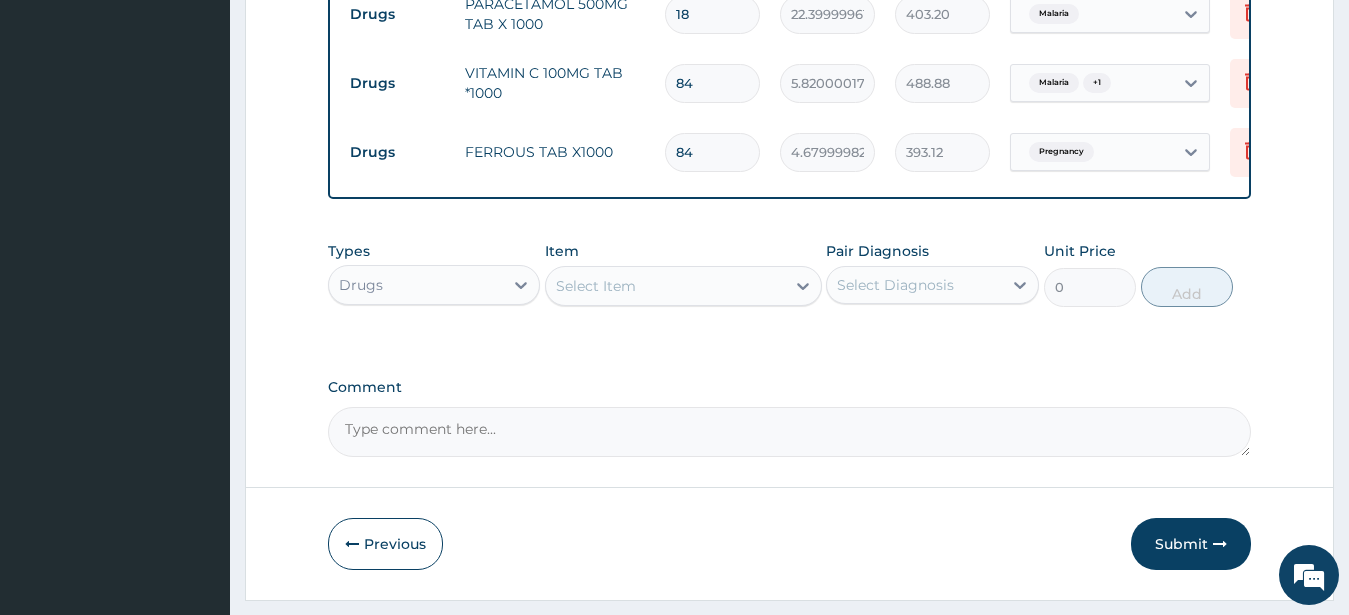 type on "84" 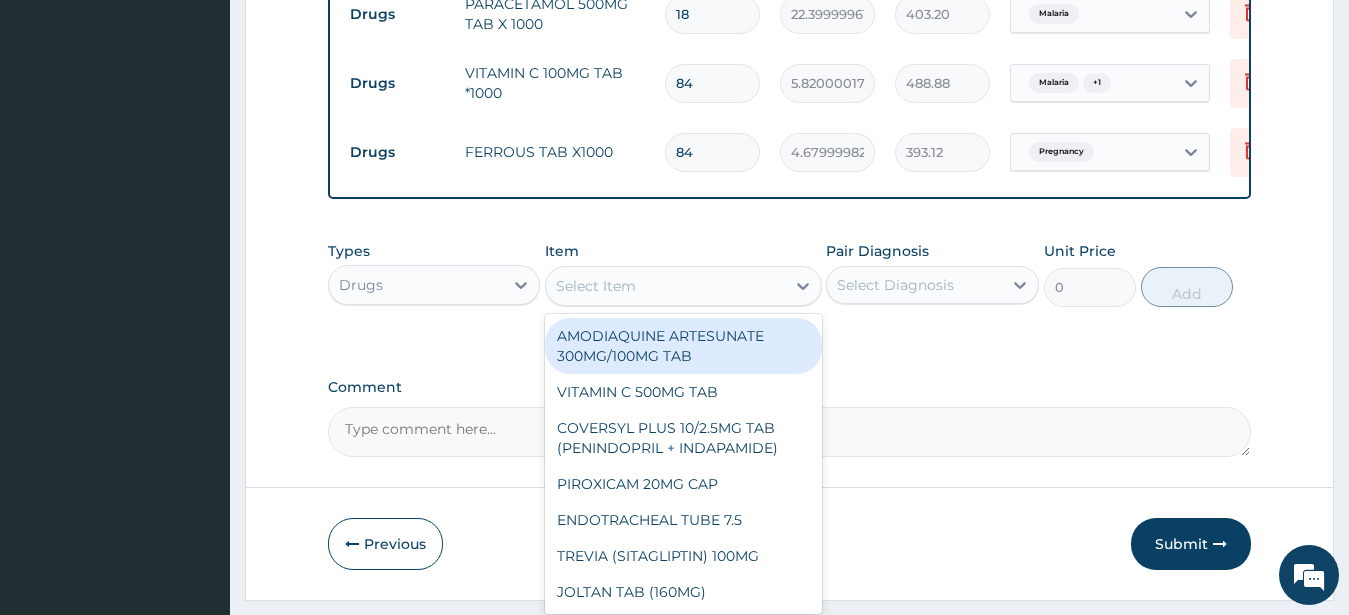 click on "Select Item" at bounding box center [665, 286] 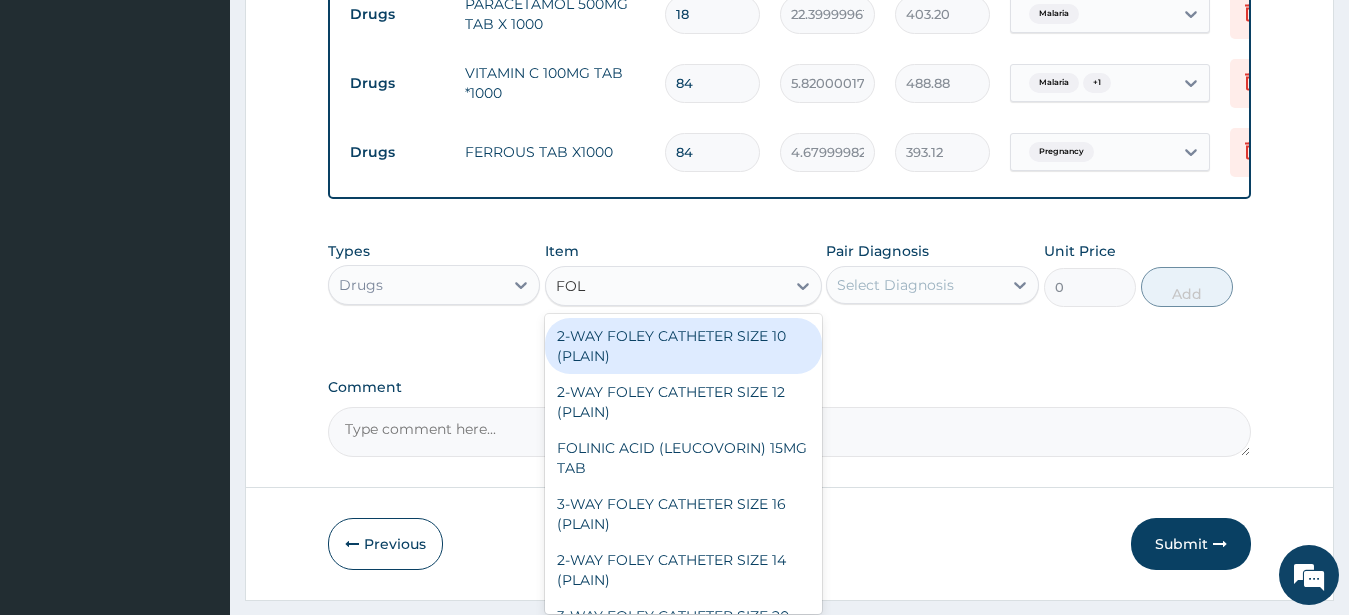 type on "FOLI" 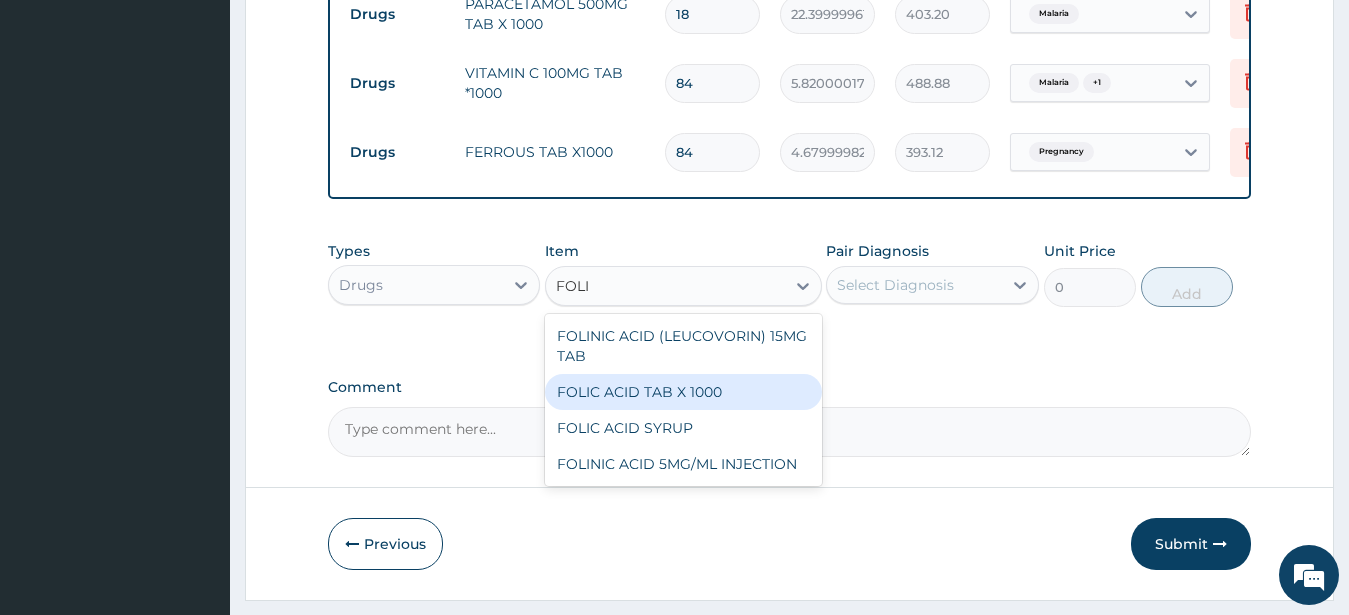 click on "FOLIC ACID TAB X 1000" at bounding box center [683, 392] 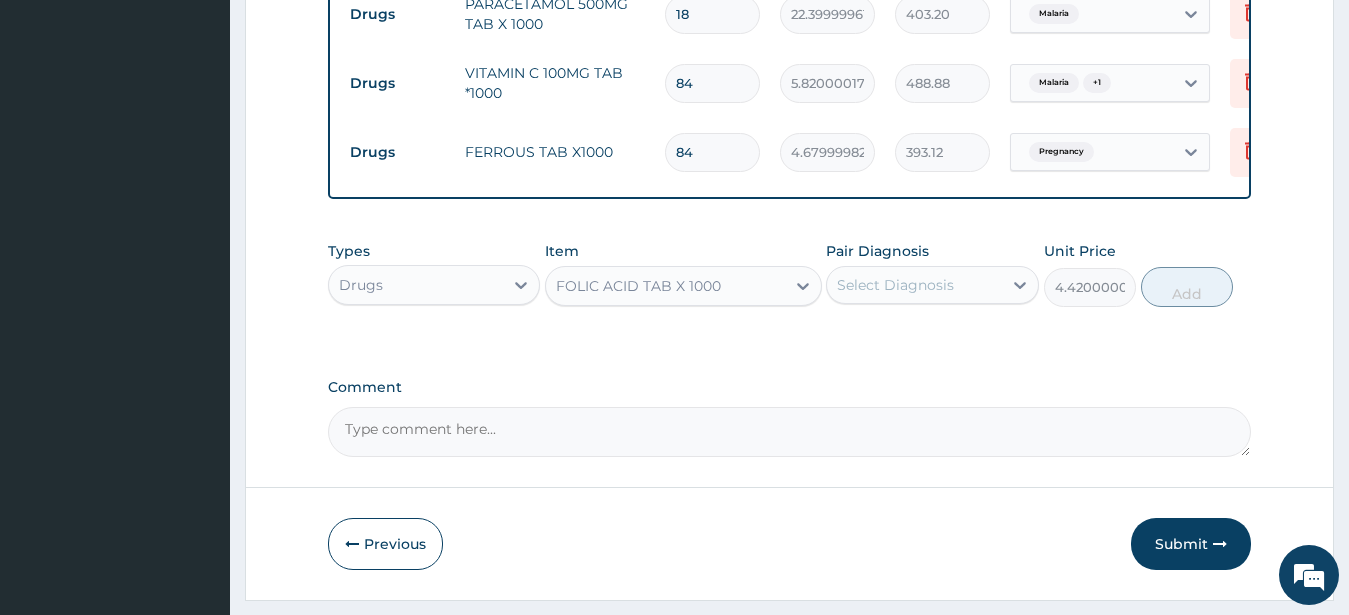 click on "Select Diagnosis" at bounding box center [895, 285] 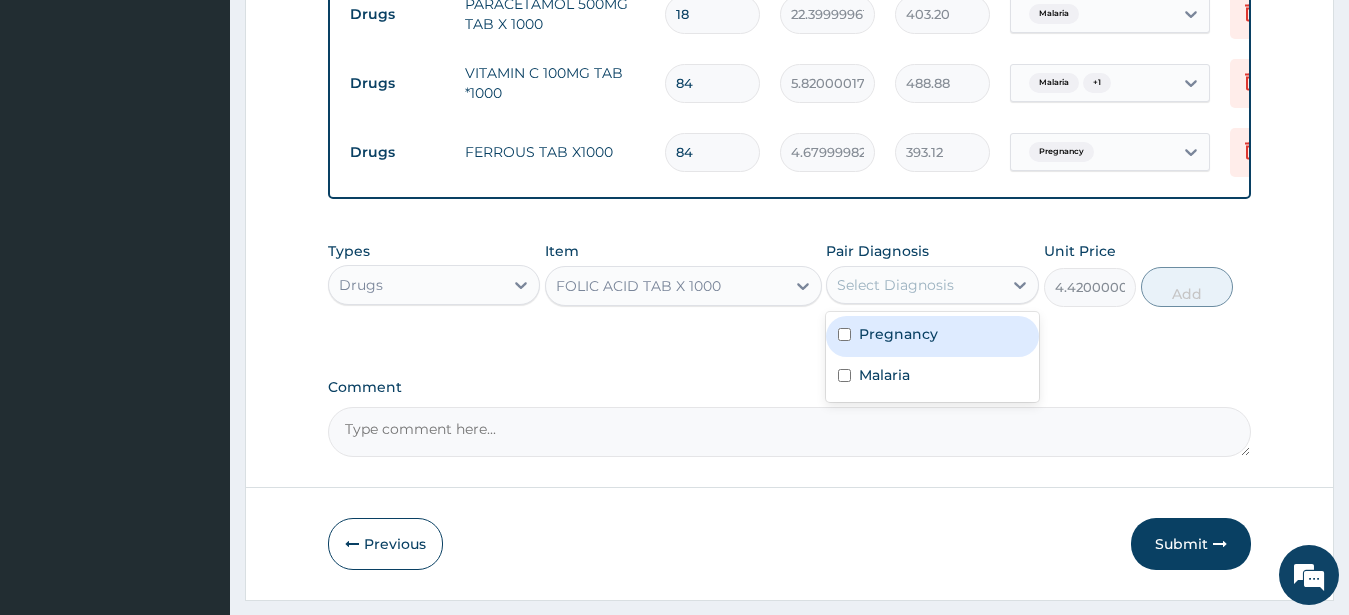 drag, startPoint x: 921, startPoint y: 355, endPoint x: 921, endPoint y: 344, distance: 11 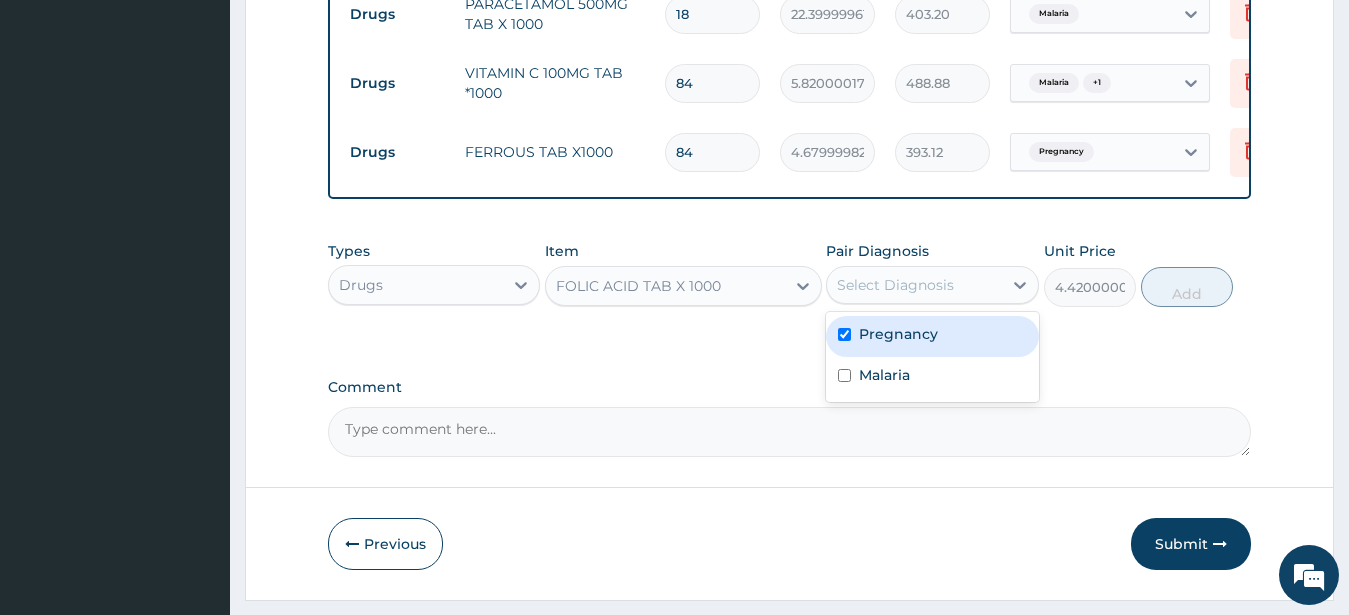 checkbox on "true" 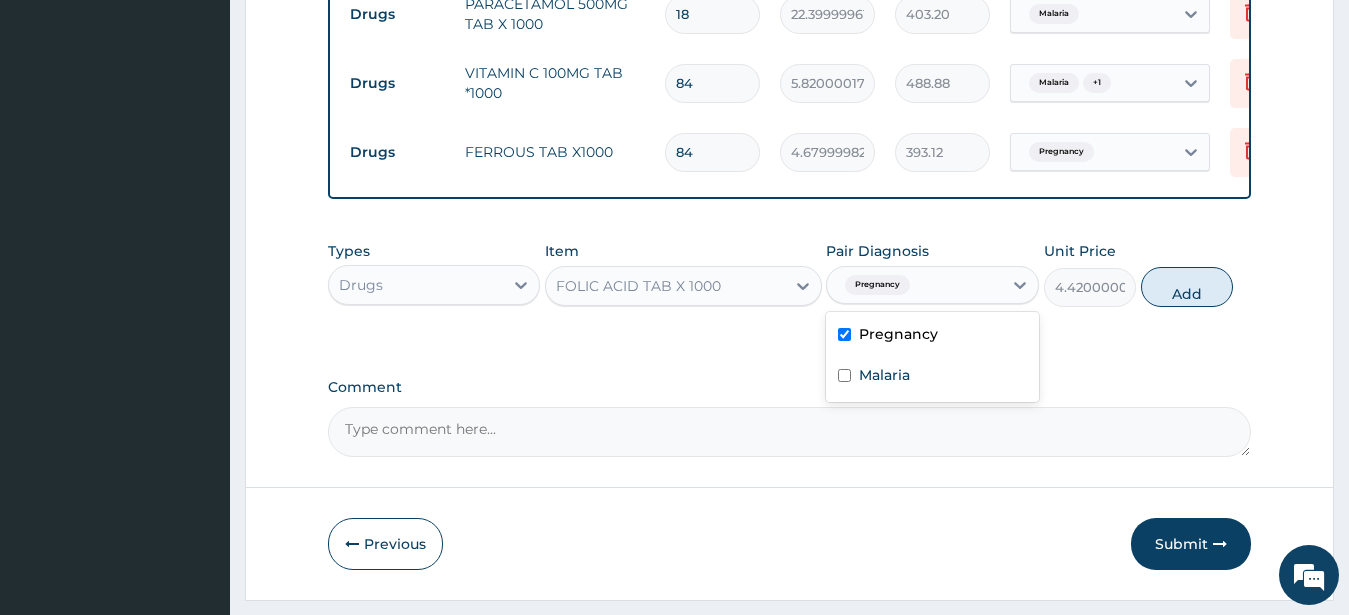 drag, startPoint x: 1185, startPoint y: 300, endPoint x: 1108, endPoint y: 339, distance: 86.313385 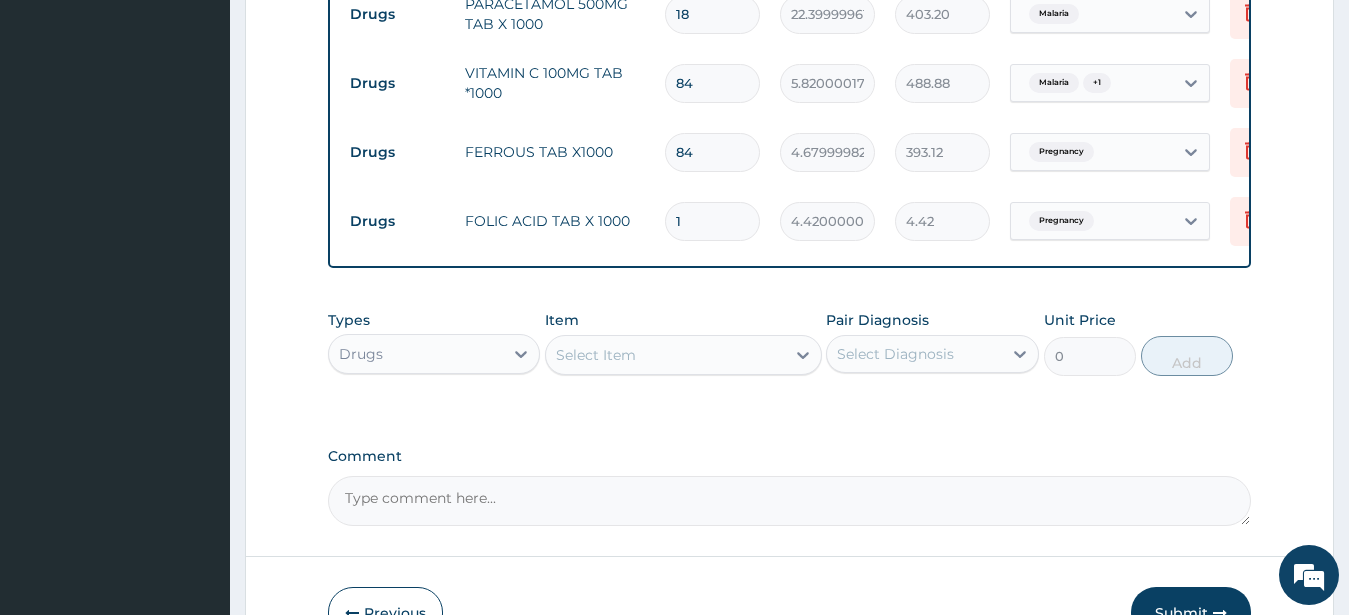 click on "1" at bounding box center [712, 221] 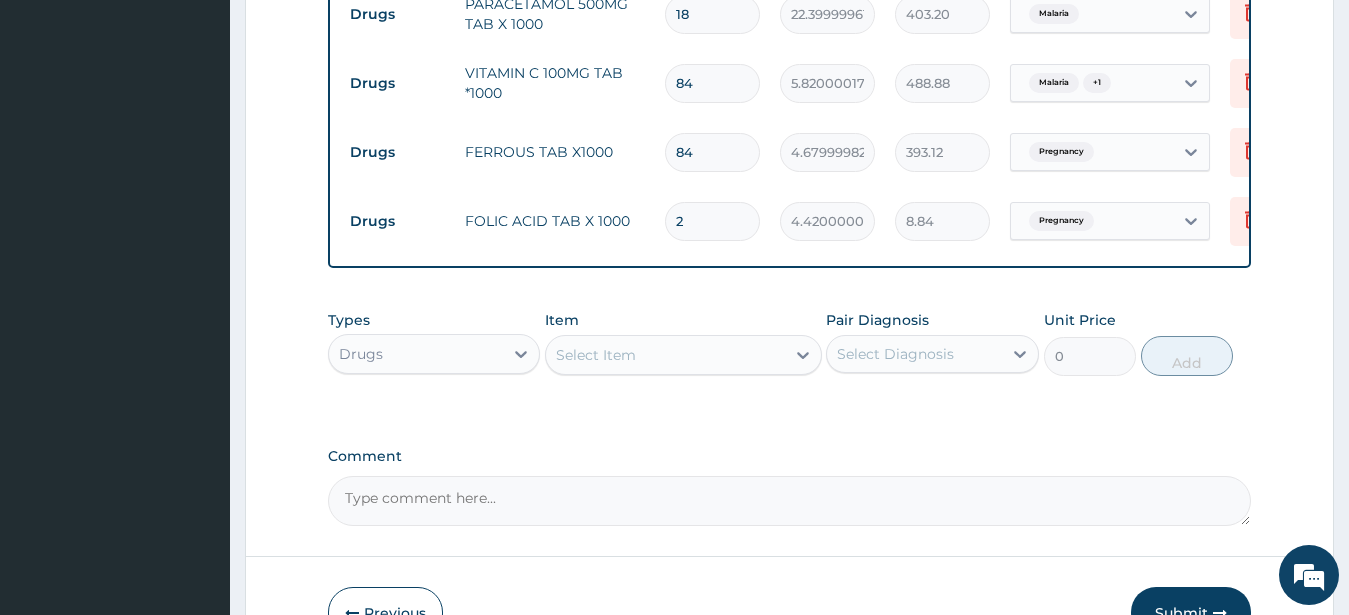 type on "28" 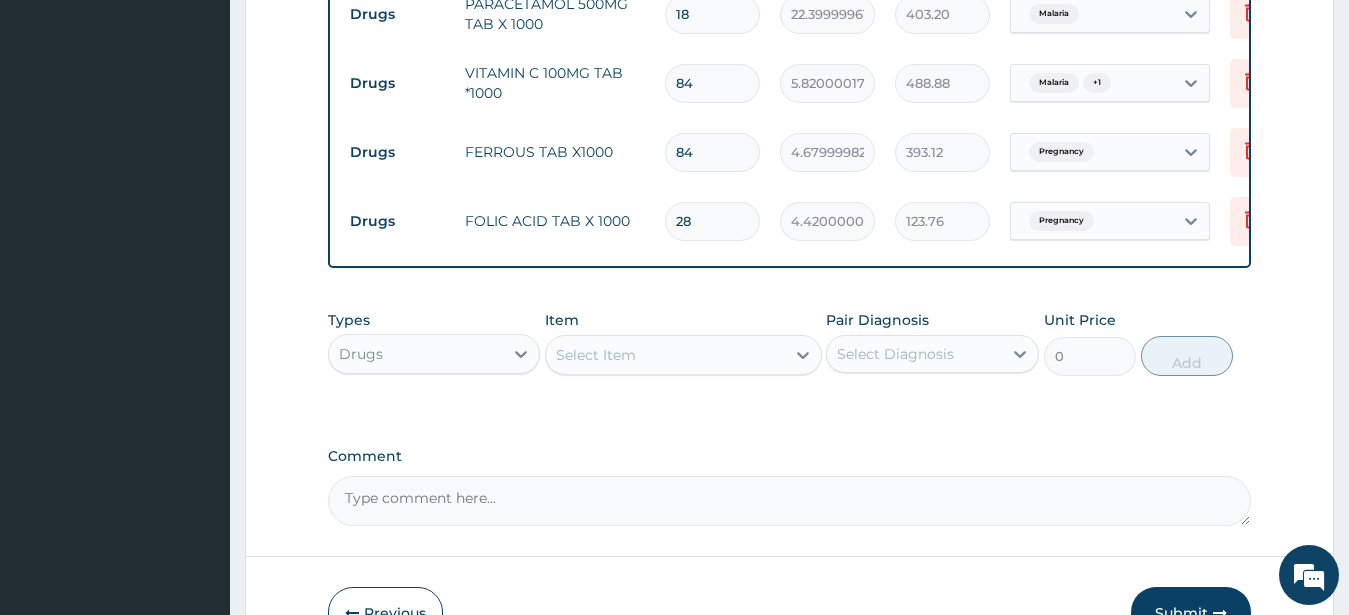 type on "28" 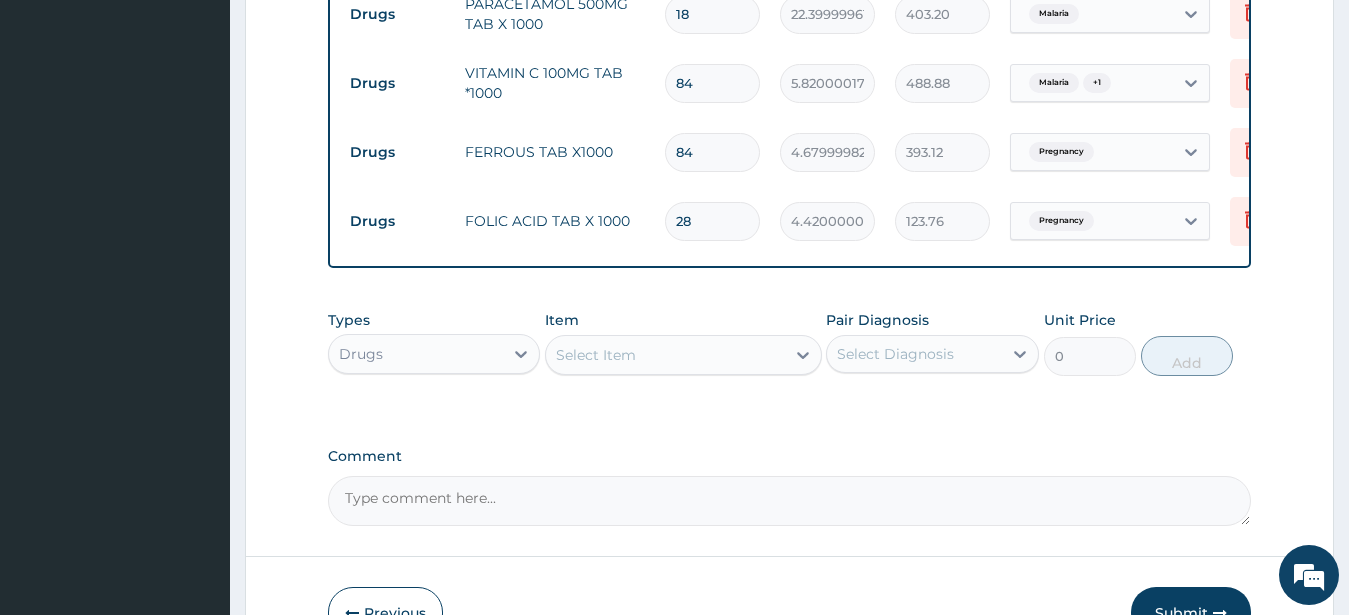 click on "Select Item" at bounding box center (596, 355) 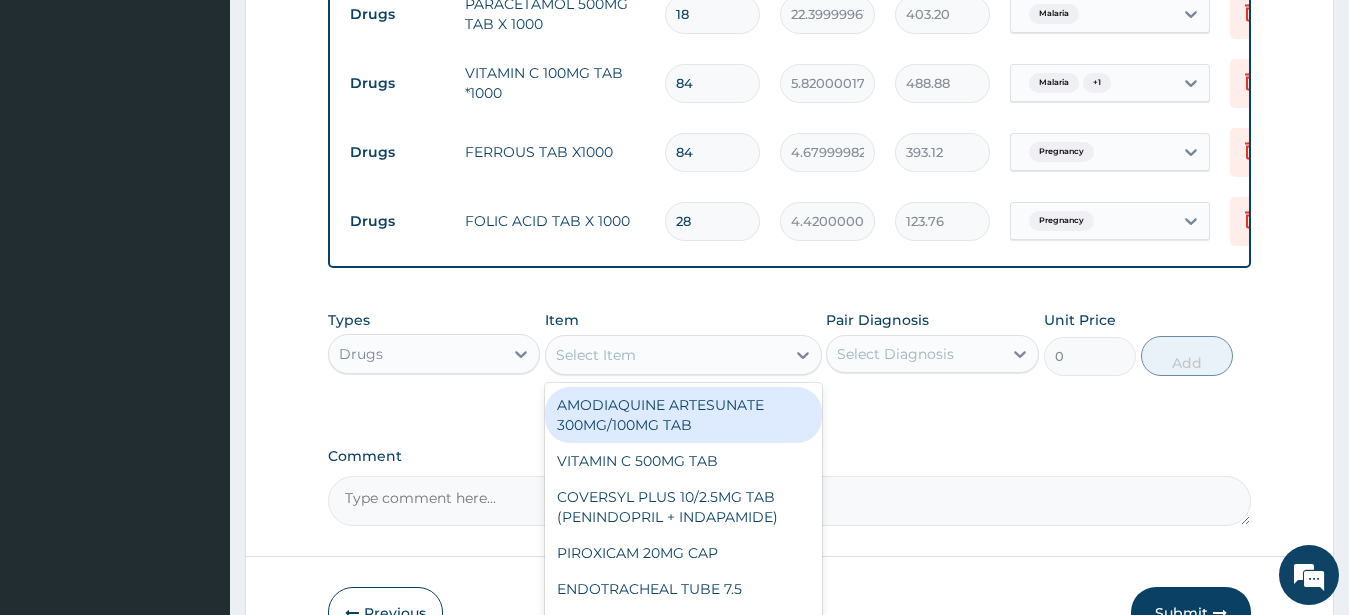 paste on "CALCIUM LACTATE 300MG" 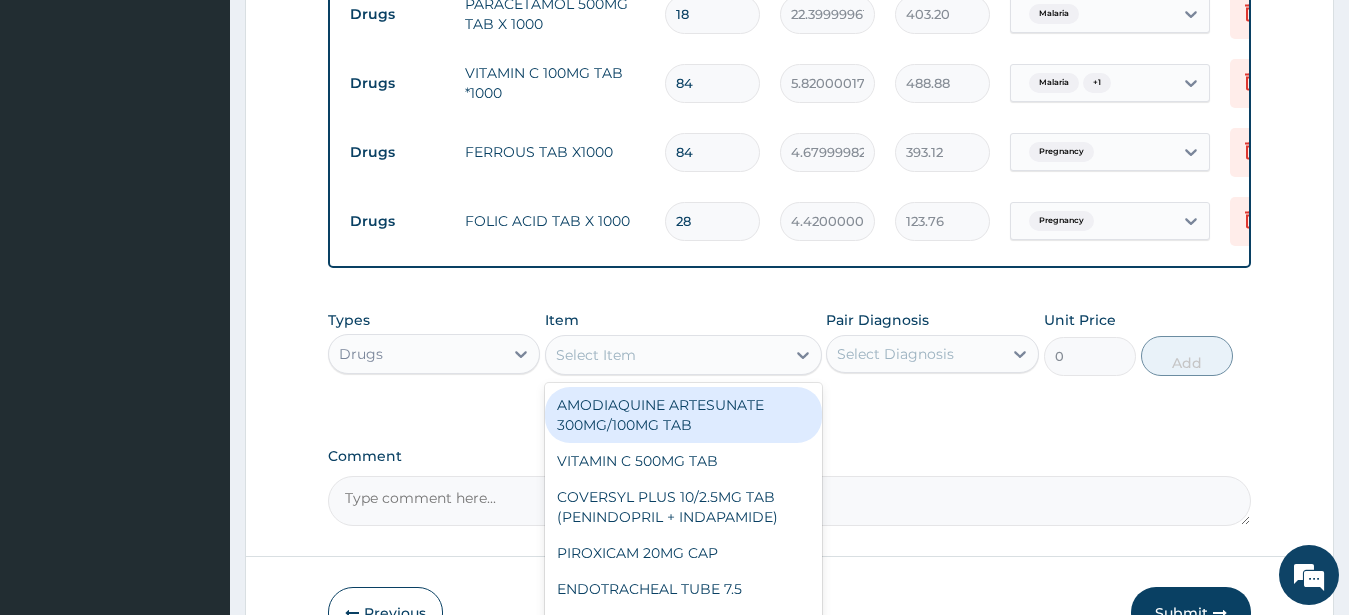 type on "CALCIUM LACTATE 300MG" 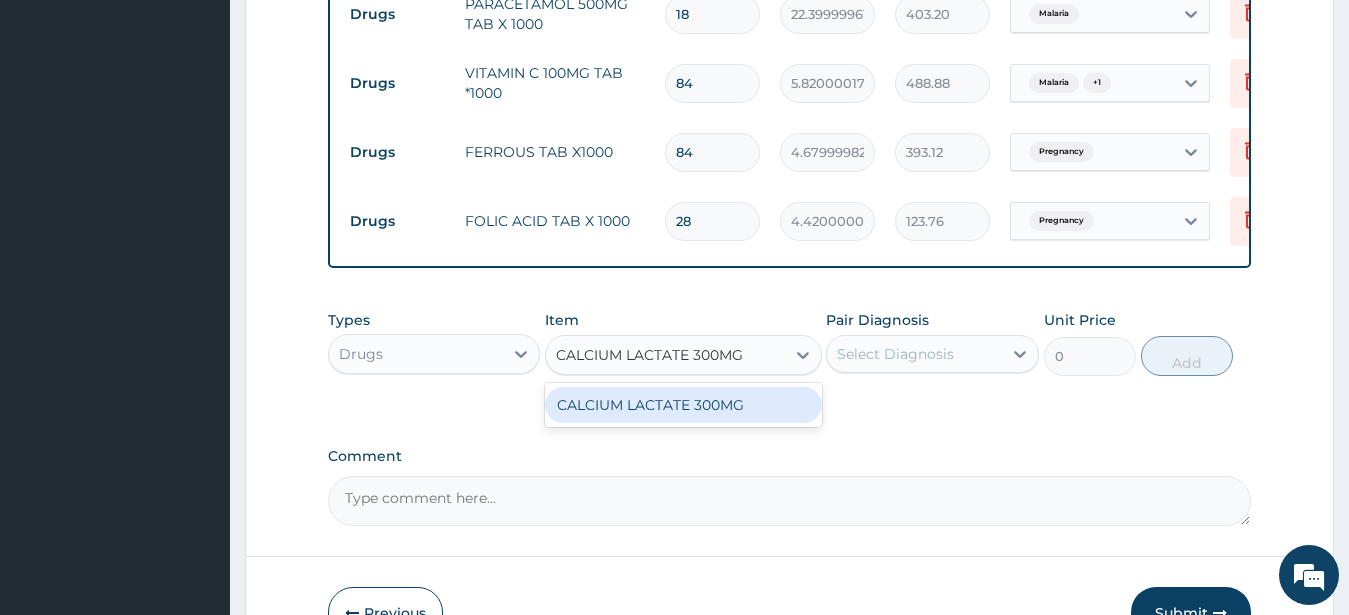click on "CALCIUM LACTATE 300MG" at bounding box center [683, 405] 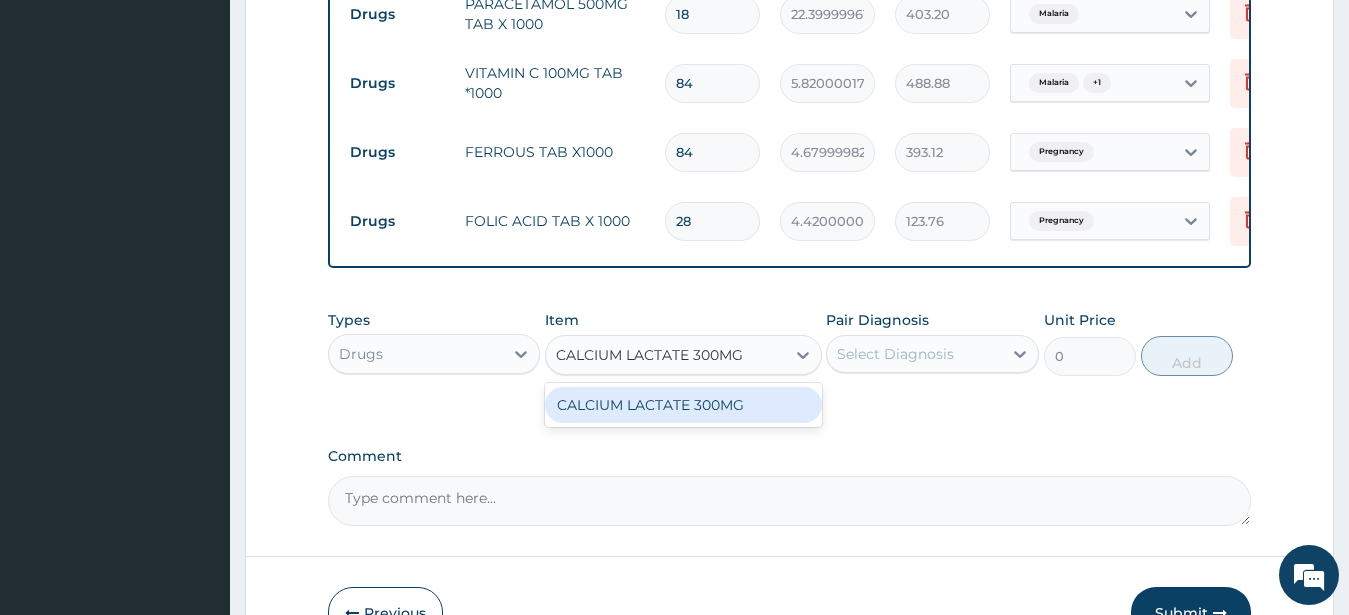 type 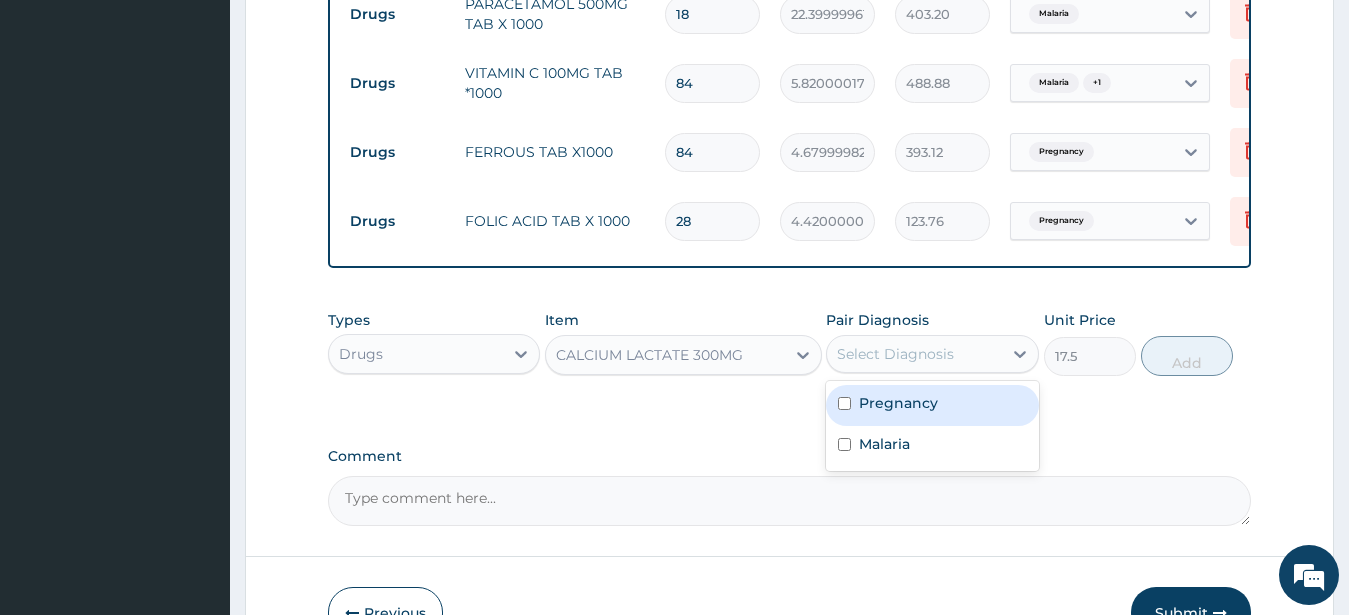 drag, startPoint x: 871, startPoint y: 366, endPoint x: 902, endPoint y: 435, distance: 75.643906 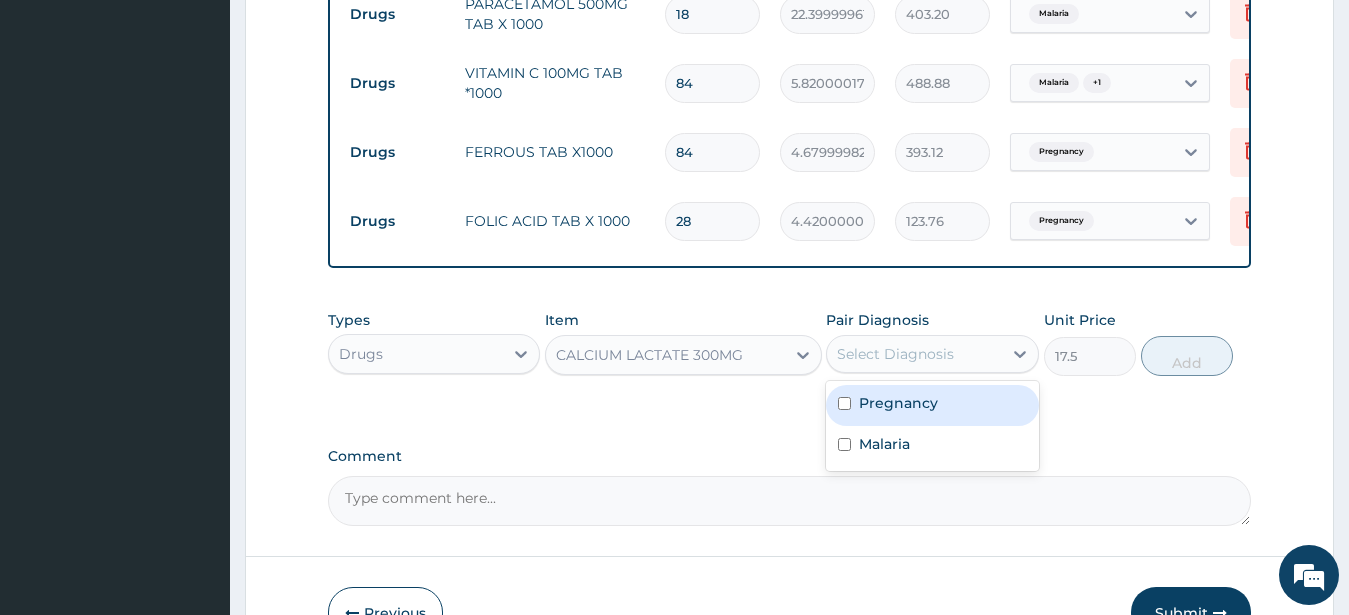 click on "Select Diagnosis" at bounding box center (895, 354) 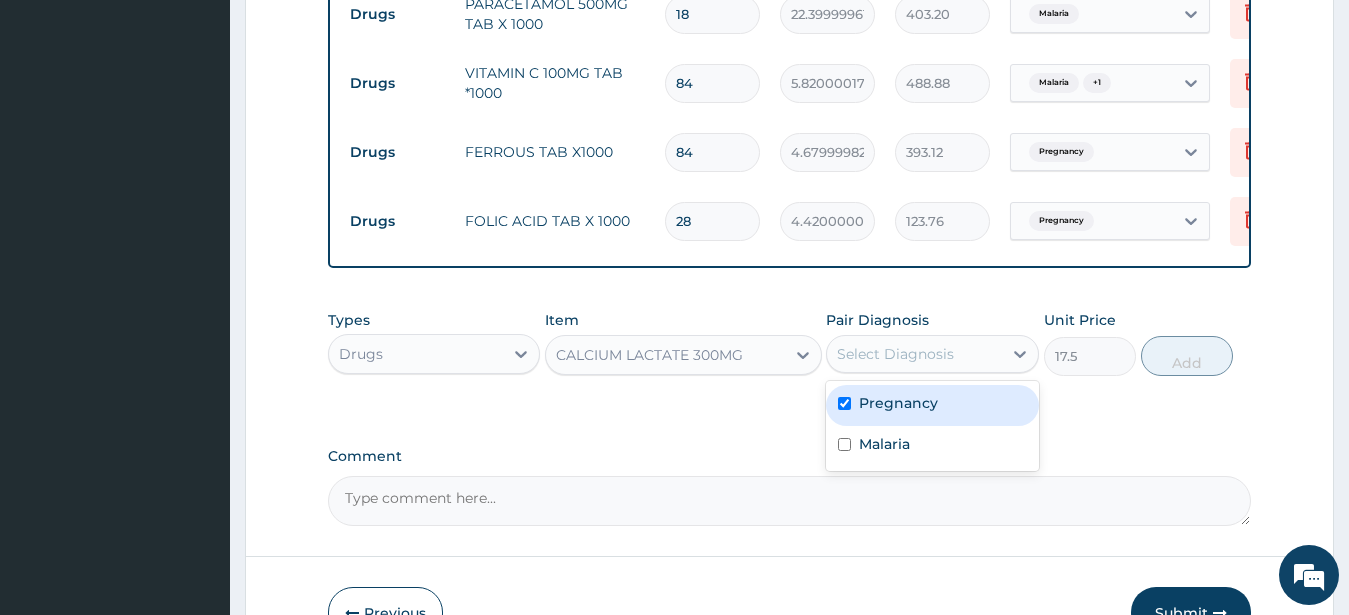 checkbox on "true" 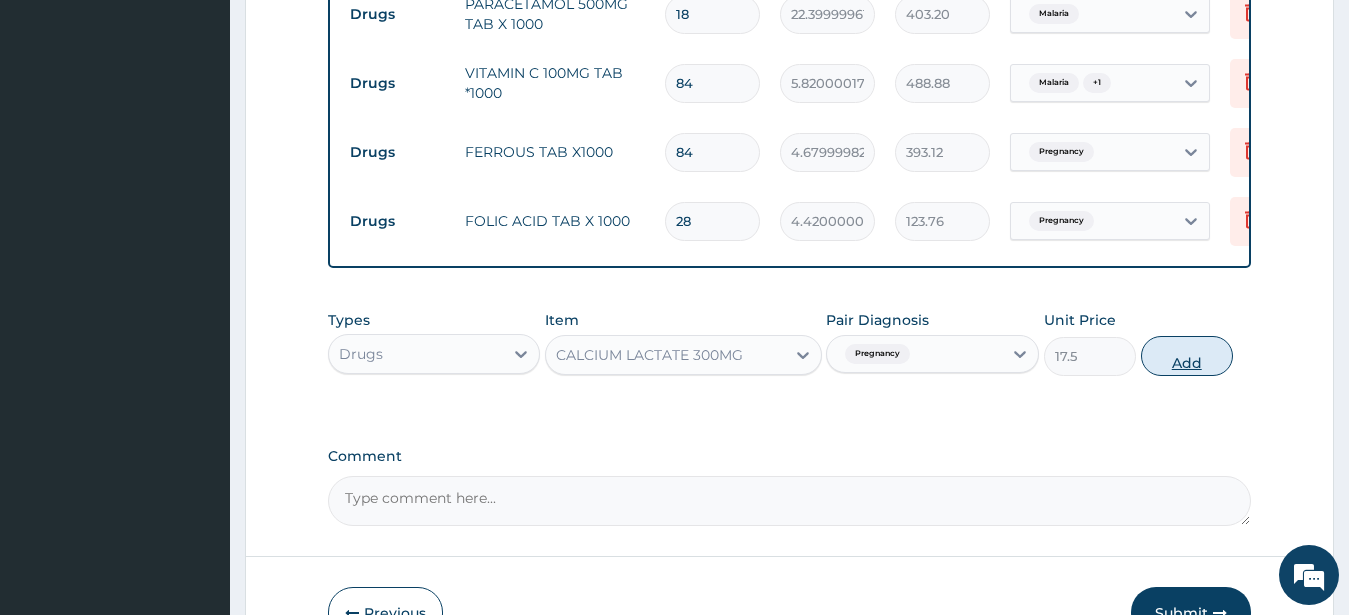 drag, startPoint x: 1201, startPoint y: 372, endPoint x: 1110, endPoint y: 411, distance: 99.00505 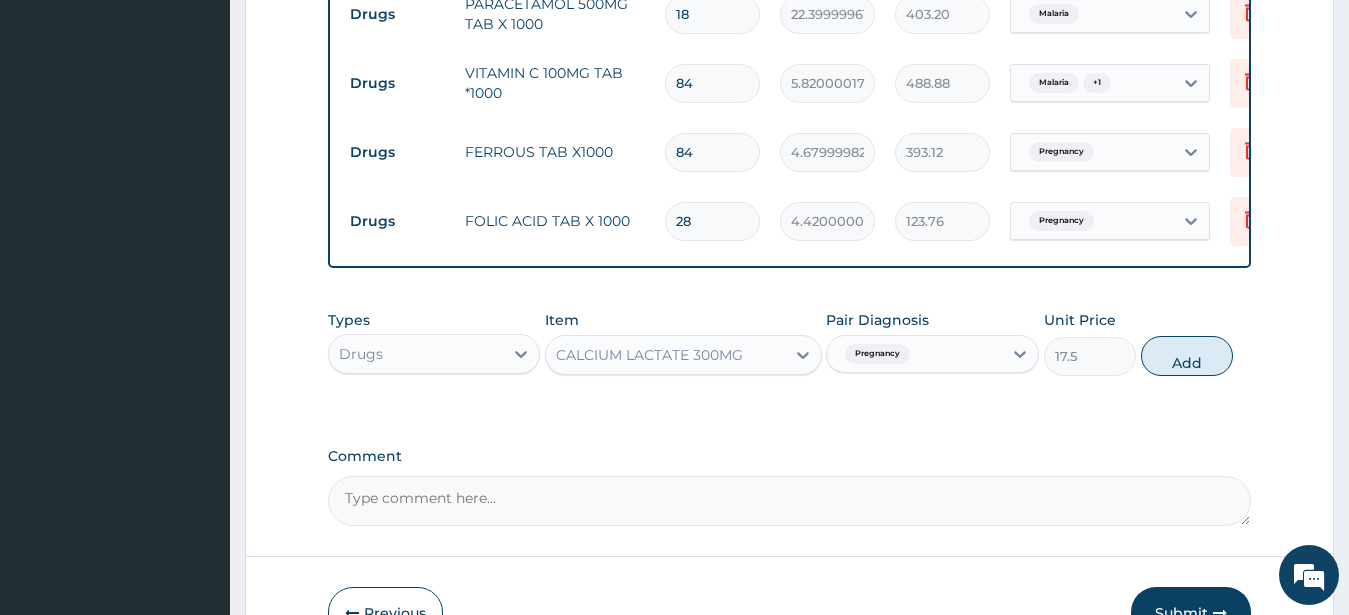 click on "Add" at bounding box center (1187, 356) 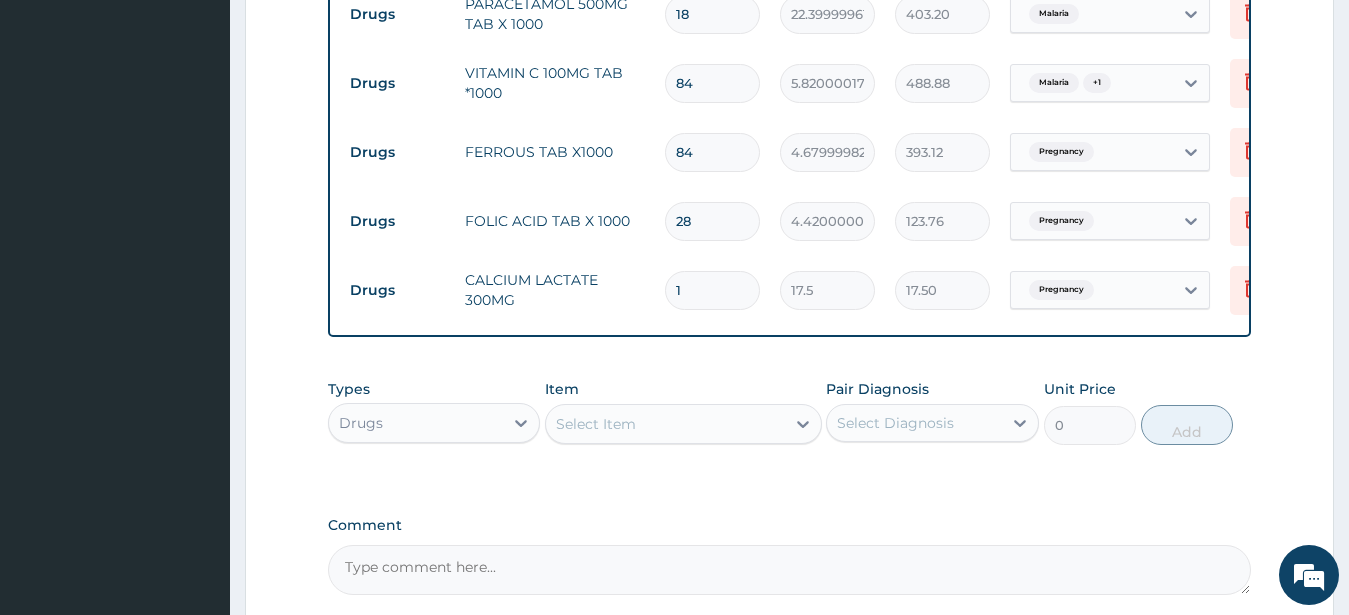 drag, startPoint x: 694, startPoint y: 291, endPoint x: 596, endPoint y: 285, distance: 98.1835 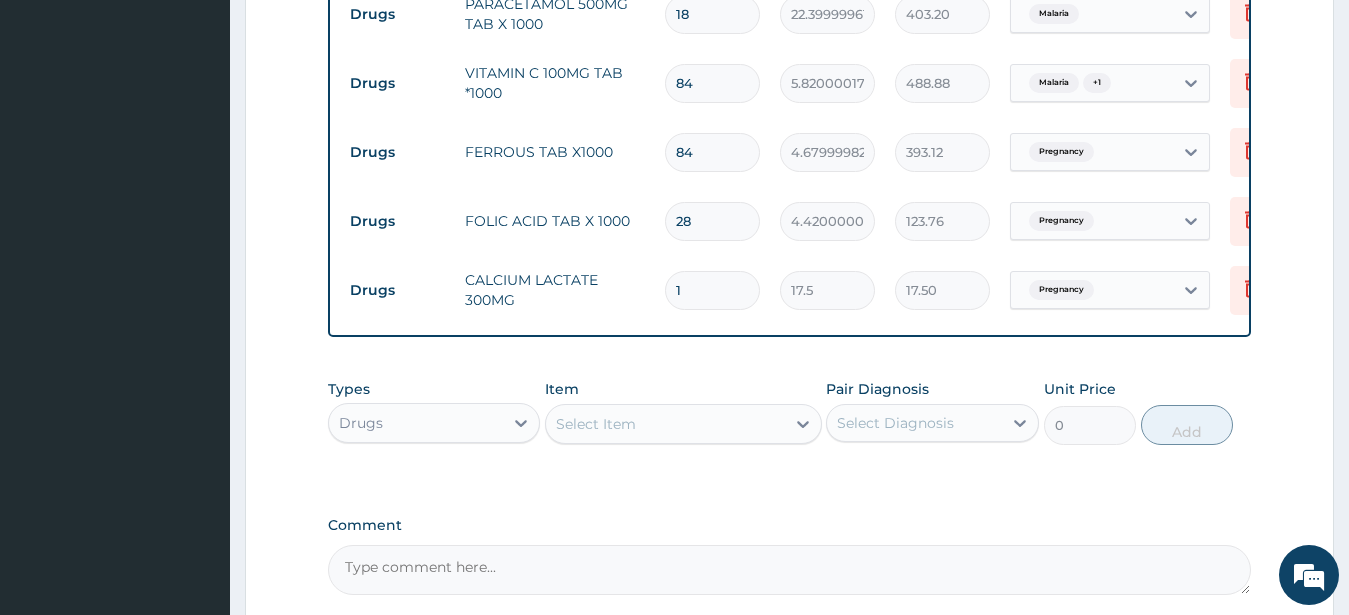 click on "1" at bounding box center (712, 290) 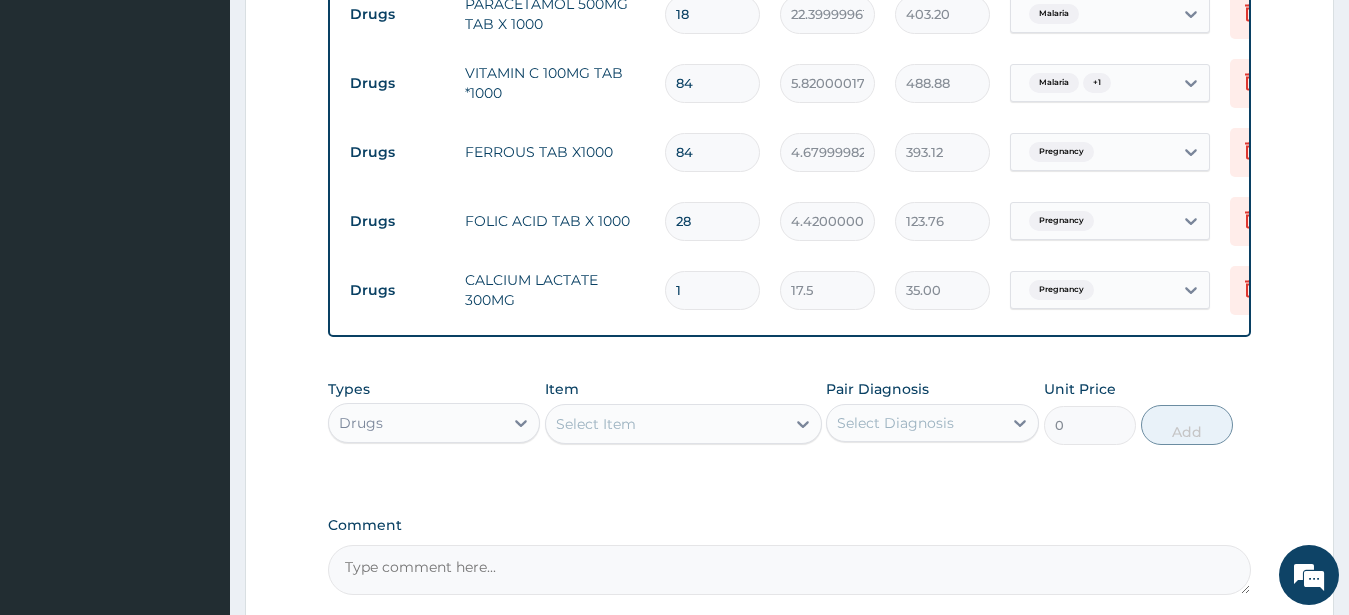 type on "2" 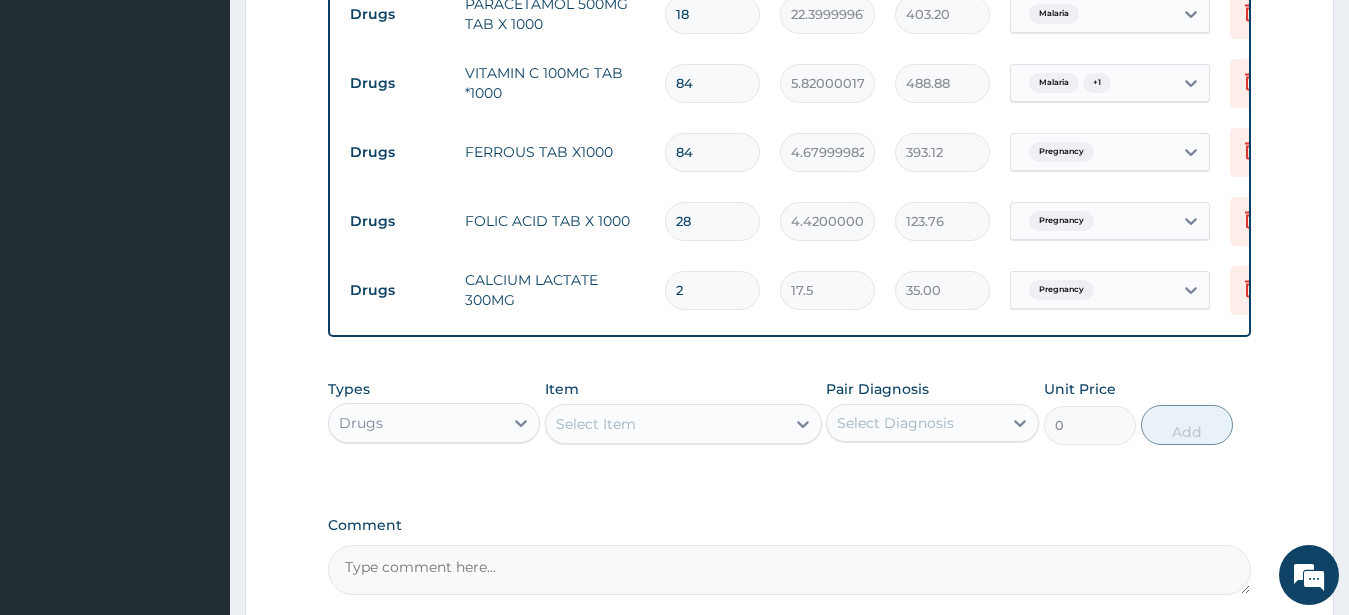type on "28" 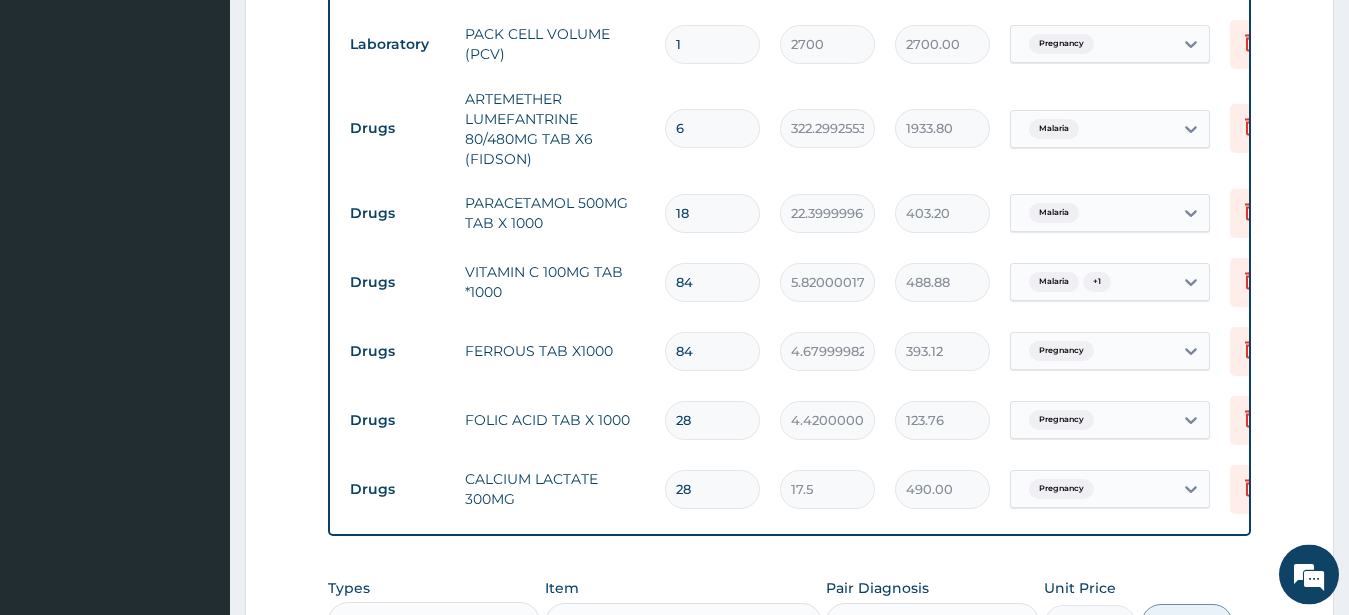 scroll, scrollTop: 921, scrollLeft: 0, axis: vertical 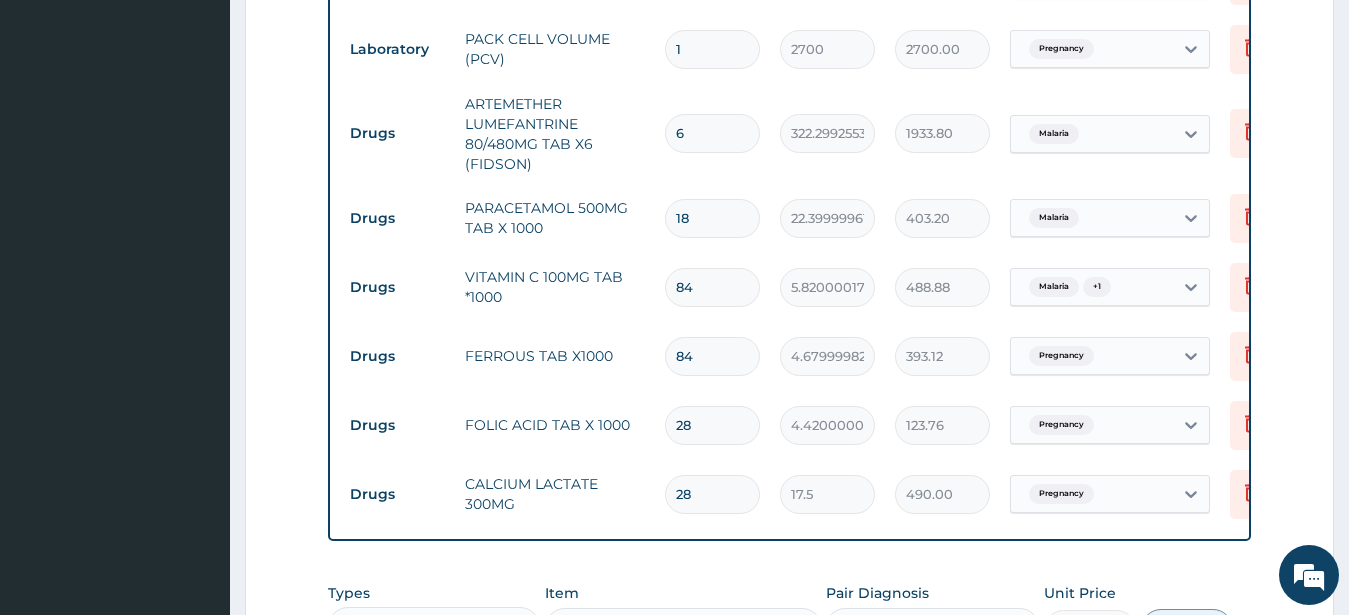 type on "28" 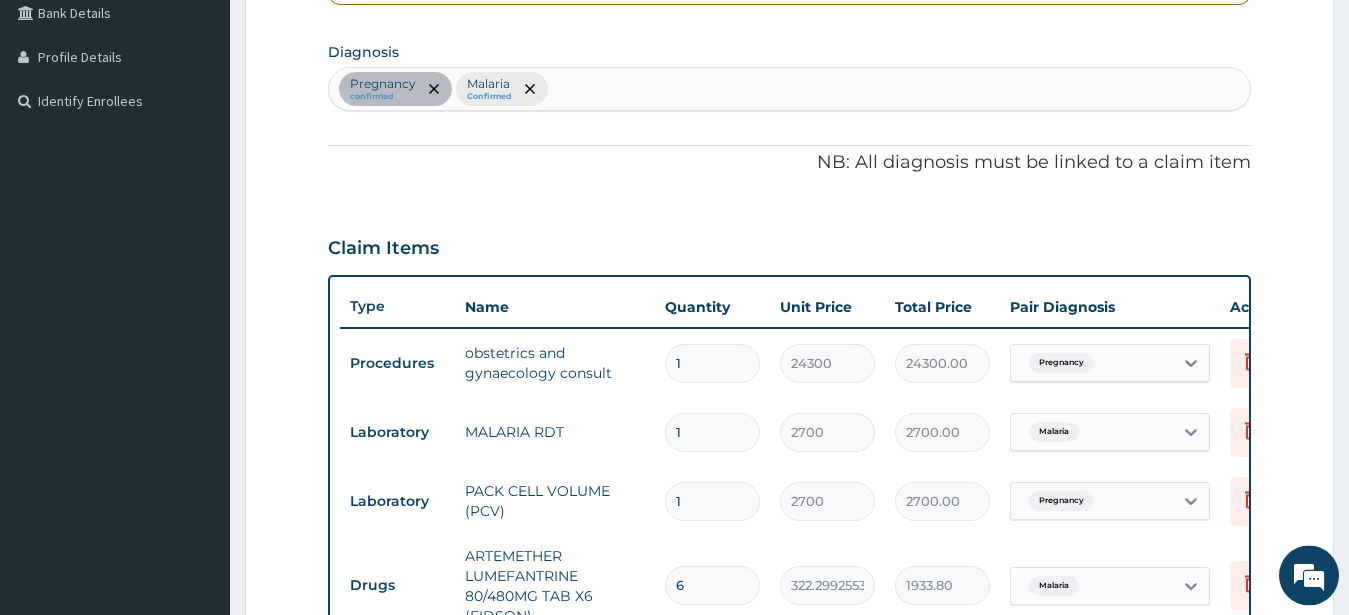 scroll, scrollTop: 411, scrollLeft: 0, axis: vertical 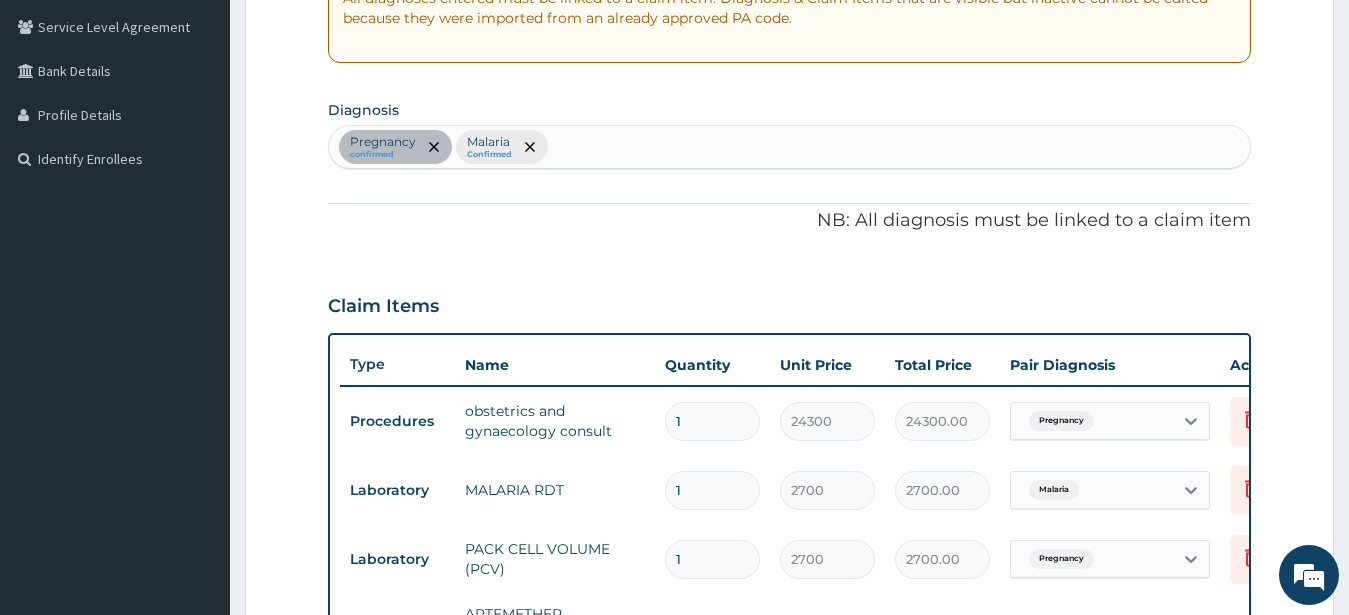 click on "Pregnancy confirmed Malaria Confirmed" at bounding box center [790, 147] 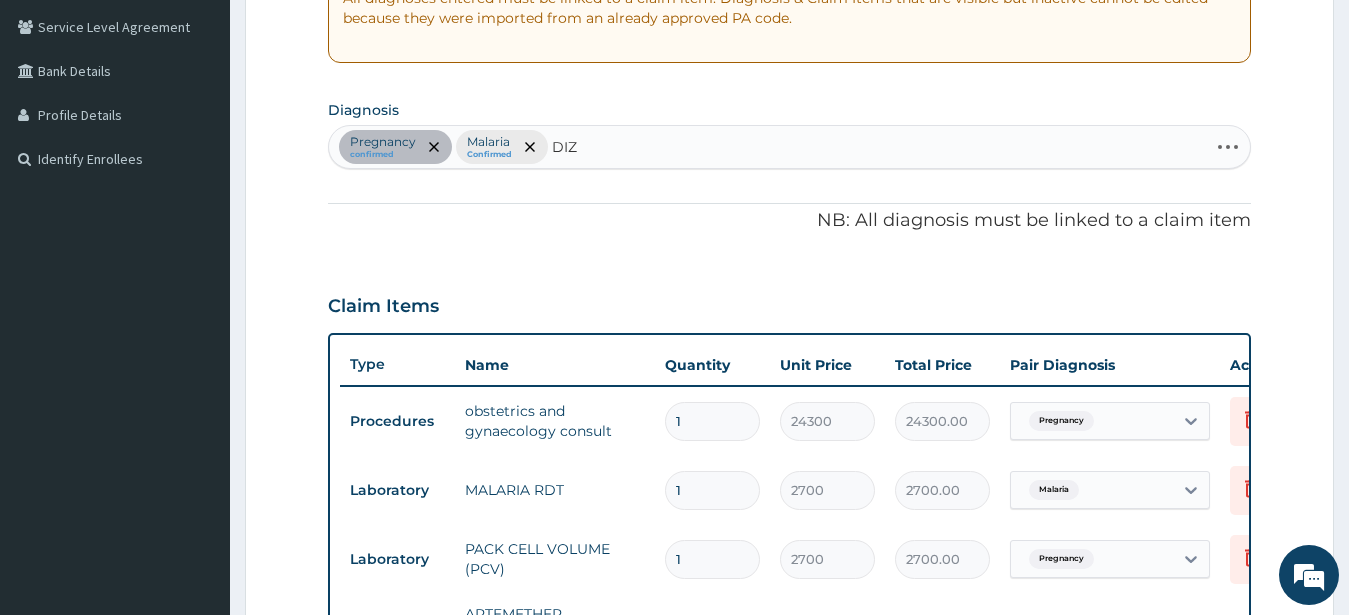 type on "DIZZ" 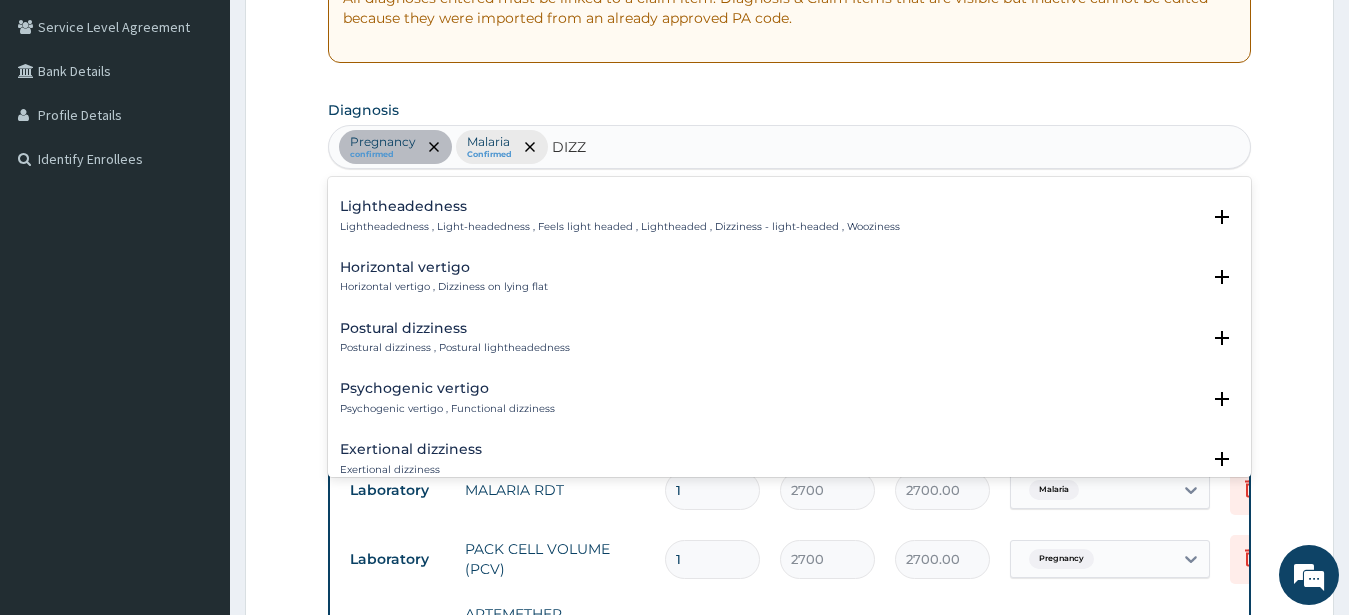scroll, scrollTop: 324, scrollLeft: 0, axis: vertical 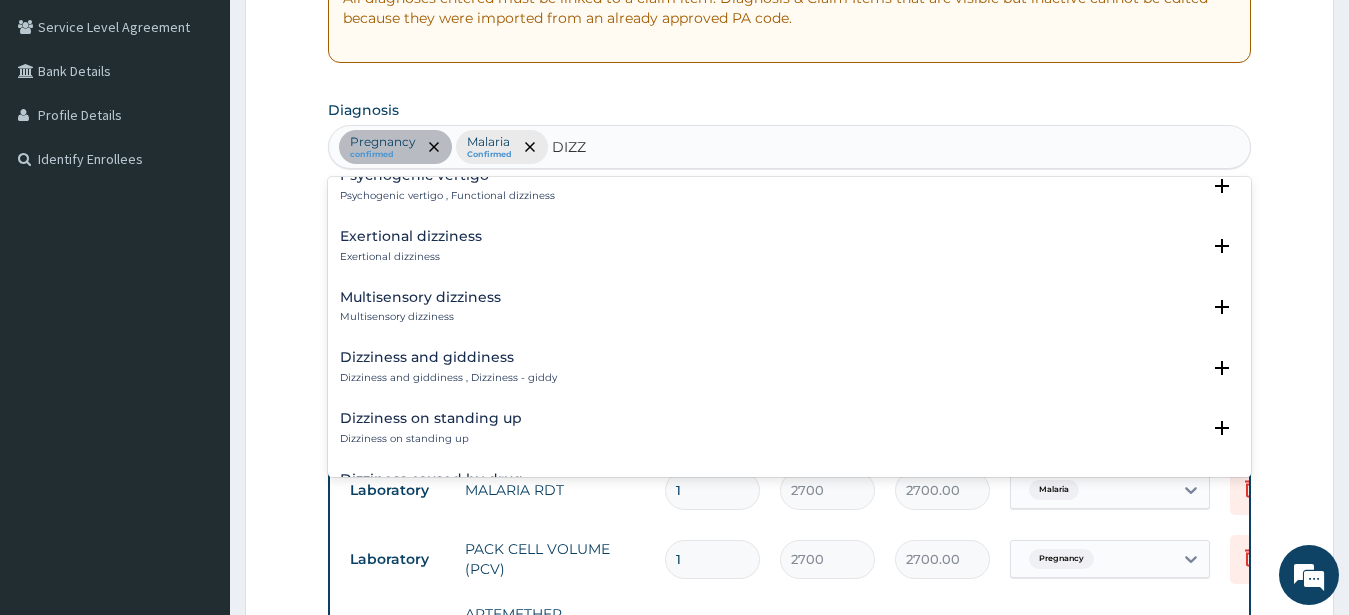 click on "Dizziness and giddiness" at bounding box center (448, 357) 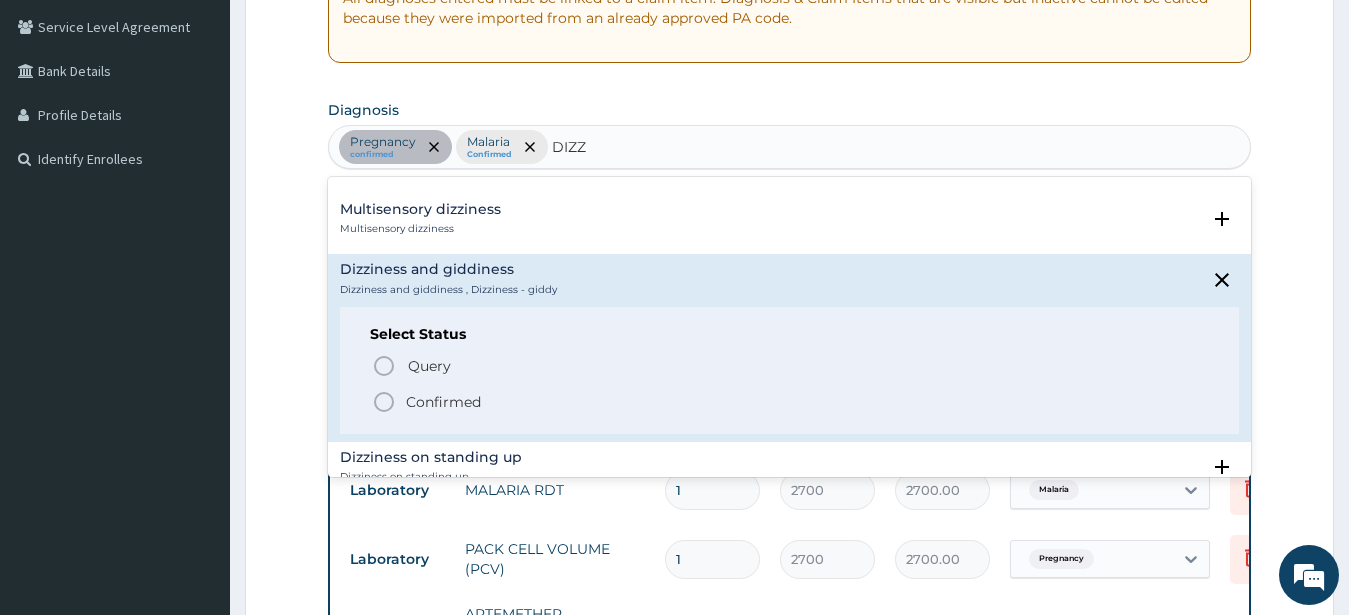 scroll, scrollTop: 540, scrollLeft: 0, axis: vertical 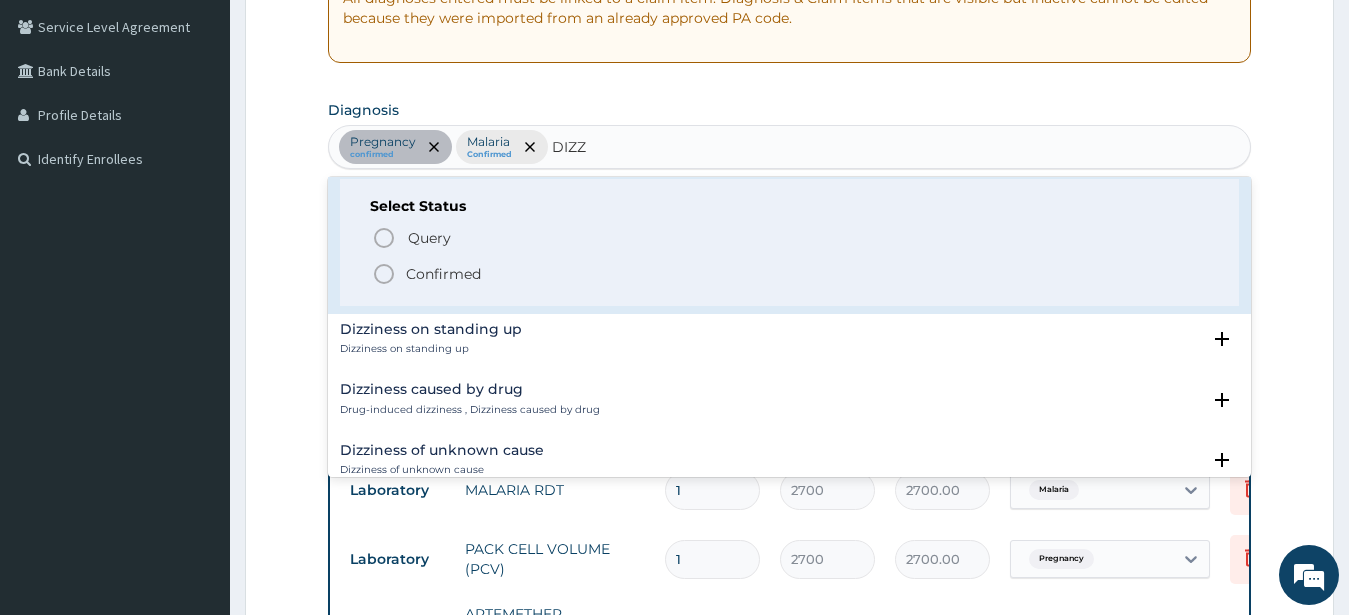 click 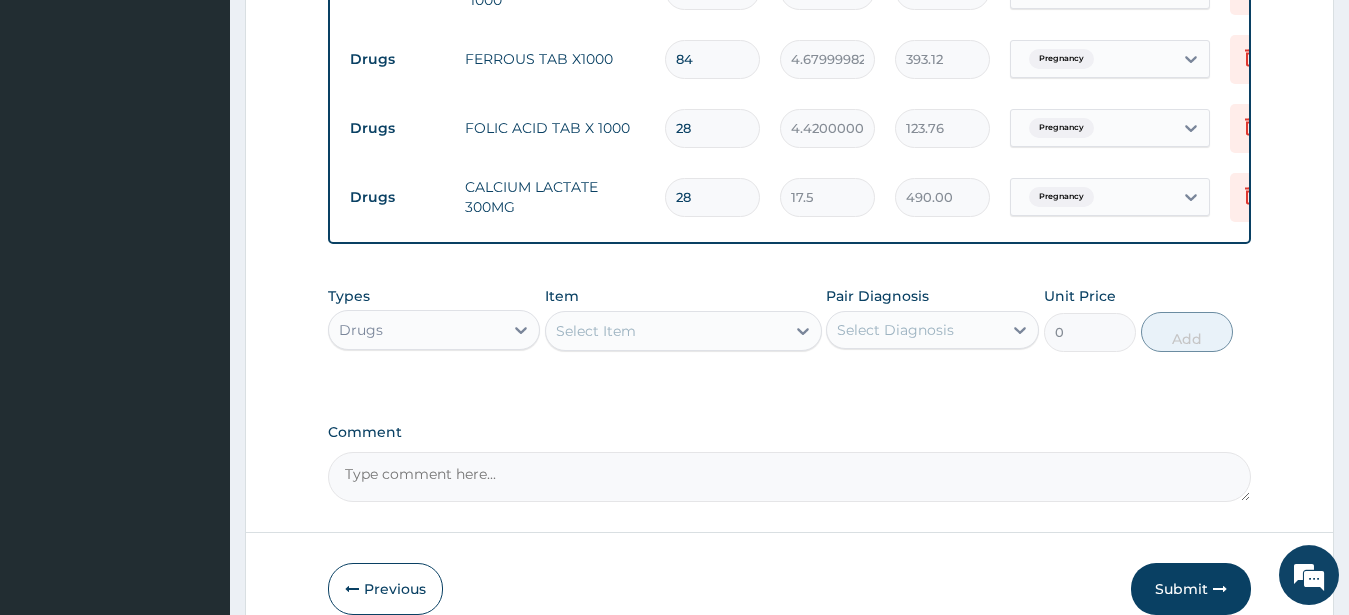 scroll, scrollTop: 1227, scrollLeft: 0, axis: vertical 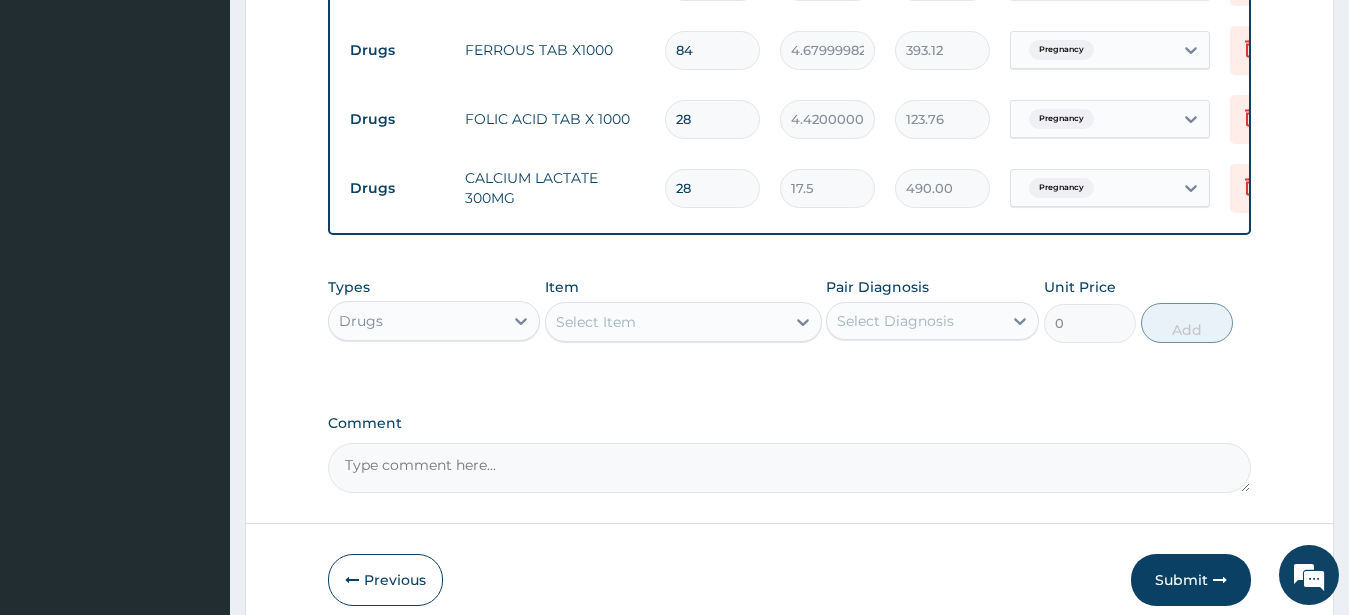 click on "Select Item" at bounding box center [596, 322] 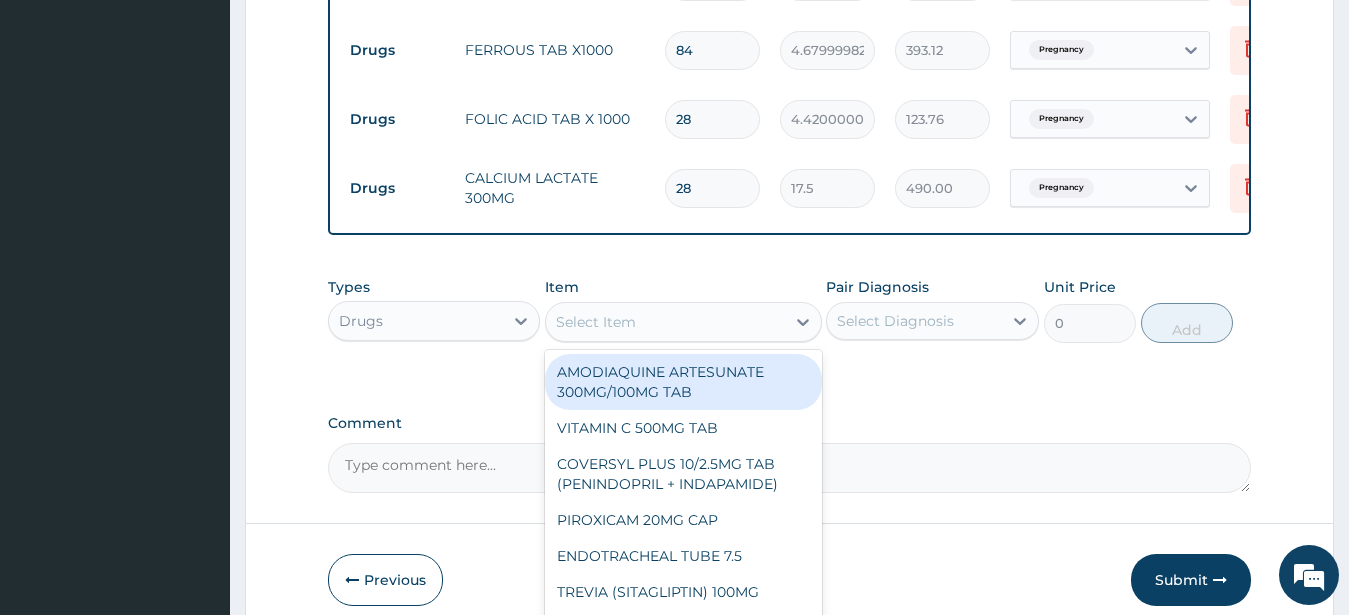 paste on "ANTACID (EMTRISIL SUSPENSION)" 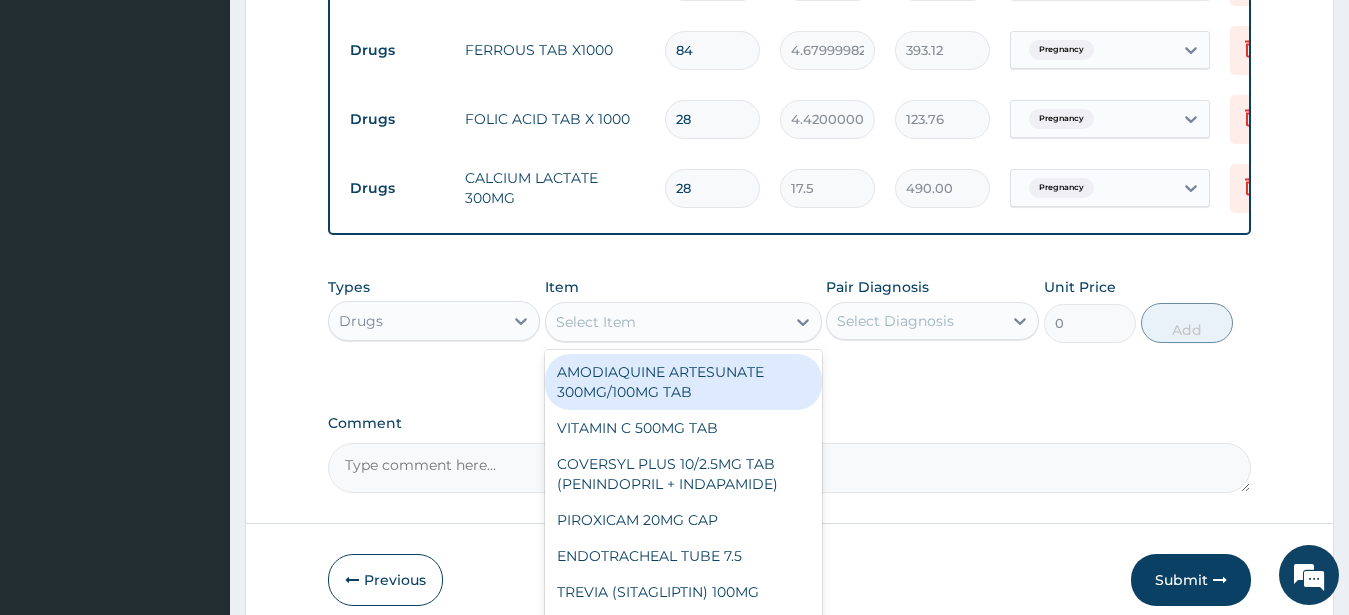 type on "ANTACID (EMTRISIL SUSPENSION)" 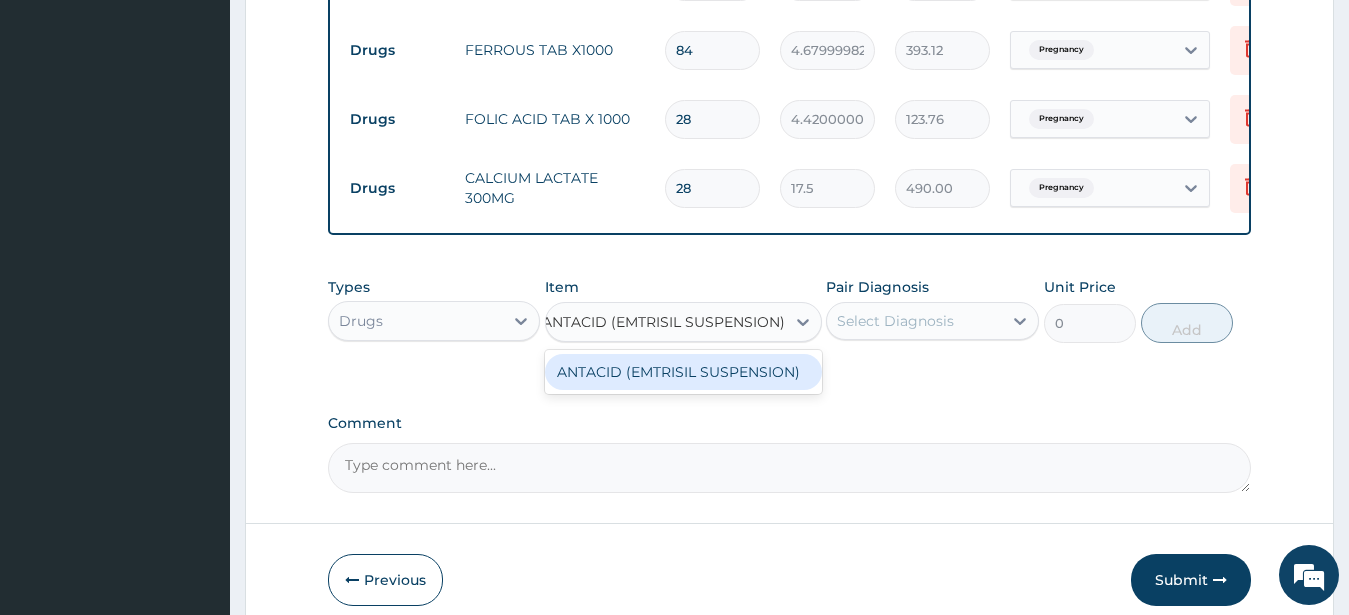 drag, startPoint x: 725, startPoint y: 395, endPoint x: 860, endPoint y: 383, distance: 135.53229 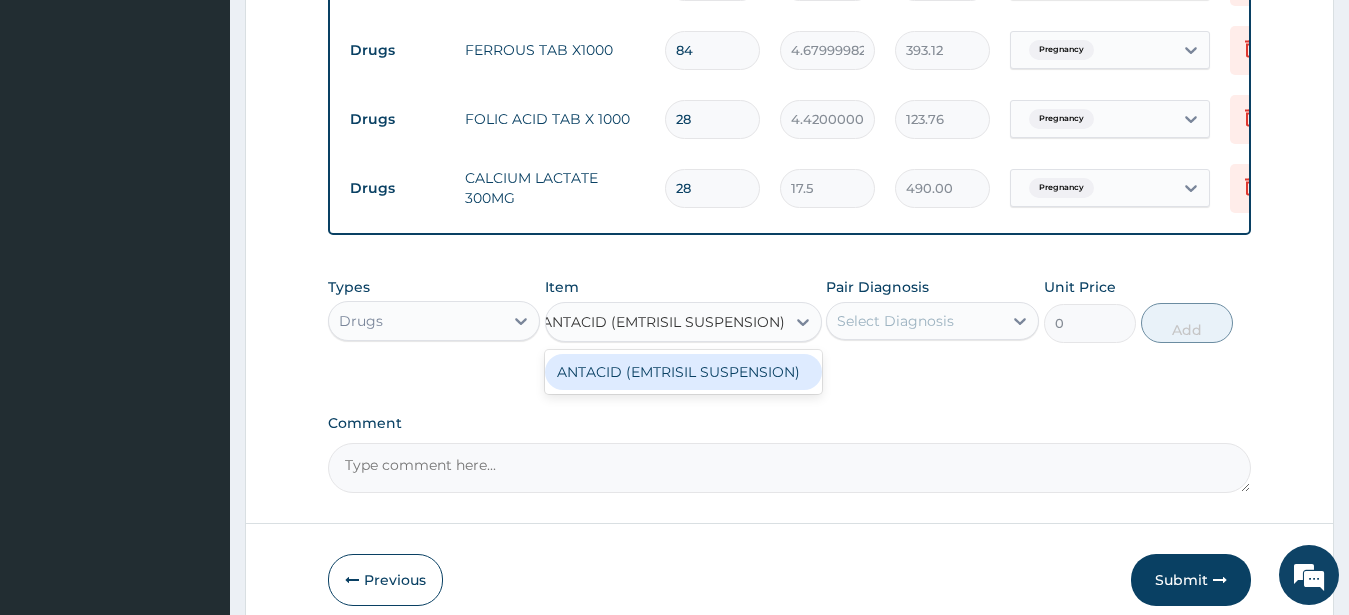 click on "ANTACID (EMTRISIL SUSPENSION)" at bounding box center (683, 372) 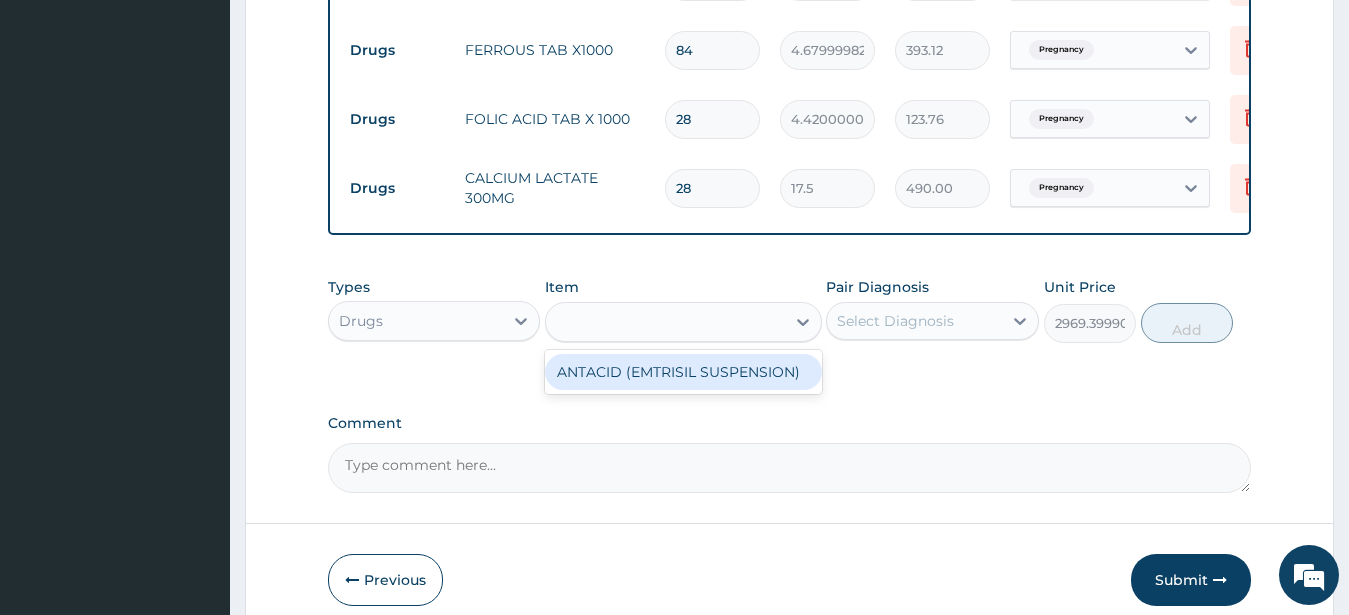 scroll, scrollTop: 0, scrollLeft: 2, axis: horizontal 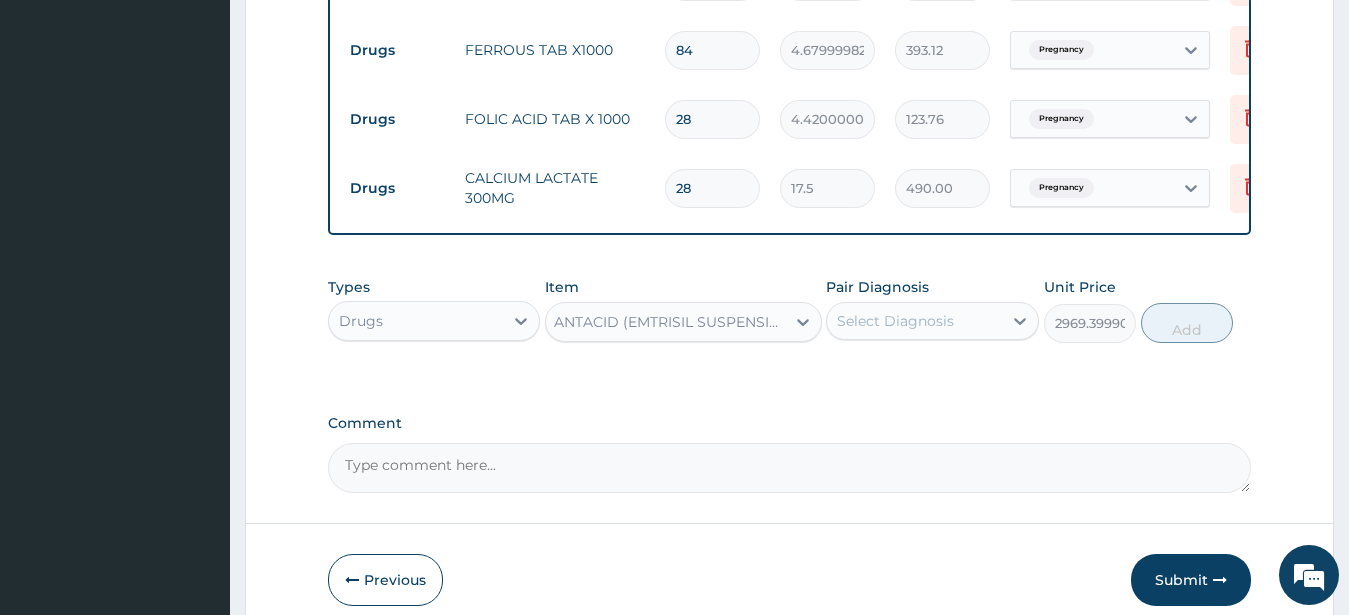 drag, startPoint x: 927, startPoint y: 330, endPoint x: 932, endPoint y: 361, distance: 31.400637 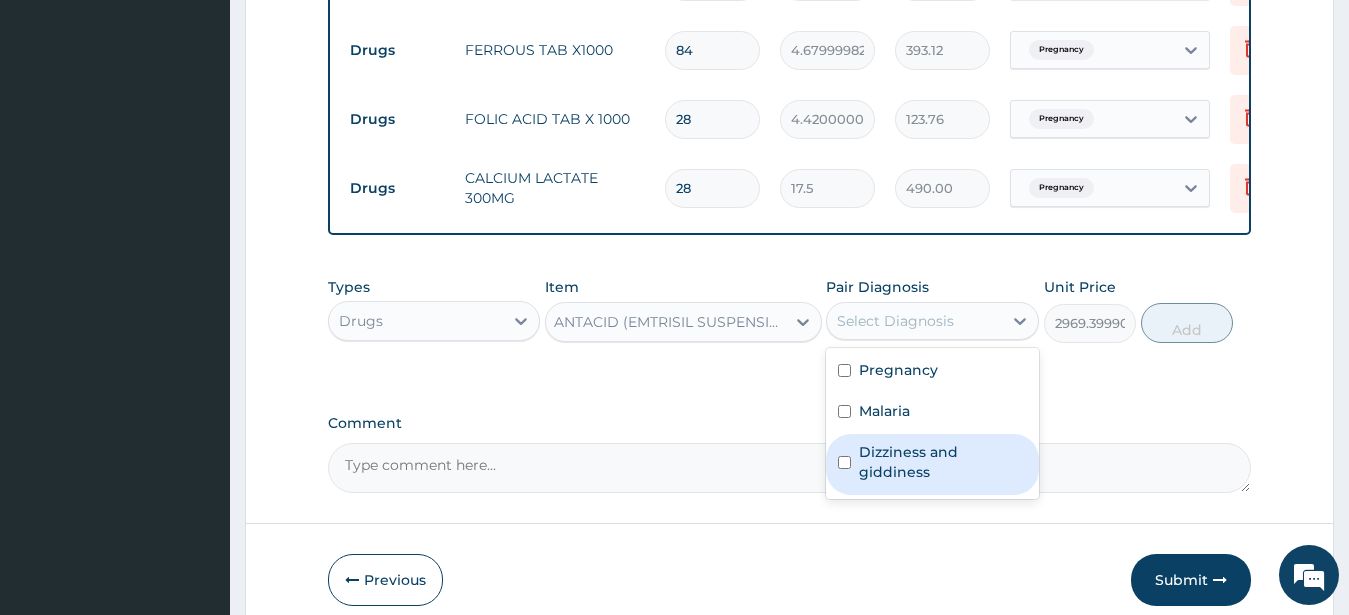 click on "Dizziness and giddiness" at bounding box center [943, 462] 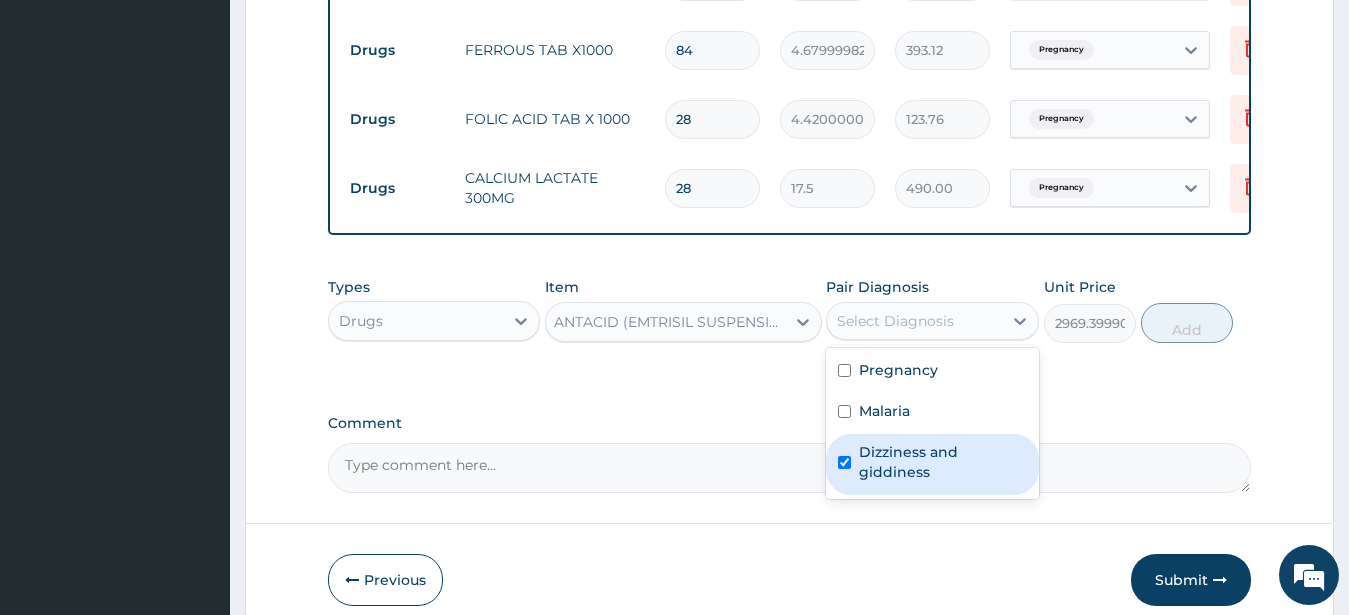 checkbox on "true" 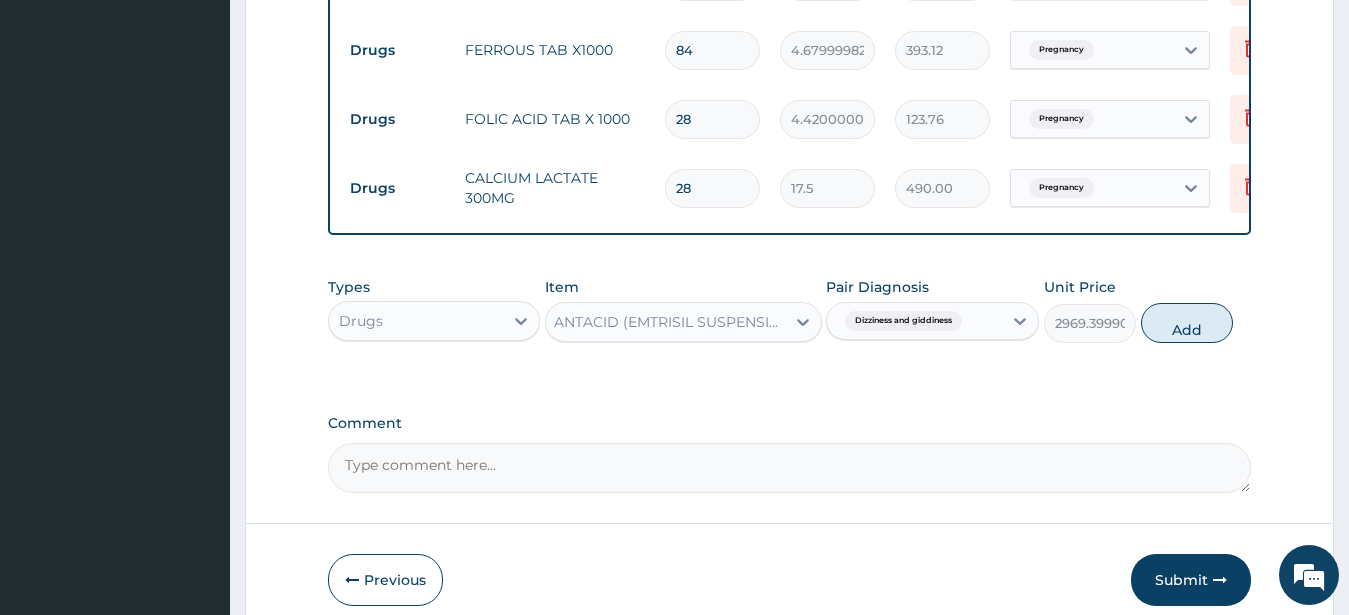 click on "Add" at bounding box center [1187, 323] 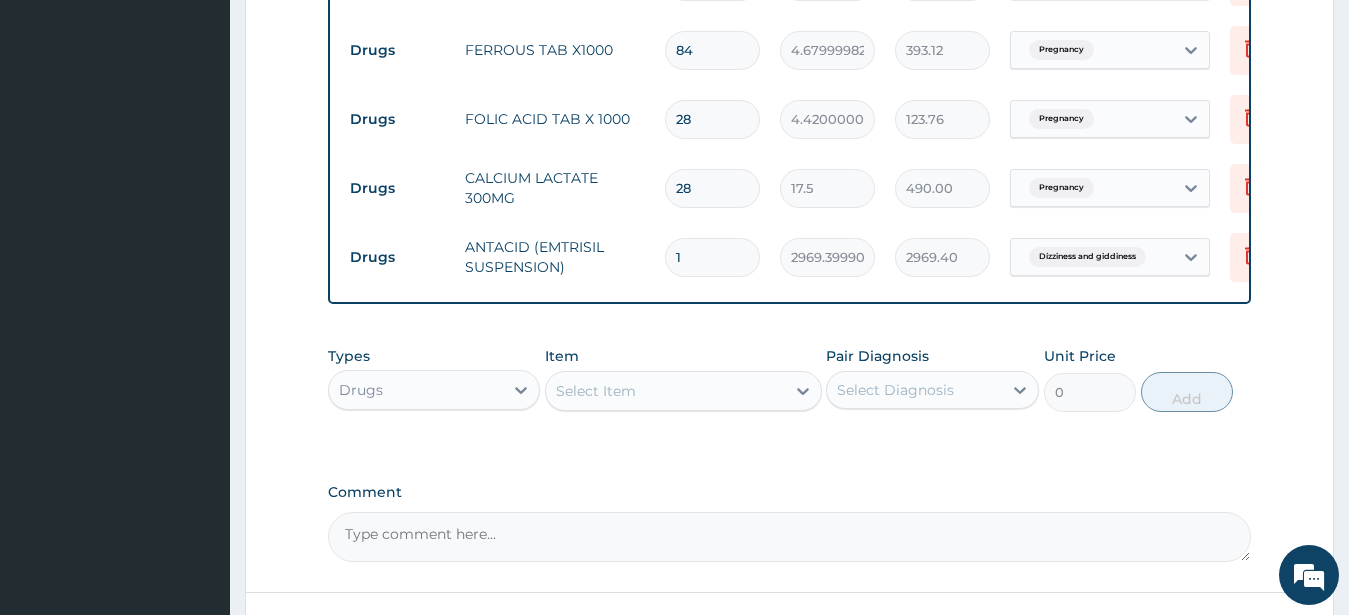 scroll, scrollTop: 0, scrollLeft: 0, axis: both 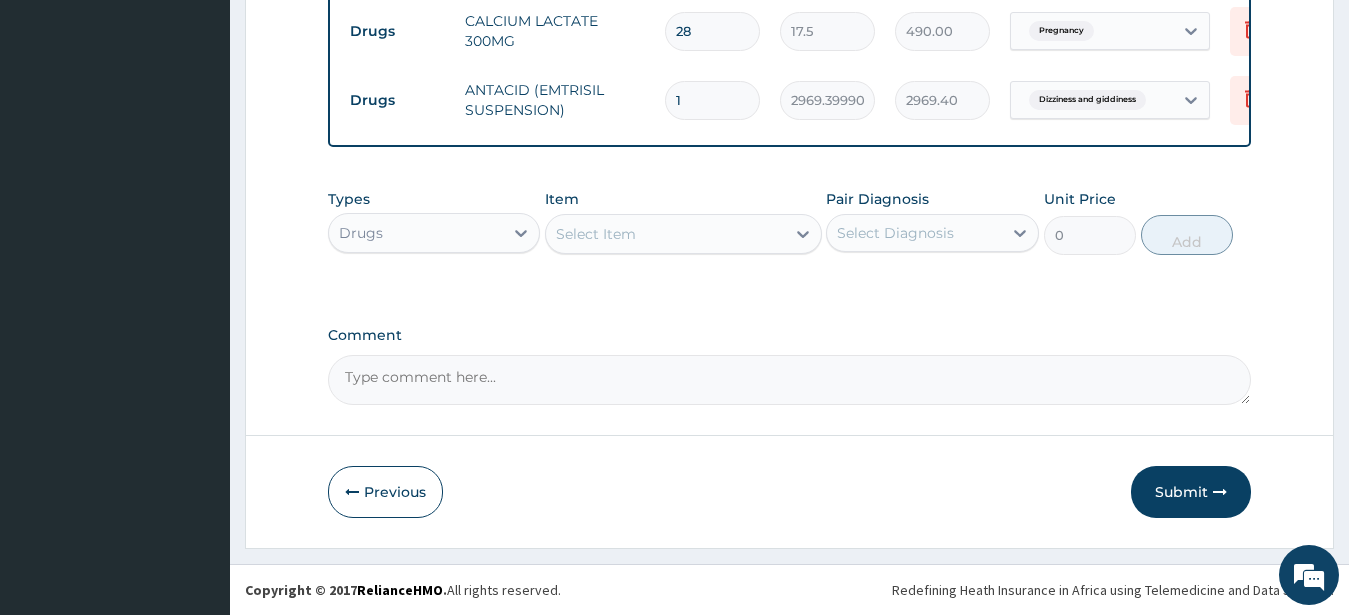click on "Submit" at bounding box center (1191, 492) 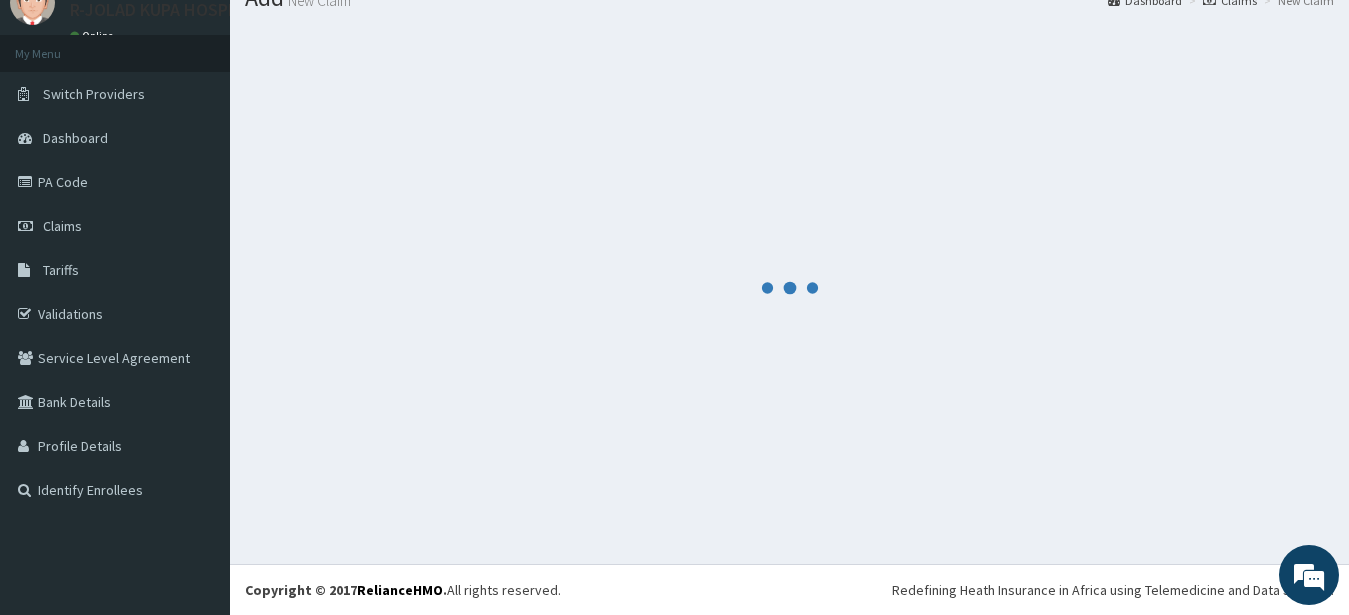 scroll, scrollTop: 80, scrollLeft: 0, axis: vertical 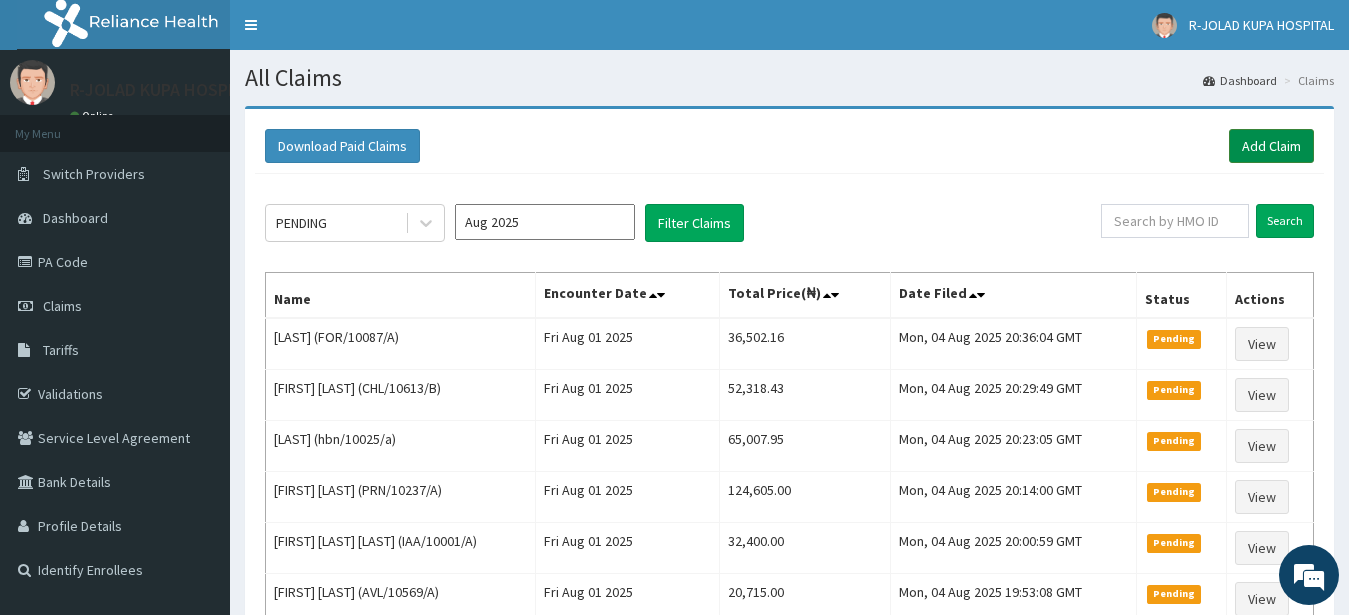 drag, startPoint x: 1254, startPoint y: 145, endPoint x: 1254, endPoint y: 133, distance: 12 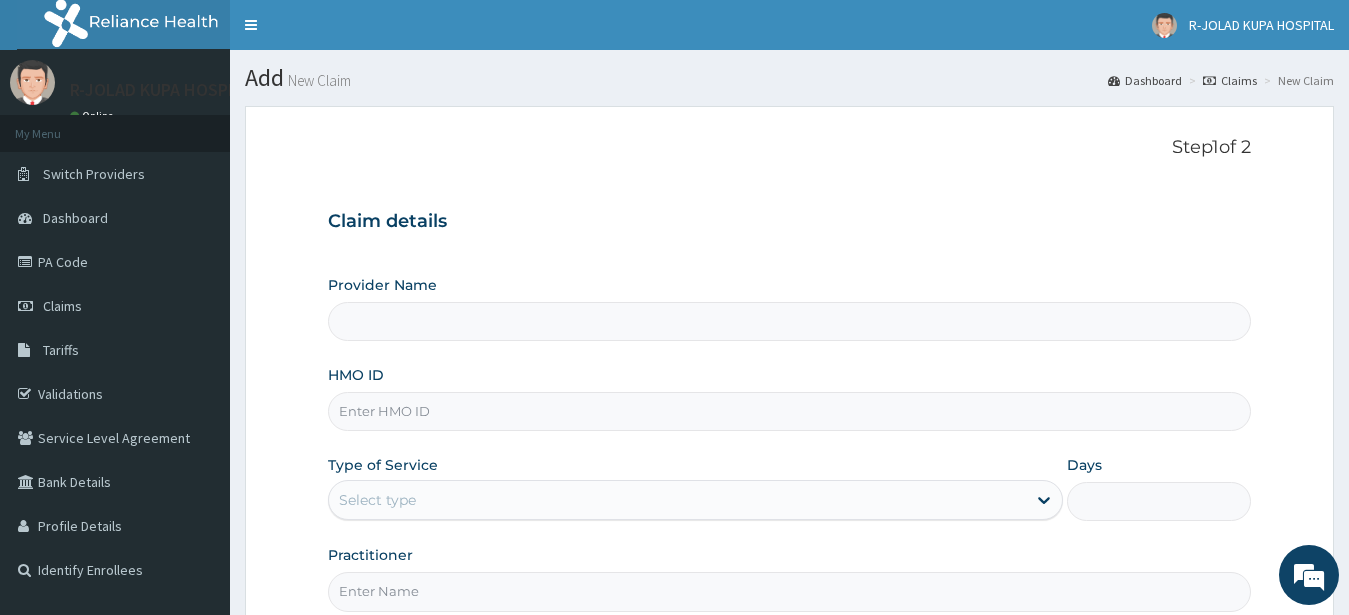 type on "R-Jolad Hospital Nigeria Limited(kupa)" 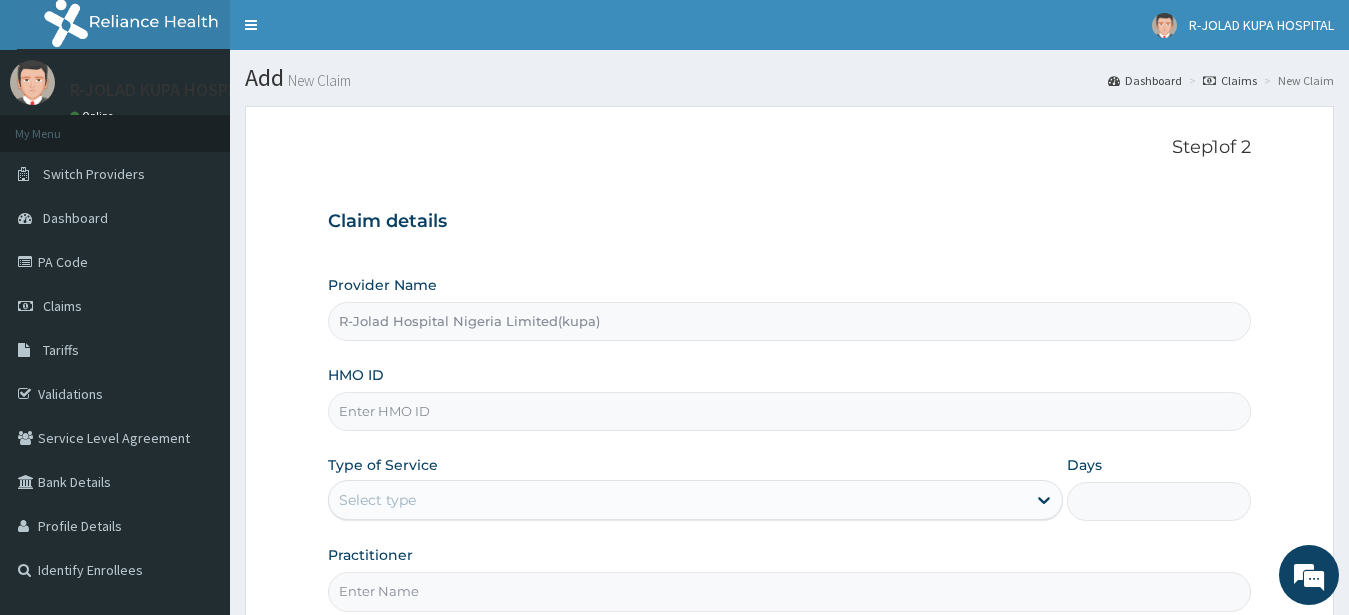 scroll, scrollTop: 0, scrollLeft: 0, axis: both 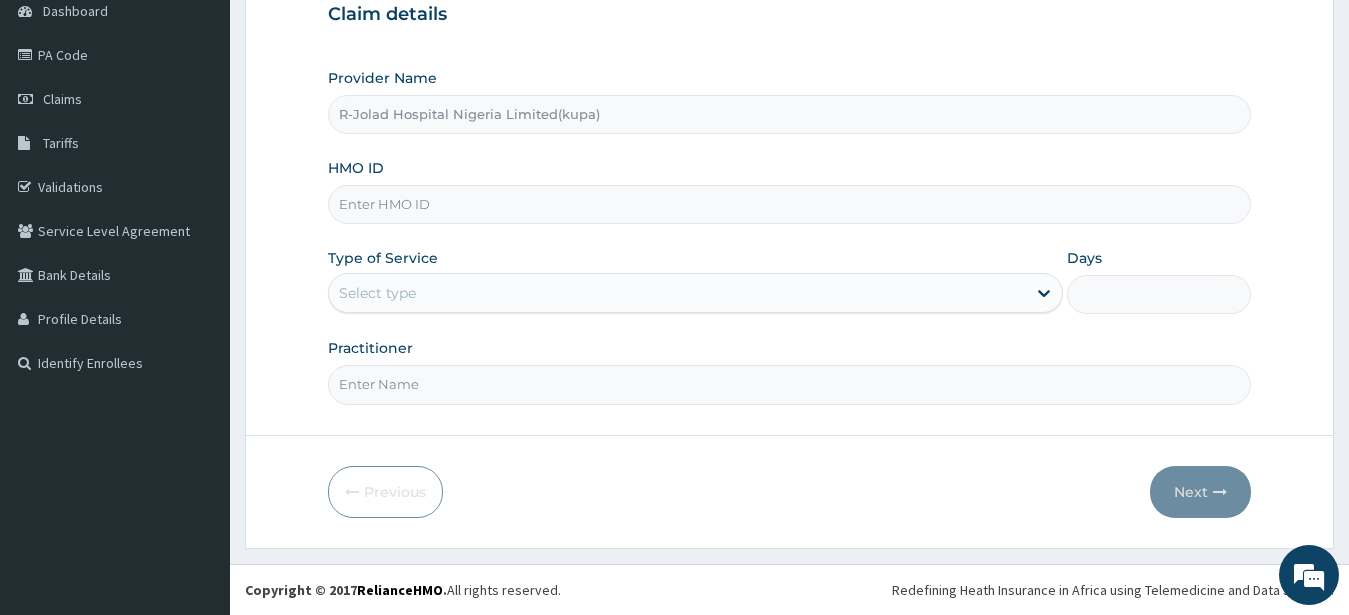 click on "HMO ID" at bounding box center [790, 204] 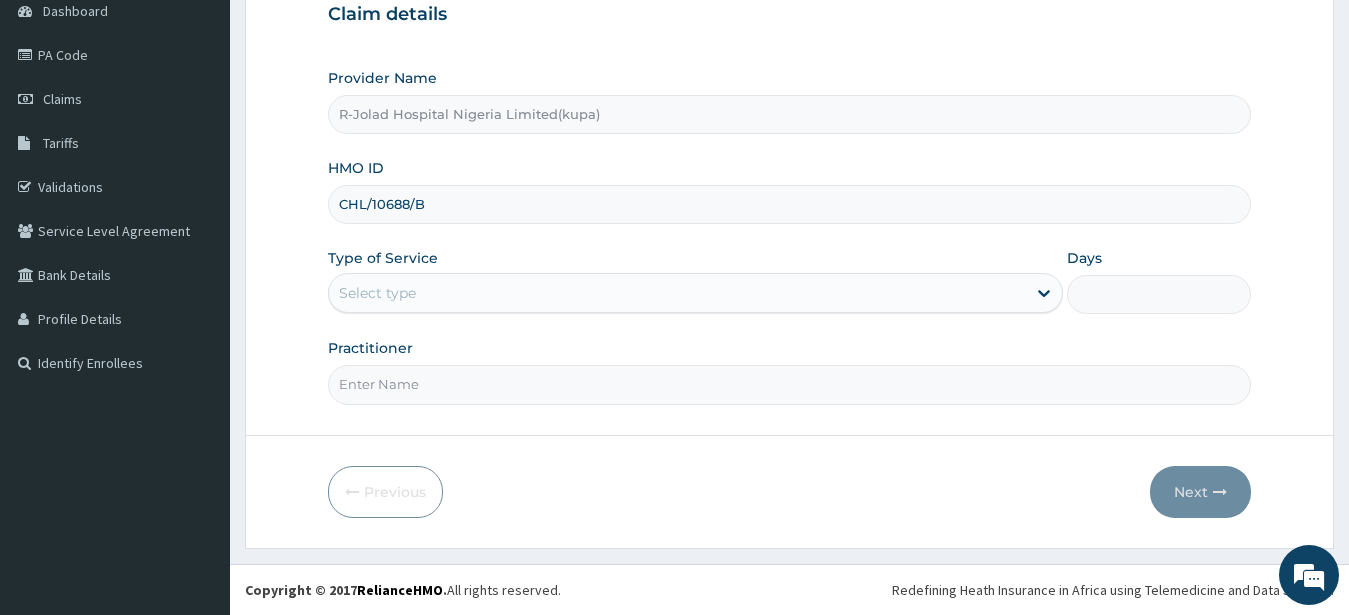 type on "CHL/10688/B" 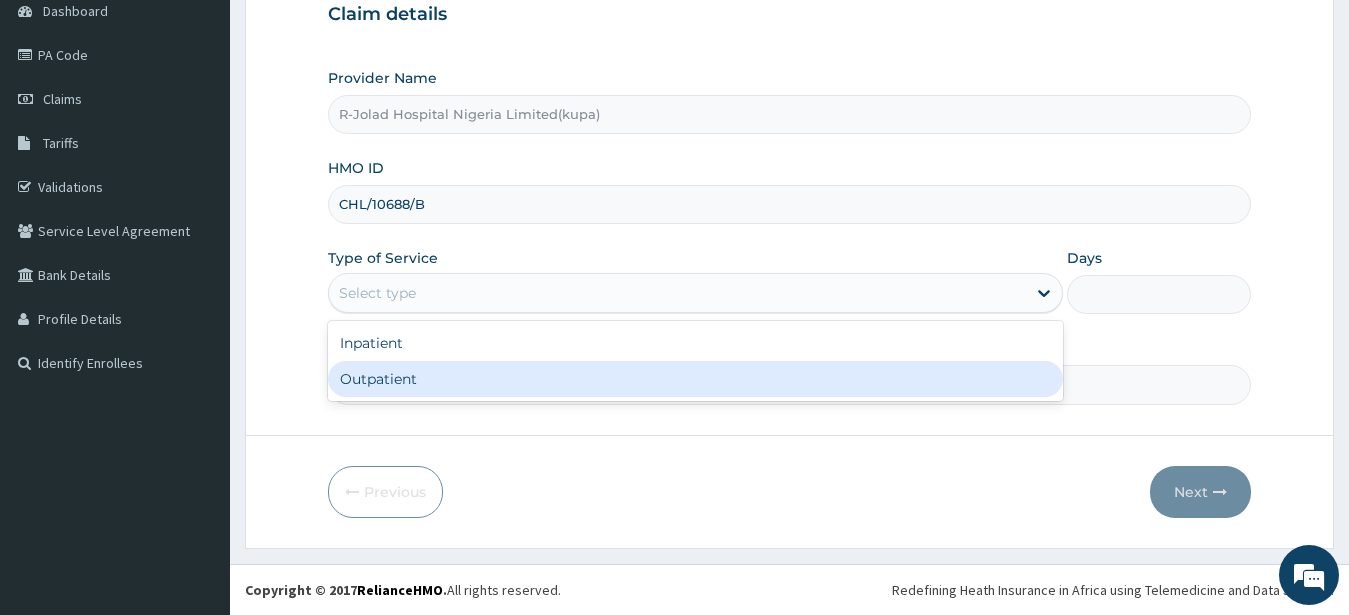 click on "Outpatient" at bounding box center (696, 379) 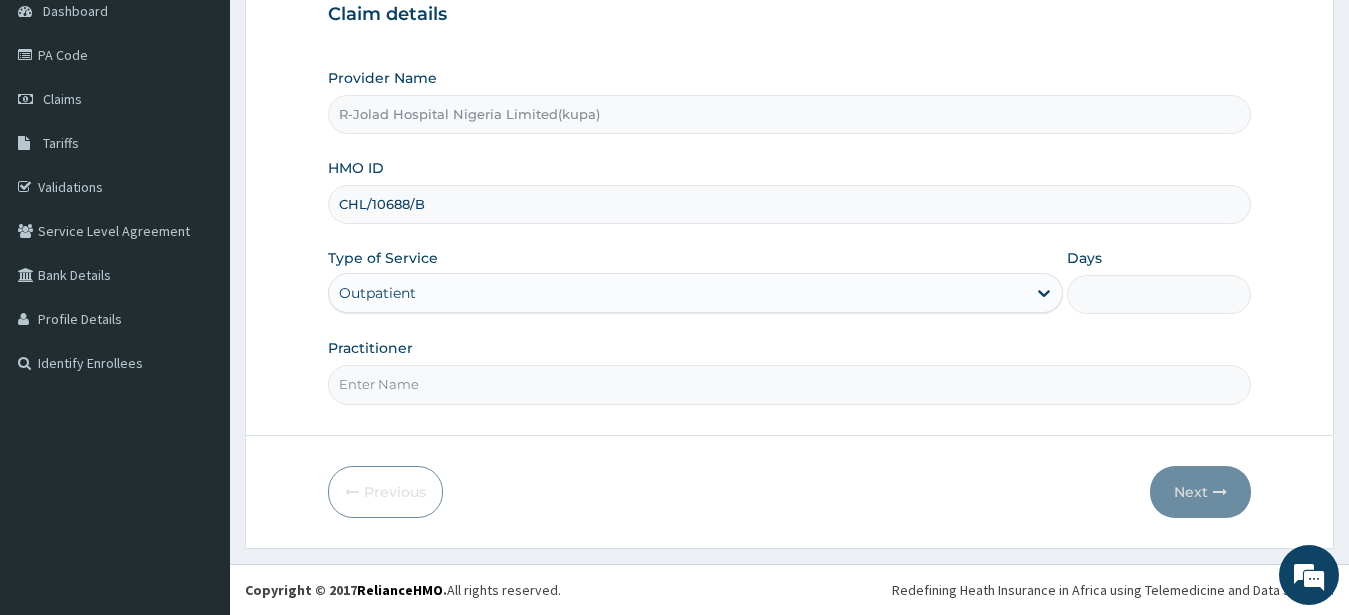 type on "1" 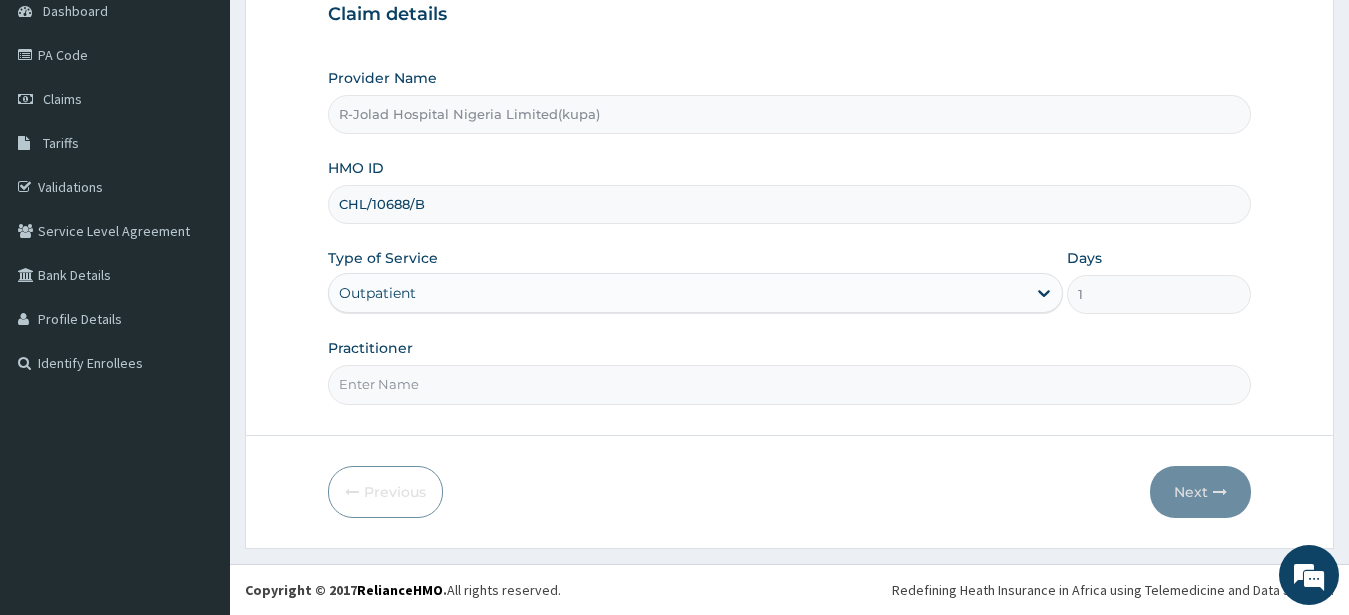 click on "Practitioner" at bounding box center [790, 384] 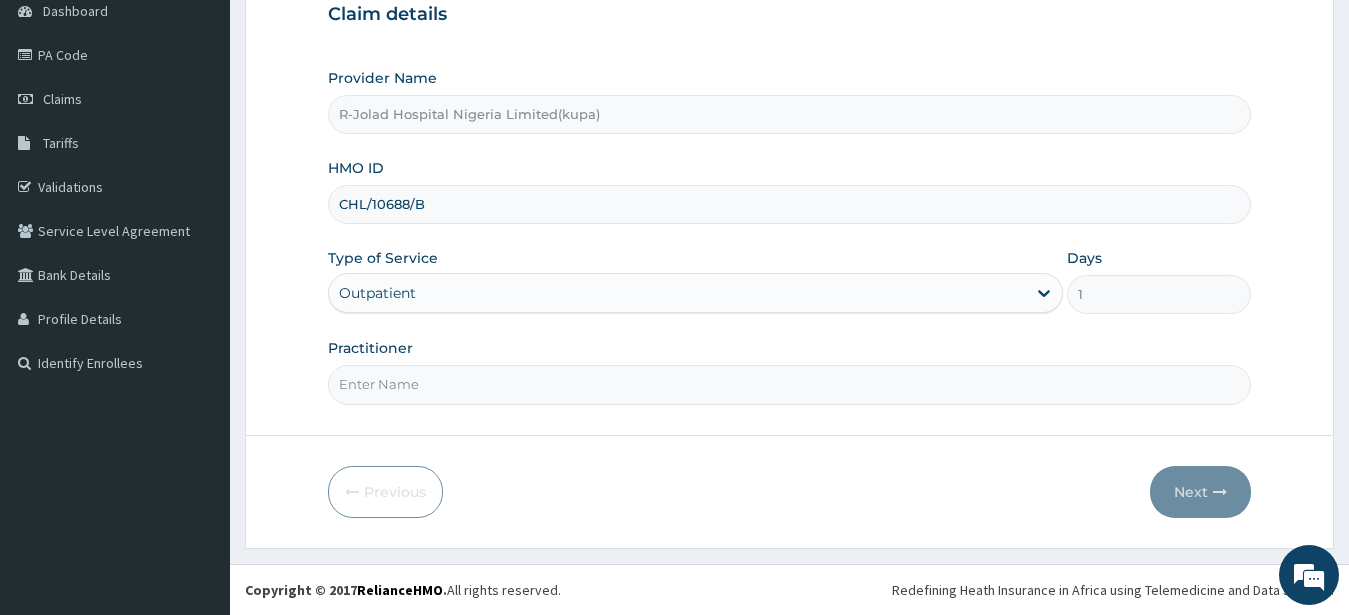 paste on "[FIRST] [LAST]" 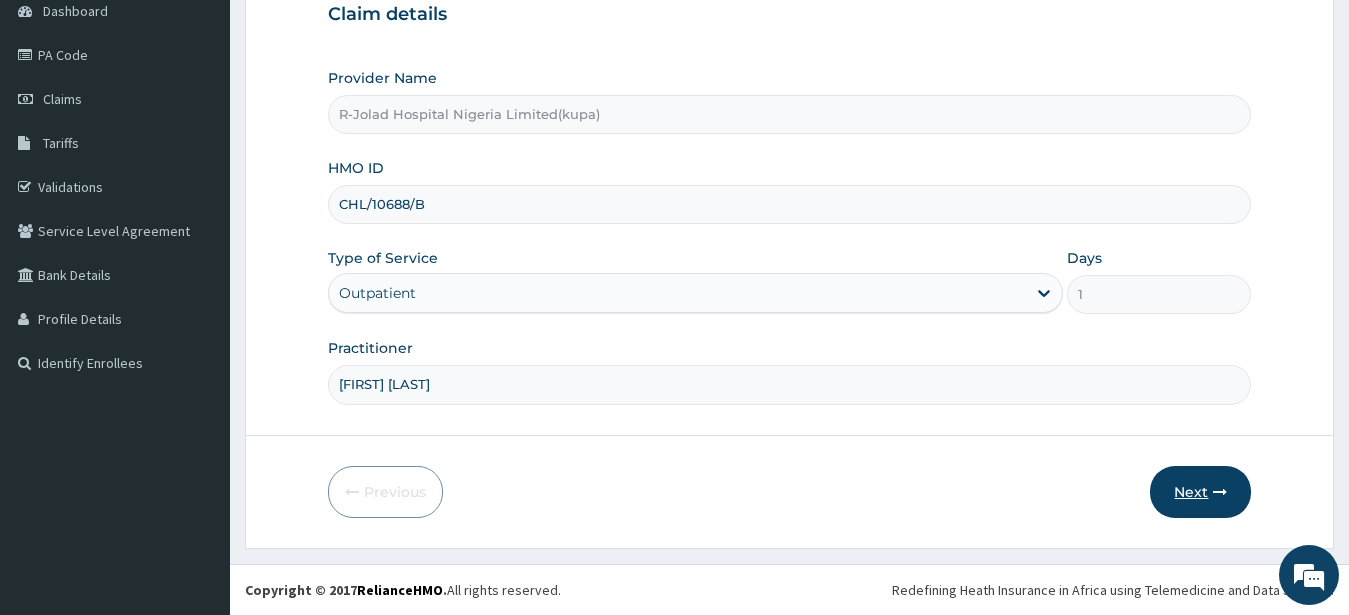type on "[FIRST] [LAST]" 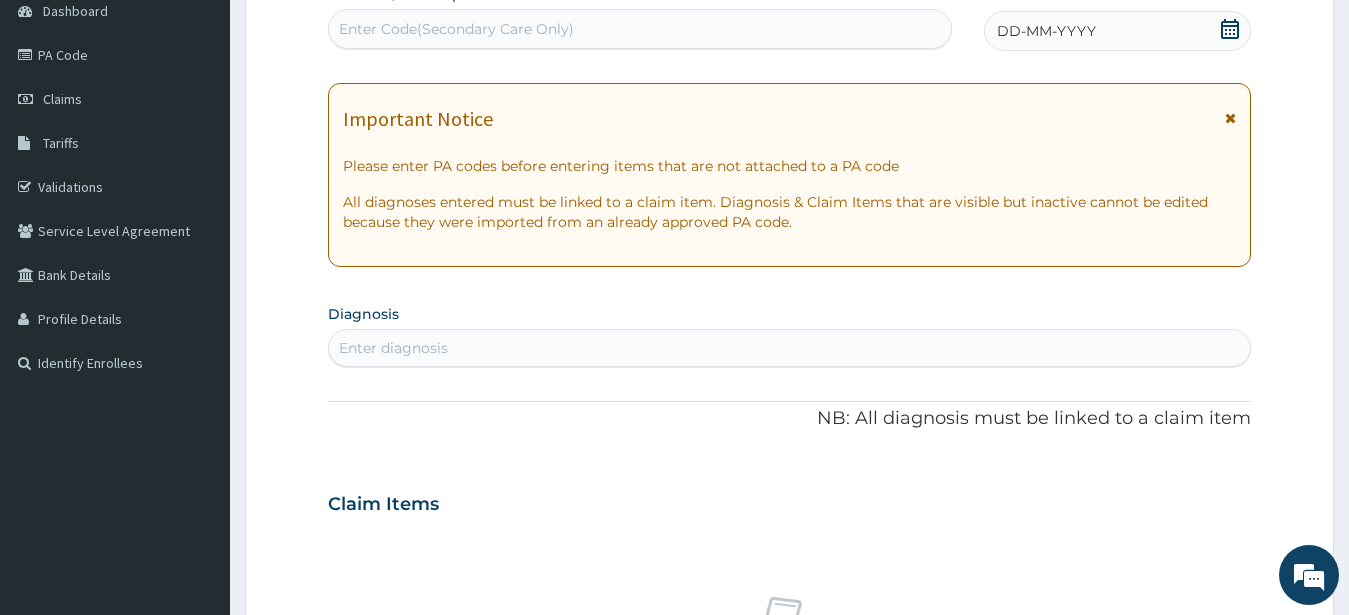 scroll, scrollTop: 0, scrollLeft: 0, axis: both 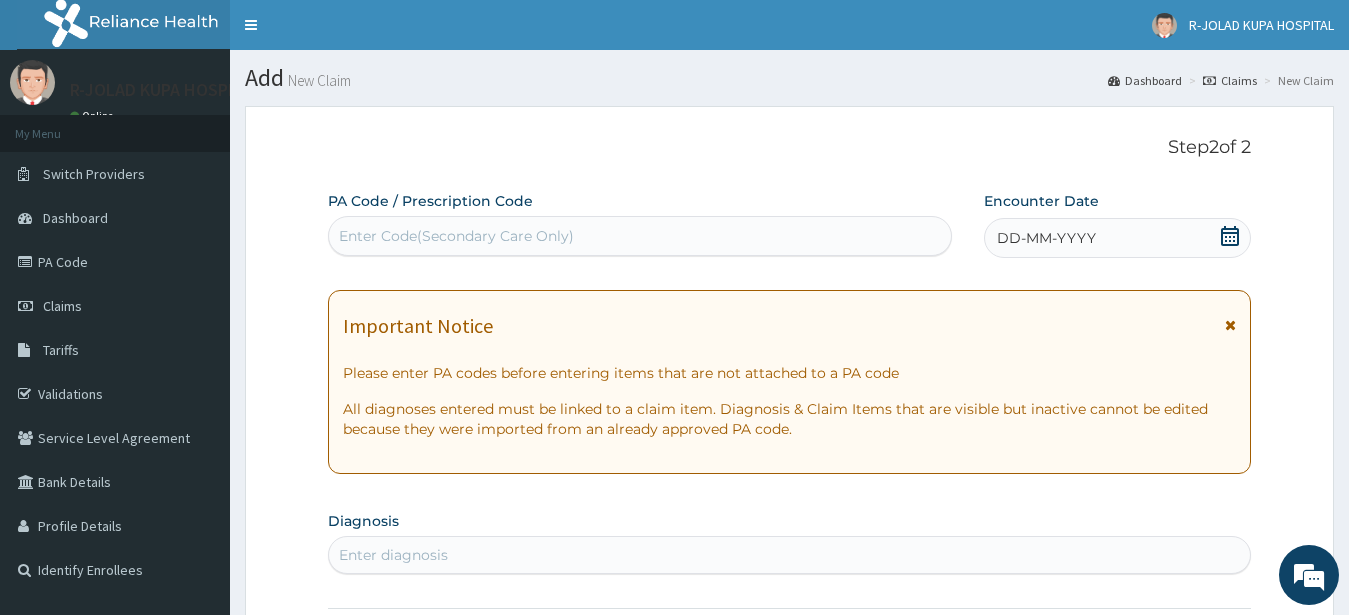 click on "Enter Code(Secondary Care Only)" at bounding box center (456, 236) 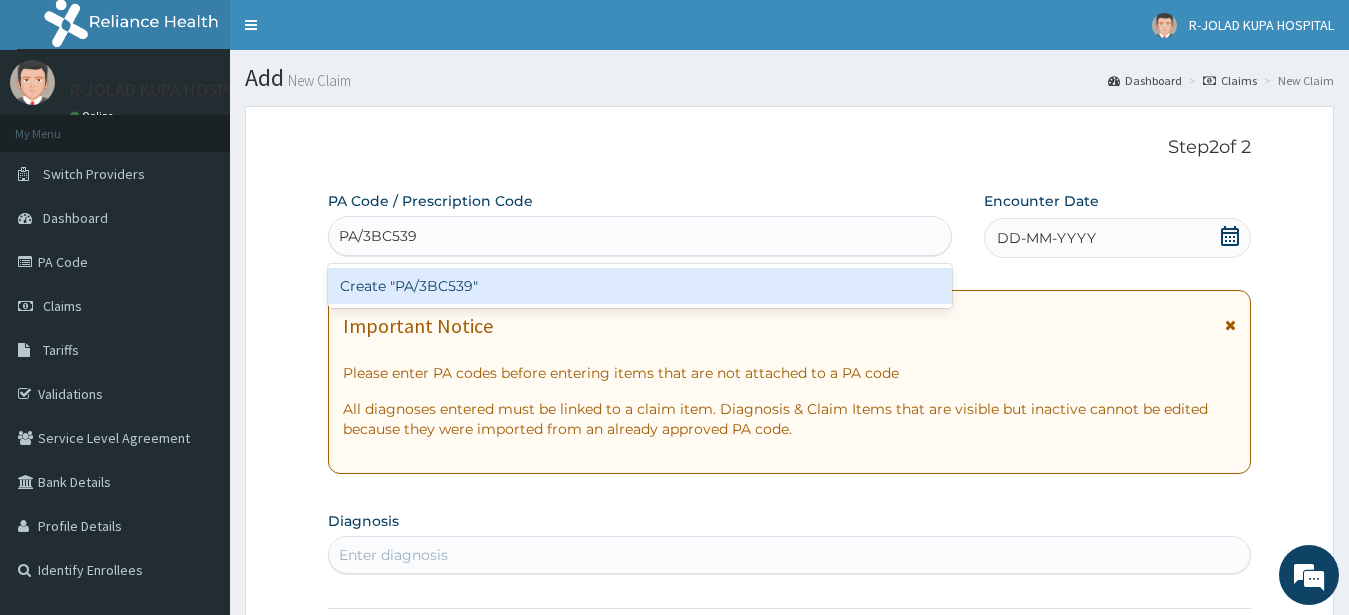 click on "Create "PA/3BC539"" at bounding box center [640, 286] 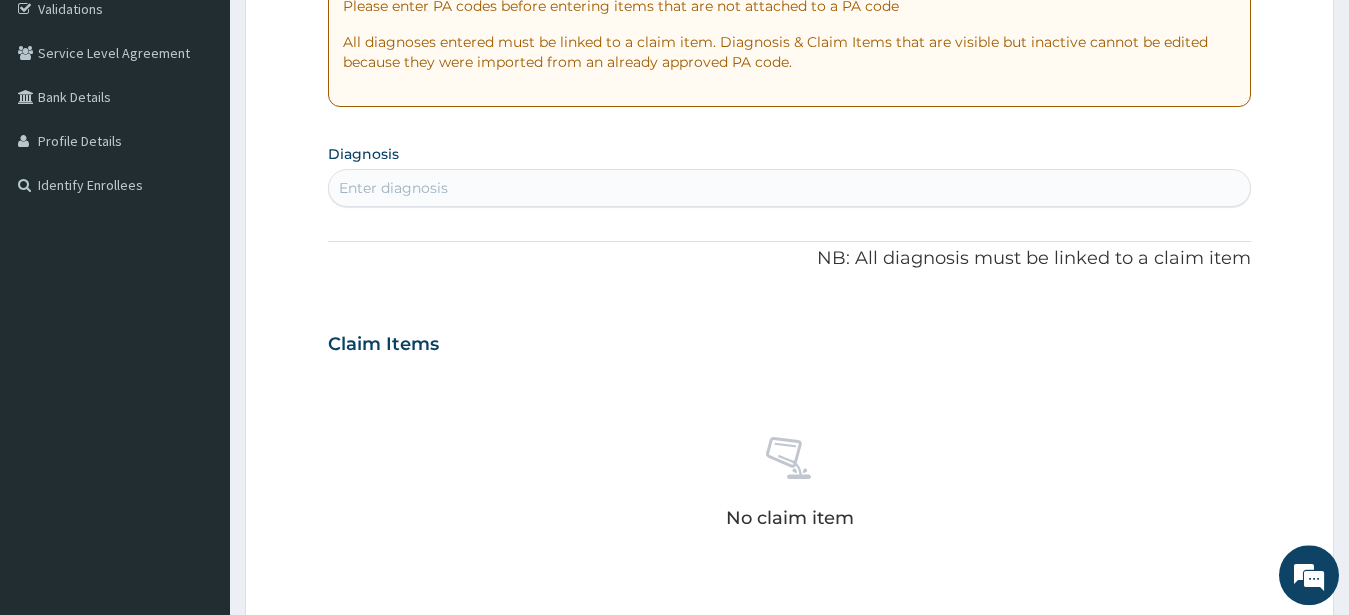 scroll, scrollTop: 408, scrollLeft: 0, axis: vertical 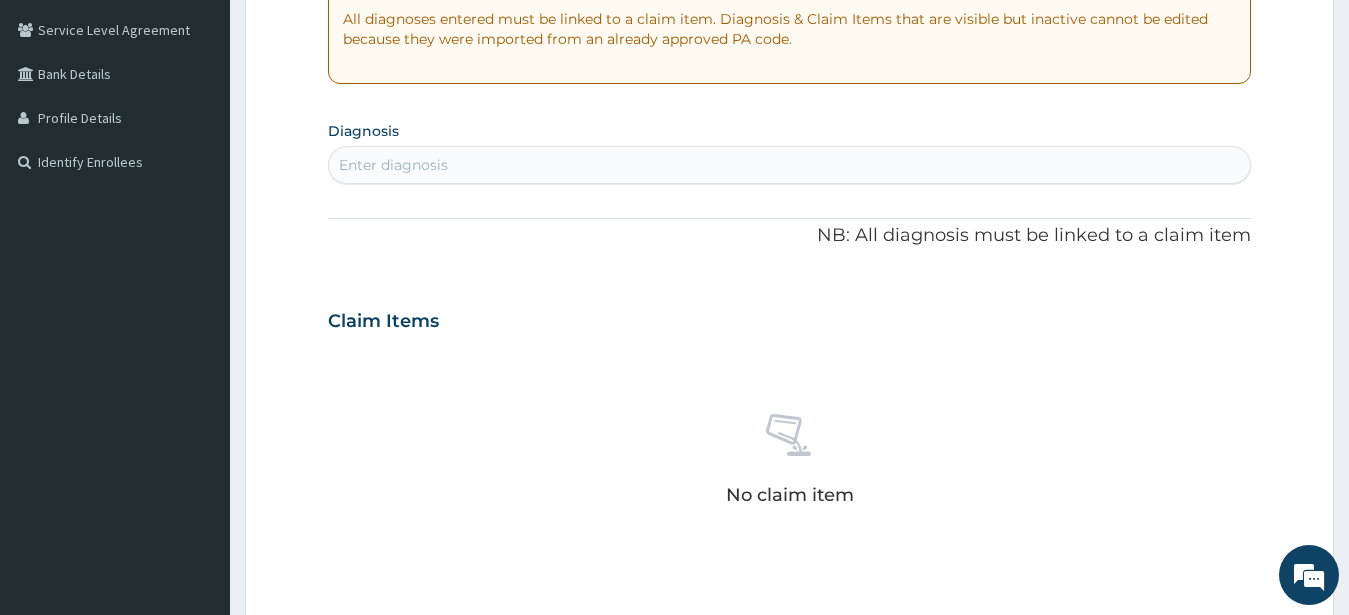 click on "Enter diagnosis" at bounding box center (393, 165) 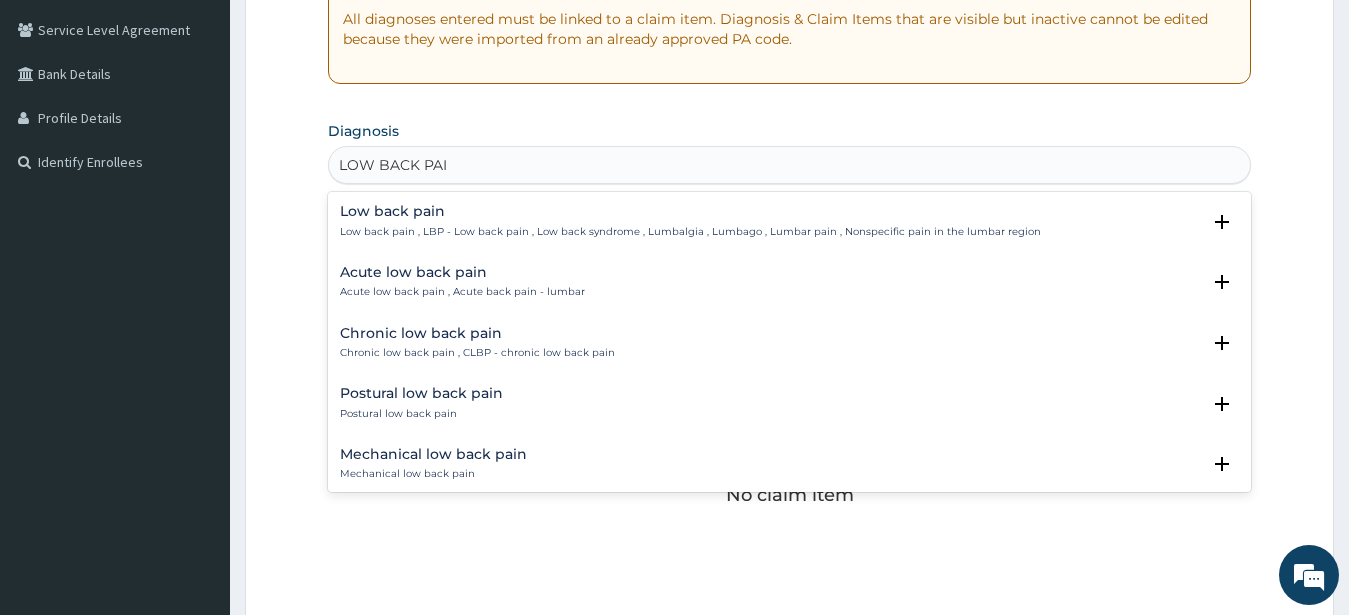 type on "LOW BACK PAIN" 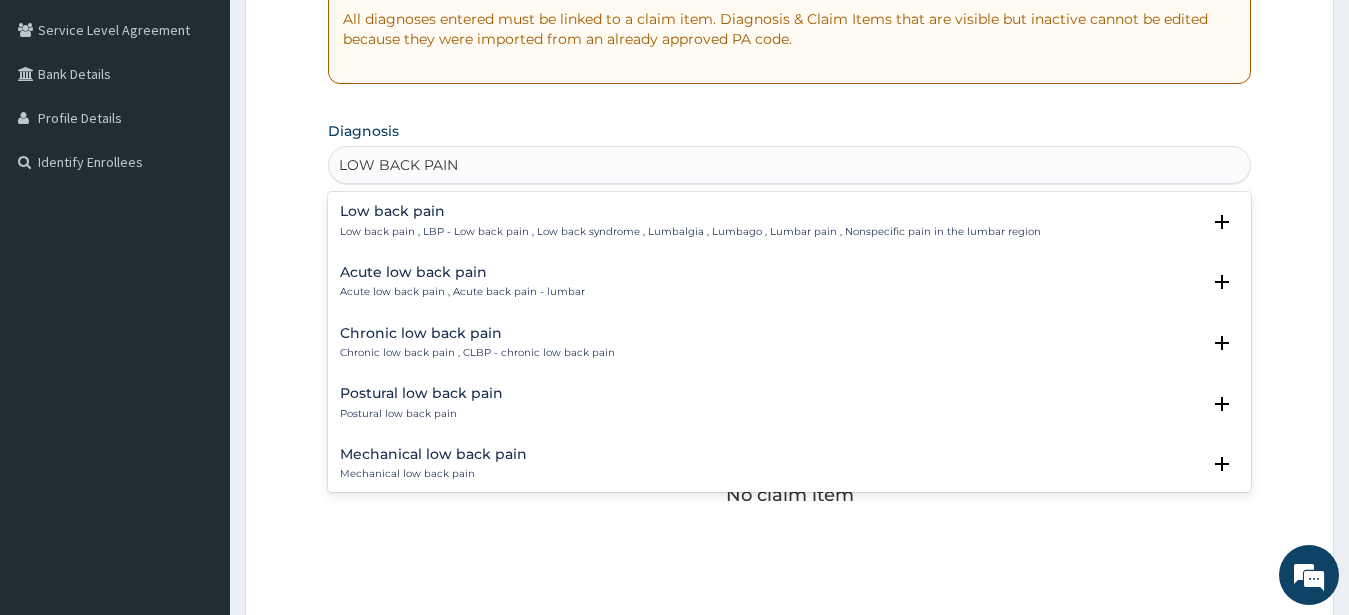 click on "Low back pain" at bounding box center [690, 211] 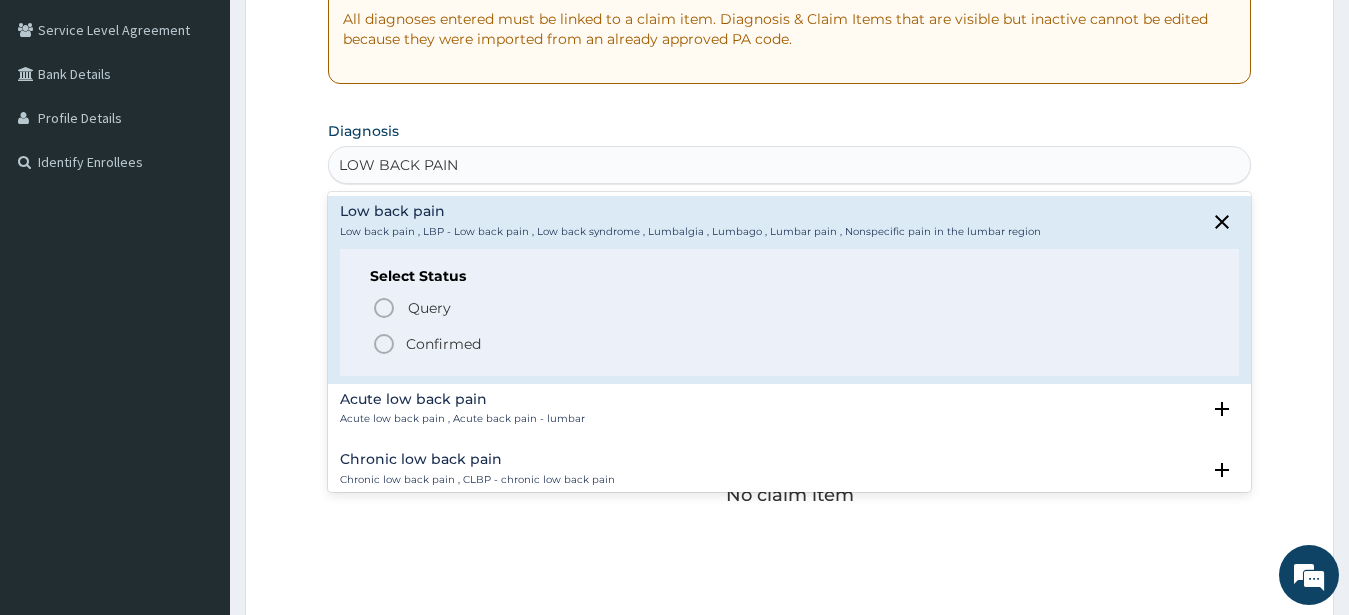 drag, startPoint x: 387, startPoint y: 342, endPoint x: 386, endPoint y: 325, distance: 17.029387 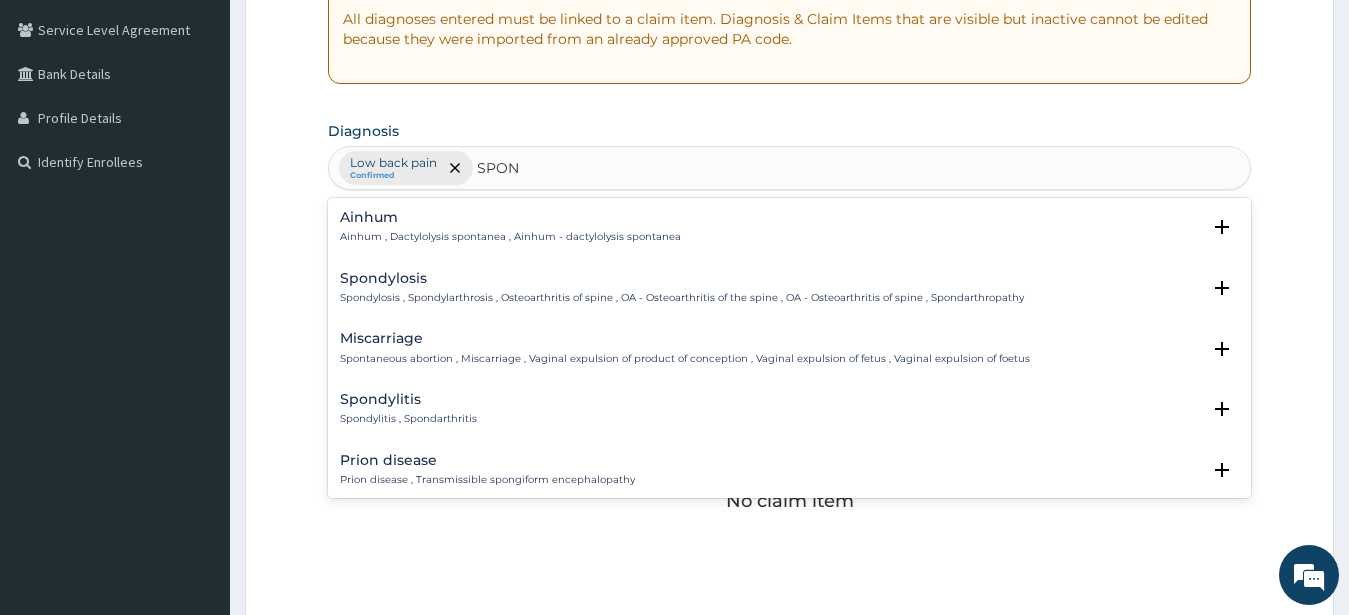 type on "SPOND" 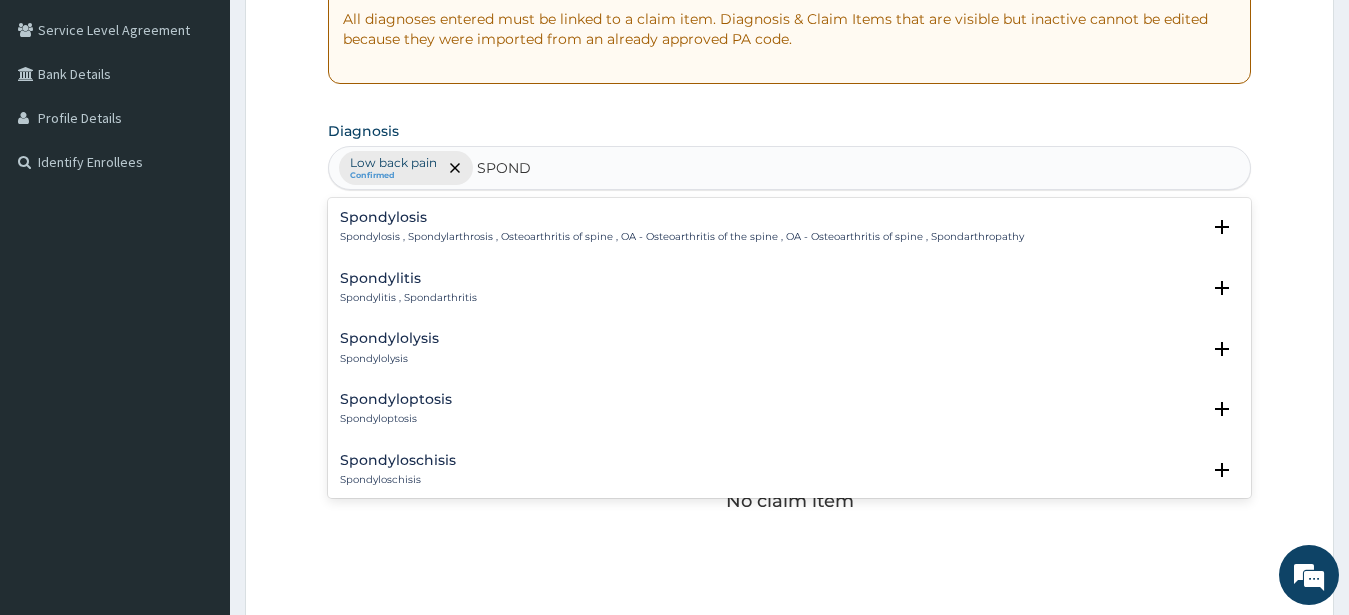 click on "Spondylosis , Spondylarthrosis , Osteoarthritis of spine , OA - Osteoarthritis of the spine , OA - Osteoarthritis of spine , Spondarthropathy" at bounding box center (682, 237) 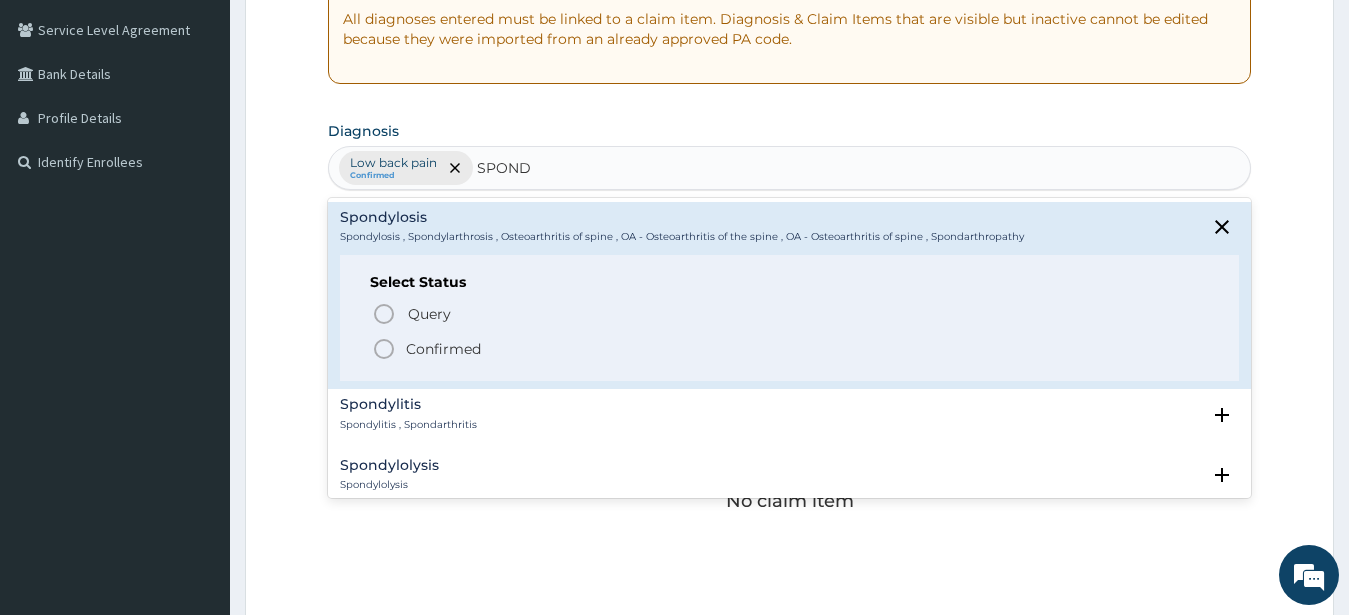 click 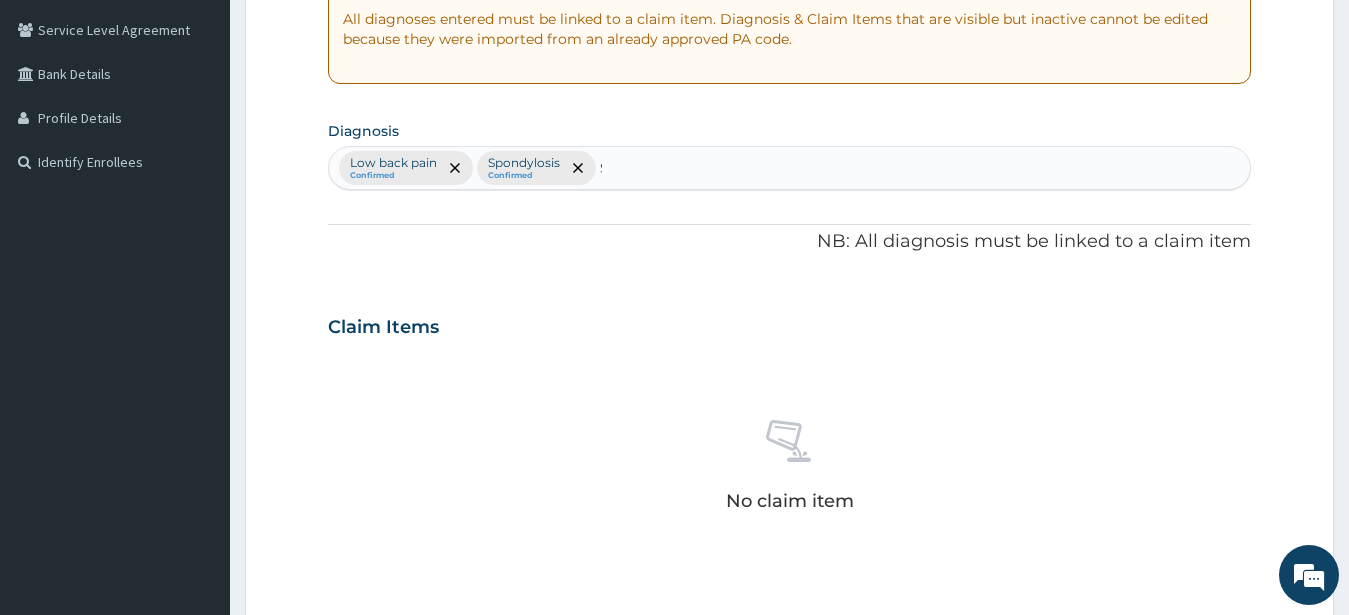 type 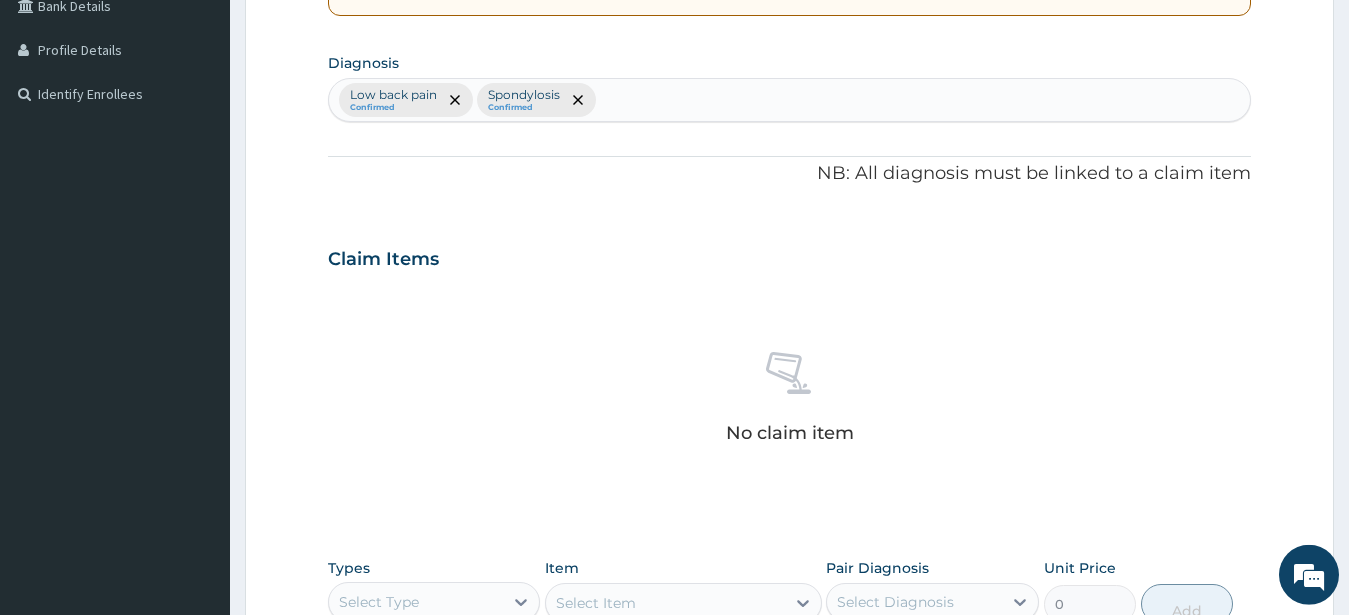 scroll, scrollTop: 845, scrollLeft: 0, axis: vertical 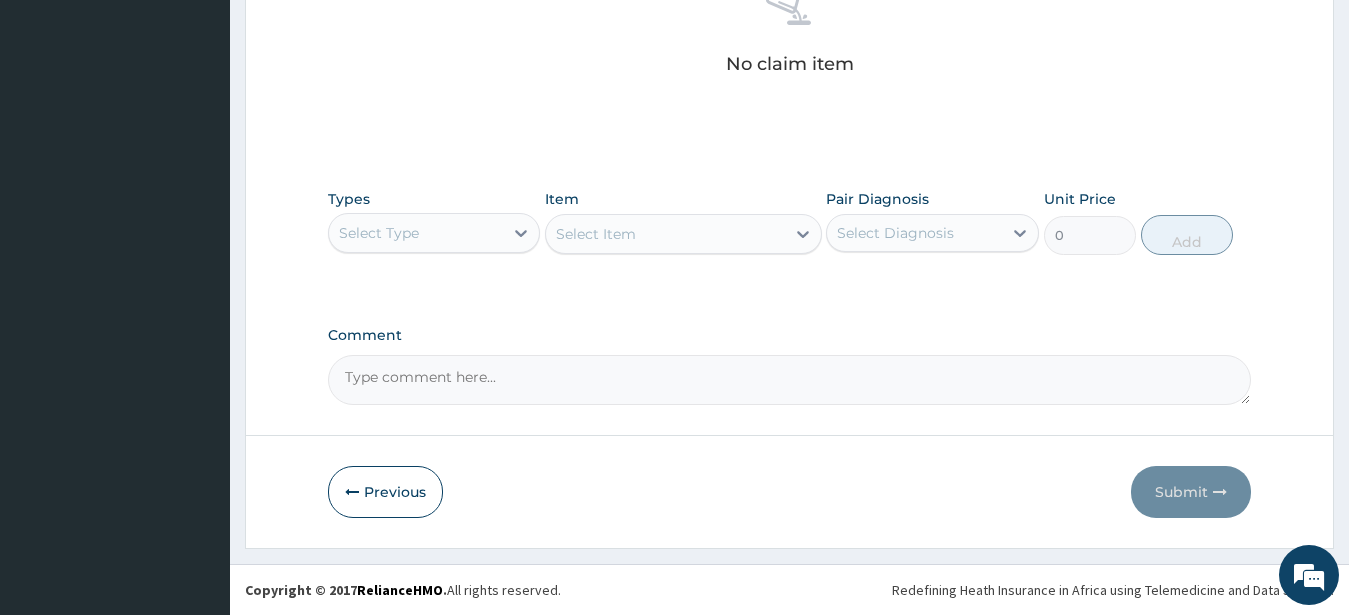 click on "Select Type" at bounding box center [379, 233] 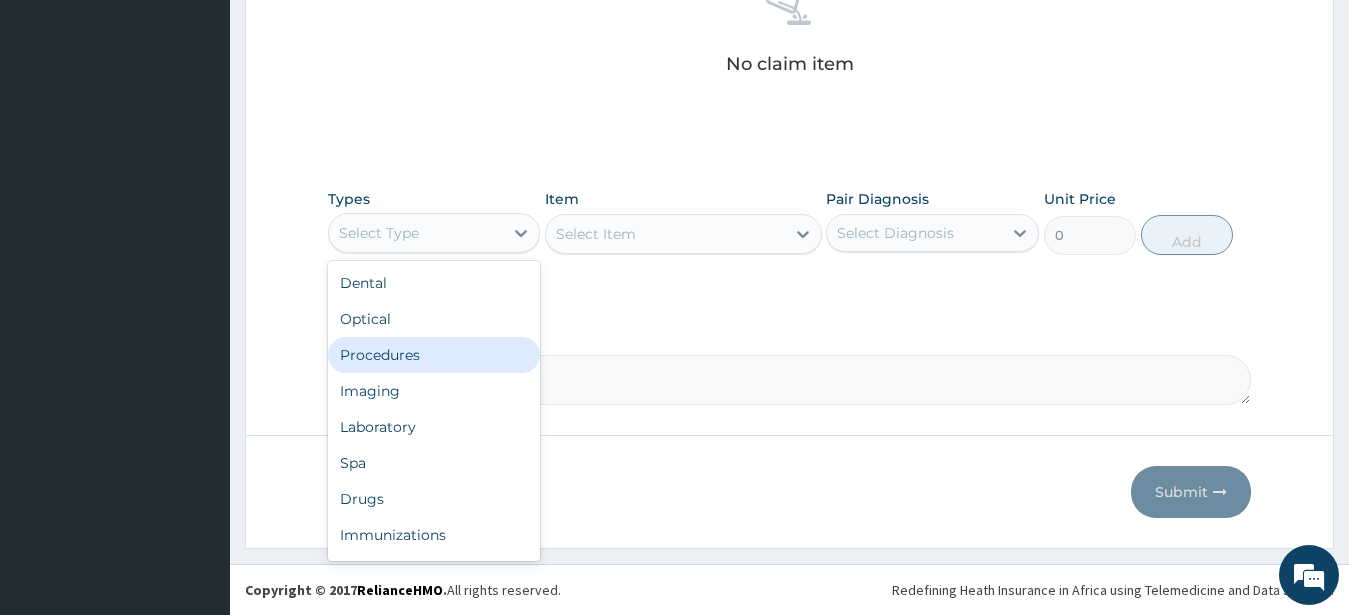 click on "Procedures" at bounding box center (434, 355) 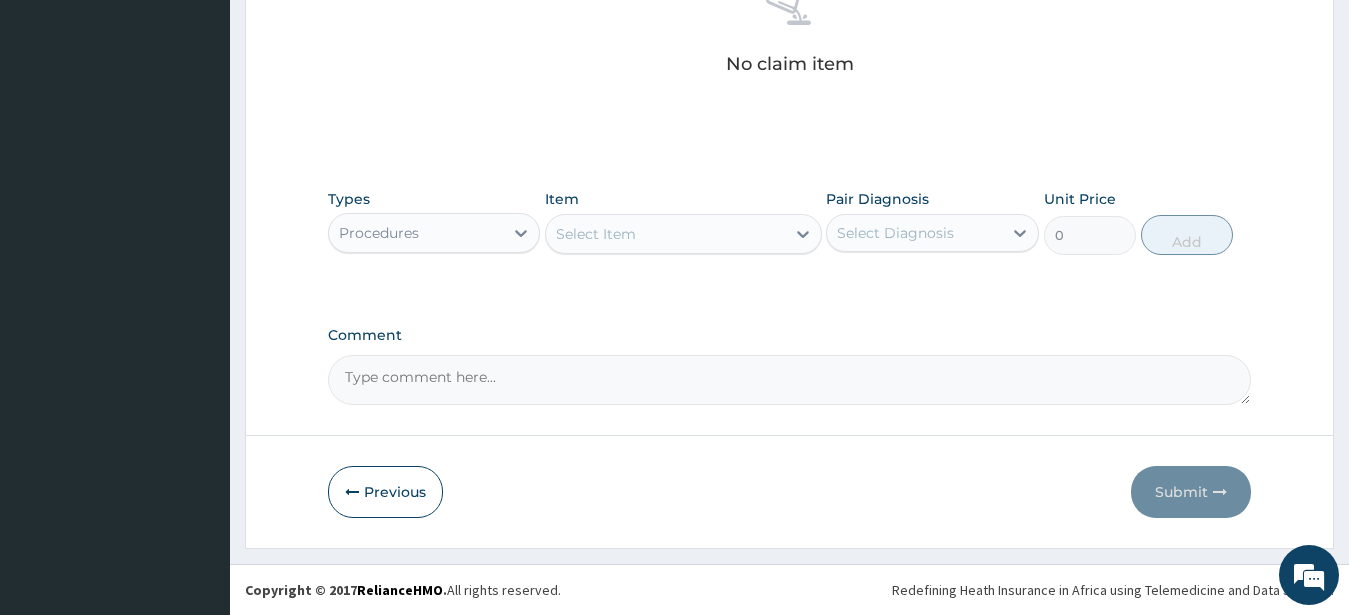 click on "Select Item" at bounding box center [665, 234] 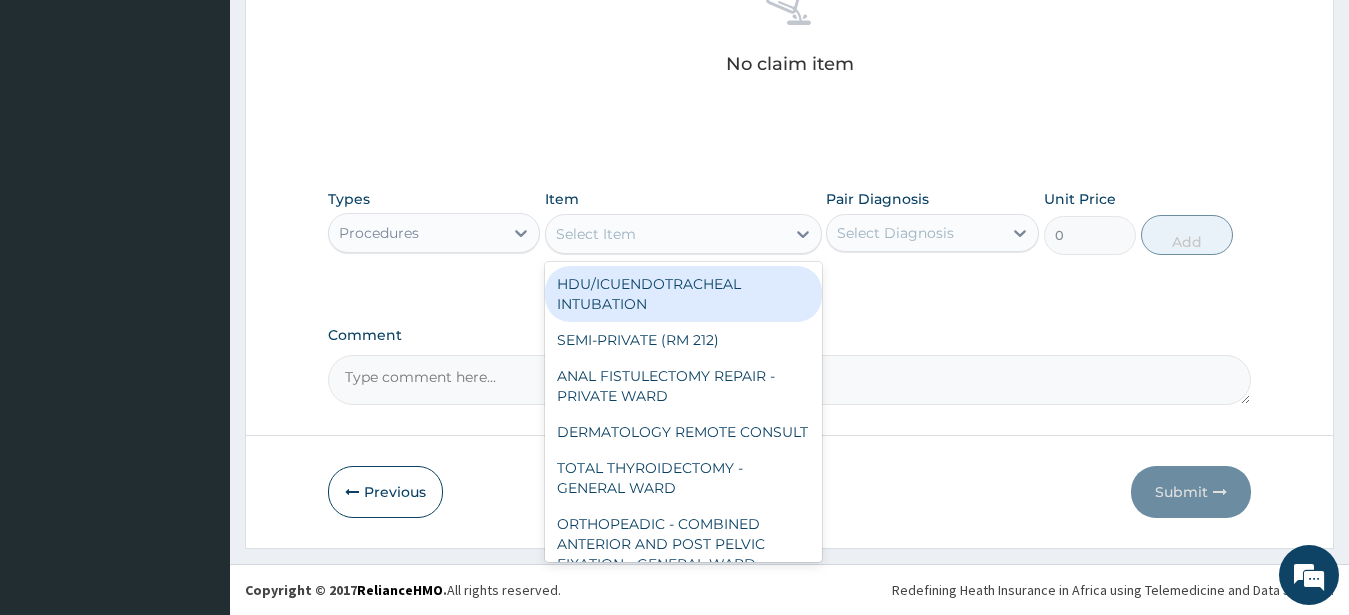 paste on "Physiothe" 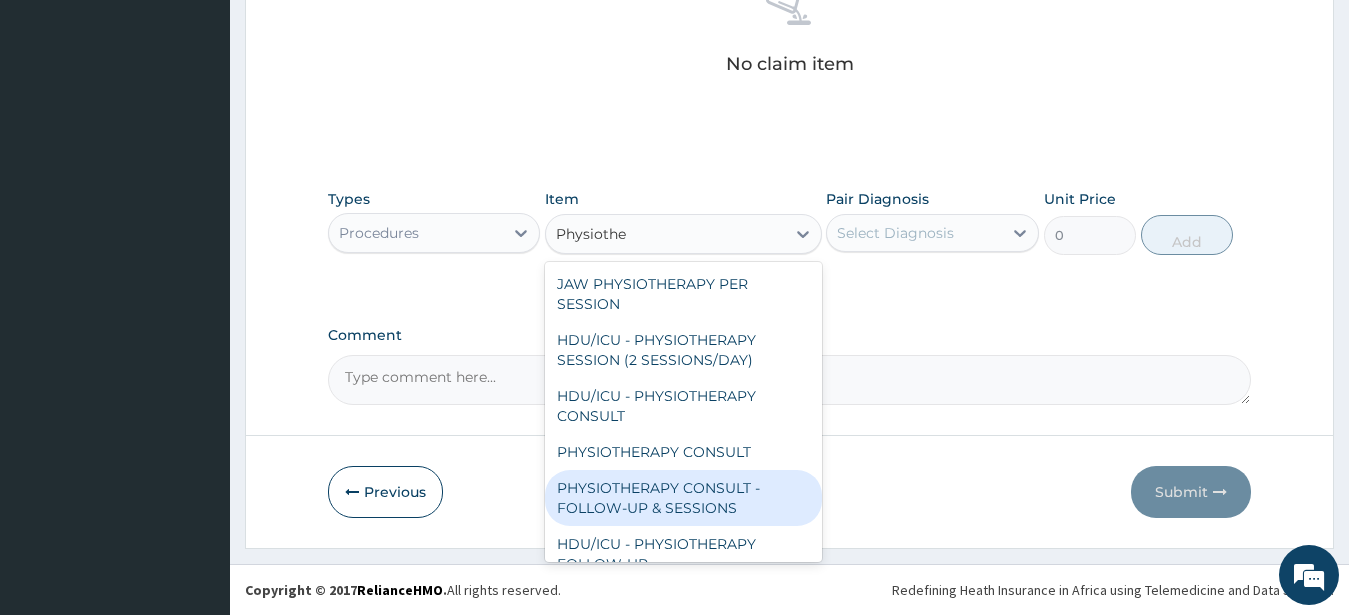 click on "PHYSIOTHERAPY CONSULT - FOLLOW-UP & SESSIONS" at bounding box center [683, 498] 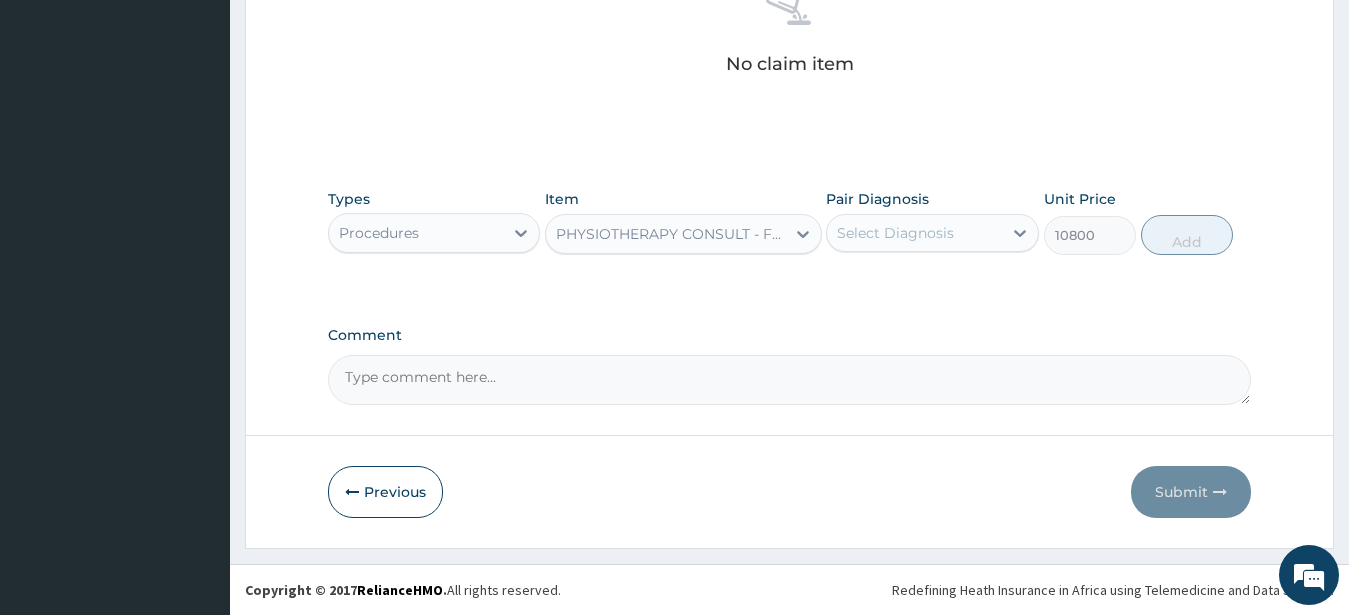 click on "Select Diagnosis" at bounding box center (895, 233) 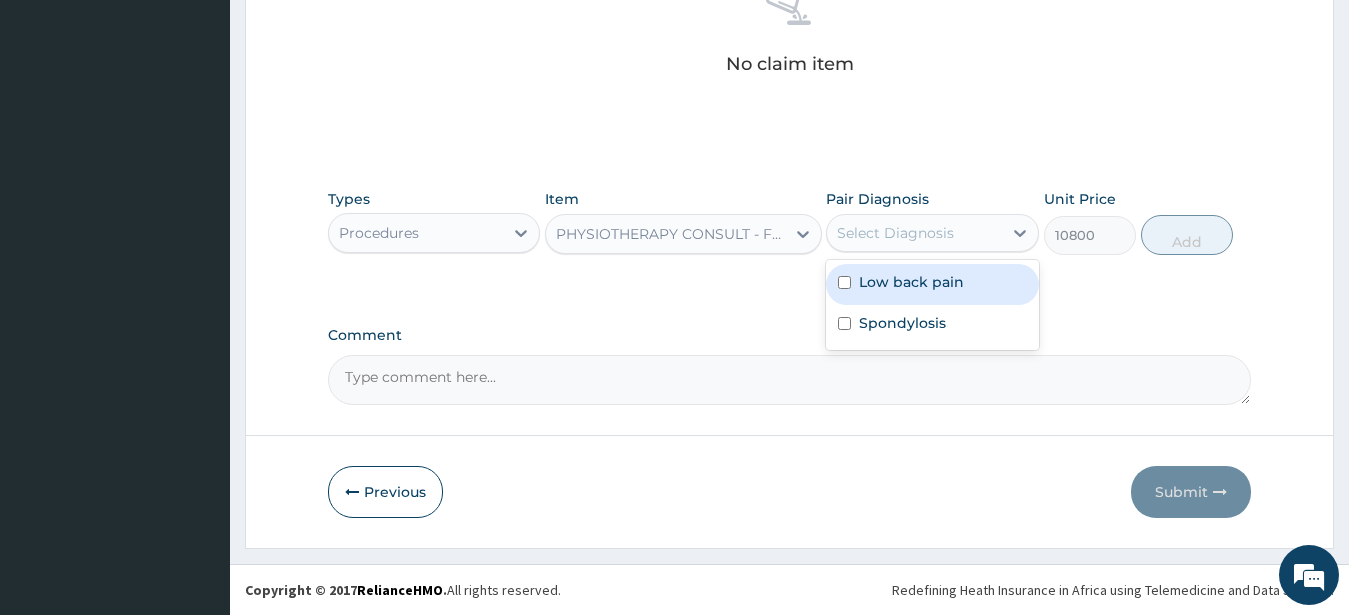 drag, startPoint x: 907, startPoint y: 284, endPoint x: 924, endPoint y: 304, distance: 26.24881 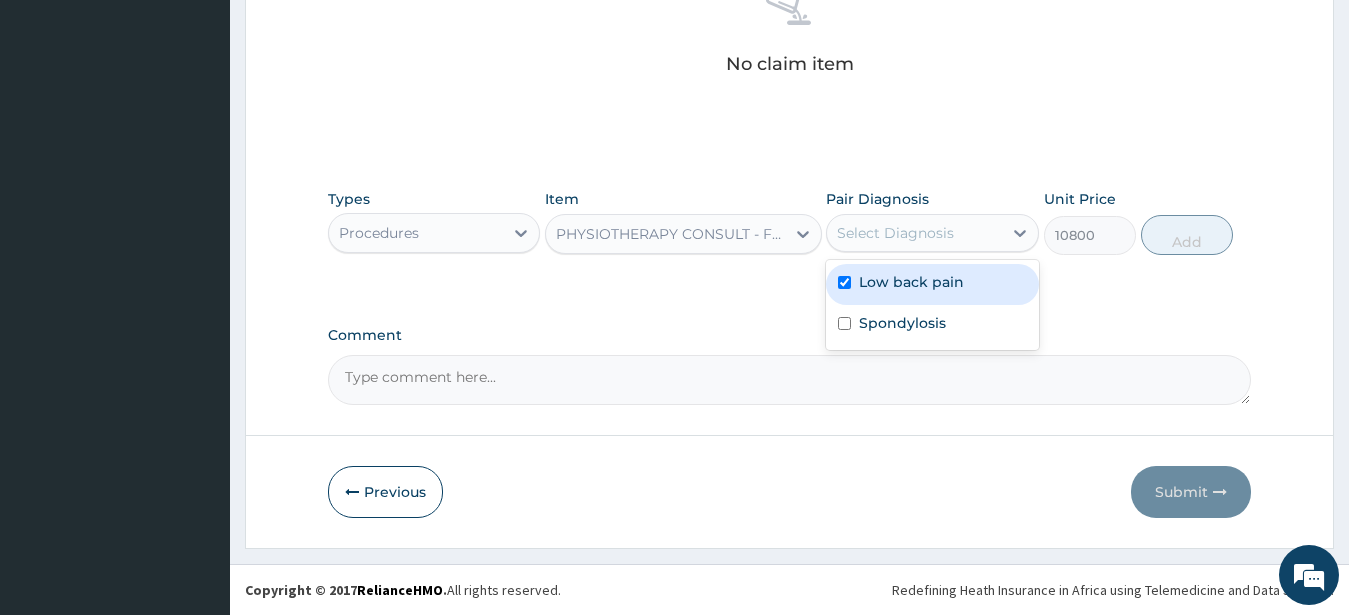 checkbox on "true" 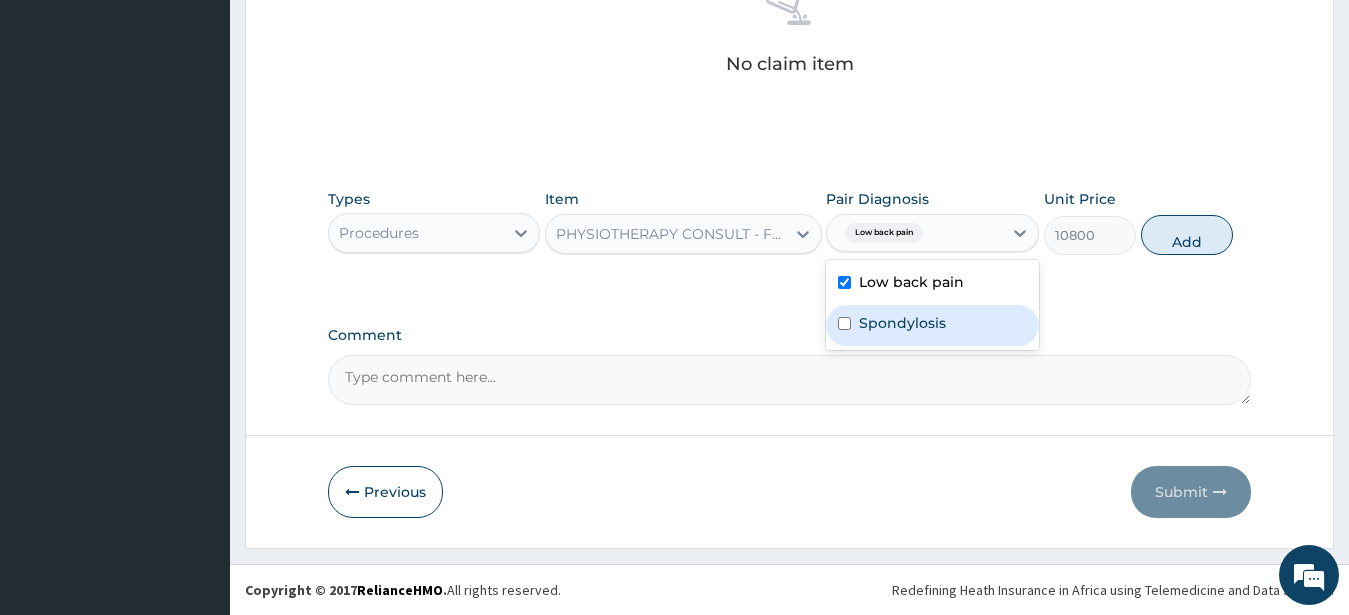 drag, startPoint x: 934, startPoint y: 340, endPoint x: 930, endPoint y: 322, distance: 18.439089 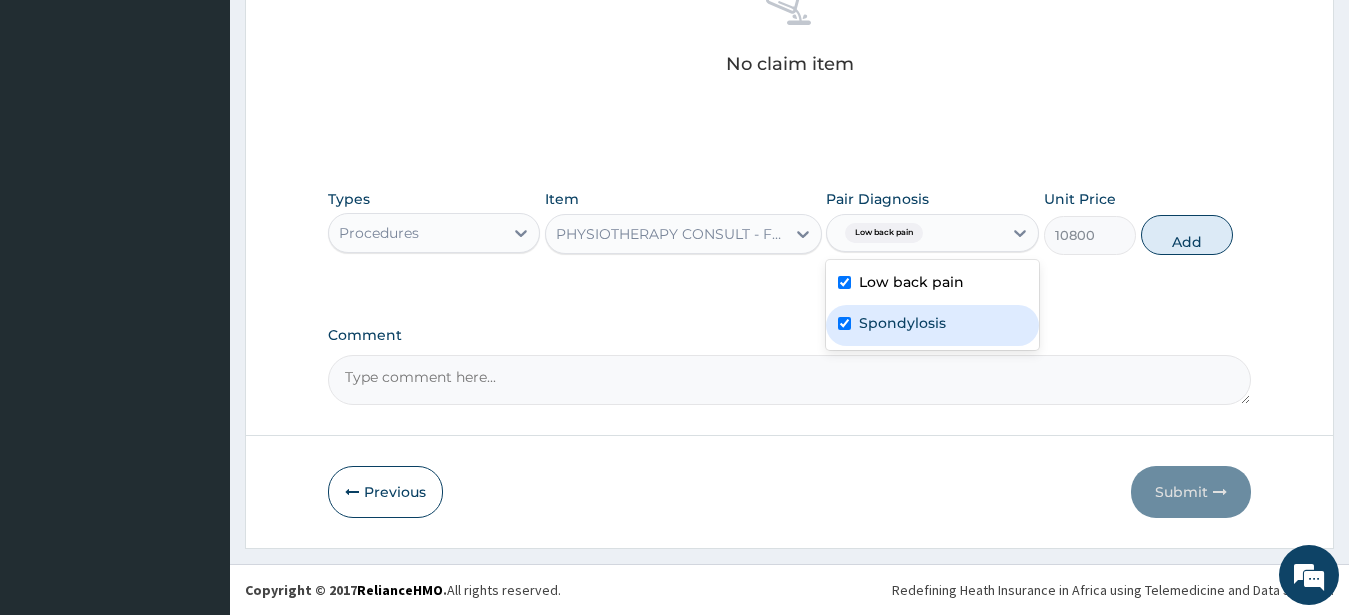 checkbox on "true" 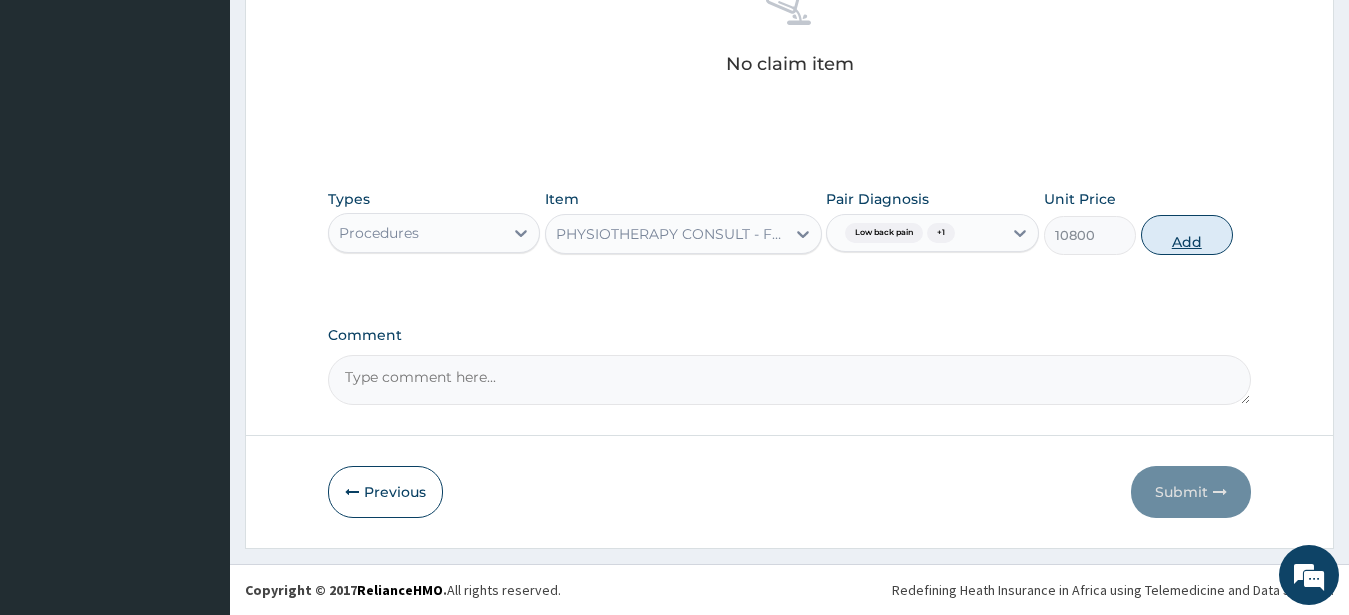 click on "Add" at bounding box center [1187, 235] 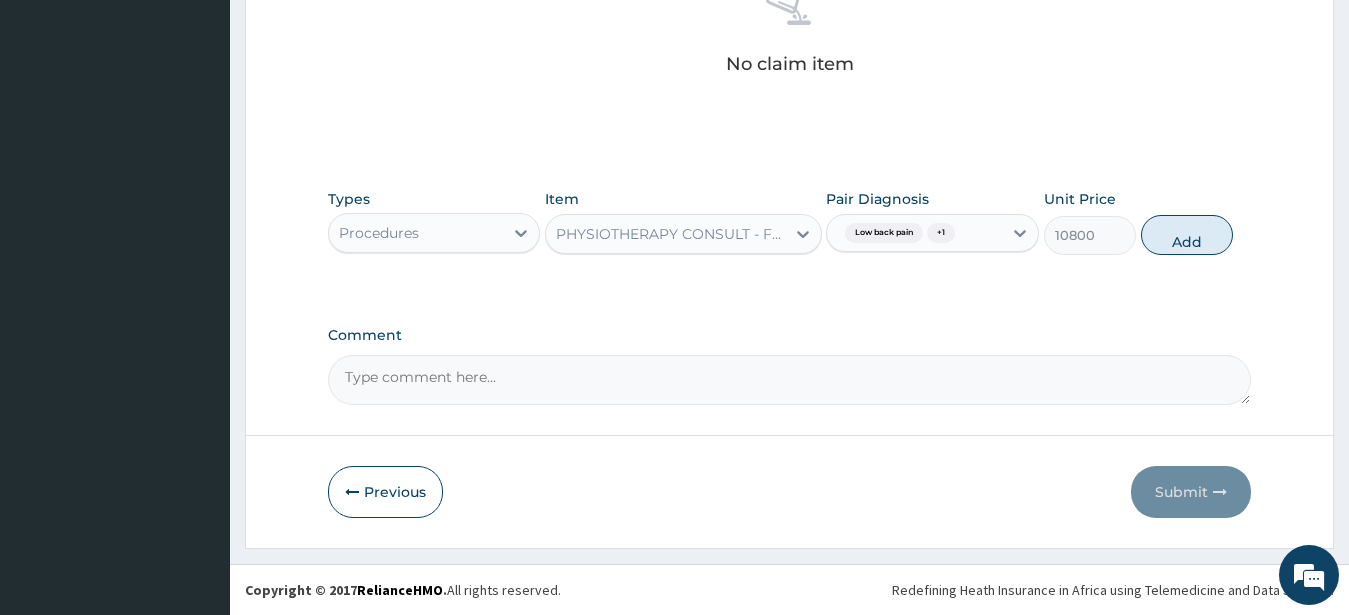 type on "0" 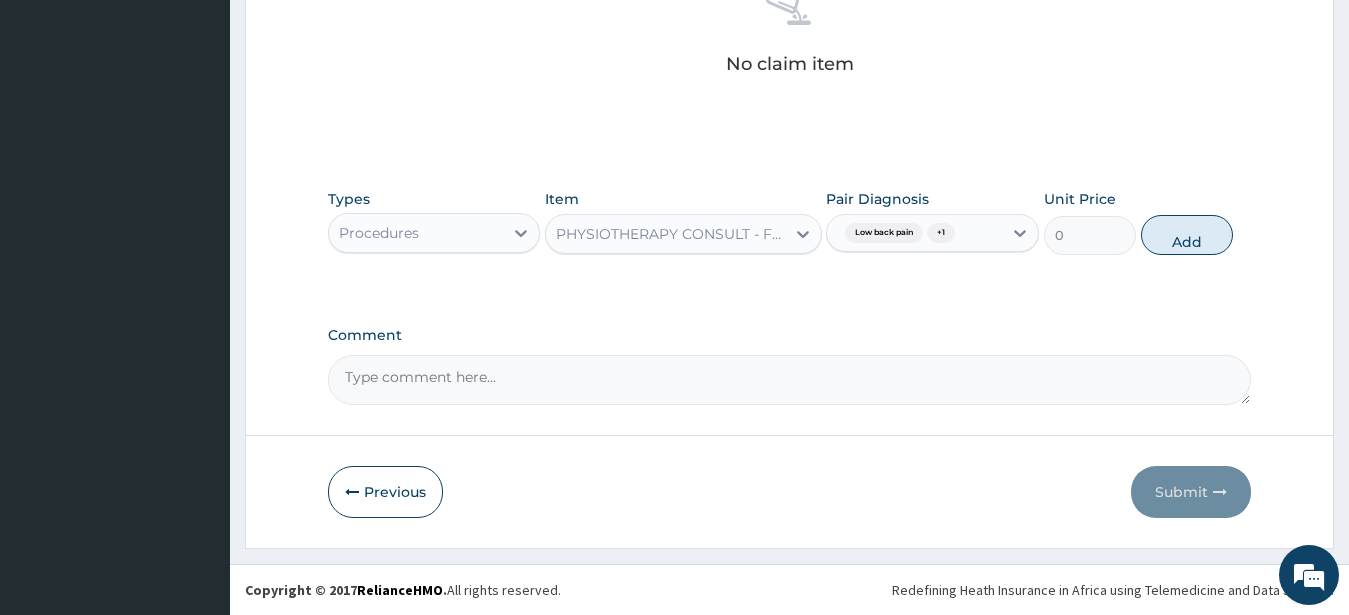 scroll, scrollTop: 778, scrollLeft: 0, axis: vertical 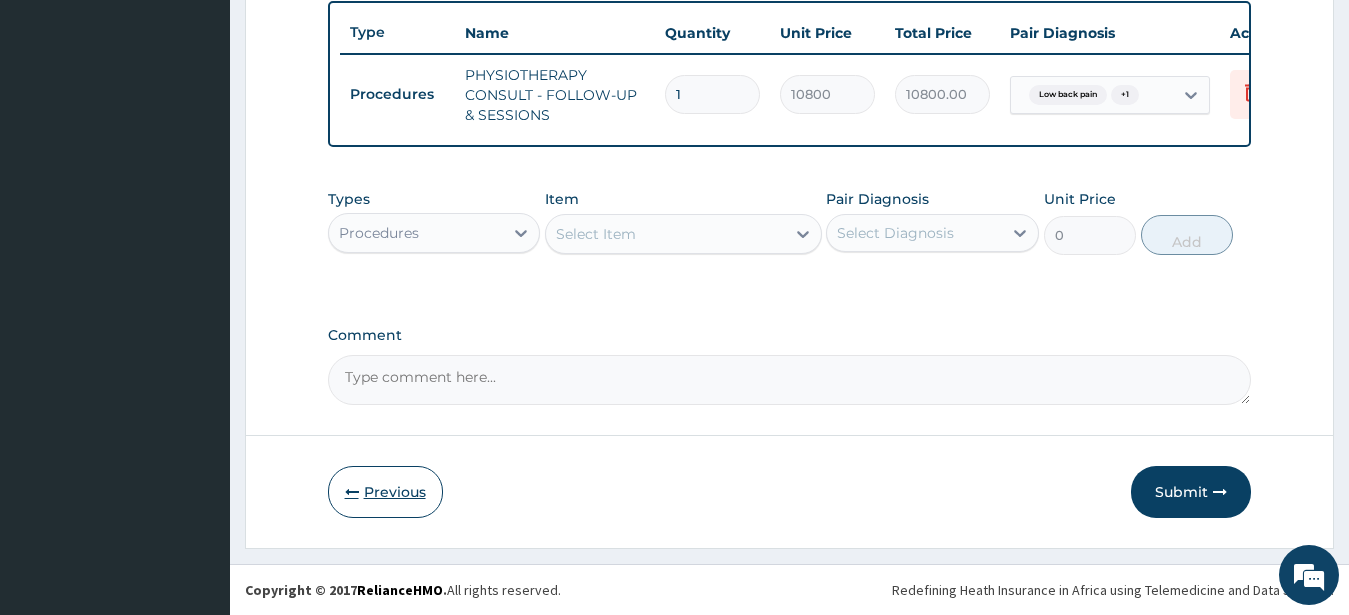 drag, startPoint x: 384, startPoint y: 496, endPoint x: 387, endPoint y: 484, distance: 12.369317 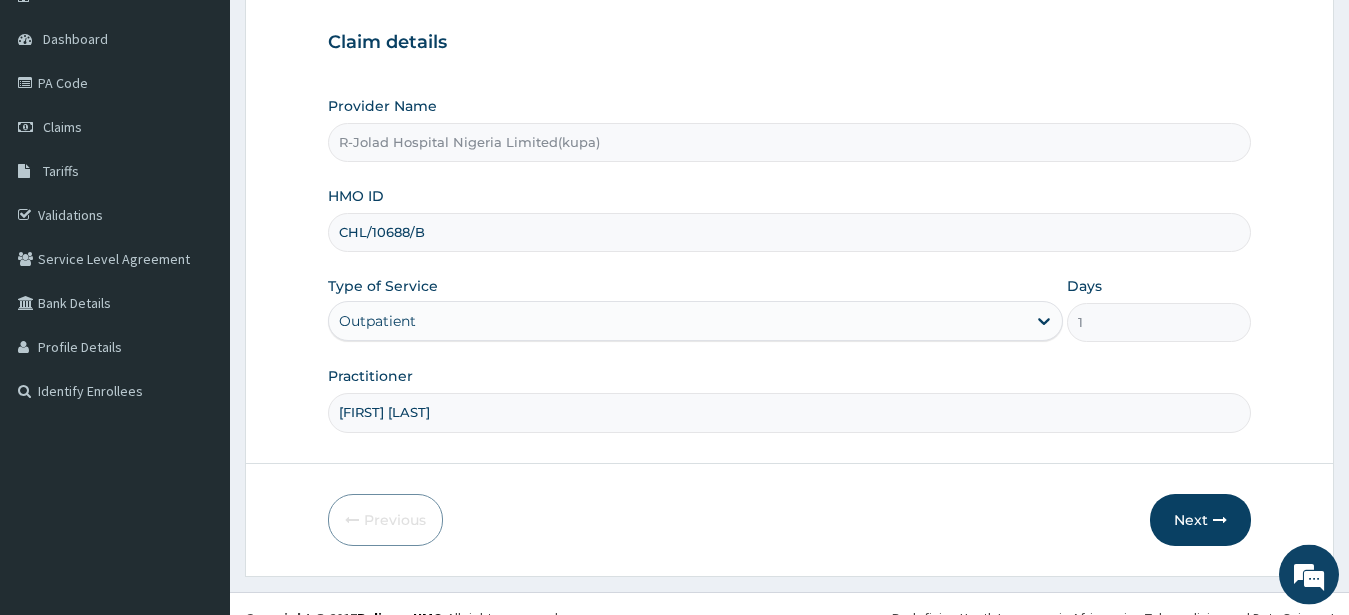 scroll, scrollTop: 0, scrollLeft: 0, axis: both 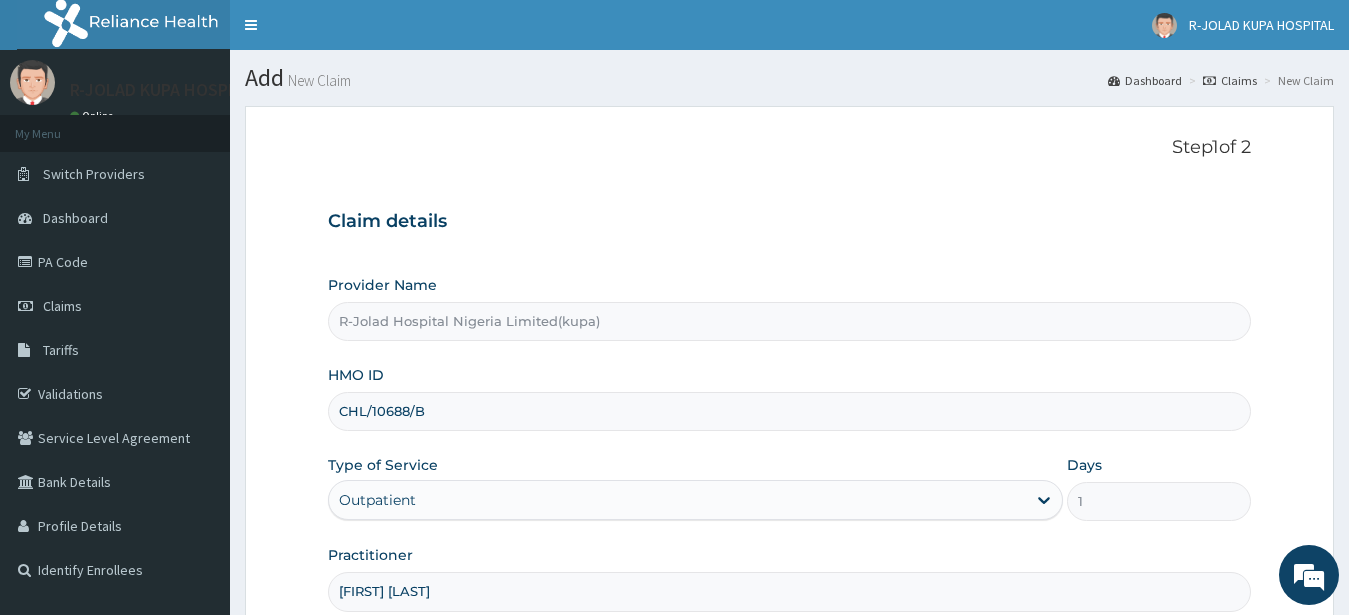 click on "CHL/10688/B" at bounding box center (790, 411) 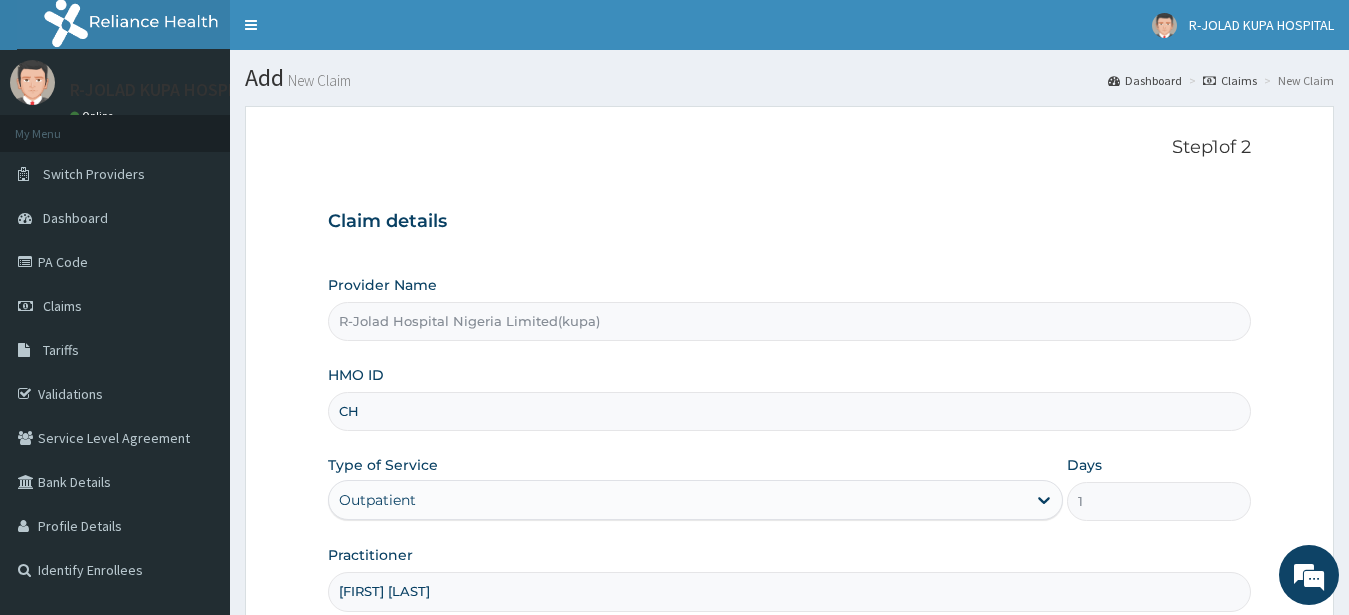 type on "C" 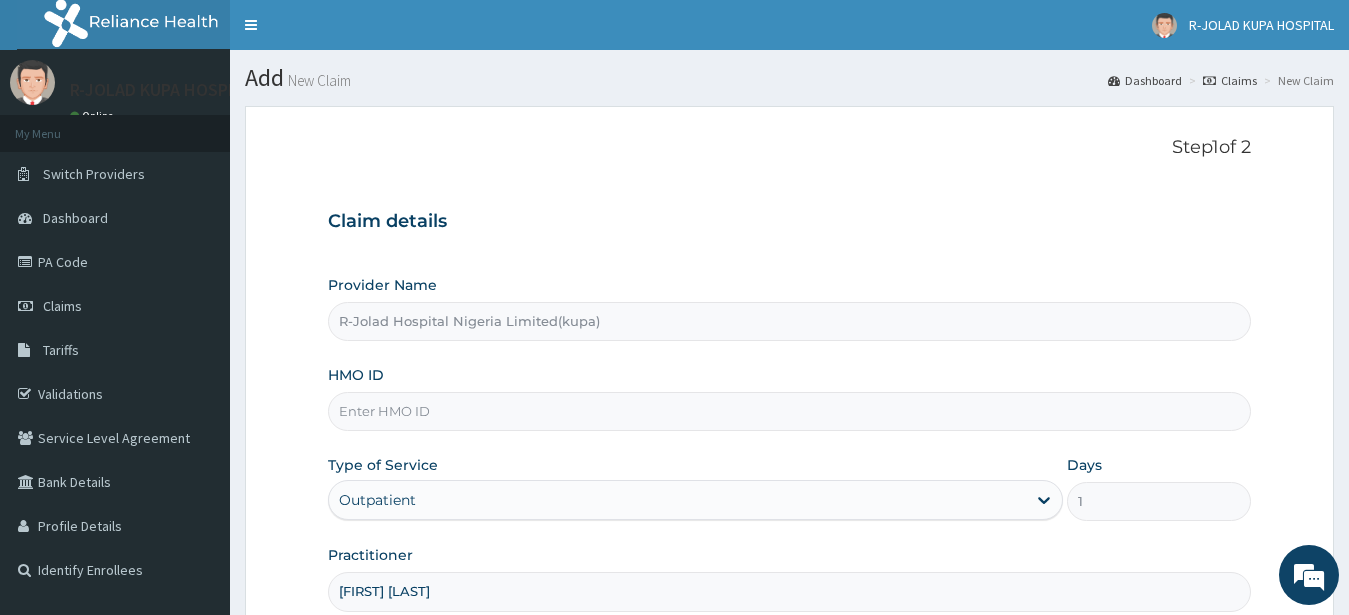 paste on "CHL/10891/A" 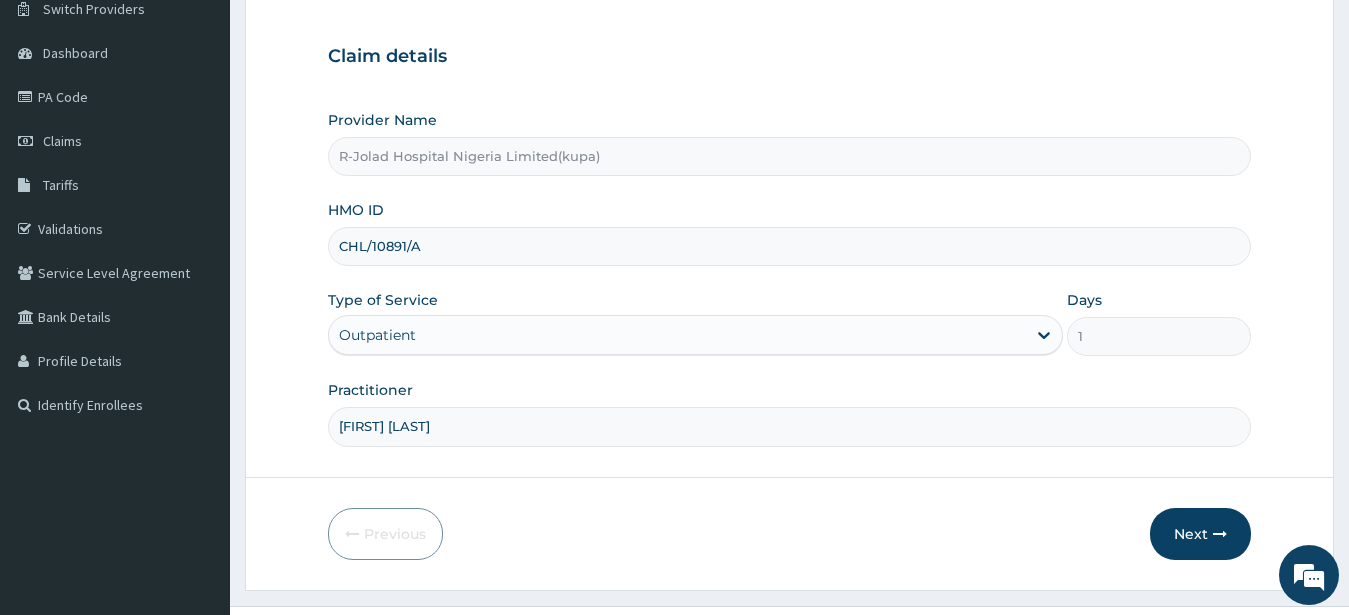 scroll, scrollTop: 207, scrollLeft: 0, axis: vertical 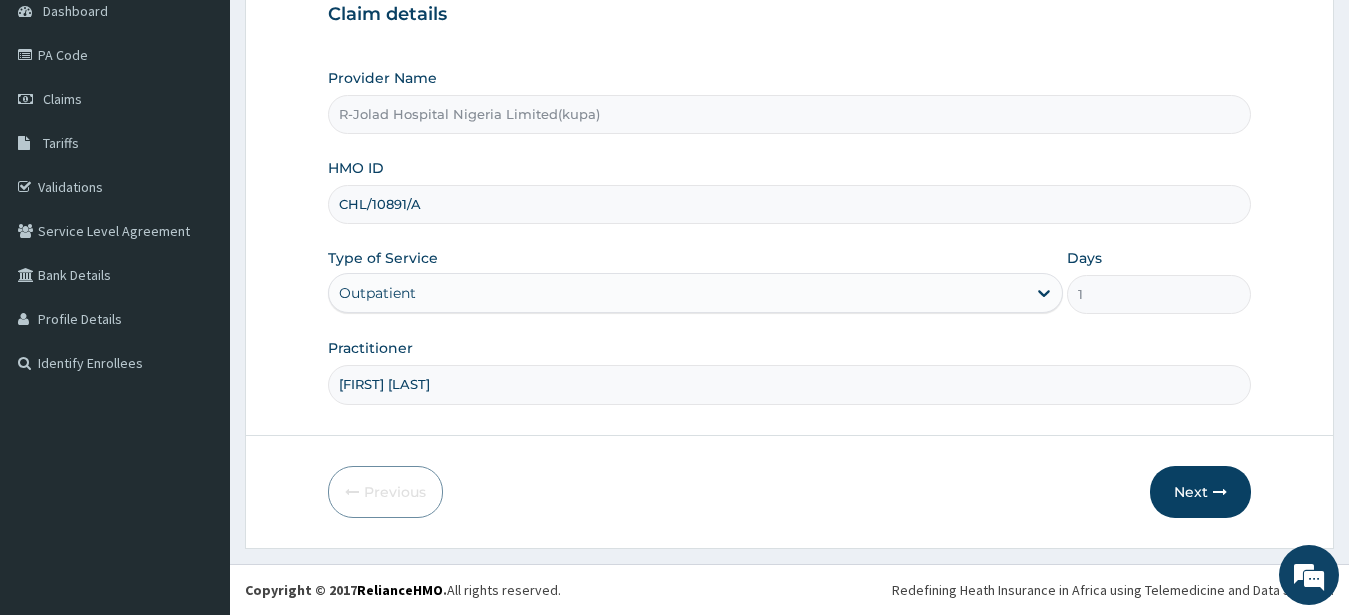 type on "CHL/10891/A" 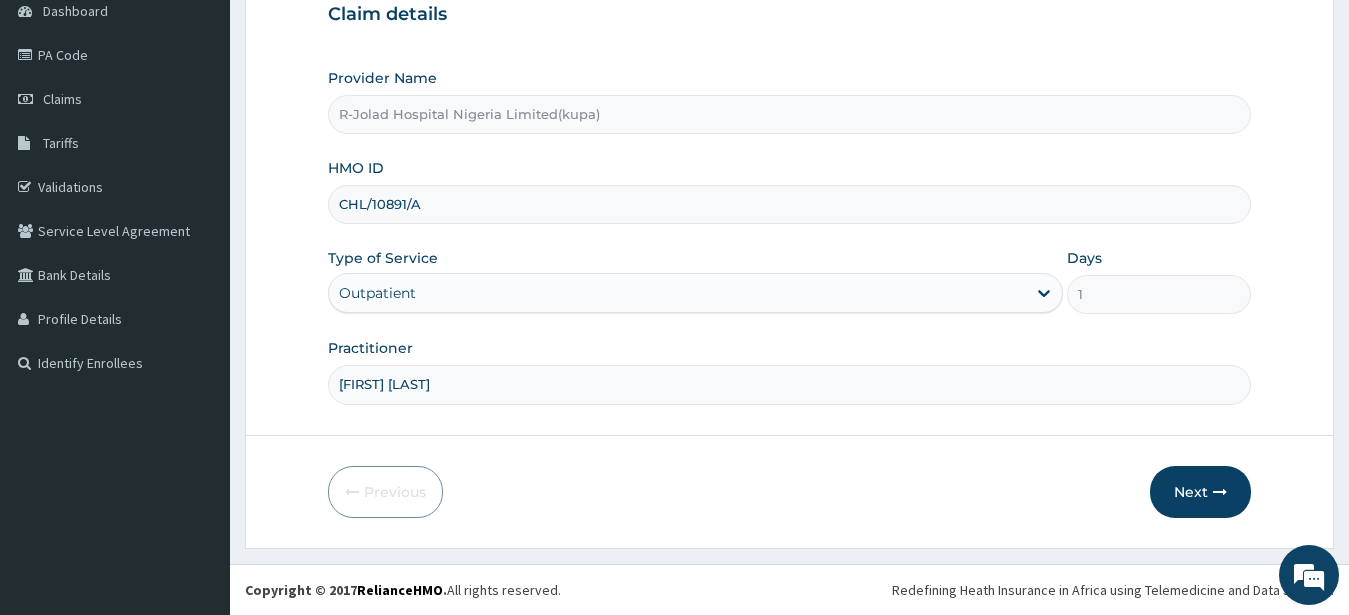 click on "Emeka Ozioko" at bounding box center [790, 384] 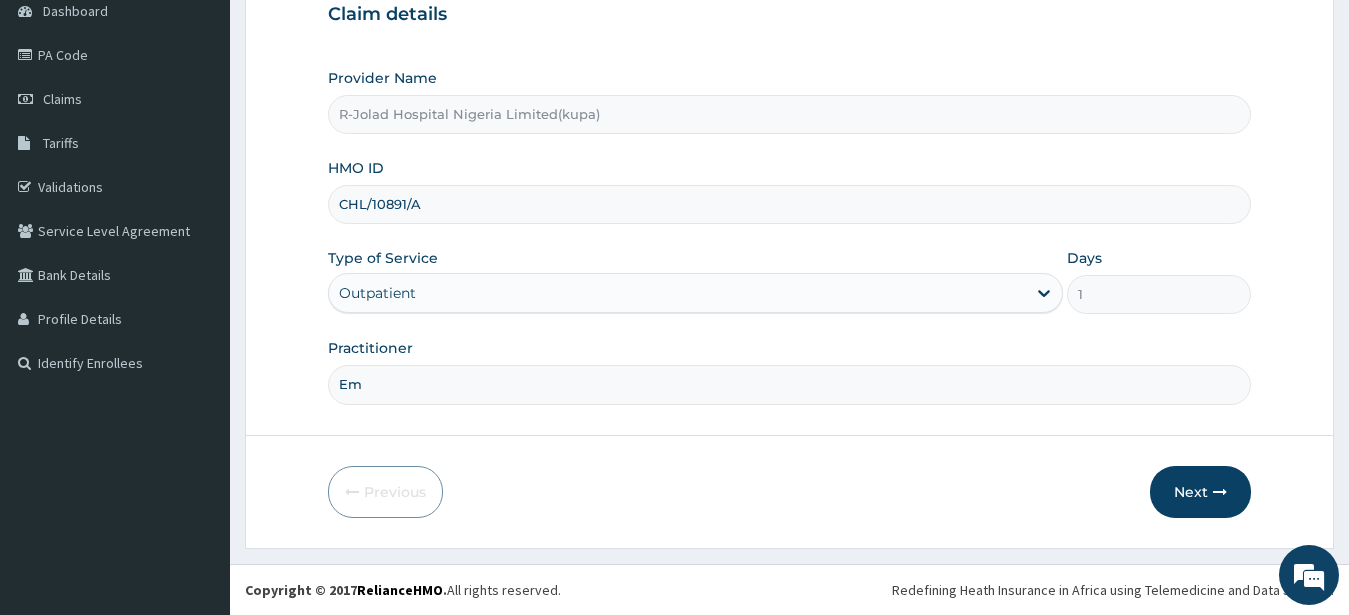 type on "E" 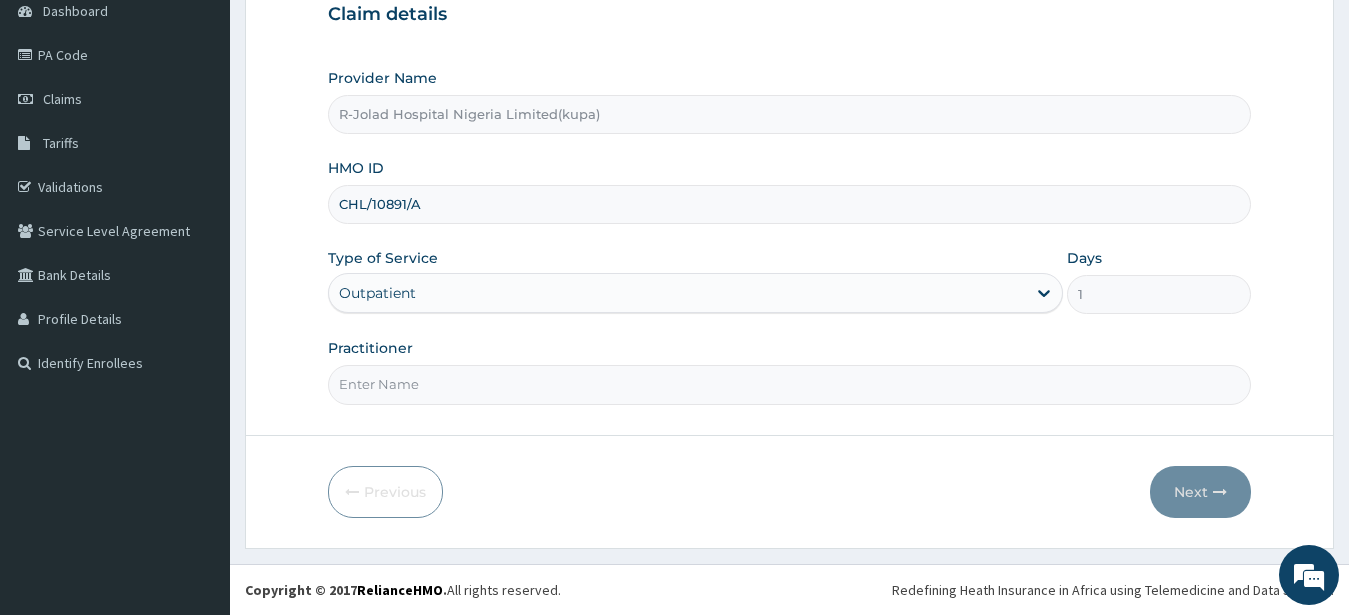 paste on "JOY C. AGBO" 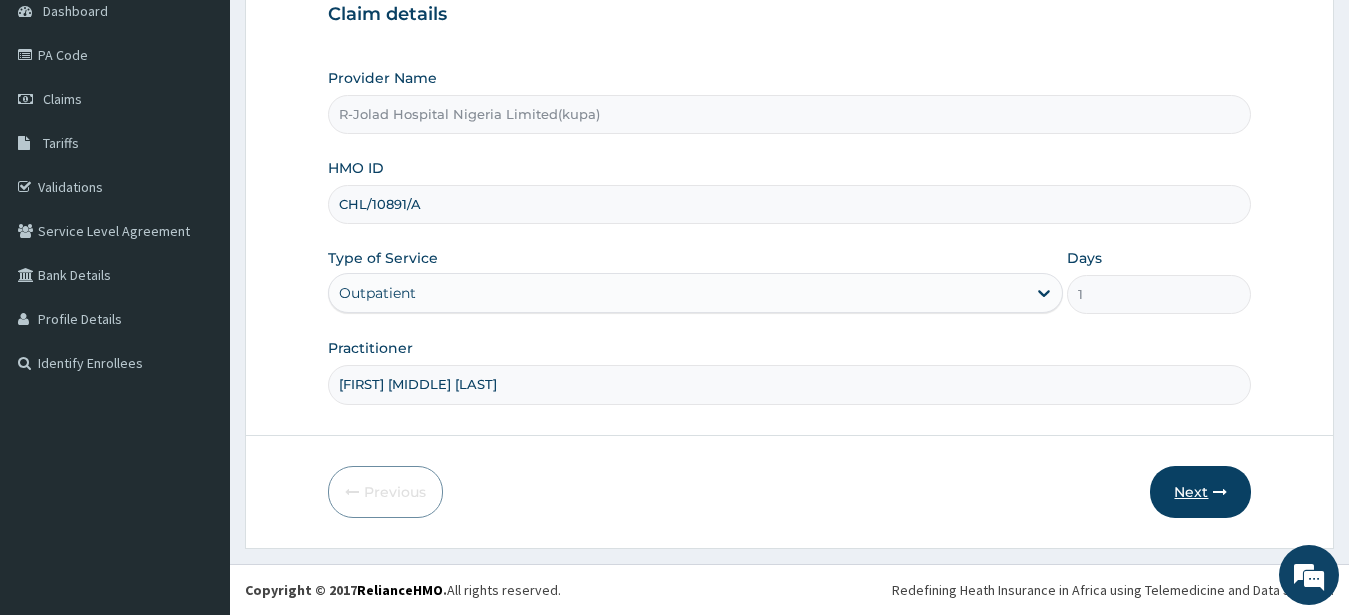 type on "JOY C. AGBO" 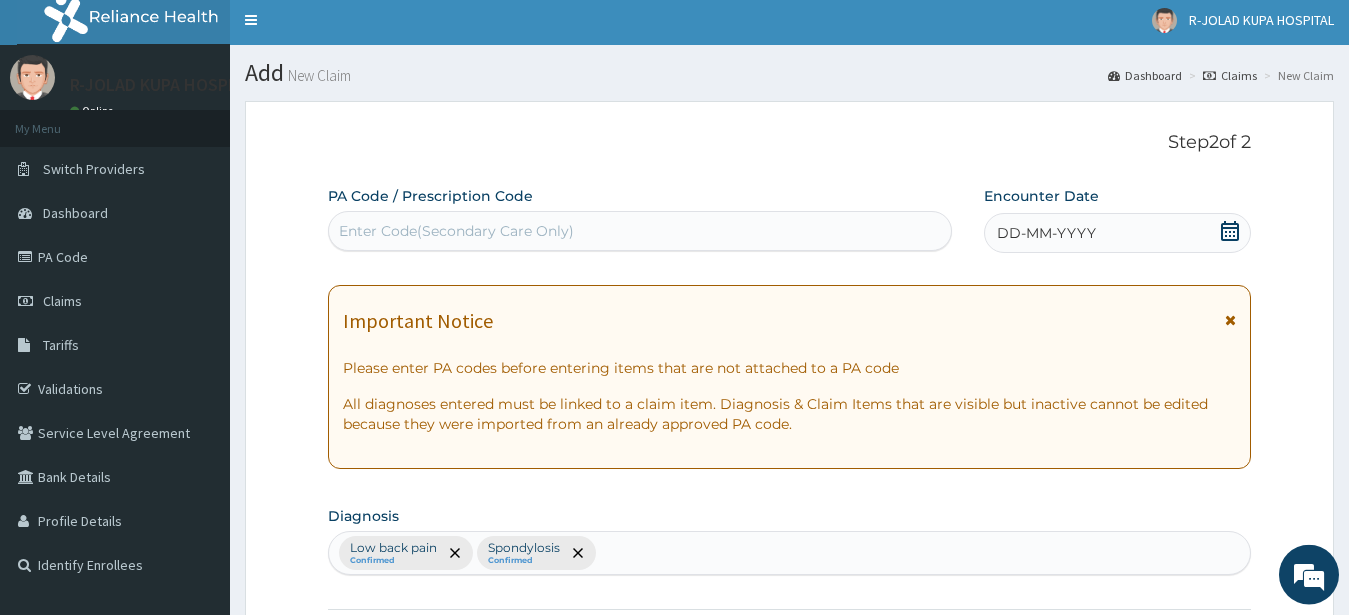 scroll, scrollTop: 3, scrollLeft: 0, axis: vertical 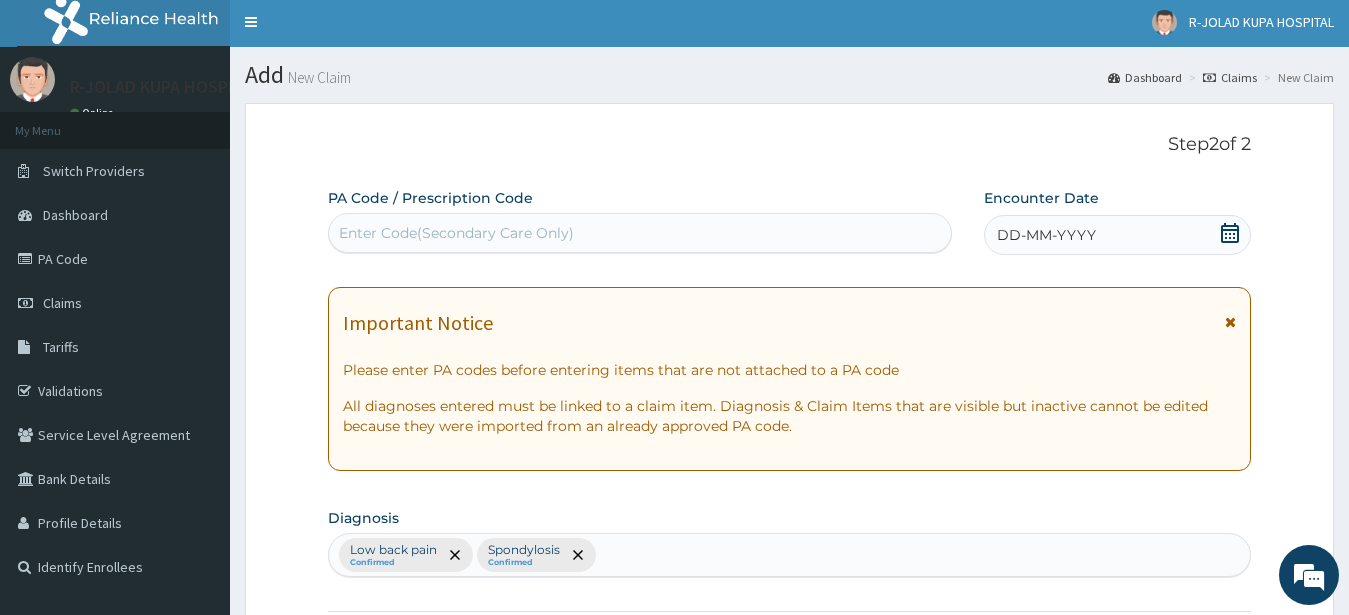 click 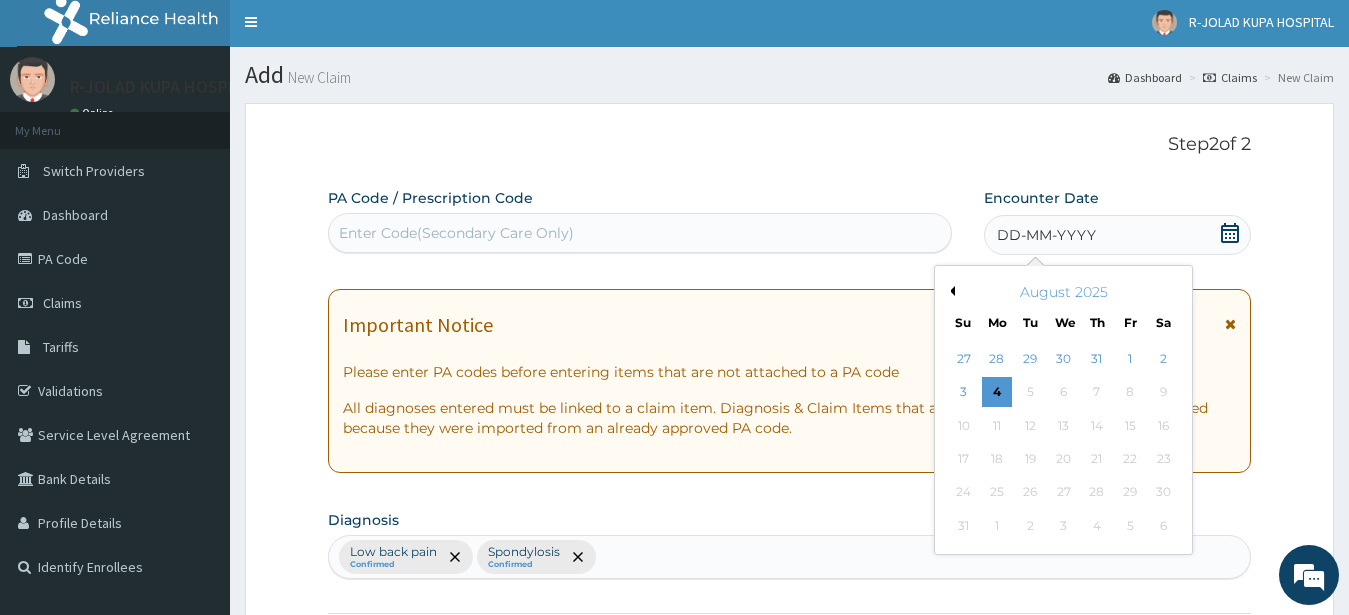 drag, startPoint x: 1130, startPoint y: 354, endPoint x: 1066, endPoint y: 334, distance: 67.052216 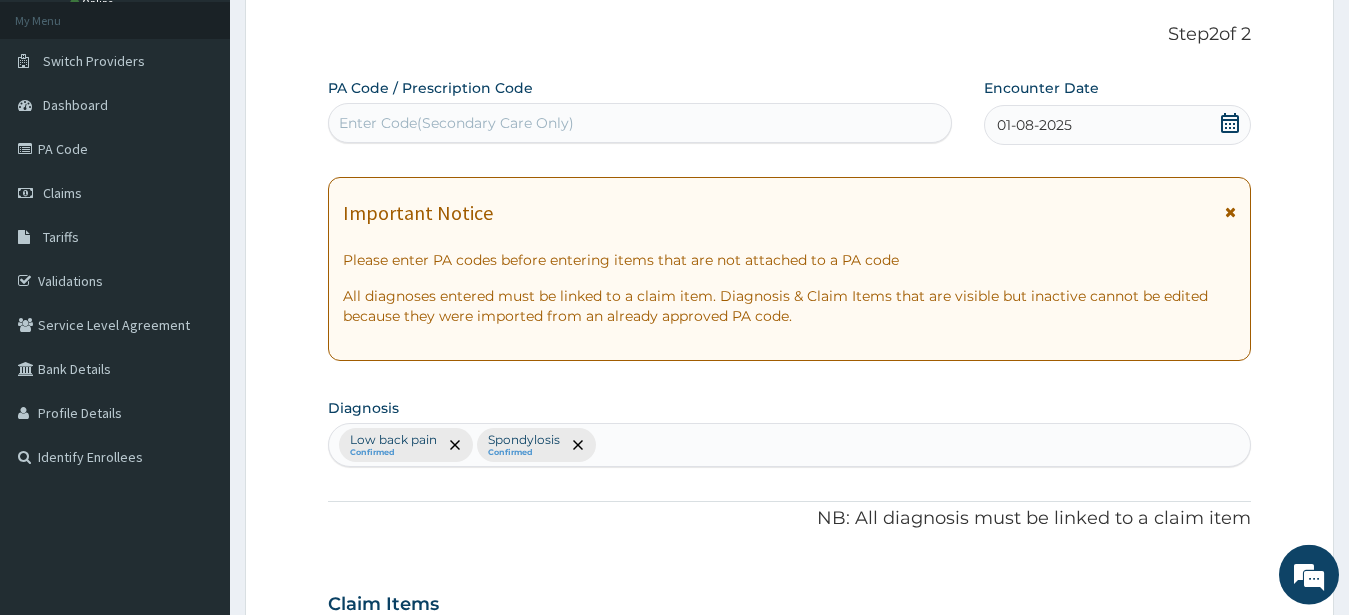 scroll, scrollTop: 309, scrollLeft: 0, axis: vertical 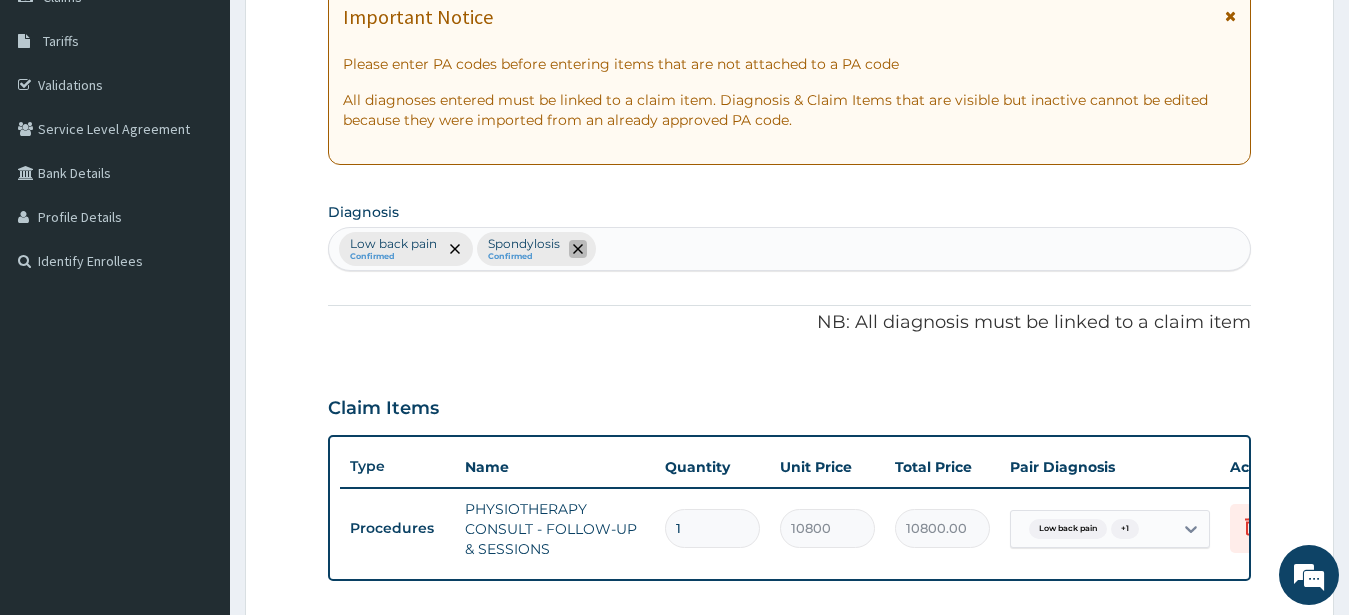 click 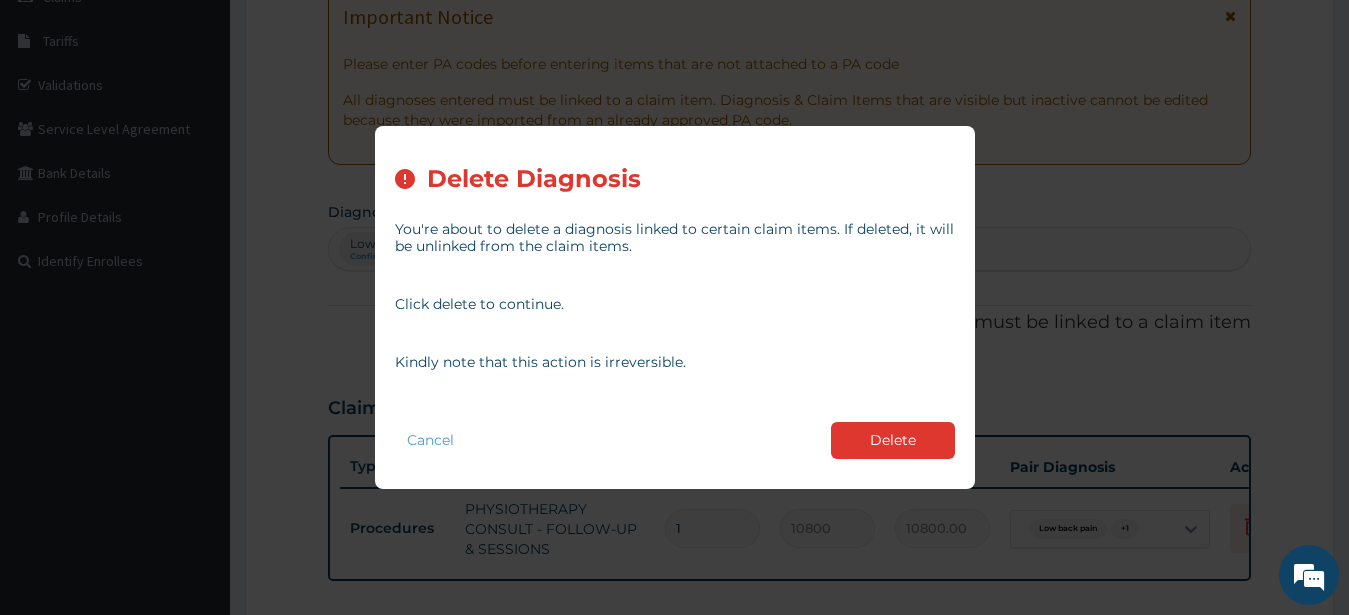 click on "Delete" at bounding box center (893, 440) 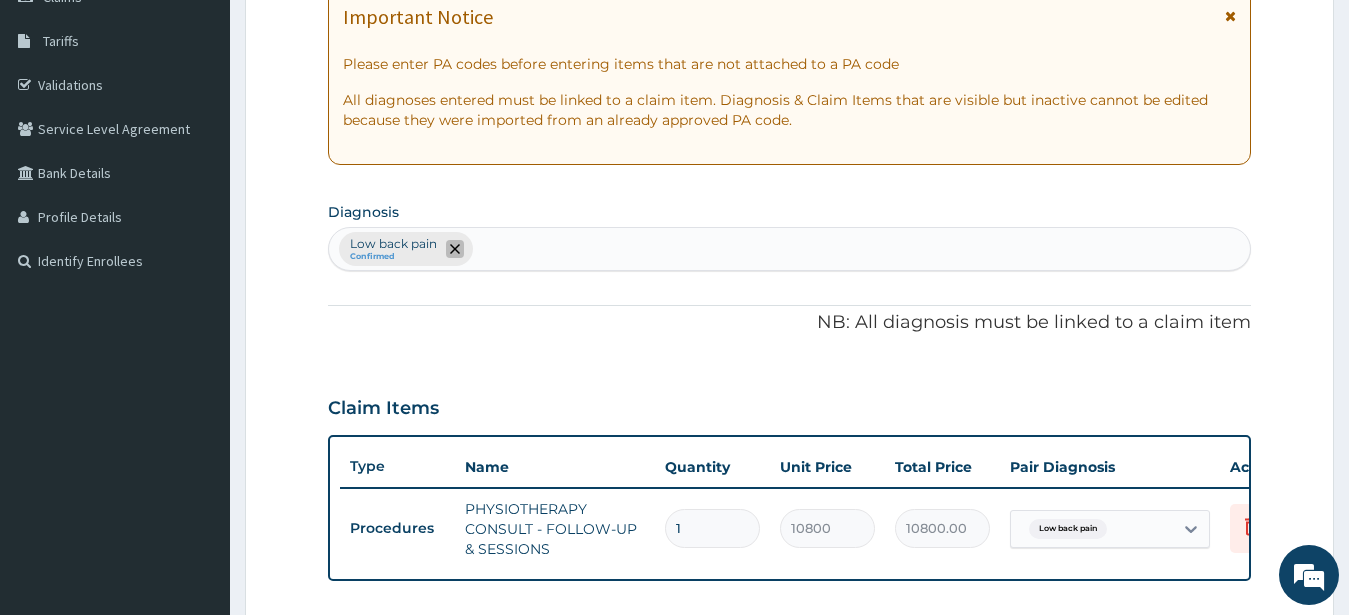 click at bounding box center [455, 249] 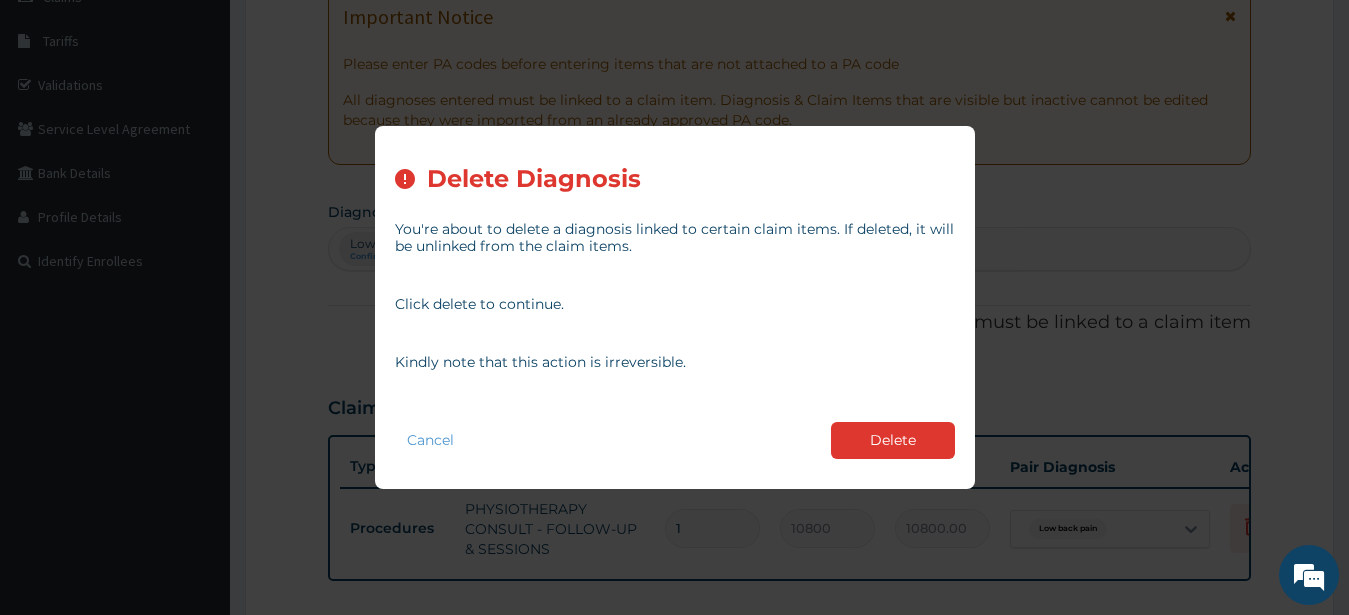 drag, startPoint x: 892, startPoint y: 424, endPoint x: 888, endPoint y: 413, distance: 11.7046995 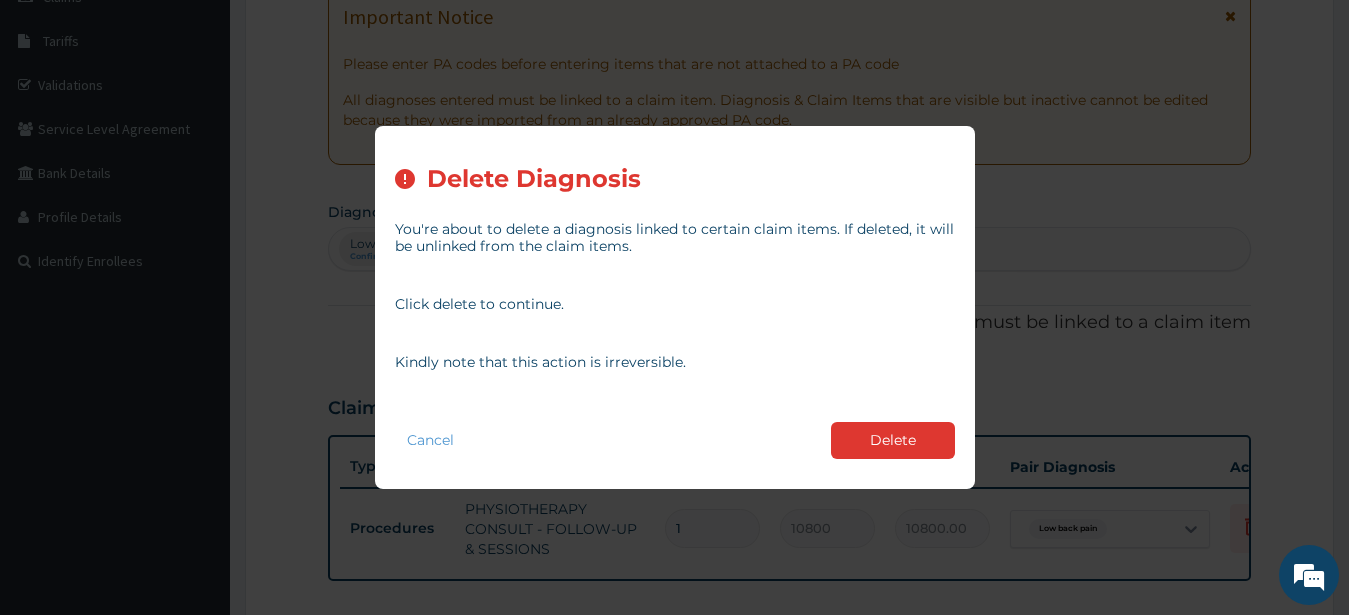 click on "Cancel Delete" at bounding box center [675, 440] 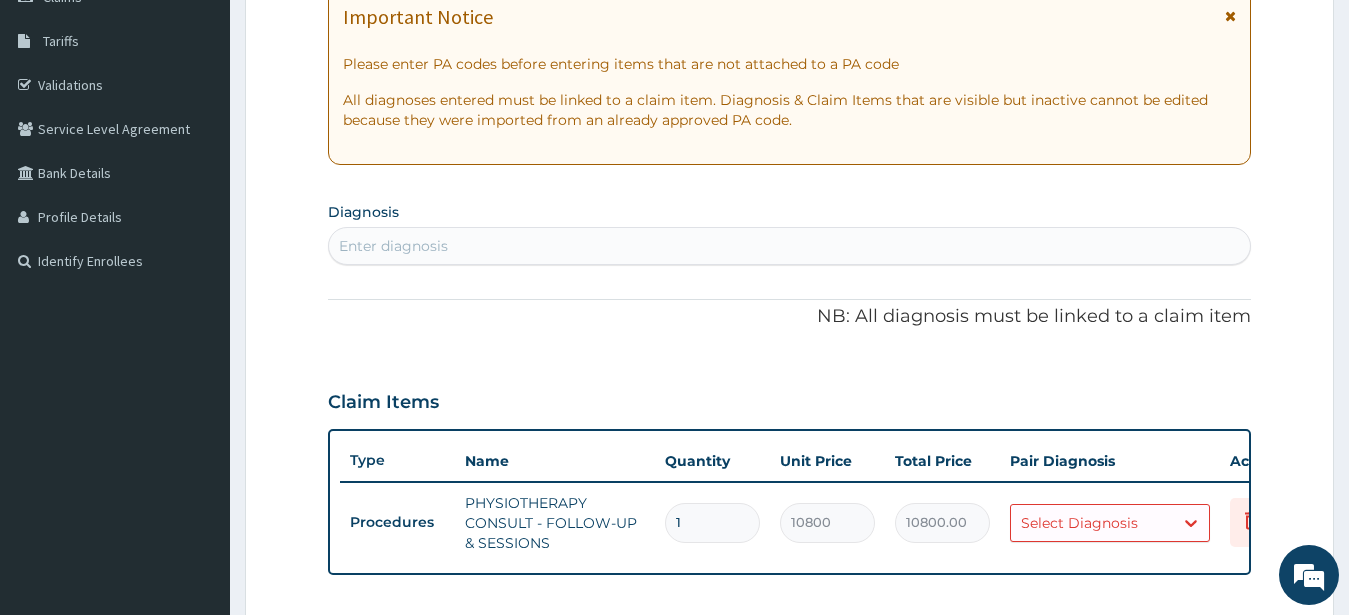 click on "Enter diagnosis" at bounding box center [393, 246] 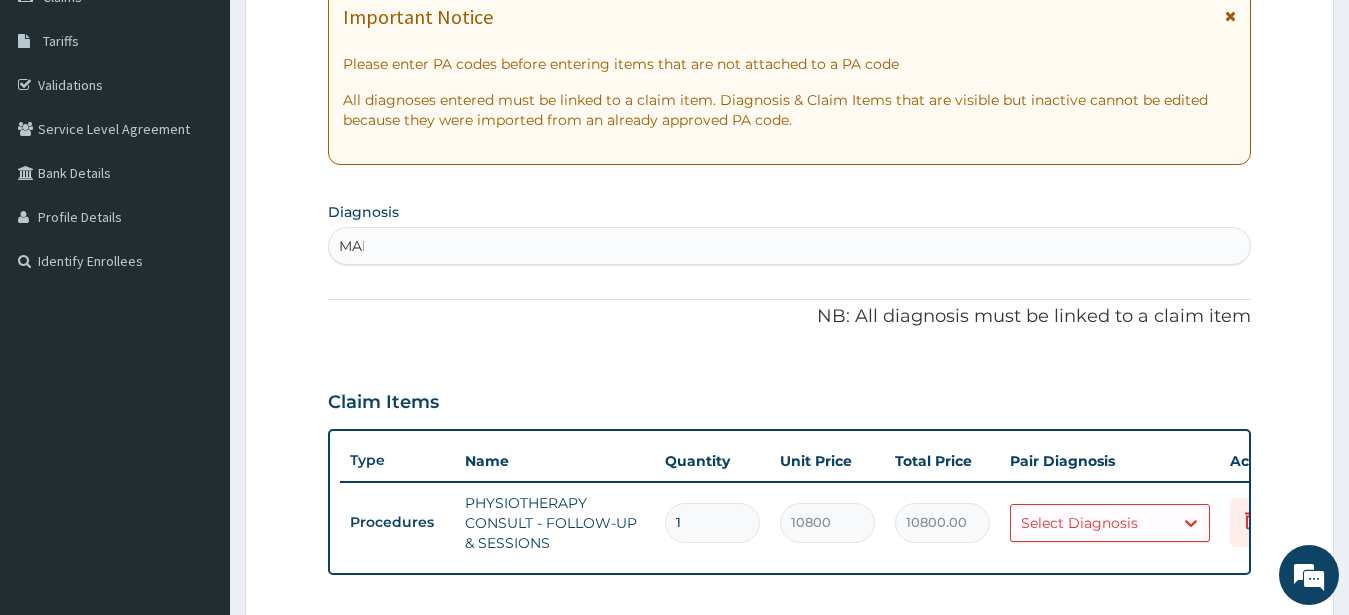 type on "MALA" 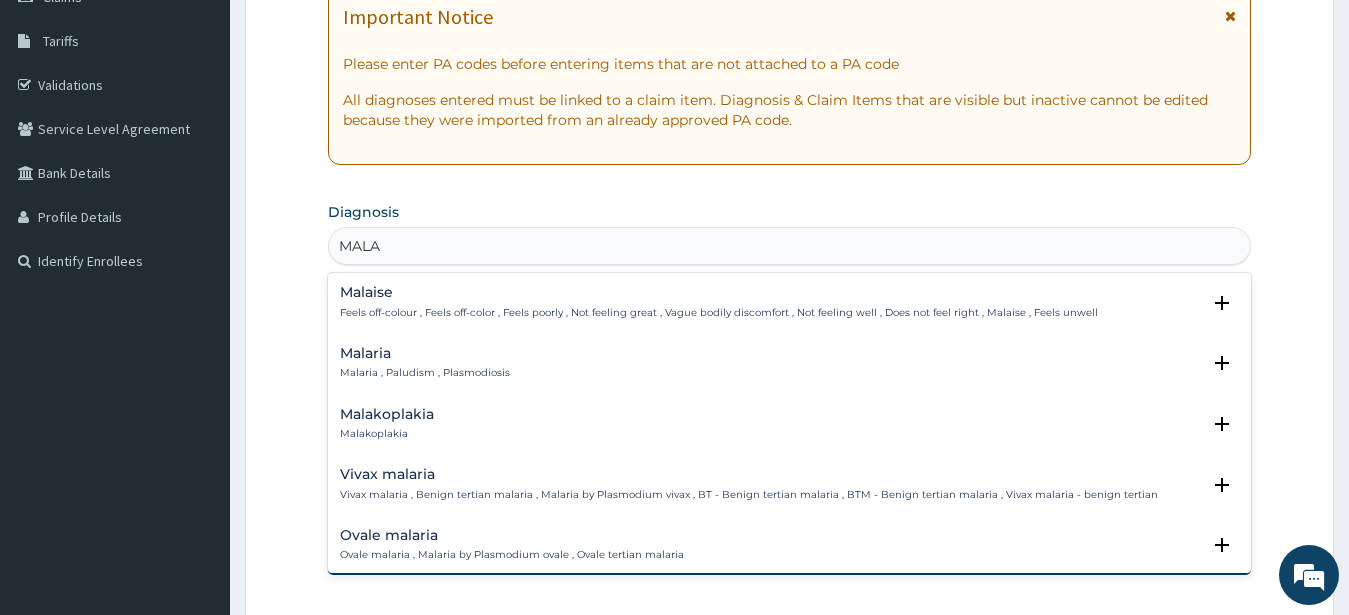 click on "Malaria" at bounding box center (425, 353) 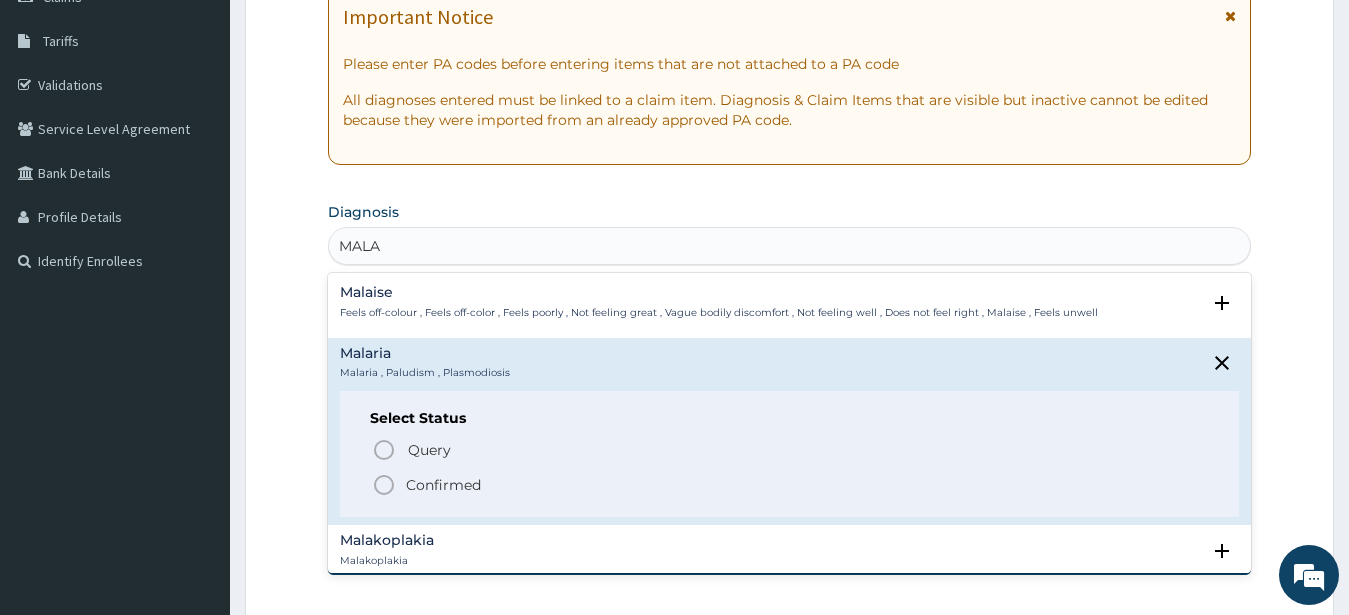 drag, startPoint x: 388, startPoint y: 483, endPoint x: 435, endPoint y: 422, distance: 77.00649 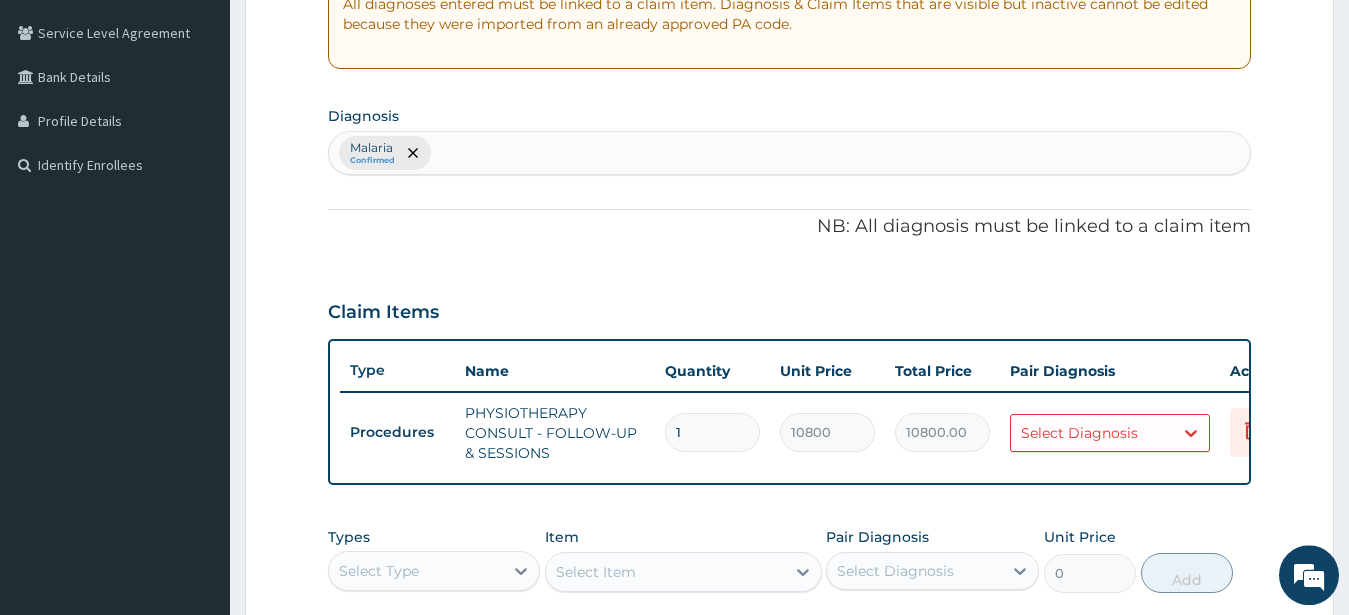 scroll, scrollTop: 615, scrollLeft: 0, axis: vertical 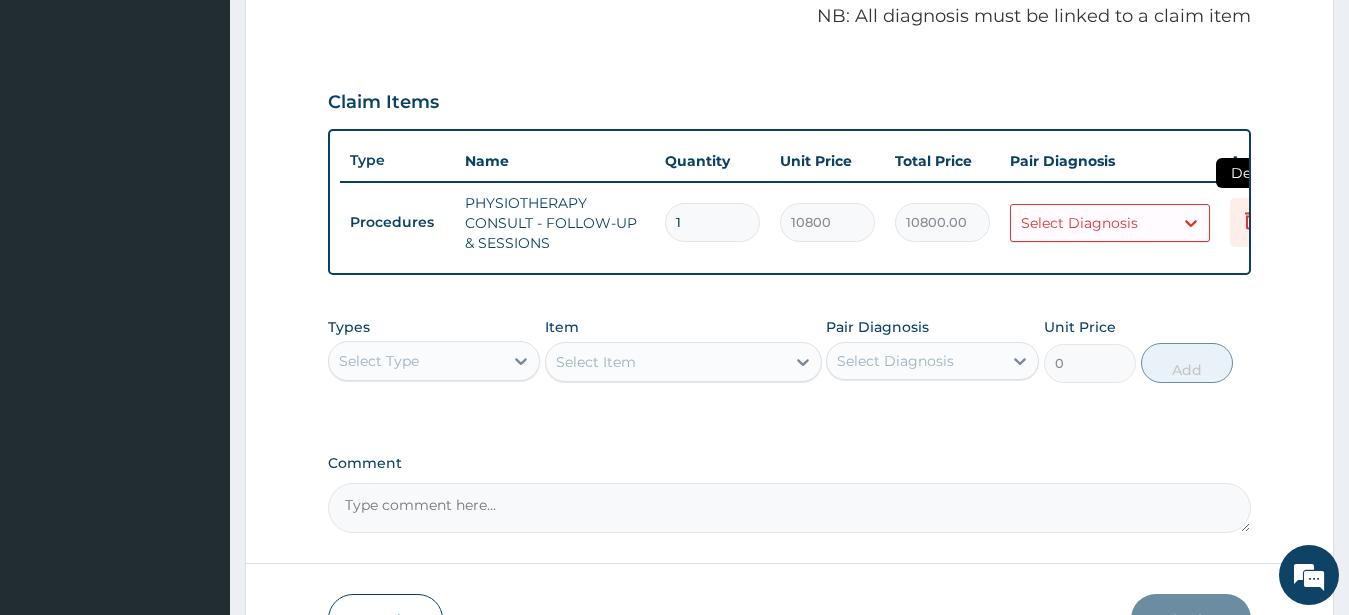 click 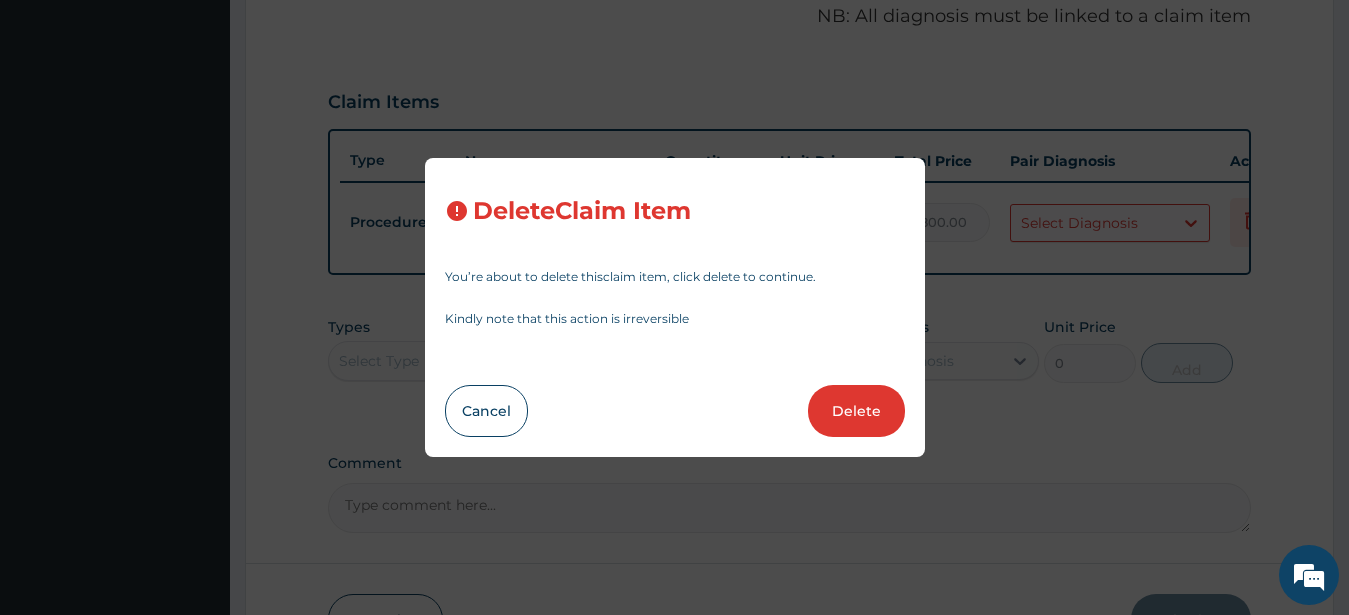 drag, startPoint x: 853, startPoint y: 398, endPoint x: 787, endPoint y: 400, distance: 66.0303 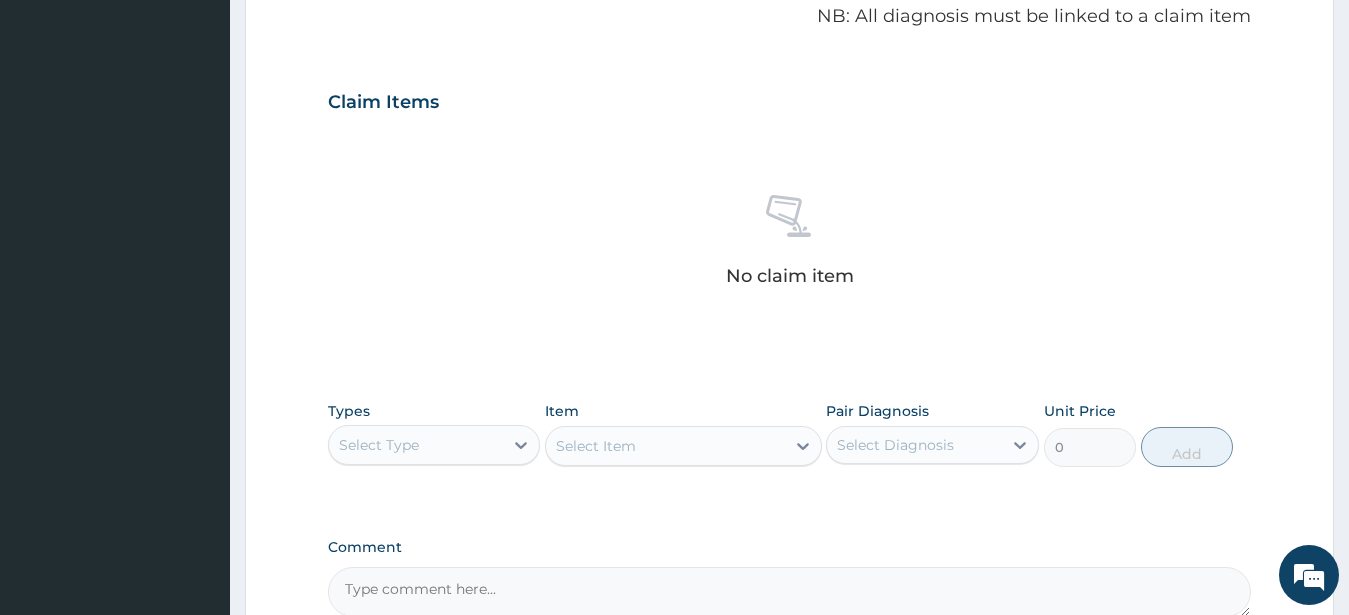 click on "Select Item" at bounding box center (683, 446) 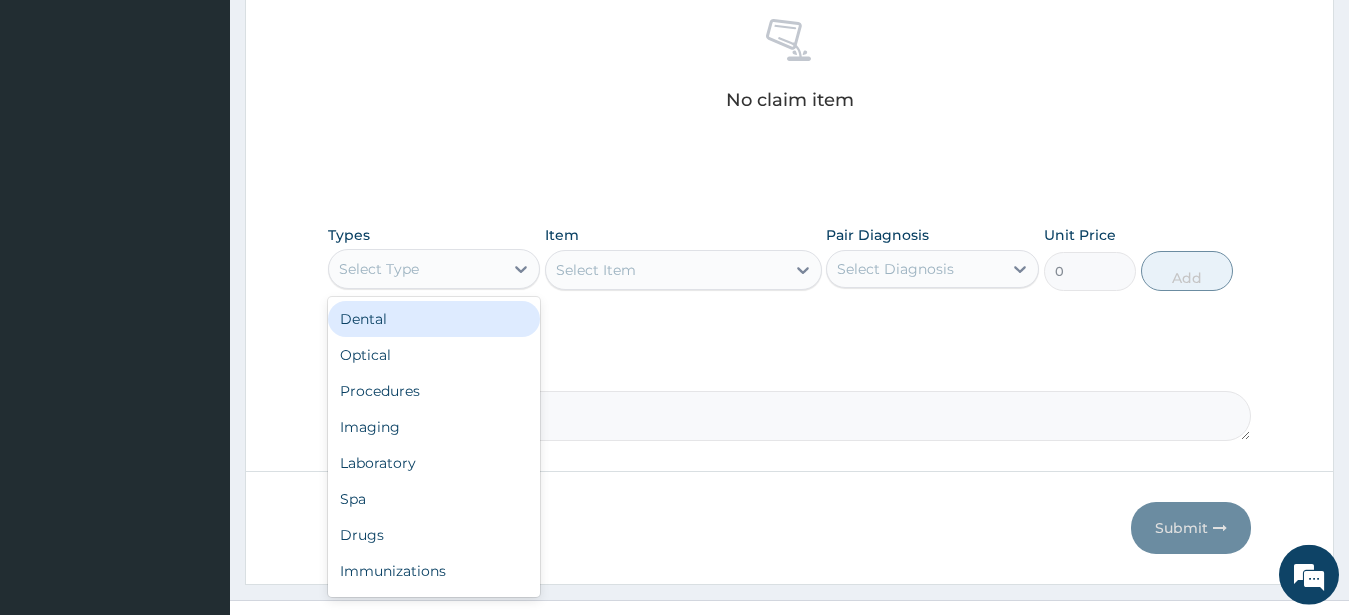 scroll, scrollTop: 827, scrollLeft: 0, axis: vertical 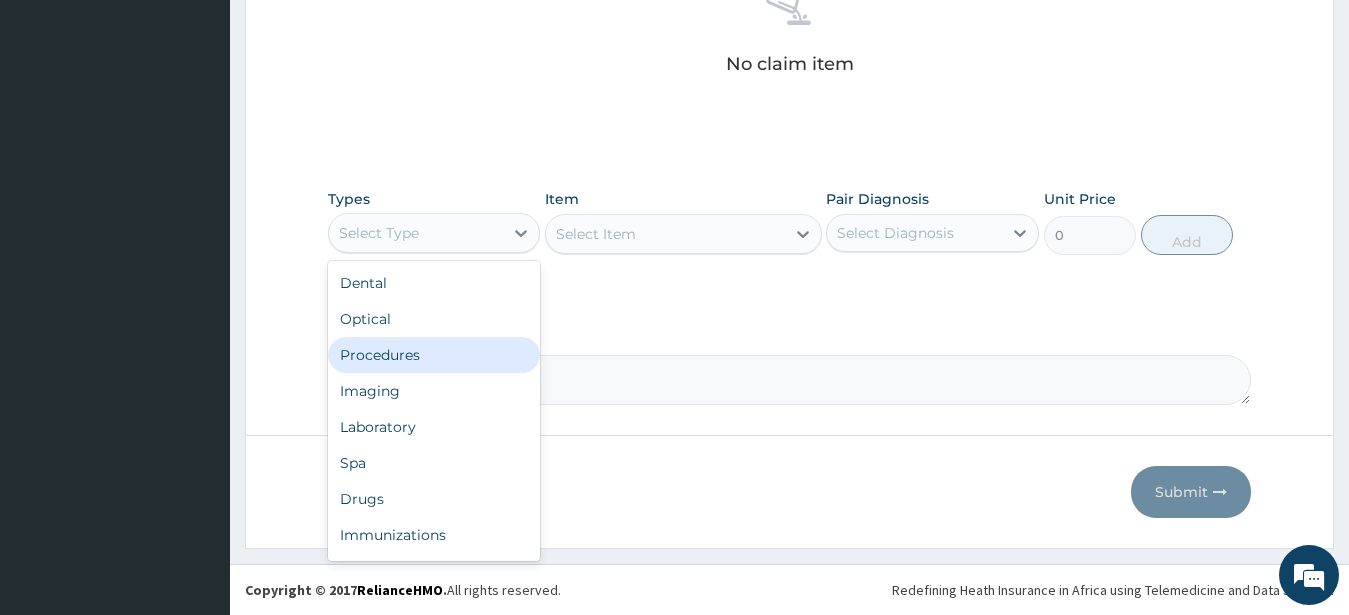 click on "Procedures" at bounding box center [434, 355] 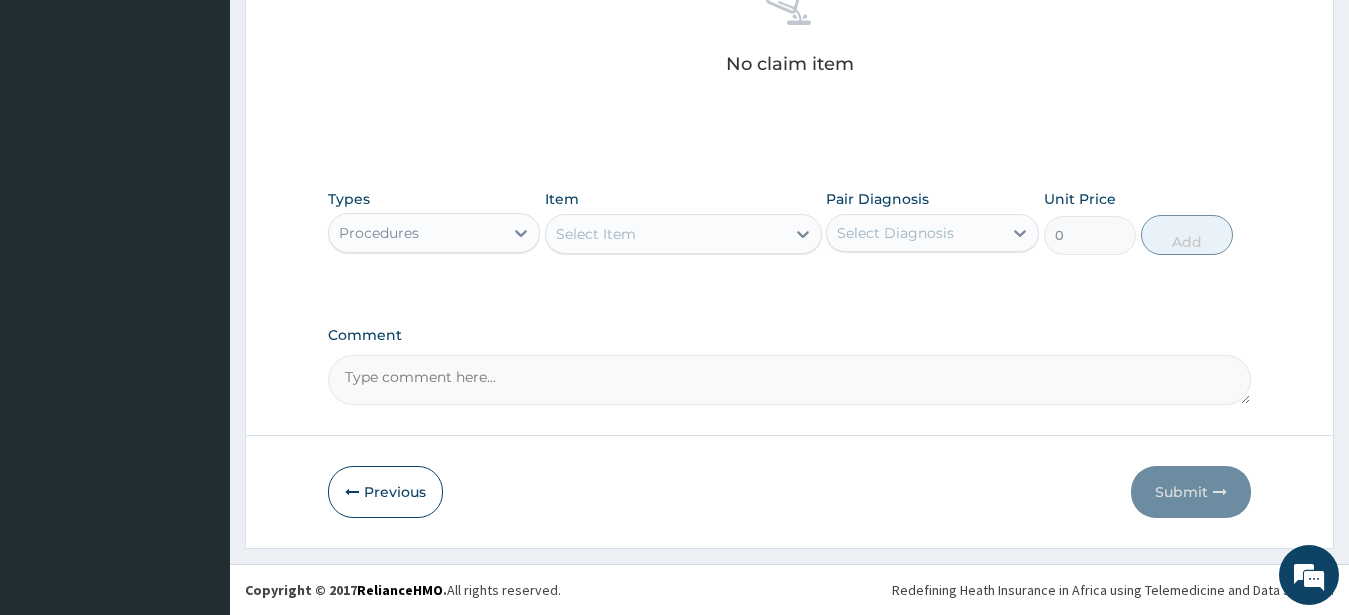 click on "Select Item" at bounding box center [596, 234] 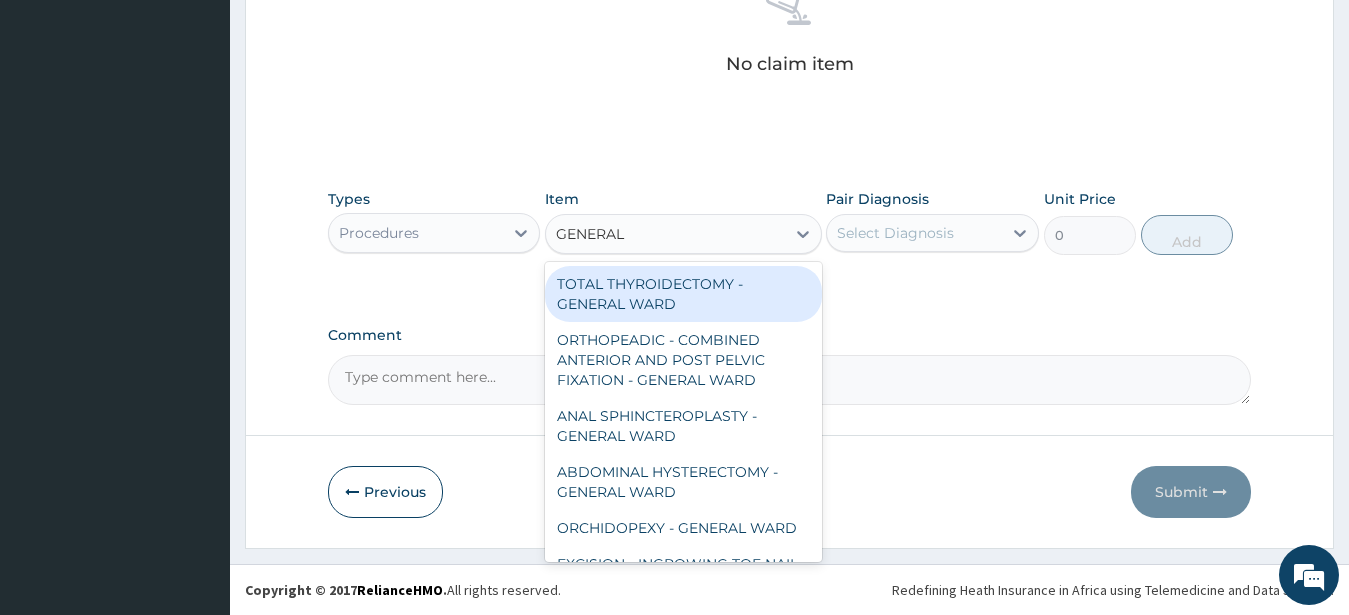 type on "GENERAL C" 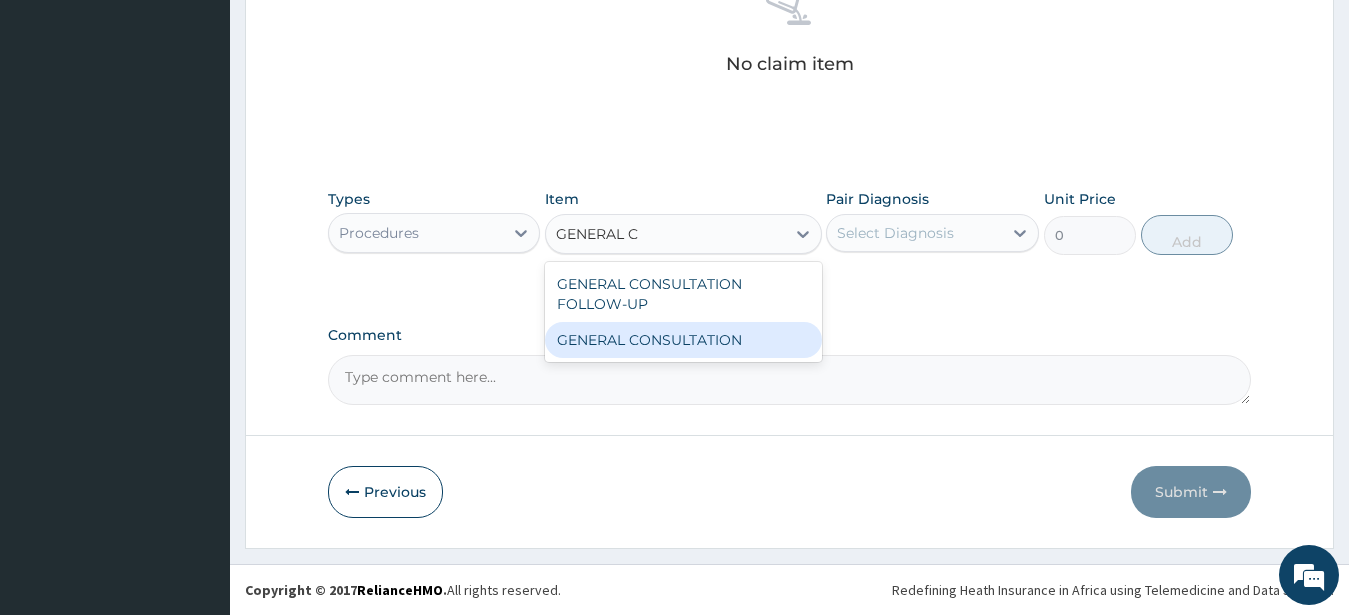 drag, startPoint x: 737, startPoint y: 338, endPoint x: 781, endPoint y: 301, distance: 57.48913 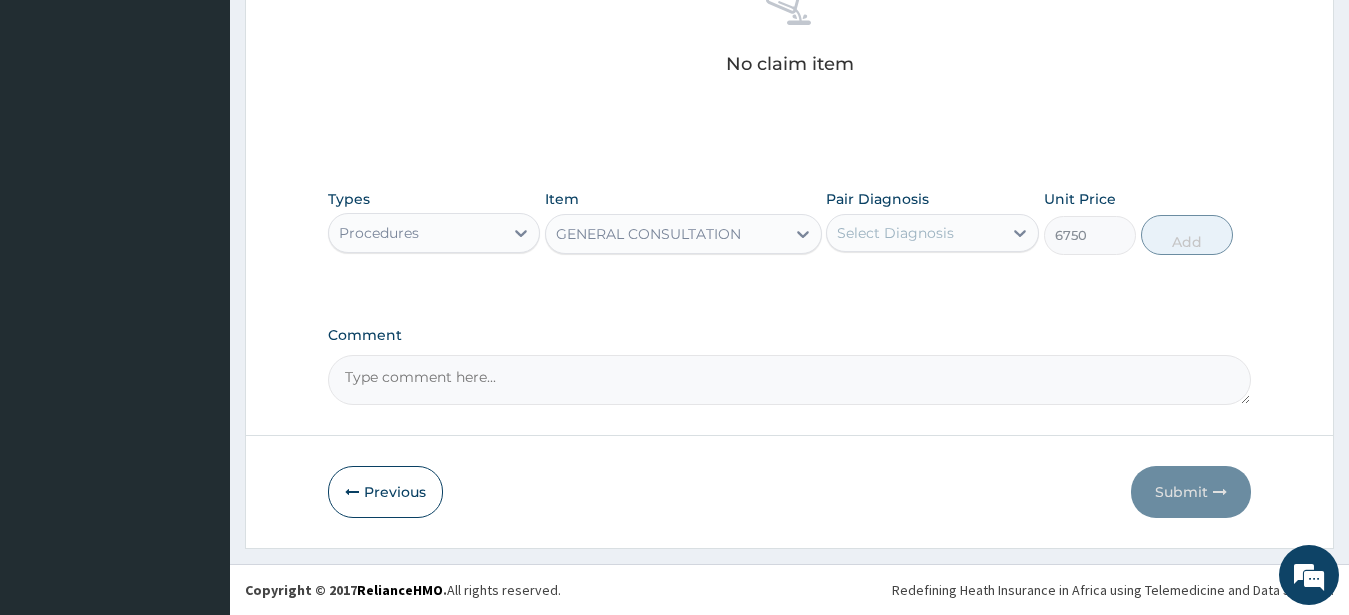 click on "Select Diagnosis" at bounding box center (895, 233) 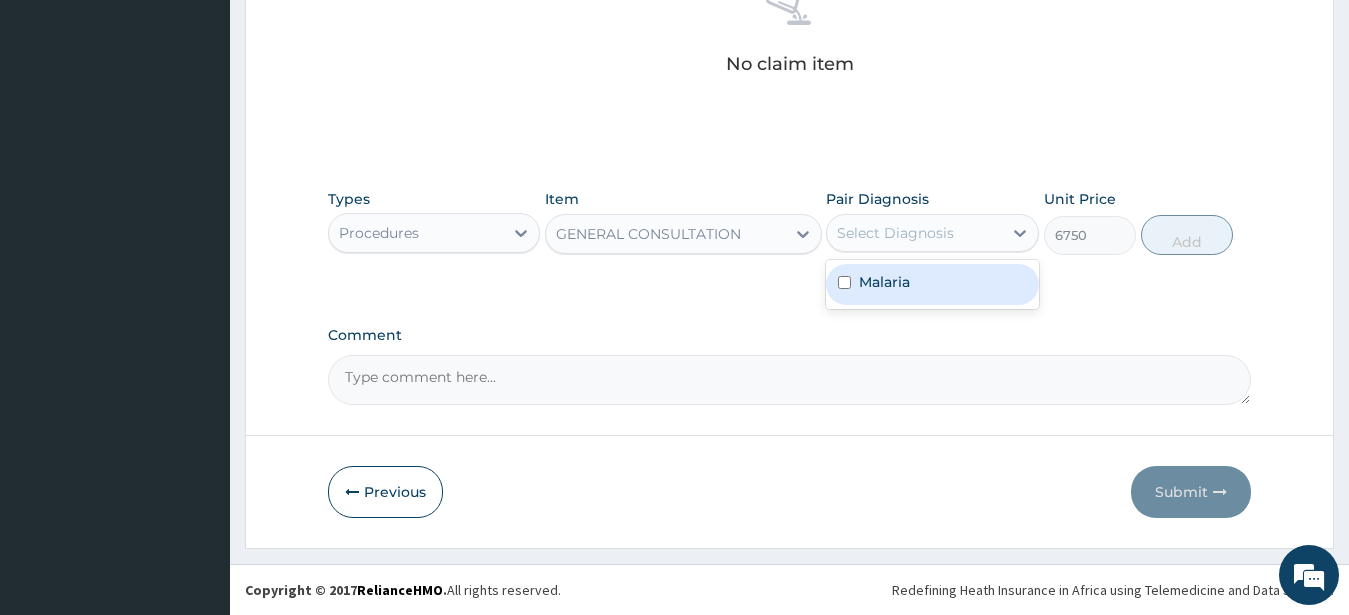 click on "Malaria" at bounding box center [884, 282] 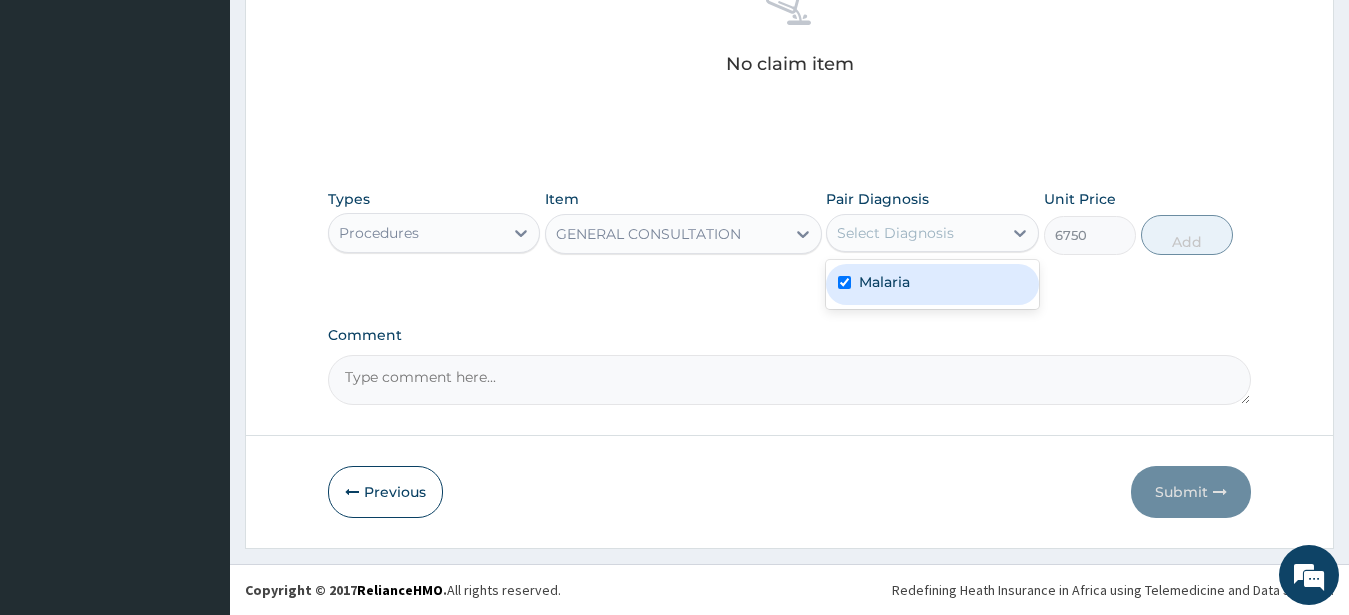 checkbox on "true" 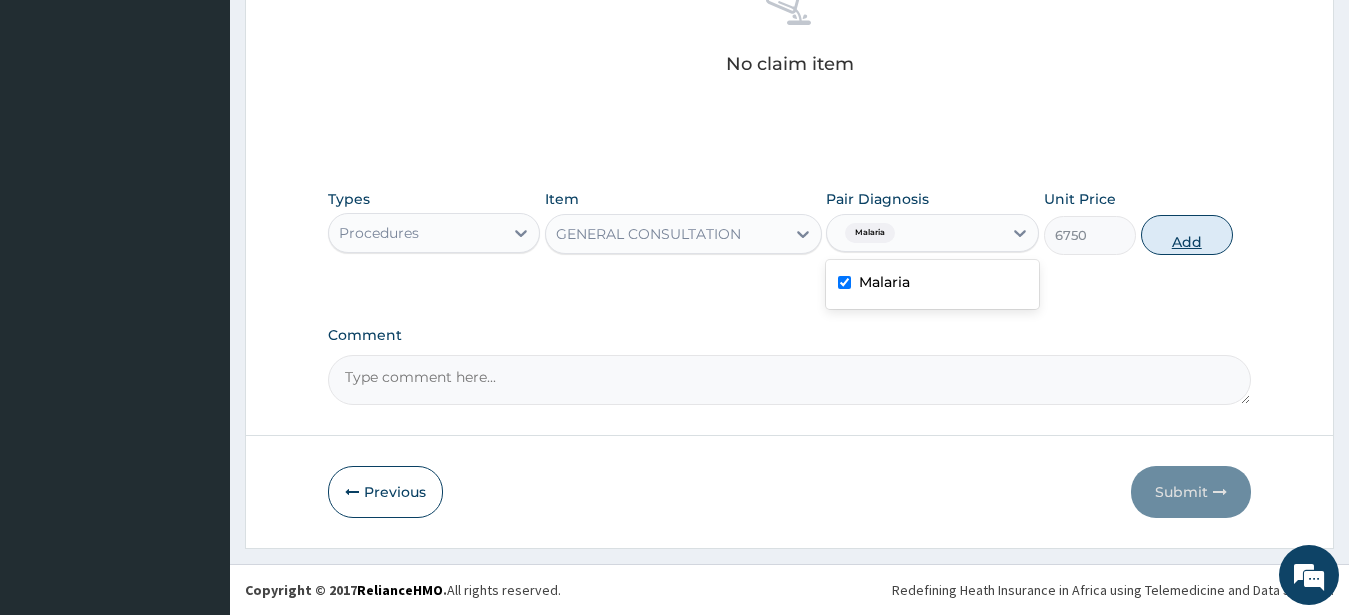 click on "Add" at bounding box center [1187, 235] 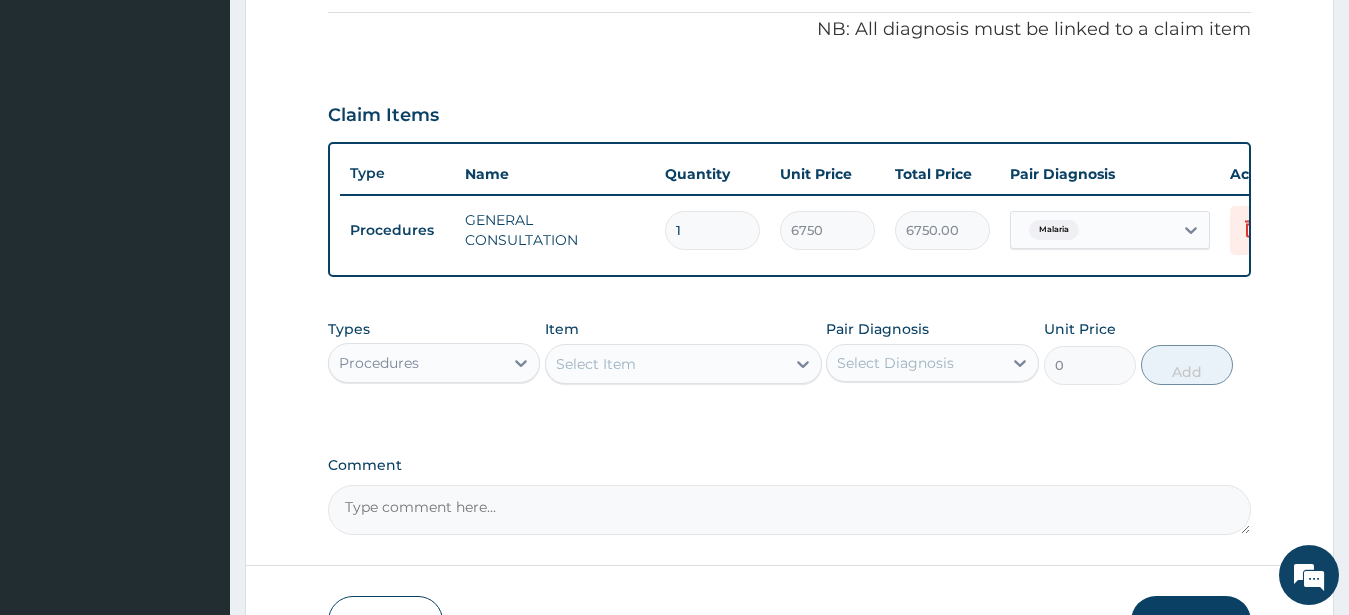 scroll, scrollTop: 443, scrollLeft: 0, axis: vertical 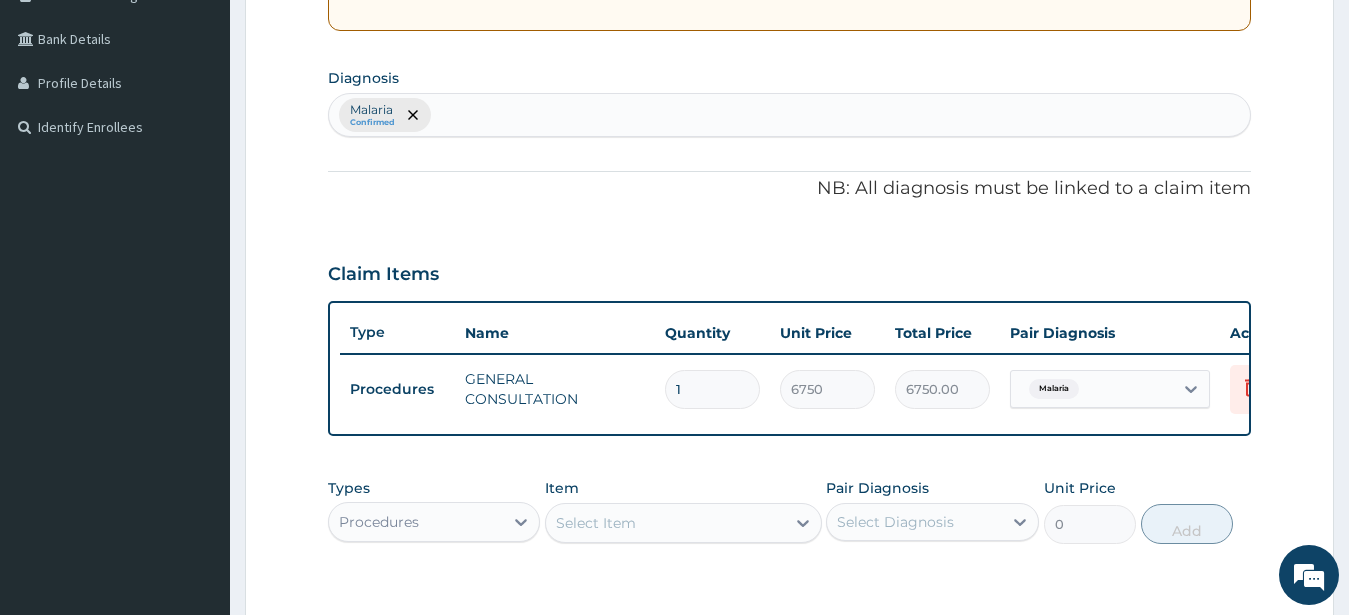 click on "Malaria Confirmed" at bounding box center [790, 115] 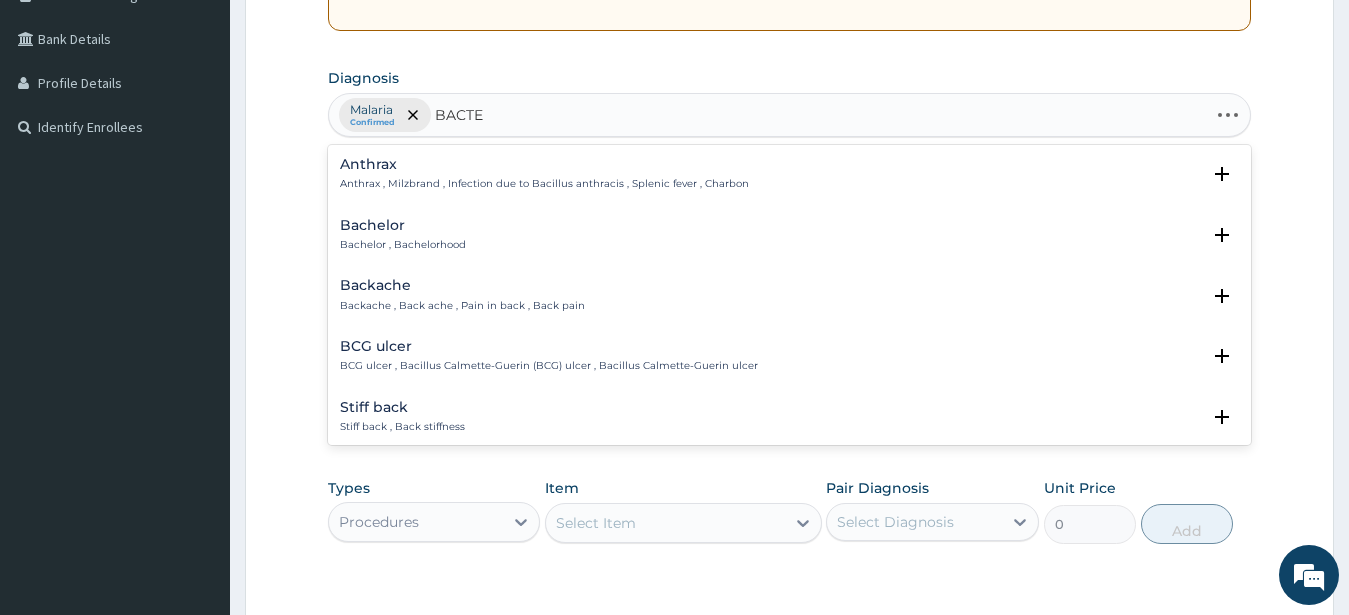 type on "BACTER" 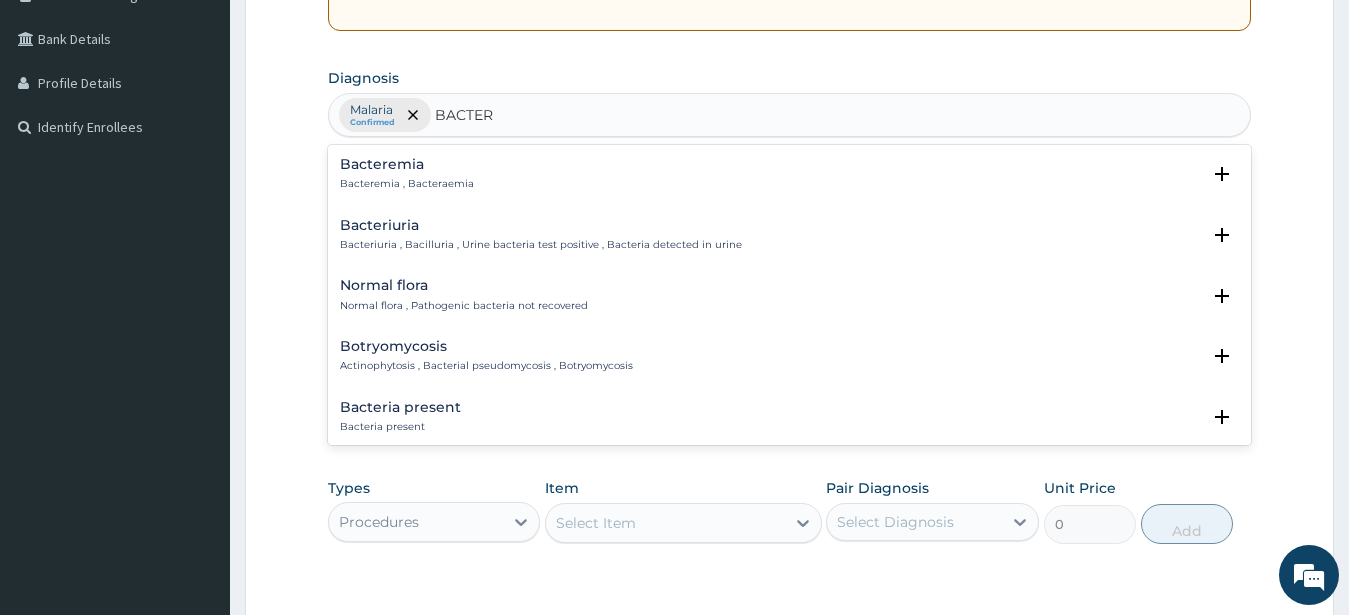 click on "Bacteremia" at bounding box center (407, 164) 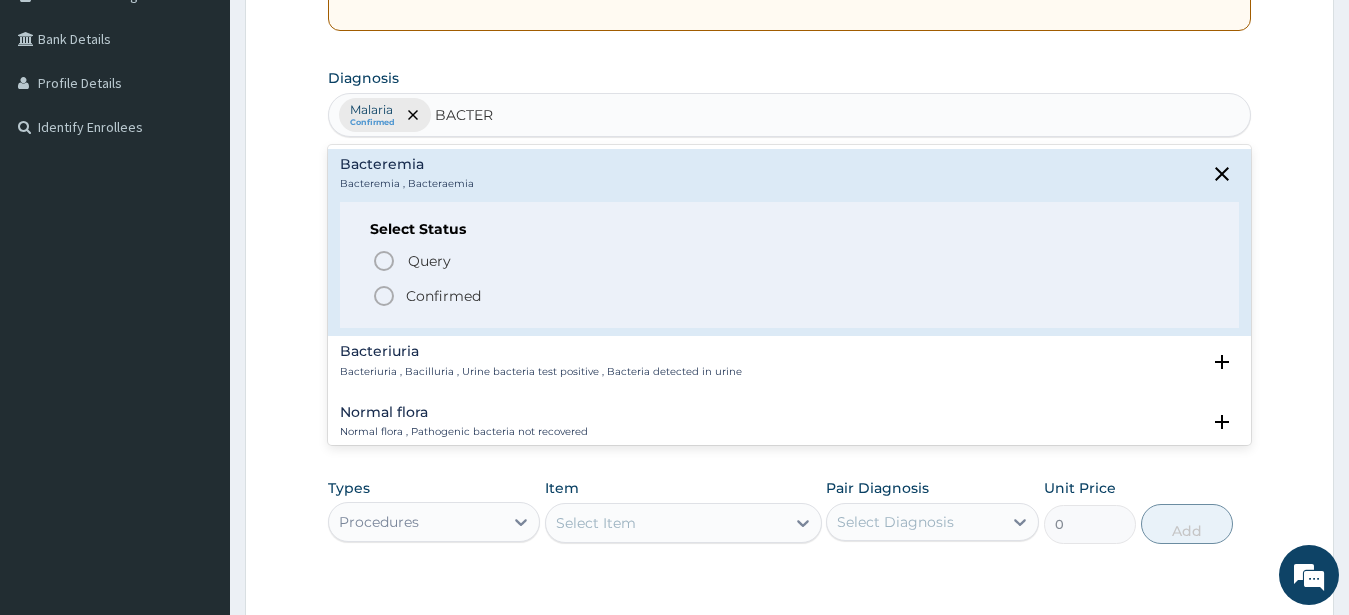 click 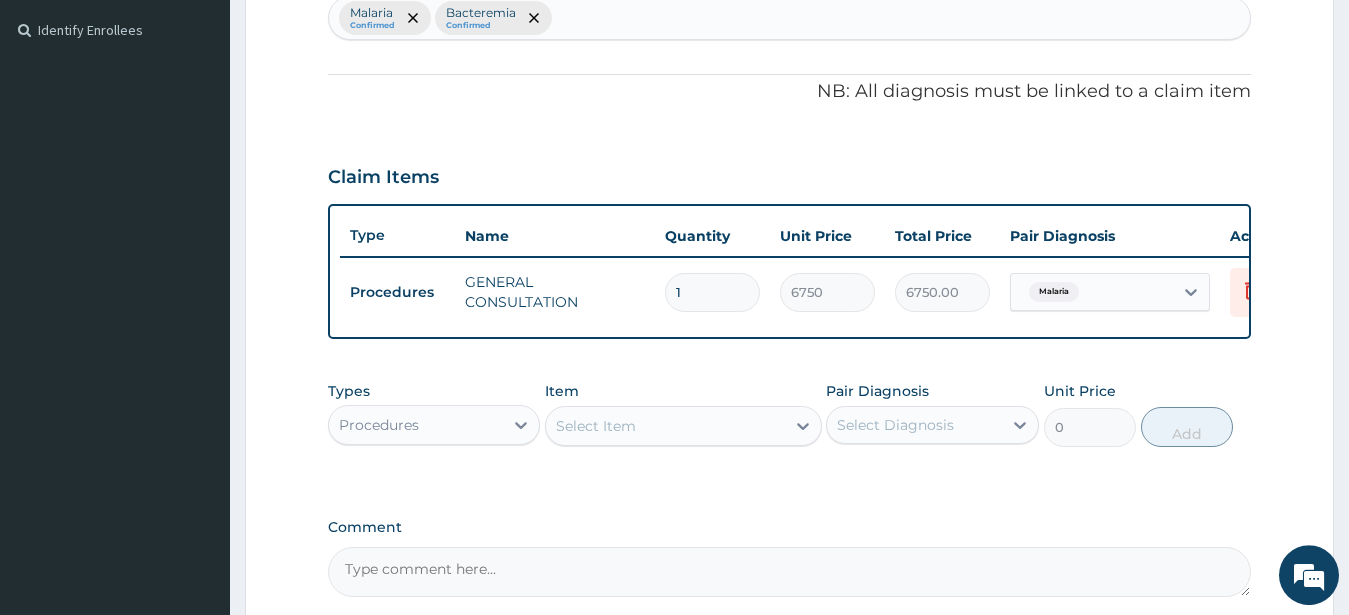 scroll, scrollTop: 647, scrollLeft: 0, axis: vertical 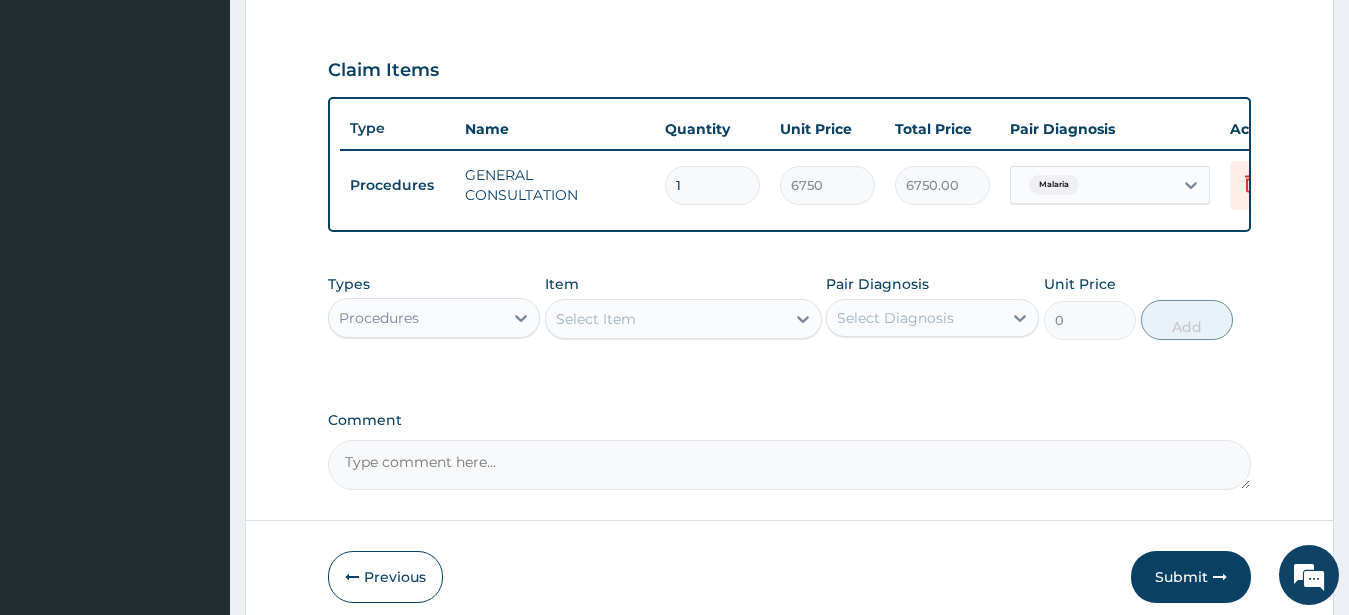 click on "Procedures" at bounding box center (379, 318) 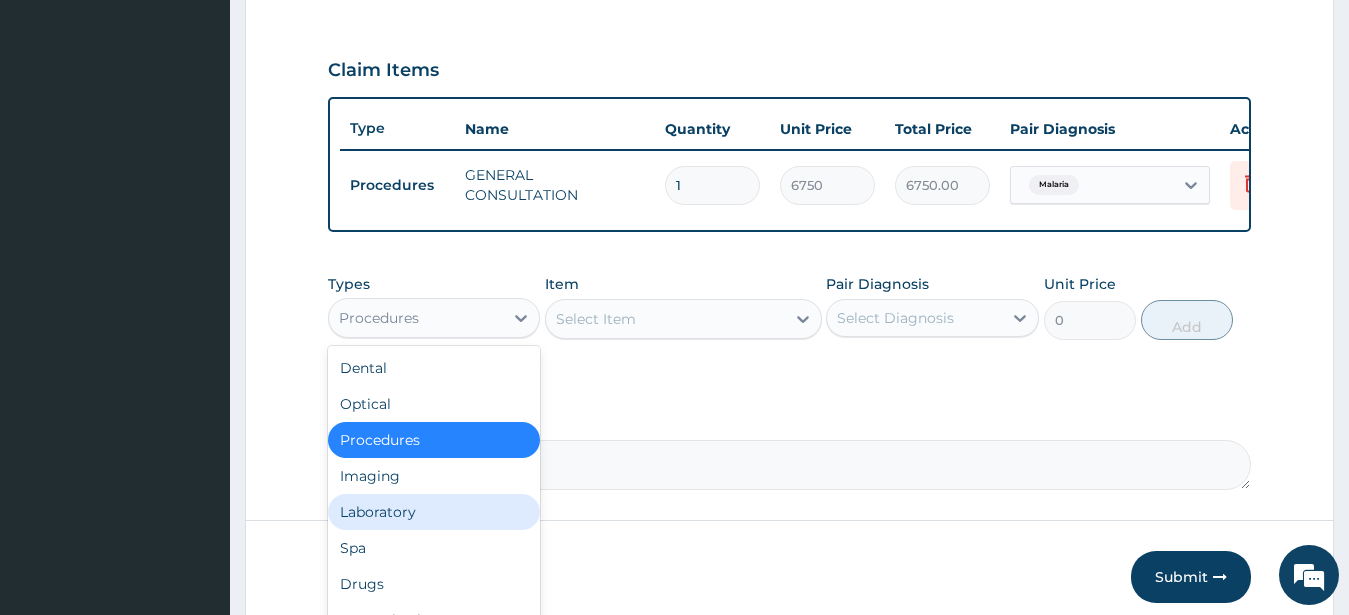 drag, startPoint x: 380, startPoint y: 526, endPoint x: 390, endPoint y: 518, distance: 12.806249 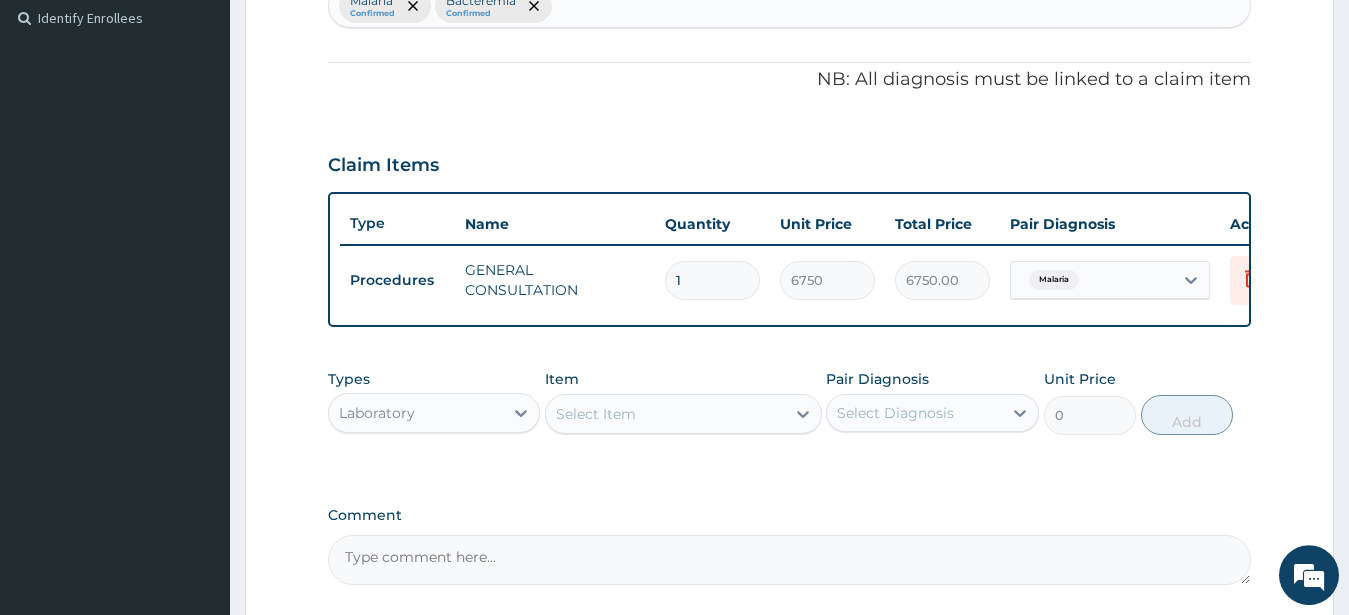 scroll, scrollTop: 647, scrollLeft: 0, axis: vertical 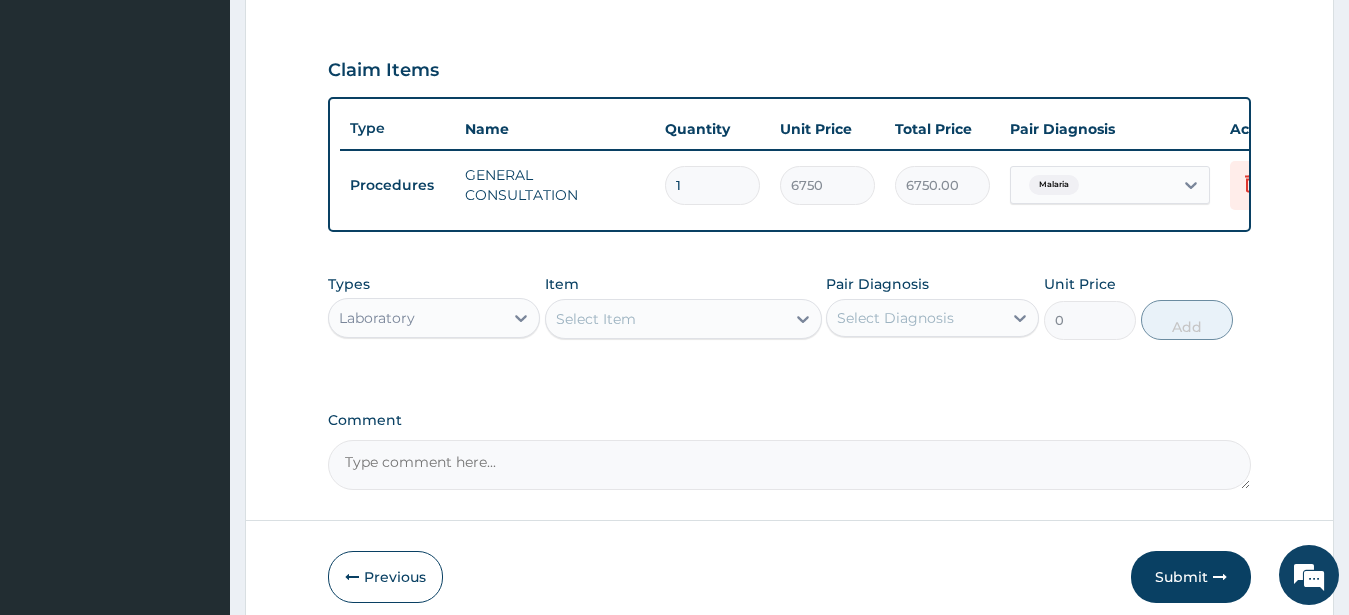 click on "Select Item" at bounding box center (596, 319) 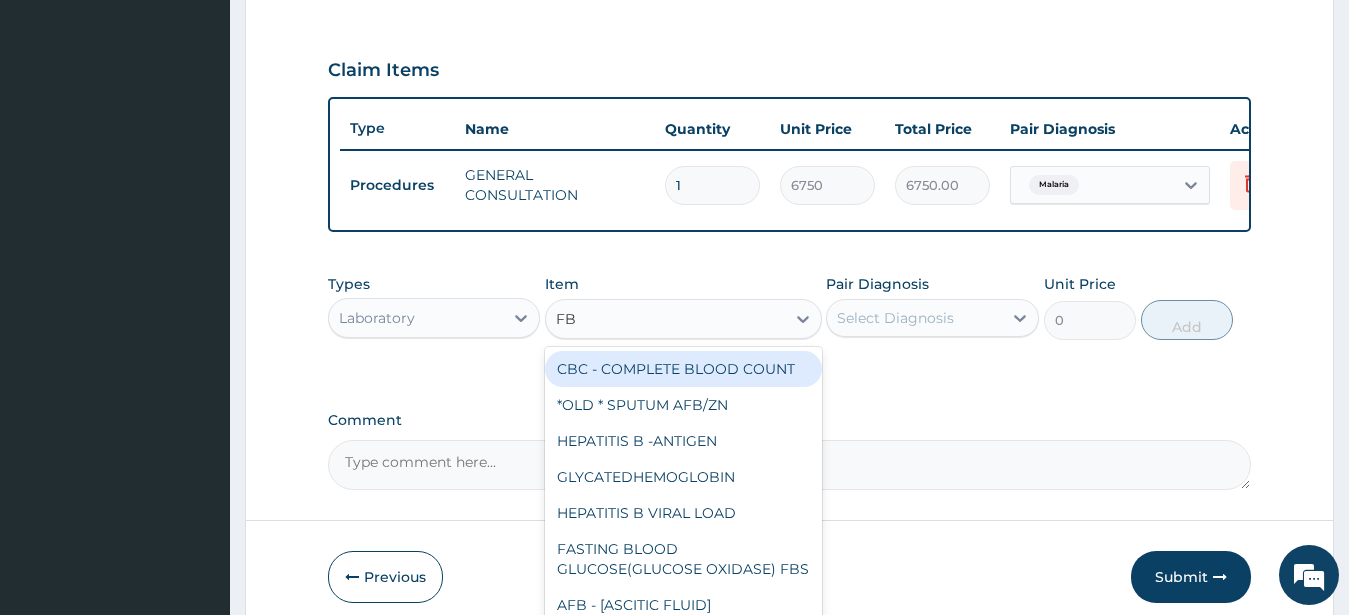 type on "FBC" 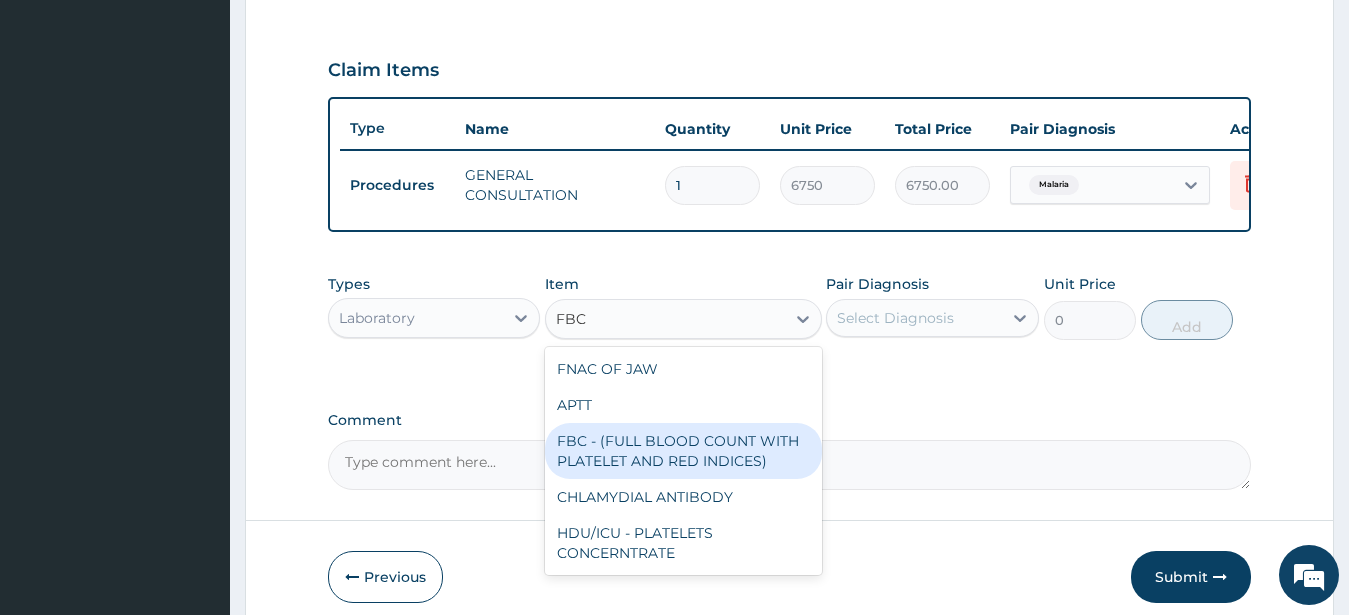 click on "FBC - (FULL BLOOD COUNT WITH PLATELET AND RED INDICES)" at bounding box center [683, 451] 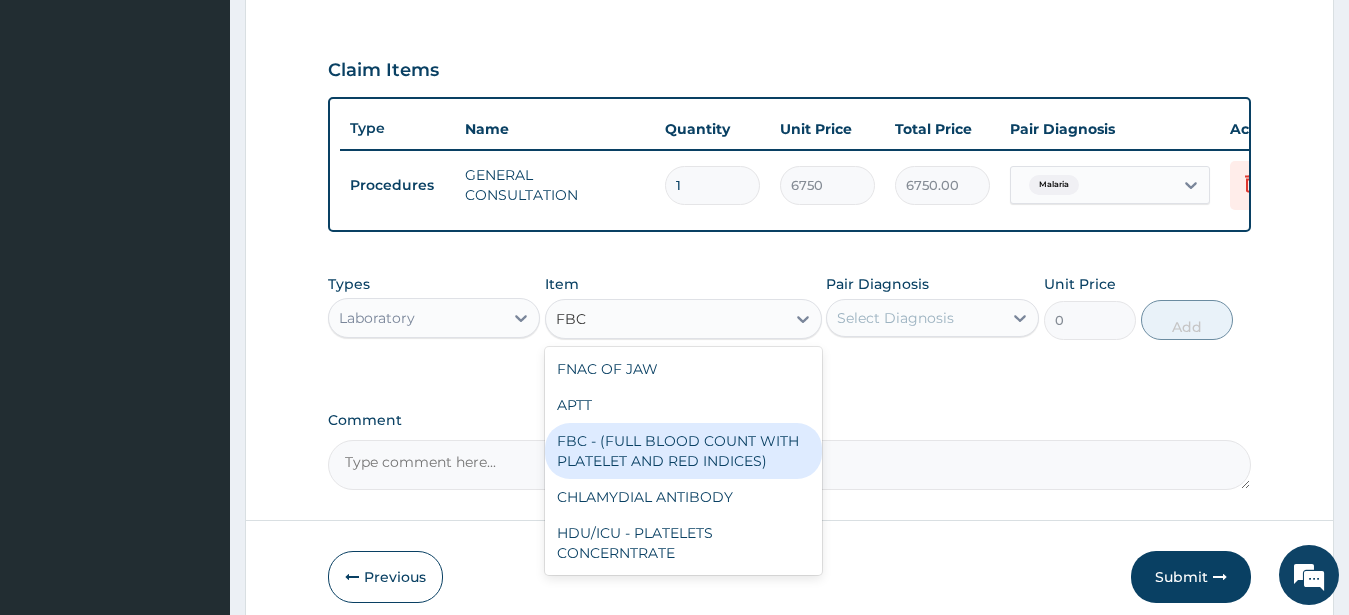 type 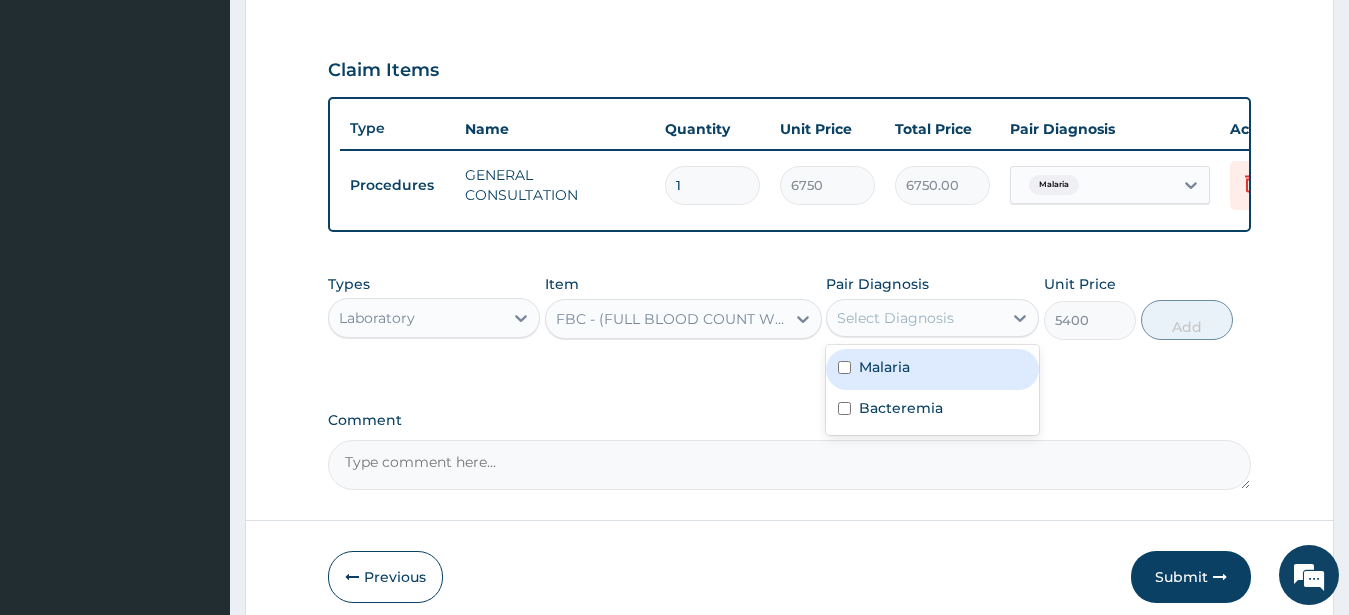 drag, startPoint x: 897, startPoint y: 333, endPoint x: 895, endPoint y: 388, distance: 55.03635 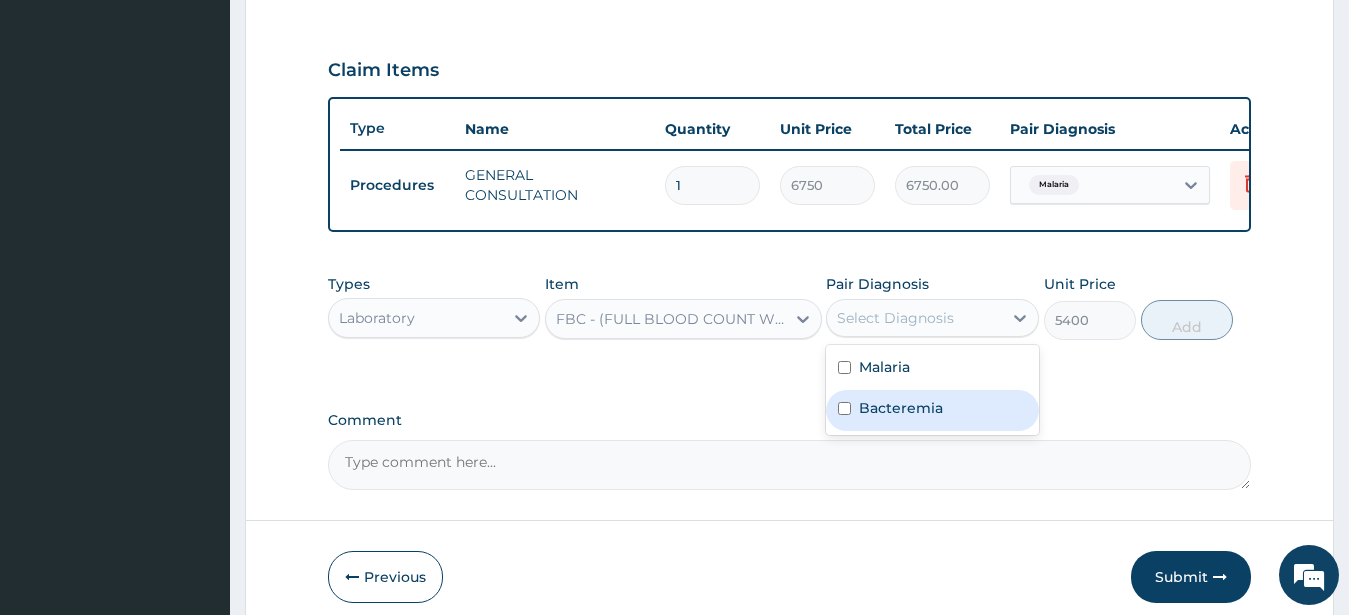 drag, startPoint x: 892, startPoint y: 422, endPoint x: 985, endPoint y: 396, distance: 96.56604 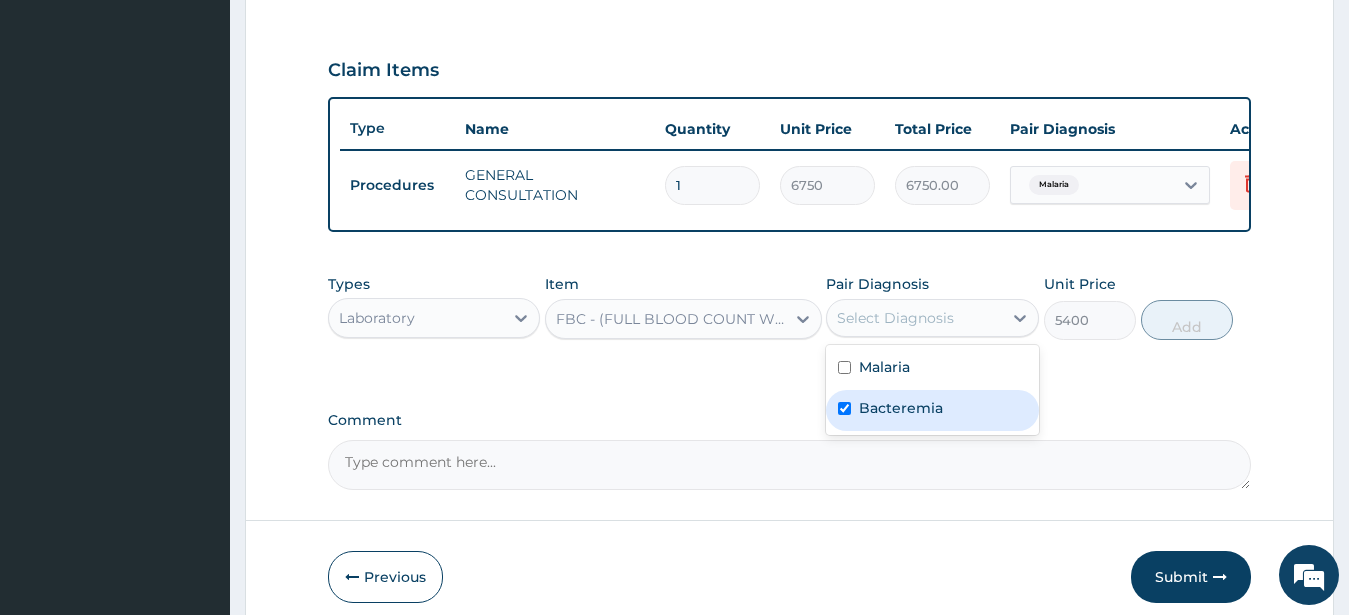 checkbox on "true" 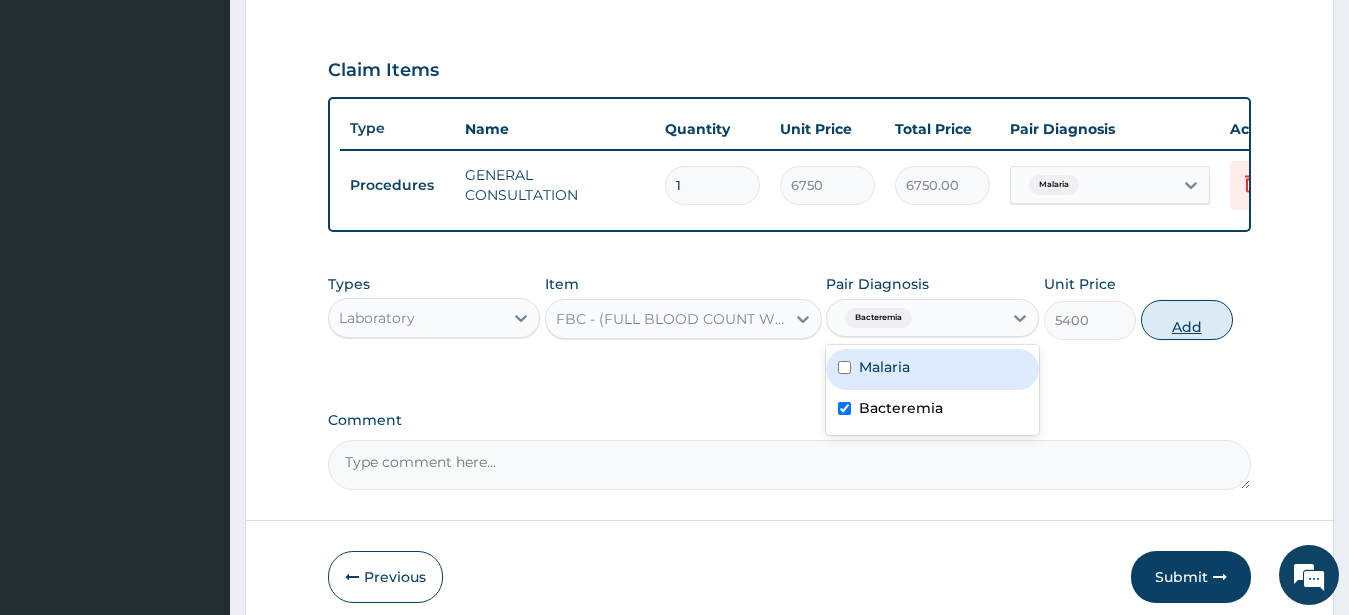 click on "Add" at bounding box center [1187, 320] 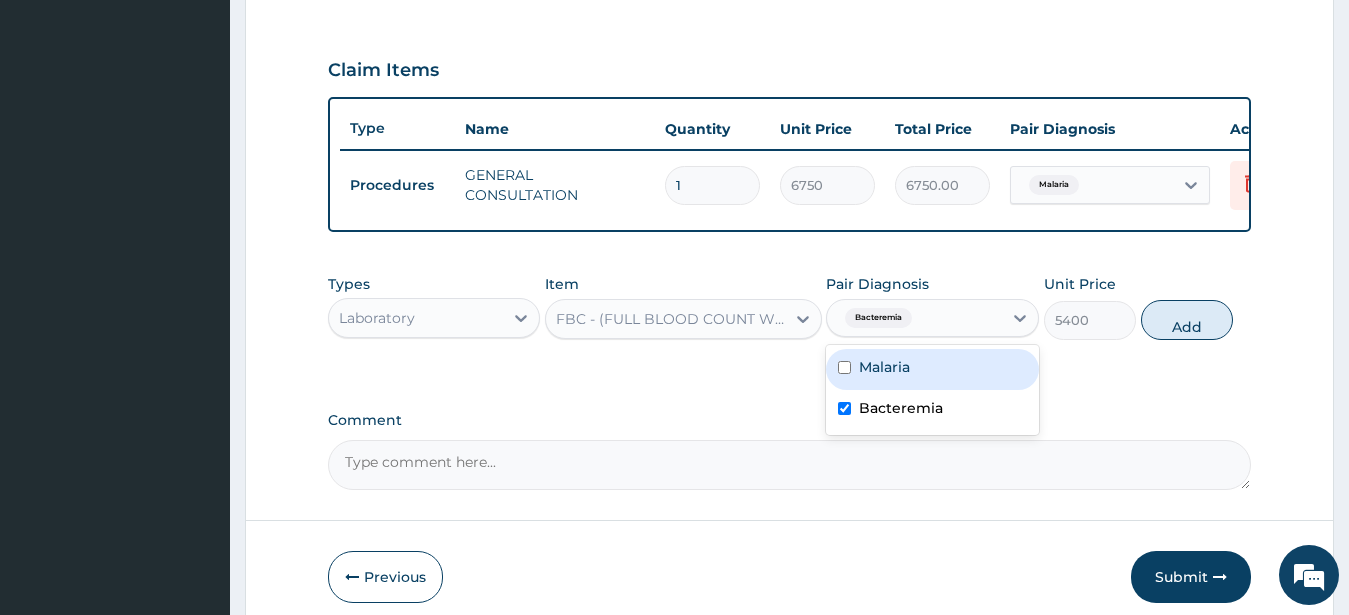 type on "0" 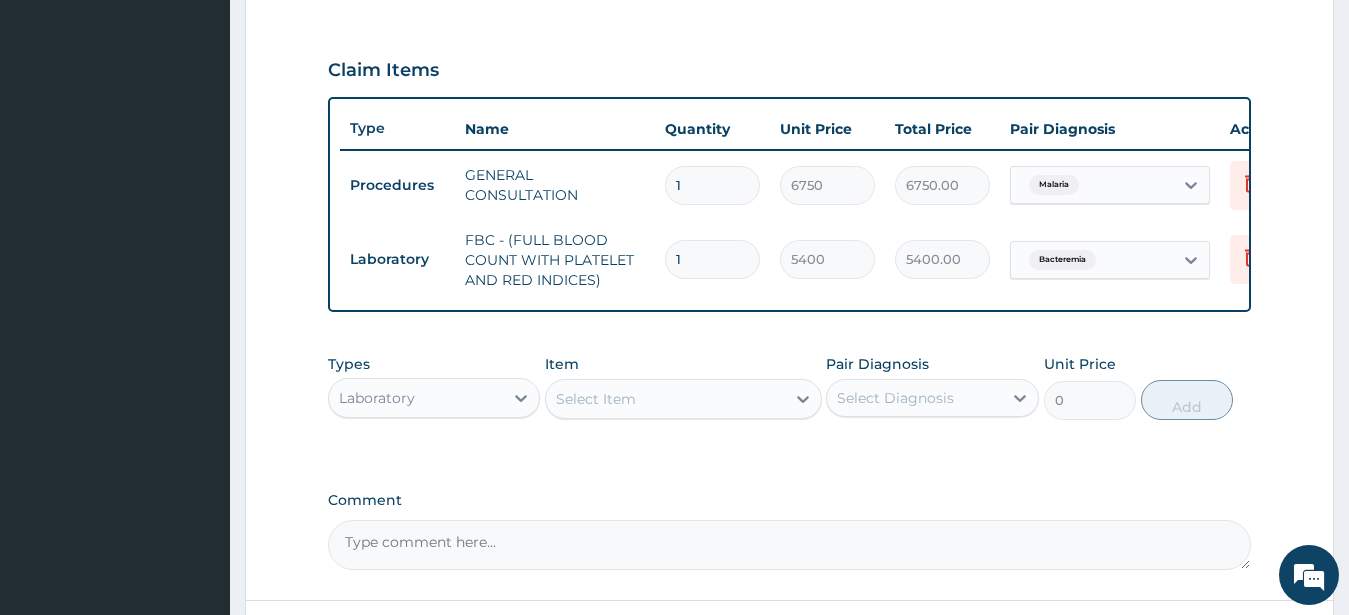 click on "Select Item" at bounding box center [665, 399] 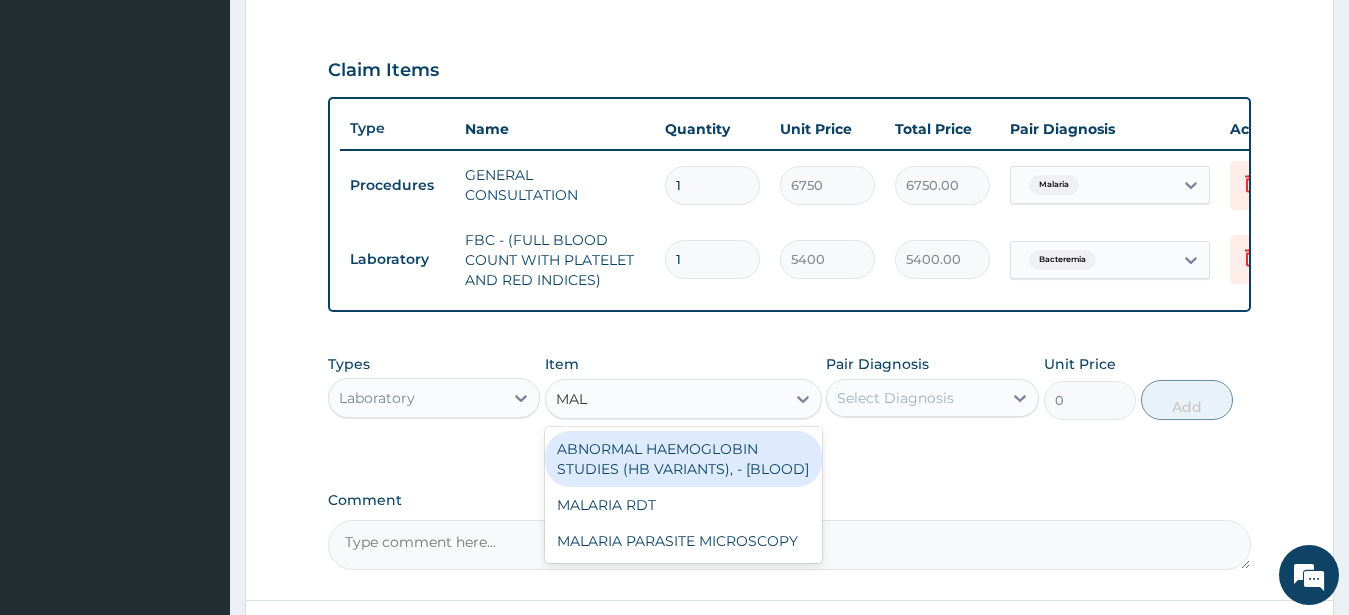 type on "MALA" 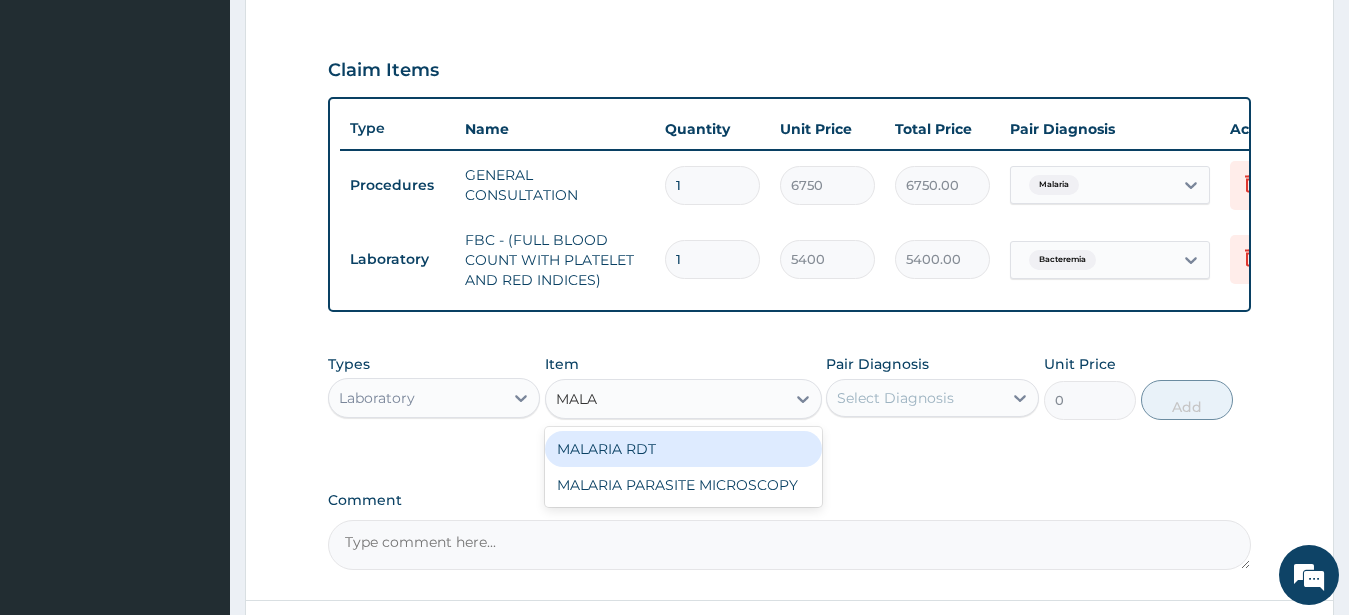 drag, startPoint x: 654, startPoint y: 459, endPoint x: 714, endPoint y: 452, distance: 60.40695 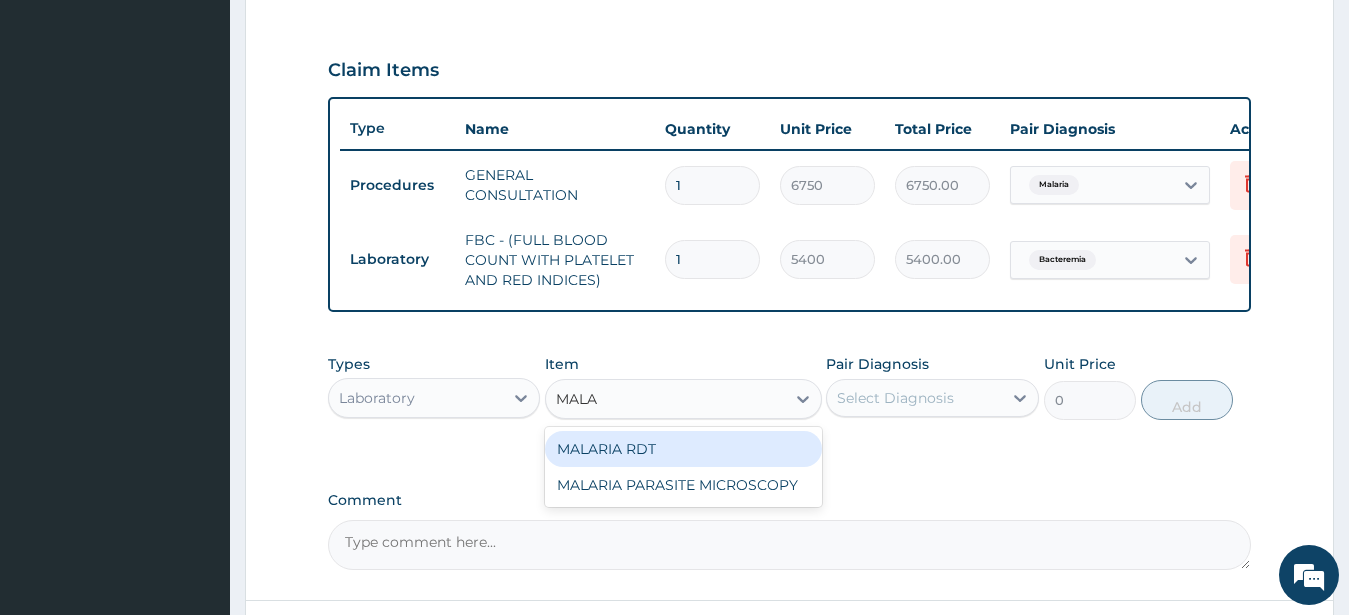 click on "MALARIA RDT" at bounding box center [683, 449] 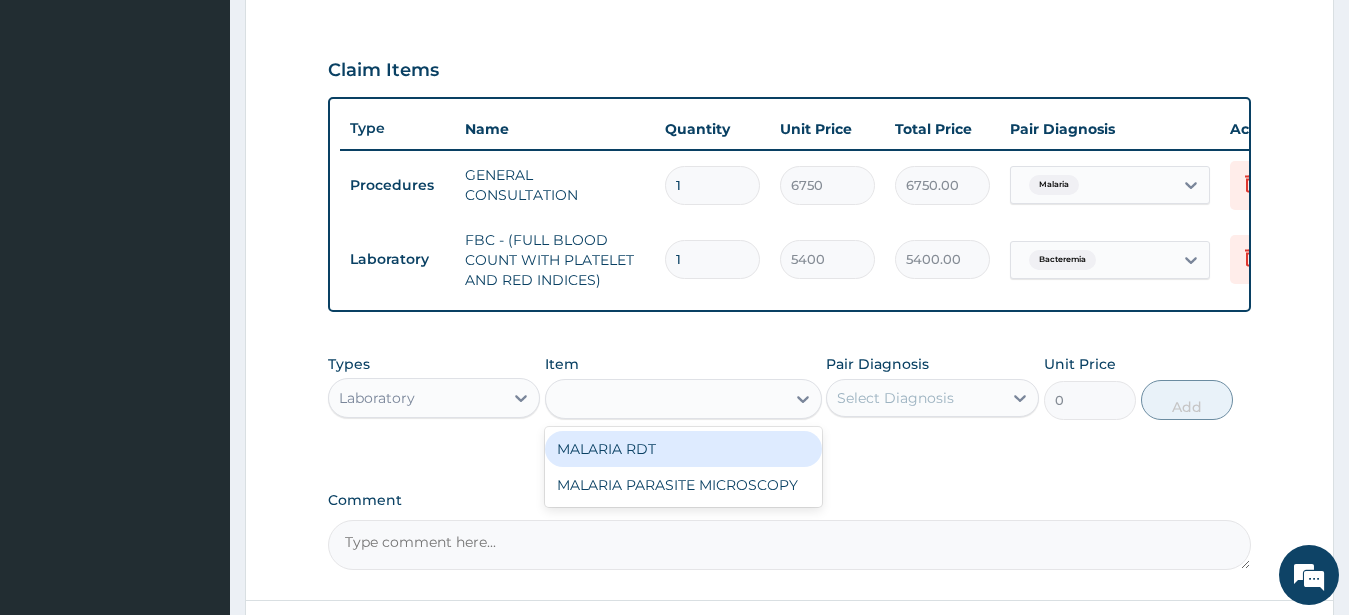 type on "2700" 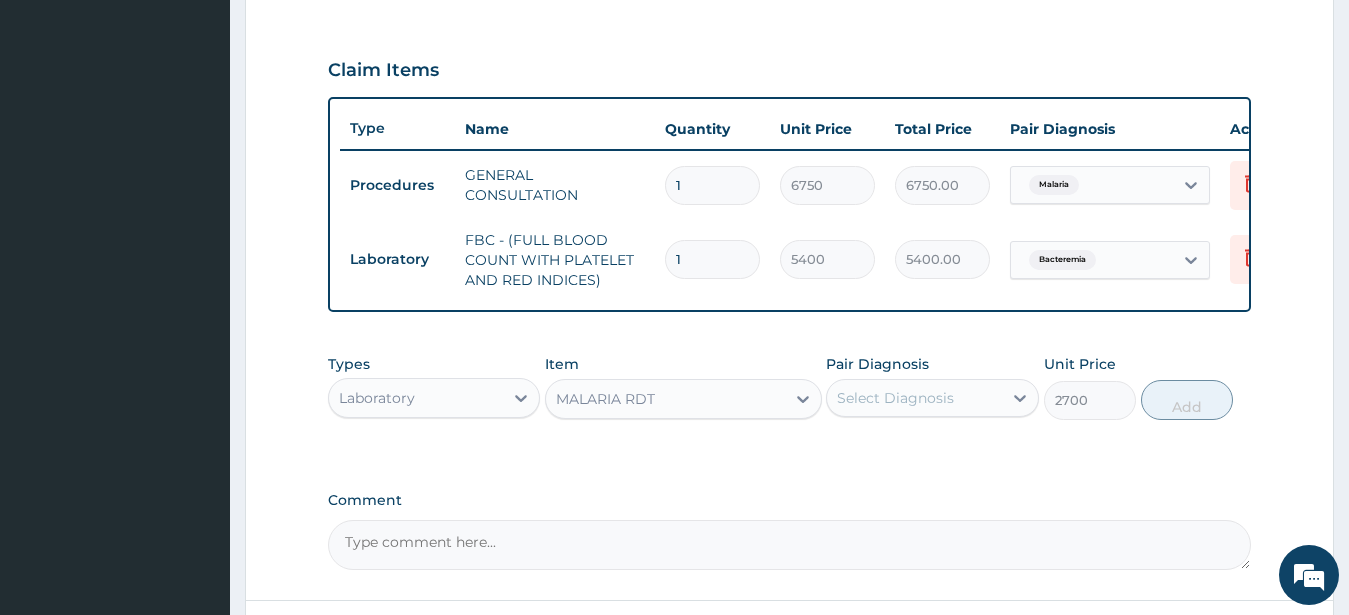 drag, startPoint x: 905, startPoint y: 409, endPoint x: 910, endPoint y: 434, distance: 25.495098 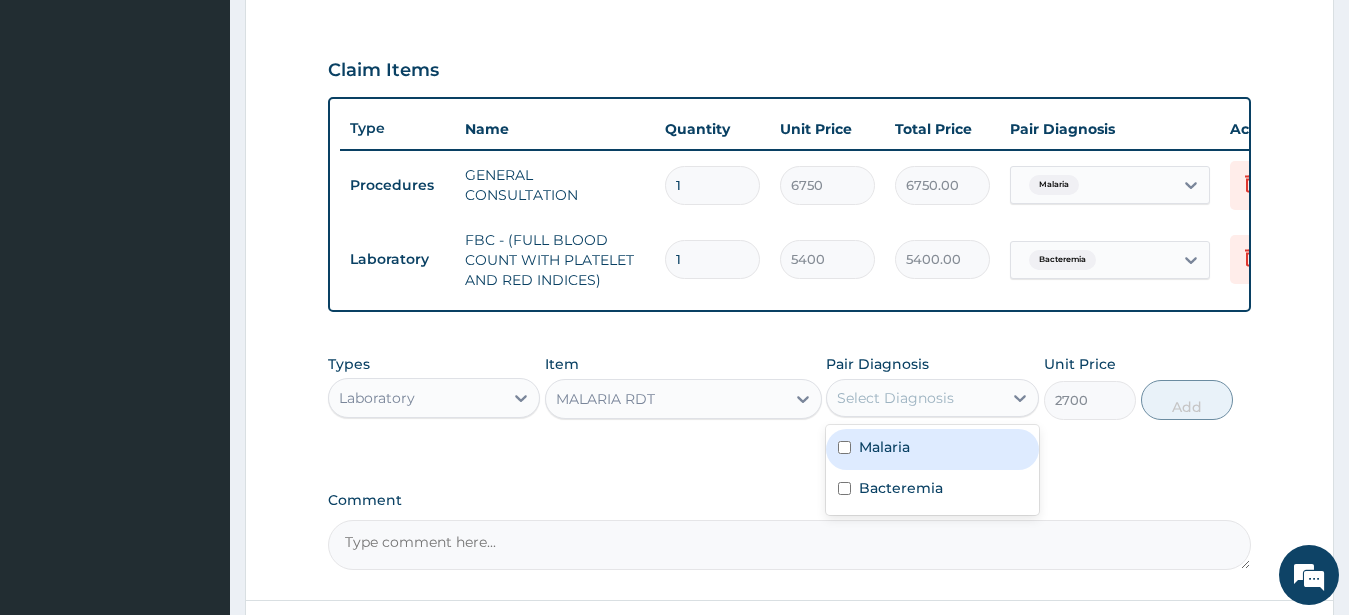 drag, startPoint x: 907, startPoint y: 470, endPoint x: 923, endPoint y: 460, distance: 18.867962 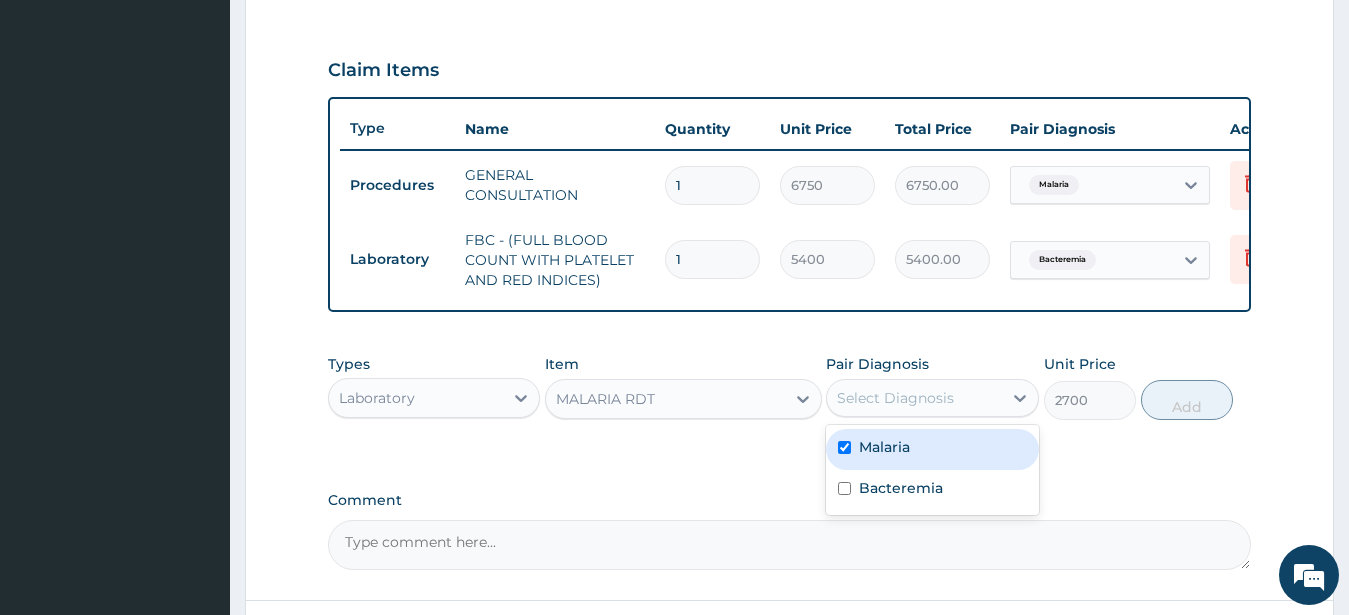 checkbox on "true" 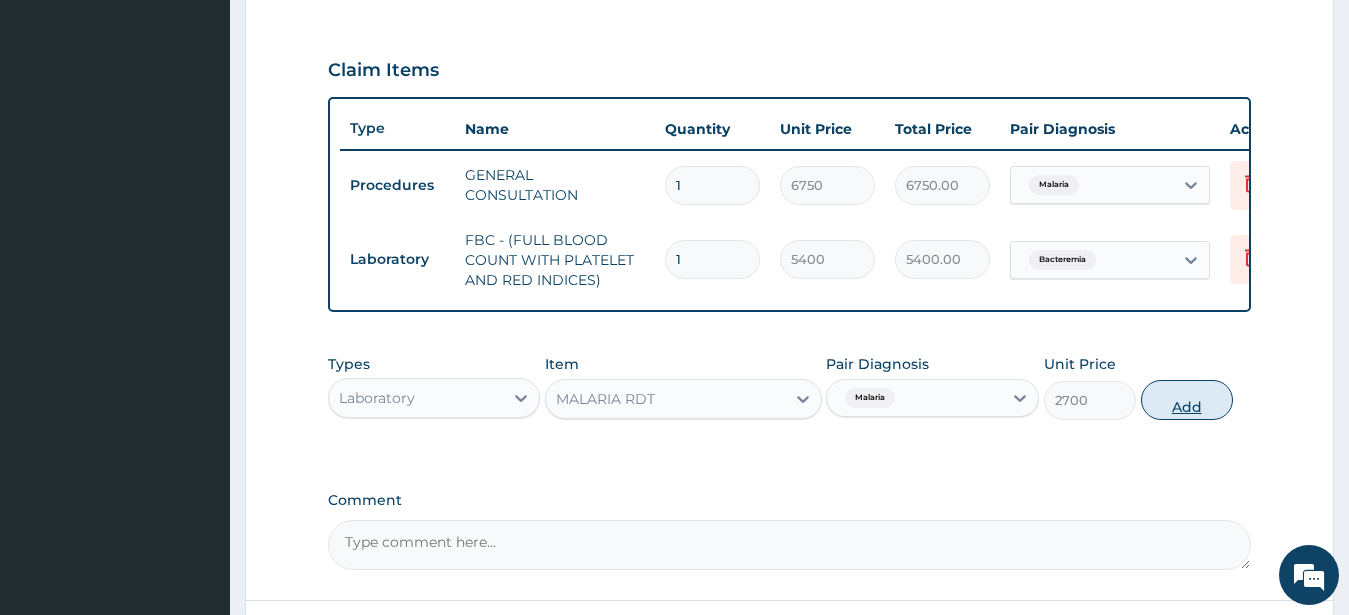 click on "Add" at bounding box center [1187, 400] 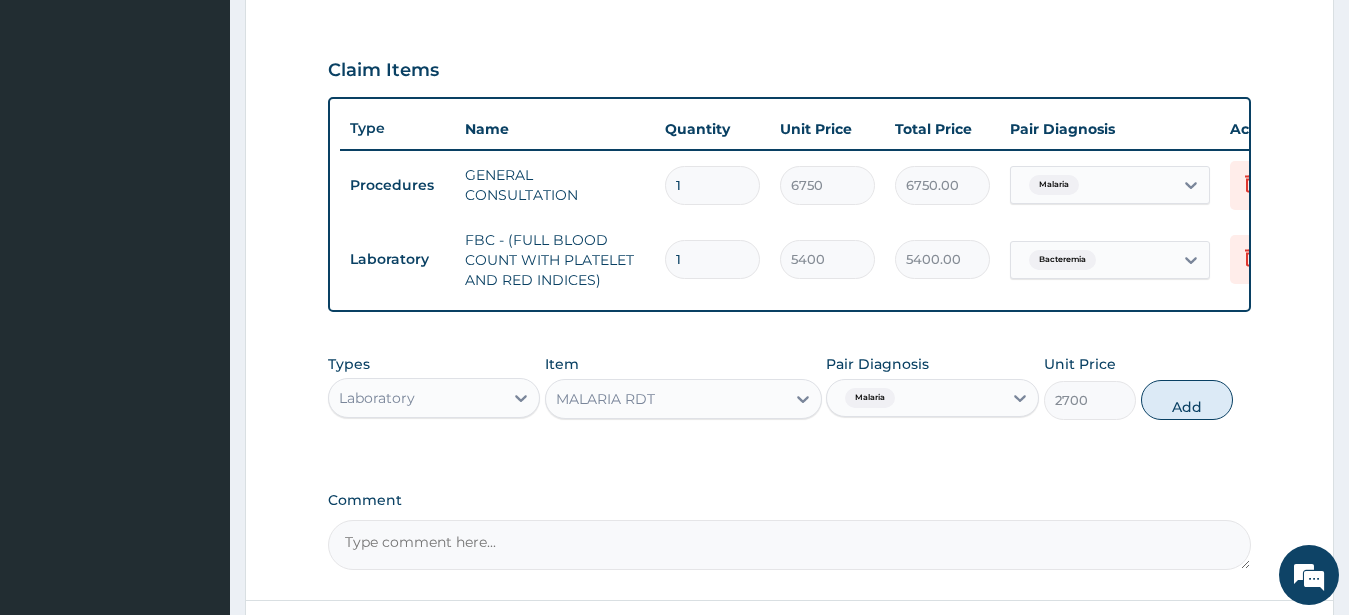 type on "0" 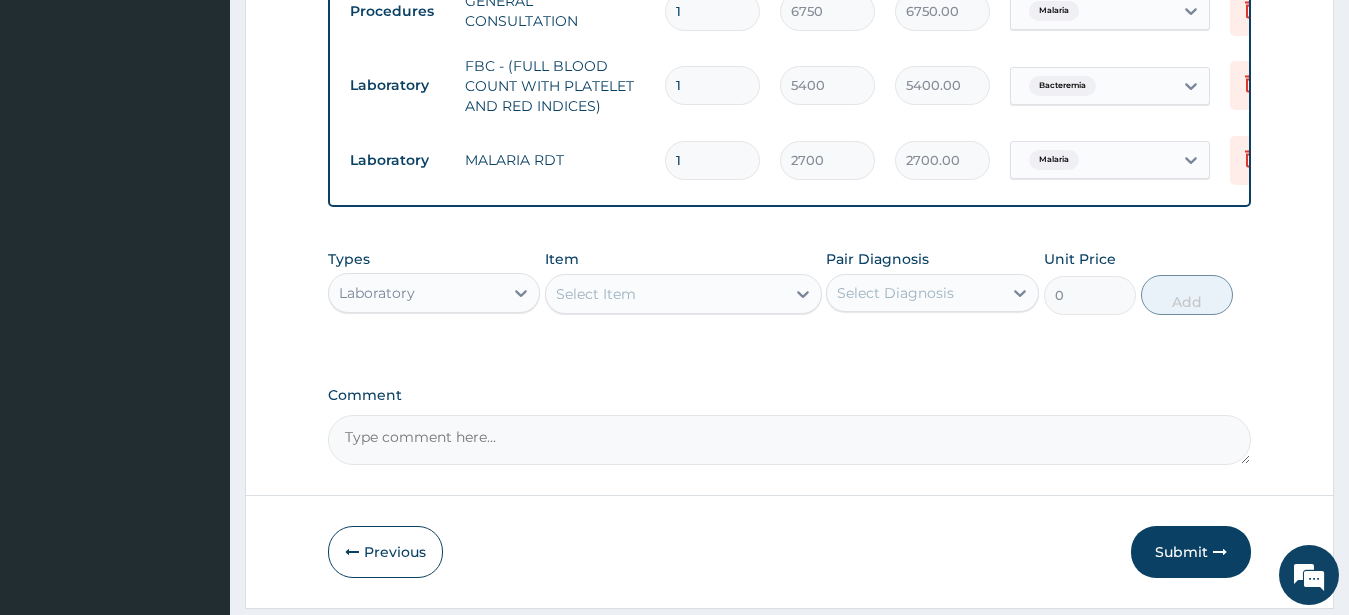 scroll, scrollTop: 898, scrollLeft: 0, axis: vertical 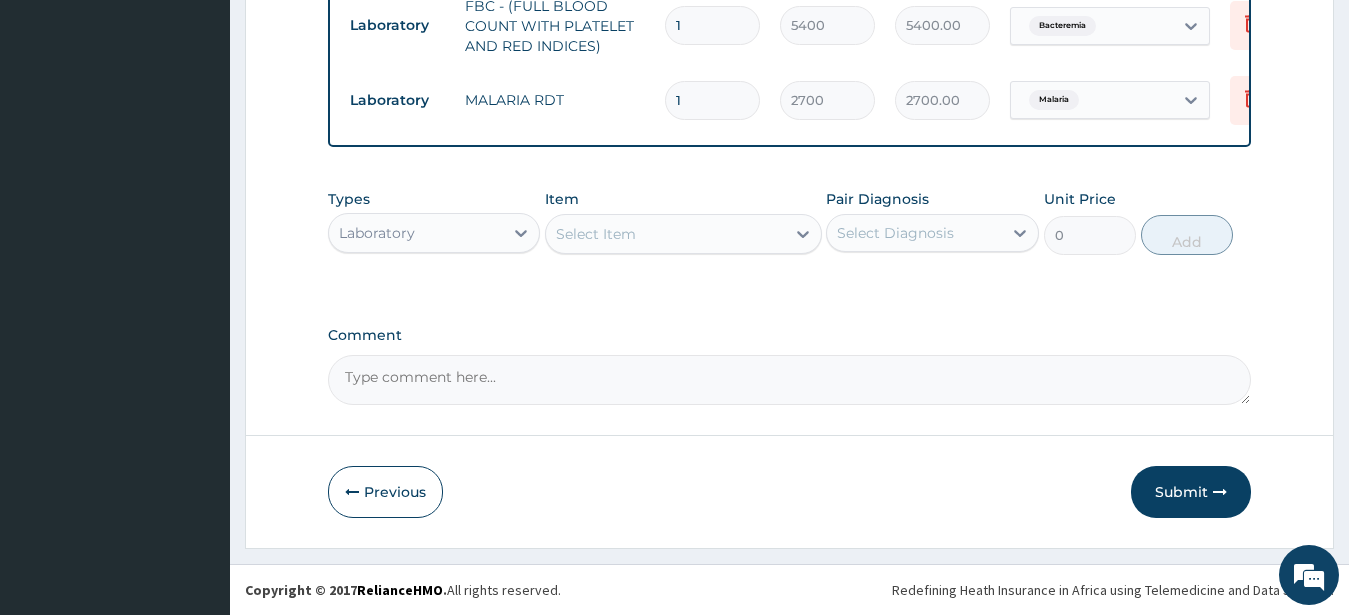 drag, startPoint x: 362, startPoint y: 232, endPoint x: 370, endPoint y: 254, distance: 23.409399 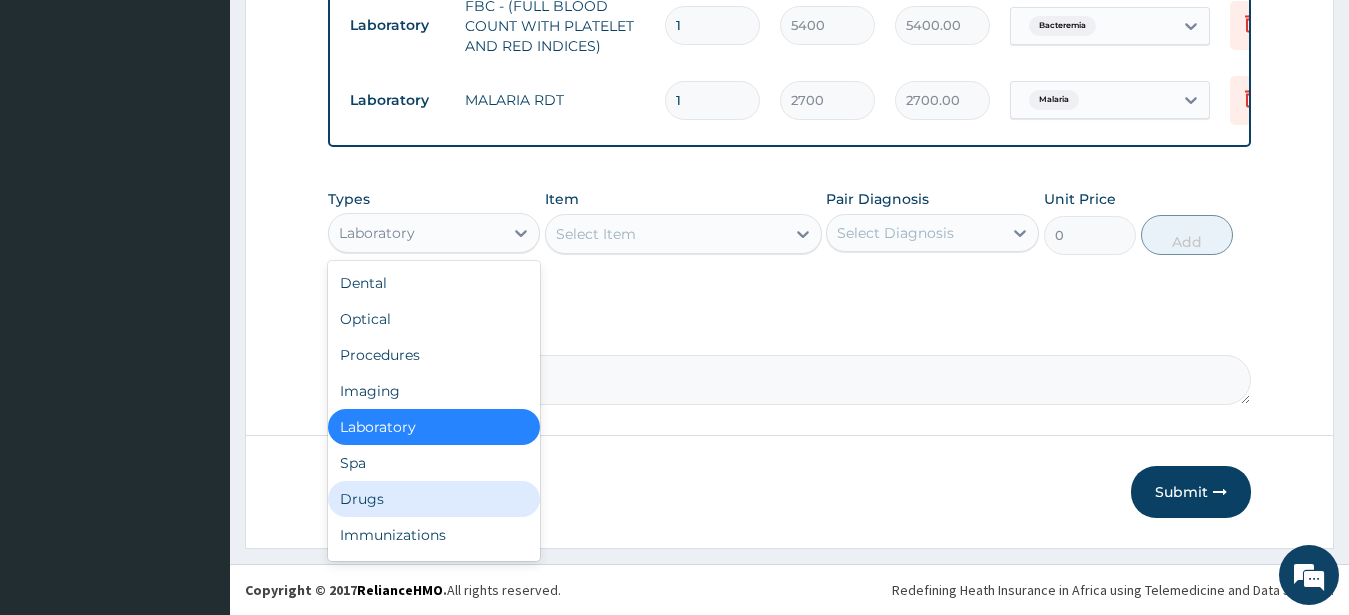 drag, startPoint x: 353, startPoint y: 504, endPoint x: 342, endPoint y: 497, distance: 13.038404 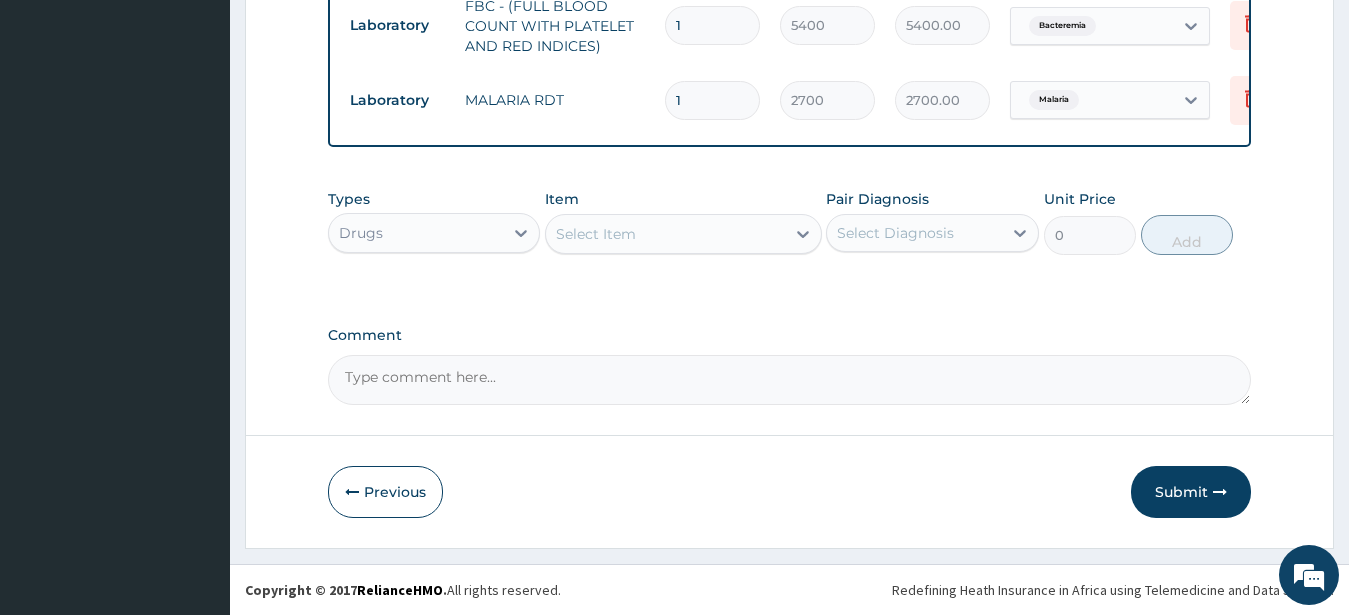 click on "Select Item" at bounding box center [596, 234] 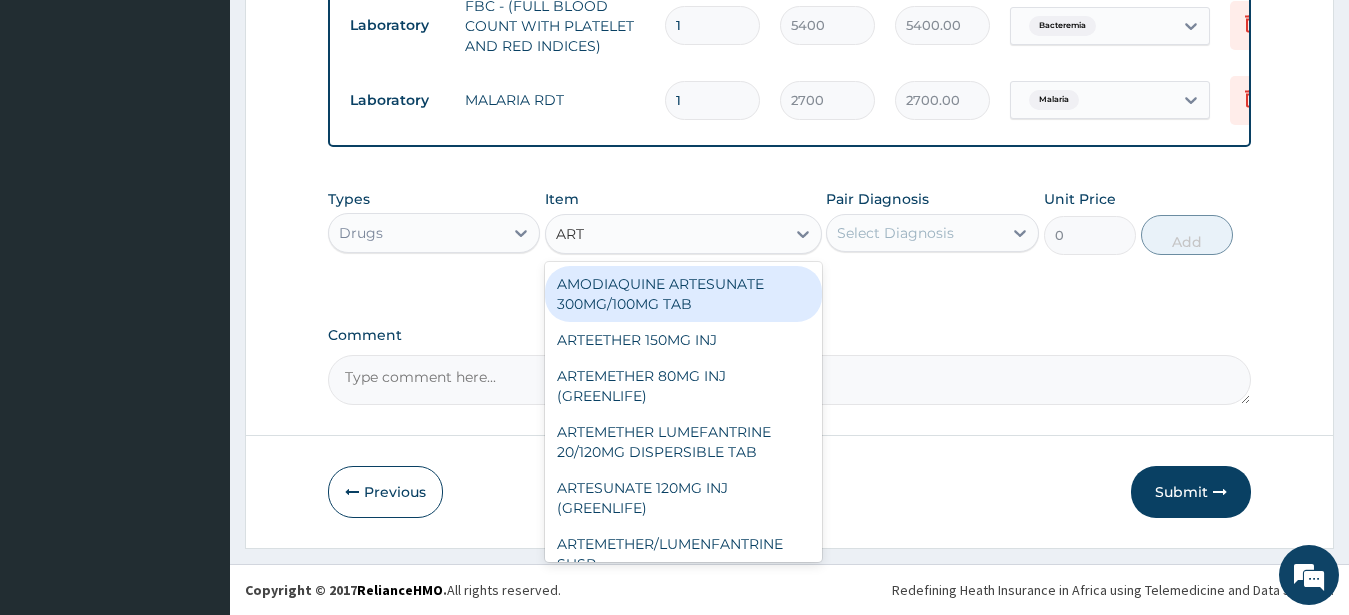 type on "ARTE" 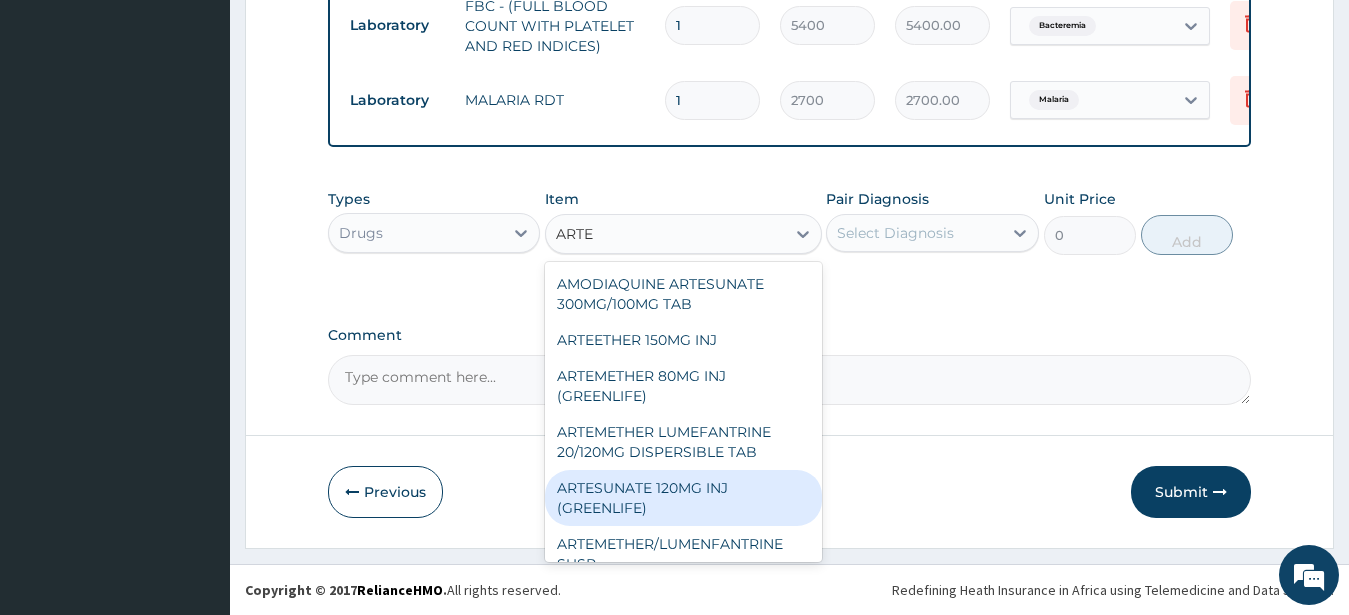 scroll, scrollTop: 413, scrollLeft: 0, axis: vertical 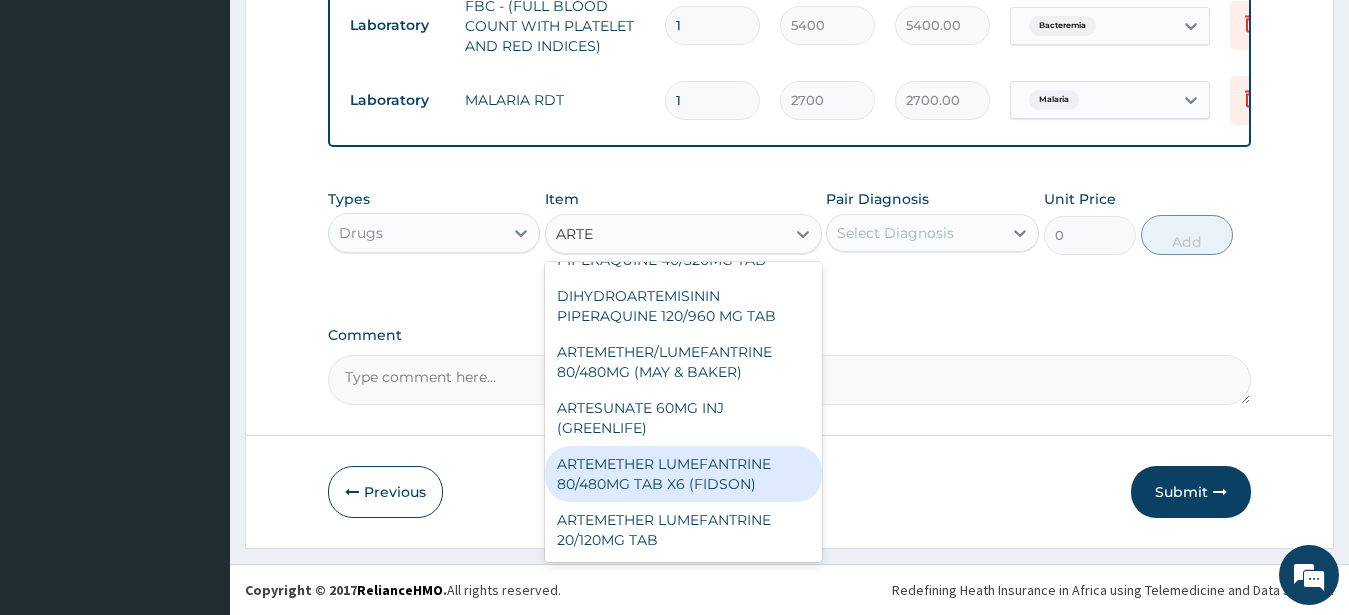 drag, startPoint x: 684, startPoint y: 446, endPoint x: 685, endPoint y: 433, distance: 13.038404 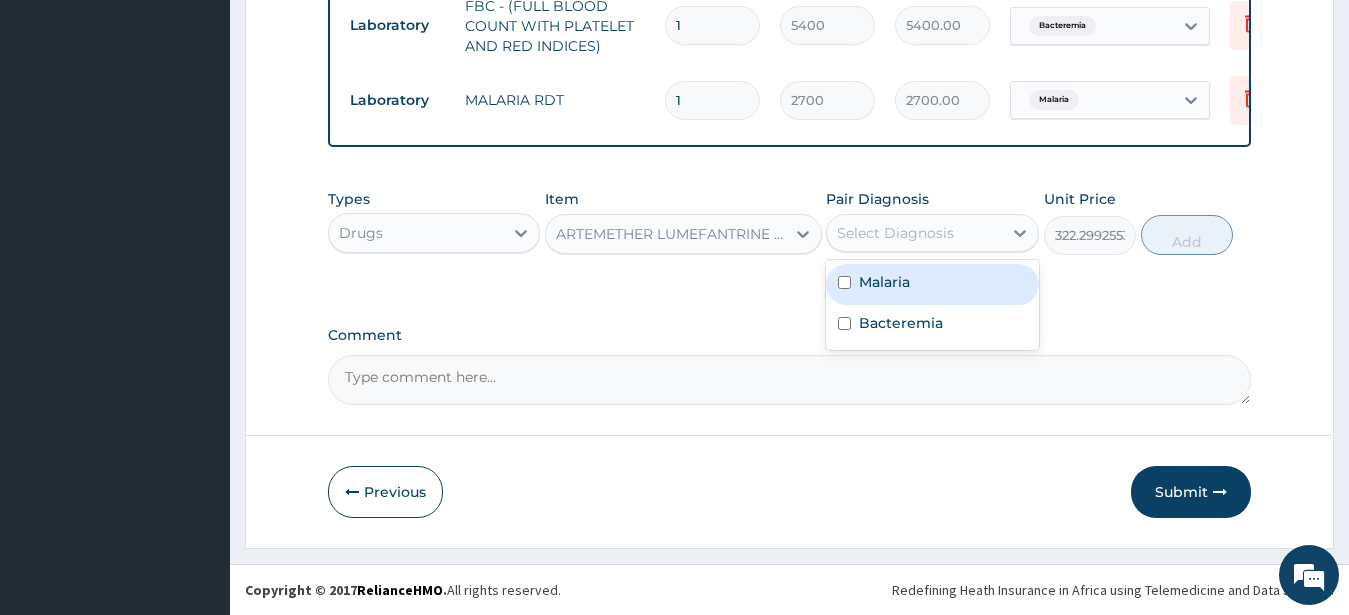 drag, startPoint x: 920, startPoint y: 223, endPoint x: 912, endPoint y: 260, distance: 37.85499 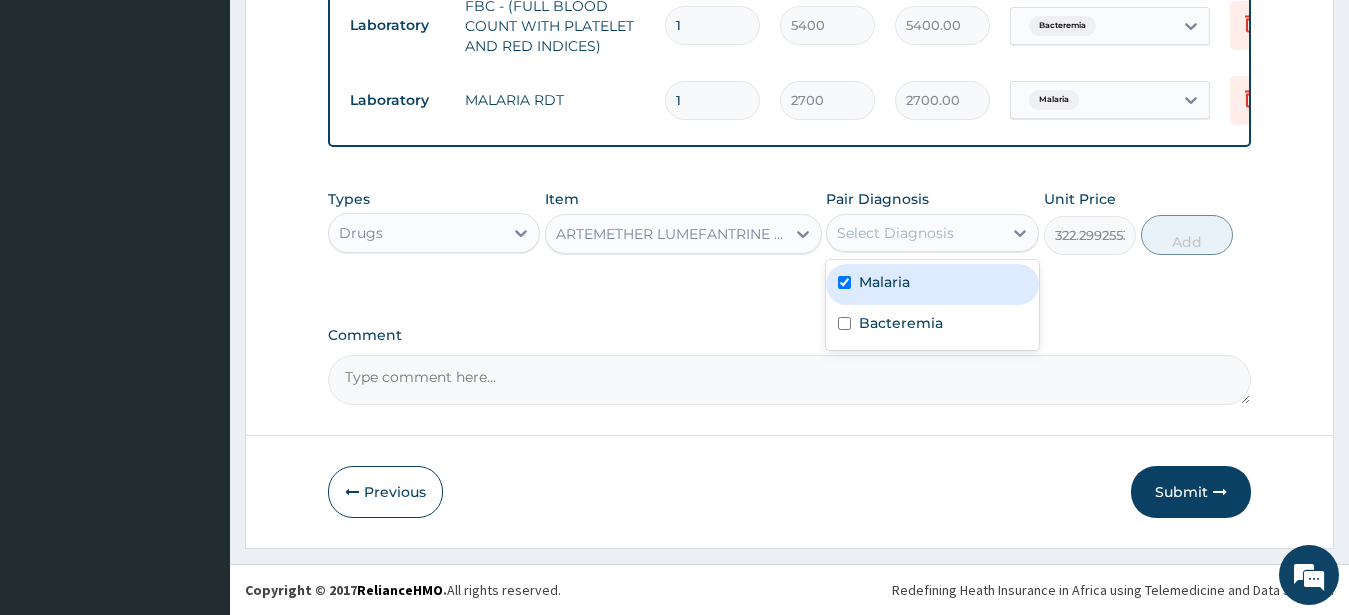 checkbox on "true" 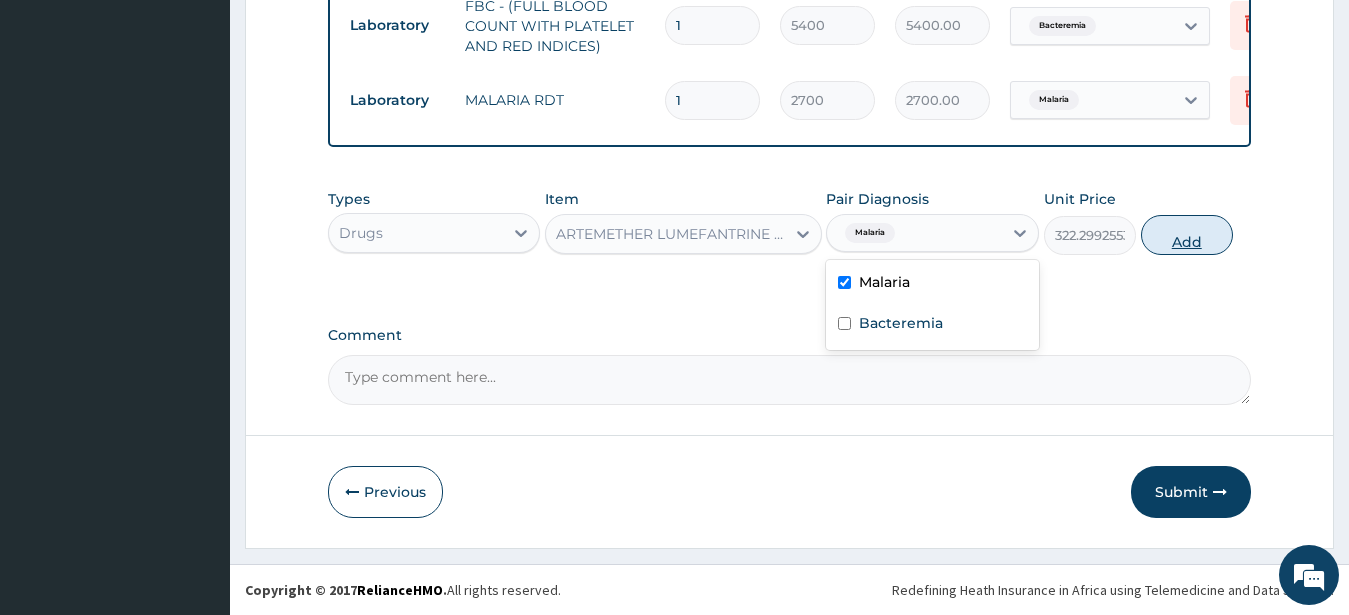 click on "Add" at bounding box center [1187, 235] 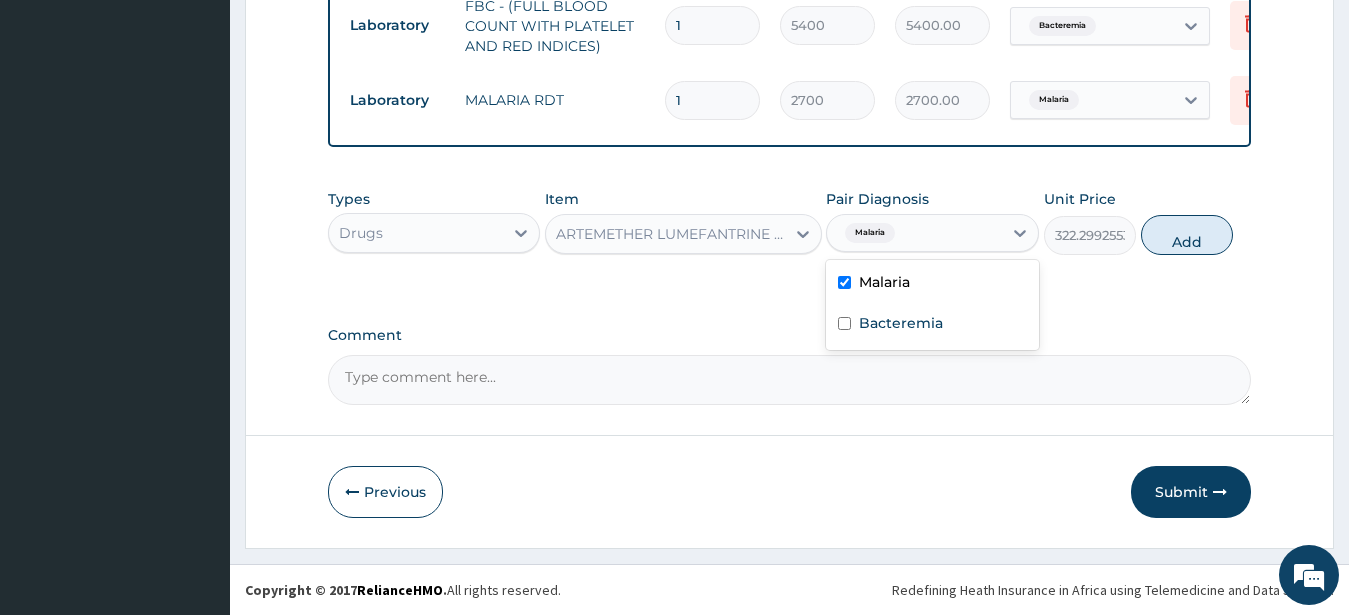 type on "0" 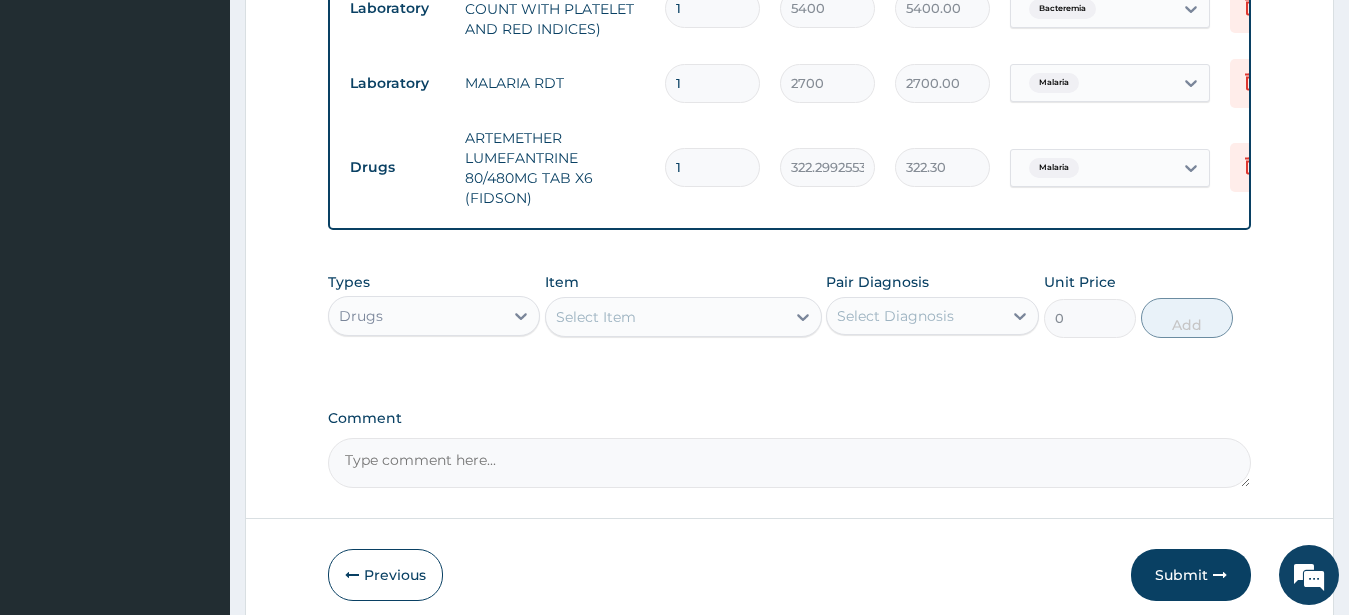click on "Select Item" at bounding box center [596, 317] 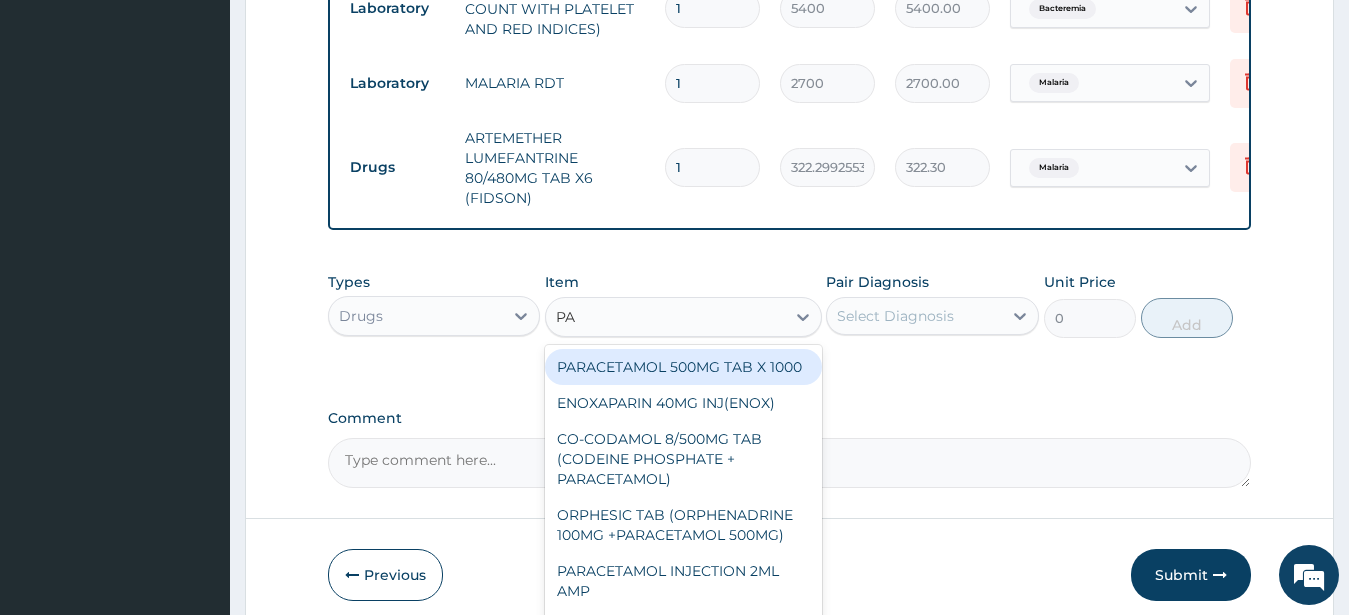 type on "P" 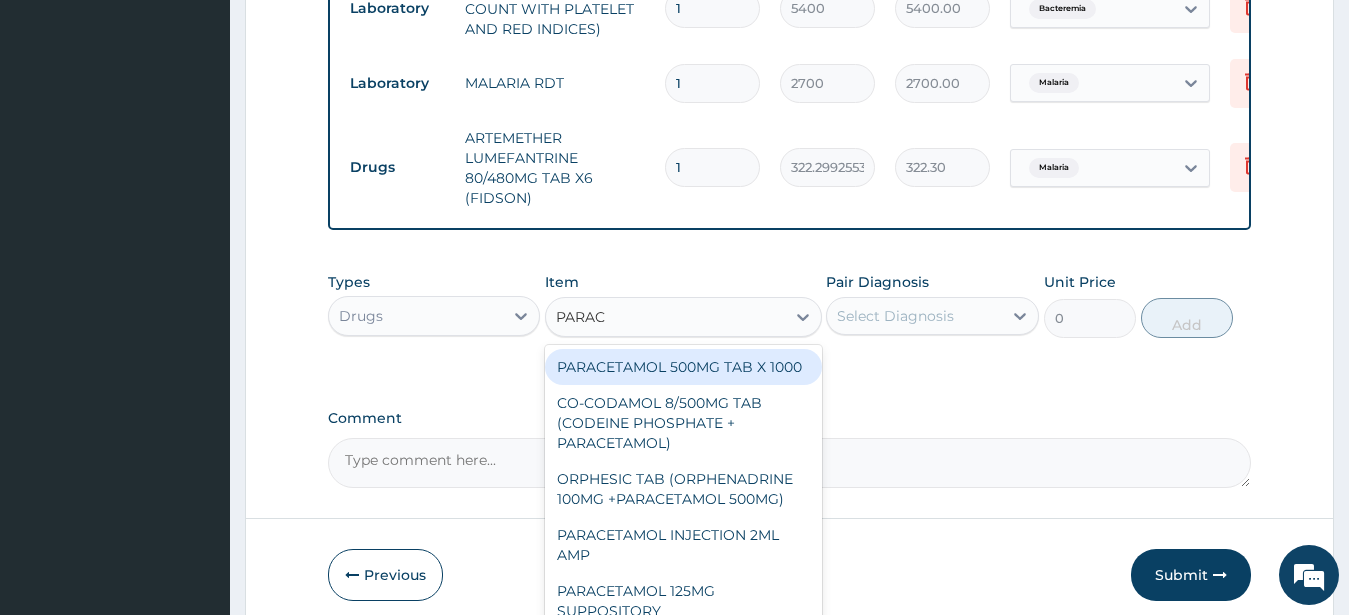 type on "PARACE" 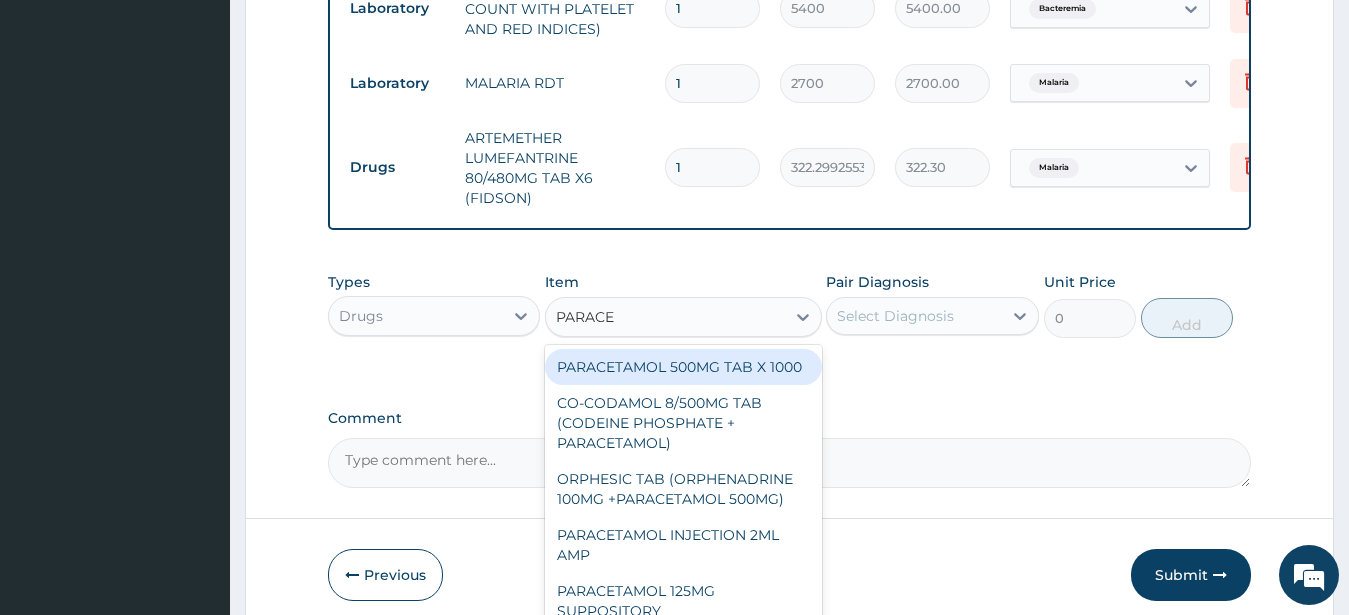 click on "PARACETAMOL 500MG TAB X 1000" at bounding box center [683, 367] 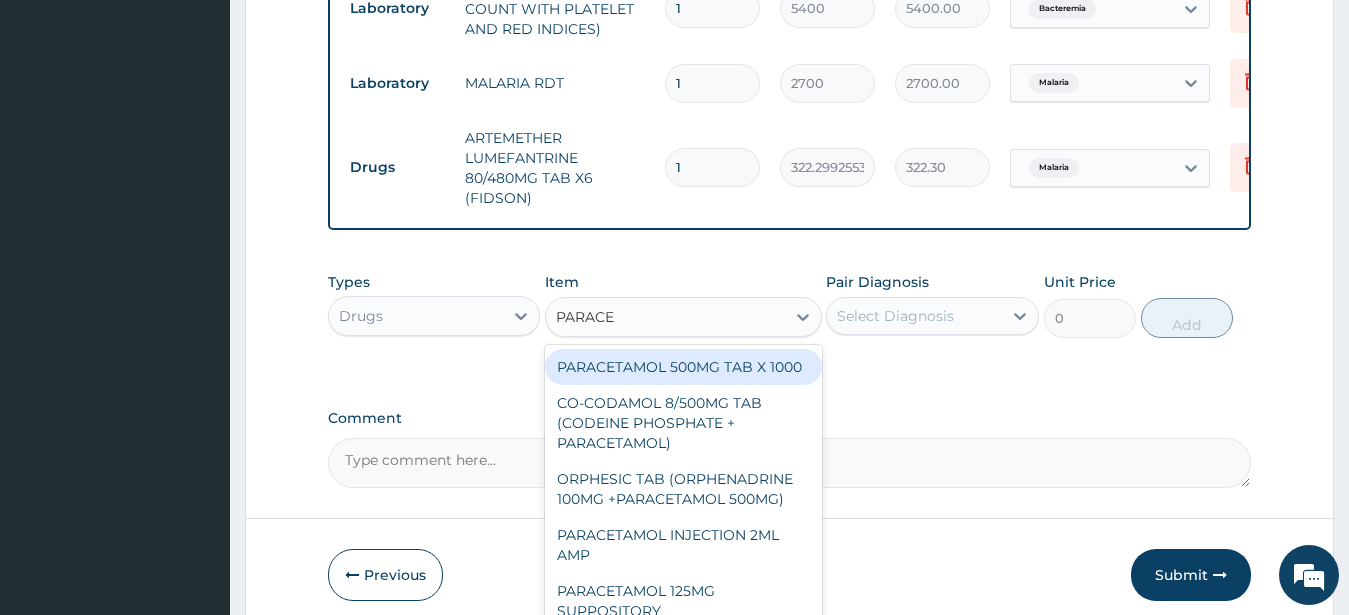 type 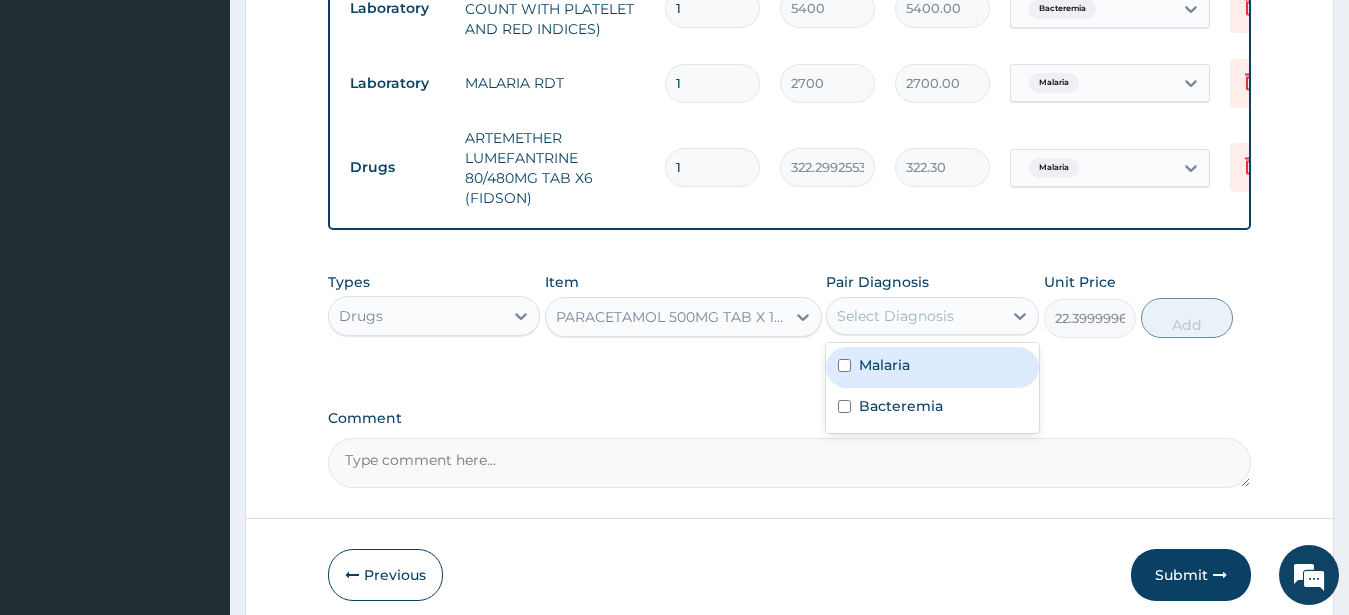drag, startPoint x: 863, startPoint y: 333, endPoint x: 878, endPoint y: 407, distance: 75.50497 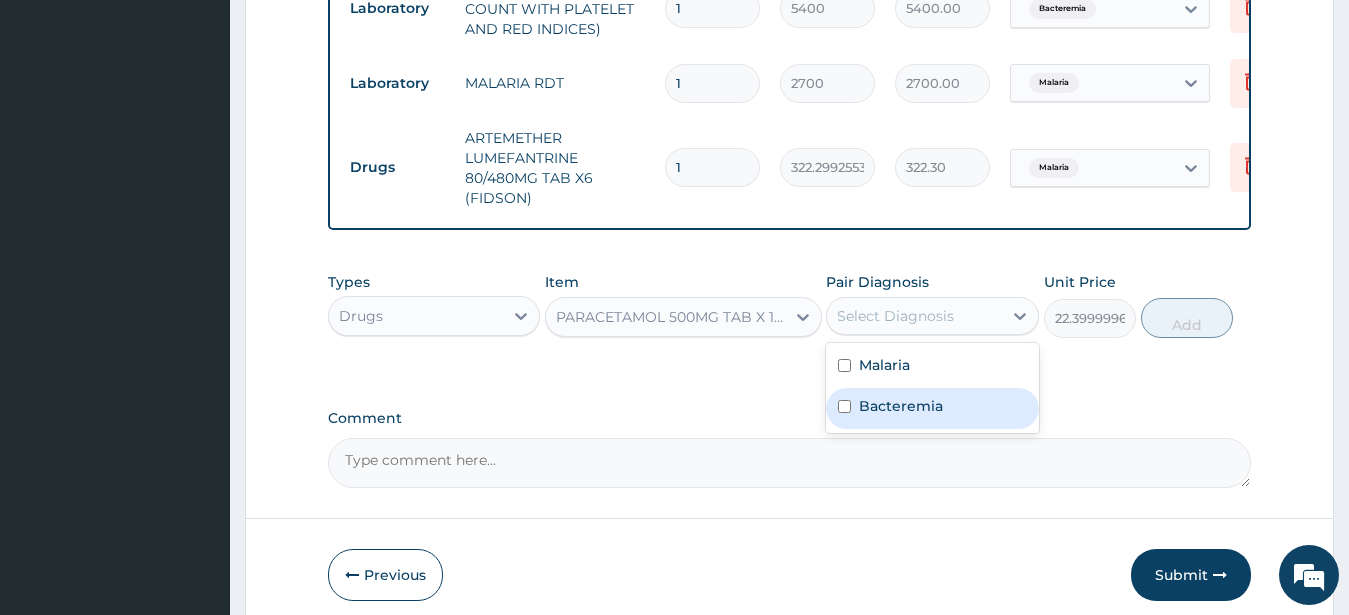 click on "Malaria" at bounding box center [932, 367] 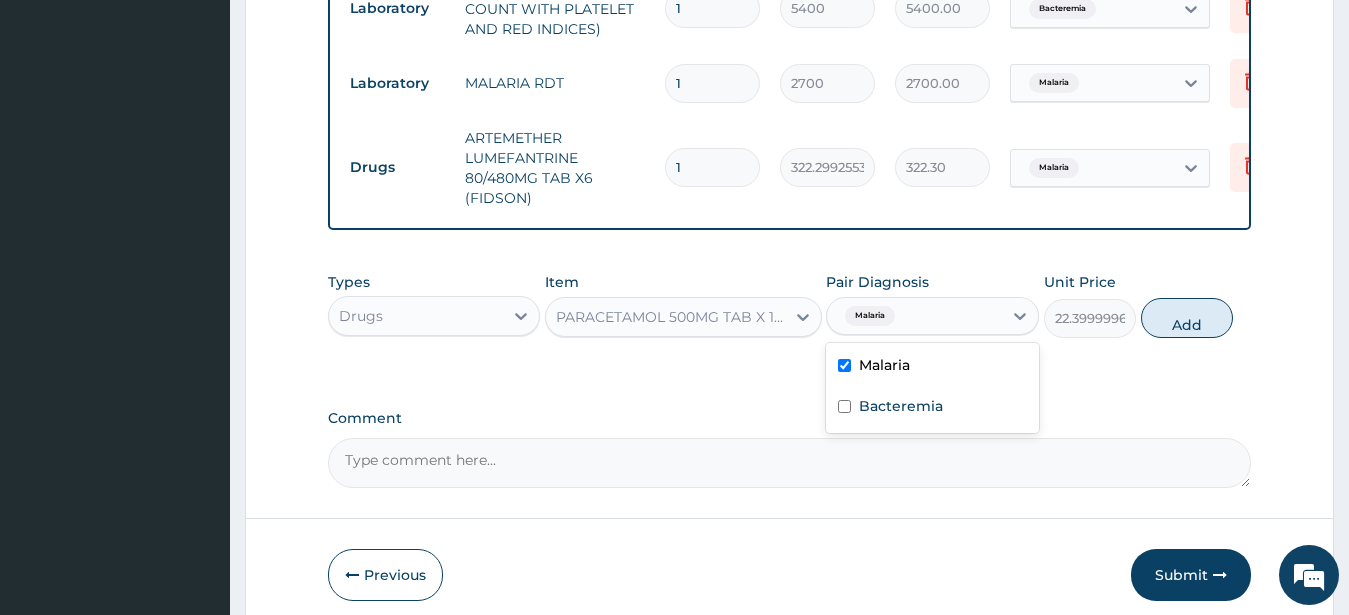 checkbox on "true" 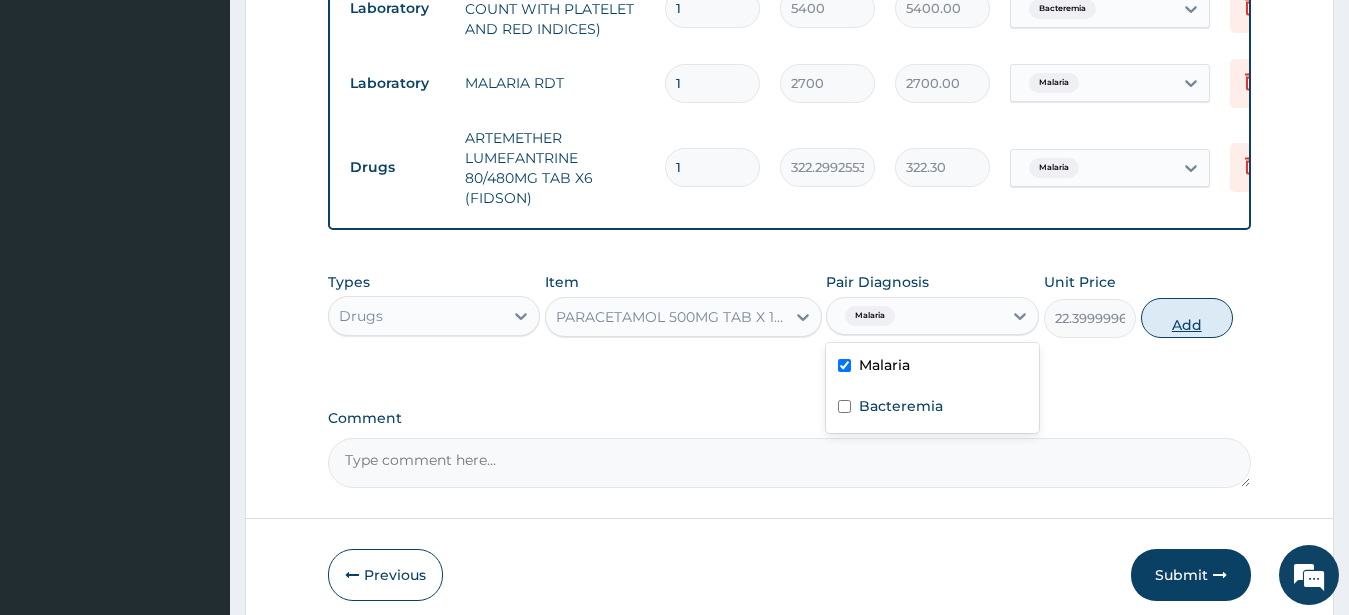 drag, startPoint x: 1196, startPoint y: 330, endPoint x: 1194, endPoint y: 320, distance: 10.198039 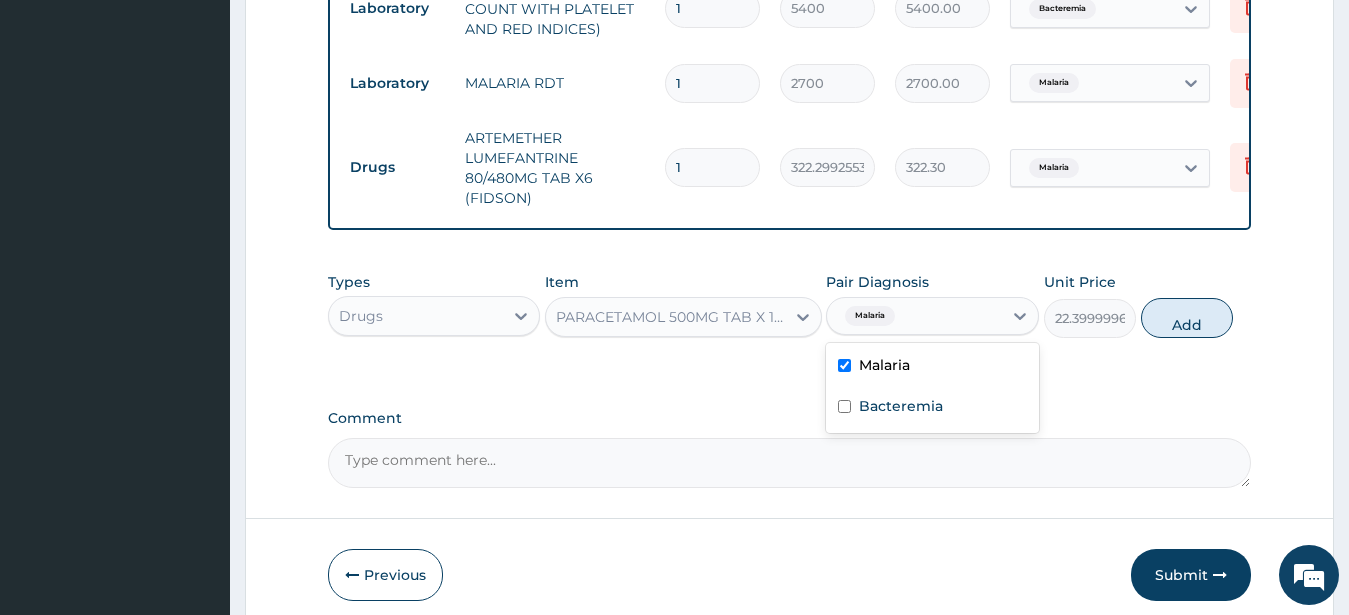 click on "Add" at bounding box center (1187, 318) 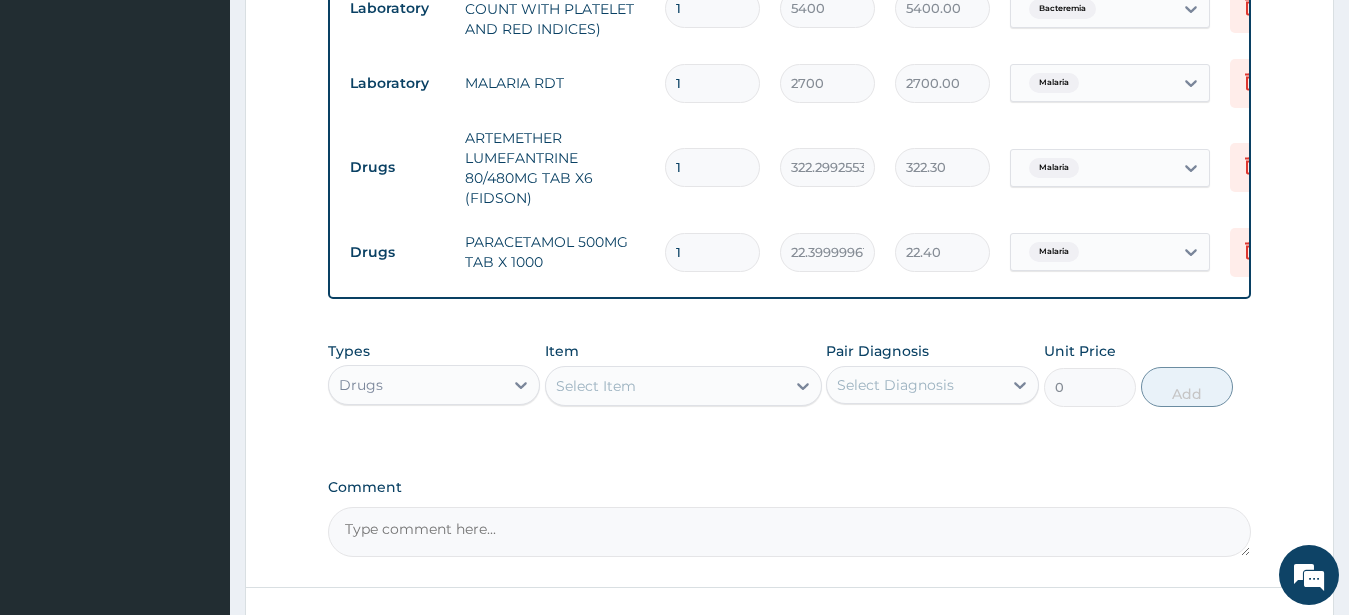 type on "18" 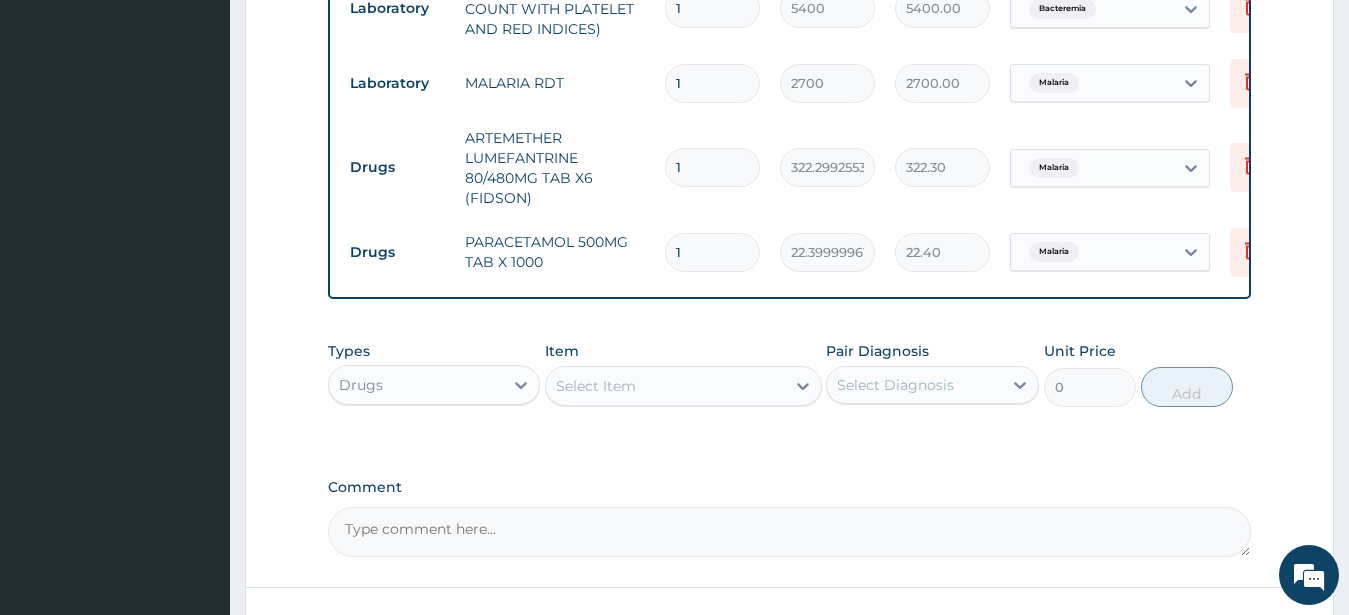 type on "403.20" 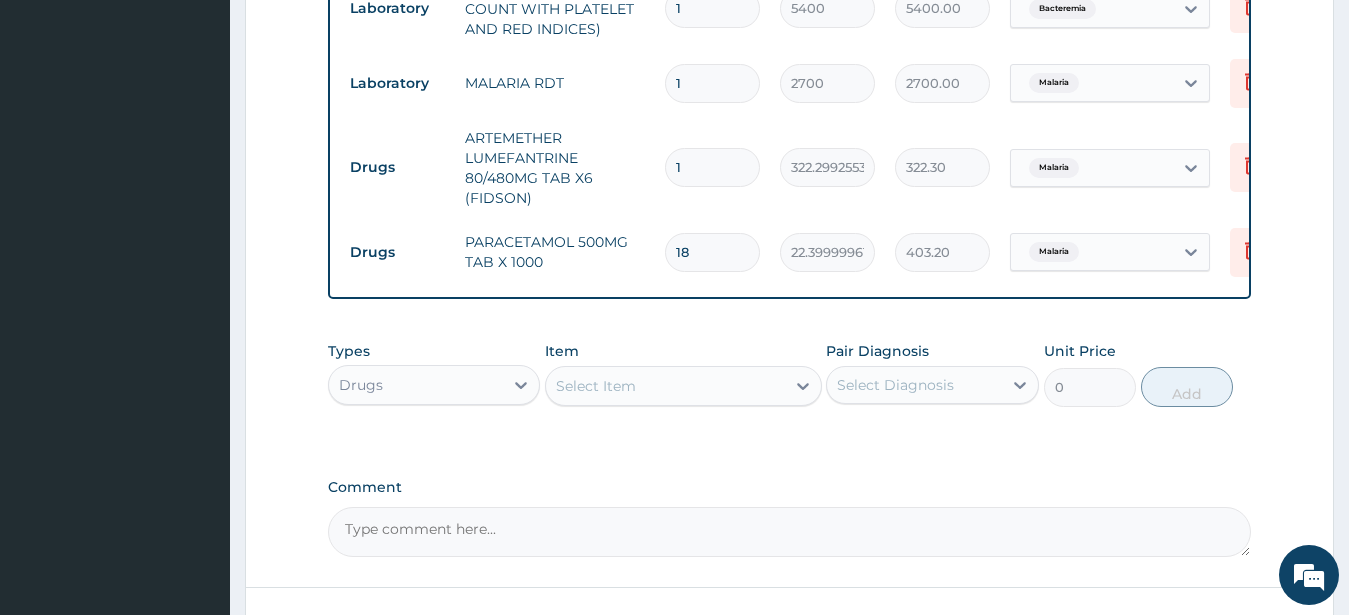 type on "18" 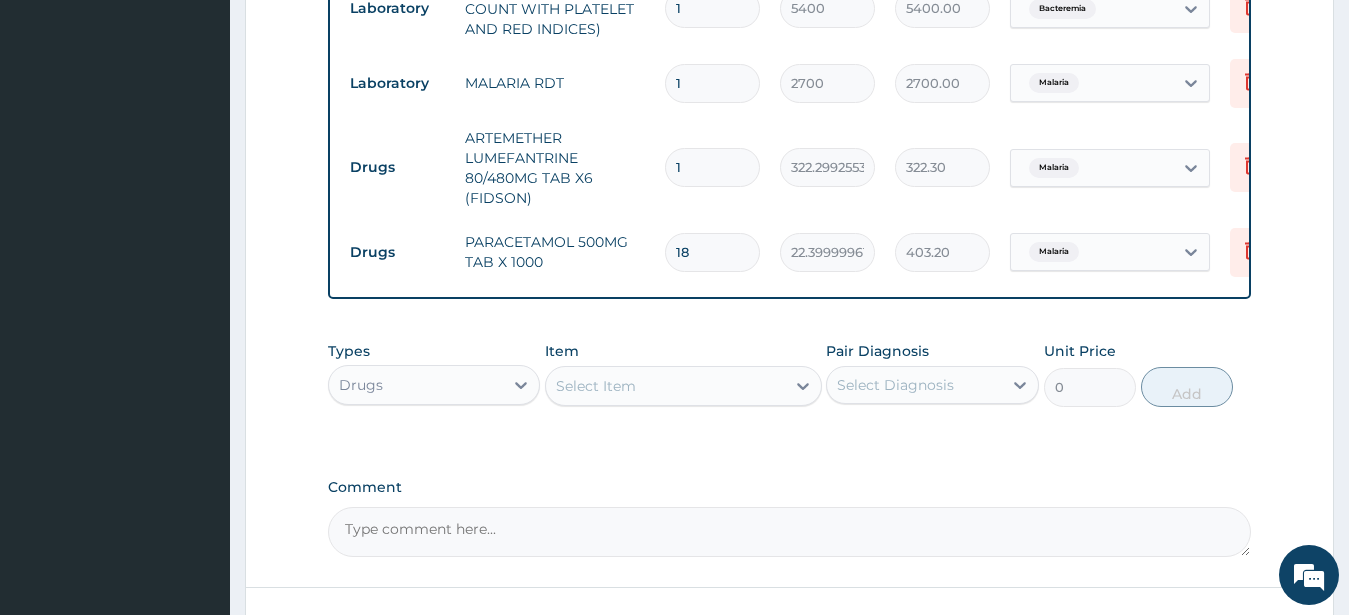 drag, startPoint x: 683, startPoint y: 163, endPoint x: 613, endPoint y: 163, distance: 70 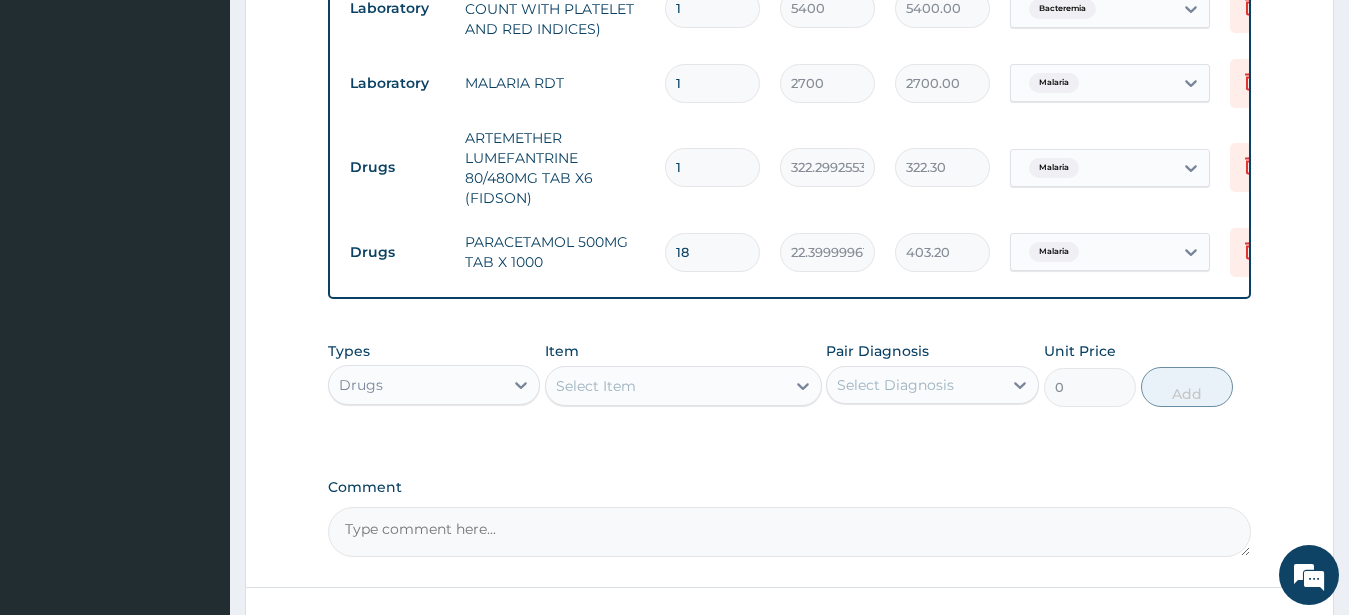 type on "6" 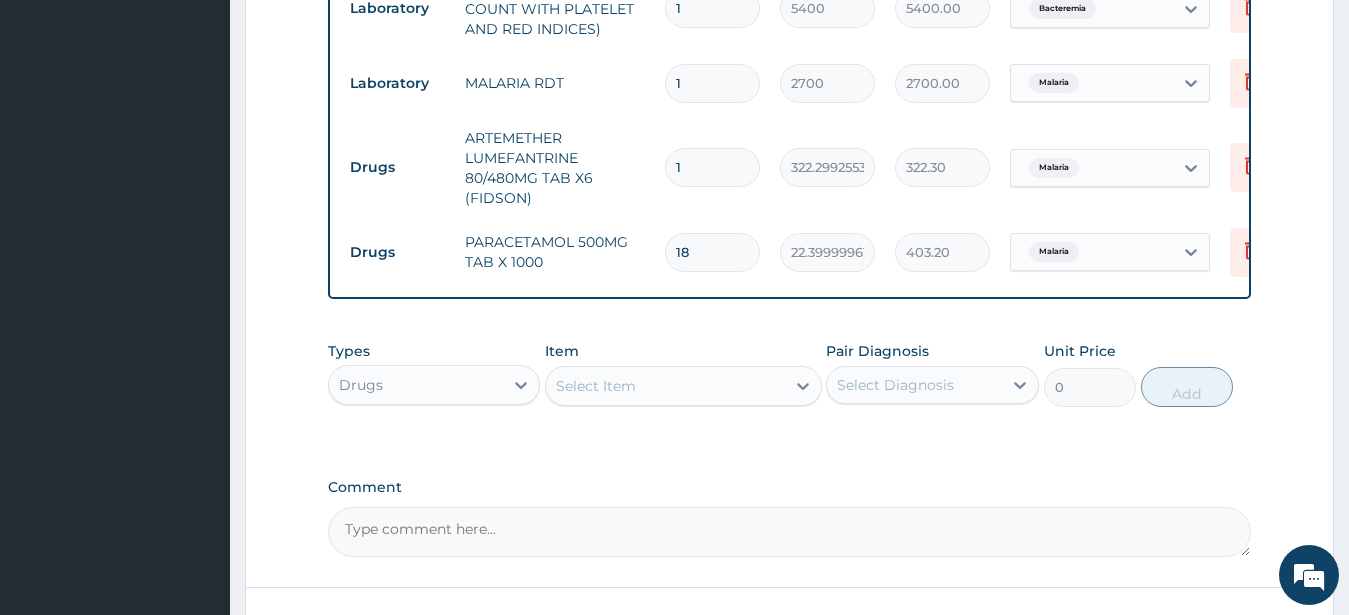 type on "1933.80" 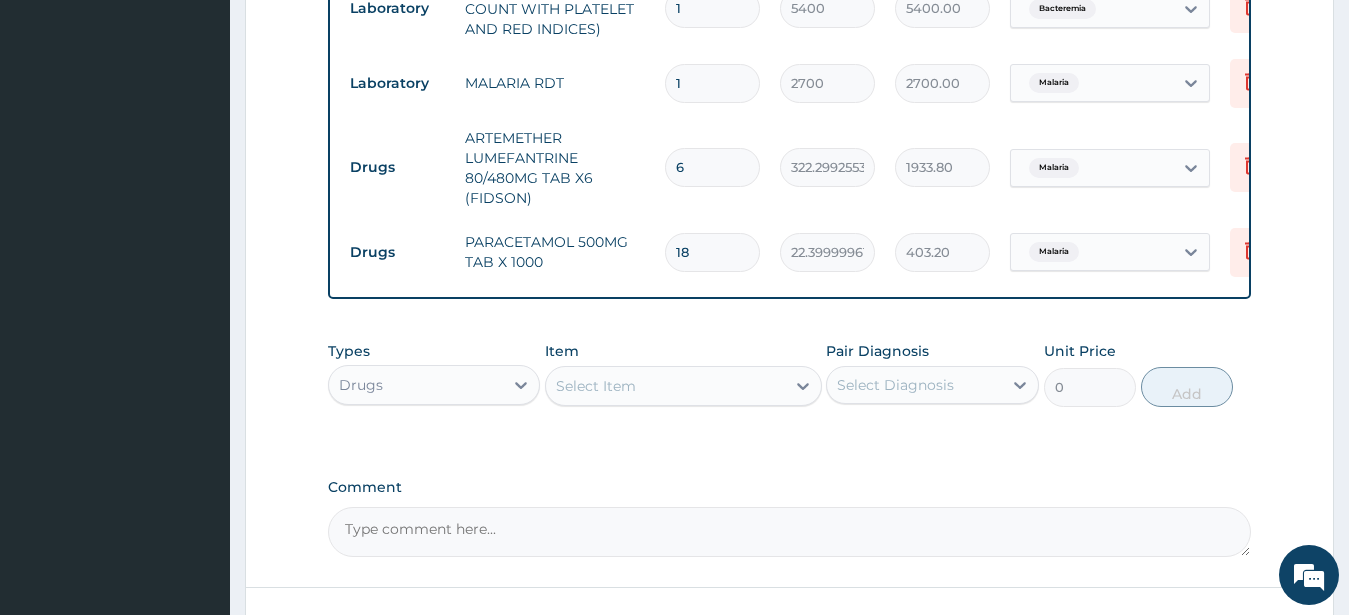 type on "6" 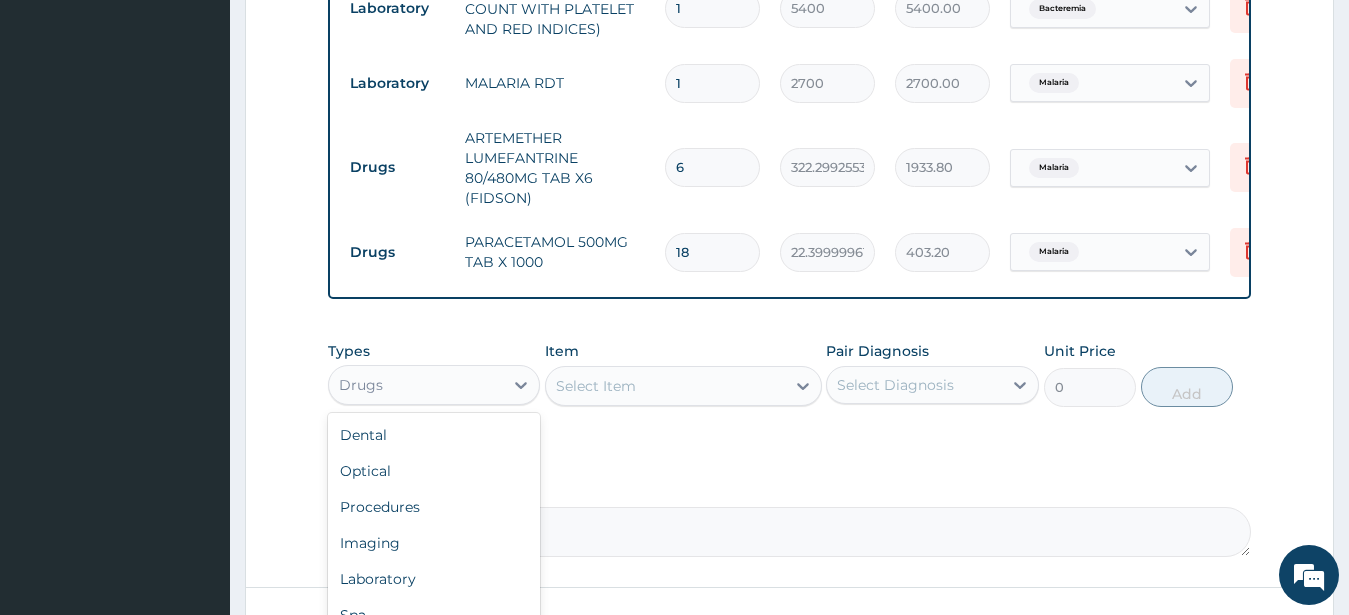 drag, startPoint x: 392, startPoint y: 407, endPoint x: 402, endPoint y: 386, distance: 23.259407 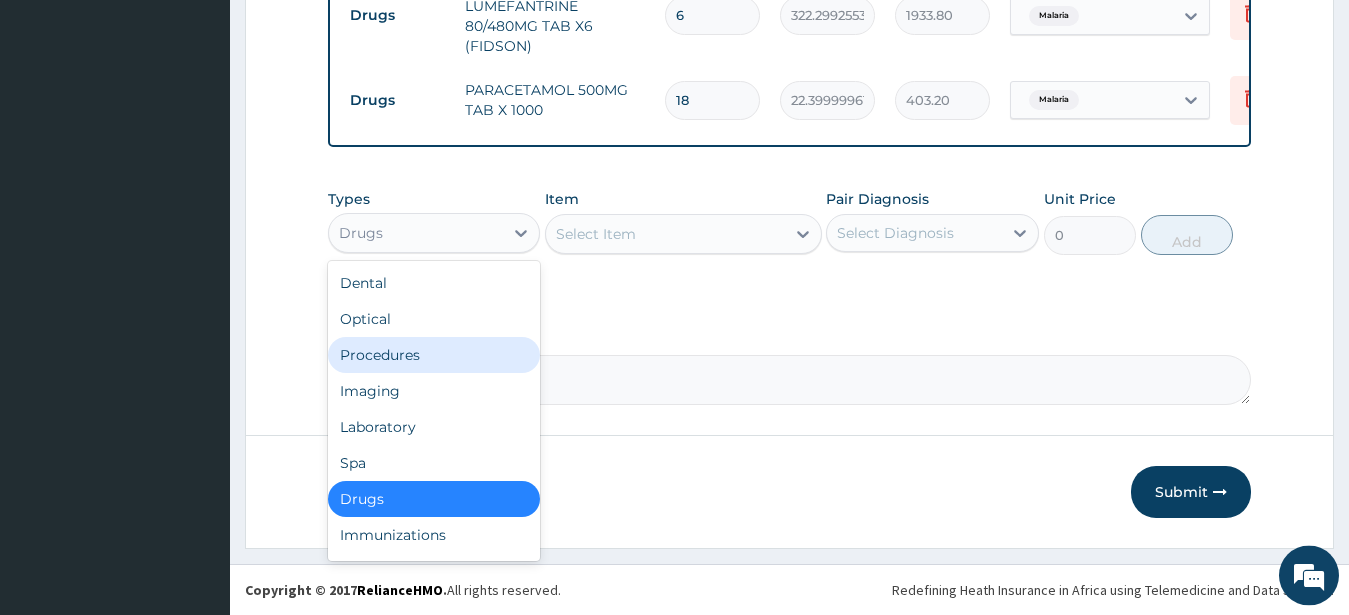scroll, scrollTop: 1067, scrollLeft: 0, axis: vertical 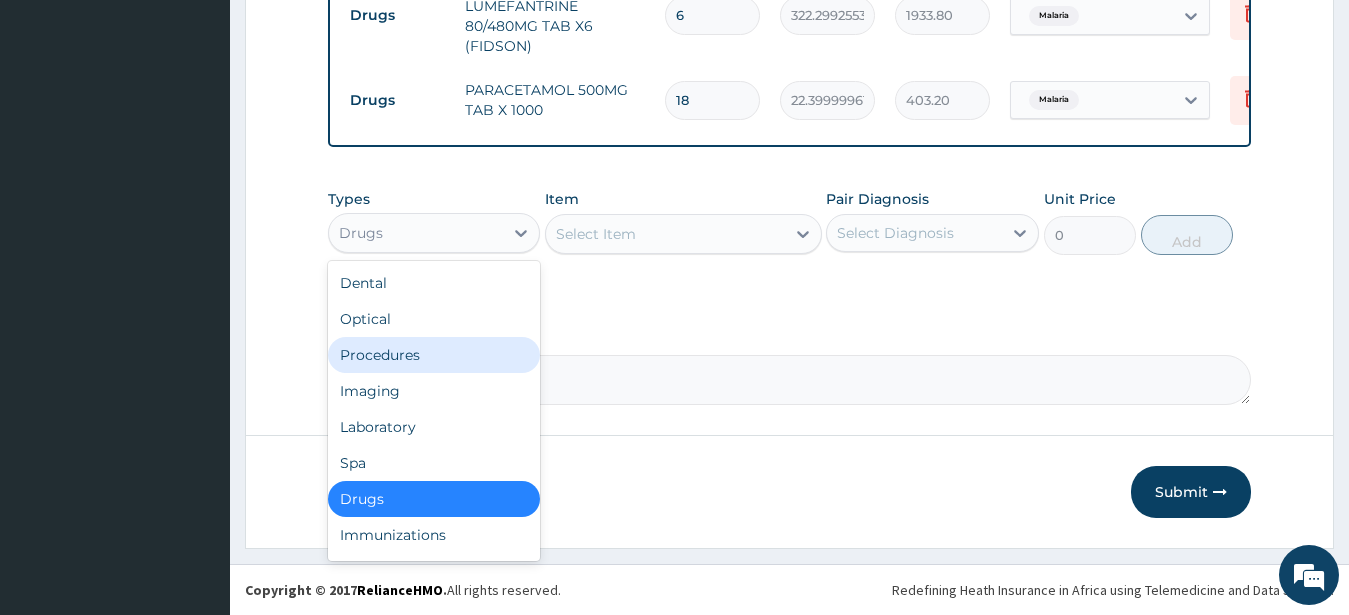 drag, startPoint x: 386, startPoint y: 355, endPoint x: 377, endPoint y: 335, distance: 21.931713 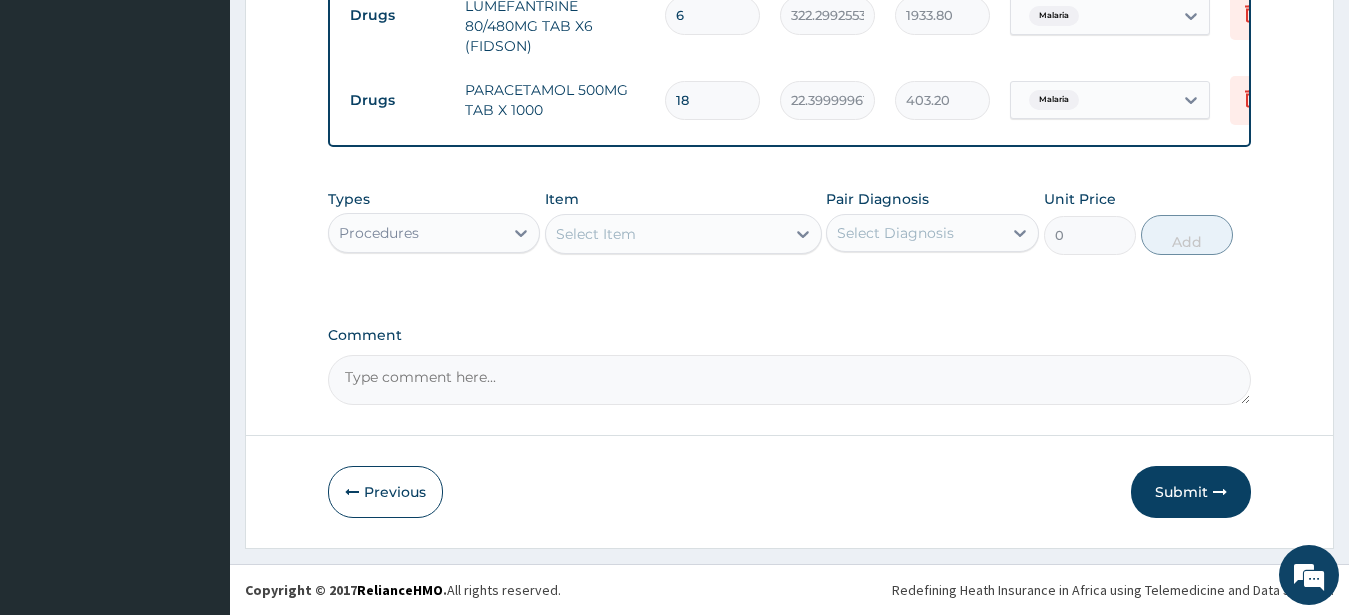 click on "Select Item" at bounding box center [596, 234] 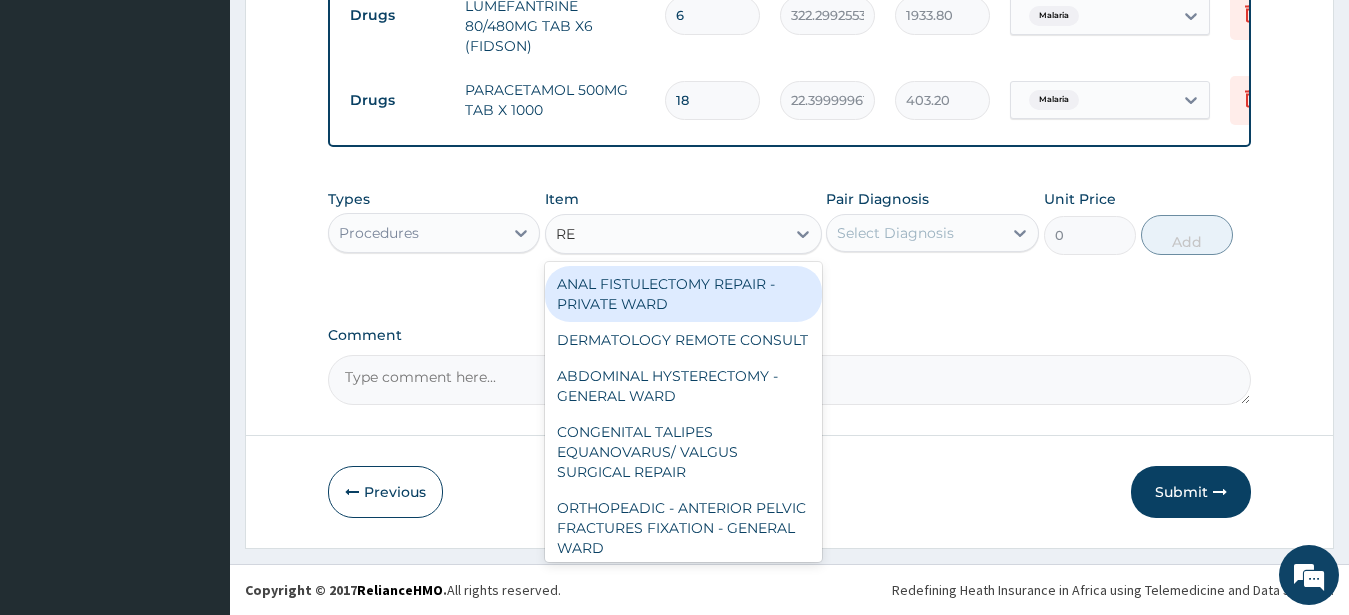 type on "REG" 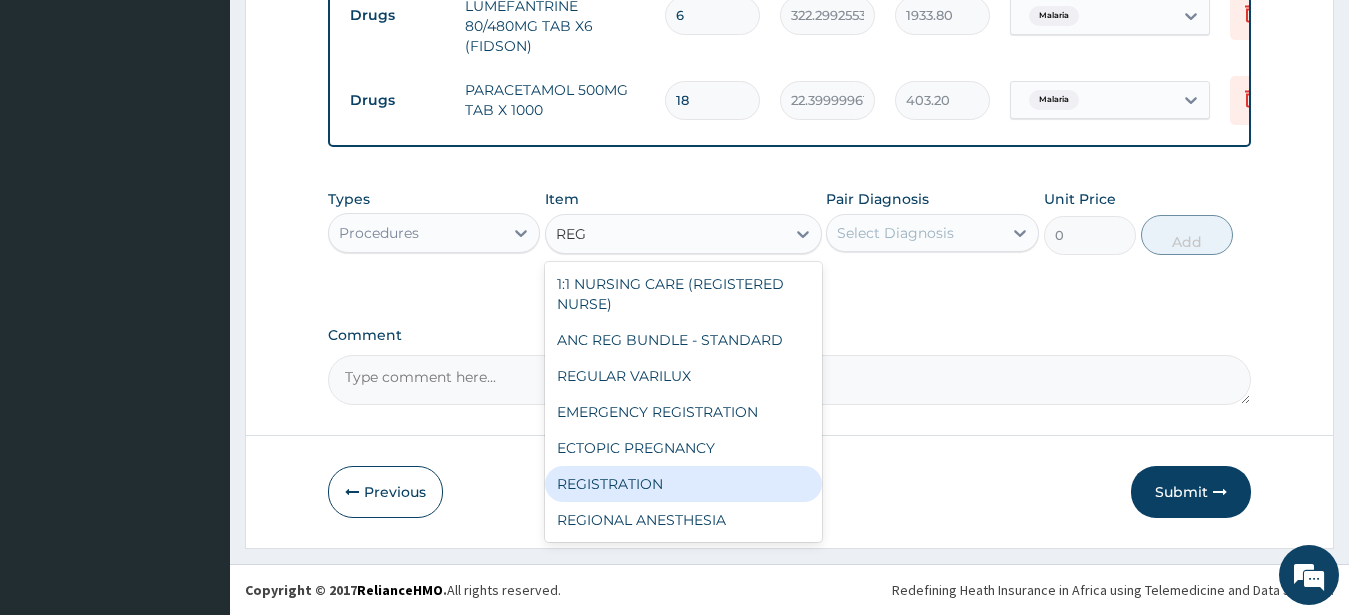drag, startPoint x: 614, startPoint y: 483, endPoint x: 601, endPoint y: 473, distance: 16.40122 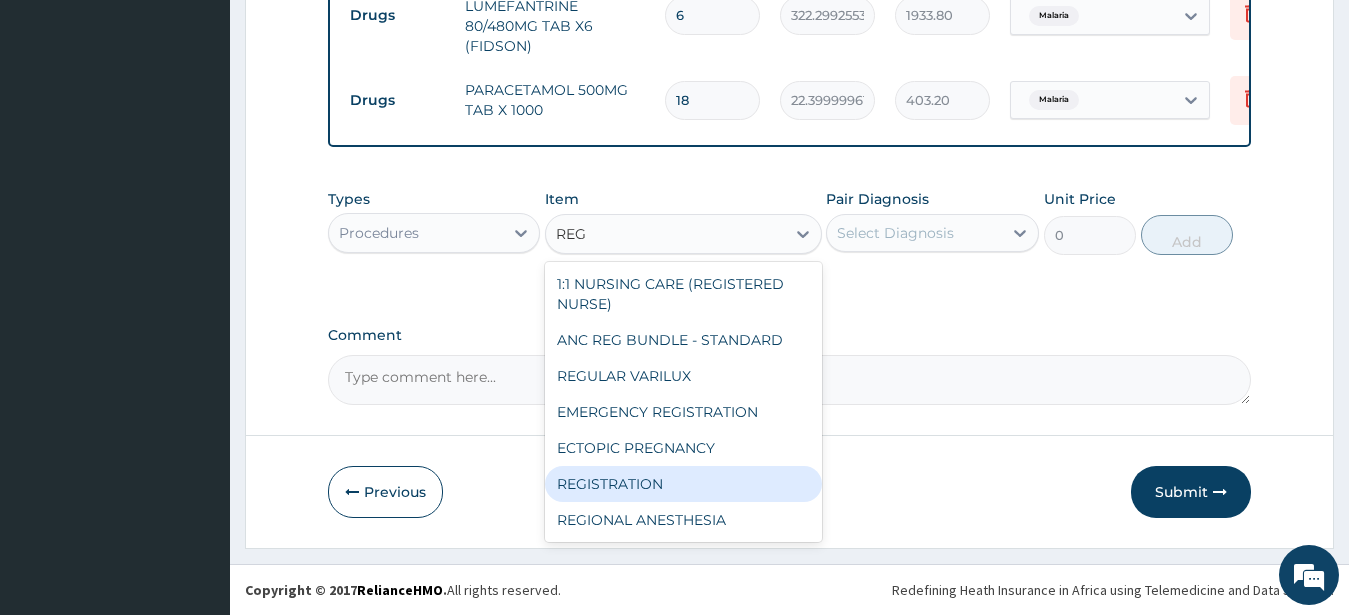 click on "REGISTRATION" at bounding box center [683, 484] 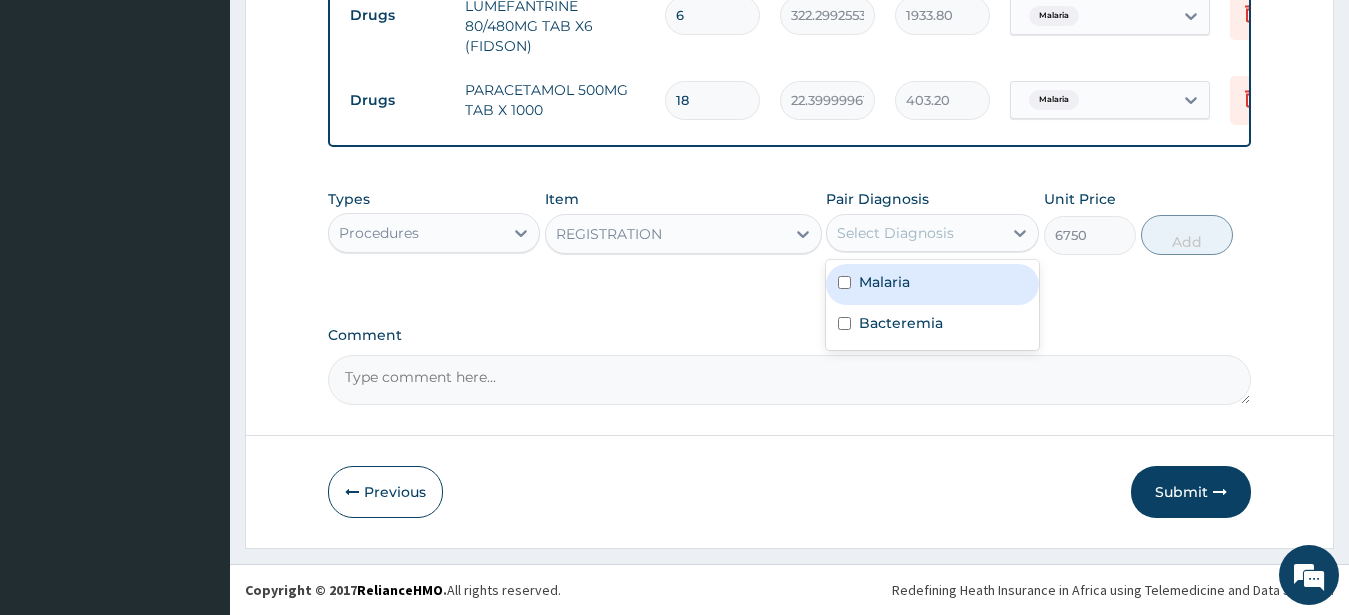 click on "Select Diagnosis" at bounding box center (895, 233) 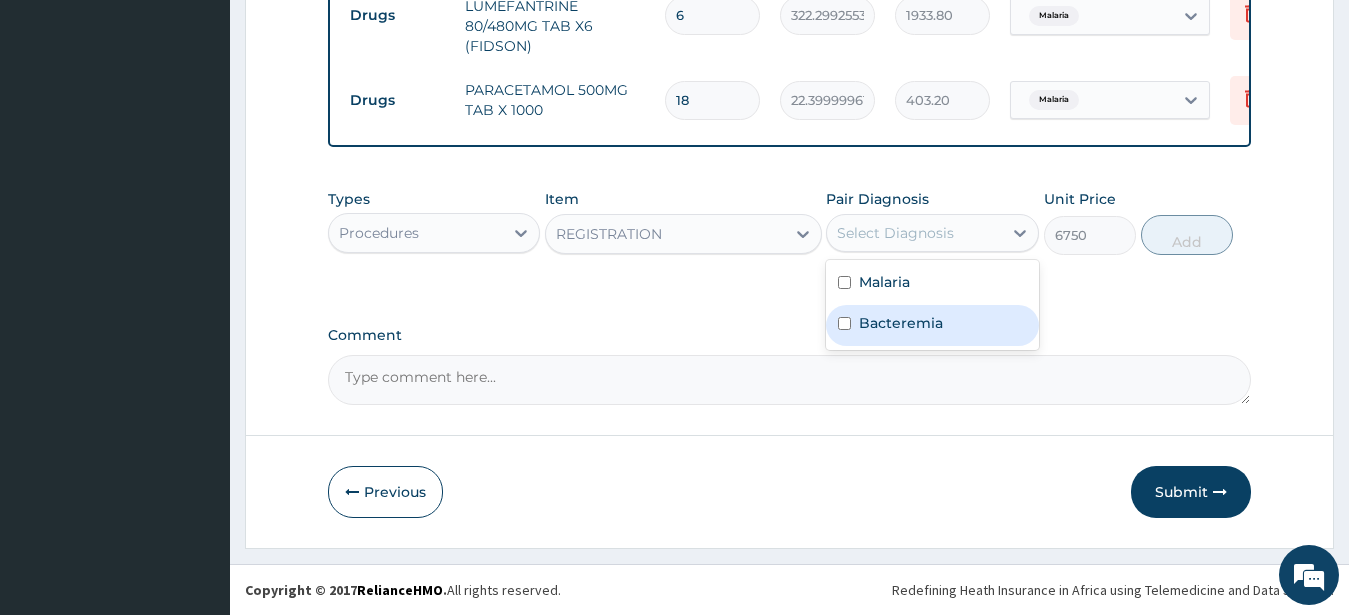 drag, startPoint x: 898, startPoint y: 334, endPoint x: 889, endPoint y: 318, distance: 18.35756 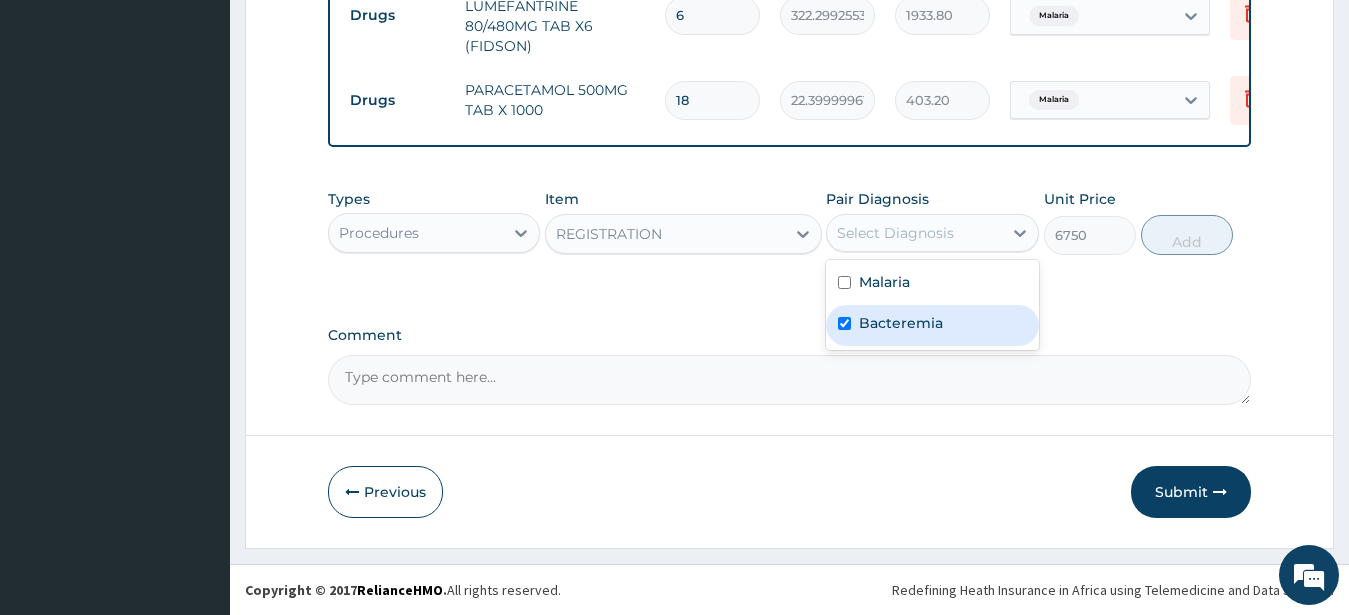checkbox on "true" 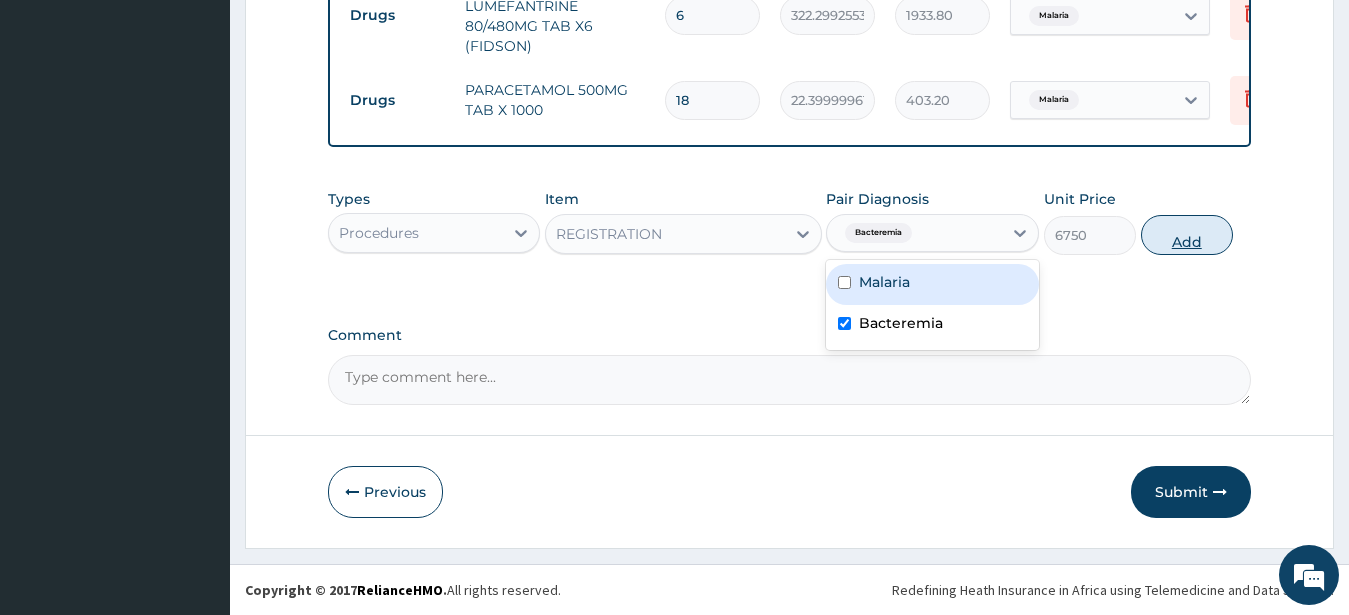 drag, startPoint x: 1180, startPoint y: 223, endPoint x: 1178, endPoint y: 209, distance: 14.142136 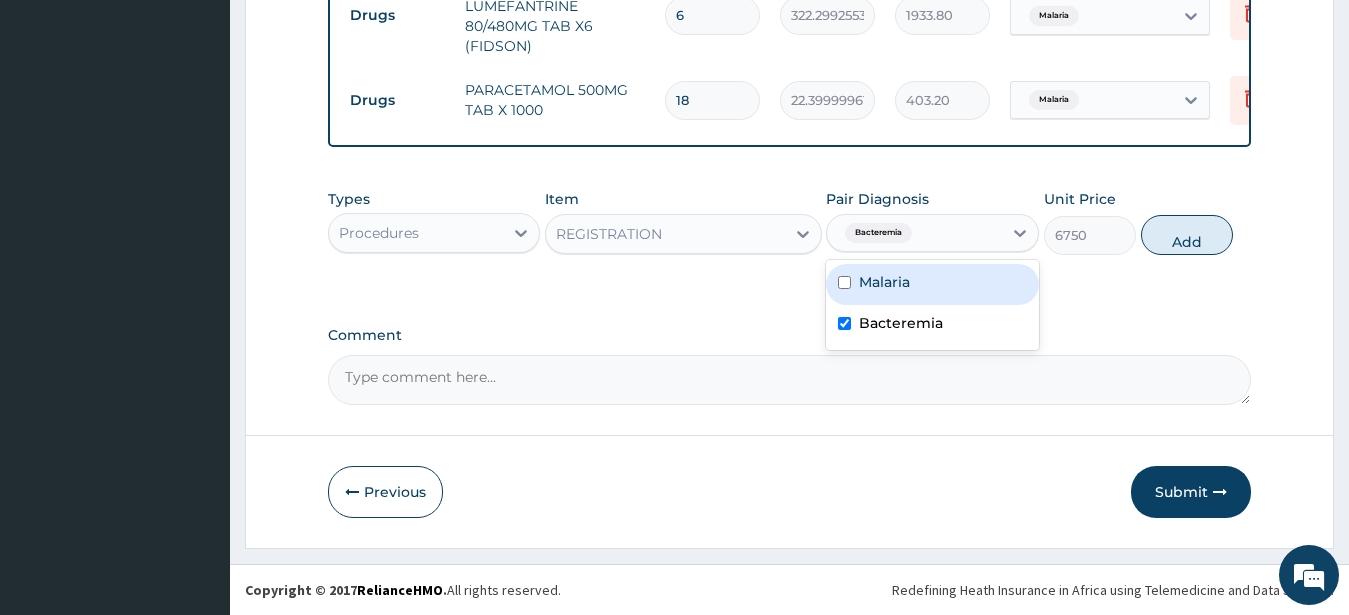 click on "Types Procedures Item REGISTRATION Pair Diagnosis option Bacteremia, selected. option Malaria focused, 1 of 2. 2 results available. Use Up and Down to choose options, press Enter to select the currently focused option, press Escape to exit the menu, press Tab to select the option and exit the menu. Bacteremia Malaria Bacteremia Unit Price 6750 Add" at bounding box center [790, 222] 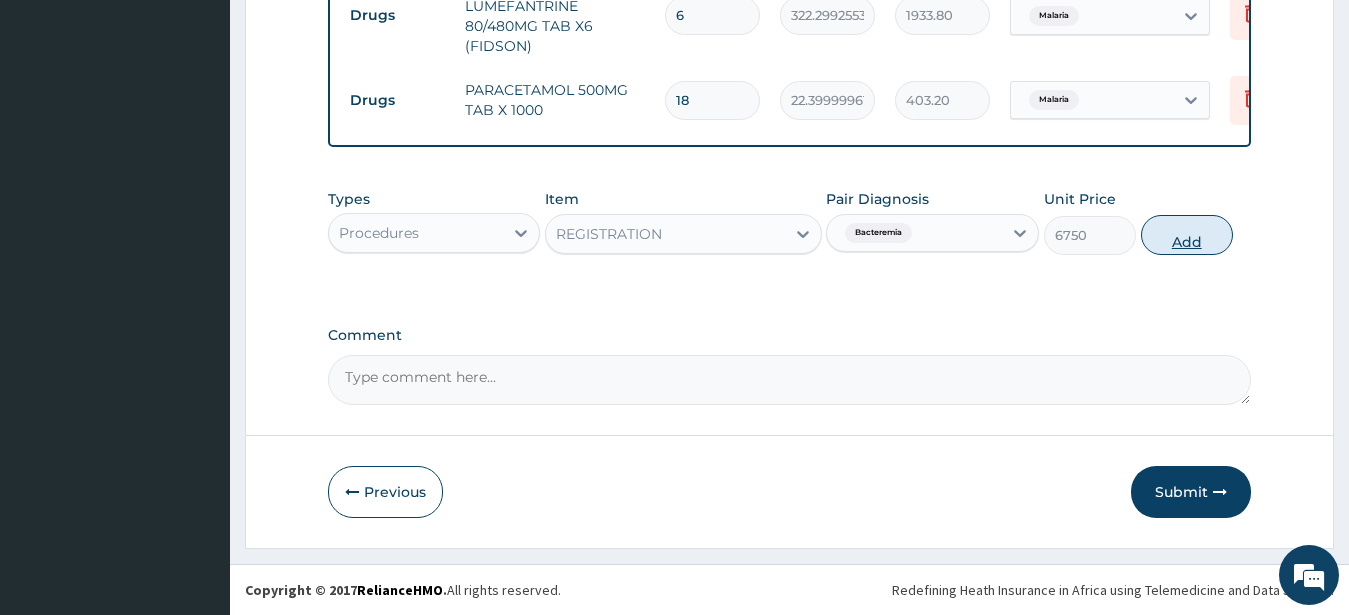 drag, startPoint x: 1187, startPoint y: 236, endPoint x: 1165, endPoint y: 237, distance: 22.022715 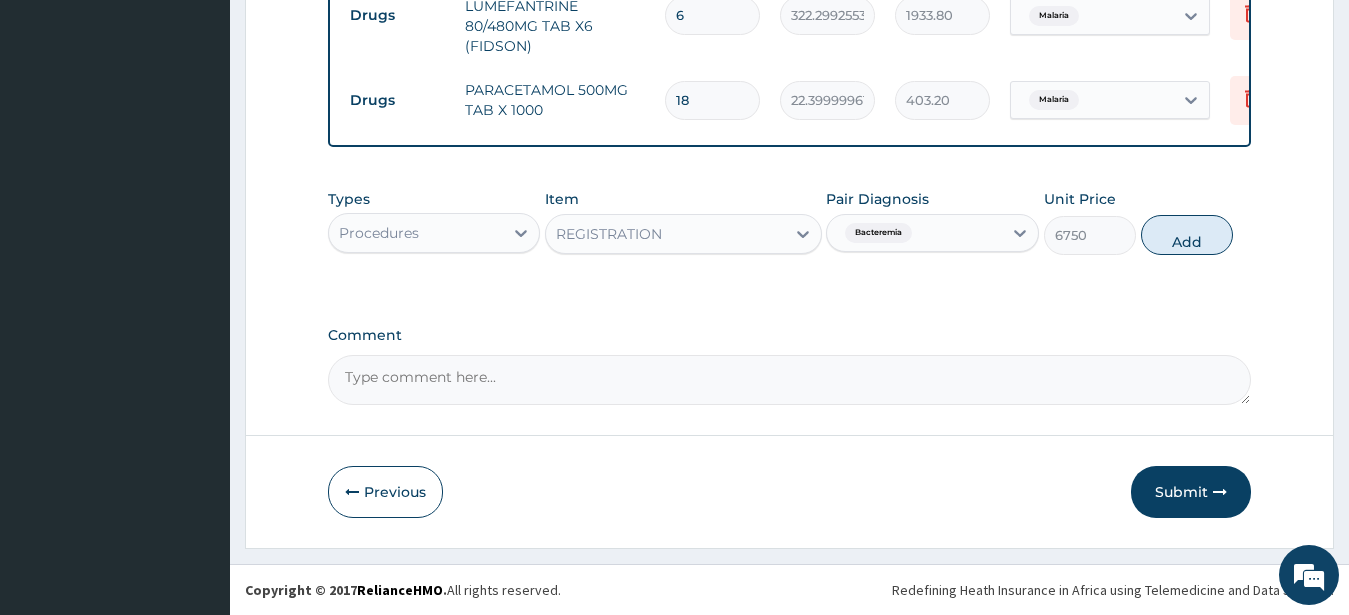 click on "Add" at bounding box center (1187, 235) 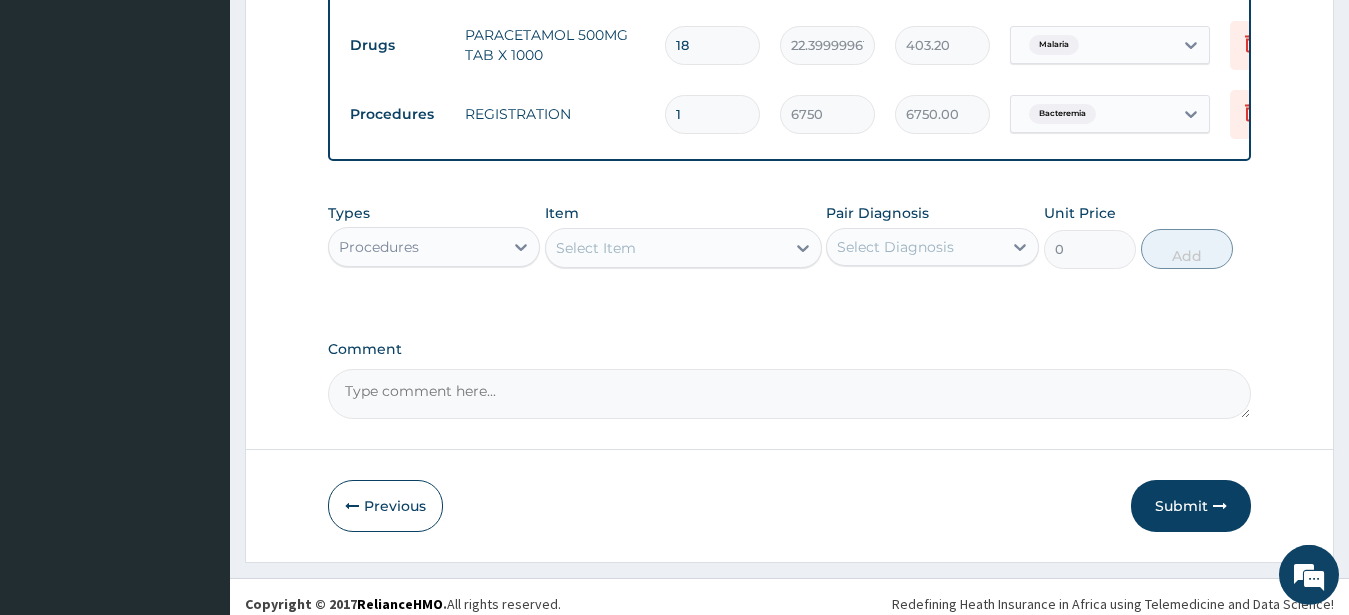 scroll, scrollTop: 1136, scrollLeft: 0, axis: vertical 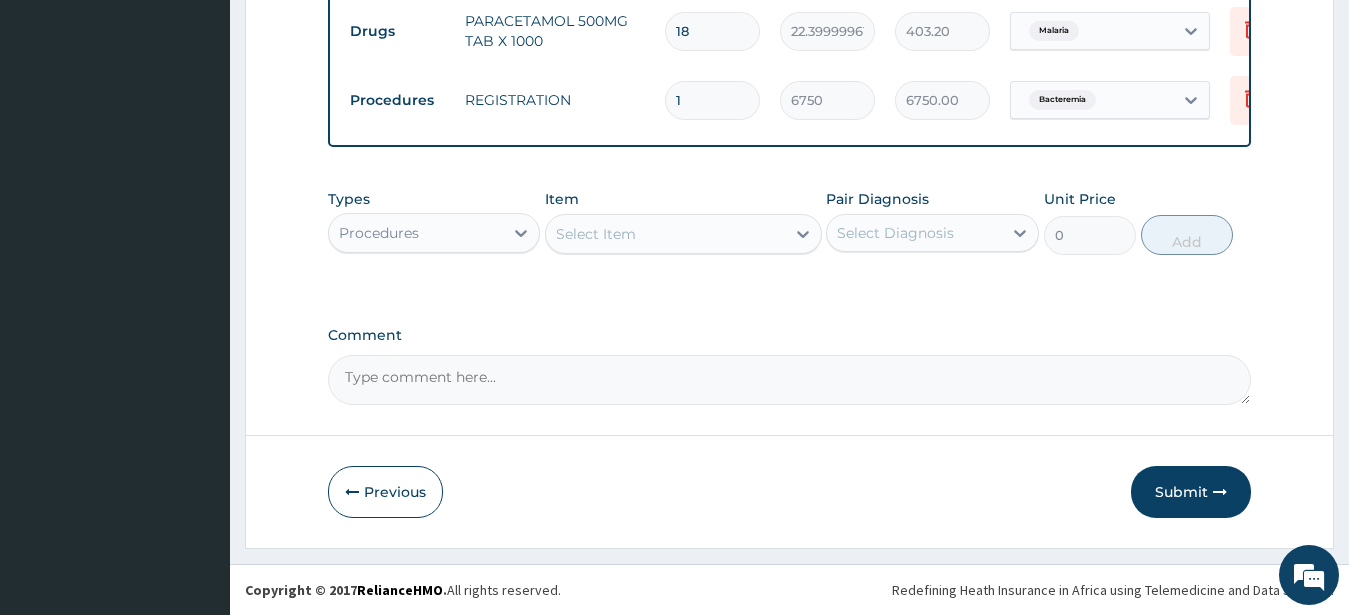 click on "Submit" at bounding box center (1191, 492) 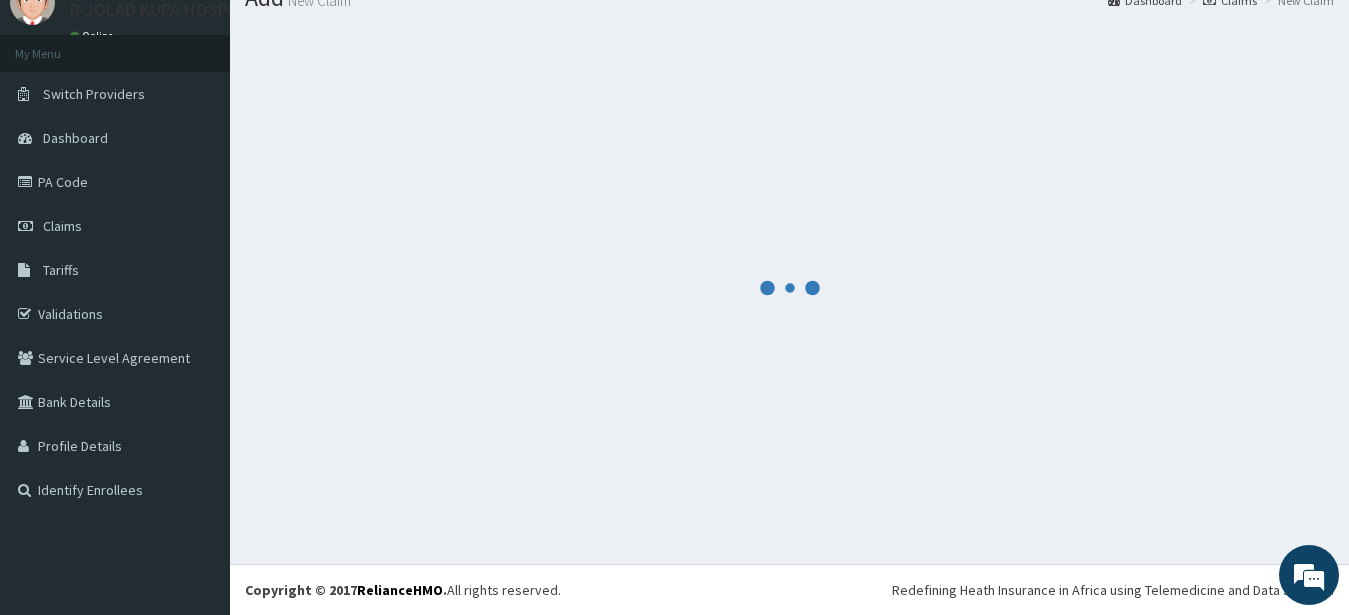 scroll, scrollTop: 80, scrollLeft: 0, axis: vertical 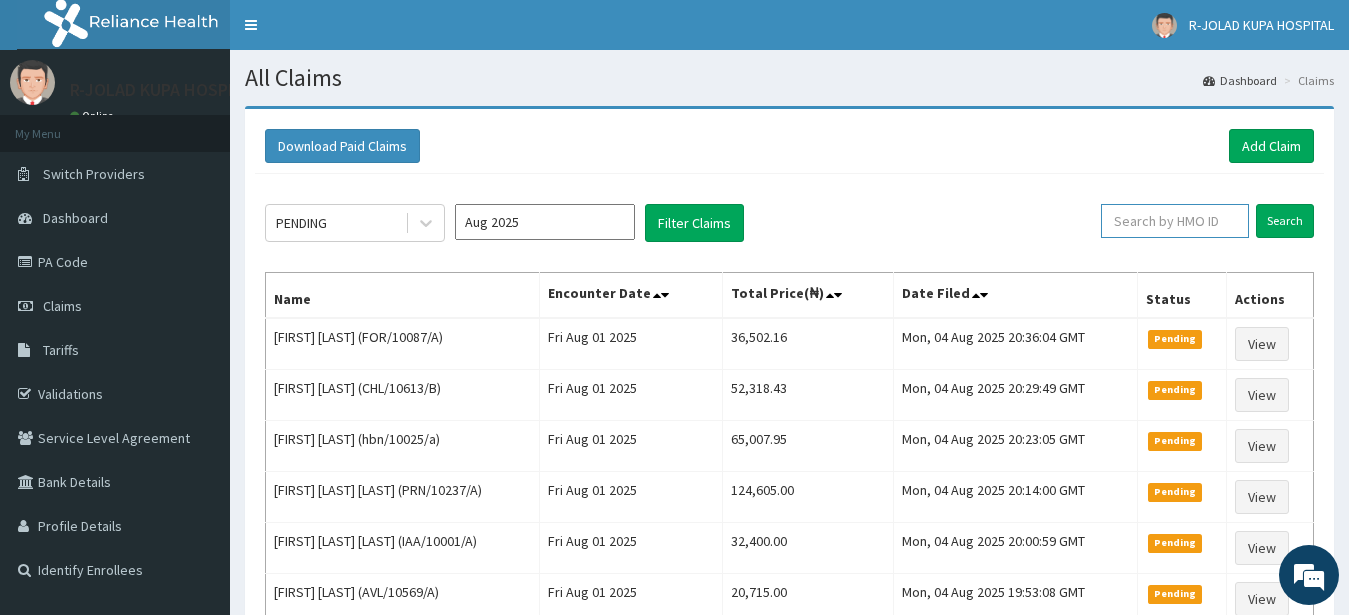 click at bounding box center [1175, 221] 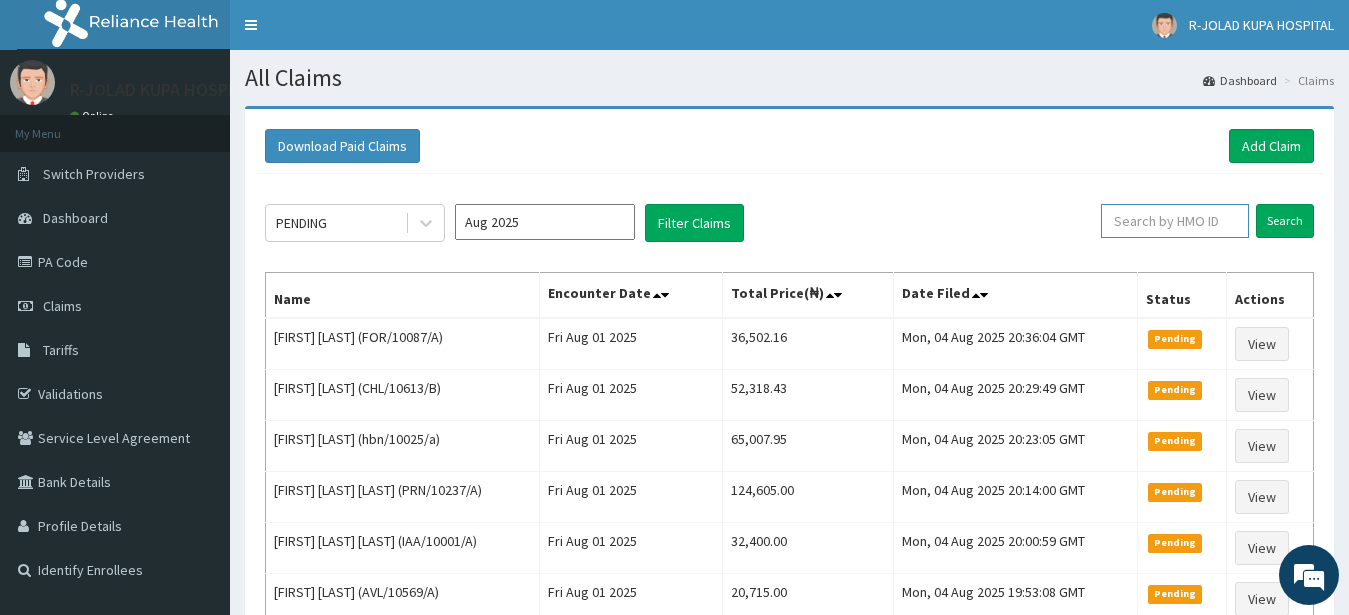 paste on "CHL/10688/B" 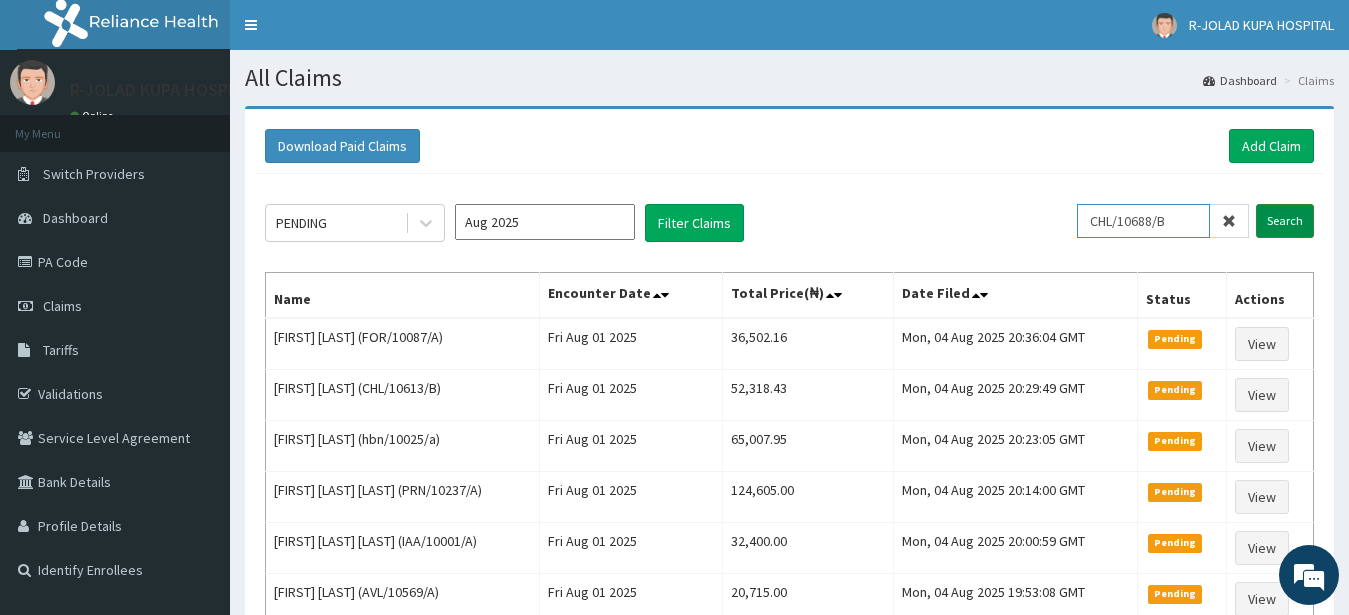 type on "CHL/10688/B" 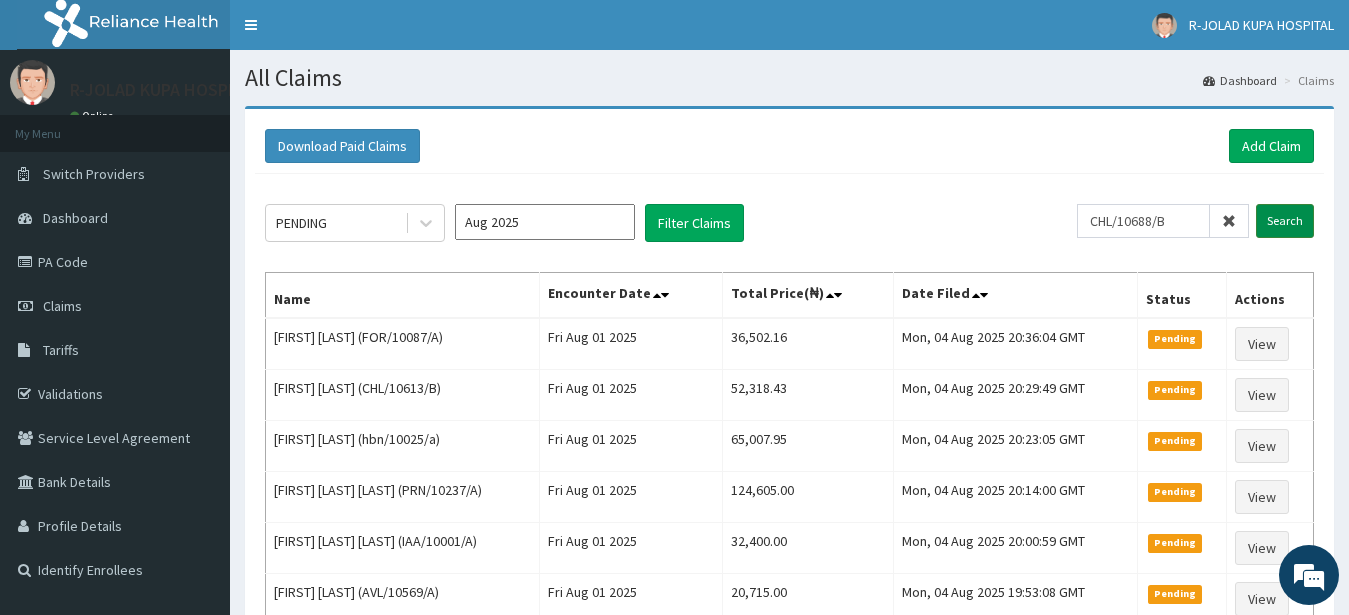 click on "Search" at bounding box center [1285, 221] 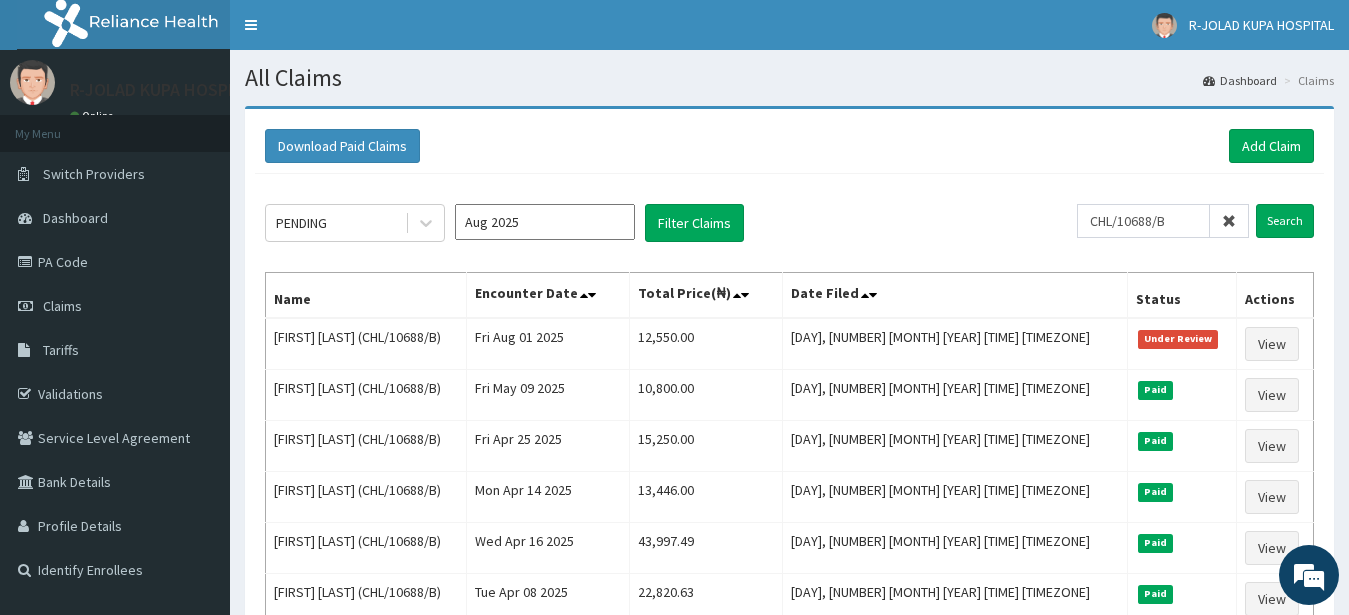 scroll, scrollTop: 0, scrollLeft: 0, axis: both 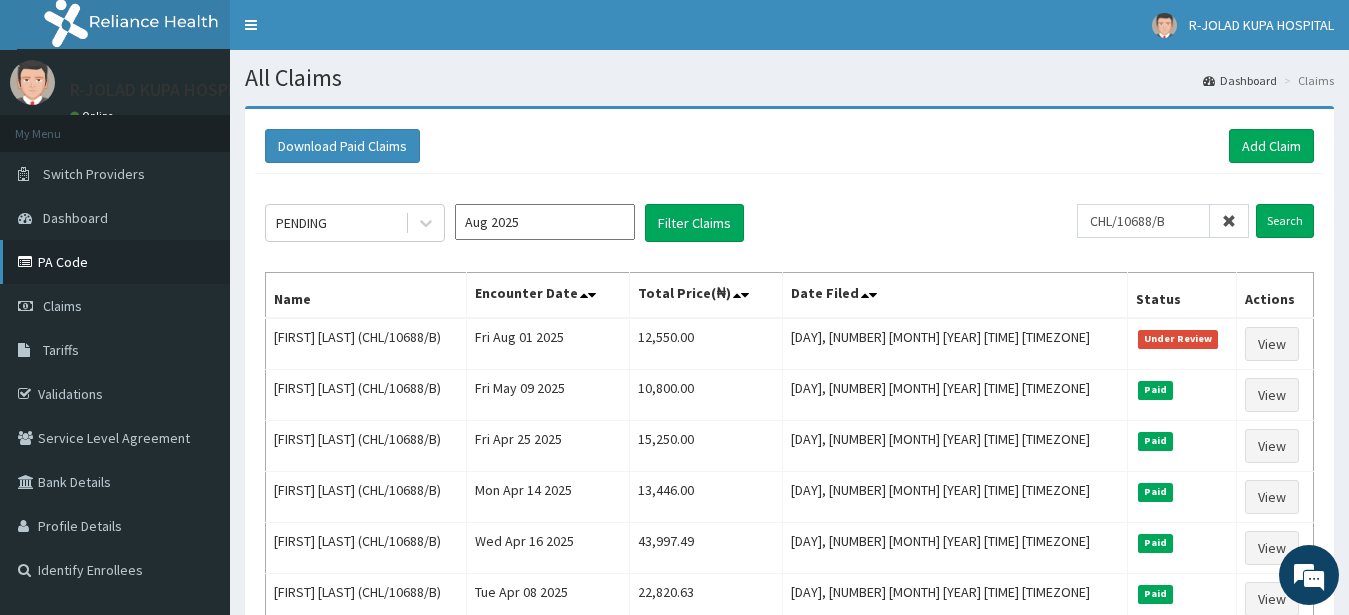 drag, startPoint x: 64, startPoint y: 259, endPoint x: 56, endPoint y: 250, distance: 12.0415945 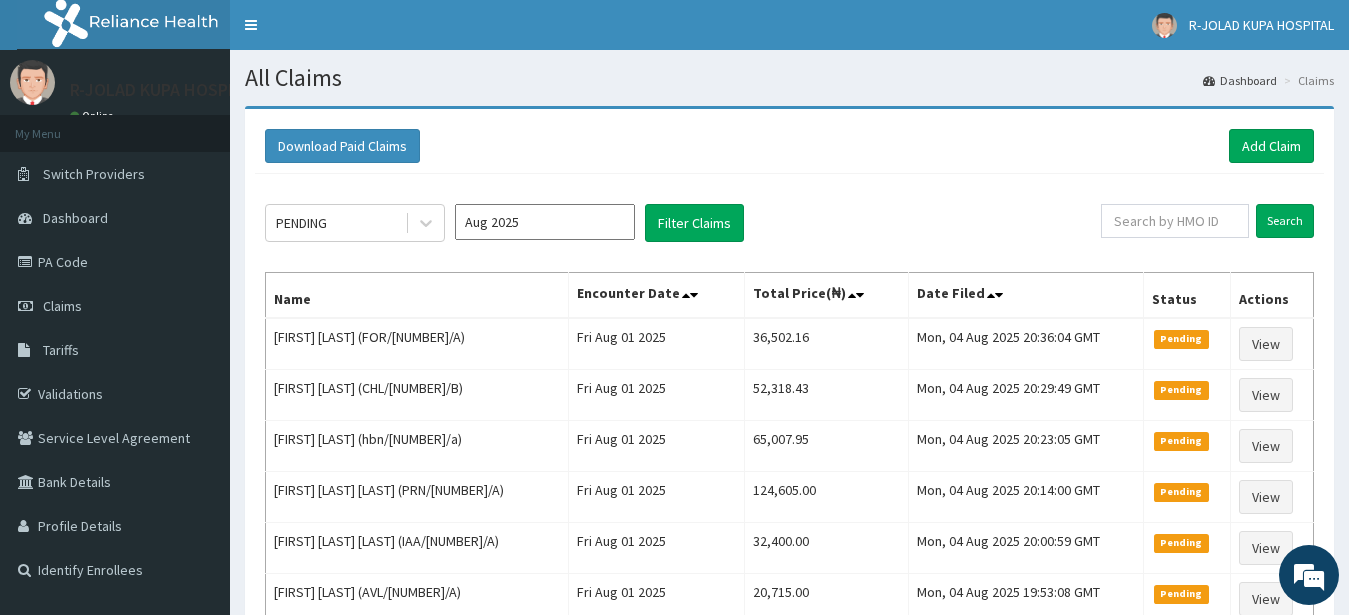 scroll, scrollTop: 0, scrollLeft: 0, axis: both 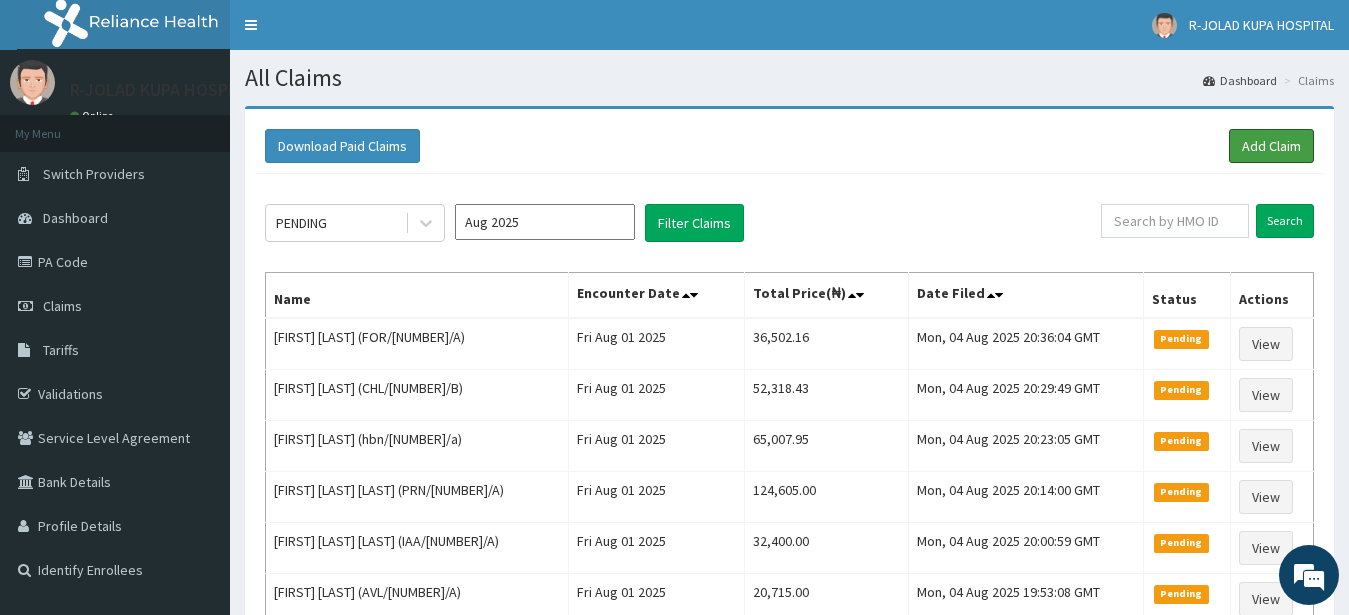drag, startPoint x: 1270, startPoint y: 136, endPoint x: 1275, endPoint y: 116, distance: 20.615528 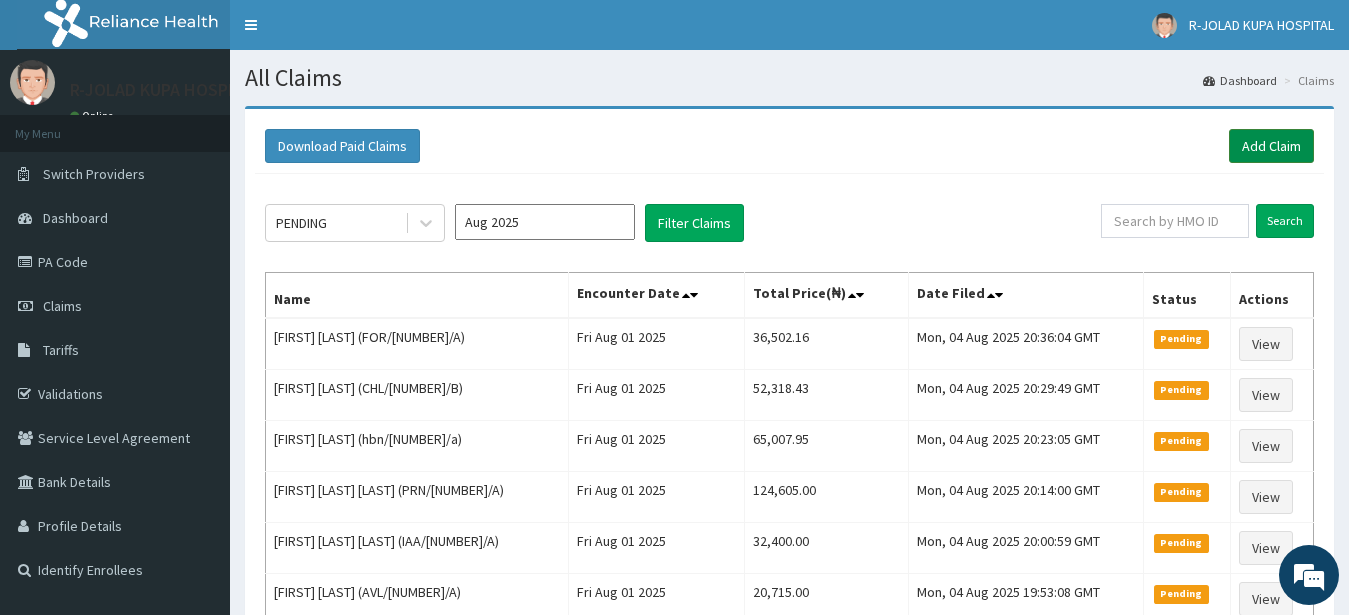 click on "Add Claim" at bounding box center [1271, 146] 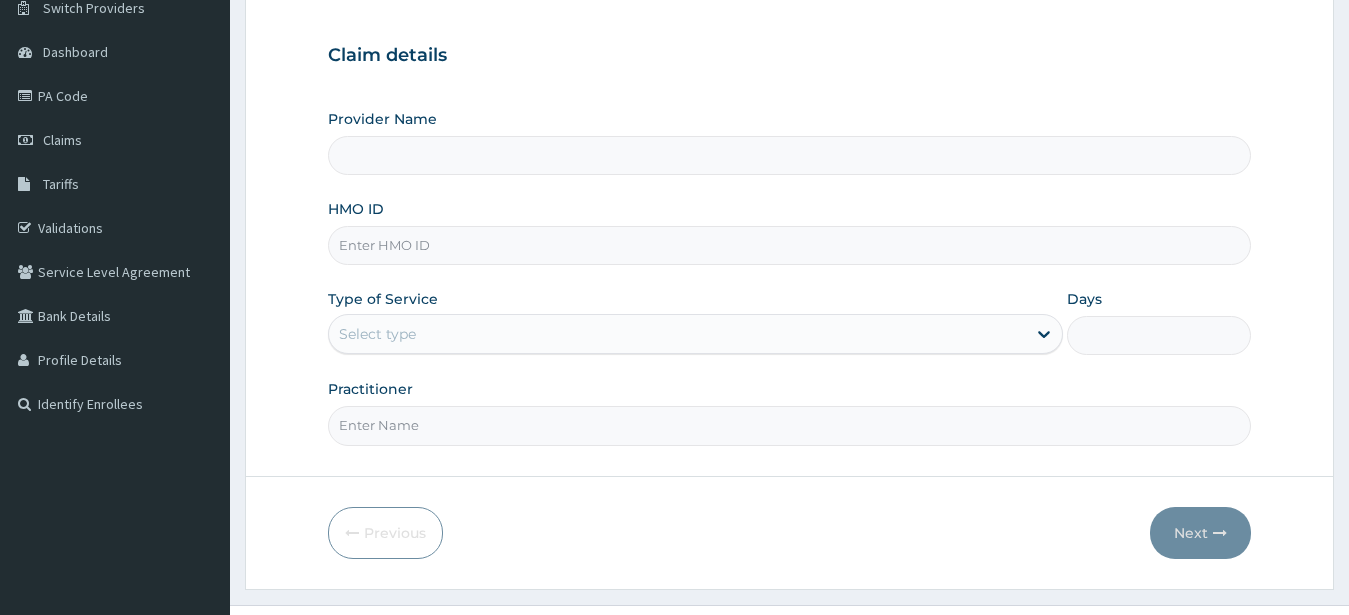scroll, scrollTop: 204, scrollLeft: 0, axis: vertical 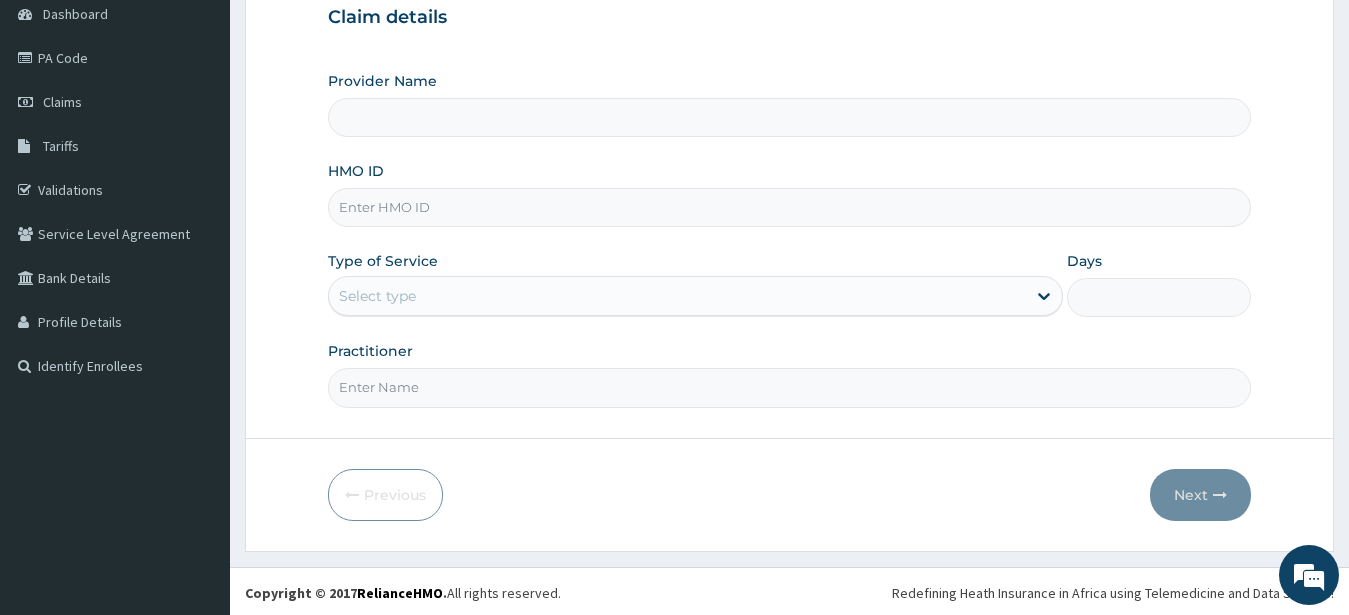 type on "R-Jolad Hospital Nigeria Limited(kupa)" 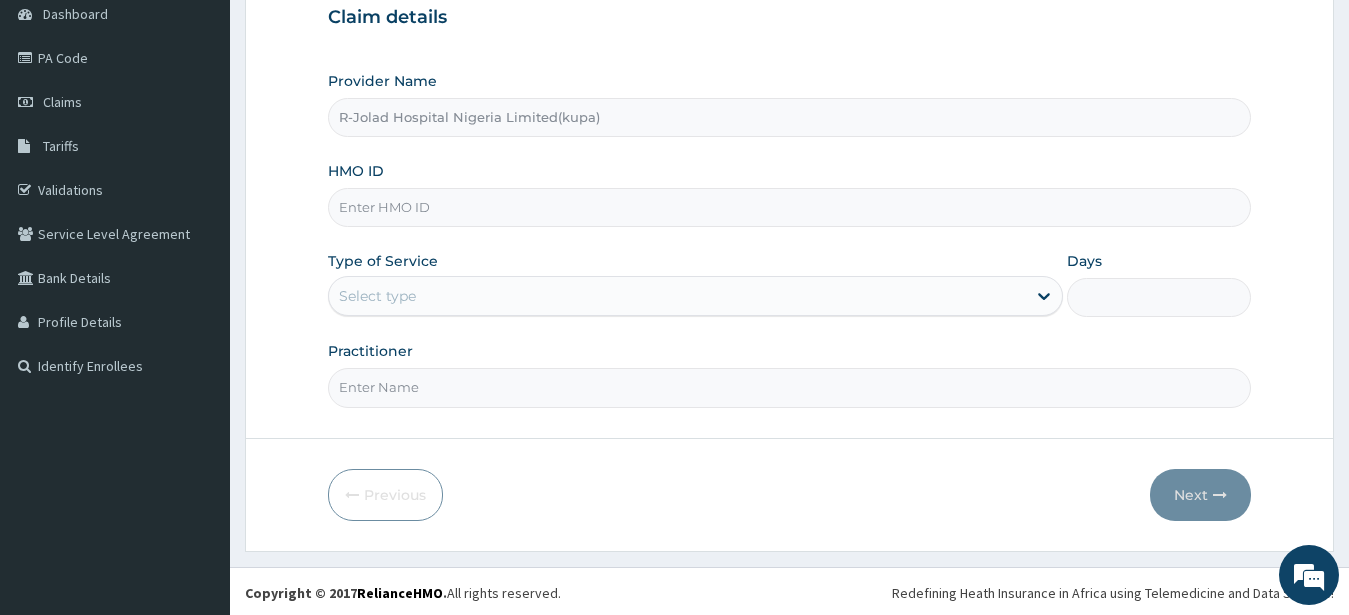 click on "HMO ID" at bounding box center [790, 207] 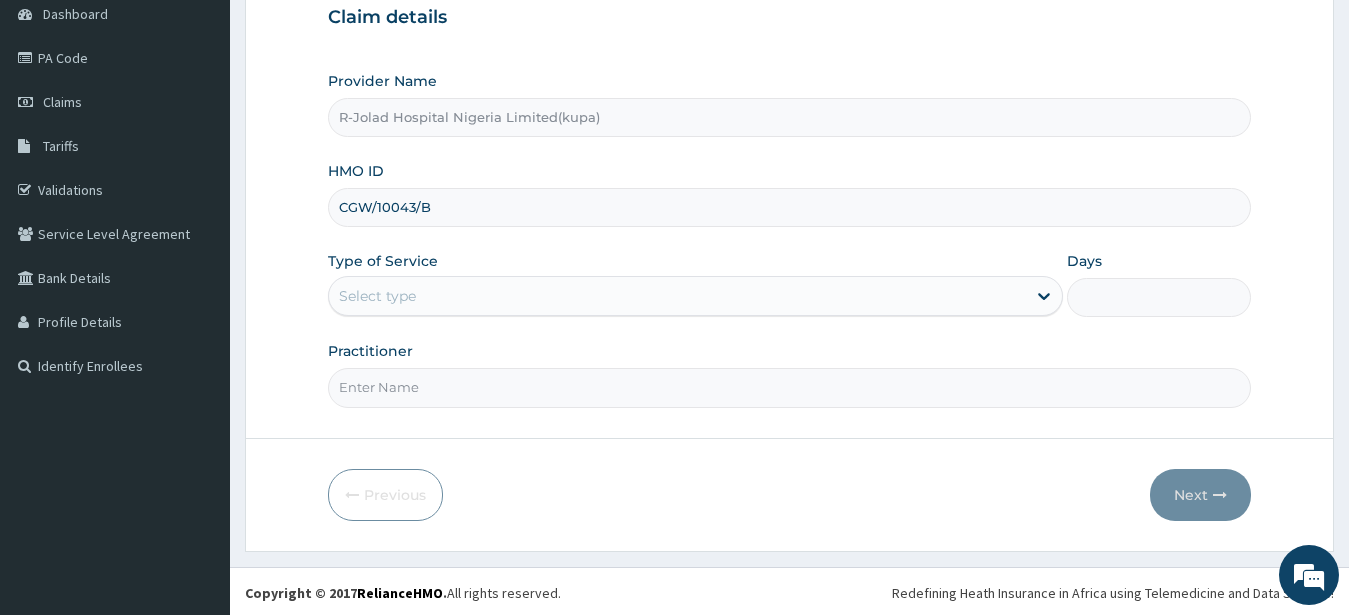 type on "CGW/10043/B" 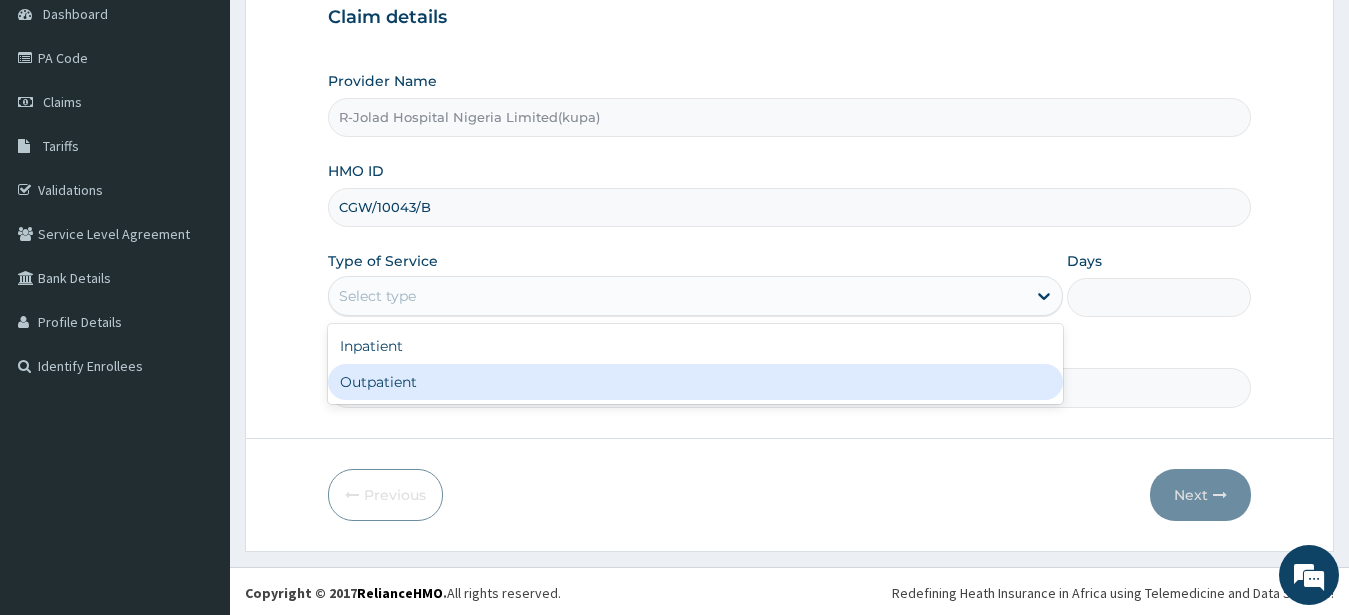 click on "Outpatient" at bounding box center (696, 382) 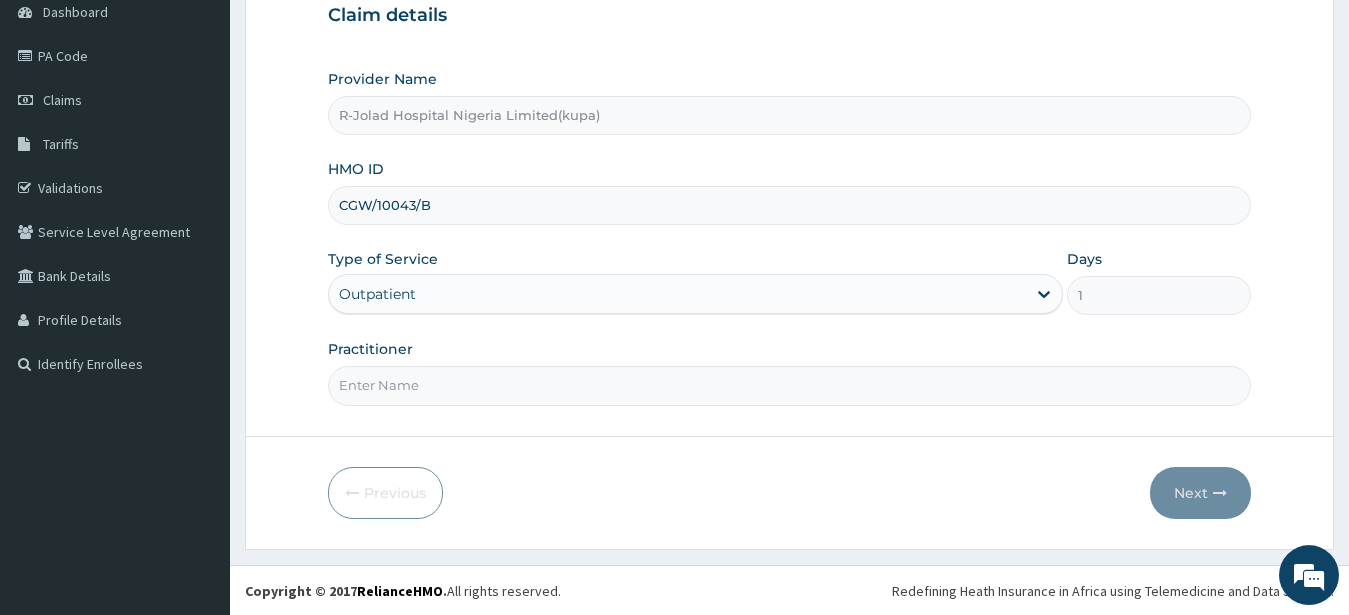 scroll, scrollTop: 207, scrollLeft: 0, axis: vertical 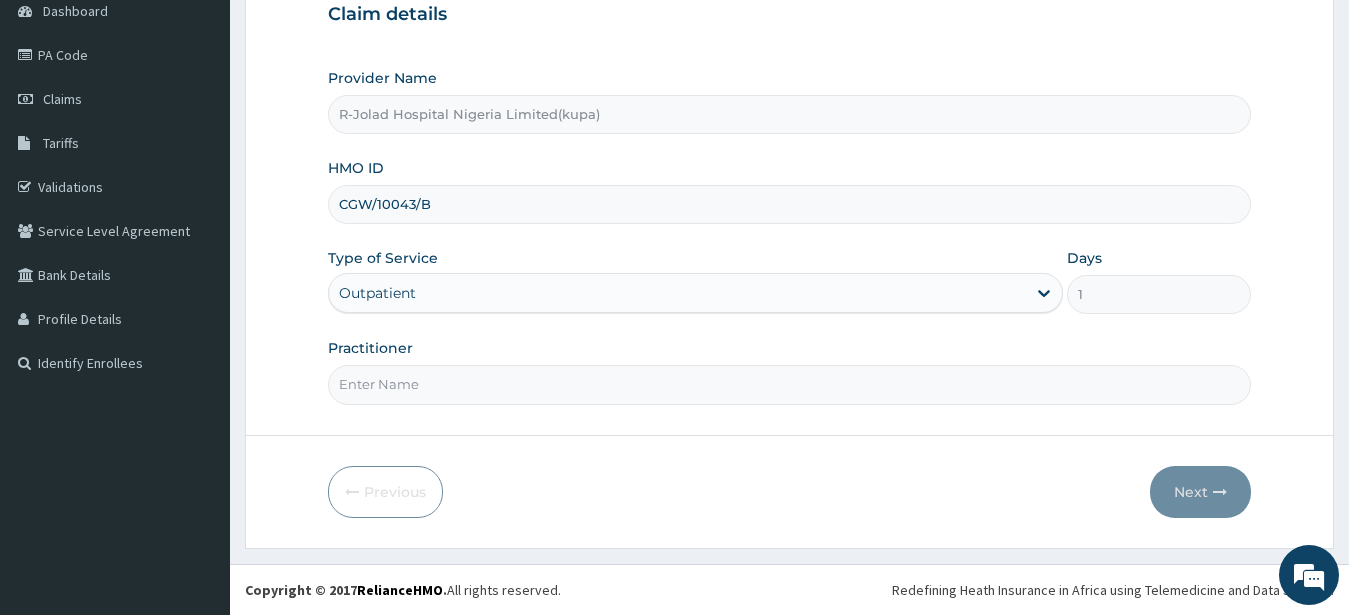 click on "Practitioner" at bounding box center [790, 384] 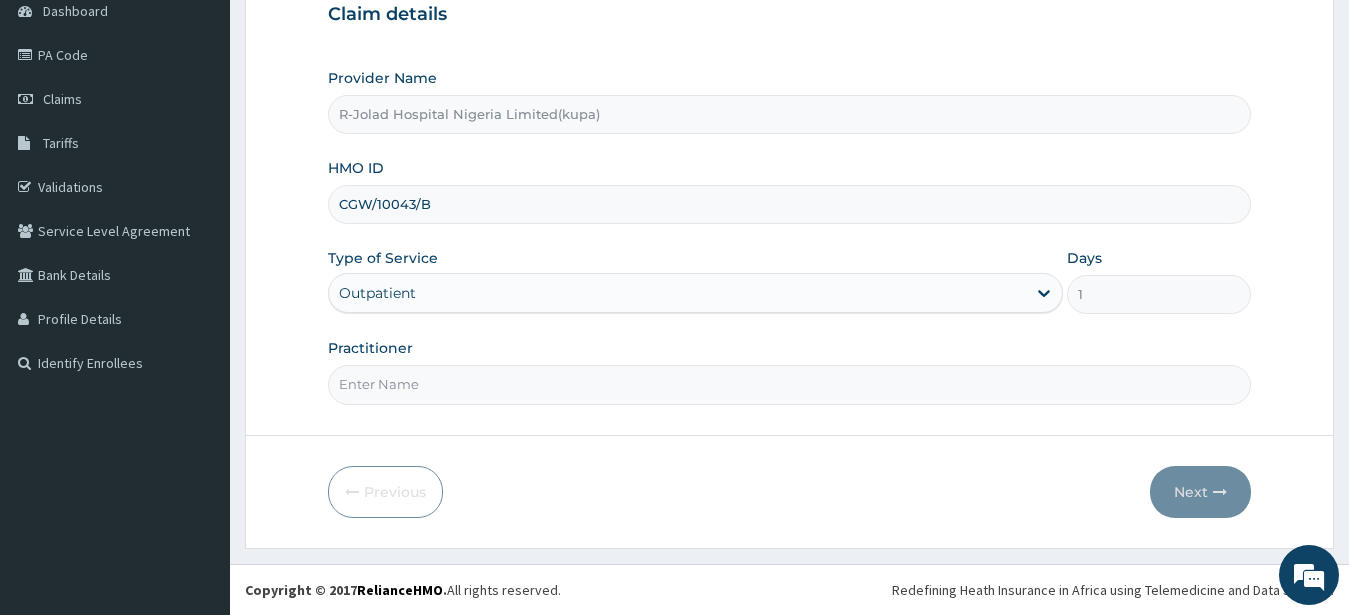 scroll, scrollTop: 0, scrollLeft: 0, axis: both 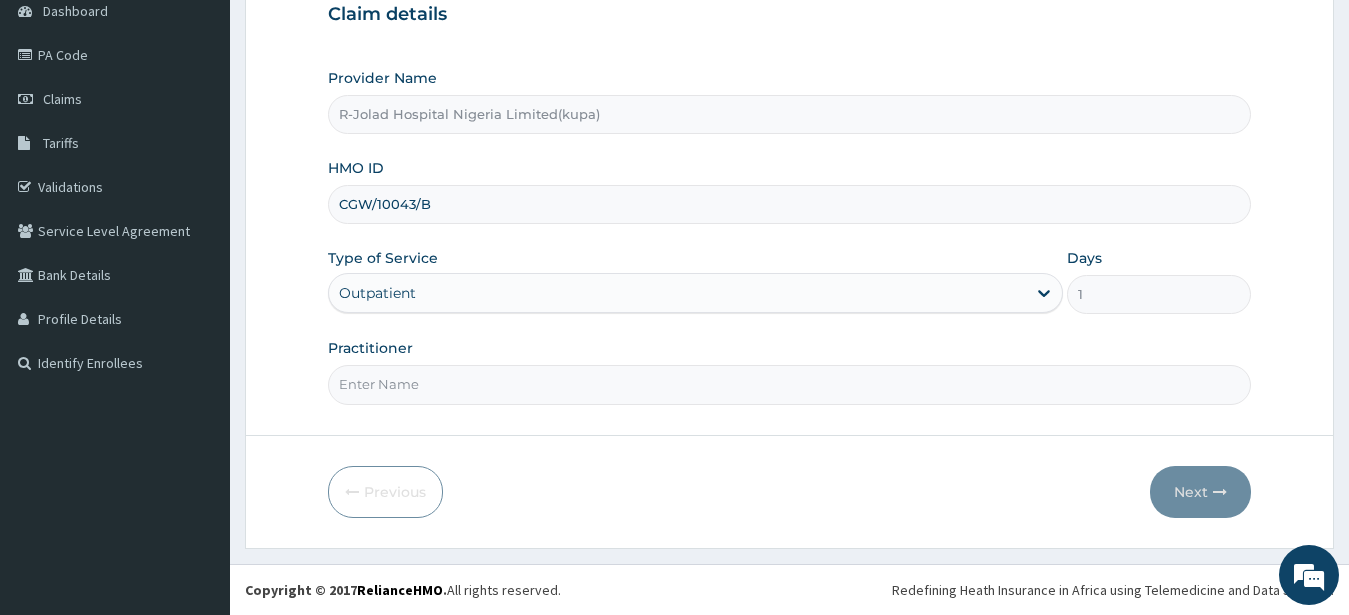 paste on "JOY C. AGBO" 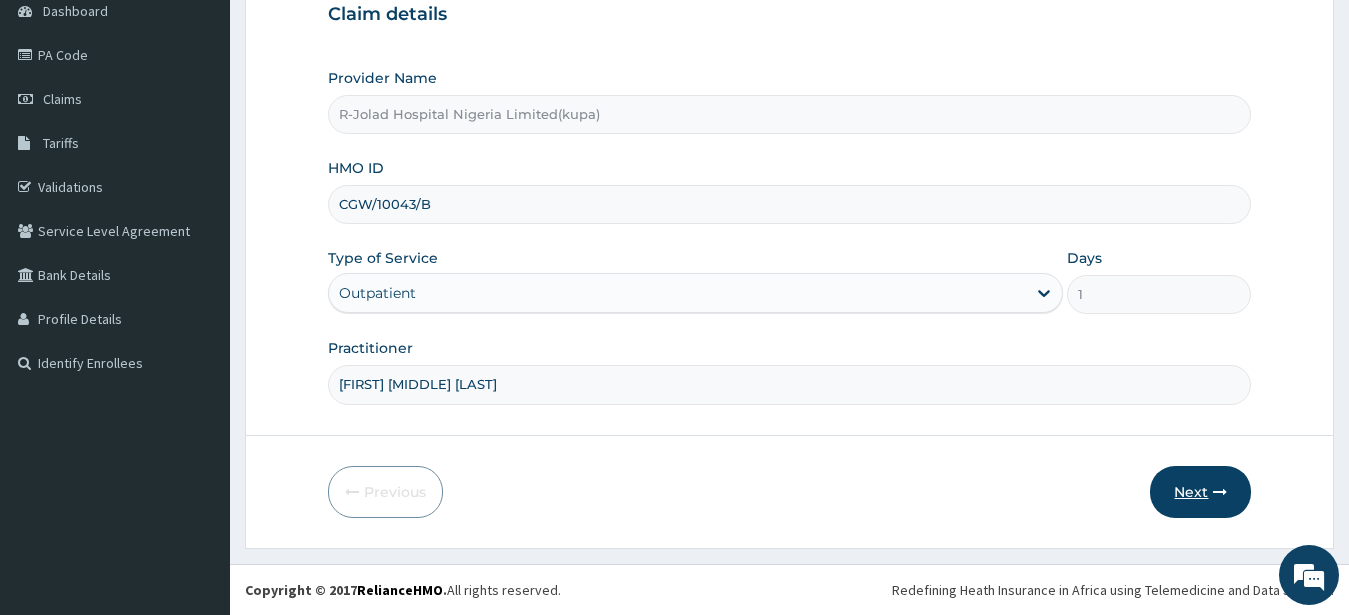 type on "JOY C. AGBO" 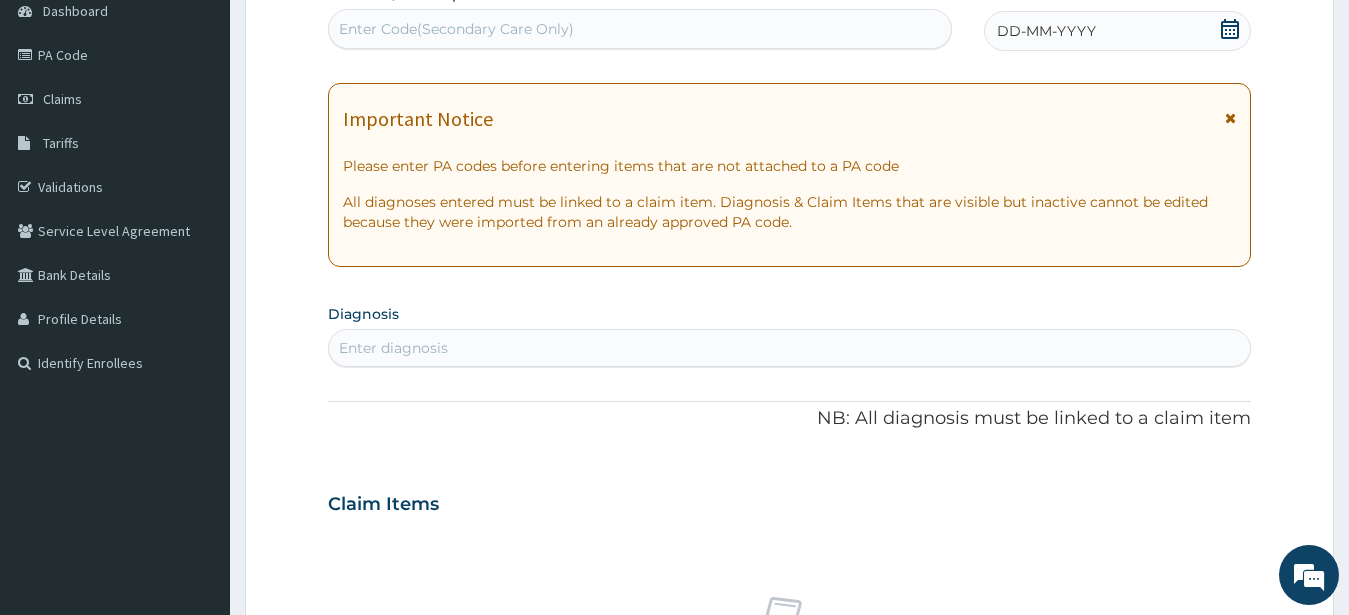 click 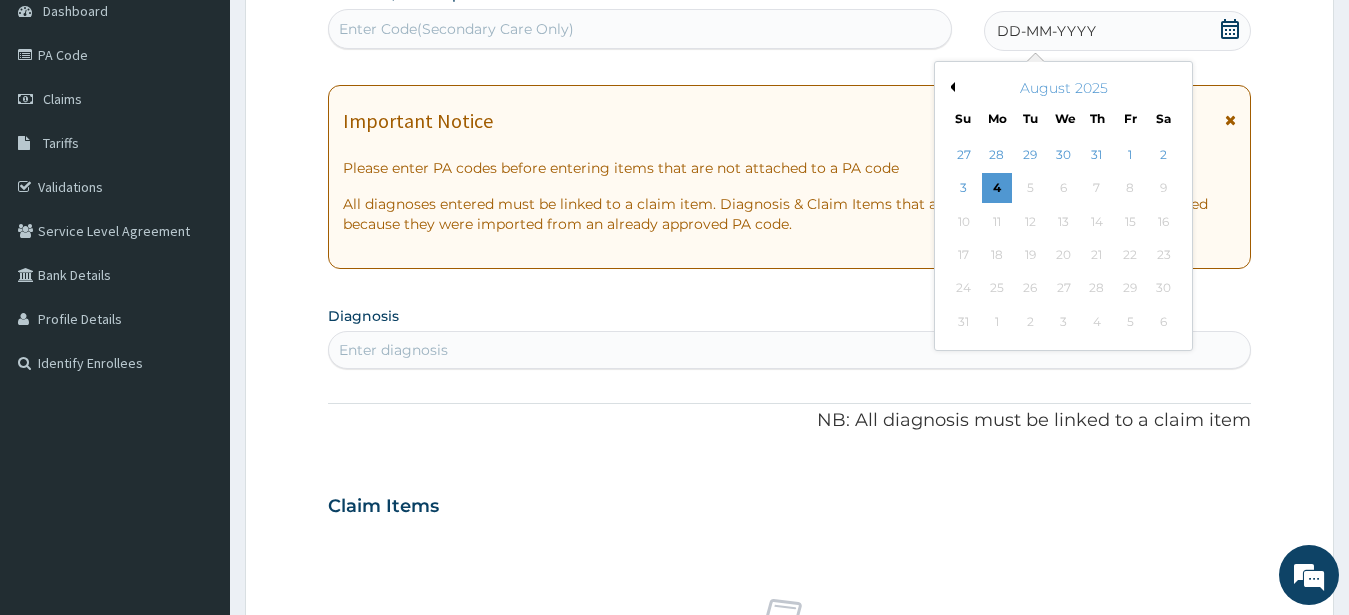 click on "1" at bounding box center (1130, 155) 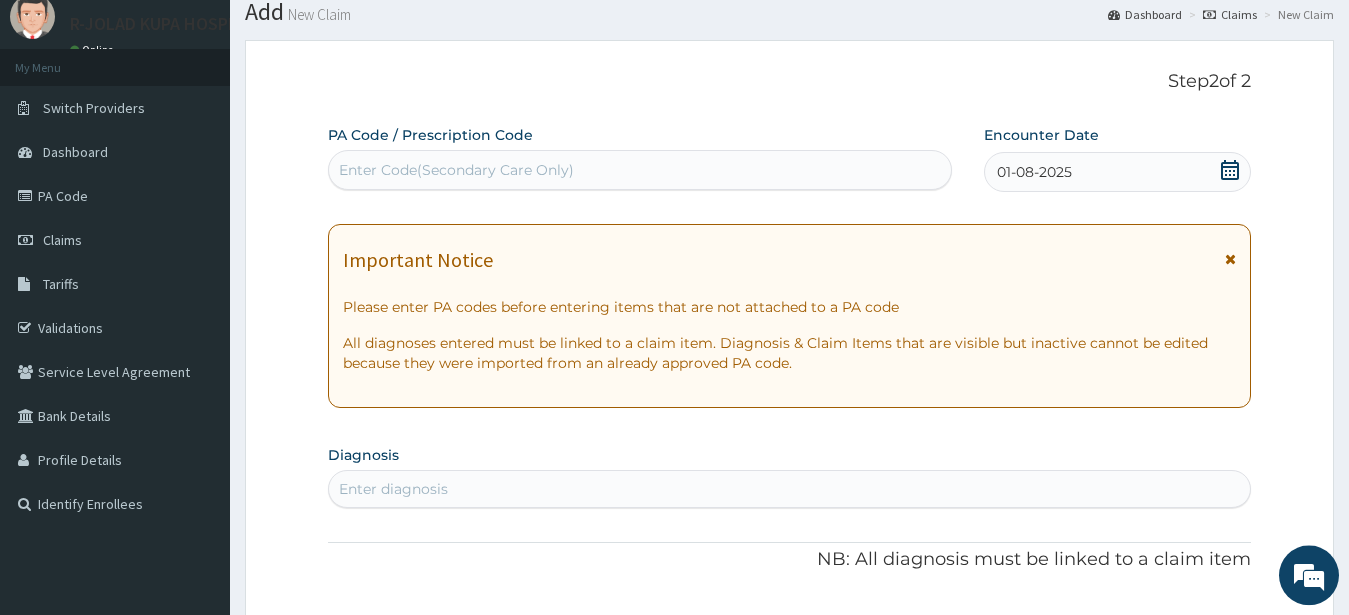 scroll, scrollTop: 0, scrollLeft: 0, axis: both 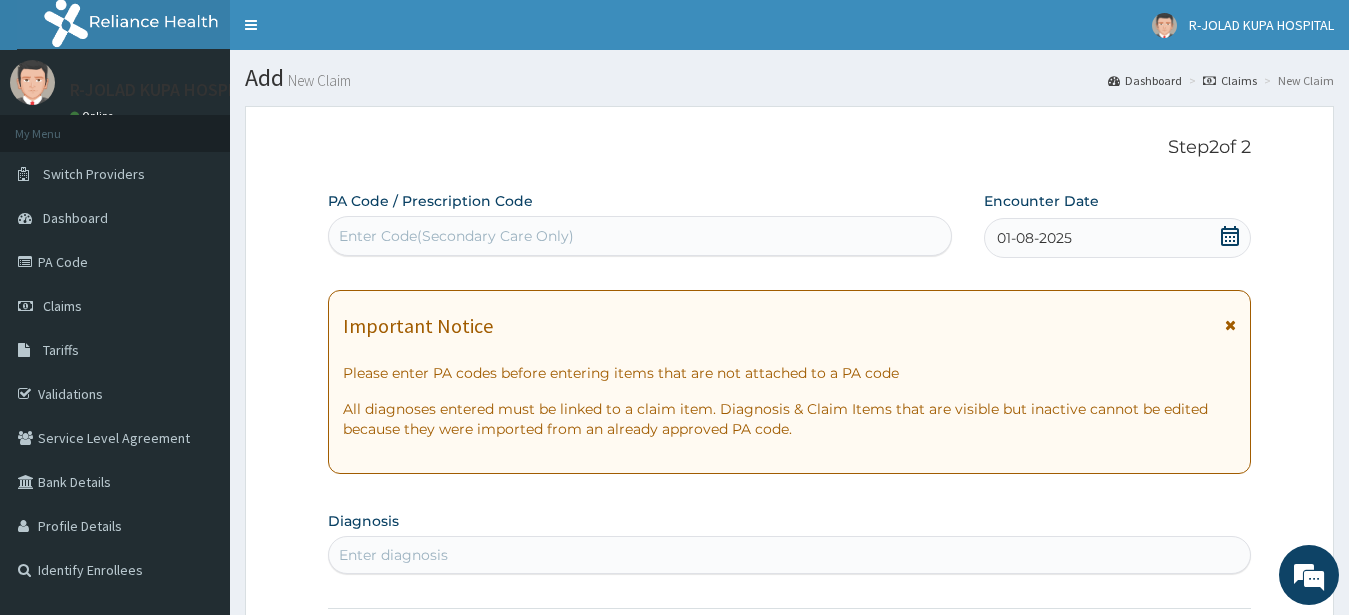 click on "Enter Code(Secondary Care Only)" at bounding box center [456, 236] 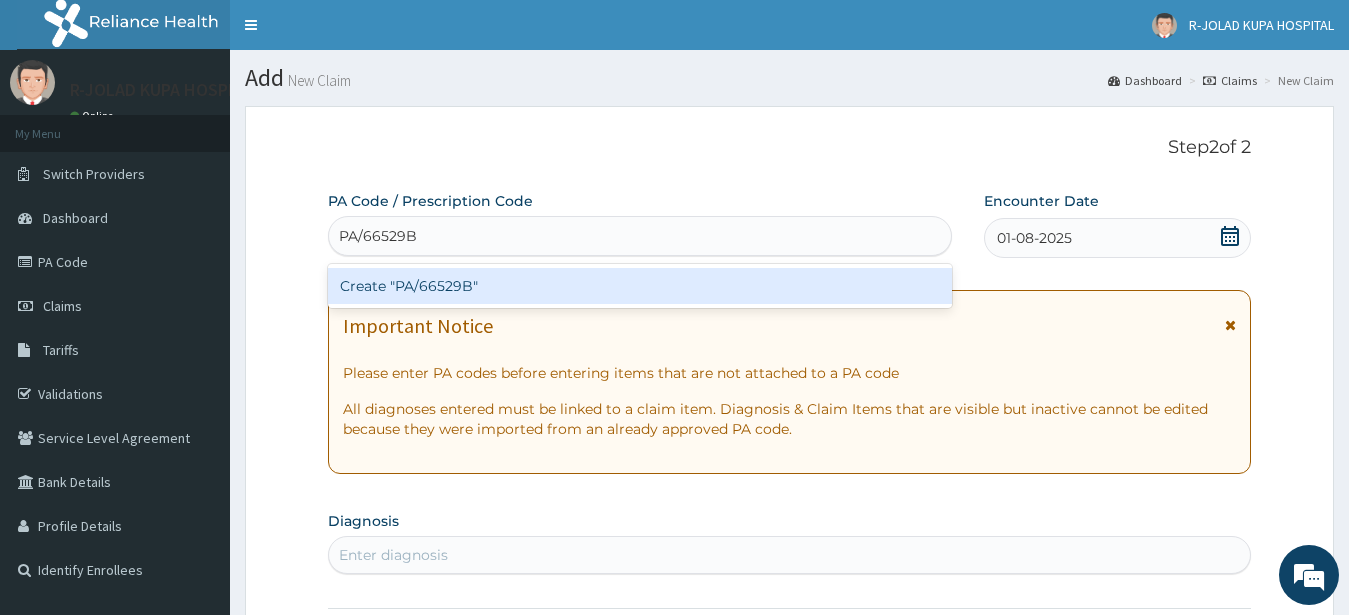 click on "Create "PA/66529B"" at bounding box center [640, 286] 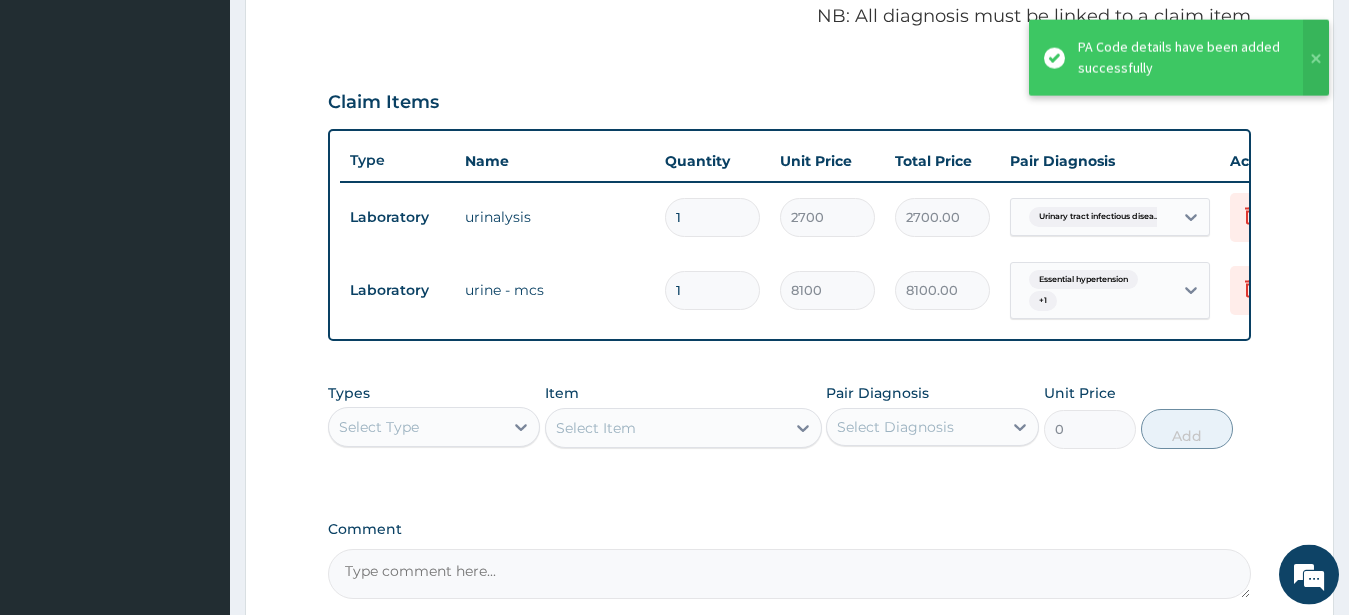 scroll, scrollTop: 802, scrollLeft: 0, axis: vertical 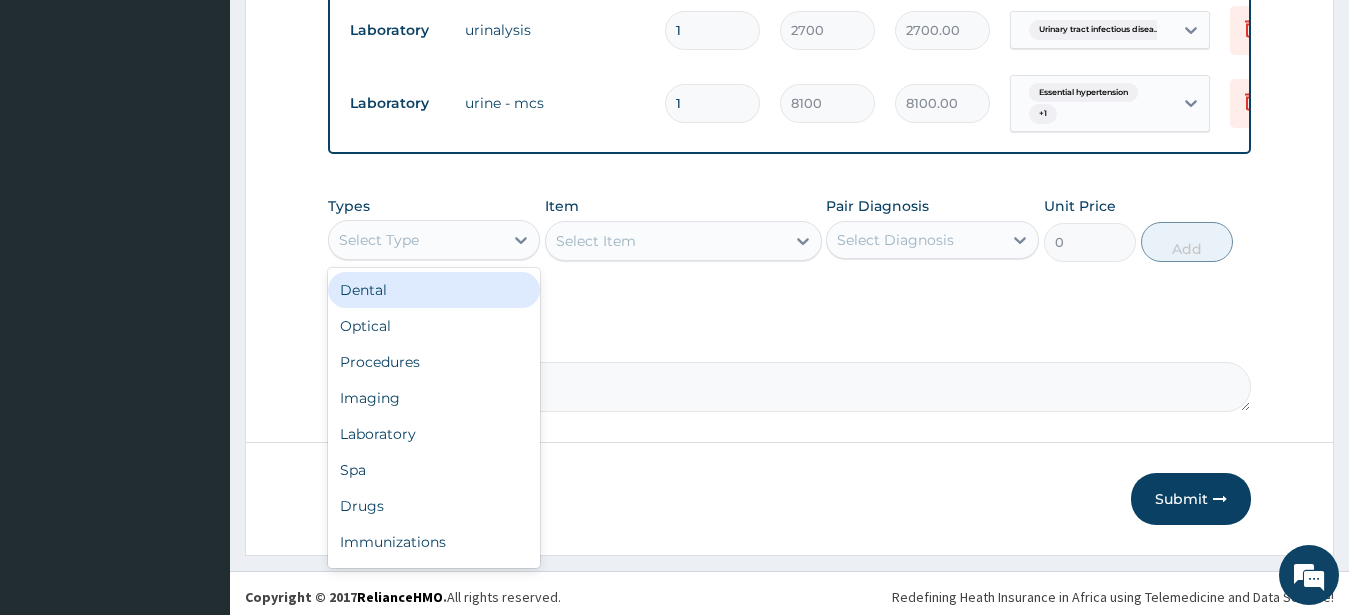 click on "Select Type" at bounding box center [379, 240] 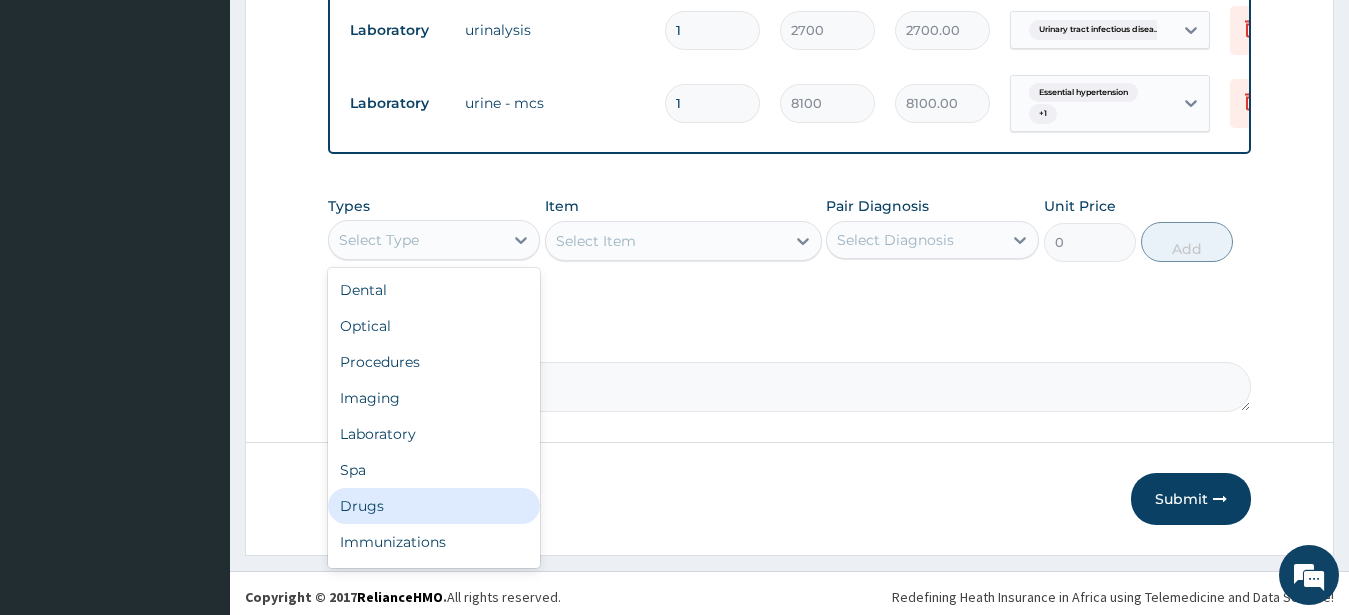 drag, startPoint x: 367, startPoint y: 530, endPoint x: 353, endPoint y: 530, distance: 14 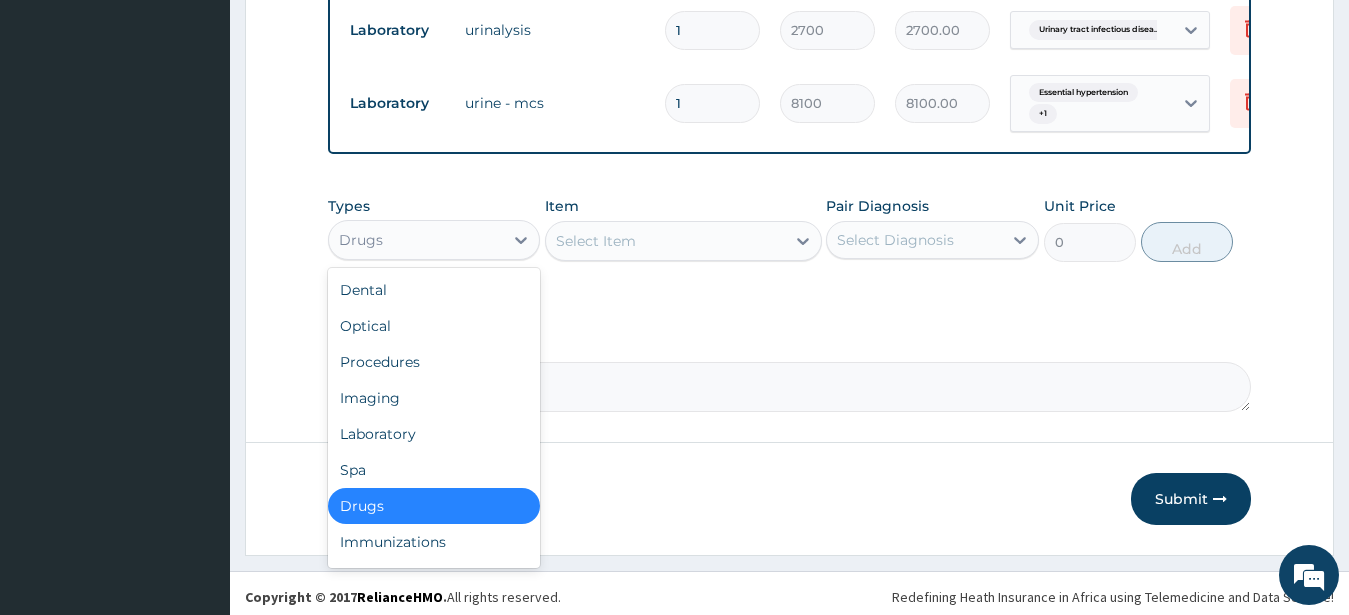 click on "Drugs" at bounding box center (416, 240) 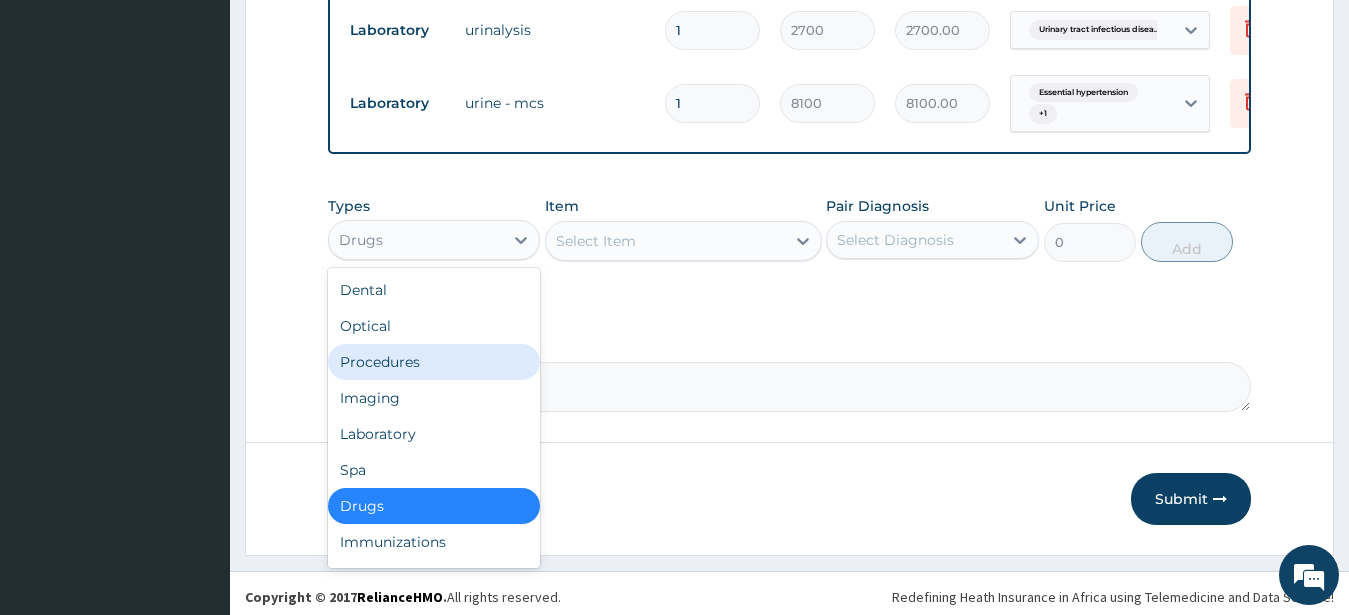 click on "Procedures" at bounding box center [434, 362] 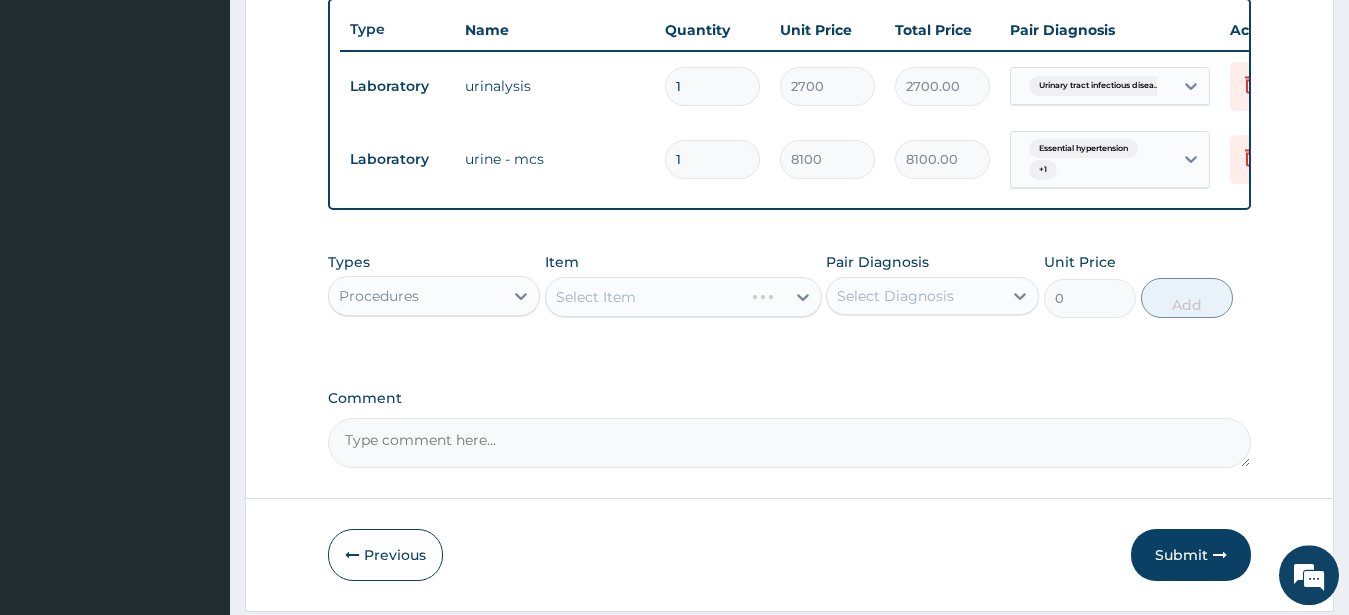 scroll, scrollTop: 802, scrollLeft: 0, axis: vertical 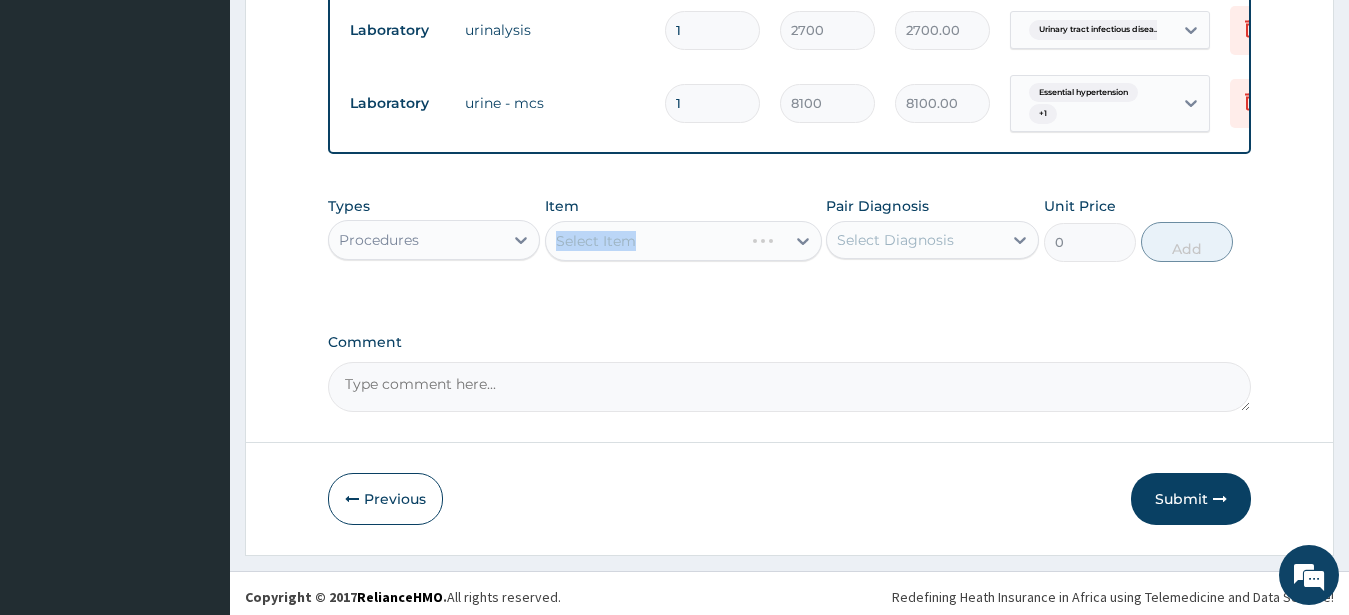 click on "Select Item" at bounding box center [683, 241] 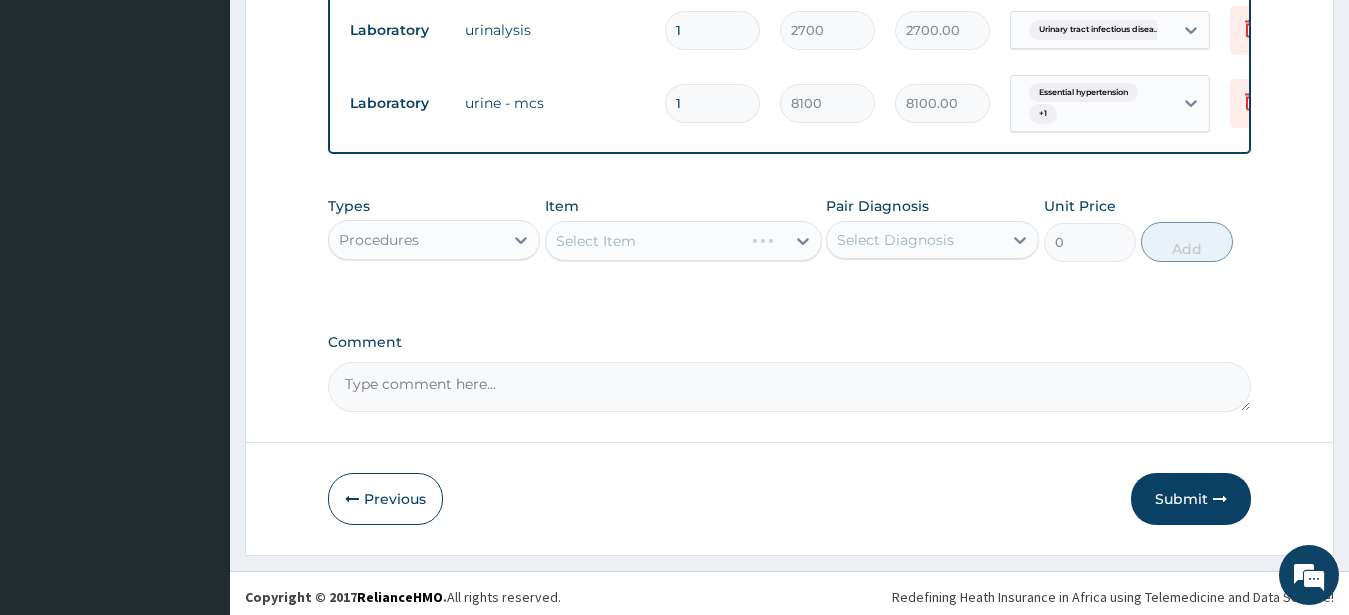 click on "Types Procedures Item Select Item Pair Diagnosis Select Diagnosis Unit Price 0 Add" at bounding box center [790, 244] 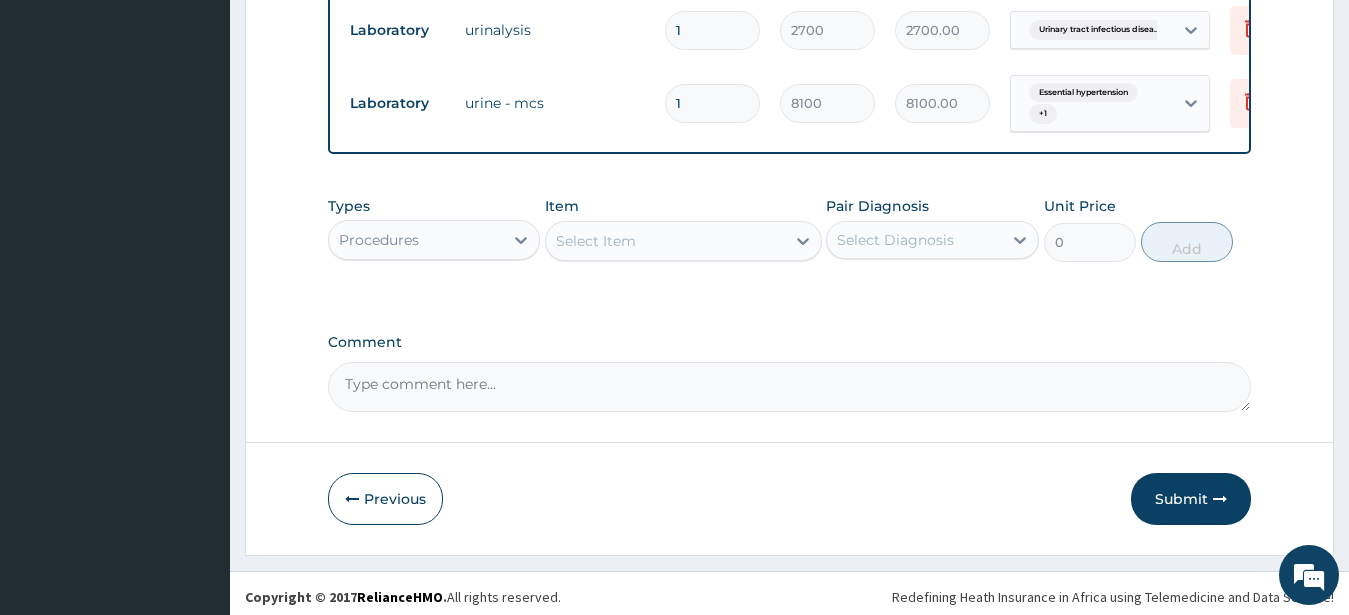 click on "Select Item" at bounding box center (596, 241) 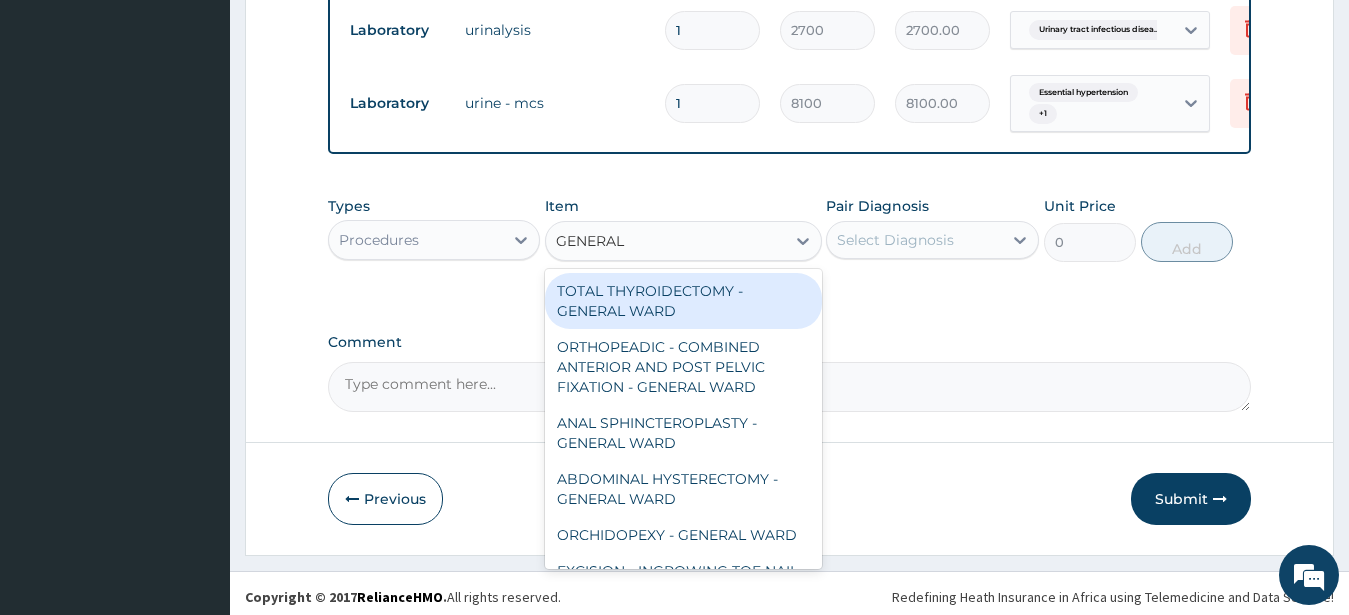 type on "GENERAL C" 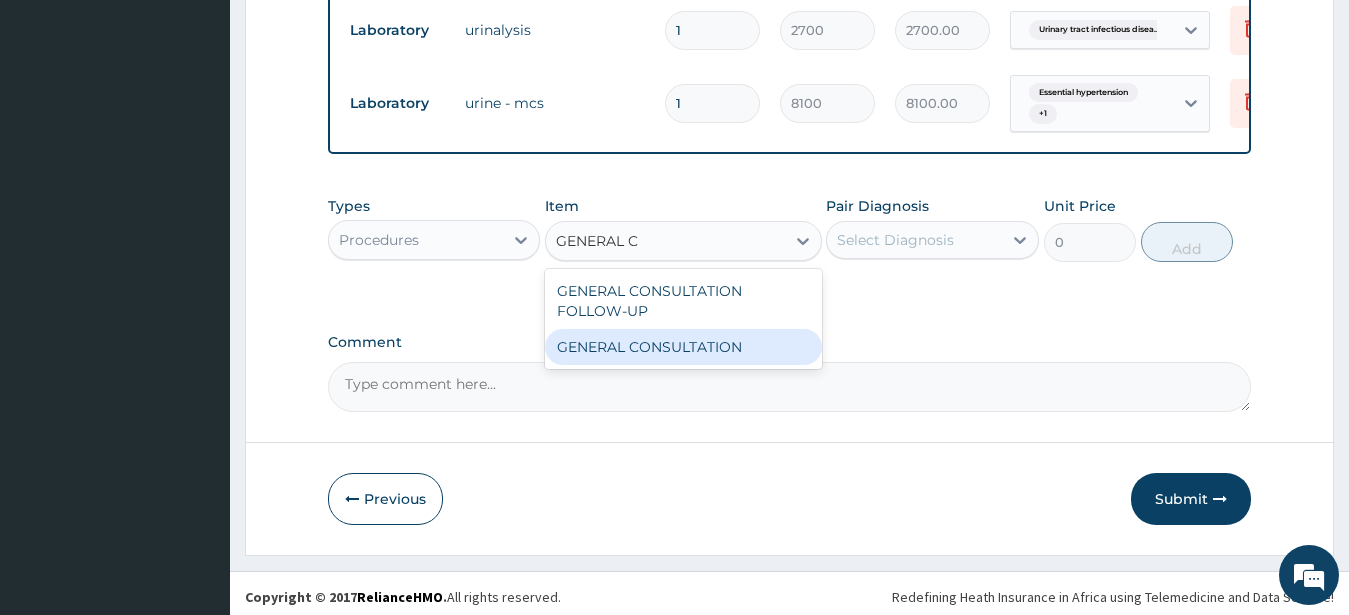 click on "GENERAL CONSULTATION" at bounding box center (683, 347) 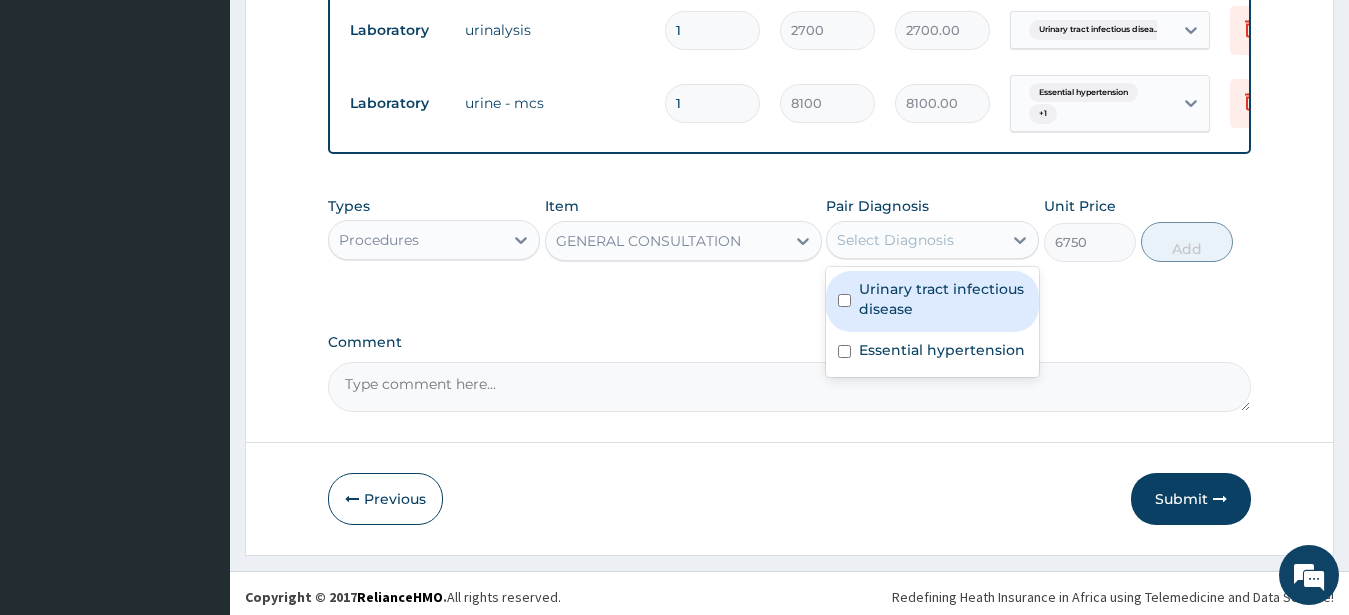 click on "Select Diagnosis" at bounding box center [895, 240] 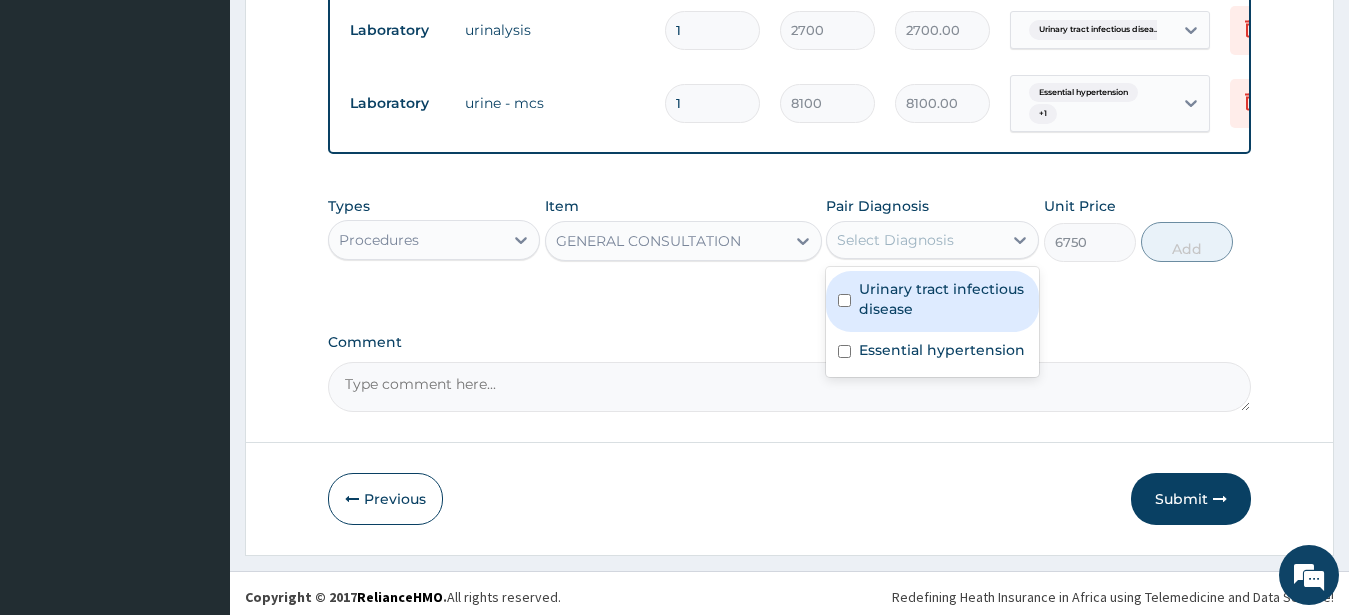 click on "Urinary tract infectious disease" at bounding box center [943, 299] 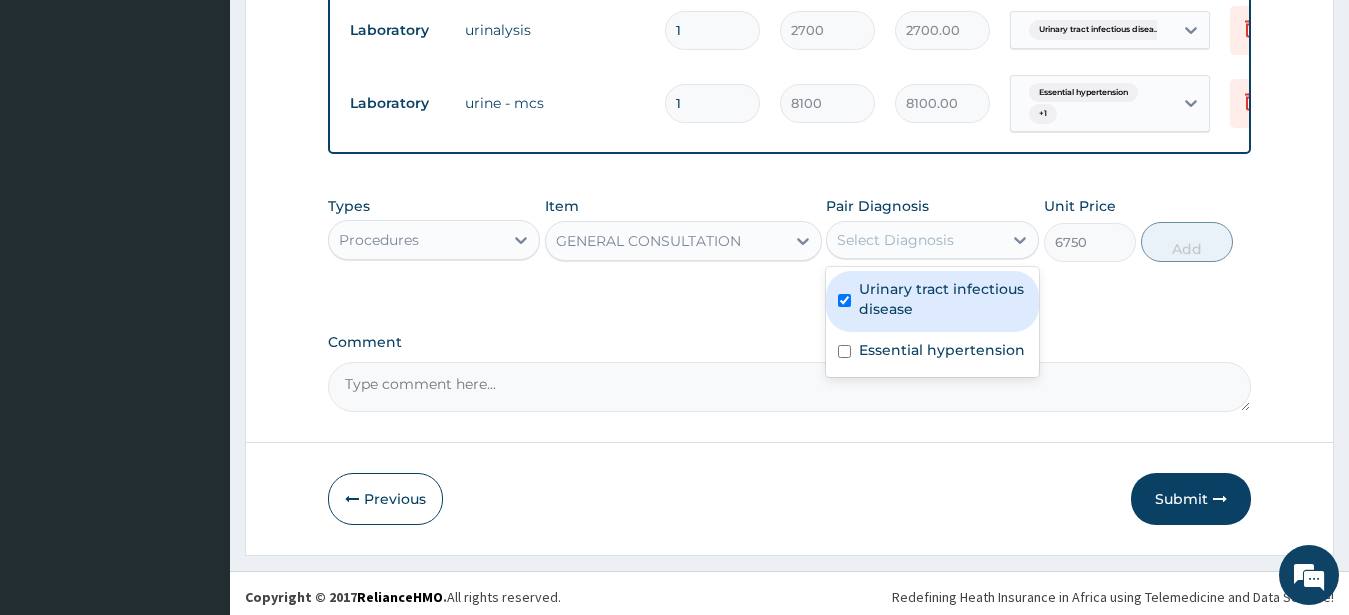 checkbox on "true" 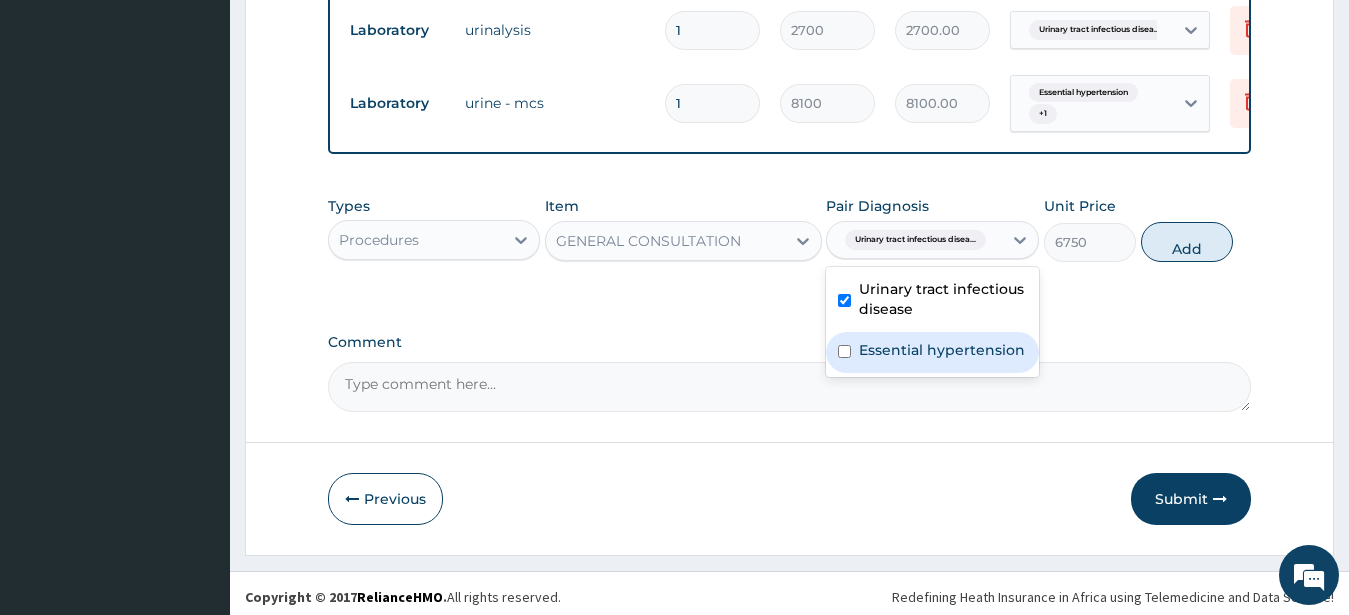 click on "Essential hypertension" at bounding box center (942, 350) 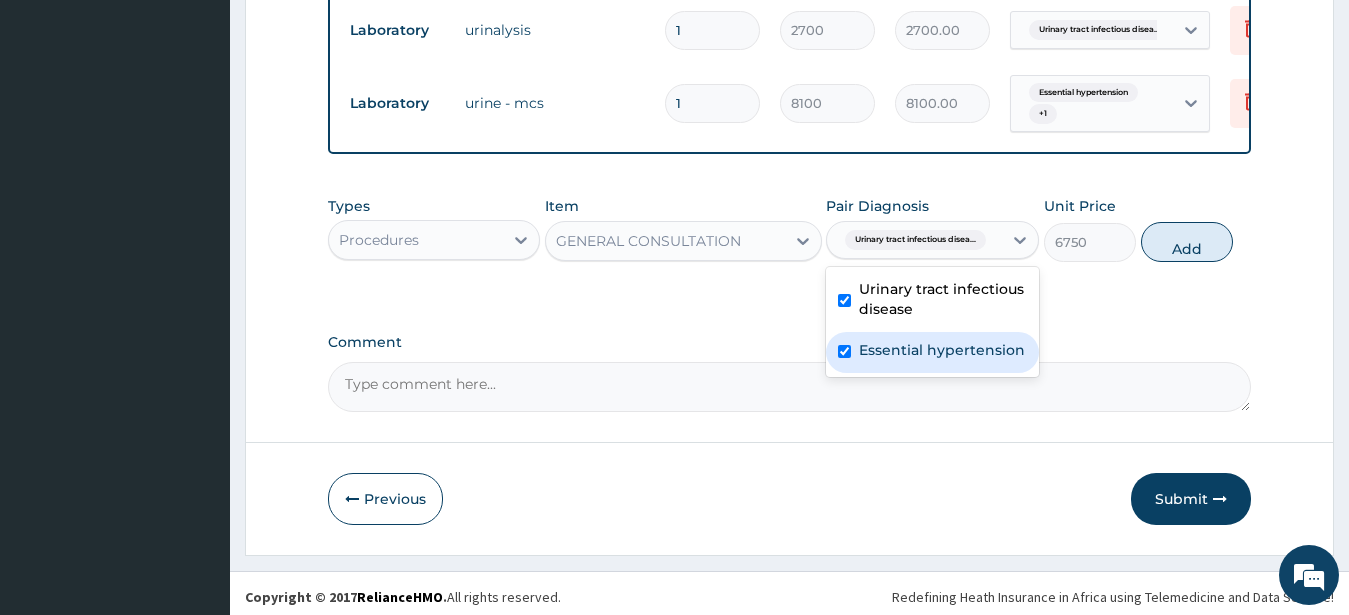 checkbox on "true" 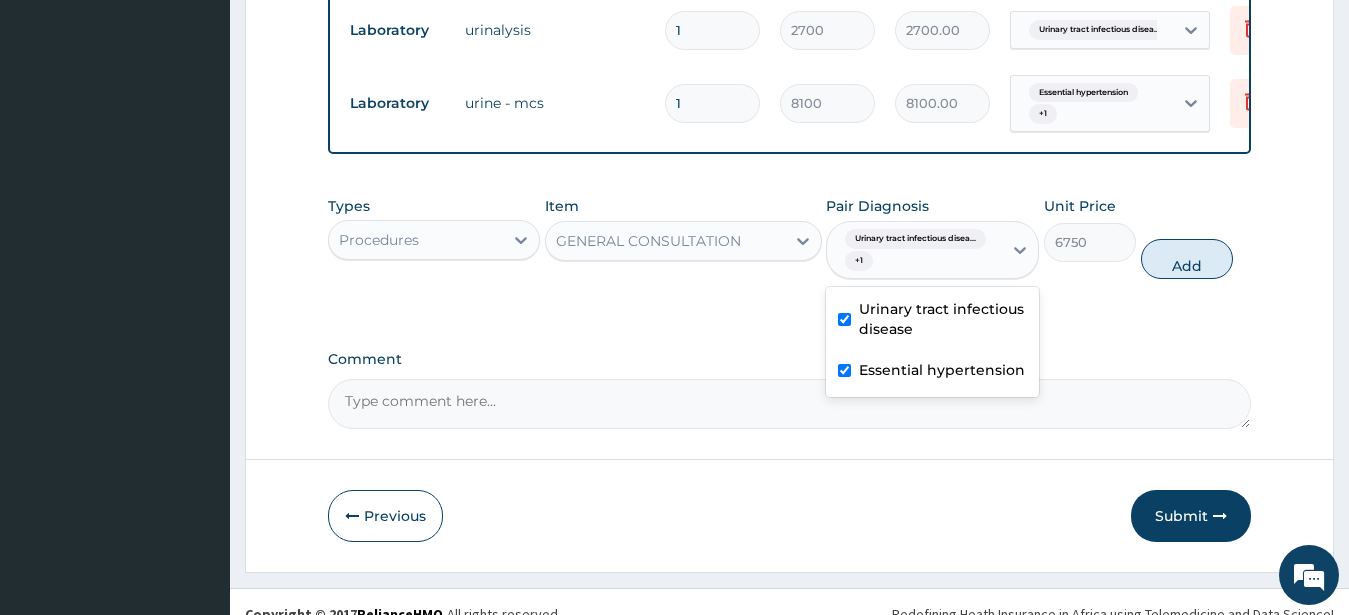click on "Add" at bounding box center [1187, 259] 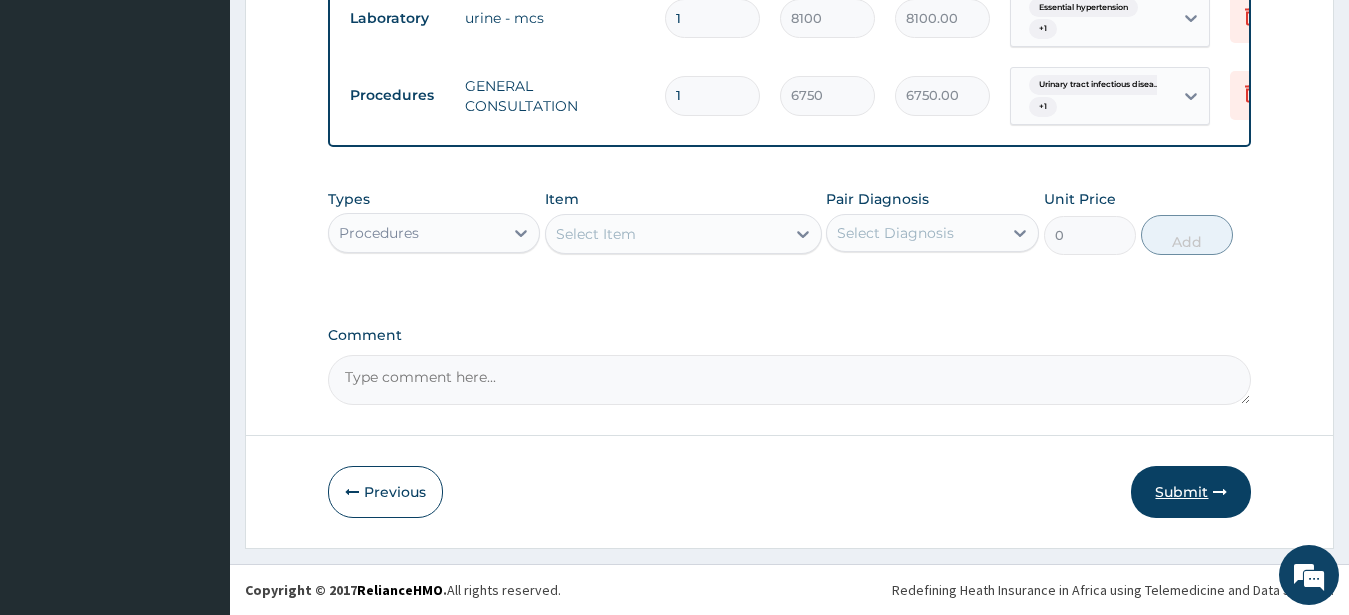 click on "Submit" at bounding box center (1191, 492) 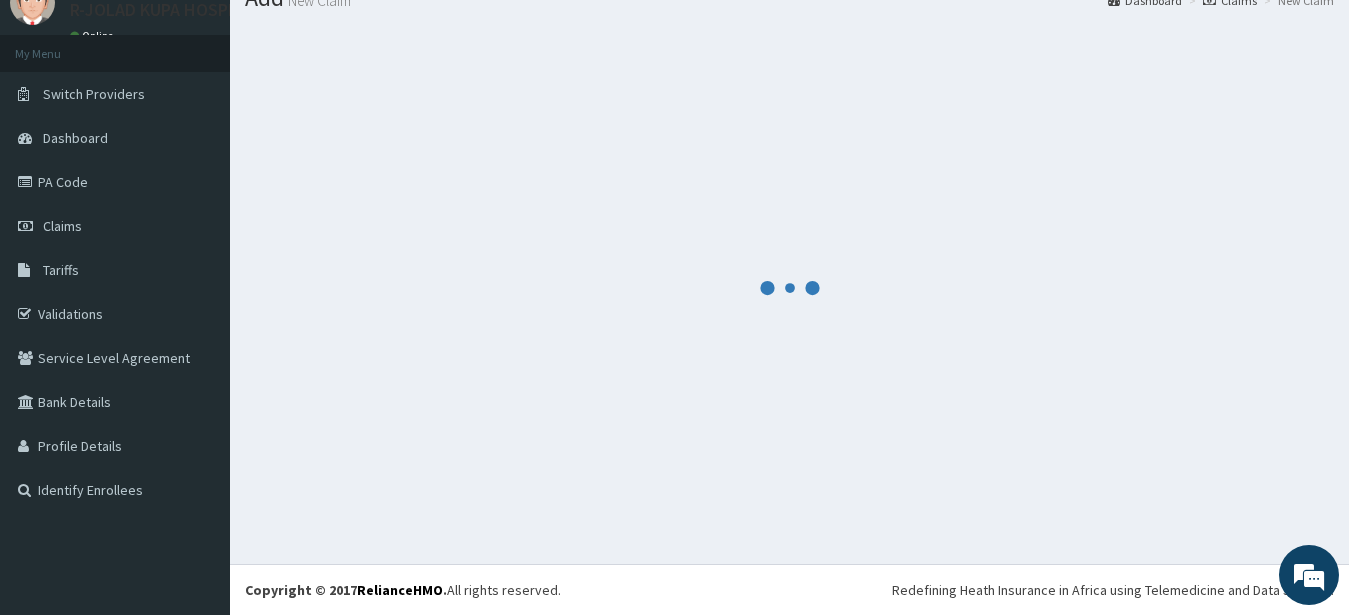scroll, scrollTop: 80, scrollLeft: 0, axis: vertical 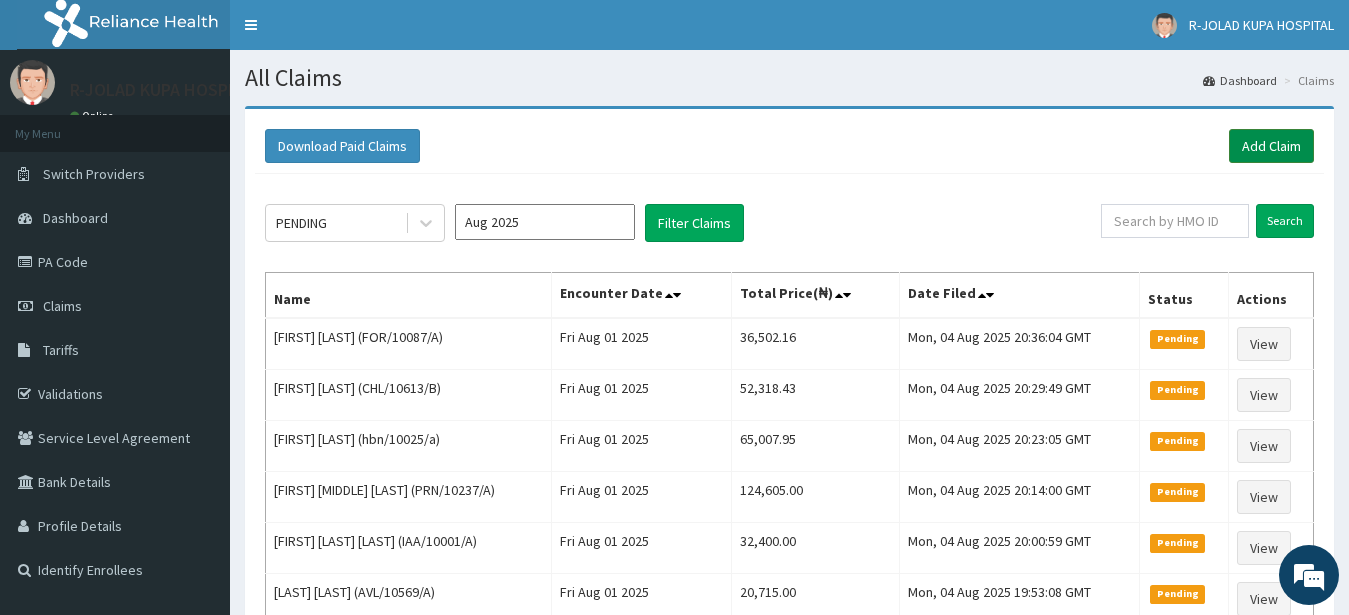 click on "Add Claim" at bounding box center [1271, 146] 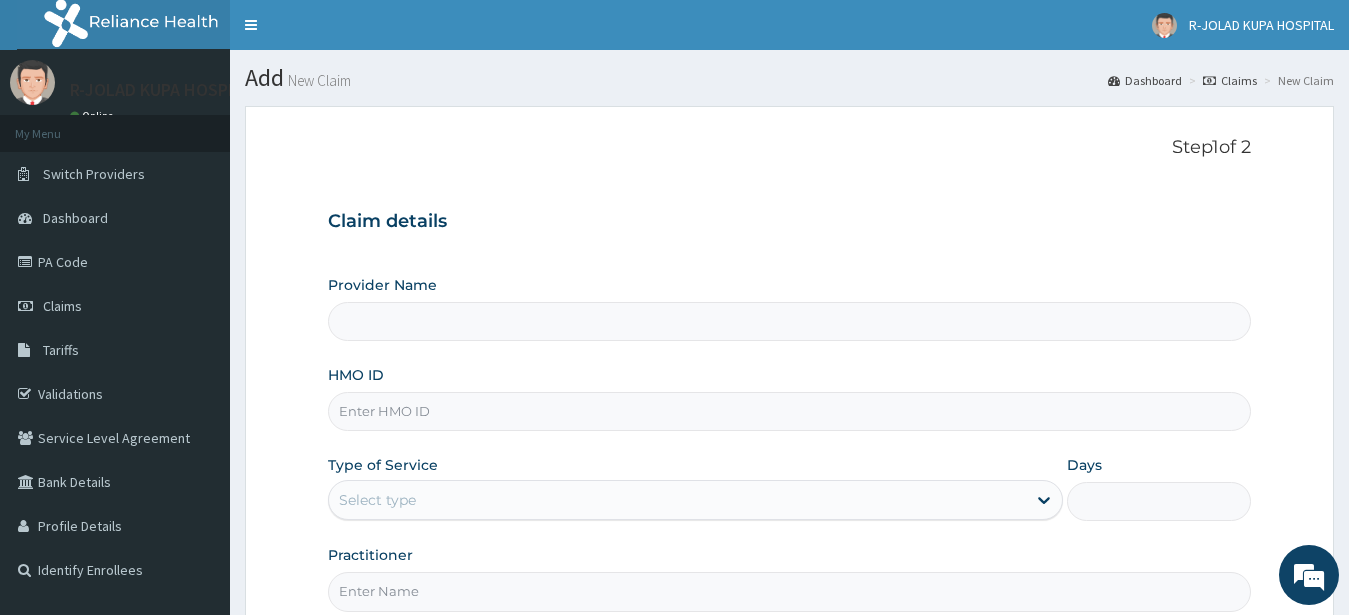 scroll, scrollTop: 204, scrollLeft: 0, axis: vertical 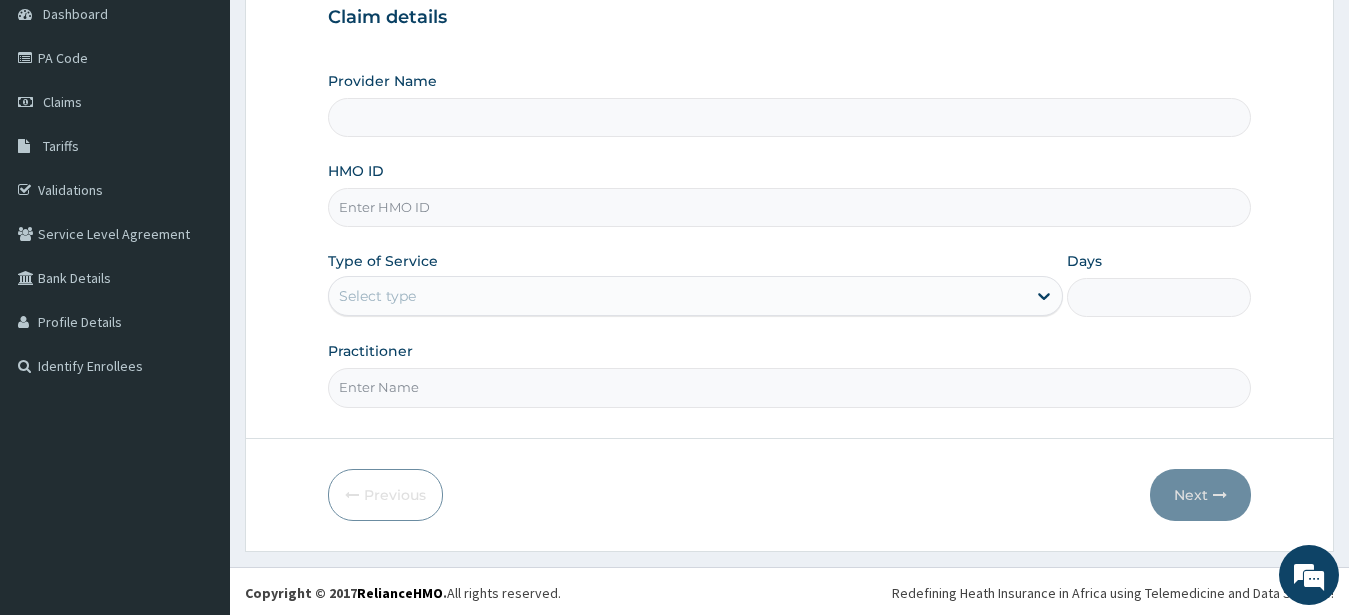 click on "HMO ID" at bounding box center [790, 207] 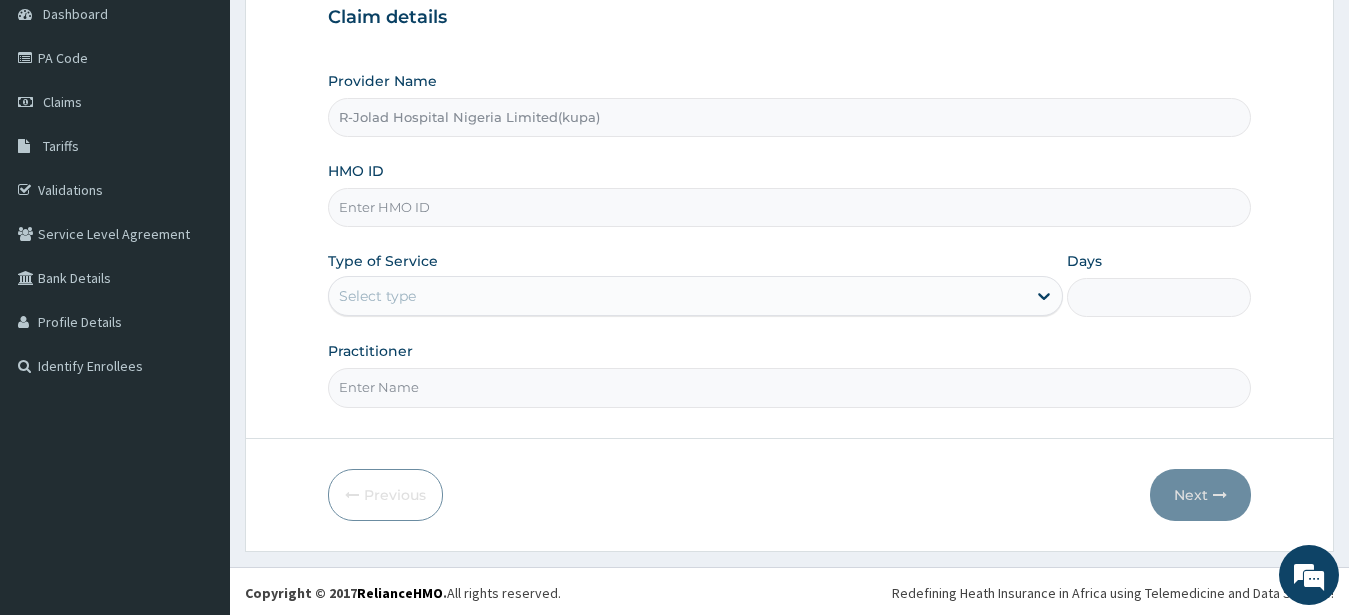 paste on "CGW/10043/B" 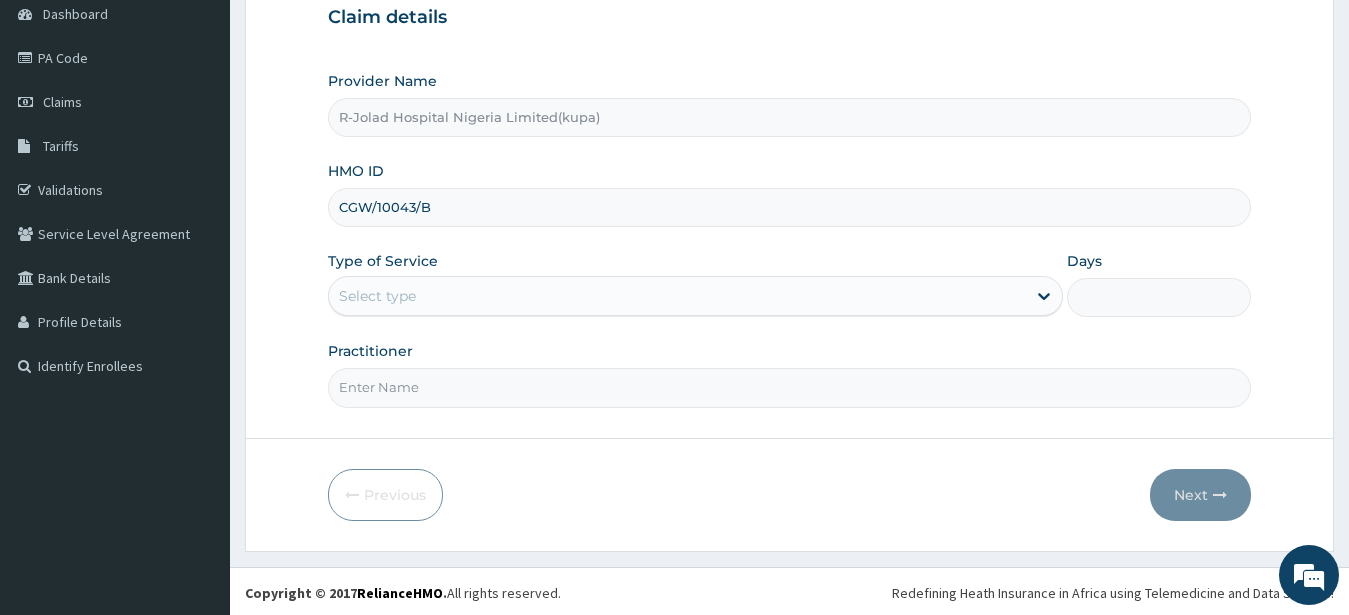type on "CGW/10043/B" 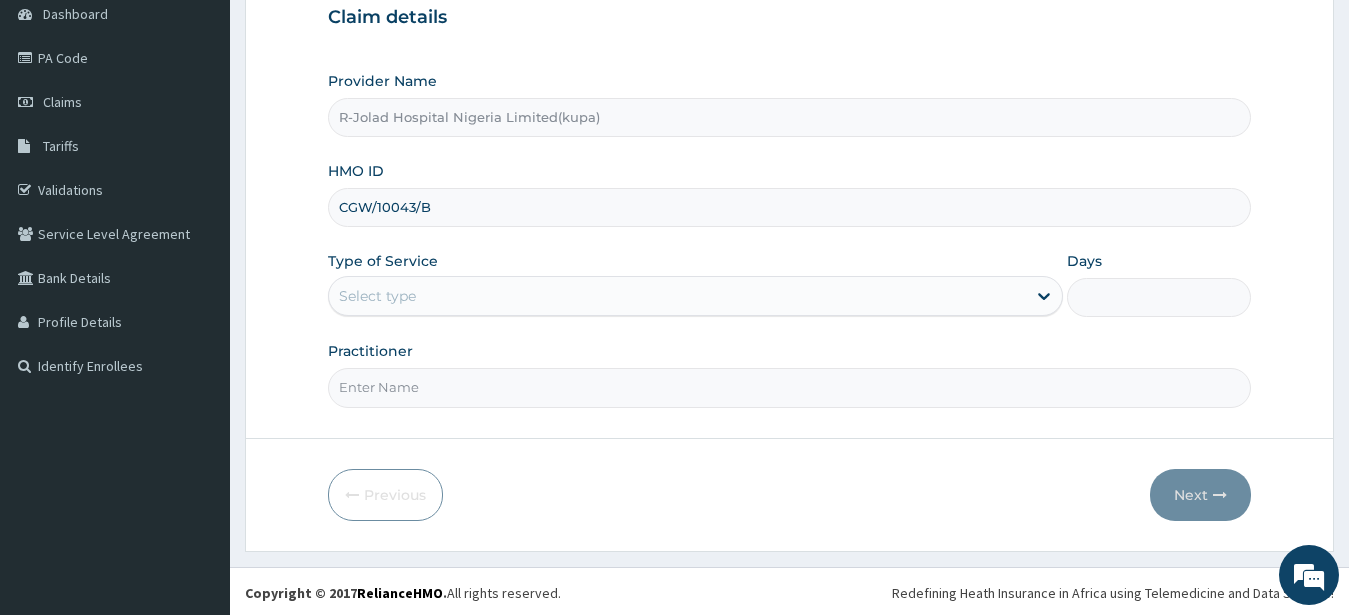 drag, startPoint x: 365, startPoint y: 304, endPoint x: 378, endPoint y: 314, distance: 16.40122 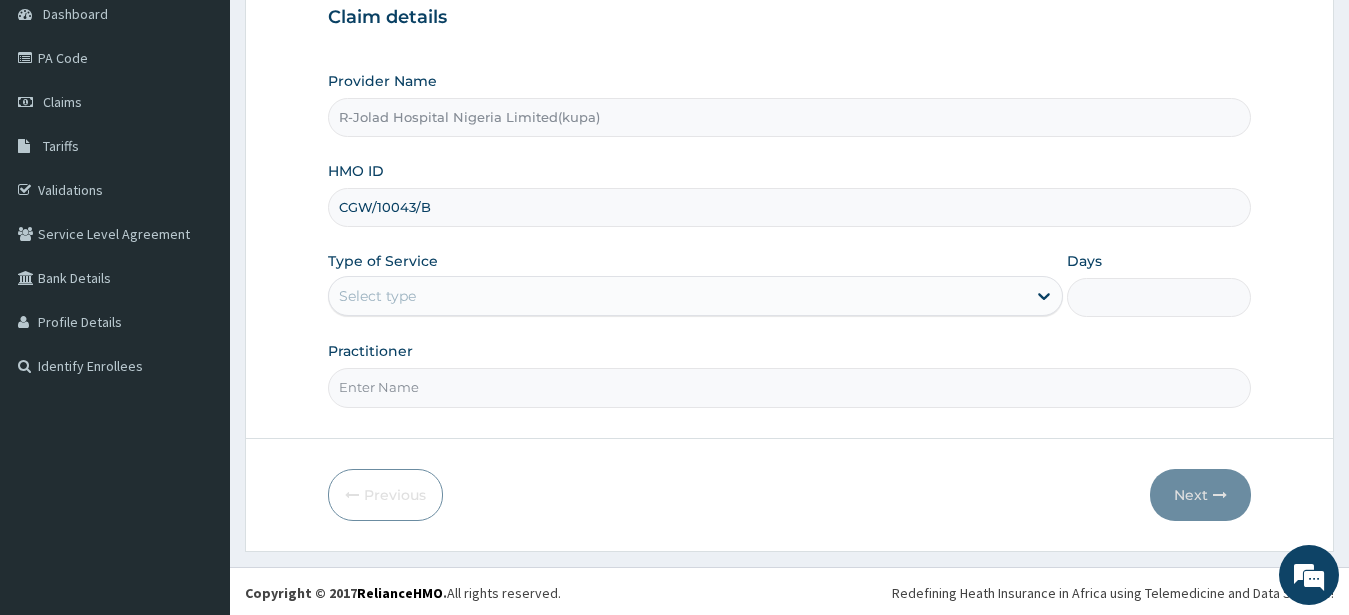 click on "Select type" at bounding box center [377, 296] 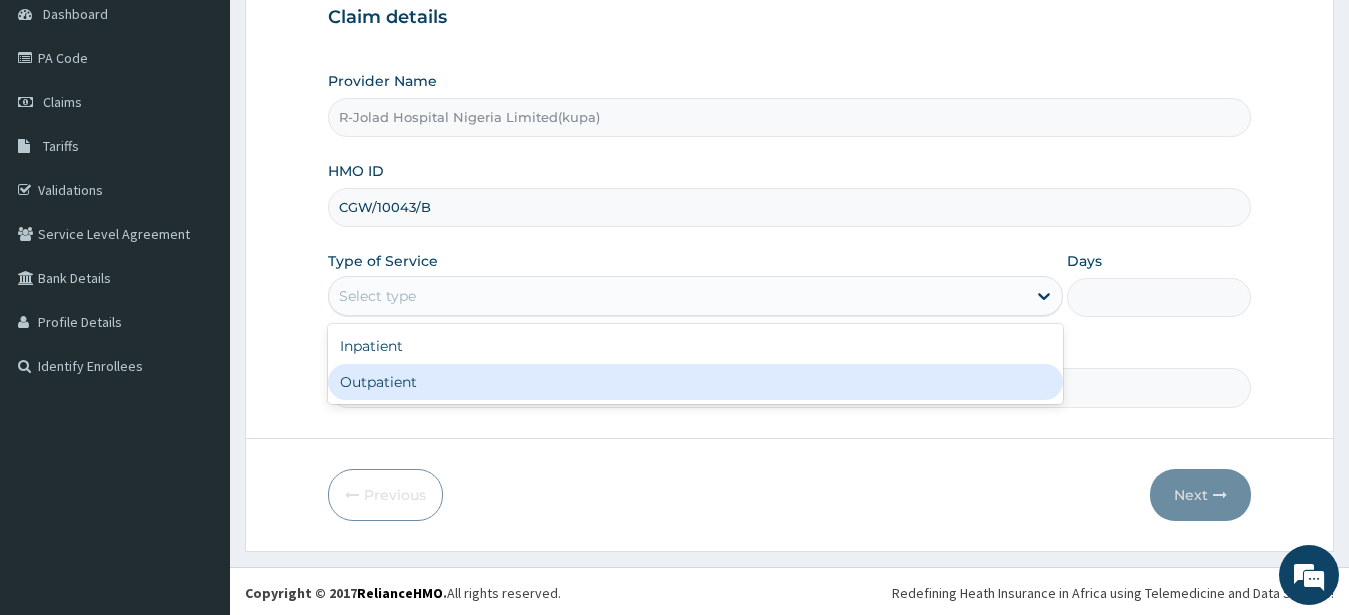 drag, startPoint x: 368, startPoint y: 386, endPoint x: 394, endPoint y: 318, distance: 72.8011 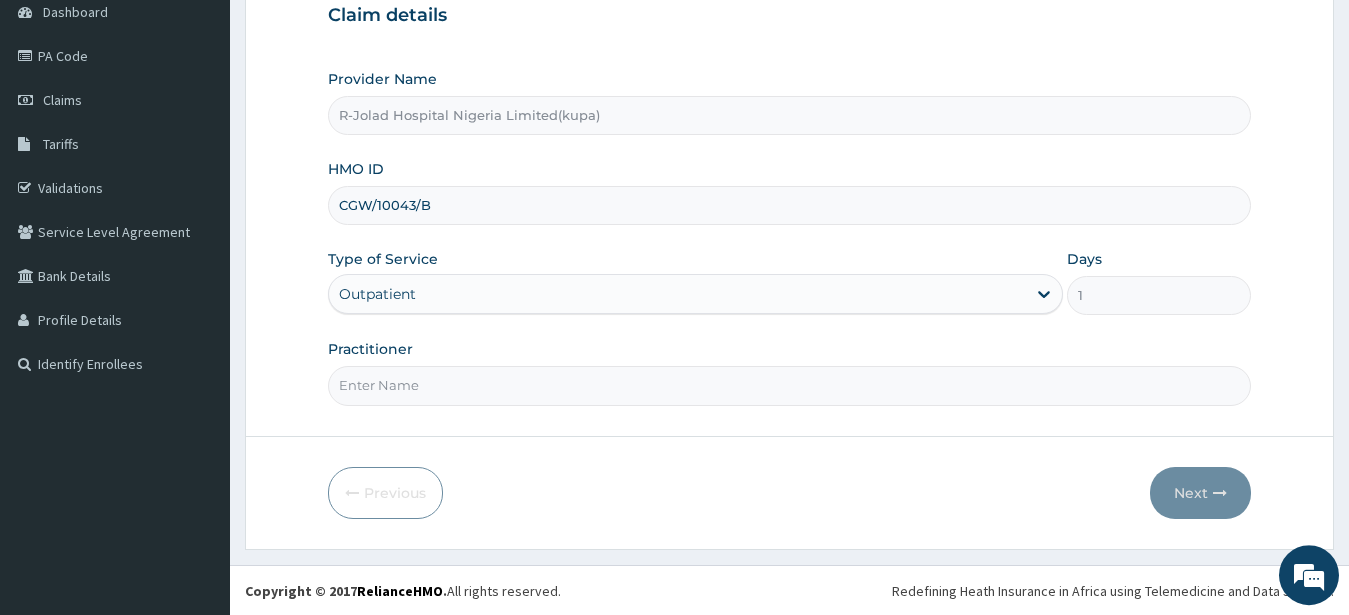 scroll, scrollTop: 207, scrollLeft: 0, axis: vertical 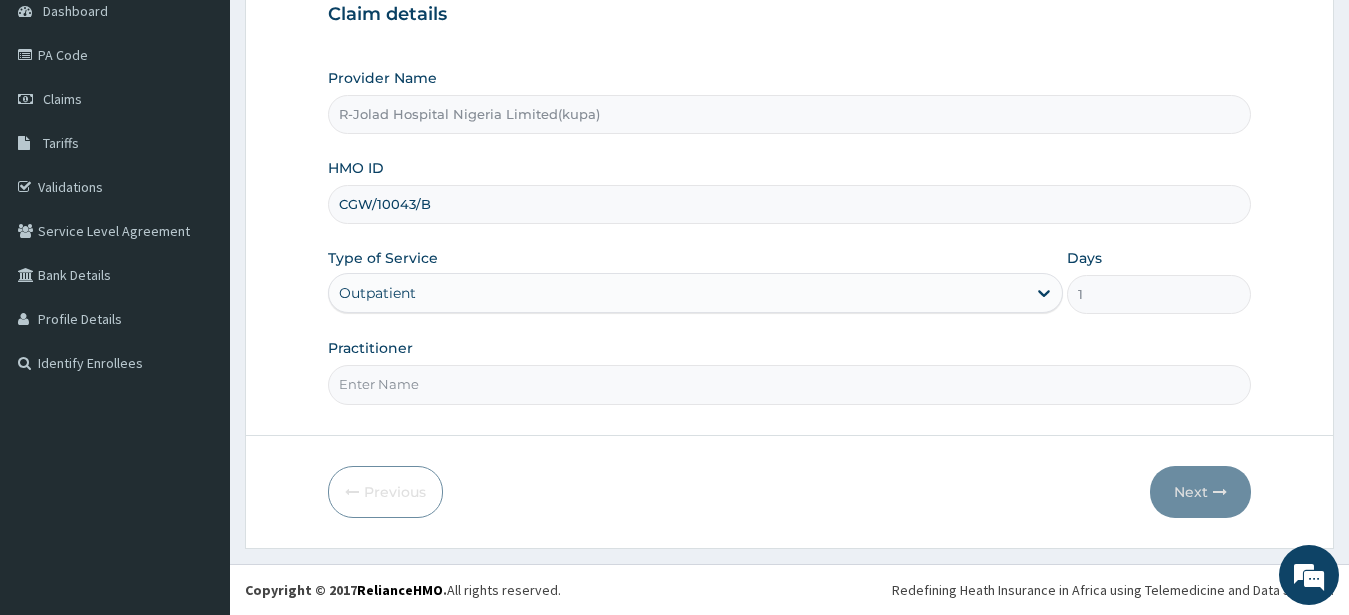 click on "Practitioner" at bounding box center [790, 384] 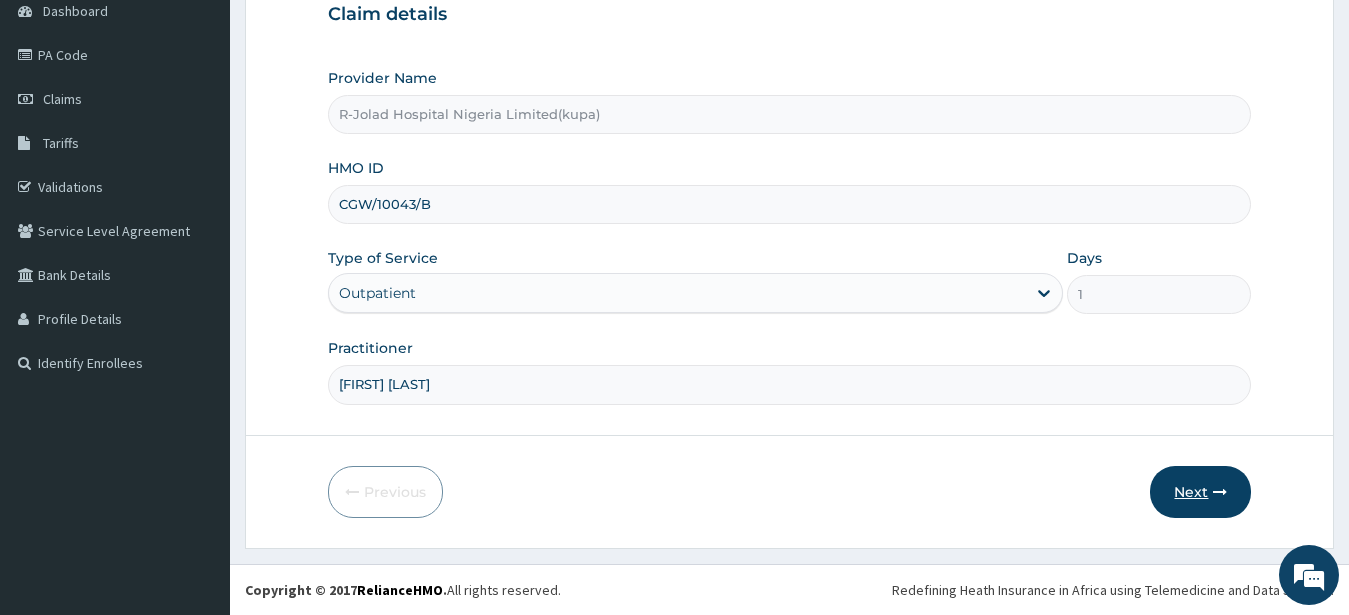 type on "Marcus Mbakwe" 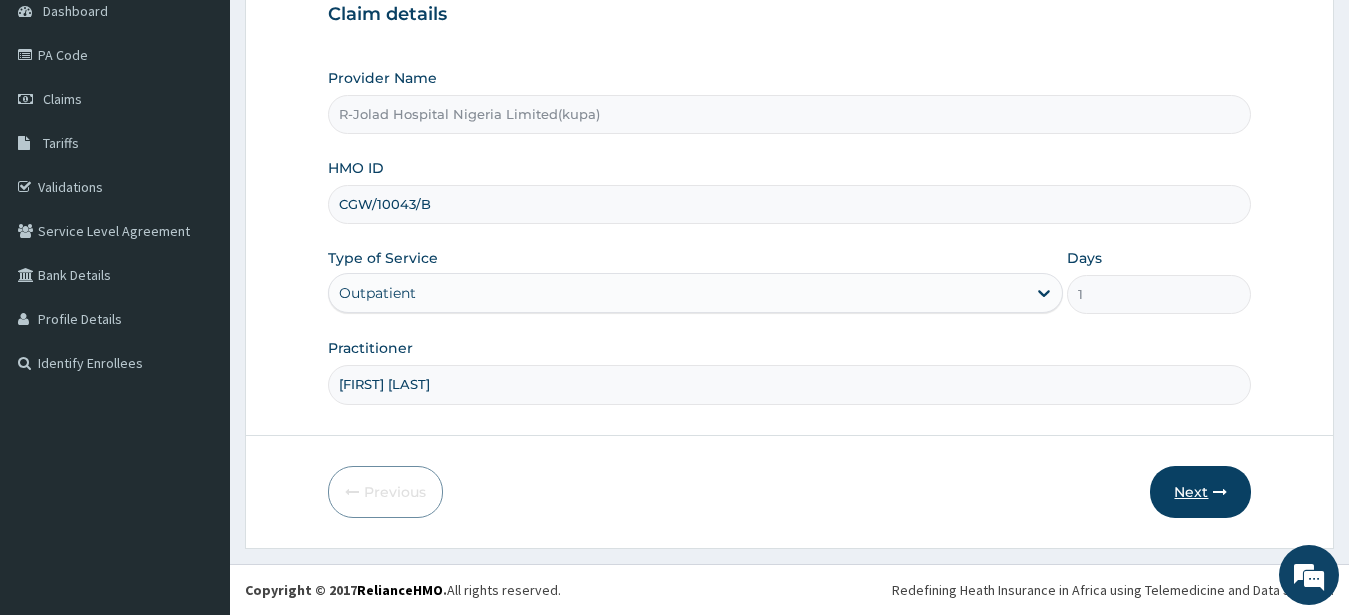 click on "Next" at bounding box center (1200, 492) 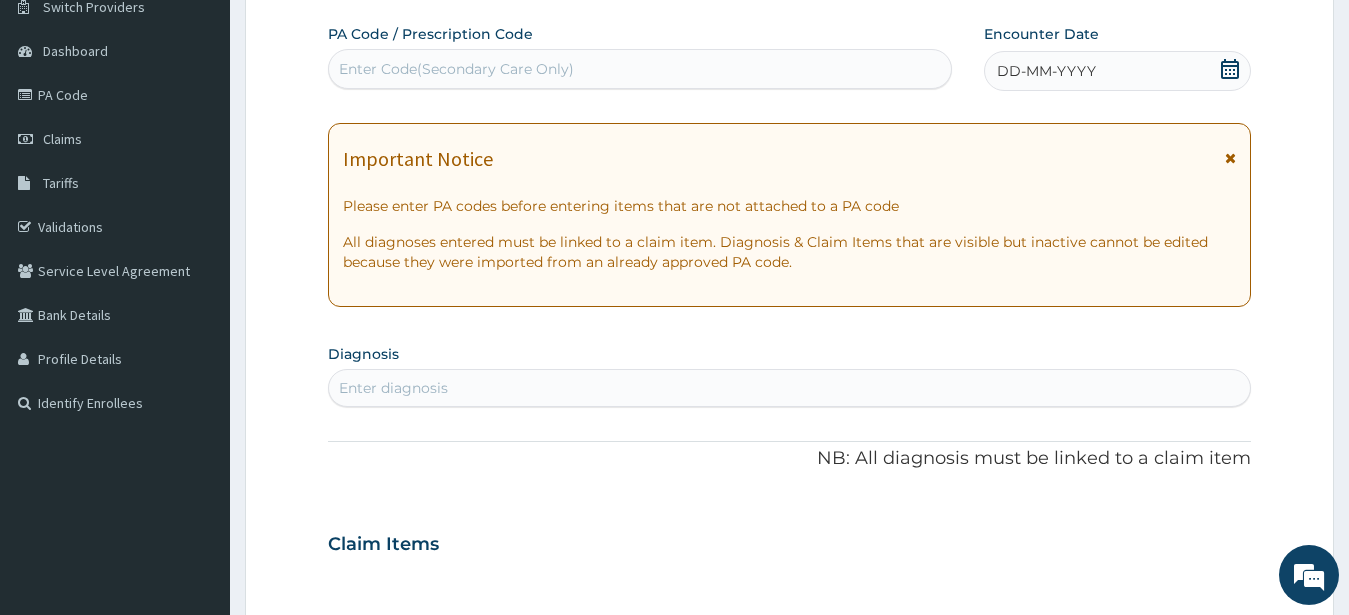 scroll, scrollTop: 3, scrollLeft: 0, axis: vertical 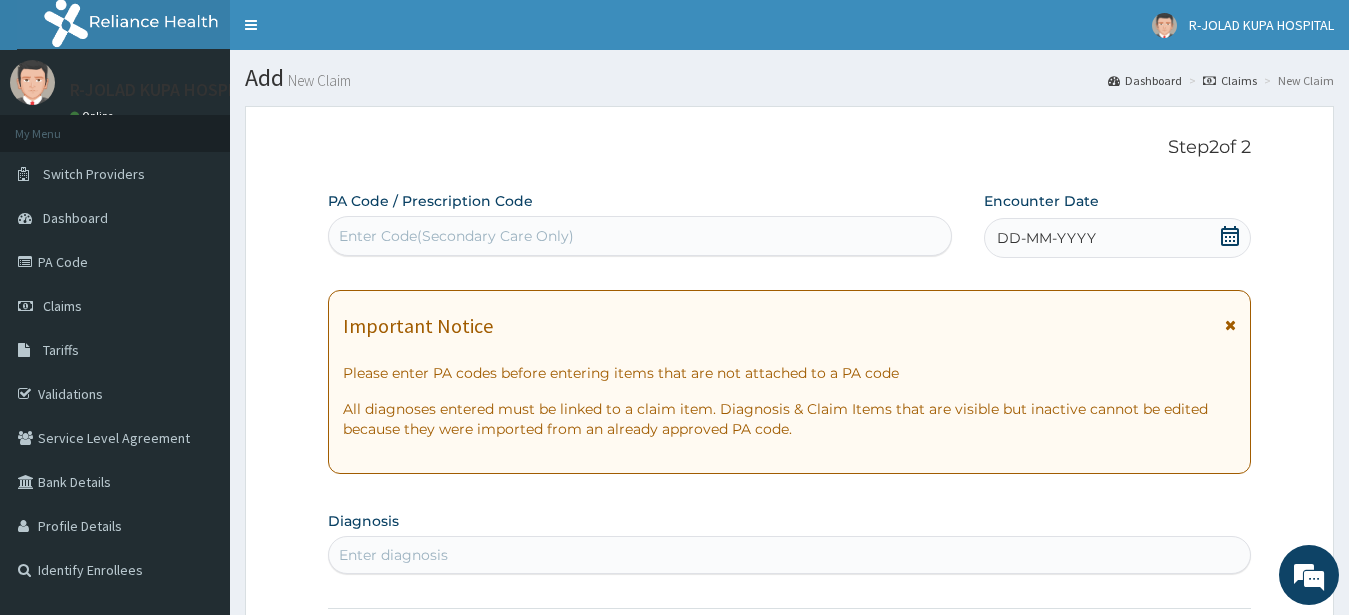 click on "Enter Code(Secondary Care Only)" at bounding box center [456, 236] 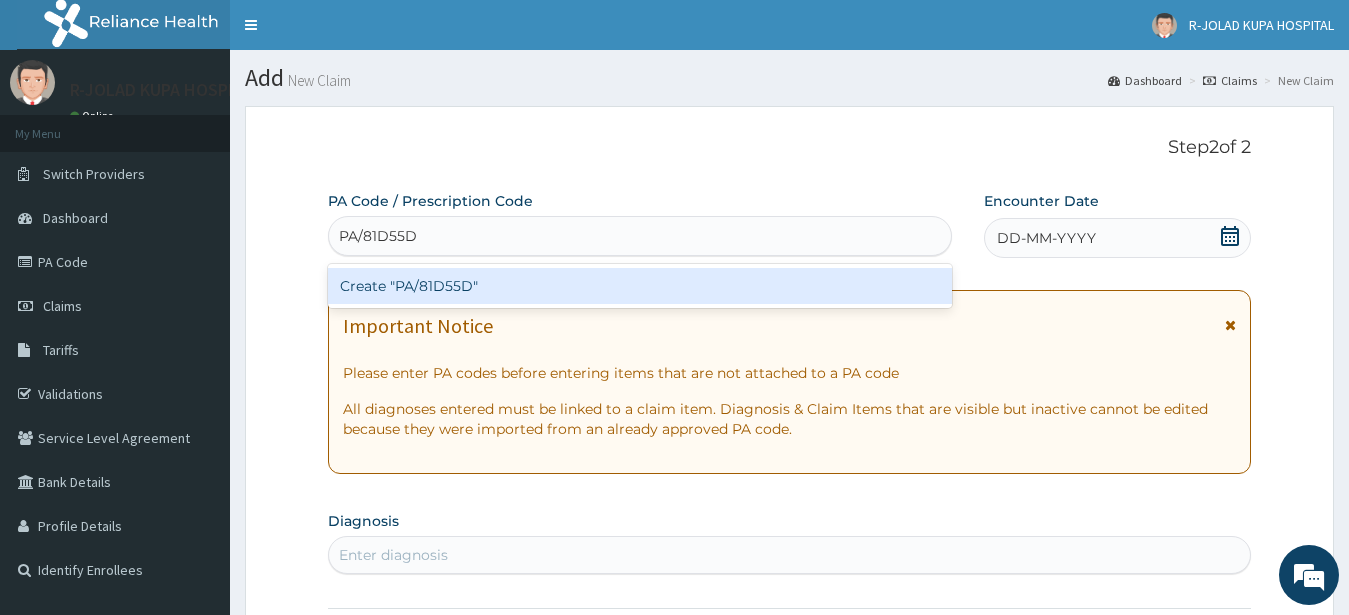 click on "Create "PA/81D55D"" at bounding box center (640, 286) 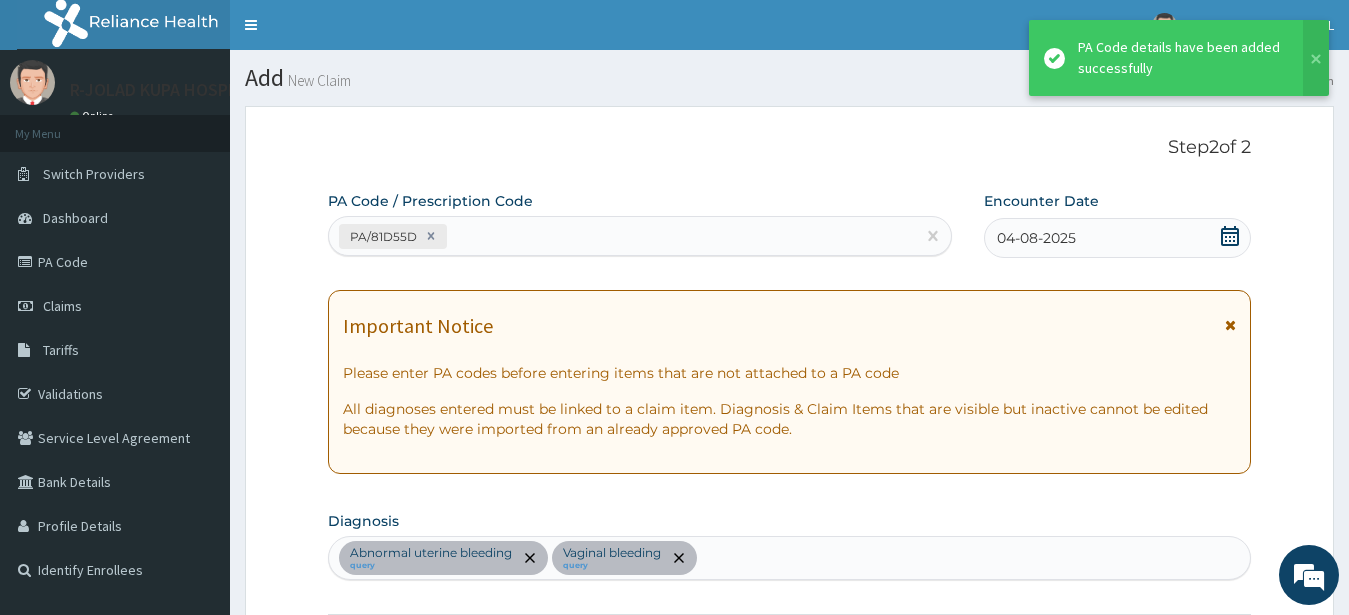 scroll, scrollTop: 529, scrollLeft: 0, axis: vertical 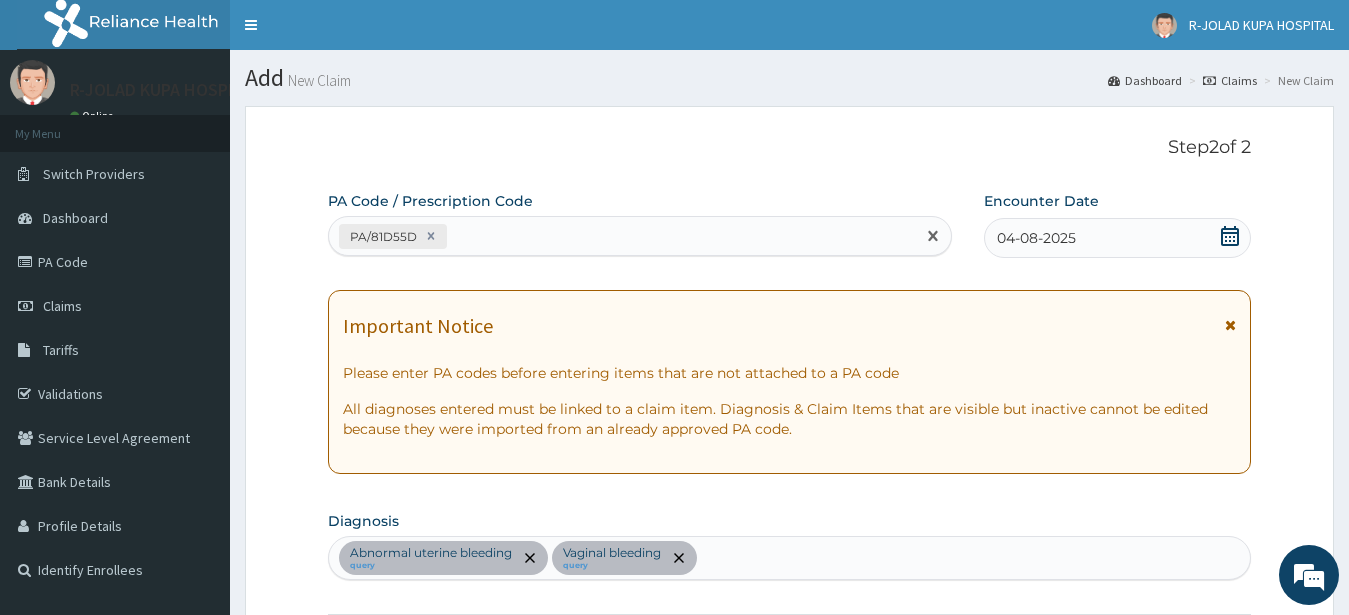 click on "PA/81D55D" at bounding box center [622, 236] 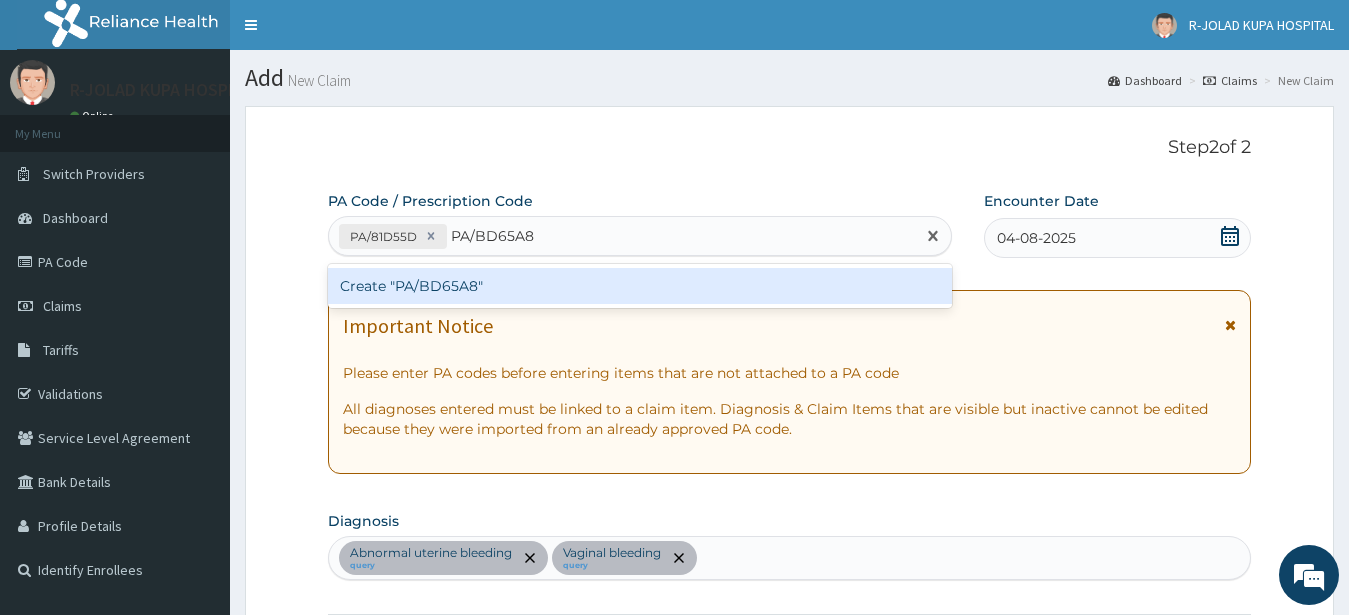 click on "Create "PA/BD65A8"" at bounding box center (640, 286) 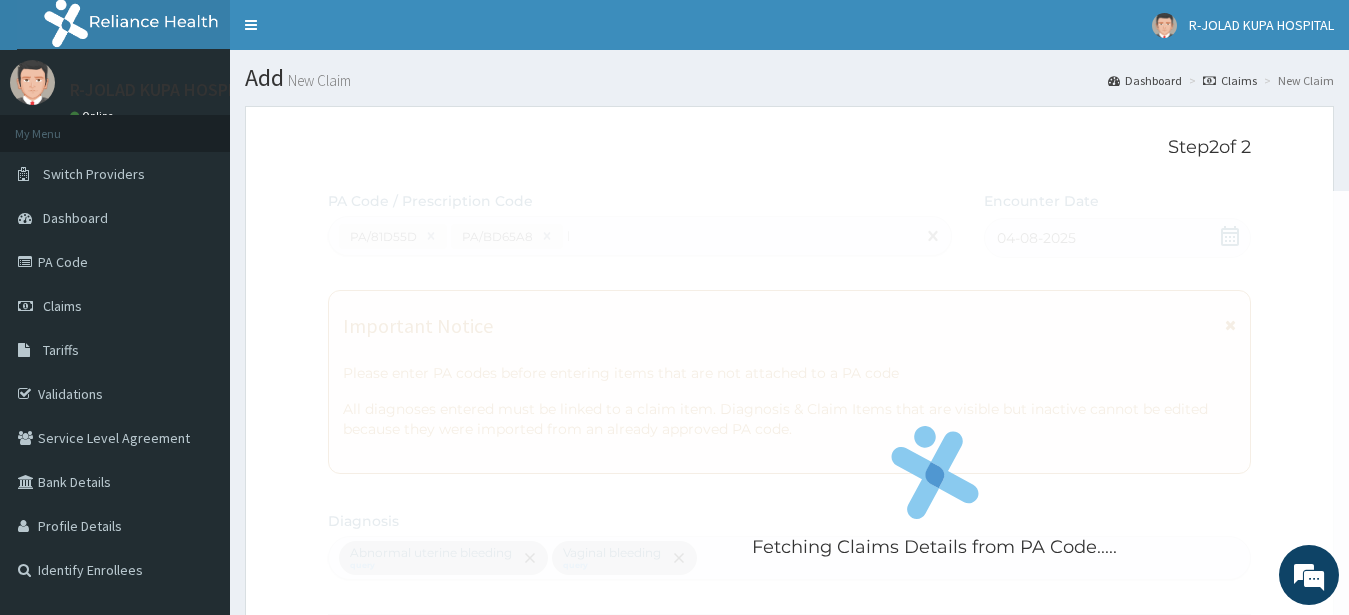 type 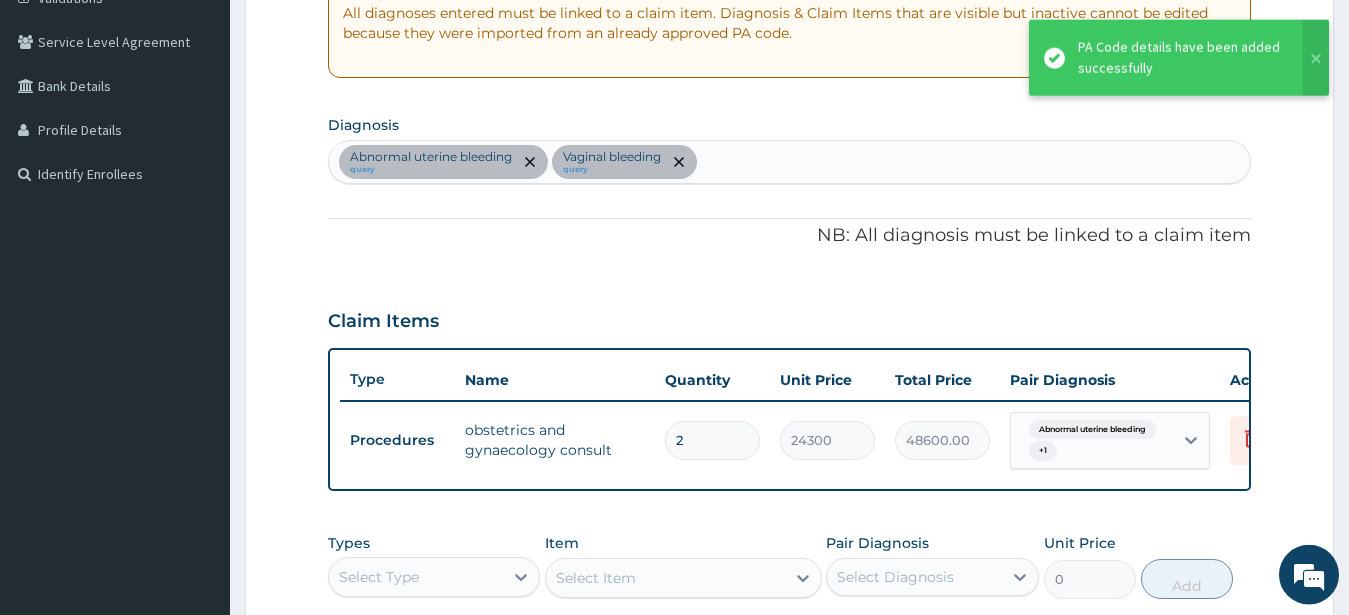 scroll, scrollTop: 223, scrollLeft: 0, axis: vertical 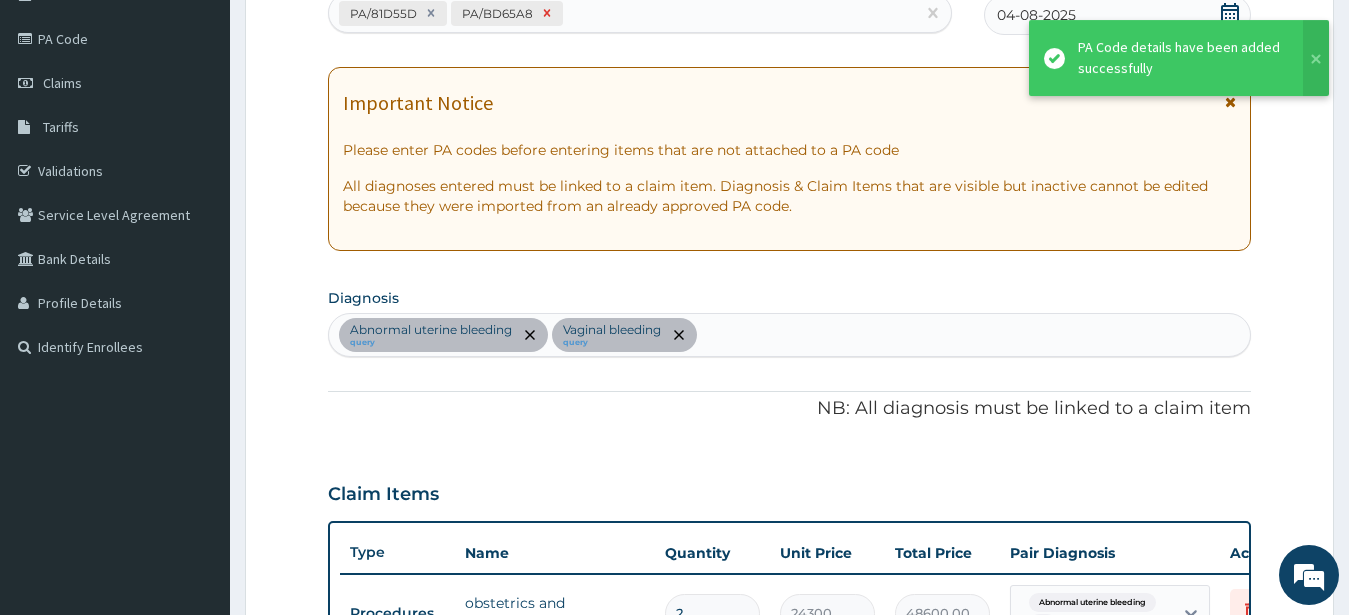 click 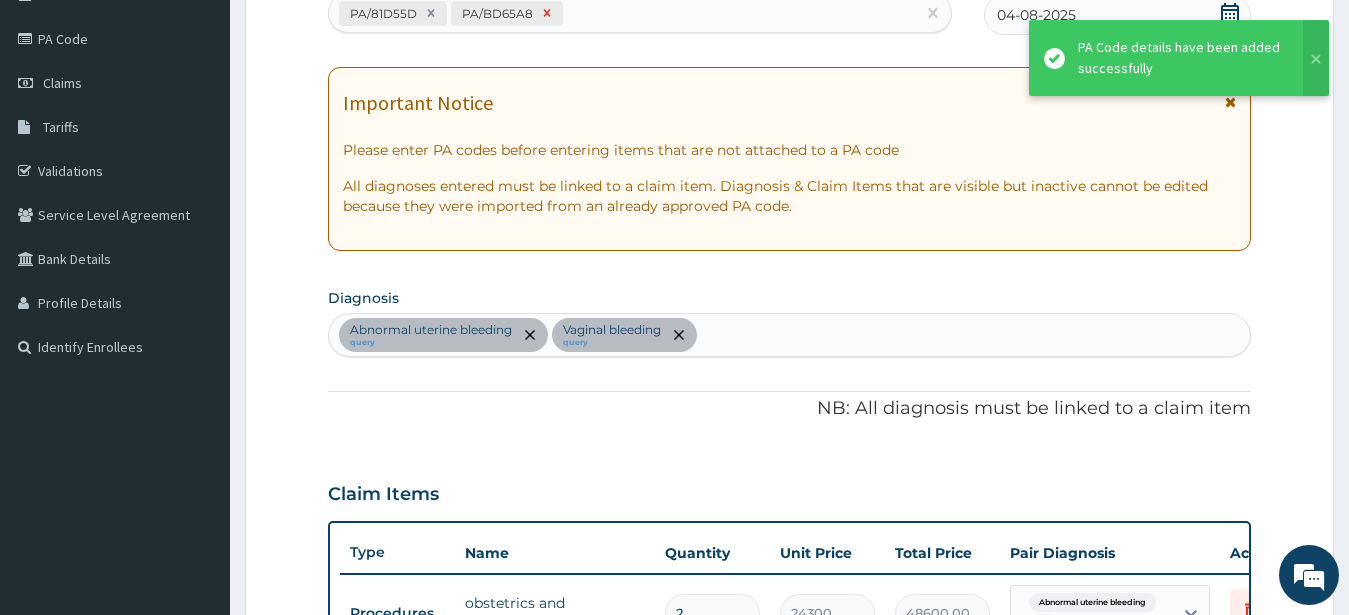 type on "1" 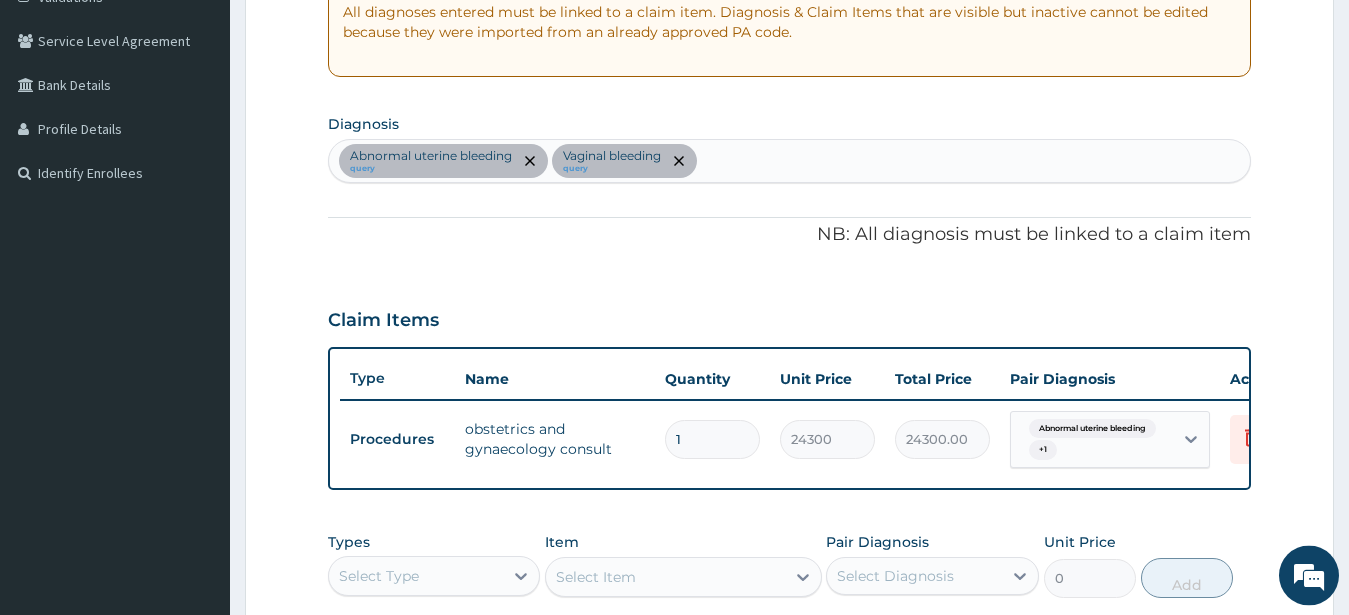 scroll, scrollTop: 637, scrollLeft: 0, axis: vertical 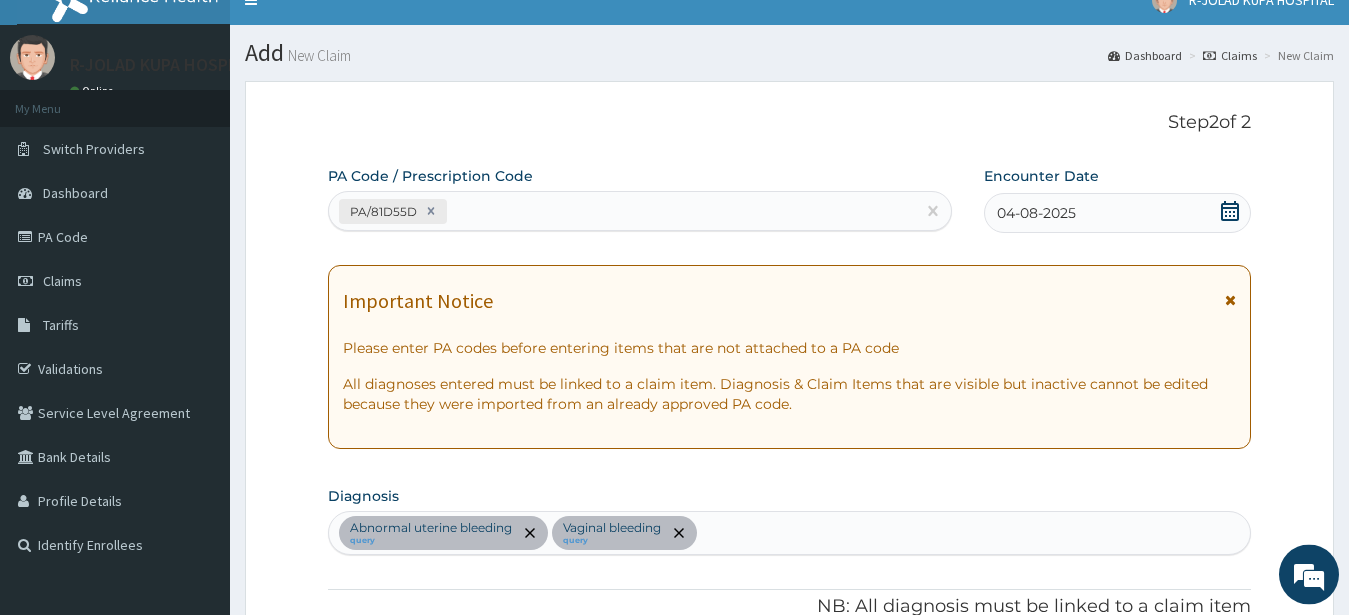 click on "PA/81D55D" at bounding box center (622, 211) 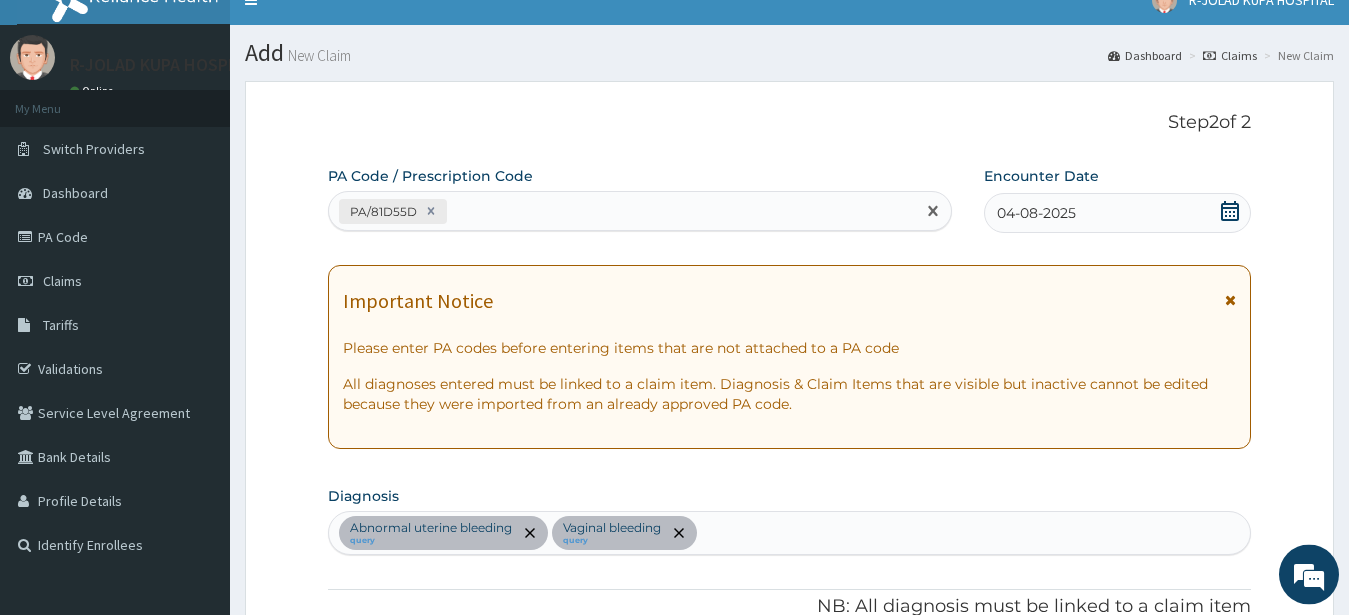 paste on "PA/CAFD45" 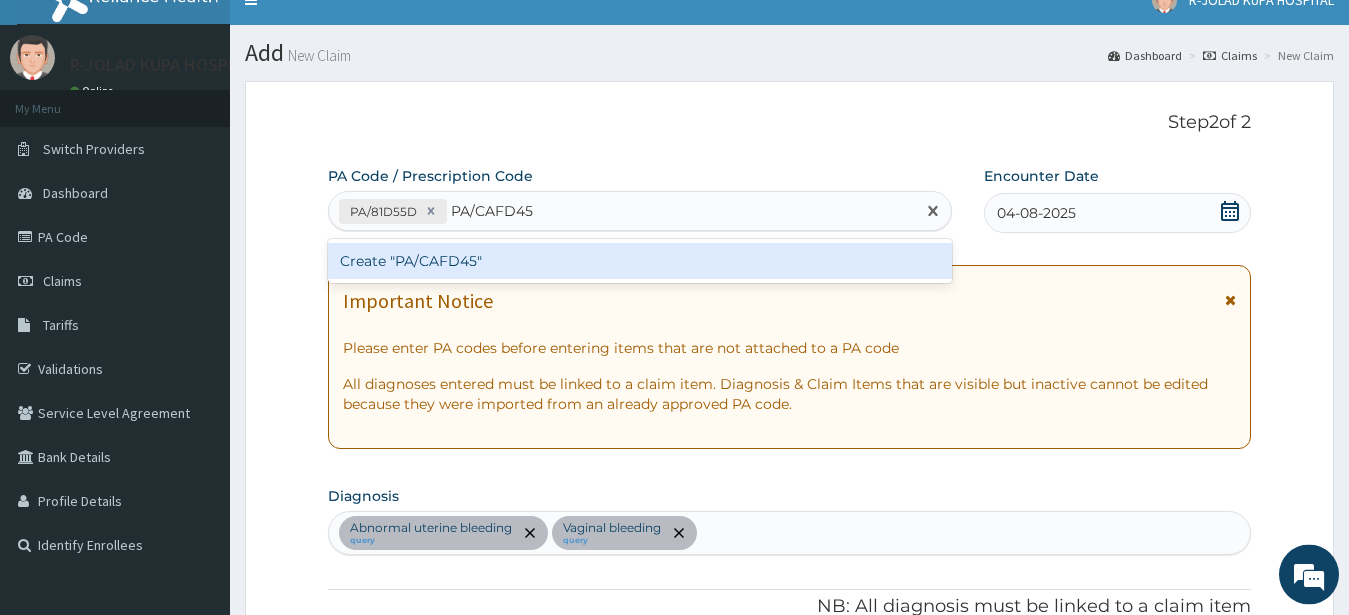 click on "Create "PA/CAFD45"" at bounding box center [640, 261] 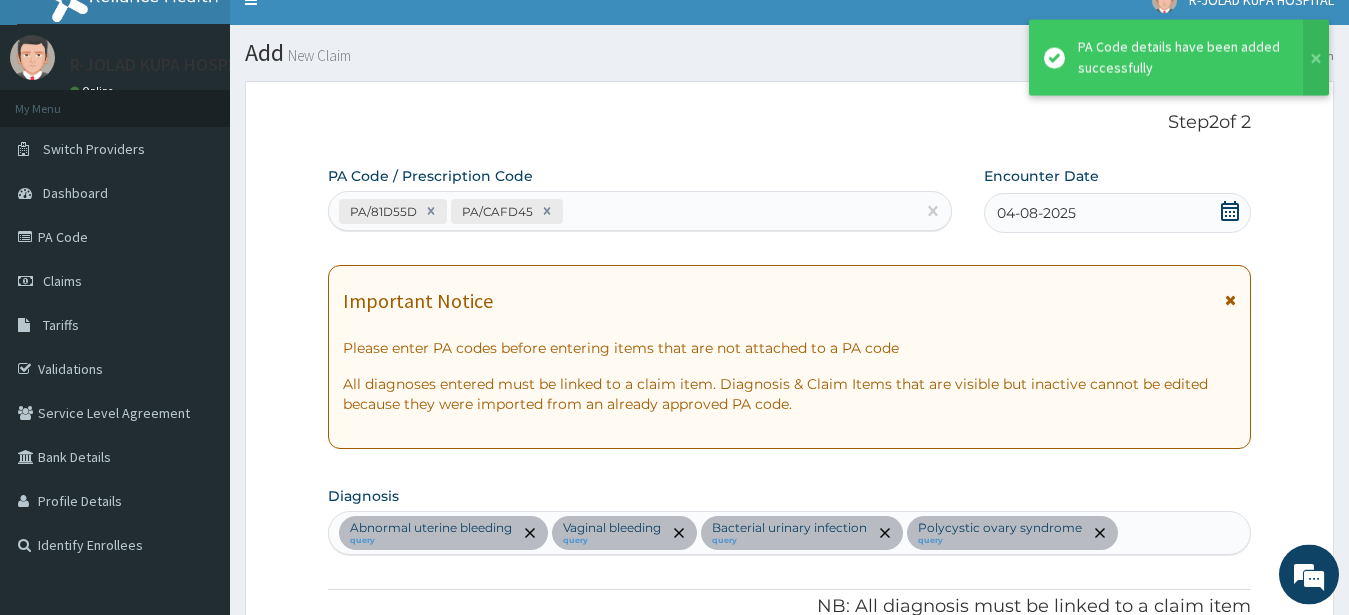 scroll, scrollTop: 761, scrollLeft: 0, axis: vertical 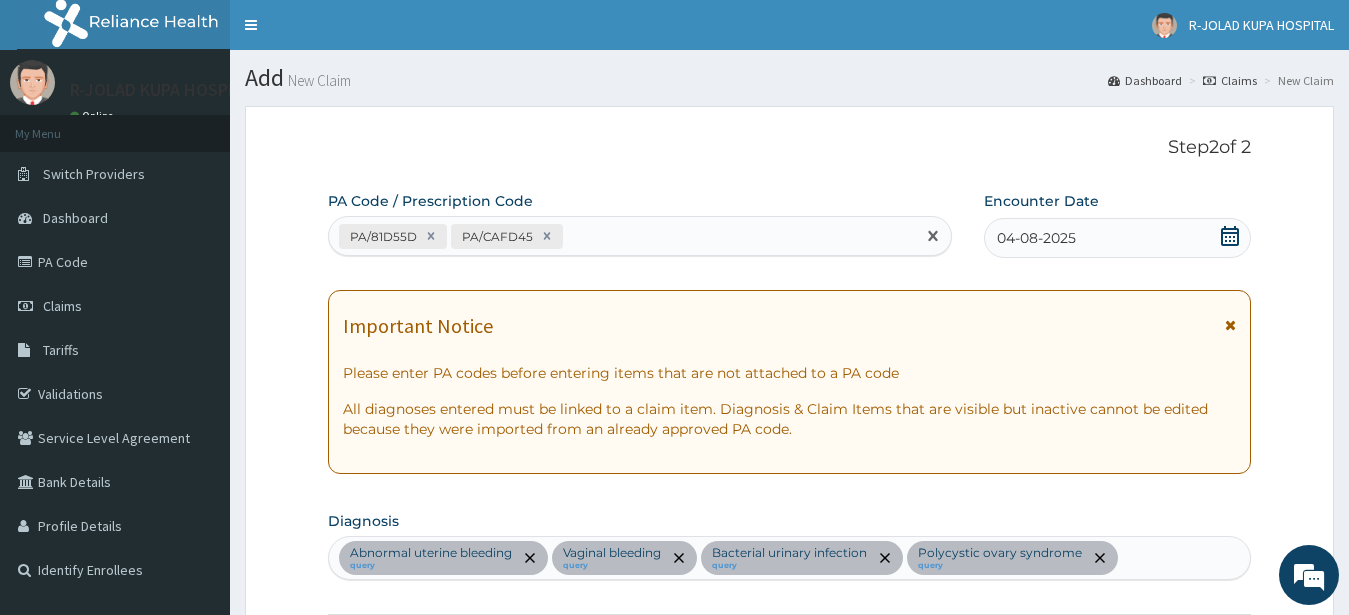 click on "PA/81D55D PA/CAFD45" at bounding box center [622, 236] 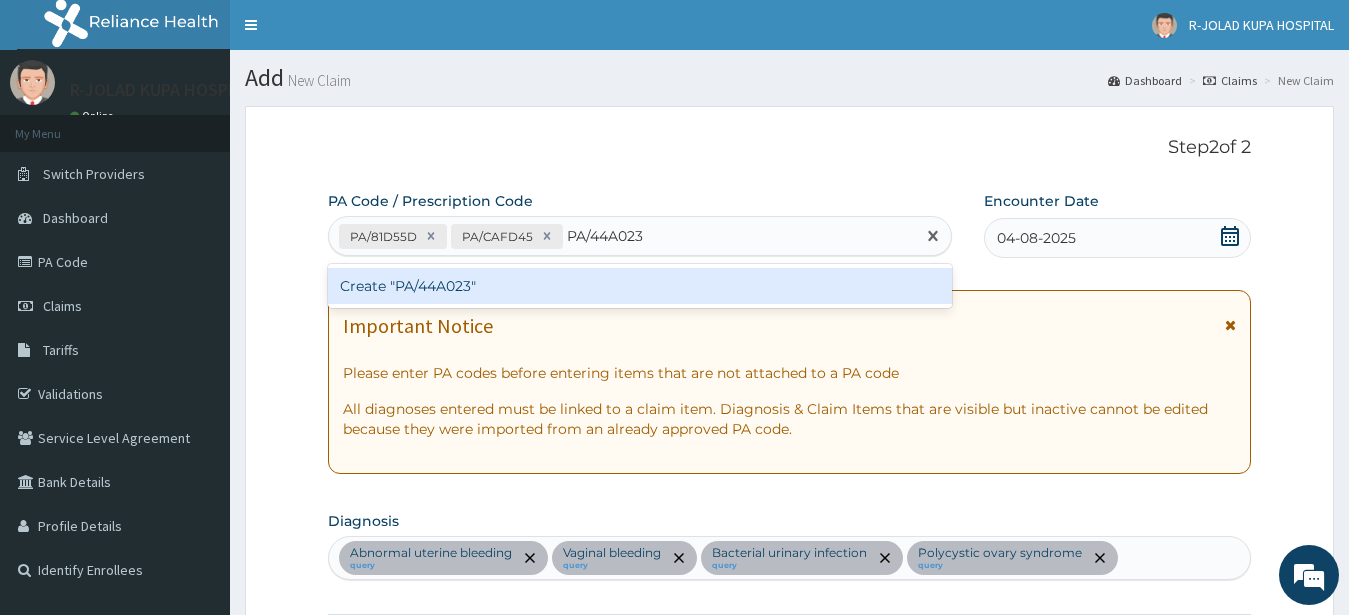 click on "Create "PA/44A023"" at bounding box center (640, 286) 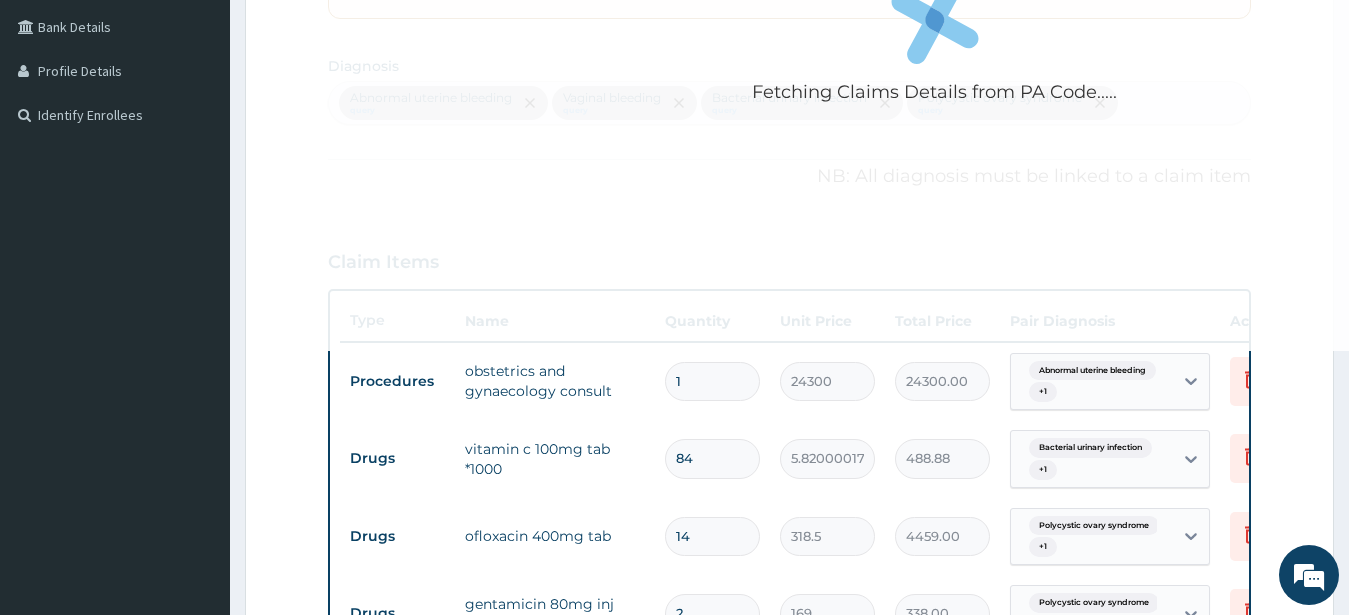 scroll, scrollTop: 612, scrollLeft: 0, axis: vertical 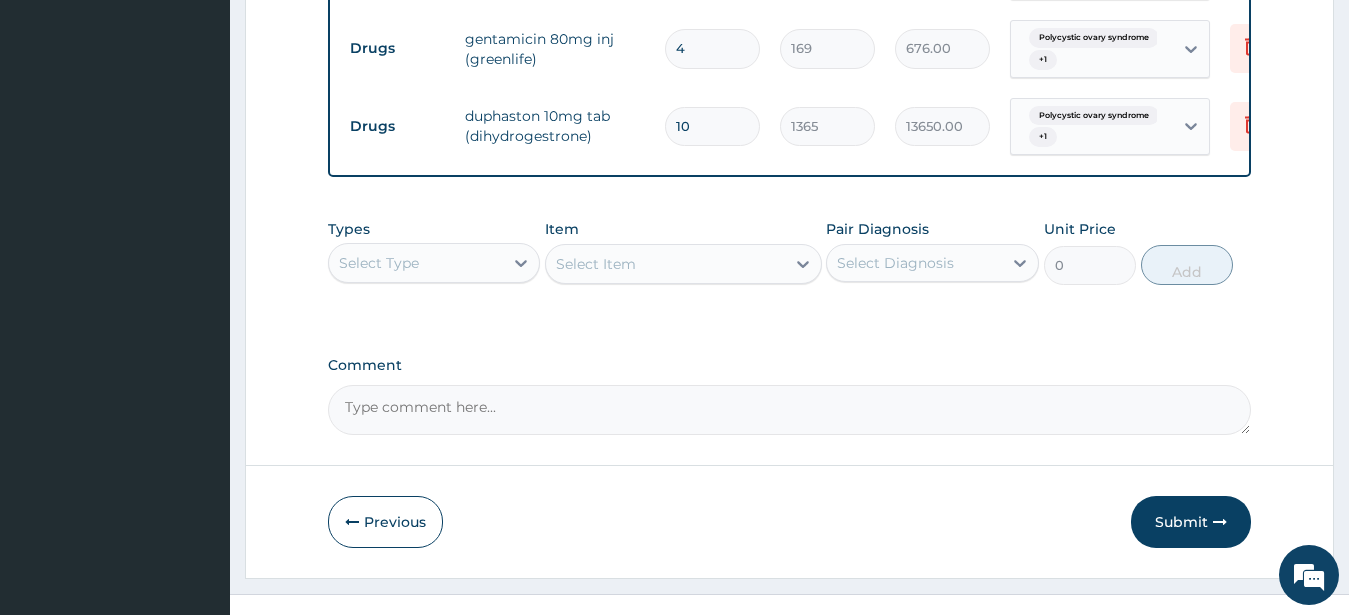 drag, startPoint x: 386, startPoint y: 293, endPoint x: 394, endPoint y: 275, distance: 19.697716 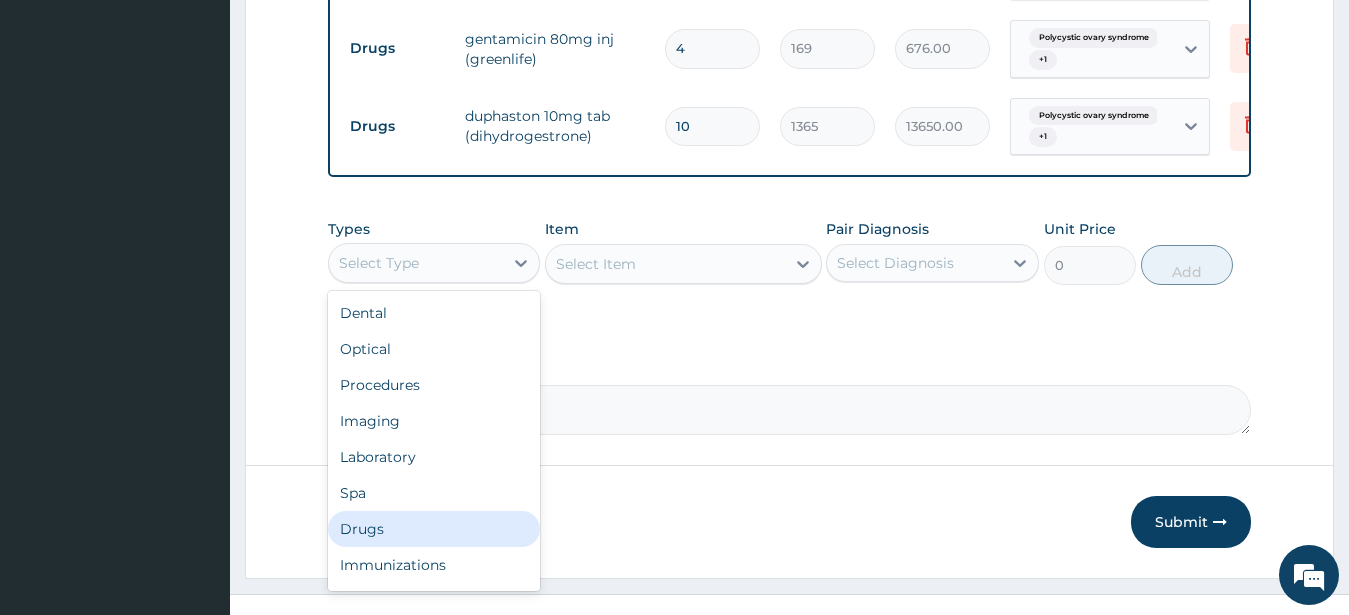 click on "Drugs" at bounding box center [434, 529] 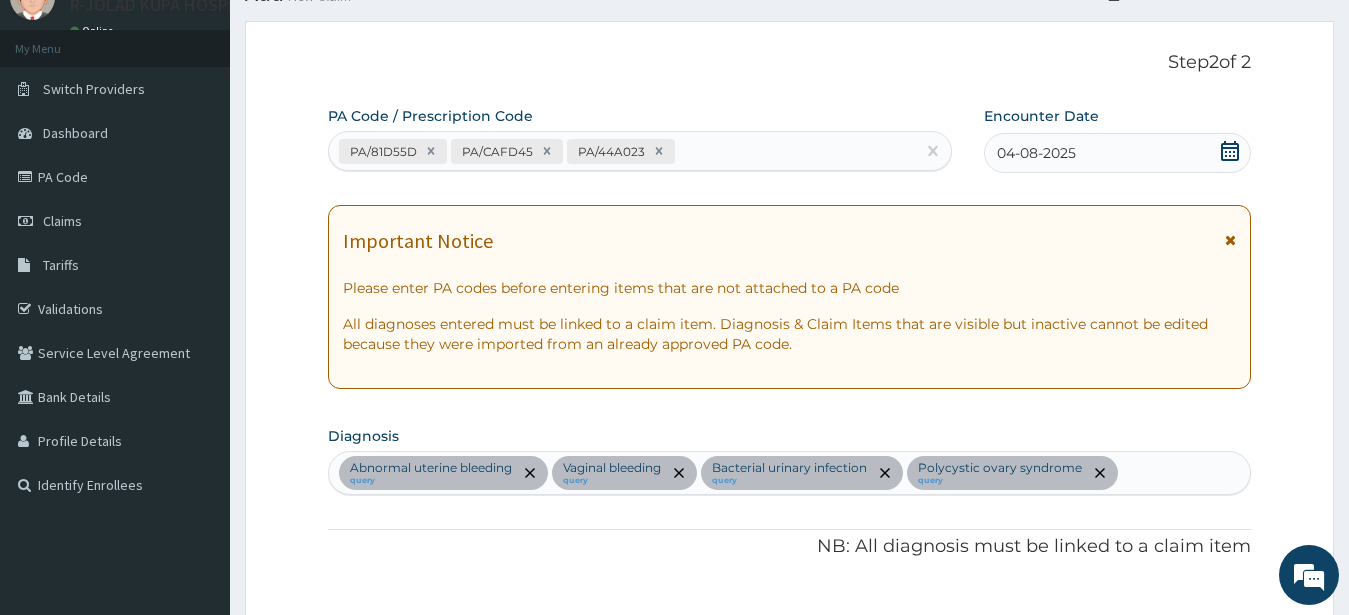 scroll, scrollTop: 0, scrollLeft: 0, axis: both 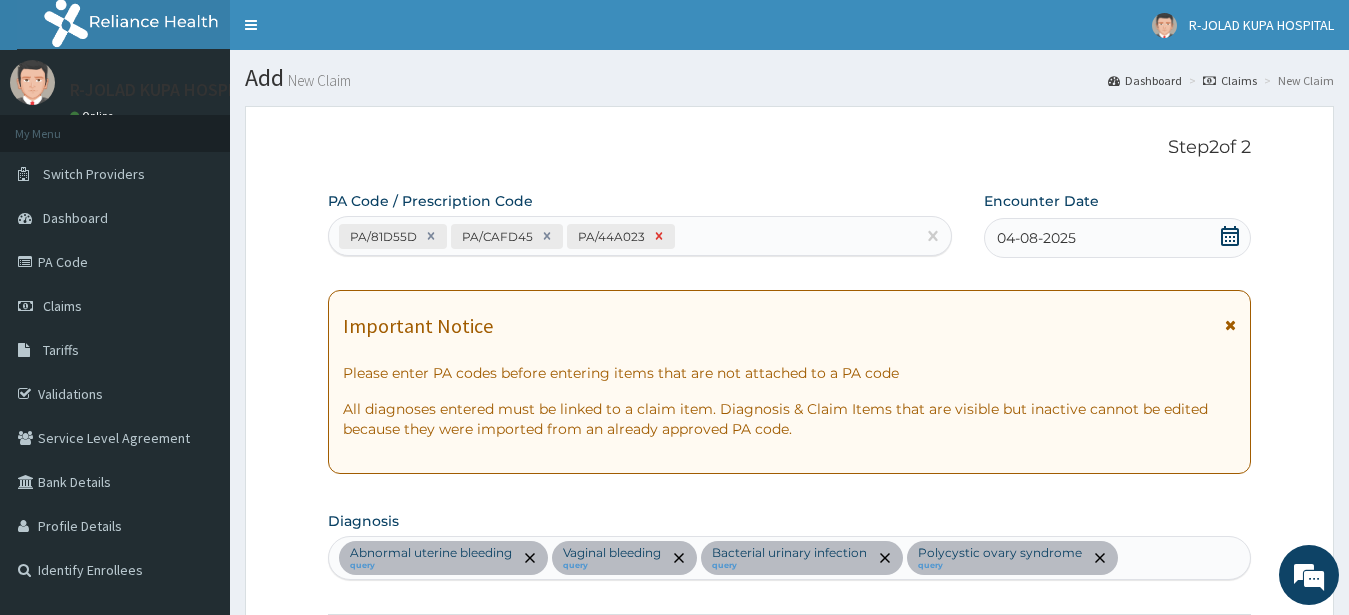 click 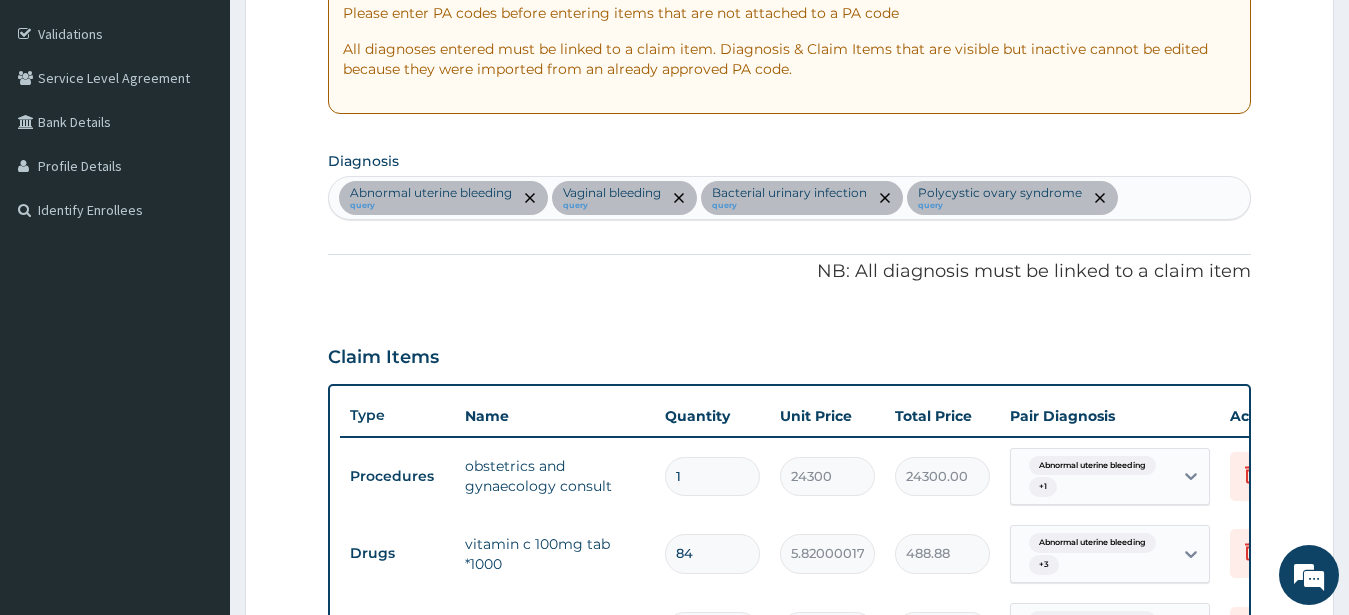 scroll, scrollTop: 768, scrollLeft: 0, axis: vertical 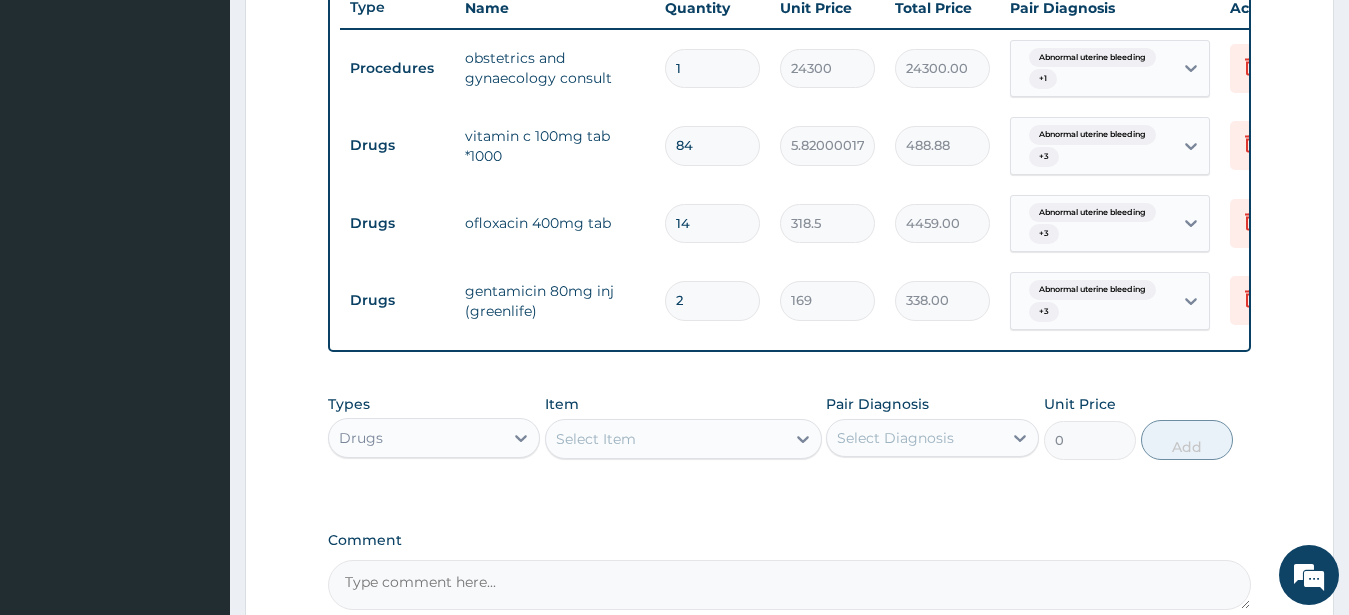 click on "Select Item" at bounding box center [596, 439] 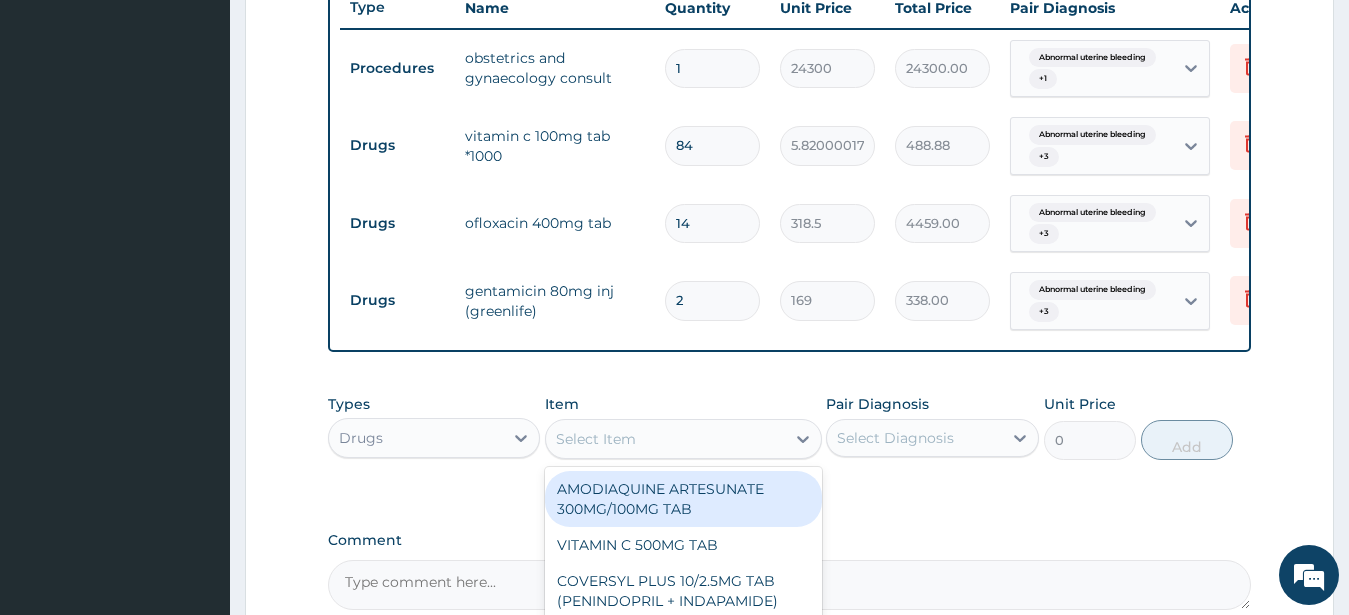 paste on "NEEDLE & SYRINGE 10ML" 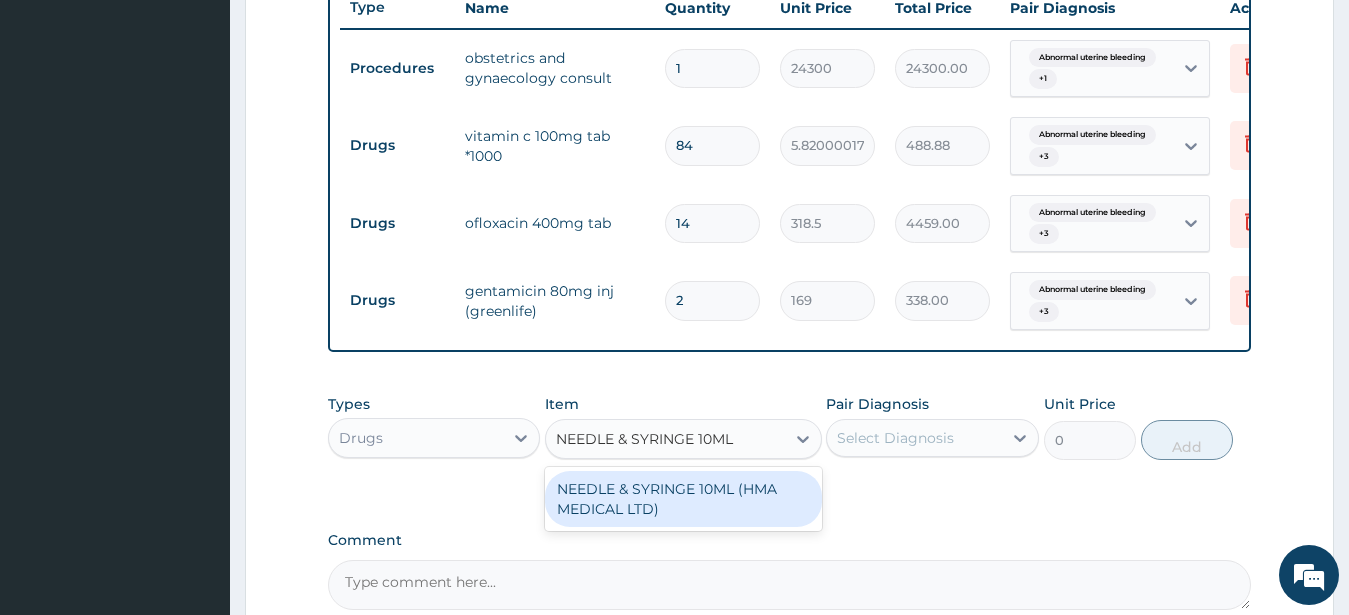 drag, startPoint x: 687, startPoint y: 523, endPoint x: 689, endPoint y: 512, distance: 11.18034 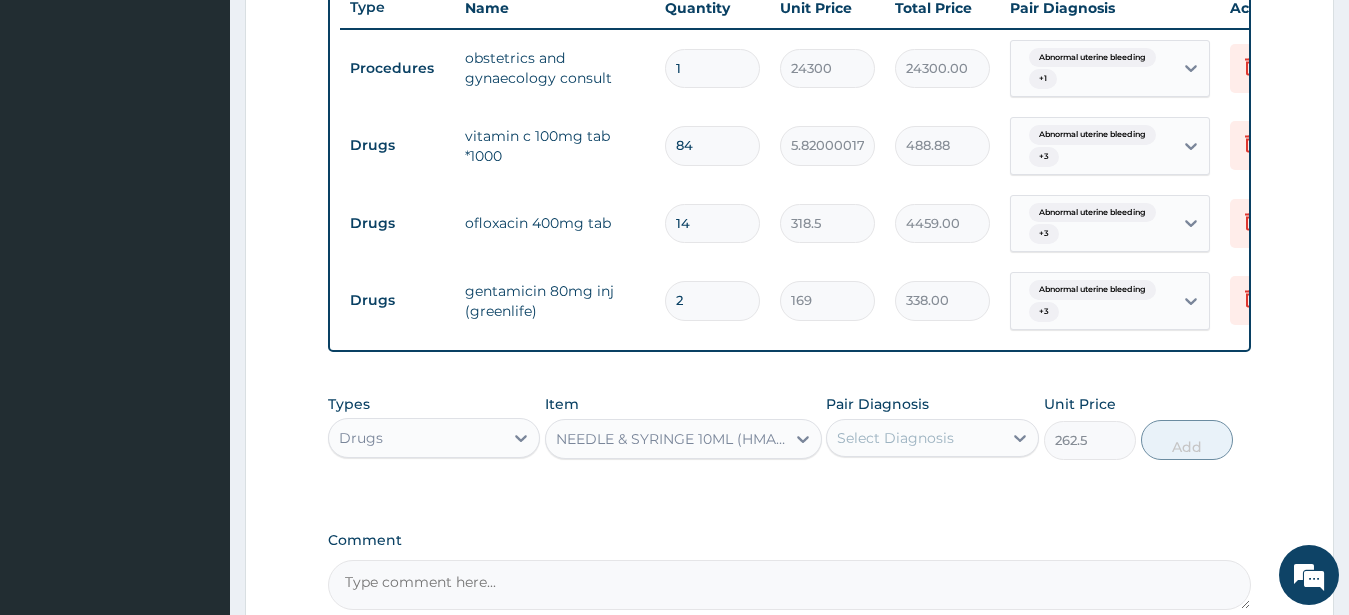 type 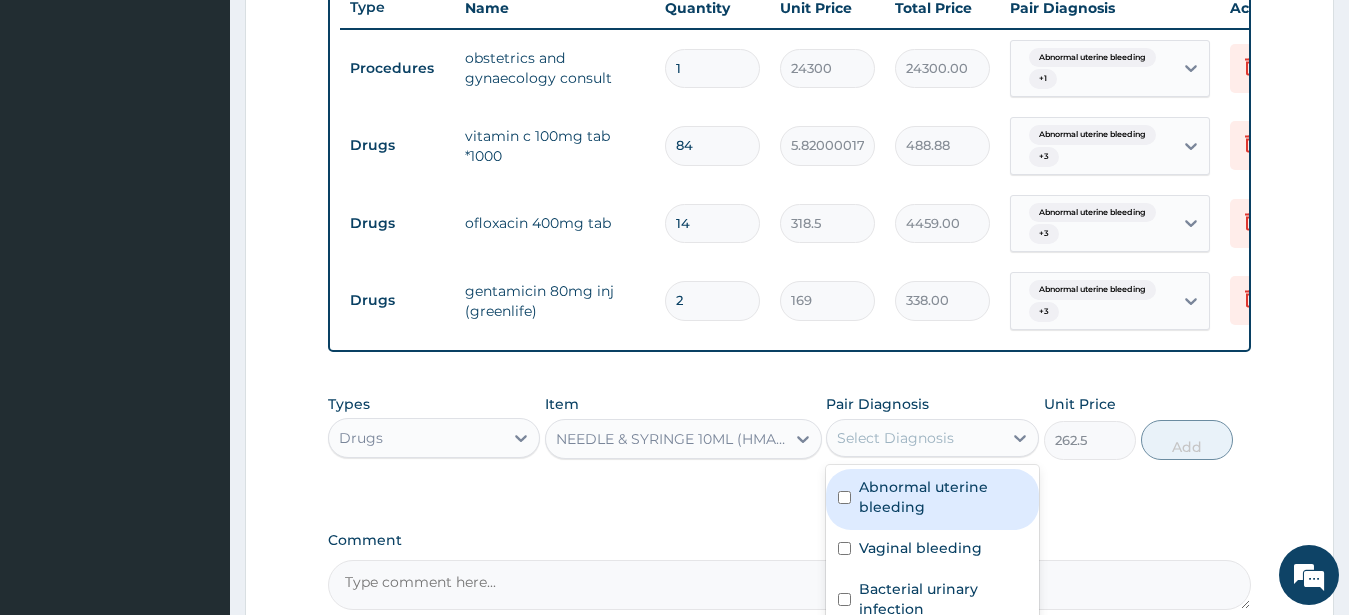 click on "Select Diagnosis" at bounding box center [895, 438] 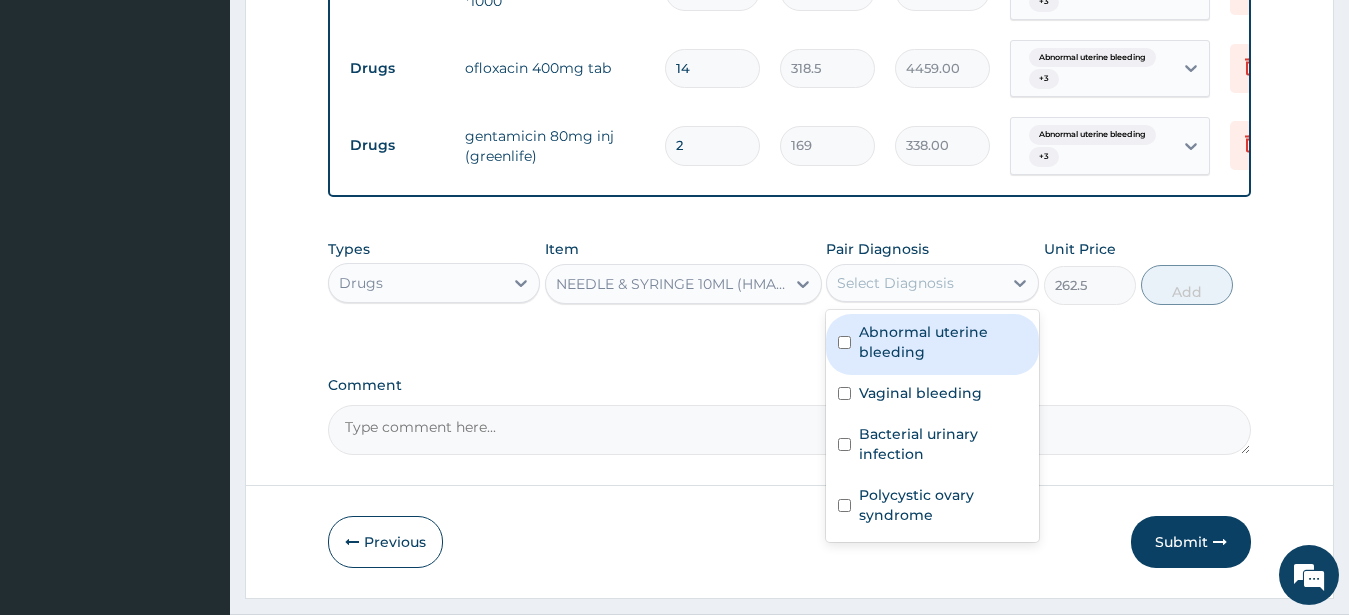 scroll, scrollTop: 990, scrollLeft: 0, axis: vertical 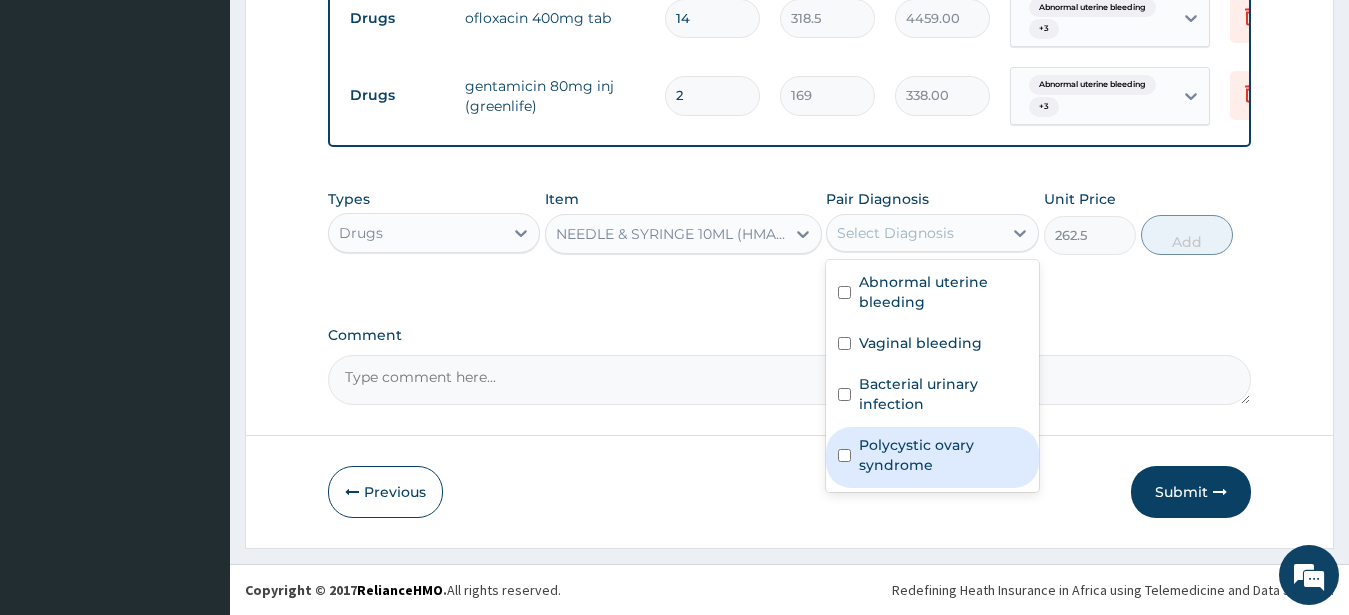 drag, startPoint x: 903, startPoint y: 454, endPoint x: 917, endPoint y: 389, distance: 66.4906 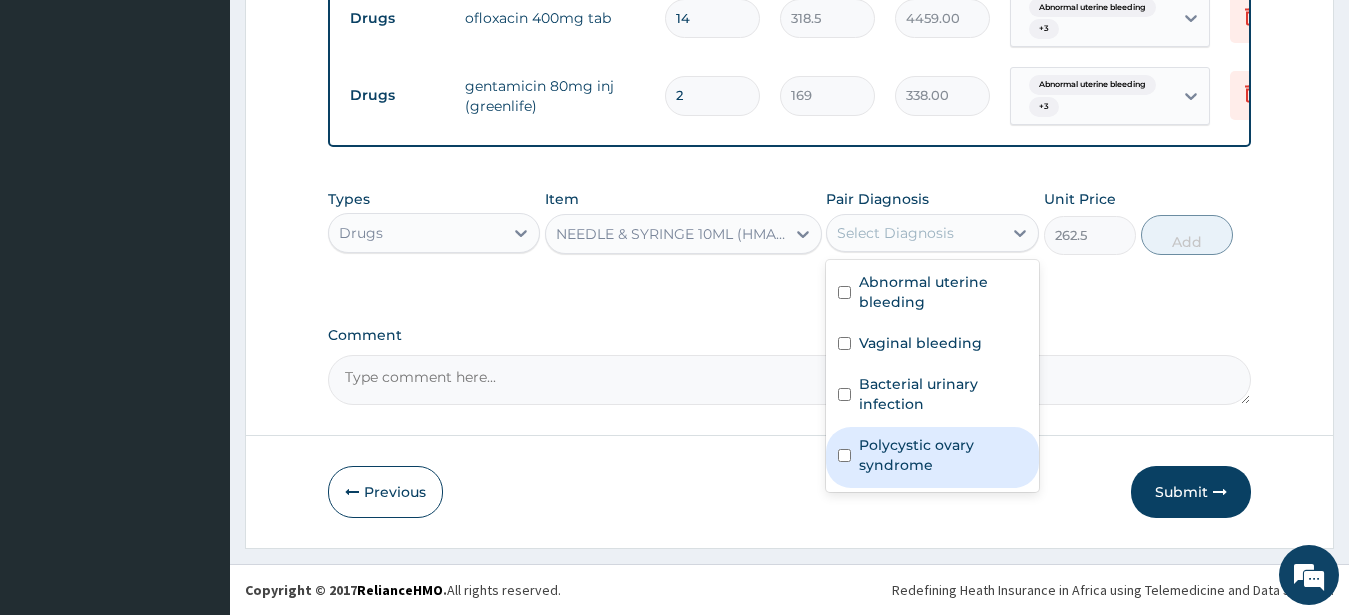 click on "Polycystic ovary syndrome" at bounding box center [943, 455] 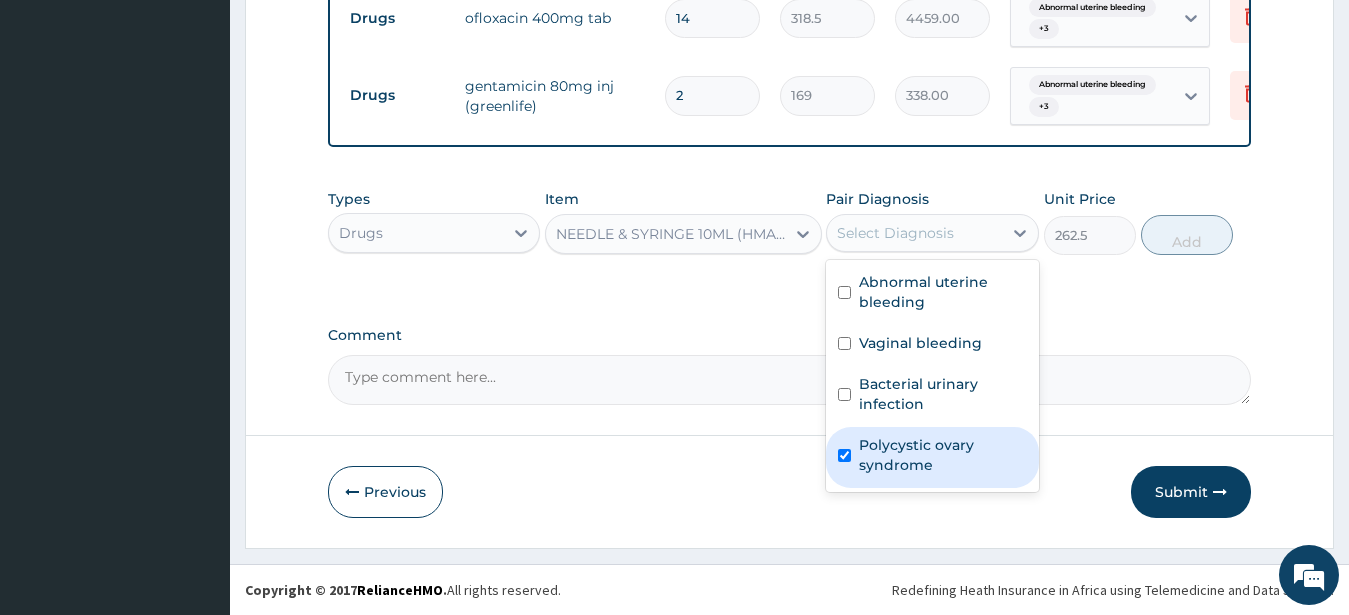 checkbox on "true" 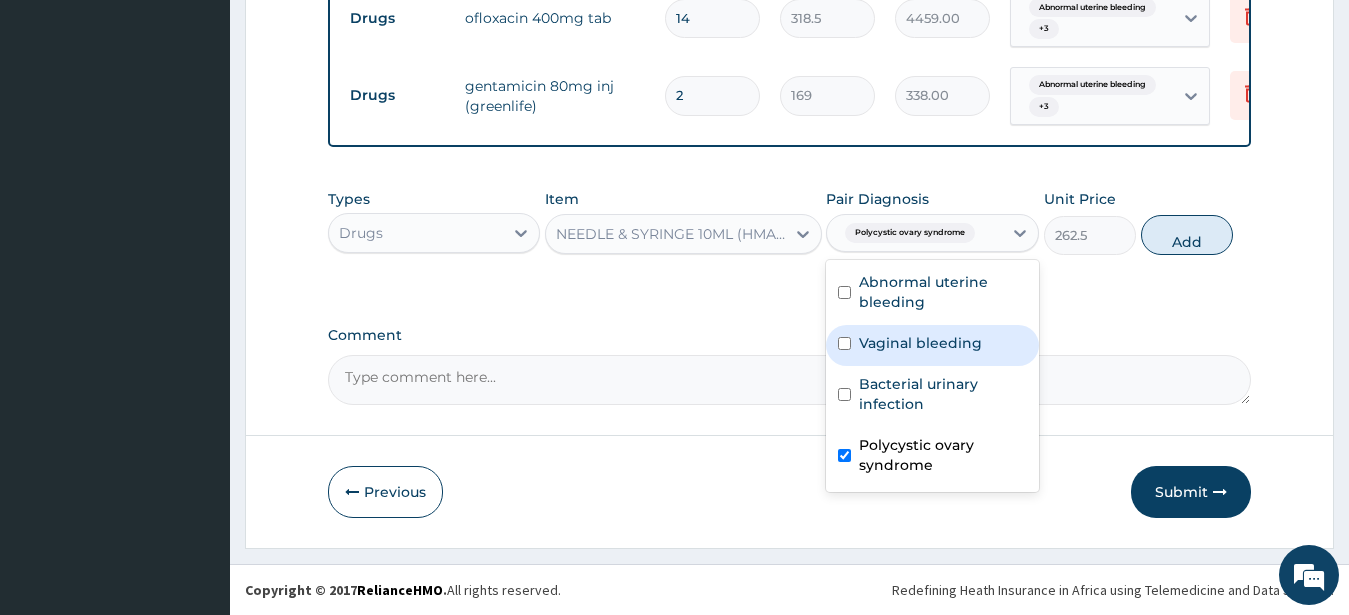 click on "Abnormal uterine bleeding" at bounding box center [943, 292] 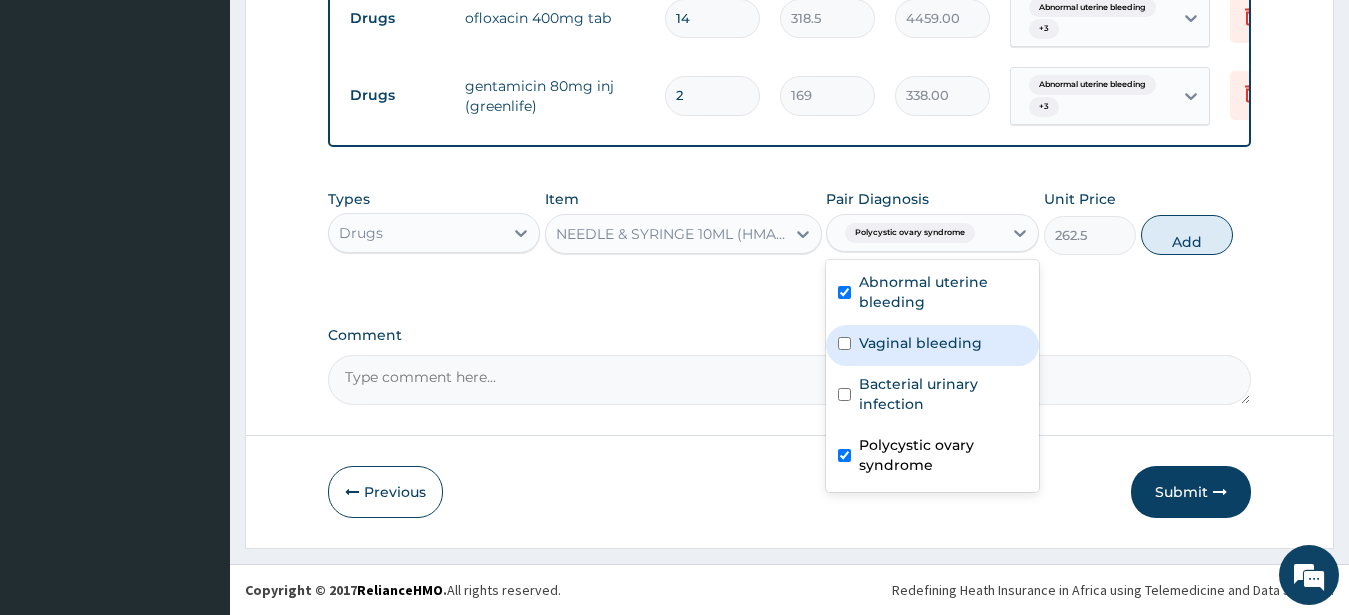 checkbox on "true" 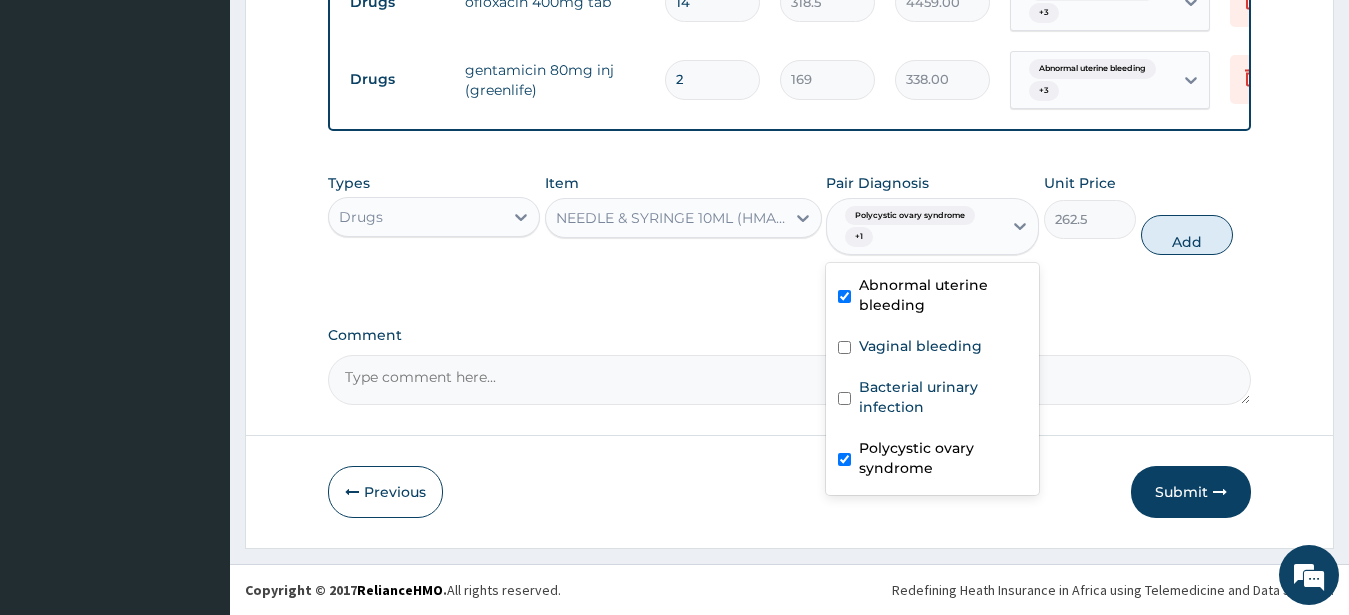 click on "Add" at bounding box center [1187, 235] 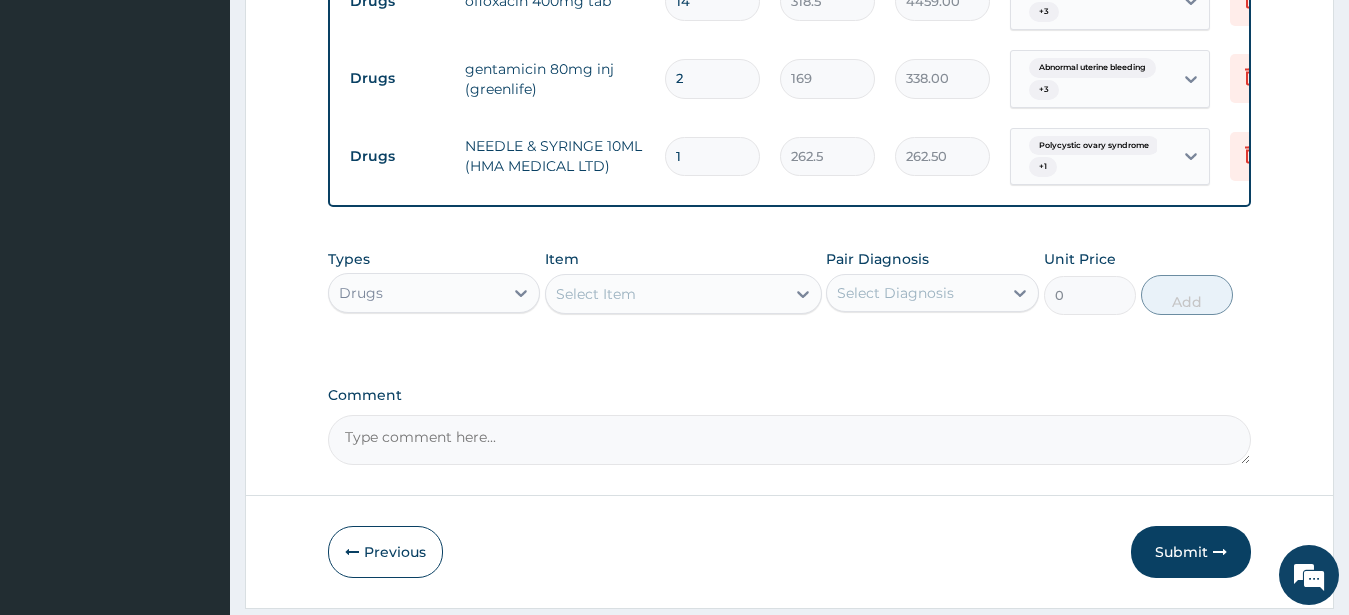 scroll, scrollTop: 786, scrollLeft: 0, axis: vertical 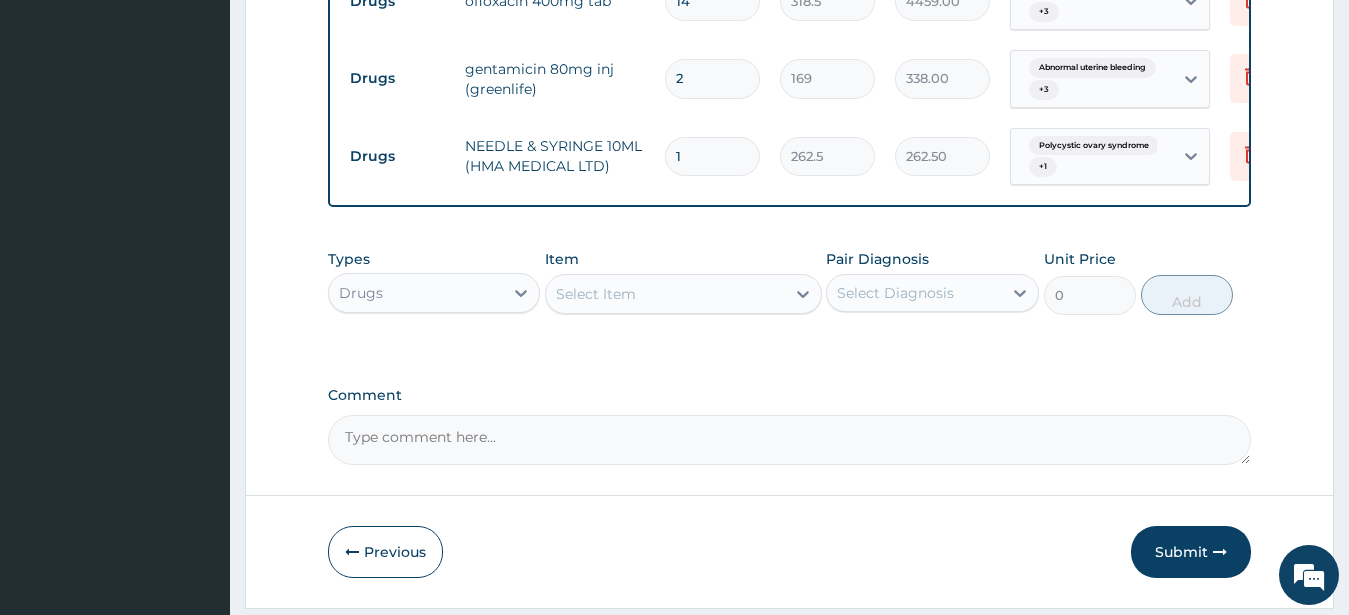 click on "Select Item" at bounding box center (596, 294) 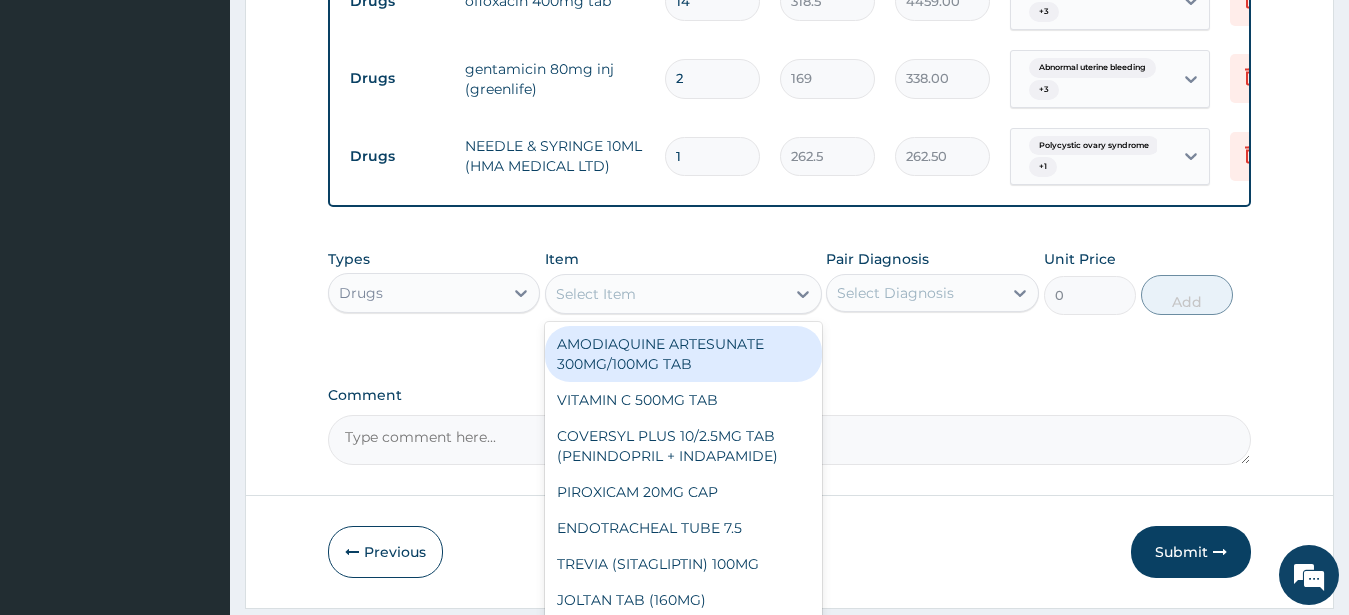 paste on "DUPHASTON 10MG TAB" 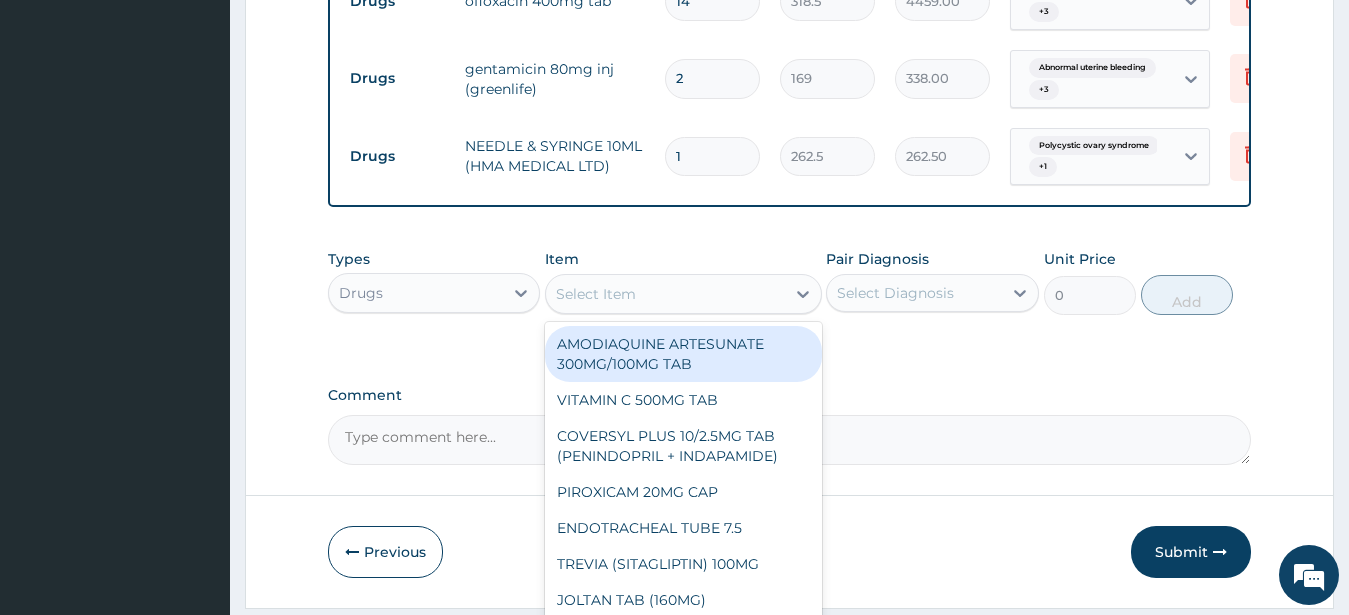 type on "DUPHASTON 10MG TAB" 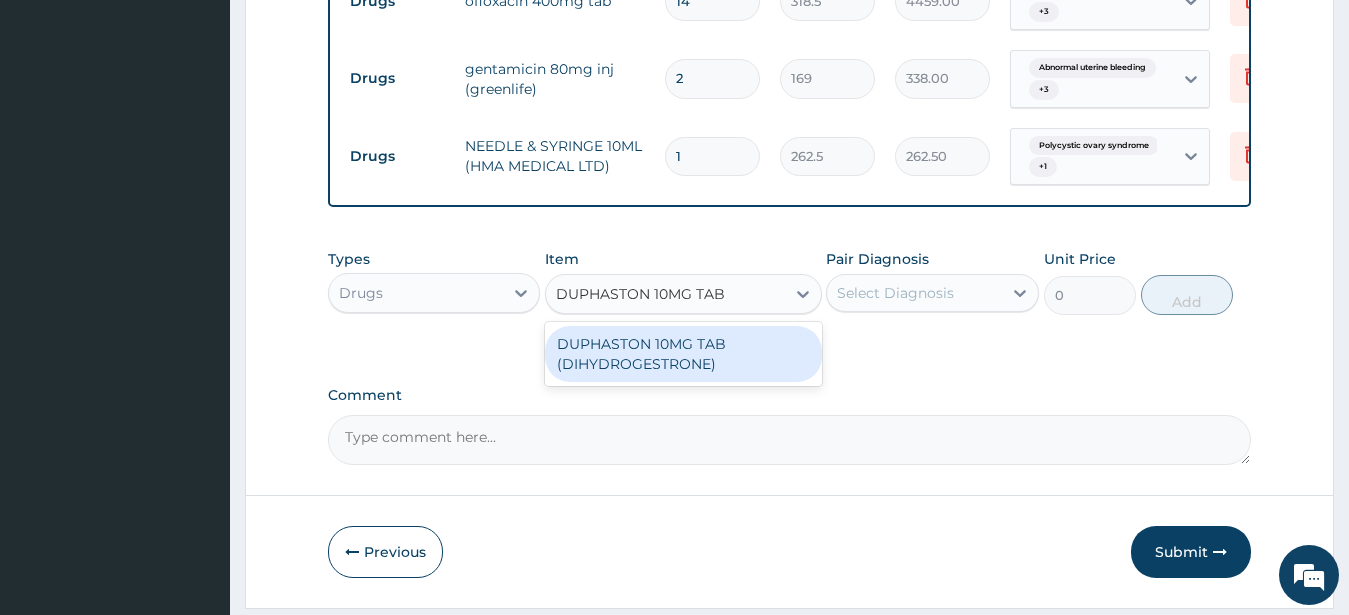 click on "DUPHASTON 10MG TAB (DIHYDROGESTRONE)" at bounding box center (683, 354) 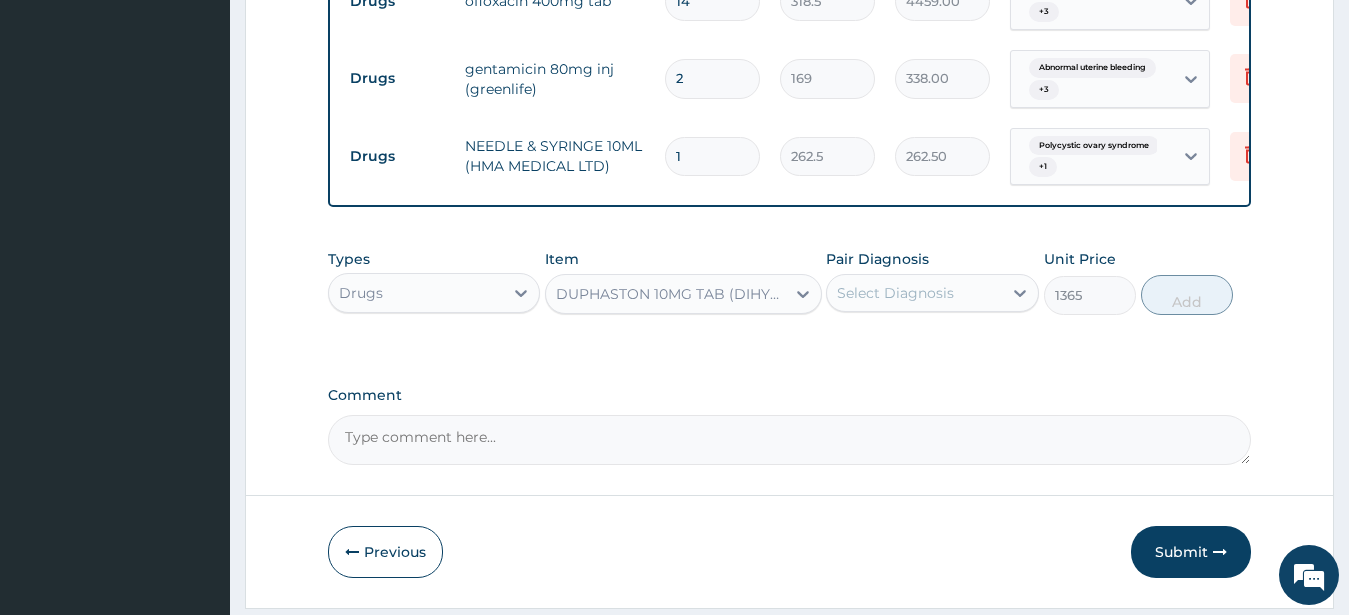 drag, startPoint x: 914, startPoint y: 305, endPoint x: 921, endPoint y: 318, distance: 14.764823 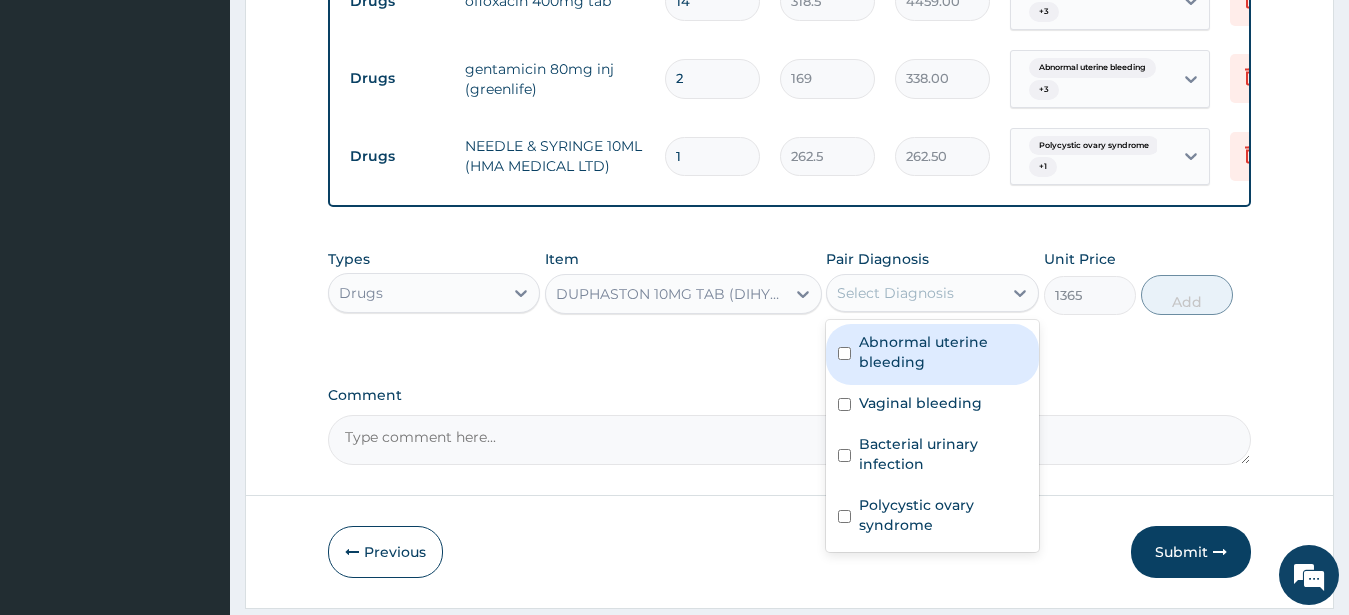 drag, startPoint x: 910, startPoint y: 376, endPoint x: 913, endPoint y: 392, distance: 16.27882 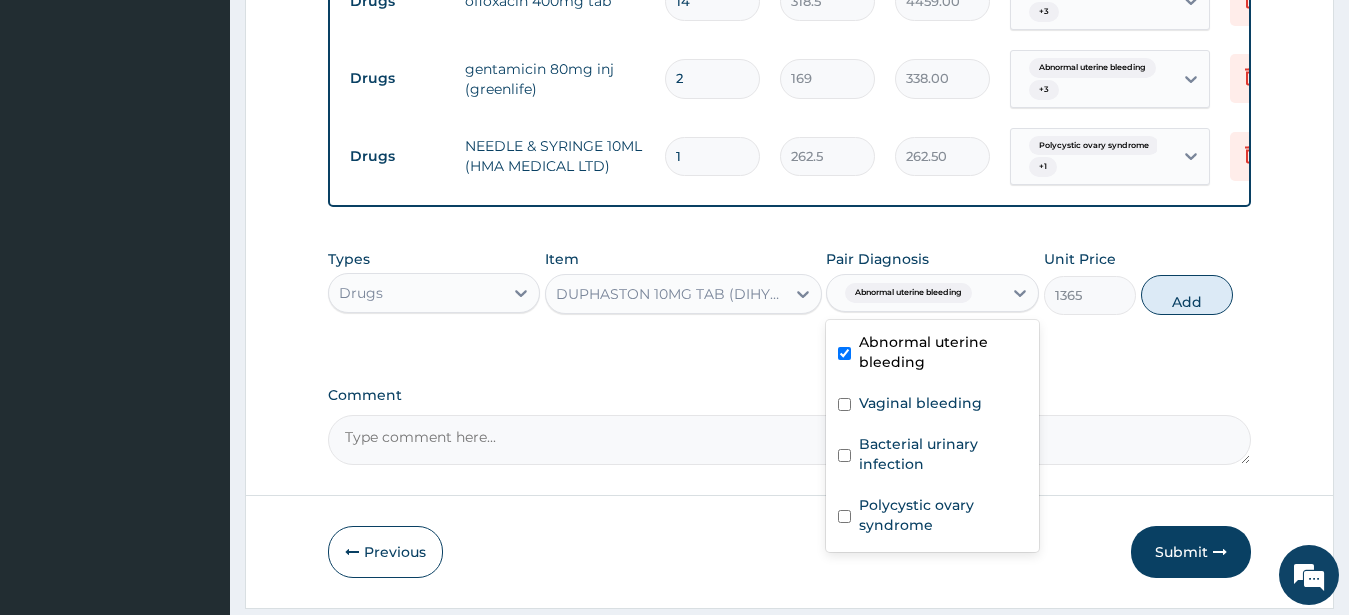 checkbox on "true" 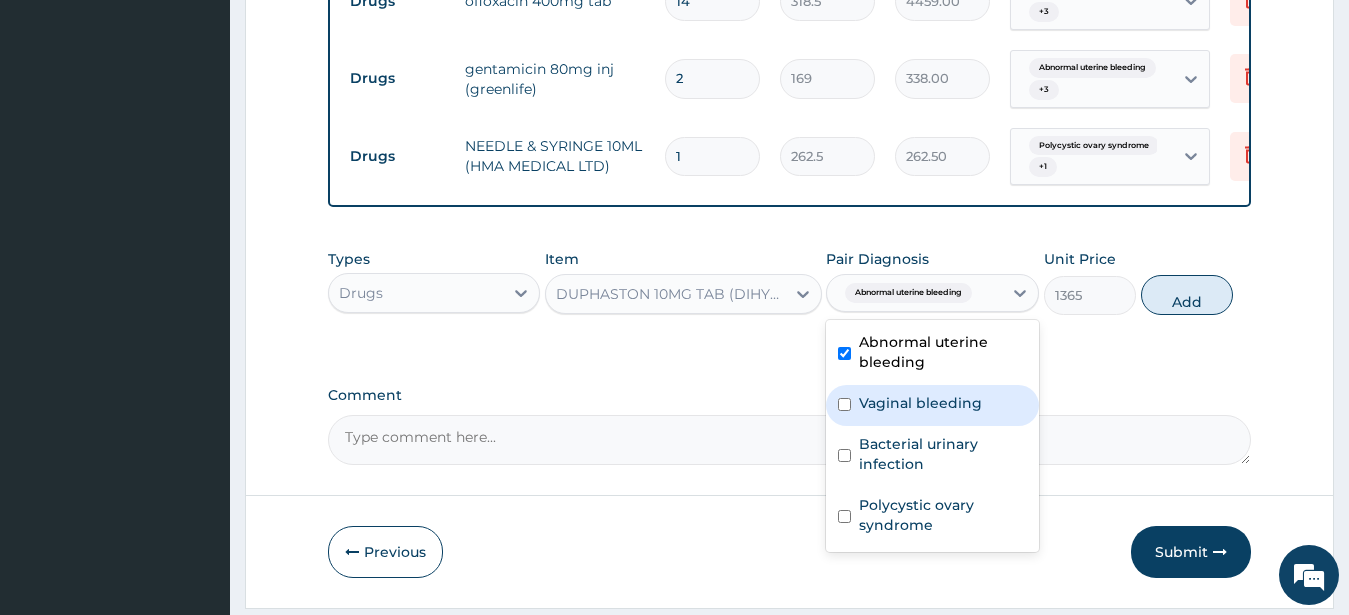 drag, startPoint x: 916, startPoint y: 427, endPoint x: 914, endPoint y: 458, distance: 31.06445 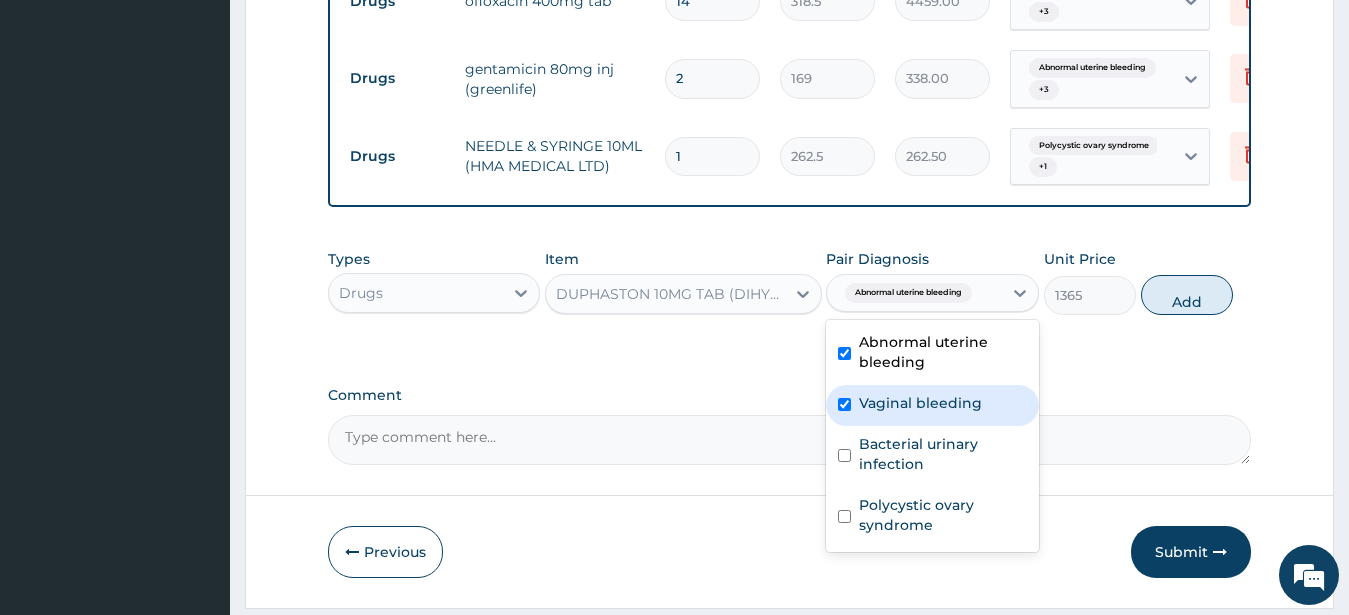 checkbox on "true" 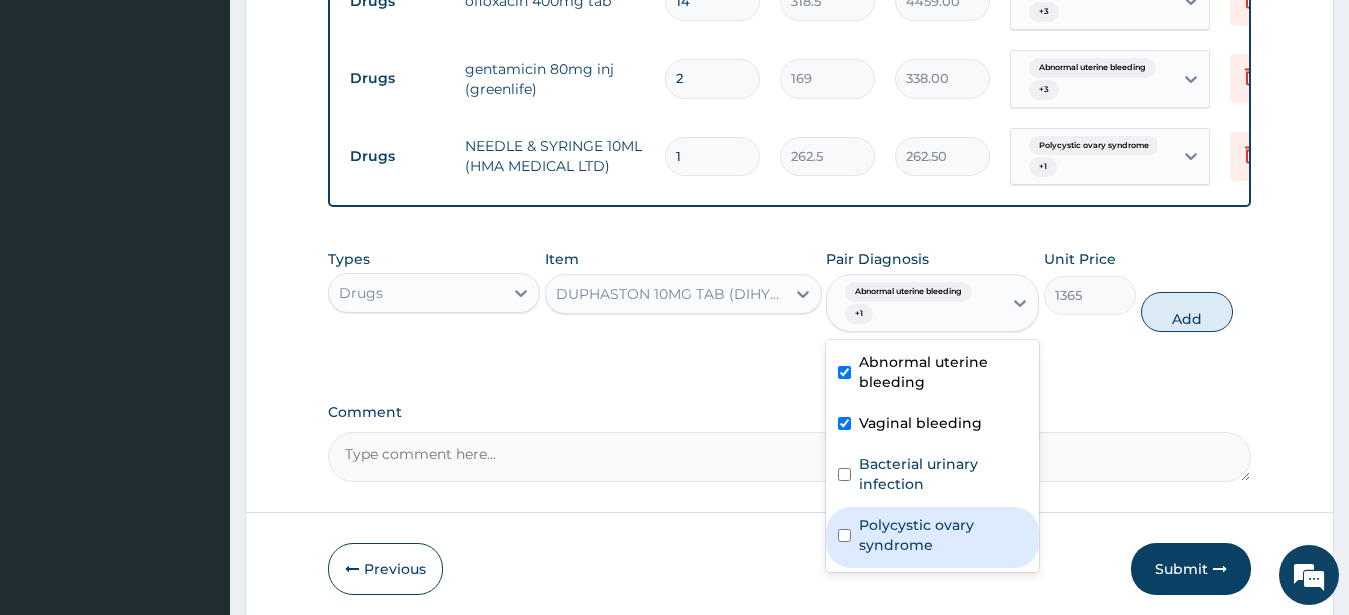 click on "Polycystic ovary syndrome" at bounding box center (943, 535) 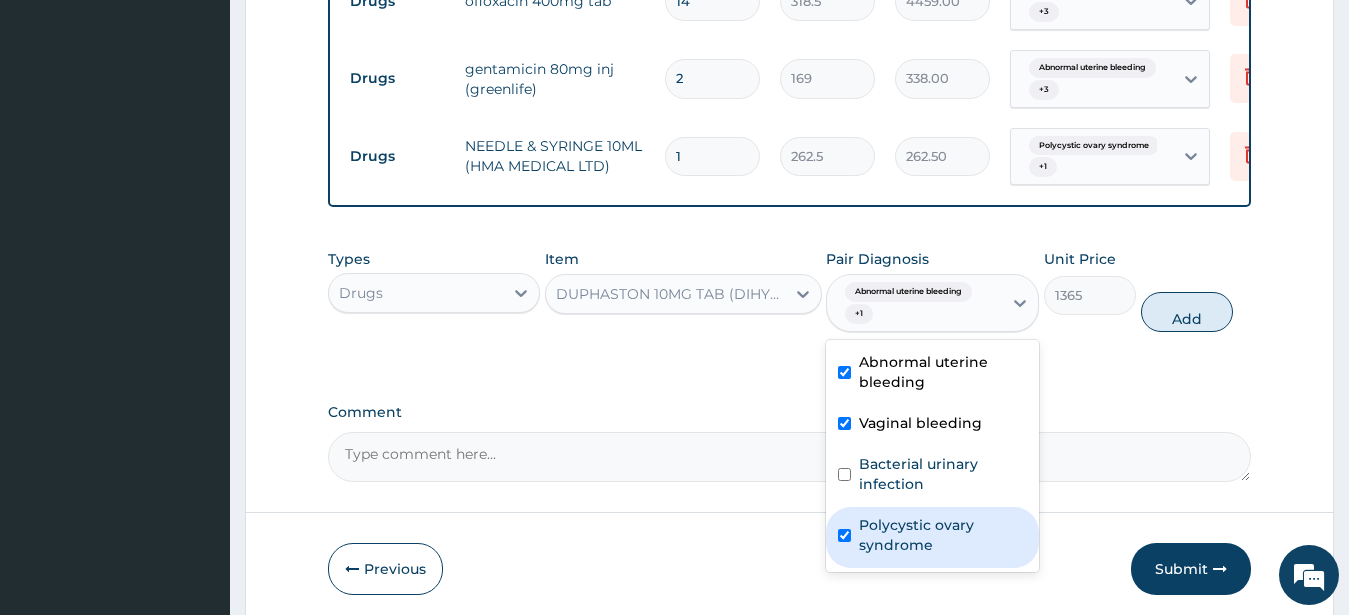 checkbox on "true" 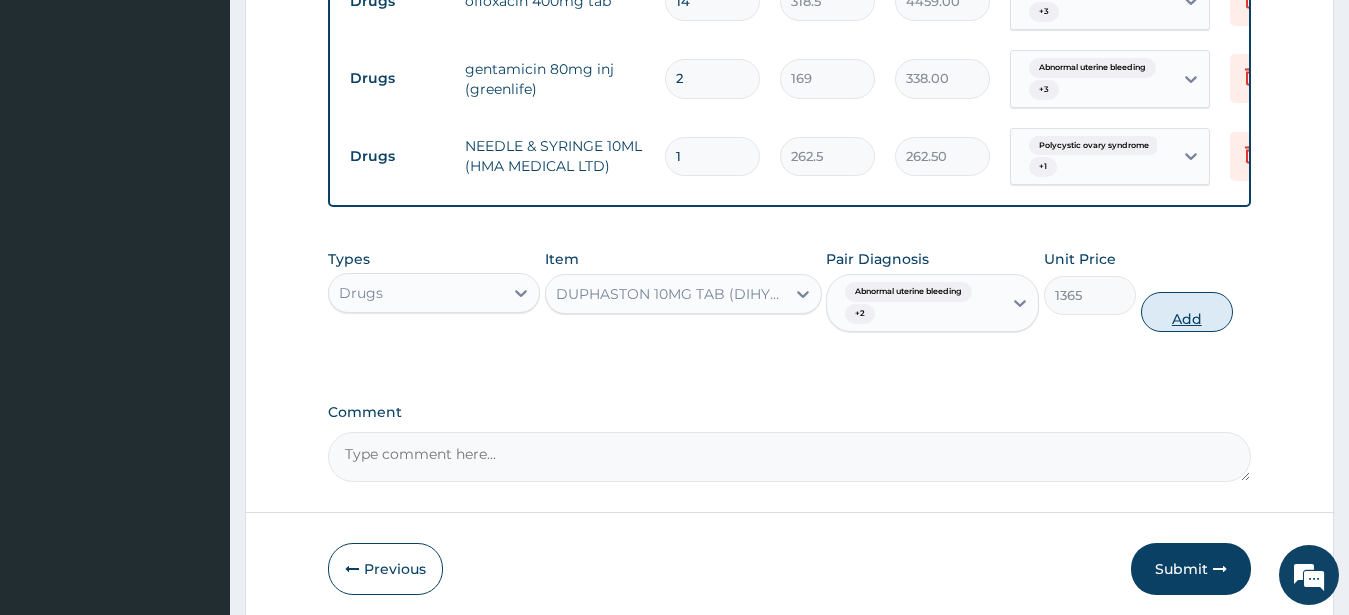 click on "Add" at bounding box center (1187, 312) 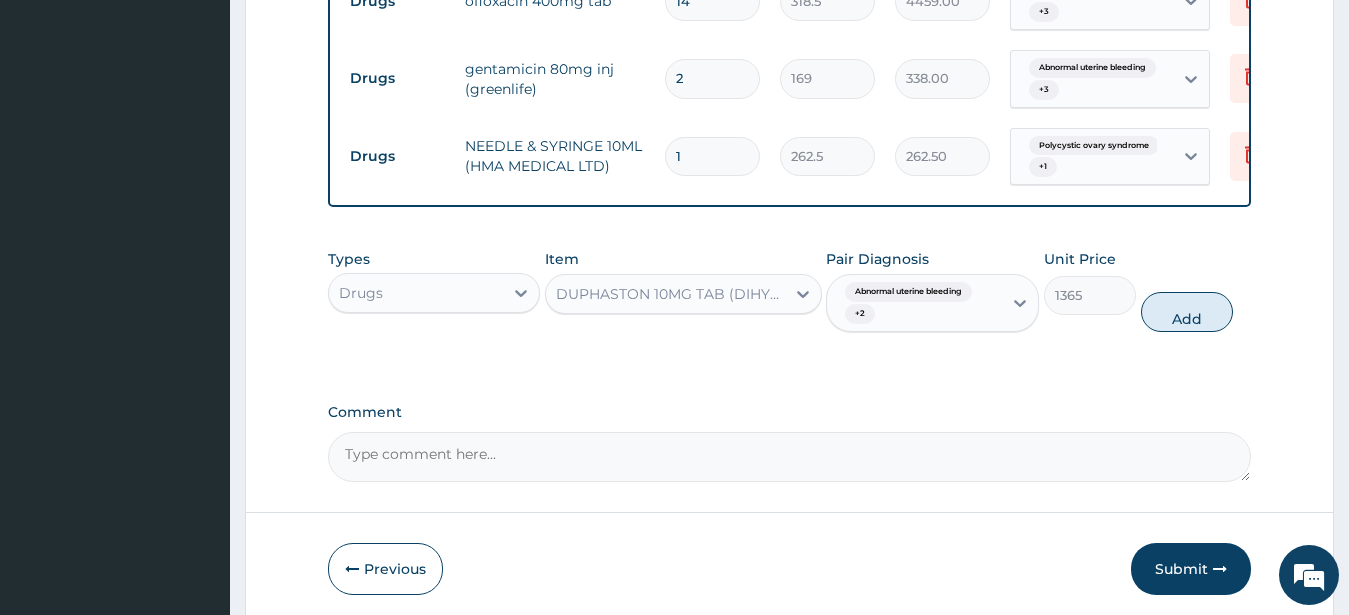 type on "0" 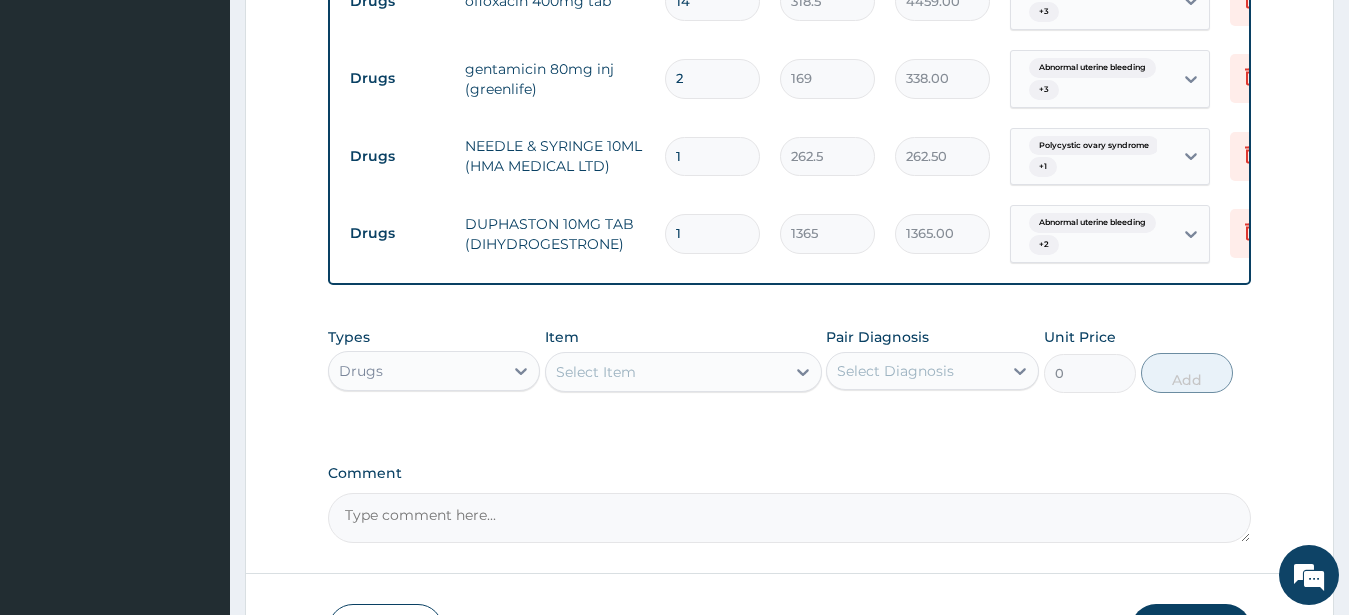 click on "1" at bounding box center (712, 233) 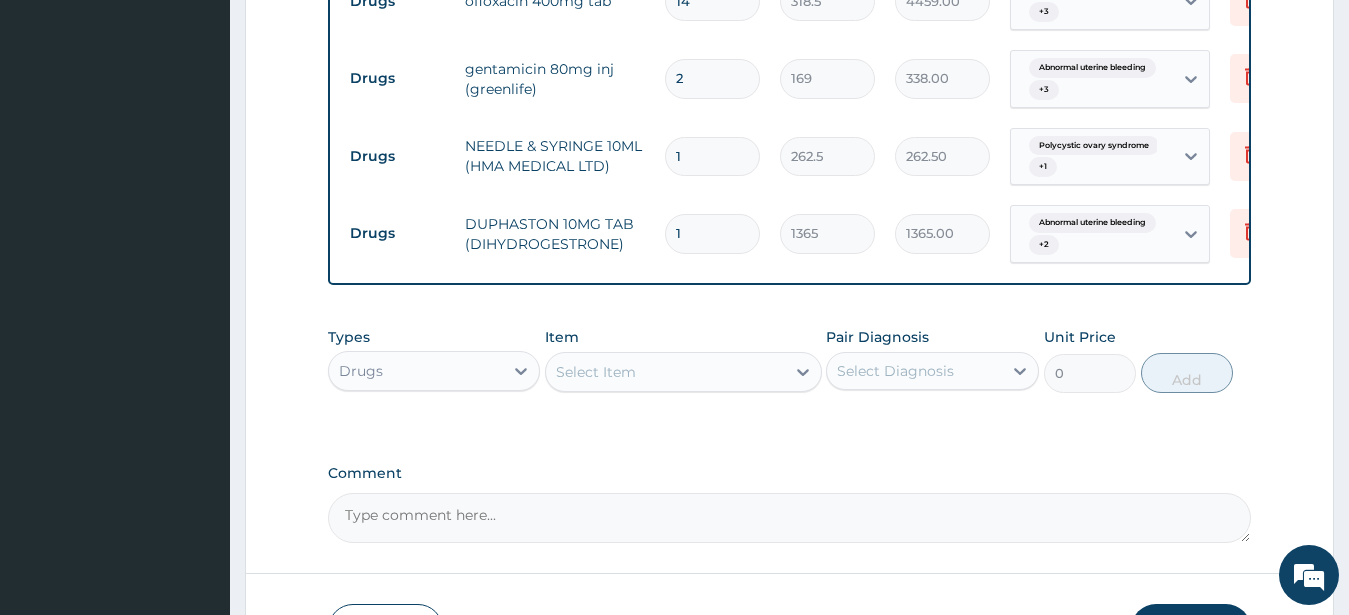 type on "13650.00" 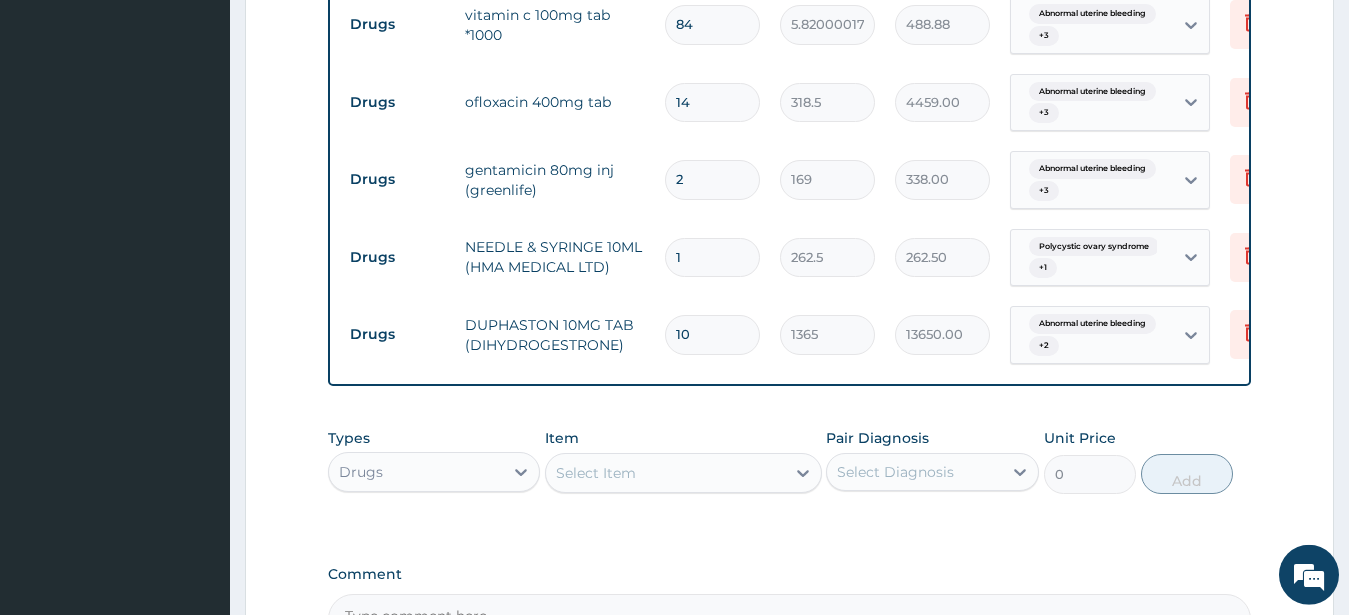 scroll, scrollTop: 786, scrollLeft: 0, axis: vertical 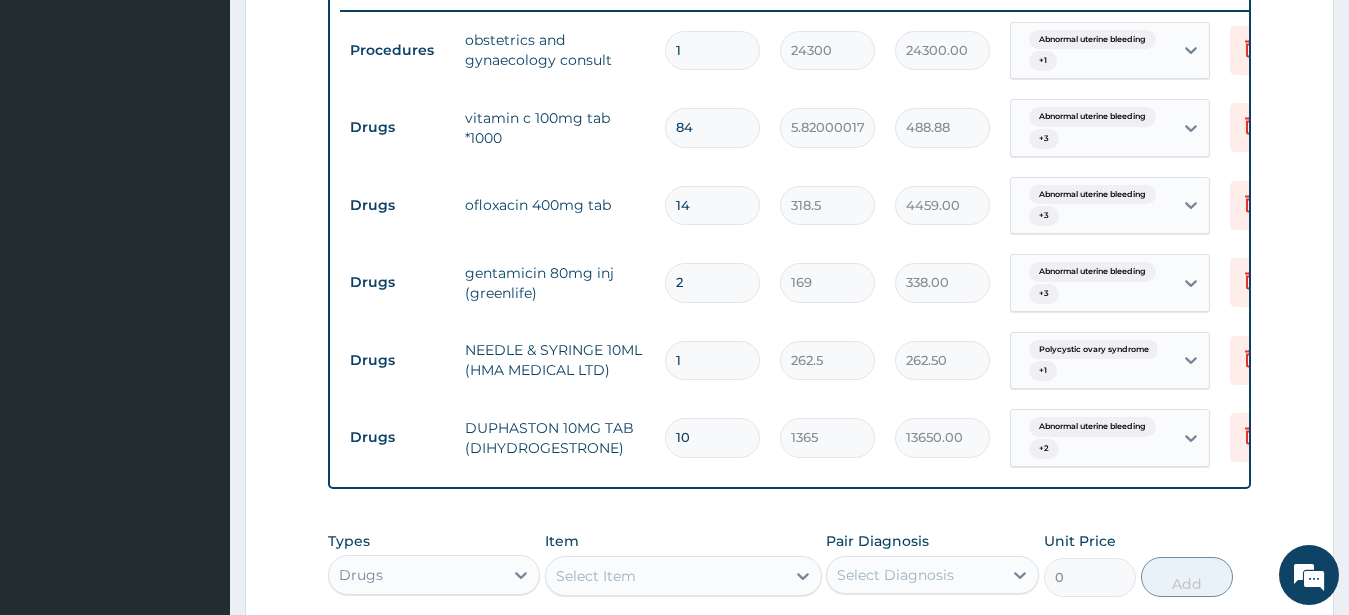 type on "10" 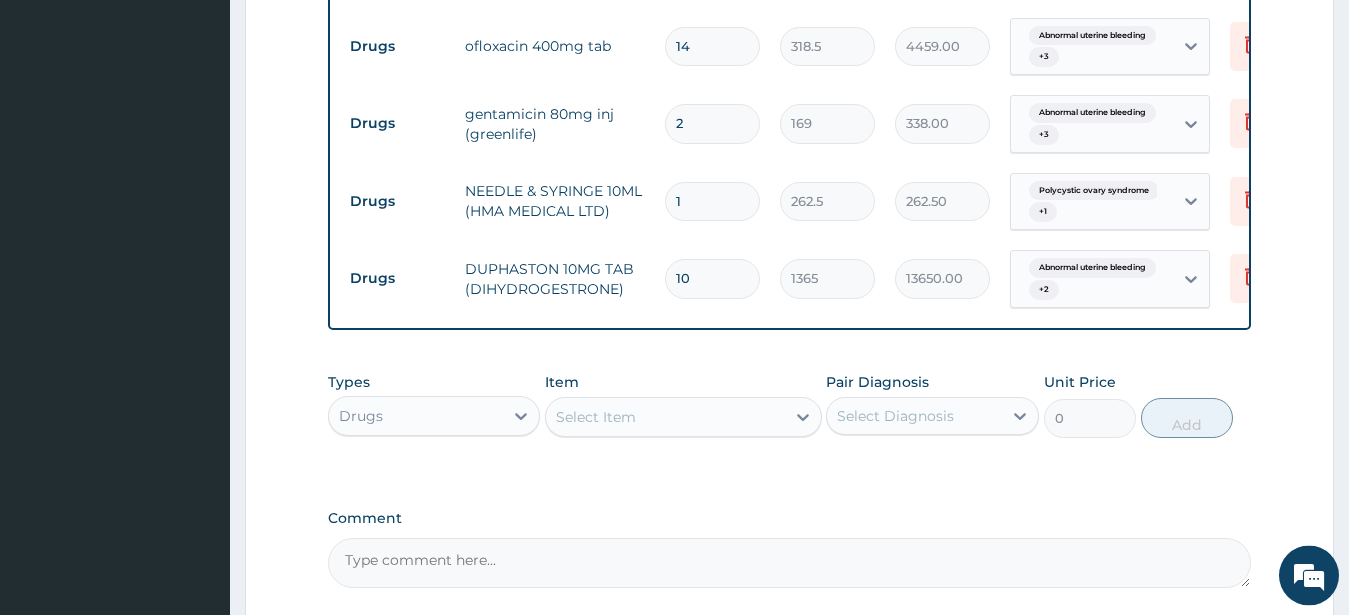 scroll, scrollTop: 990, scrollLeft: 0, axis: vertical 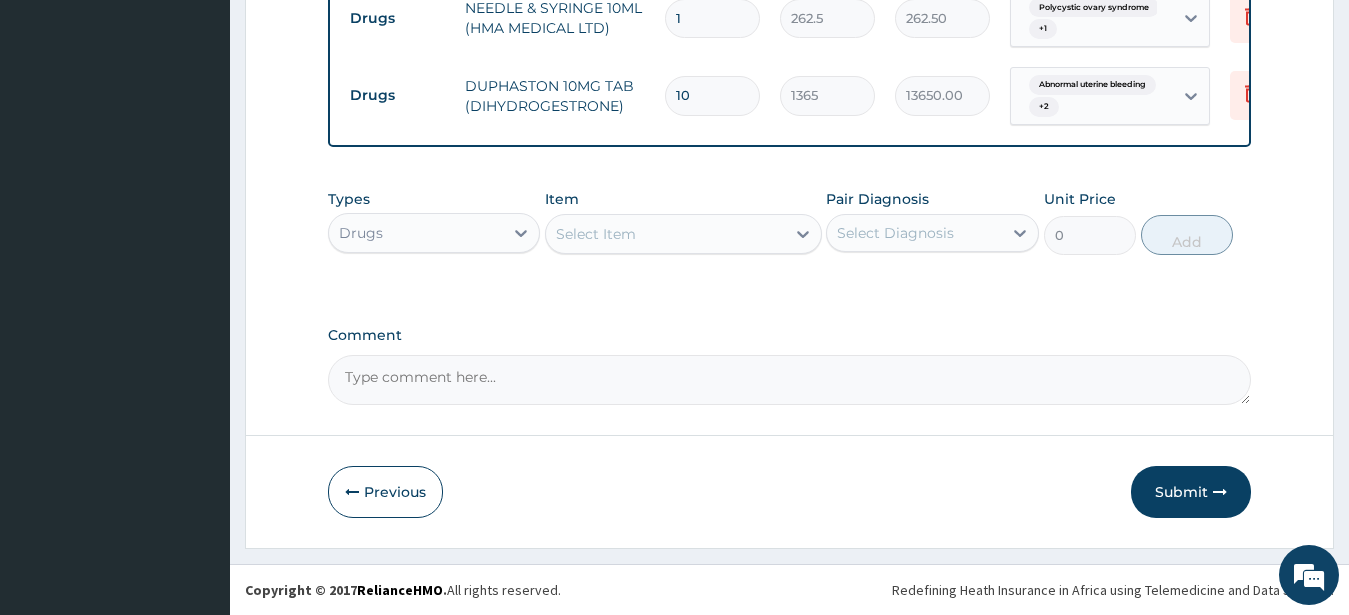 click on "Submit" at bounding box center [1191, 492] 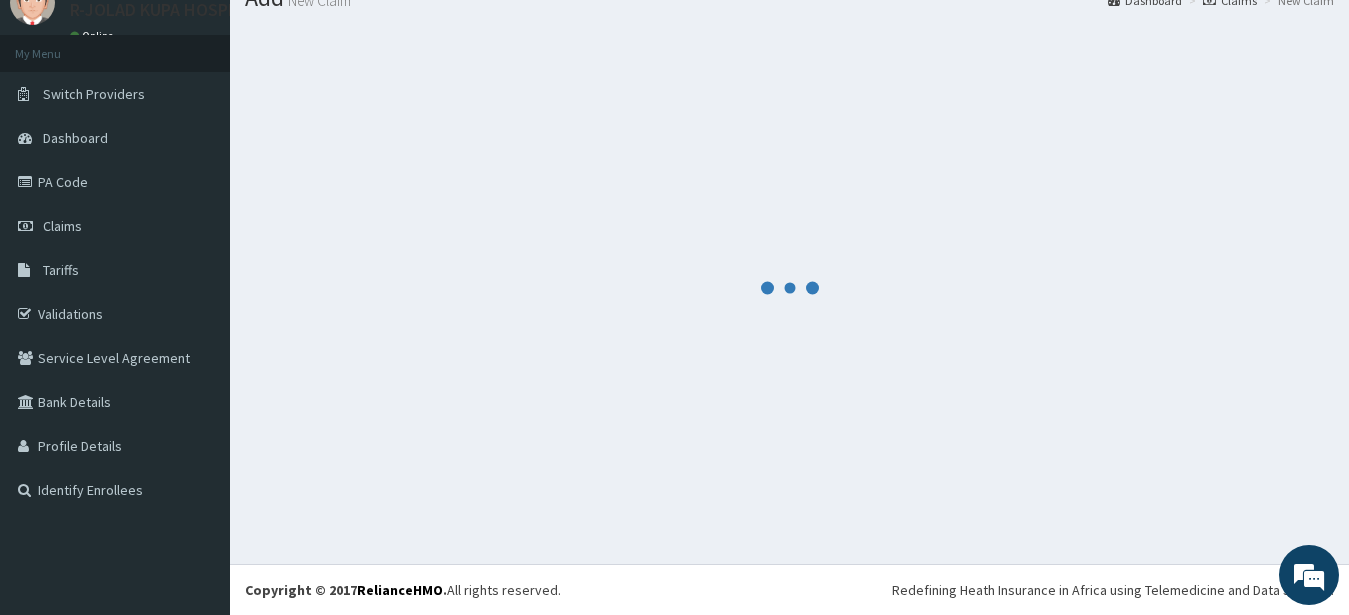 scroll, scrollTop: 80, scrollLeft: 0, axis: vertical 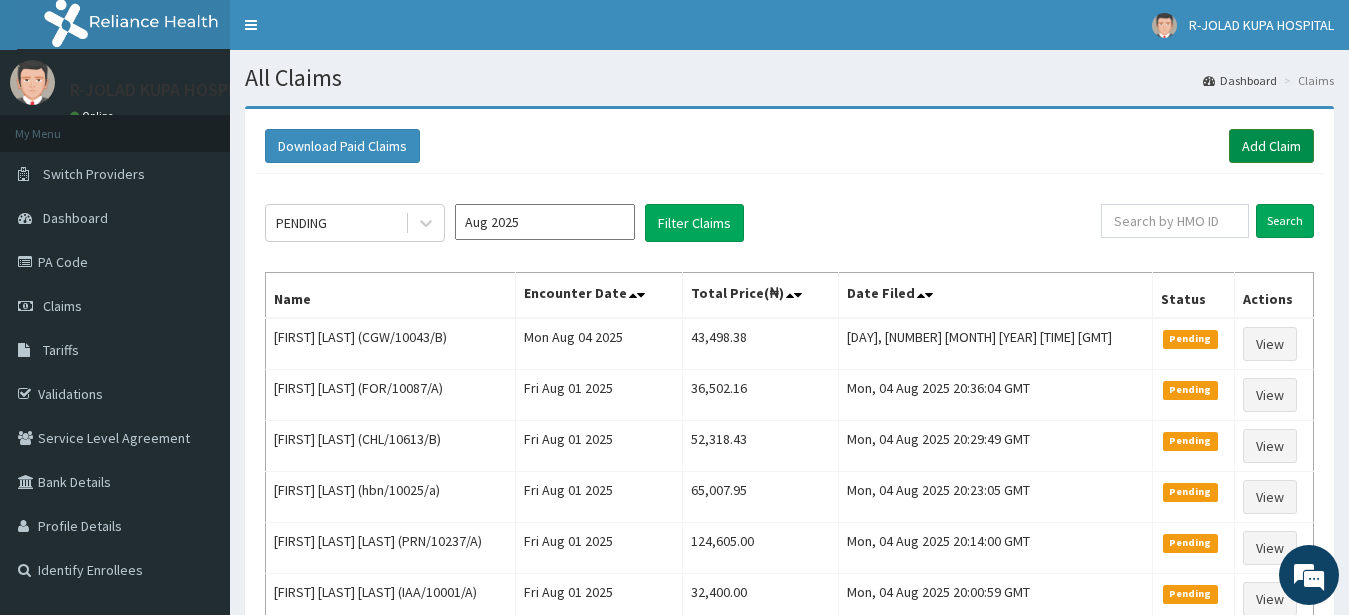 click on "Add Claim" at bounding box center [1271, 146] 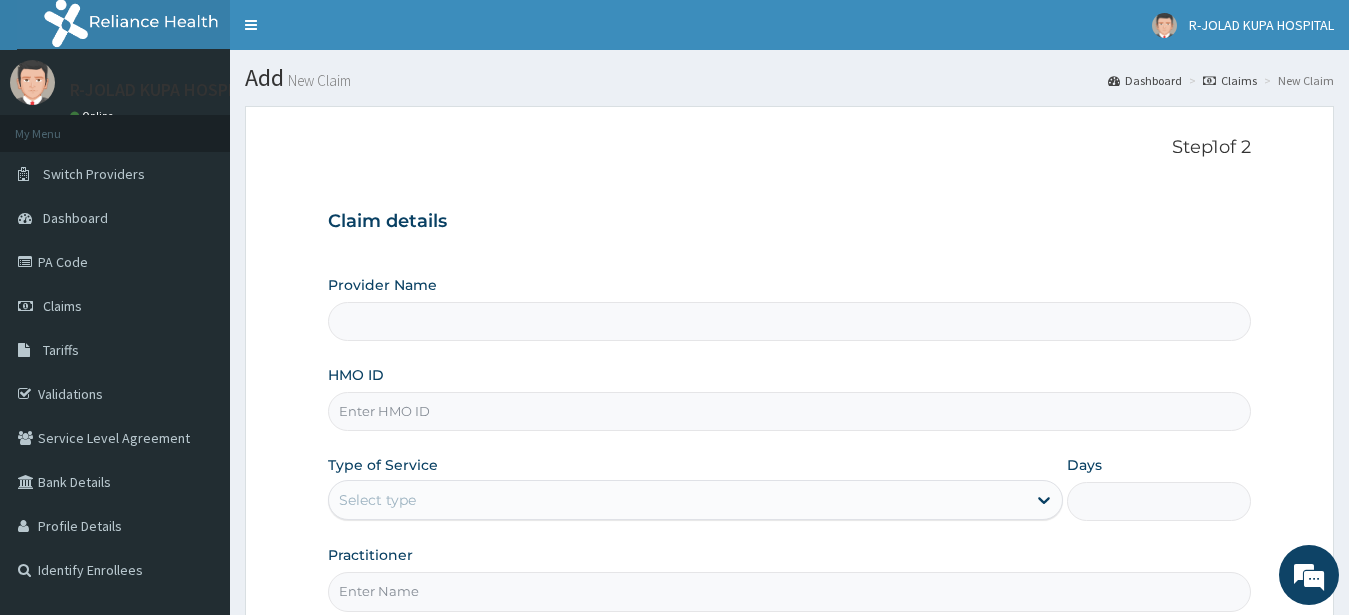 scroll, scrollTop: 0, scrollLeft: 0, axis: both 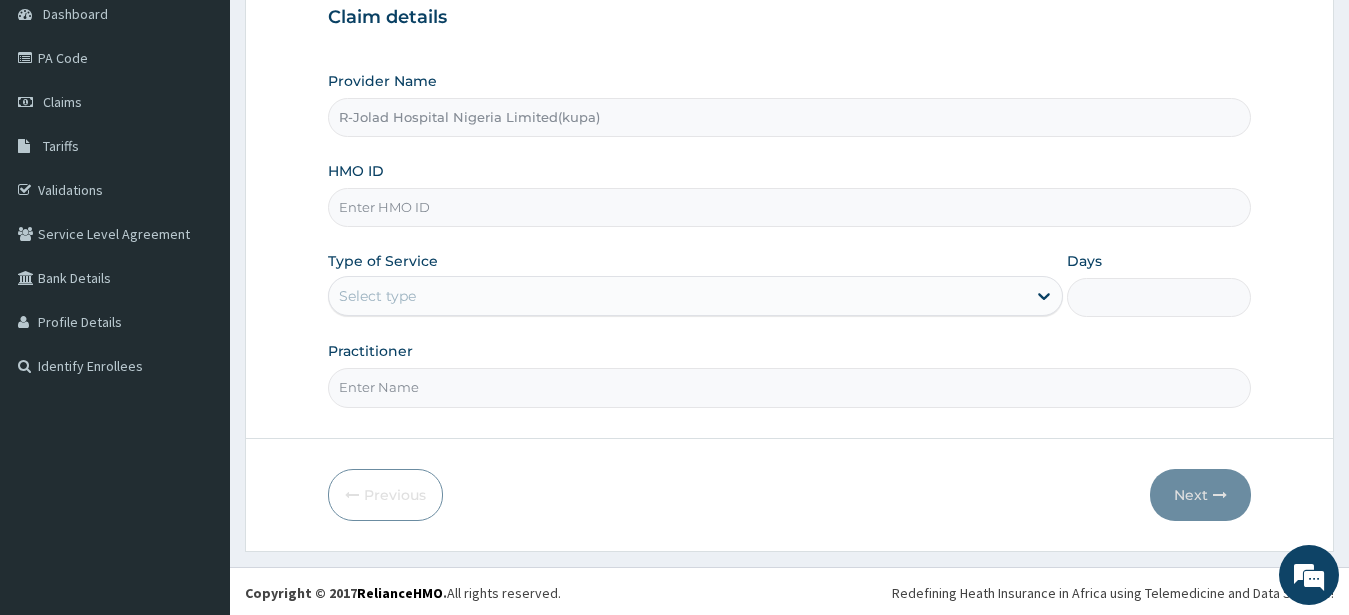 click on "HMO ID" at bounding box center [790, 207] 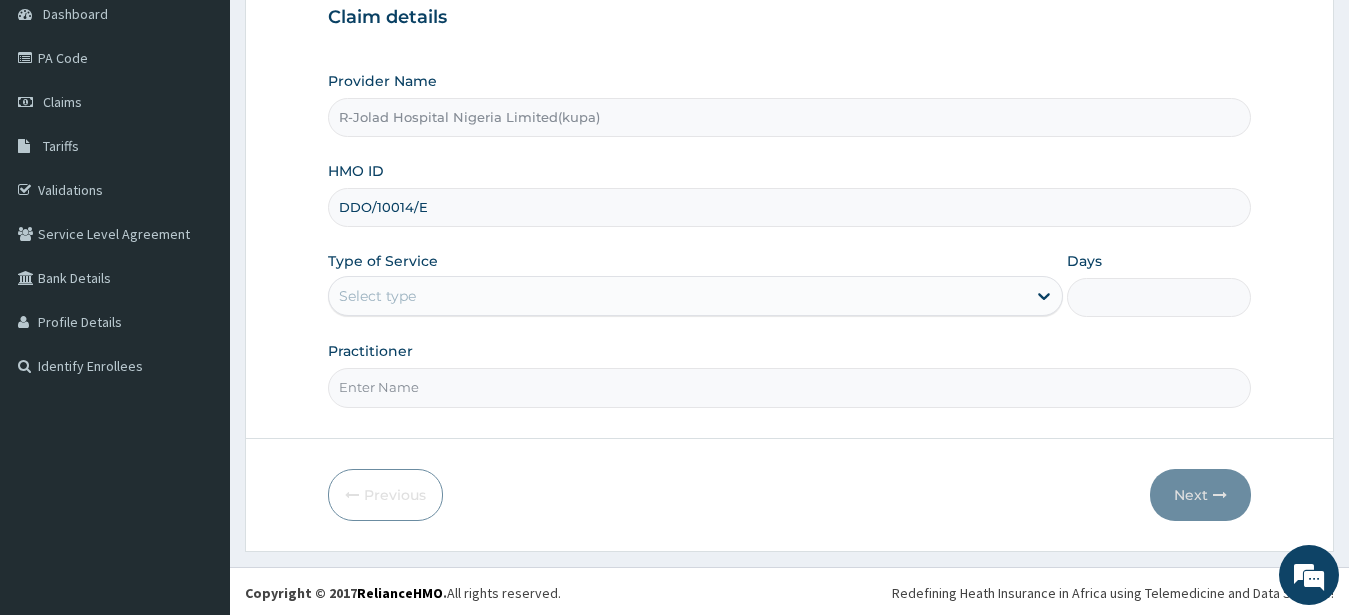 type on "DDO/10014/E" 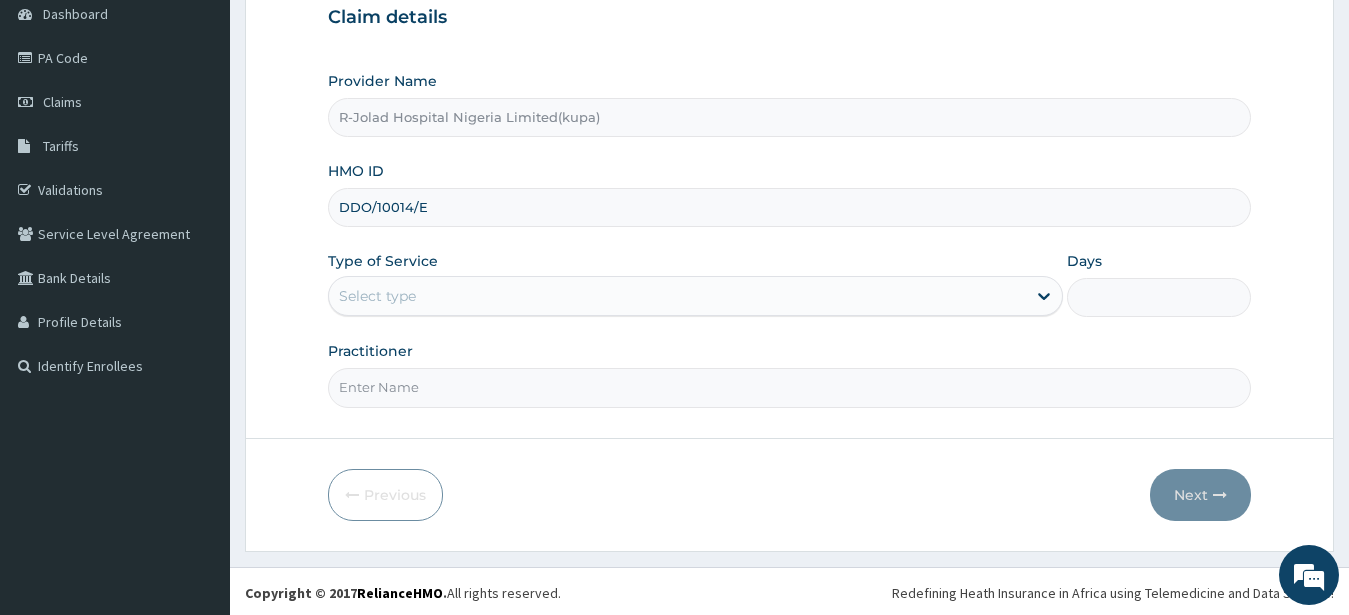 click on "Practitioner" at bounding box center (790, 374) 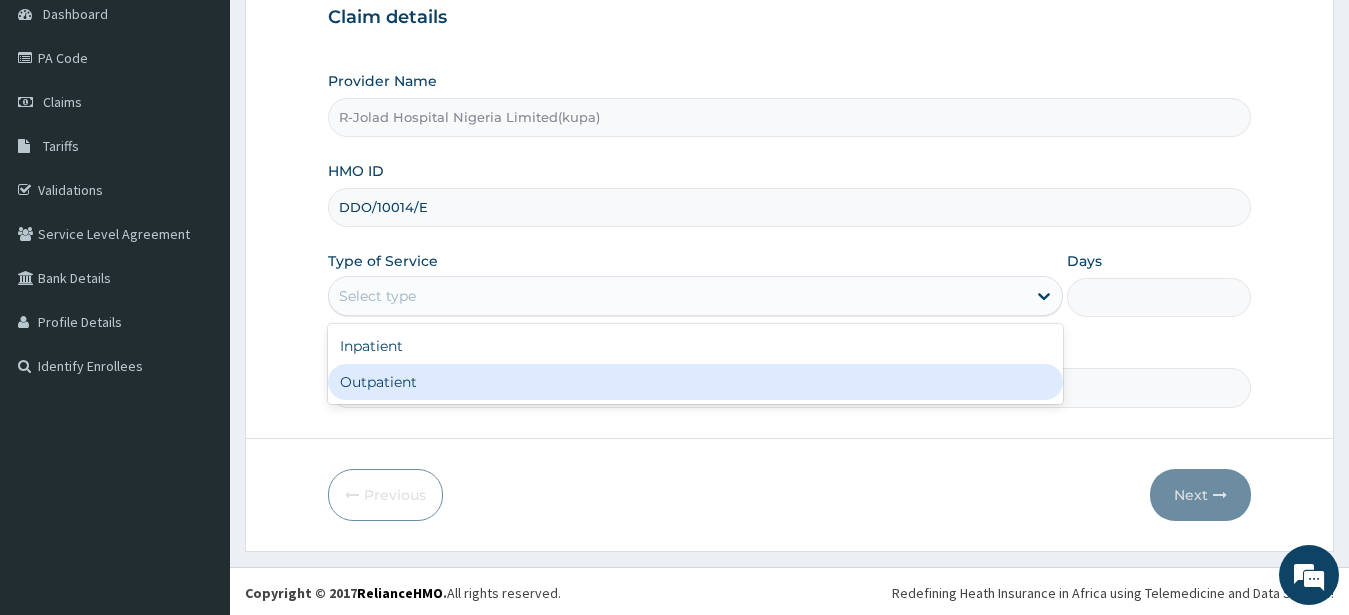 click on "Outpatient" at bounding box center [696, 382] 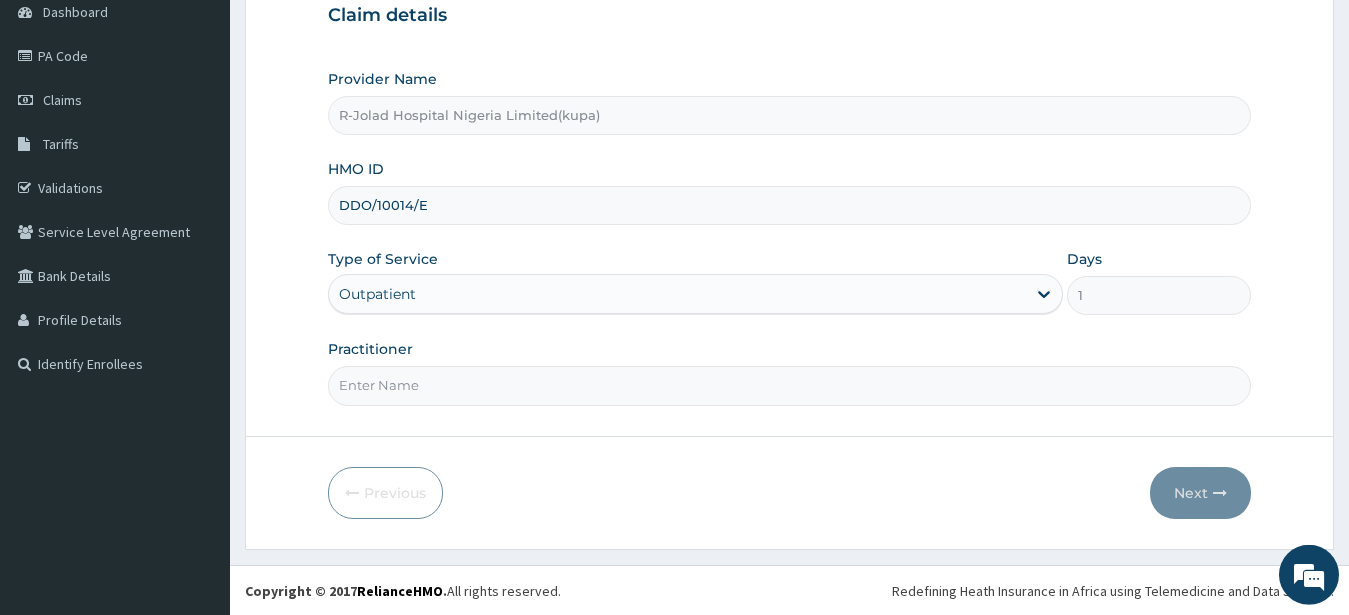 scroll, scrollTop: 207, scrollLeft: 0, axis: vertical 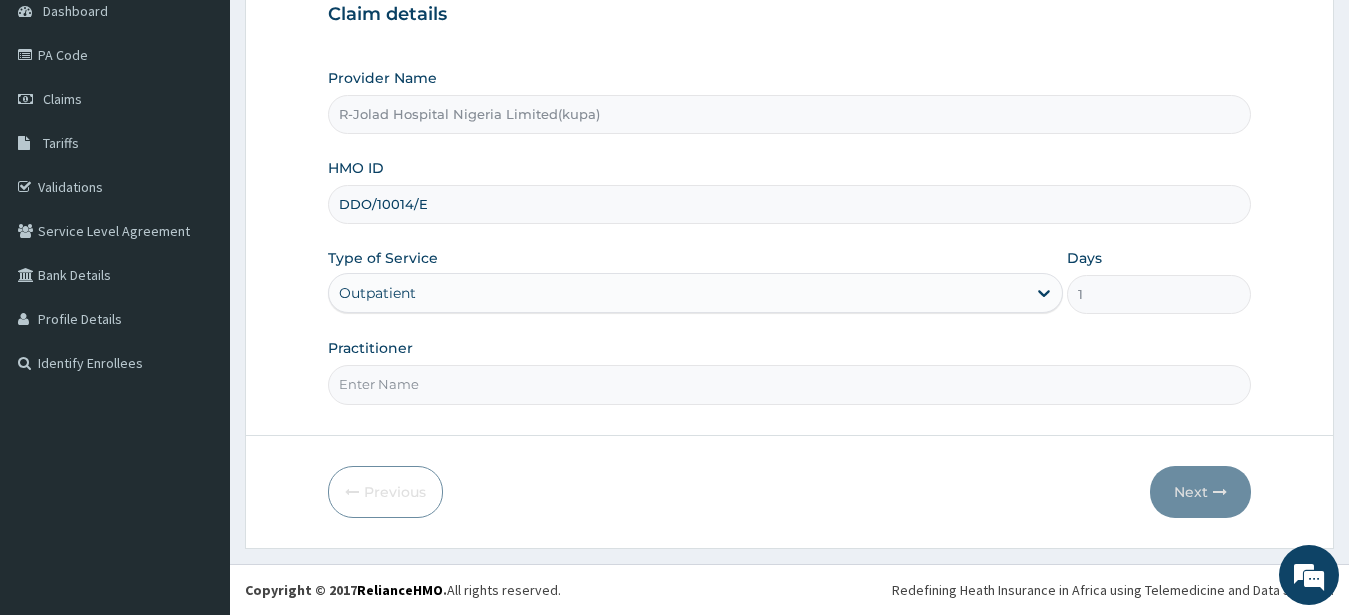 click on "Practitioner" at bounding box center [790, 384] 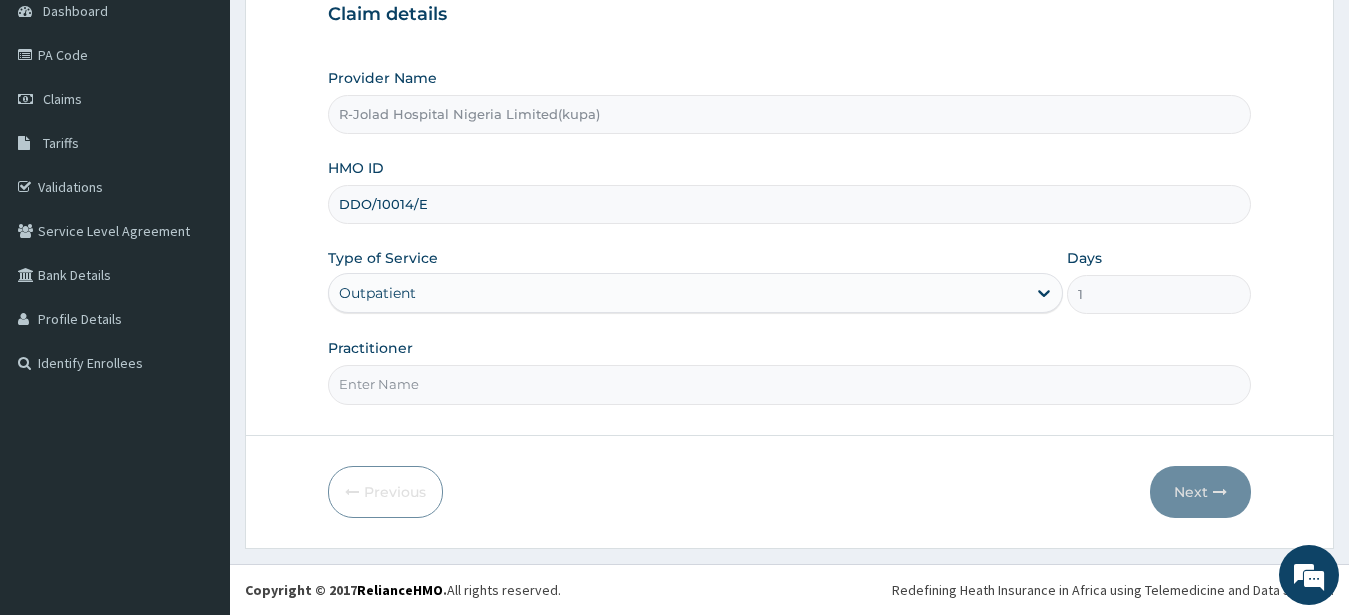 paste on "[FIRST] [LAST]" 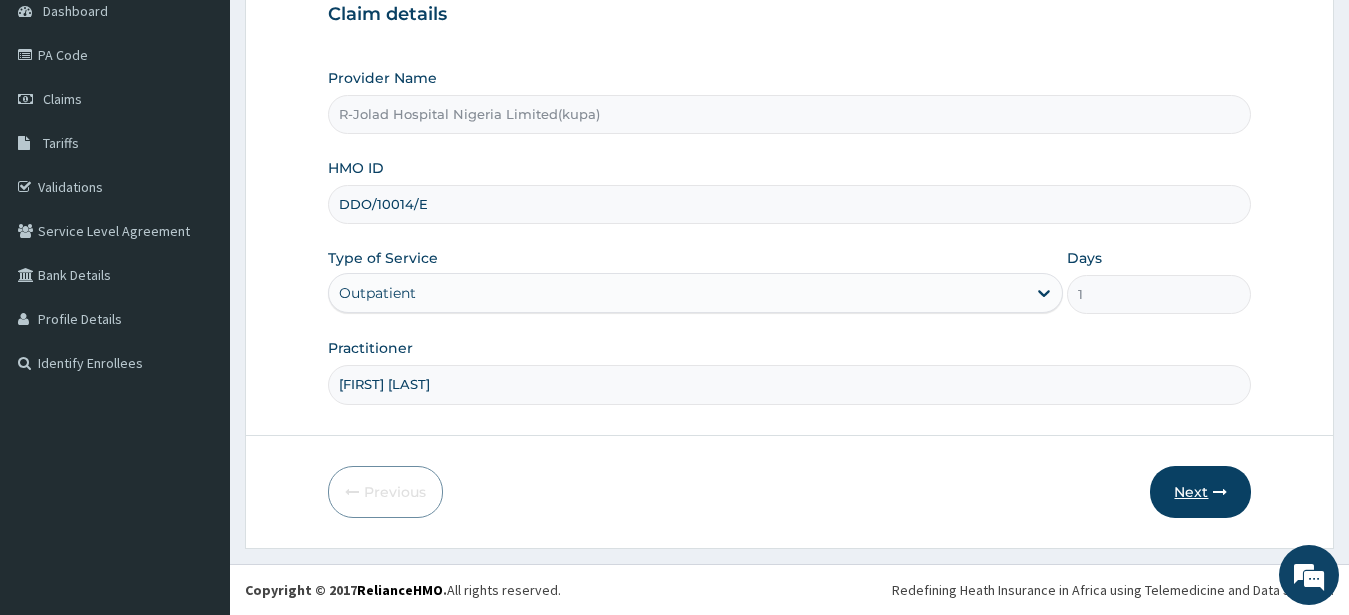 type on "[FIRST] [LAST]" 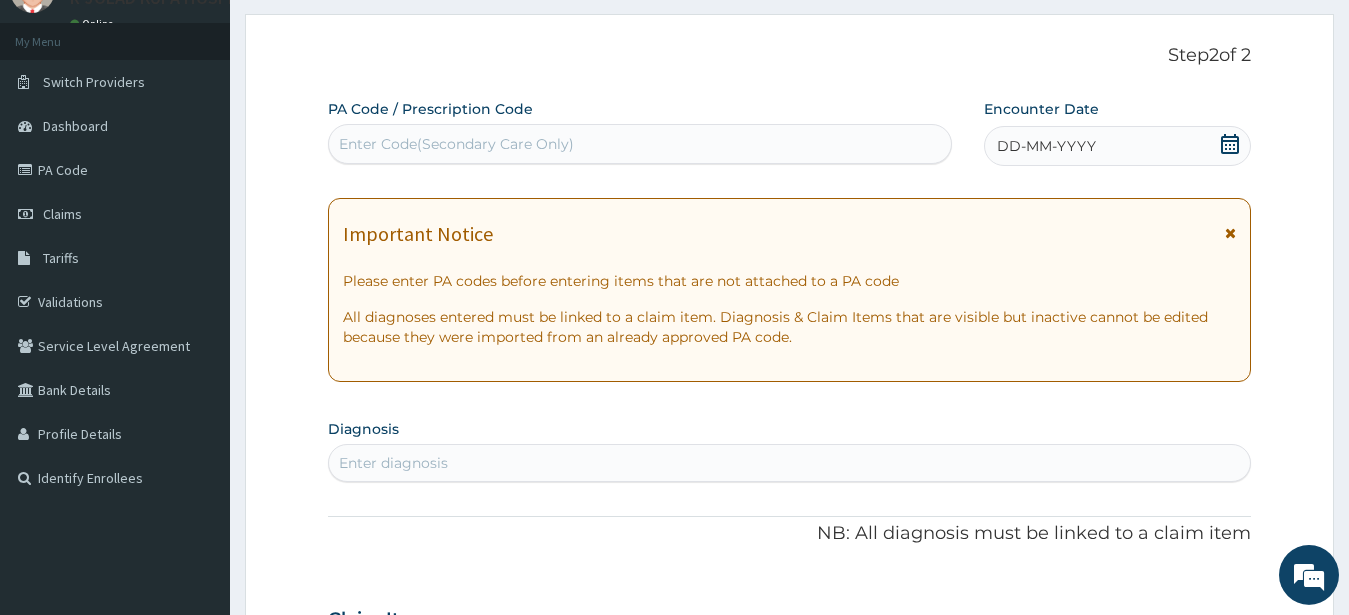 scroll, scrollTop: 3, scrollLeft: 0, axis: vertical 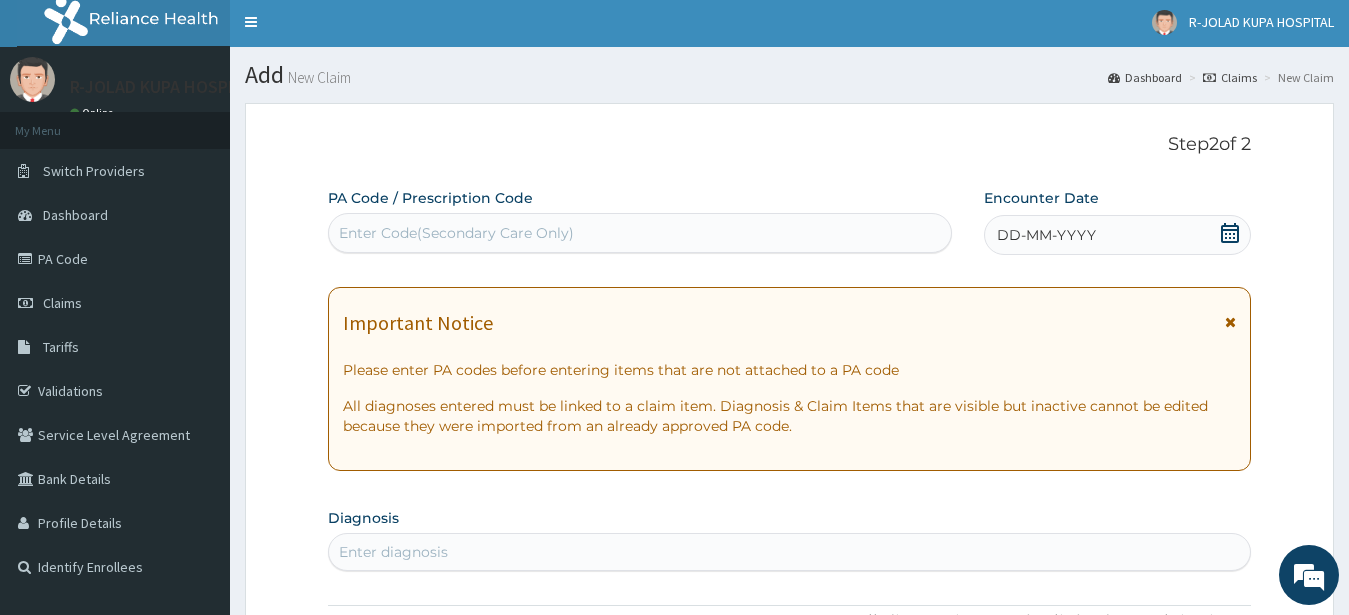 click 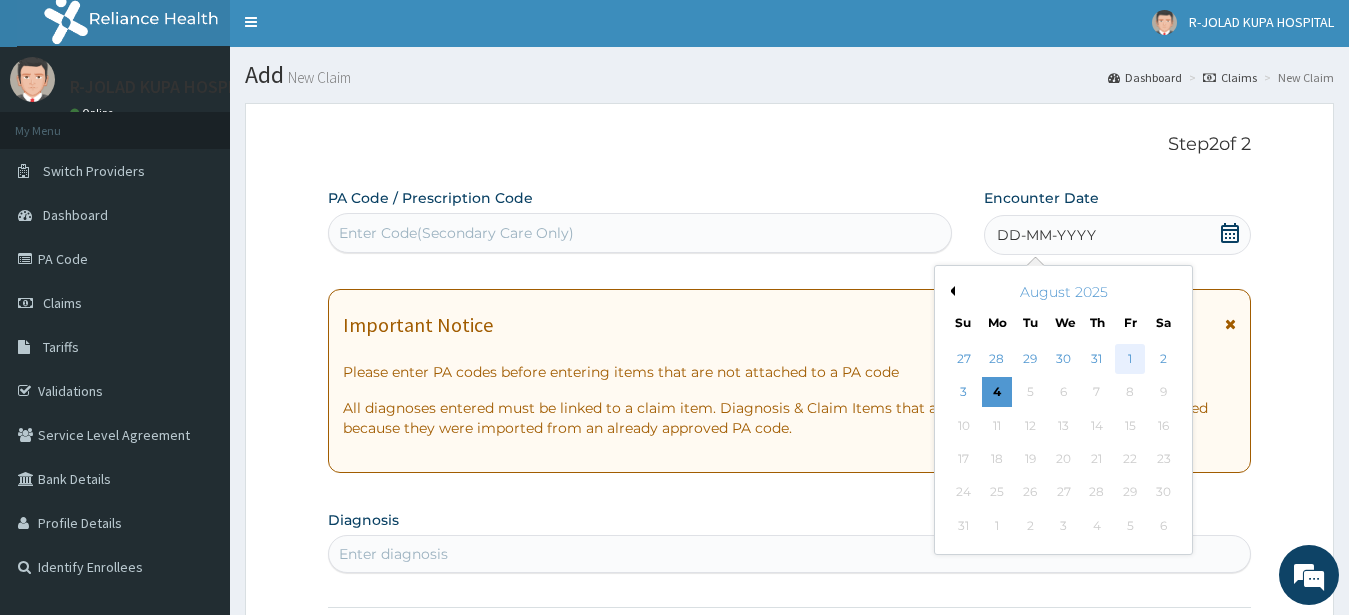 click on "1" at bounding box center [1130, 359] 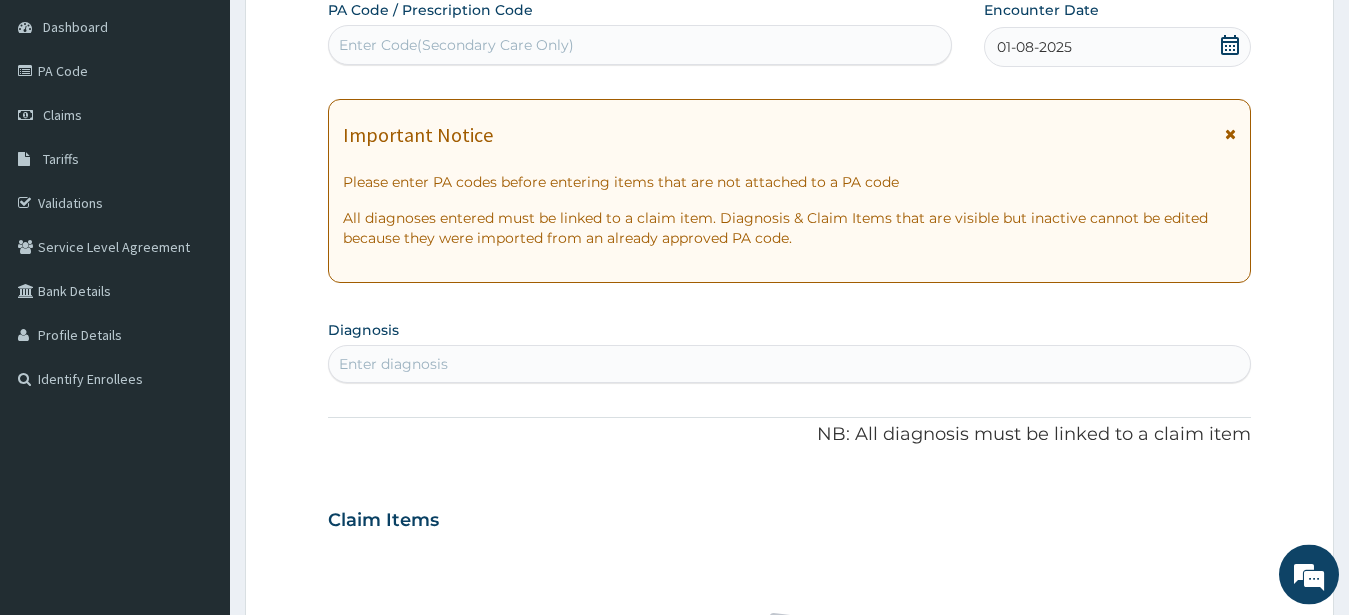 scroll, scrollTop: 309, scrollLeft: 0, axis: vertical 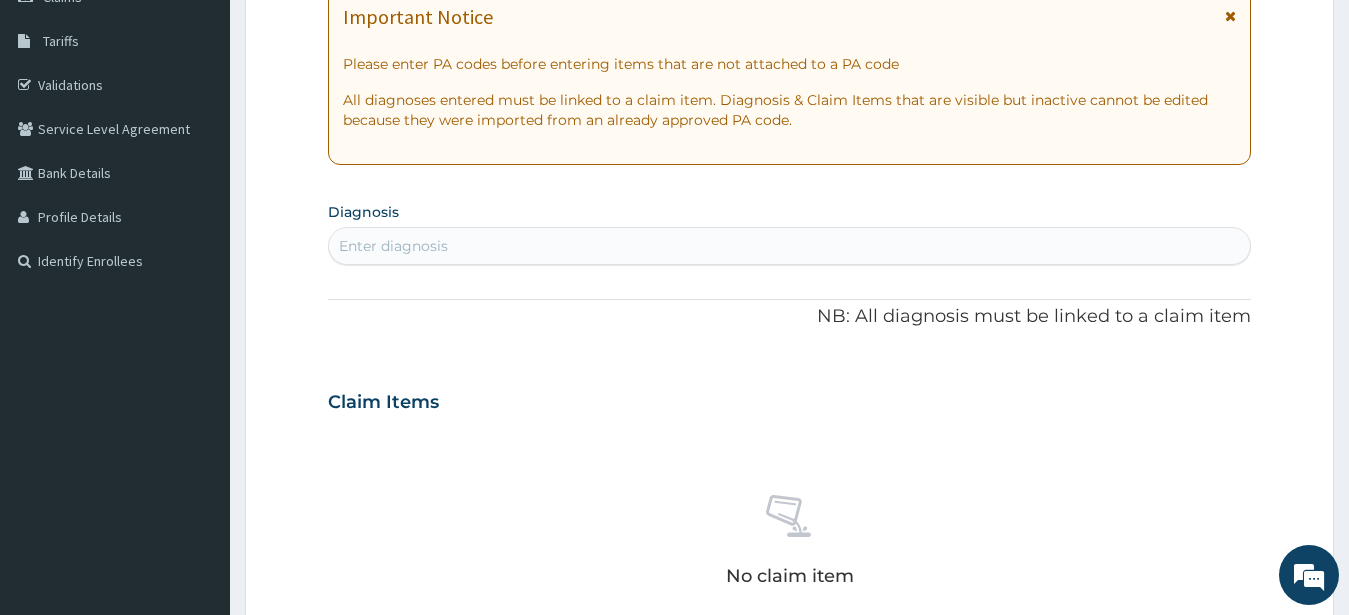 click on "Enter diagnosis" at bounding box center (393, 246) 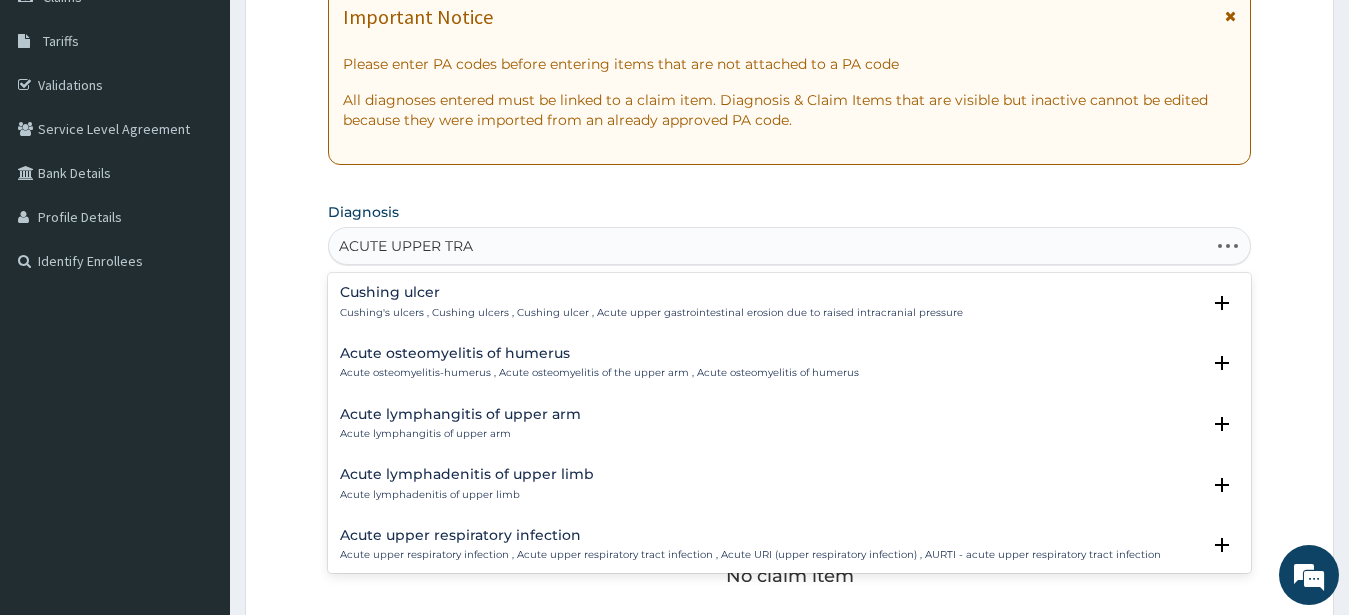 type on "ACUTE UPPER TRAC" 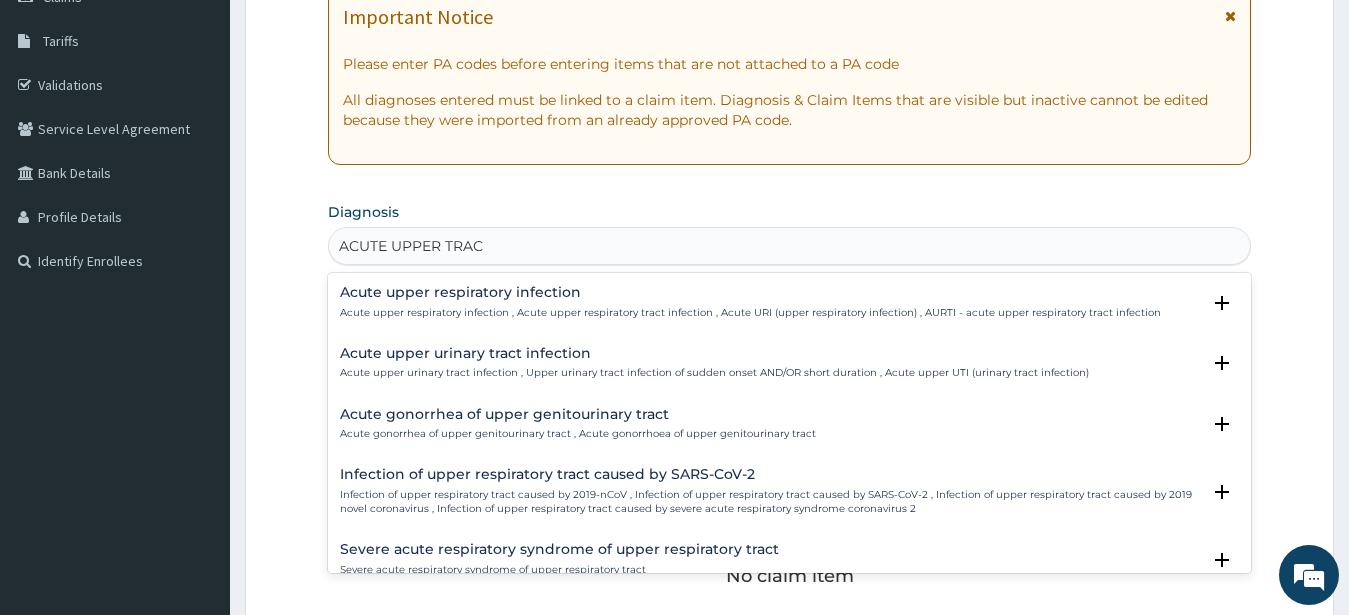 click on "Acute upper respiratory infection" at bounding box center [750, 292] 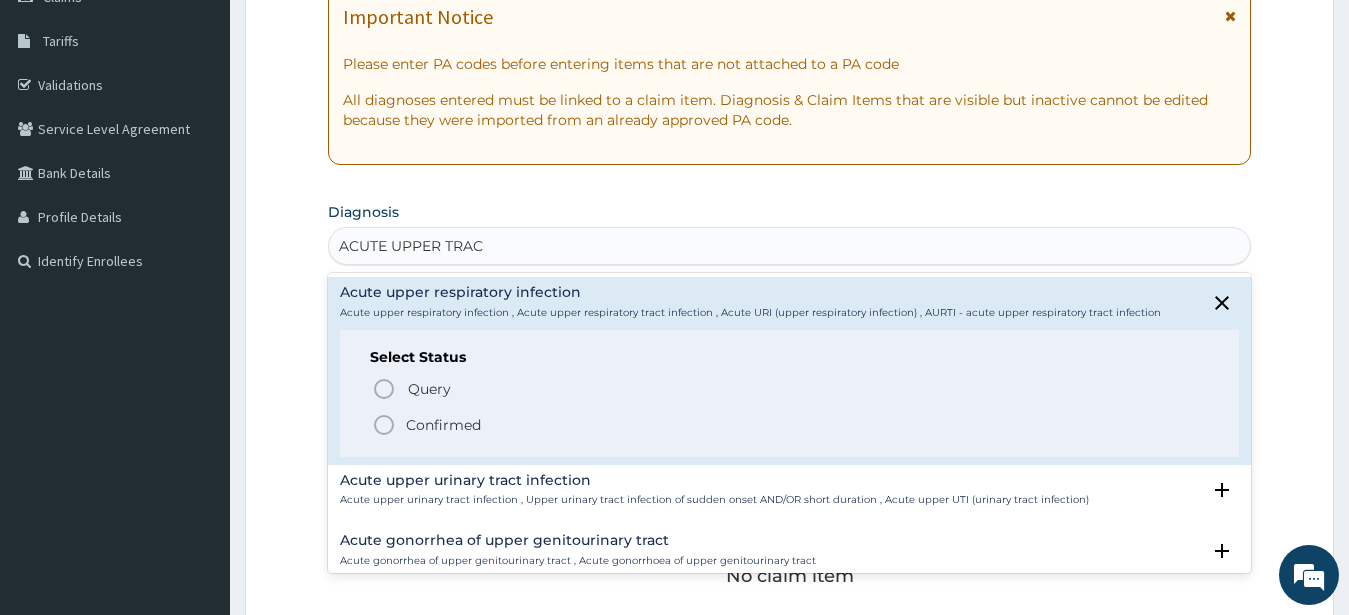 drag, startPoint x: 382, startPoint y: 423, endPoint x: 386, endPoint y: 408, distance: 15.524175 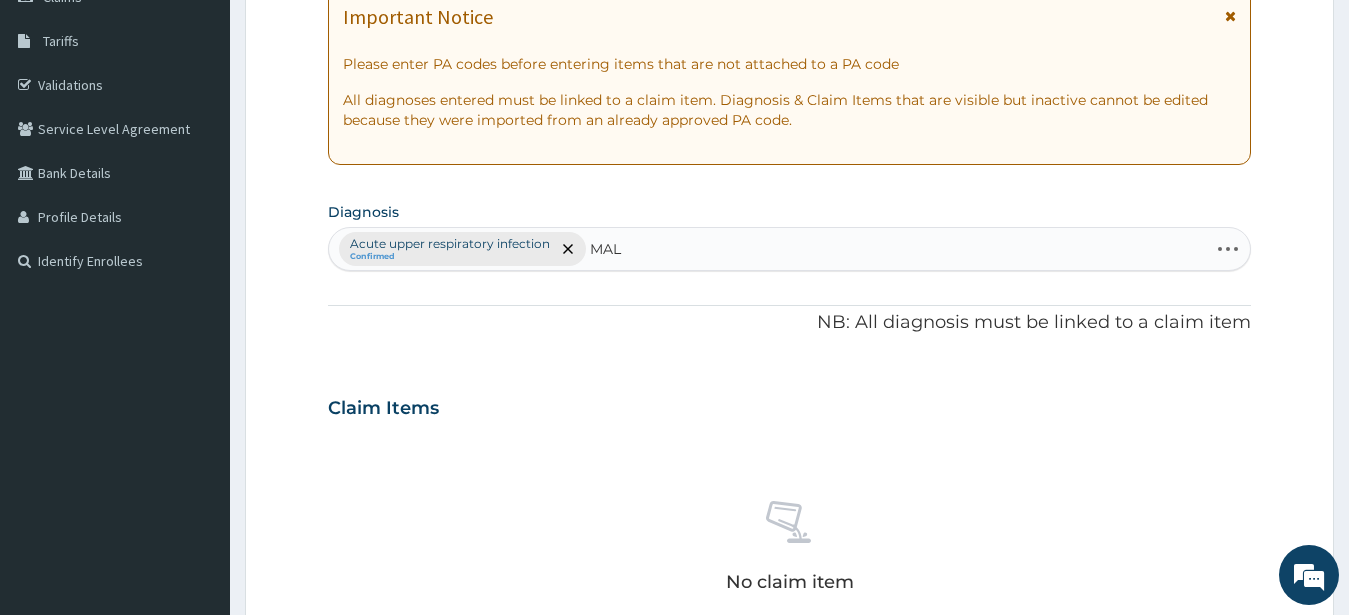 type on "MALA" 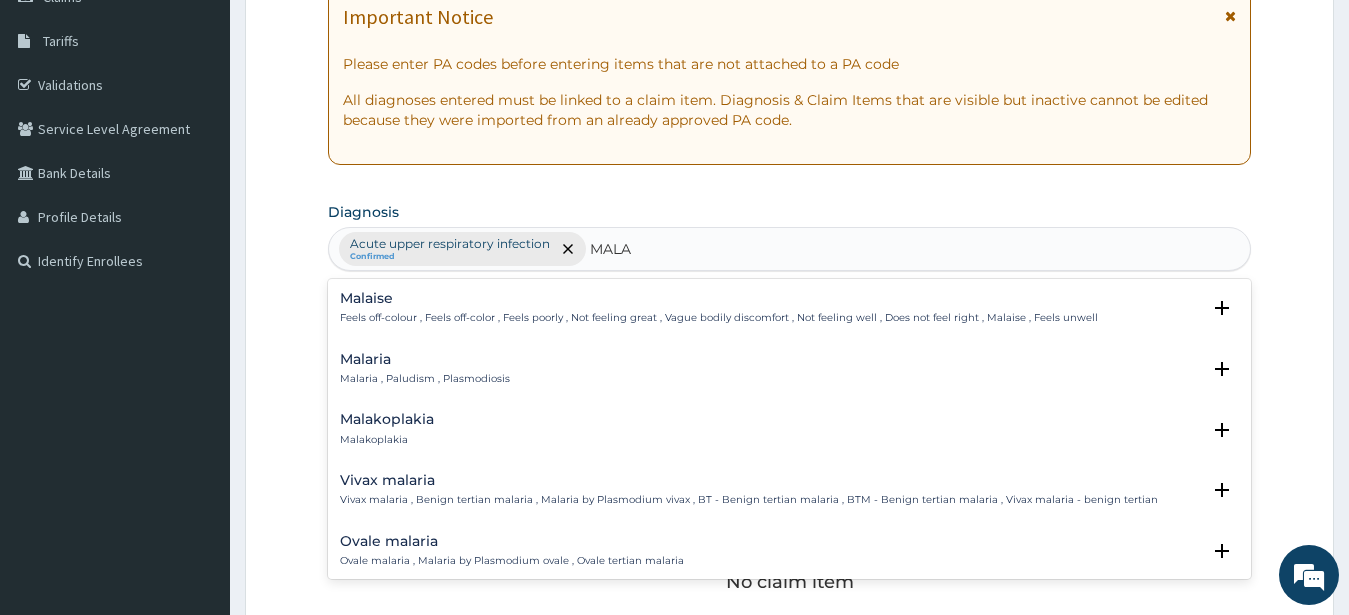 click on "Malaria Malaria , Paludism , Plasmodiosis" at bounding box center [425, 369] 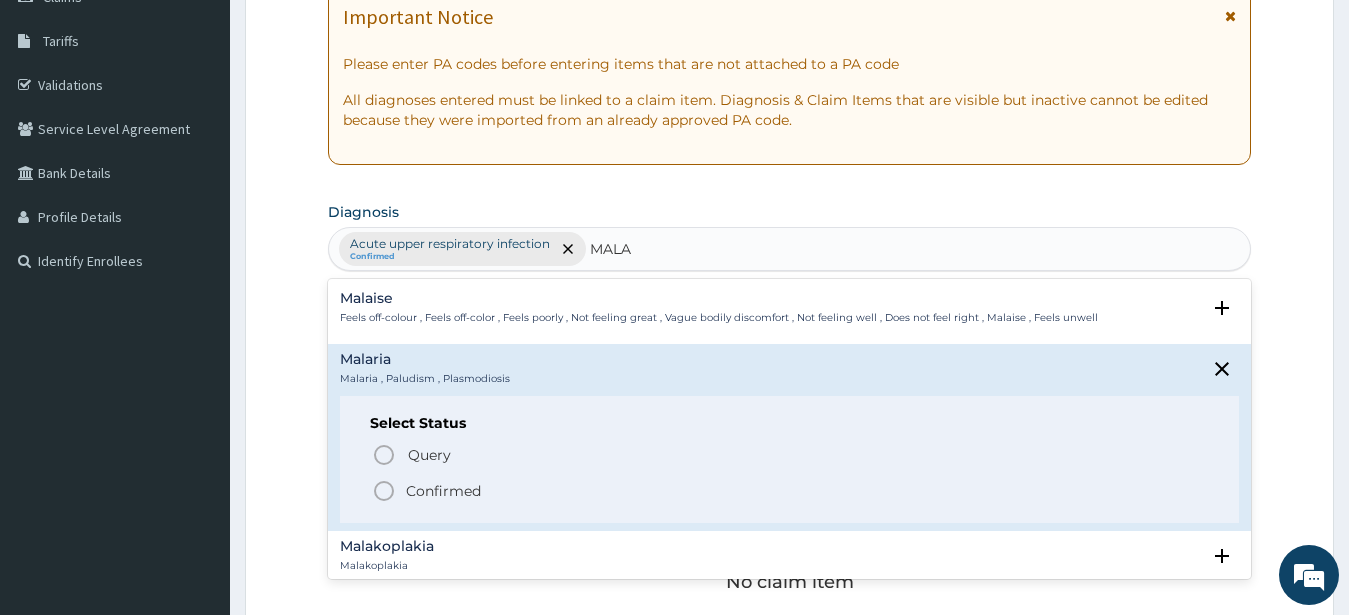 drag, startPoint x: 387, startPoint y: 493, endPoint x: 387, endPoint y: 482, distance: 11 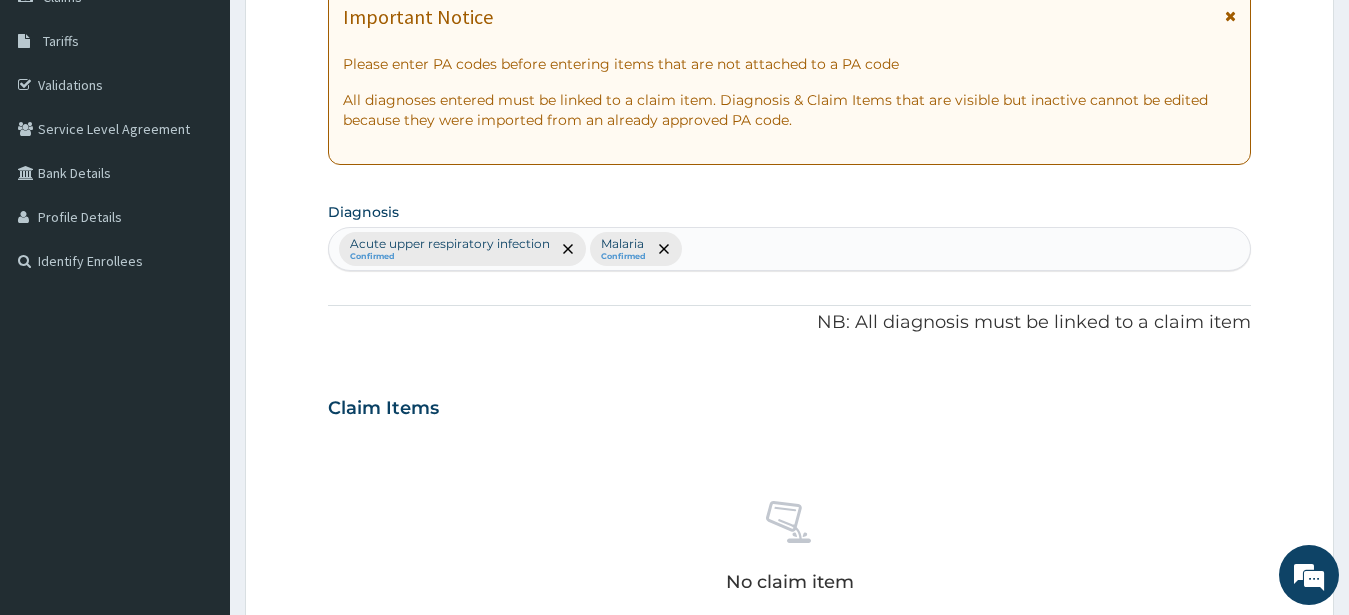scroll, scrollTop: 717, scrollLeft: 0, axis: vertical 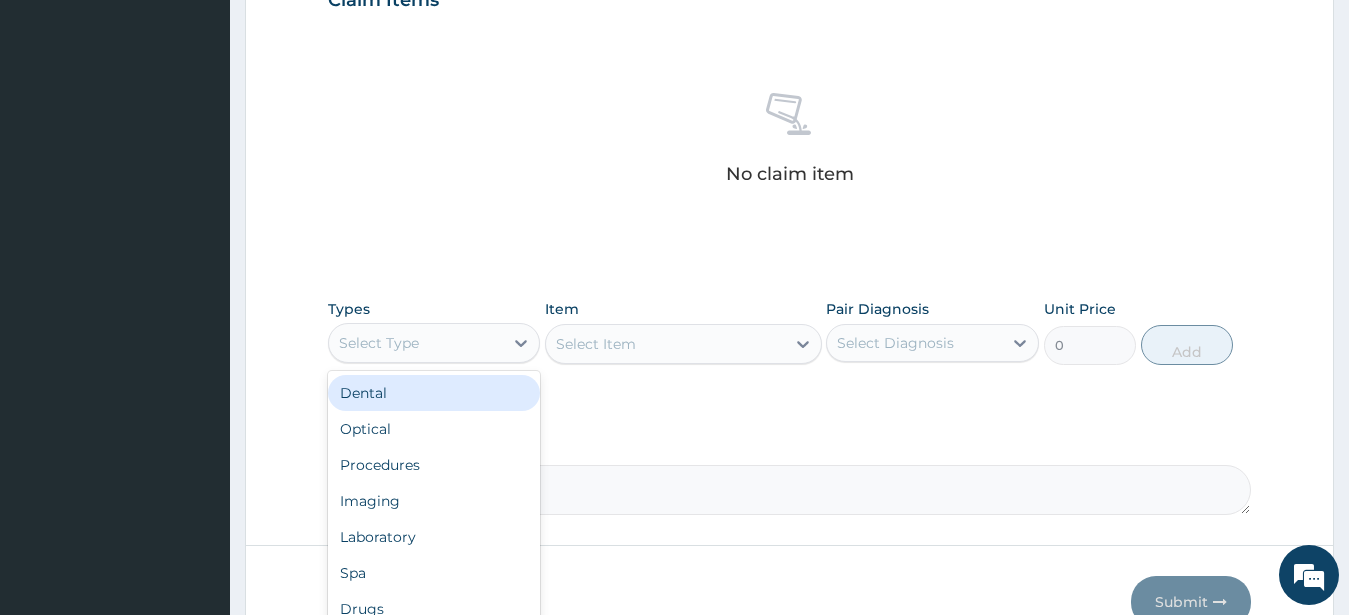 click on "Select Type" at bounding box center [379, 343] 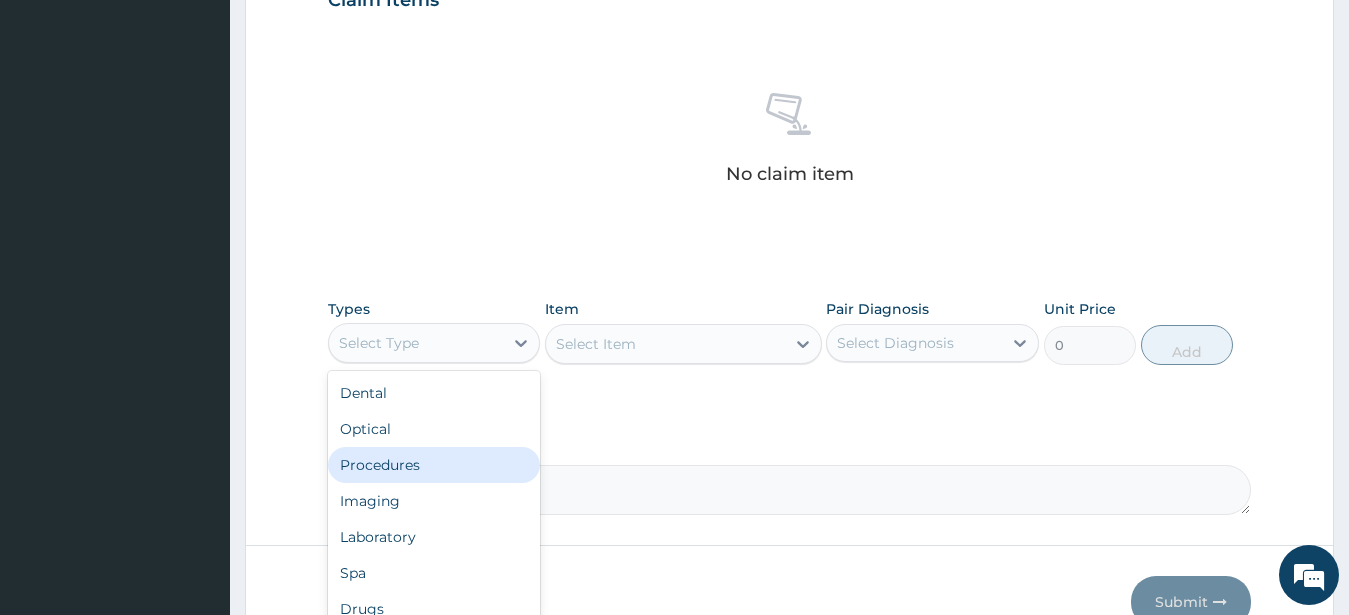 click on "Procedures" at bounding box center [434, 465] 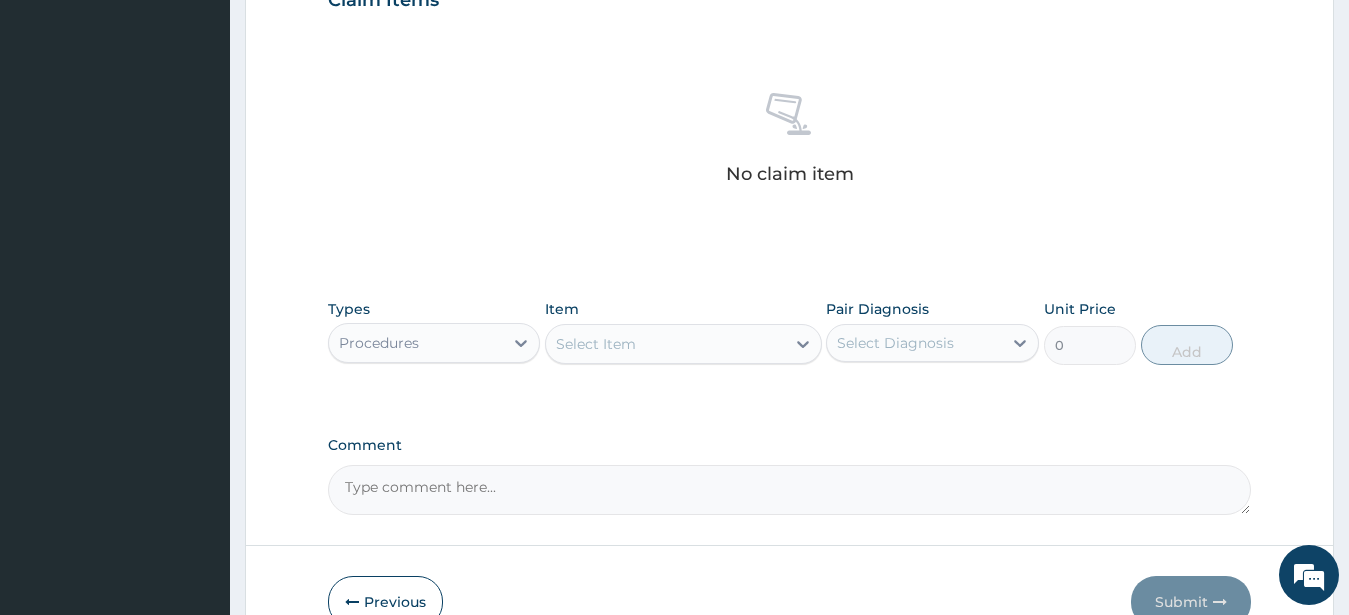 click on "Select Item" at bounding box center [596, 344] 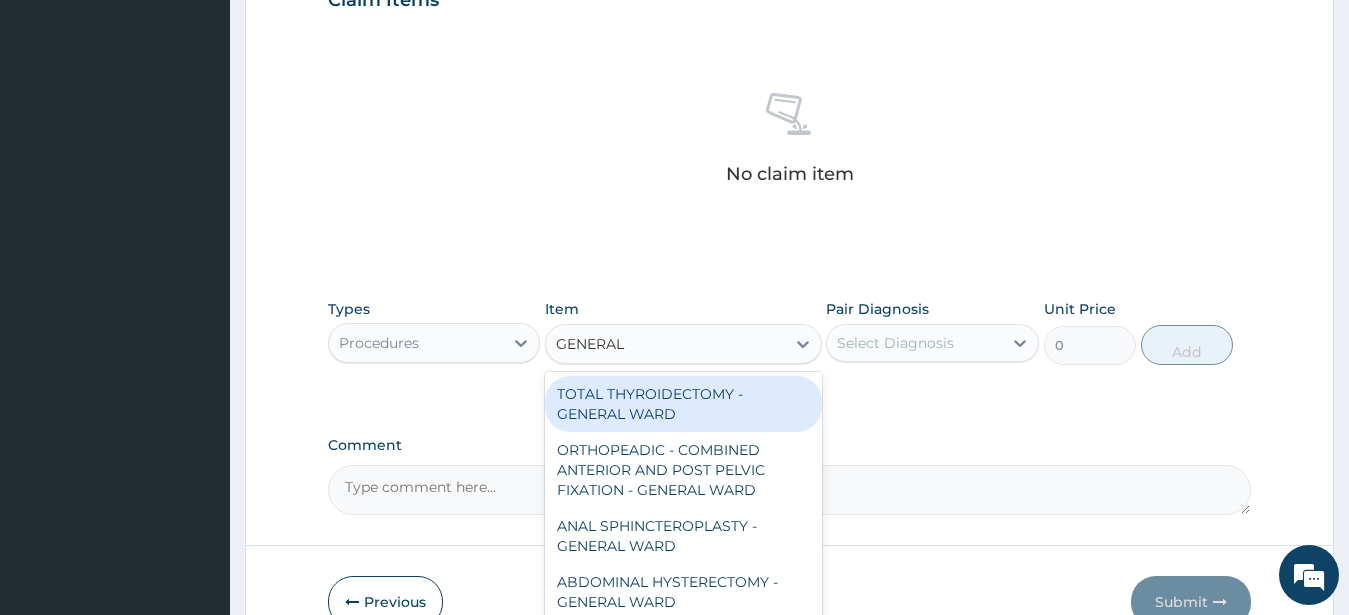 type on "GENERAL C" 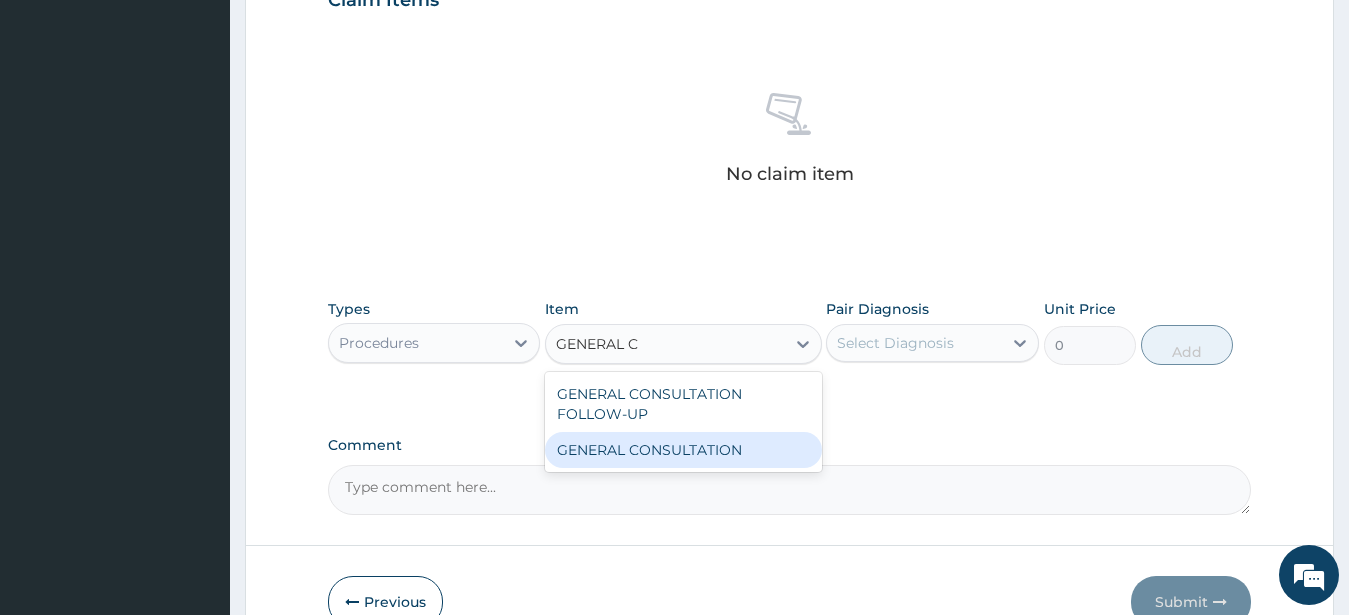 click on "GENERAL CONSULTATION" at bounding box center [683, 450] 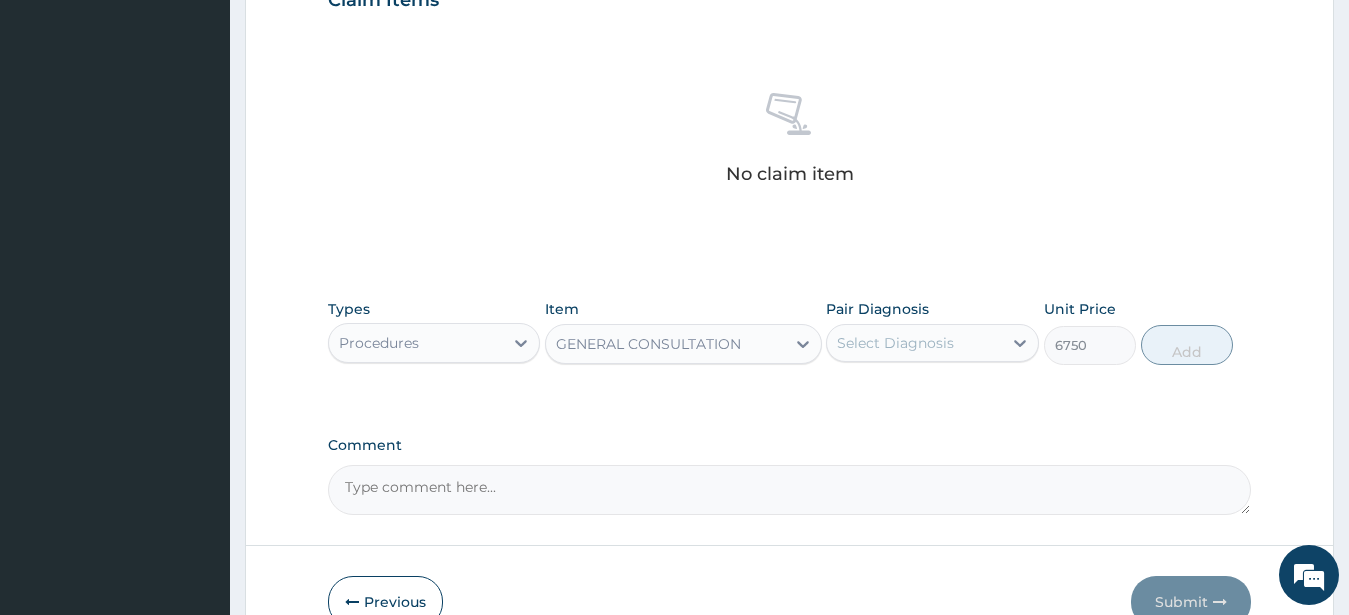 click on "Select Diagnosis" at bounding box center (895, 343) 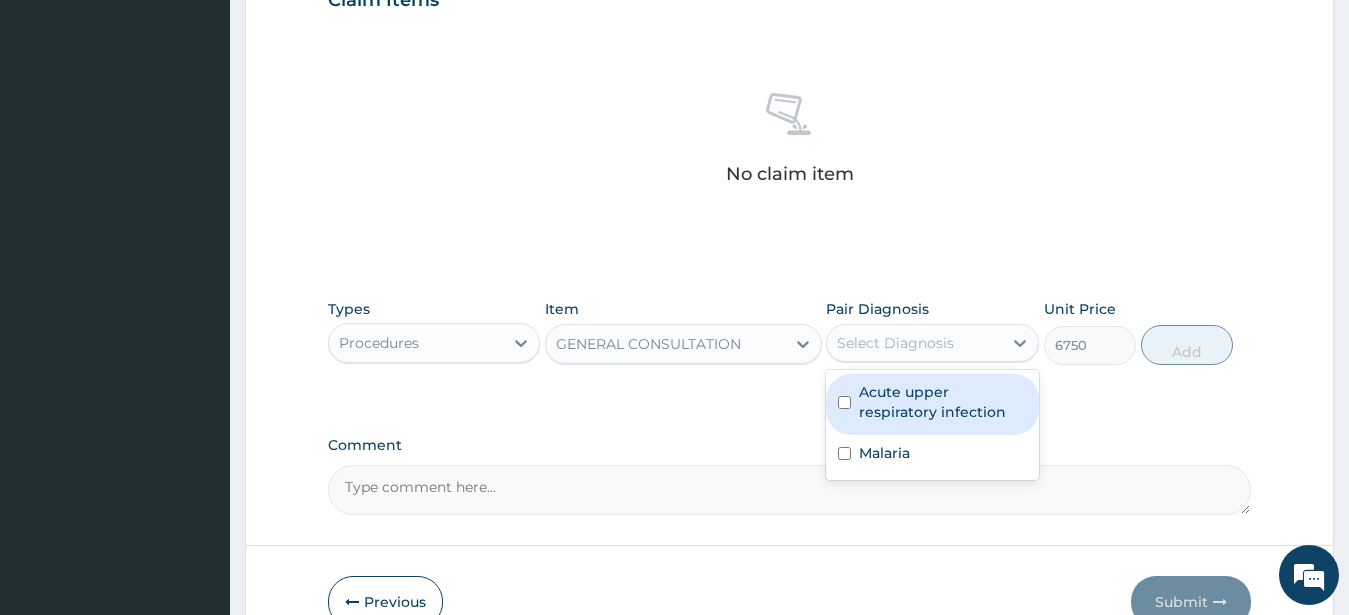 click on "Acute upper respiratory infection" at bounding box center (943, 402) 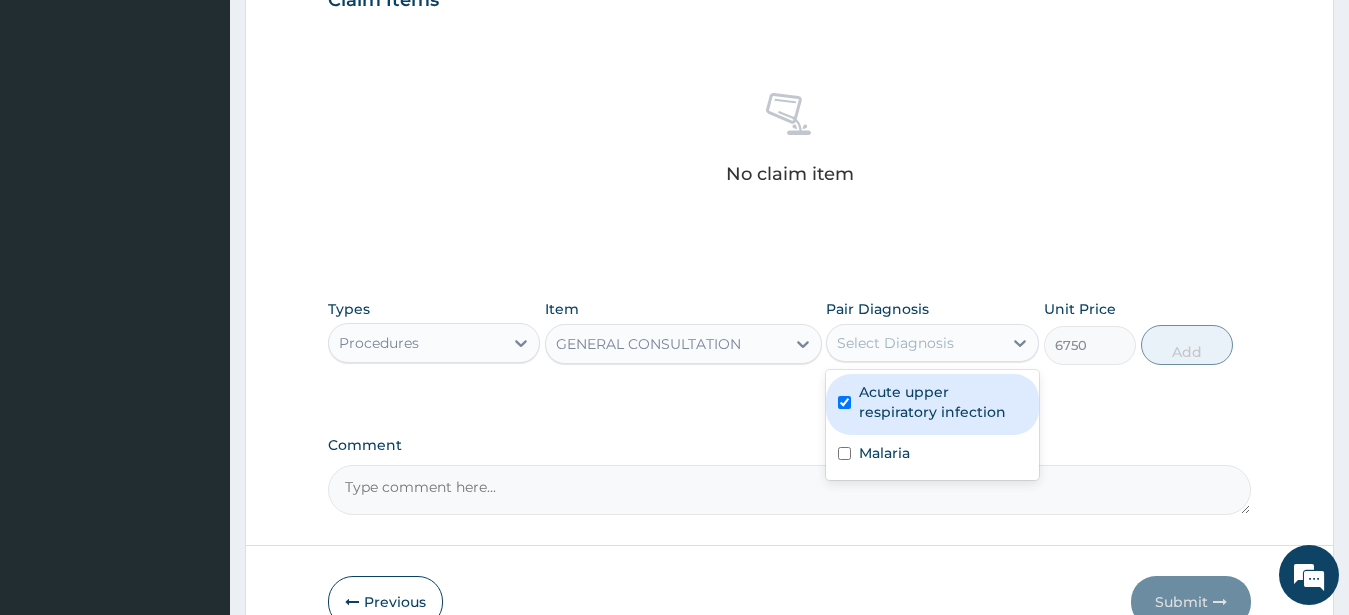 checkbox on "true" 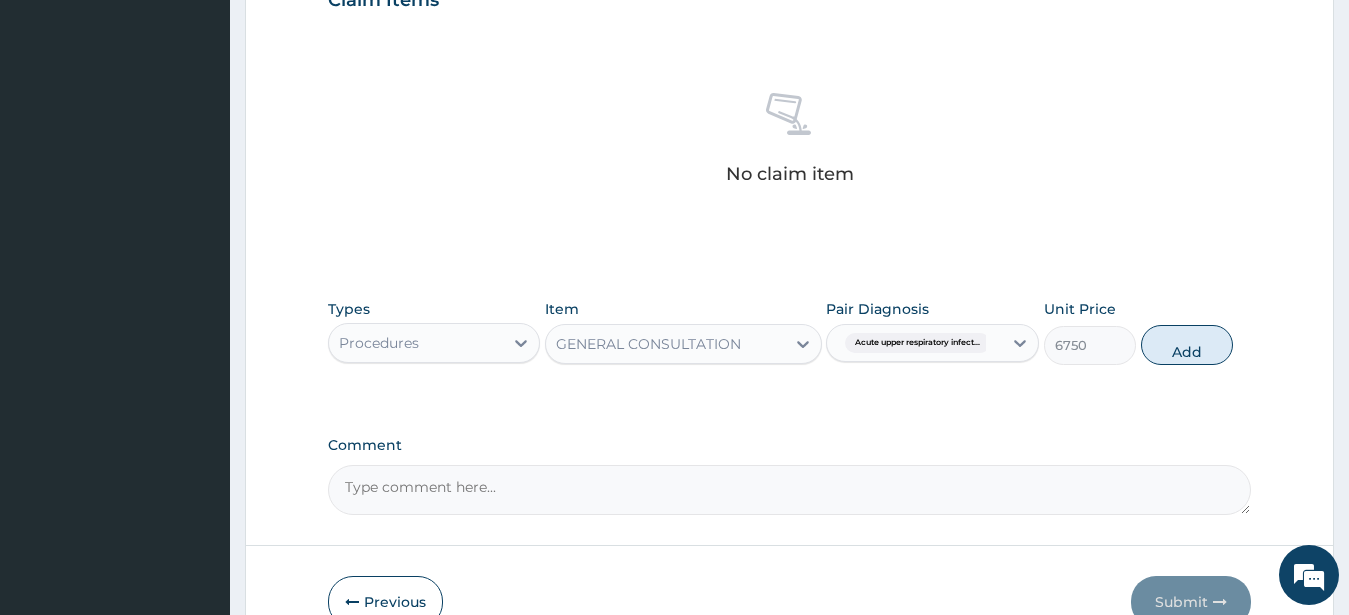 drag, startPoint x: 1180, startPoint y: 339, endPoint x: 921, endPoint y: 386, distance: 263.22995 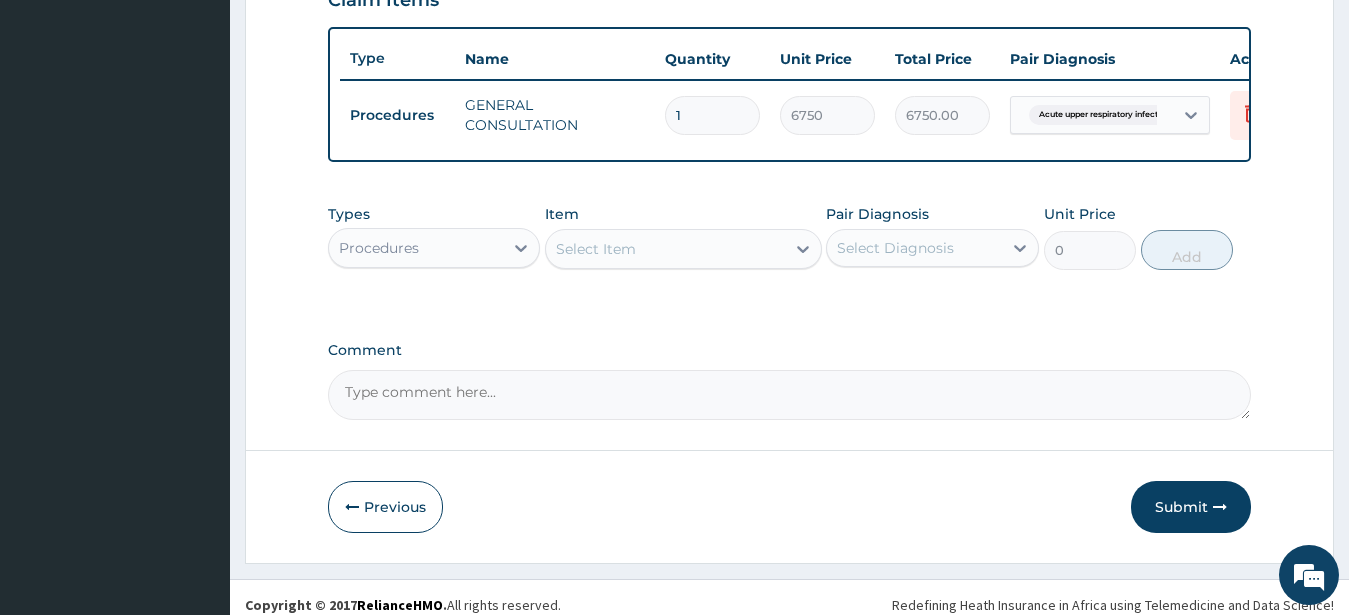 scroll, scrollTop: 749, scrollLeft: 0, axis: vertical 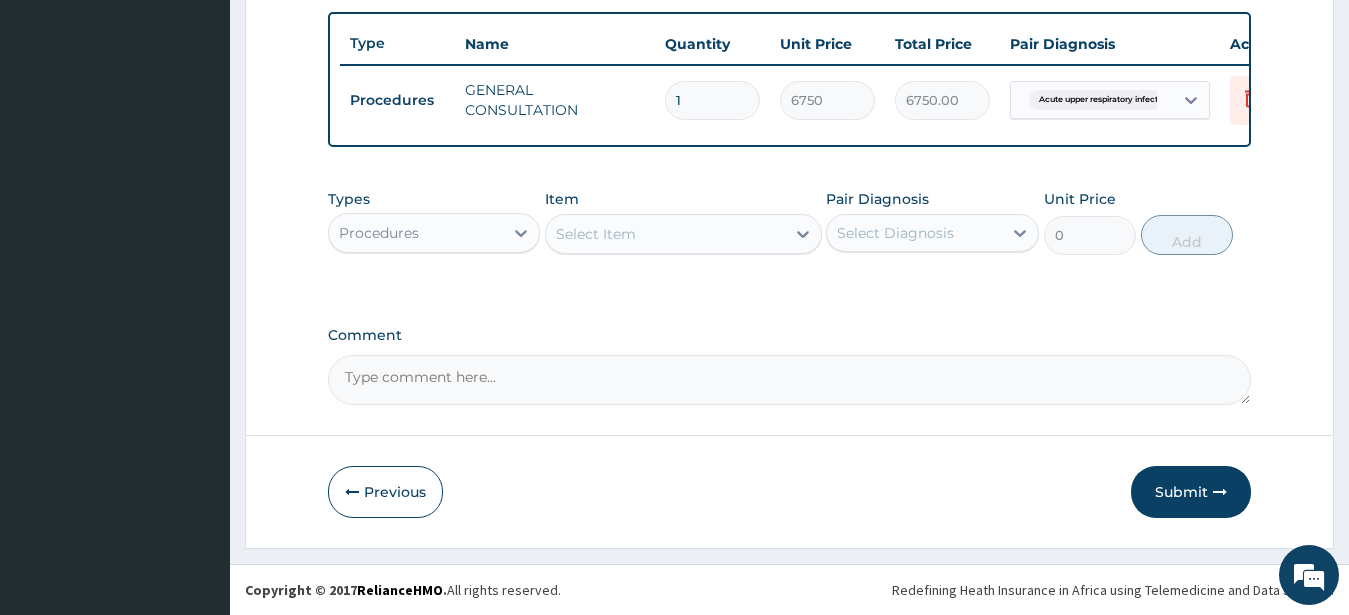 click on "Procedures" at bounding box center [416, 233] 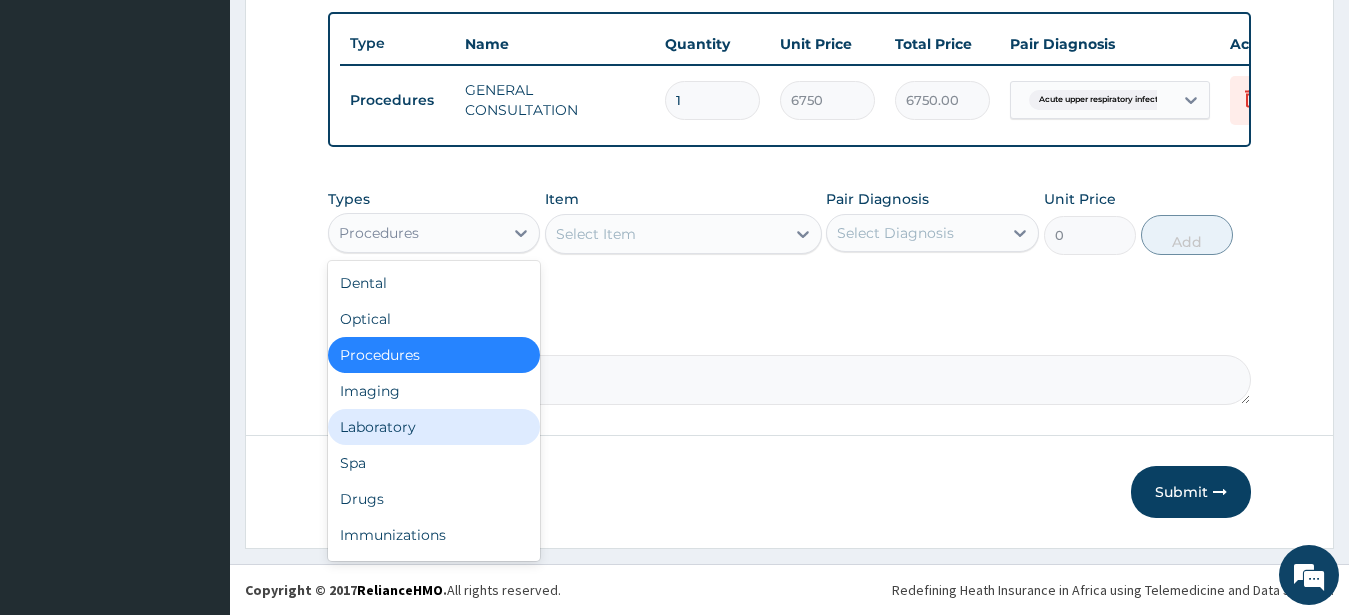drag, startPoint x: 395, startPoint y: 424, endPoint x: 412, endPoint y: 416, distance: 18.788294 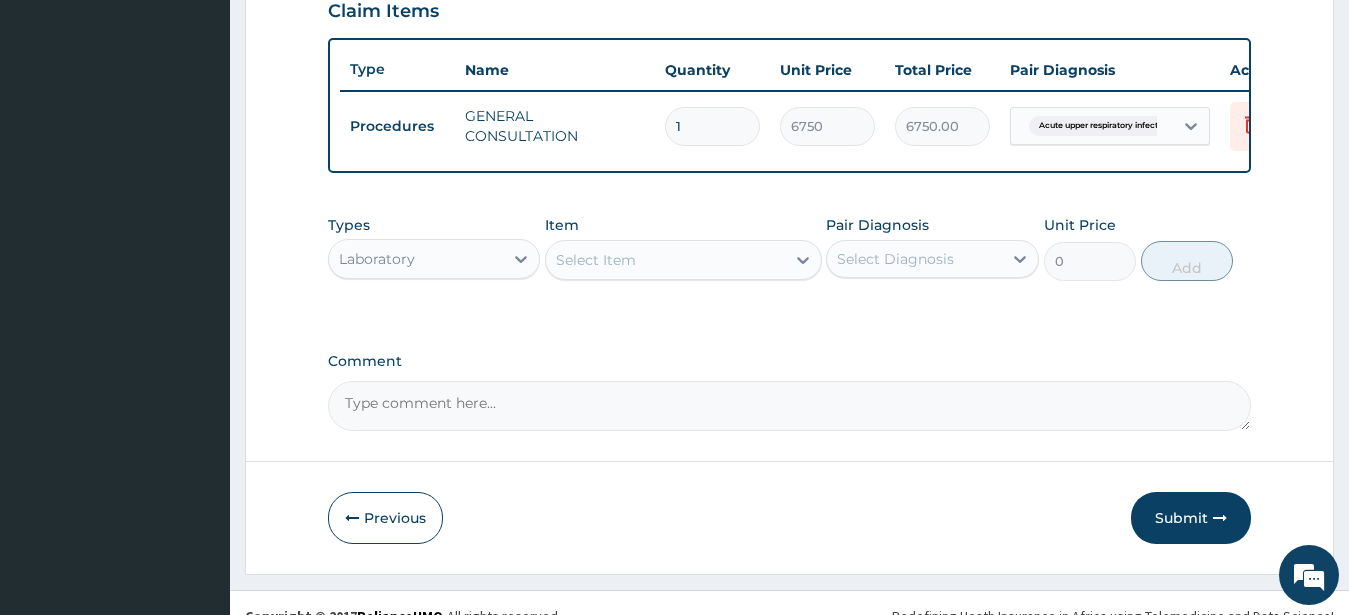 scroll, scrollTop: 749, scrollLeft: 0, axis: vertical 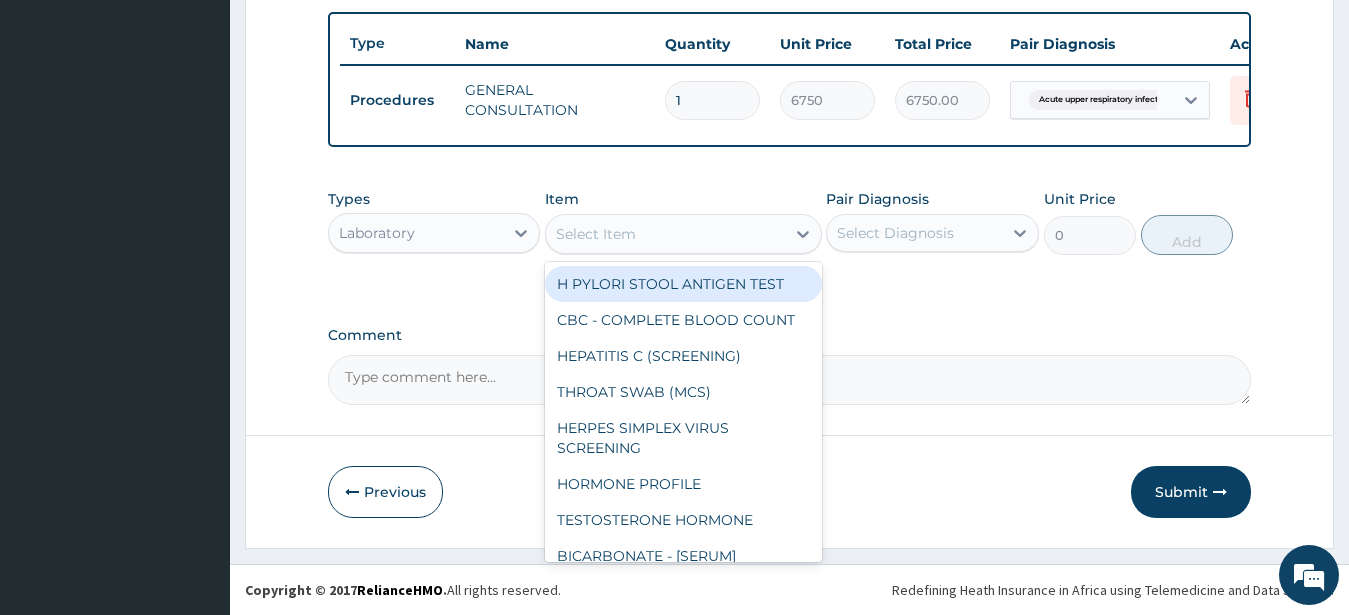 click on "Select Item" at bounding box center [596, 234] 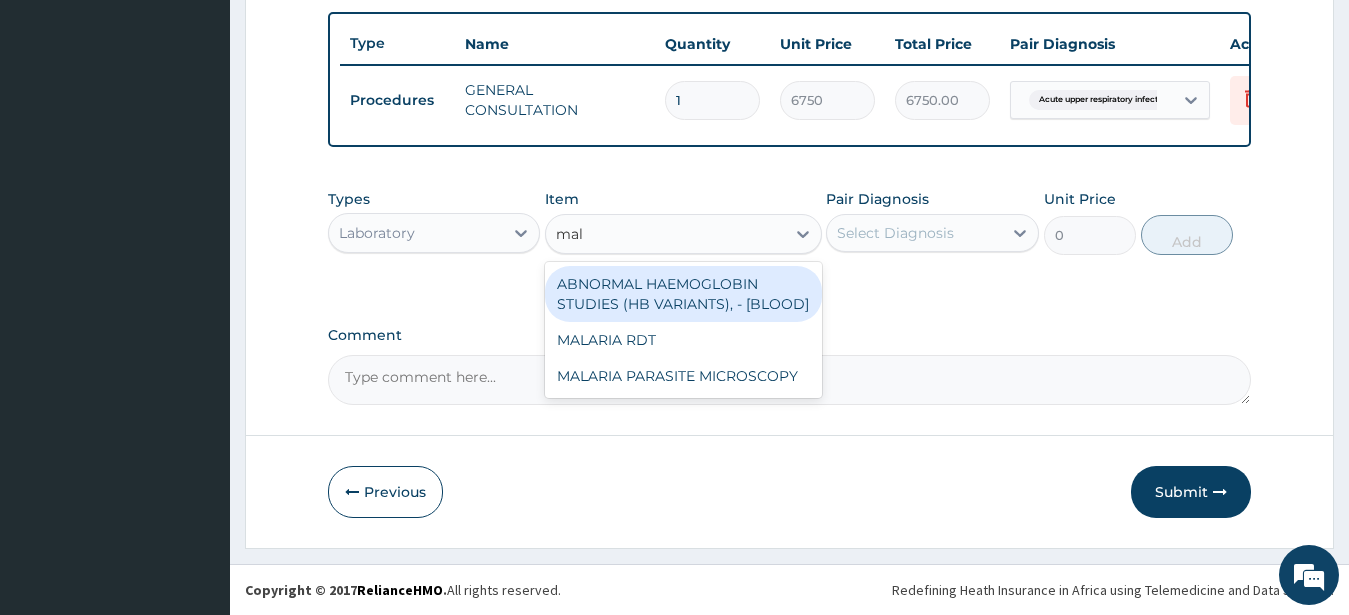 type on "mala" 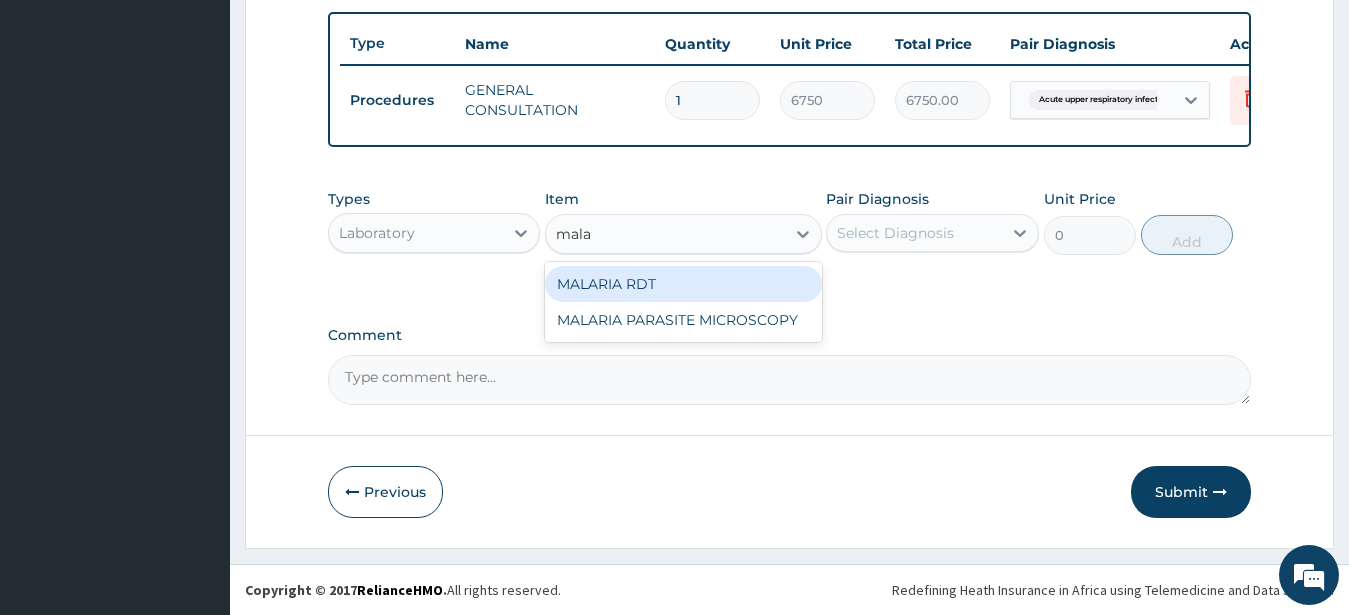 drag, startPoint x: 718, startPoint y: 283, endPoint x: 734, endPoint y: 286, distance: 16.27882 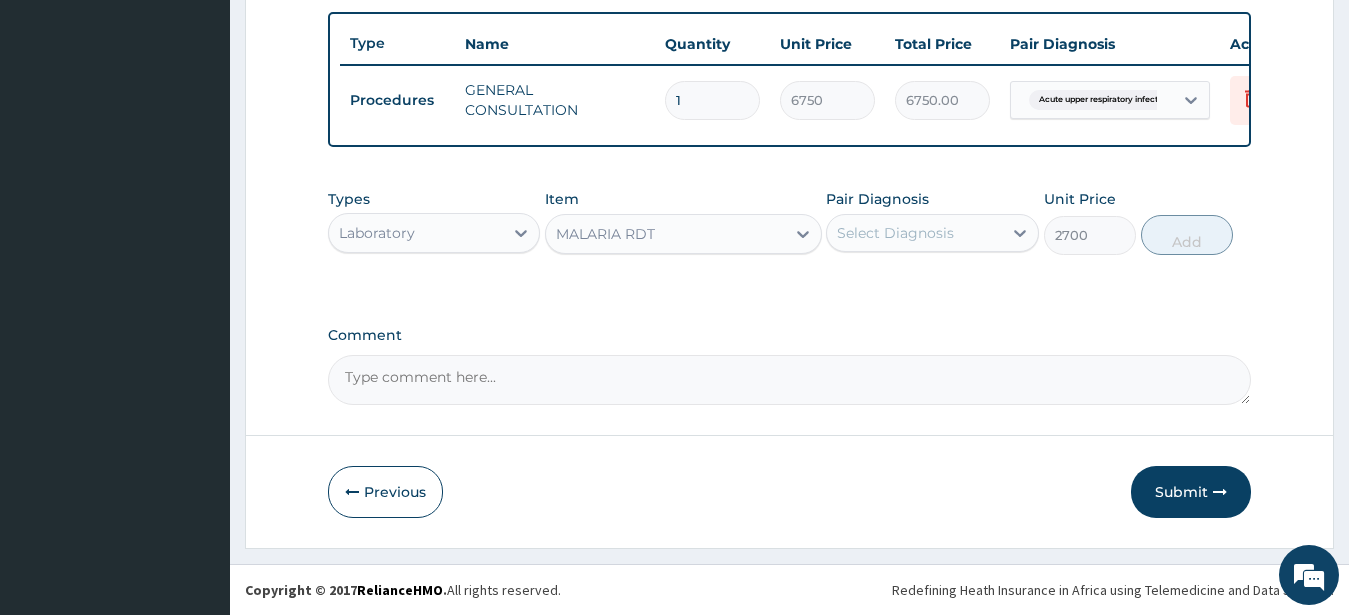 click on "Select Diagnosis" at bounding box center (895, 233) 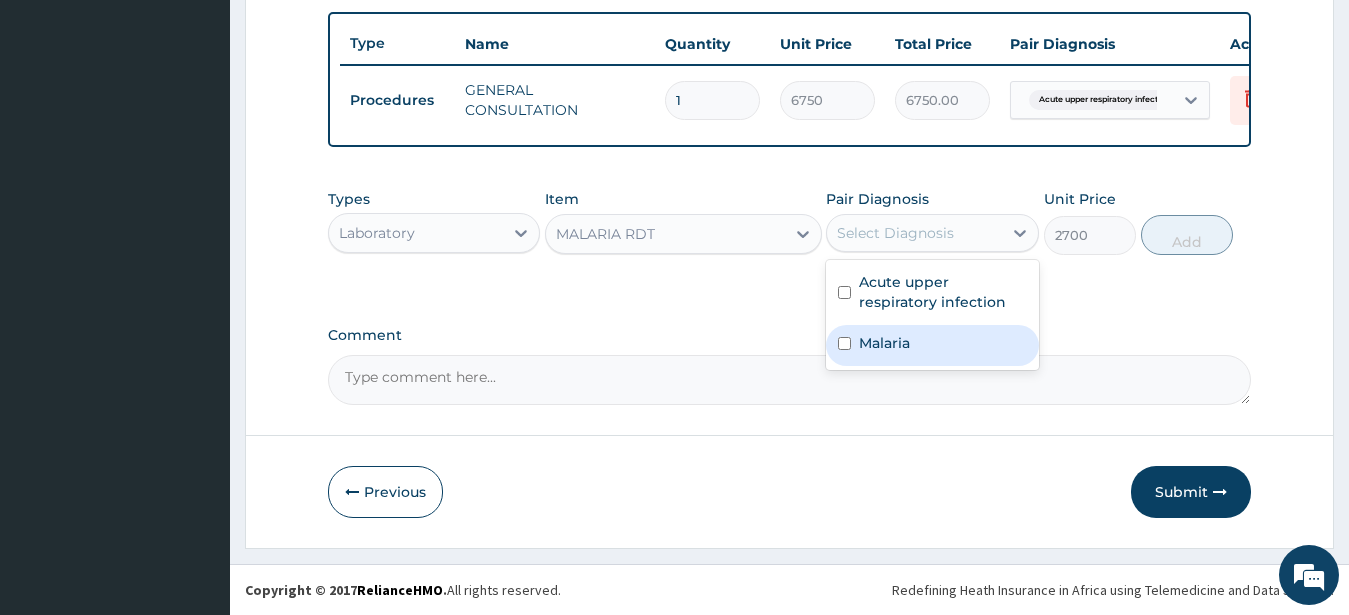 drag, startPoint x: 922, startPoint y: 349, endPoint x: 1037, endPoint y: 299, distance: 125.39936 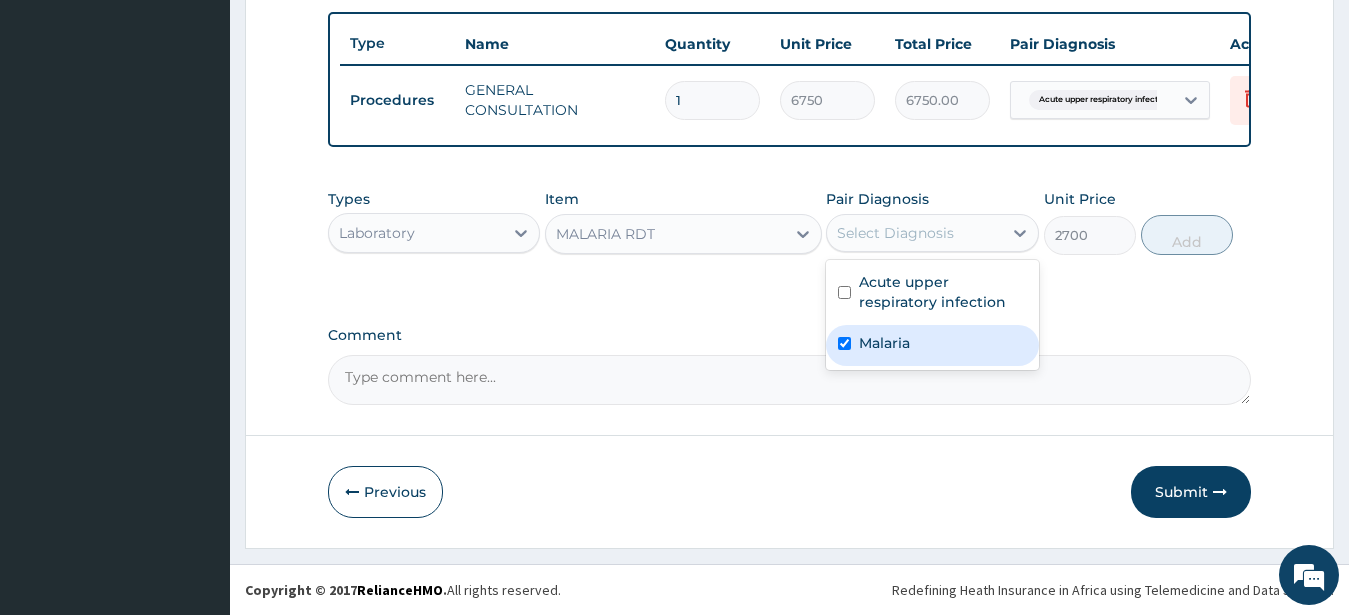 checkbox on "true" 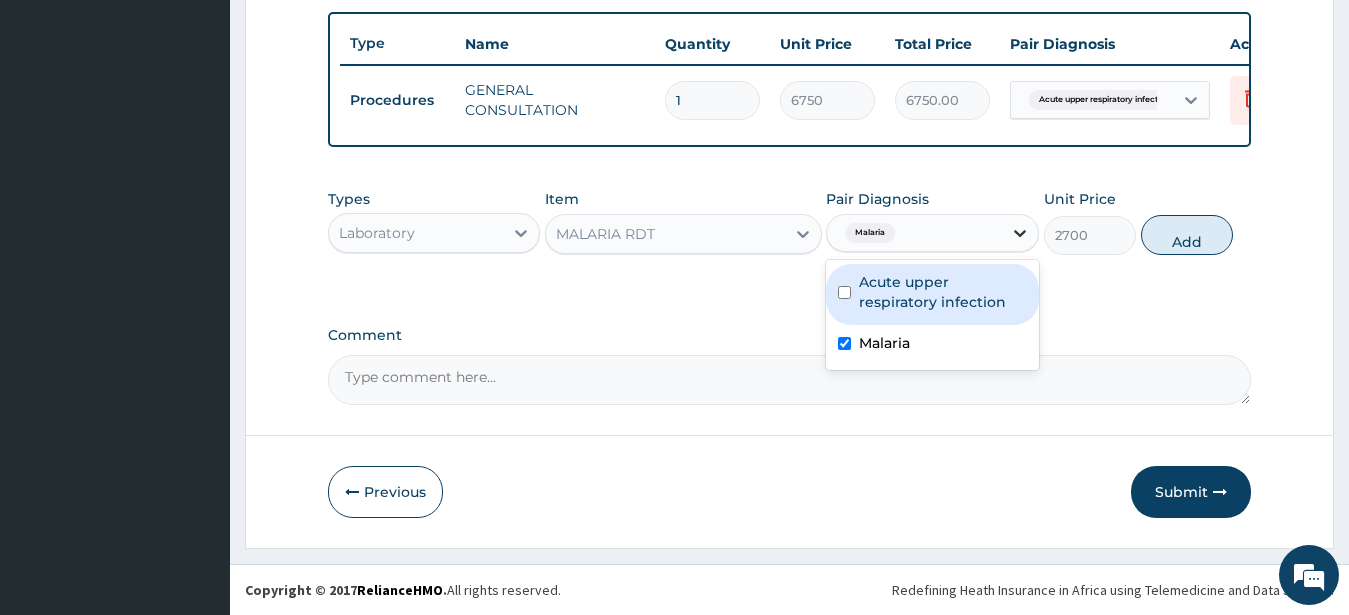 drag, startPoint x: 1187, startPoint y: 225, endPoint x: 1016, endPoint y: 287, distance: 181.89282 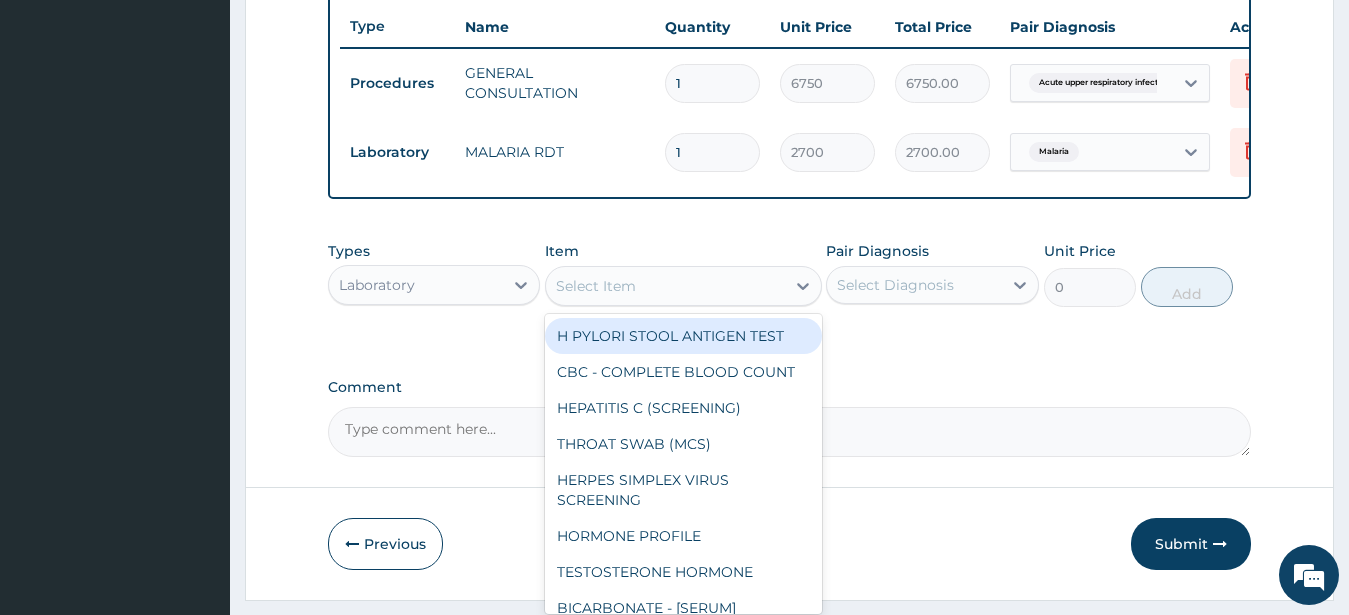 click on "Select Item" at bounding box center [596, 286] 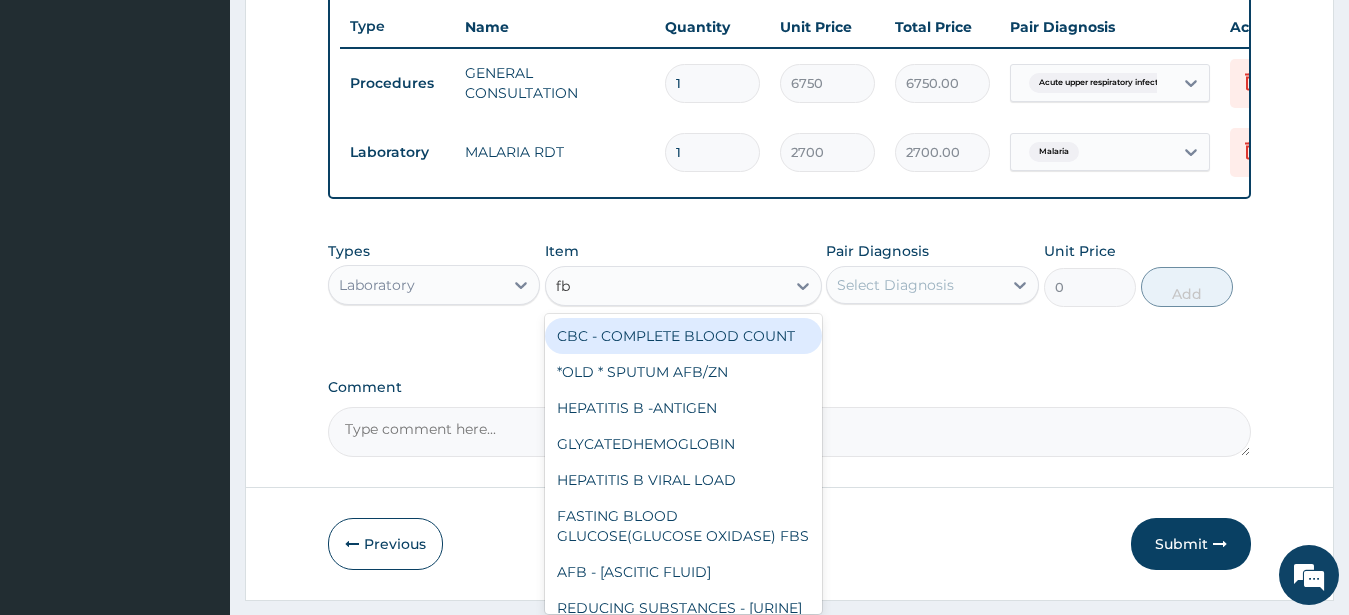type on "fbc" 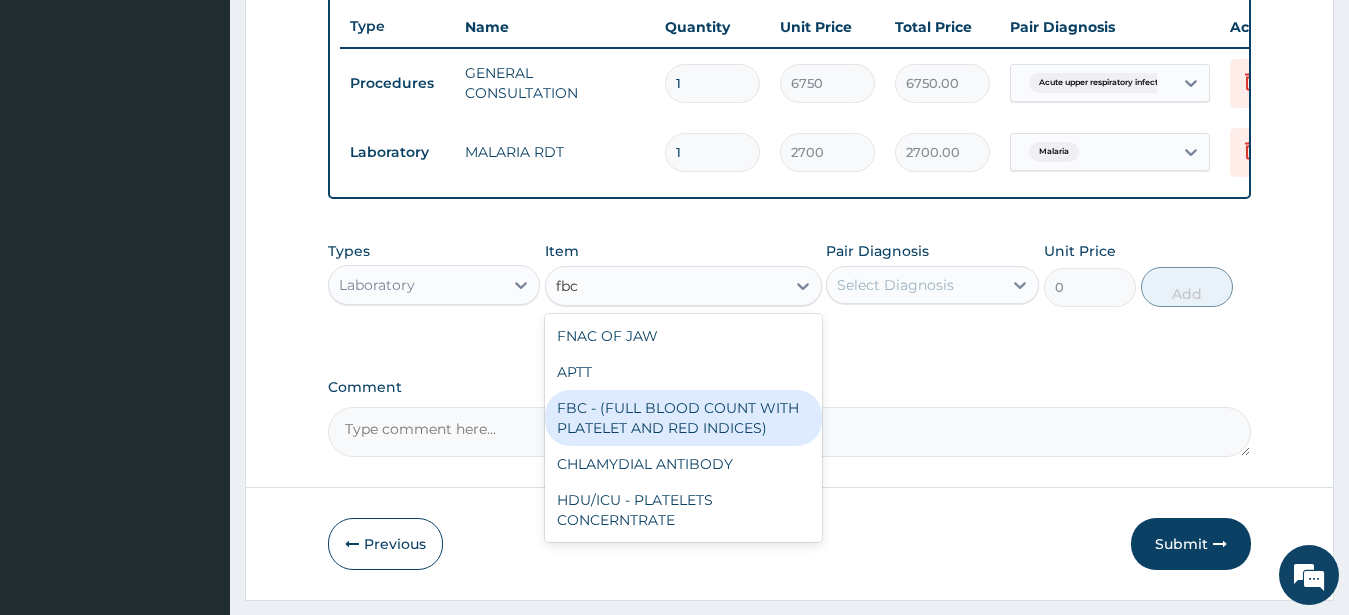click on "FBC - (FULL BLOOD COUNT WITH PLATELET AND RED INDICES)" at bounding box center (683, 418) 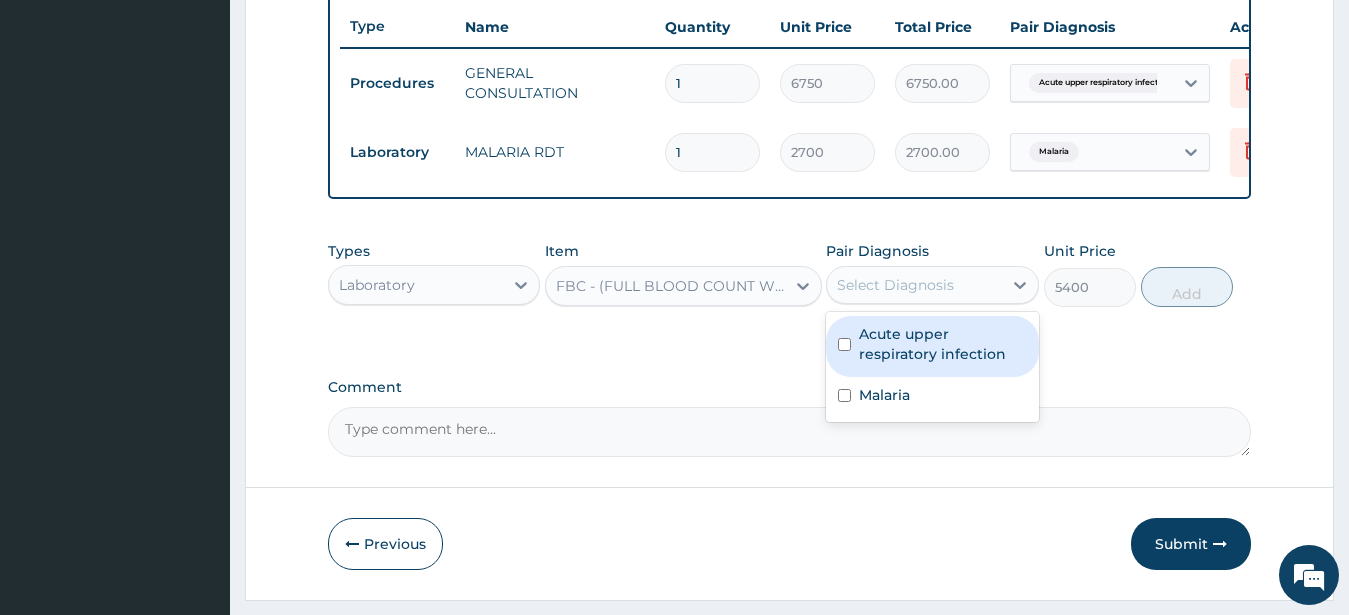 click on "Select Diagnosis" at bounding box center (895, 285) 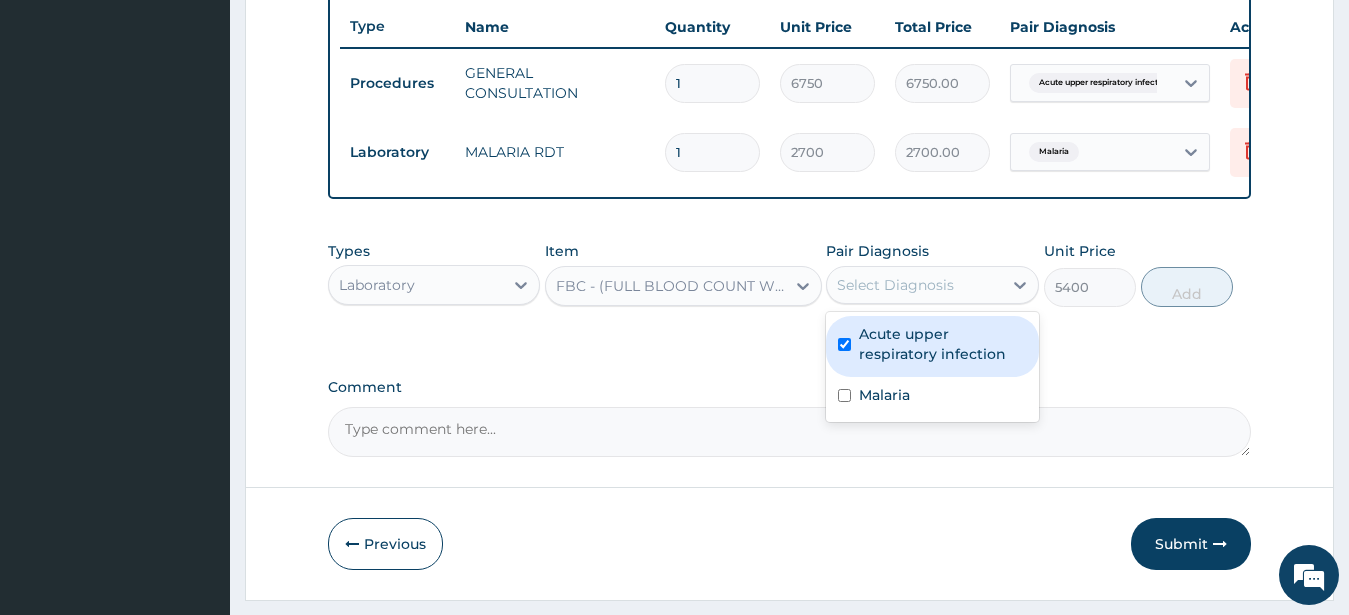 checkbox on "true" 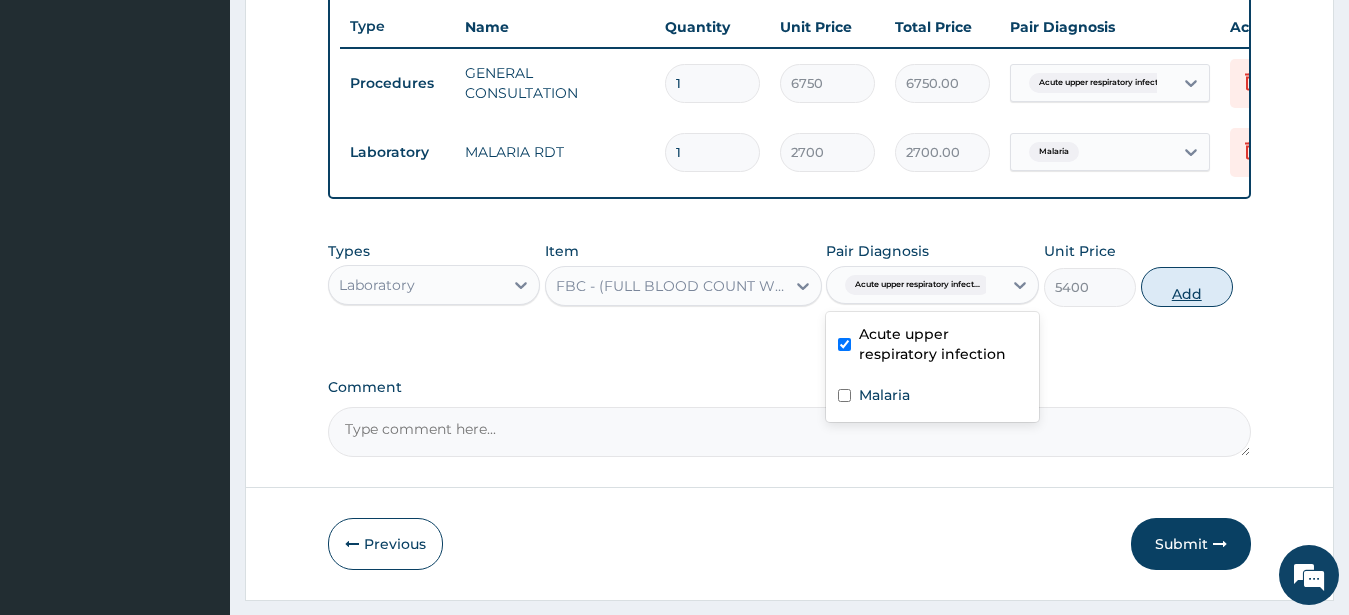 click on "Add" at bounding box center (1187, 287) 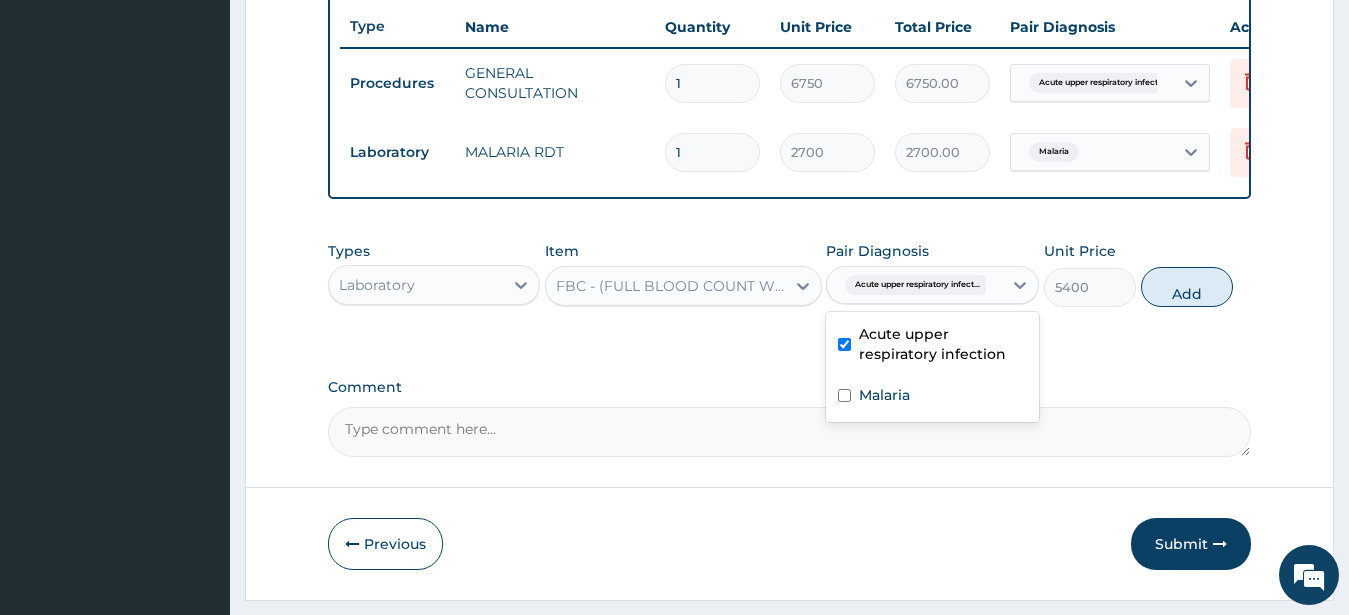 type on "0" 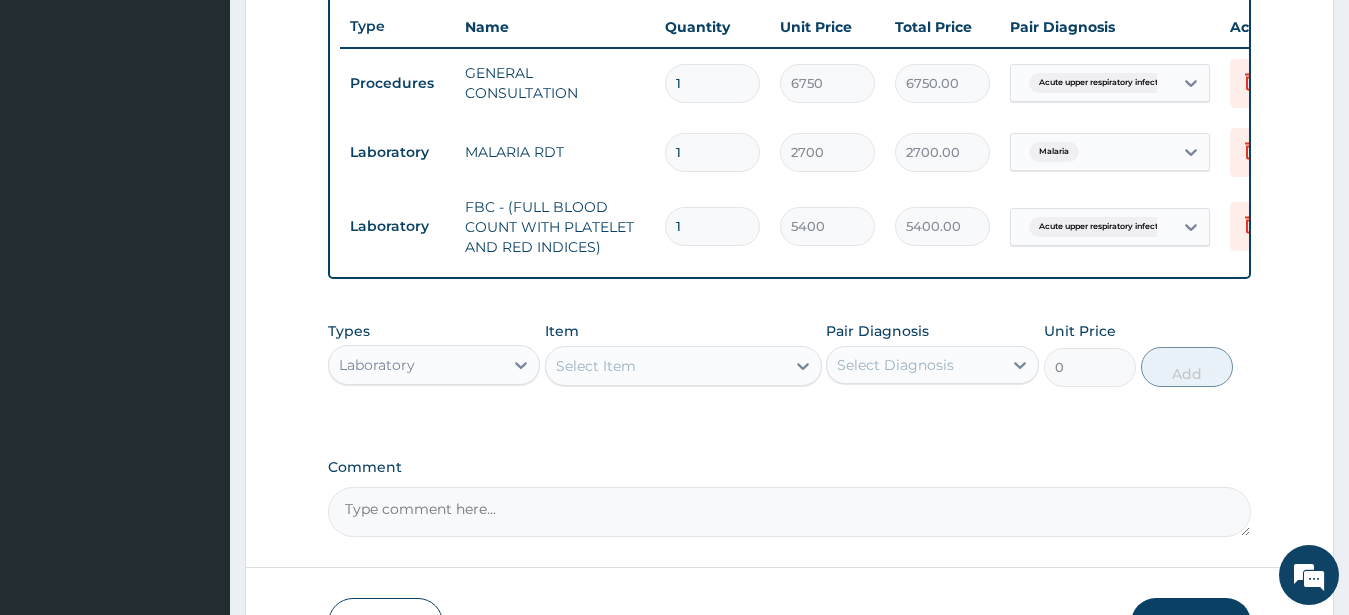 click on "Laboratory" at bounding box center (377, 365) 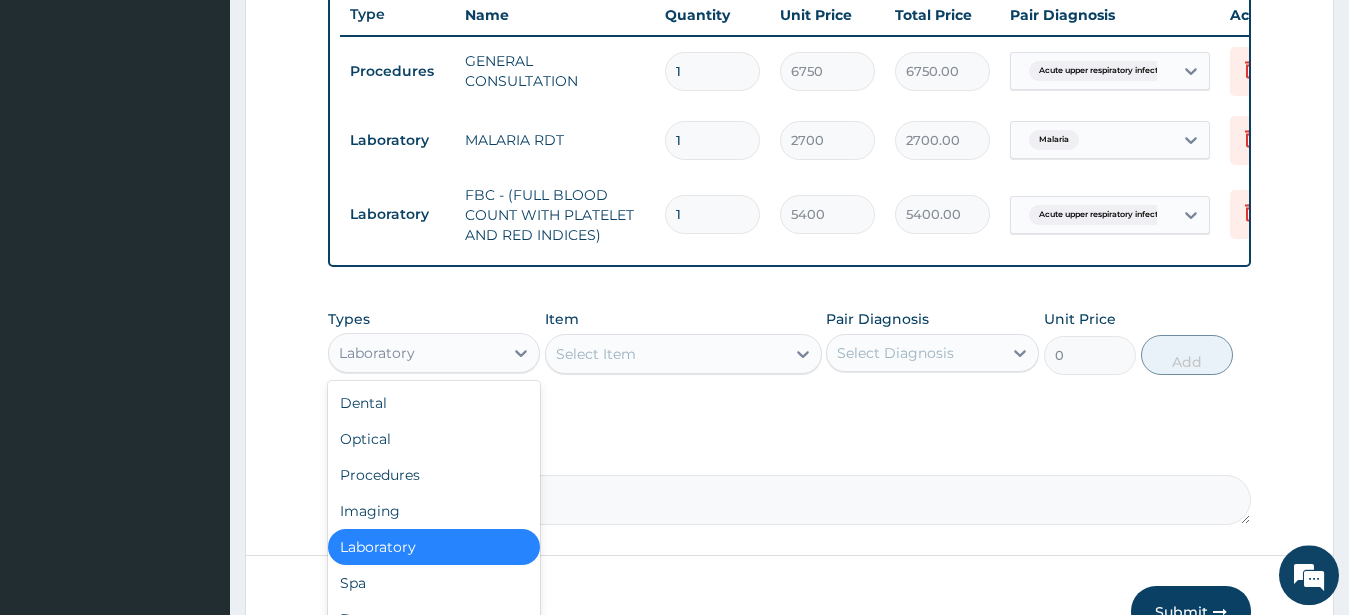 scroll, scrollTop: 898, scrollLeft: 0, axis: vertical 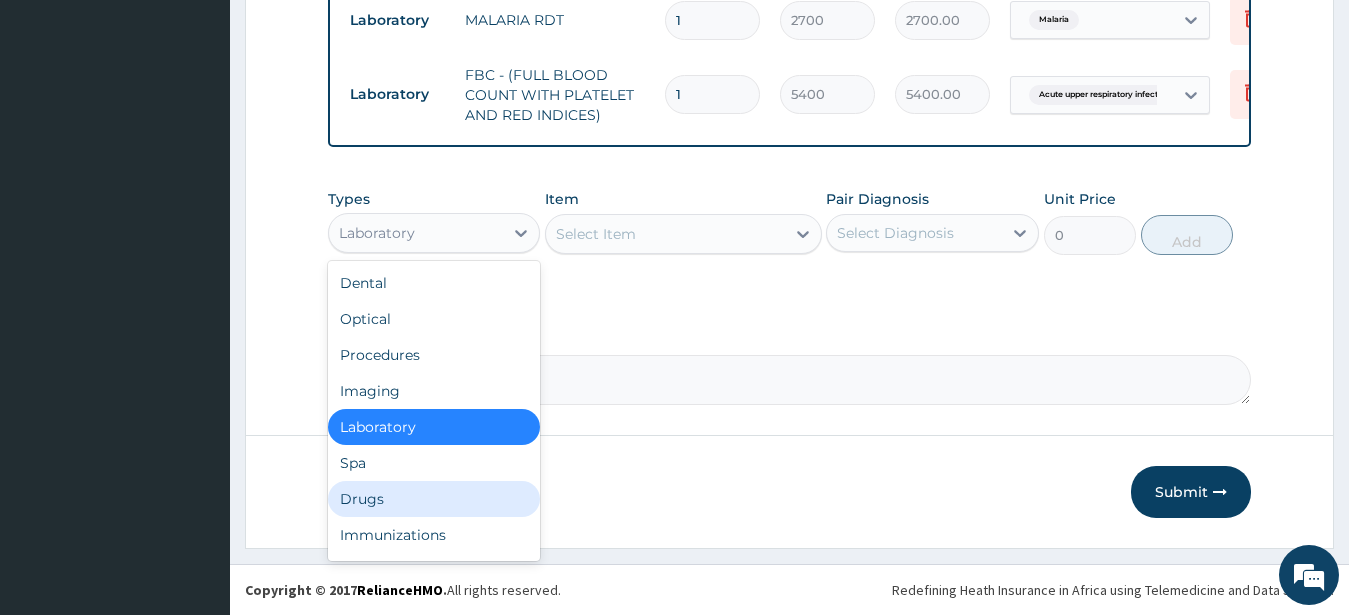 click on "Drugs" at bounding box center [434, 499] 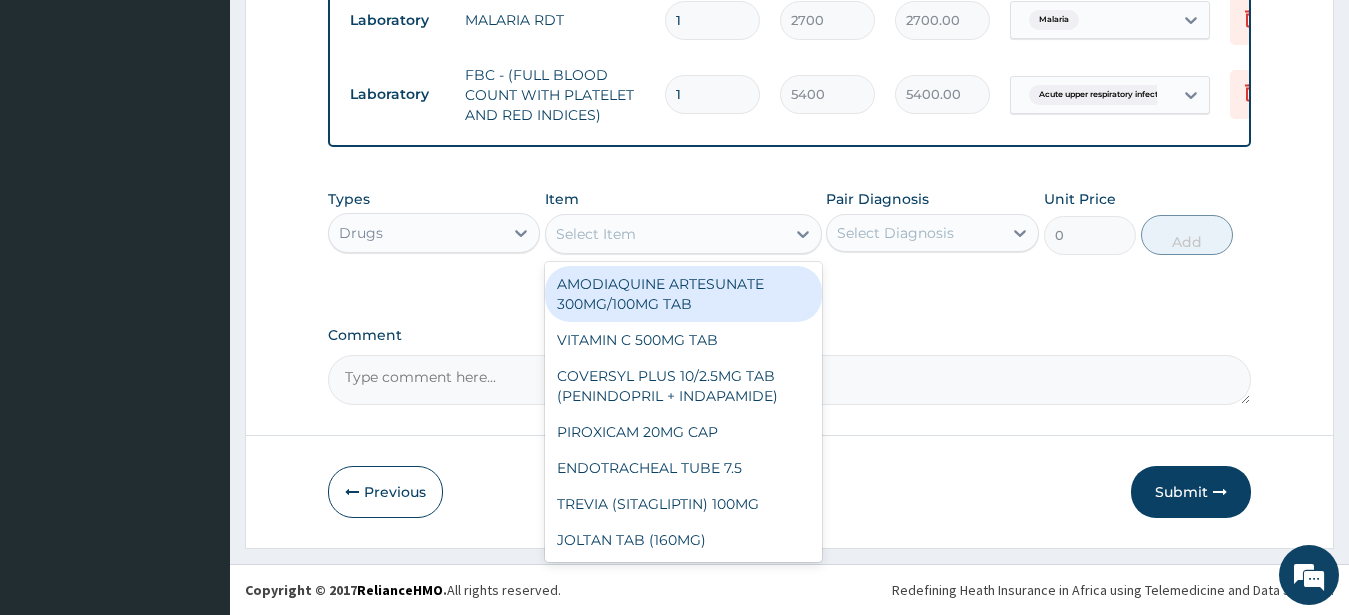 click on "Select Item" at bounding box center [596, 234] 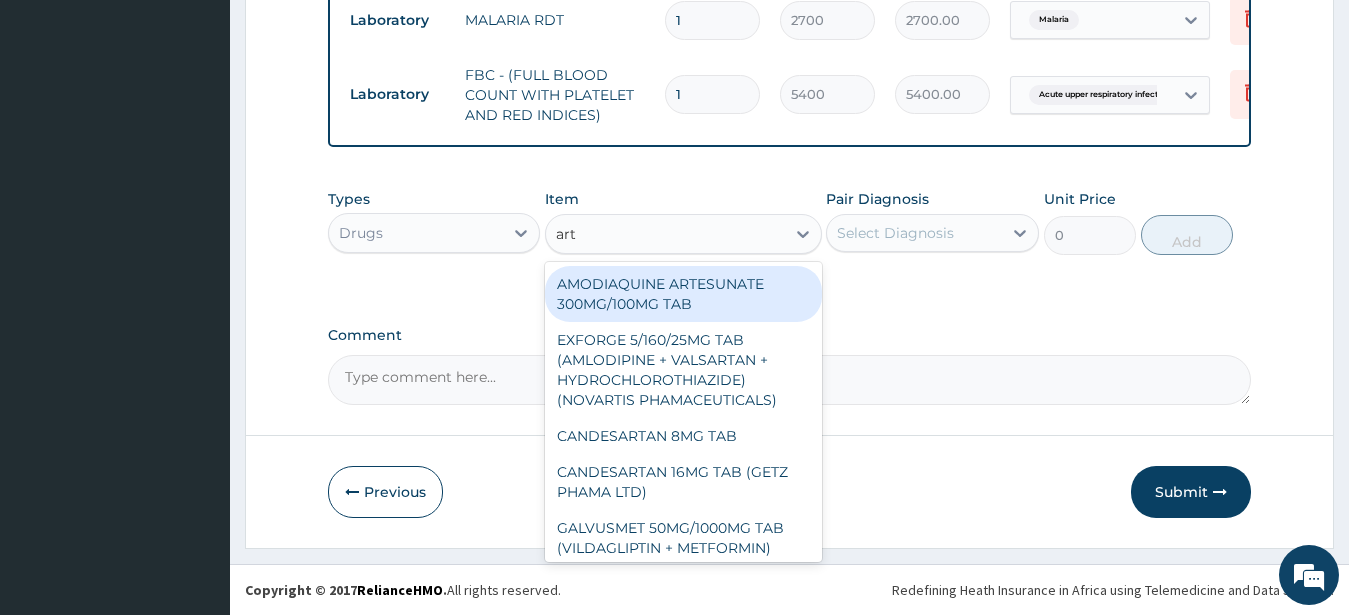 type on "arte" 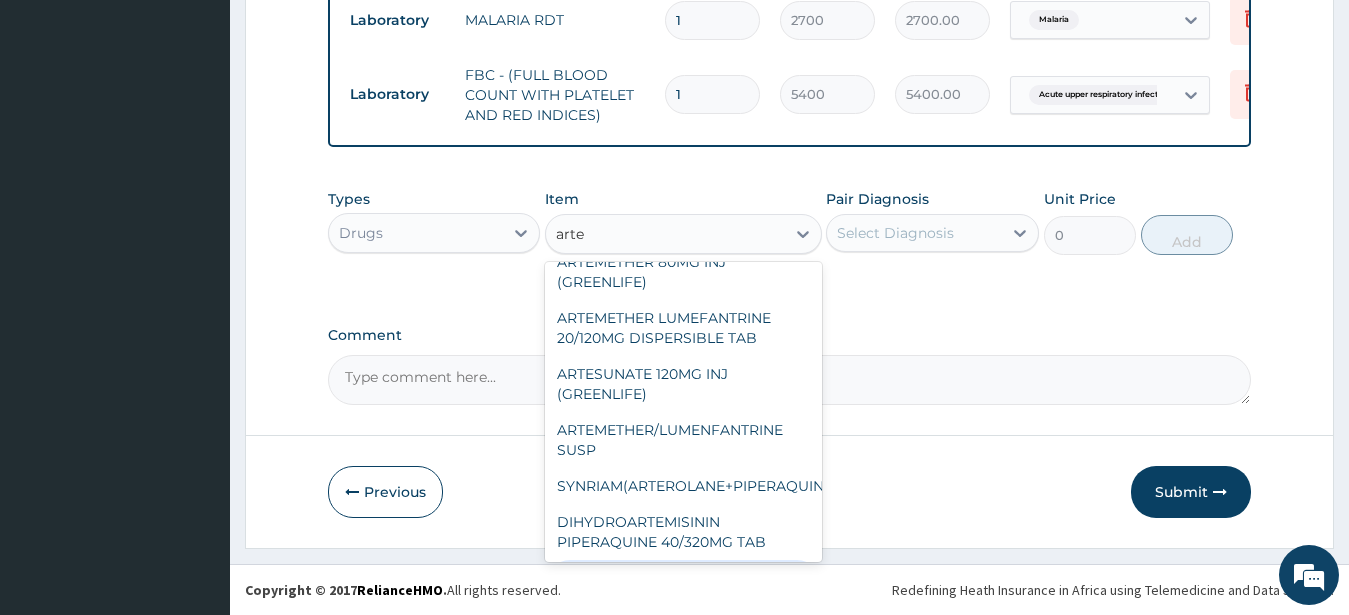 scroll, scrollTop: 108, scrollLeft: 0, axis: vertical 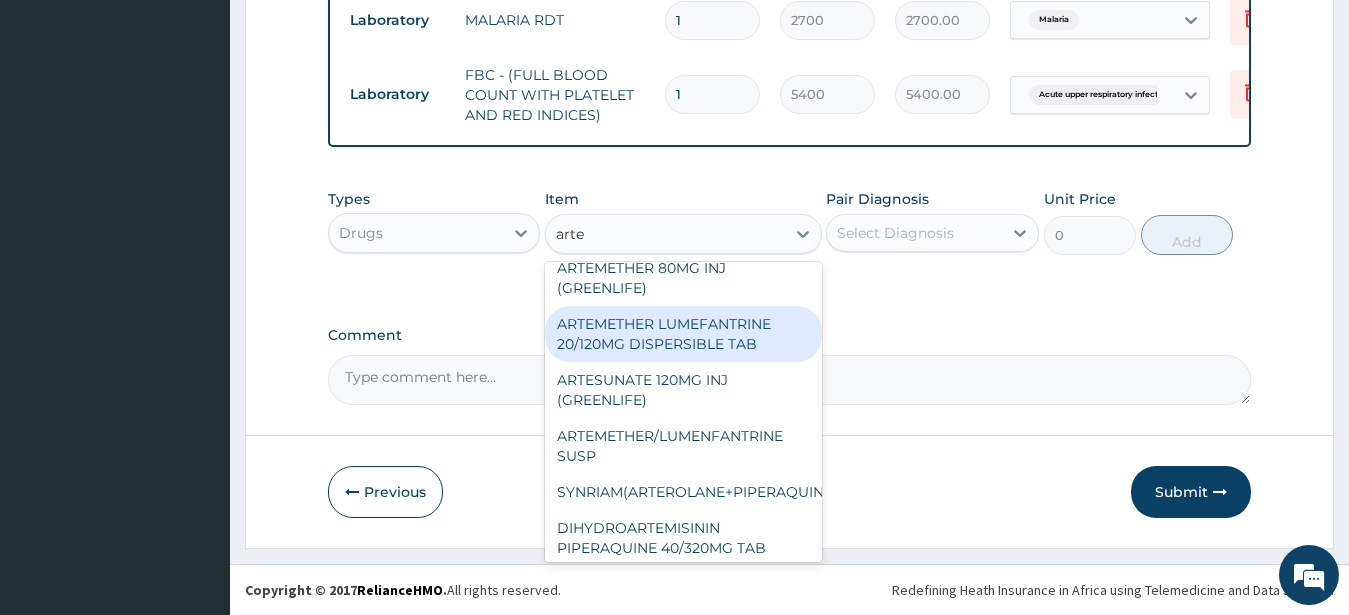 click on "ARTEMETHER LUMEFANTRINE 20/120MG DISPERSIBLE TAB" at bounding box center [683, 334] 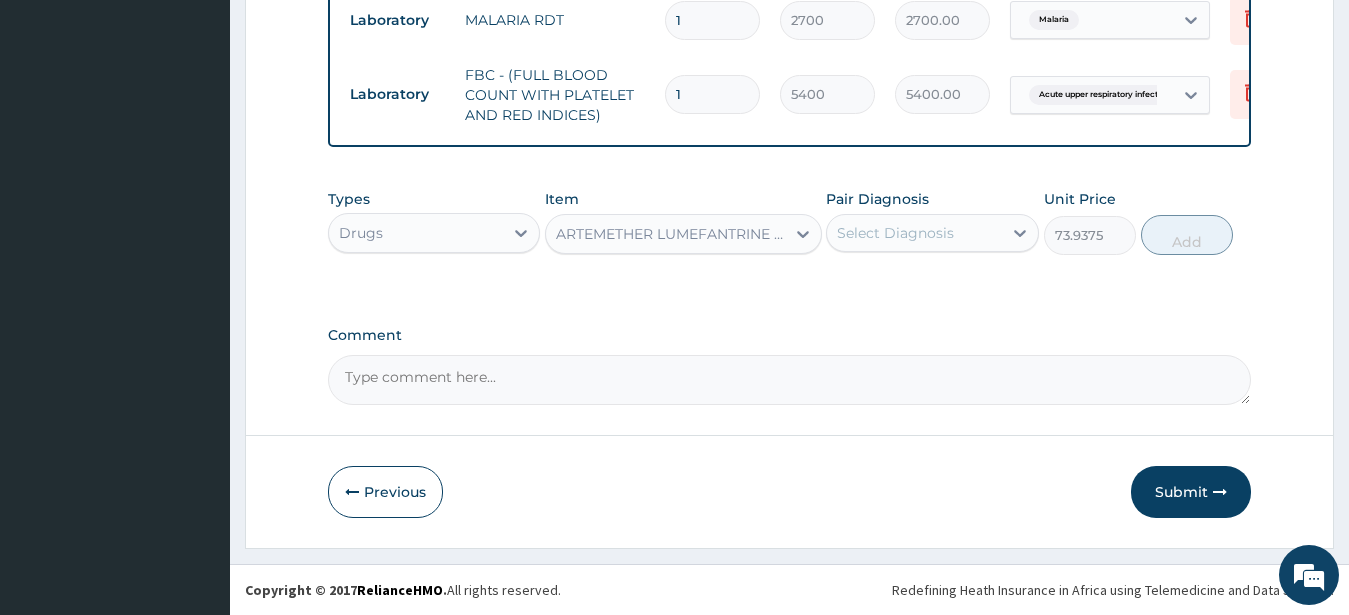 click on "Select Diagnosis" at bounding box center (895, 233) 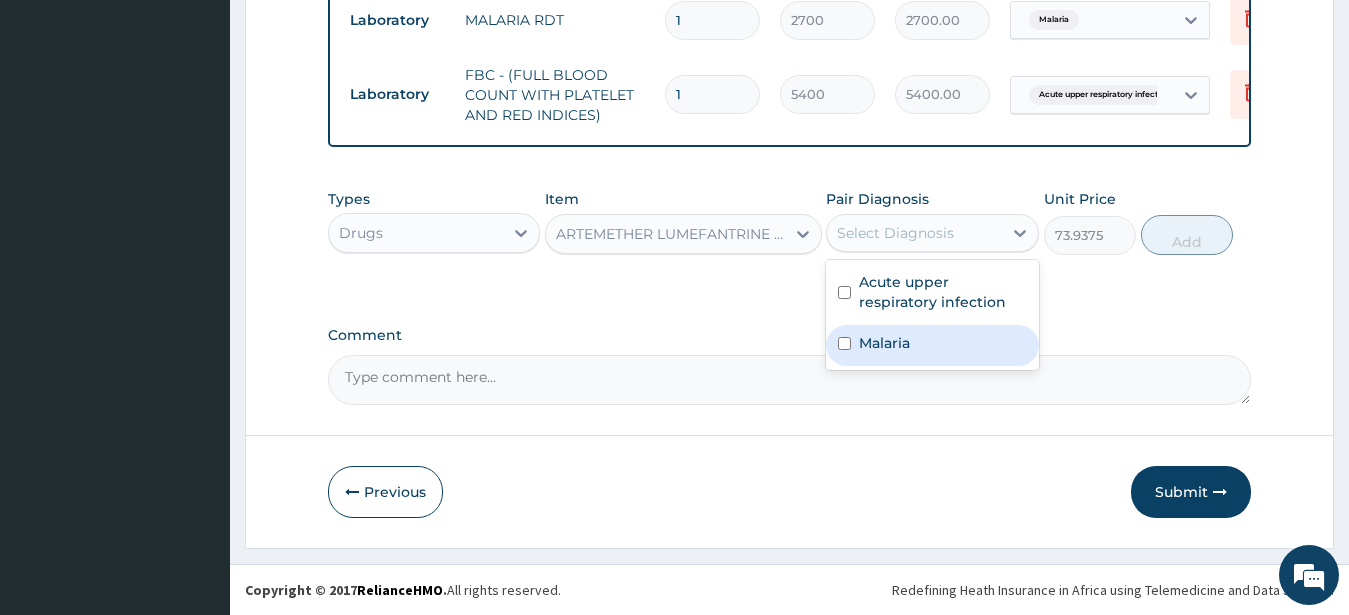 drag, startPoint x: 891, startPoint y: 350, endPoint x: 897, endPoint y: 337, distance: 14.3178215 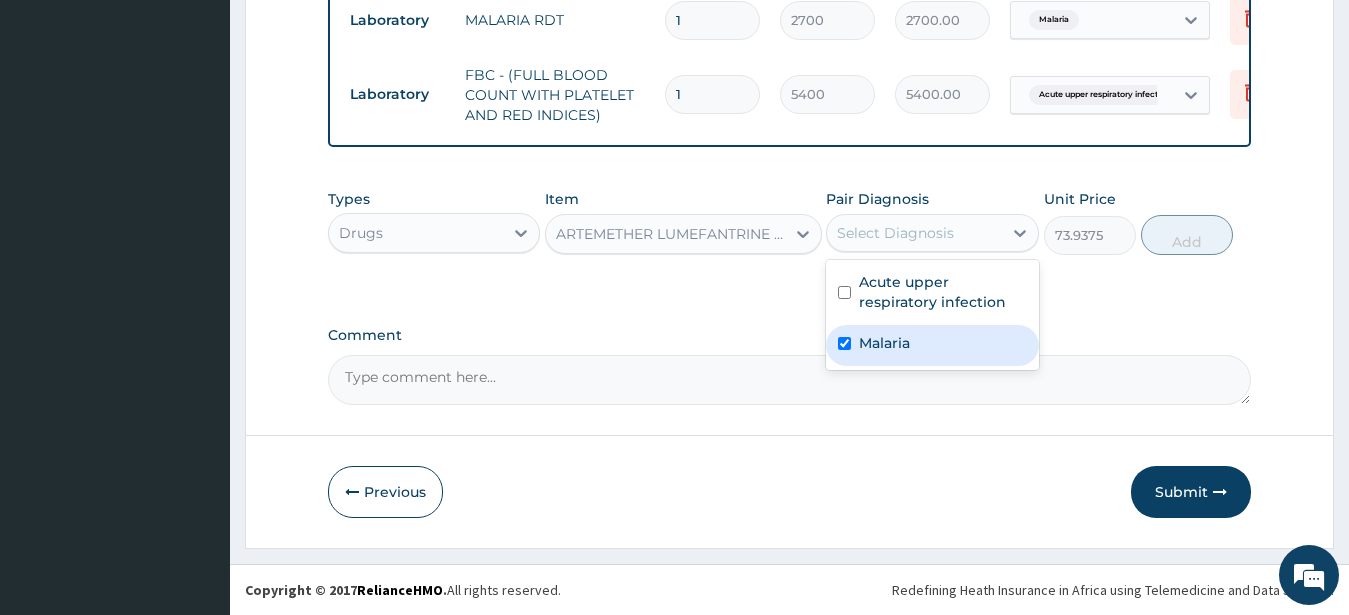checkbox on "true" 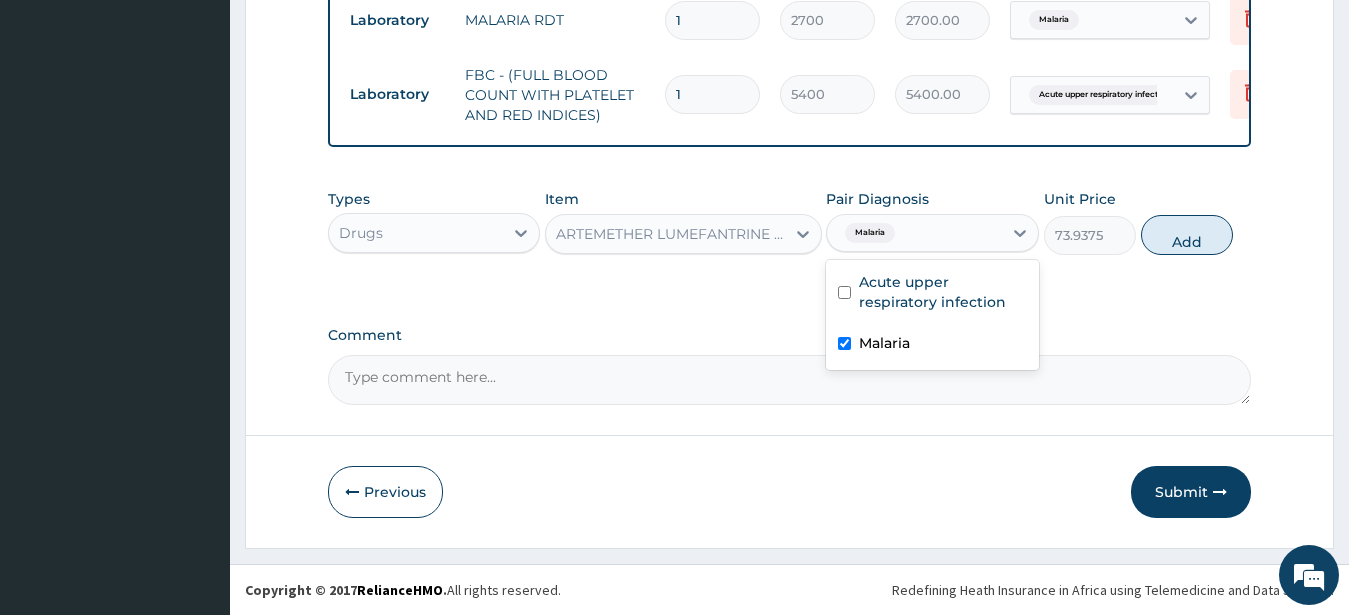 drag, startPoint x: 1170, startPoint y: 236, endPoint x: 1166, endPoint y: 225, distance: 11.7046995 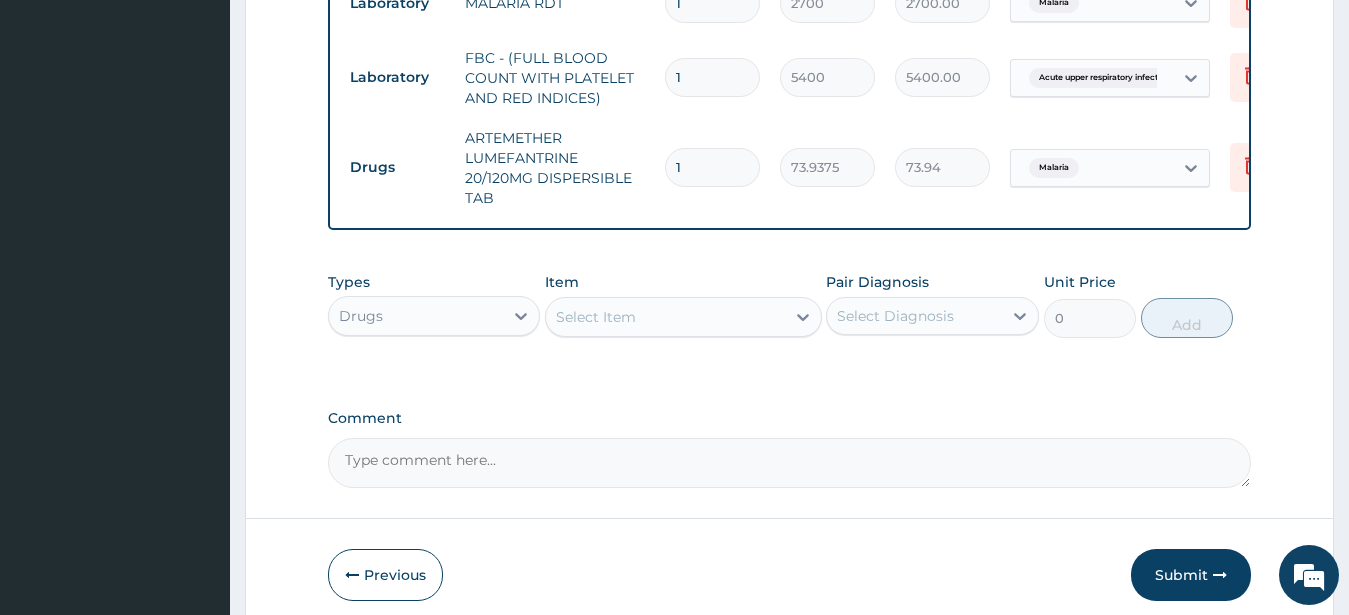 click on "Select Item" at bounding box center [596, 317] 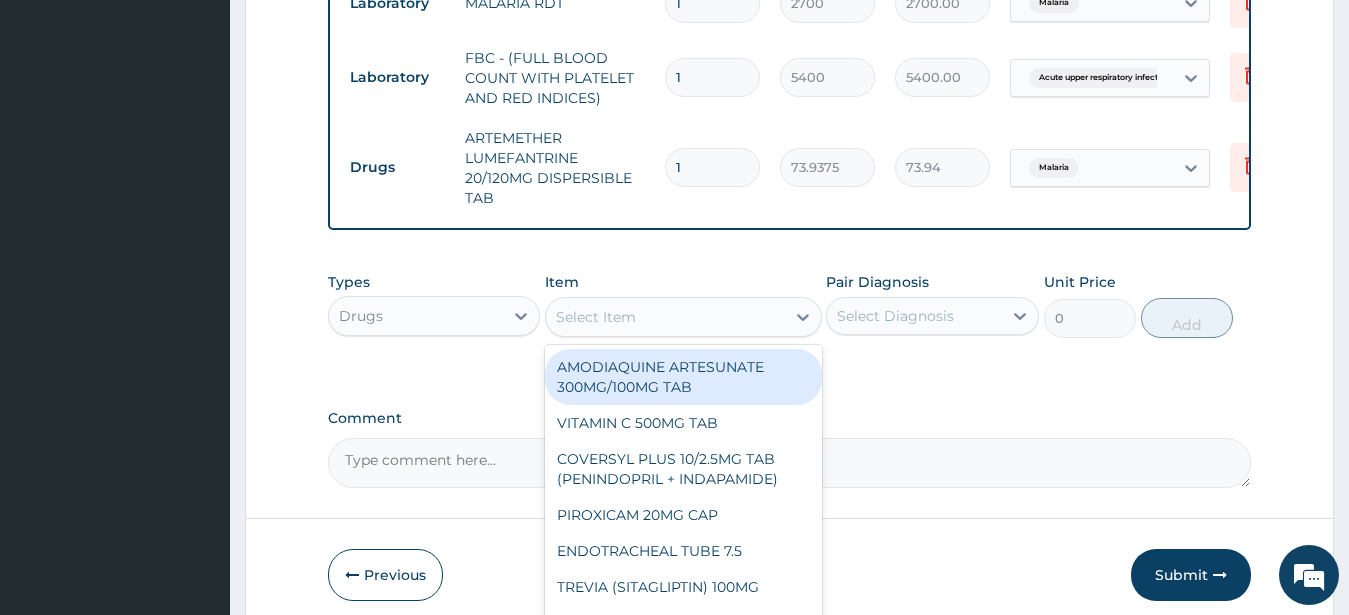 paste on "CEFUROXIME 125MG/5ML SUSP" 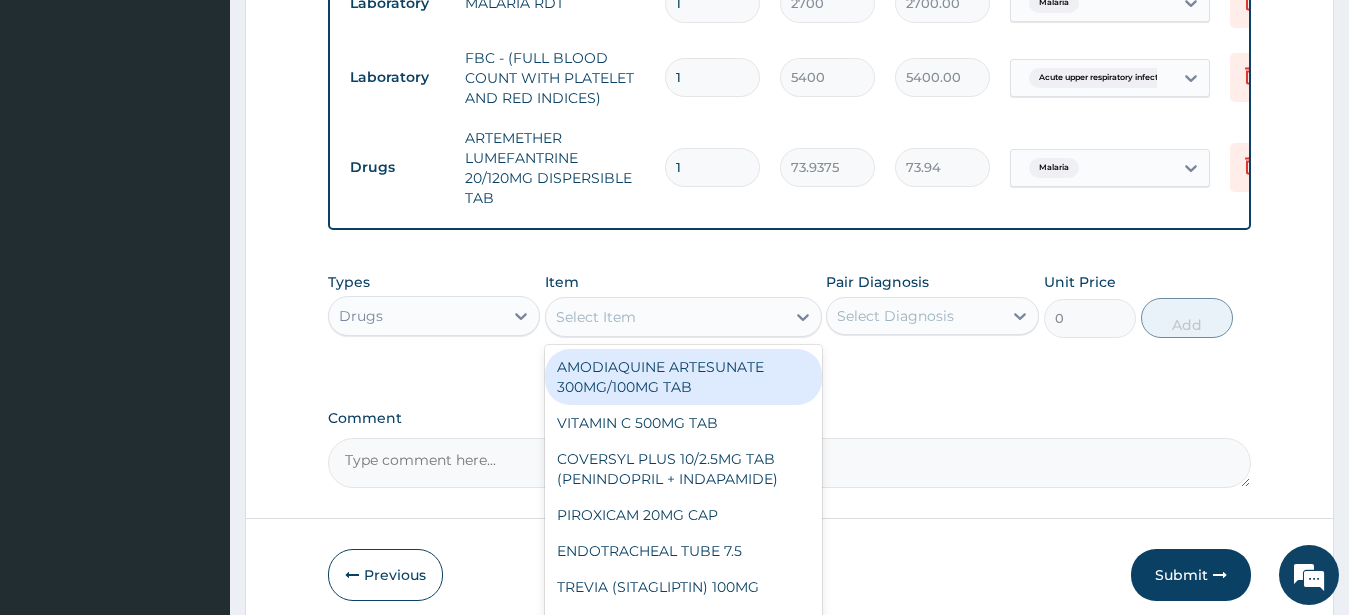 type on "CEFUROXIME 125MG/5ML SUSP" 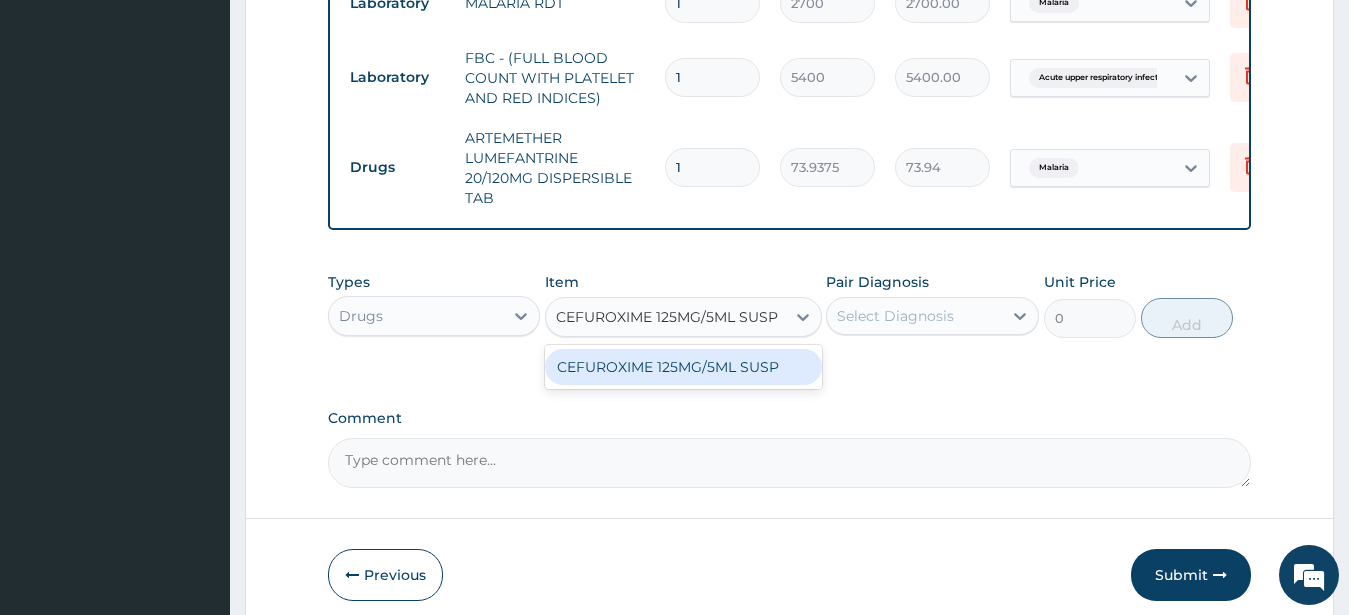 click on "CEFUROXIME 125MG/5ML SUSP" at bounding box center [683, 367] 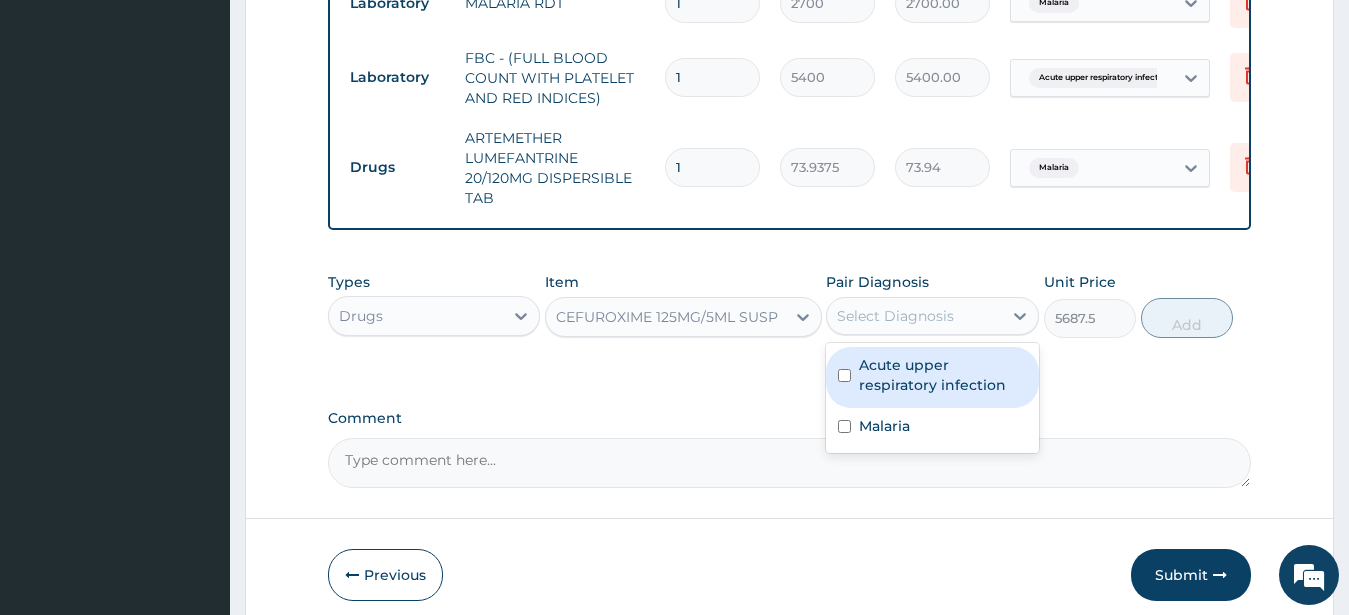drag, startPoint x: 888, startPoint y: 328, endPoint x: 889, endPoint y: 404, distance: 76.00658 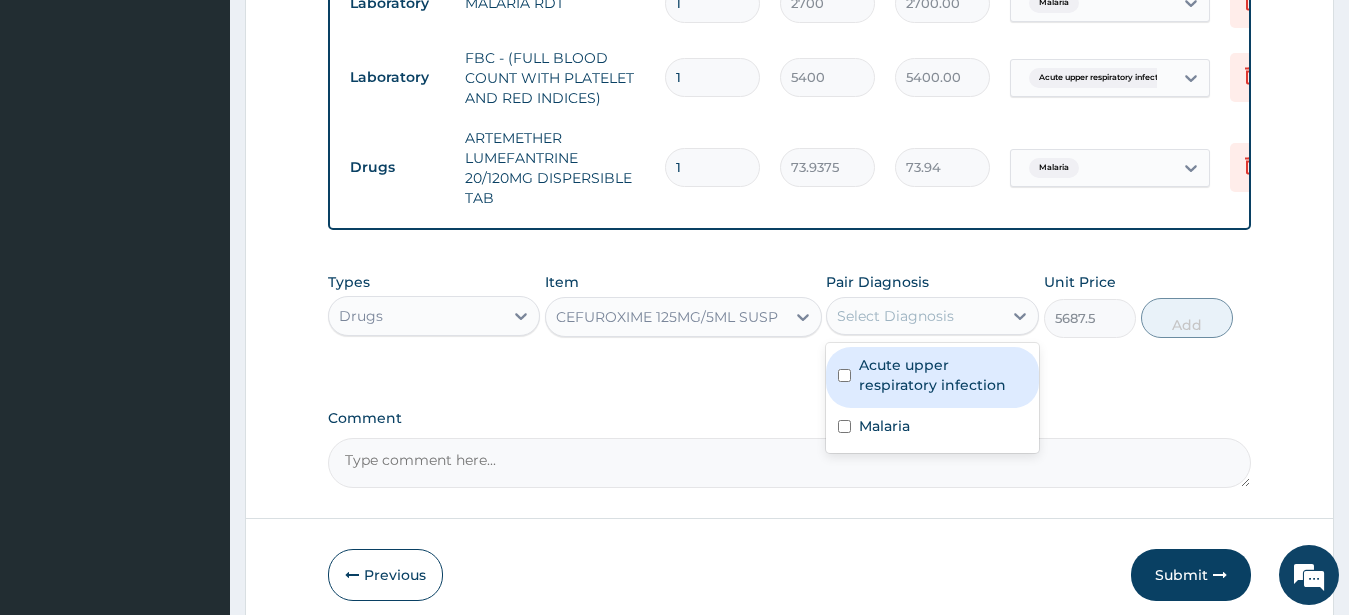 click on "Select Diagnosis" at bounding box center [895, 316] 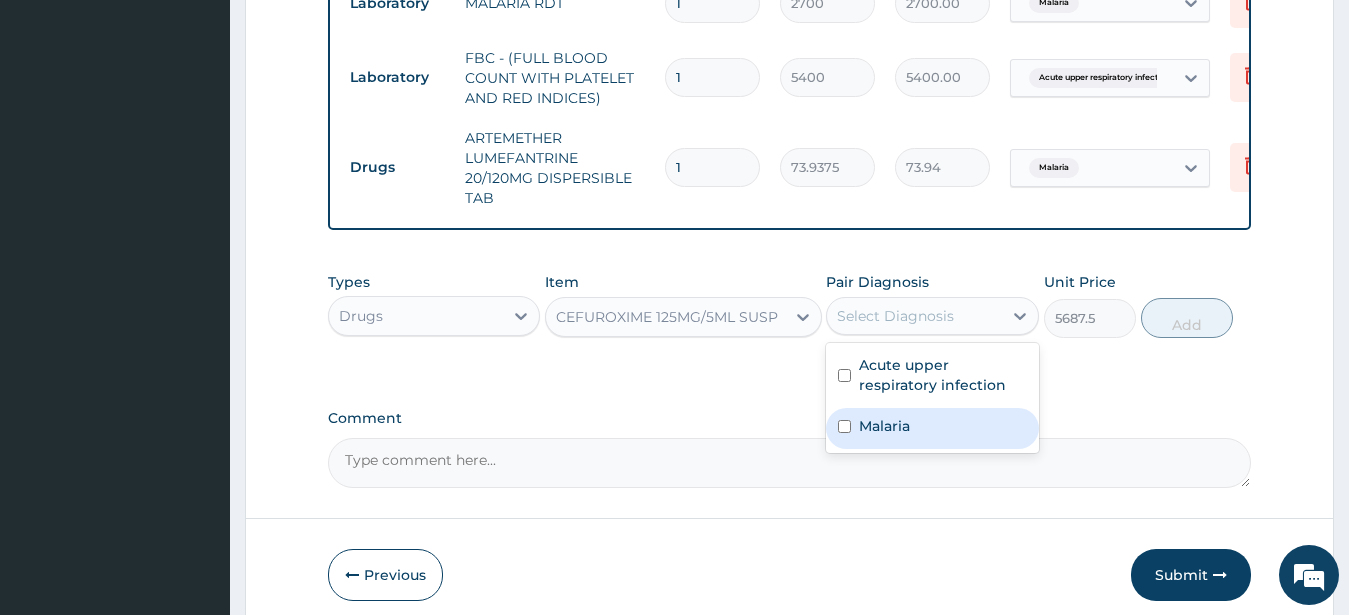 click on "Malaria" at bounding box center [884, 426] 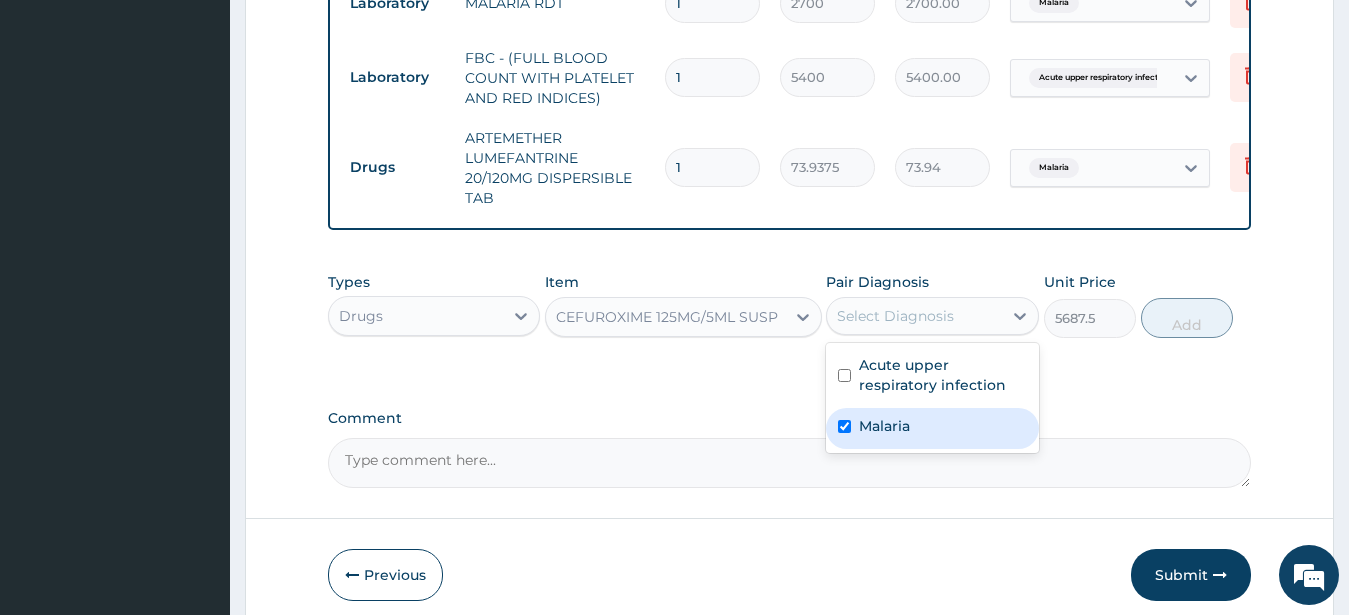 checkbox on "true" 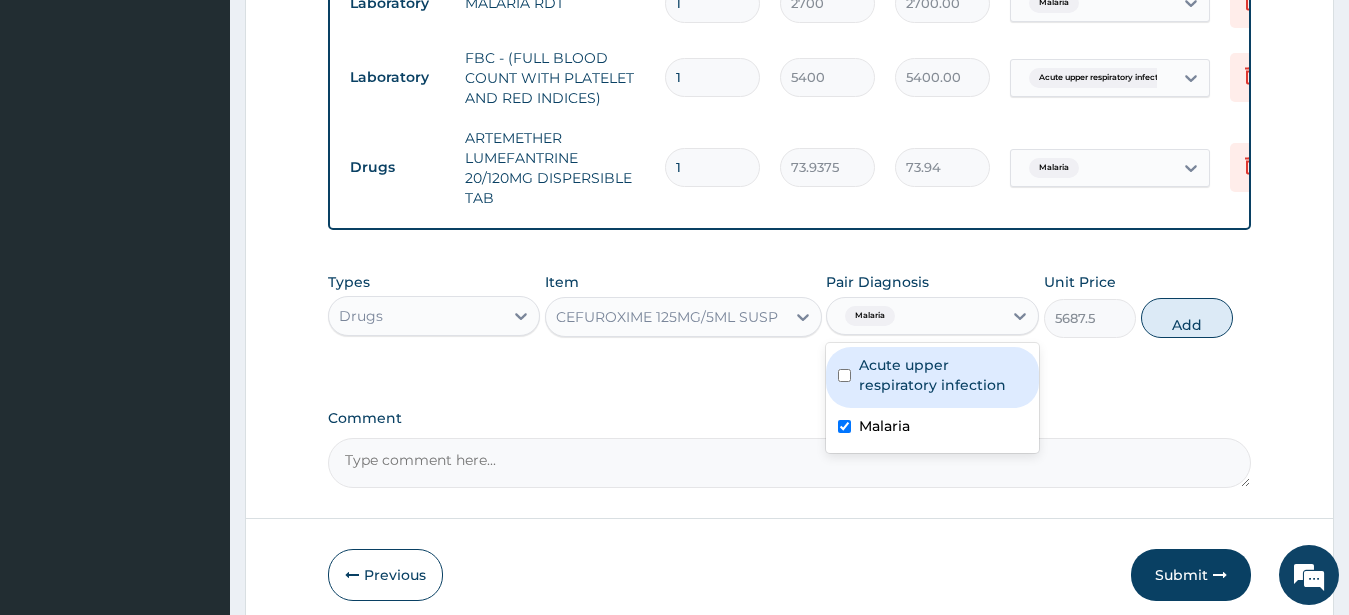 drag, startPoint x: 923, startPoint y: 397, endPoint x: 922, endPoint y: 448, distance: 51.009804 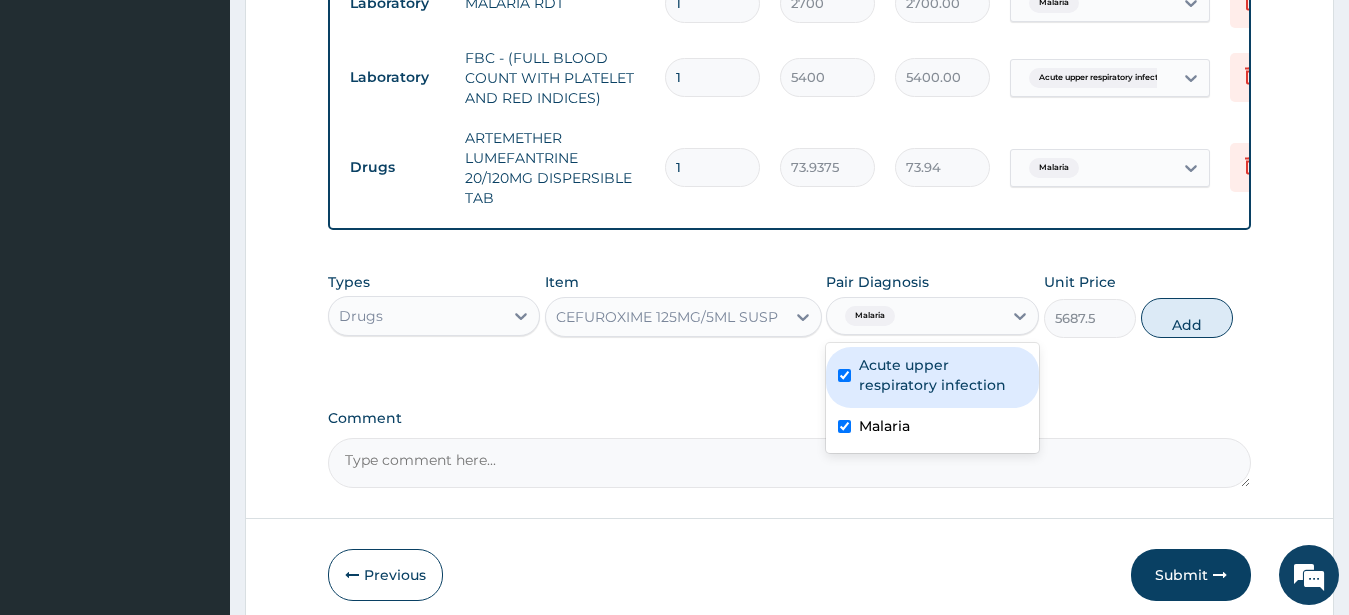 checkbox on "true" 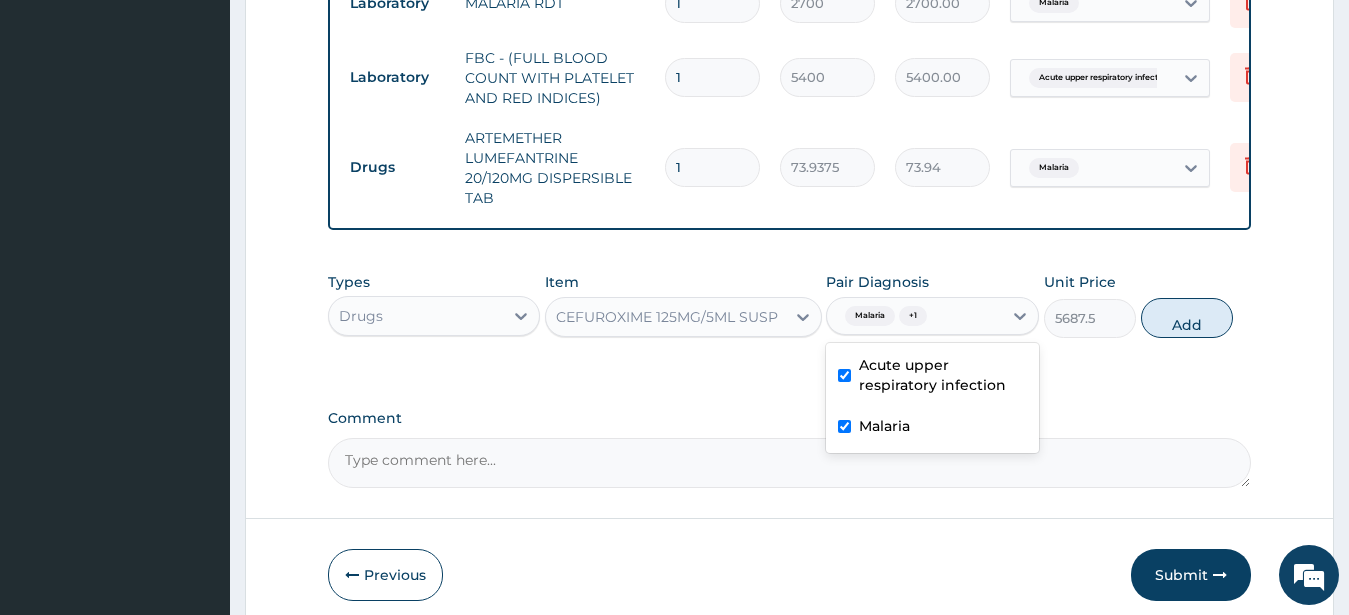 click on "Malaria" at bounding box center [932, 428] 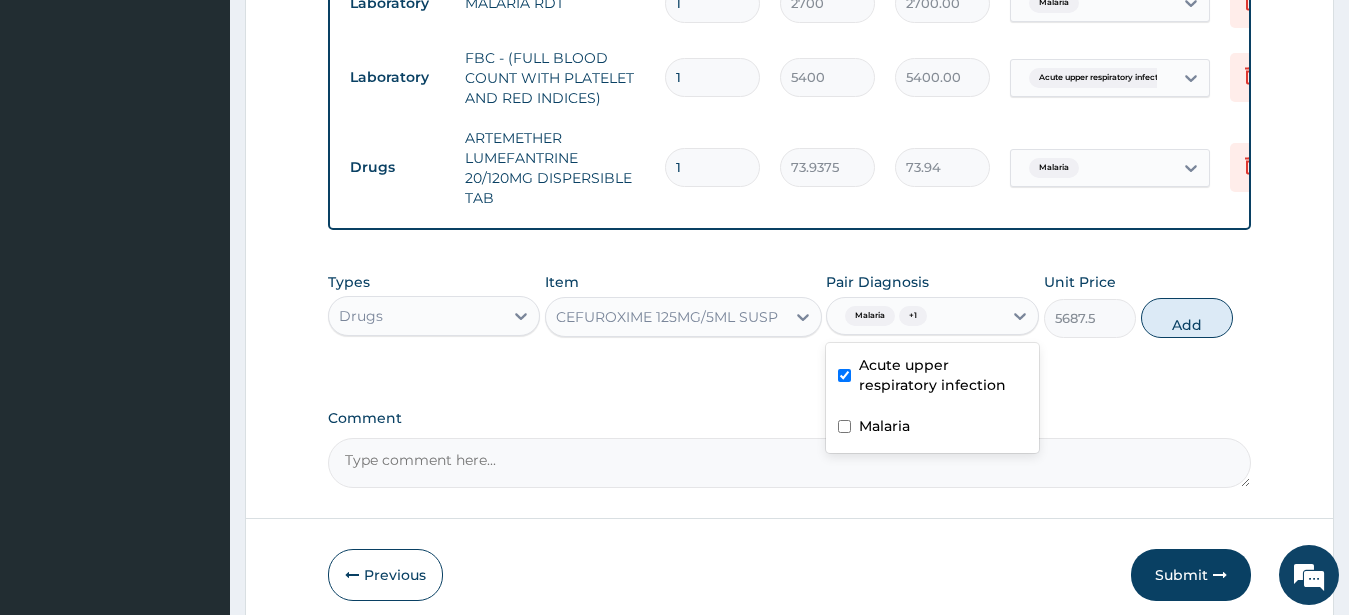 checkbox on "false" 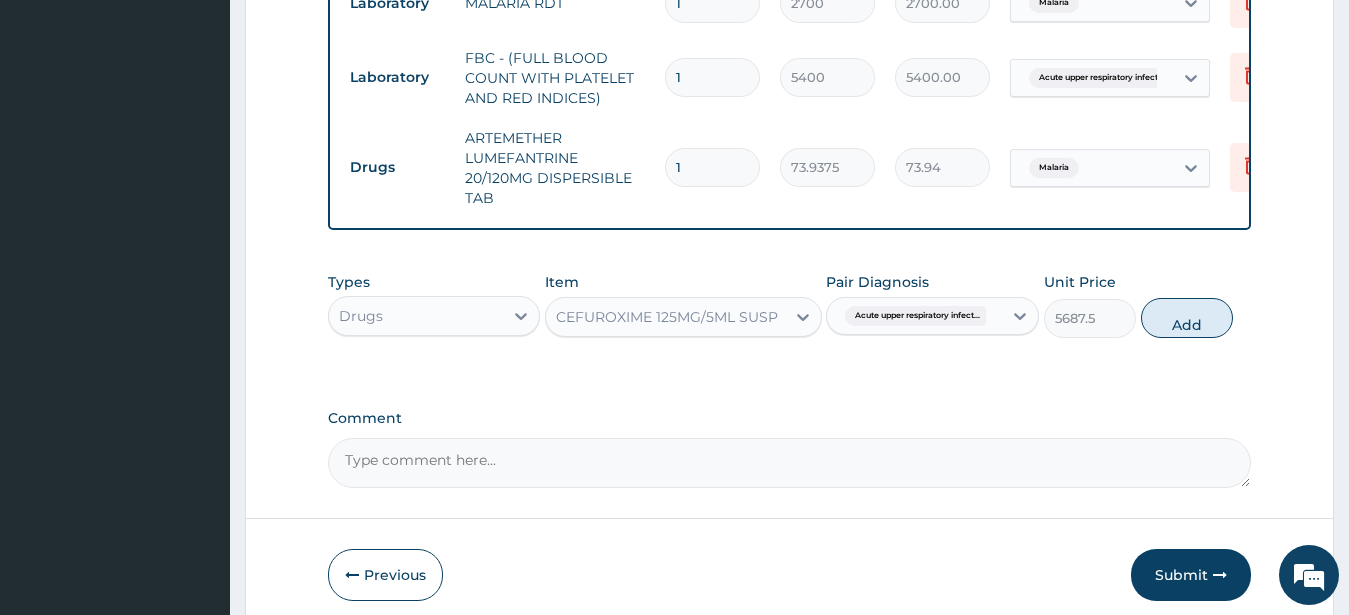 drag, startPoint x: 1199, startPoint y: 338, endPoint x: 1176, endPoint y: 345, distance: 24.04163 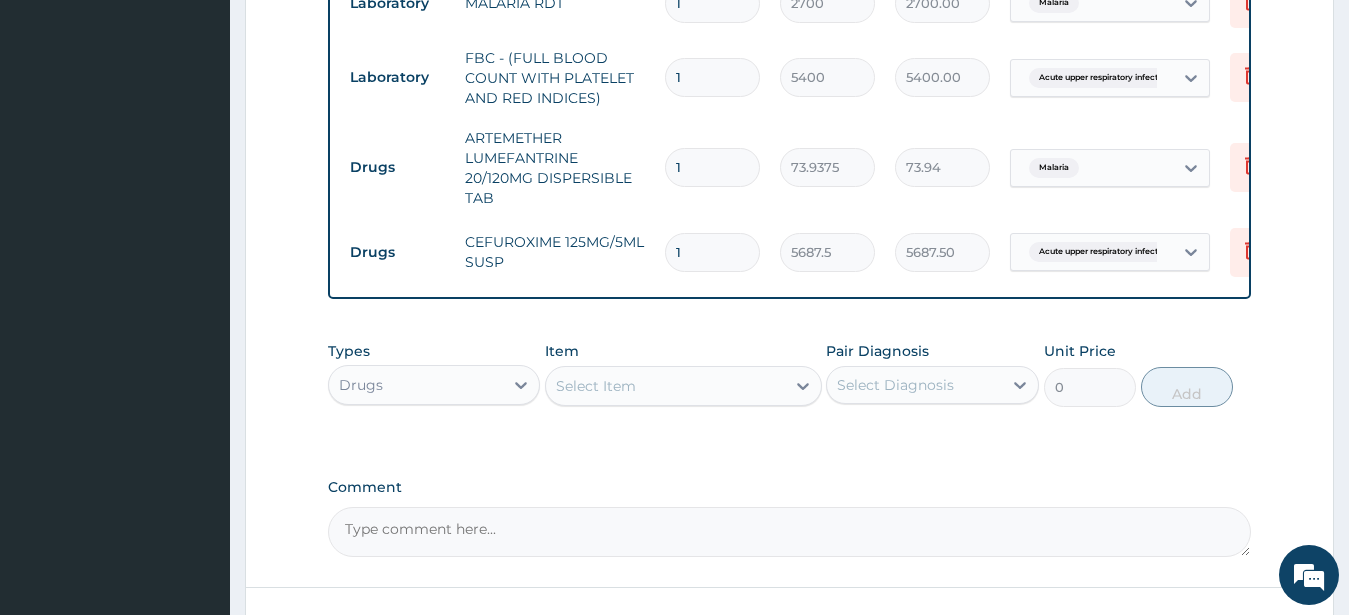 drag, startPoint x: 641, startPoint y: 176, endPoint x: 625, endPoint y: 178, distance: 16.124516 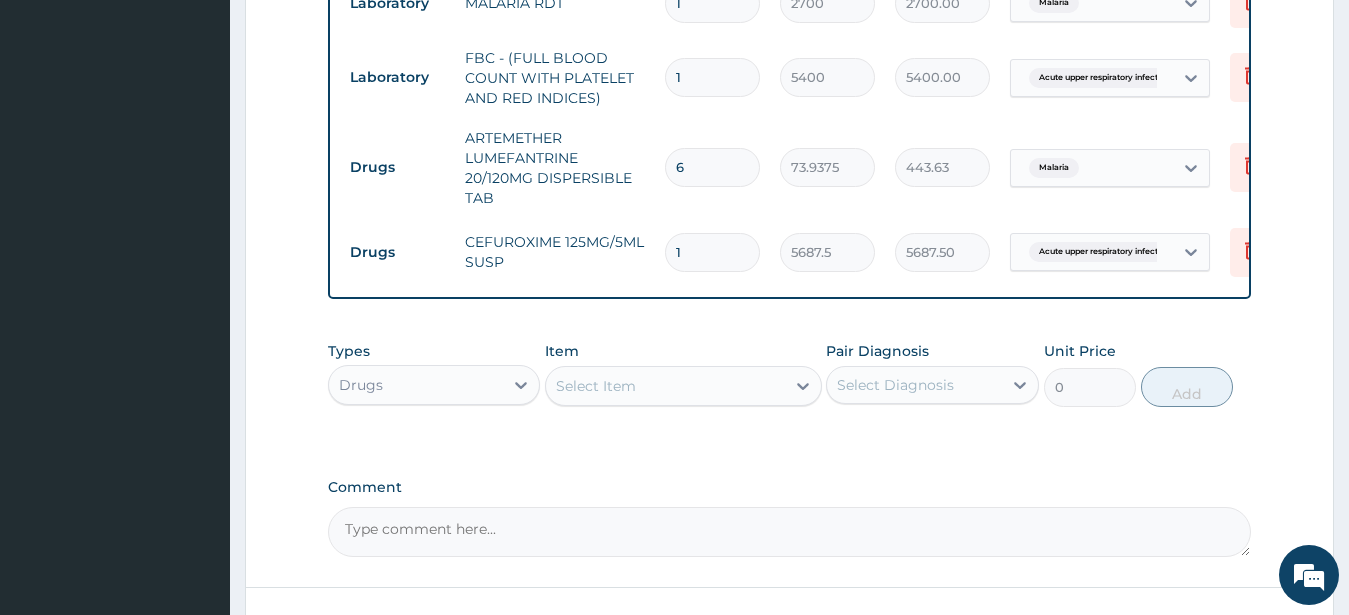 type on "6" 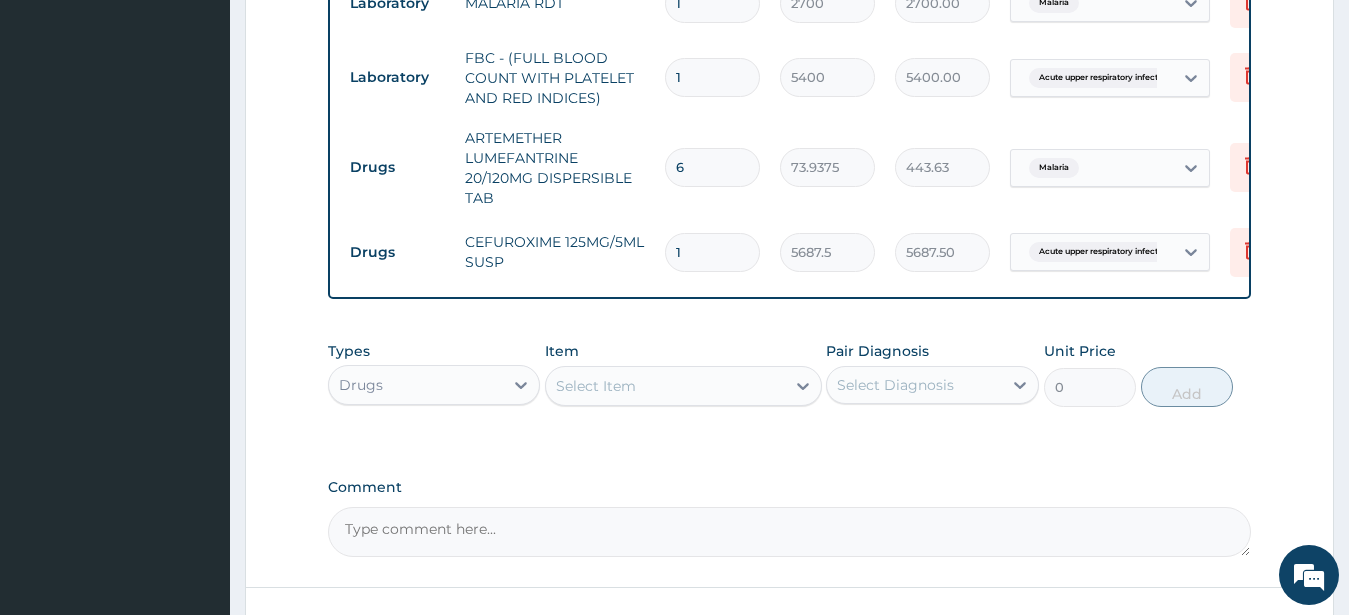 click on "Select Item" at bounding box center [596, 386] 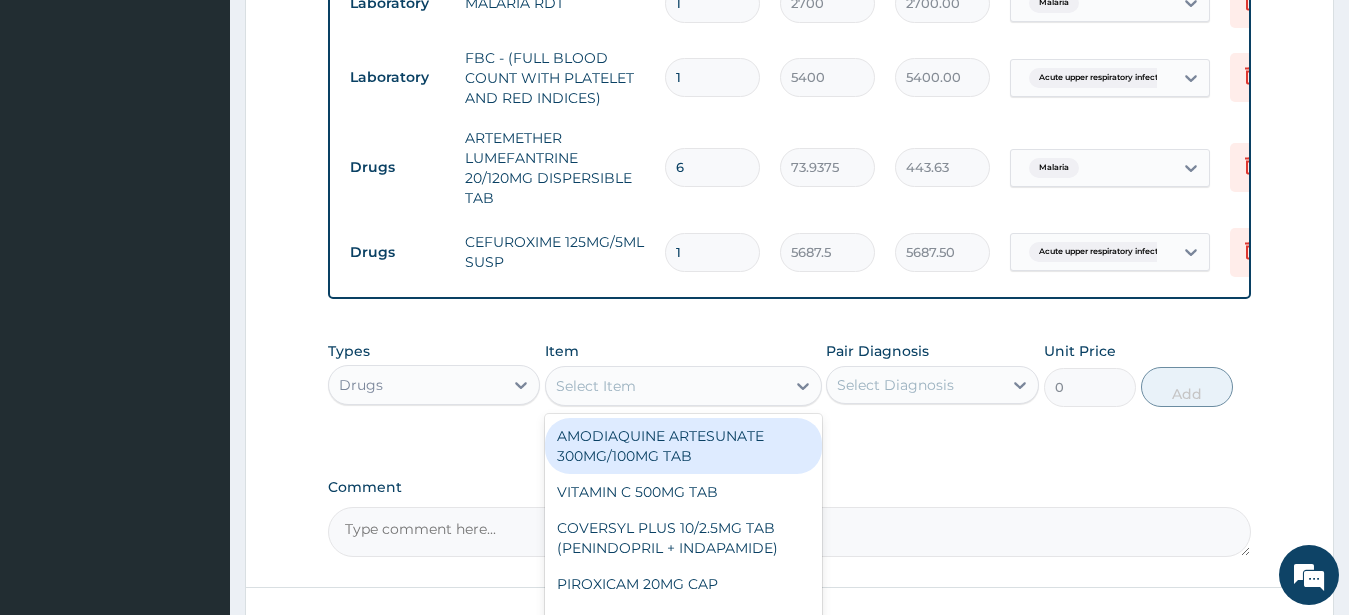 paste on "PARACETAMOL 125MG/5ML SYRU" 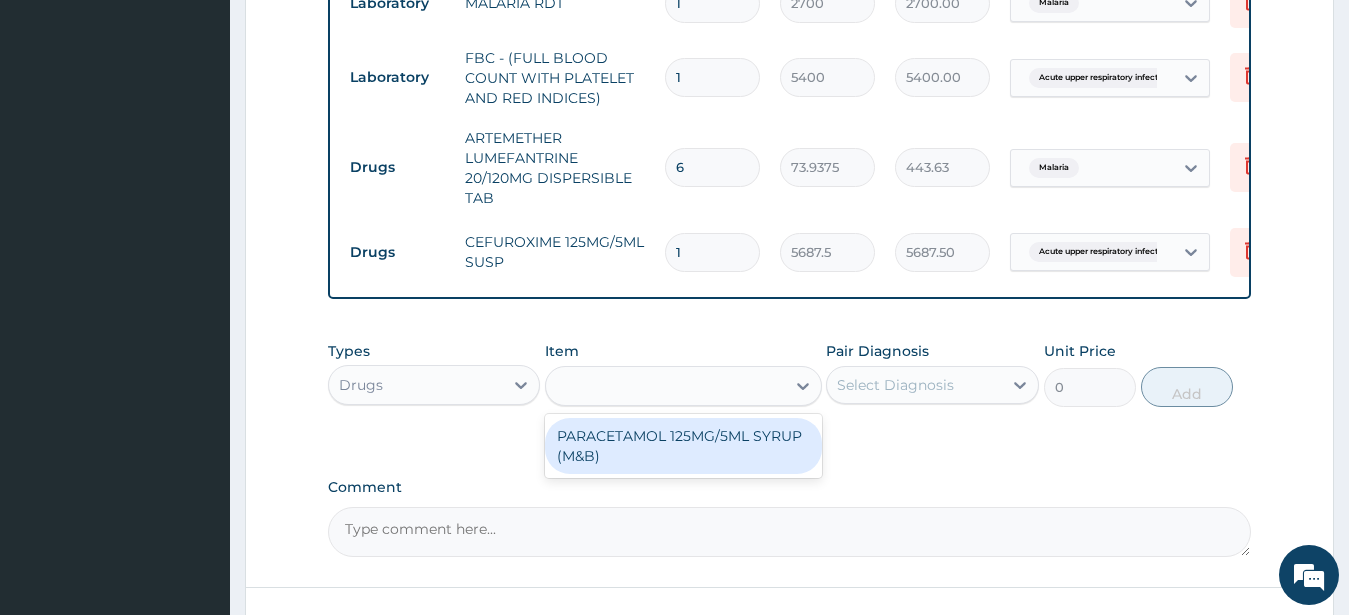 type on "PARACETAMOL 125MG/5ML SYRU" 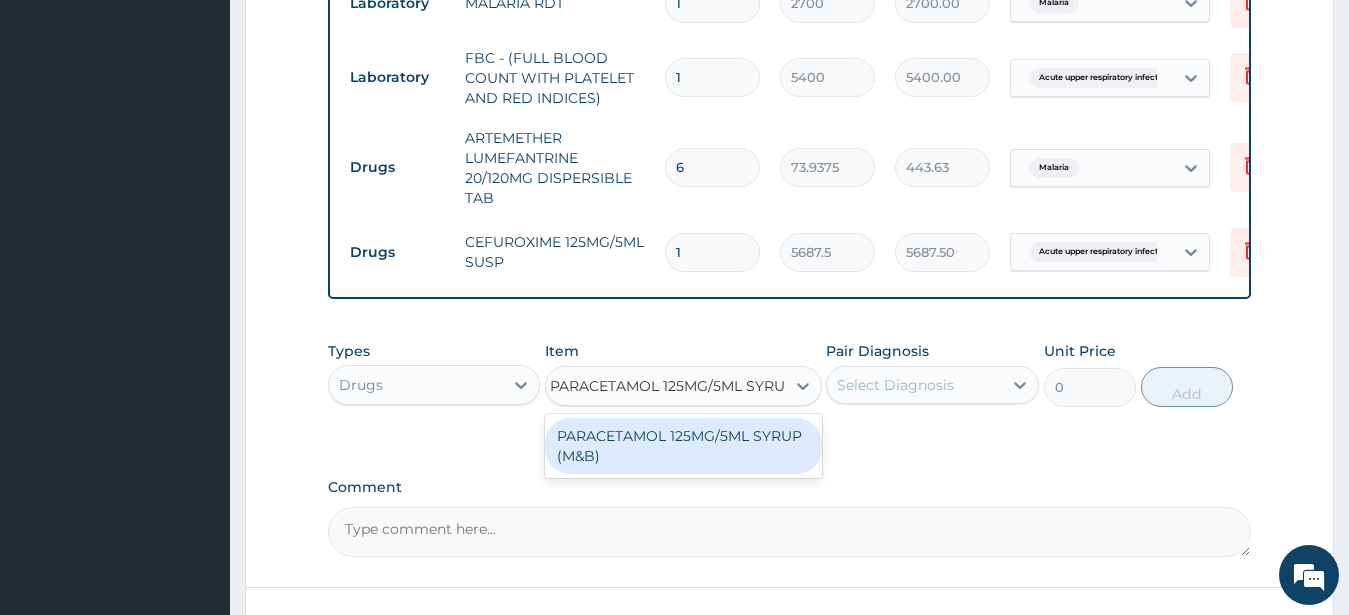 click on "PARACETAMOL 125MG/5ML SYRUP (M&B)" at bounding box center [683, 446] 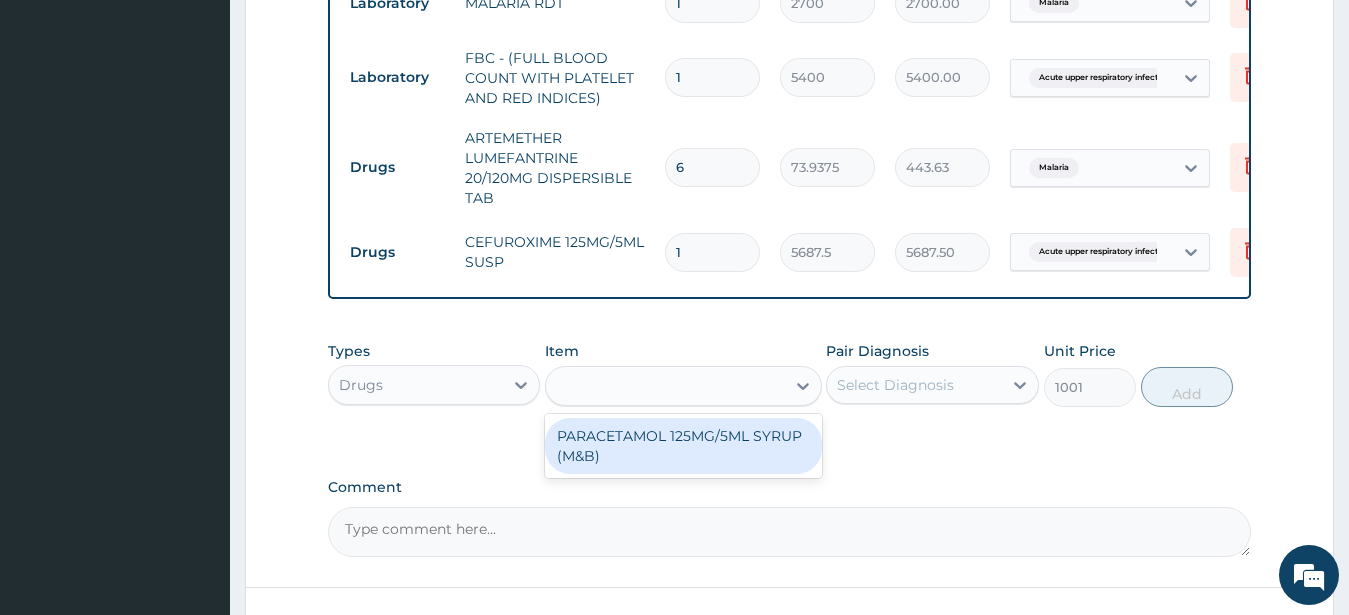 scroll, scrollTop: 0, scrollLeft: 2, axis: horizontal 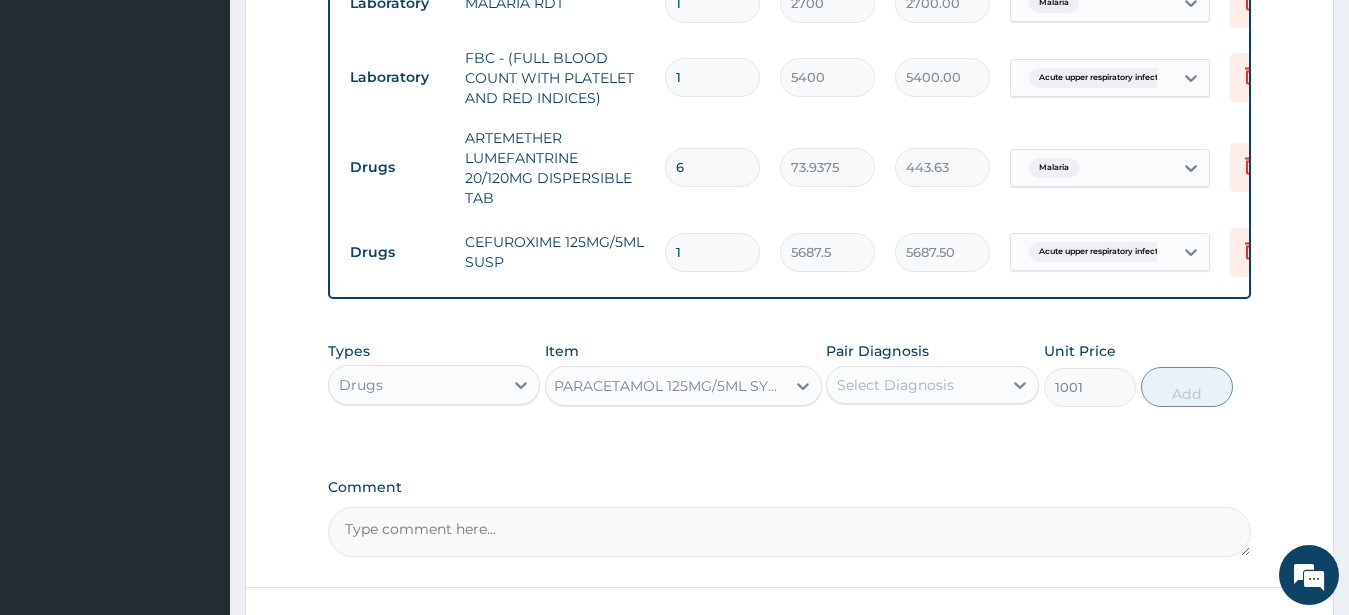 click on "Types Drugs Item option PARACETAMOL 125MG/5ML SYRUP (M&B), selected.   Select is focused ,type to refine list, press Down to open the menu,  PARACETAMOL 125MG/5ML SYRUP (M&B) Pair Diagnosis Select Diagnosis Unit Price 1001 Add" at bounding box center [790, 374] 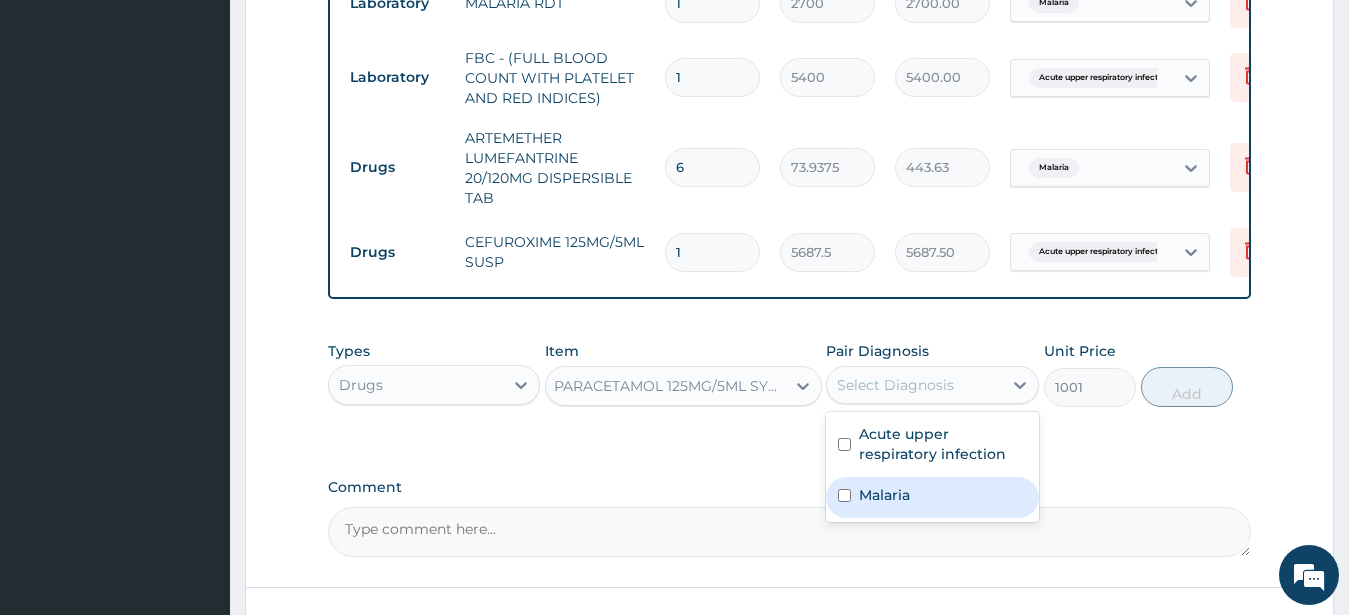 drag, startPoint x: 925, startPoint y: 510, endPoint x: 982, endPoint y: 486, distance: 61.846584 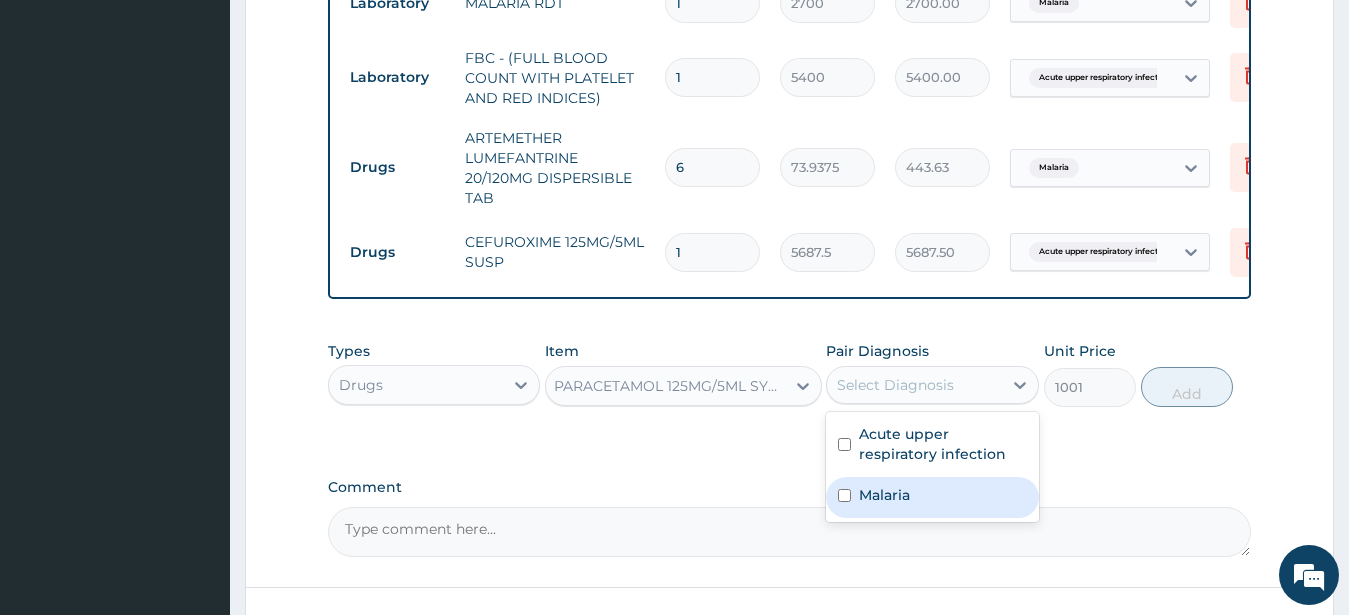 click on "Malaria" at bounding box center [932, 497] 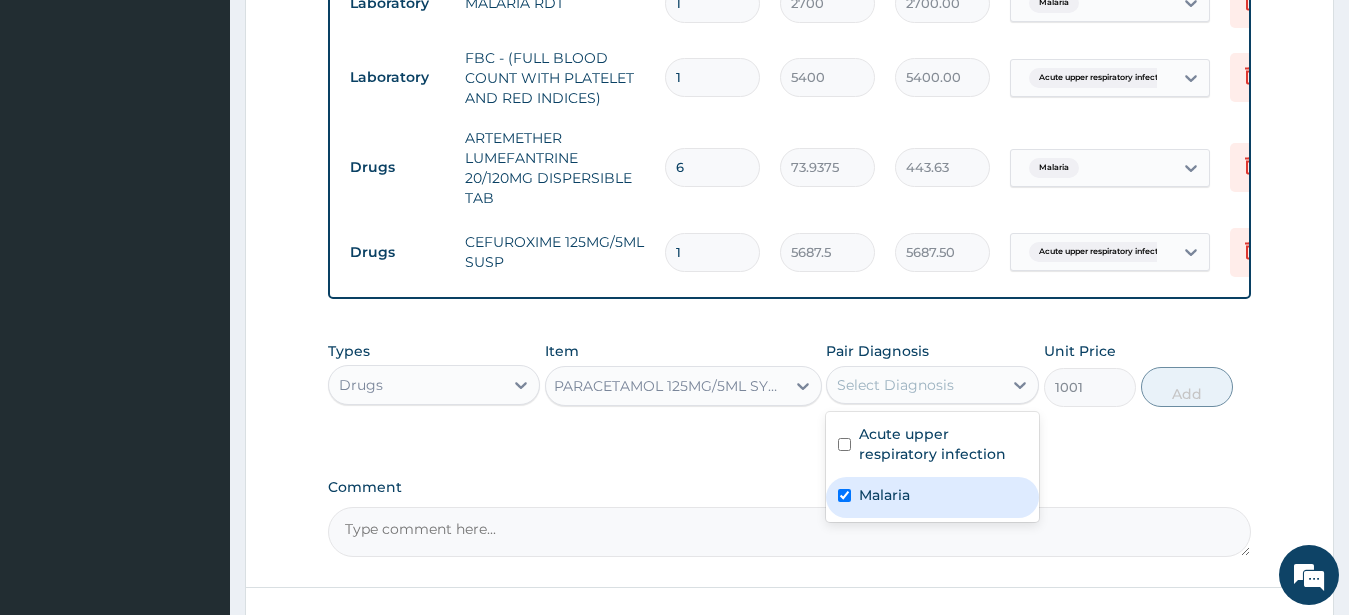 checkbox on "true" 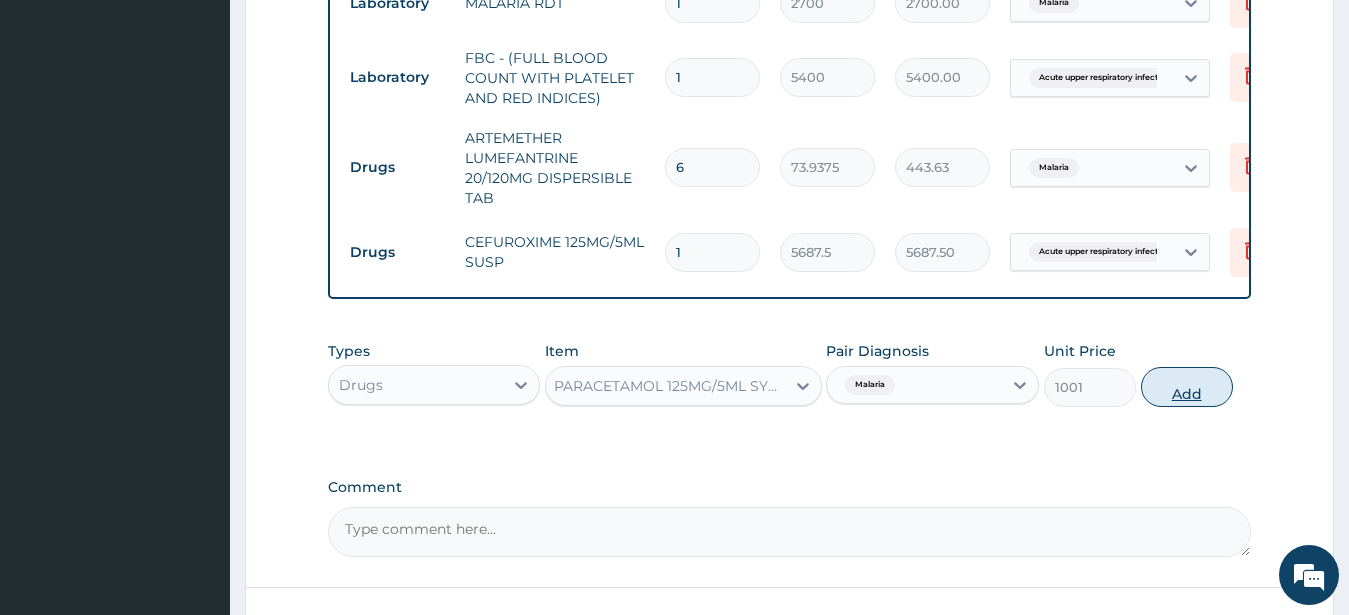 click on "Add" at bounding box center [1187, 387] 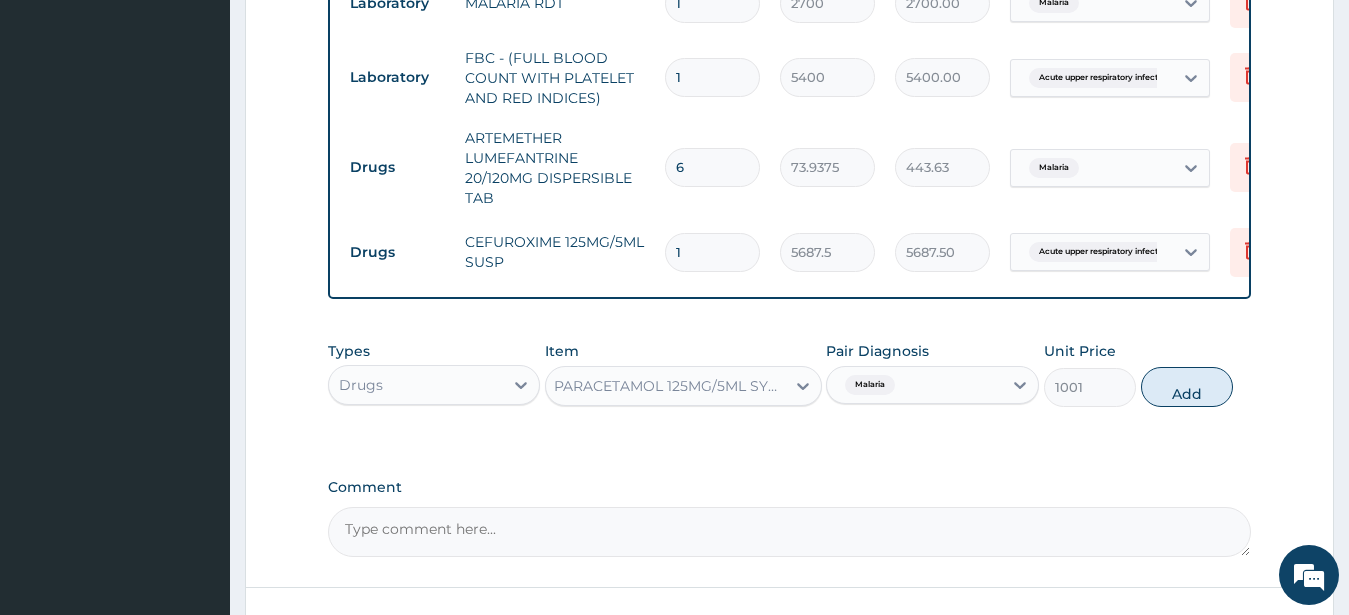 type on "0" 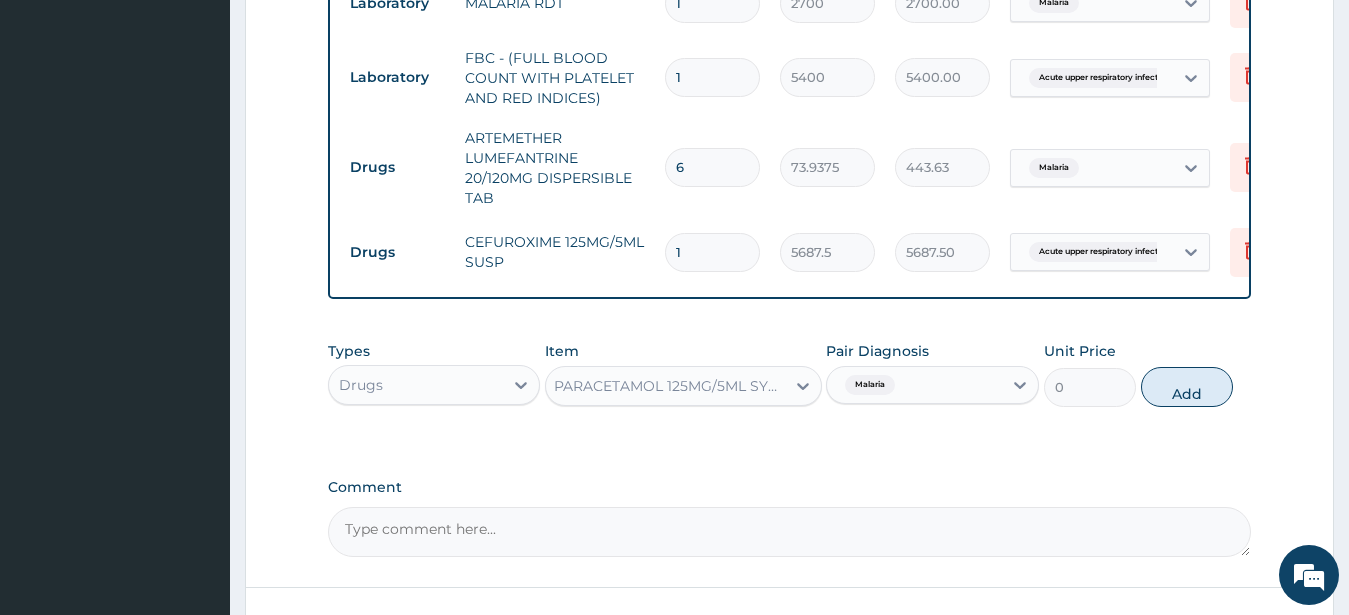 scroll, scrollTop: 0, scrollLeft: 0, axis: both 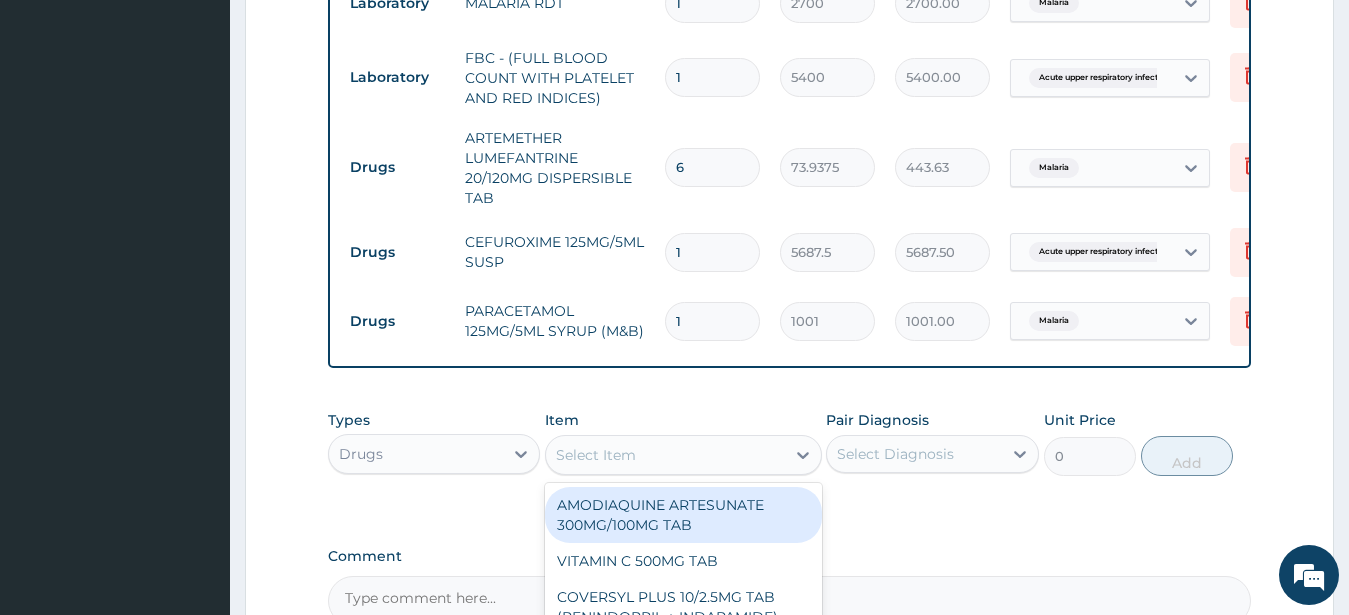 drag, startPoint x: 593, startPoint y: 477, endPoint x: 600, endPoint y: 464, distance: 14.764823 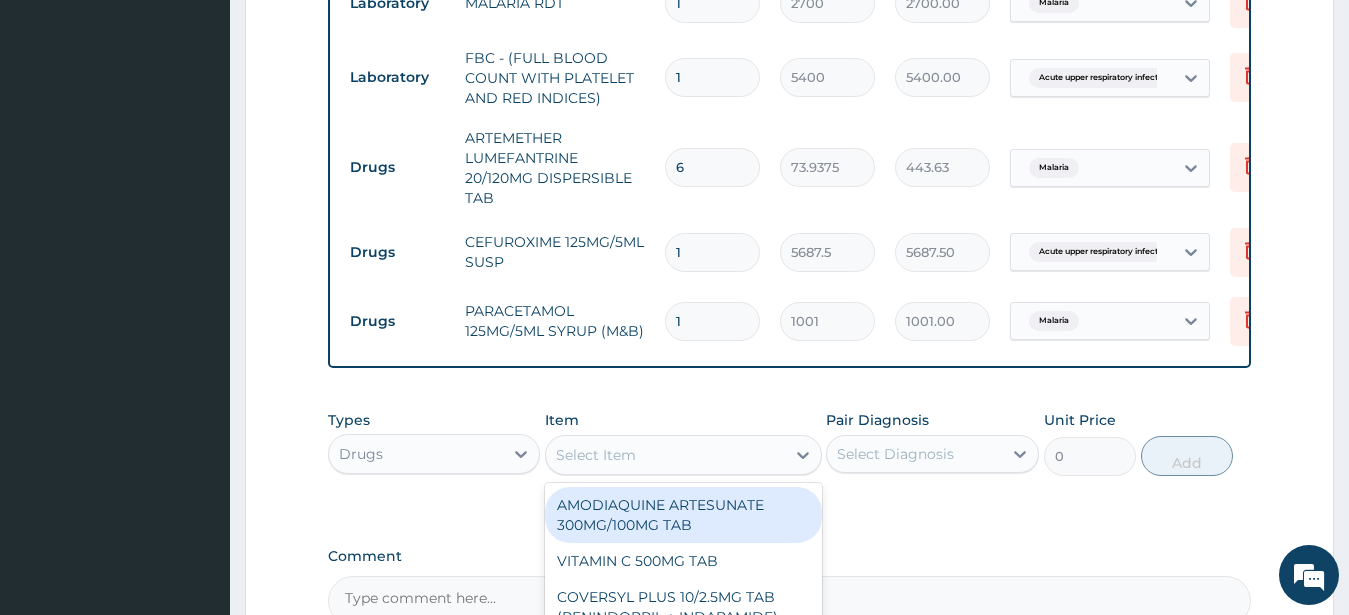 click on "Select Item" at bounding box center (596, 455) 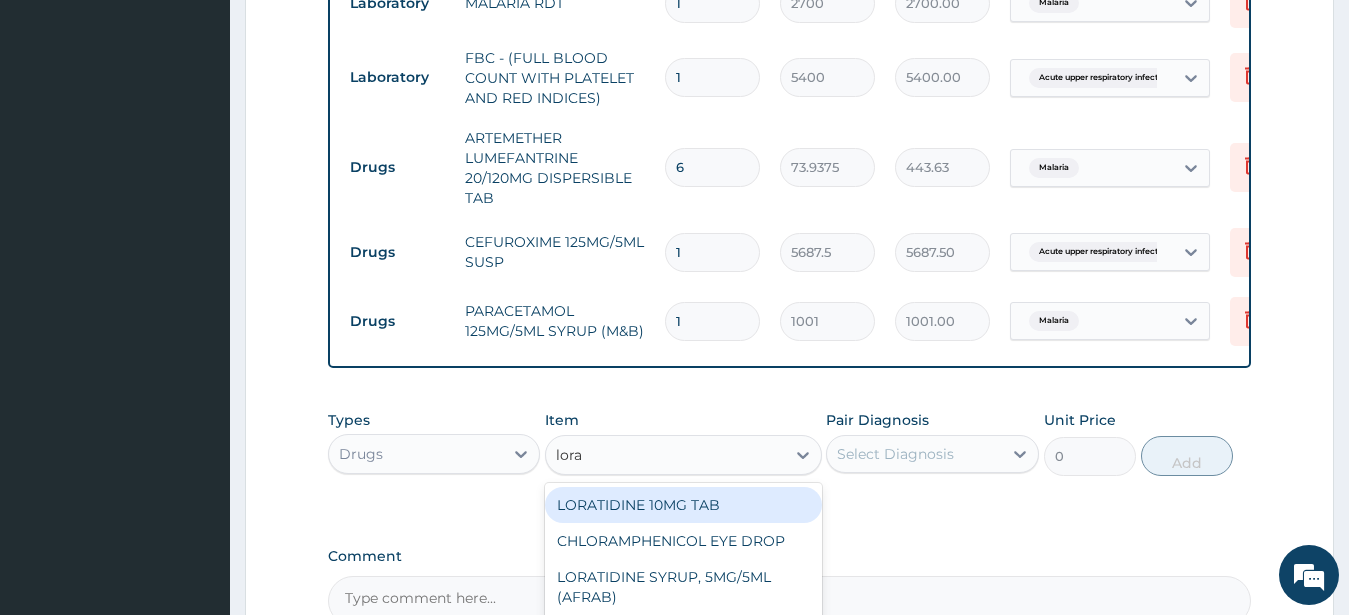 type on "lorat" 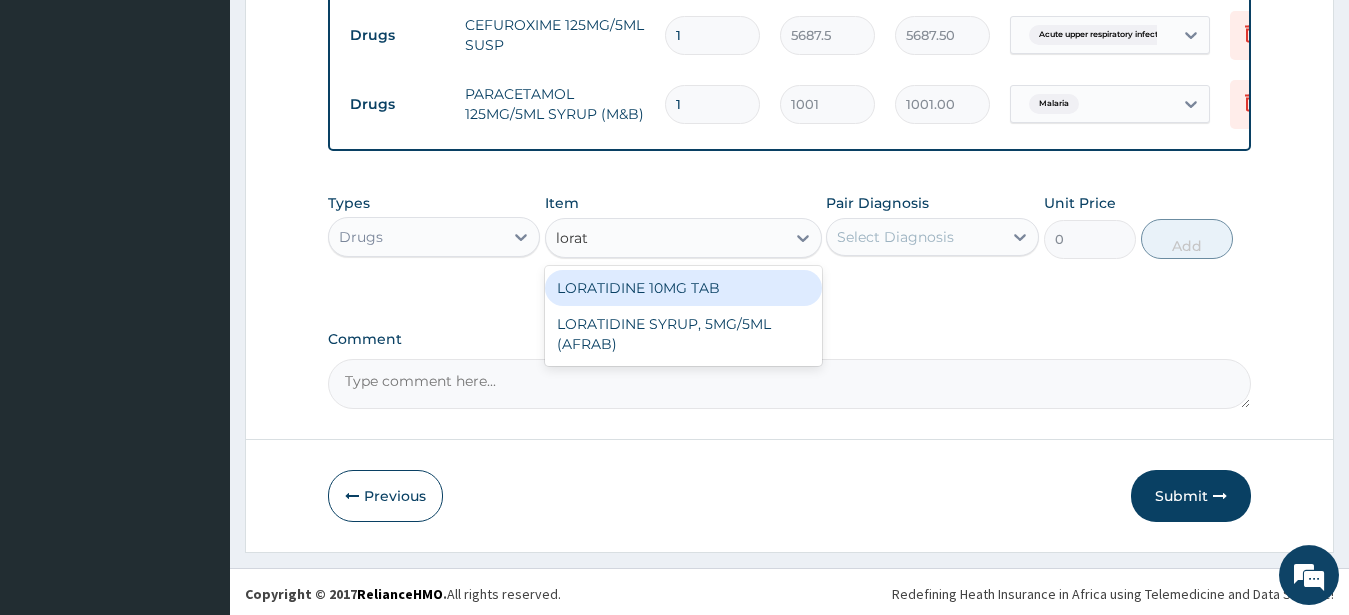 scroll, scrollTop: 1136, scrollLeft: 0, axis: vertical 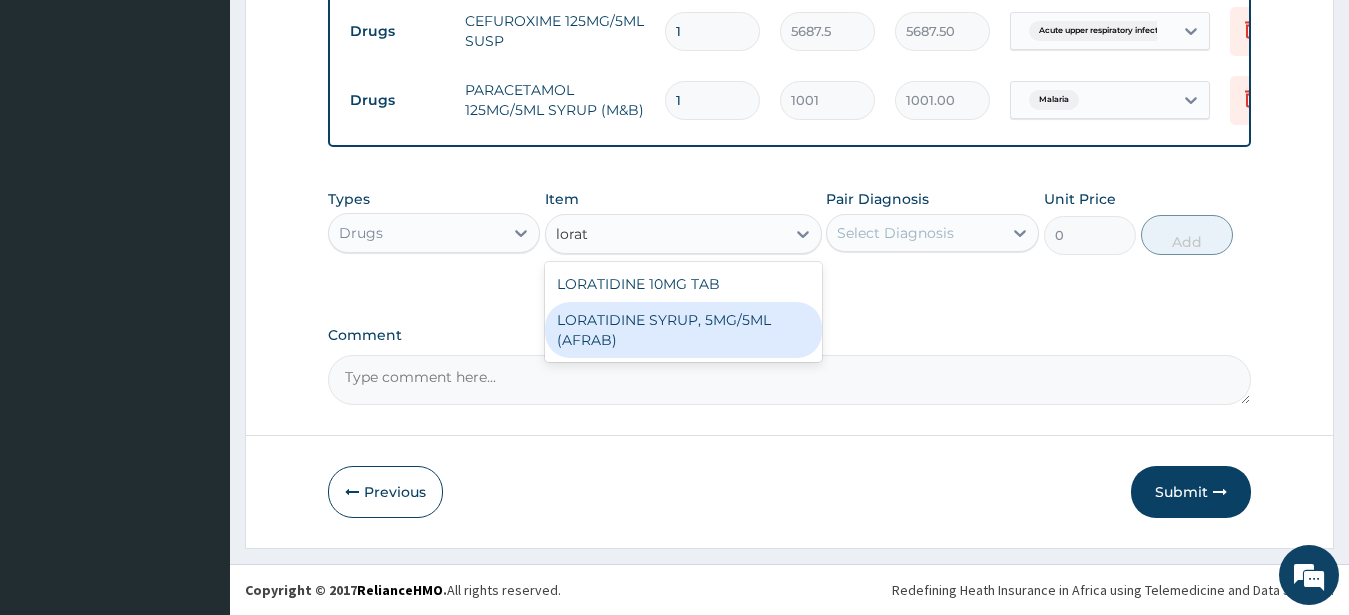 click on "LORATIDINE SYRUP, 5MG/5ML (AFRAB)" at bounding box center [683, 330] 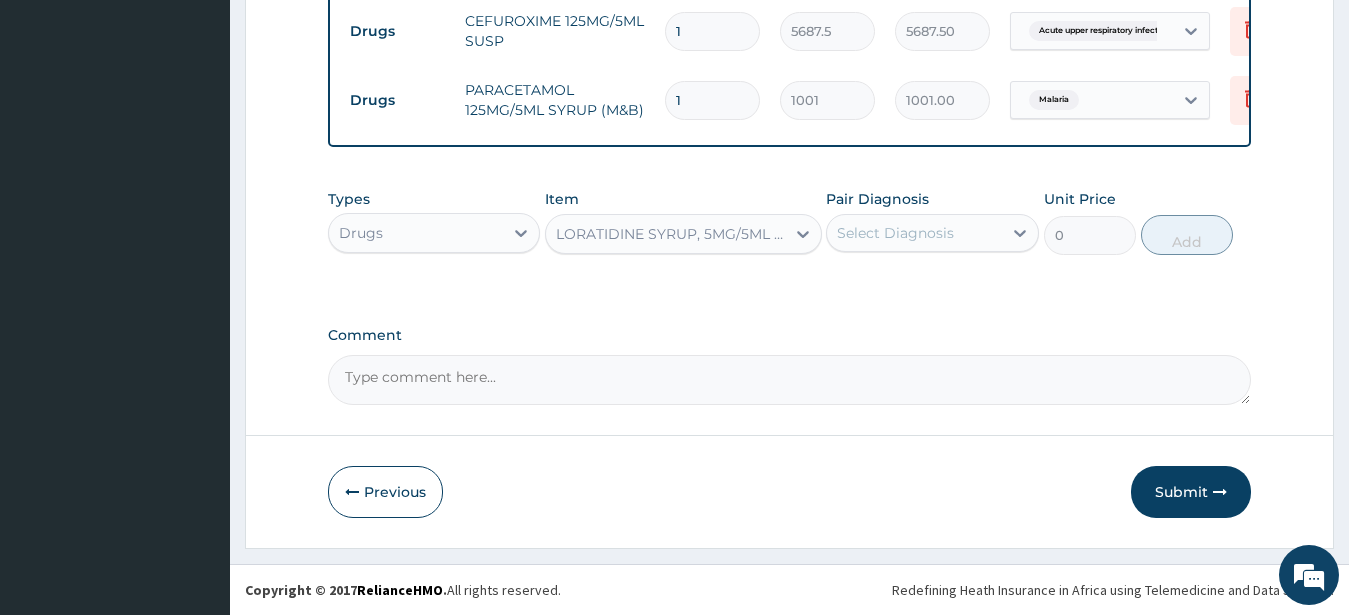 type 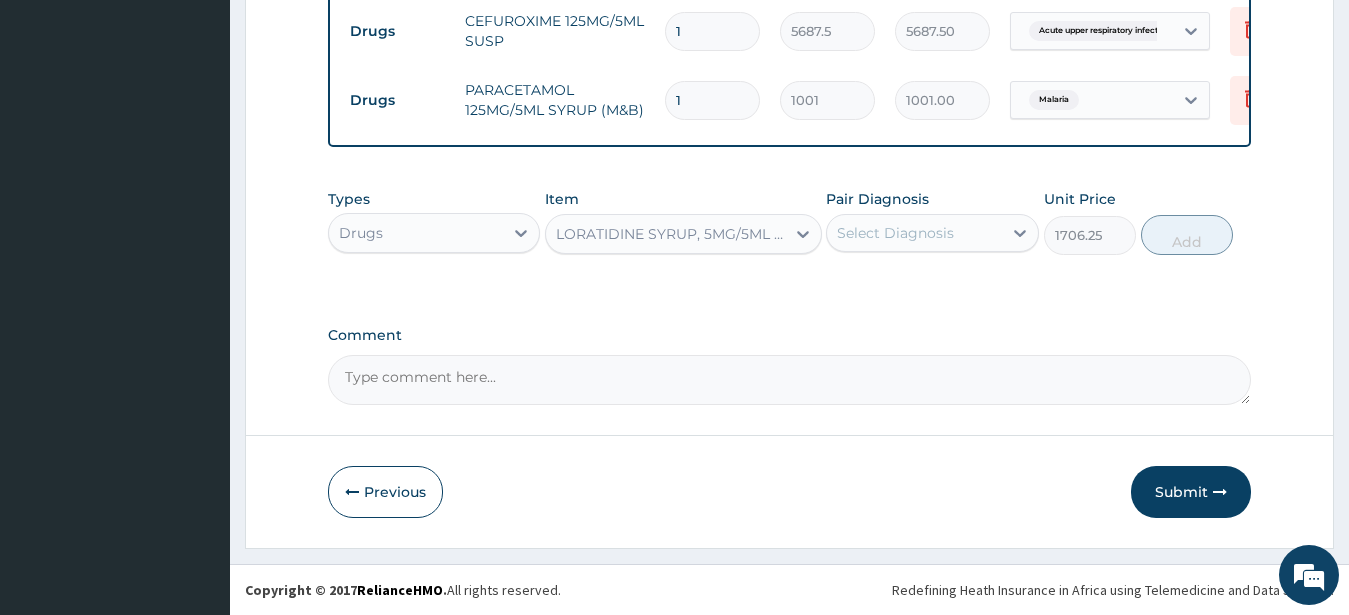 click on "Select Diagnosis" at bounding box center [895, 233] 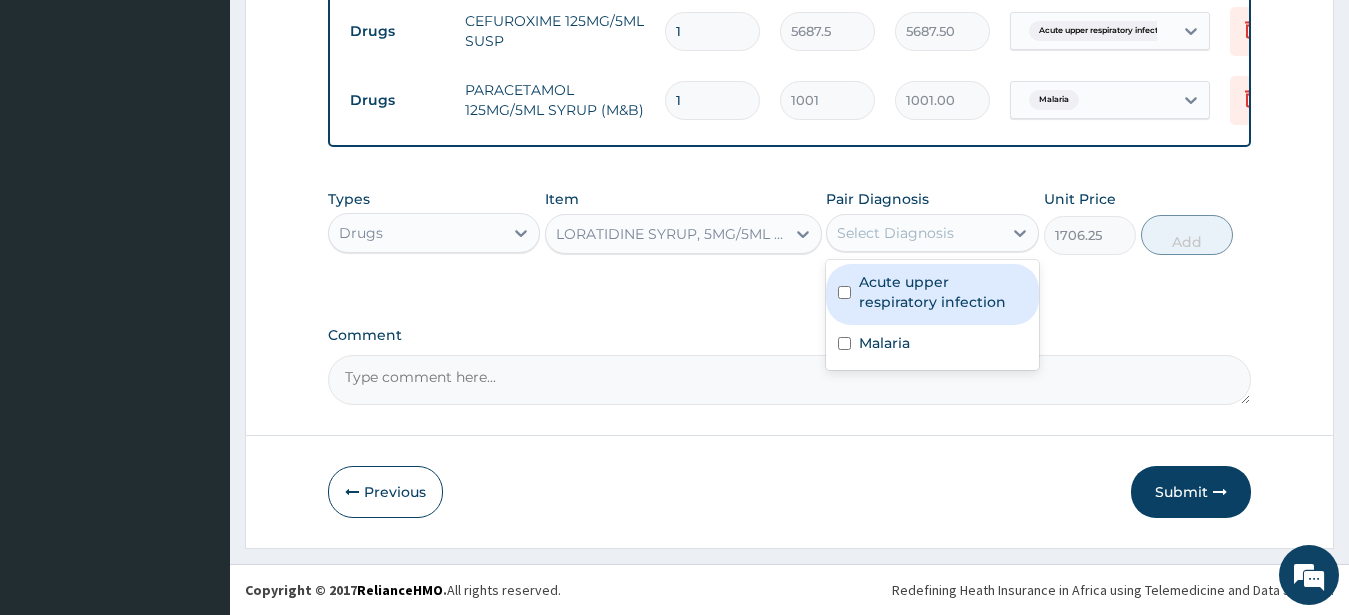 drag, startPoint x: 937, startPoint y: 306, endPoint x: 935, endPoint y: 291, distance: 15.132746 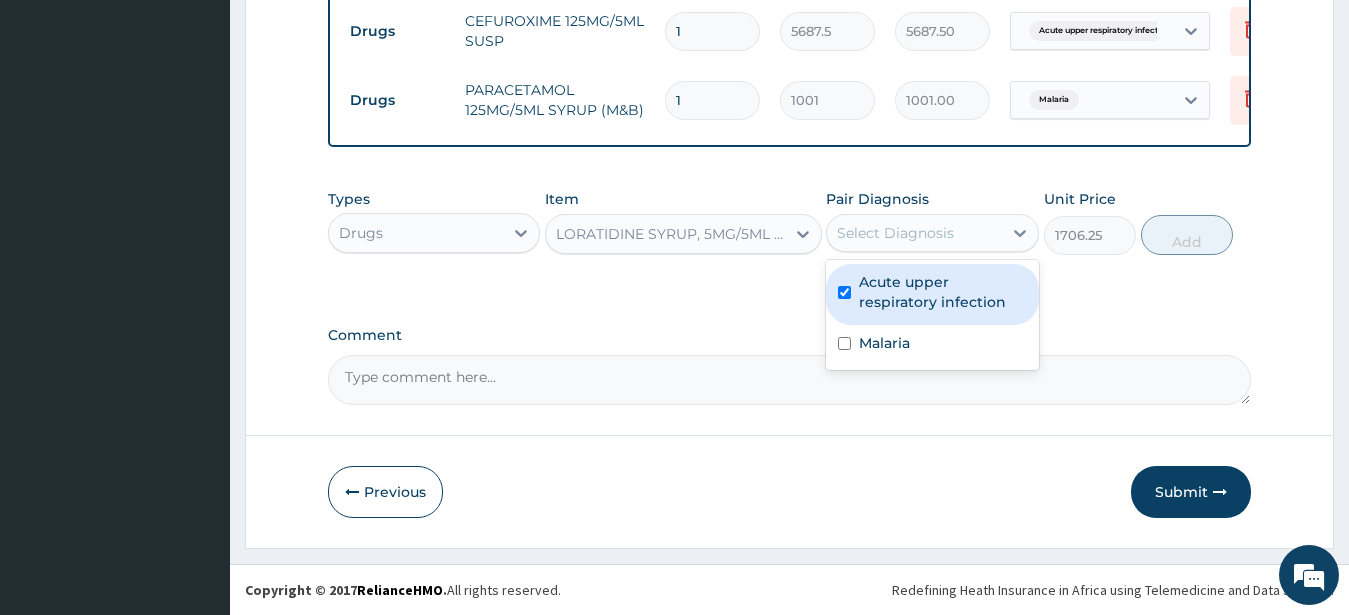 checkbox on "true" 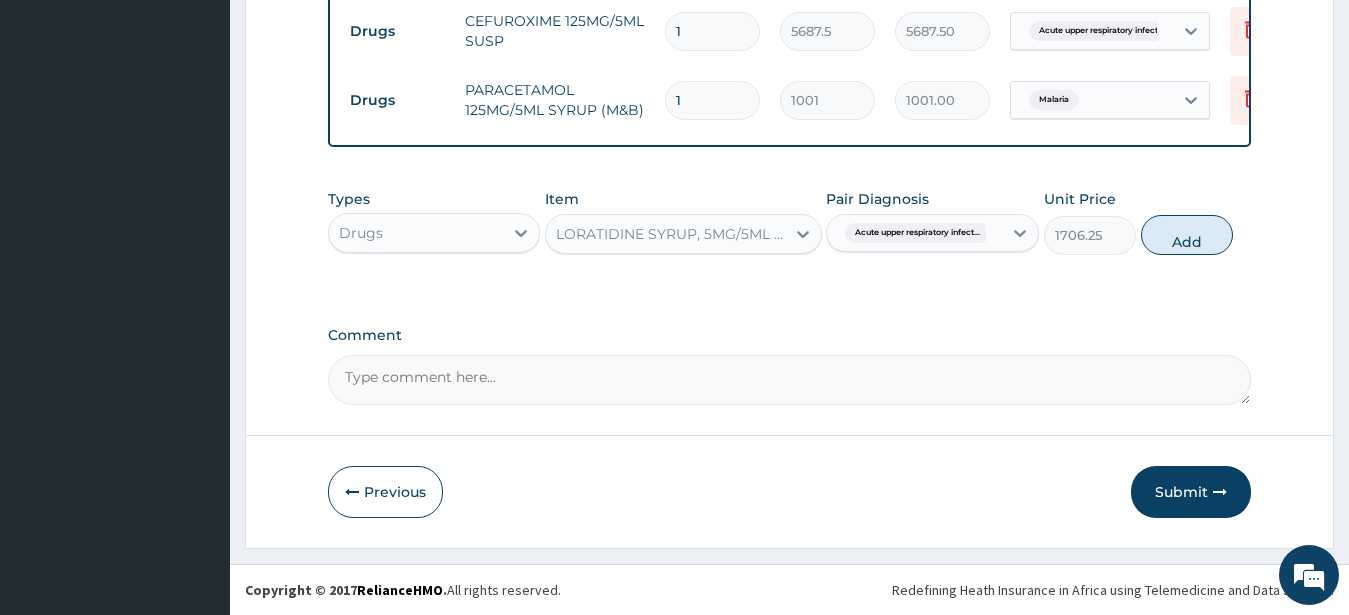 drag, startPoint x: 1183, startPoint y: 235, endPoint x: 1174, endPoint y: 230, distance: 10.29563 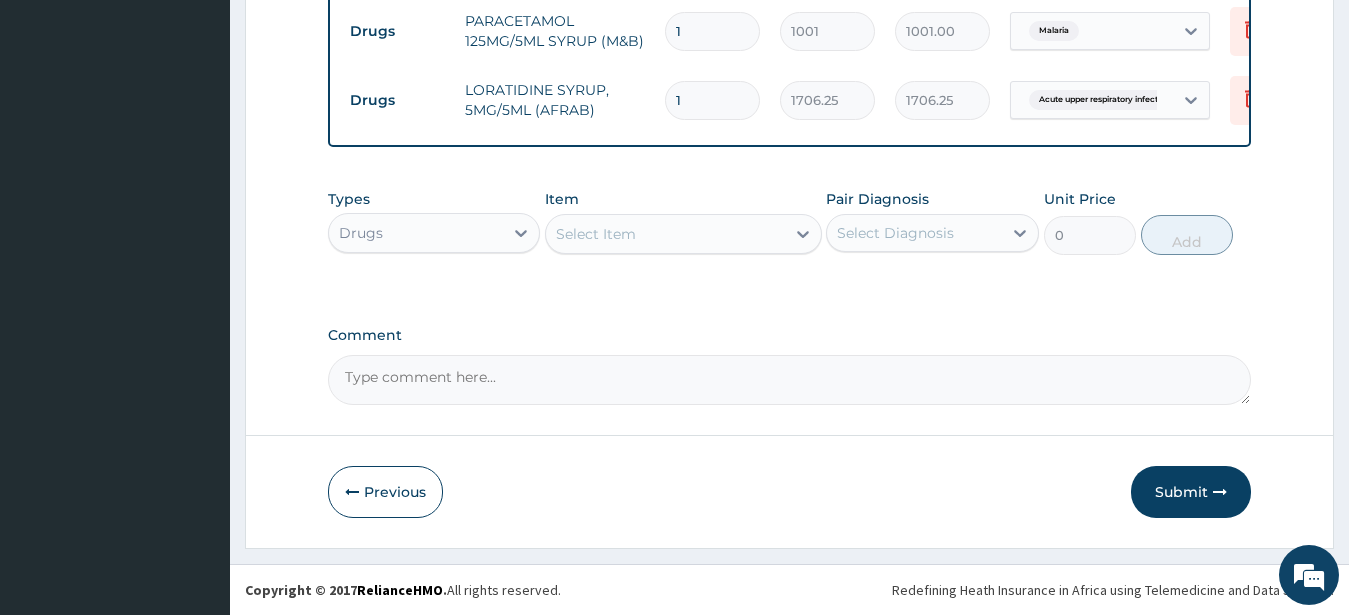 scroll, scrollTop: 1205, scrollLeft: 0, axis: vertical 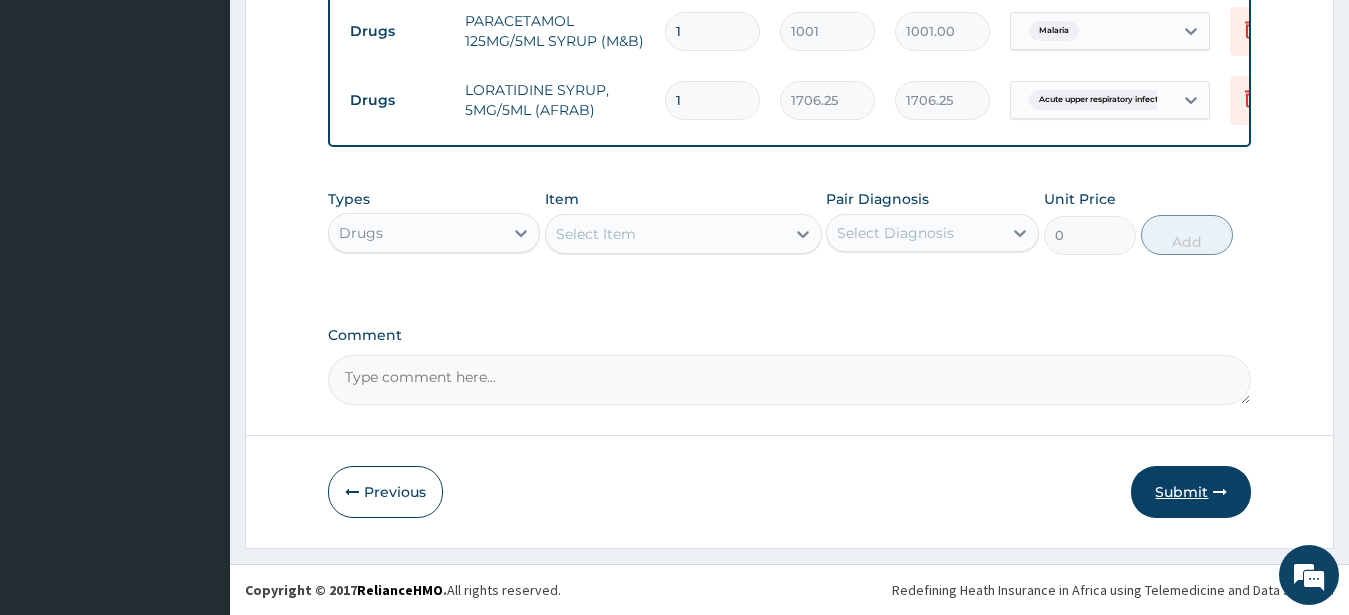 click on "Submit" at bounding box center [1191, 492] 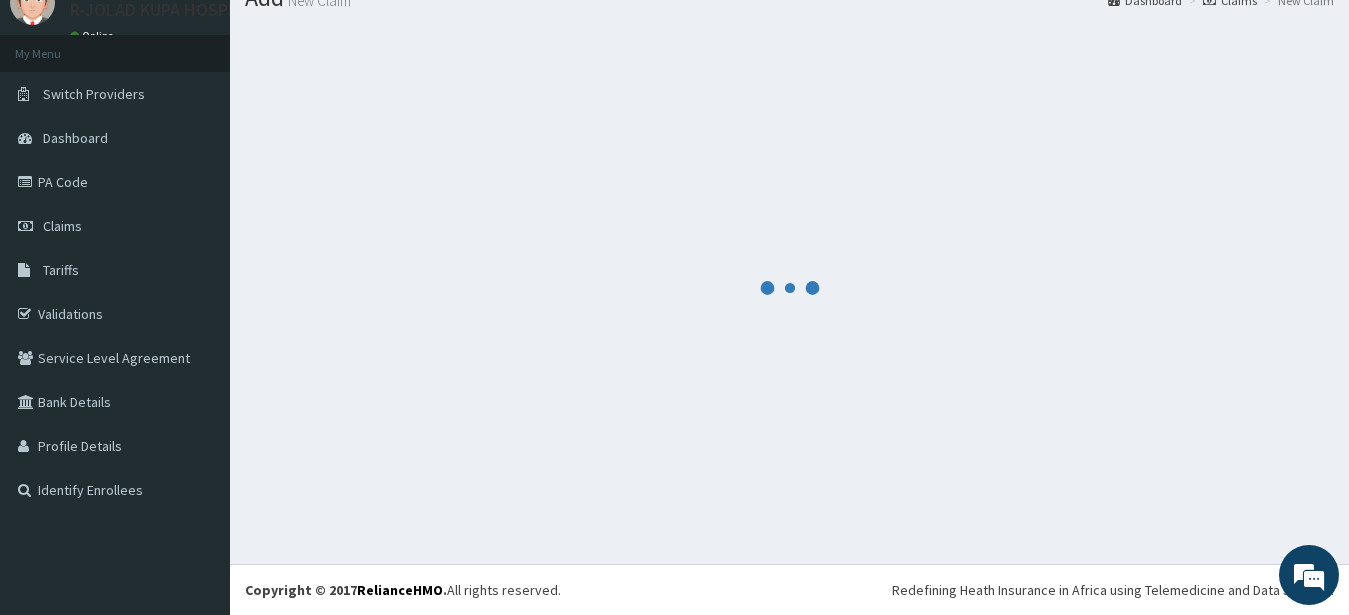 scroll, scrollTop: 80, scrollLeft: 0, axis: vertical 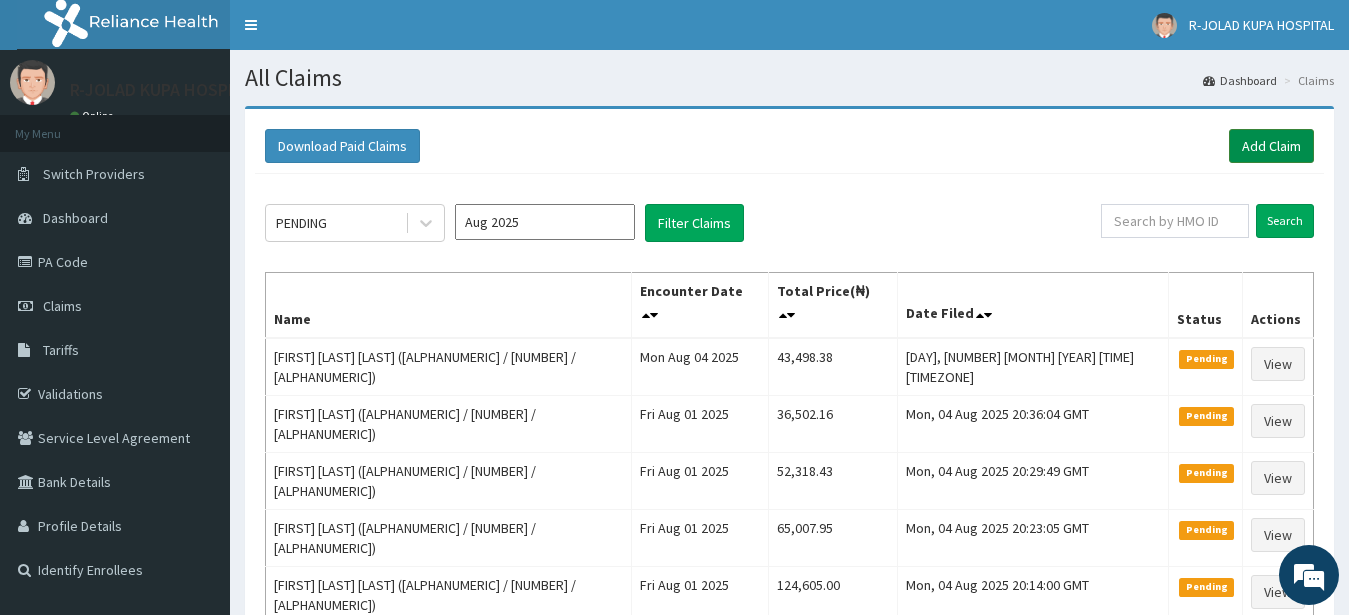 drag, startPoint x: 1245, startPoint y: 144, endPoint x: 1240, endPoint y: 156, distance: 13 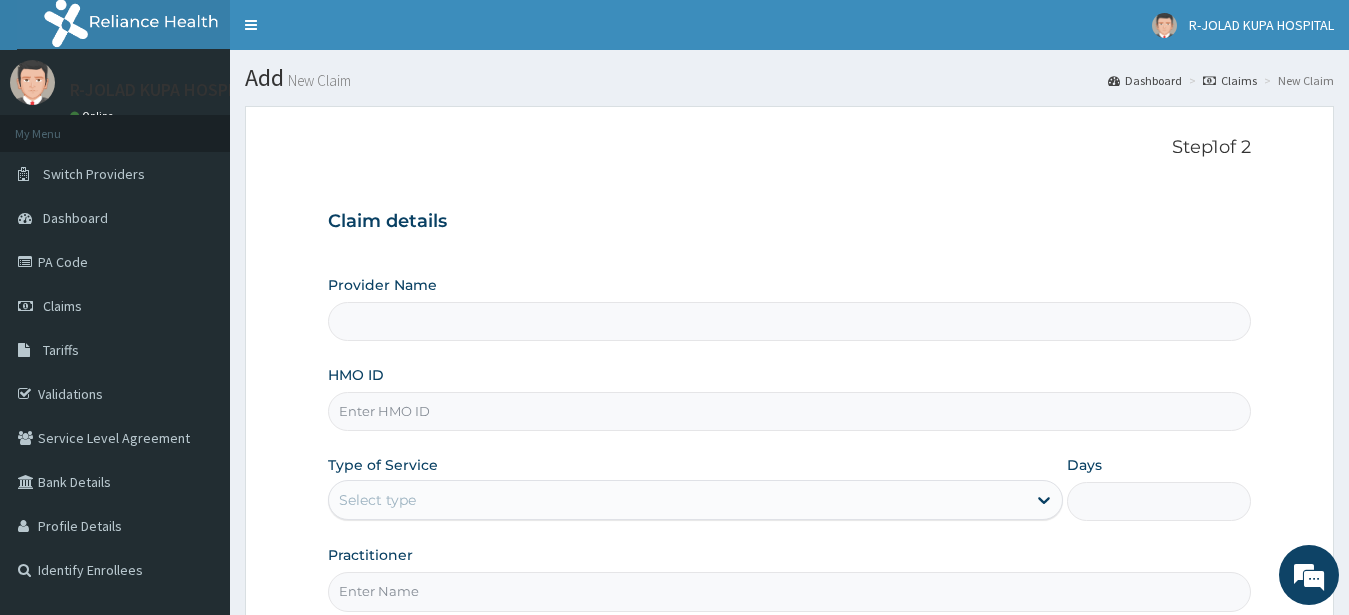 scroll, scrollTop: 207, scrollLeft: 0, axis: vertical 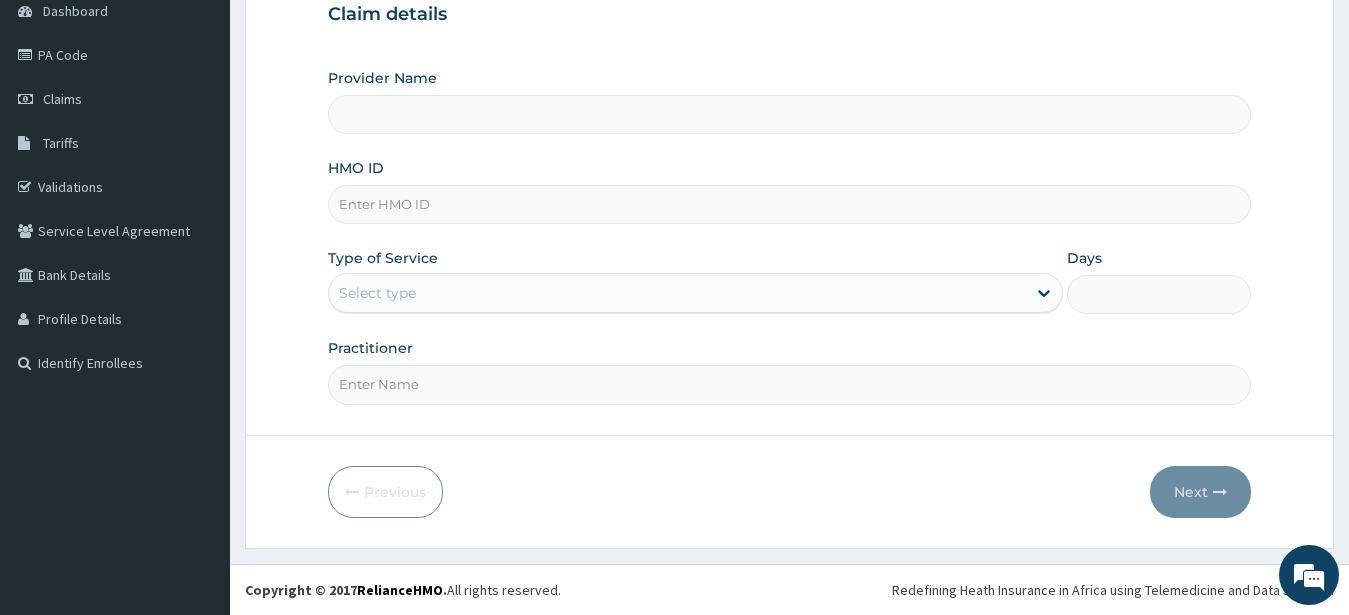click on "HMO ID" at bounding box center (790, 204) 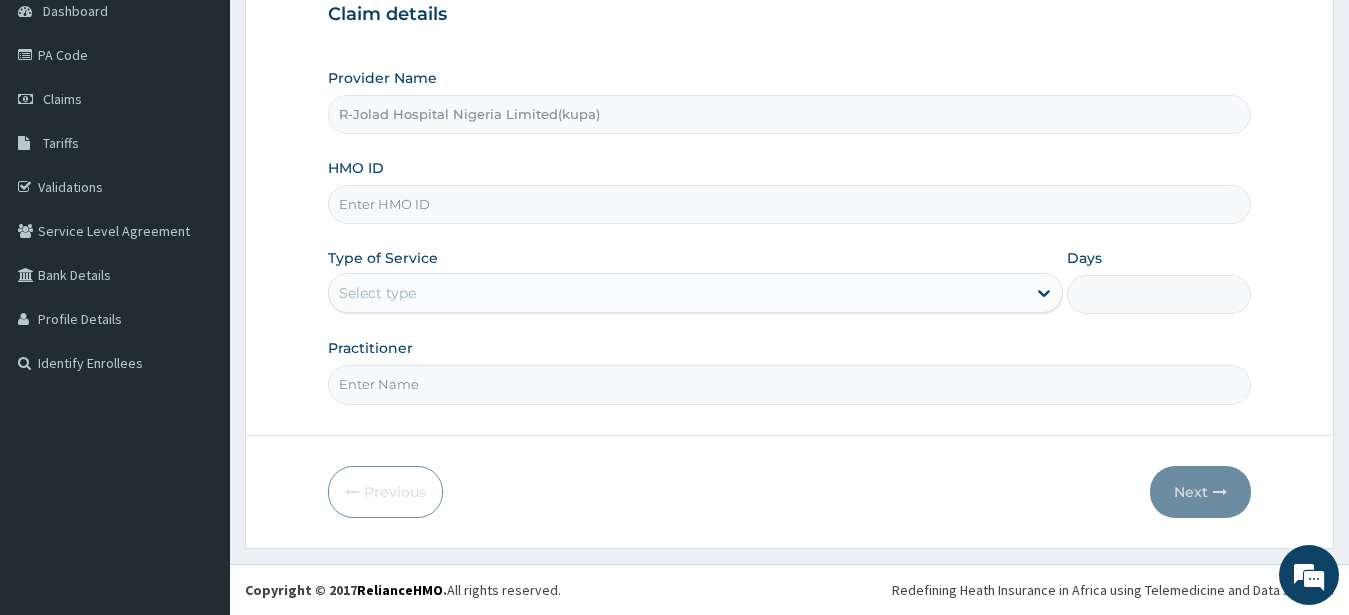 paste on "LGQ/10015/D" 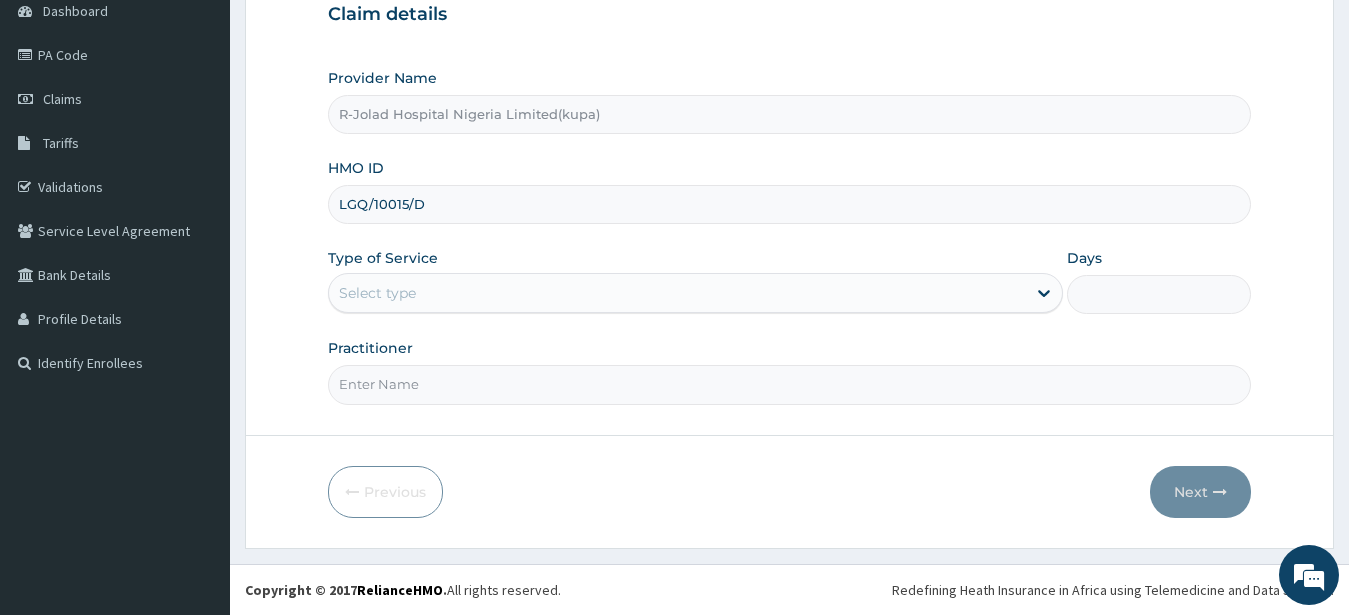 type on "LGQ/10015/D" 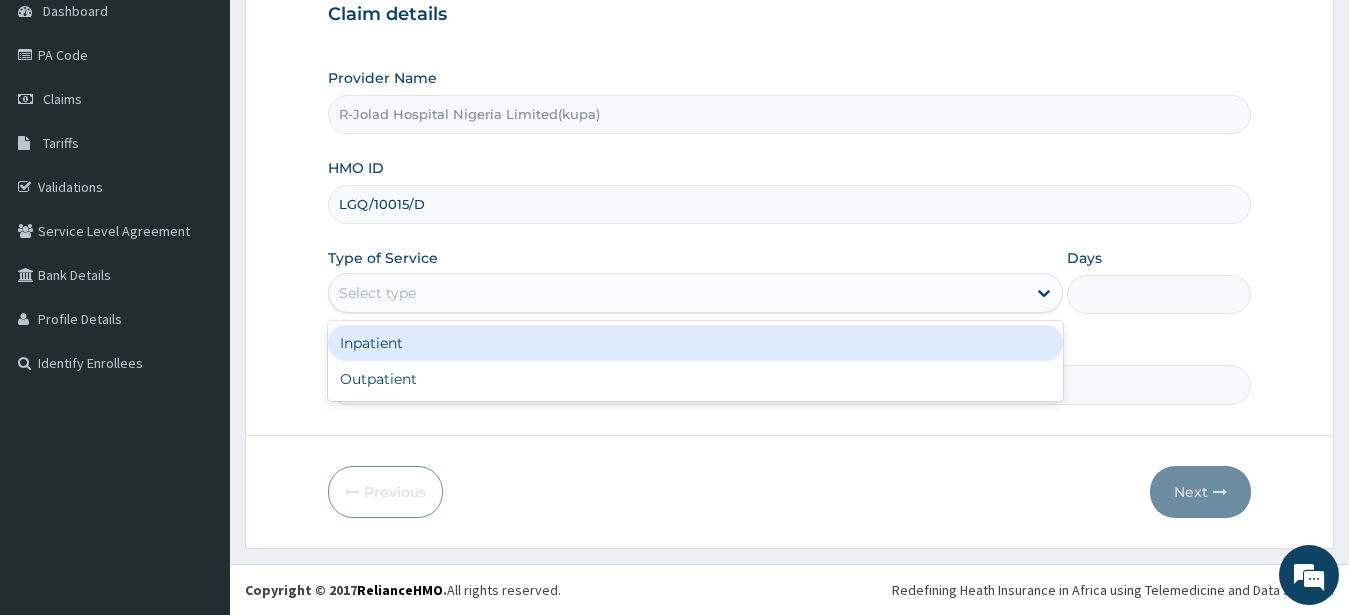 drag, startPoint x: 347, startPoint y: 298, endPoint x: 355, endPoint y: 368, distance: 70.45566 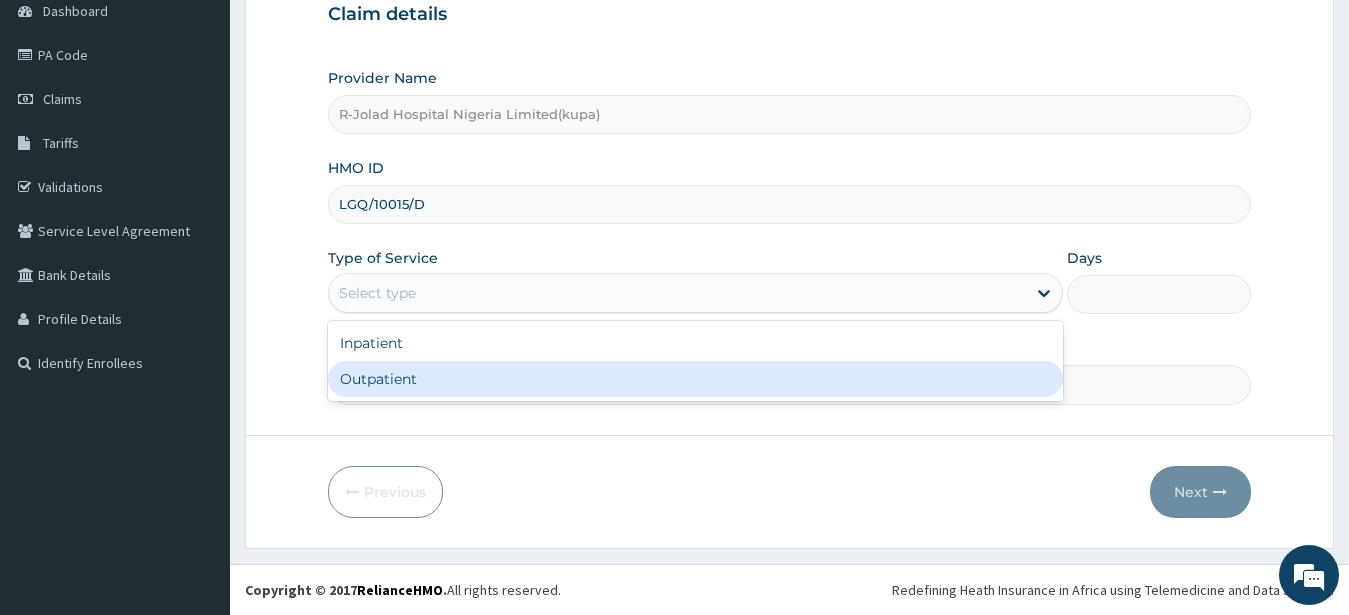 drag, startPoint x: 373, startPoint y: 382, endPoint x: 400, endPoint y: 321, distance: 66.70832 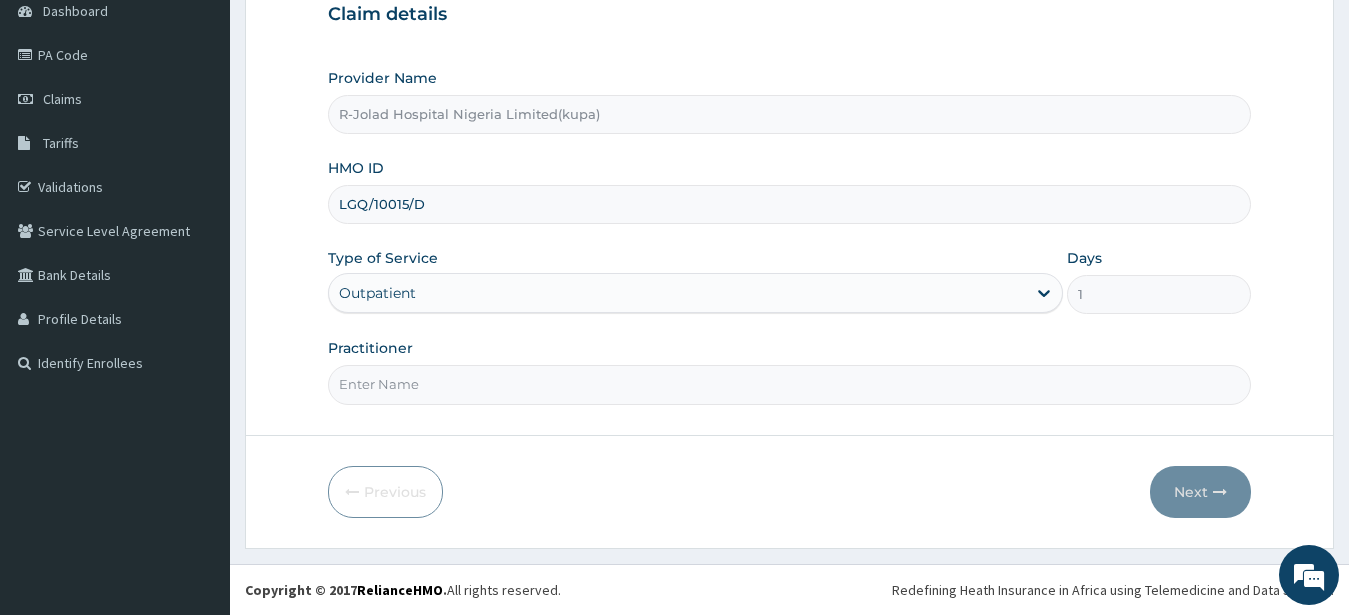 drag, startPoint x: 374, startPoint y: 393, endPoint x: 368, endPoint y: 382, distance: 12.529964 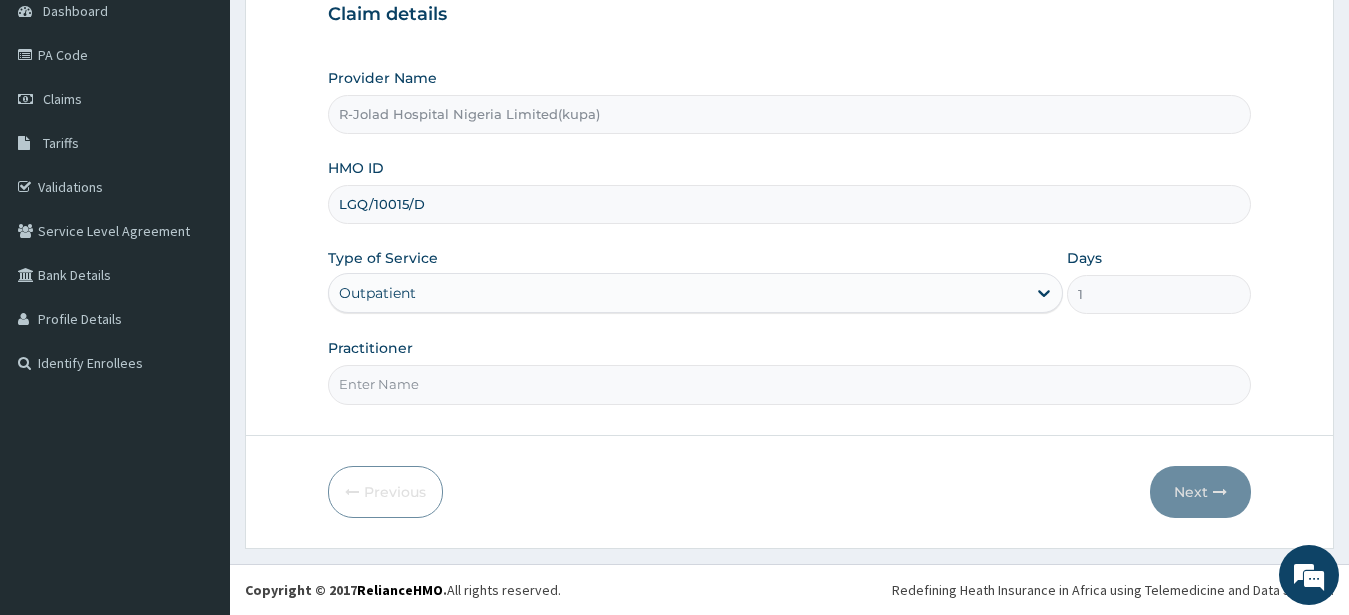 scroll, scrollTop: 0, scrollLeft: 0, axis: both 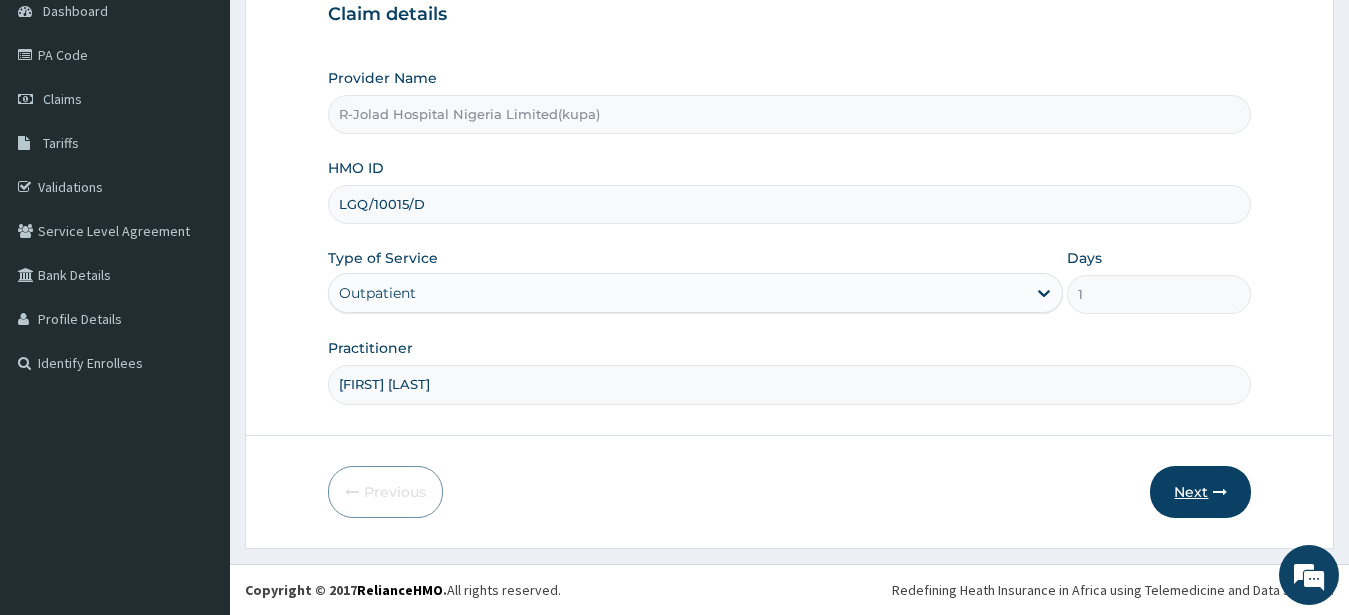 type on "[FIRST] [LAST]" 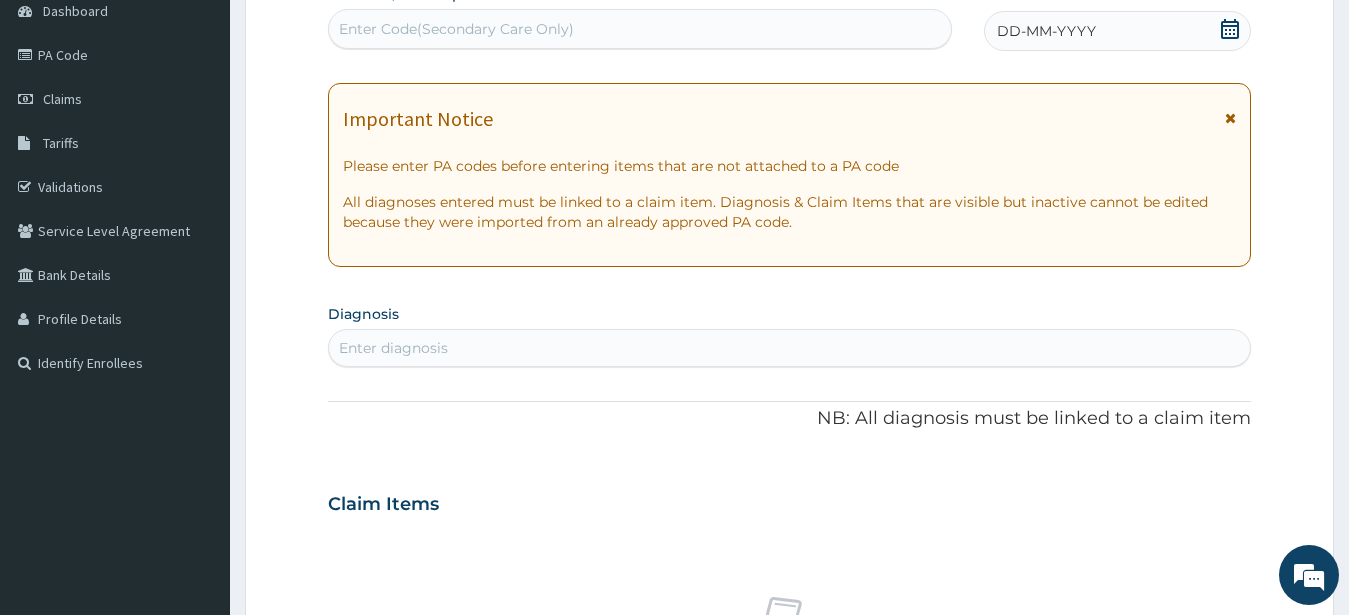 drag, startPoint x: 1226, startPoint y: 31, endPoint x: 1219, endPoint y: 57, distance: 26.925823 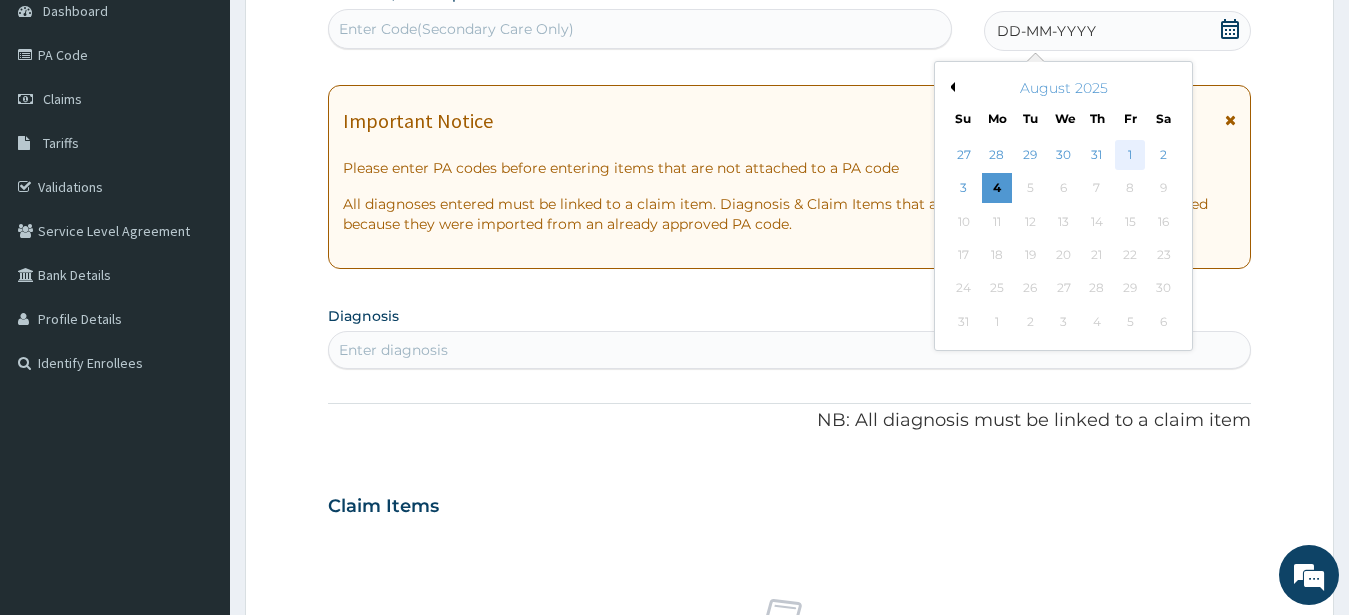 click on "1" at bounding box center (1130, 155) 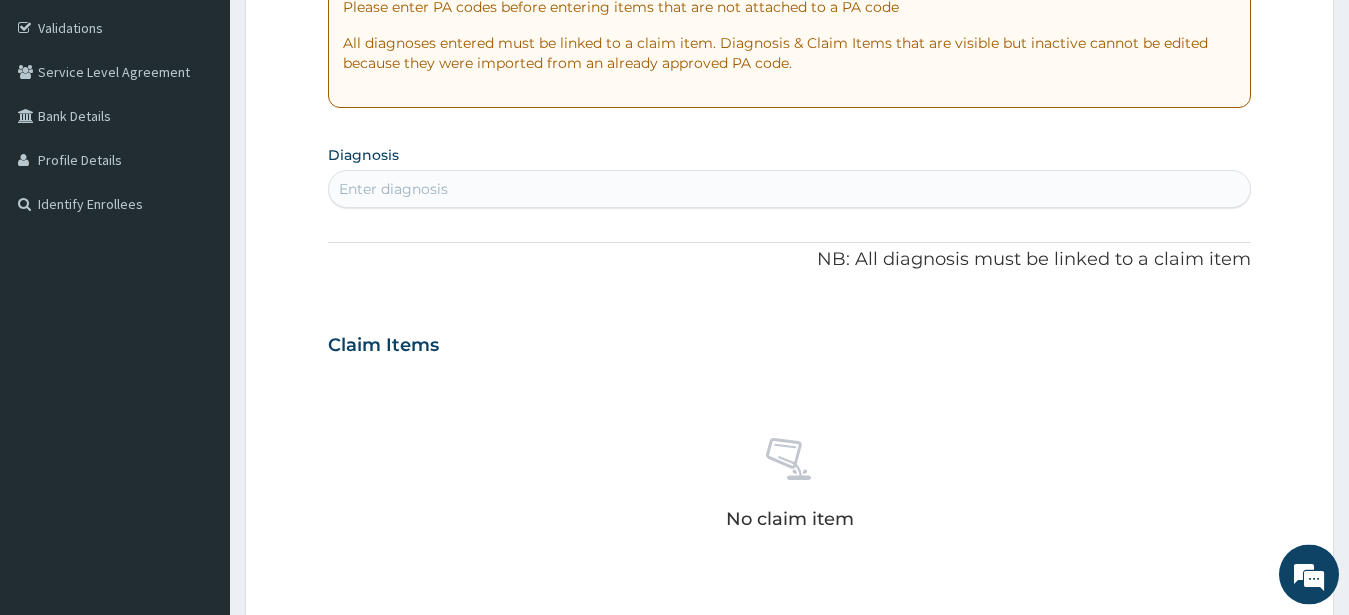scroll, scrollTop: 411, scrollLeft: 0, axis: vertical 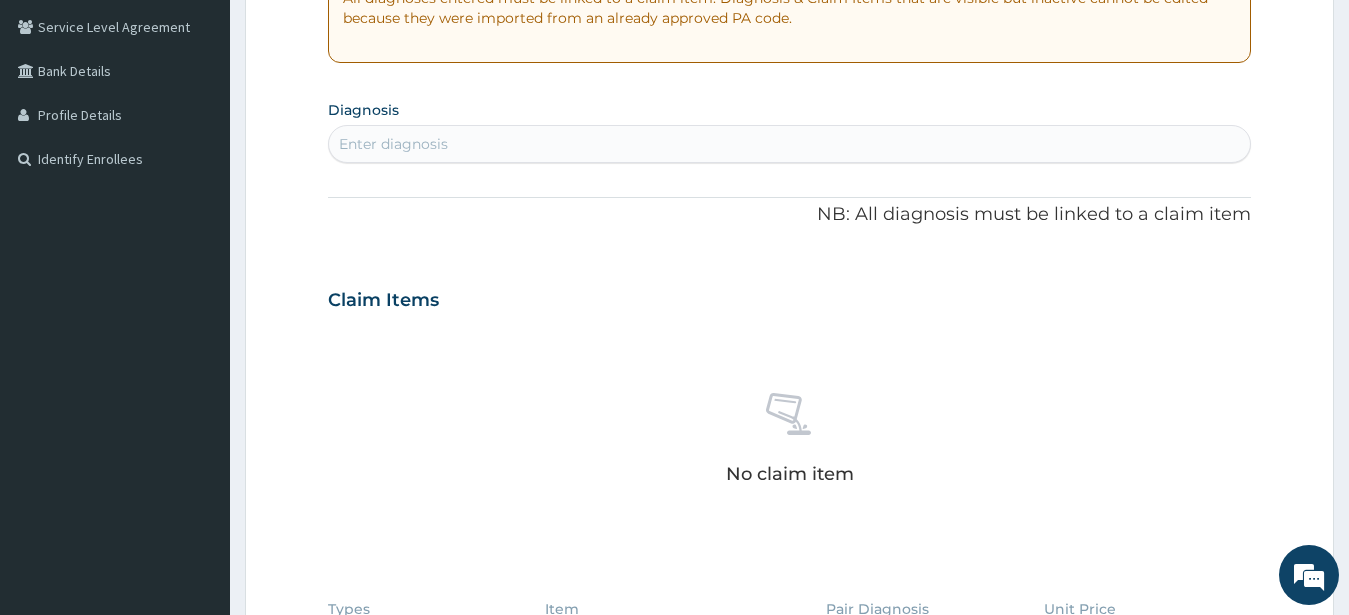 click on "Enter diagnosis" at bounding box center (790, 144) 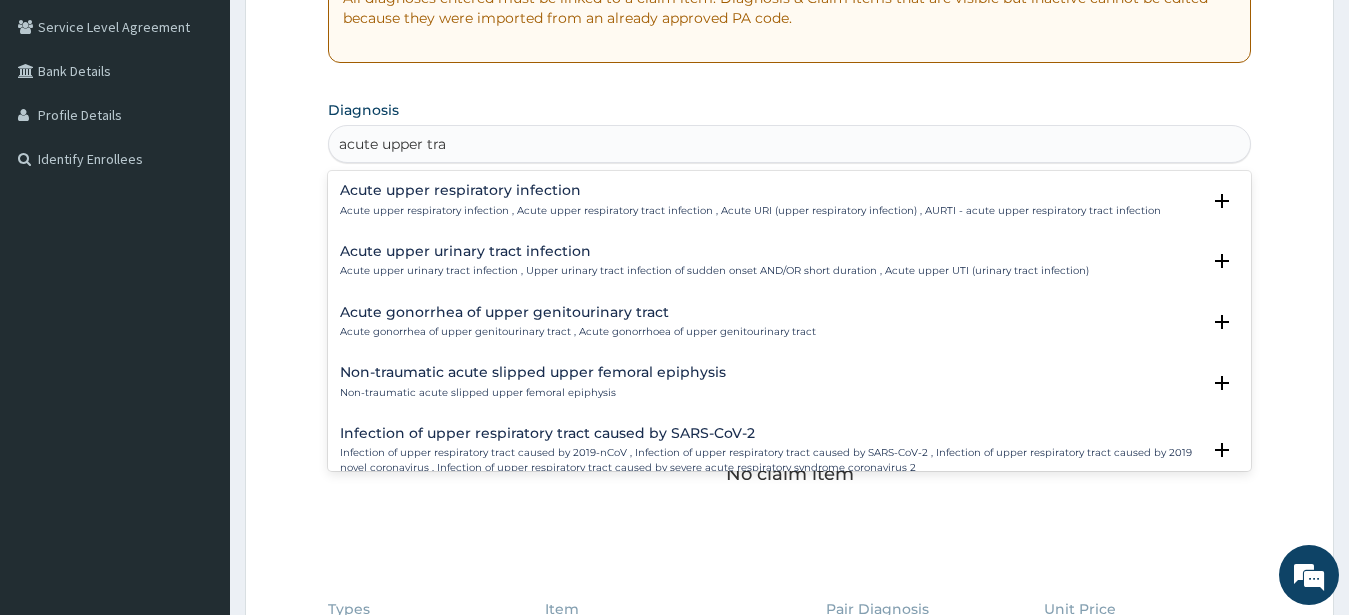 type on "acute upper trac" 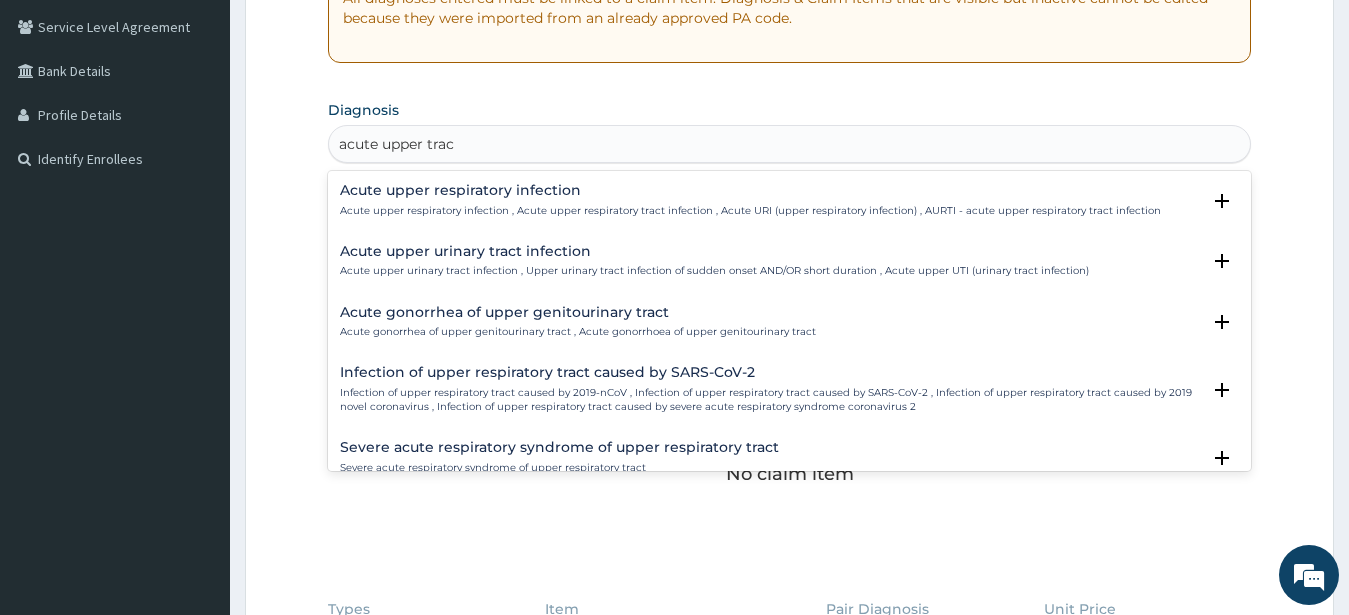 click on "Acute upper respiratory infection" at bounding box center (750, 190) 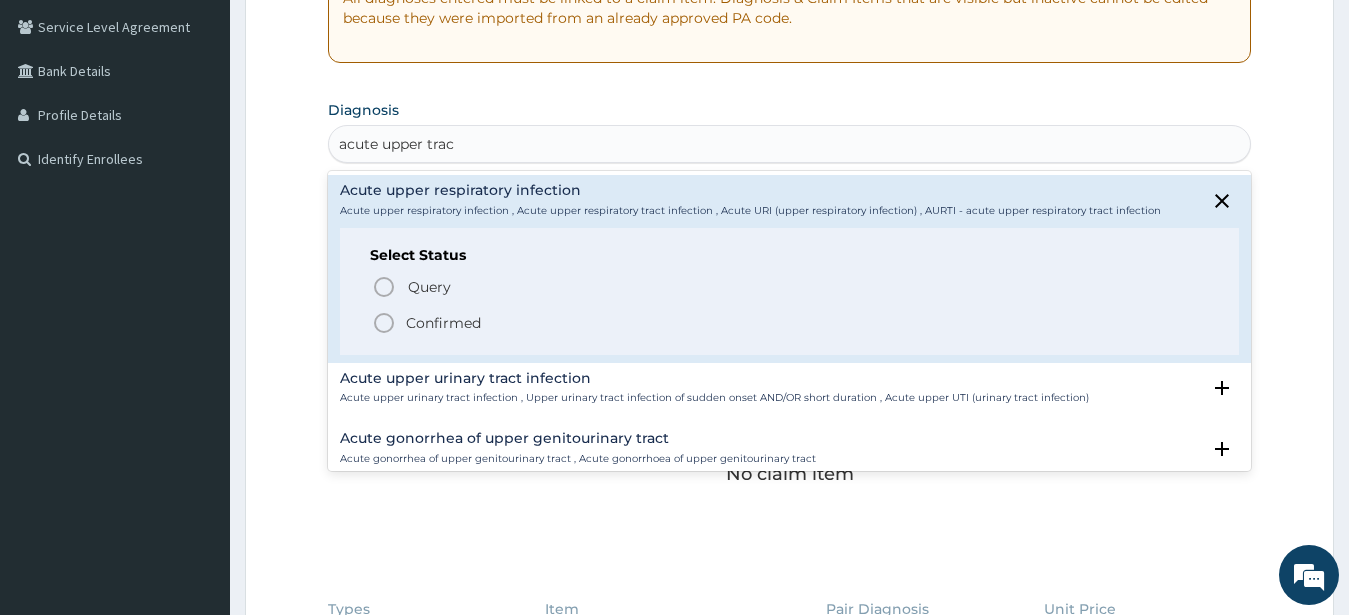 drag, startPoint x: 388, startPoint y: 316, endPoint x: 478, endPoint y: 258, distance: 107.07007 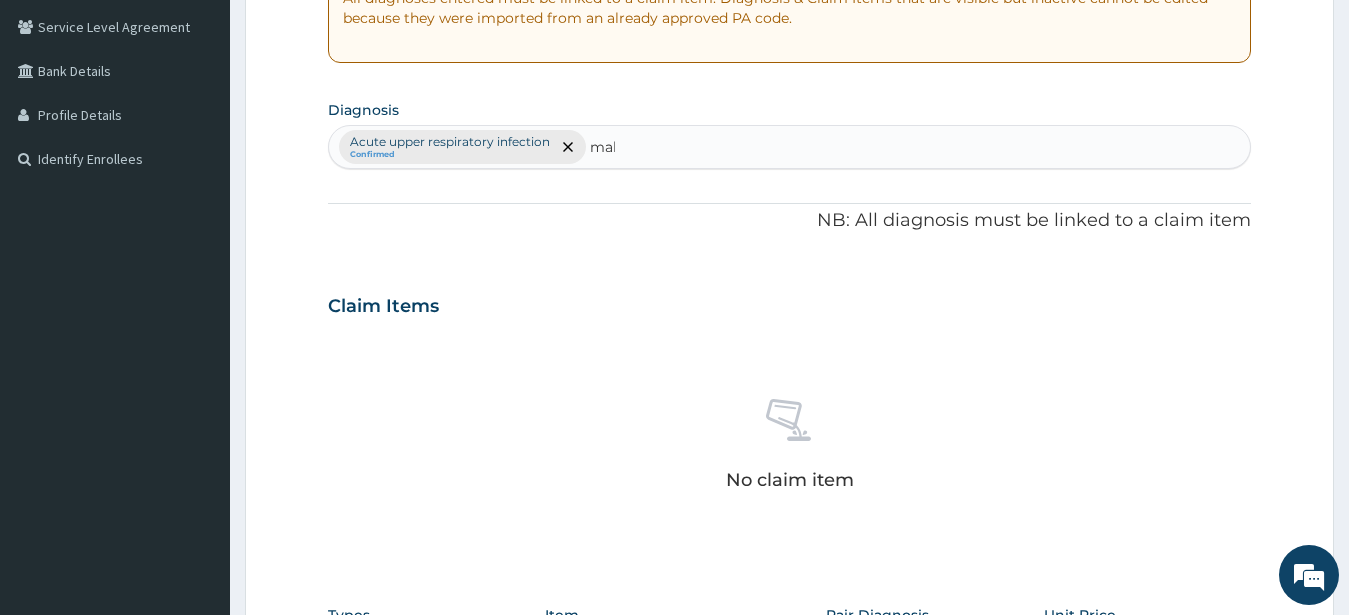 type on "mala" 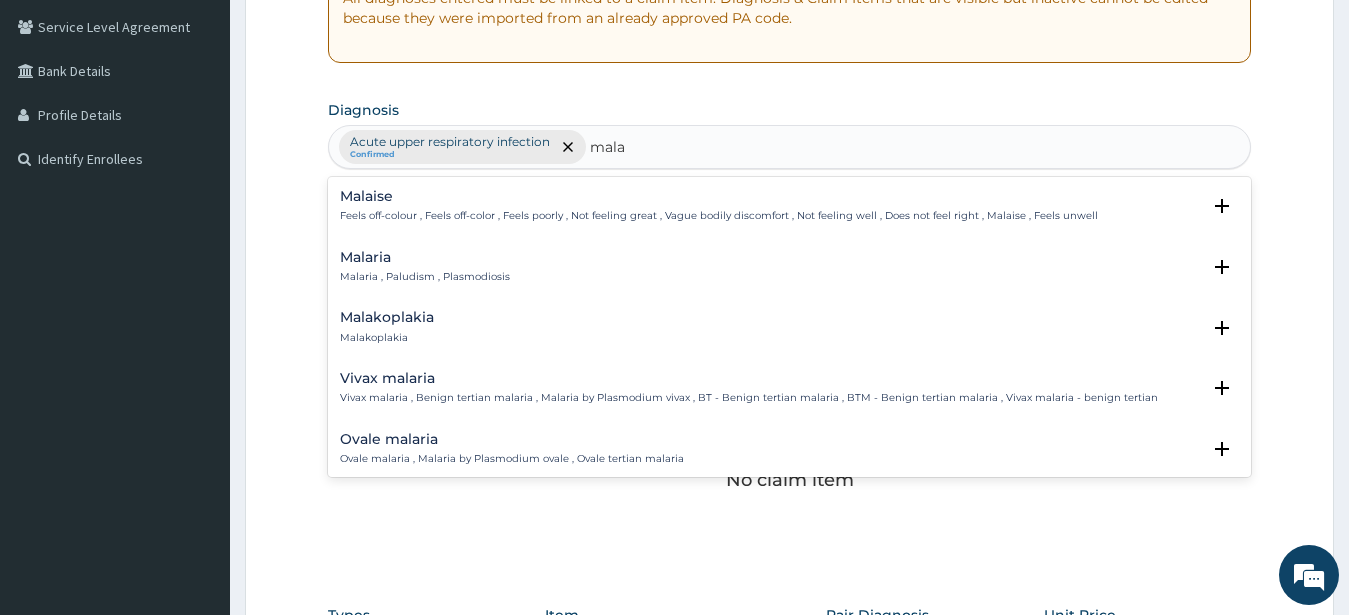 click on "Malaria" at bounding box center [425, 257] 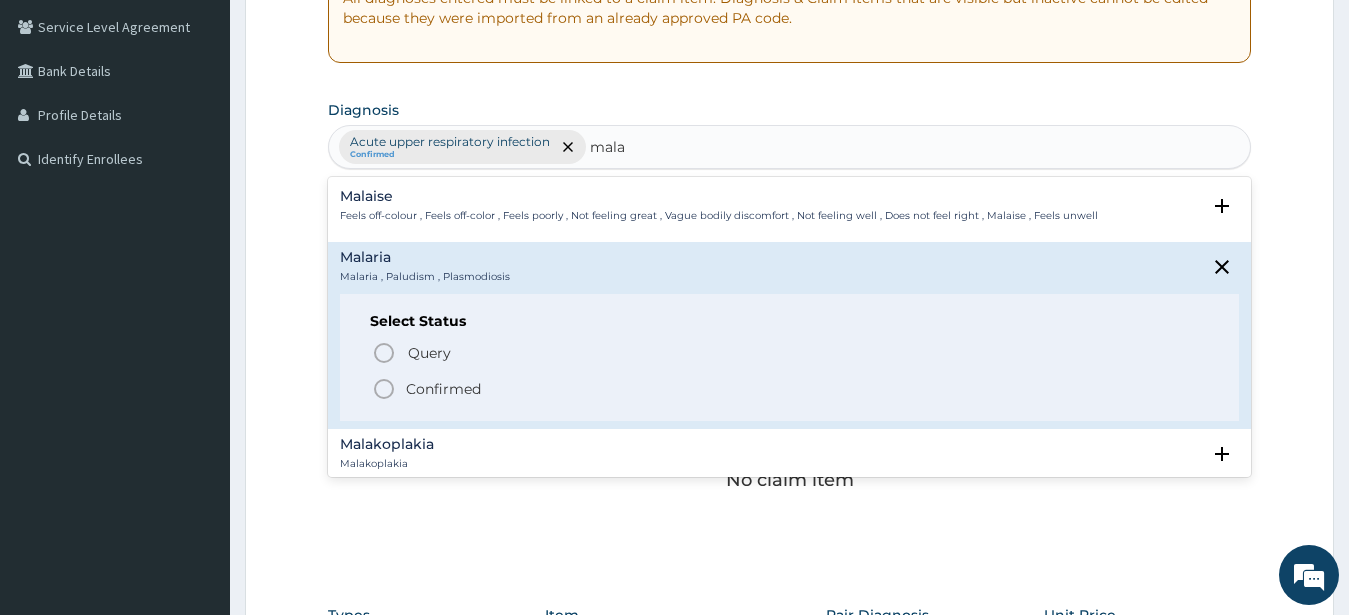 click 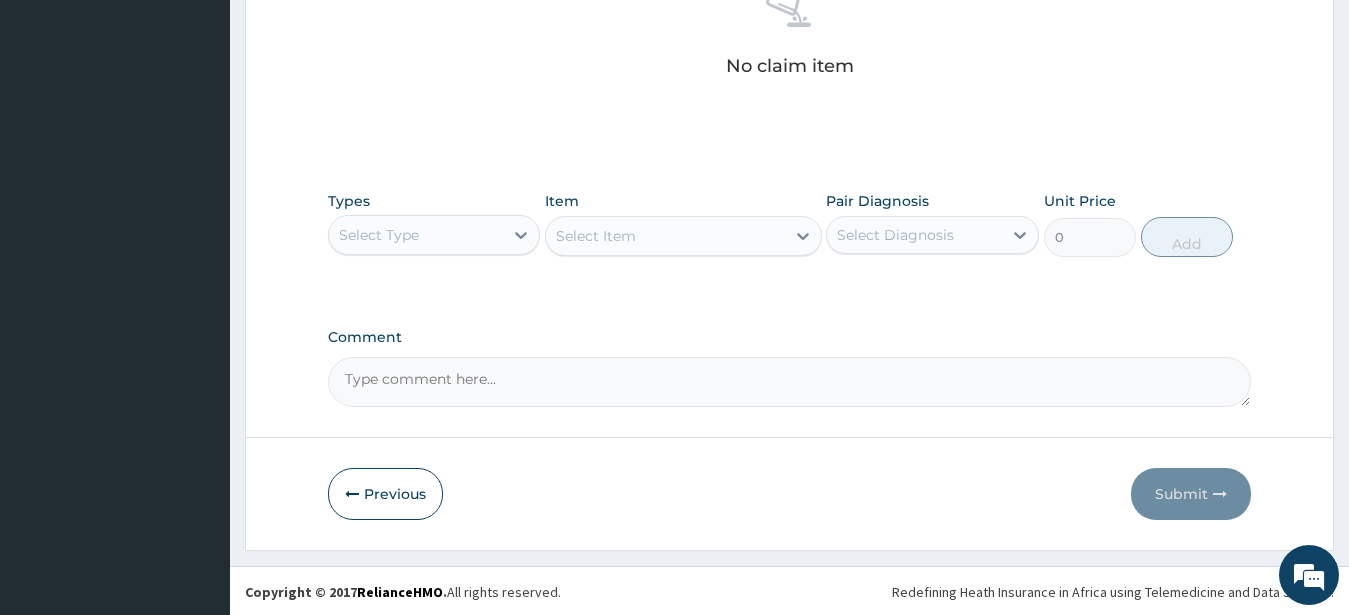scroll, scrollTop: 827, scrollLeft: 0, axis: vertical 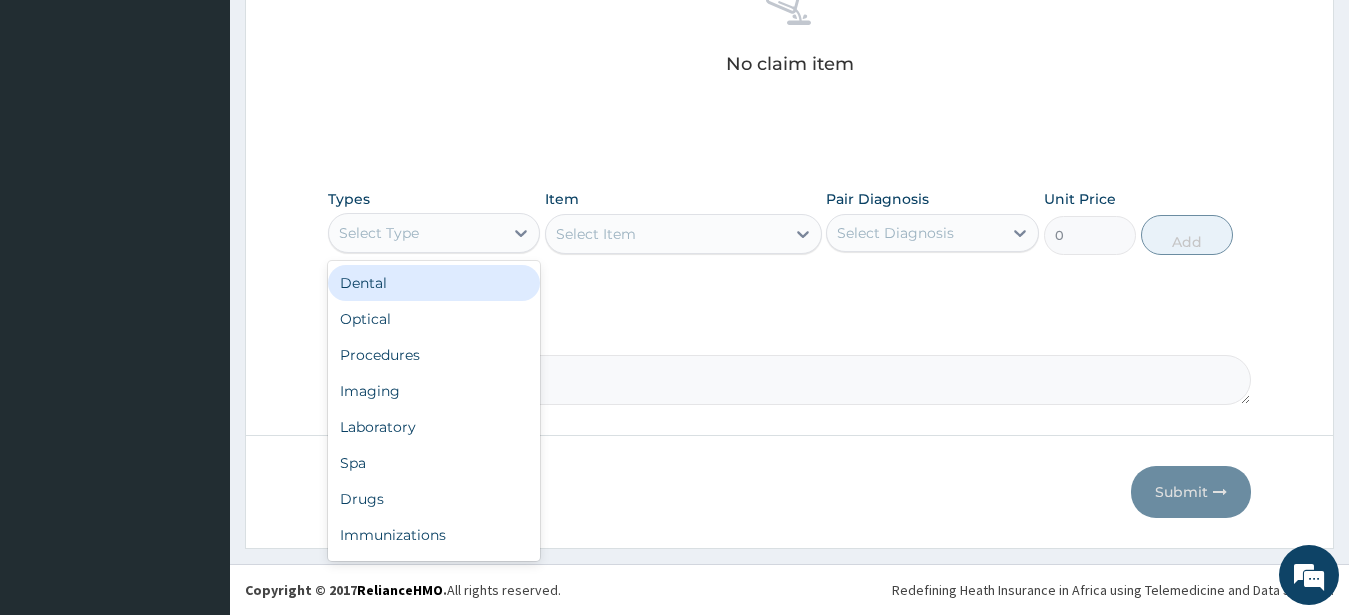 click on "Select Type" at bounding box center [416, 233] 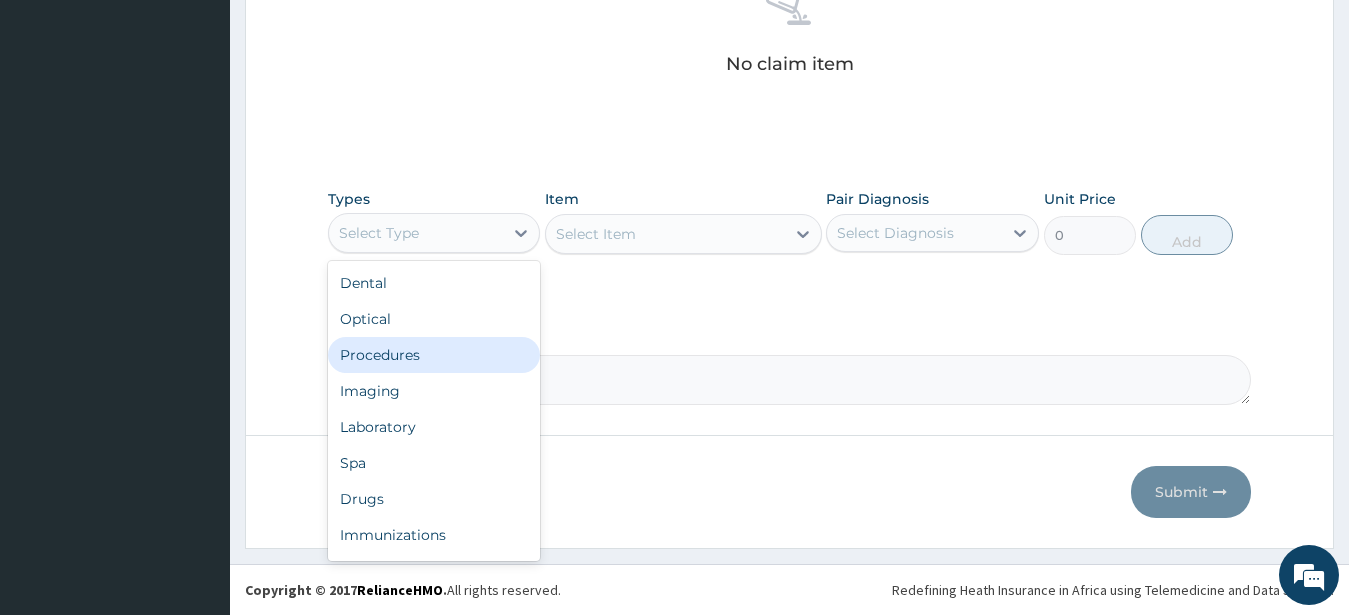 click on "Procedures" at bounding box center (434, 355) 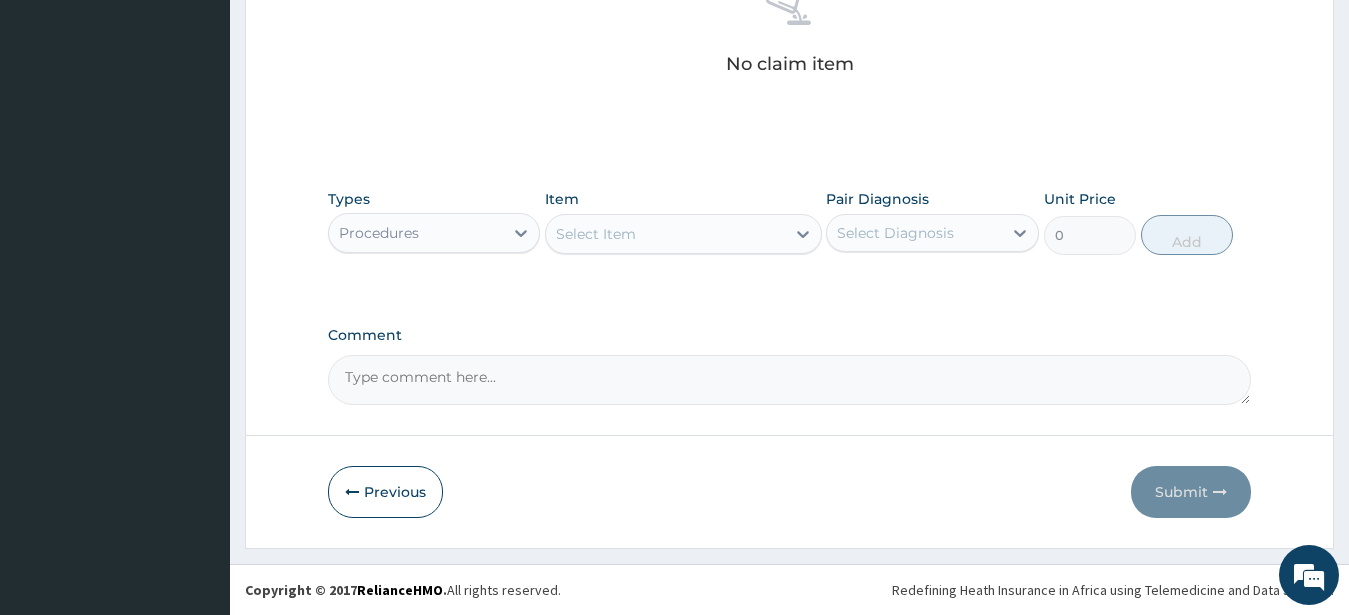click on "Select Item" at bounding box center (596, 234) 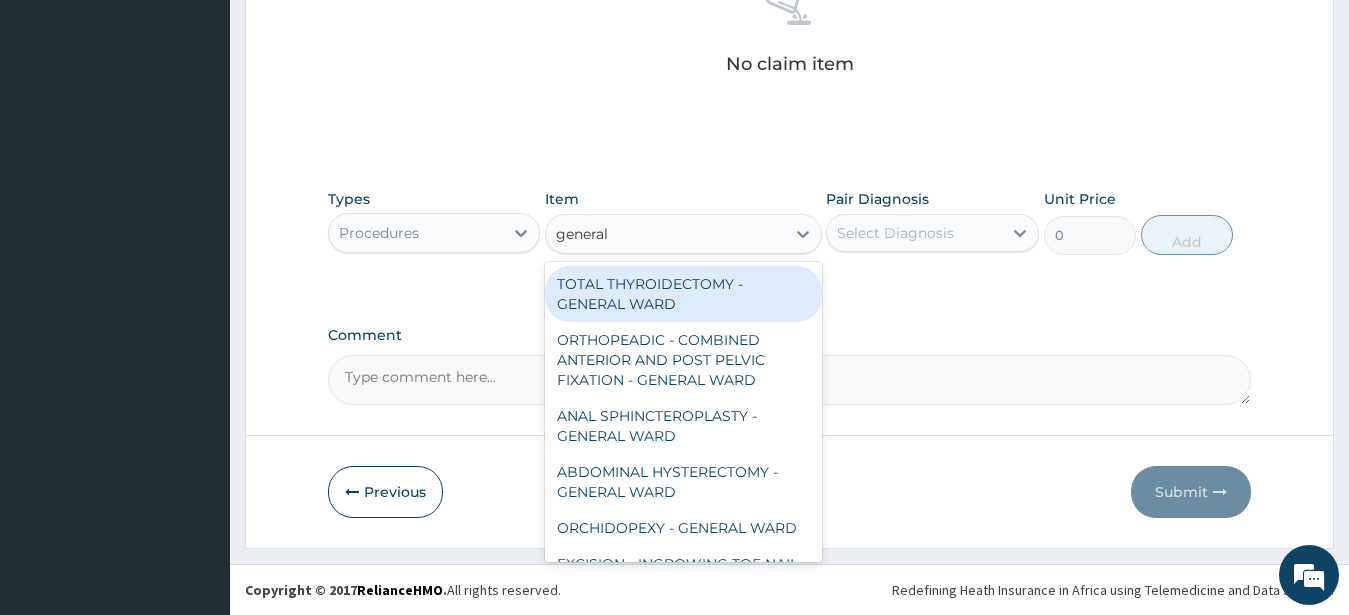 type on "general c" 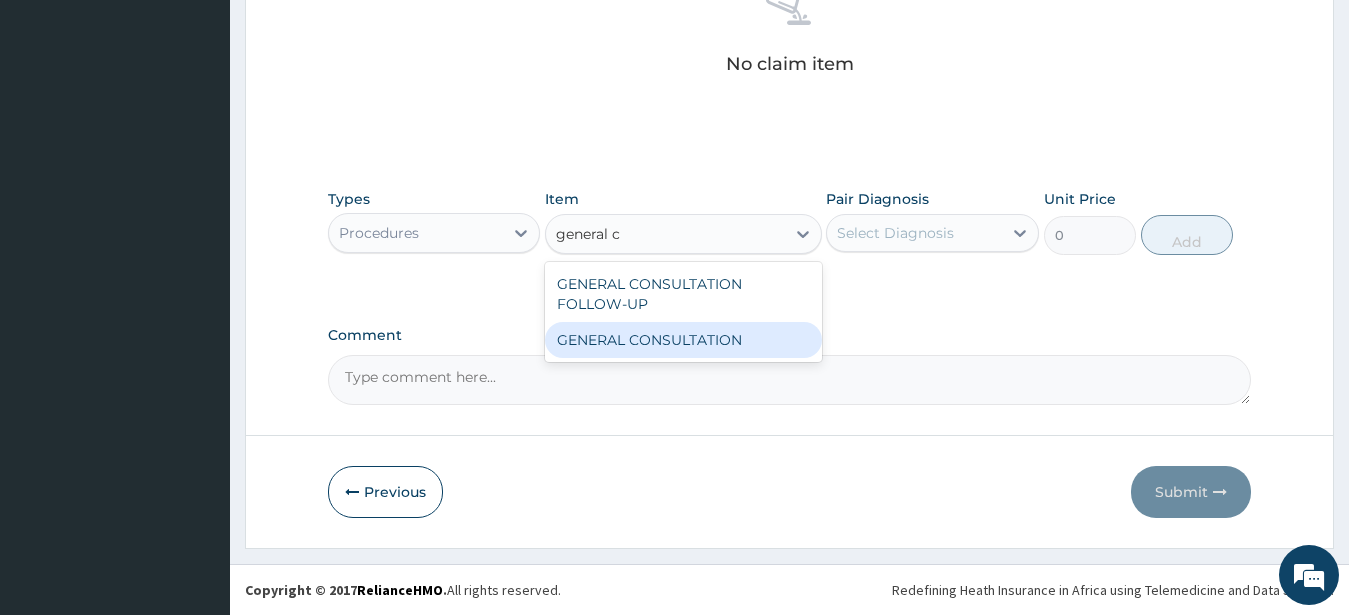drag, startPoint x: 721, startPoint y: 341, endPoint x: 780, endPoint y: 321, distance: 62.297672 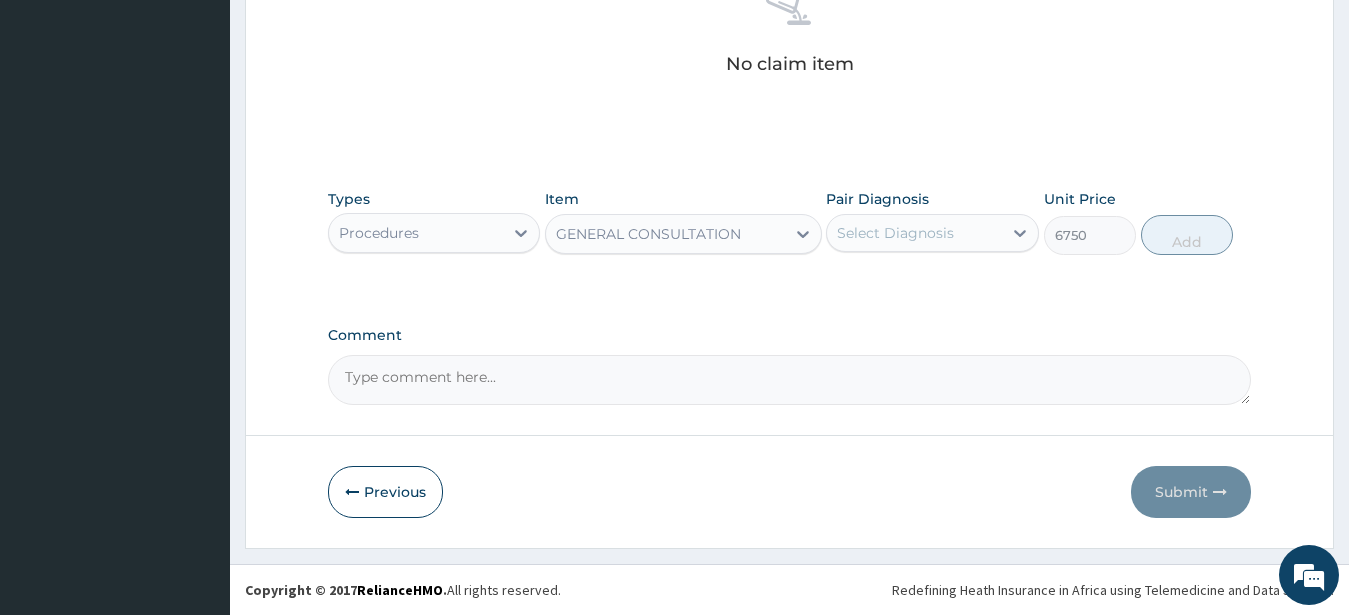 drag, startPoint x: 909, startPoint y: 237, endPoint x: 924, endPoint y: 258, distance: 25.806976 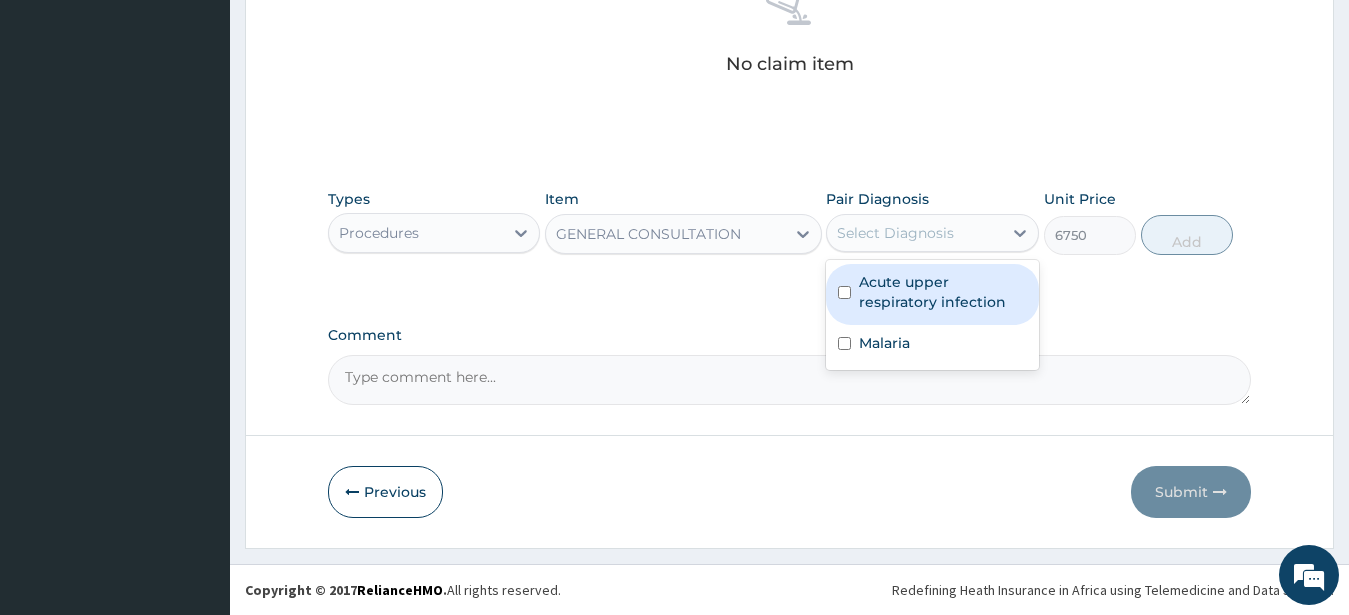 drag, startPoint x: 934, startPoint y: 287, endPoint x: 986, endPoint y: 284, distance: 52.086468 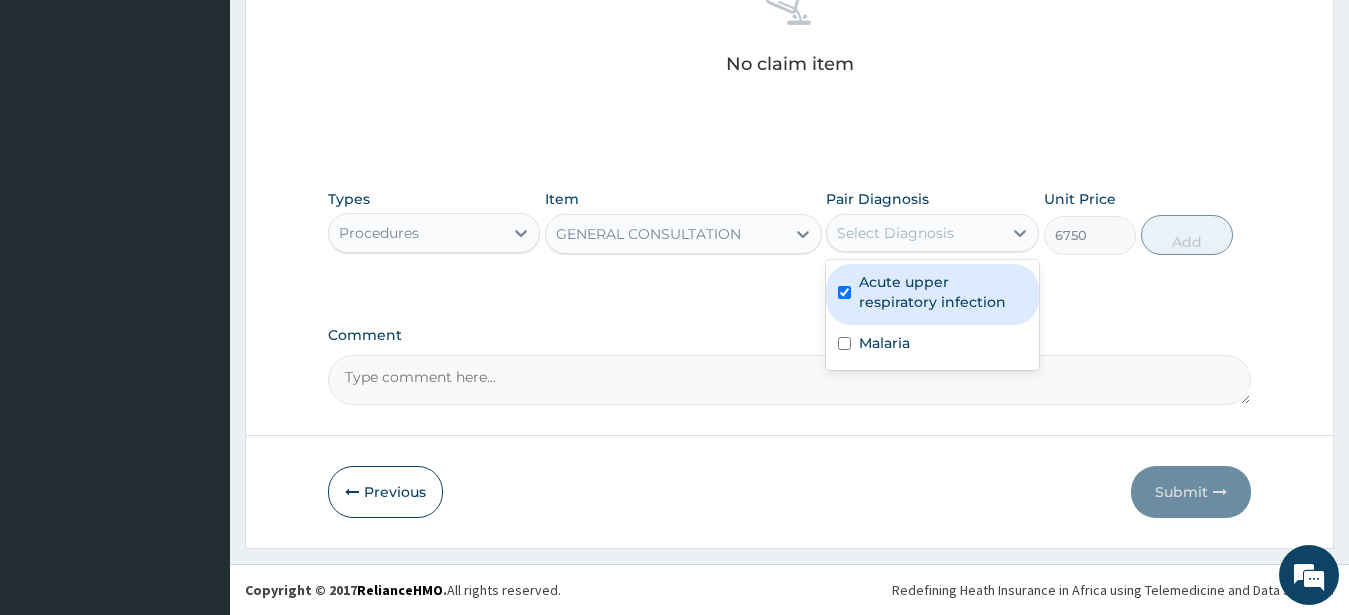 checkbox on "true" 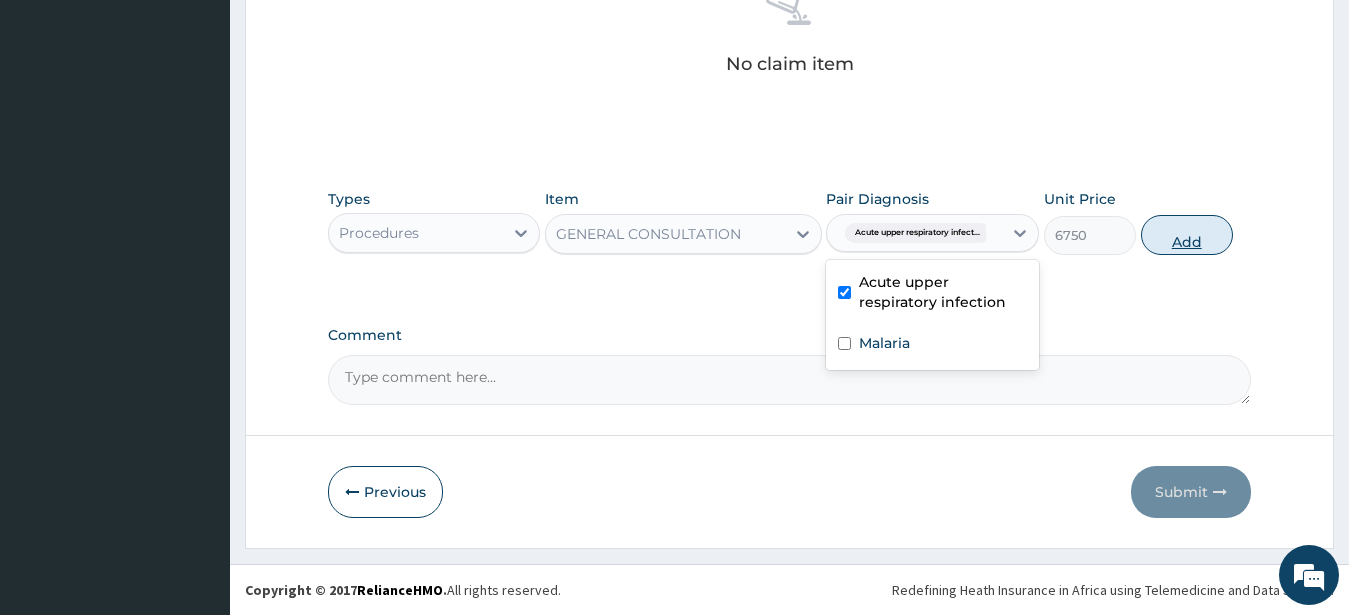 click on "Add" at bounding box center (1187, 235) 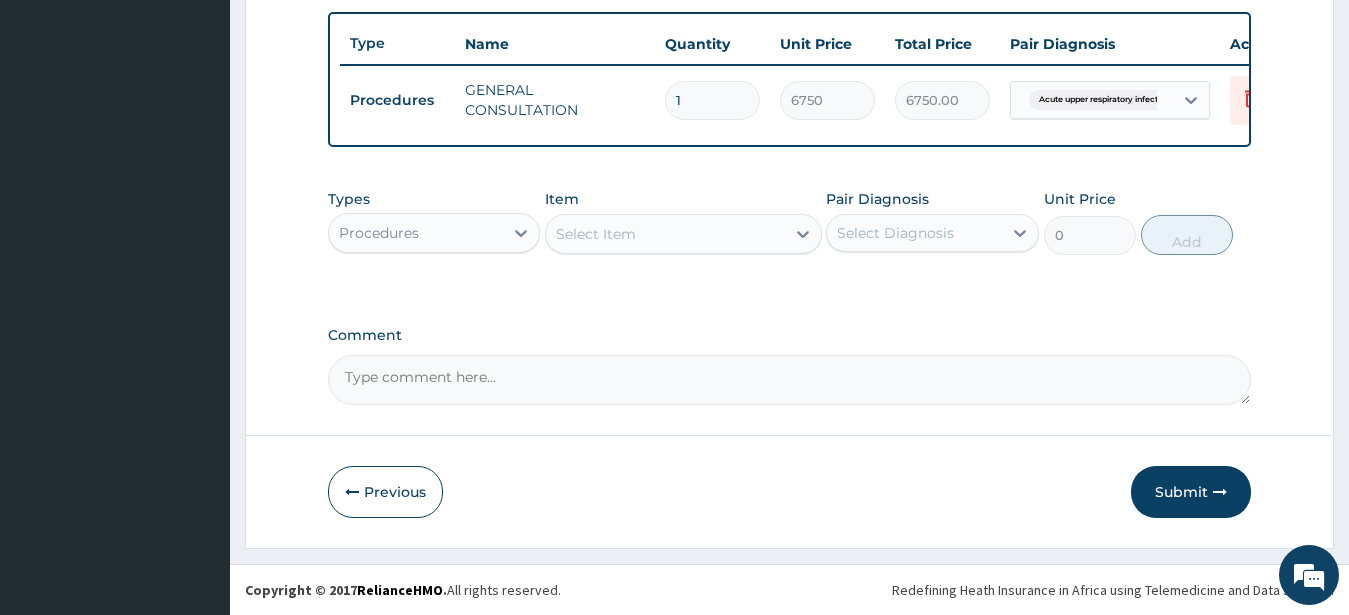 scroll, scrollTop: 749, scrollLeft: 0, axis: vertical 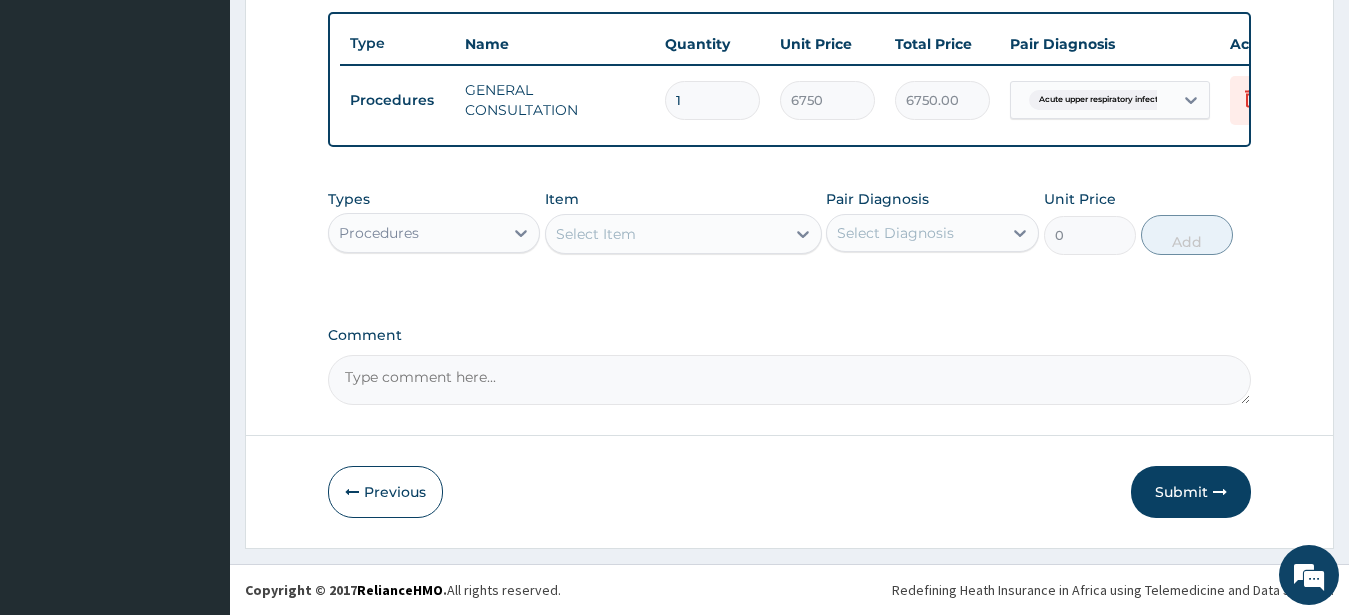 click on "Procedures" at bounding box center (416, 233) 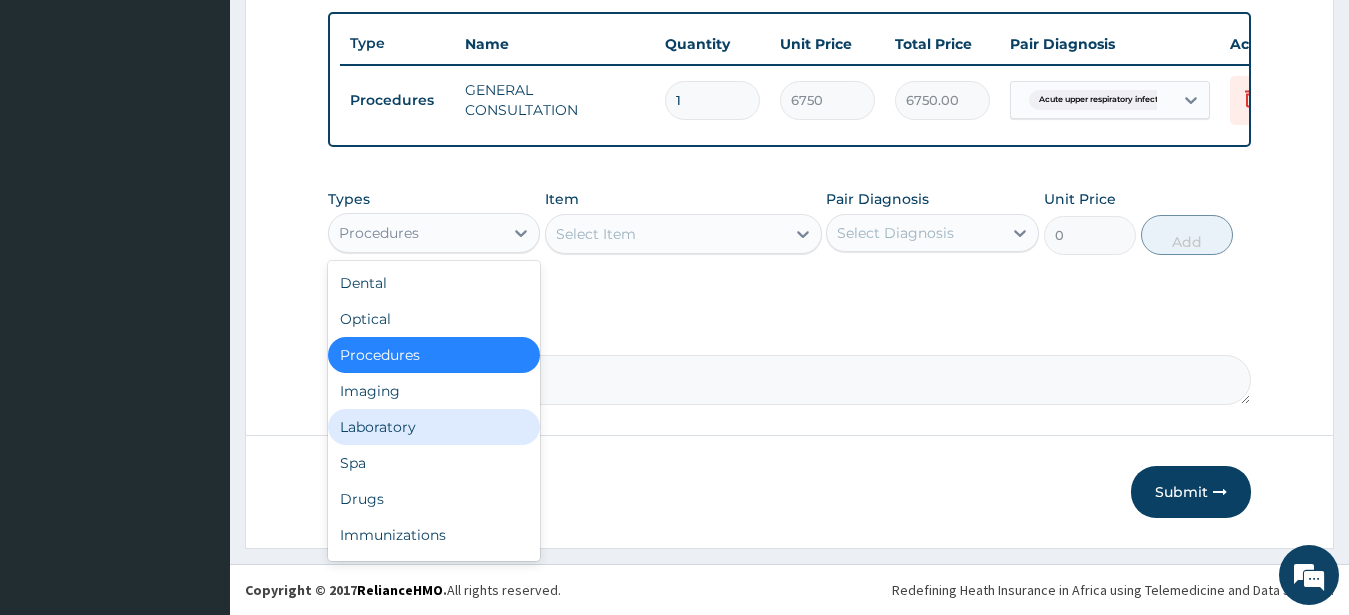 drag, startPoint x: 391, startPoint y: 420, endPoint x: 385, endPoint y: 411, distance: 10.816654 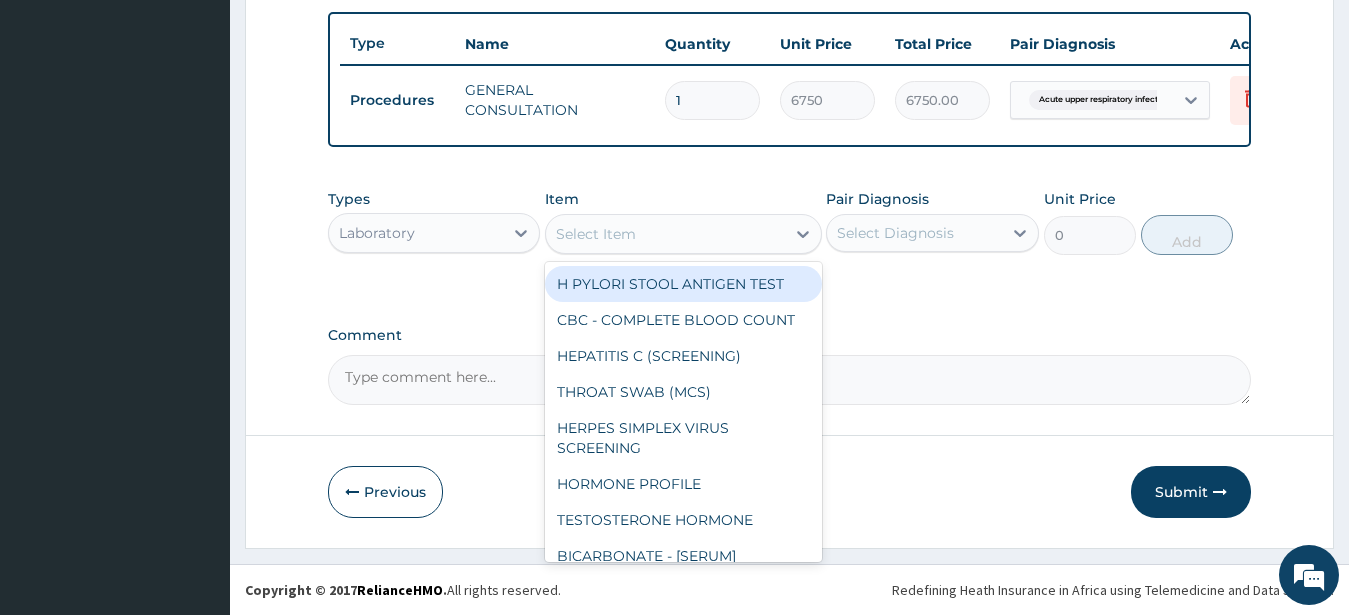 click on "Select Item" at bounding box center [665, 234] 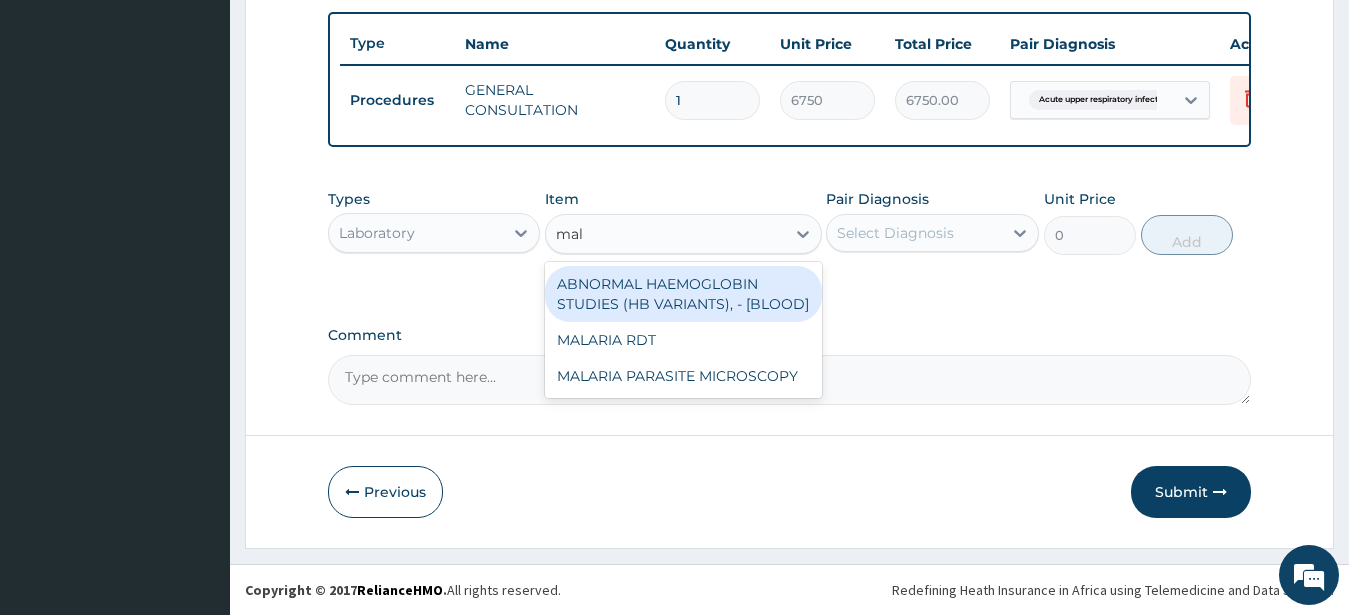 type on "mala" 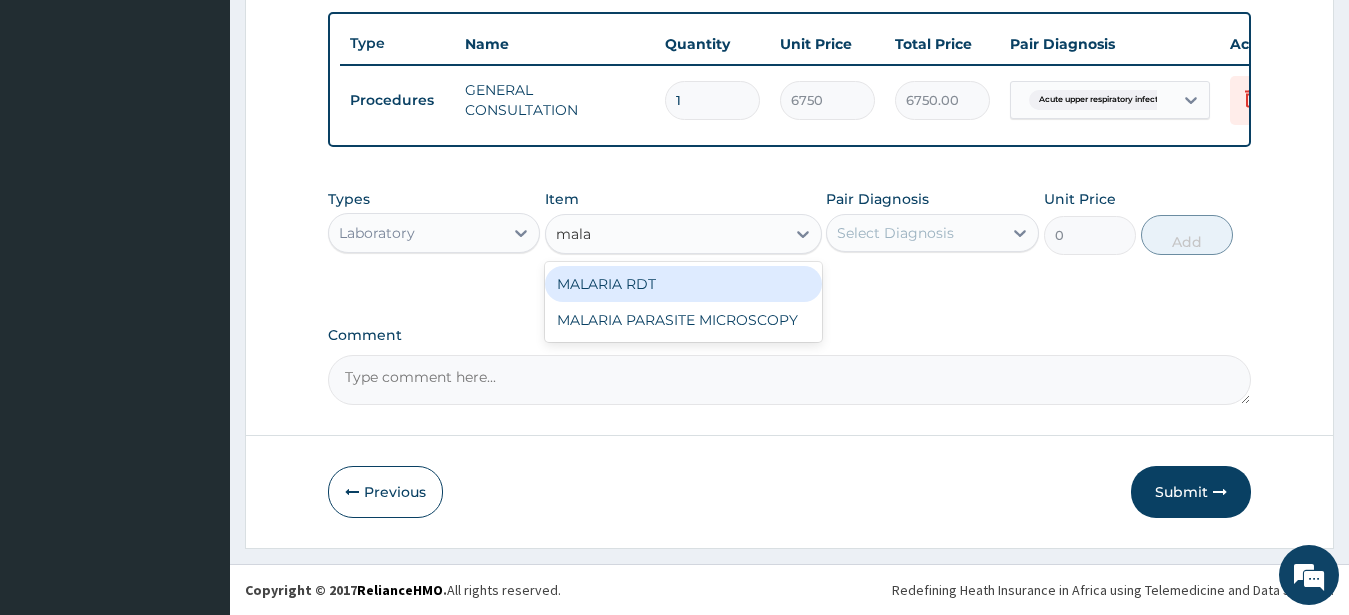 drag, startPoint x: 675, startPoint y: 274, endPoint x: 724, endPoint y: 266, distance: 49.648766 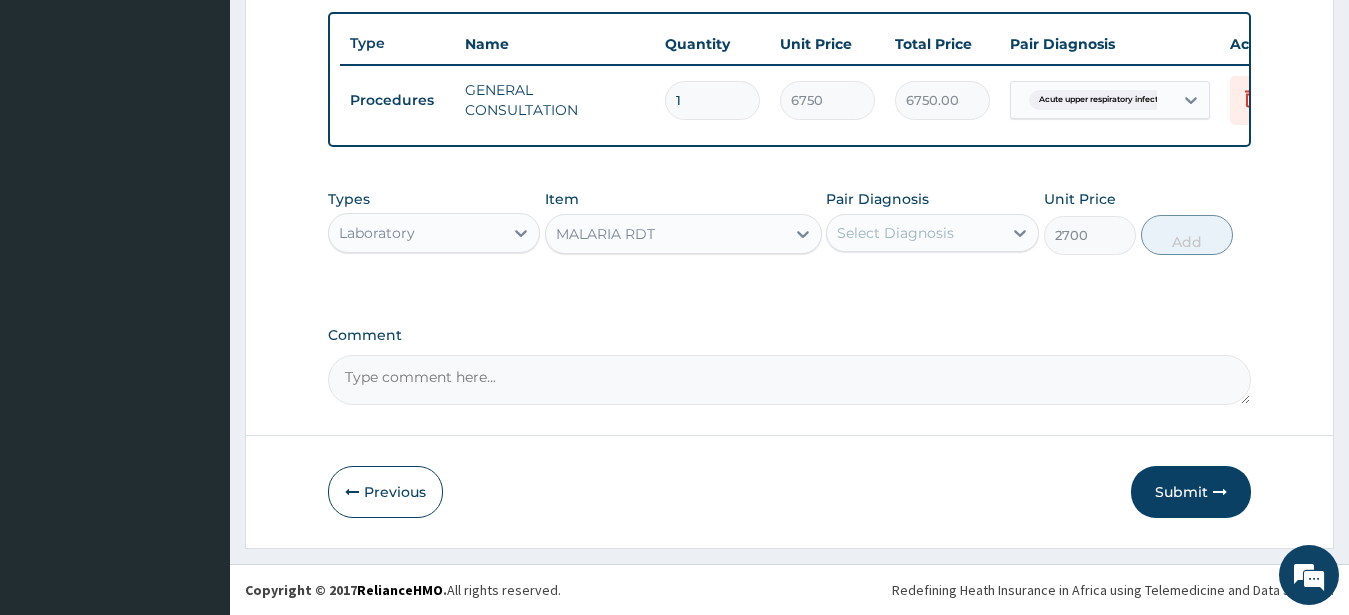 drag, startPoint x: 903, startPoint y: 225, endPoint x: 912, endPoint y: 243, distance: 20.12461 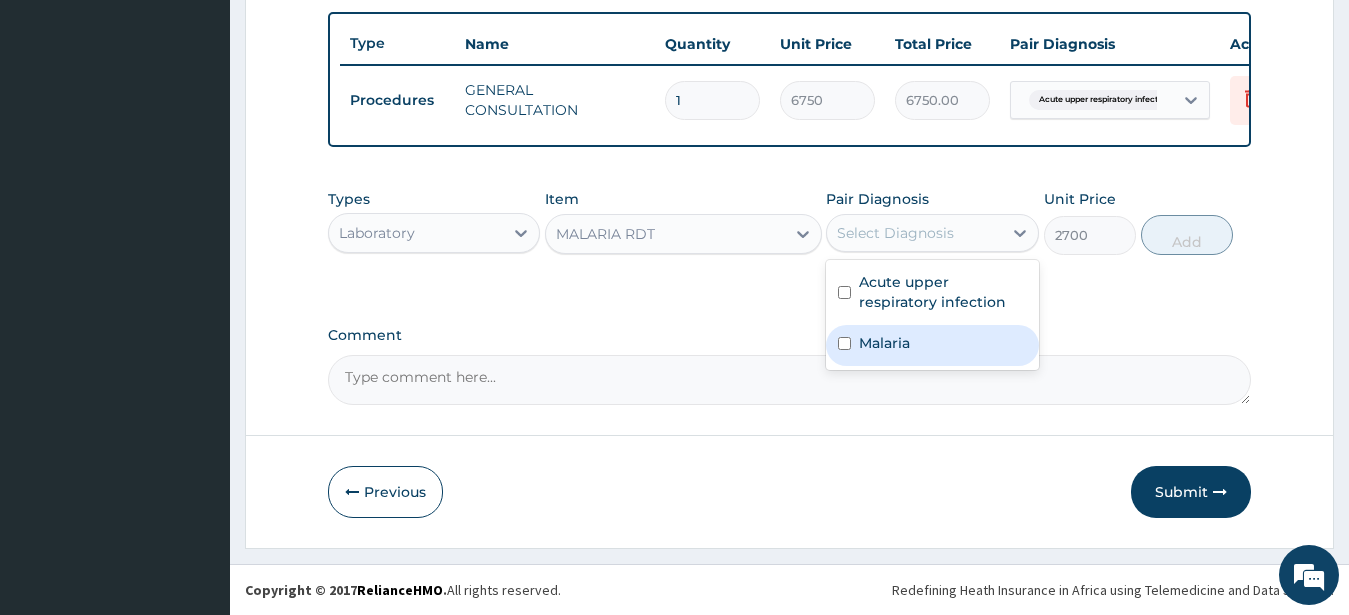 drag, startPoint x: 906, startPoint y: 350, endPoint x: 947, endPoint y: 335, distance: 43.65776 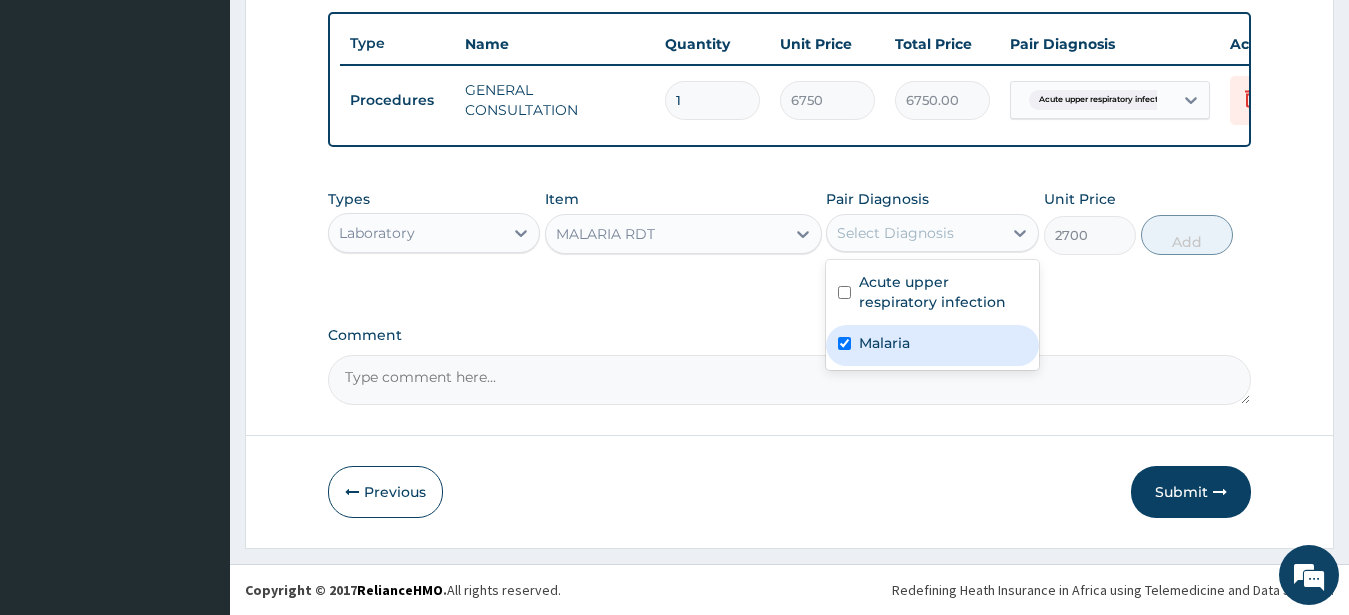 checkbox on "true" 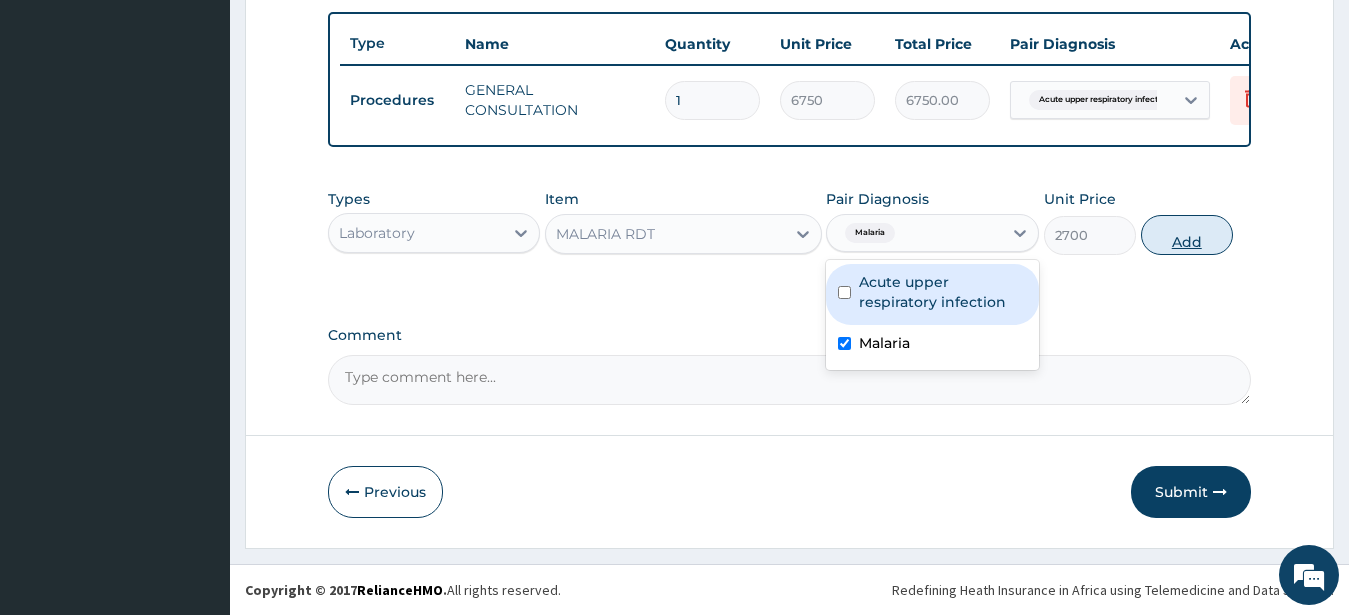 click on "Add" at bounding box center [1187, 235] 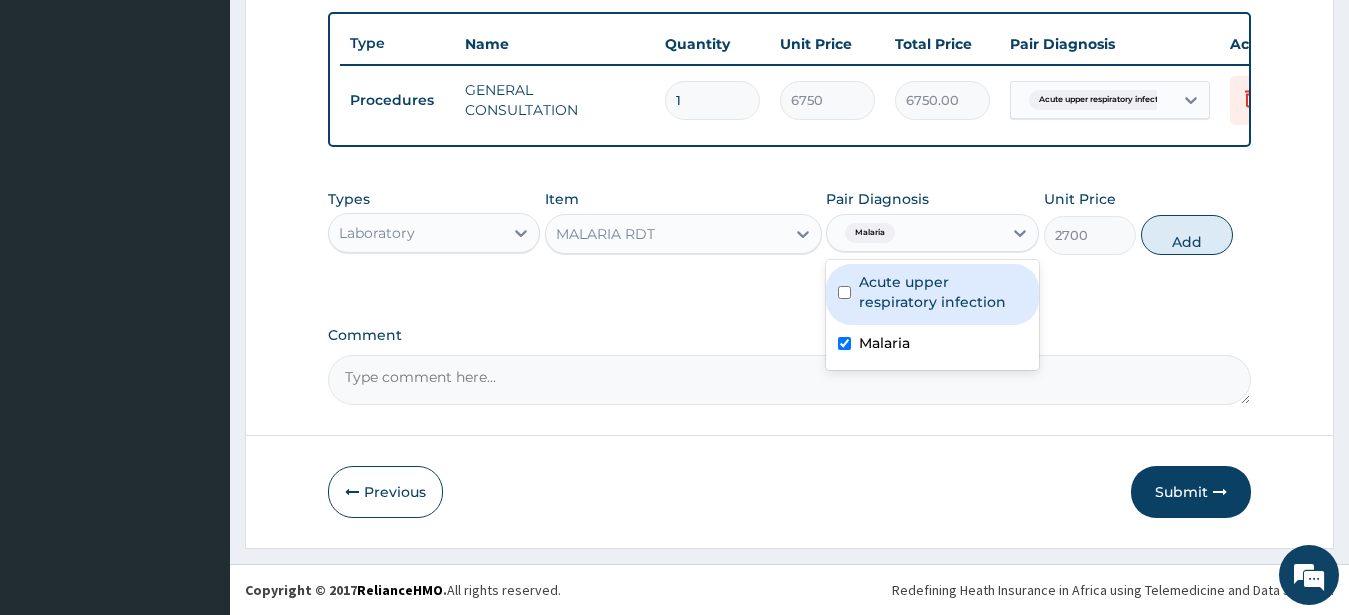 type on "0" 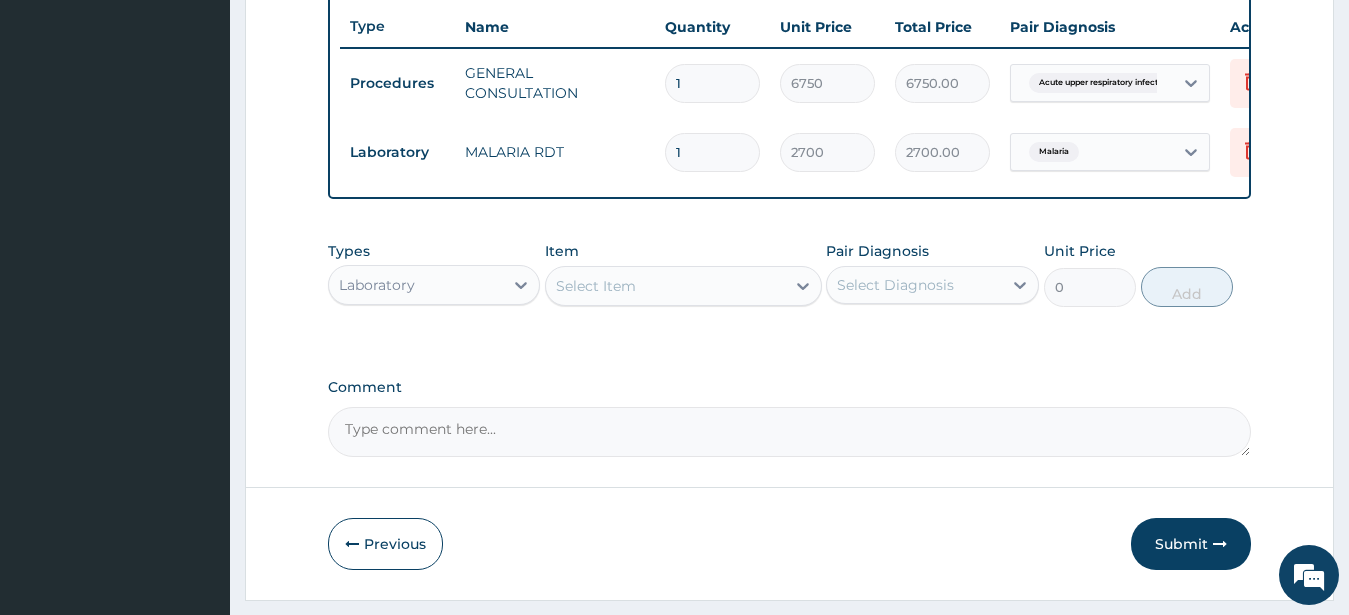 click on "Select Item" at bounding box center (596, 286) 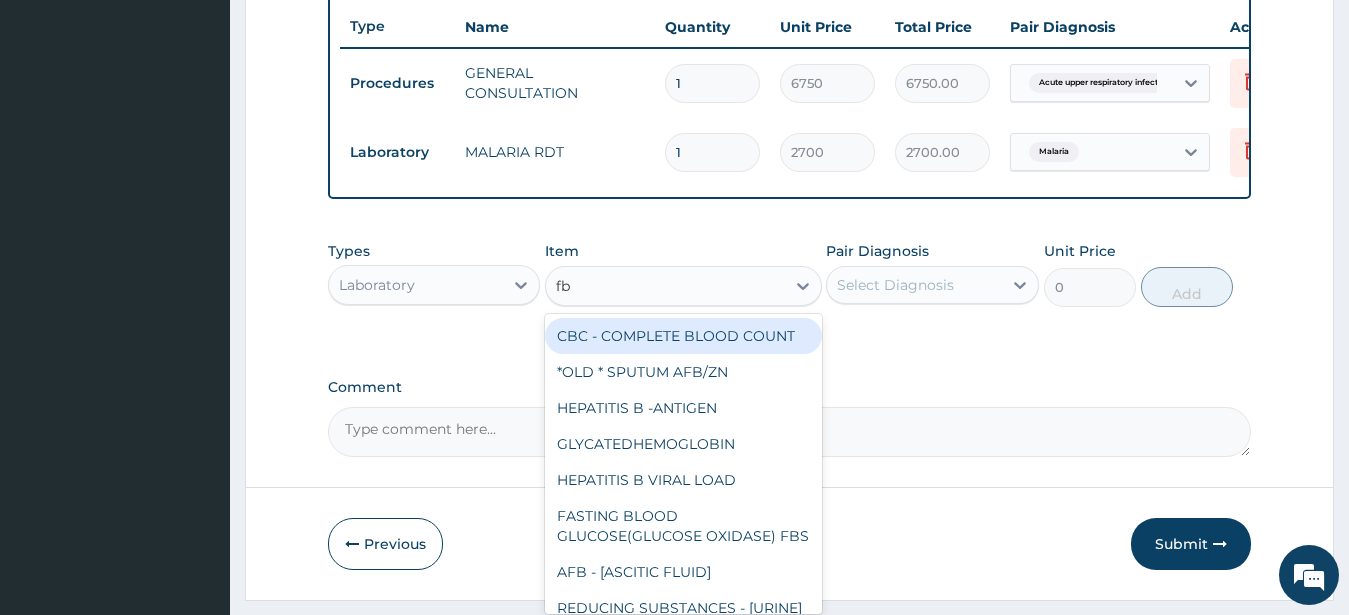 type on "fbc" 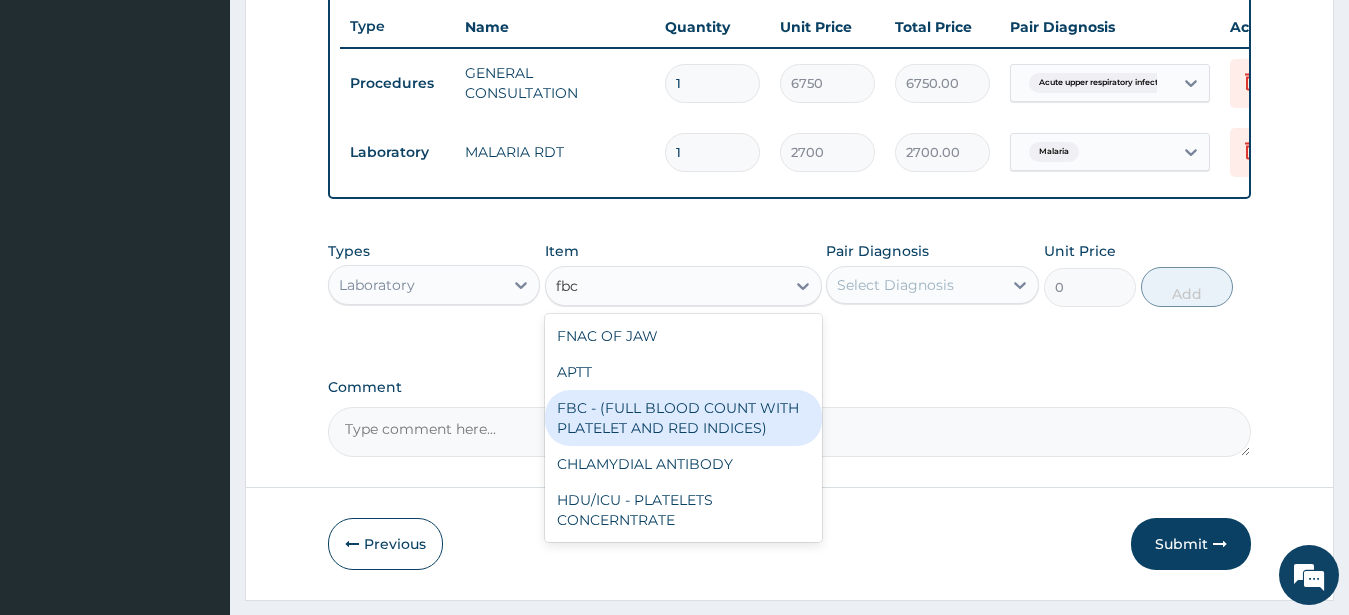 drag, startPoint x: 666, startPoint y: 448, endPoint x: 665, endPoint y: 432, distance: 16.03122 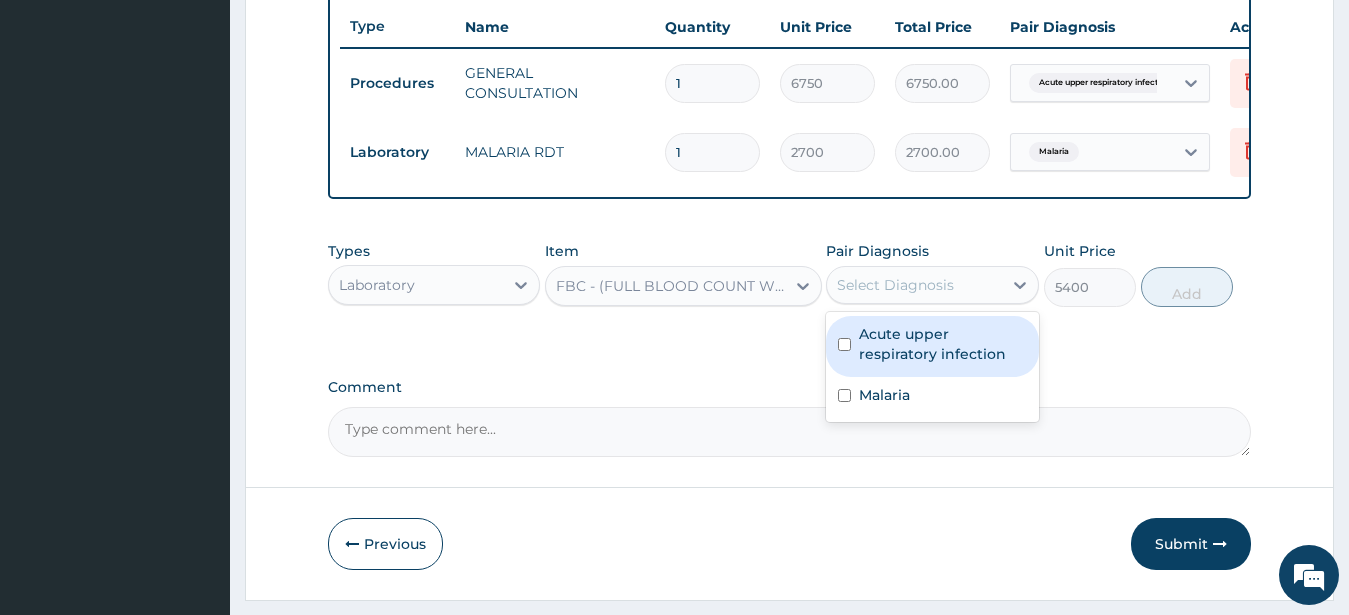 drag, startPoint x: 937, startPoint y: 294, endPoint x: 927, endPoint y: 388, distance: 94.53042 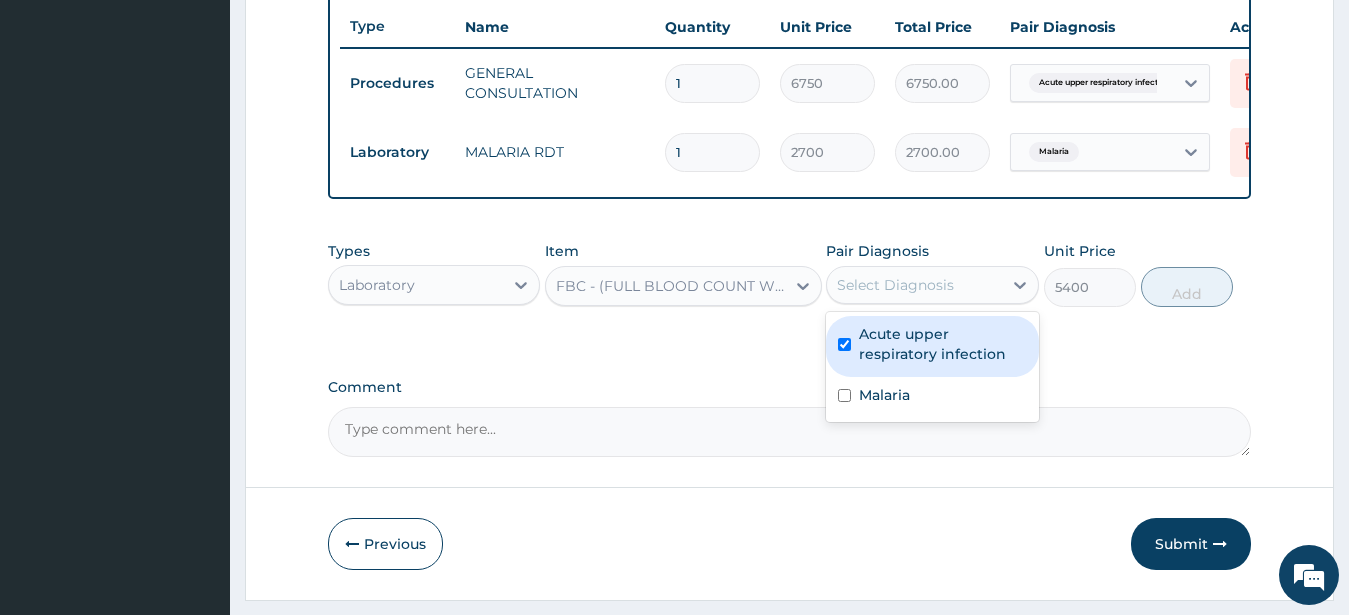 checkbox on "true" 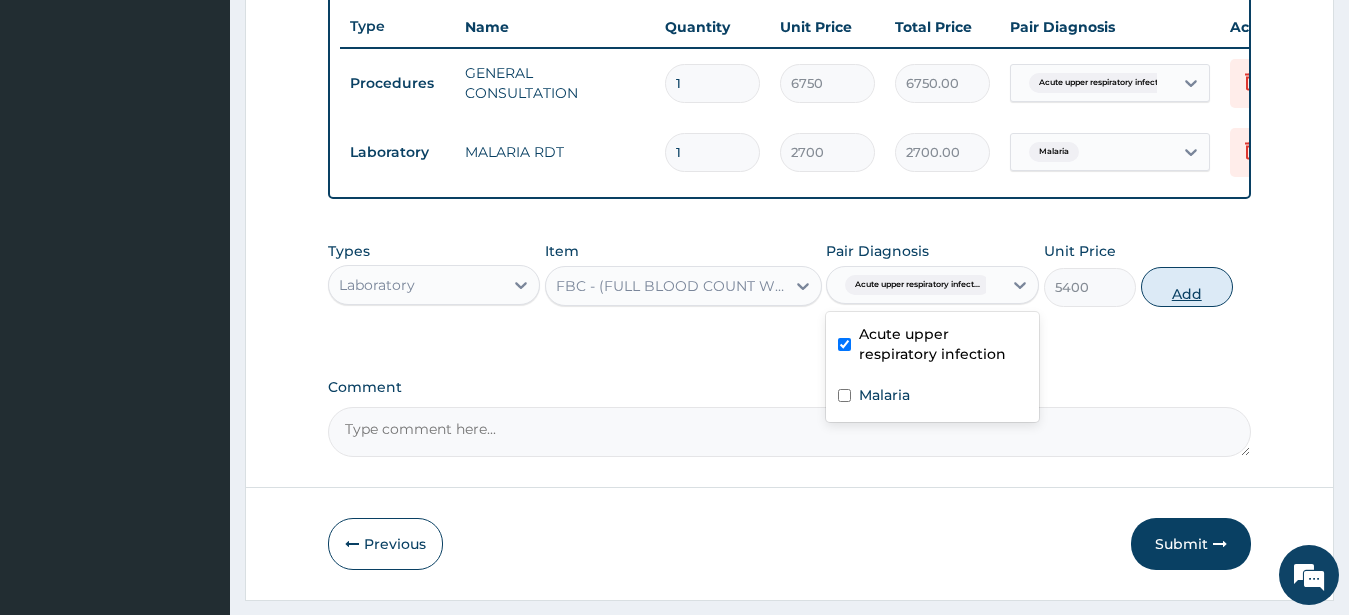 click on "Add" at bounding box center [1187, 287] 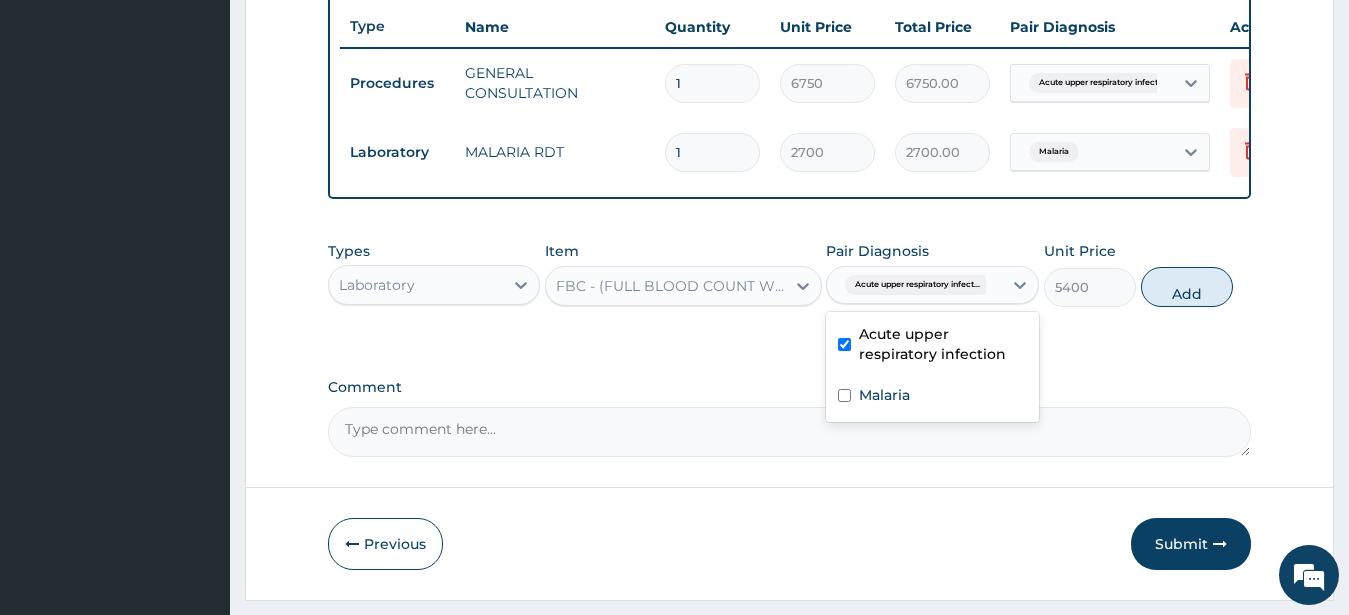type on "0" 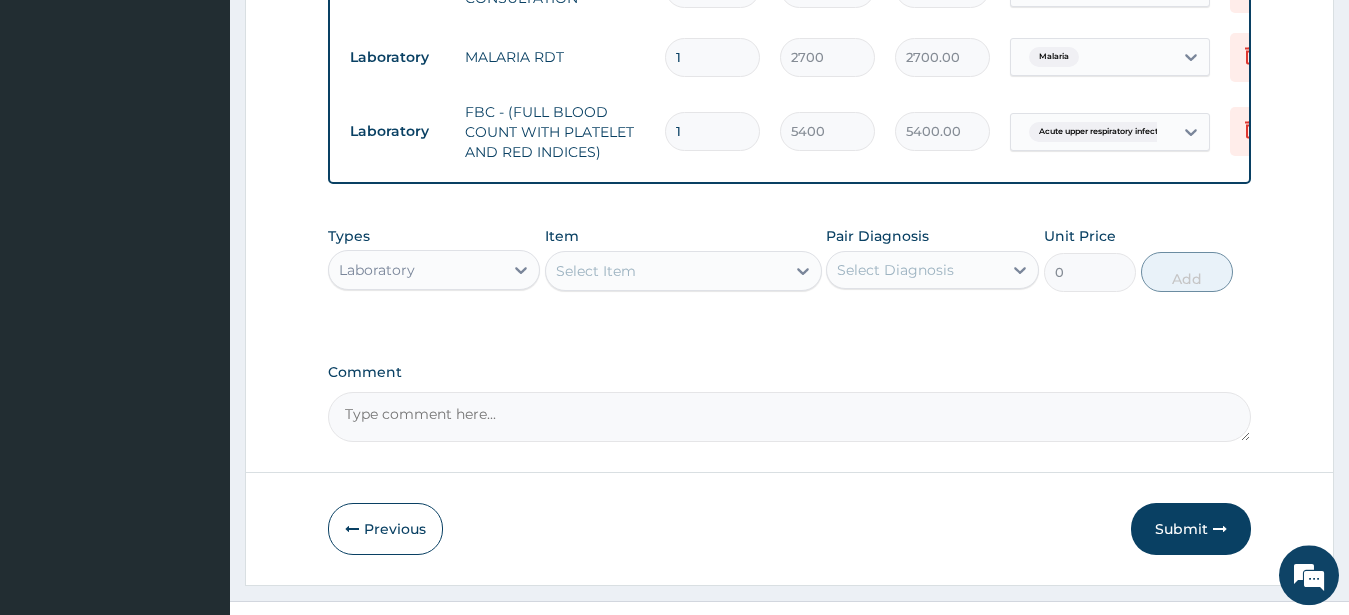 scroll, scrollTop: 898, scrollLeft: 0, axis: vertical 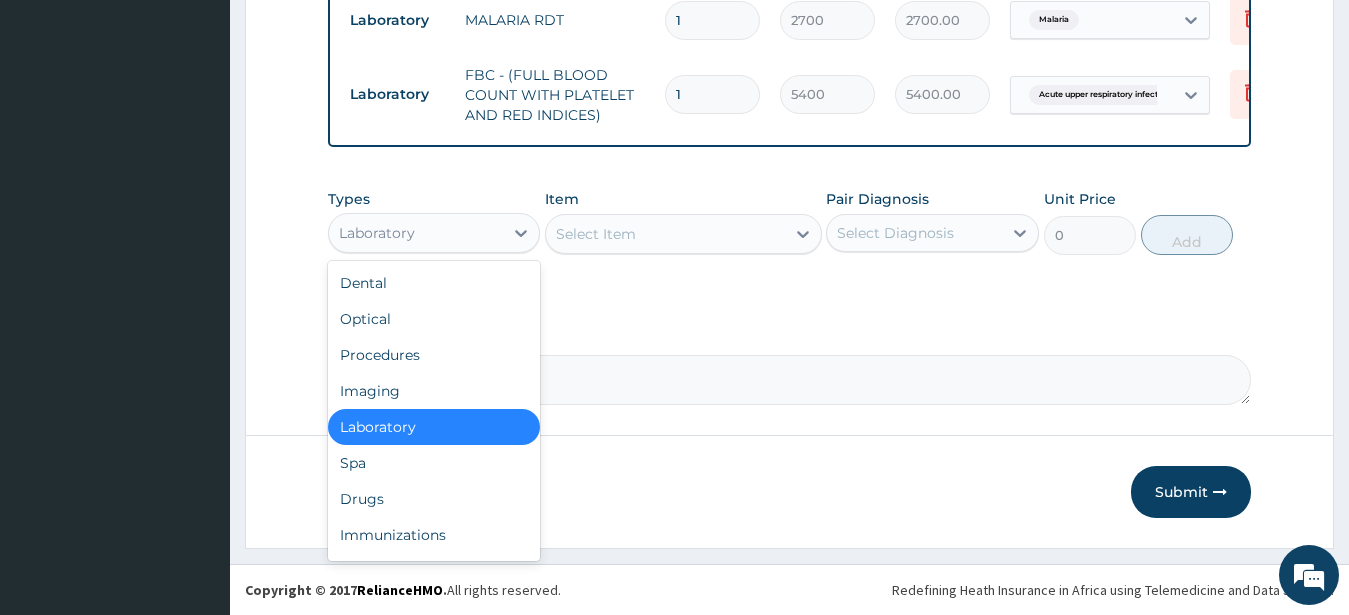 click on "Laboratory" at bounding box center (377, 233) 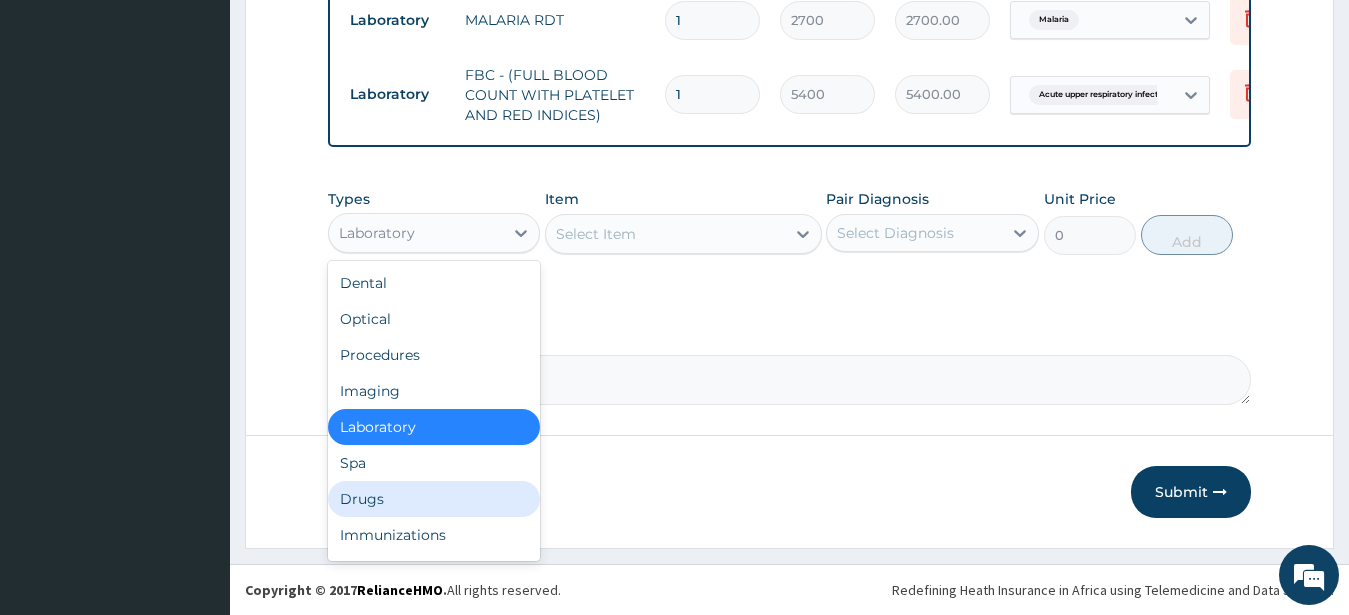drag, startPoint x: 367, startPoint y: 501, endPoint x: 362, endPoint y: 492, distance: 10.29563 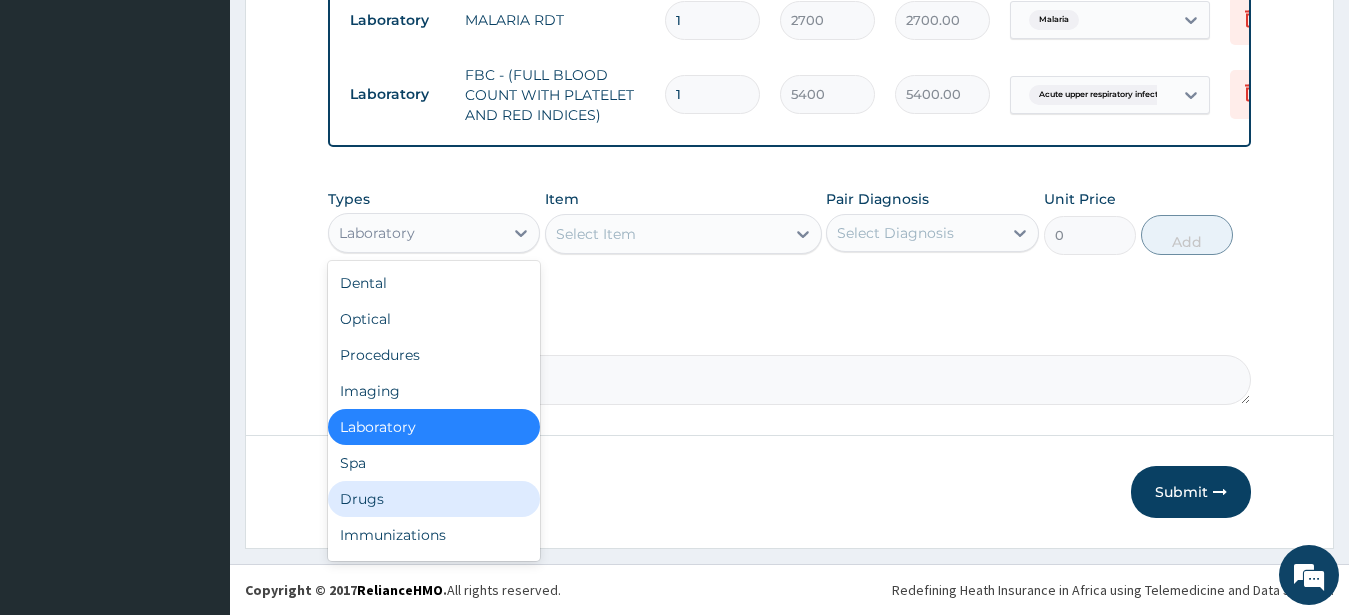 click on "Drugs" at bounding box center (434, 499) 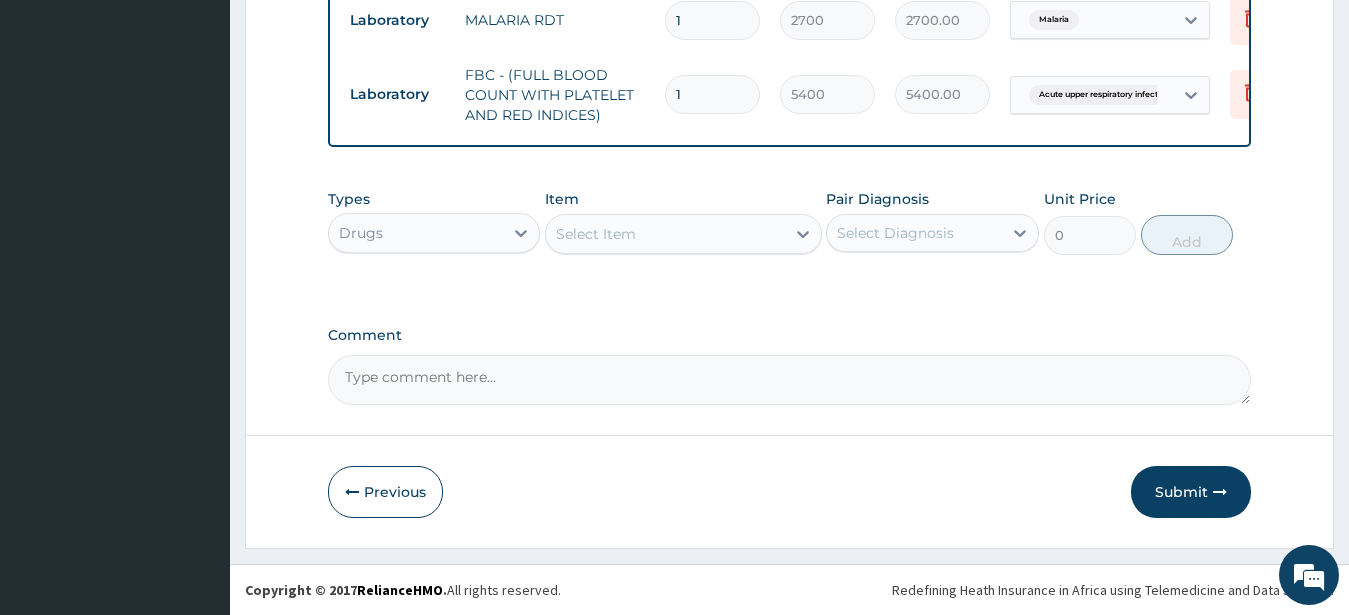 click on "Select Item" at bounding box center [596, 234] 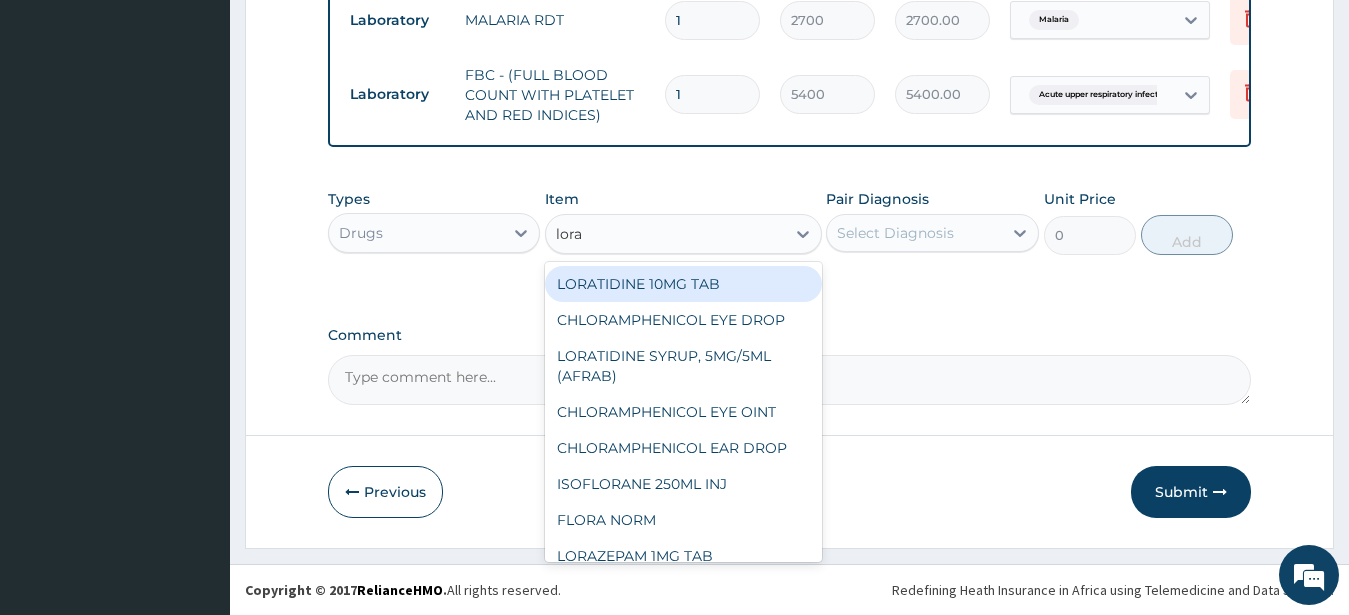 type on "lorat" 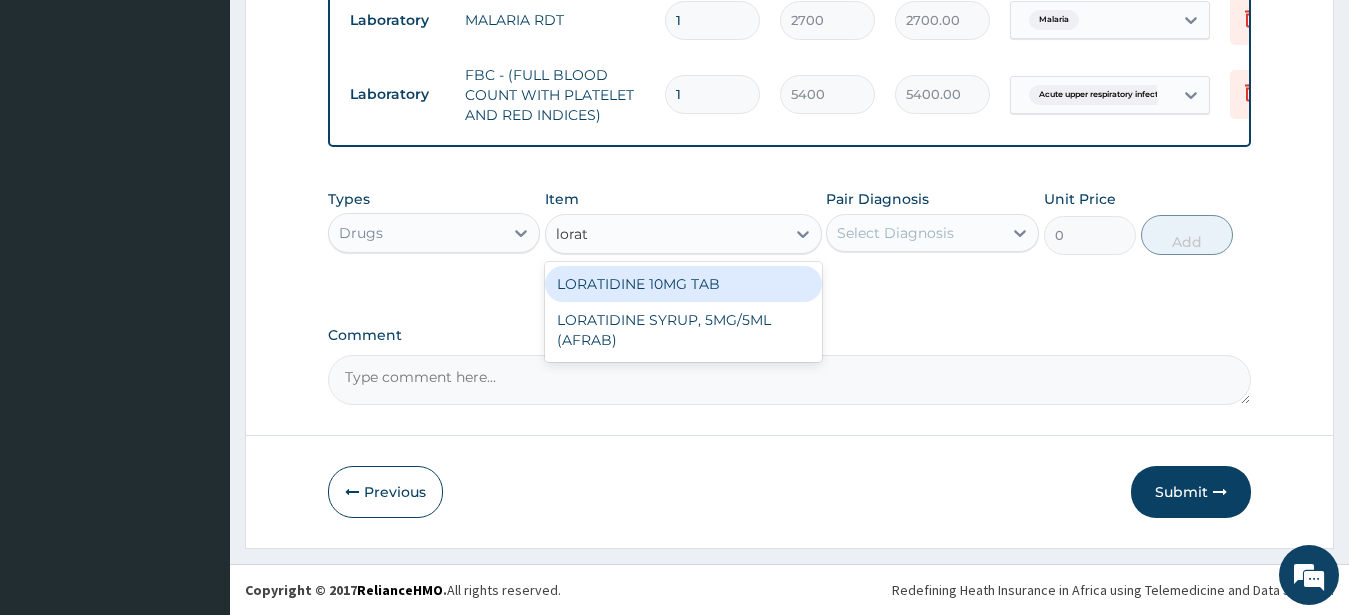 drag, startPoint x: 702, startPoint y: 271, endPoint x: 726, endPoint y: 268, distance: 24.186773 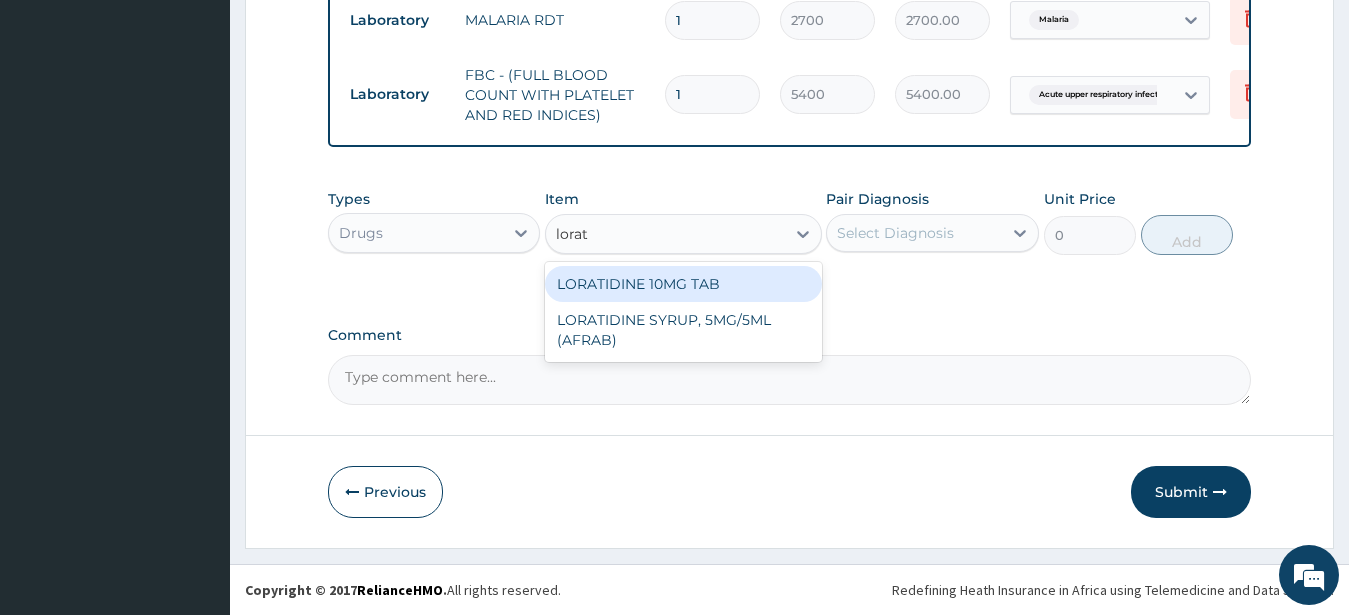 click on "LORATIDINE 10MG TAB" at bounding box center [683, 284] 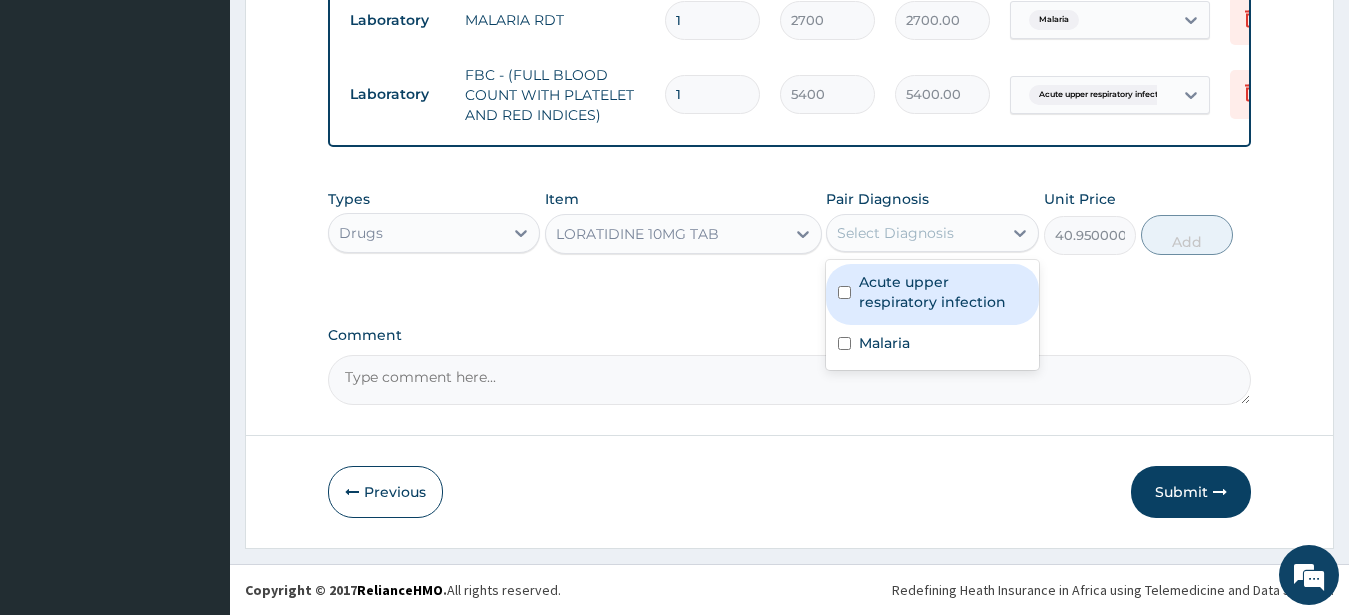 click on "Select Diagnosis" at bounding box center [895, 233] 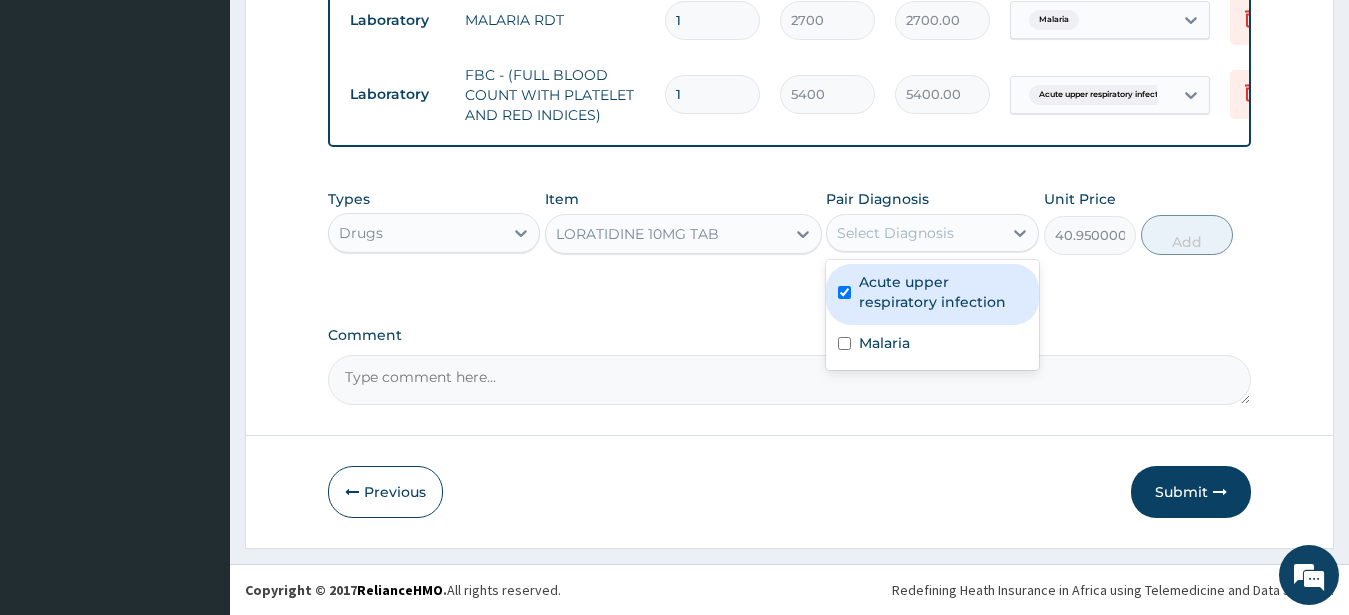 checkbox on "true" 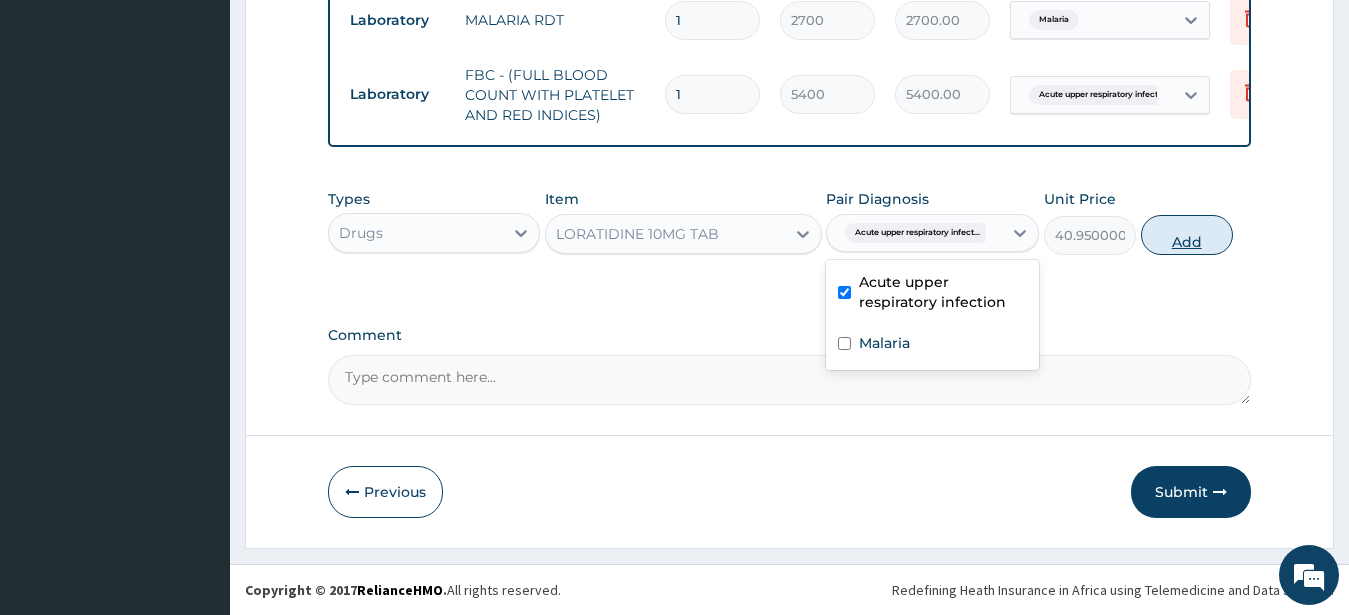 click on "Add" at bounding box center (1187, 235) 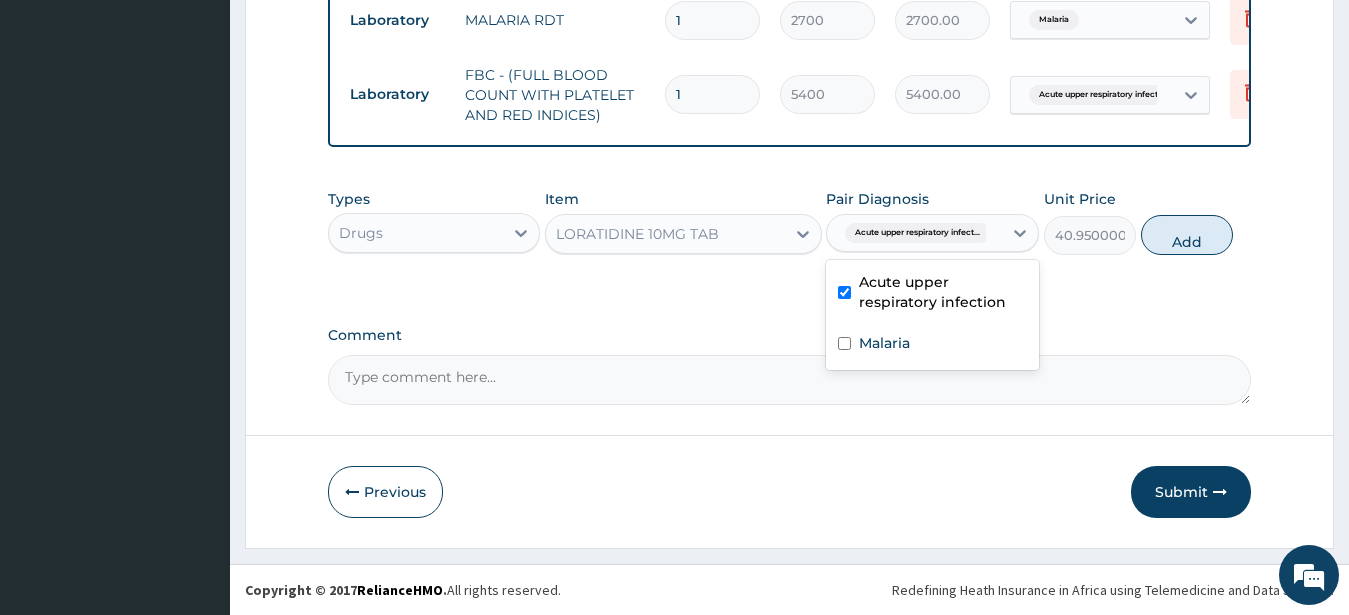 type on "0" 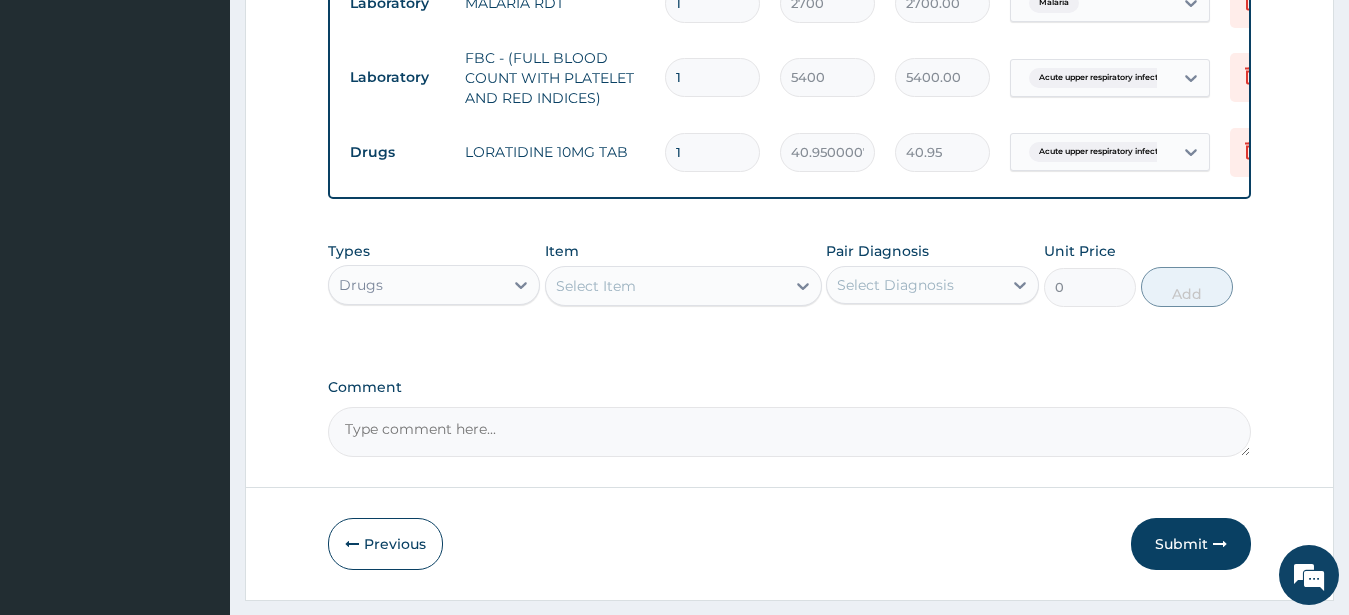 drag, startPoint x: 646, startPoint y: 151, endPoint x: 630, endPoint y: 131, distance: 25.612497 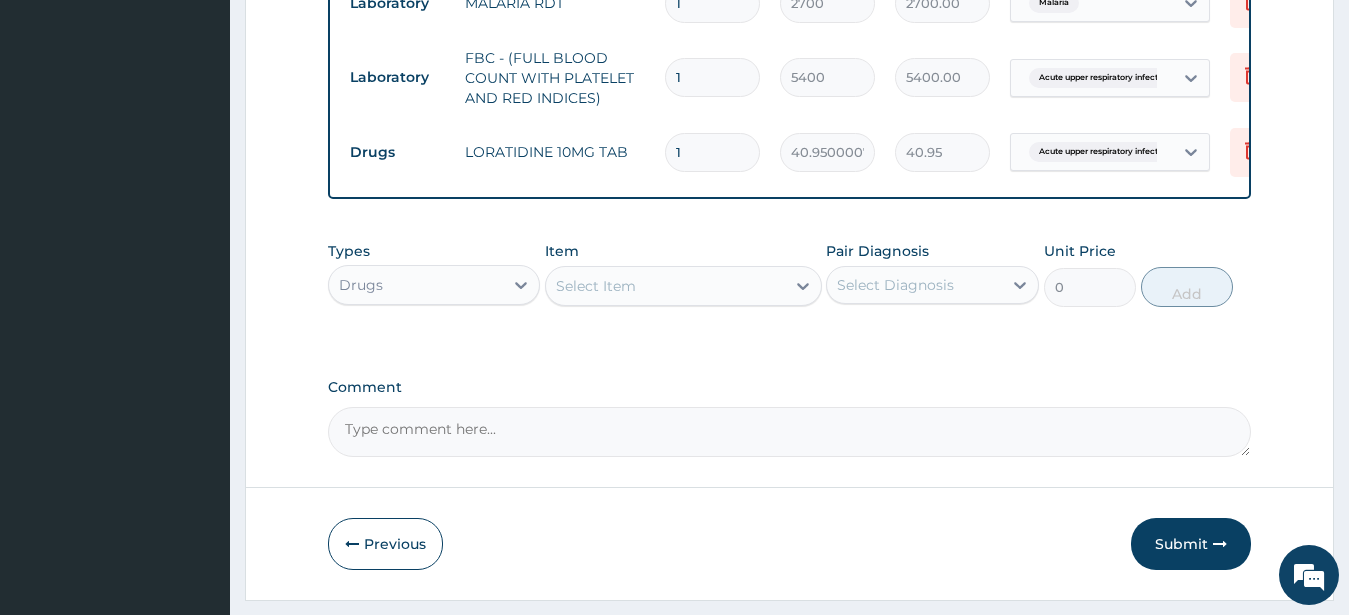 click on "1" at bounding box center (712, 152) 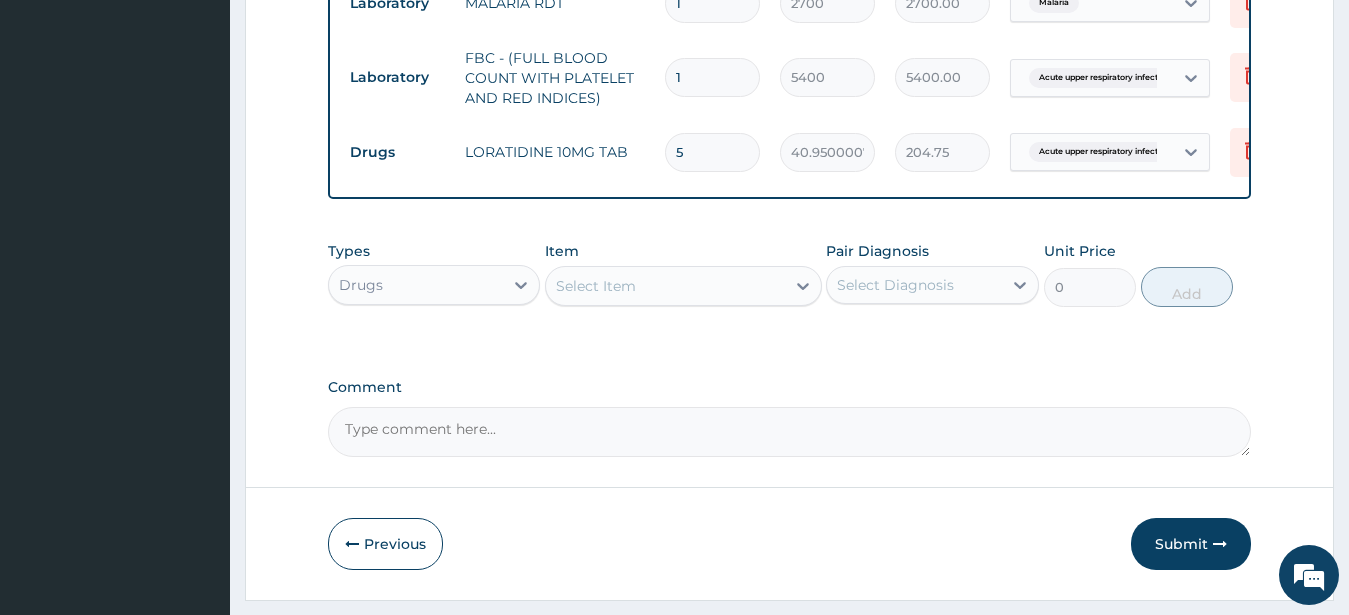 type on "5" 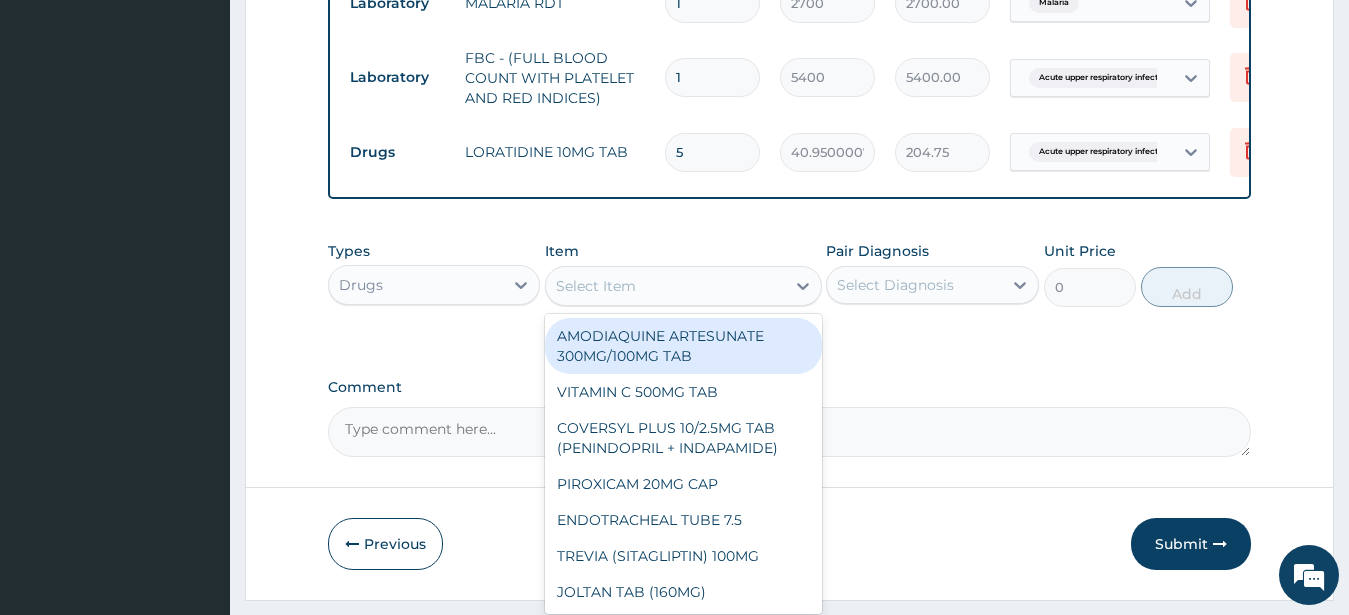 click on "Select Item" at bounding box center [596, 286] 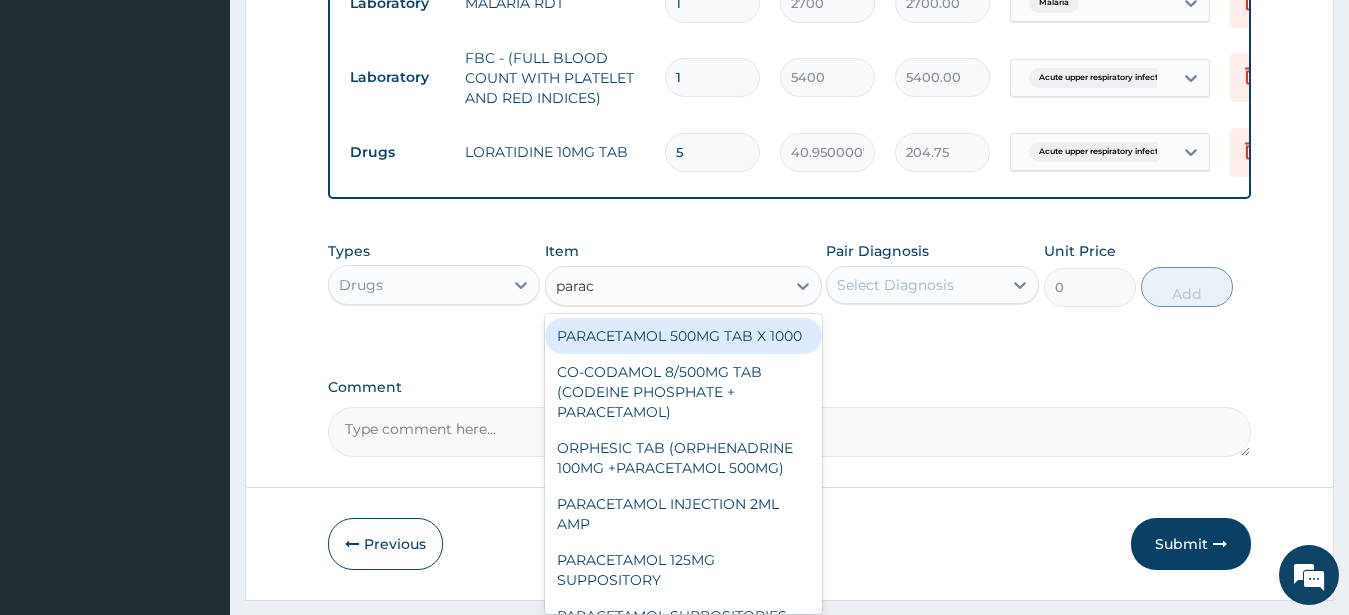 type on "parace" 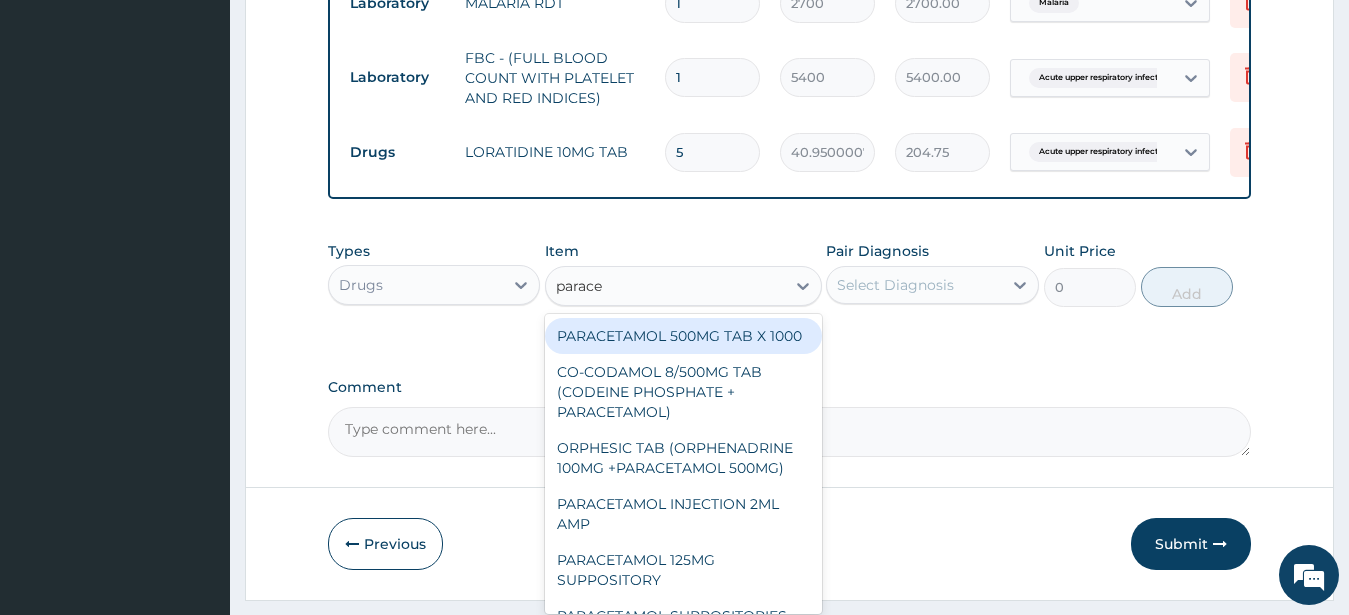 click on "PARACETAMOL 500MG TAB X 1000" at bounding box center (683, 336) 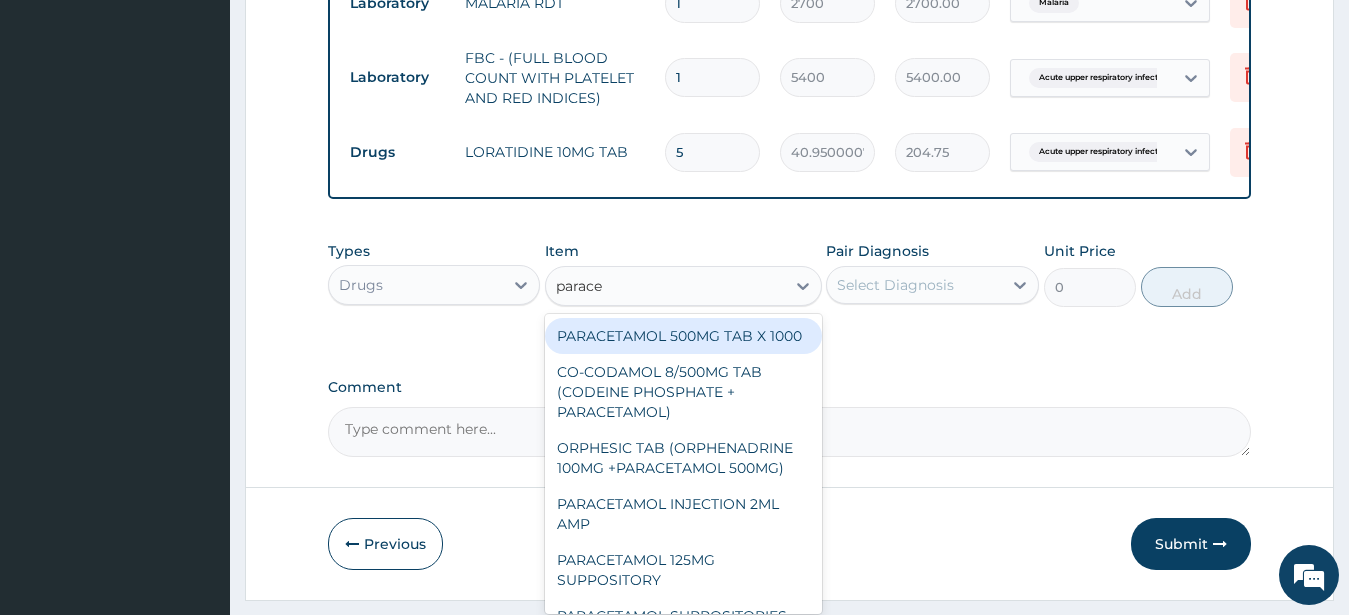 type 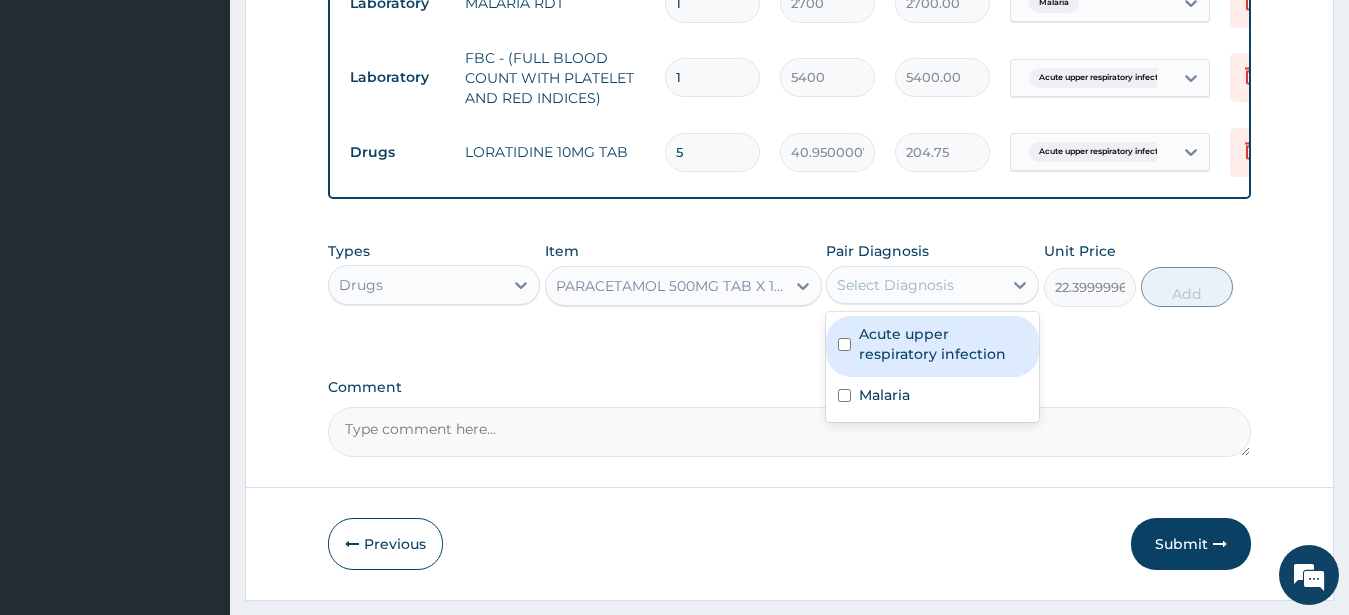 drag, startPoint x: 883, startPoint y: 302, endPoint x: 898, endPoint y: 395, distance: 94.20191 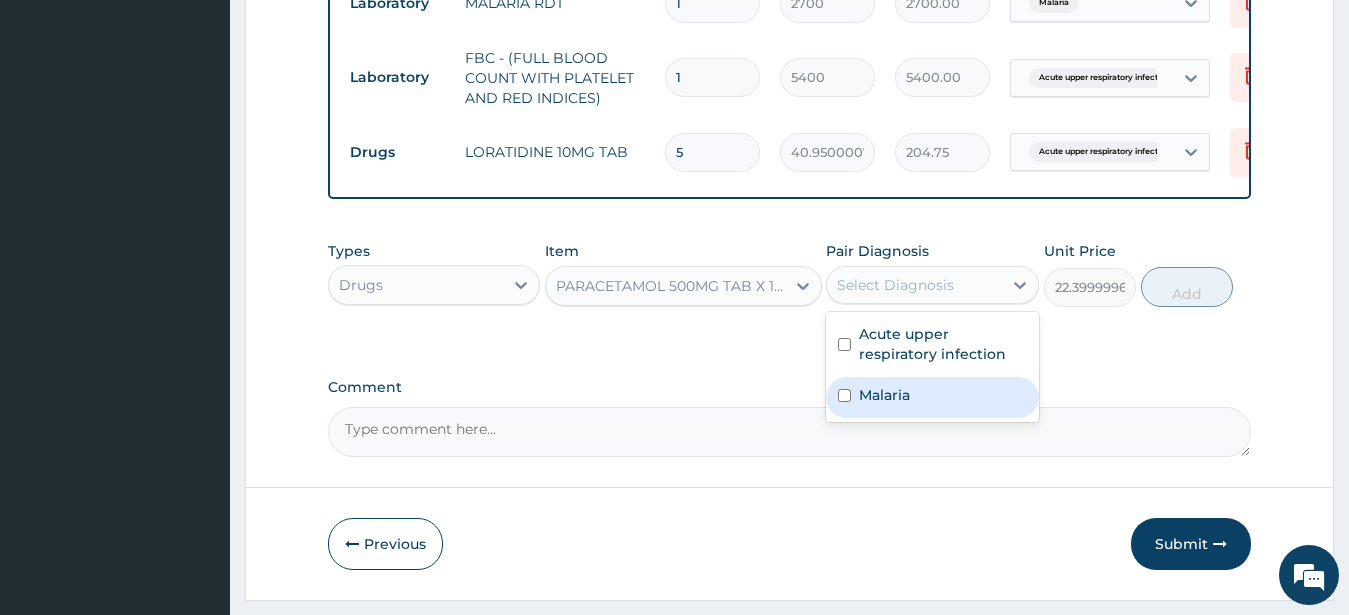click on "Malaria" at bounding box center (884, 395) 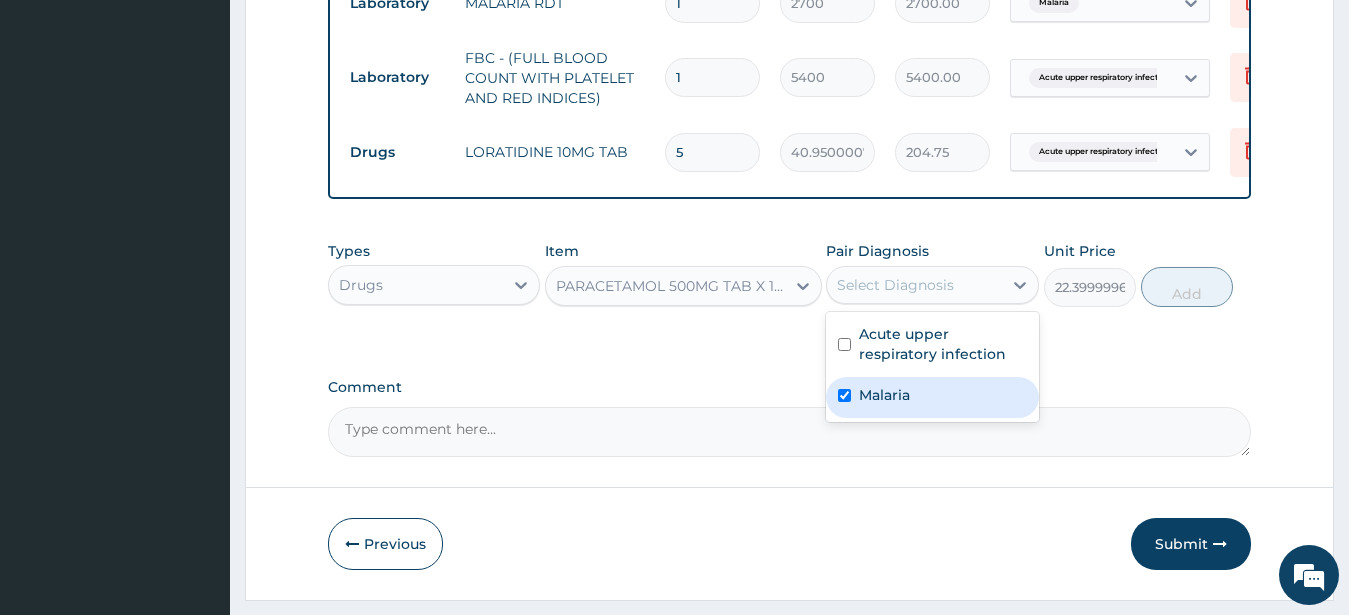 checkbox on "true" 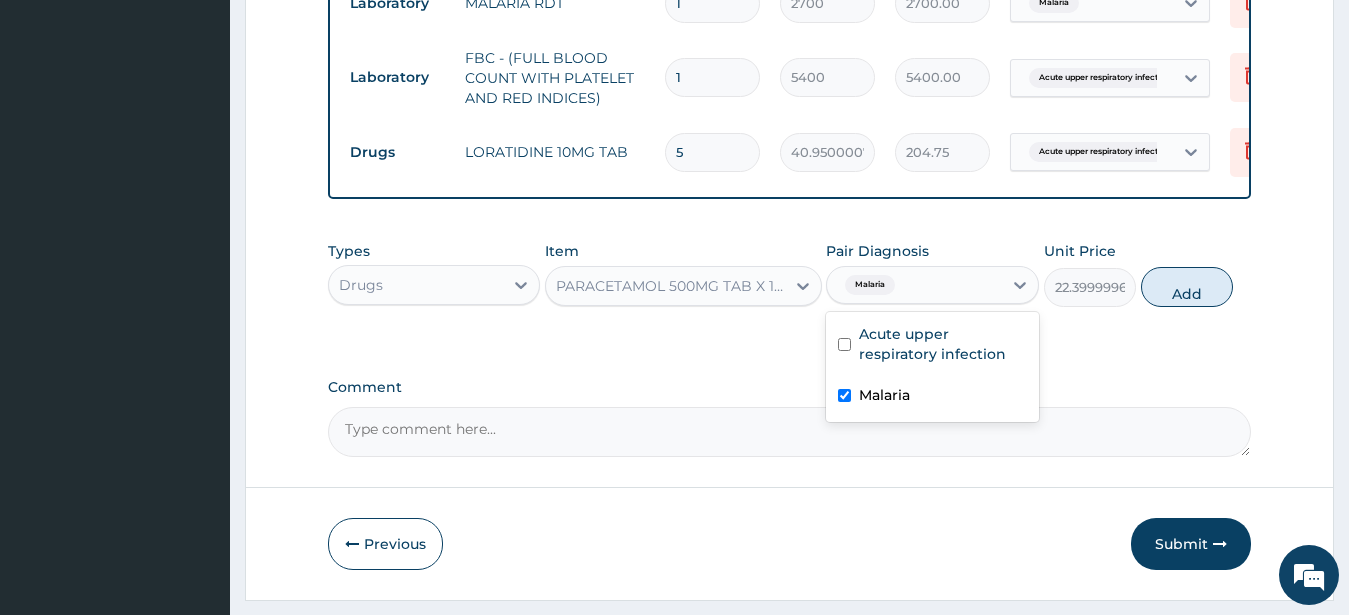 click on "Add" at bounding box center (1187, 287) 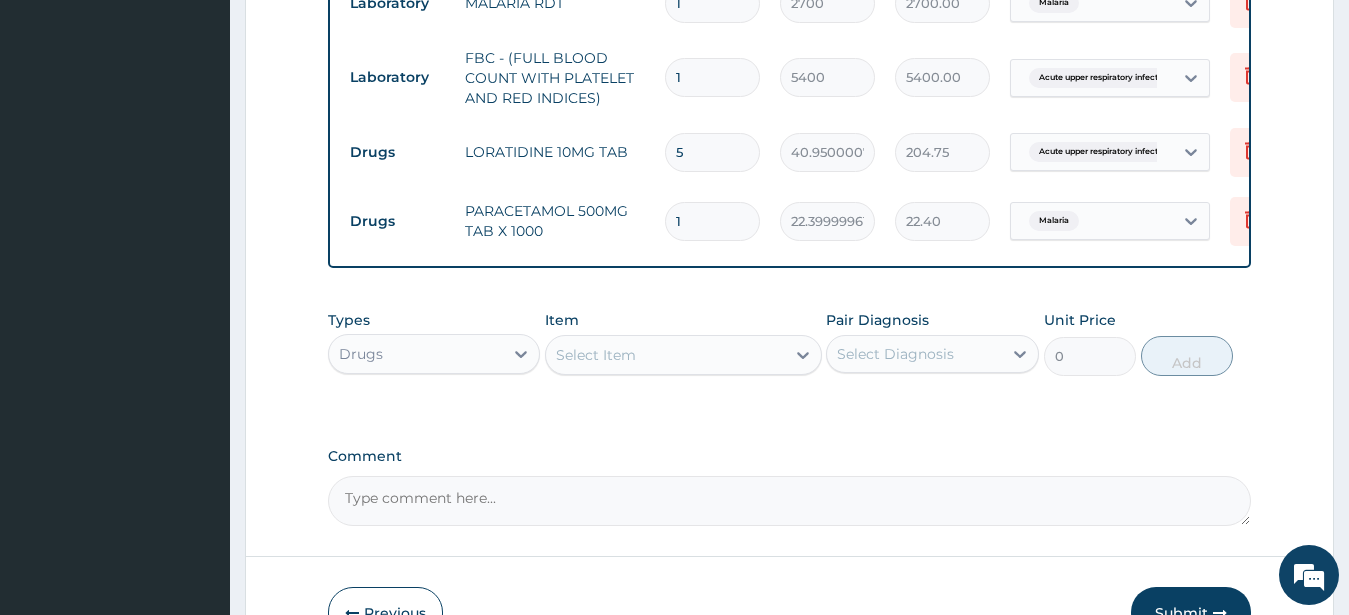 type on "18" 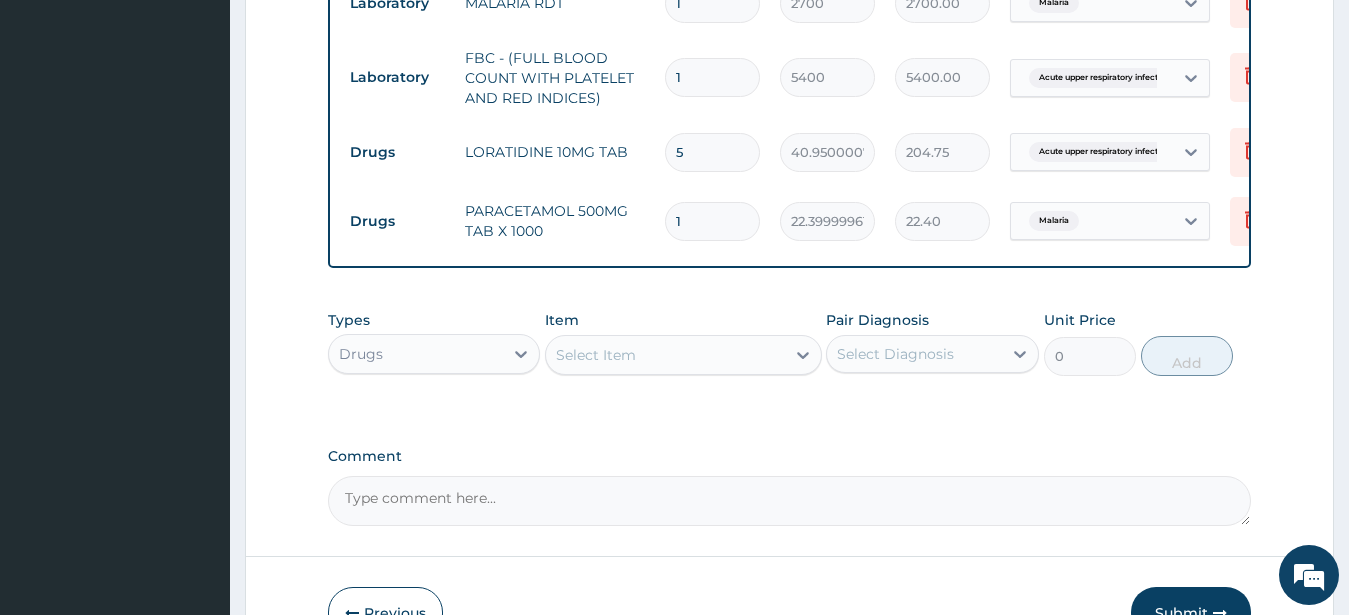type on "403.20" 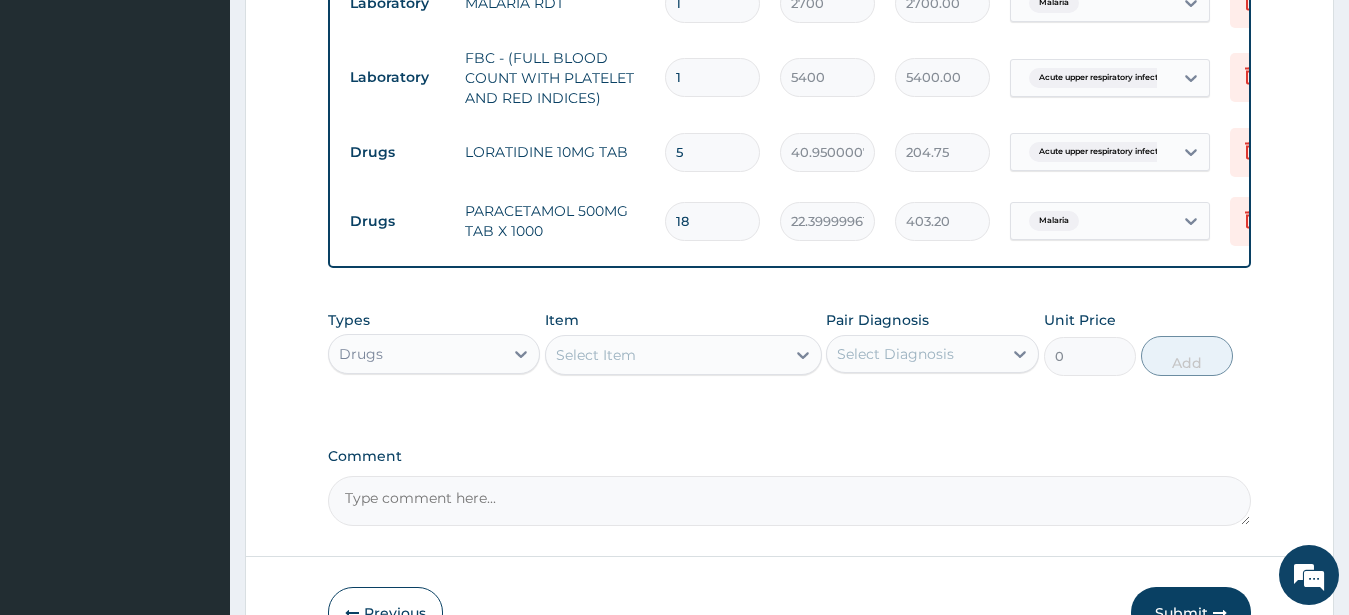 type on "18" 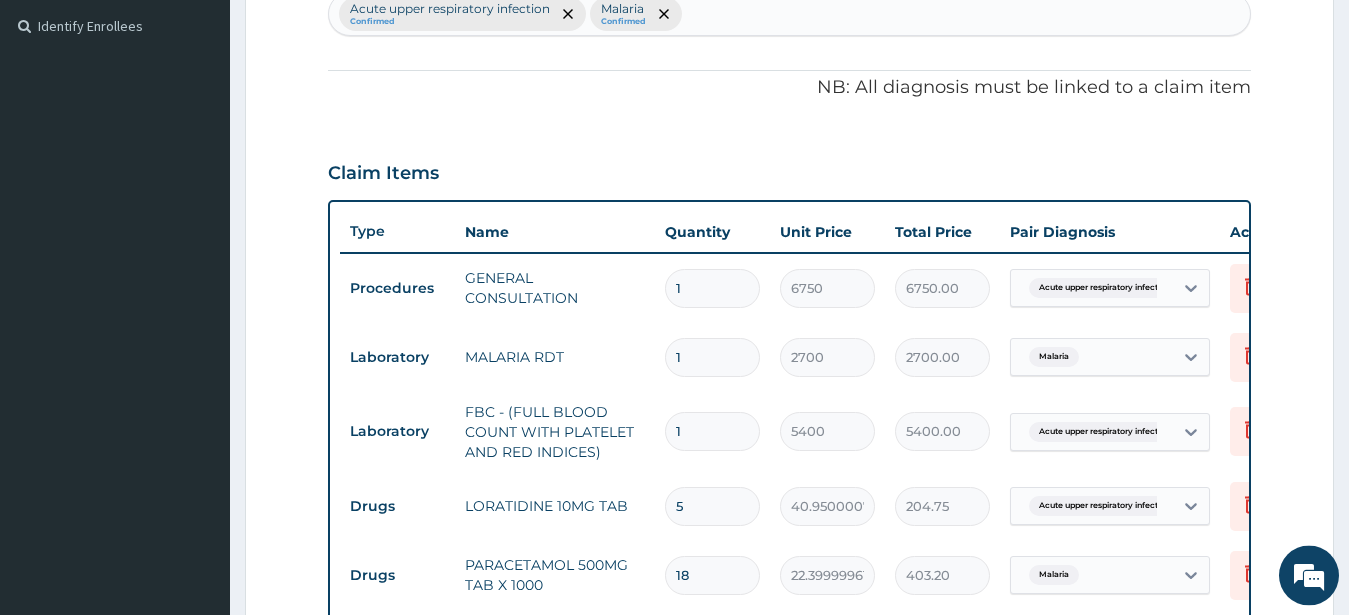 scroll, scrollTop: 490, scrollLeft: 0, axis: vertical 